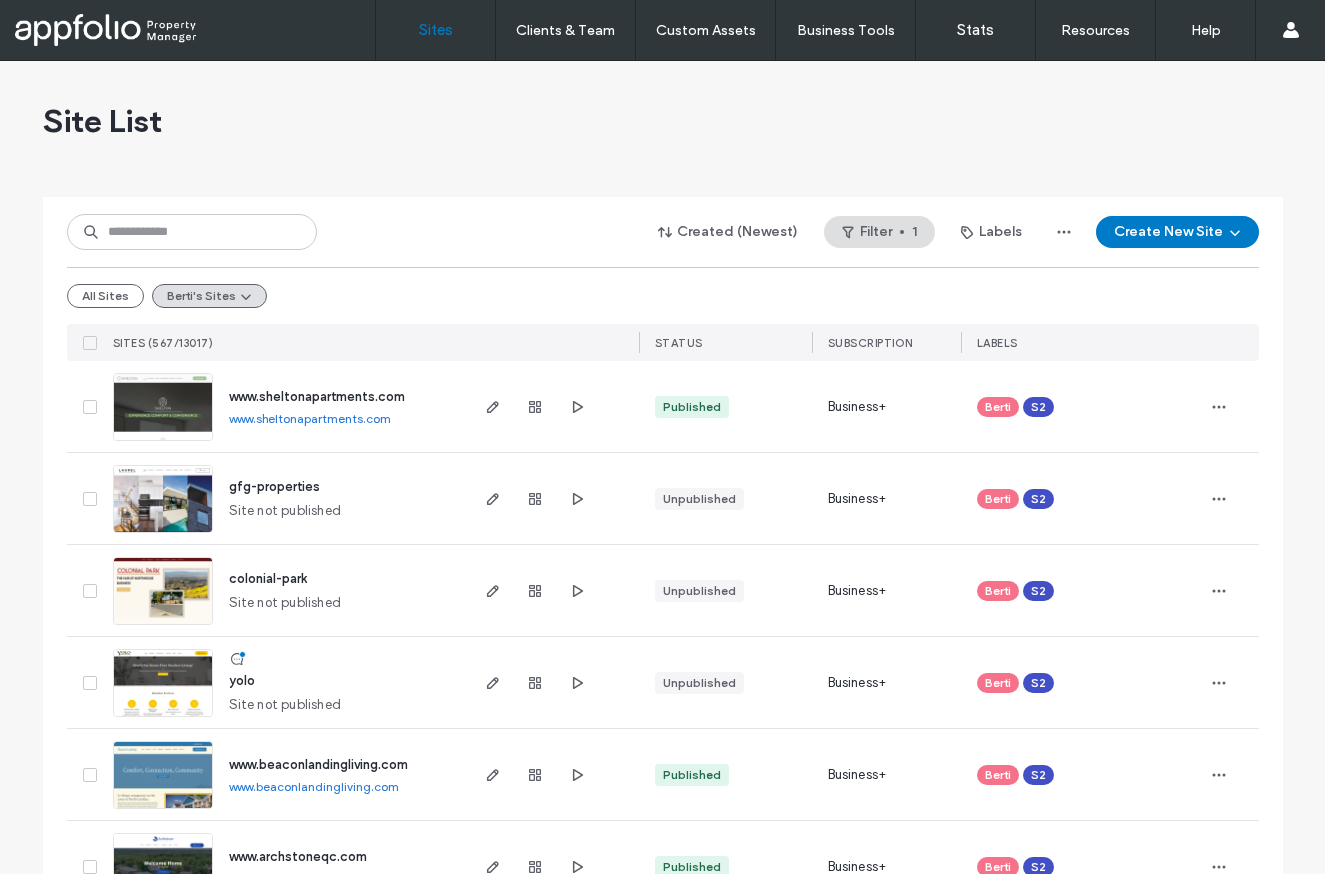 scroll, scrollTop: 0, scrollLeft: 0, axis: both 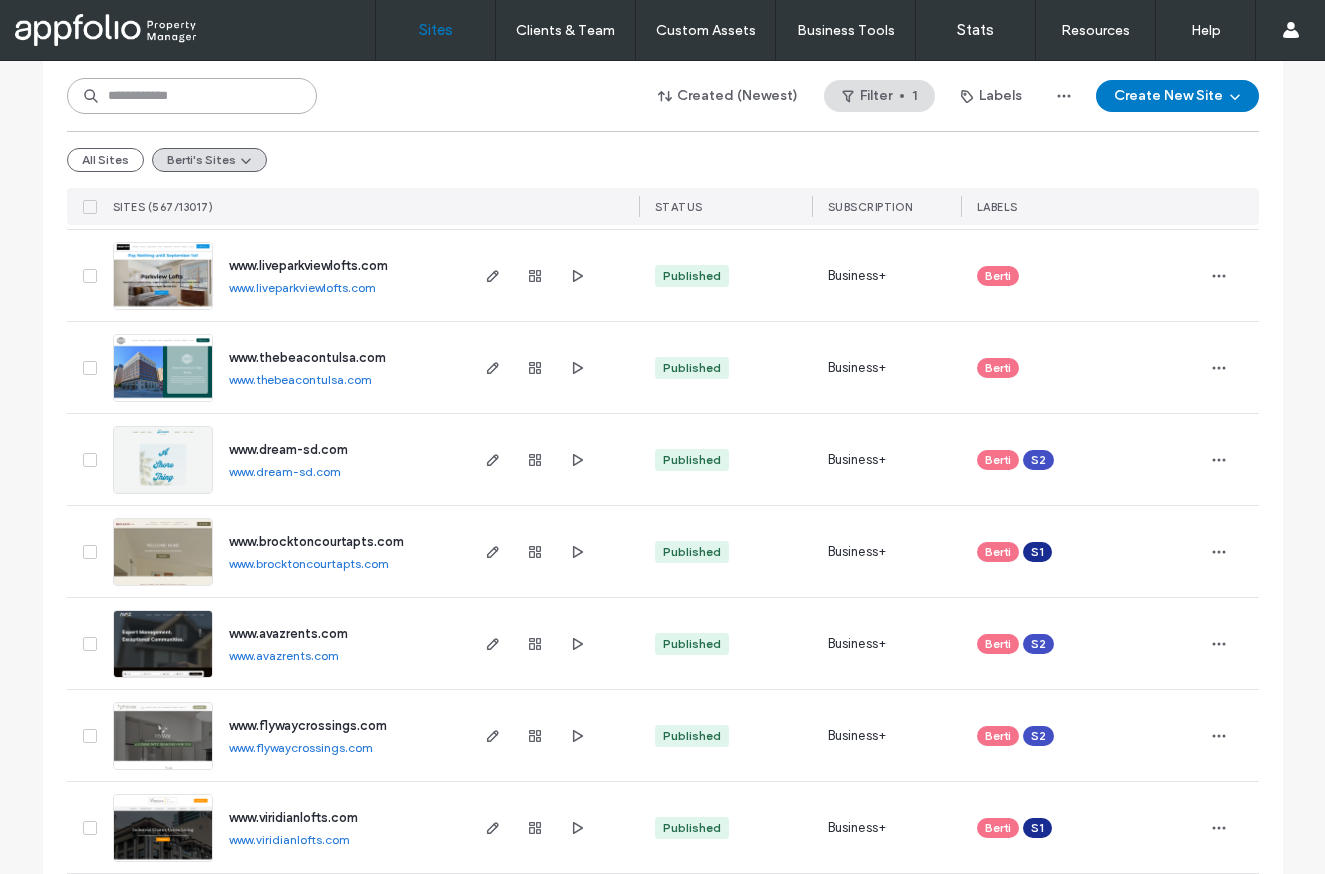 click at bounding box center (192, 96) 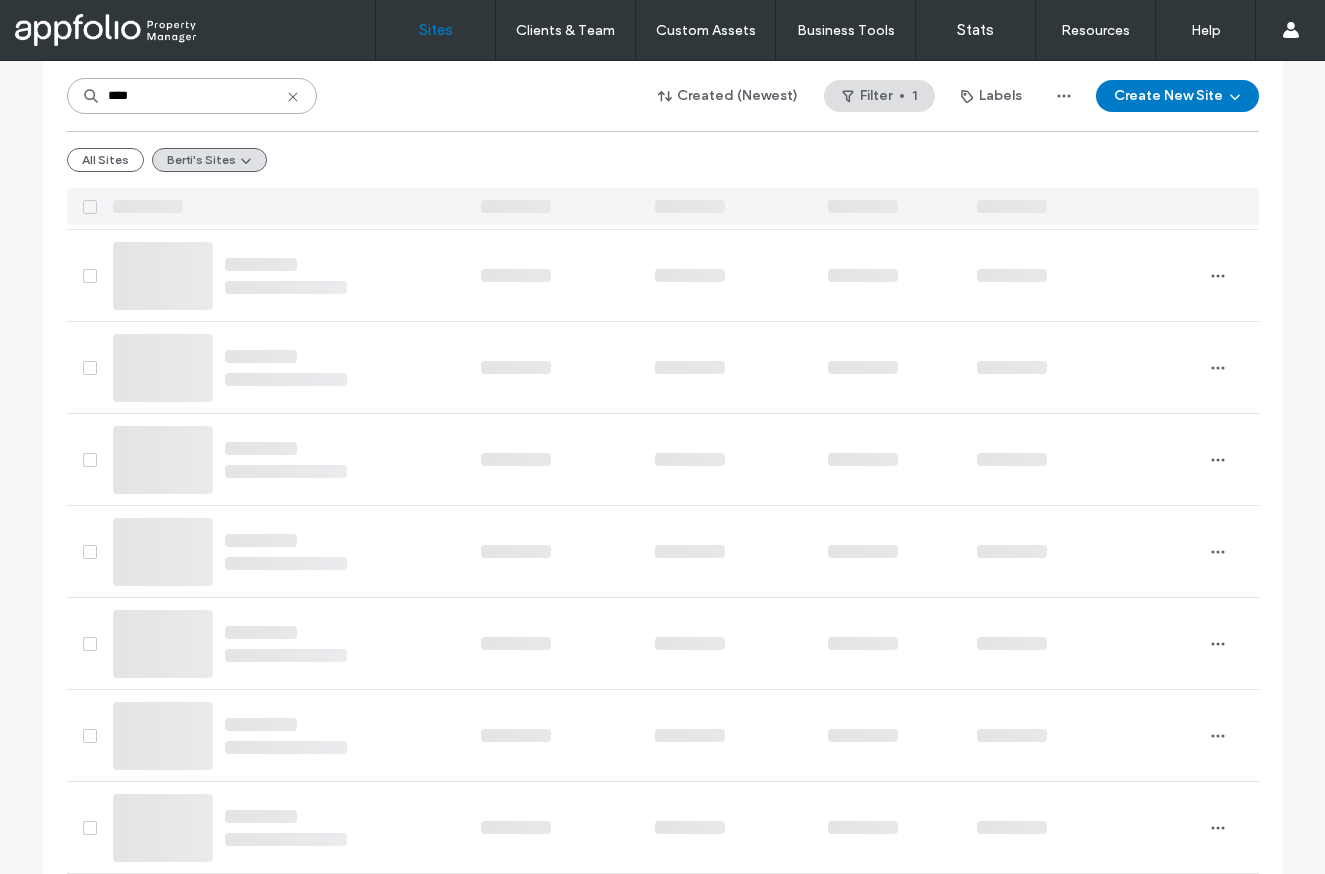scroll, scrollTop: 0, scrollLeft: 0, axis: both 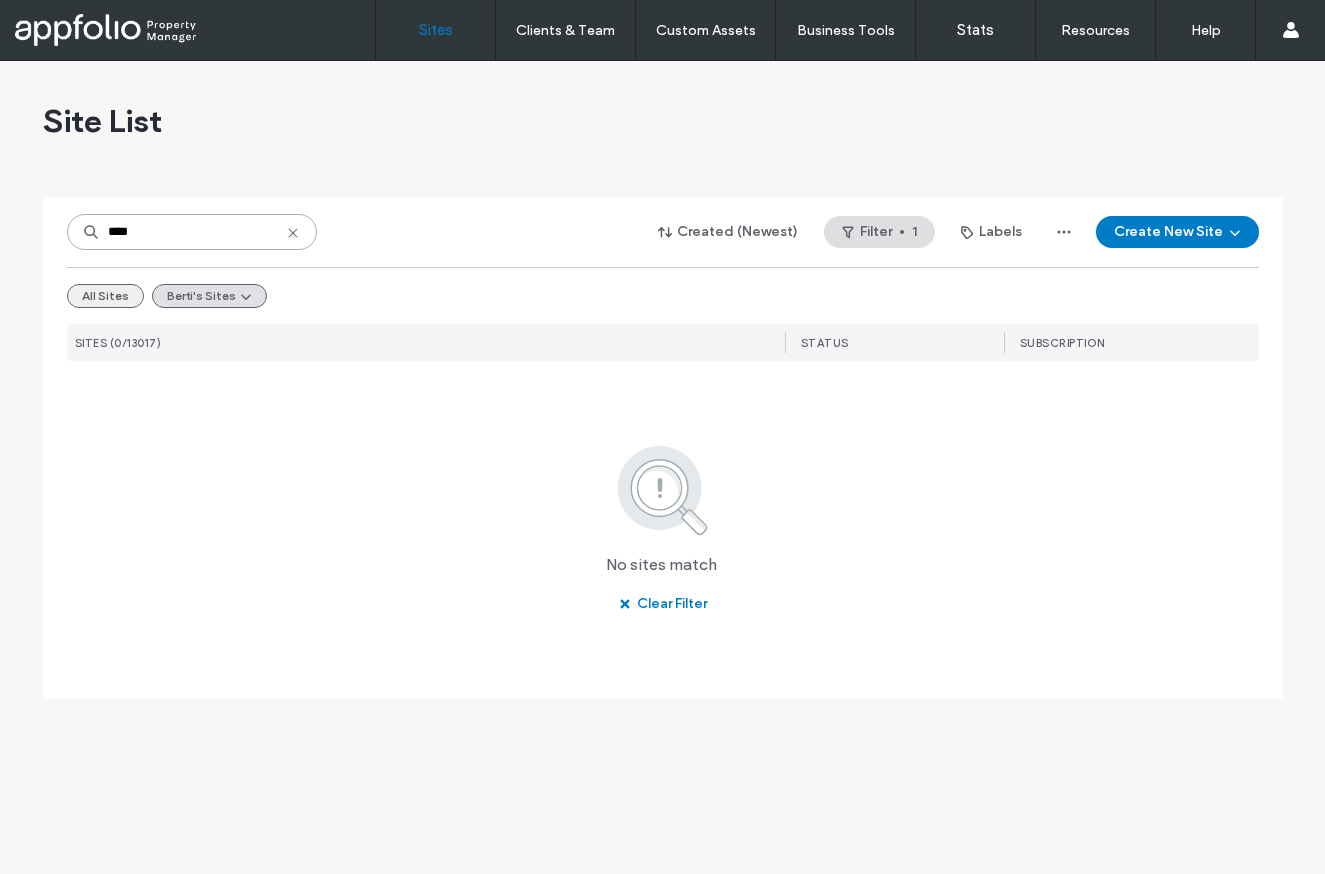type on "****" 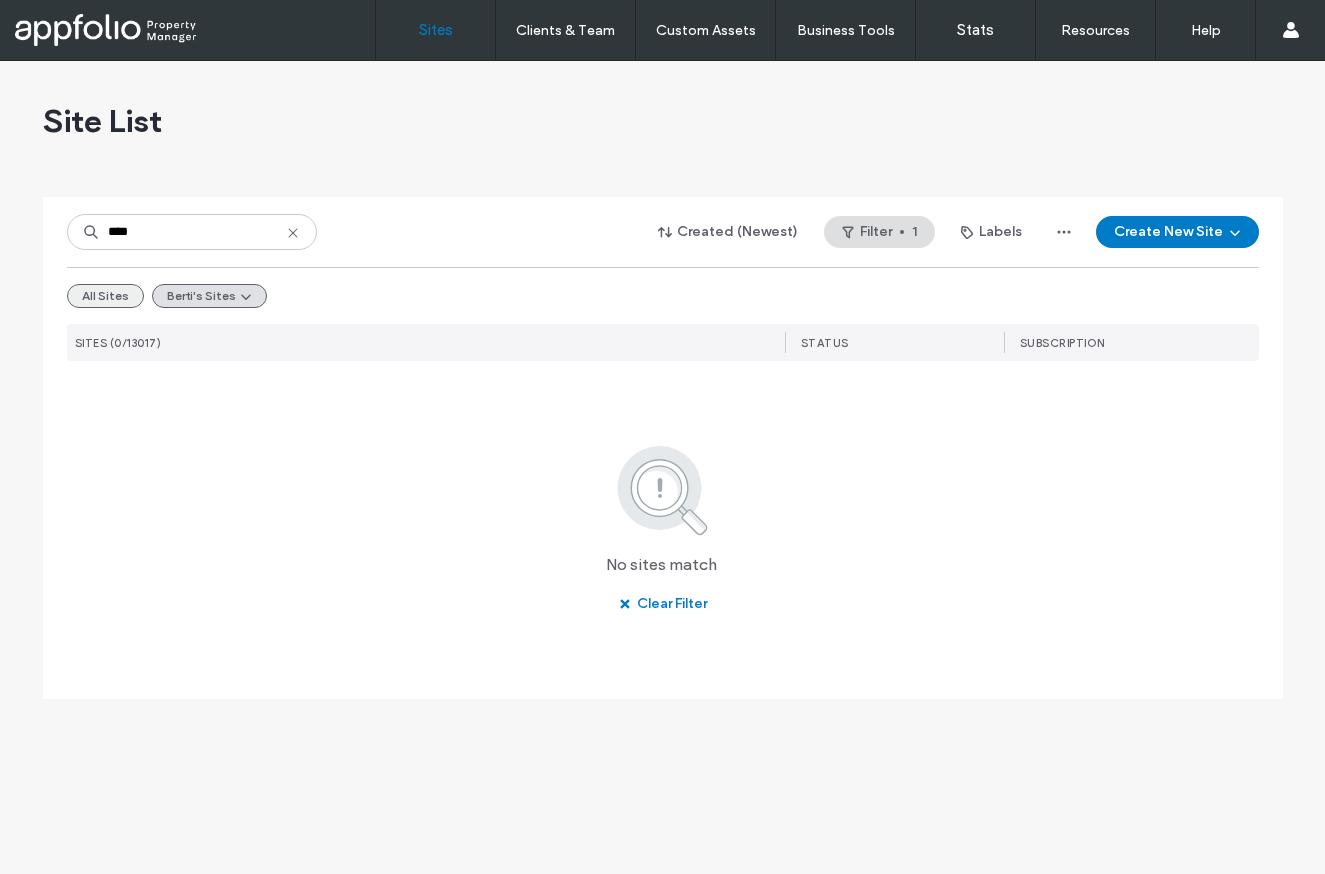 click on "All Sites" at bounding box center [105, 296] 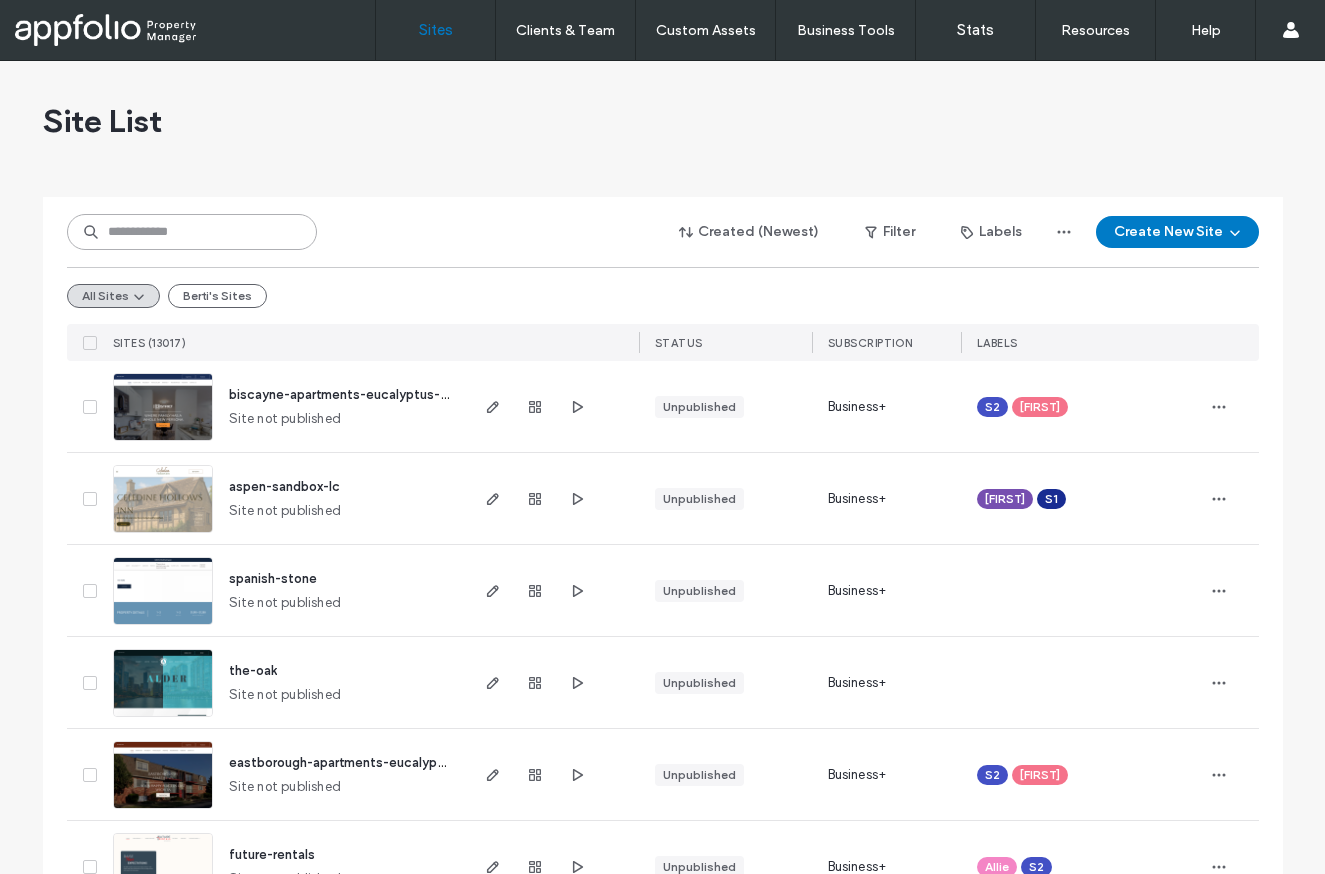 click at bounding box center (192, 232) 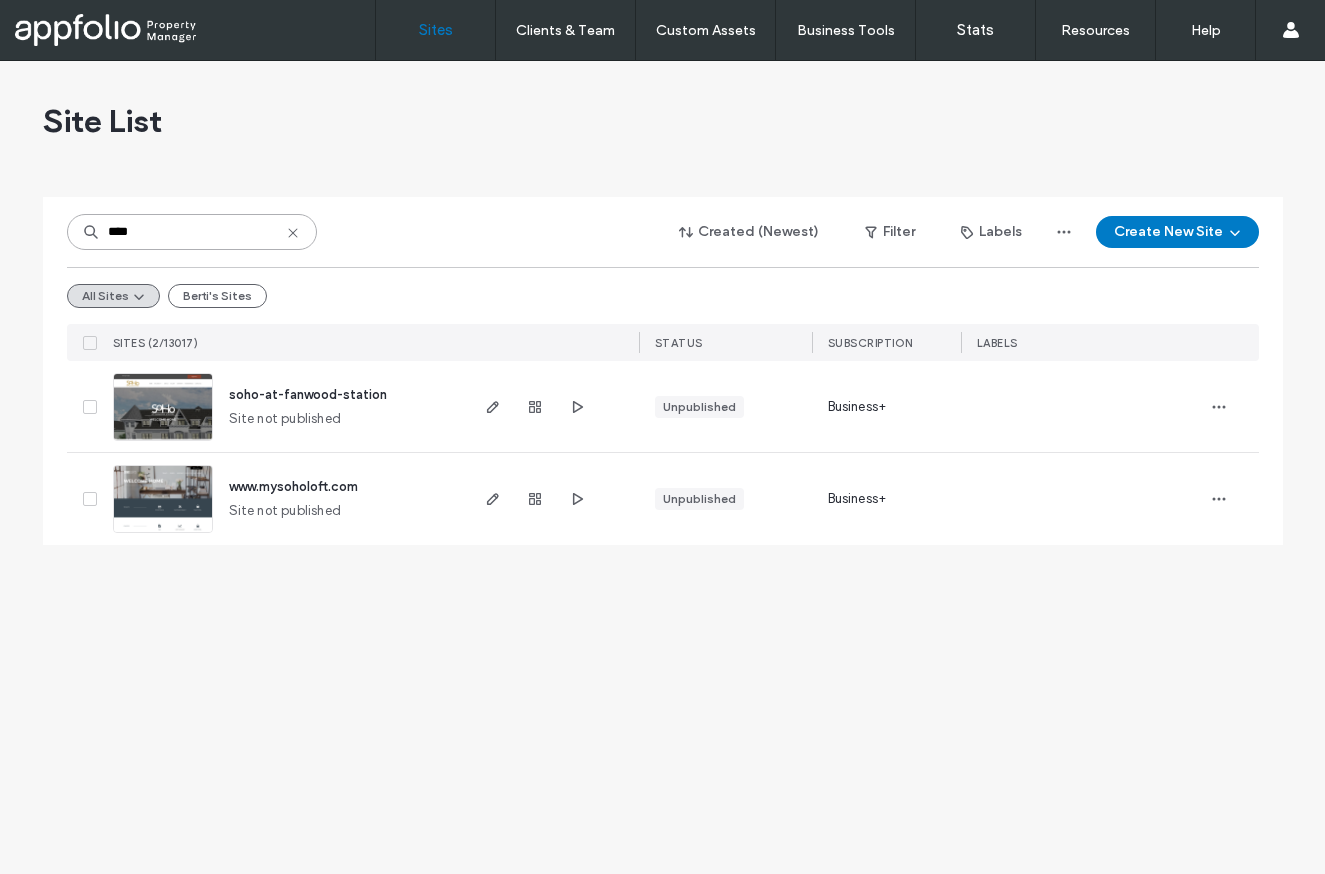 type on "****" 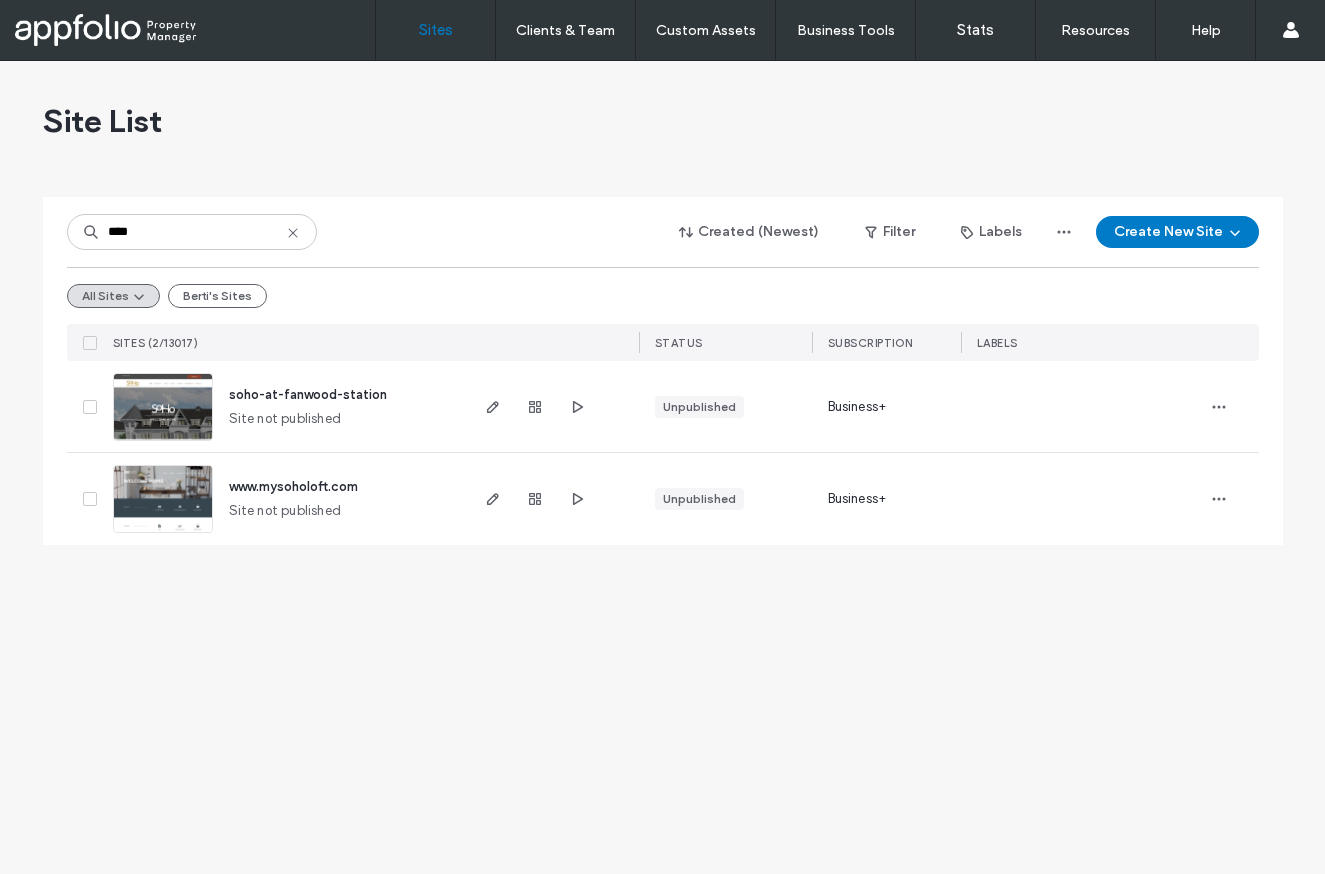 click at bounding box center [86, 406] 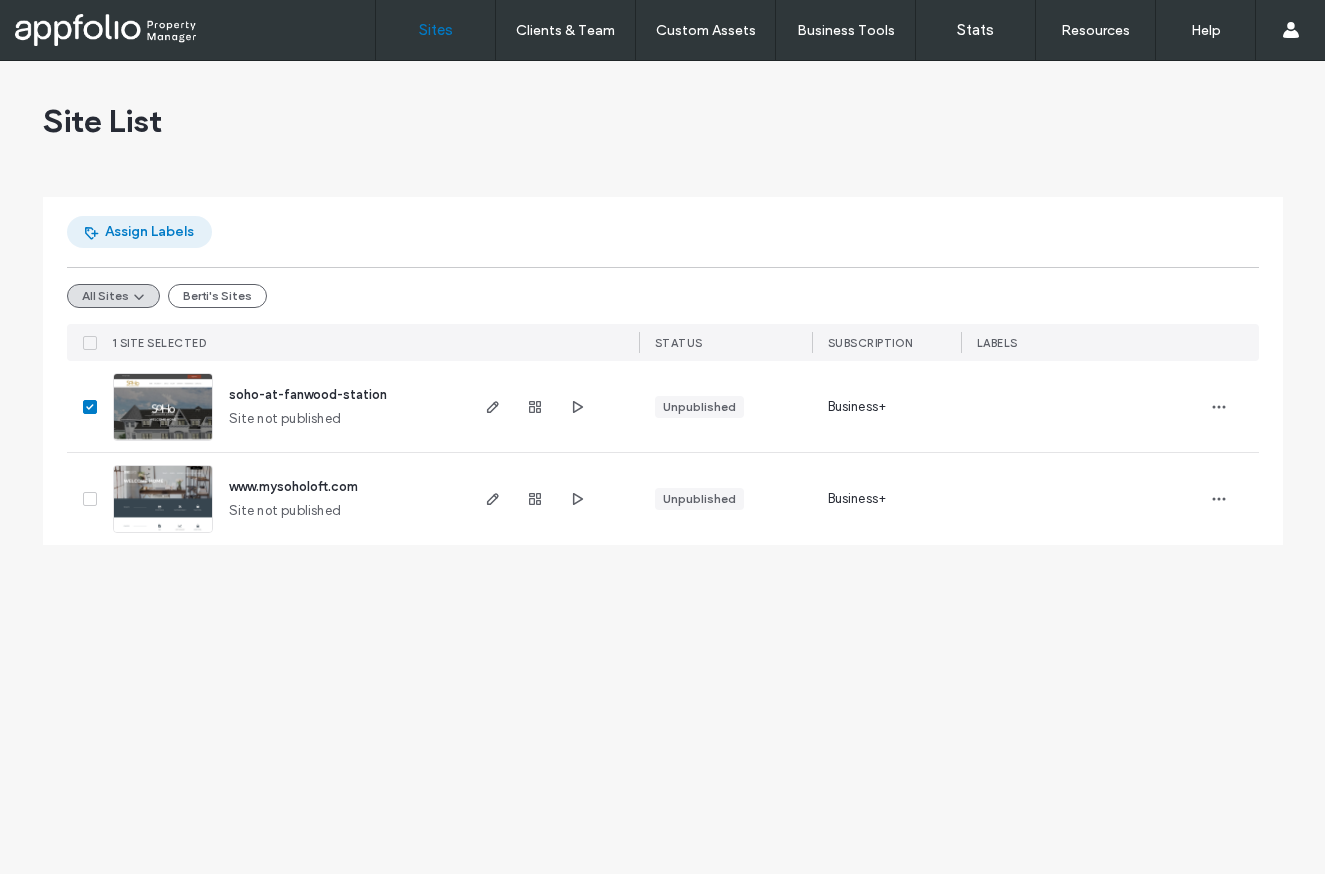 click on "Assign Labels" at bounding box center (139, 232) 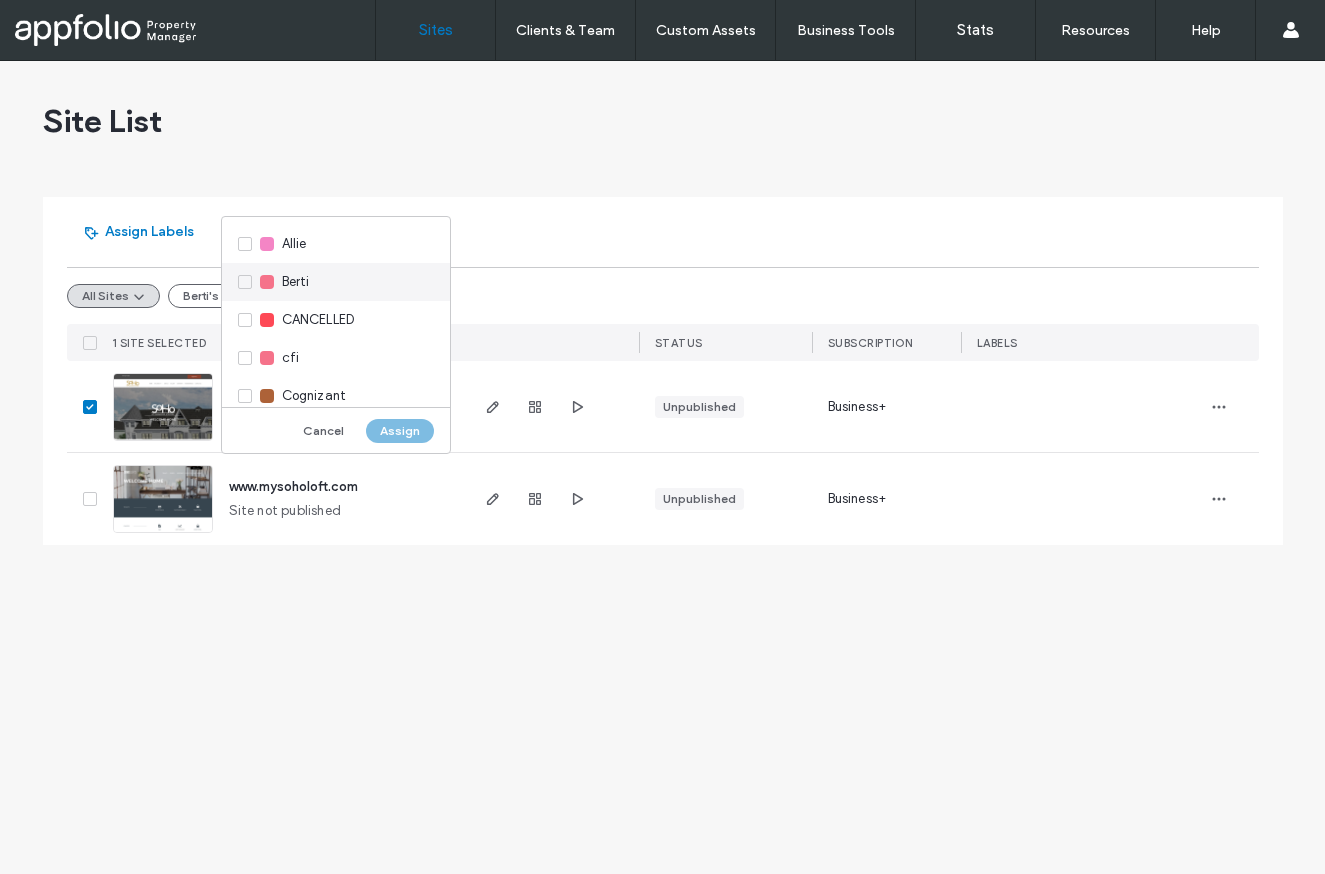 click on "Berti" at bounding box center [336, 282] 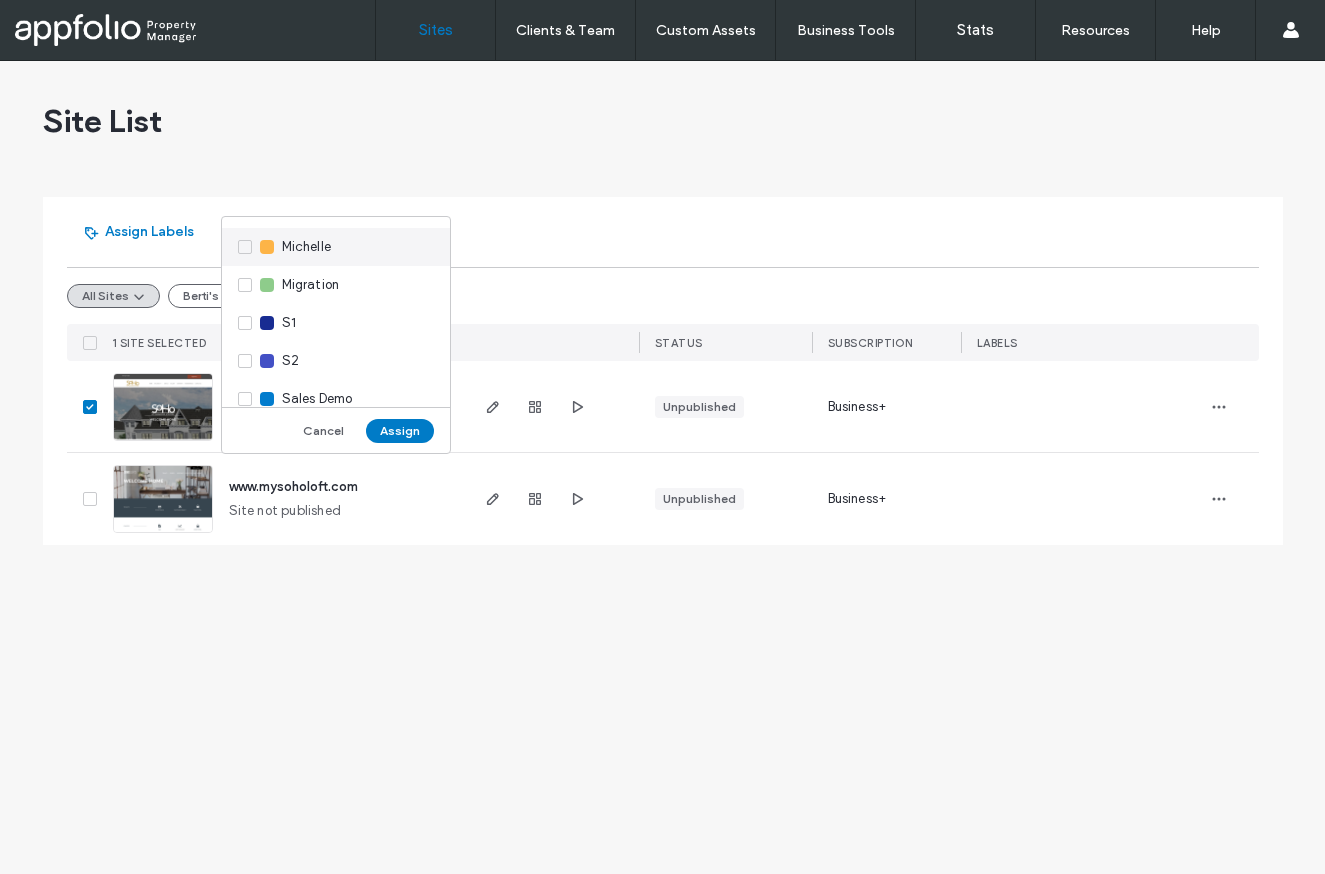 scroll, scrollTop: 1064, scrollLeft: 0, axis: vertical 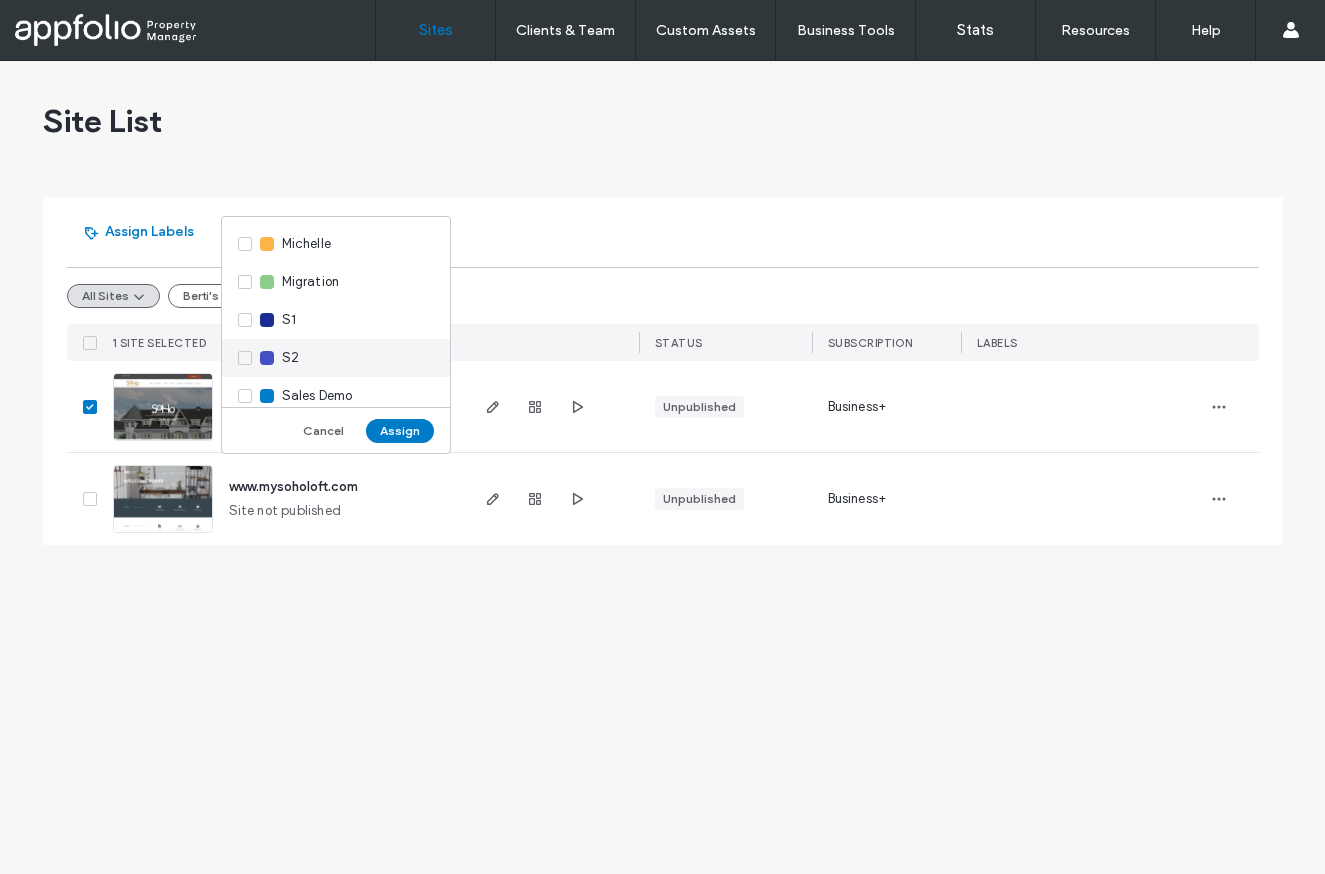 click on "S2" at bounding box center (336, 358) 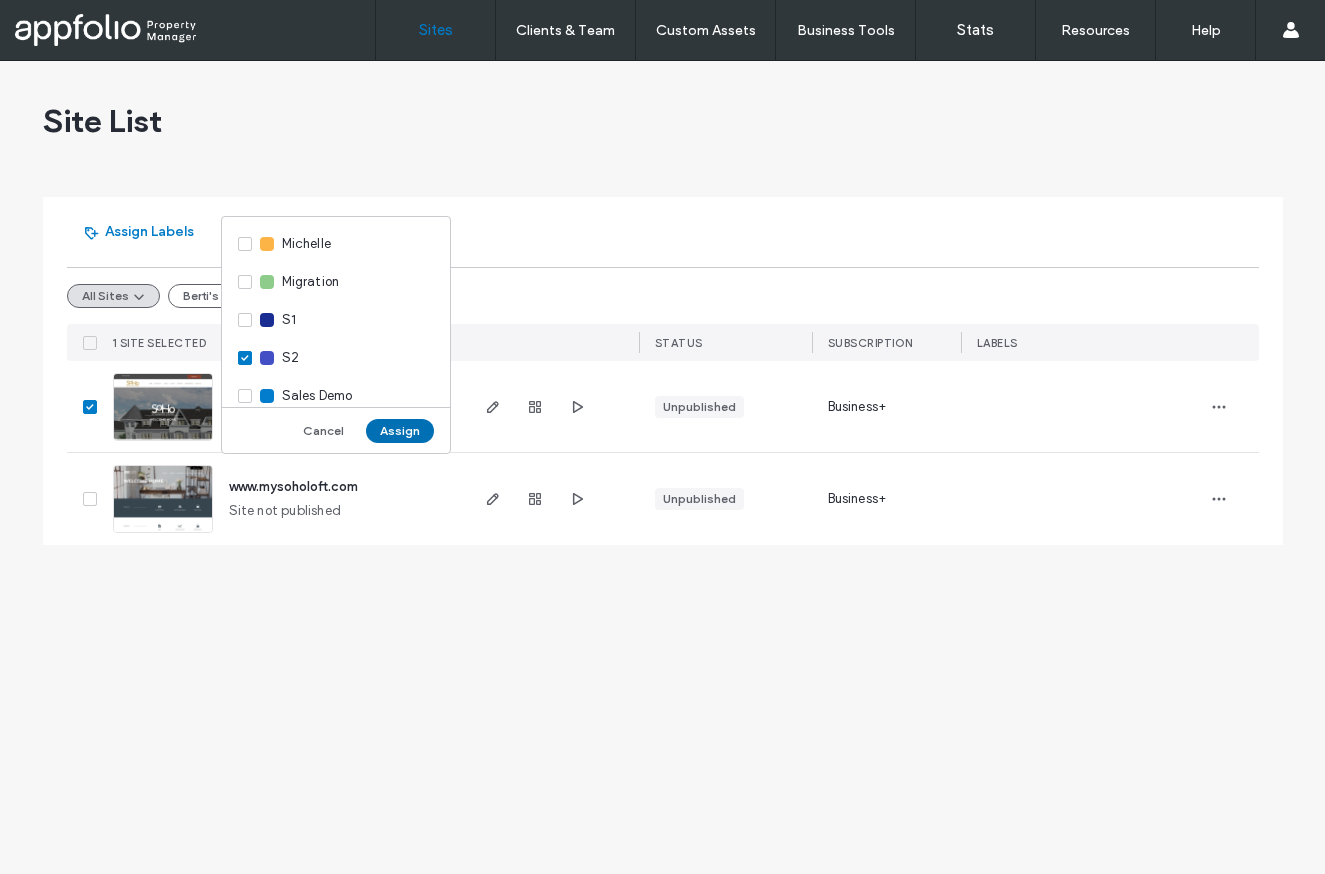 click on "Assign" at bounding box center (400, 431) 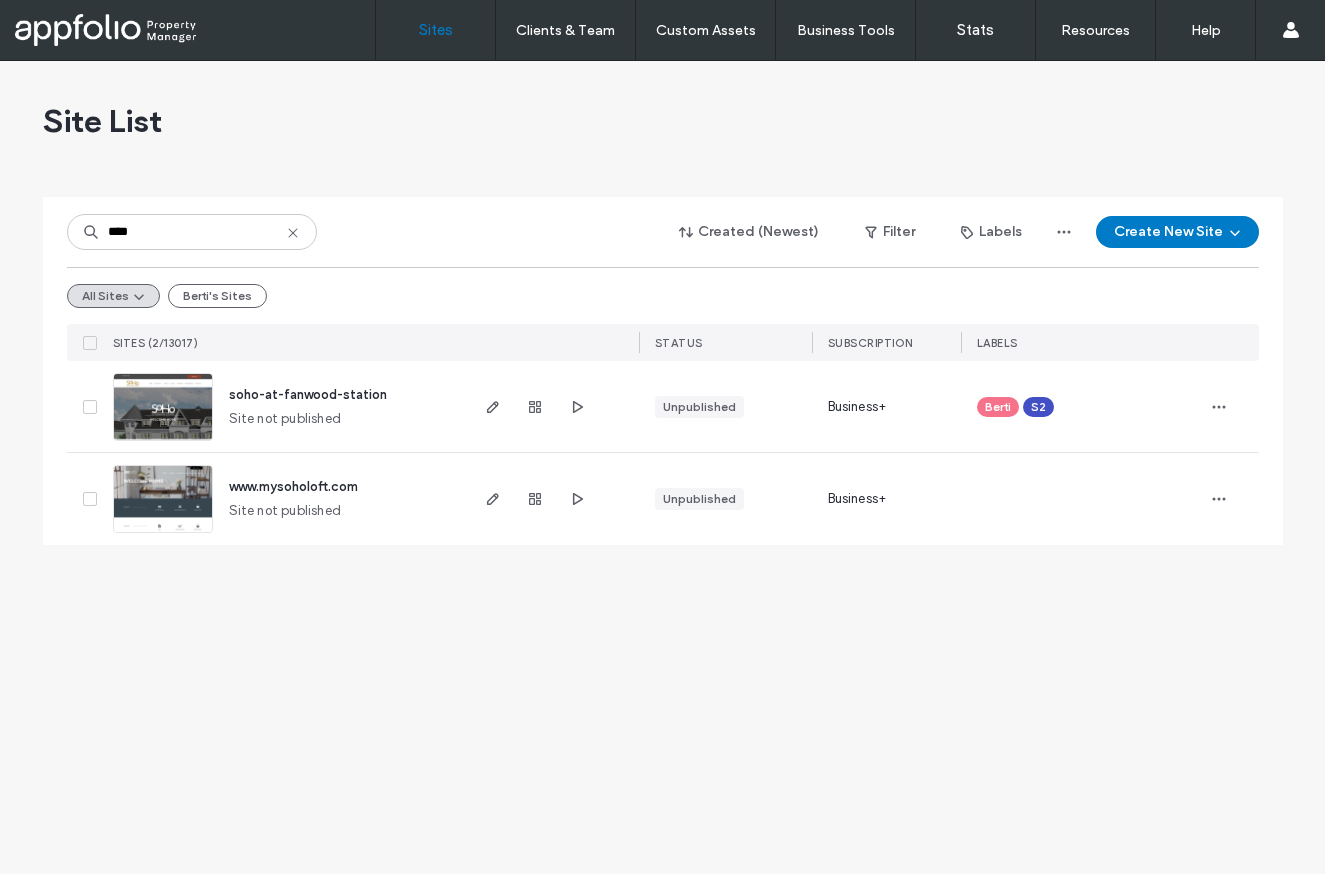 click on "soho-at-fanwood-station" at bounding box center (308, 394) 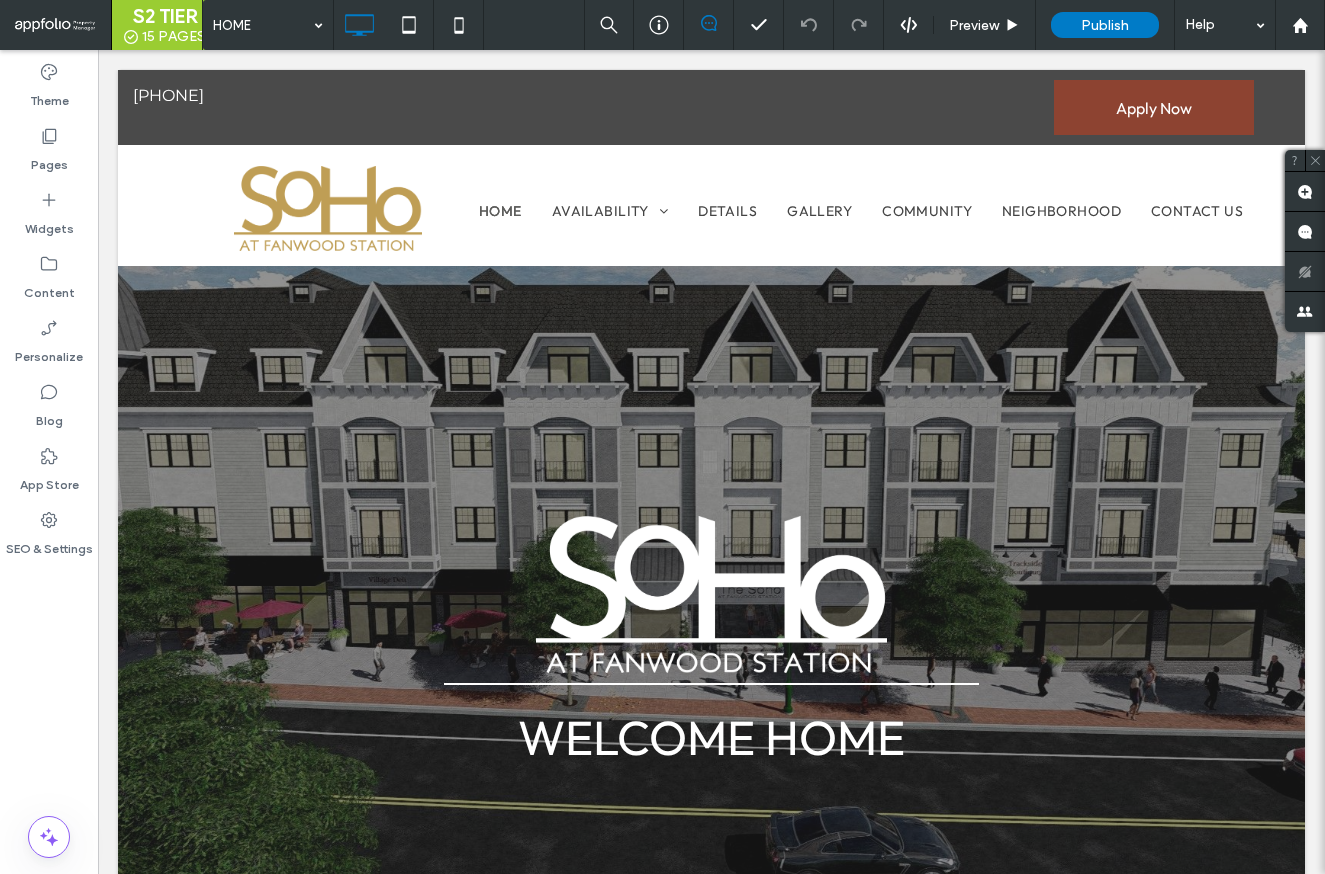 scroll, scrollTop: 0, scrollLeft: 0, axis: both 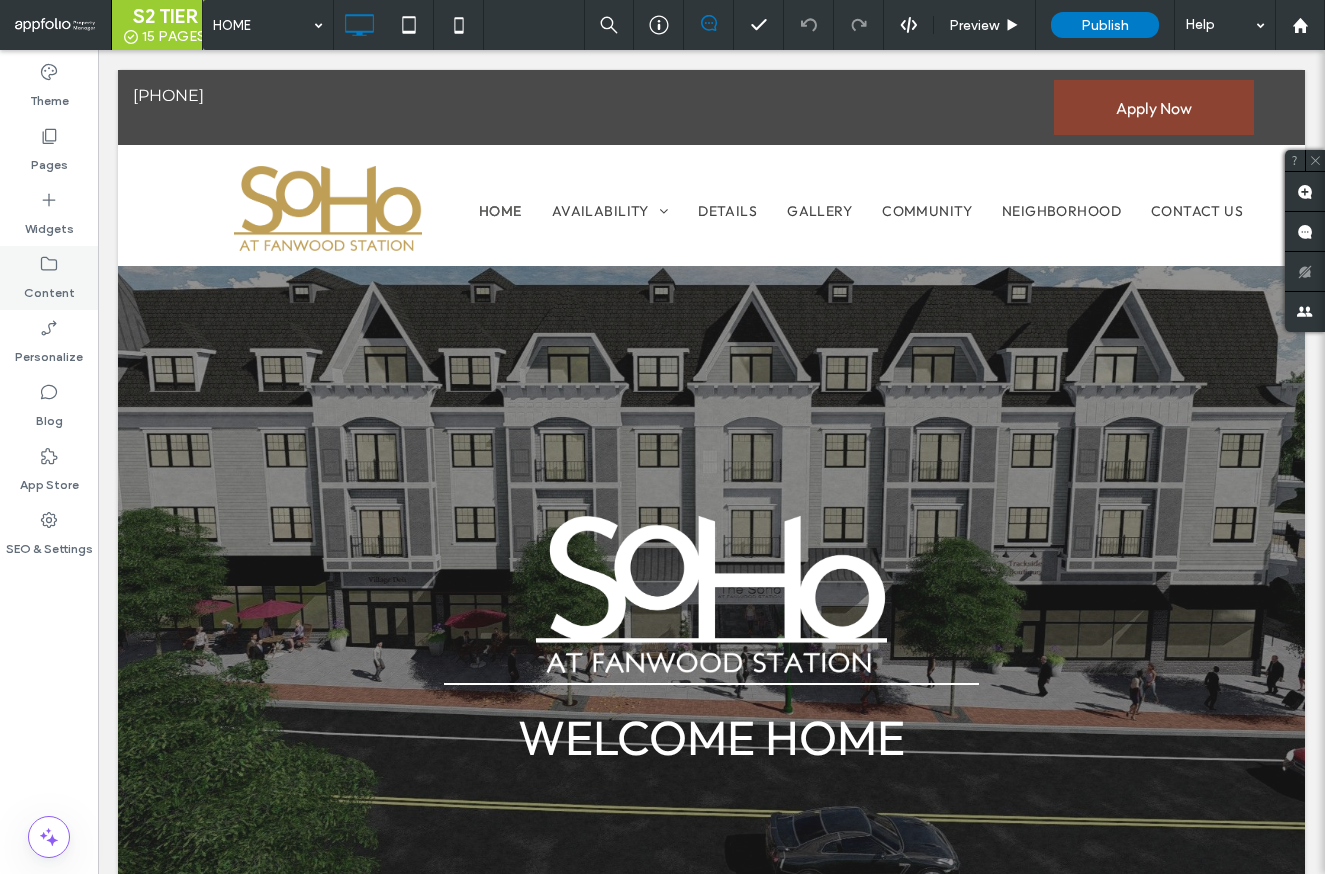 click on "Content" at bounding box center [49, 288] 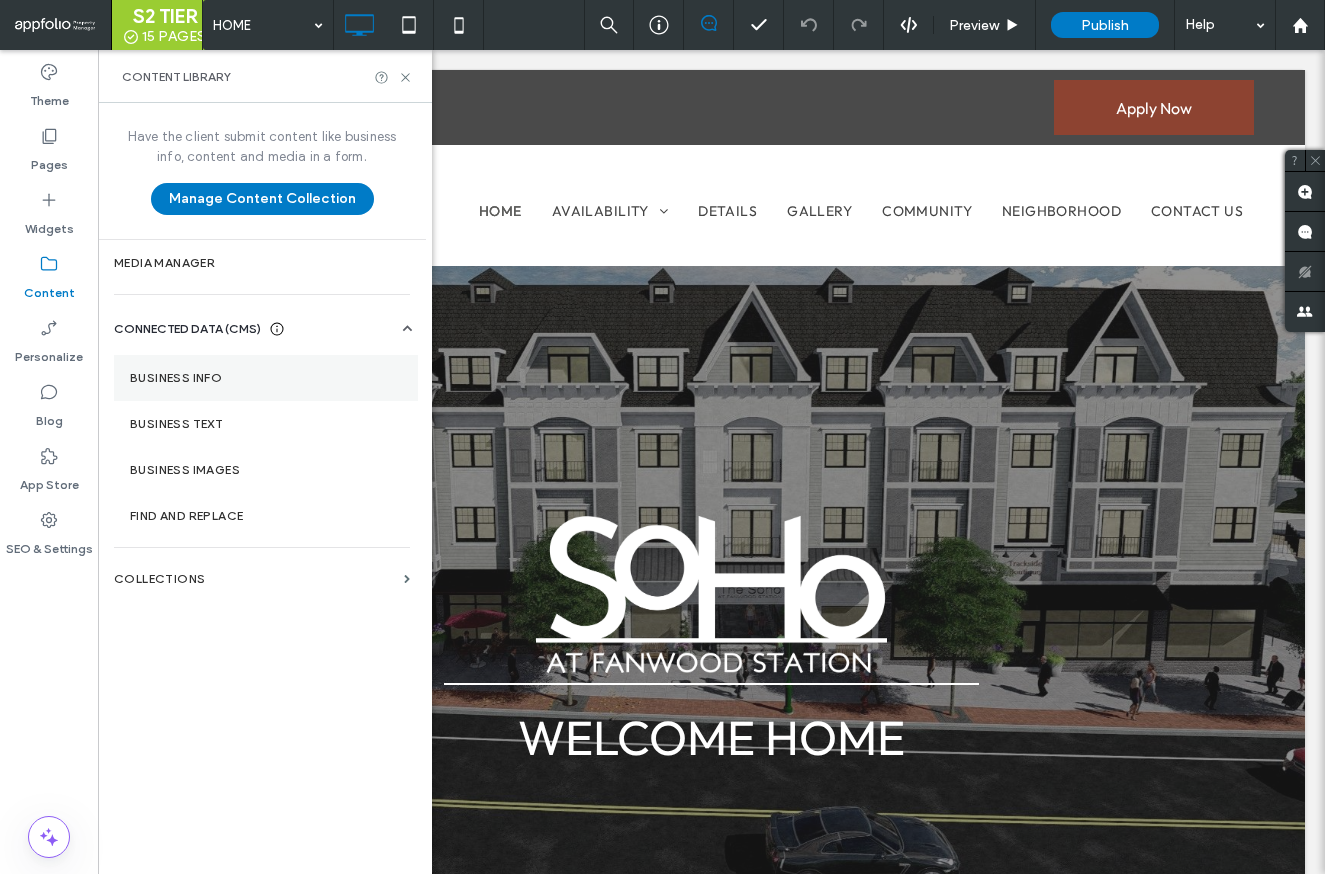 click on "Business Info" at bounding box center [266, 378] 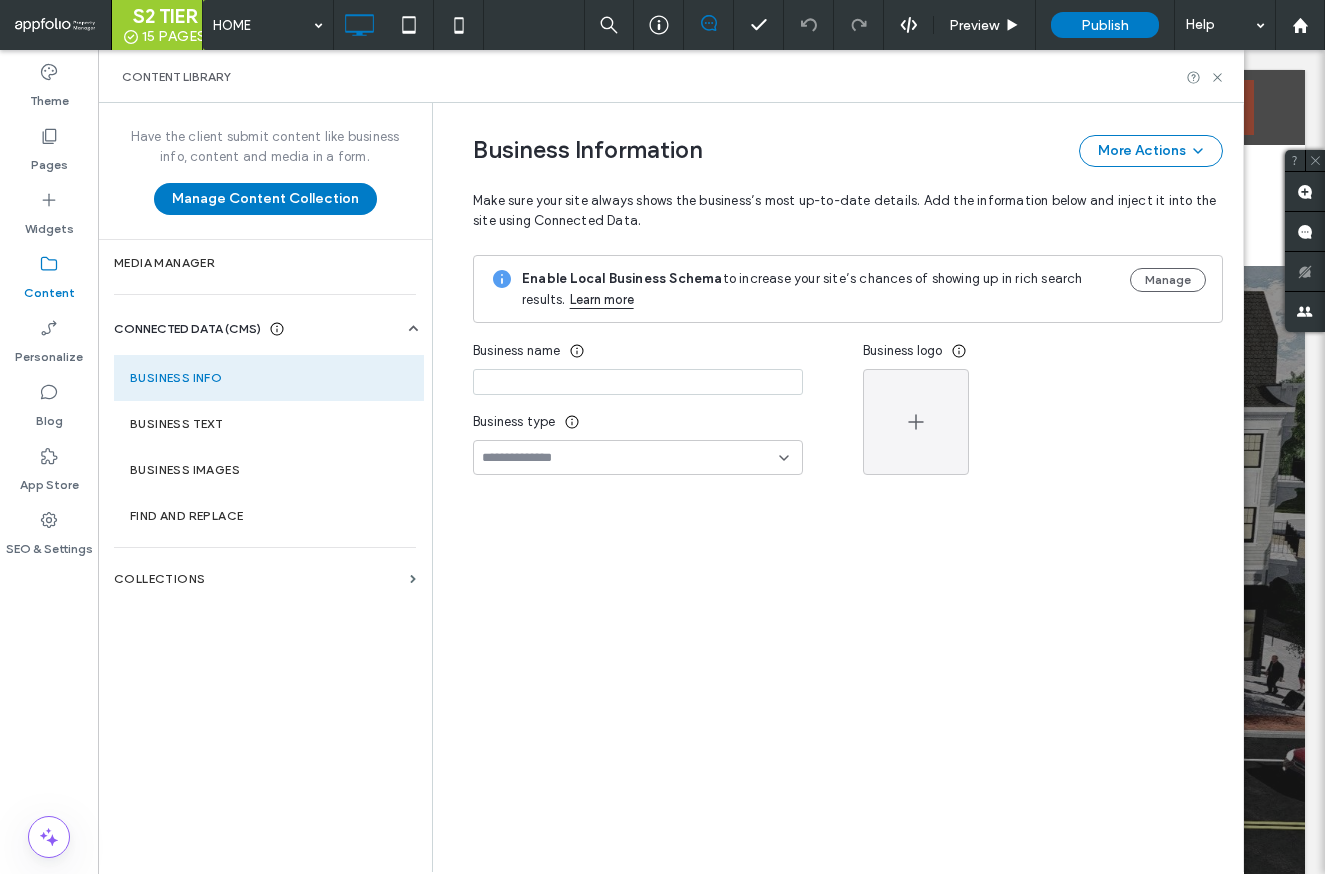type on "**********" 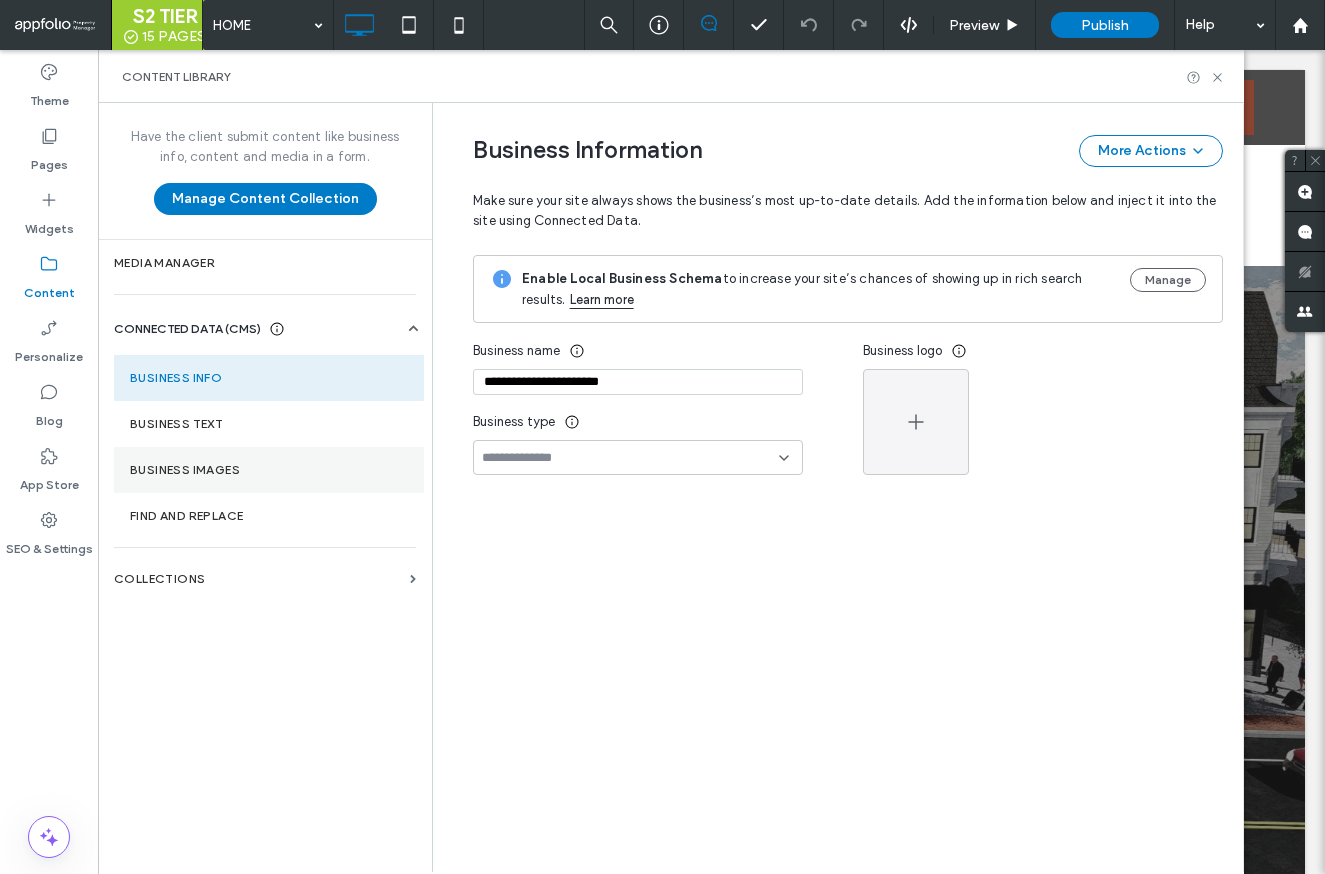 scroll, scrollTop: 61, scrollLeft: 0, axis: vertical 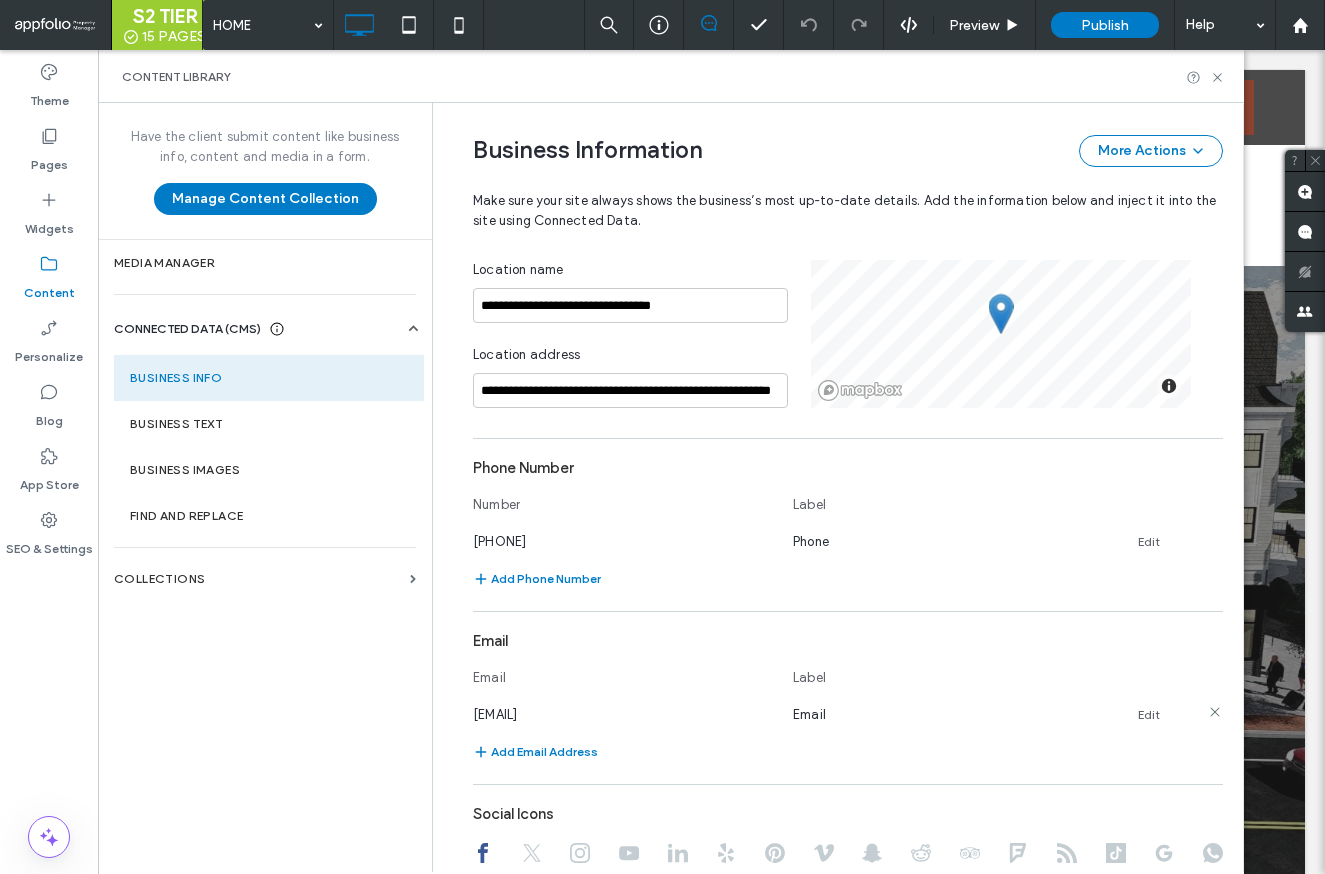click on "Edit" at bounding box center [1149, 715] 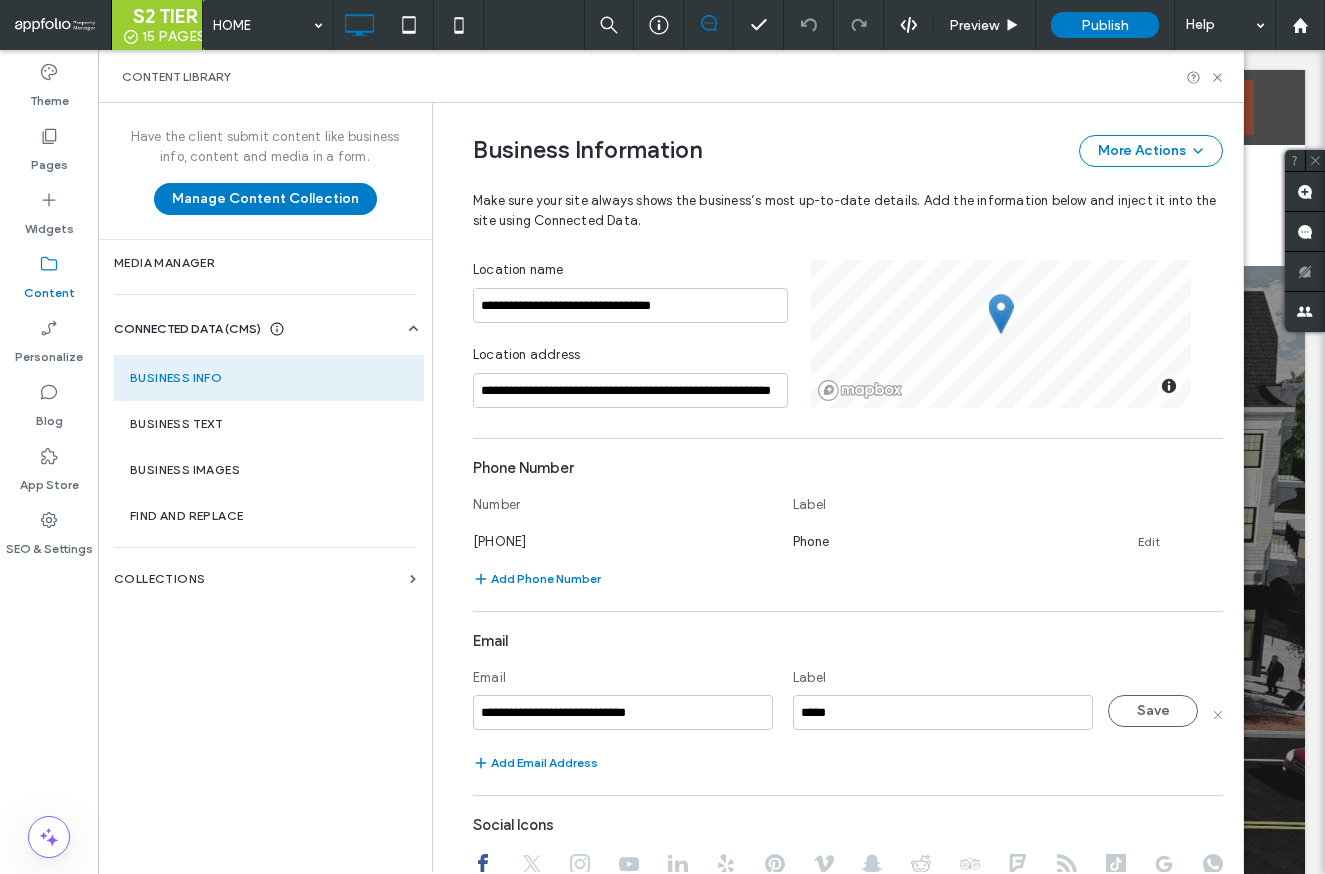 click on "**********" at bounding box center [671, 487] 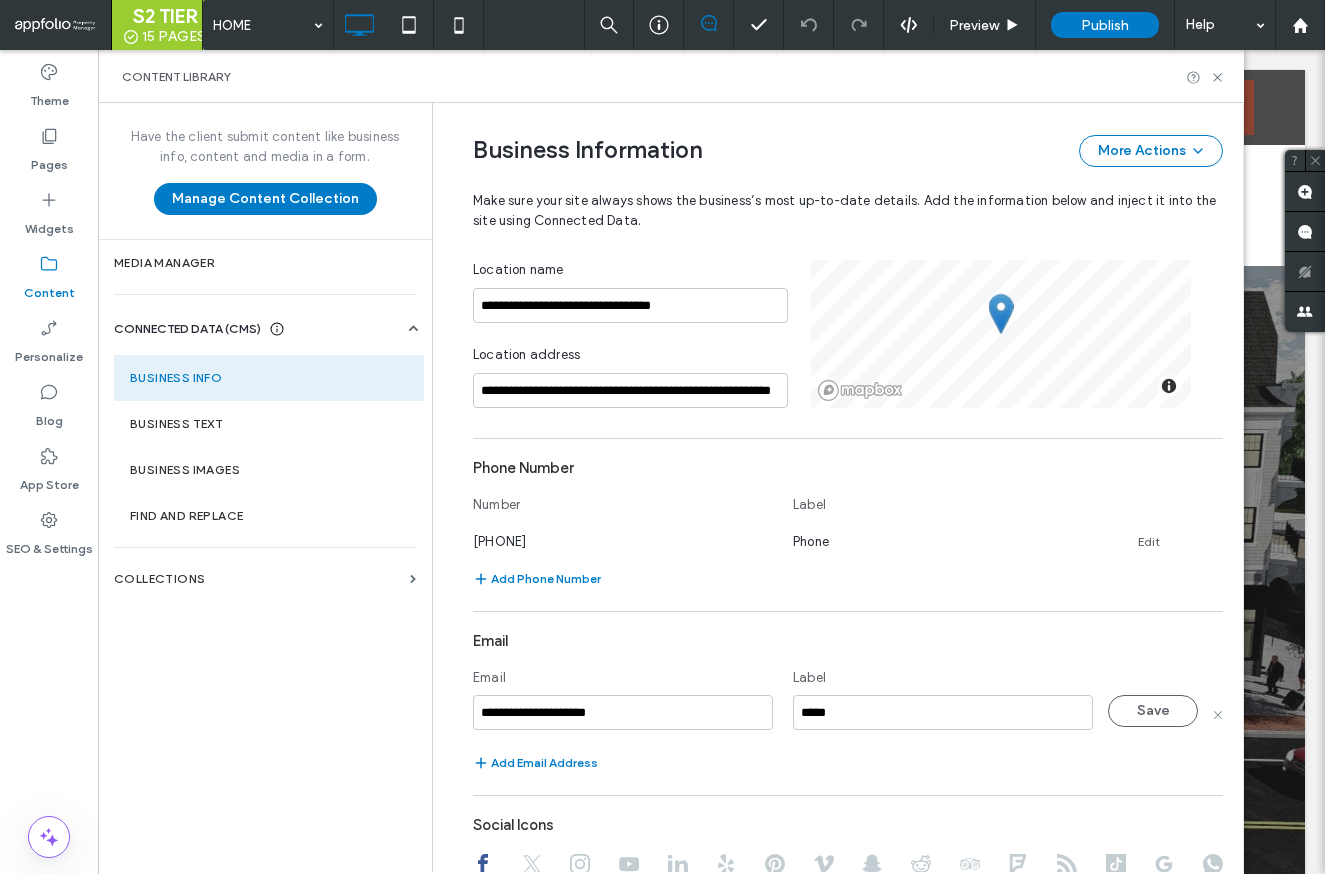 click on "**********" at bounding box center (623, 712) 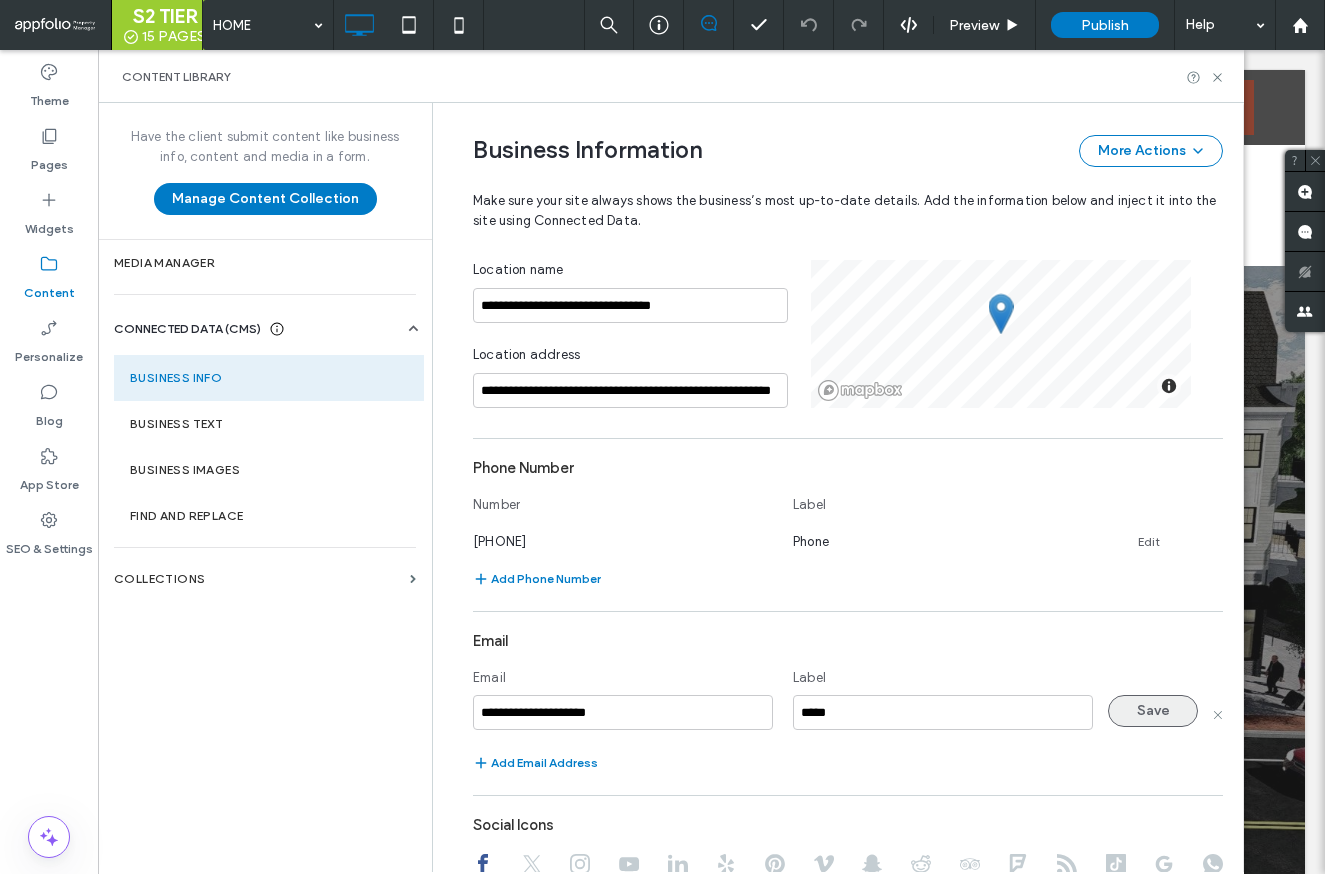 type on "**********" 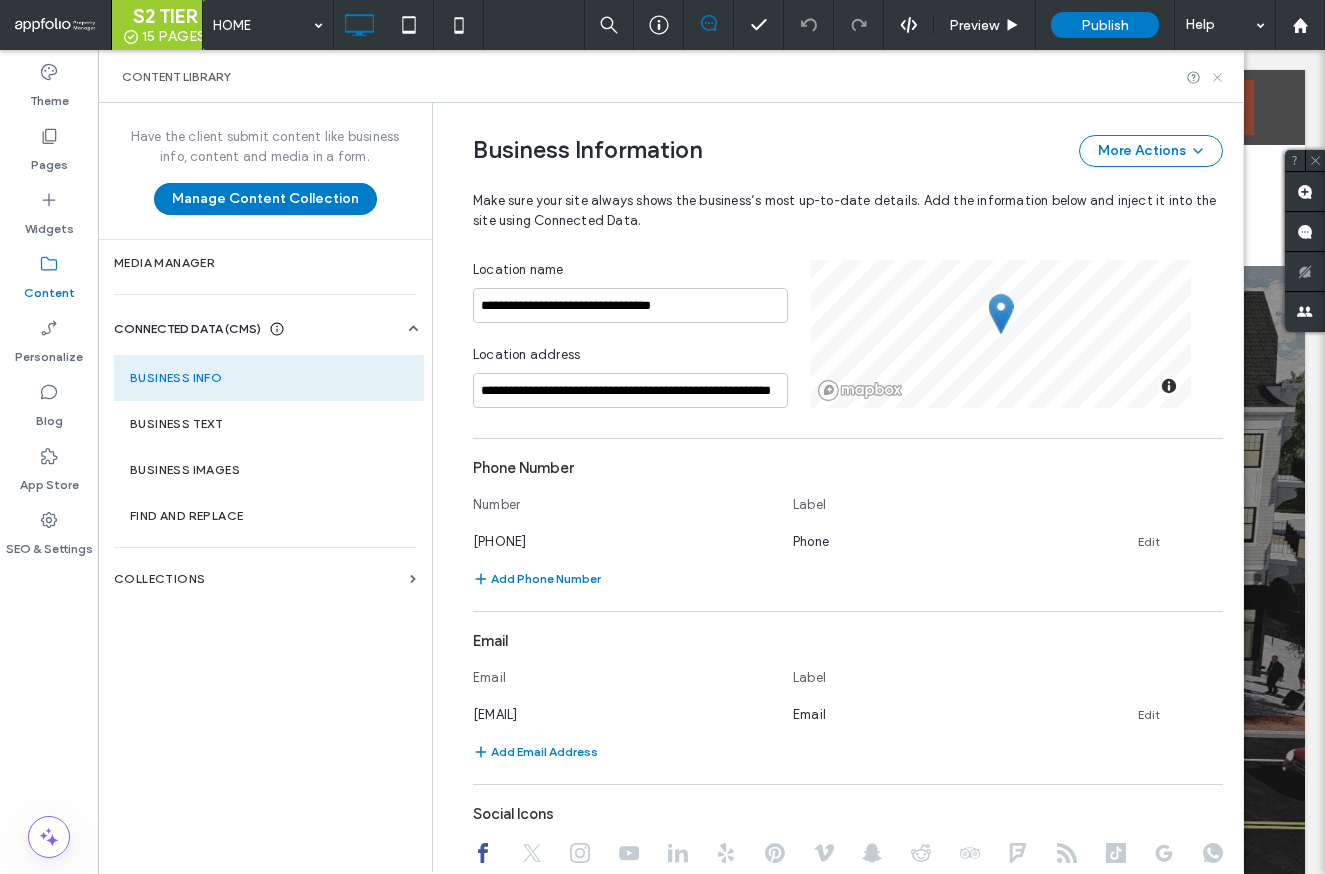 click 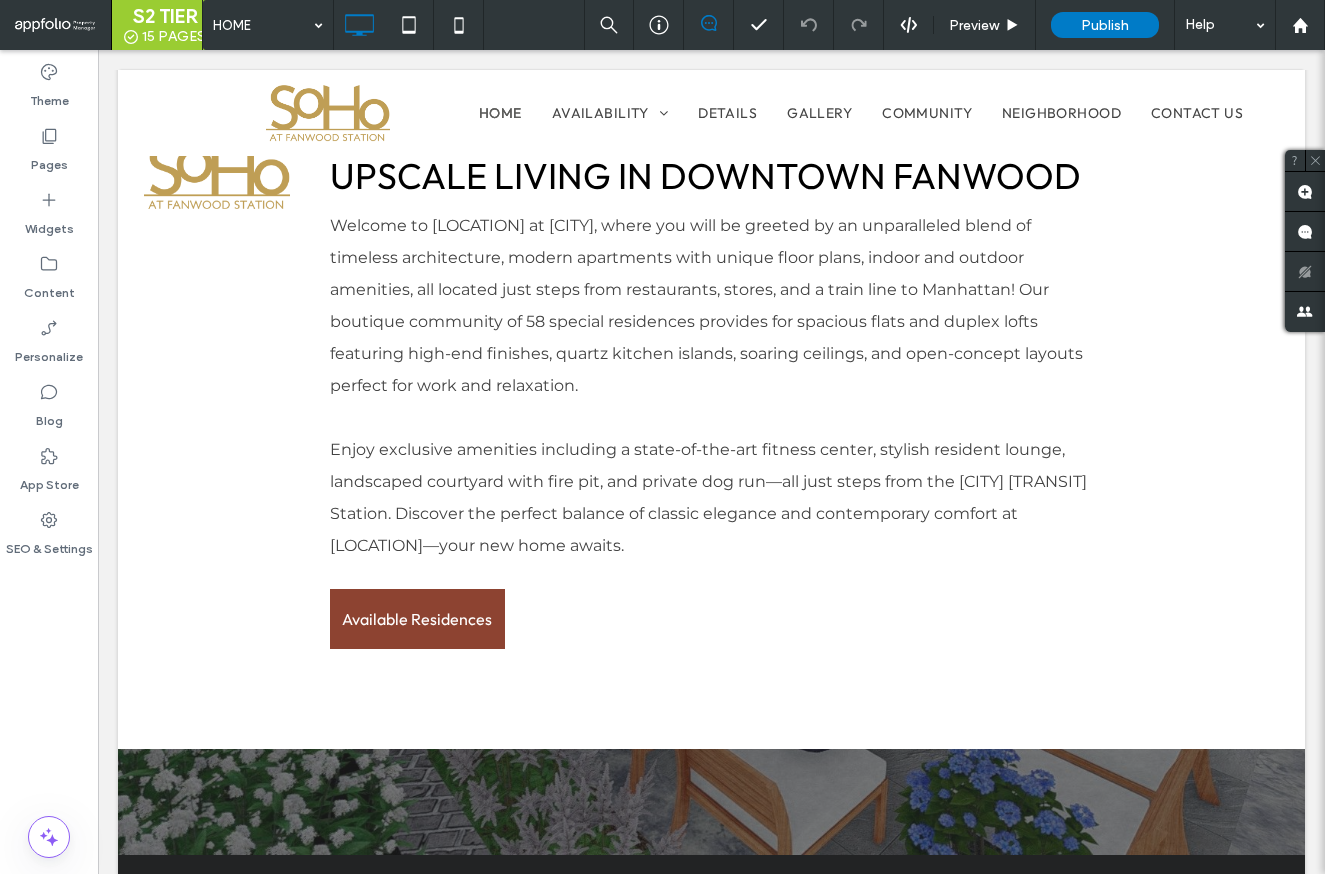scroll, scrollTop: 0, scrollLeft: 0, axis: both 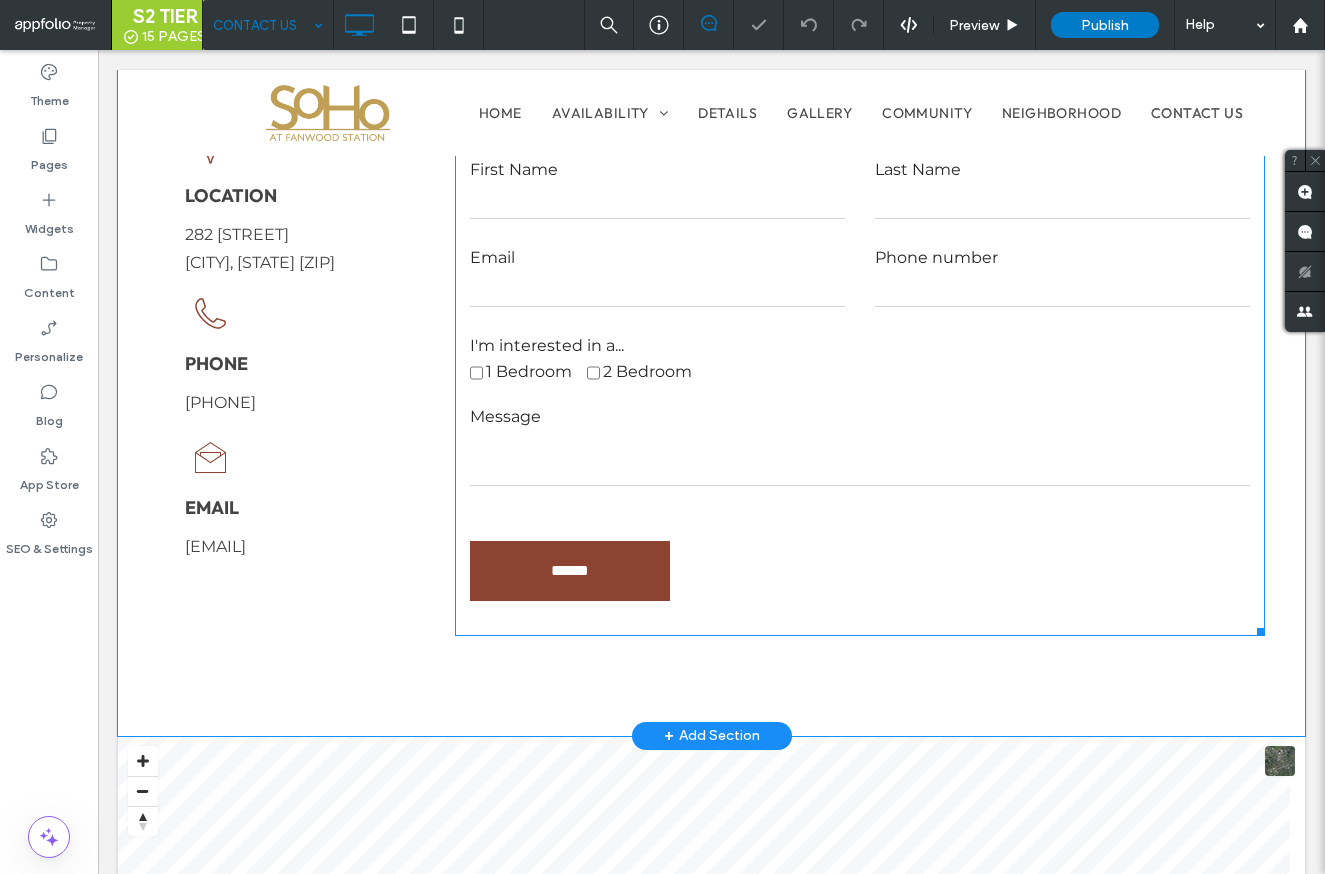 click on "Message" at bounding box center [860, 445] 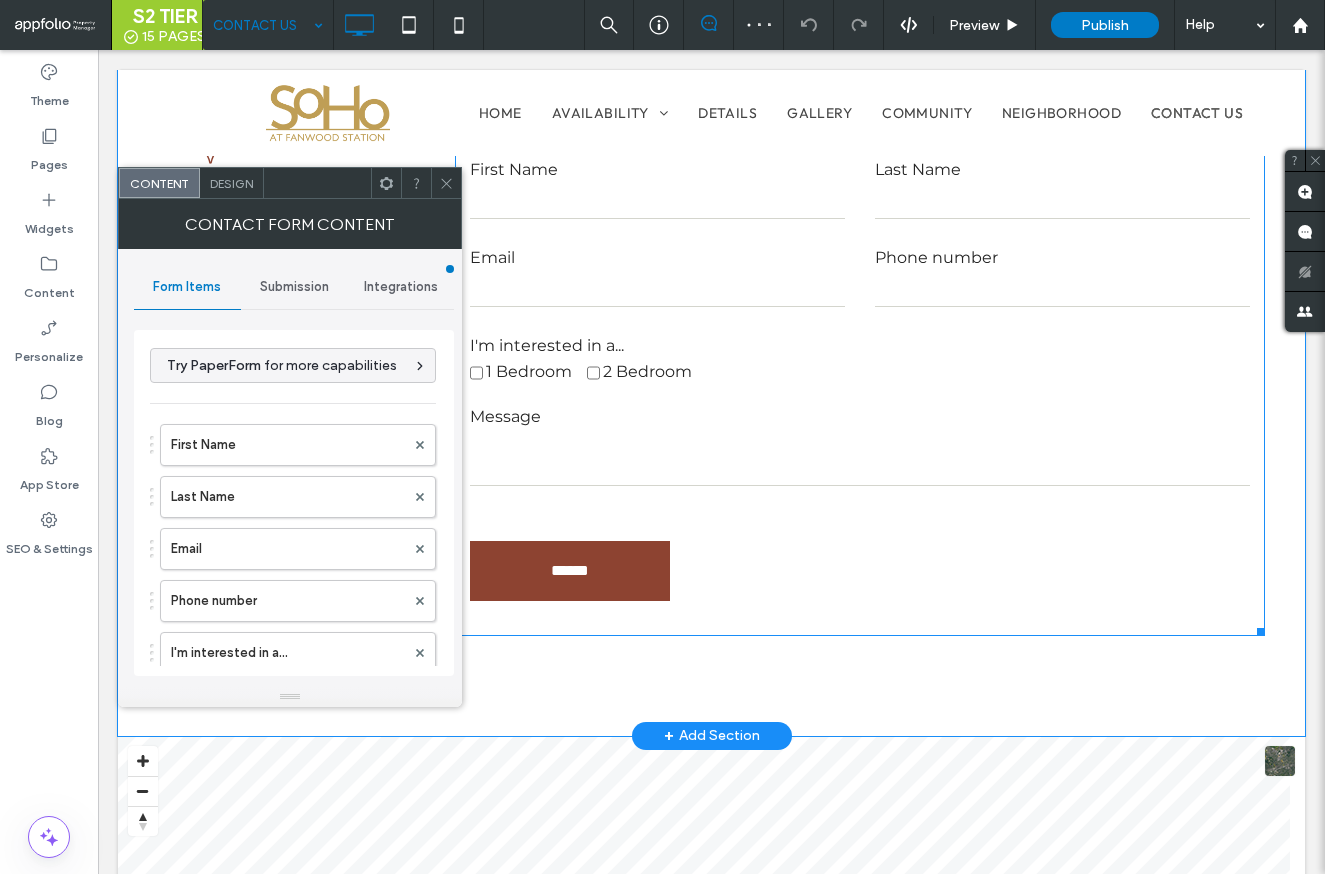 type on "******" 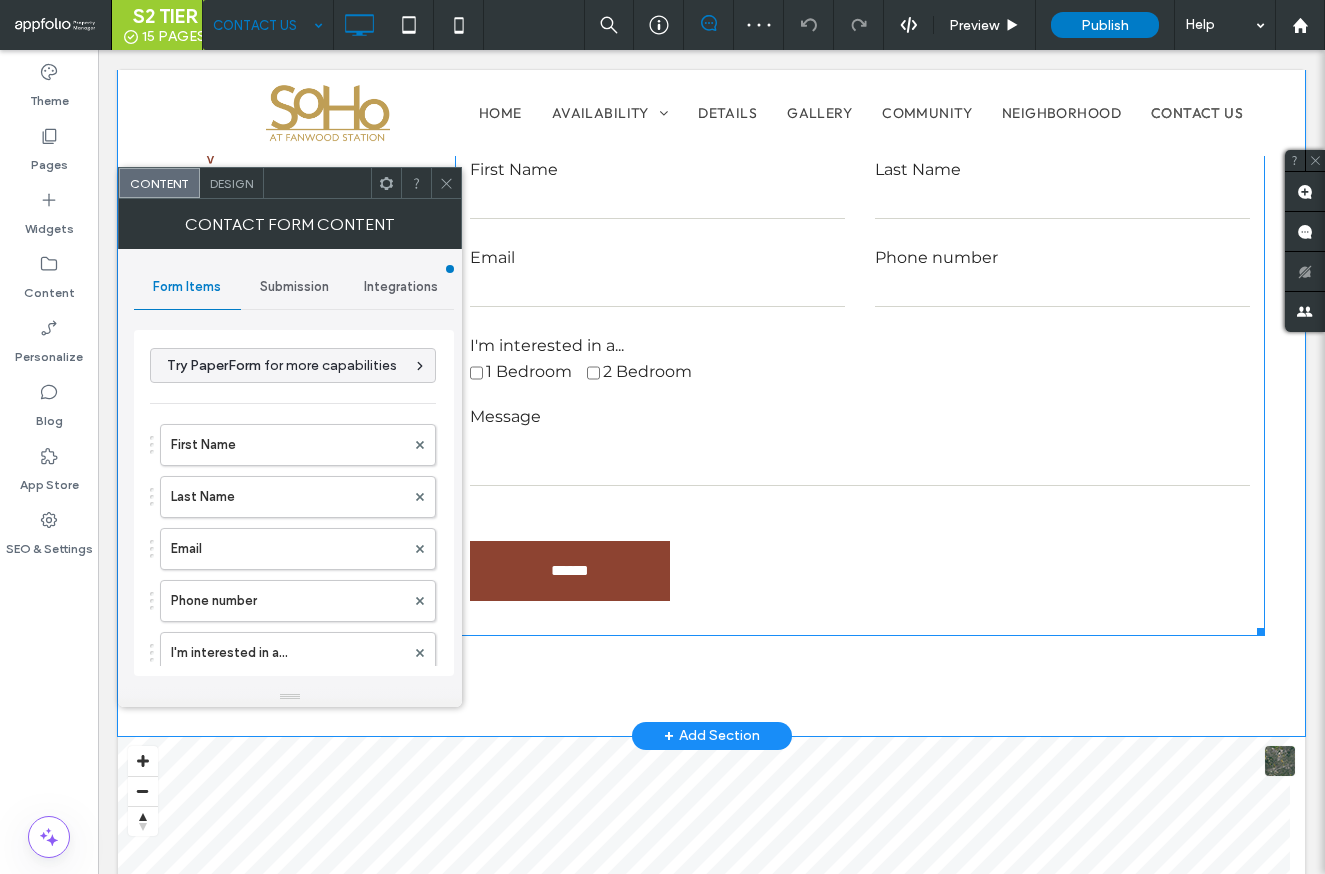 type on "**********" 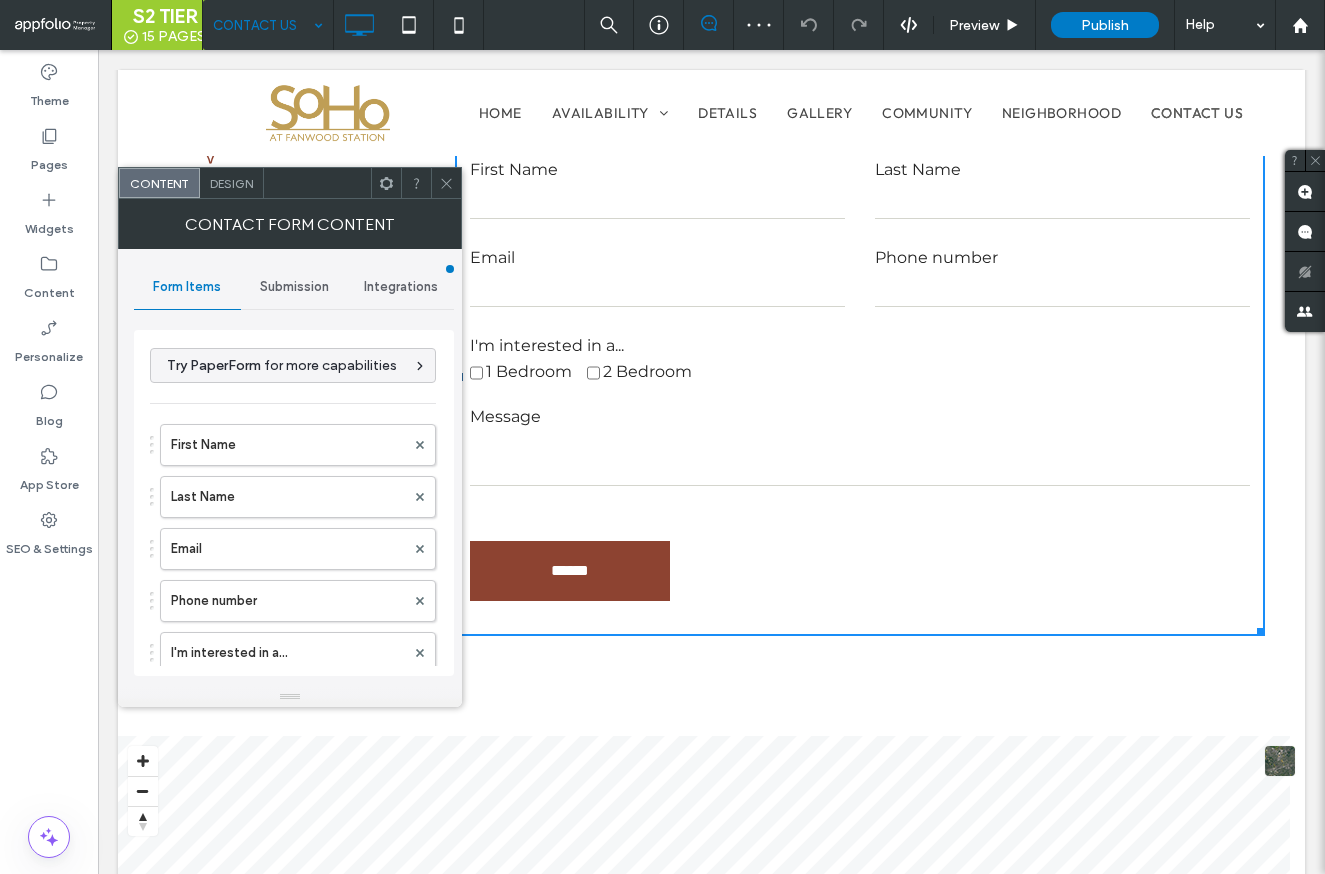 click on "Submission" at bounding box center (294, 287) 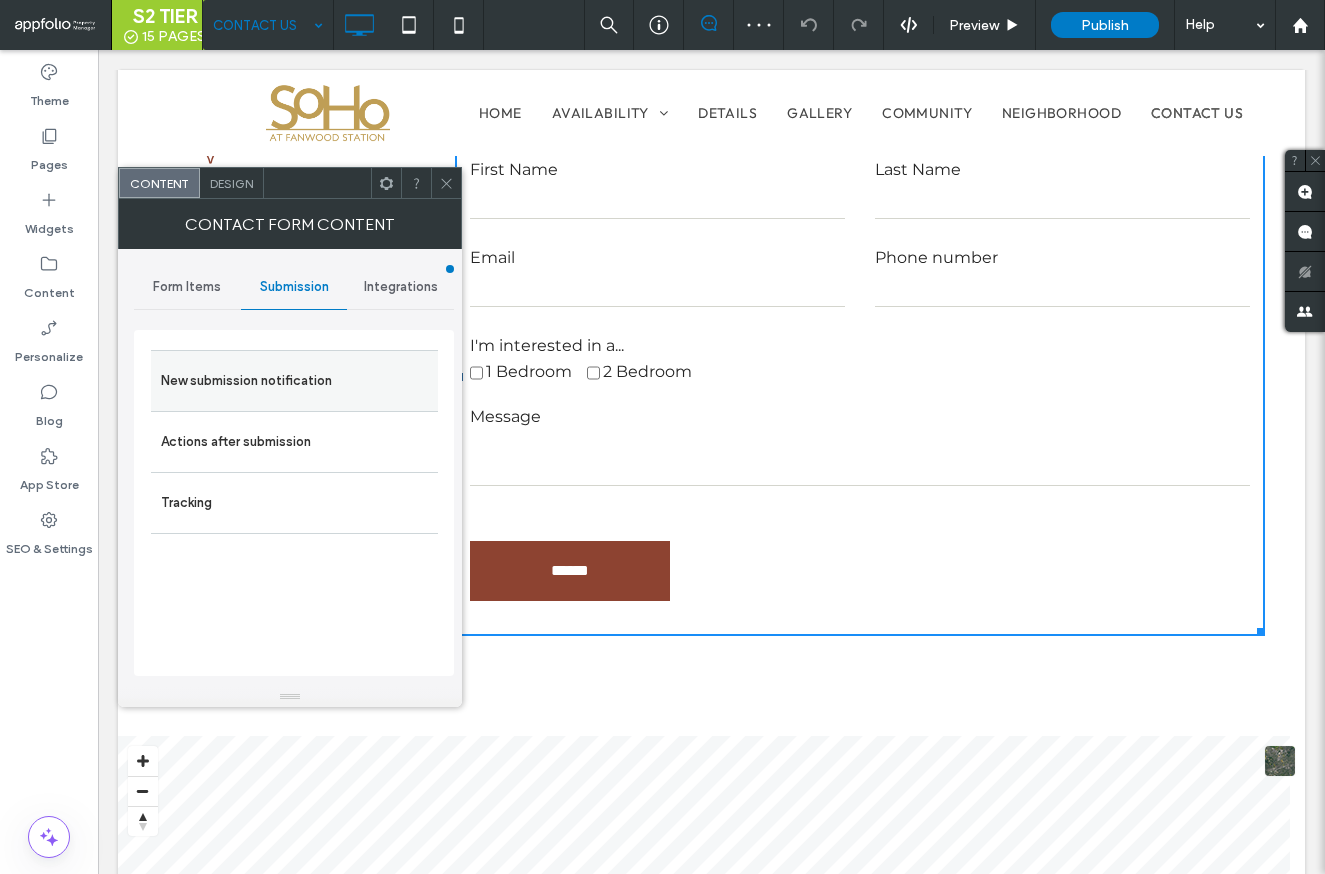 click on "New submission notification" at bounding box center [294, 381] 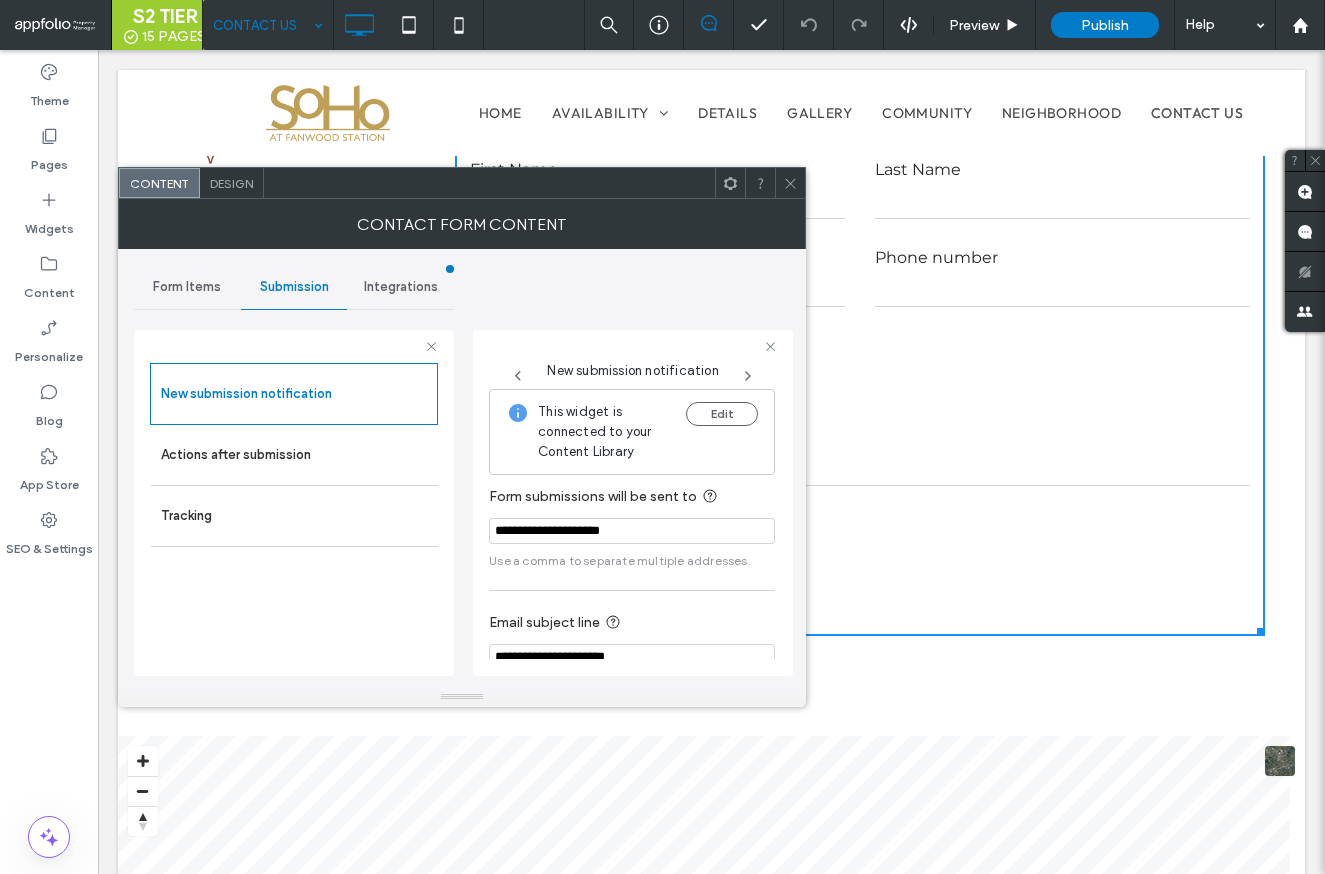 drag, startPoint x: 787, startPoint y: 182, endPoint x: 477, endPoint y: 22, distance: 348.8553 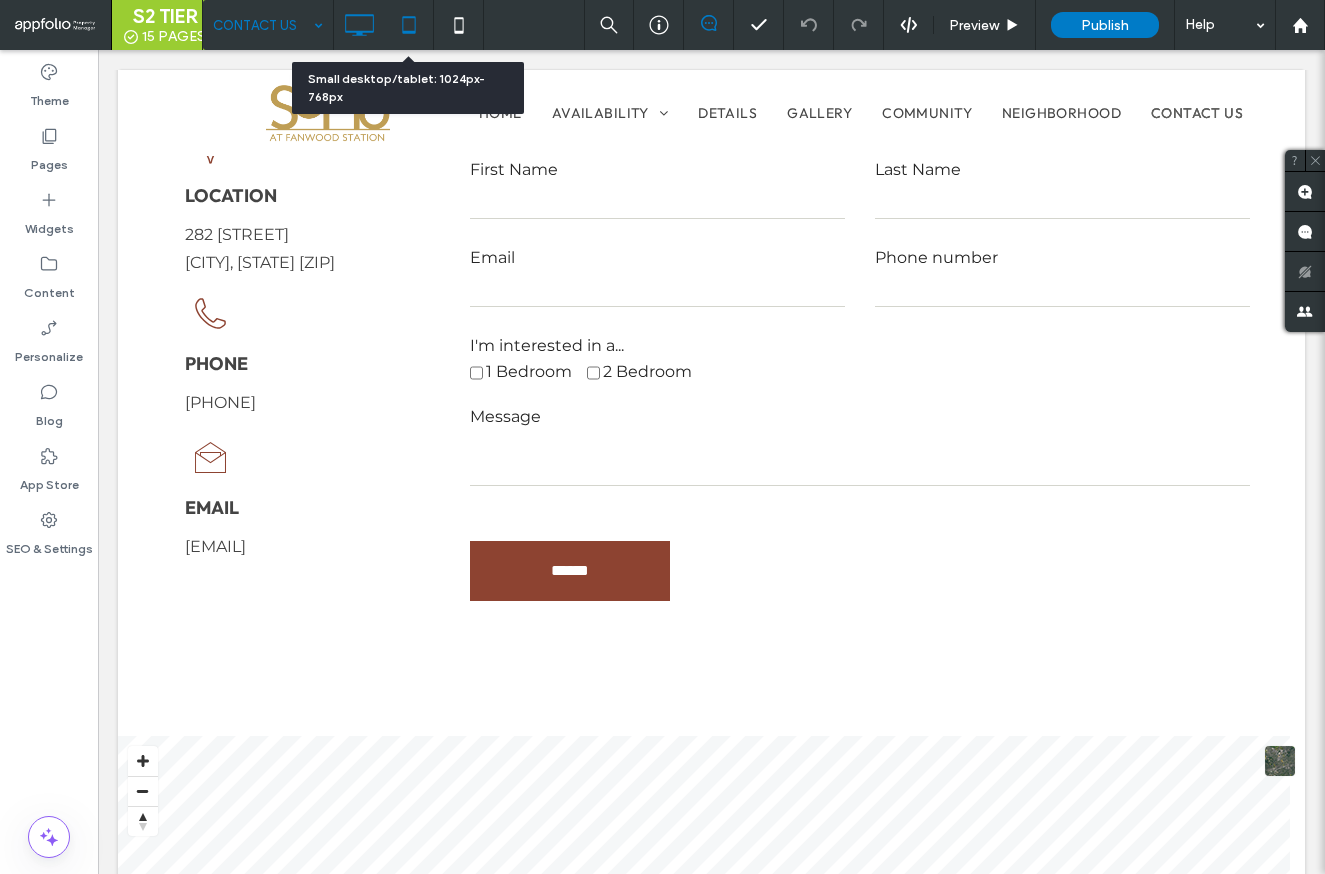 click 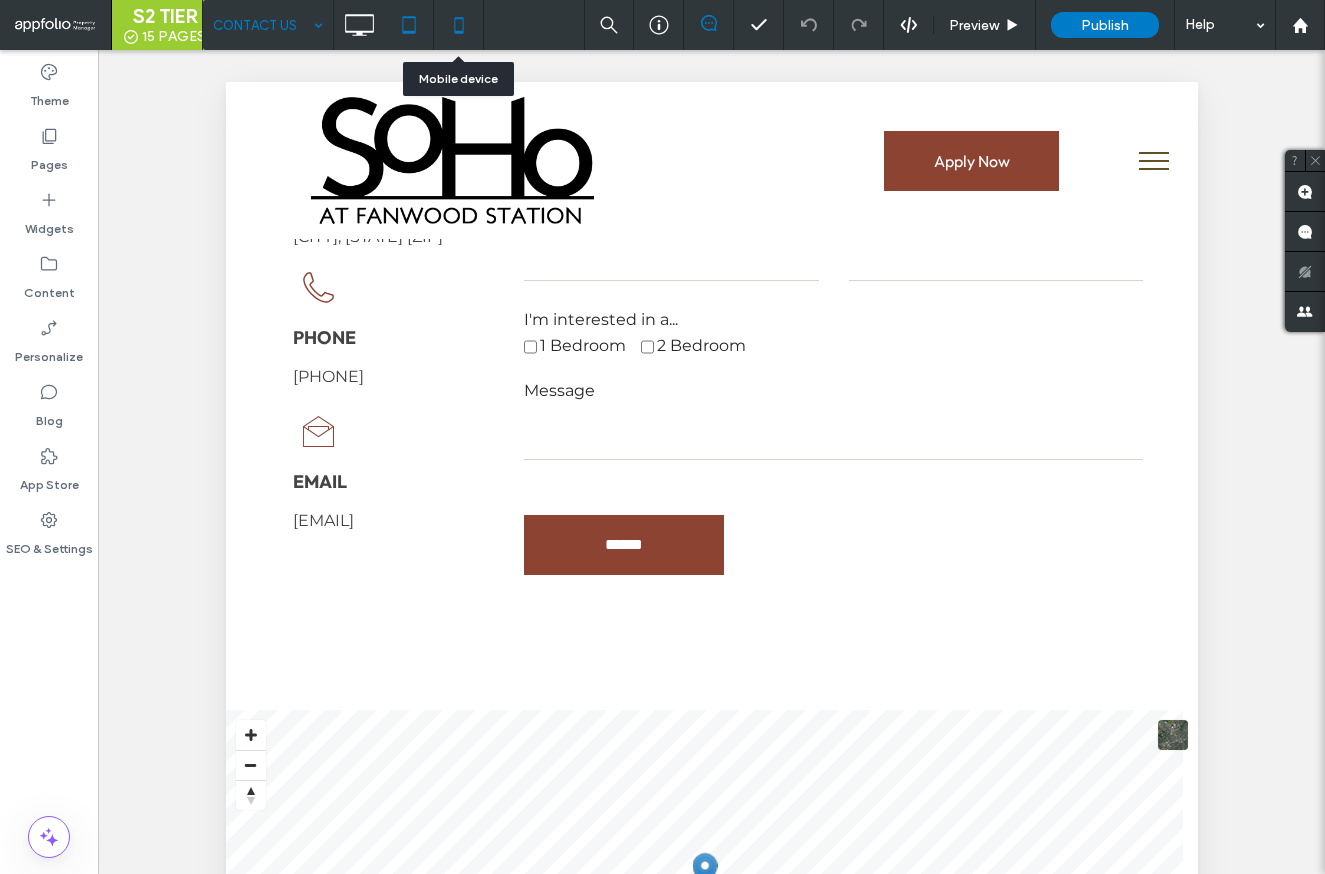 click 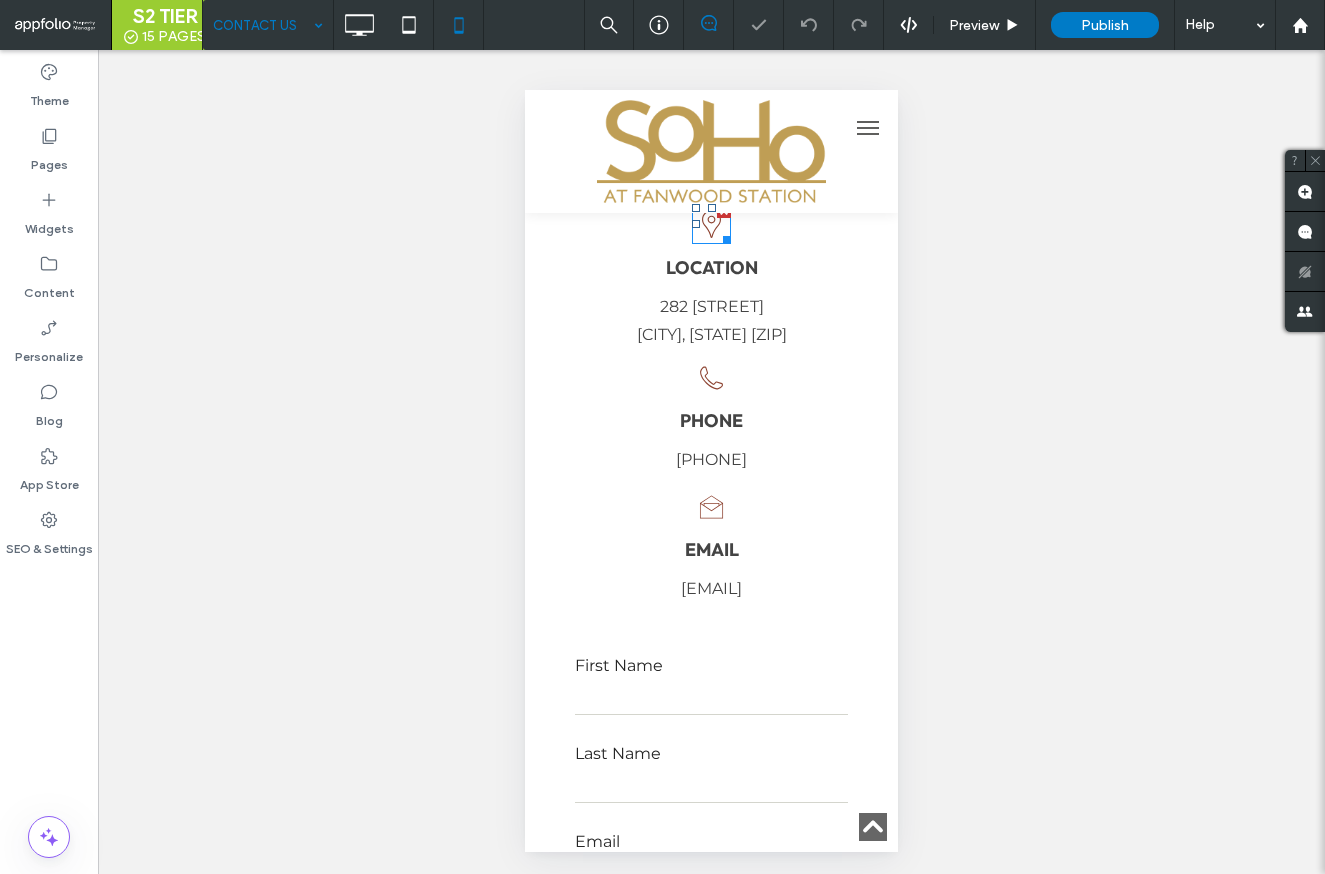scroll, scrollTop: 761, scrollLeft: 0, axis: vertical 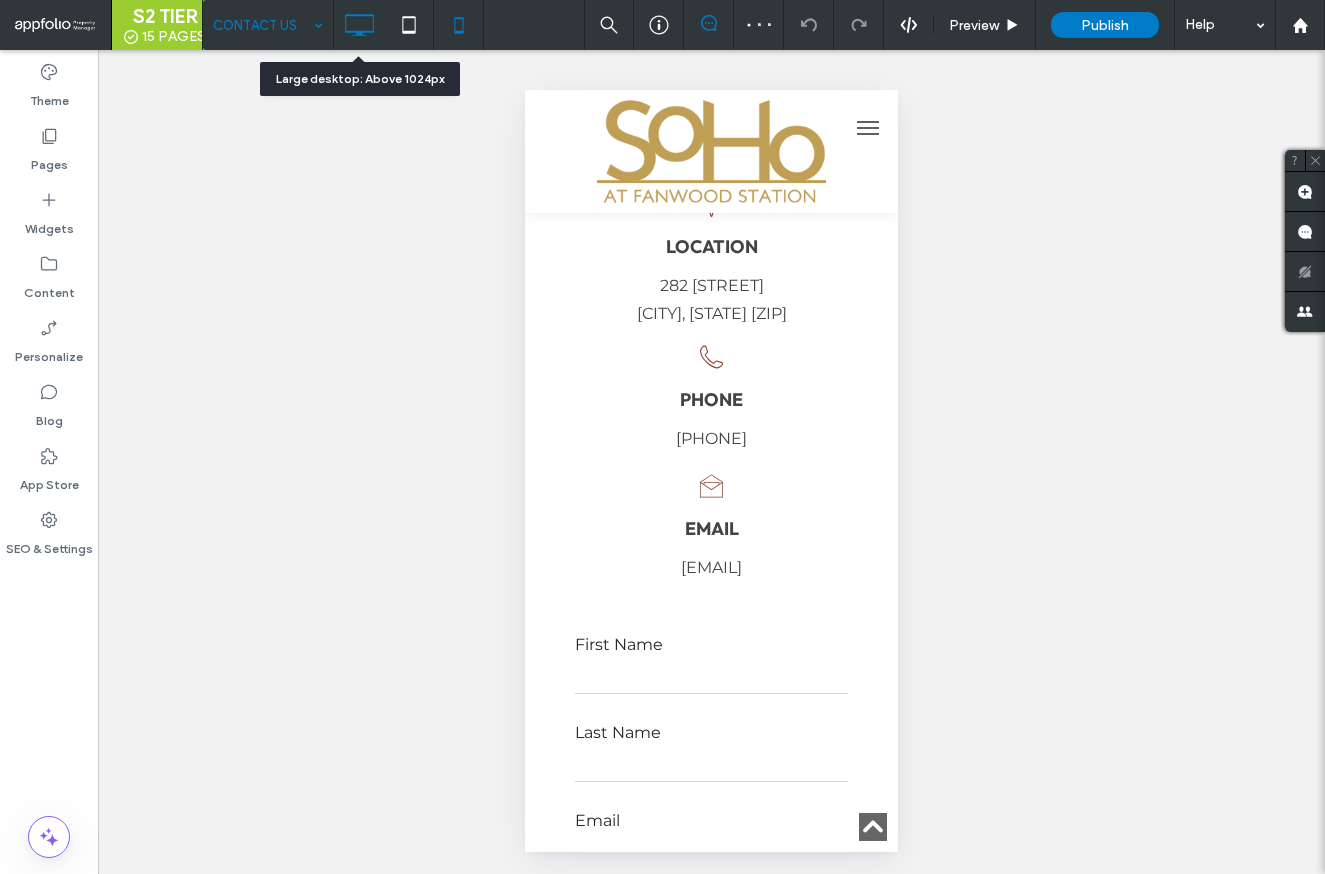 click 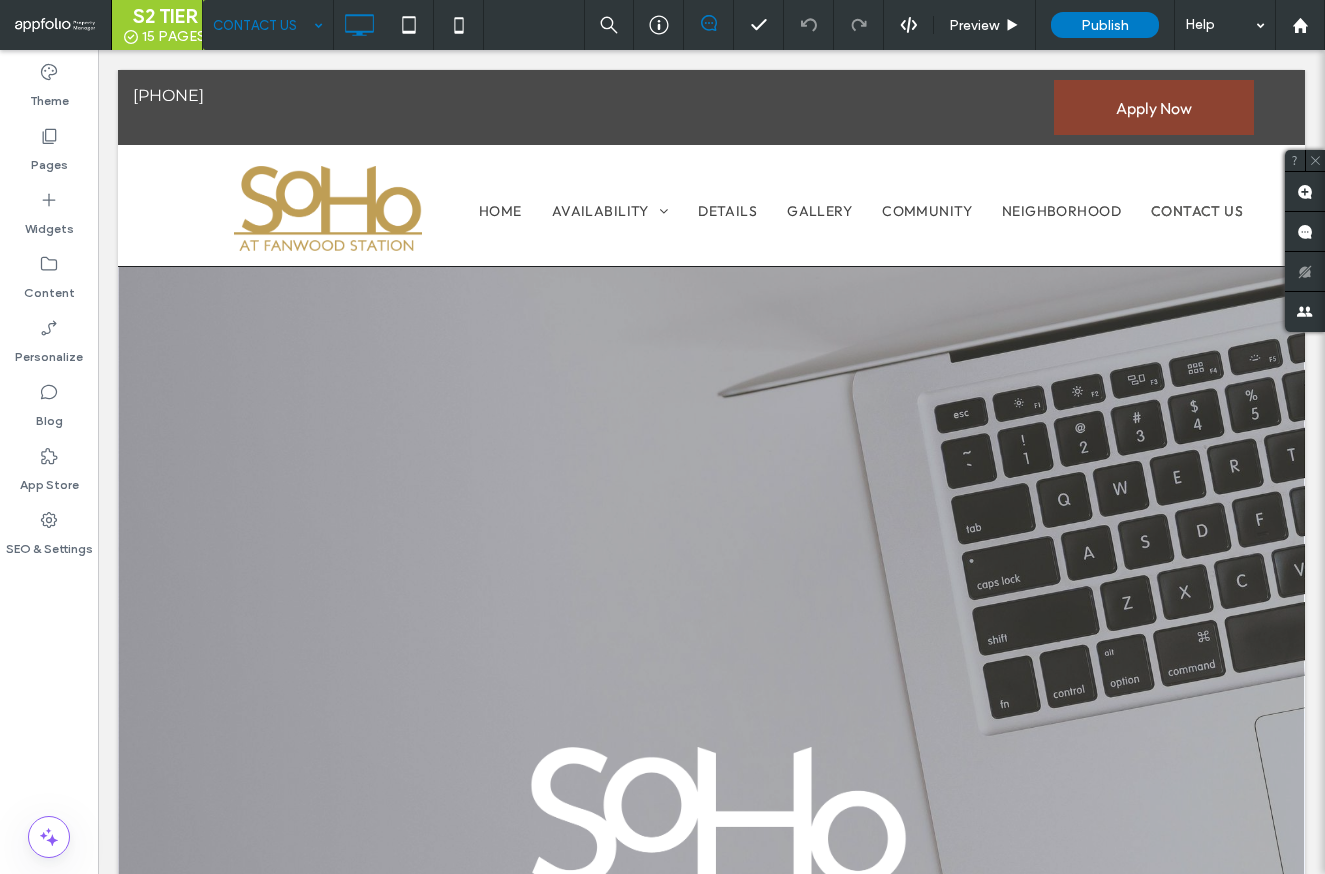 scroll, scrollTop: 0, scrollLeft: 0, axis: both 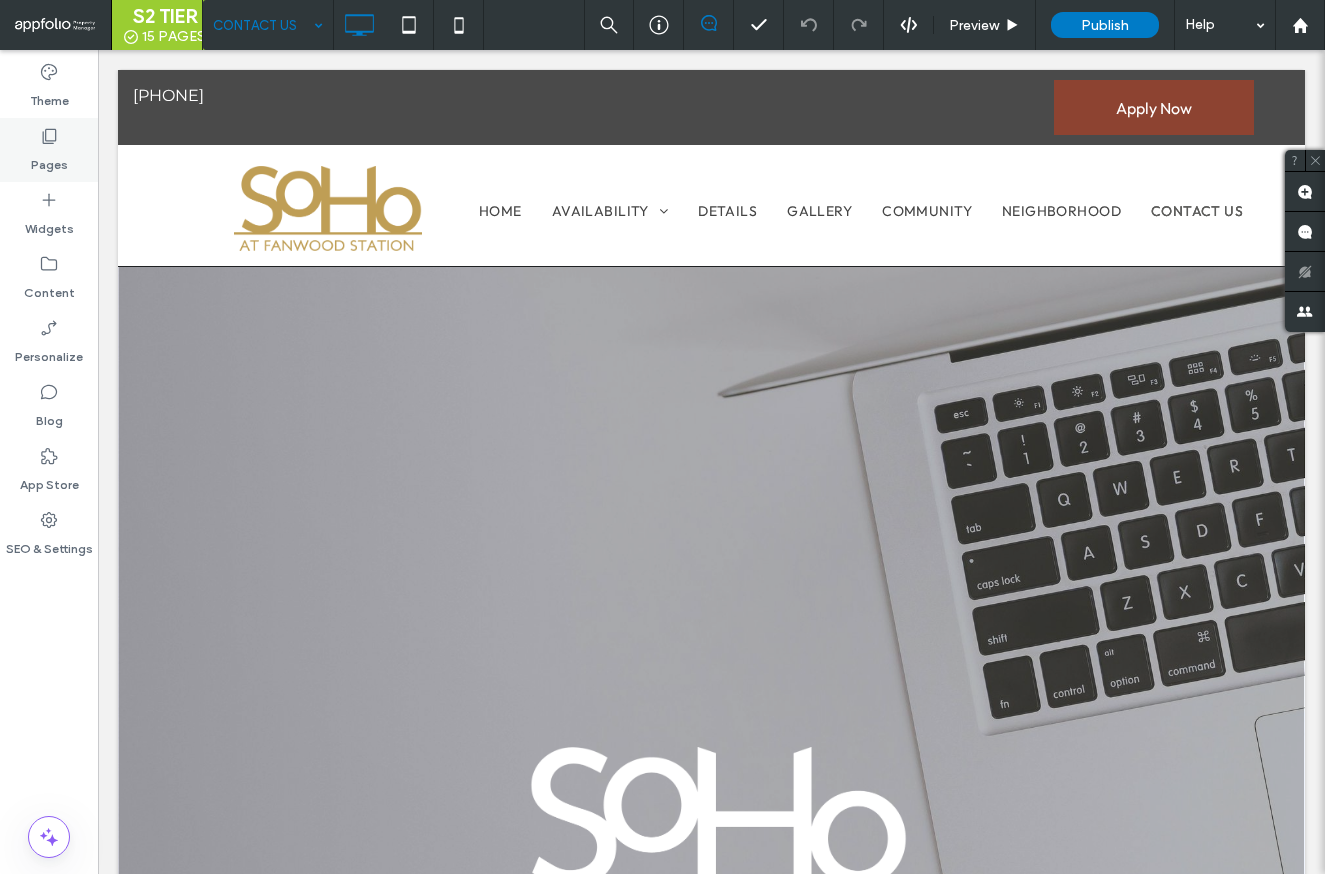 click on "Pages" at bounding box center [49, 150] 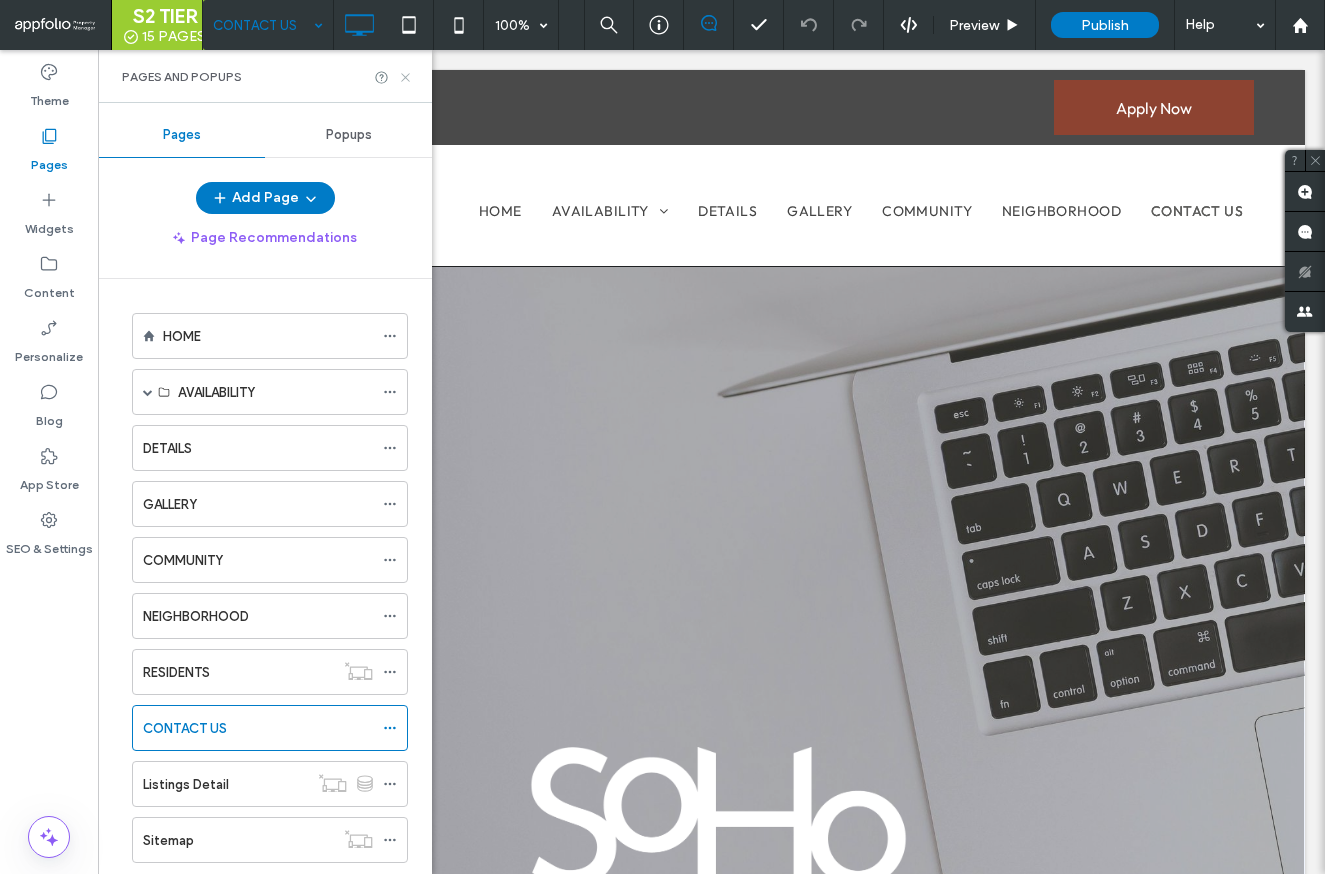 drag, startPoint x: 410, startPoint y: 80, endPoint x: 241, endPoint y: 154, distance: 184.4912 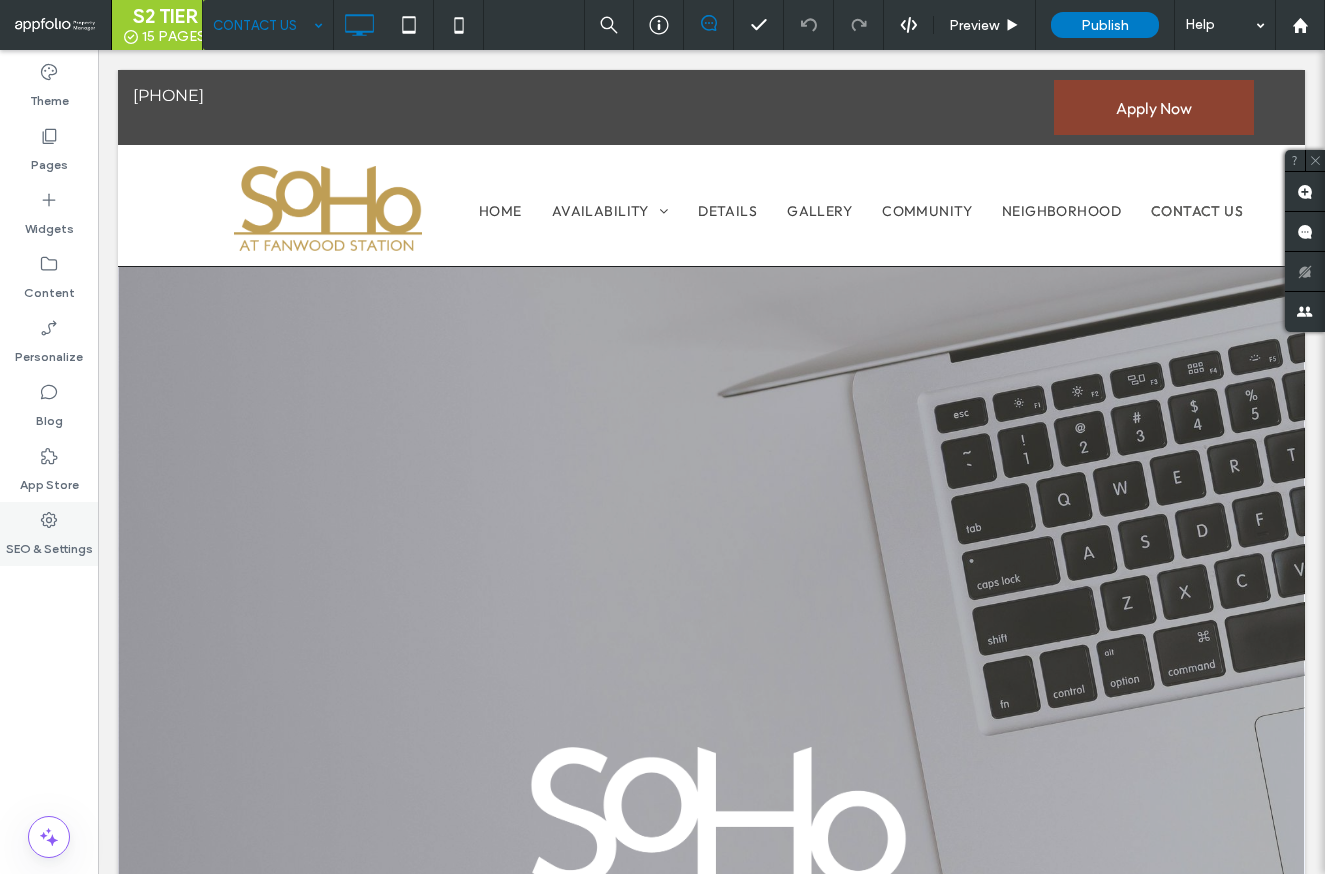 click on "SEO & Settings" at bounding box center (49, 534) 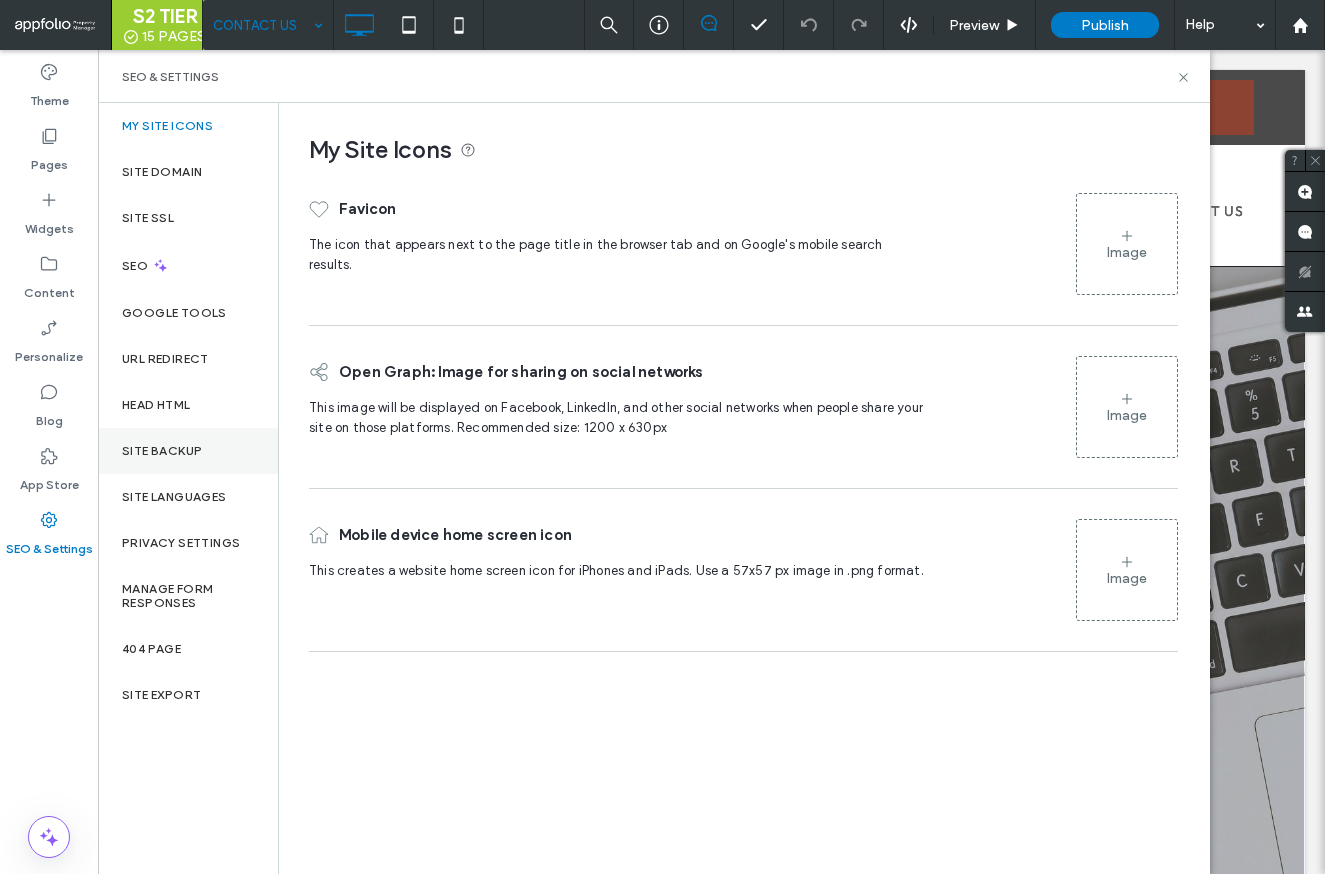 click on "Site Backup" at bounding box center [162, 451] 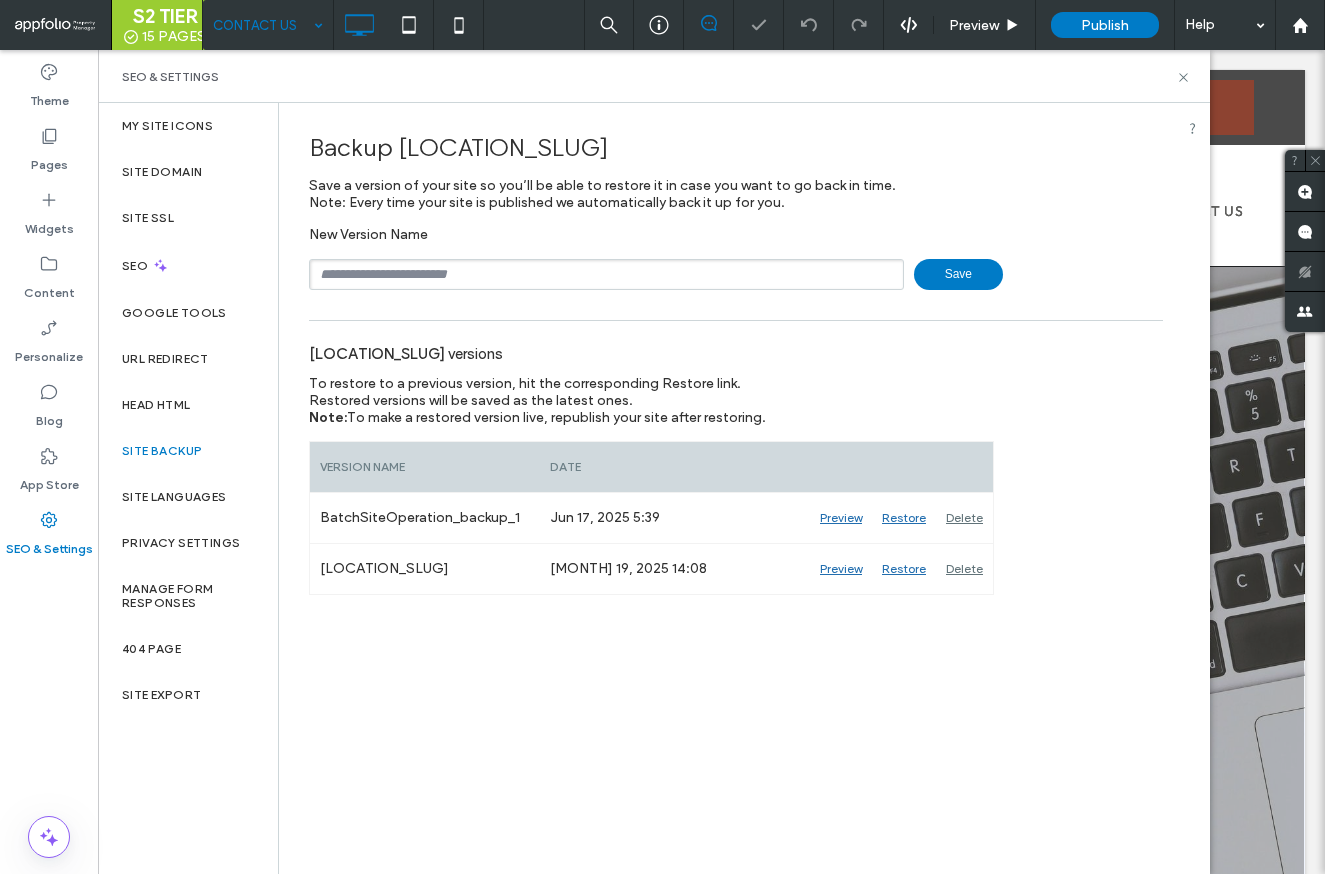 click at bounding box center [606, 274] 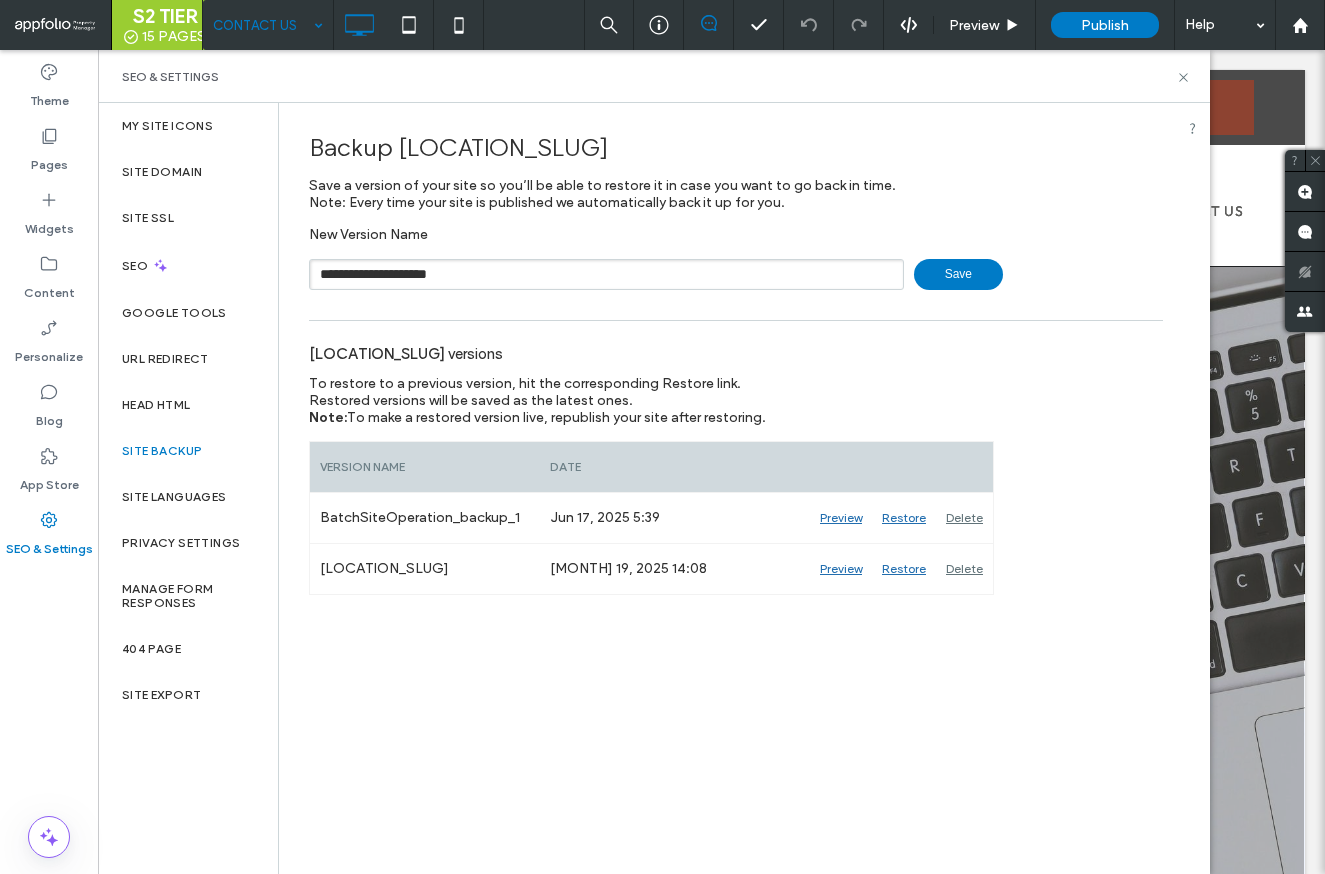 type on "**********" 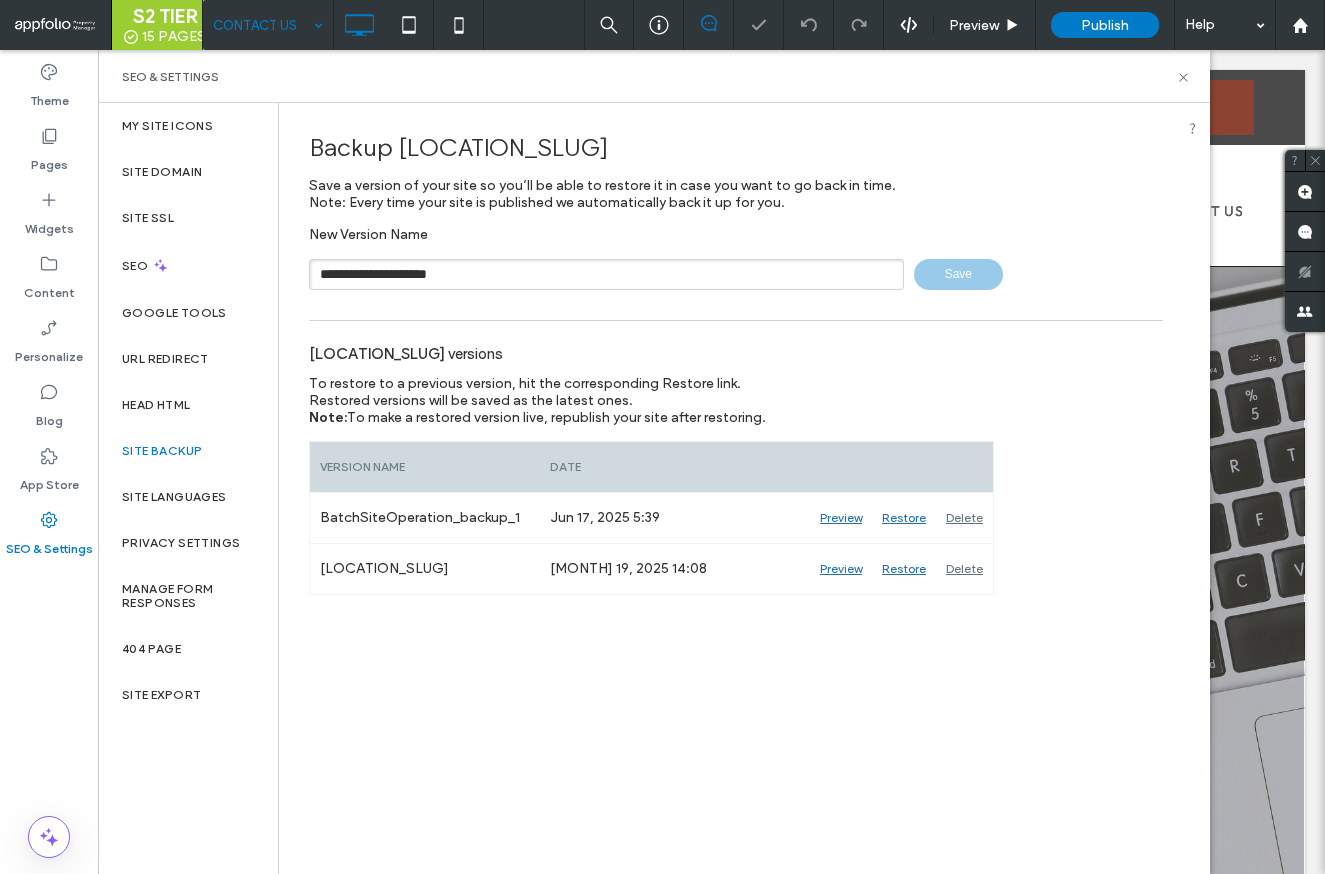 type 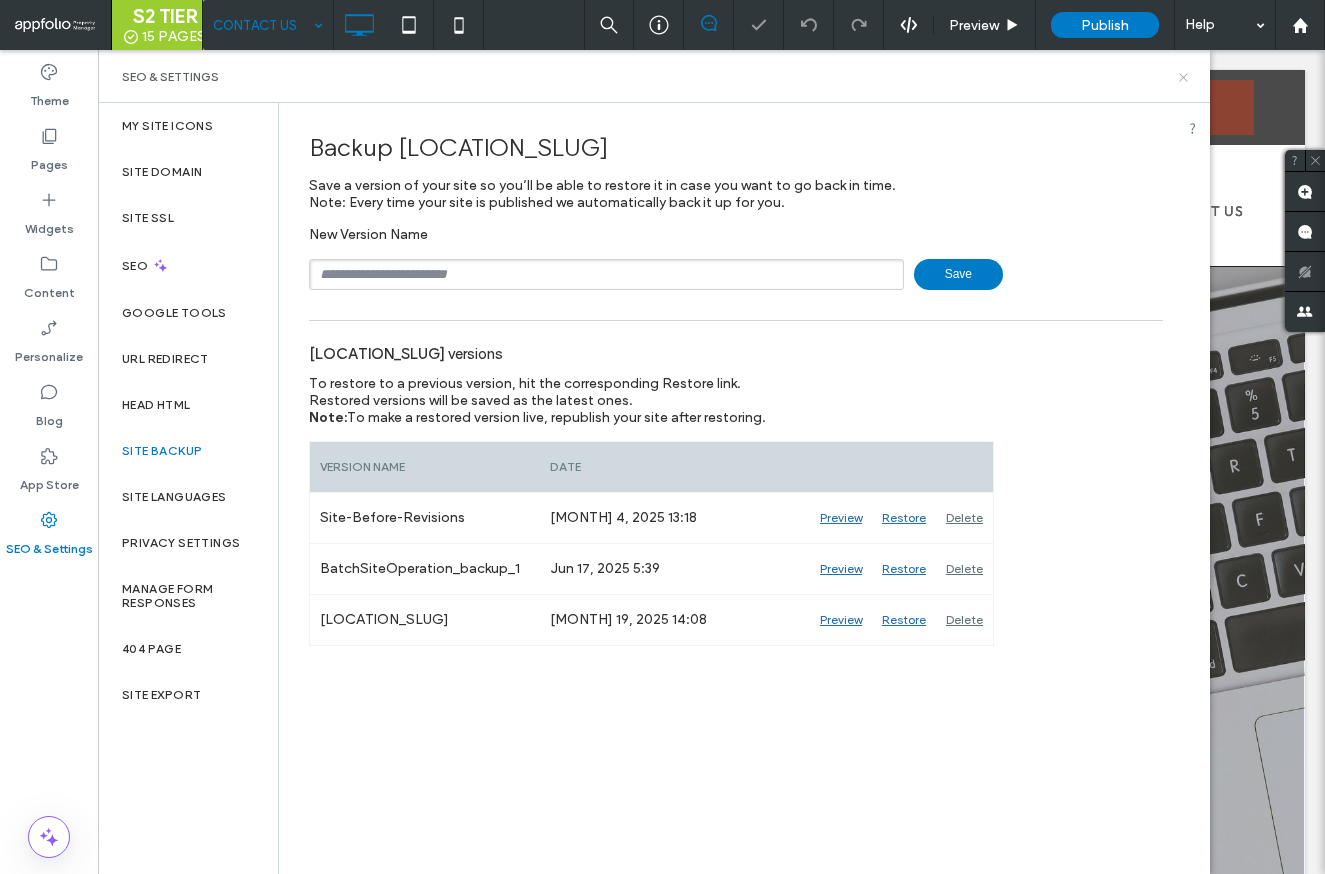 click 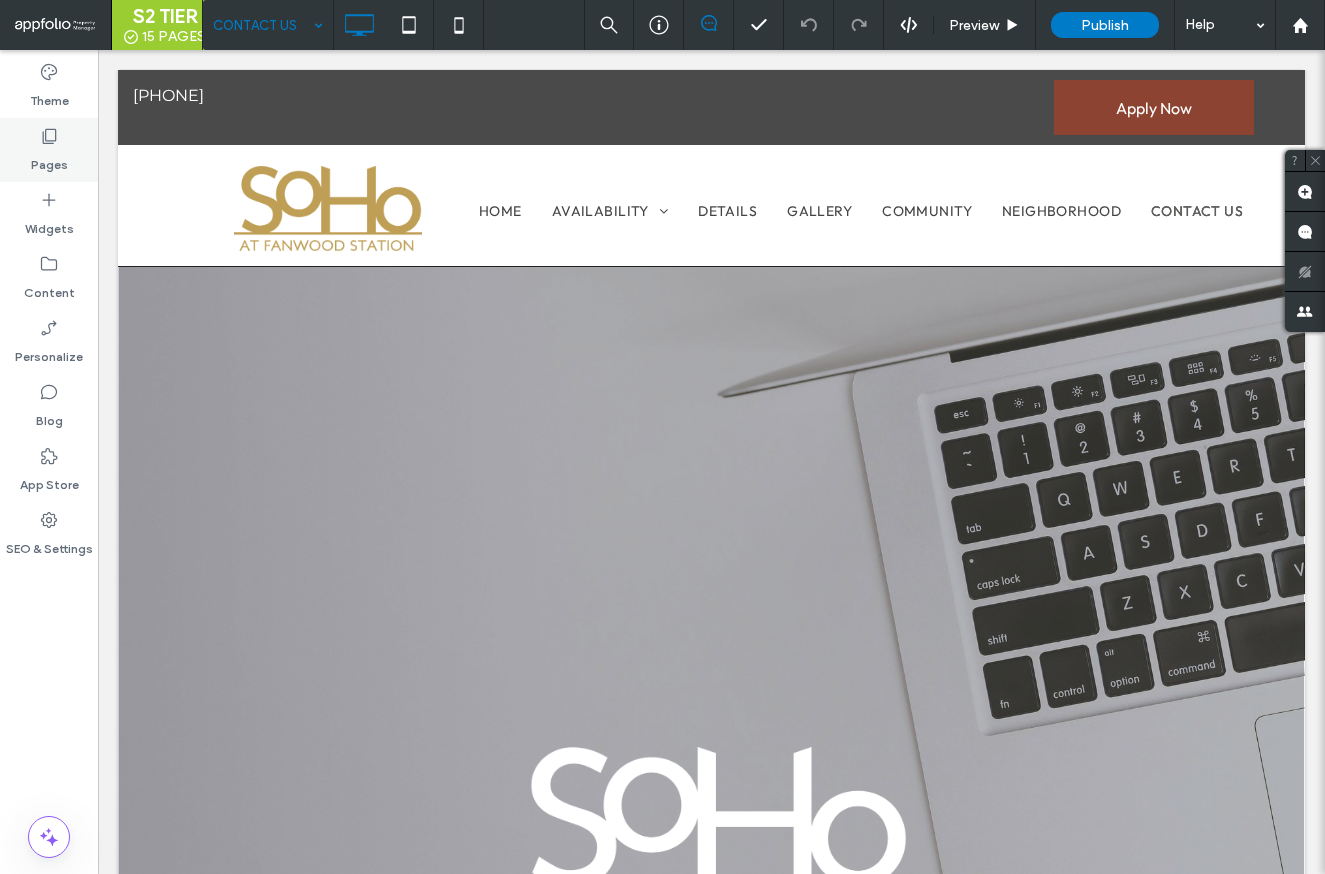 click on "Pages" at bounding box center [49, 160] 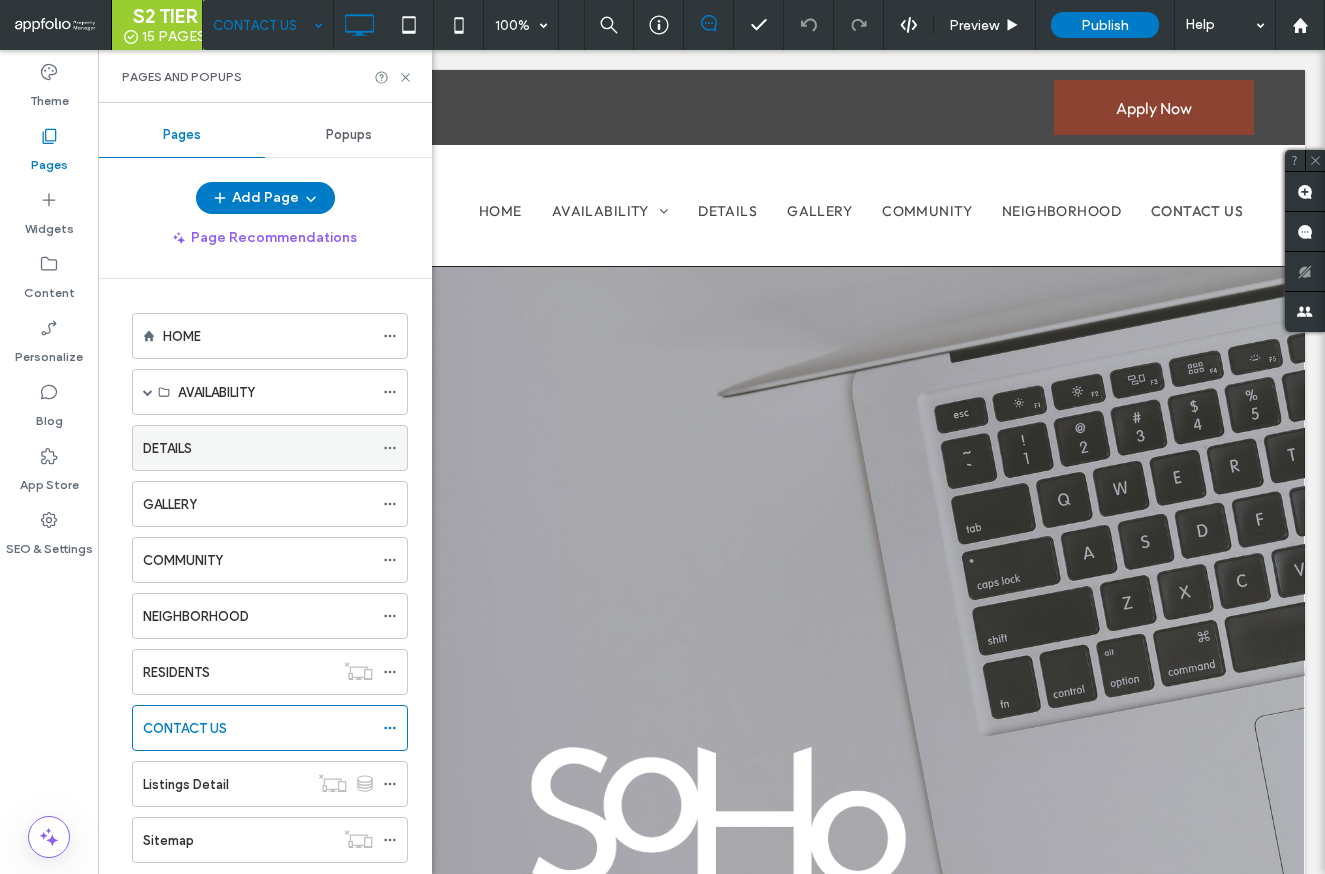 click 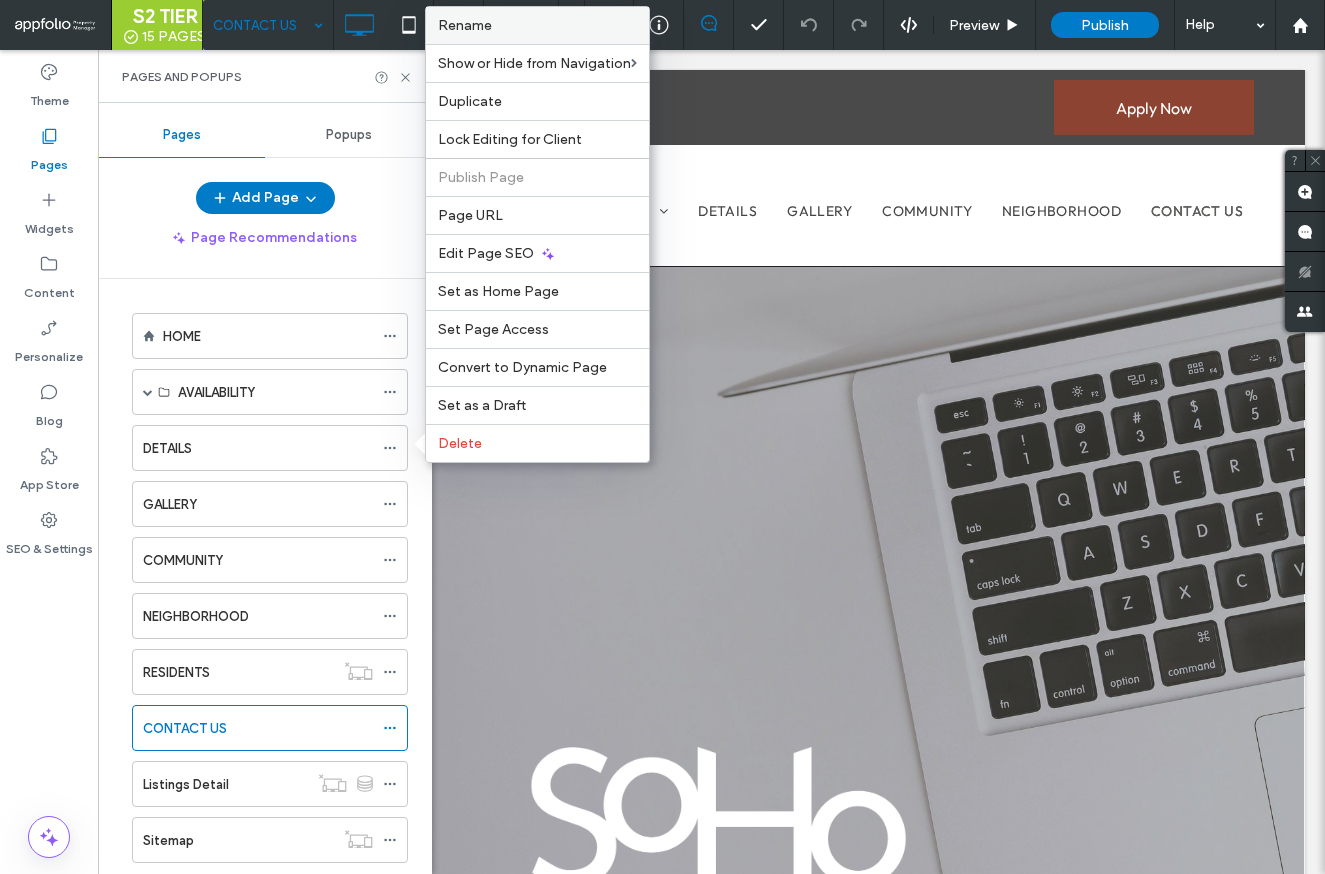 click on "Rename" at bounding box center (537, 25) 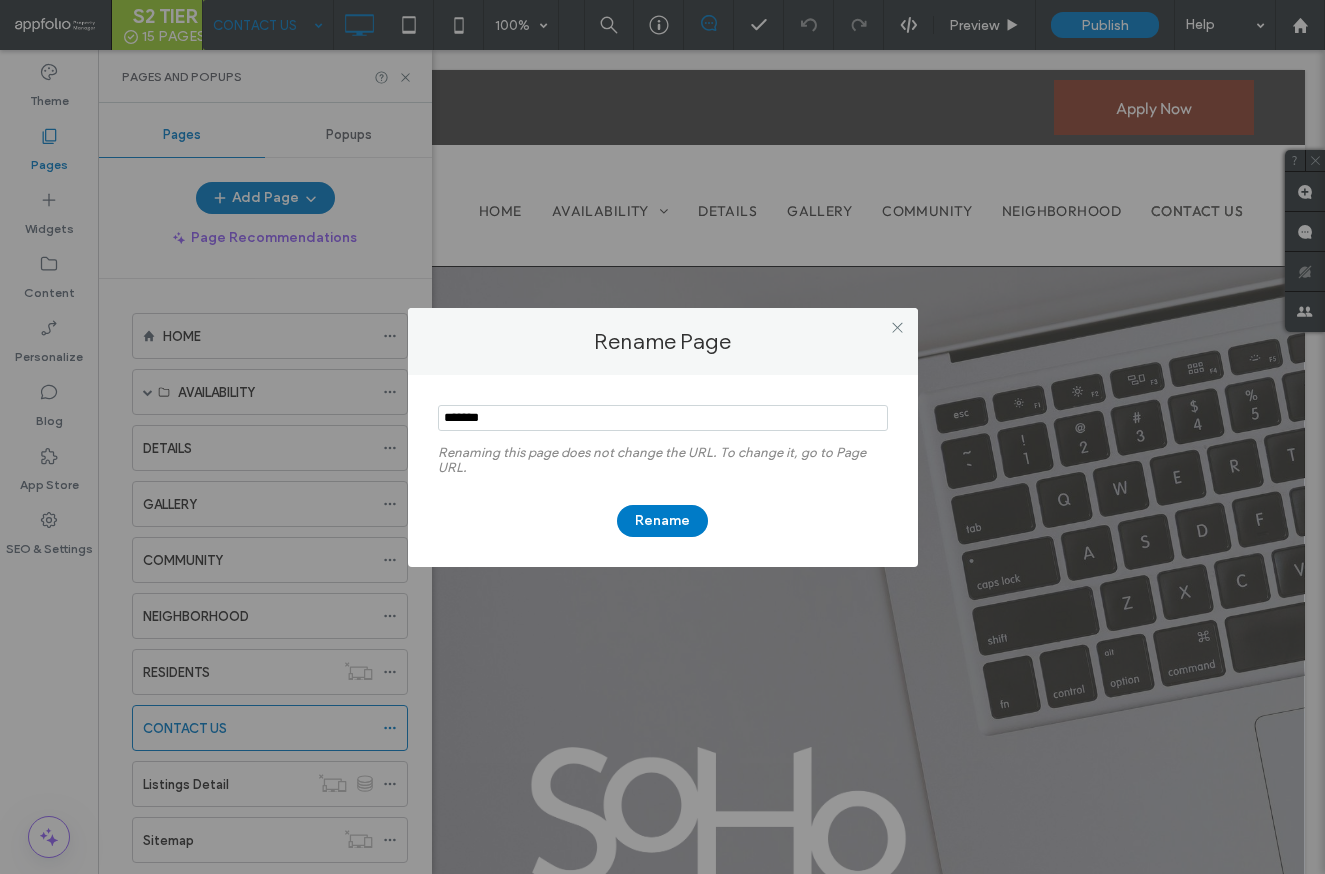 click on "Rename Page Renaming this page does not change the URL. To change it, go to Page URL. Rename" at bounding box center (662, 437) 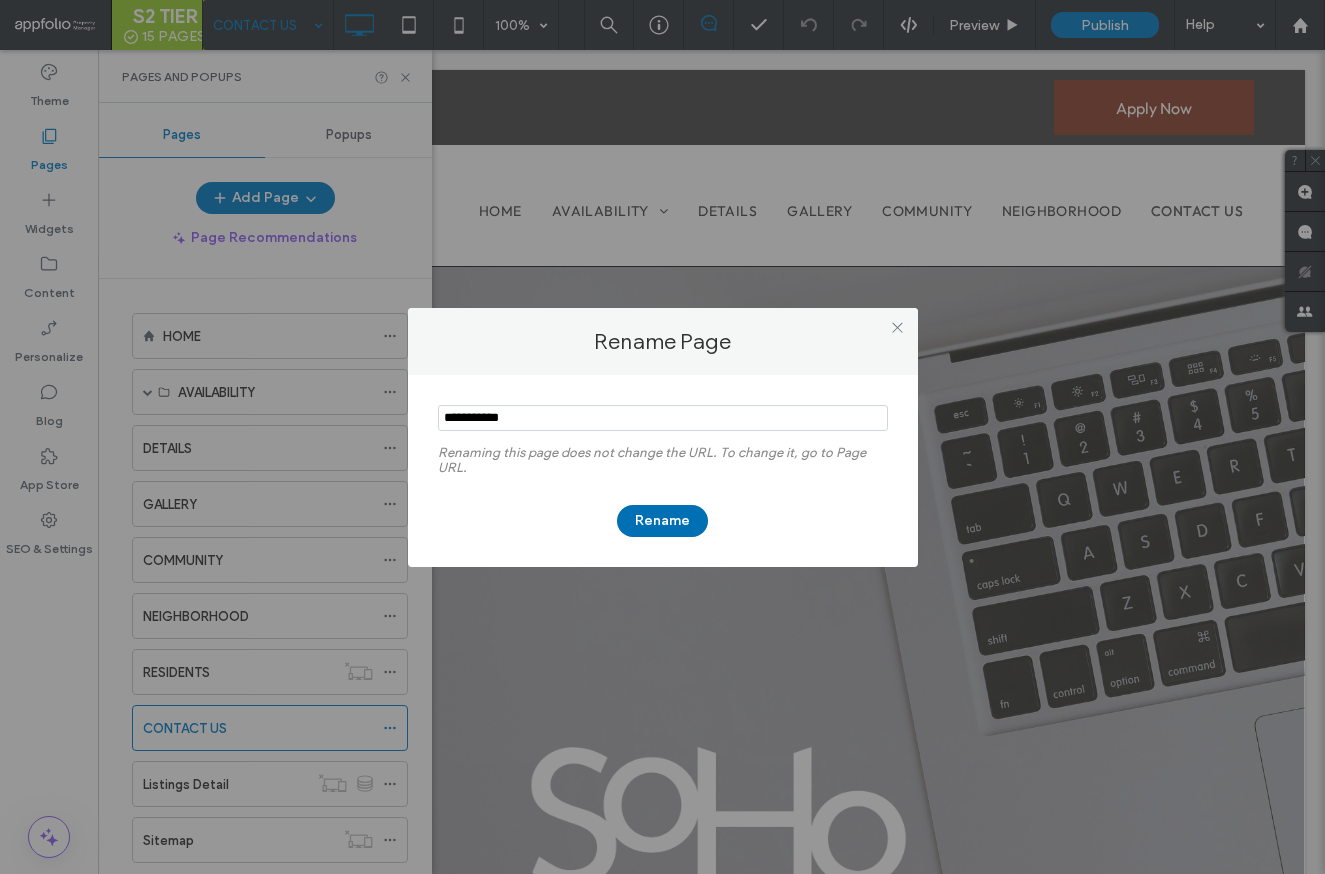 type on "**********" 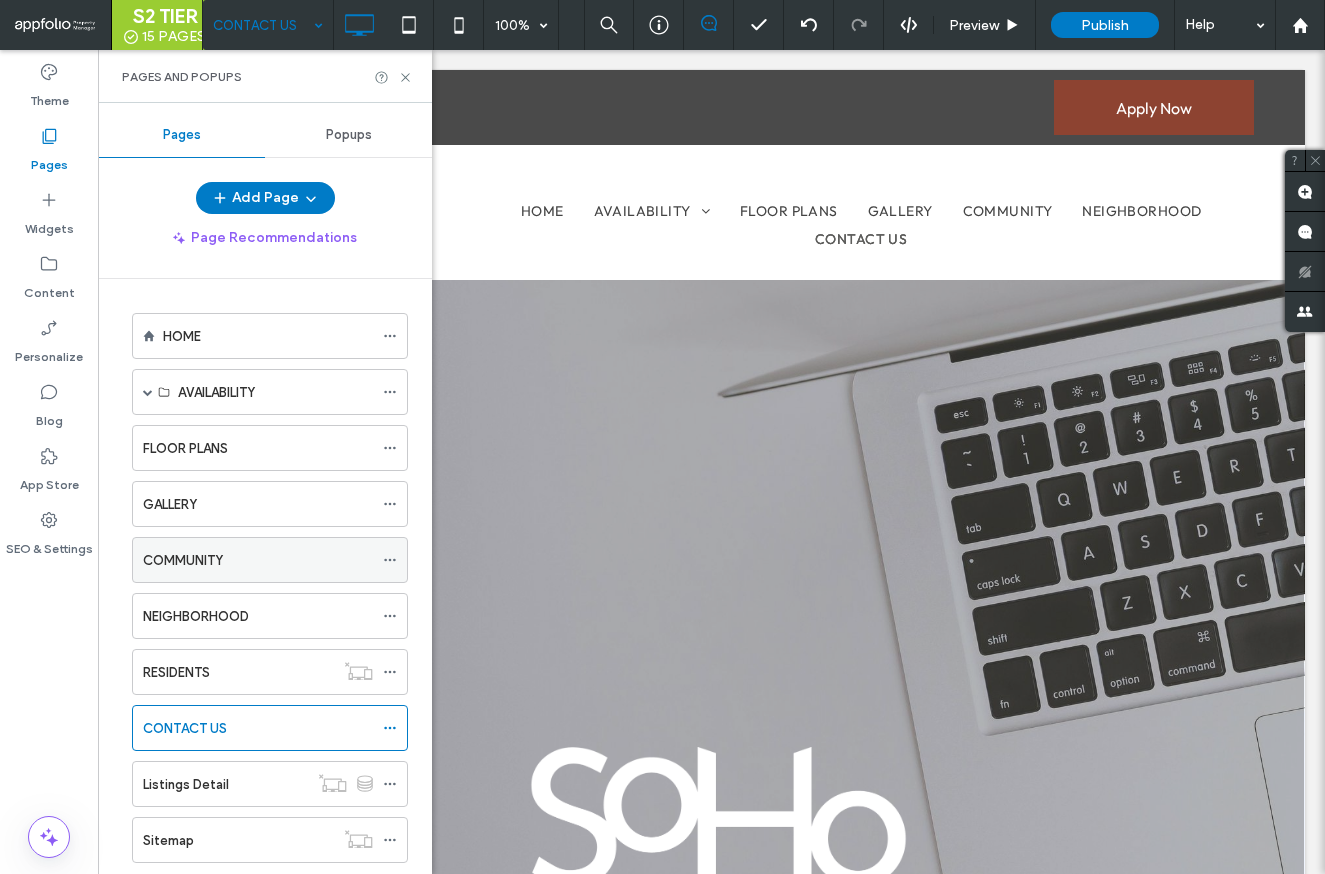 click 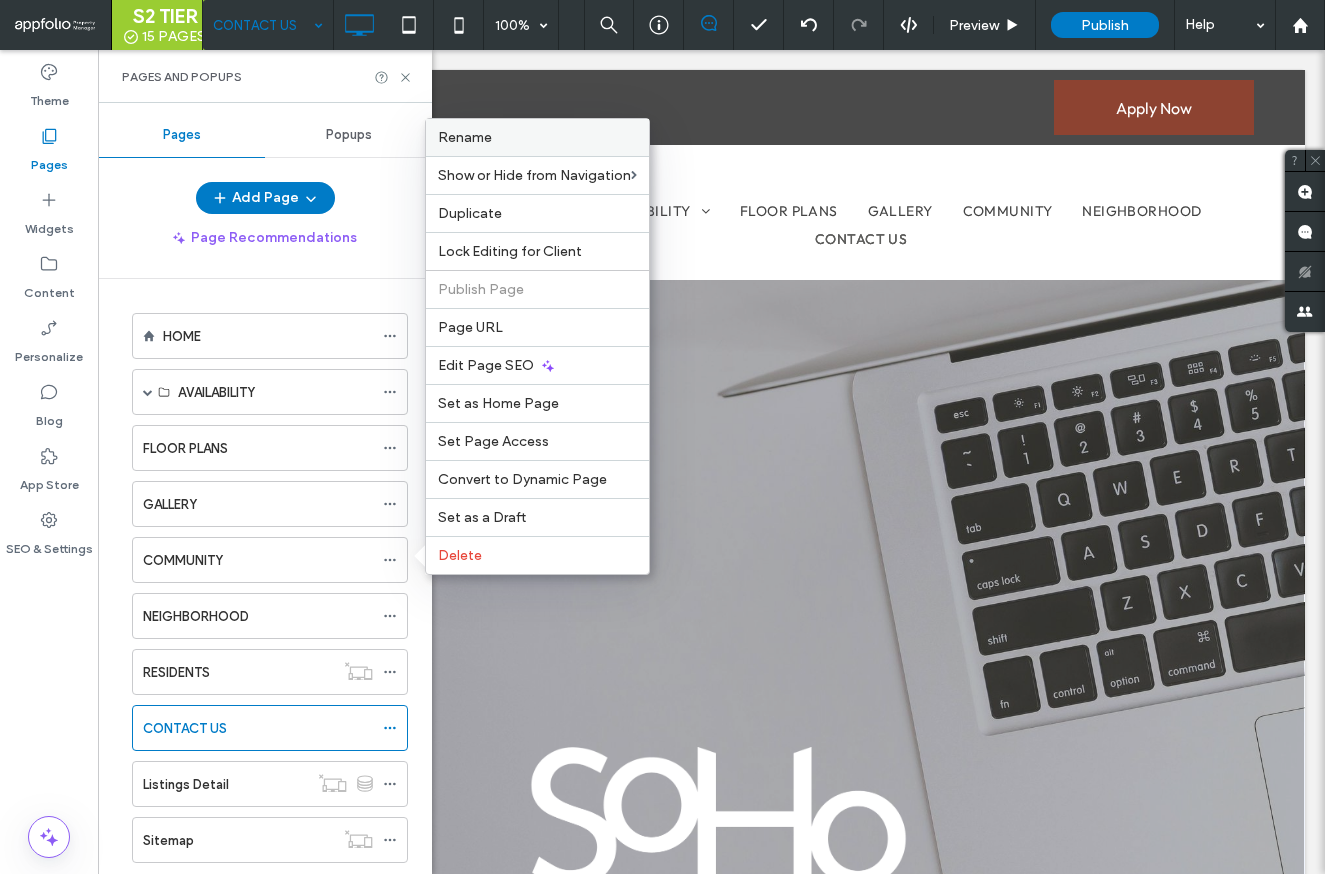 click on "Rename" at bounding box center (537, 137) 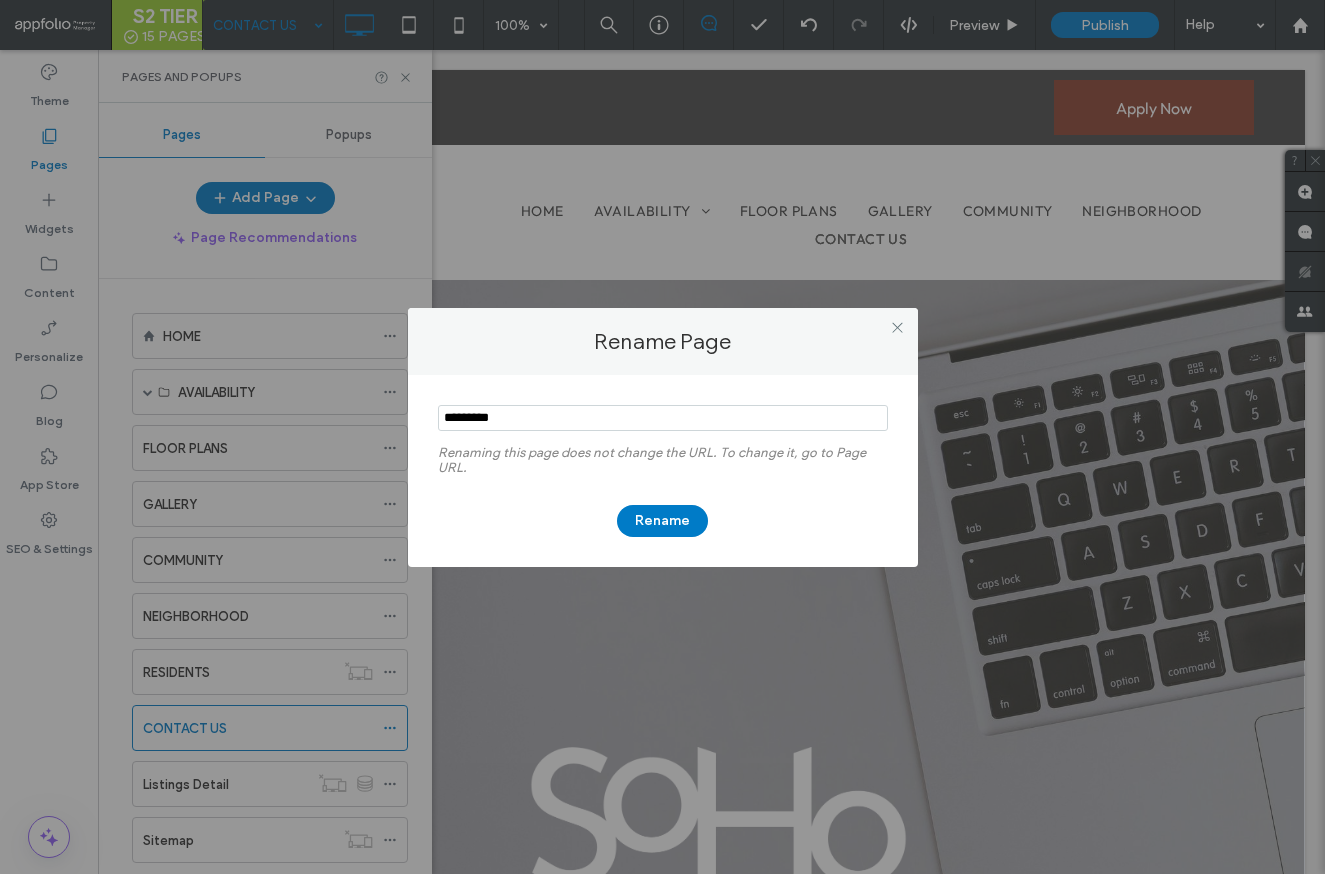 drag, startPoint x: 363, startPoint y: 383, endPoint x: 337, endPoint y: 375, distance: 27.202942 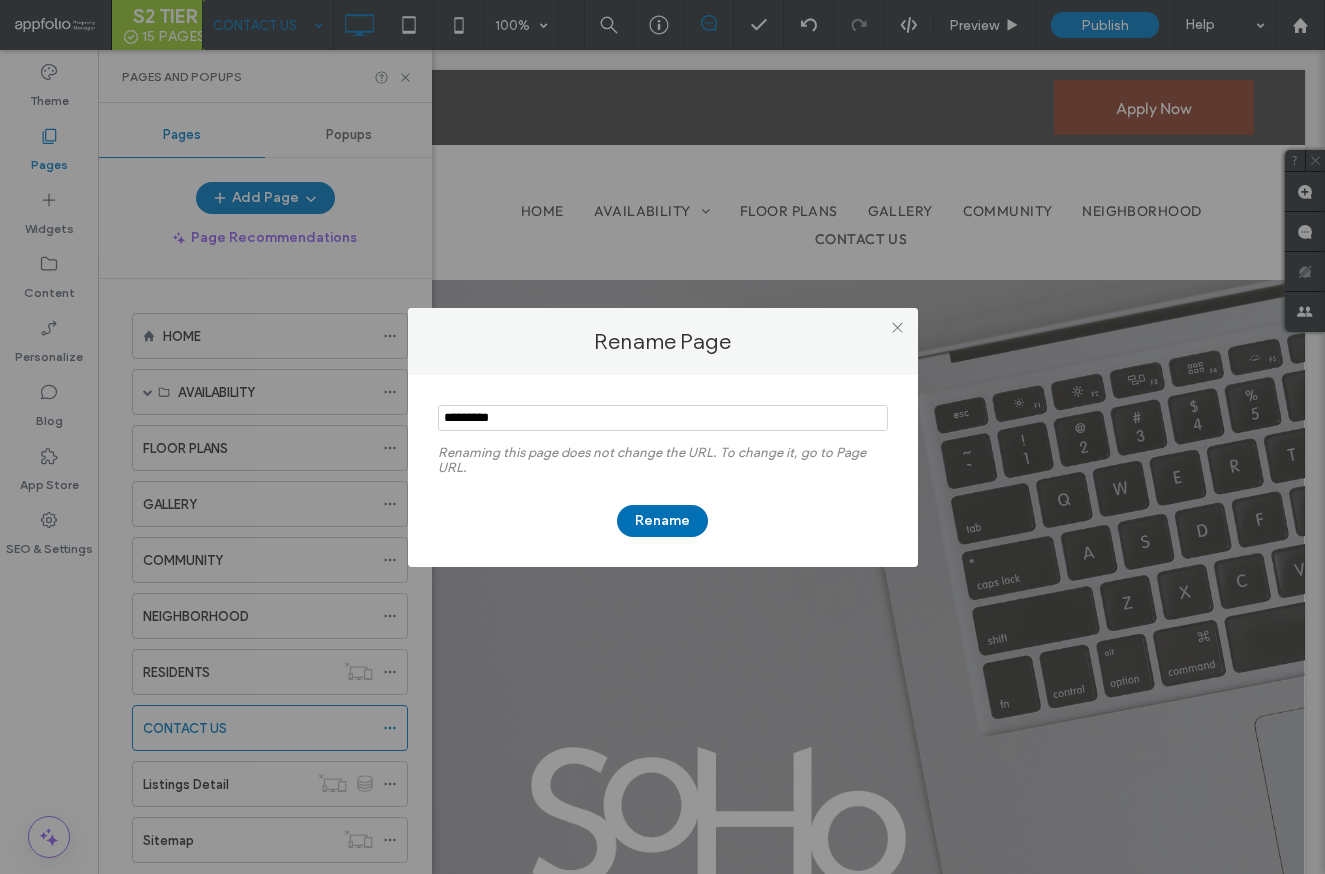 type on "*********" 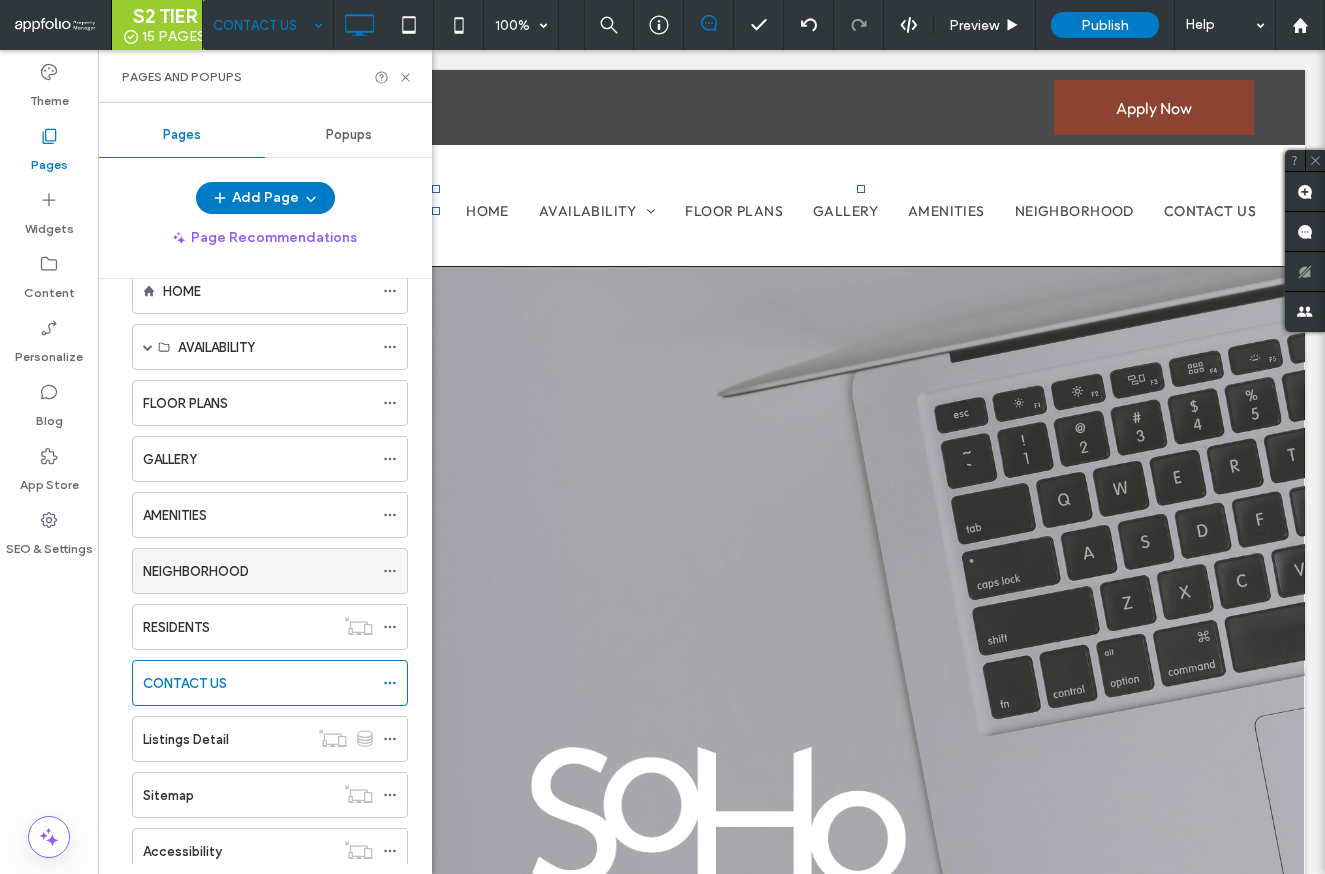 scroll, scrollTop: 50, scrollLeft: 0, axis: vertical 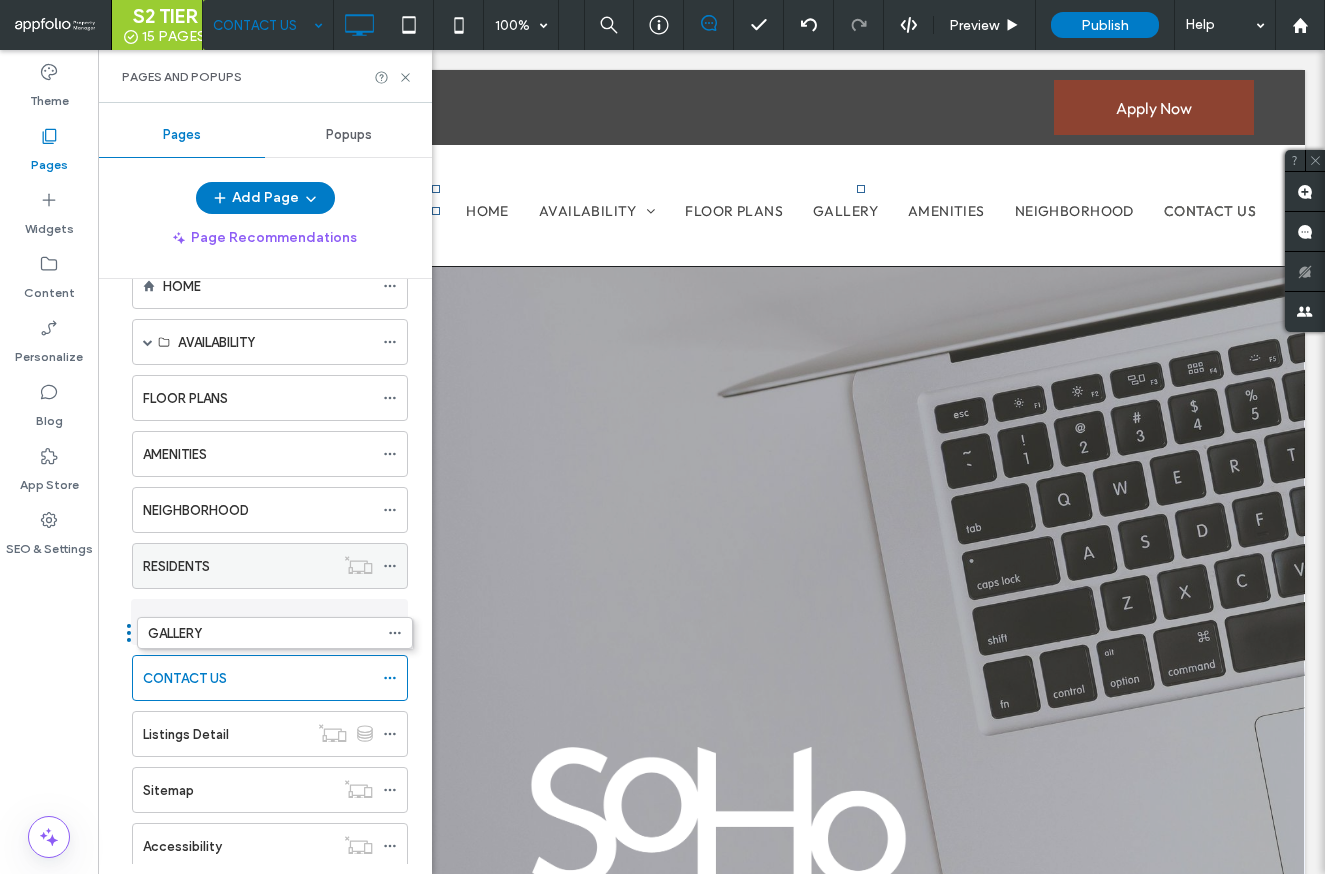 drag, startPoint x: 241, startPoint y: 456, endPoint x: 245, endPoint y: 644, distance: 188.04254 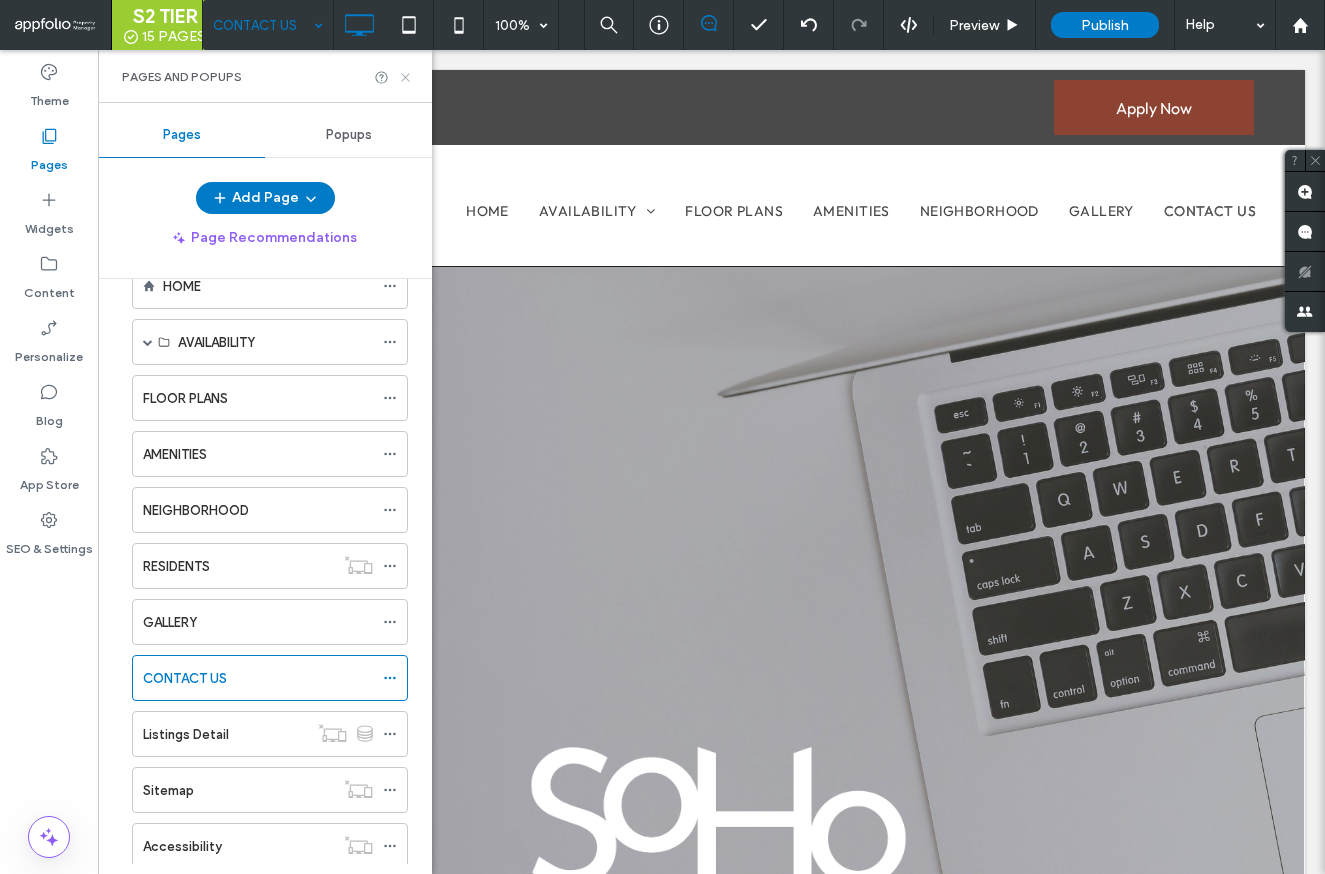 click 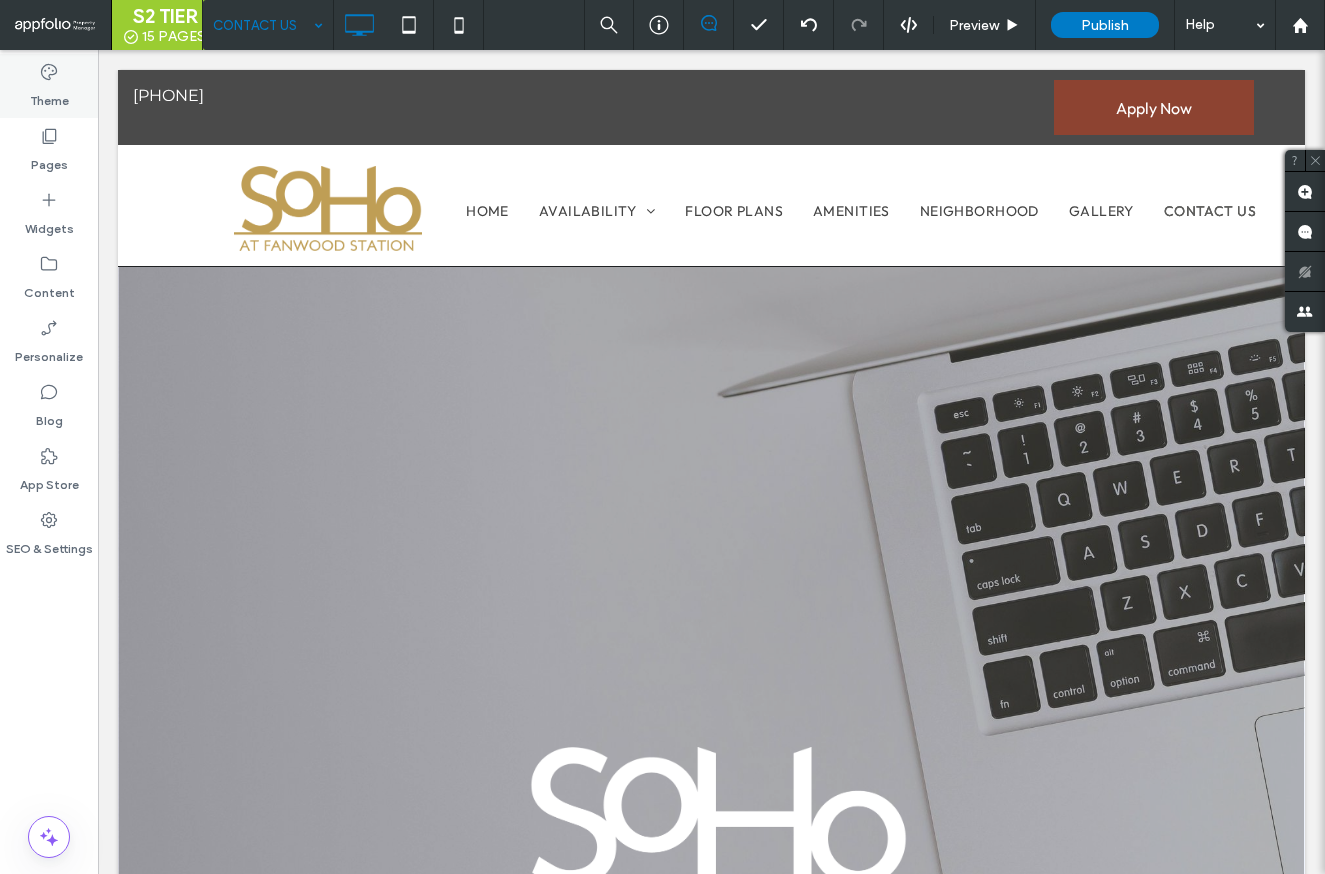 click 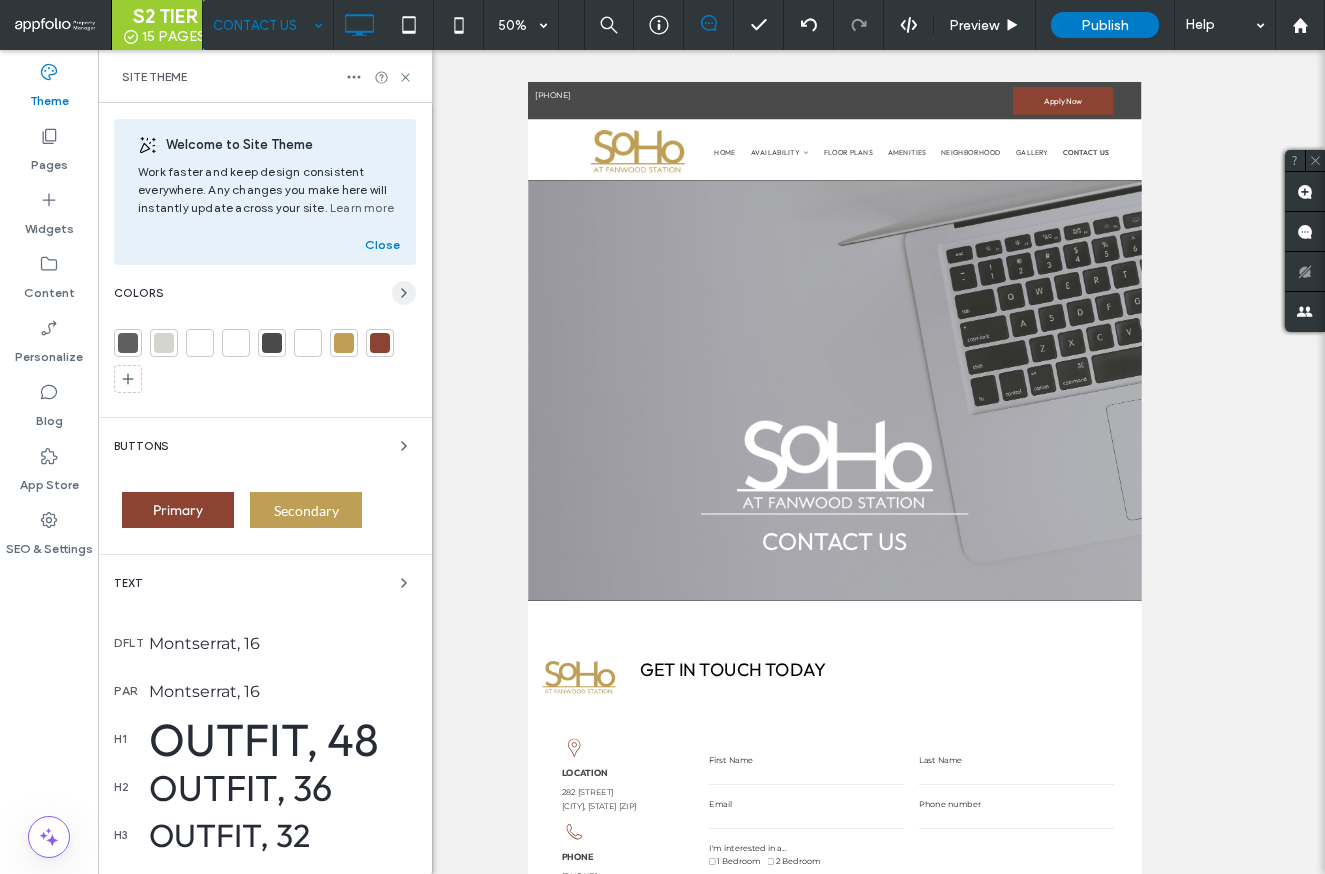 click at bounding box center (404, 293) 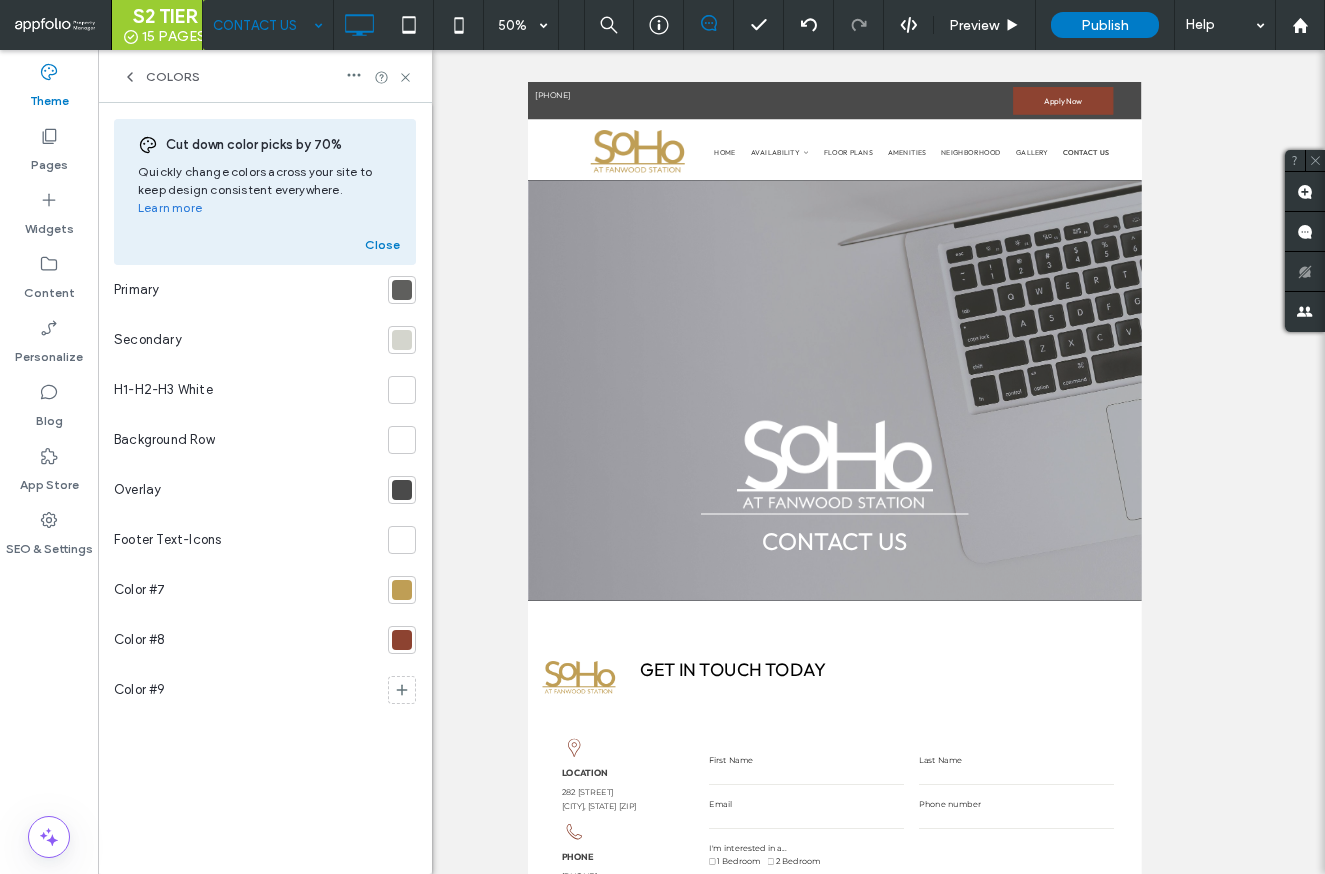 click at bounding box center [402, 290] 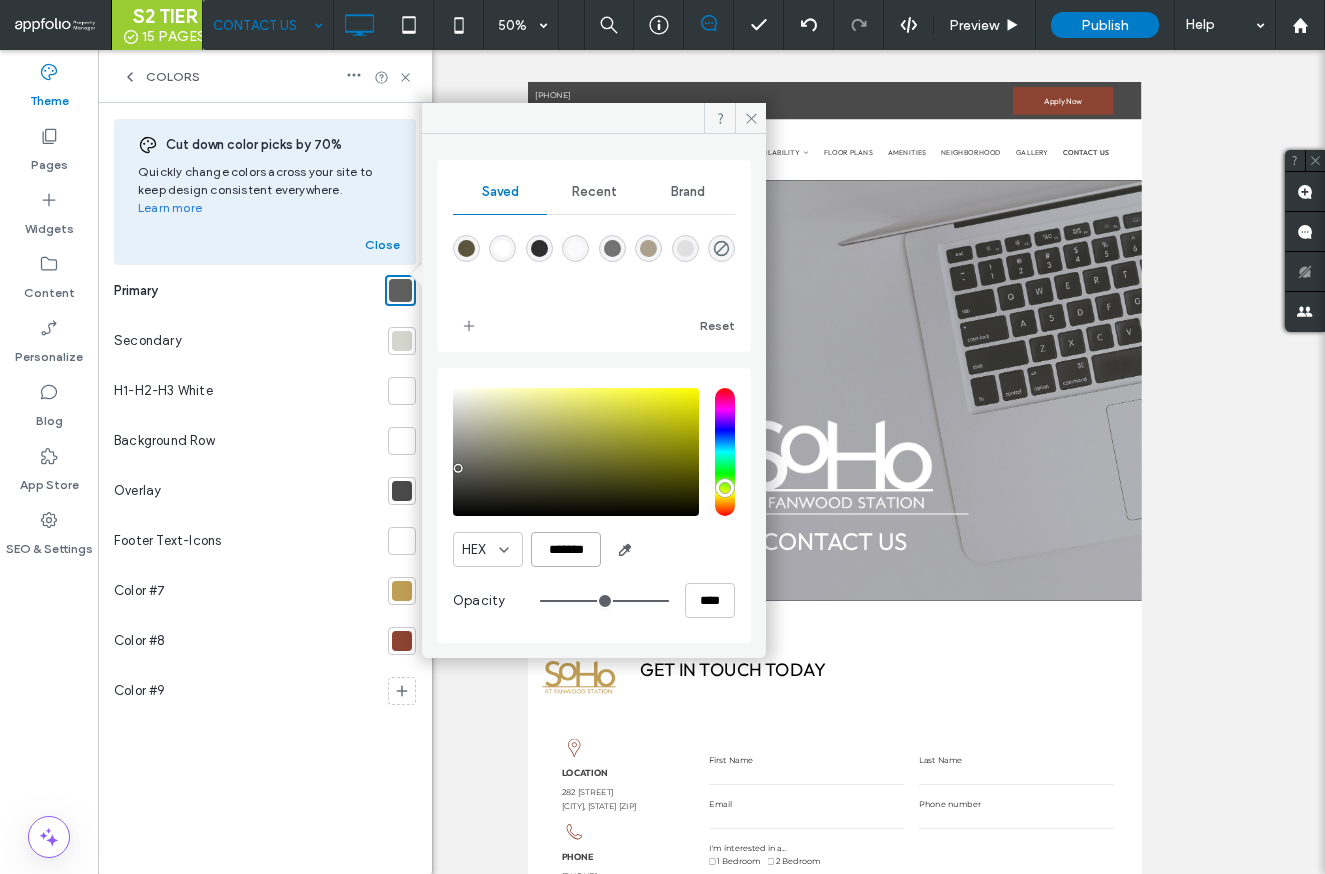 click on "*******" at bounding box center [566, 549] 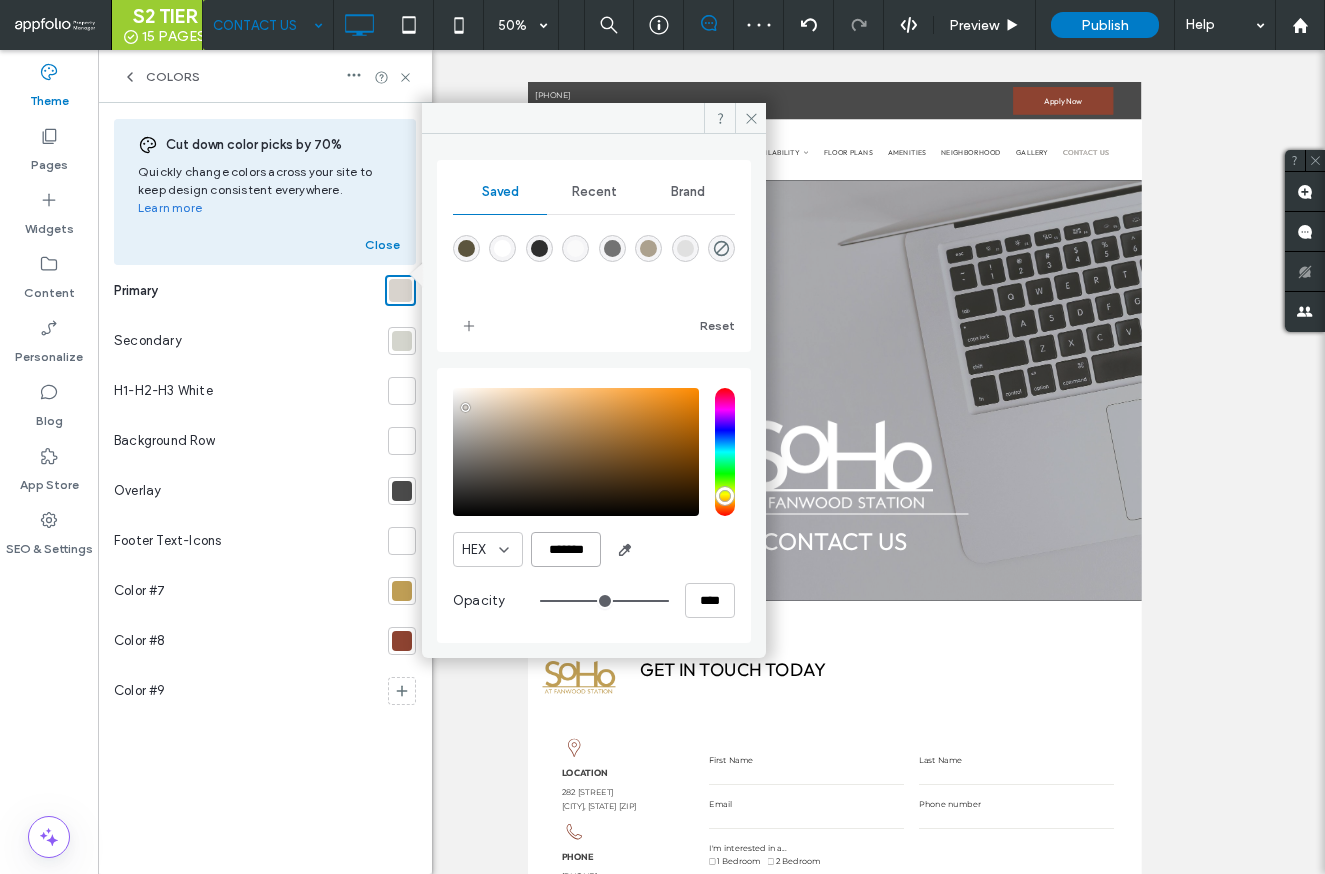 type on "*******" 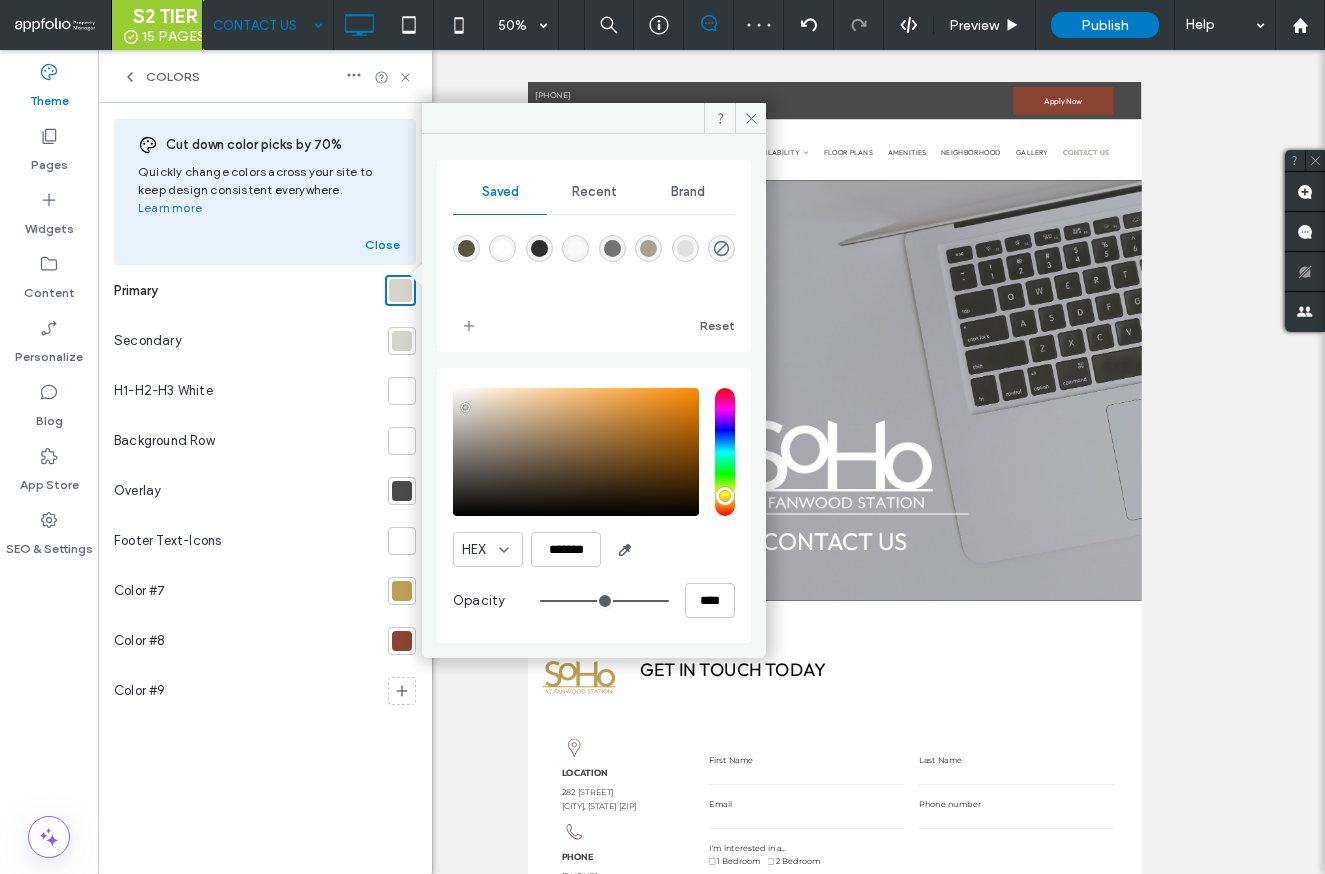 click at bounding box center [402, 341] 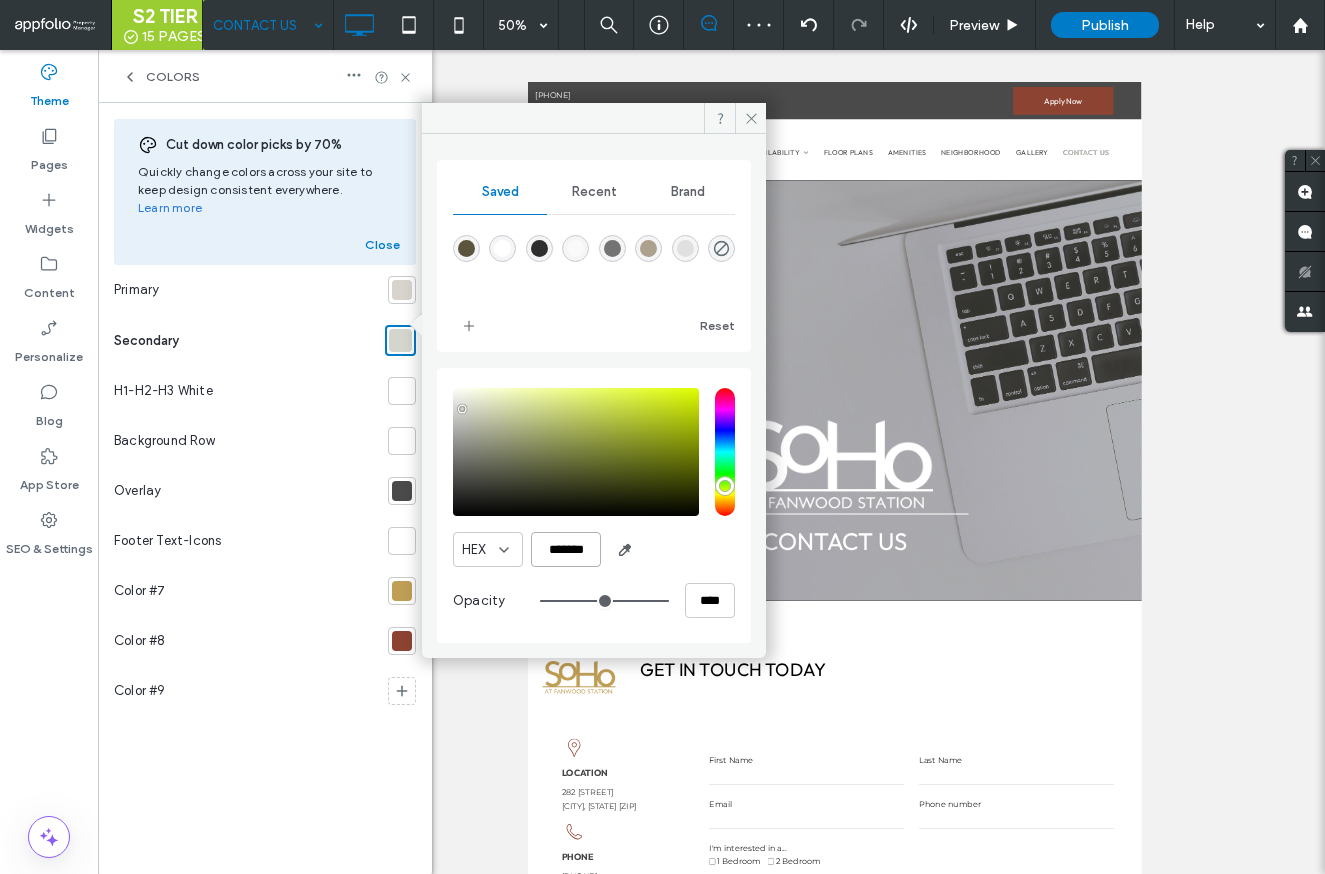 click on "*******" at bounding box center [566, 549] 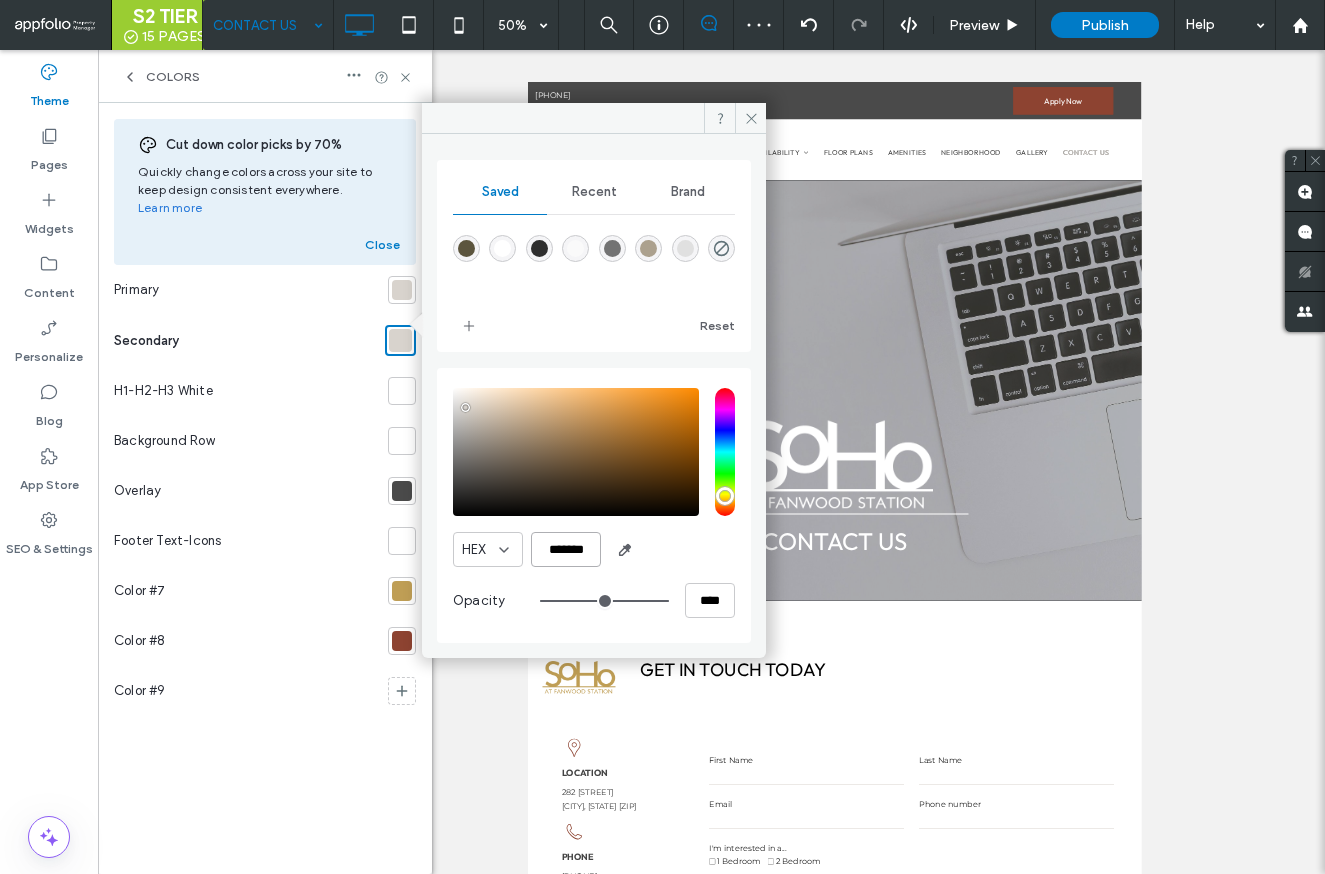 type on "*******" 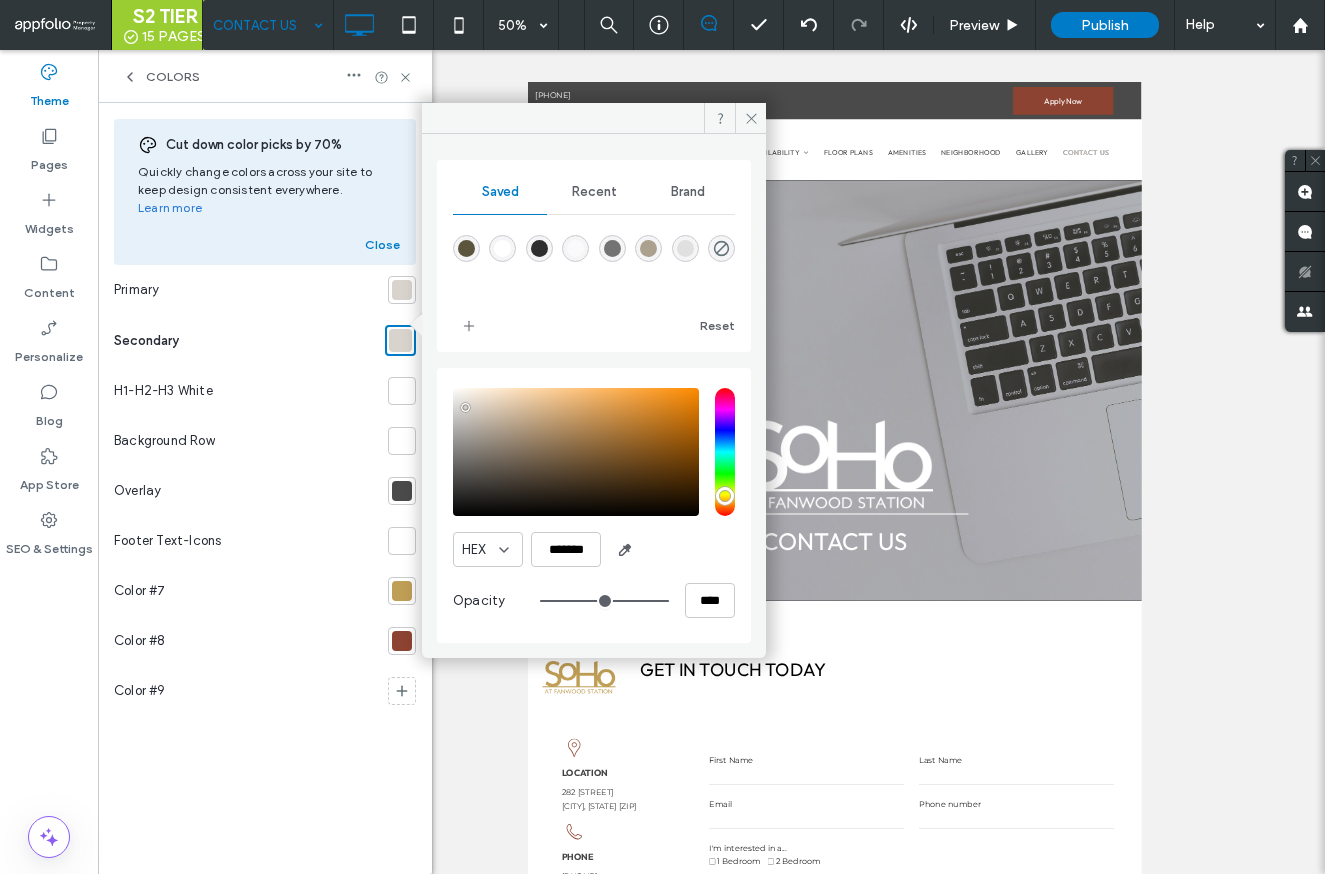 click at bounding box center (402, 290) 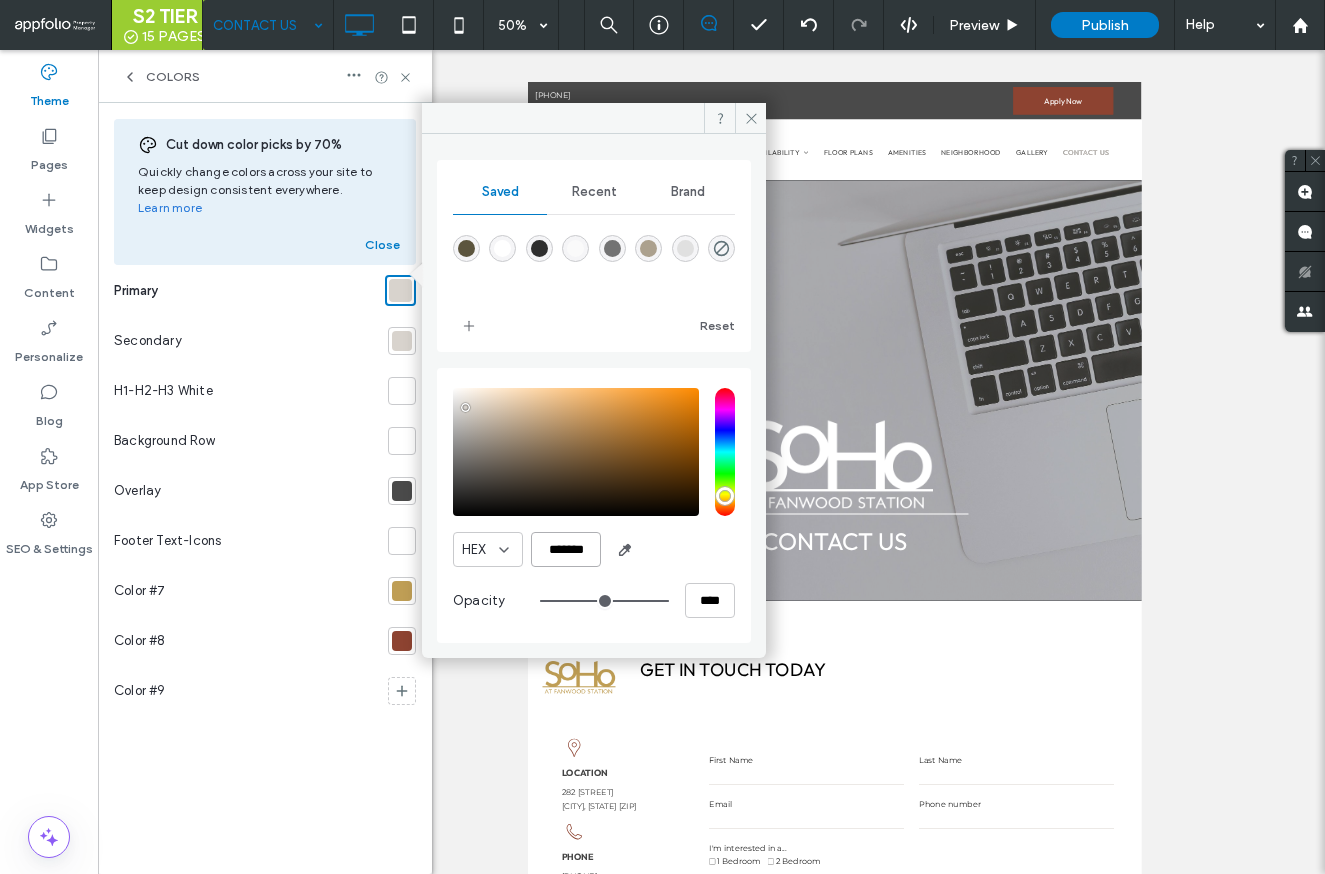 click on "*******" at bounding box center [566, 549] 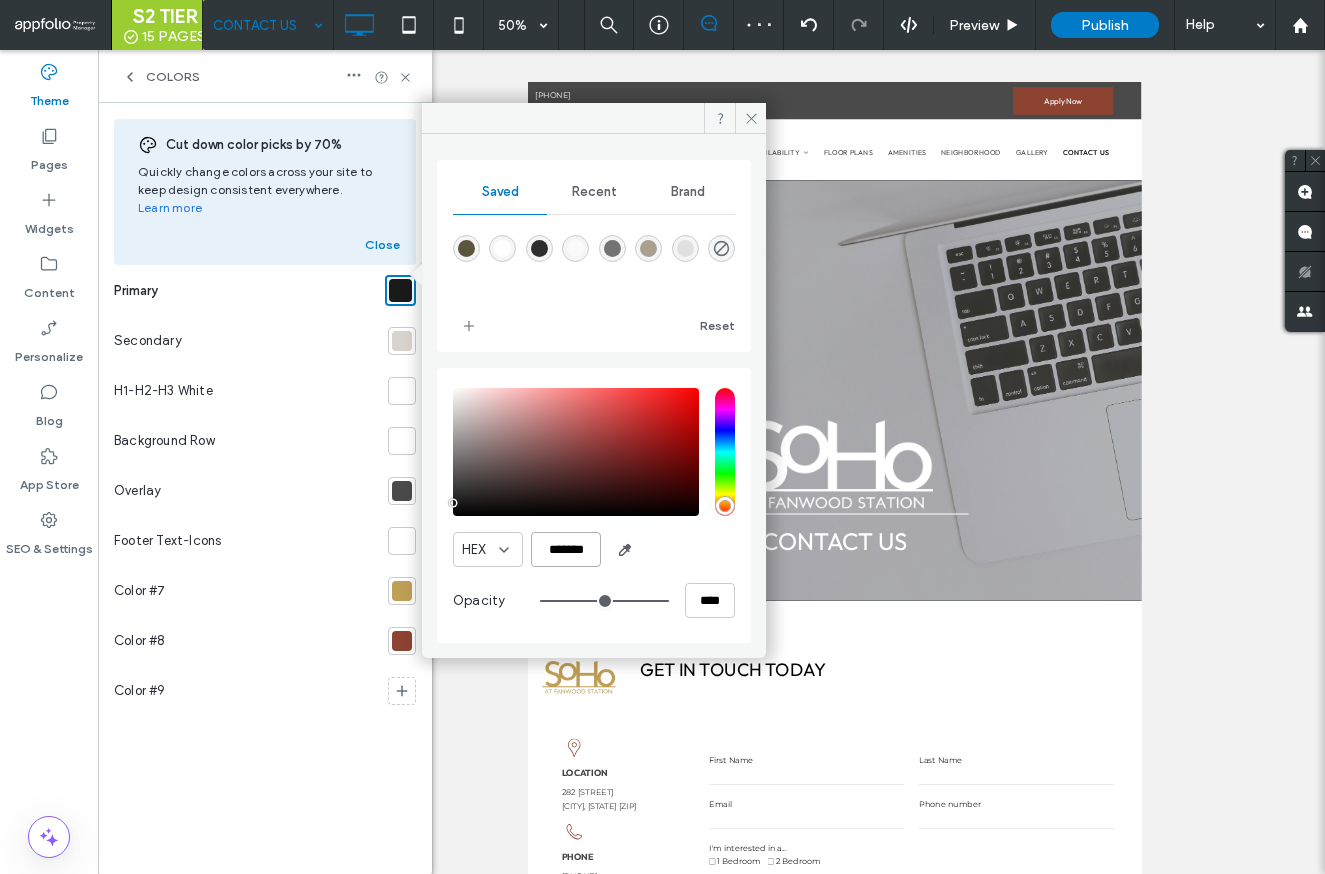 type on "*******" 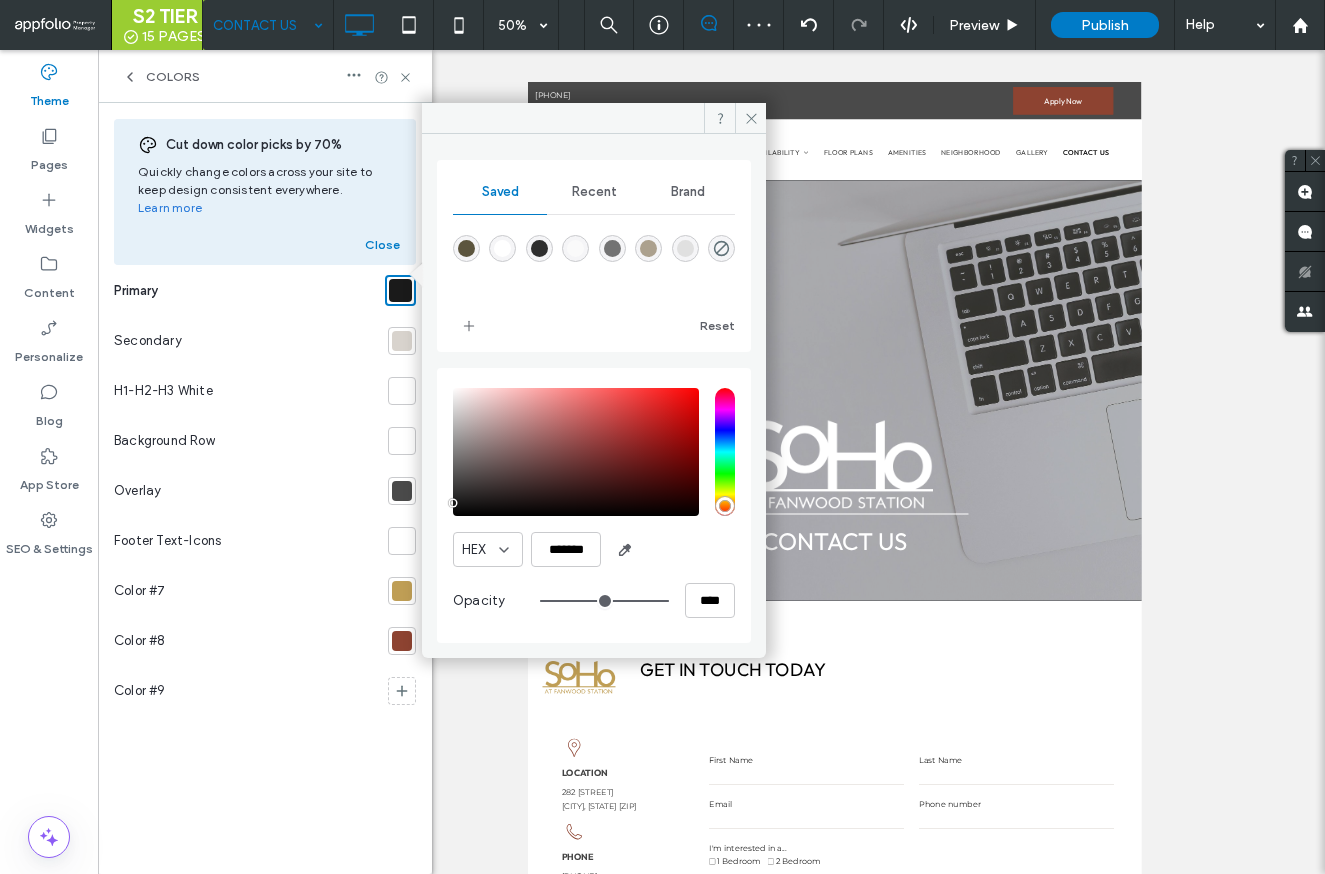 click at bounding box center [402, 591] 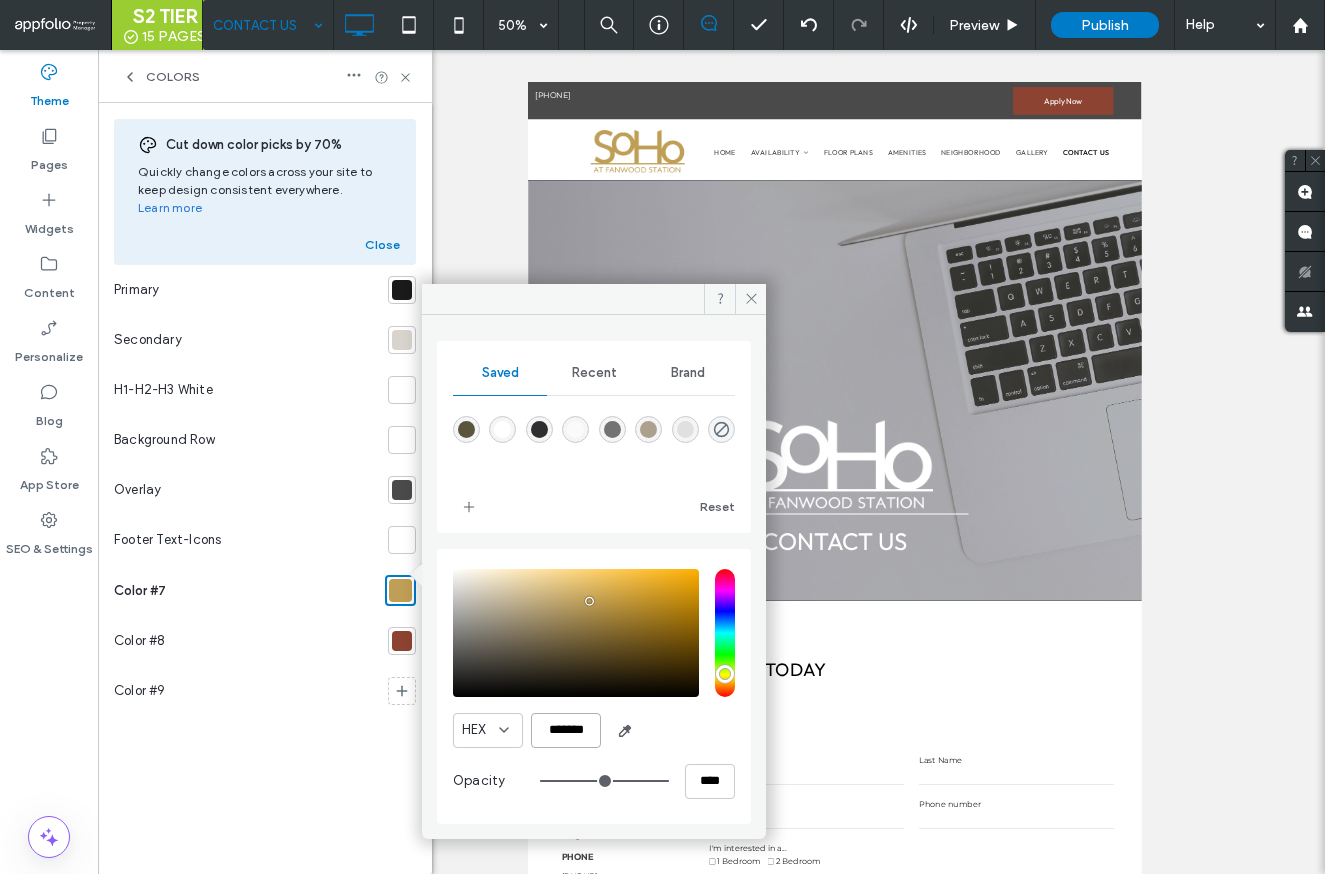 click on "*******" at bounding box center [566, 730] 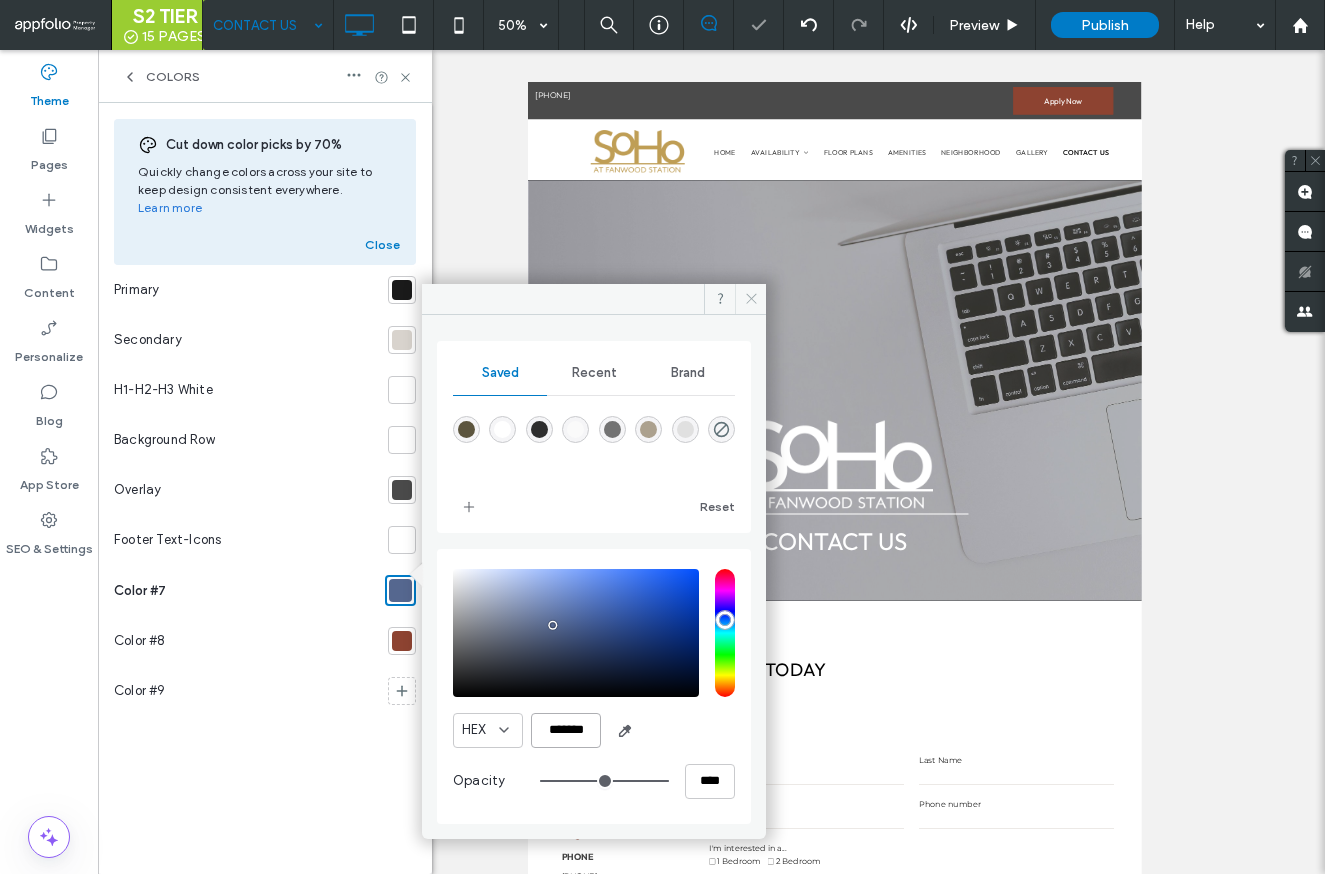 type on "*******" 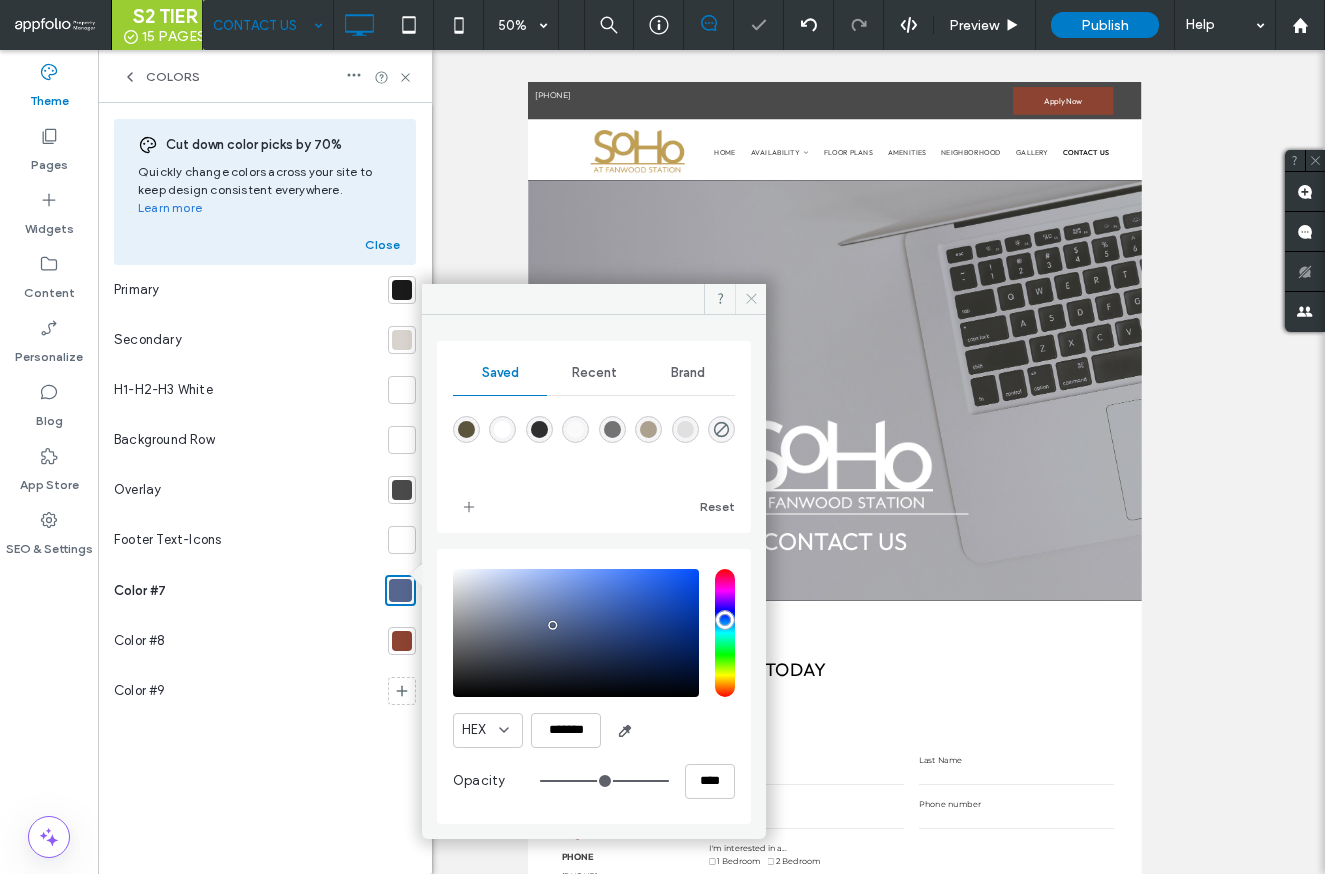 click 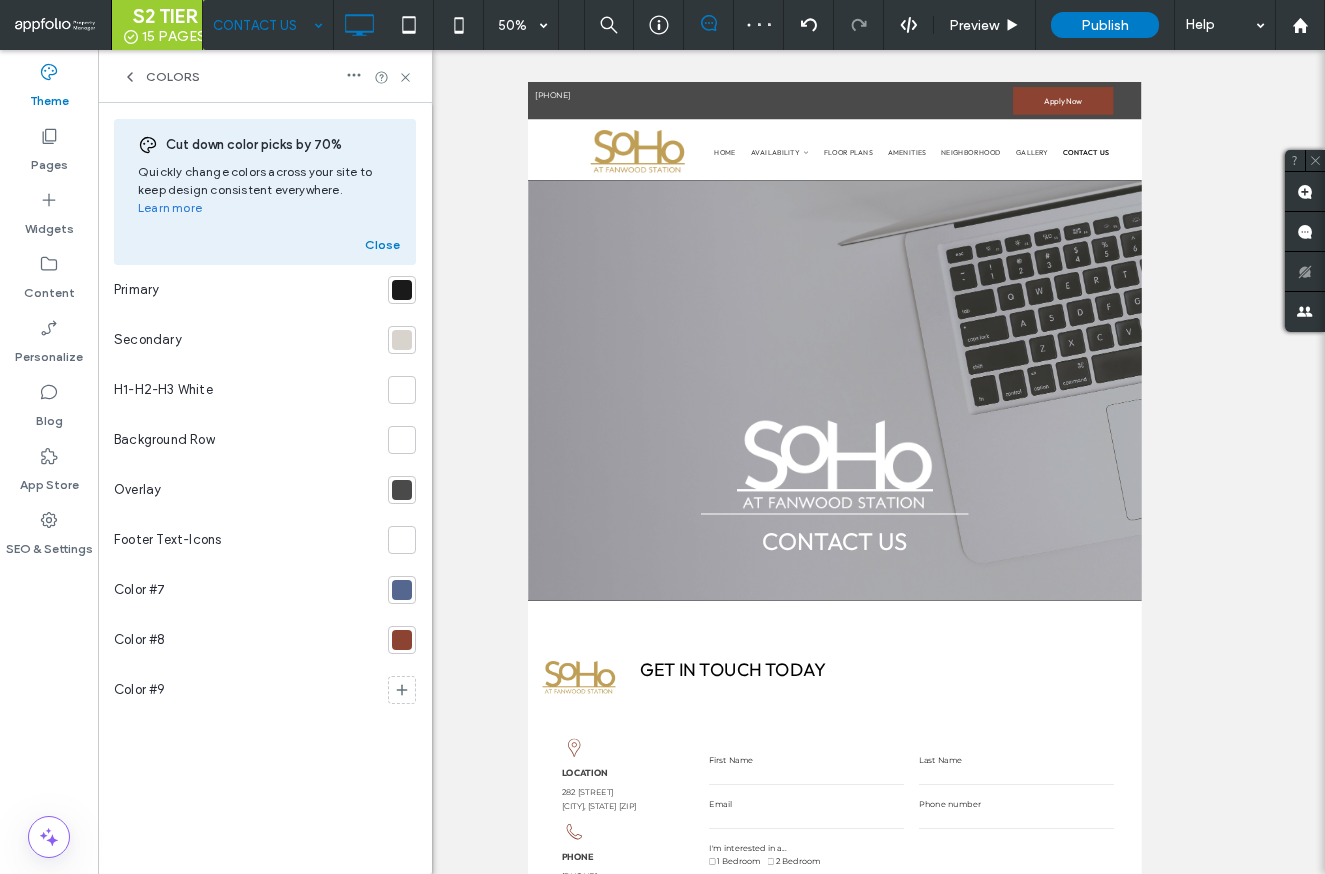 click at bounding box center [402, 640] 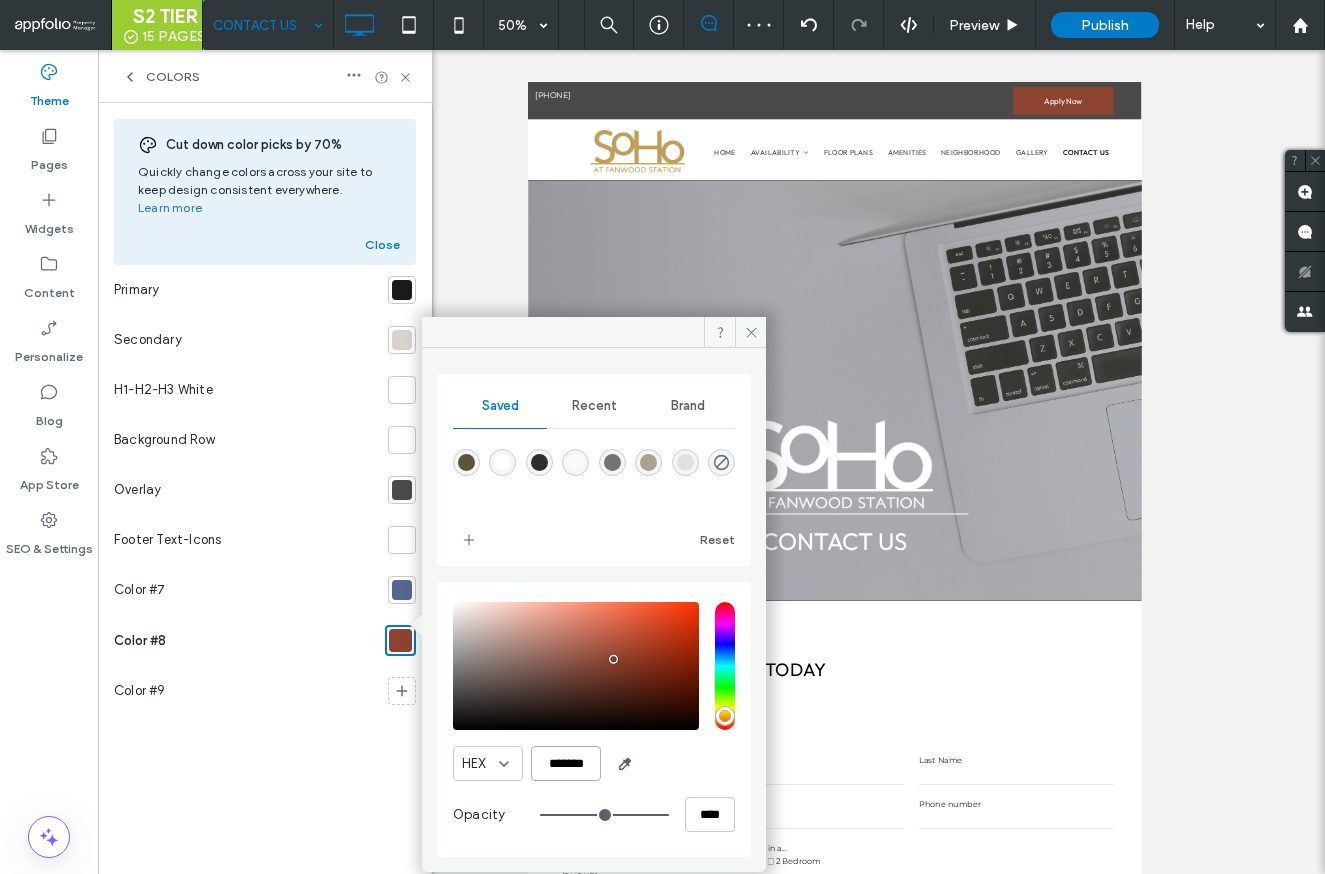 click on "*******" at bounding box center (566, 763) 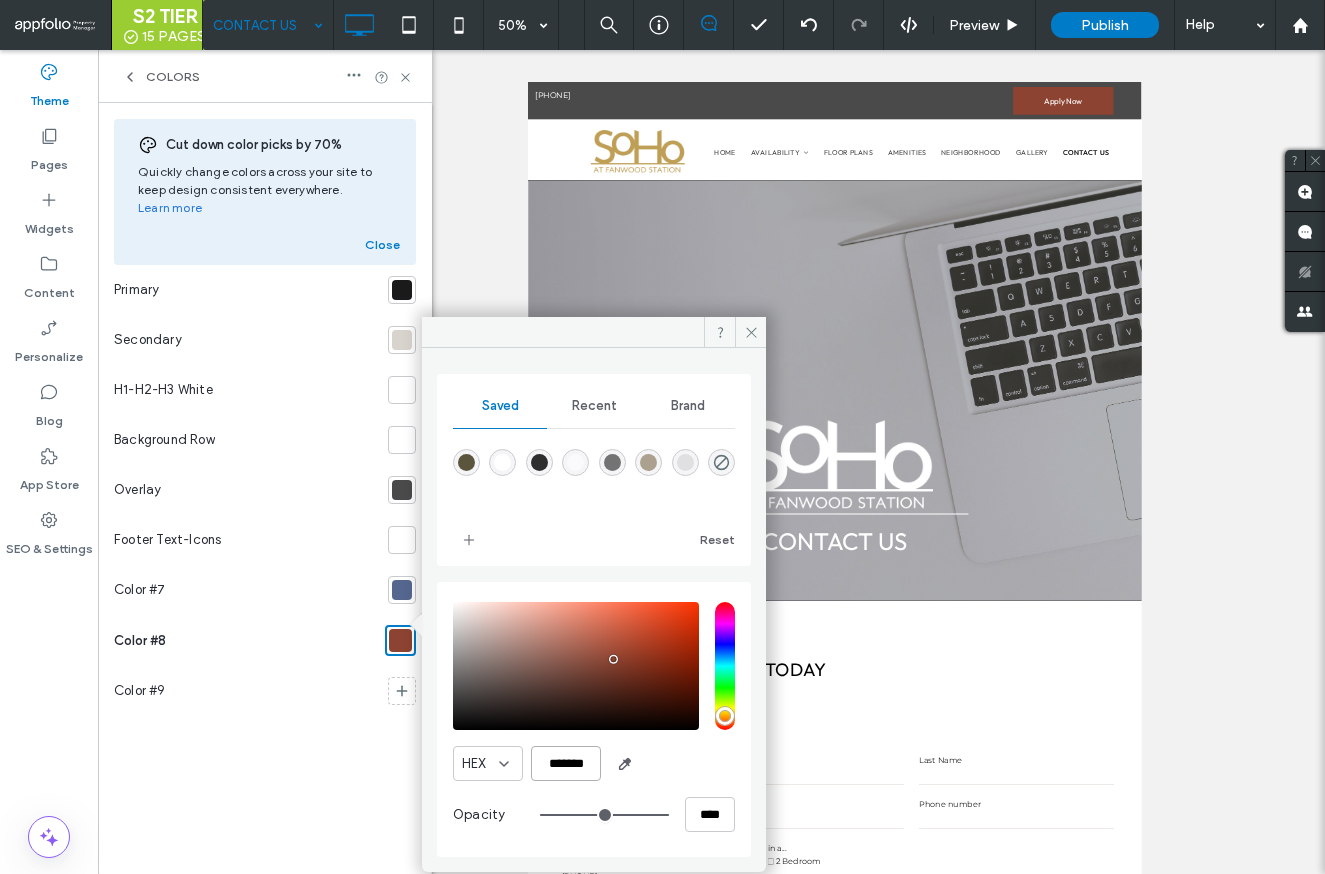click on "*******" at bounding box center (566, 763) 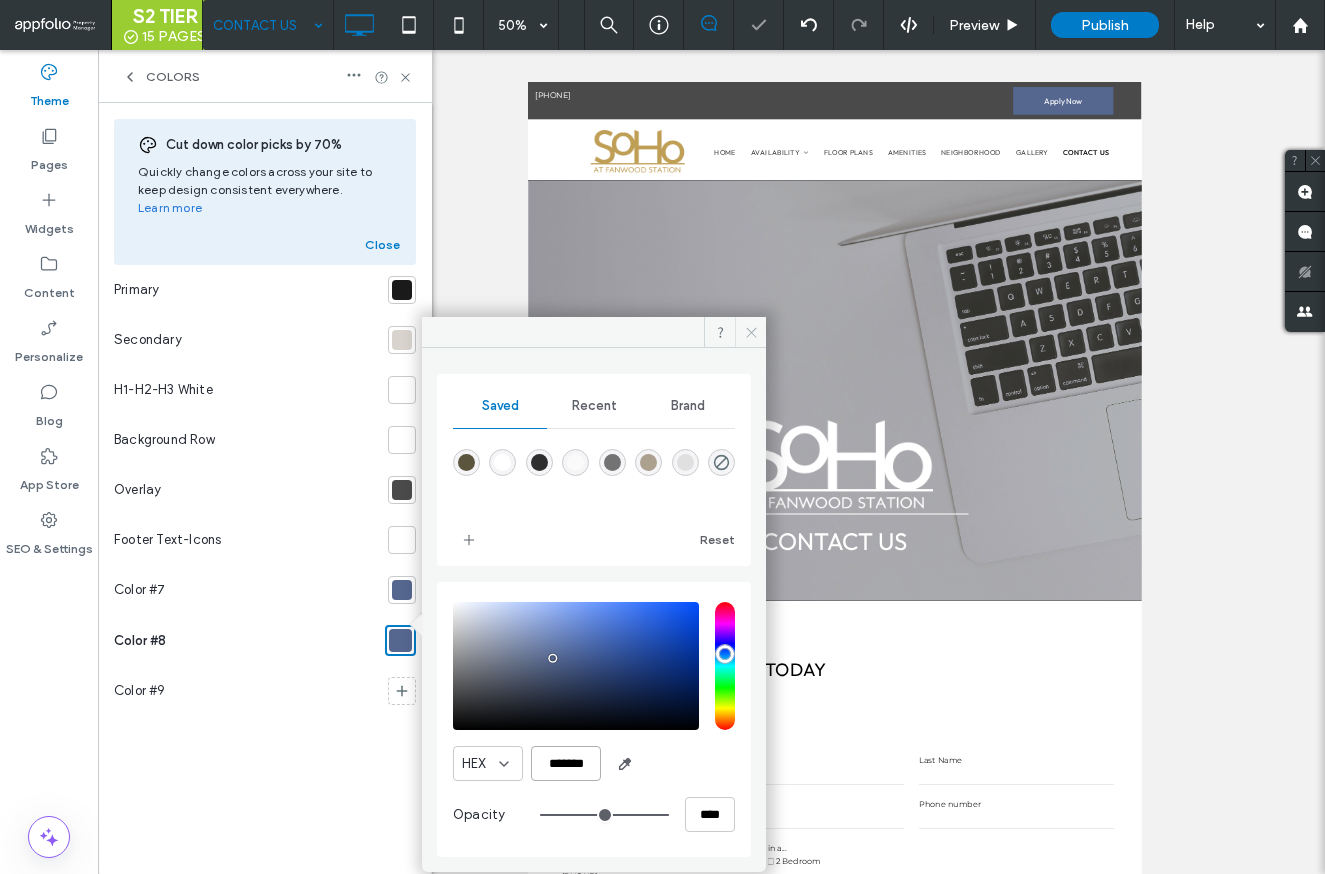 type on "*******" 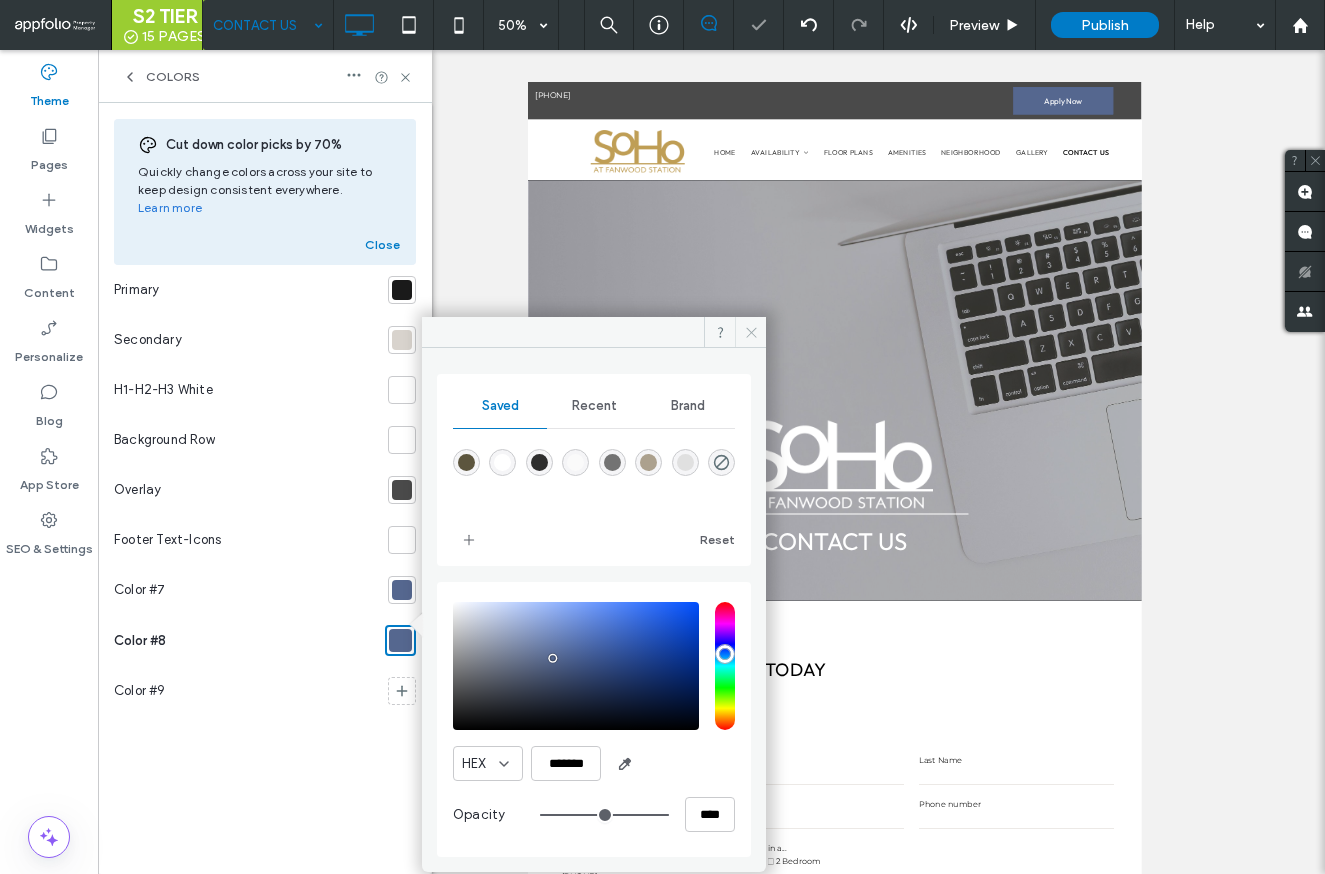 click 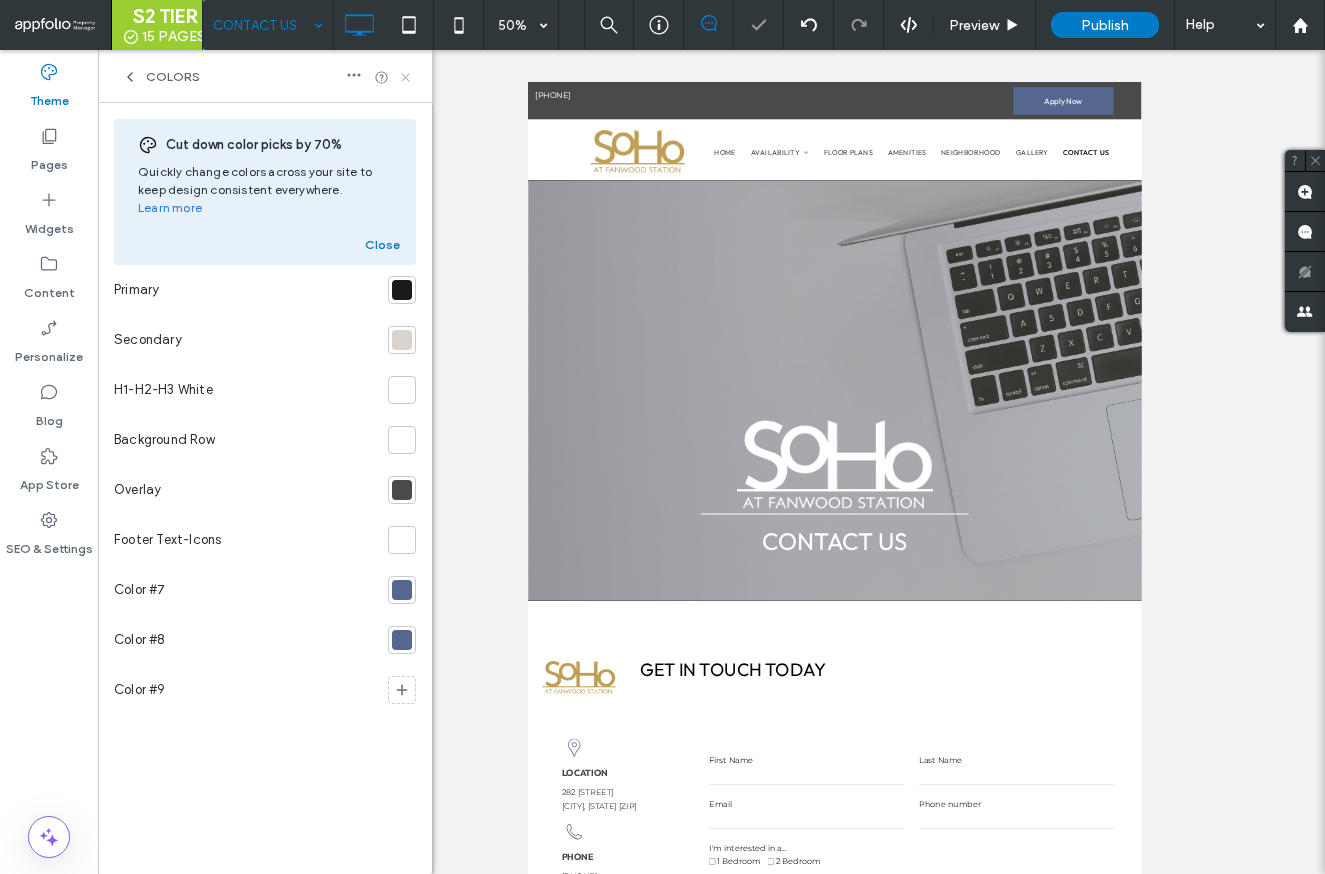 click 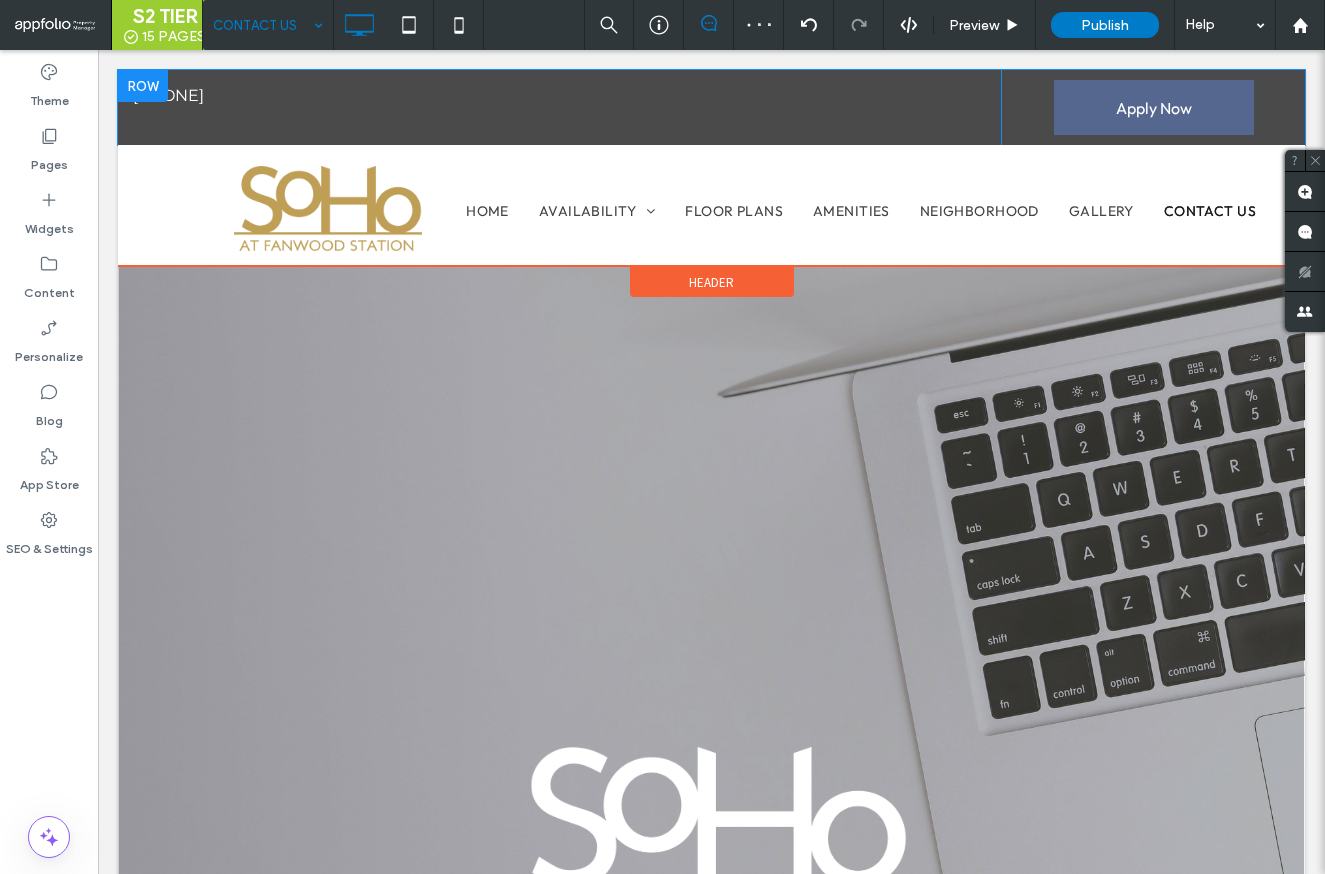 click at bounding box center [143, 86] 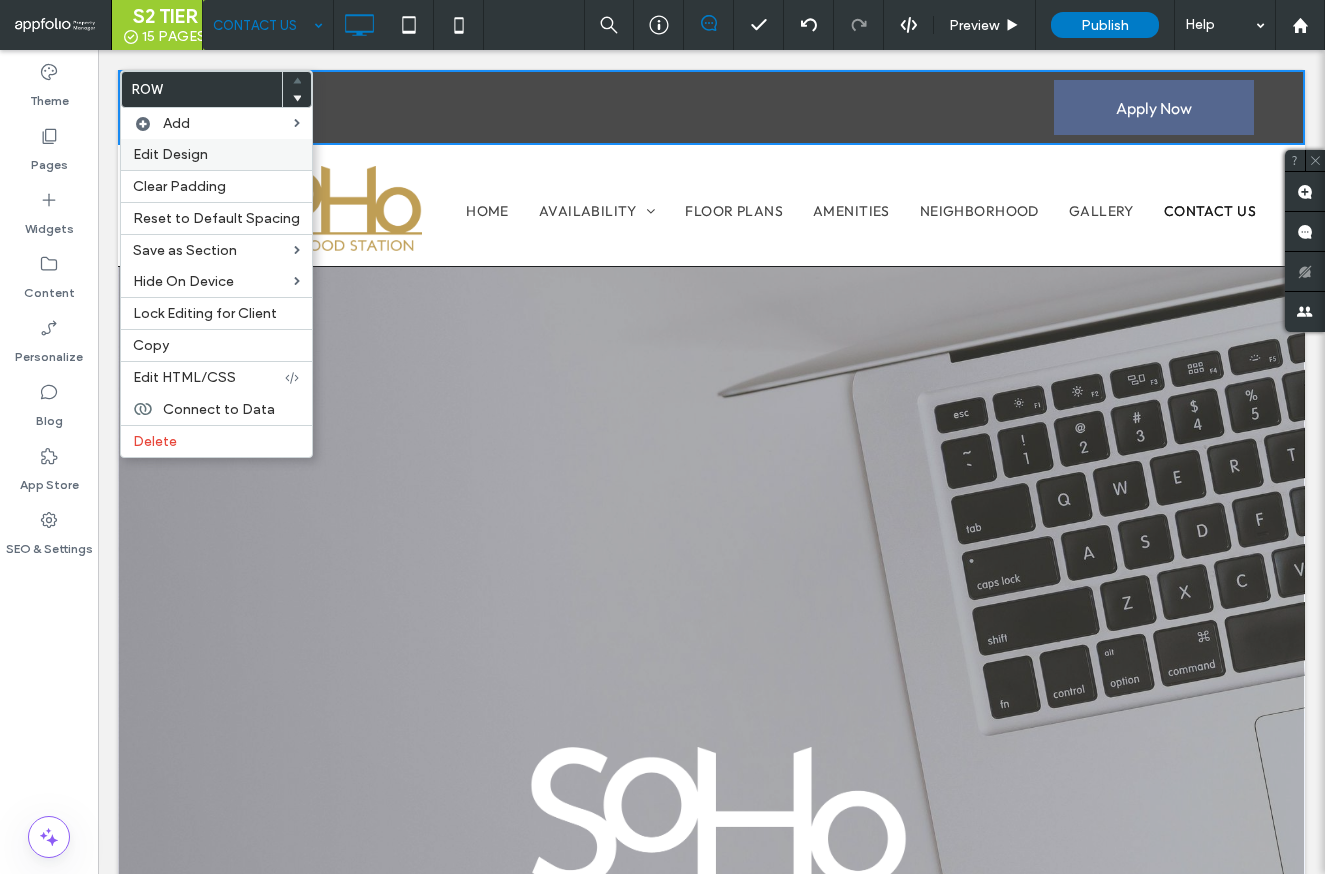 click on "Edit Design" at bounding box center (216, 154) 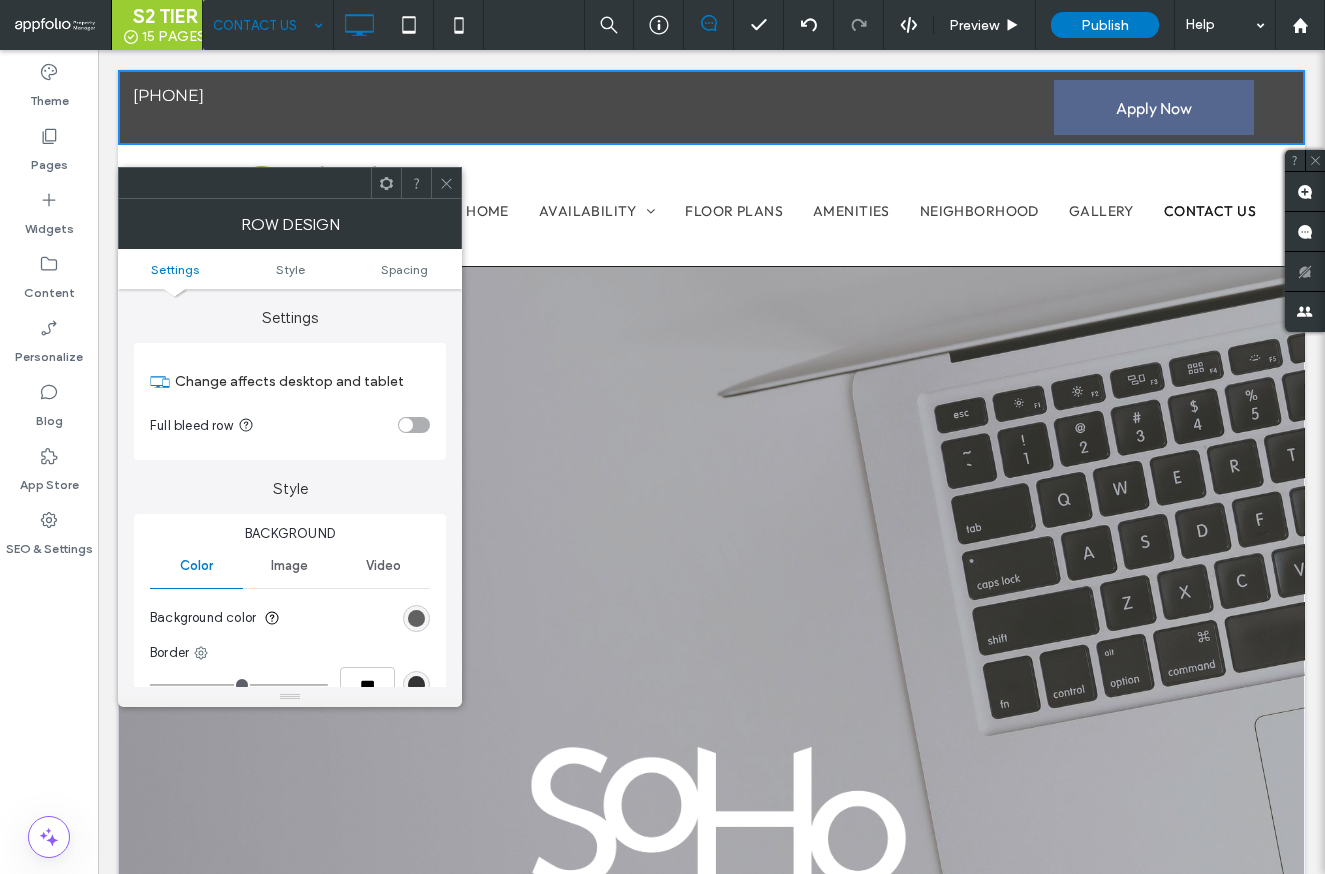 click at bounding box center (416, 618) 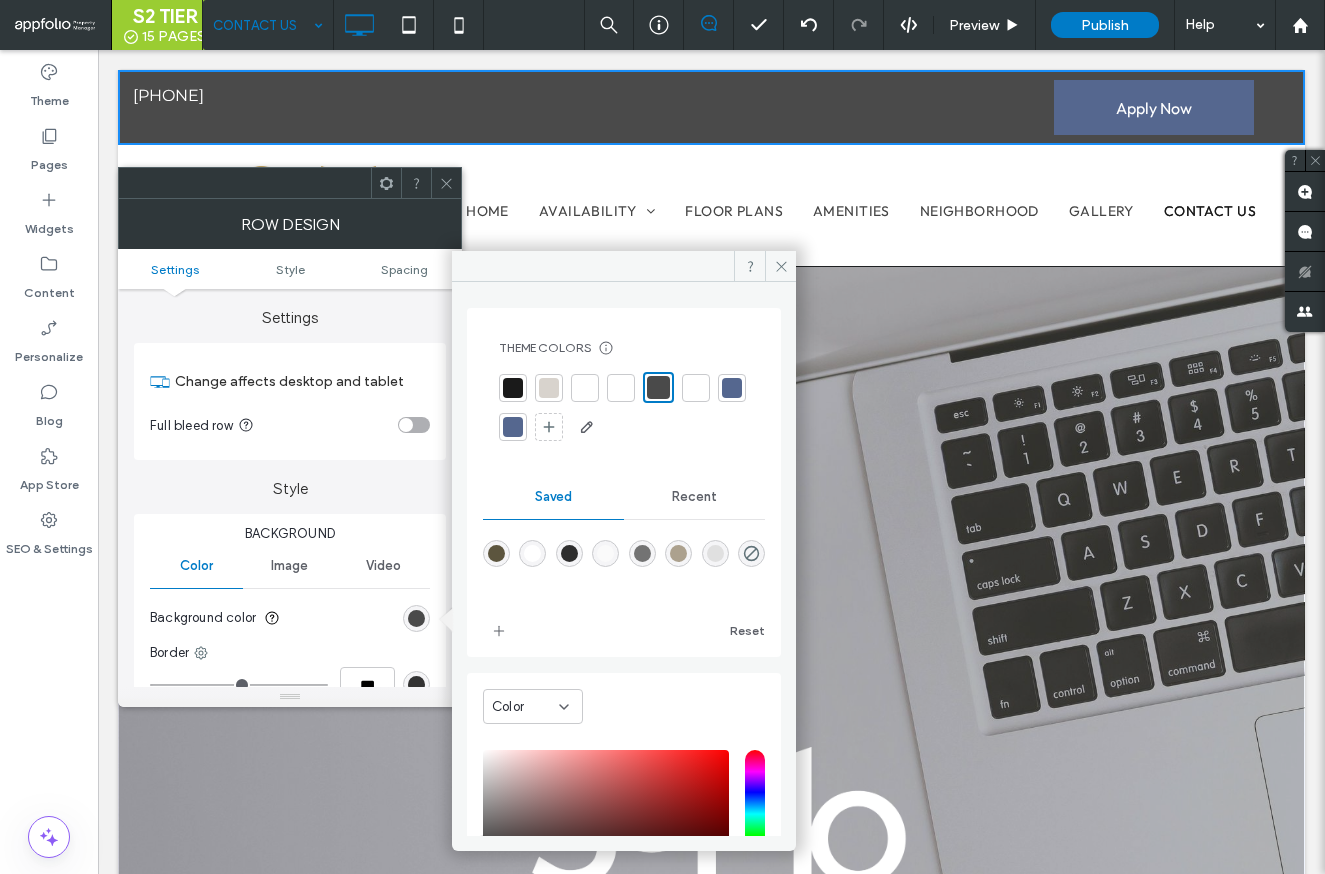click at bounding box center [513, 388] 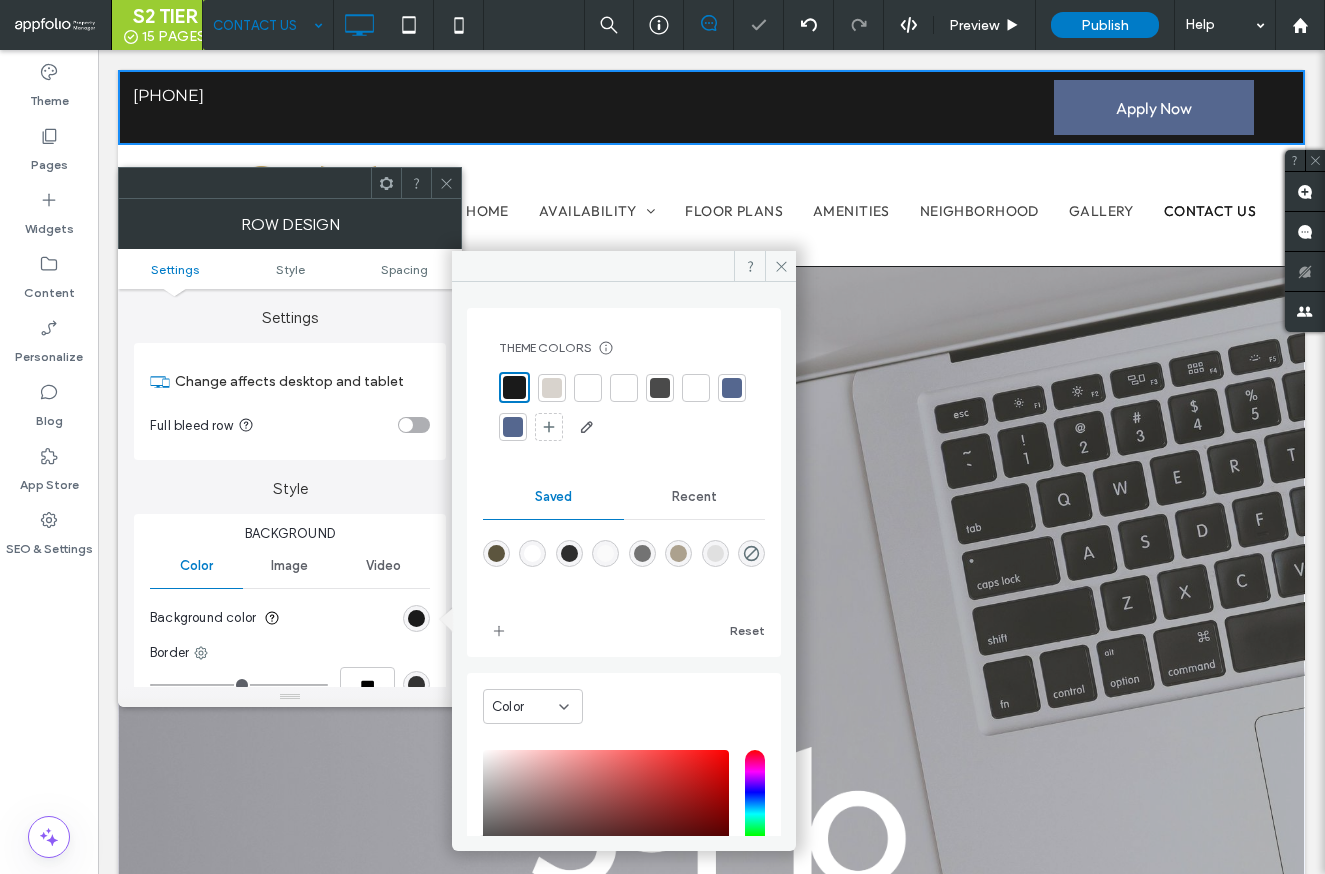 click 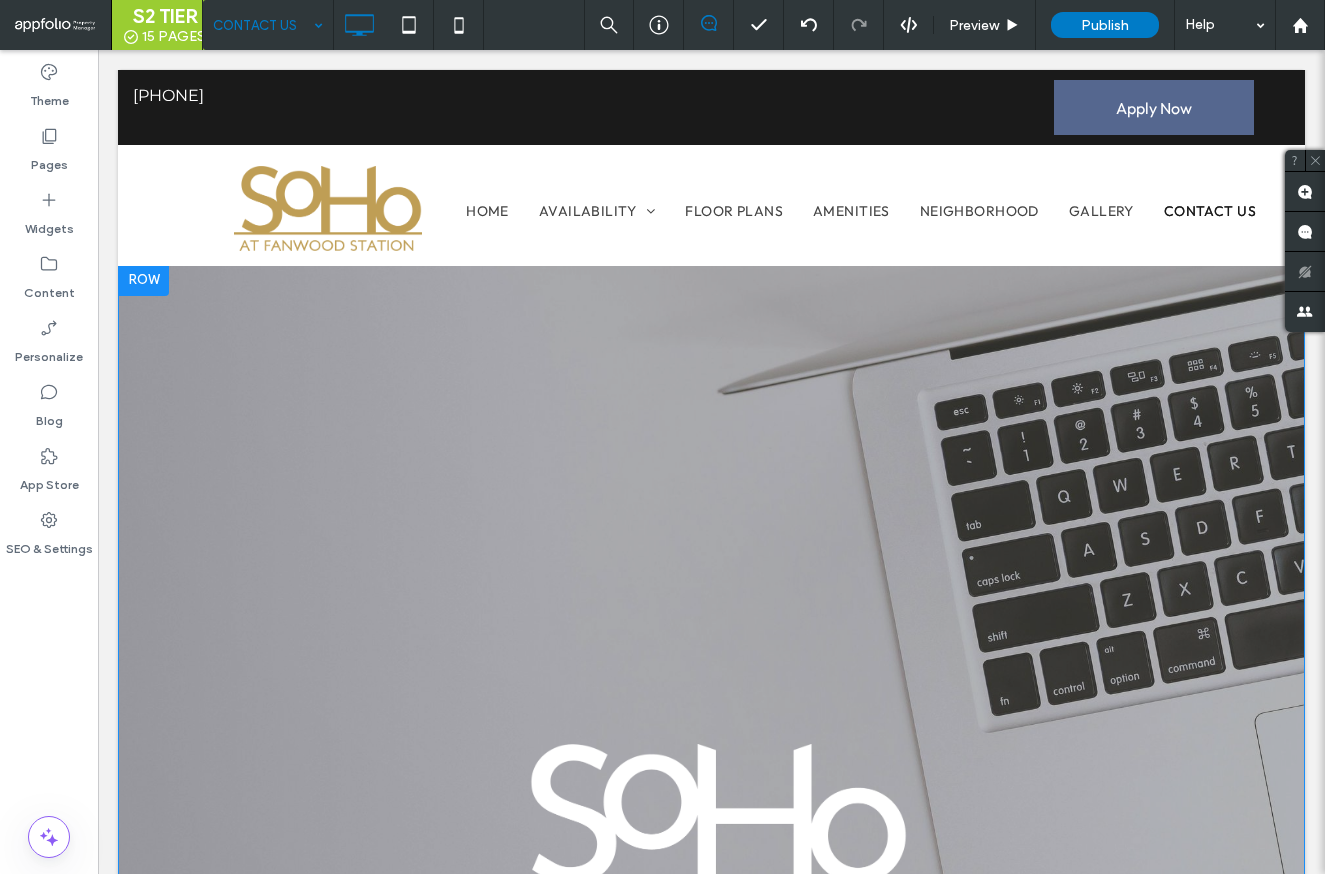 scroll, scrollTop: 0, scrollLeft: 0, axis: both 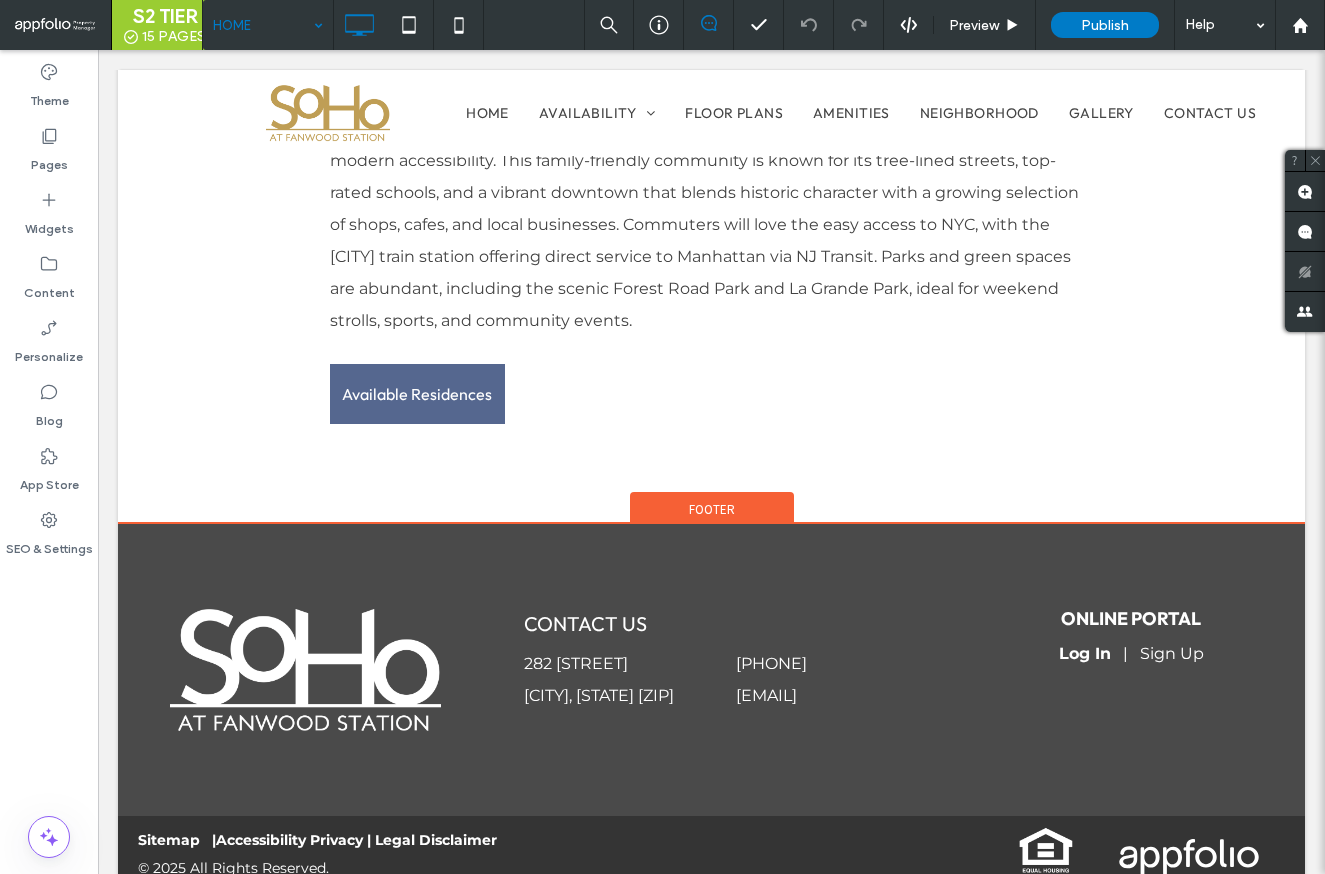 click on "Footer" at bounding box center (712, 507) 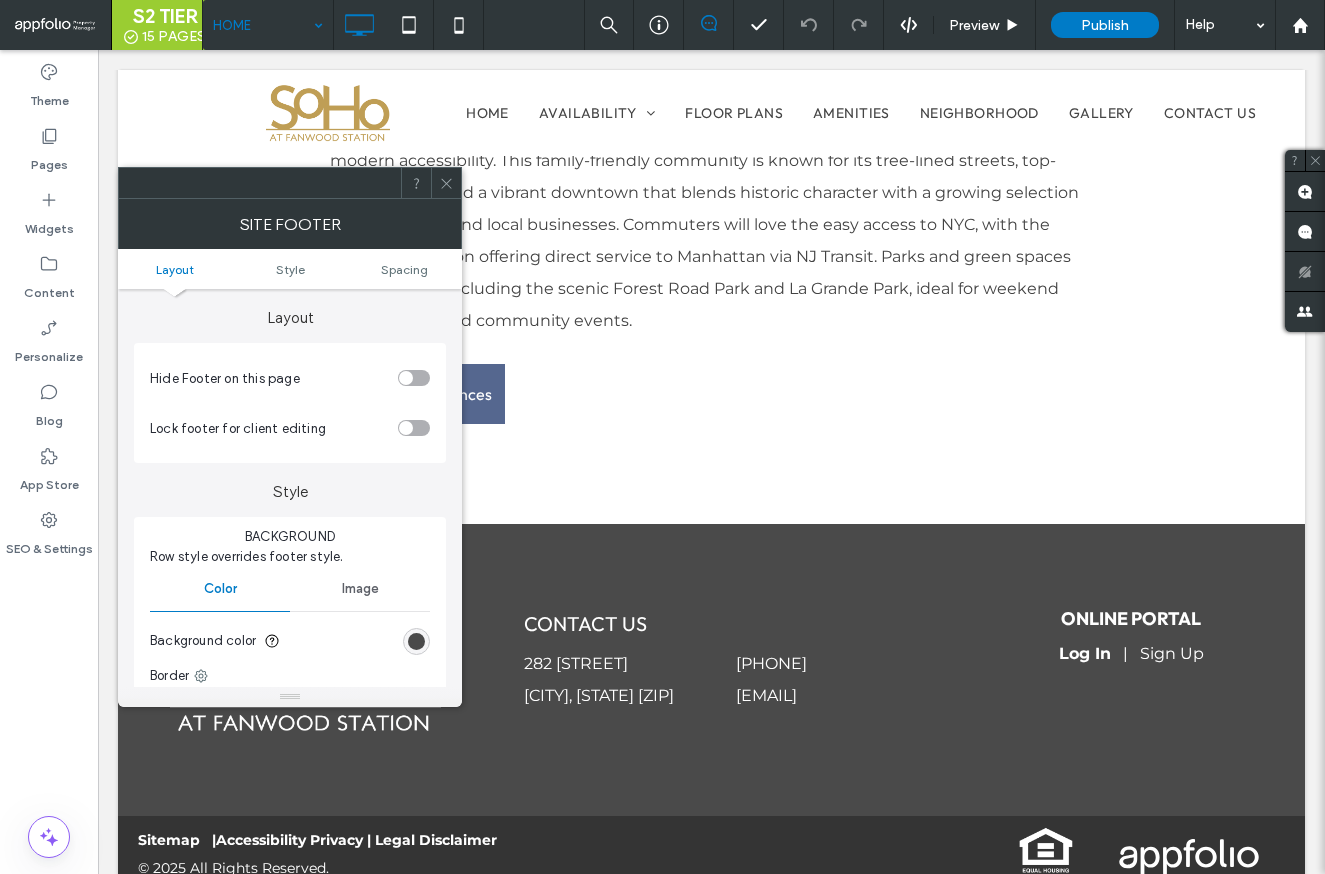 click at bounding box center (416, 641) 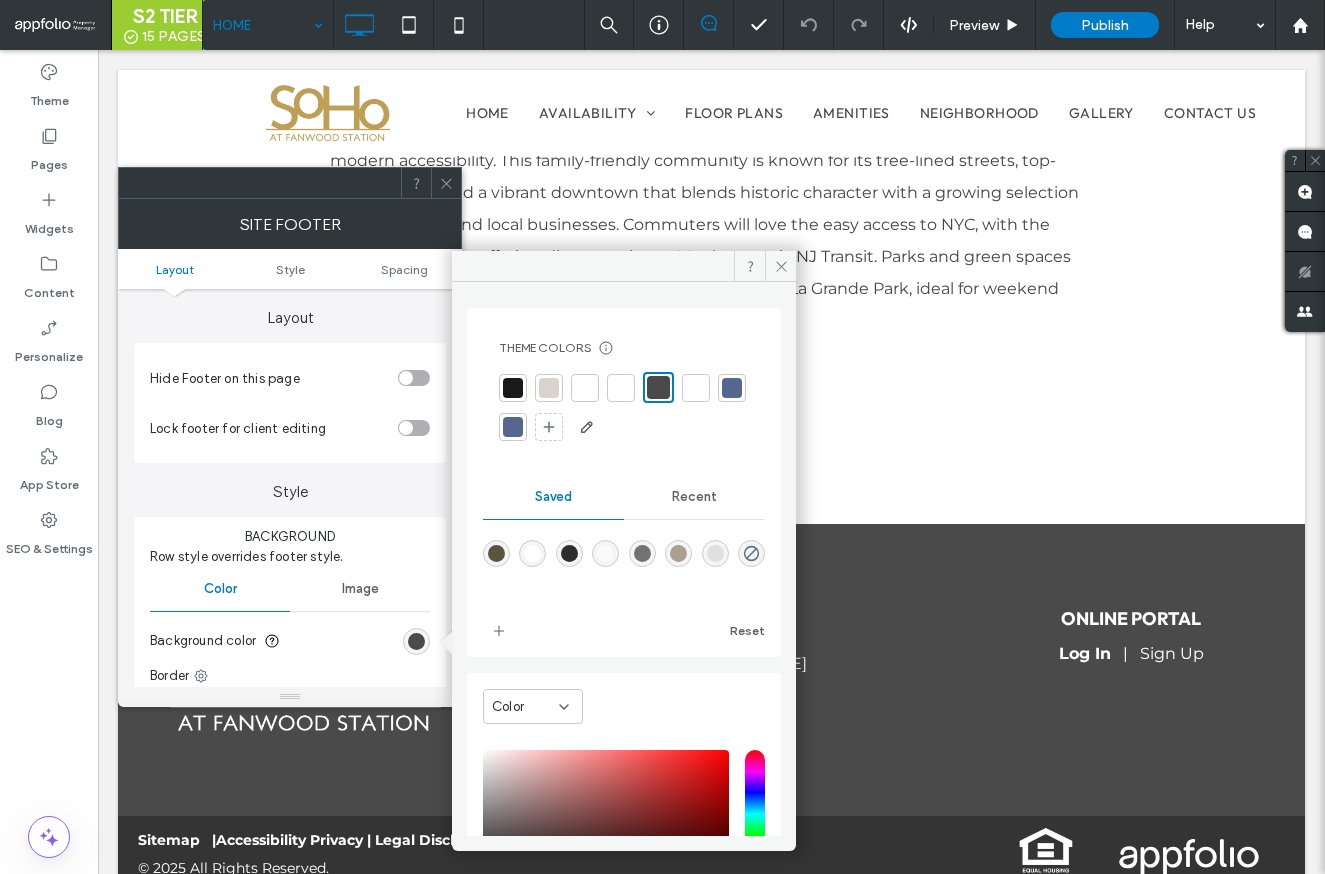 click at bounding box center (513, 388) 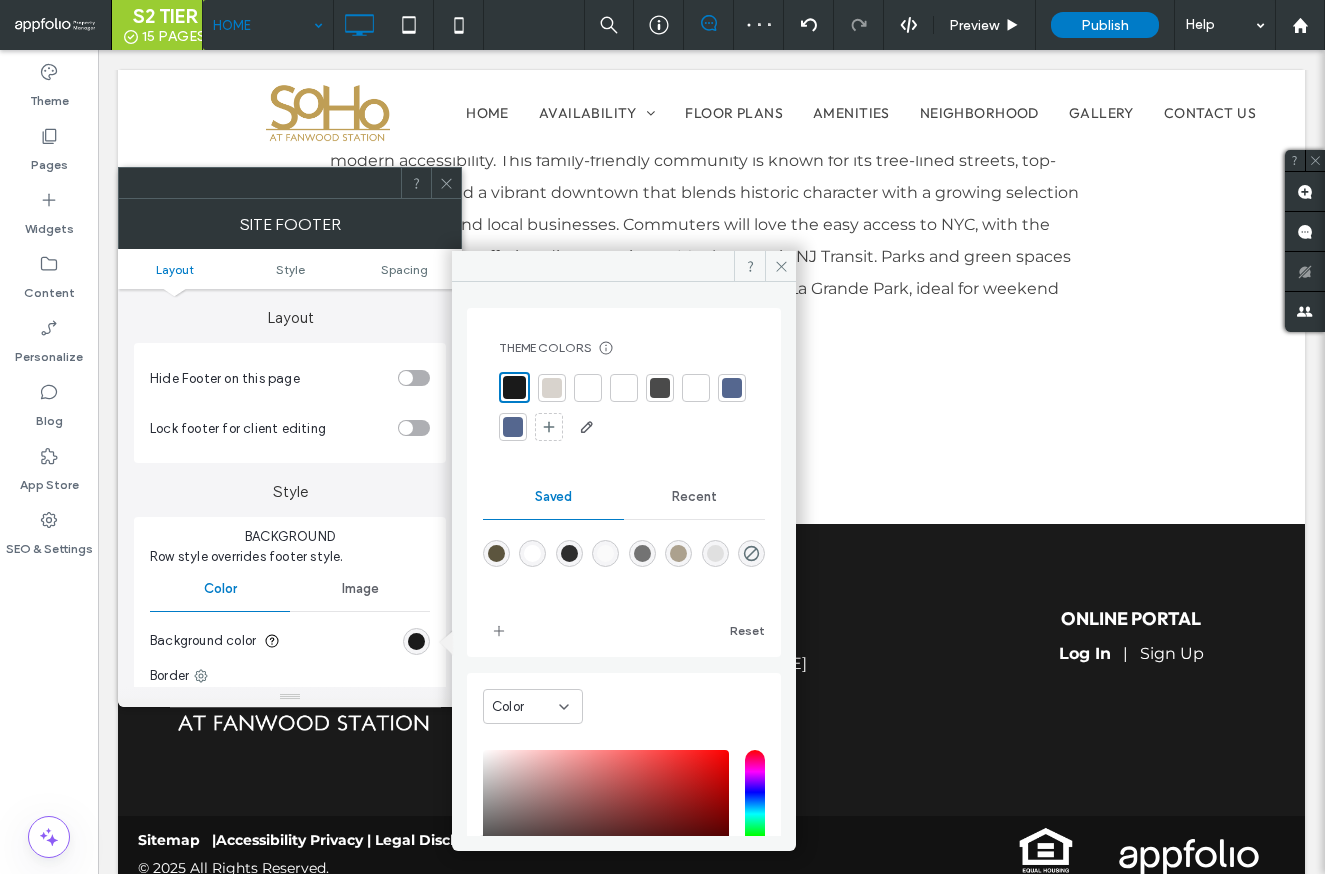 click 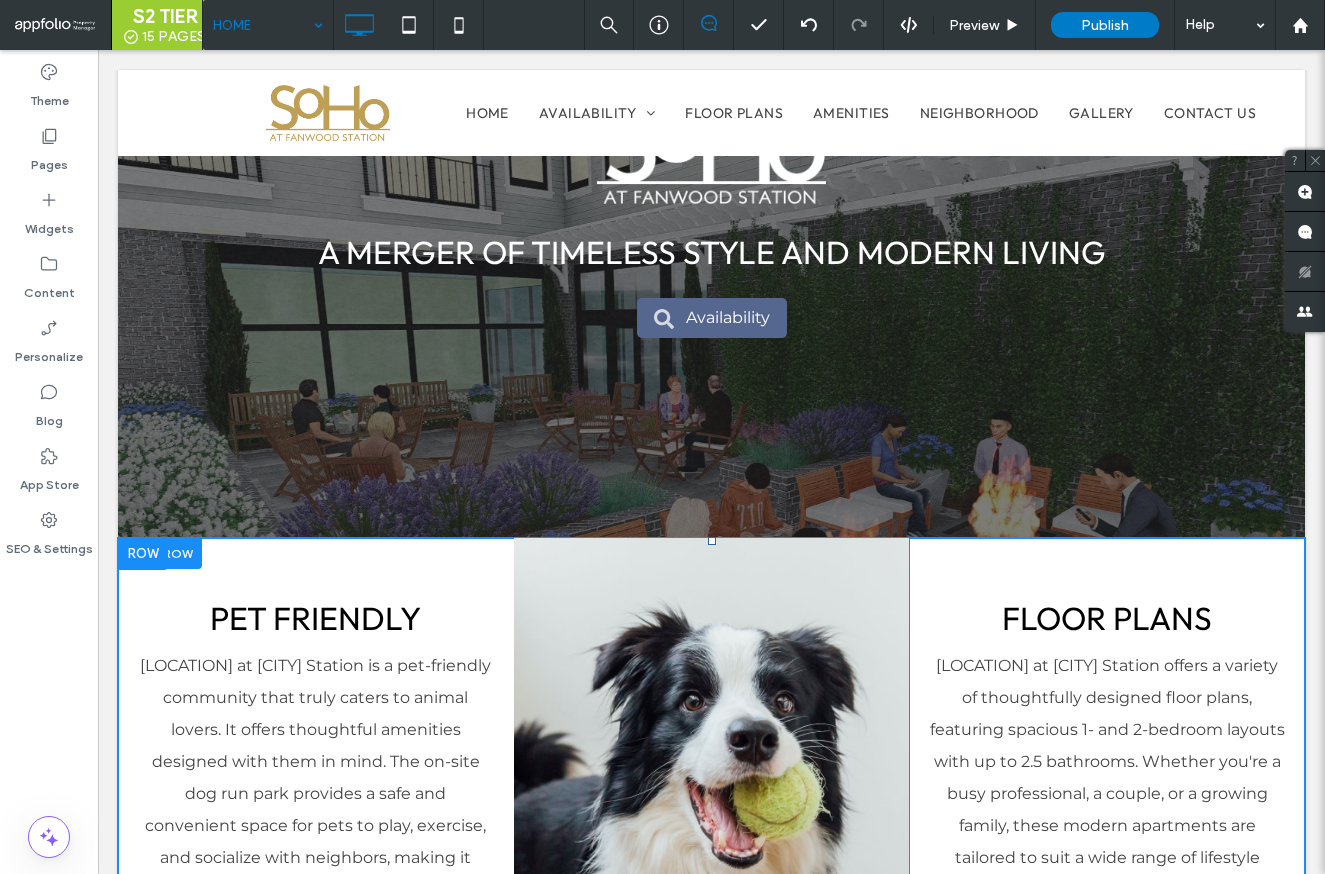 scroll, scrollTop: 1813, scrollLeft: 0, axis: vertical 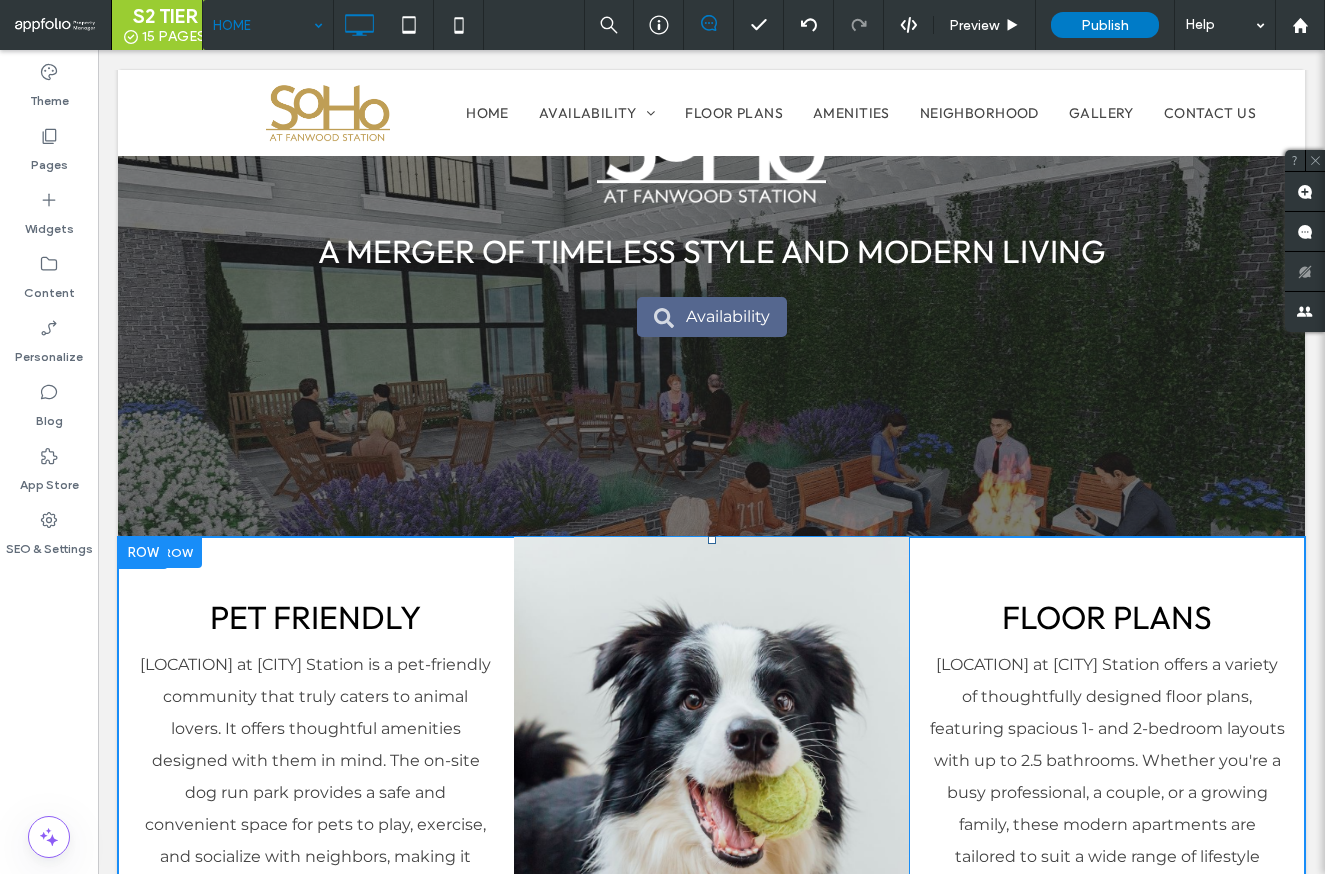 click on "PET FRIENDLY
SoHo at Fanwood Station is a pet-friendly community that truly caters to animal lovers. It offers thoughtful amenities designed with them in mind. The on-site dog run park provides a safe and convenient space for pets to play, exercise, and socialize with neighbors, making it easier than ever to keep your furry friends happy and healthy, right outside your door.
LEARN MORE
Click To Paste" at bounding box center (316, 813) 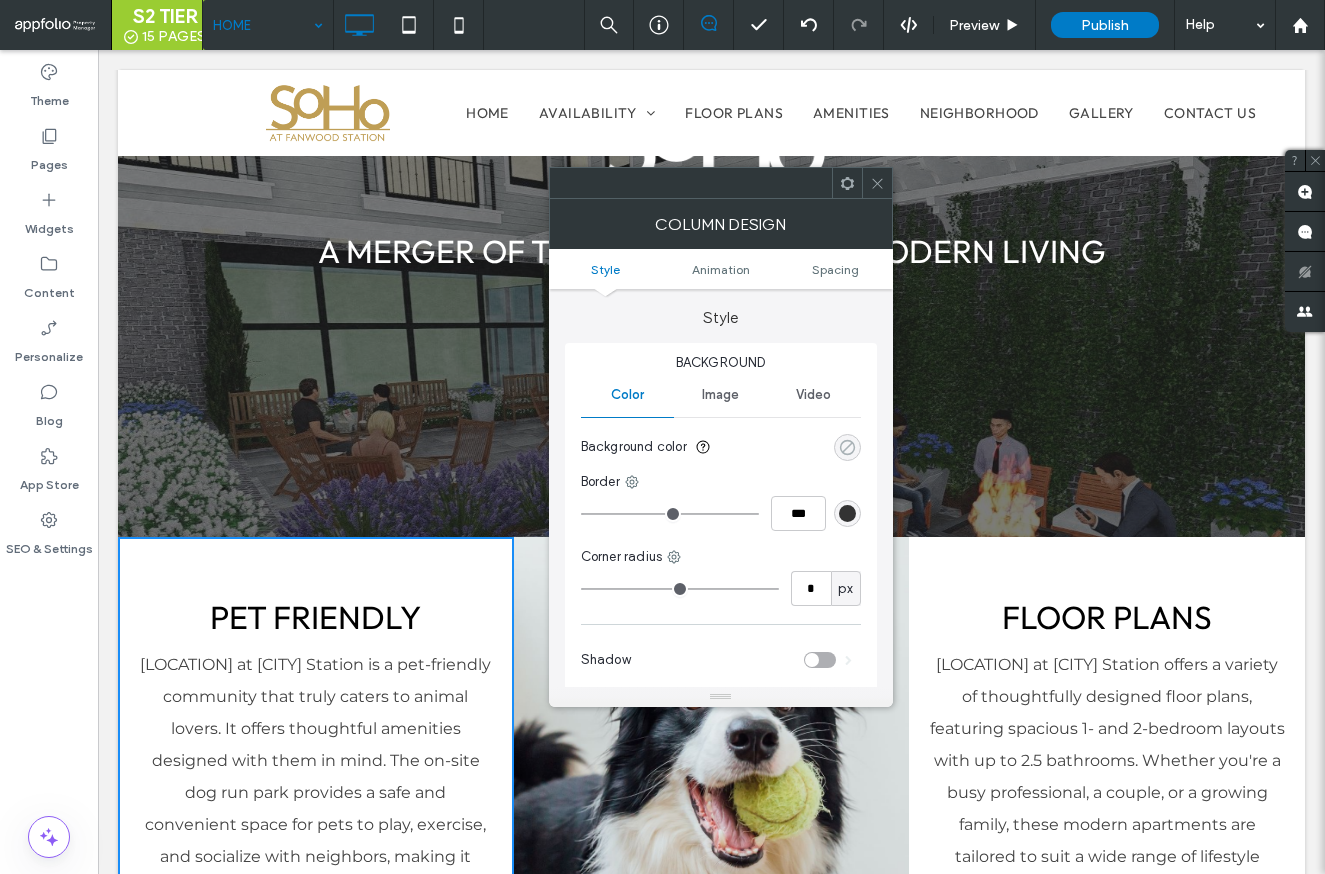 click at bounding box center [847, 447] 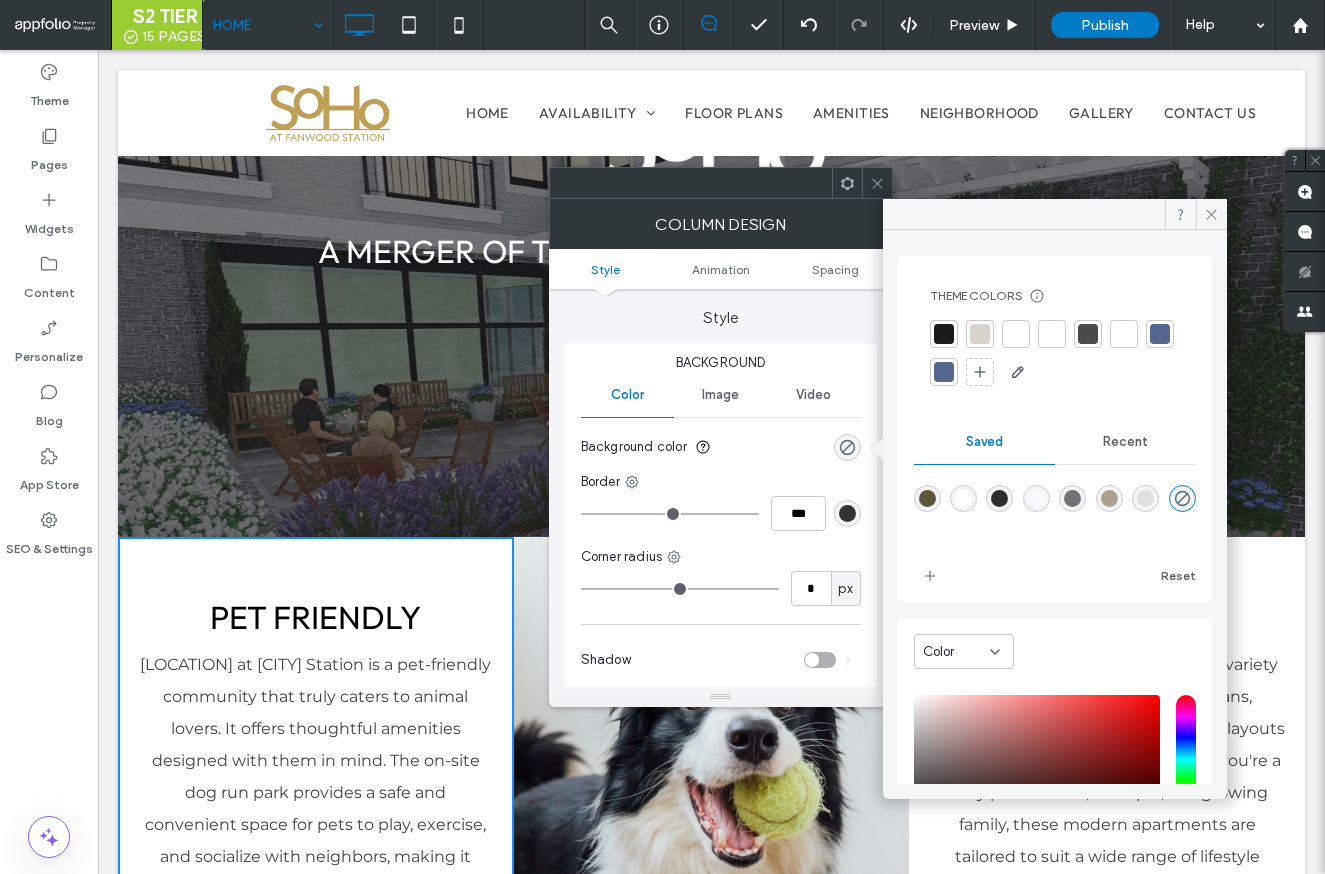 click at bounding box center [980, 334] 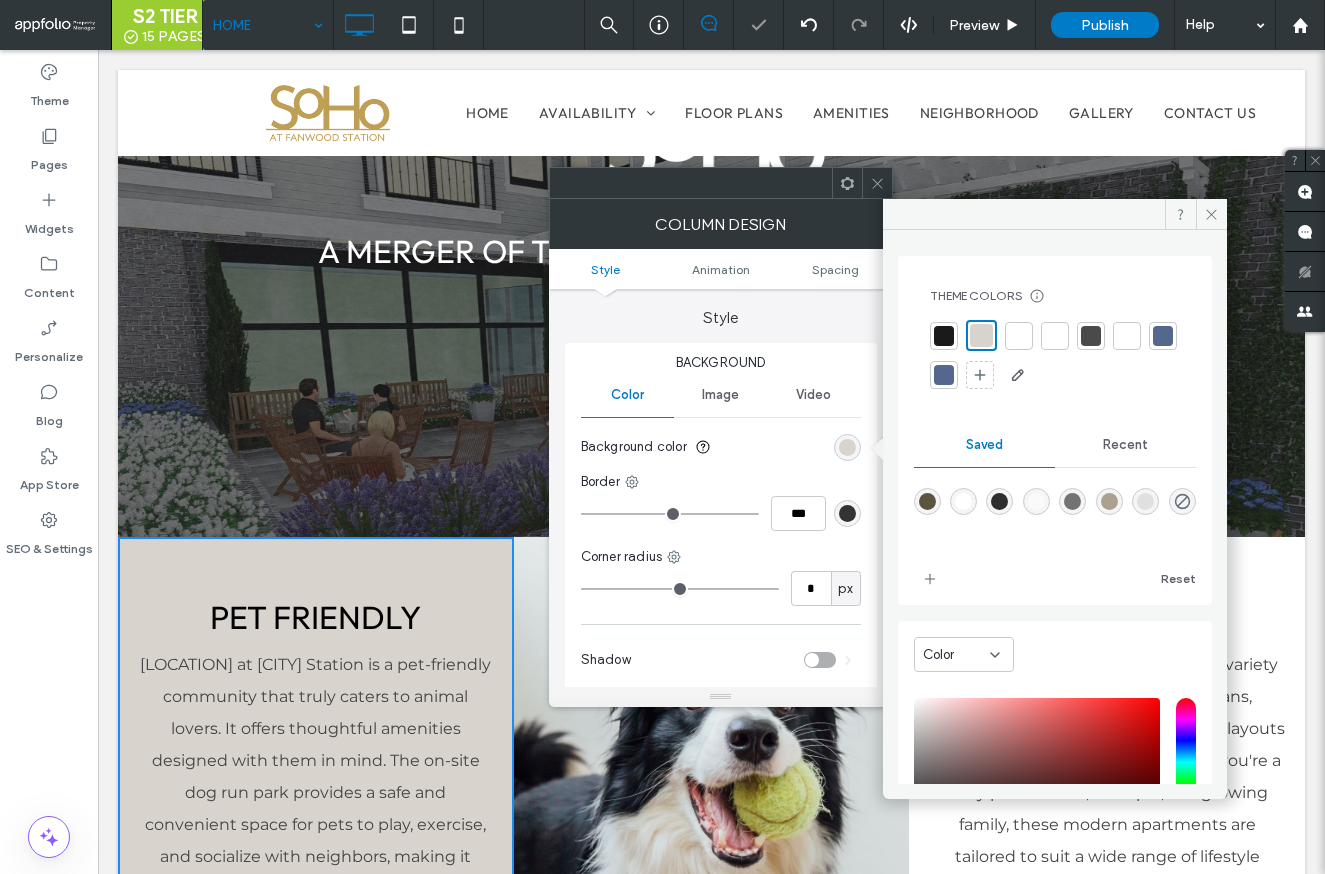 click 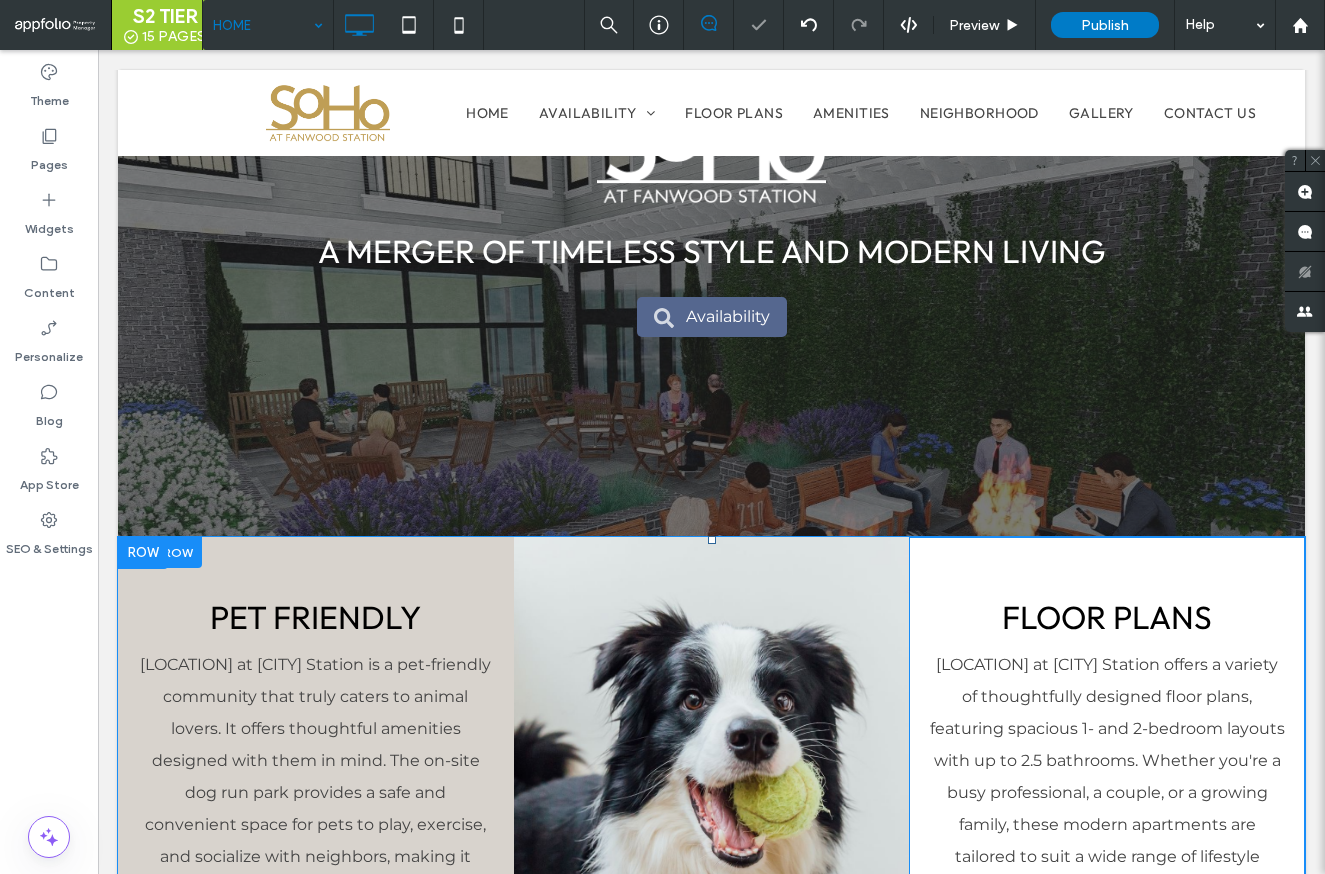 click on "FLOOR PLANS
SoHo at Fanwood Station offers a variety of thoughtfully designed floor plans, featuring spacious 1- and 2-bedroom layouts with up to 2.5 bathrooms. Whether you're a busy professional, a couple, or a growing family, these modern apartments are tailored to suit a wide range of lifestyle needs with comfort and style in mind.
FLOOR PLANS
Click To Paste" at bounding box center [1107, 813] 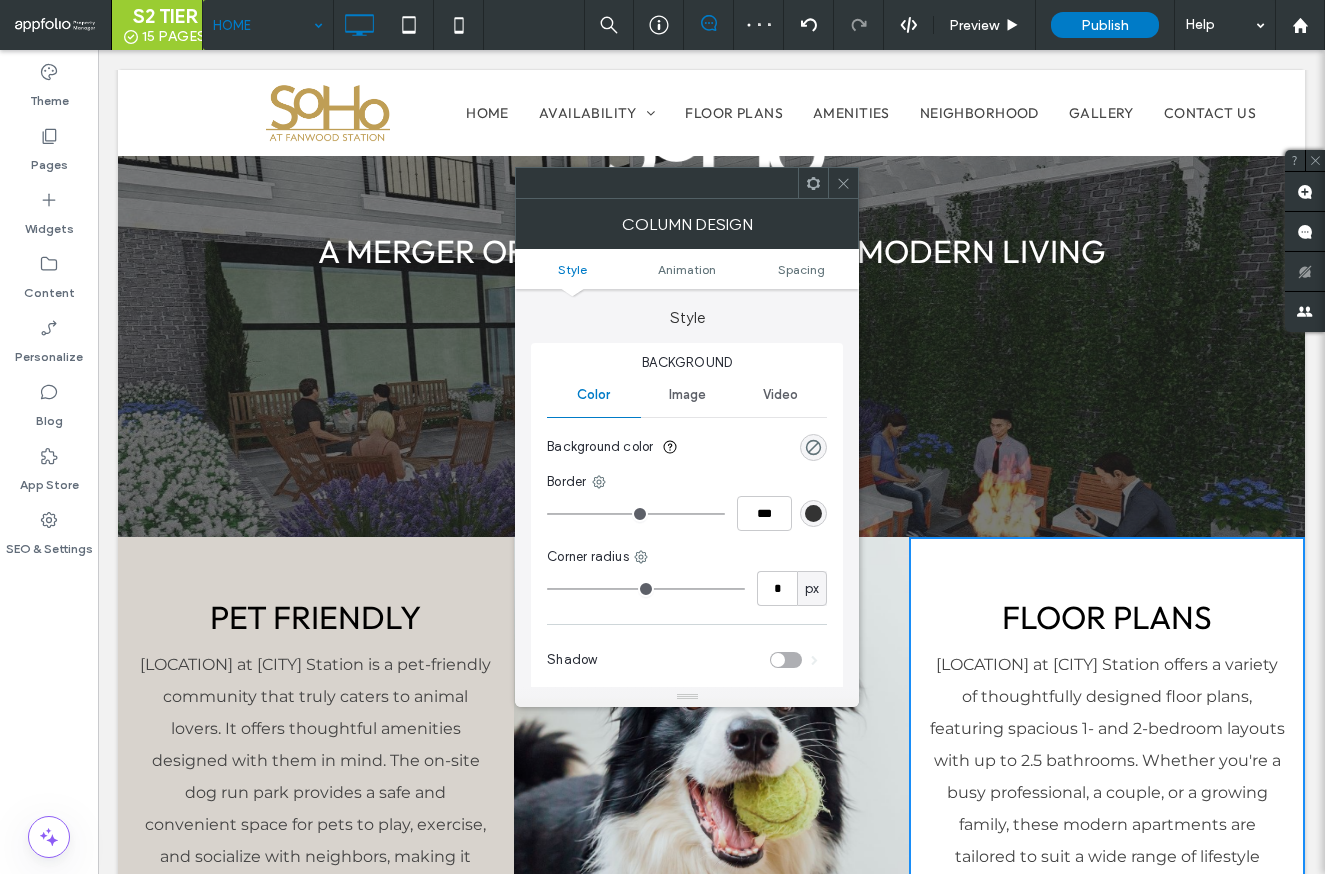 click at bounding box center [843, 183] 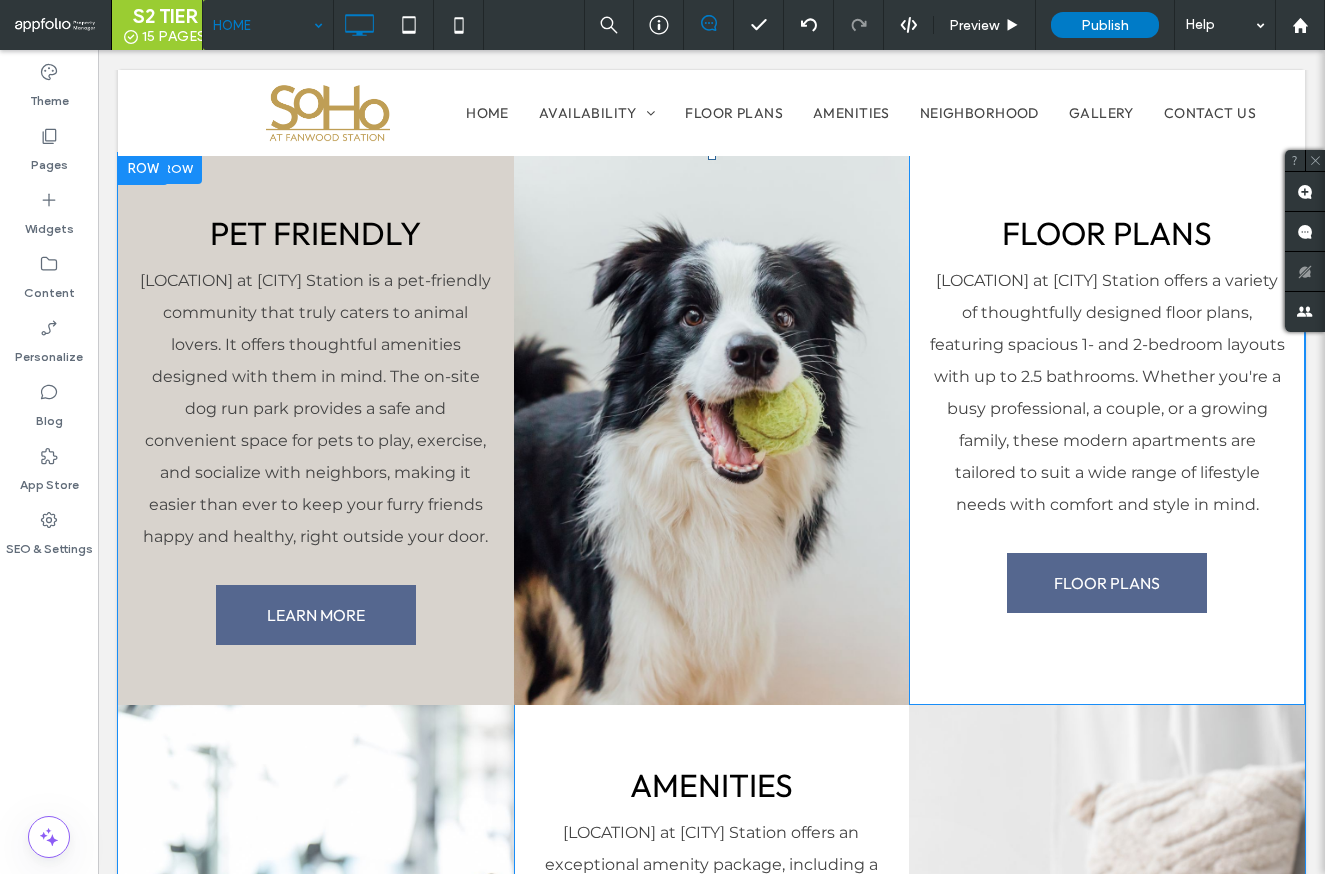 scroll, scrollTop: 2223, scrollLeft: 0, axis: vertical 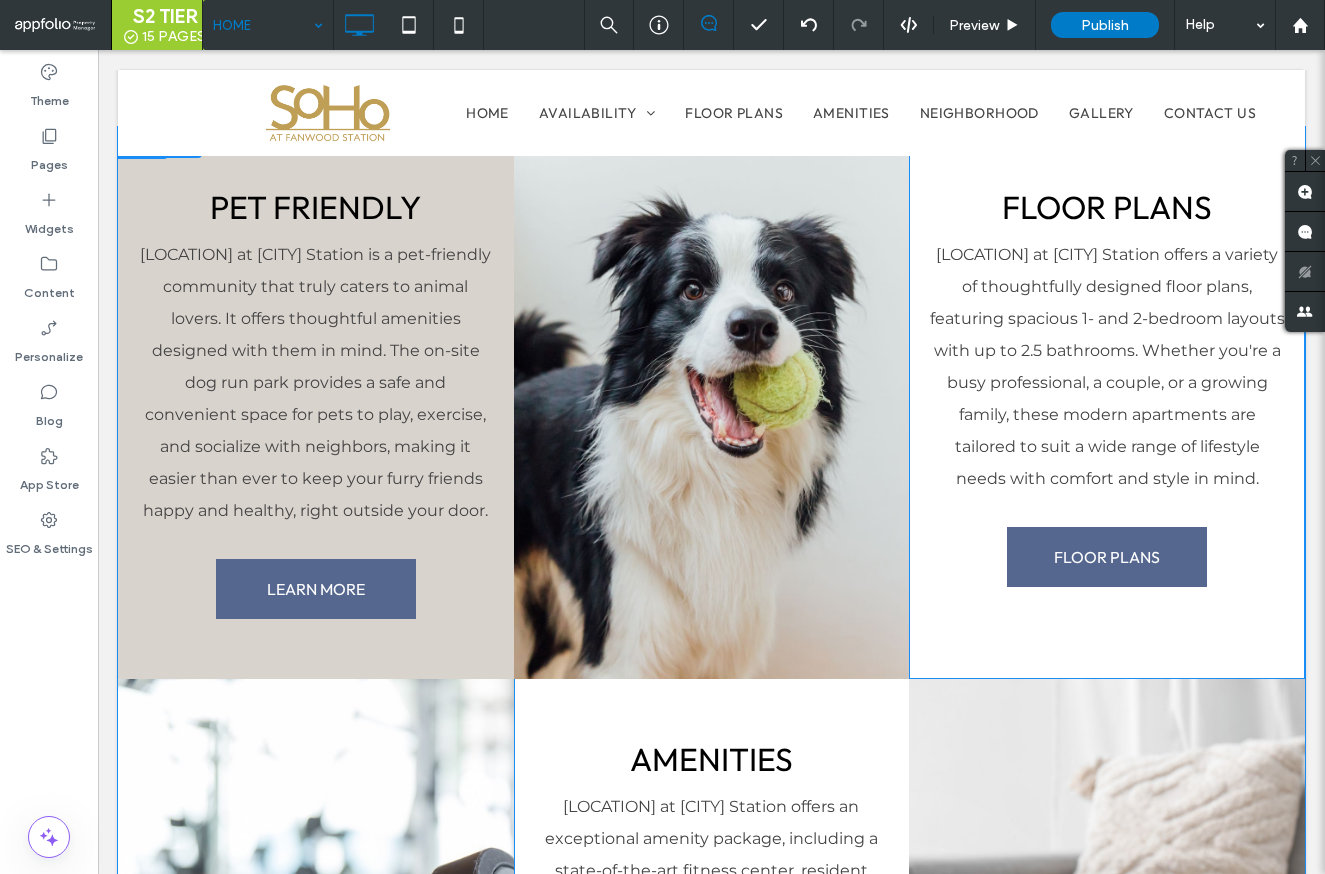 click on "PET FRIENDLY
SoHo at Fanwood Station is a pet-friendly community that truly caters to animal lovers. It offers thoughtful amenities designed with them in mind. The on-site dog run park provides a safe and convenient space for pets to play, exercise, and socialize with neighbors, making it easier than ever to keep your furry friends happy and healthy, right outside your door.
LEARN MORE
Click To Paste" at bounding box center [316, 403] 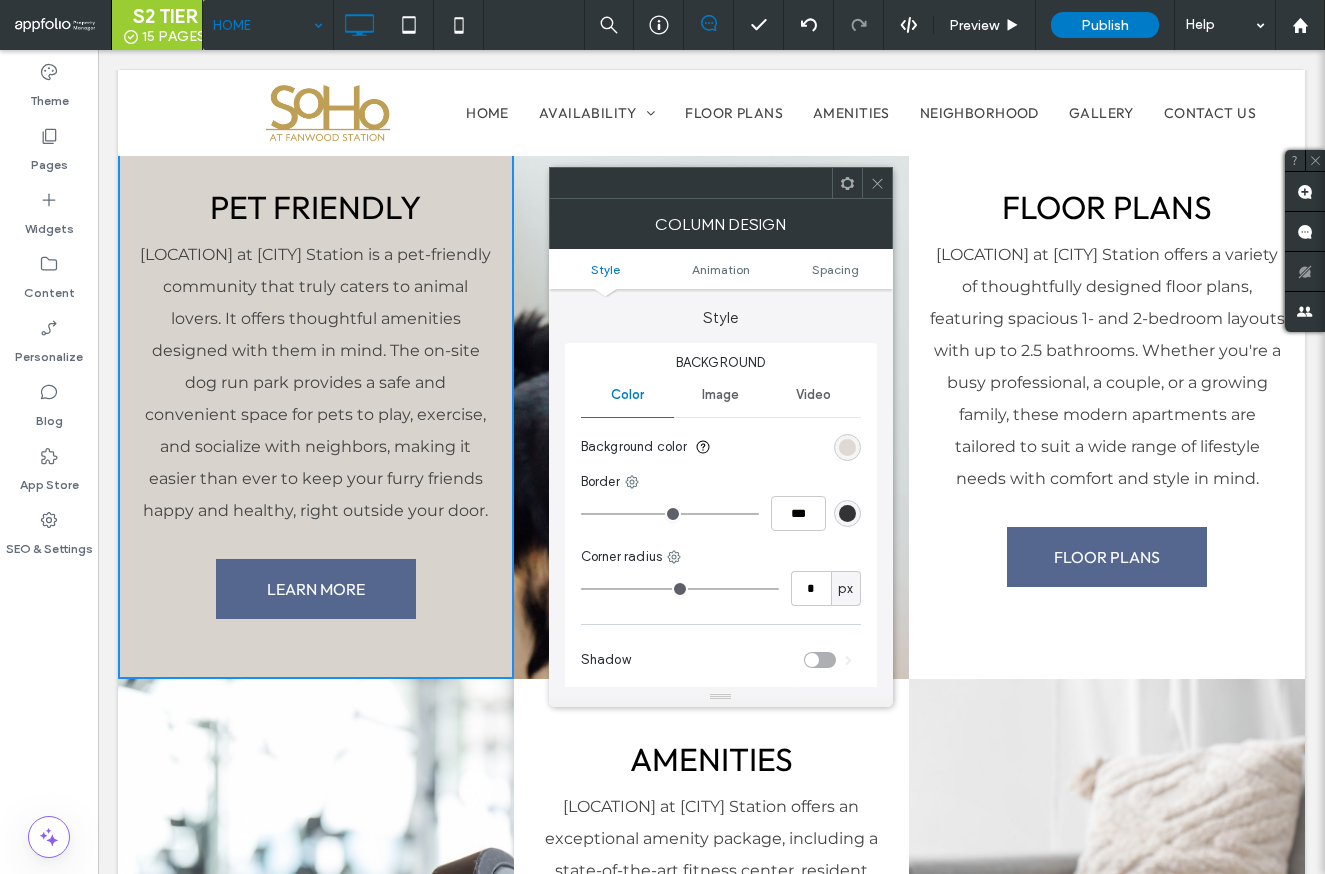 click at bounding box center [847, 447] 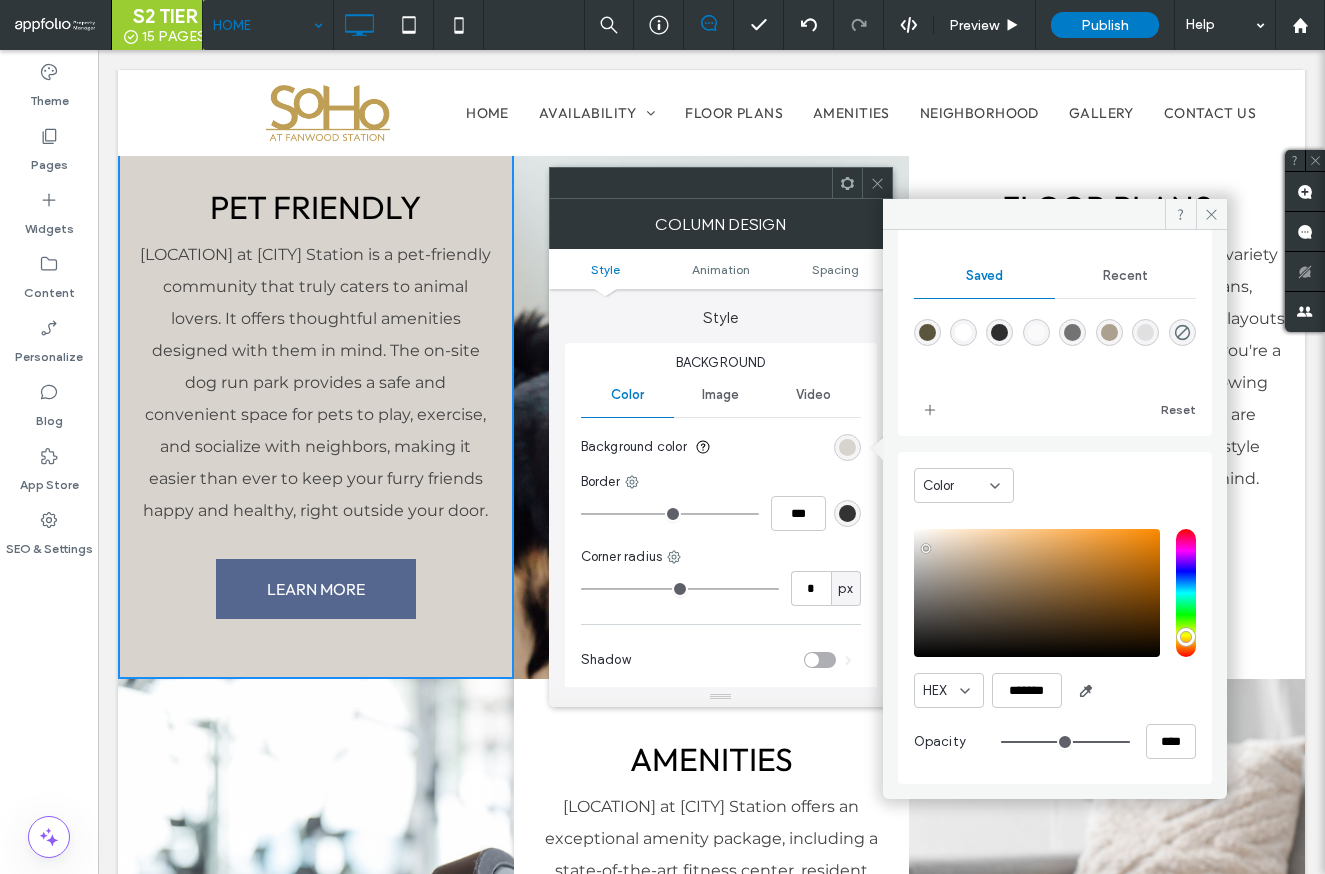 type on "**" 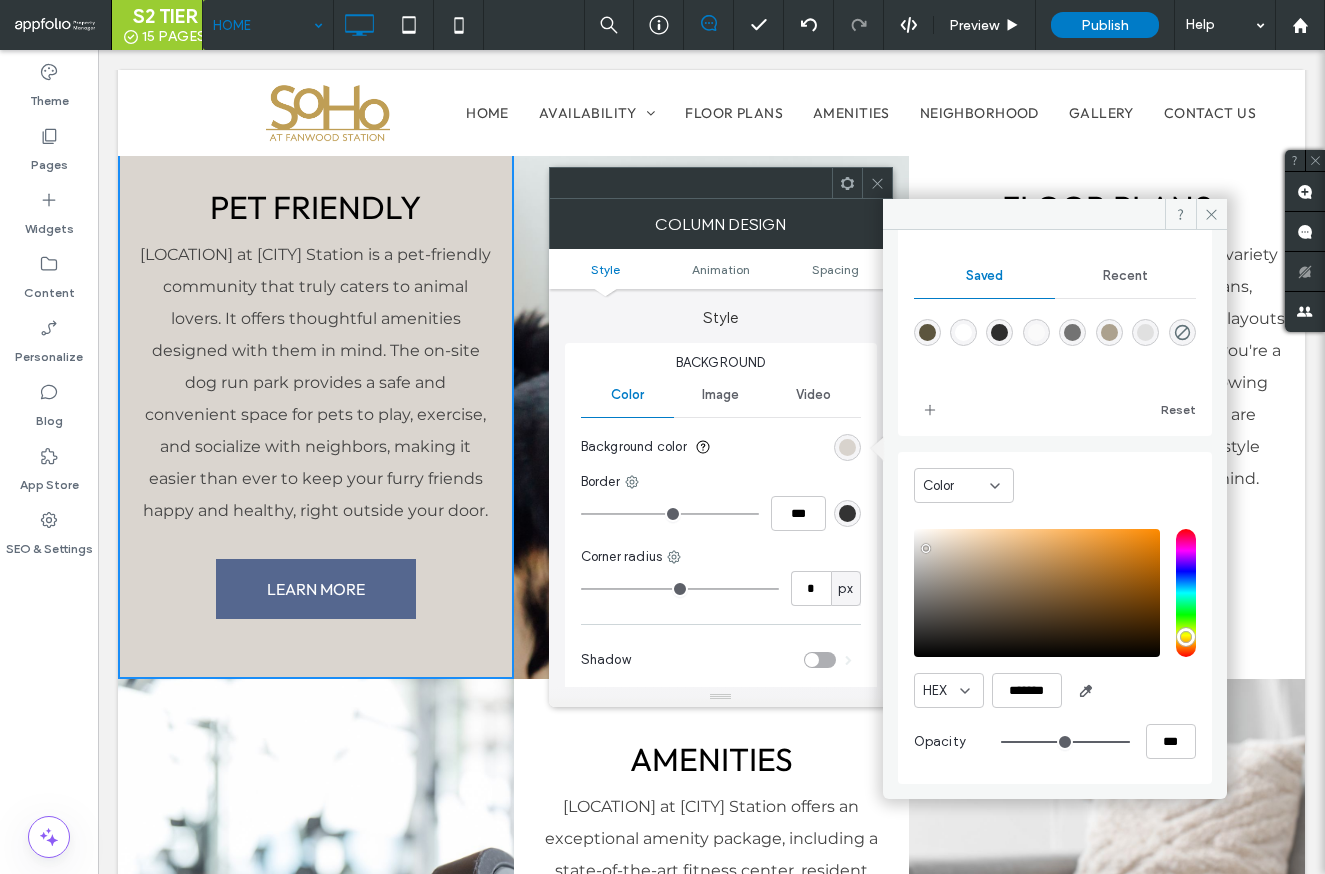 type on "**" 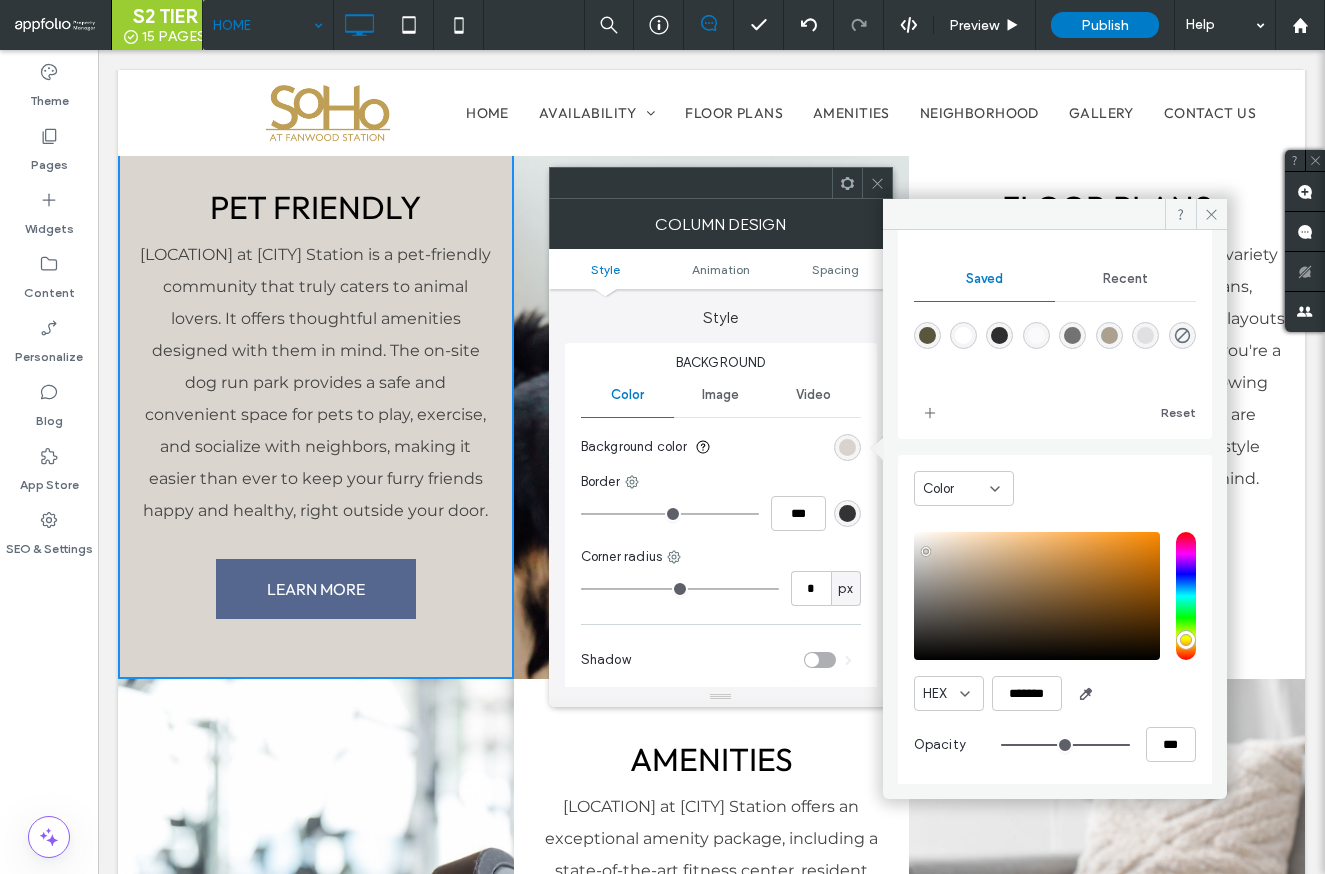 type on "**" 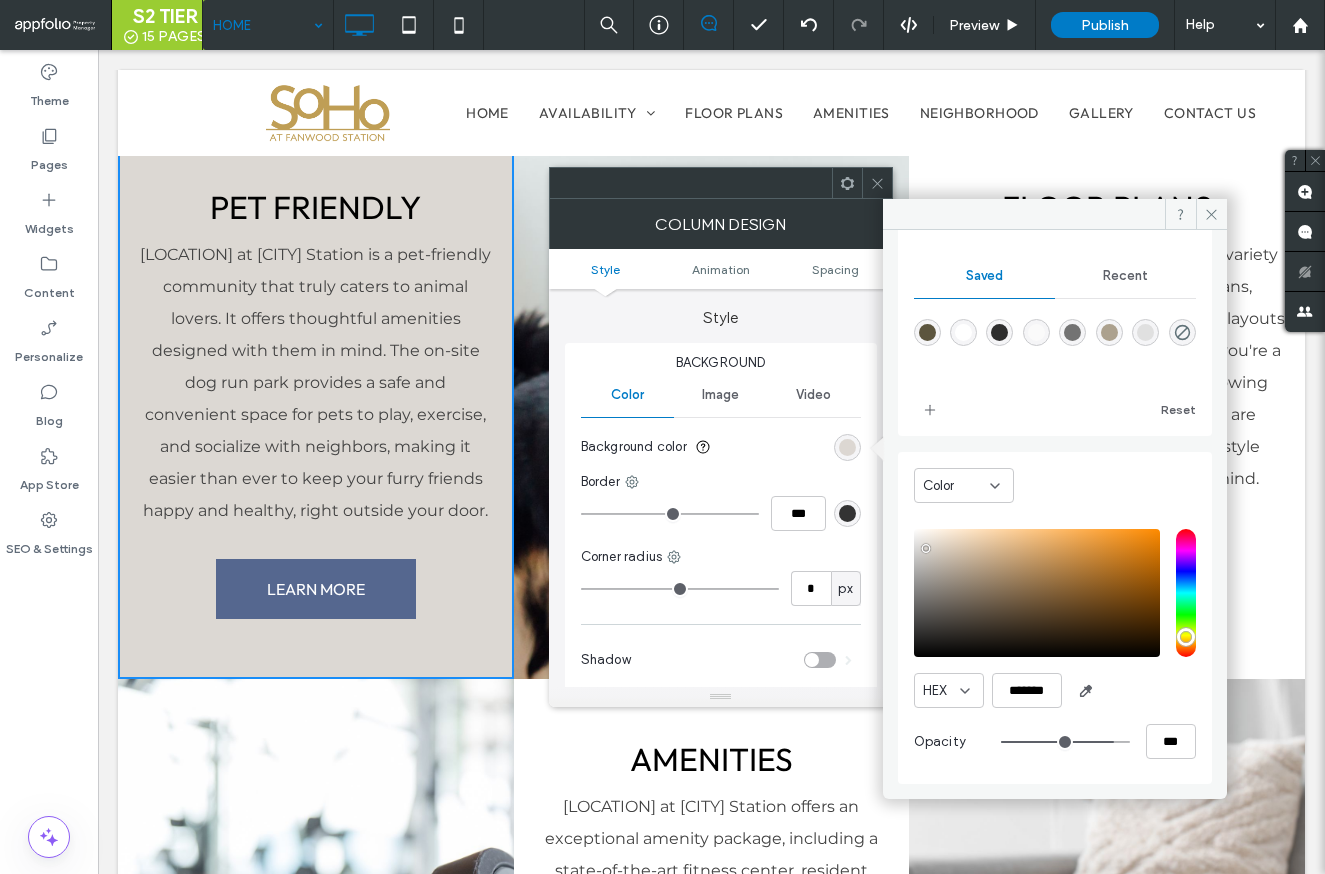 type on "**" 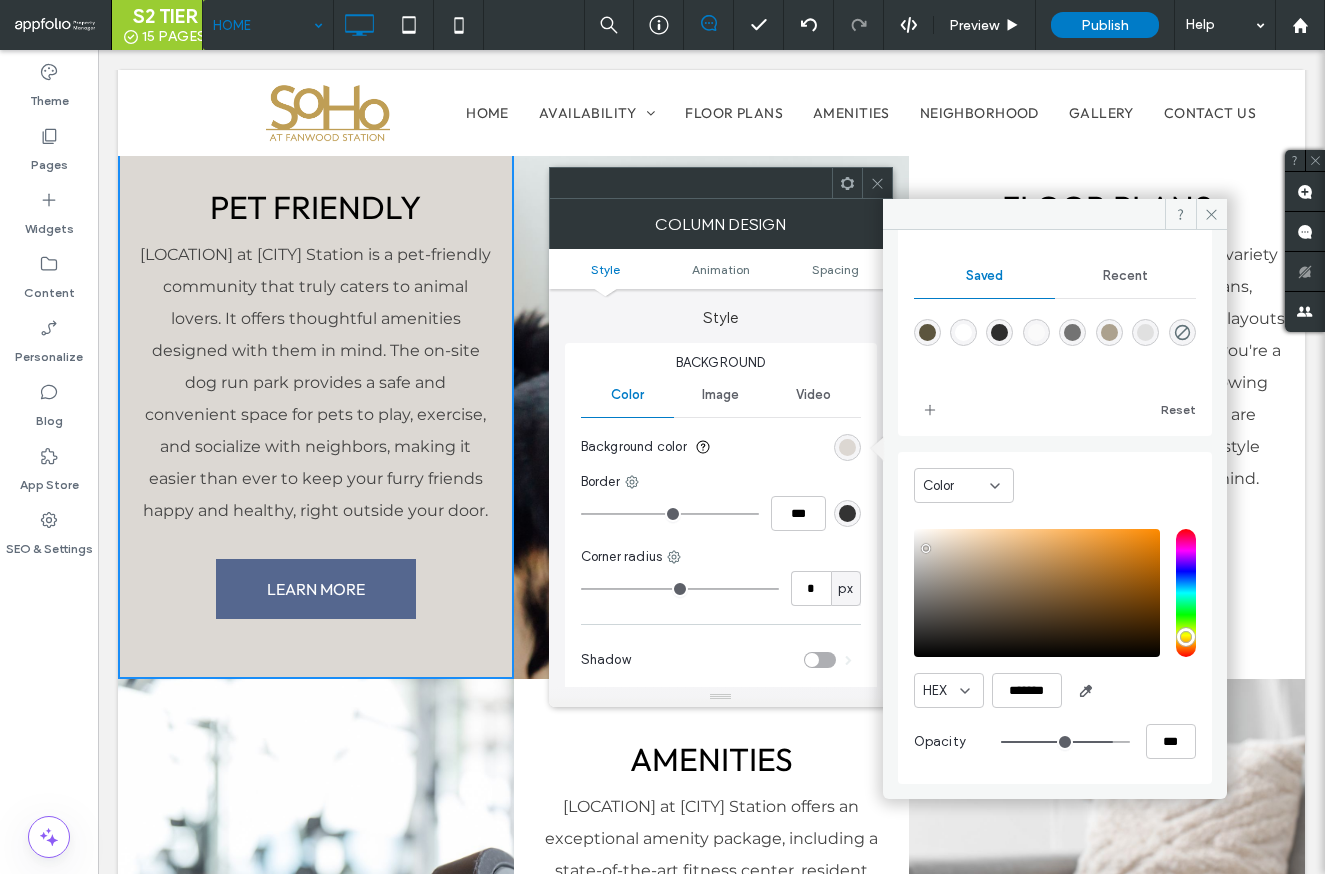 type on "**" 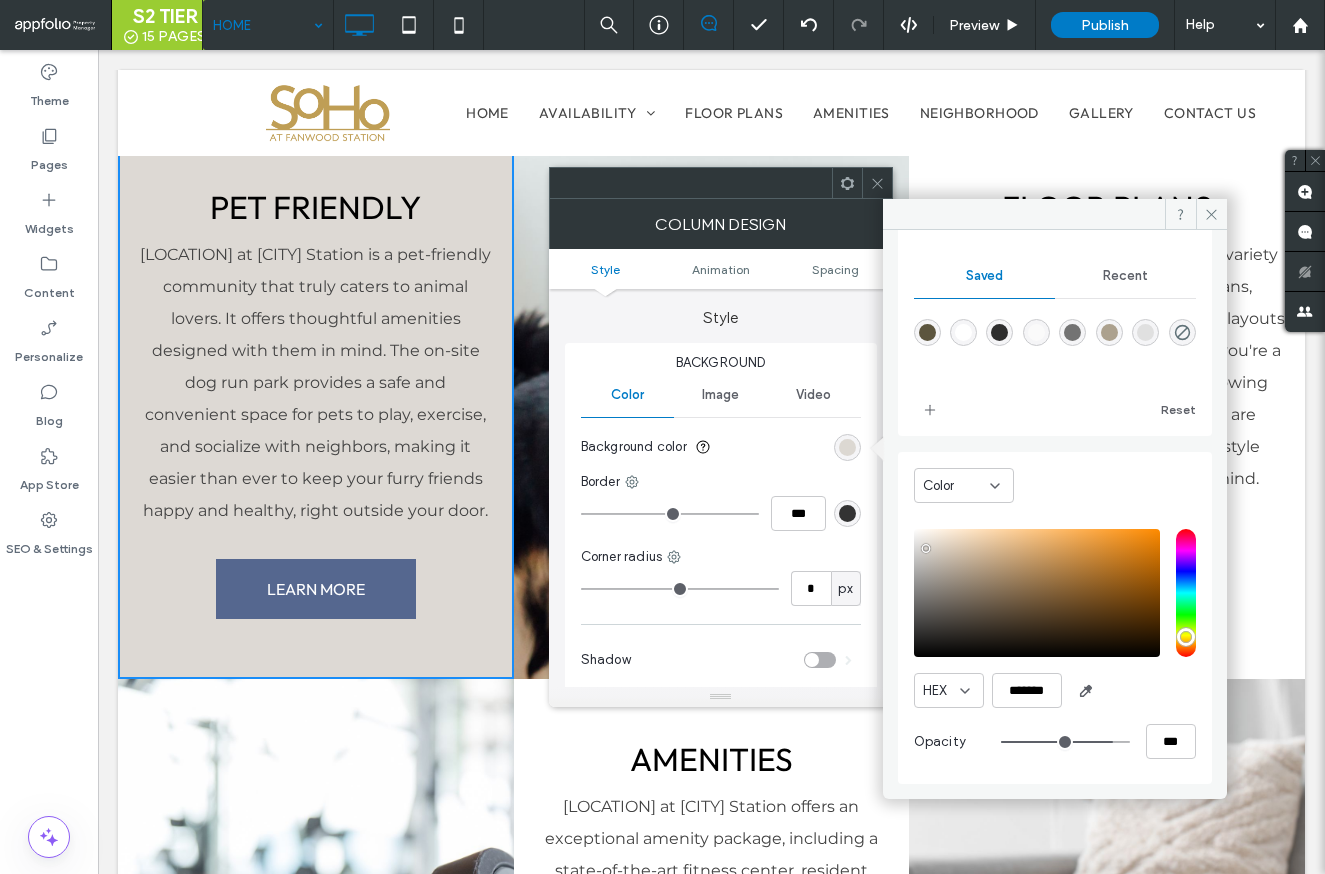 type on "**" 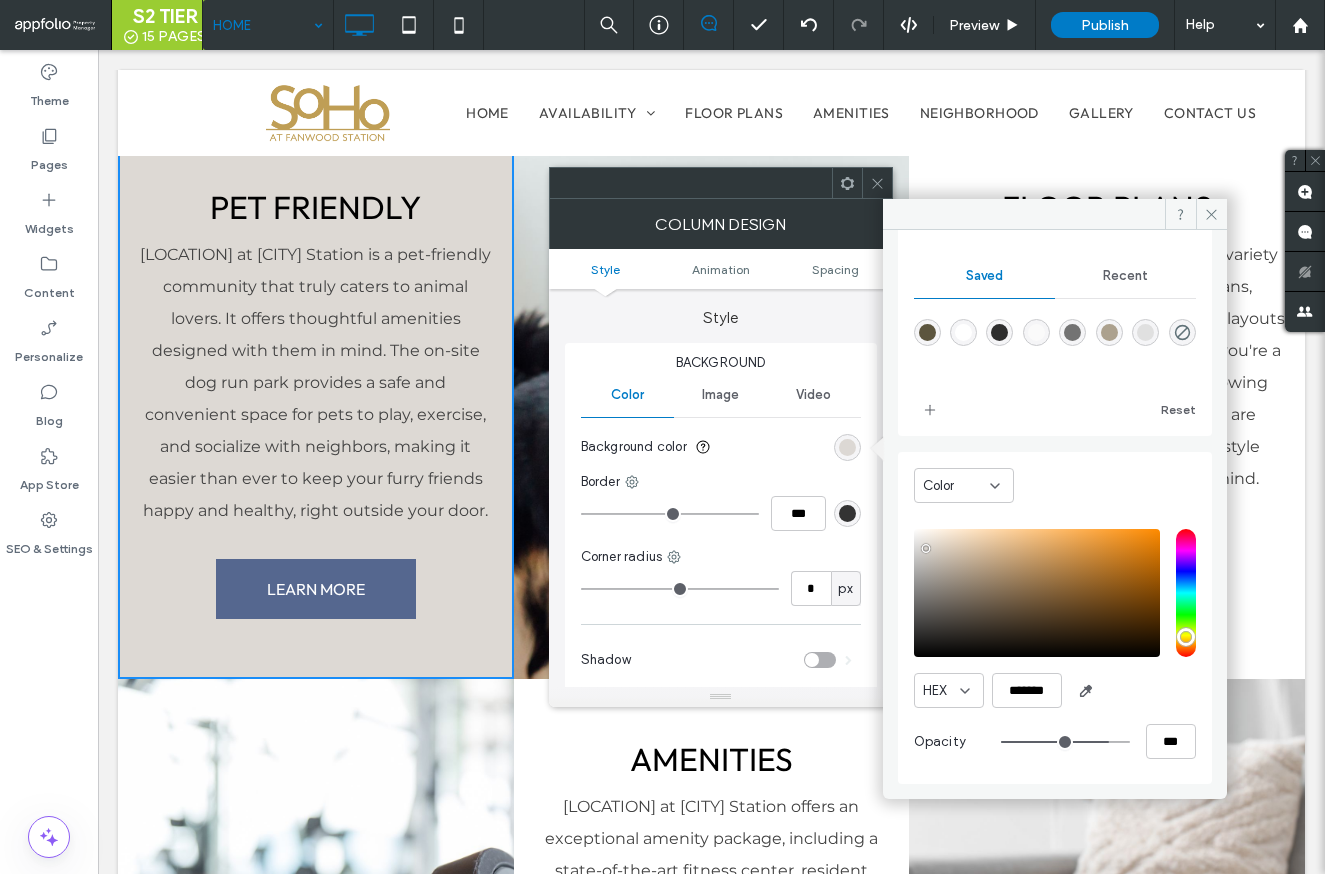 type on "**" 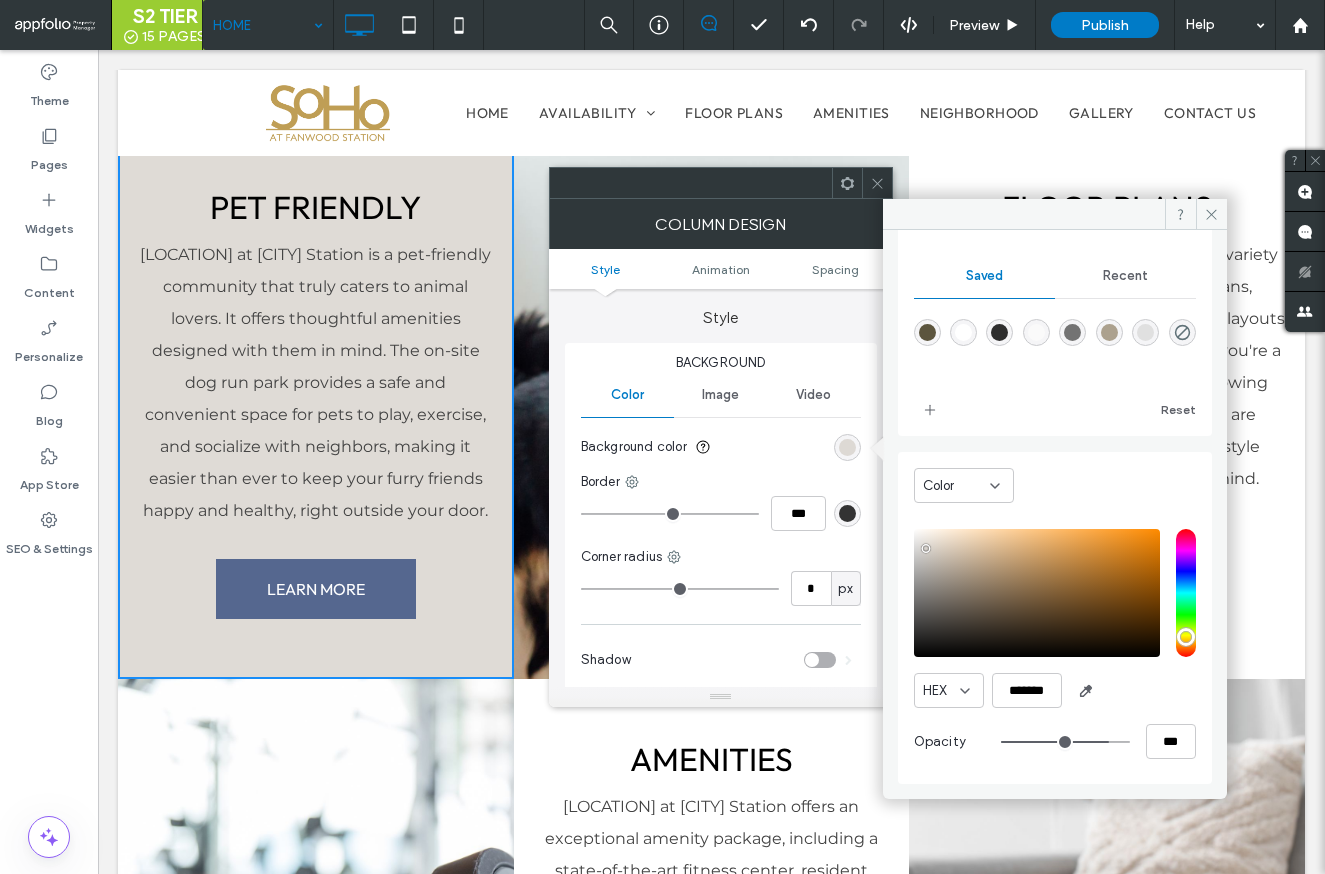 type on "**" 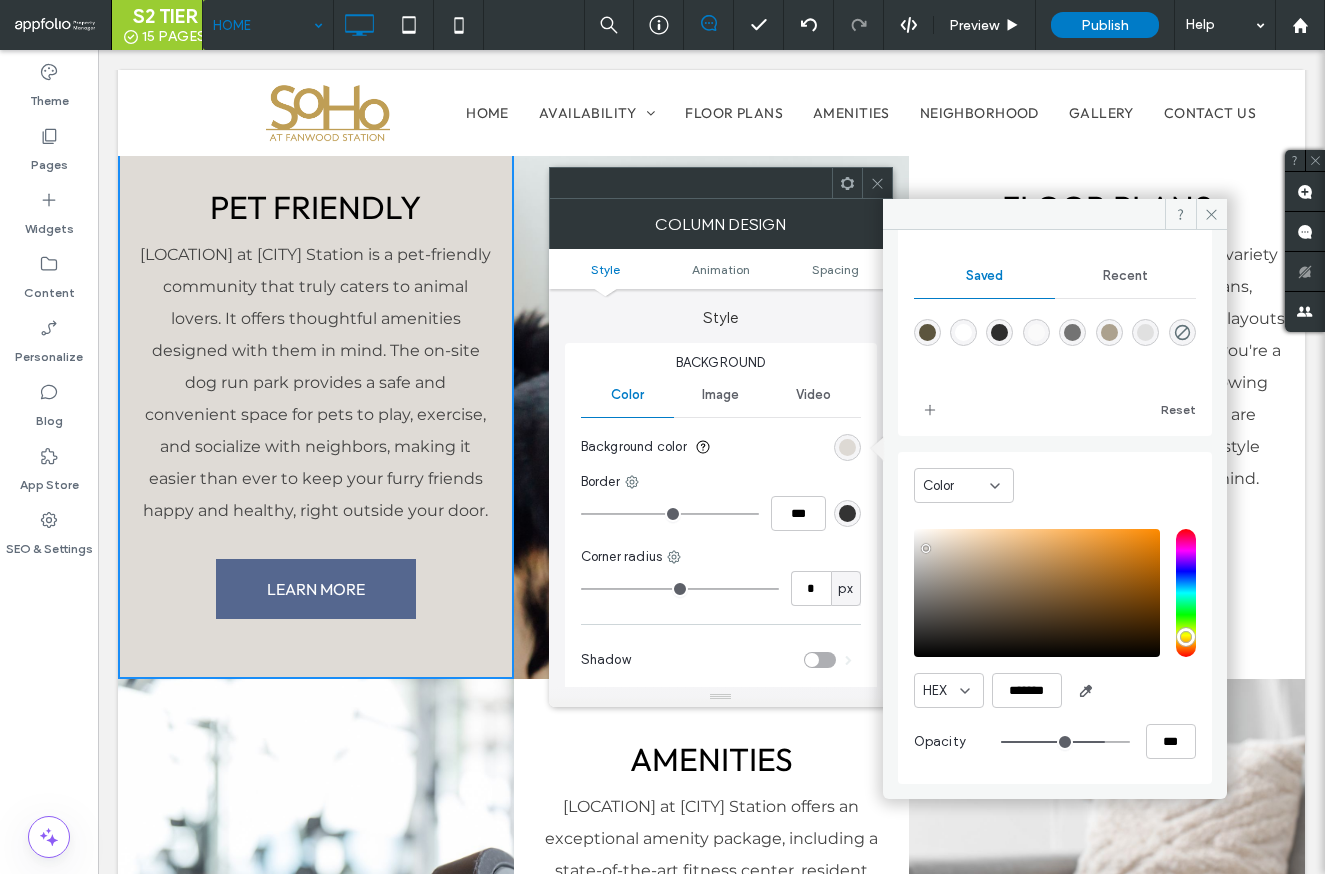 type on "**" 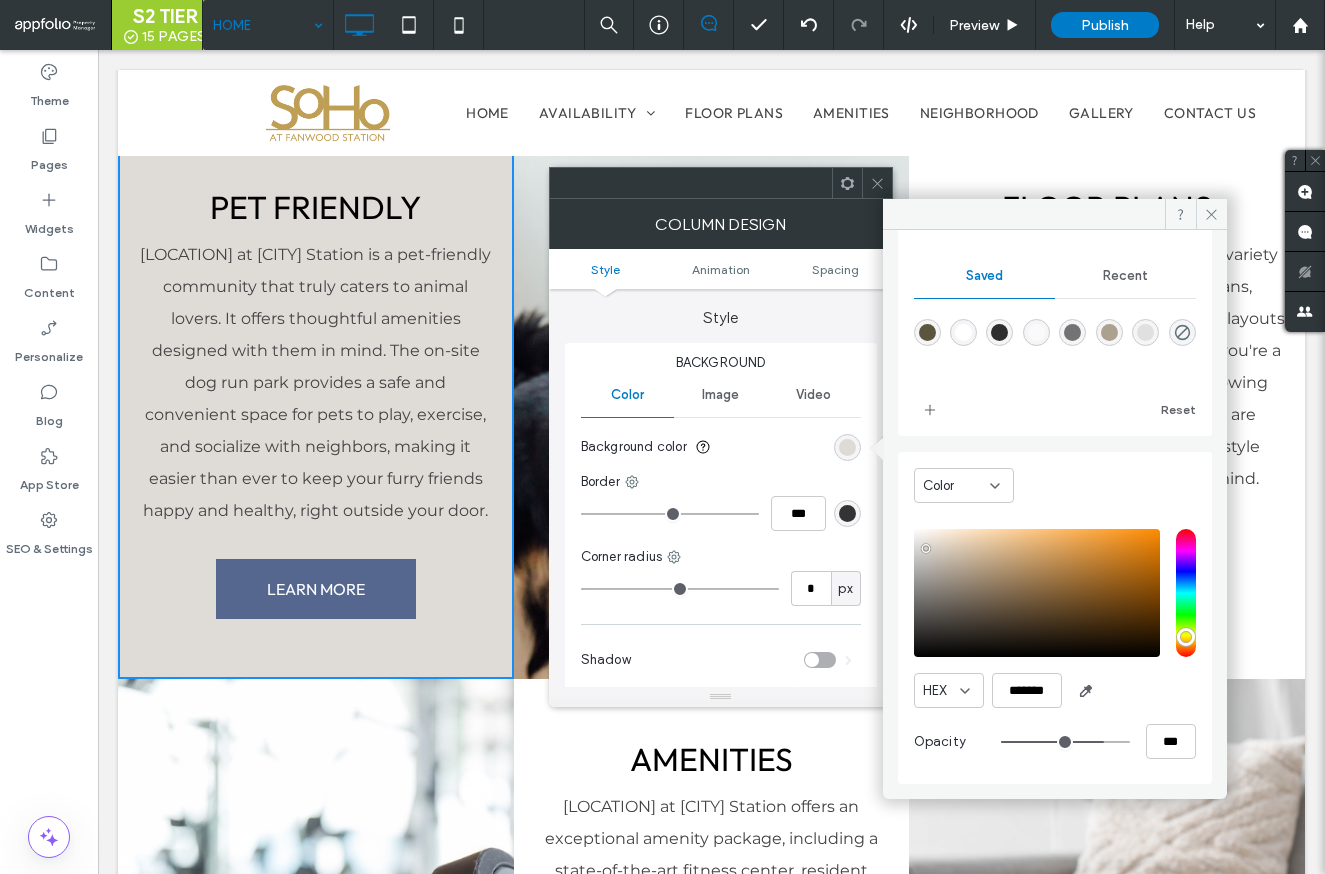 drag, startPoint x: 1104, startPoint y: 742, endPoint x: 1087, endPoint y: 742, distance: 17 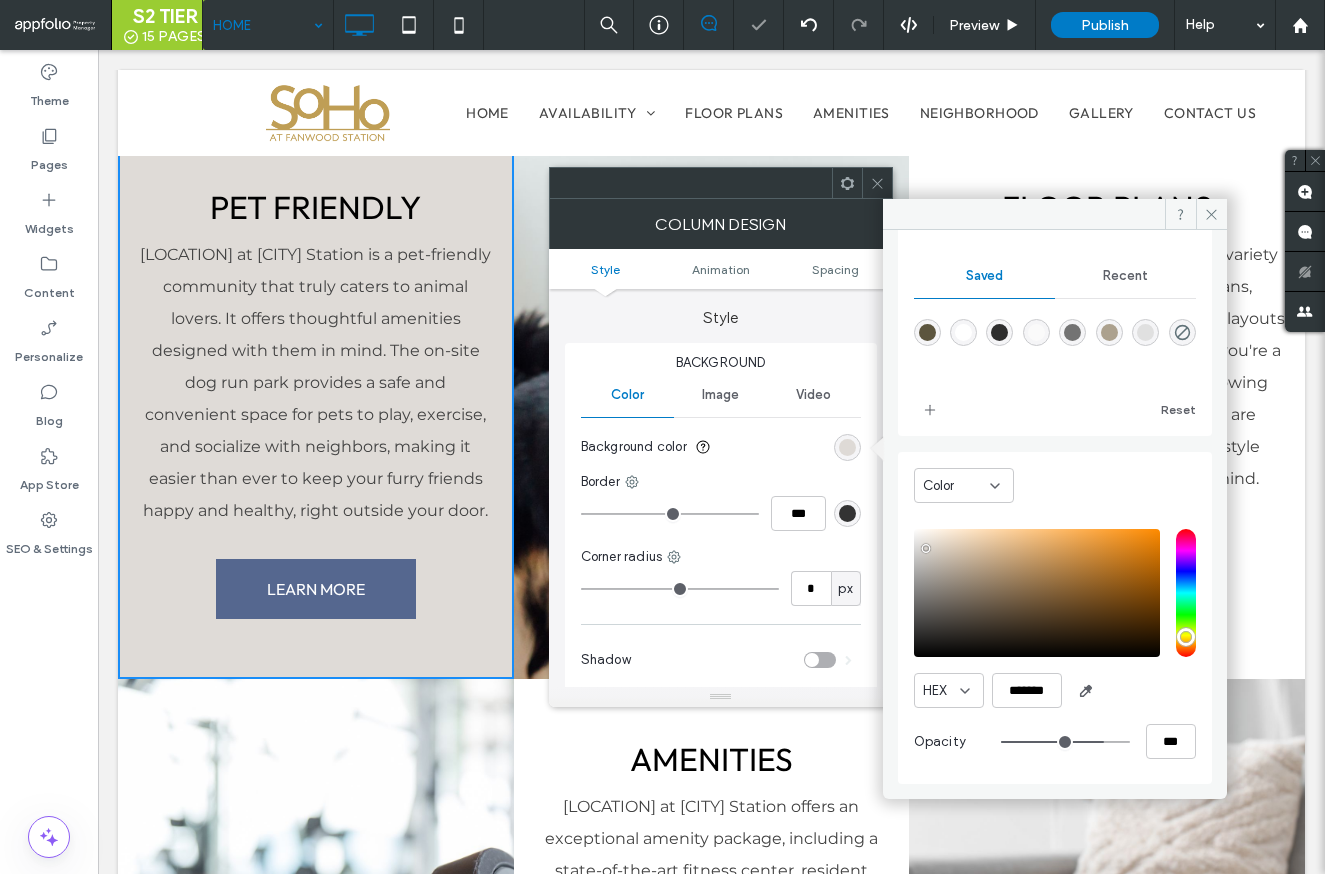 type on "**" 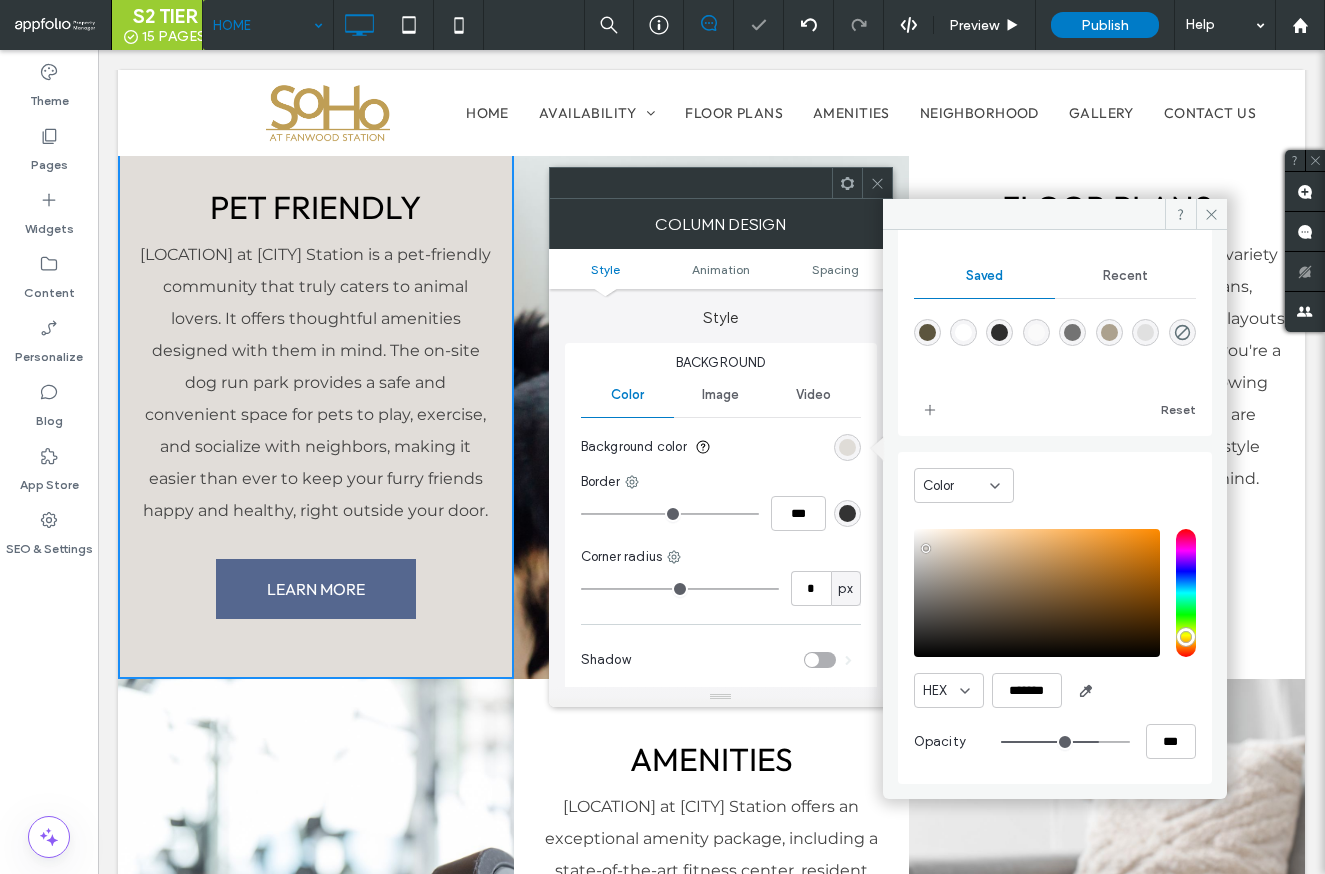 type on "**" 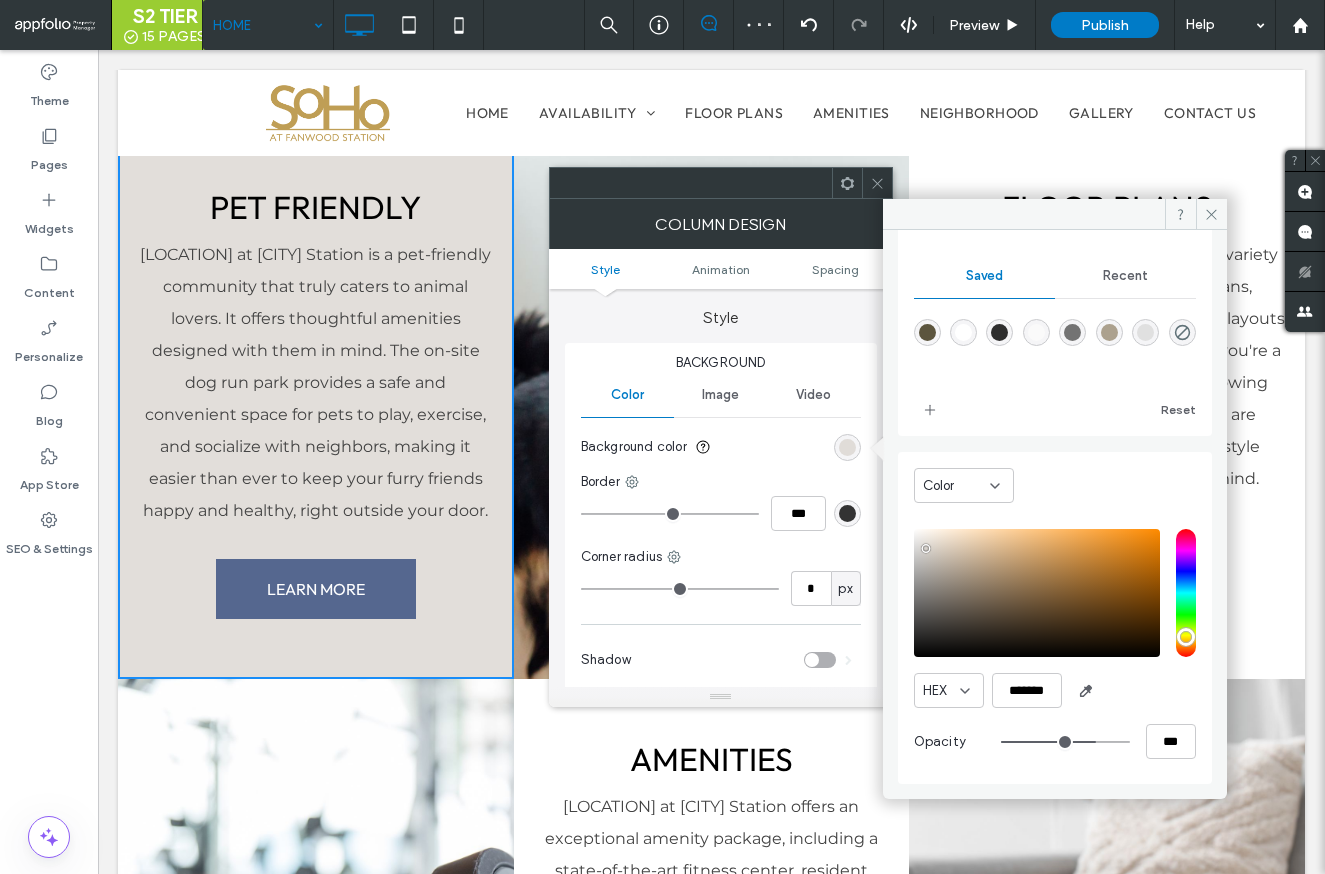 type on "**" 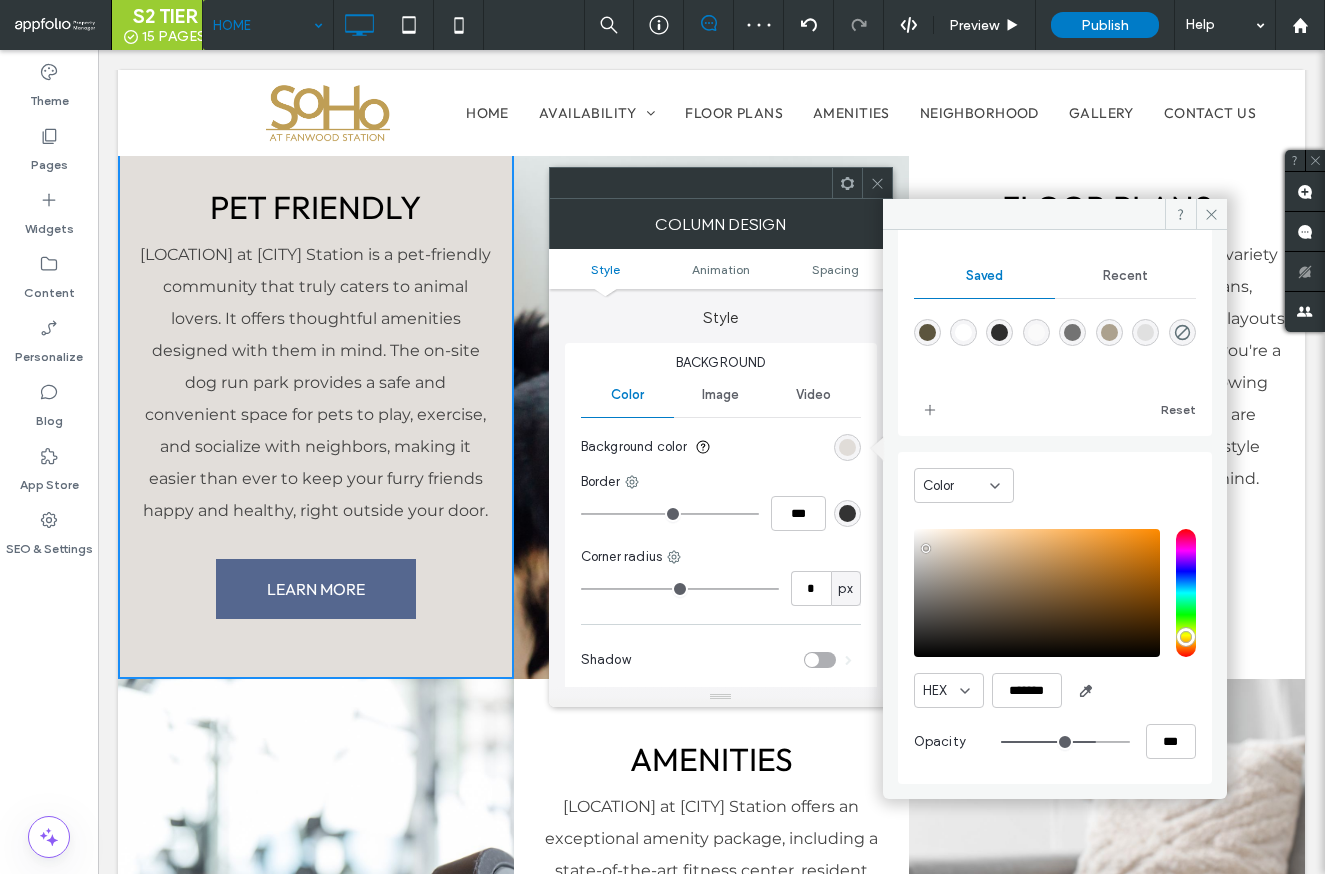 type on "***" 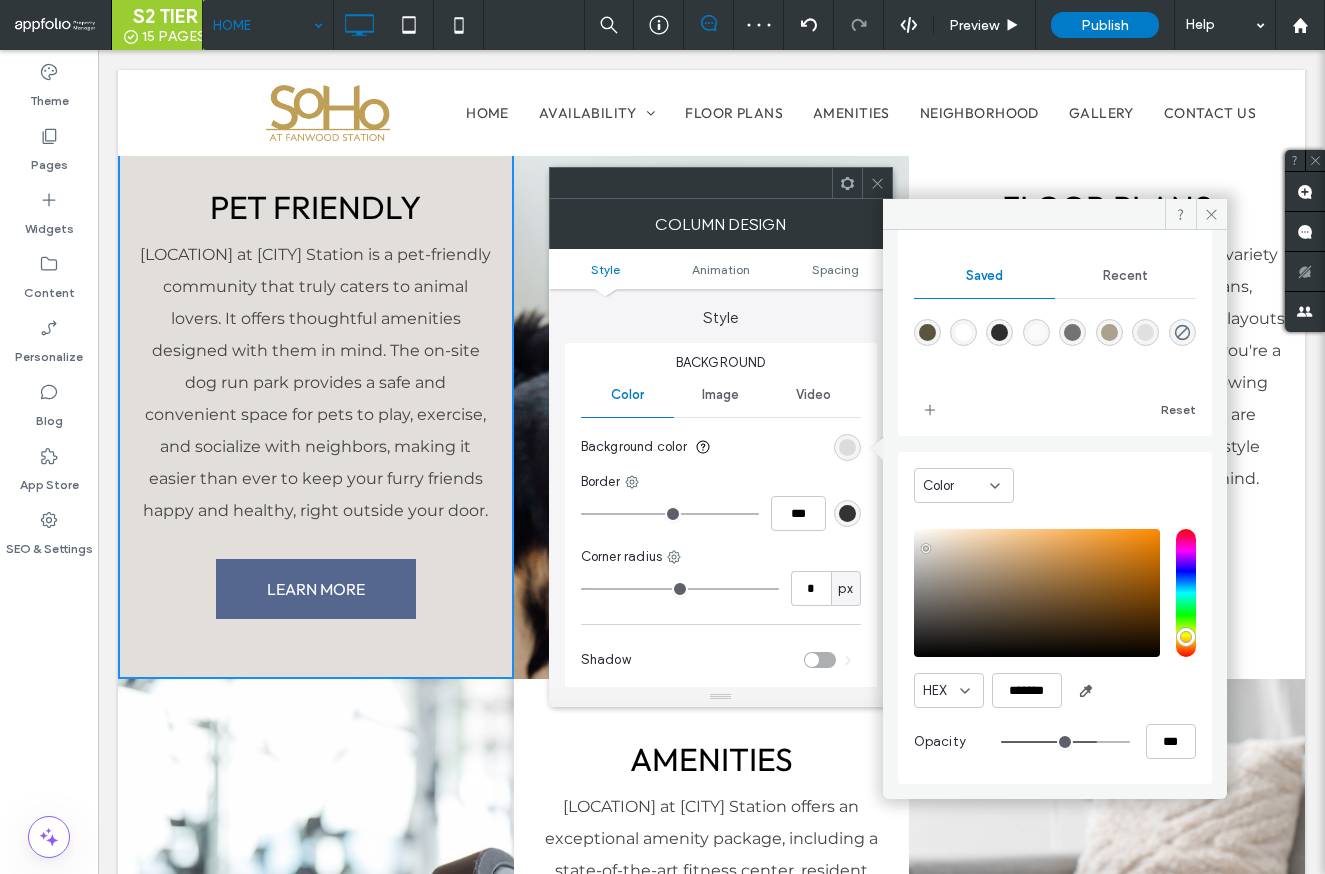 type on "**" 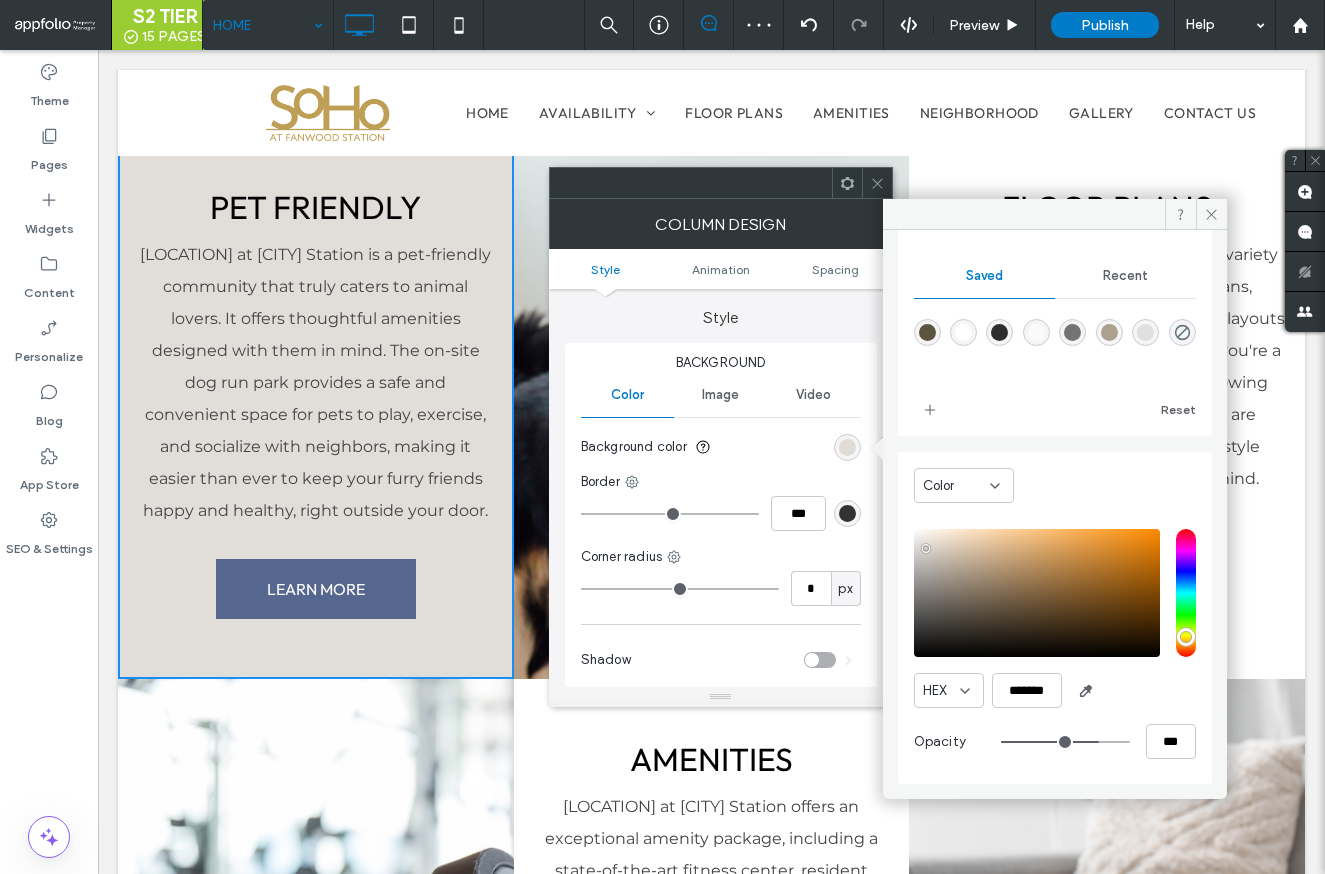 type on "**" 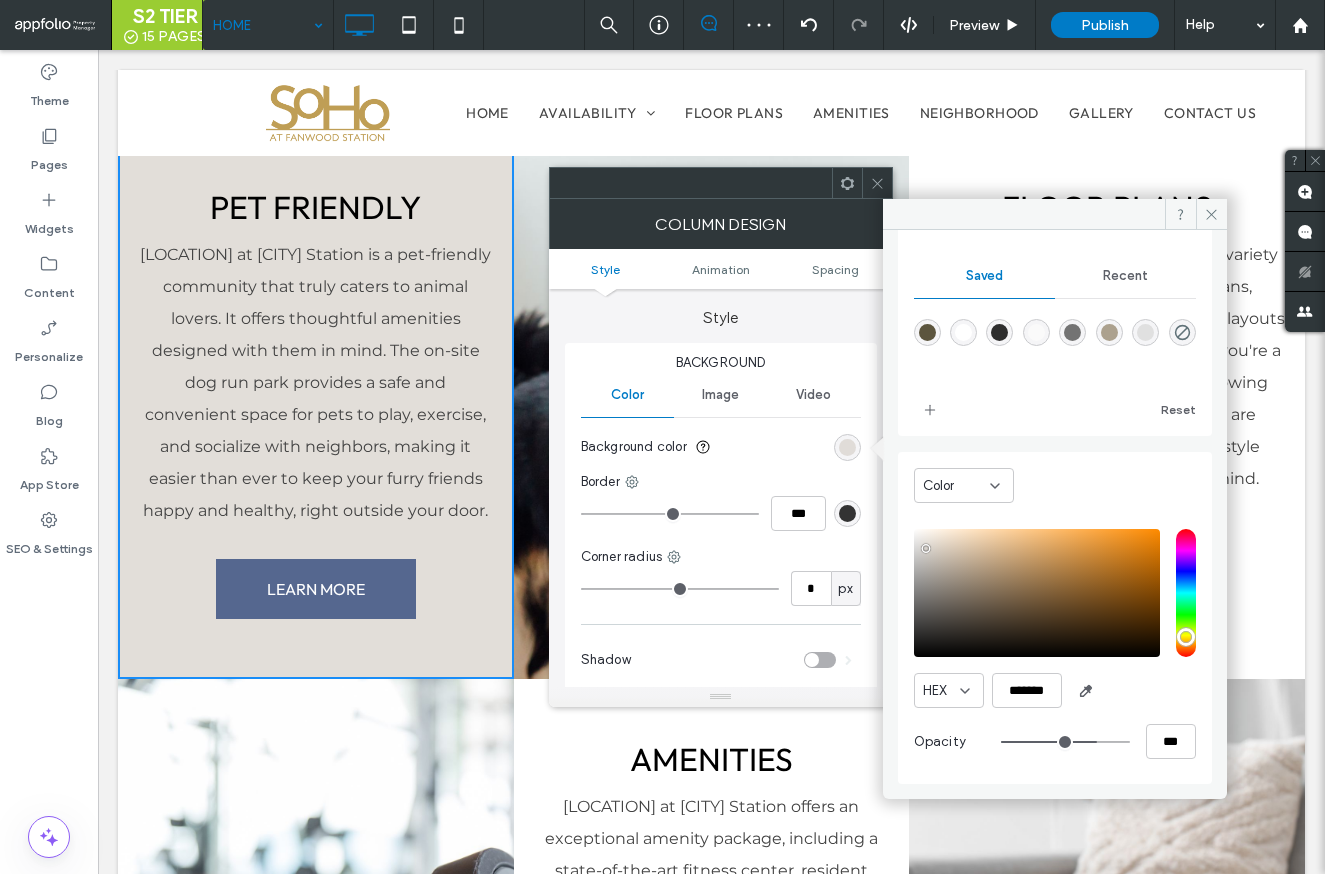 type on "**" 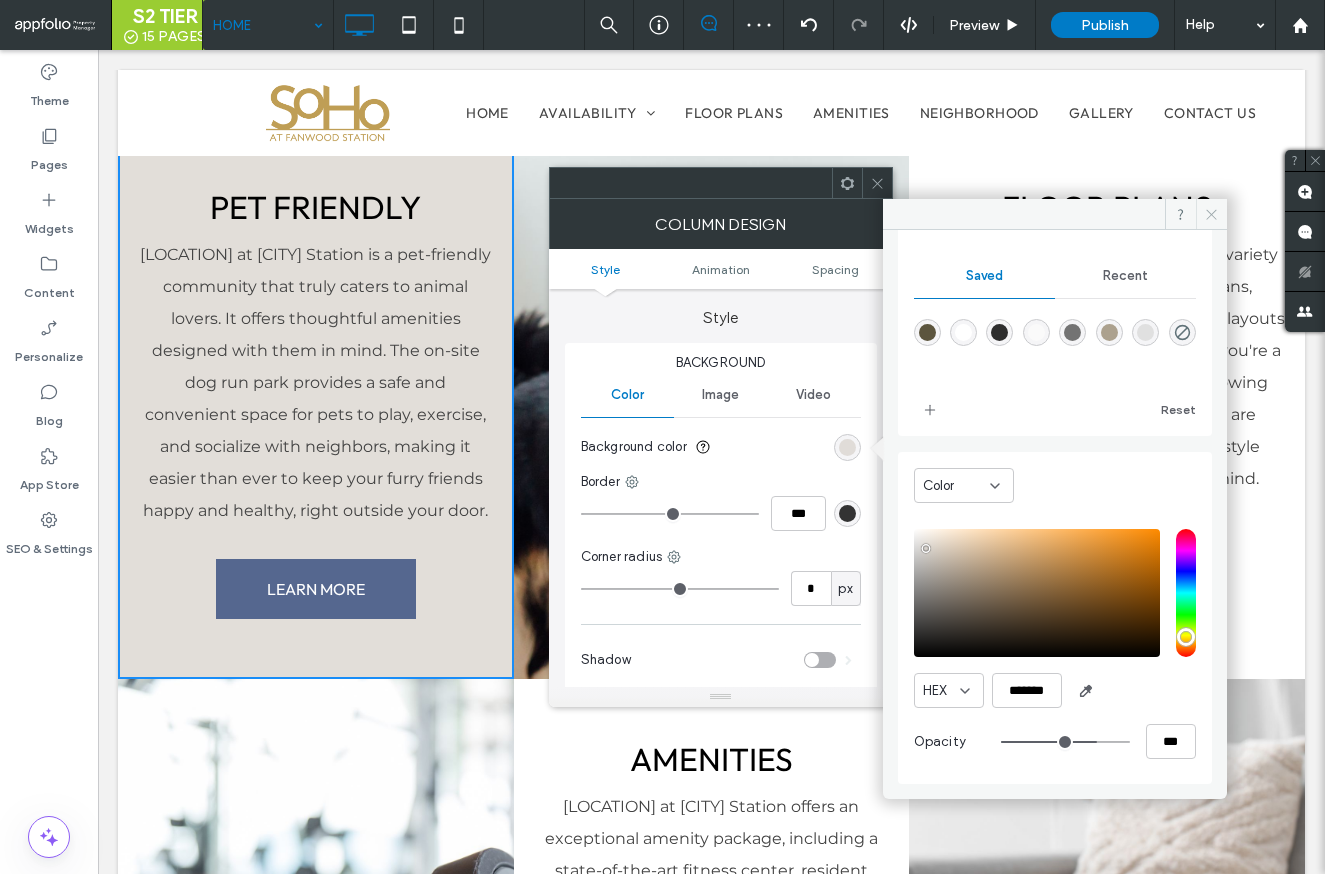 click at bounding box center [1211, 214] 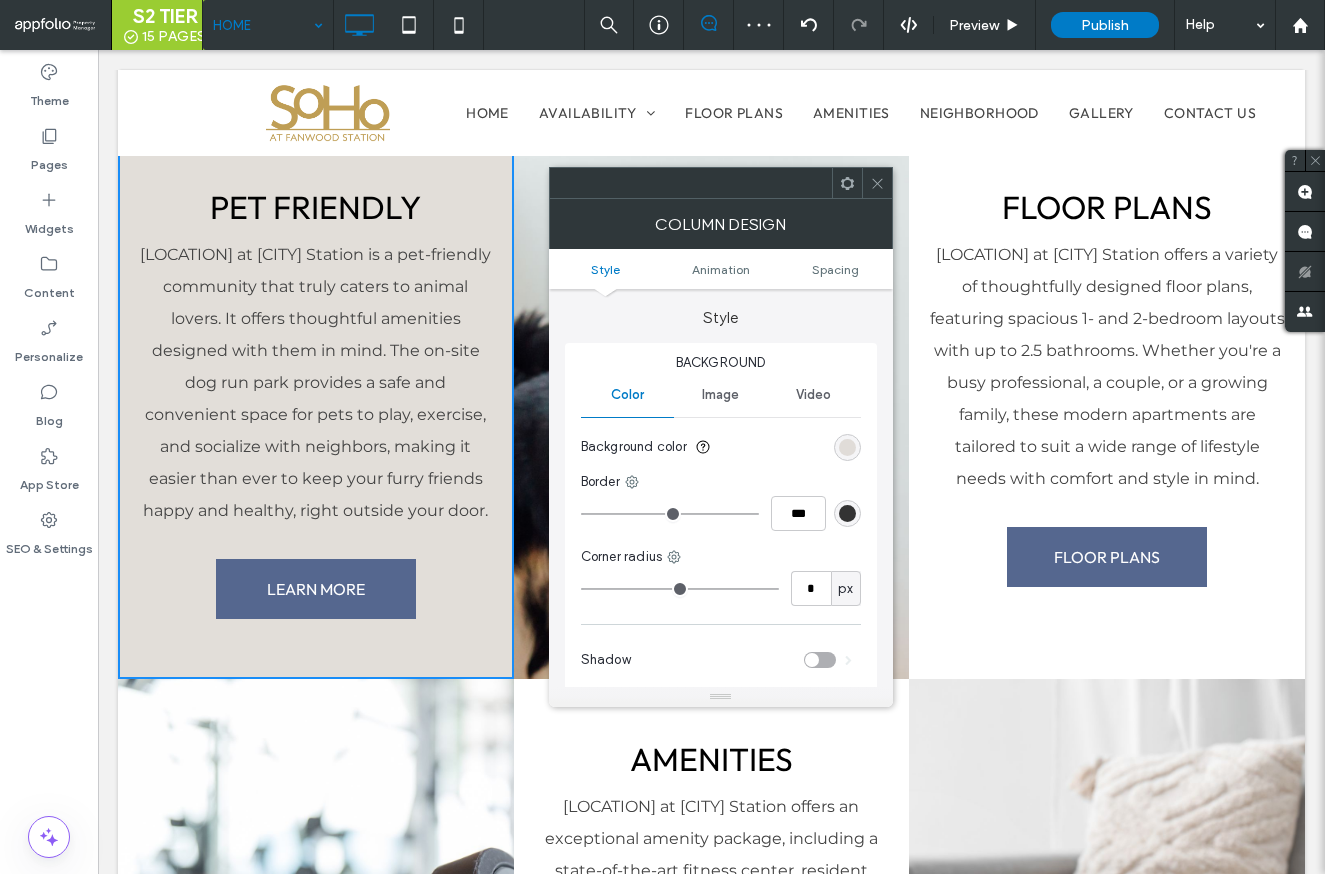 click at bounding box center (877, 183) 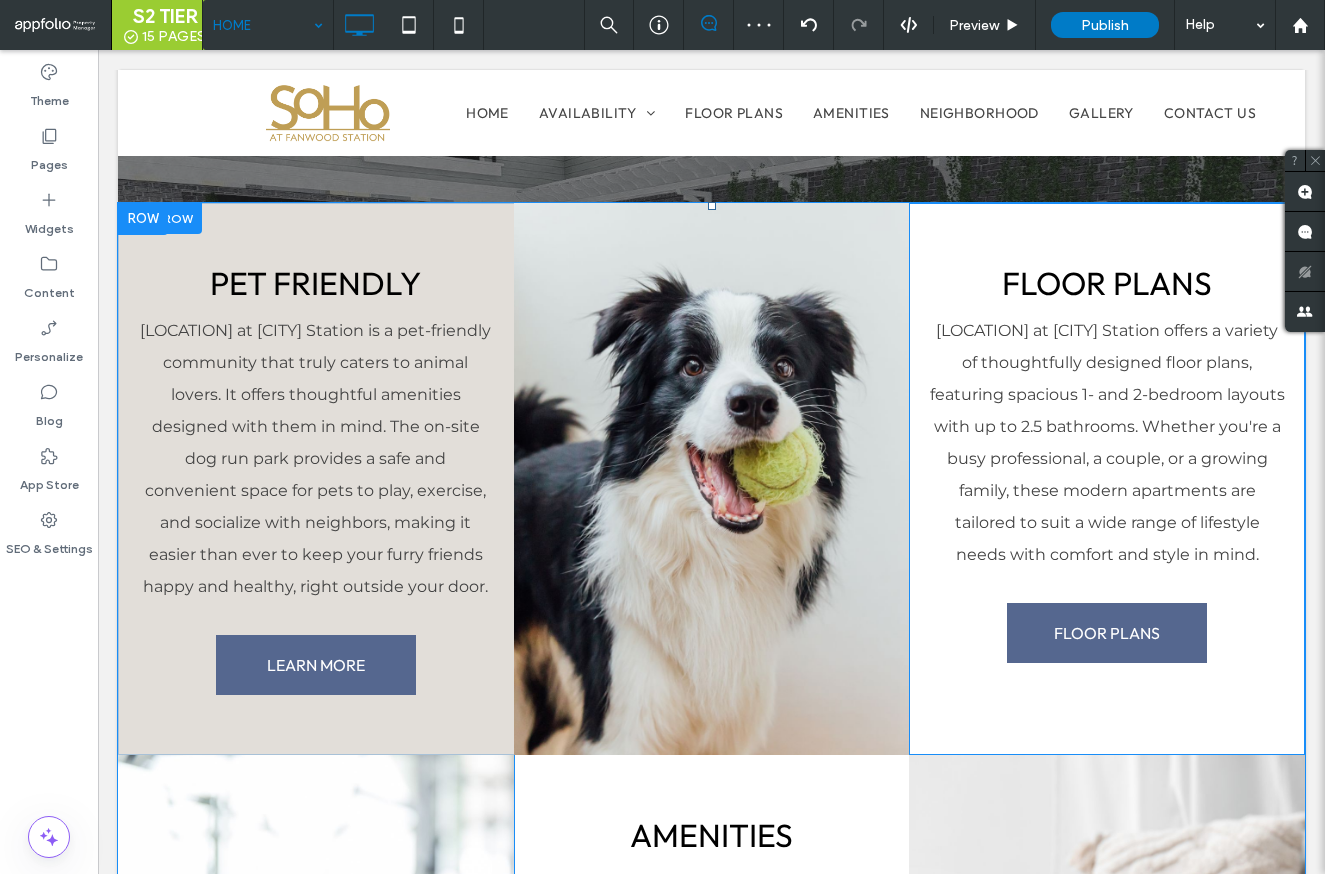 scroll, scrollTop: 2082, scrollLeft: 0, axis: vertical 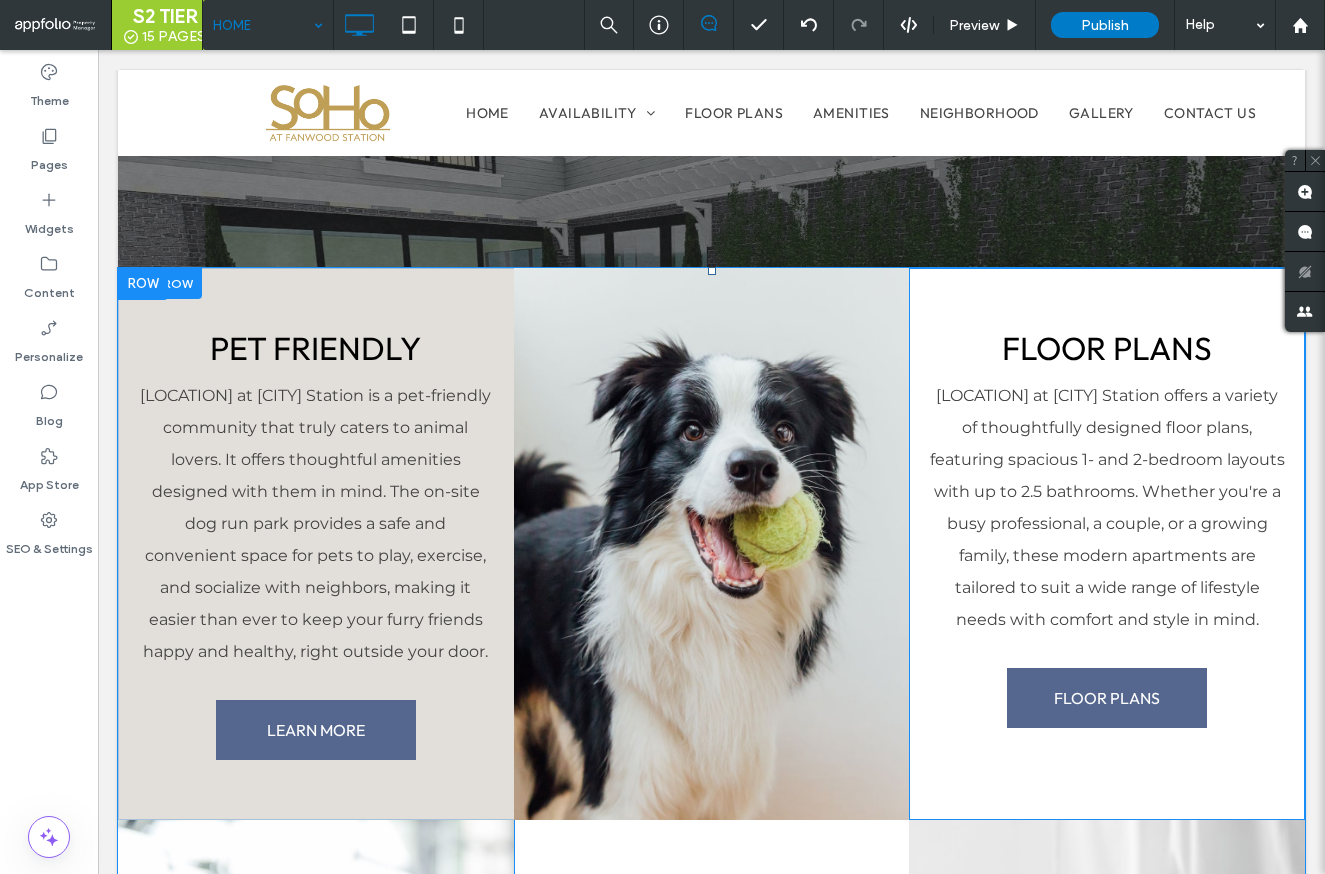 click on "FLOOR PLANS
SoHo at Fanwood Station offers a variety of thoughtfully designed floor plans, featuring spacious 1- and 2-bedroom layouts with up to 2.5 bathrooms. Whether you're a busy professional, a couple, or a growing family, these modern apartments are tailored to suit a wide range of lifestyle needs with comfort and style in mind.
FLOOR PLANS
Click To Paste" at bounding box center [1107, 544] 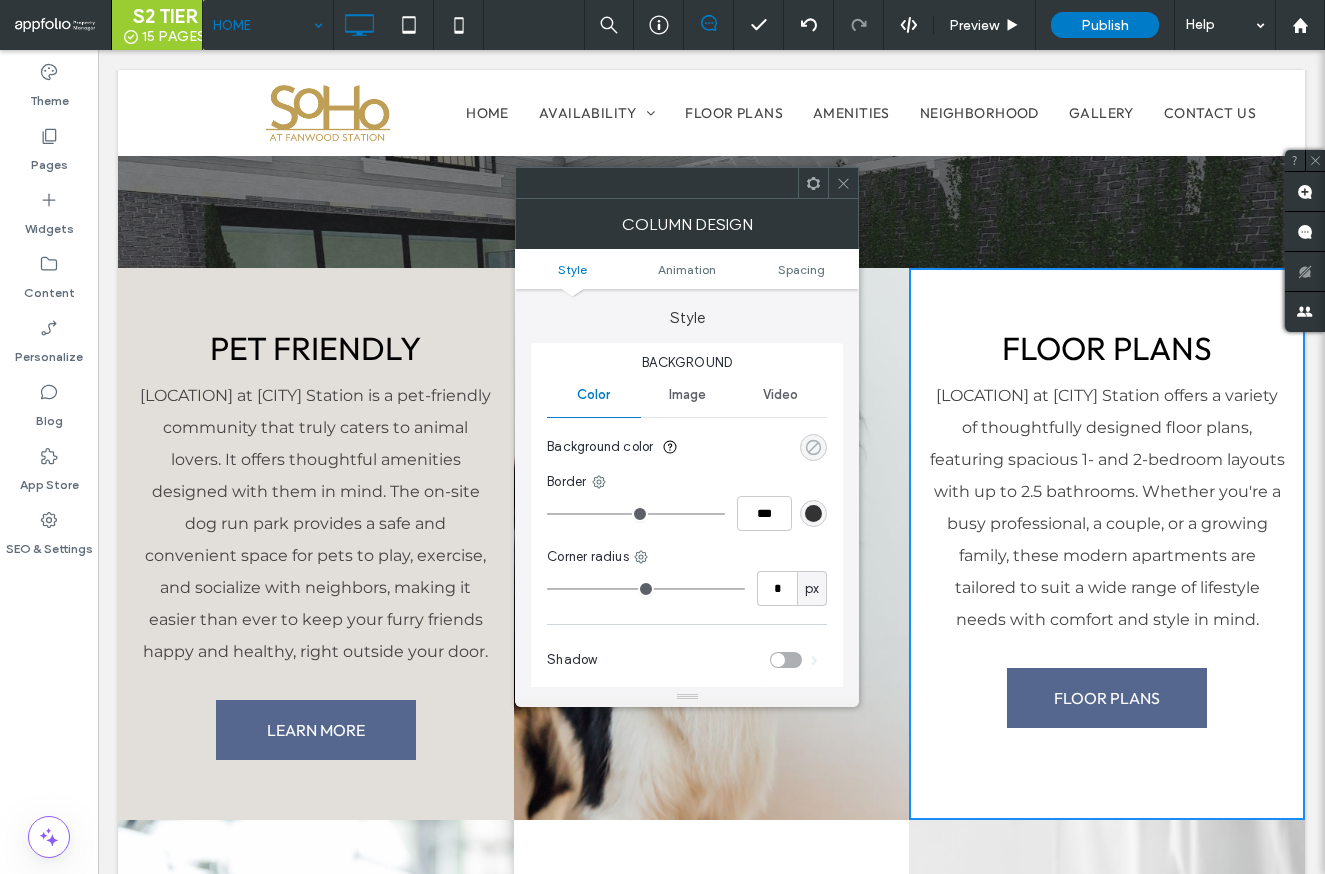click at bounding box center [813, 447] 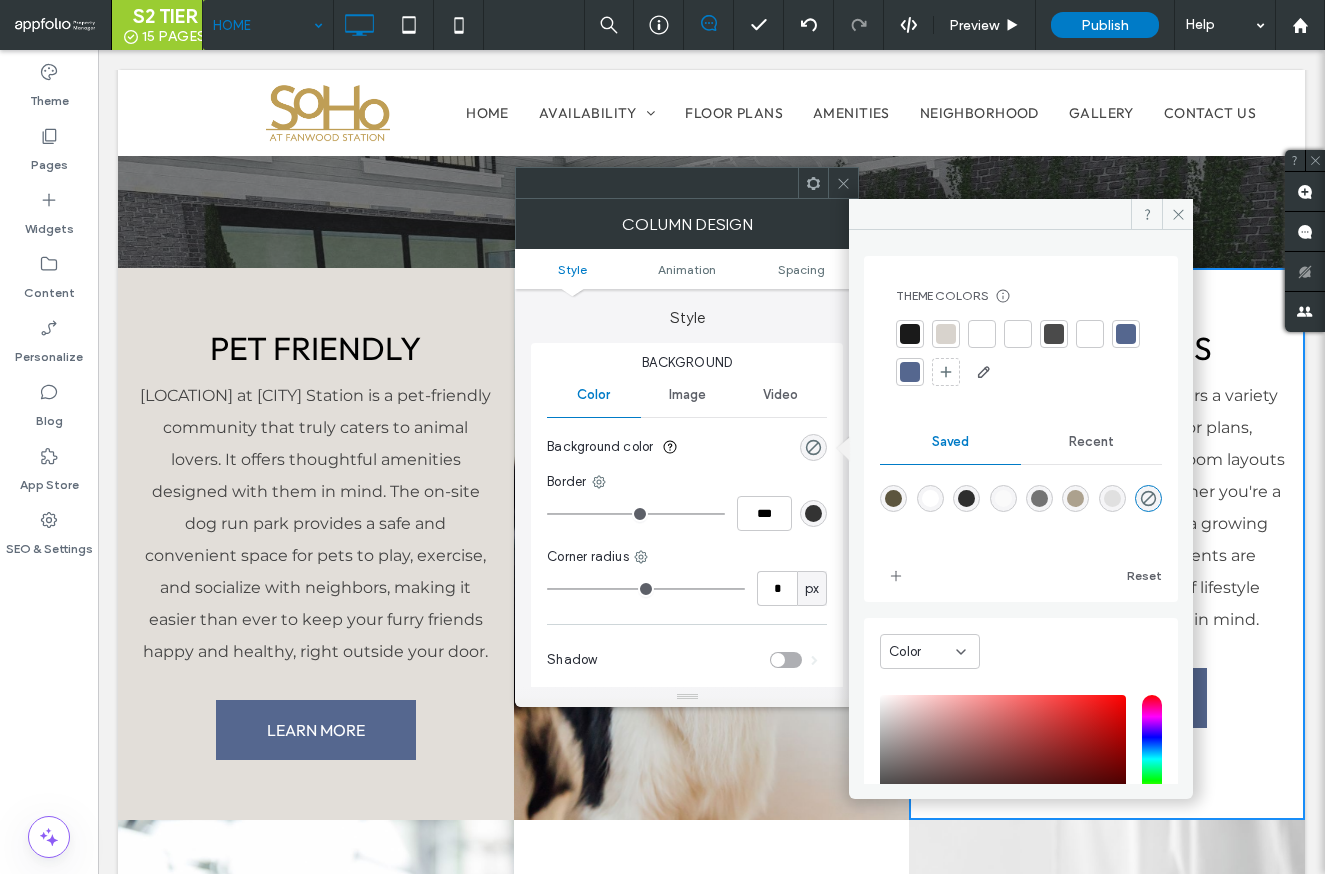click on "Reset" at bounding box center [1021, 528] 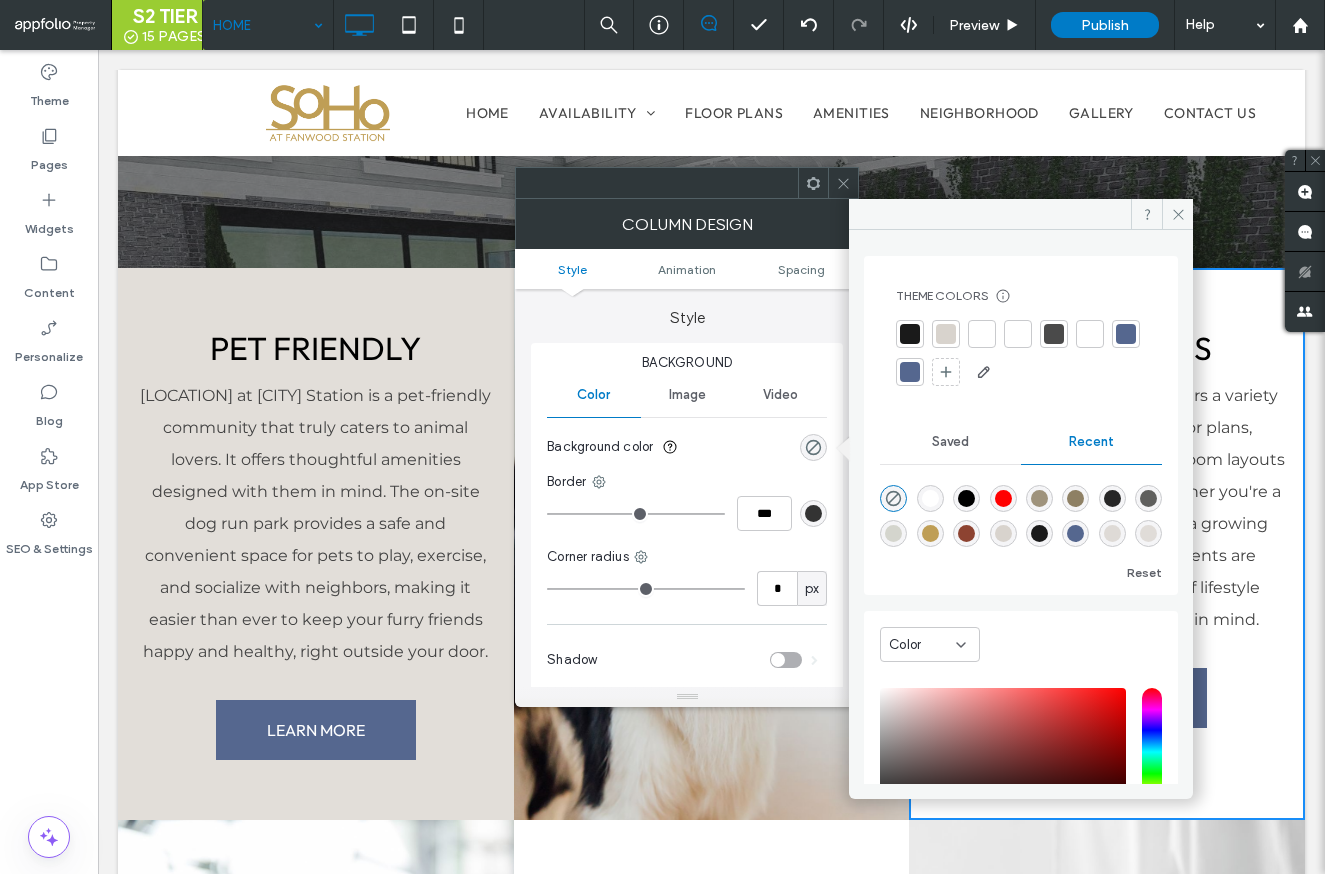 scroll, scrollTop: 32, scrollLeft: 0, axis: vertical 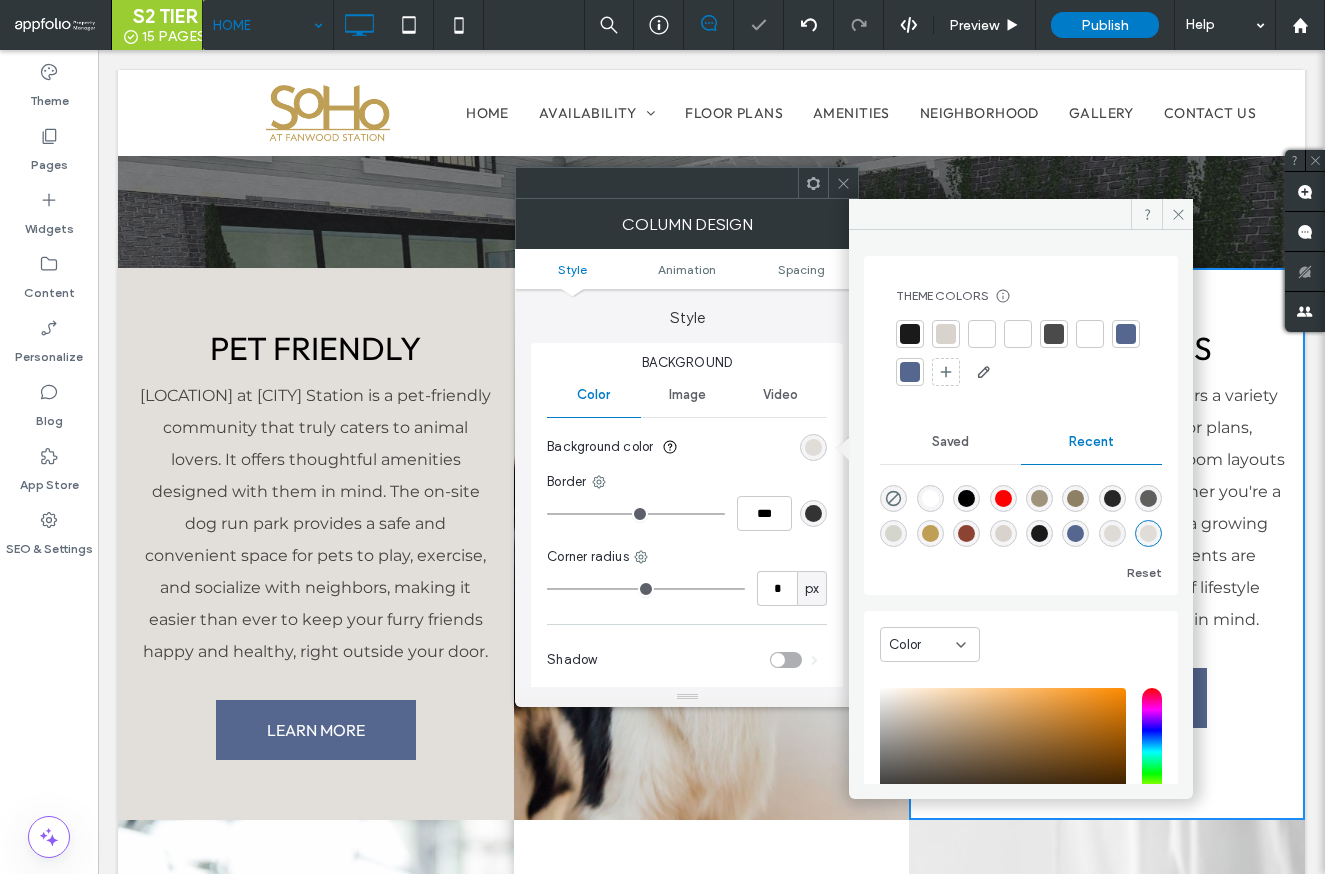 type on "*******" 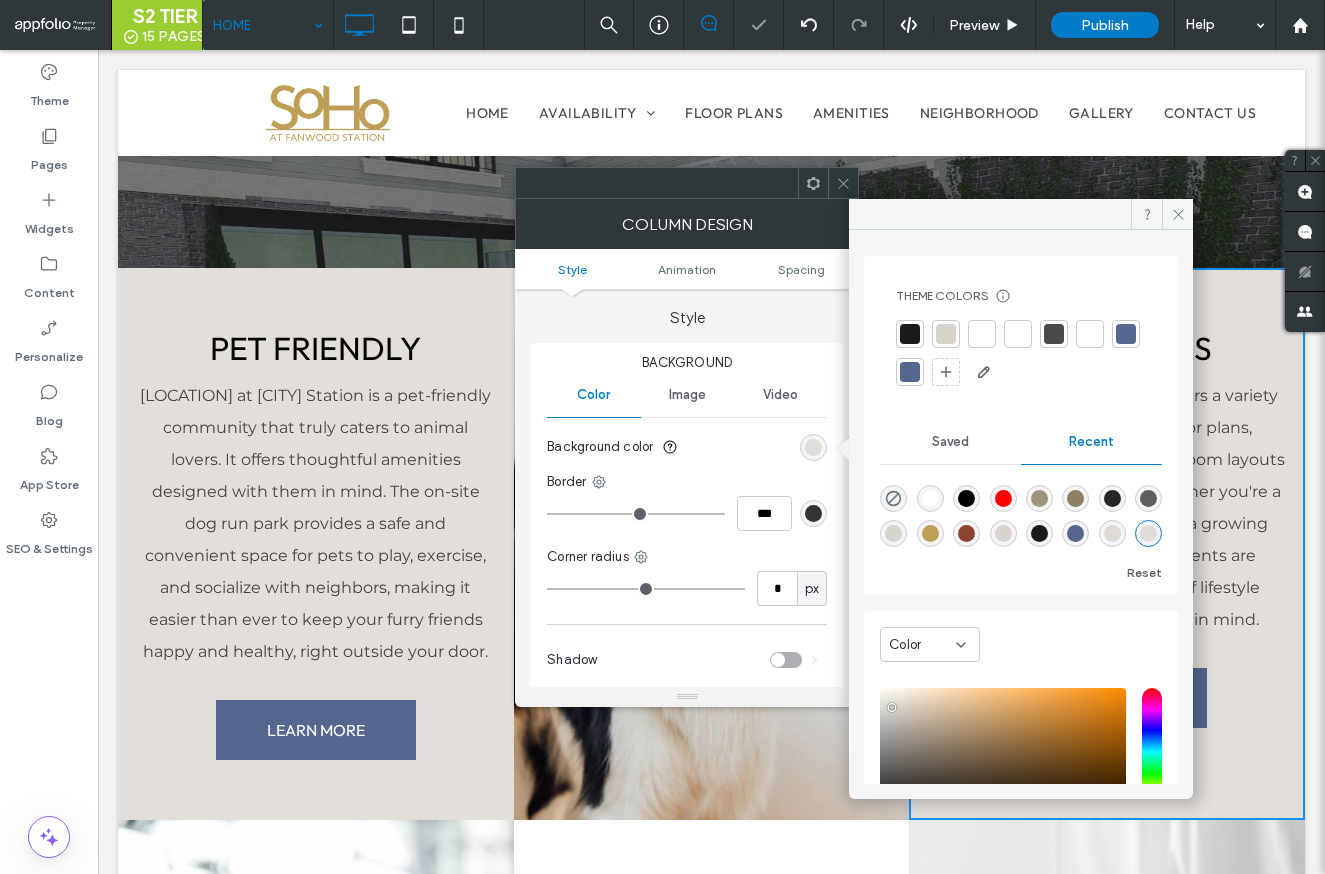click at bounding box center (843, 183) 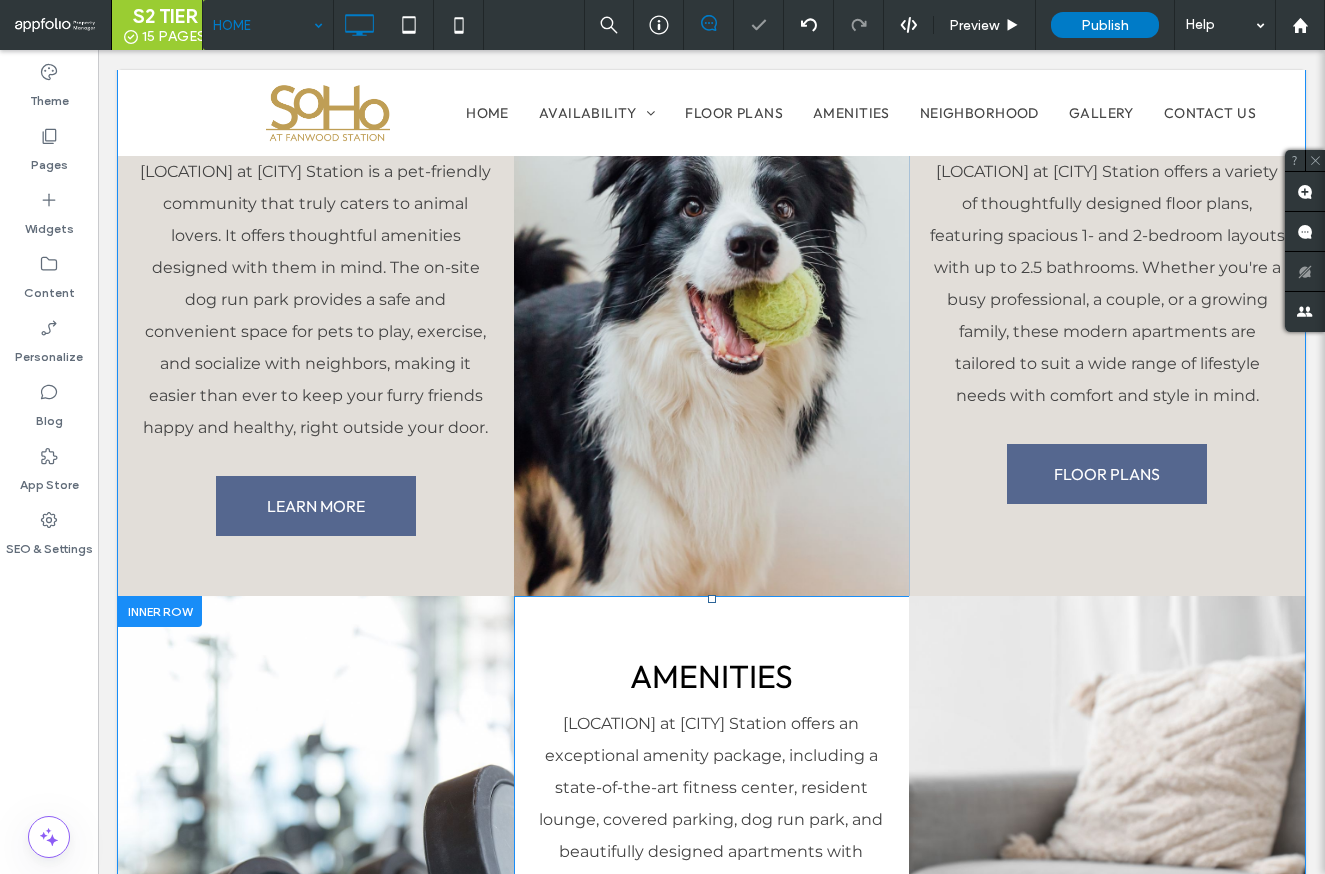 scroll, scrollTop: 2362, scrollLeft: 0, axis: vertical 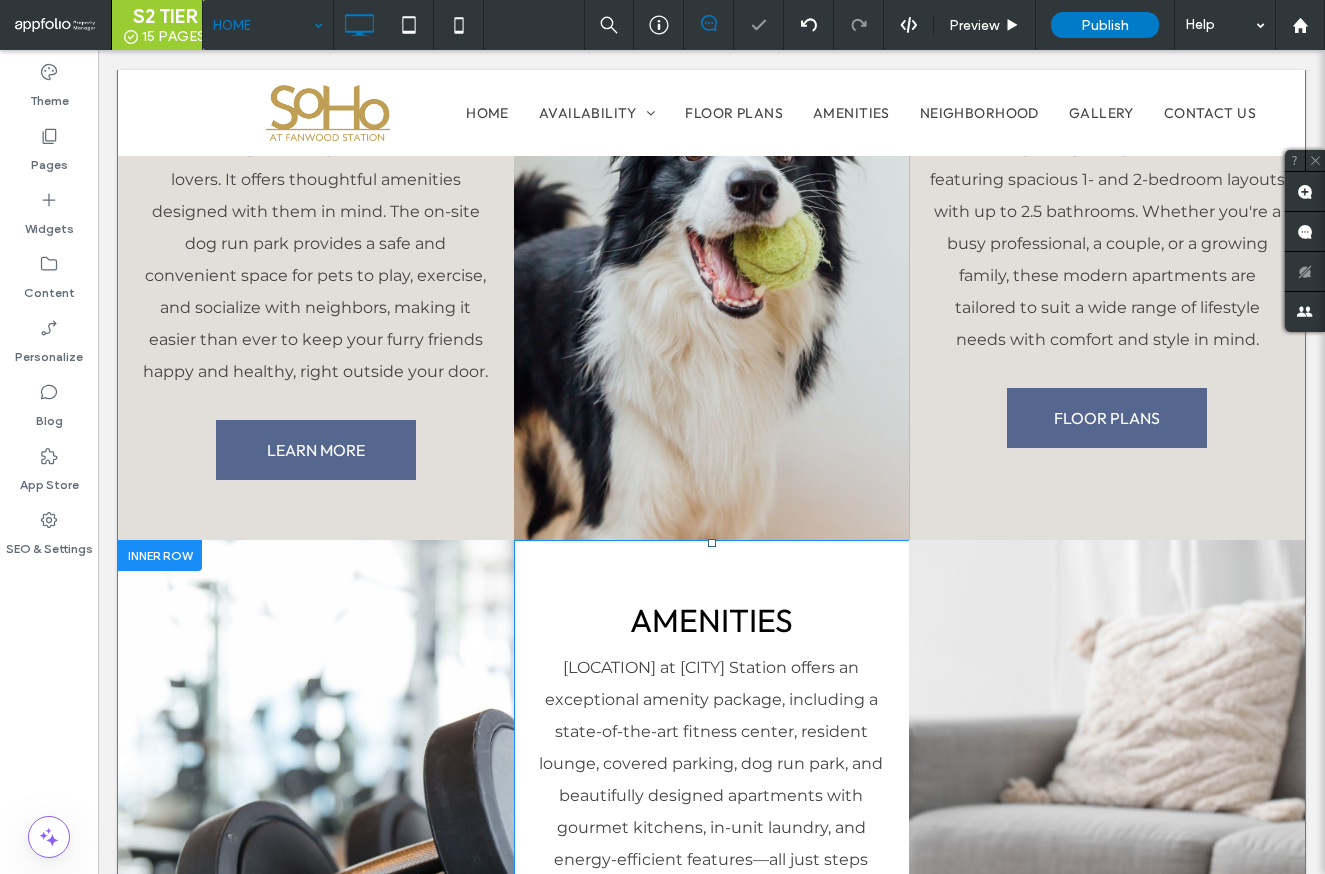 click on "AMENITIES
SoHo at Fanwood Station offers an exceptional amenity package, including a state-of-the-art fitness center, resident lounge, covered parking, dog run park, and beautifully designed apartments with gourmet kitchens, in-unit laundry, and energy-efficient features—all just steps from the Fanwood NJ Transit Train Station.
EXPLORE
Click To Paste" at bounding box center (712, 800) 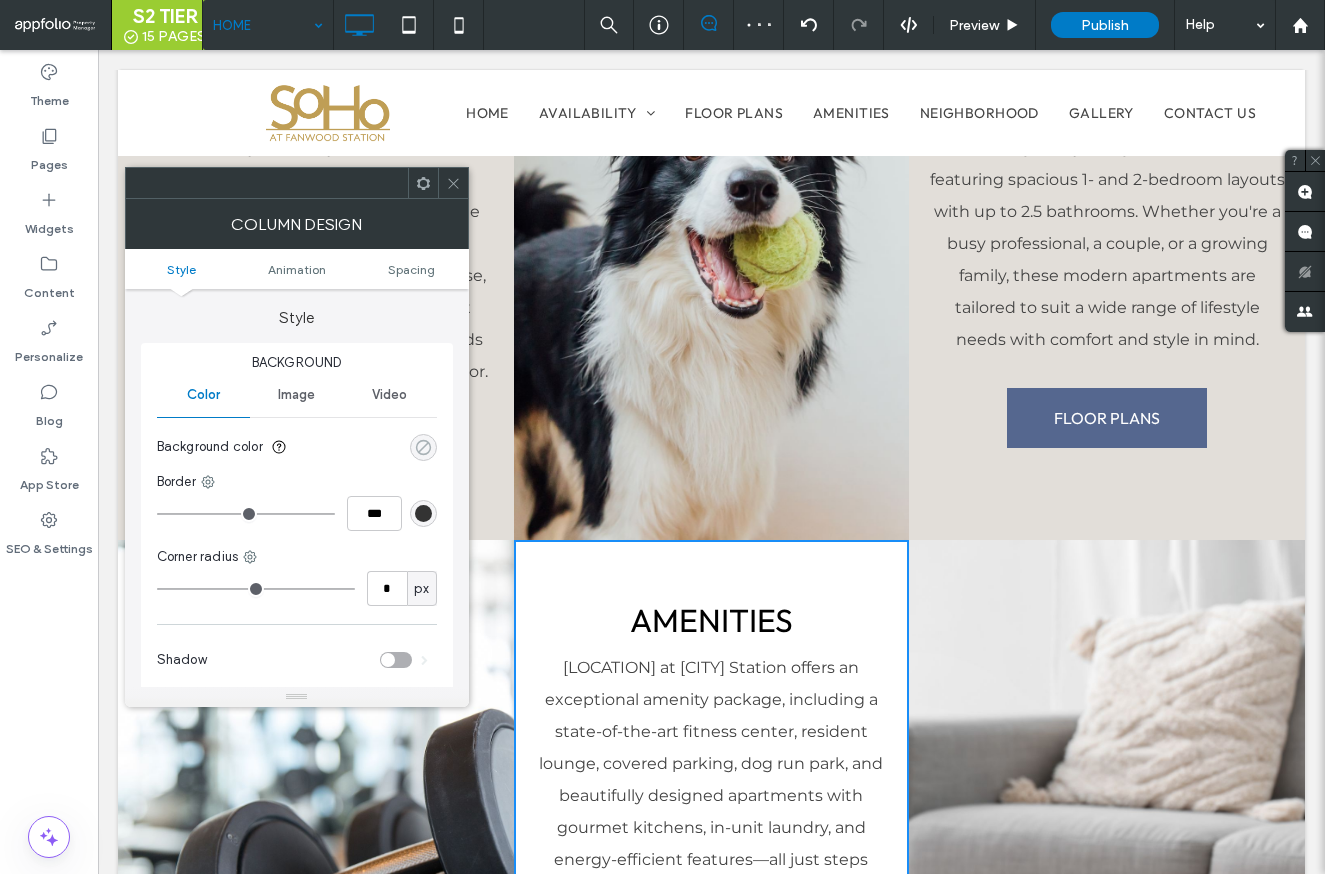click at bounding box center [423, 447] 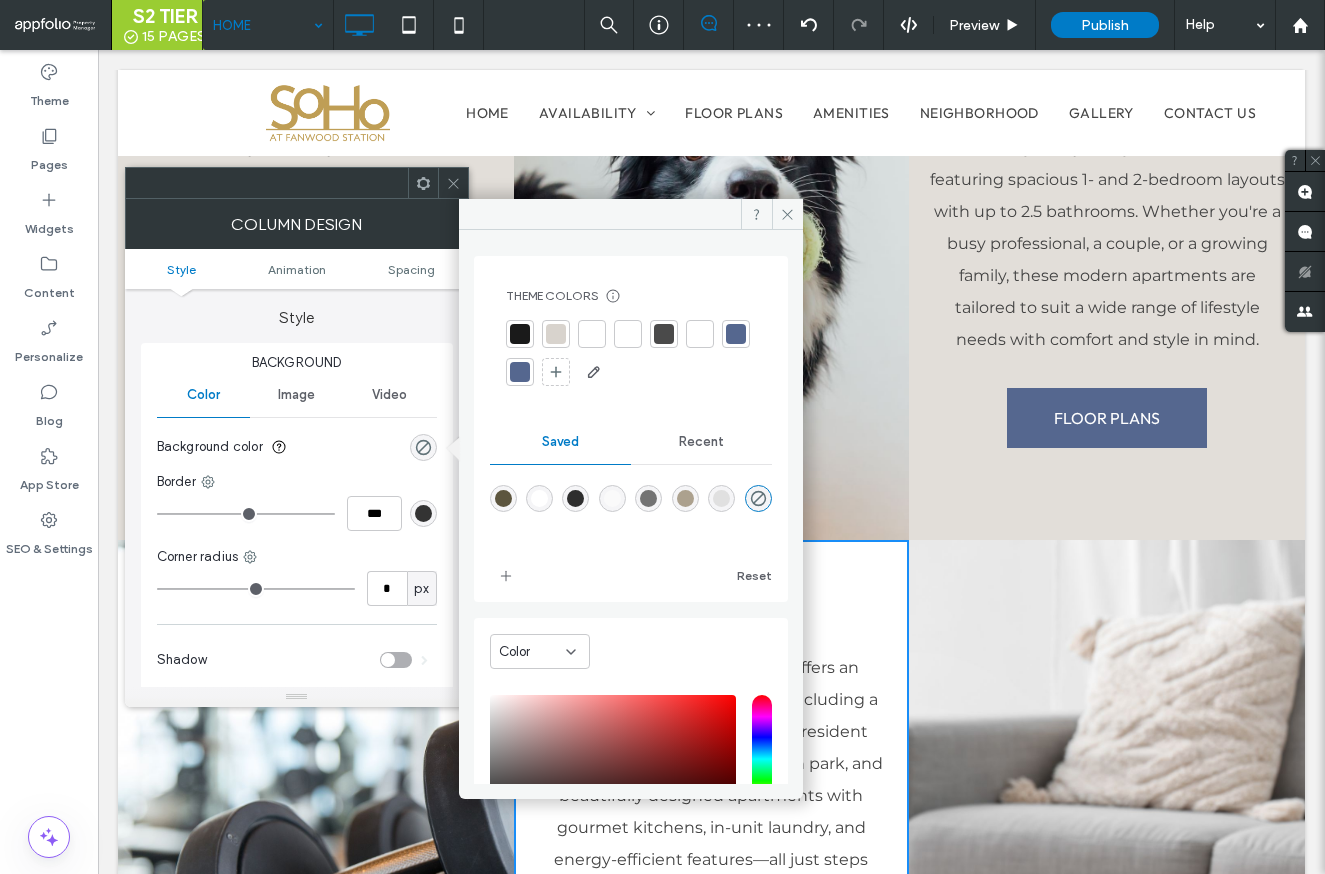 click on "Recent" at bounding box center (701, 442) 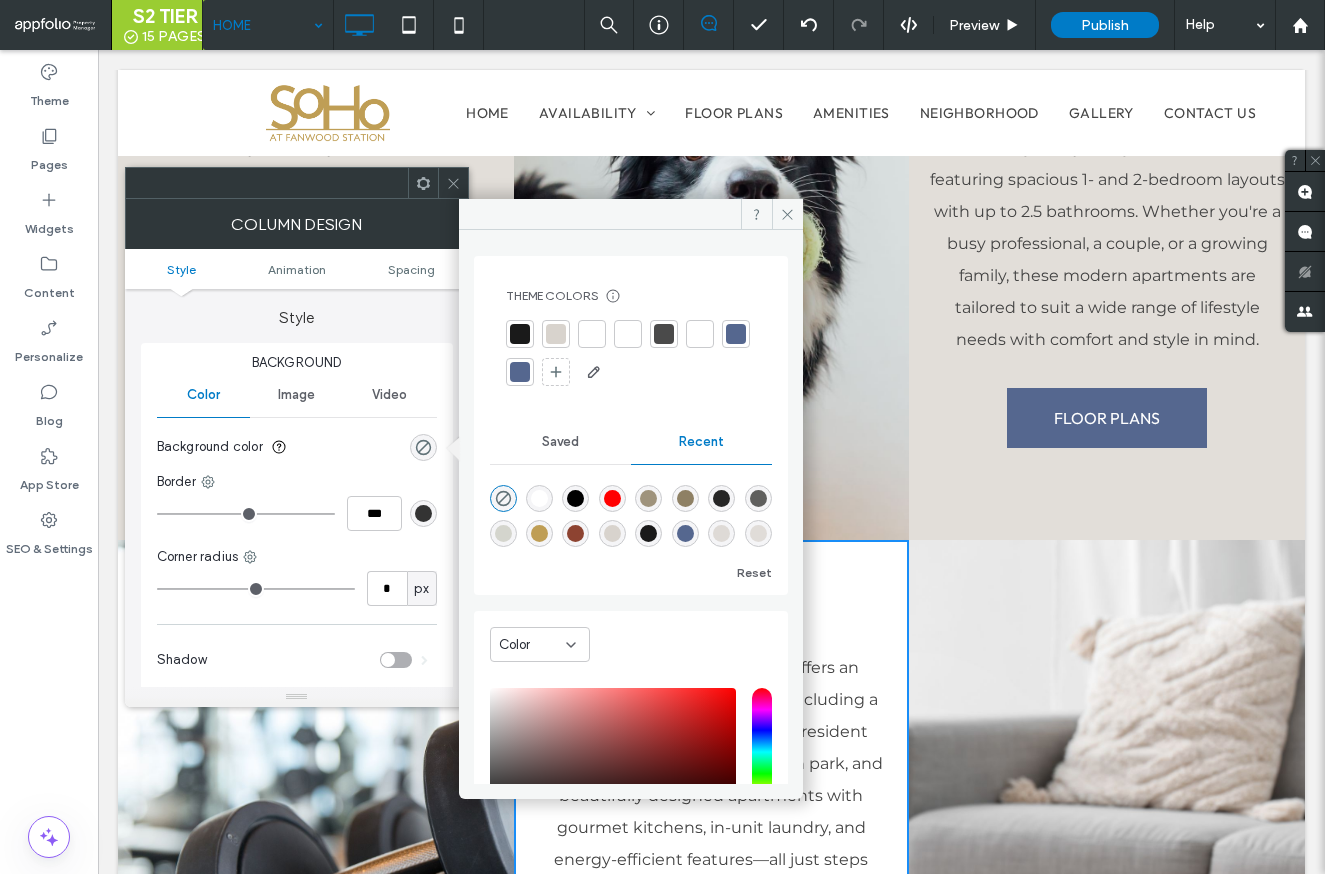scroll, scrollTop: 32, scrollLeft: 0, axis: vertical 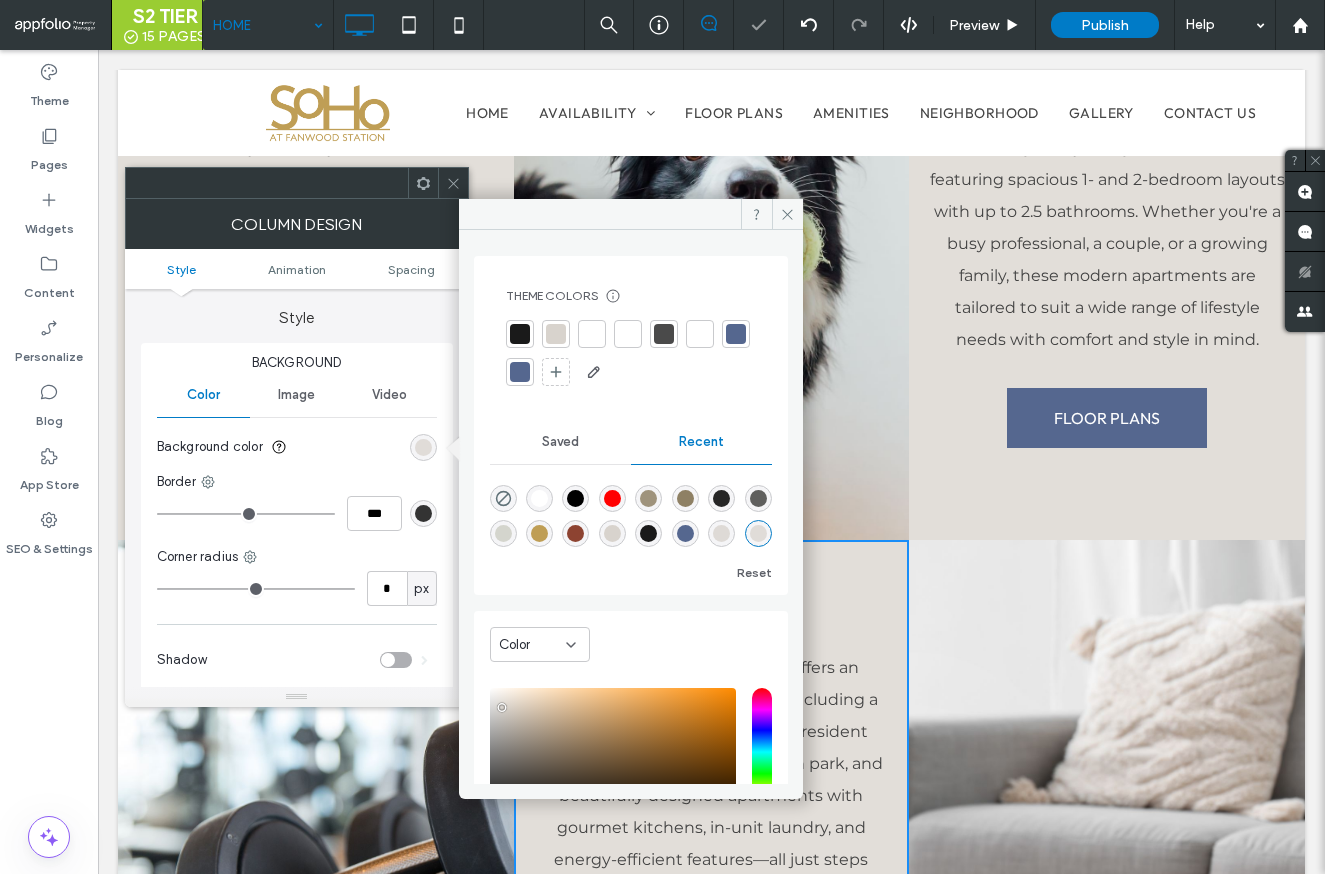 click 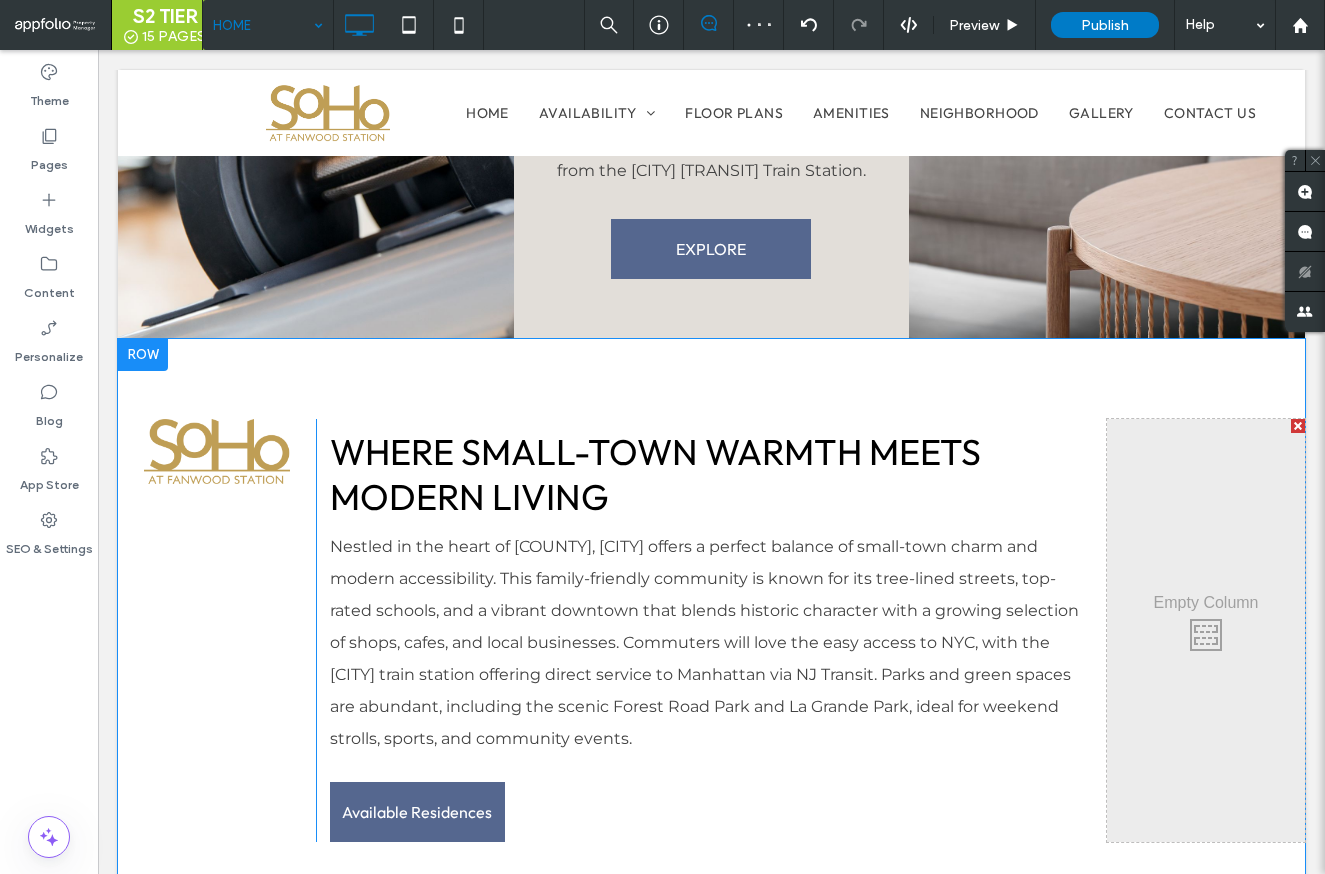 scroll, scrollTop: 3369, scrollLeft: 0, axis: vertical 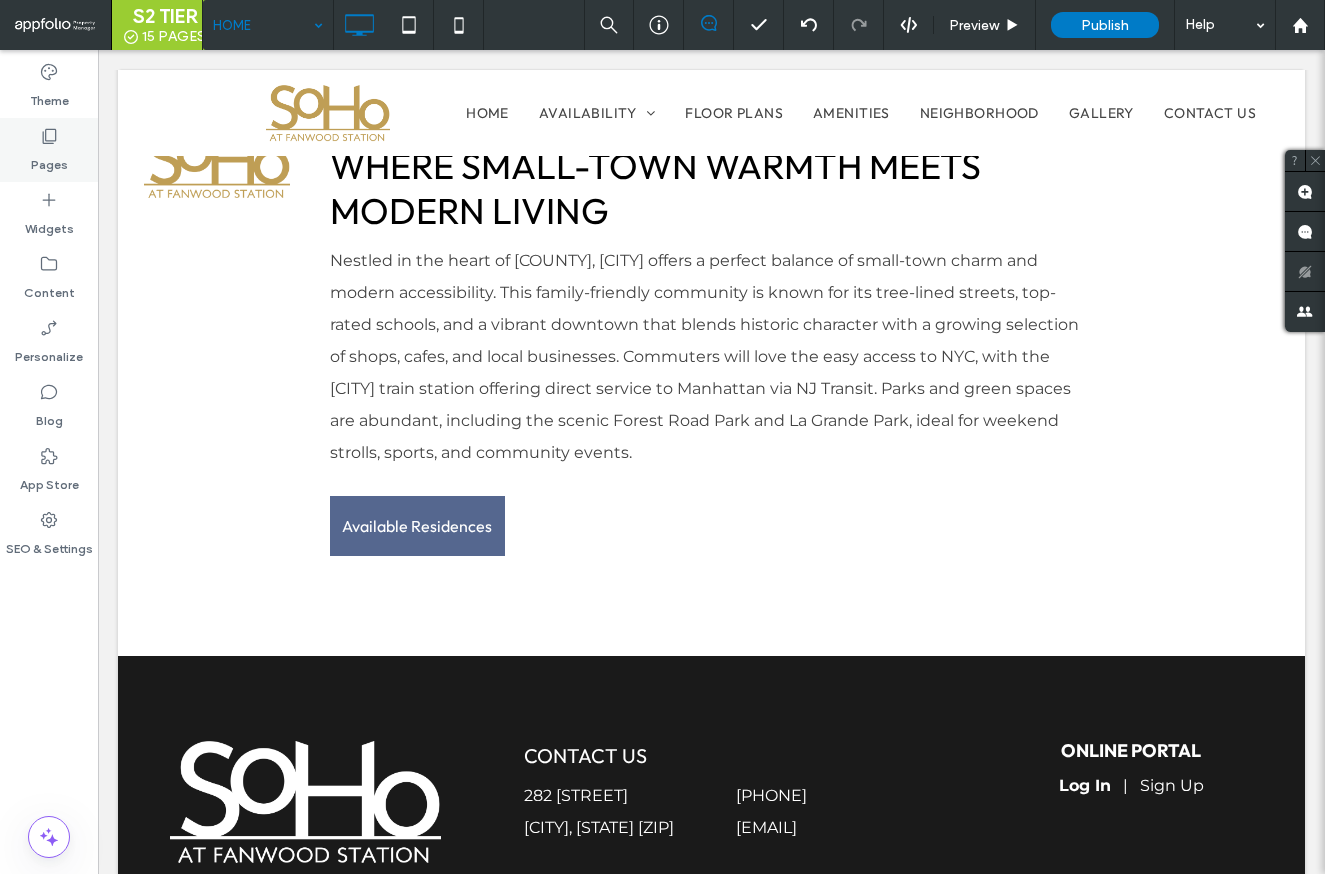click on "Pages" at bounding box center (49, 150) 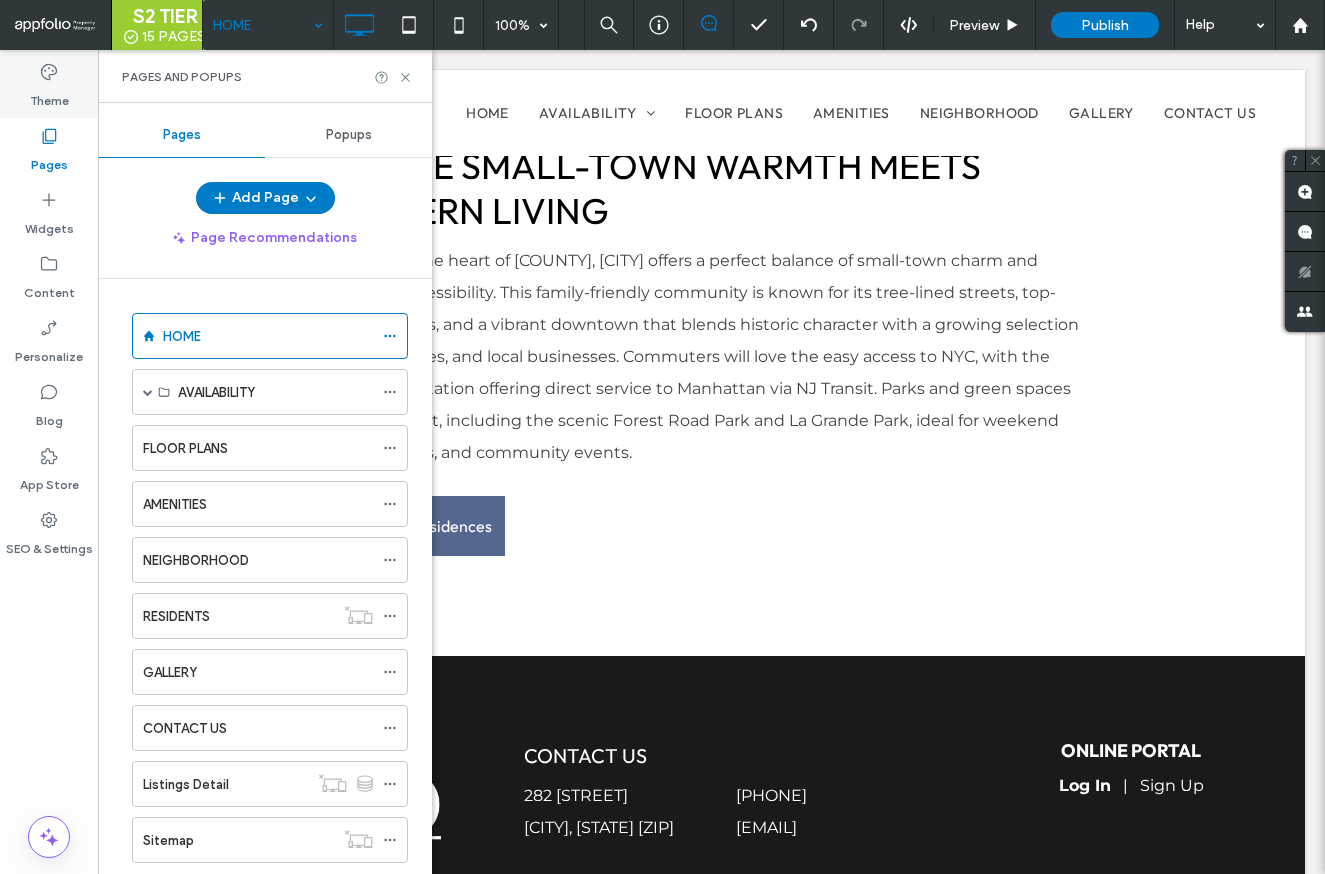 click on "Theme" at bounding box center (49, 86) 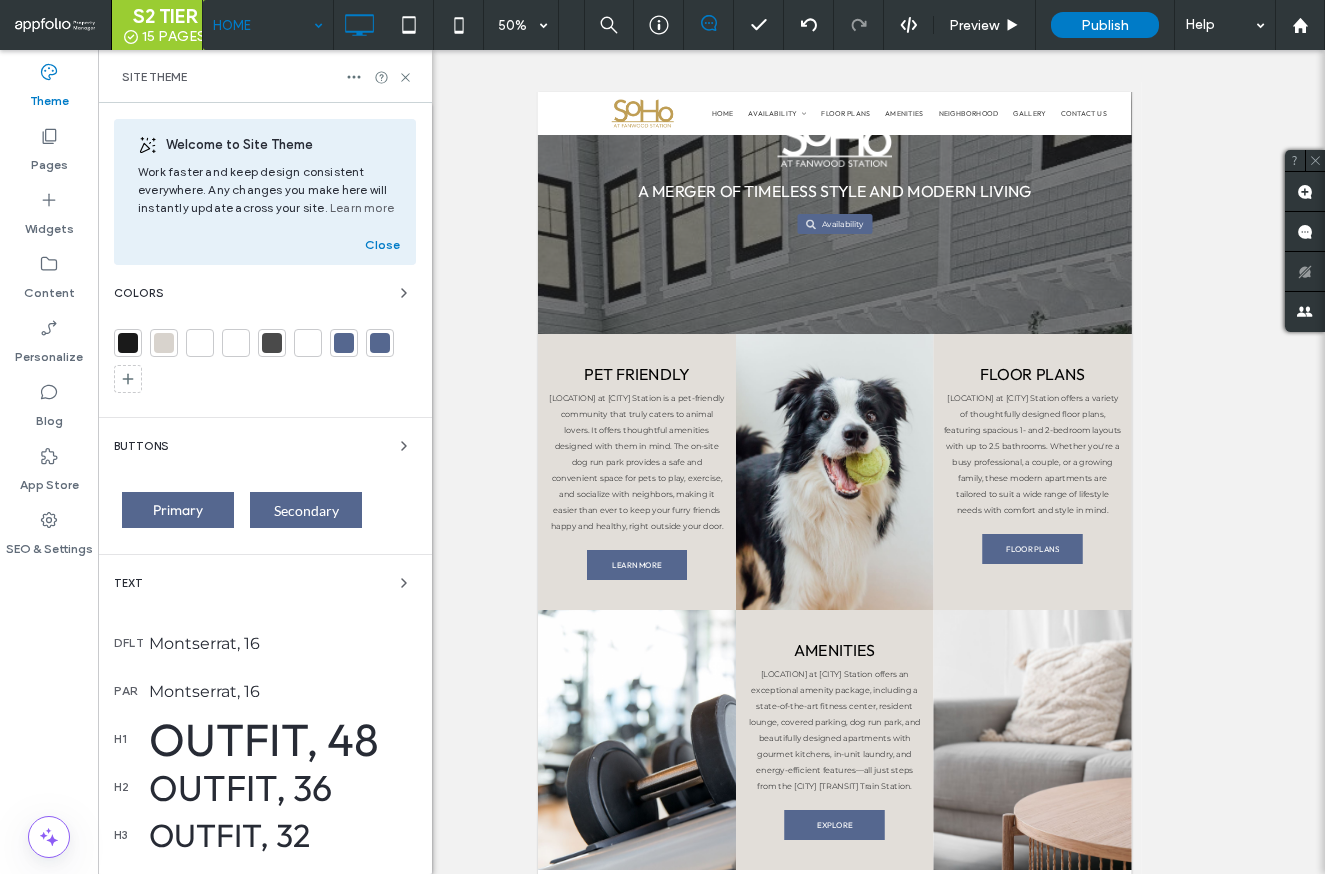 scroll, scrollTop: 1755, scrollLeft: 0, axis: vertical 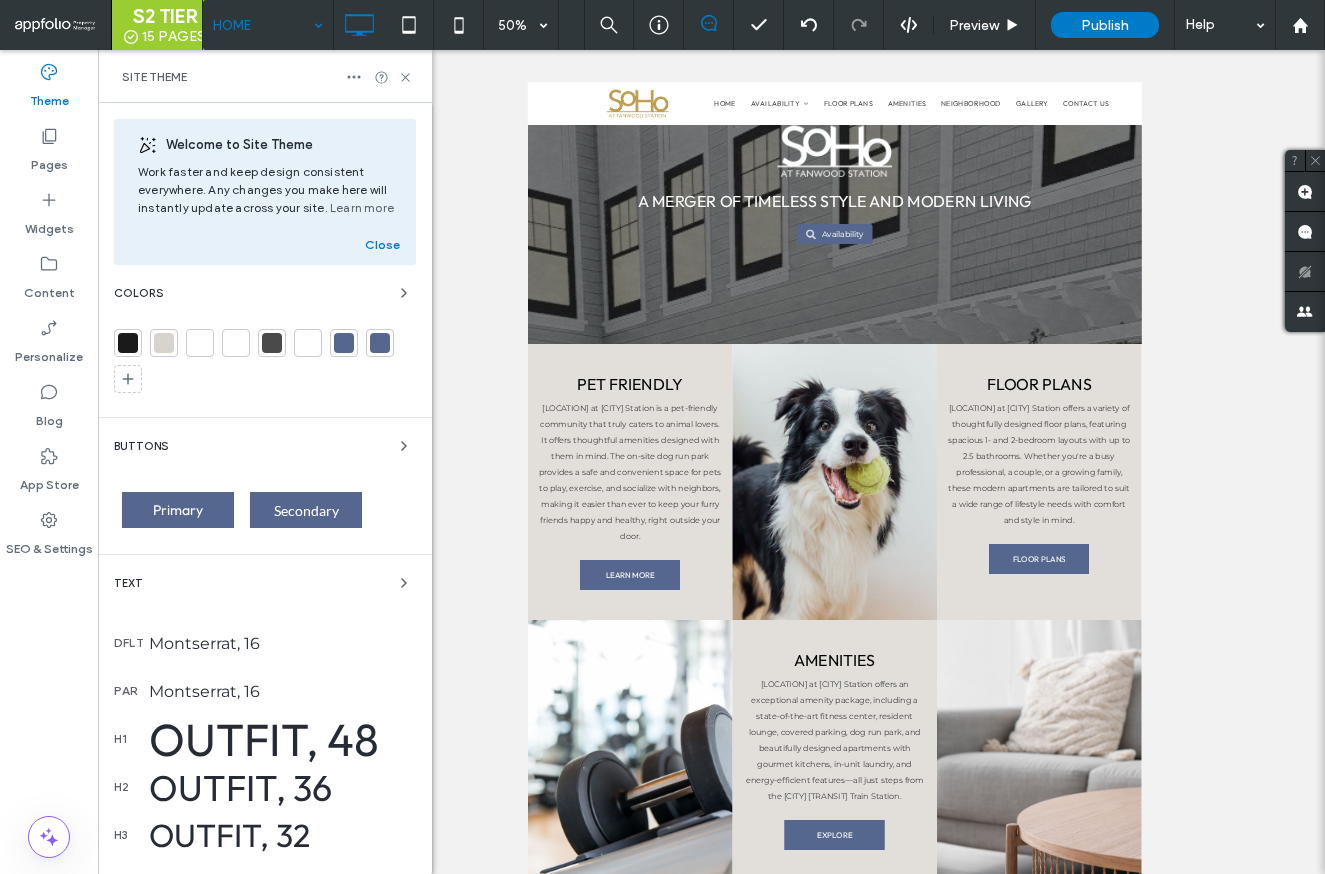 click on "Outfit, 48" at bounding box center [282, 739] 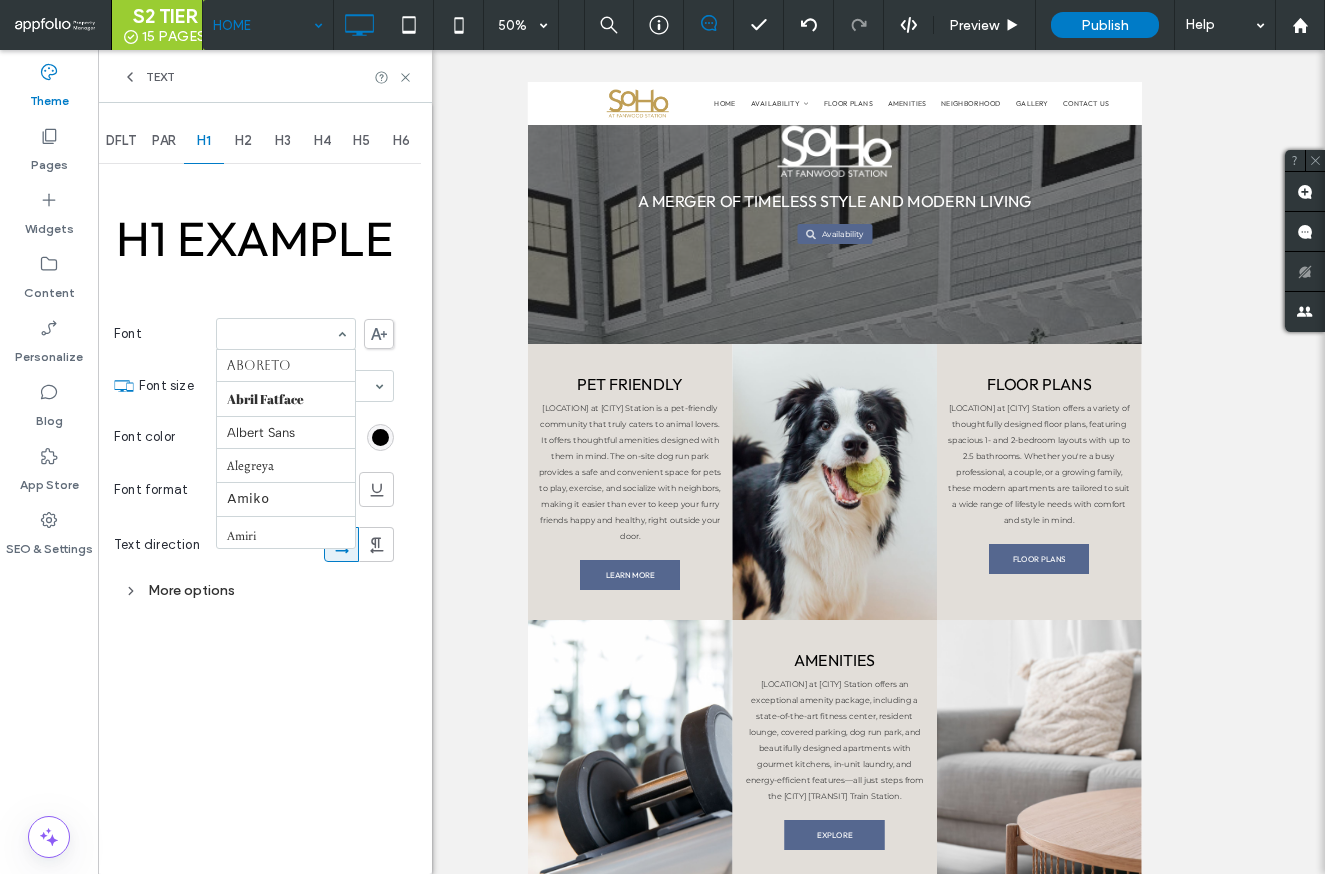 scroll, scrollTop: 1457, scrollLeft: 0, axis: vertical 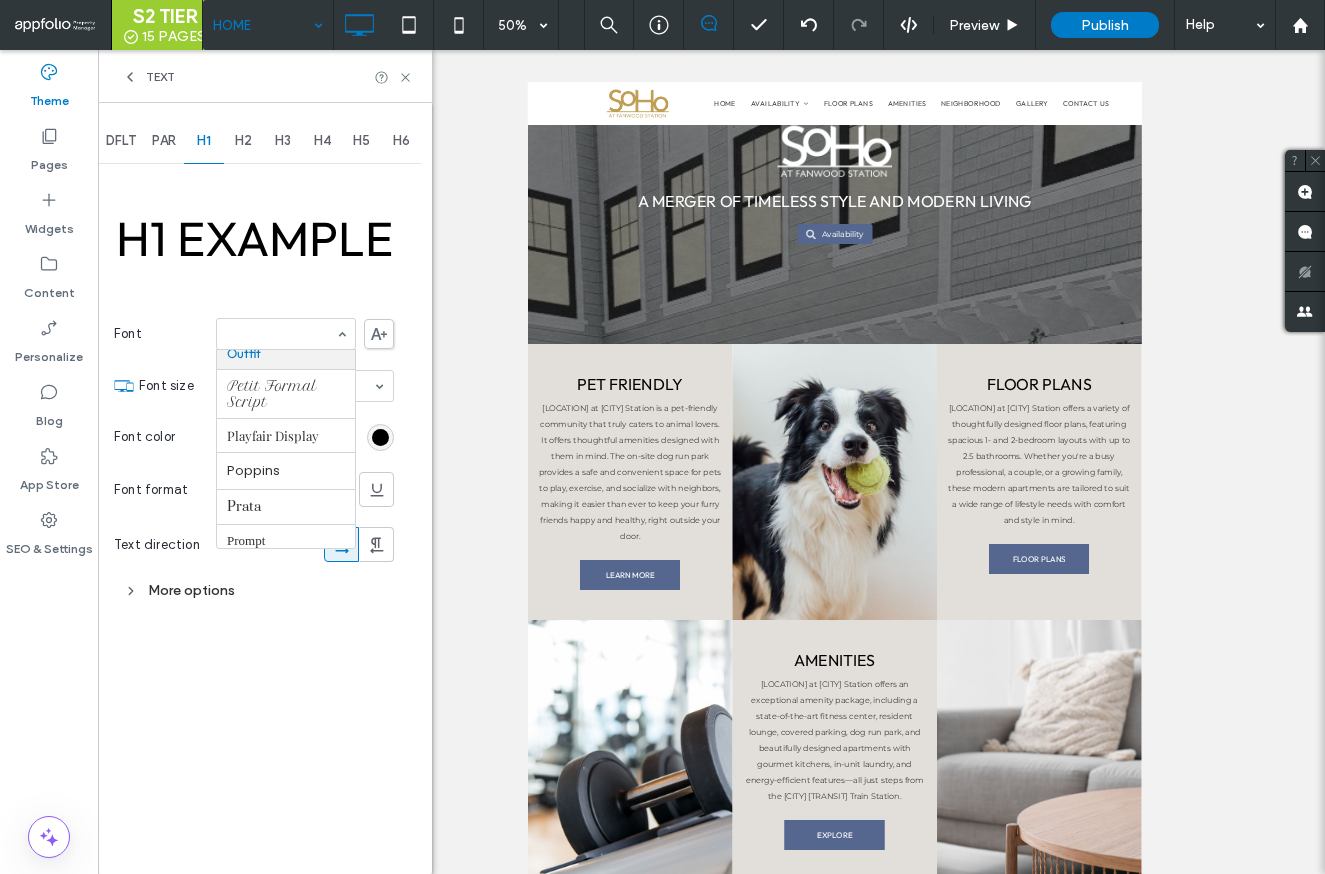 paste on "*******" 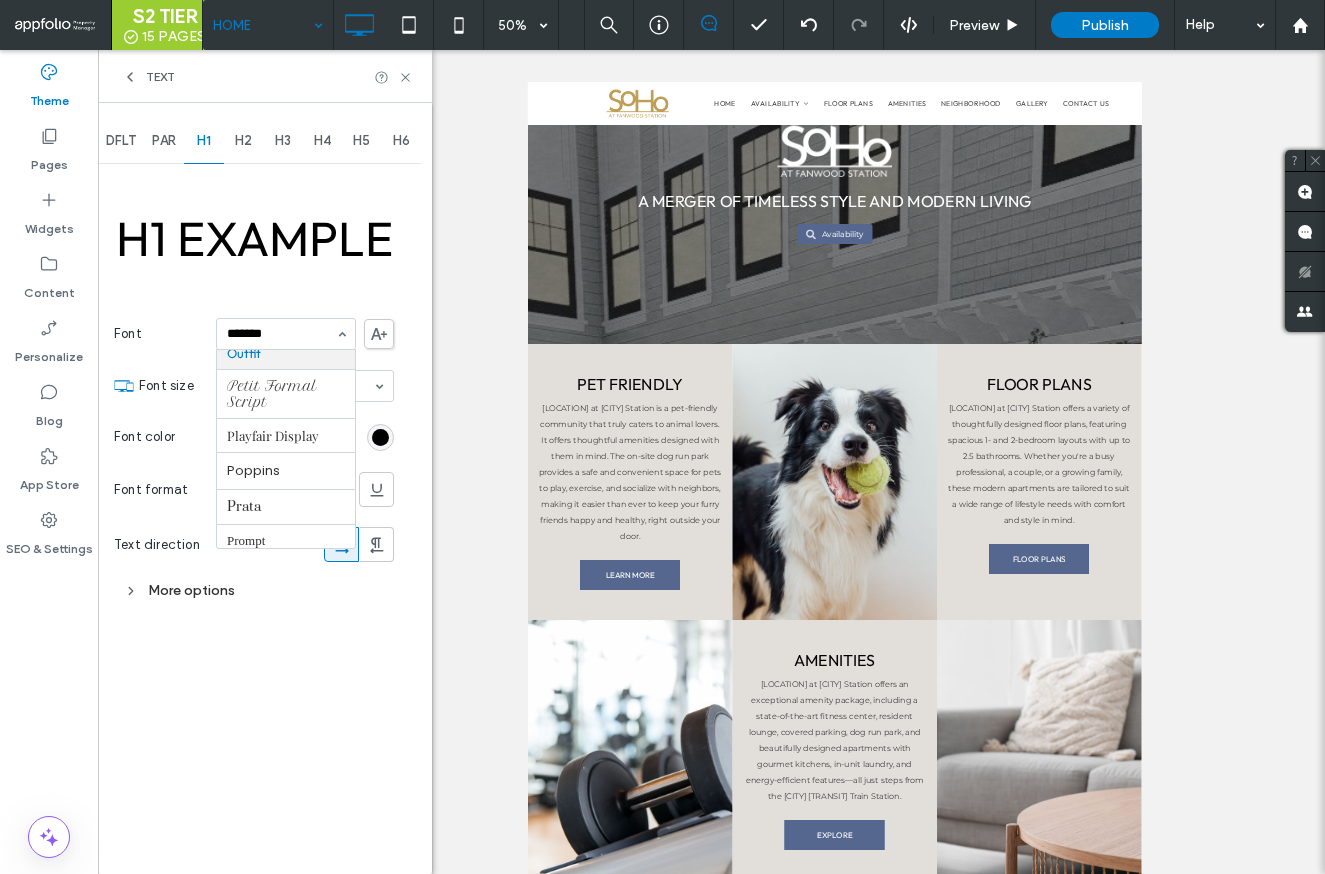scroll, scrollTop: 0, scrollLeft: 0, axis: both 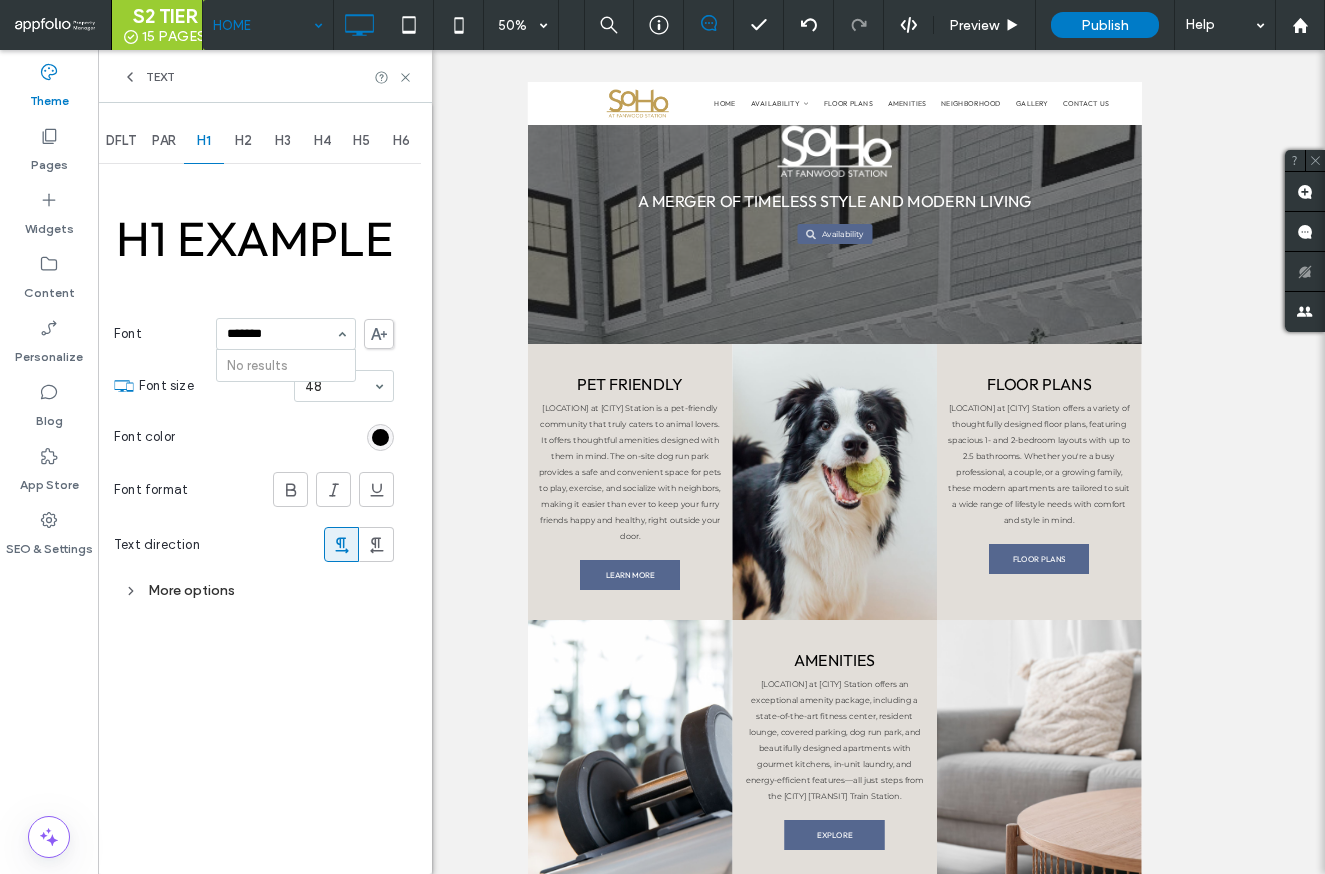 type on "*******" 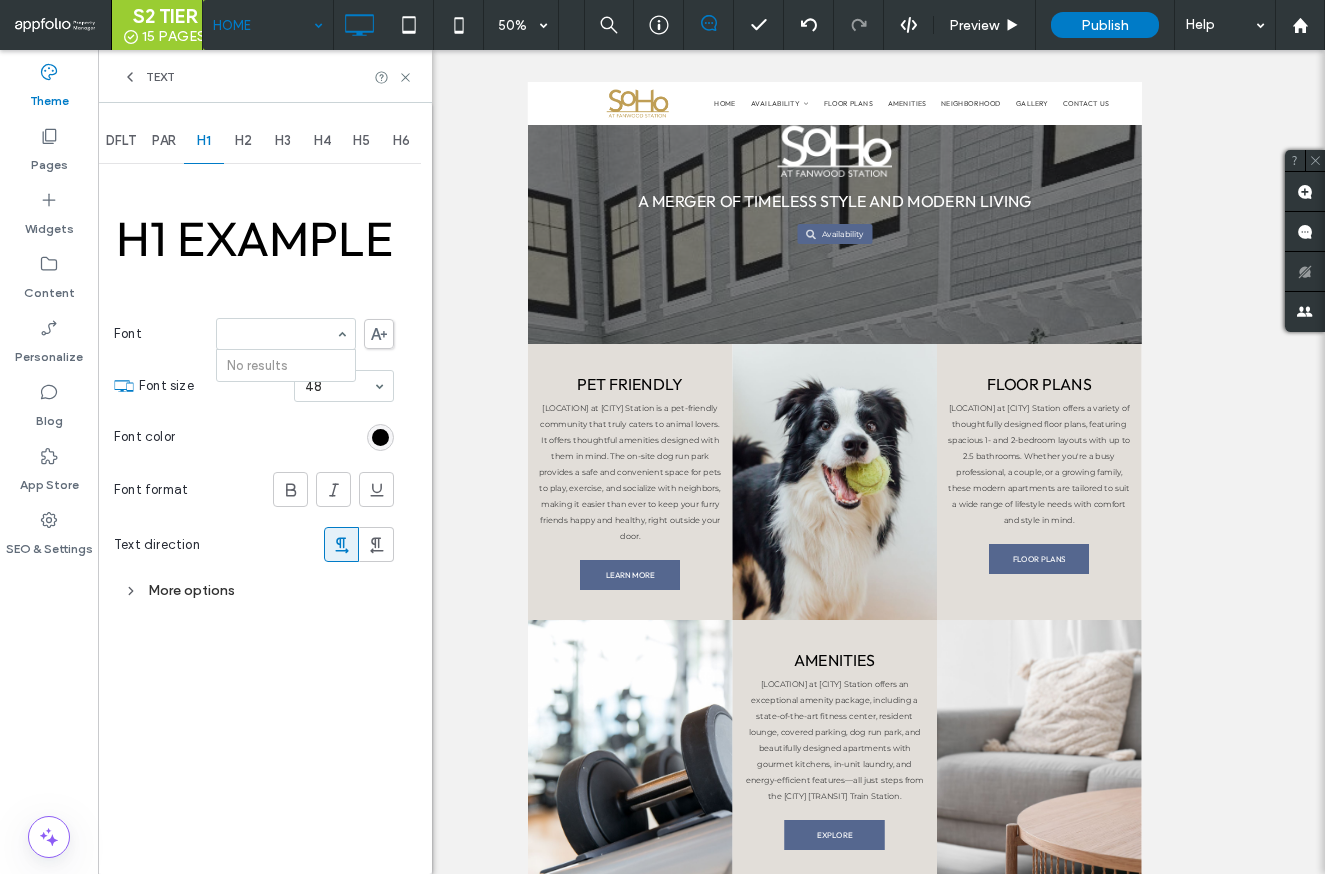 click 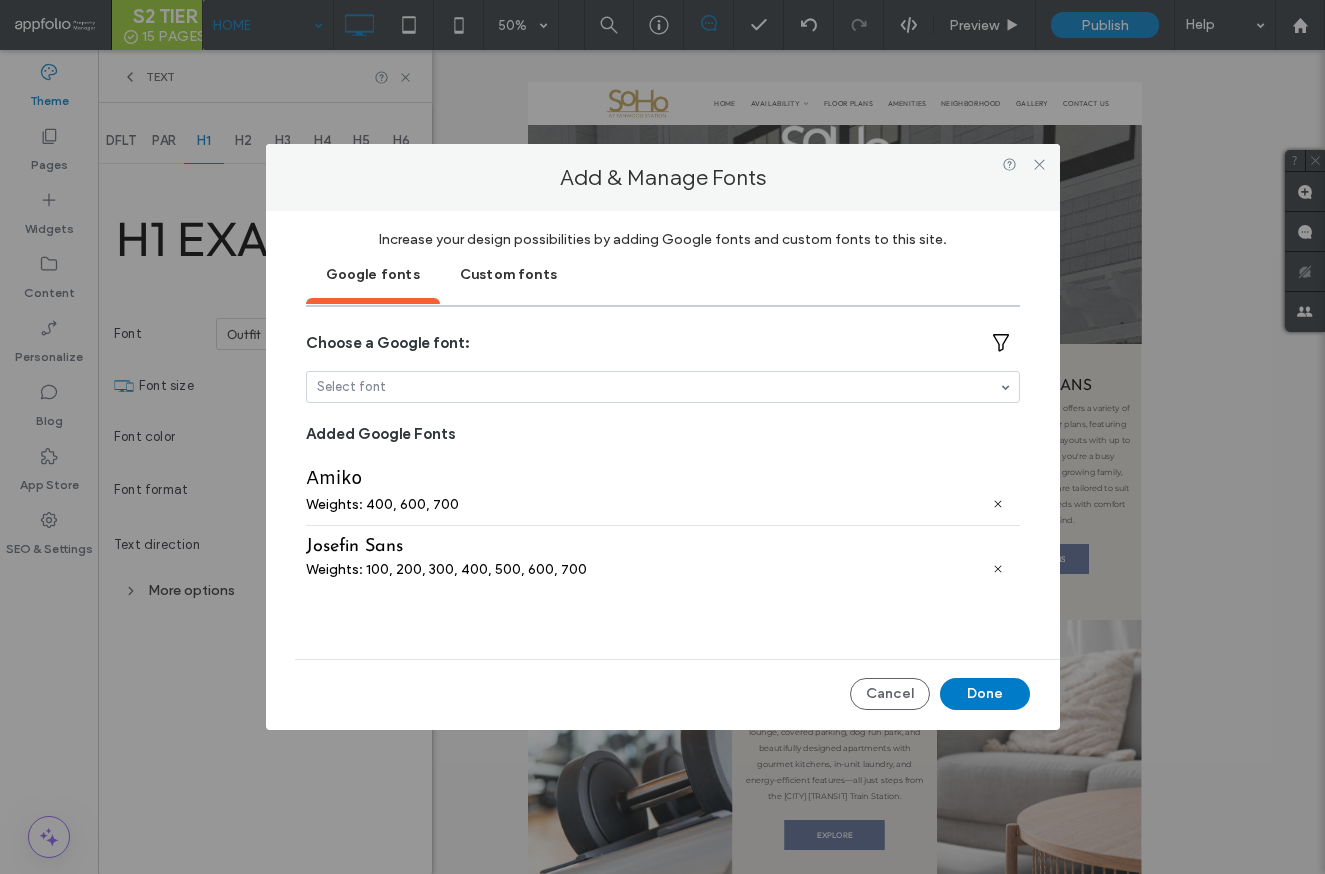 paste on "*******" 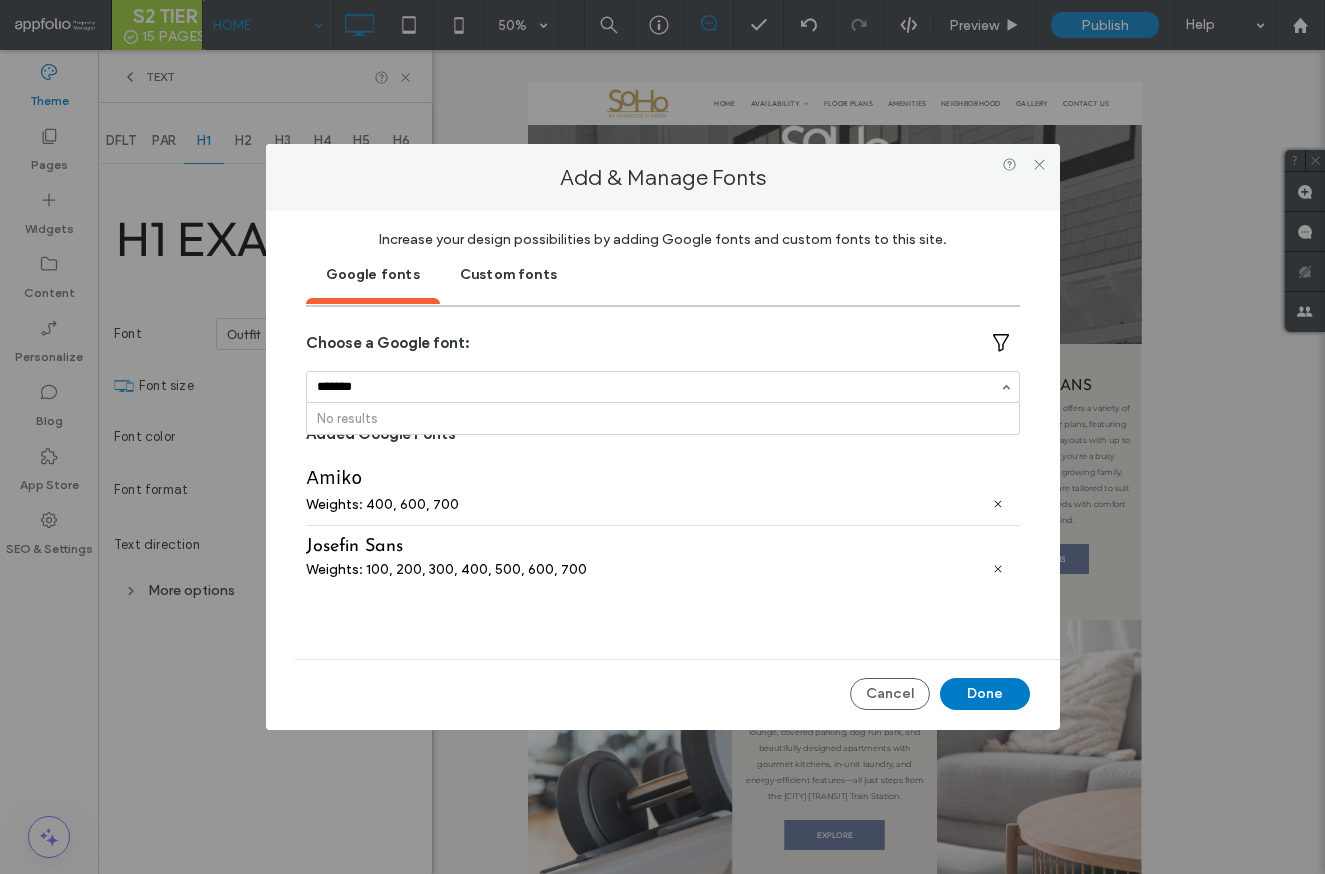 click on "*******" at bounding box center (658, 387) 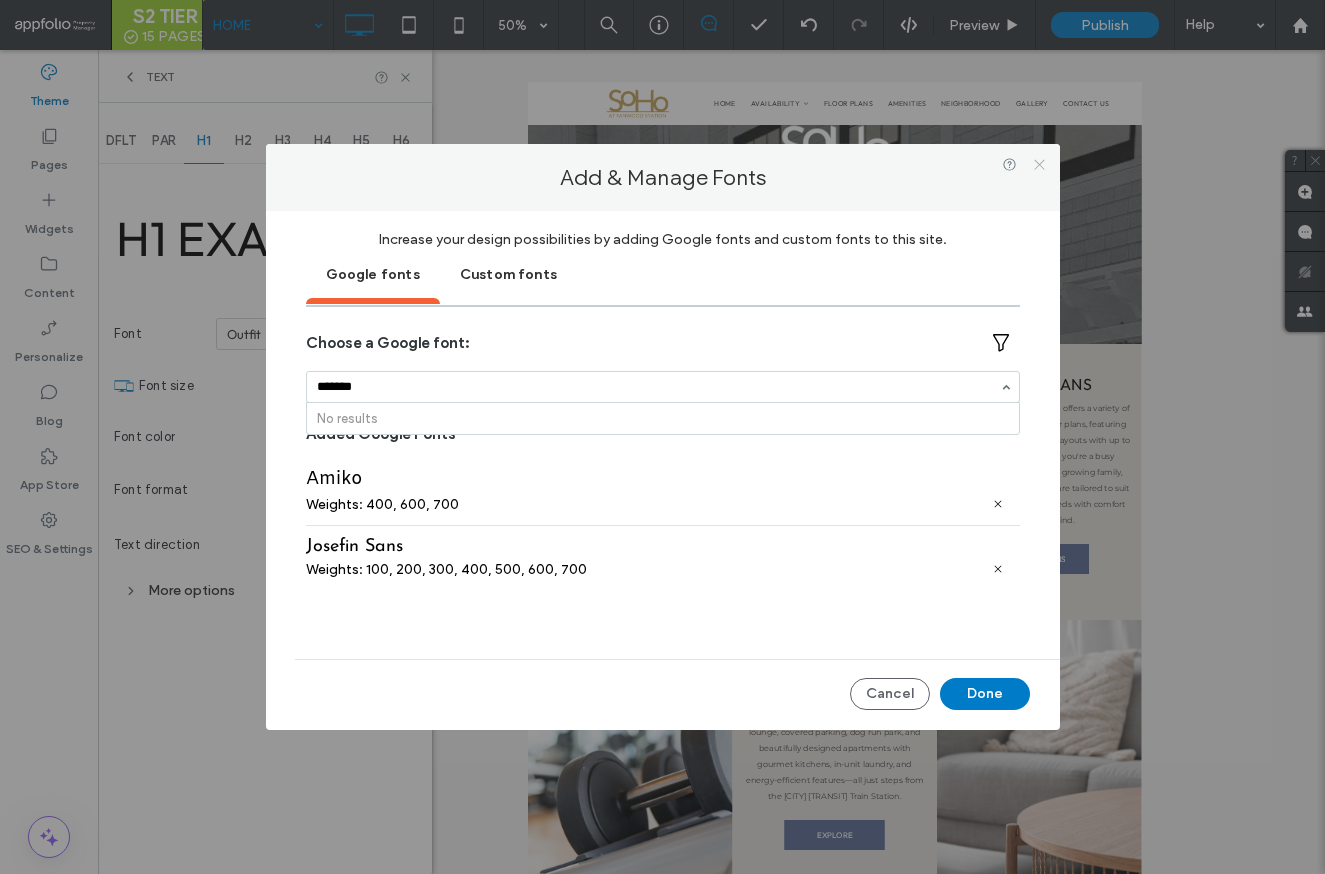 type on "*******" 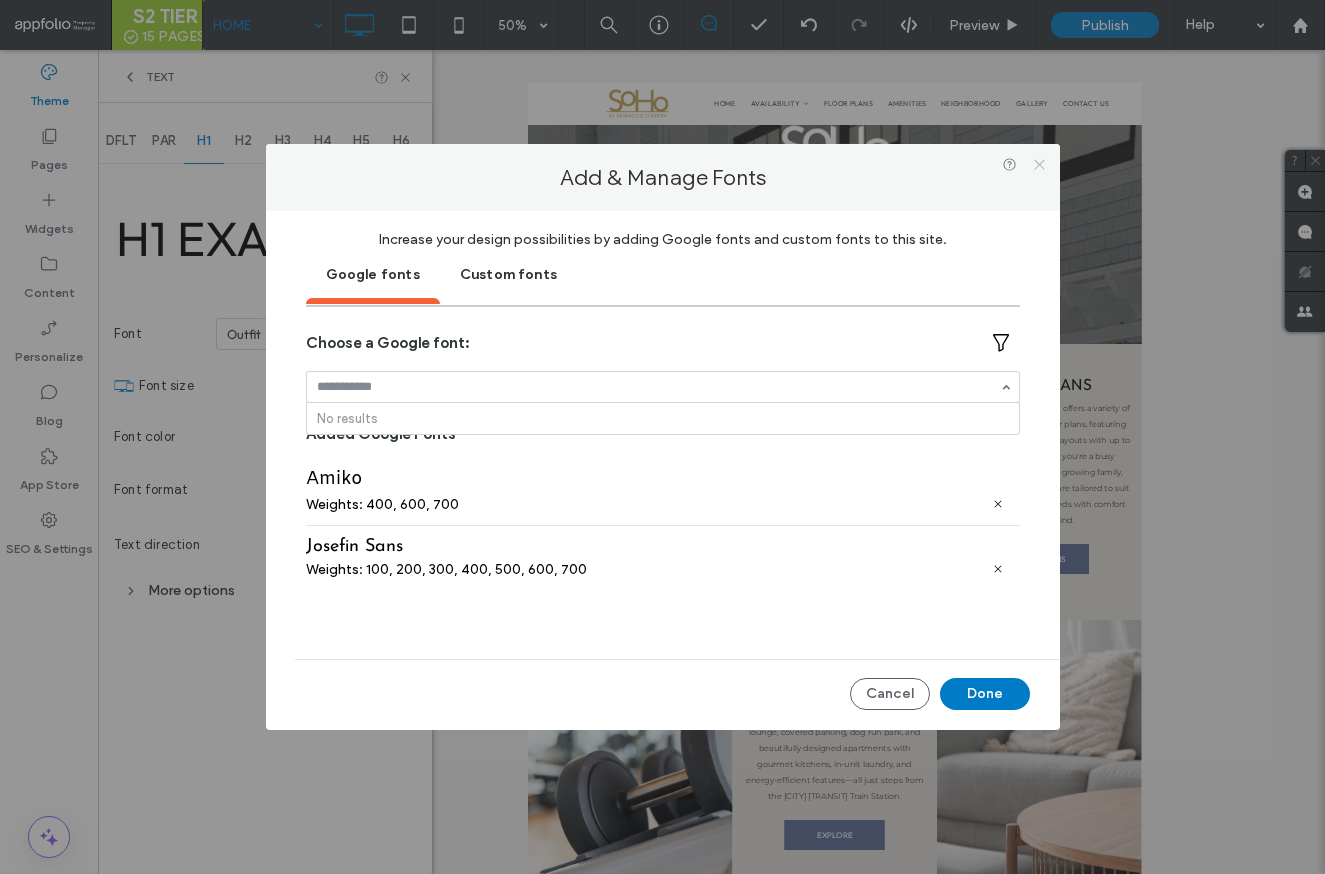 click 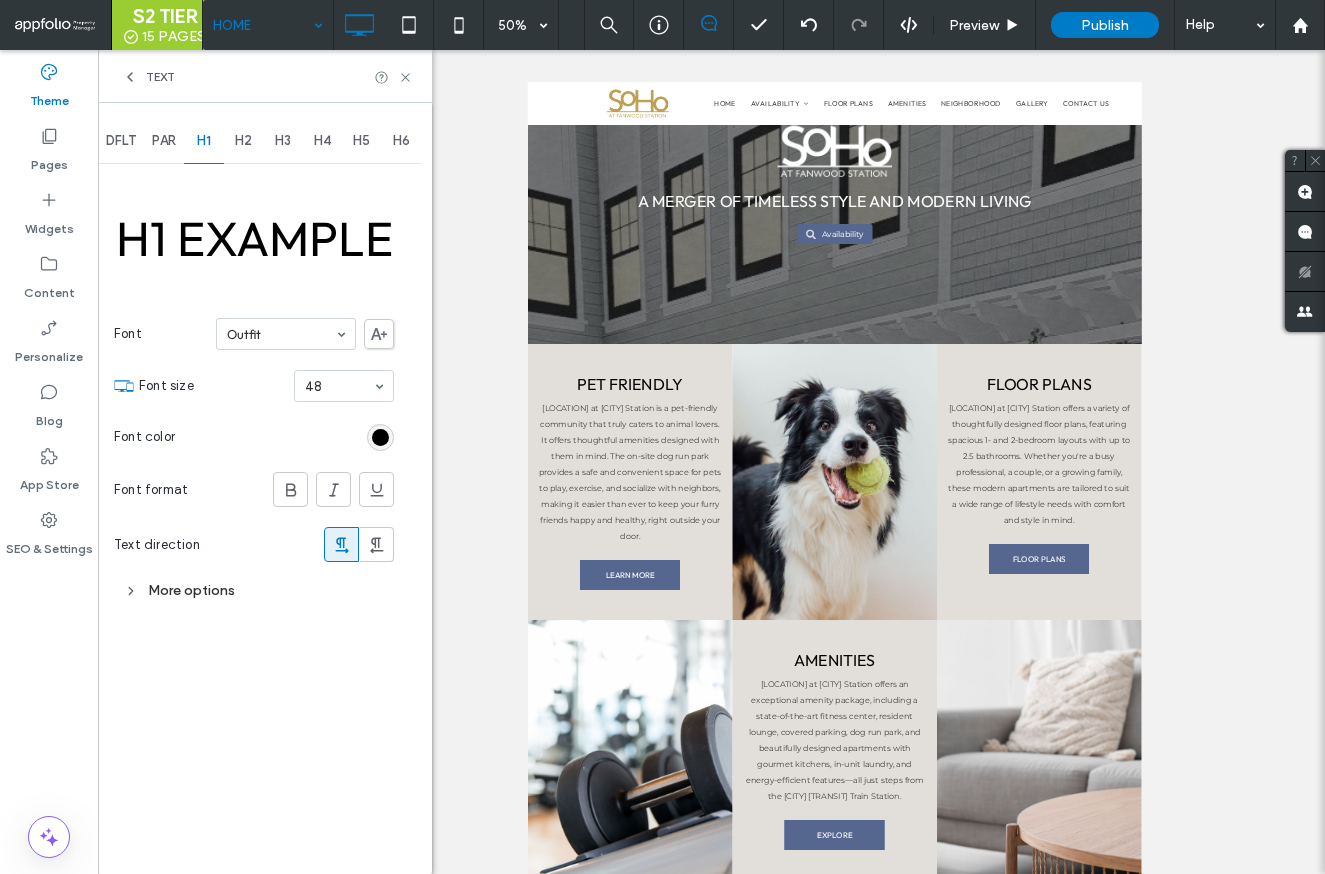 click on "PAR" at bounding box center [164, 141] 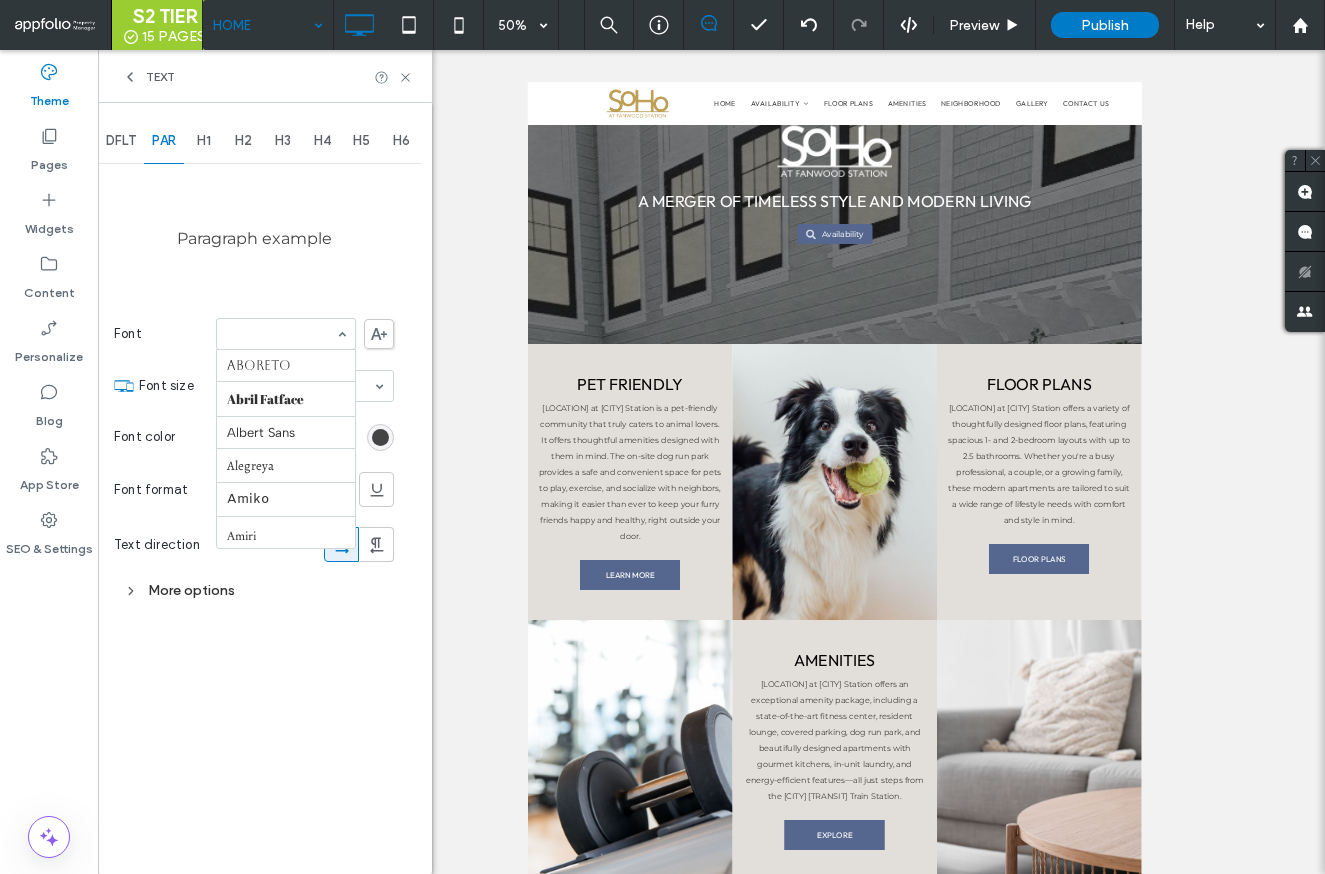 scroll, scrollTop: 1152, scrollLeft: 0, axis: vertical 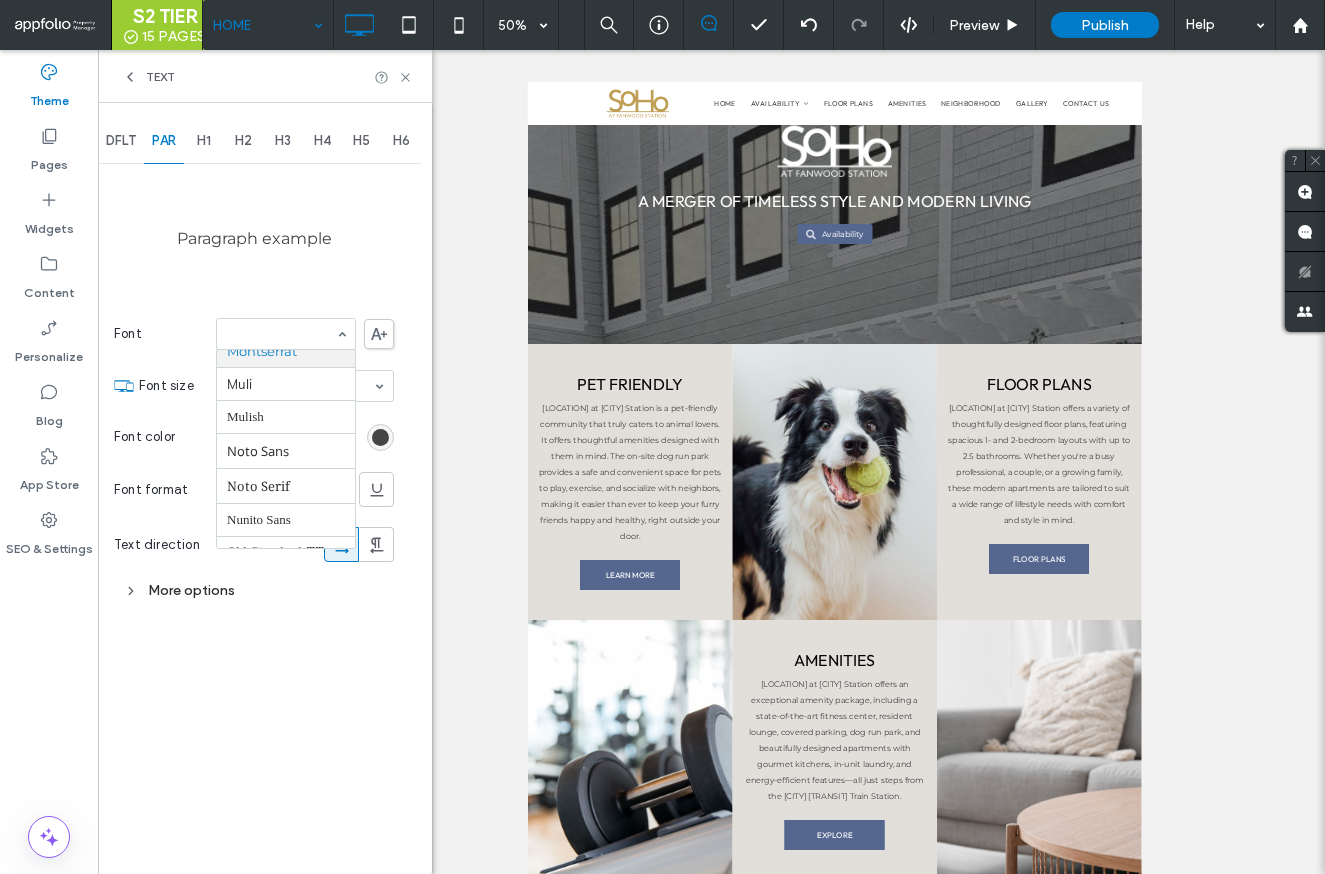 paste on "**********" 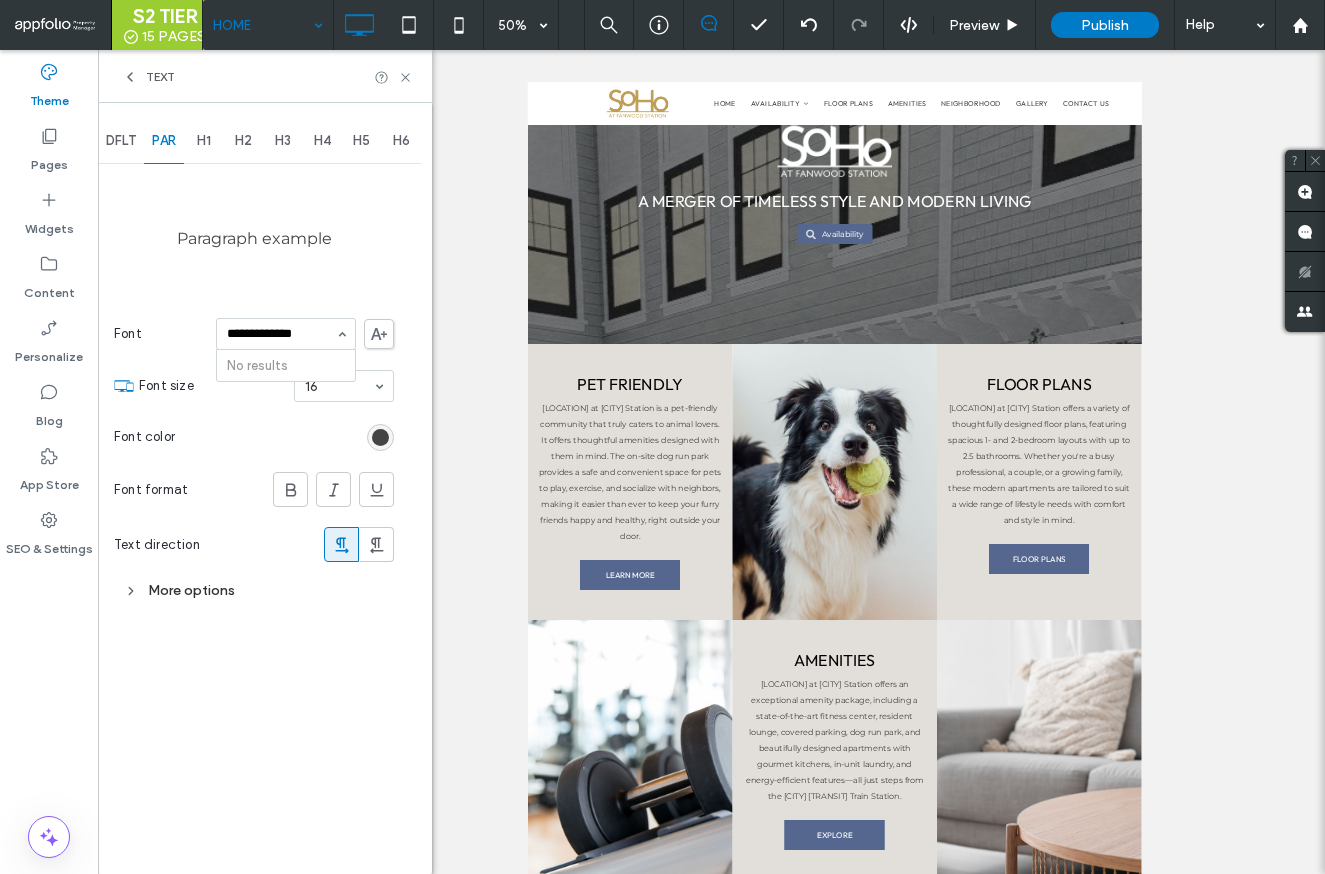 scroll, scrollTop: 0, scrollLeft: 0, axis: both 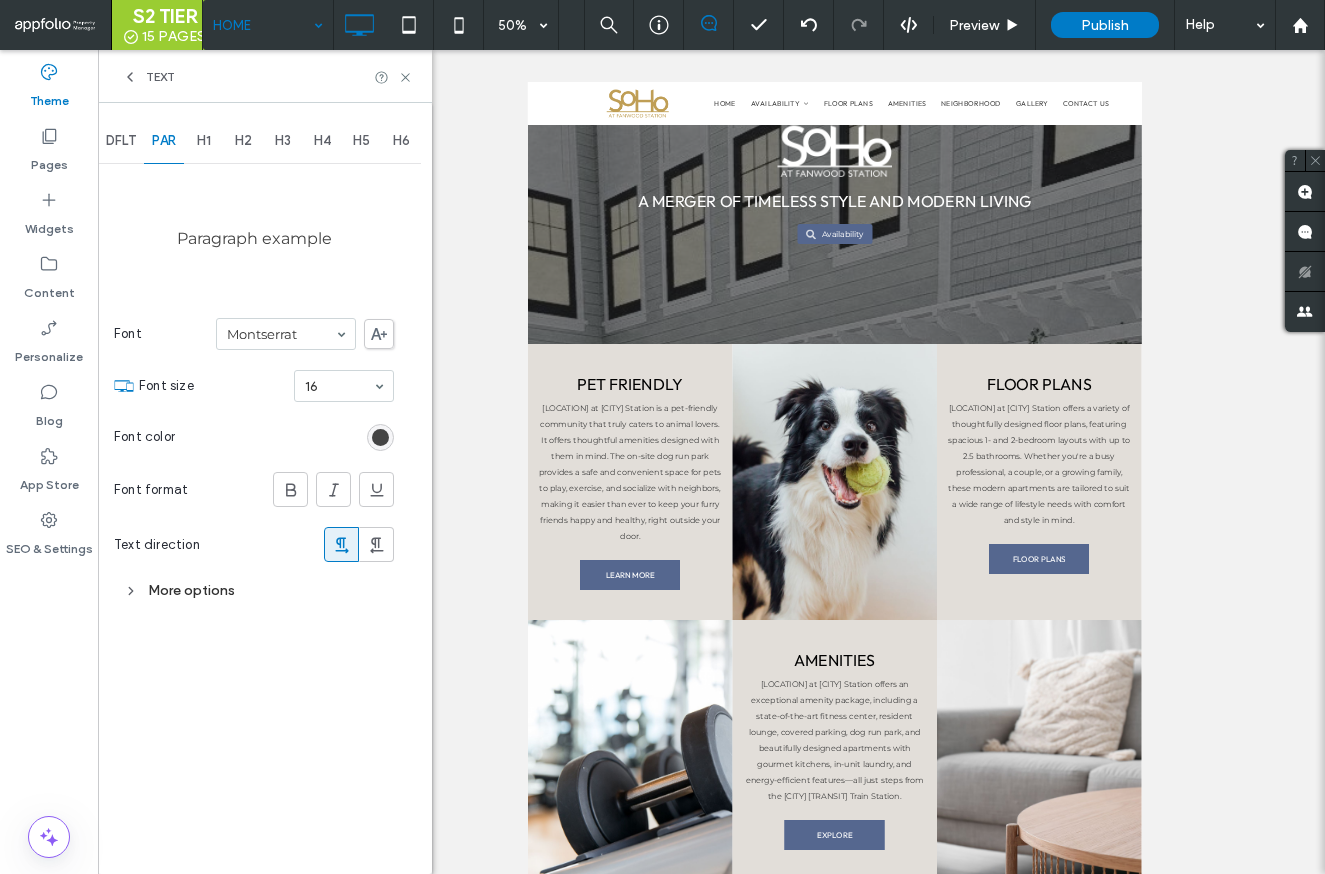 click 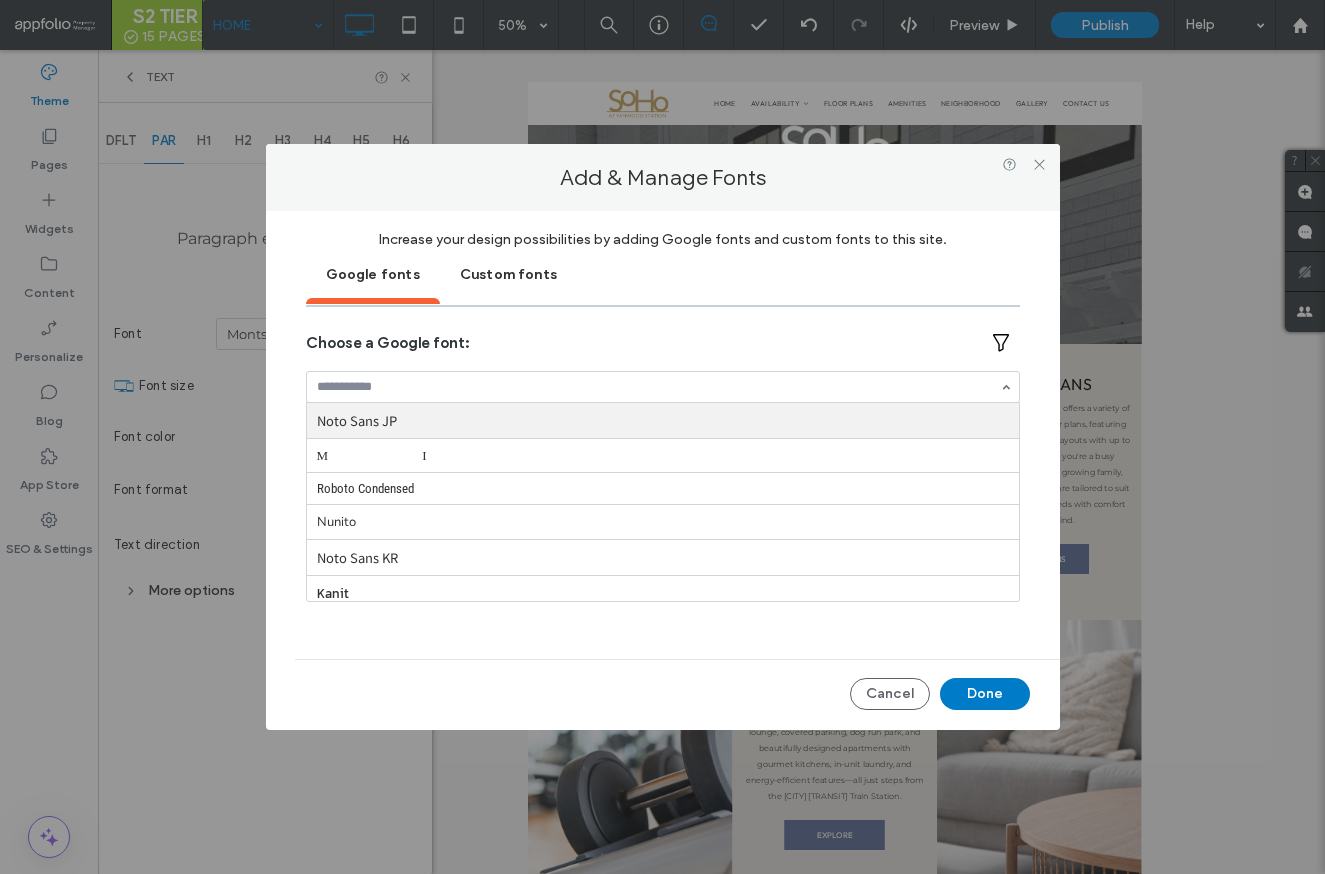 paste on "**********" 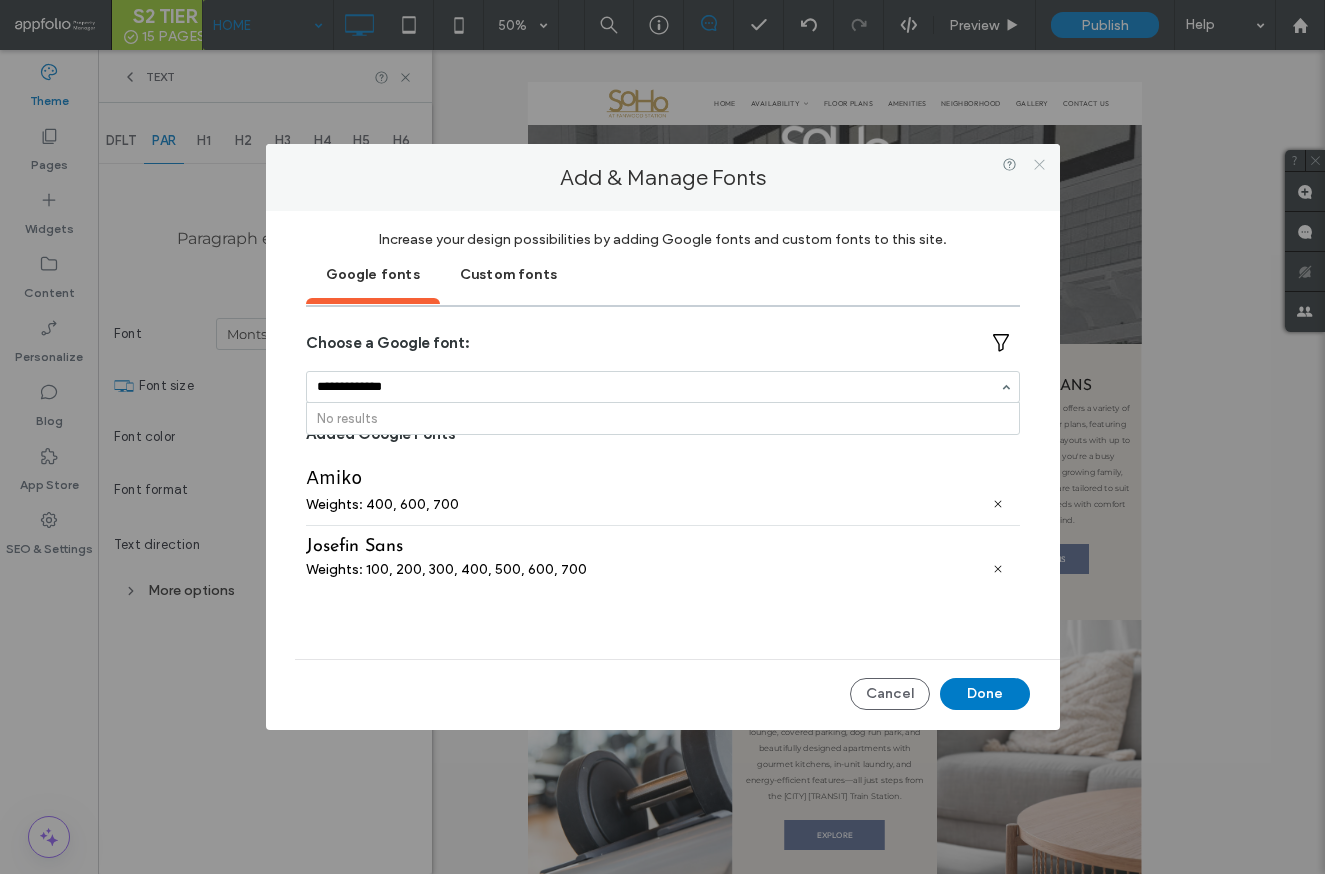 type on "**********" 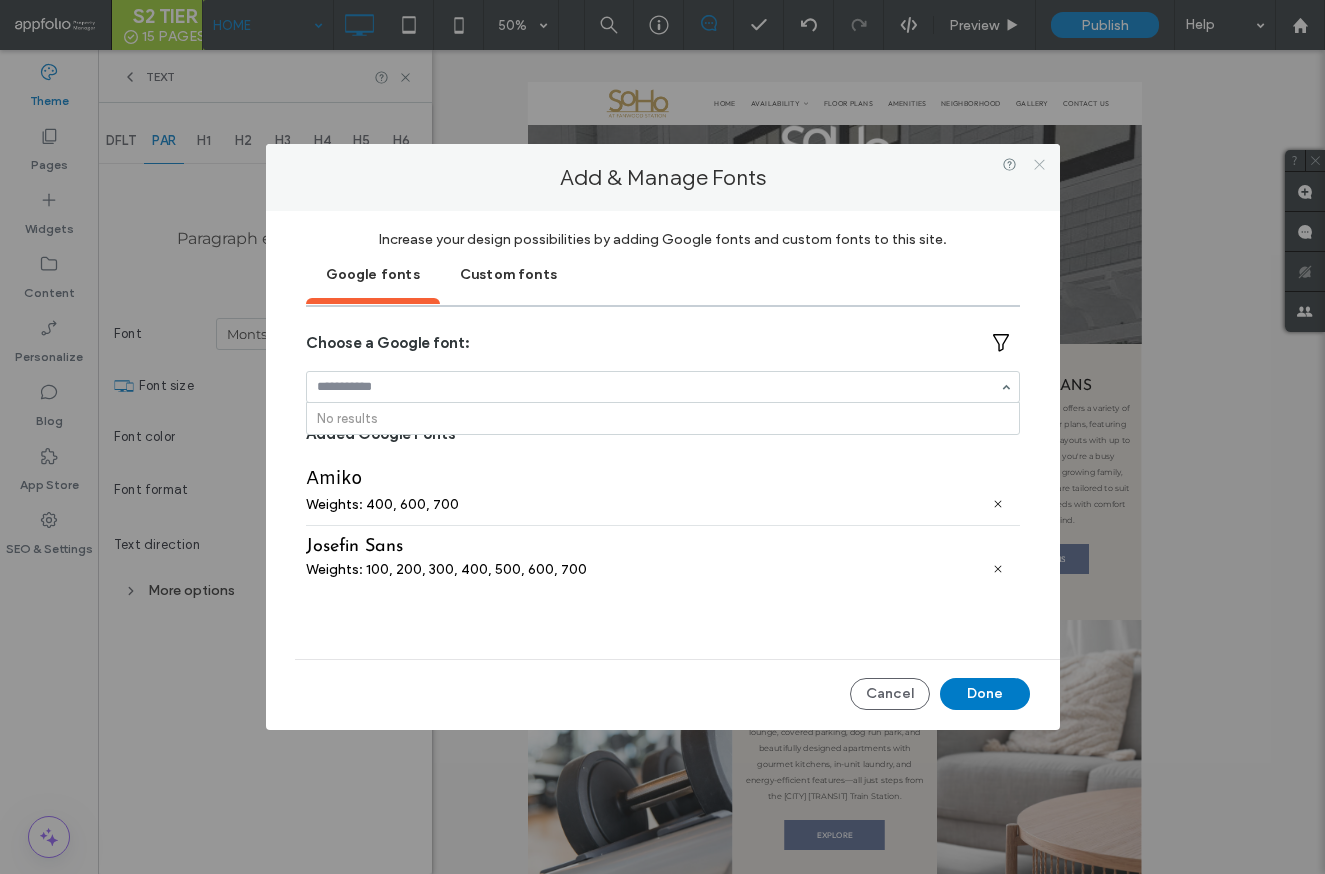 click 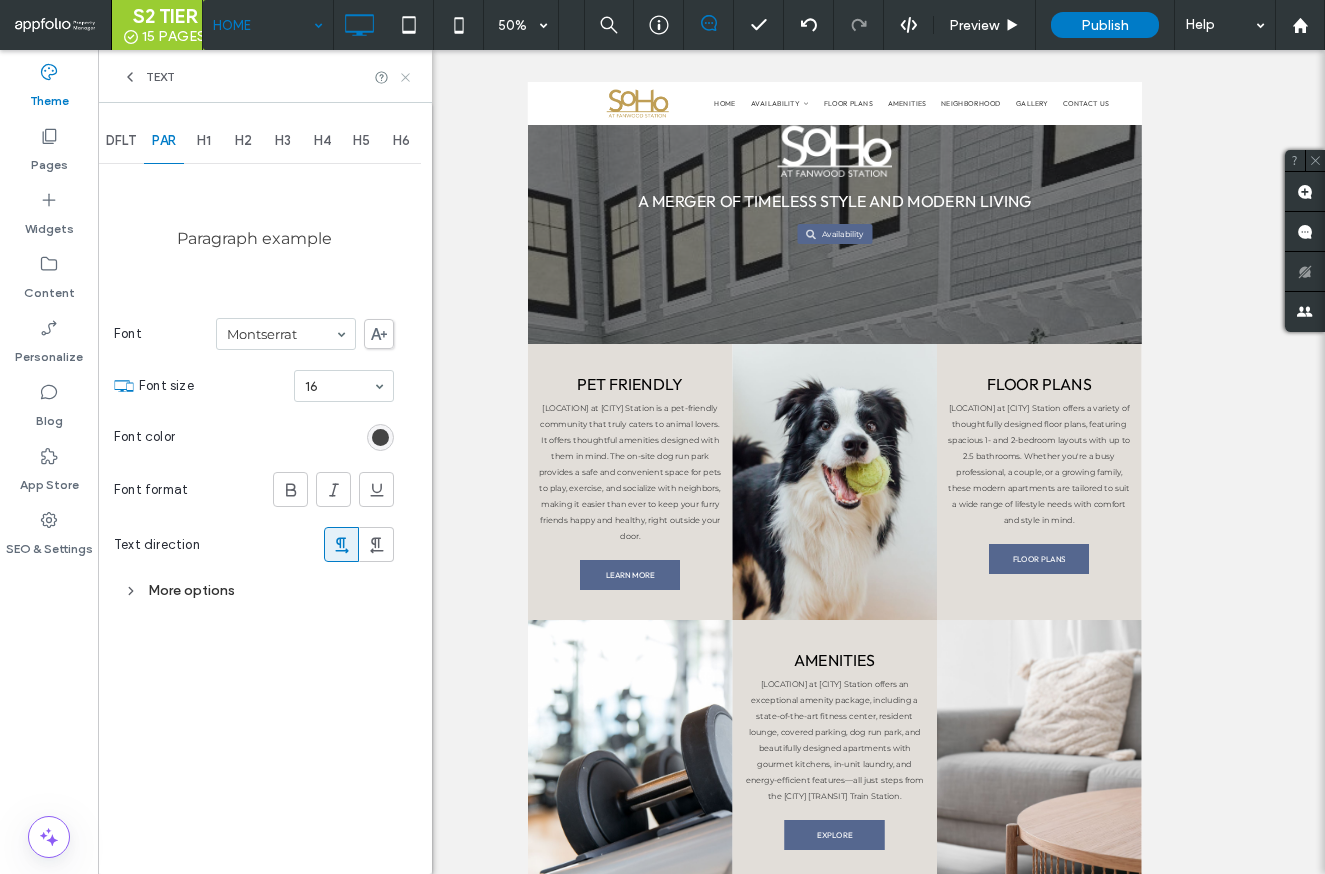 click 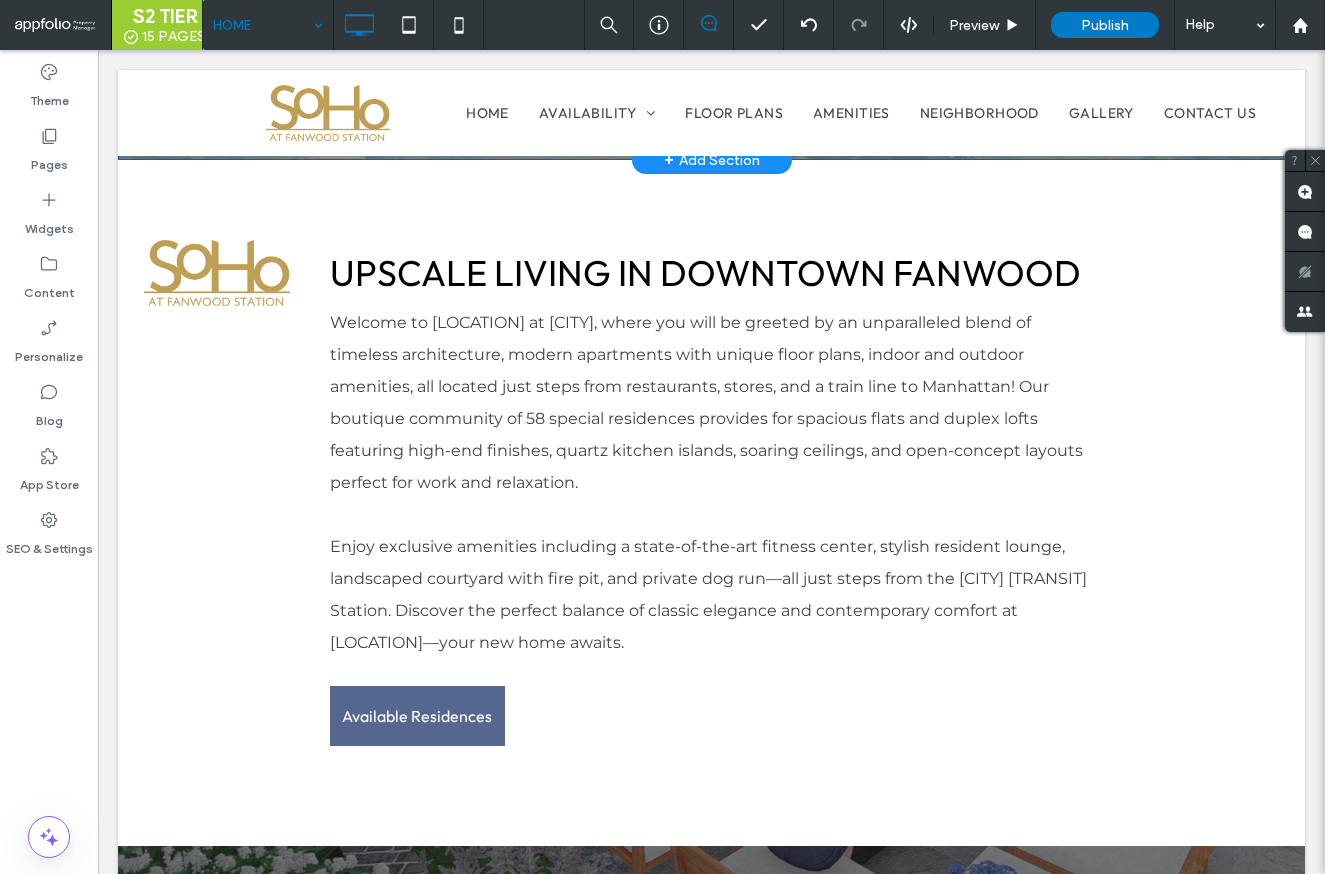 scroll, scrollTop: 627, scrollLeft: 0, axis: vertical 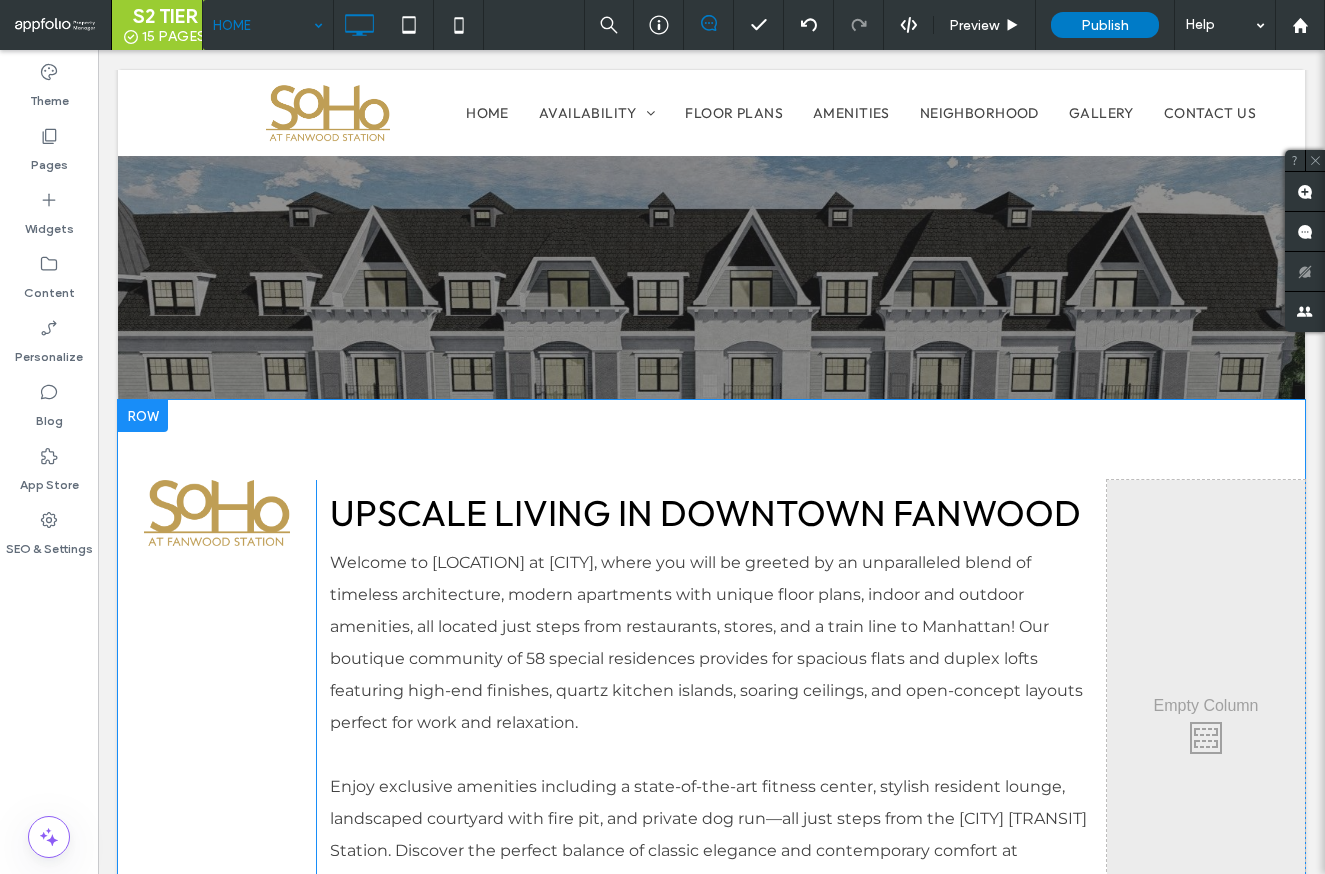 click at bounding box center (143, 416) 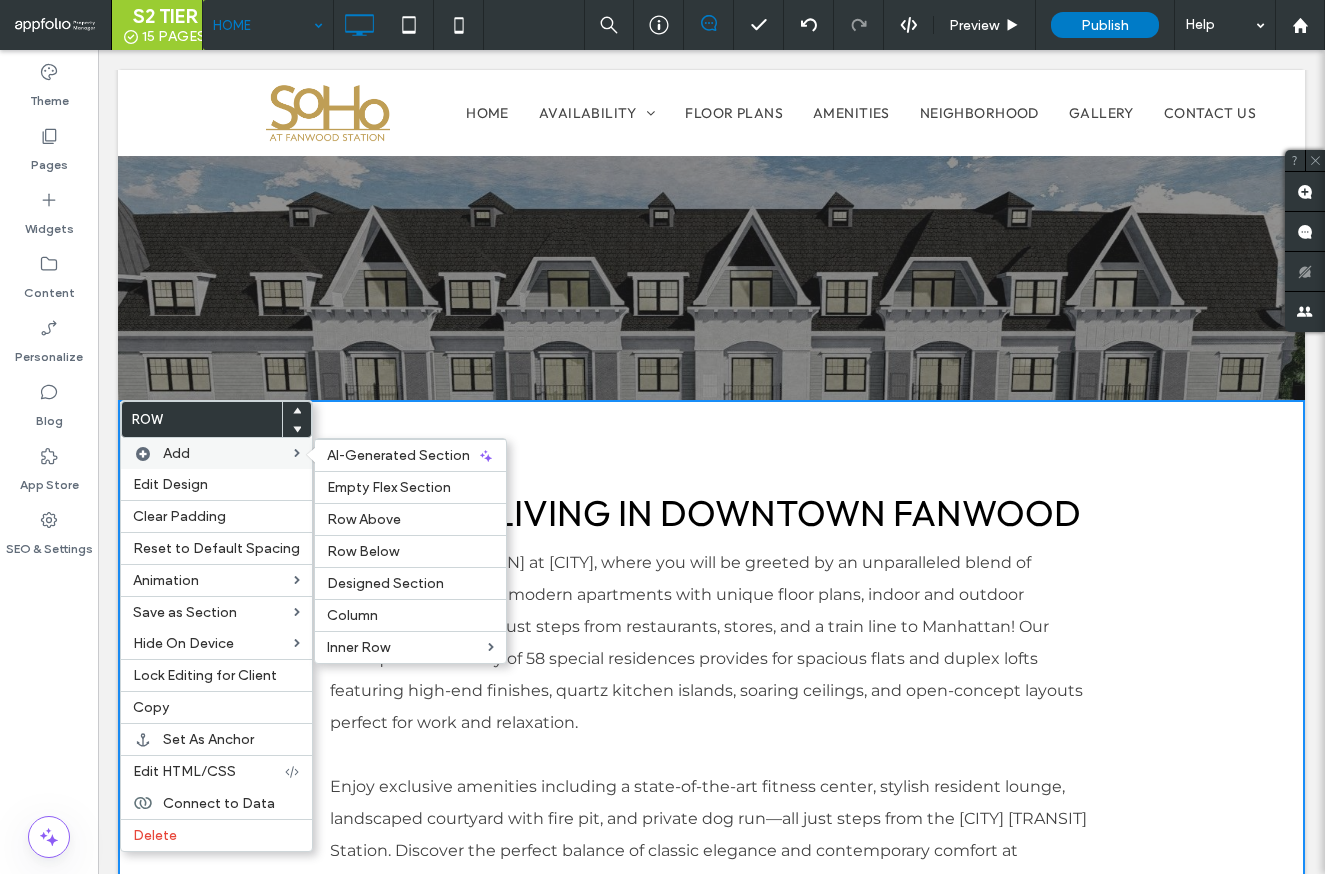 click on "Add AI-Generated Section Empty Flex Section Row Above Row Below Designed Section Column Inner Row" at bounding box center [216, 453] 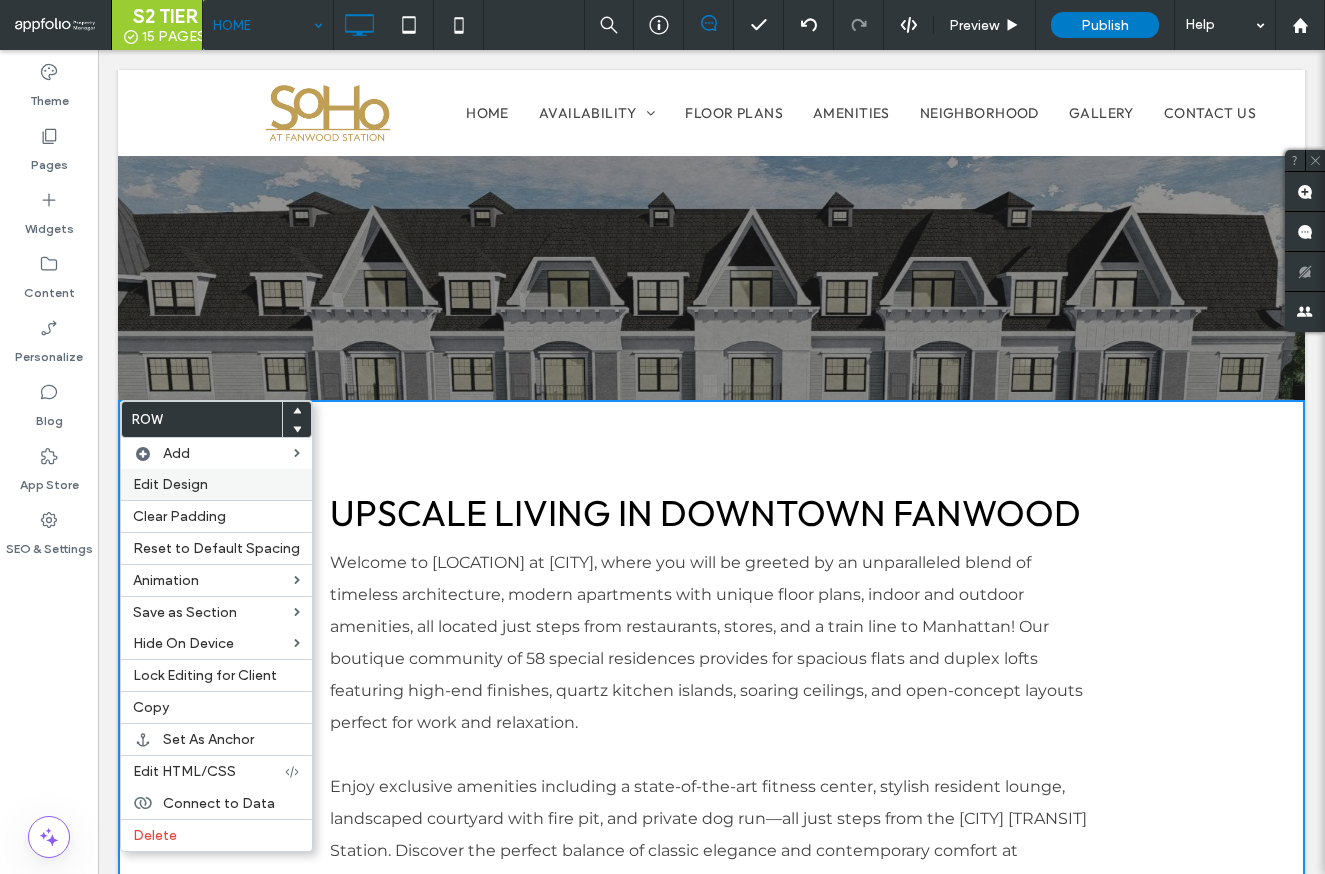 click on "Edit Design" at bounding box center [216, 484] 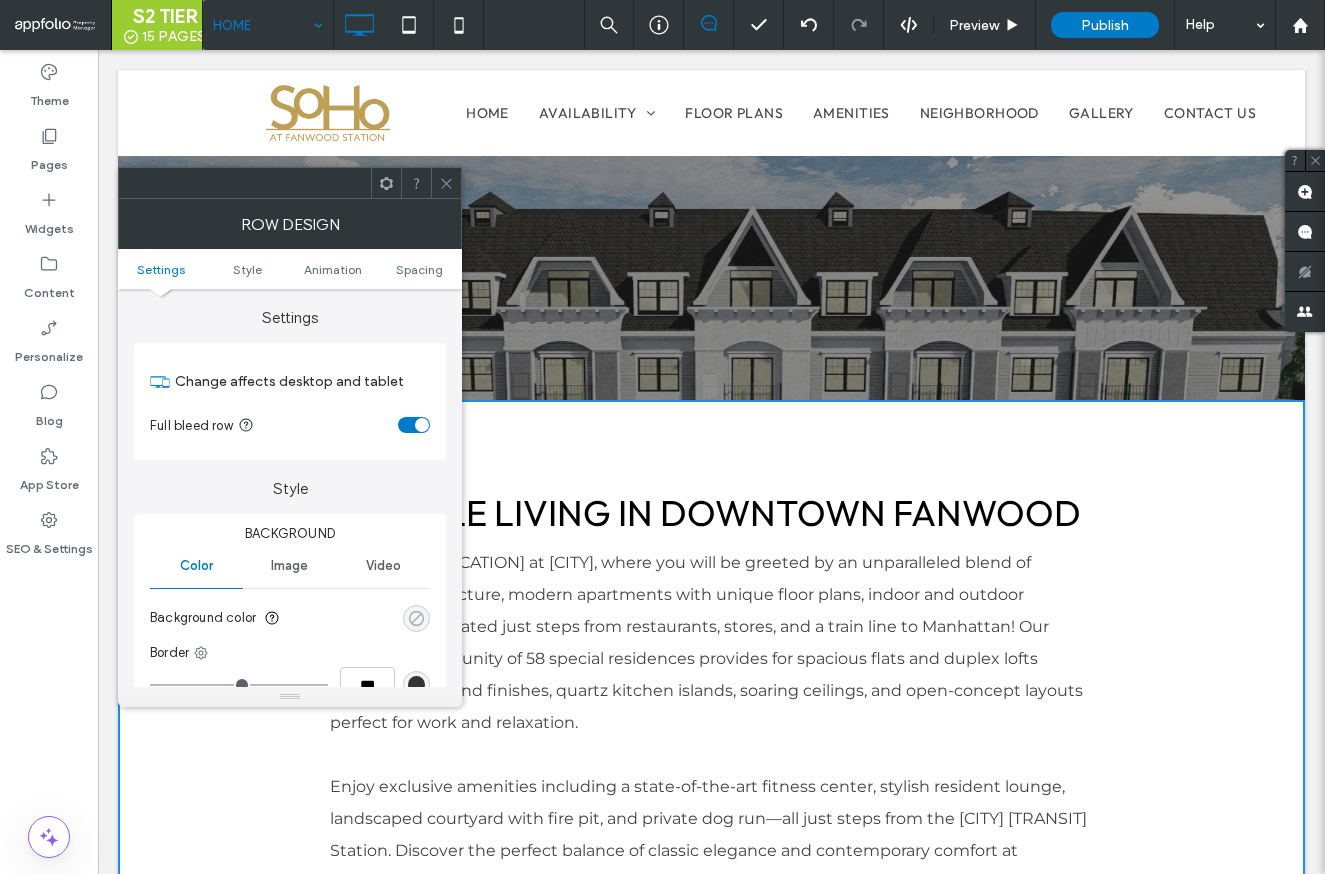click at bounding box center [416, 618] 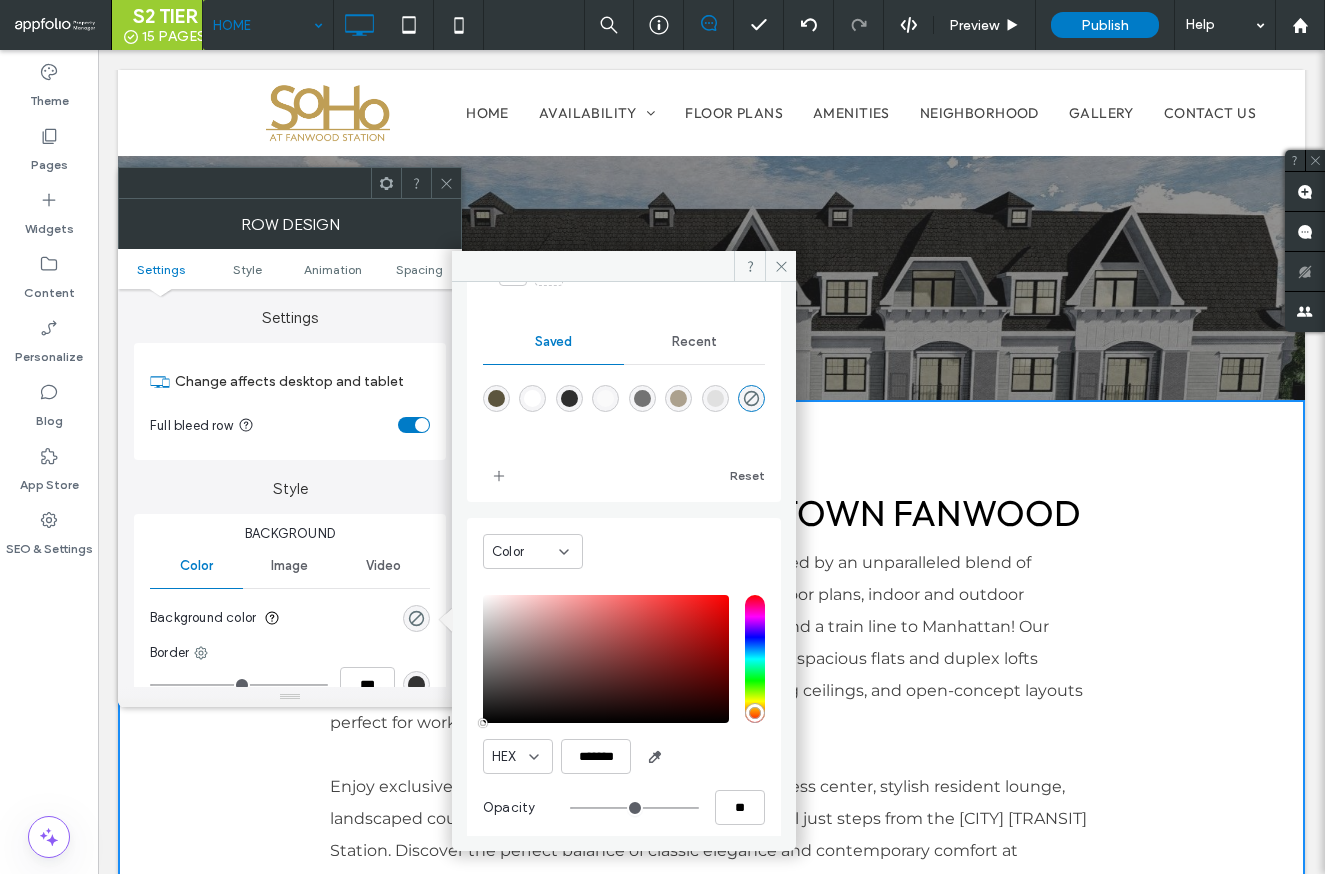 scroll, scrollTop: 166, scrollLeft: 0, axis: vertical 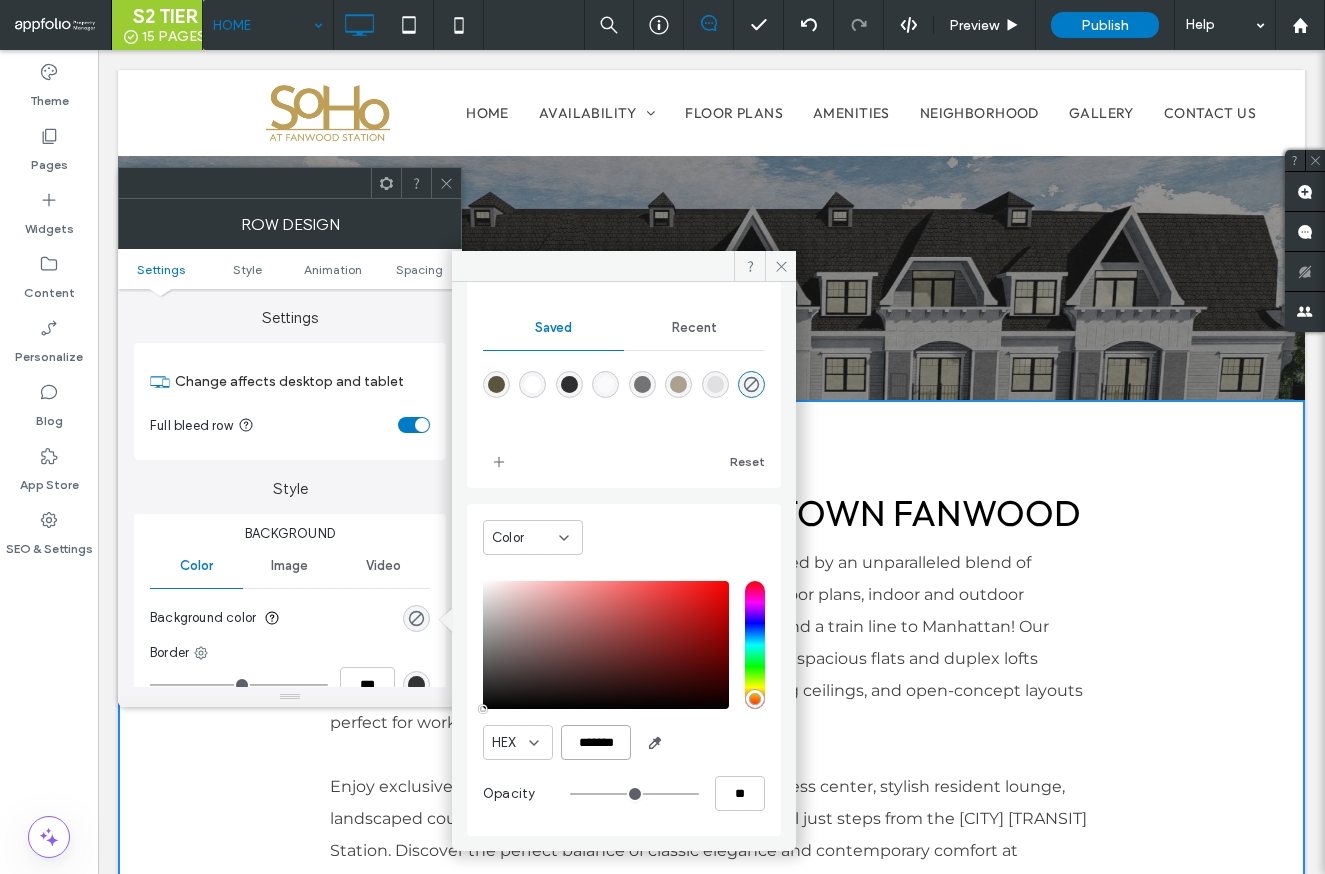 click on "*******" at bounding box center (596, 742) 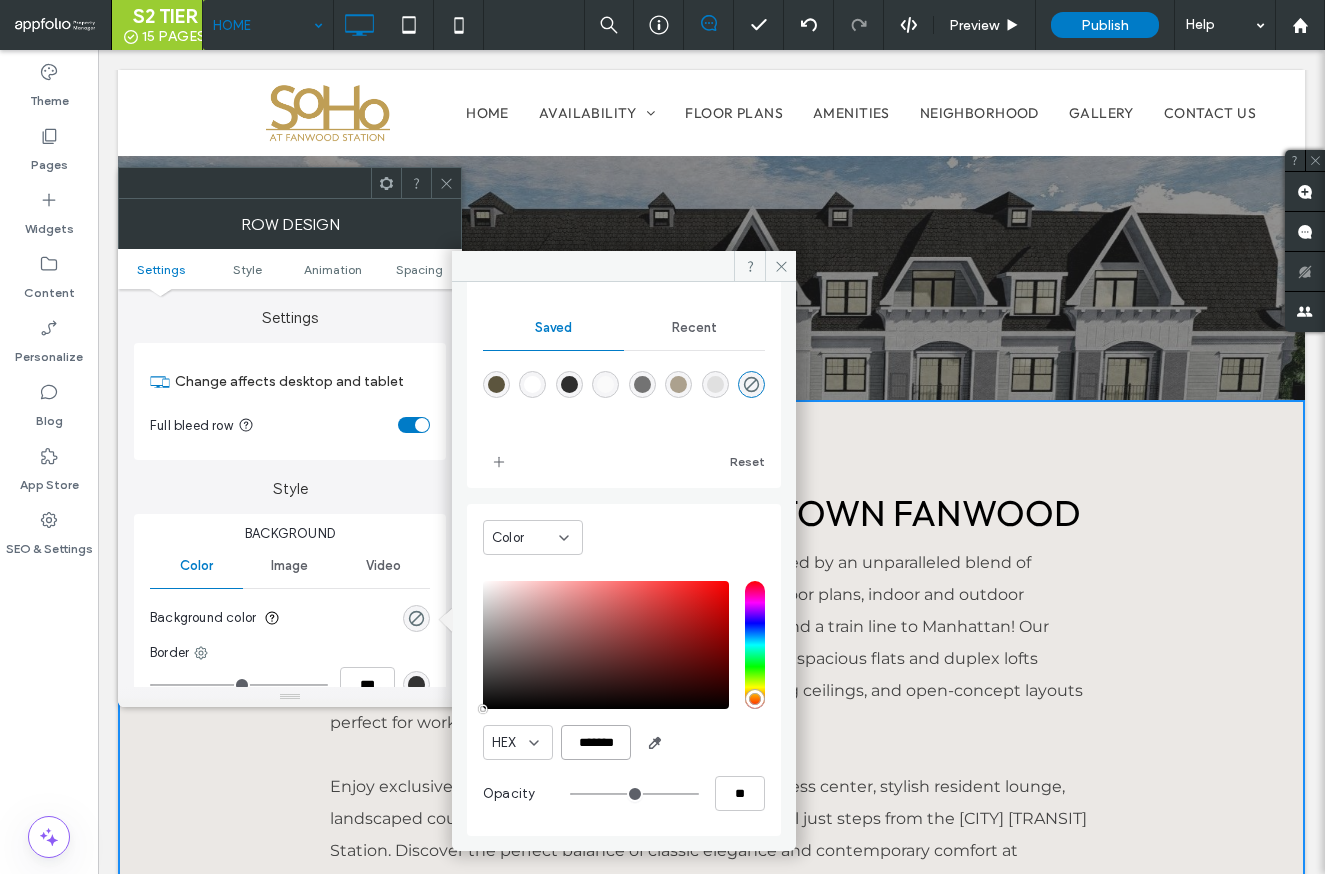 type on "***" 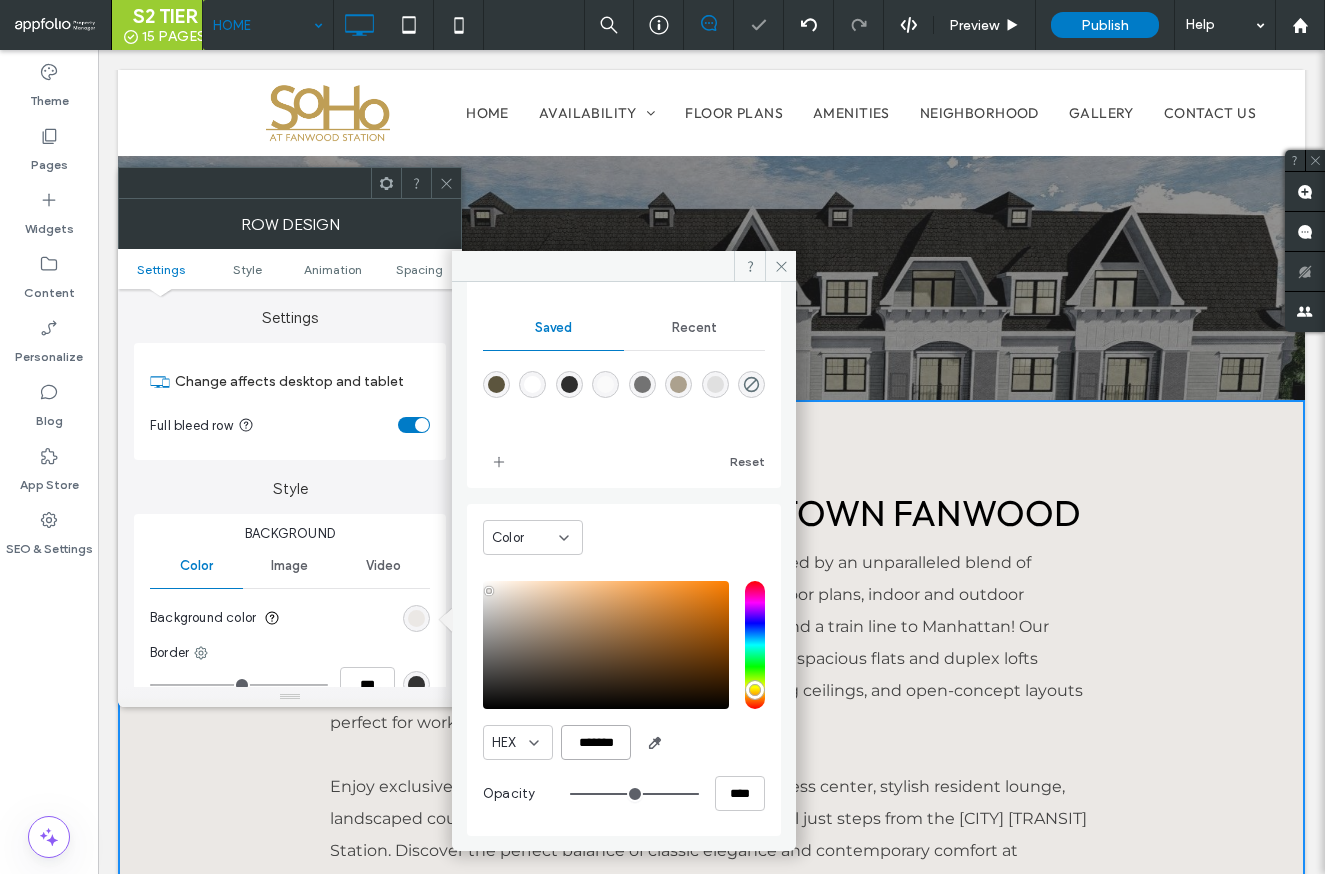type on "*******" 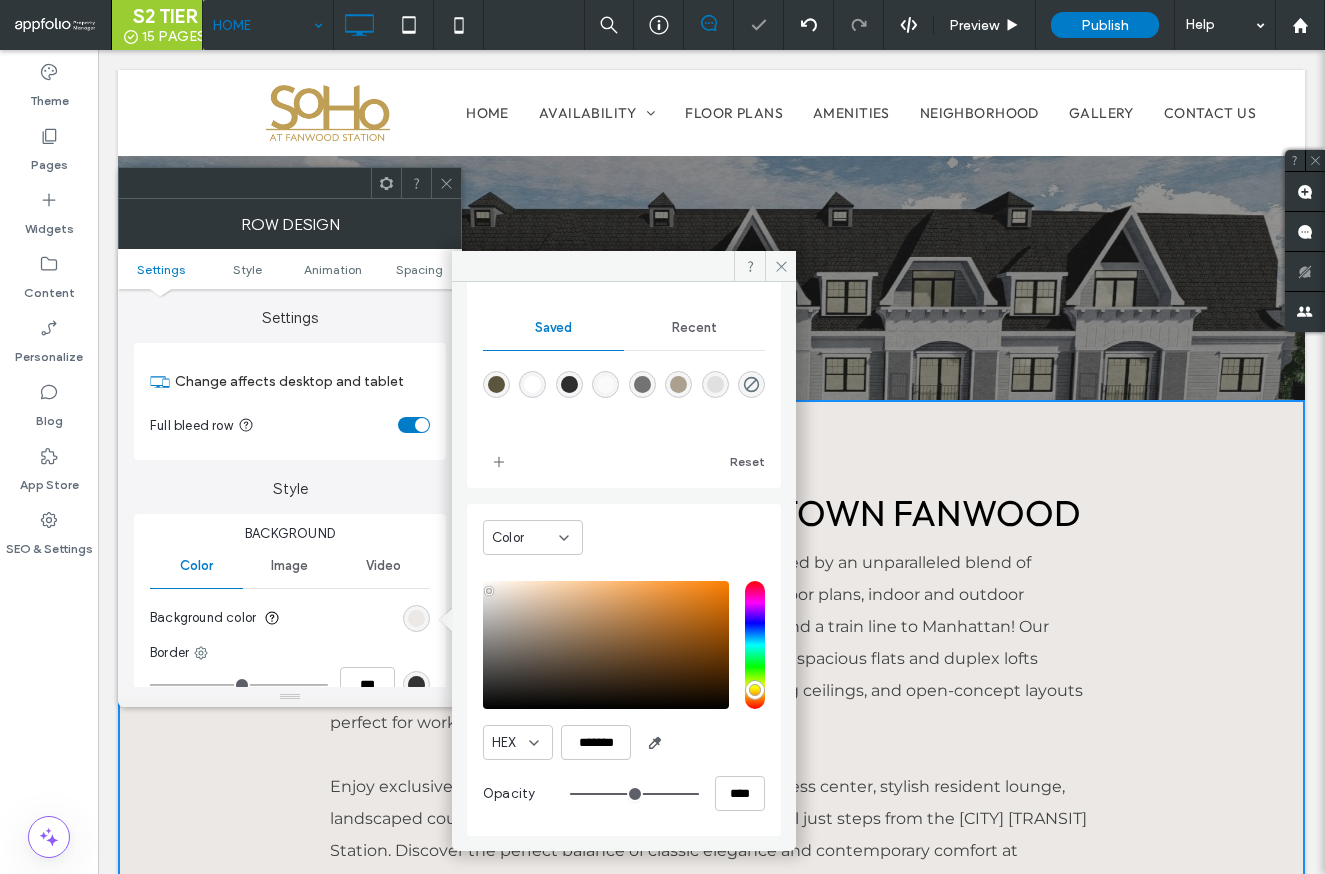click 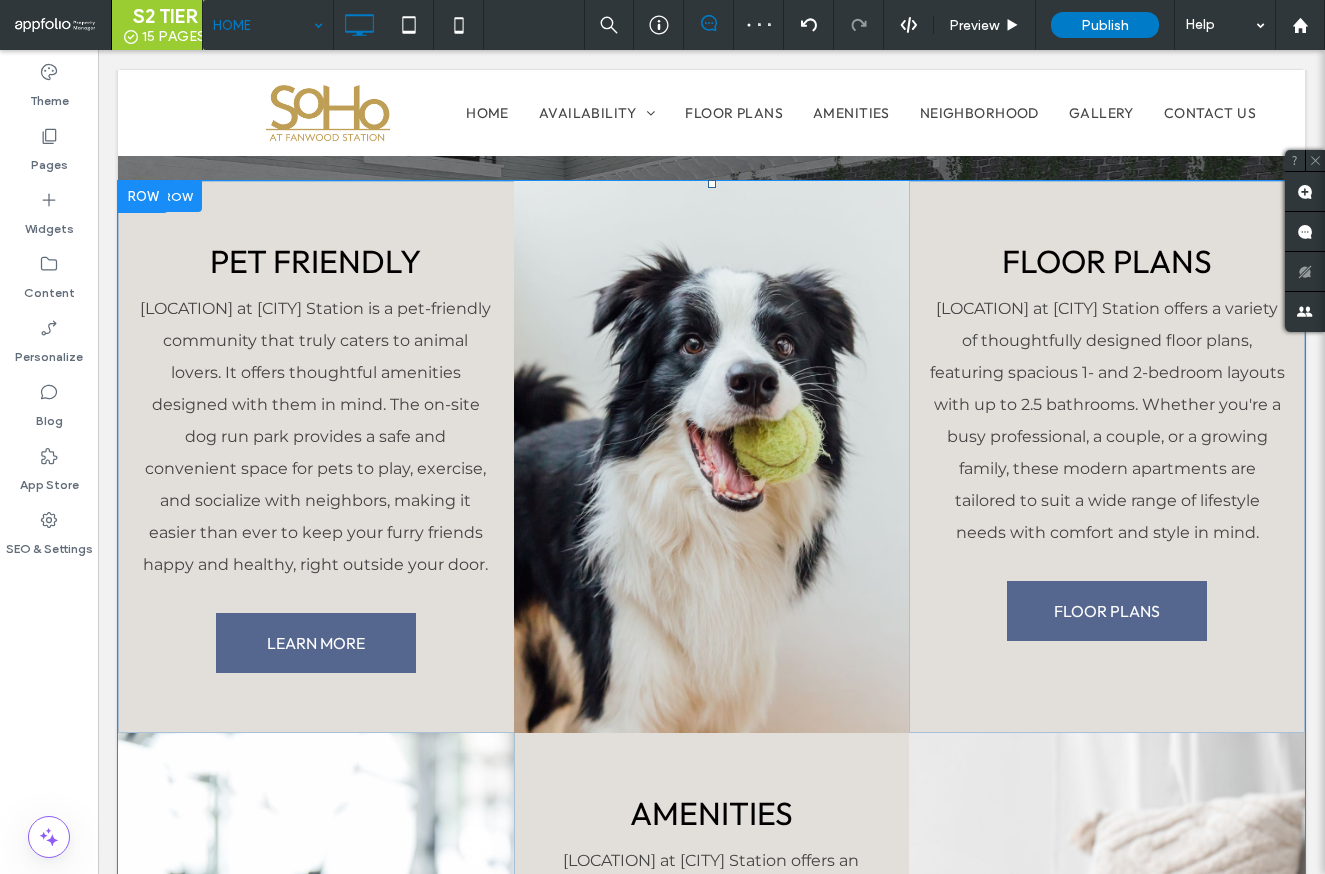 scroll, scrollTop: 2168, scrollLeft: 0, axis: vertical 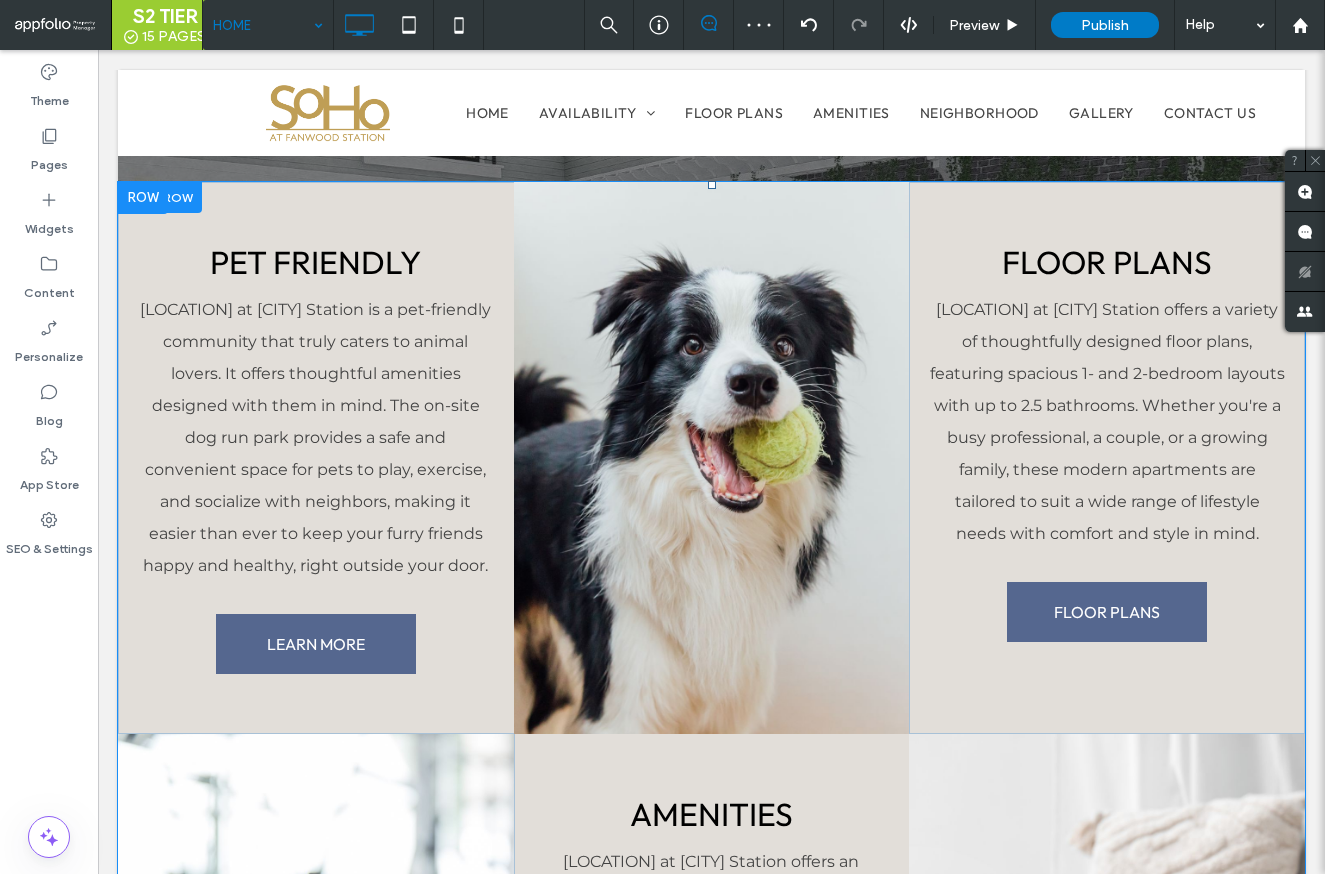 click on "PET FRIENDLY
SoHo at Fanwood Station is a pet-friendly community that truly caters to animal lovers. It offers thoughtful amenities designed with them in mind. The on-site dog run park provides a safe and convenient space for pets to play, exercise, and socialize with neighbors, making it easier than ever to keep your furry friends happy and healthy, right outside your door.
LEARN MORE
Click To Paste" at bounding box center (316, 458) 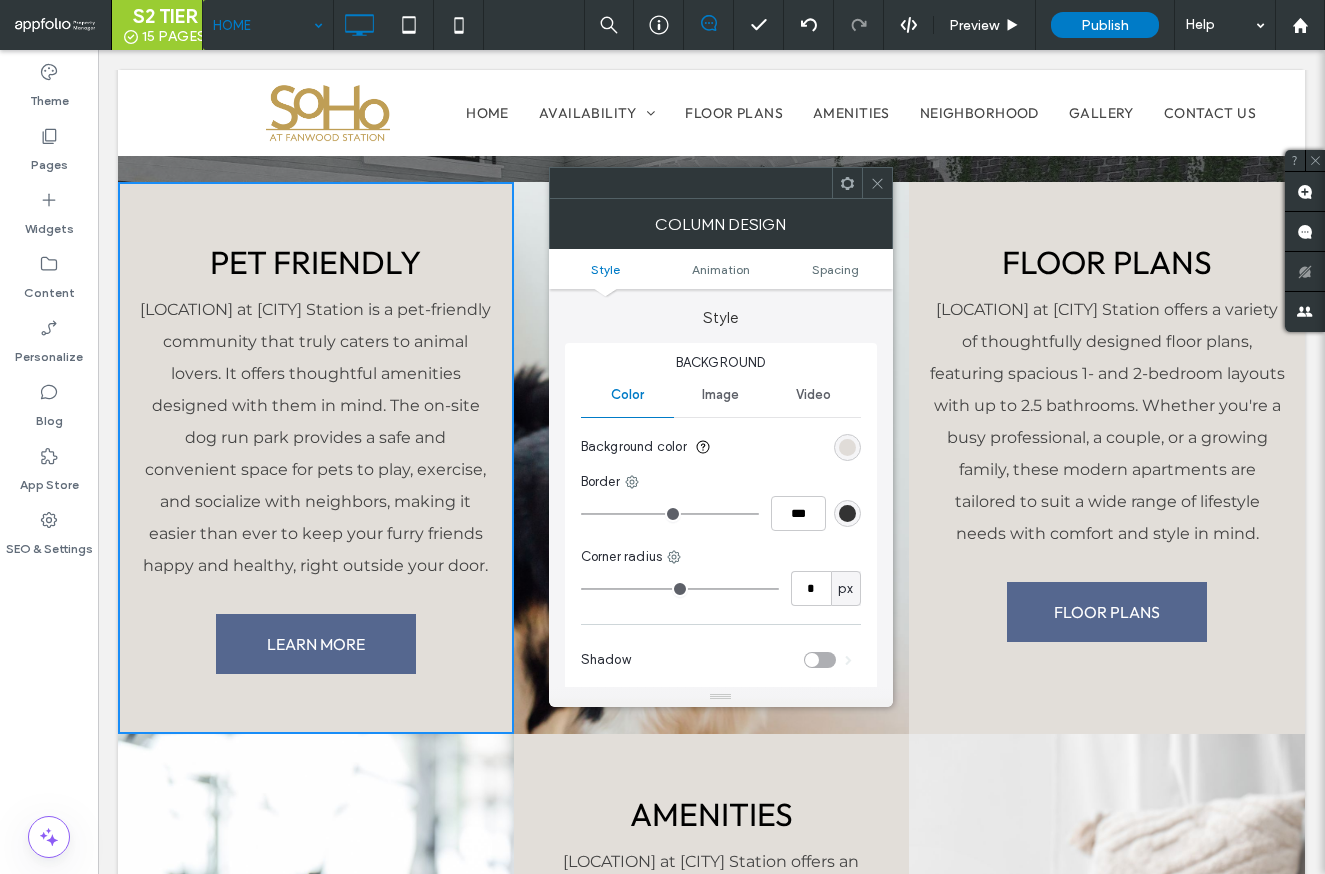 click at bounding box center [847, 447] 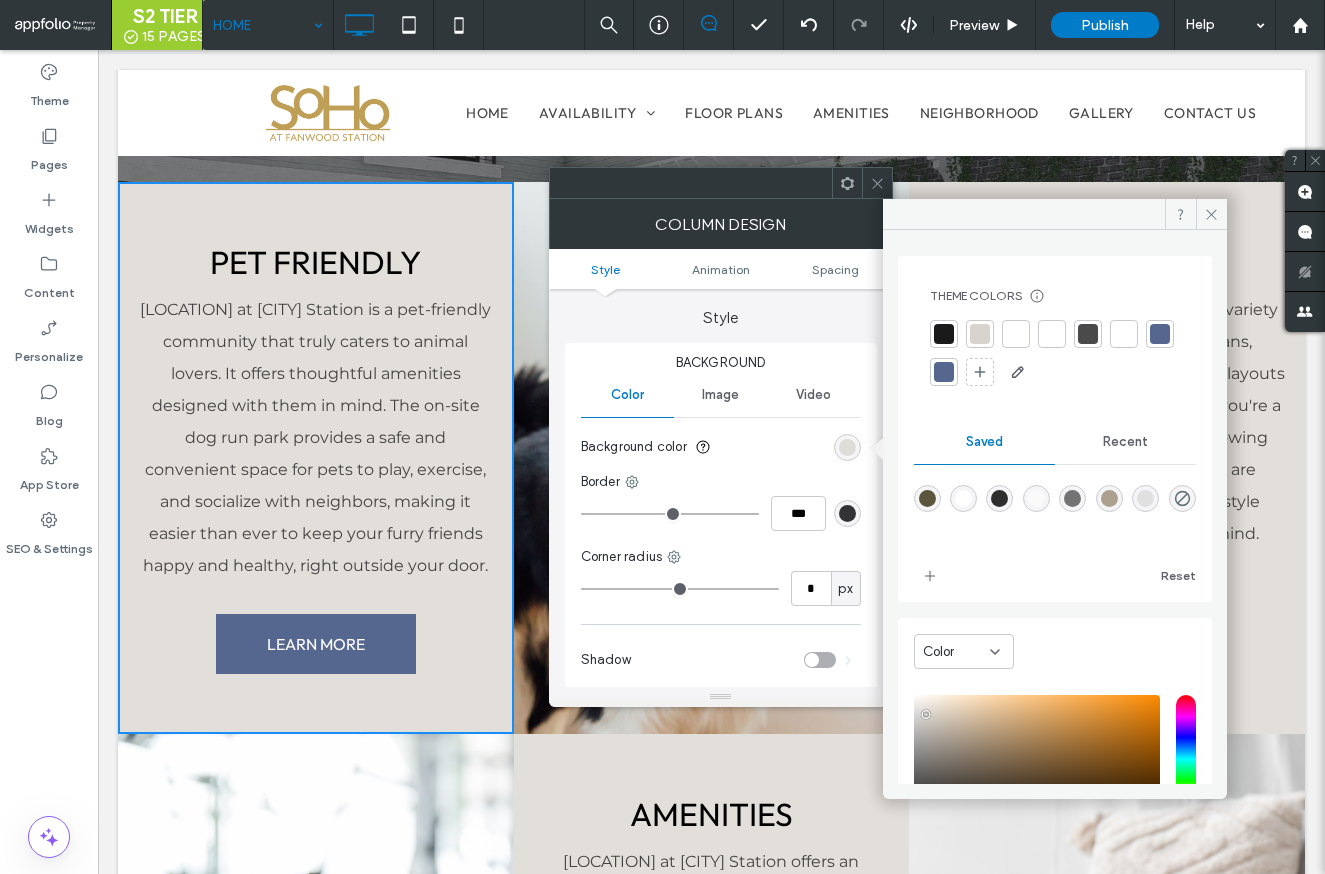 click at bounding box center [963, 498] 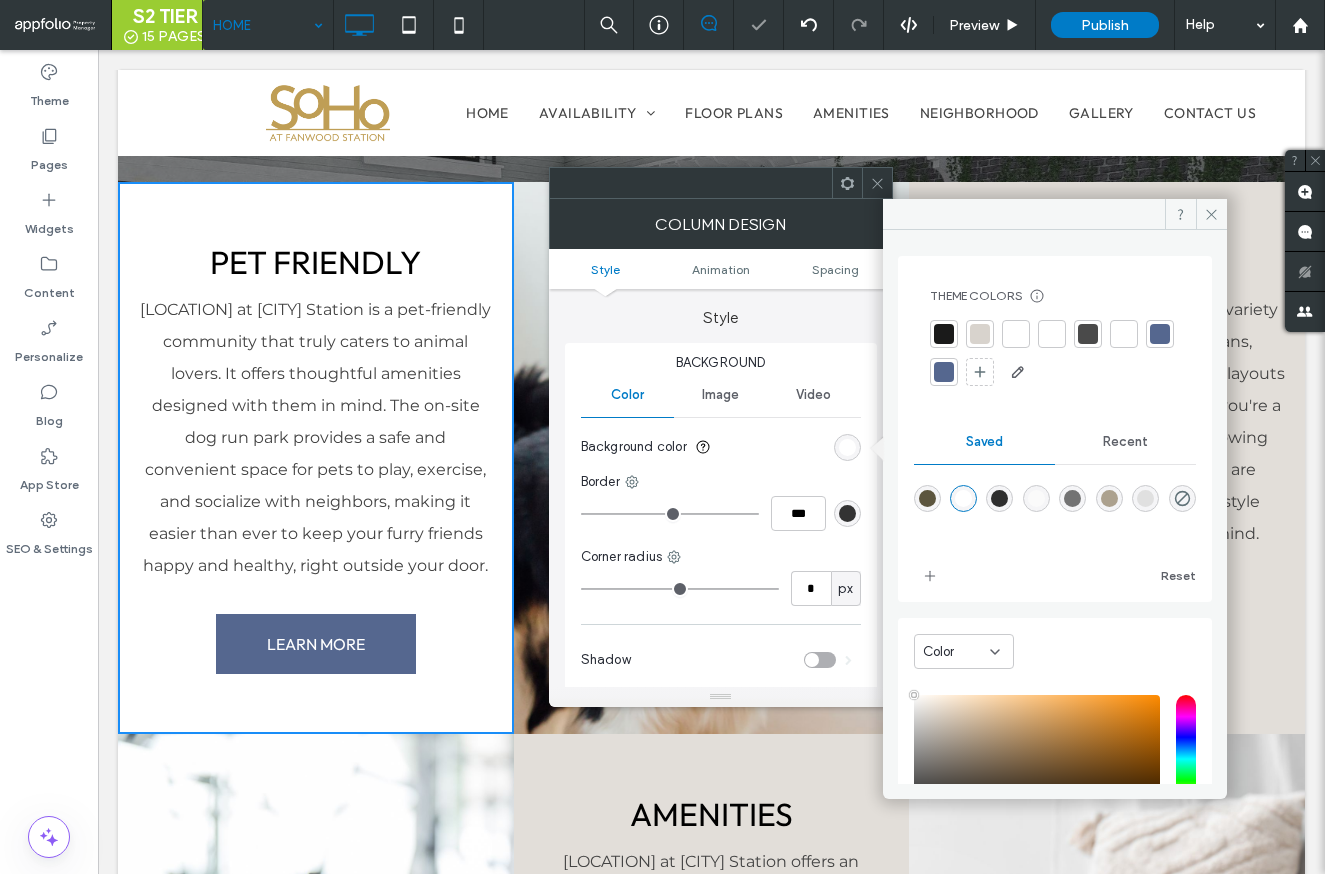 click 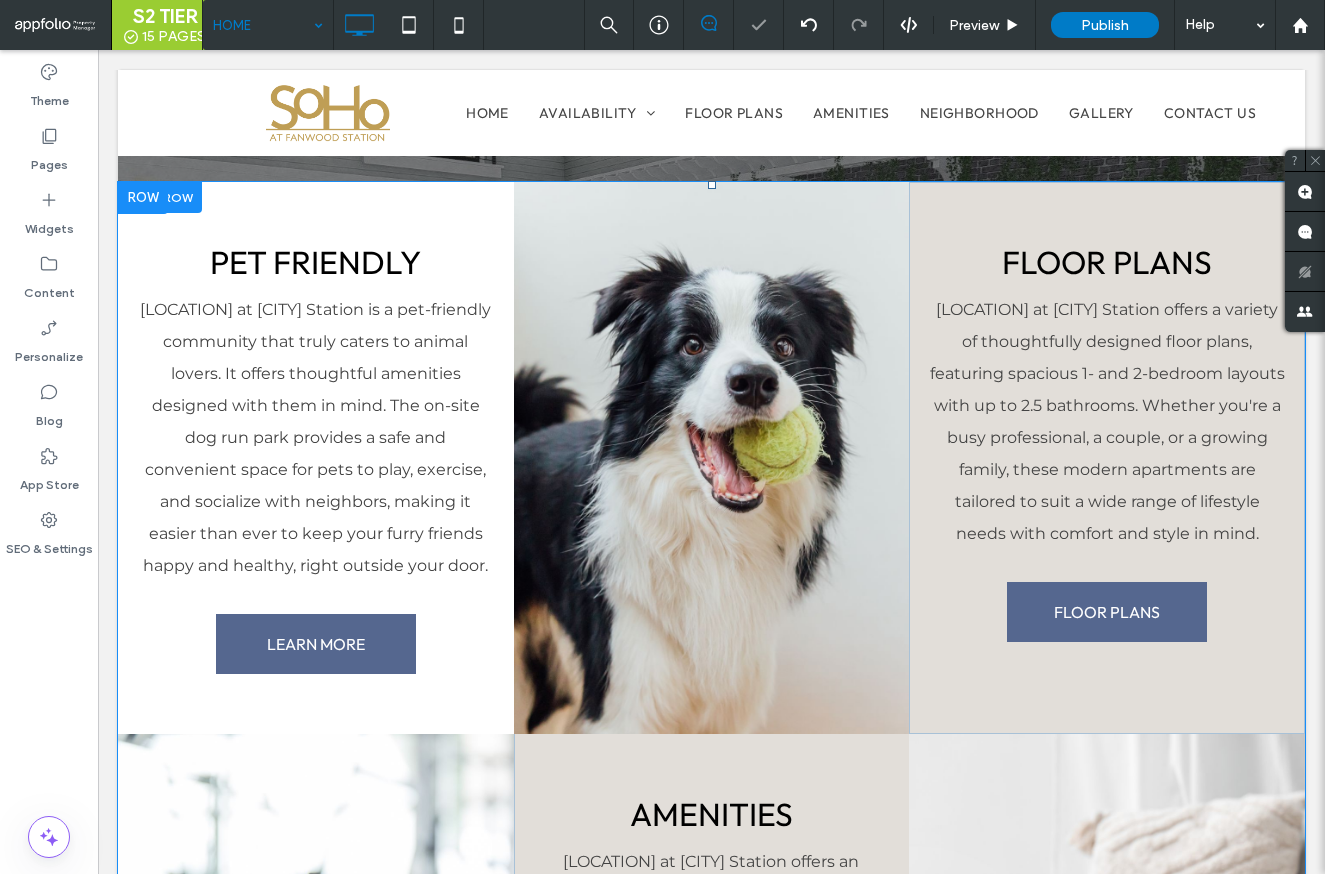 click on "FLOOR PLANS
SoHo at Fanwood Station offers a variety of thoughtfully designed floor plans, featuring spacious 1- and 2-bedroom layouts with up to 2.5 bathrooms. Whether you're a busy professional, a couple, or a growing family, these modern apartments are tailored to suit a wide range of lifestyle needs with comfort and style in mind.
FLOOR PLANS
Click To Paste" at bounding box center [1107, 458] 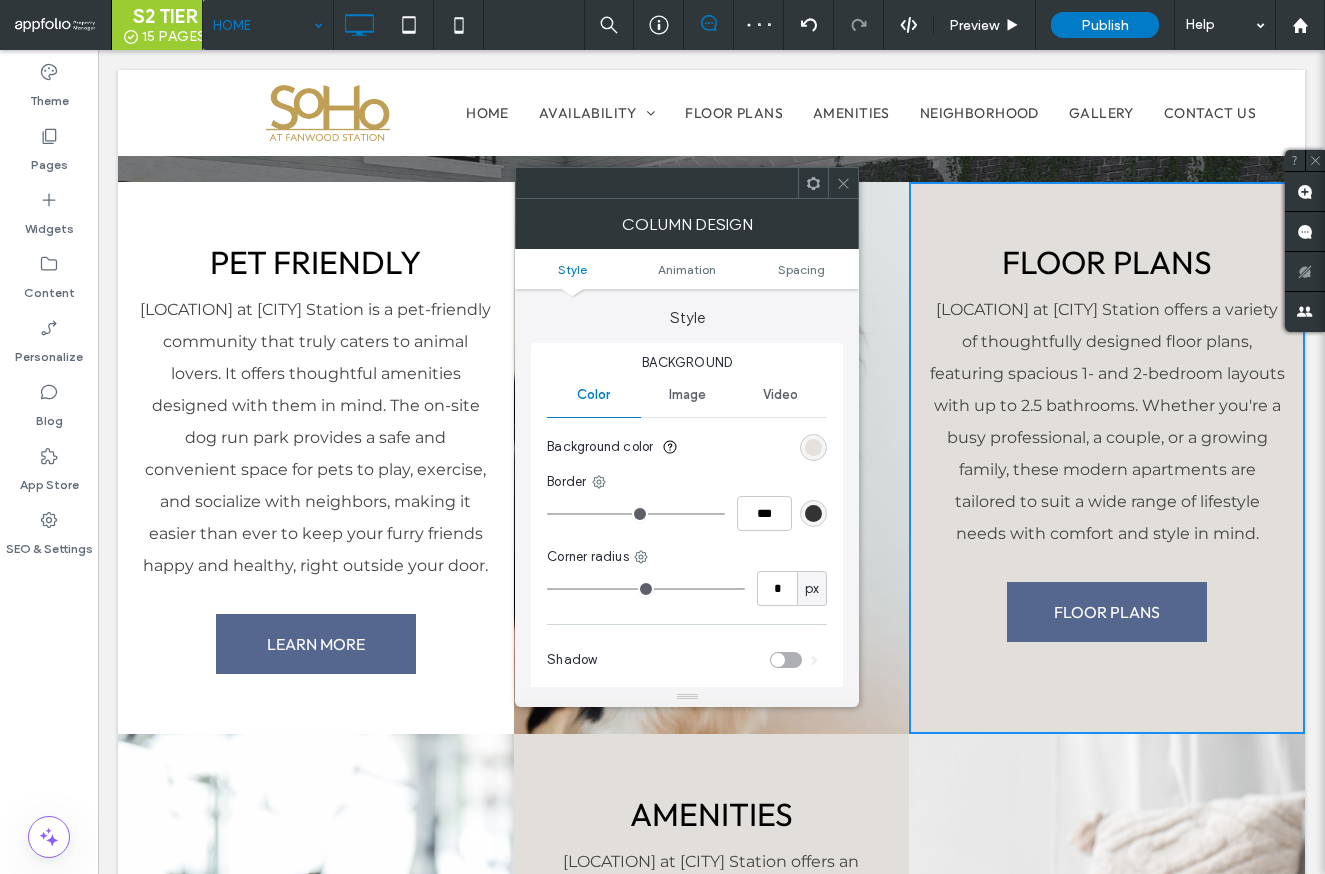click at bounding box center [813, 447] 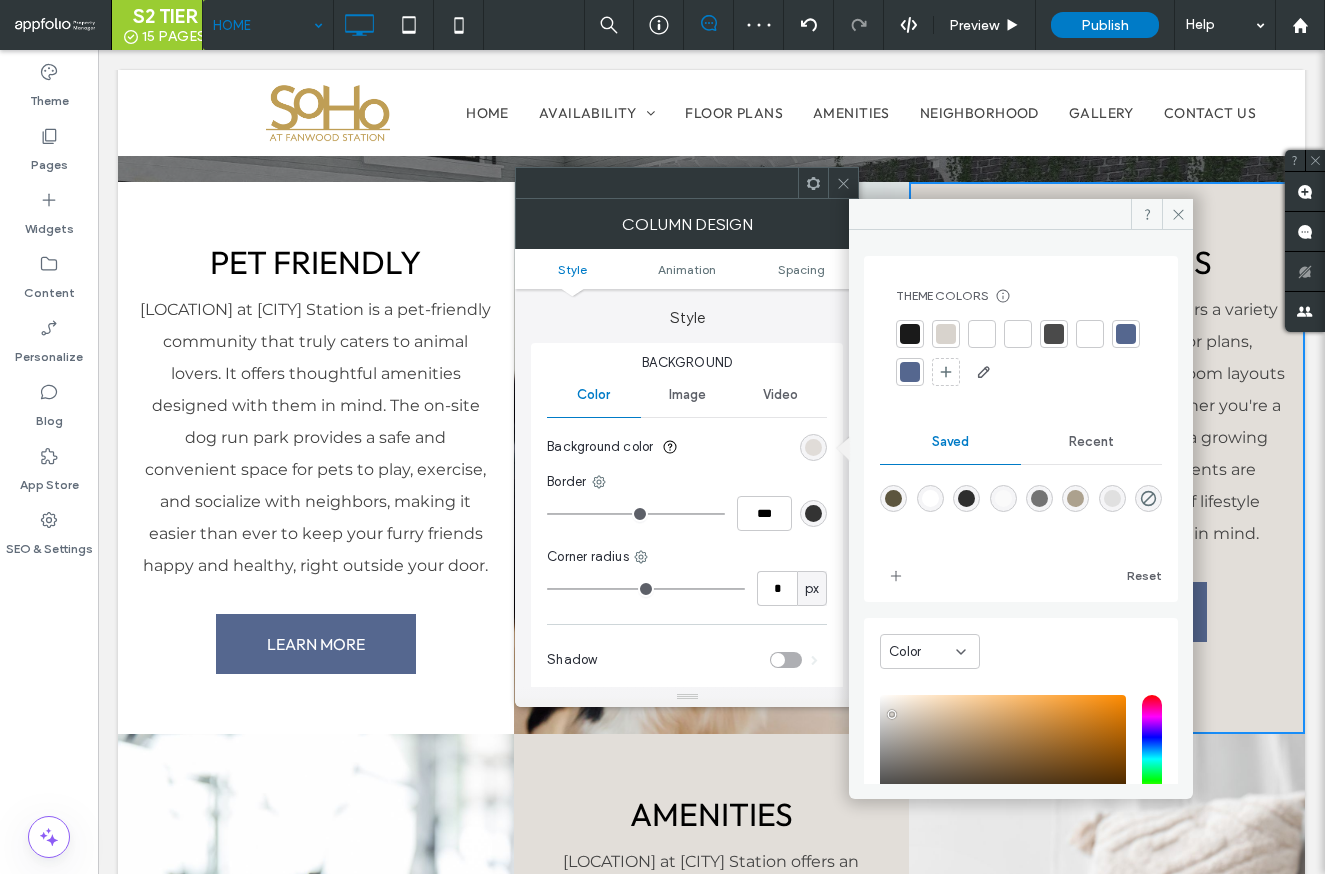 click at bounding box center (930, 498) 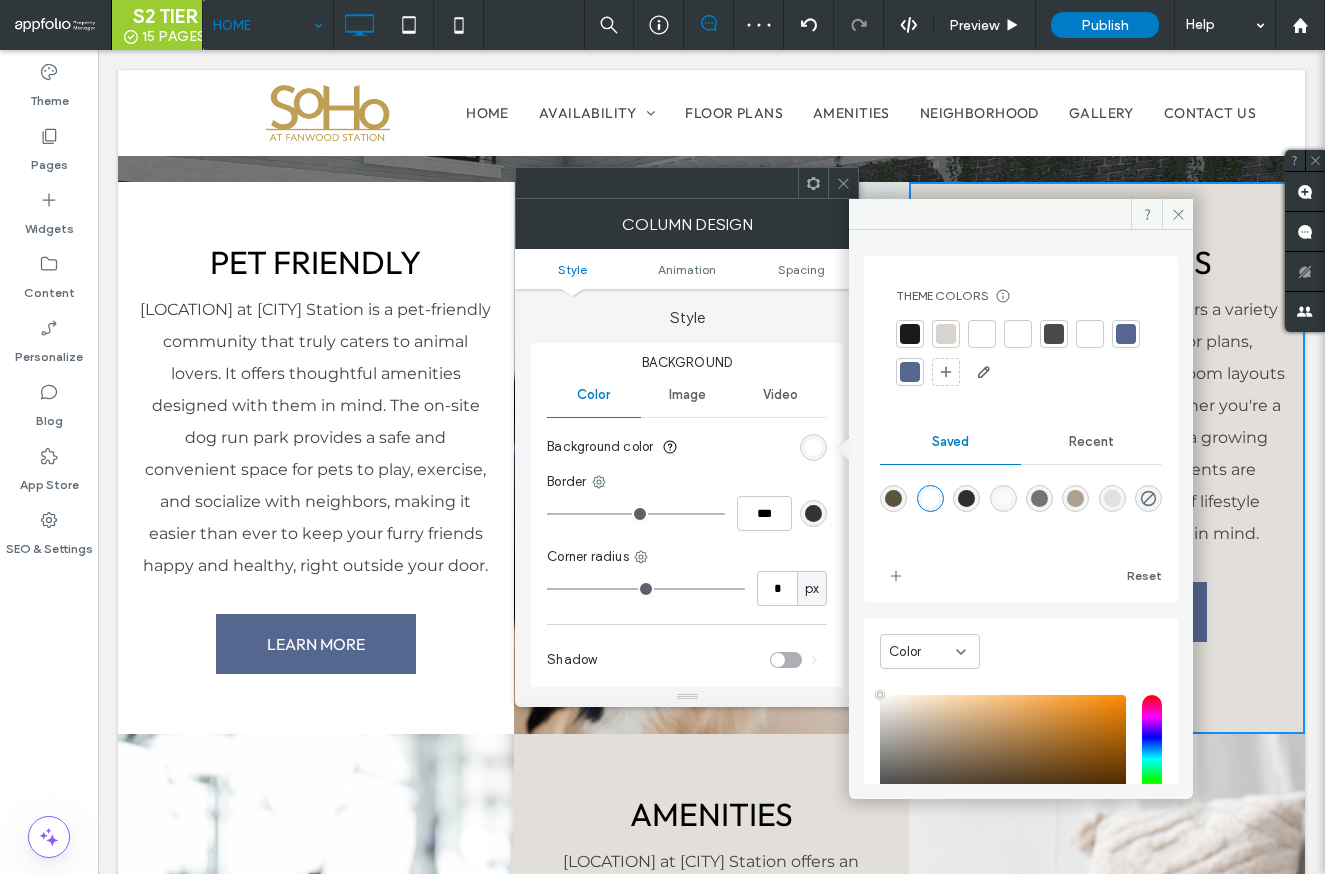 type on "*******" 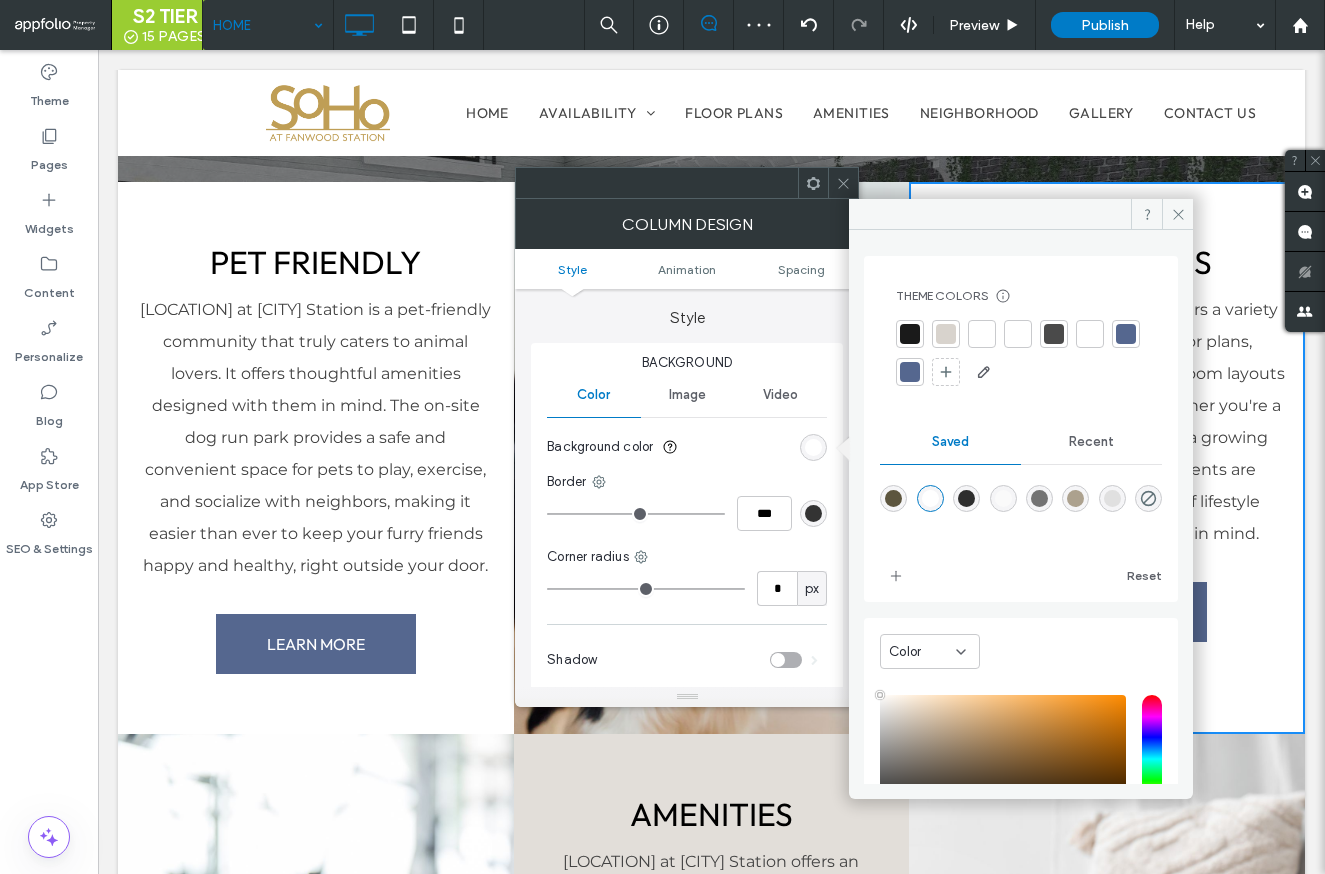 click 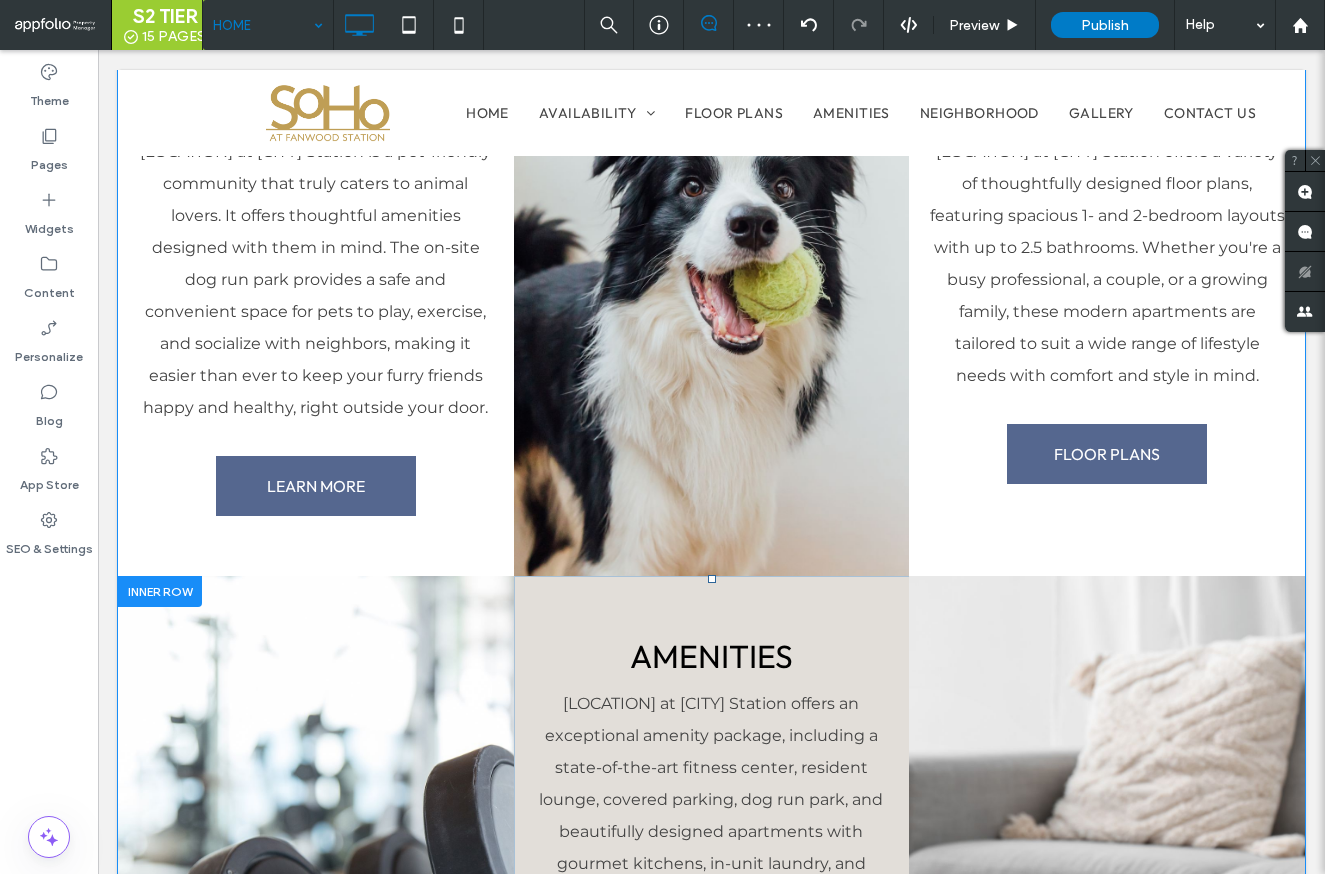 scroll, scrollTop: 2448, scrollLeft: 0, axis: vertical 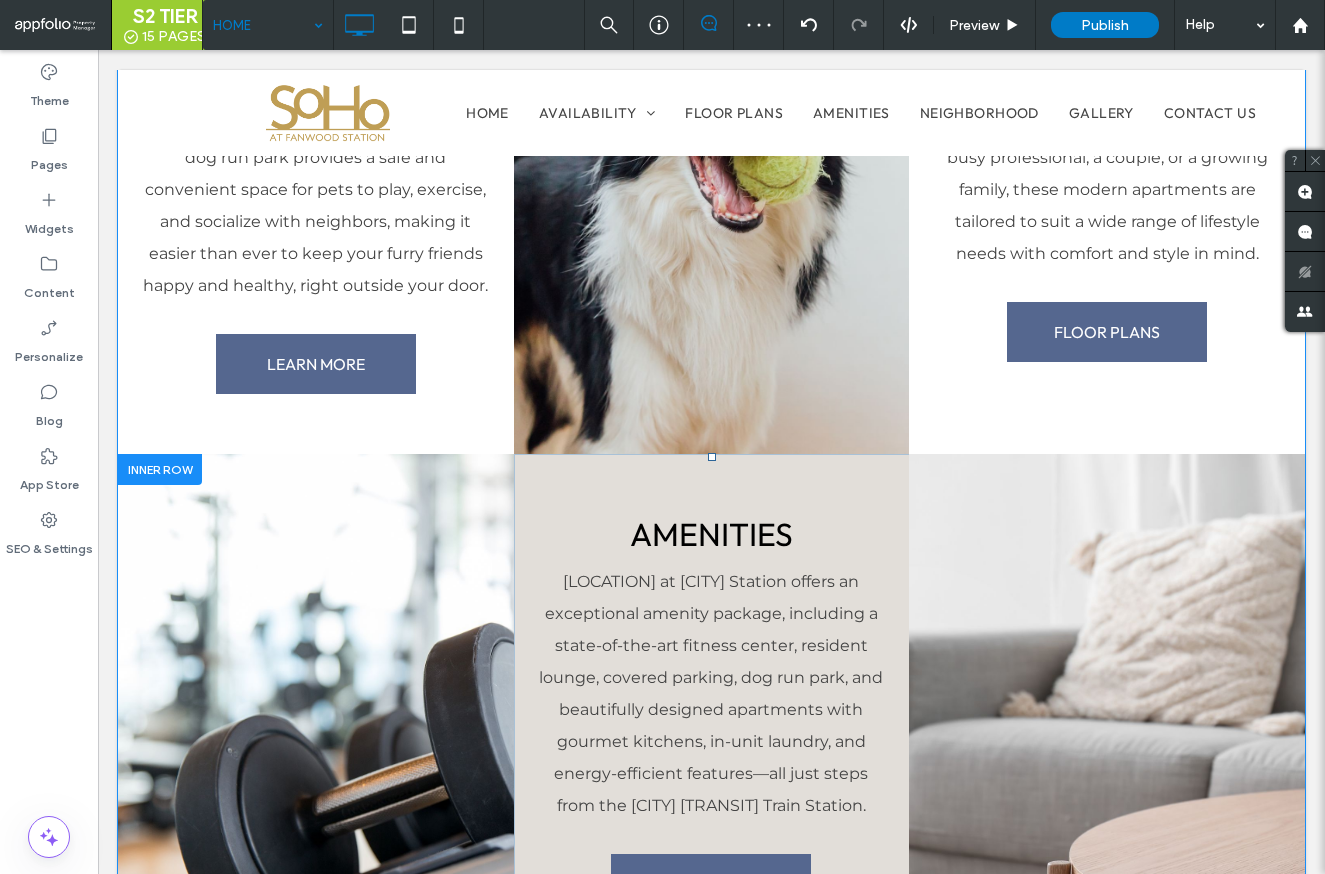 click on "AMENITIES
SoHo at Fanwood Station offers an exceptional amenity package, including a state-of-the-art fitness center, resident lounge, covered parking, dog run park, and beautifully designed apartments with gourmet kitchens, in-unit laundry, and energy-efficient features—all just steps from the Fanwood NJ Transit Train Station.
EXPLORE
Click To Paste" at bounding box center [712, 714] 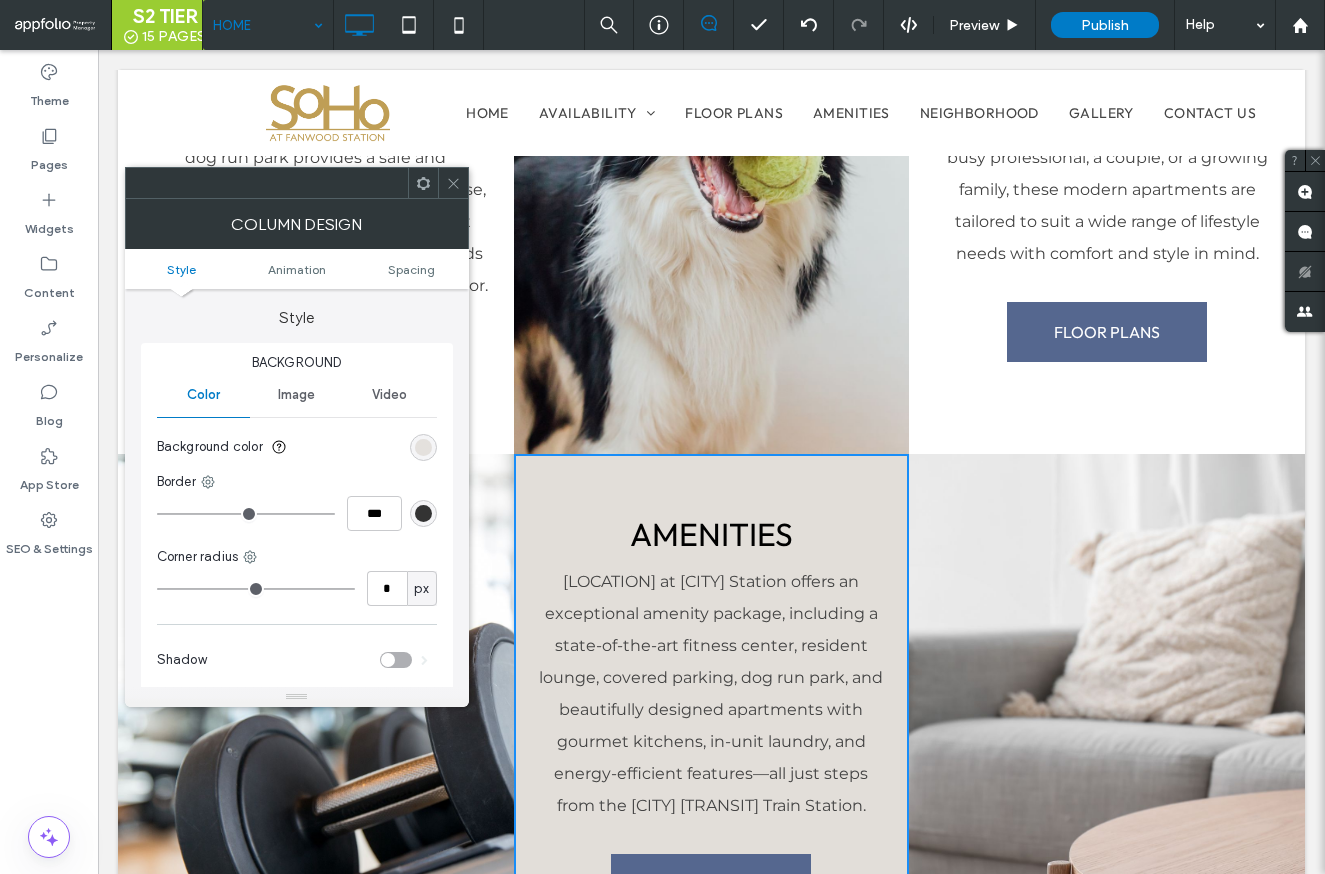 click at bounding box center (423, 447) 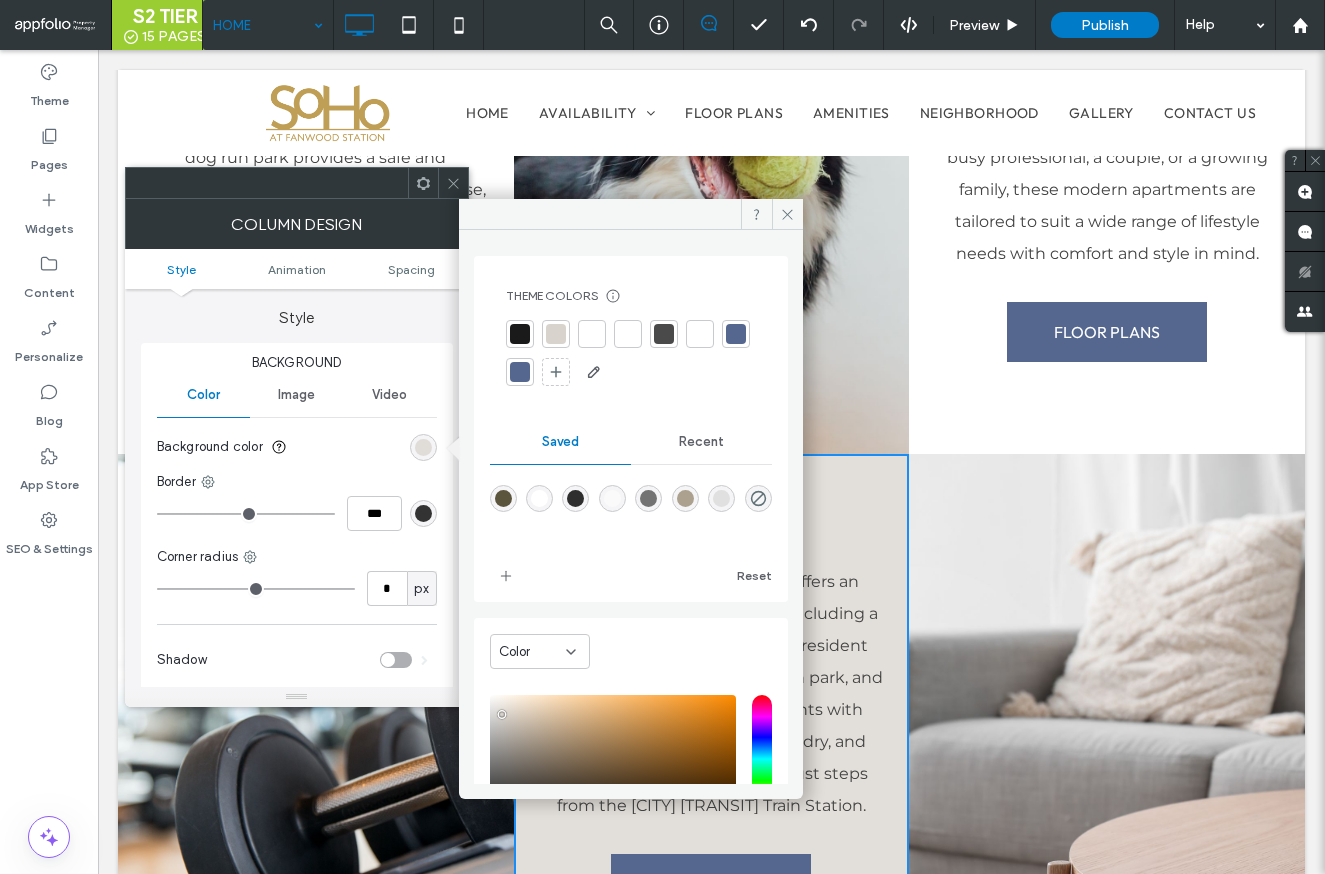 click at bounding box center (539, 498) 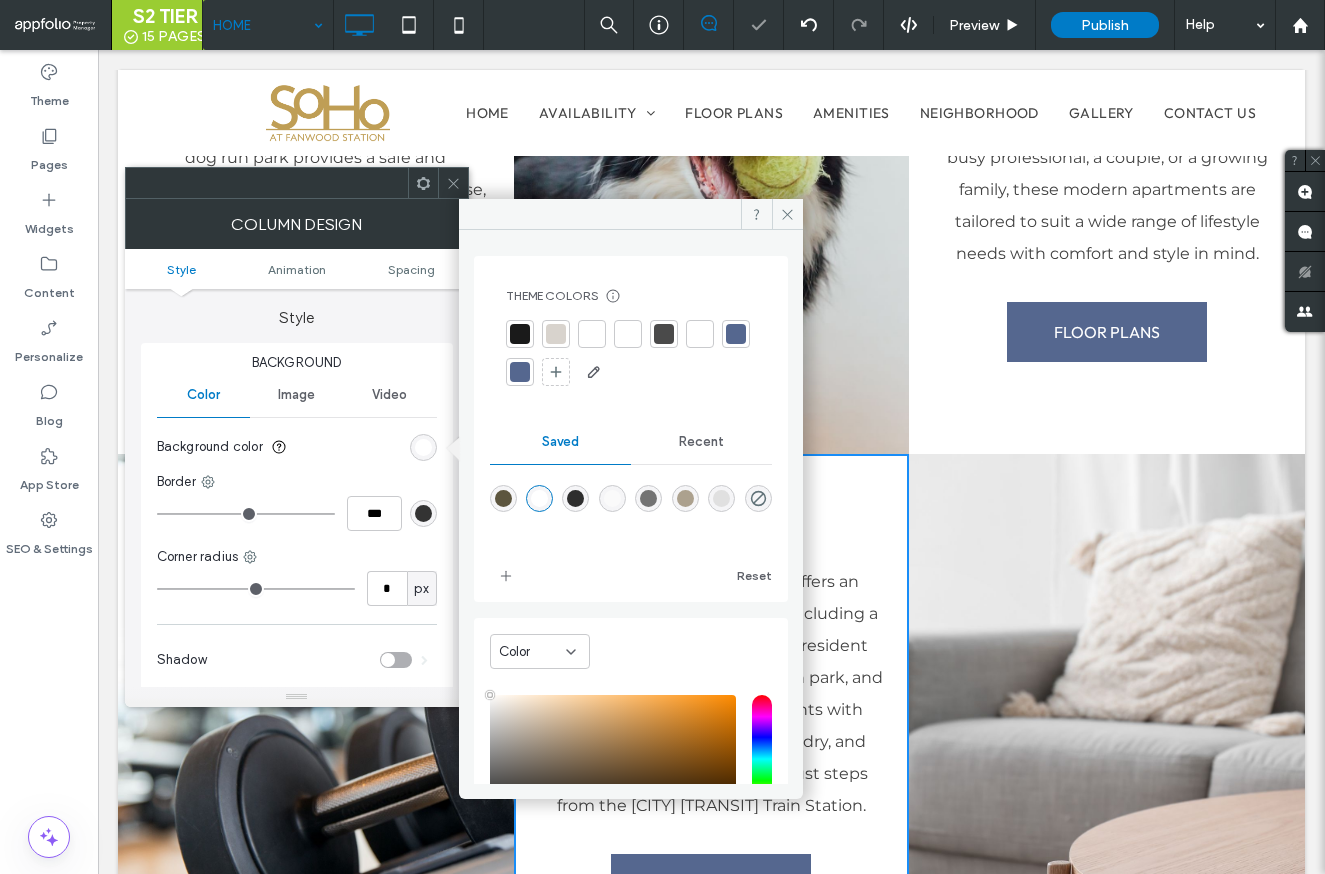 click at bounding box center [453, 183] 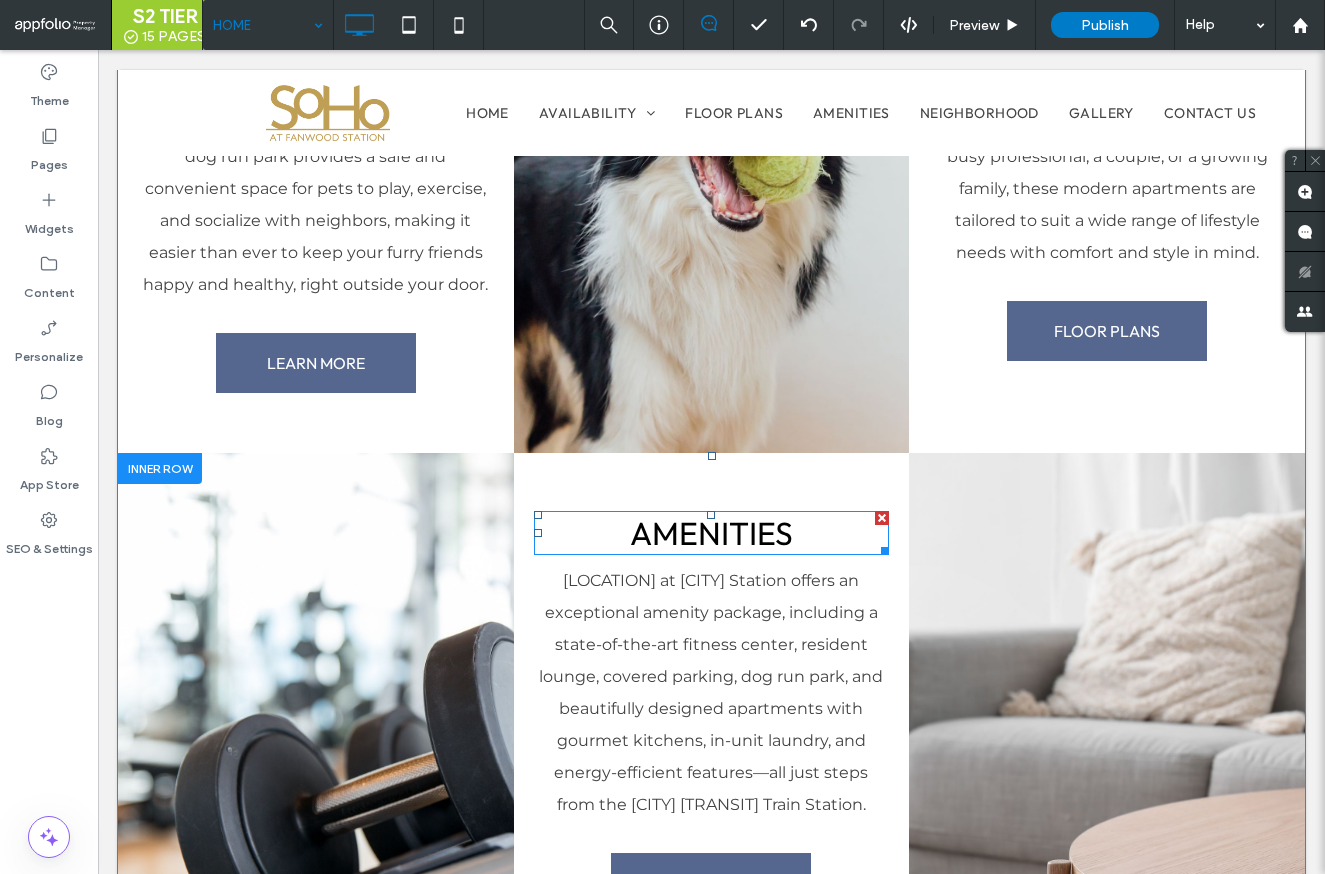 scroll, scrollTop: 3005, scrollLeft: 0, axis: vertical 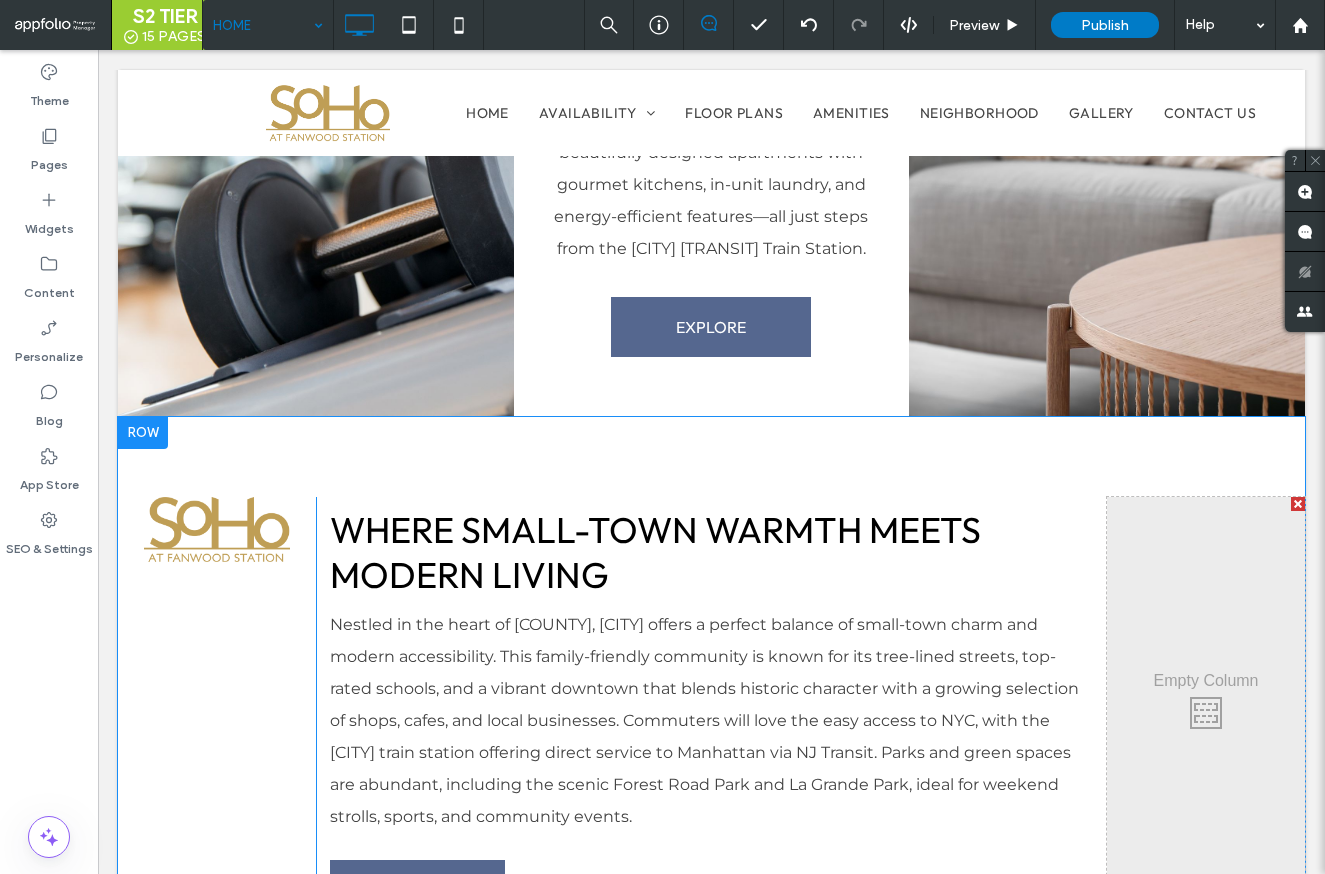 click at bounding box center [143, 433] 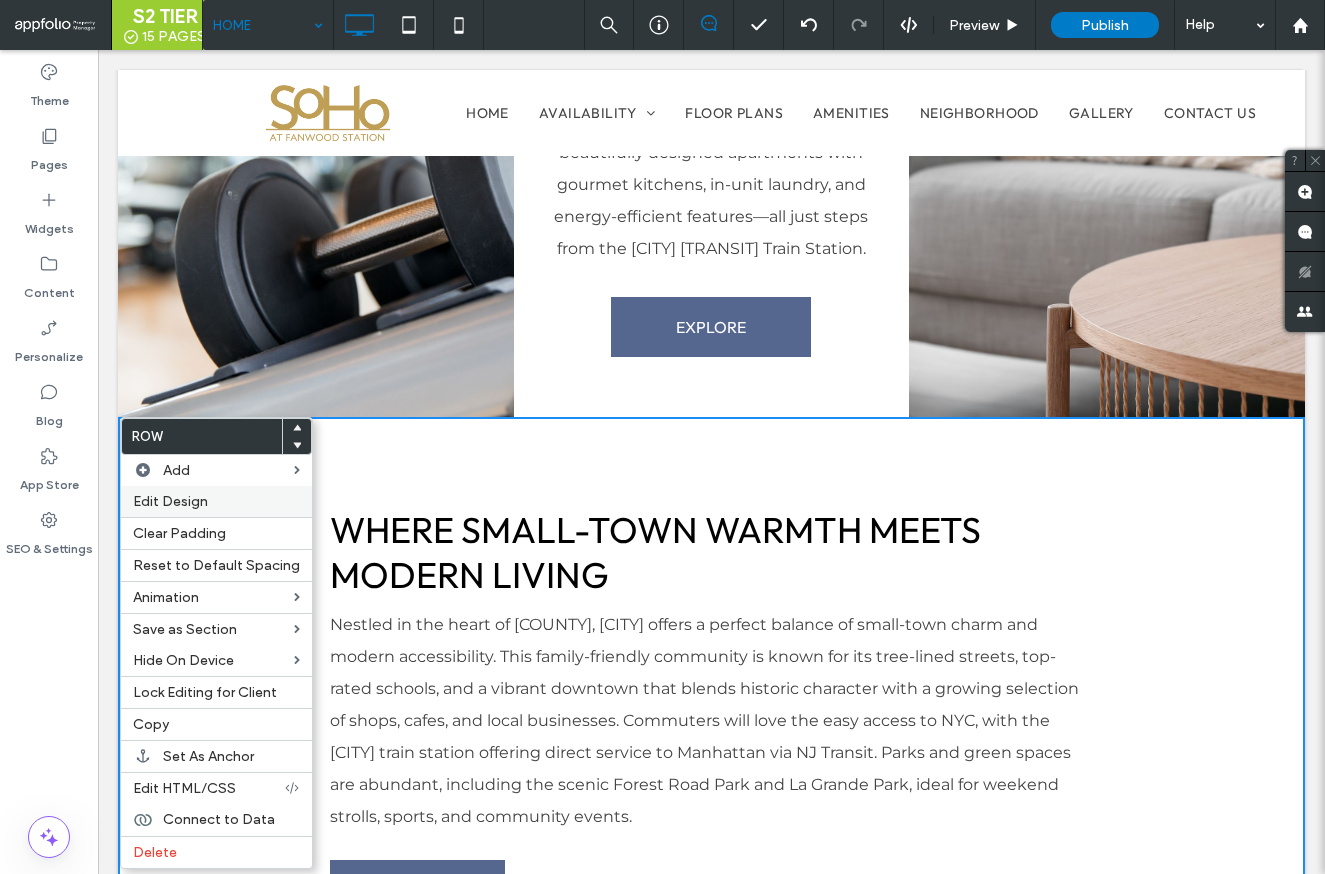 click on "Edit Design" at bounding box center (216, 501) 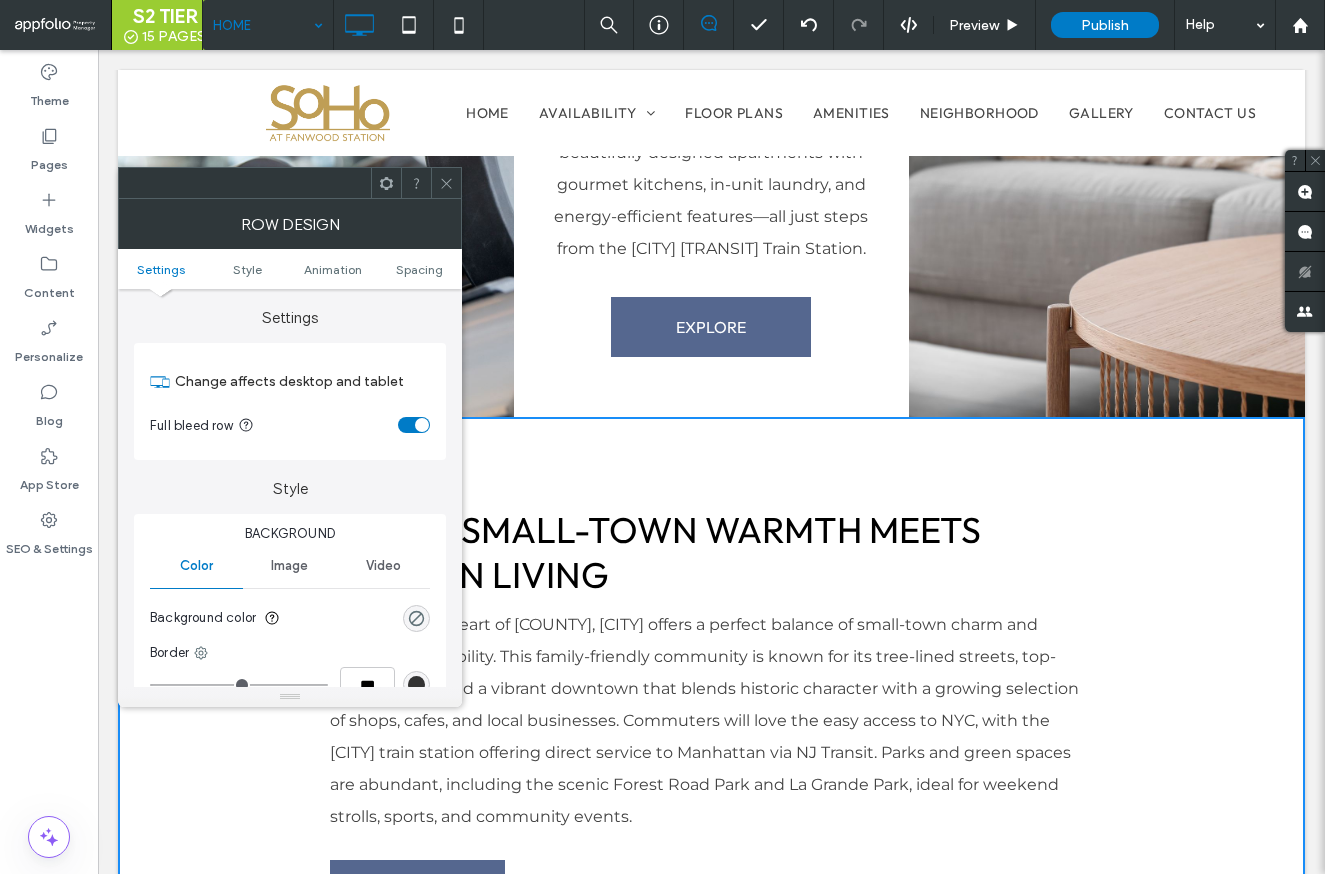 click on "Background color" at bounding box center (290, 618) 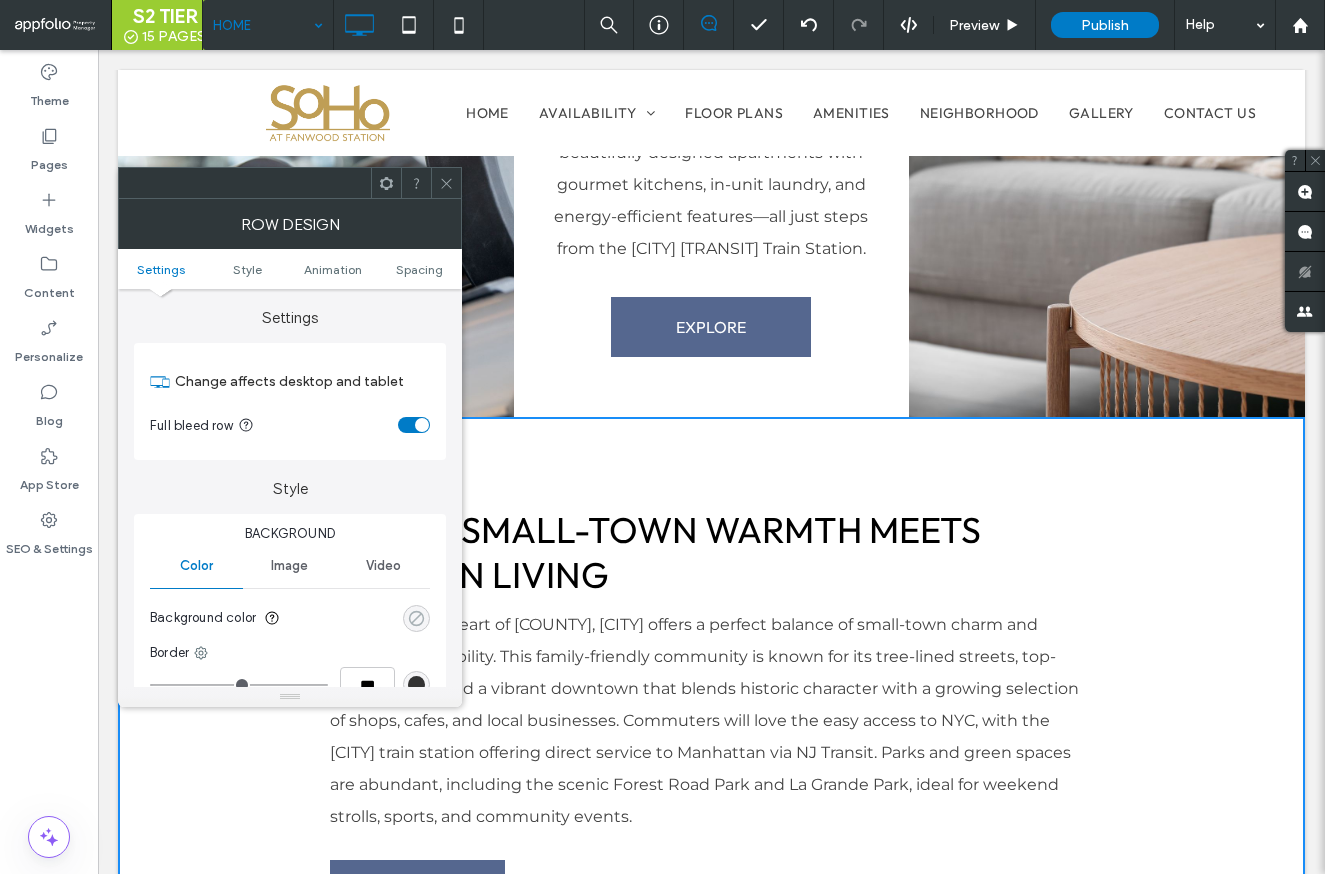 click at bounding box center (416, 618) 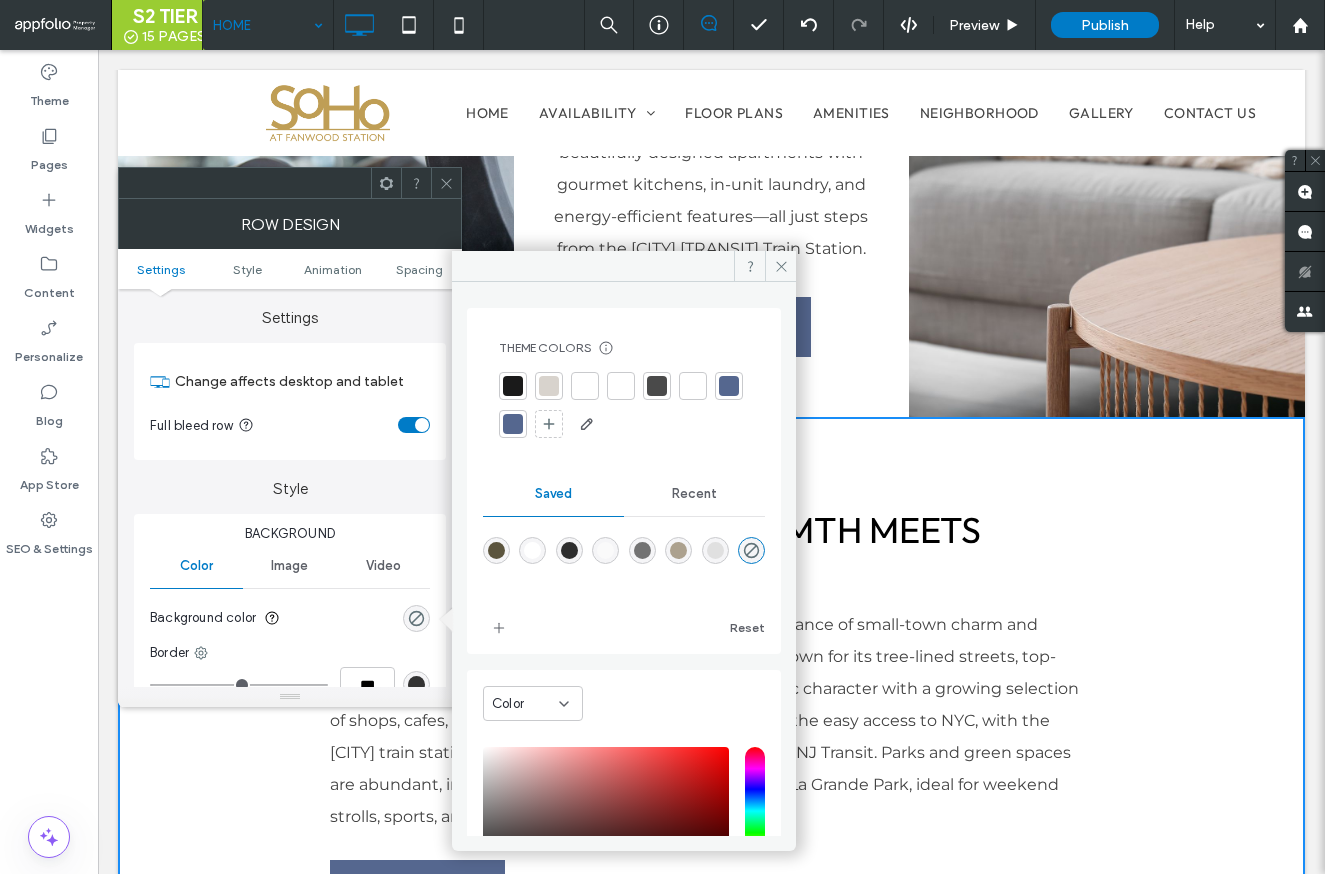 click at bounding box center [549, 386] 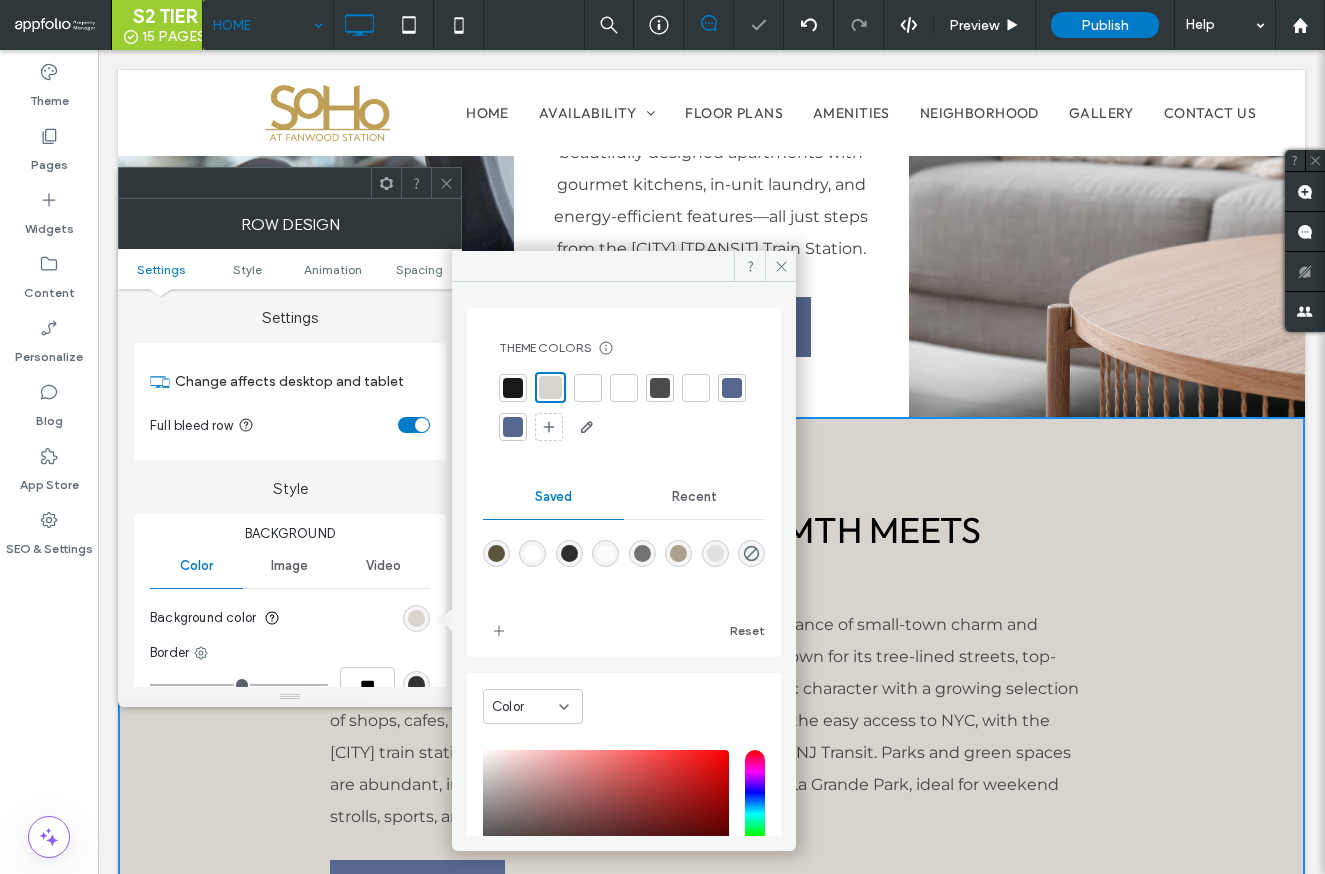 click on "Recent" at bounding box center (694, 497) 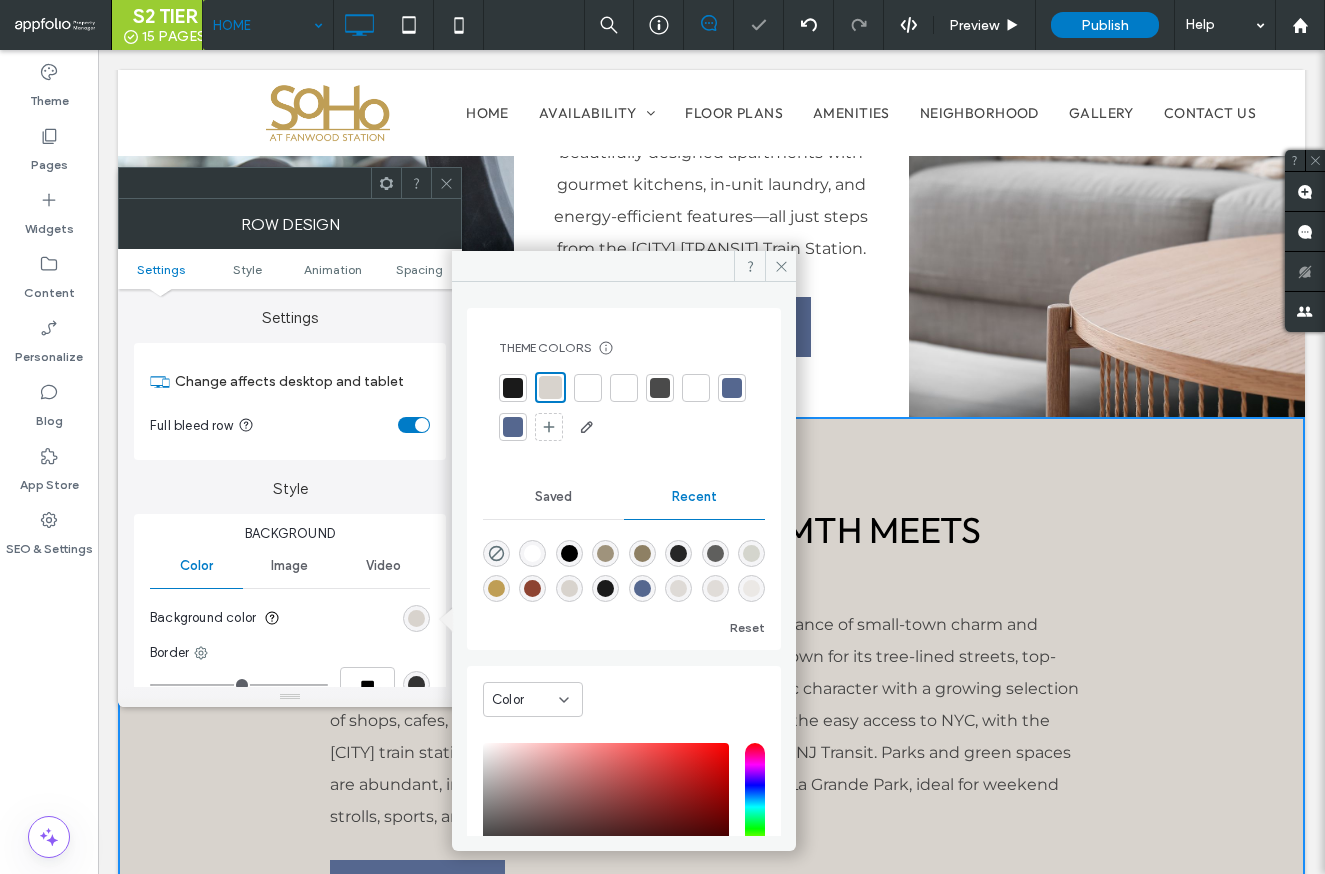scroll, scrollTop: 32, scrollLeft: 0, axis: vertical 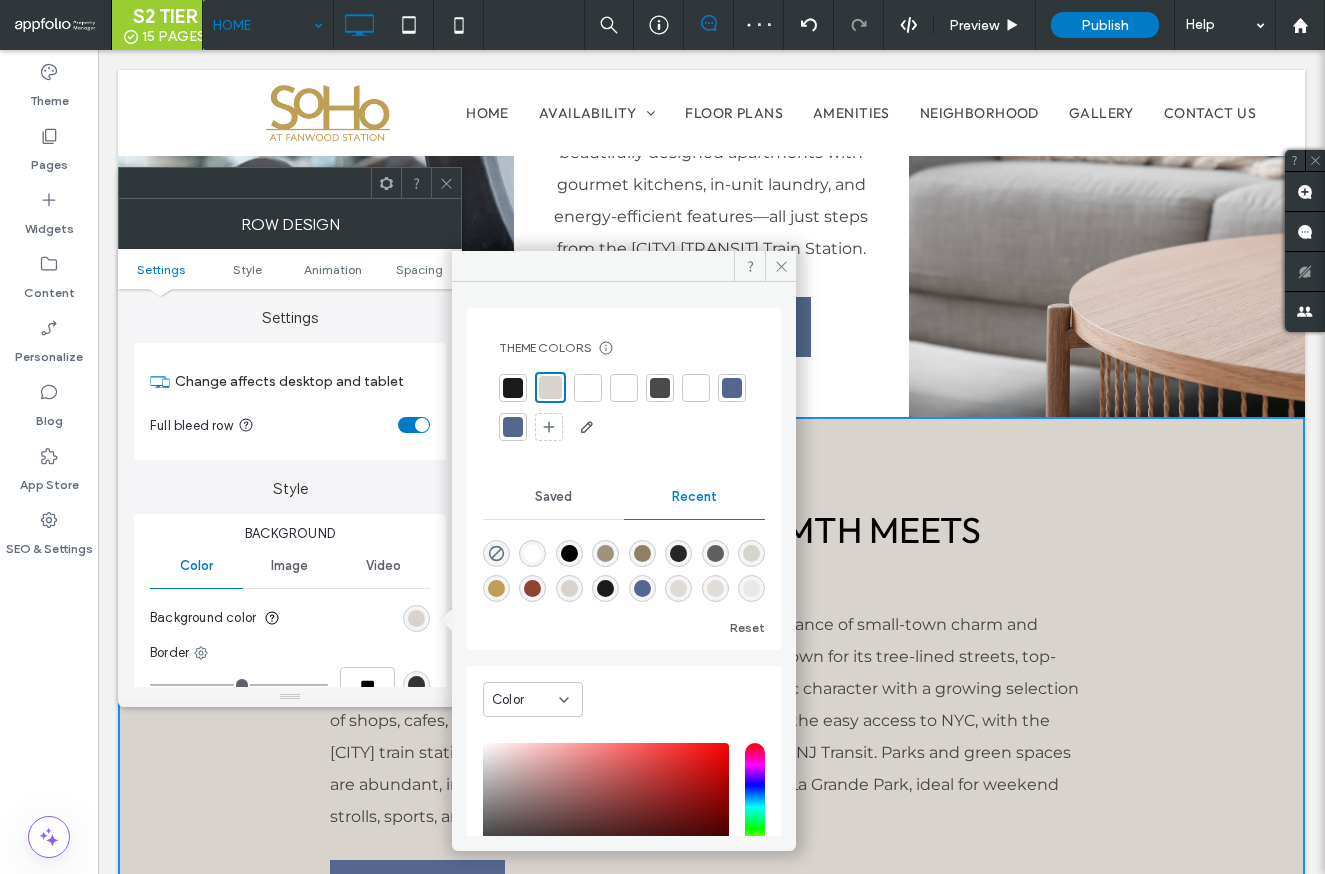 click at bounding box center (751, 588) 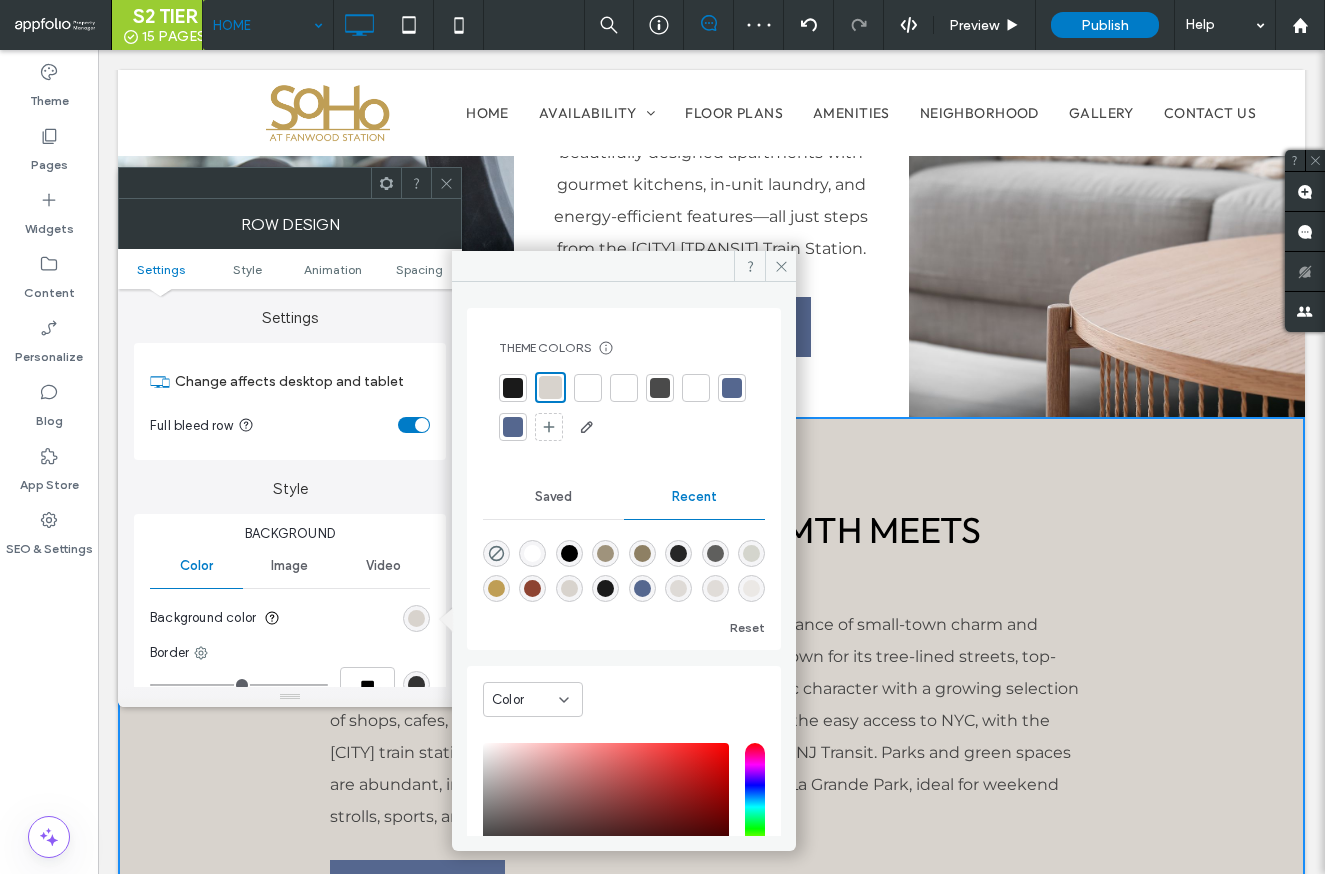 type on "*******" 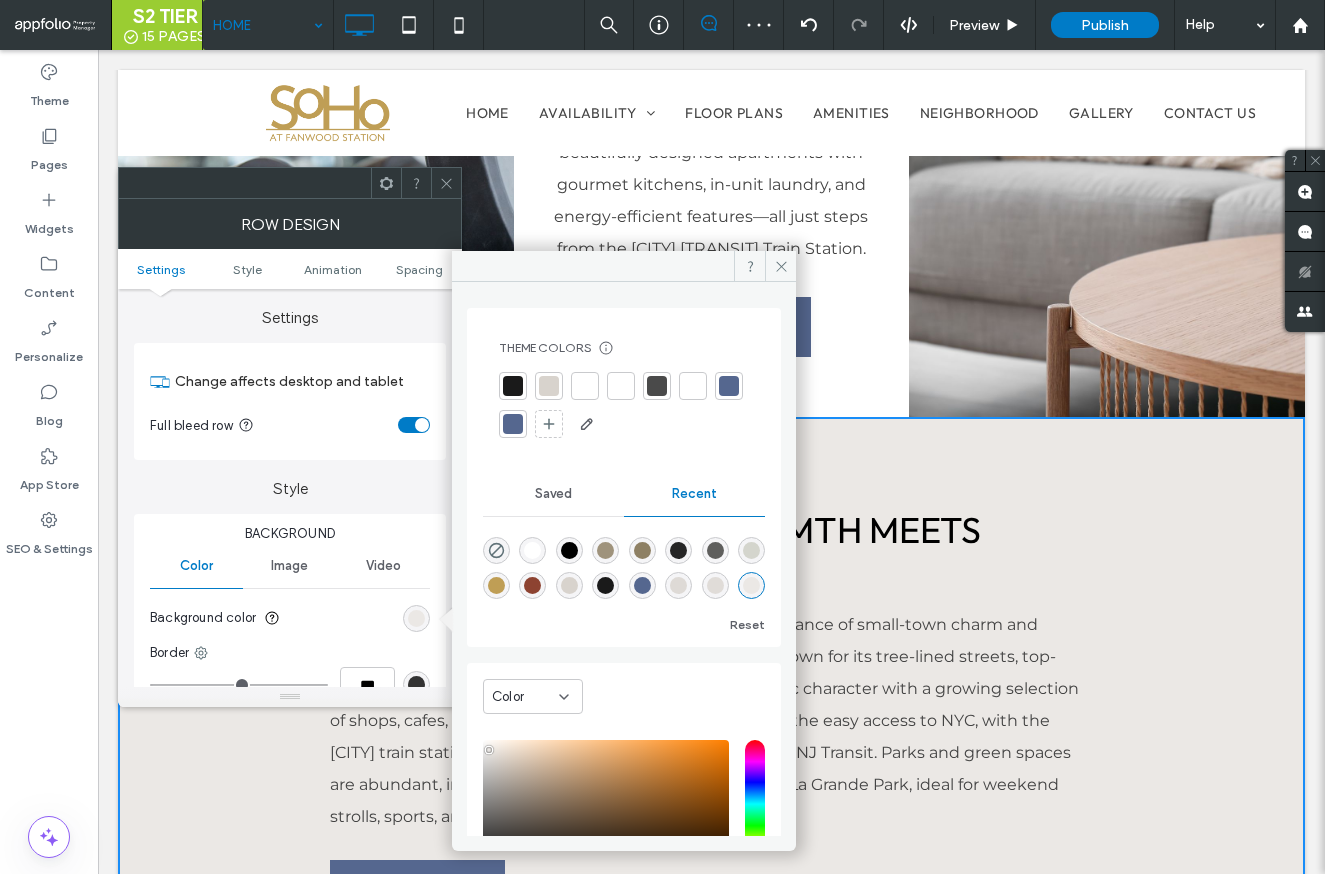 click 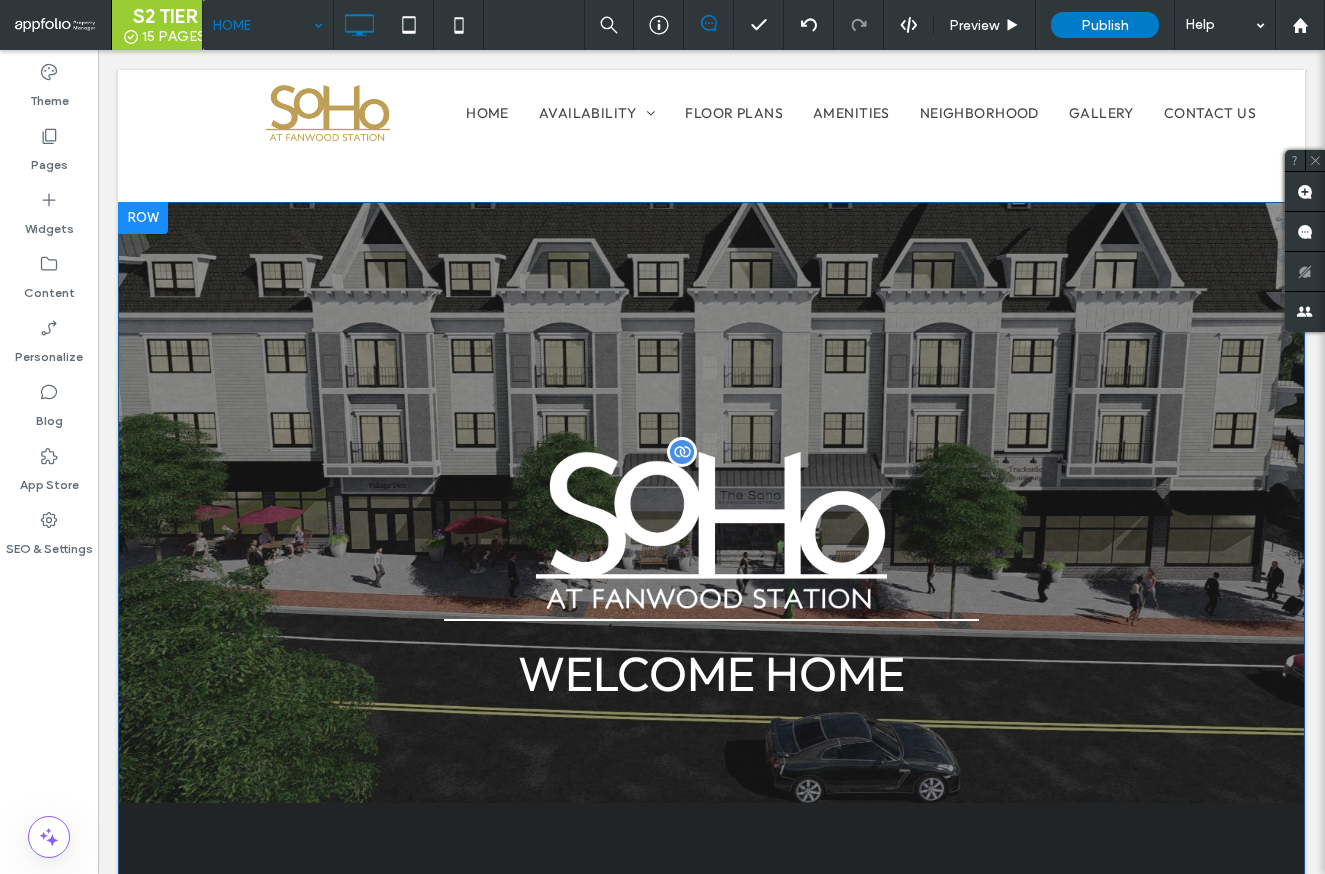 scroll, scrollTop: 0, scrollLeft: 0, axis: both 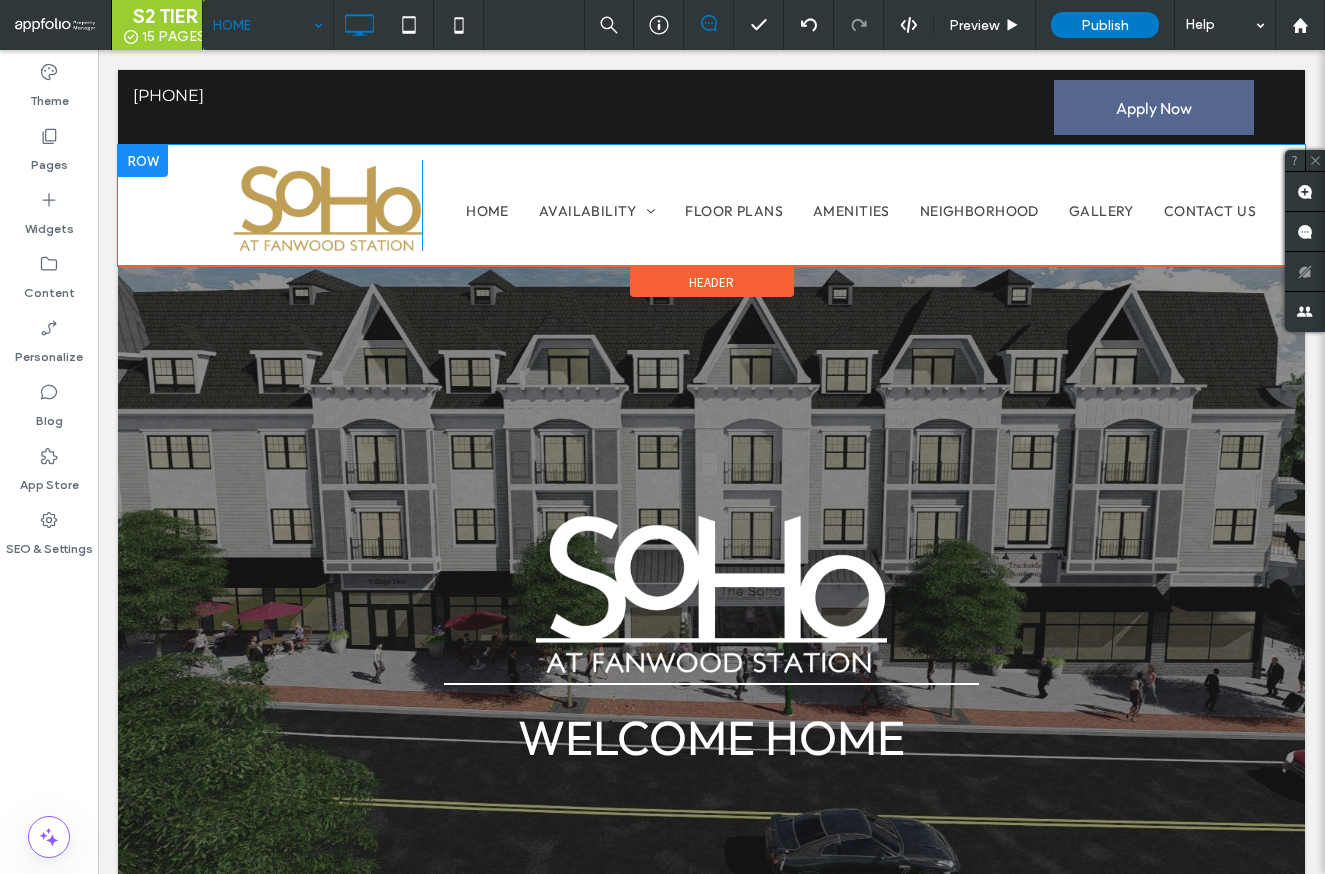 click at bounding box center (143, 161) 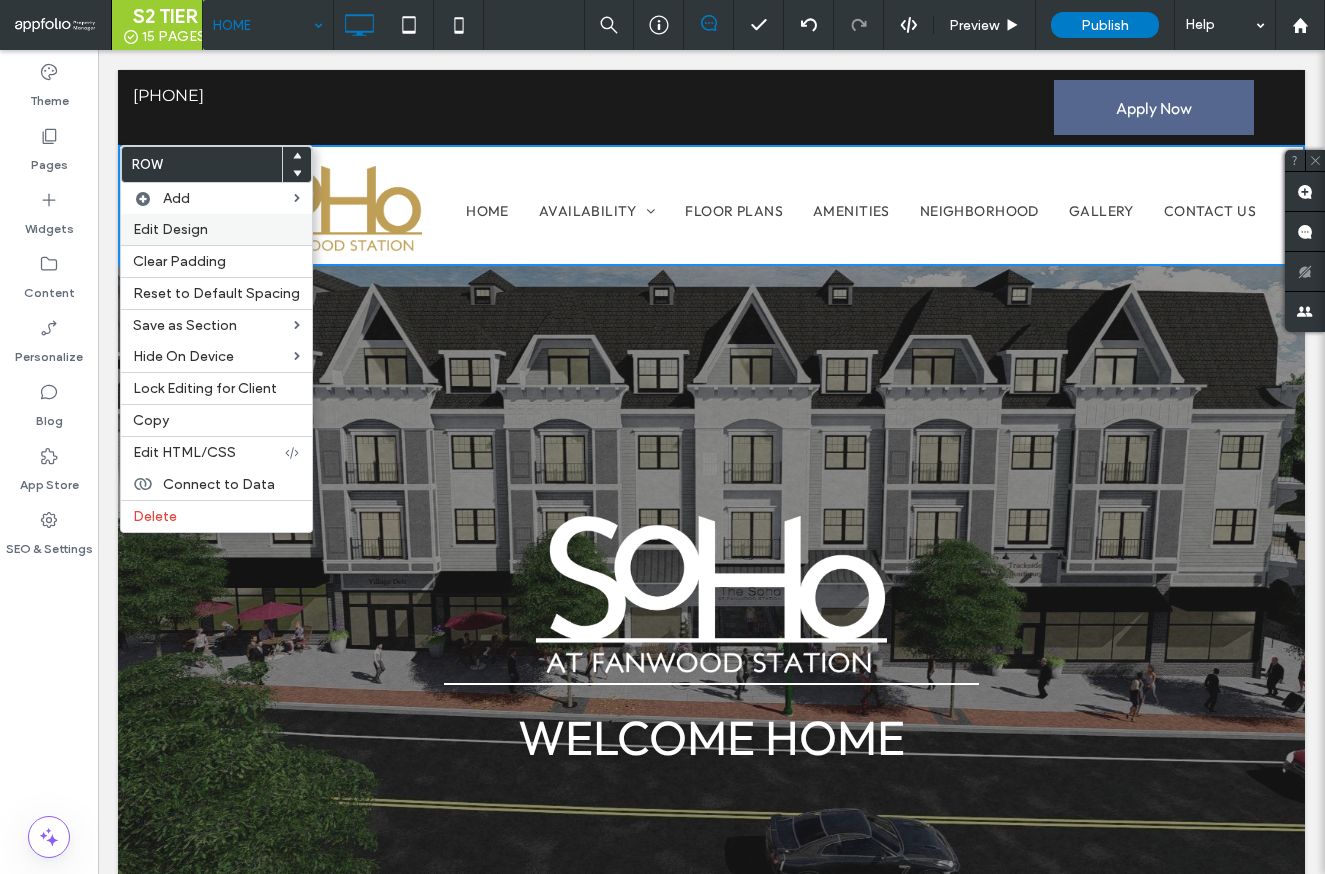 click on "Edit Design" at bounding box center (216, 229) 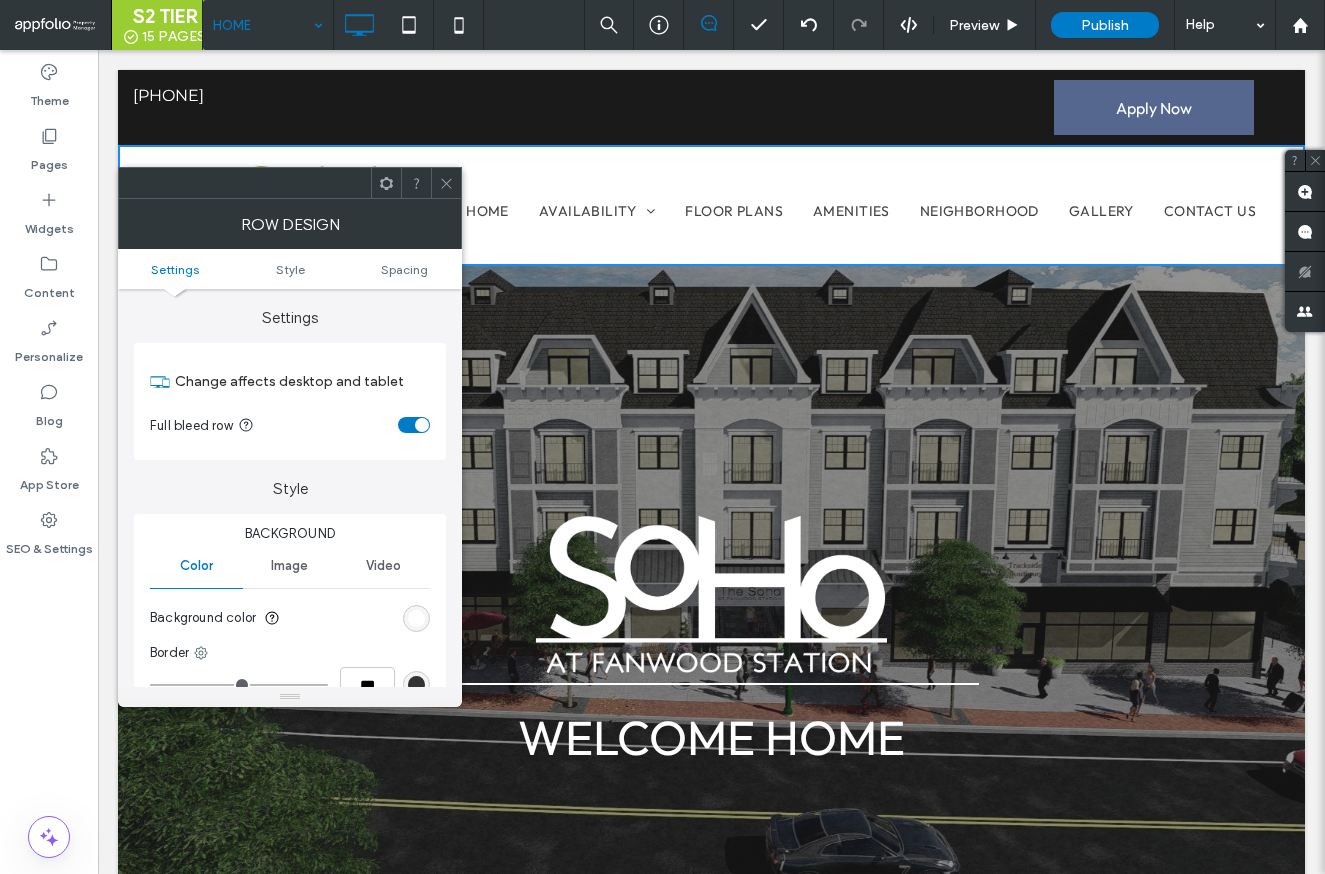 click at bounding box center (416, 618) 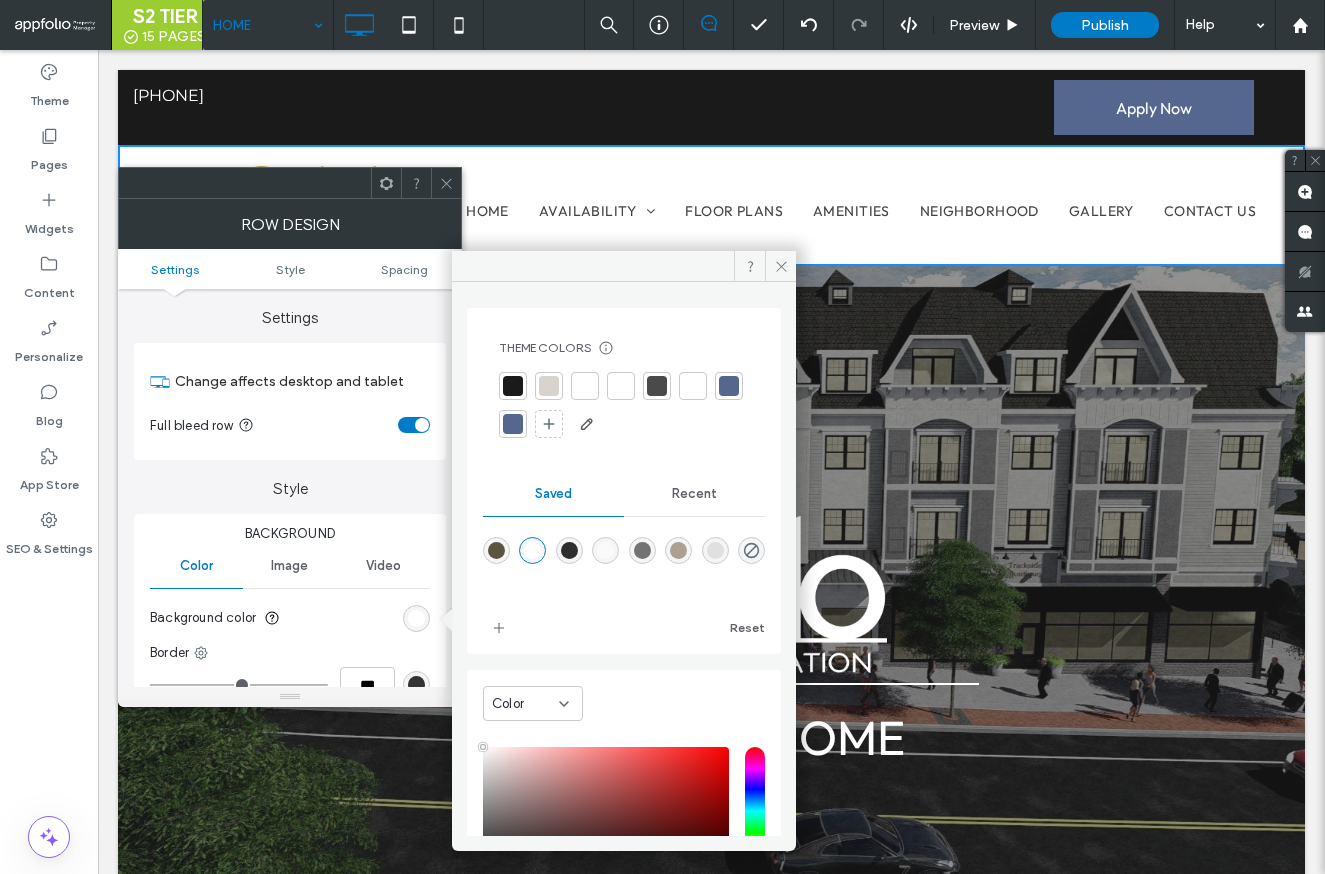 click on "Recent" at bounding box center (694, 494) 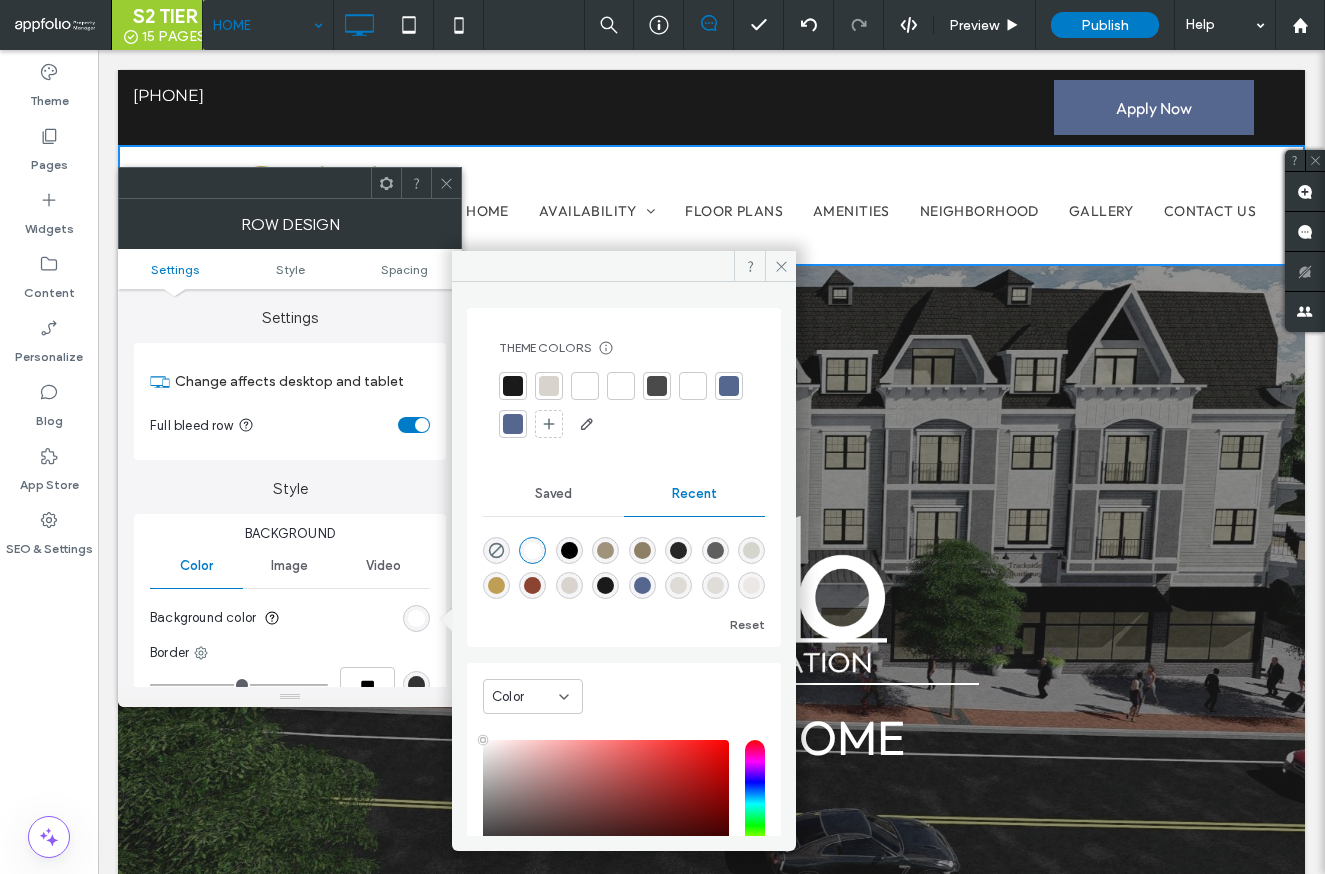 scroll, scrollTop: 32, scrollLeft: 0, axis: vertical 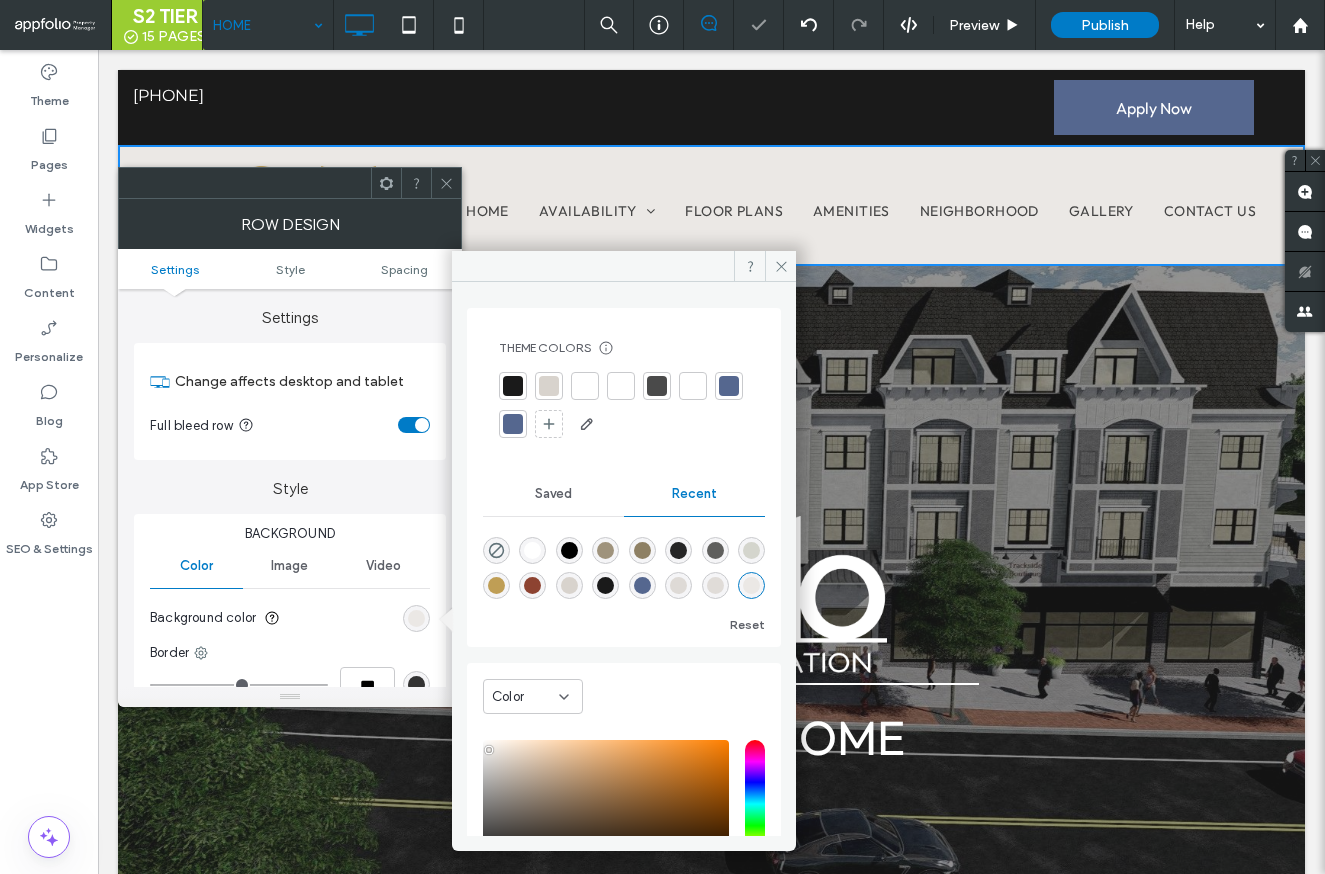 click 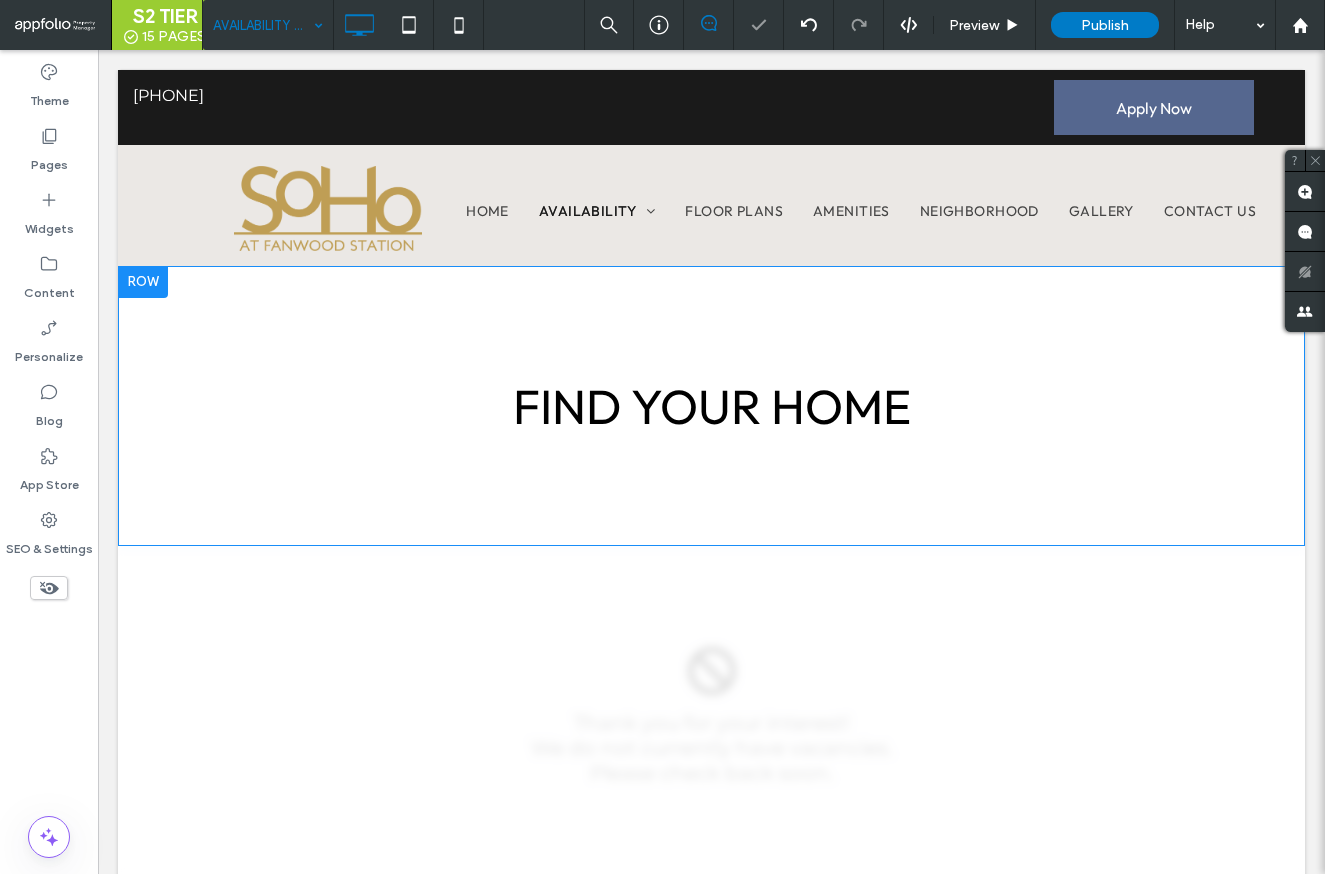 scroll, scrollTop: 0, scrollLeft: 0, axis: both 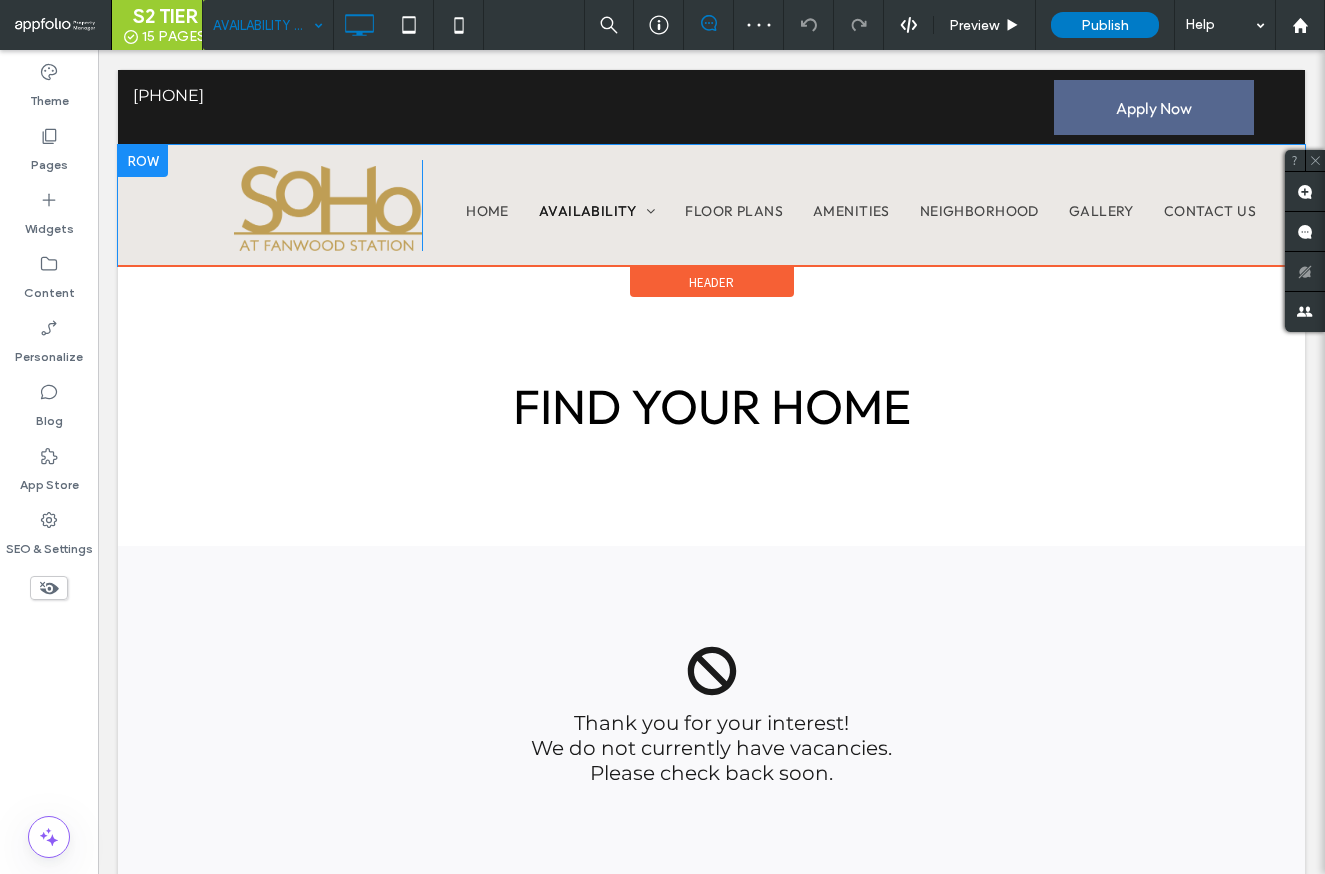 click at bounding box center [143, 161] 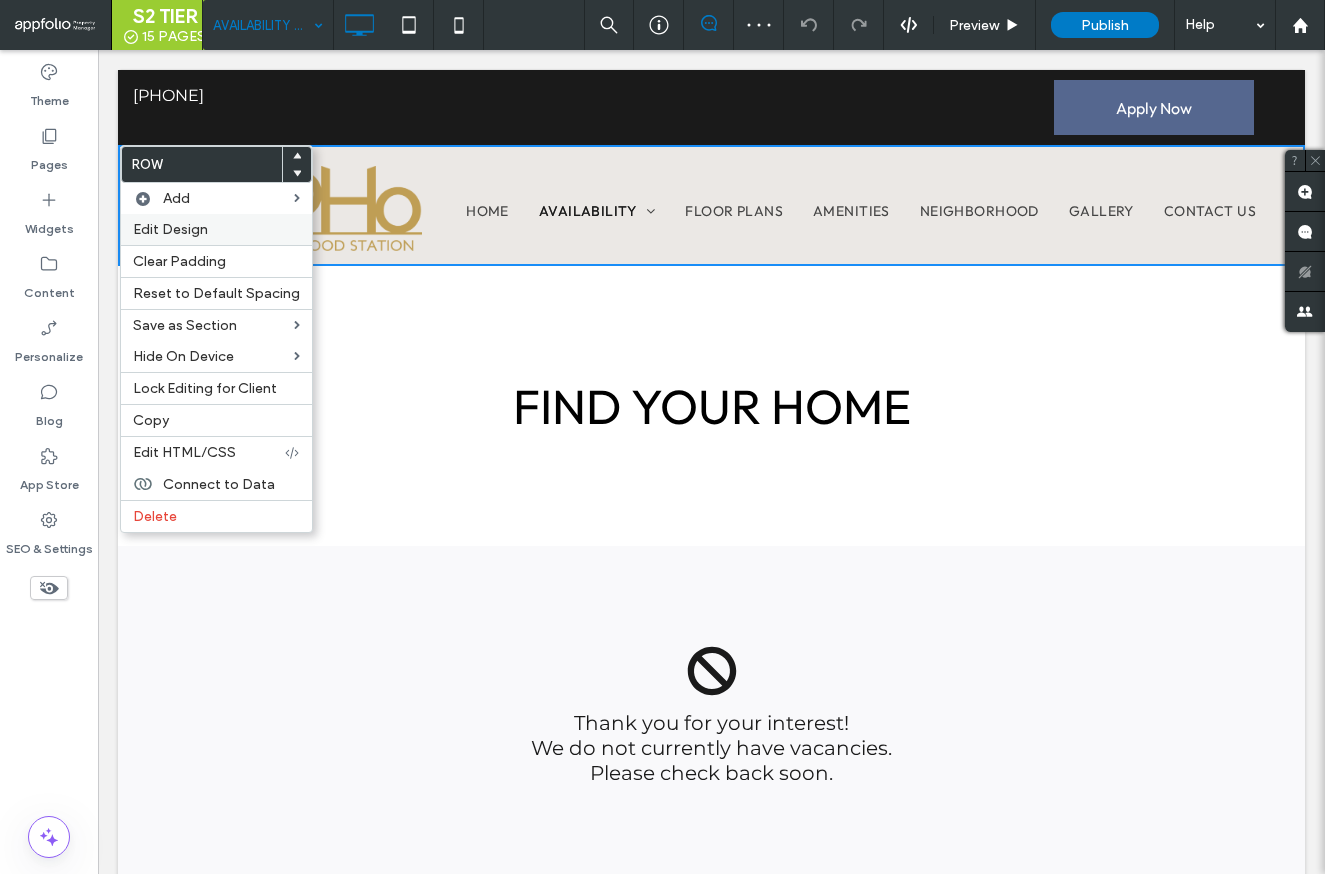 click on "Edit Design" at bounding box center [216, 229] 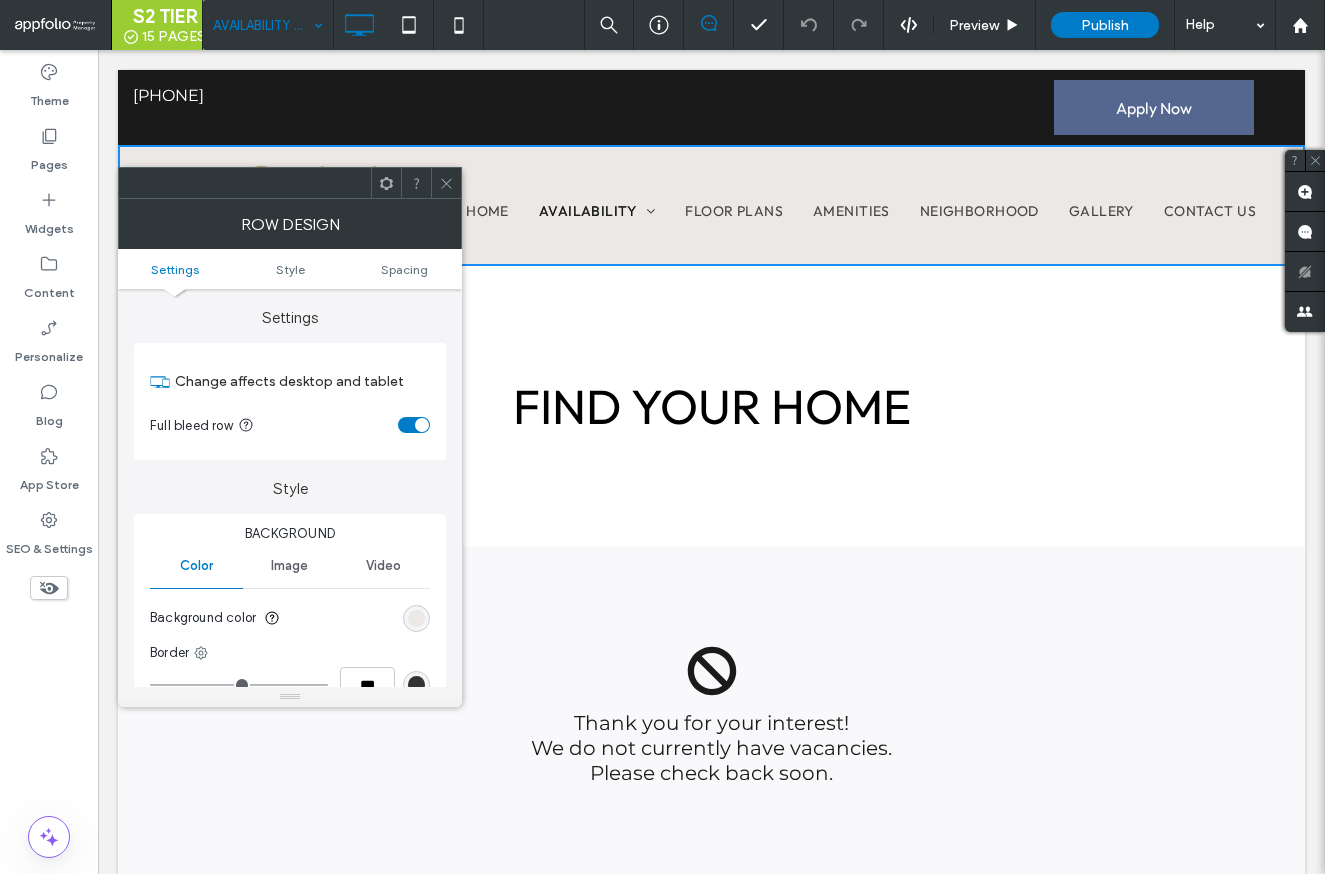 click at bounding box center [416, 618] 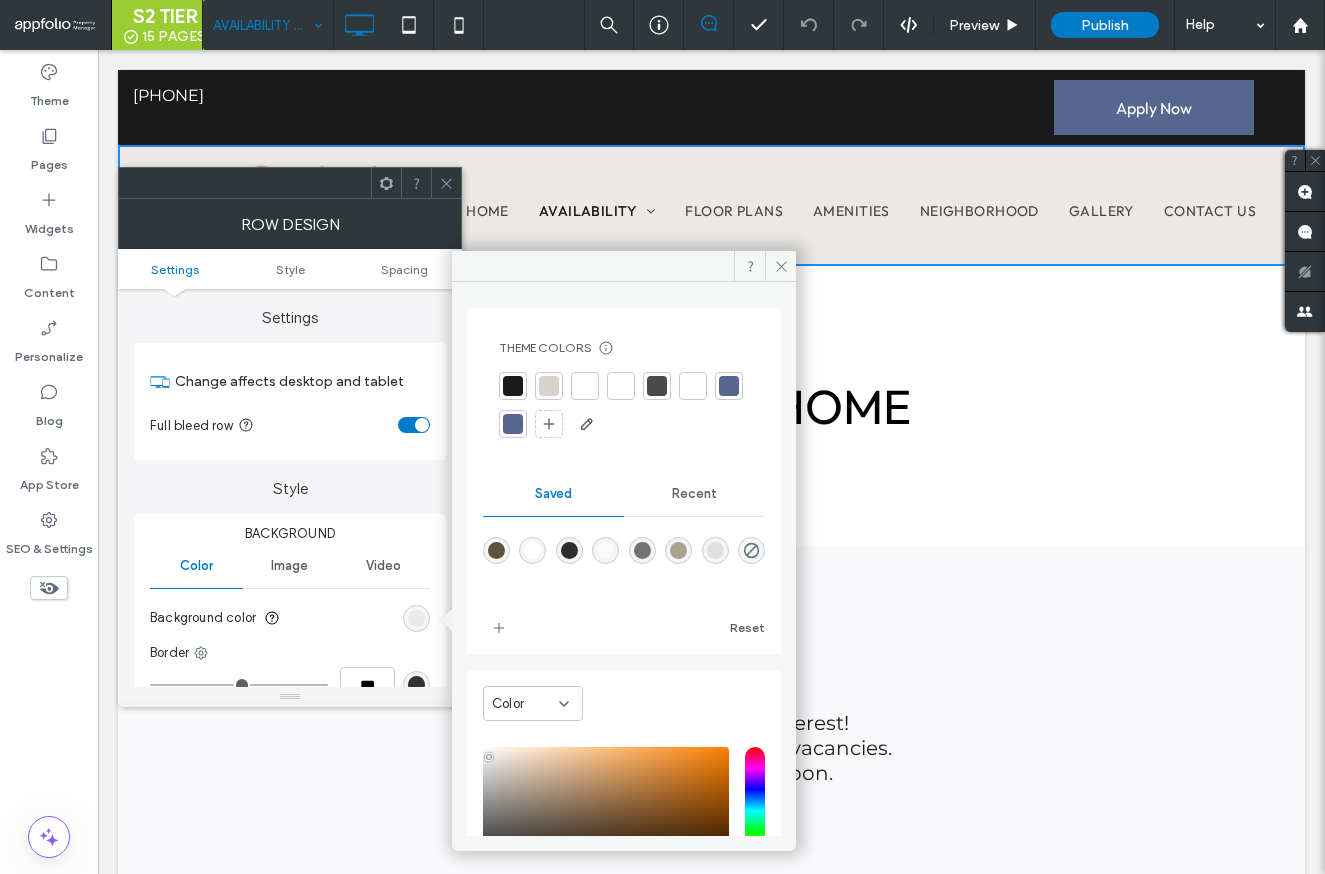 click at bounding box center [532, 550] 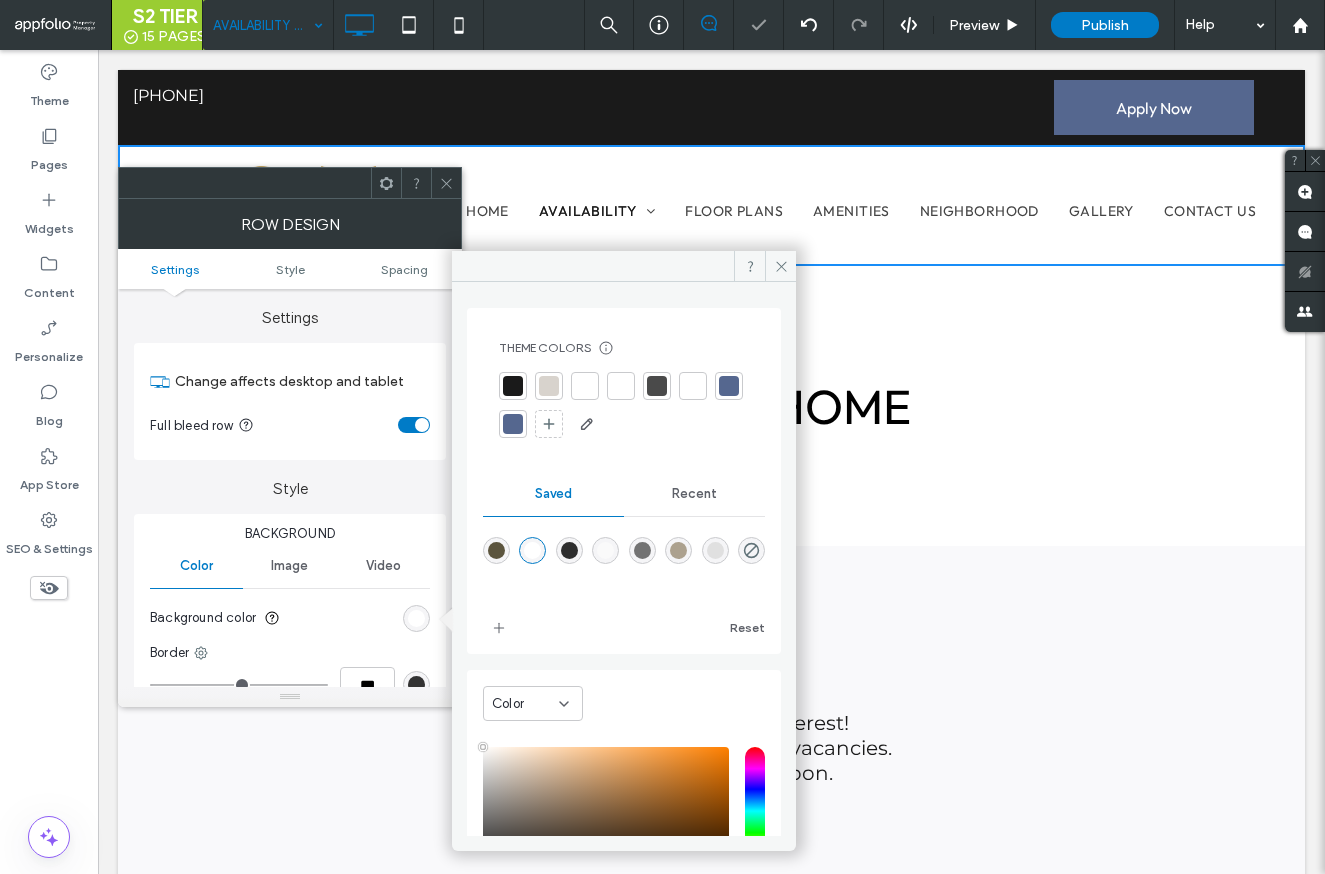 click at bounding box center [446, 183] 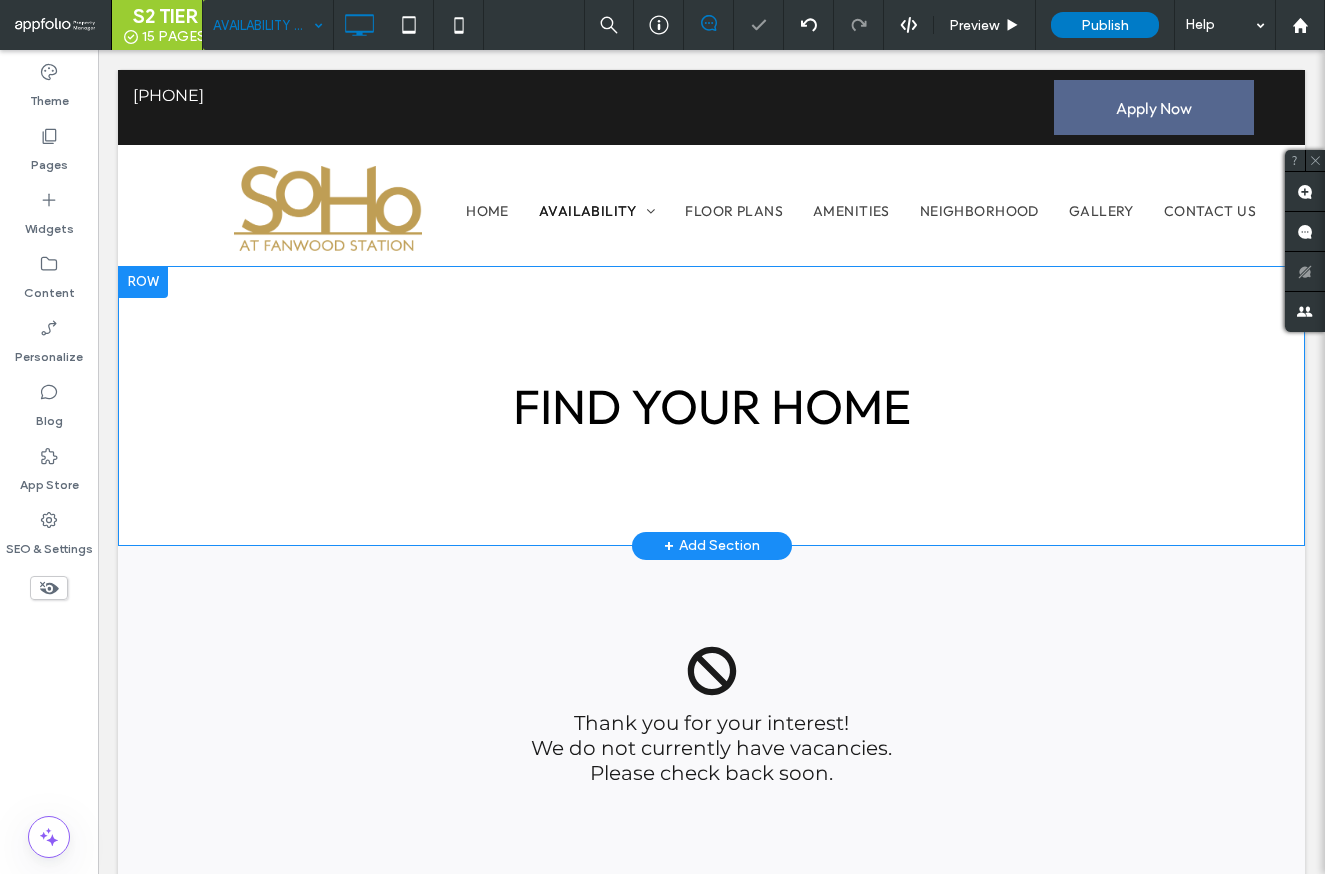 click on "FIND YOUR HOME
Click To Paste
Row + Add Section" at bounding box center (711, 406) 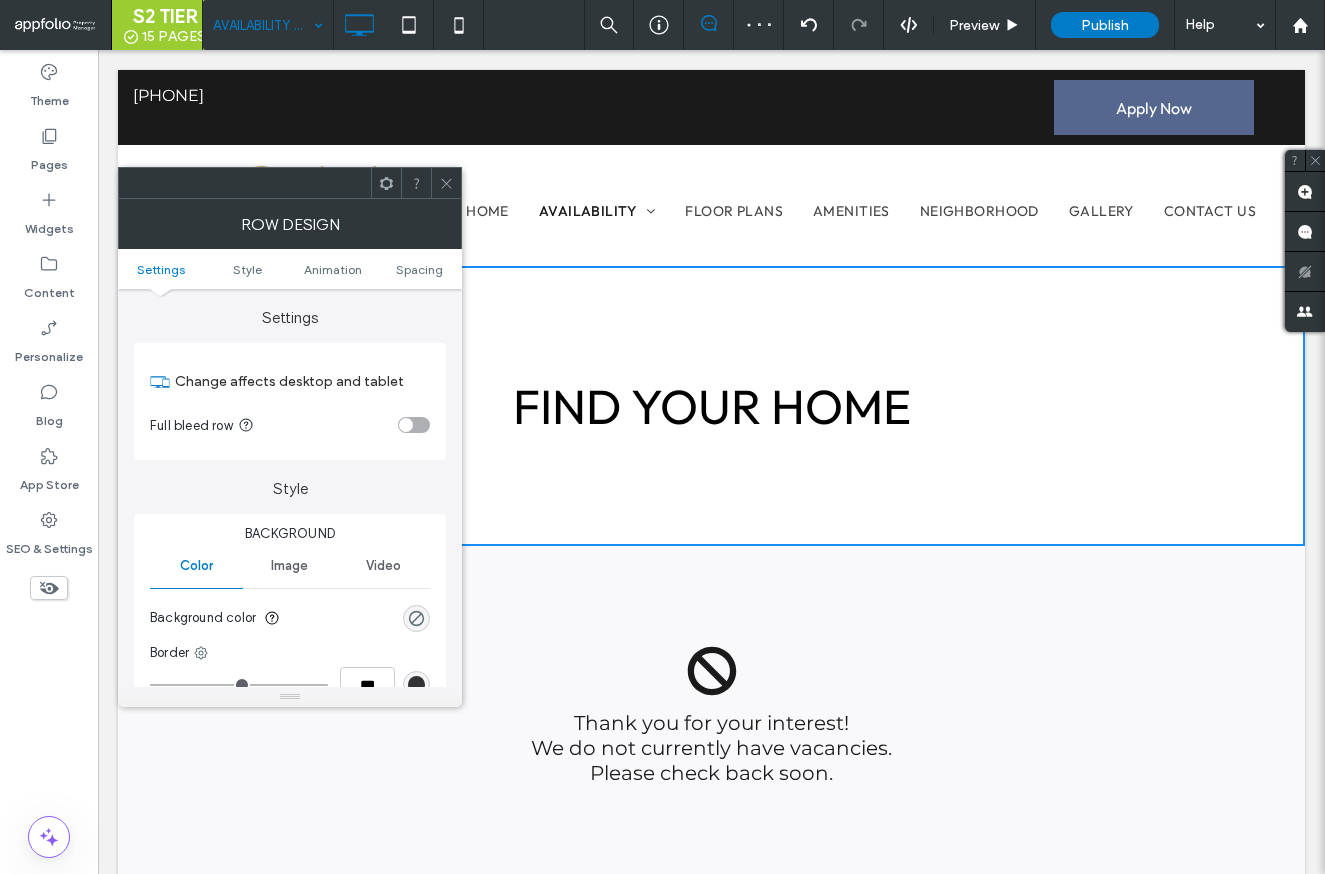 click at bounding box center (416, 618) 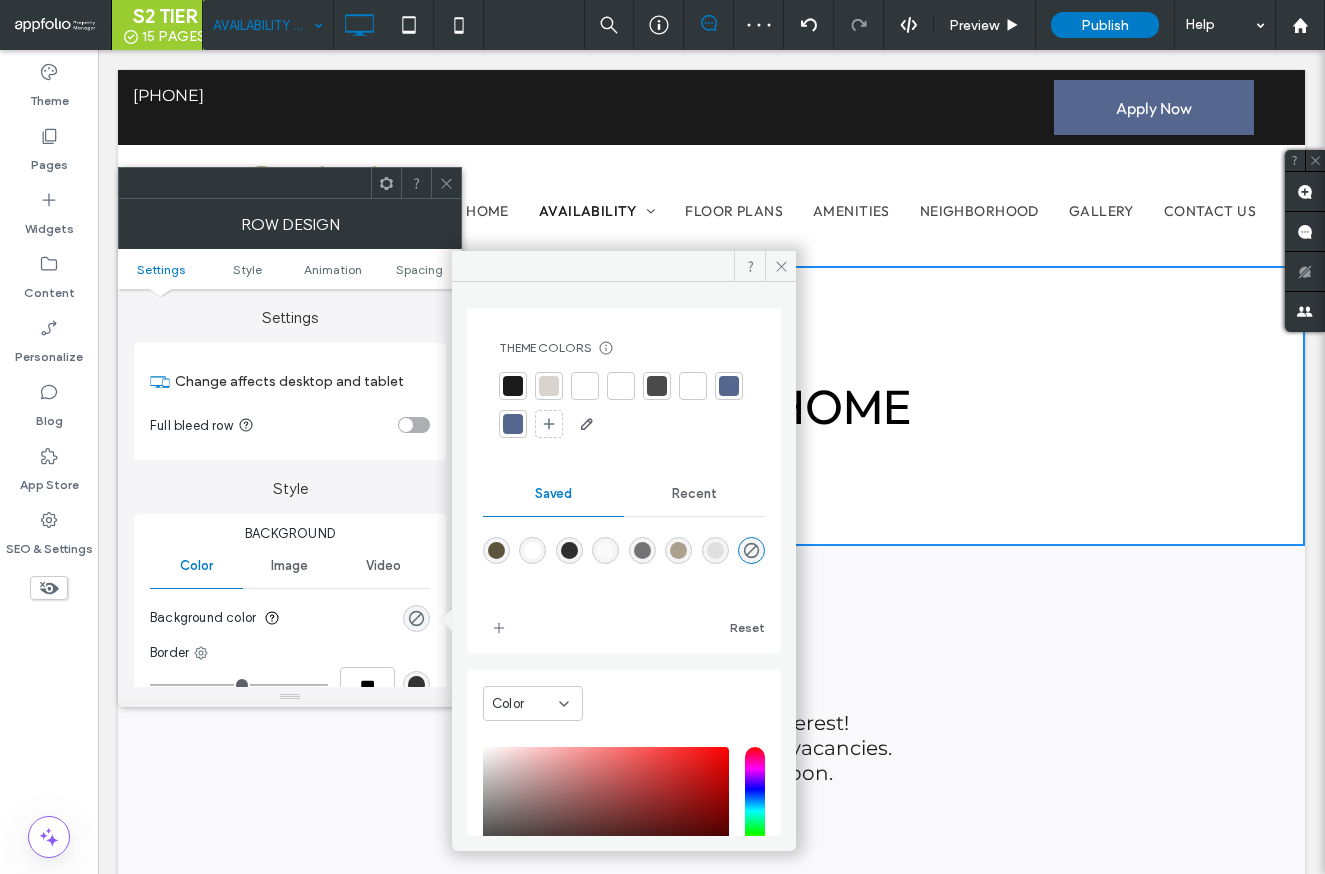 click on "Recent" at bounding box center [694, 494] 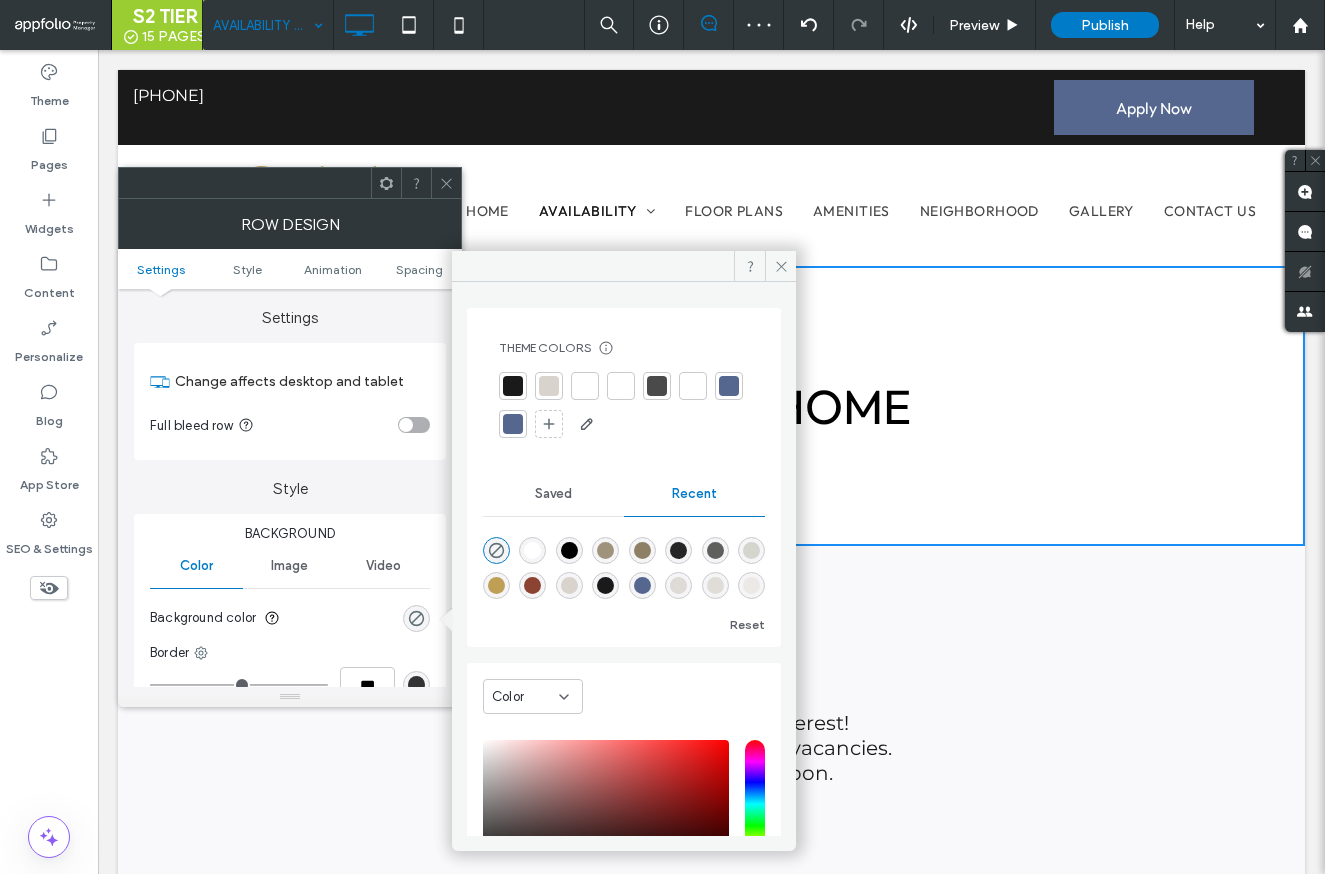 scroll, scrollTop: 32, scrollLeft: 0, axis: vertical 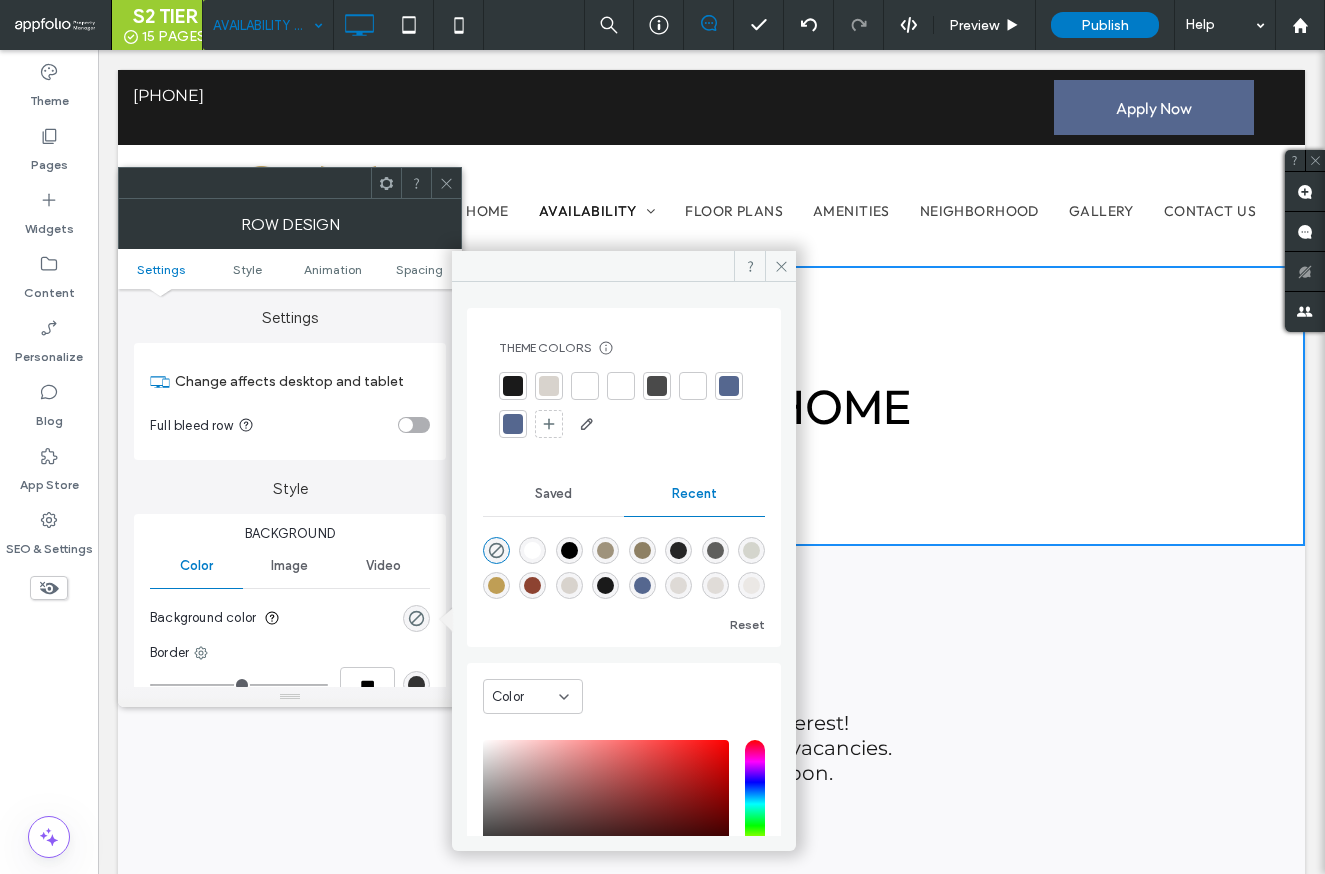 click at bounding box center [751, 585] 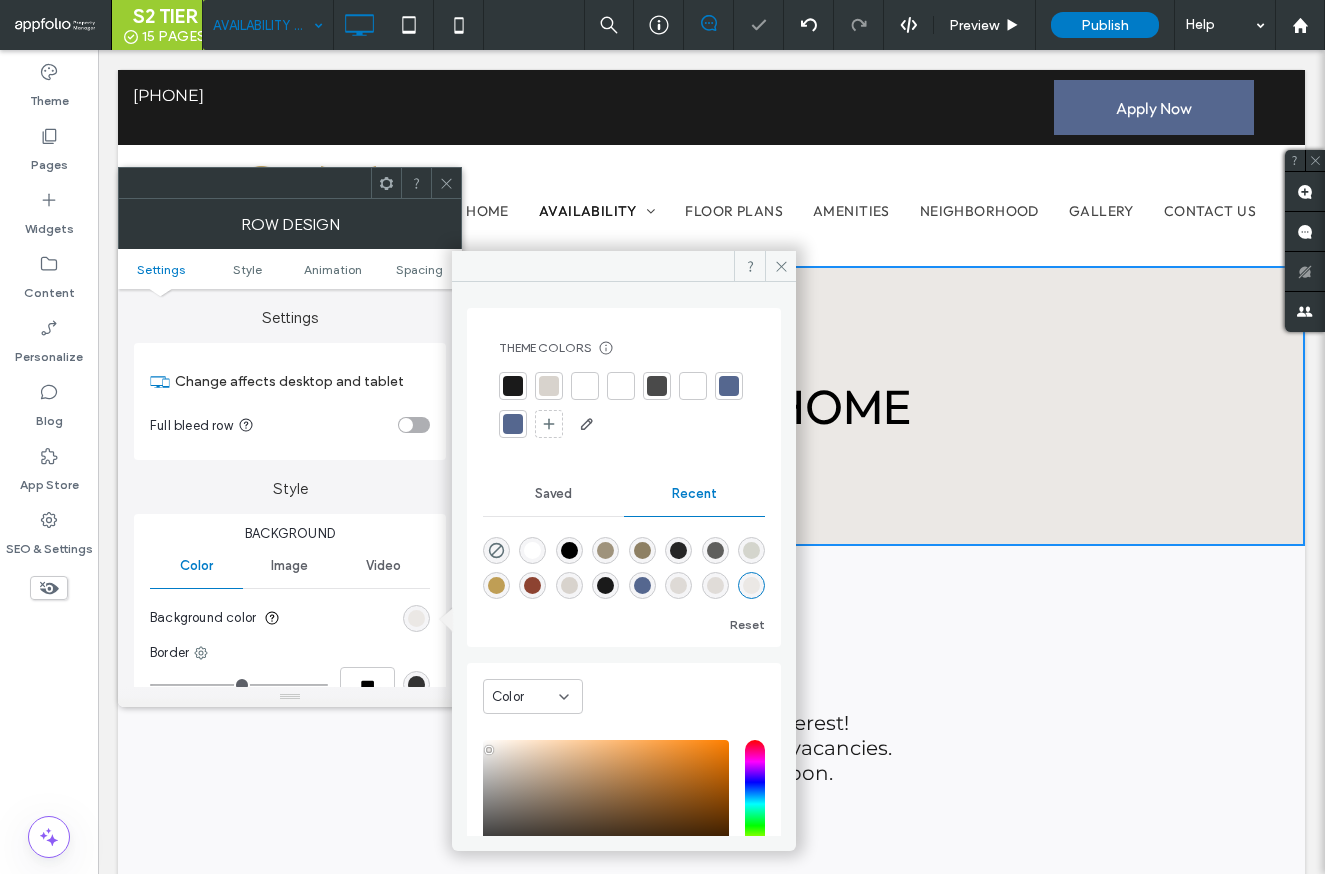 click 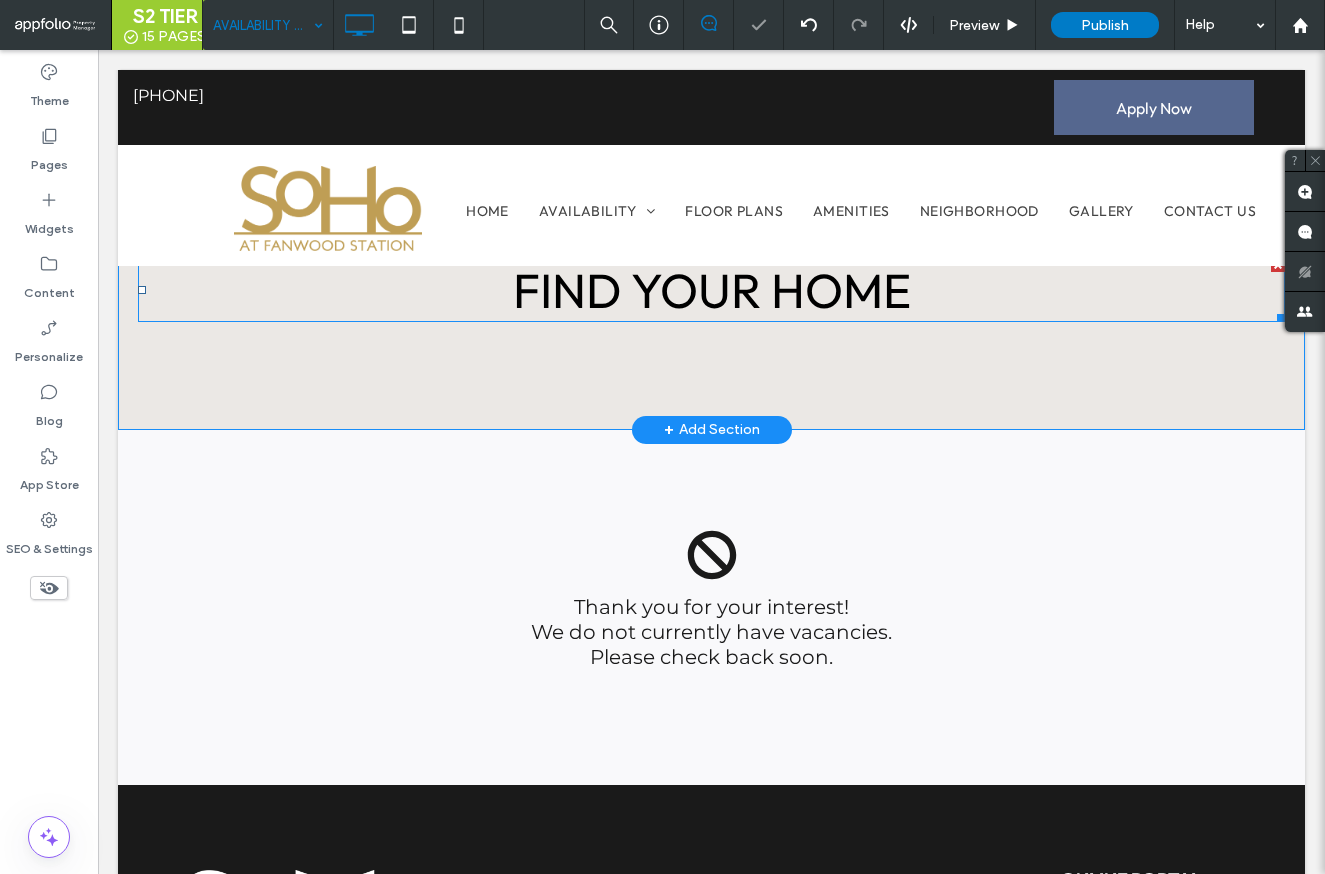 scroll, scrollTop: 0, scrollLeft: 0, axis: both 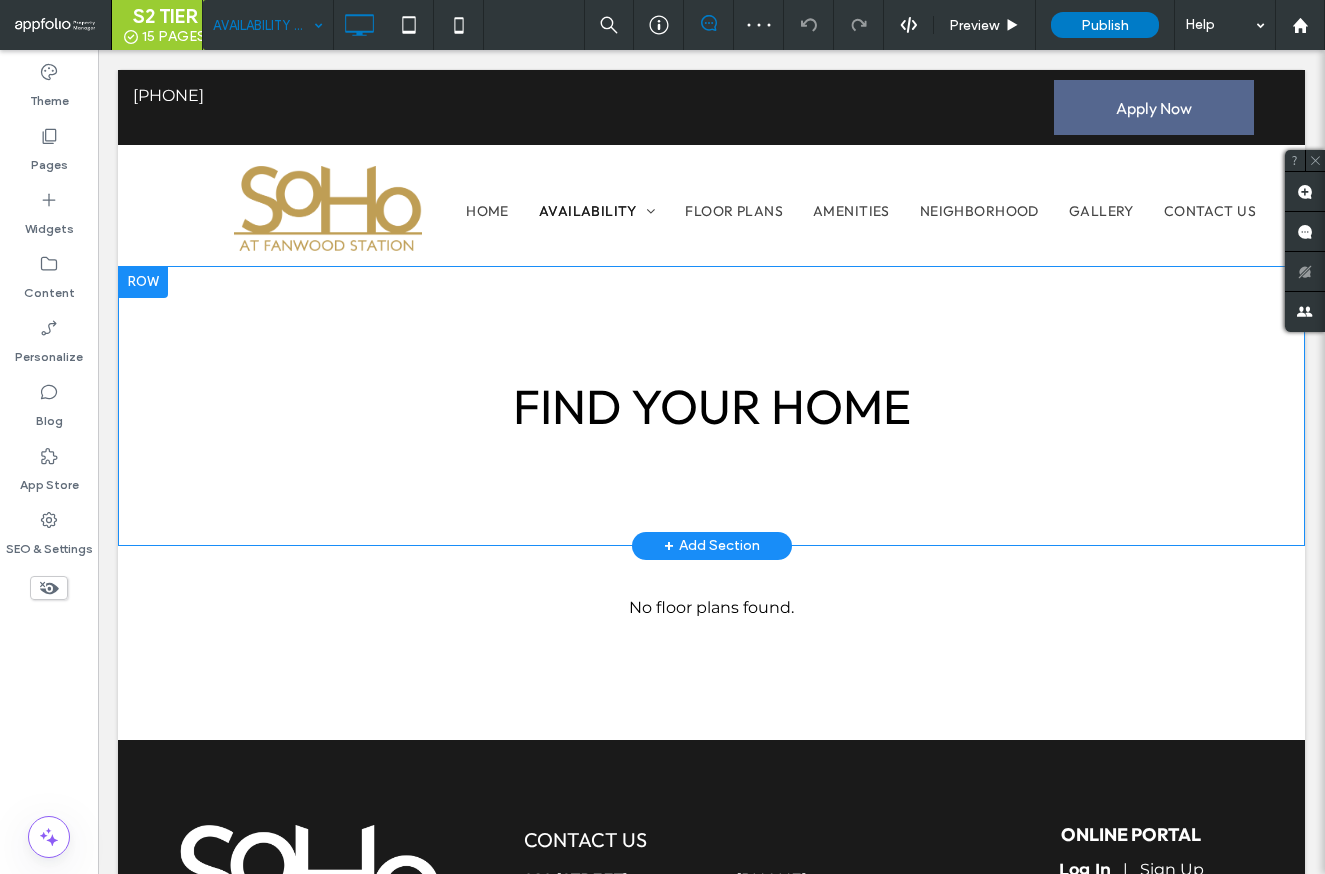 click at bounding box center [143, 282] 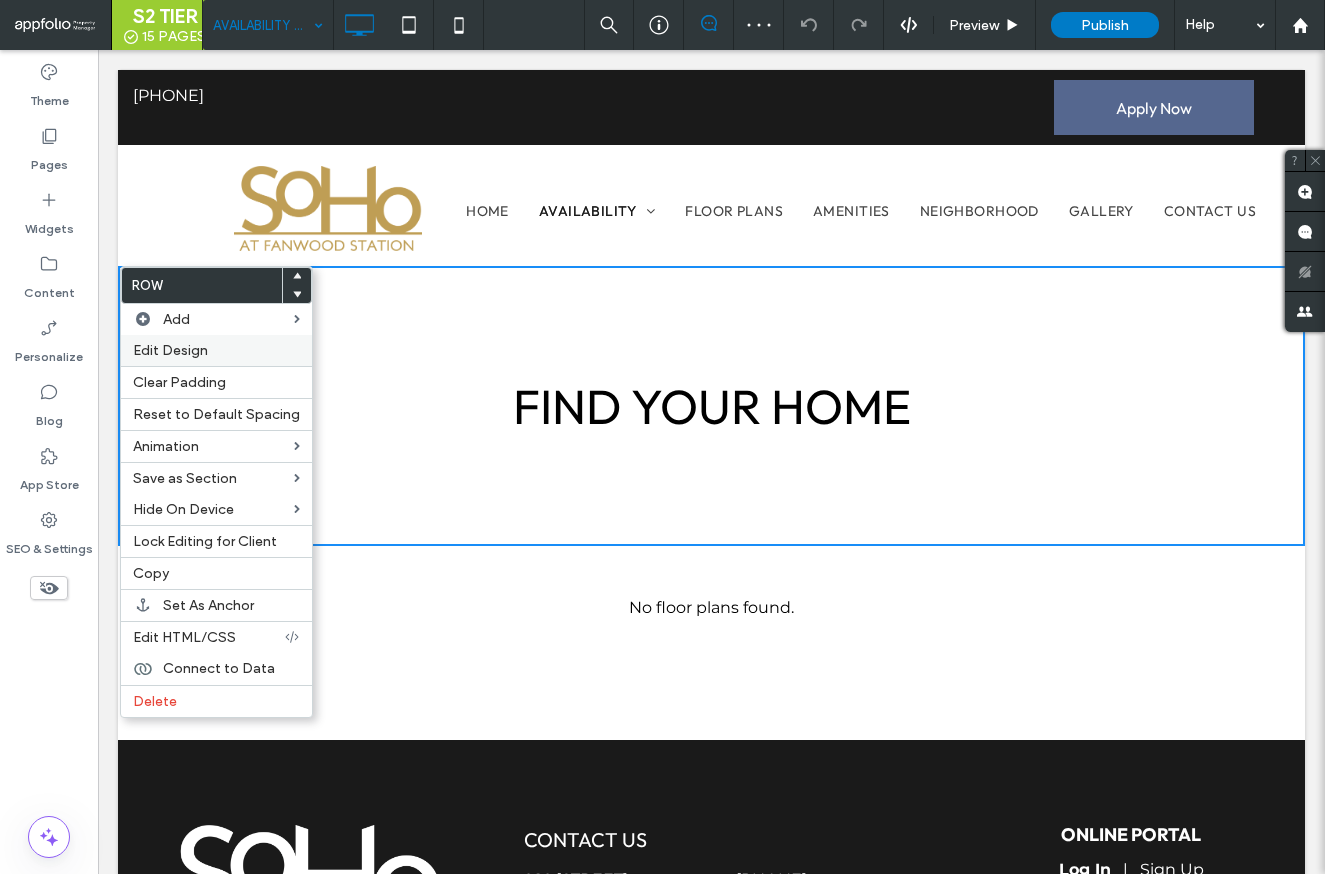 click on "Edit Design" at bounding box center (216, 350) 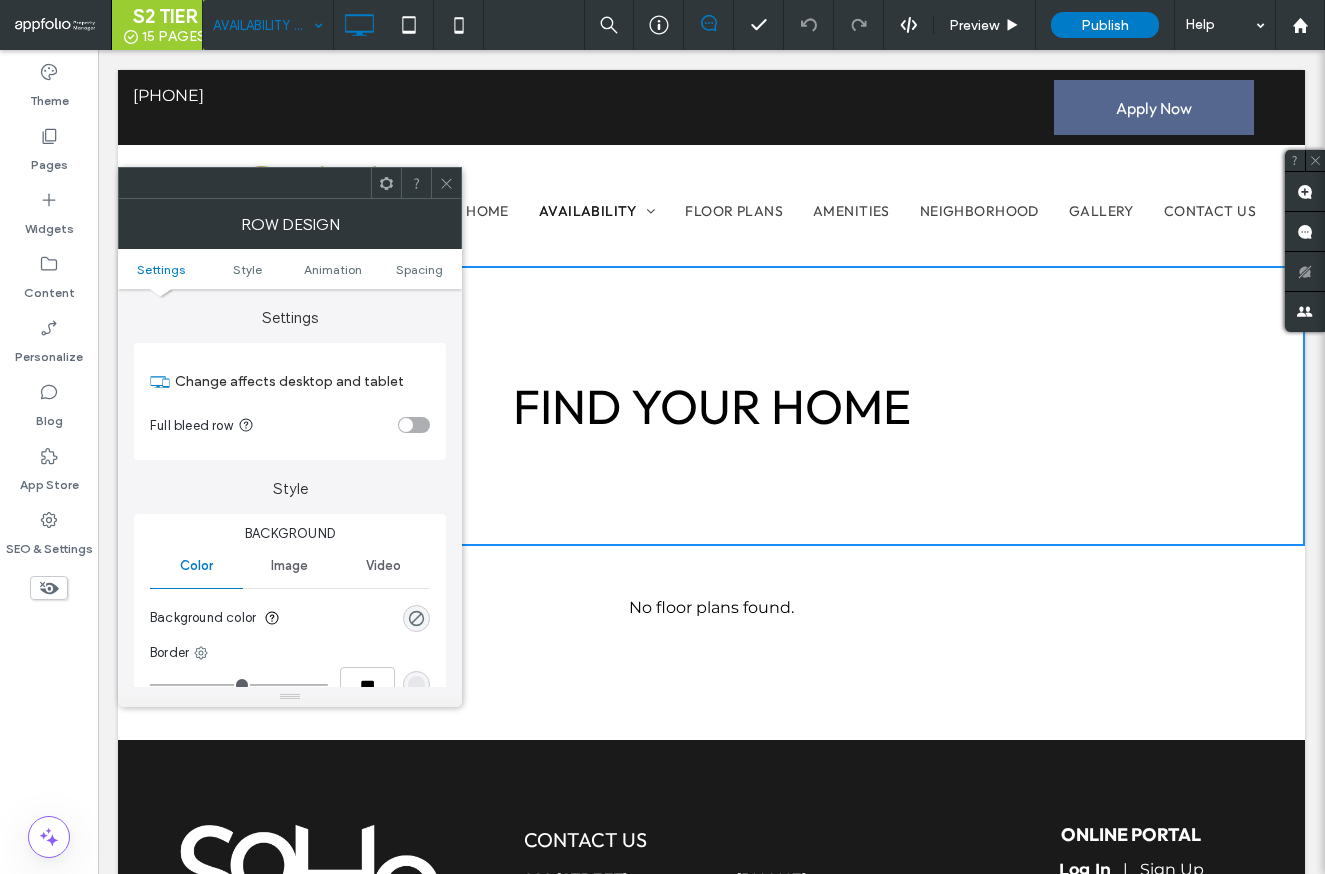 click at bounding box center [416, 618] 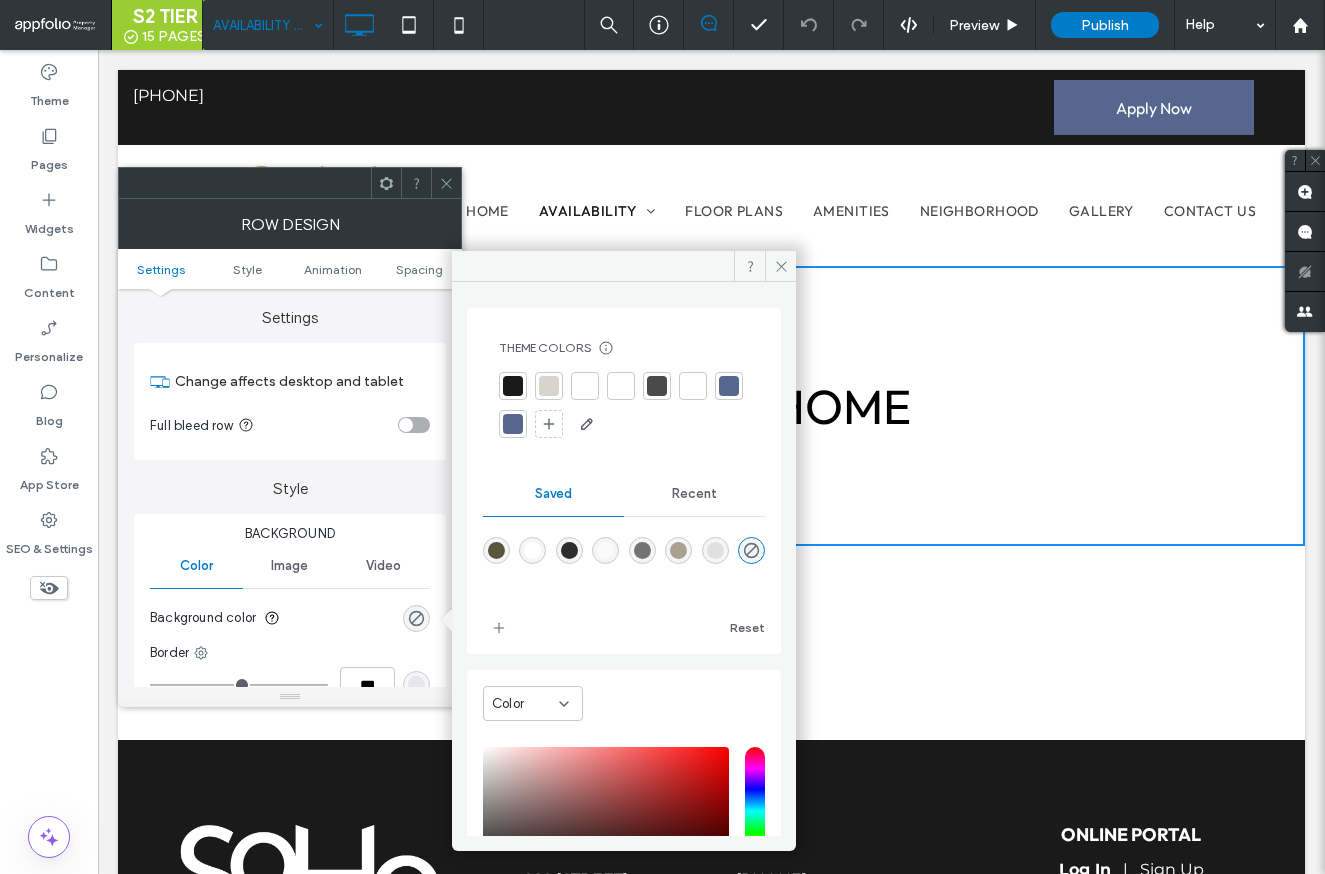 click on "Recent" at bounding box center (694, 494) 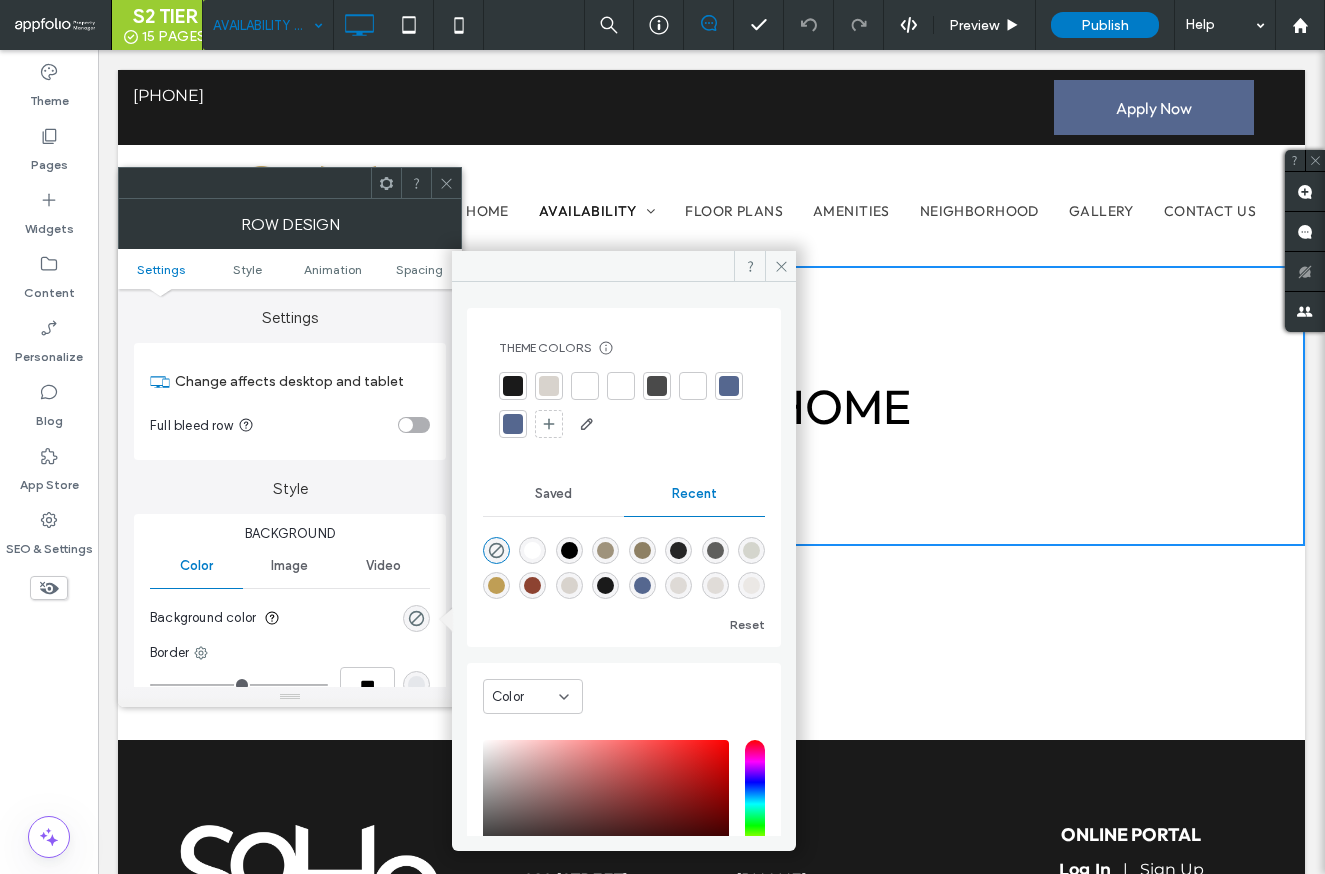 scroll, scrollTop: 32, scrollLeft: 0, axis: vertical 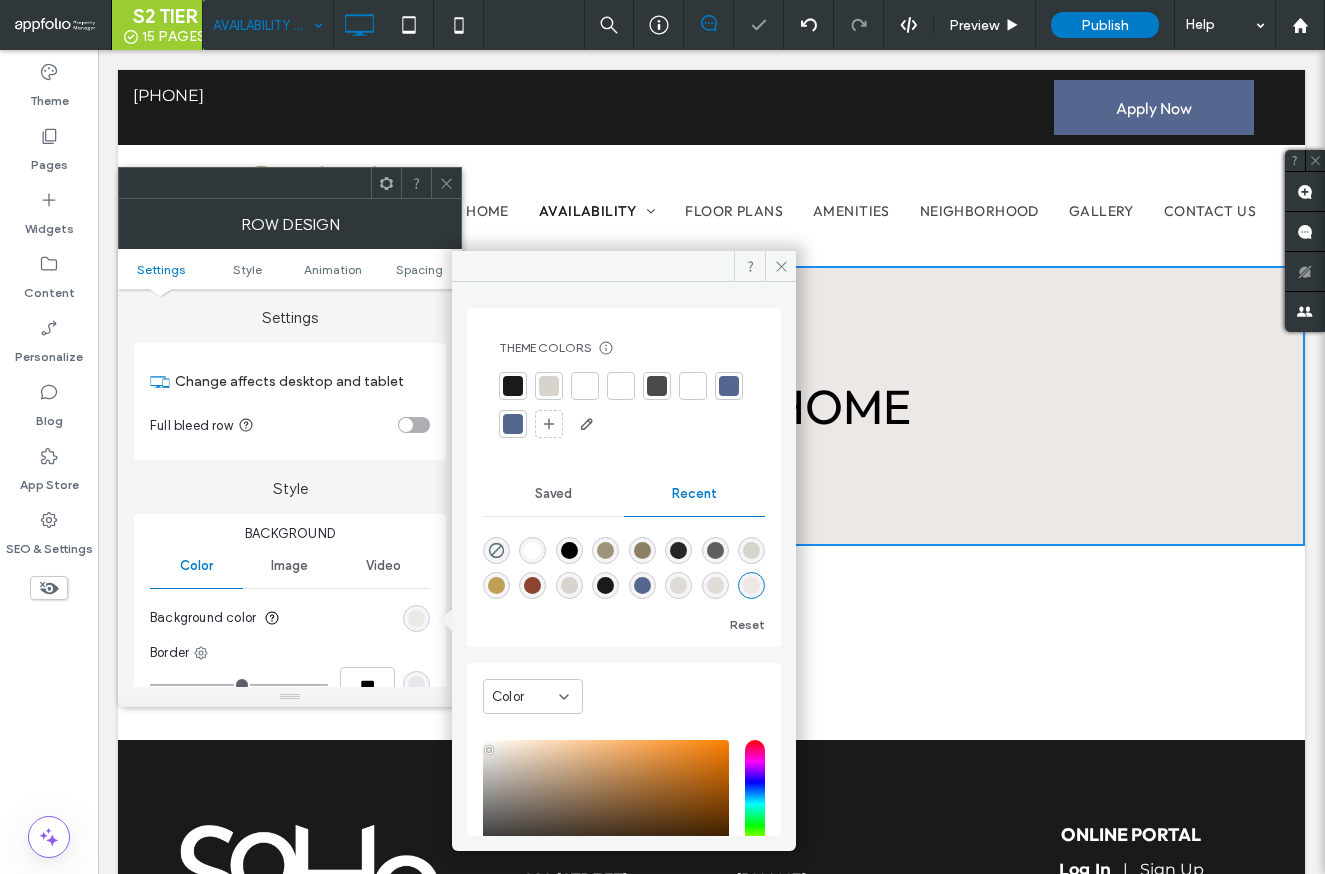 click 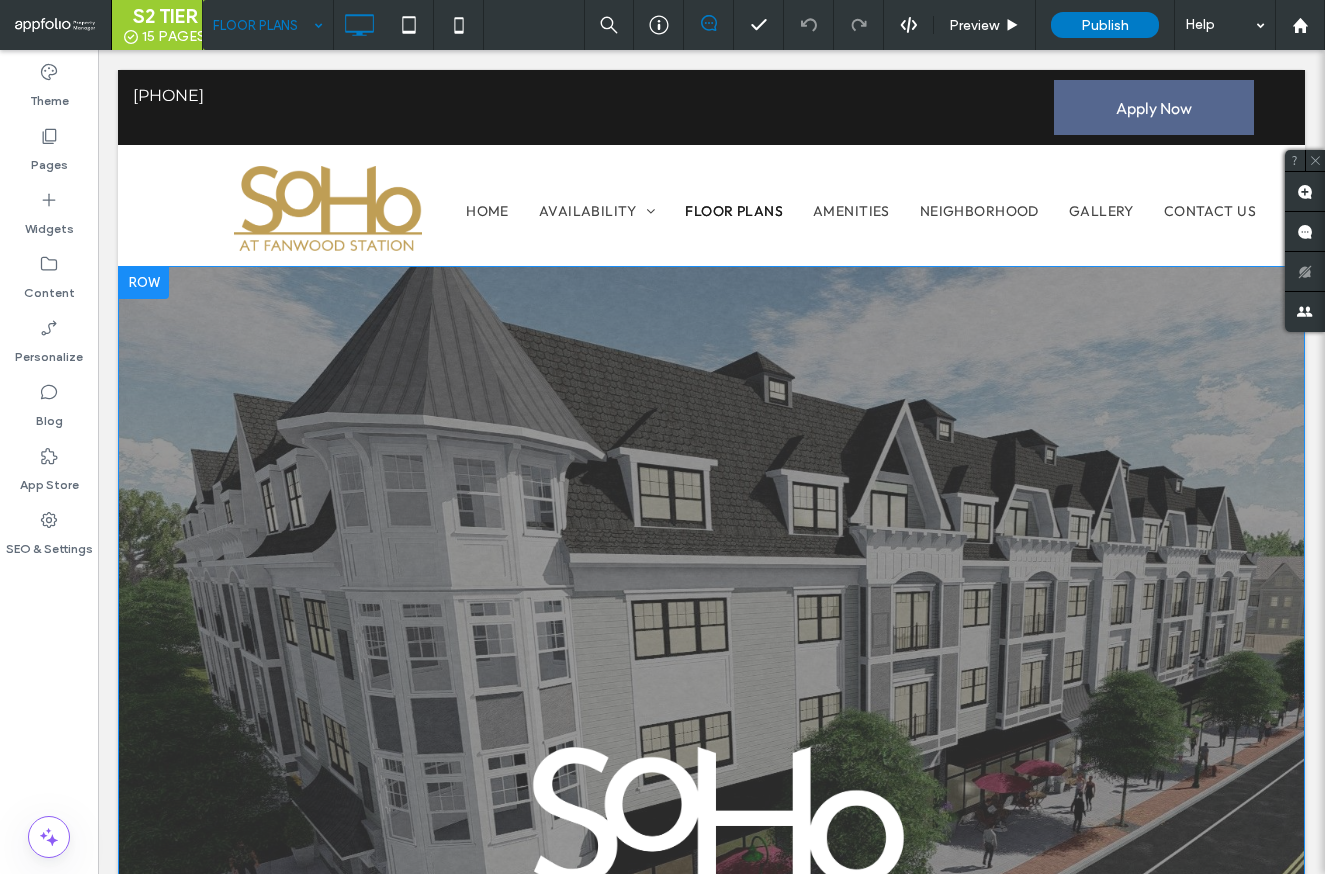 scroll, scrollTop: 921, scrollLeft: 0, axis: vertical 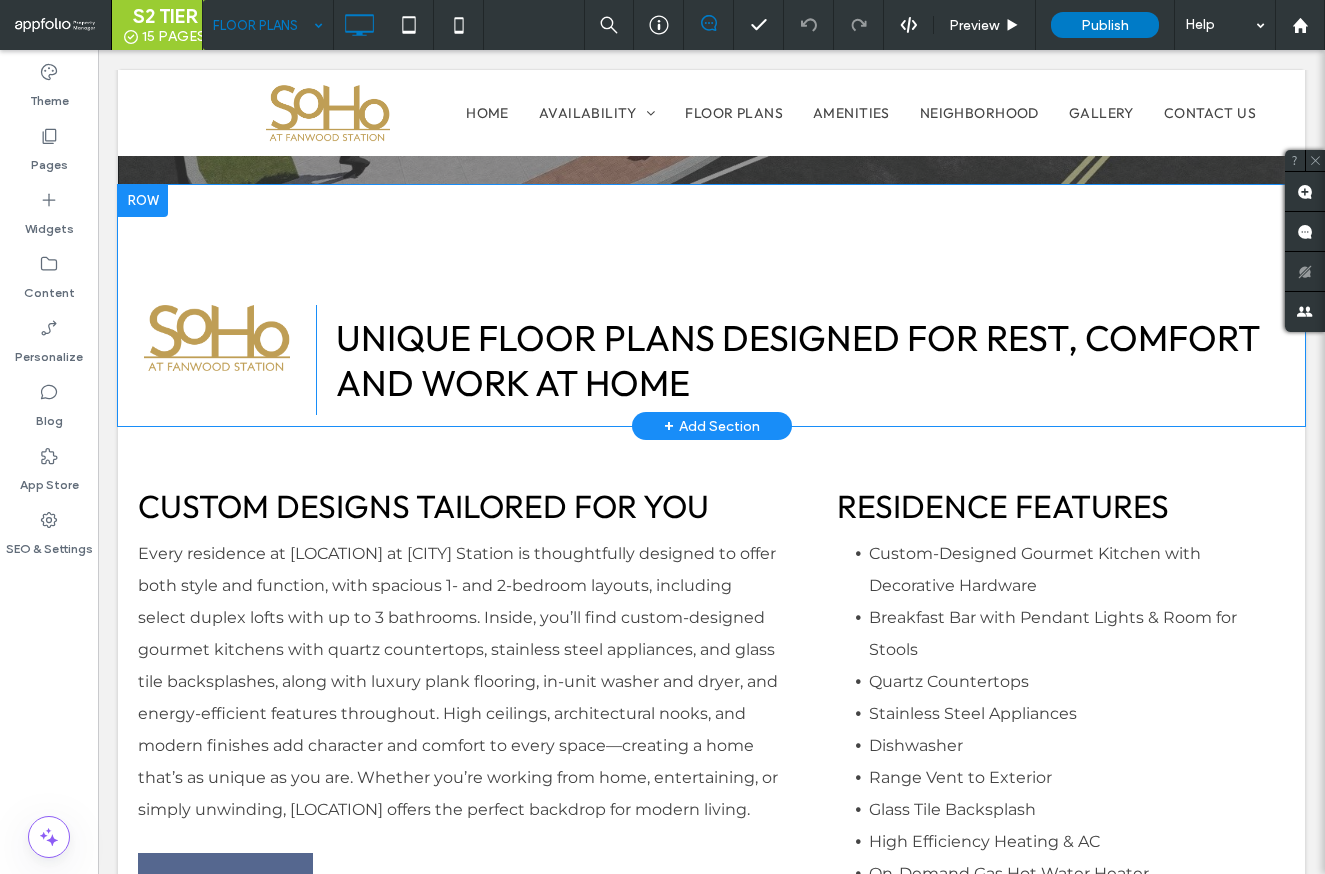 click on "Click To Paste
Unique Floor Plans Designed for Rest, Comfort and Work at Home
Click To Paste
Row + Add Section" at bounding box center (711, 306) 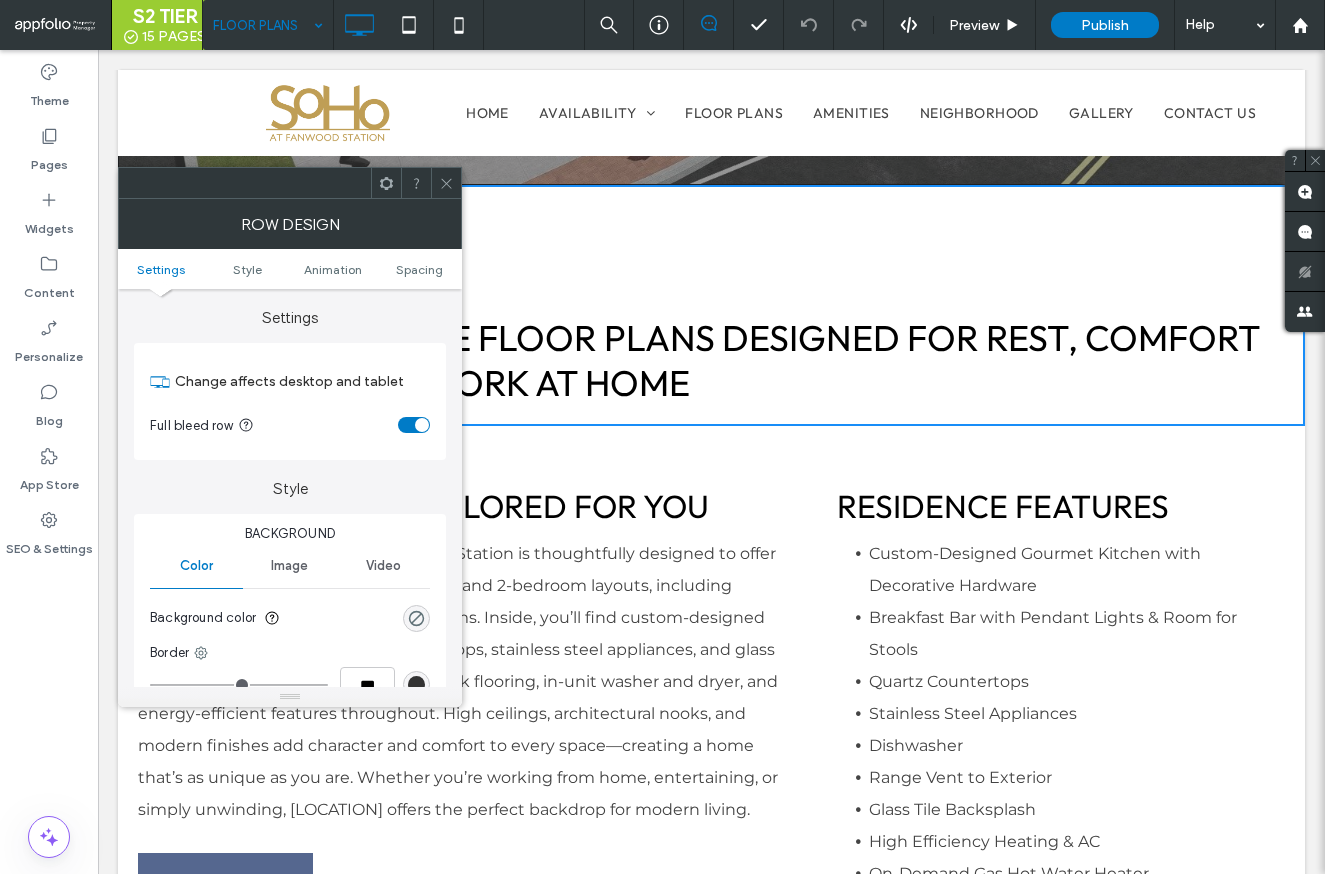 click 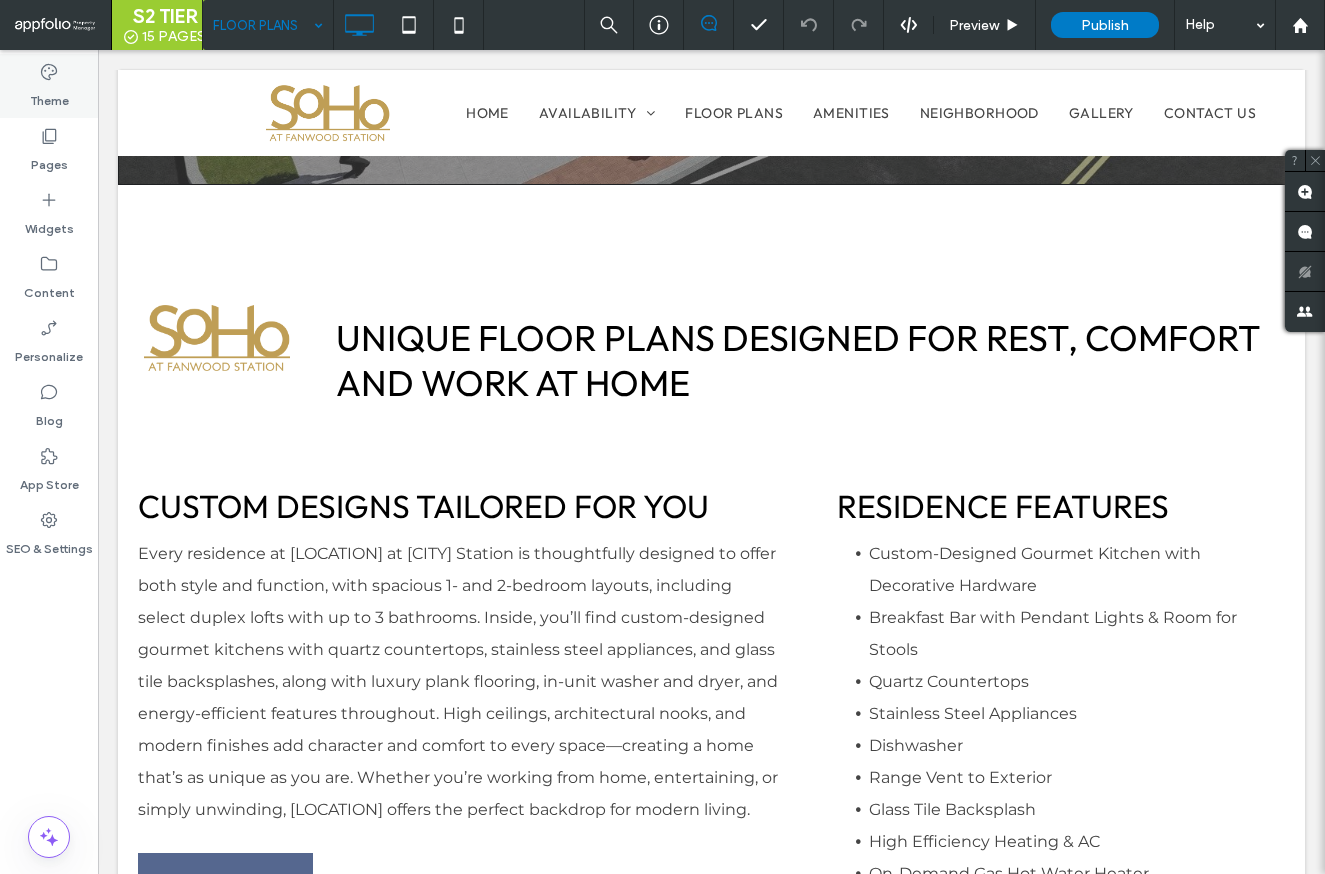 click on "Theme" at bounding box center [49, 86] 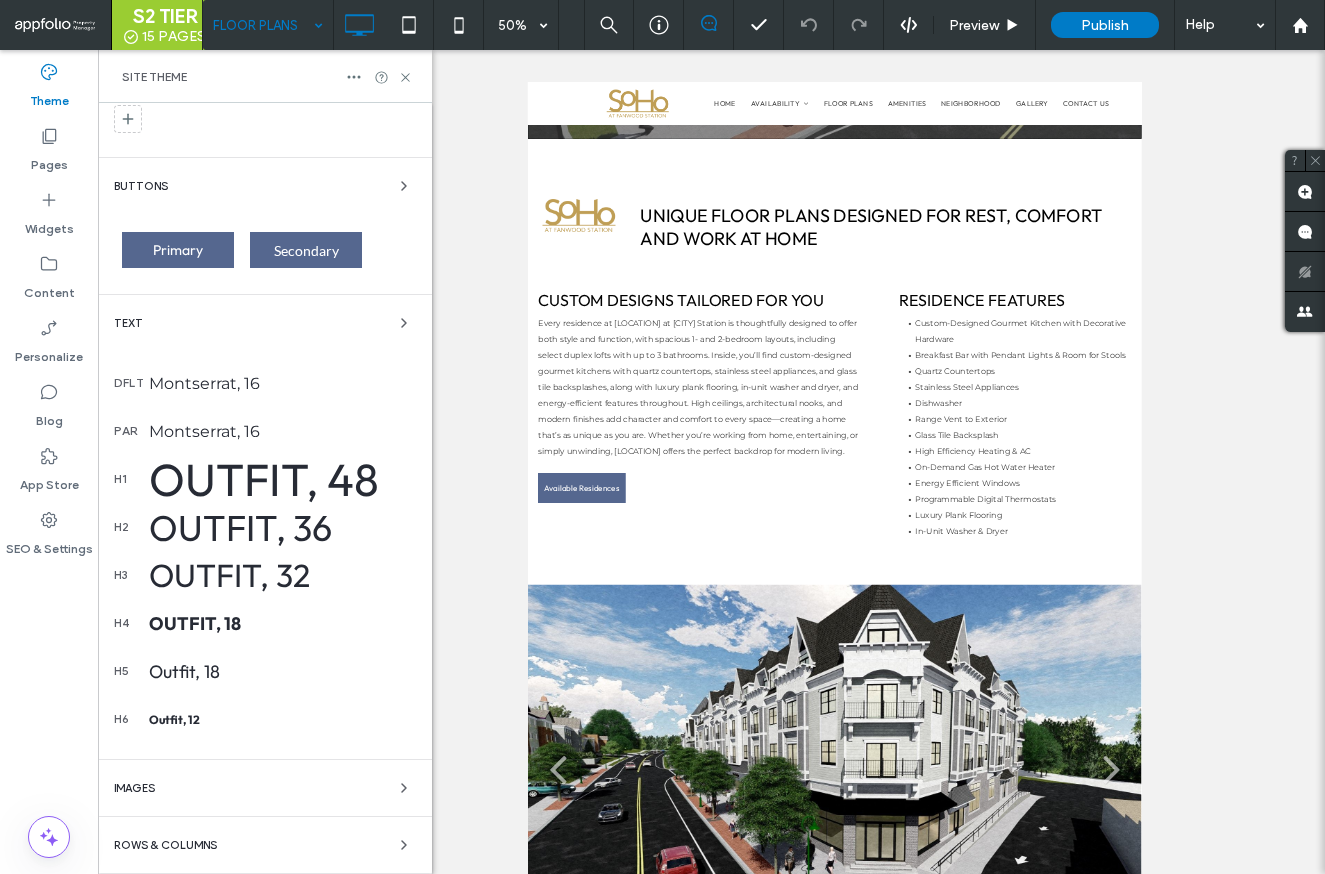 scroll, scrollTop: 374, scrollLeft: 0, axis: vertical 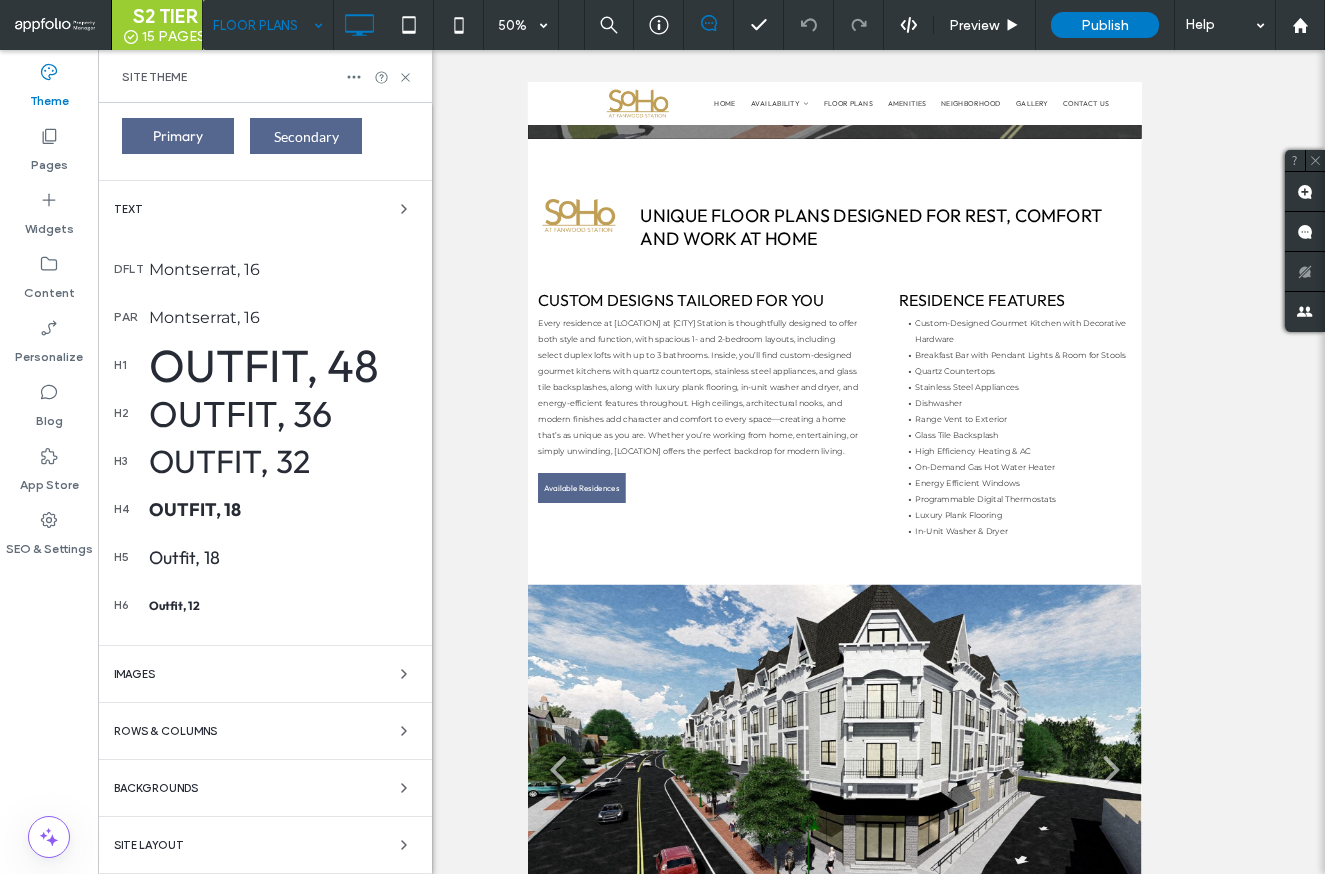 click on "Backgrounds" at bounding box center (265, 788) 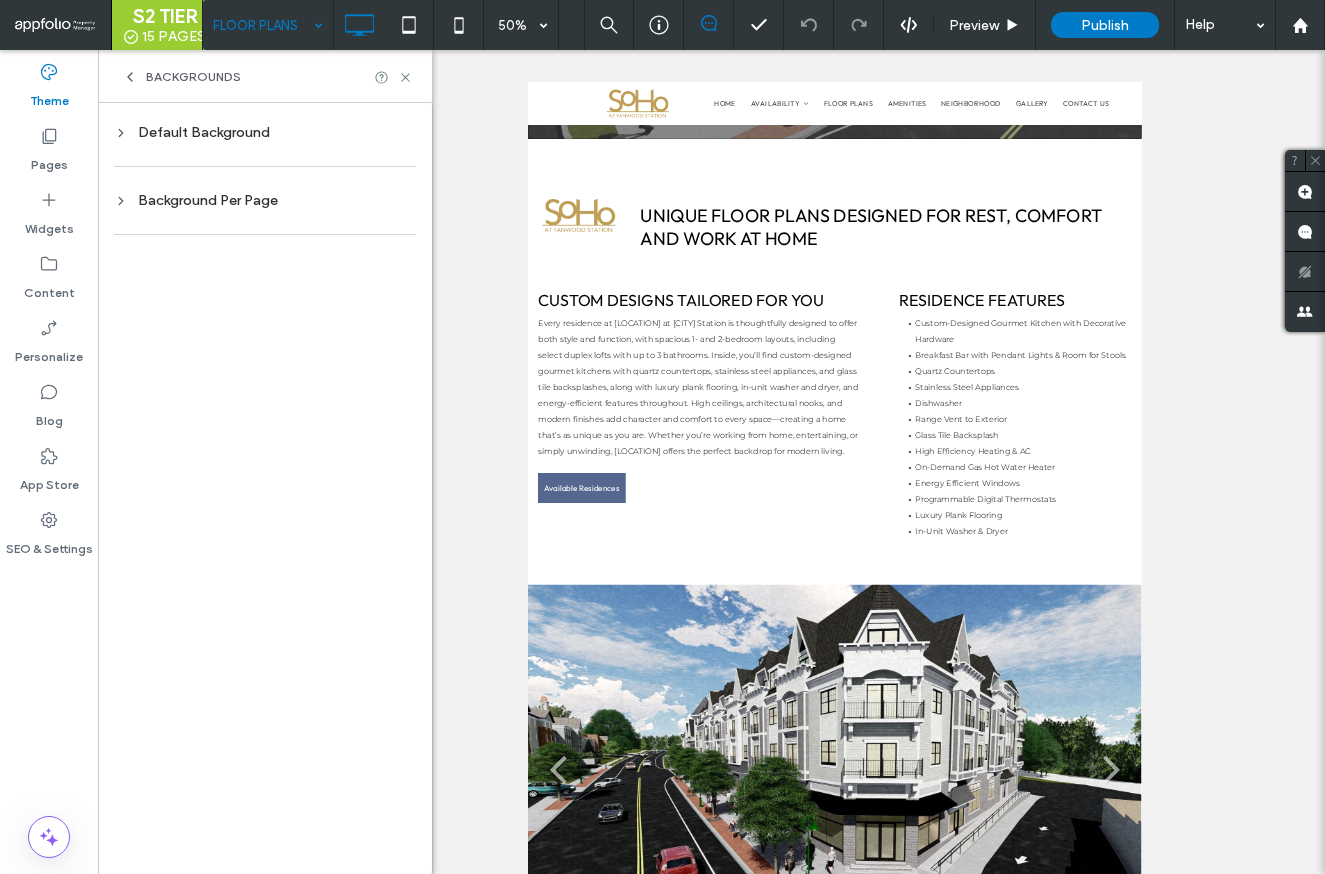 scroll, scrollTop: 0, scrollLeft: 0, axis: both 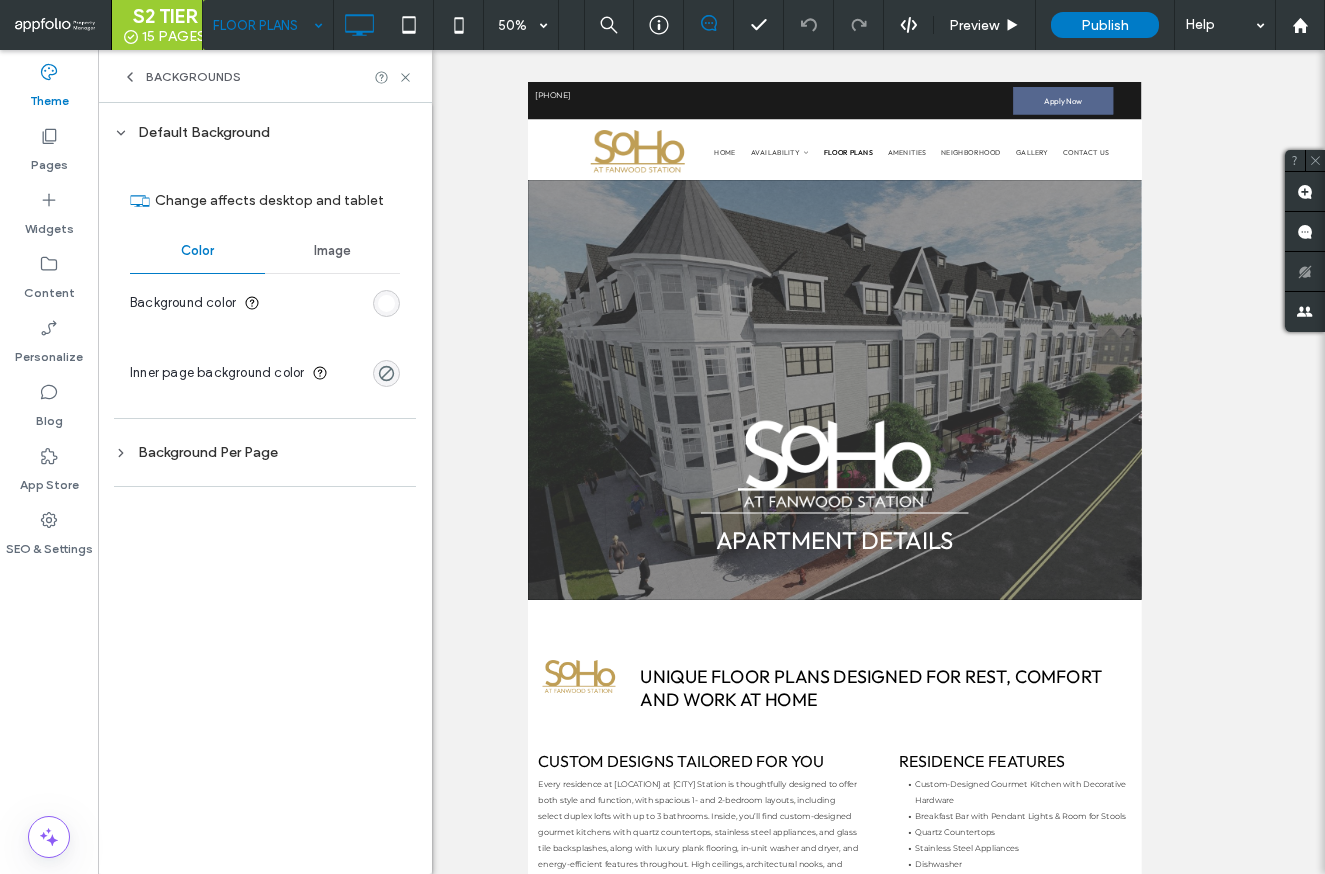 click at bounding box center [386, 303] 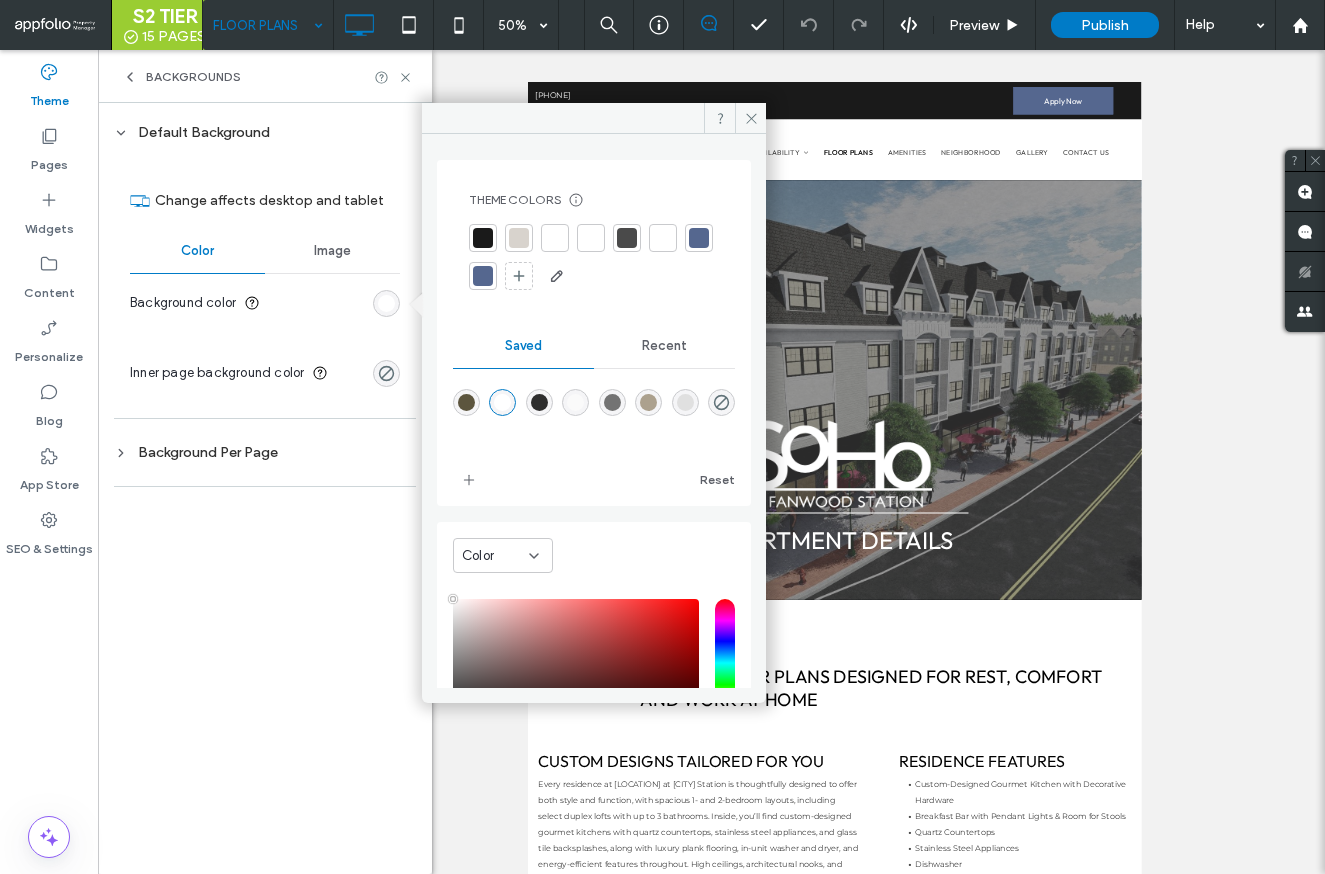 click on "Recent" at bounding box center [664, 346] 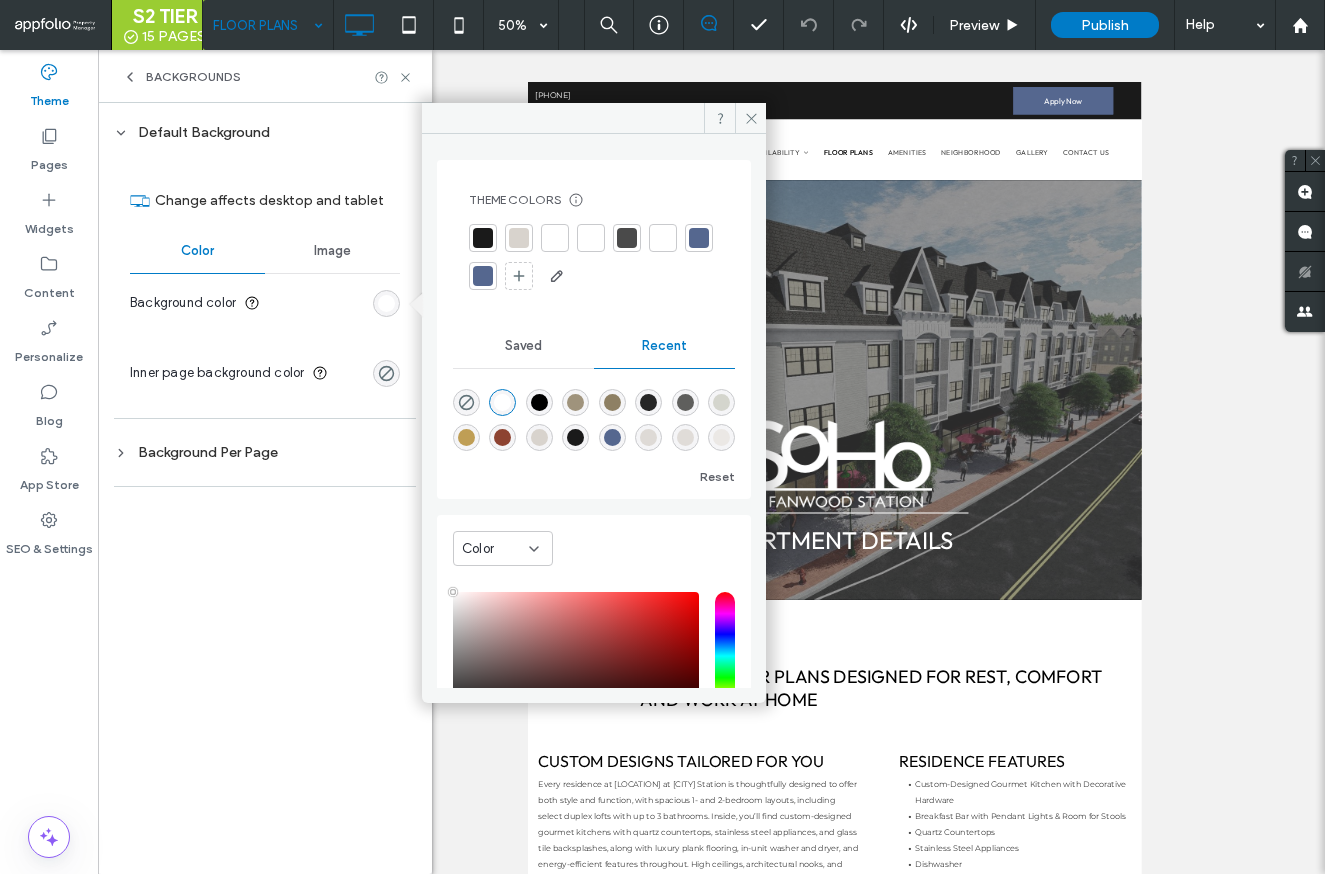 scroll, scrollTop: 32, scrollLeft: 0, axis: vertical 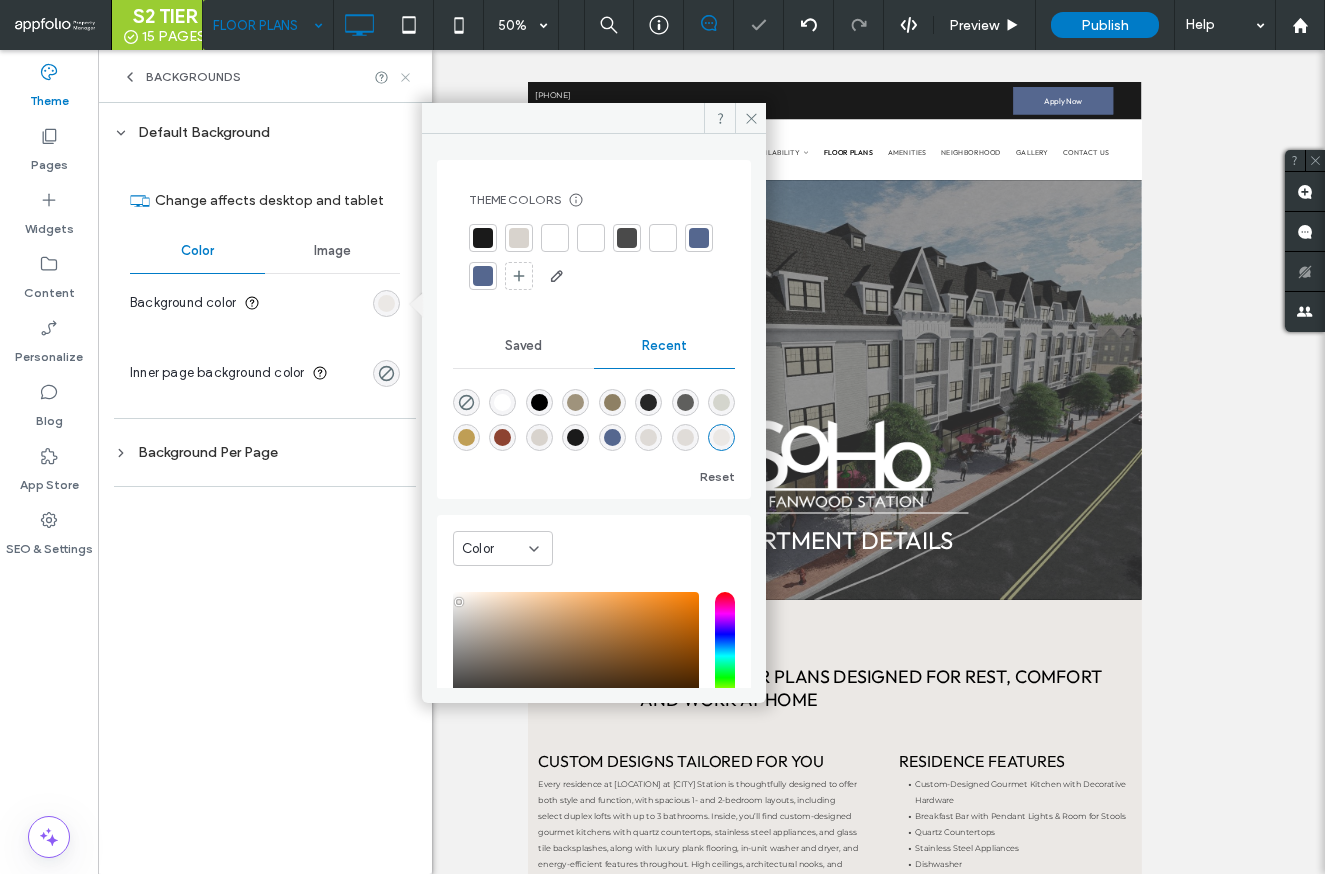 click 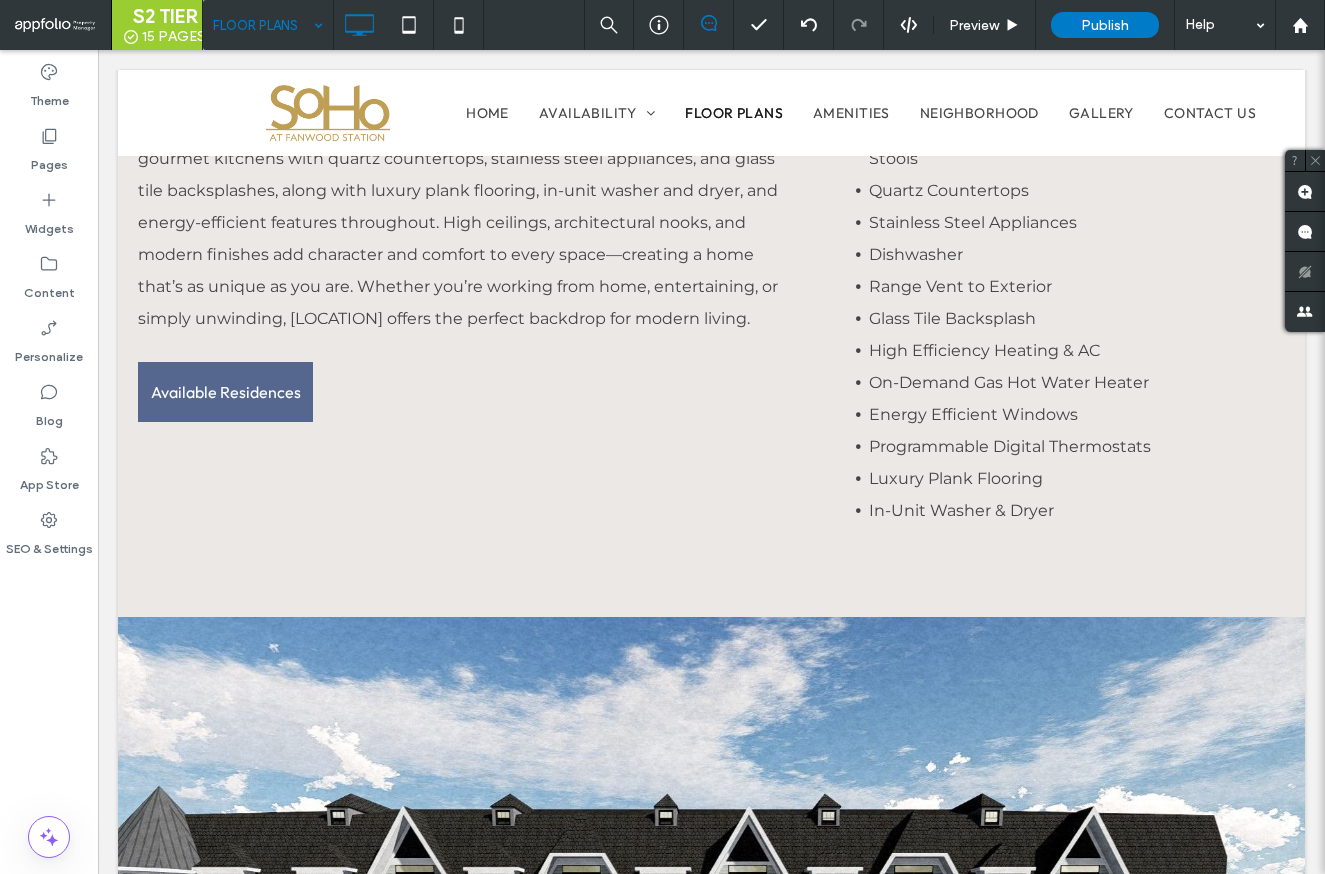 scroll, scrollTop: 300, scrollLeft: 0, axis: vertical 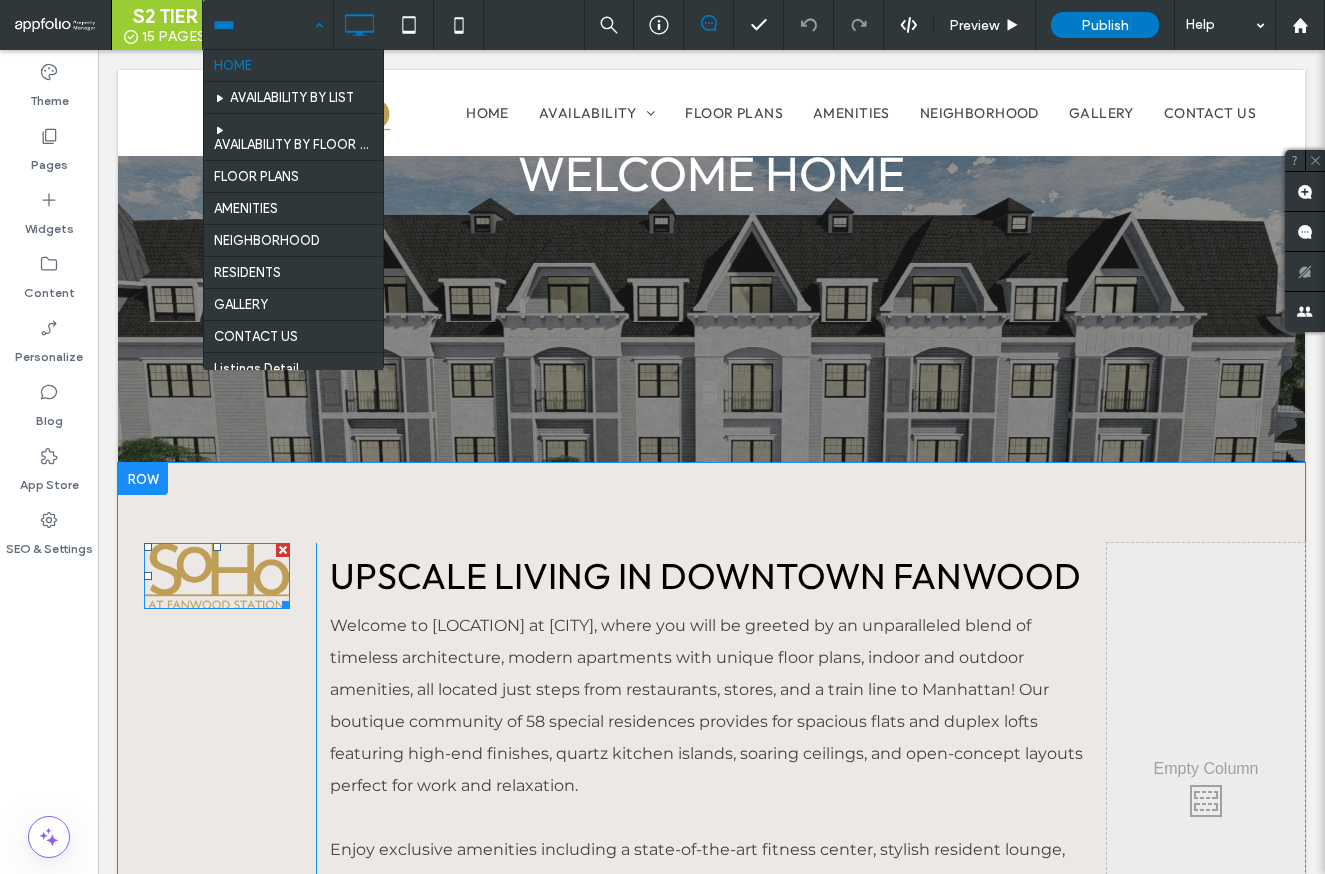 click at bounding box center [283, 550] 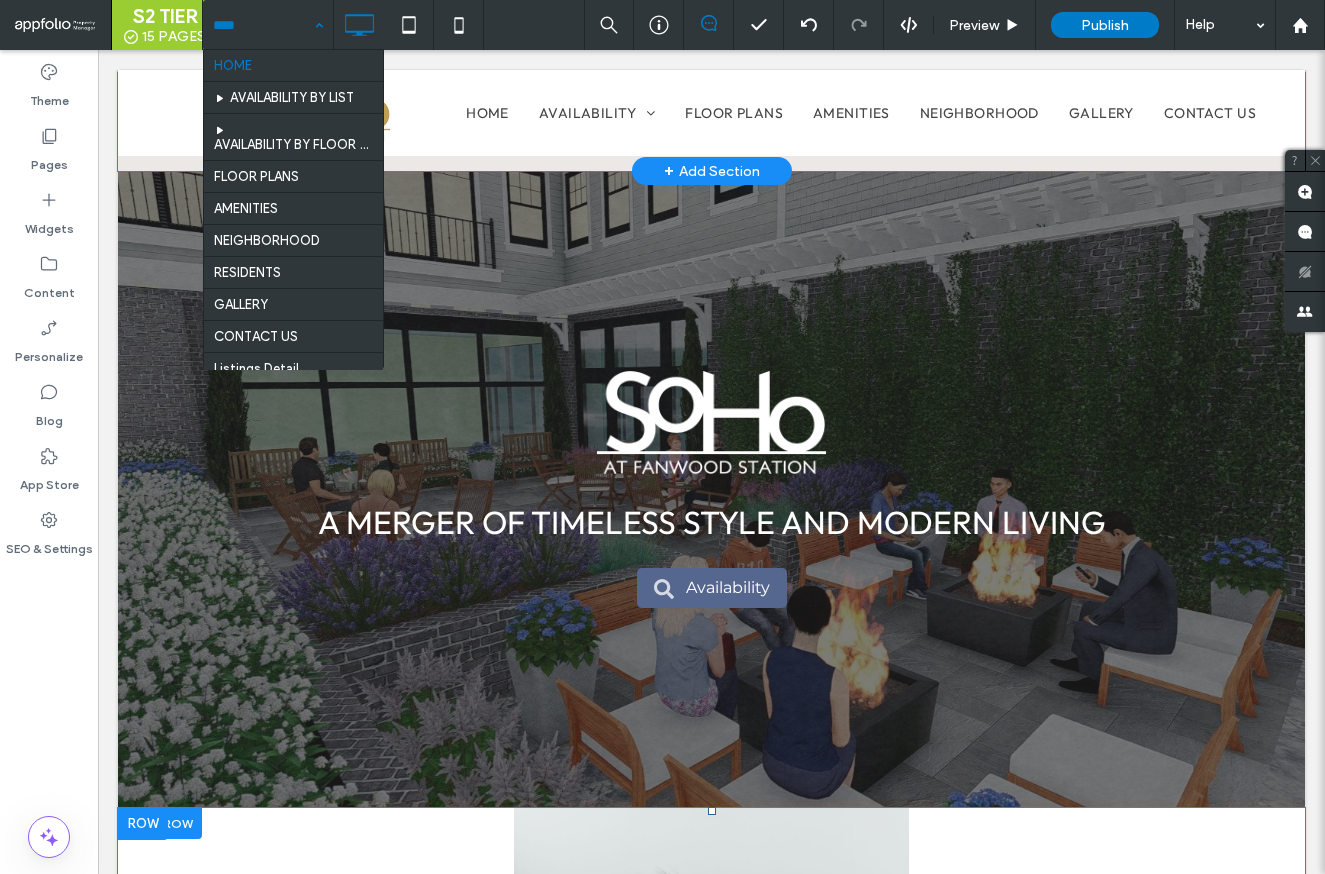 scroll, scrollTop: 1582, scrollLeft: 0, axis: vertical 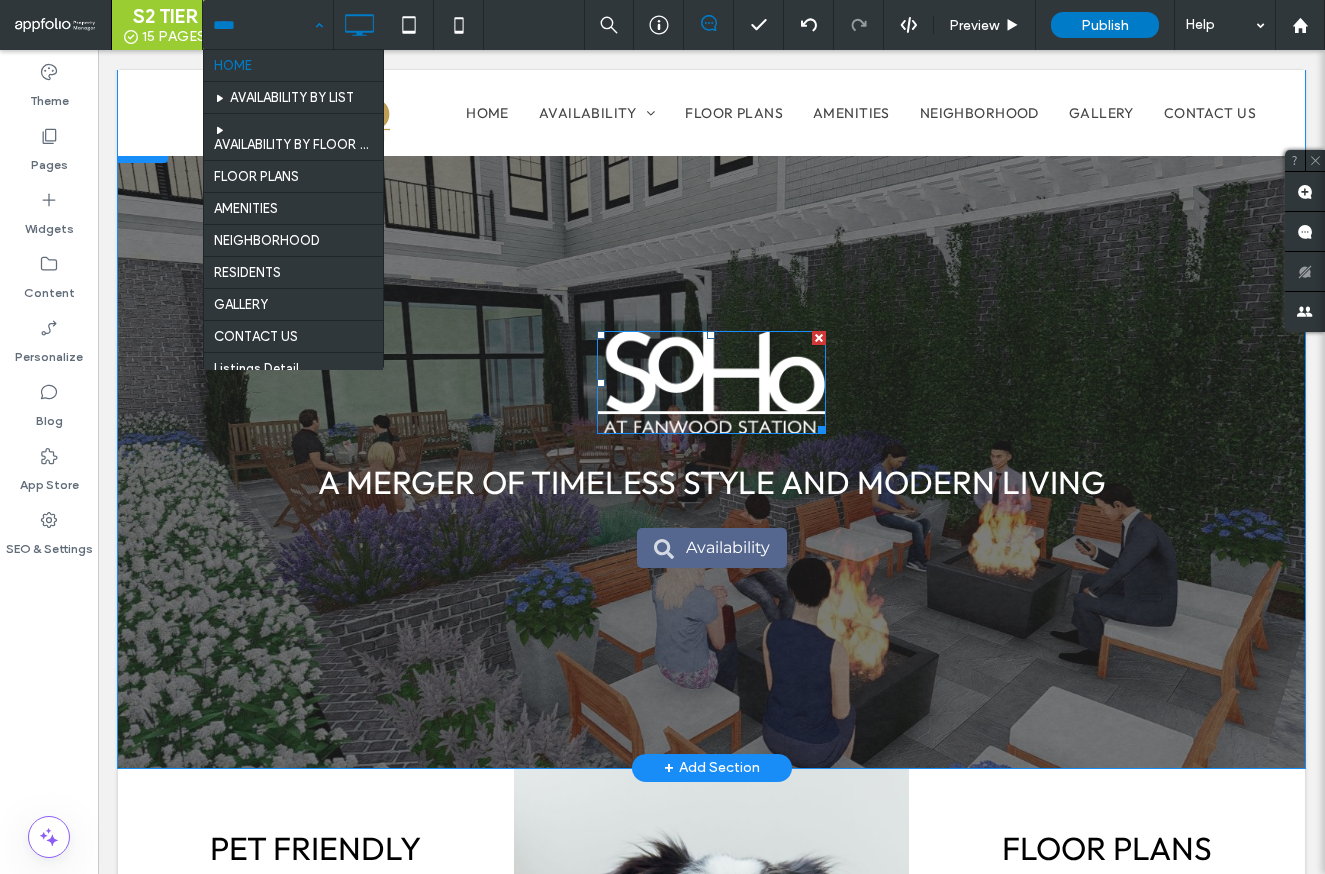 drag, startPoint x: 809, startPoint y: 341, endPoint x: 907, endPoint y: 391, distance: 110.01818 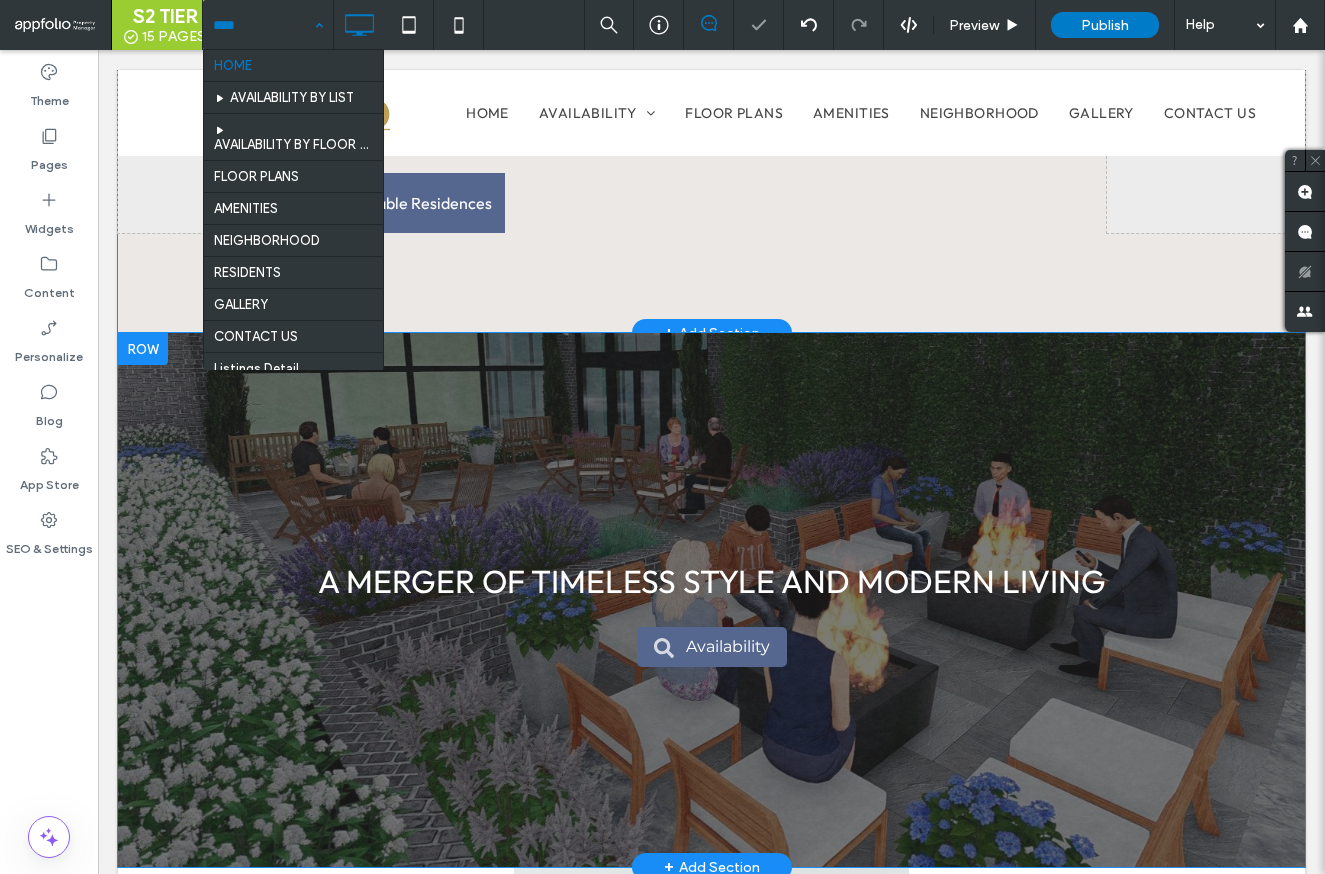 scroll, scrollTop: 1132, scrollLeft: 0, axis: vertical 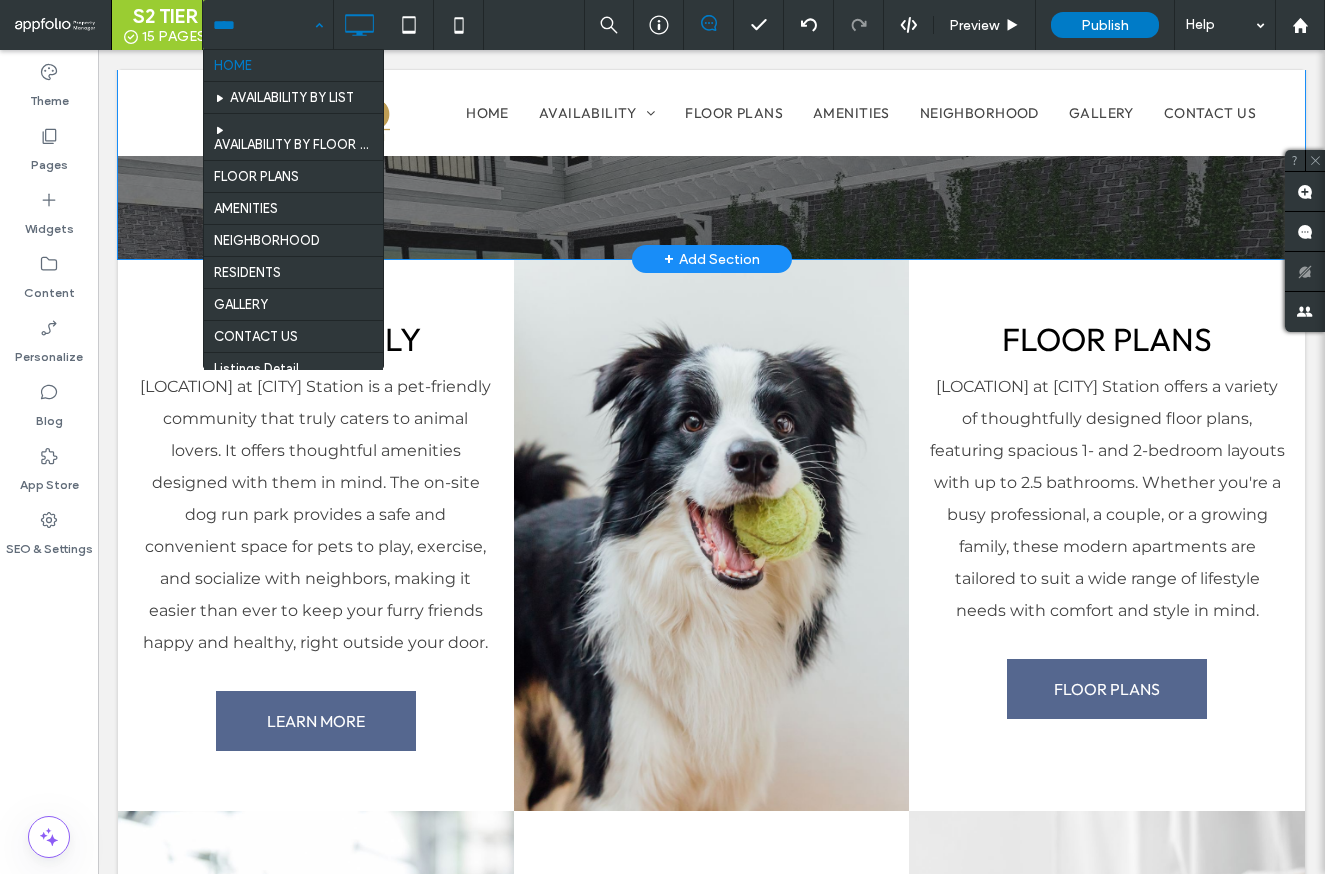 click on "+ Add Section" at bounding box center [712, 259] 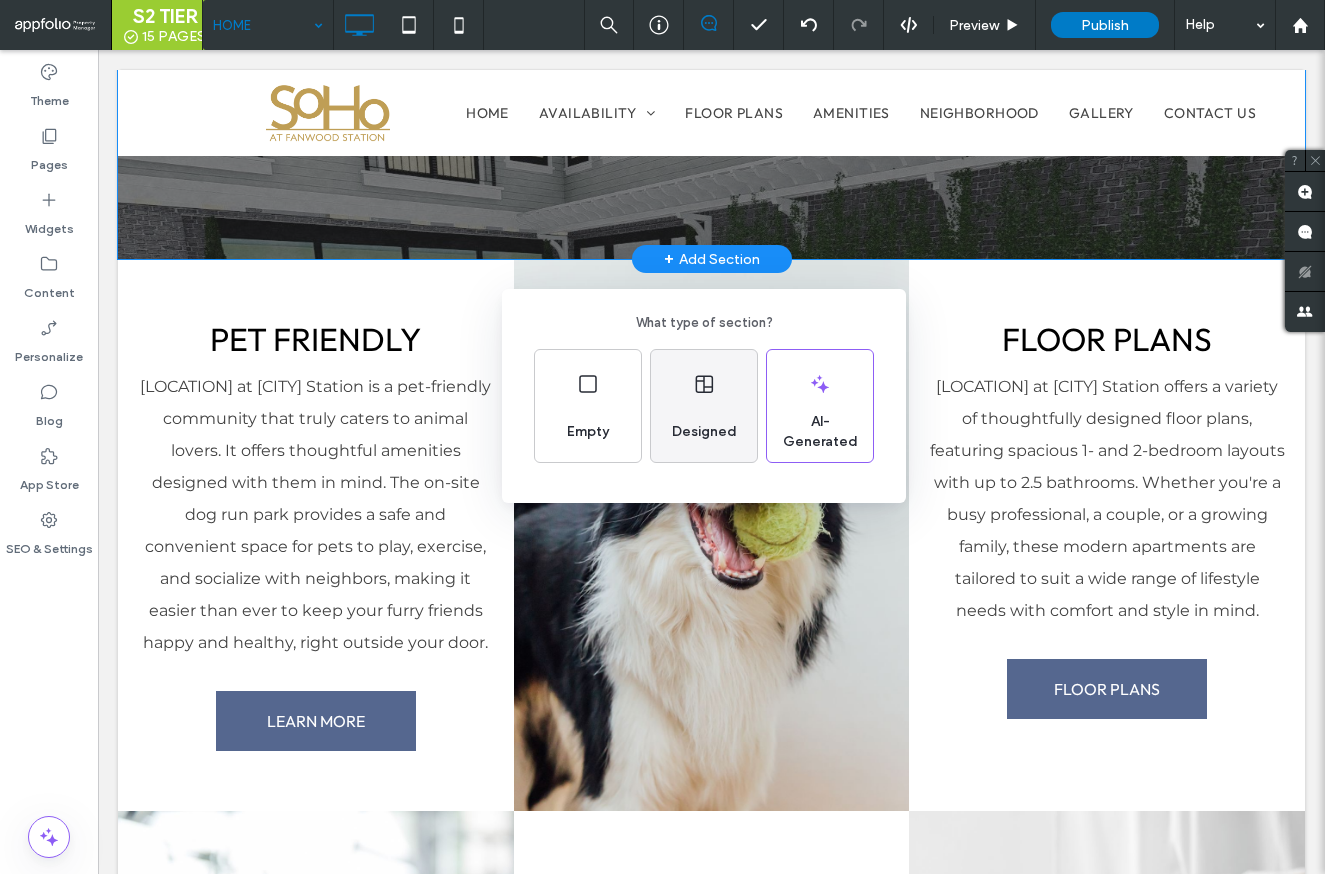 click 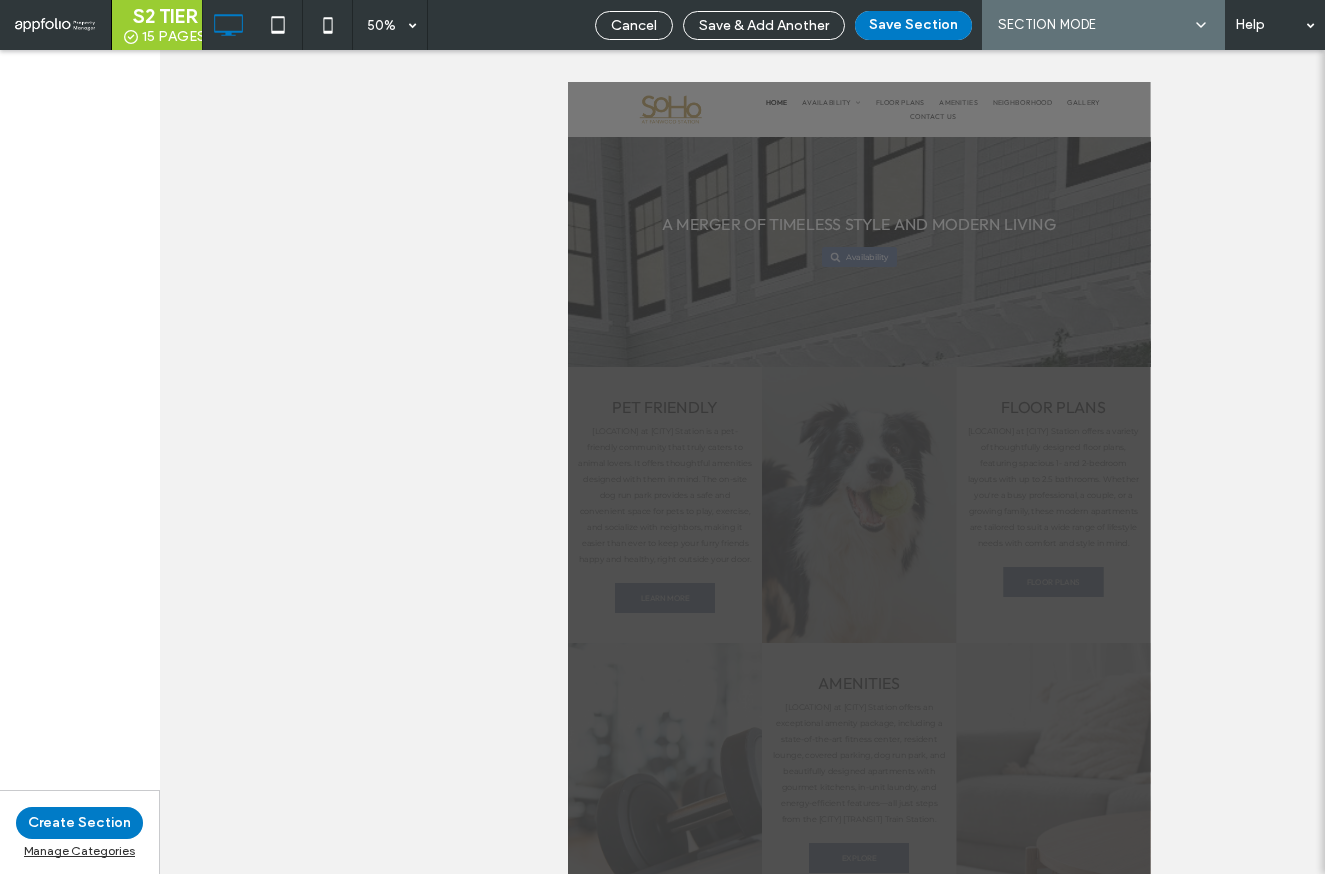 scroll, scrollTop: 1697, scrollLeft: 0, axis: vertical 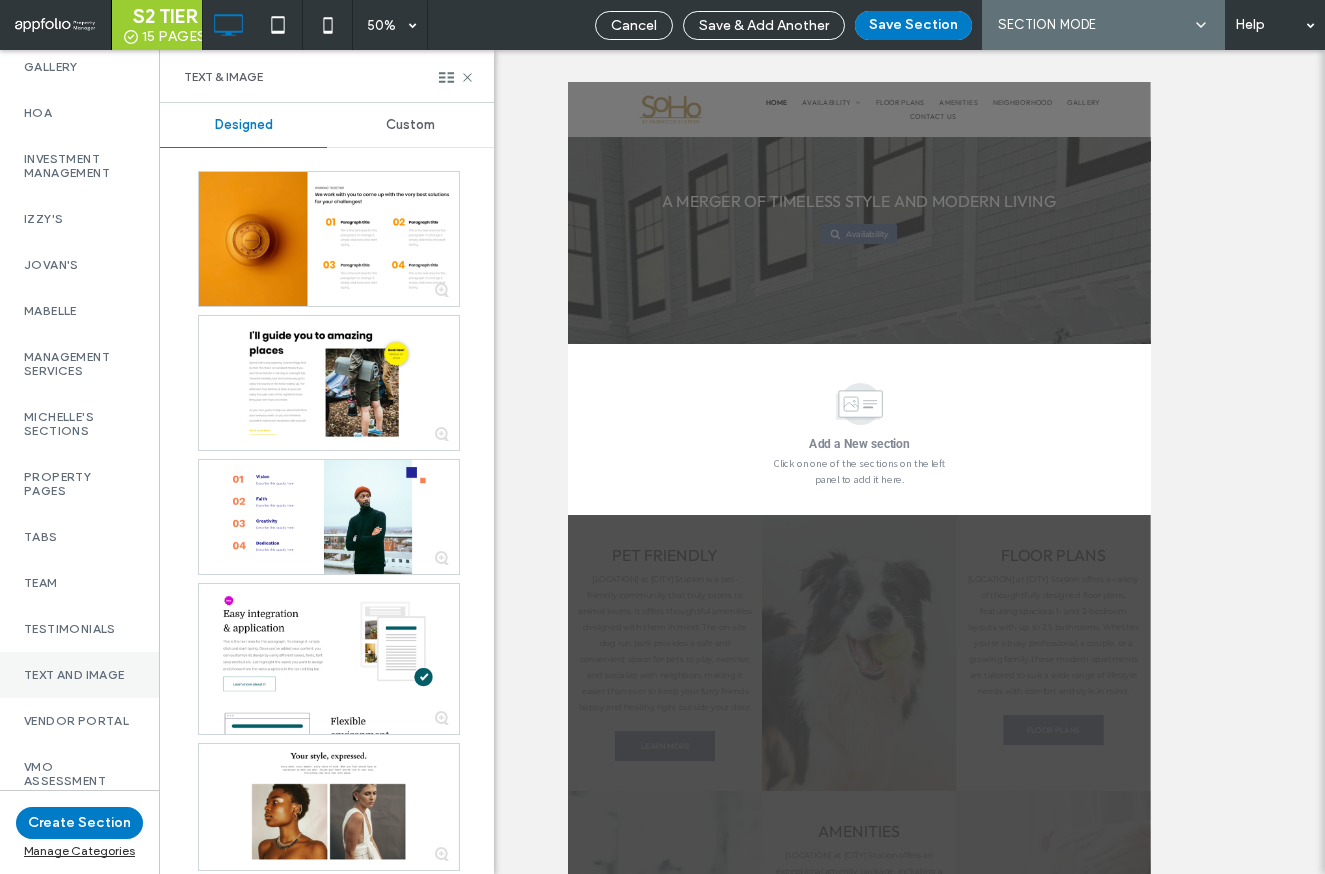 click on "Text and Image" at bounding box center [79, 675] 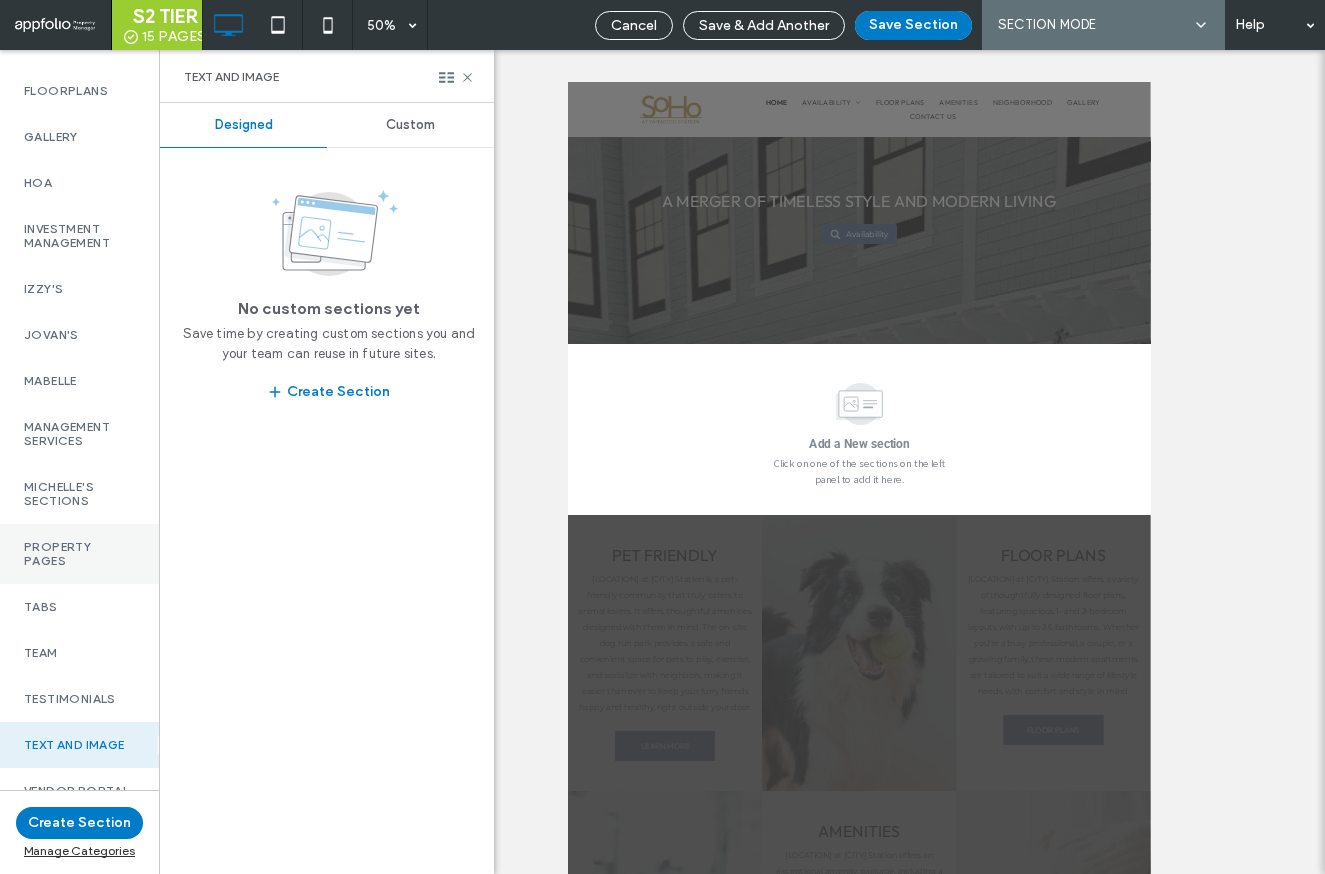 scroll, scrollTop: 1361, scrollLeft: 0, axis: vertical 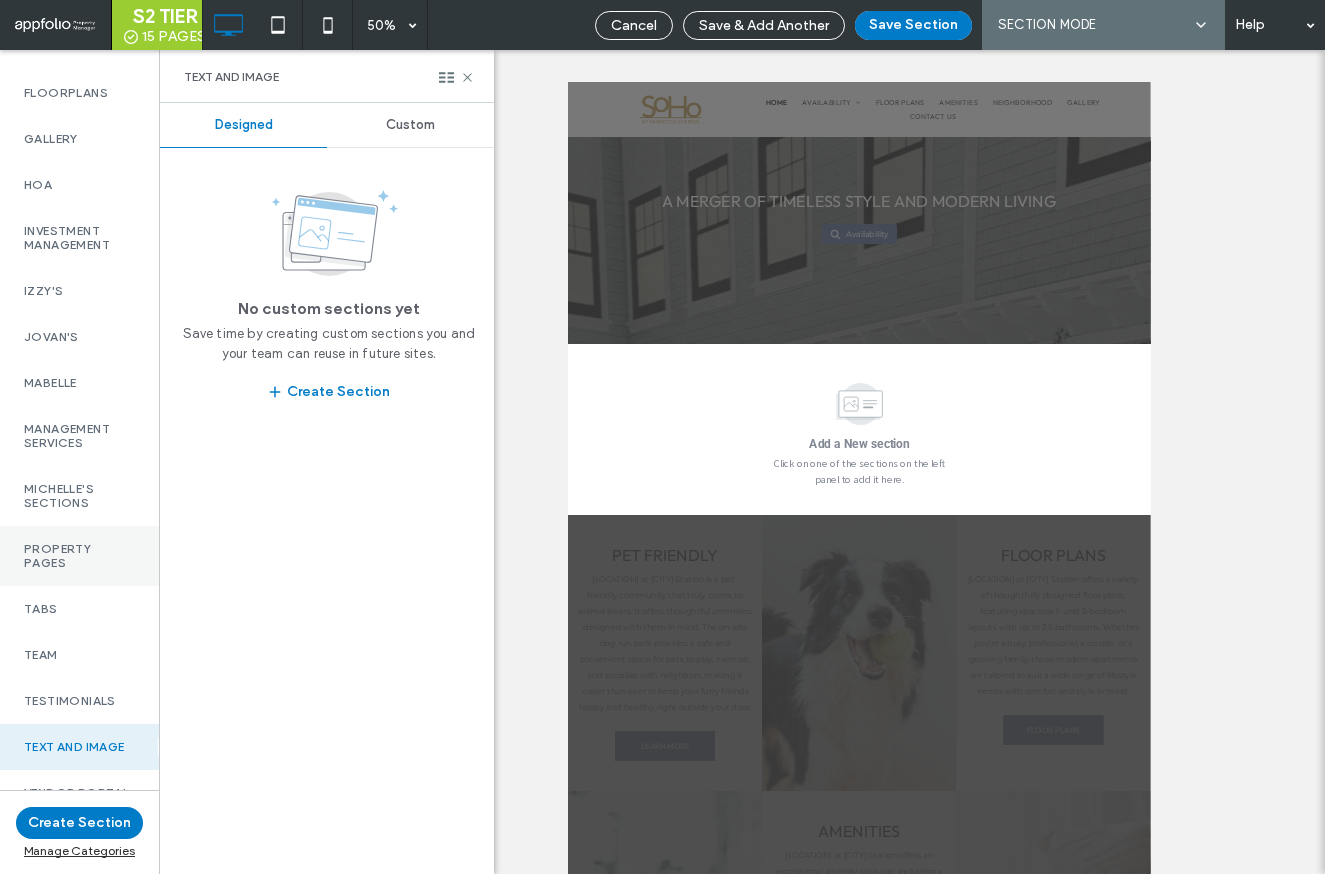 click on "Property Pages" at bounding box center (79, 556) 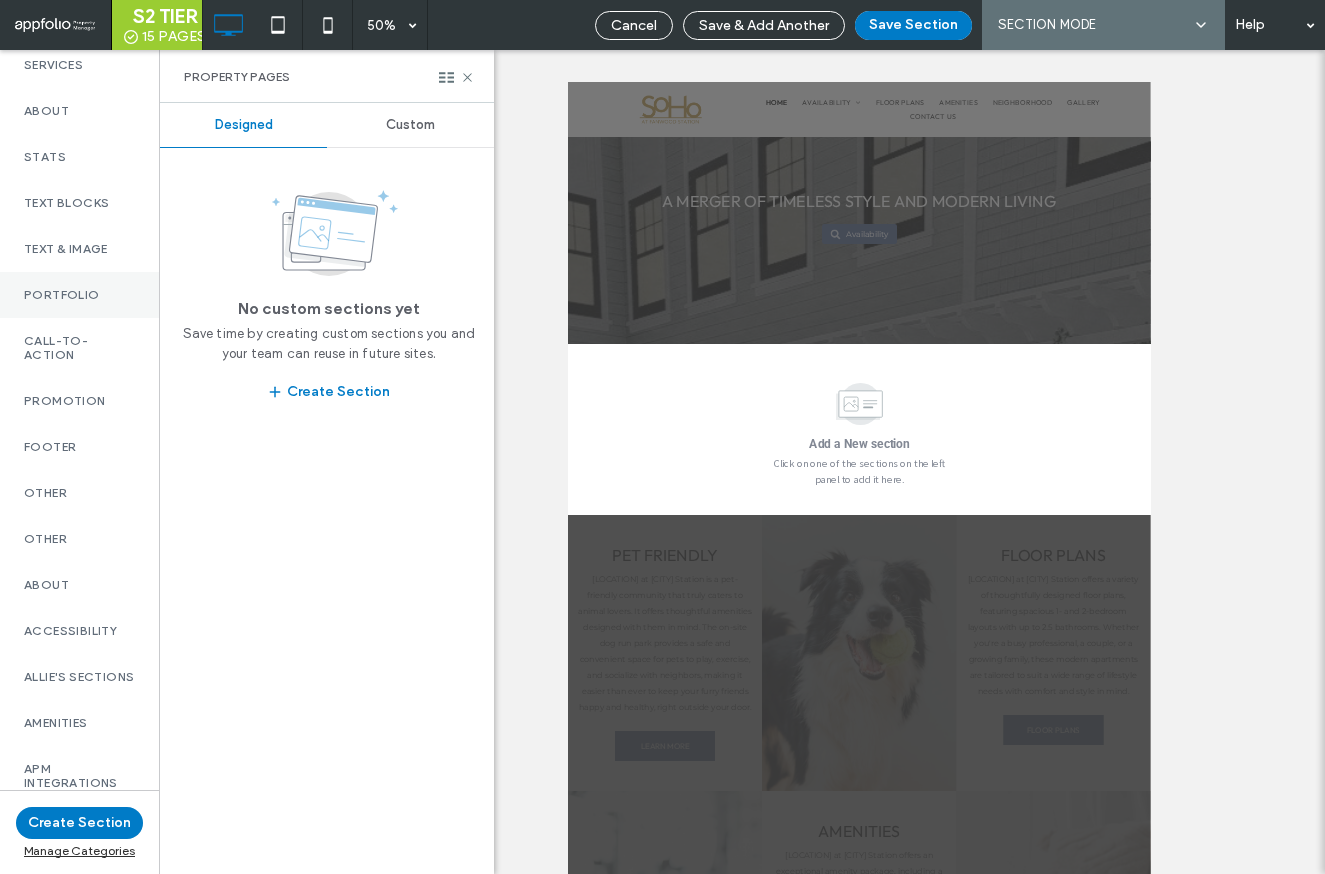 scroll, scrollTop: 257, scrollLeft: 0, axis: vertical 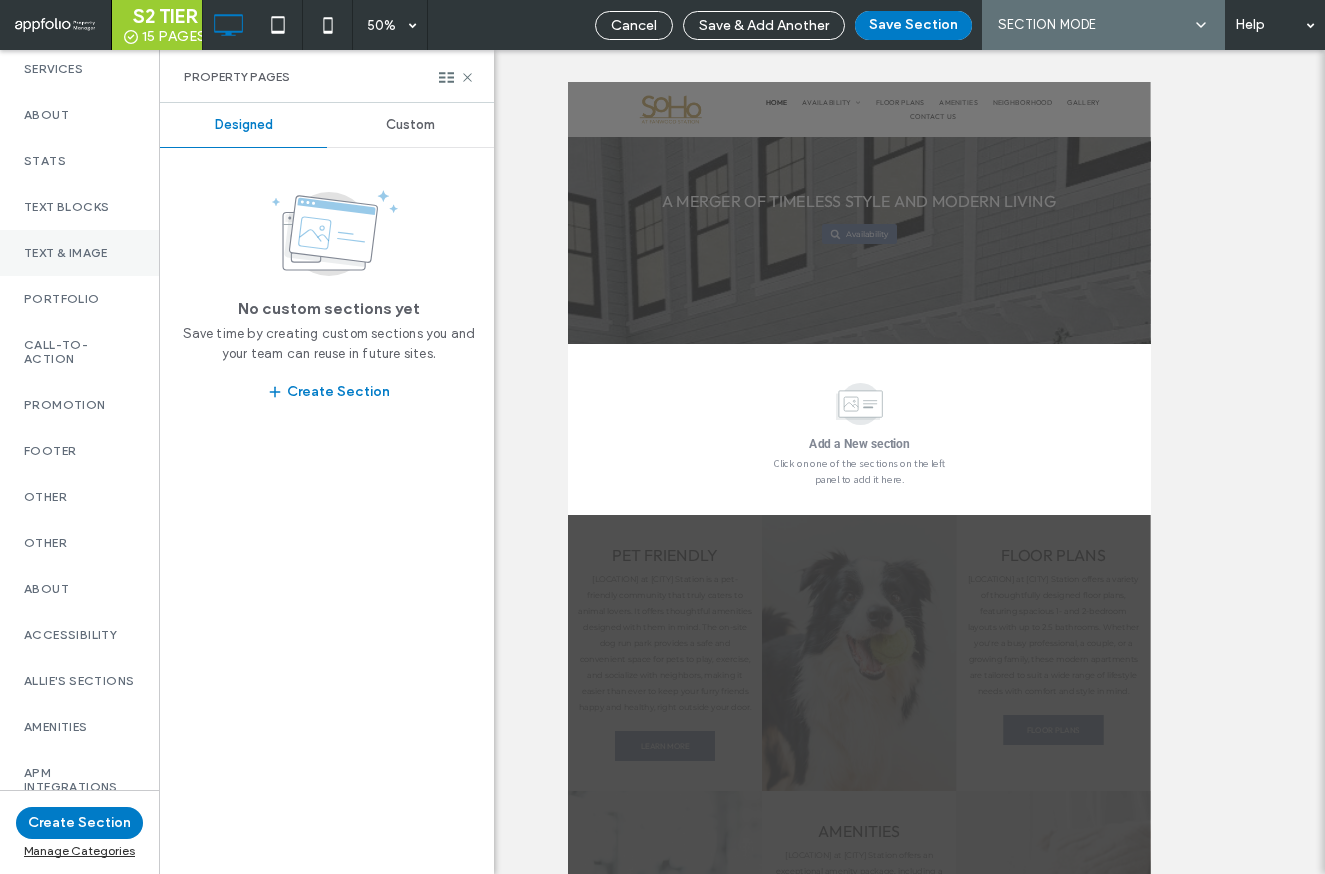 click on "Text & Image" at bounding box center (79, 253) 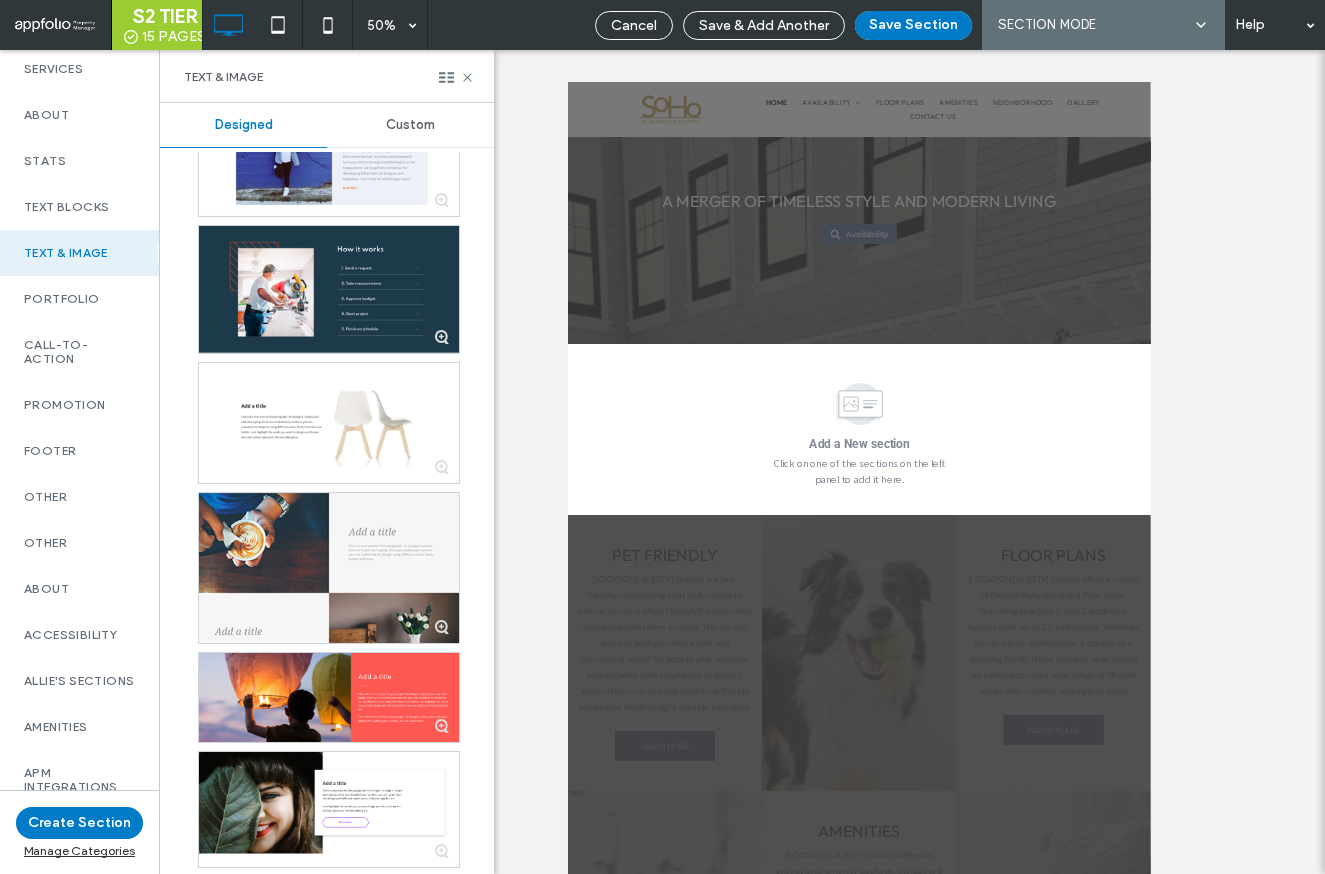 scroll, scrollTop: 1012, scrollLeft: 0, axis: vertical 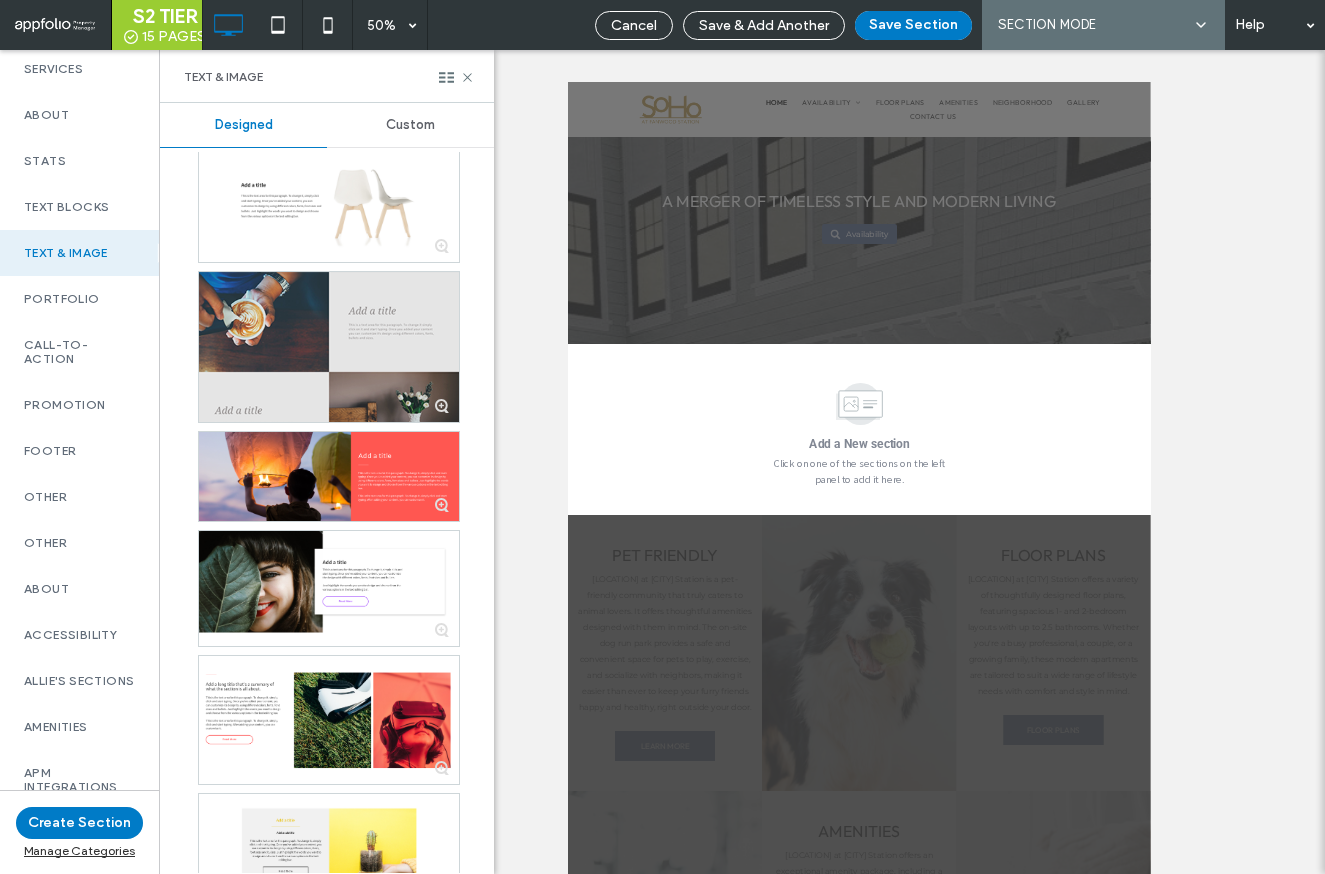 click at bounding box center (329, 347) 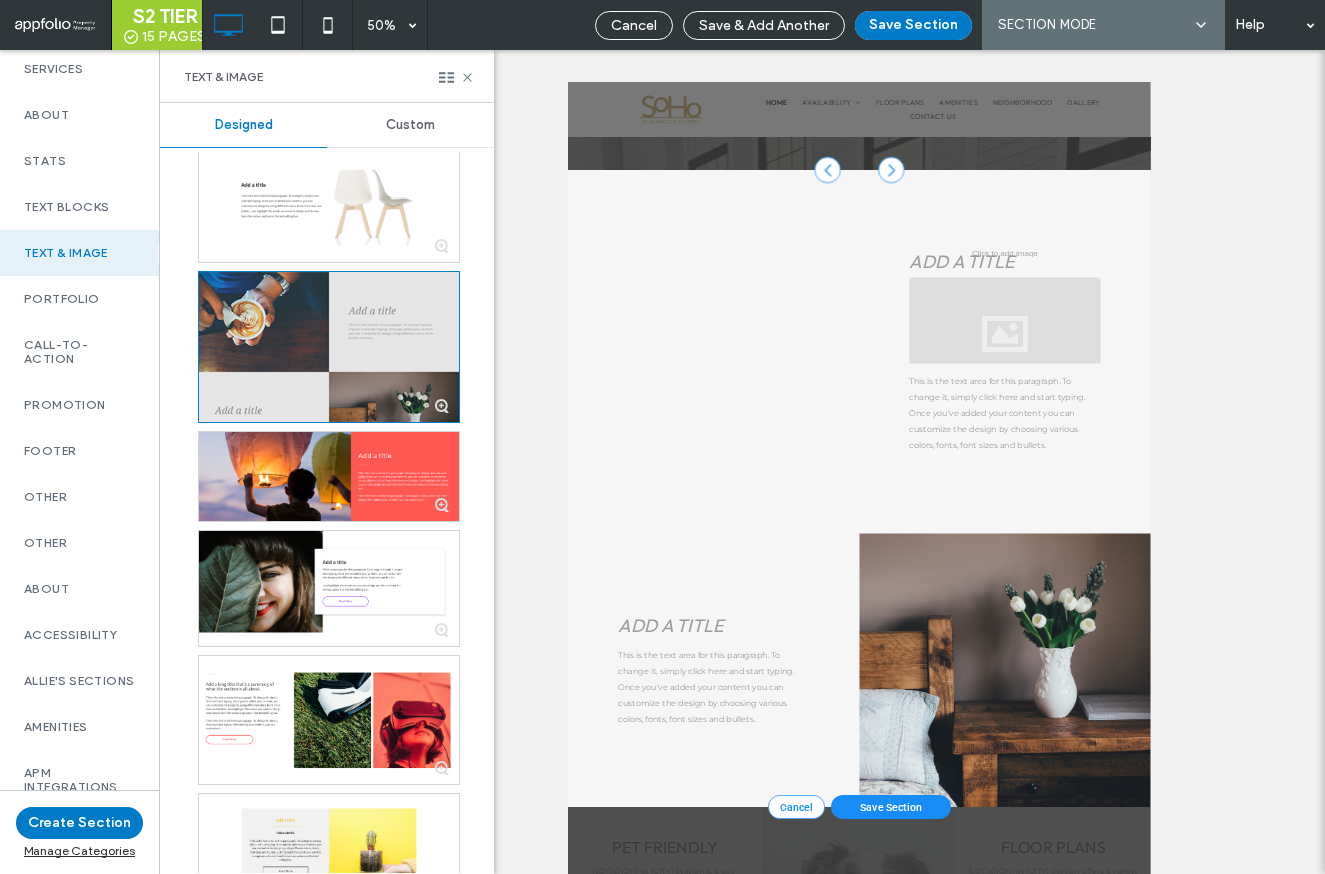 scroll, scrollTop: 2062, scrollLeft: 0, axis: vertical 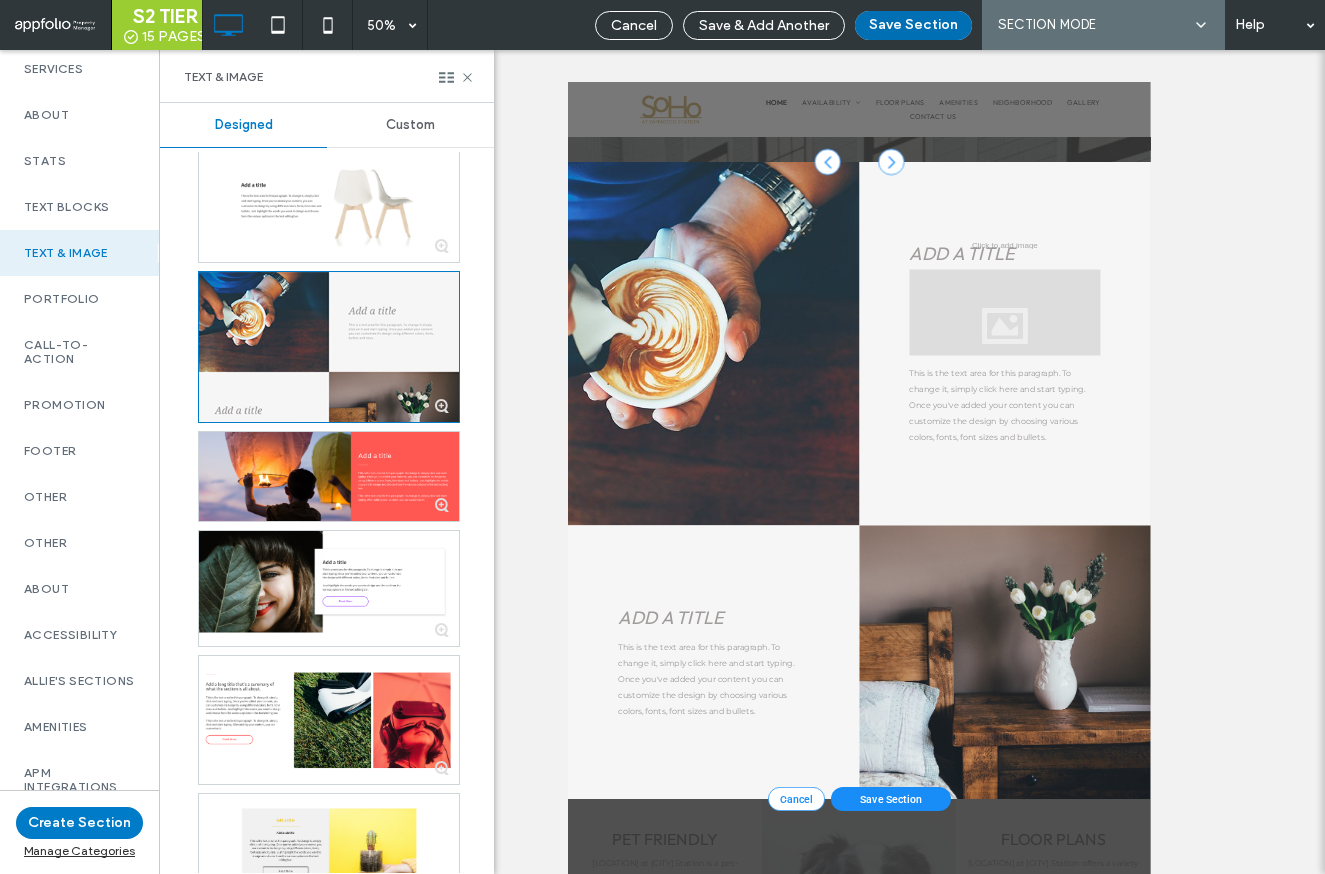 click on "Save Section" at bounding box center [913, 25] 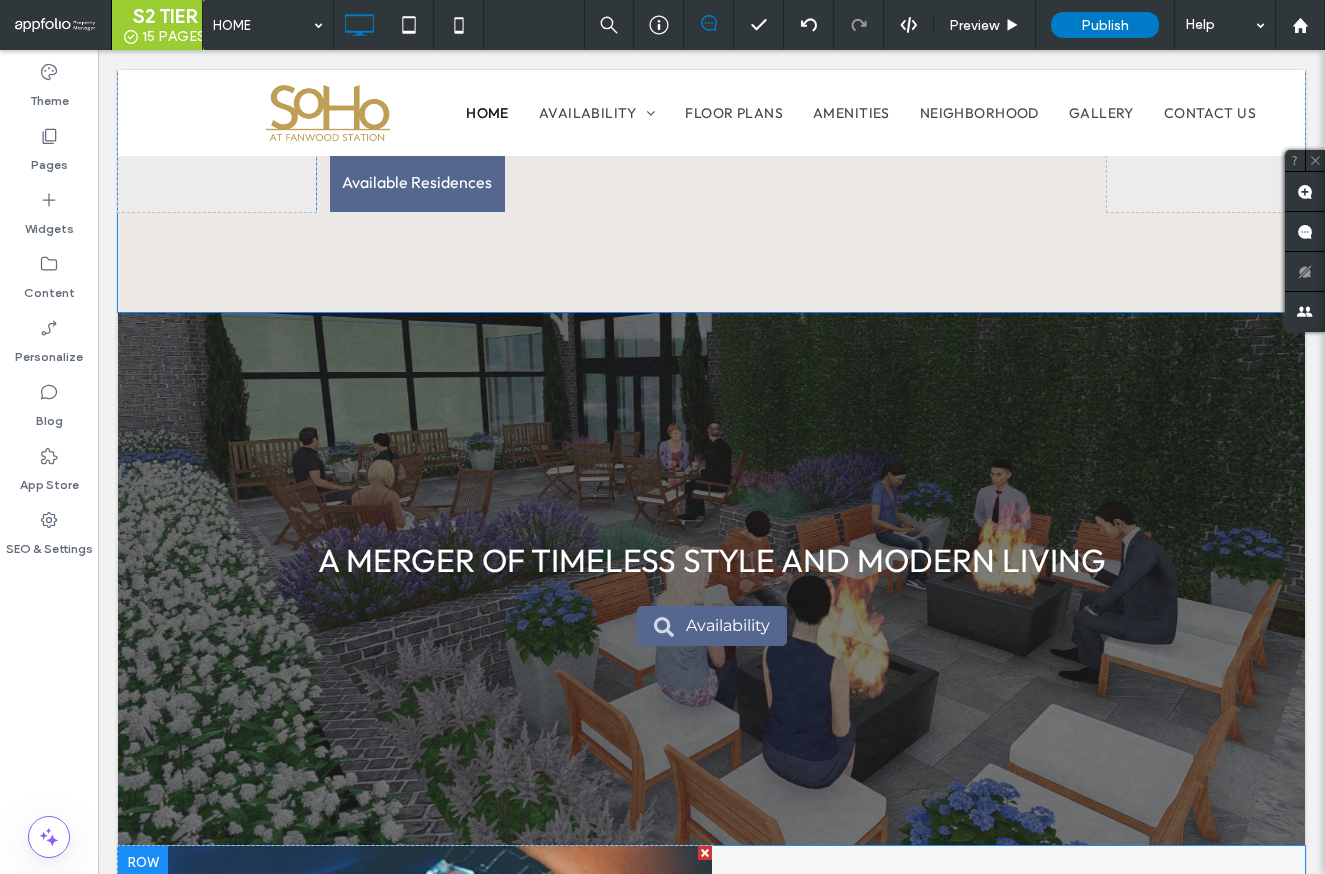 scroll, scrollTop: 1786, scrollLeft: 0, axis: vertical 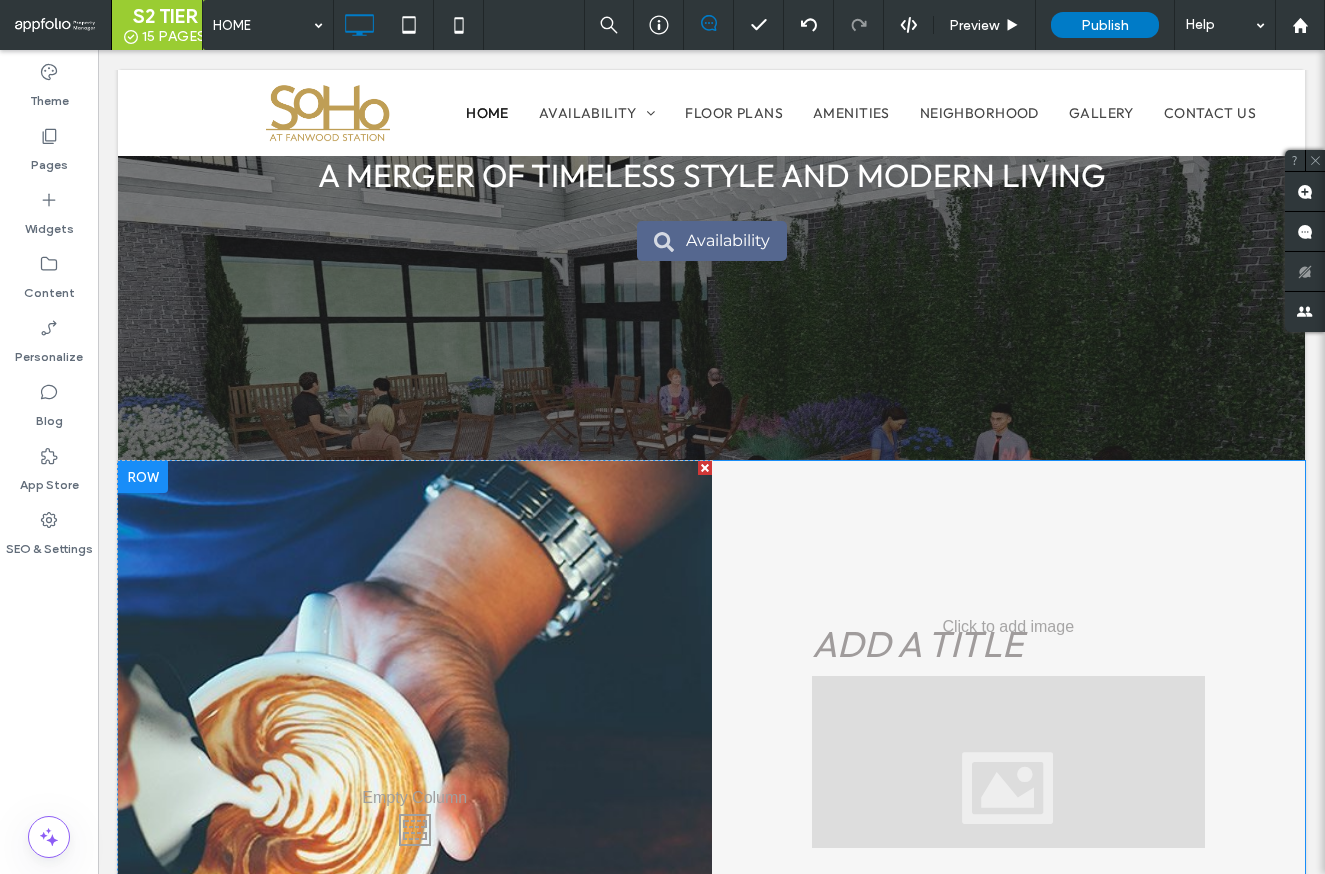 click on "Click To Paste" at bounding box center [415, 824] 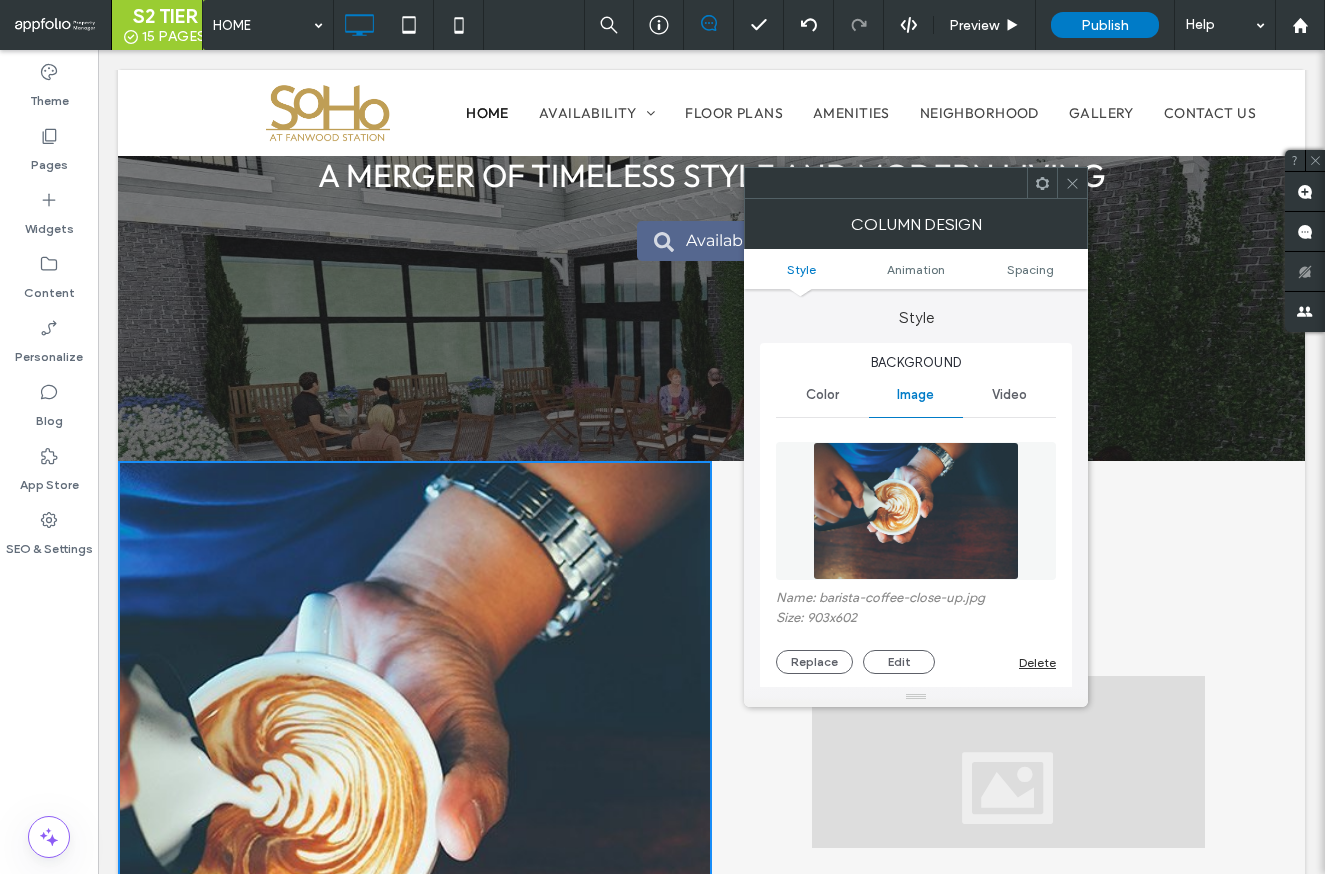 click on "Name: barista-coffee-close-up.jpg Size: 903x602 Replace Edit Delete" at bounding box center (916, 553) 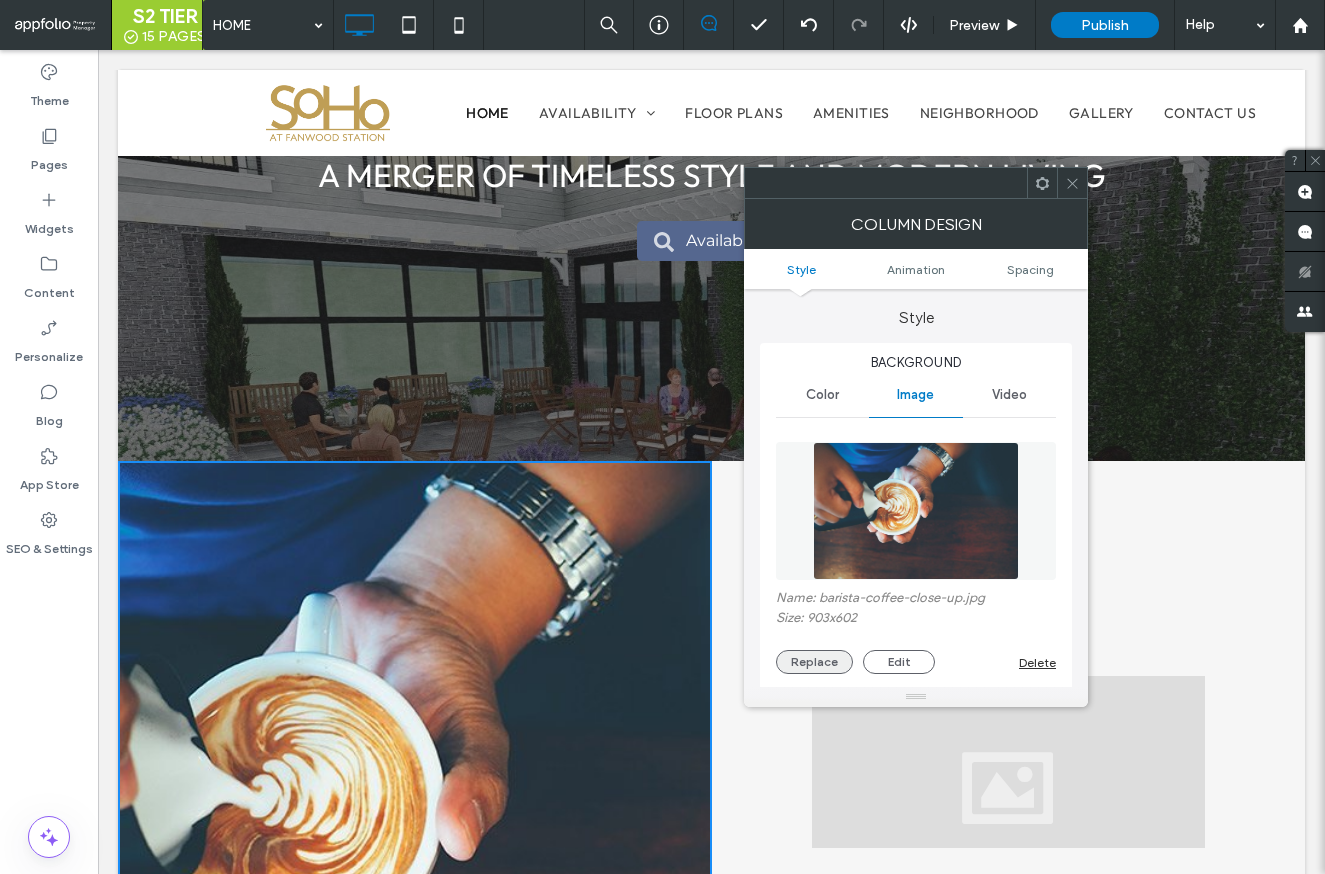 click on "Replace" at bounding box center (814, 662) 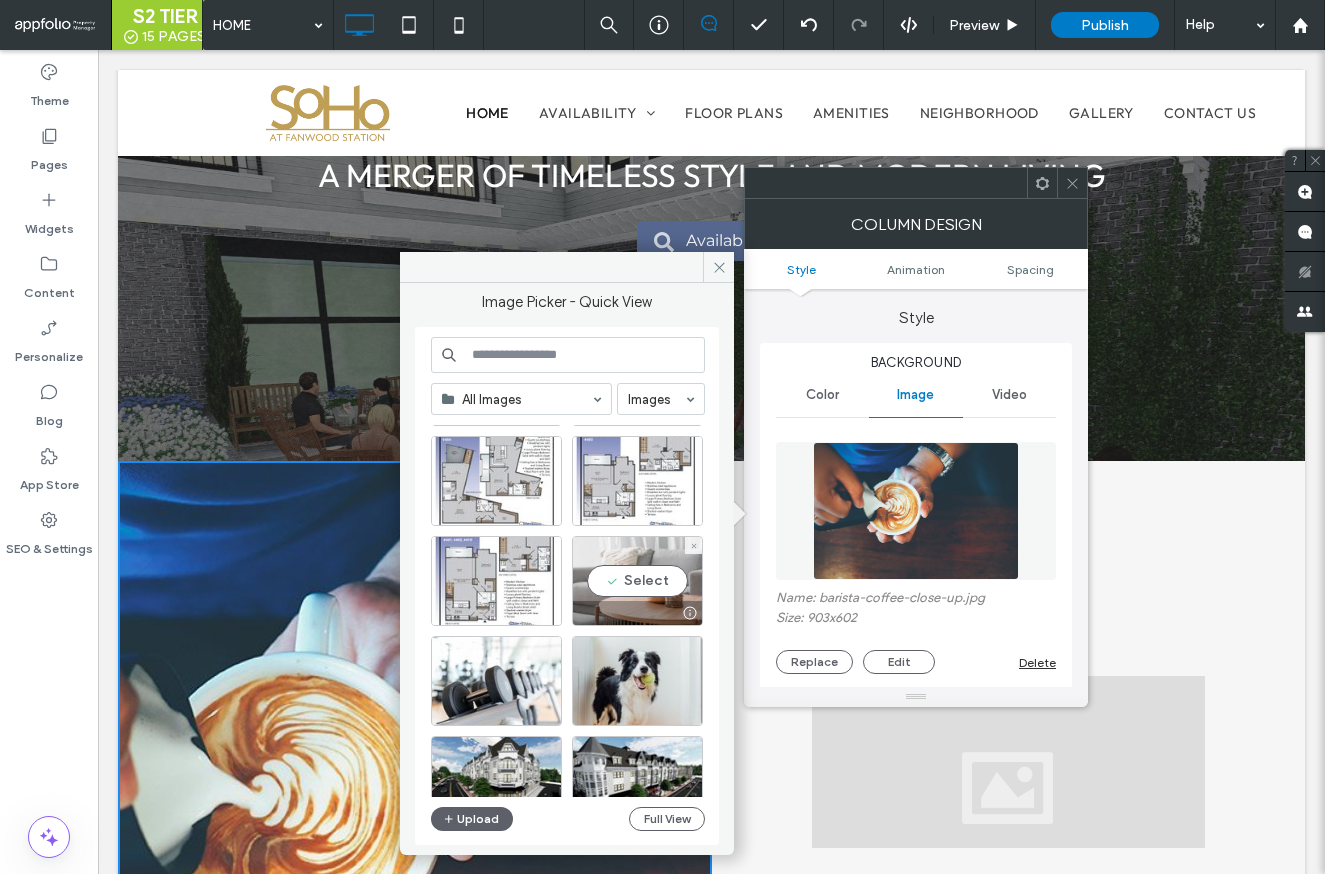 scroll, scrollTop: 1520, scrollLeft: 0, axis: vertical 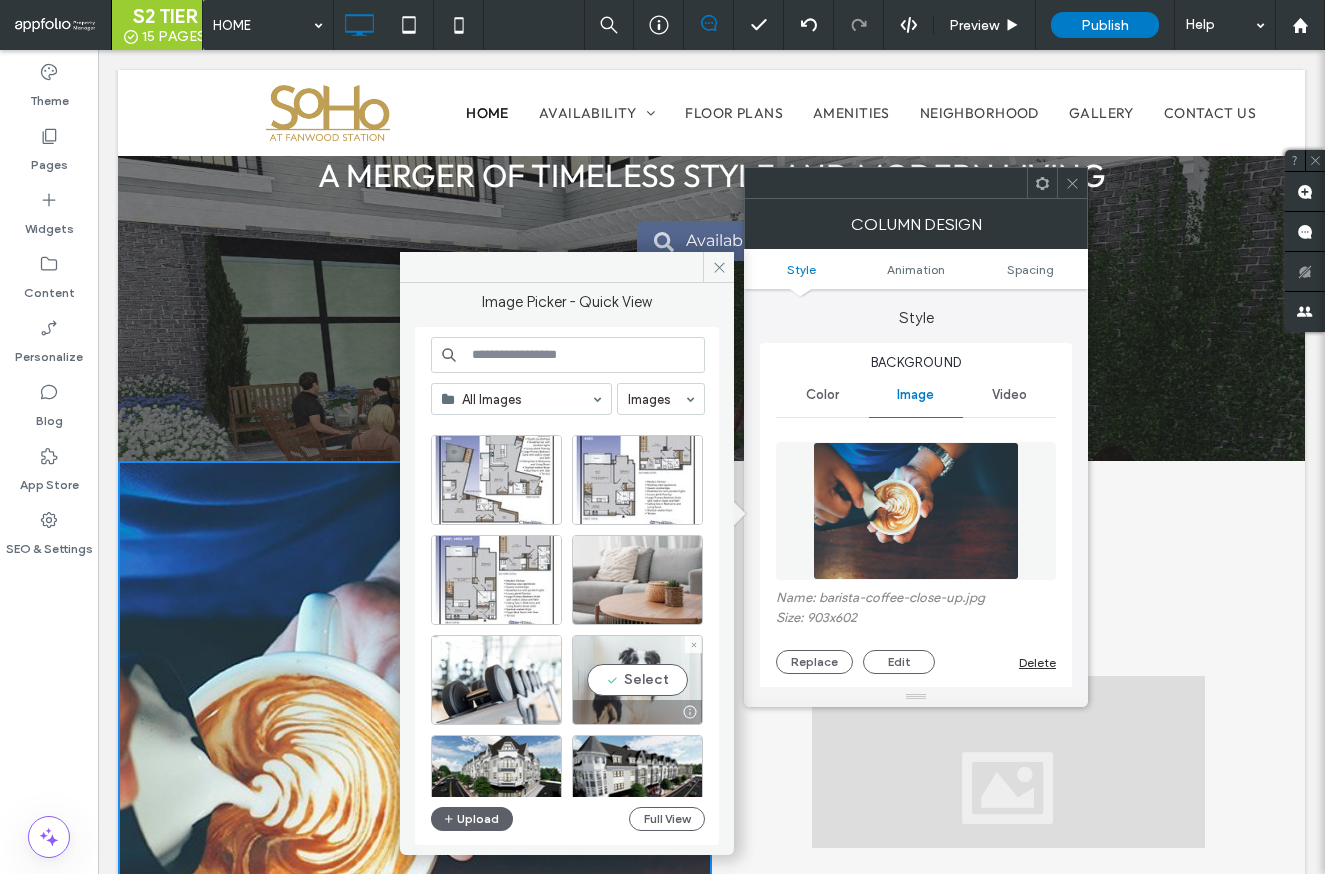 click at bounding box center (637, 712) 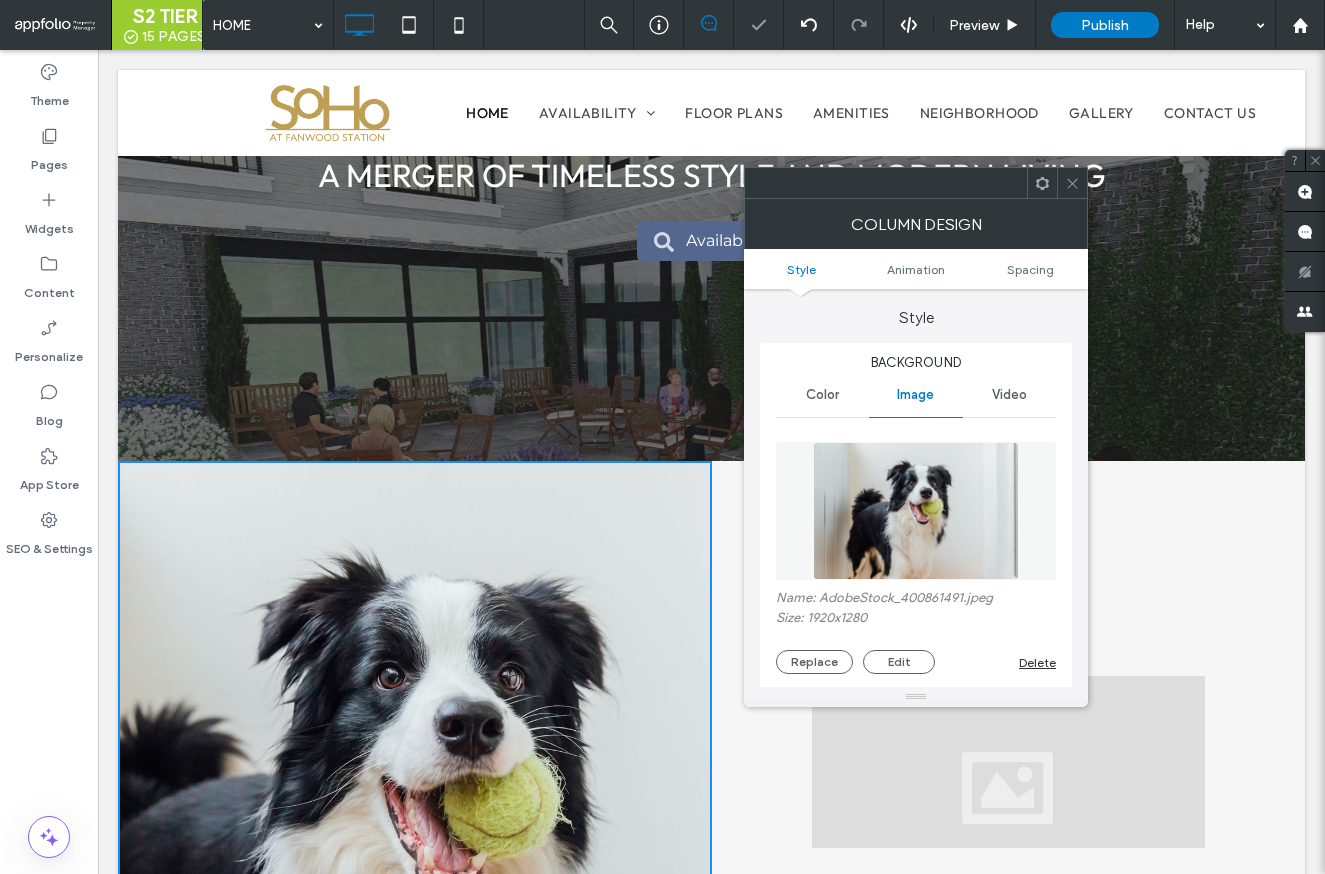 click 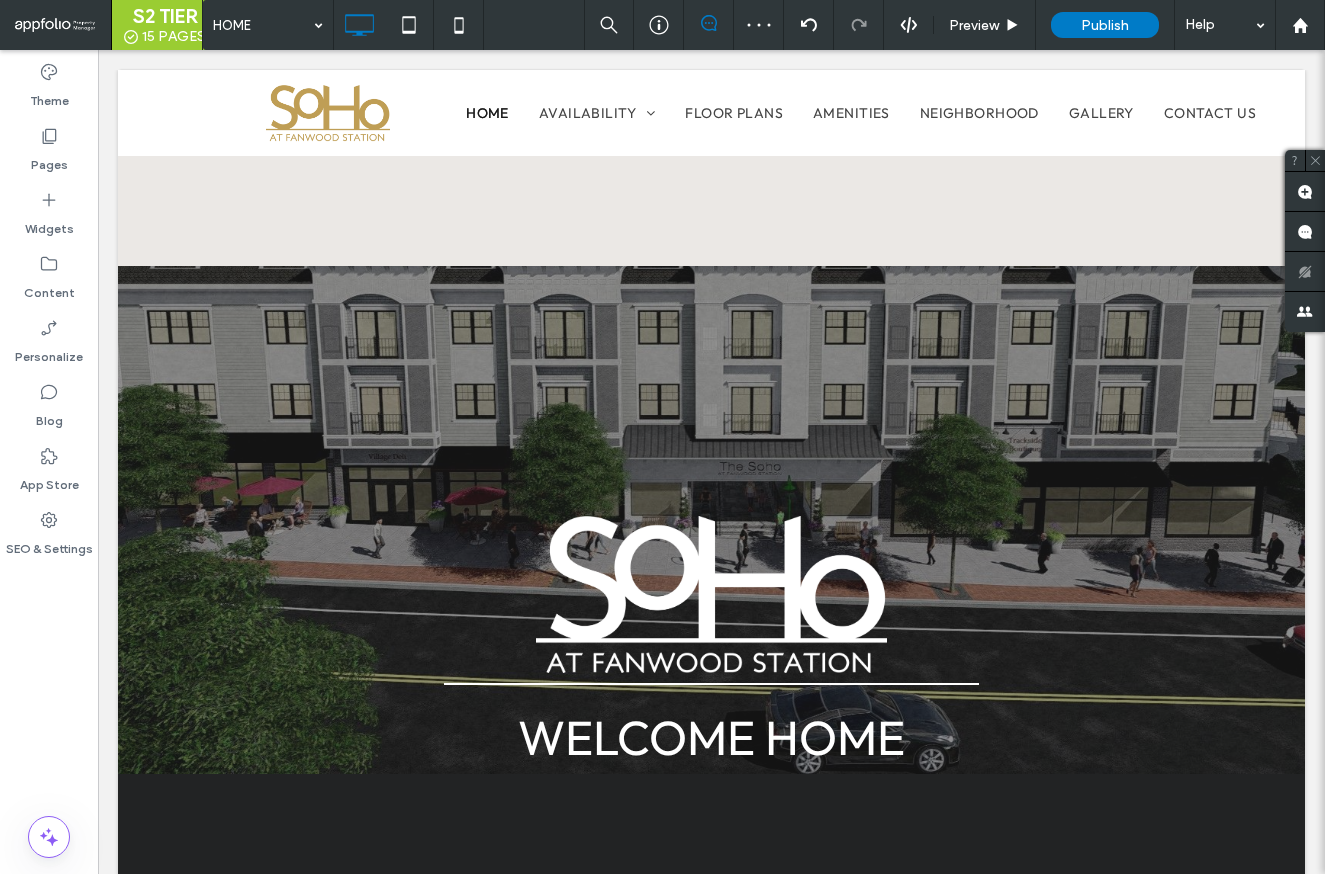 scroll, scrollTop: 1786, scrollLeft: 0, axis: vertical 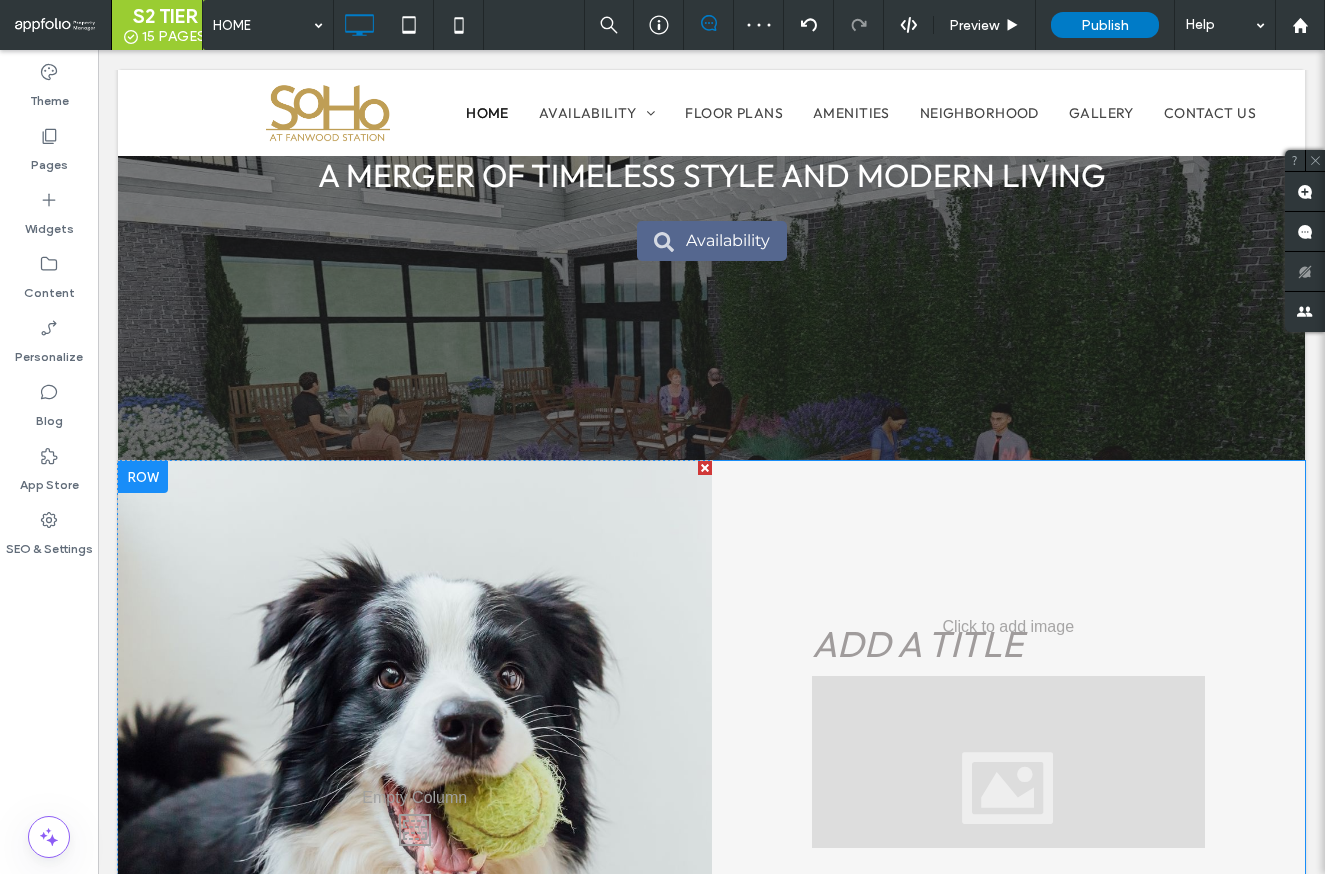 click on "Add a title
This is the text area for this paragraph. To change it, simply click here and start typing. Once you've added your content you can customize the design by choosing various colors, fonts, font sizes and bullets.  Click To Paste" at bounding box center (1009, 824) 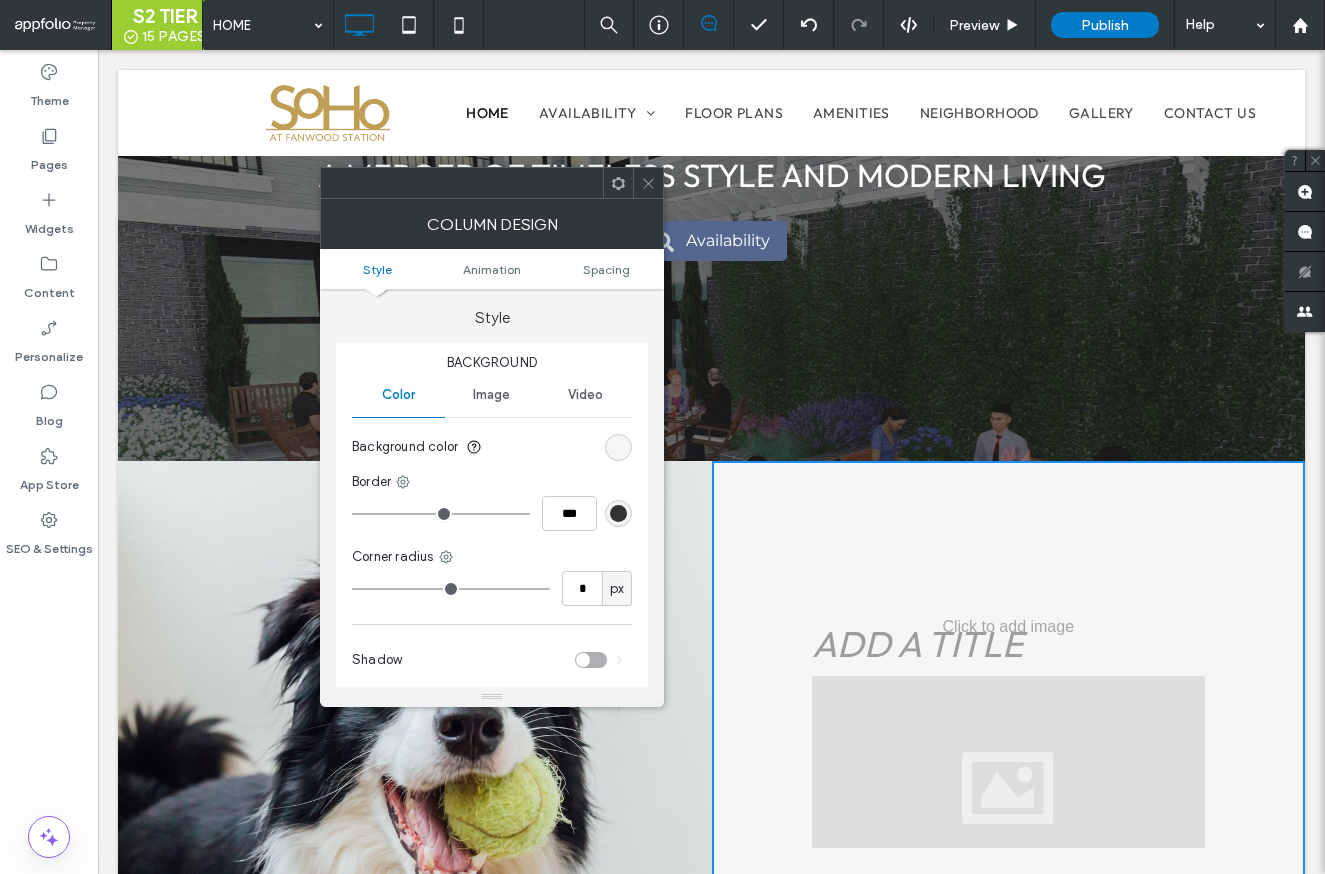 click on "Background color" at bounding box center [492, 447] 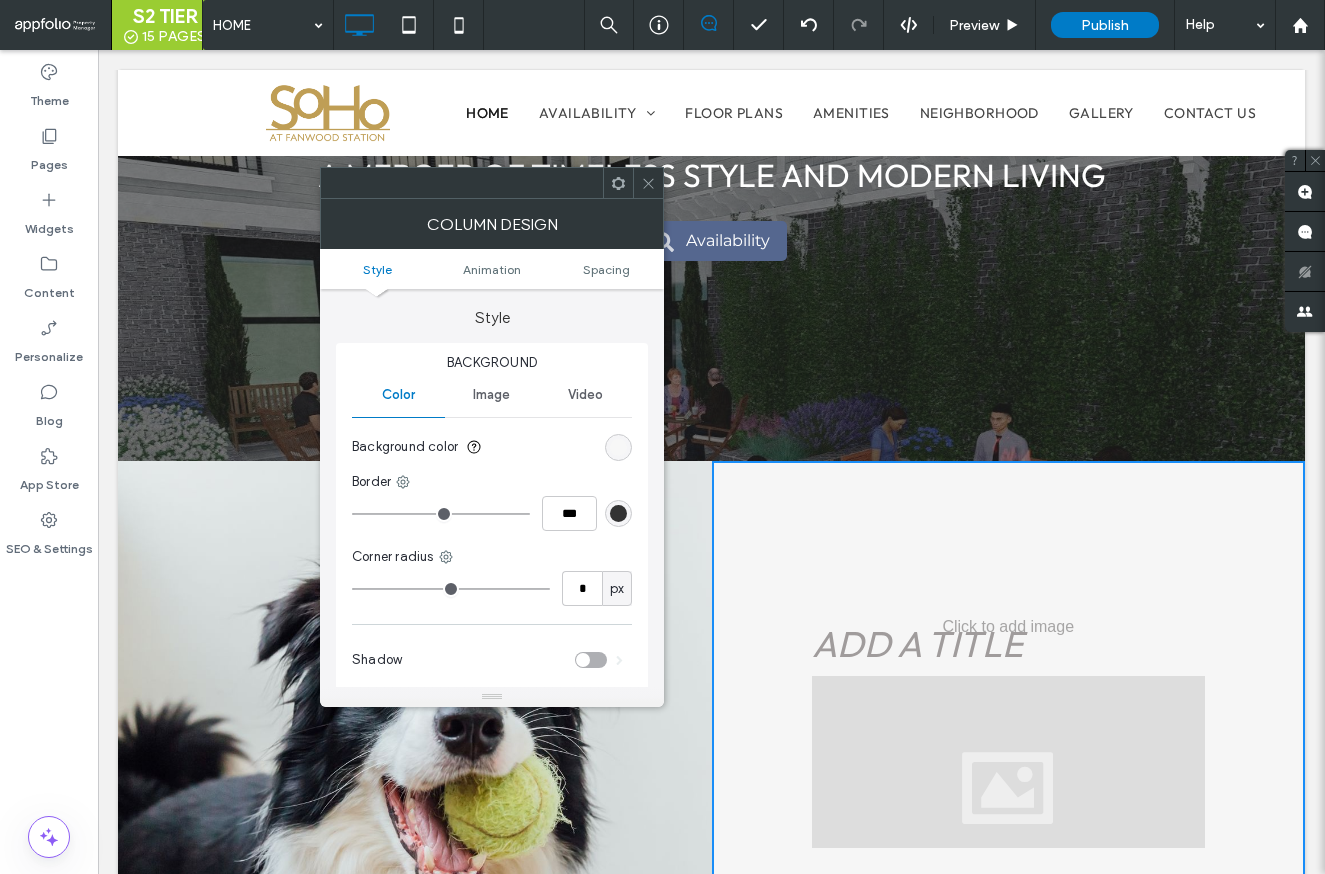 click at bounding box center [618, 447] 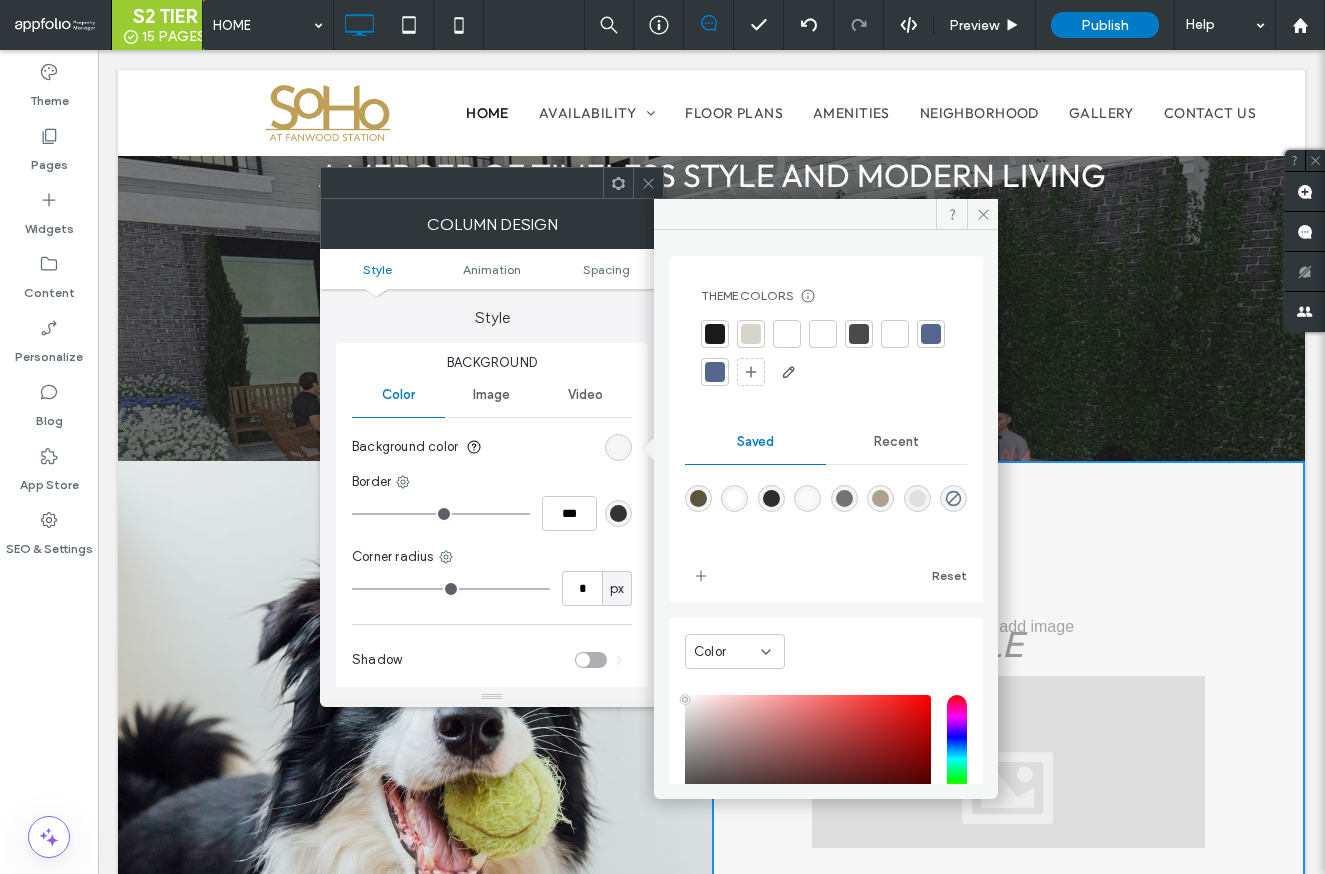 click on "Recent" at bounding box center [896, 442] 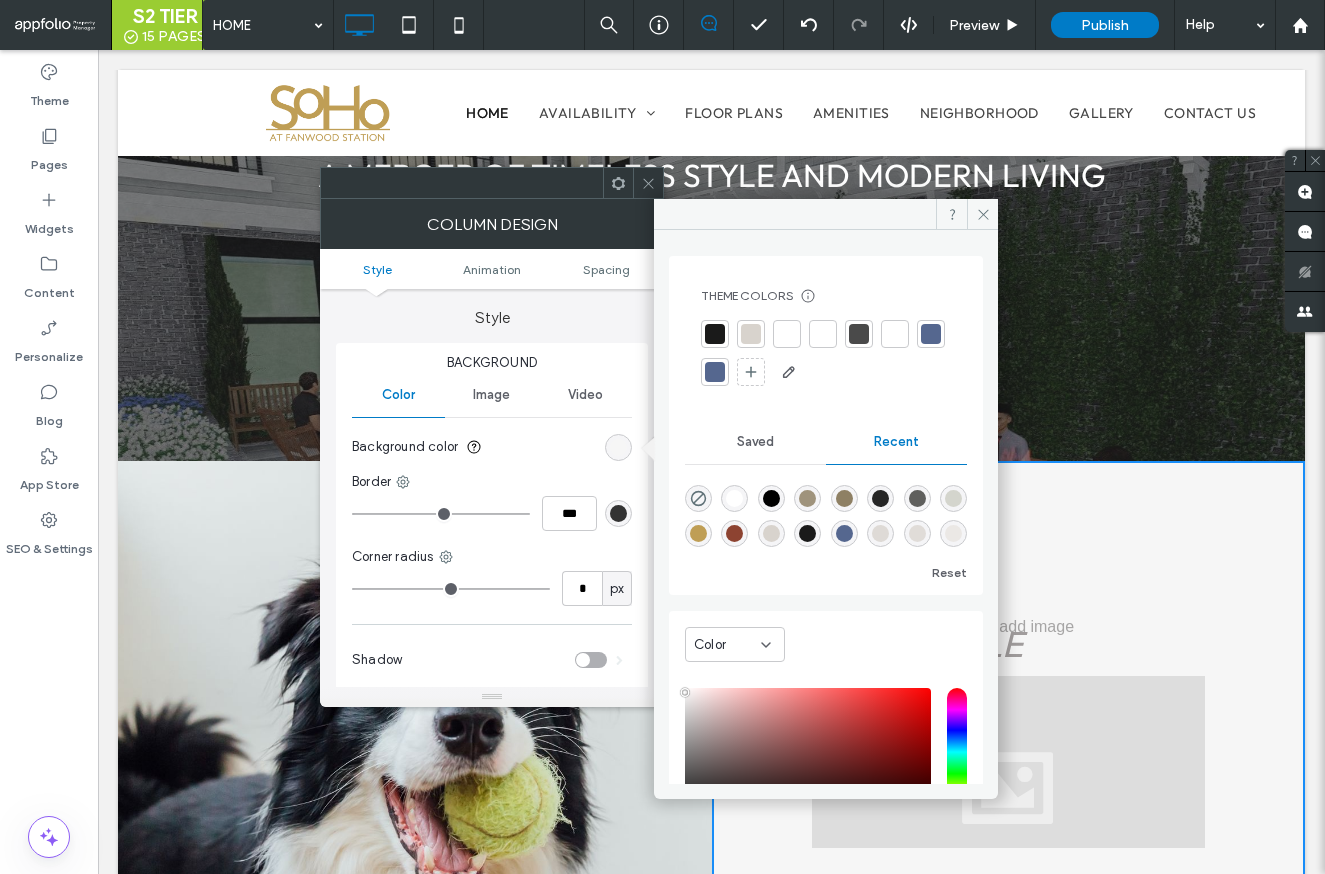scroll, scrollTop: 32, scrollLeft: 0, axis: vertical 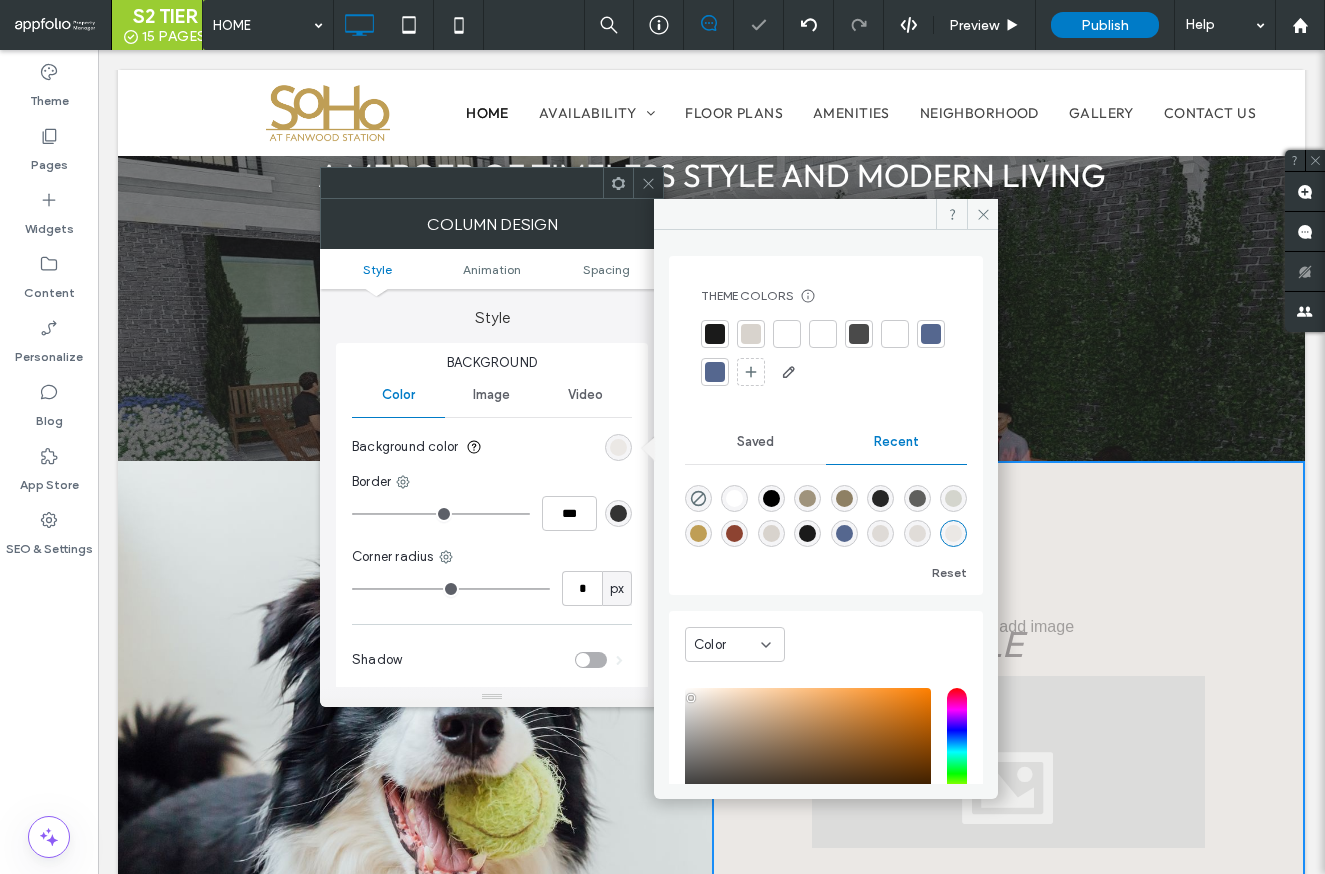 click at bounding box center (648, 183) 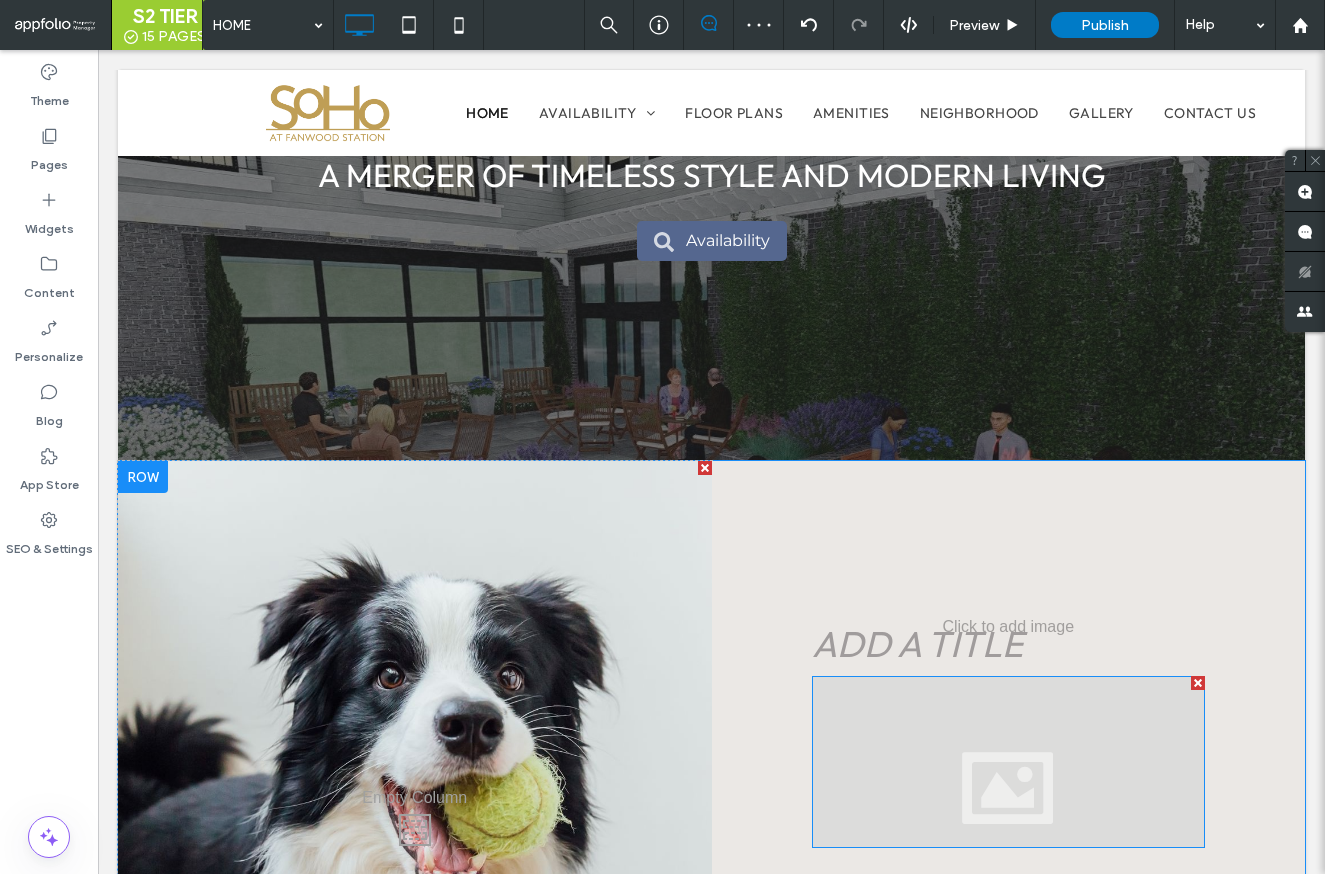 click at bounding box center (1198, 683) 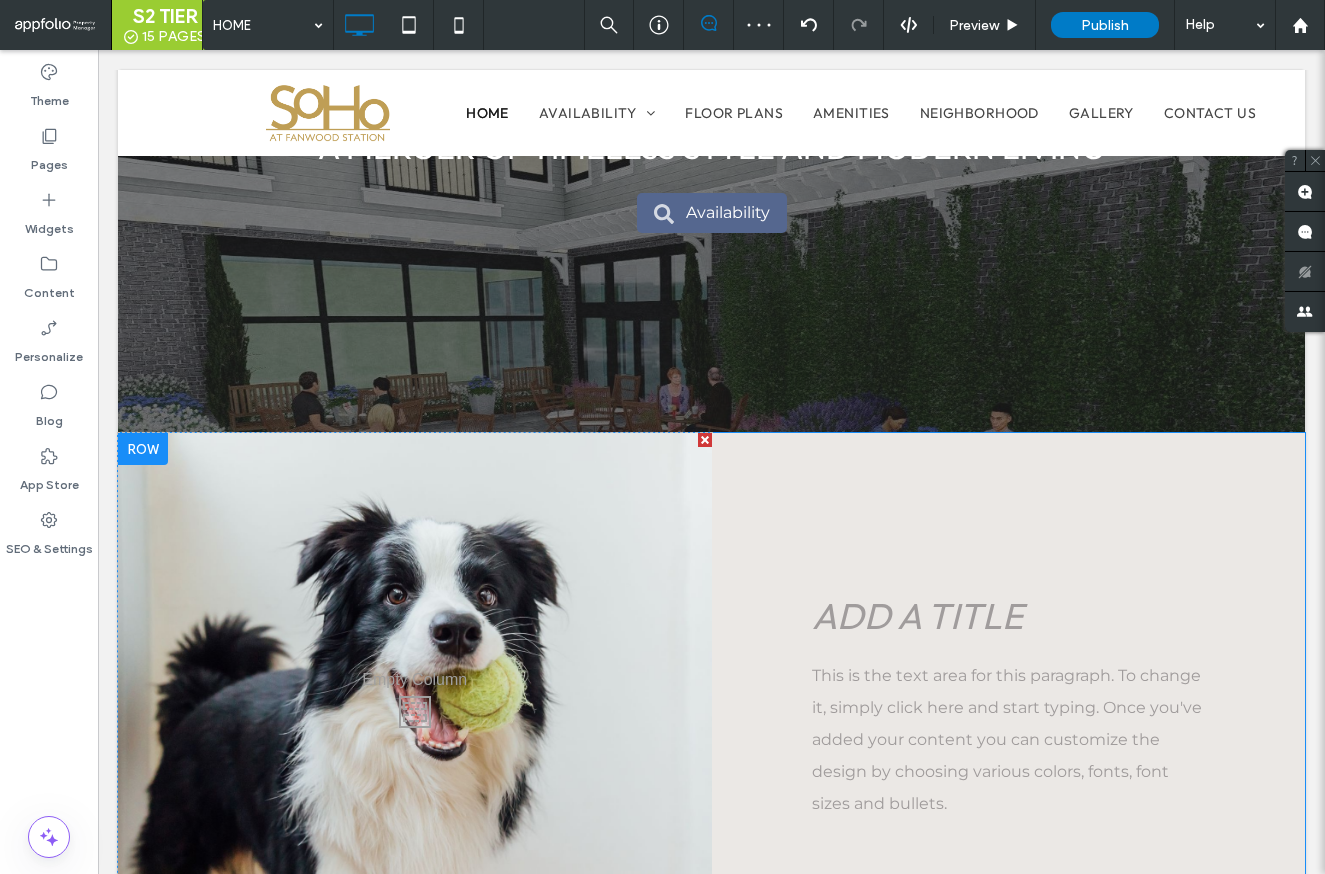 scroll, scrollTop: 1998, scrollLeft: 0, axis: vertical 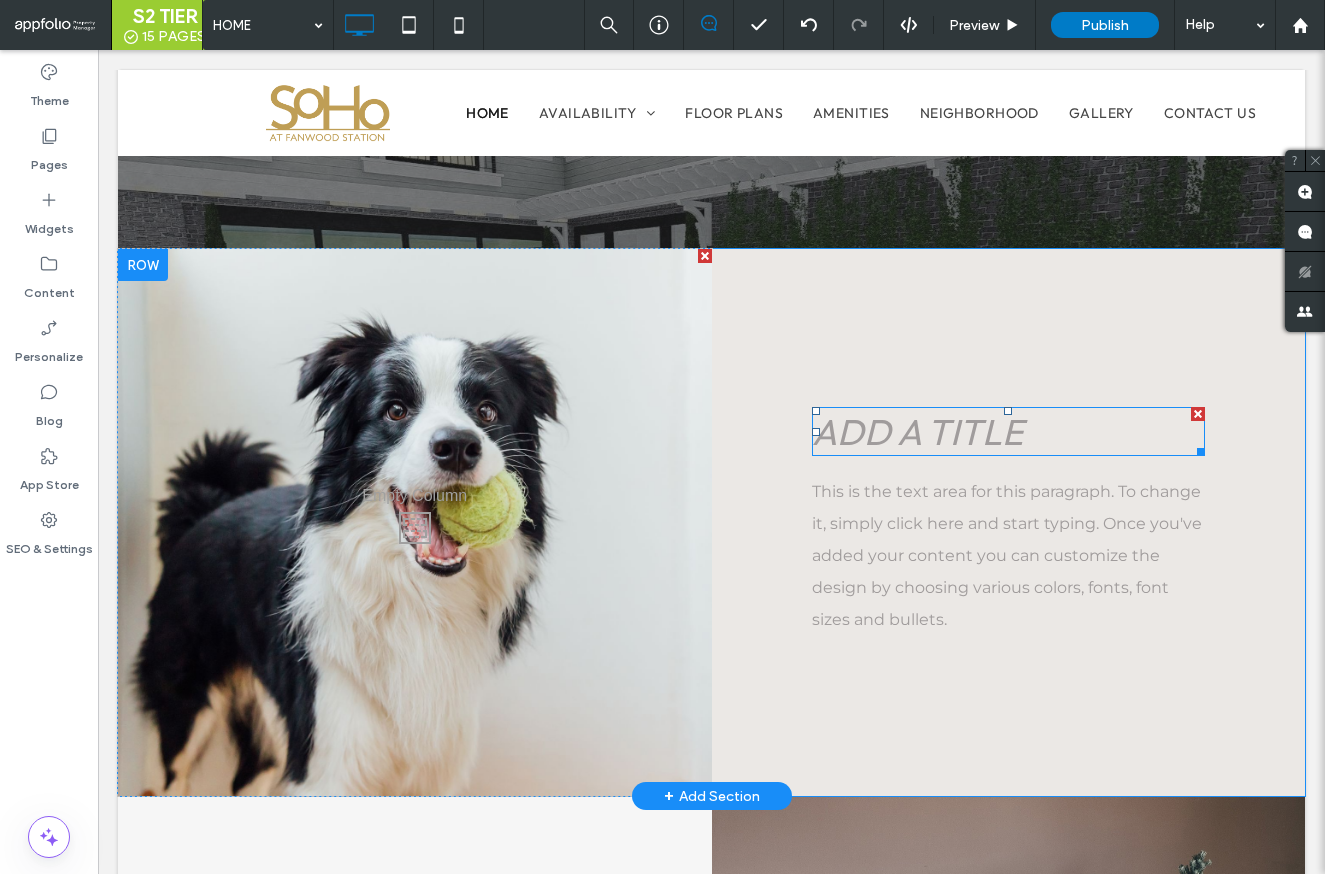 click on "Add a title" at bounding box center (917, 431) 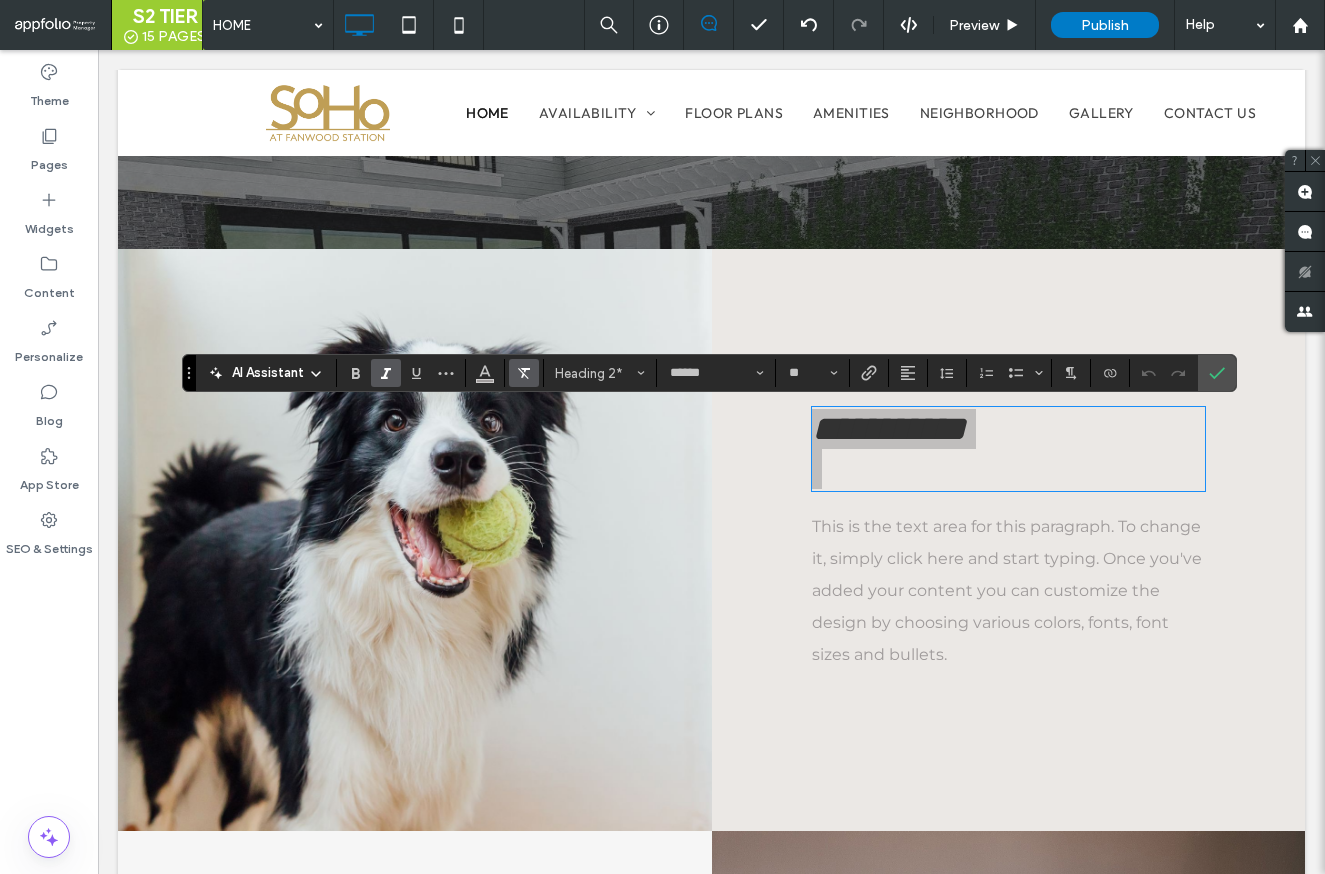 click 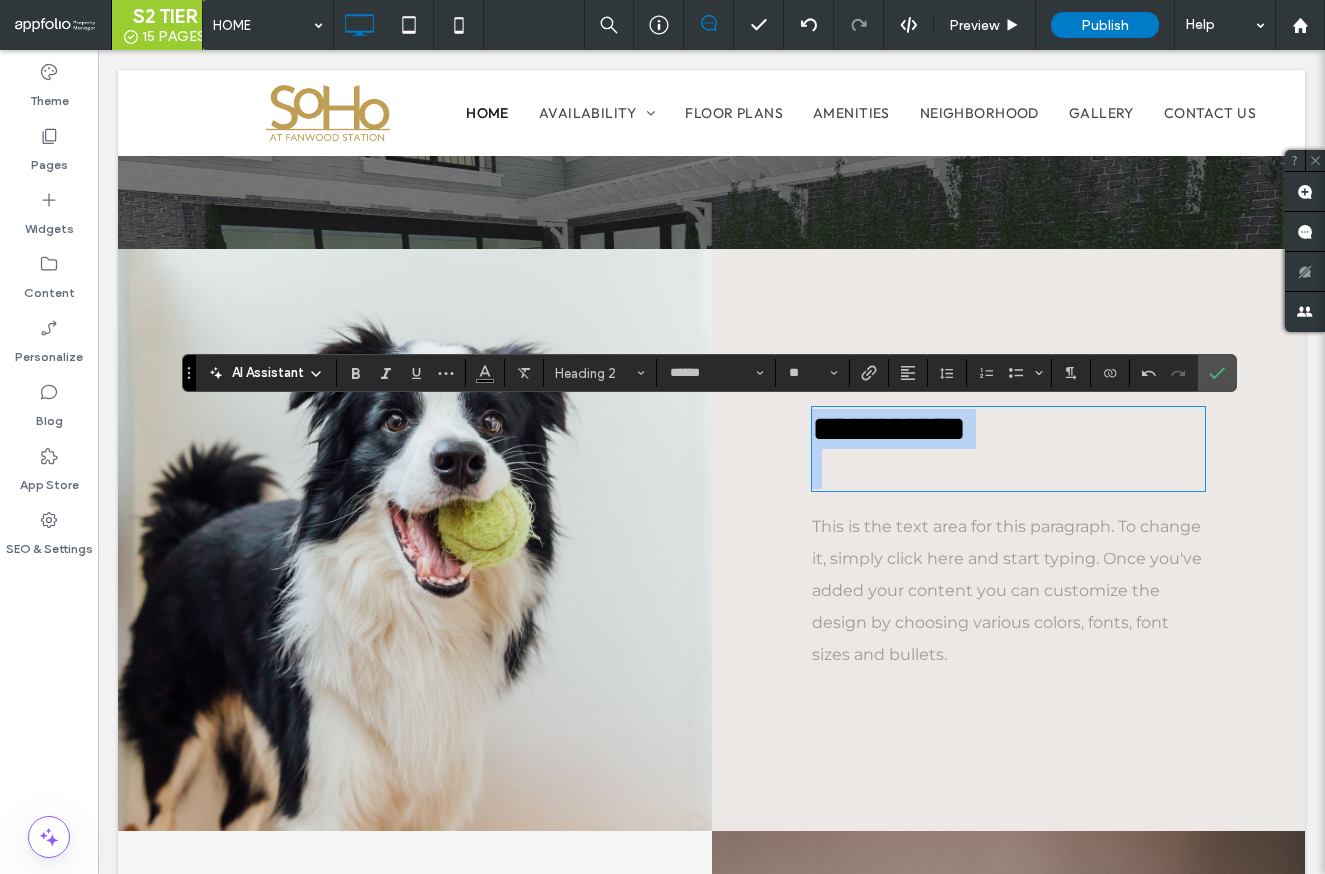 click at bounding box center (1009, 469) 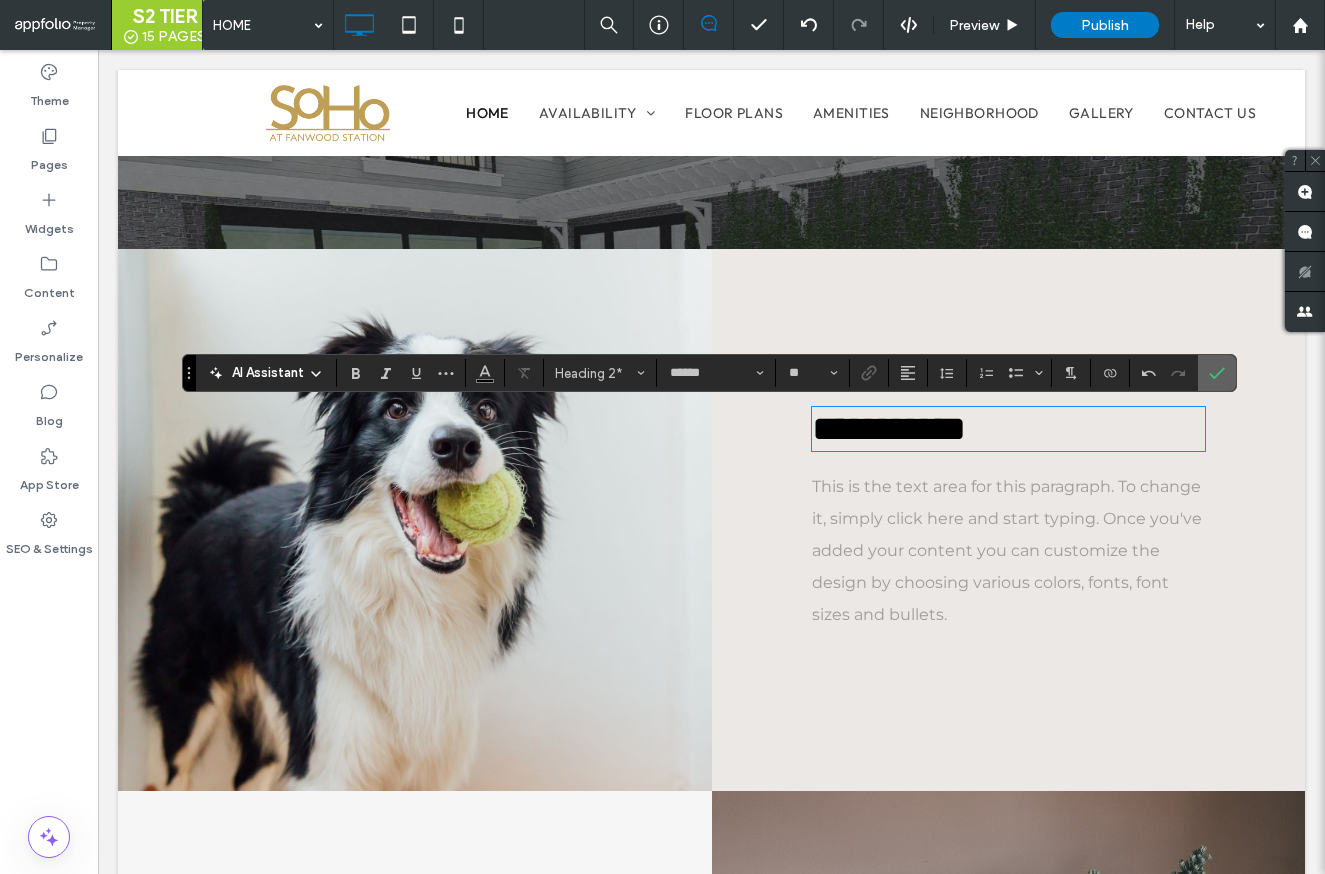click at bounding box center (1217, 373) 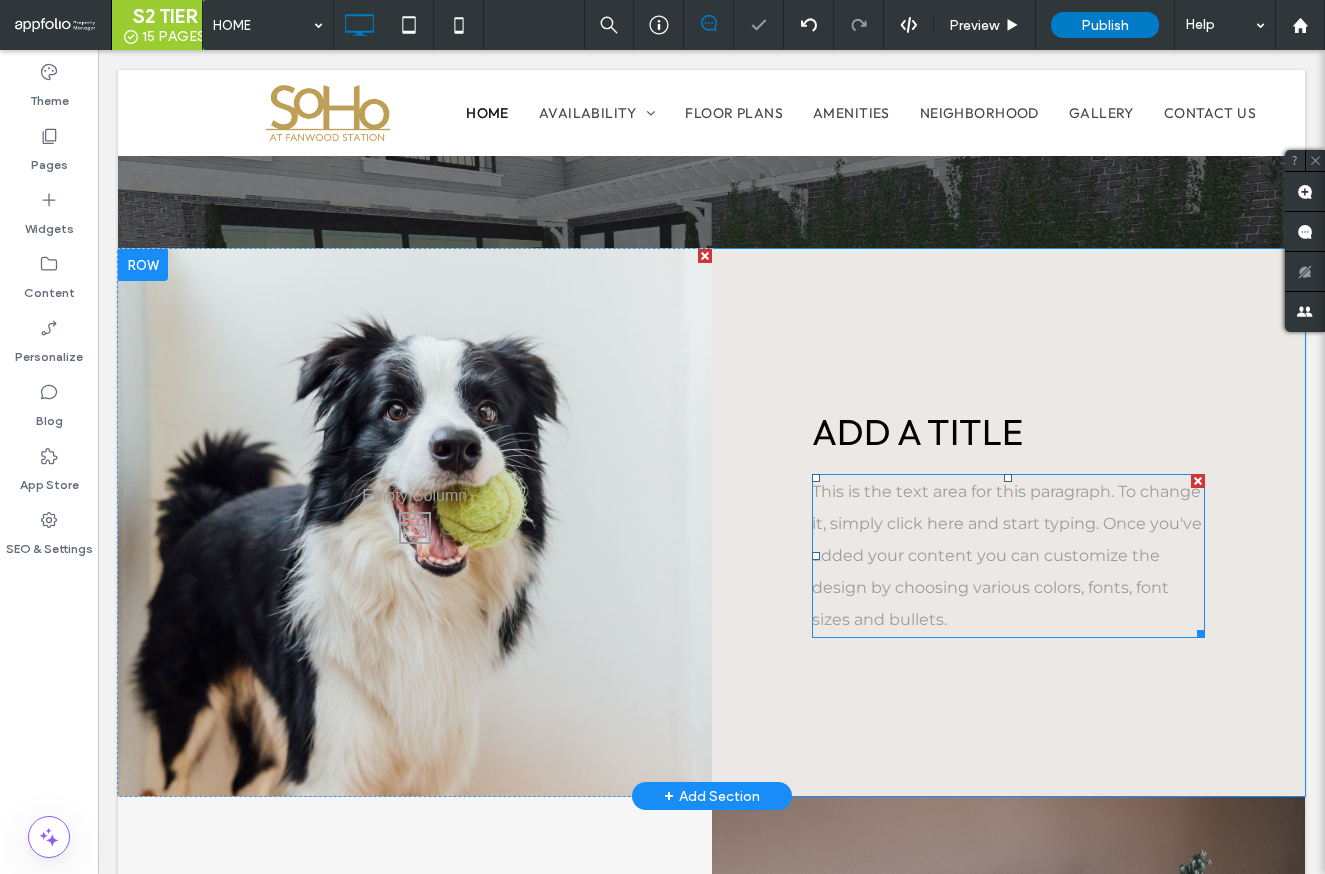 click on "This is the text area for this paragraph. To change it, simply click here and start typing. Once you've added your content you can customize the design by choosing various colors, fonts, font sizes and bullets." at bounding box center (1009, 556) 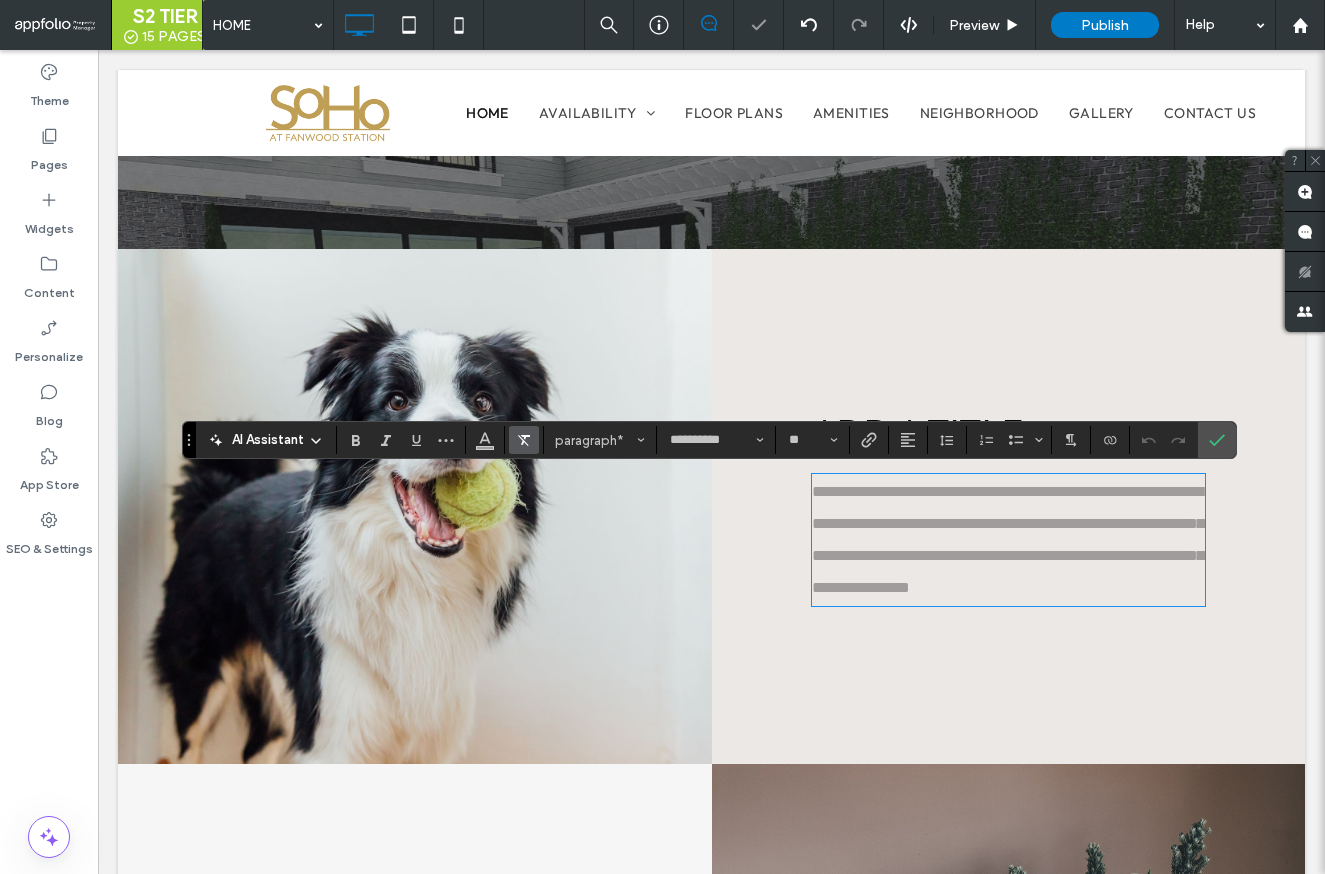 click at bounding box center [524, 440] 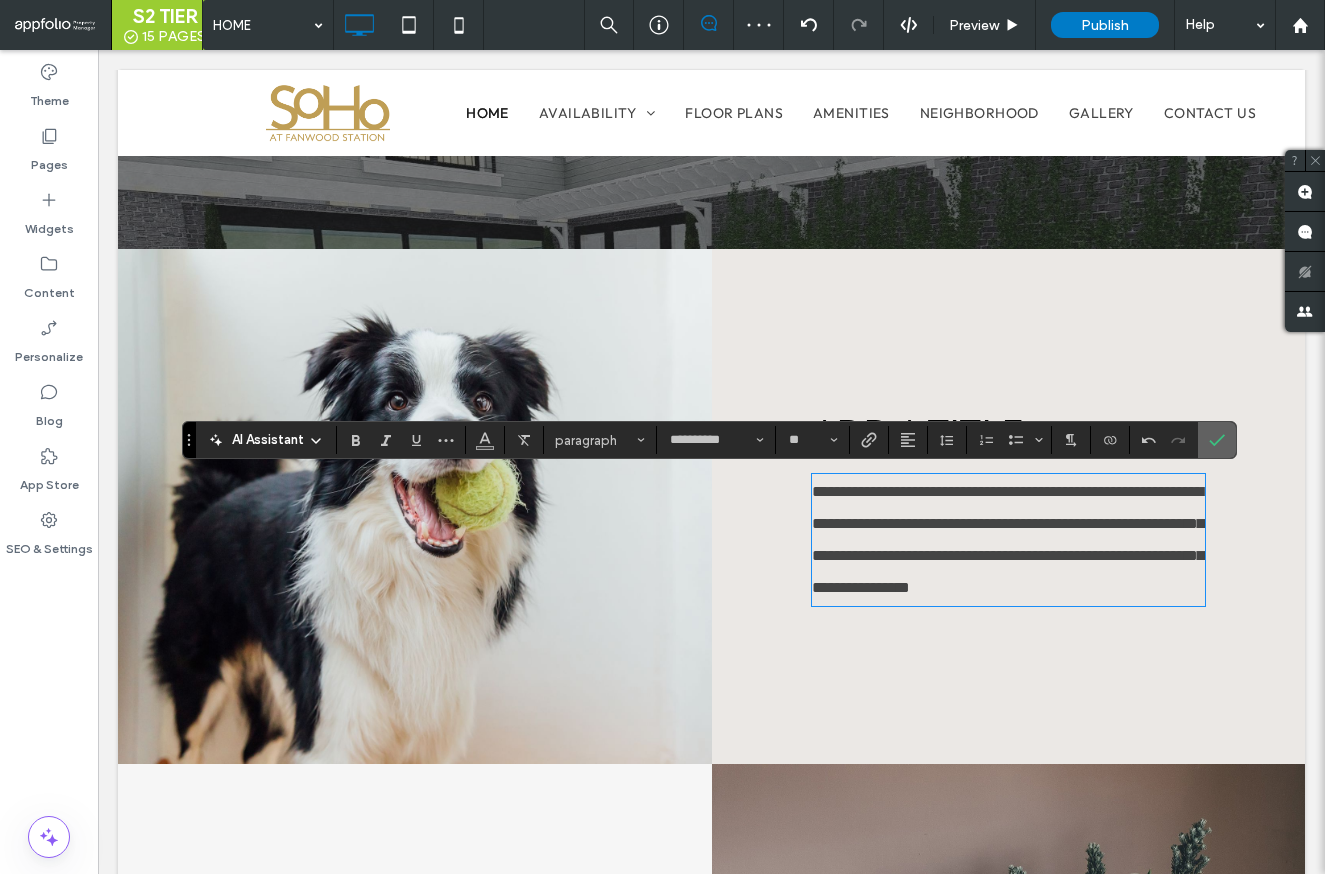 click 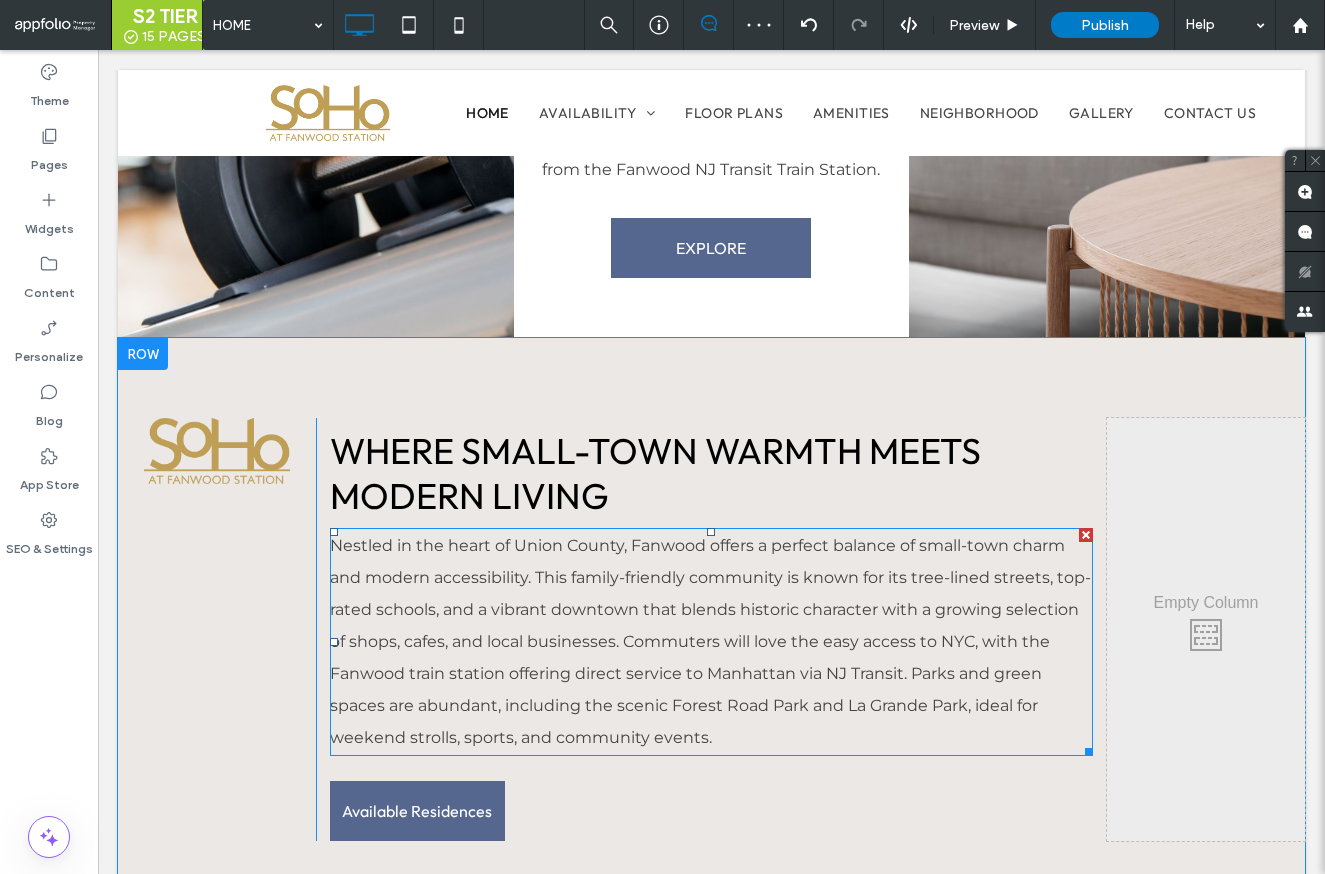 scroll, scrollTop: 3093, scrollLeft: 0, axis: vertical 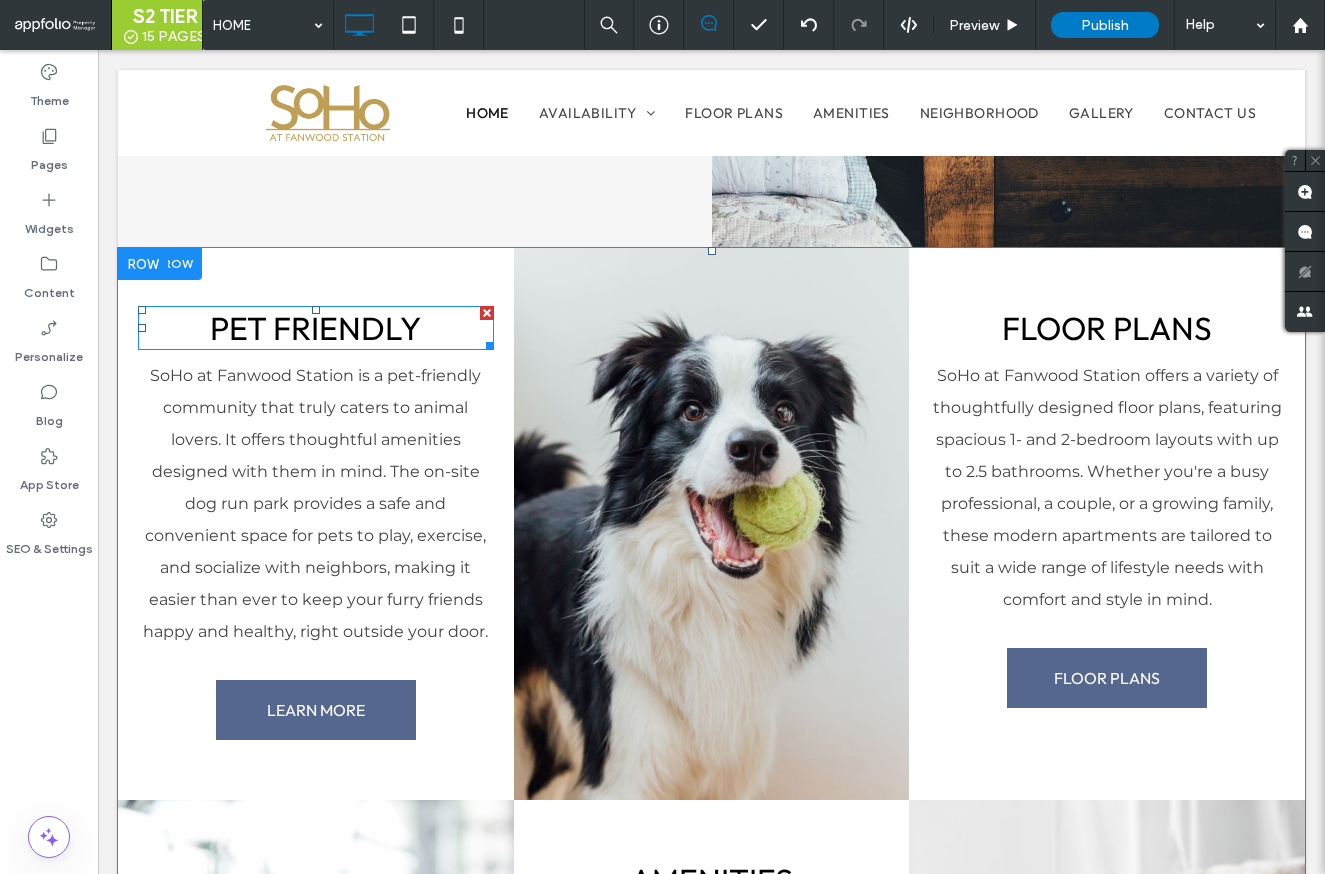 click on "PET FRIENDLY" at bounding box center (315, 328) 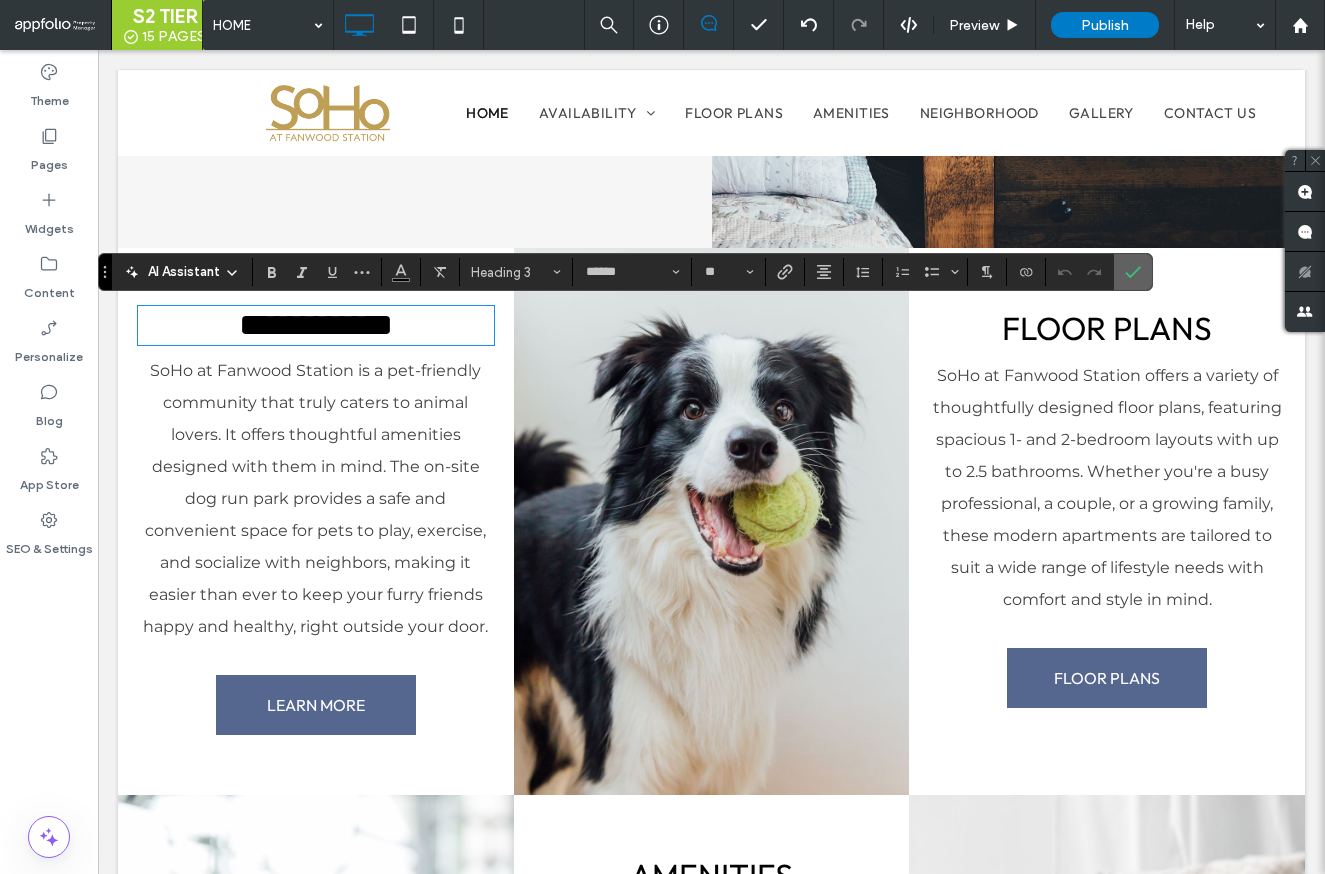 drag, startPoint x: 1129, startPoint y: 274, endPoint x: 1017, endPoint y: 261, distance: 112.75194 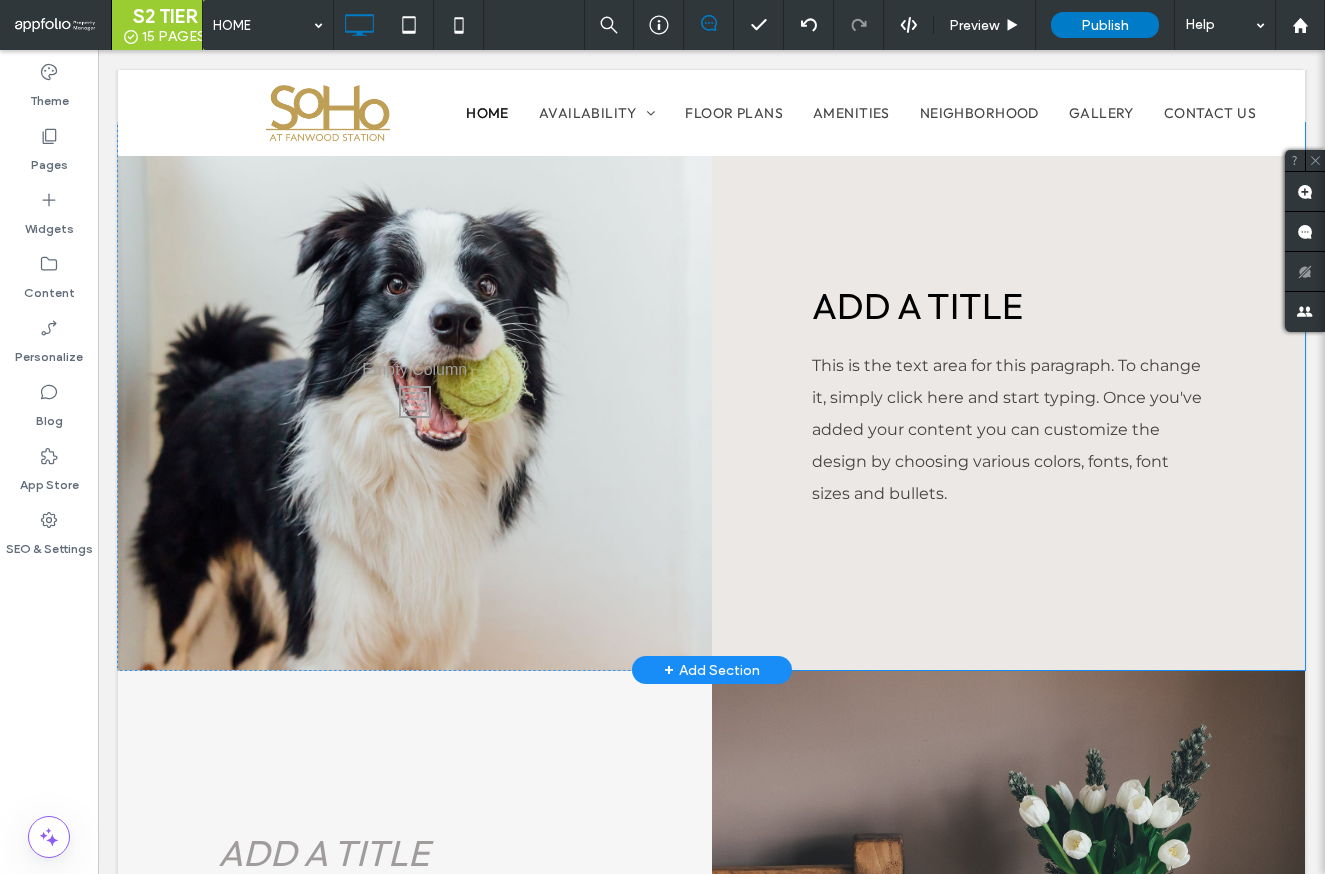 scroll, scrollTop: 1936, scrollLeft: 0, axis: vertical 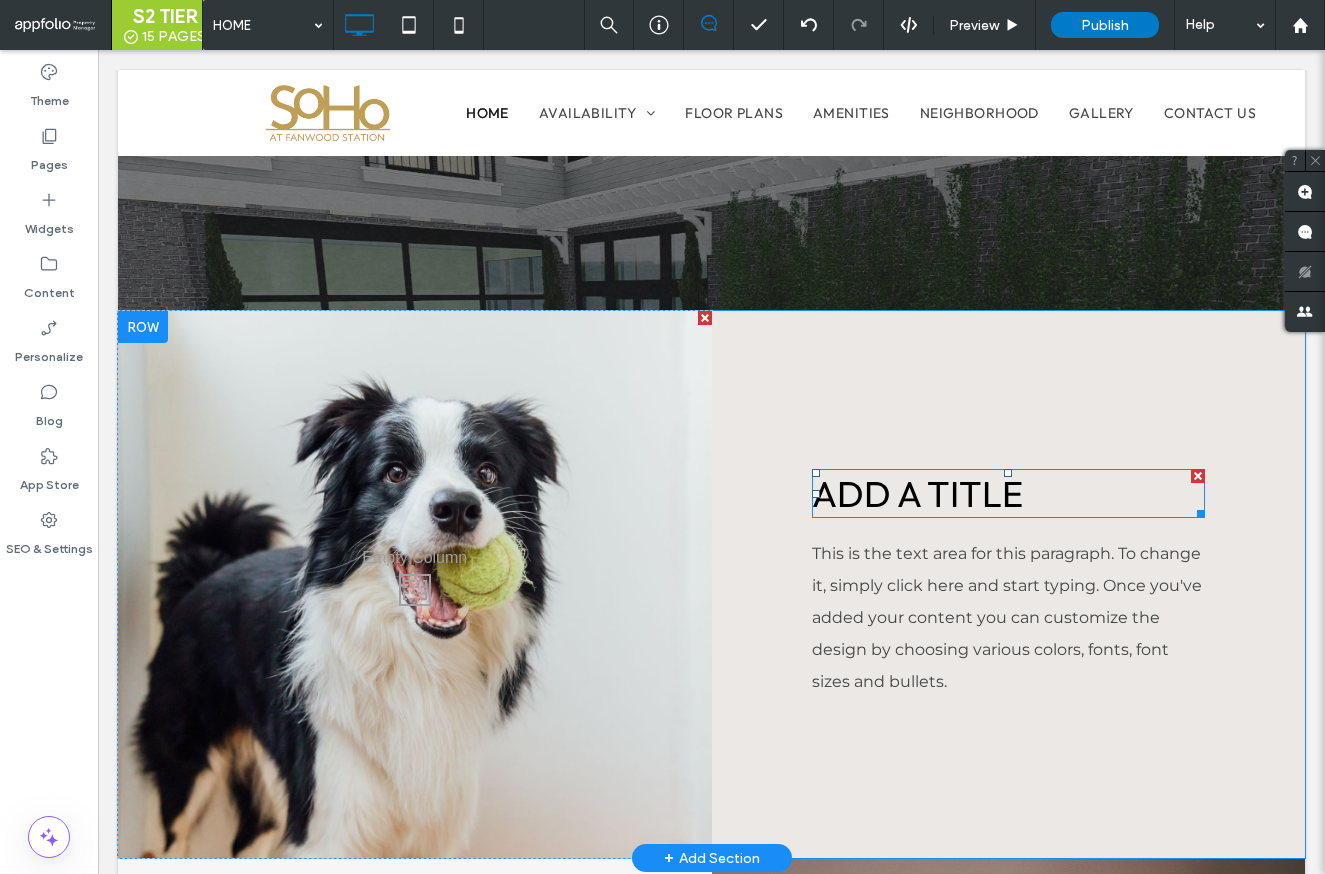 click on "Add a title ﻿" at bounding box center (917, 493) 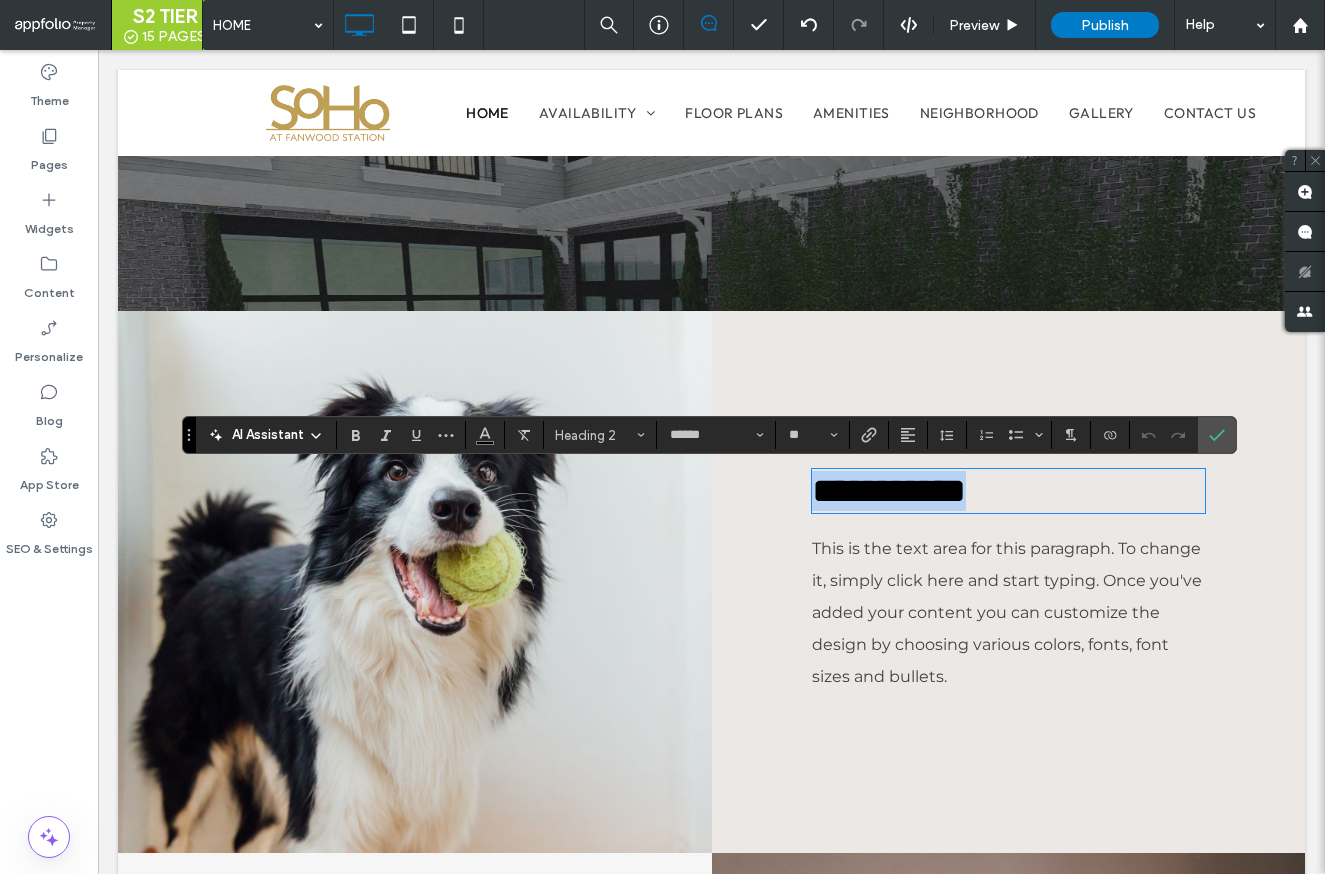 click on "**********" at bounding box center (889, 491) 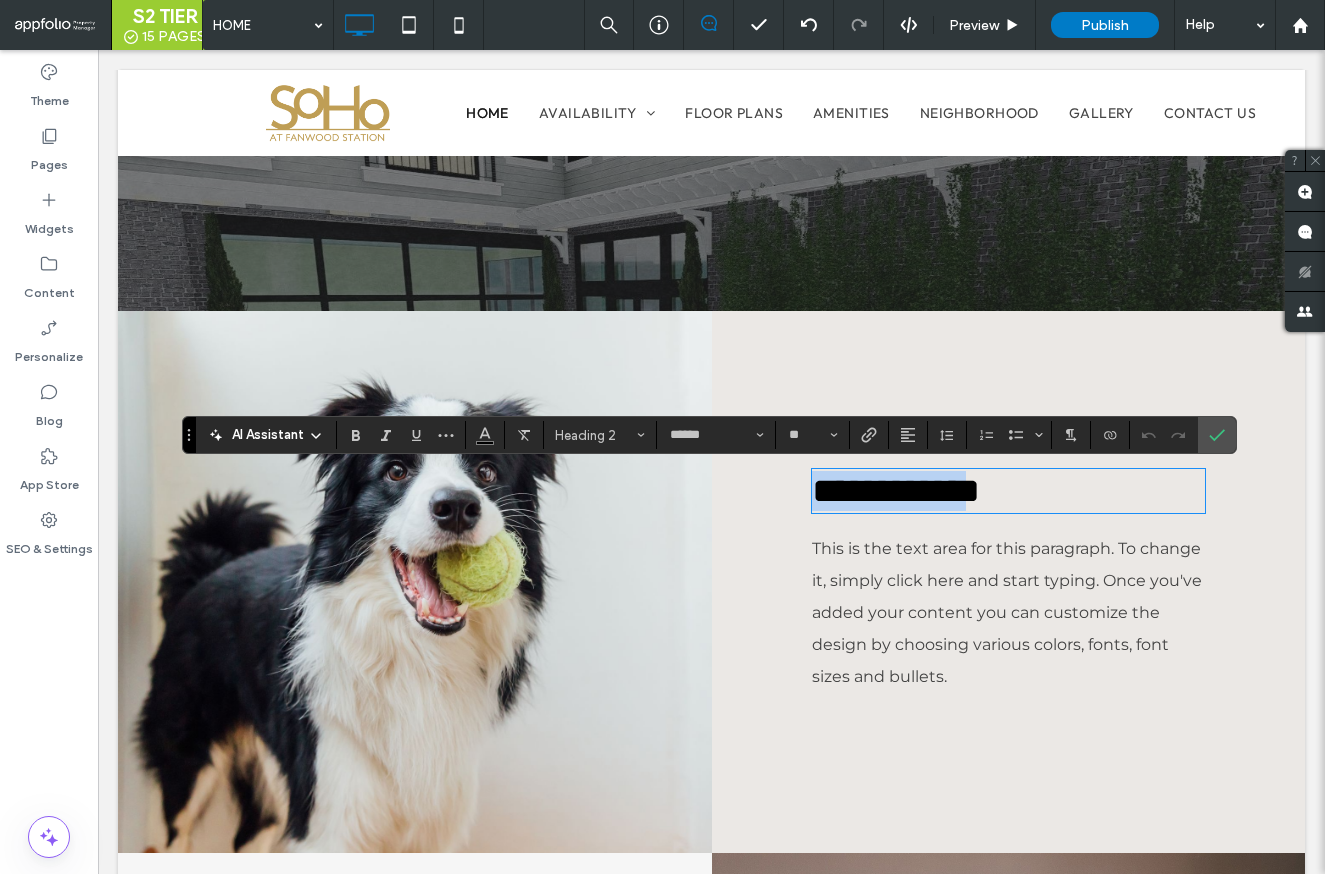 type on "**********" 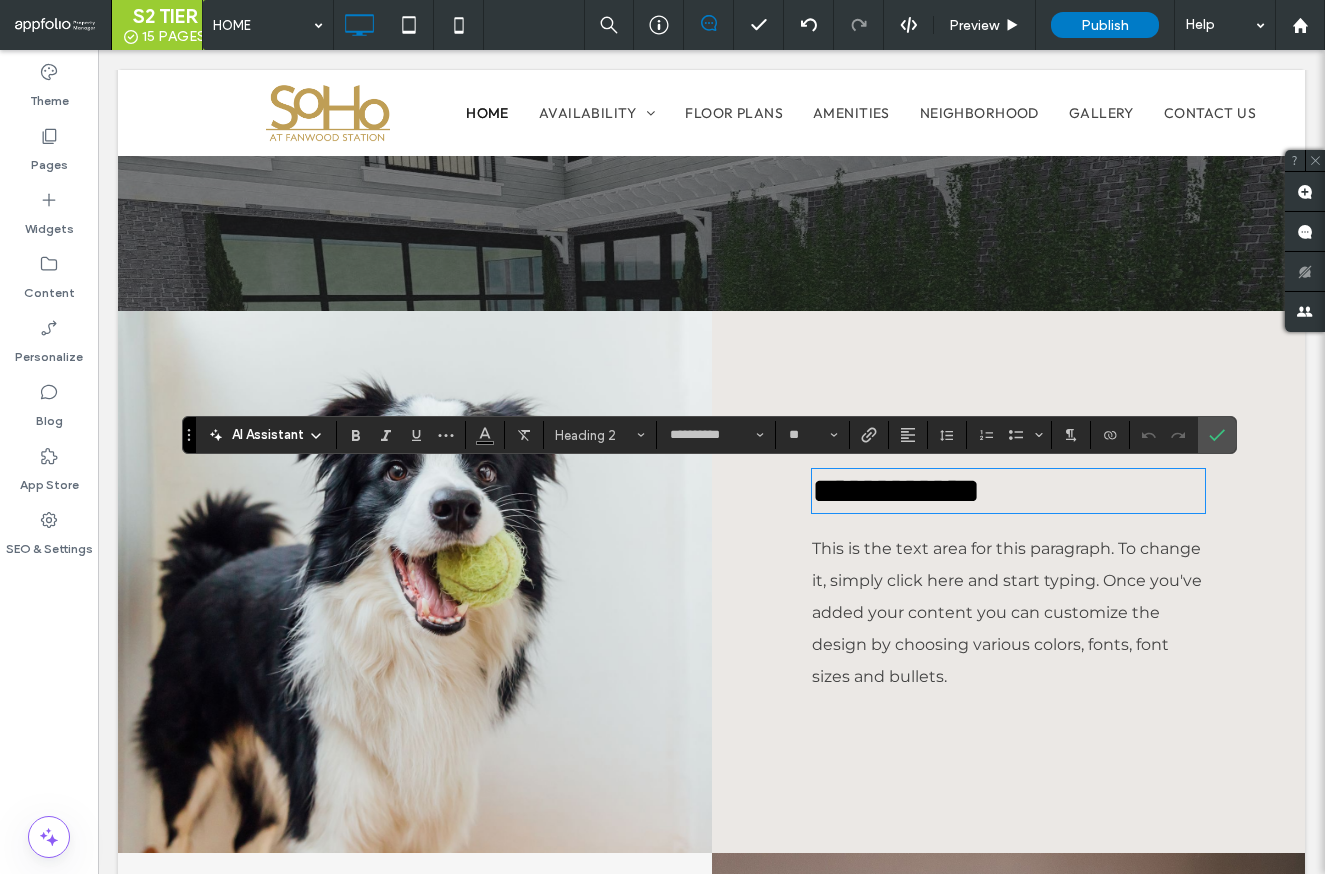 scroll, scrollTop: 0, scrollLeft: 0, axis: both 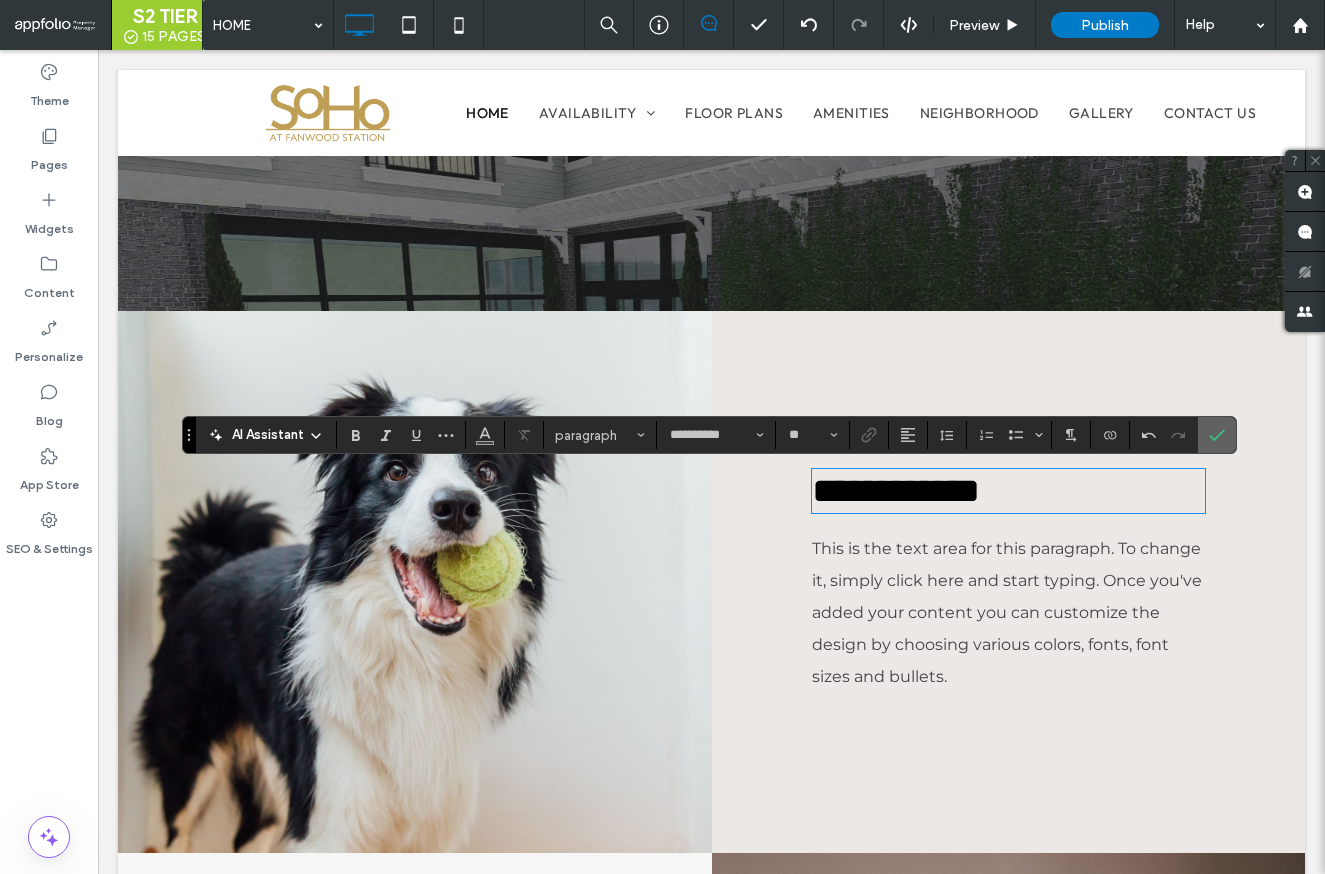 click at bounding box center (1217, 435) 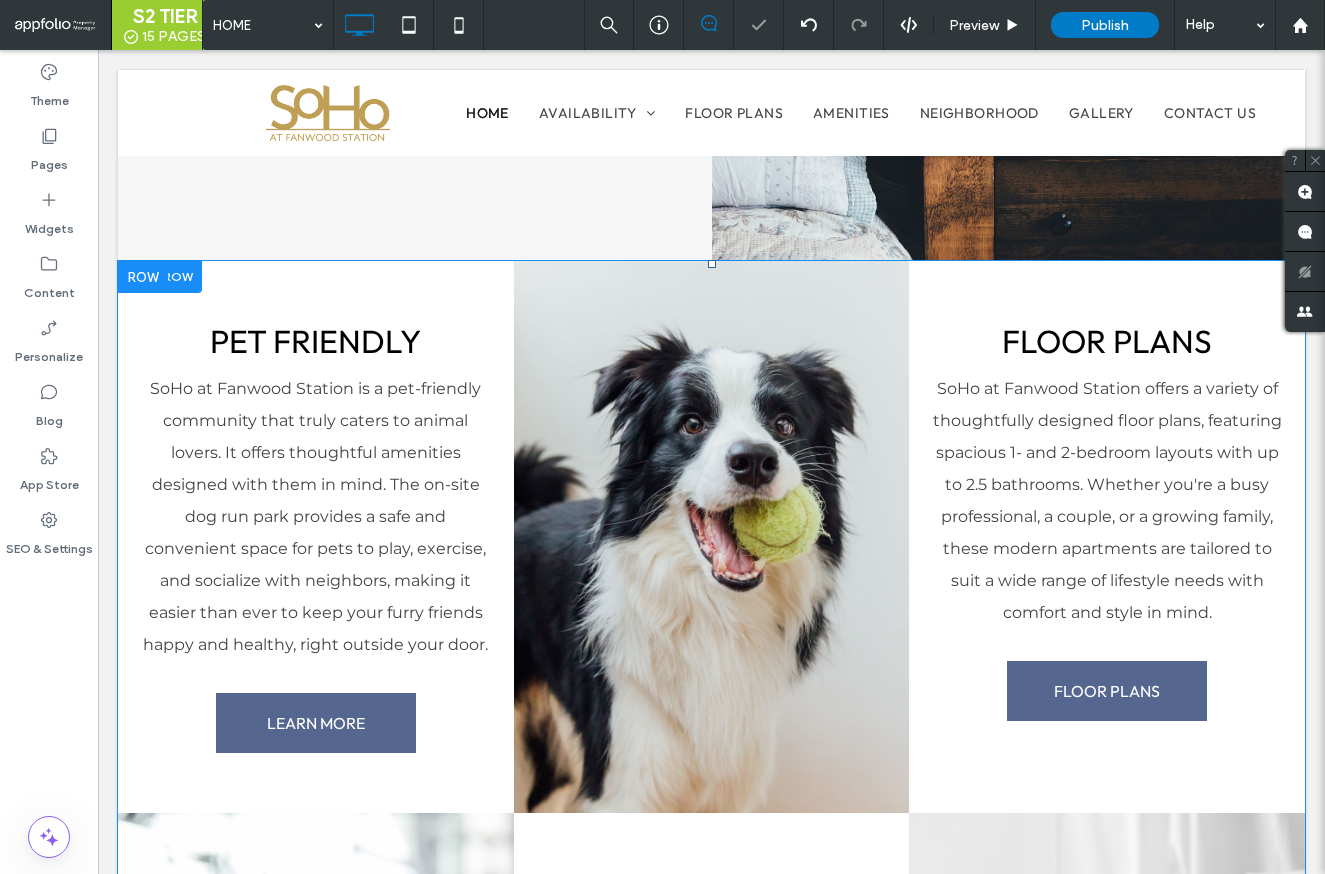 scroll, scrollTop: 3136, scrollLeft: 0, axis: vertical 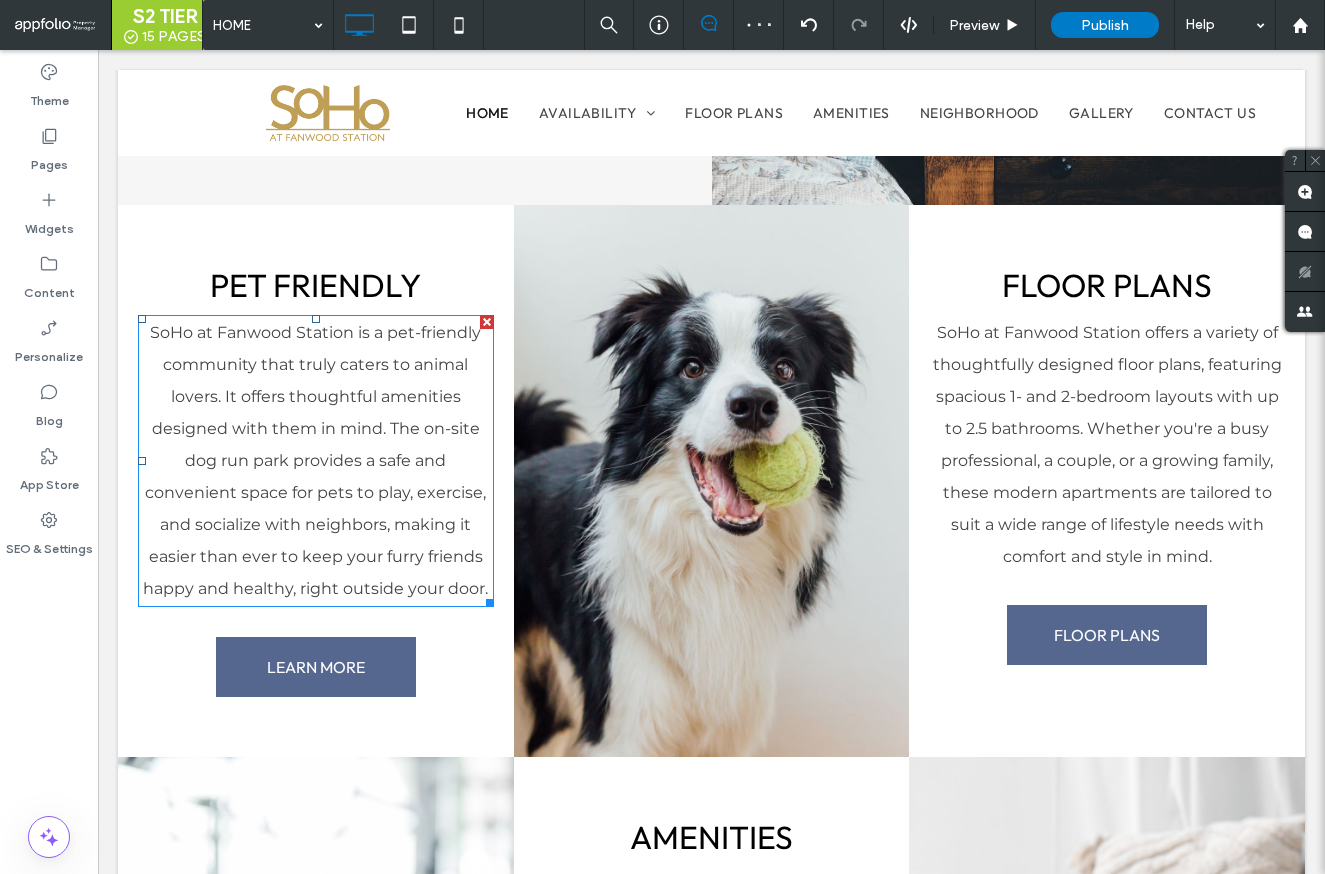 click on "SoHo at Fanwood Station is a pet-friendly community that truly caters to animal lovers. It offers thoughtful amenities designed with them in mind. The on-site dog run park provides a safe and convenient space for pets to play, exercise, and socialize with neighbors, making it easier than ever to keep your furry friends happy and healthy, right outside your door." at bounding box center [315, 460] 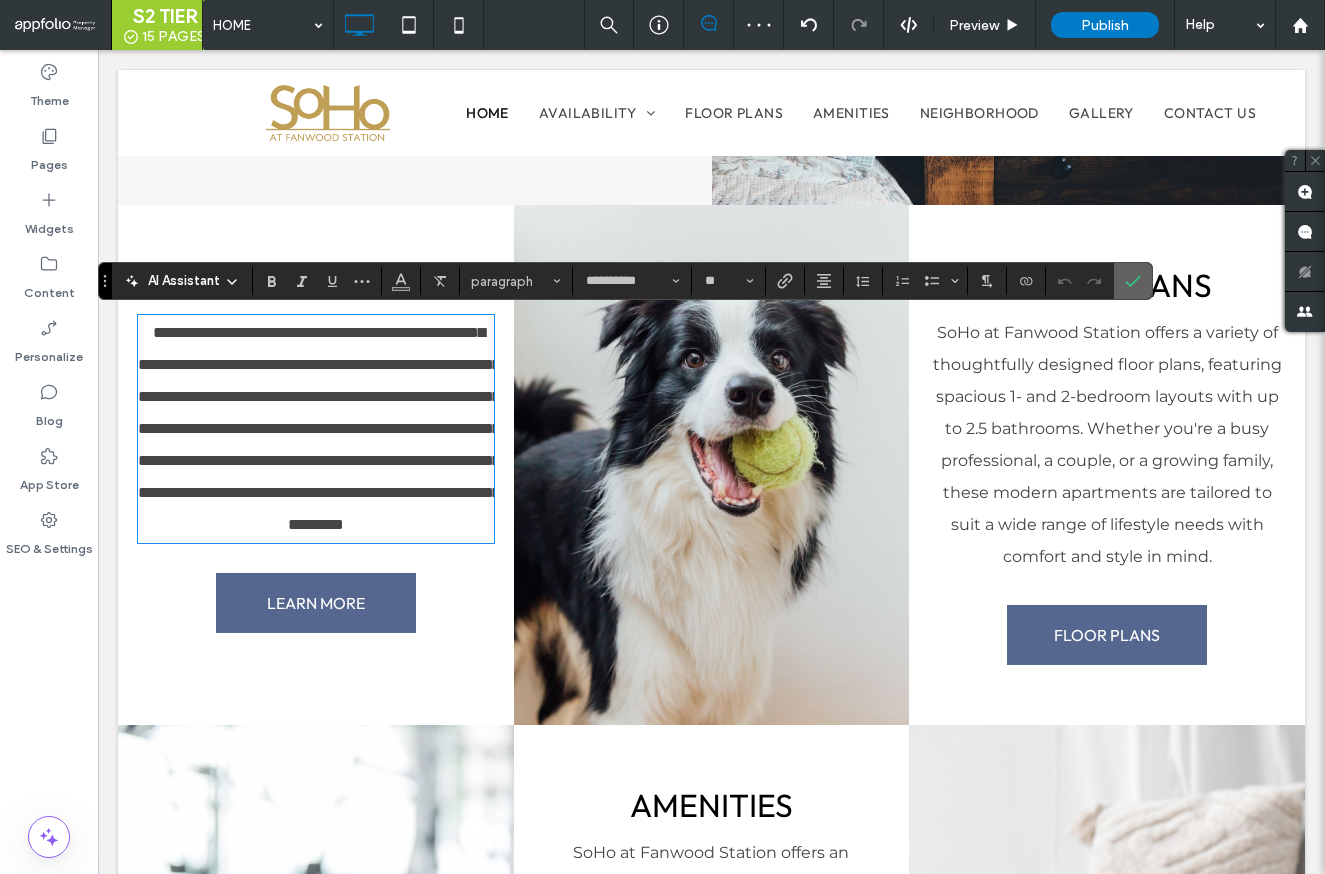 click at bounding box center [1133, 281] 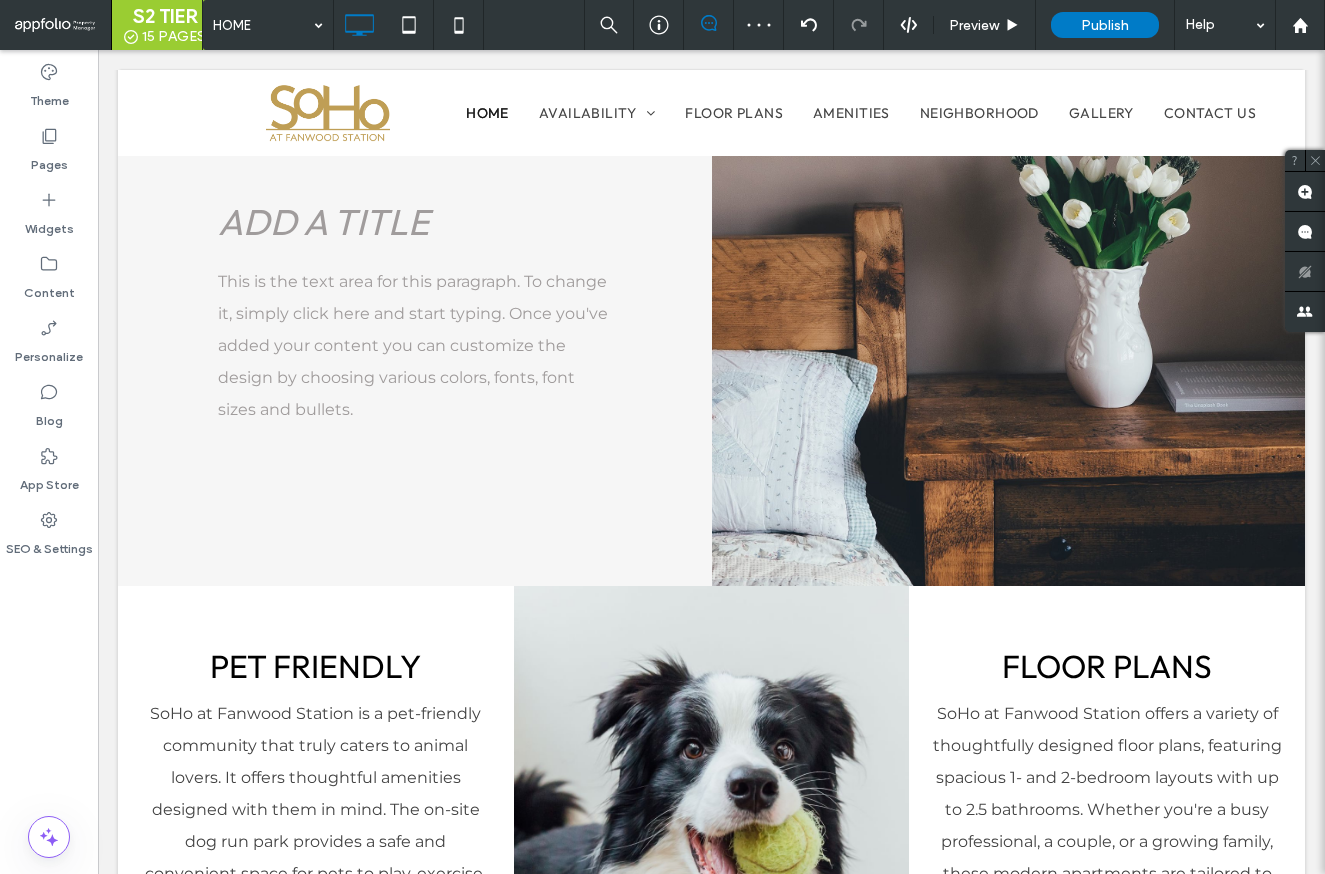 scroll, scrollTop: 2131, scrollLeft: 0, axis: vertical 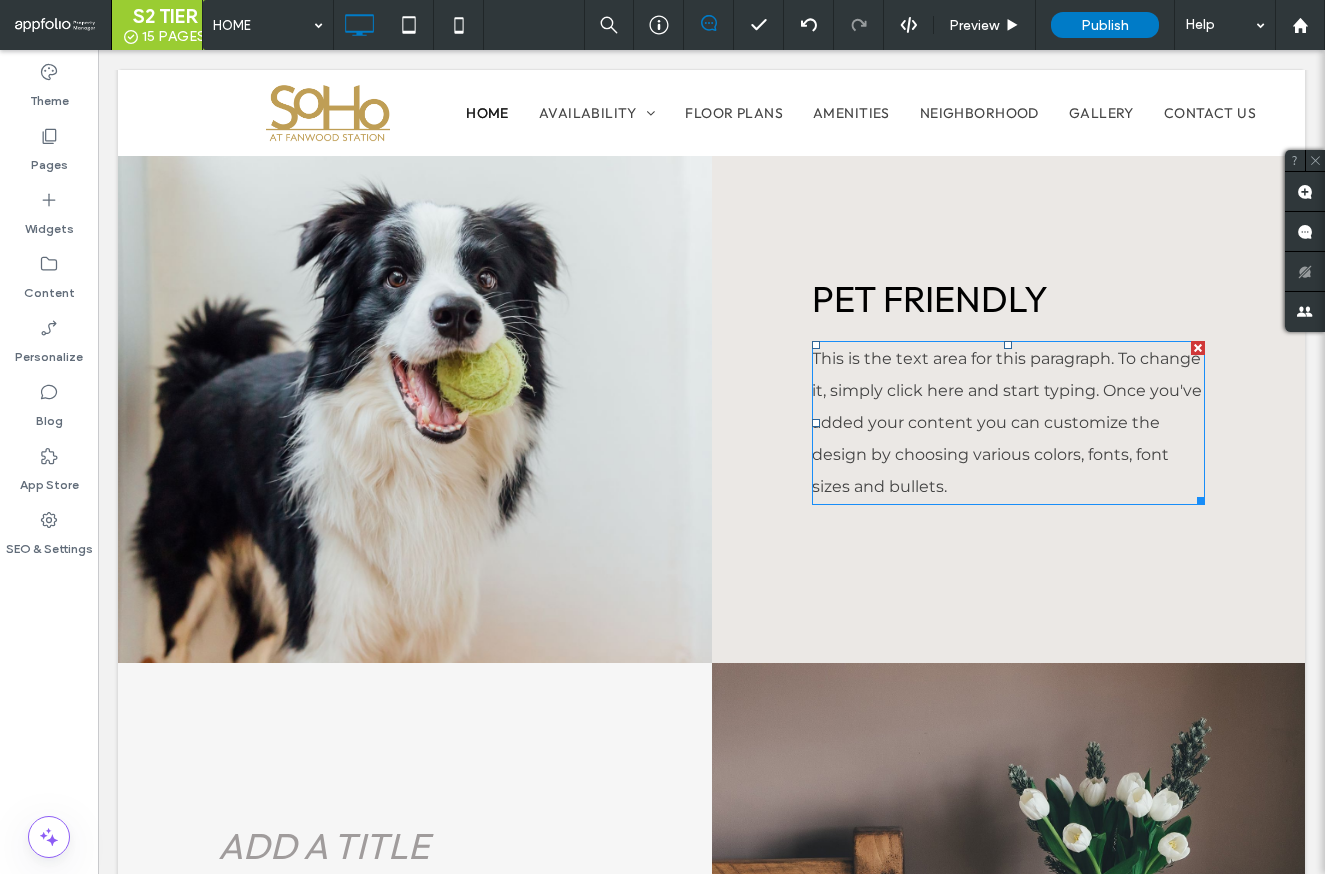 click on "This is the text area for this paragraph. To change it, simply click here and start typing. Once you've added your content you can customize the design by choosing various colors, fonts, font sizes and bullets." at bounding box center [1007, 422] 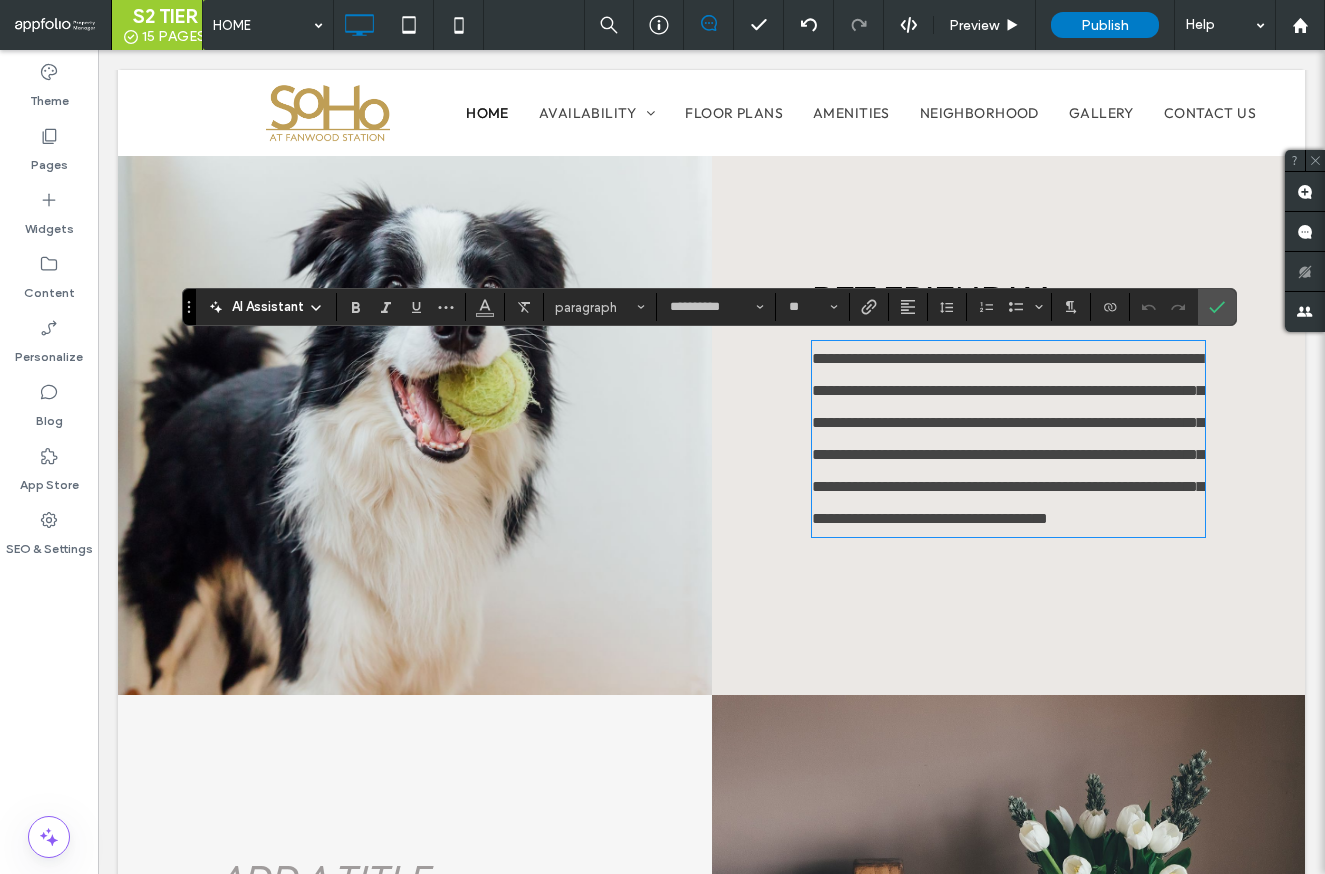 scroll, scrollTop: 0, scrollLeft: 0, axis: both 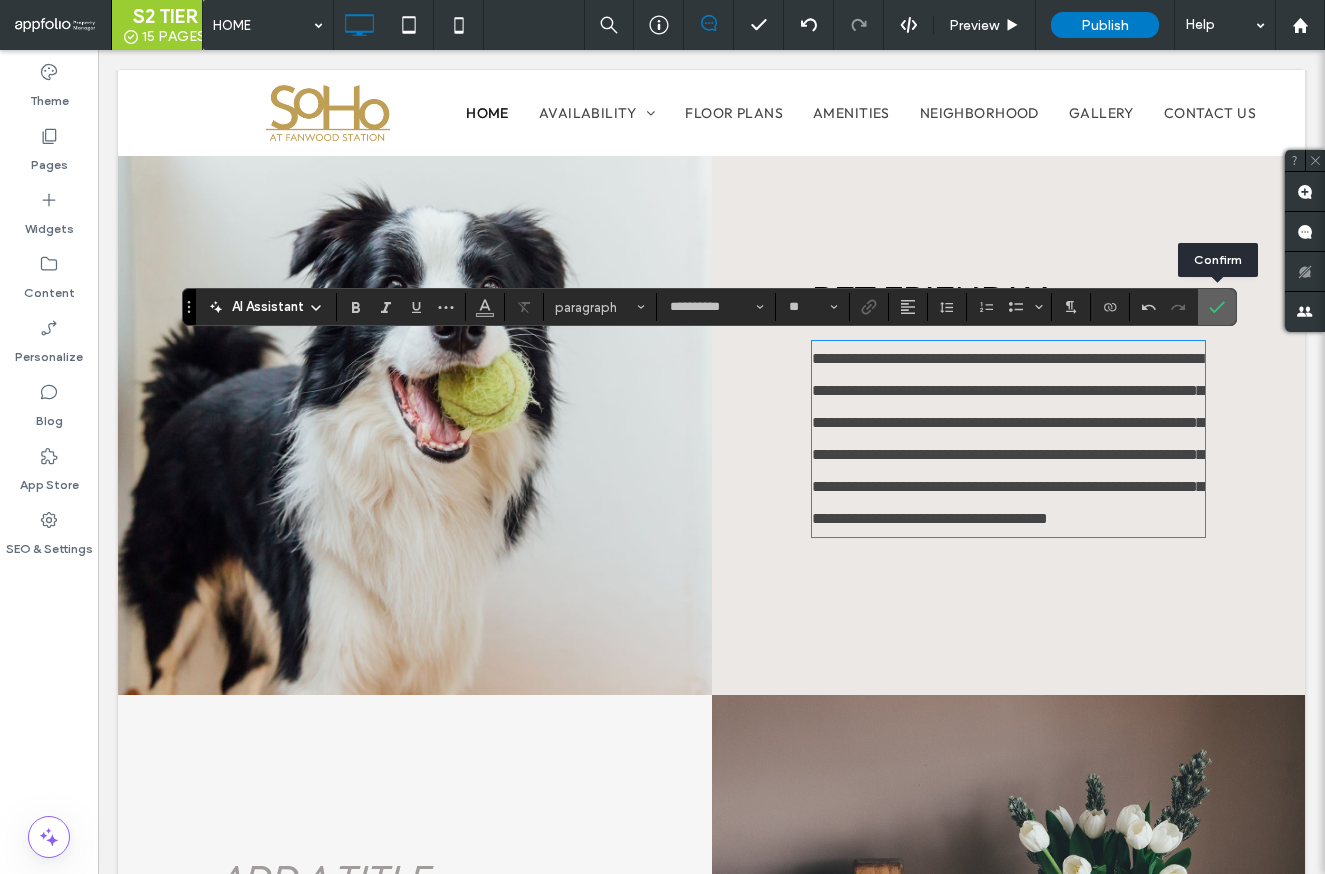 click at bounding box center [1217, 307] 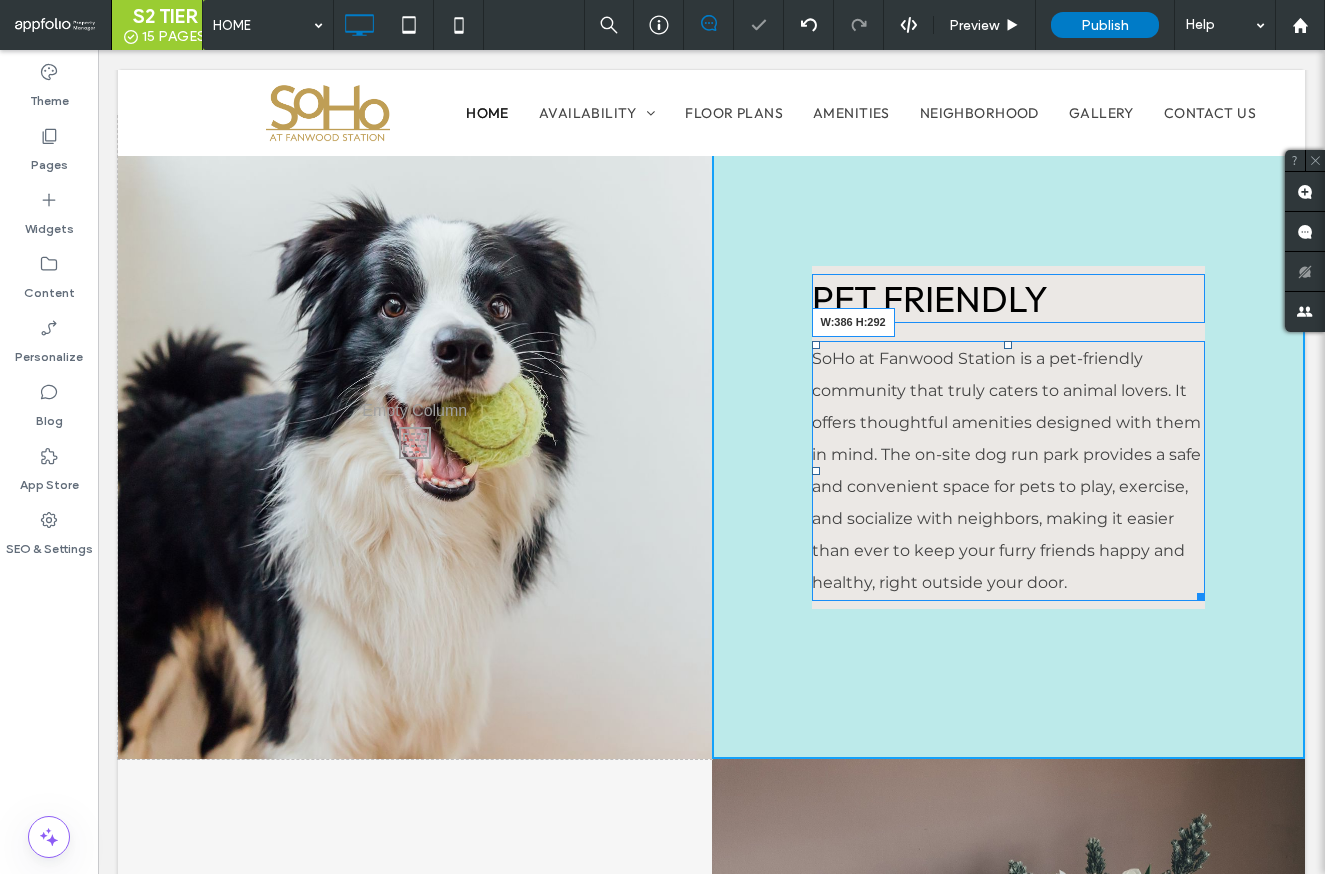 drag, startPoint x: 1187, startPoint y: 629, endPoint x: 1273, endPoint y: 624, distance: 86.145226 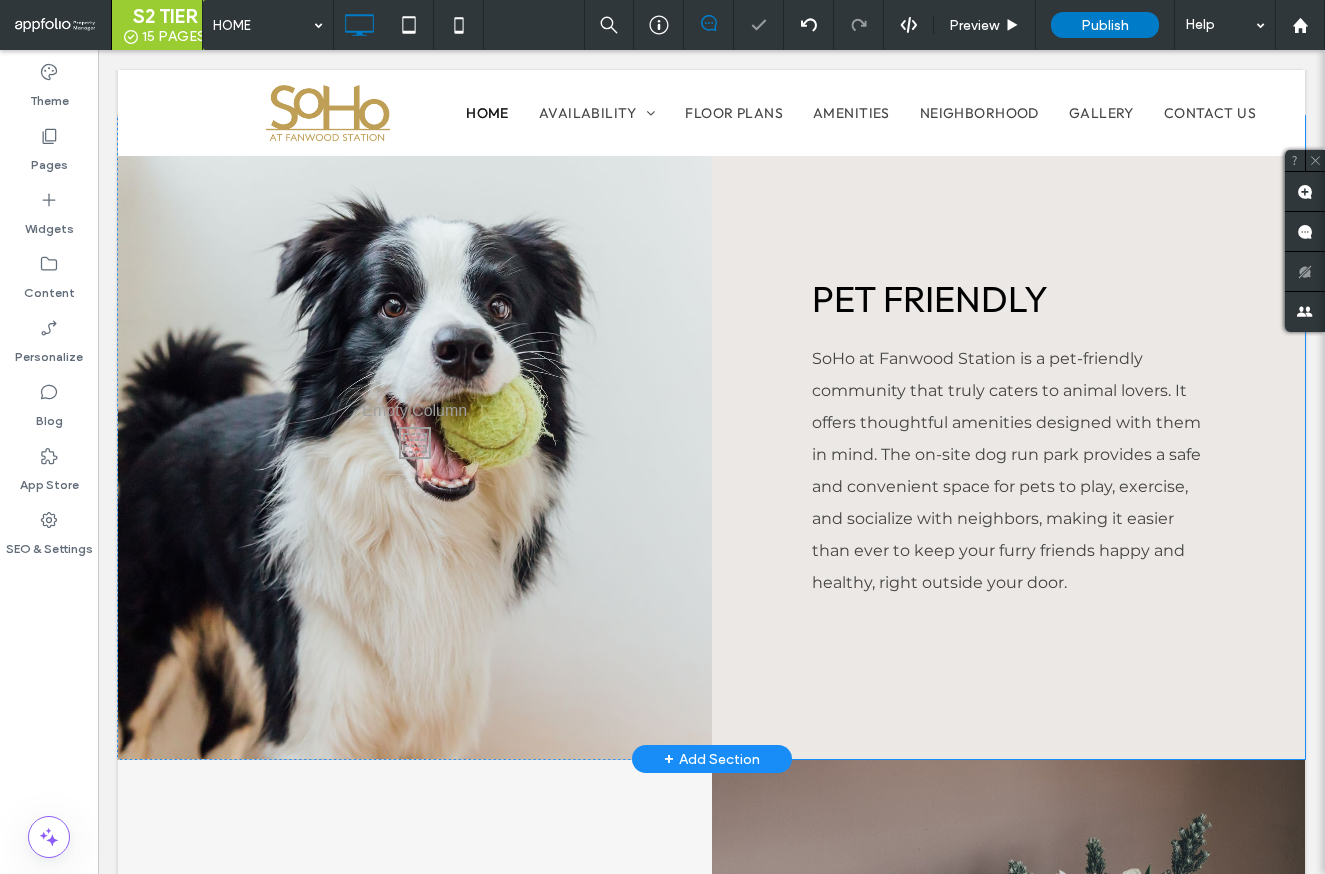 click on "PET FRIENDLY
SoHo at Fanwood Station is a pet-friendly community that truly caters to animal lovers. It offers thoughtful amenities designed with them in mind. The on-site dog run park provides a safe and convenient space for pets to play, exercise, and socialize with neighbors, making it easier than ever to keep your furry friends happy and healthy, right outside your door. Click To Paste" at bounding box center [1009, 437] 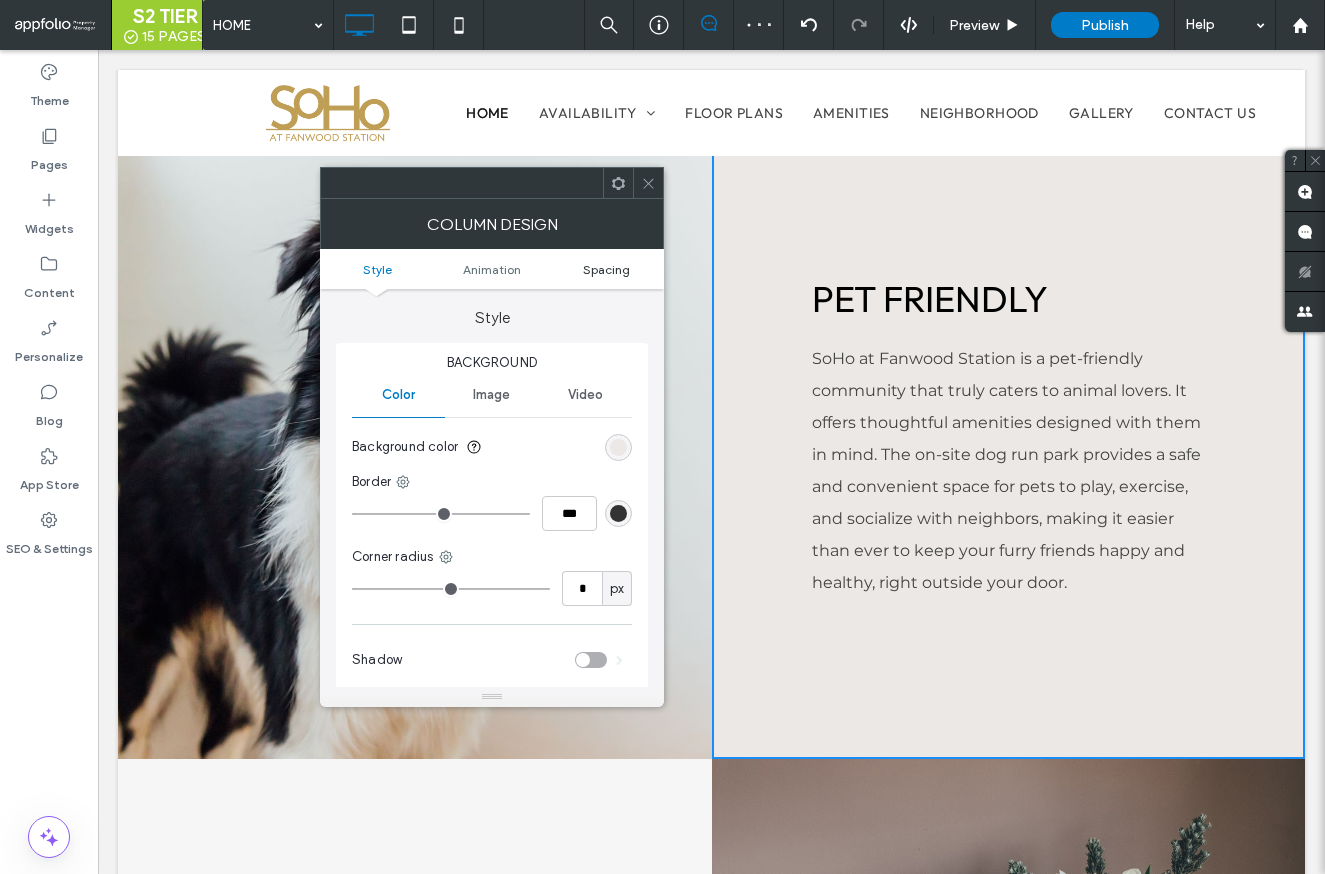 click on "Spacing" at bounding box center (606, 269) 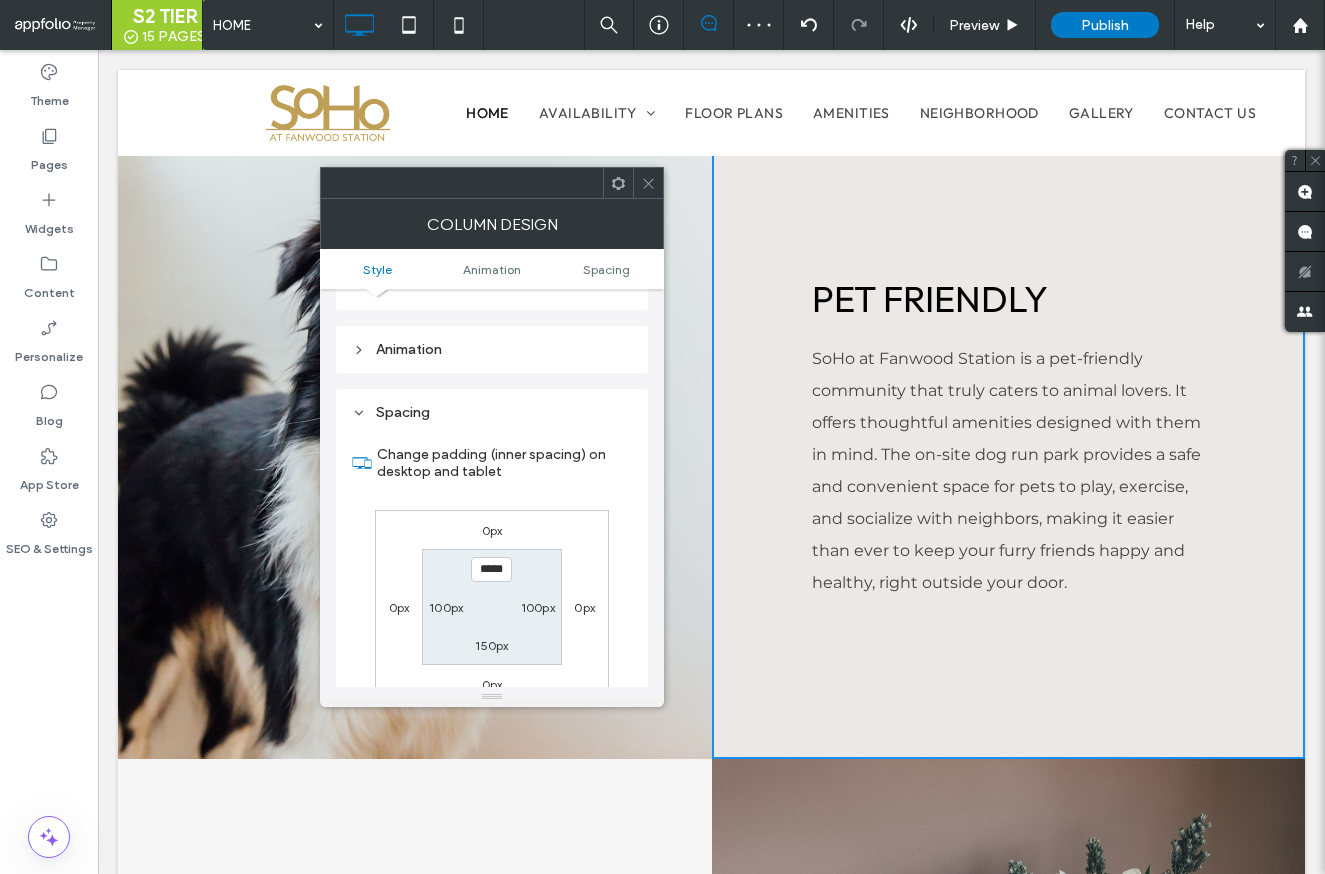 scroll, scrollTop: 469, scrollLeft: 0, axis: vertical 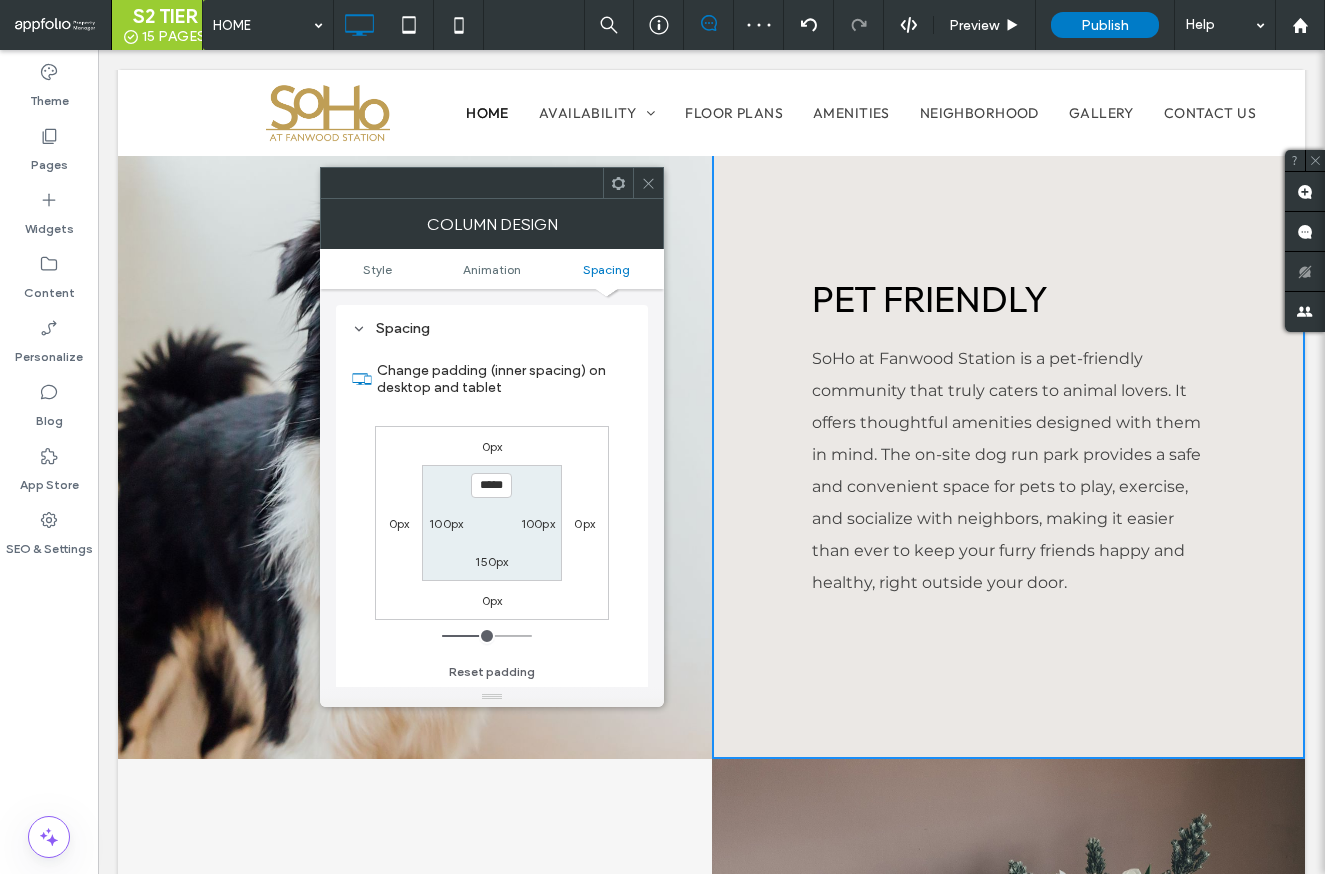 click on "***** 100px 150px 100px" at bounding box center (491, 522) 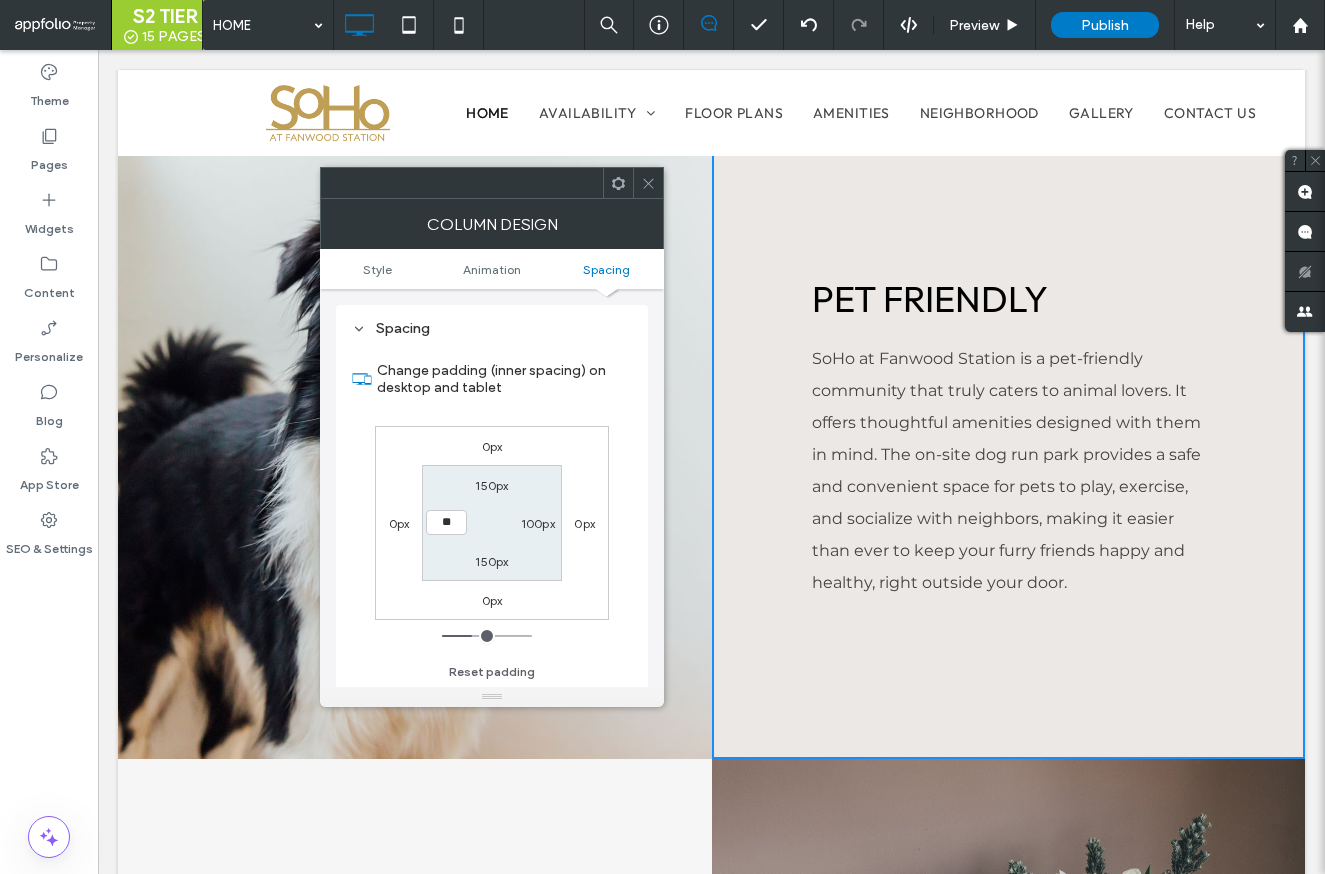 type on "**" 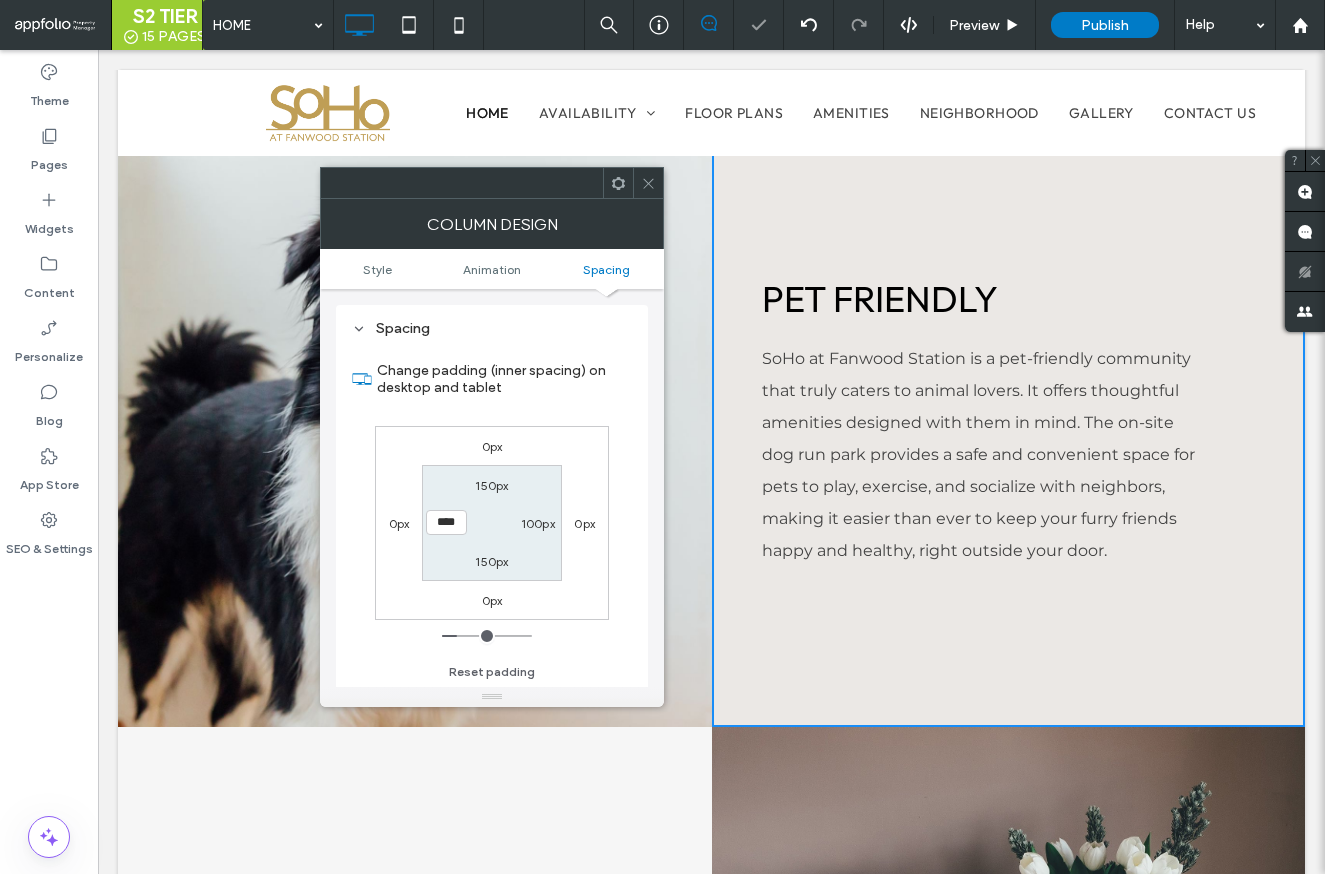click on "****" at bounding box center [446, 522] 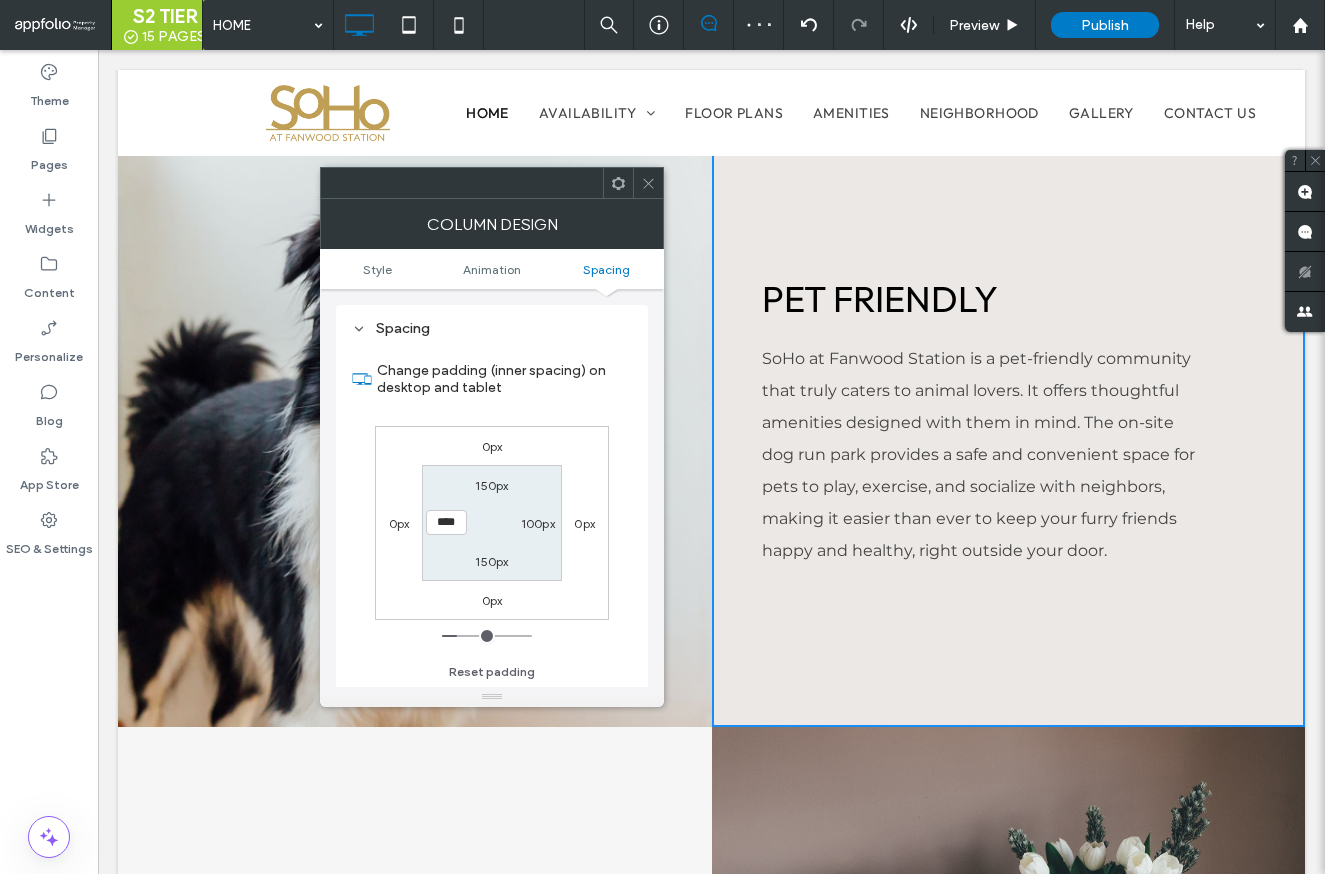 click on "****" at bounding box center (446, 522) 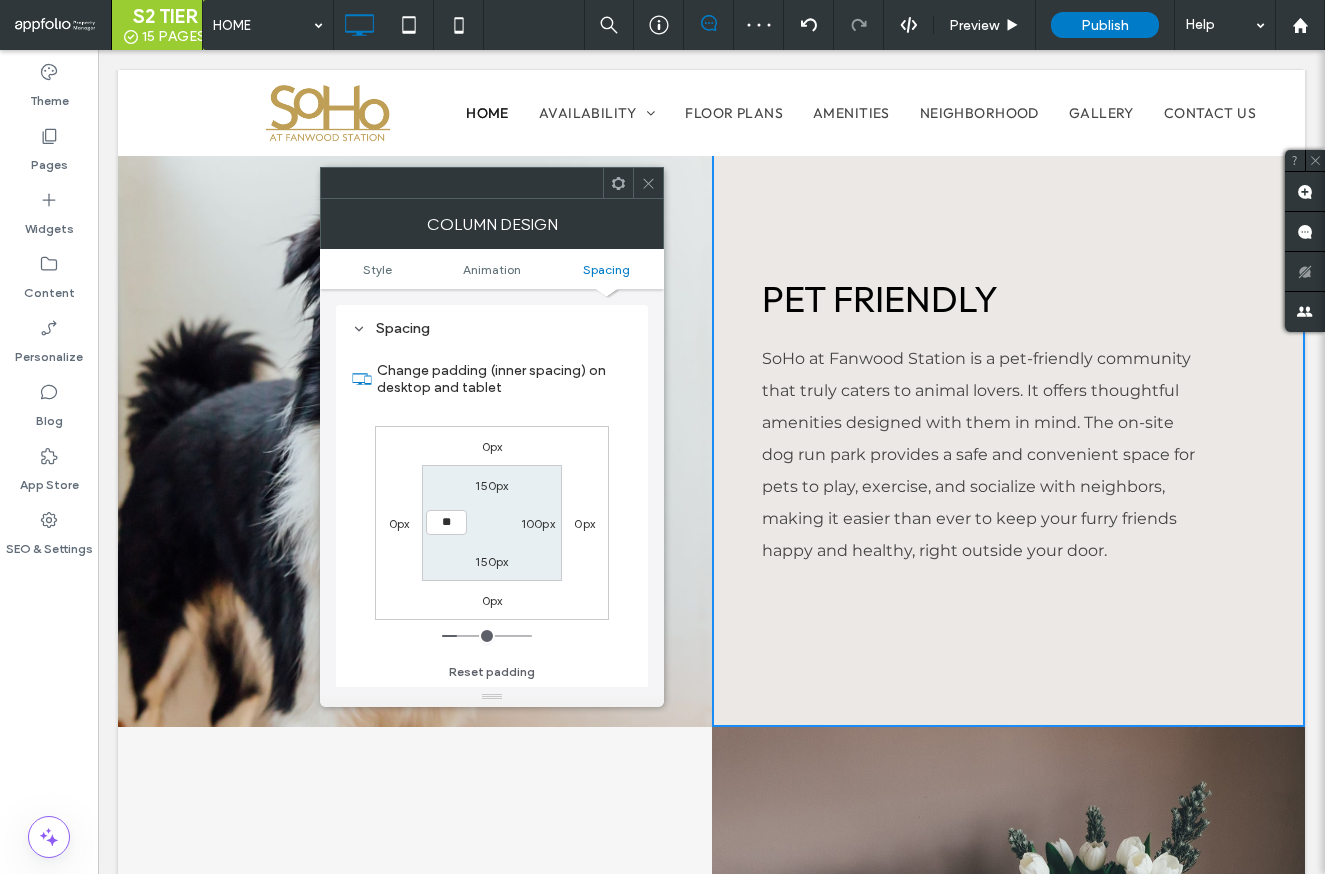 type on "**" 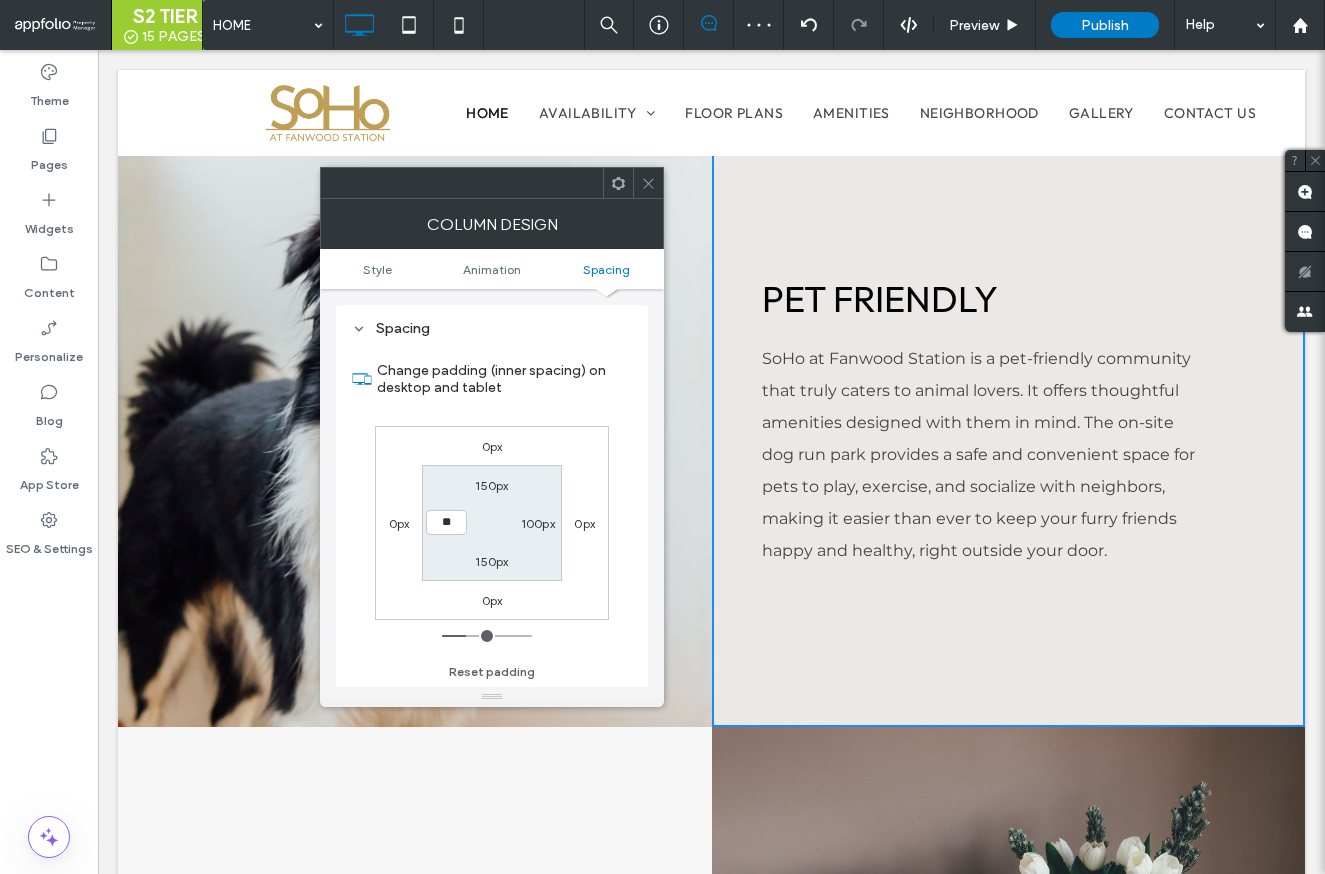 type on "**" 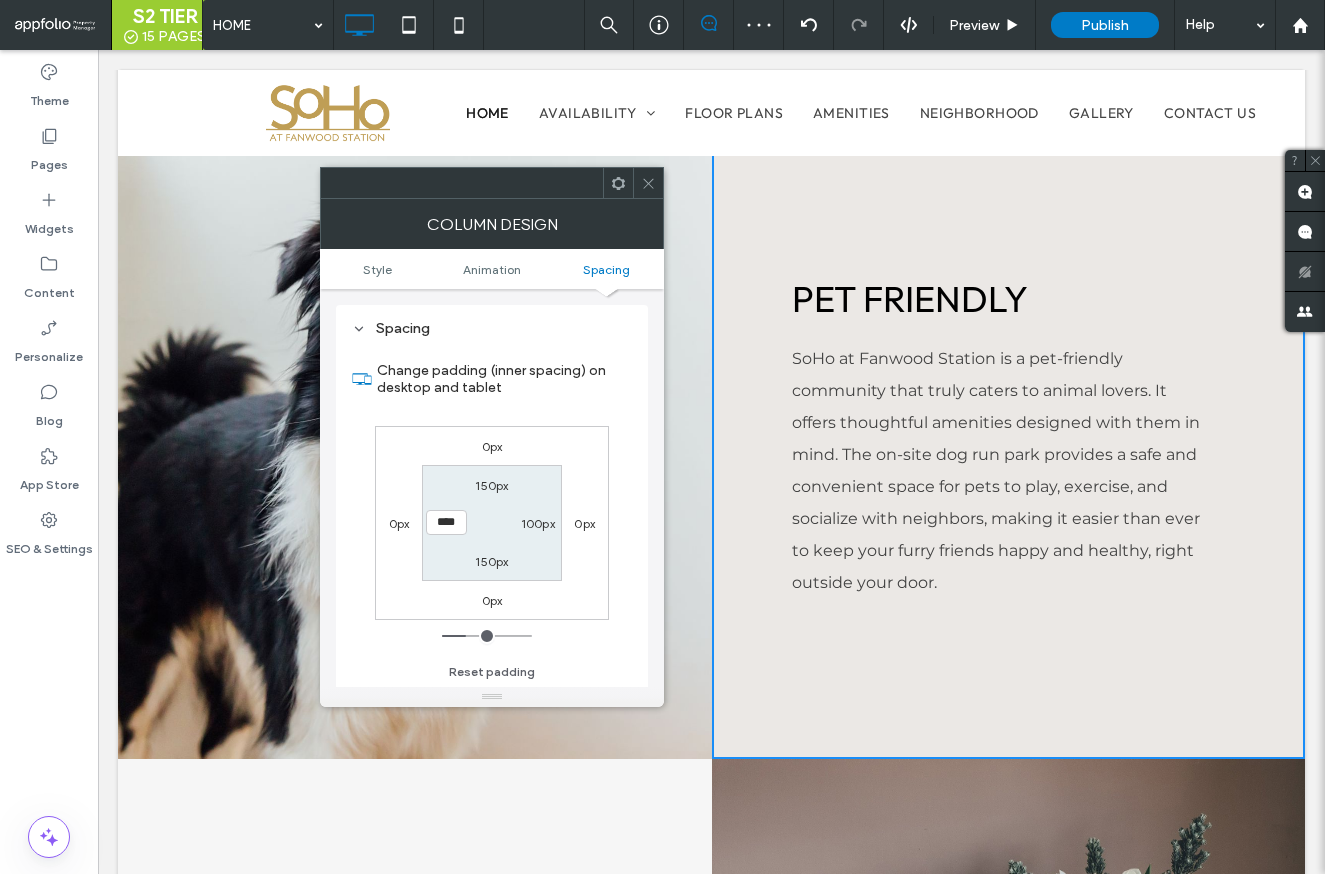 click on "100px" at bounding box center [538, 523] 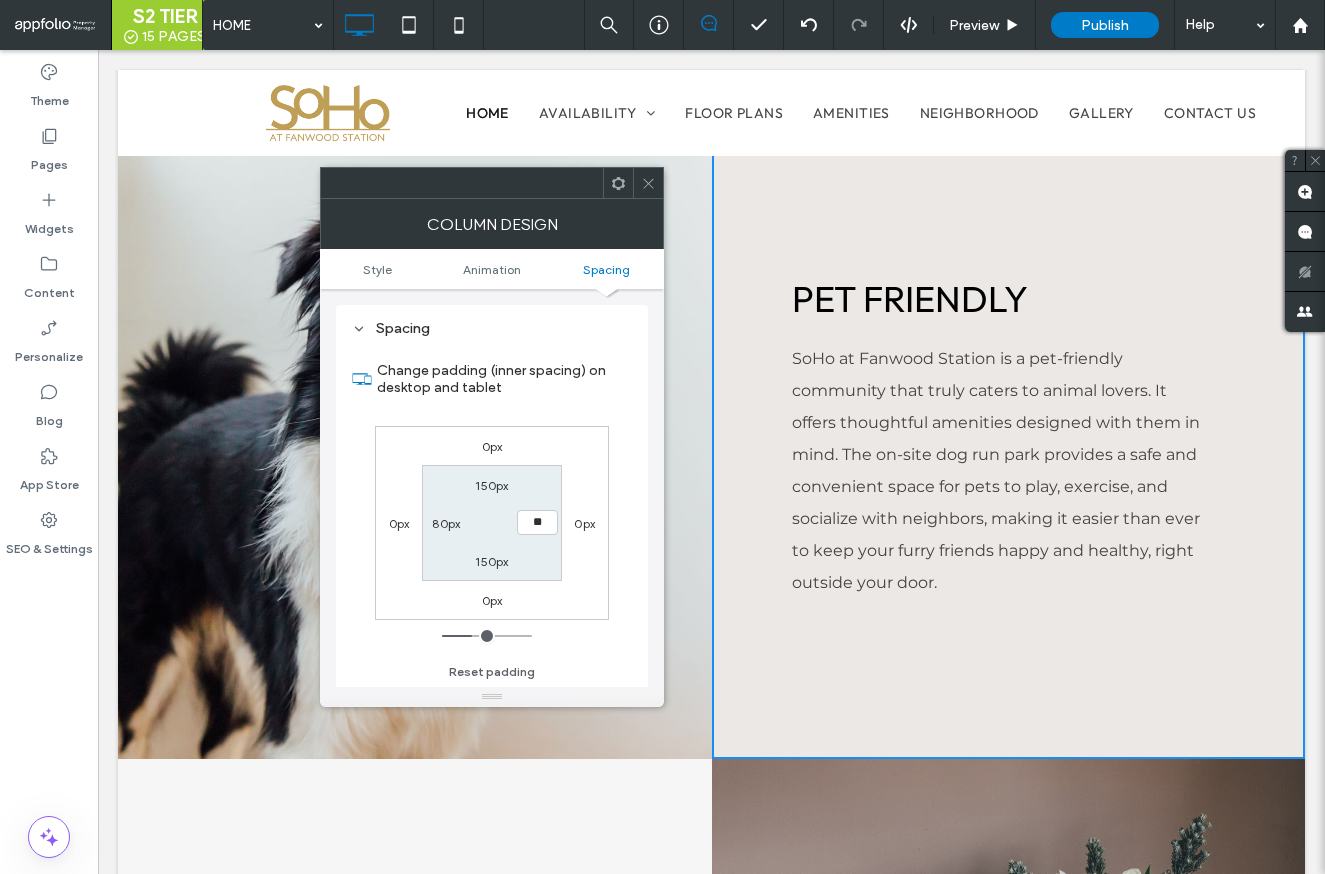 type on "**" 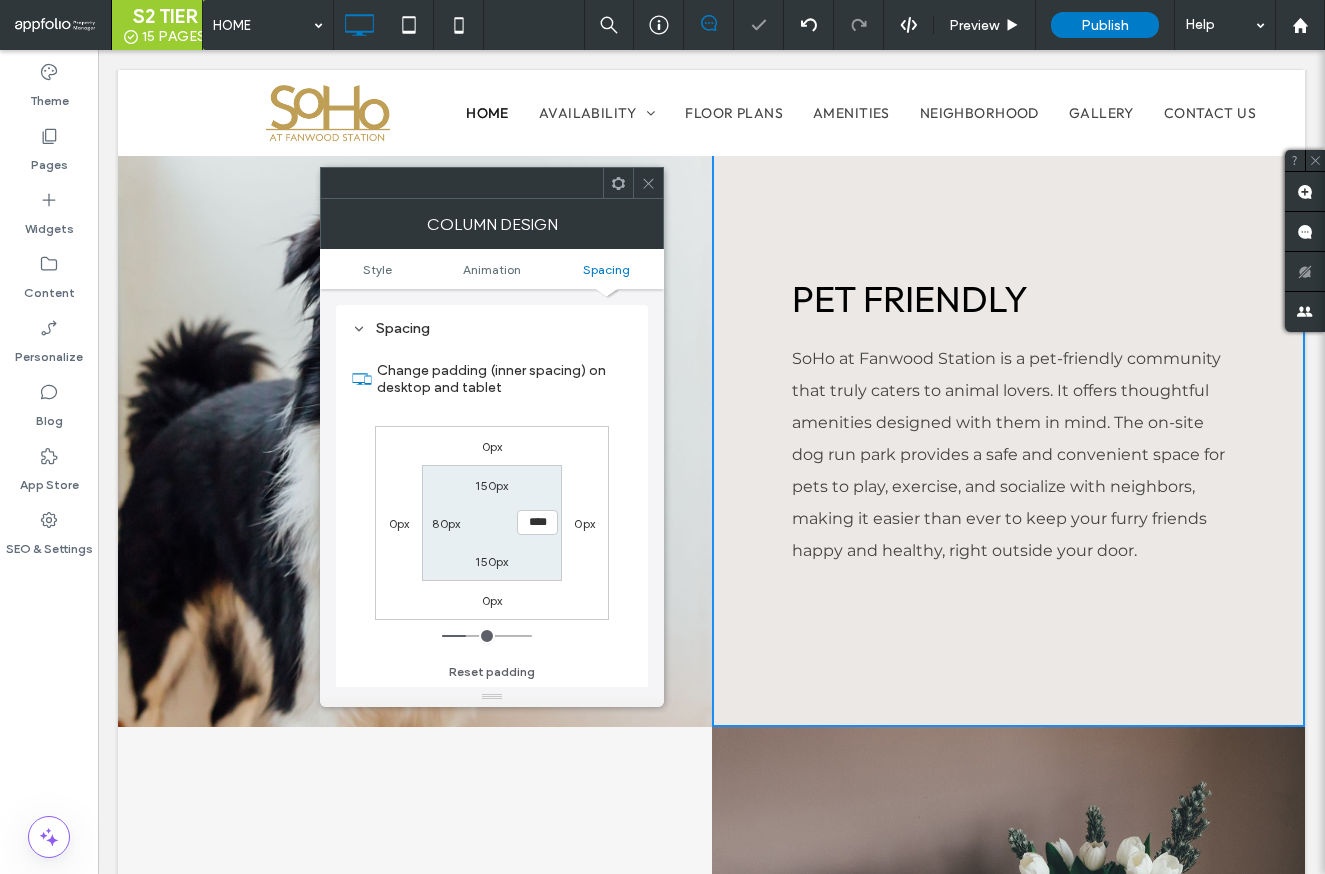 click 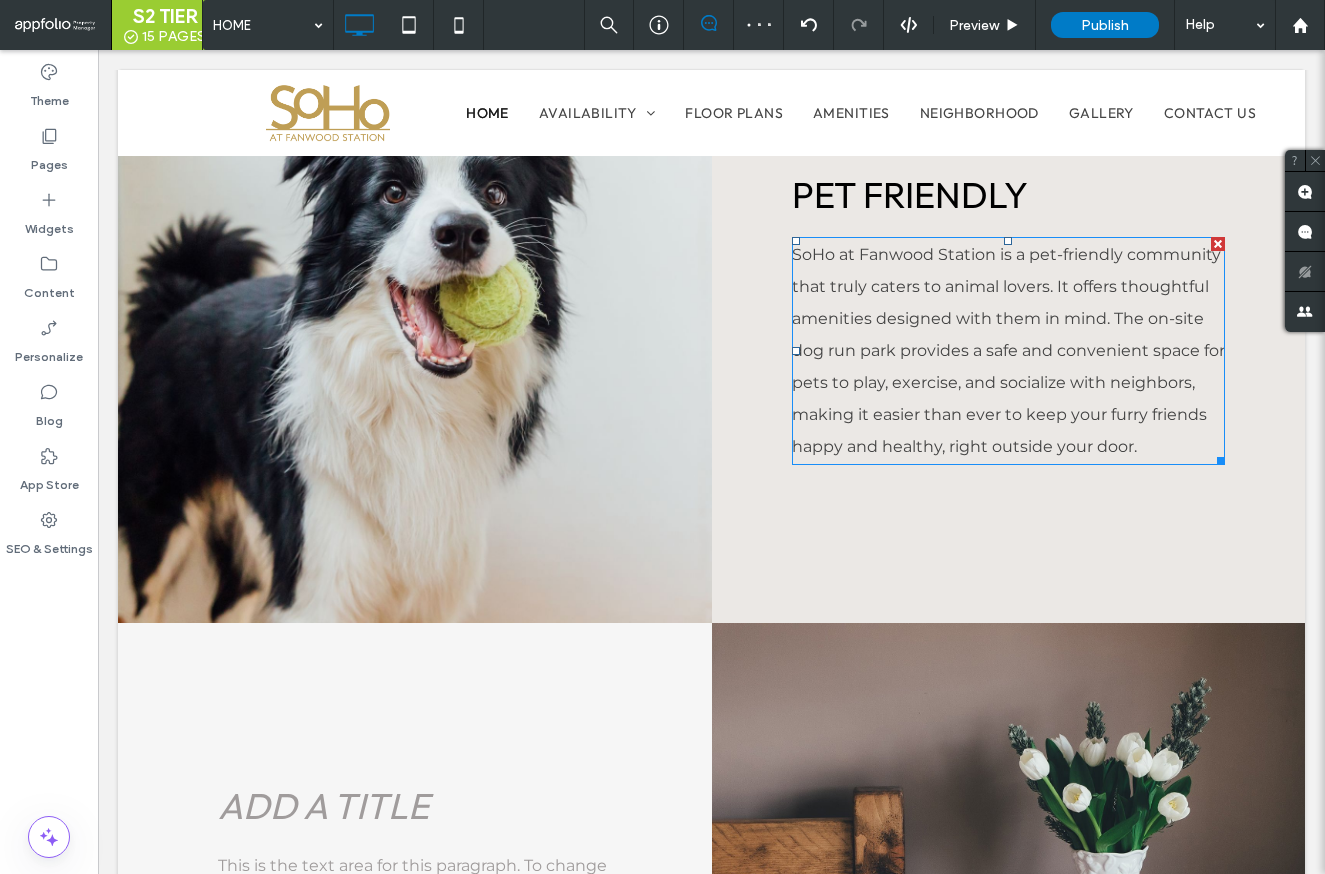 scroll, scrollTop: 2429, scrollLeft: 0, axis: vertical 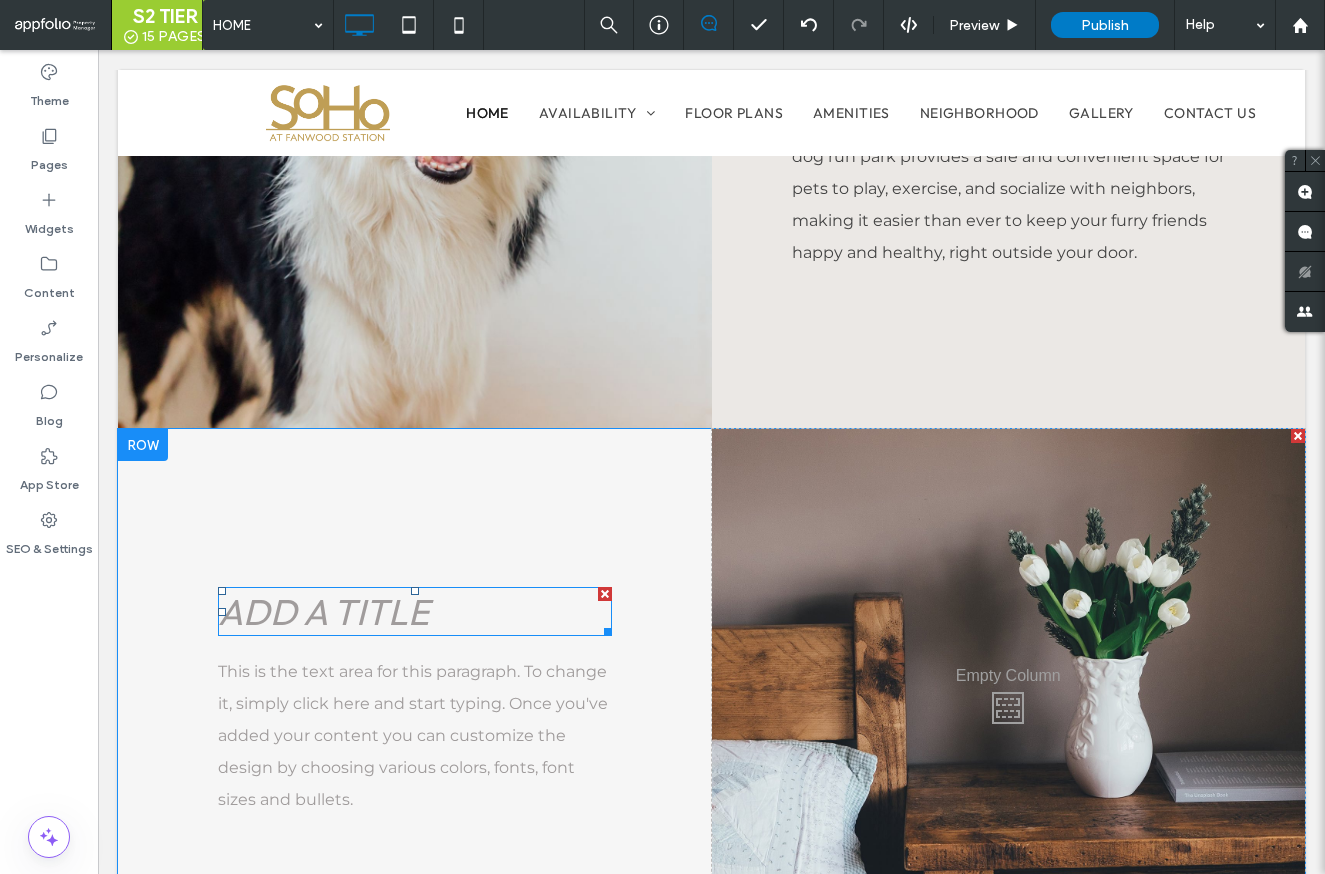click on "Add a title" at bounding box center [323, 611] 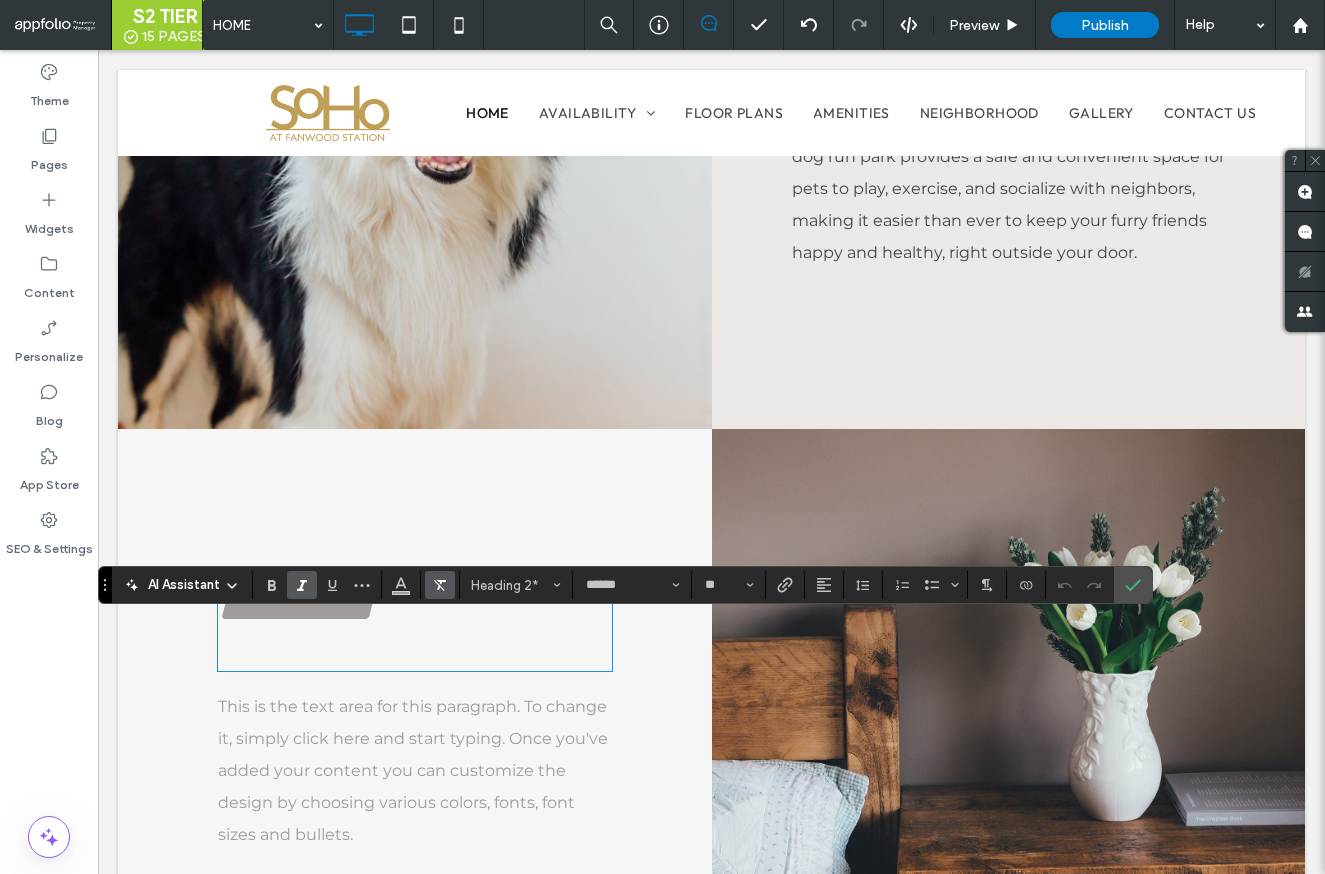 click 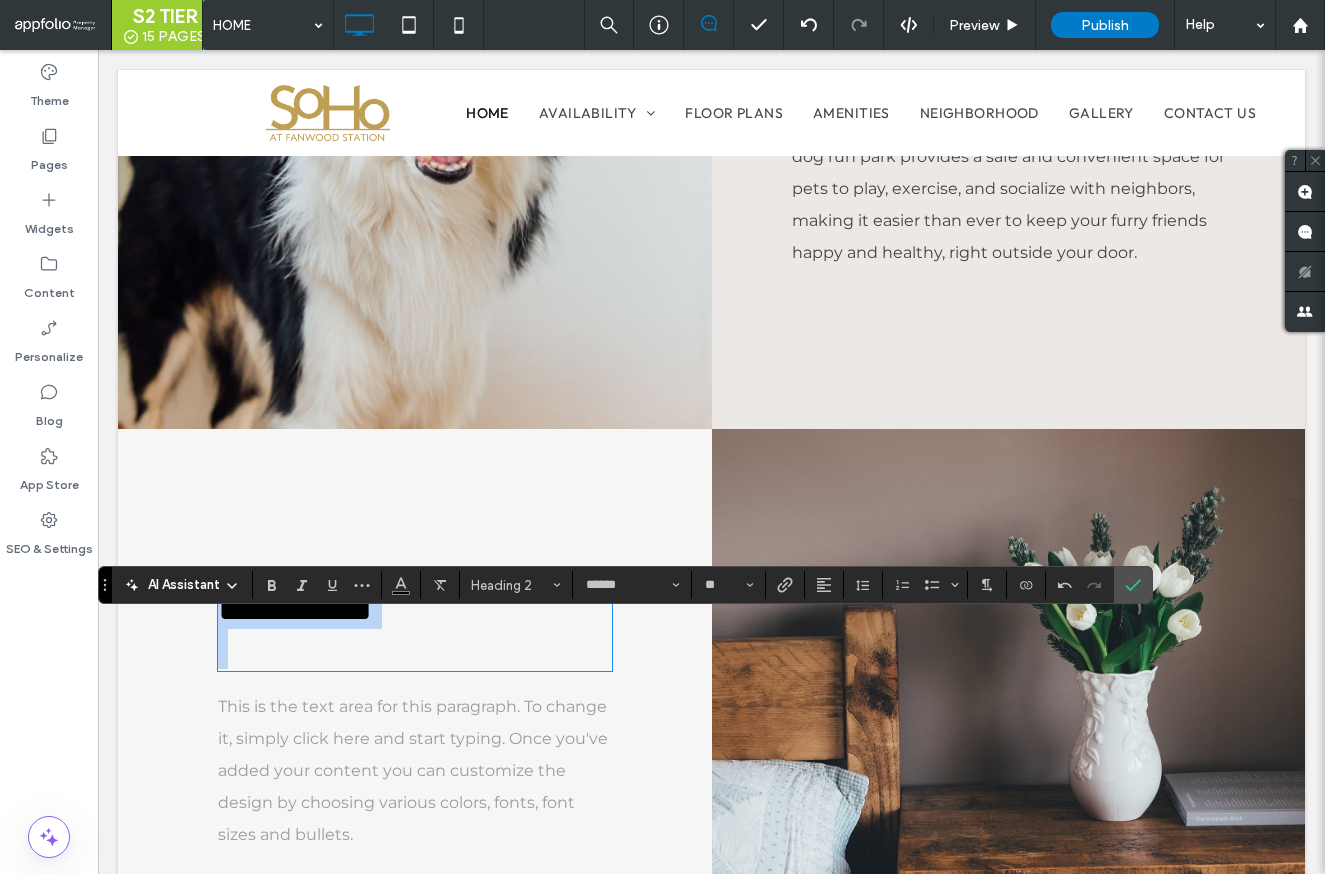 click at bounding box center [415, 649] 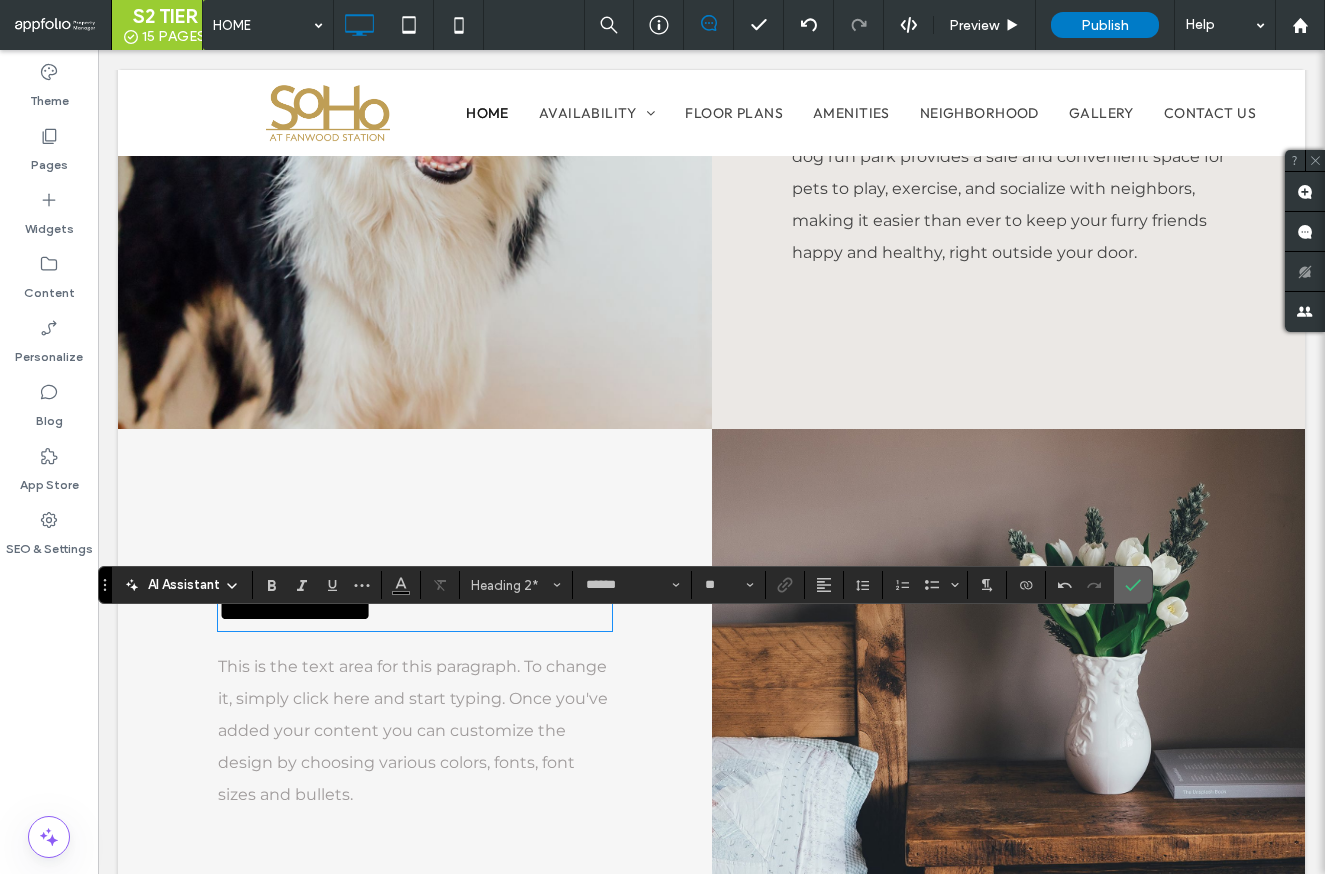 click 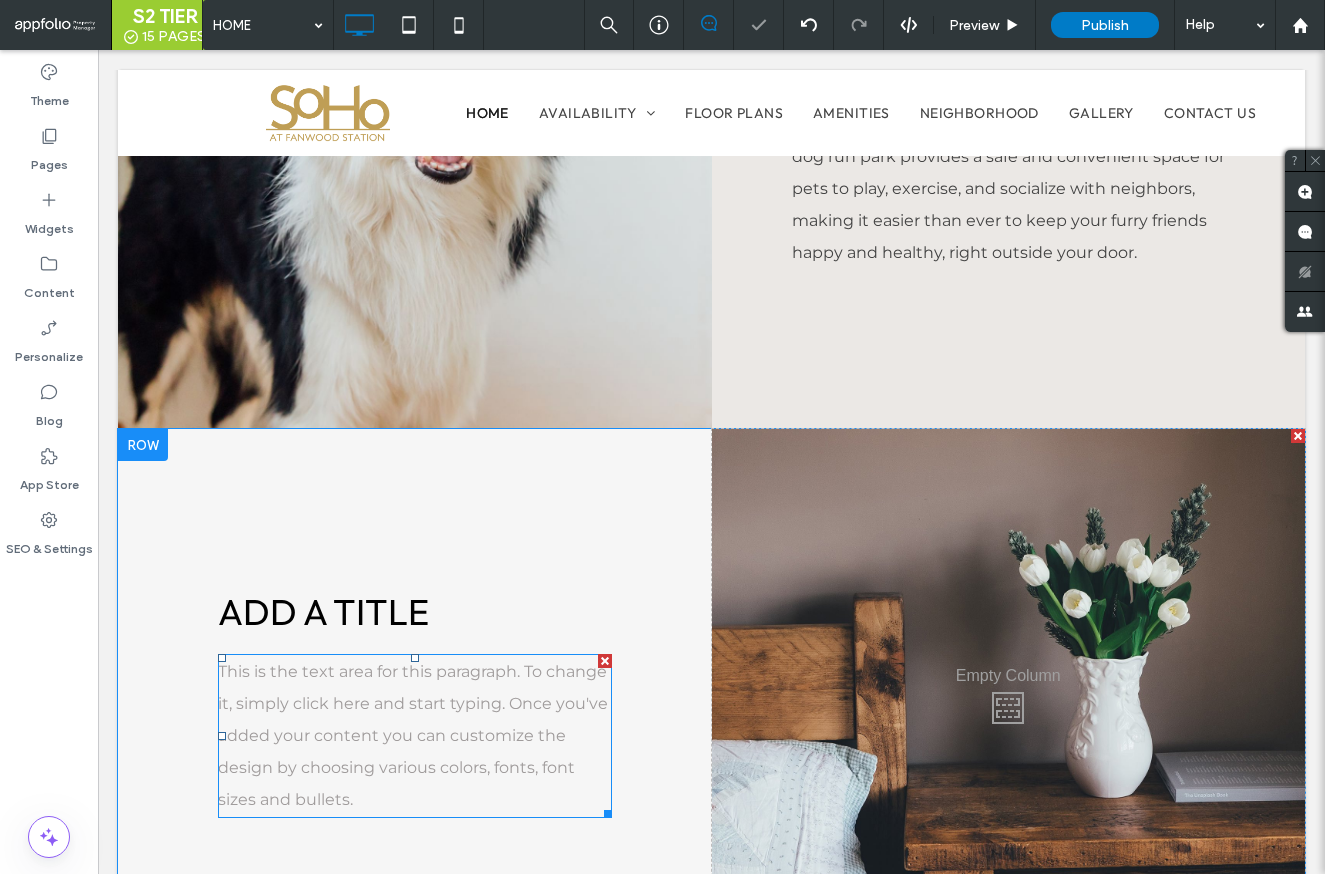 click on "This is the text area for this paragraph. To change it, simply click here and start typing. Once you've added your content you can customize the design by choosing various colors, fonts, font sizes and bullets." at bounding box center [413, 735] 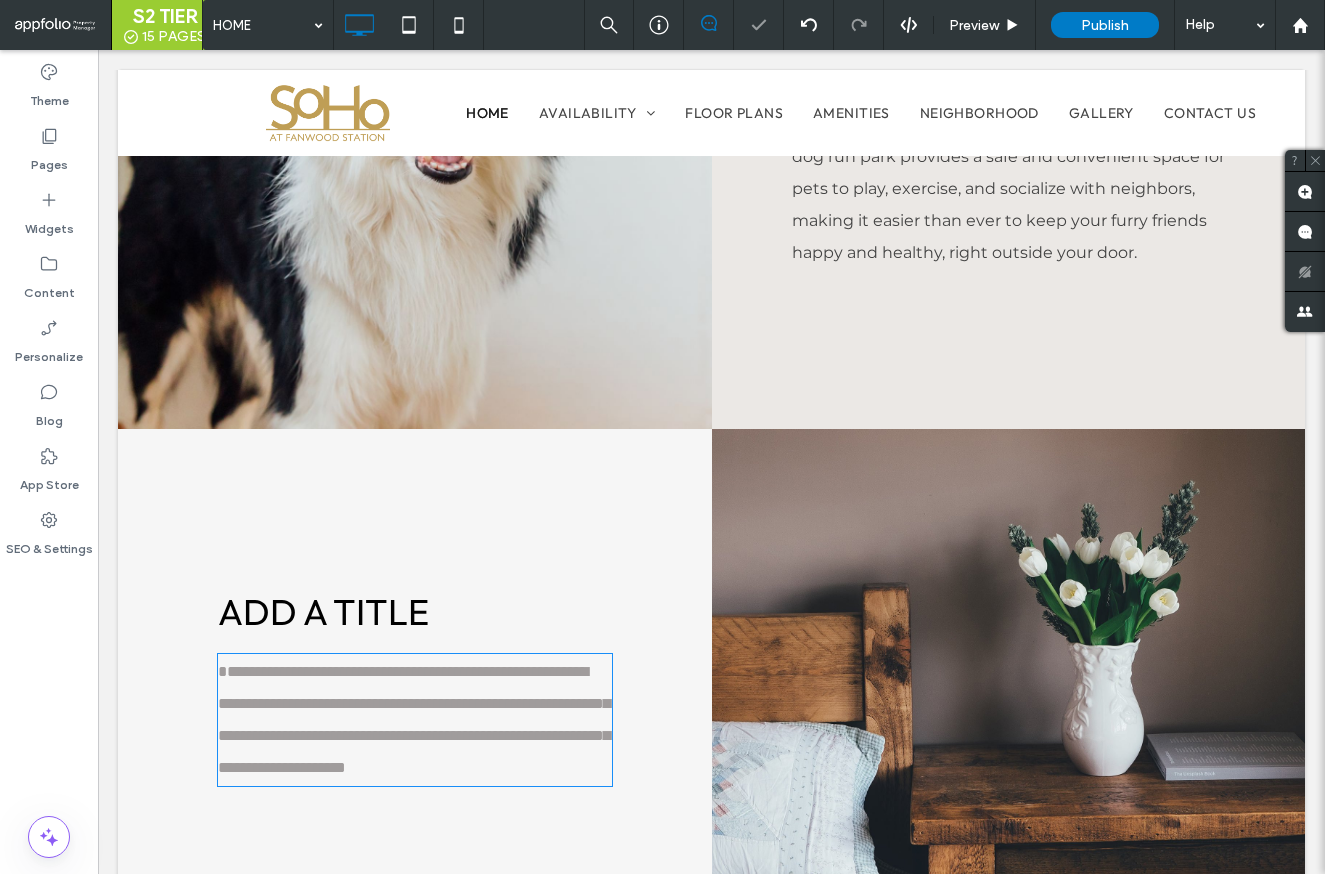 type on "**********" 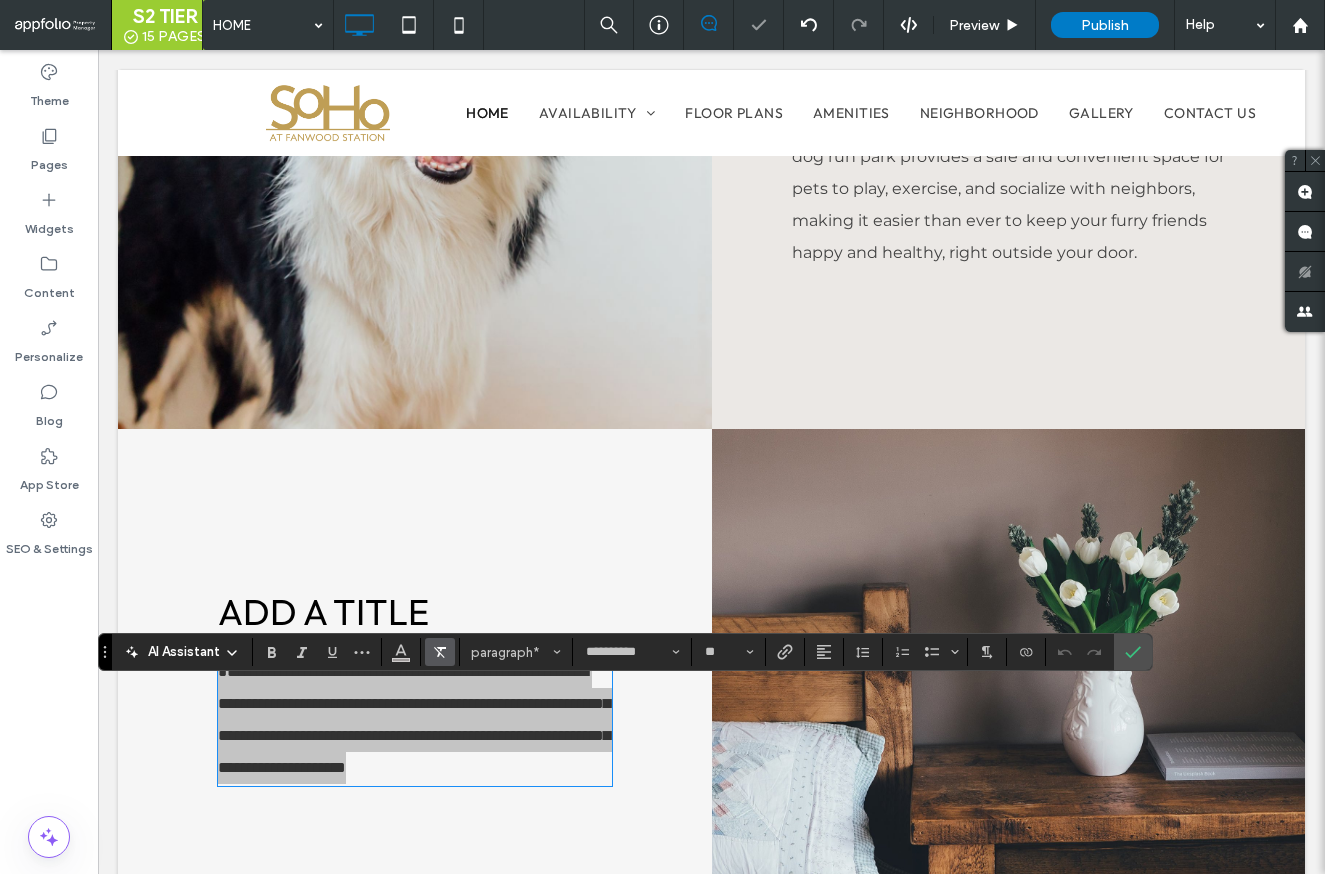 click at bounding box center [440, 652] 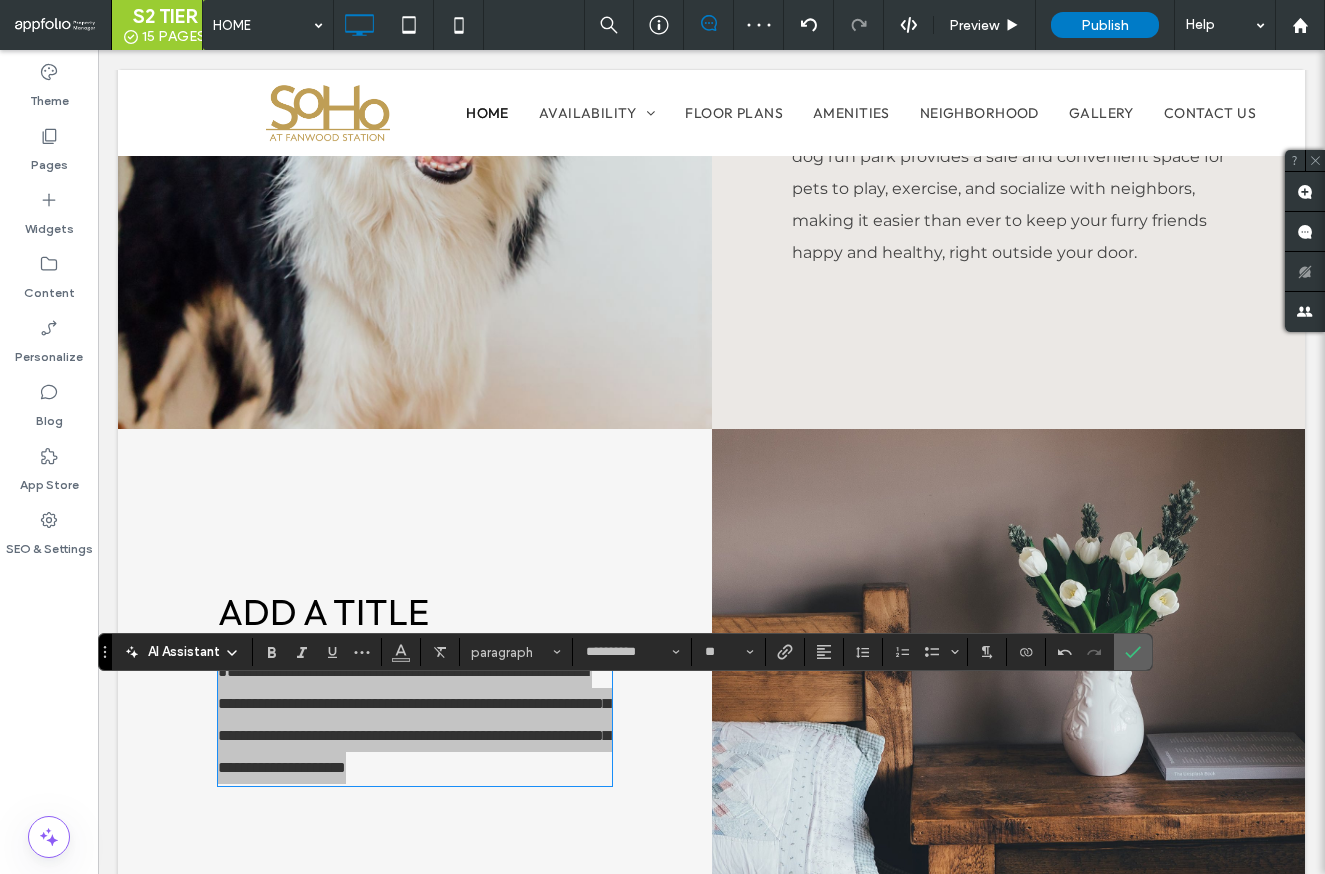 click 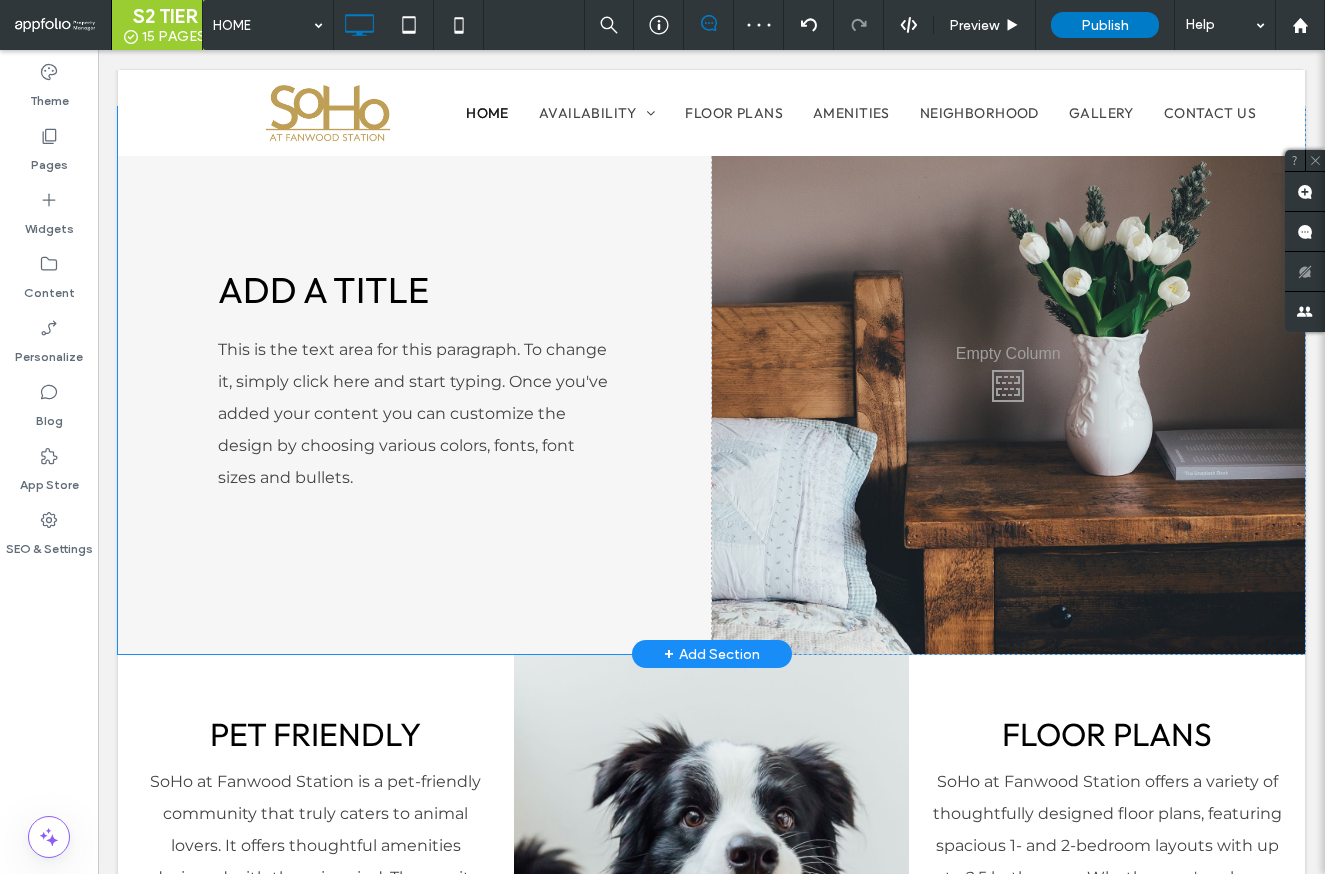 scroll, scrollTop: 2804, scrollLeft: 0, axis: vertical 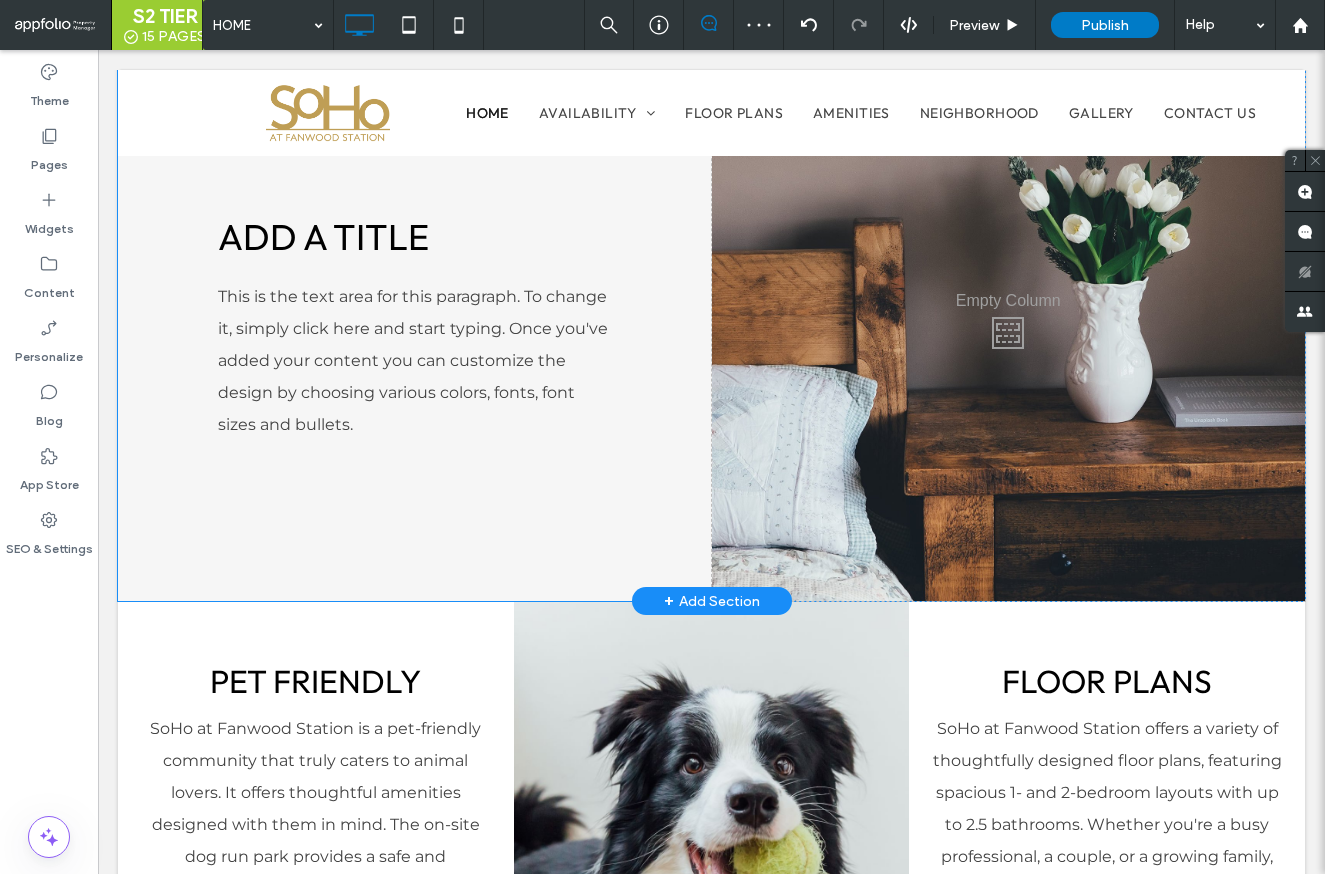 click on "Add a title ﻿    This is the text area for this paragraph. To change it, simply click here and start typing. Once you've added your content you can customize the design by choosing various colors, fonts, font sizes and bullets.  Click To Paste" at bounding box center [415, 327] 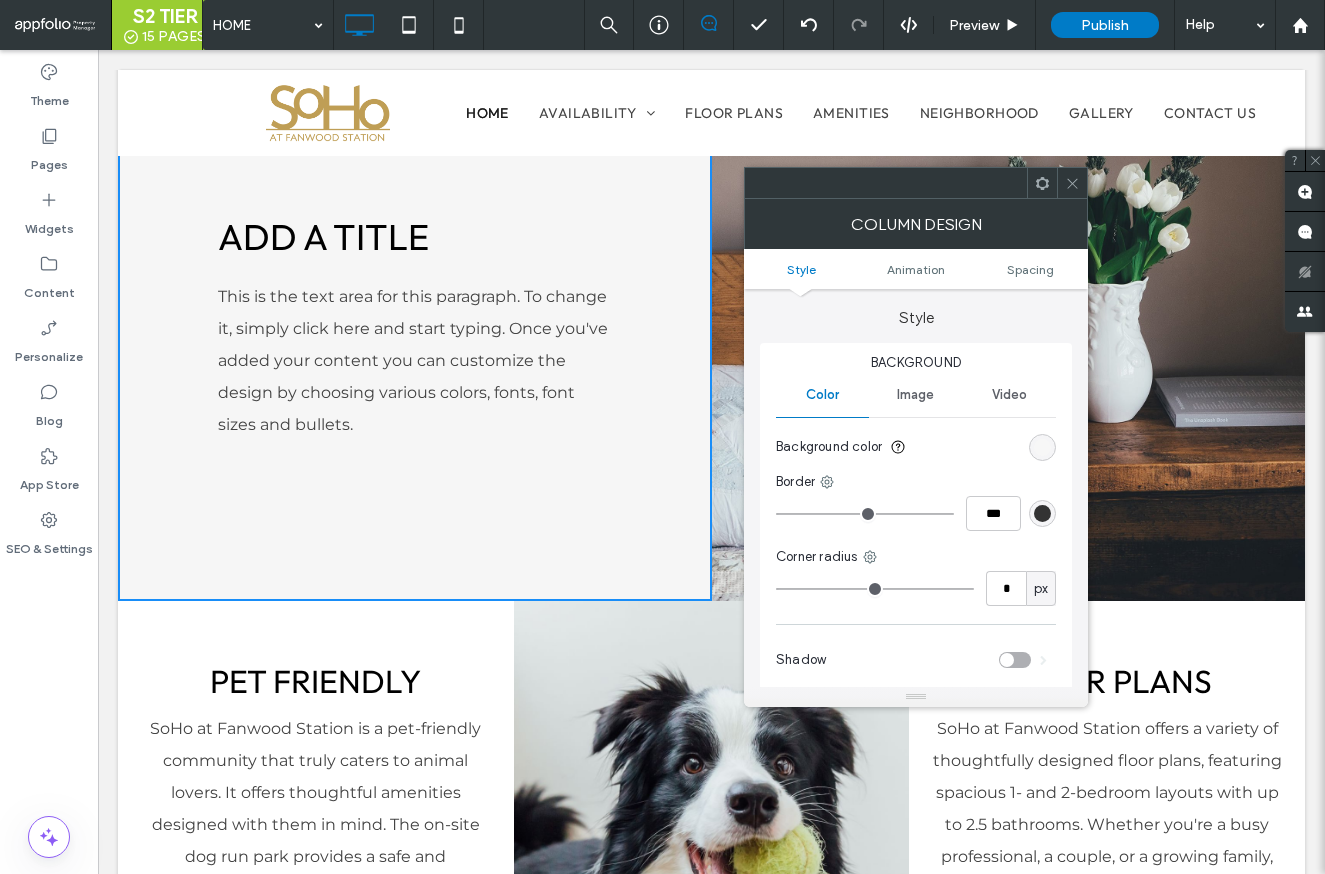 click at bounding box center (1042, 447) 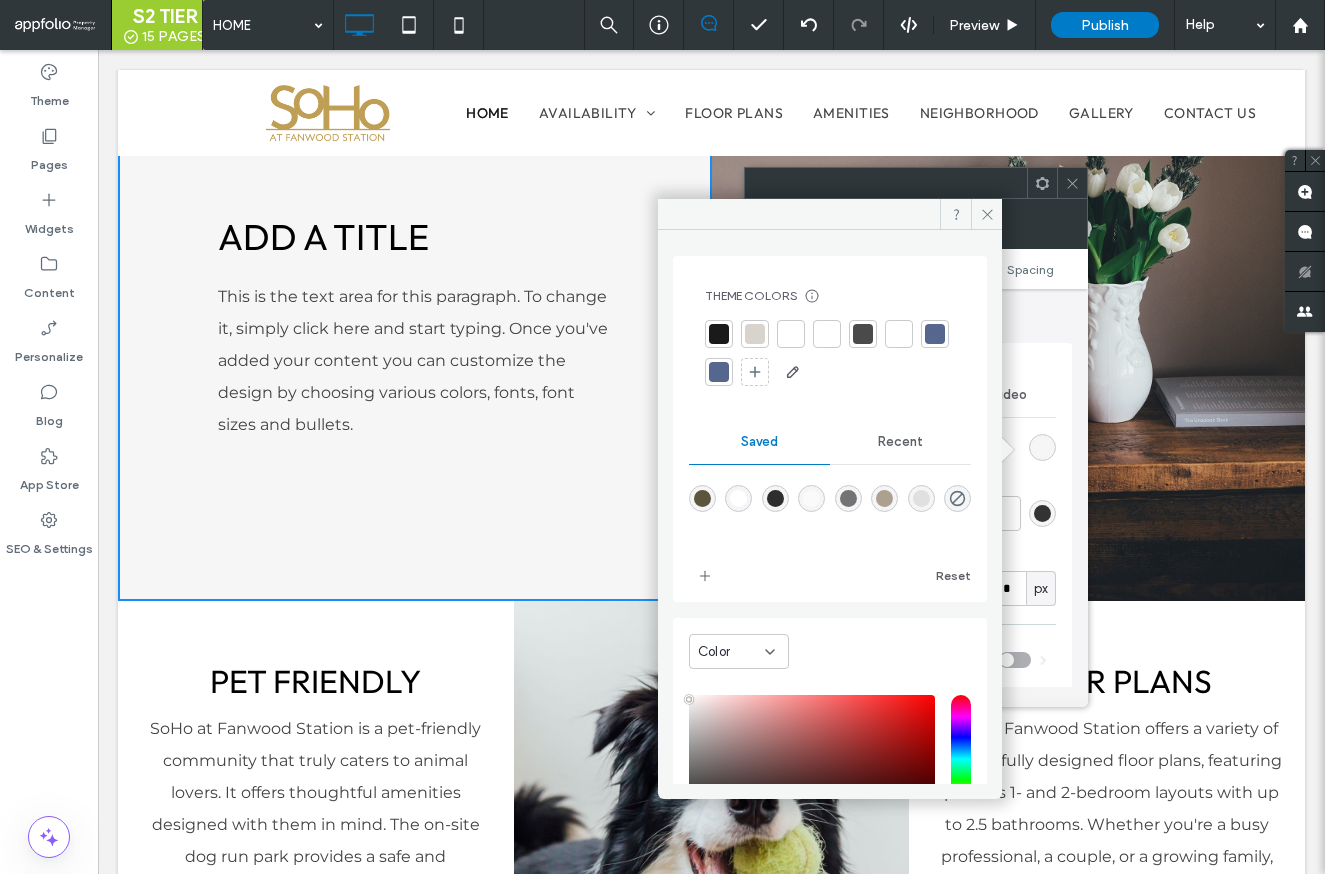 click on "Recent" at bounding box center (900, 442) 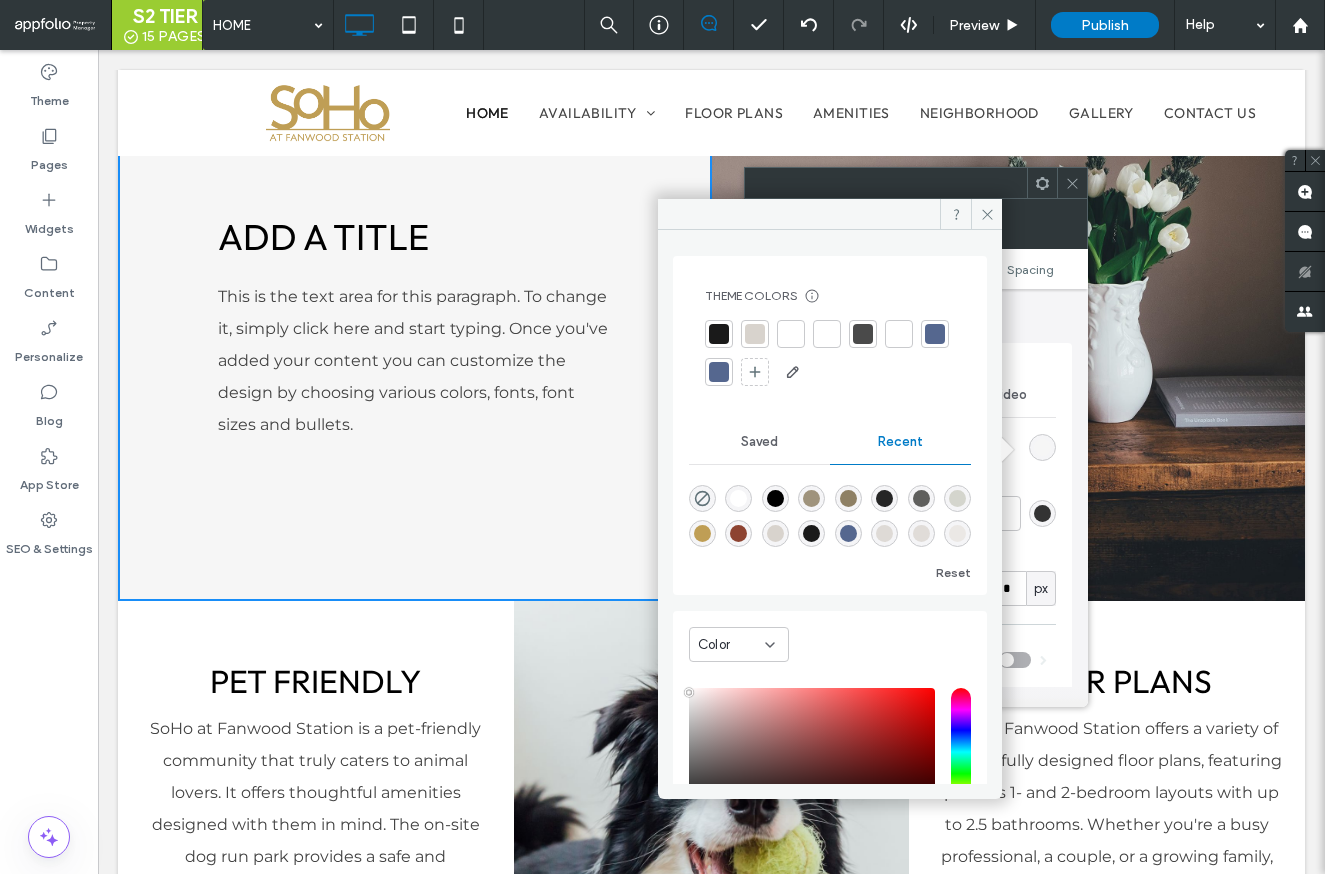 scroll, scrollTop: 32, scrollLeft: 0, axis: vertical 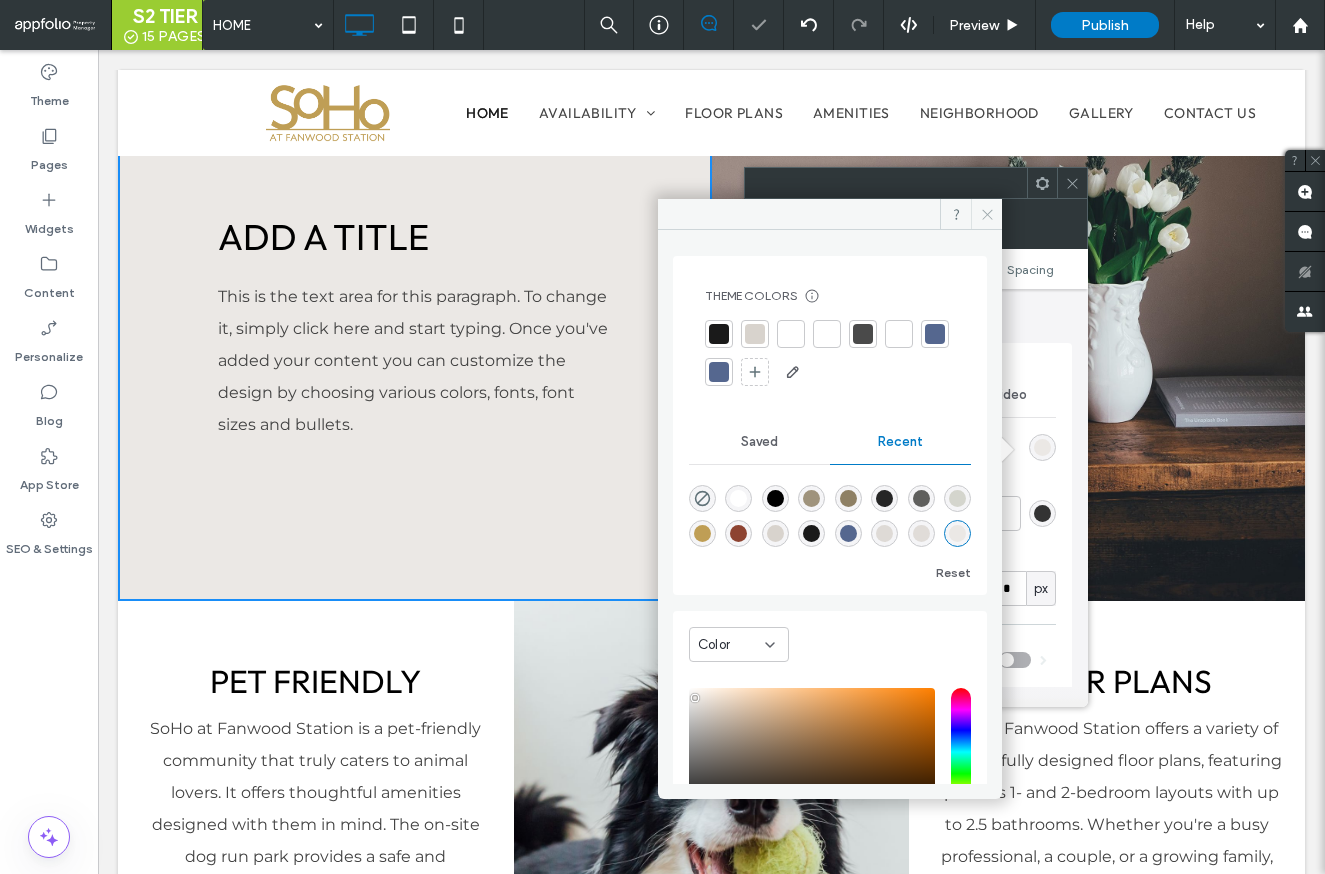 click 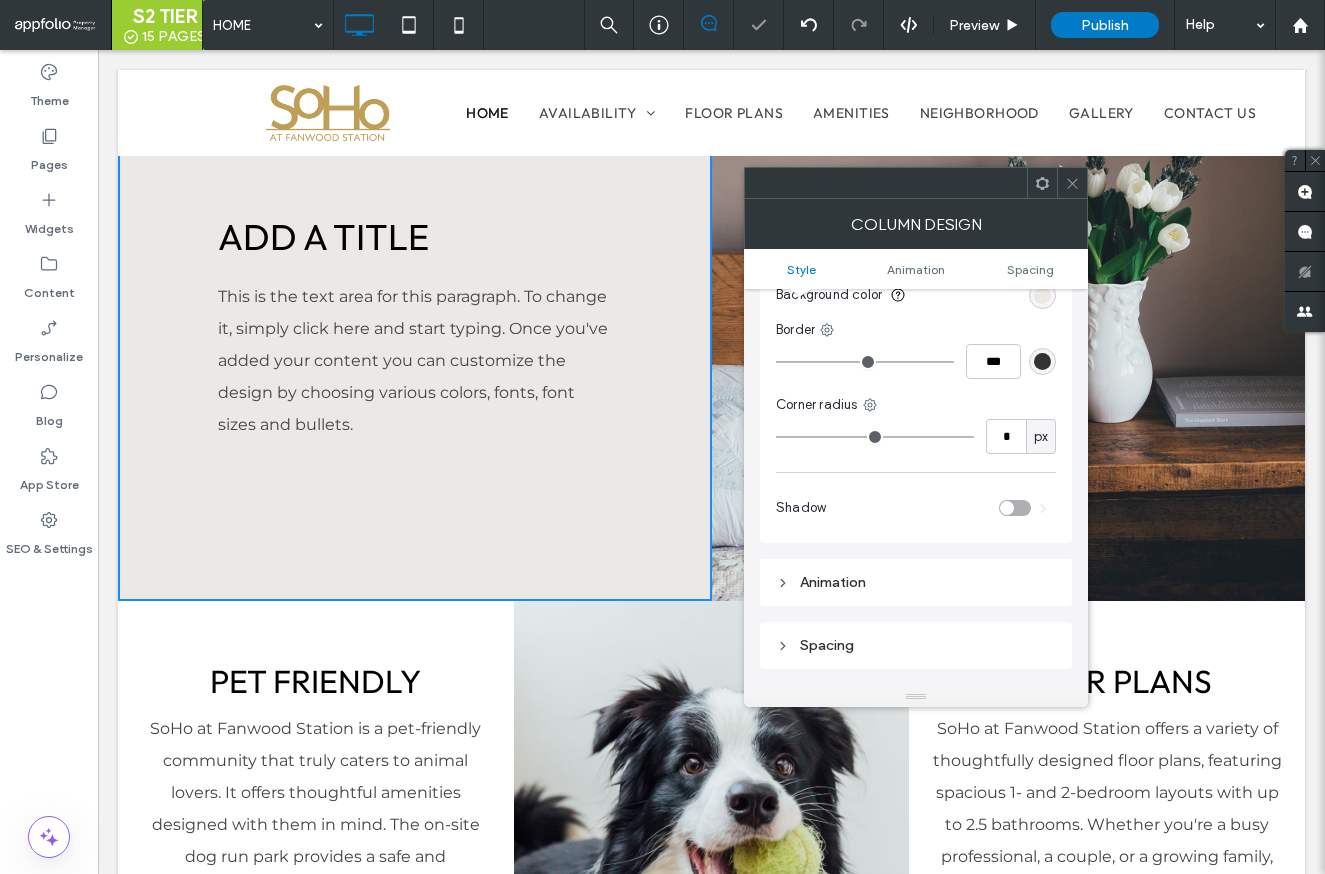 scroll, scrollTop: 153, scrollLeft: 0, axis: vertical 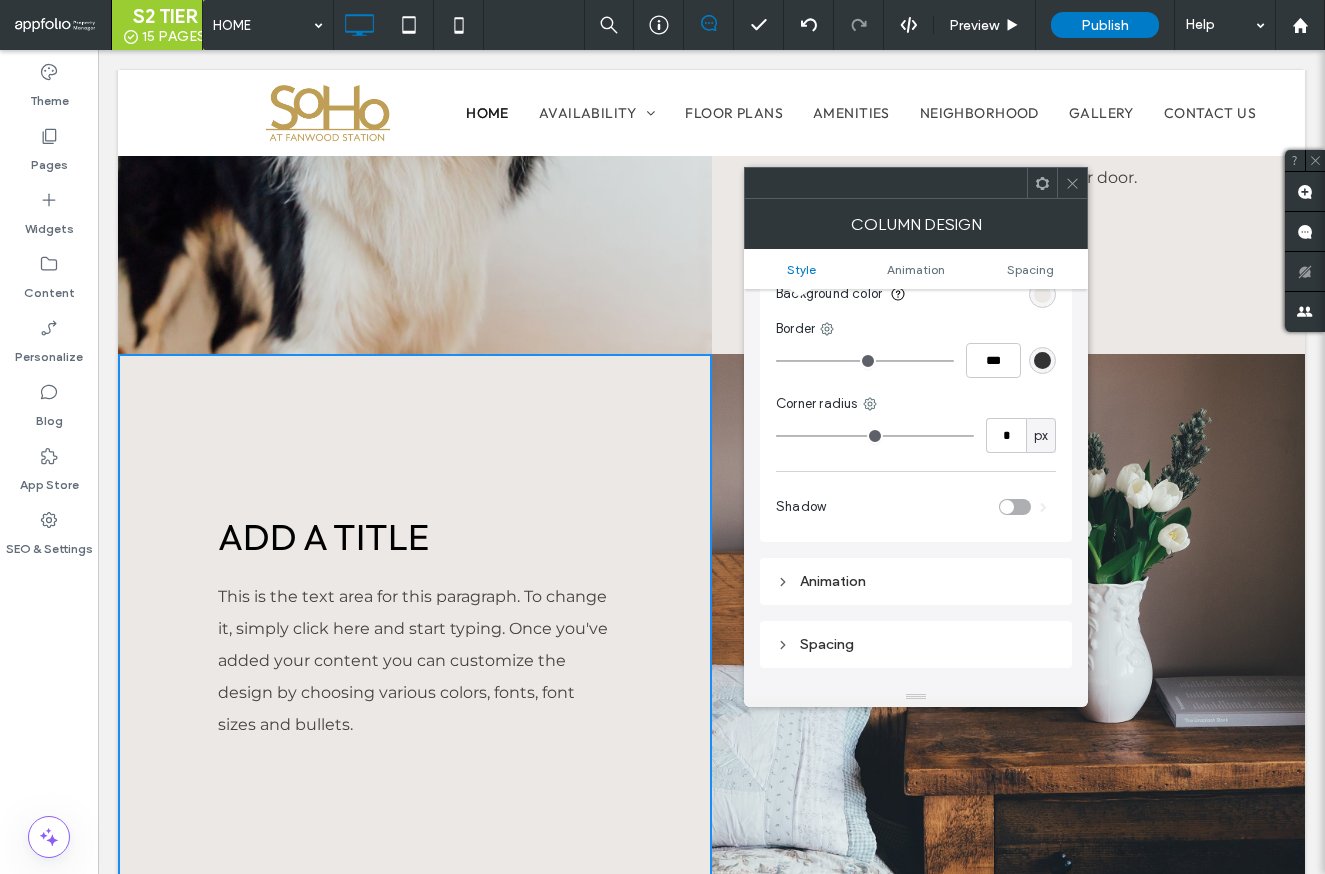 click on "Click To Paste" at bounding box center [1009, 627] 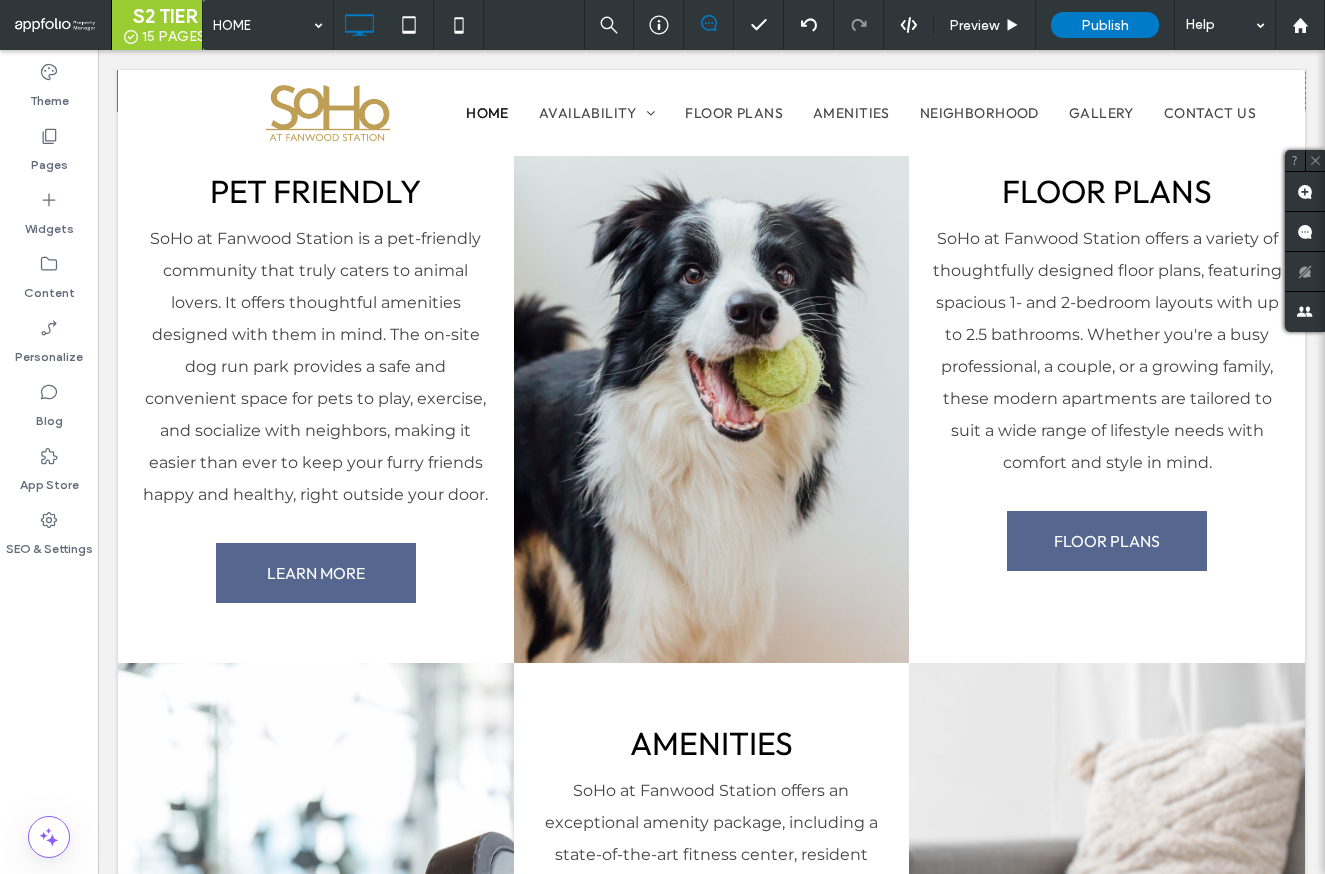 scroll, scrollTop: 2881, scrollLeft: 0, axis: vertical 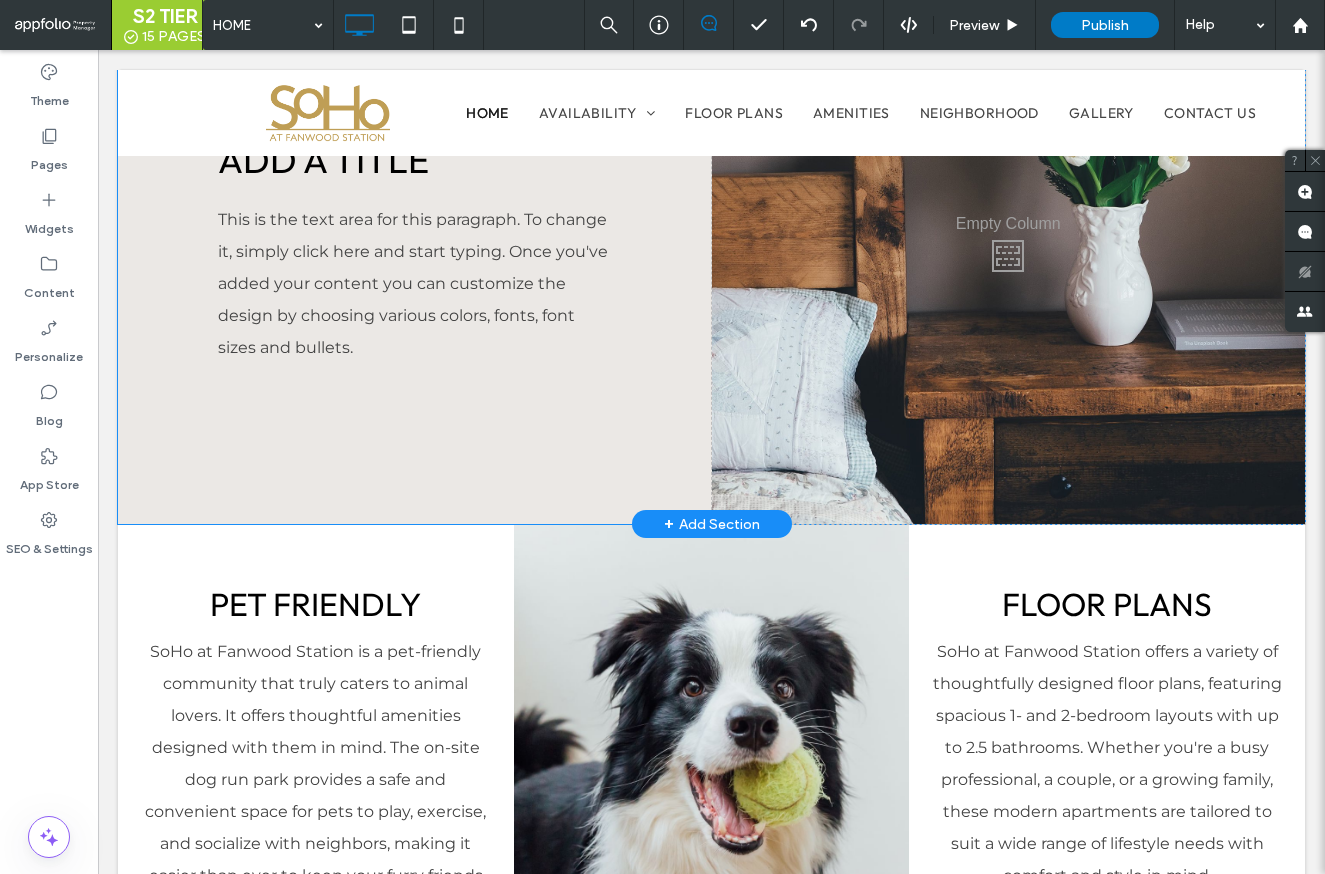 click on "Click To Paste" at bounding box center [1009, 250] 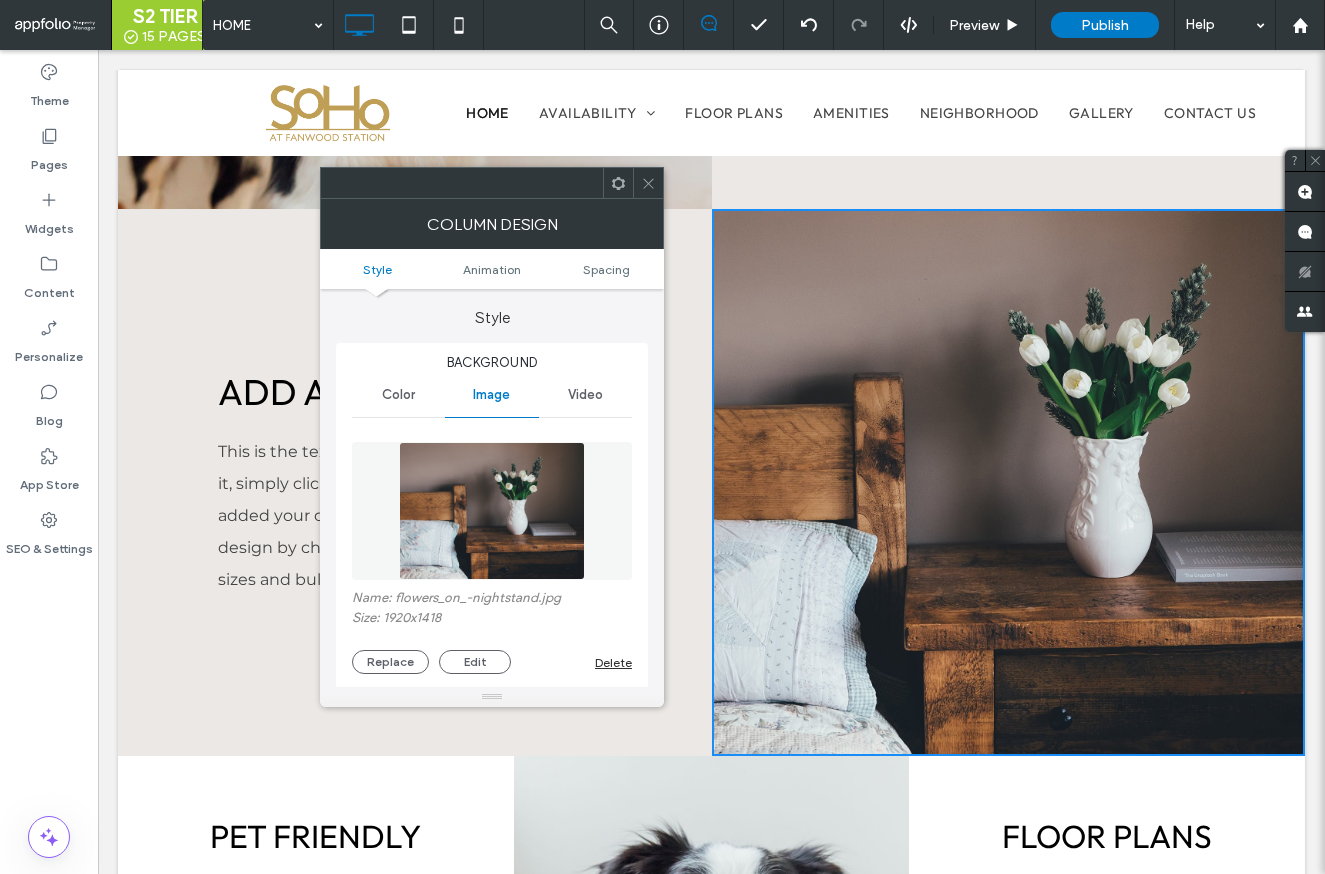 scroll, scrollTop: 2606, scrollLeft: 0, axis: vertical 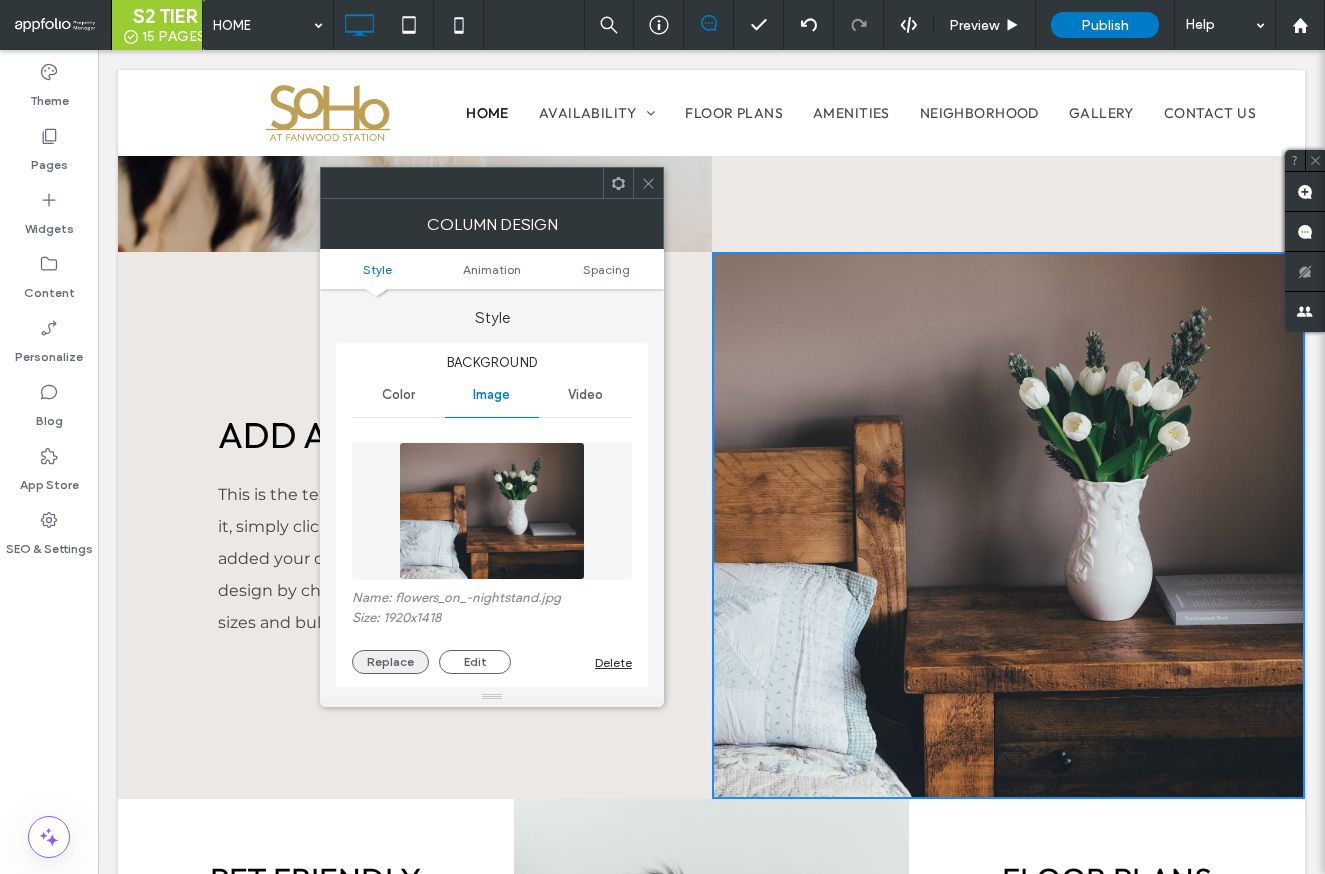 click on "Replace" at bounding box center (390, 662) 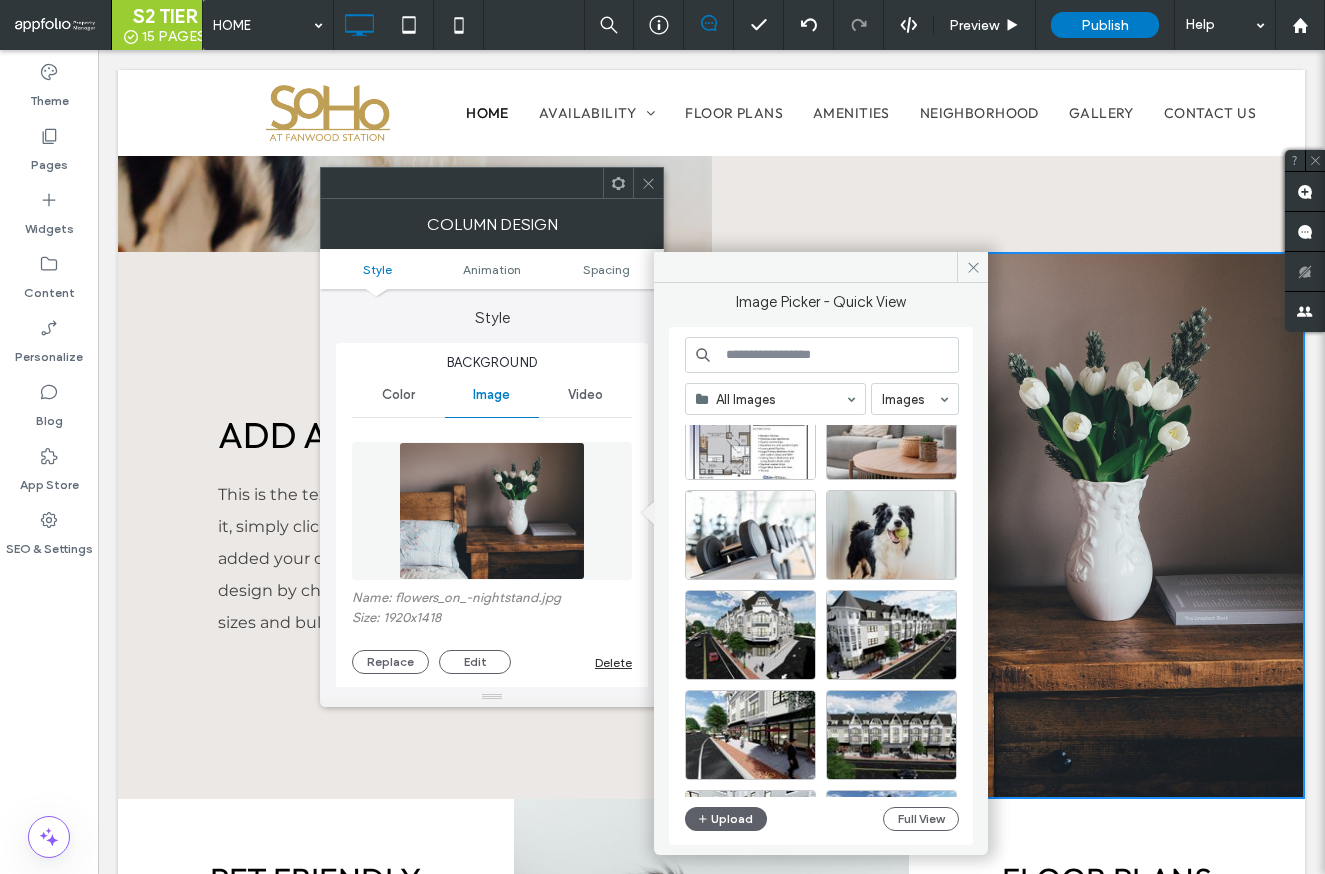 scroll, scrollTop: 1551, scrollLeft: 0, axis: vertical 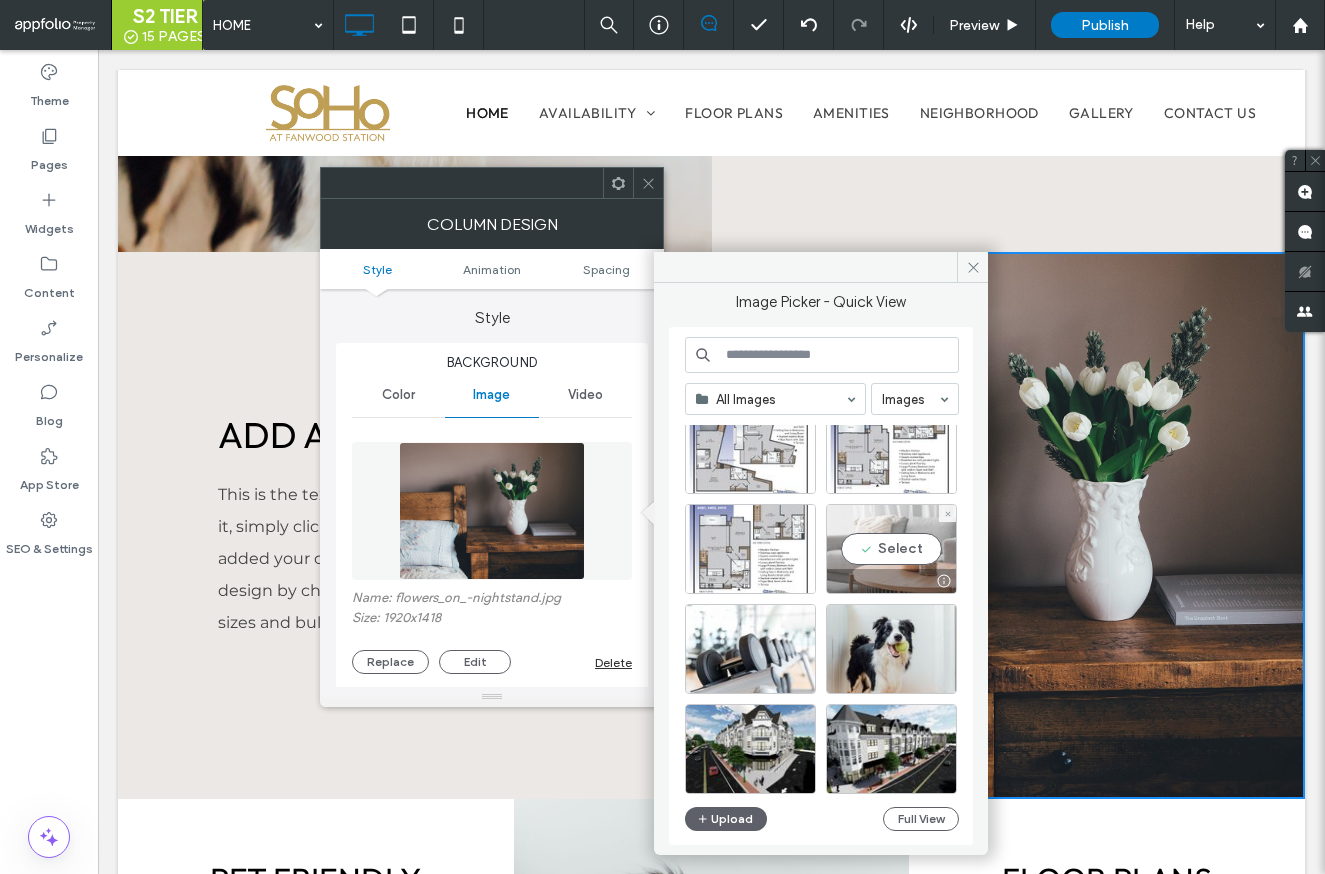click on "Select" at bounding box center (891, 549) 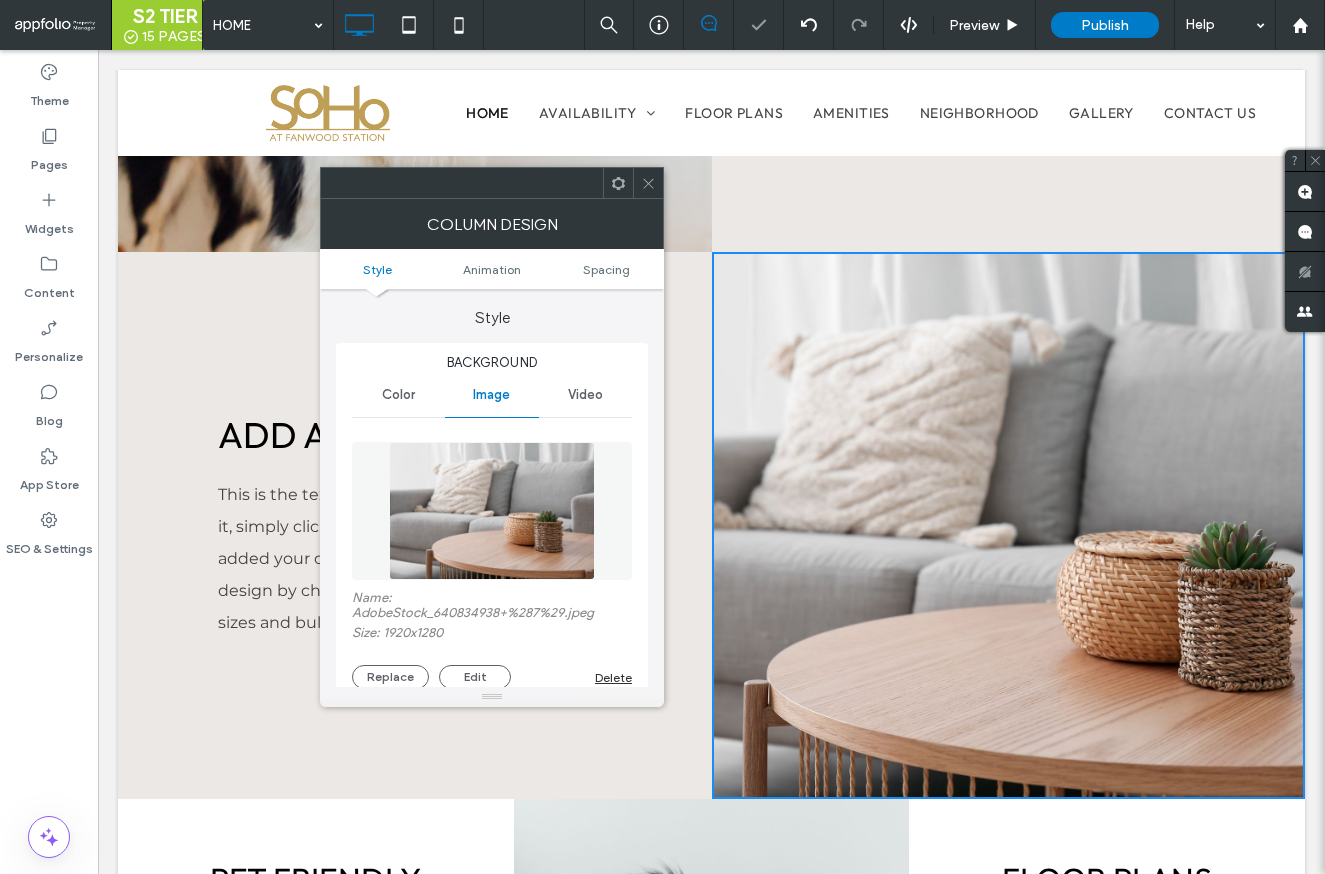 click at bounding box center [648, 183] 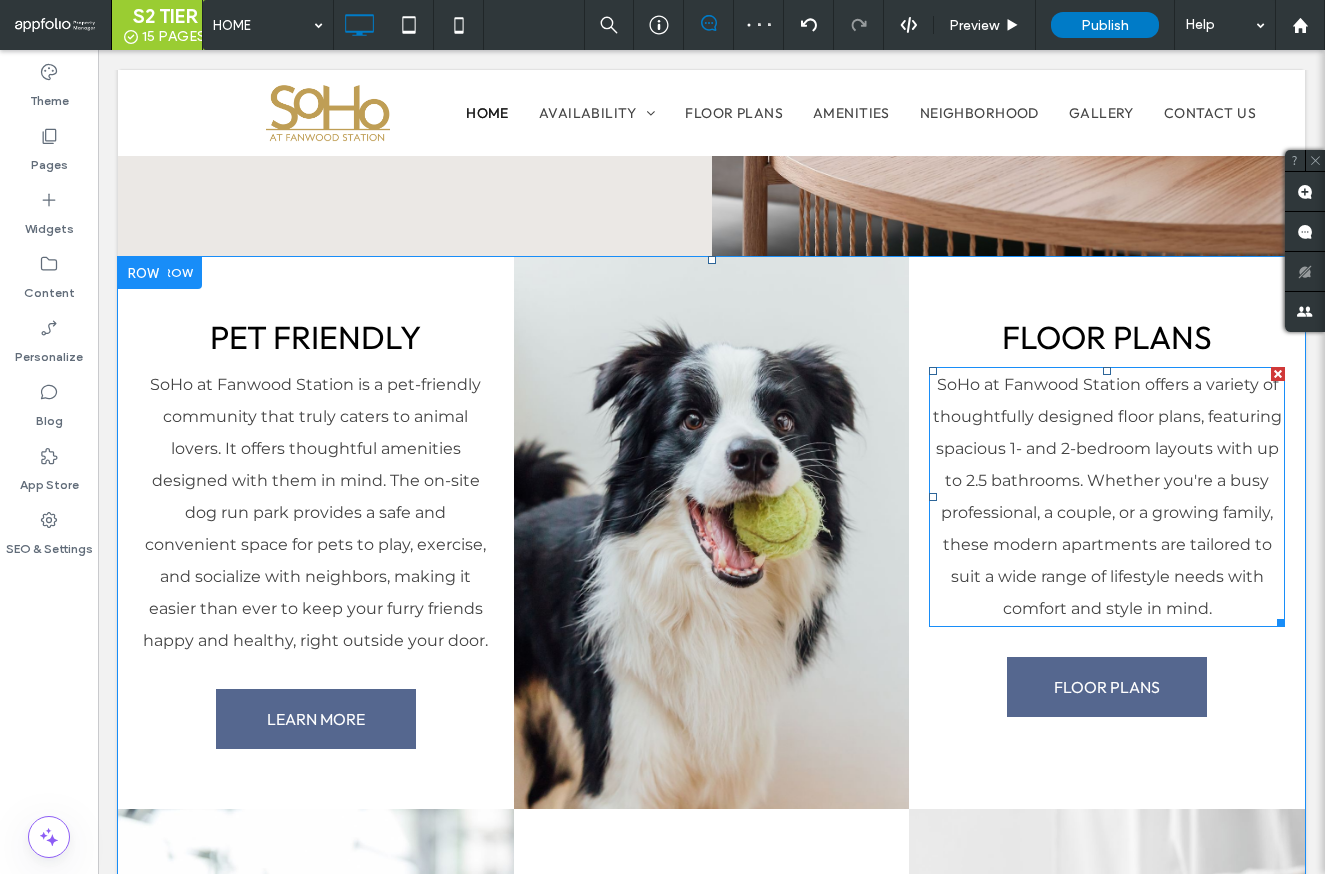 scroll, scrollTop: 3147, scrollLeft: 0, axis: vertical 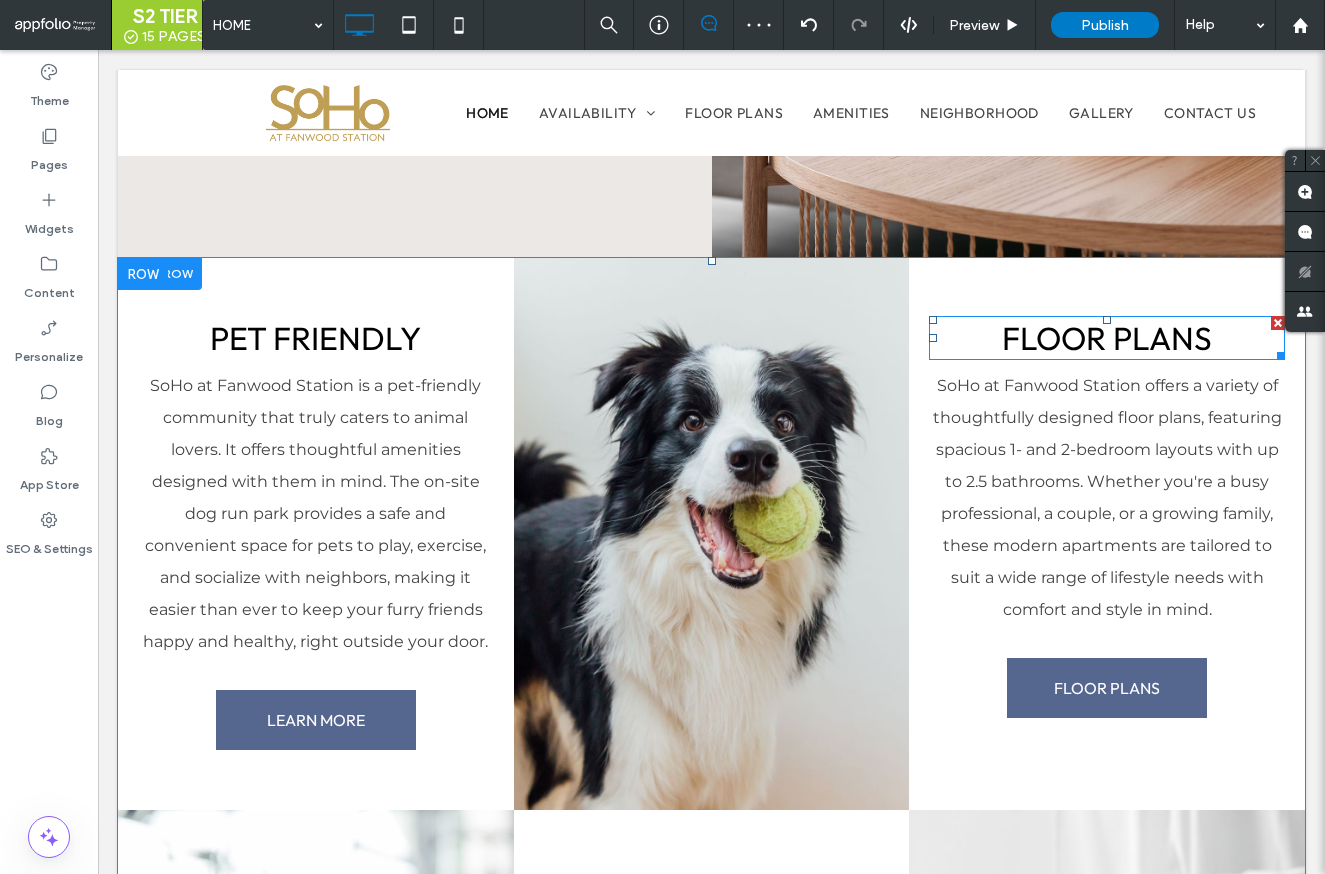 click on "FLOOR PLANS" at bounding box center (1107, 338) 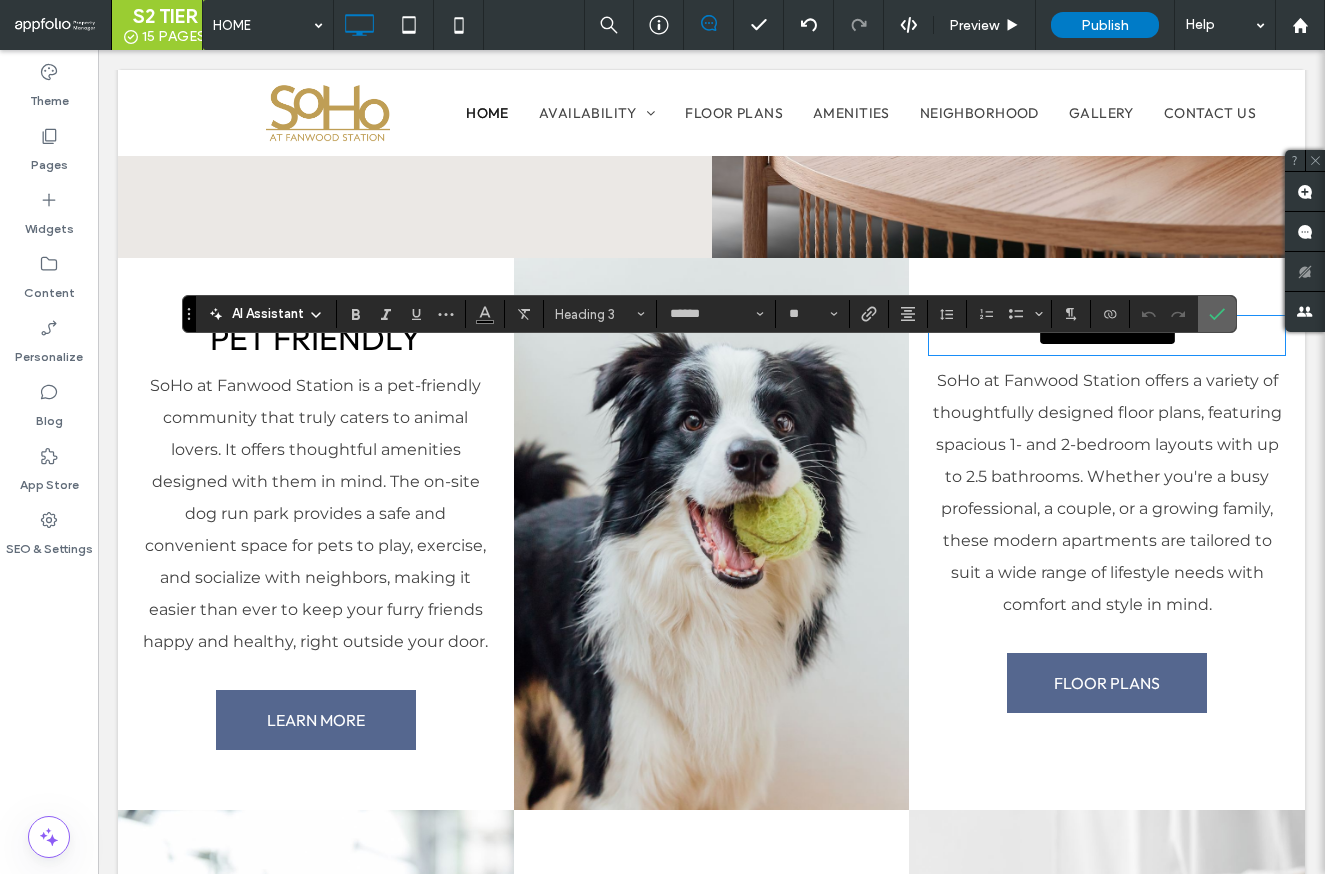 drag, startPoint x: 1230, startPoint y: 306, endPoint x: 748, endPoint y: 360, distance: 485.01547 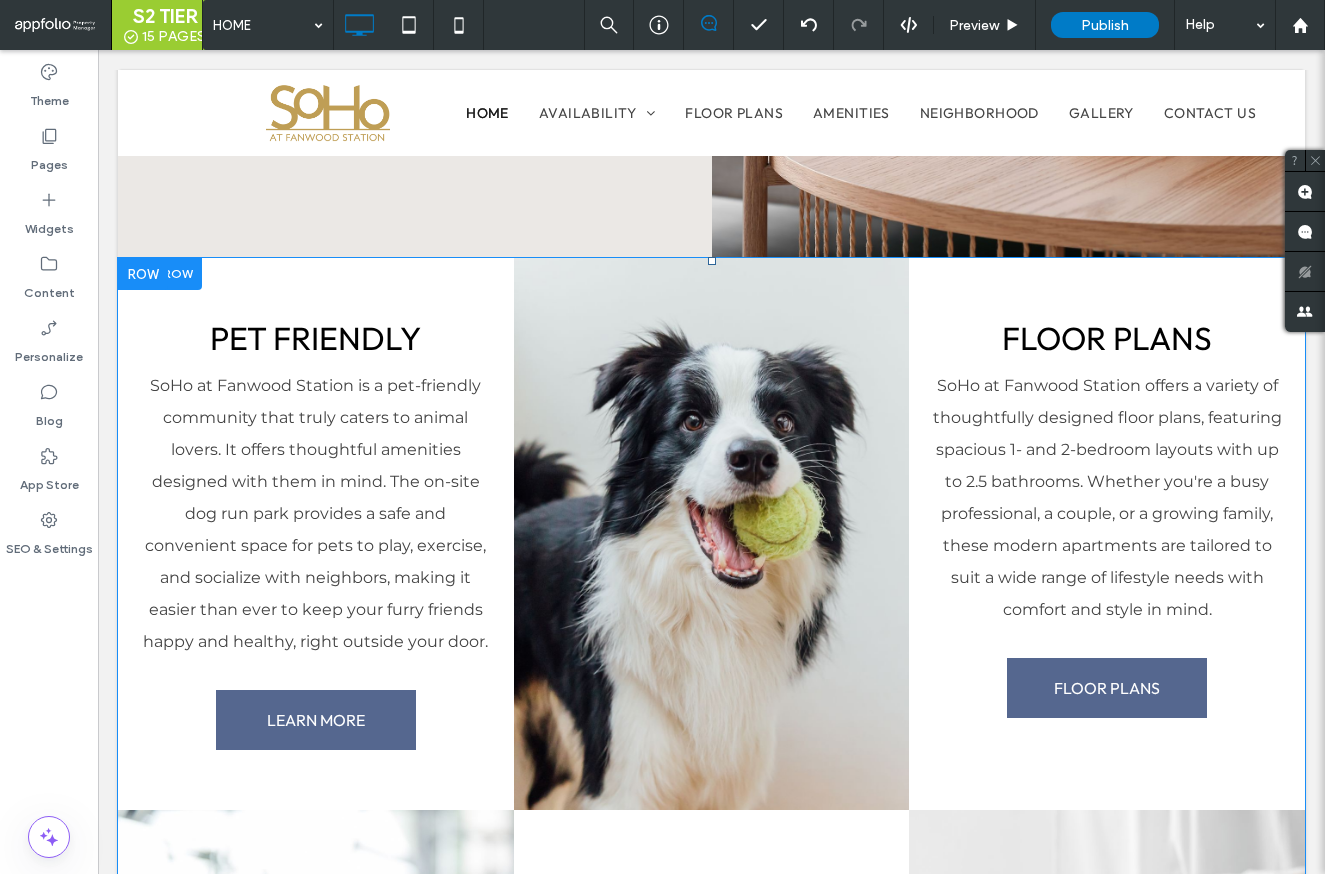 scroll, scrollTop: 2776, scrollLeft: 0, axis: vertical 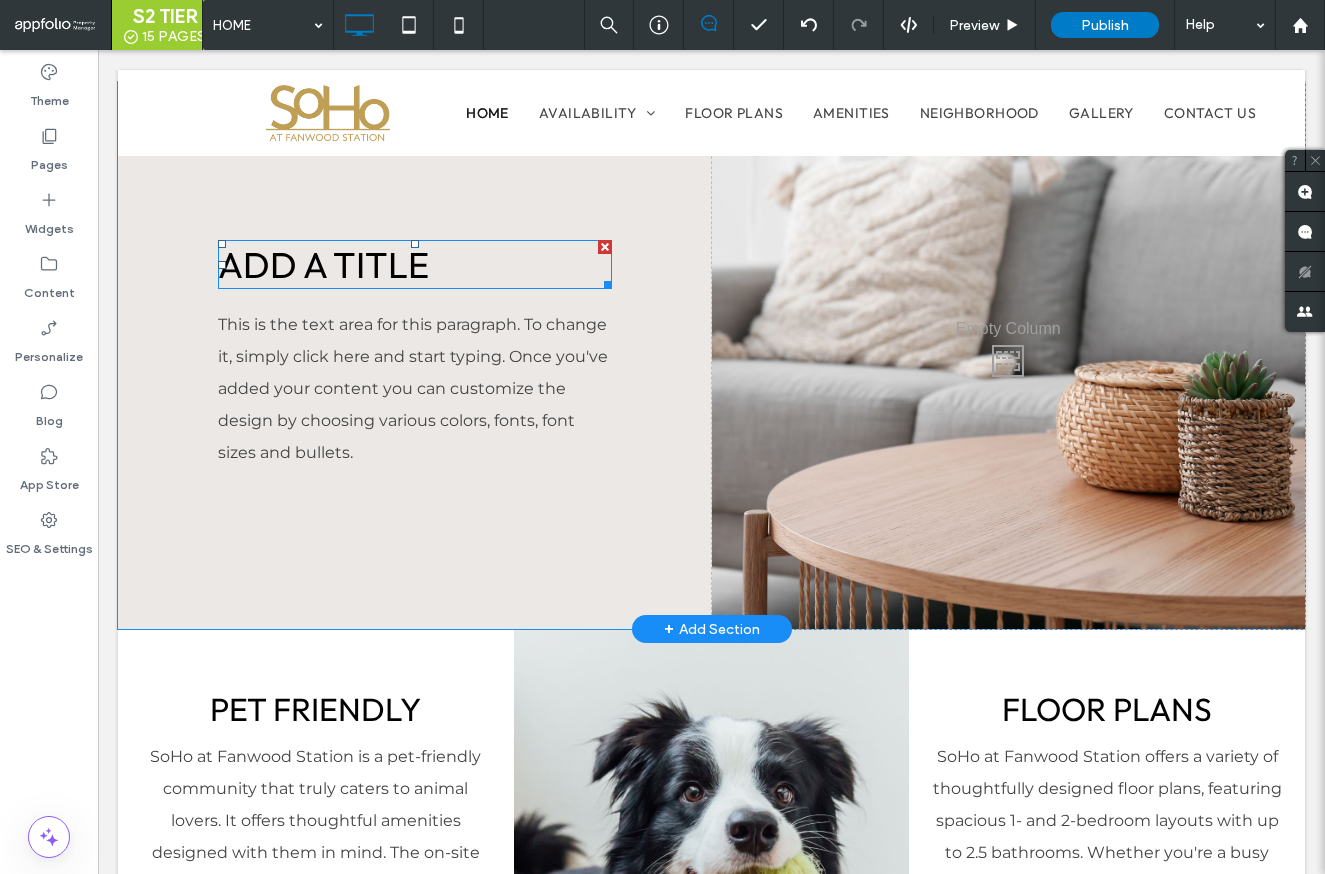 click on "Add a title ﻿" at bounding box center (323, 264) 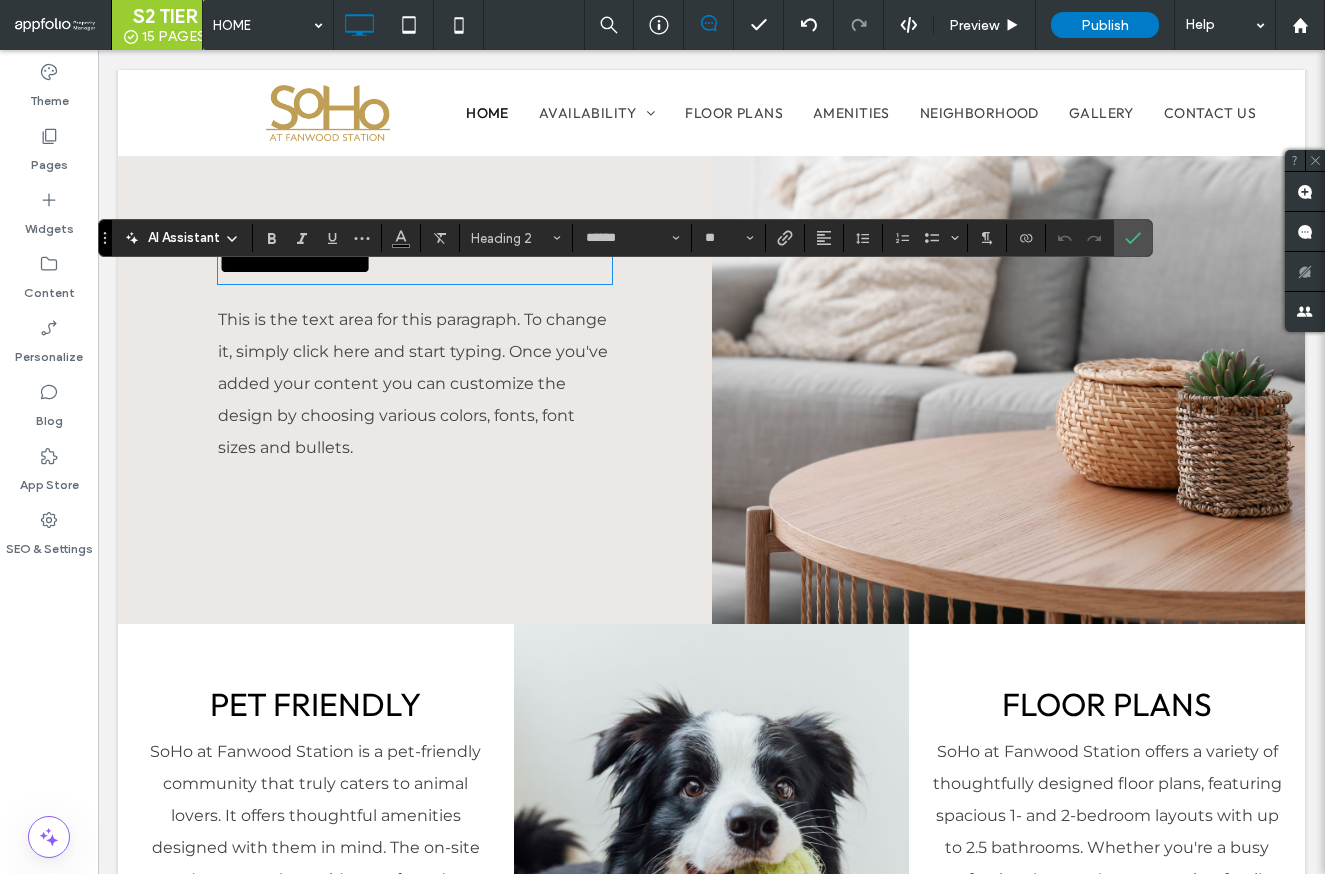 click on "**********" at bounding box center (295, 262) 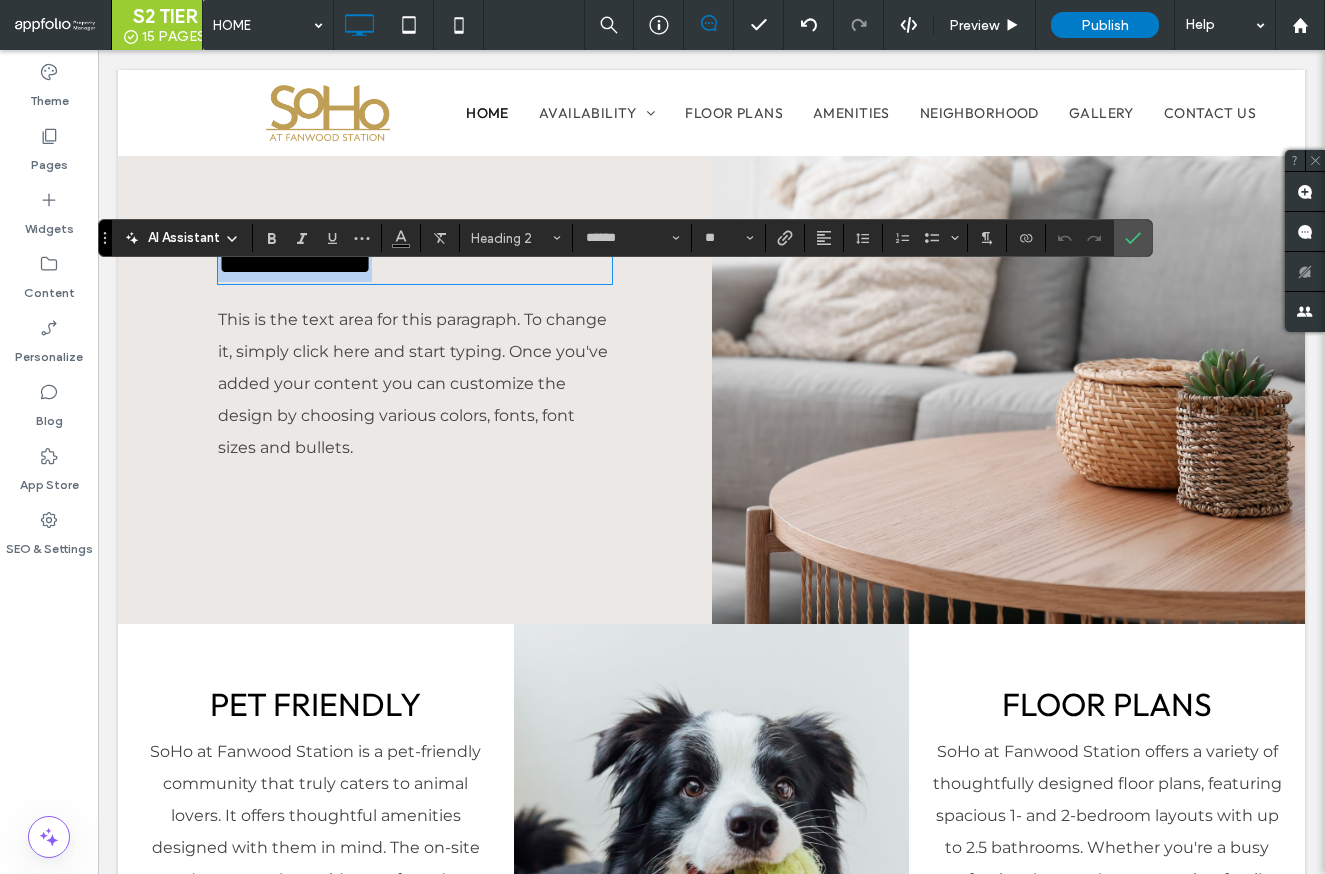 click on "**********" at bounding box center (295, 262) 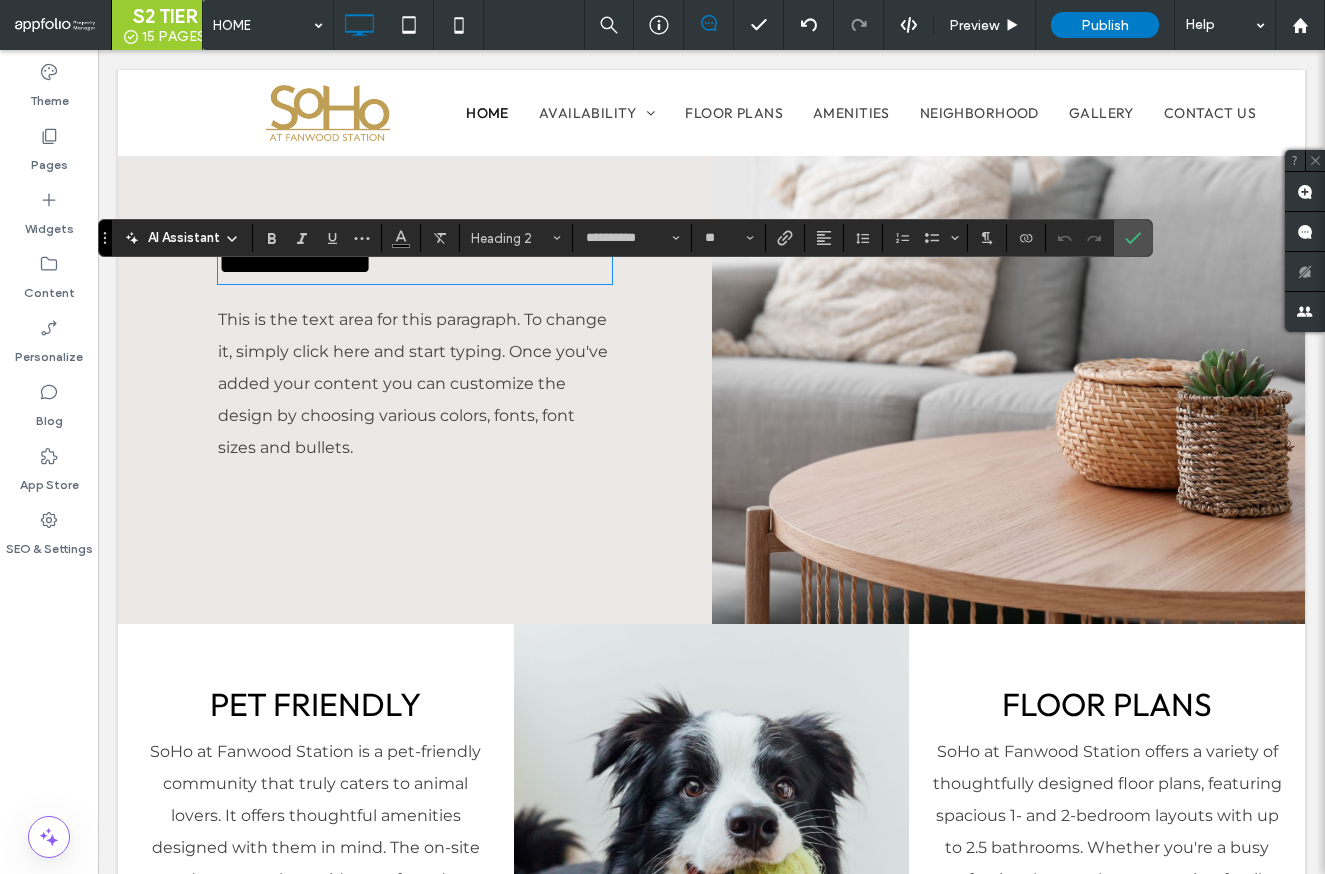 scroll, scrollTop: 0, scrollLeft: 0, axis: both 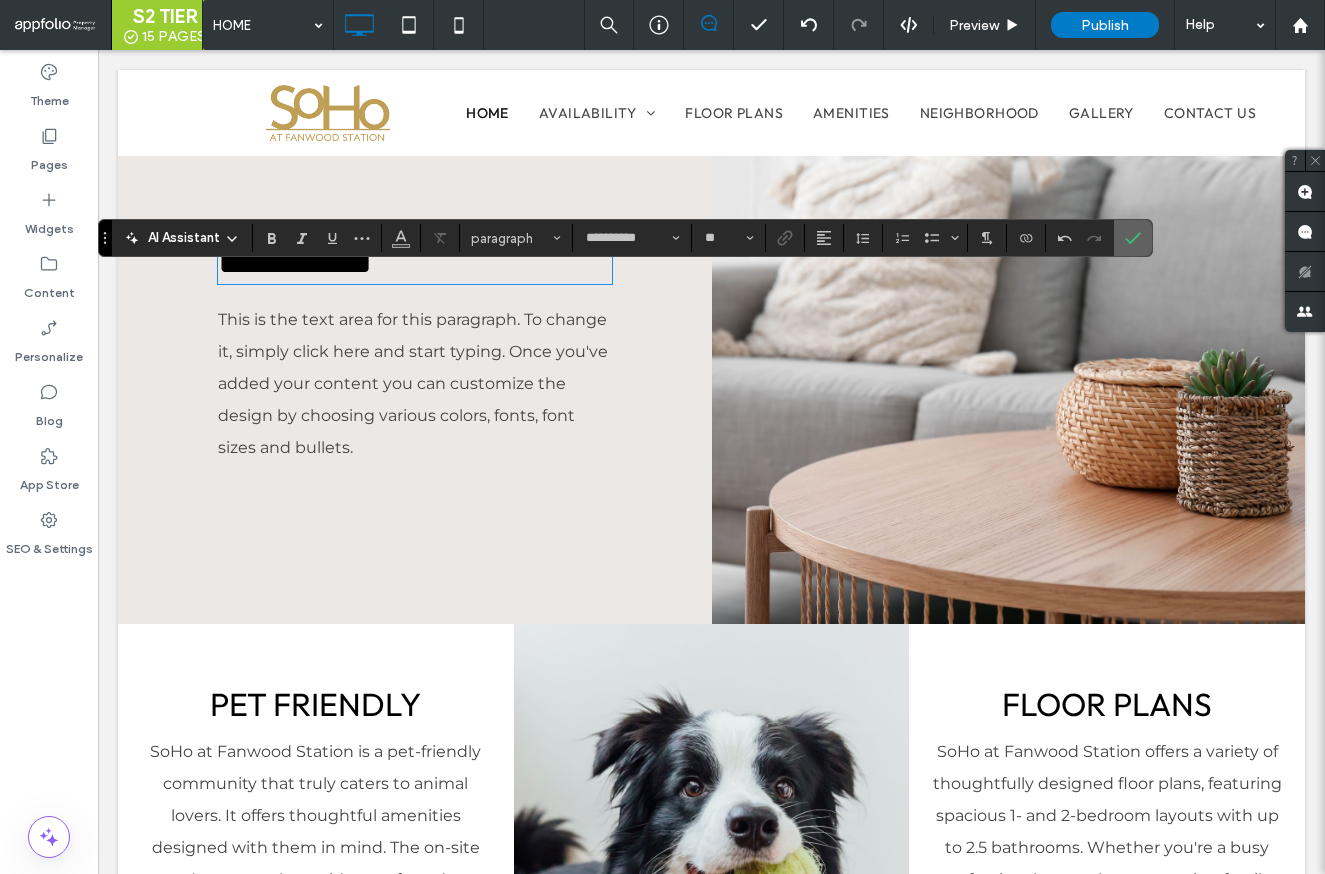 click 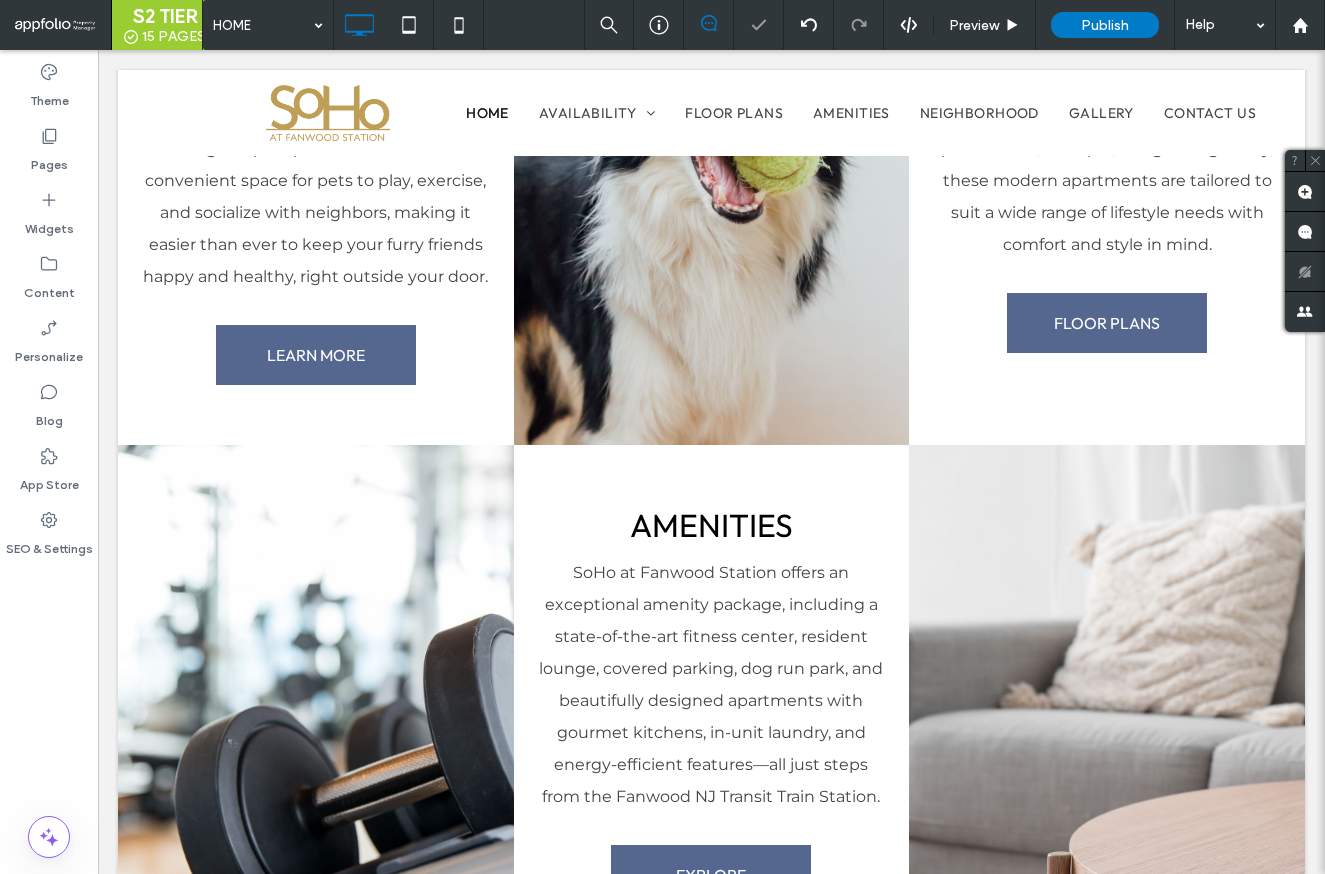 scroll, scrollTop: 3496, scrollLeft: 0, axis: vertical 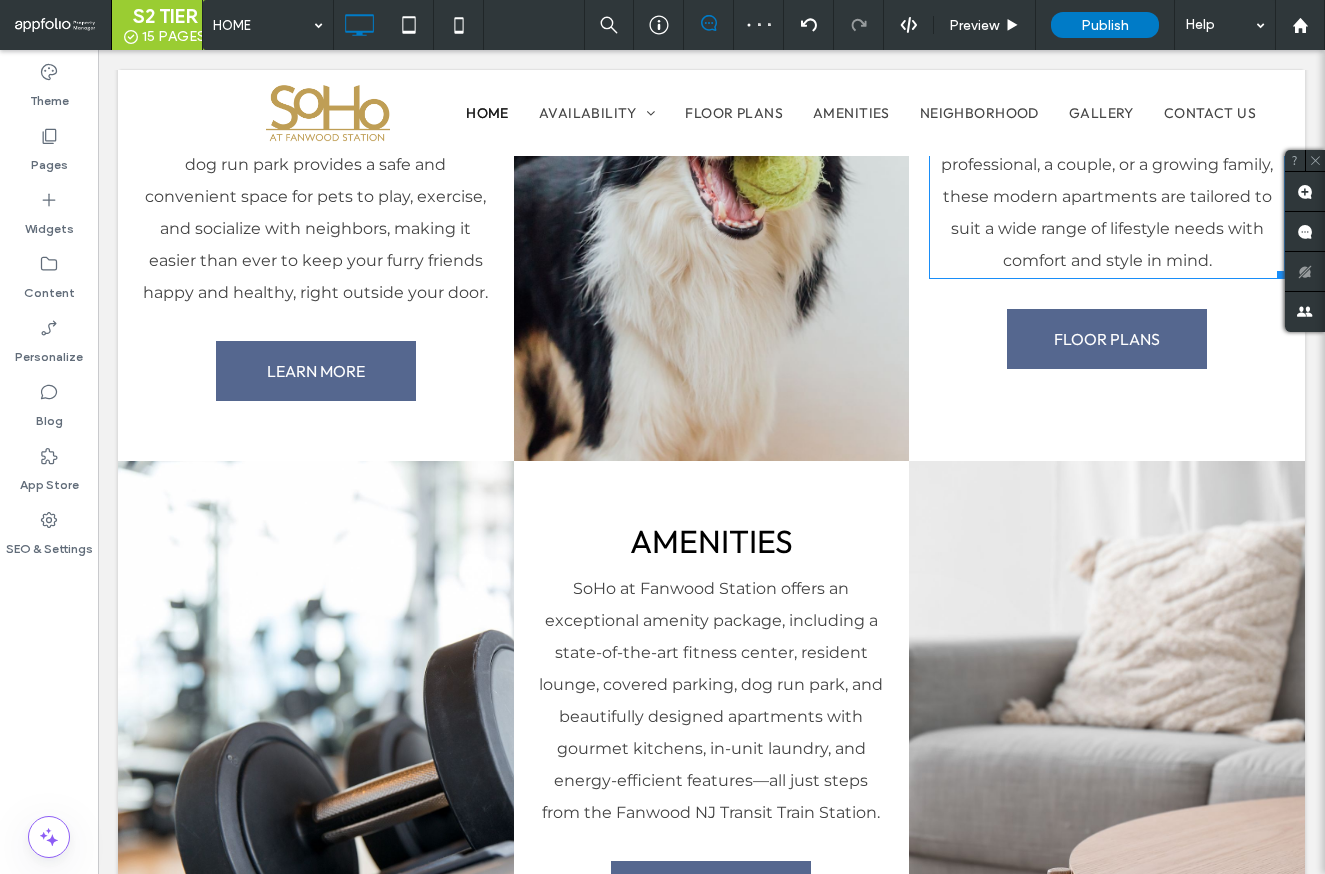 click on "SoHo at Fanwood Station offers a variety of thoughtfully designed floor plans, featuring spacious 1- and 2-bedroom layouts with up to 2.5 bathrooms. Whether you're a busy professional, a couple, or a growing family, these modern apartments are tailored to suit a wide range of lifestyle needs with comfort and style in mind." at bounding box center (1107, 149) 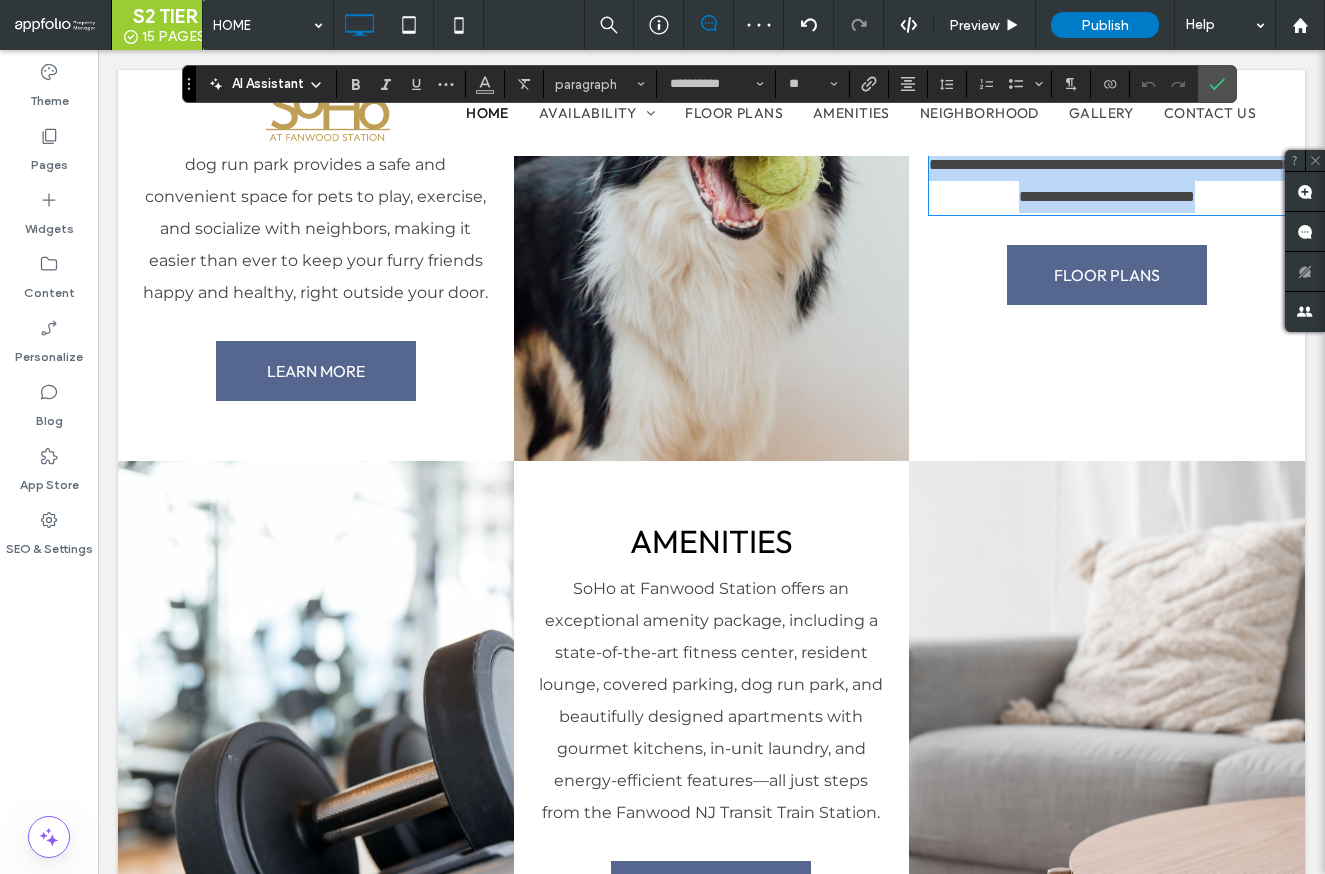 copy on "**********" 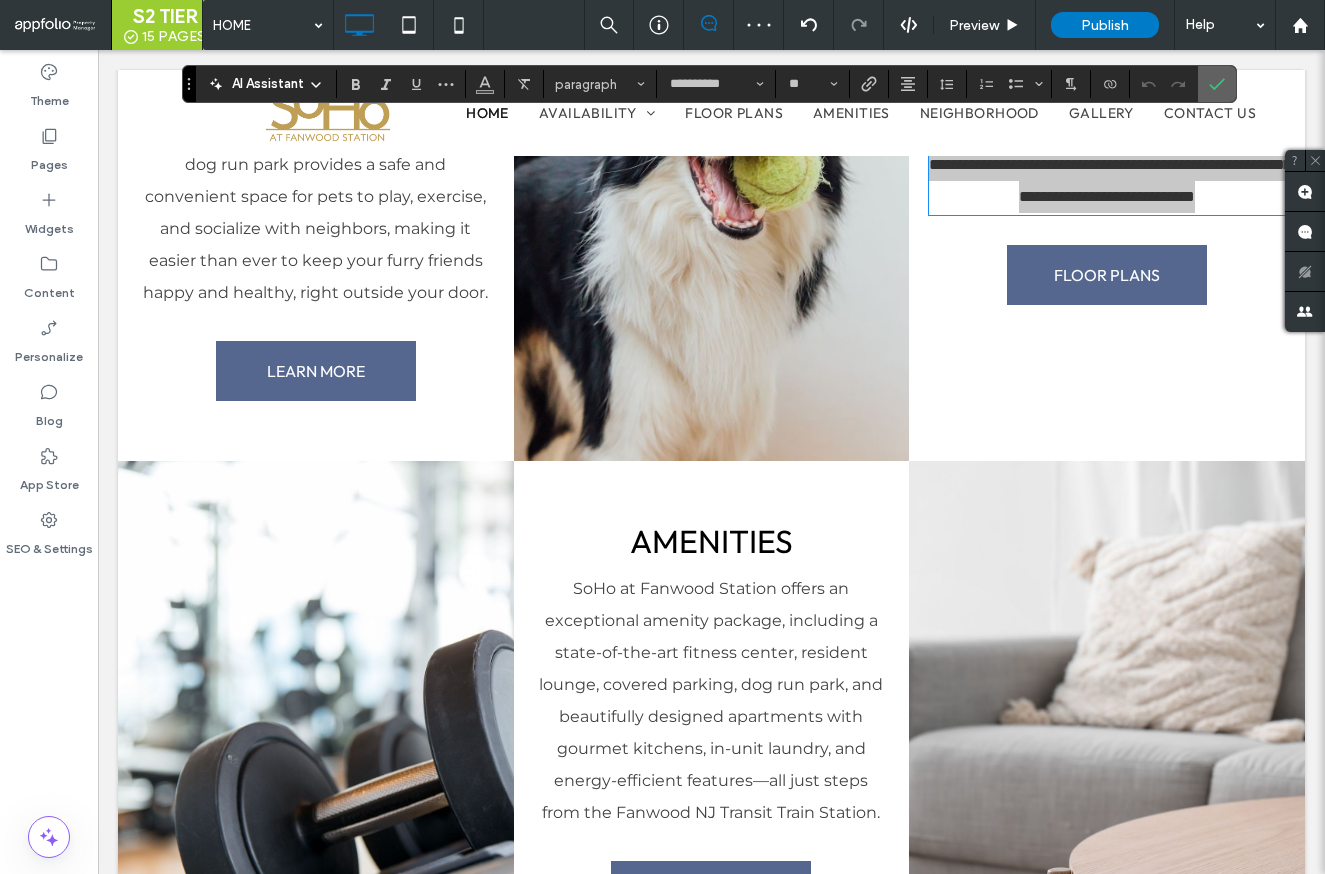 click 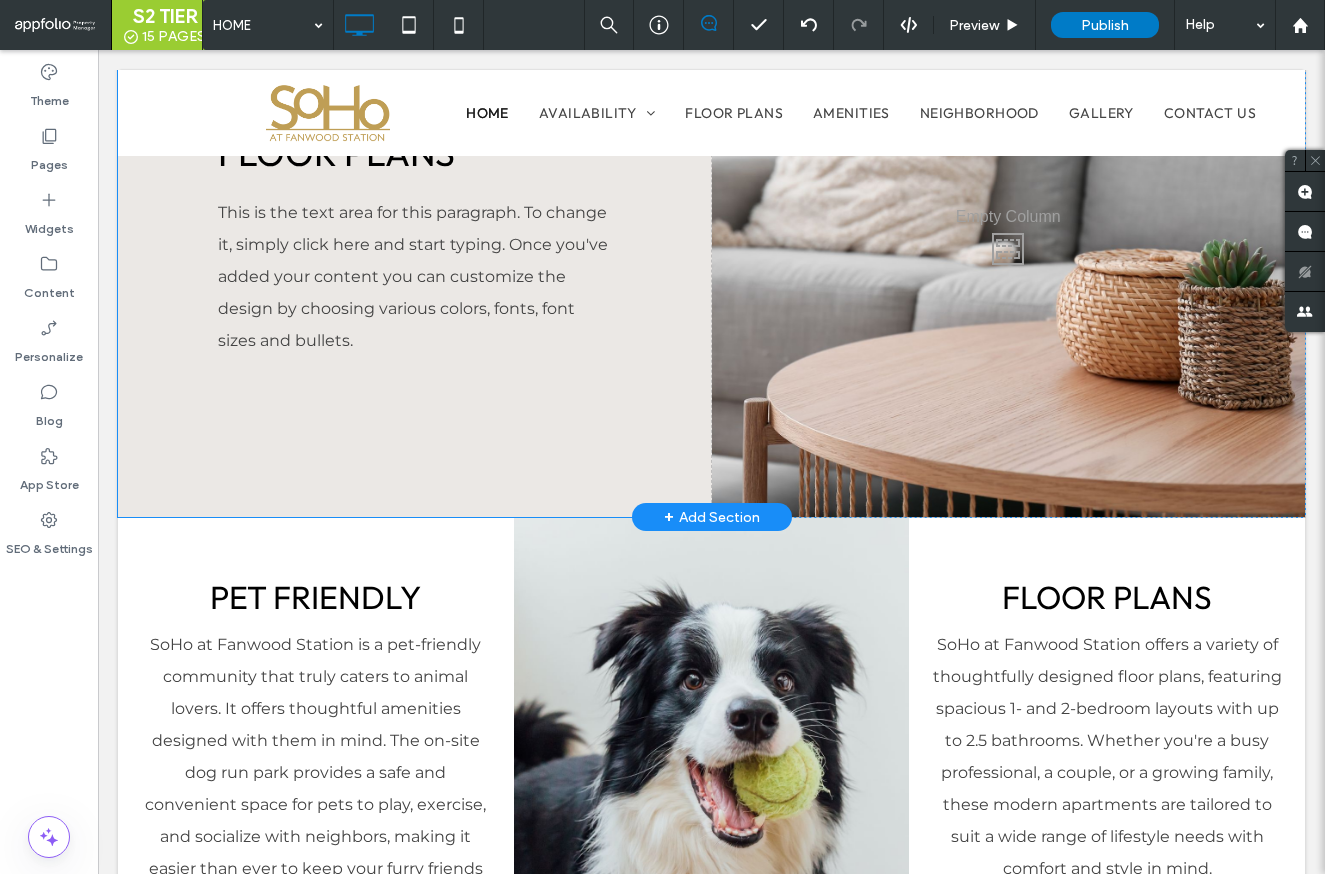scroll, scrollTop: 2800, scrollLeft: 0, axis: vertical 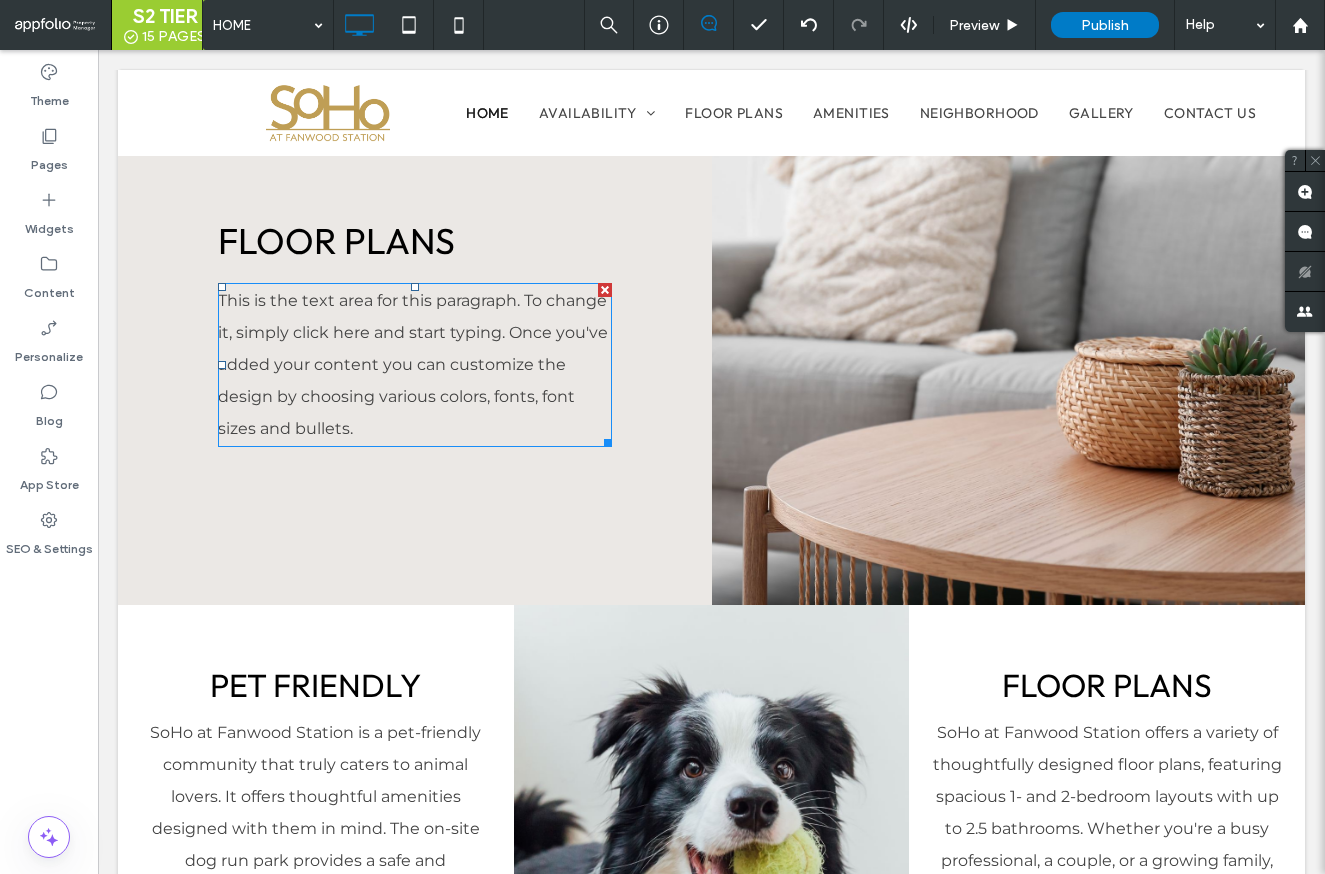 click on "This is the text area for this paragraph. To change it, simply click here and start typing. Once you've added your content you can customize the design by choosing various colors, fonts, font sizes and bullets." at bounding box center (413, 364) 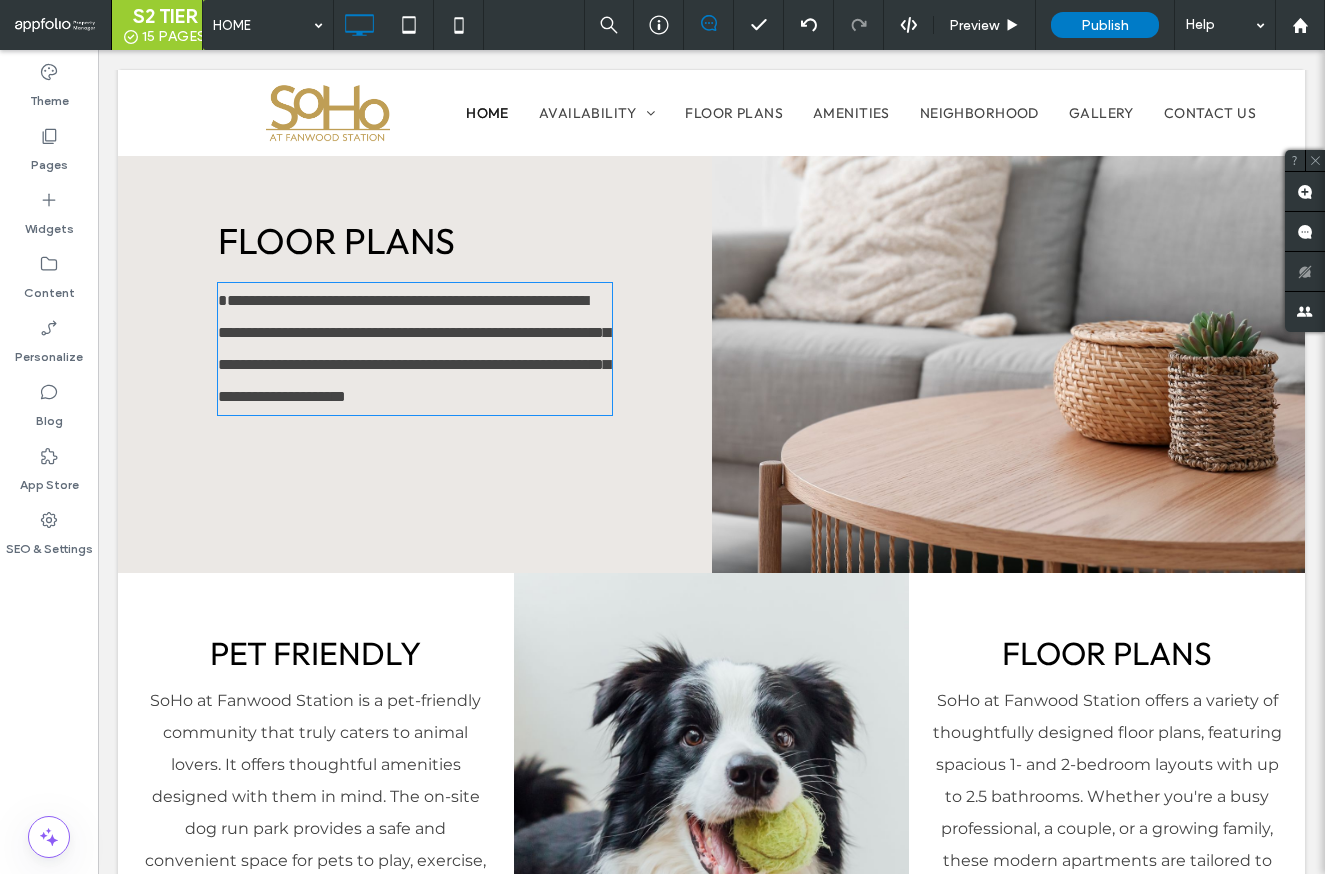 type on "**********" 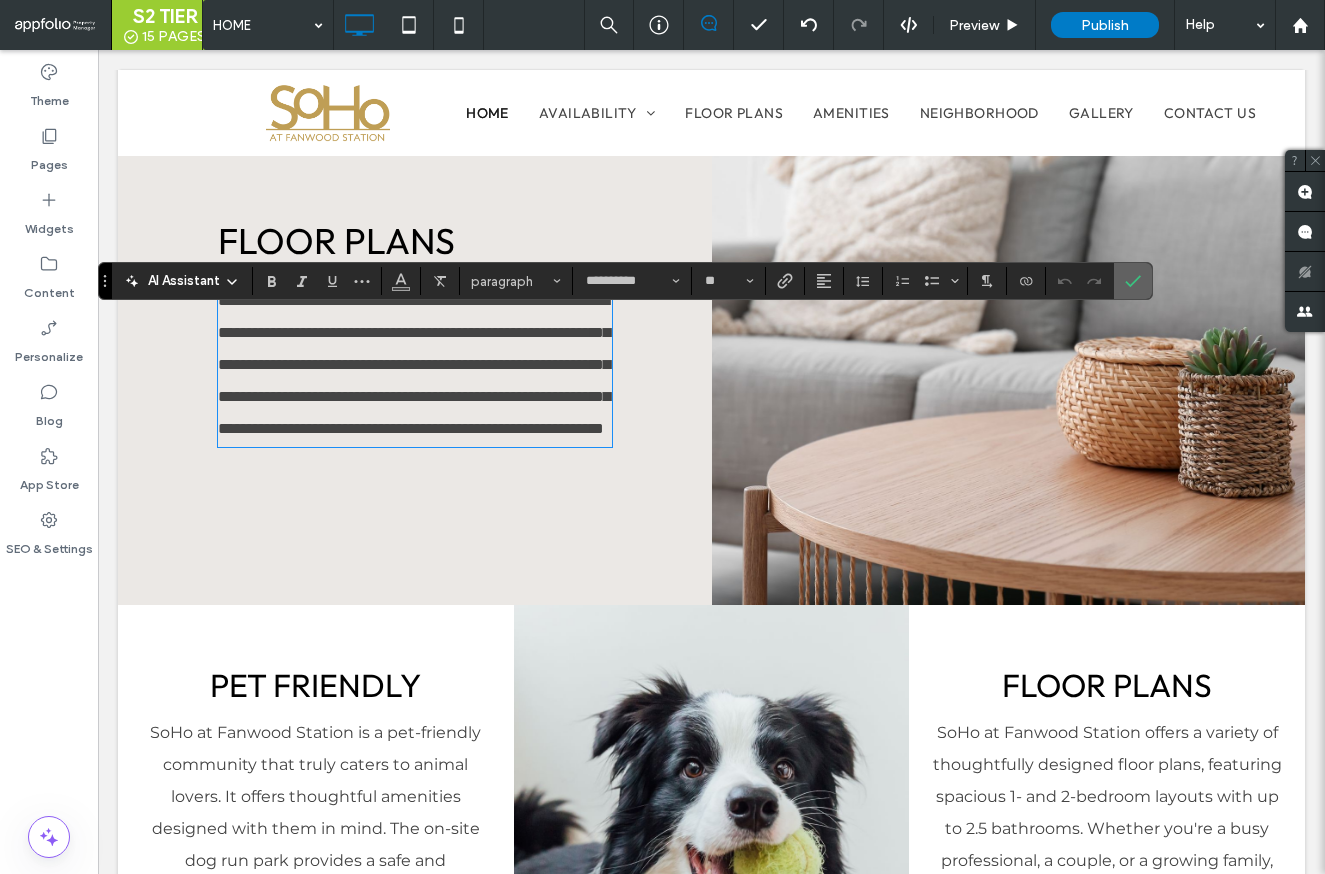 scroll, scrollTop: 0, scrollLeft: 0, axis: both 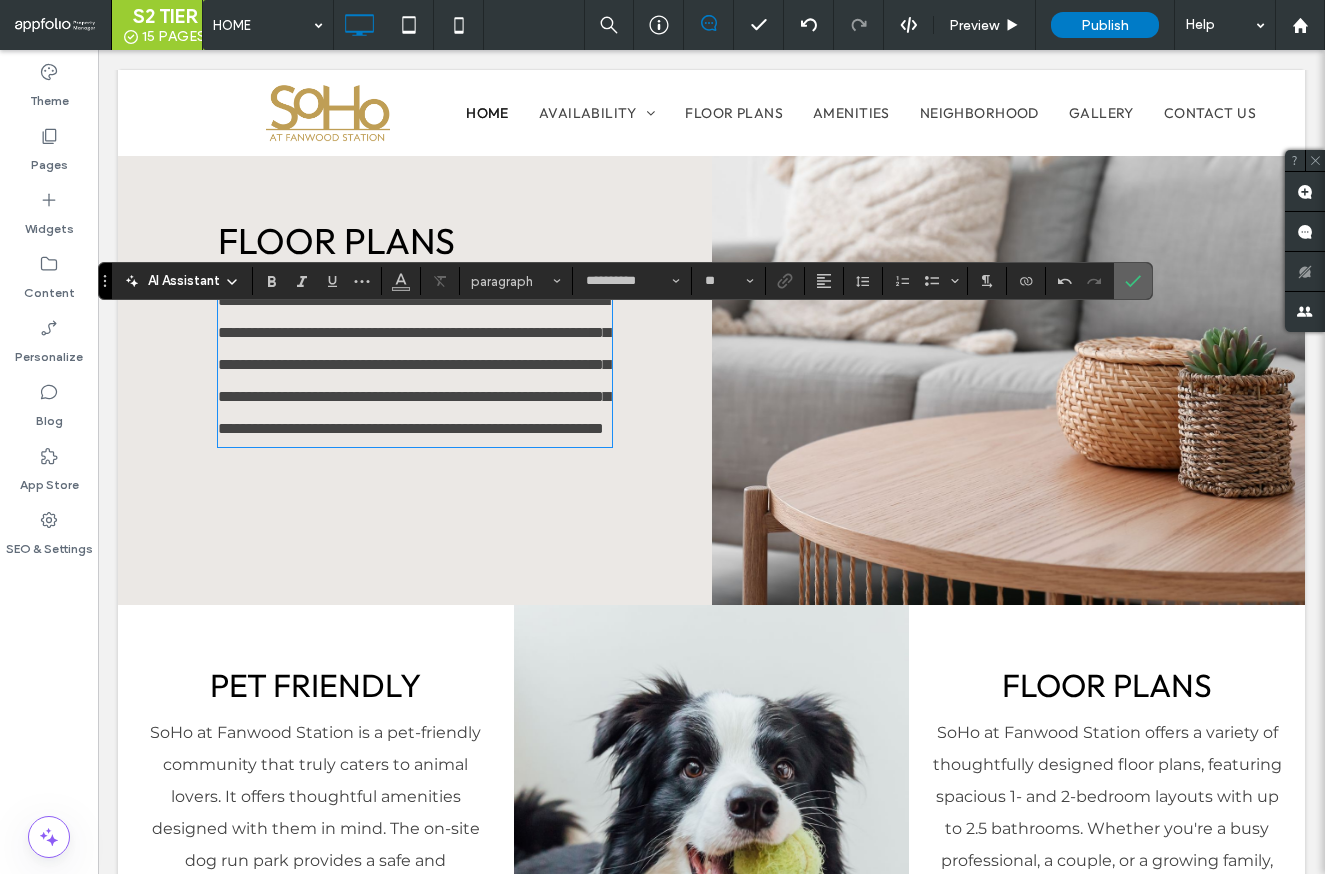 click 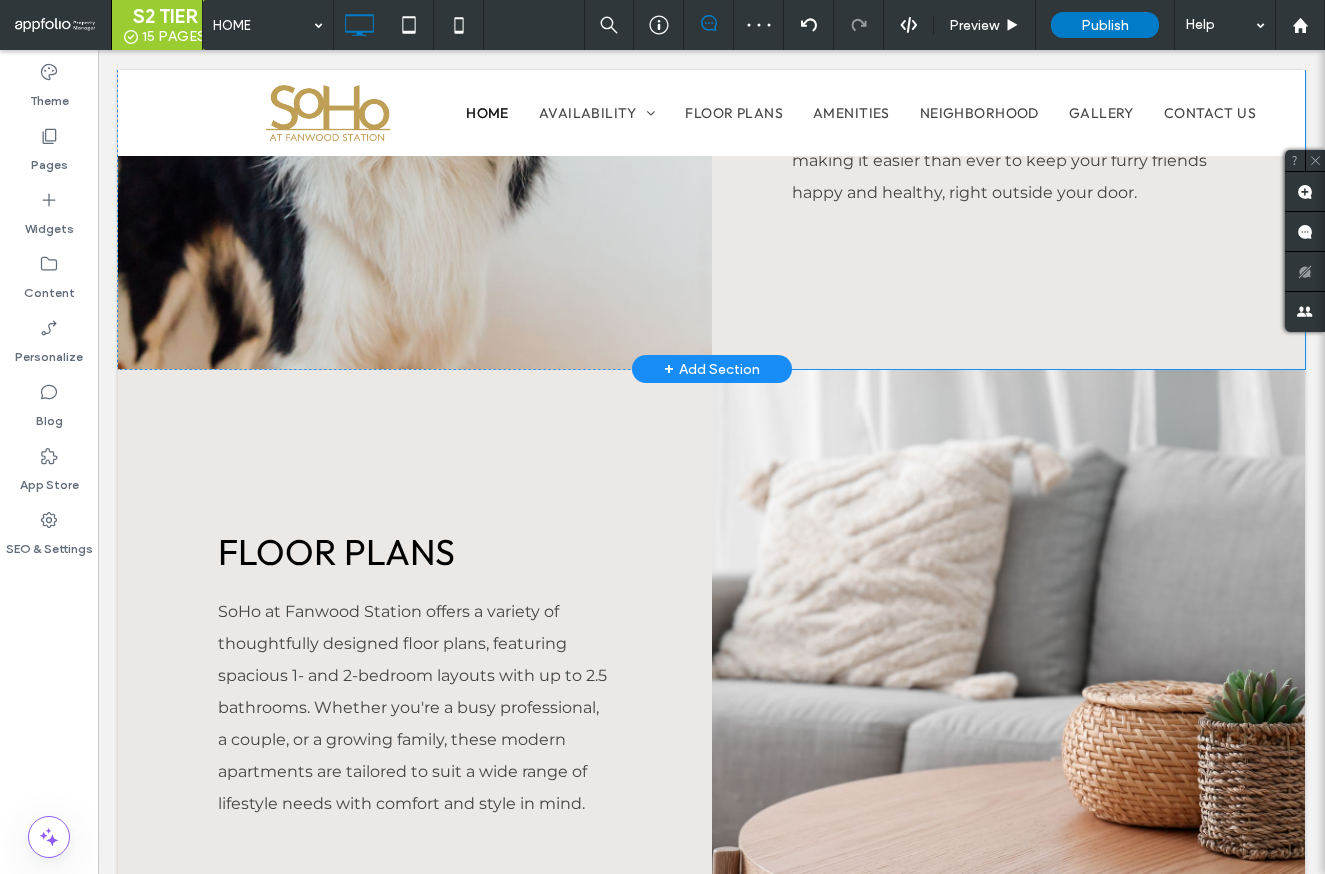 scroll, scrollTop: 2014, scrollLeft: 0, axis: vertical 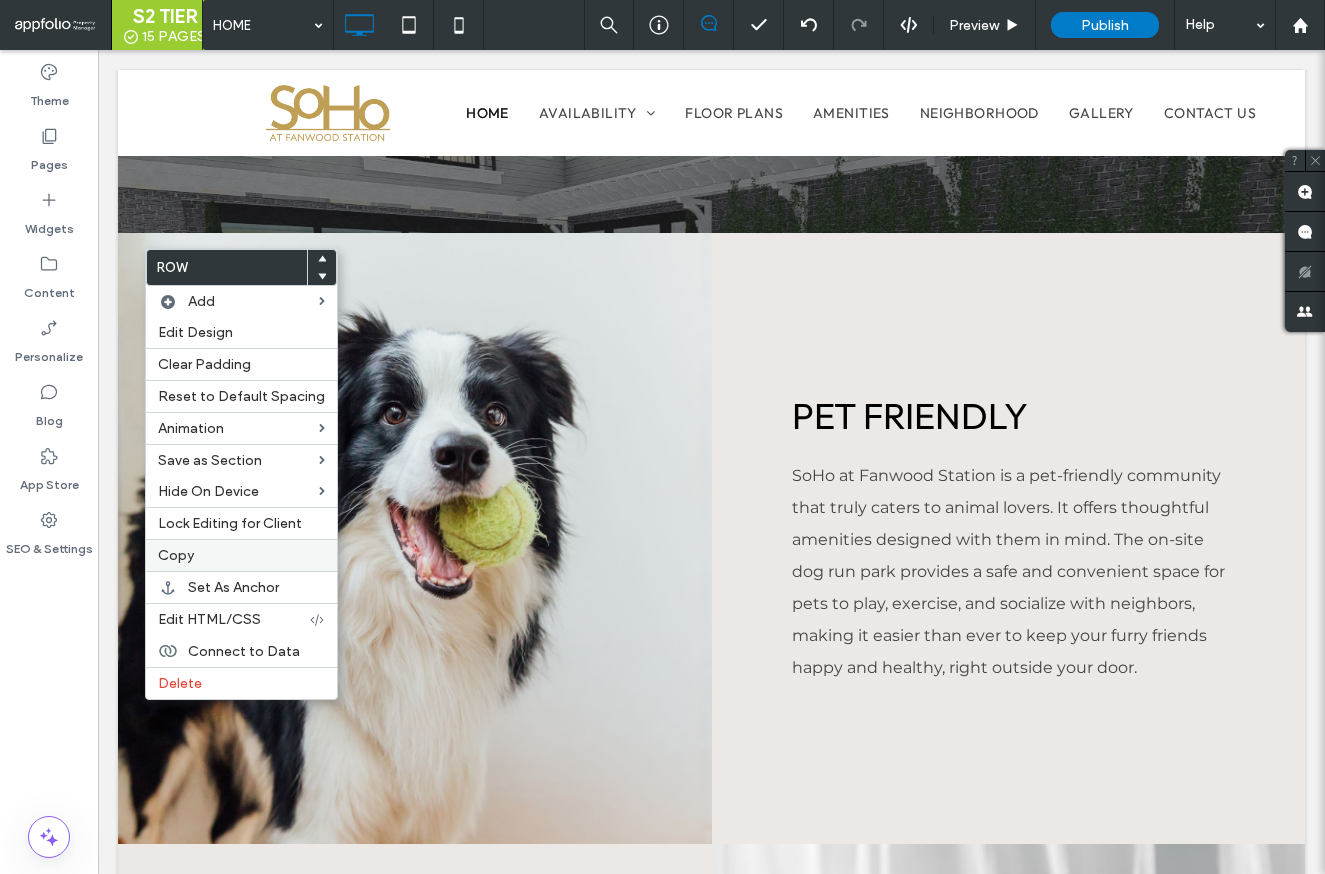 click on "Copy" at bounding box center [241, 555] 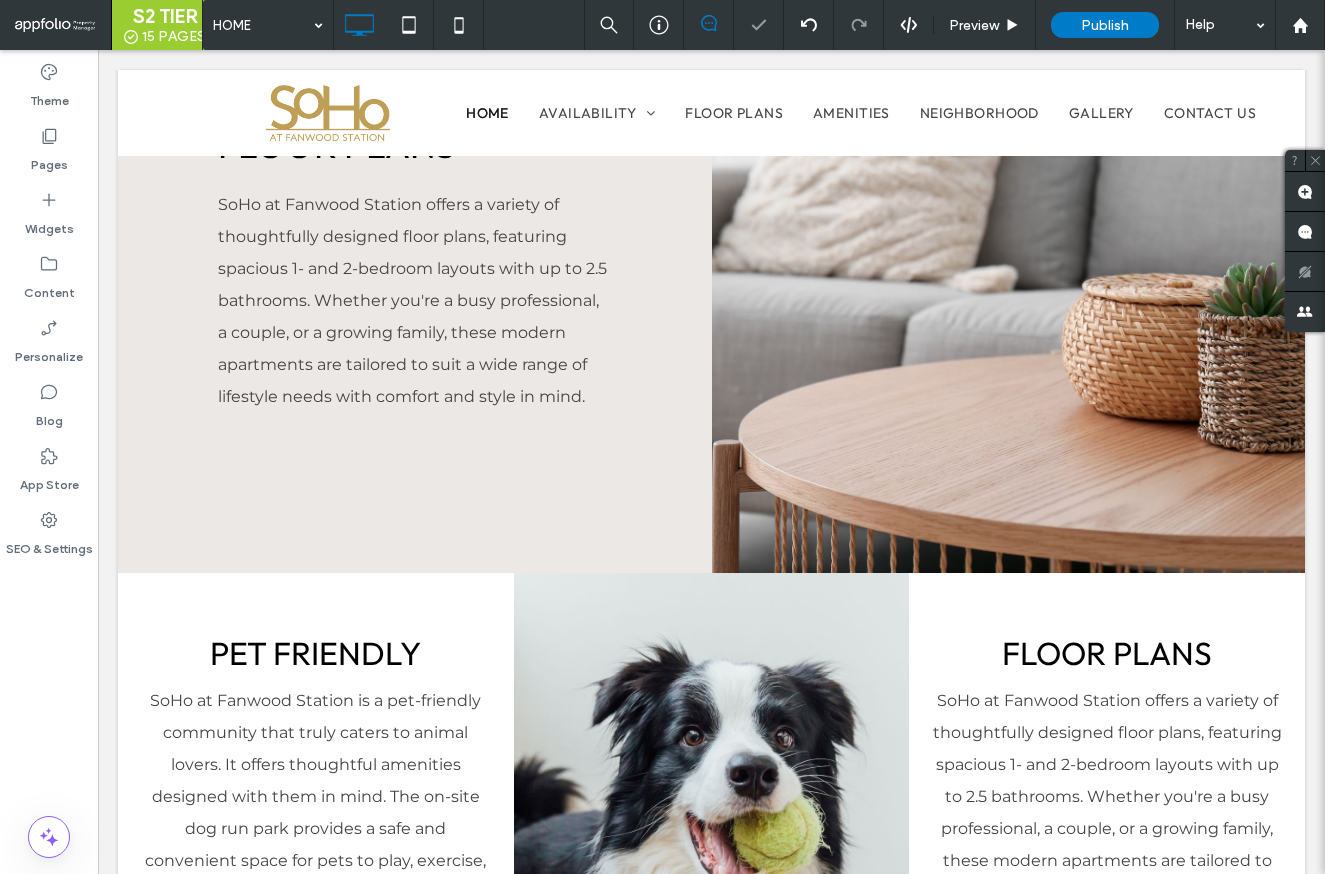 scroll, scrollTop: 2909, scrollLeft: 0, axis: vertical 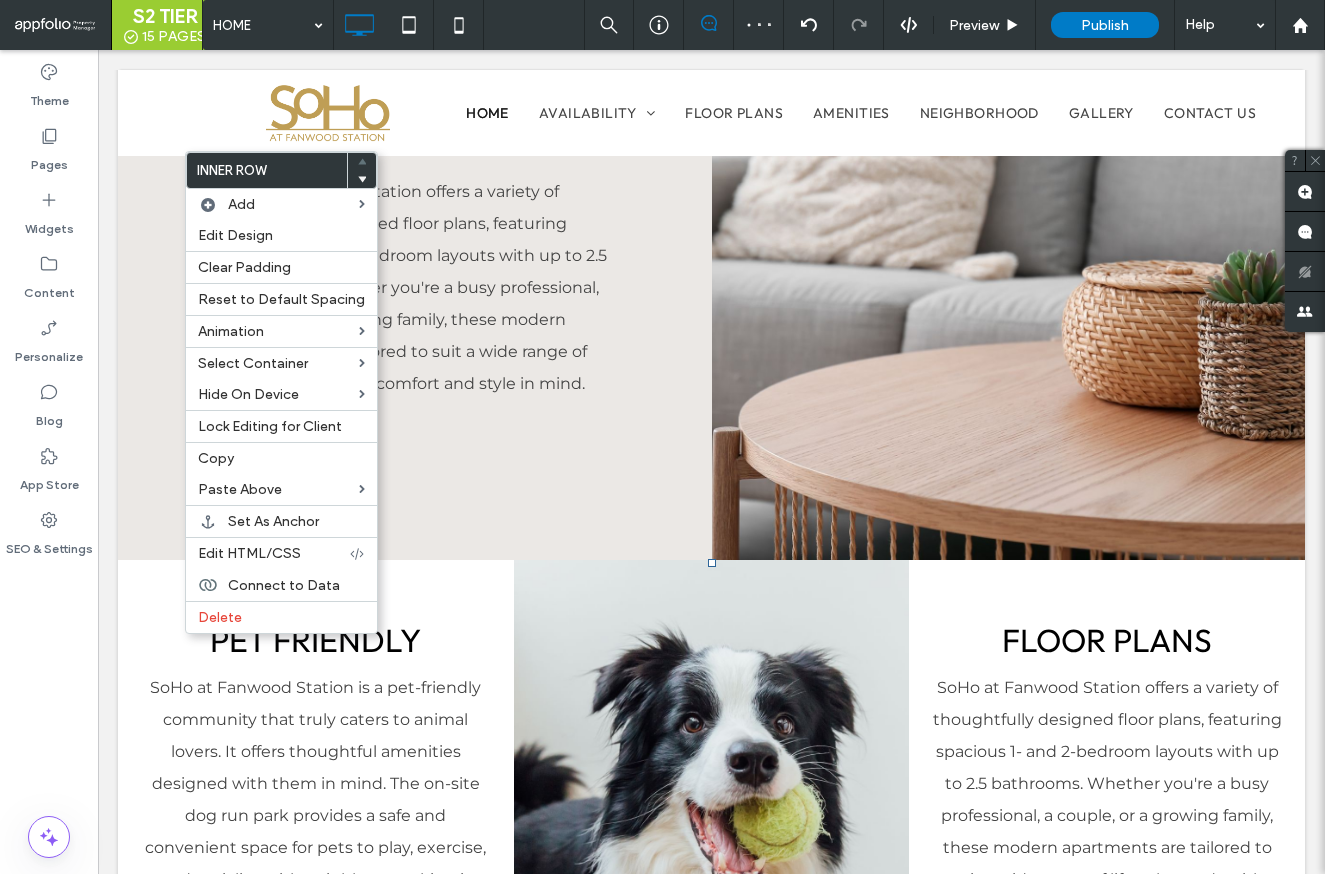 click on "PET FRIENDLY
SoHo at Fanwood Station is a pet-friendly community that truly caters to animal lovers. It offers thoughtful amenities designed with them in mind. The on-site dog run park provides a safe and convenient space for pets to play, exercise, and socialize with neighbors, making it easier than ever to keep your furry friends happy and healthy, right outside your door.
LEARN MORE
Click To Paste     Click To Paste" at bounding box center (316, 836) 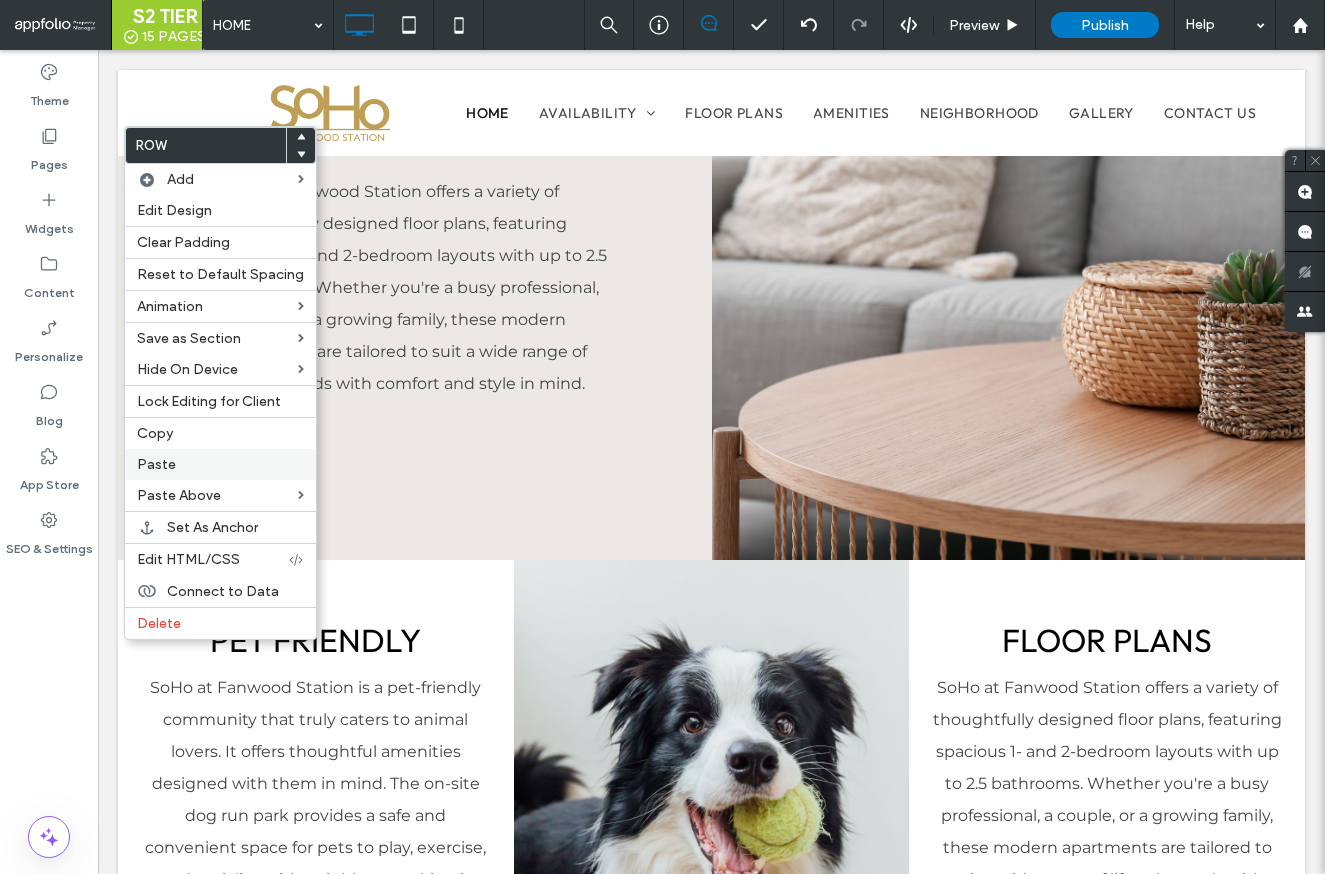 click on "Paste" at bounding box center [220, 464] 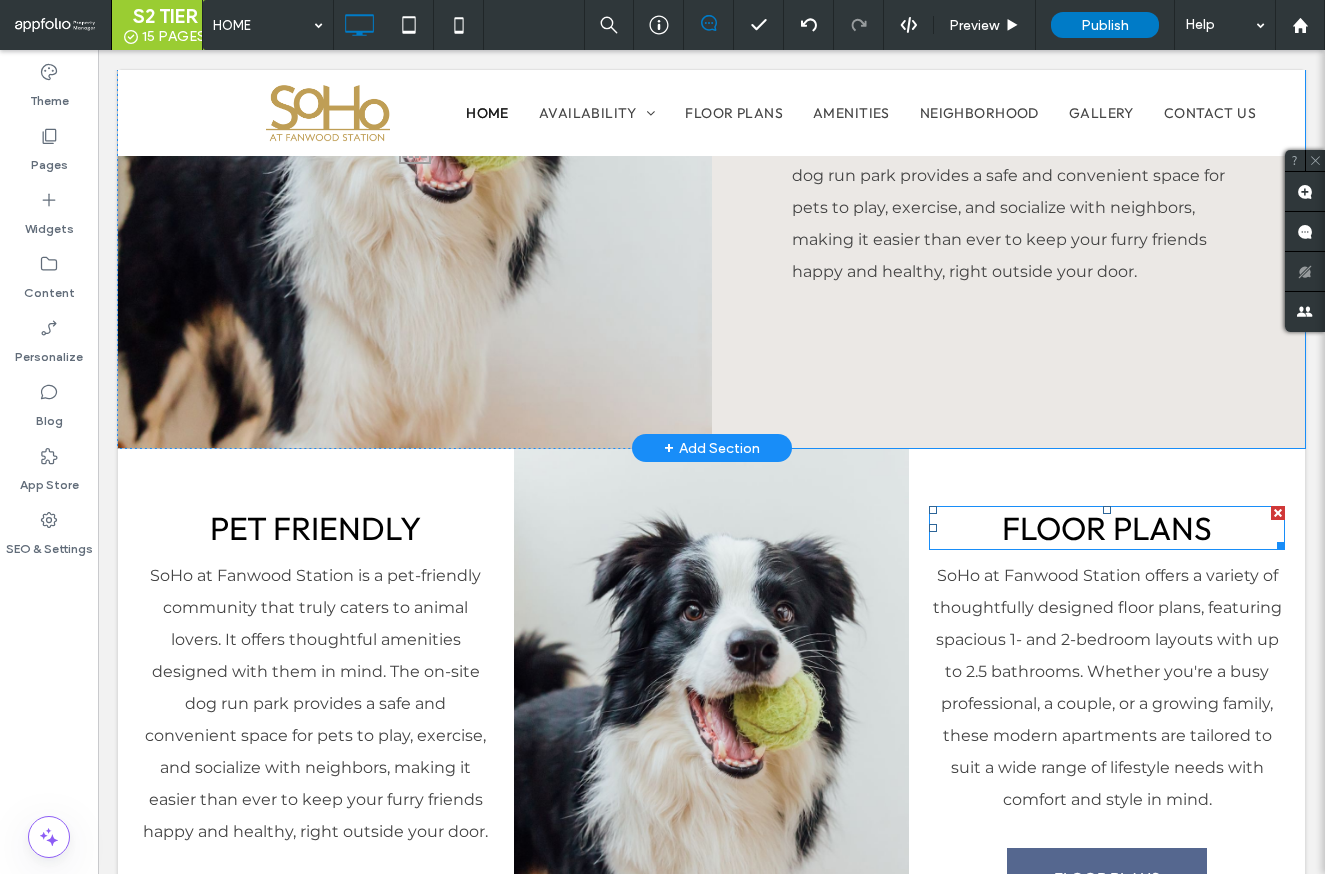 scroll, scrollTop: 3240, scrollLeft: 0, axis: vertical 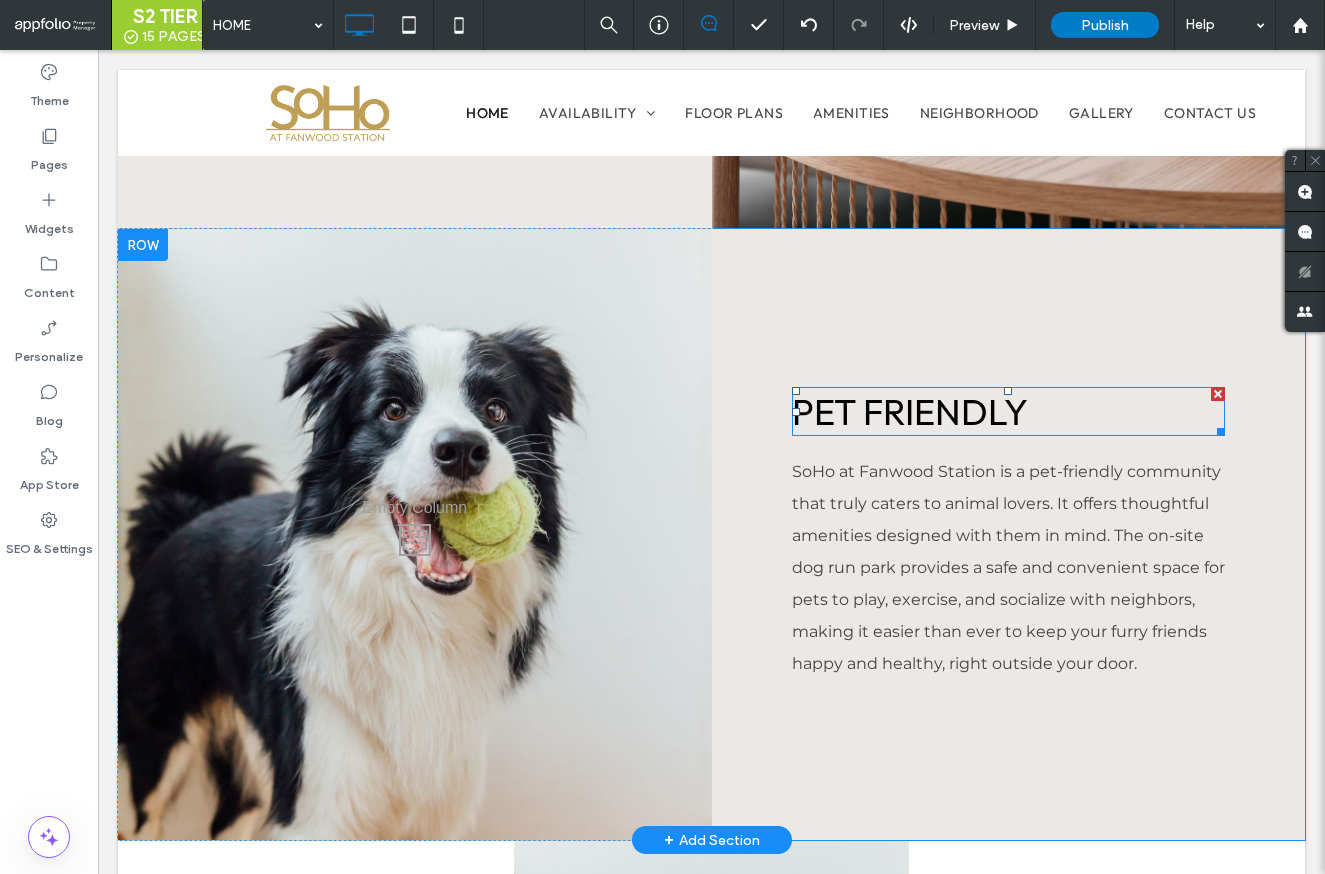 click on "PET FRIENDLY" at bounding box center (910, 411) 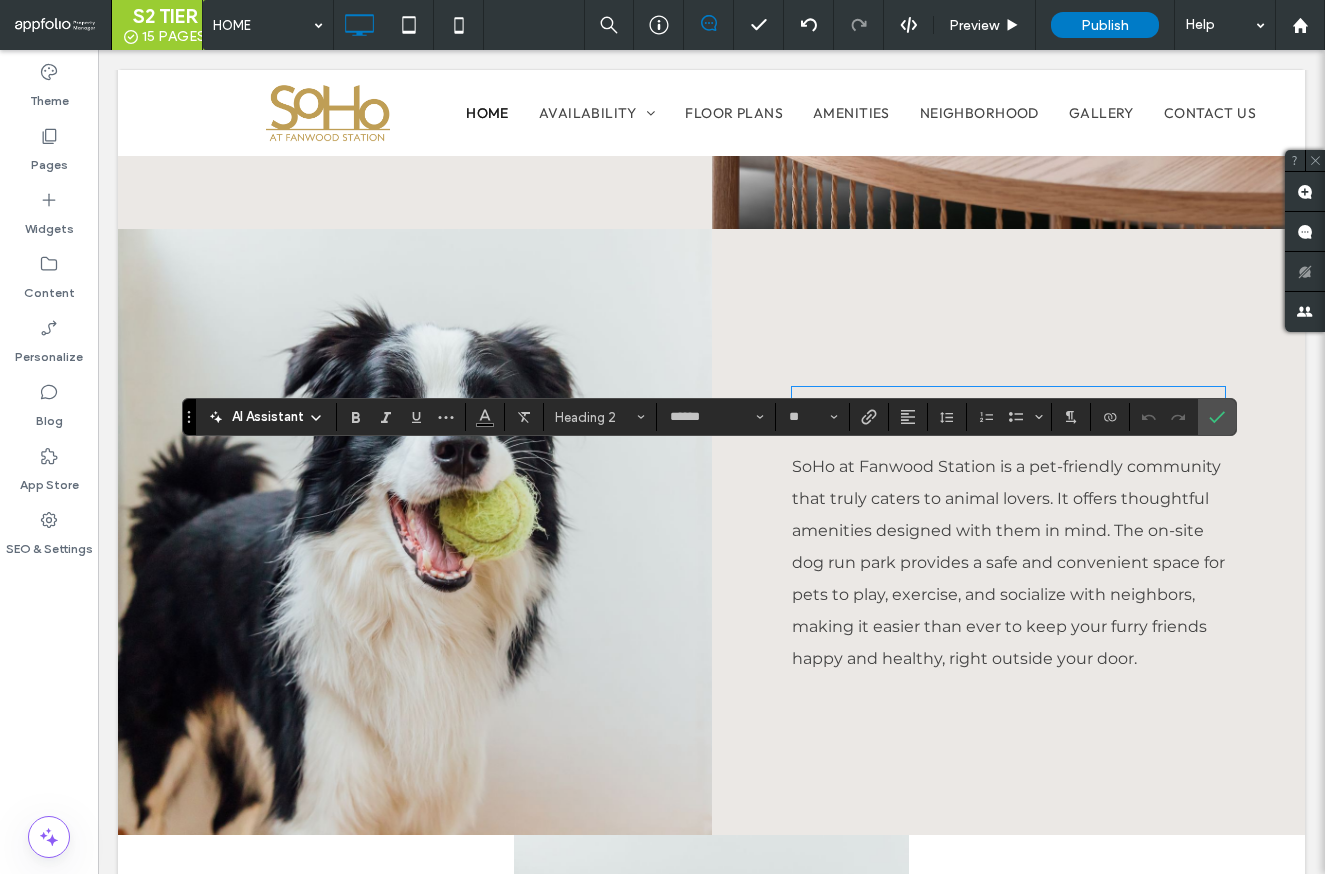 type 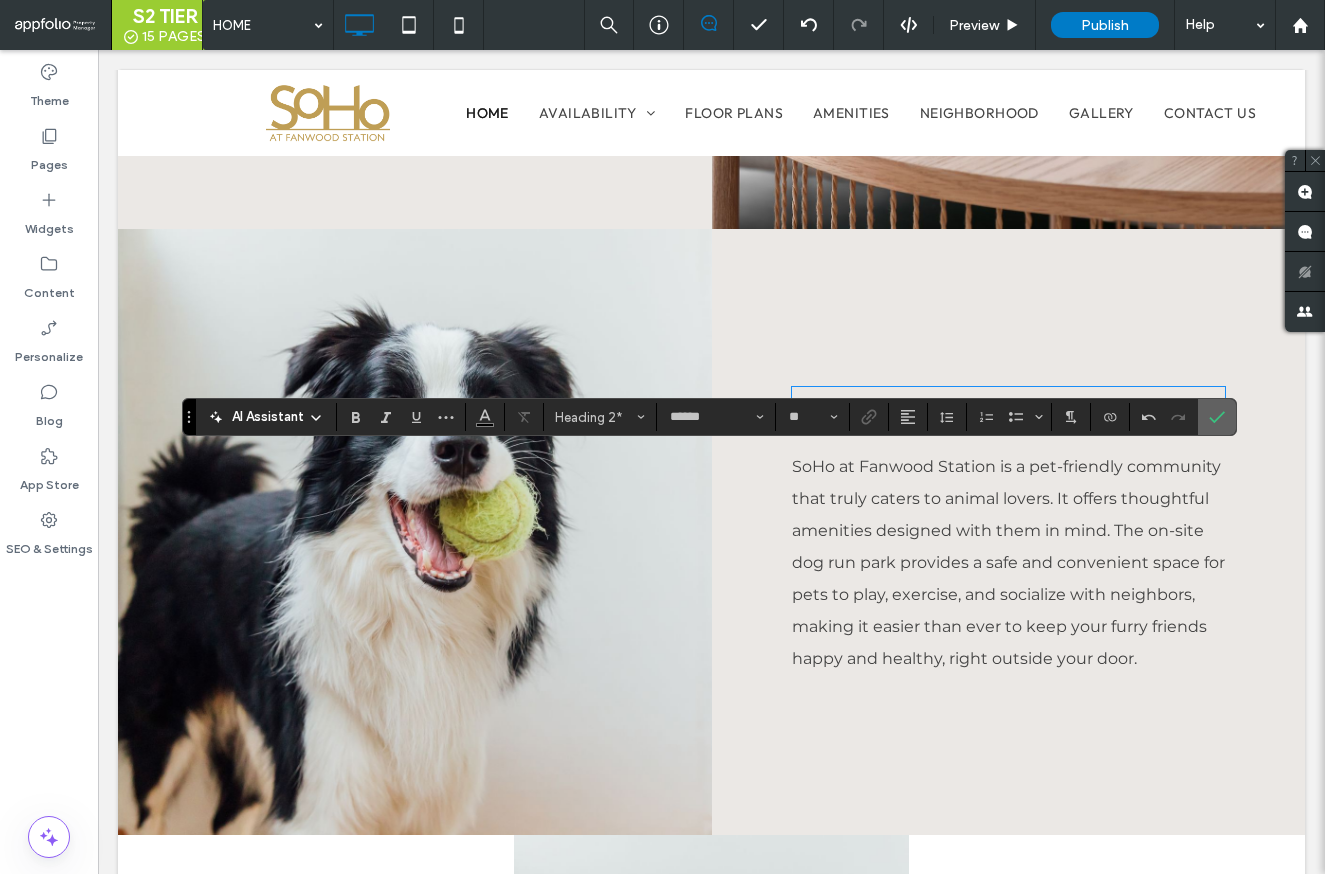 click at bounding box center (1217, 417) 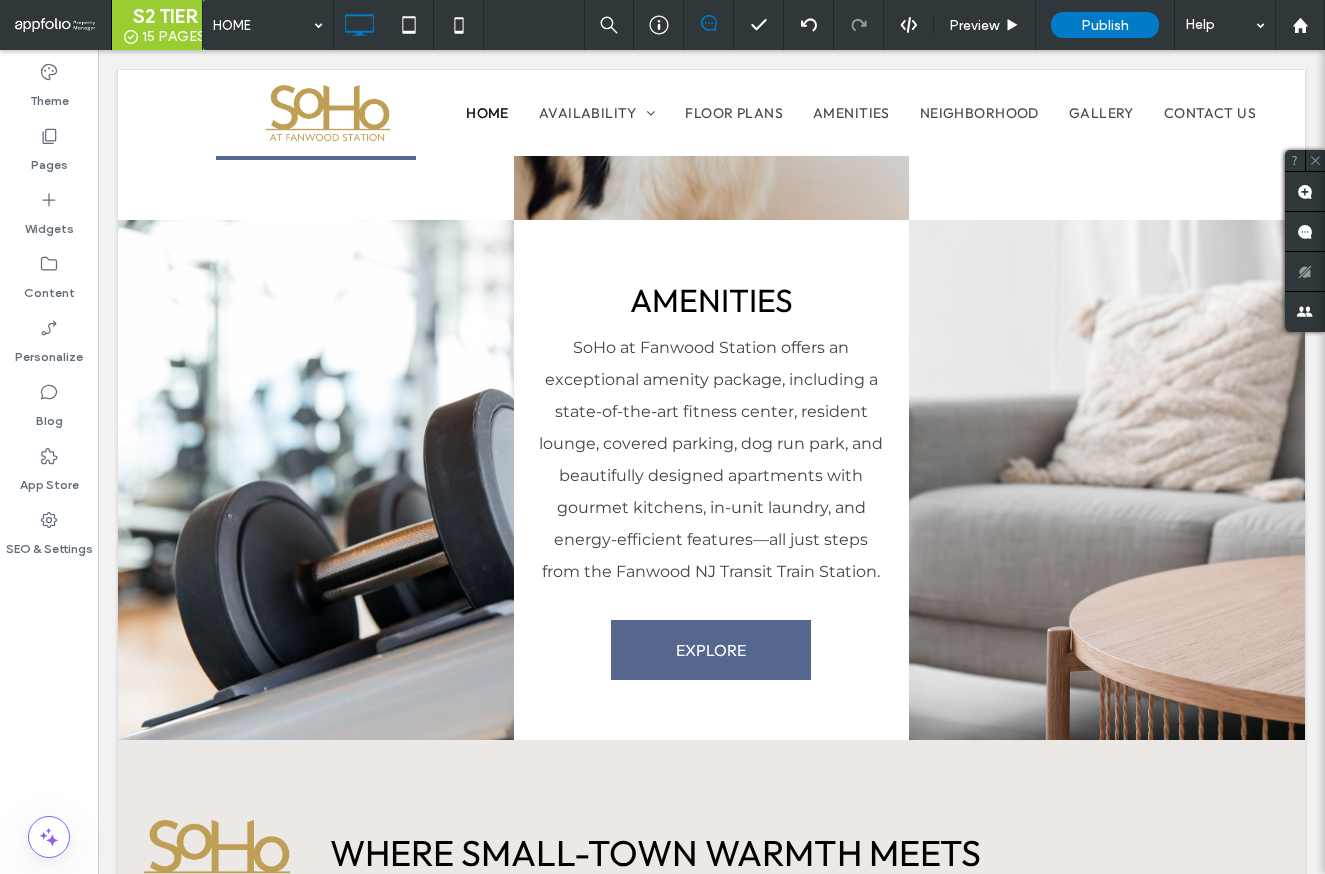 scroll, scrollTop: 4413, scrollLeft: 0, axis: vertical 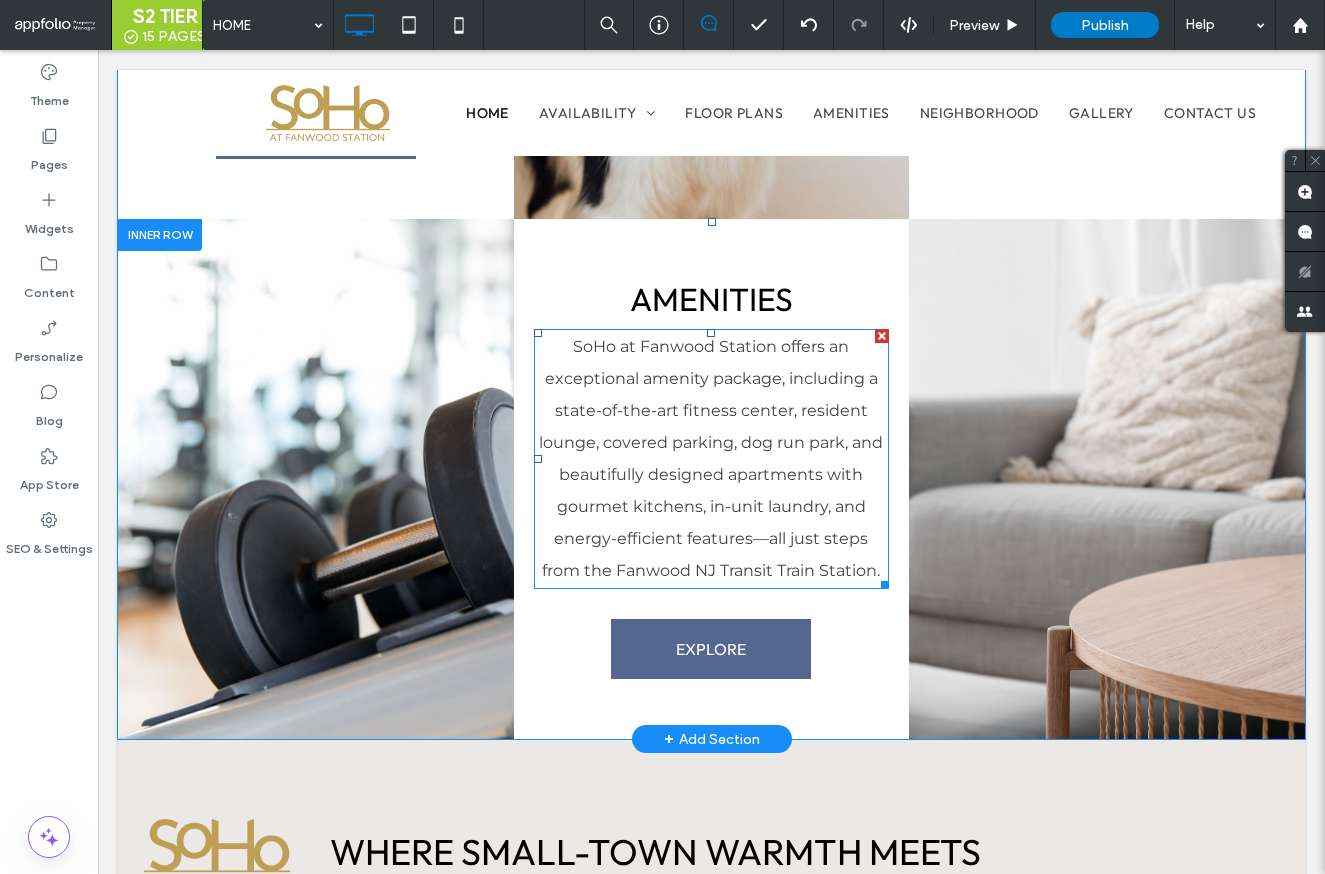 click on "SoHo at Fanwood Station offers an exceptional amenity package, including a state-of-the-art fitness center, resident lounge, covered parking, dog run park, and beautifully designed apartments with gourmet kitchens, in-unit laundry, and energy-efficient features—all just steps from the Fanwood NJ Transit Train Station." at bounding box center [711, 458] 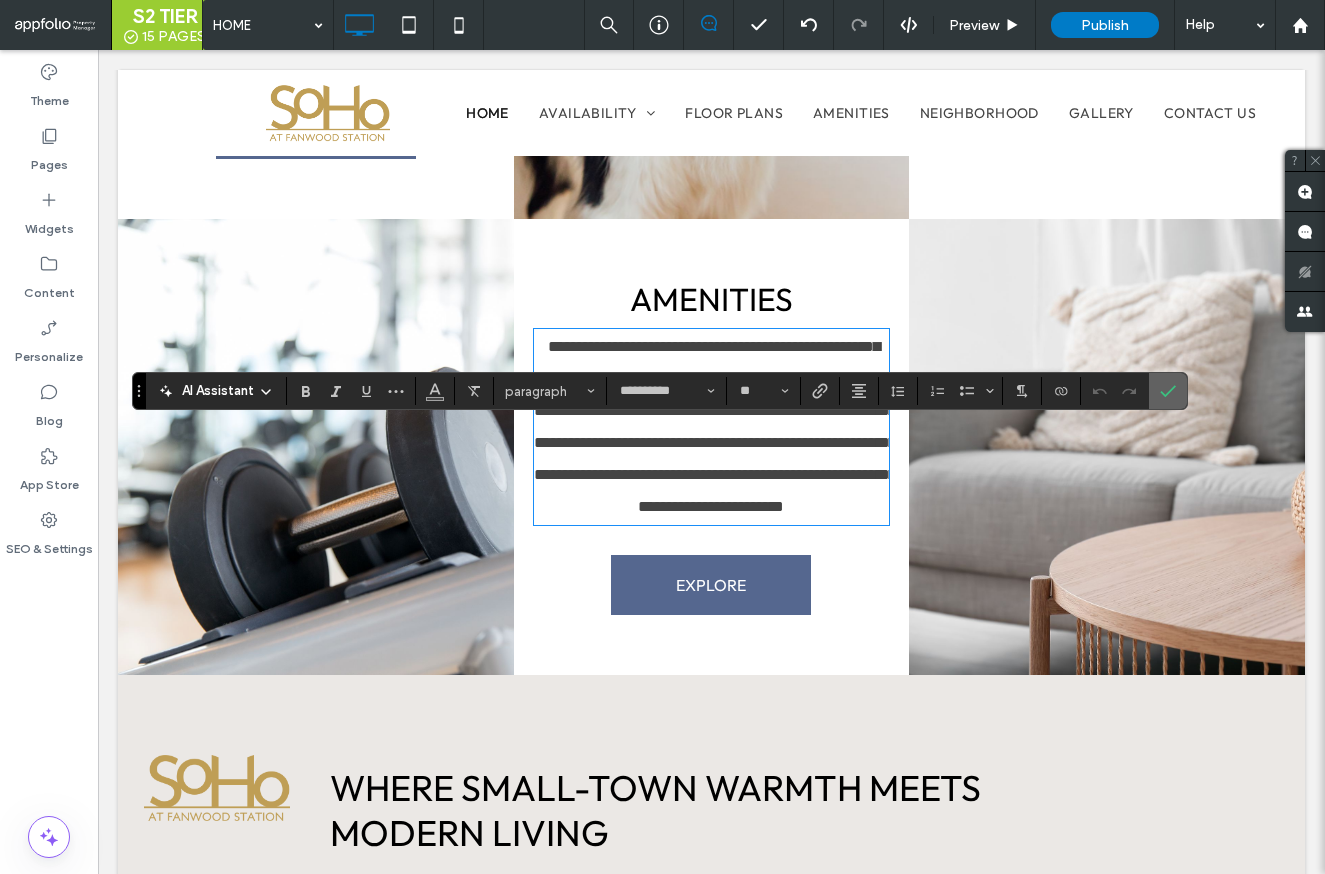 click at bounding box center [1168, 391] 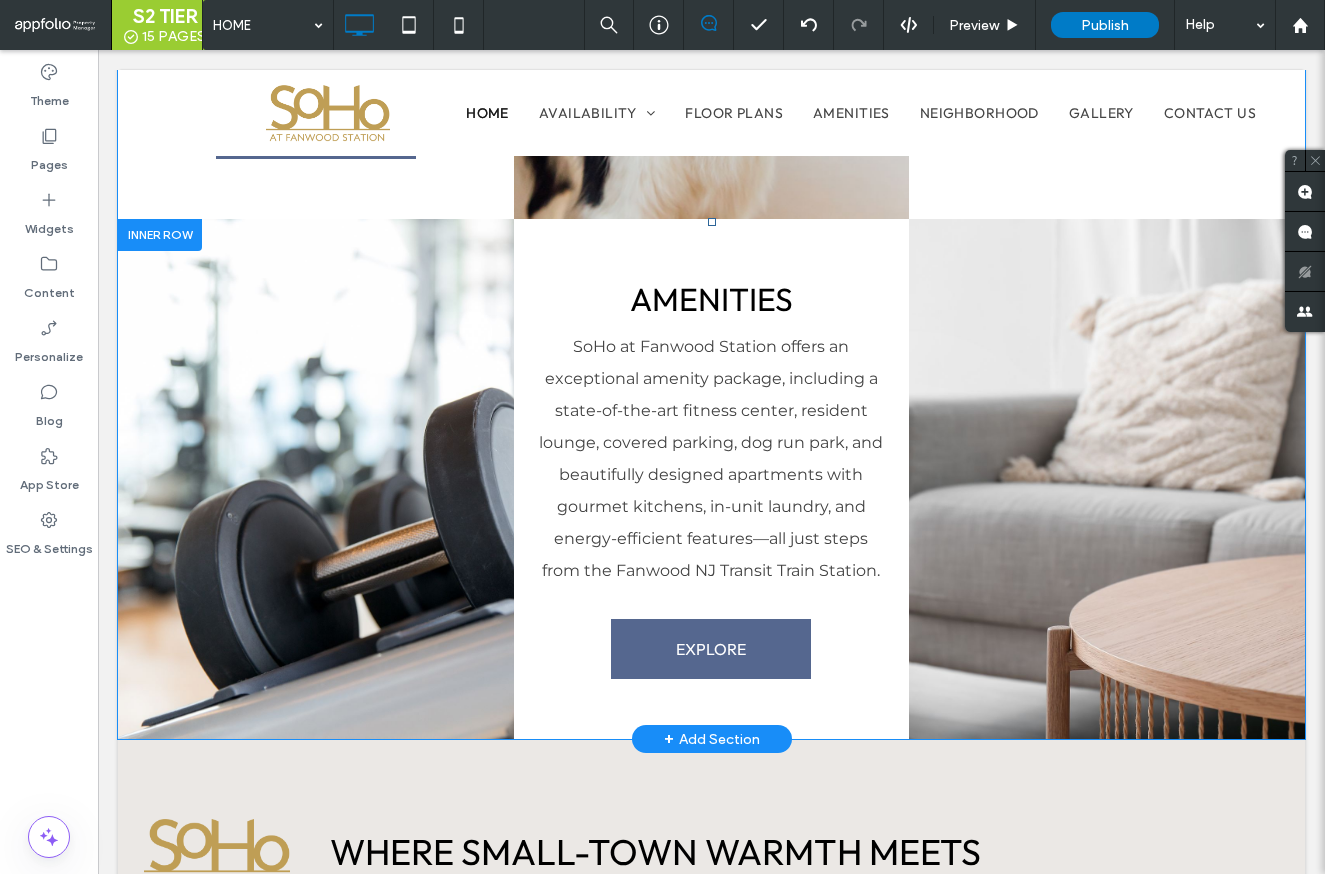 scroll, scrollTop: 3386, scrollLeft: 0, axis: vertical 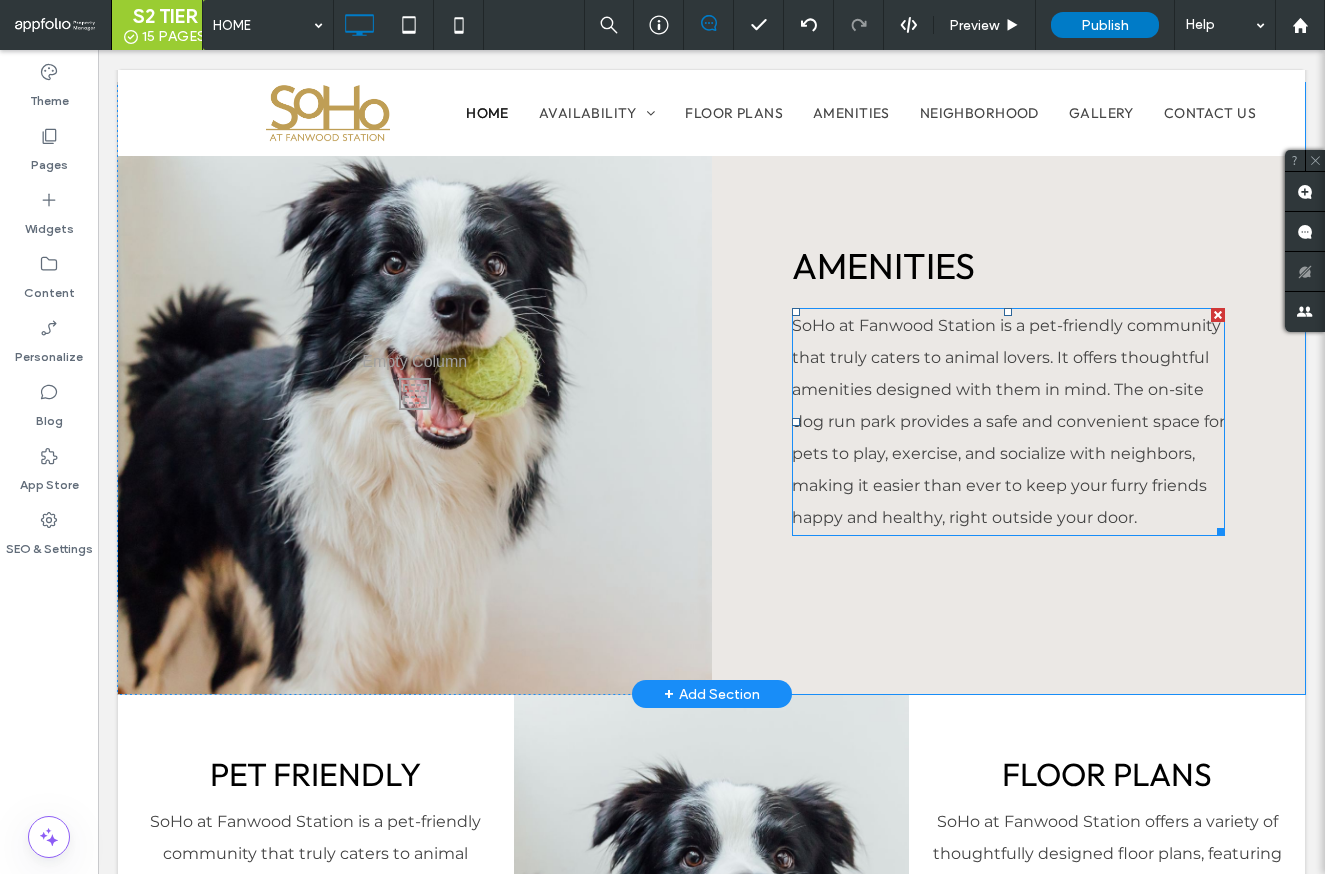 click on "SoHo at Fanwood Station is a pet-friendly community that truly caters to animal lovers. It offers thoughtful amenities designed with them in mind. The on-site dog run park provides a safe and convenient space for pets to play, exercise, and socialize with neighbors, making it easier than ever to keep your furry friends happy and healthy, right outside your door." at bounding box center (1008, 421) 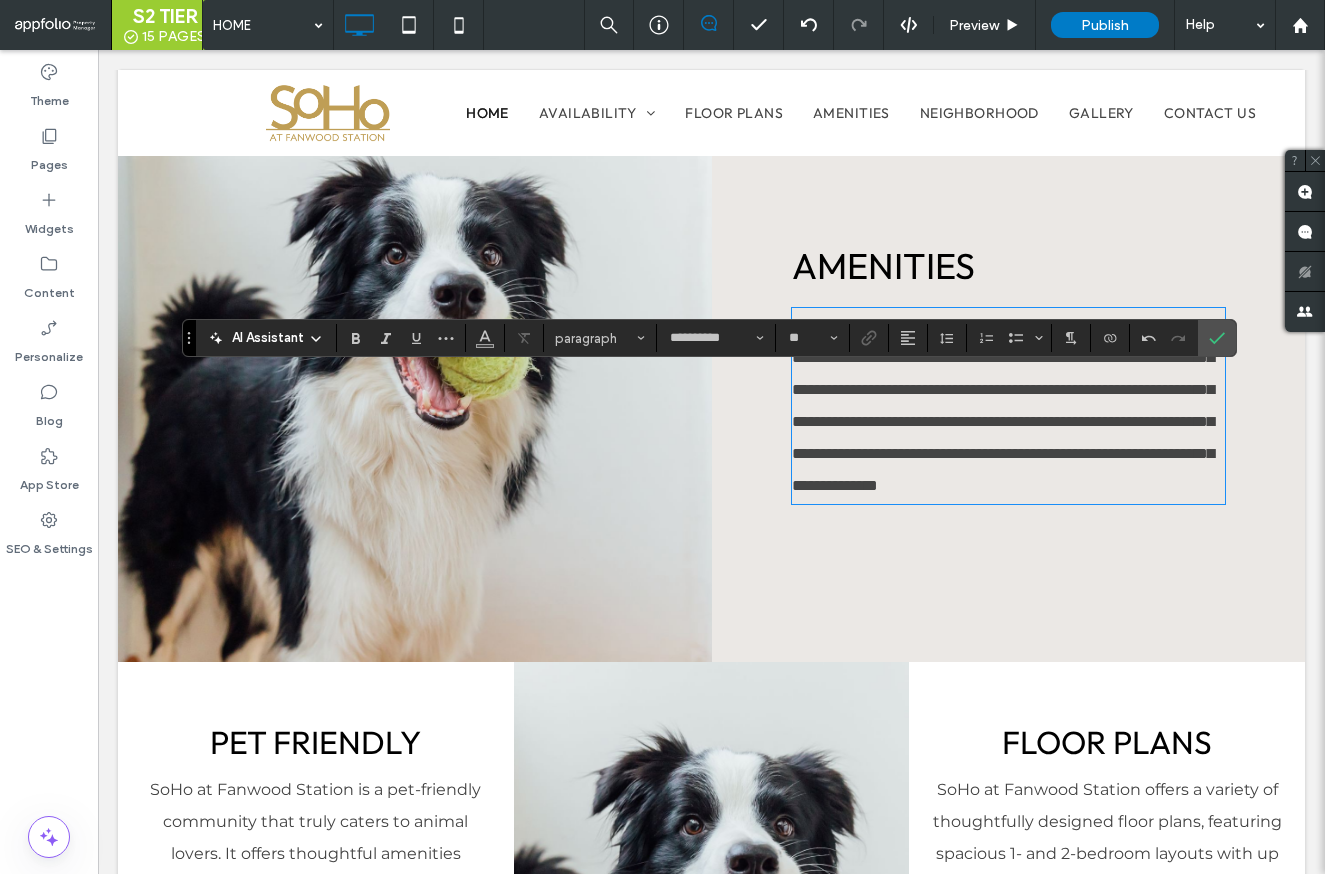scroll, scrollTop: 0, scrollLeft: 0, axis: both 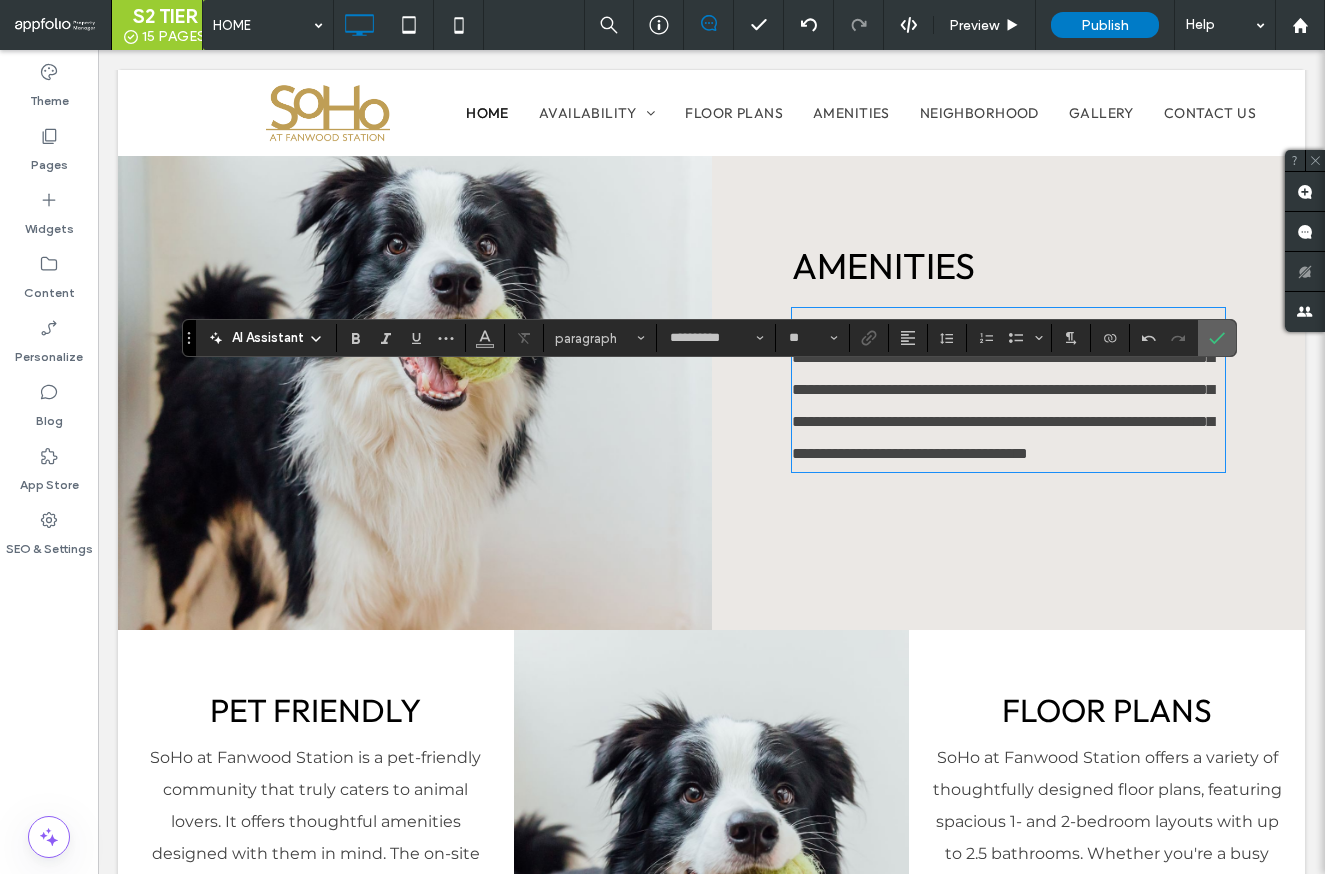 click 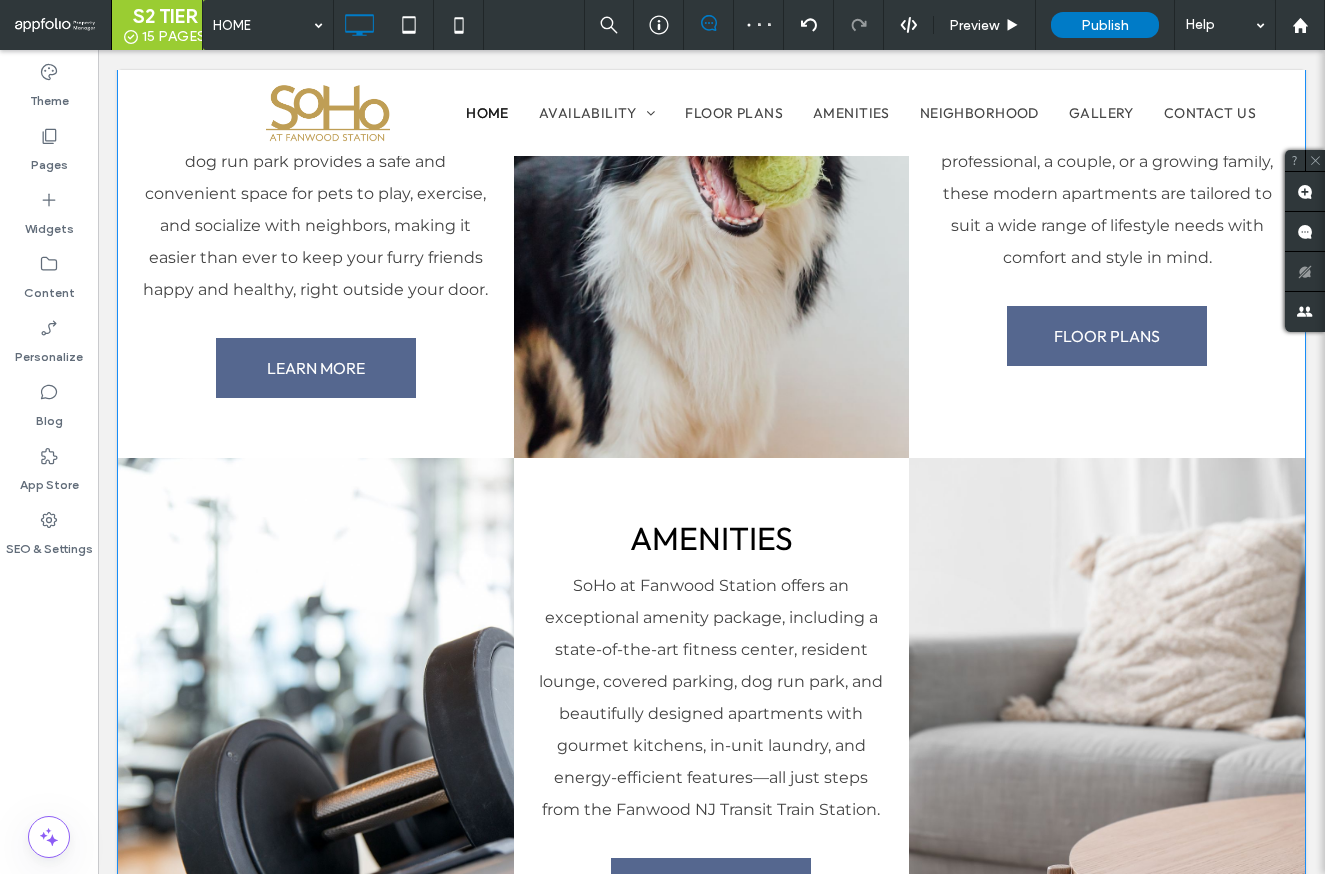 scroll, scrollTop: 3769, scrollLeft: 0, axis: vertical 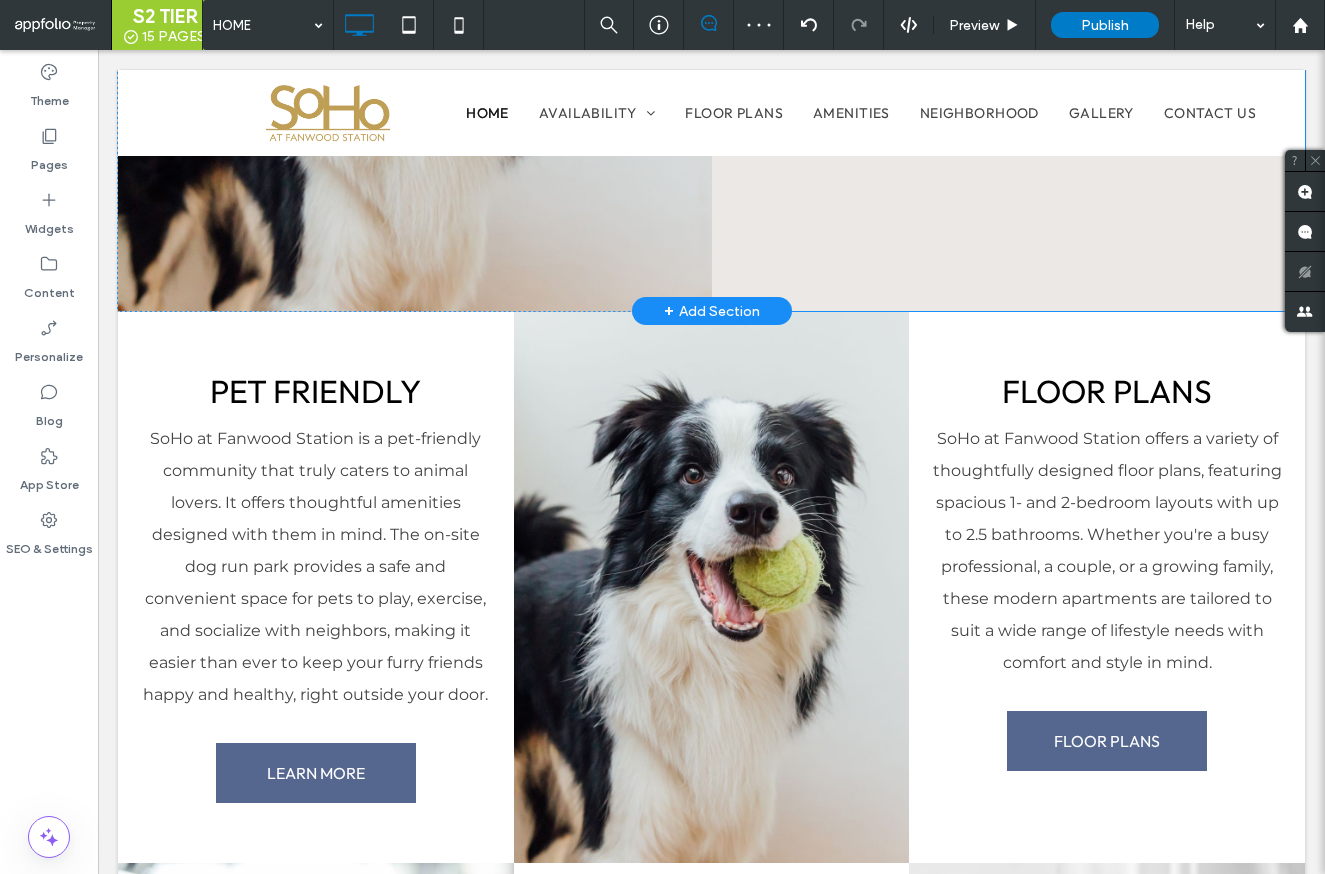click on "Click To Paste     Click To Paste" at bounding box center [415, 5] 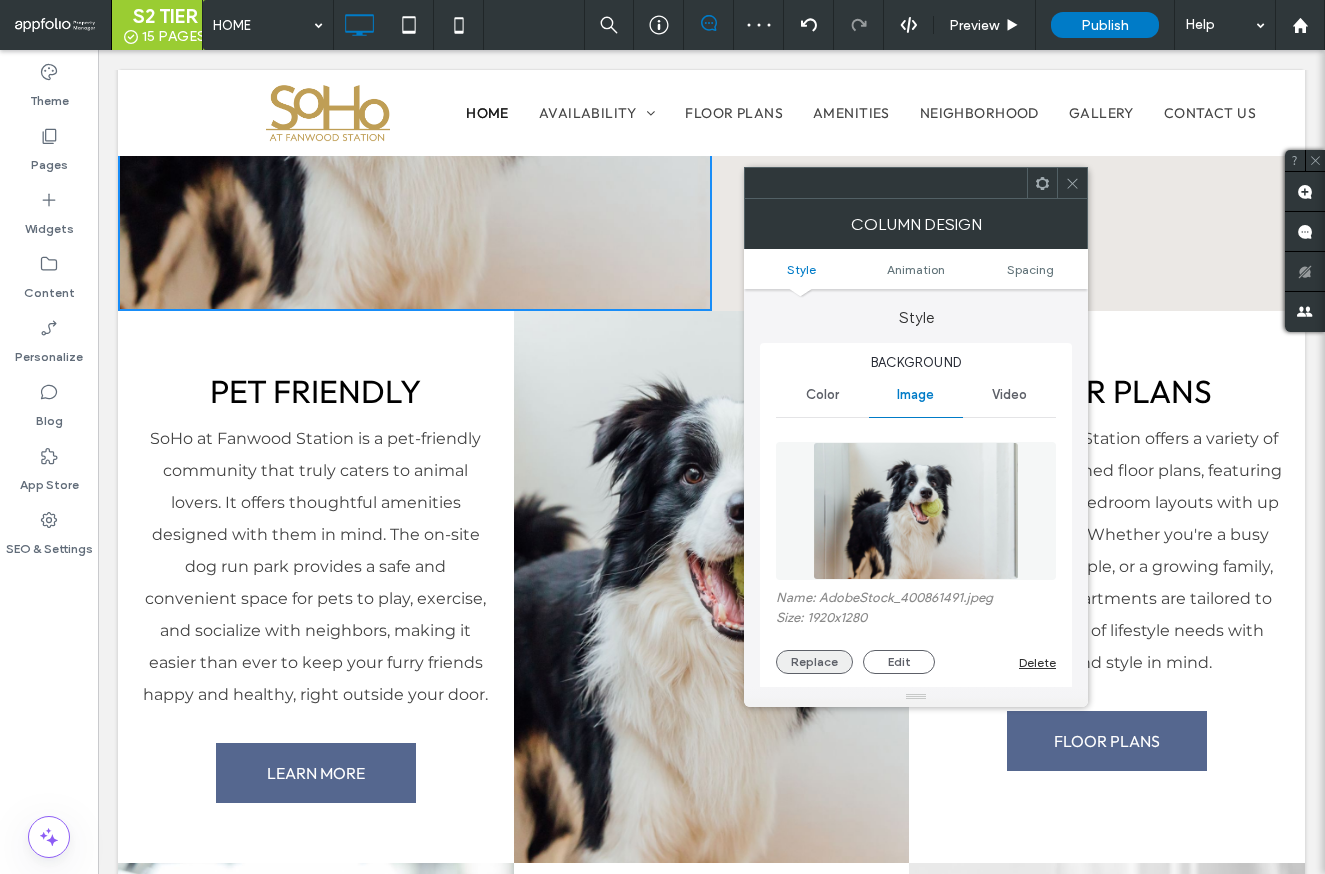 click on "Replace" at bounding box center (814, 662) 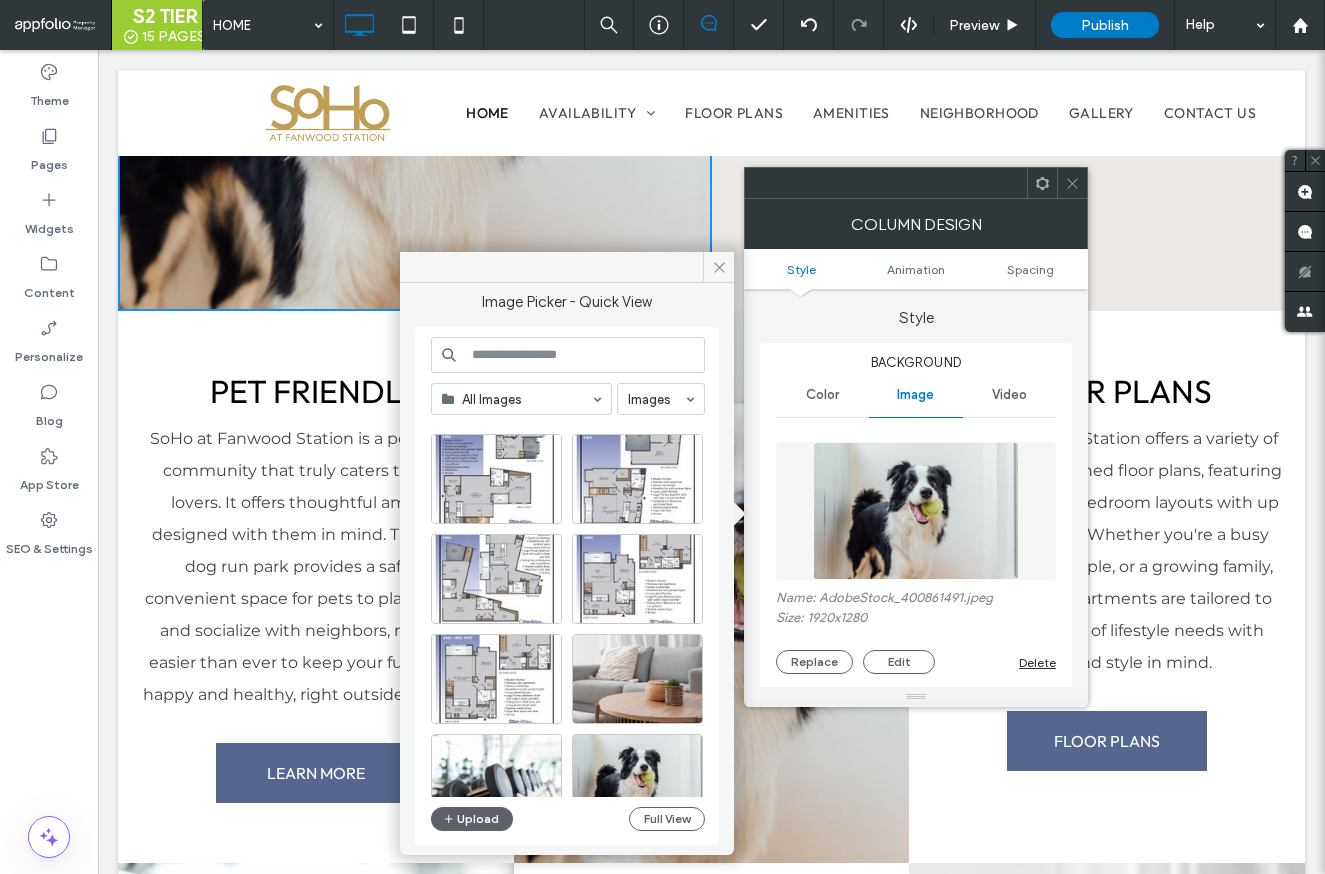scroll, scrollTop: 1669, scrollLeft: 0, axis: vertical 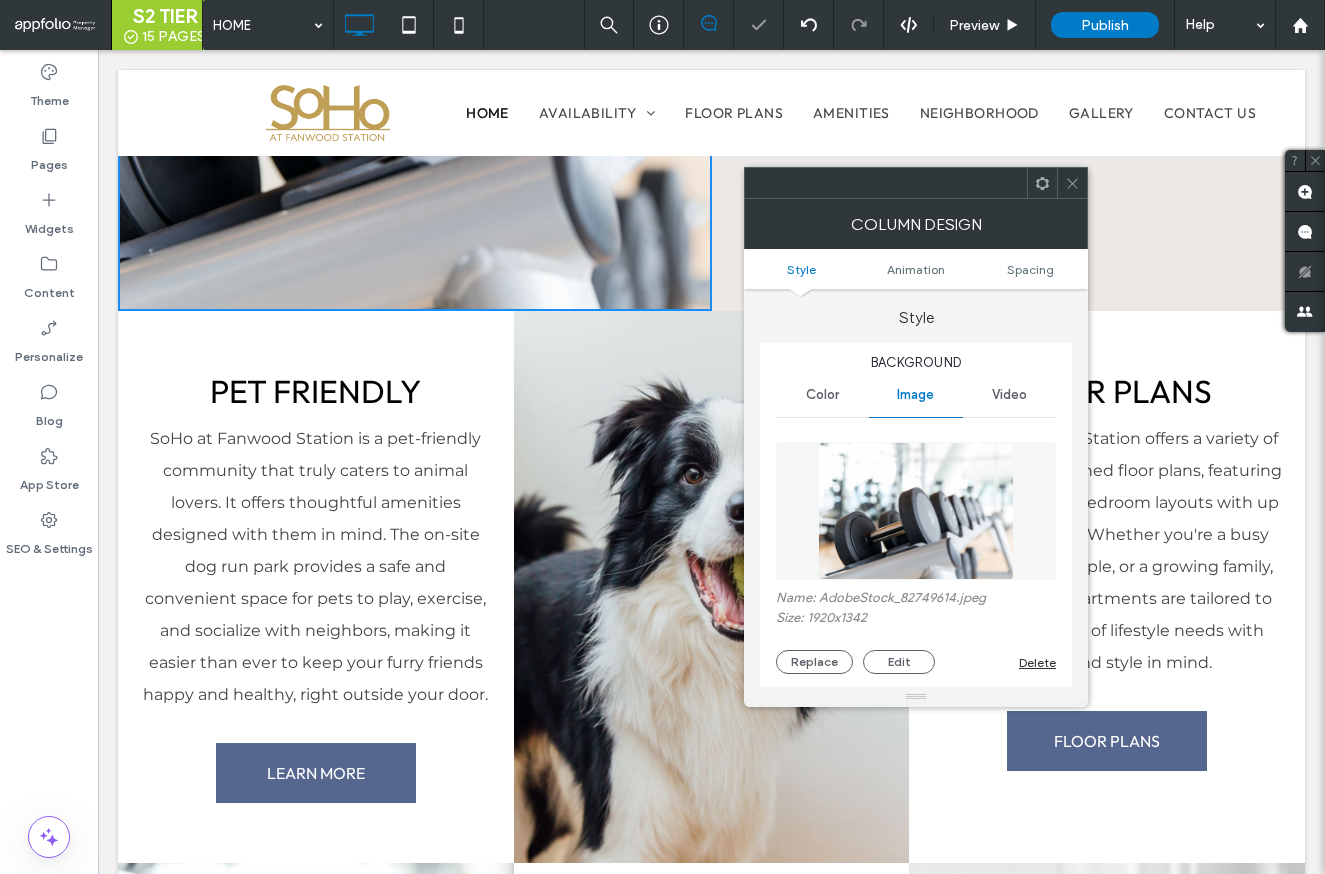 click 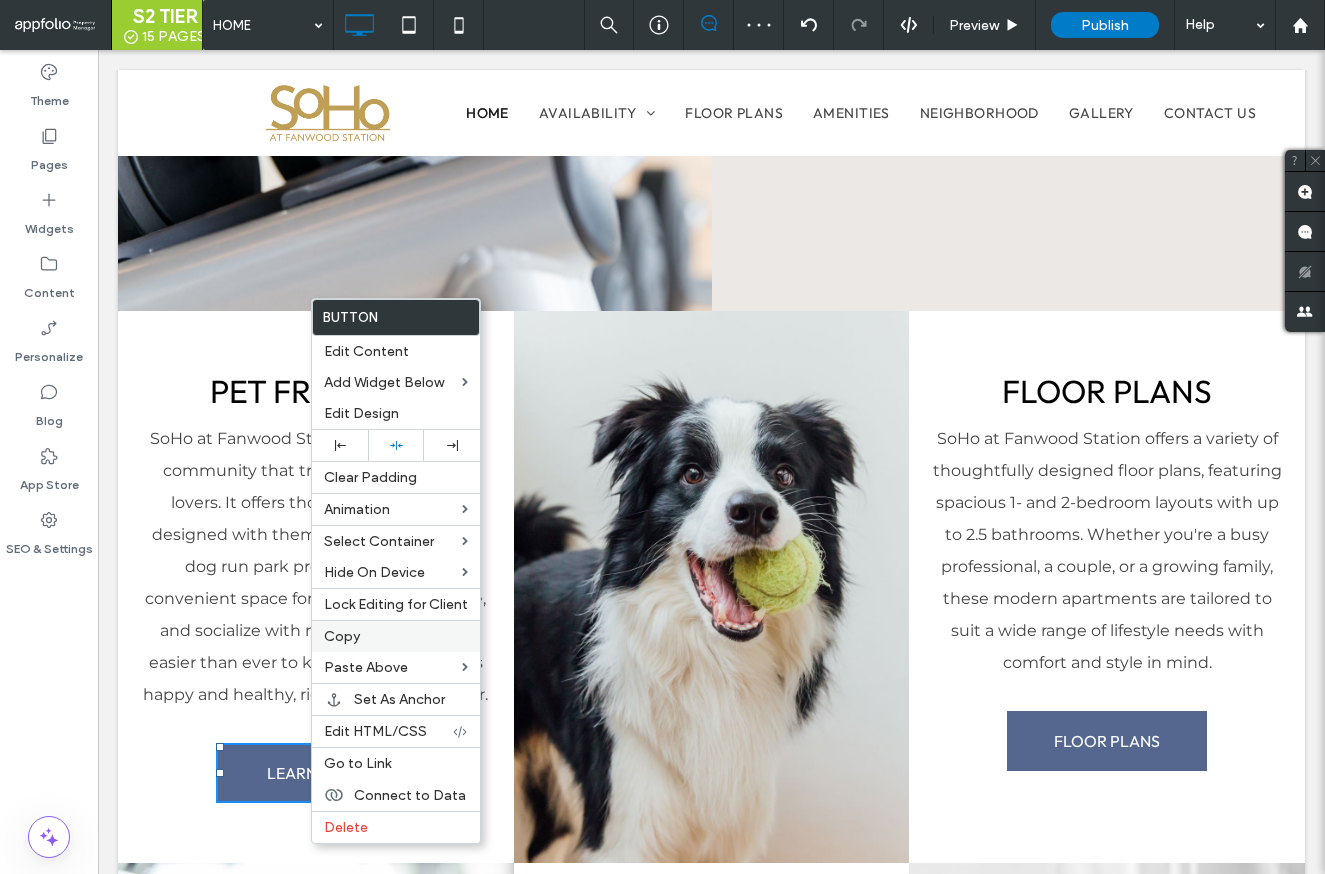 click on "Copy" at bounding box center (396, 636) 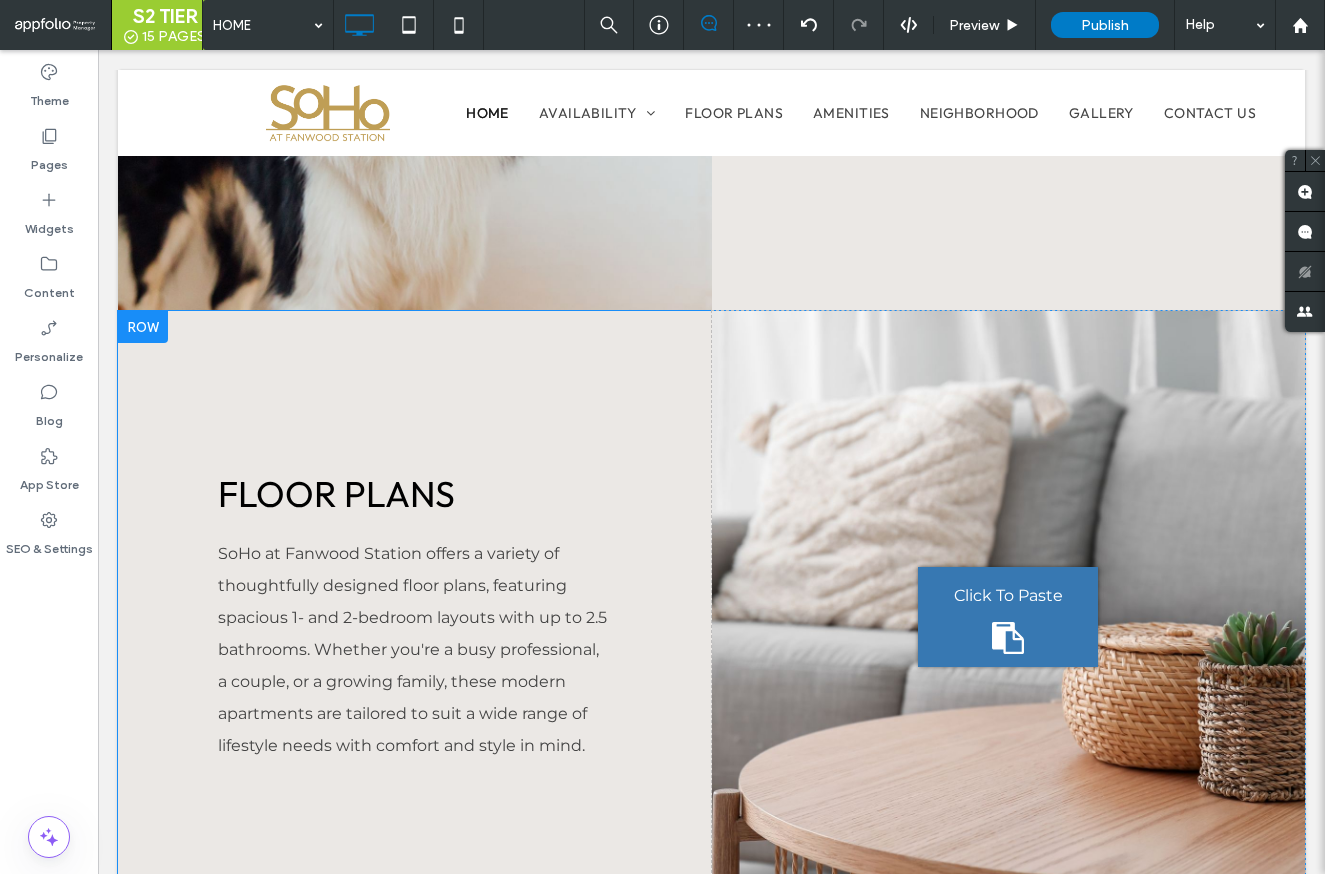 scroll, scrollTop: 2162, scrollLeft: 0, axis: vertical 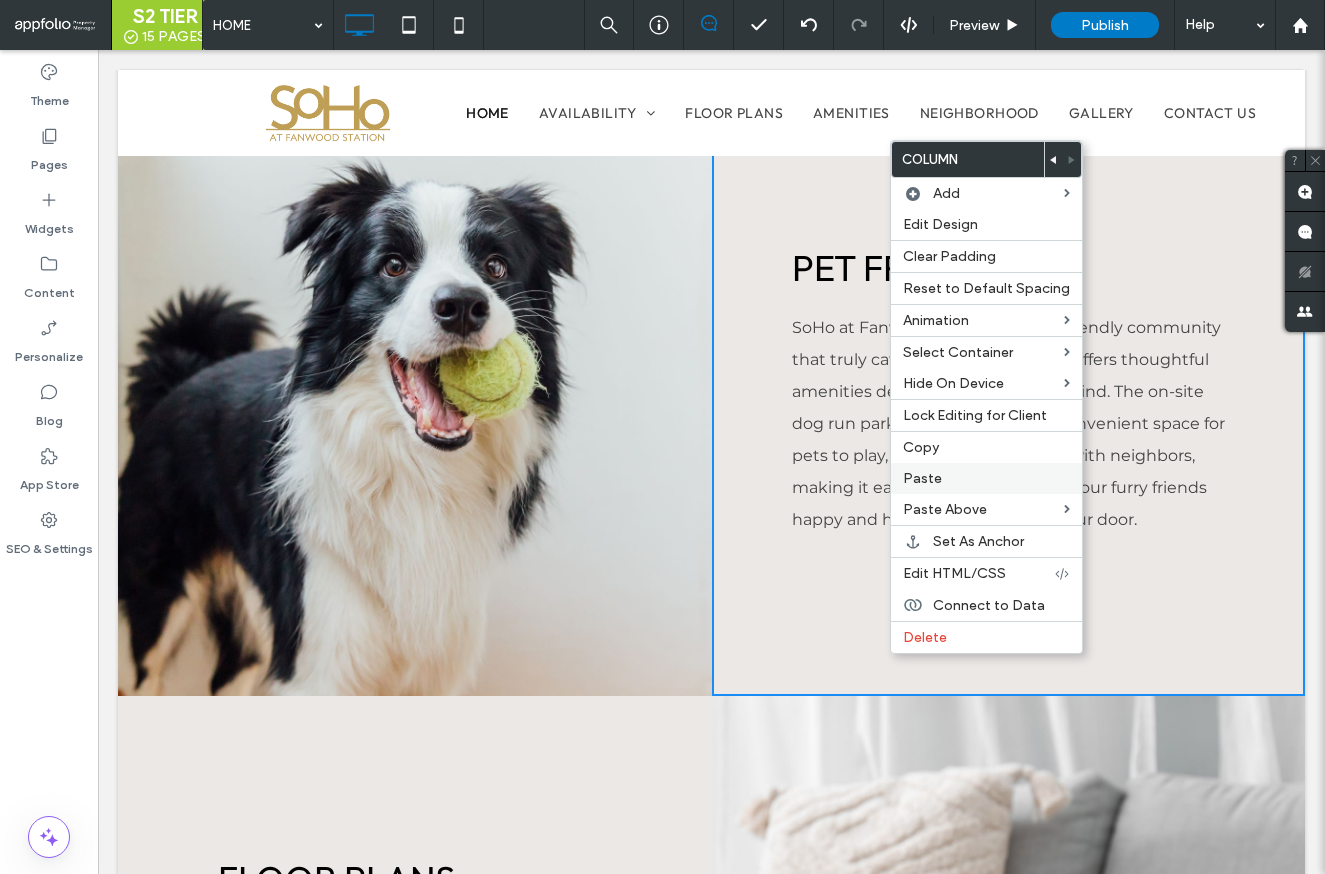 click on "Paste" at bounding box center (986, 478) 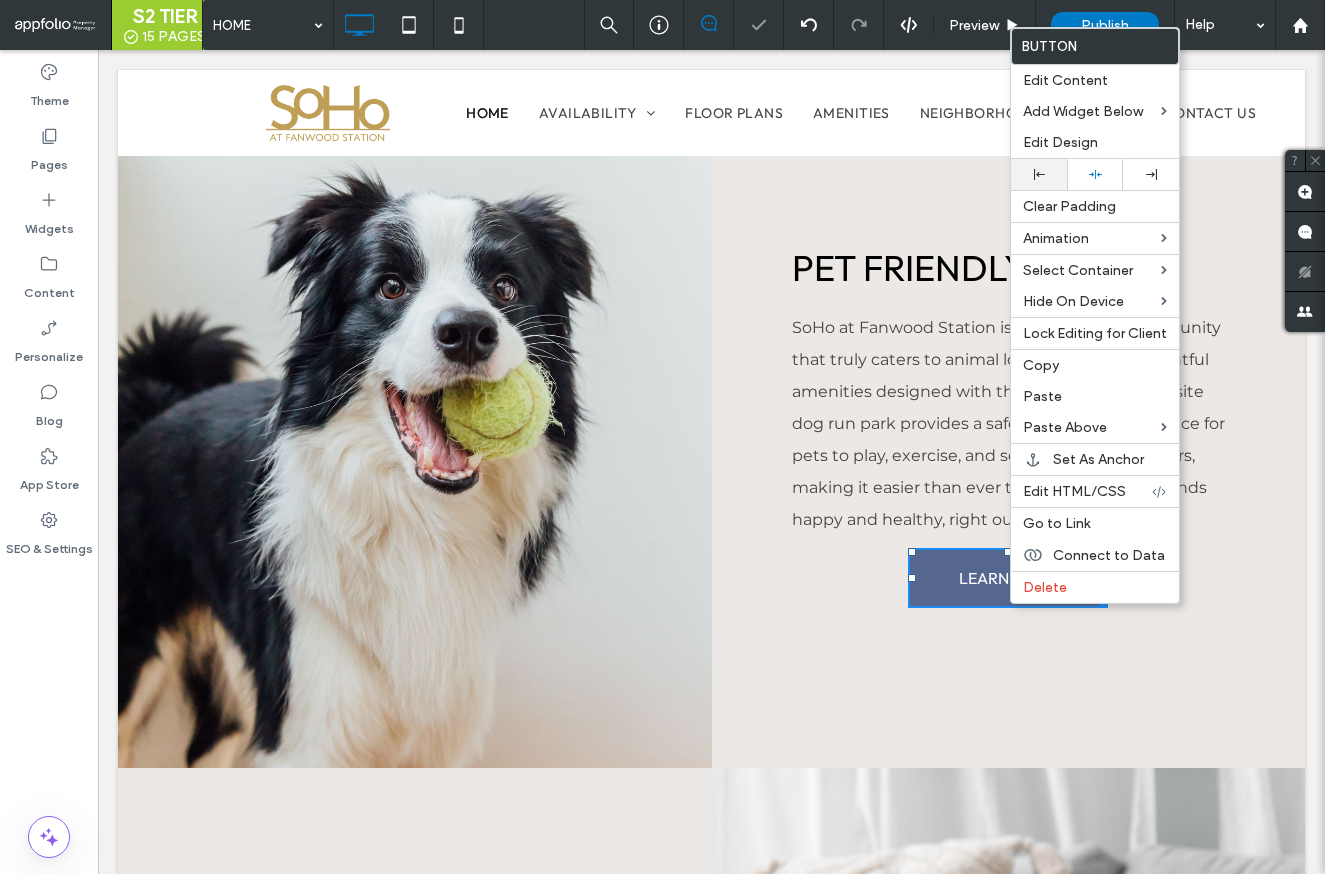 click at bounding box center [1039, 174] 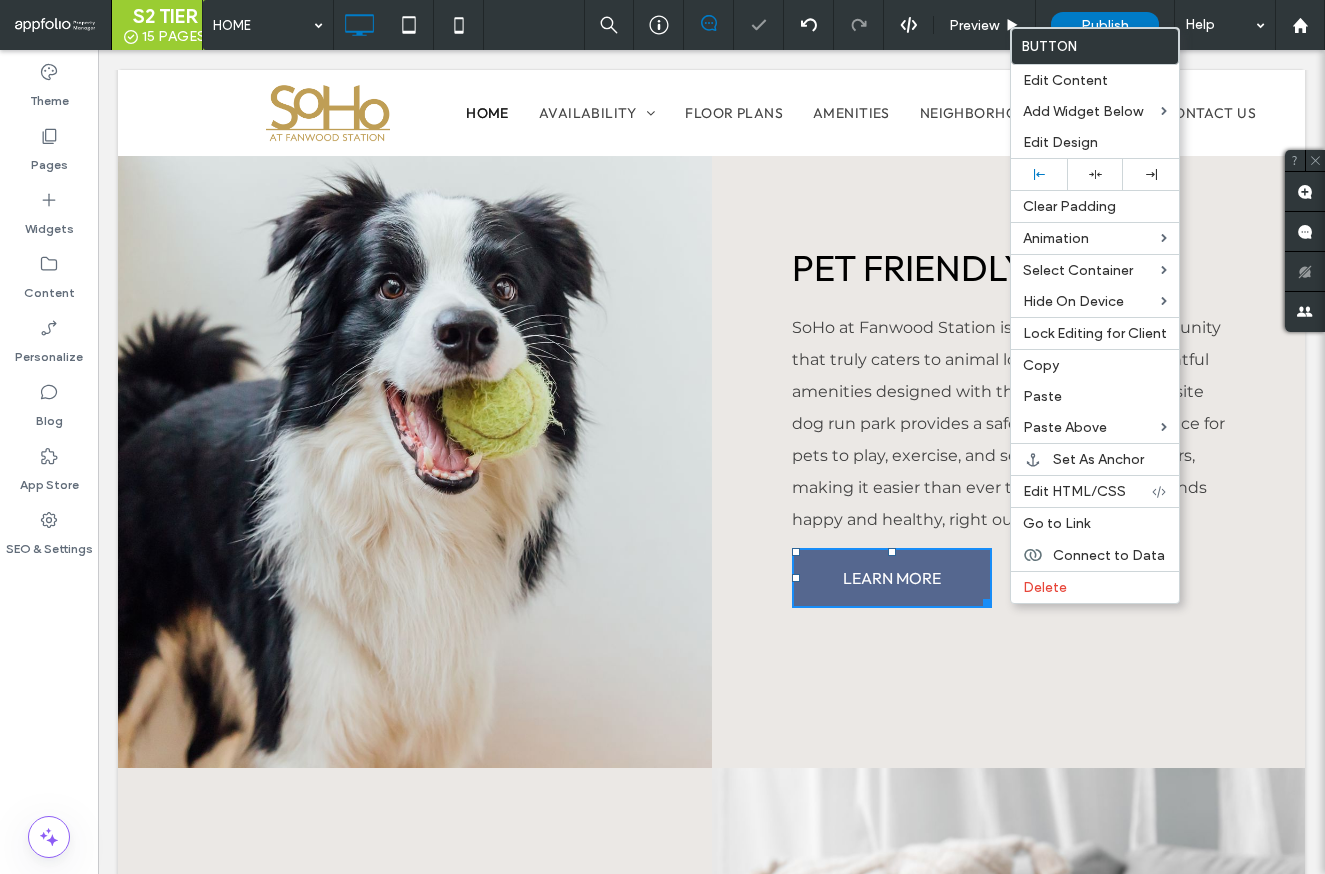 click on "PET FRIENDLY
SoHo at Fanwood Station is a pet-friendly community that truly caters to animal lovers. It offers thoughtful amenities designed with them in mind. The on-site dog run park provides a safe and convenient space for pets to play, exercise, and socialize with neighbors, making it easier than ever to keep your furry friends happy and healthy, right outside your door. Click To Paste
LEARN MORE" at bounding box center [1009, 426] 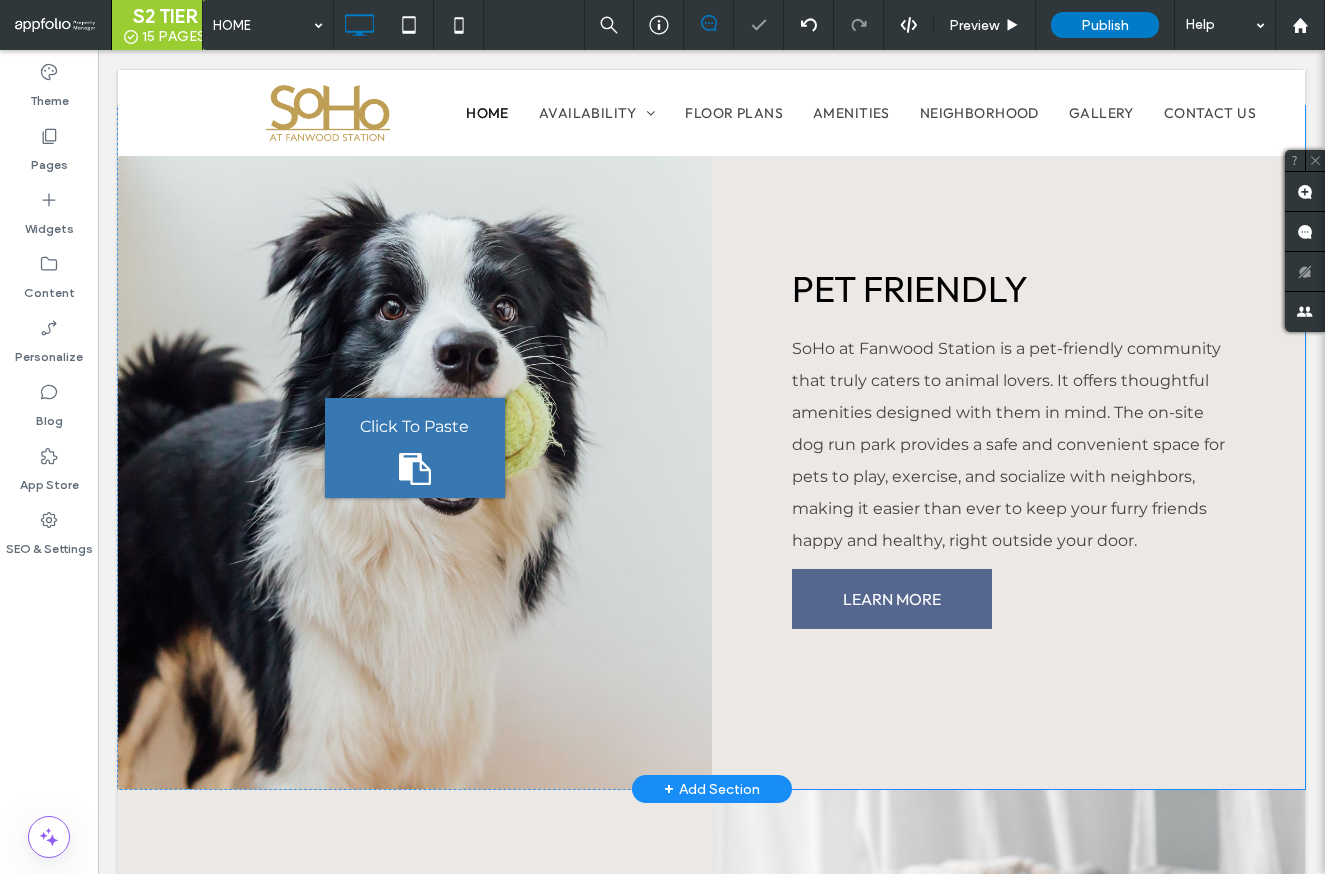 scroll, scrollTop: 2094, scrollLeft: 0, axis: vertical 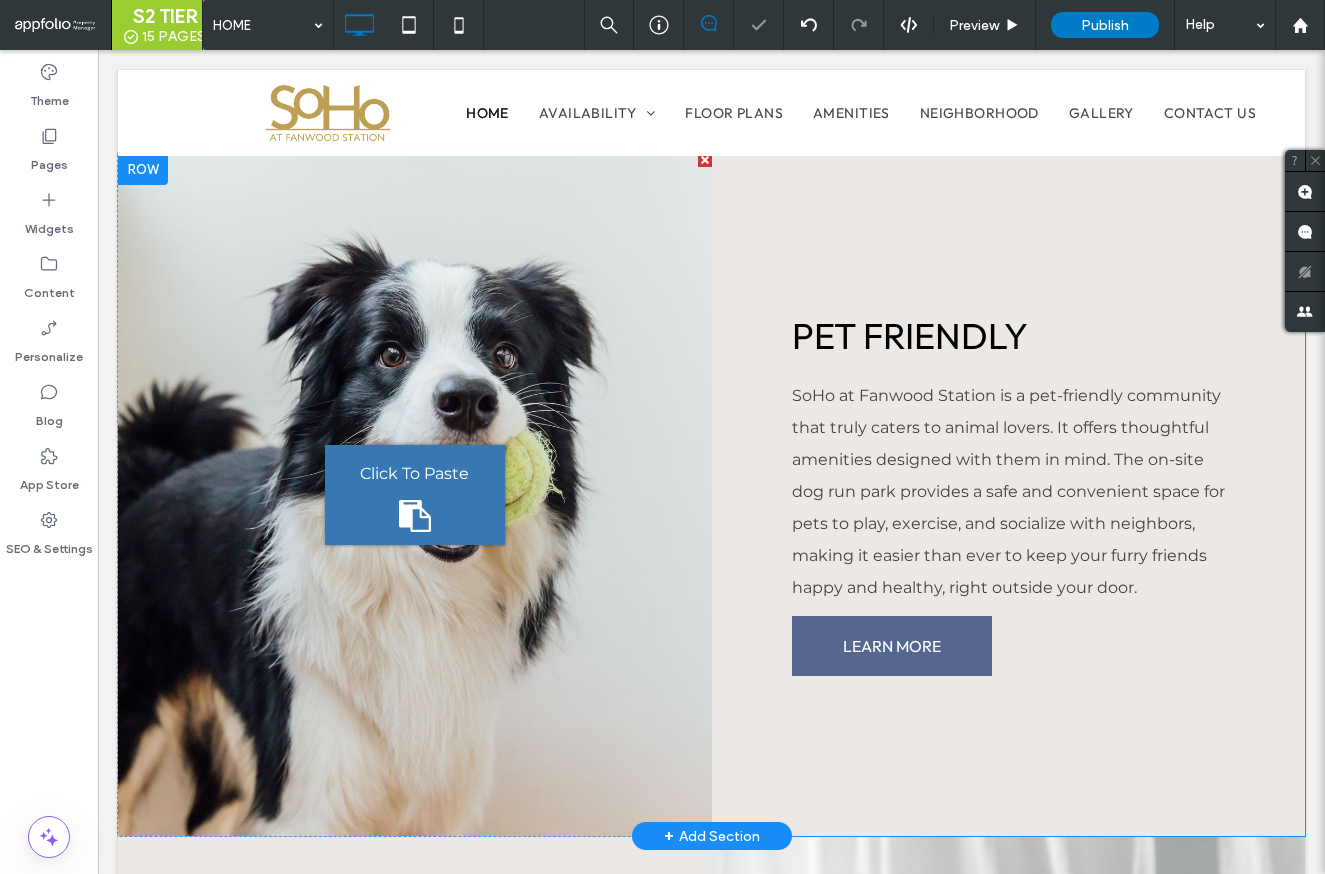 click on "PET FRIENDLY
SoHo at Fanwood Station is a pet-friendly community that truly caters to animal lovers. It offers thoughtful amenities designed with them in mind. The on-site dog run park provides a safe and convenient space for pets to play, exercise, and socialize with neighbors, making it easier than ever to keep your furry friends happy and healthy, right outside your door. Click To Paste
LEARN MORE" at bounding box center (1009, 494) 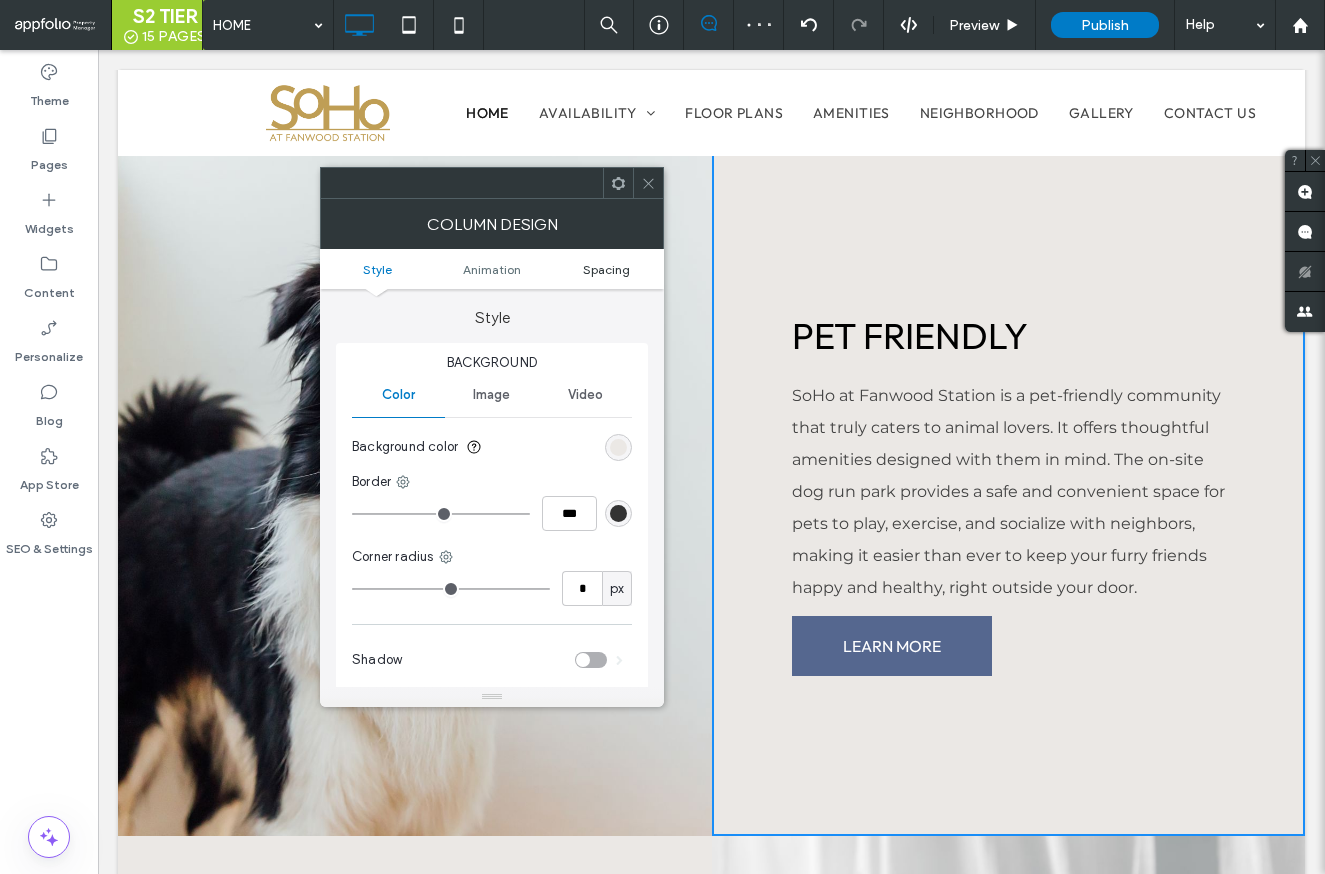 click on "Spacing" at bounding box center [606, 269] 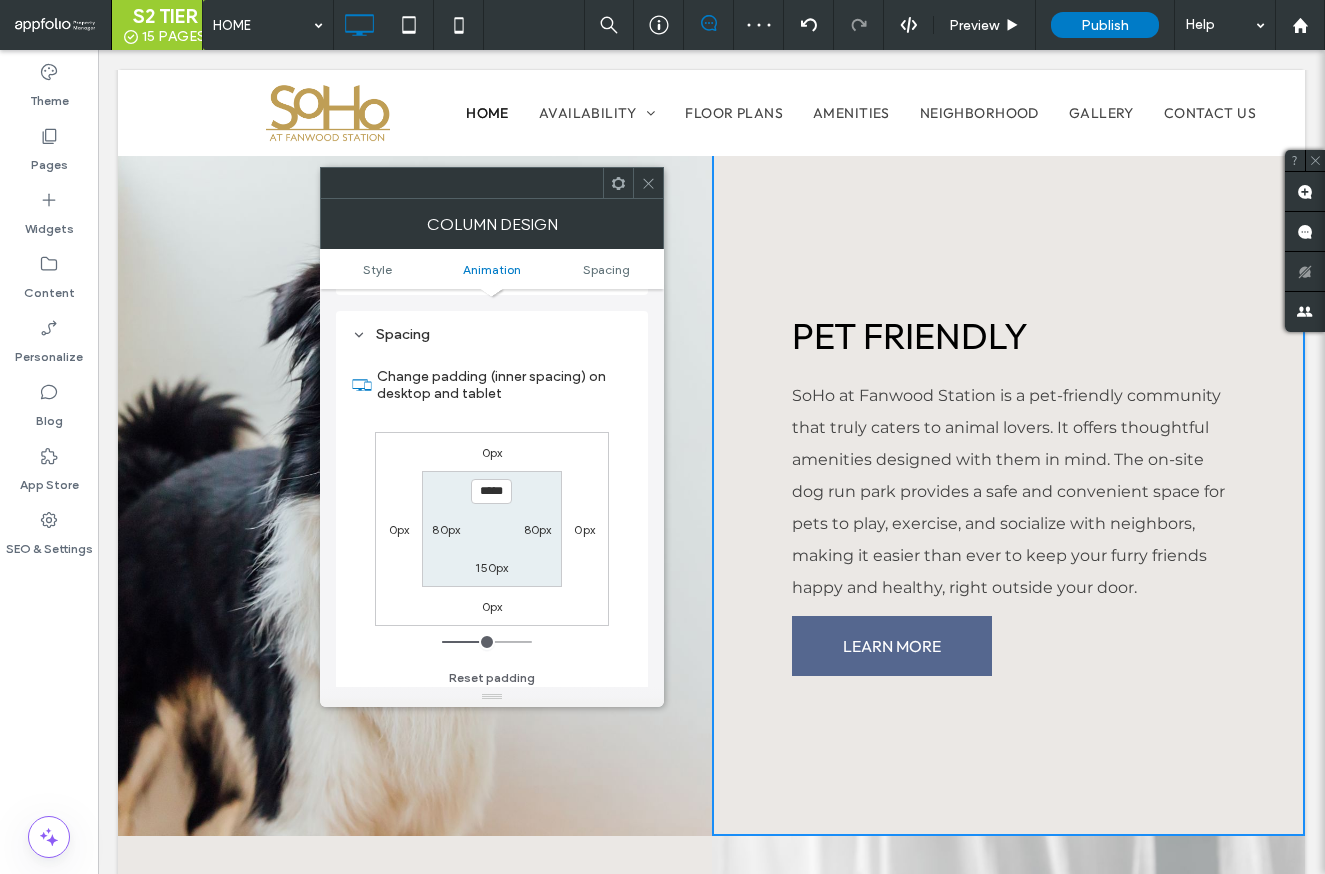 scroll, scrollTop: 469, scrollLeft: 0, axis: vertical 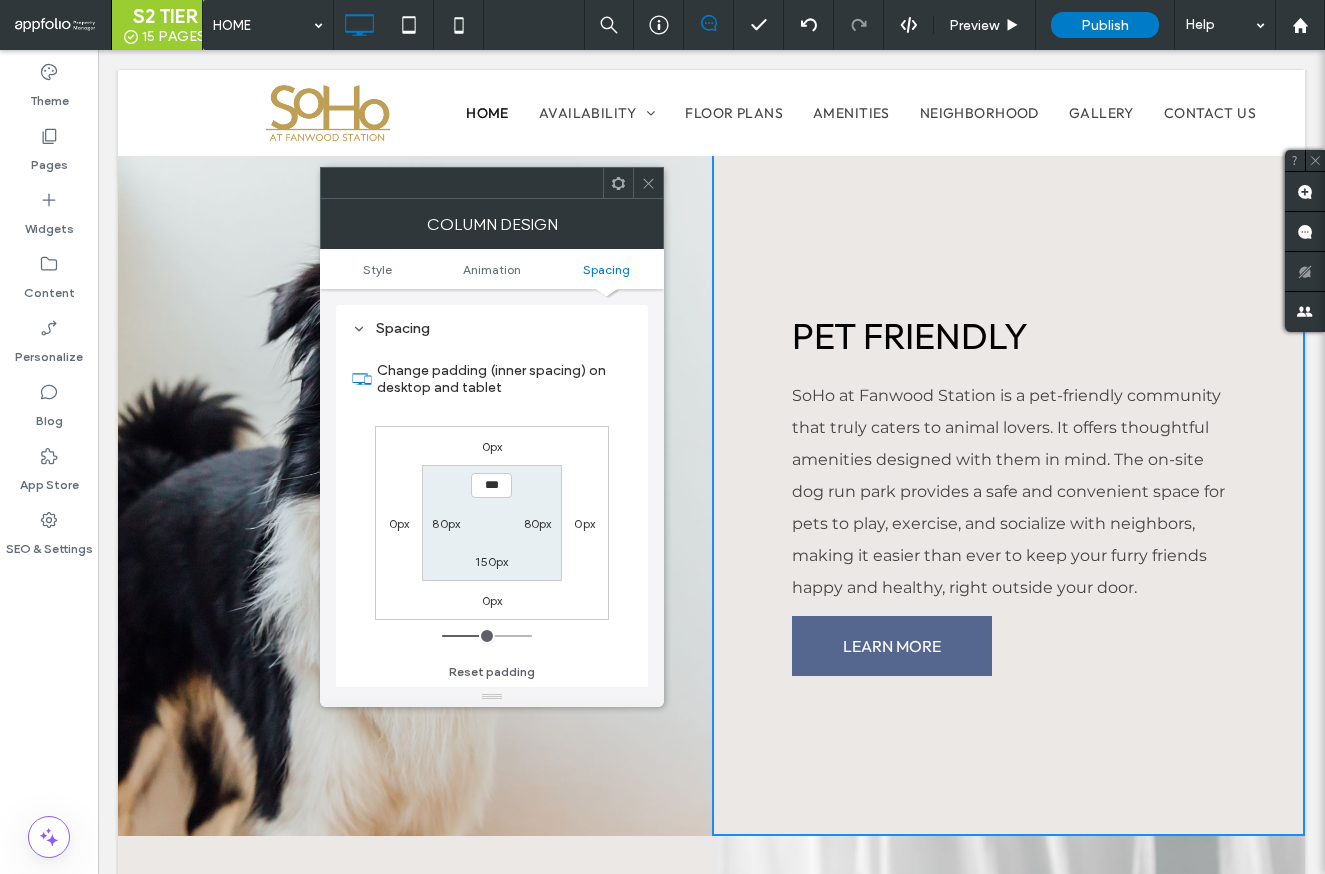 type on "*****" 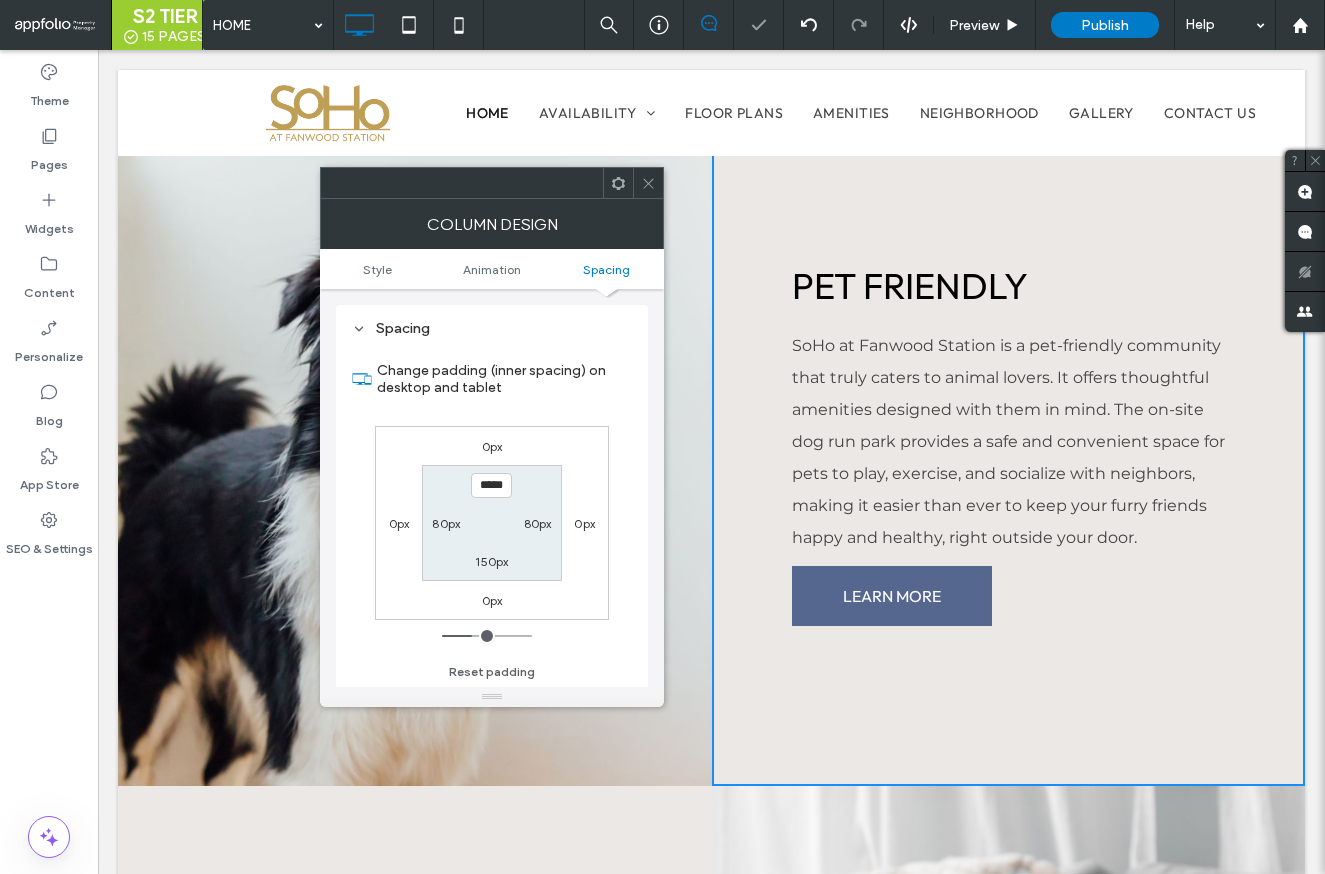 click on "***** 80px 150px 80px" at bounding box center (491, 522) 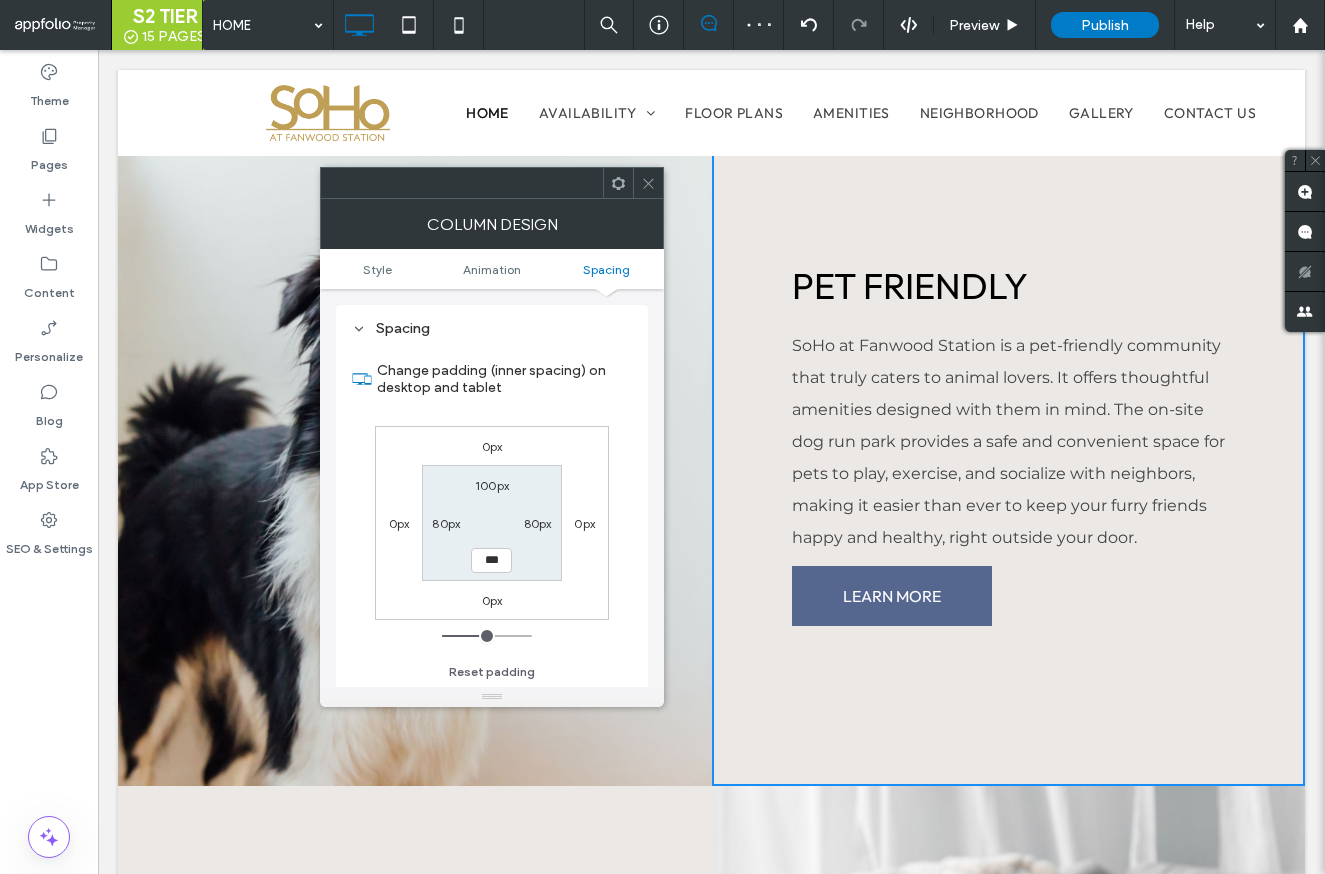 type on "***" 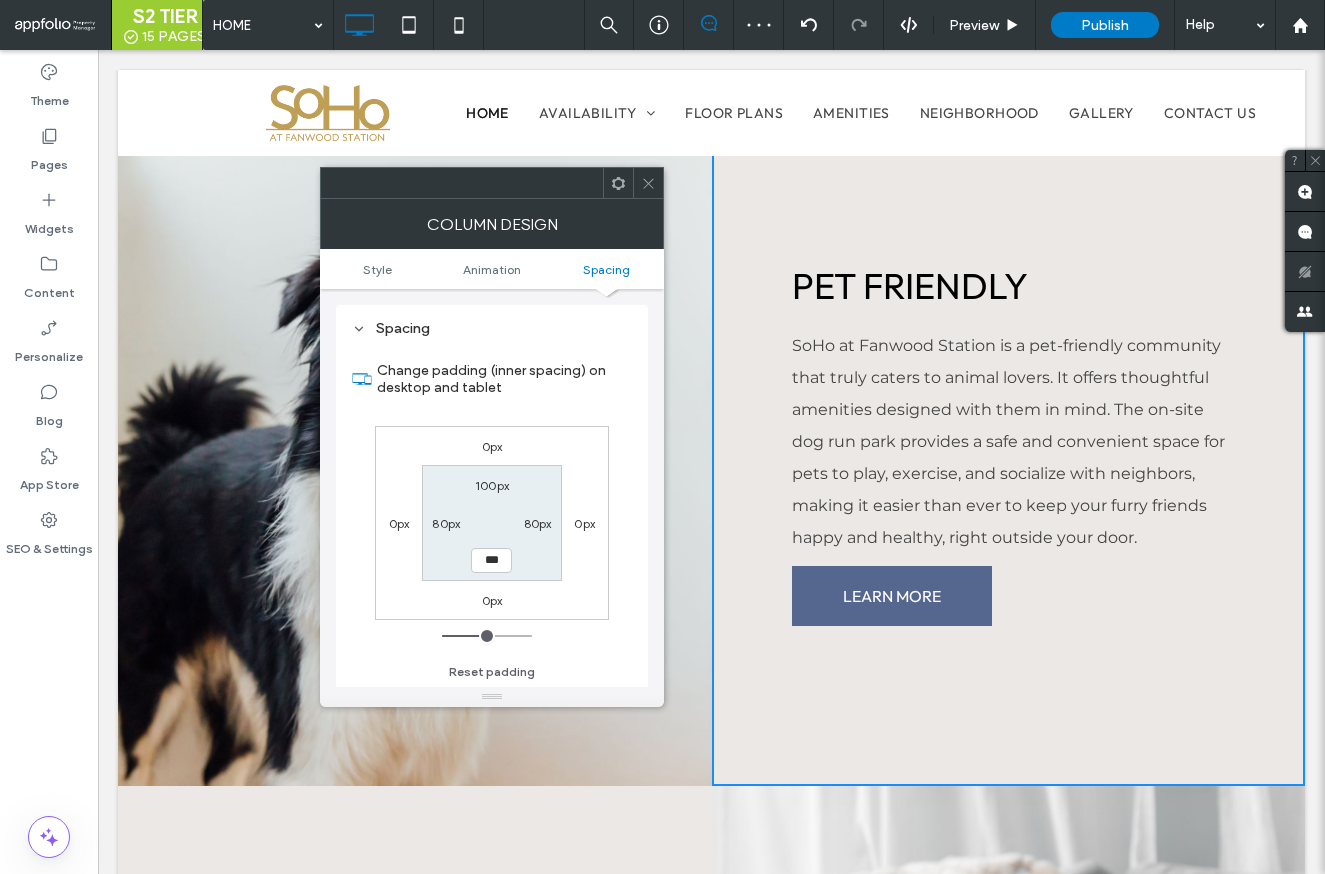 type on "***" 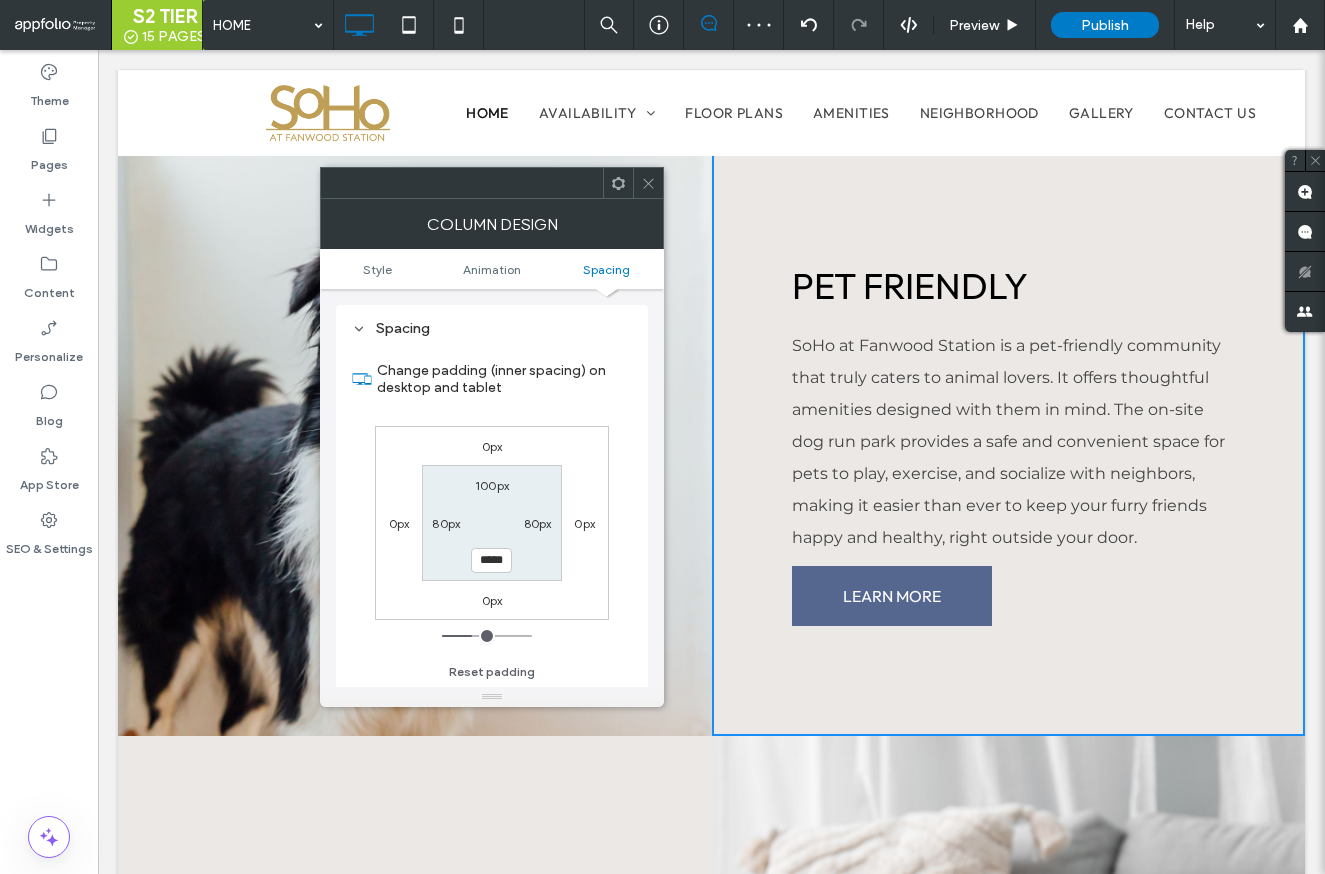 click 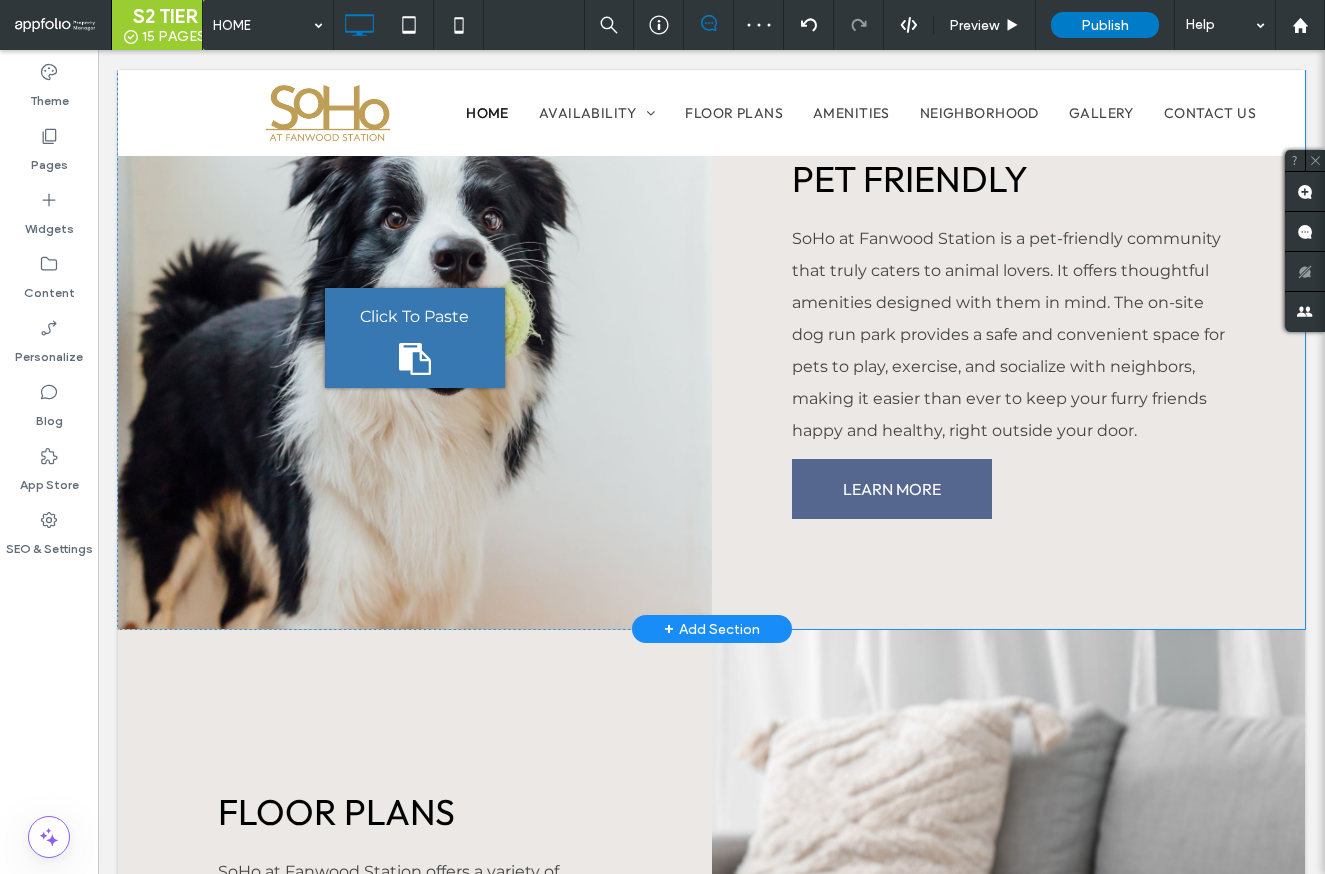 scroll, scrollTop: 2297, scrollLeft: 0, axis: vertical 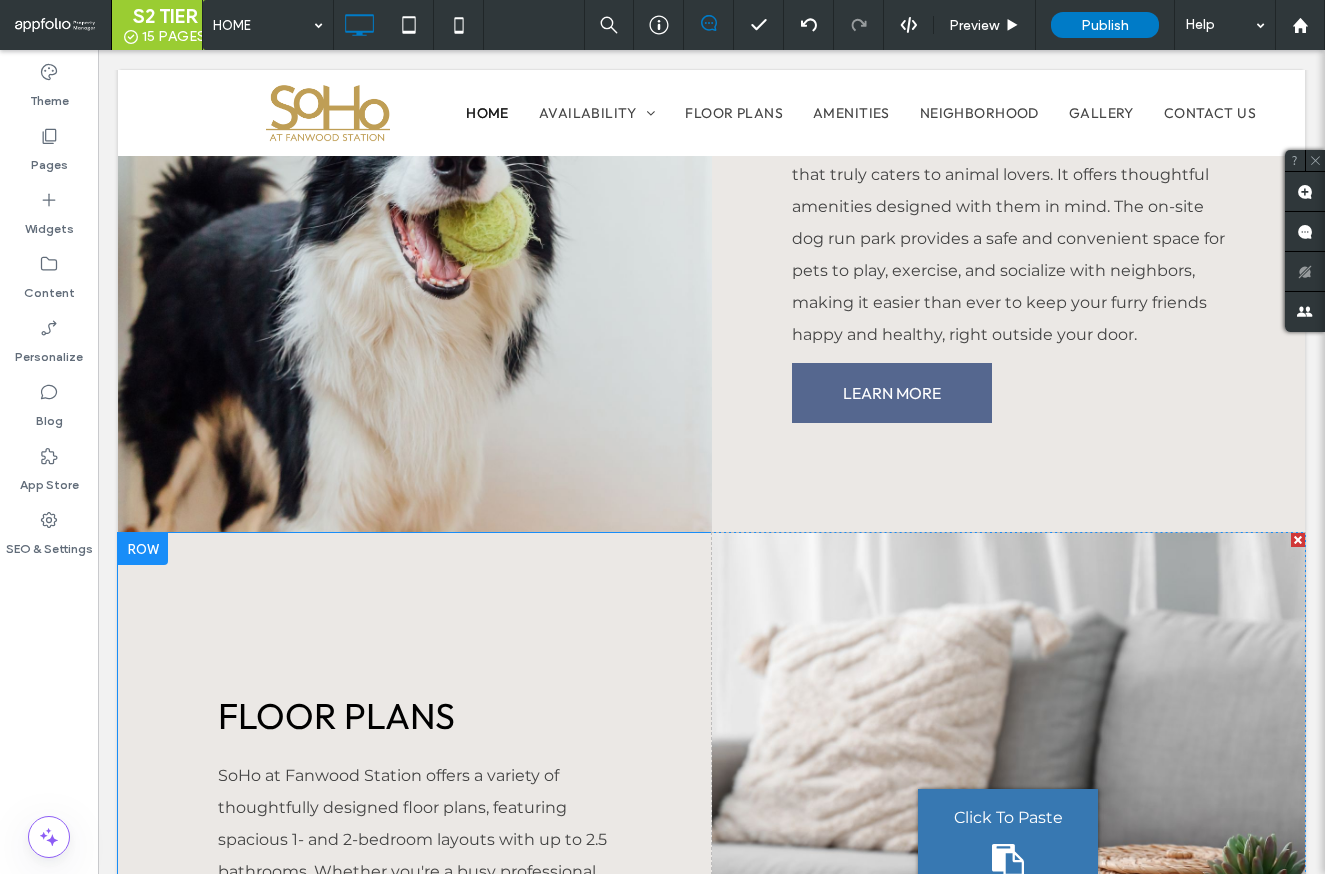 click on "FLOOR PLANS   SoHo at Fanwood Station offers a variety of thoughtfully designed floor plans, featuring spacious 1- and 2-bedroom layouts with up to 2.5 bathrooms. Whether you're a busy professional, a couple, or a growing family, these modern apartments are tailored to suit a wide range of lifestyle needs with comfort and style in mind. Click To Paste" at bounding box center (415, 838) 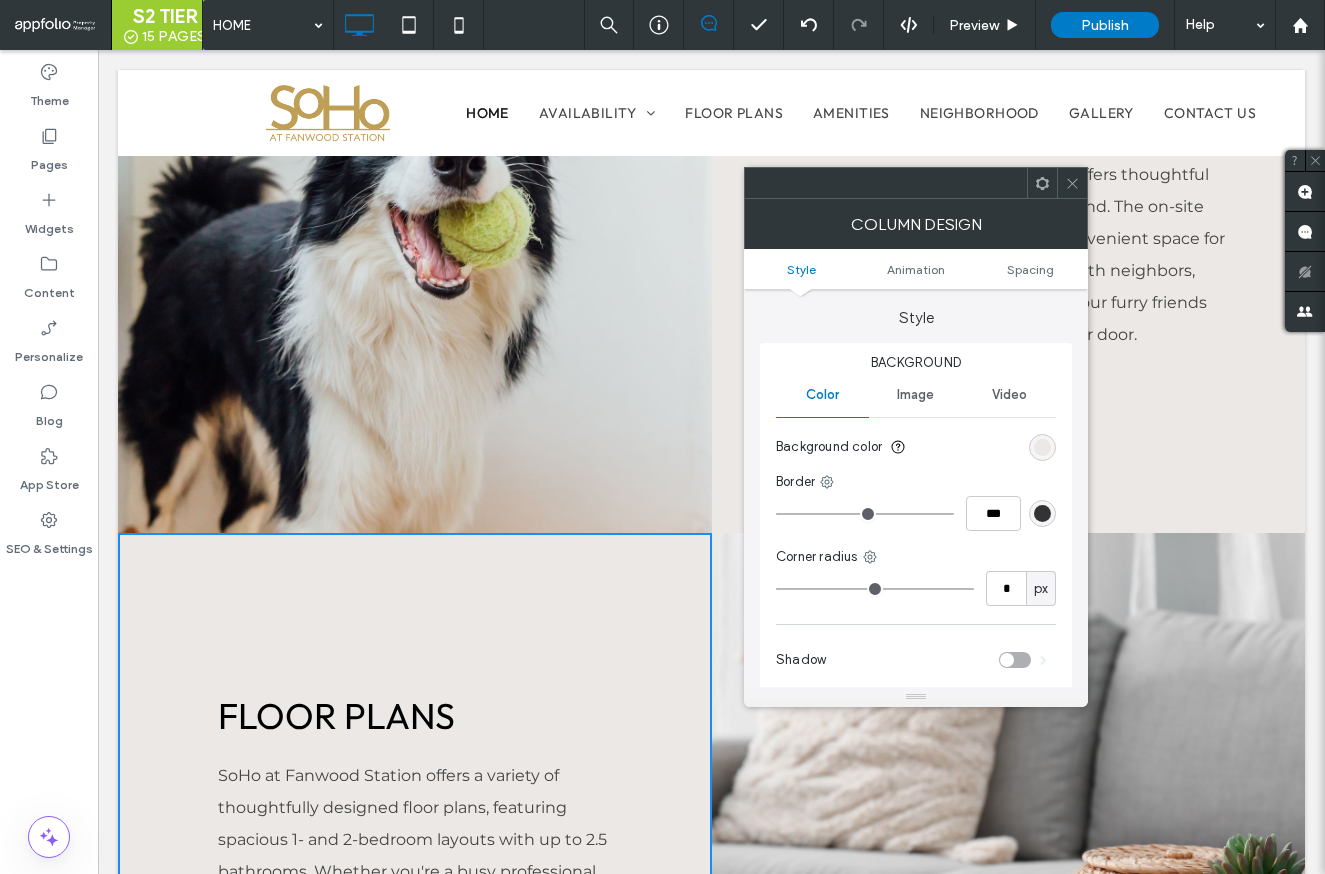 click on "Style Animation Spacing" at bounding box center [916, 269] 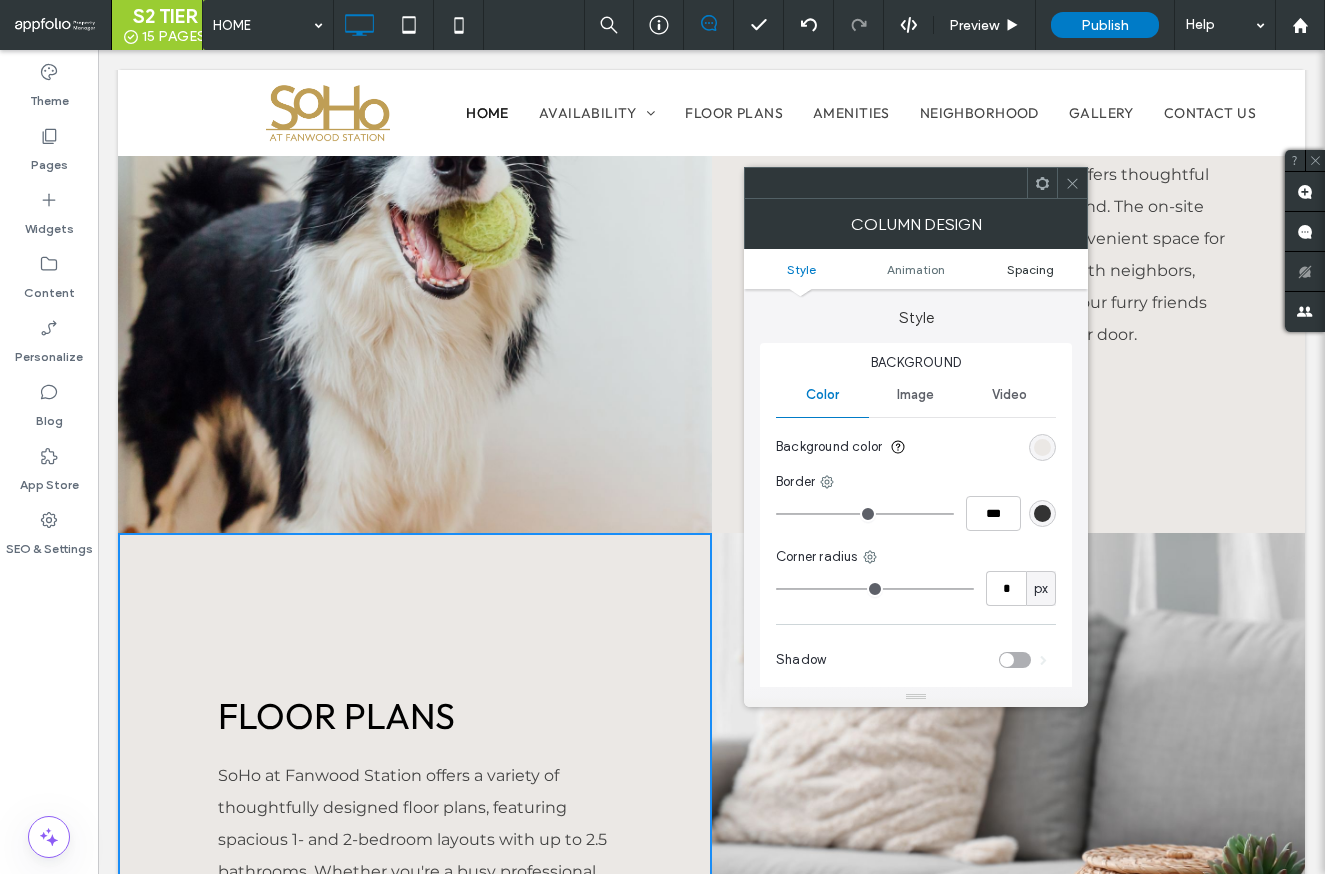 click on "Style Animation Spacing" at bounding box center (916, 269) 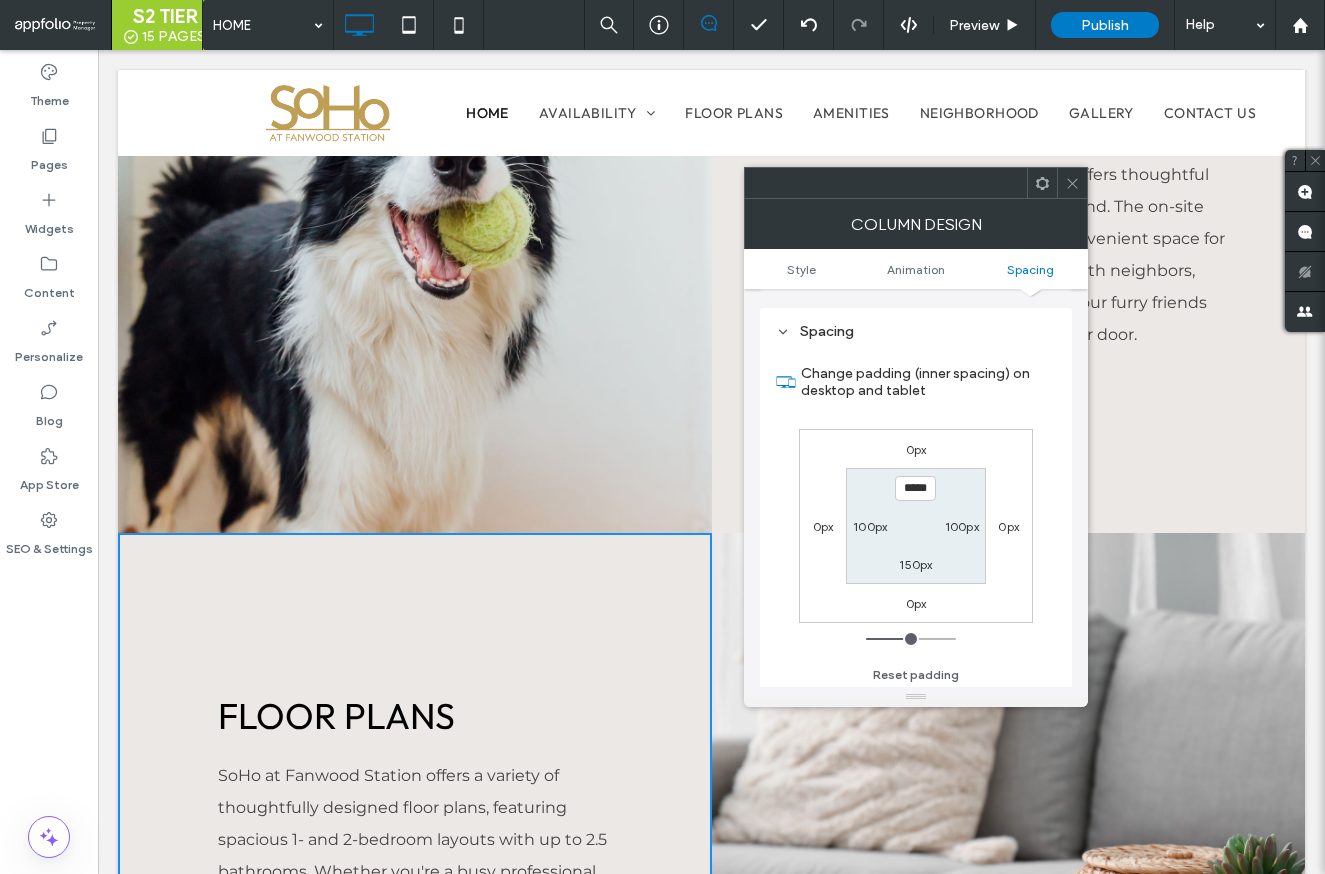 scroll, scrollTop: 469, scrollLeft: 0, axis: vertical 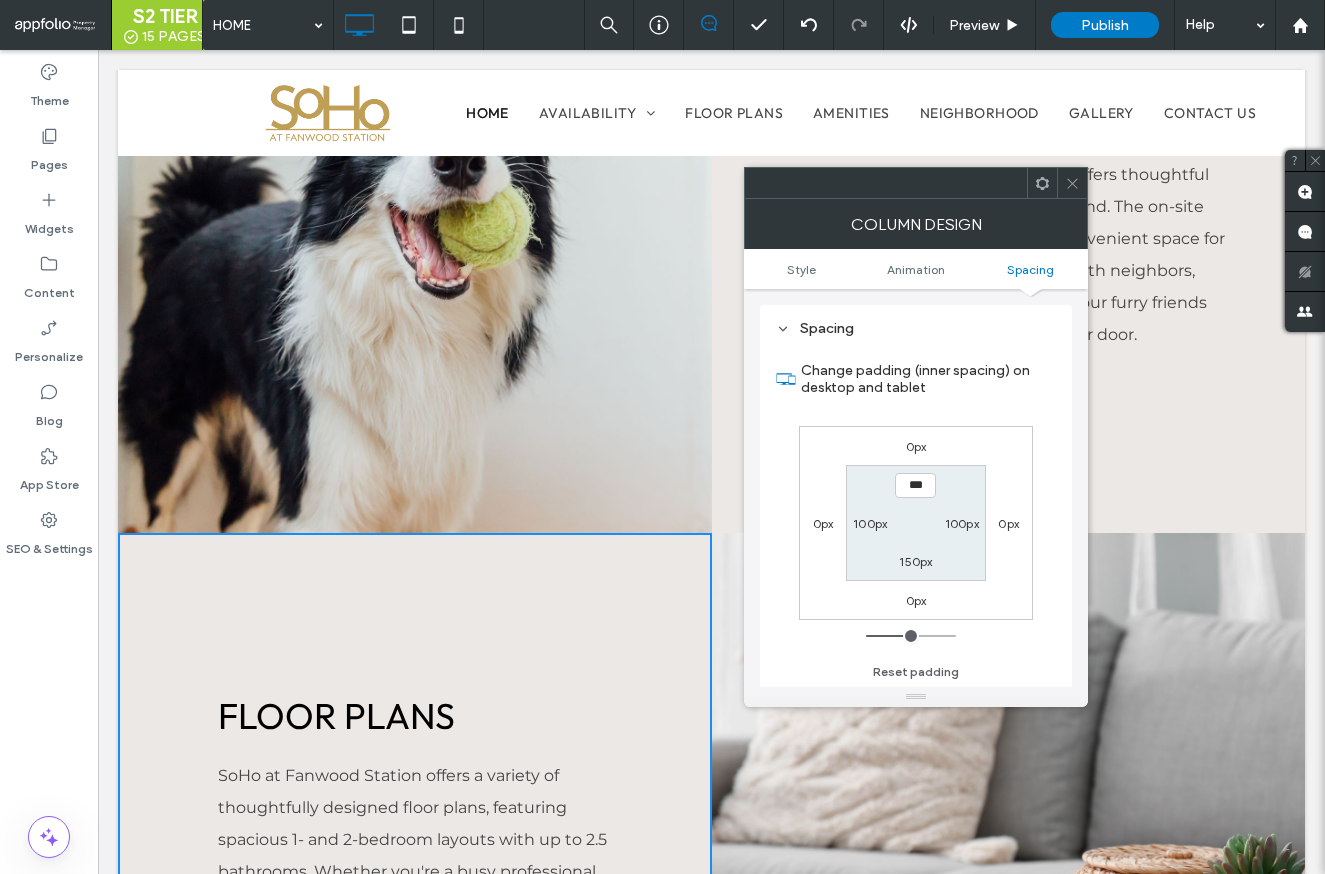 type on "*****" 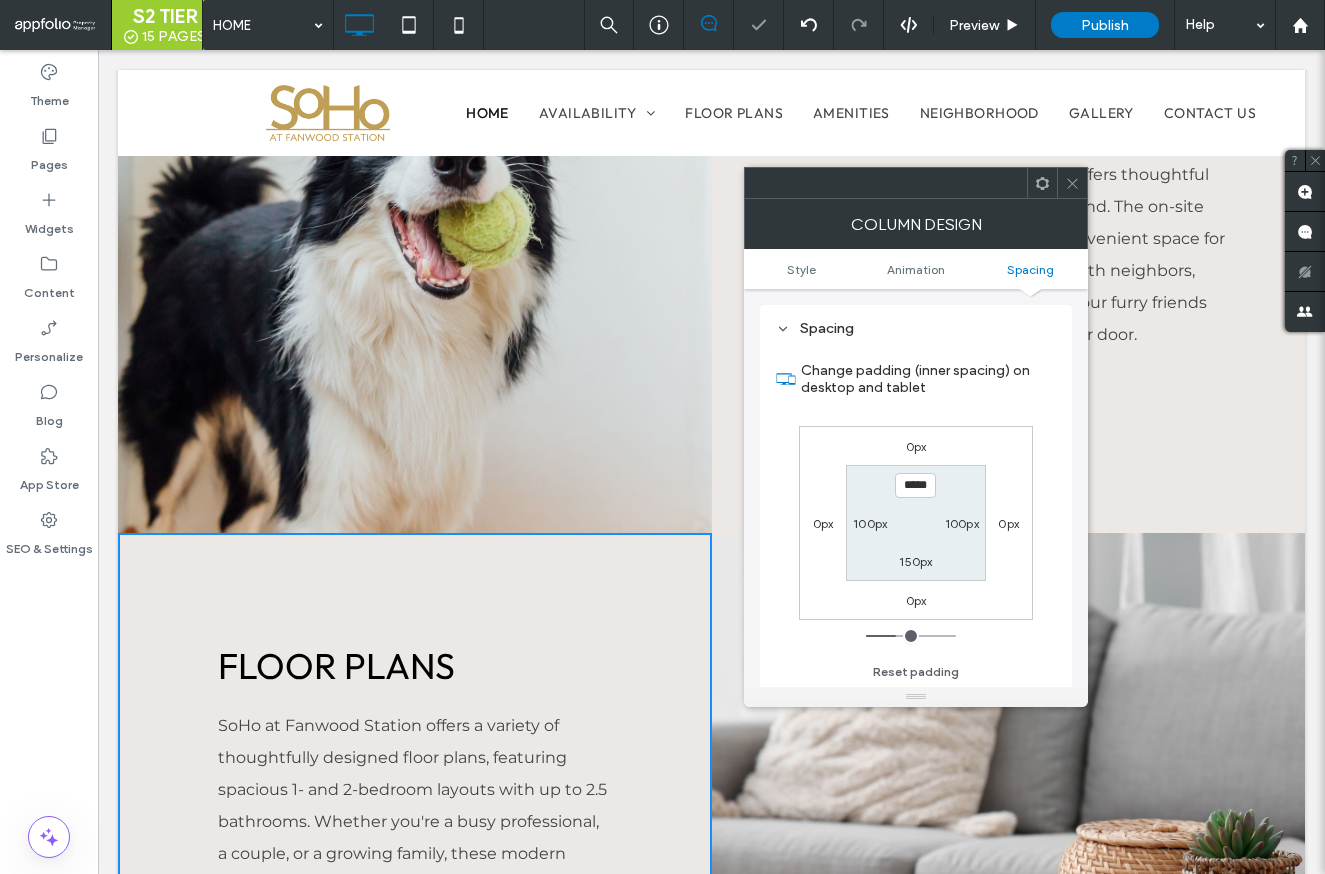 click on "150px" at bounding box center [915, 561] 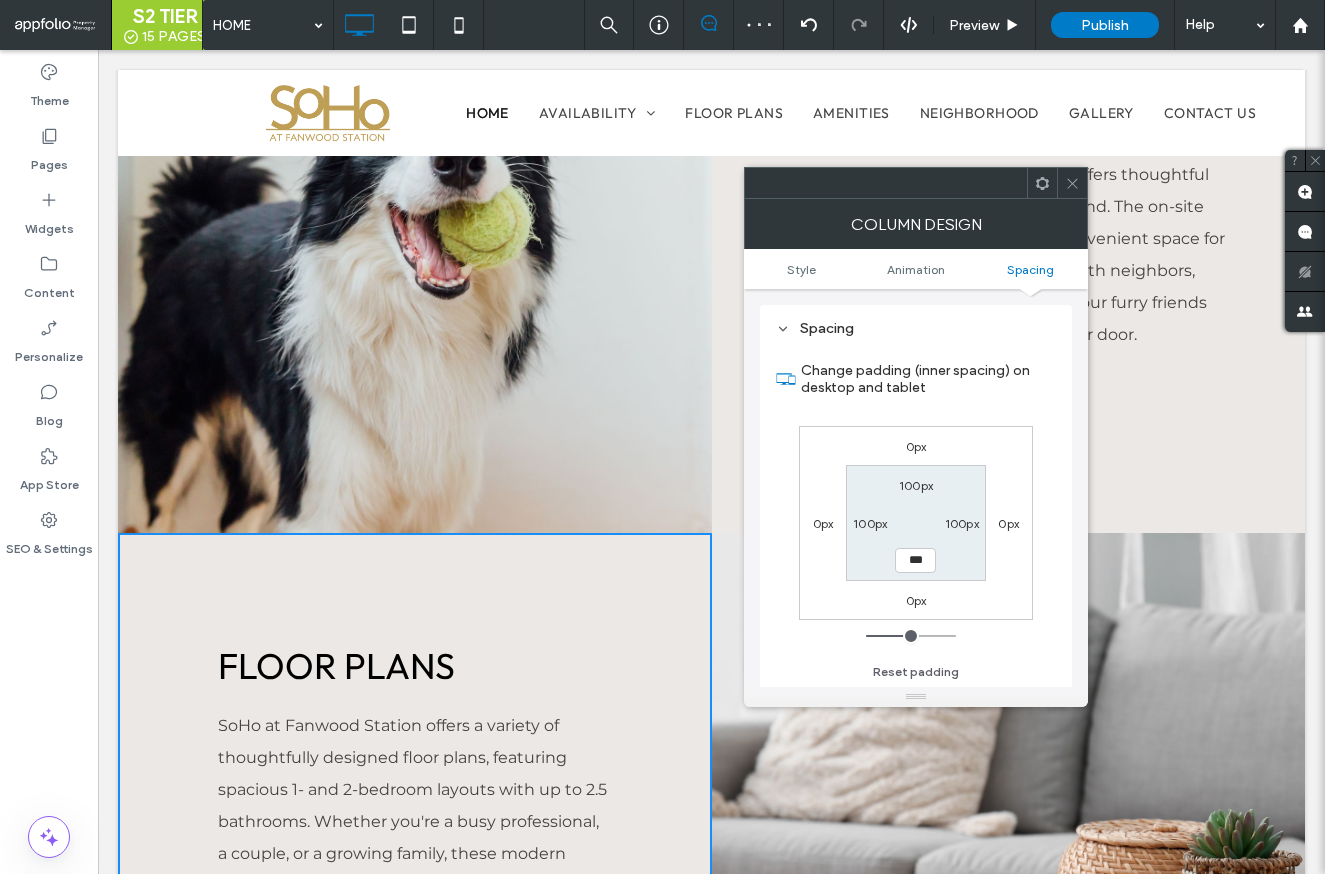 type on "***" 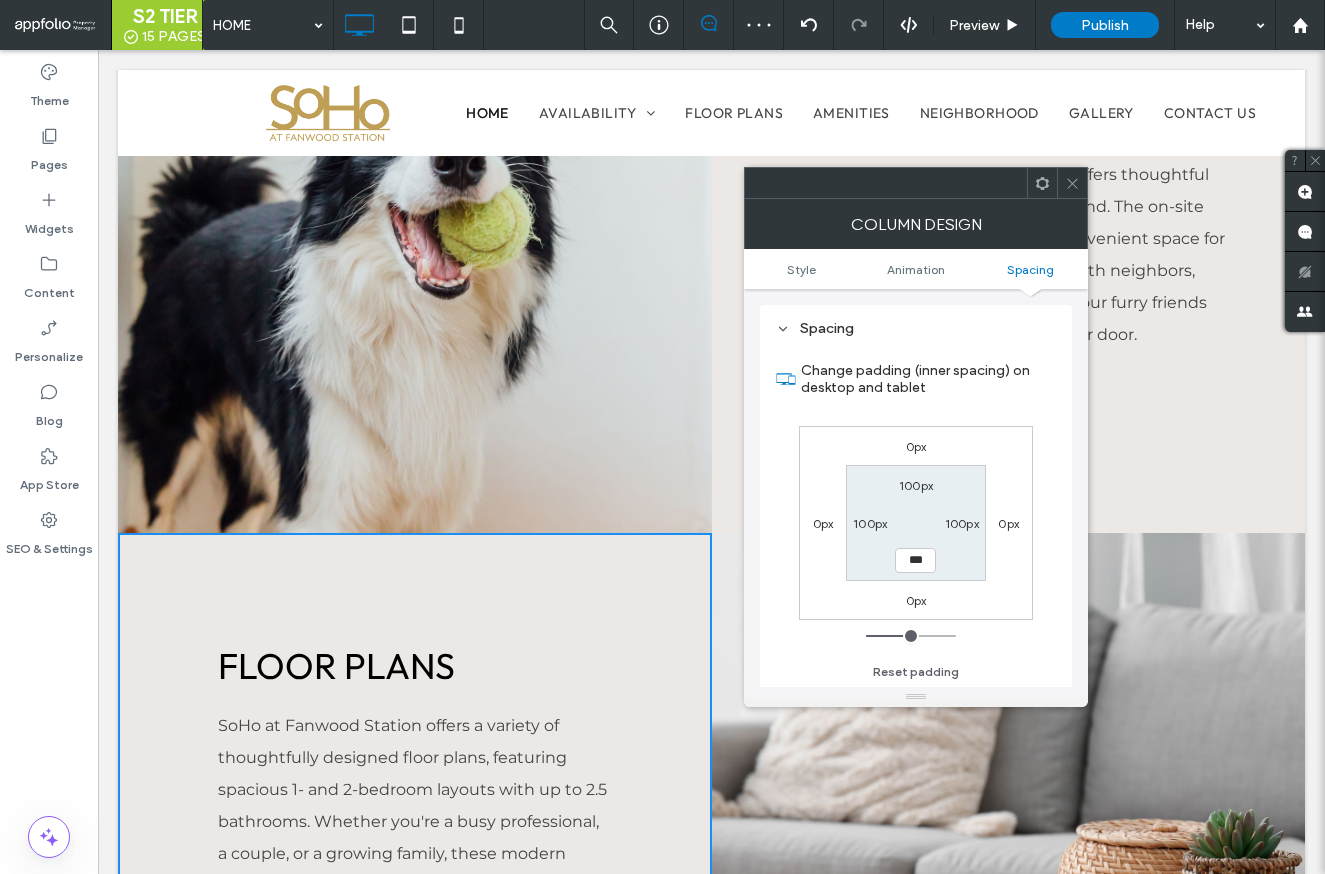 type on "***" 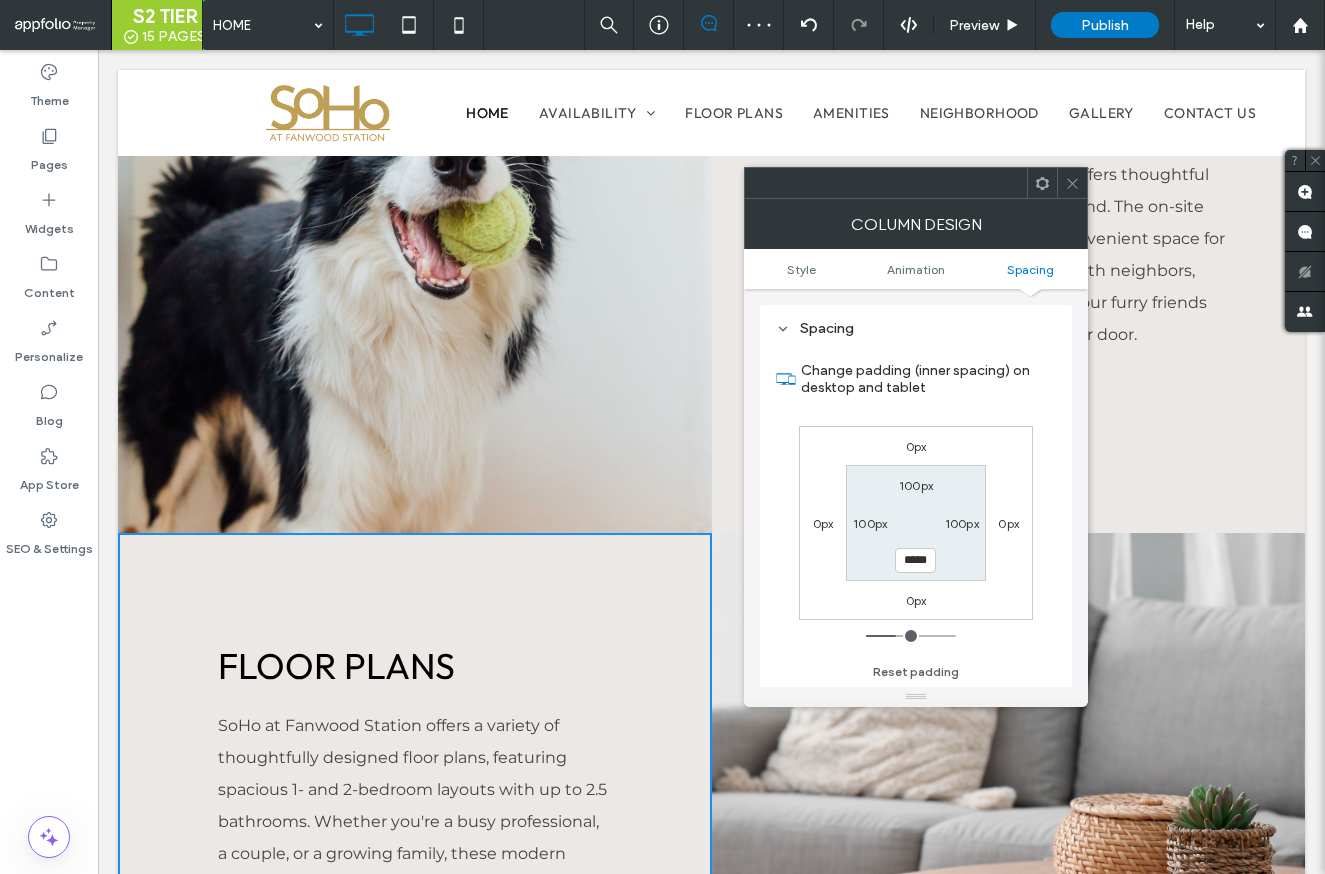 click 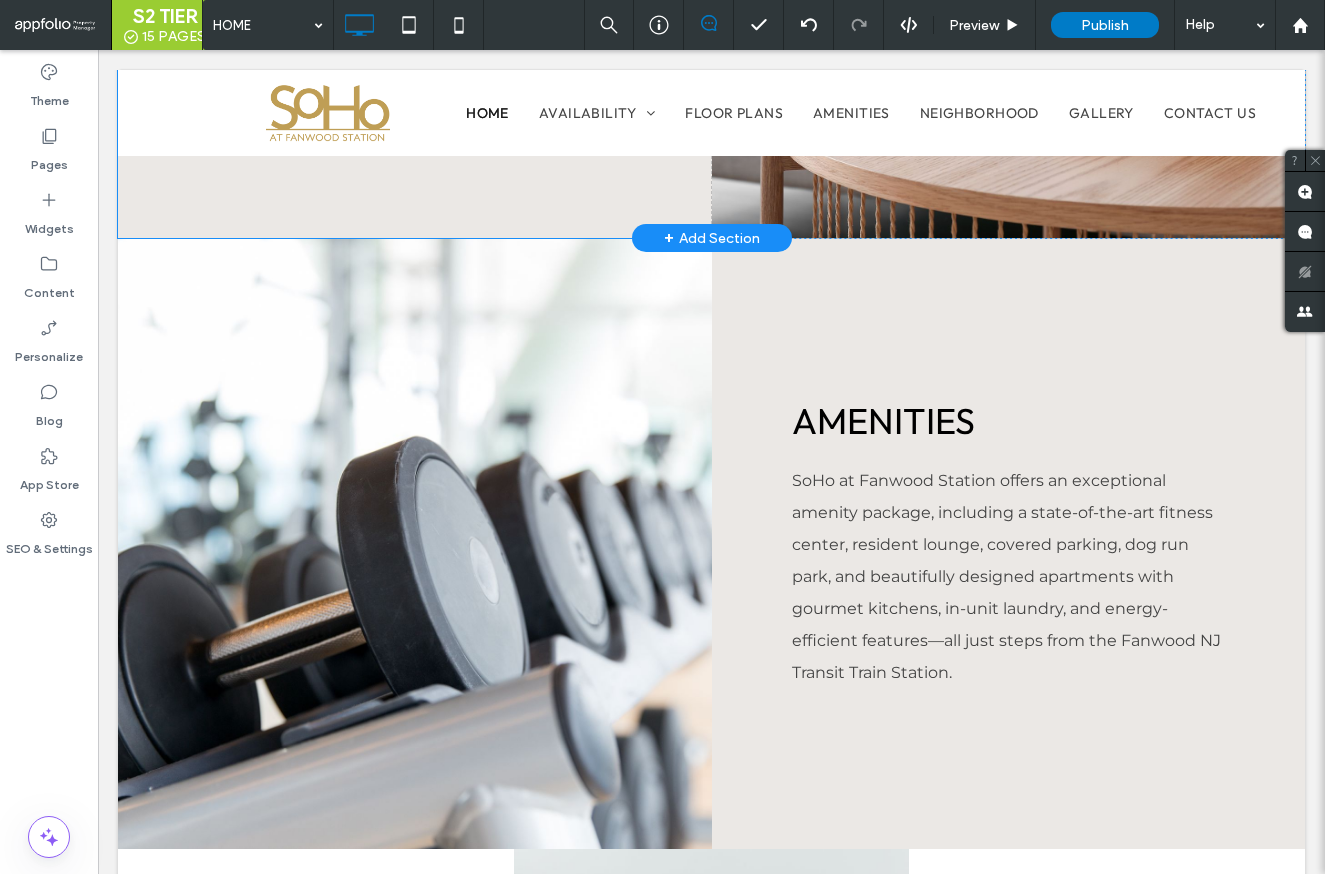 scroll, scrollTop: 3104, scrollLeft: 0, axis: vertical 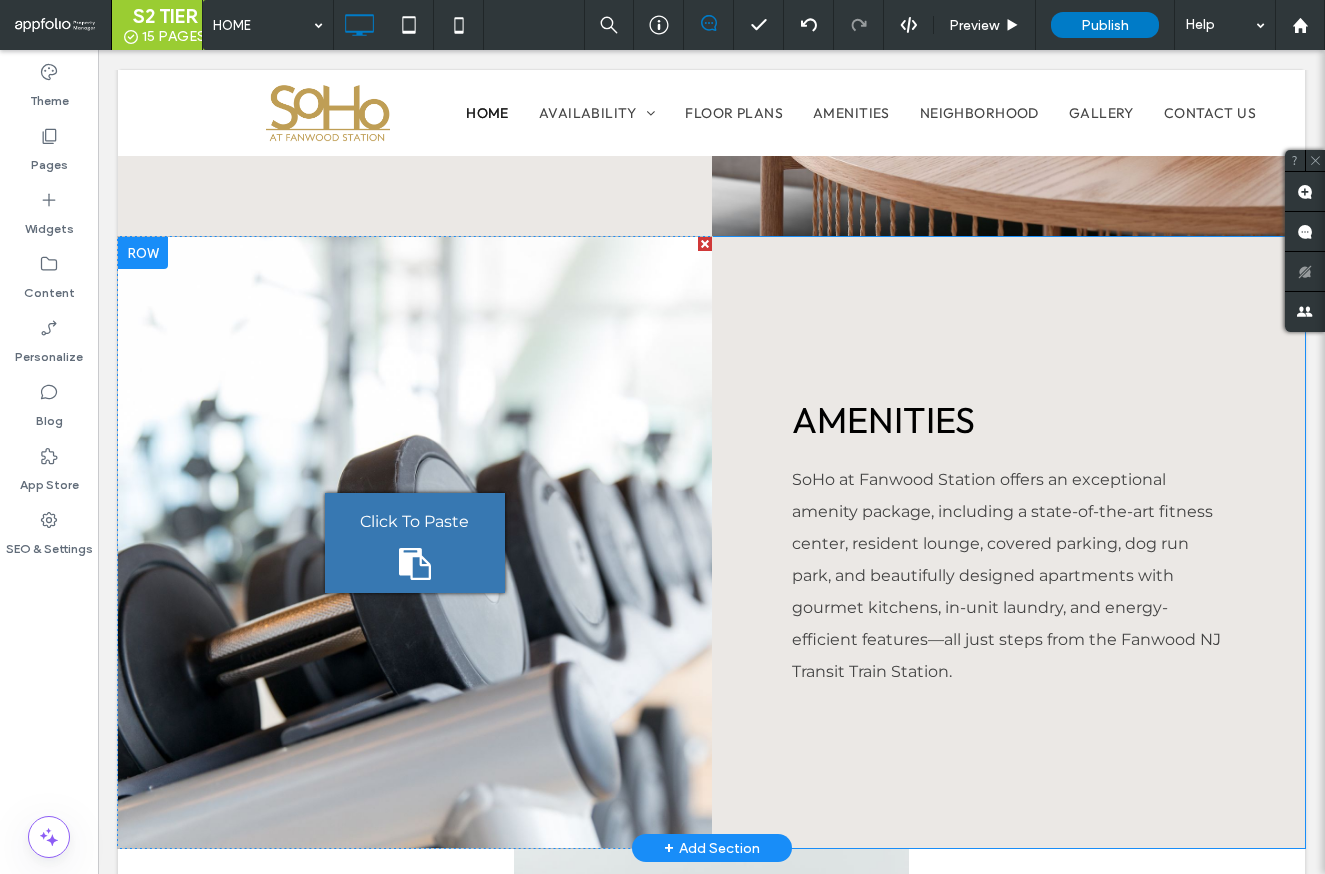 click on "Amenities   SoHo at Fanwood Station offers an exceptional amenity package, including a state-of-the-art fitness center, resident lounge, covered parking, dog run park, and beautifully designed apartments with gourmet kitchens, in-unit laundry, and energy-efficient features—all just steps from the Fanwood NJ Transit Train Station. Click To Paste     Click To Paste" at bounding box center [1009, 542] 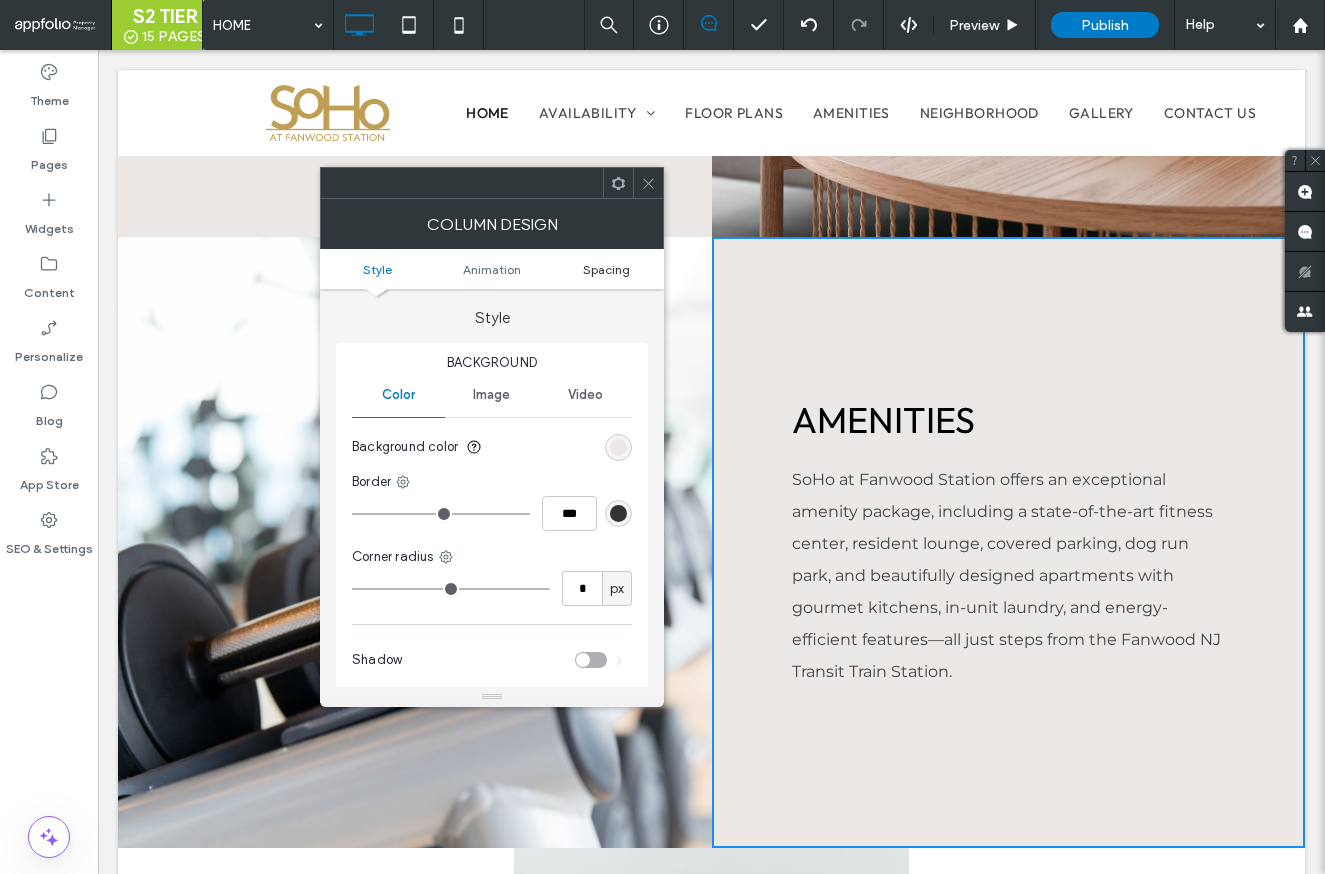 click on "Spacing" at bounding box center [606, 269] 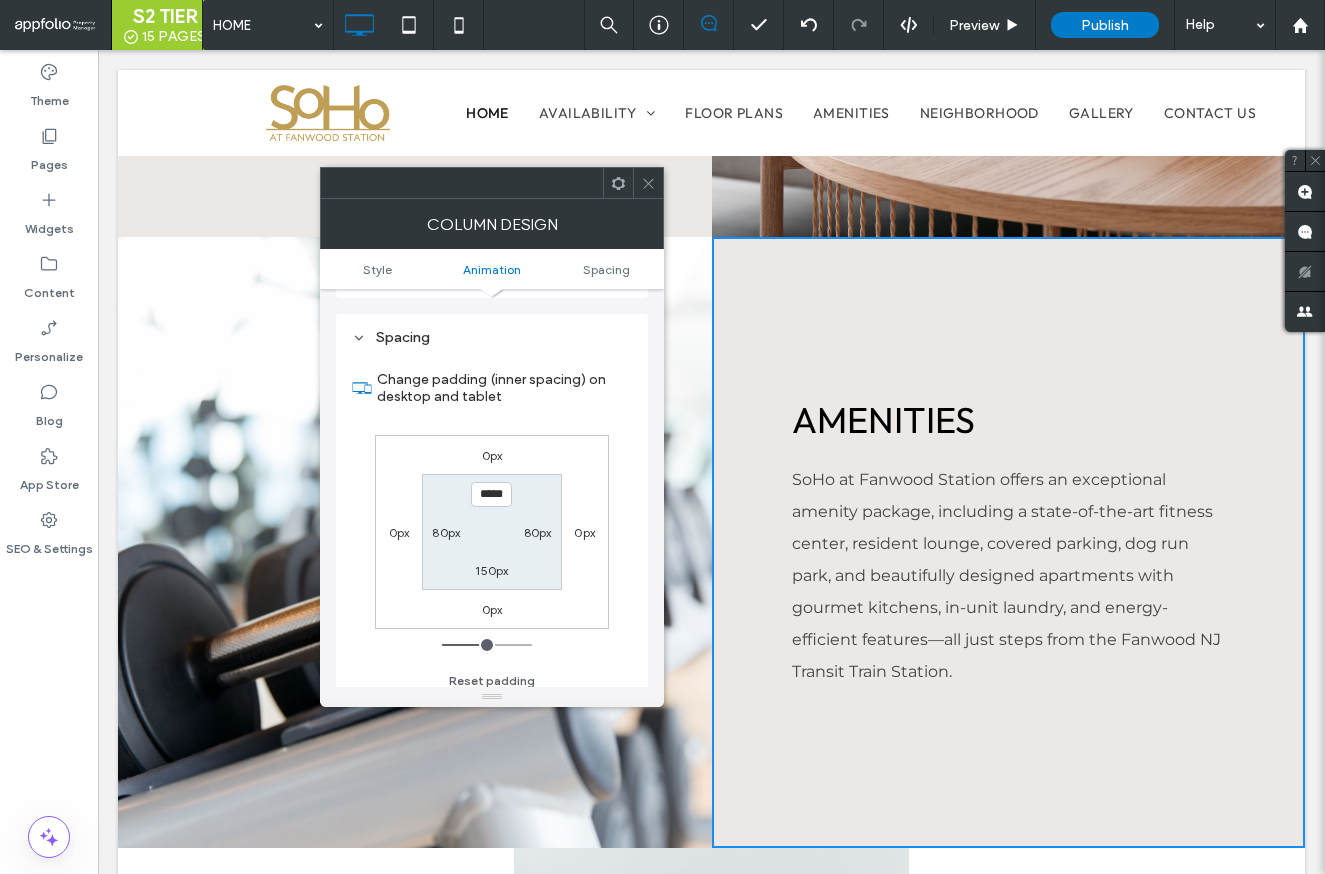 scroll, scrollTop: 469, scrollLeft: 0, axis: vertical 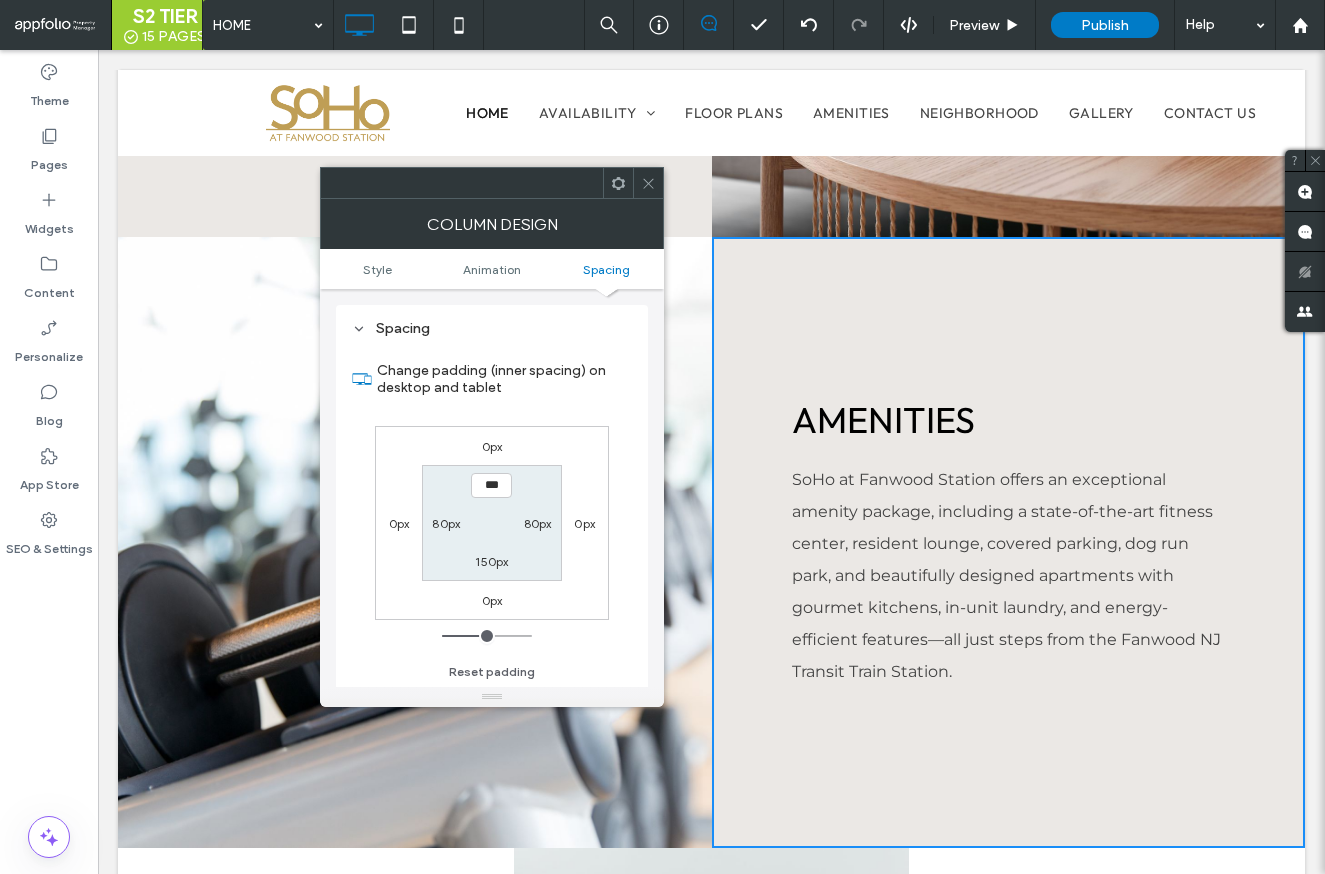 type on "*****" 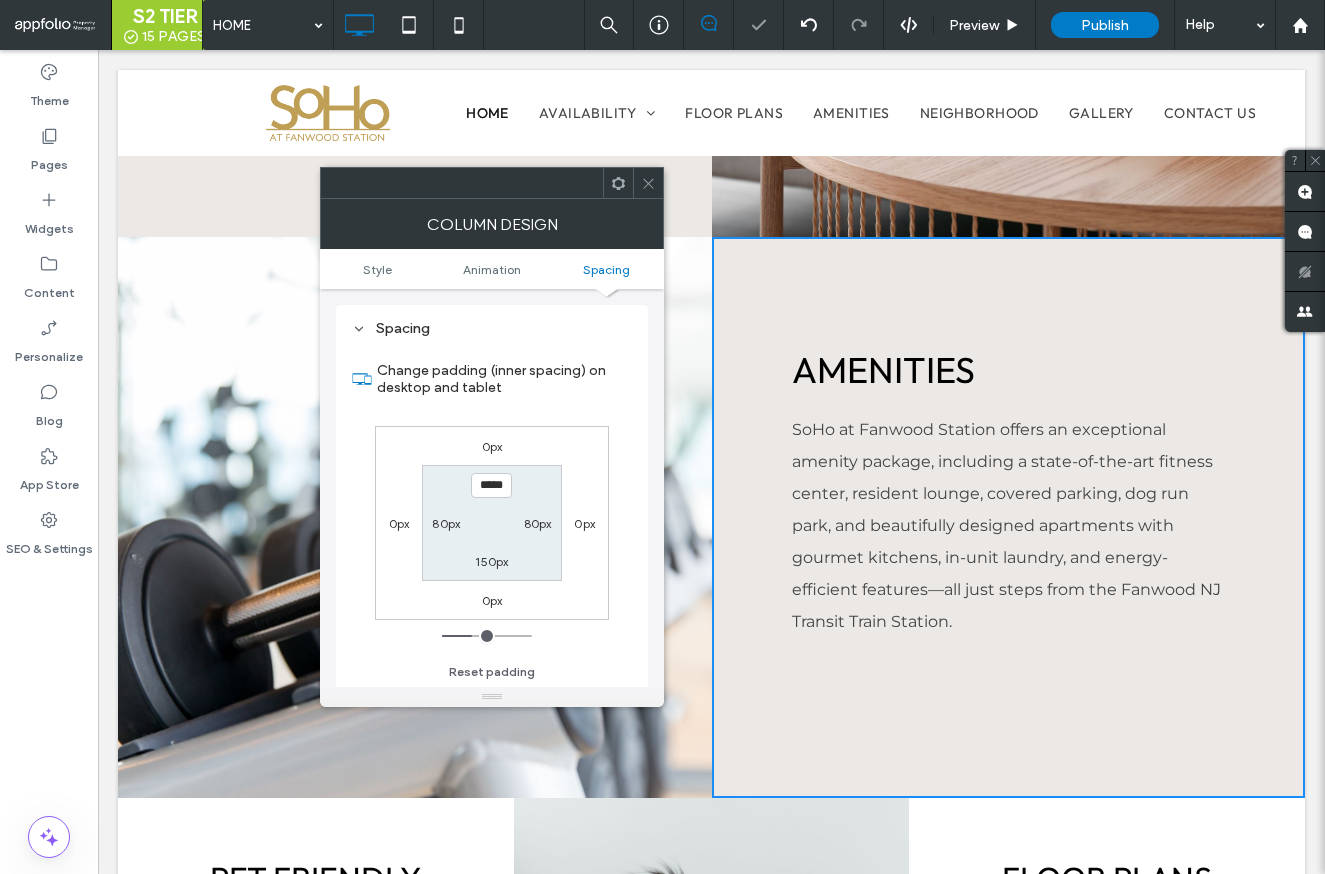 click on "150px" at bounding box center [491, 561] 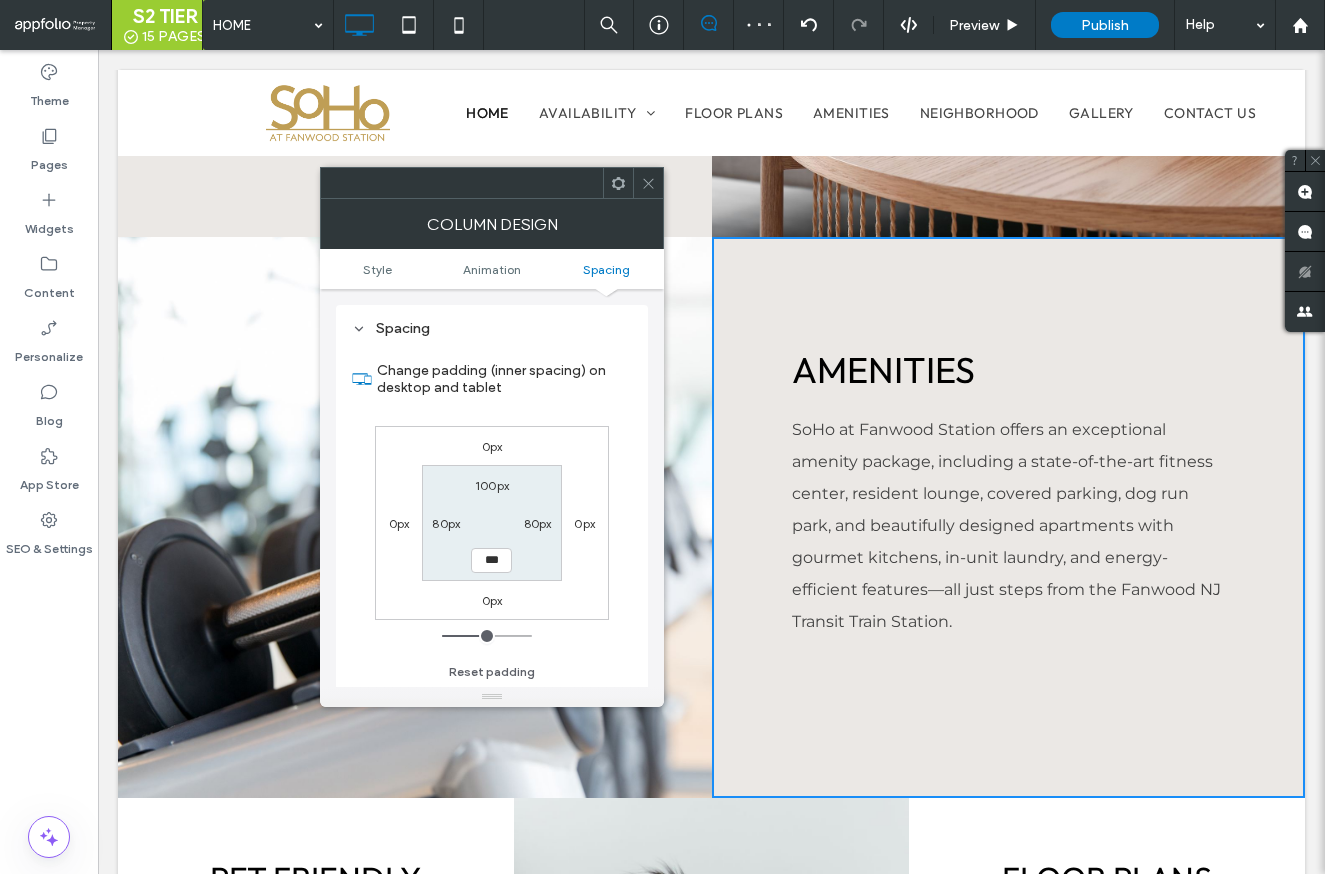 type on "***" 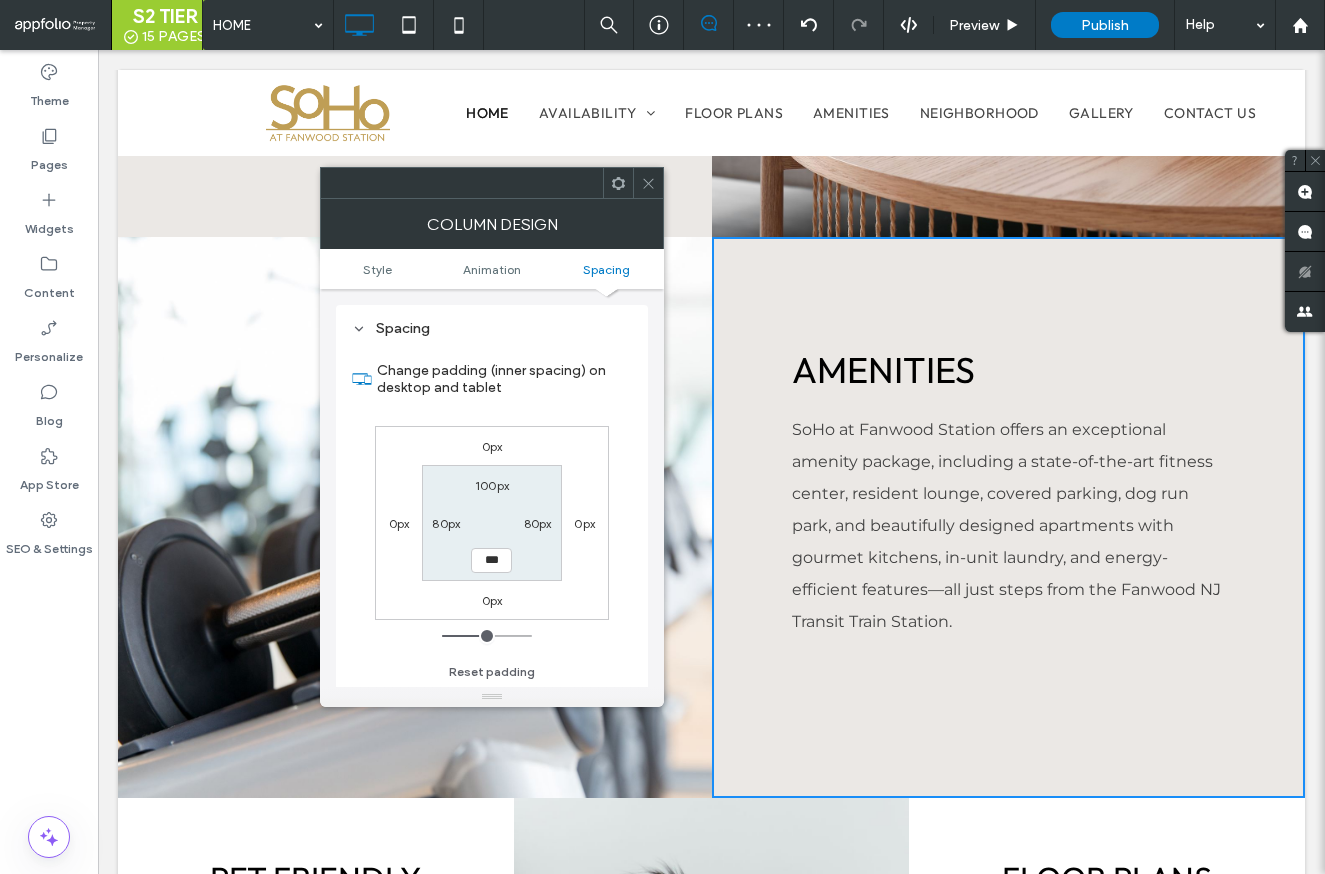 type on "***" 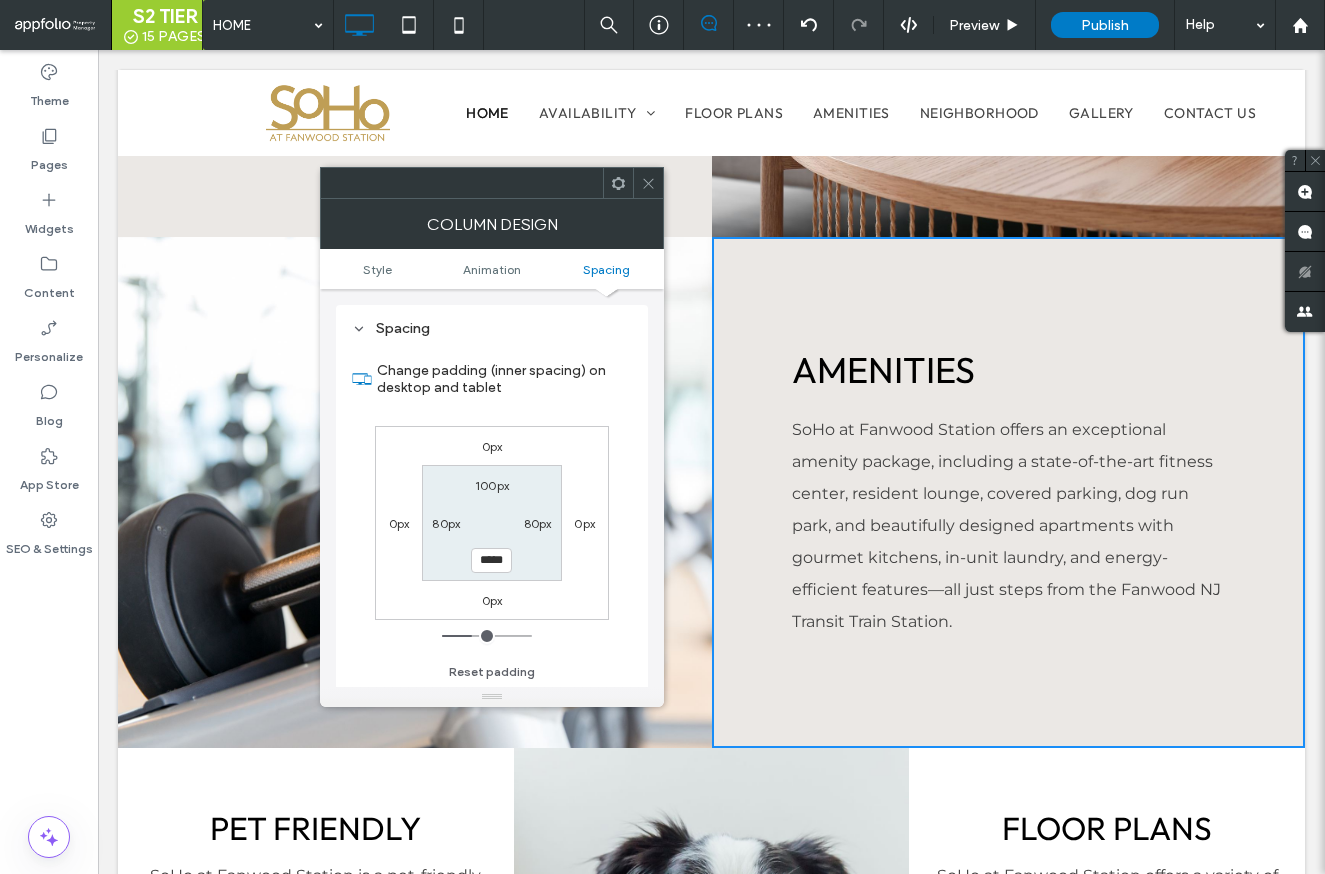 click at bounding box center (648, 183) 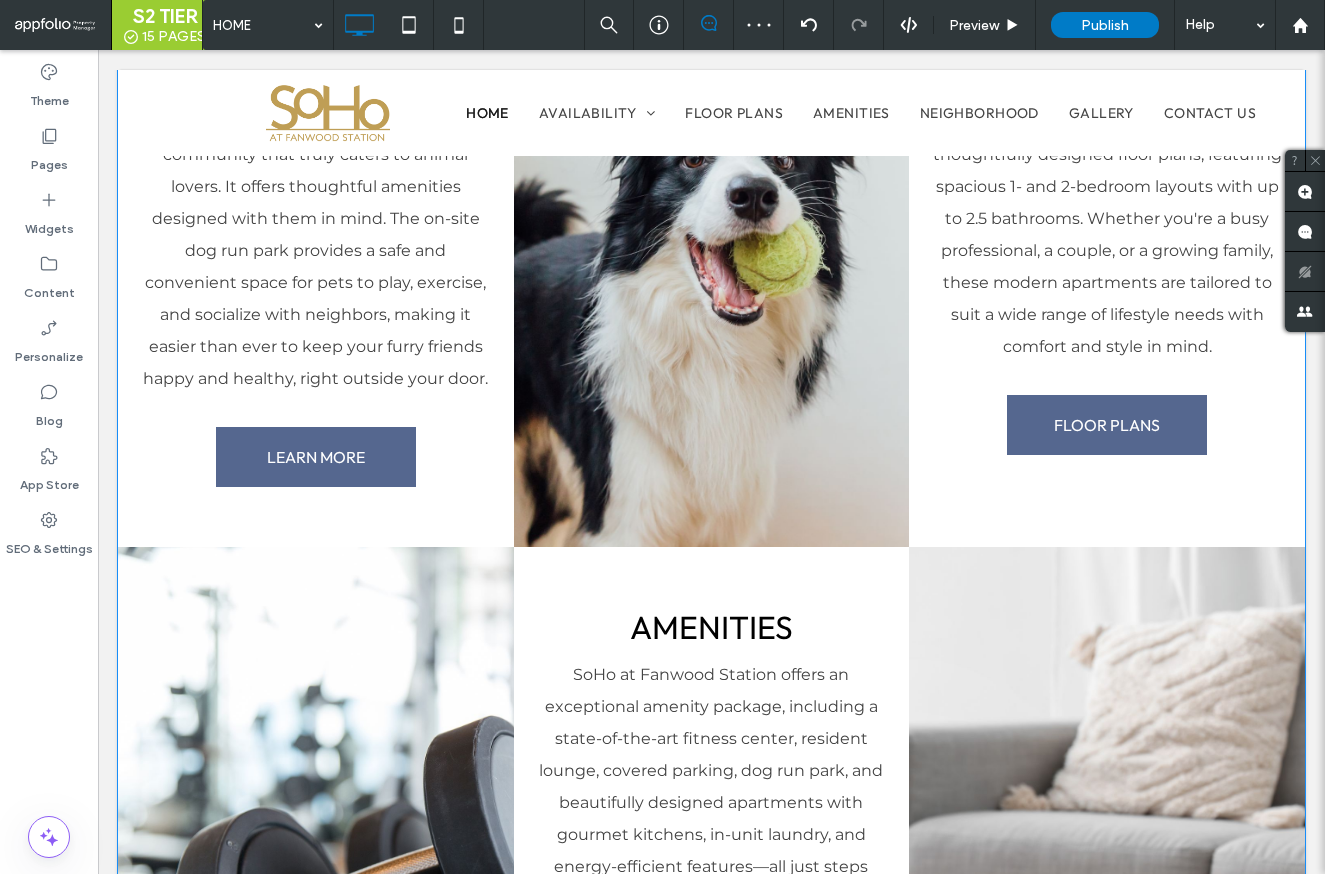 scroll, scrollTop: 3860, scrollLeft: 0, axis: vertical 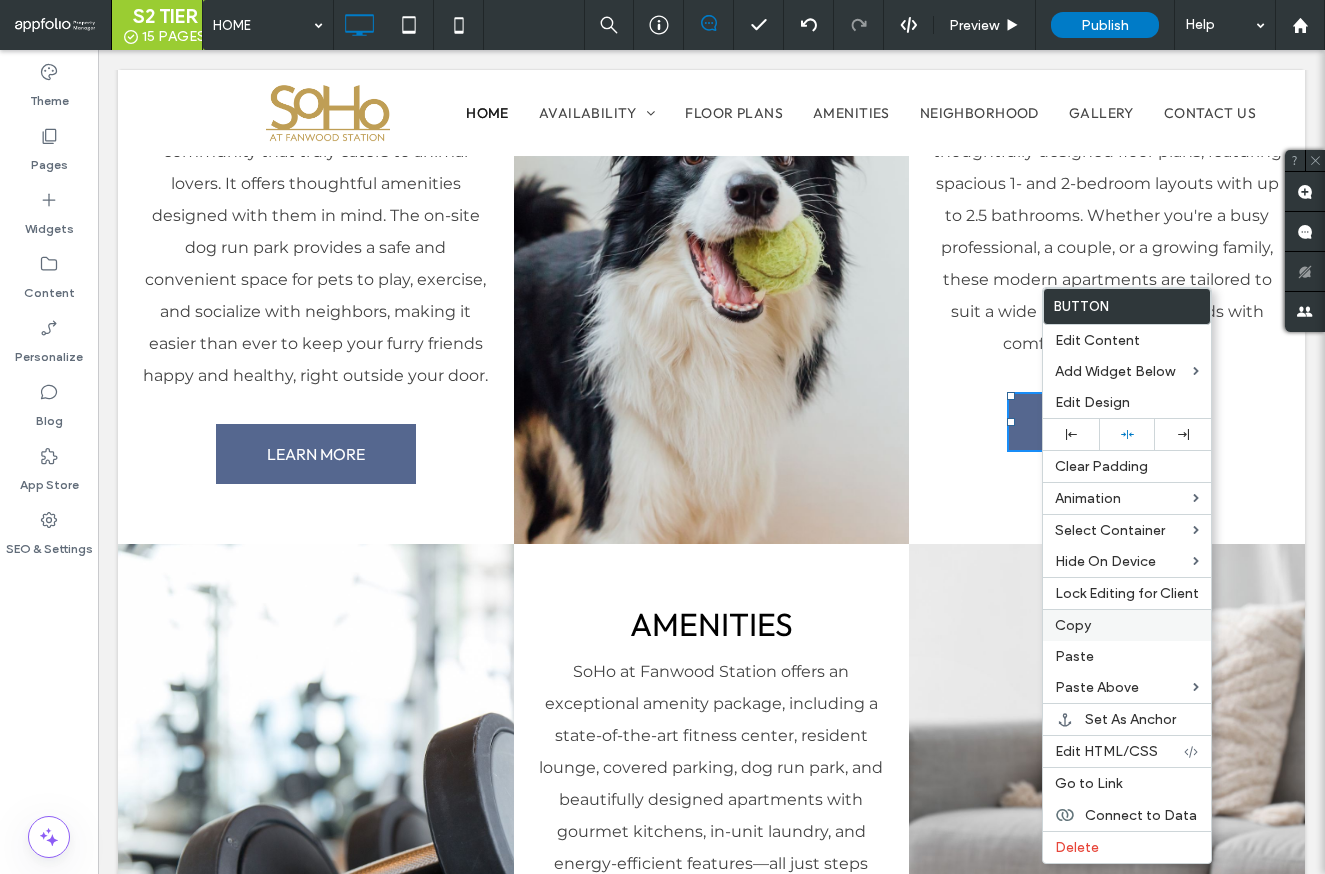 click on "Copy" at bounding box center (1127, 625) 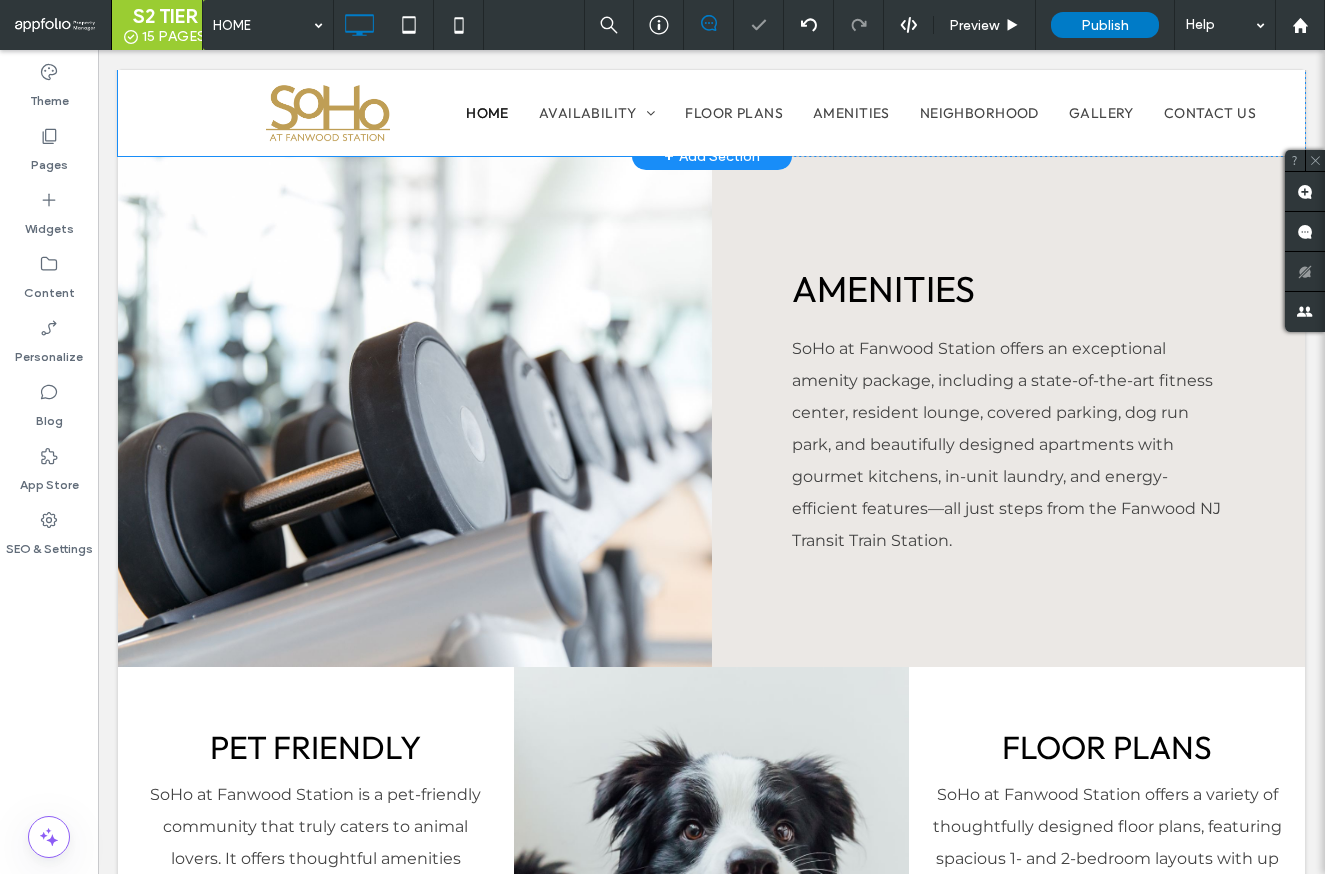 scroll, scrollTop: 2757, scrollLeft: 0, axis: vertical 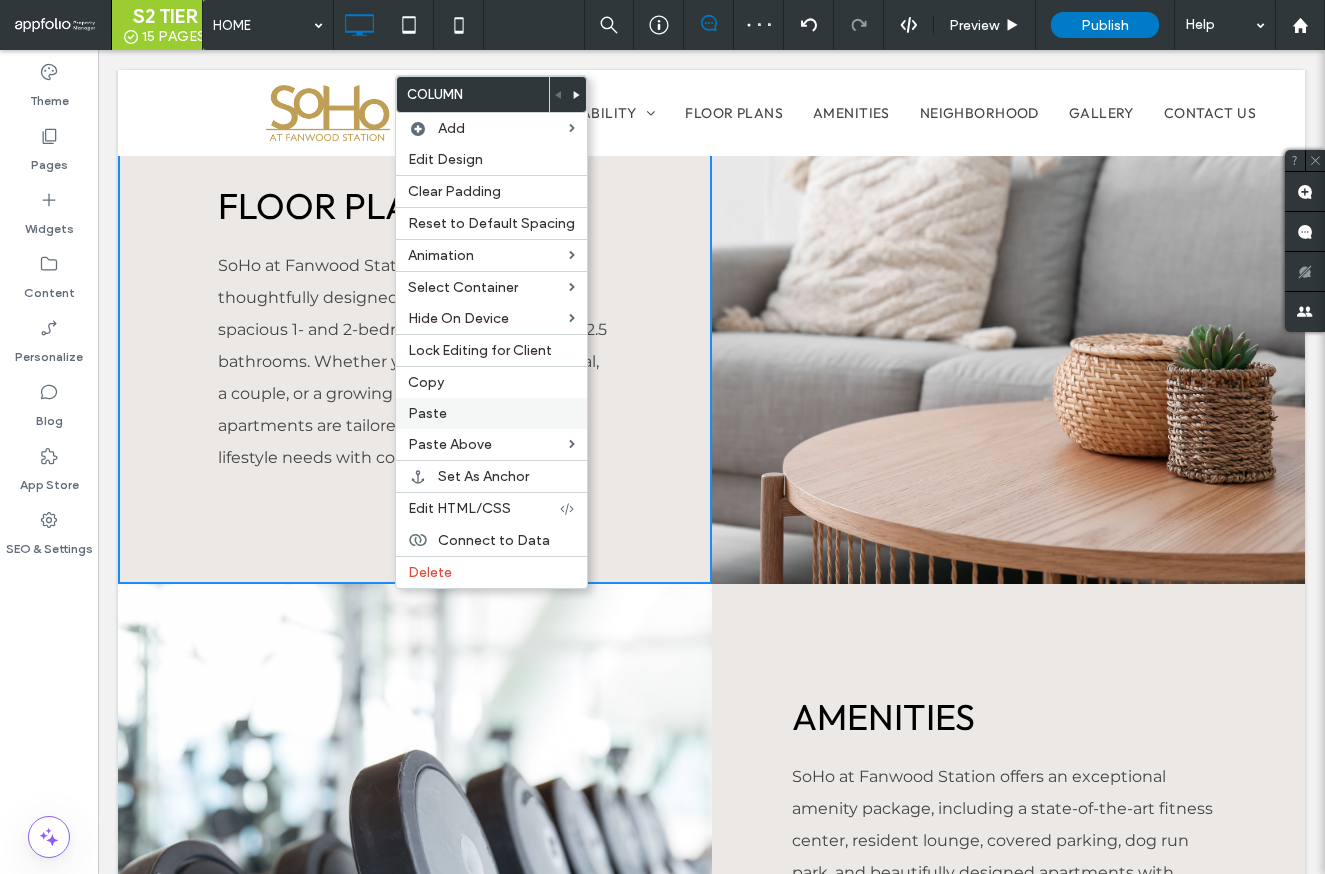 click on "Paste" at bounding box center [491, 413] 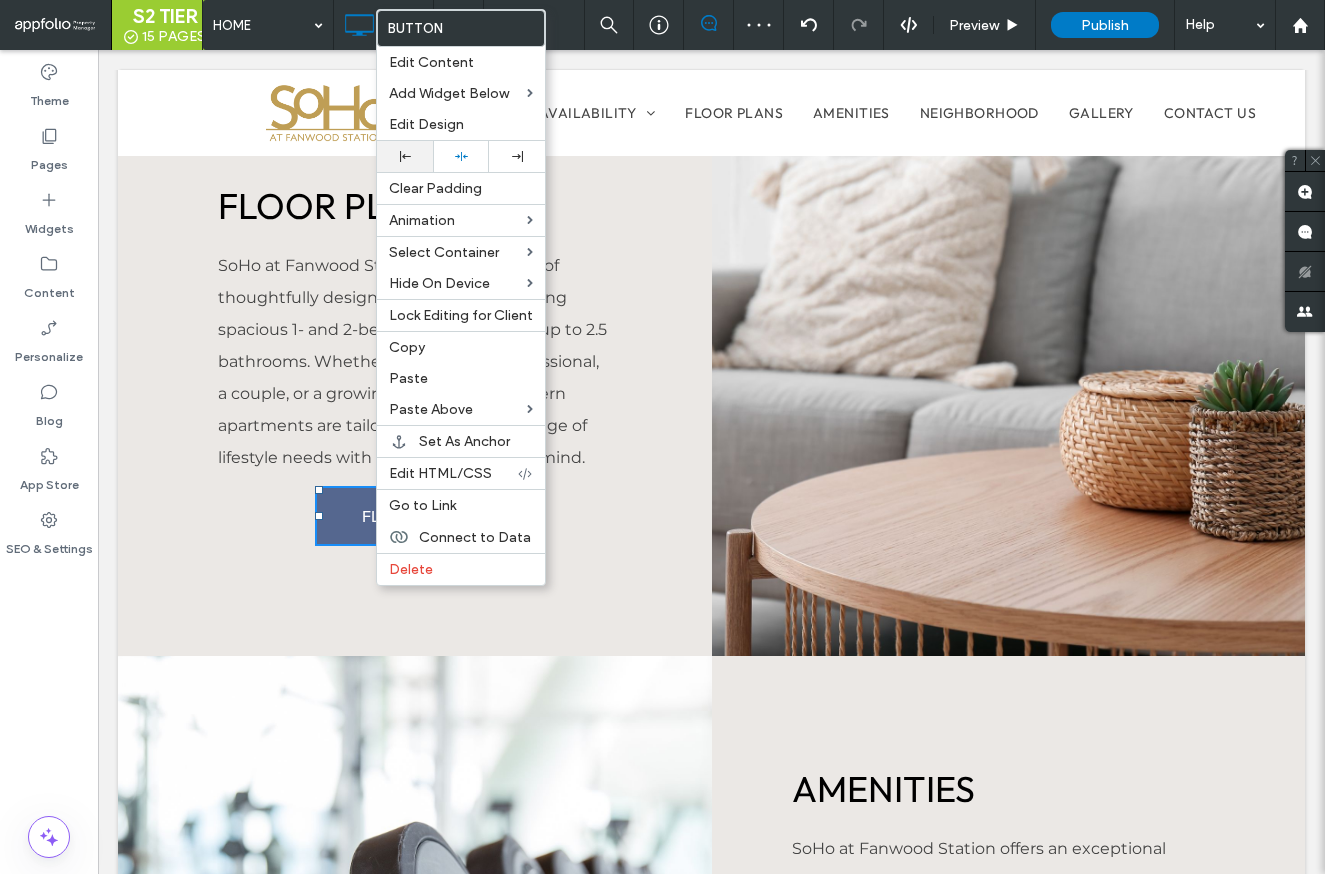click 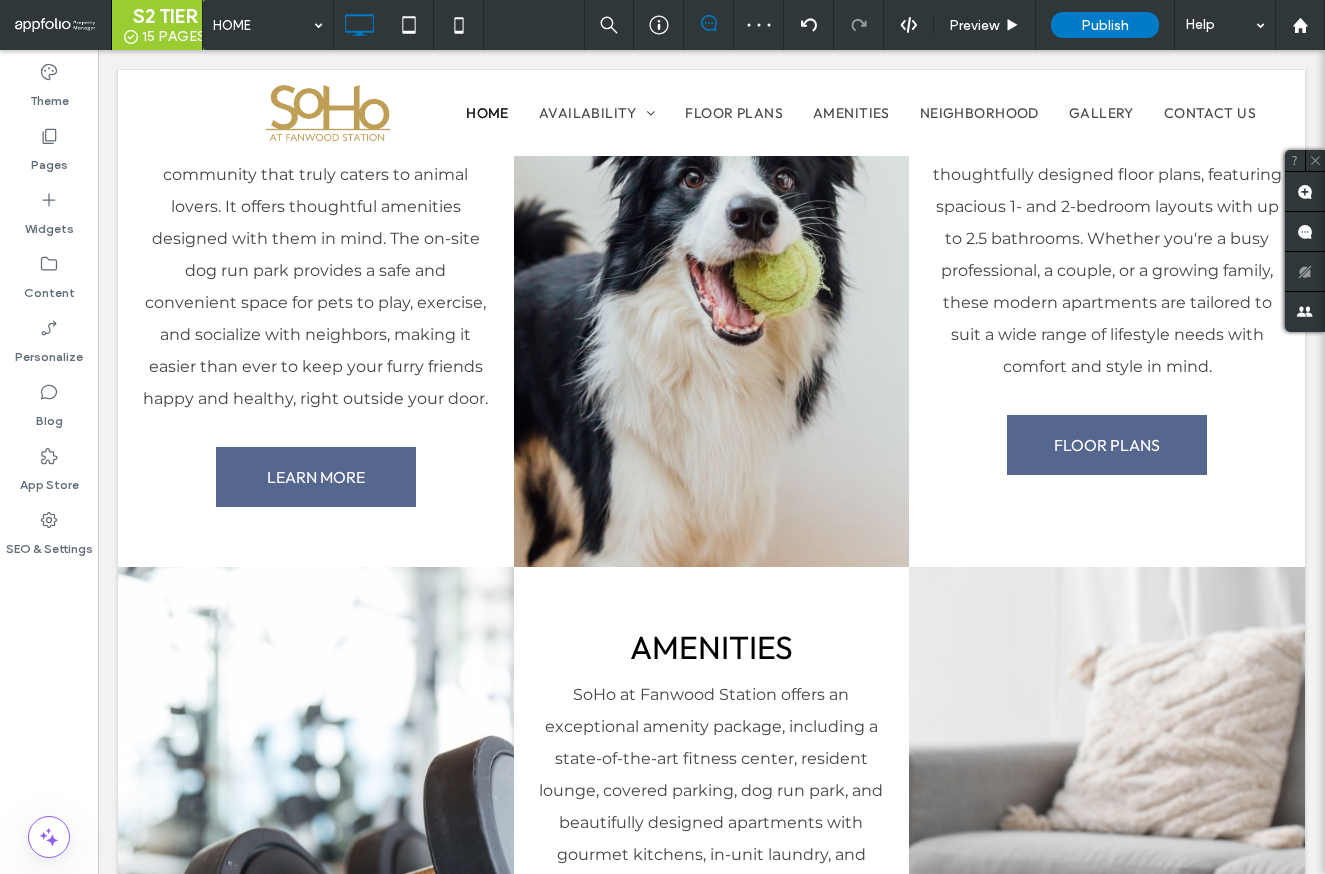 scroll, scrollTop: 4301, scrollLeft: 0, axis: vertical 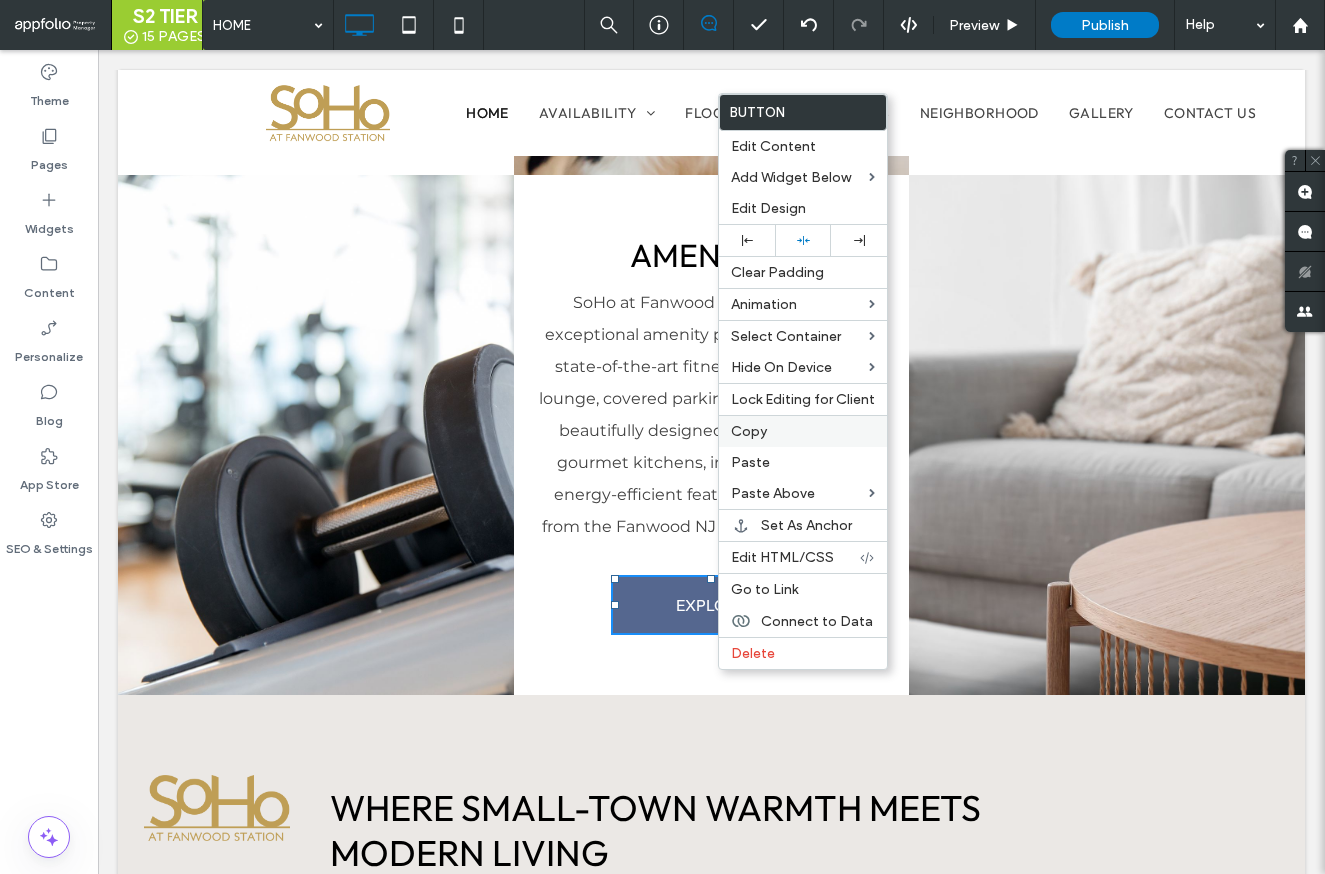 click on "Copy" at bounding box center [803, 431] 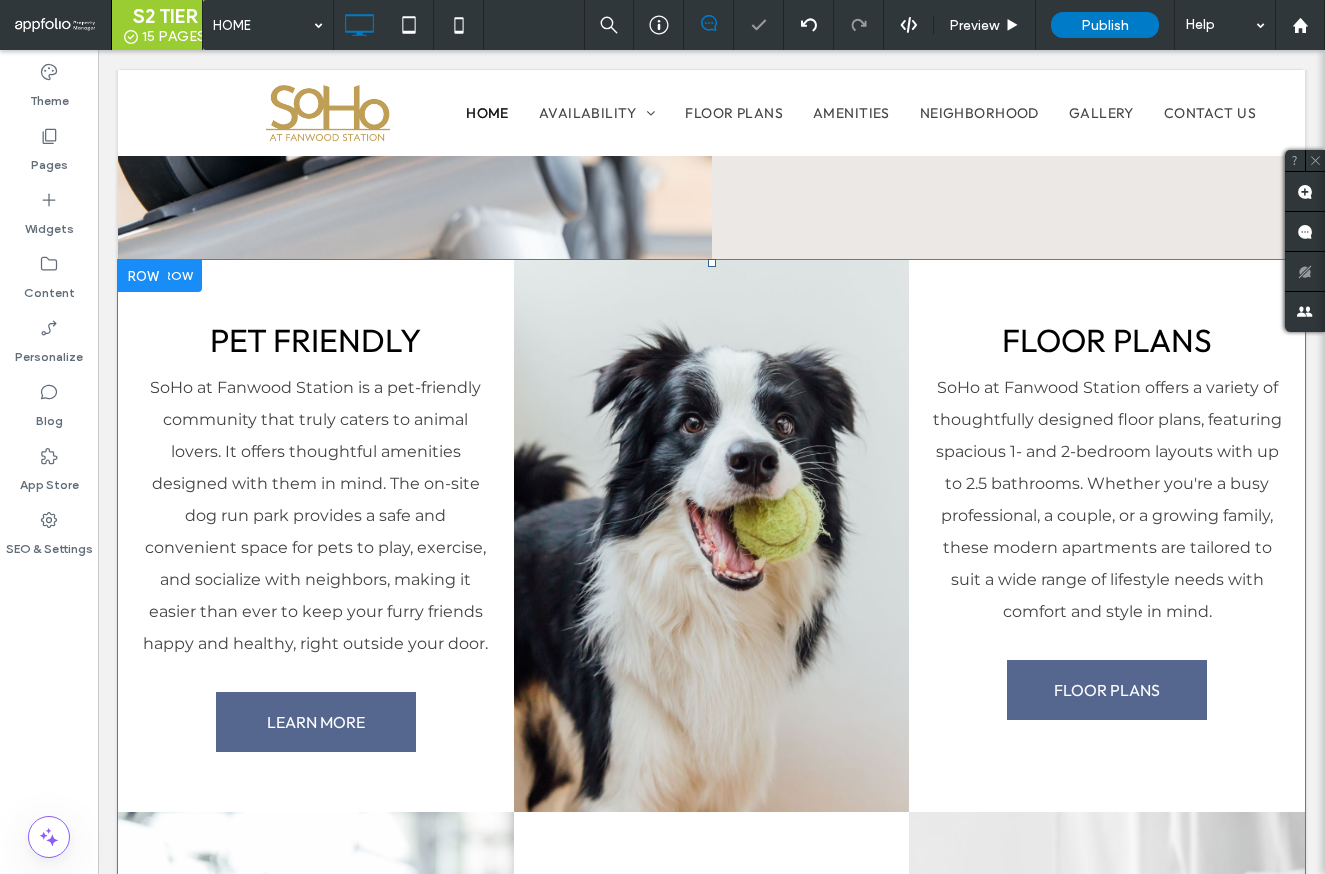 scroll, scrollTop: 3641, scrollLeft: 0, axis: vertical 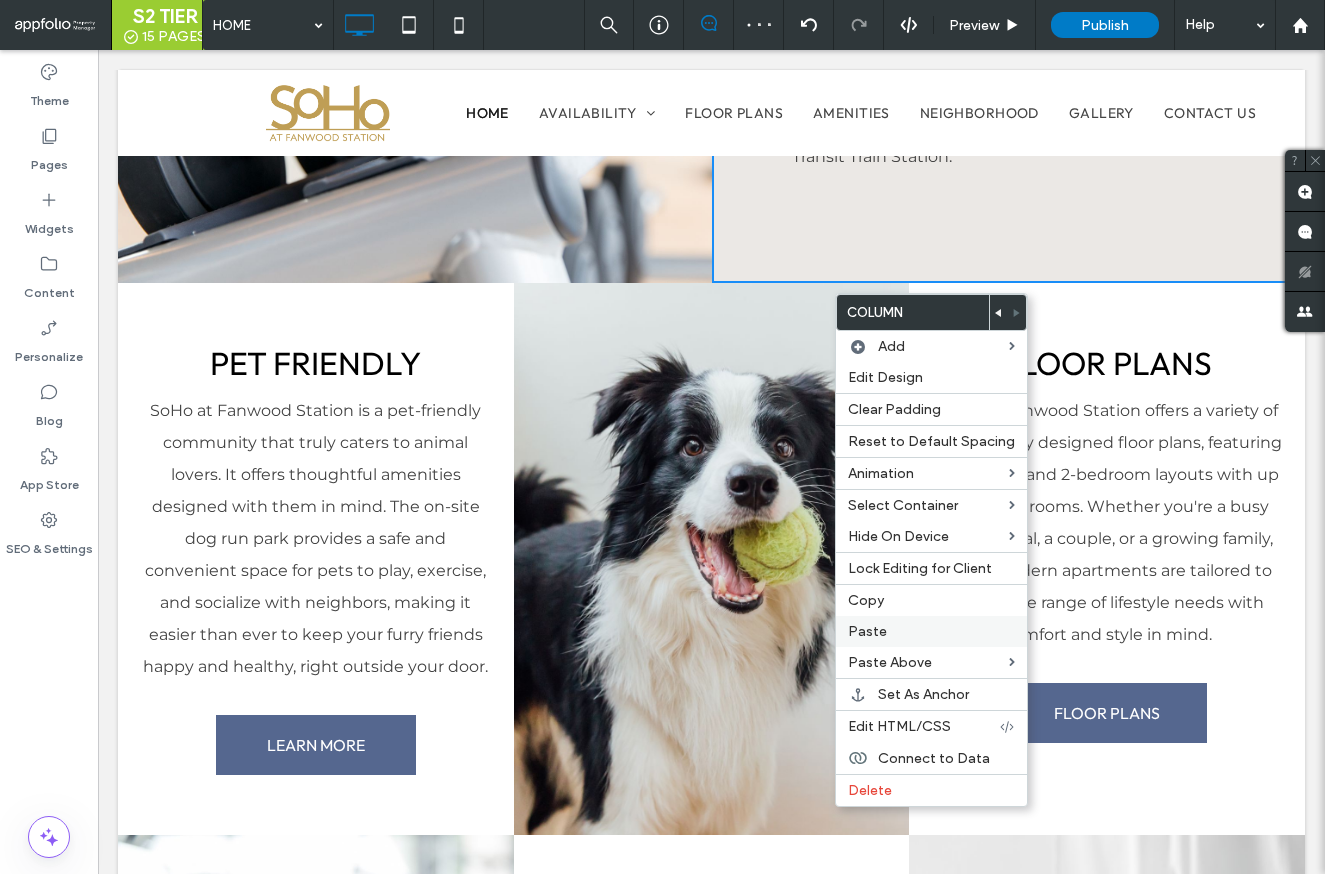 click on "Paste" at bounding box center [931, 631] 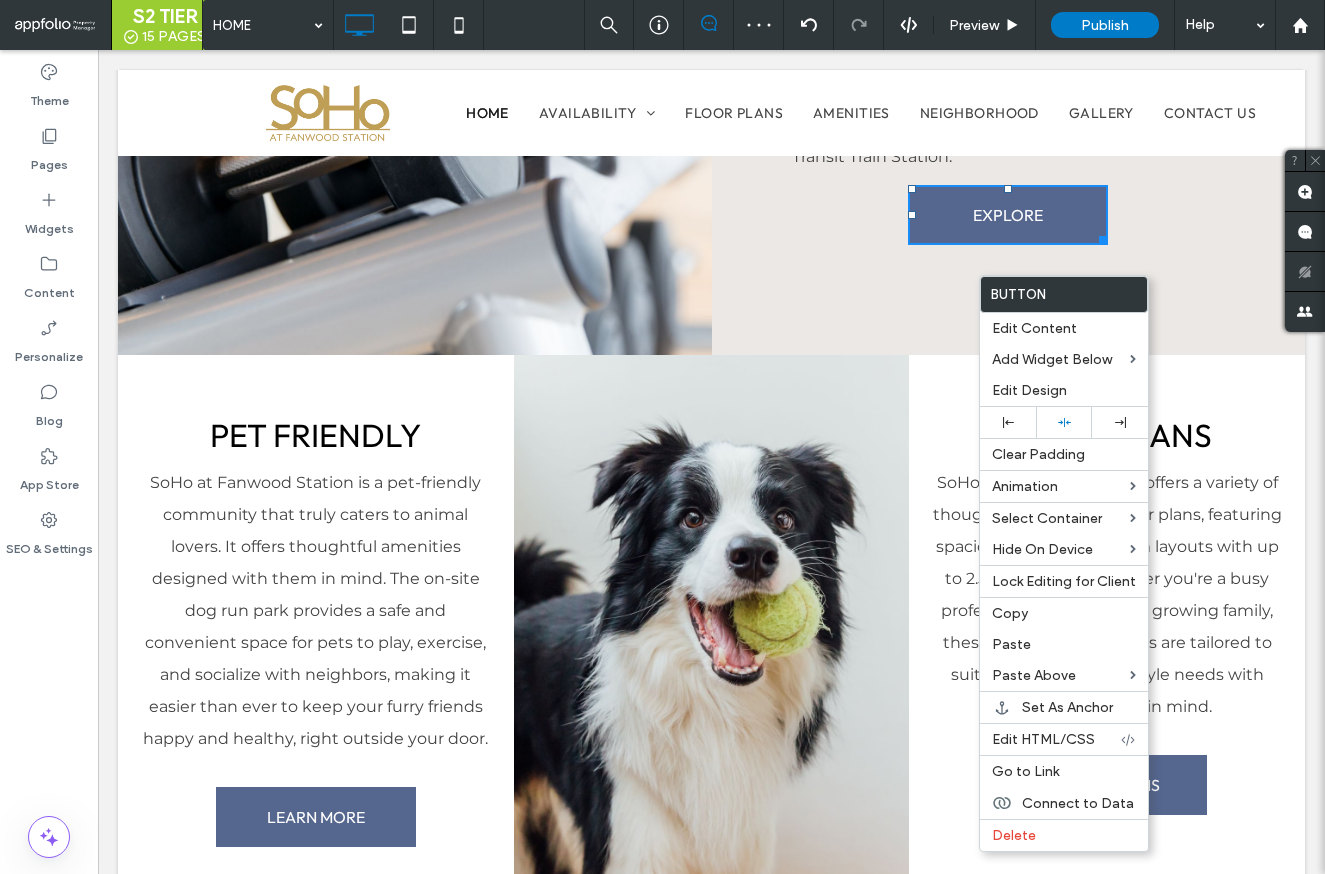 drag, startPoint x: 977, startPoint y: 275, endPoint x: 1089, endPoint y: 365, distance: 143.6802 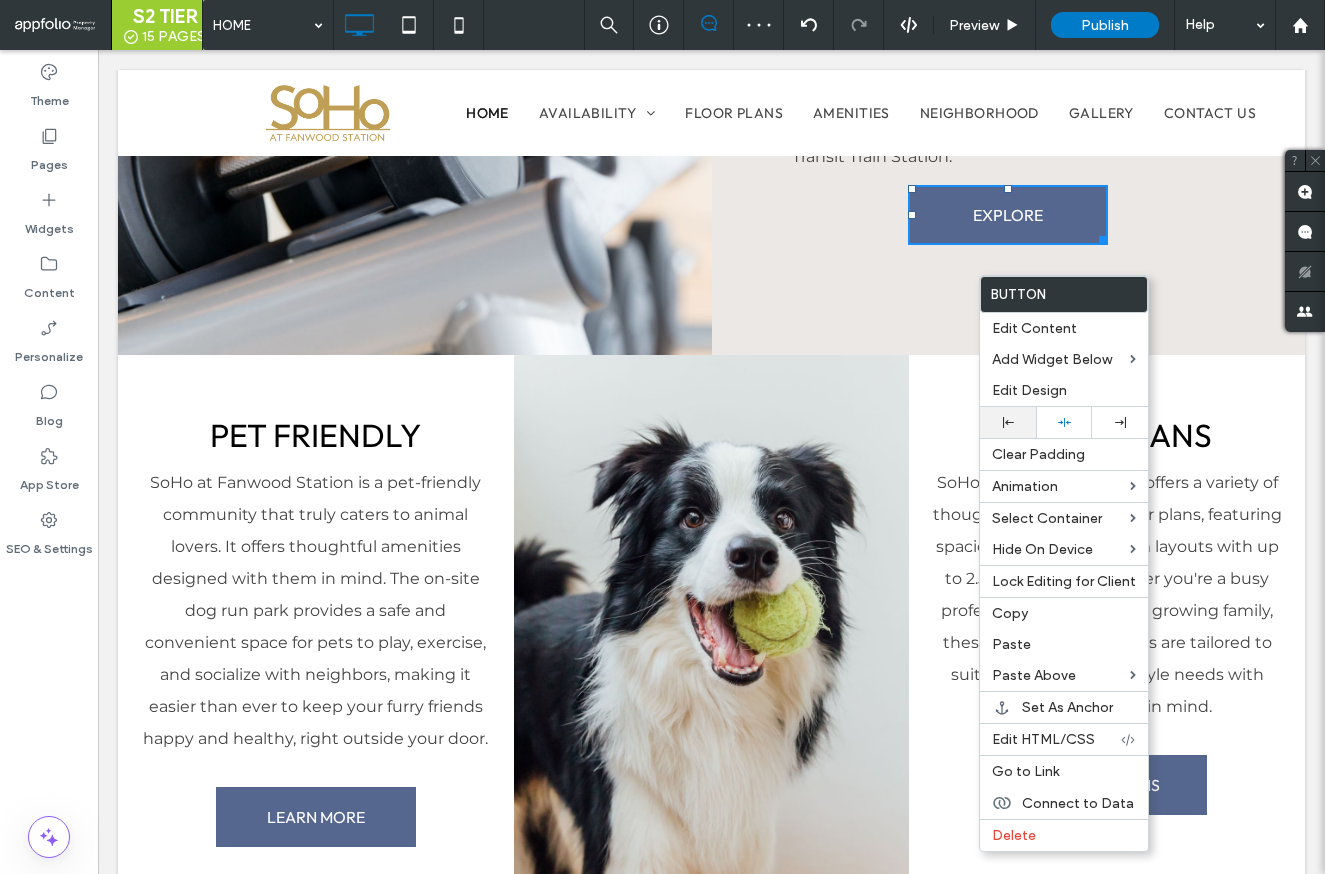 click at bounding box center (1008, 422) 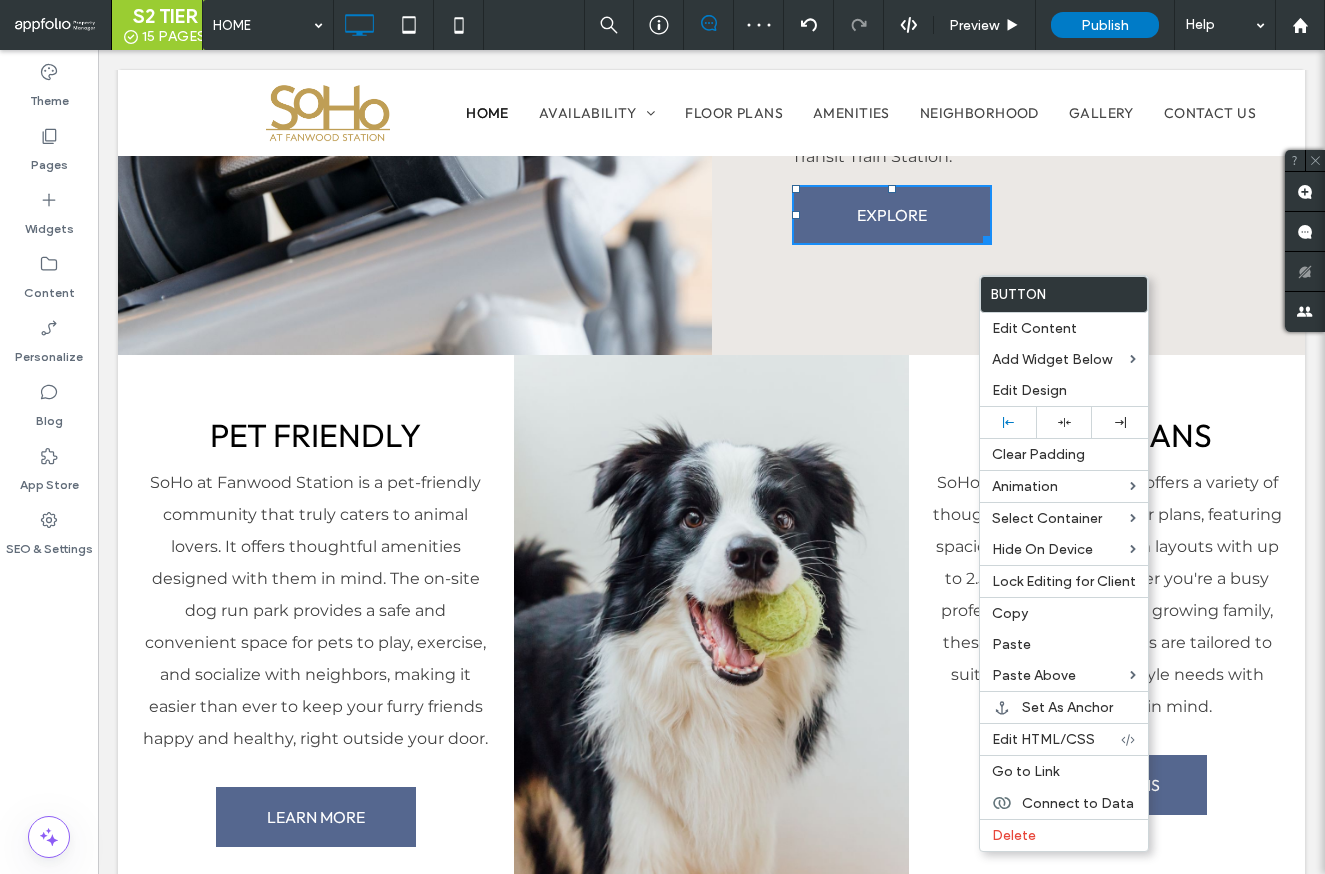 click on "PET FRIENDLY
SoHo at Fanwood Station is a pet-friendly community that truly caters to animal lovers. It offers thoughtful amenities designed with them in mind. The on-site dog run park provides a safe and convenient space for pets to play, exercise, and socialize with neighbors, making it easier than ever to keep your furry friends happy and healthy, right outside your door.
LEARN MORE
Click To Paste     Click To Paste" at bounding box center [316, 631] 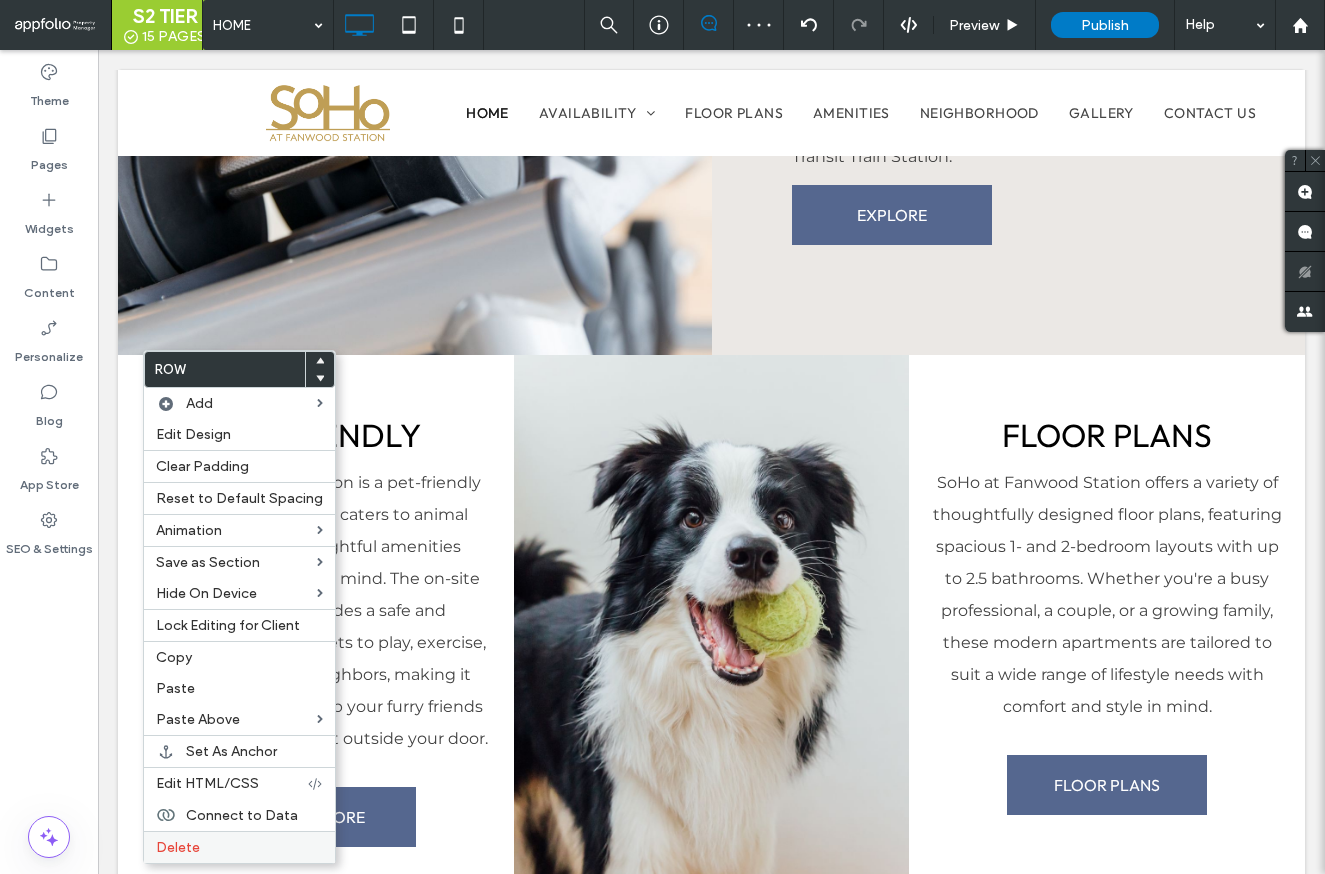 click on "Delete" at bounding box center (239, 847) 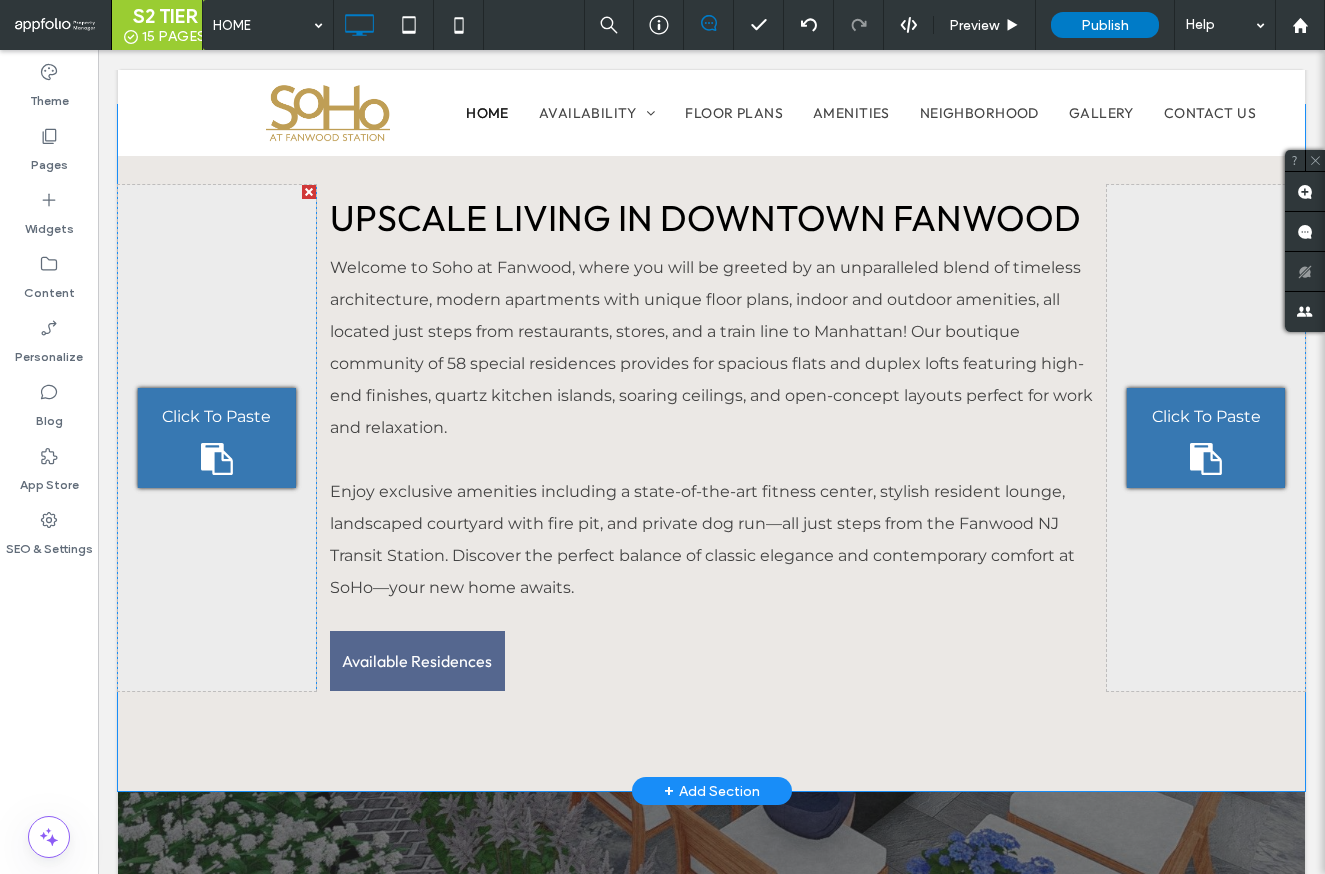 scroll, scrollTop: 883, scrollLeft: 0, axis: vertical 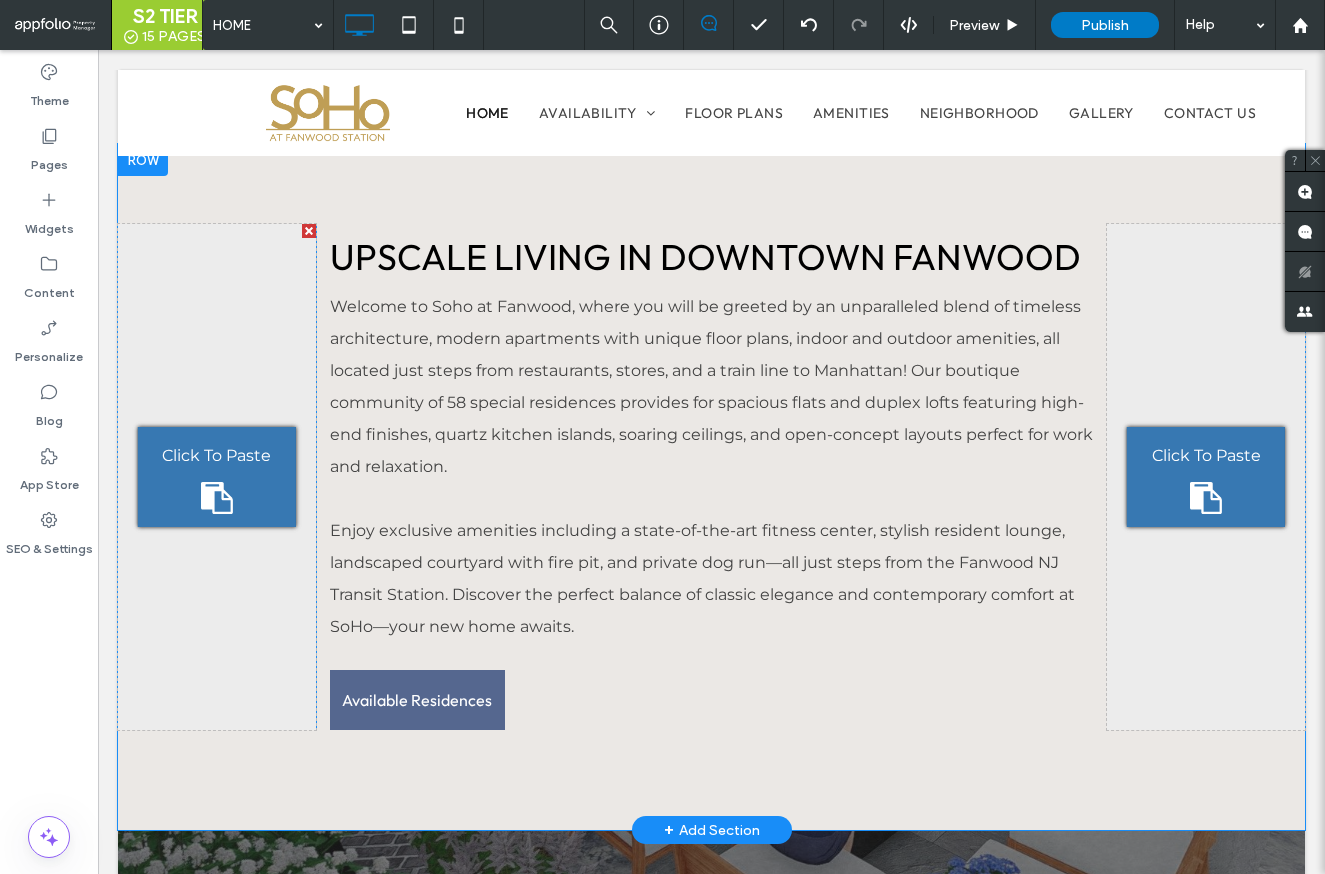 click at bounding box center (1298, 231) 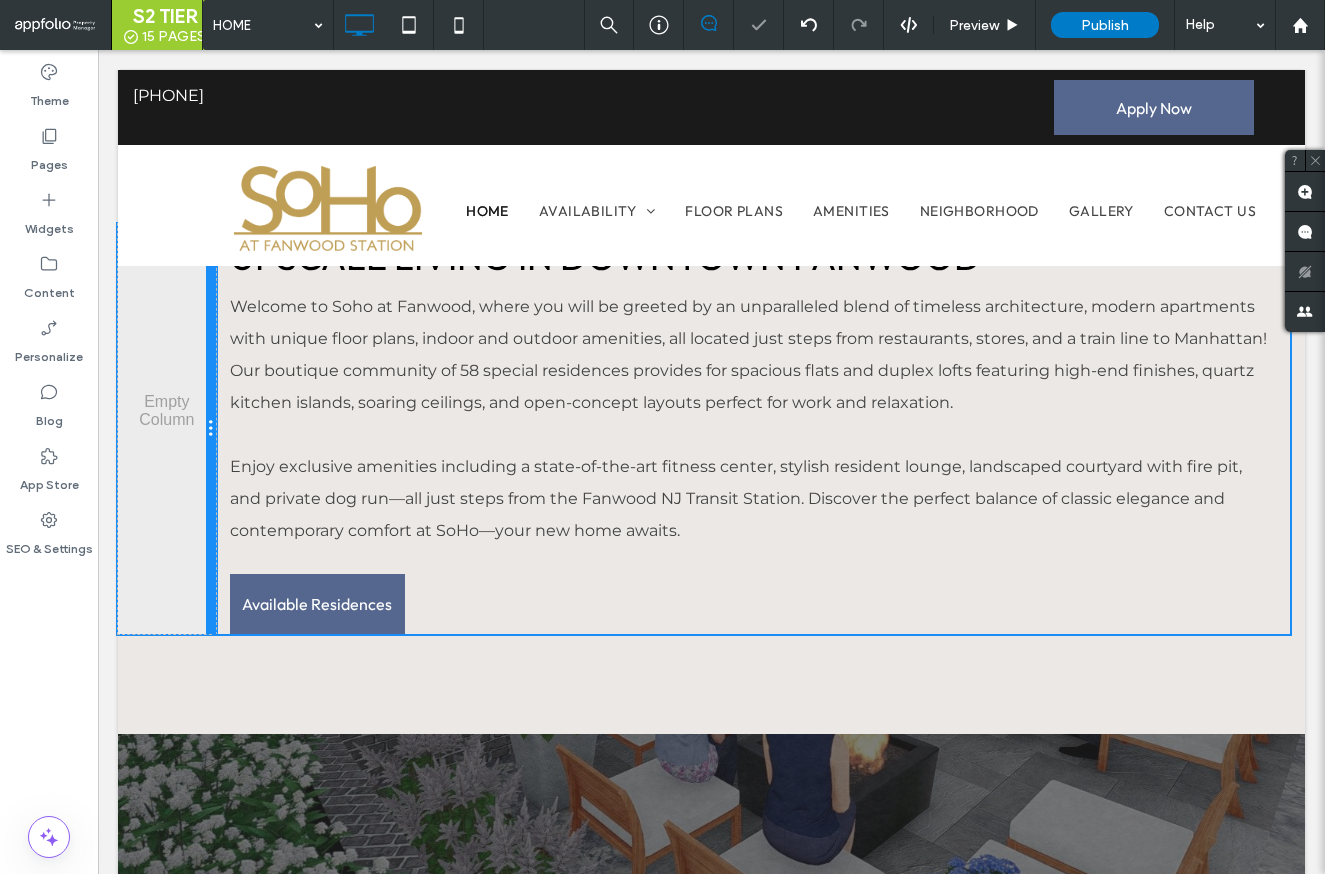 drag, startPoint x: 687, startPoint y: 478, endPoint x: 258, endPoint y: 482, distance: 429.01865 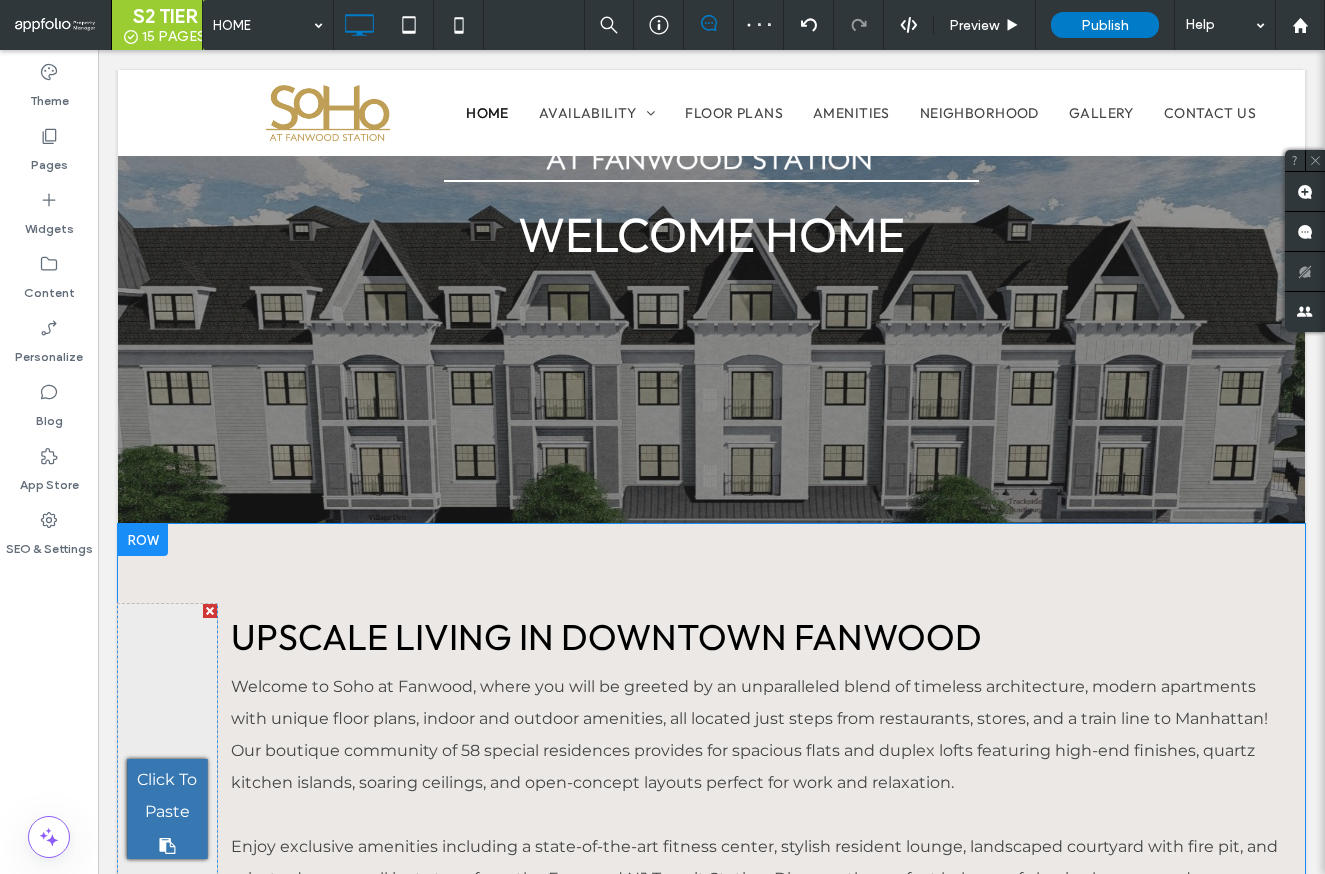 scroll, scrollTop: 868, scrollLeft: 0, axis: vertical 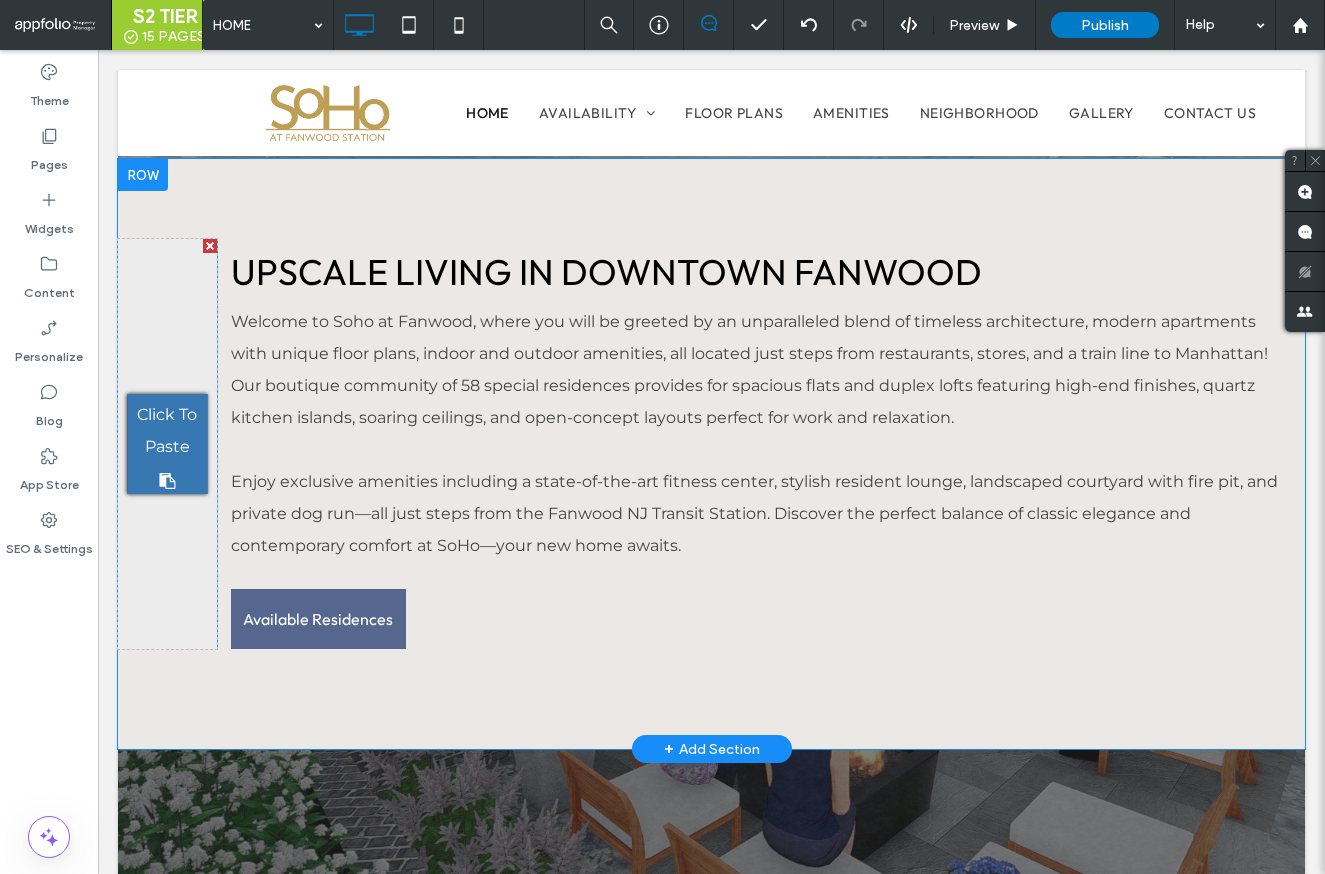 click at bounding box center [210, 246] 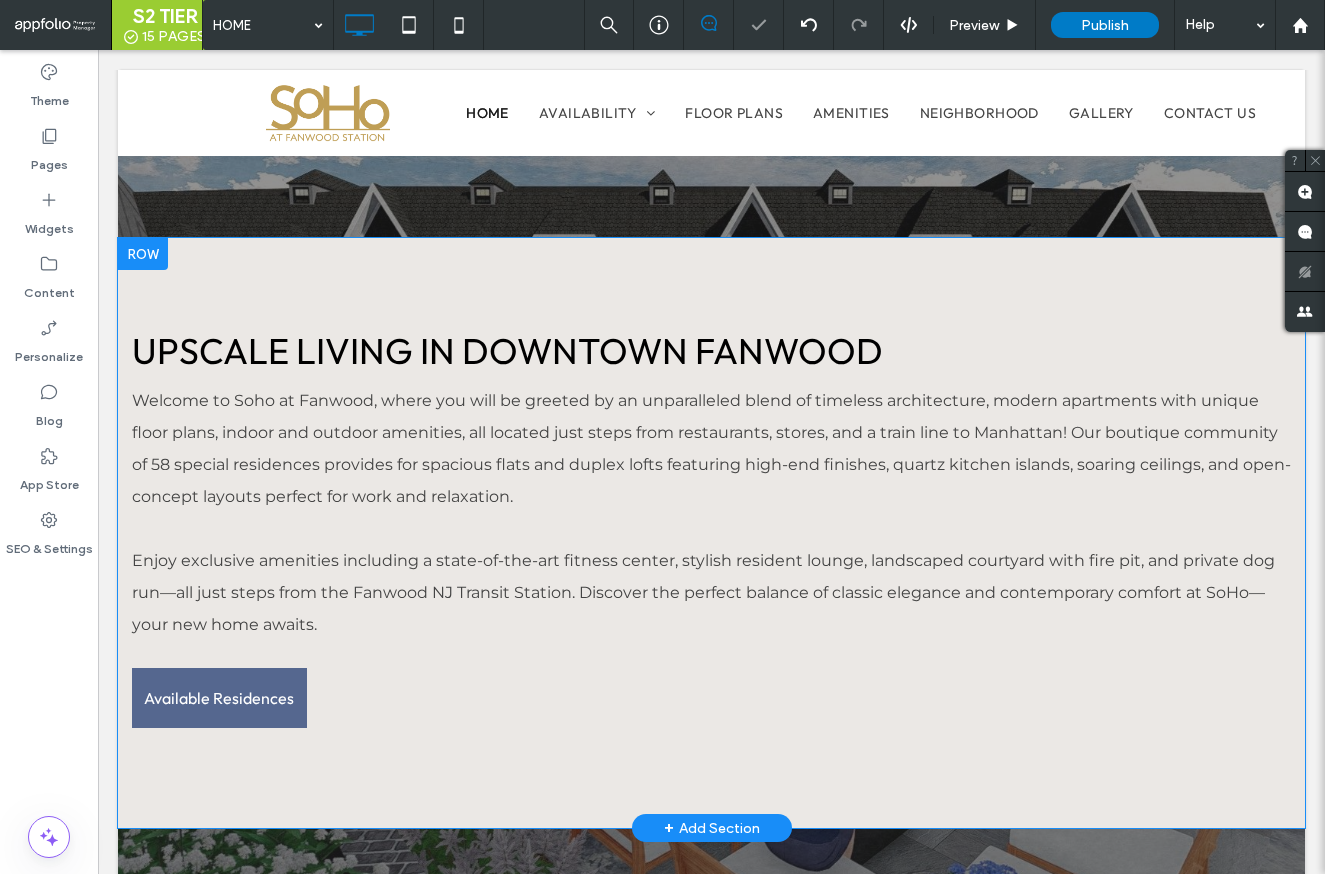 scroll, scrollTop: 788, scrollLeft: 0, axis: vertical 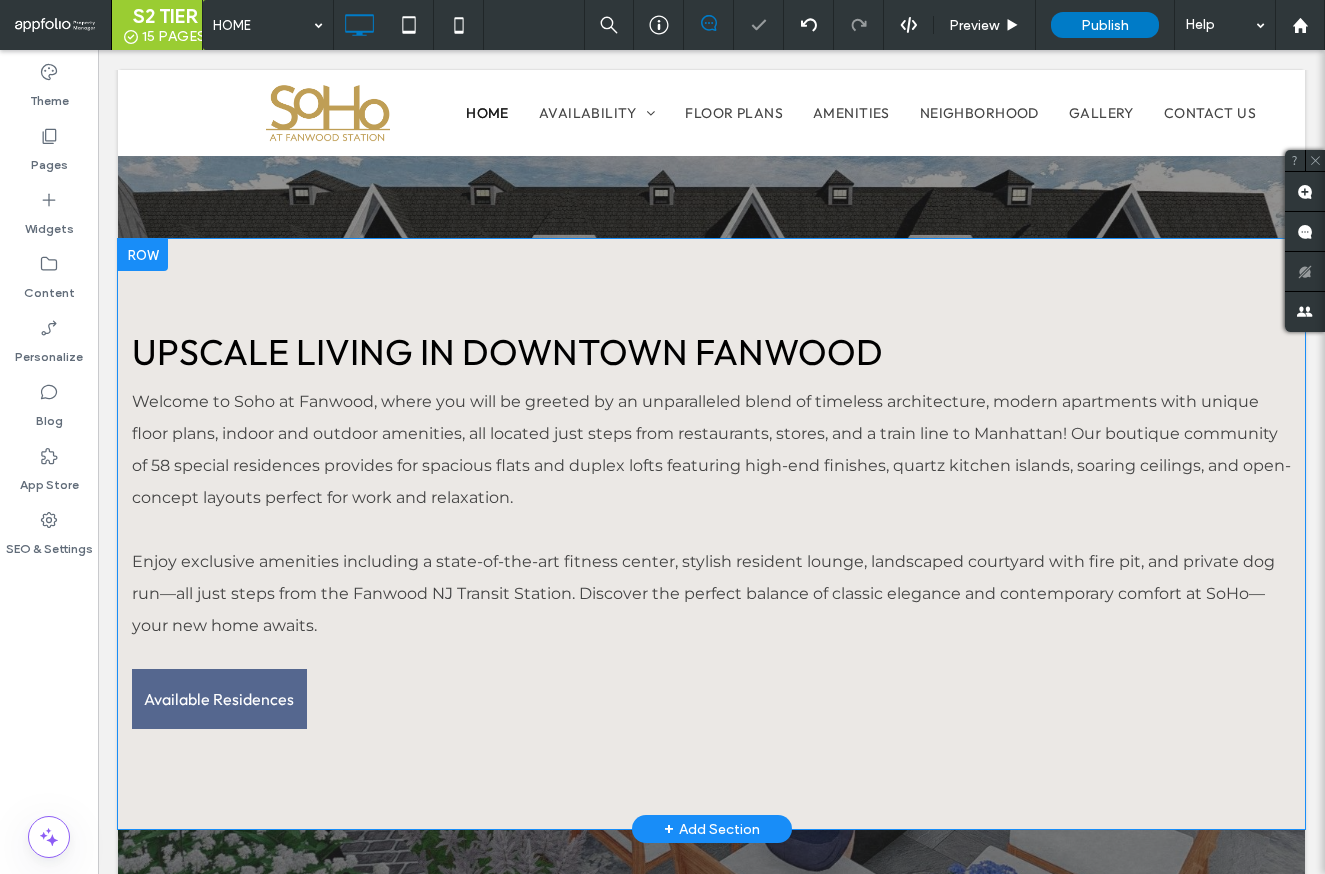 click at bounding box center (143, 255) 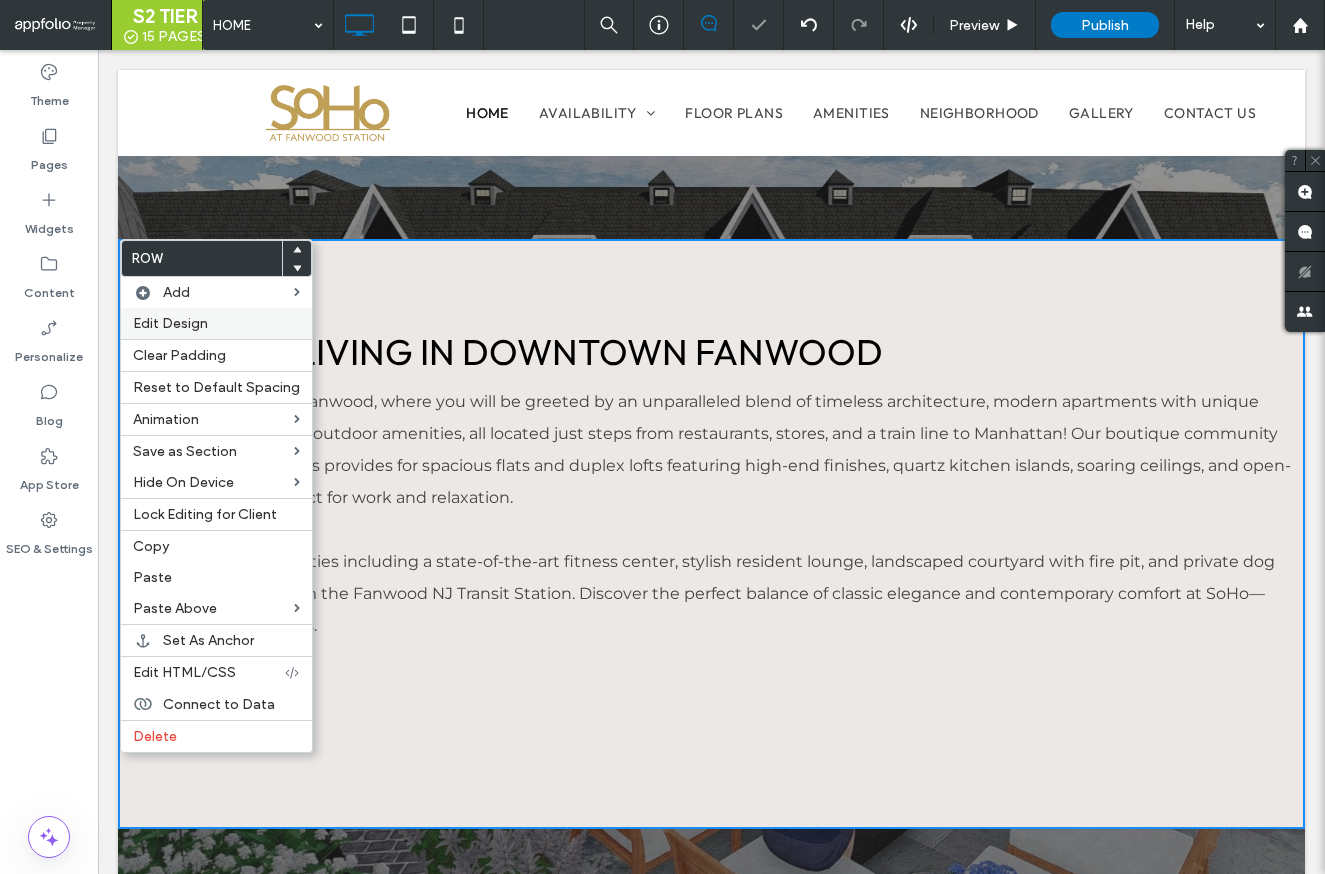 click on "Edit Design" at bounding box center [170, 323] 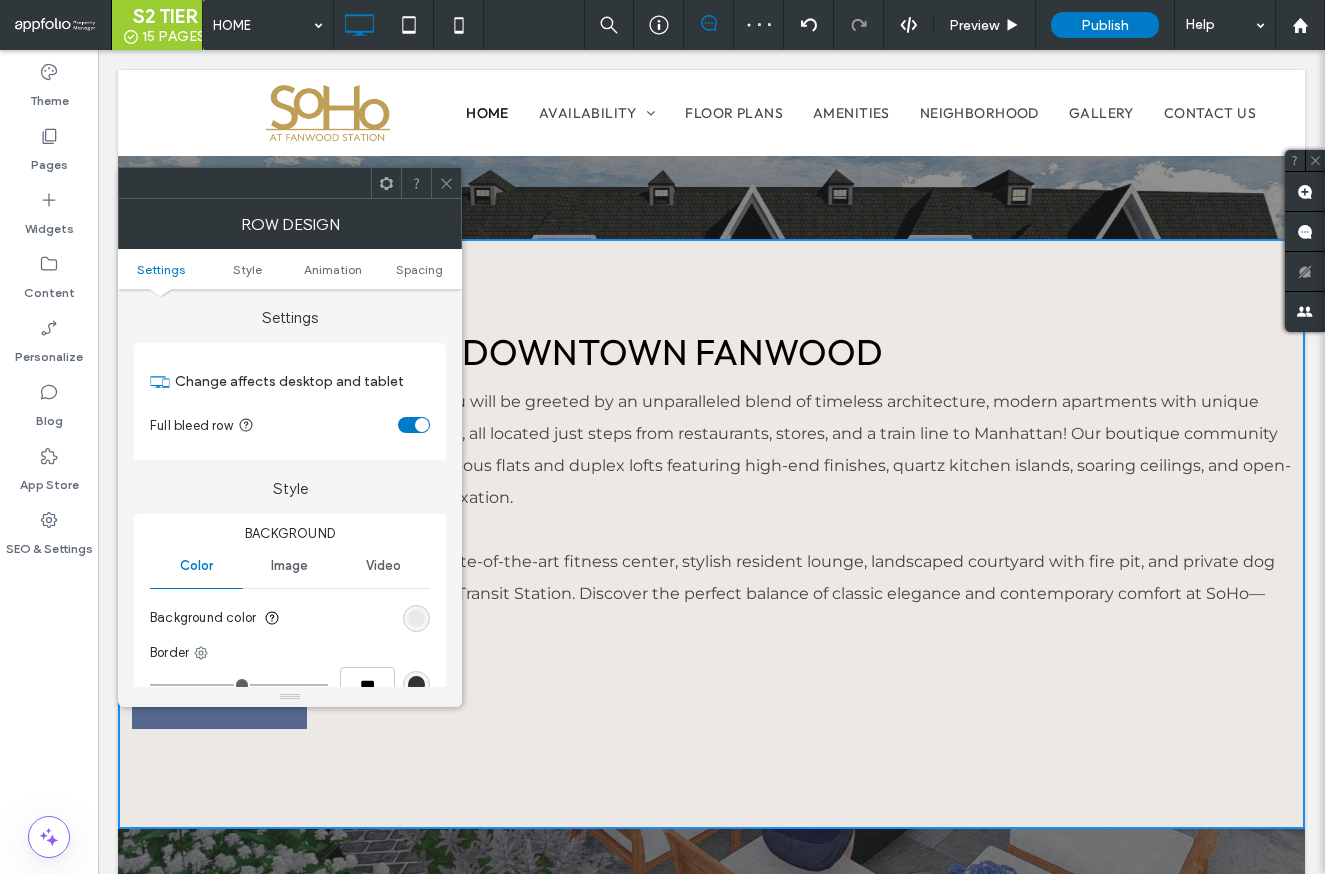 click at bounding box center [414, 425] 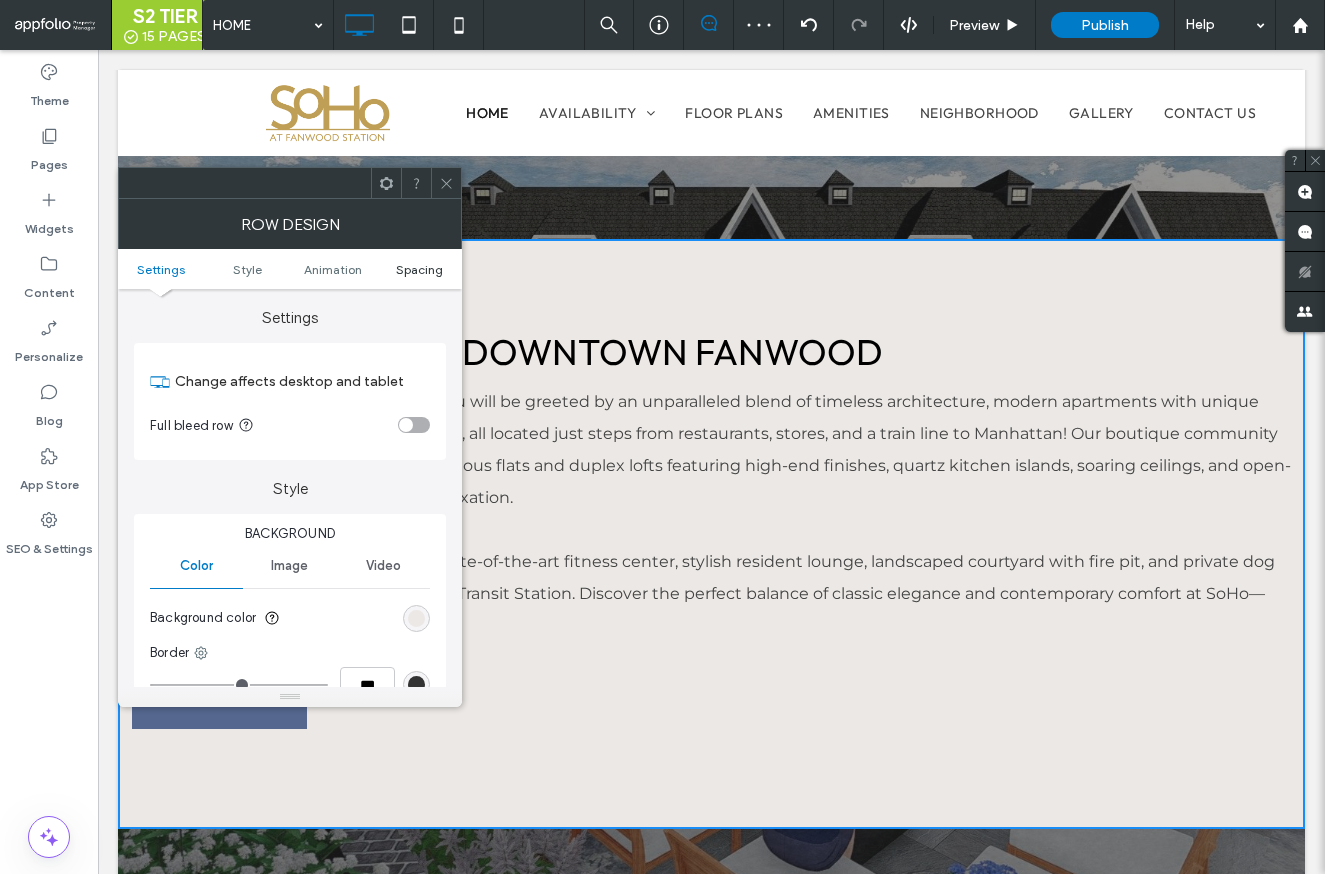 click on "Spacing" at bounding box center [419, 269] 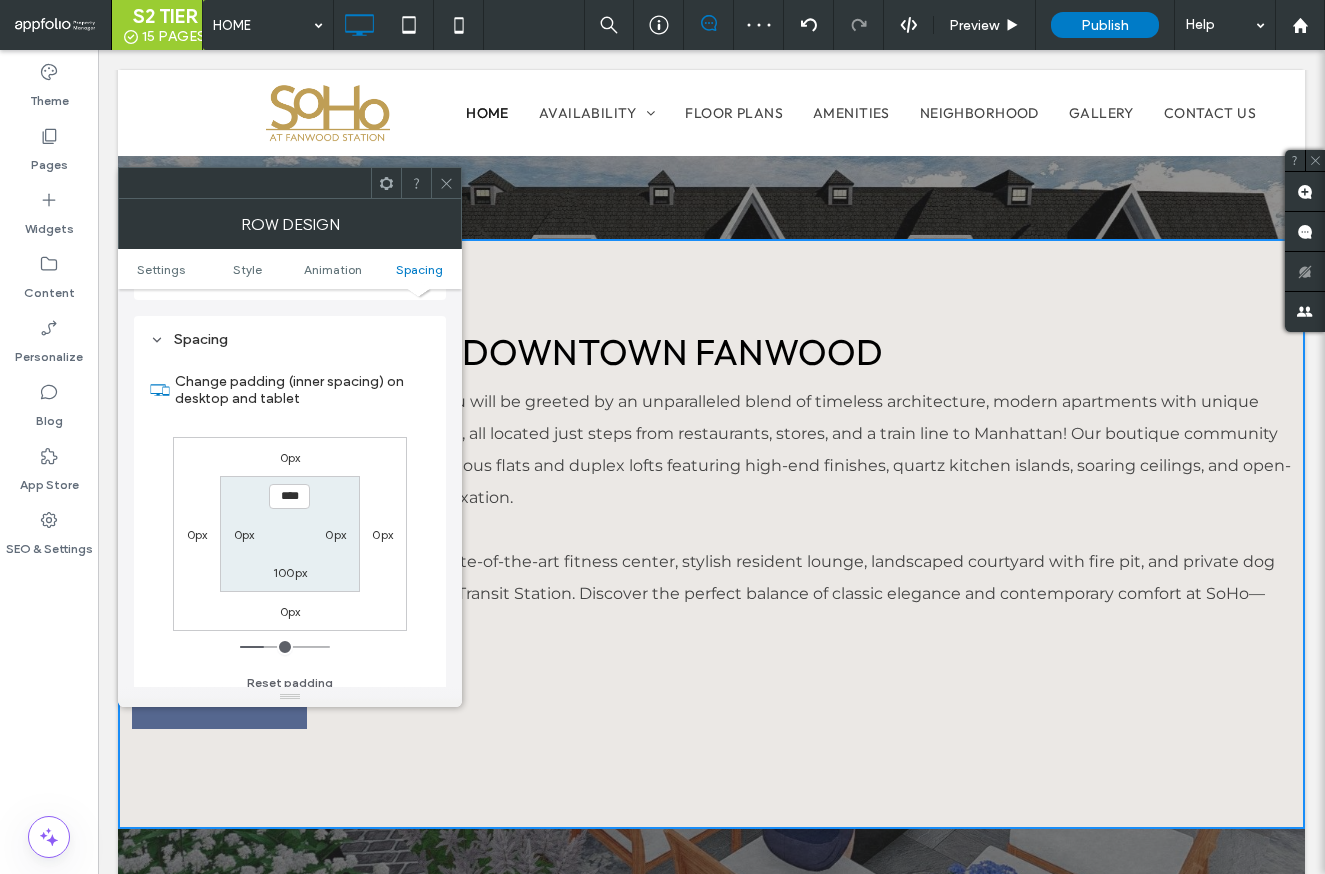 scroll, scrollTop: 565, scrollLeft: 0, axis: vertical 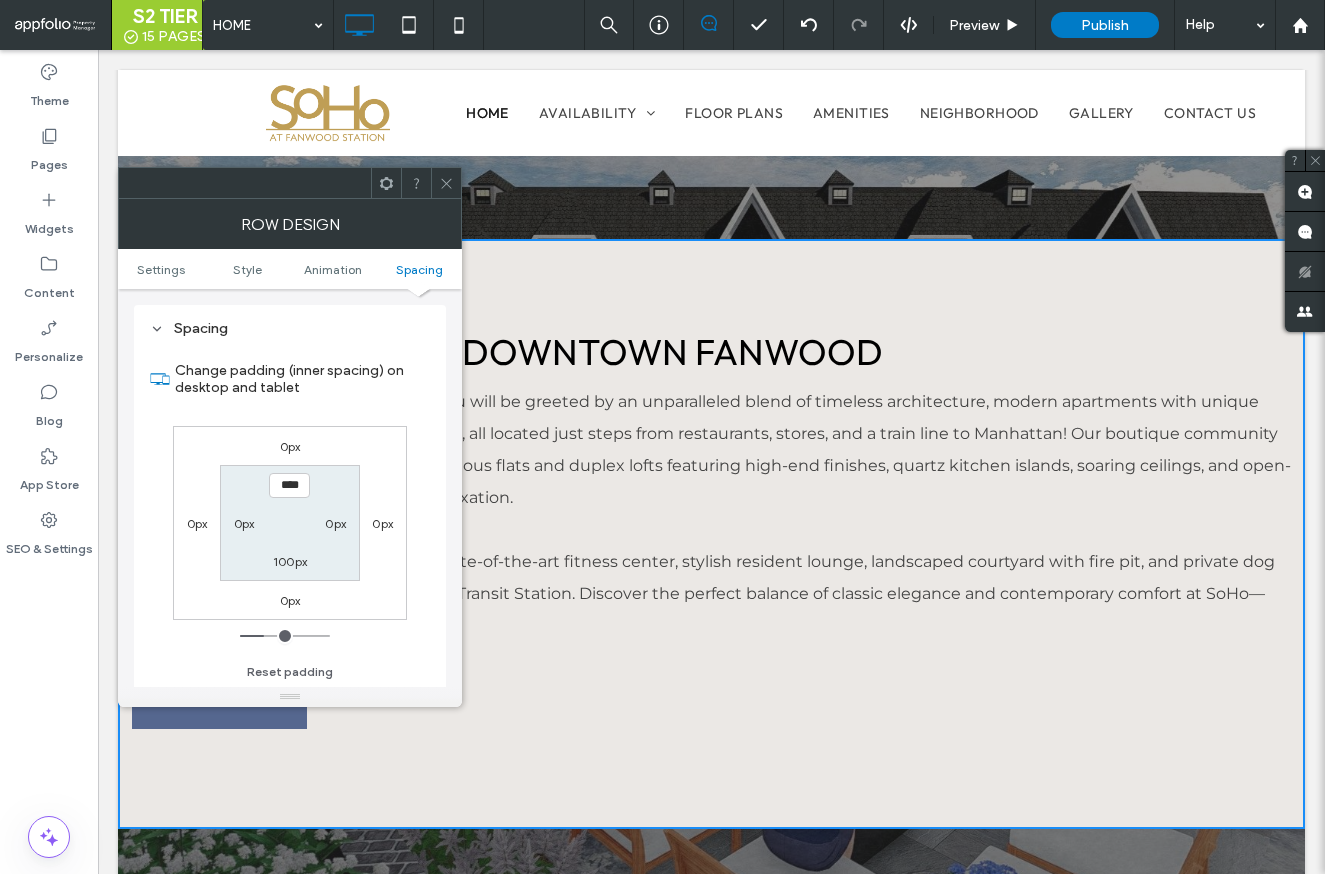 click on "0px" at bounding box center (244, 523) 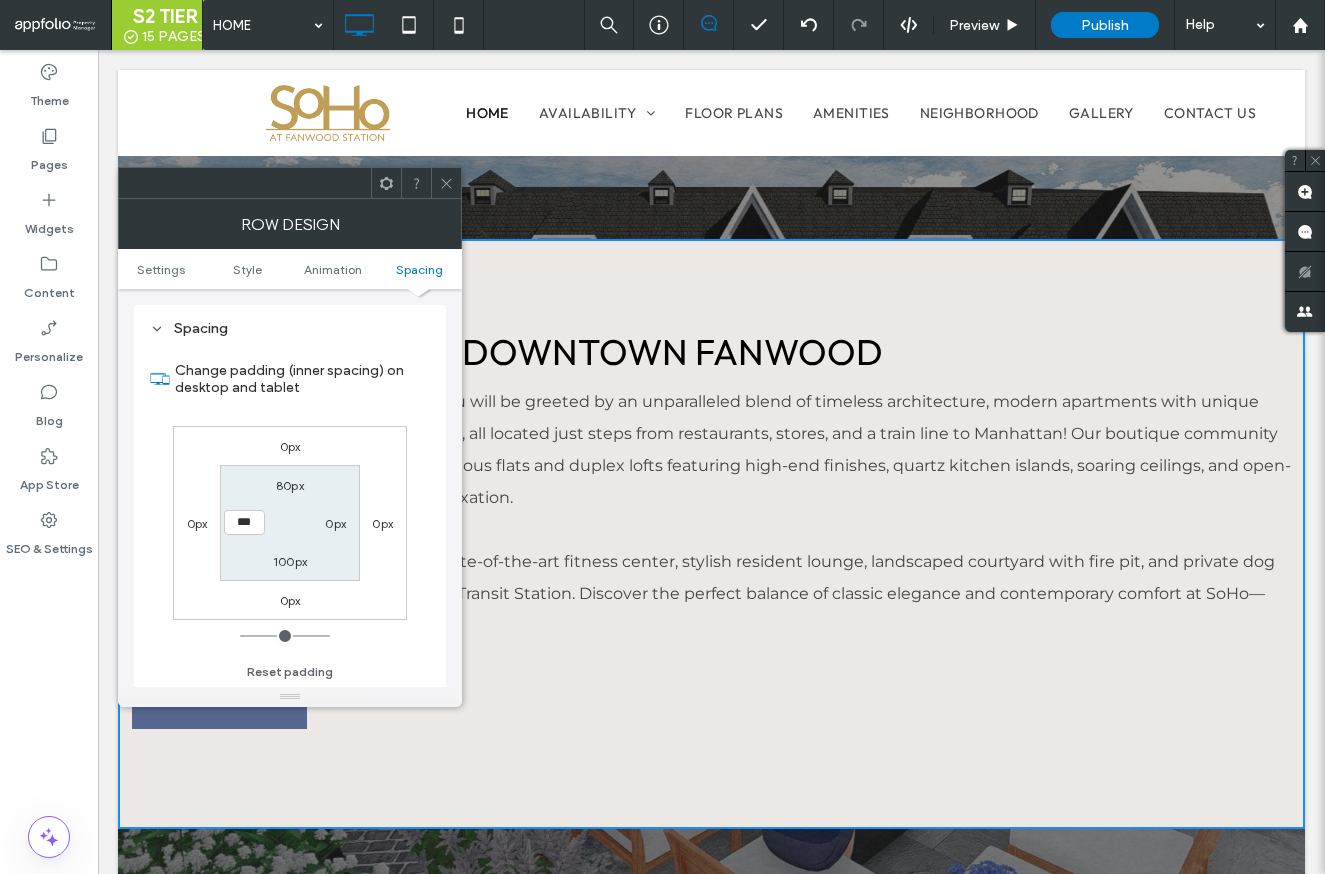 type on "***" 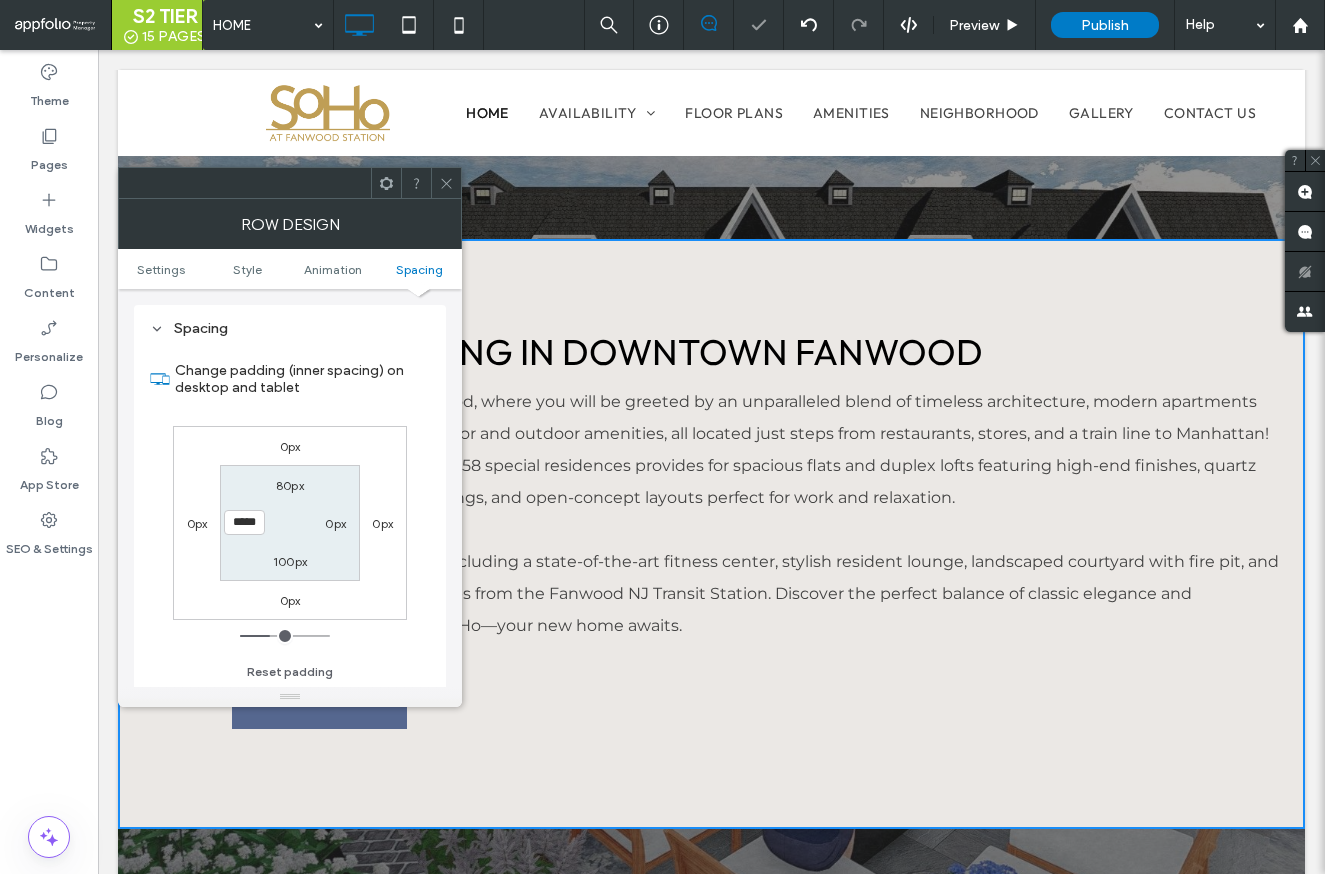 click on "0px" at bounding box center [335, 523] 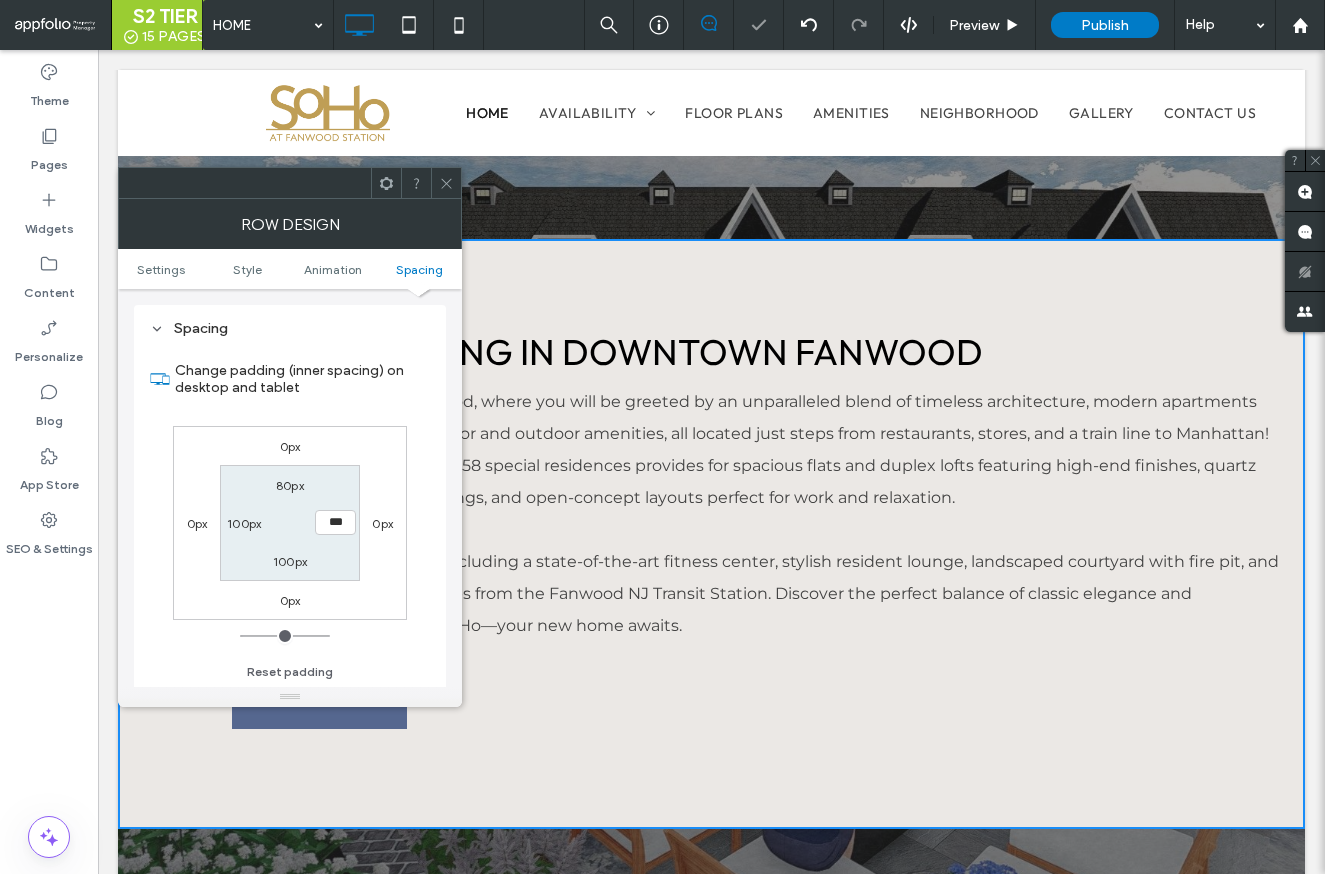 type on "***" 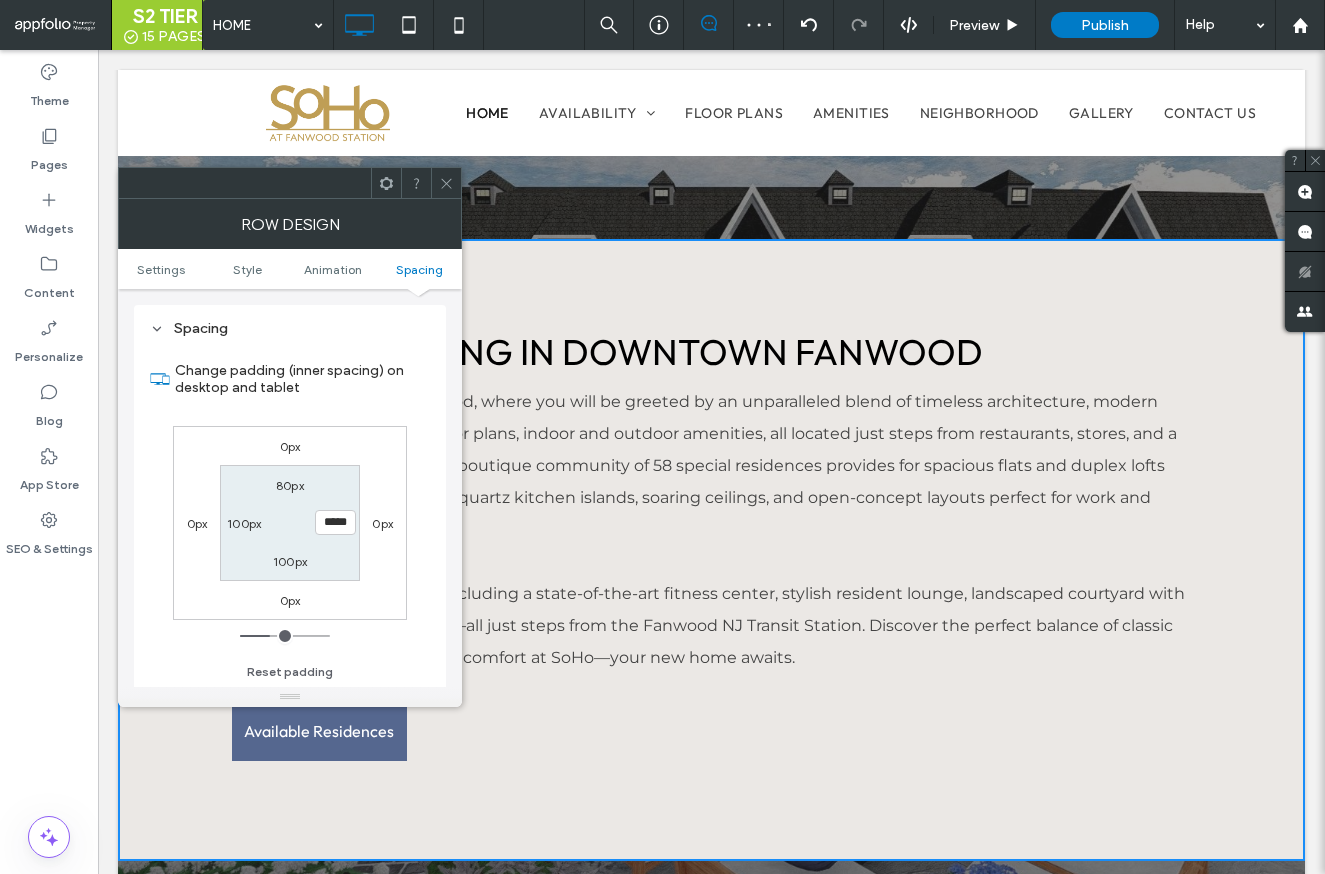 click 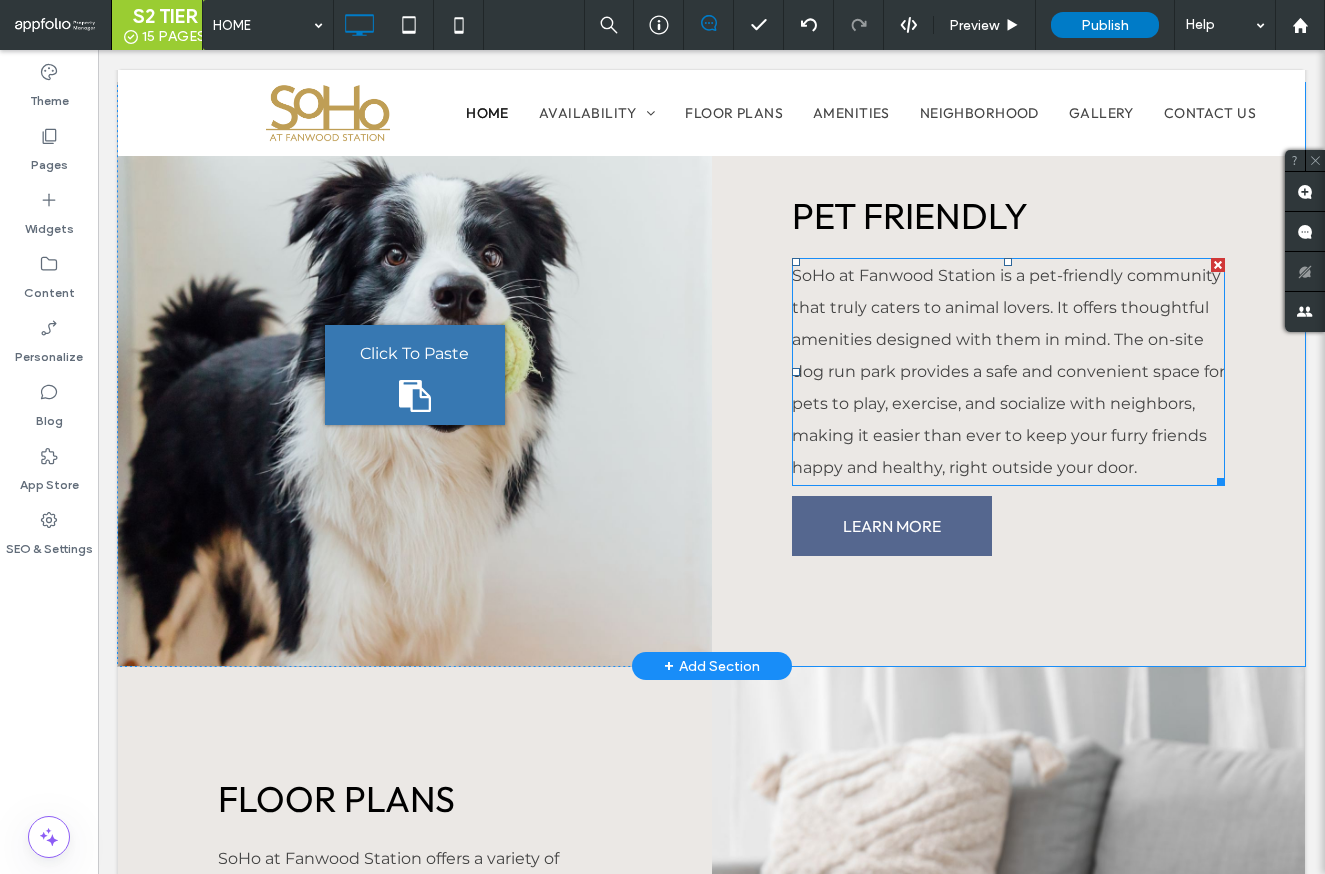scroll, scrollTop: 2099, scrollLeft: 0, axis: vertical 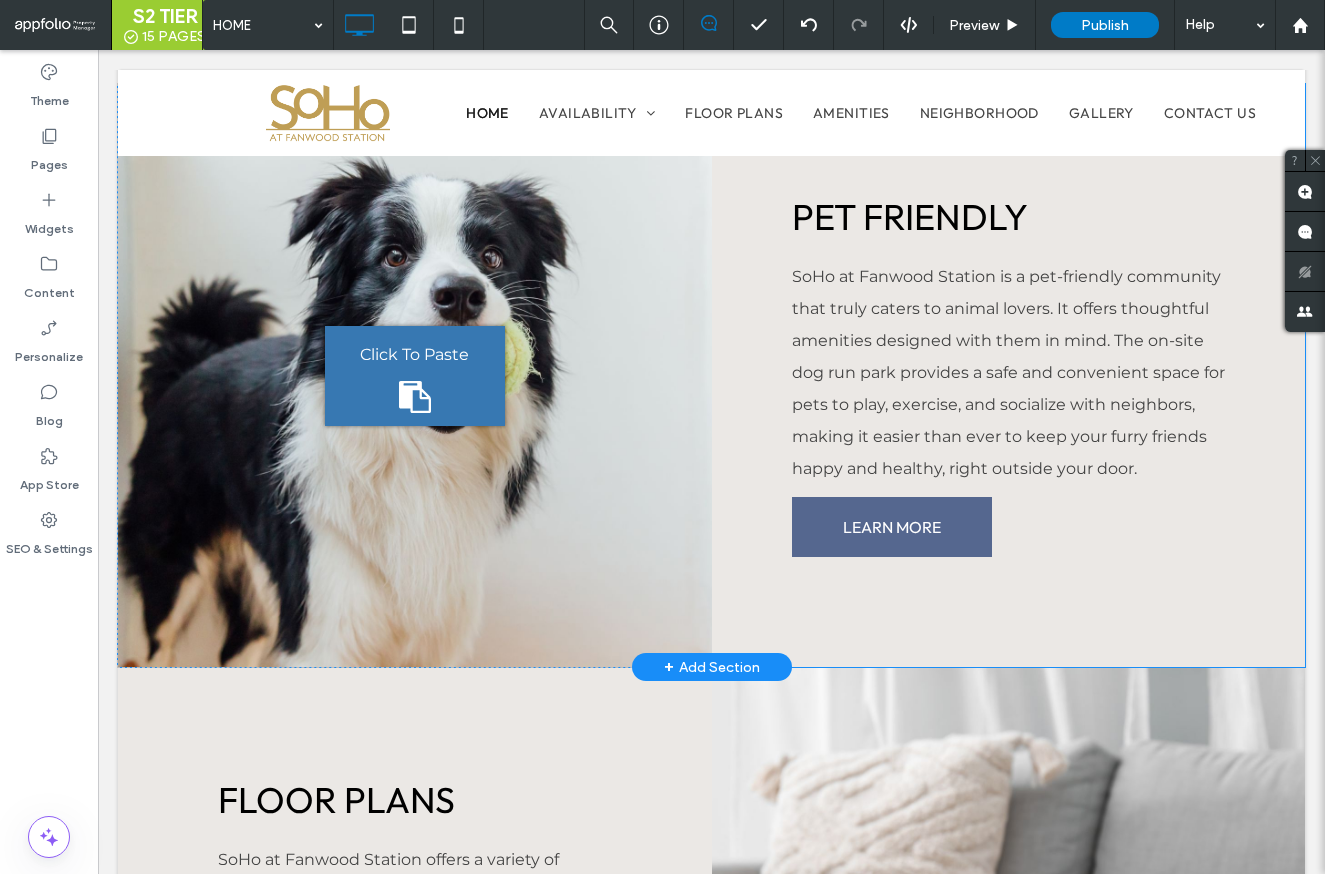 click on "PET FRIENDLY" at bounding box center (910, 216) 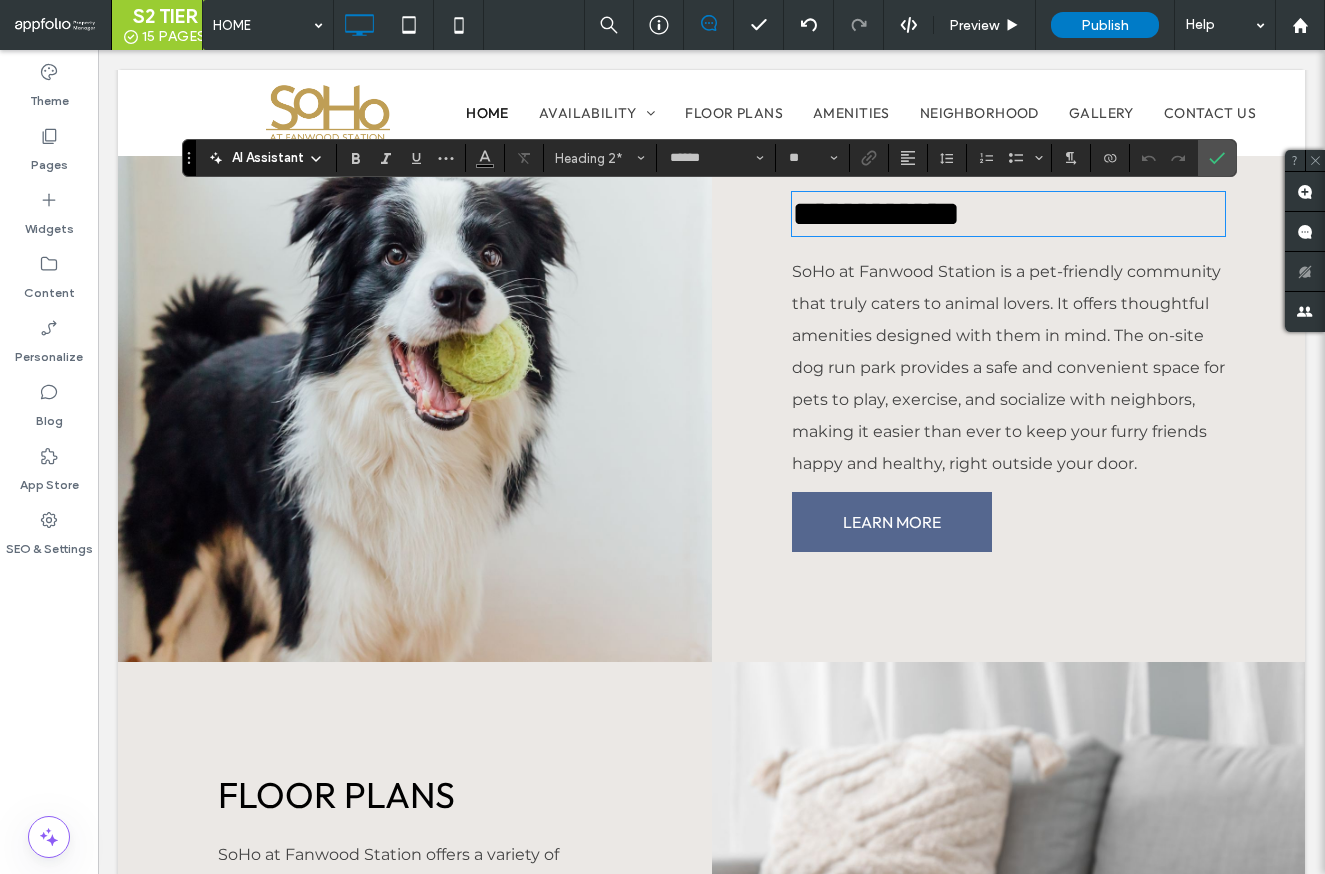 type 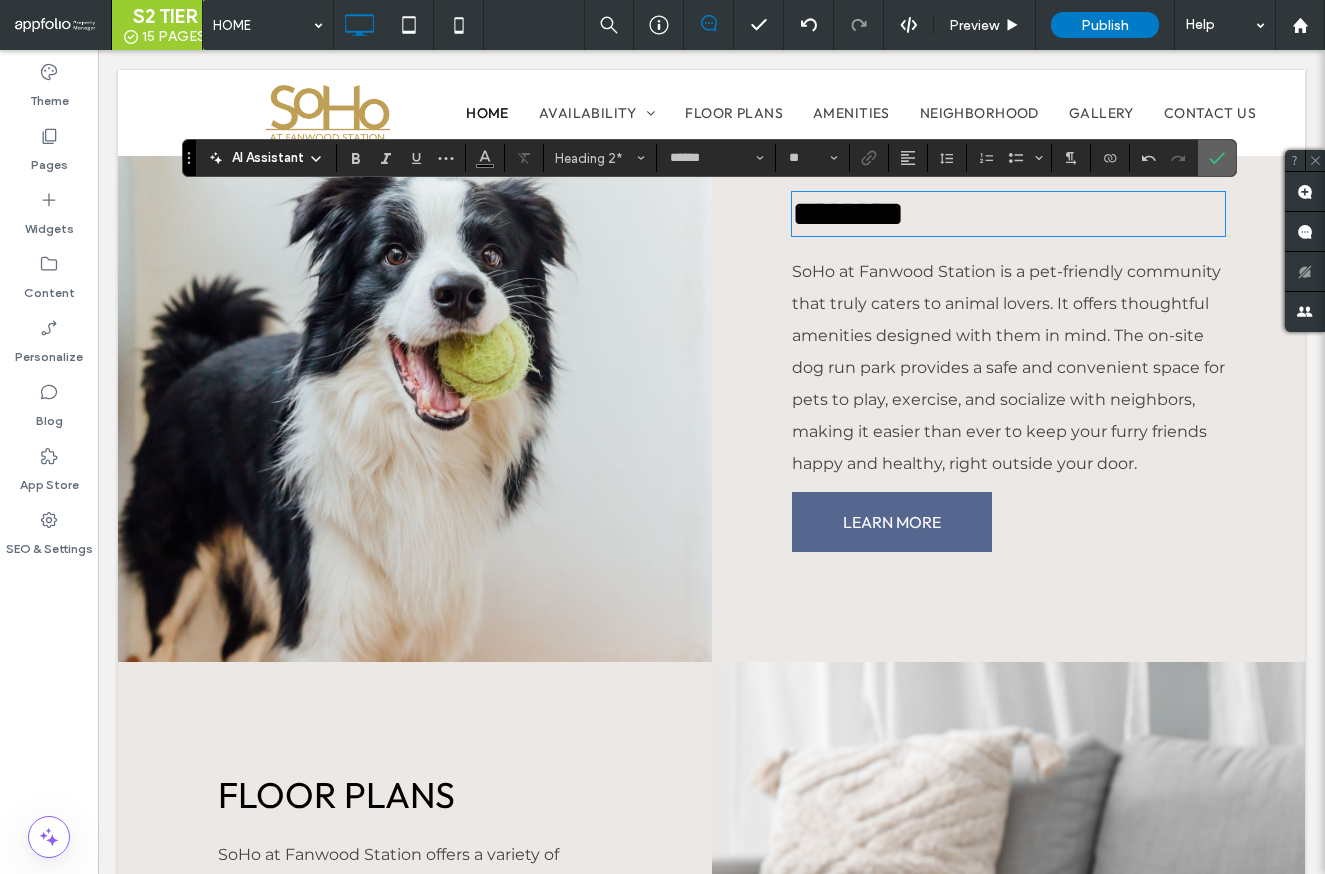 drag, startPoint x: 1225, startPoint y: 158, endPoint x: 999, endPoint y: 259, distance: 247.54192 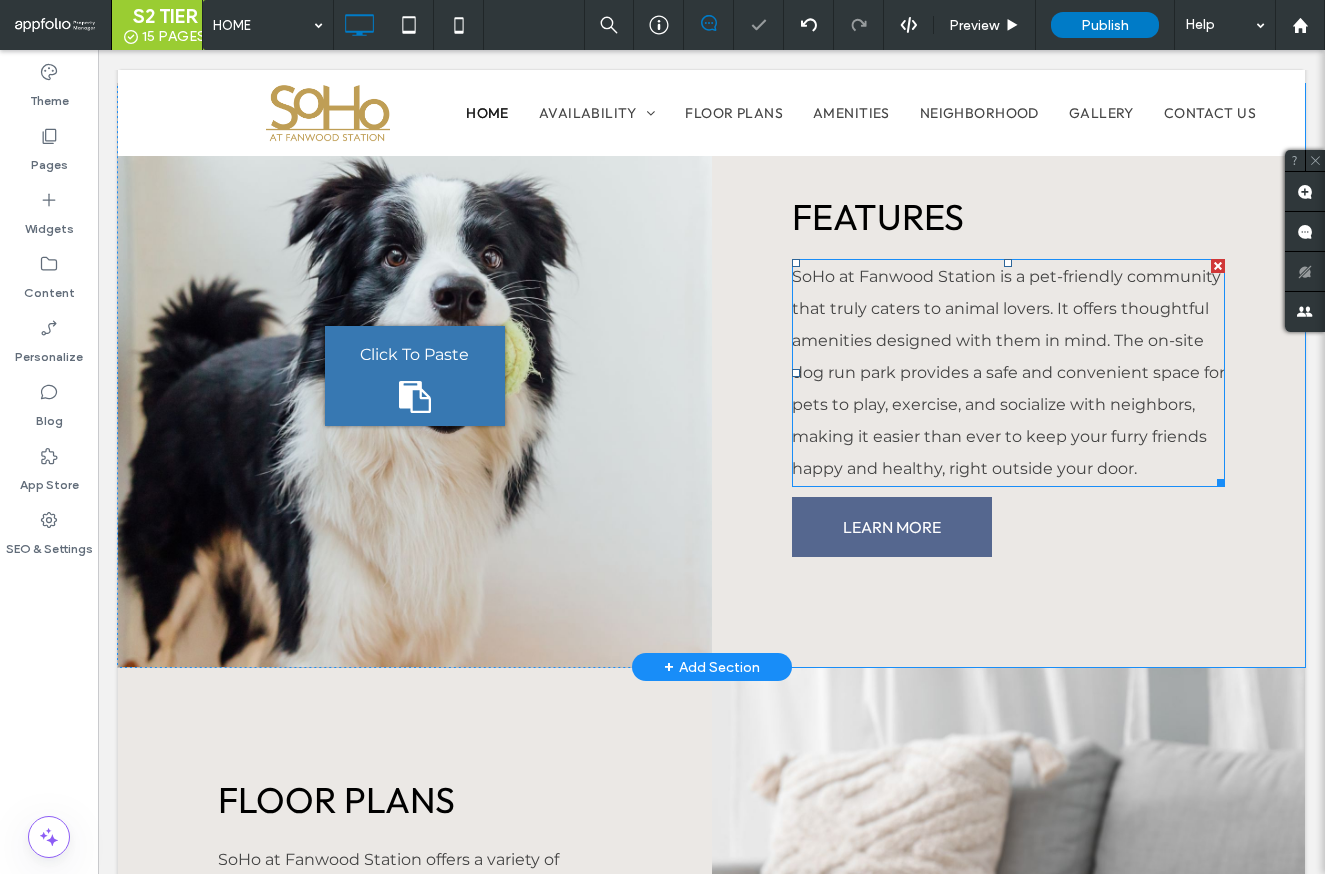 click on "SoHo at Fanwood Station is a pet-friendly community that truly caters to animal lovers. It offers thoughtful amenities designed with them in mind. The on-site dog run park provides a safe and convenient space for pets to play, exercise, and socialize with neighbors, making it easier than ever to keep your furry friends happy and healthy, right outside your door." at bounding box center [1008, 372] 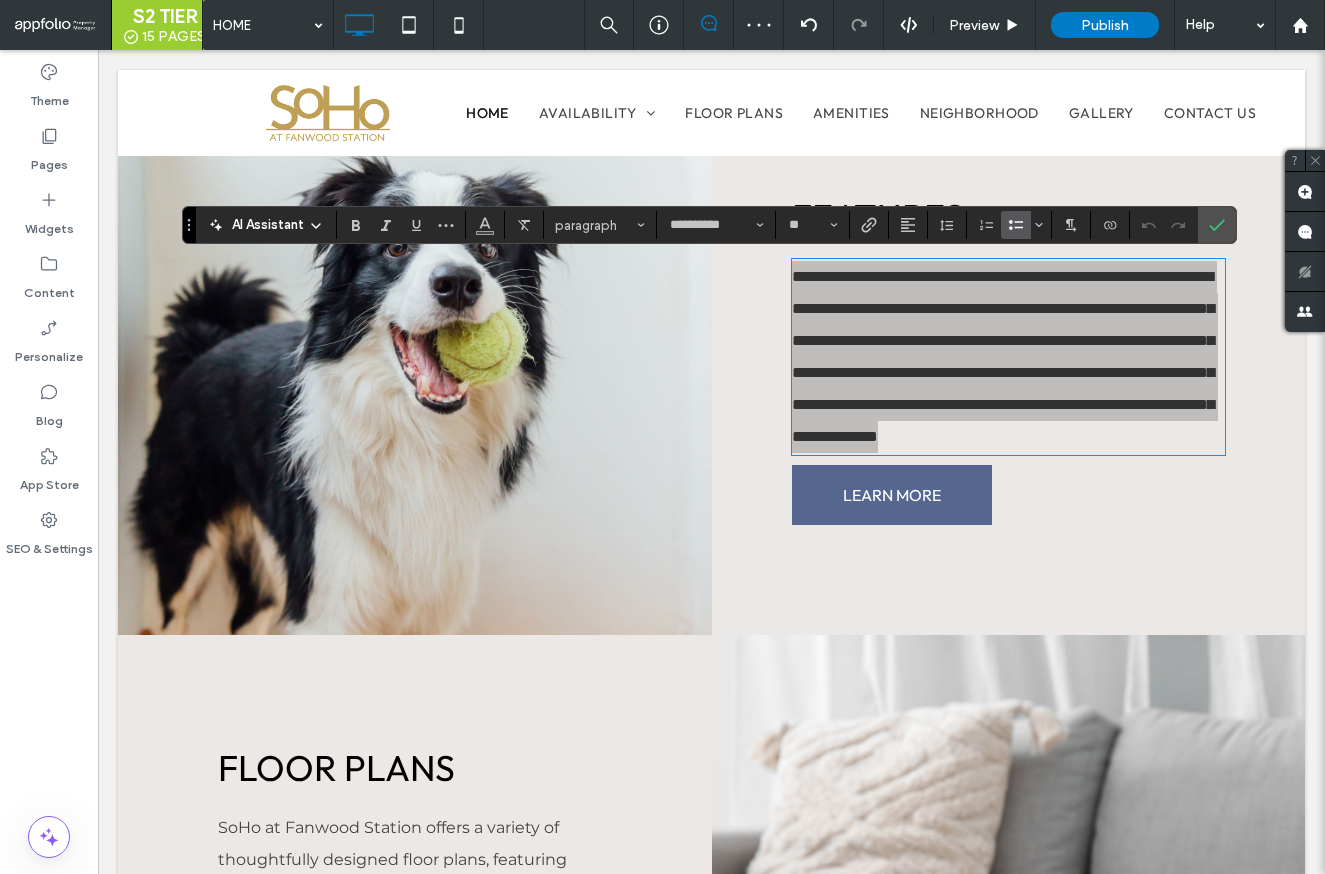 click at bounding box center [1012, 225] 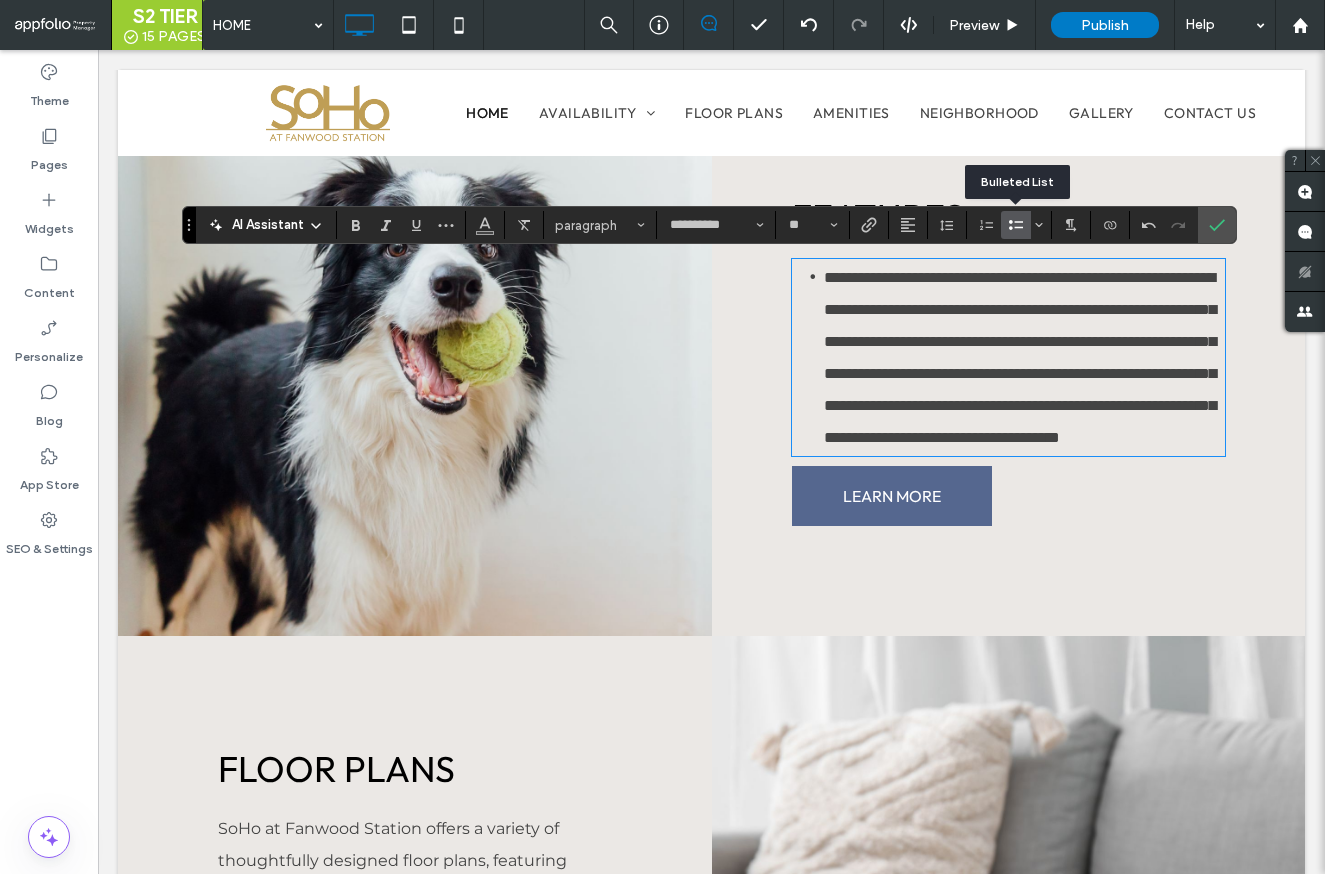 type 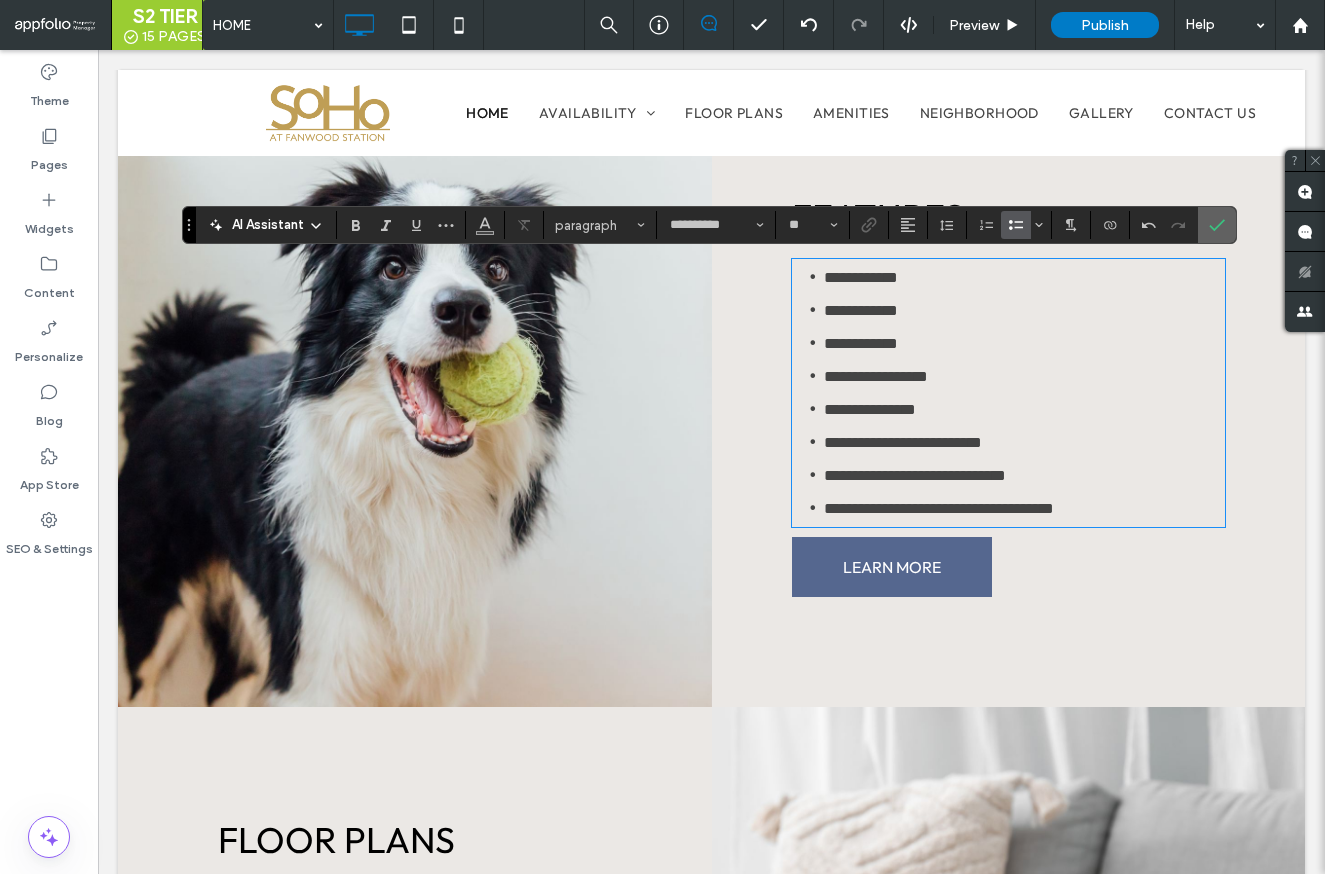 click 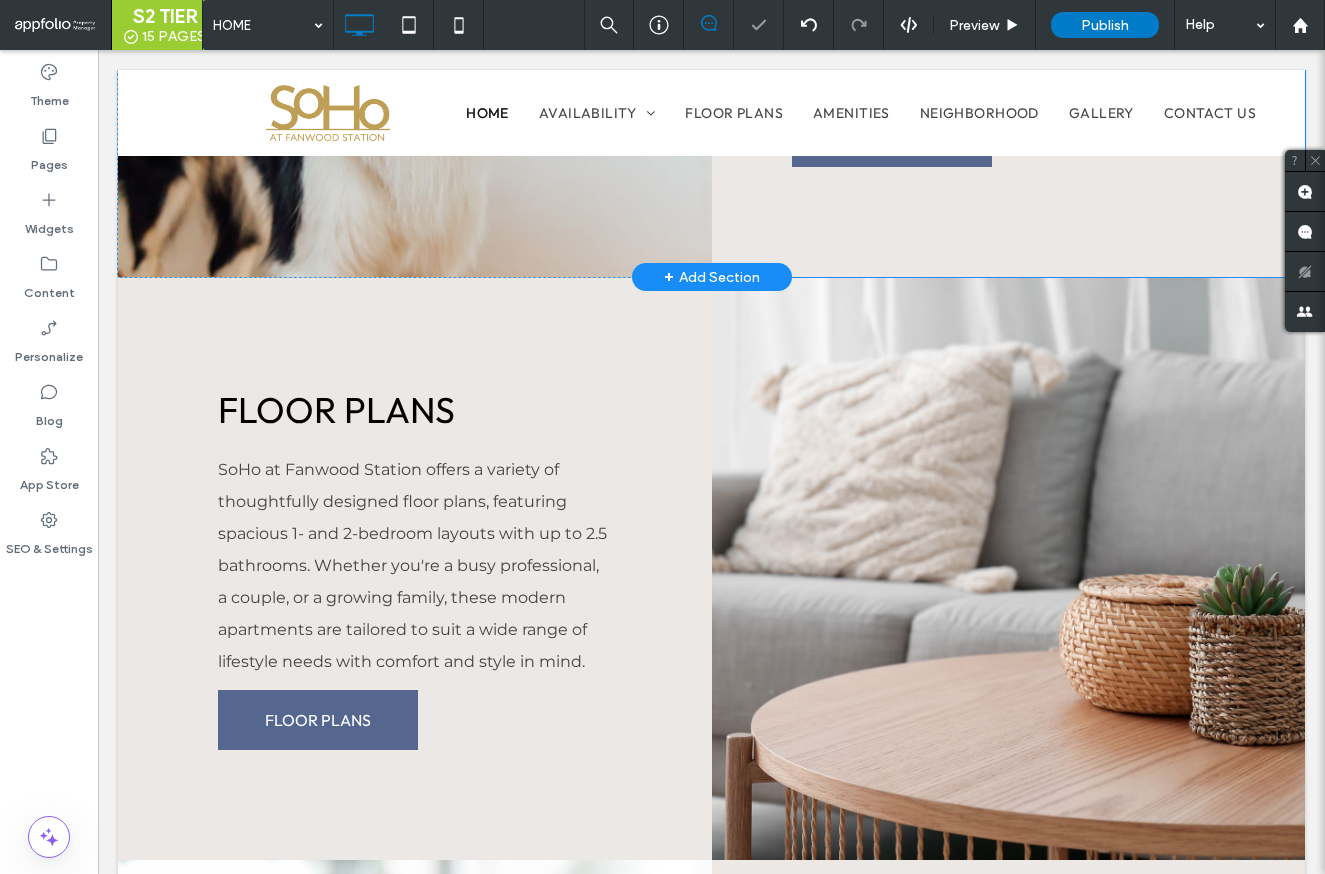 scroll, scrollTop: 2718, scrollLeft: 0, axis: vertical 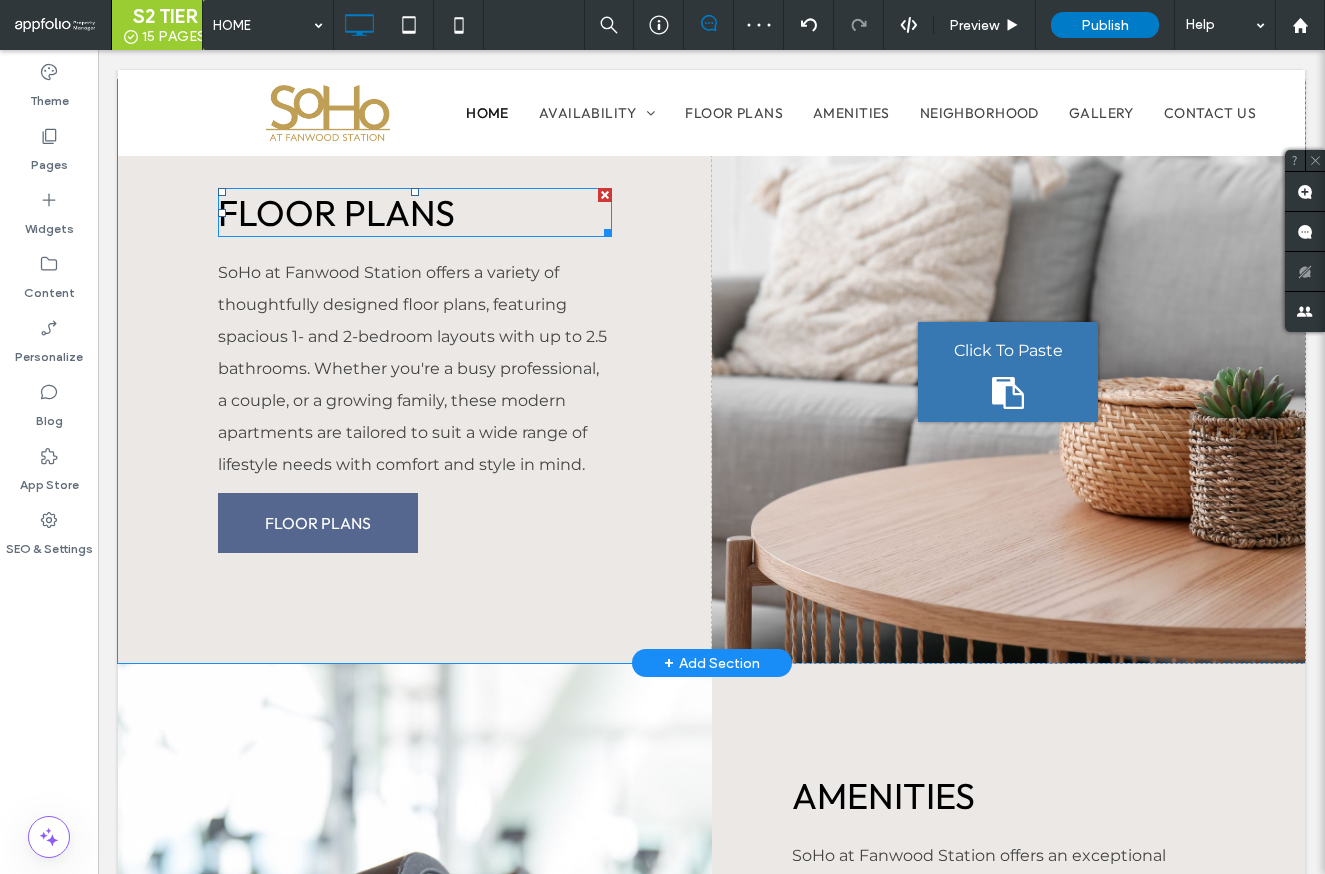click on "FLOOR PLANS" at bounding box center [415, 212] 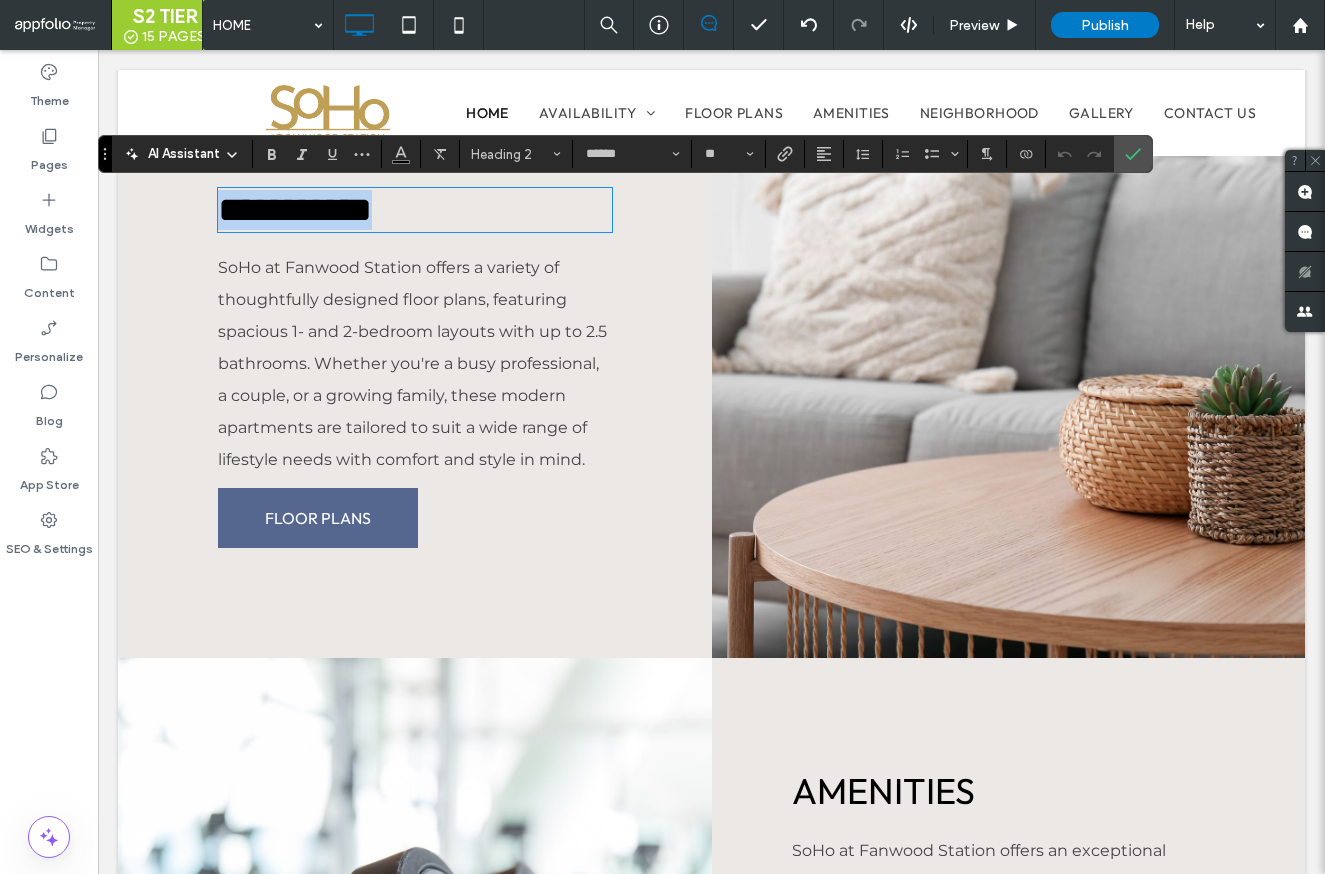 type 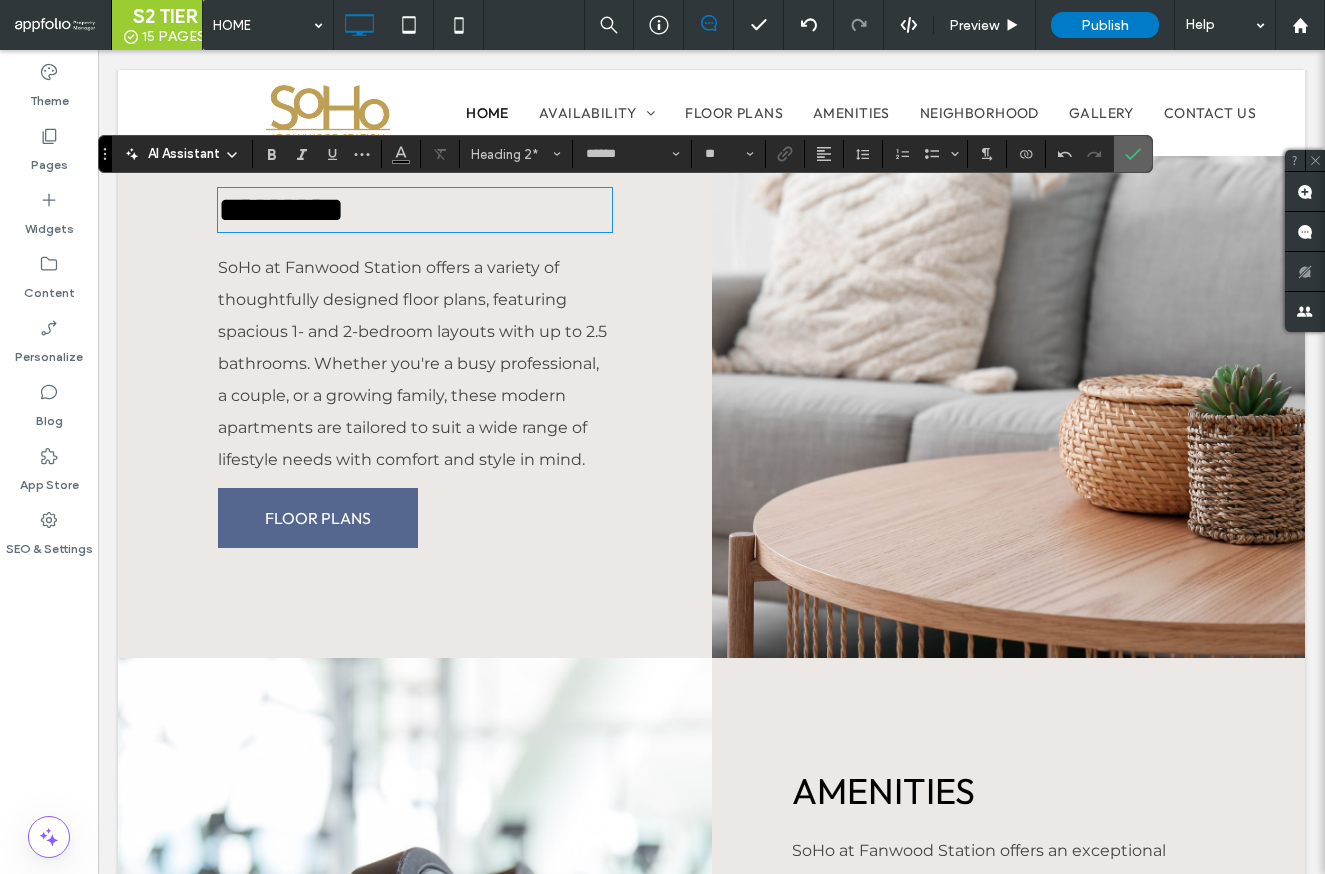 click 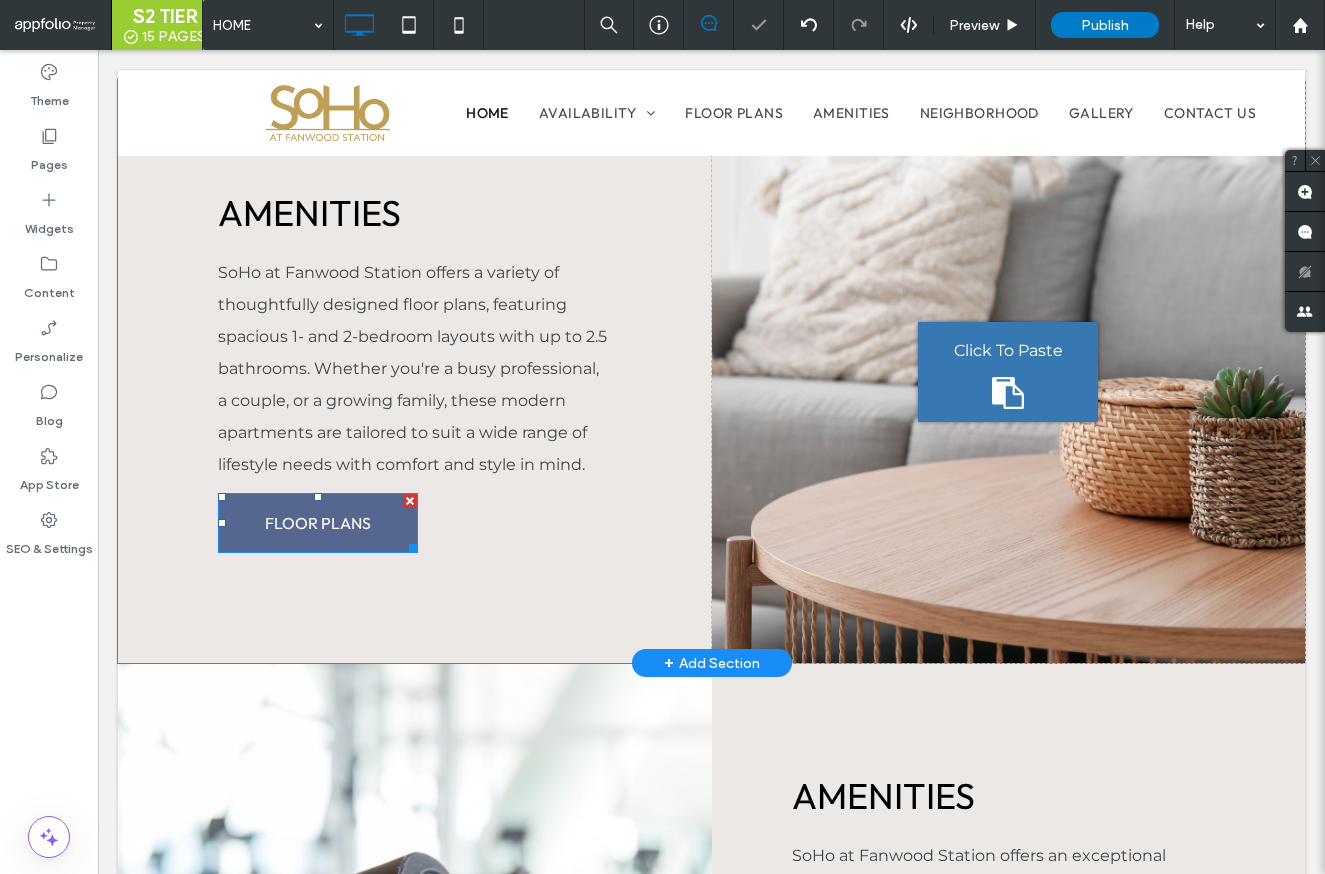click on "FLOOR PLANS" at bounding box center [318, 523] 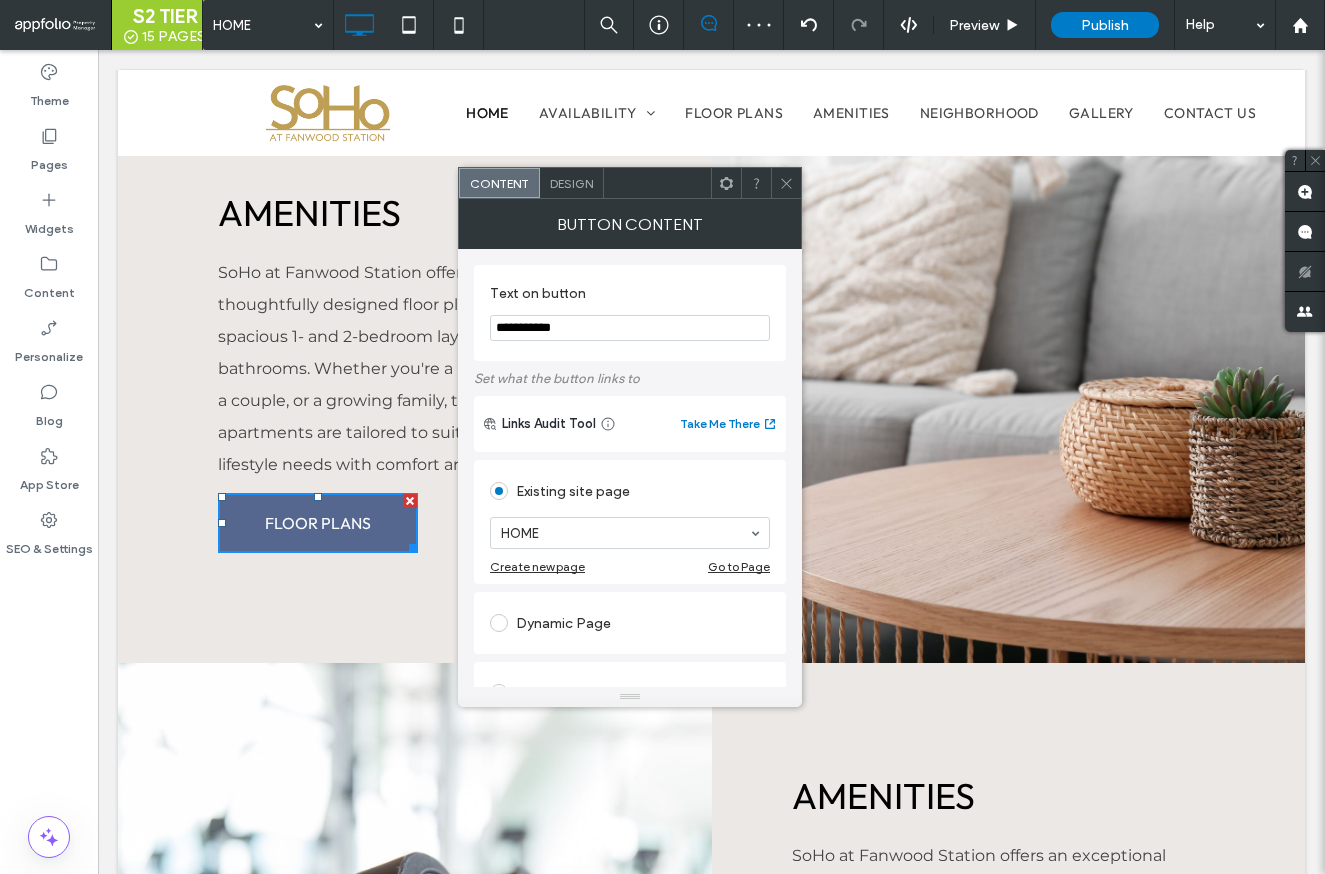 drag, startPoint x: 563, startPoint y: 377, endPoint x: 432, endPoint y: 326, distance: 140.57738 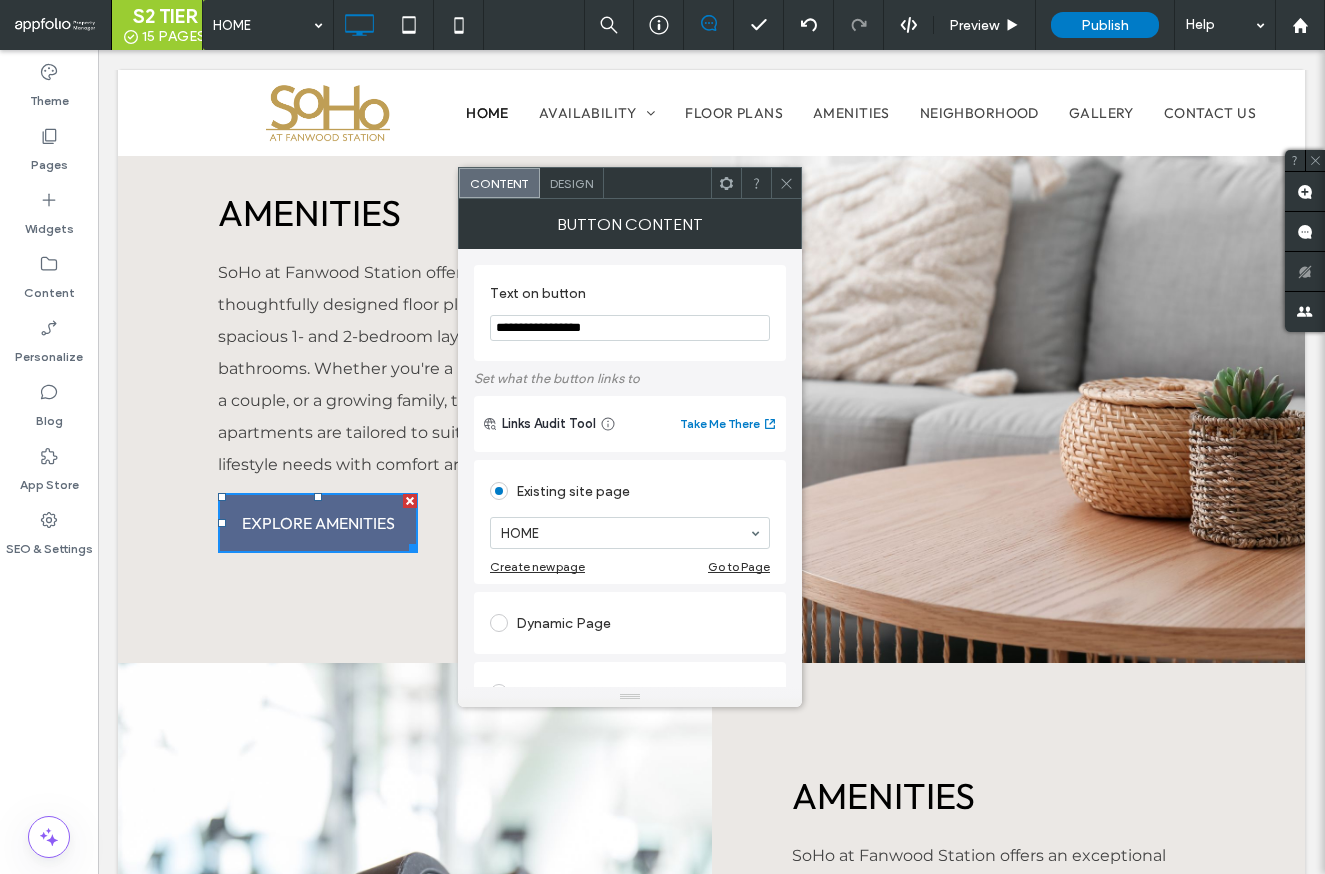 type on "**********" 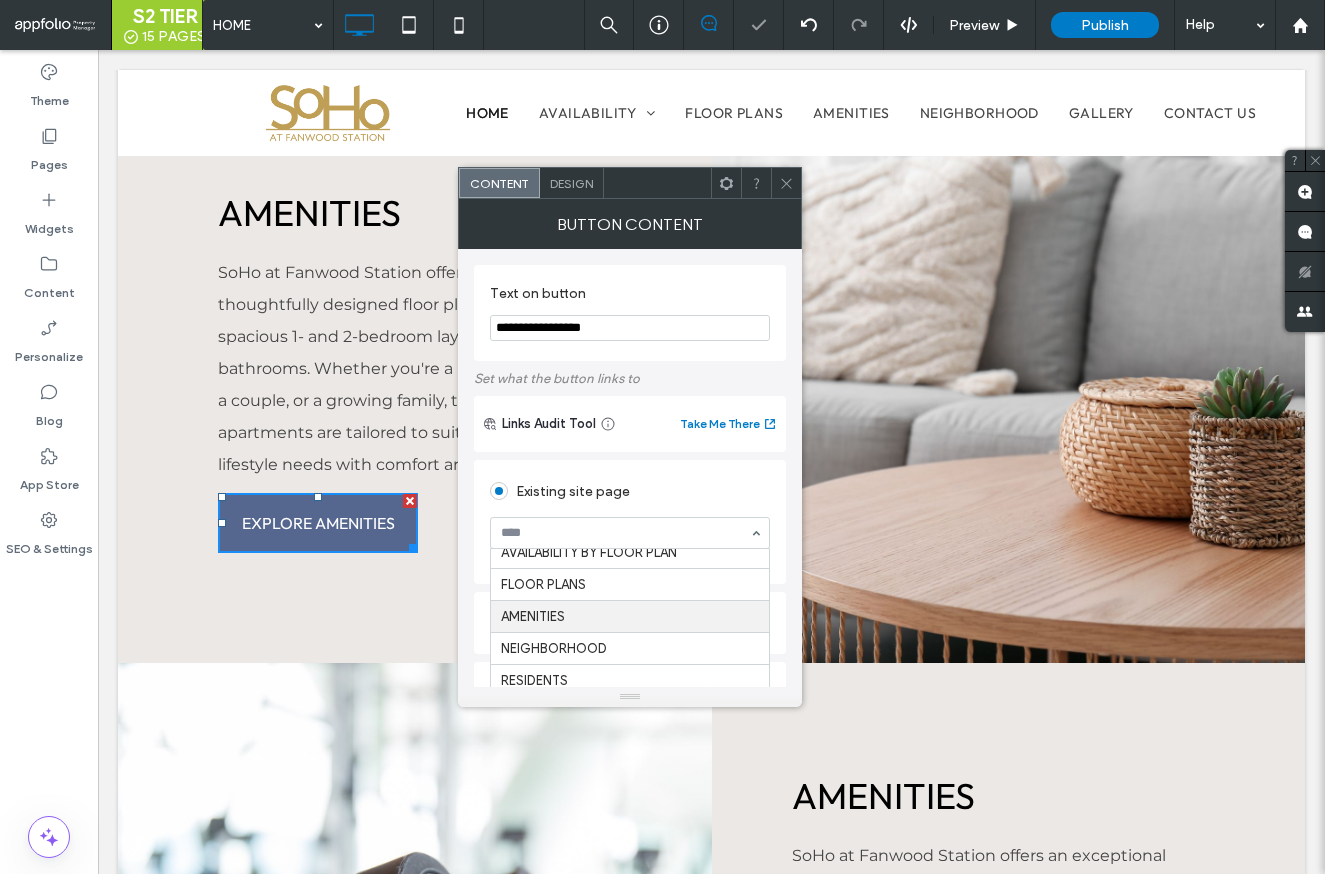 scroll, scrollTop: 77, scrollLeft: 0, axis: vertical 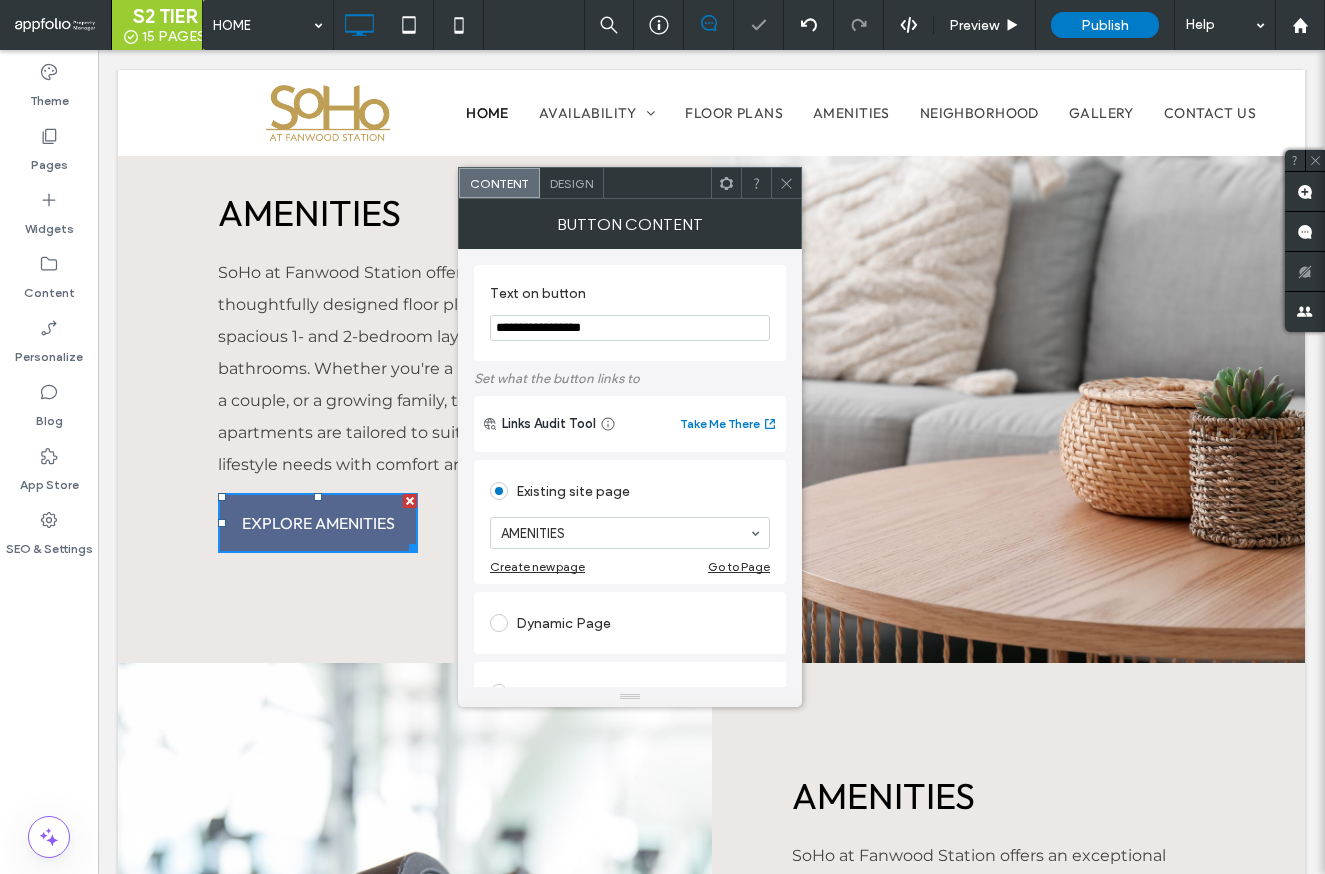 click 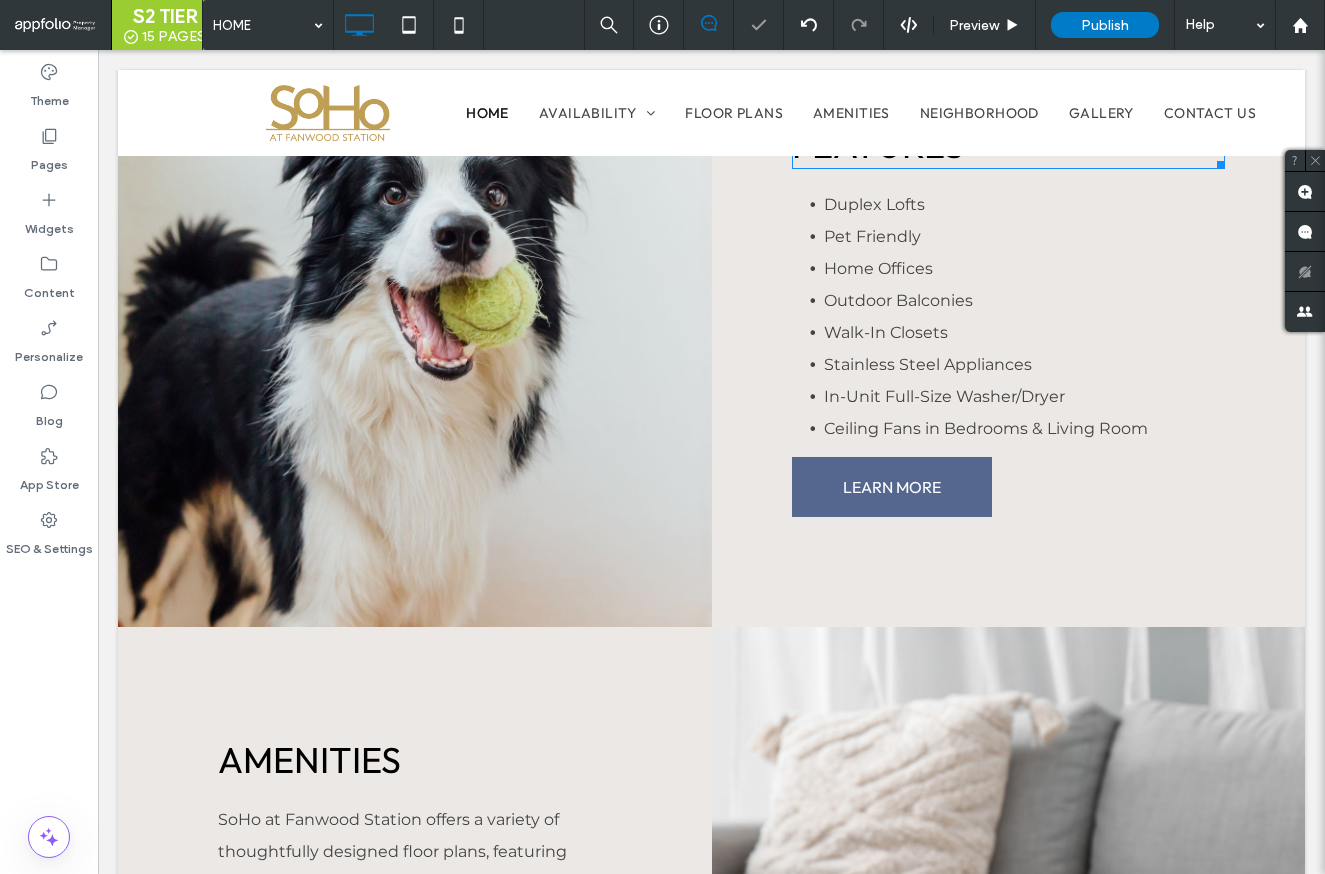 scroll, scrollTop: 2172, scrollLeft: 0, axis: vertical 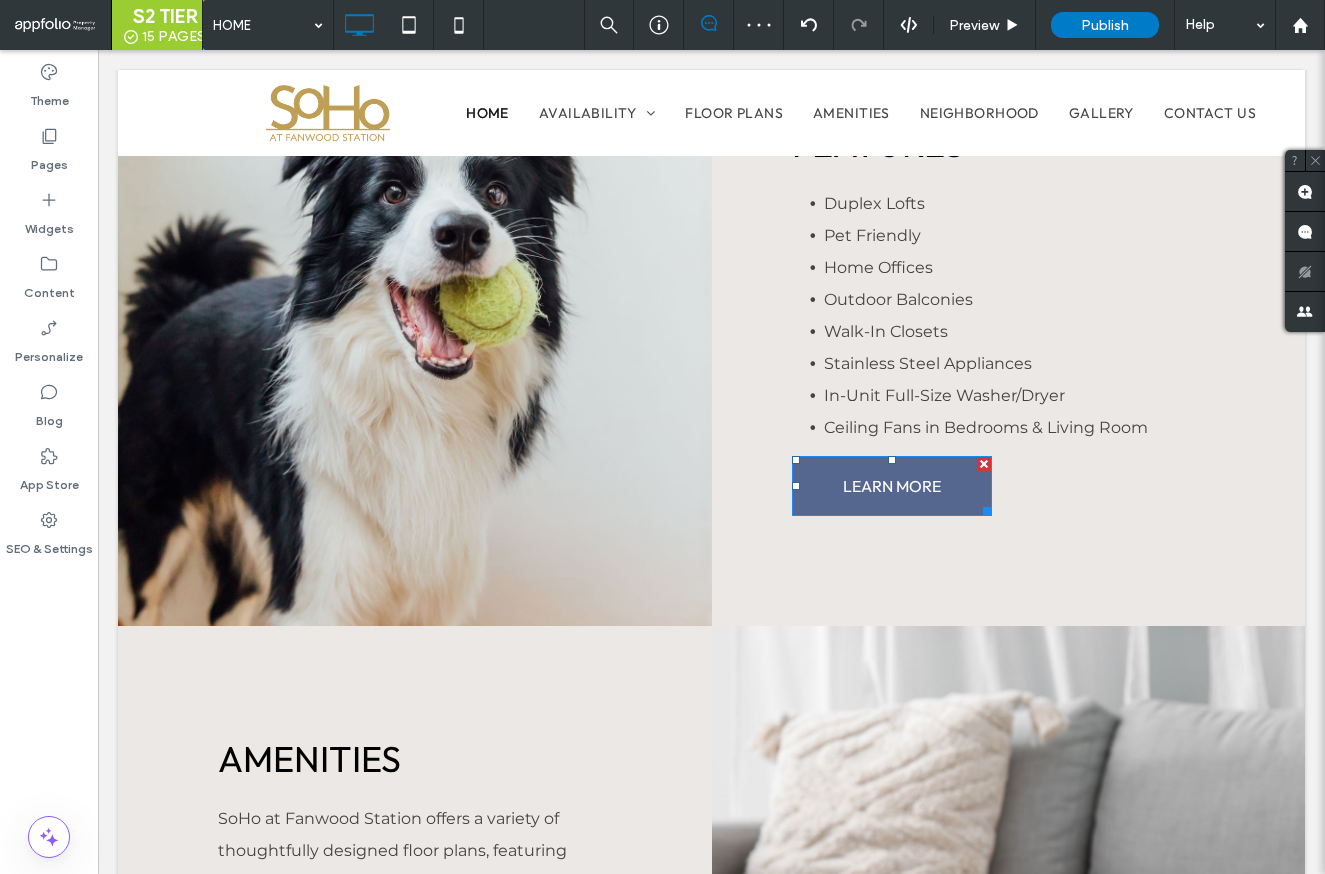 click on "LEARN MORE" at bounding box center [892, 486] 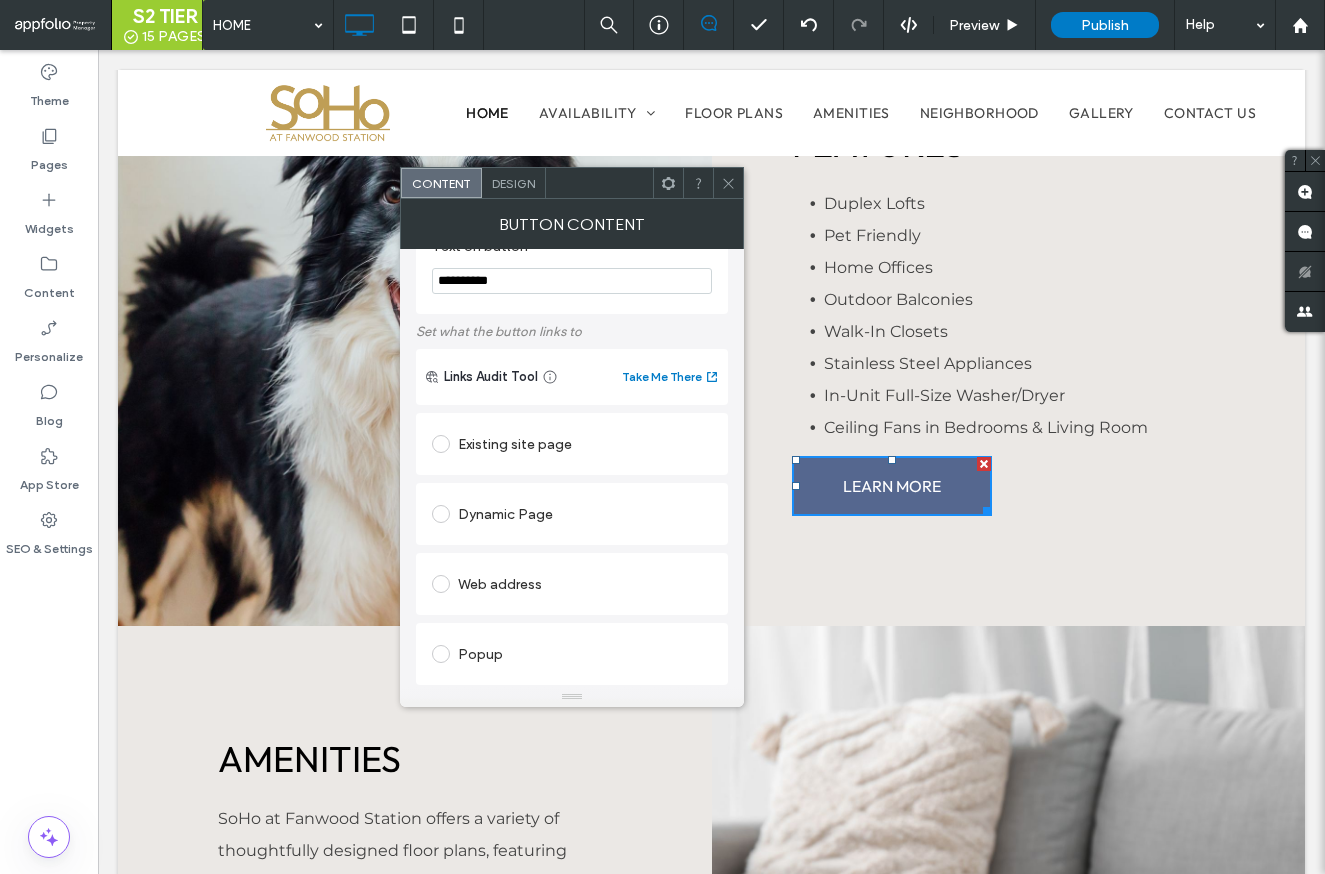scroll, scrollTop: 0, scrollLeft: 0, axis: both 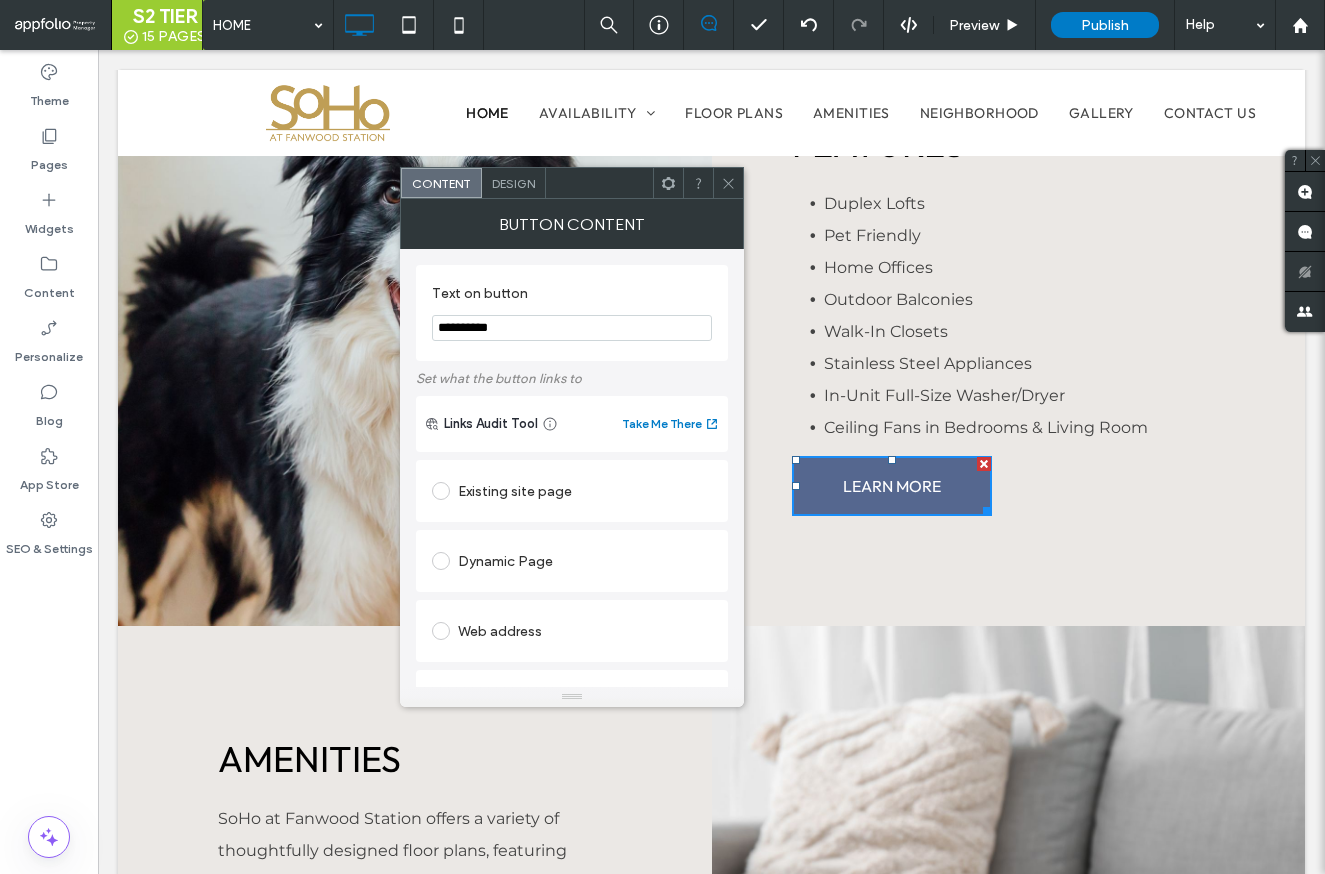 click on "Existing site page" at bounding box center (572, 491) 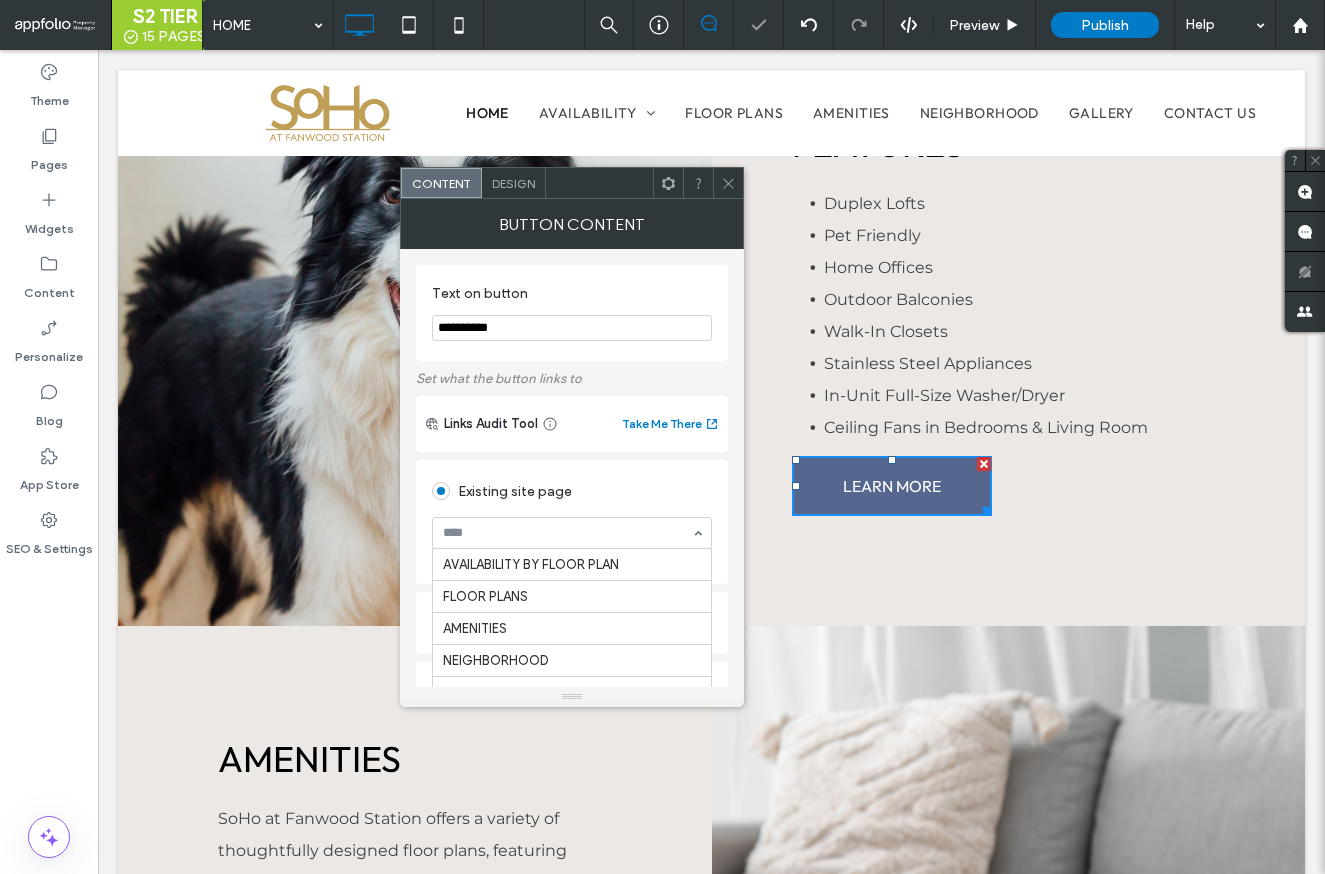 scroll, scrollTop: 71, scrollLeft: 0, axis: vertical 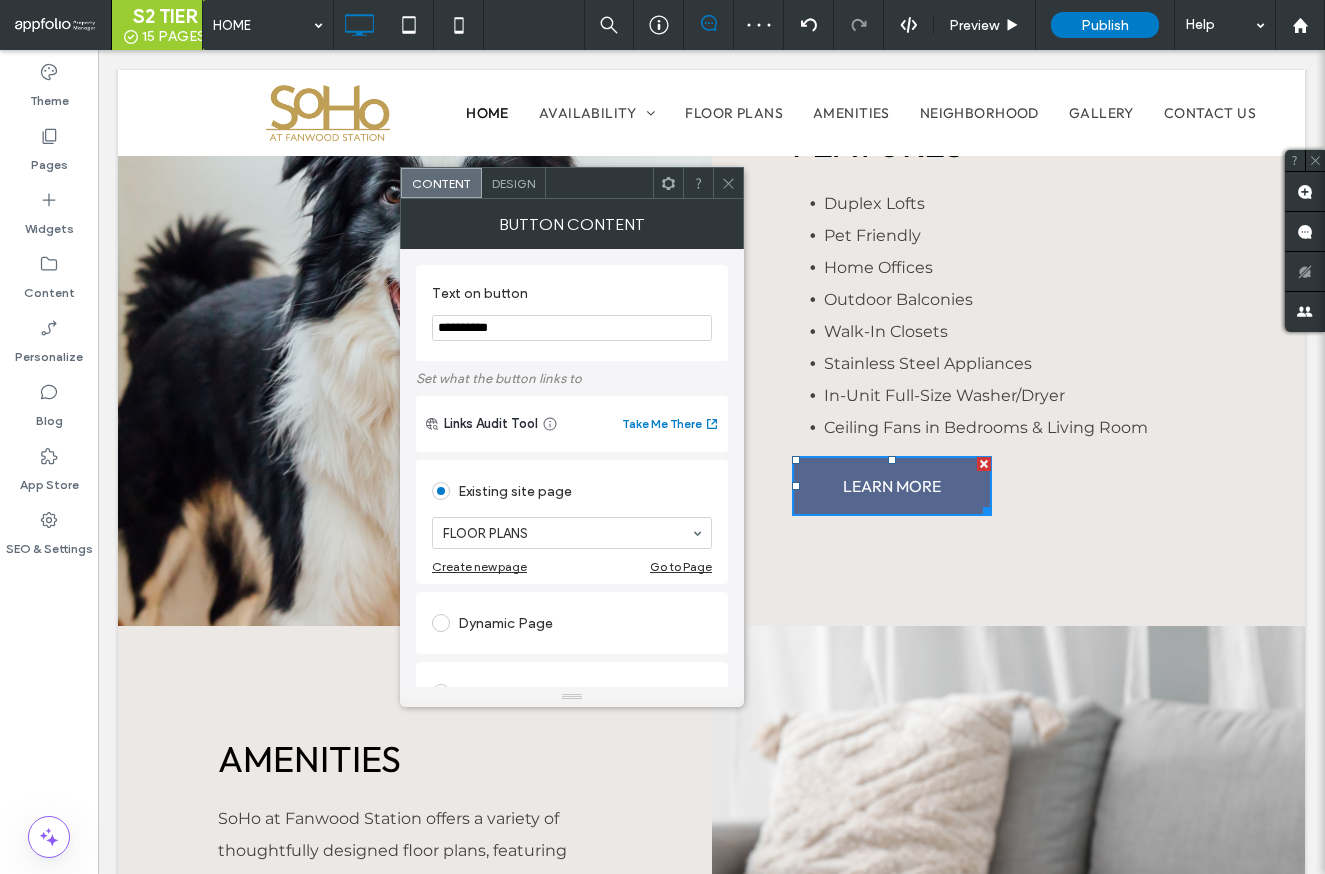 click 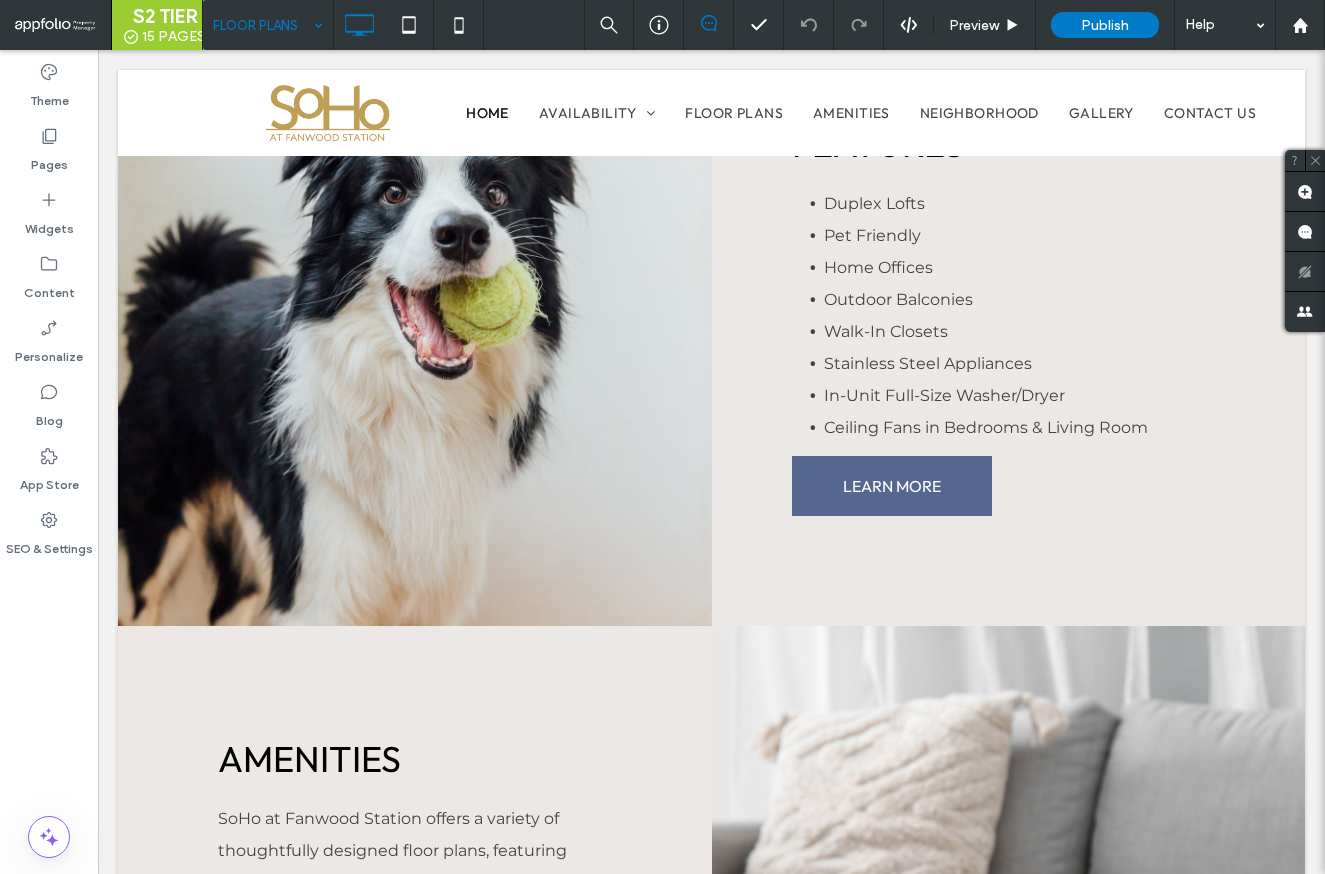 click at bounding box center (263, 25) 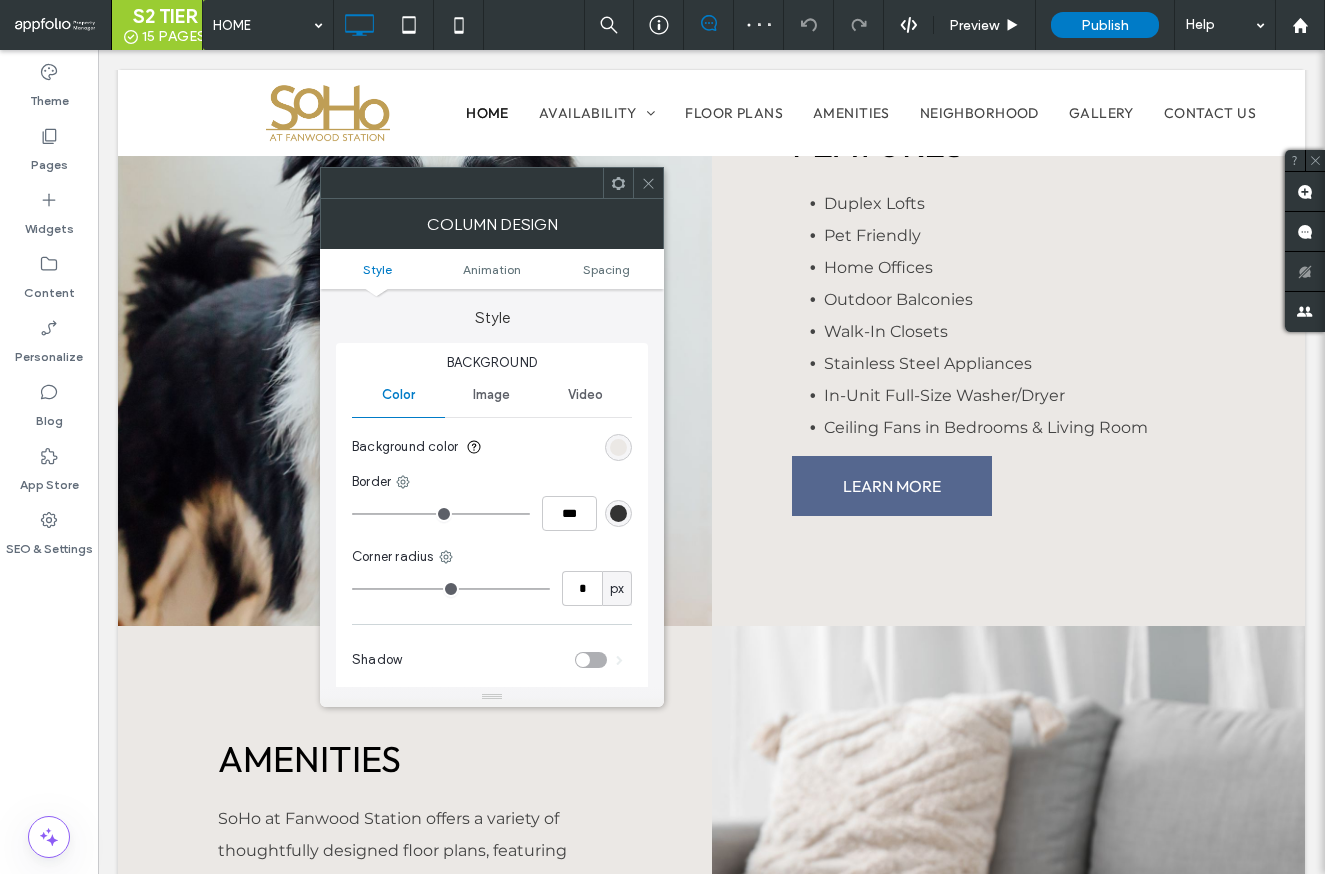 click 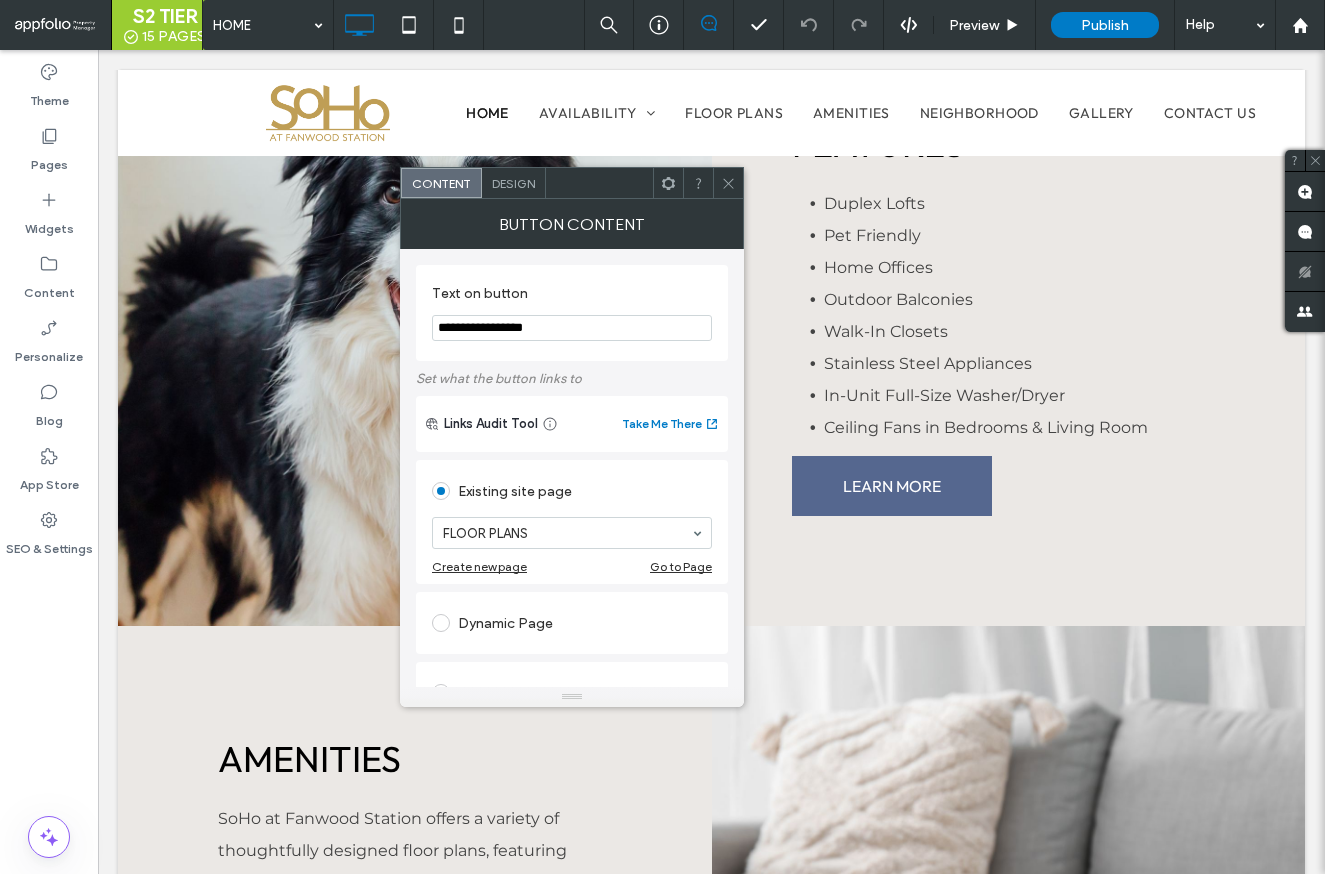type on "**********" 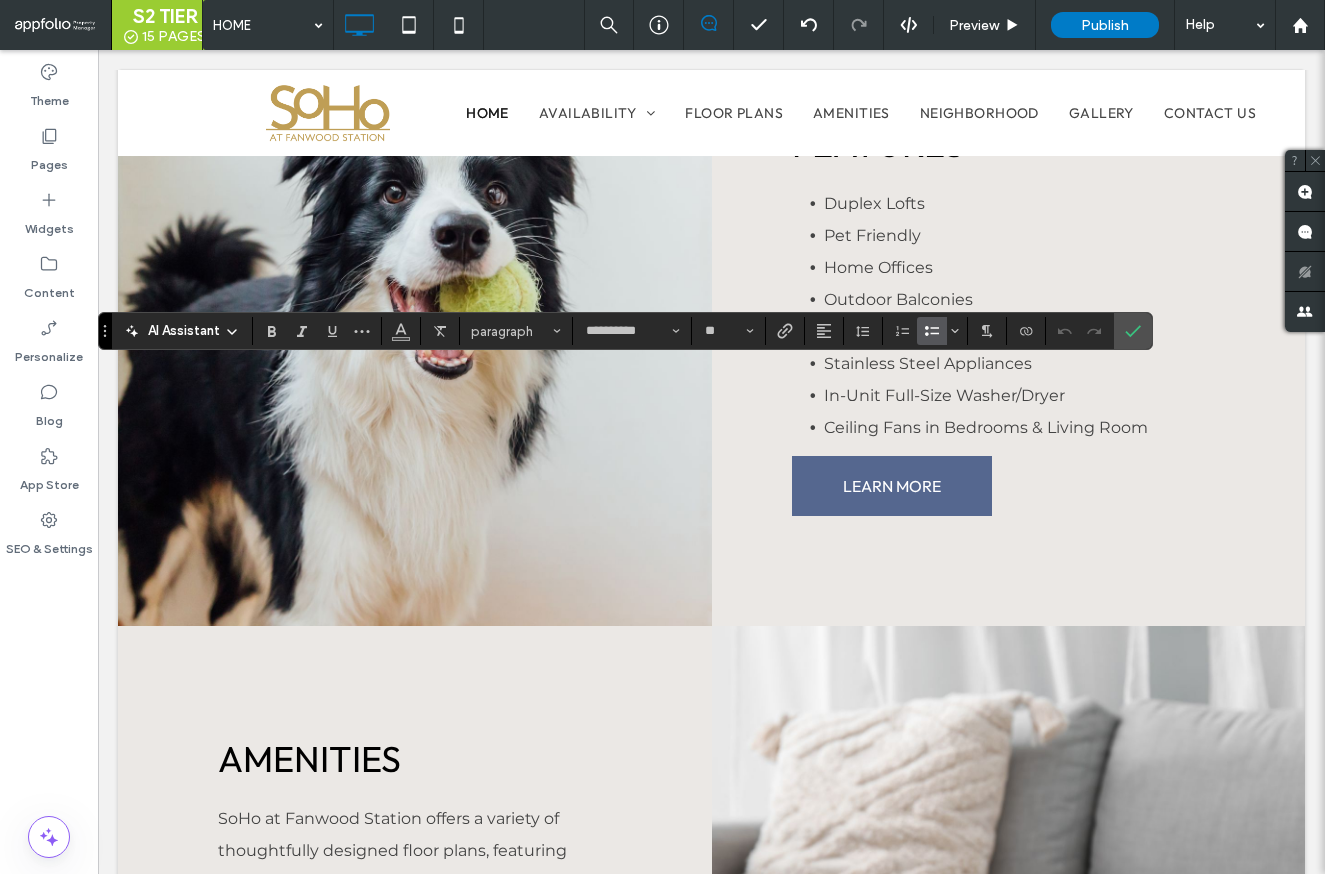 click 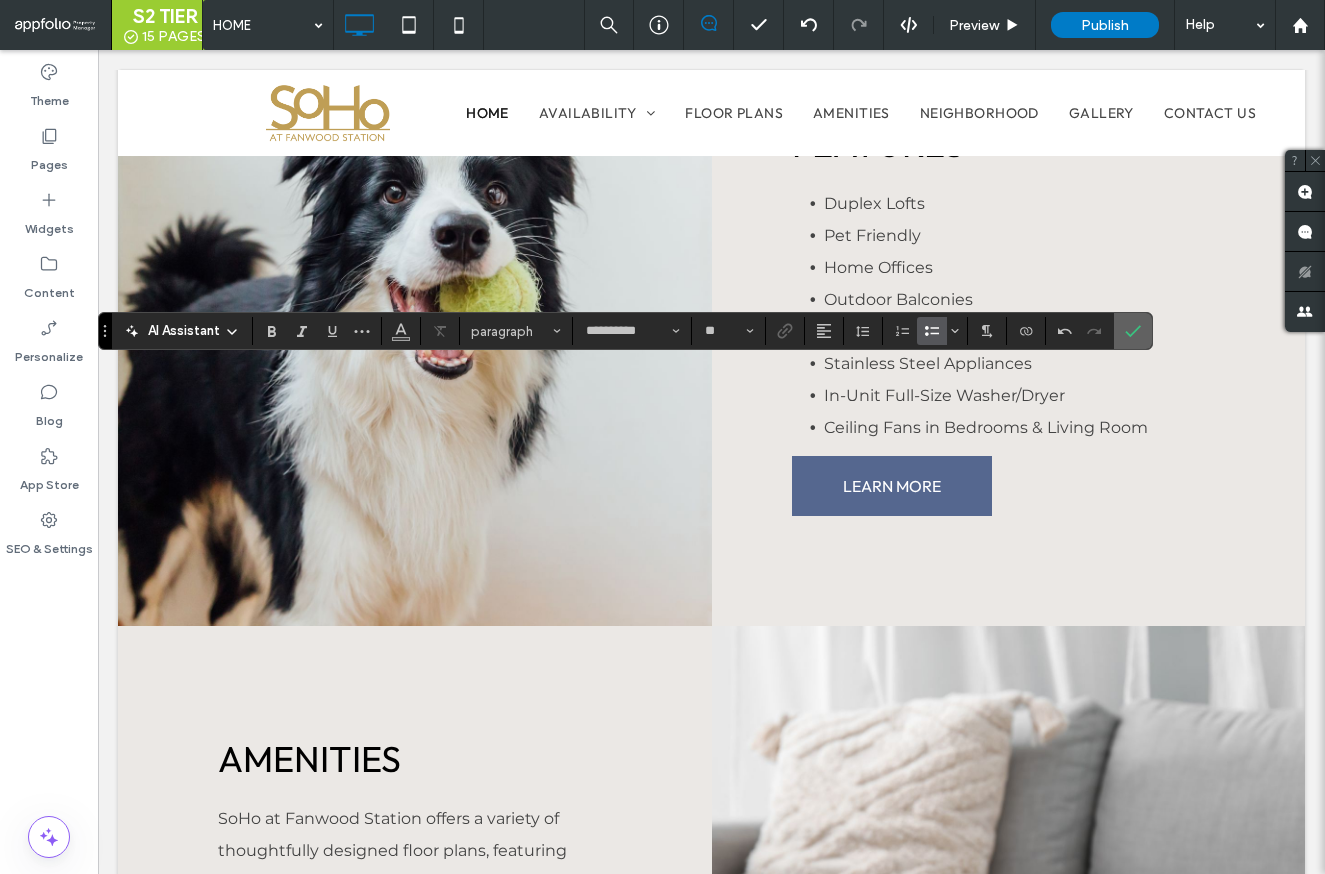 click at bounding box center (1133, 331) 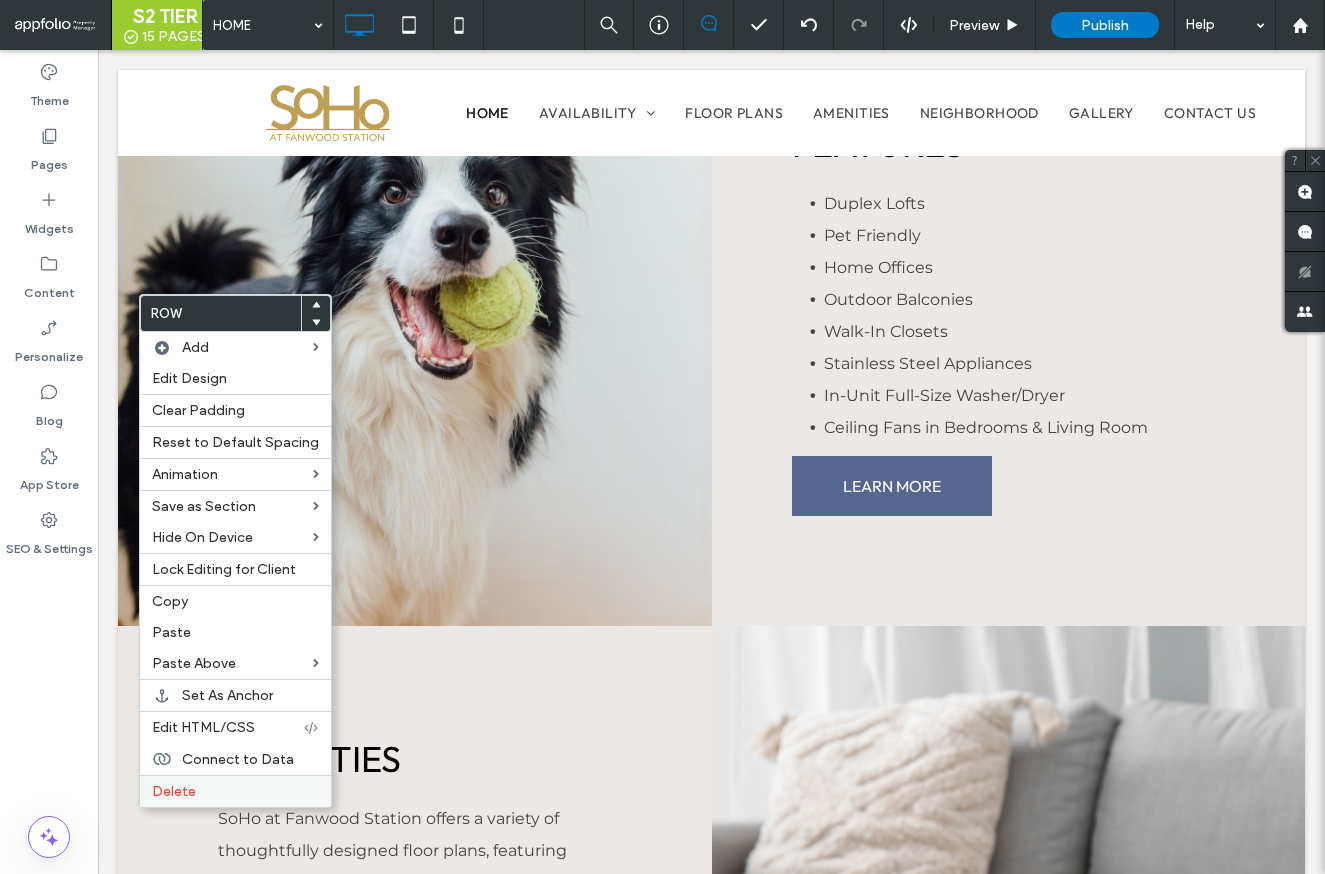 click on "Delete" at bounding box center (235, 791) 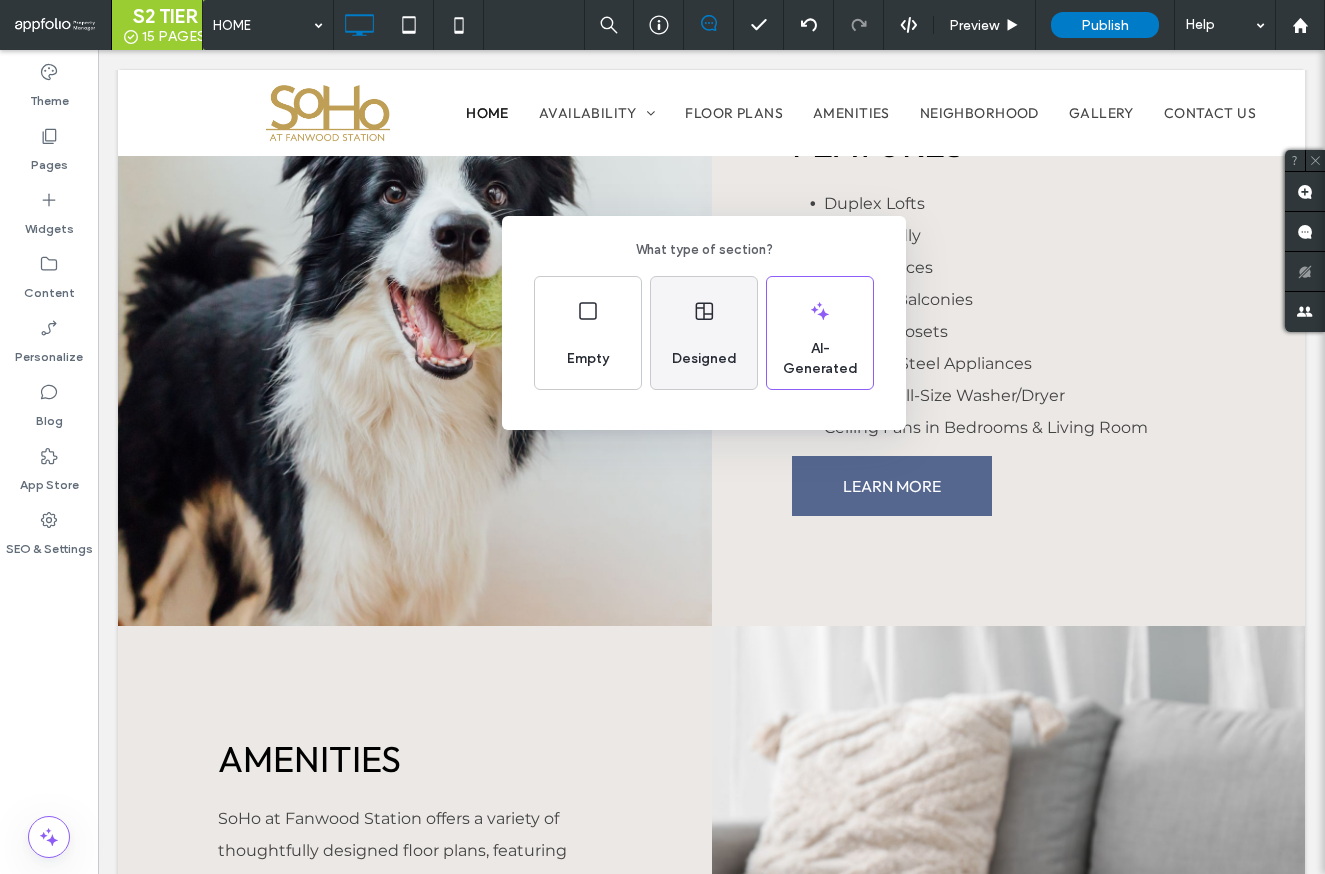 click on "Designed" at bounding box center [704, 359] 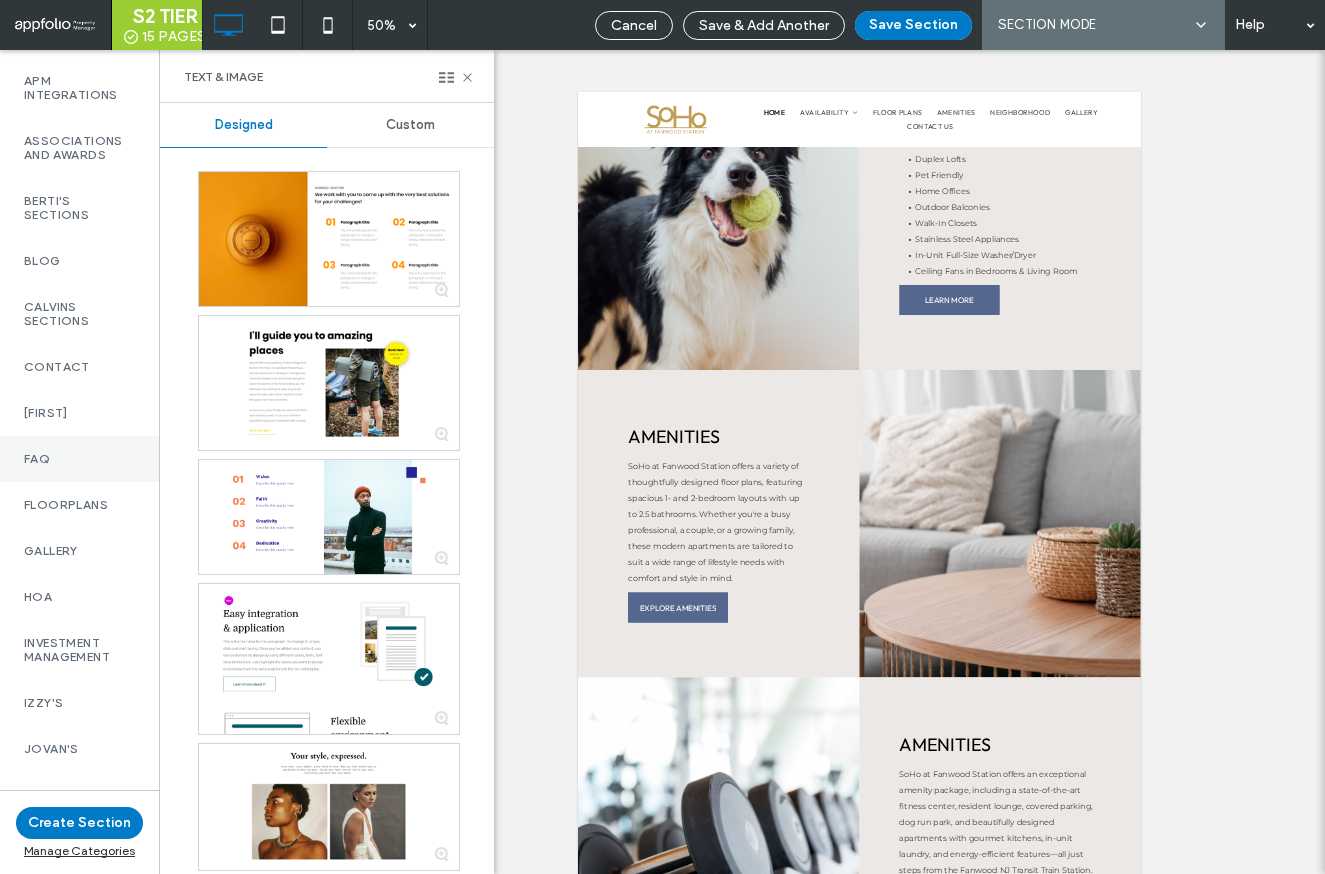 scroll, scrollTop: 1075, scrollLeft: 0, axis: vertical 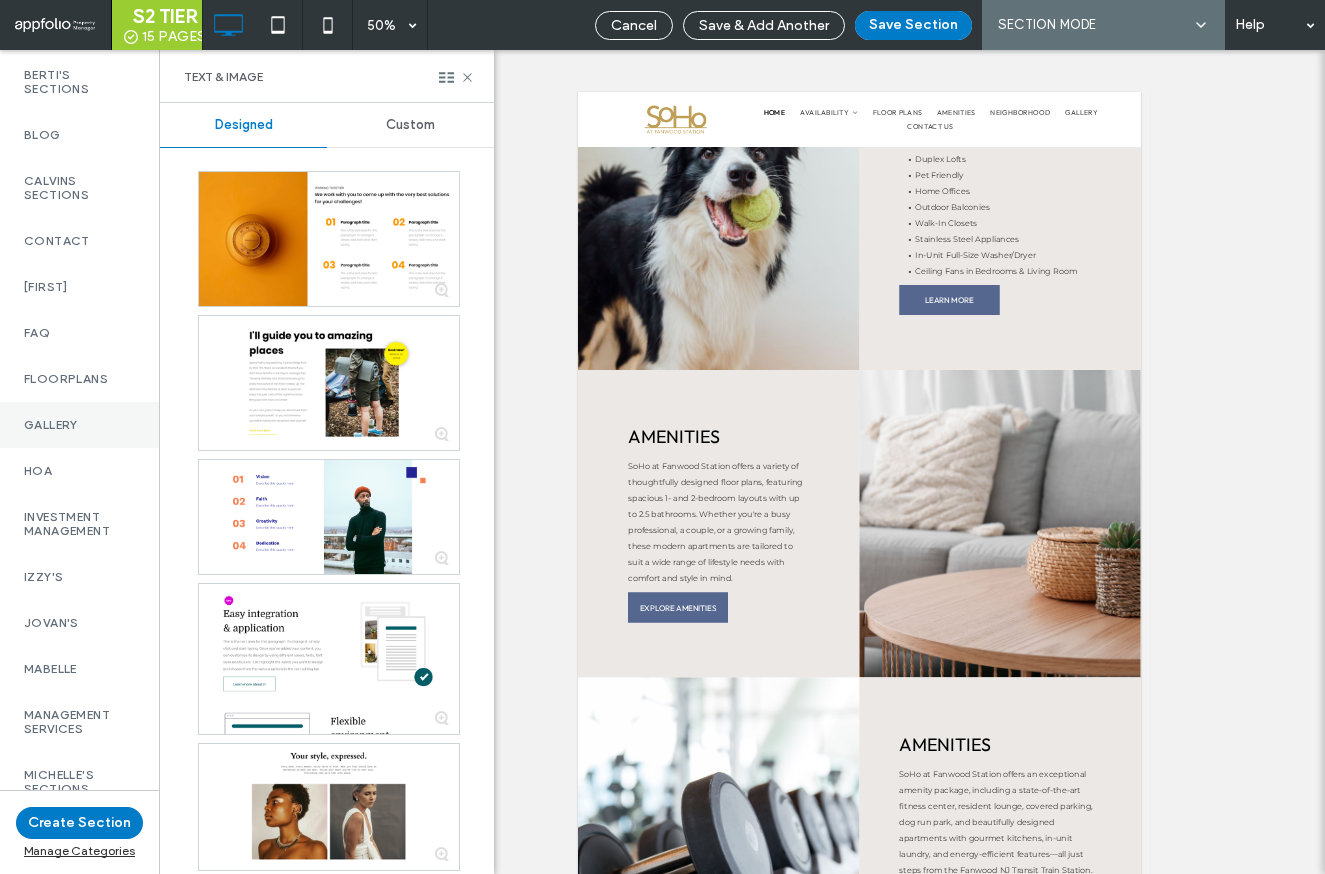 click on "Gallery" at bounding box center [79, 425] 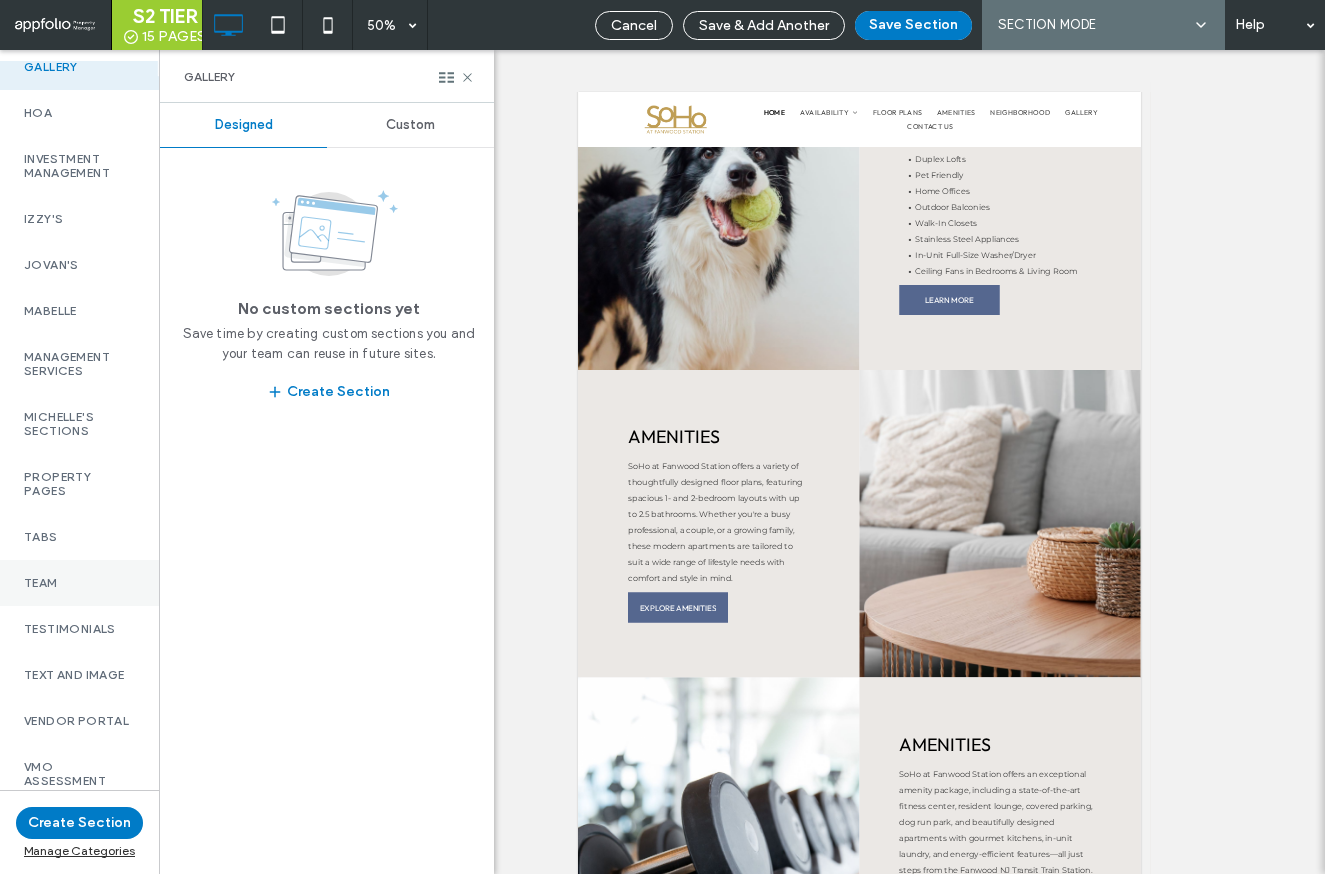 scroll, scrollTop: 1486, scrollLeft: 0, axis: vertical 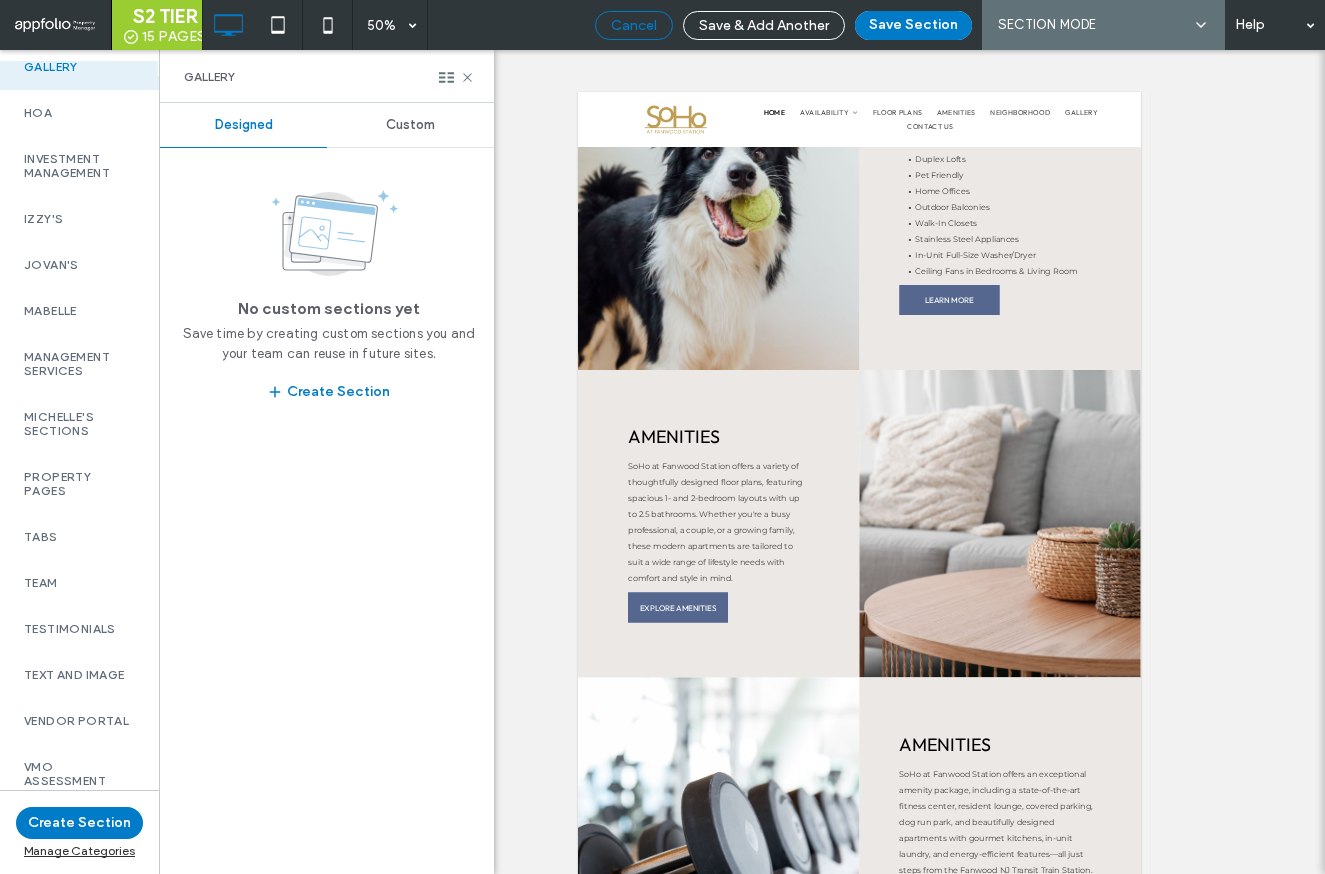 click on "Cancel" at bounding box center (634, 25) 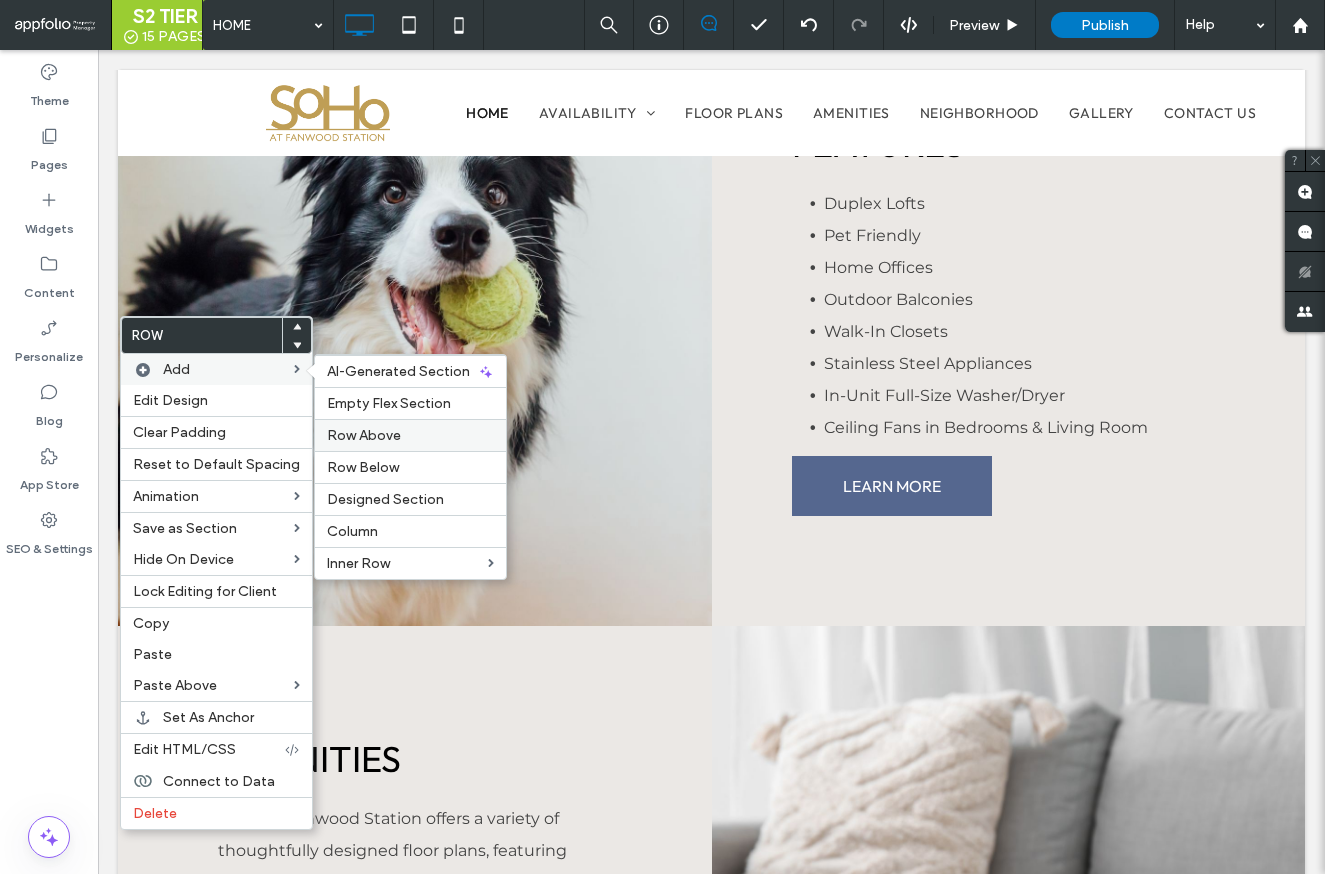 click on "Row Above" at bounding box center [364, 435] 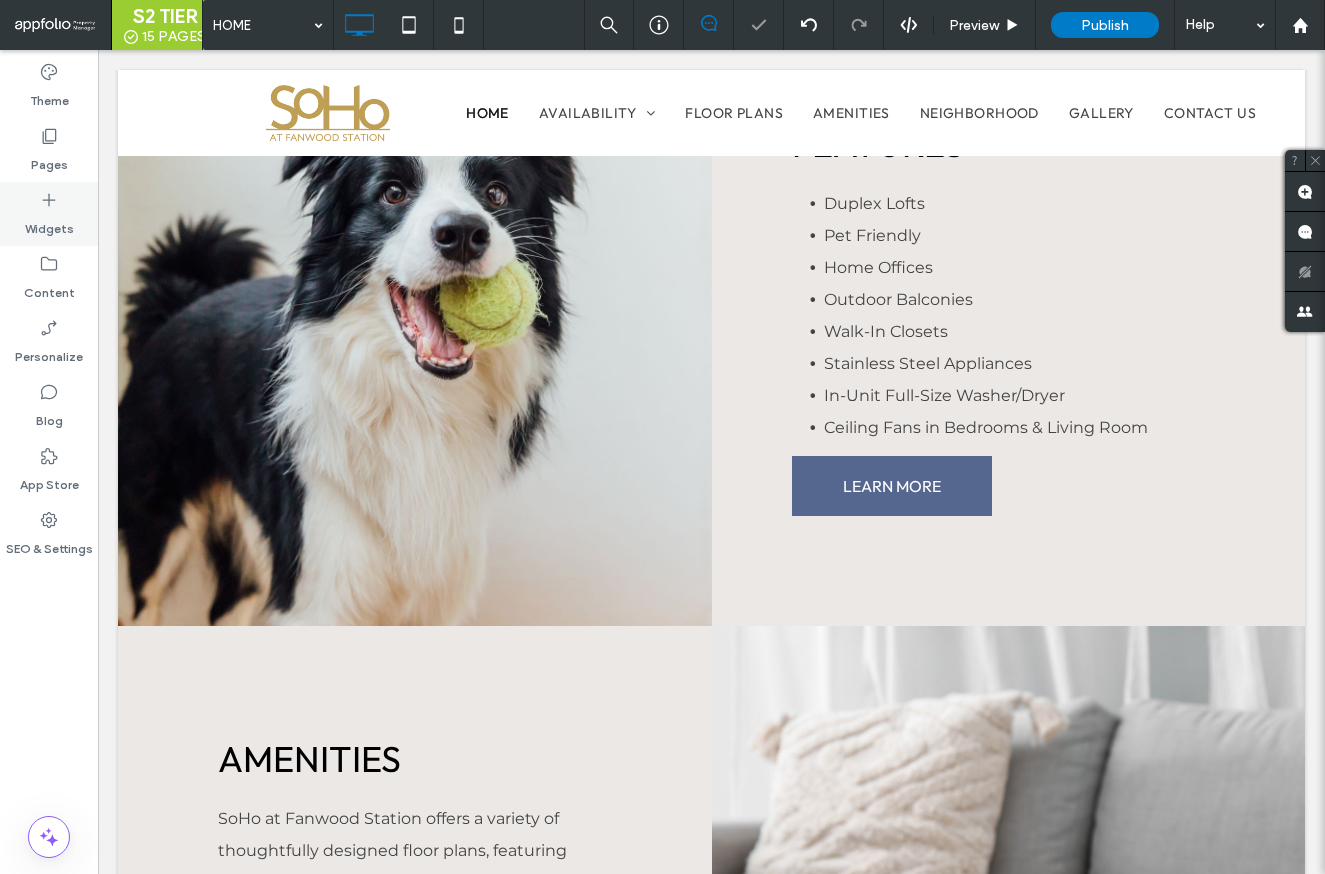 click on "Widgets" at bounding box center (49, 224) 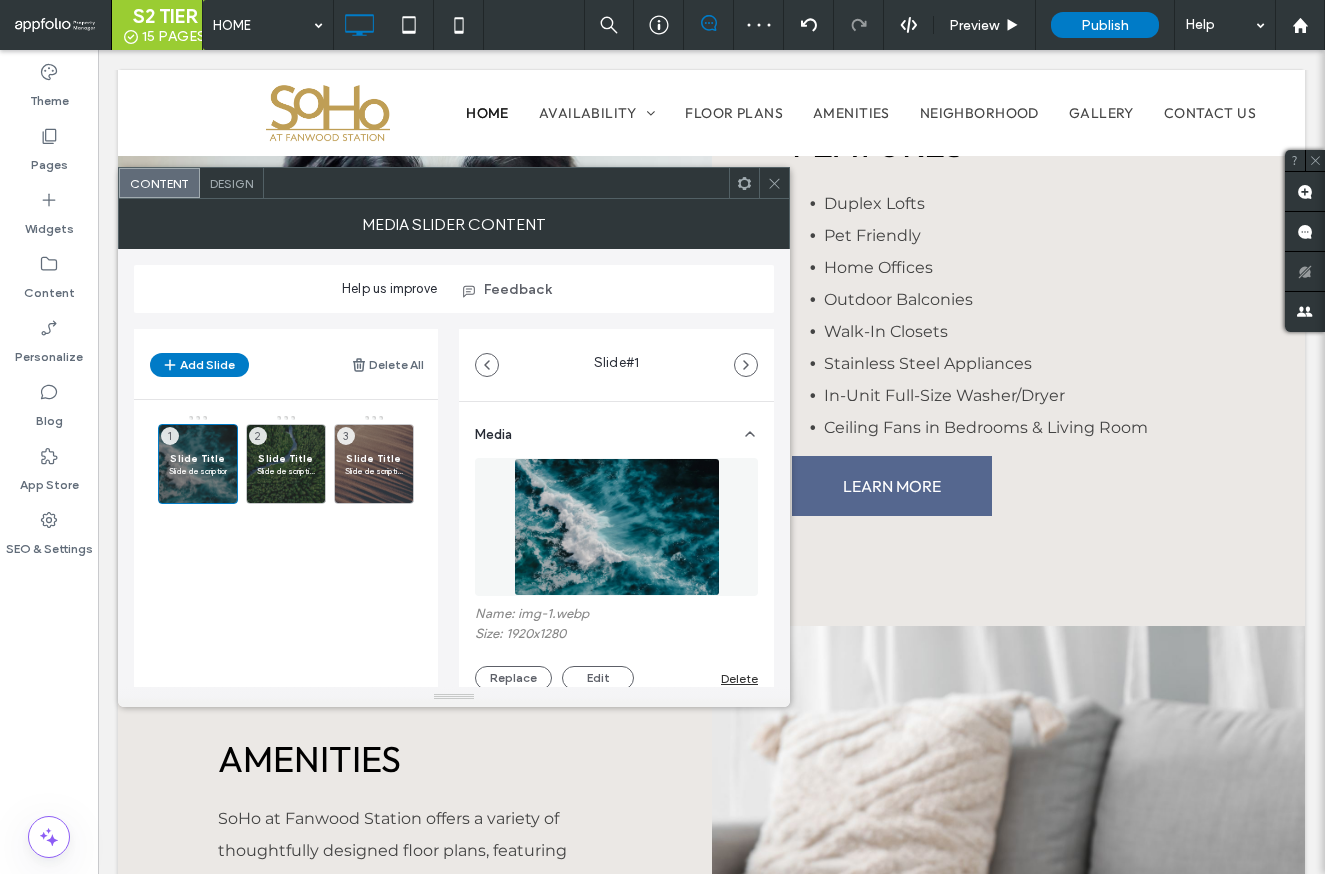 click 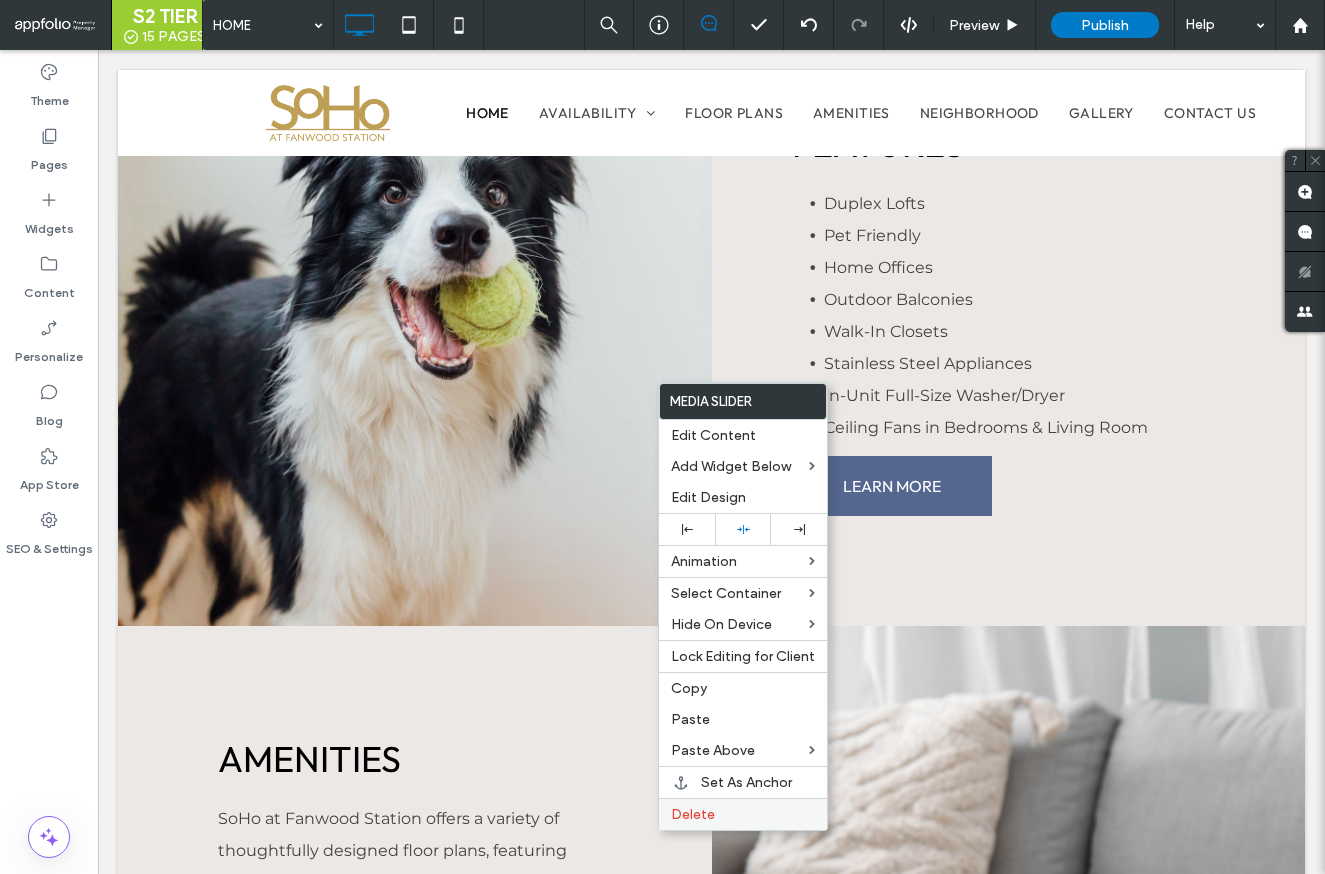 click on "Delete" at bounding box center (743, 814) 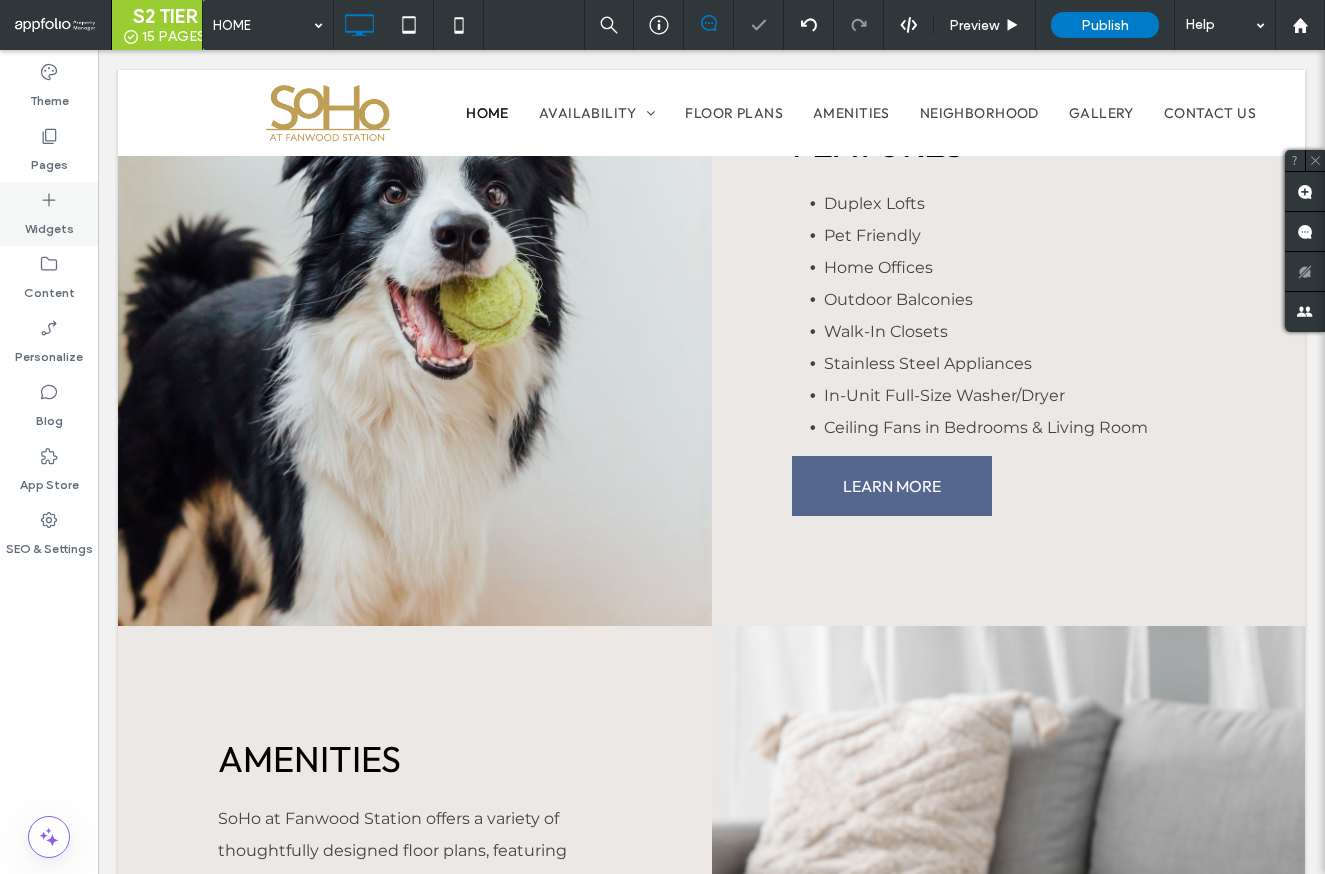 click on "Widgets" at bounding box center (49, 224) 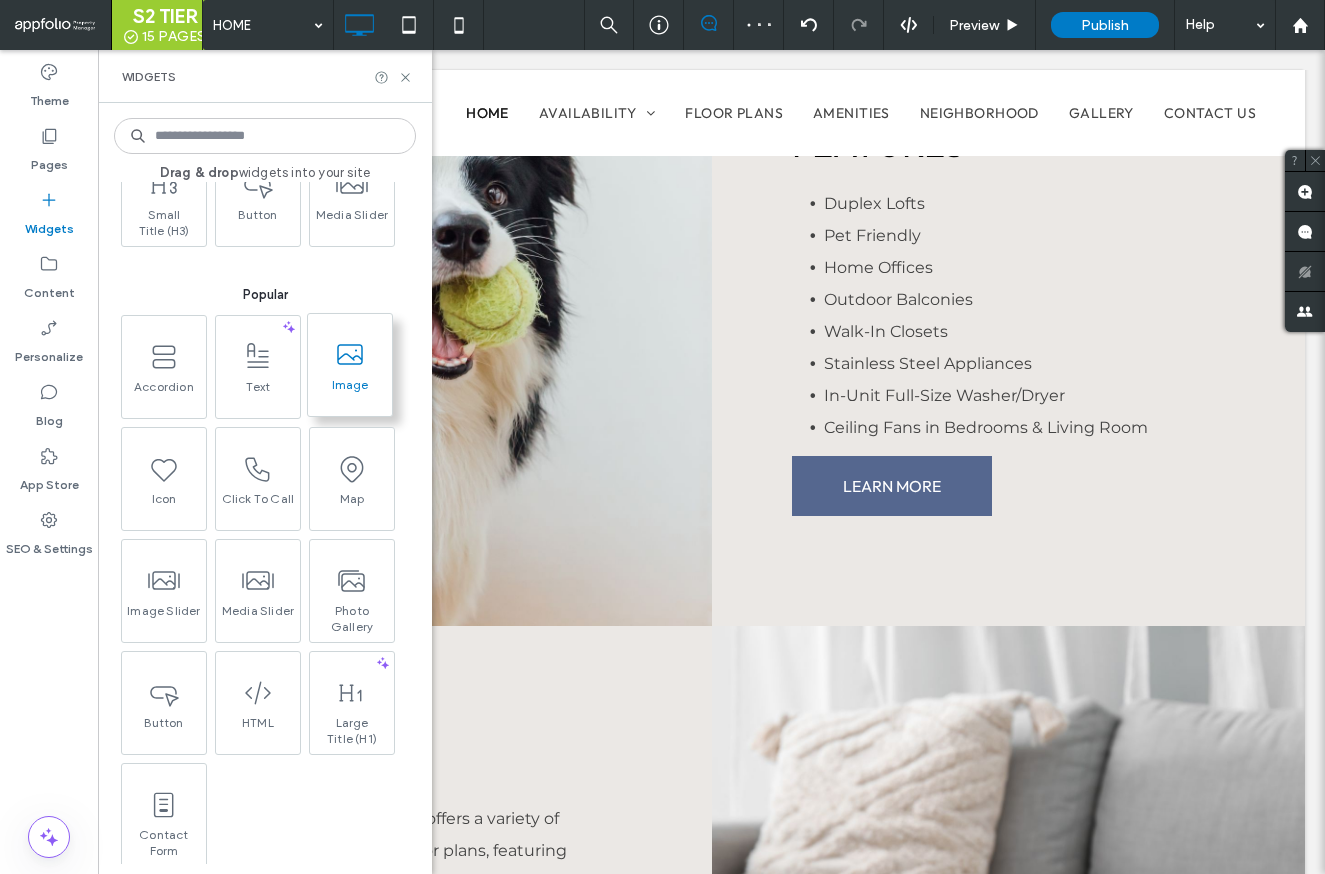 scroll, scrollTop: 218, scrollLeft: 0, axis: vertical 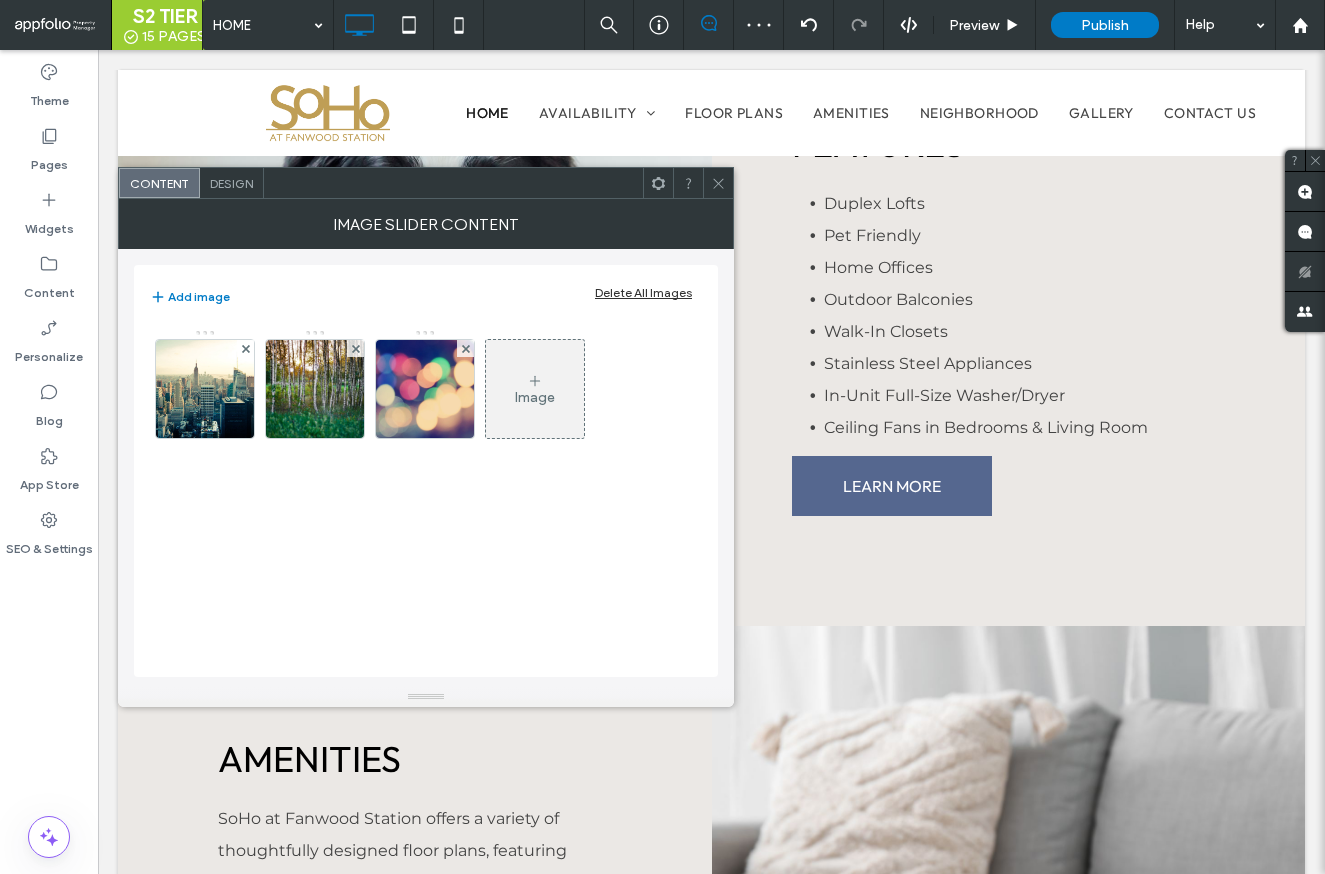 click on "Design" at bounding box center [231, 183] 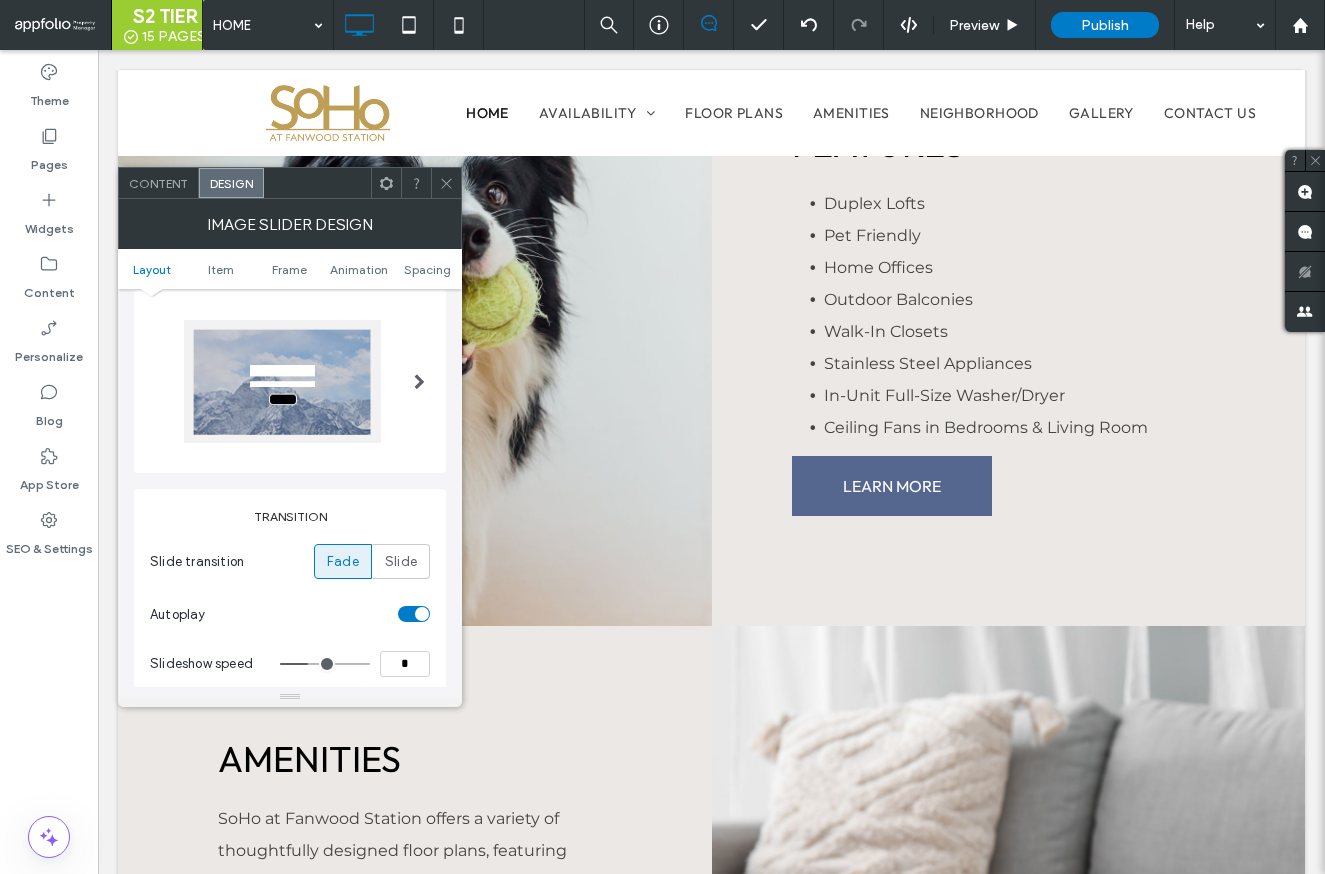 scroll, scrollTop: 57, scrollLeft: 0, axis: vertical 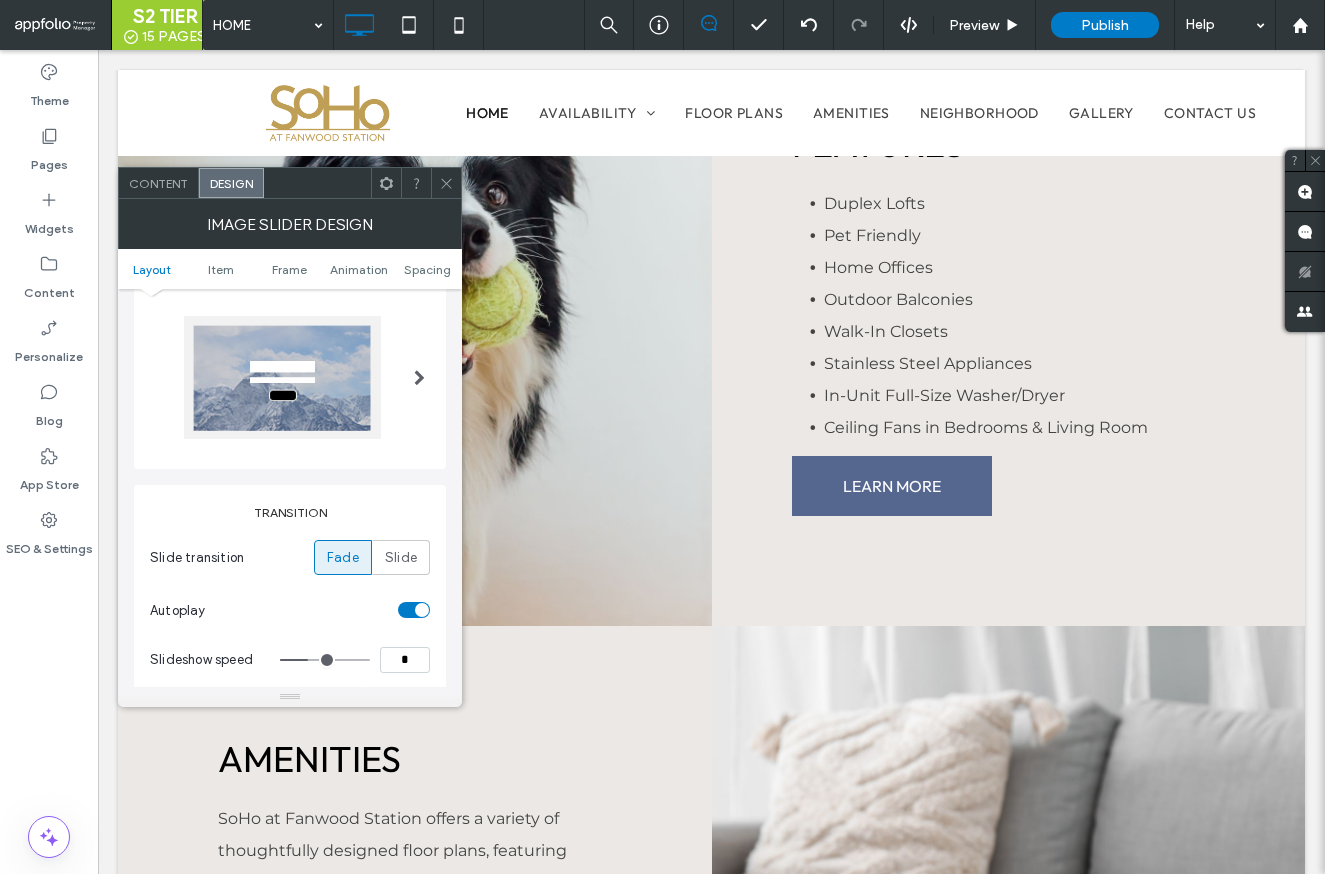click at bounding box center [419, 377] 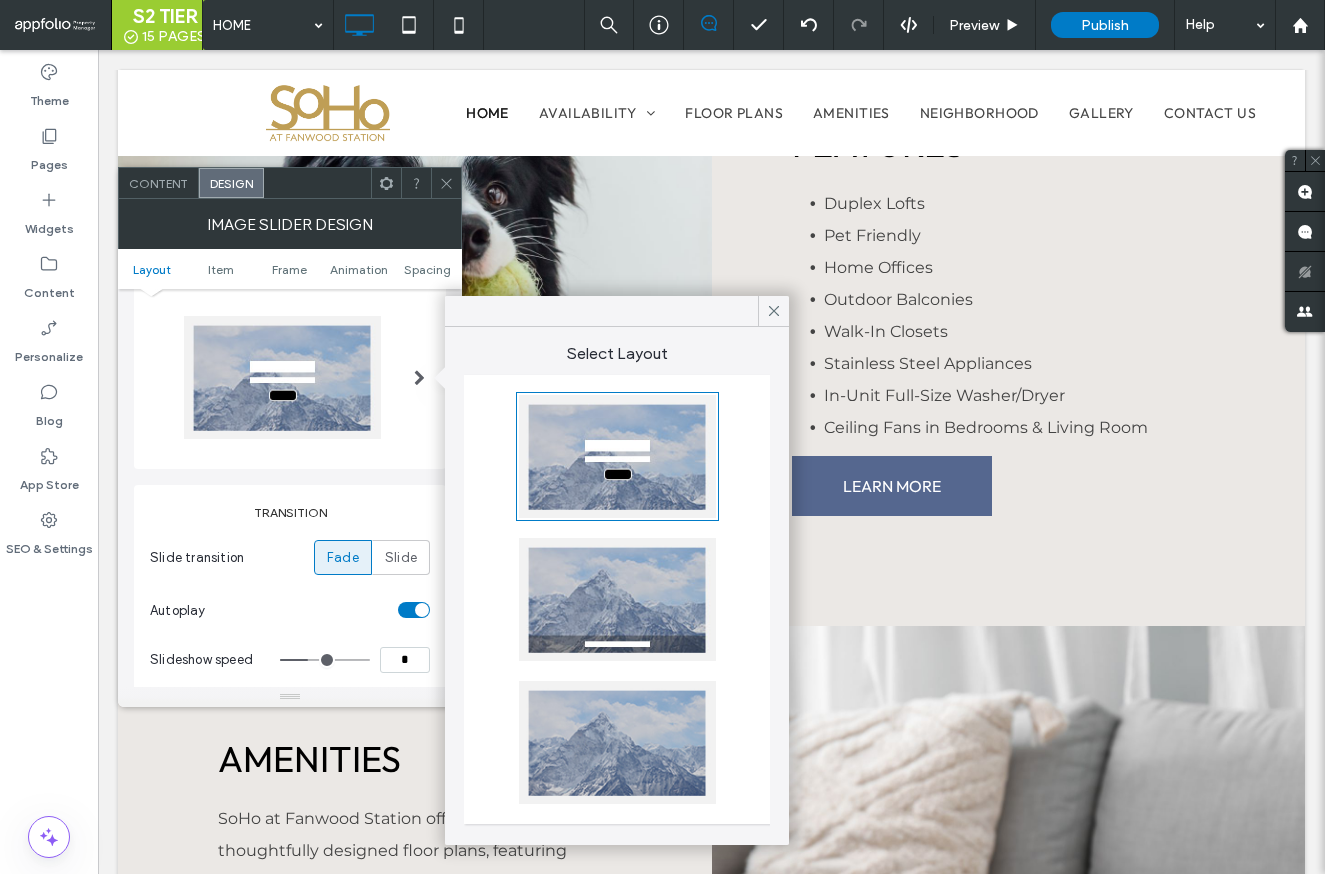 click at bounding box center [617, 742] 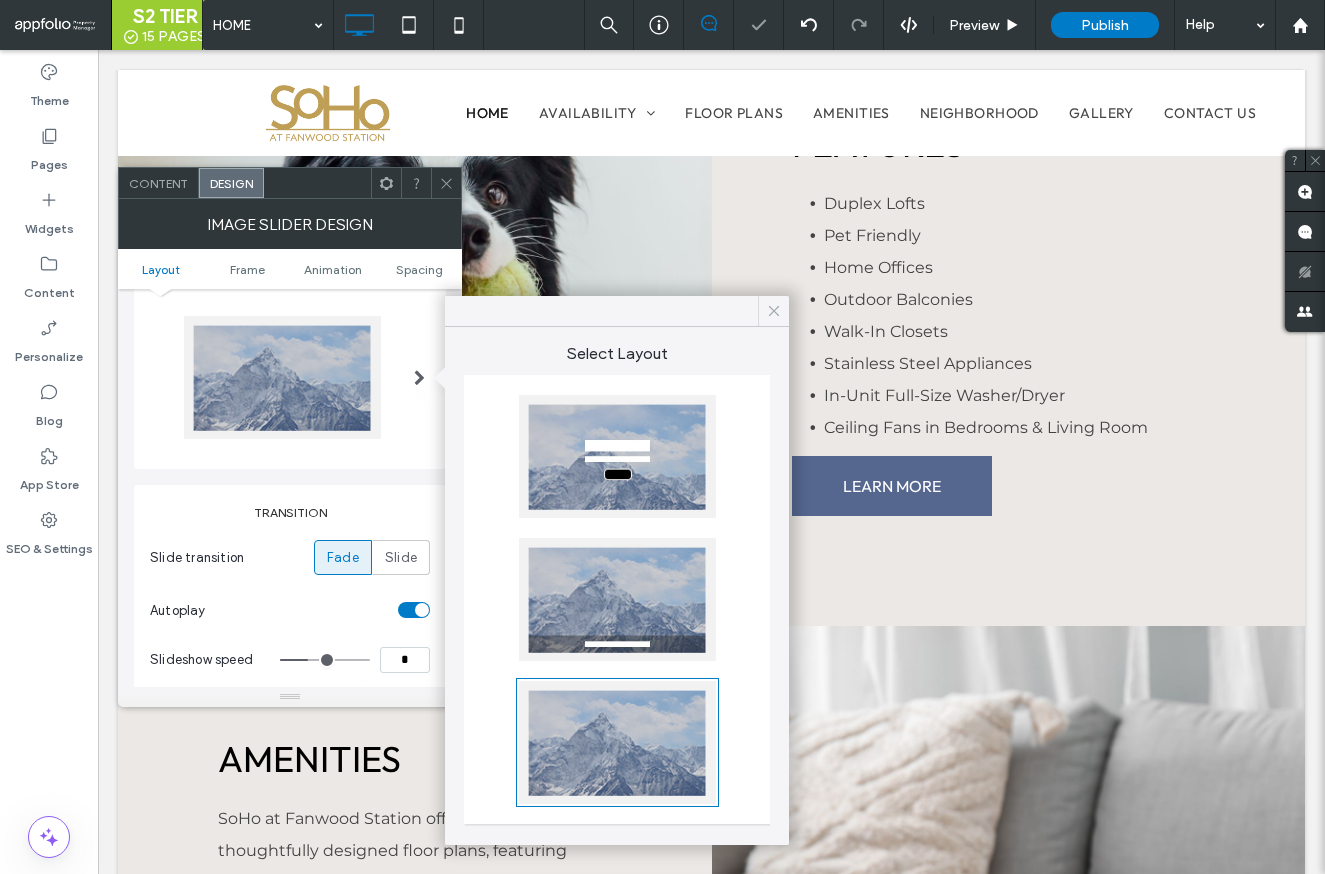 click 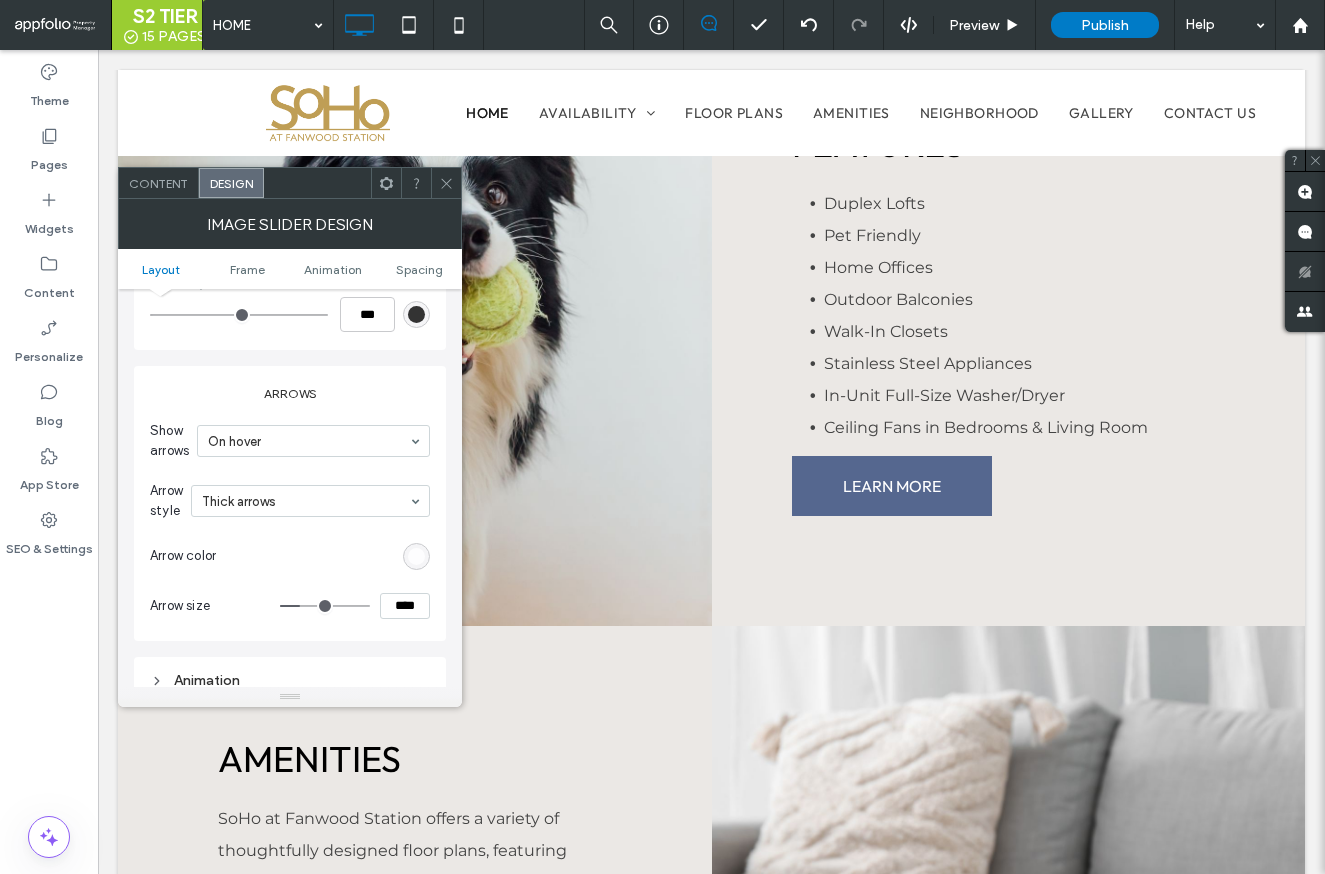 scroll, scrollTop: 998, scrollLeft: 0, axis: vertical 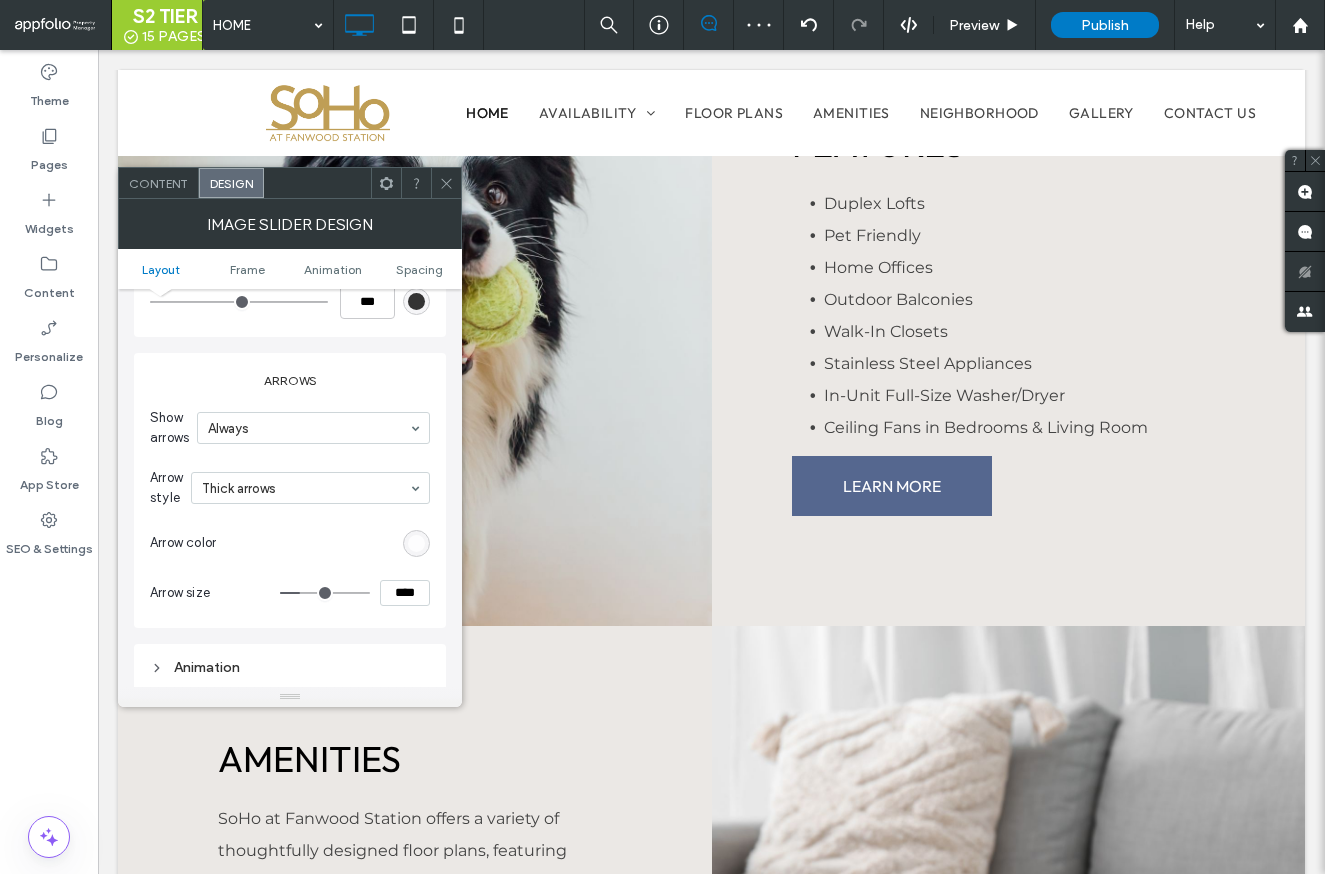 click 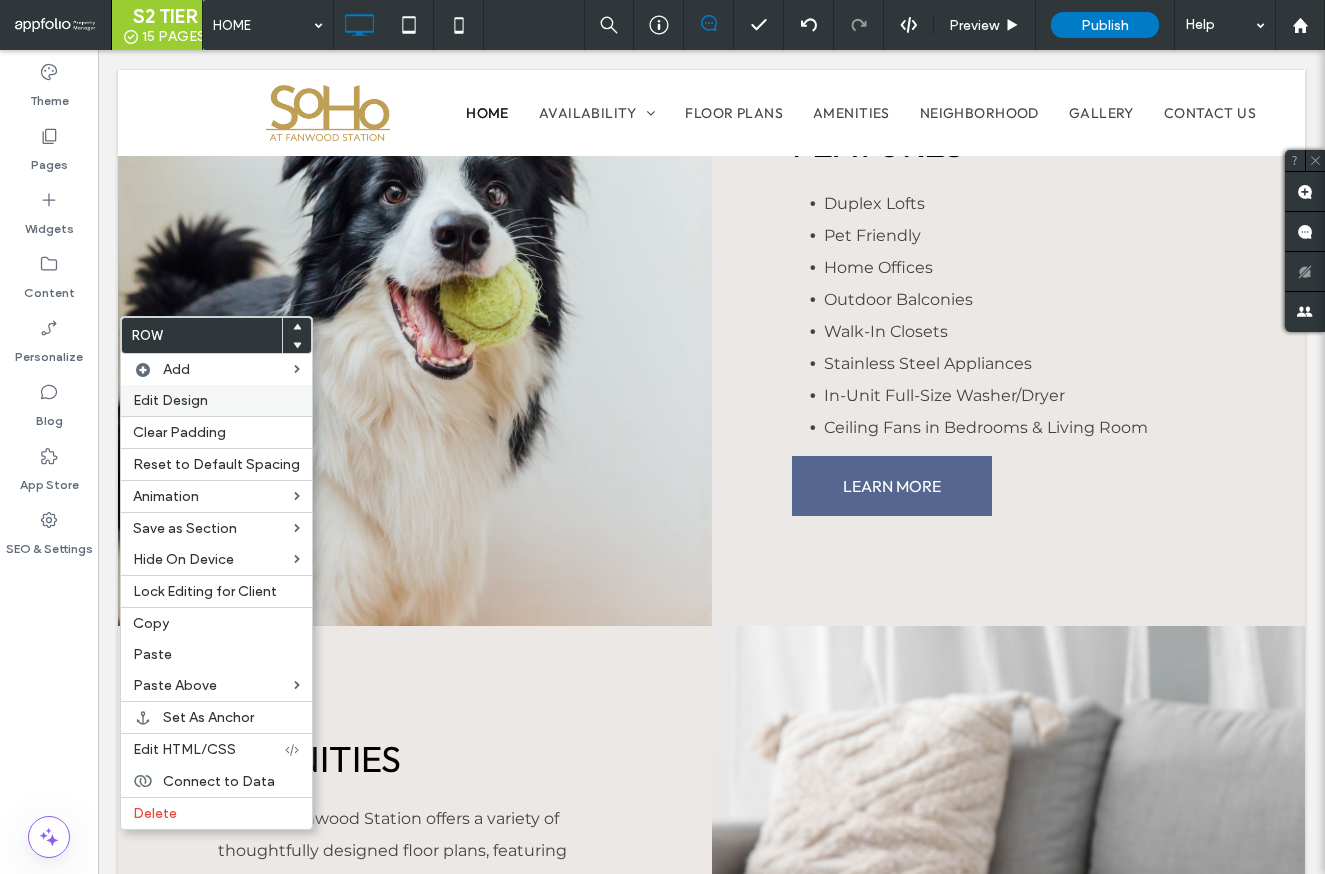 click on "Edit Design" at bounding box center [170, 400] 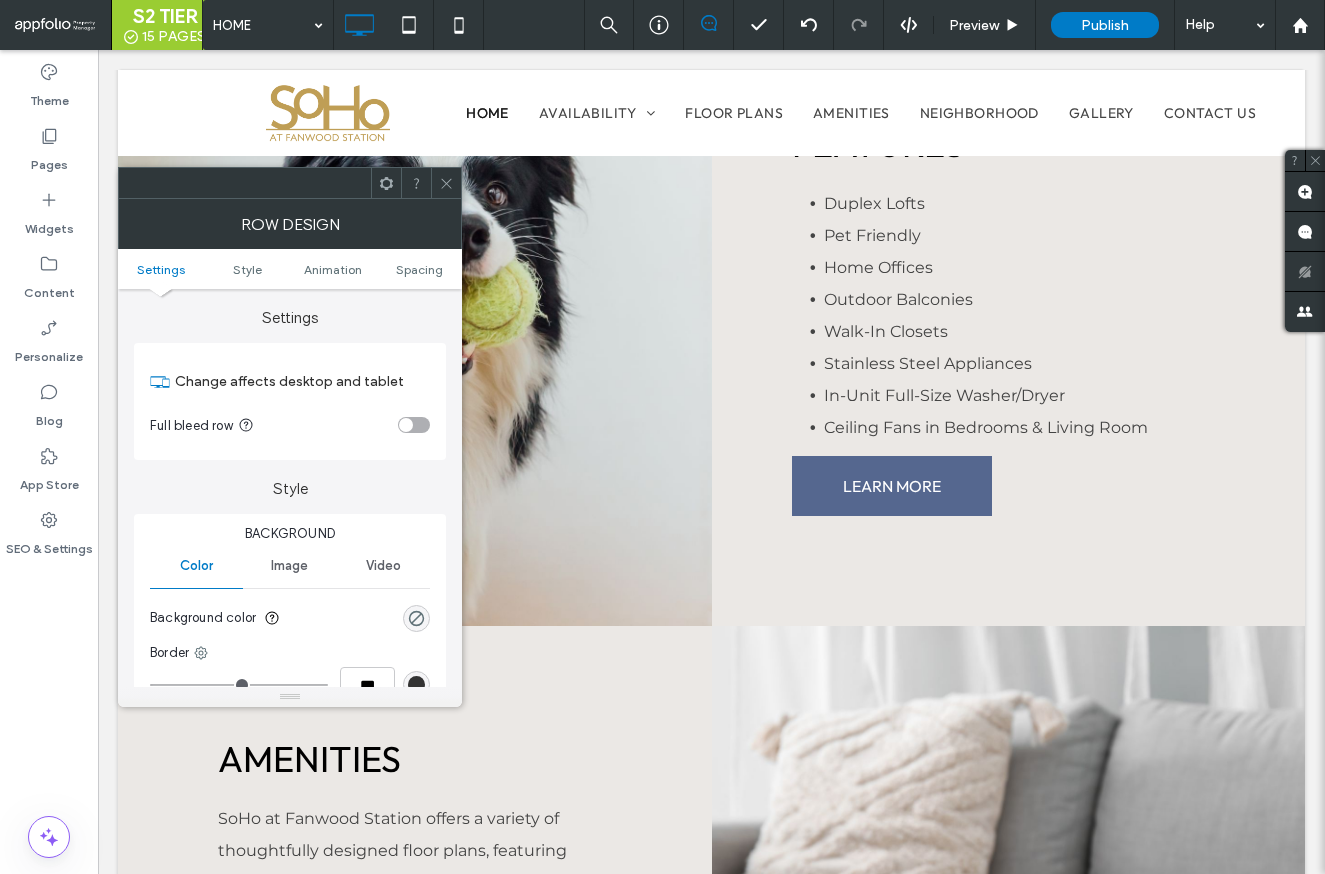 click on "Change affects desktop and tablet Full bleed row" at bounding box center (290, 401) 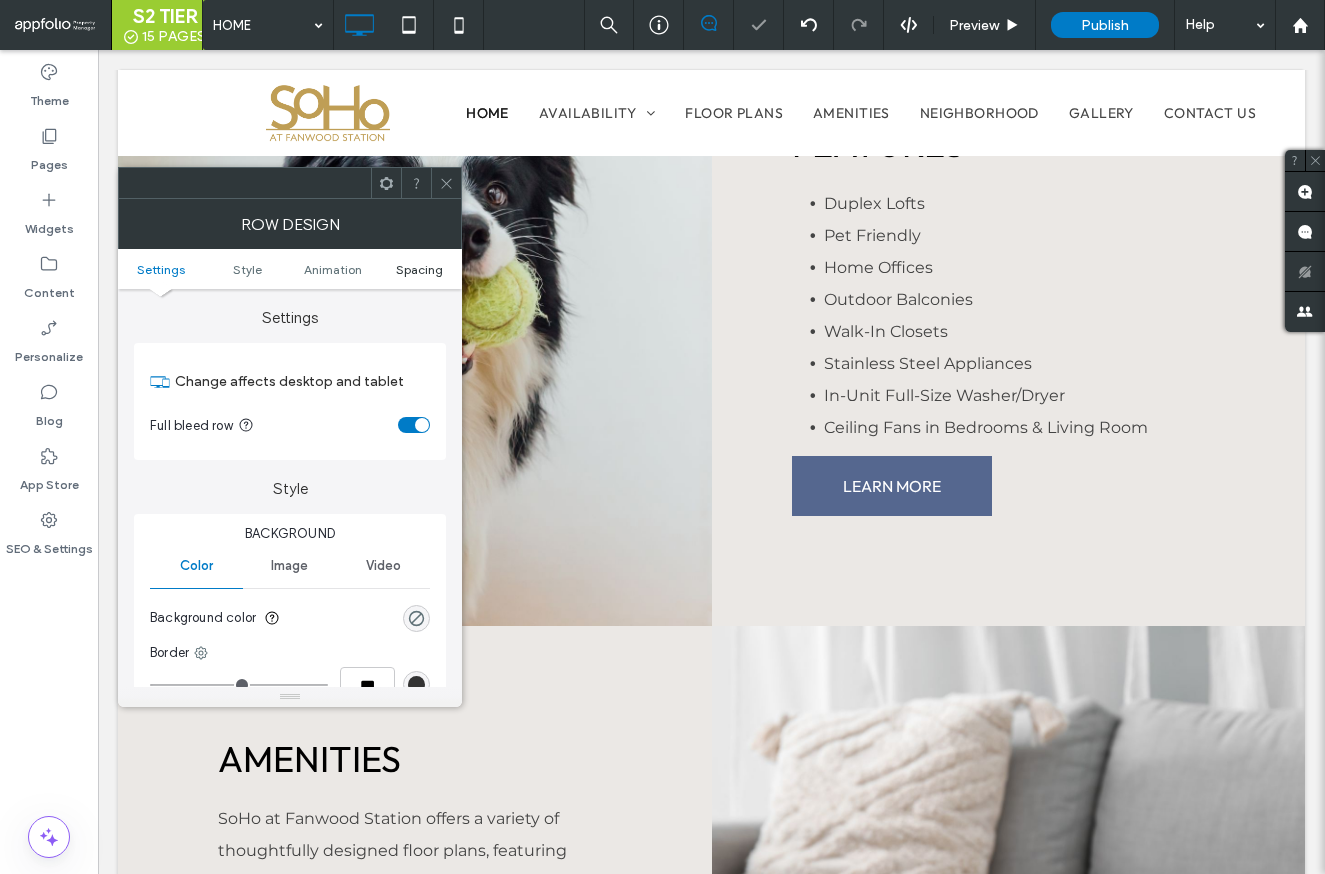 click on "Spacing" at bounding box center (419, 269) 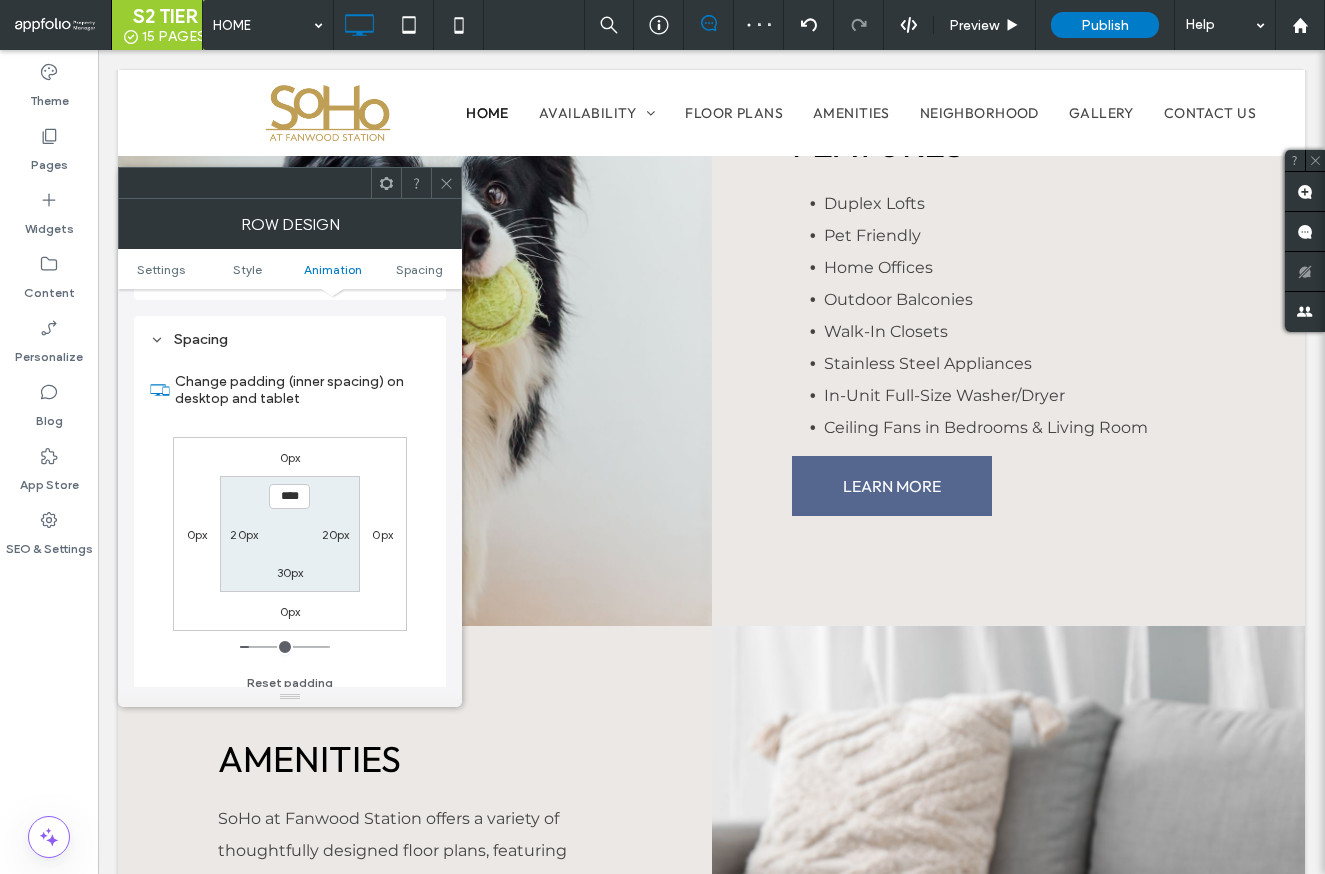 scroll, scrollTop: 565, scrollLeft: 0, axis: vertical 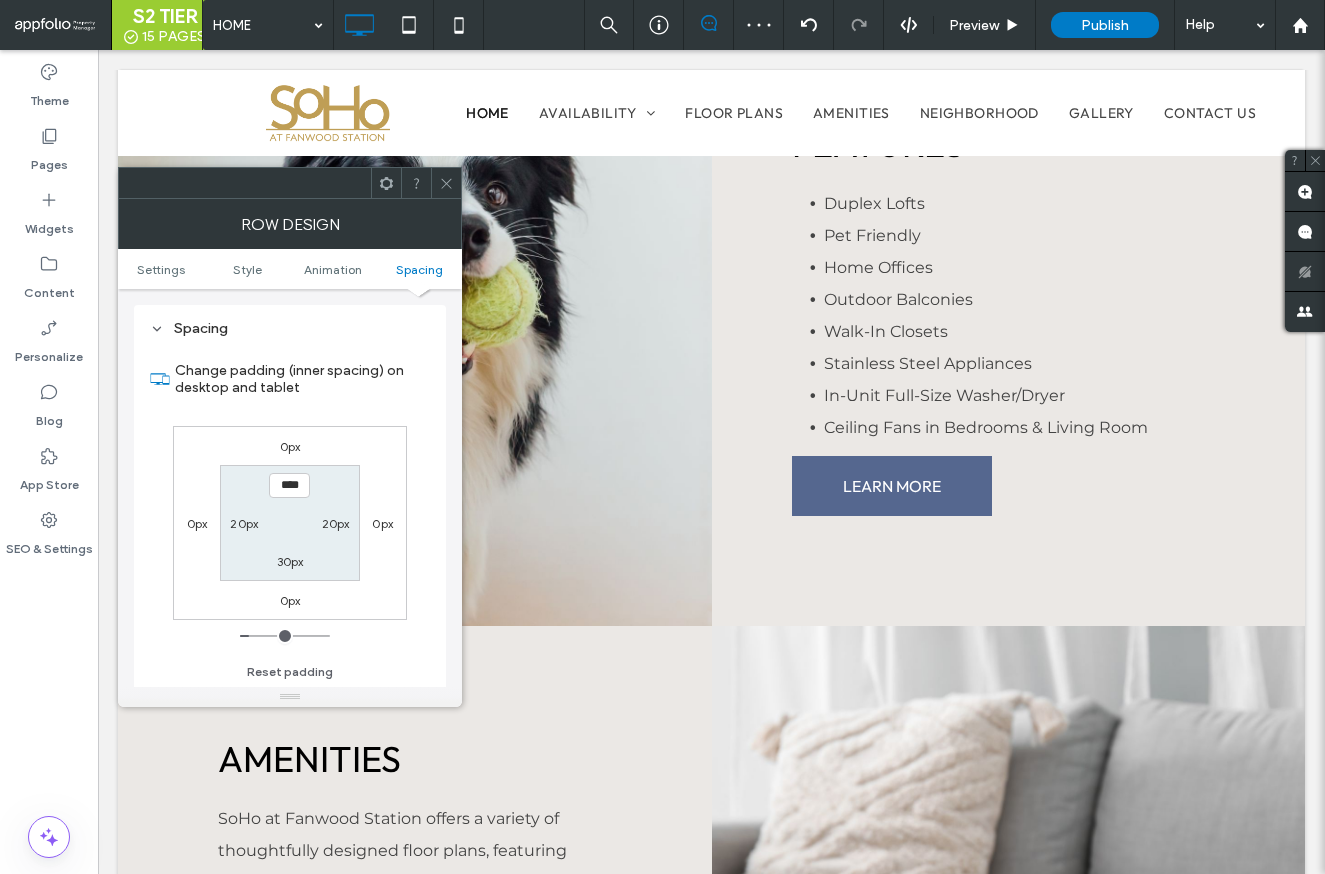 type on "**" 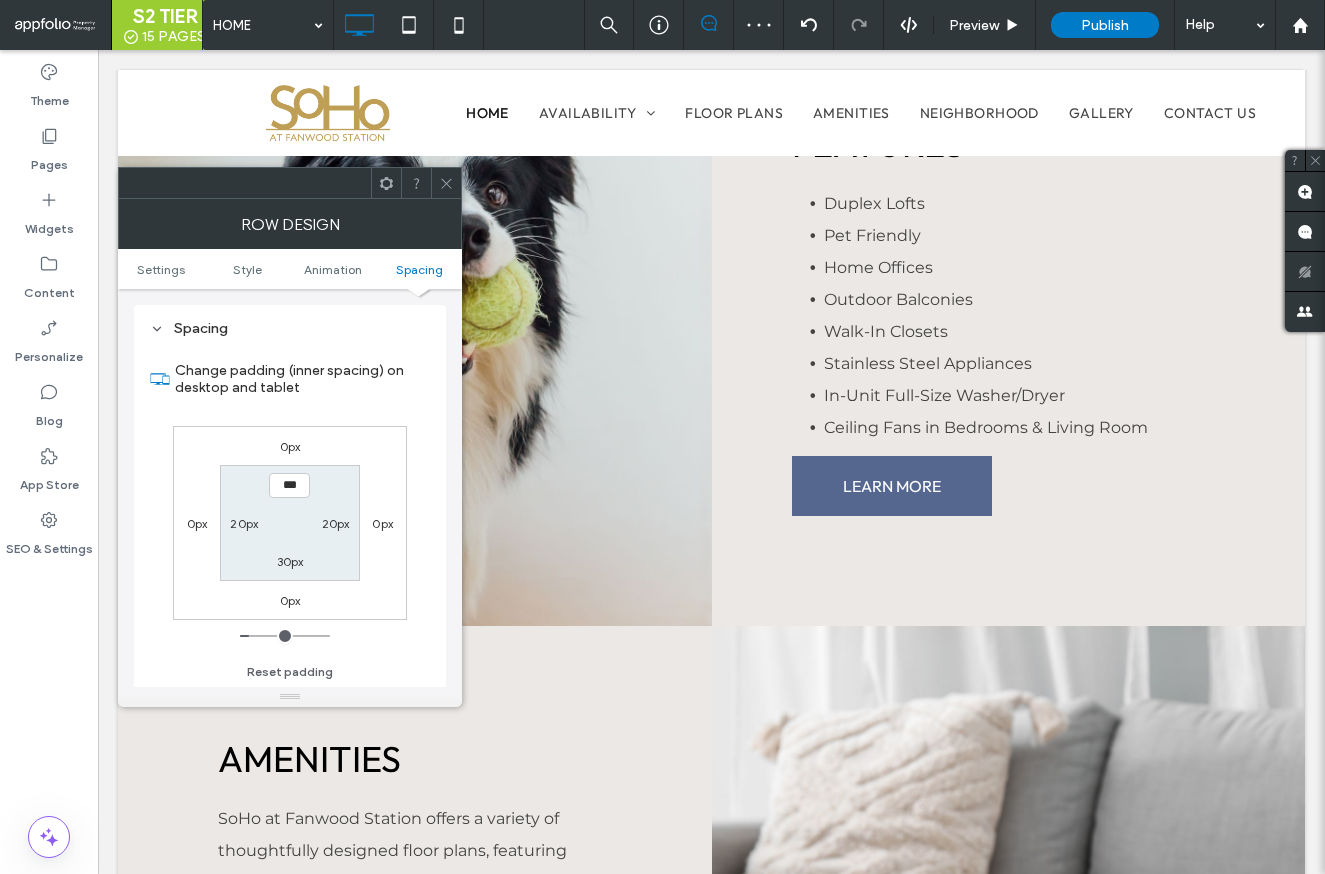 type on "*" 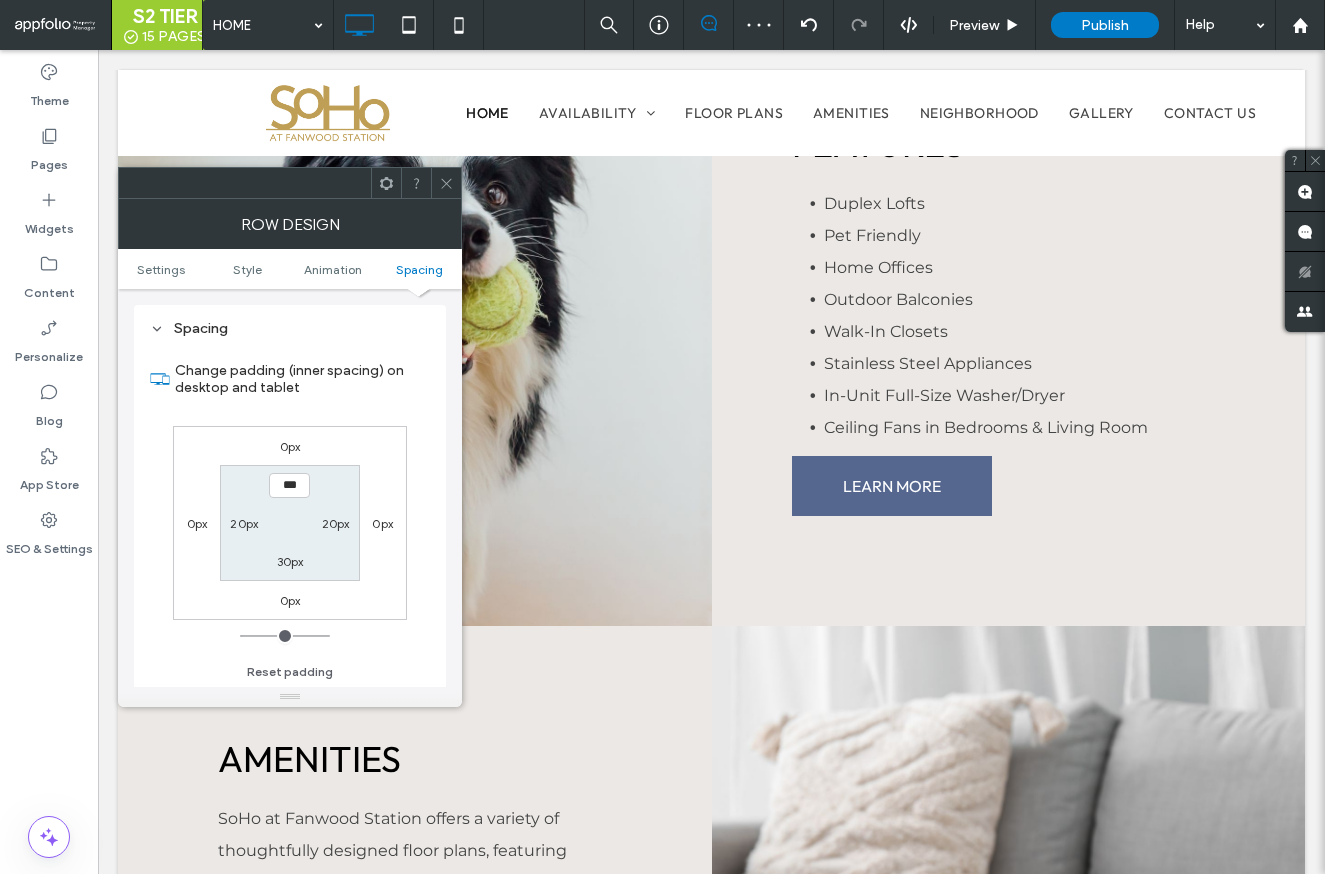 type on "***" 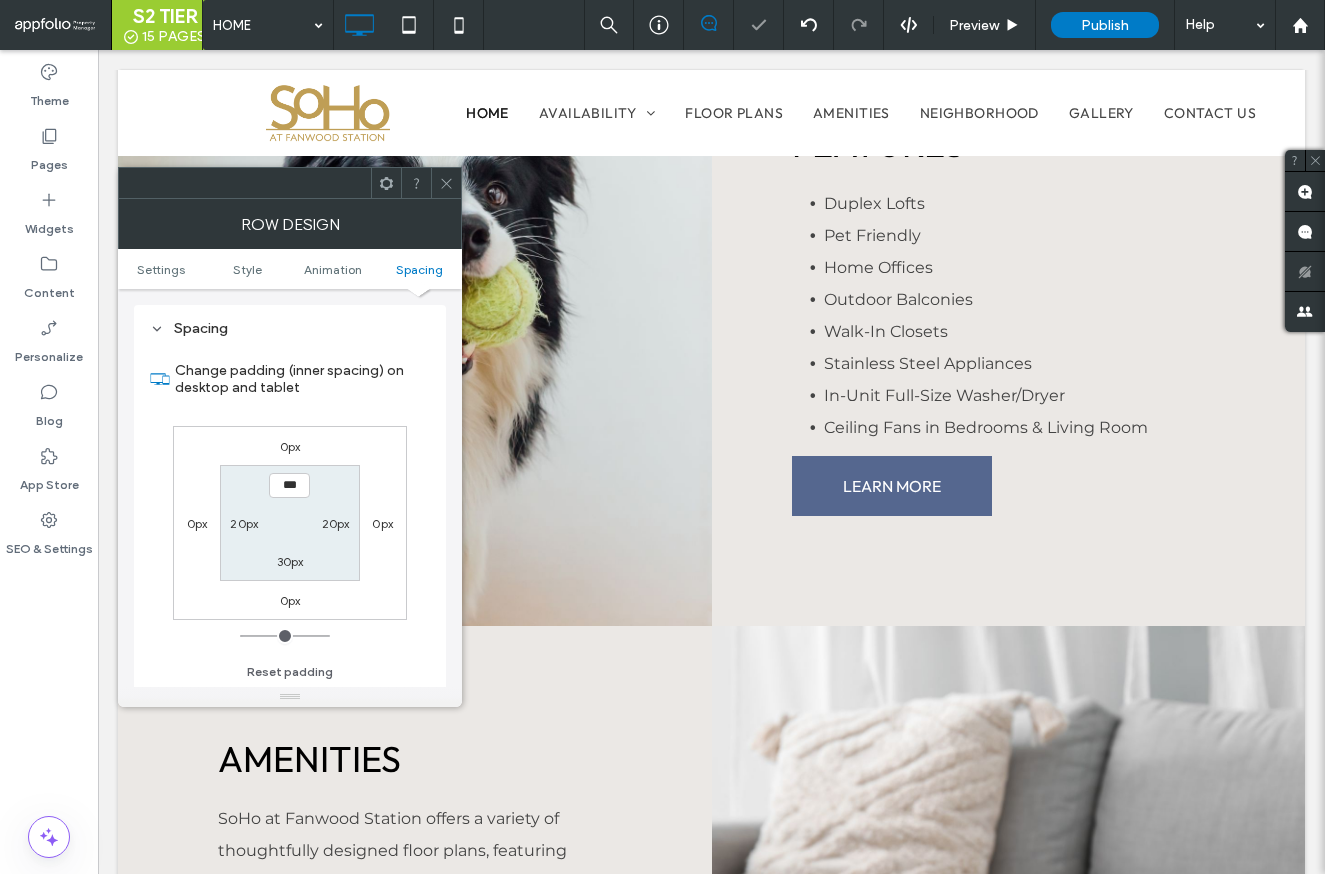 click 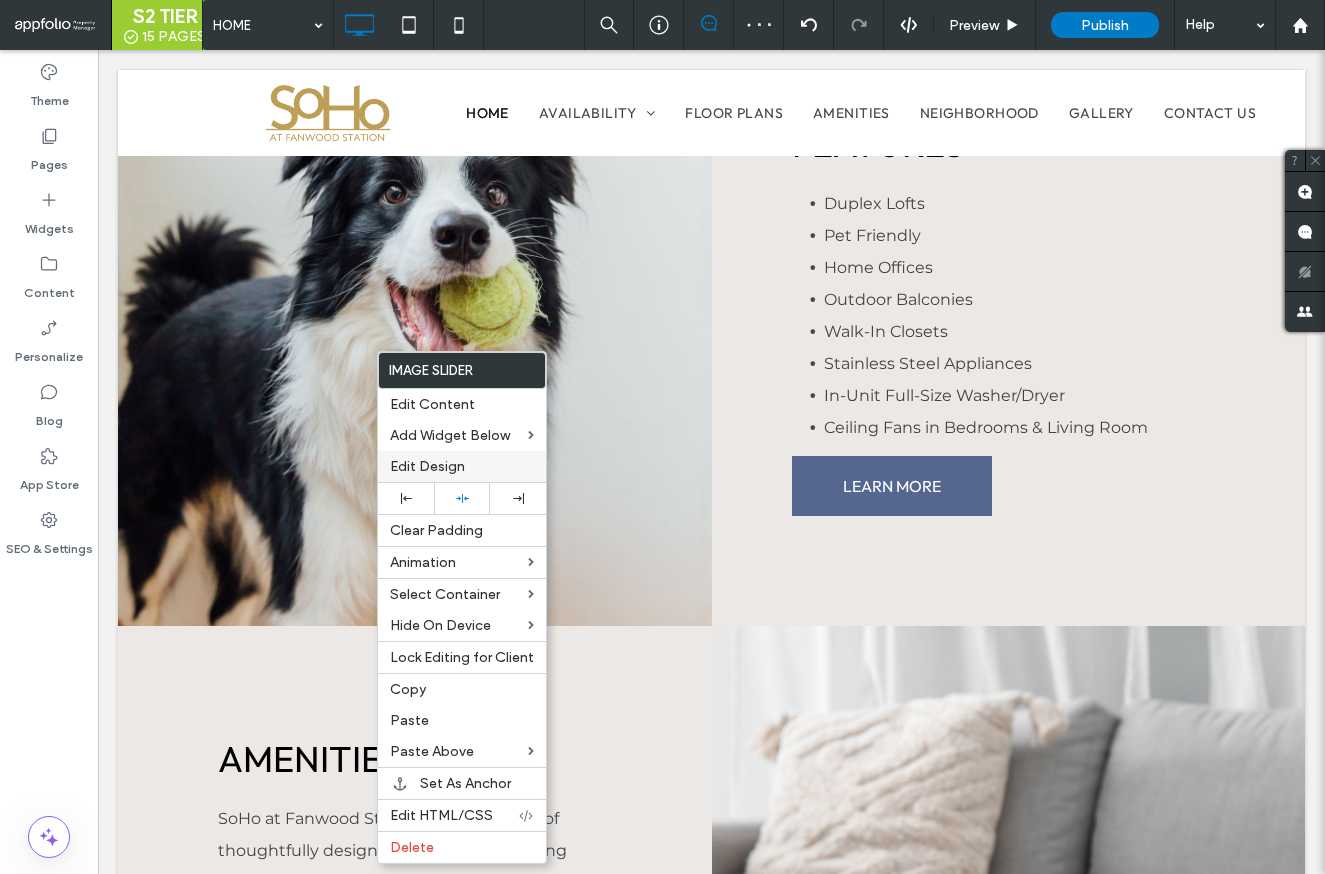 click on "Edit Design" at bounding box center [462, 466] 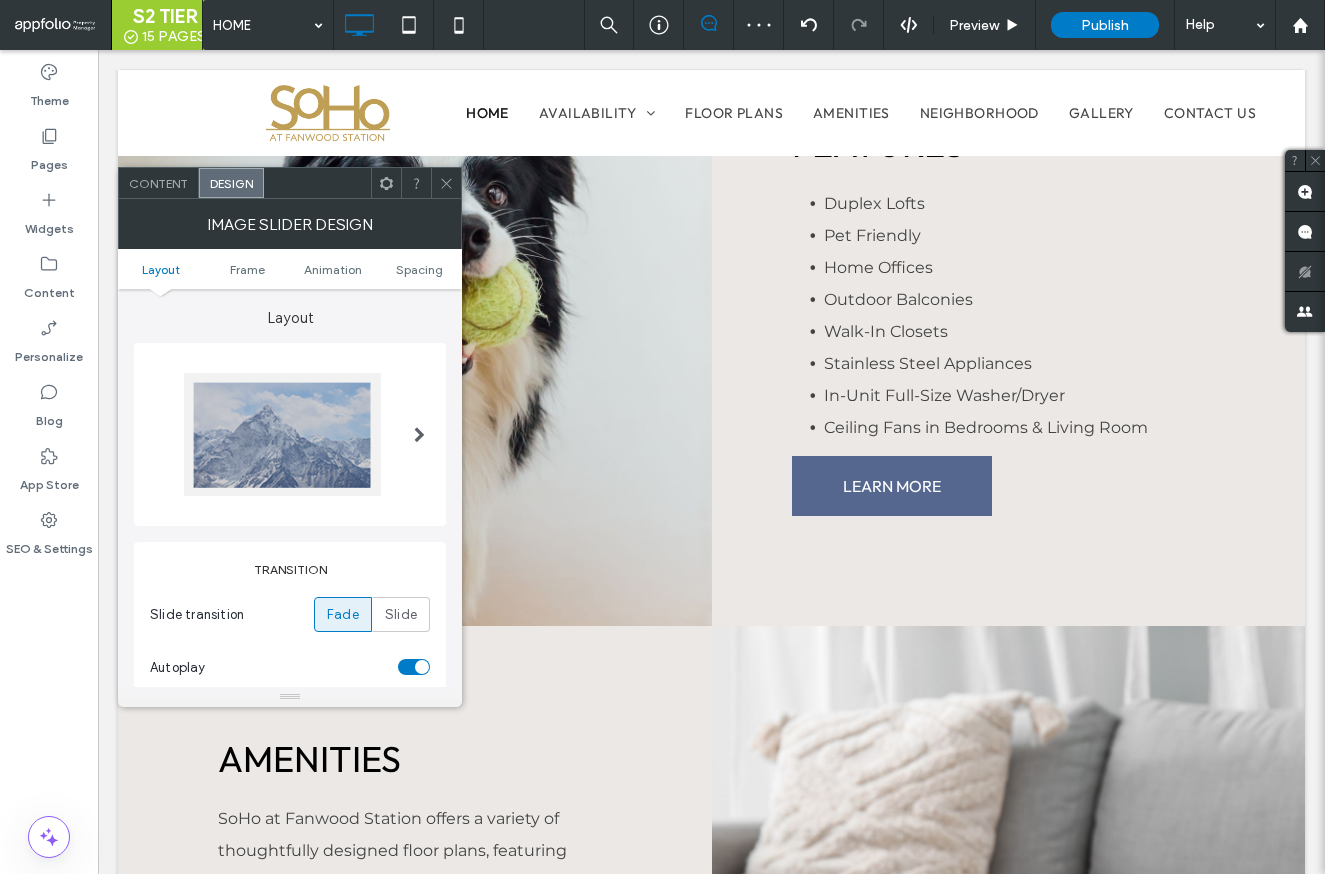 click on "Layout Frame Animation Spacing" at bounding box center [290, 269] 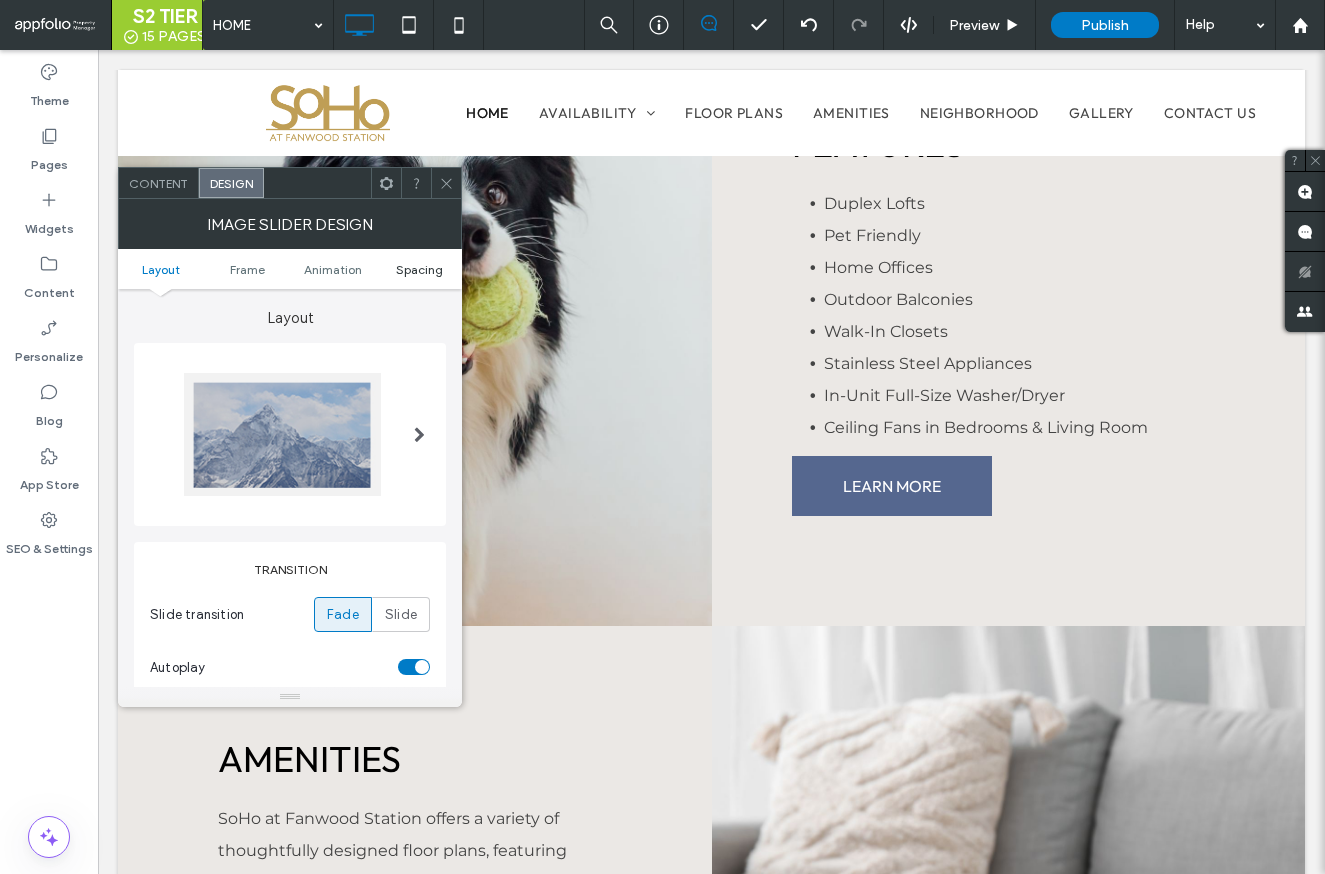 click on "Spacing" at bounding box center [419, 269] 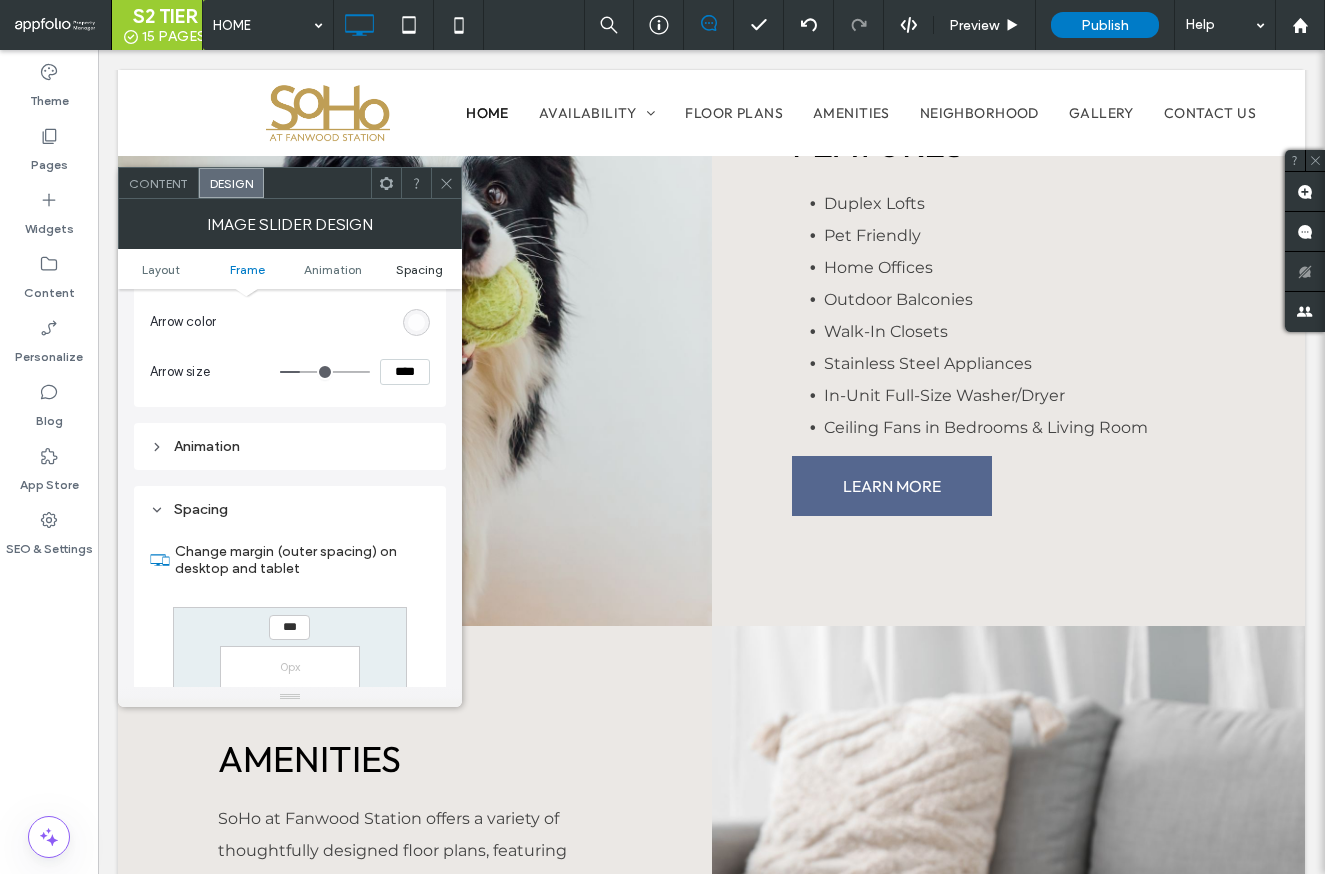 scroll, scrollTop: 1344, scrollLeft: 0, axis: vertical 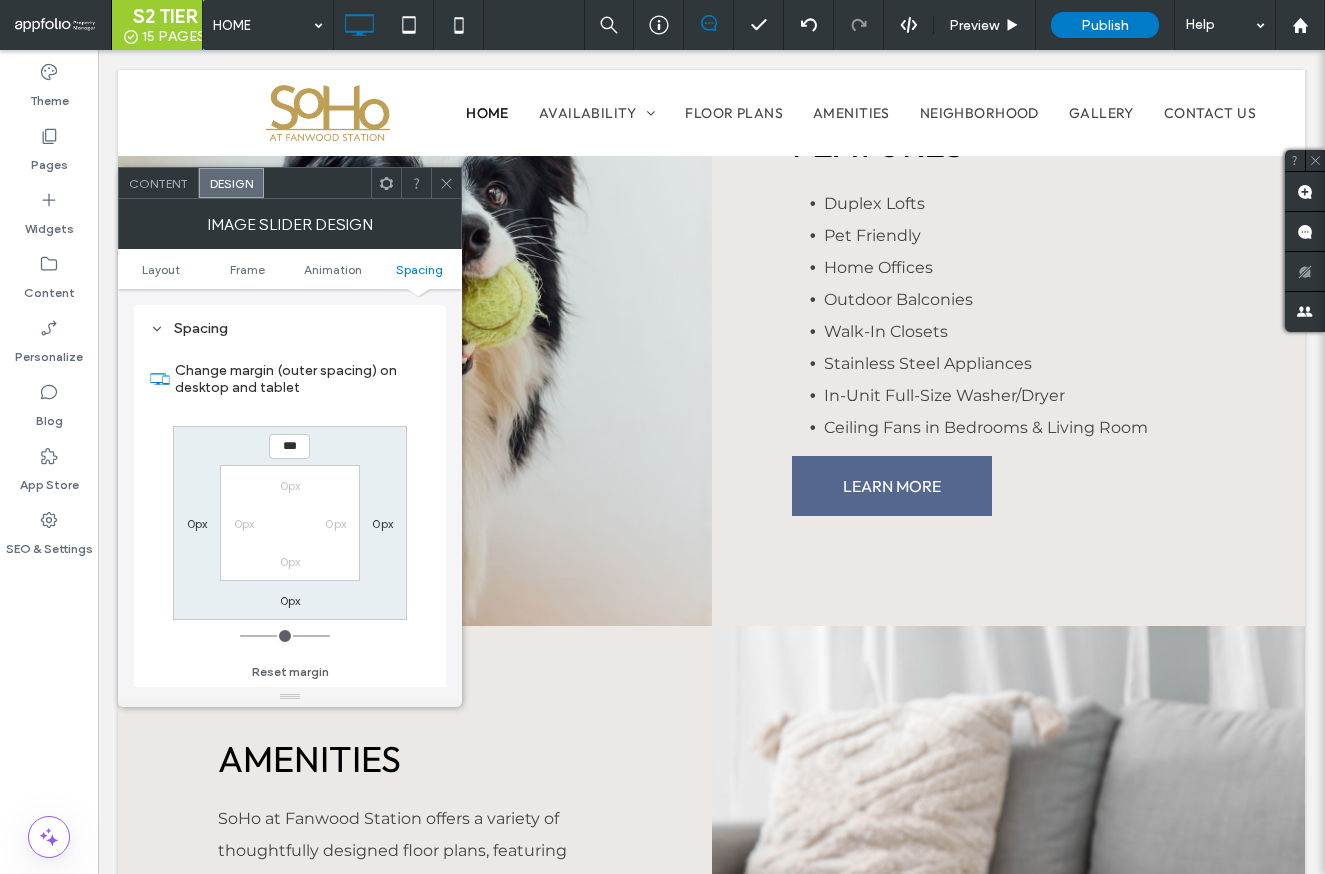 click 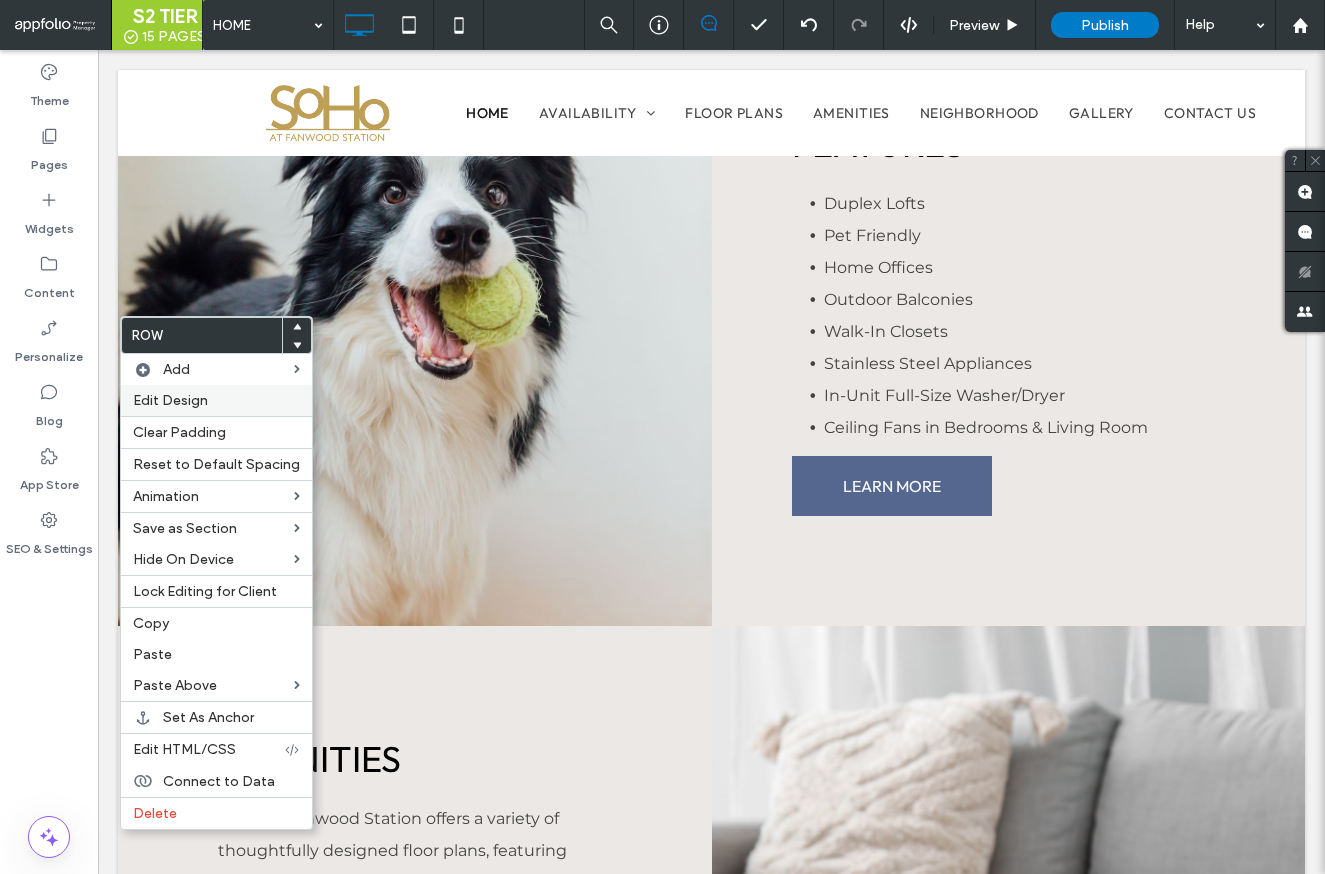 click on "Edit Design" at bounding box center [170, 400] 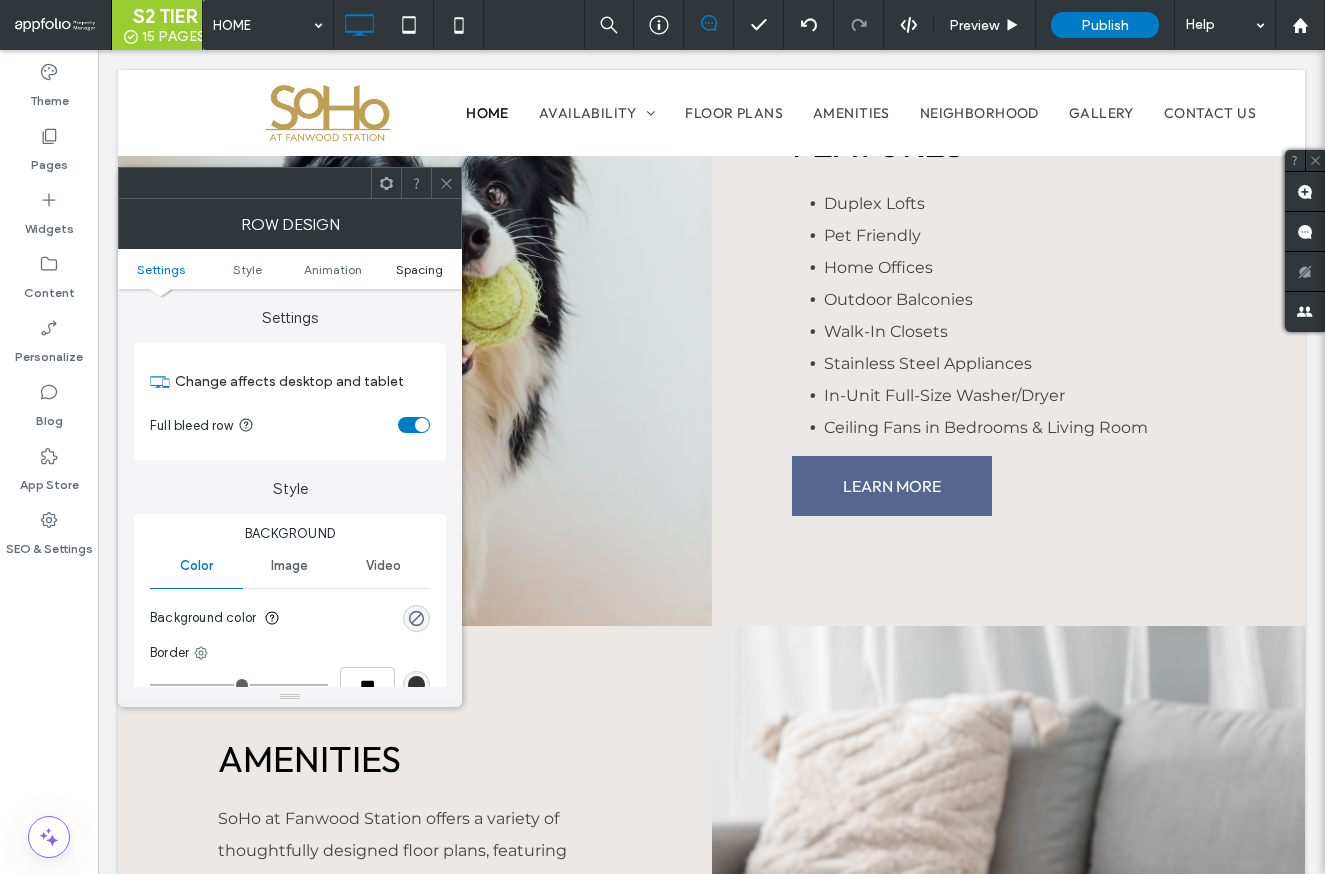 click on "Spacing" at bounding box center [419, 269] 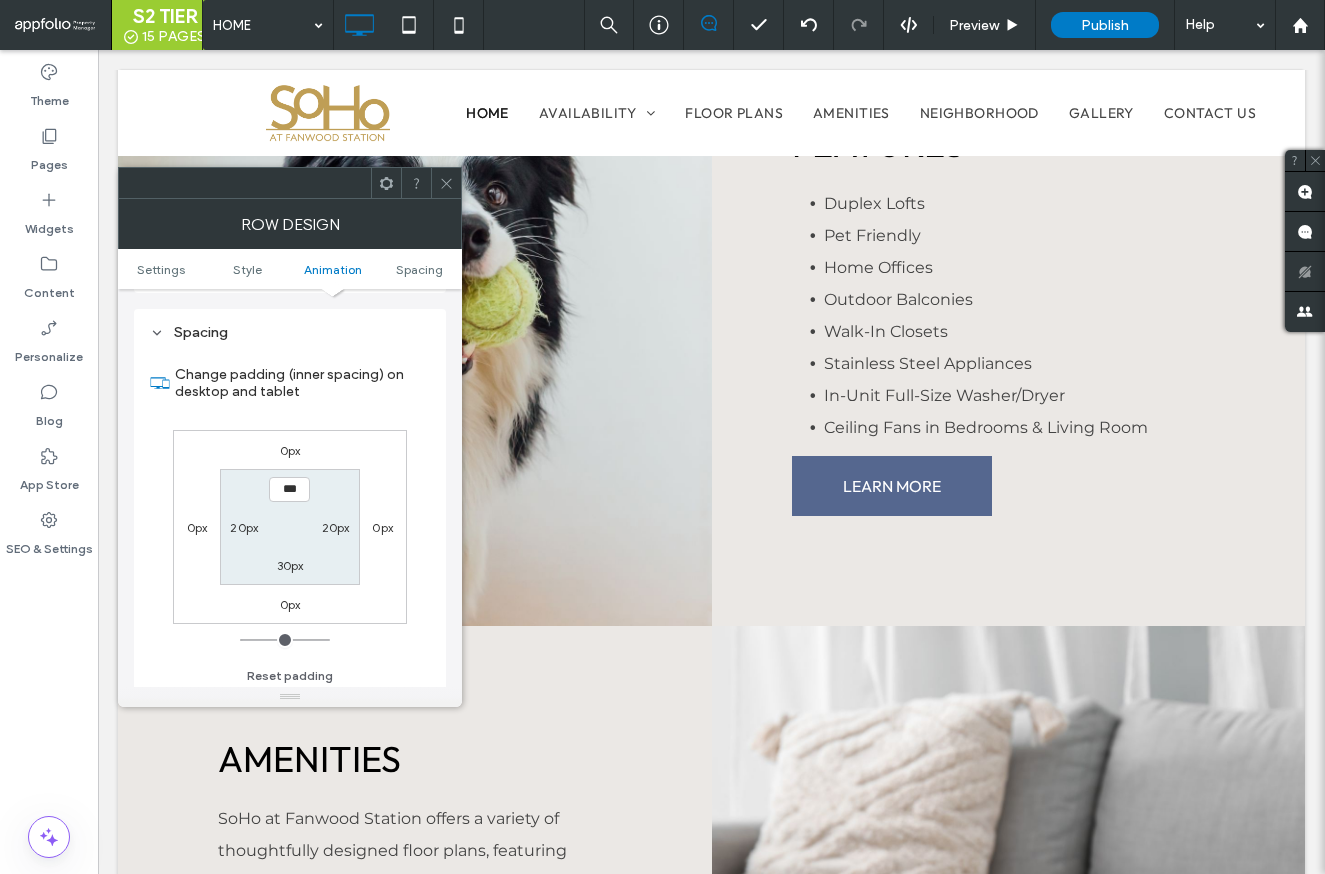 scroll, scrollTop: 565, scrollLeft: 0, axis: vertical 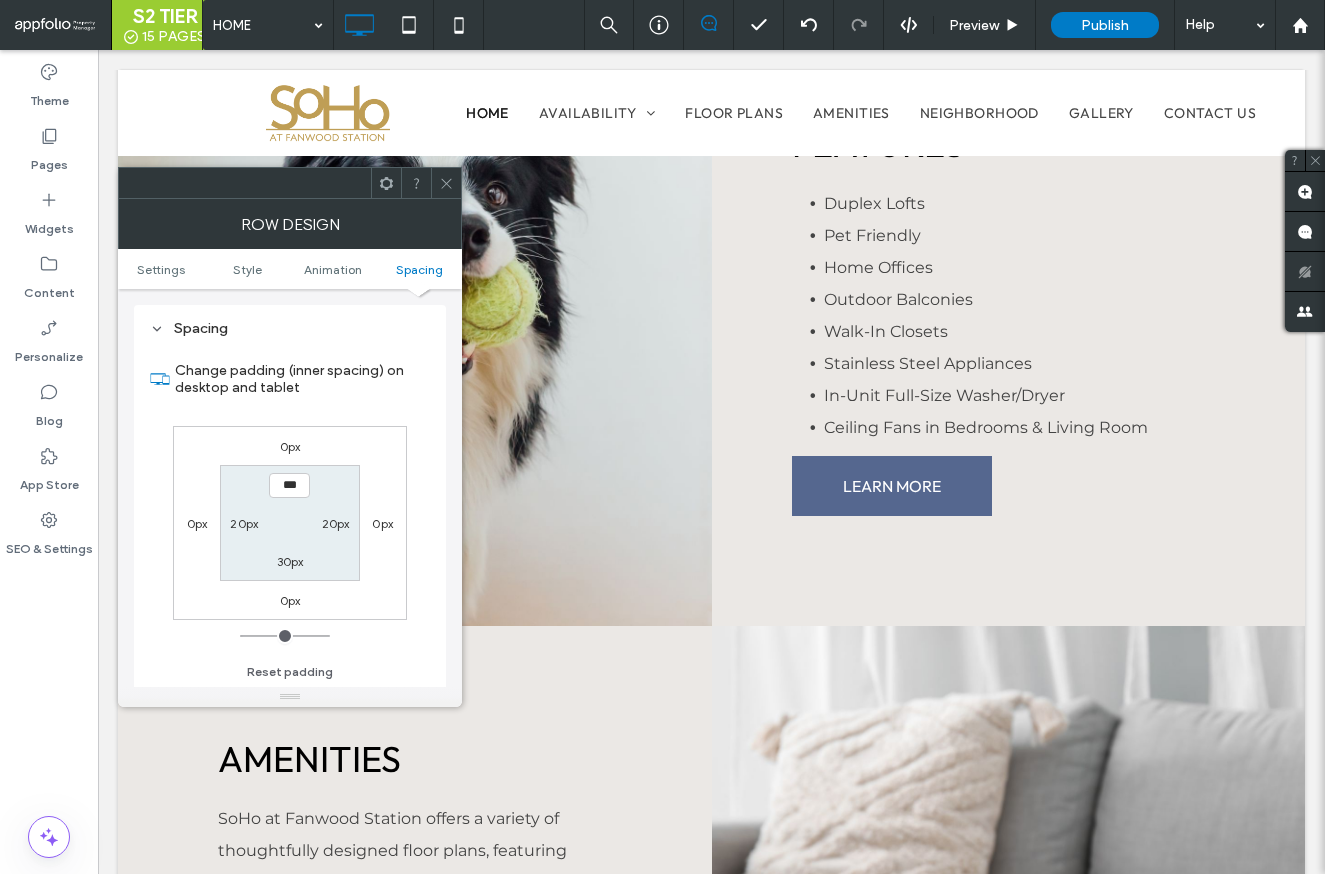click on "20px" at bounding box center (244, 523) 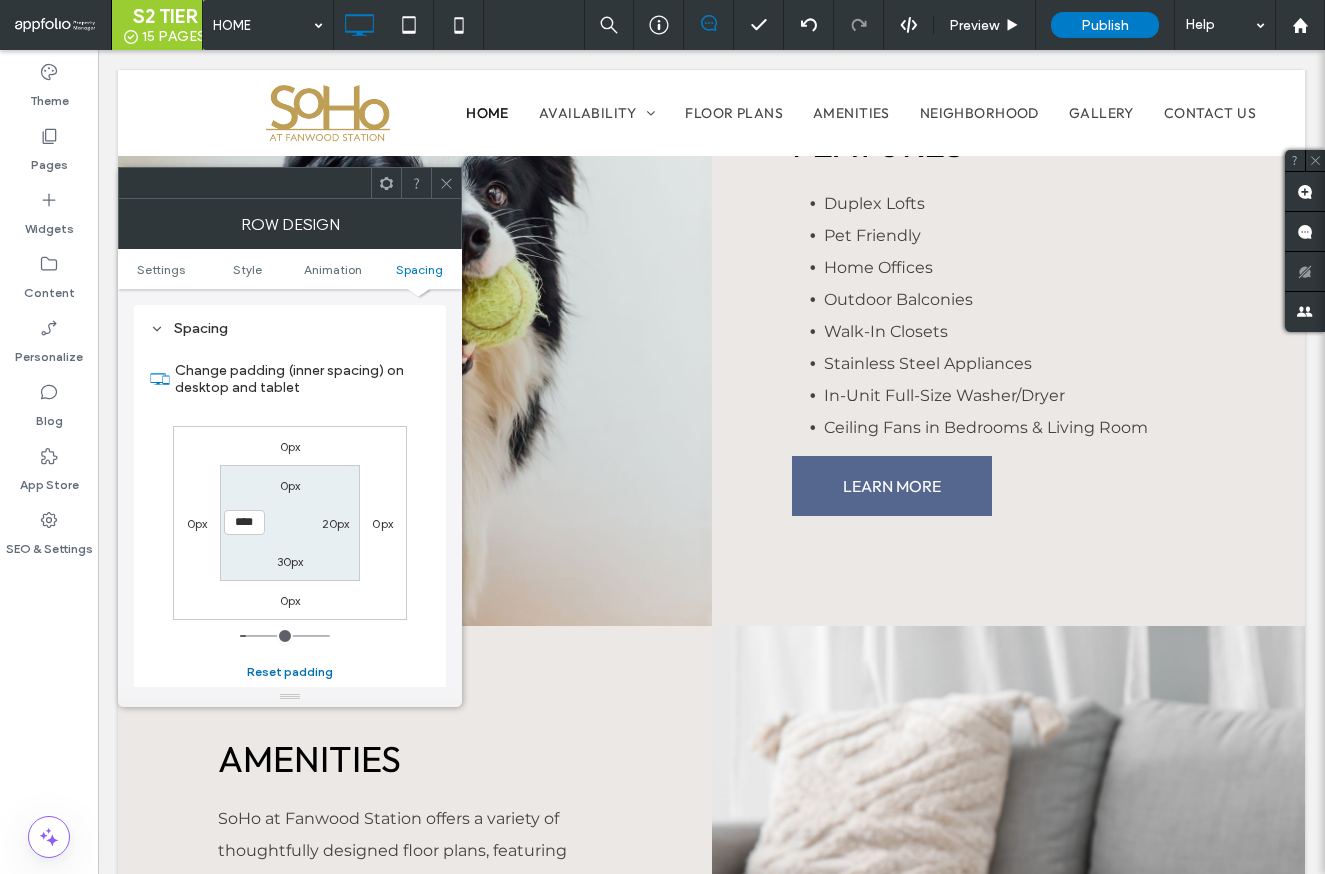 click on "Reset padding" at bounding box center [290, 672] 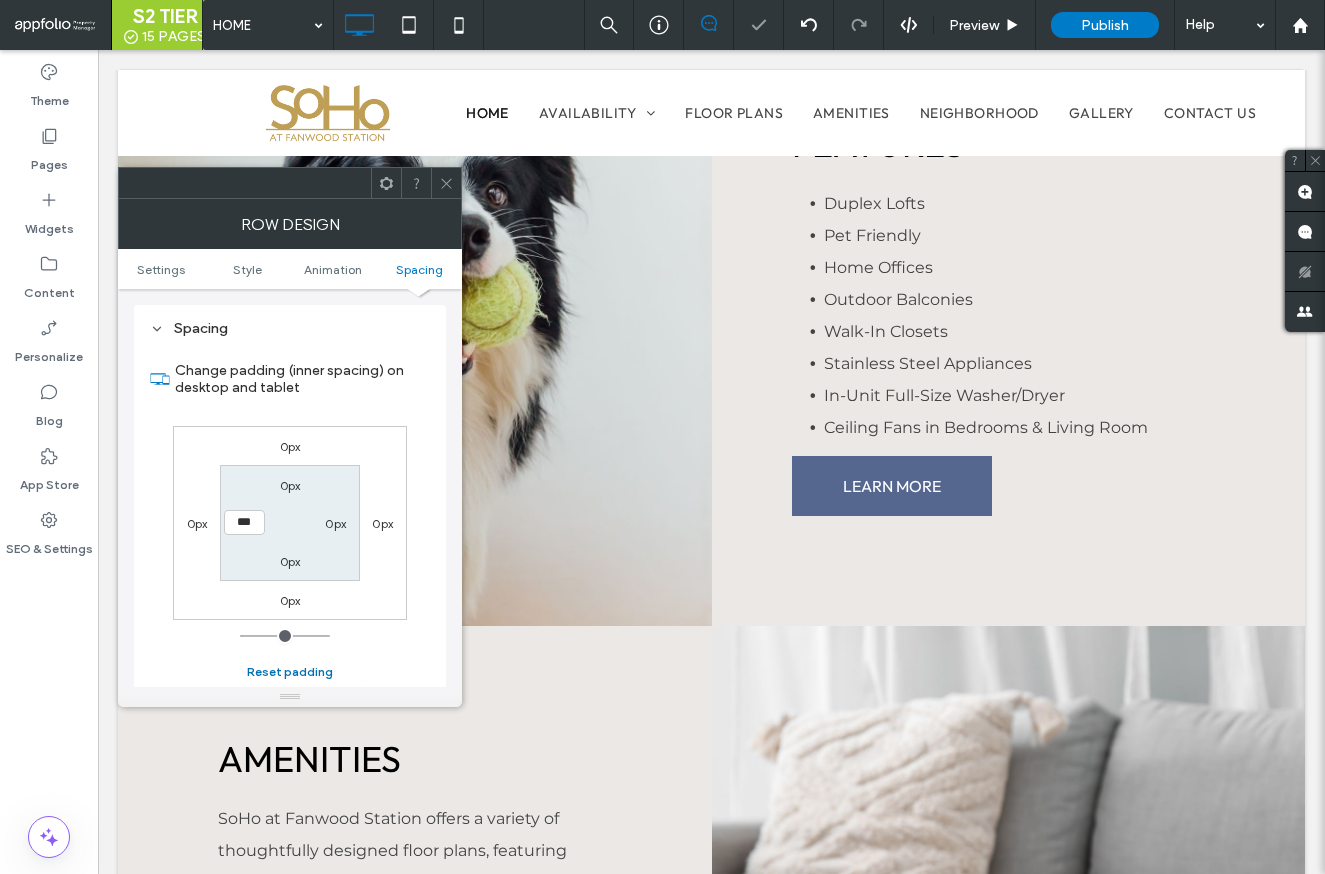 type on "*" 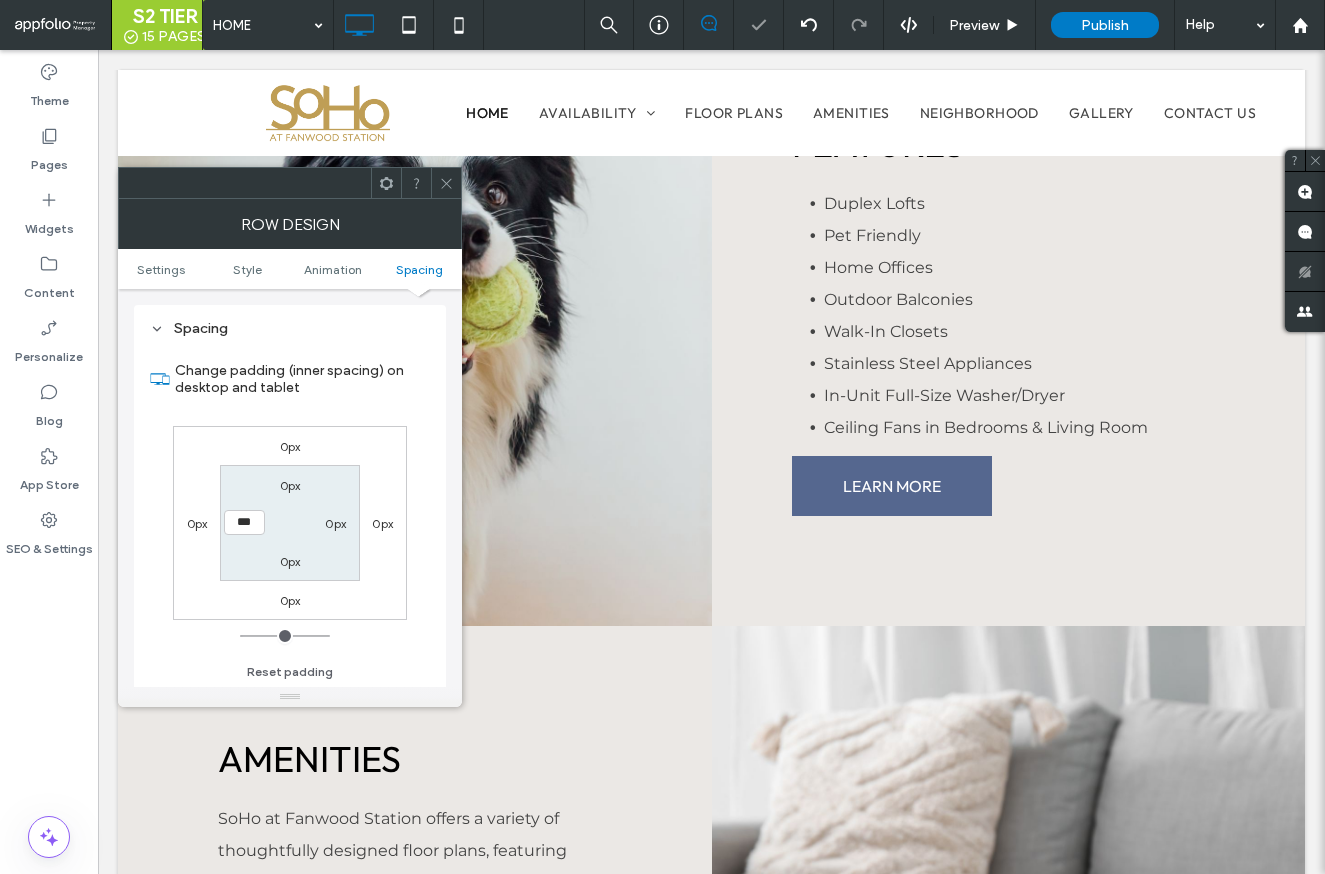 drag, startPoint x: 447, startPoint y: 182, endPoint x: 460, endPoint y: 224, distance: 43.965897 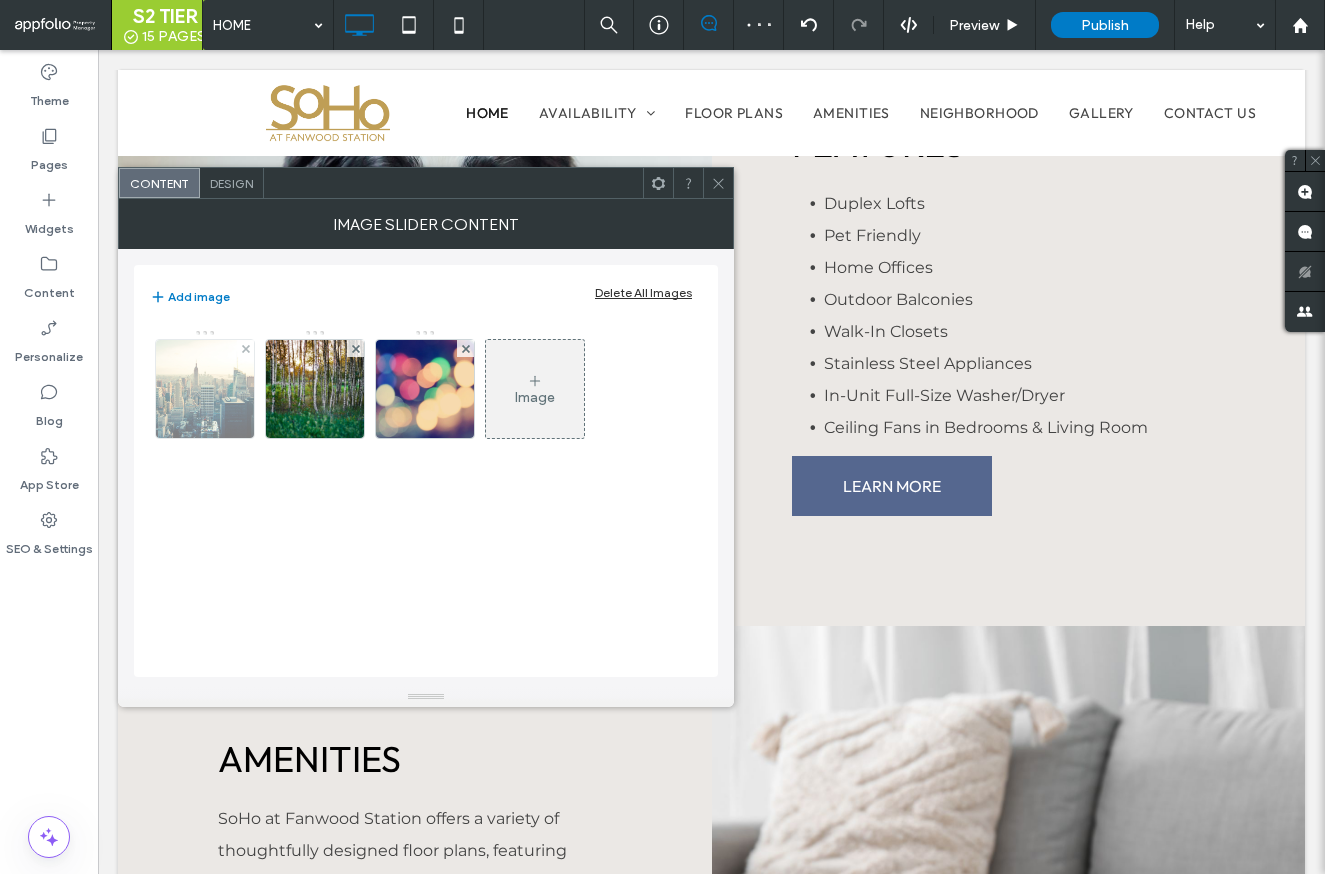 click at bounding box center (205, 389) 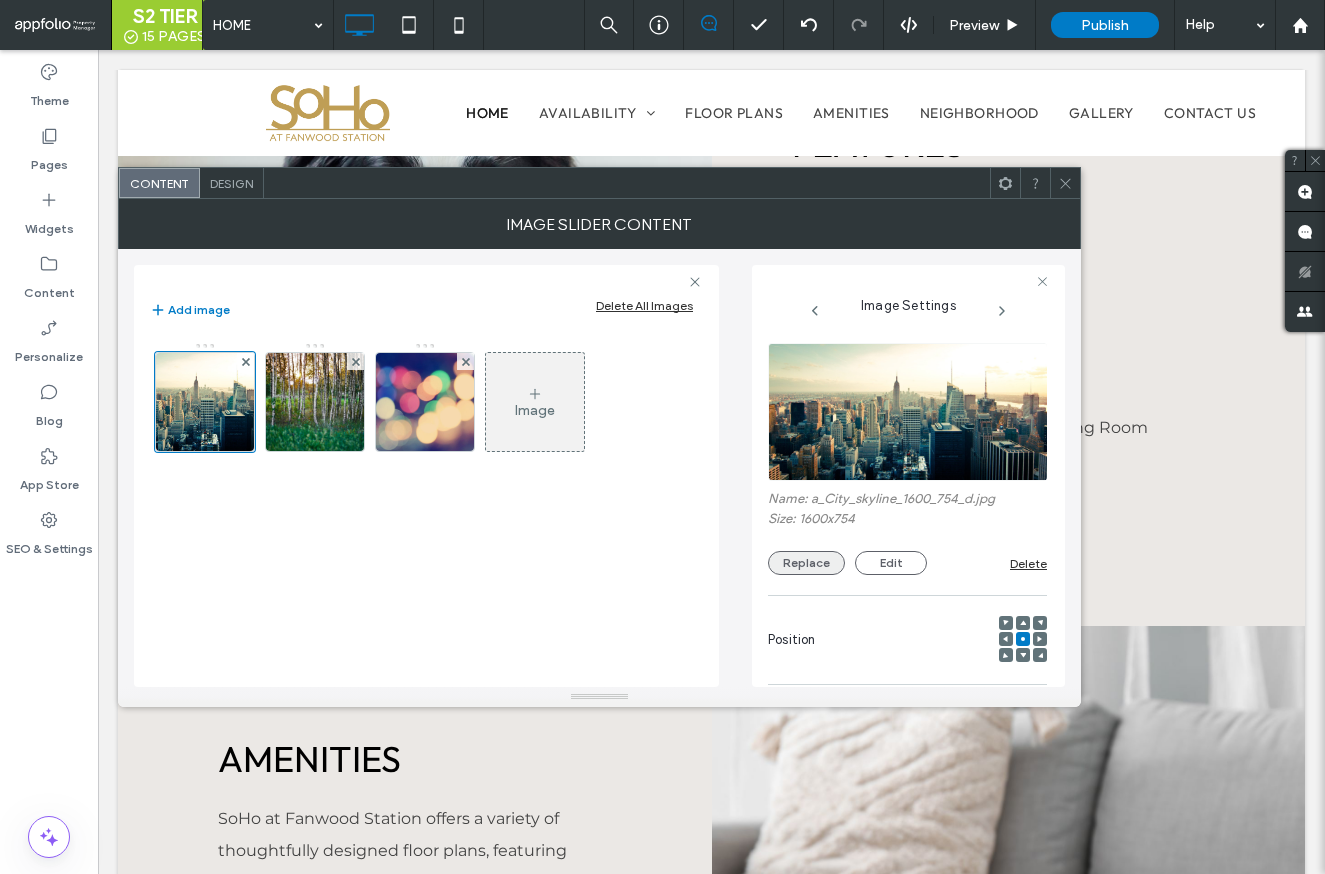 click on "Replace" at bounding box center (806, 563) 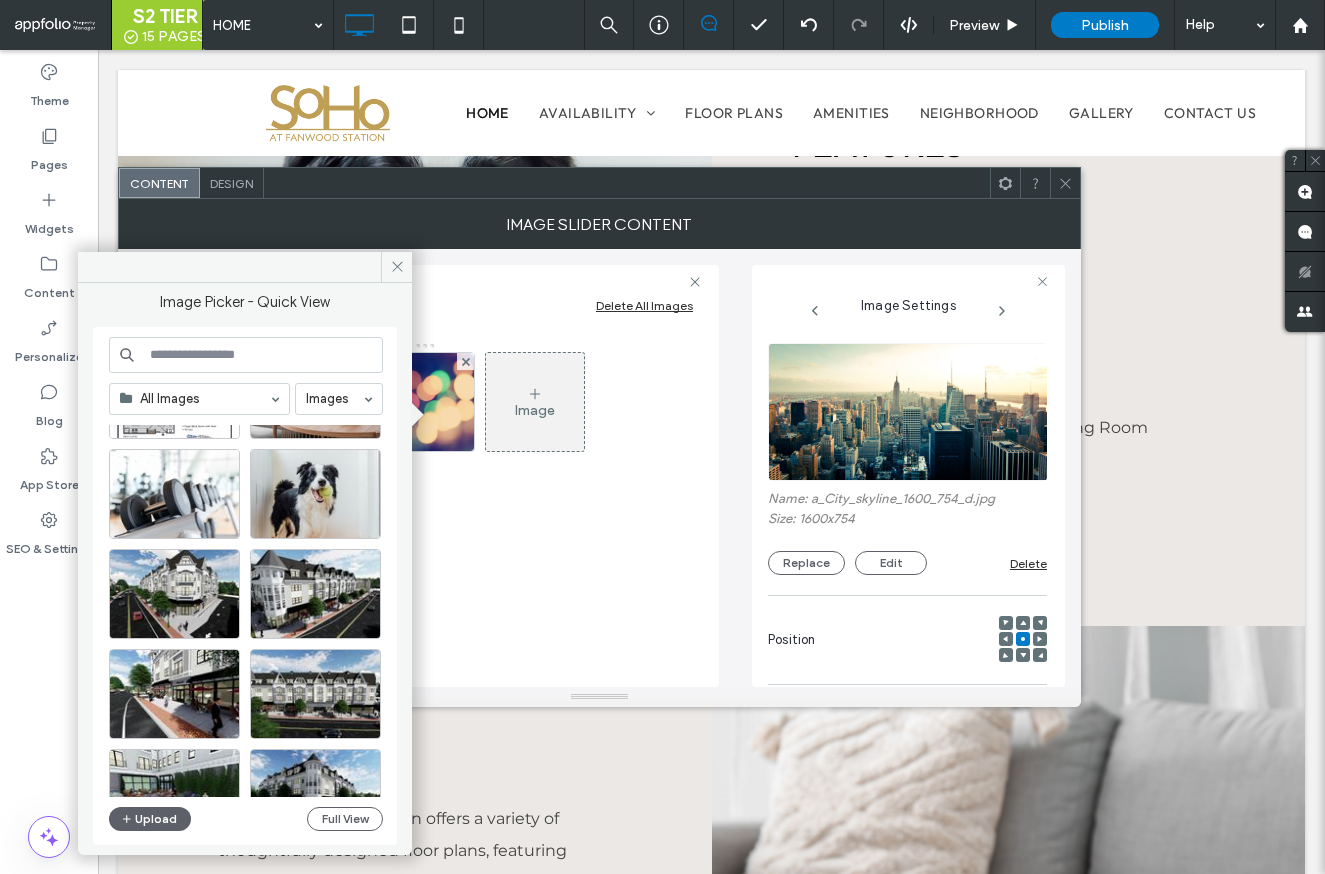 scroll, scrollTop: 1715, scrollLeft: 0, axis: vertical 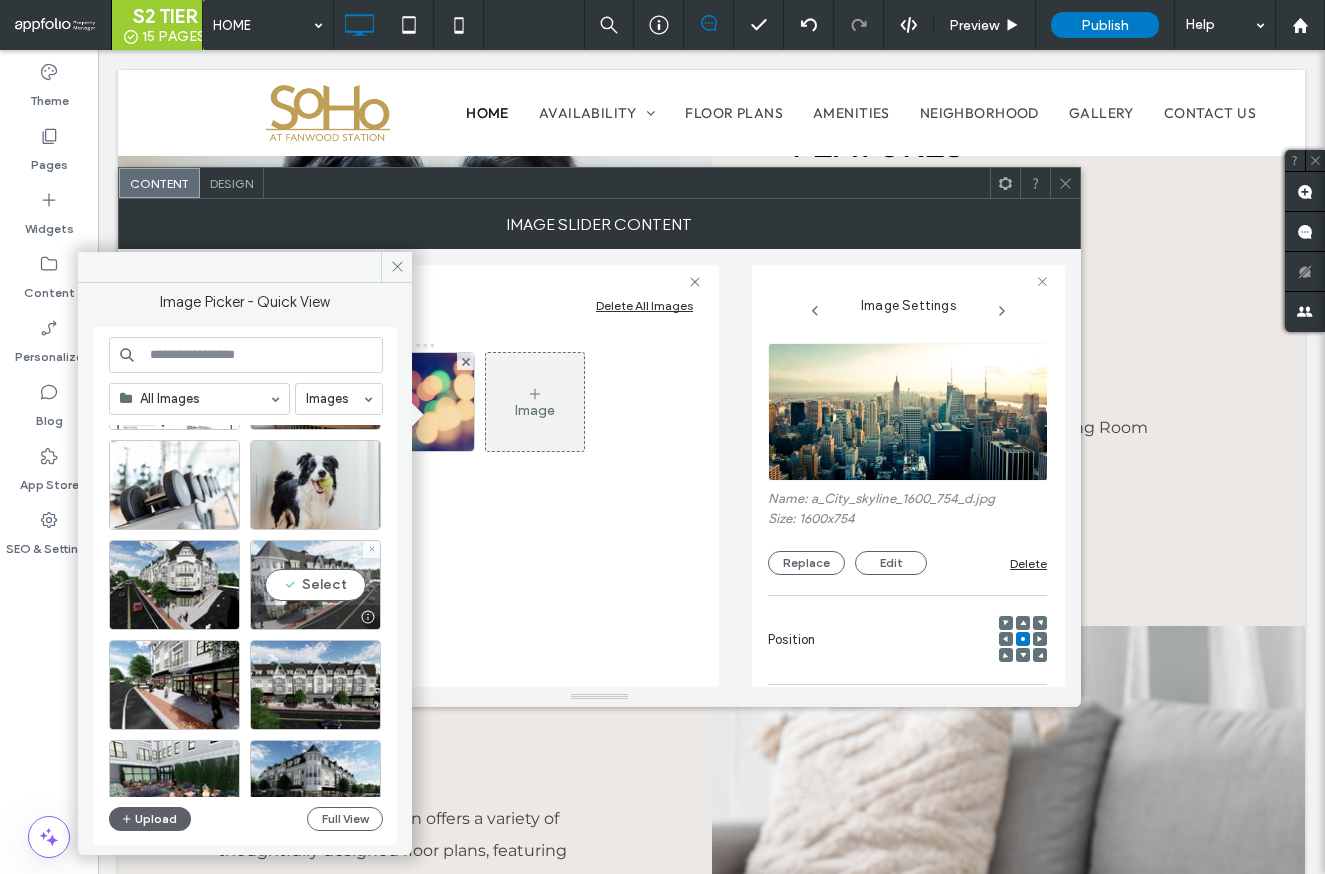 click on "Select" at bounding box center [315, 585] 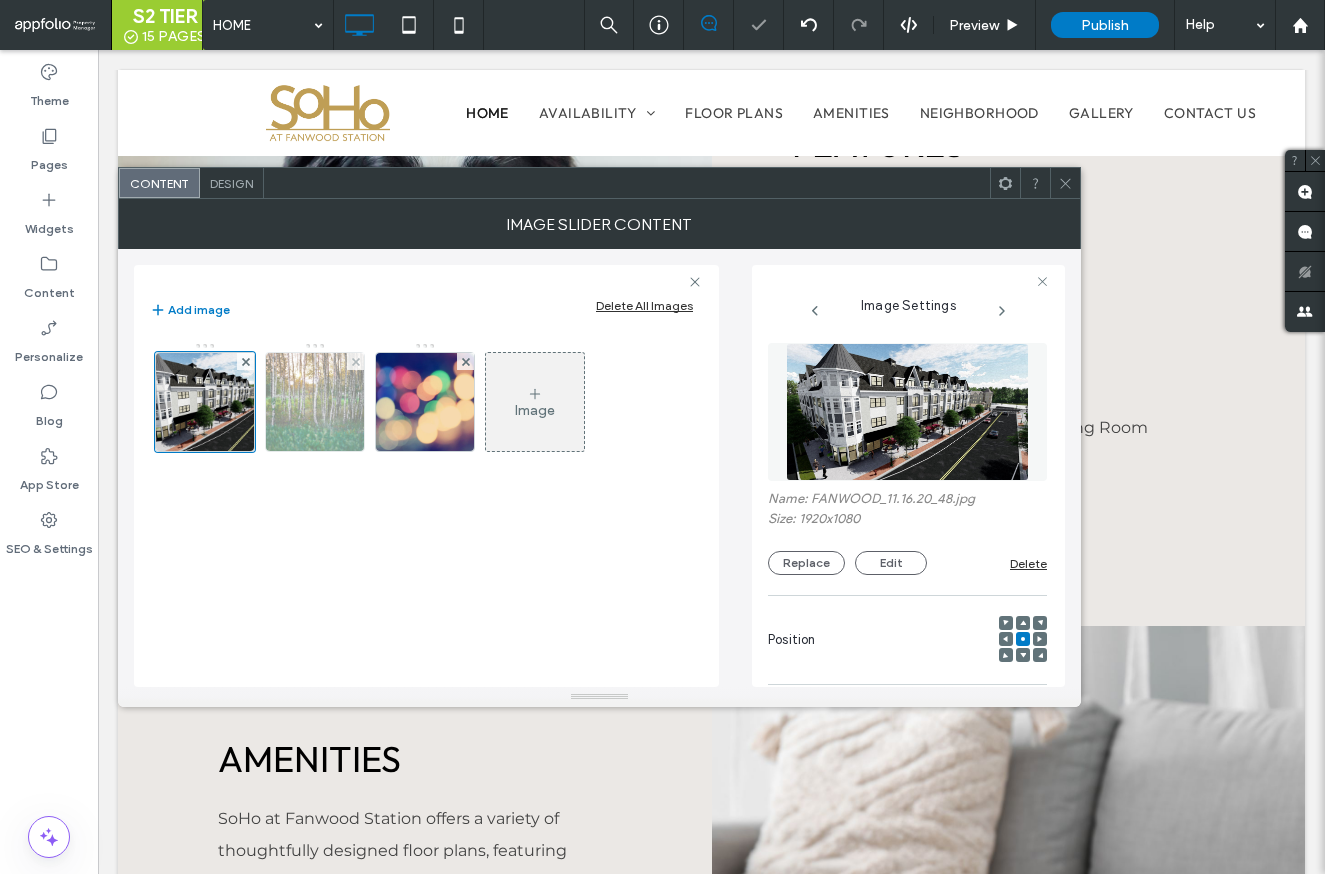 click at bounding box center [315, 402] 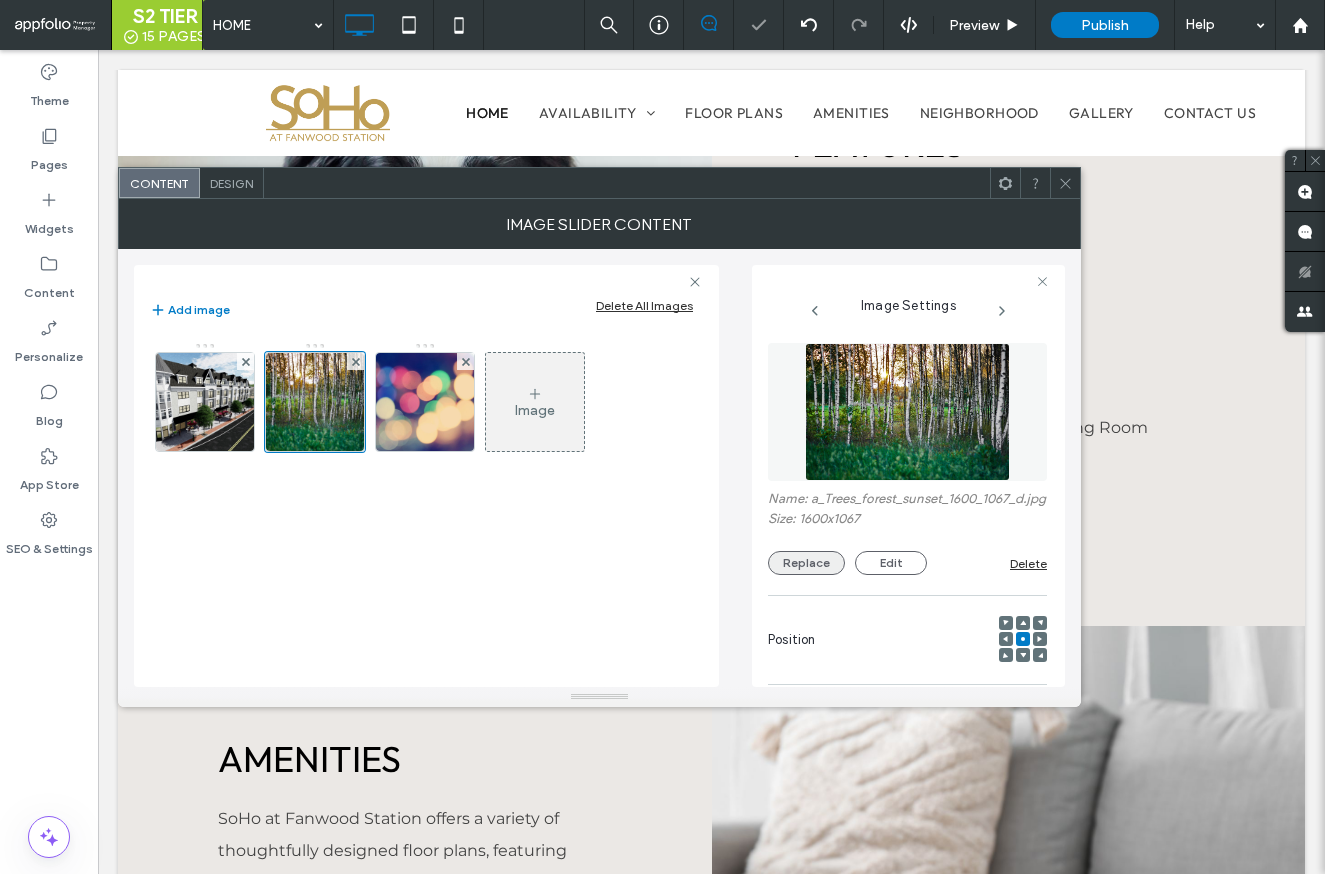 click on "Replace" at bounding box center (806, 563) 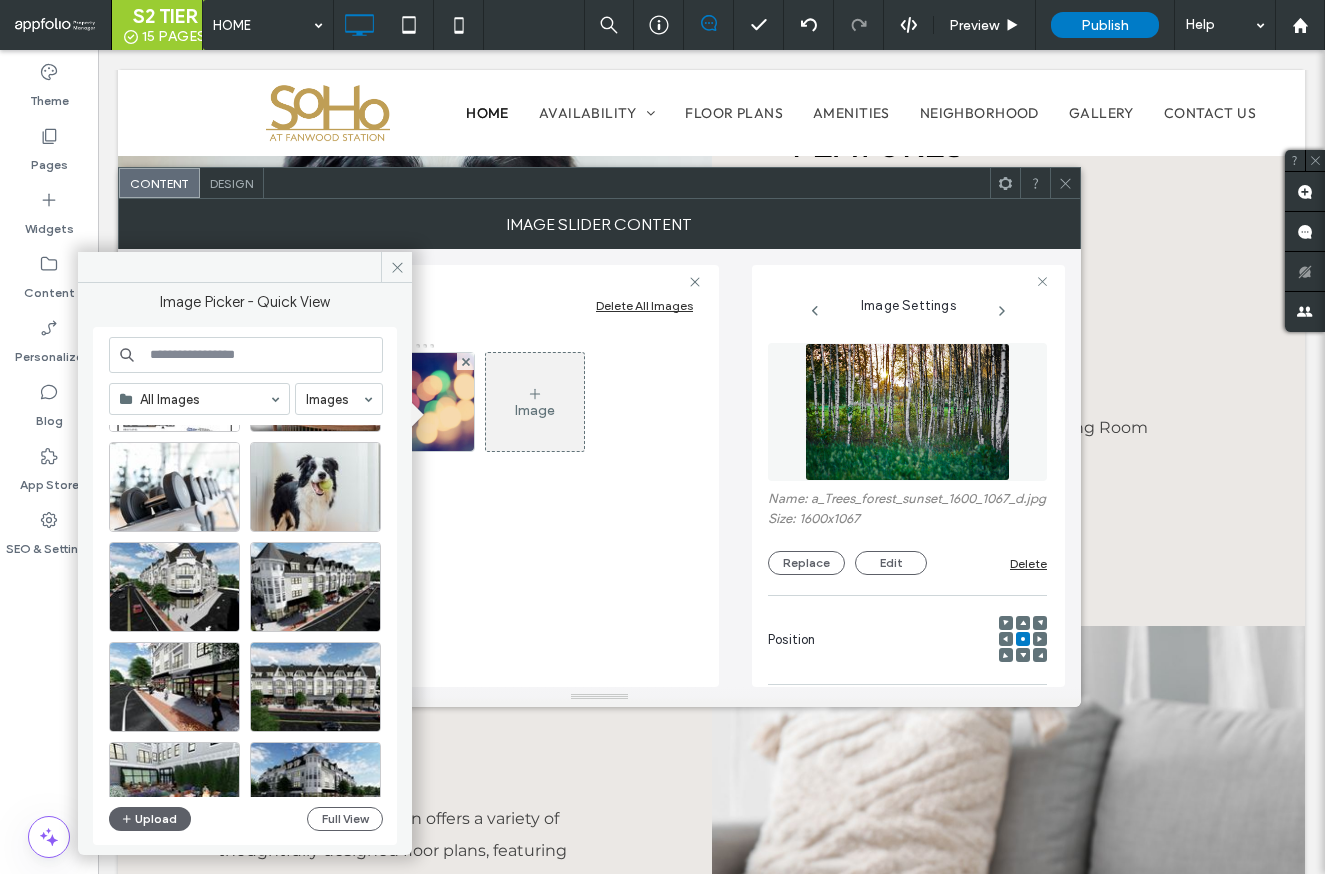 scroll, scrollTop: 1705, scrollLeft: 0, axis: vertical 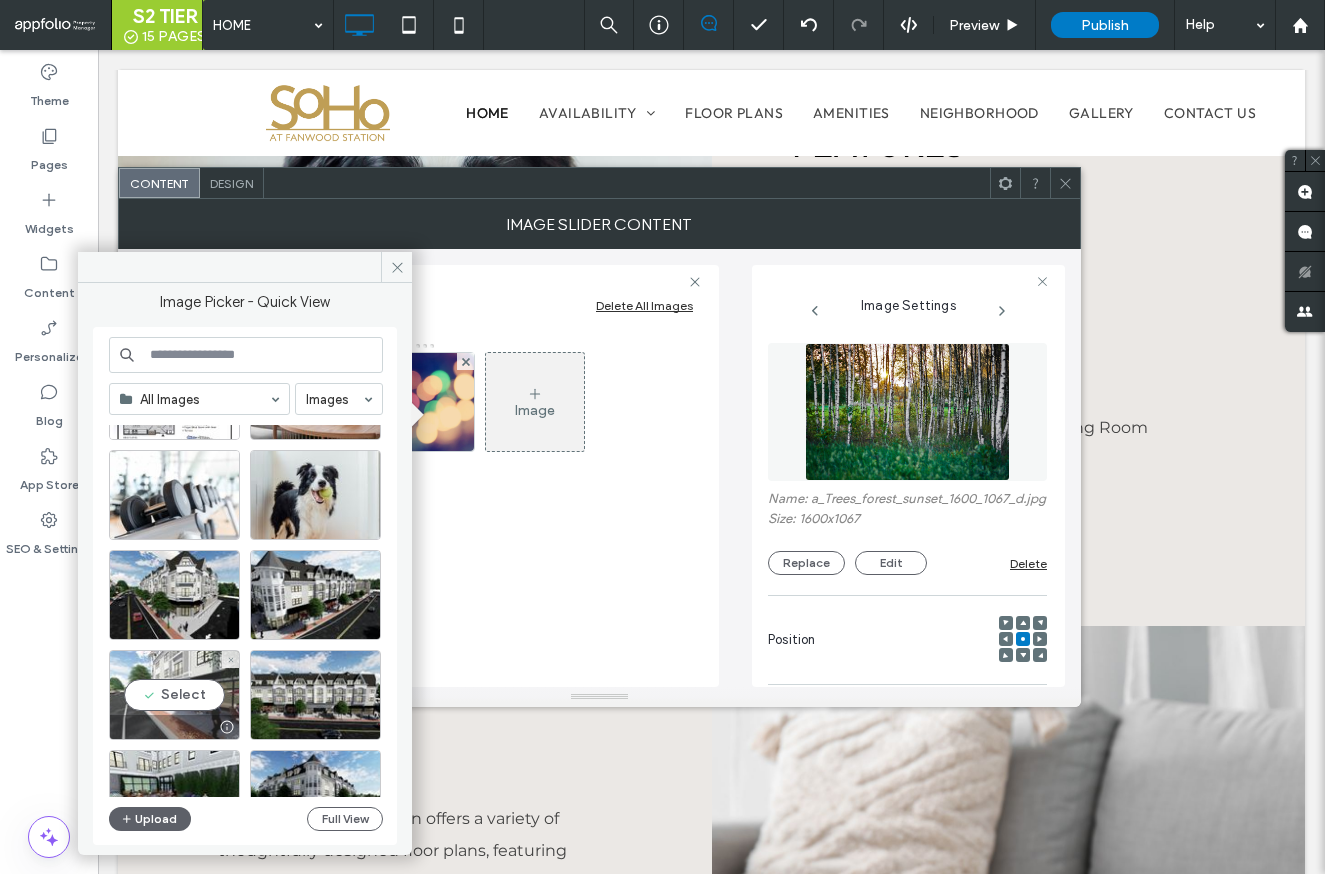click on "Select" at bounding box center [174, 695] 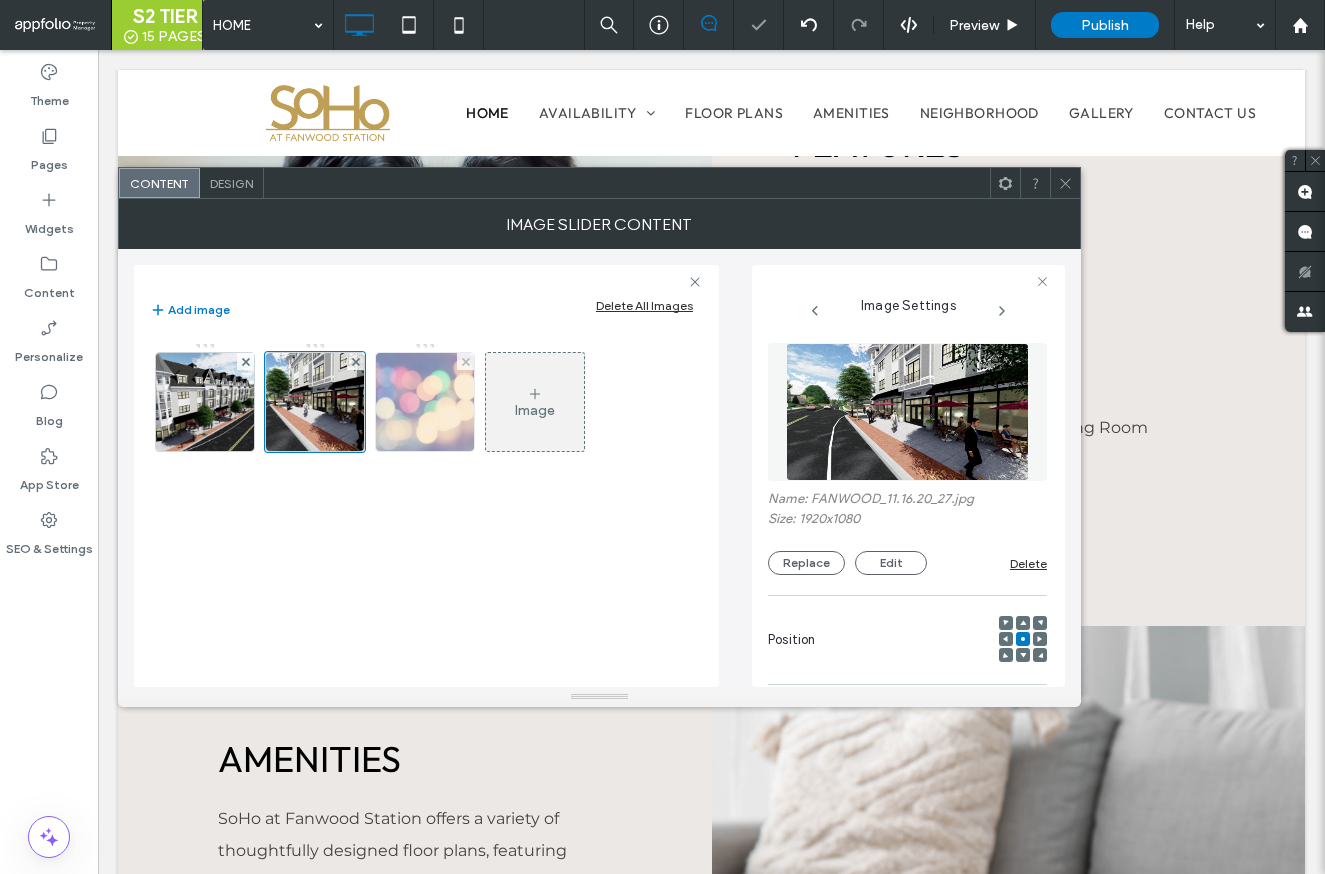 click at bounding box center (425, 402) 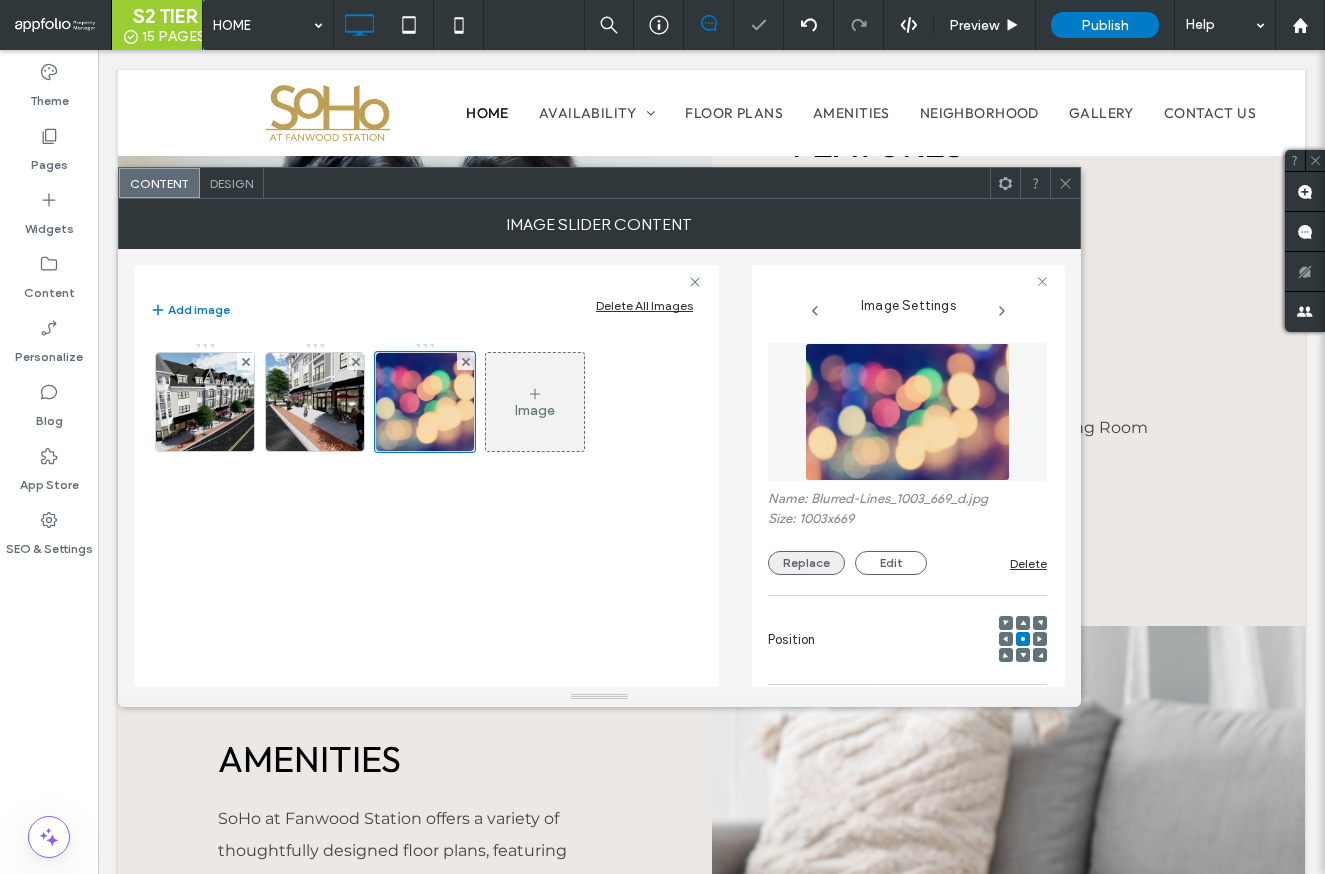 click on "Replace" at bounding box center [806, 563] 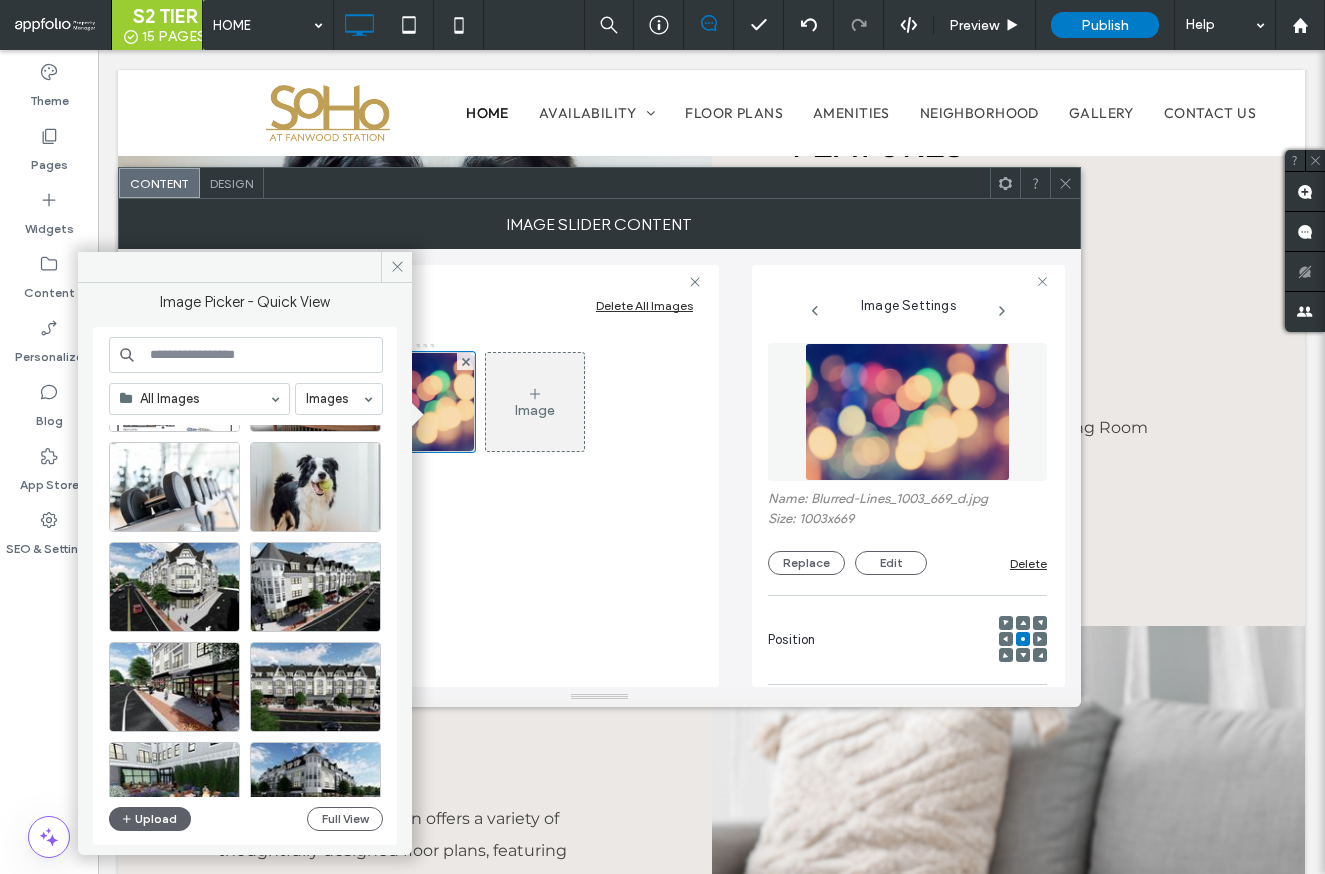 scroll, scrollTop: 1705, scrollLeft: 0, axis: vertical 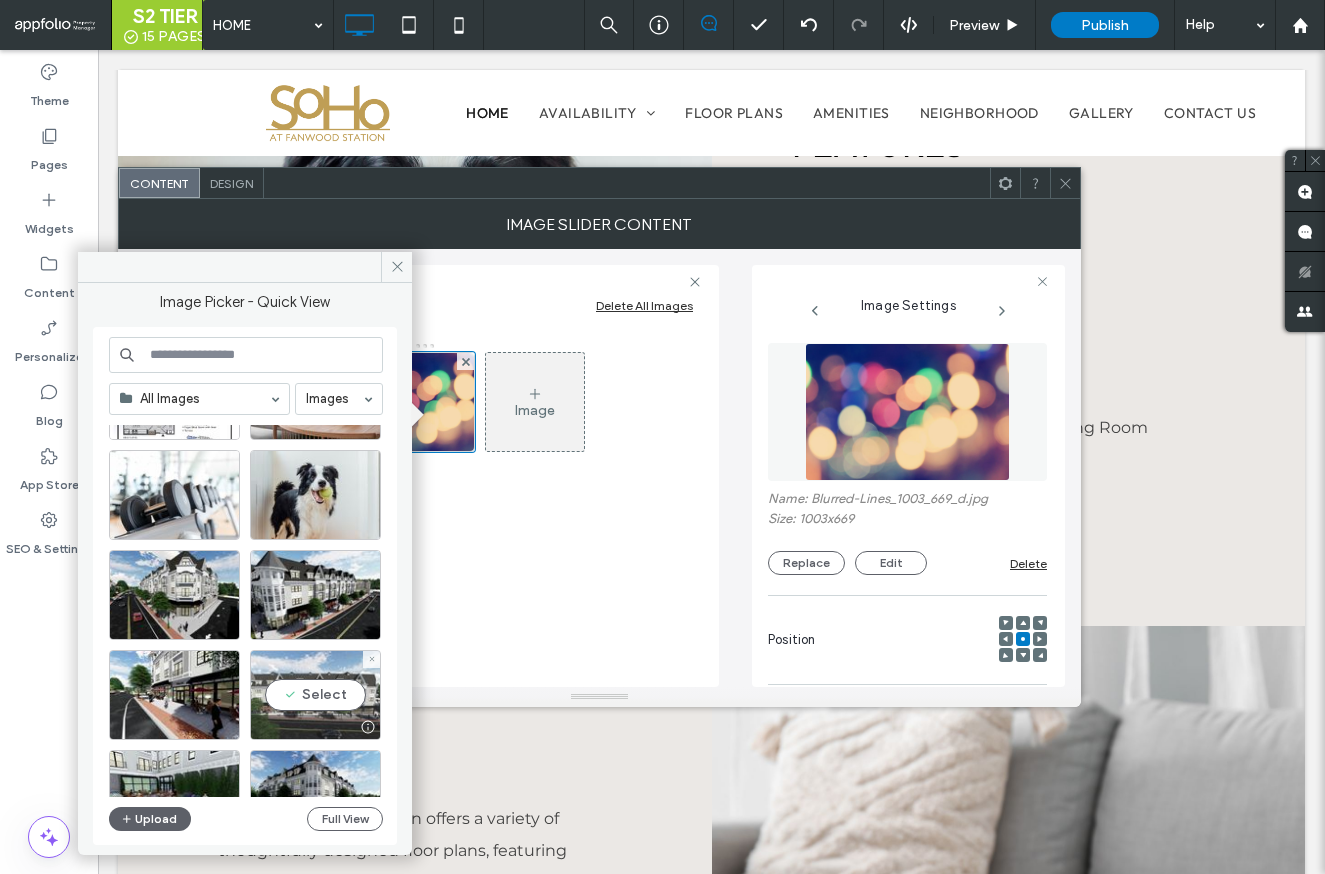 click on "Select" at bounding box center (315, 695) 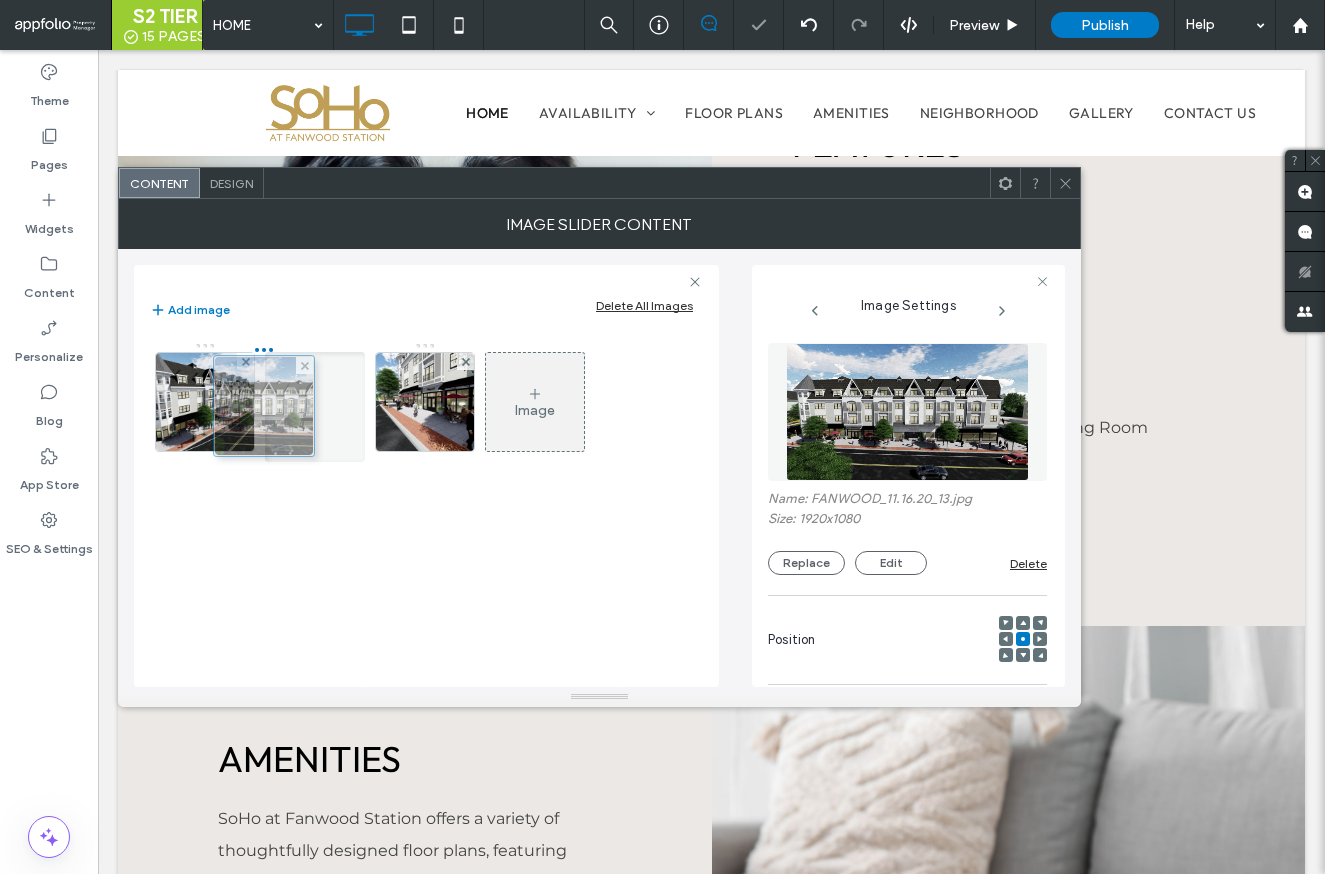 drag, startPoint x: 421, startPoint y: 427, endPoint x: 251, endPoint y: 431, distance: 170.04706 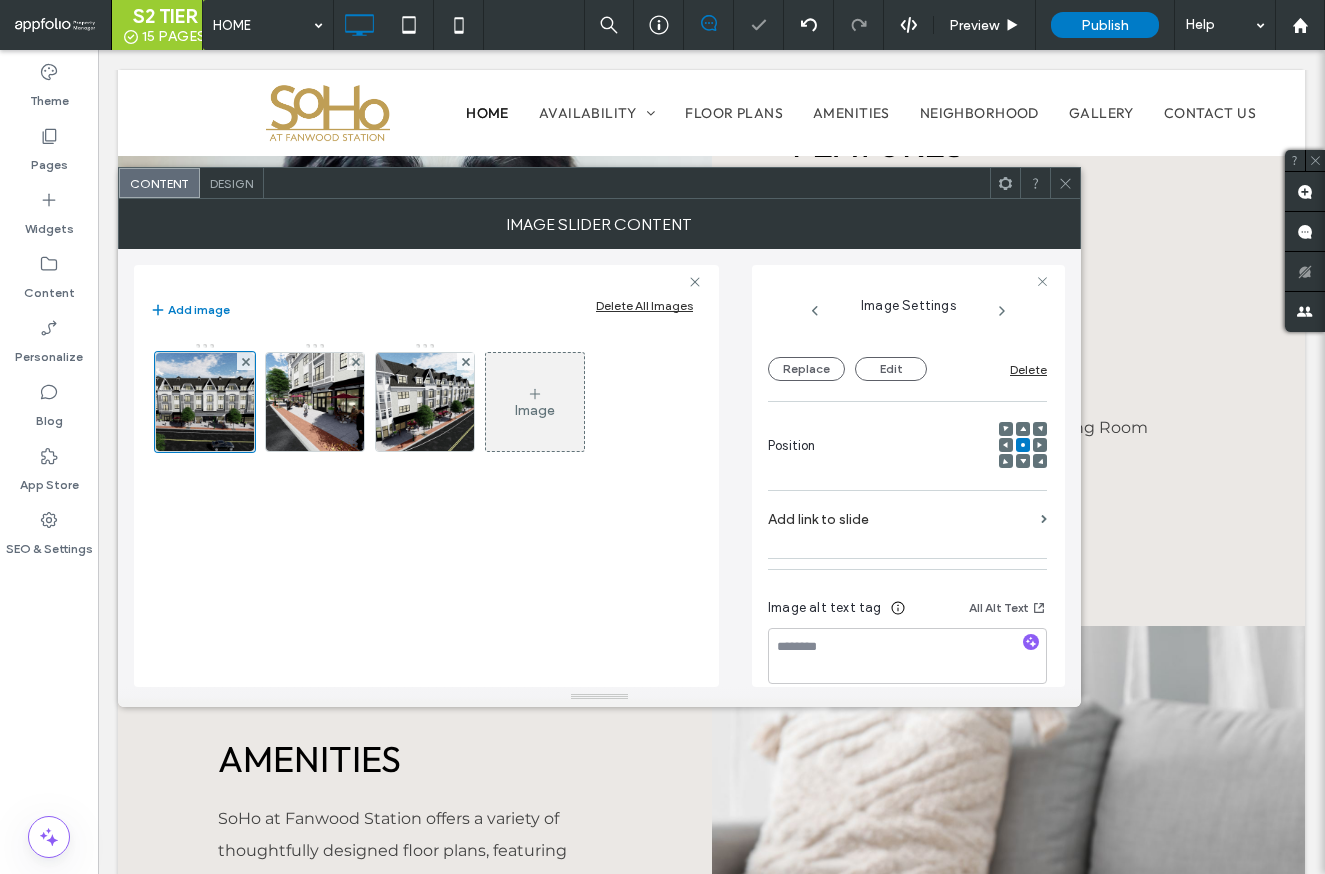 scroll, scrollTop: 217, scrollLeft: 0, axis: vertical 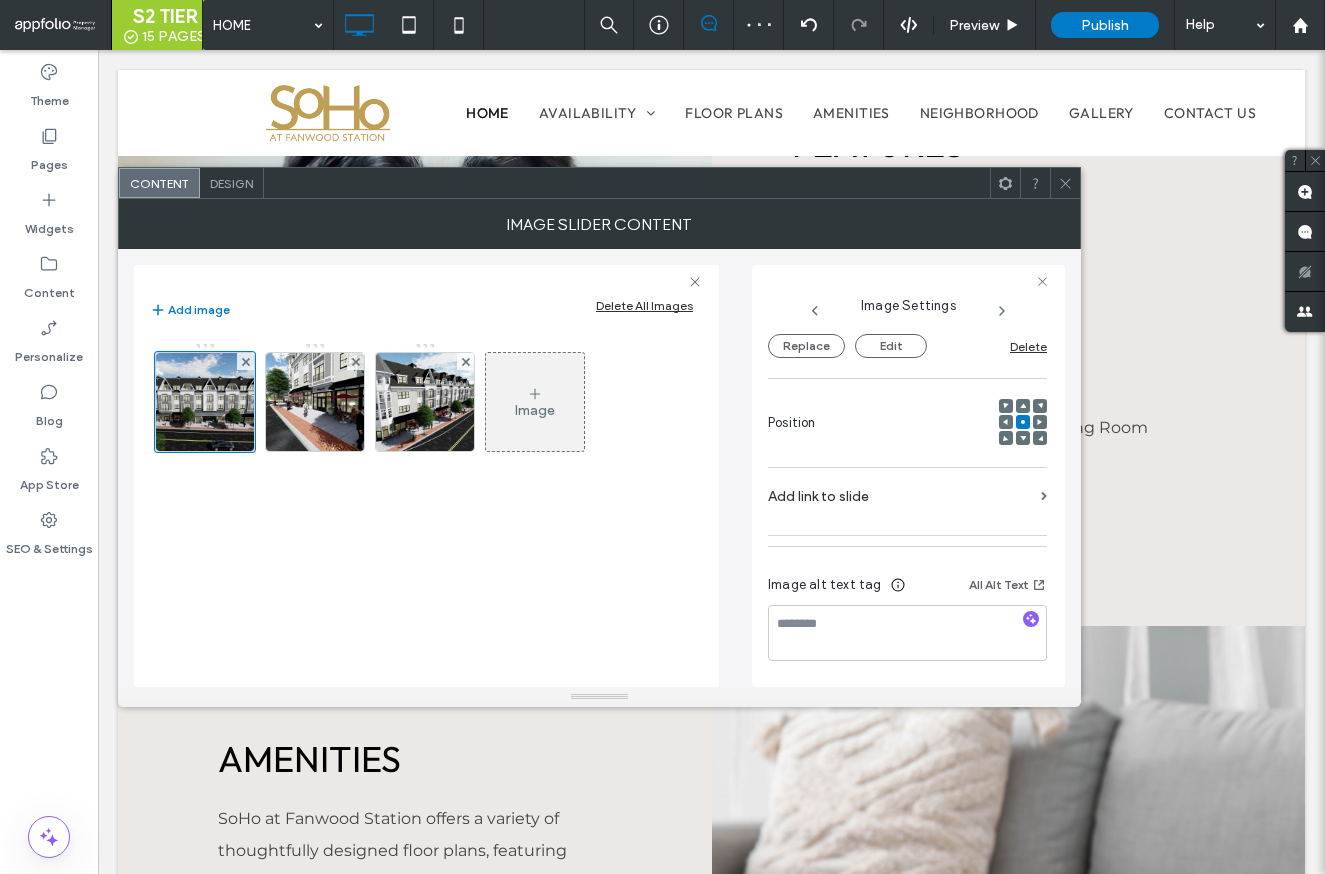 click at bounding box center [1065, 183] 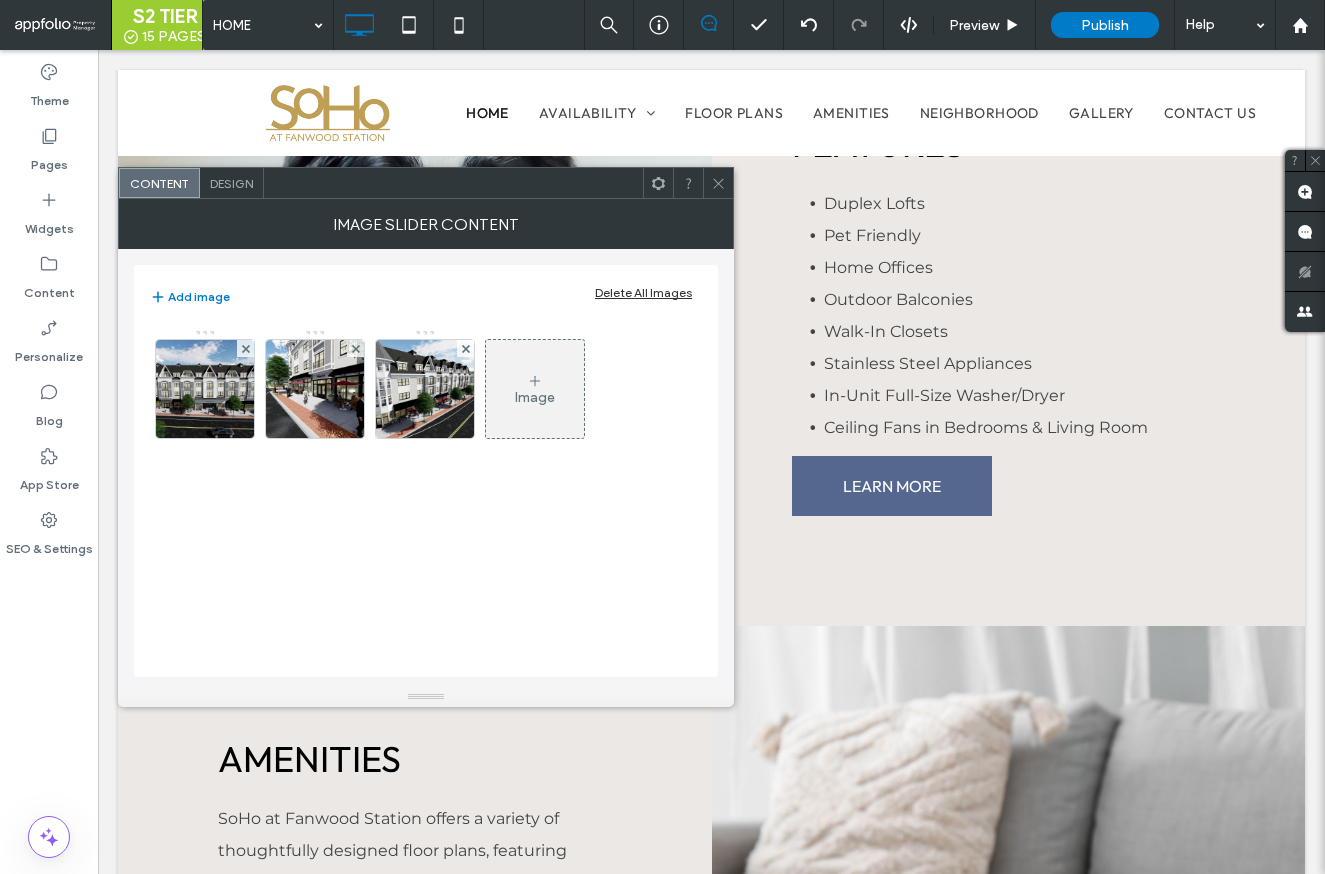 click on "Design" at bounding box center (232, 183) 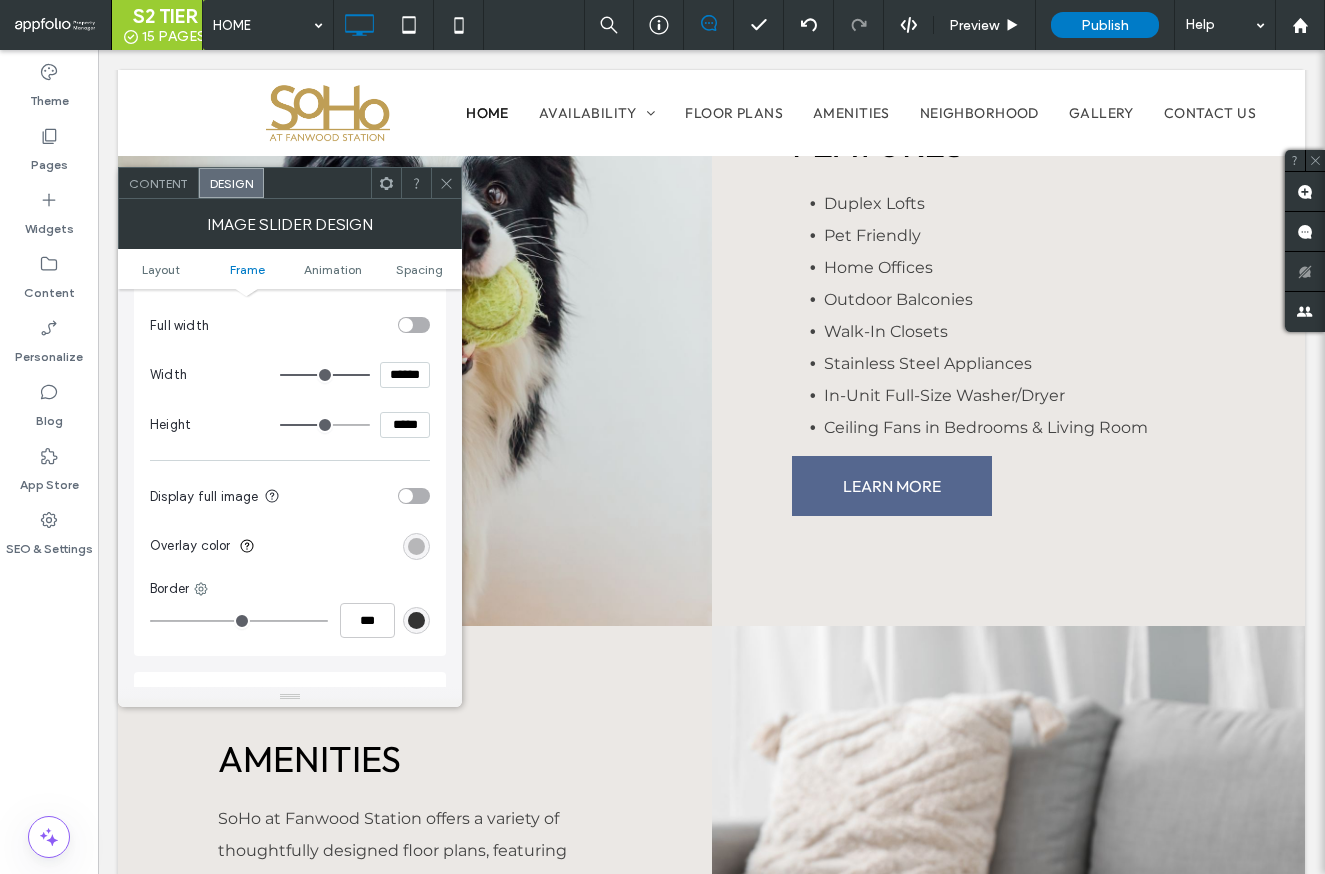 scroll, scrollTop: 669, scrollLeft: 0, axis: vertical 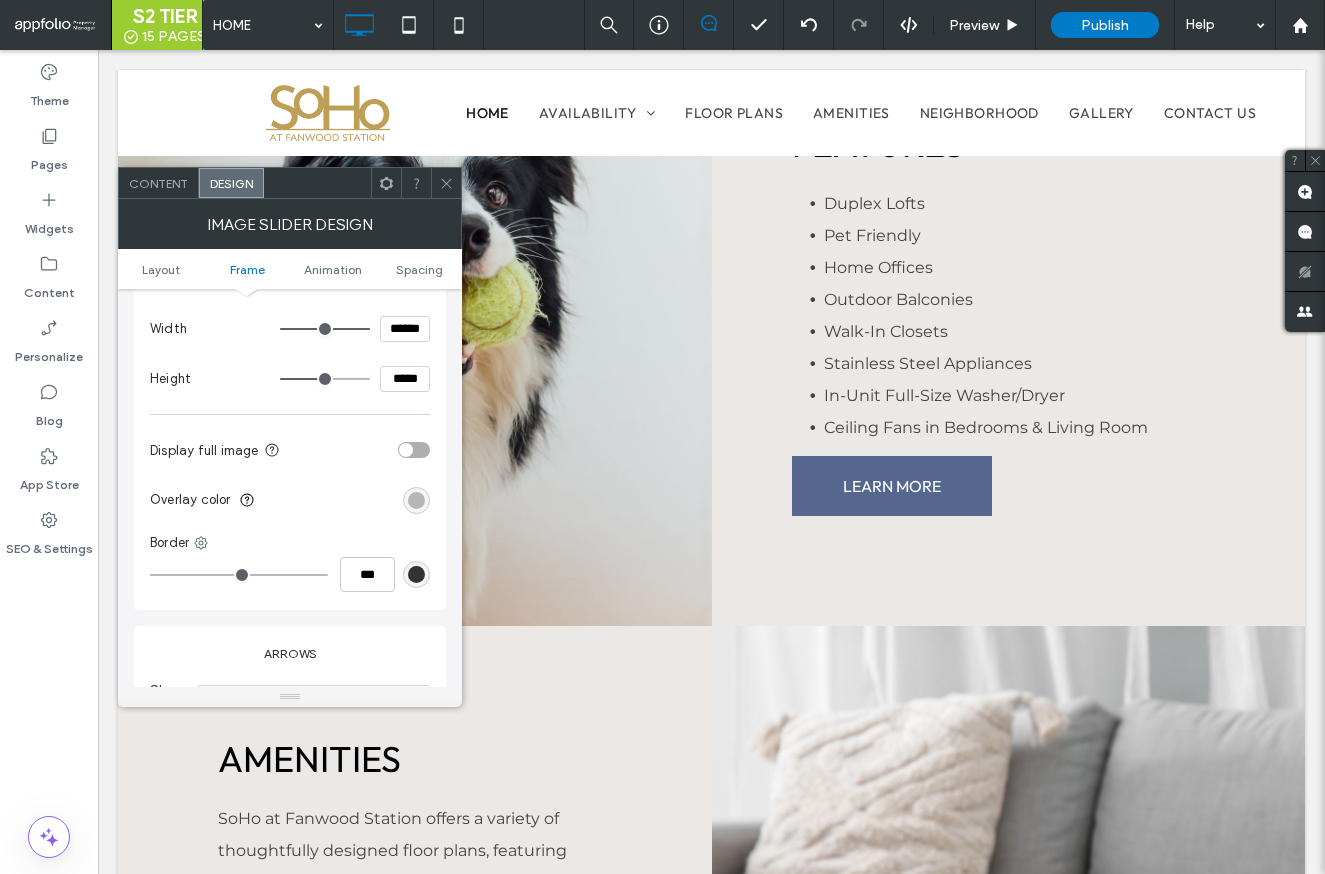 click at bounding box center [416, 500] 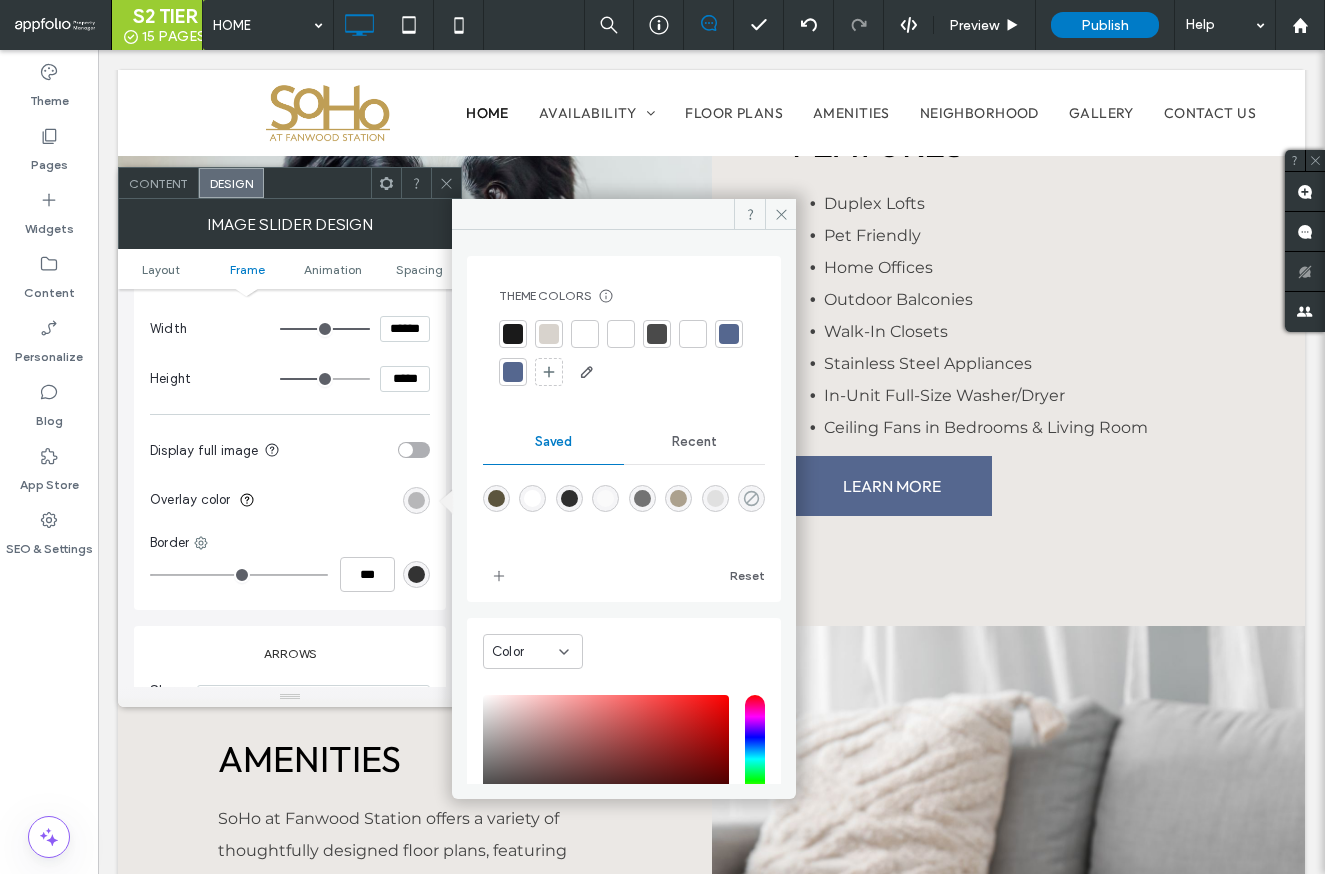click 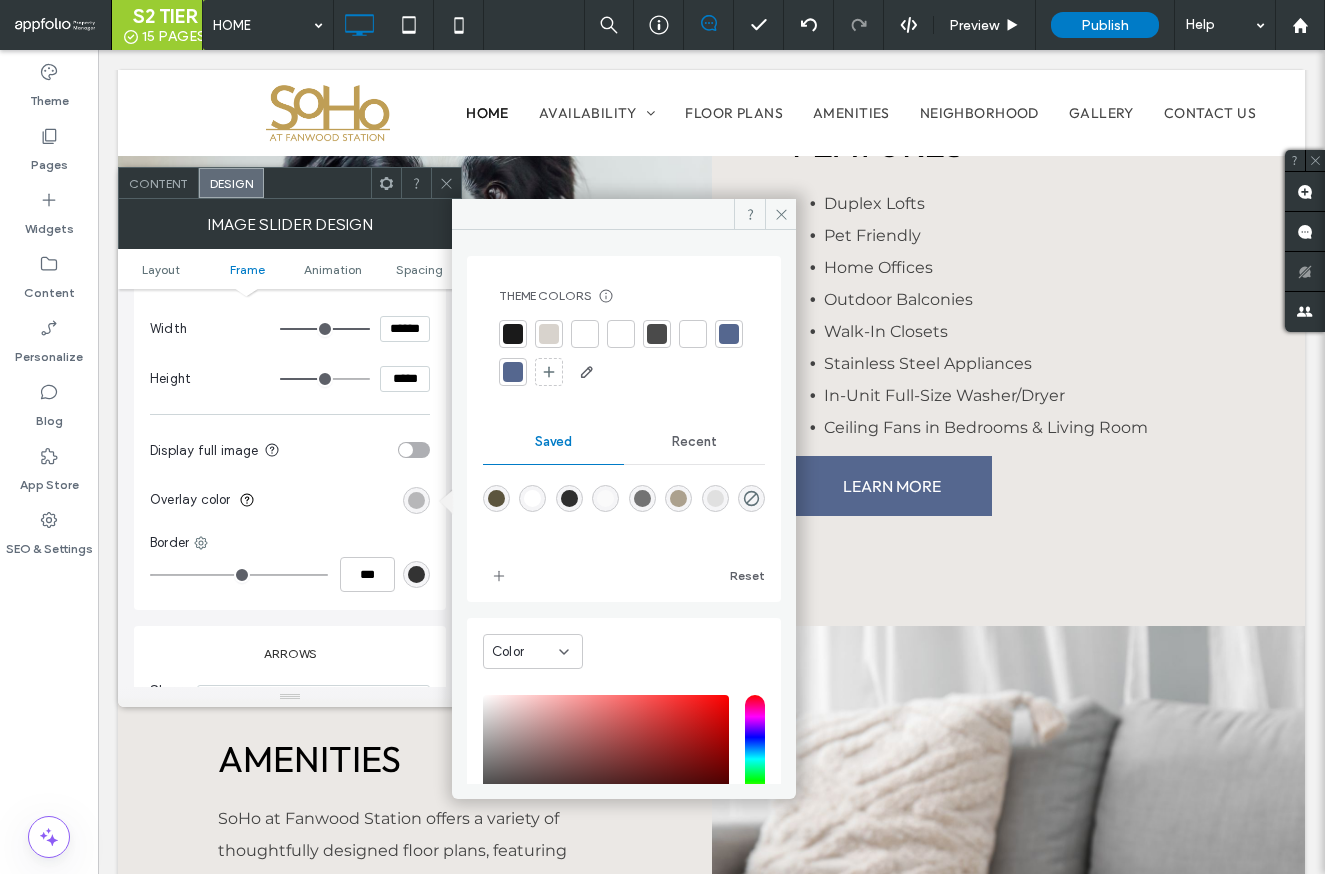 type on "*" 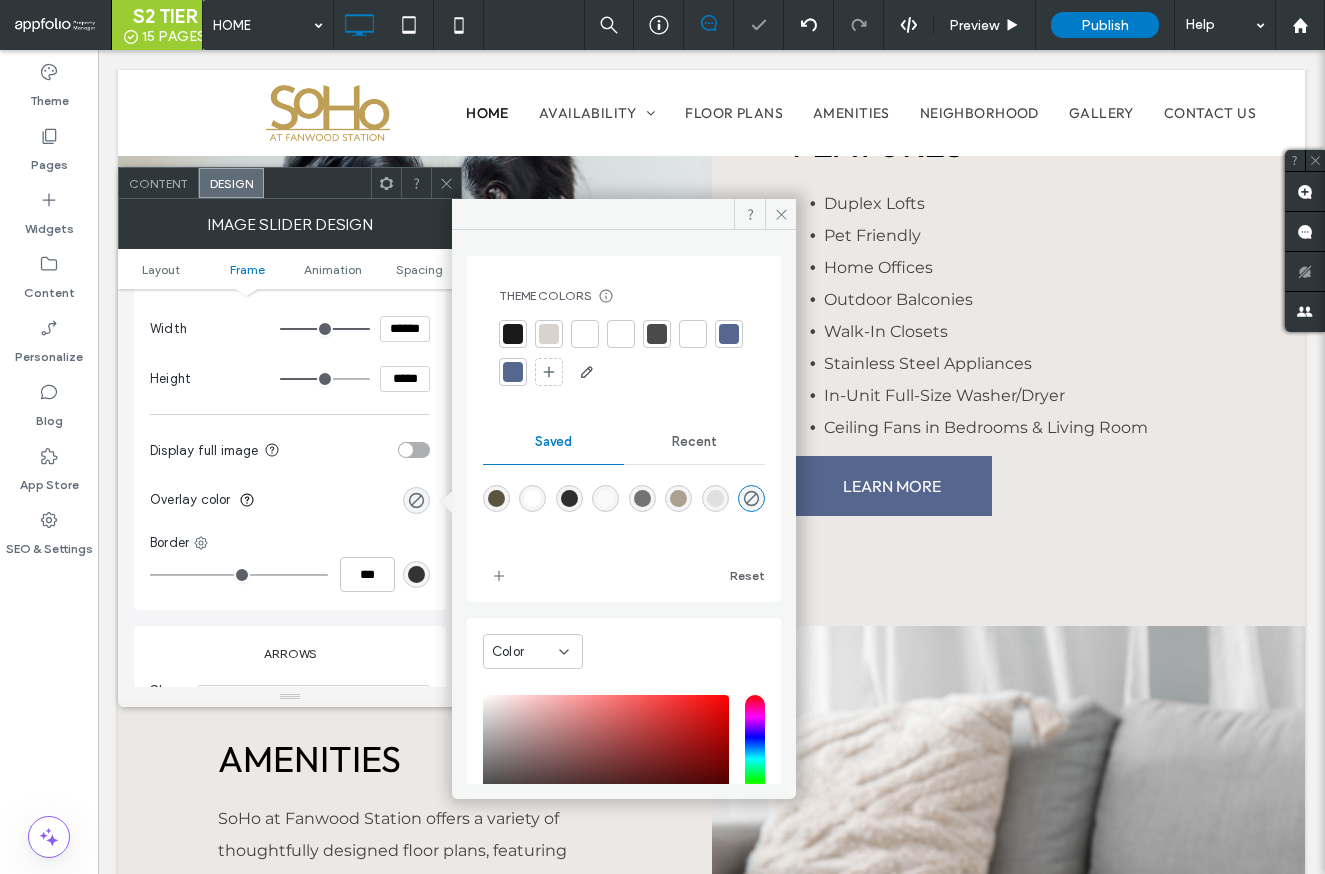 click 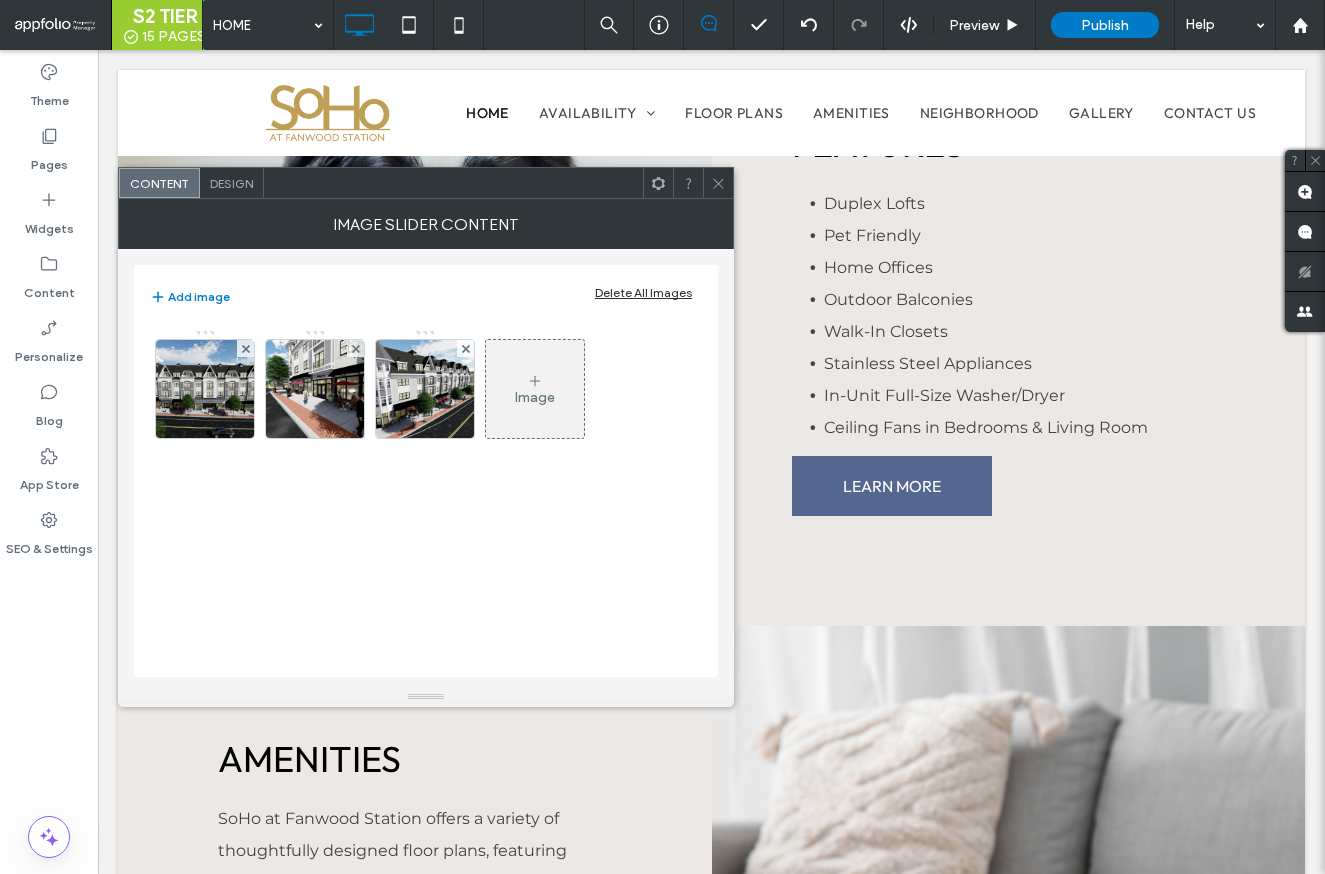 click on "Design" at bounding box center [231, 183] 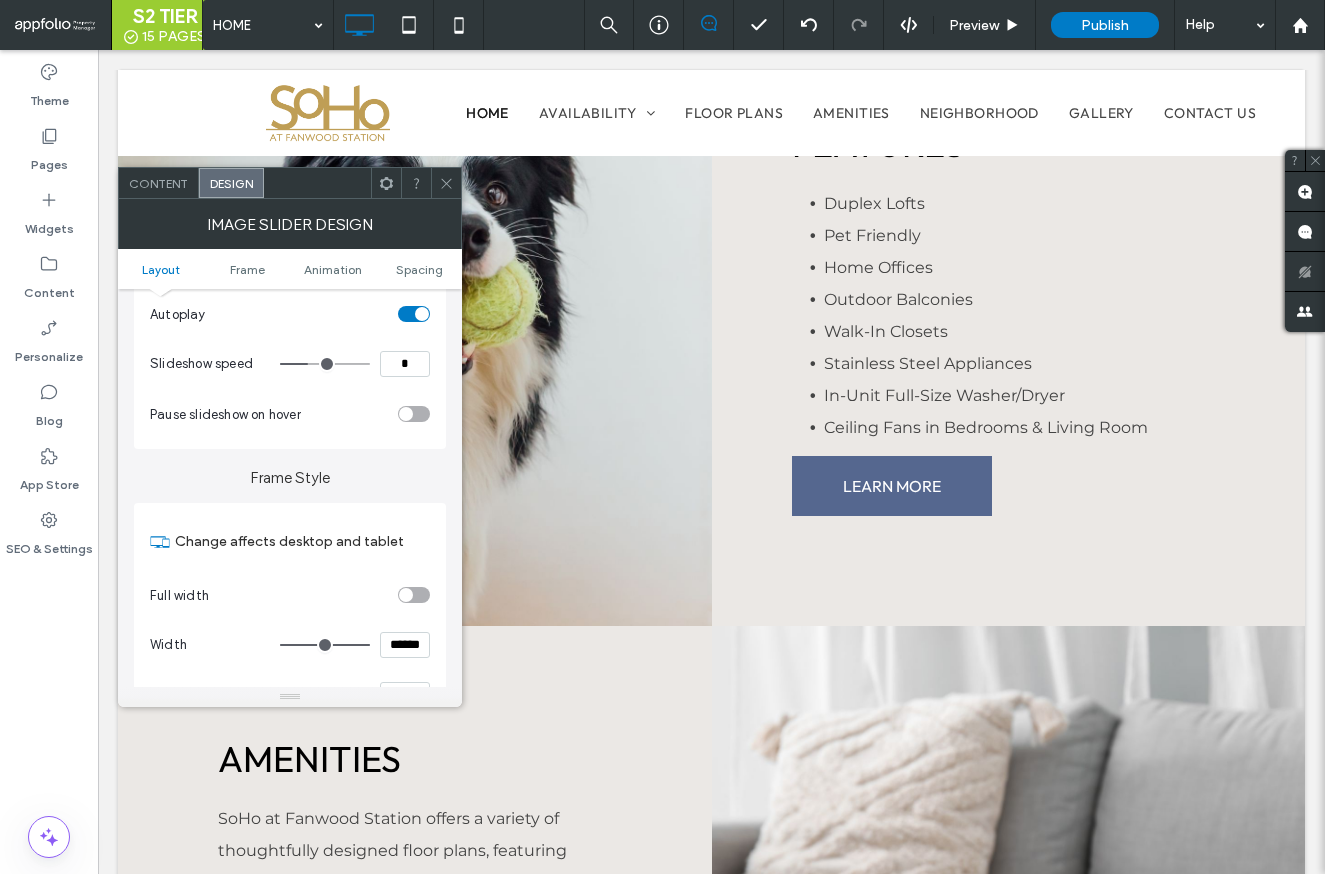 scroll, scrollTop: 547, scrollLeft: 0, axis: vertical 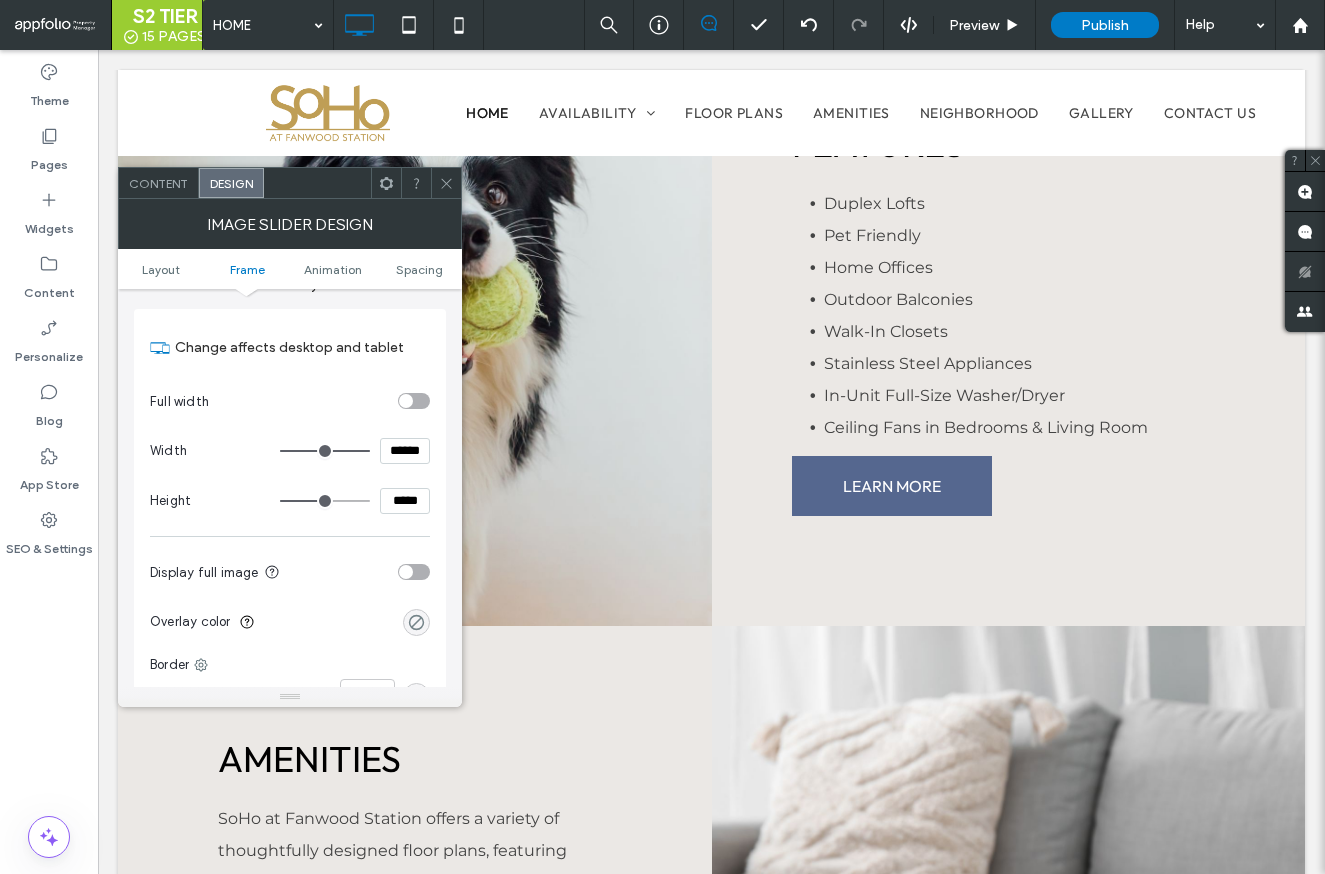click at bounding box center [416, 622] 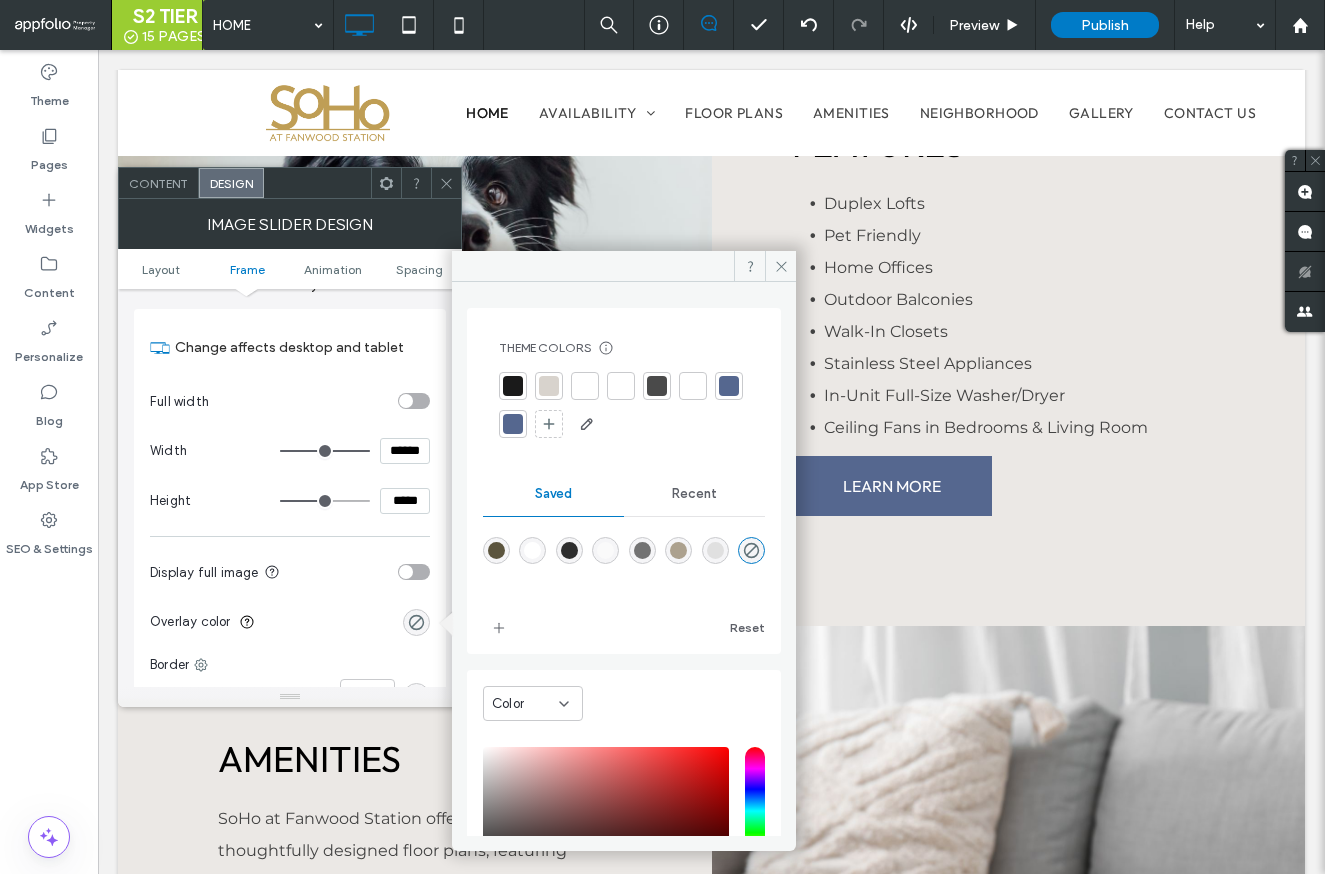 click at bounding box center (642, 550) 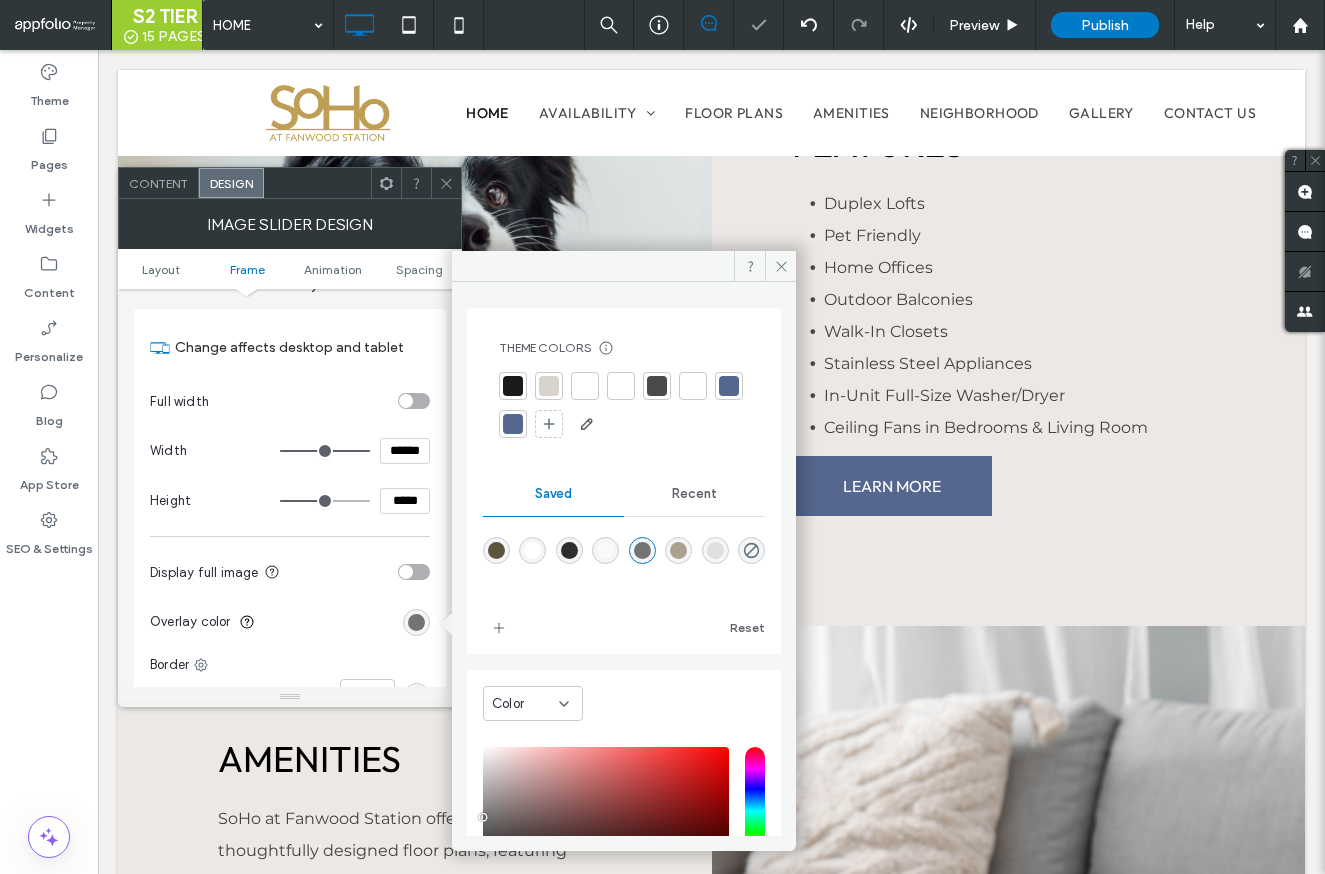 click at bounding box center [569, 550] 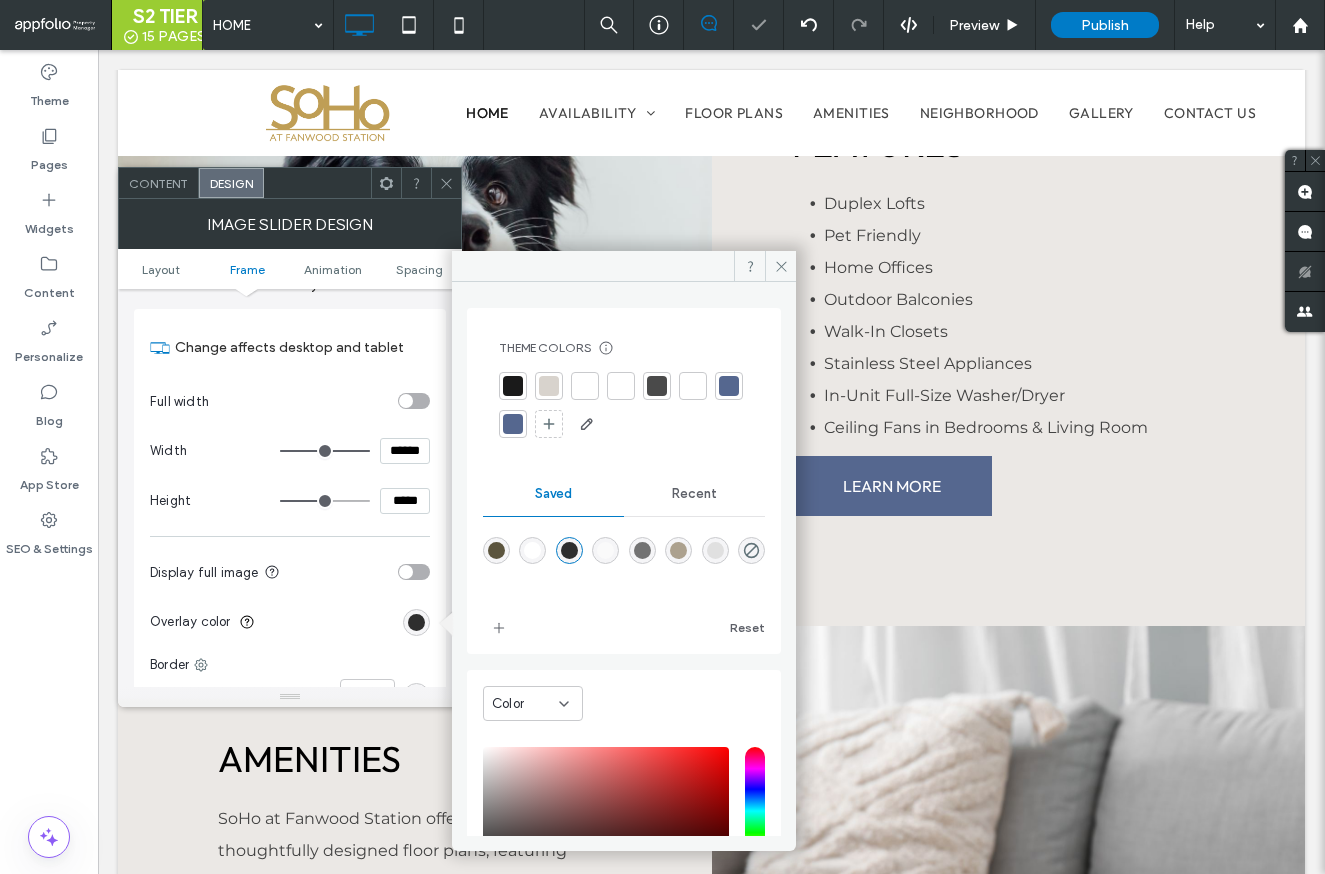 click at bounding box center [657, 386] 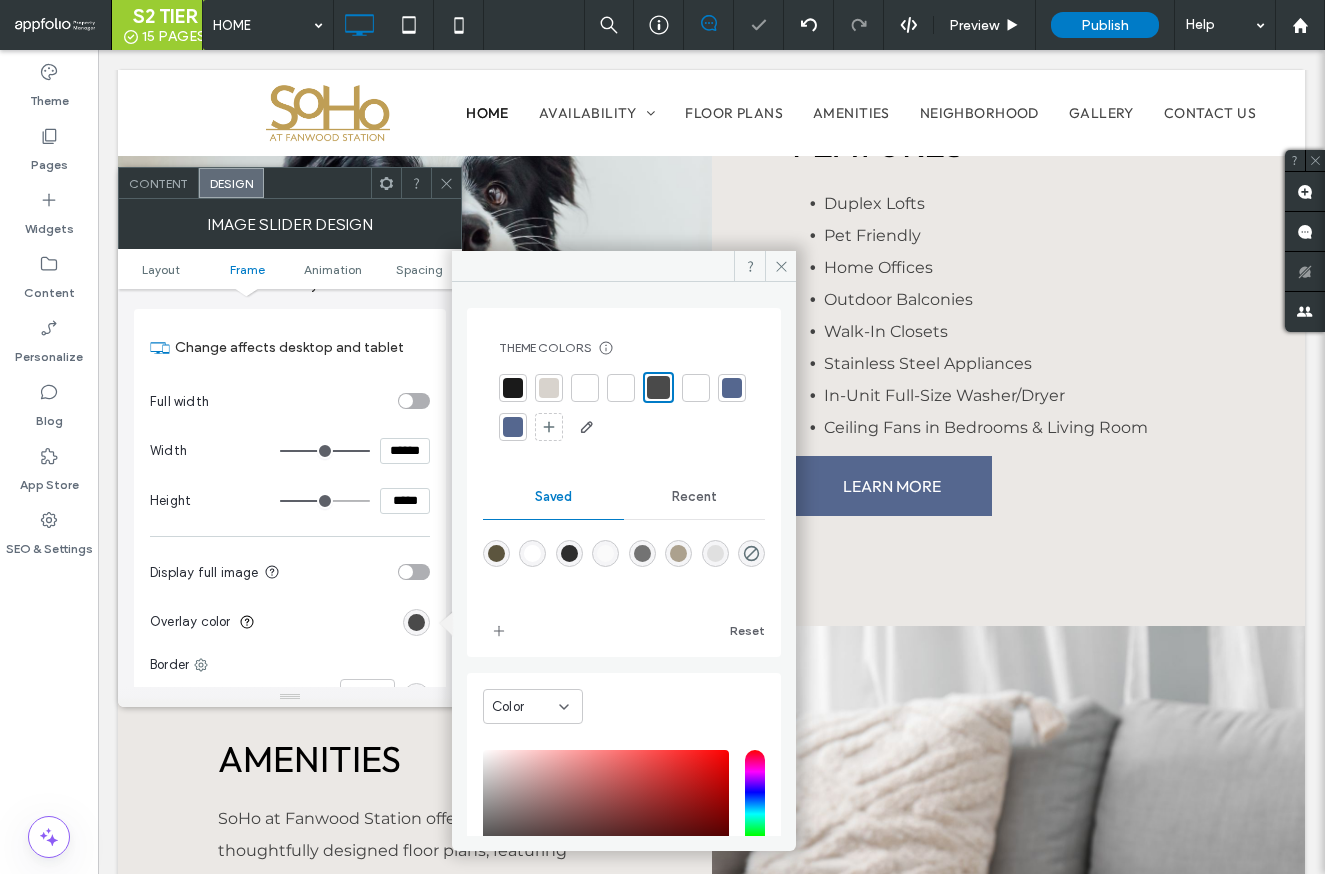click at bounding box center [513, 388] 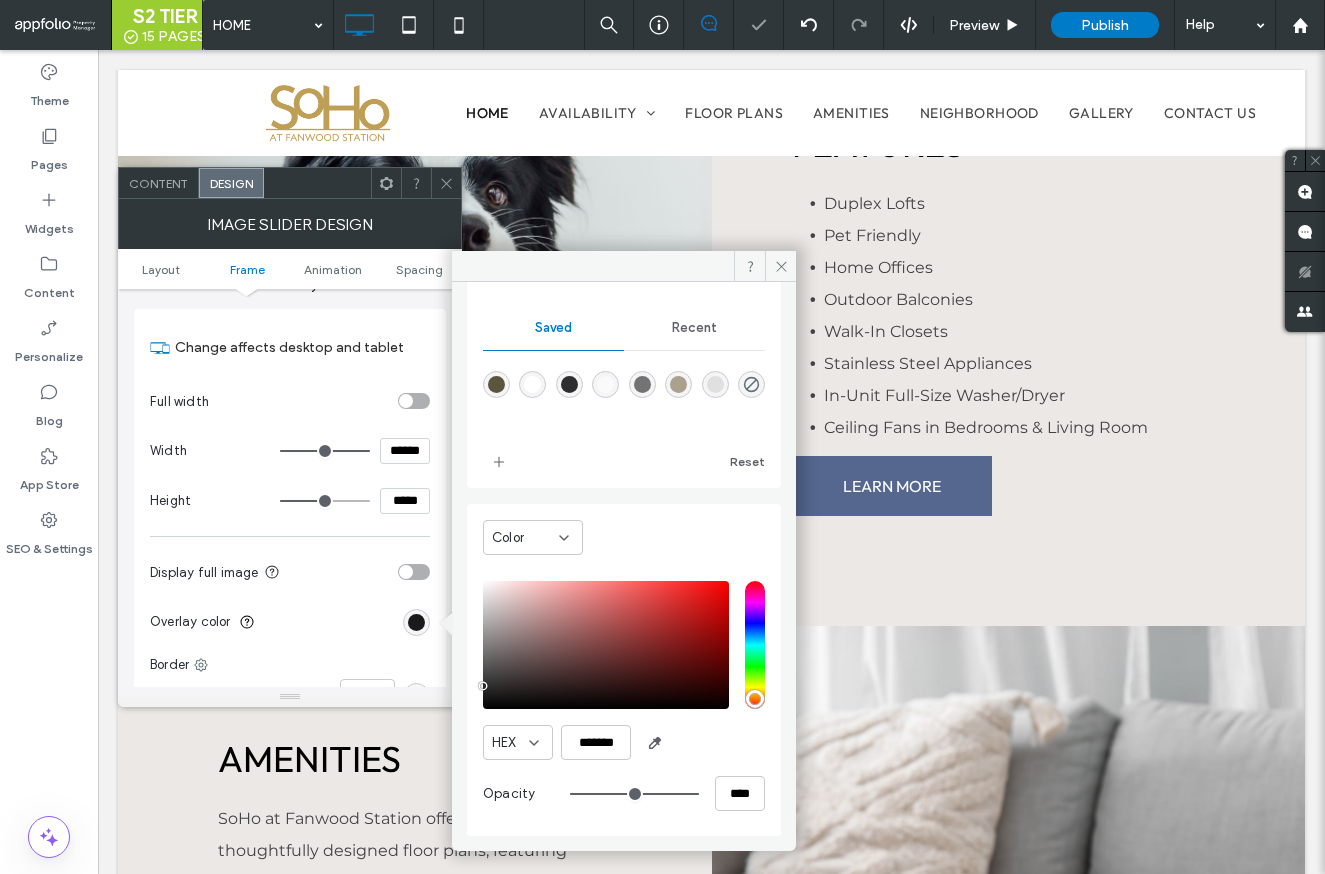type on "**" 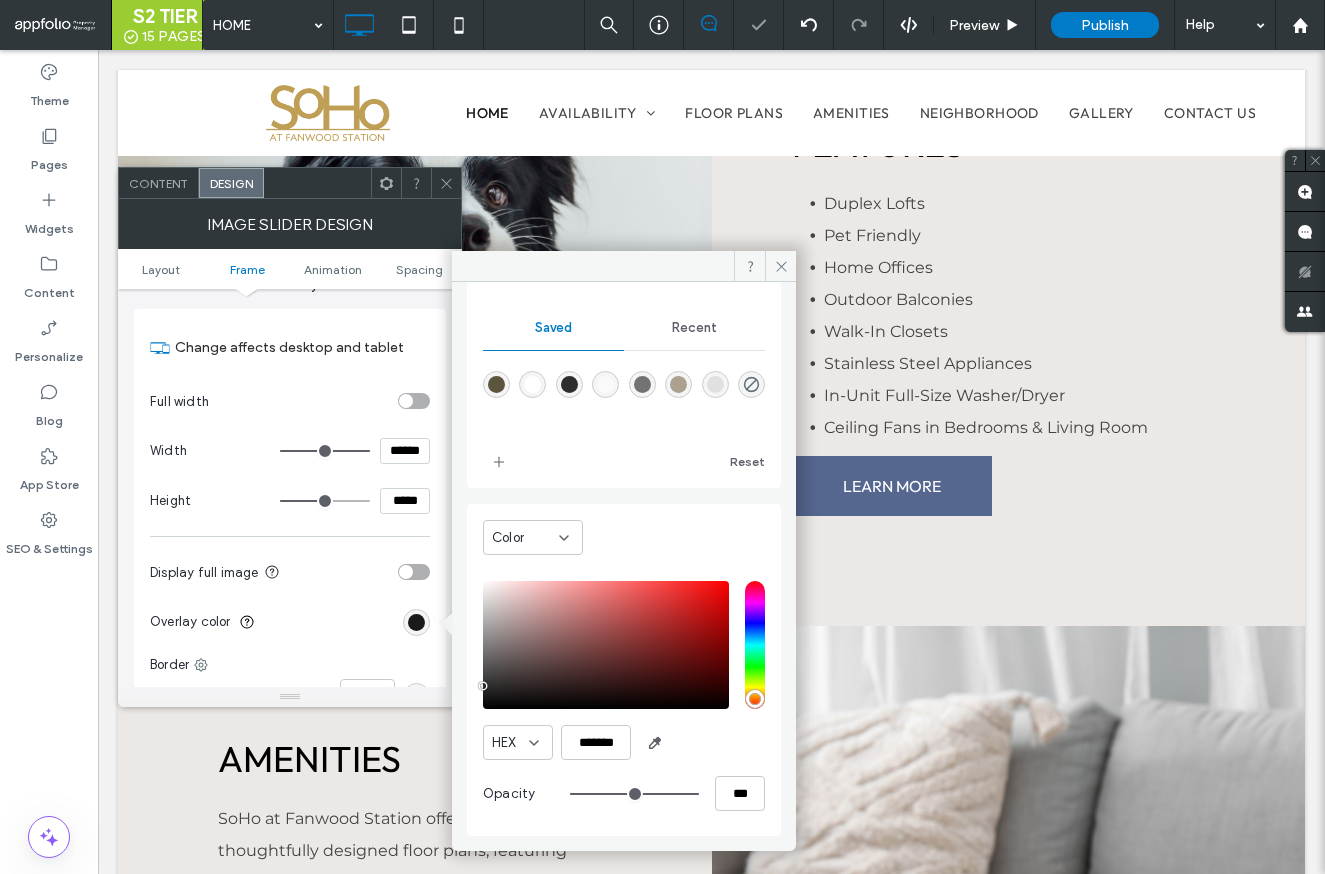 type on "**" 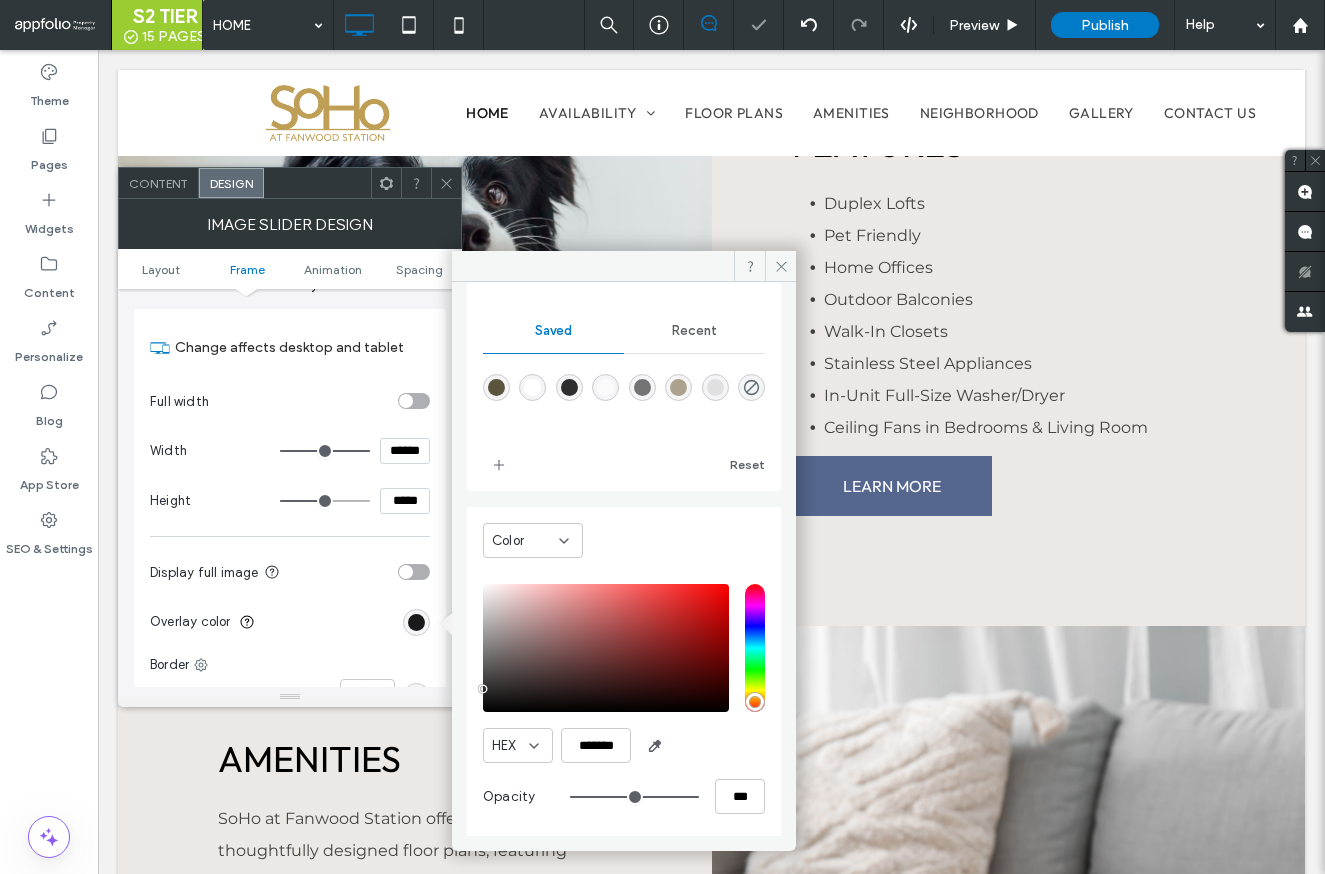type on "**" 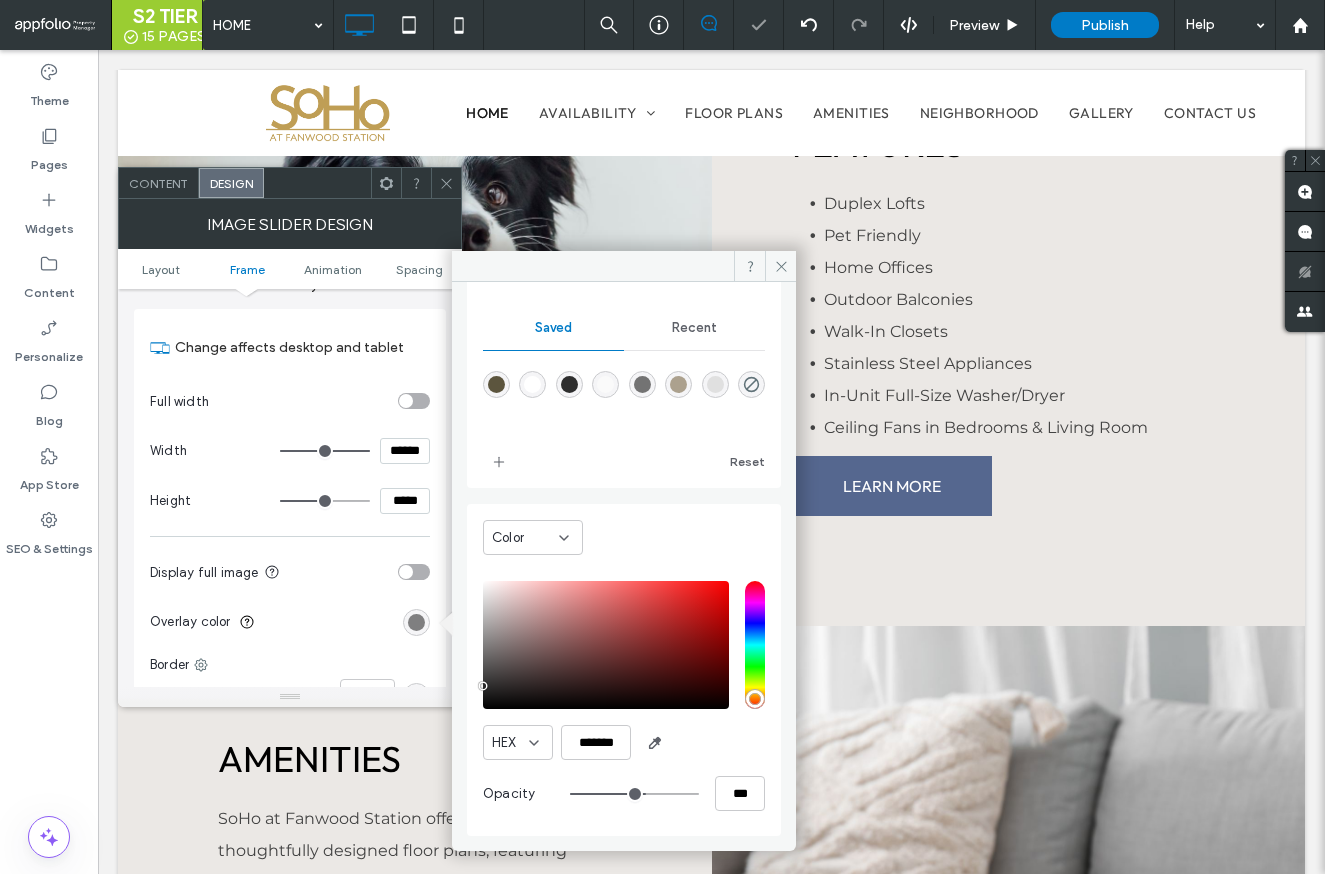 type on "**" 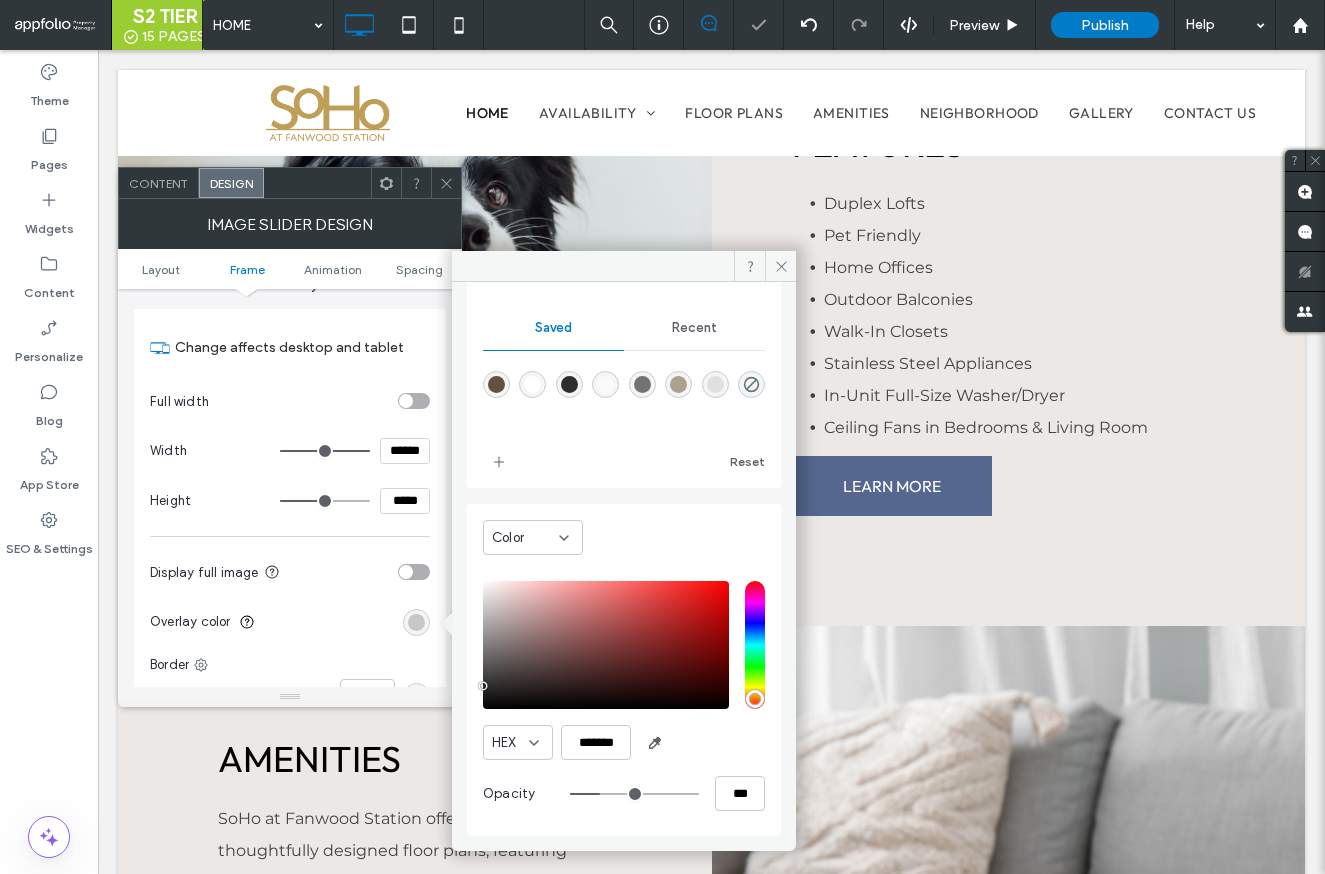 type on "**" 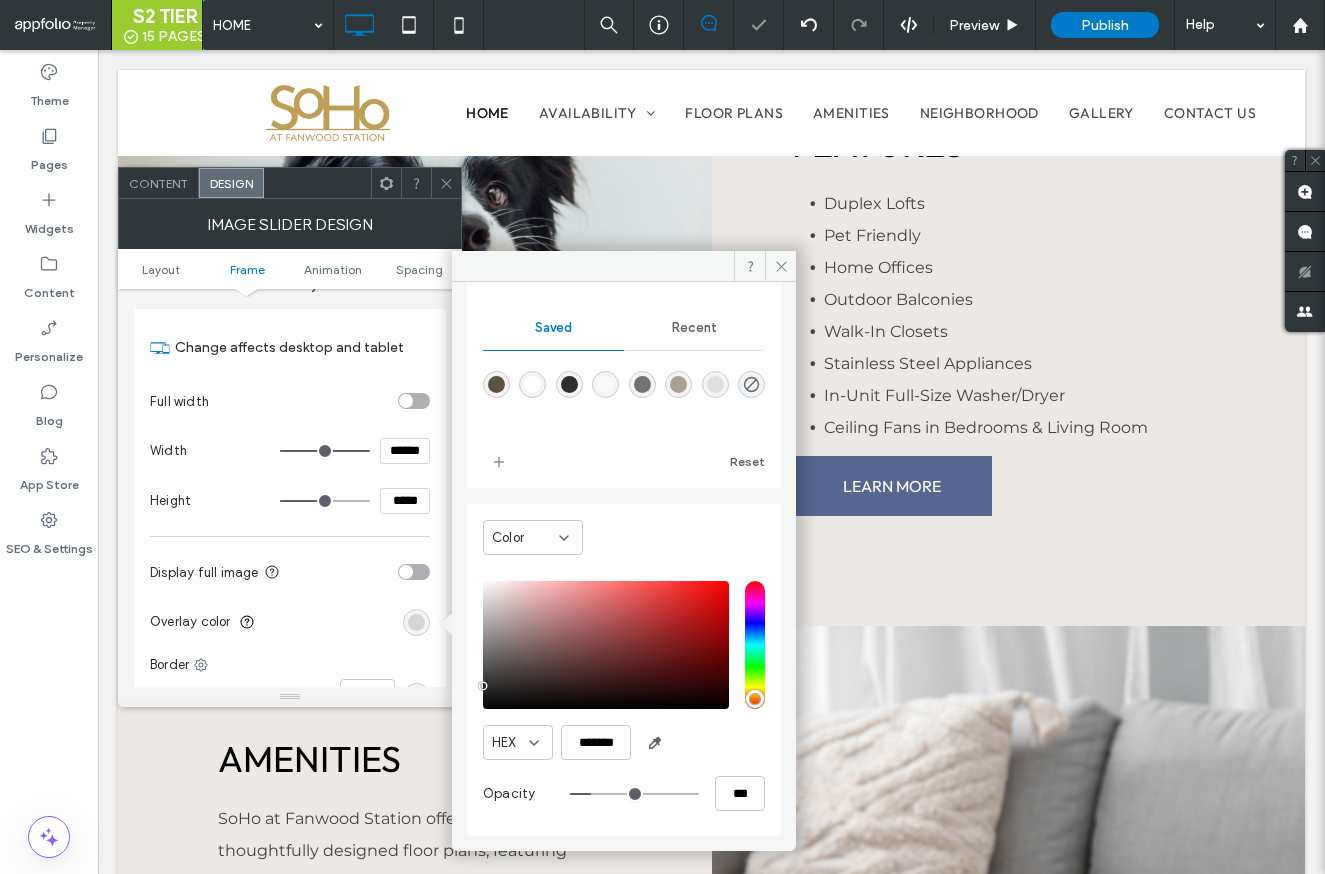 type on "**" 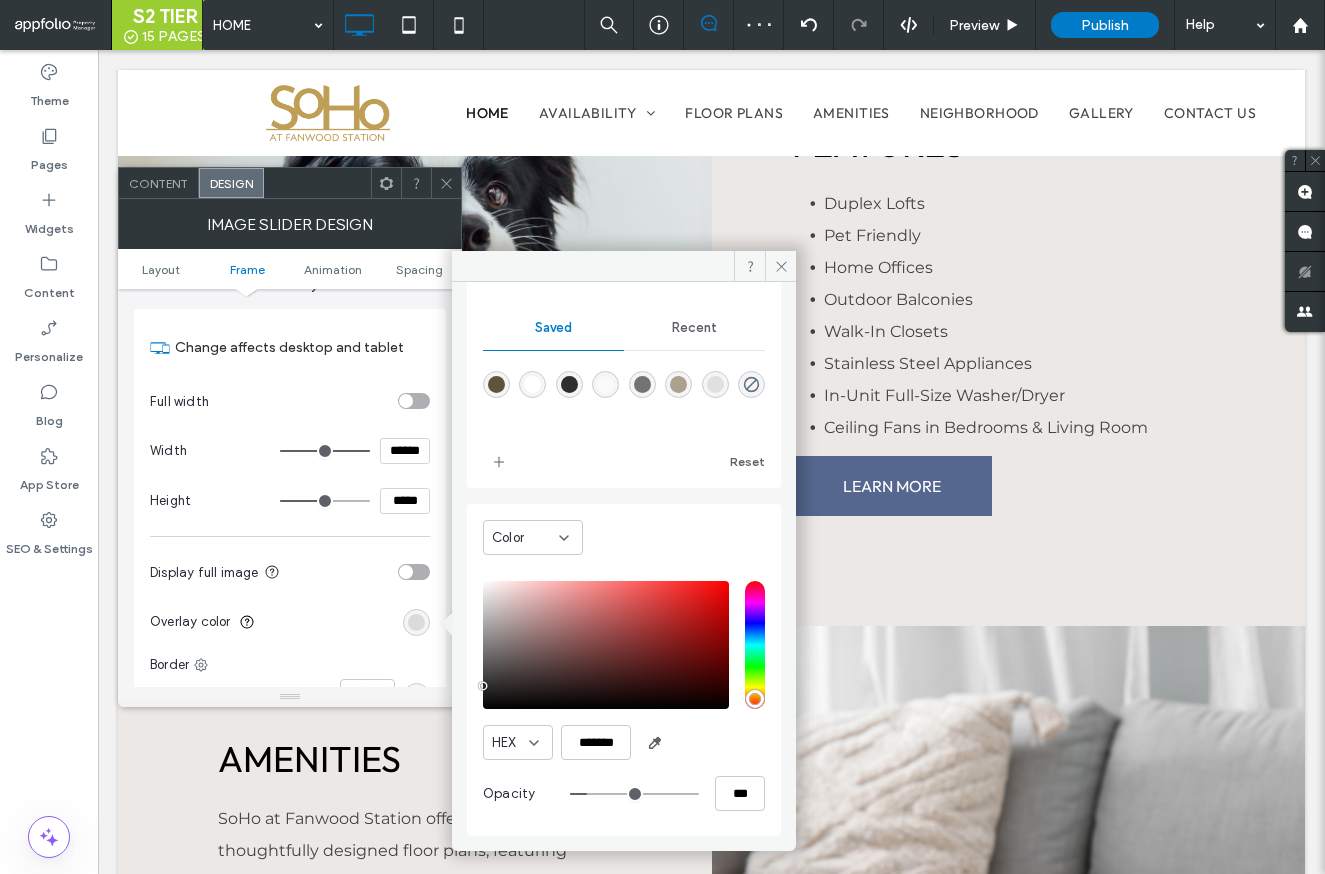 type on "**" 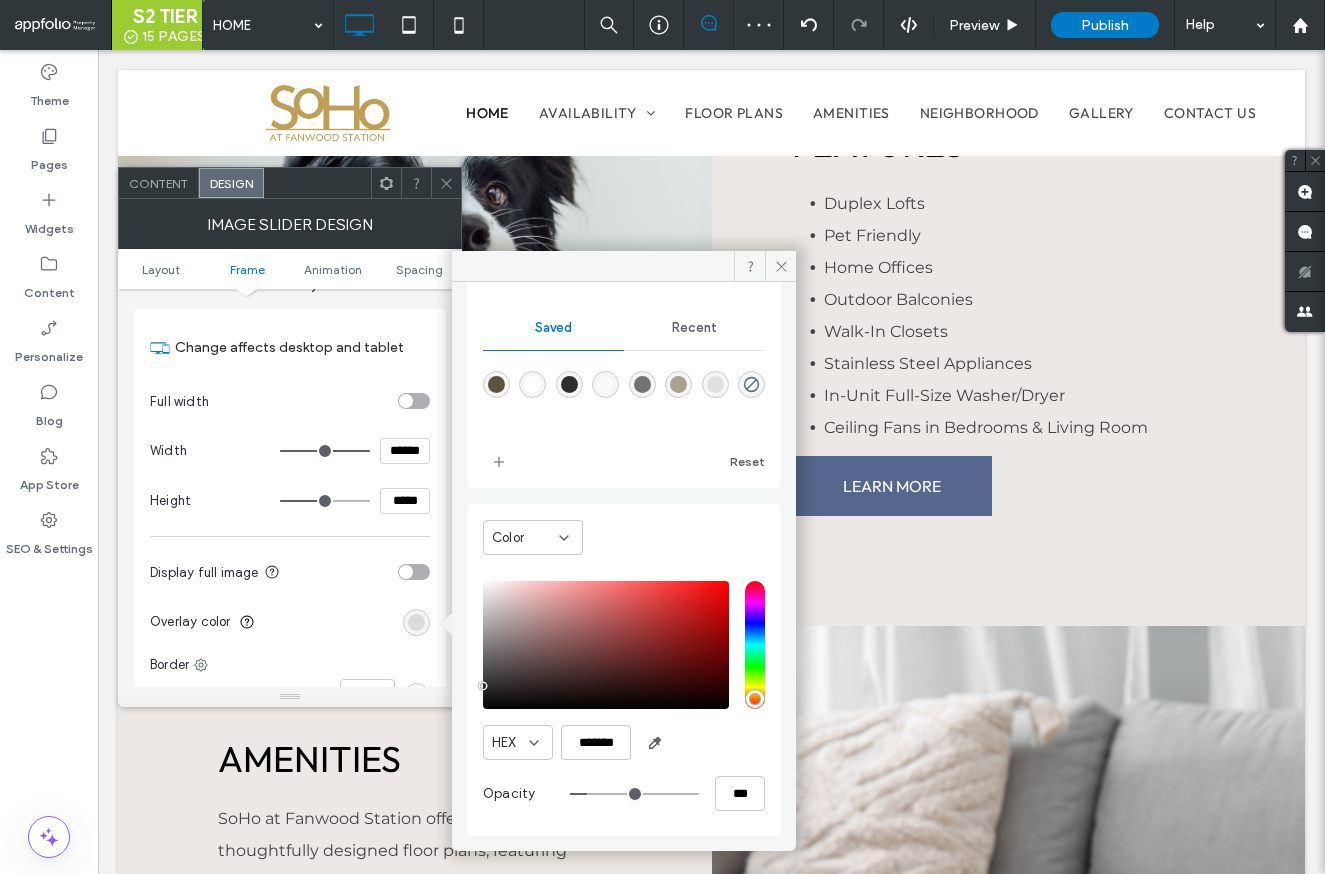 type on "***" 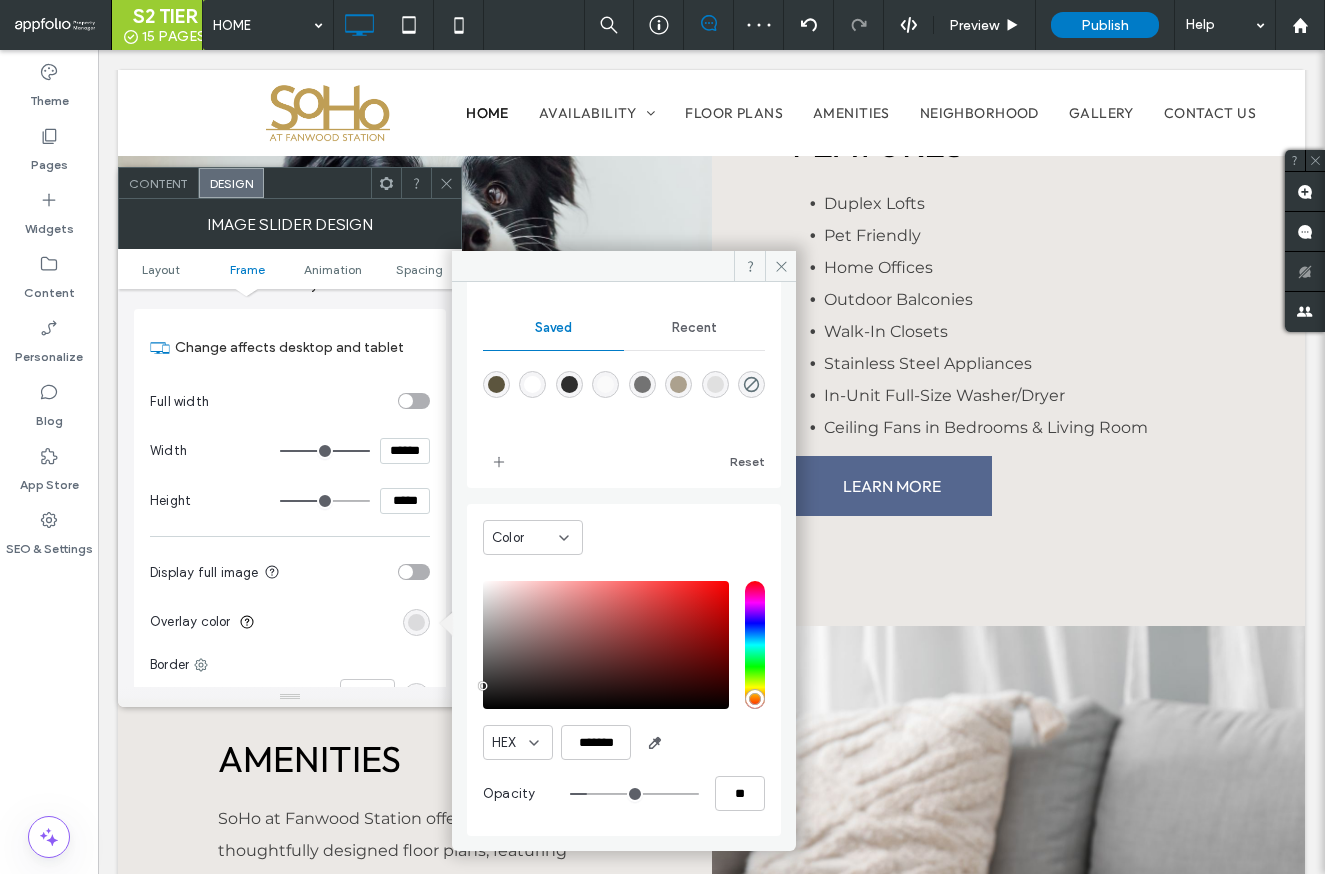 type on "*" 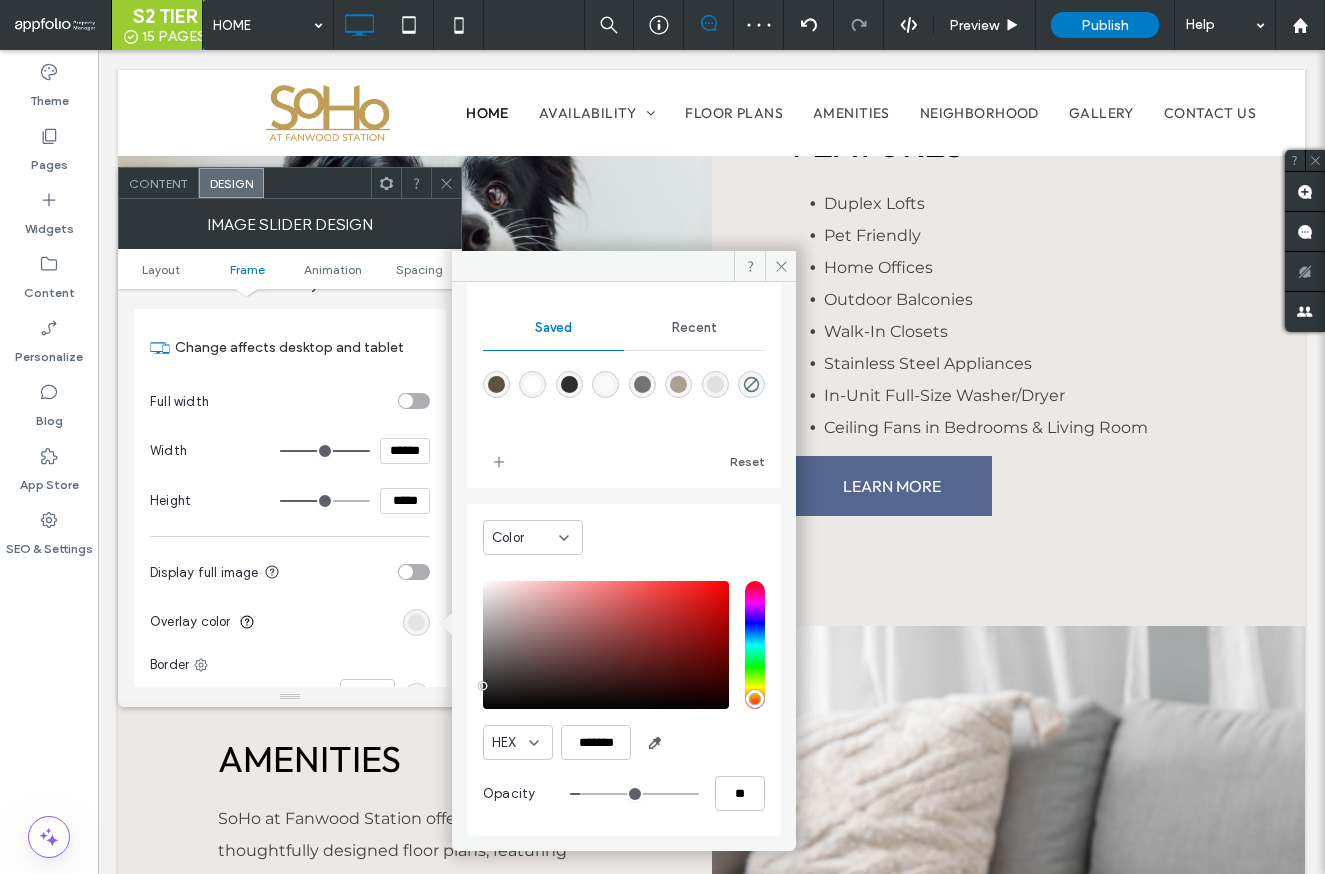 drag, startPoint x: 633, startPoint y: 797, endPoint x: 576, endPoint y: 801, distance: 57.14018 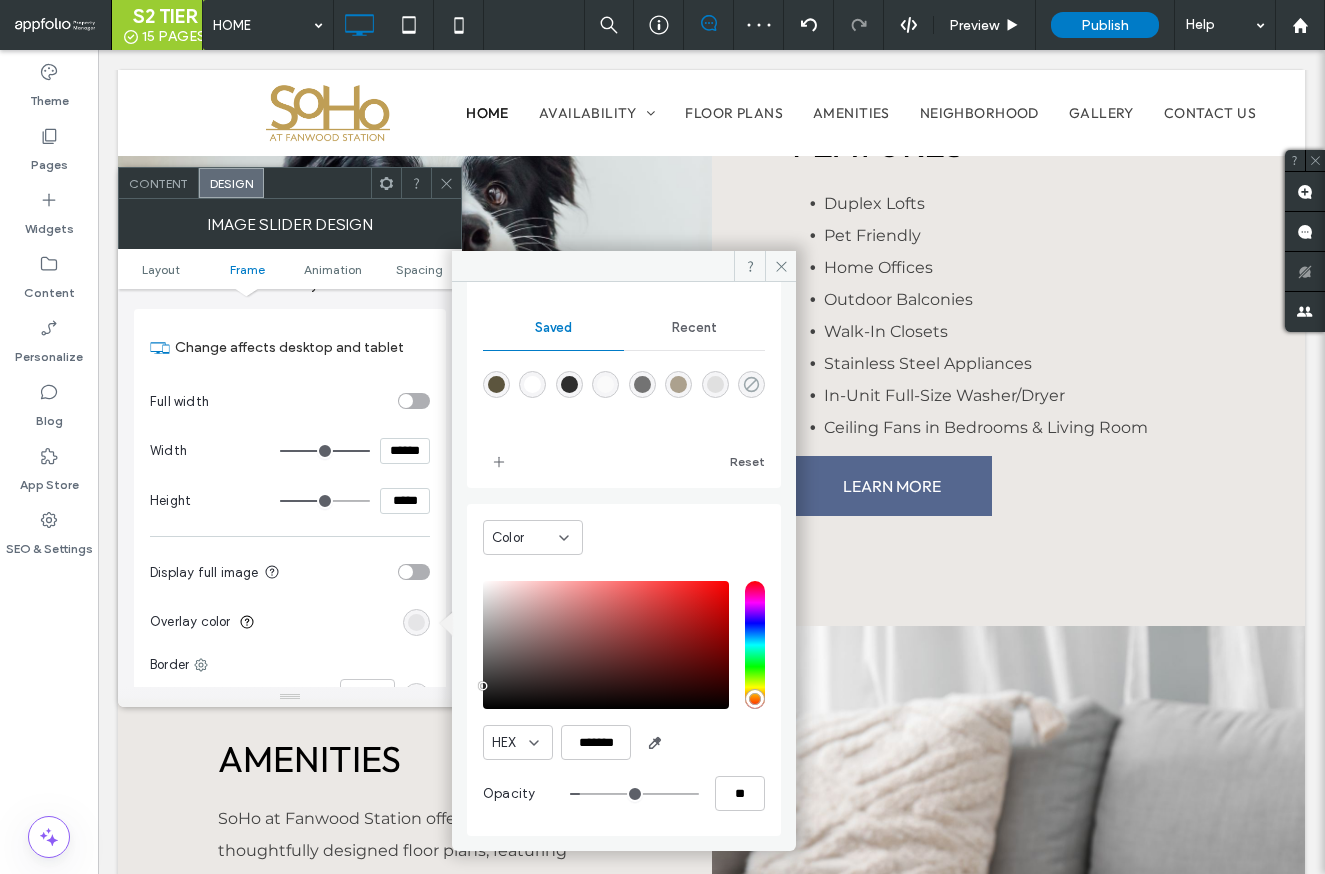 click 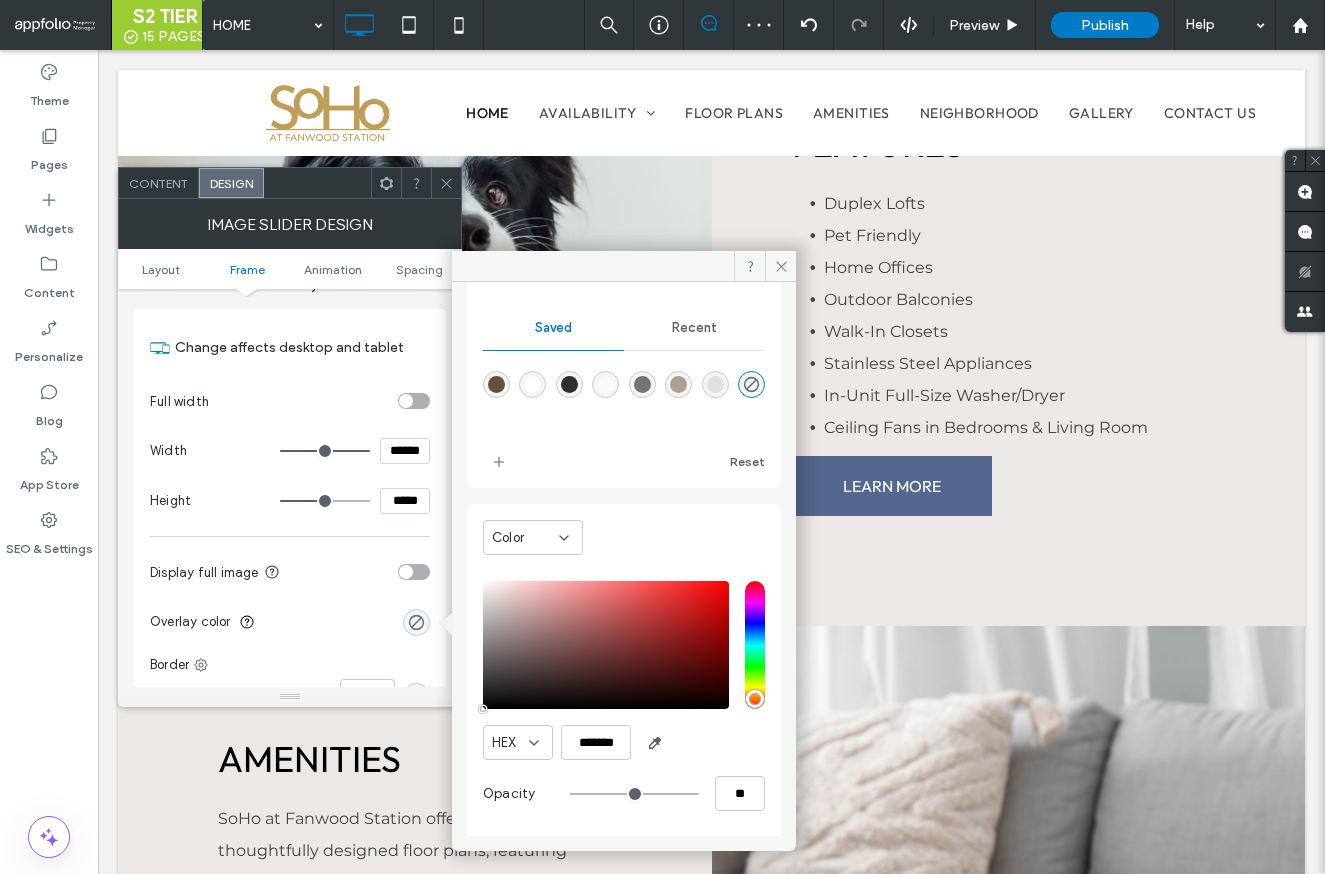click 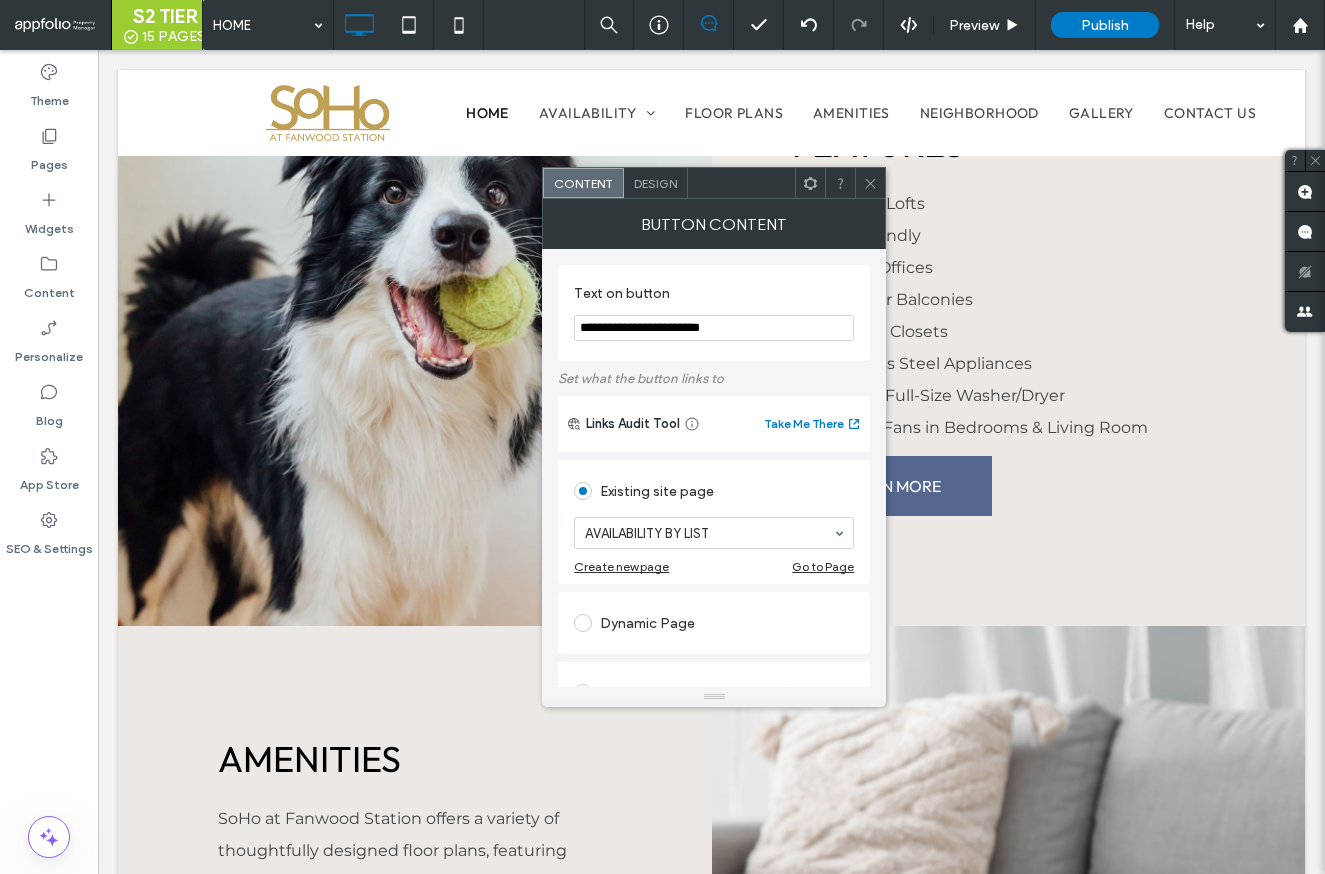 type on "**********" 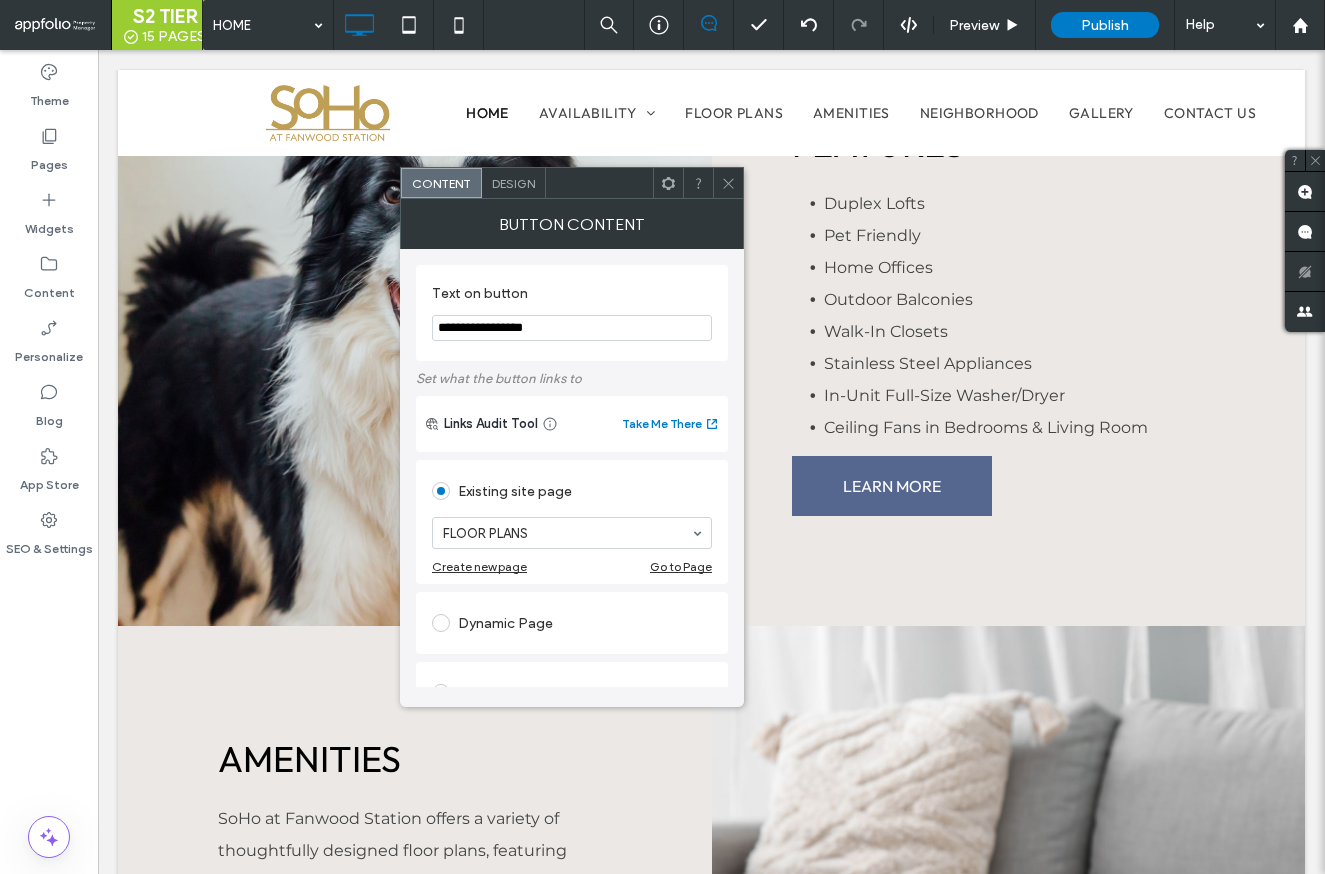 type on "**********" 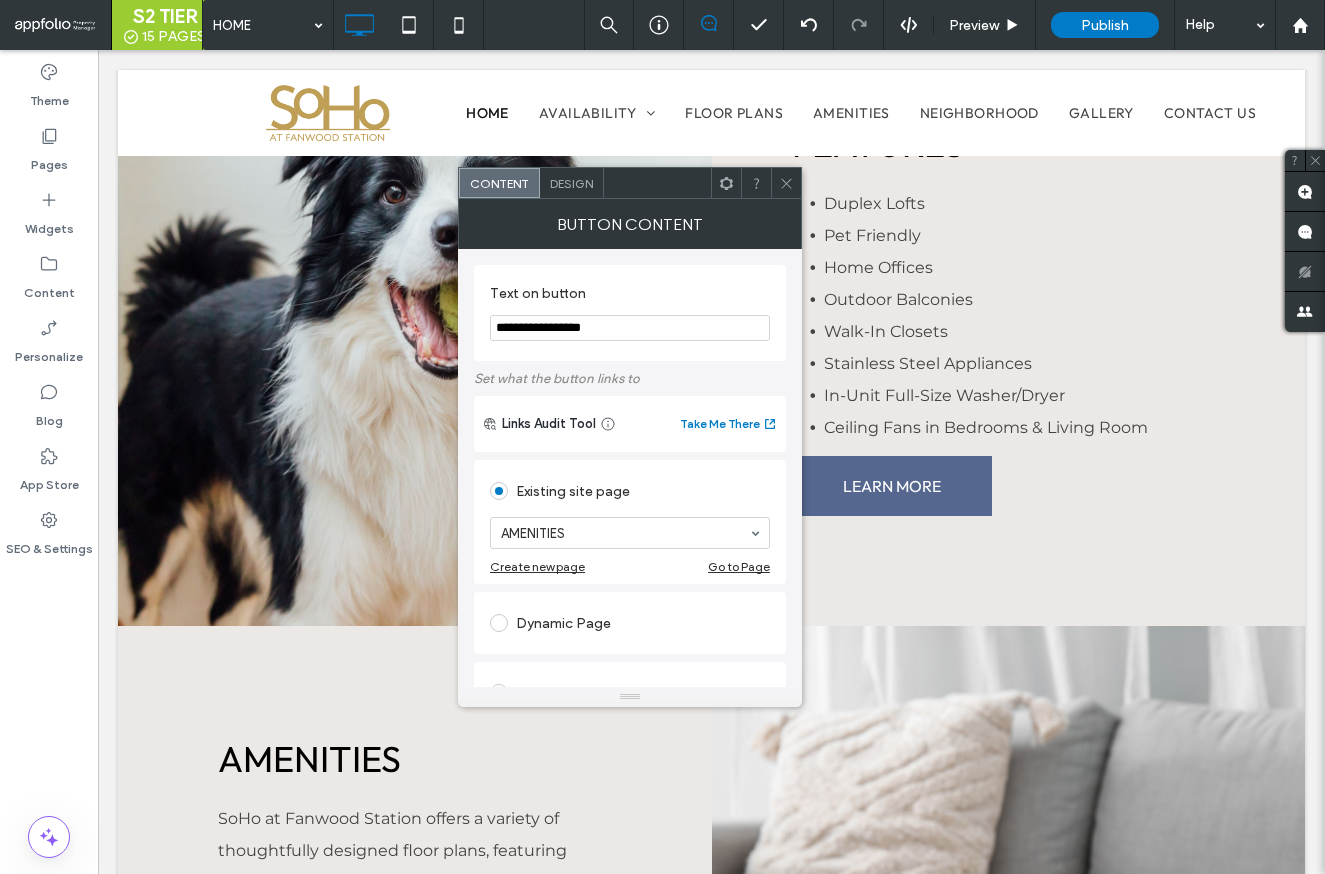 type on "**********" 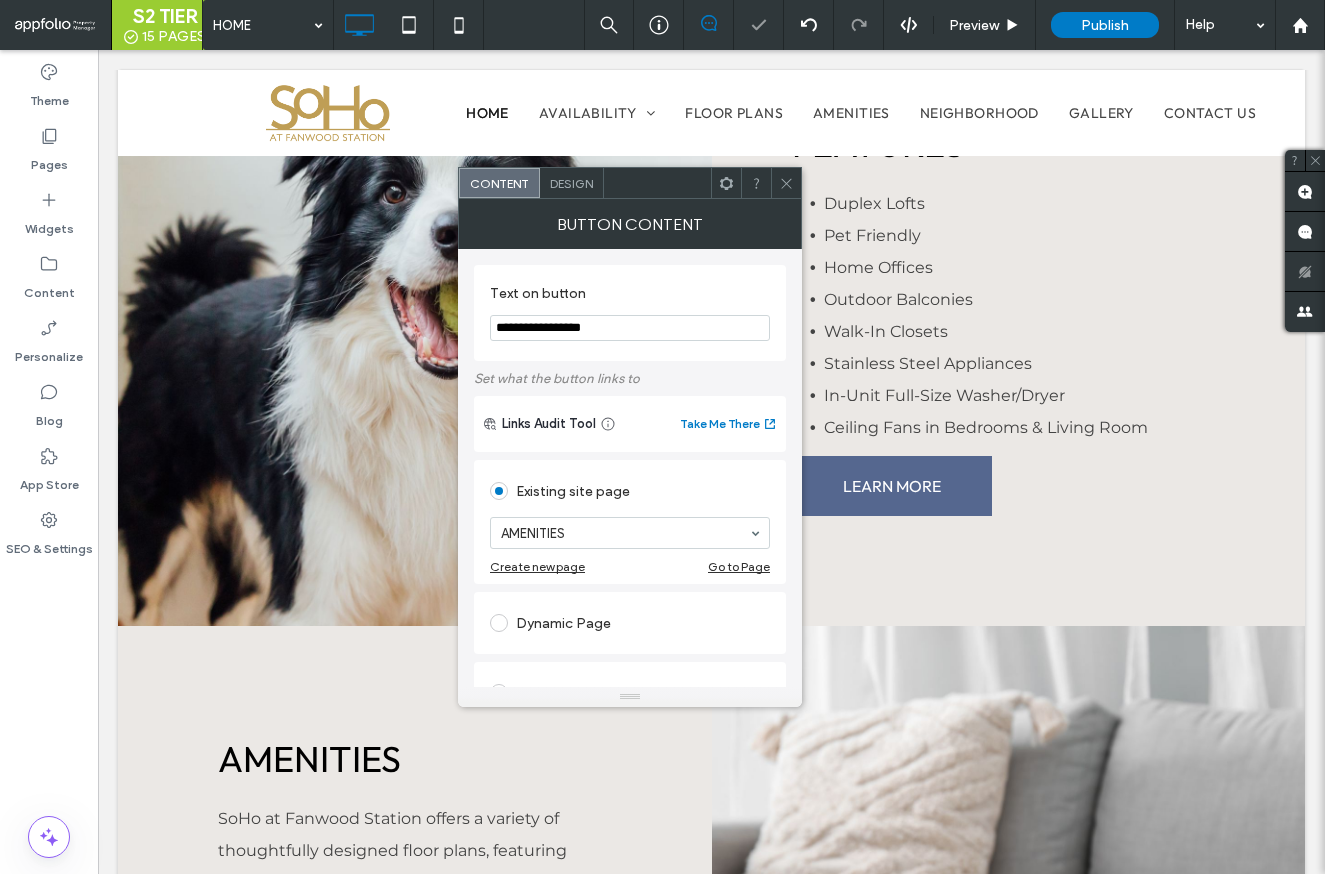 click 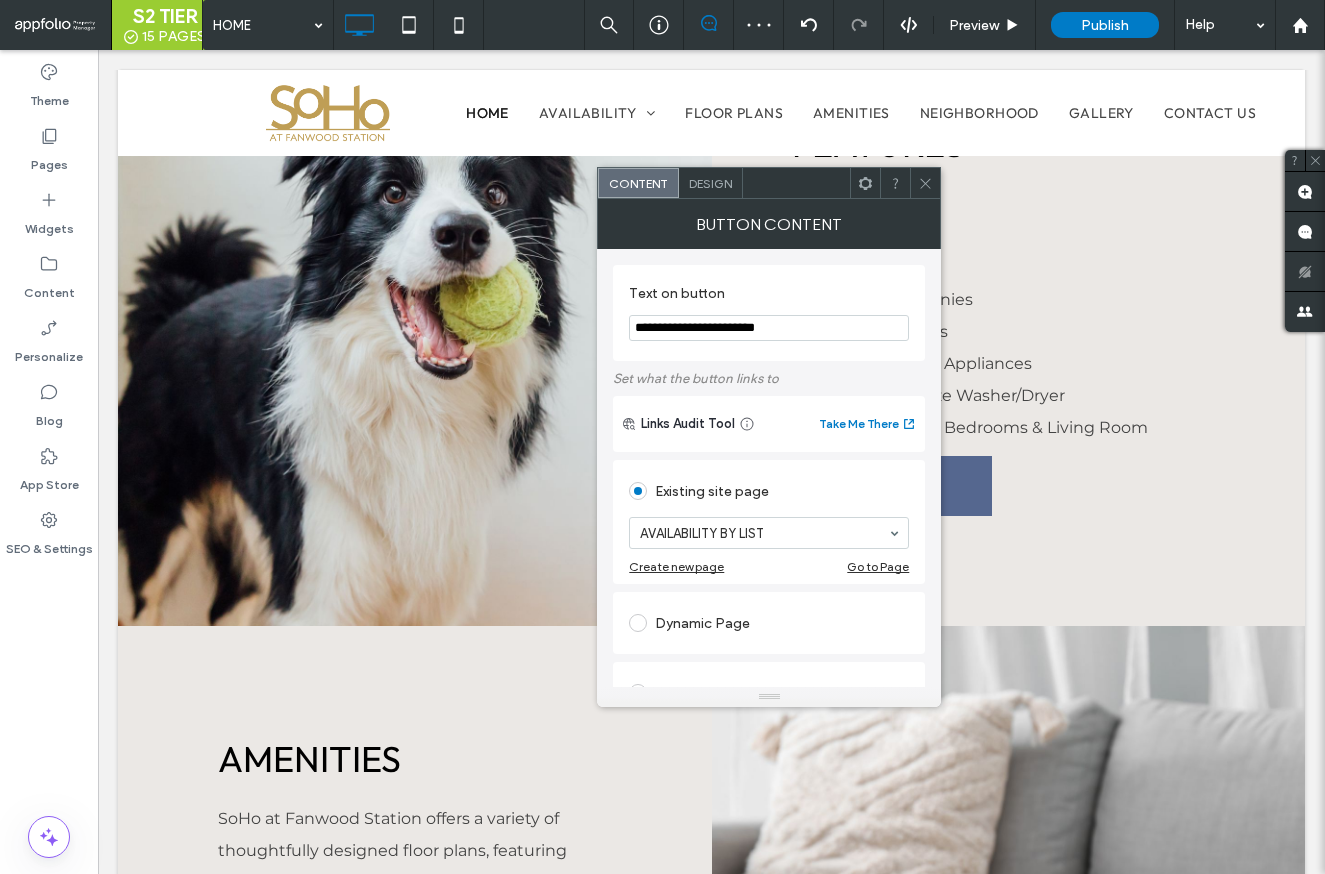 click on "Design" at bounding box center [710, 183] 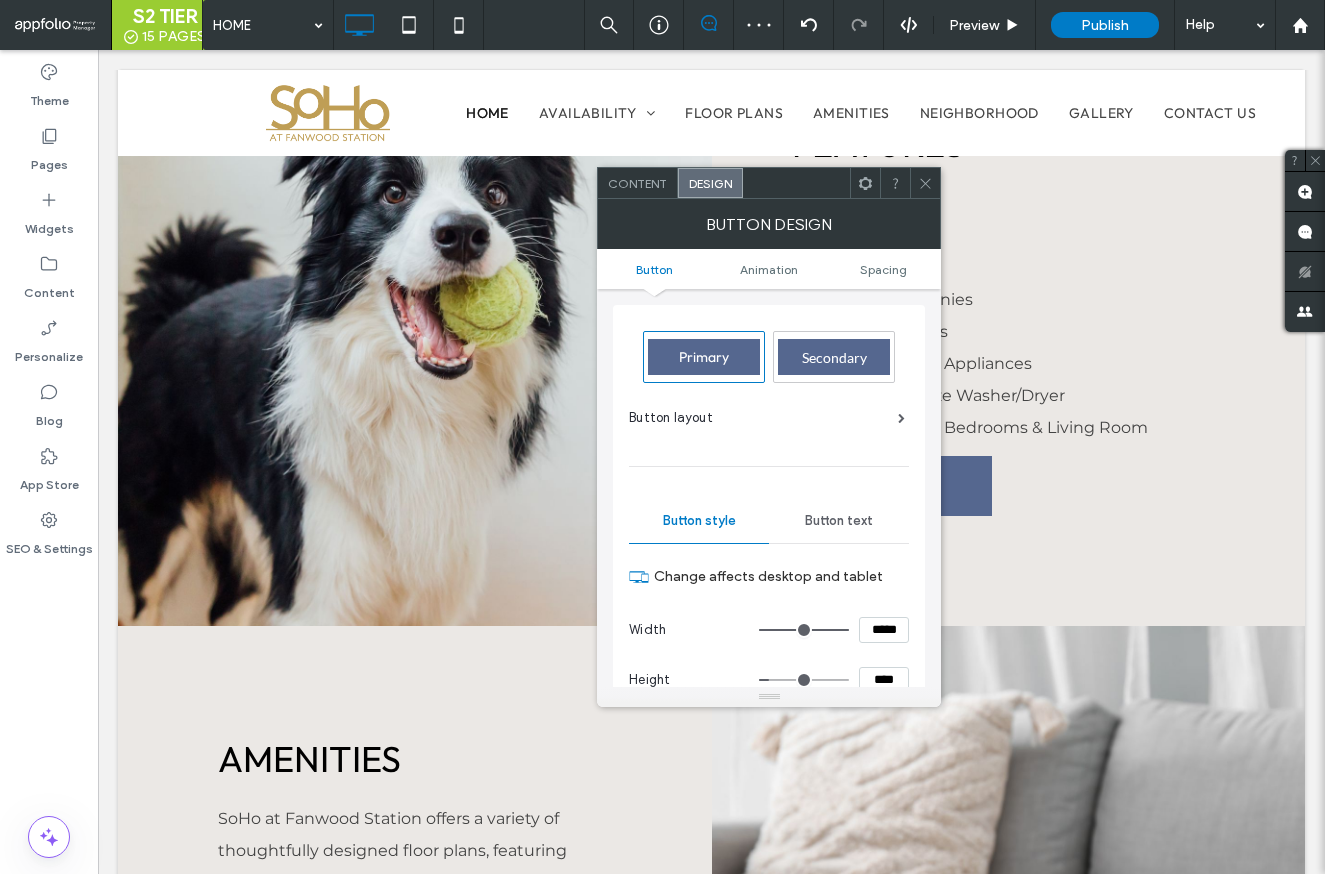 click on "****" at bounding box center [884, 680] 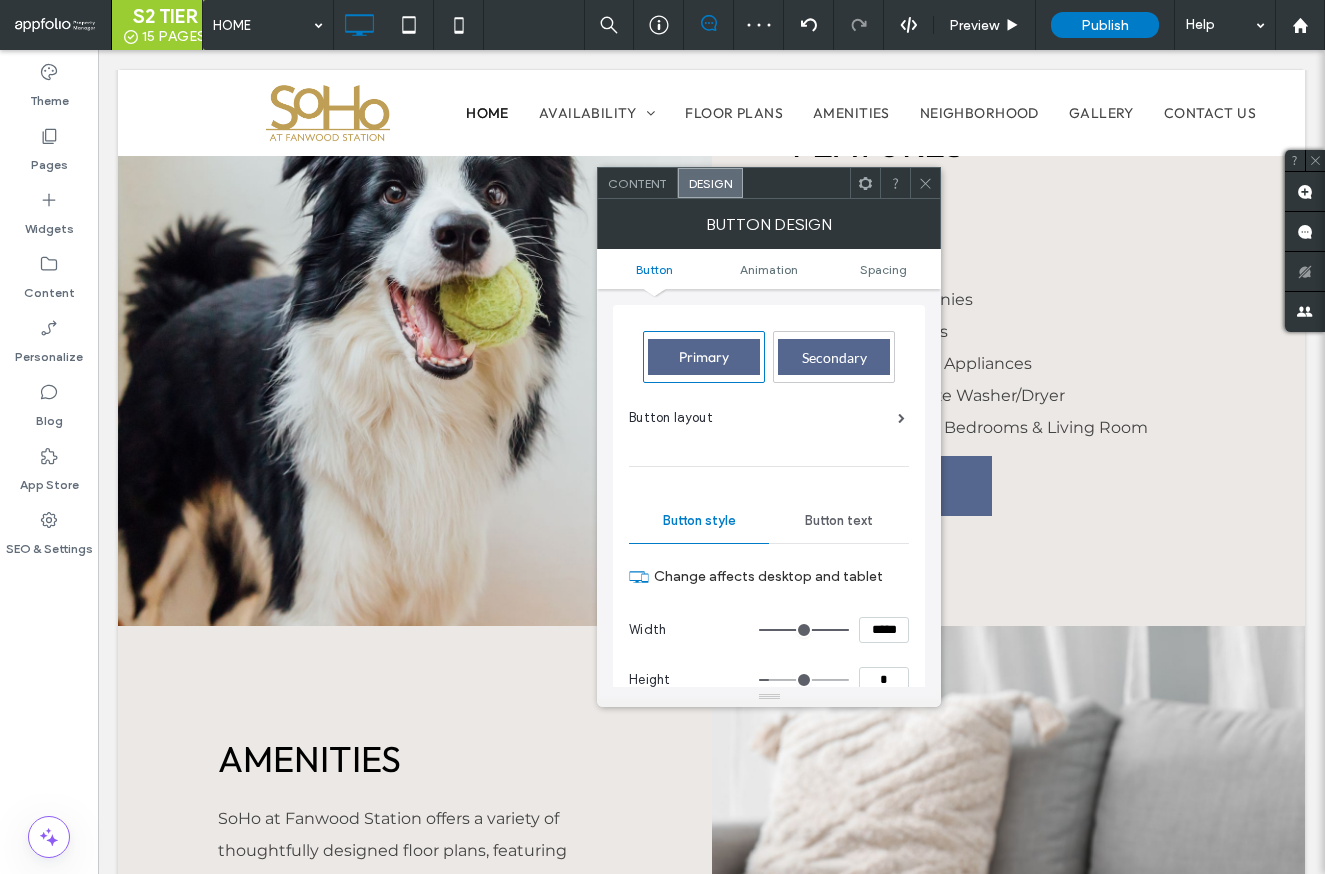 scroll, scrollTop: 1, scrollLeft: 0, axis: vertical 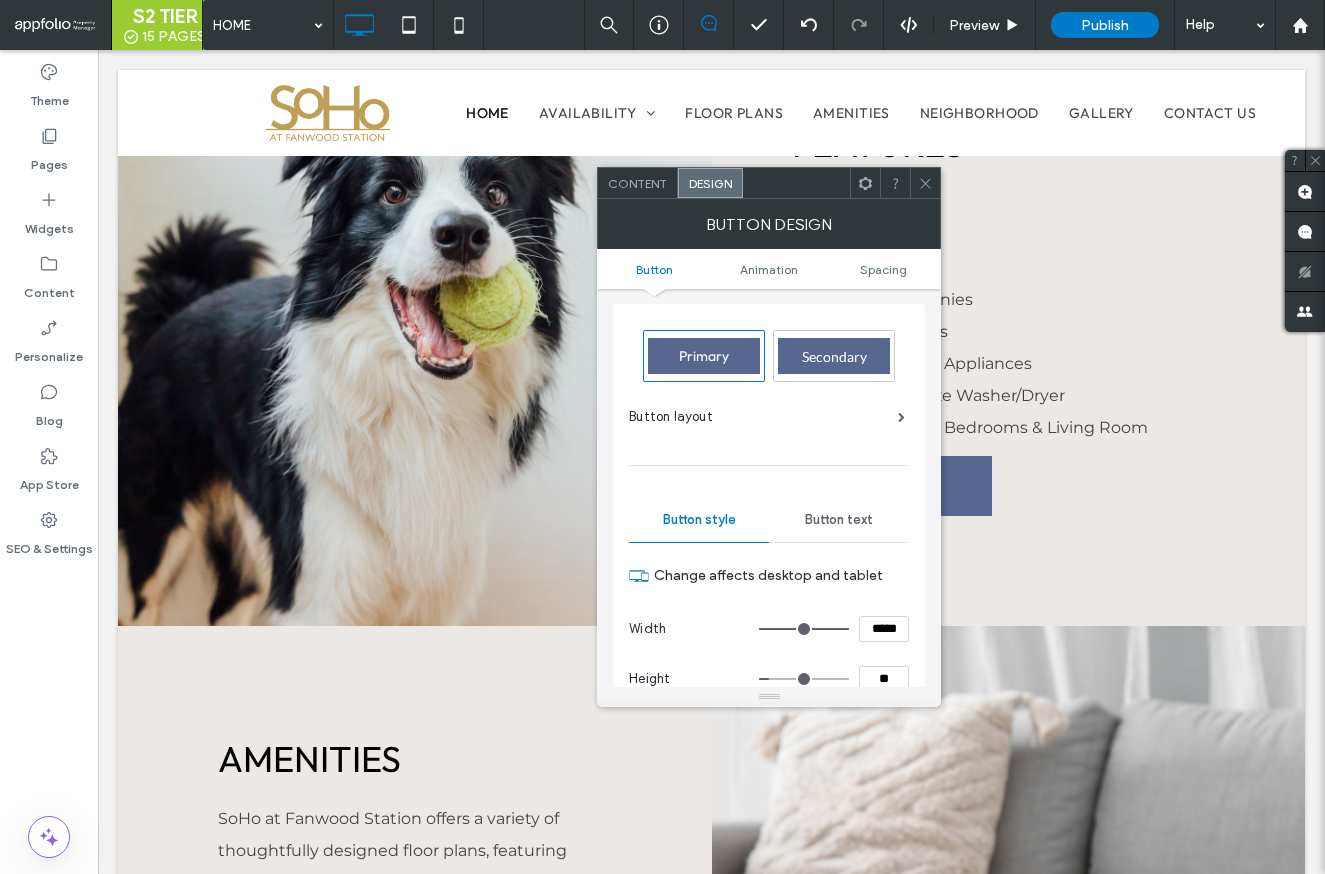 type on "****" 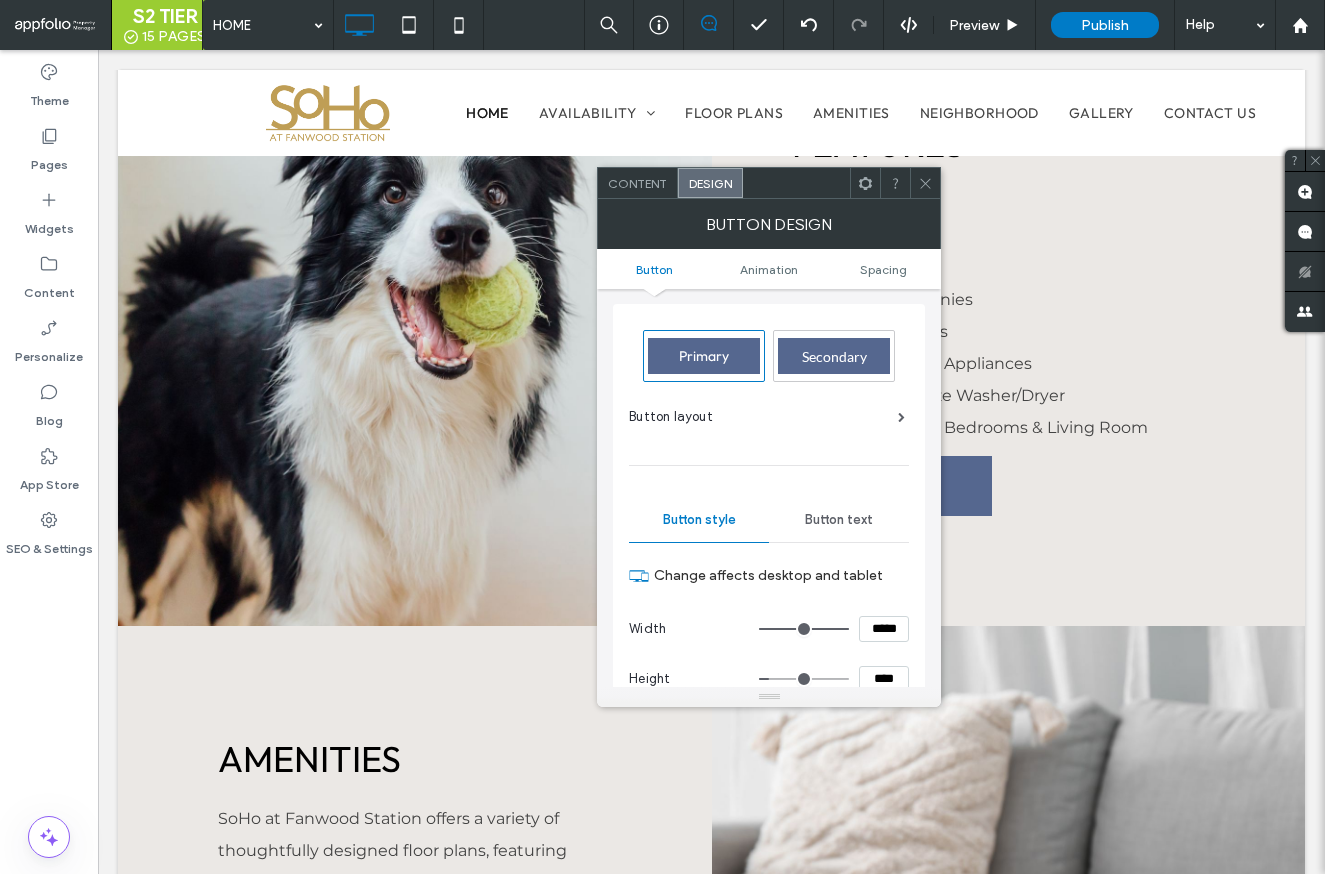 type on "**" 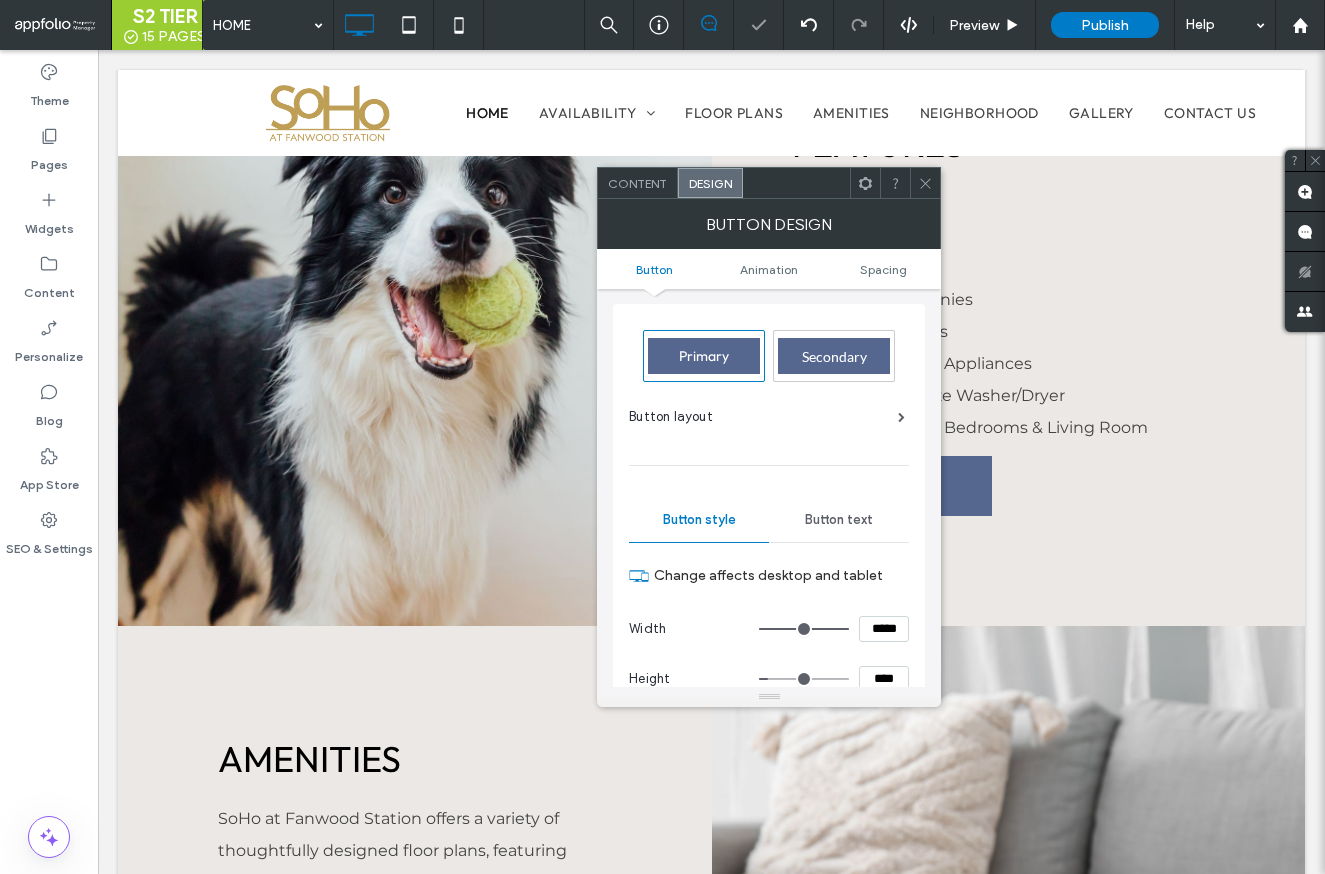 click at bounding box center (925, 183) 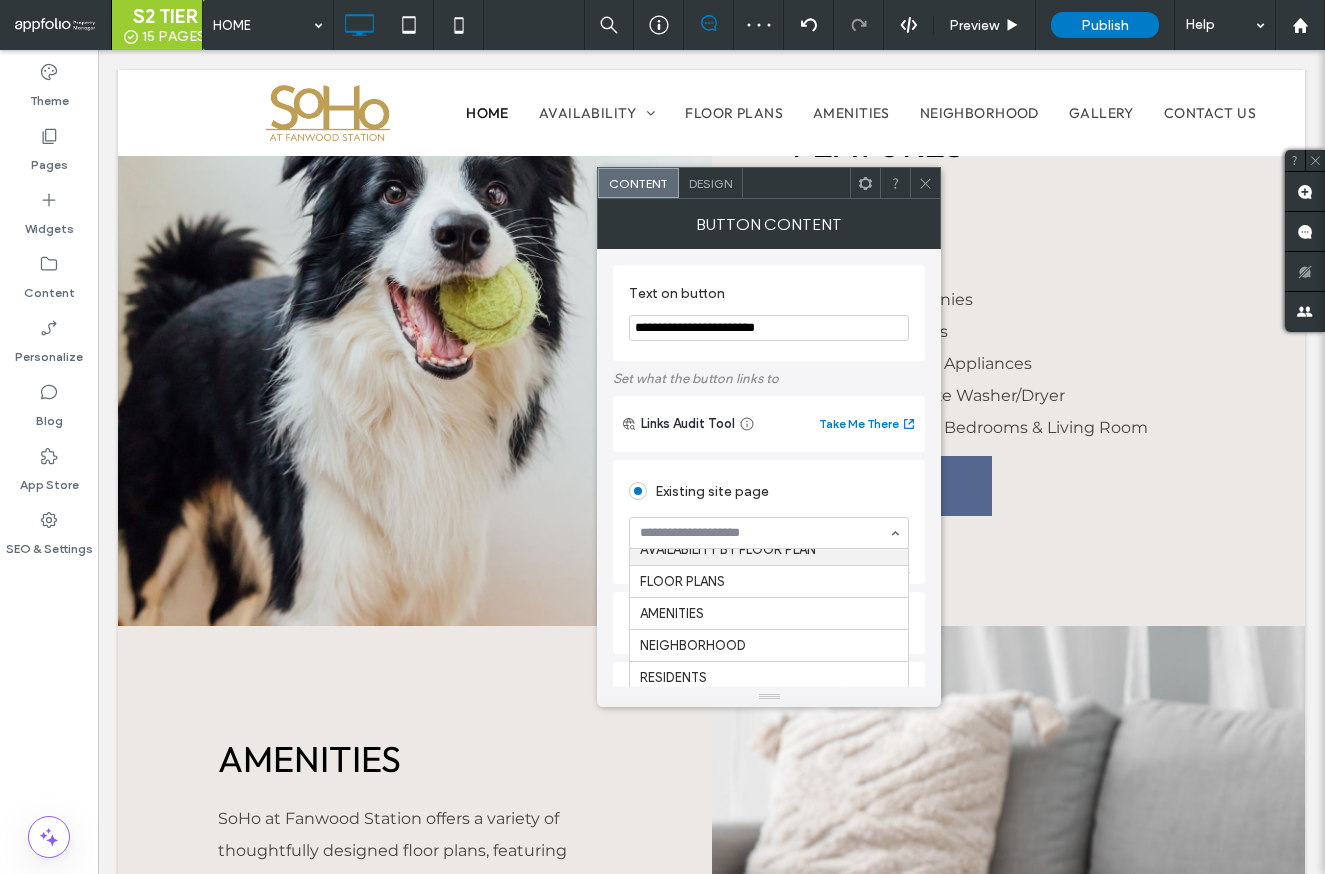 scroll, scrollTop: 82, scrollLeft: 0, axis: vertical 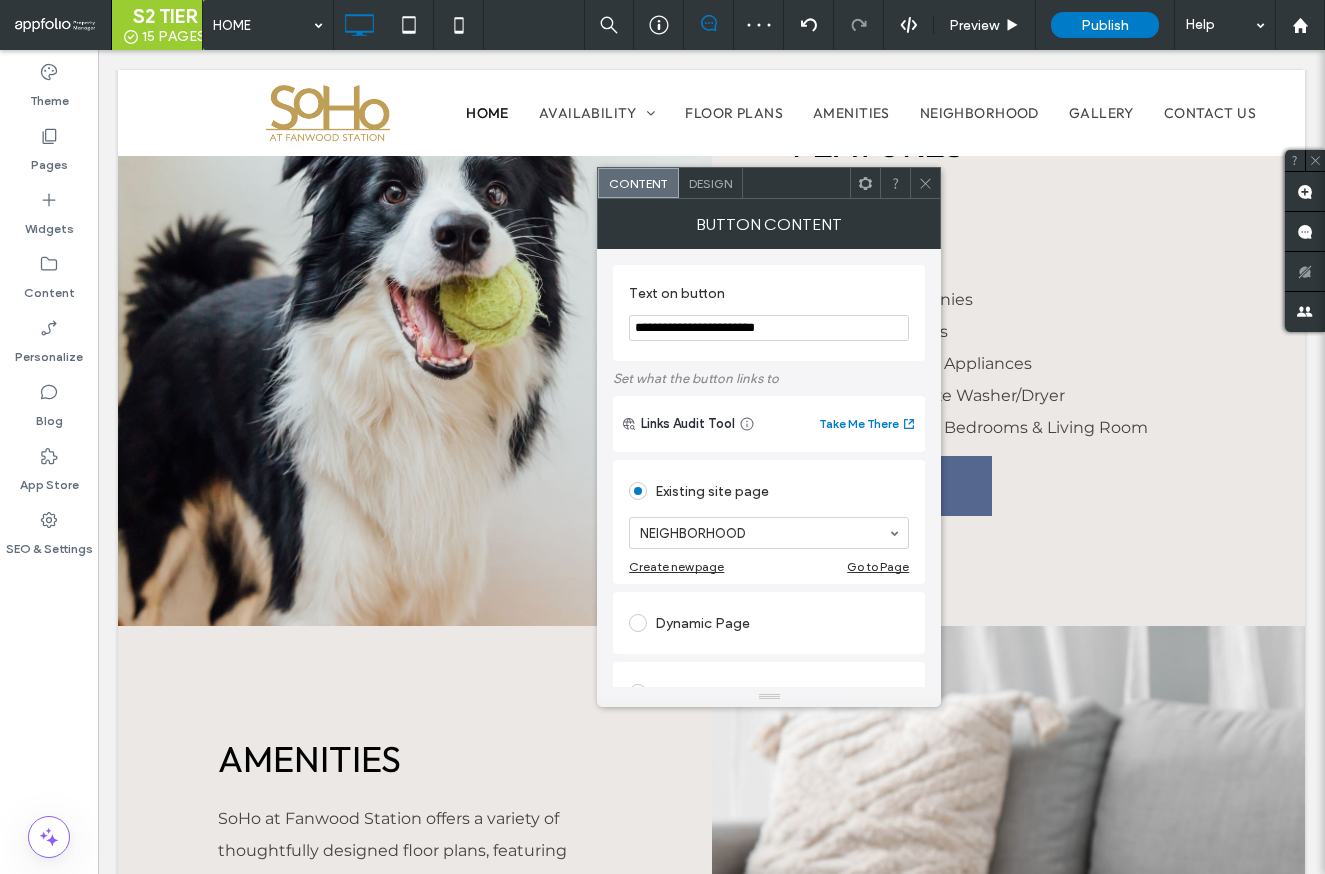 click 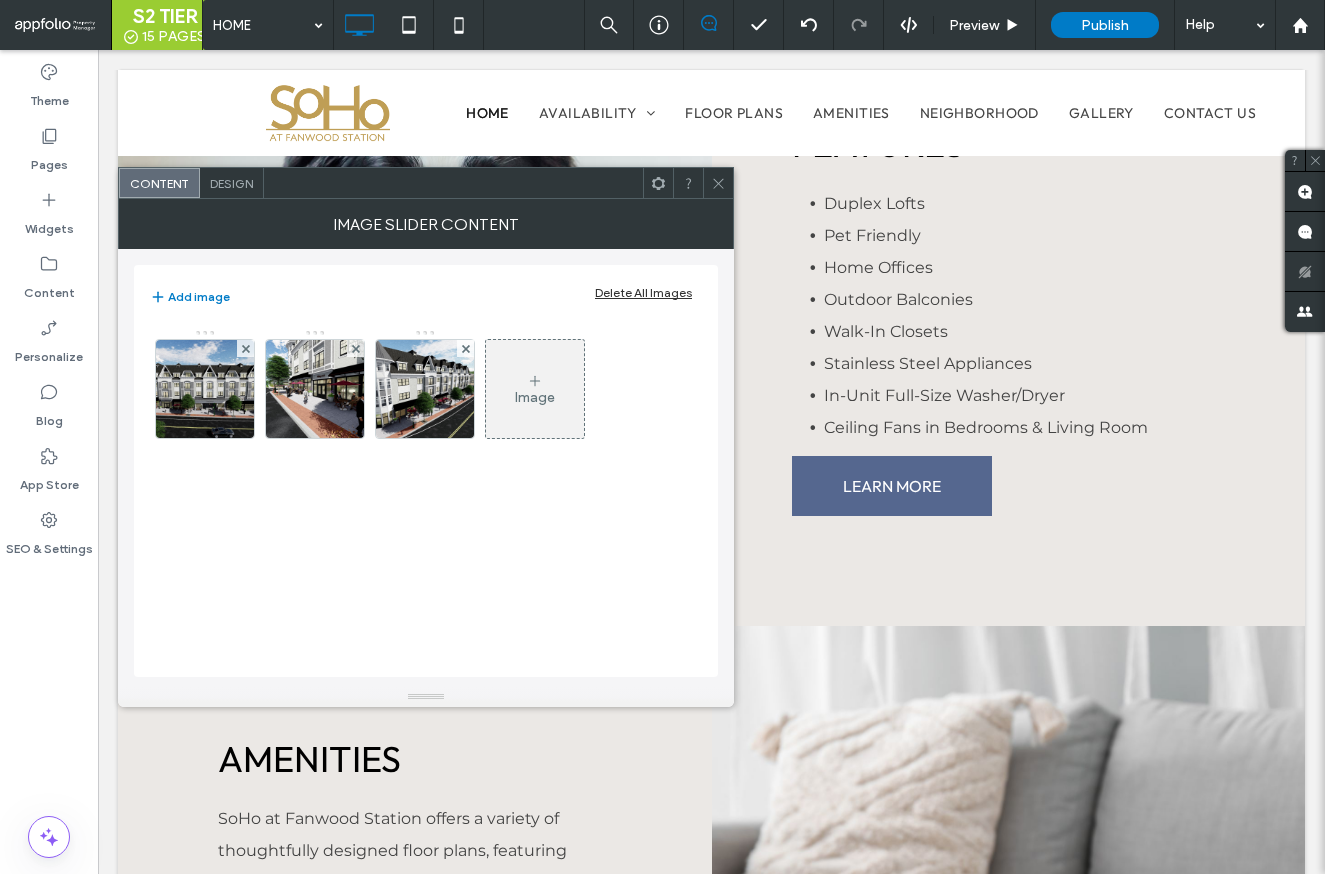 click on "Delete All Images" at bounding box center [643, 292] 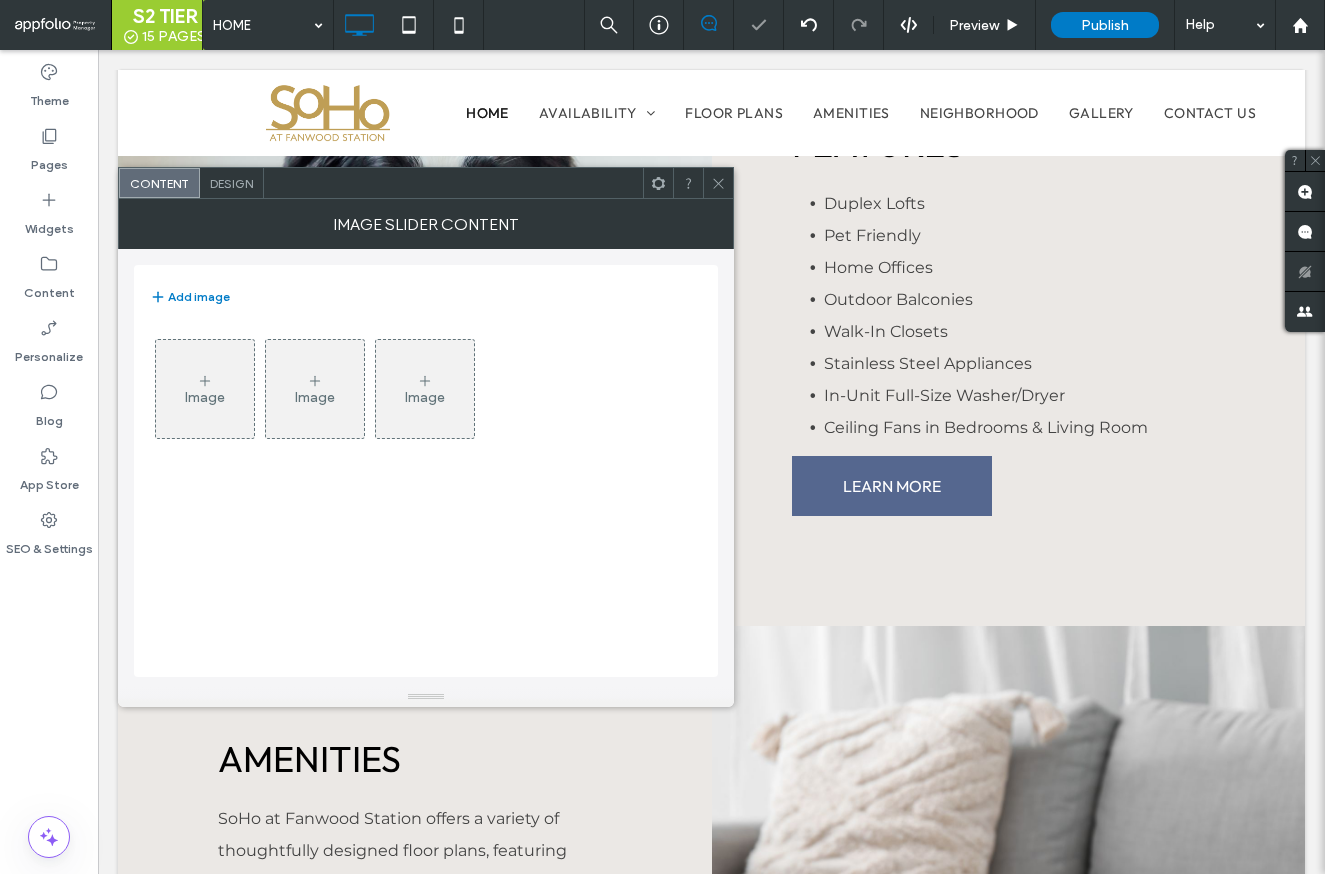 click on "Image" at bounding box center (205, 389) 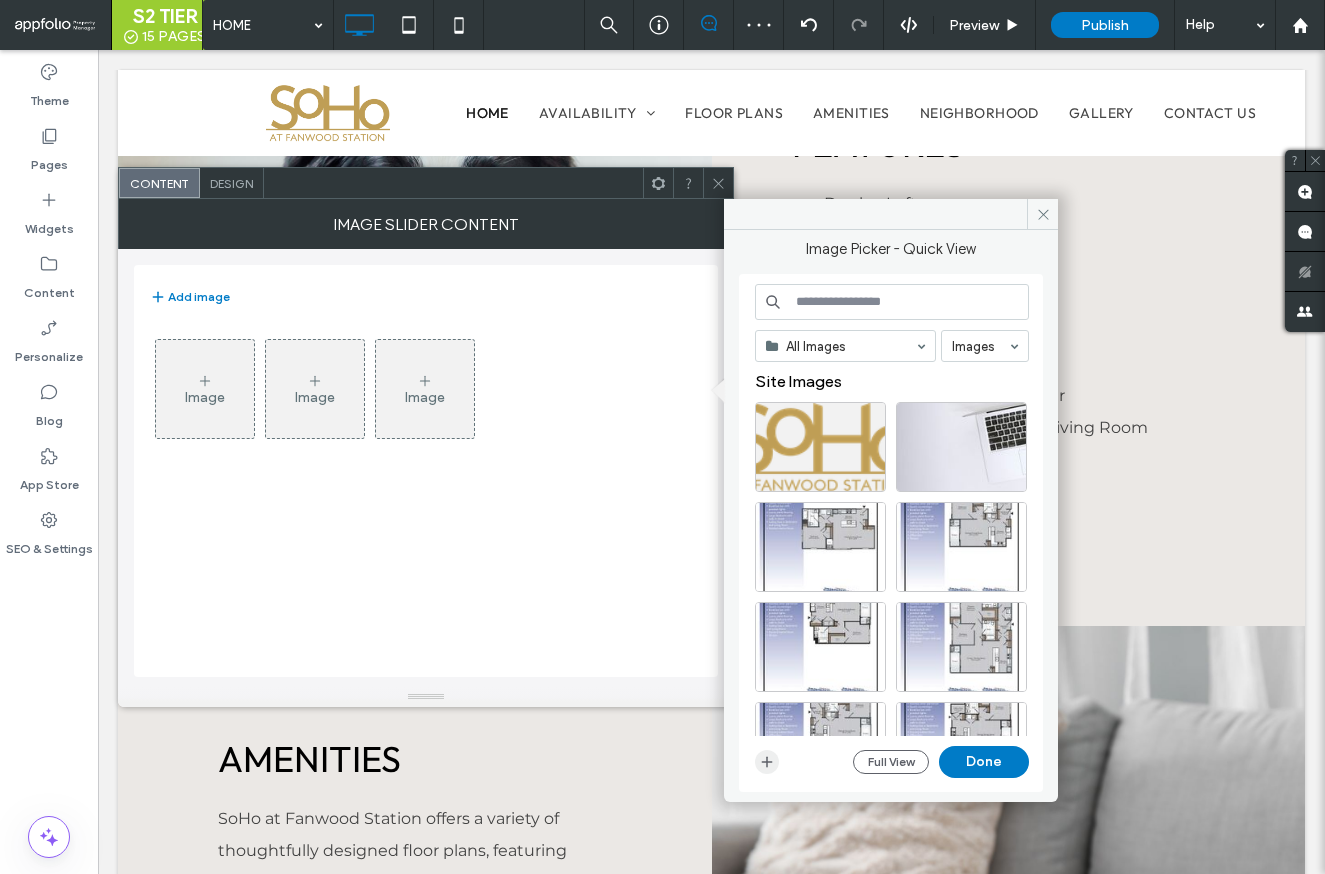 click 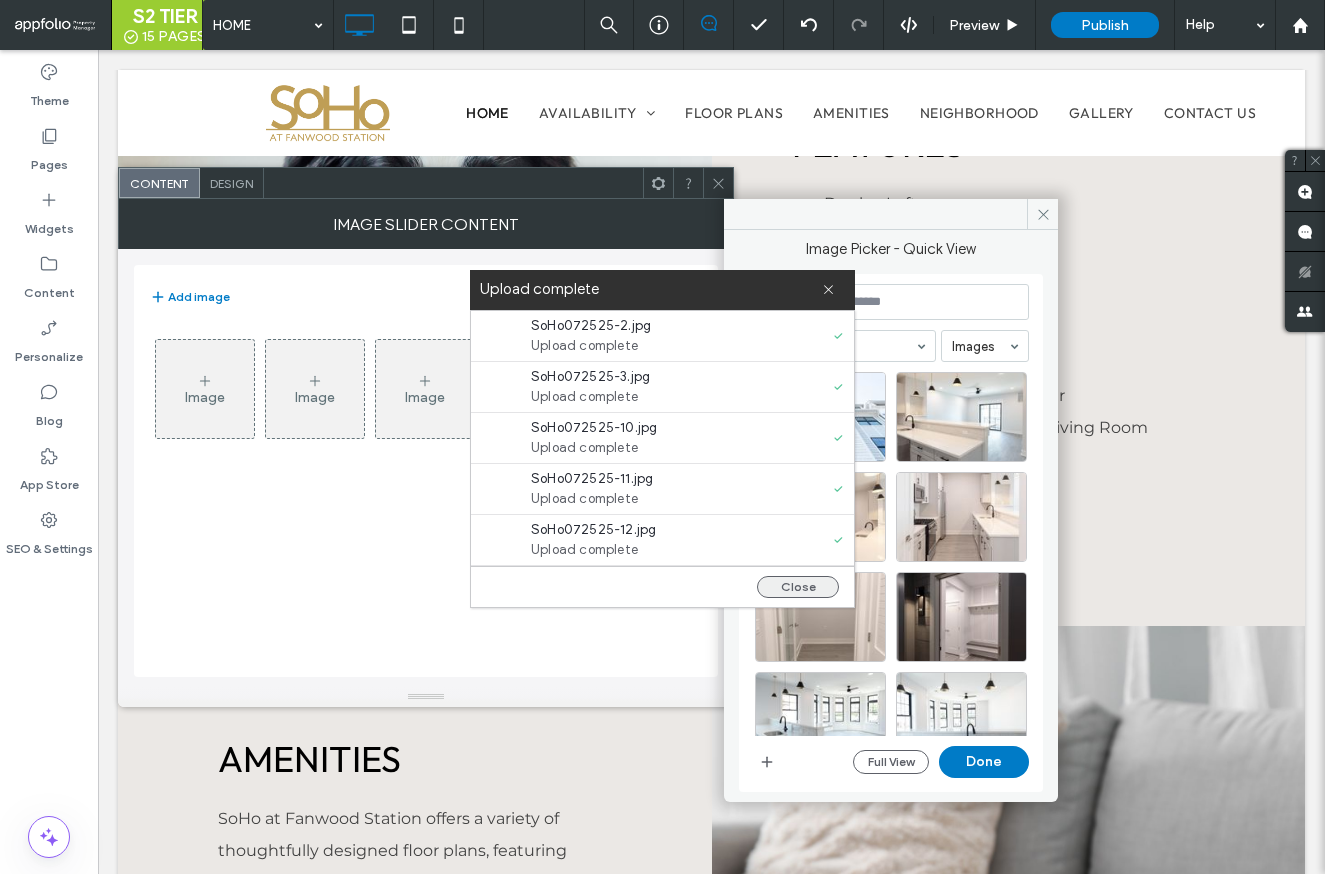 click on "Close" at bounding box center [798, 587] 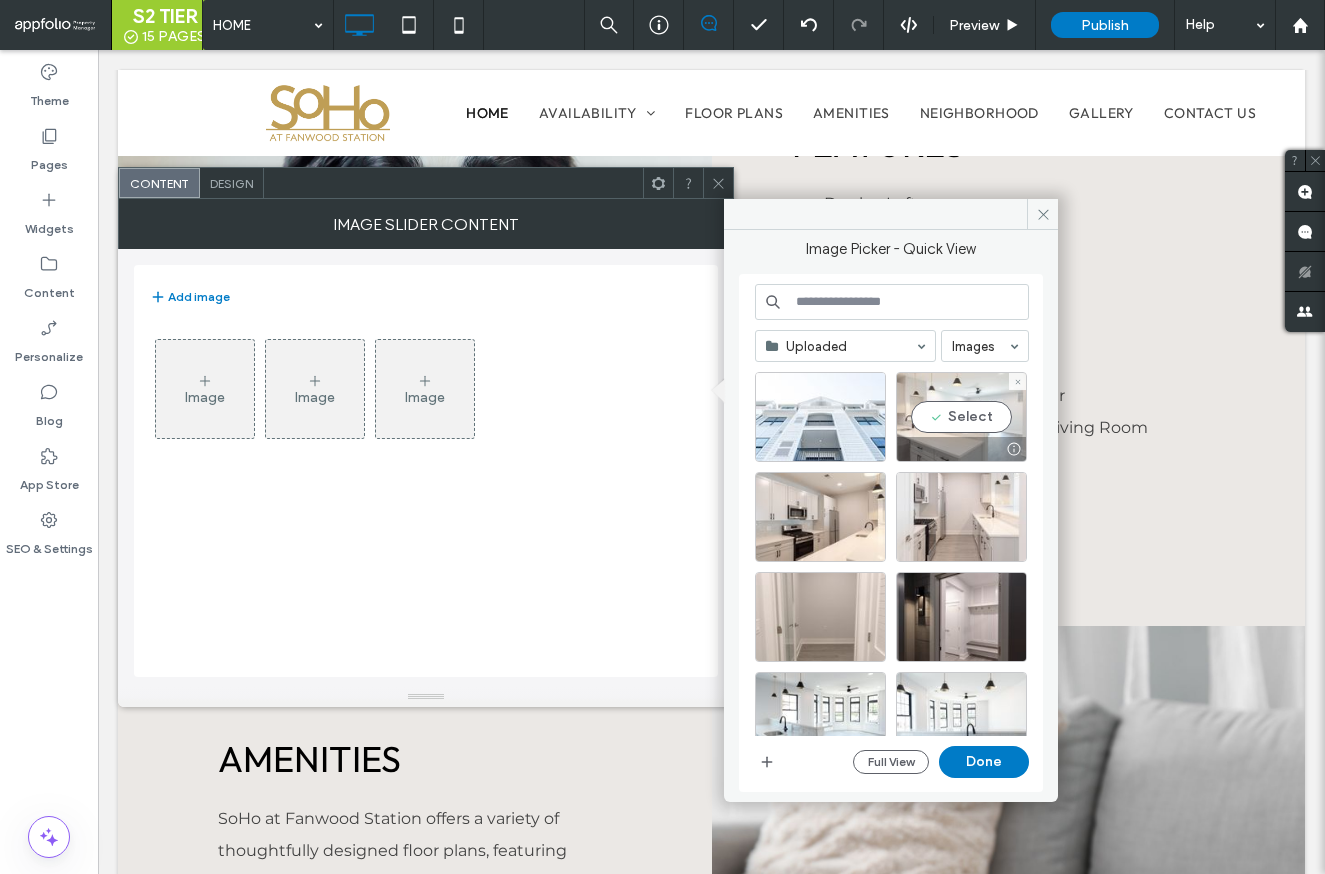 click on "Select" at bounding box center (961, 417) 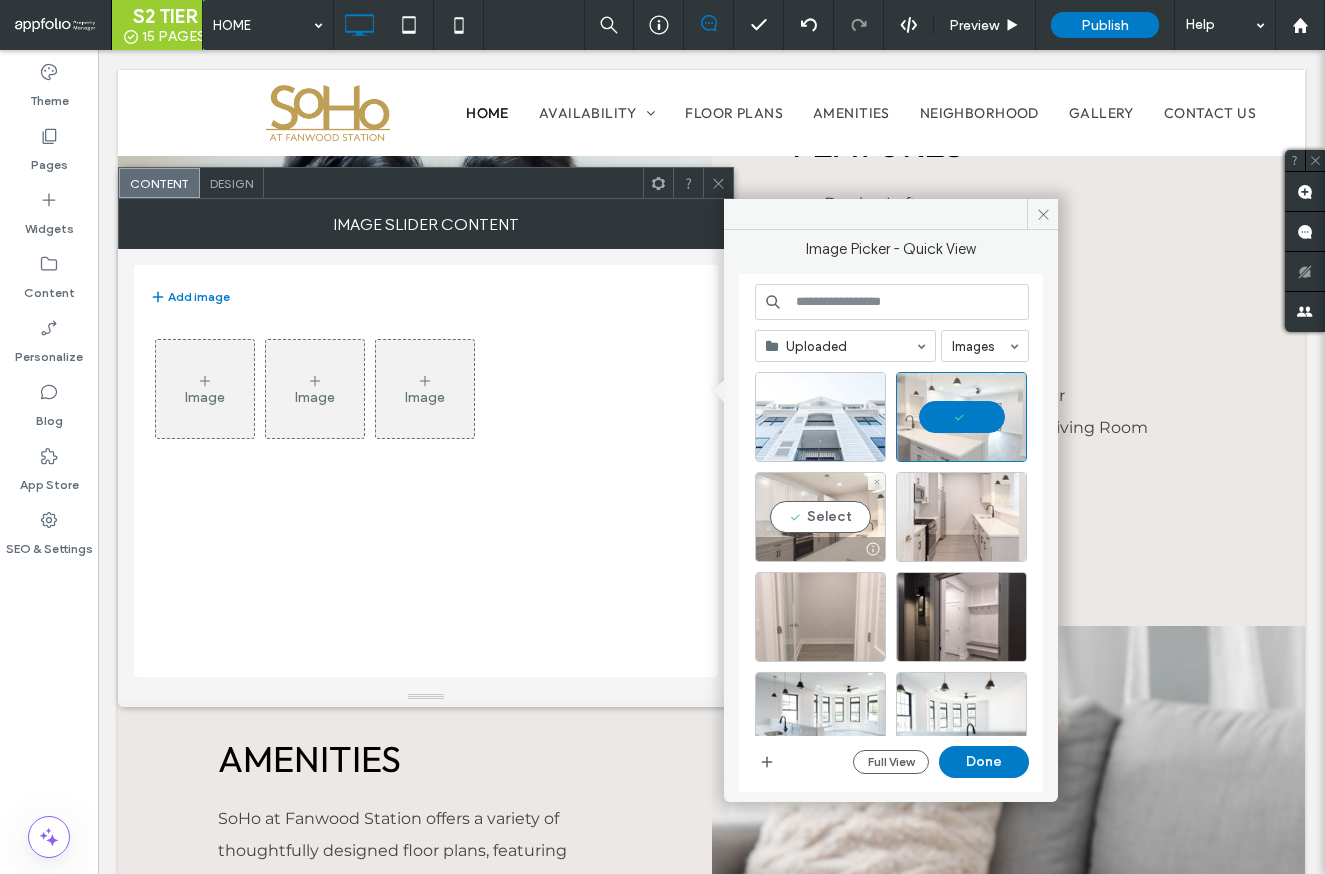 drag, startPoint x: 853, startPoint y: 535, endPoint x: 841, endPoint y: 539, distance: 12.649111 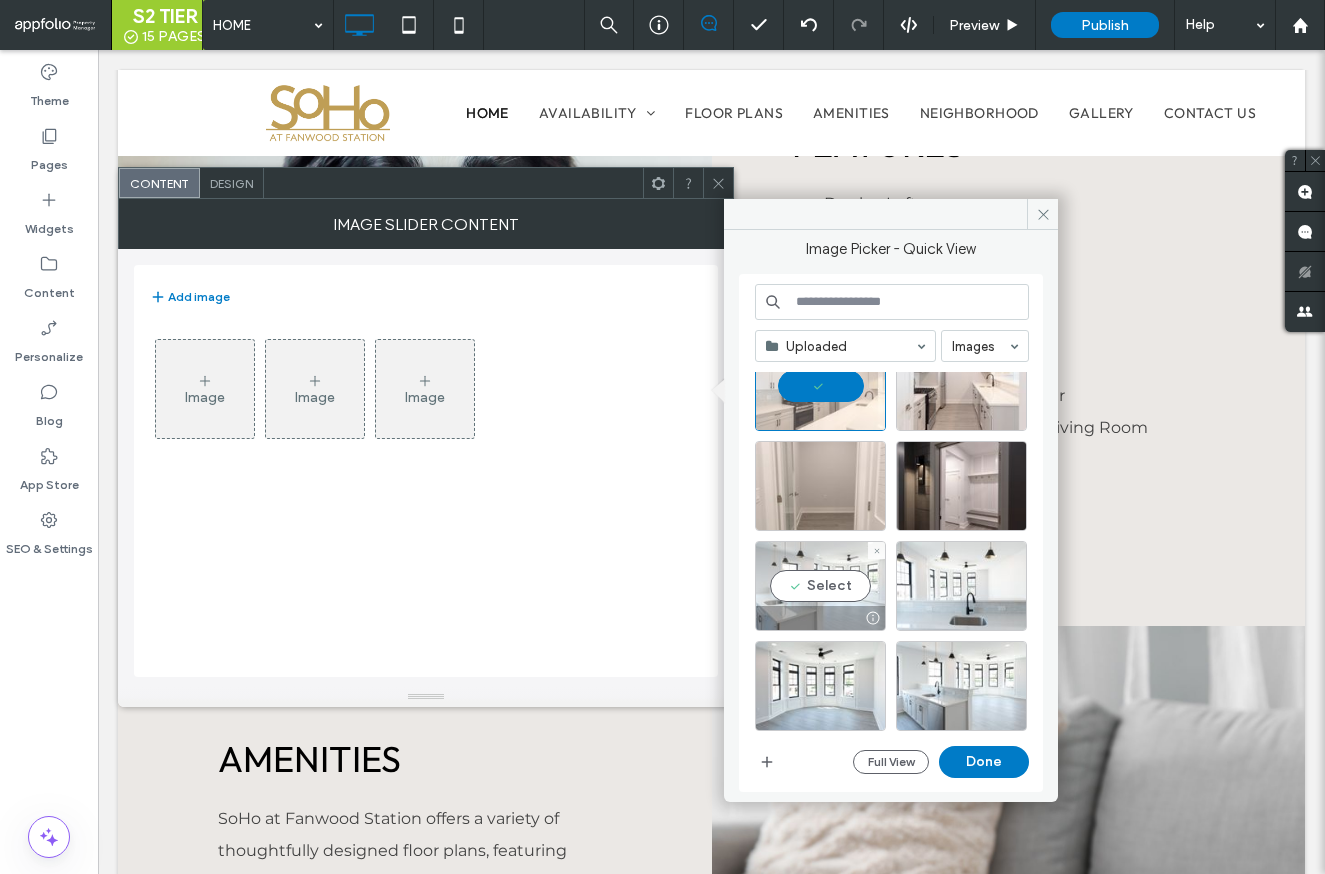 scroll, scrollTop: 135, scrollLeft: 0, axis: vertical 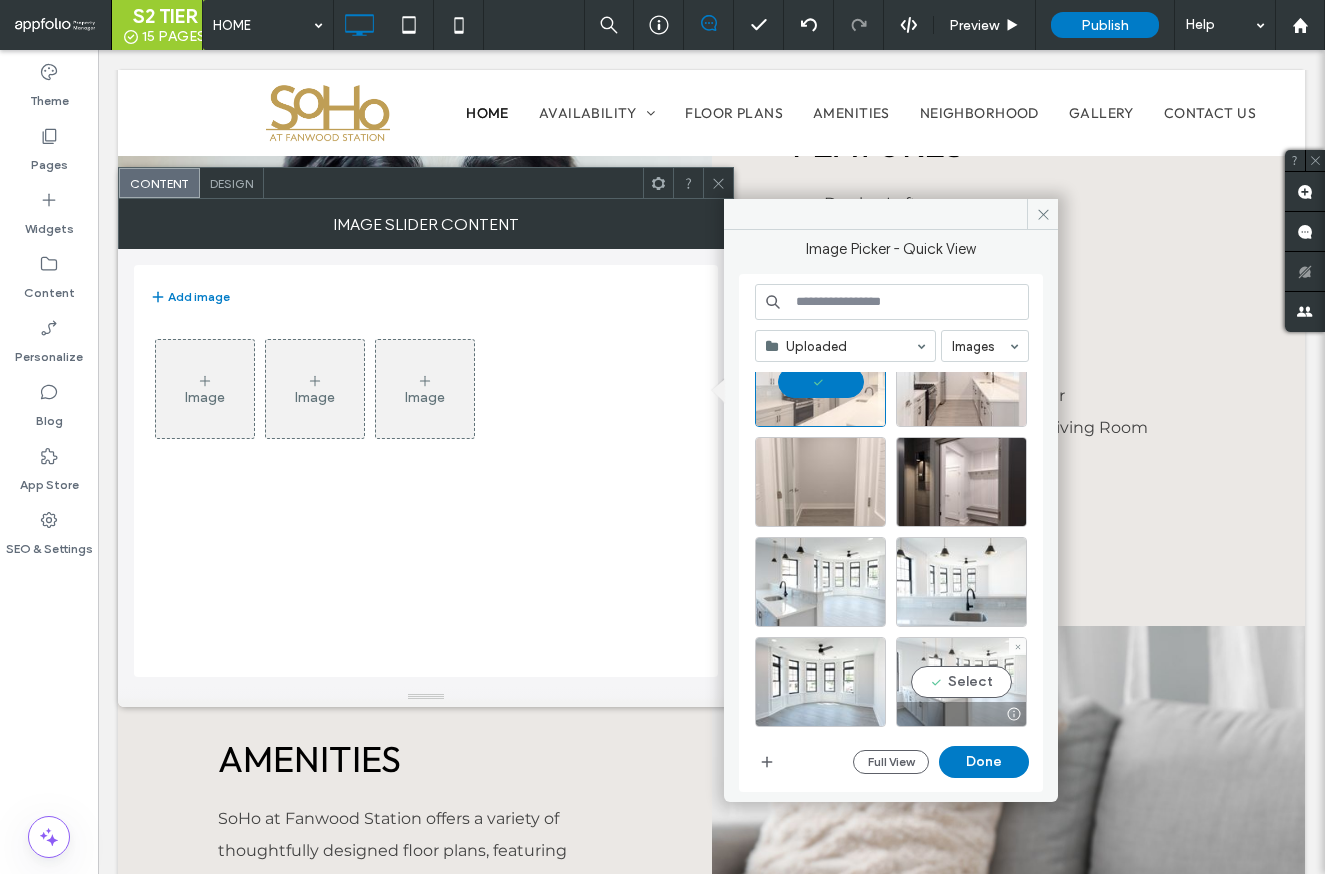 click on "Select" at bounding box center [961, 682] 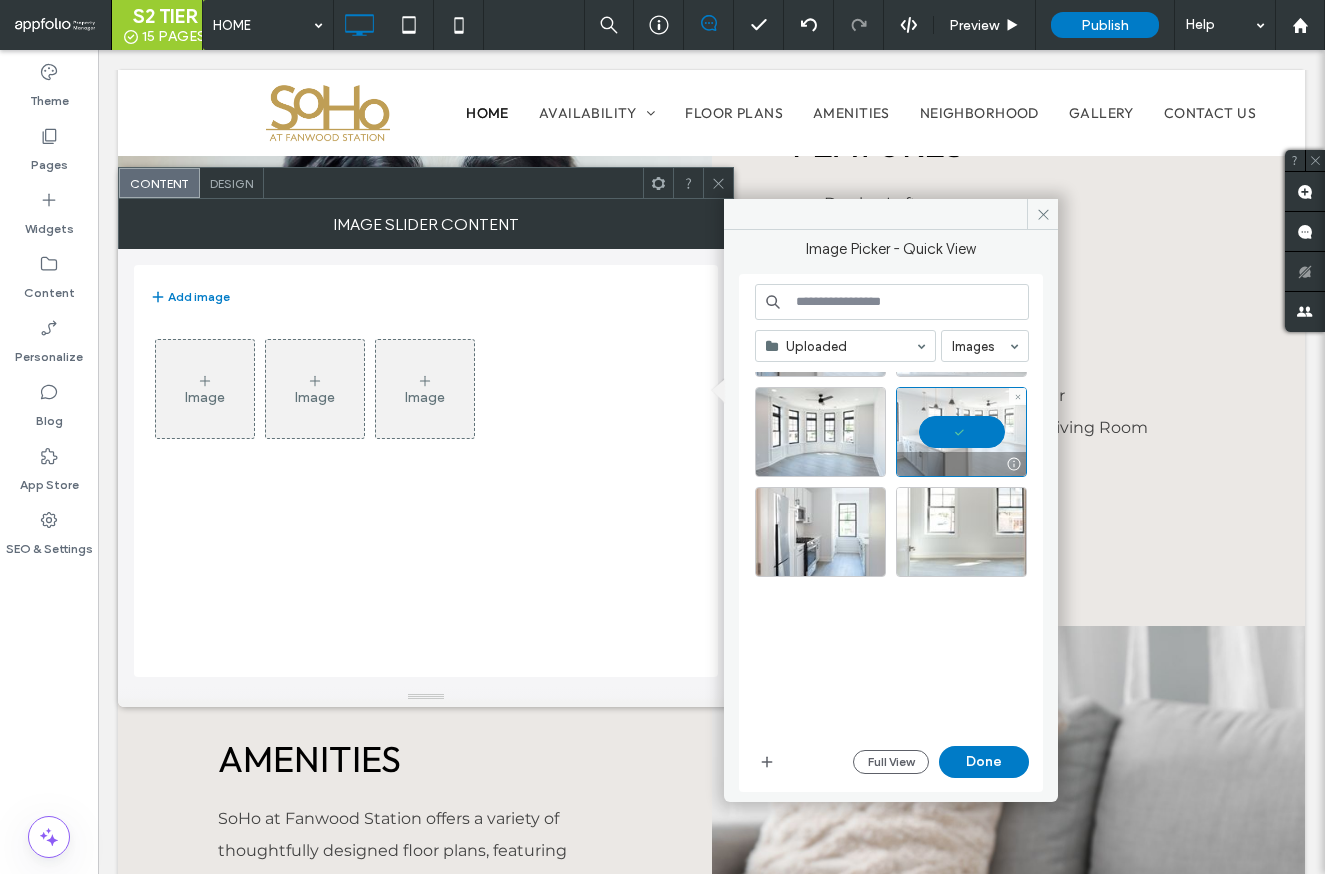 scroll, scrollTop: 407, scrollLeft: 0, axis: vertical 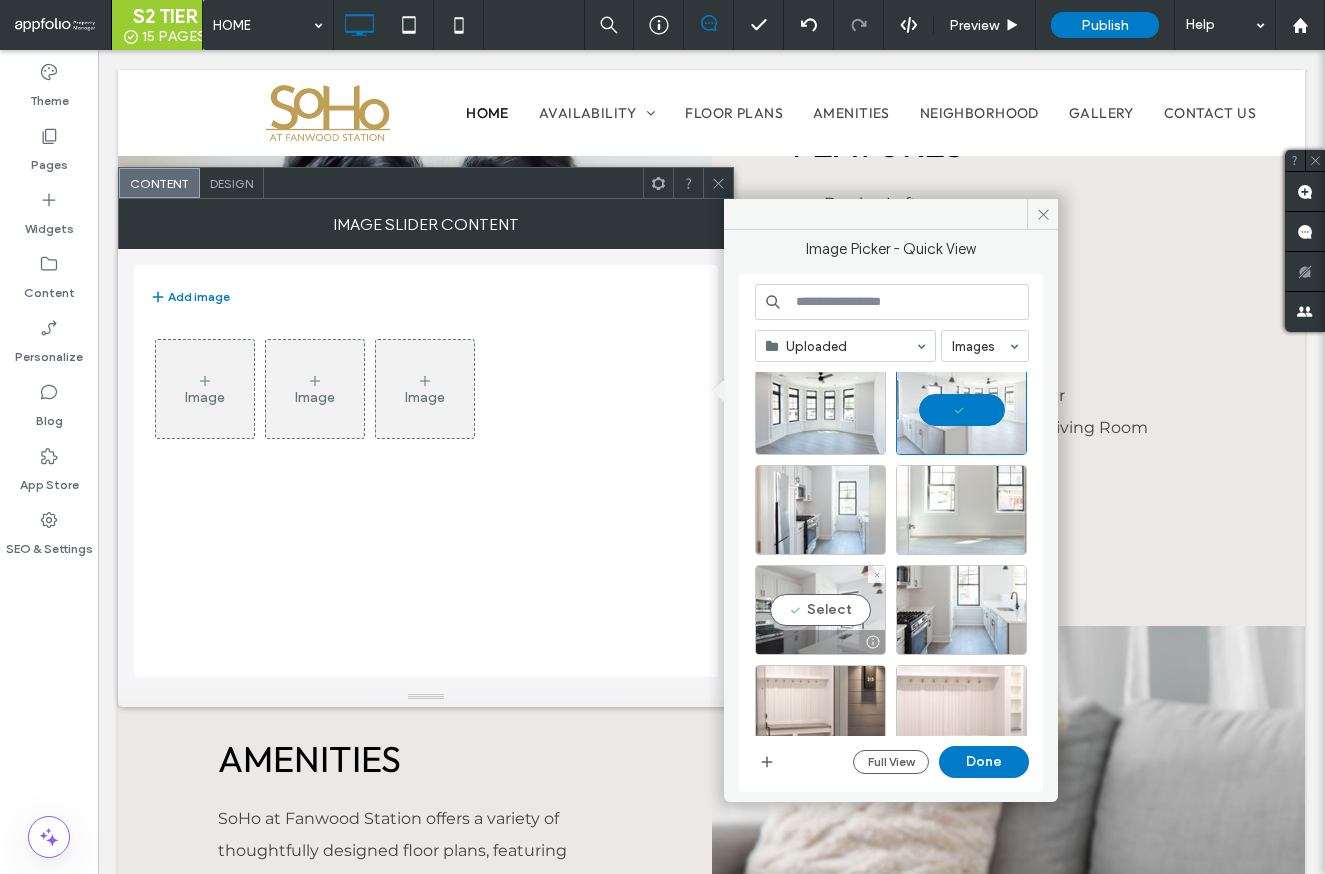 click on "Select" at bounding box center [820, 610] 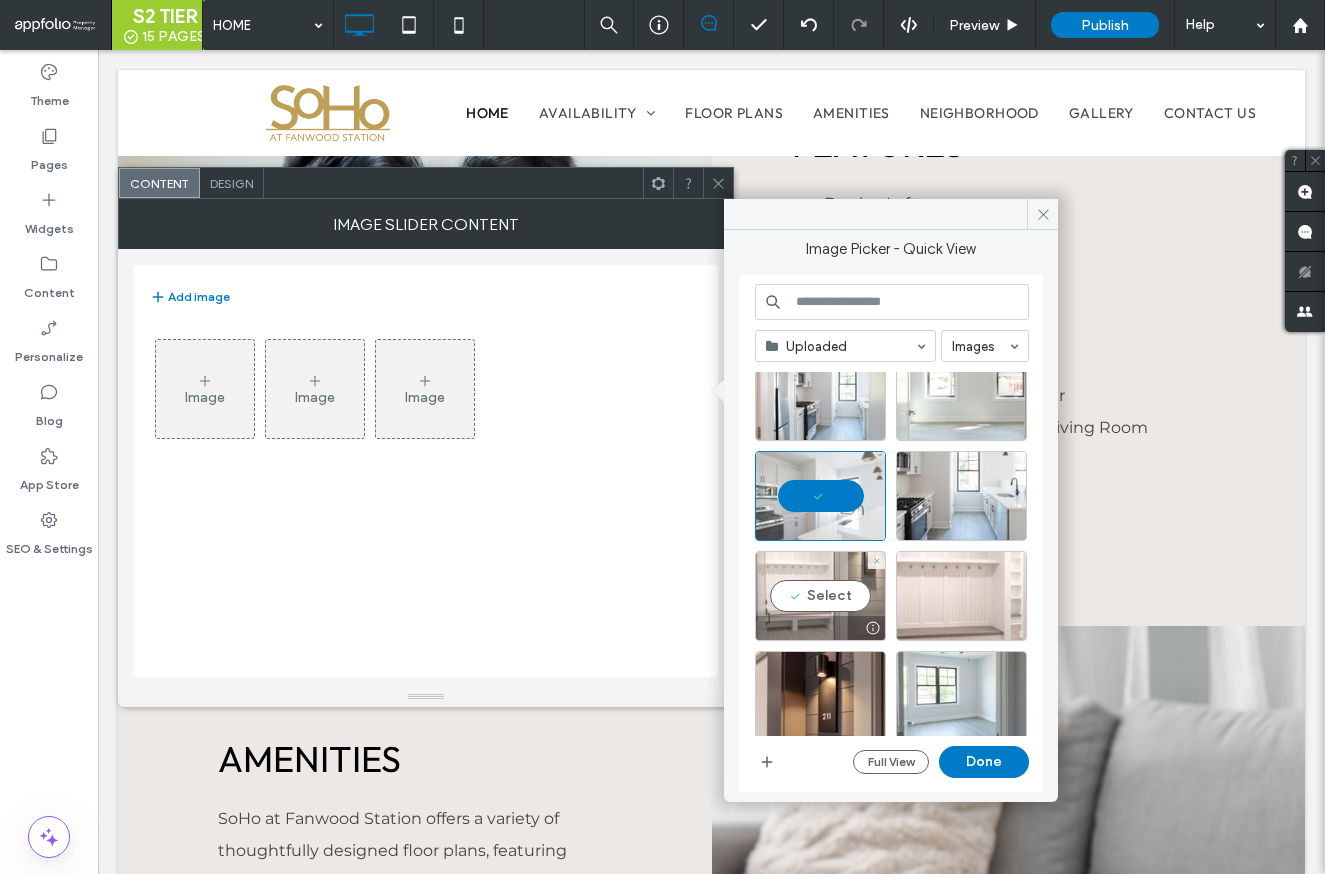 scroll, scrollTop: 617, scrollLeft: 0, axis: vertical 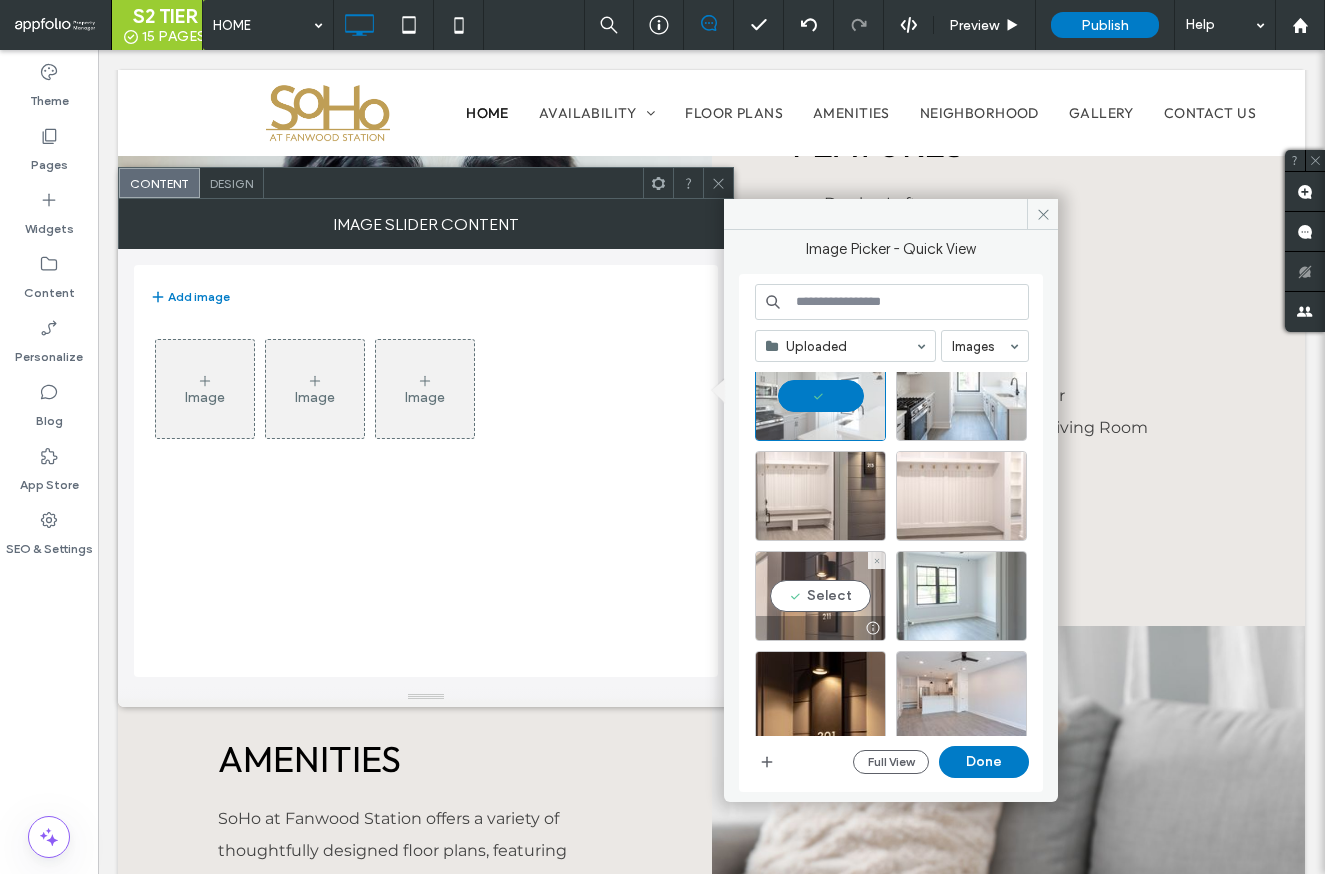 click at bounding box center (820, 628) 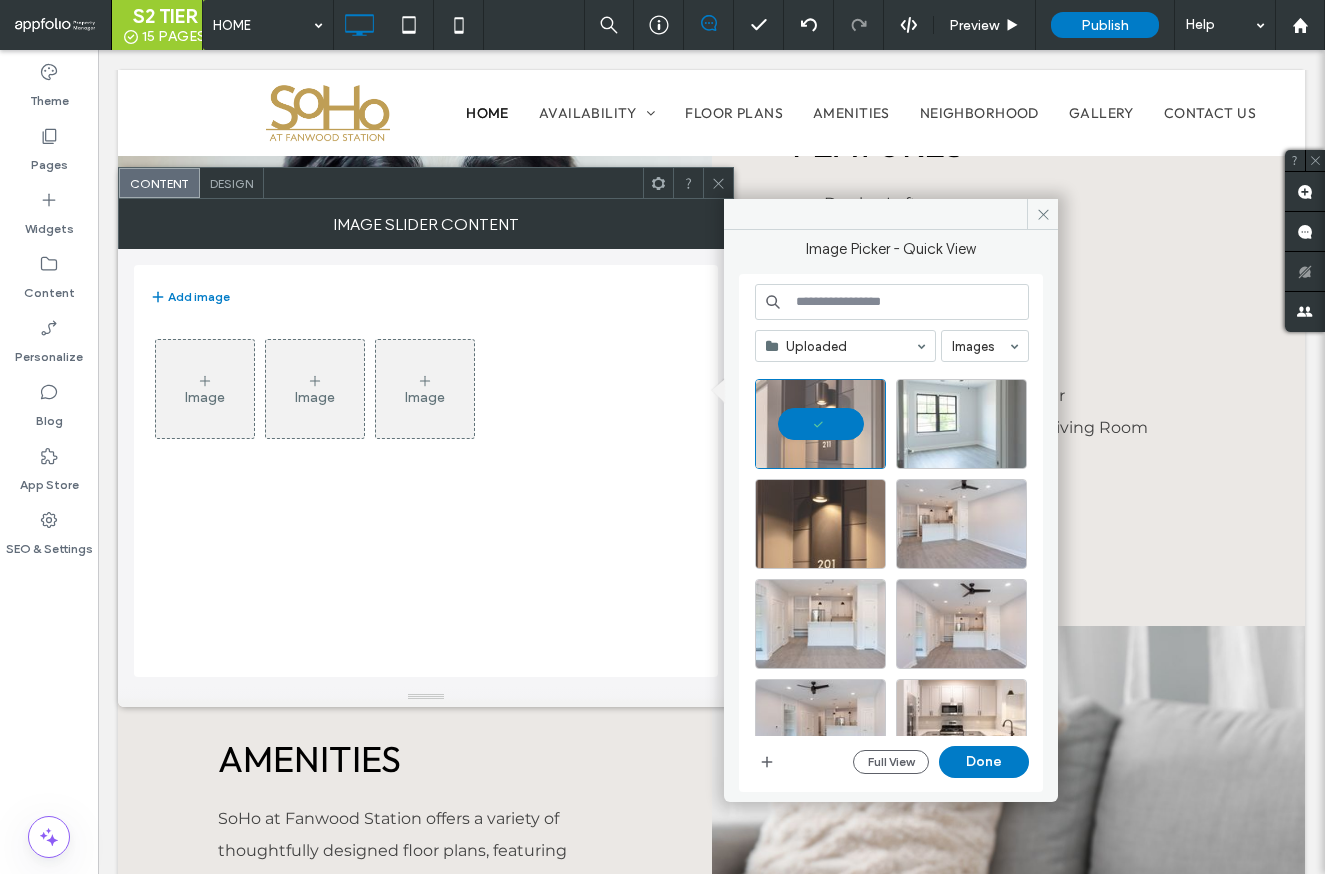 scroll, scrollTop: 836, scrollLeft: 0, axis: vertical 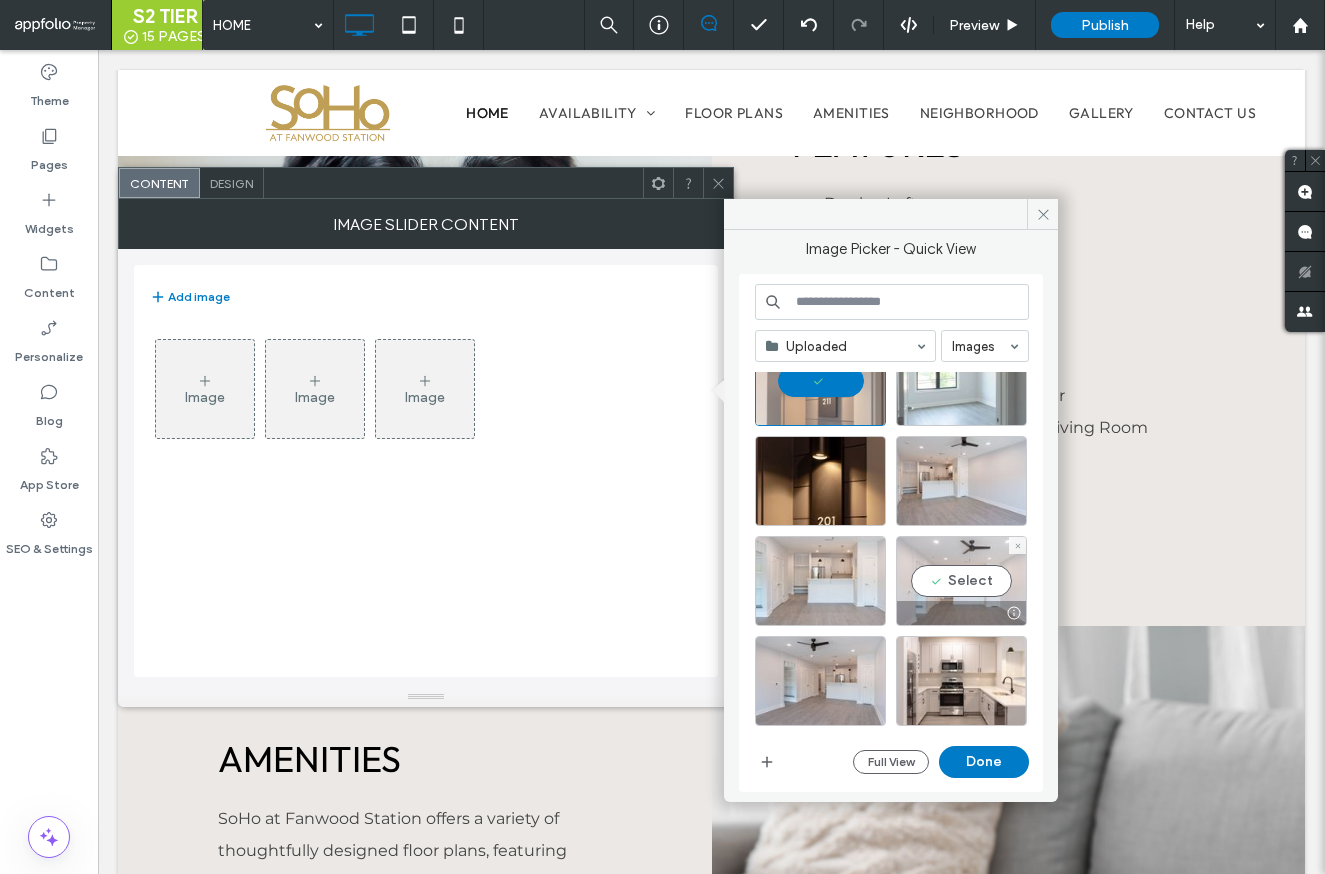 click on "Select" at bounding box center (961, 581) 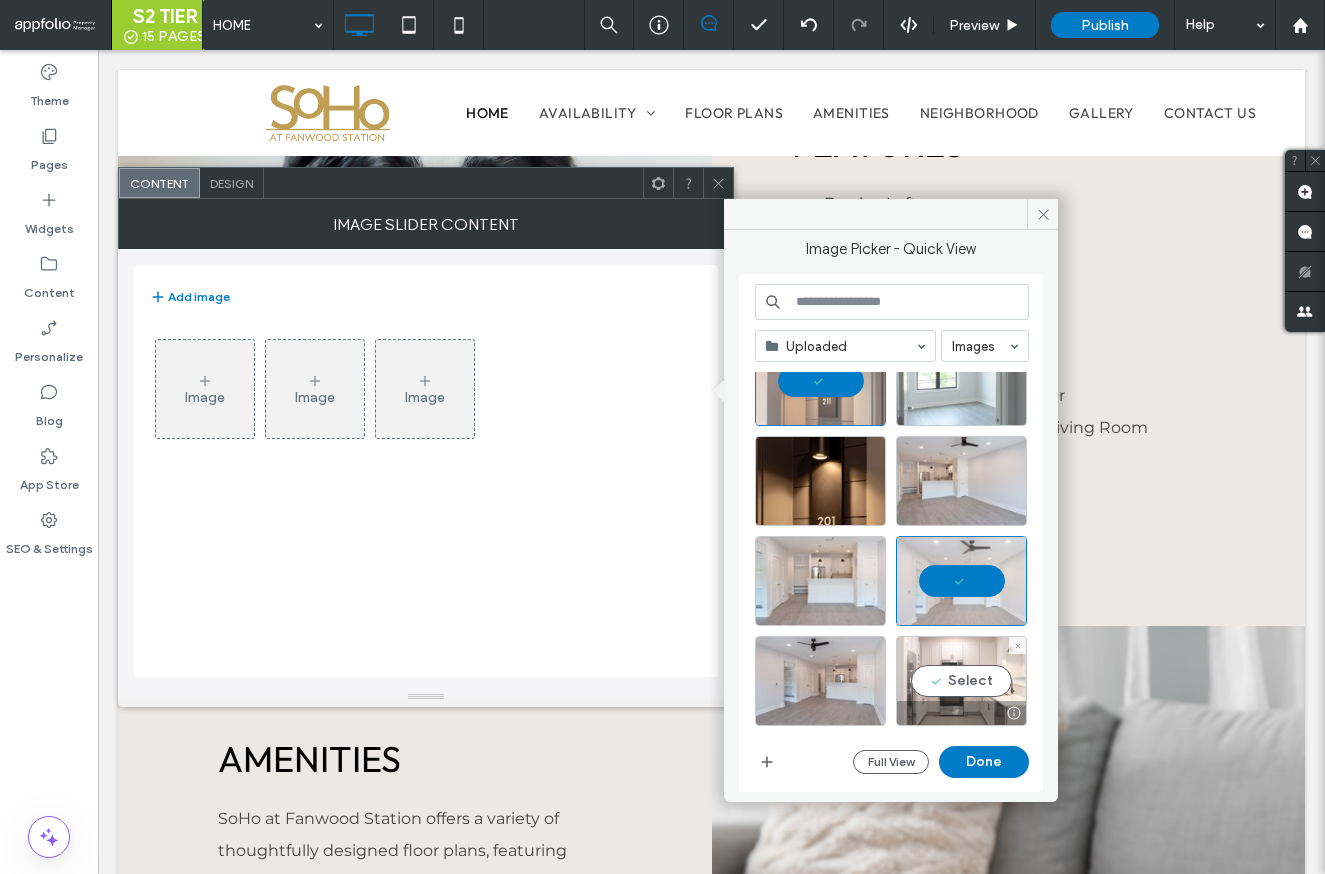 click on "Select" at bounding box center (961, 681) 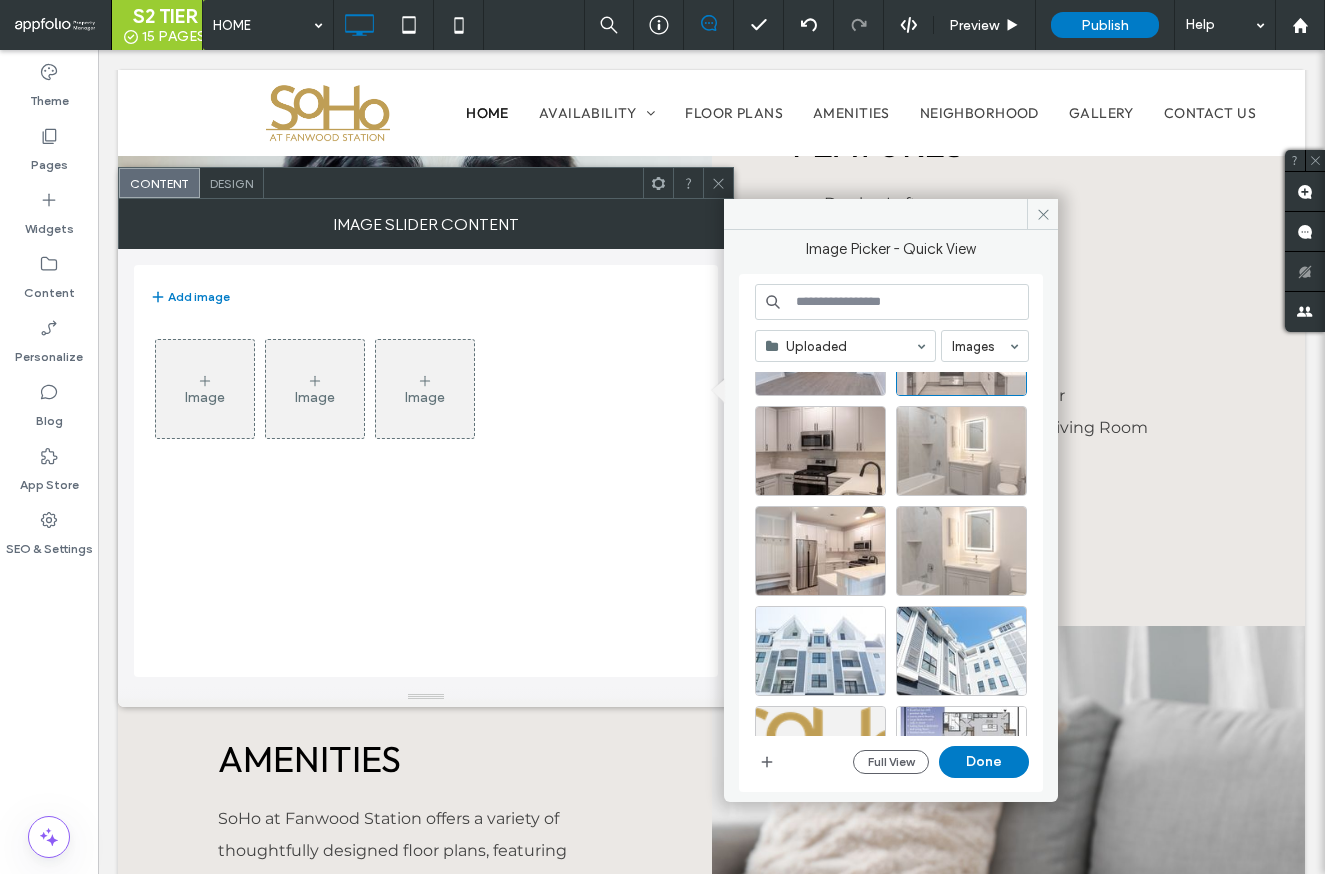 scroll, scrollTop: 1170, scrollLeft: 0, axis: vertical 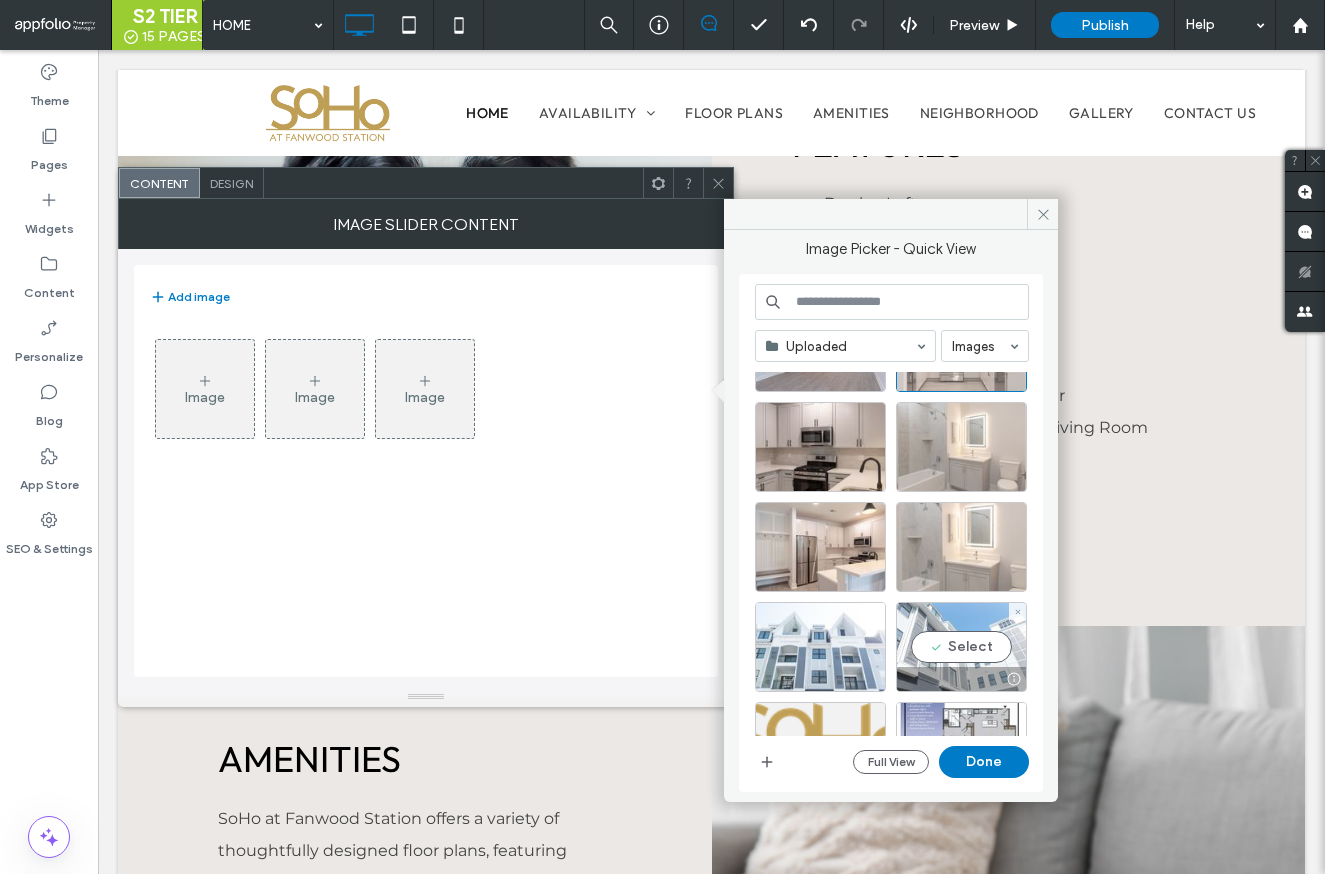 click on "Select" at bounding box center (961, 647) 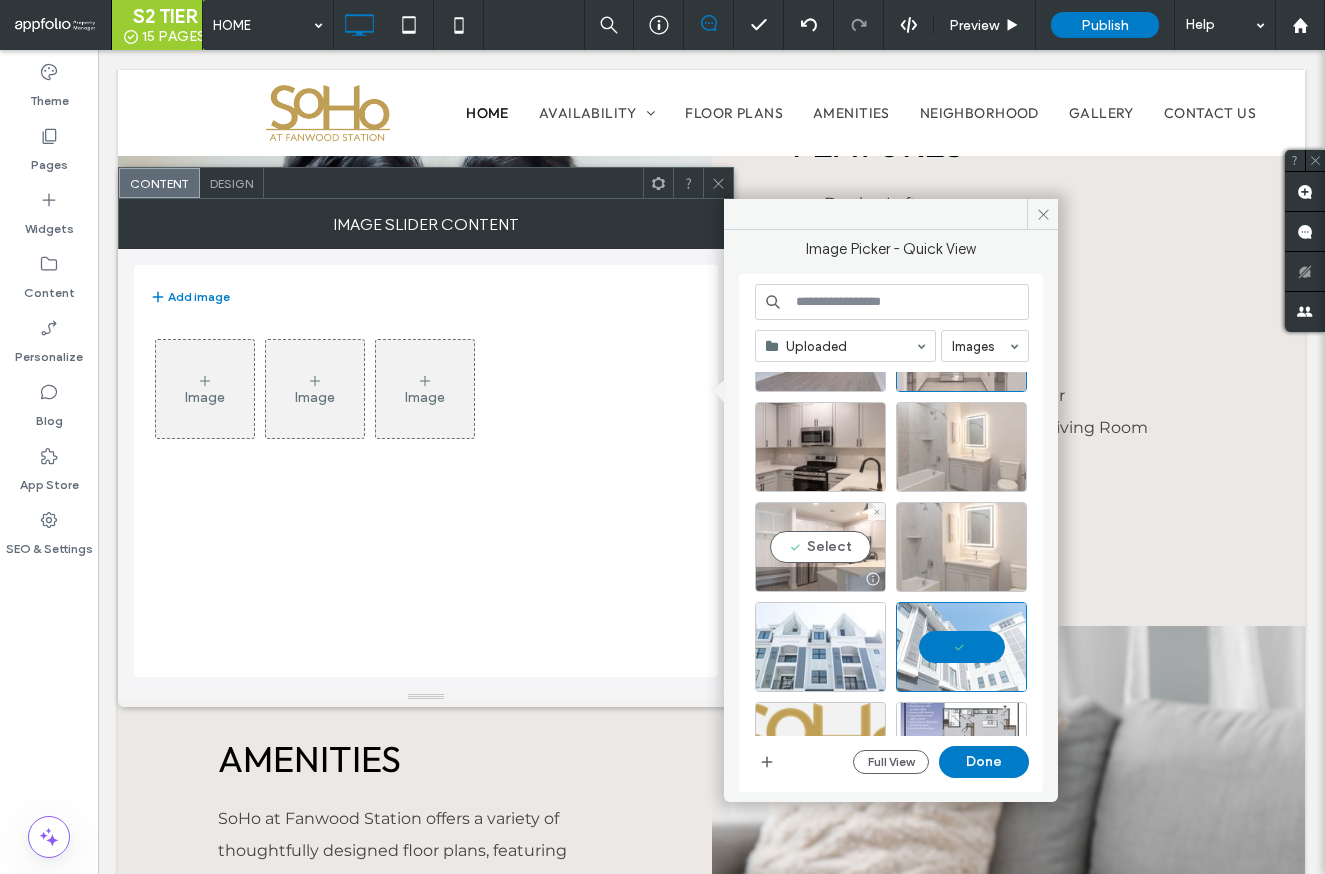 click on "Select" at bounding box center (820, 547) 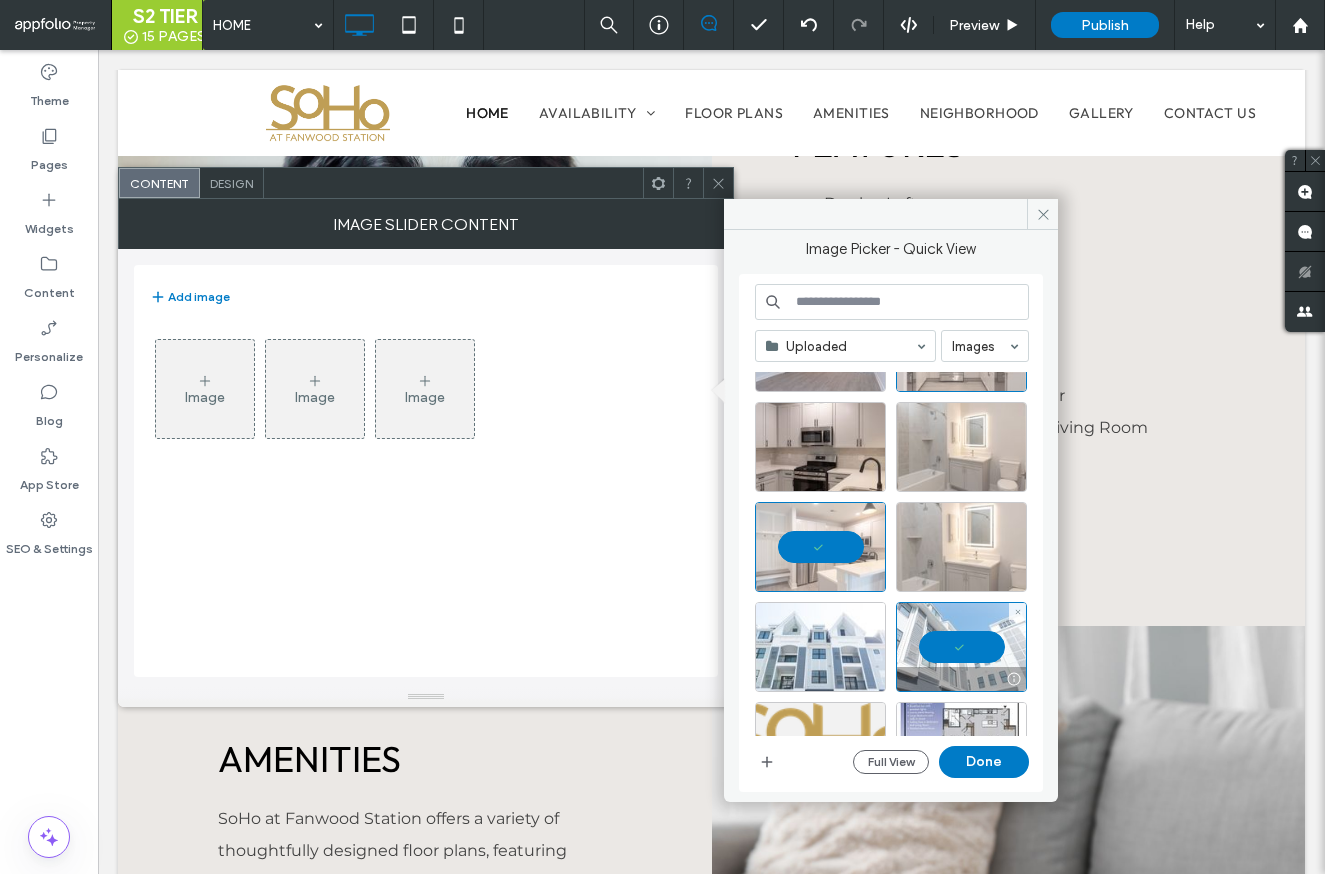 click at bounding box center [961, 647] 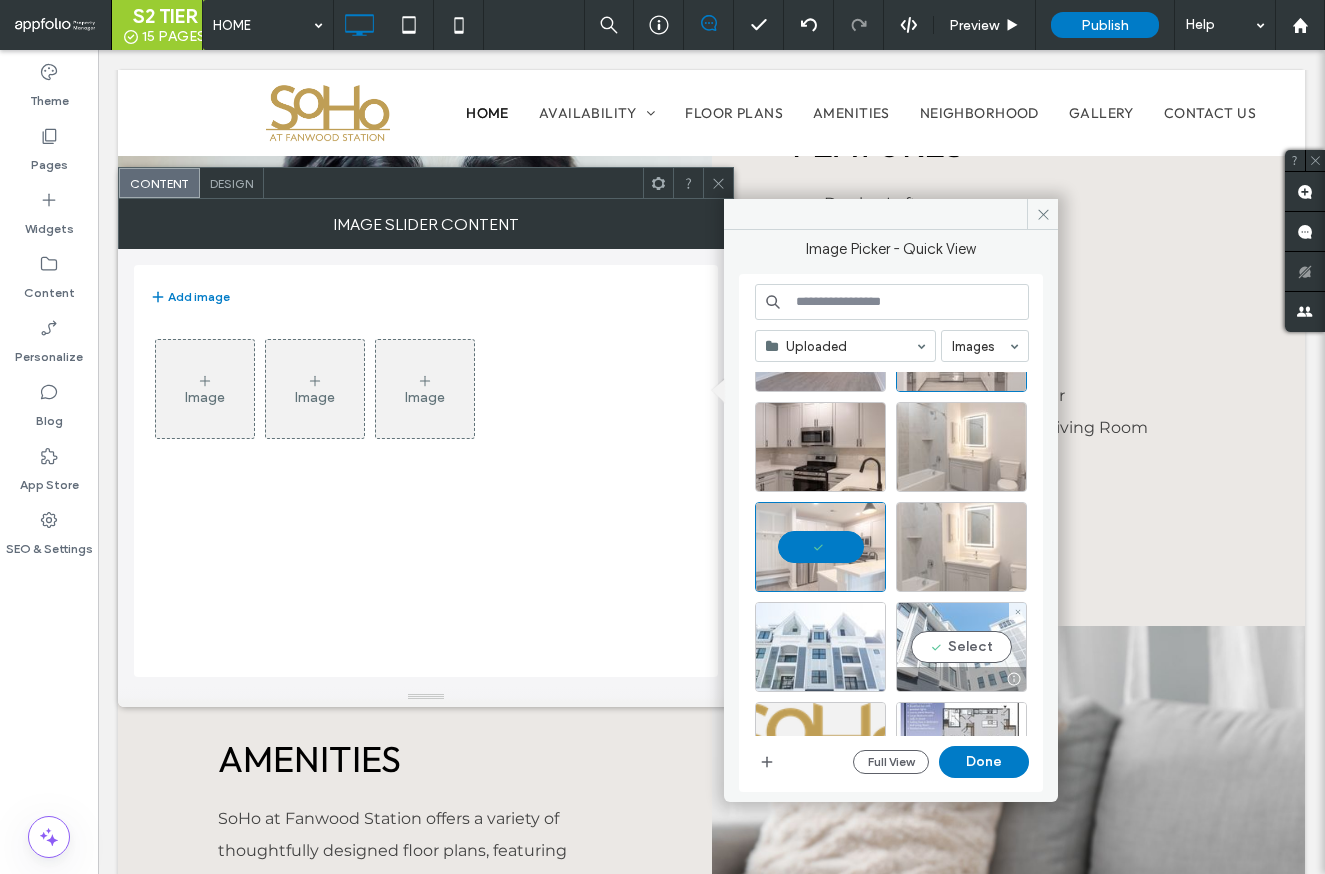 click on "Select" at bounding box center (961, 647) 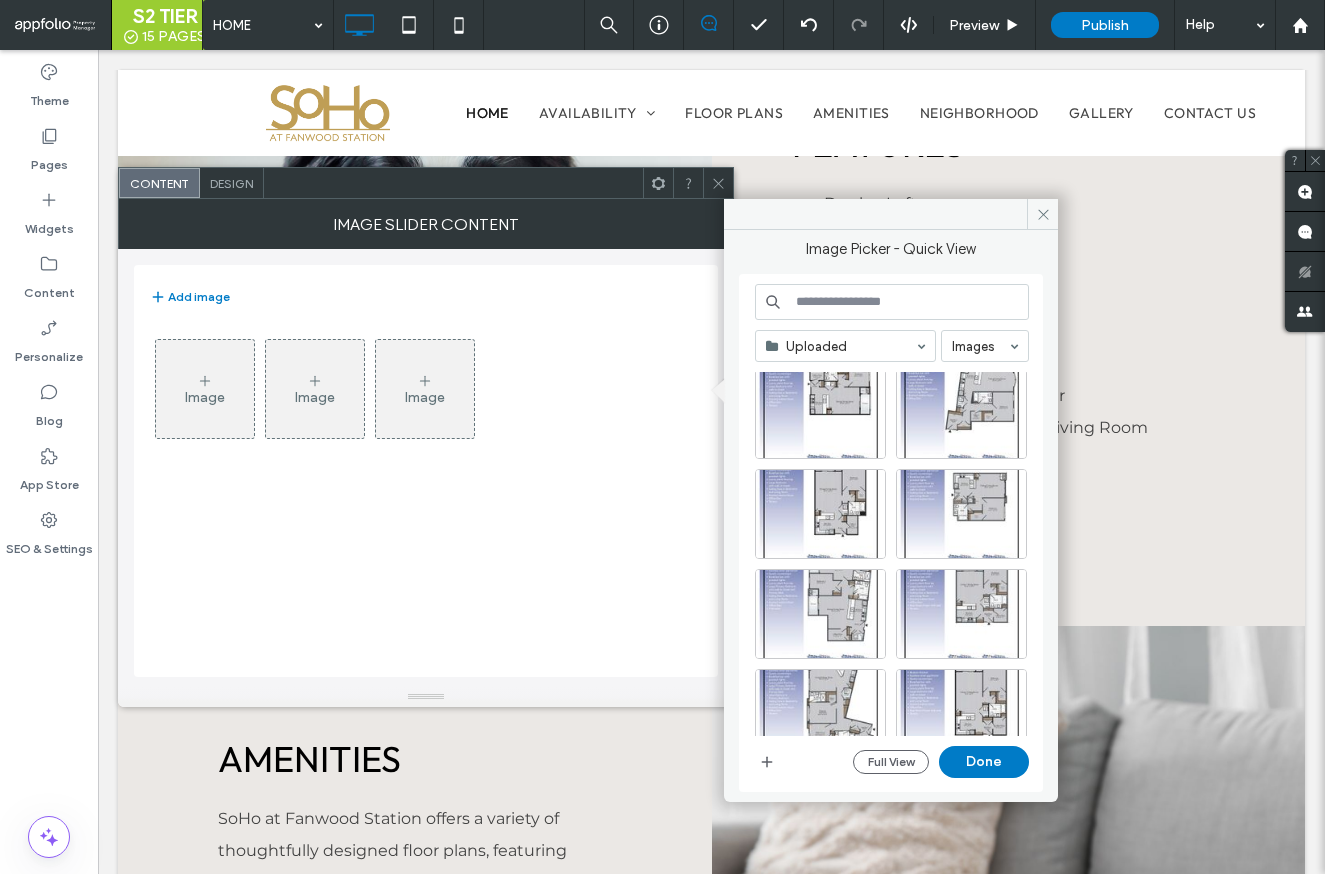 scroll, scrollTop: 1807, scrollLeft: 0, axis: vertical 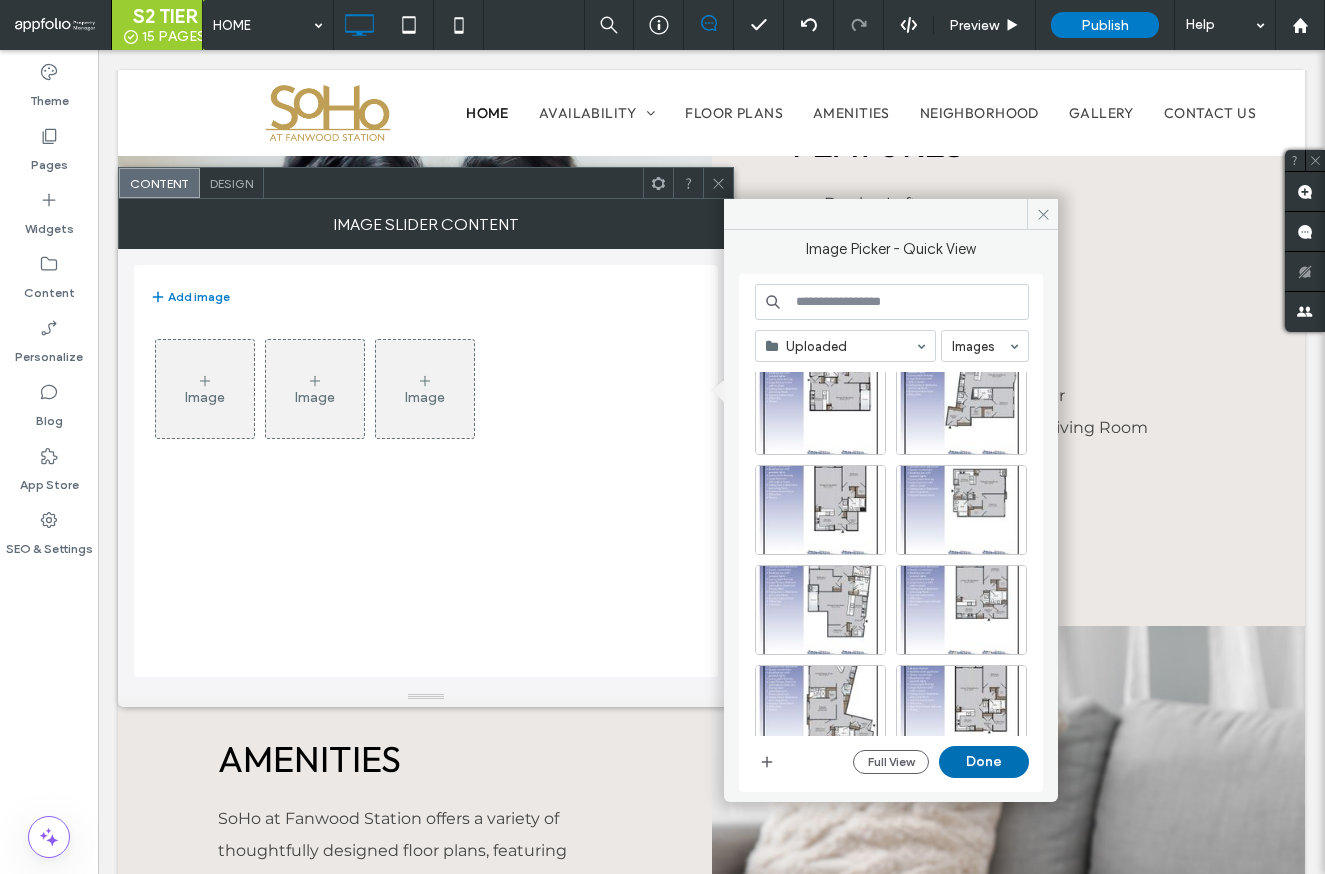 click on "Done" at bounding box center (984, 762) 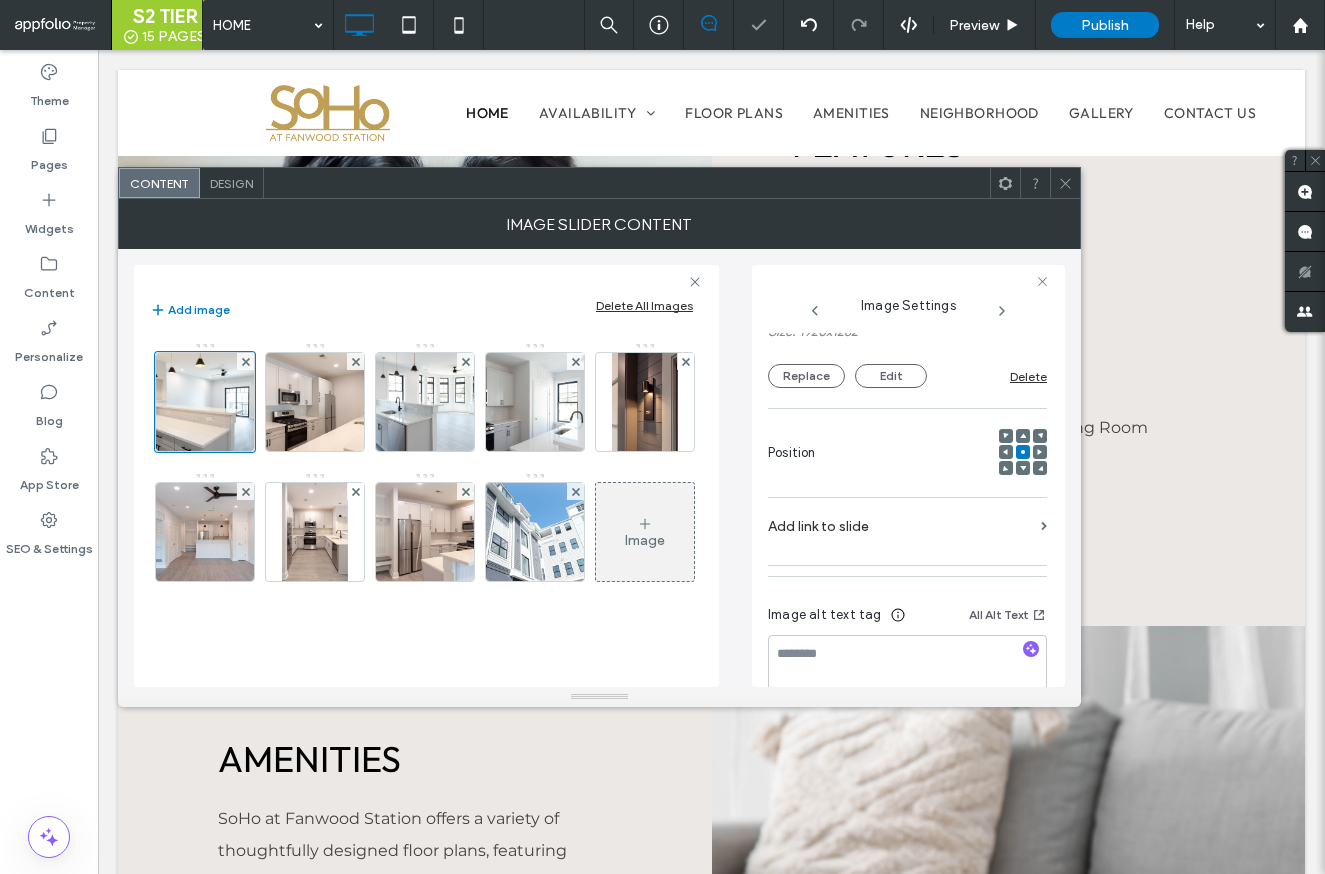 scroll, scrollTop: 217, scrollLeft: 0, axis: vertical 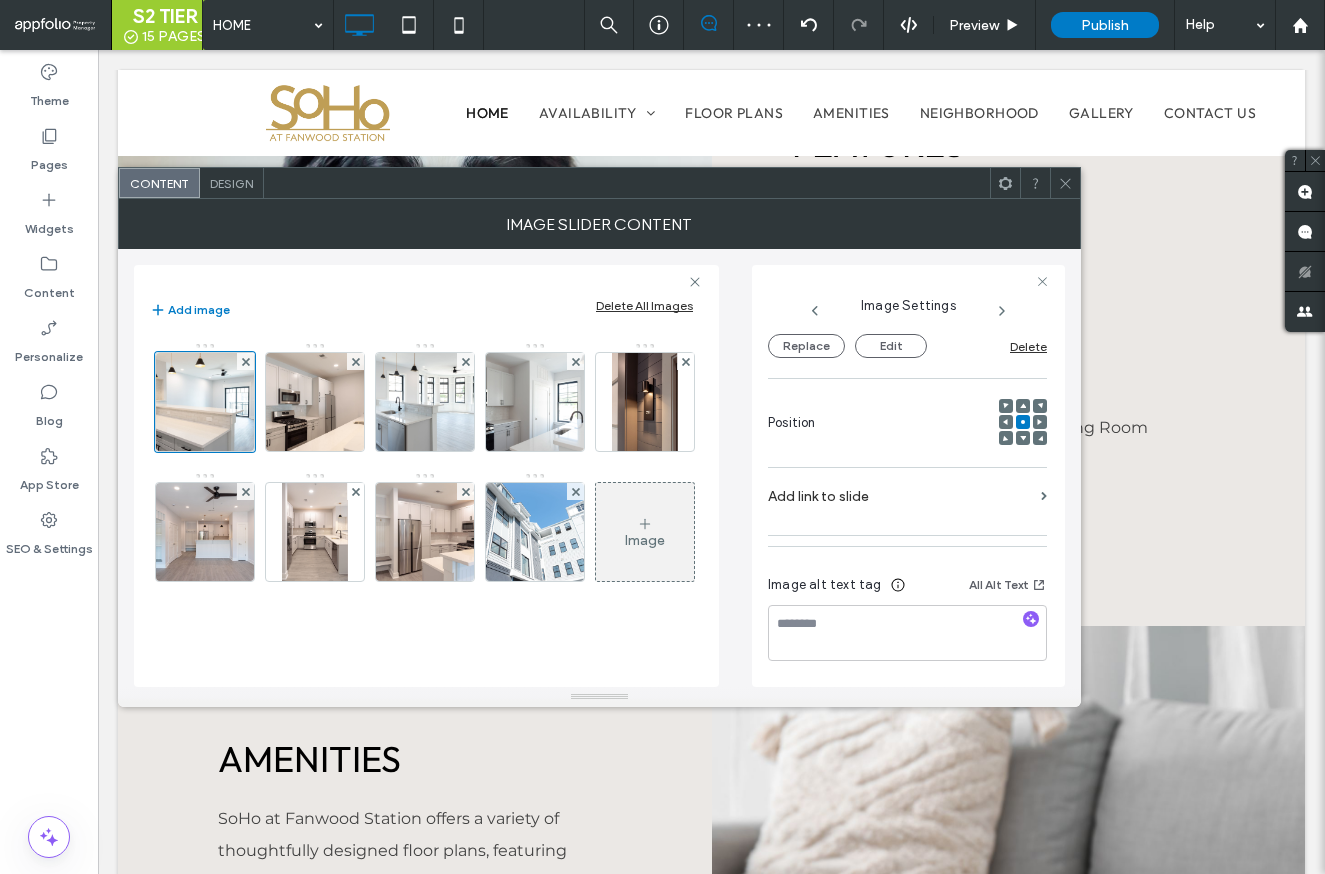 click 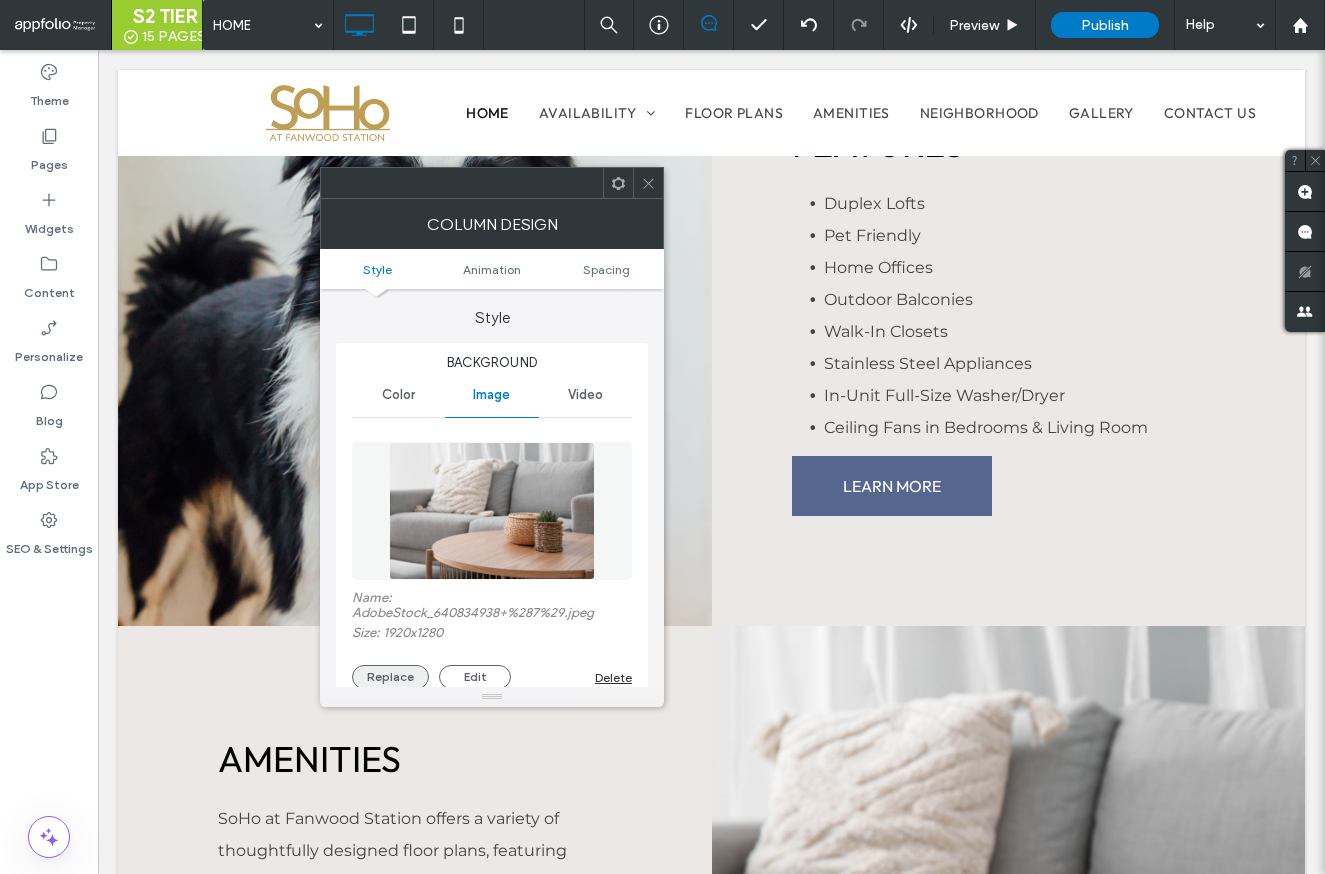 click on "Replace" at bounding box center (390, 677) 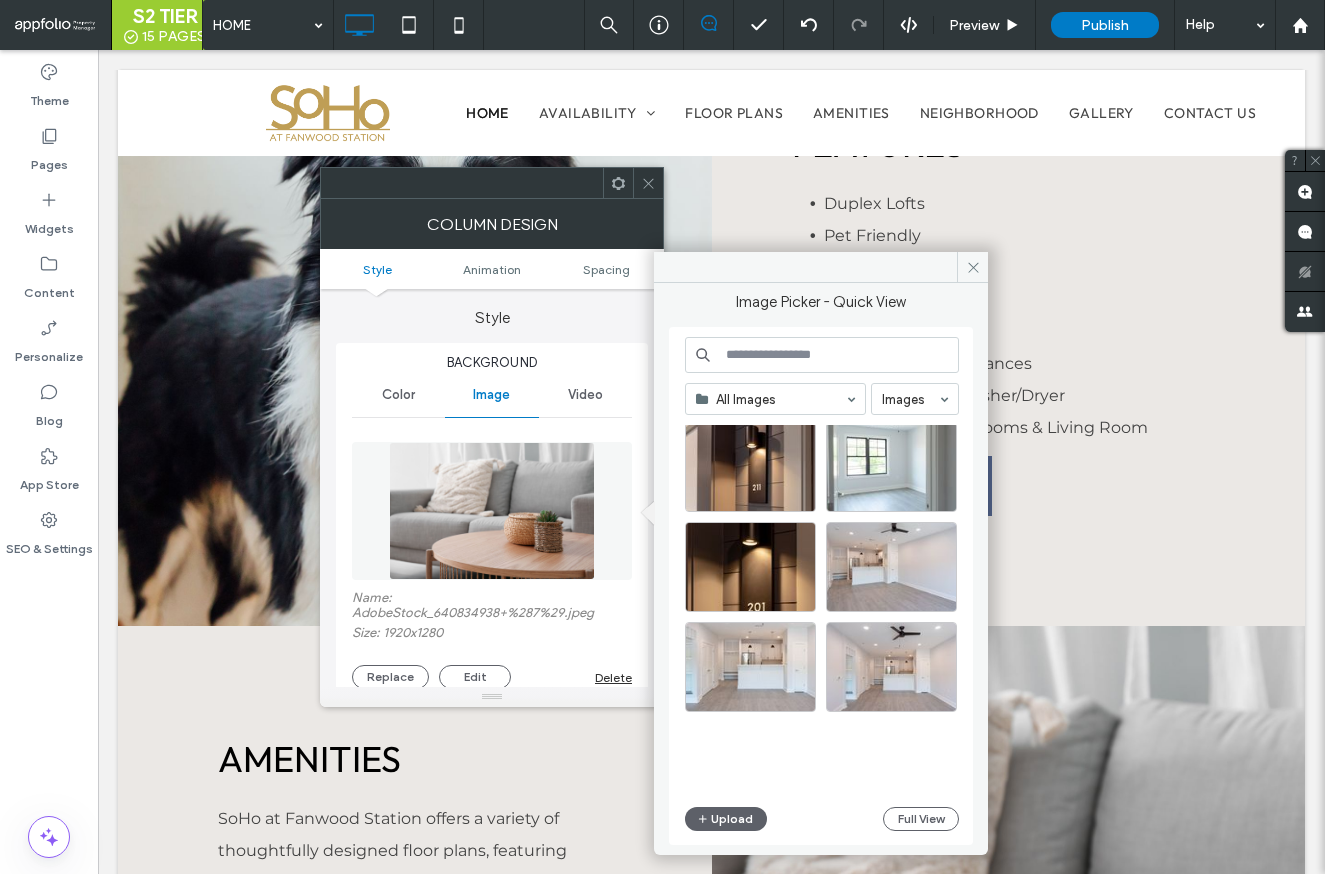 scroll, scrollTop: 858, scrollLeft: 0, axis: vertical 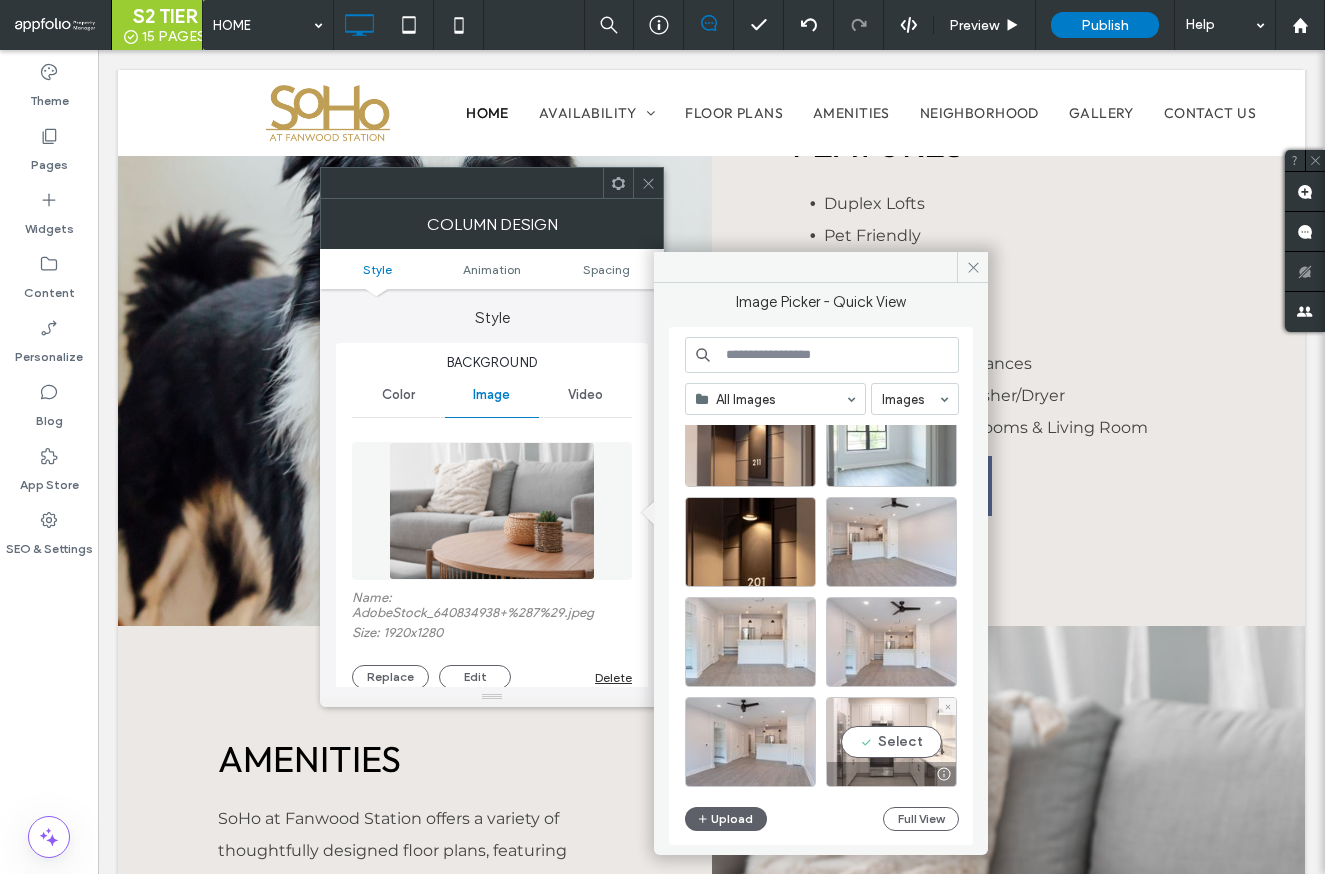 click at bounding box center (891, 774) 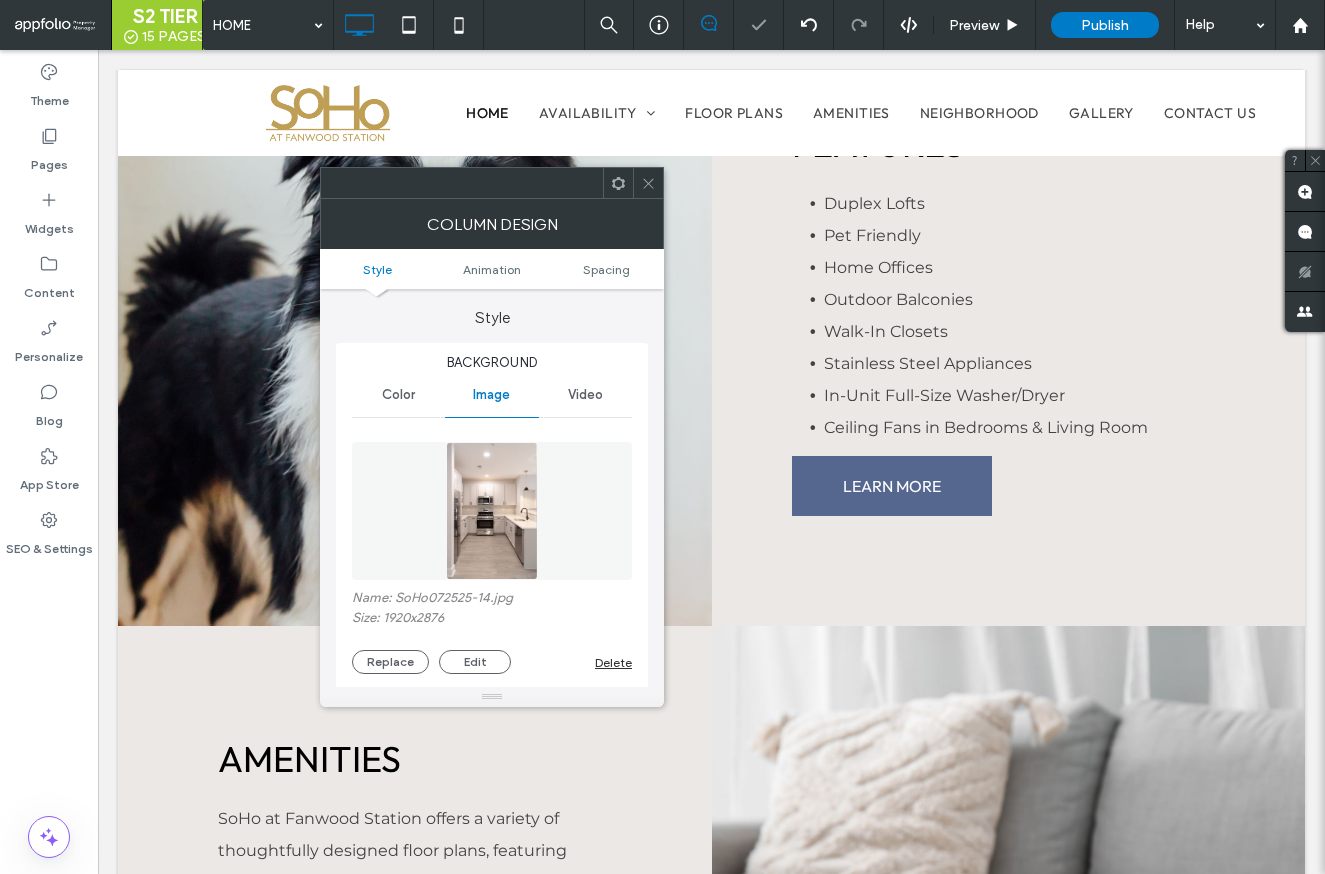 click 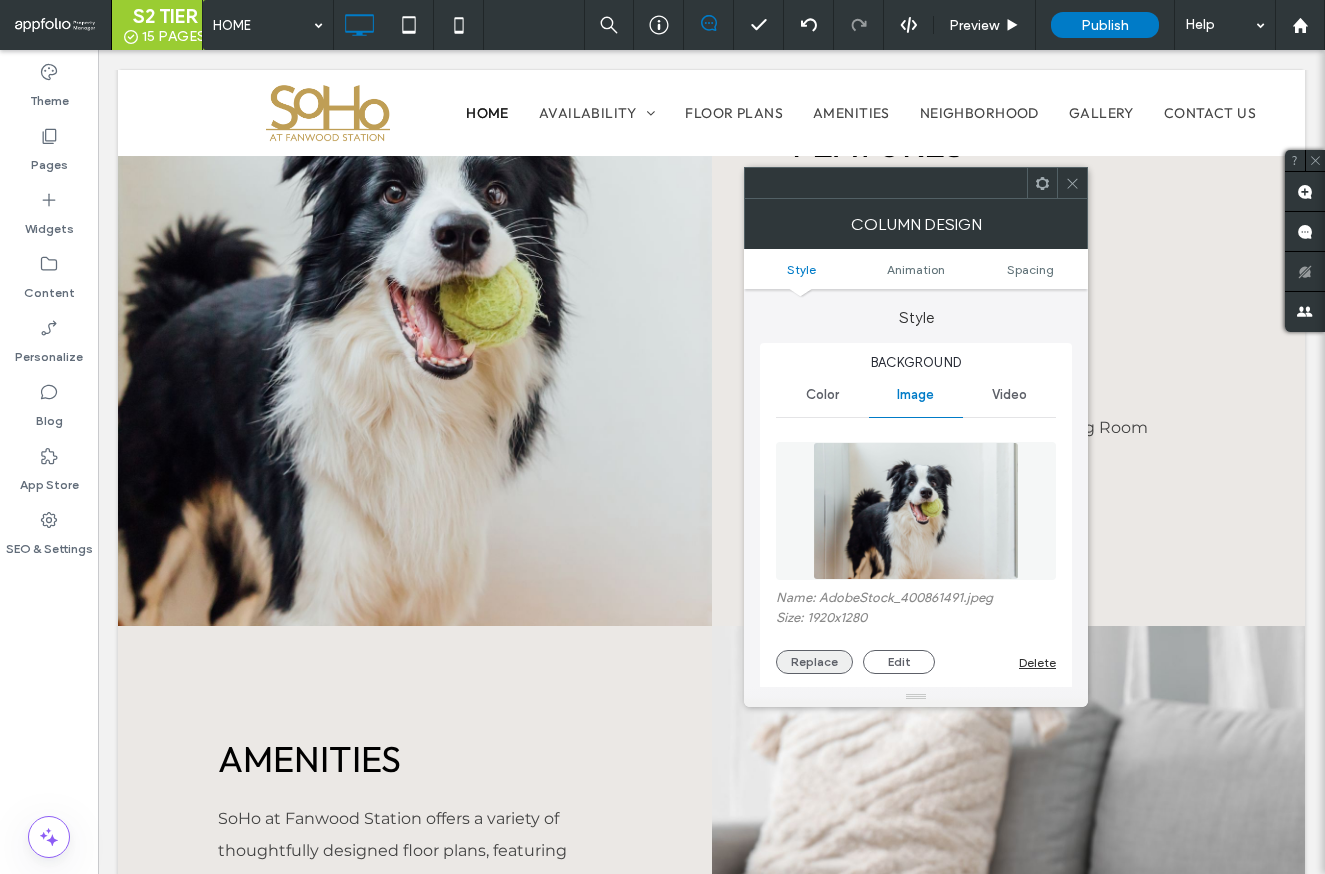 click on "Replace" at bounding box center [814, 662] 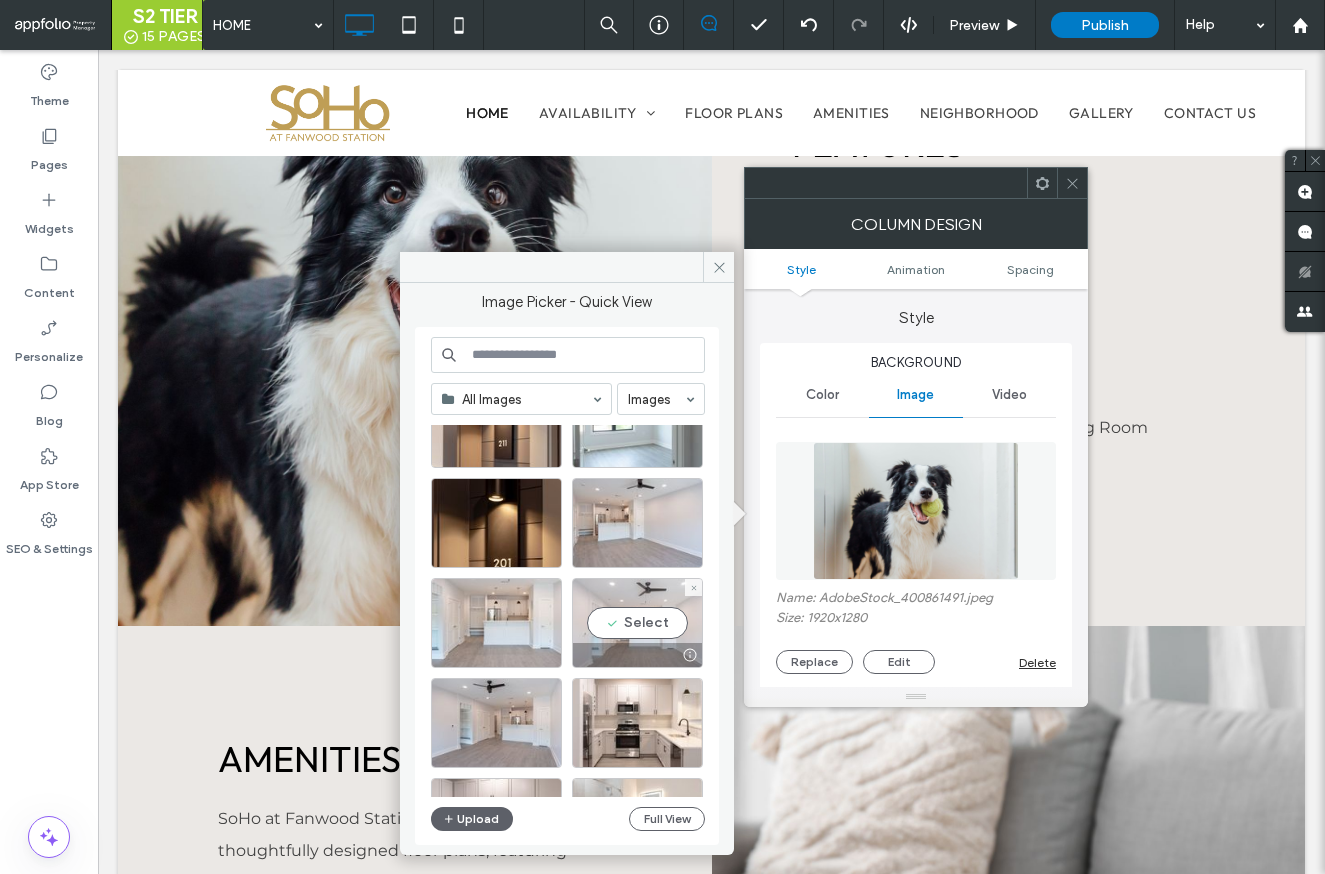 scroll, scrollTop: 1210, scrollLeft: 0, axis: vertical 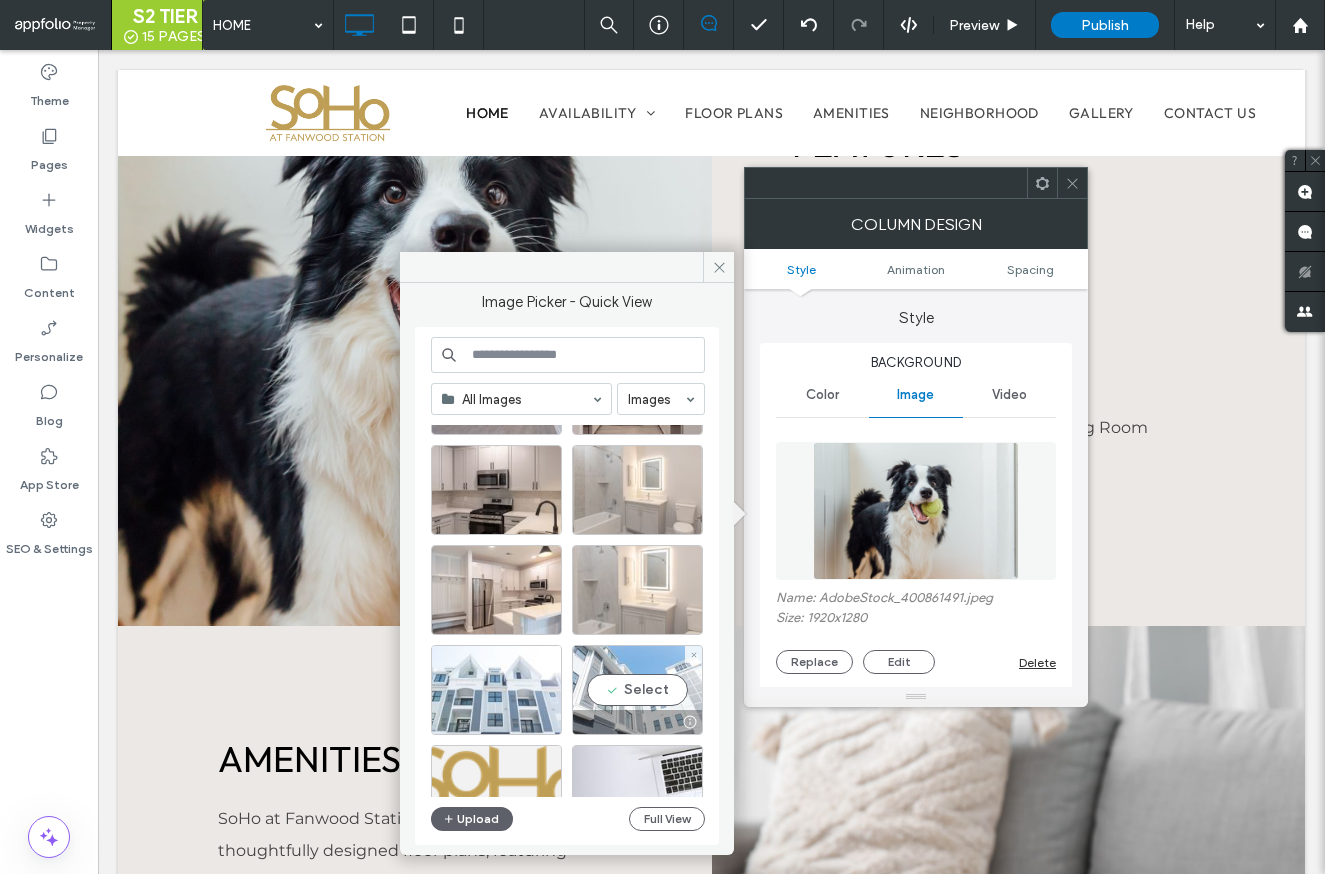 click on "Select" at bounding box center (637, 690) 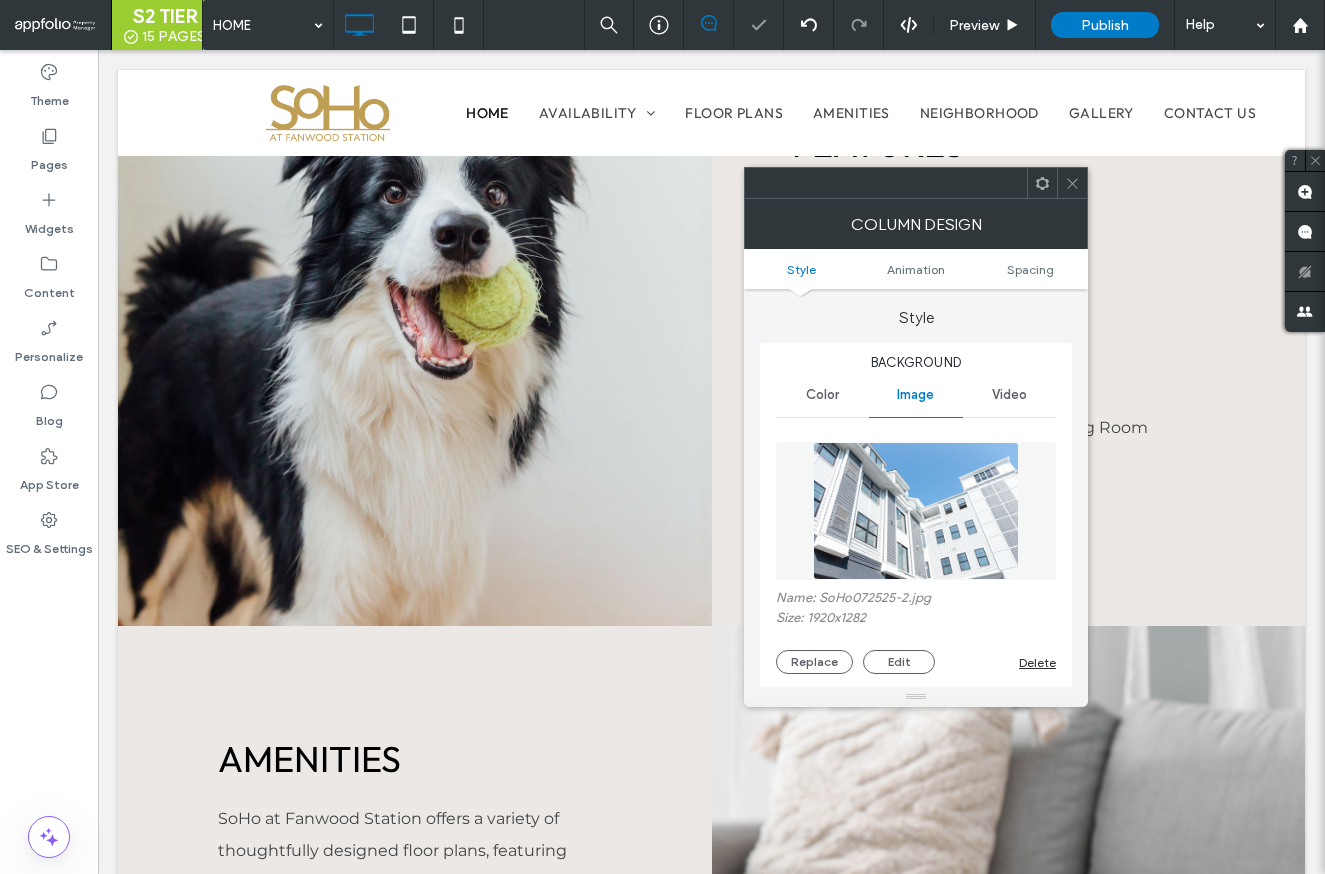 click 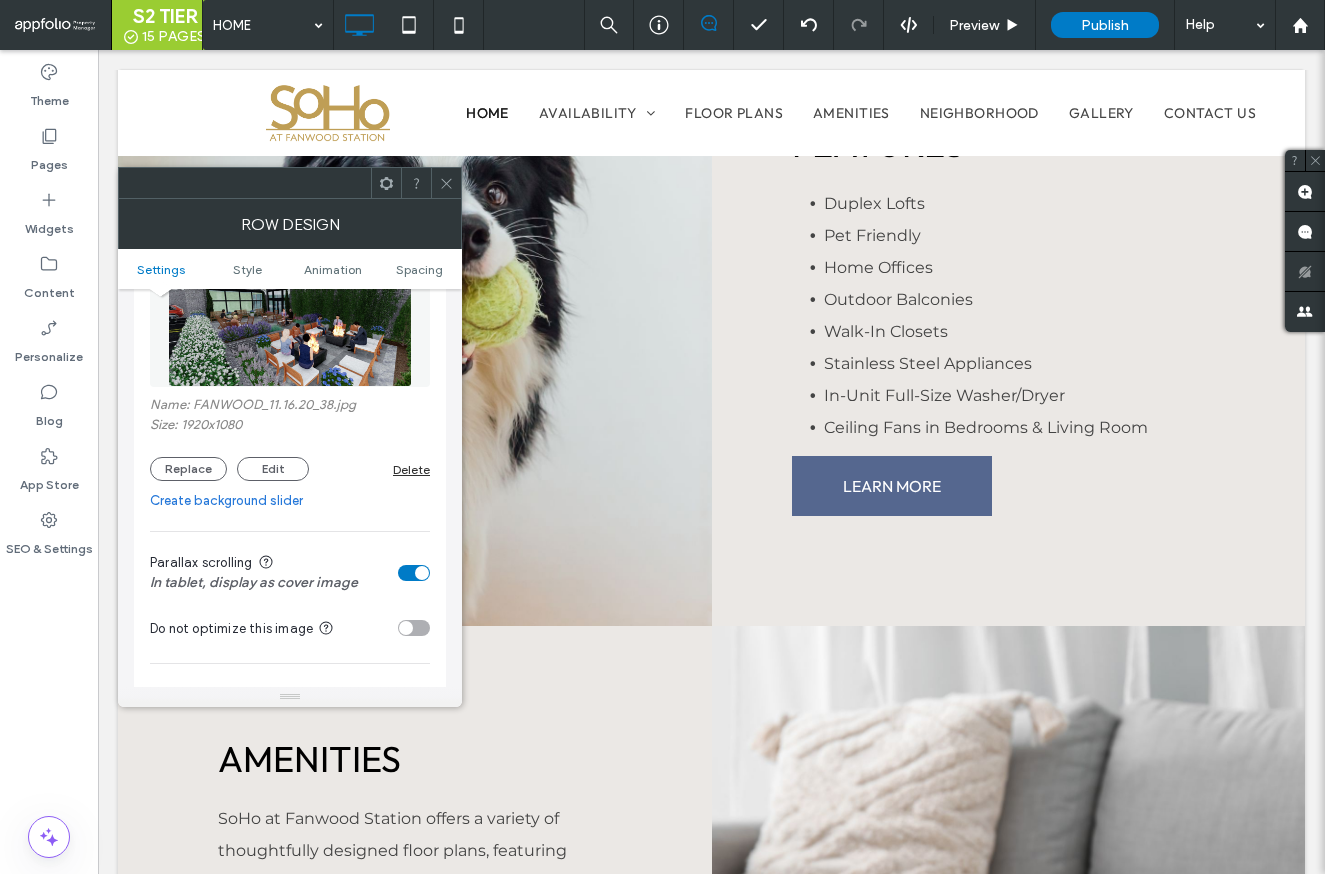 scroll, scrollTop: 372, scrollLeft: 0, axis: vertical 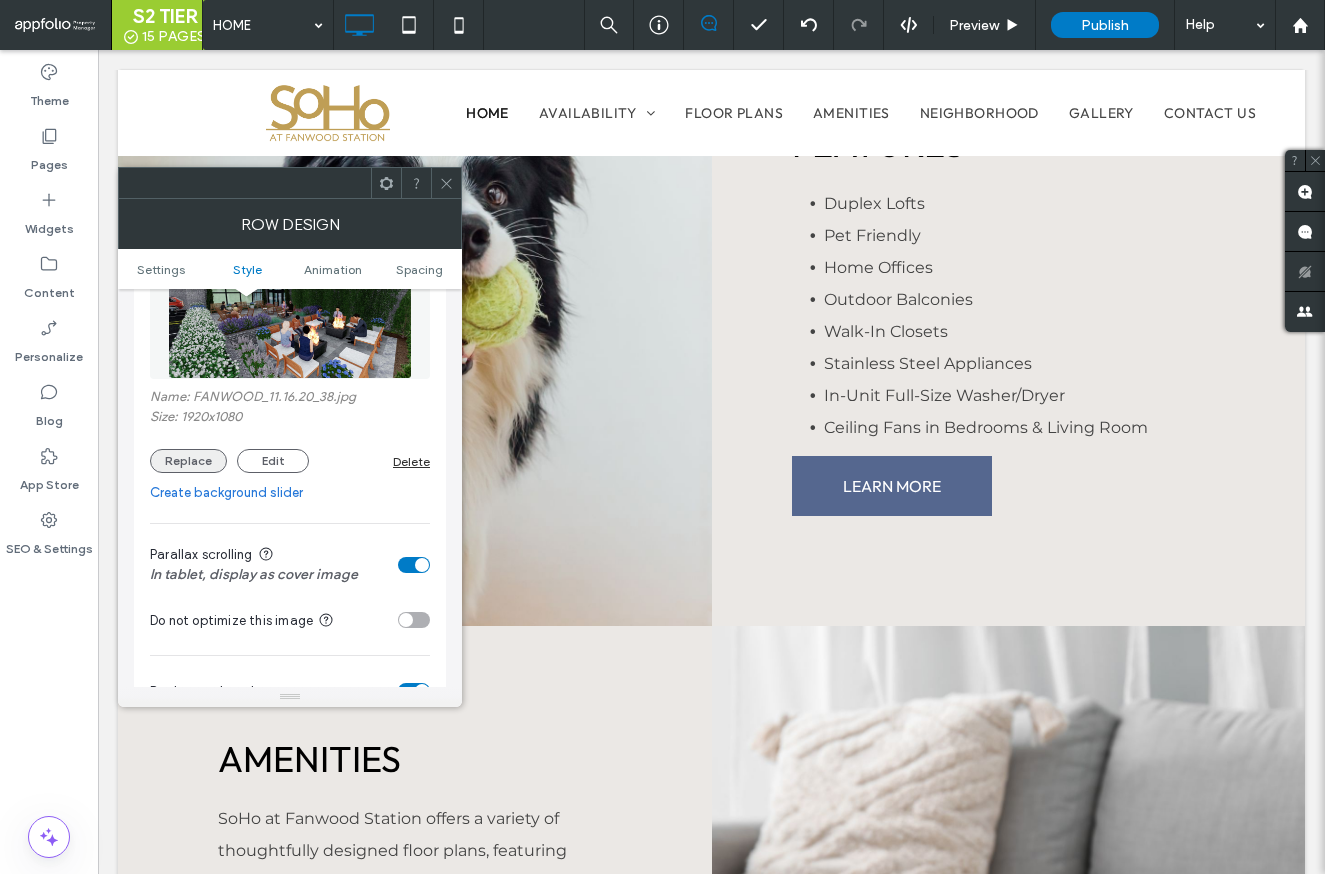 click on "Replace" at bounding box center [188, 461] 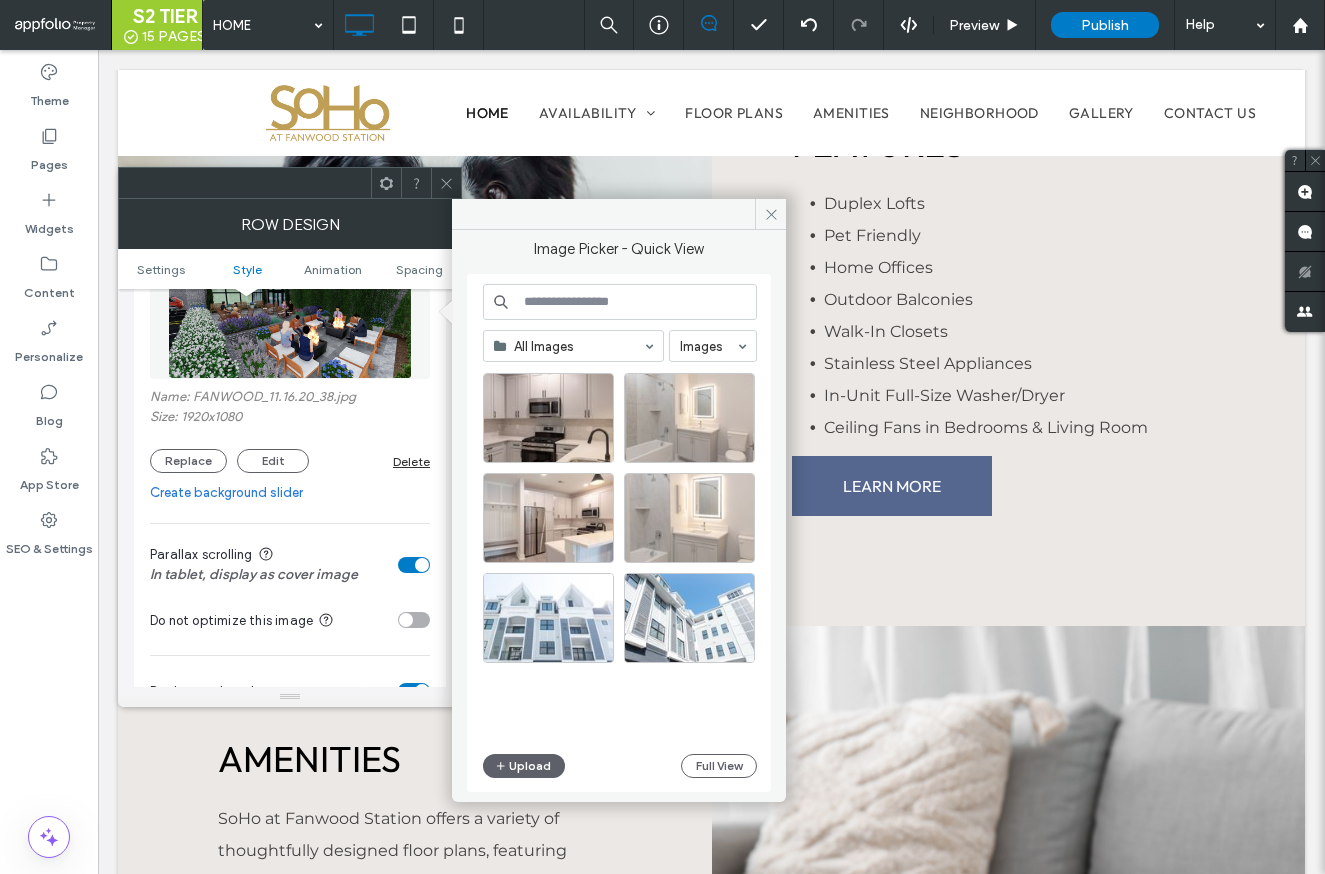 scroll, scrollTop: 1273, scrollLeft: 0, axis: vertical 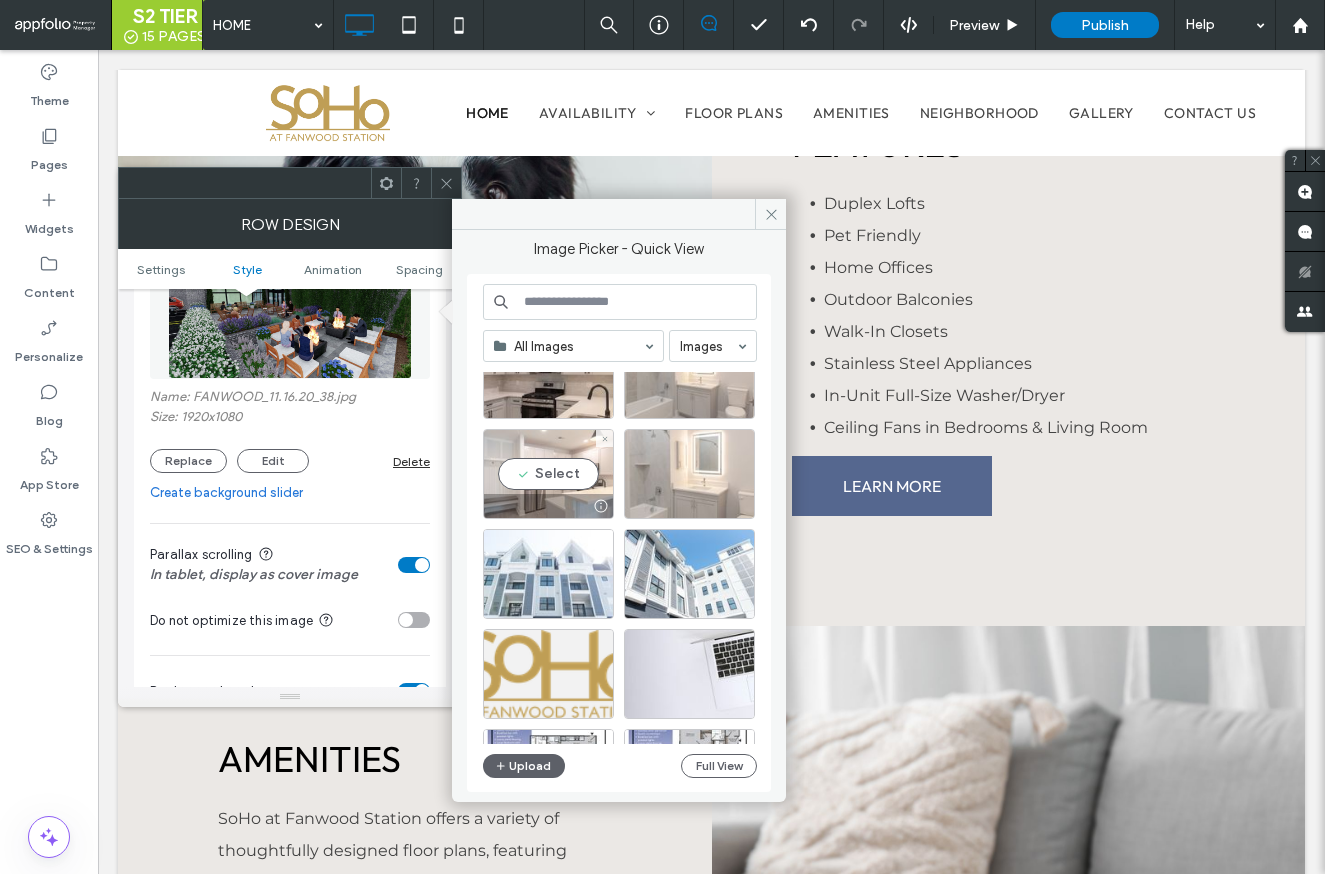 click at bounding box center (548, 506) 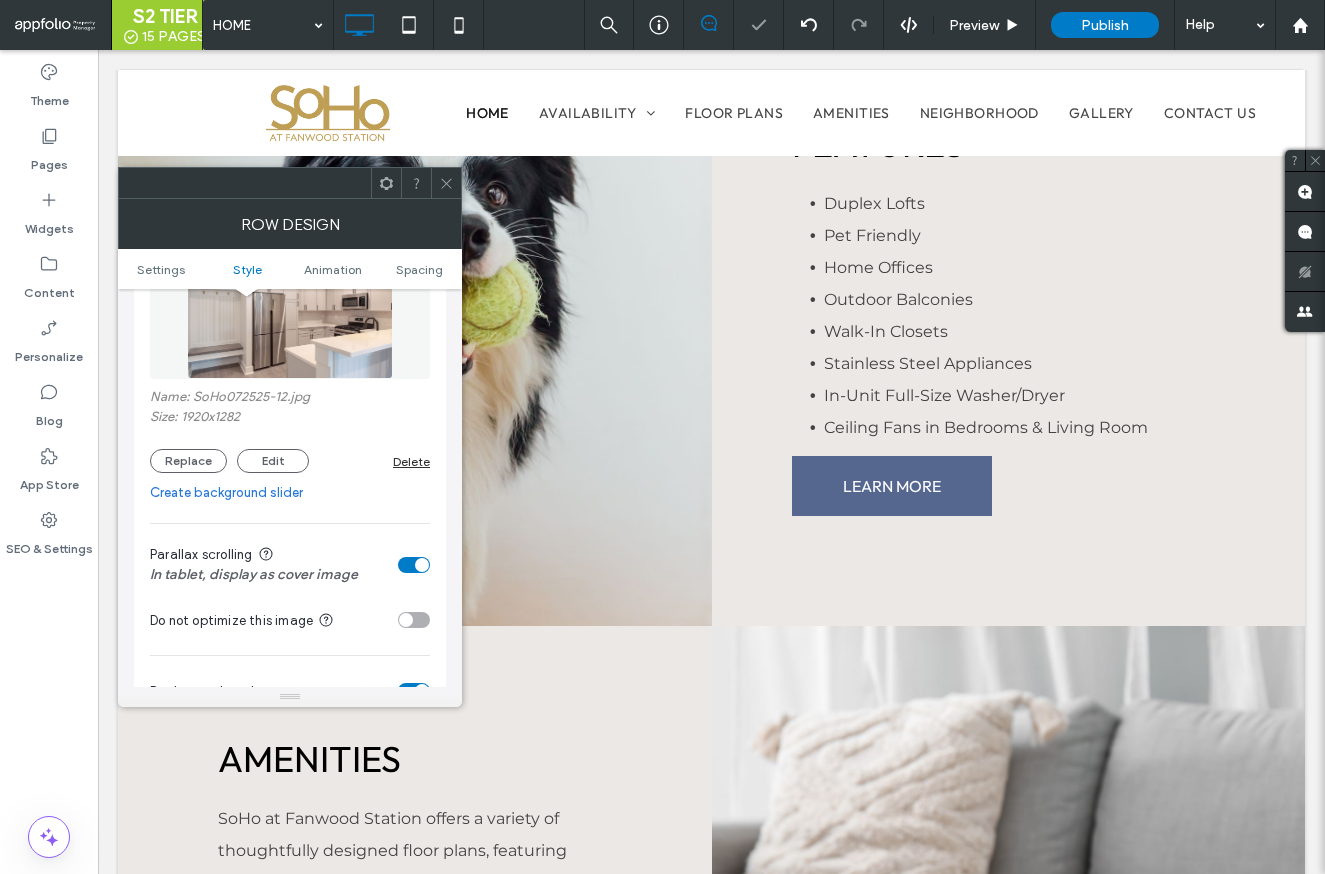 click at bounding box center [446, 183] 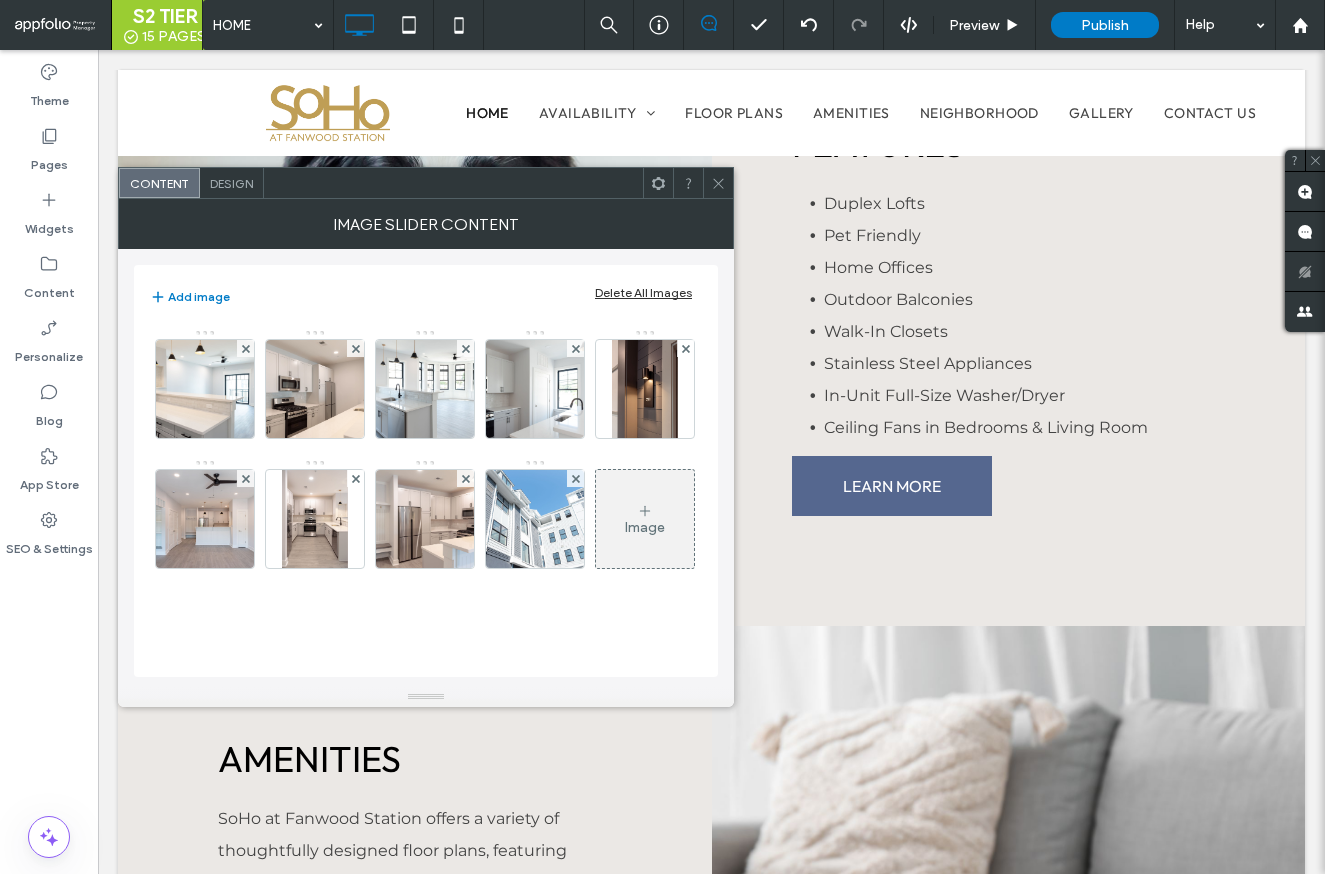 click at bounding box center (718, 183) 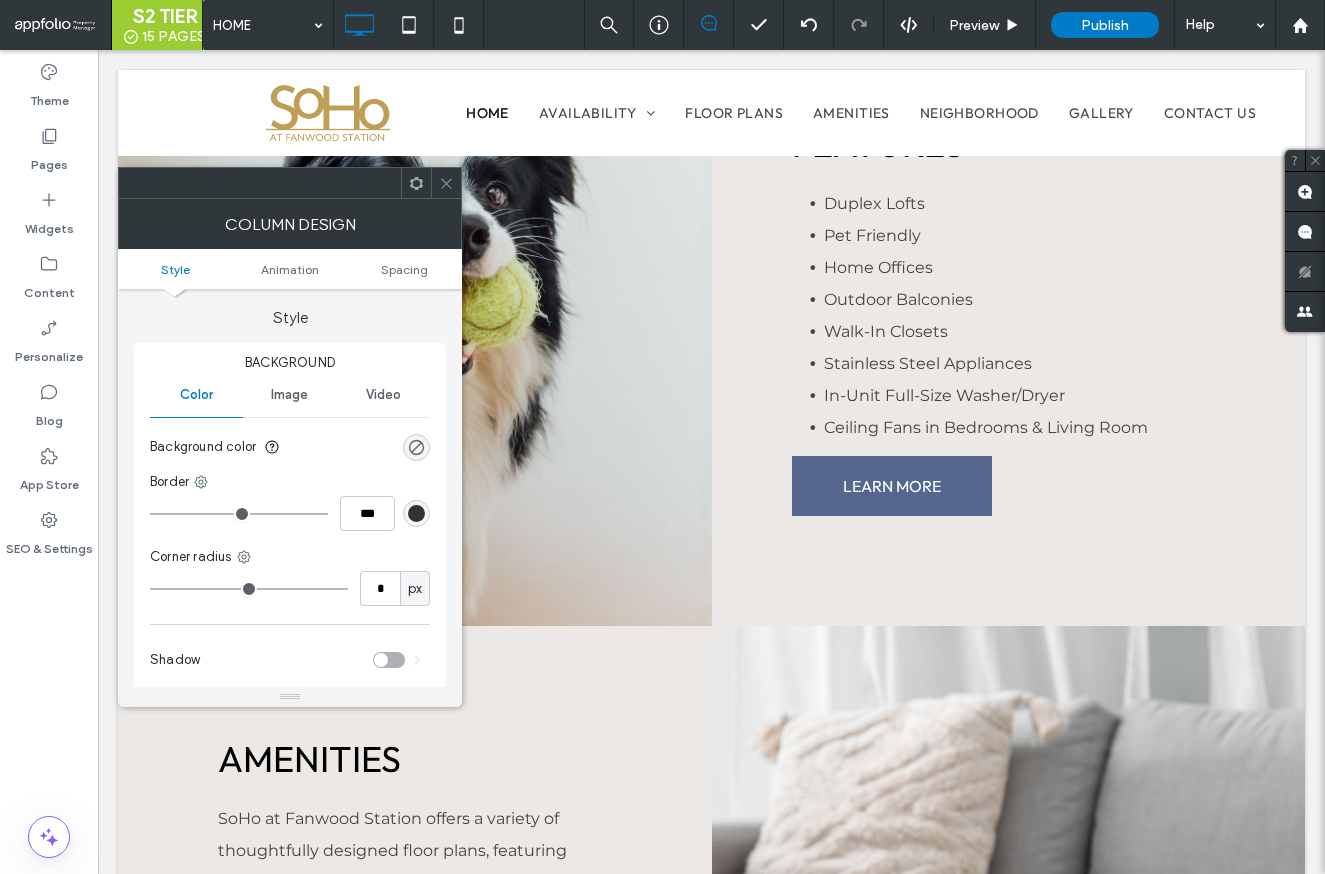 click at bounding box center (446, 183) 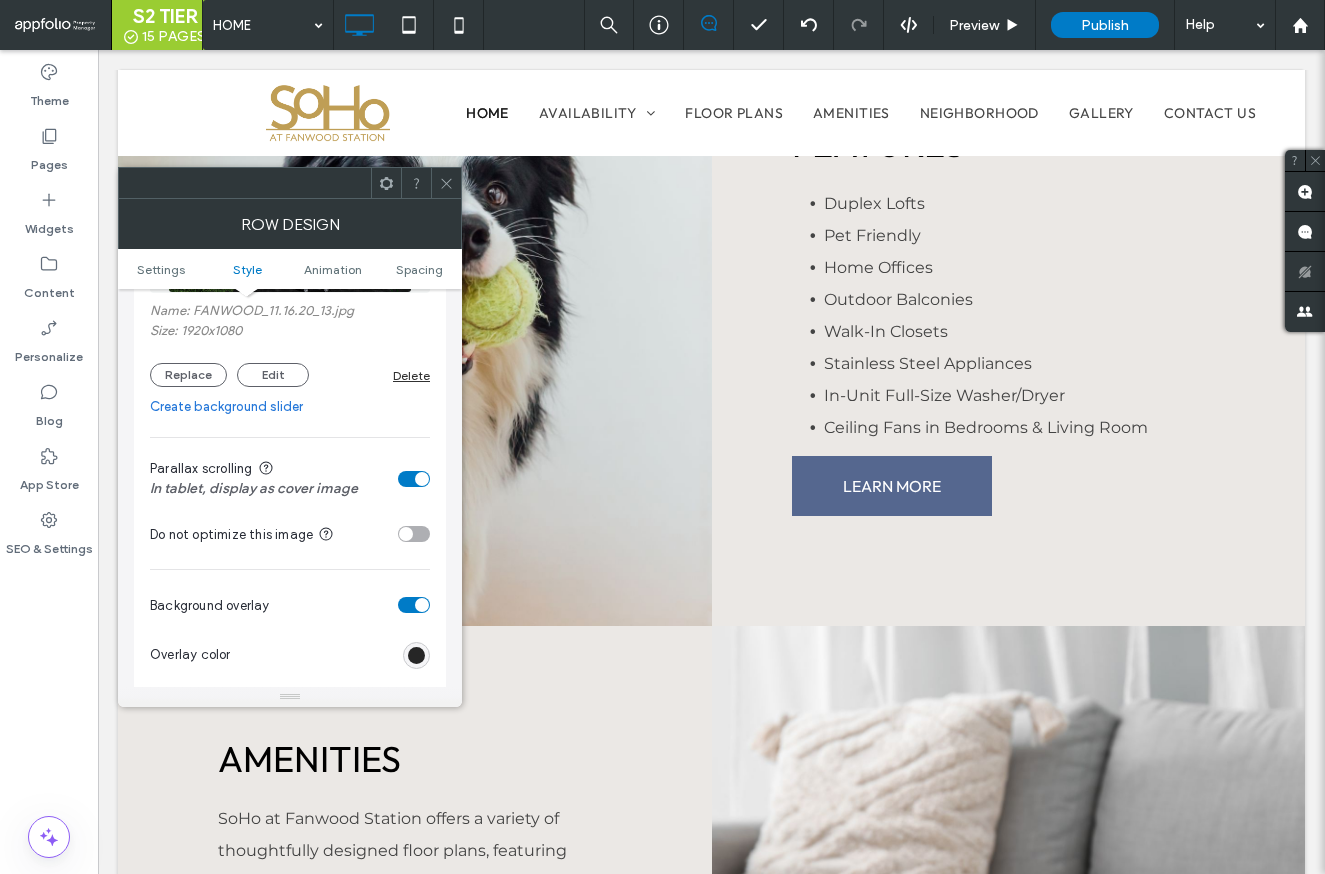 scroll, scrollTop: 454, scrollLeft: 0, axis: vertical 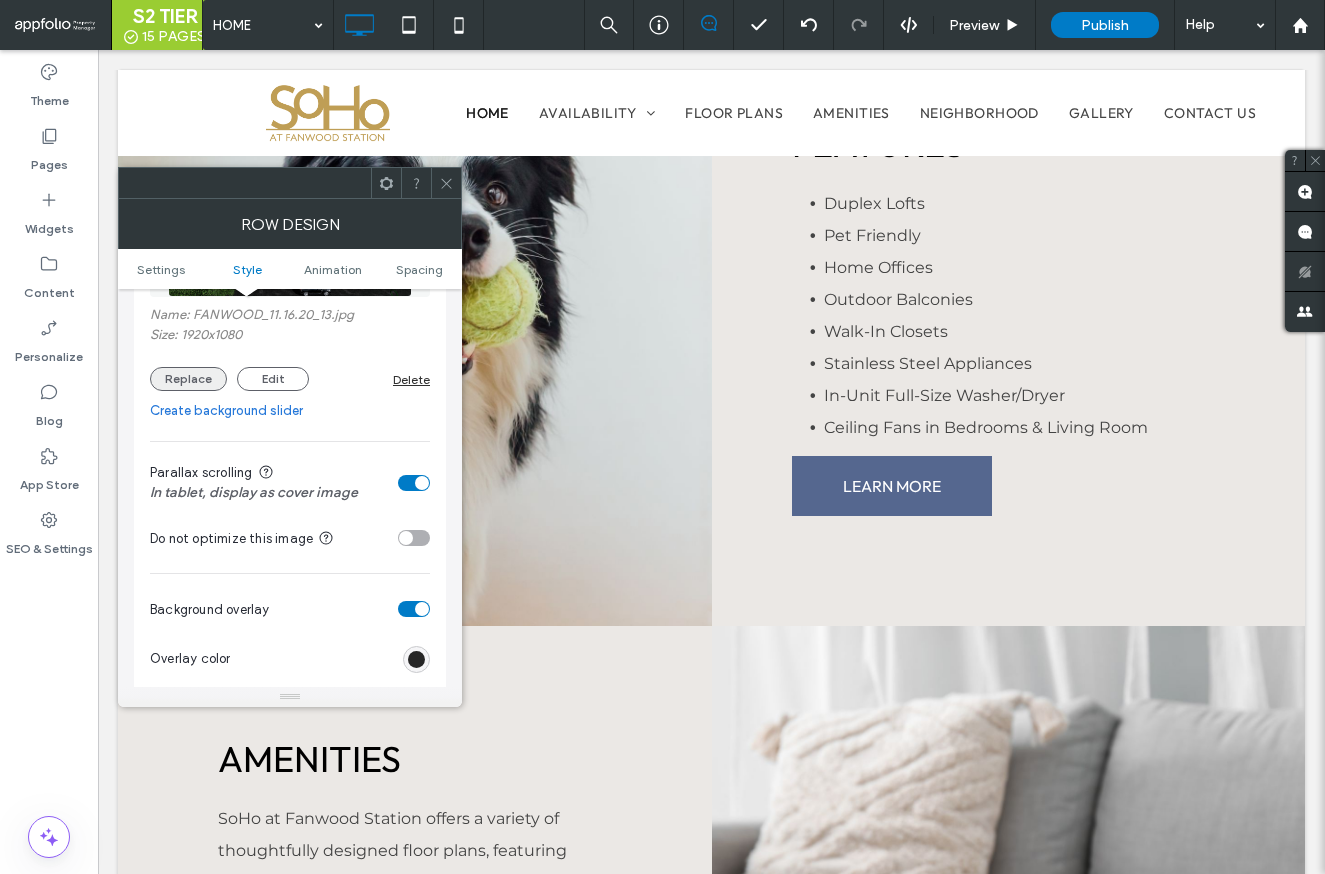 click on "Replace" at bounding box center (188, 379) 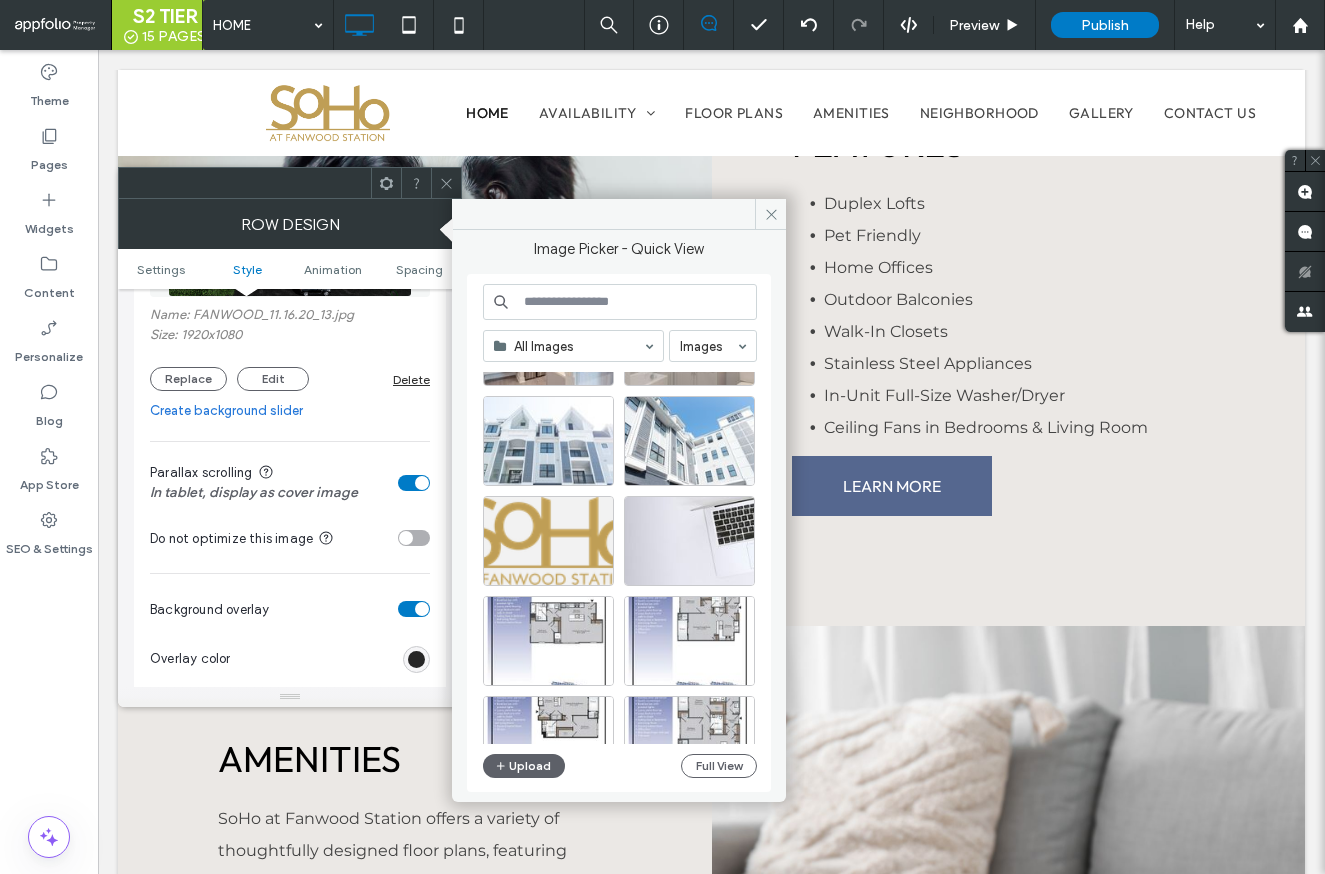 scroll, scrollTop: 1371, scrollLeft: 0, axis: vertical 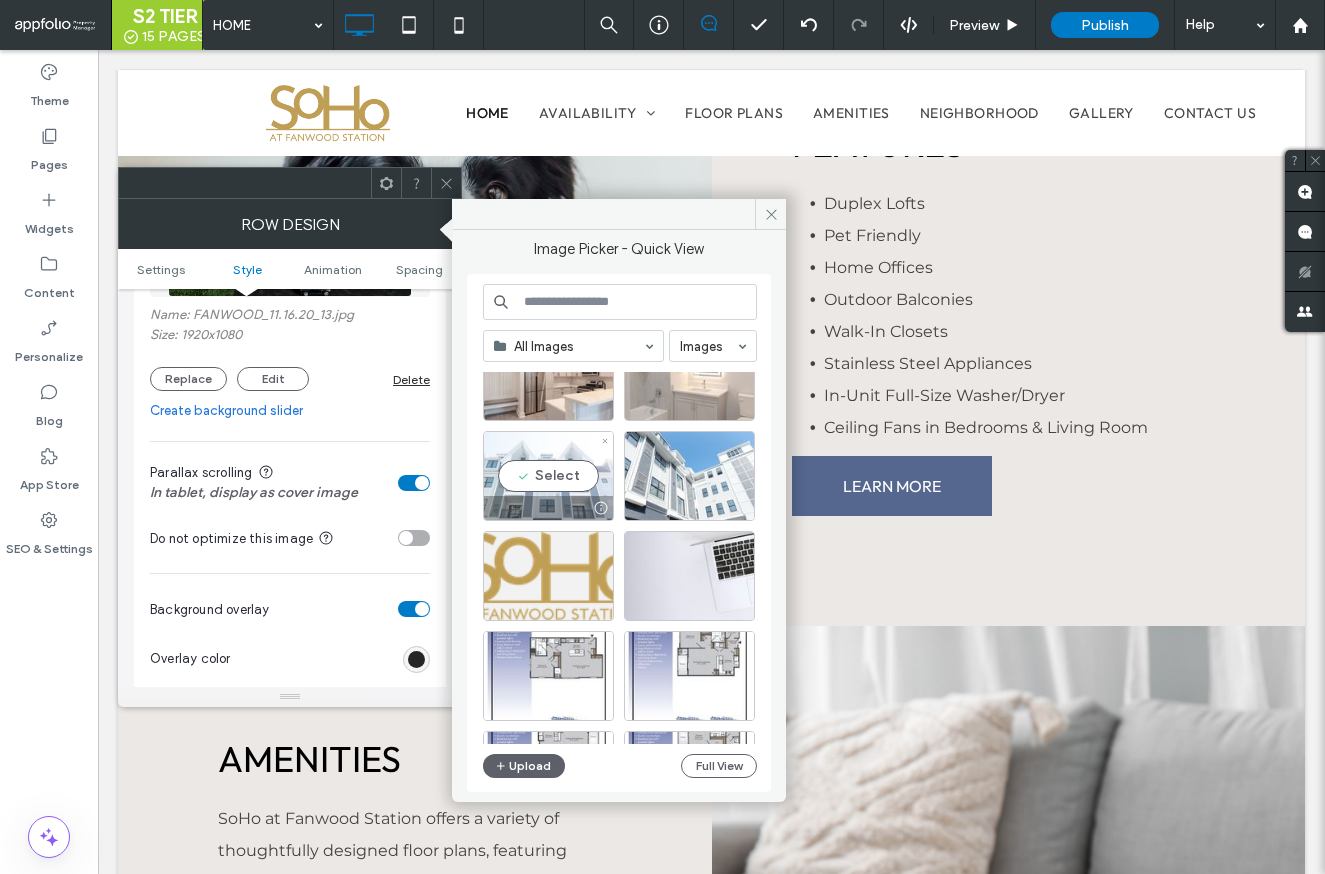 click on "Select" at bounding box center (548, 476) 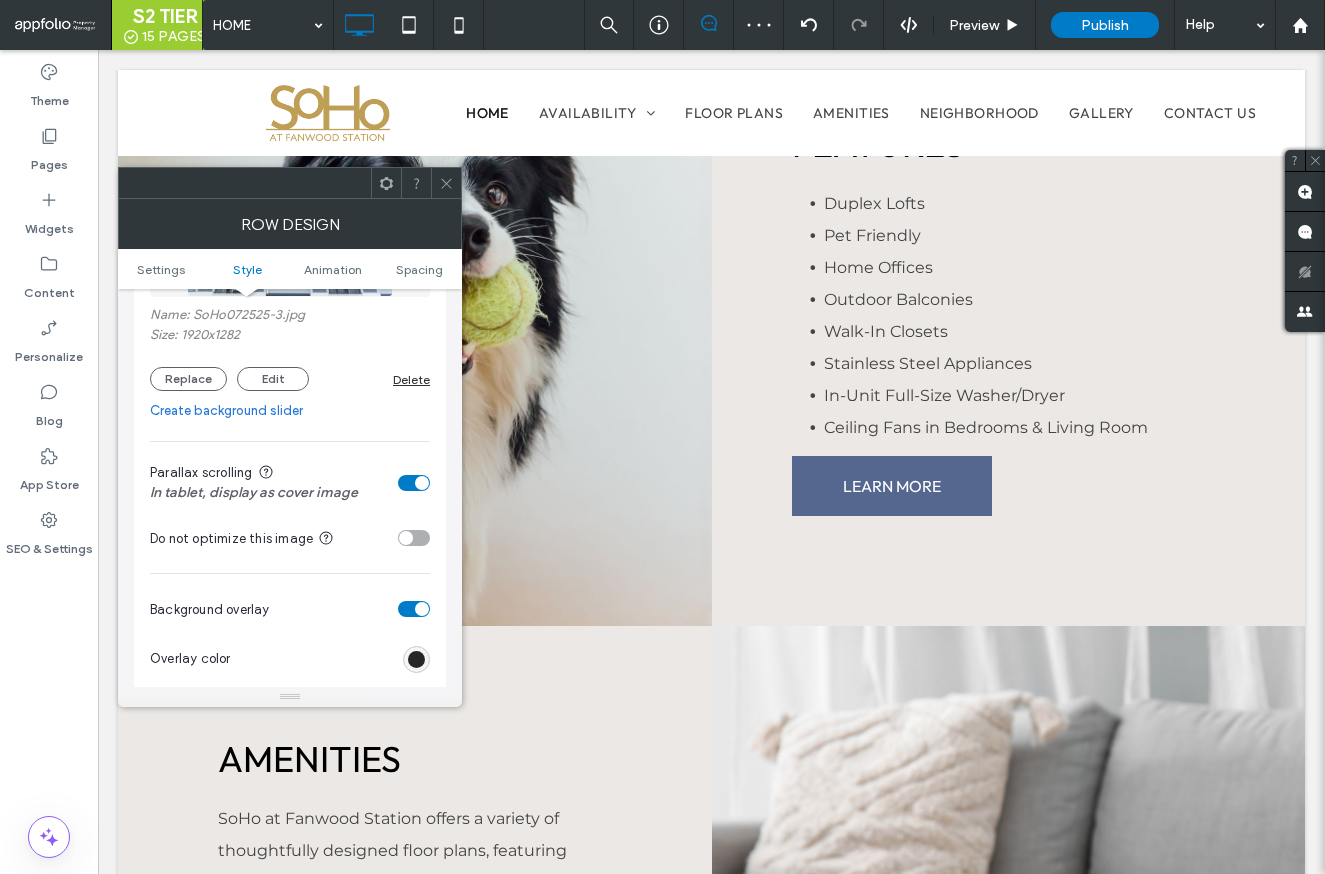 click at bounding box center [446, 183] 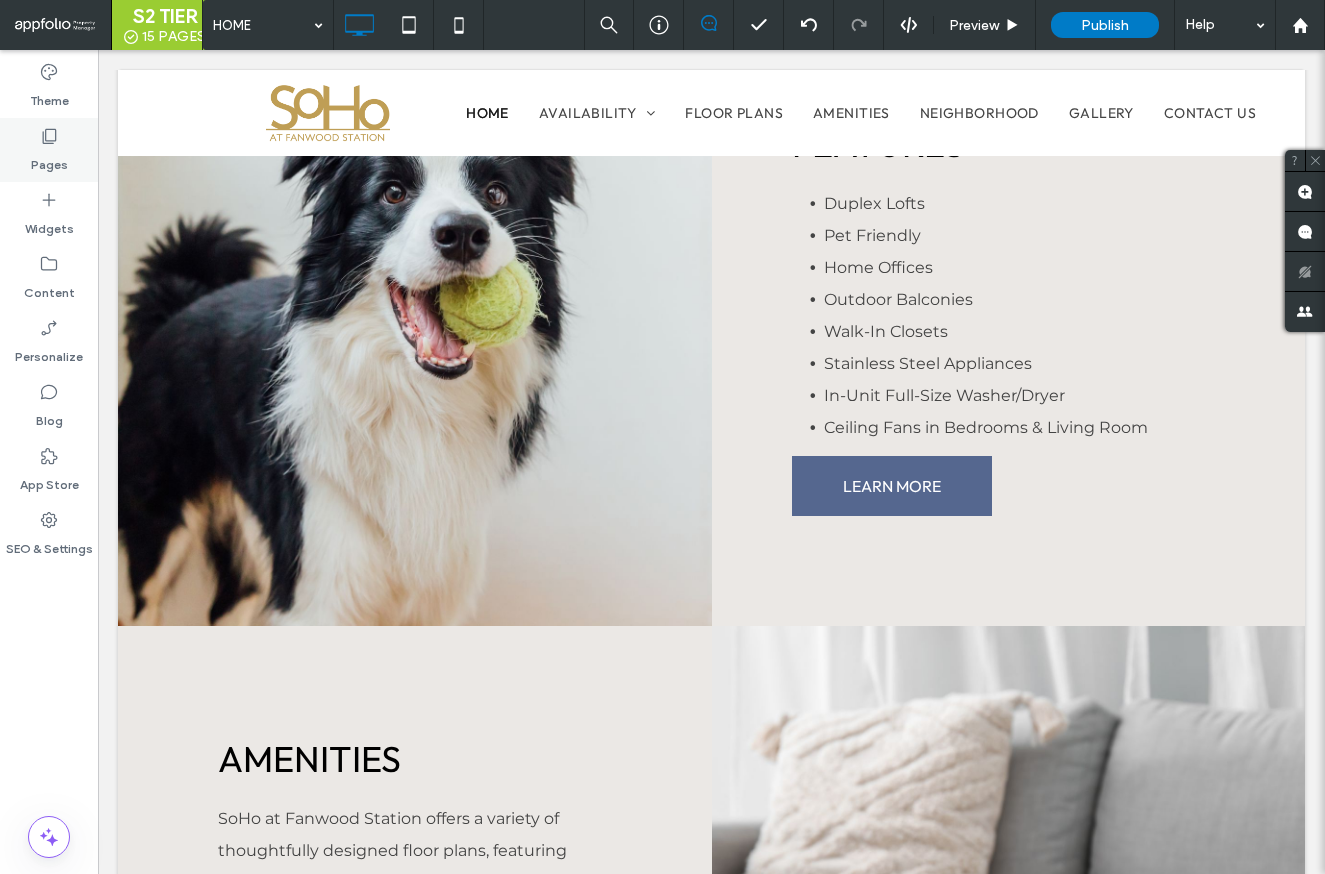 click 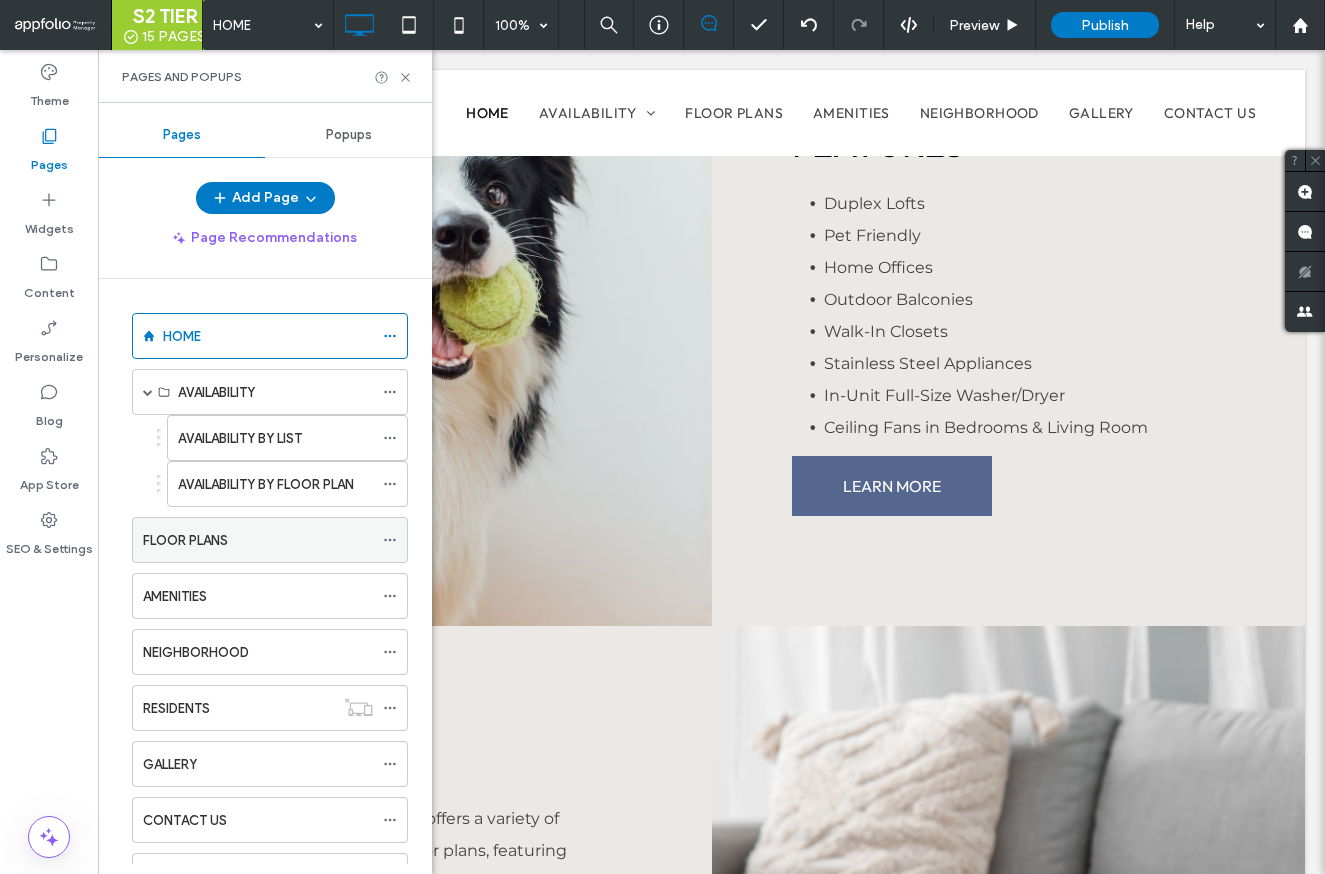 click 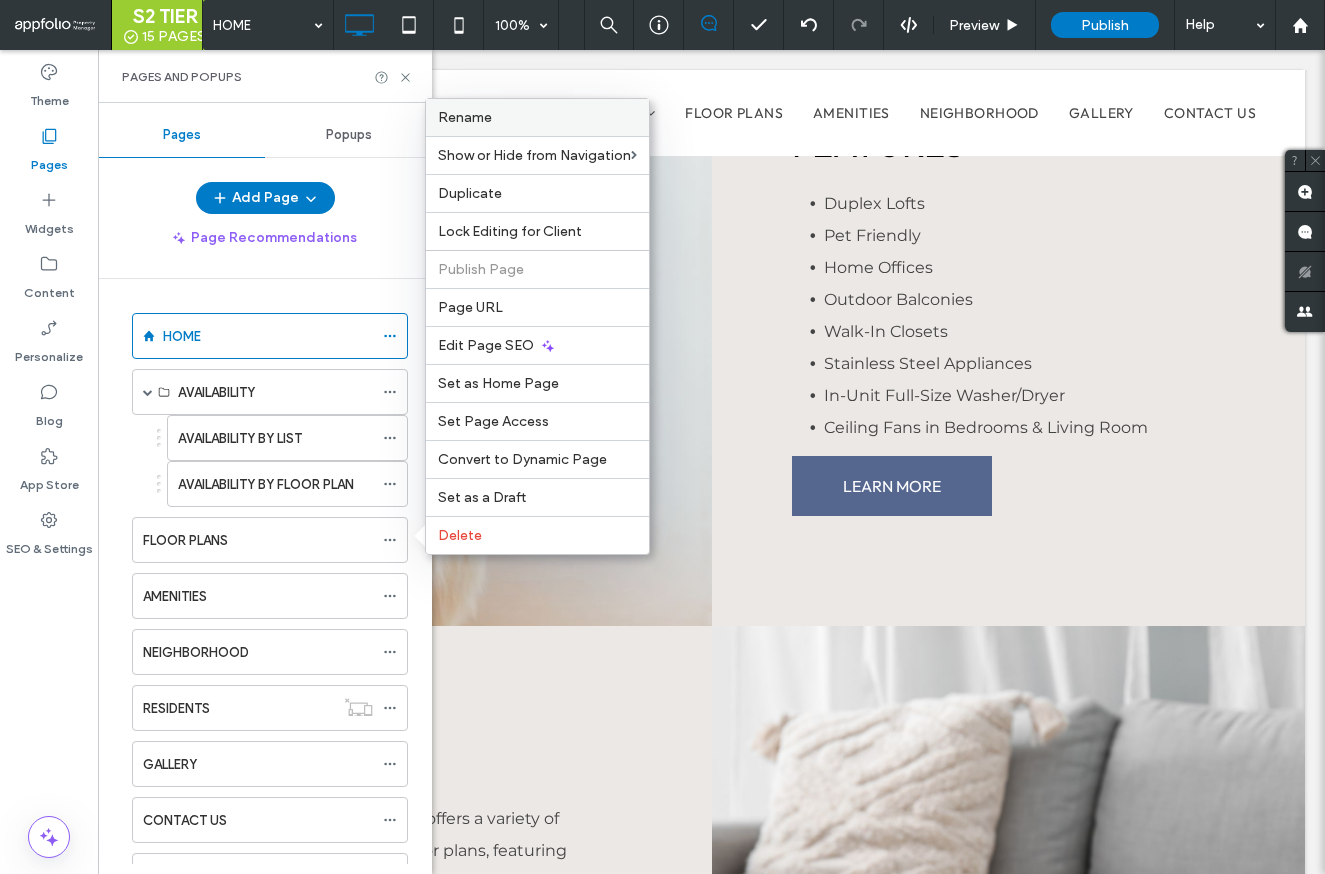 click on "Rename" at bounding box center [465, 117] 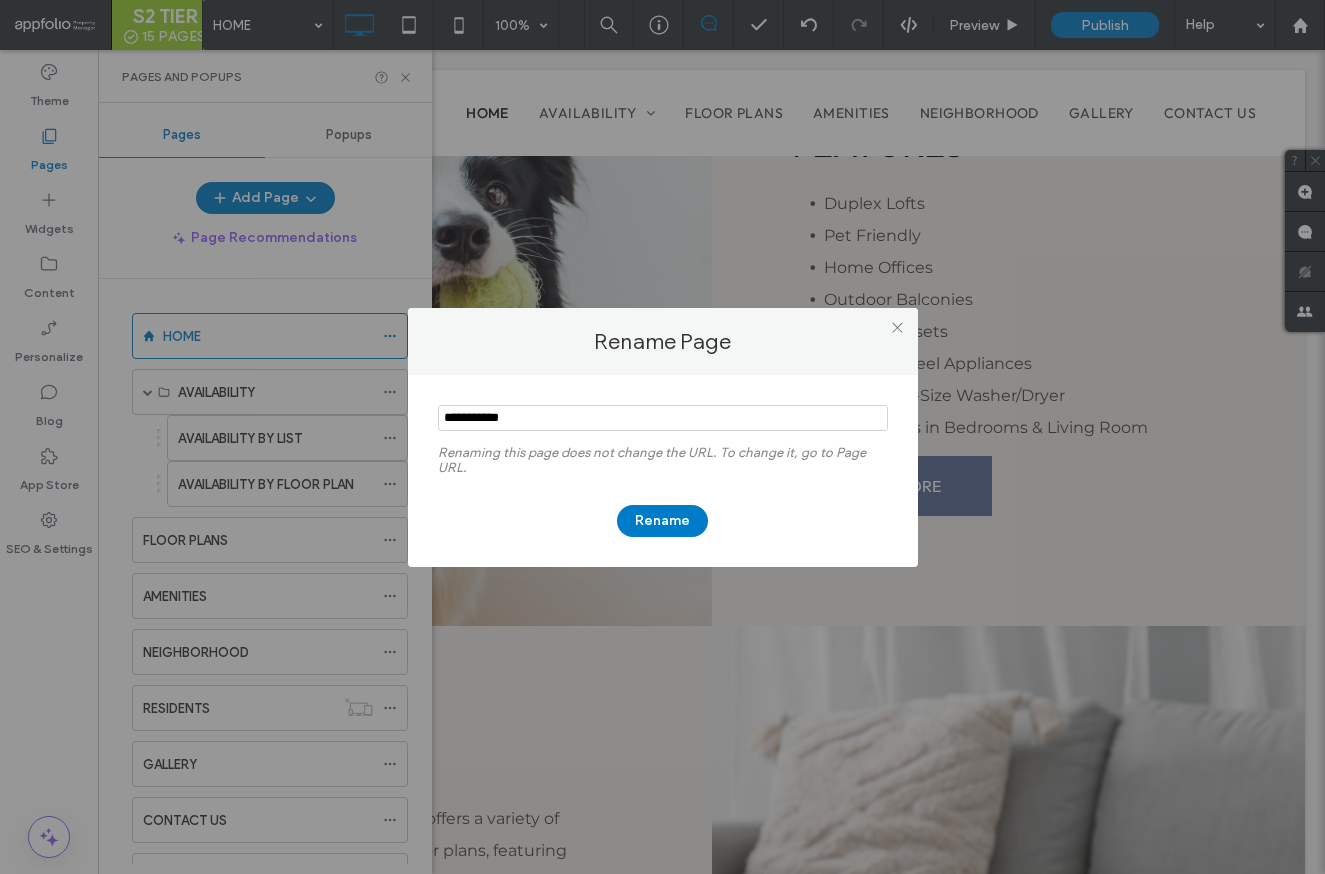 drag, startPoint x: 539, startPoint y: 421, endPoint x: 241, endPoint y: 374, distance: 301.68362 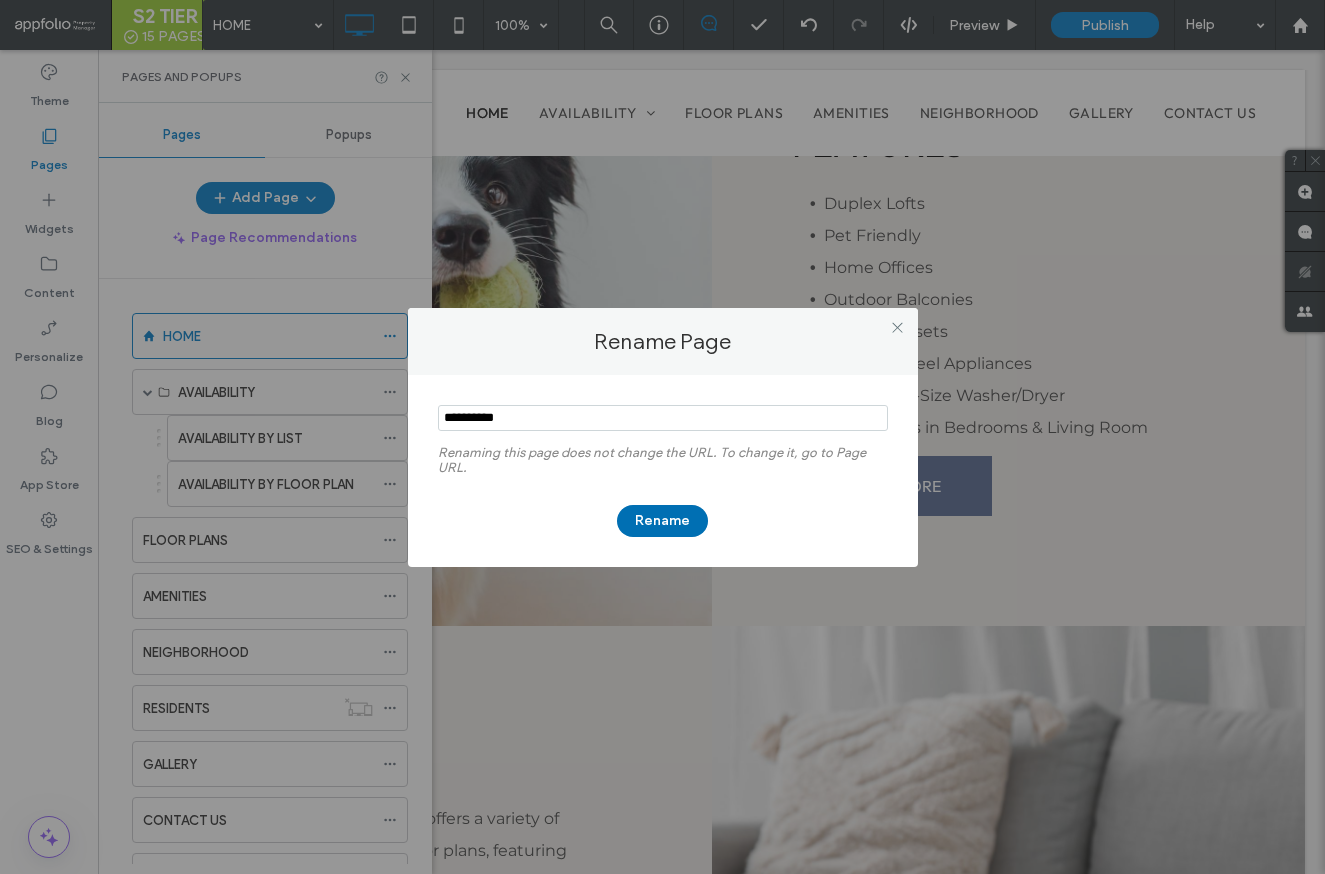 type on "**********" 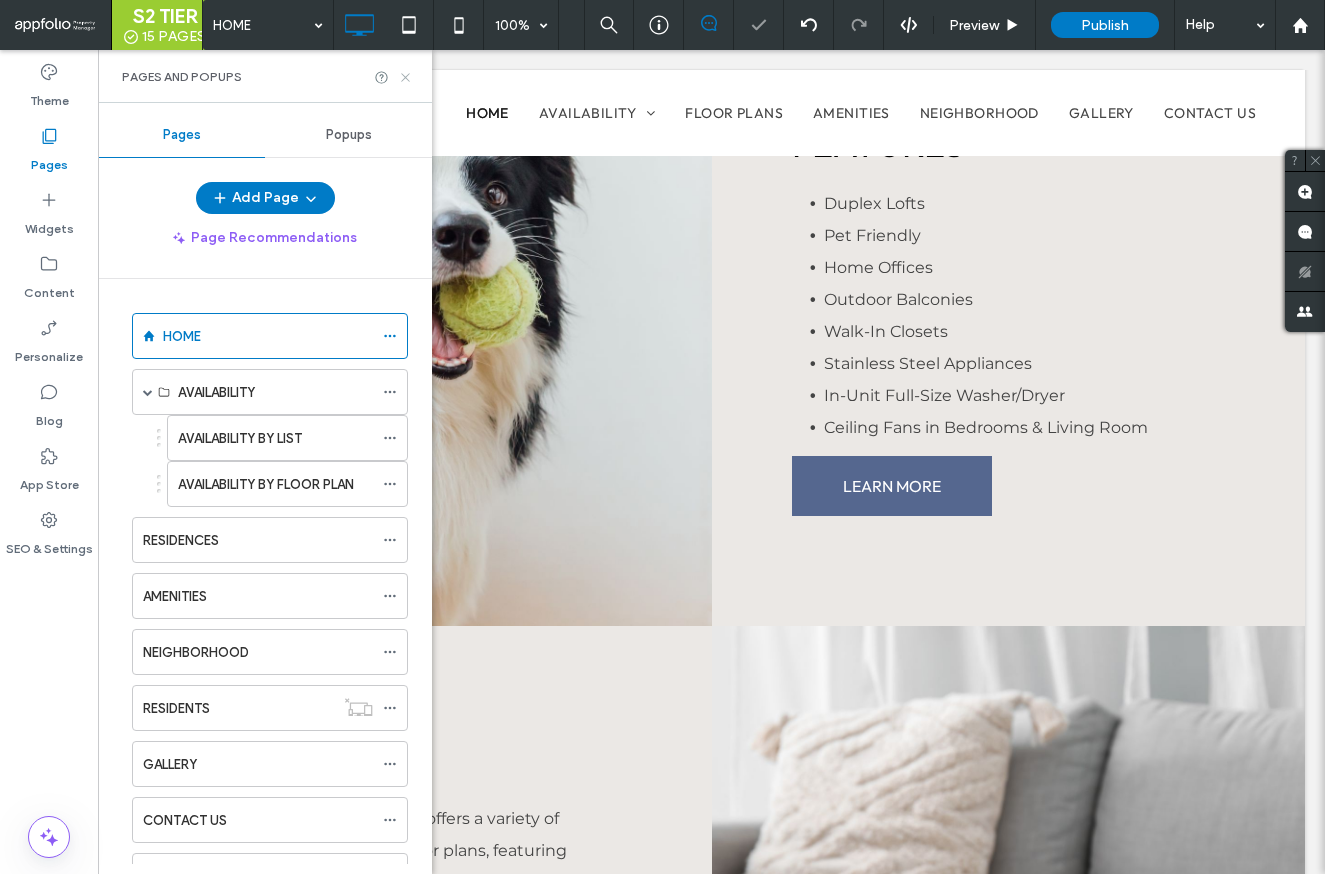 click 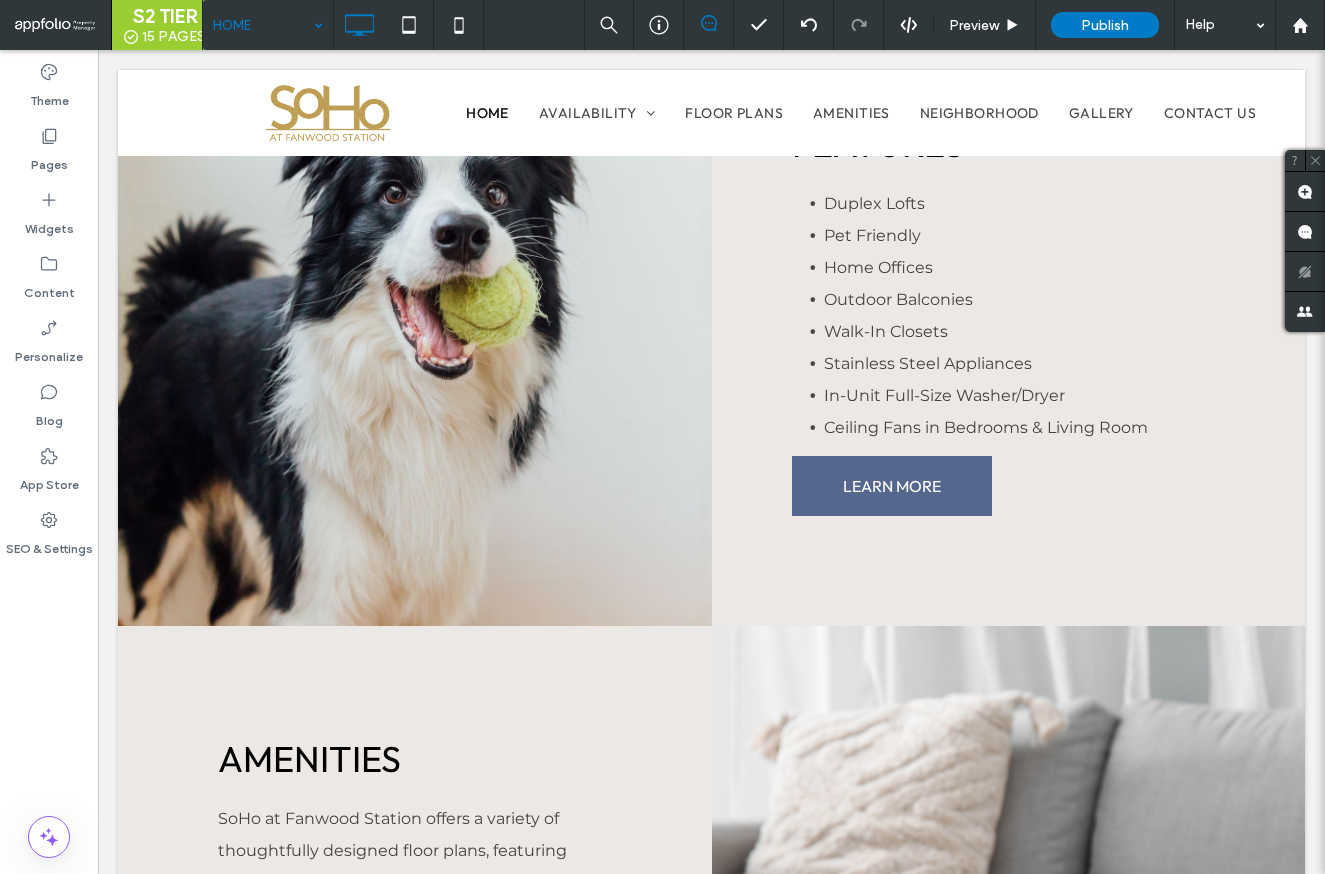 drag, startPoint x: 285, startPoint y: 13, endPoint x: 292, endPoint y: 23, distance: 12.206555 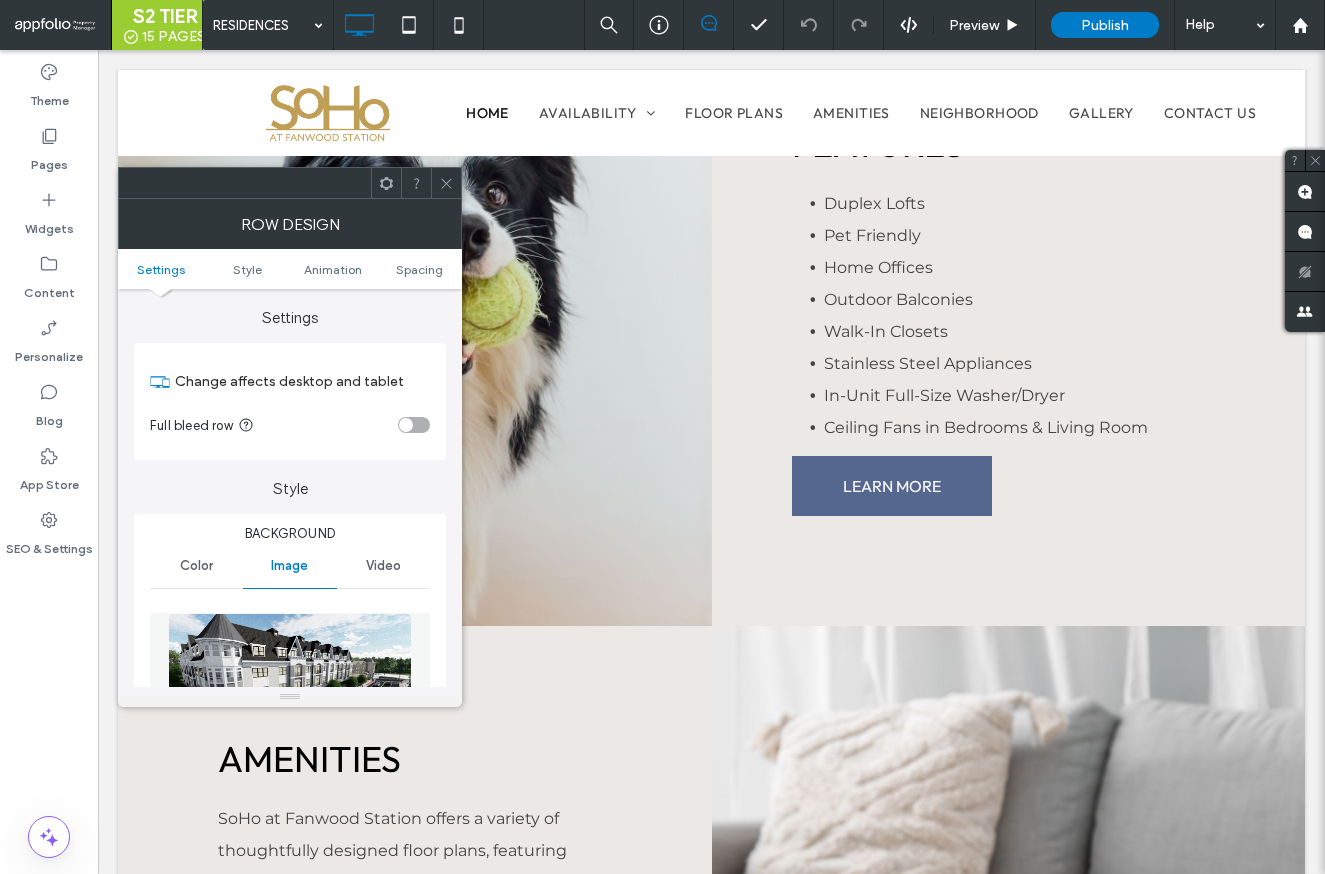 scroll, scrollTop: 472, scrollLeft: 0, axis: vertical 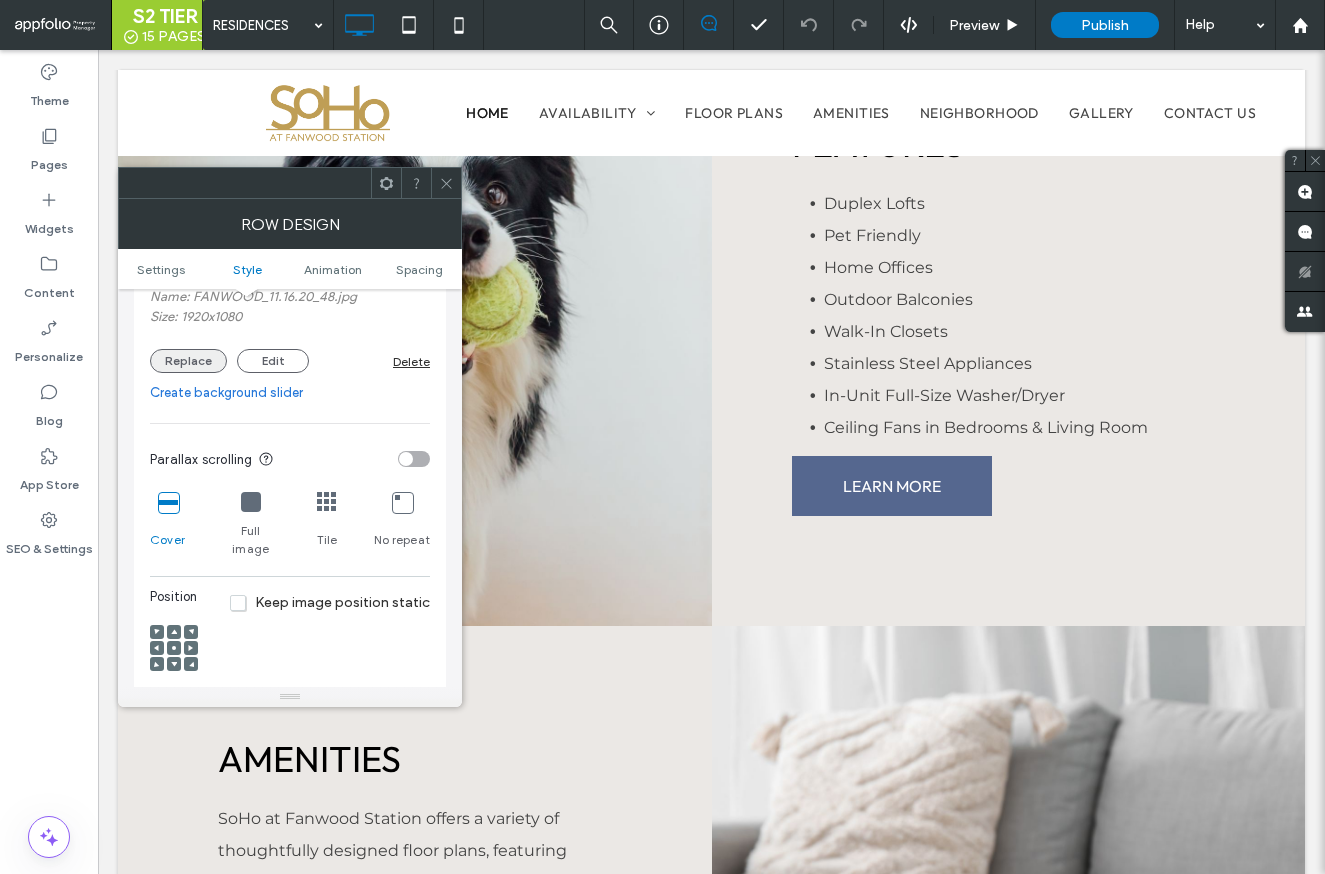 click on "Replace" at bounding box center [188, 361] 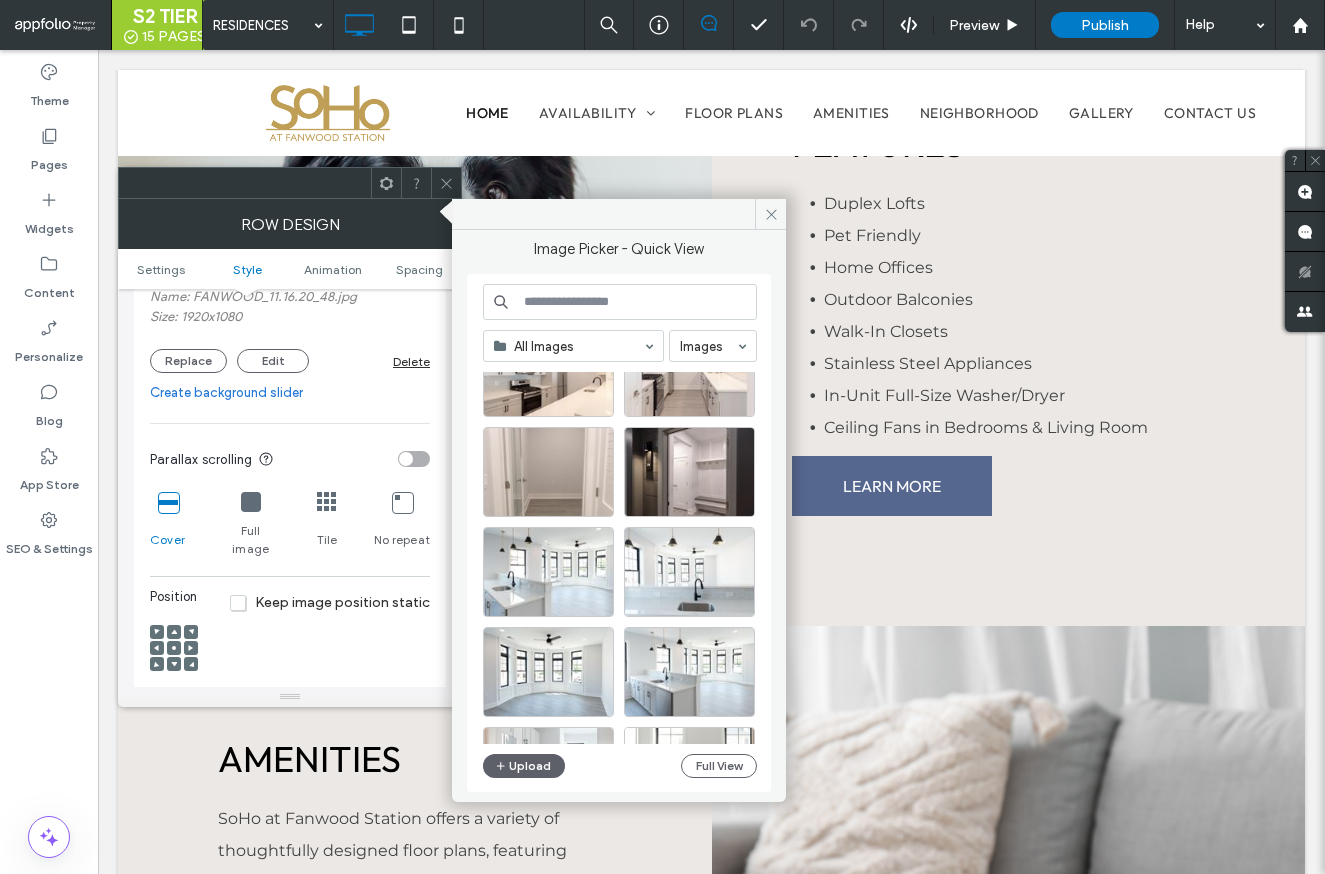scroll, scrollTop: 237, scrollLeft: 0, axis: vertical 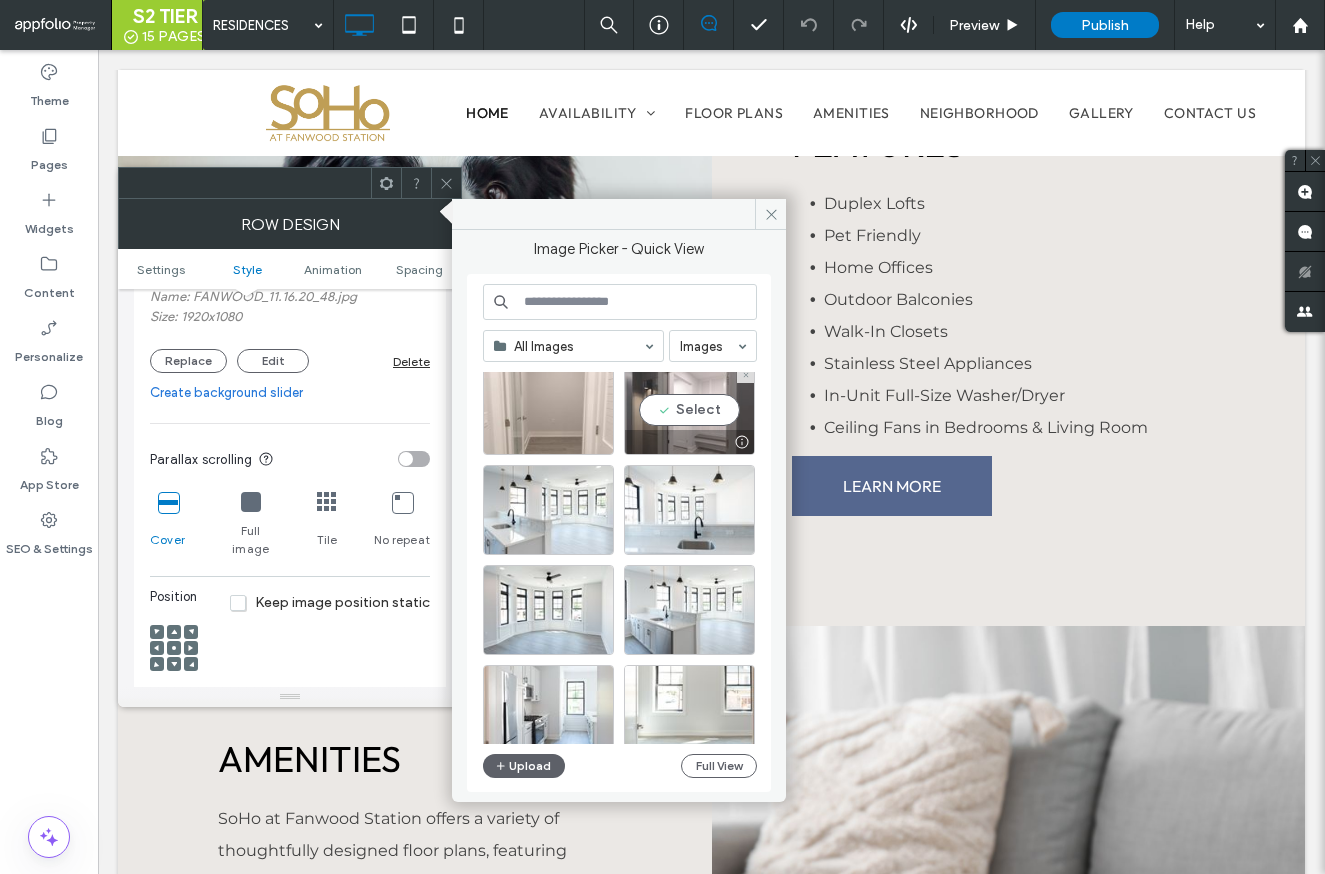 click on "Select" at bounding box center [689, 410] 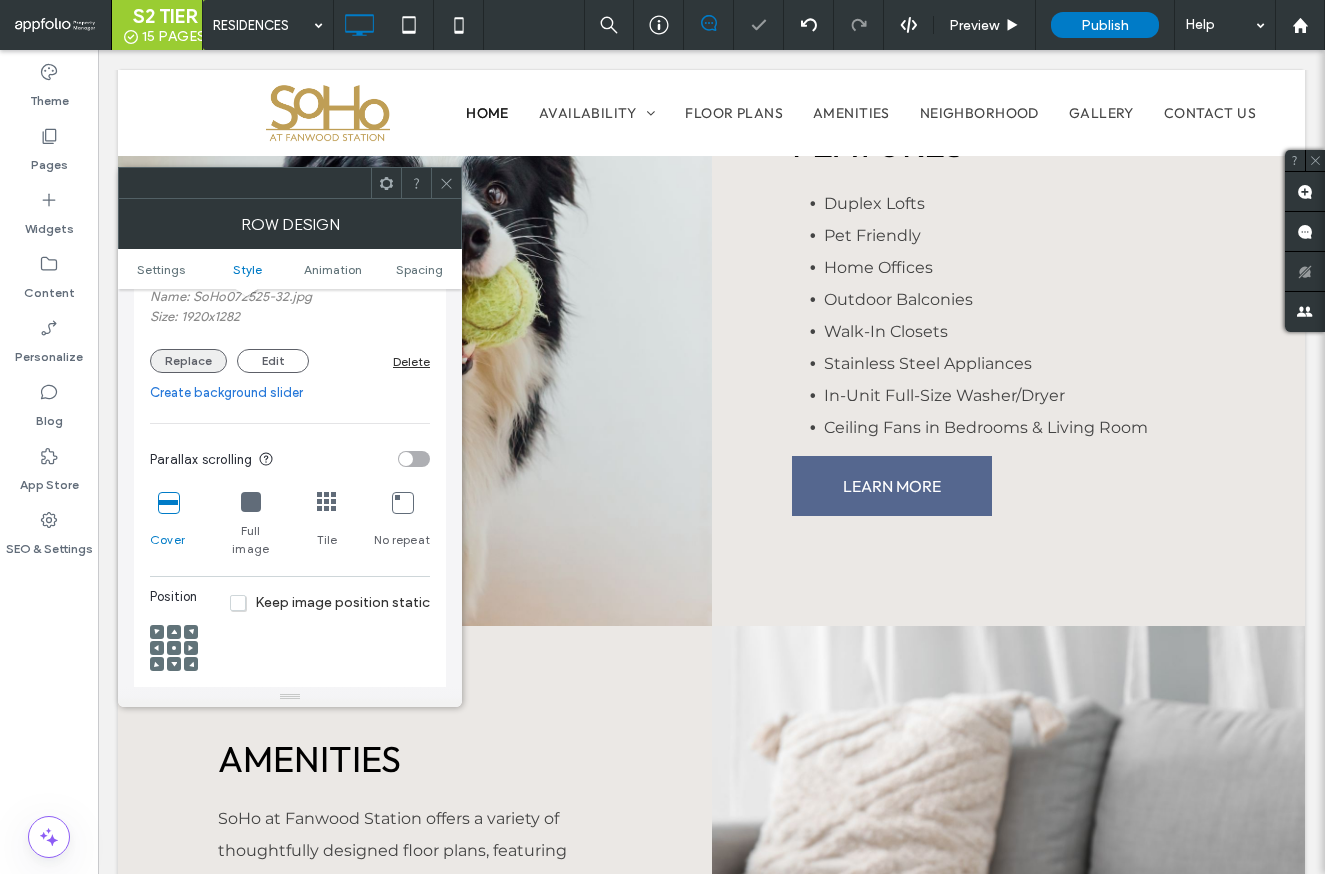 click on "Replace" at bounding box center [188, 361] 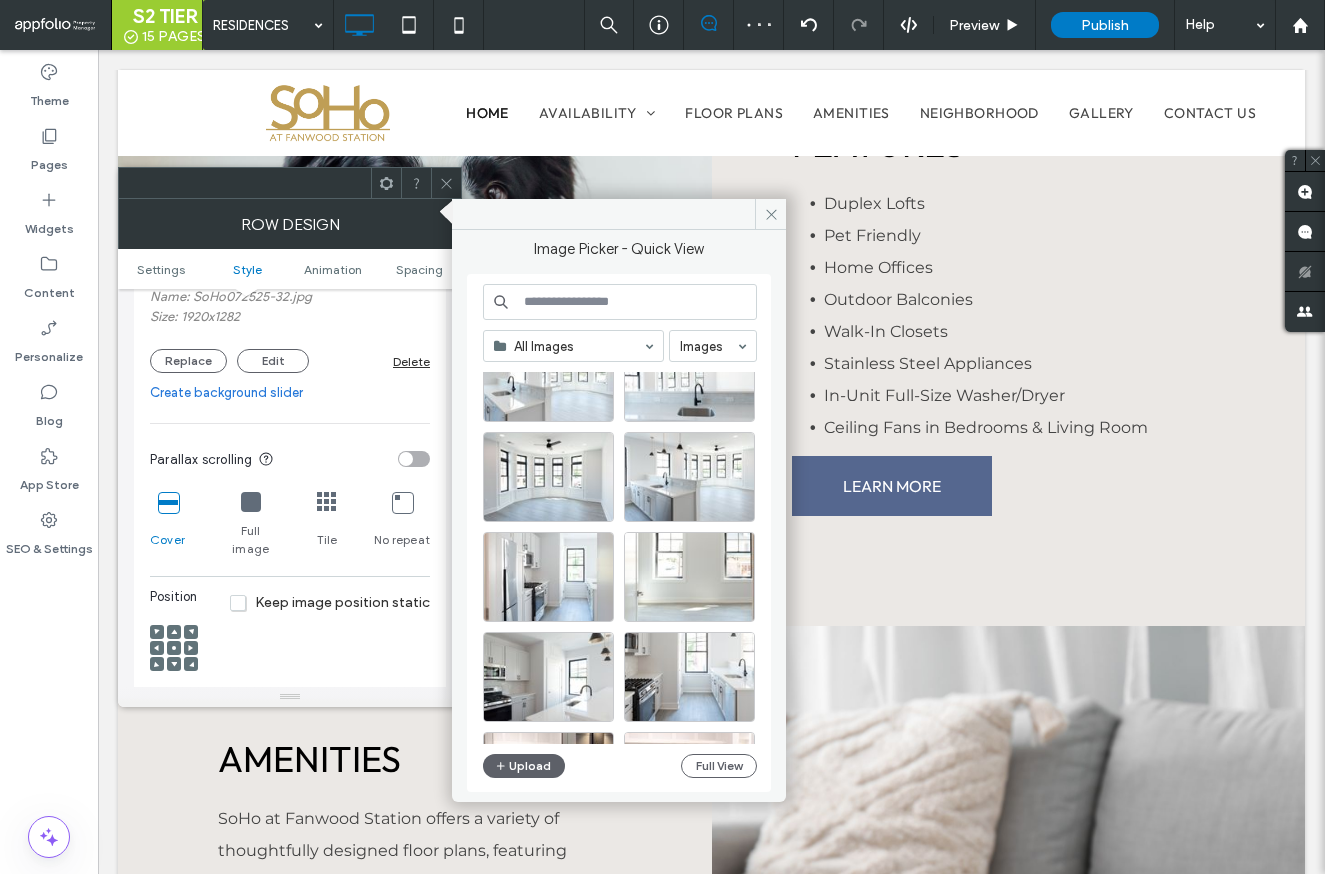 scroll, scrollTop: 373, scrollLeft: 0, axis: vertical 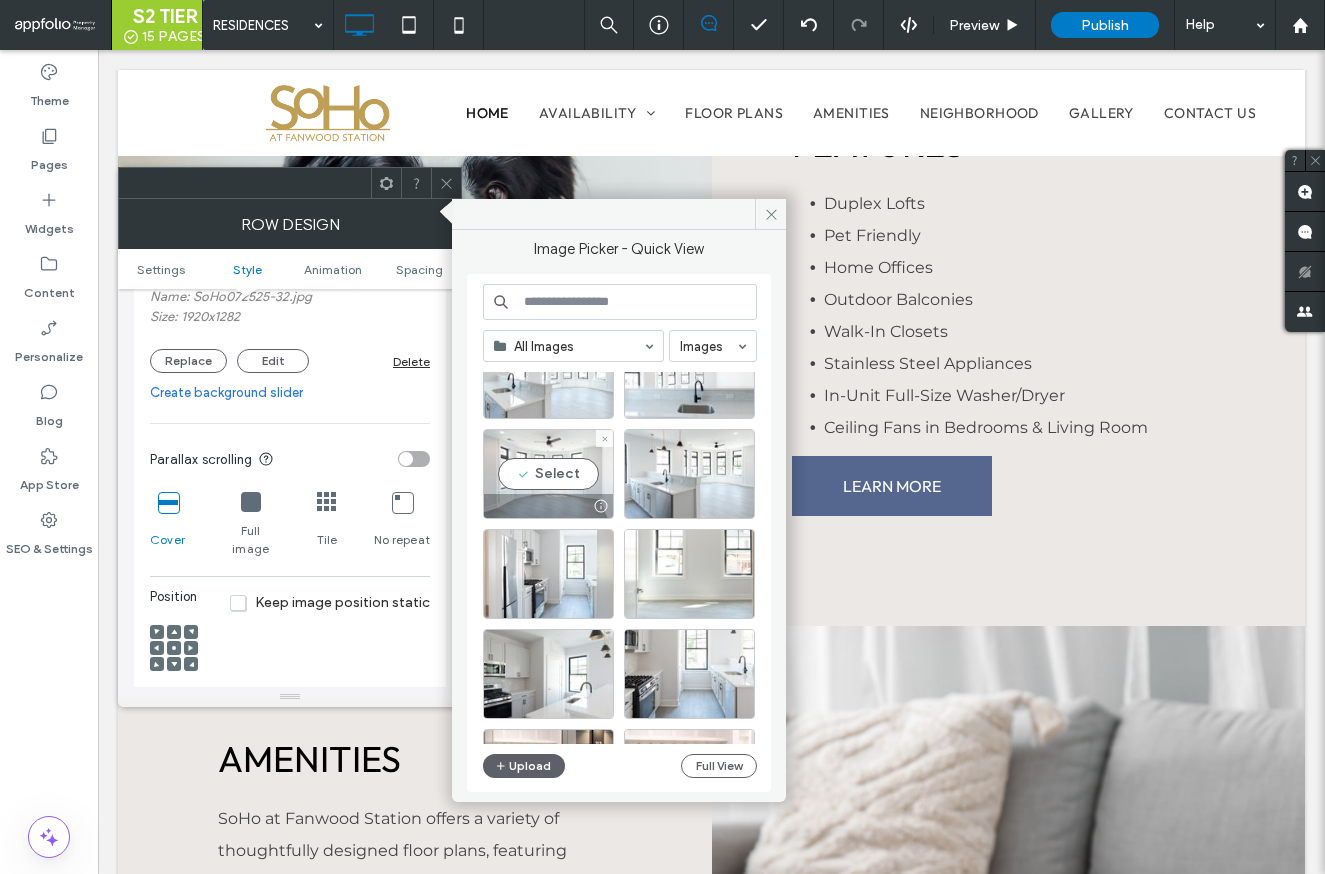 click at bounding box center (600, 506) 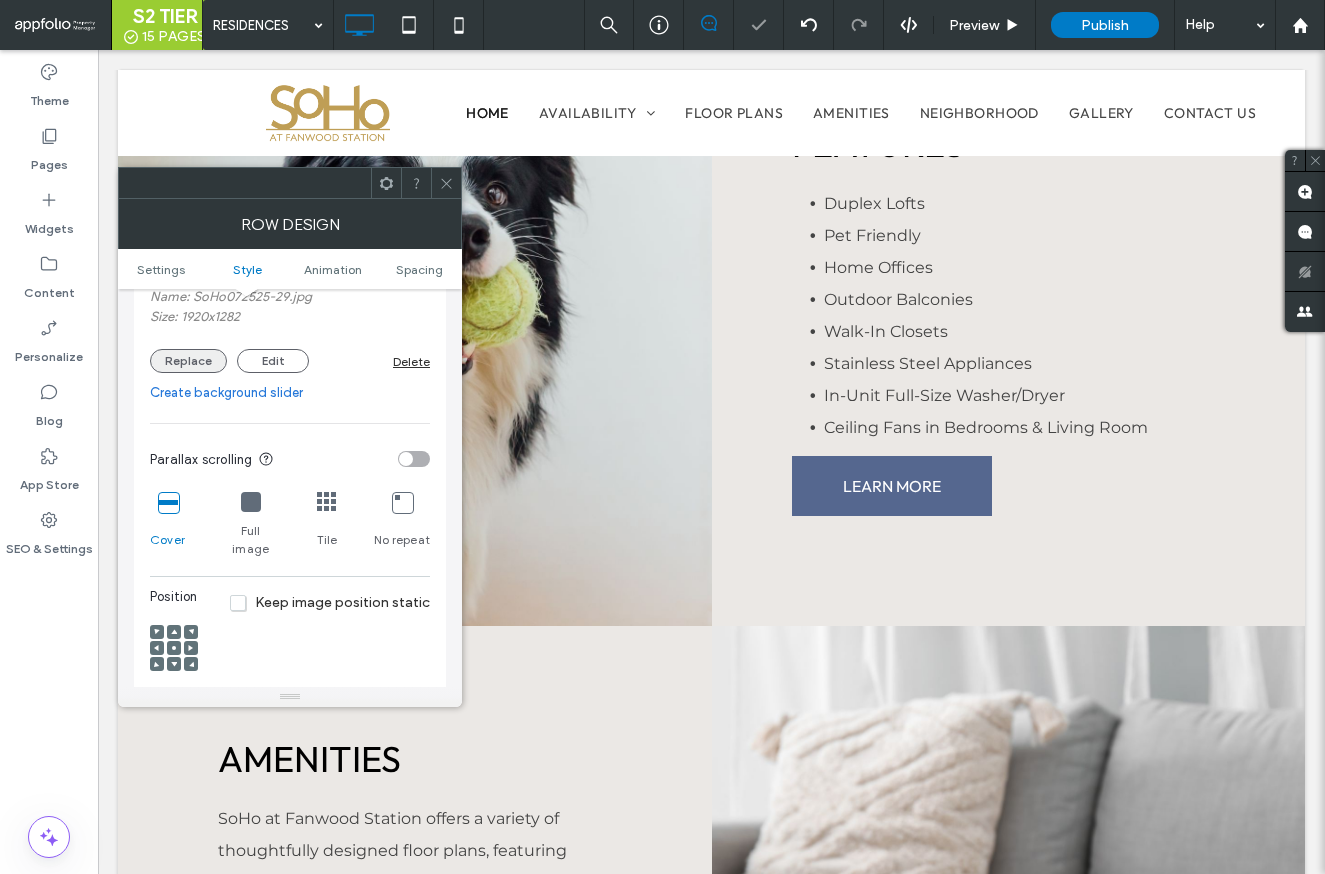 click on "Replace" at bounding box center (188, 361) 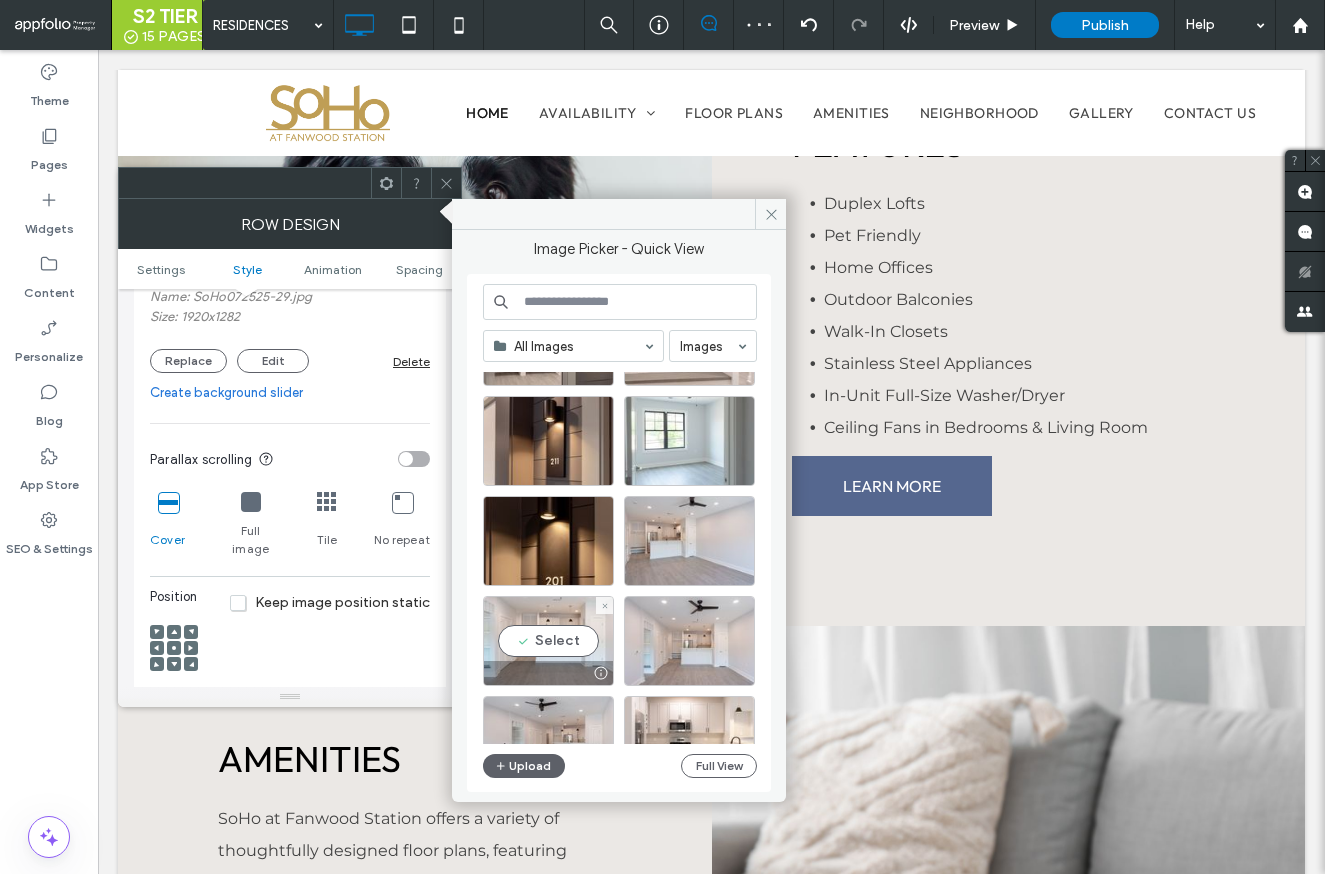 scroll, scrollTop: 429, scrollLeft: 0, axis: vertical 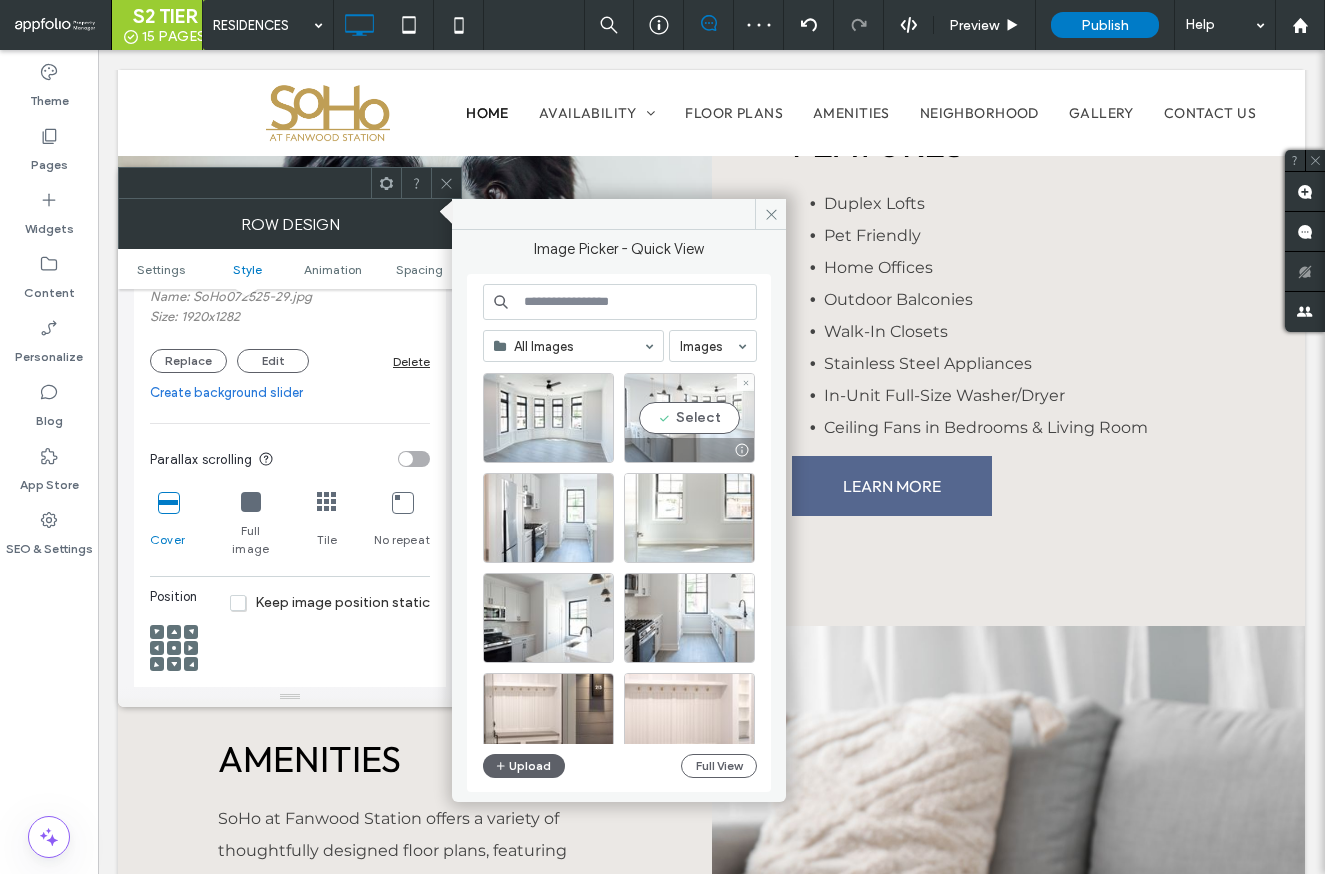 click on "Select" at bounding box center (689, 418) 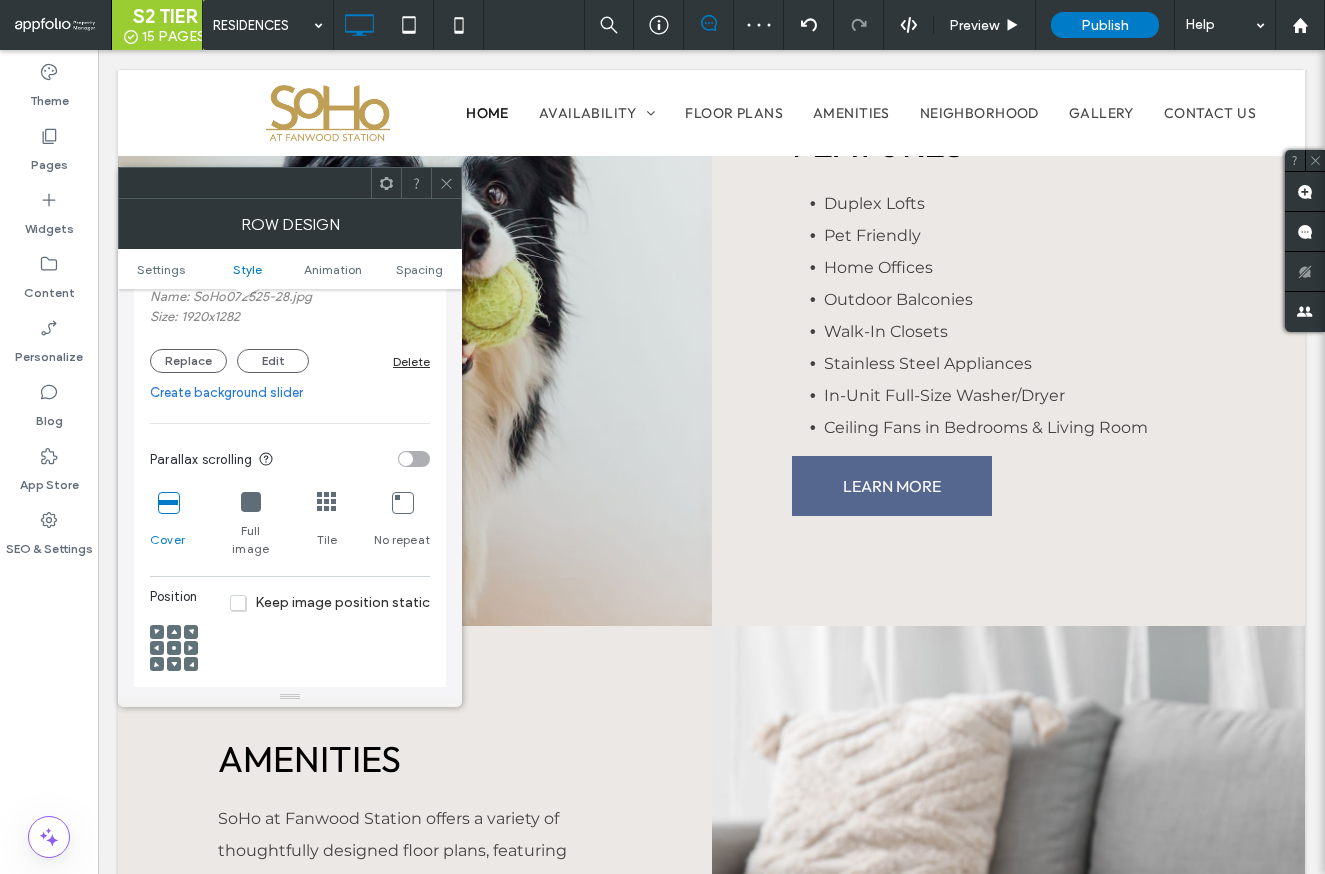 click 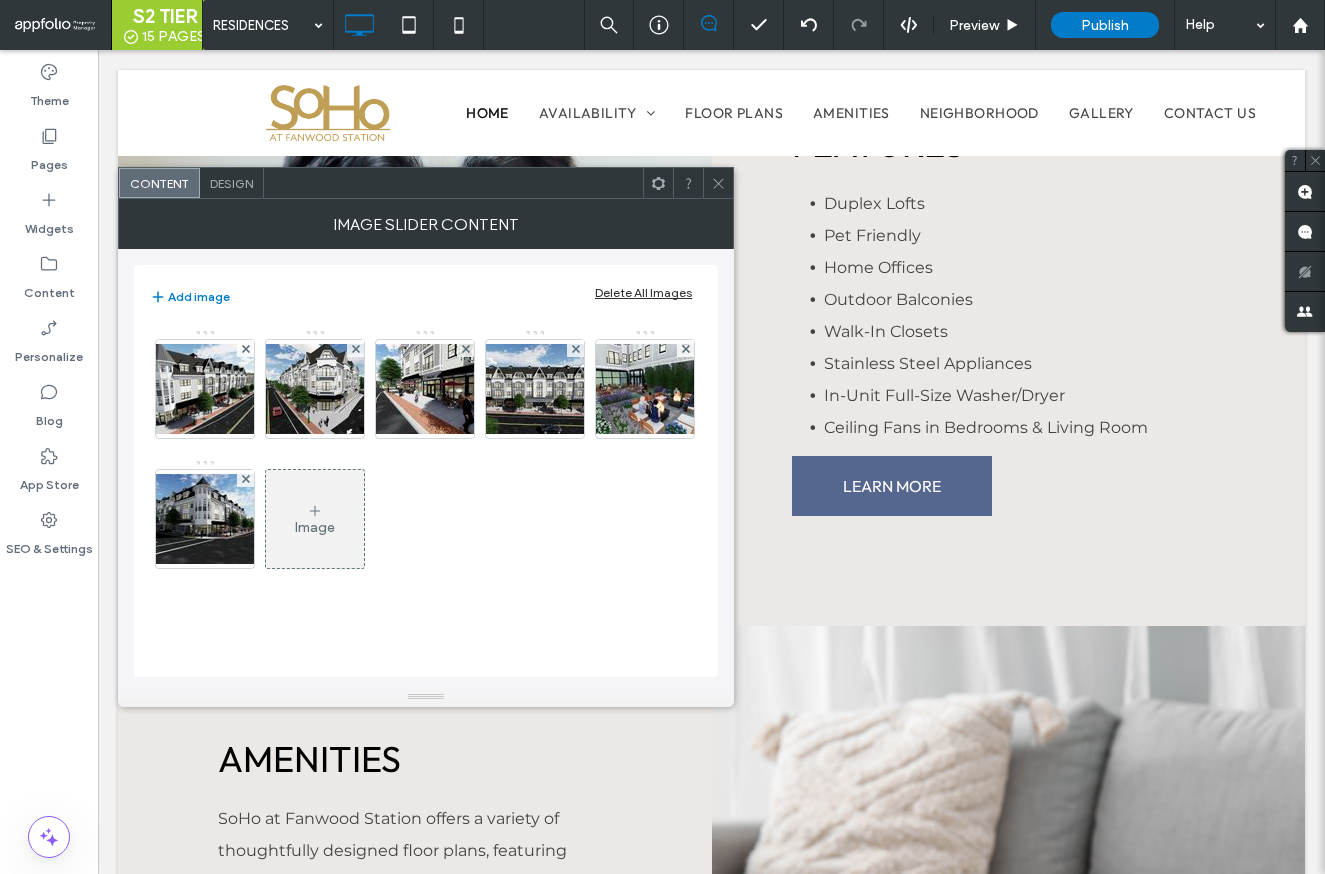 click on "Delete All Images" at bounding box center (643, 292) 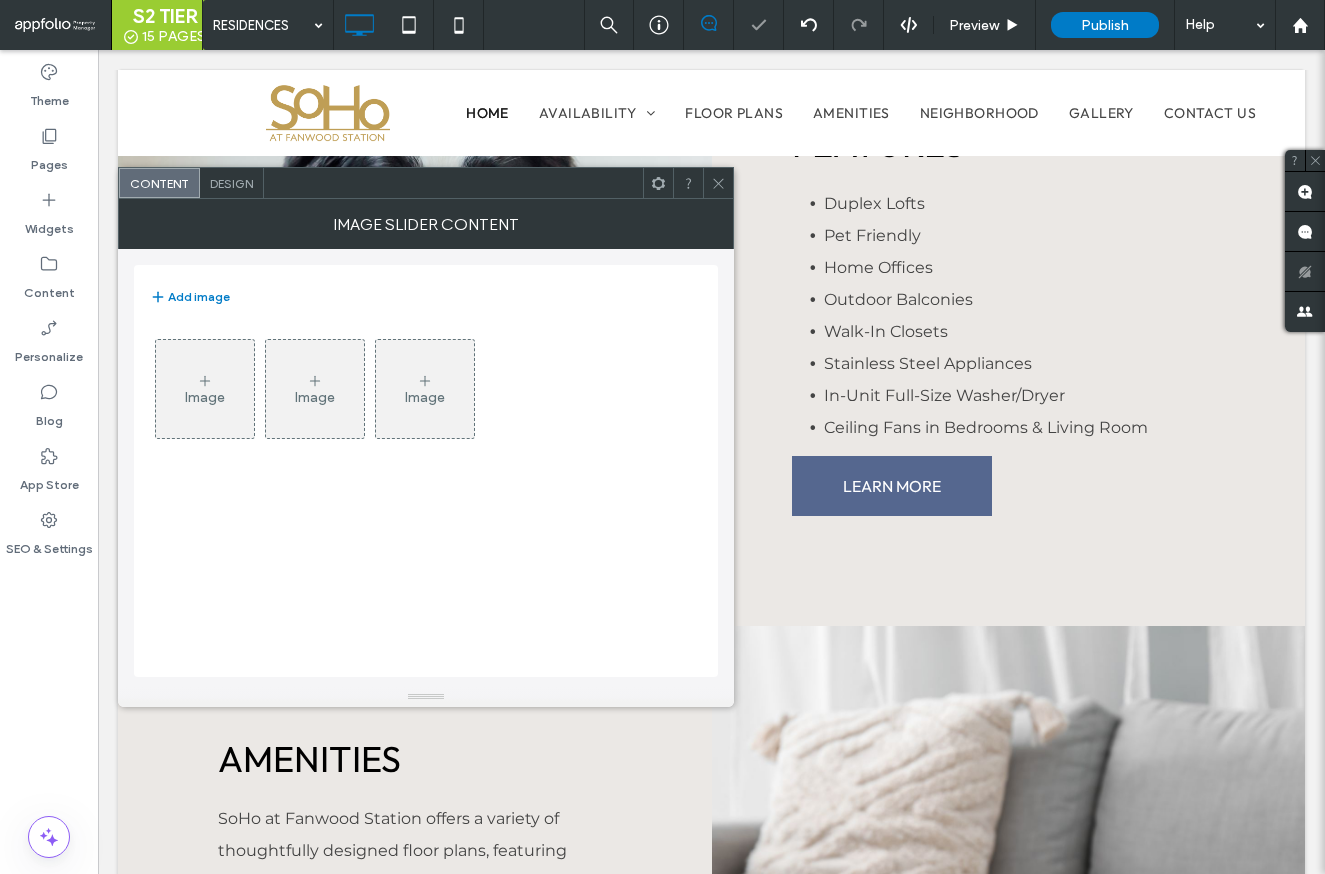 click on "Image" at bounding box center (205, 389) 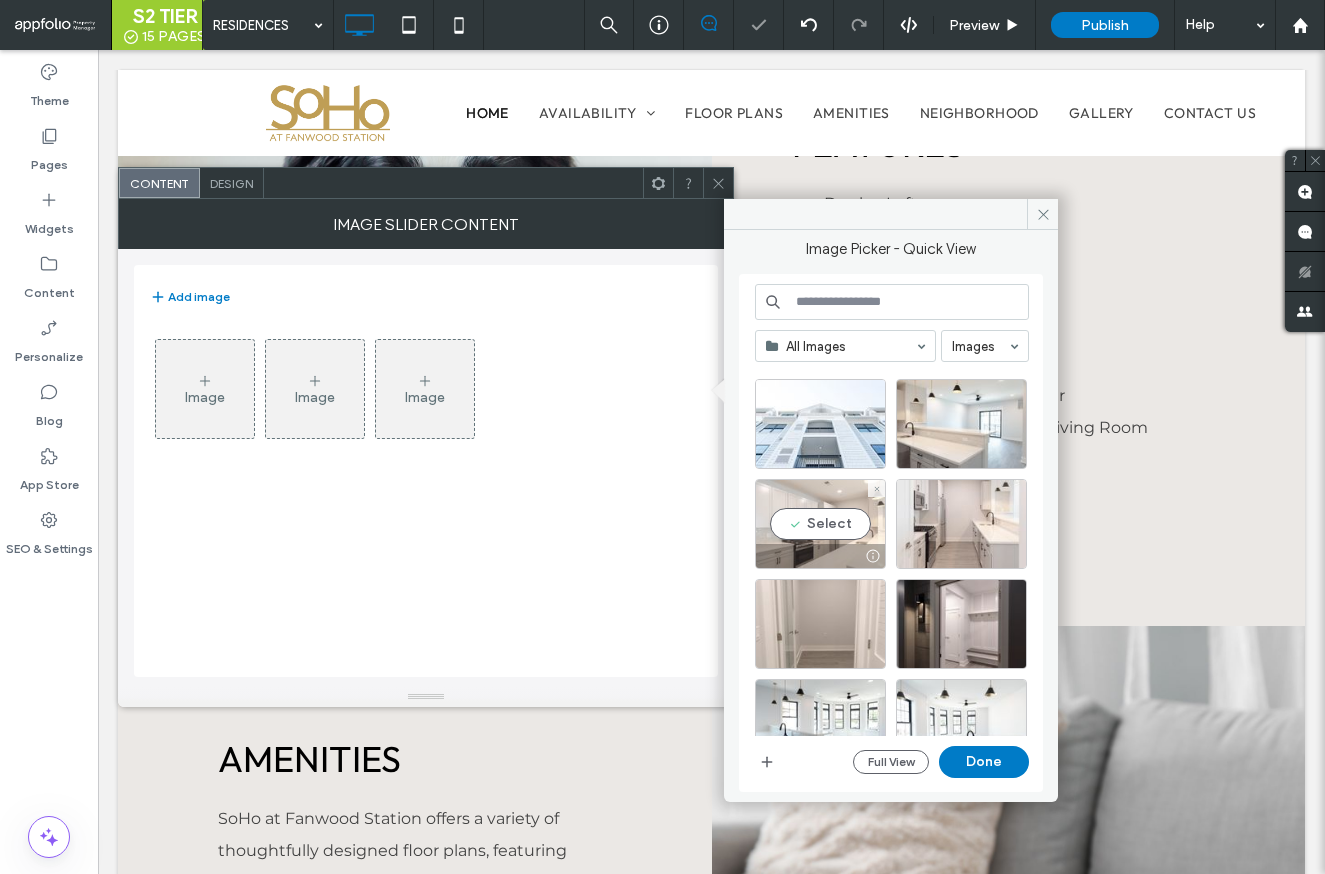 scroll, scrollTop: 30, scrollLeft: 0, axis: vertical 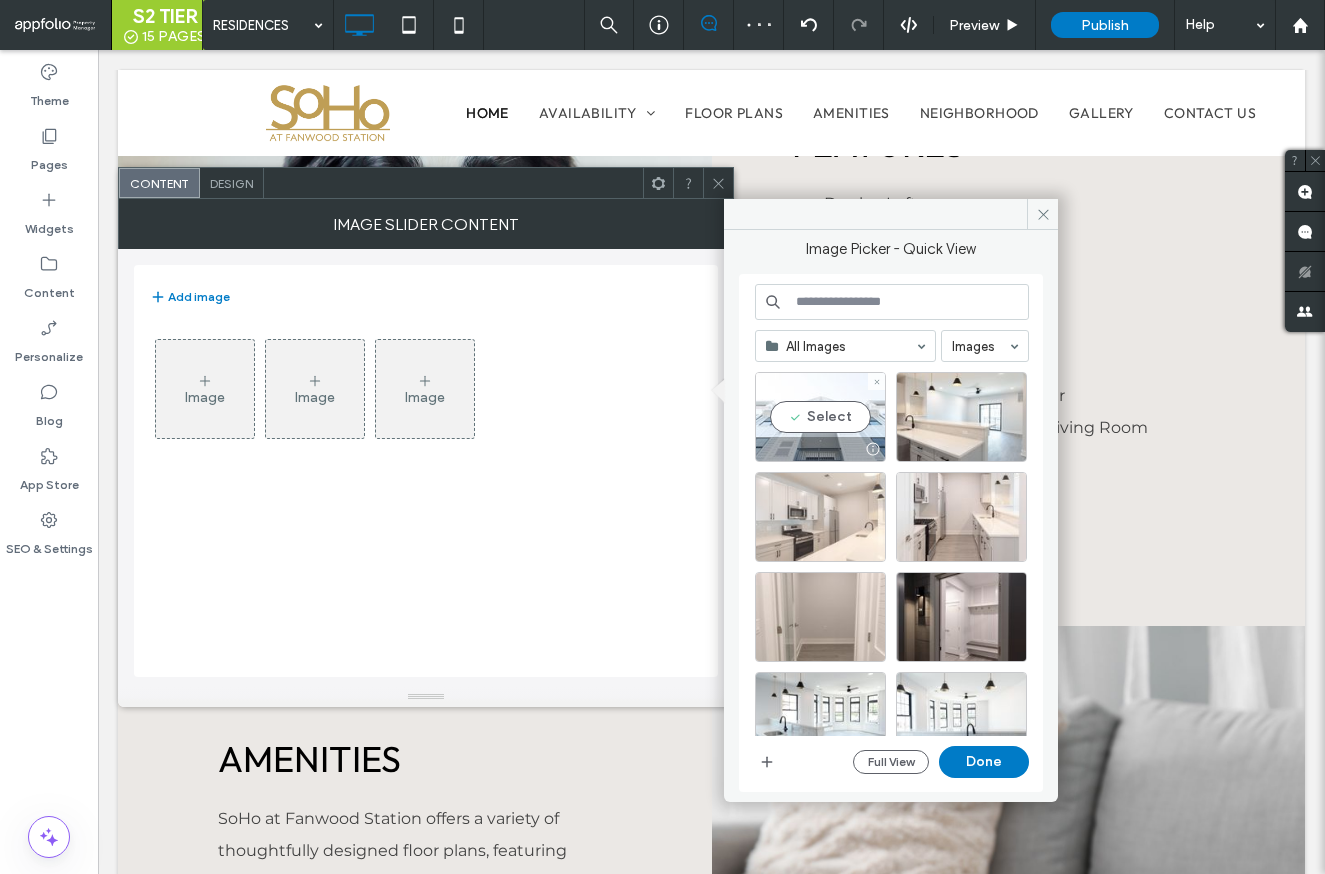 click on "Select" at bounding box center (820, 417) 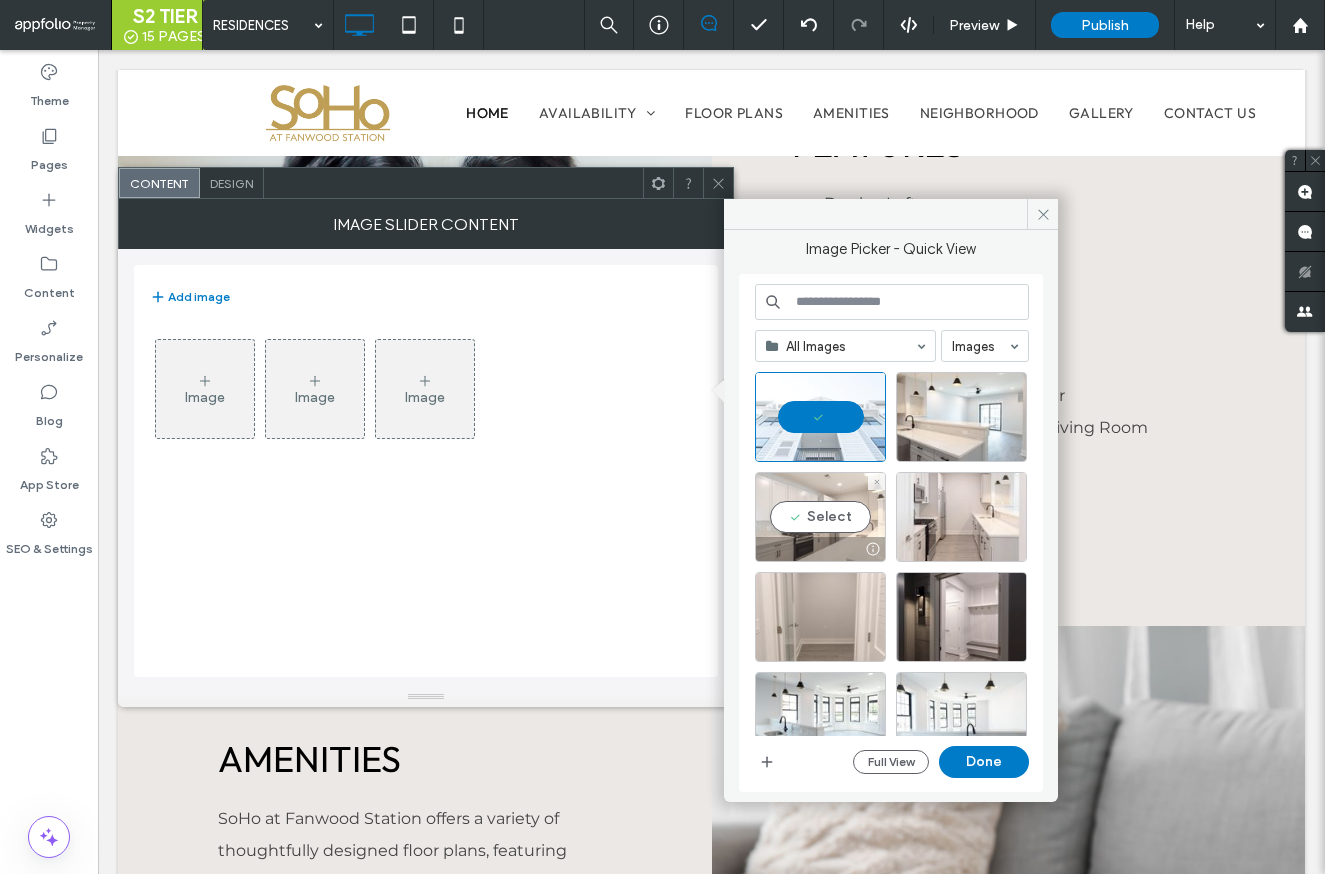 click on "Select" at bounding box center (820, 517) 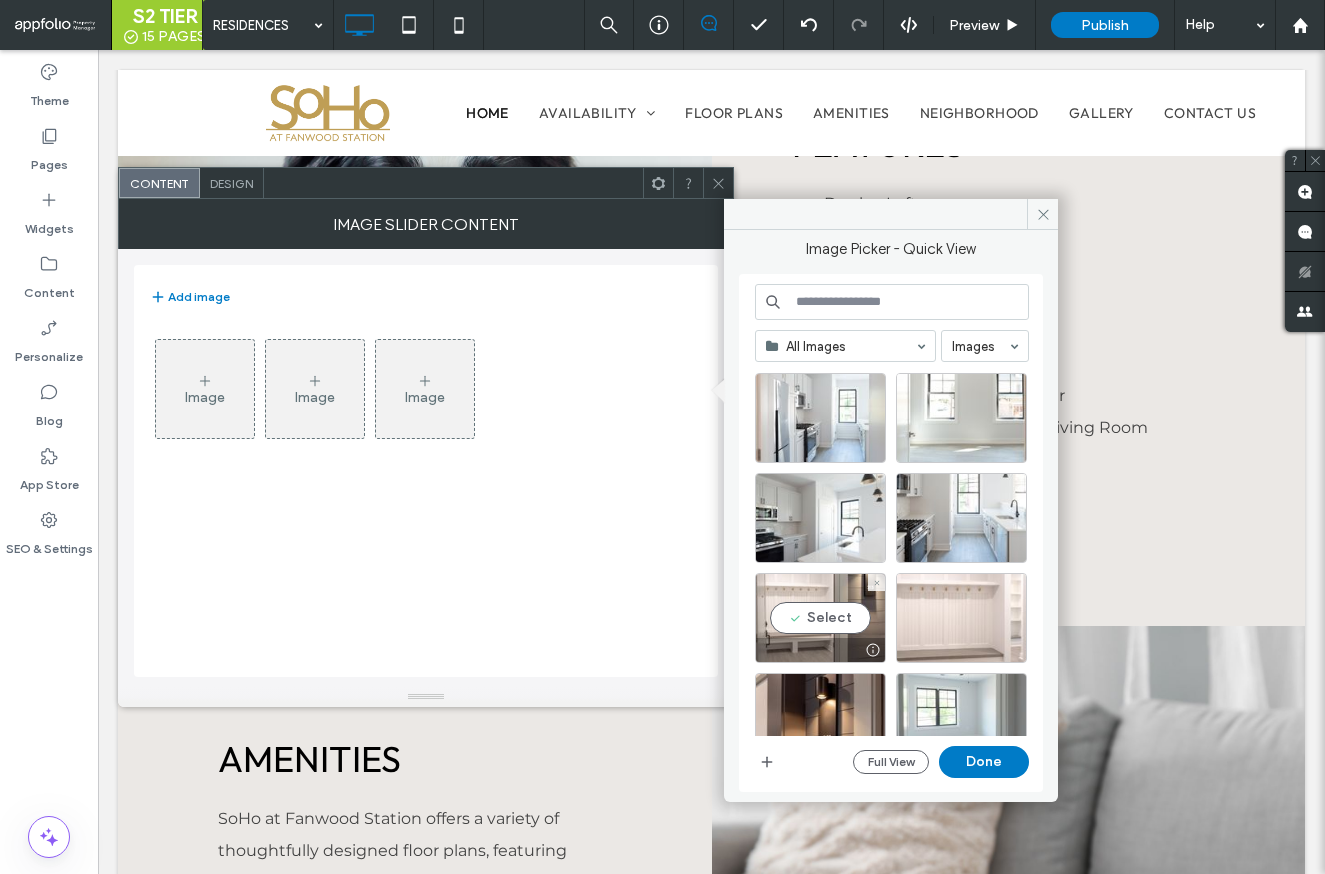 scroll, scrollTop: 526, scrollLeft: 0, axis: vertical 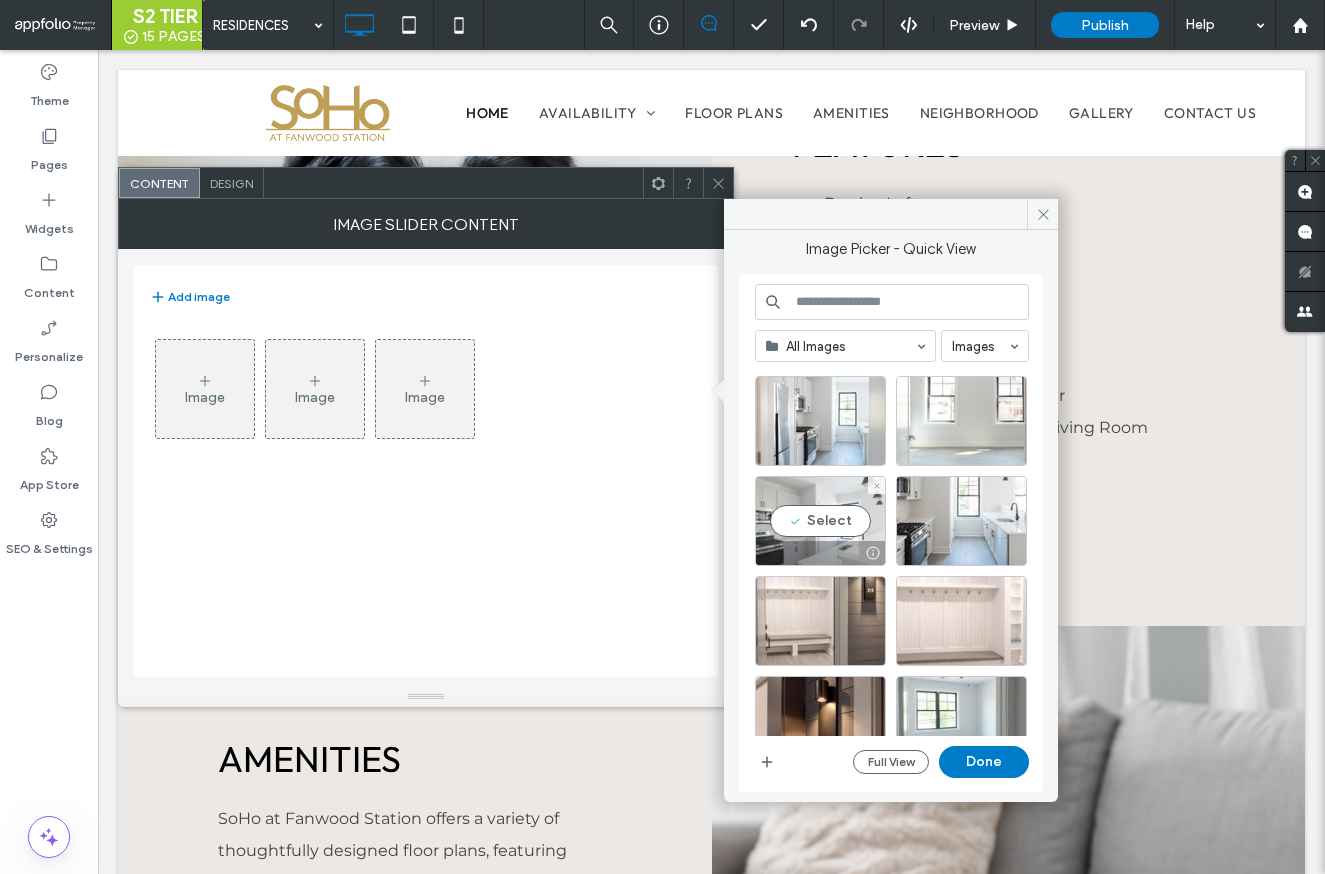 click at bounding box center [872, 553] 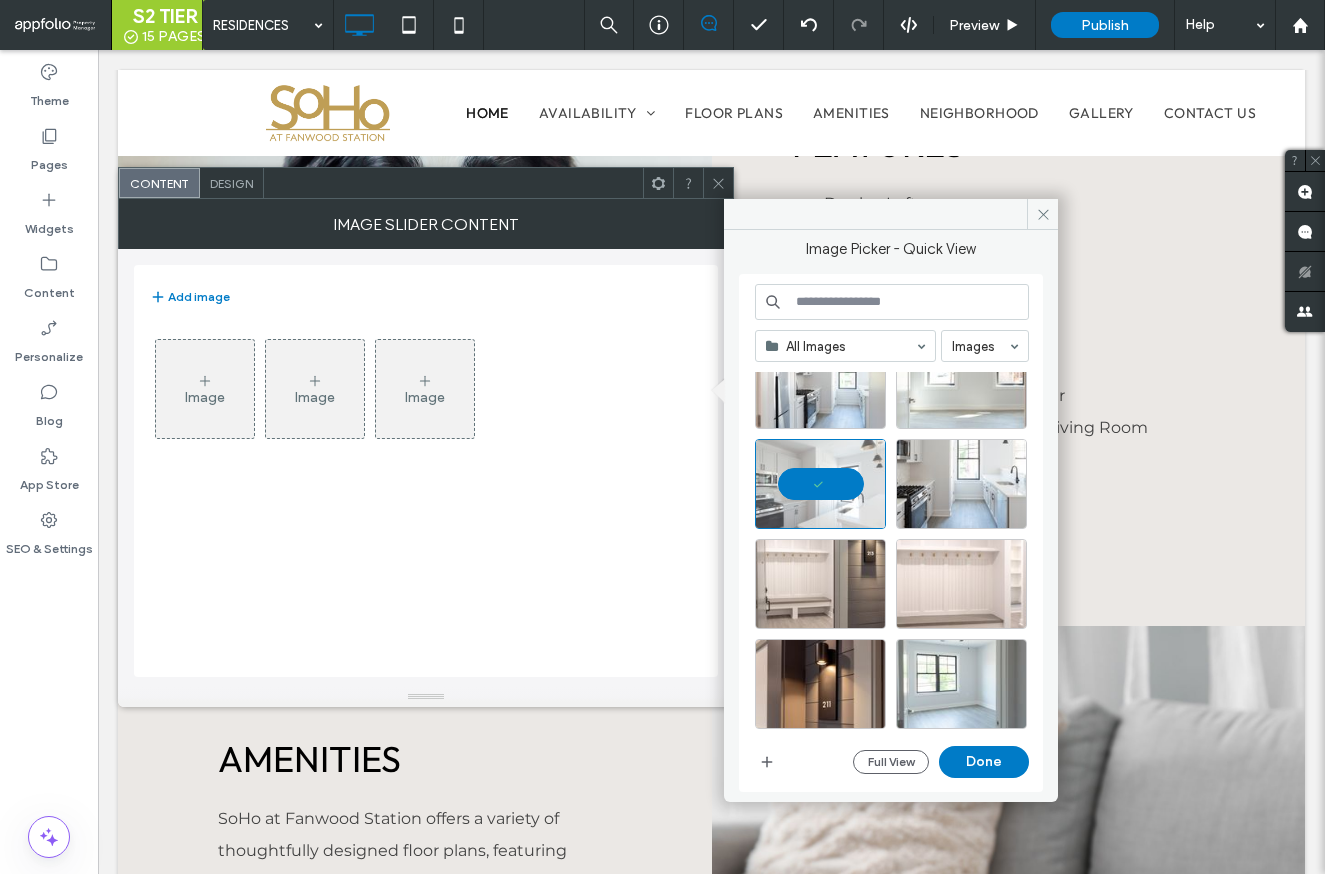 scroll, scrollTop: 540, scrollLeft: 0, axis: vertical 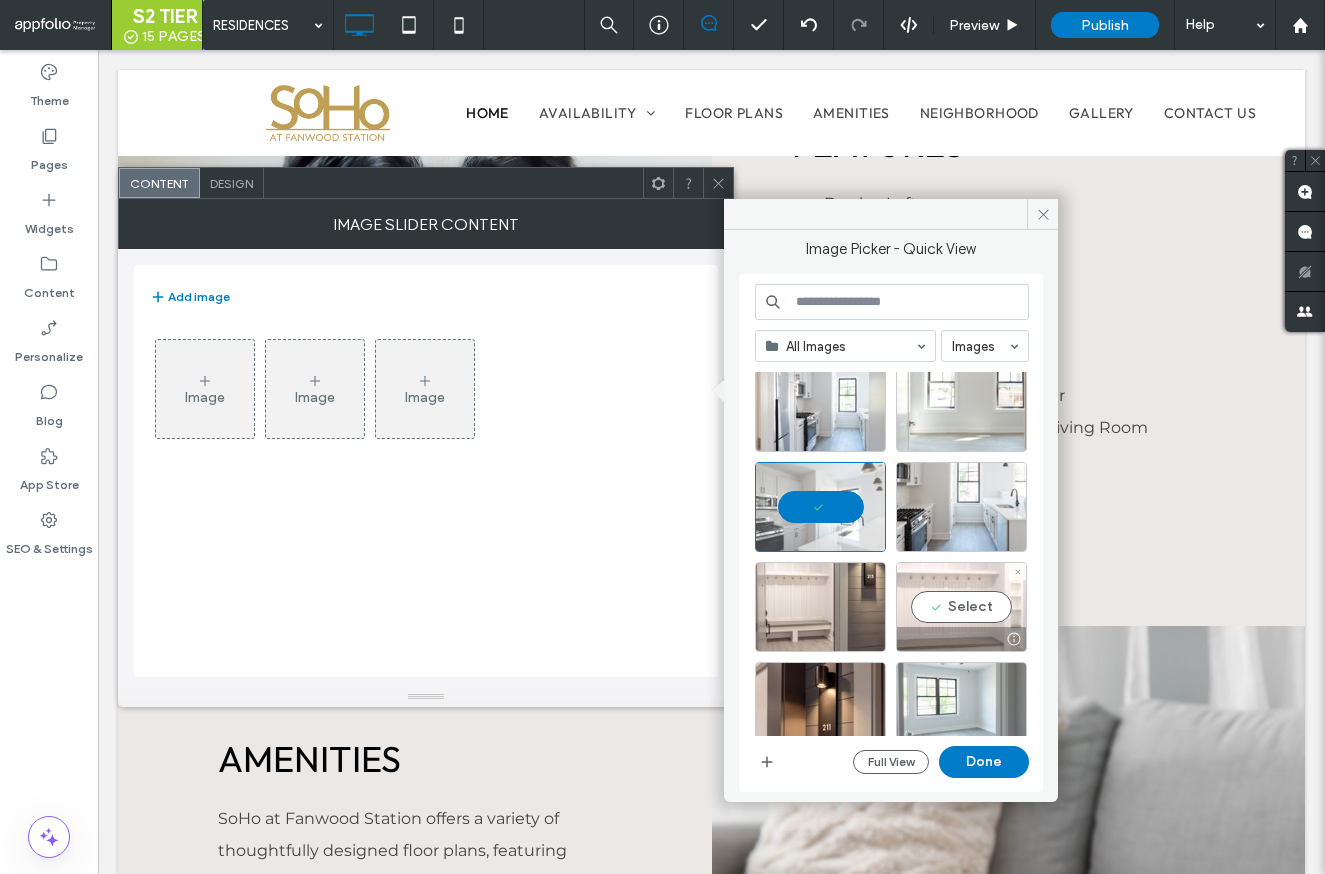 click on "Select" at bounding box center [961, 607] 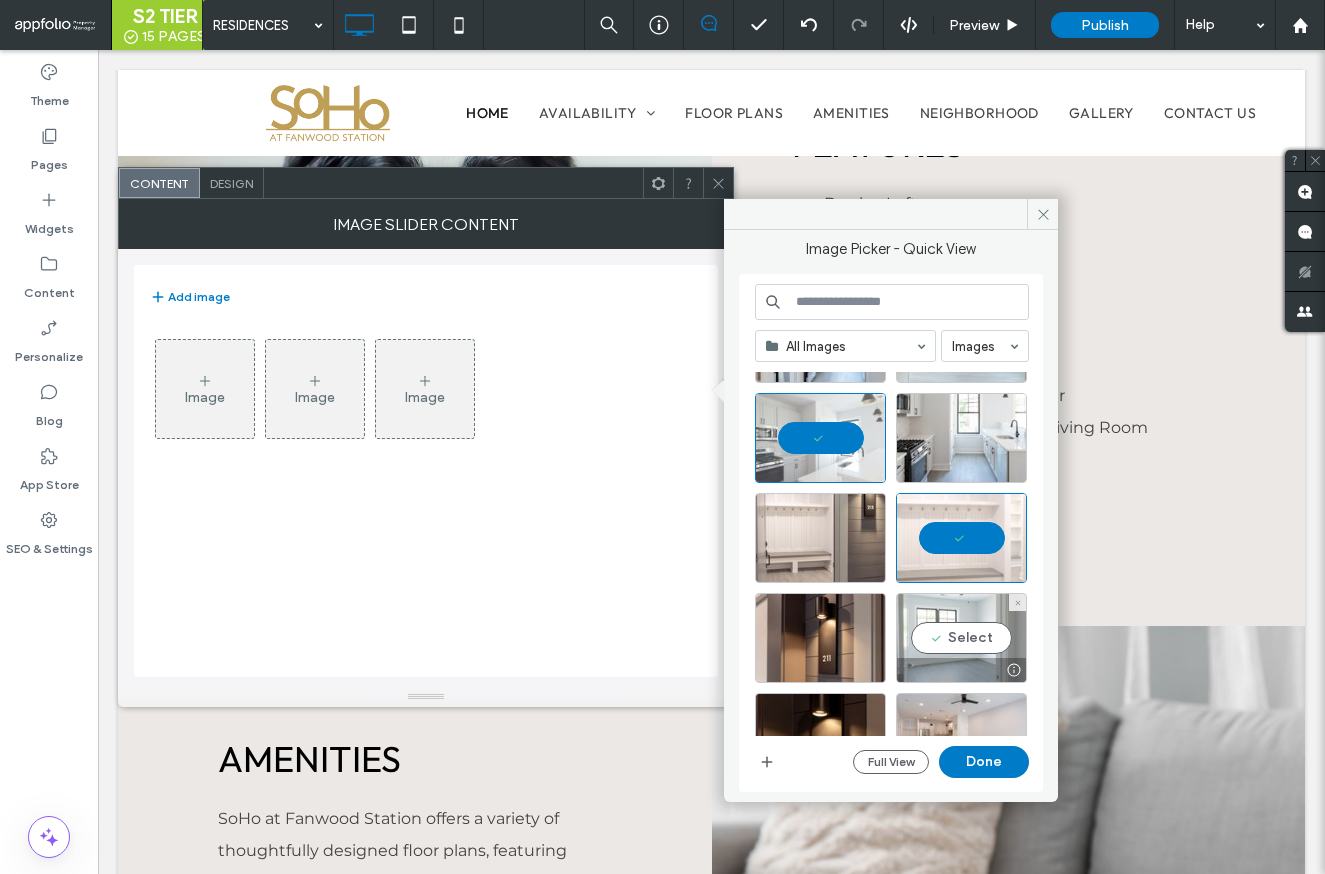scroll, scrollTop: 618, scrollLeft: 0, axis: vertical 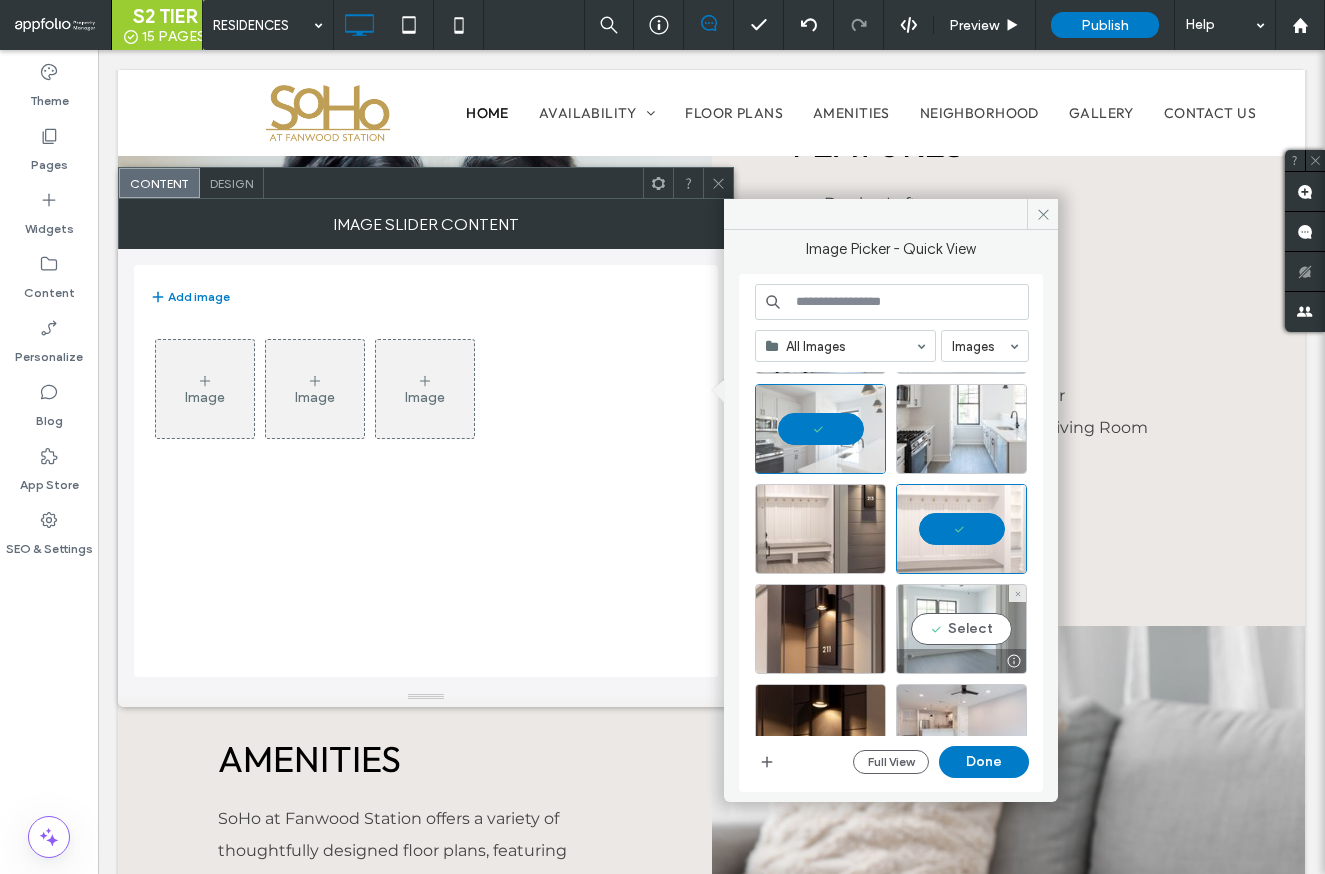 click at bounding box center (961, 661) 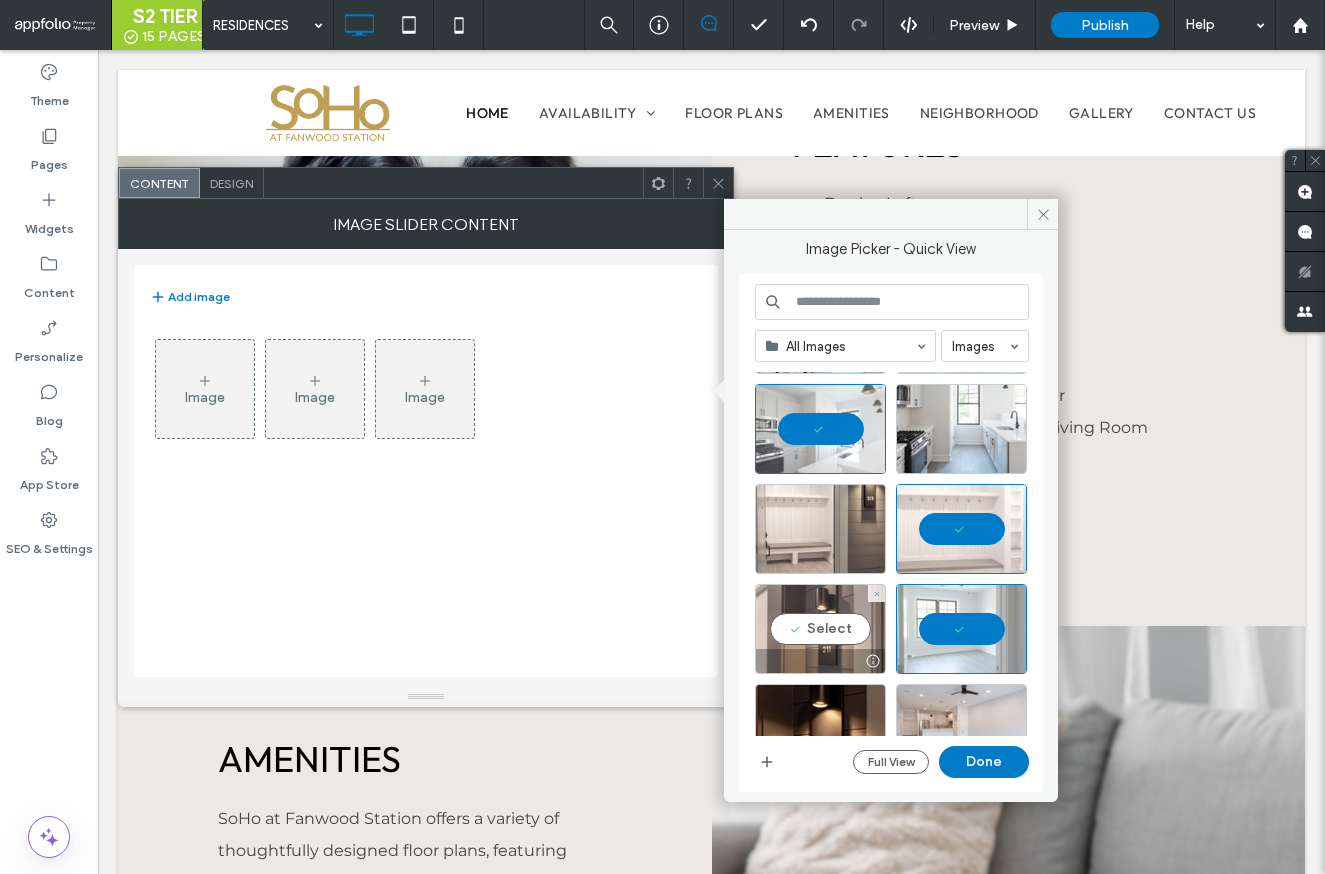 click at bounding box center (820, 661) 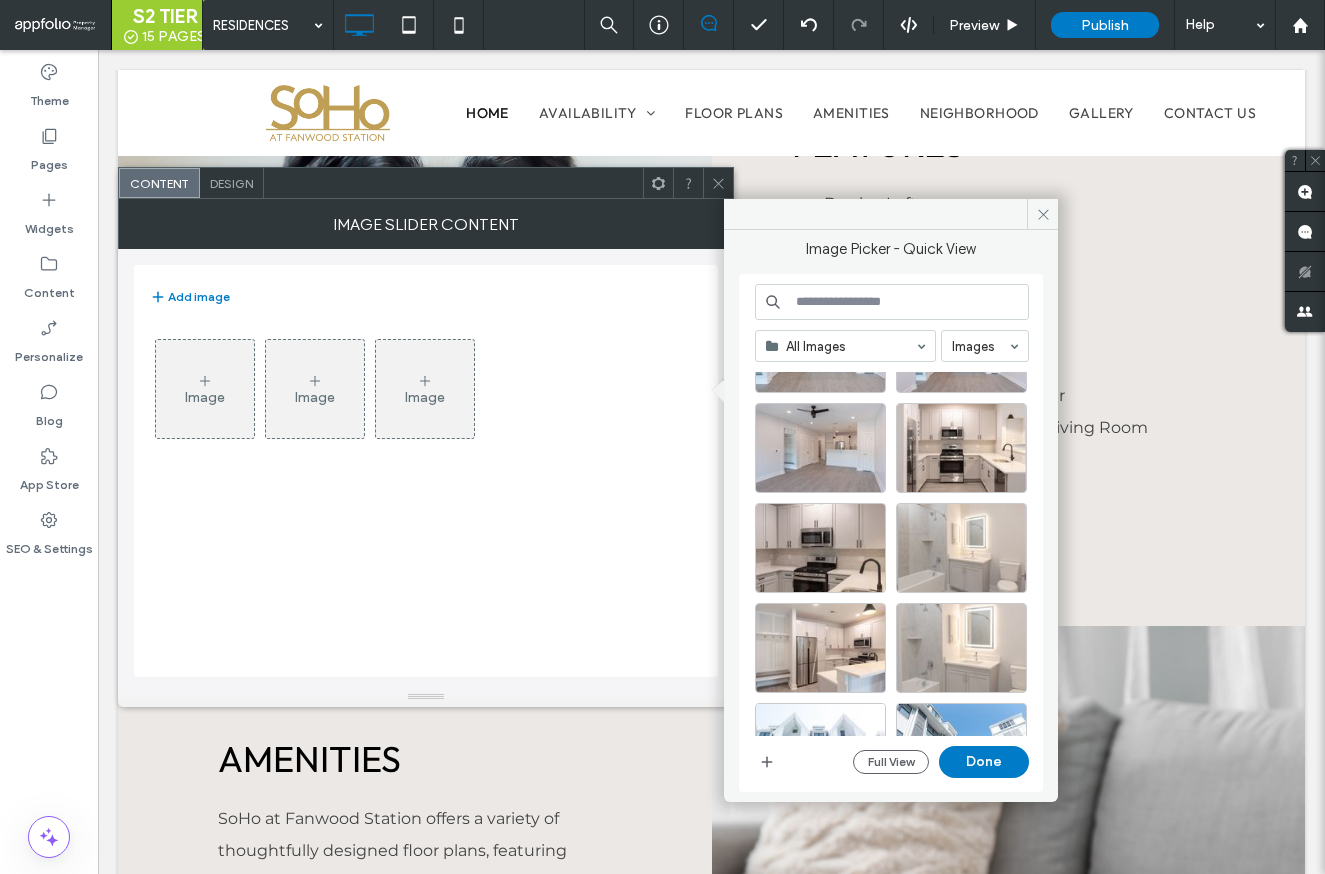 scroll, scrollTop: 1100, scrollLeft: 0, axis: vertical 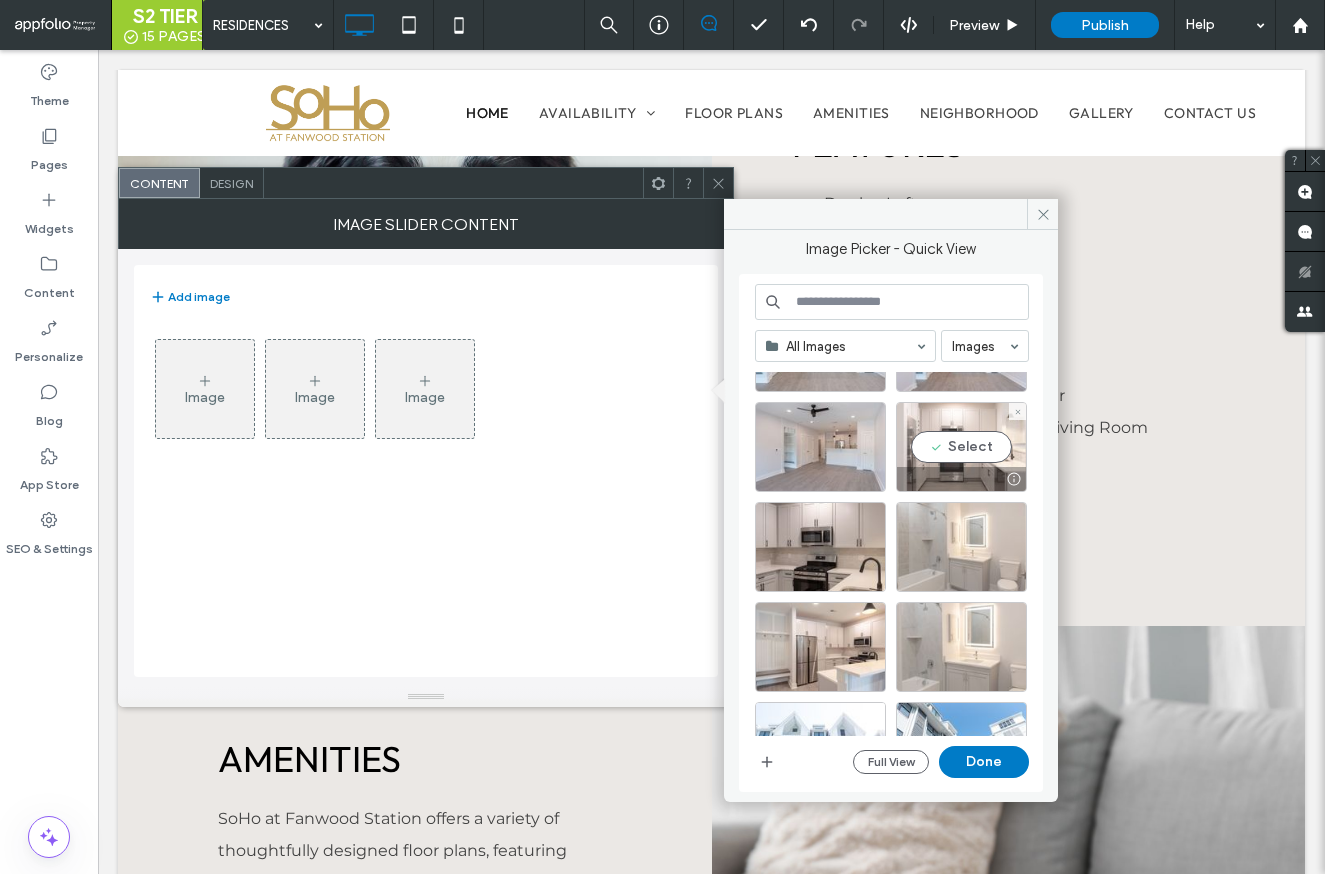 click at bounding box center [961, 479] 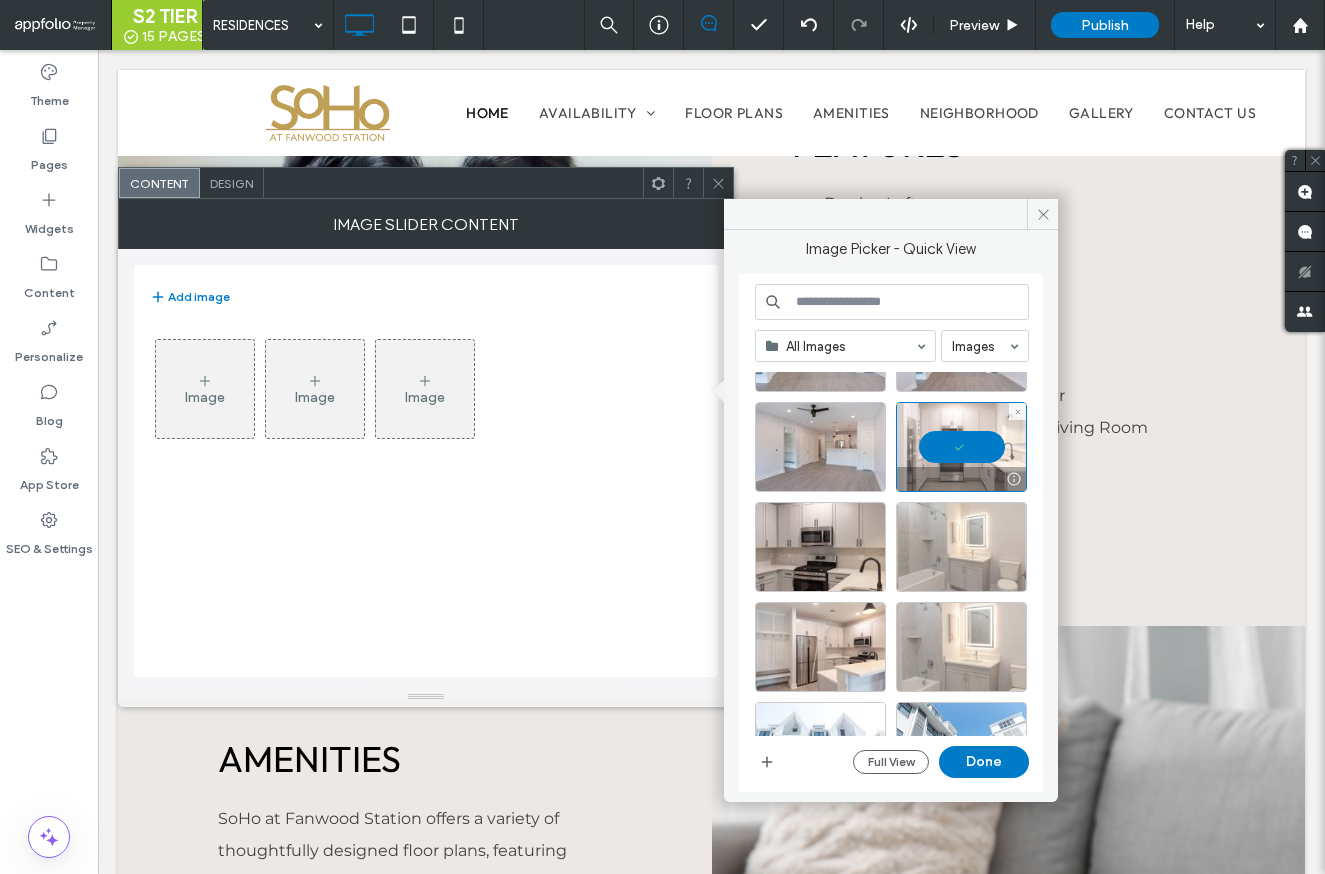 click at bounding box center (961, 447) 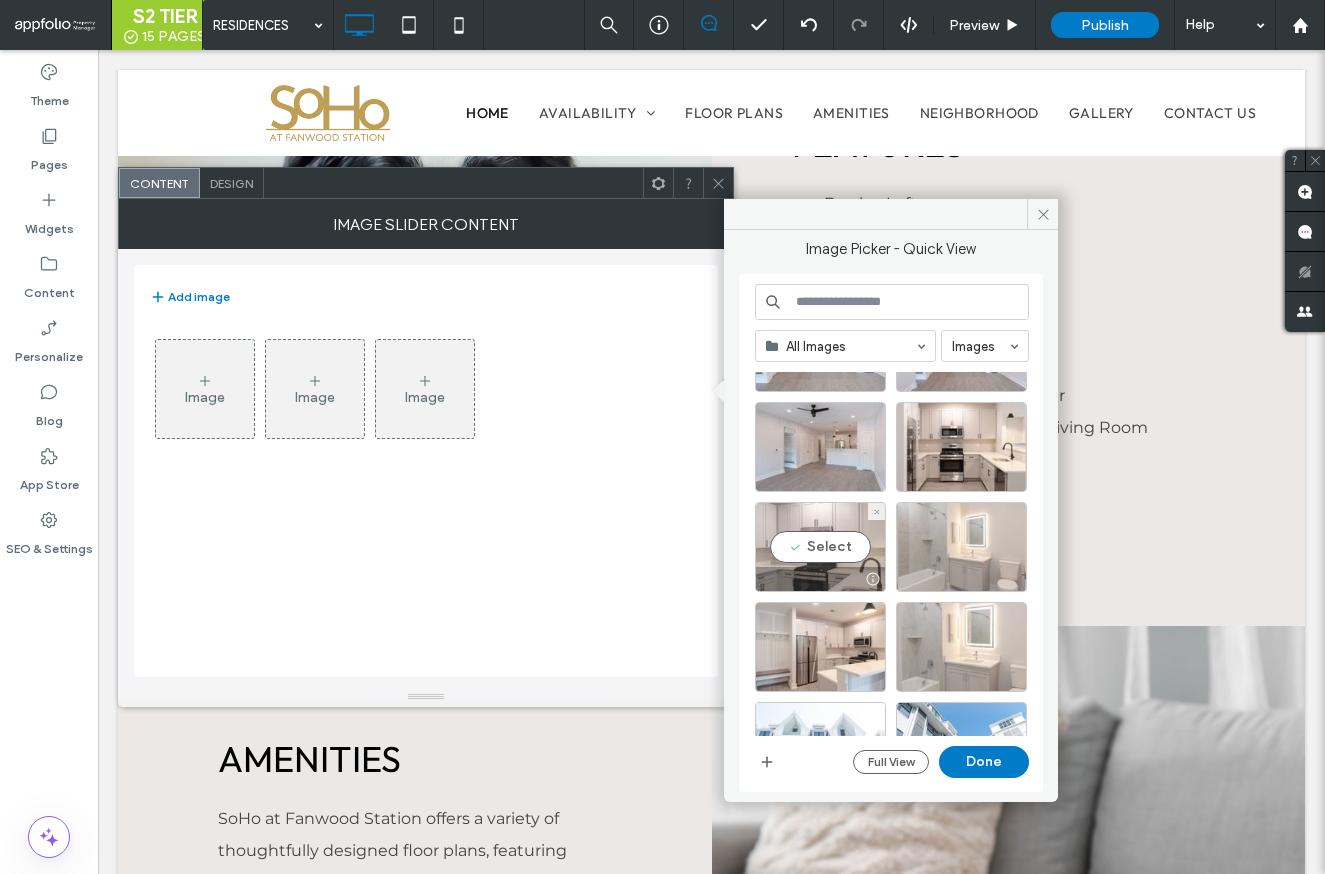 click on "Select" at bounding box center [820, 547] 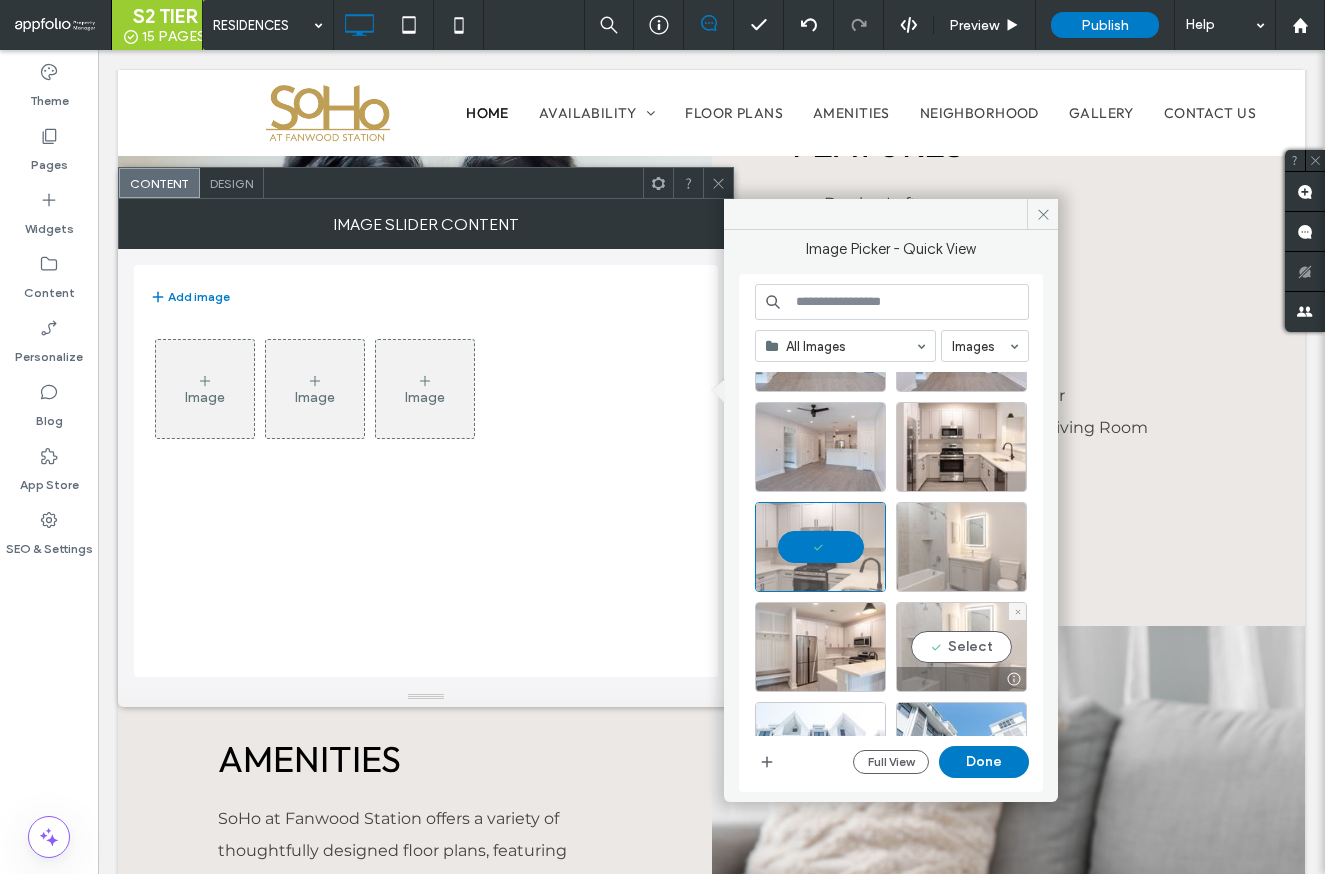 click on "Select" at bounding box center (961, 647) 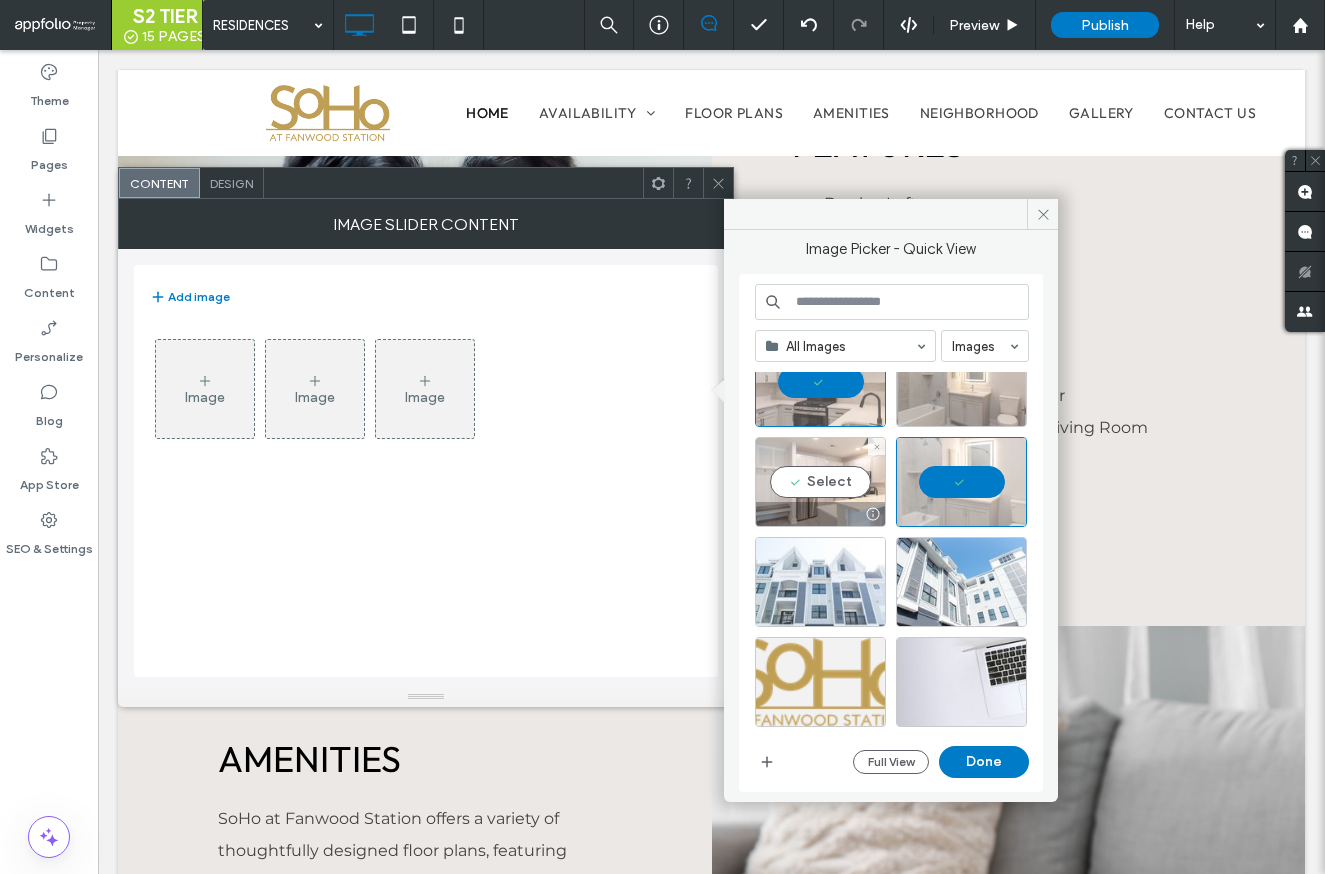 scroll, scrollTop: 1356, scrollLeft: 0, axis: vertical 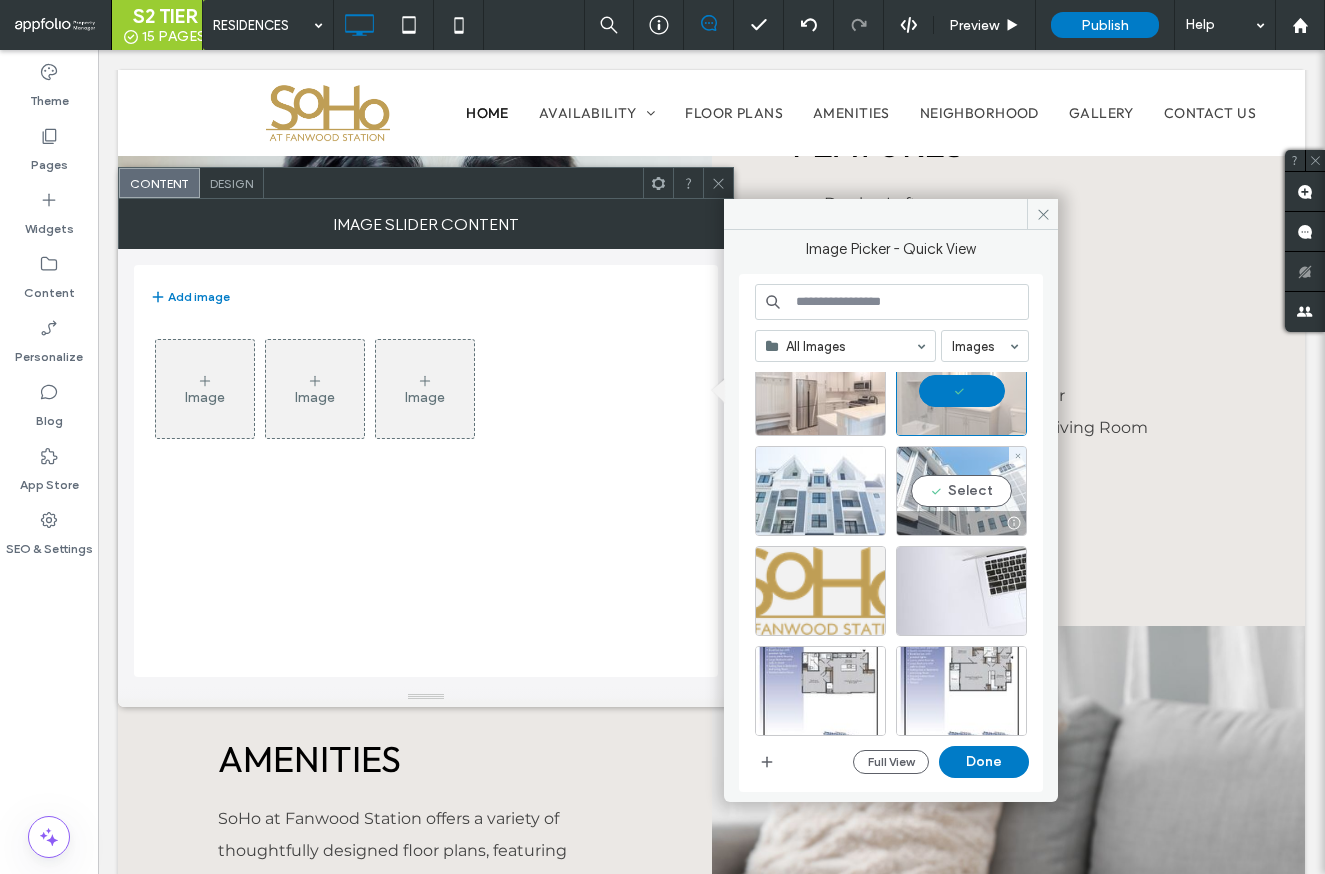 click on "Select" at bounding box center [961, 491] 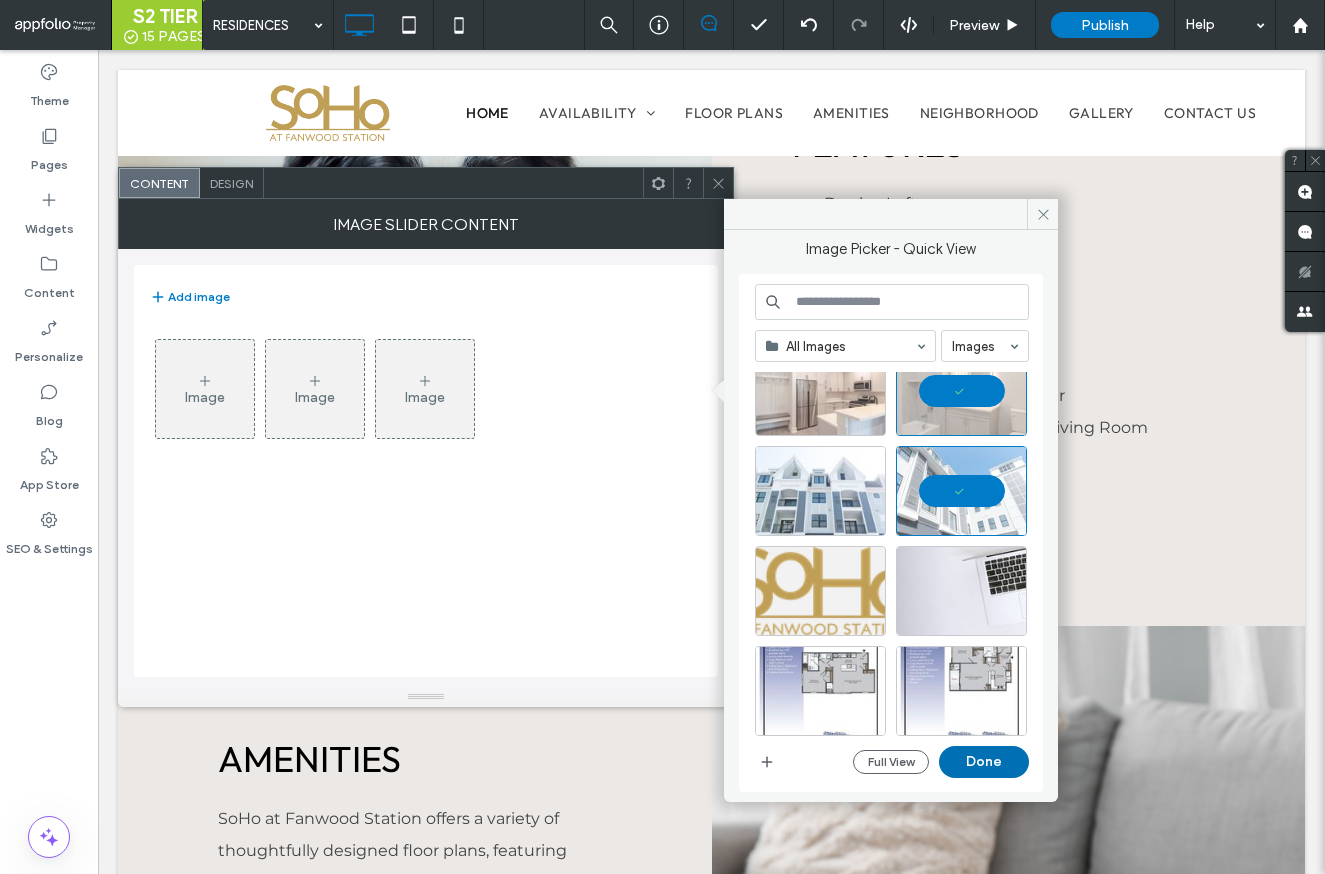 click on "Done" at bounding box center (984, 762) 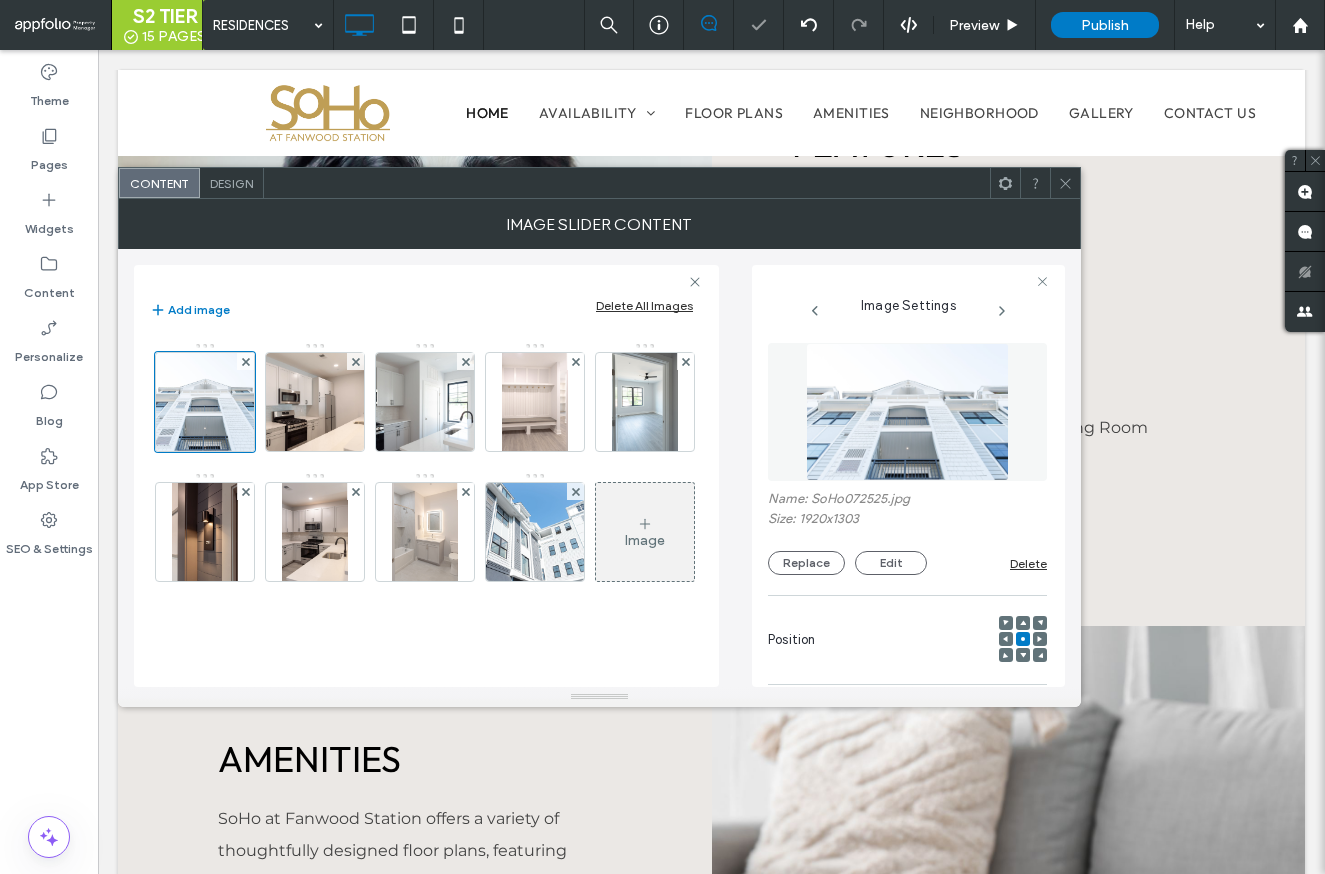 click at bounding box center [1065, 183] 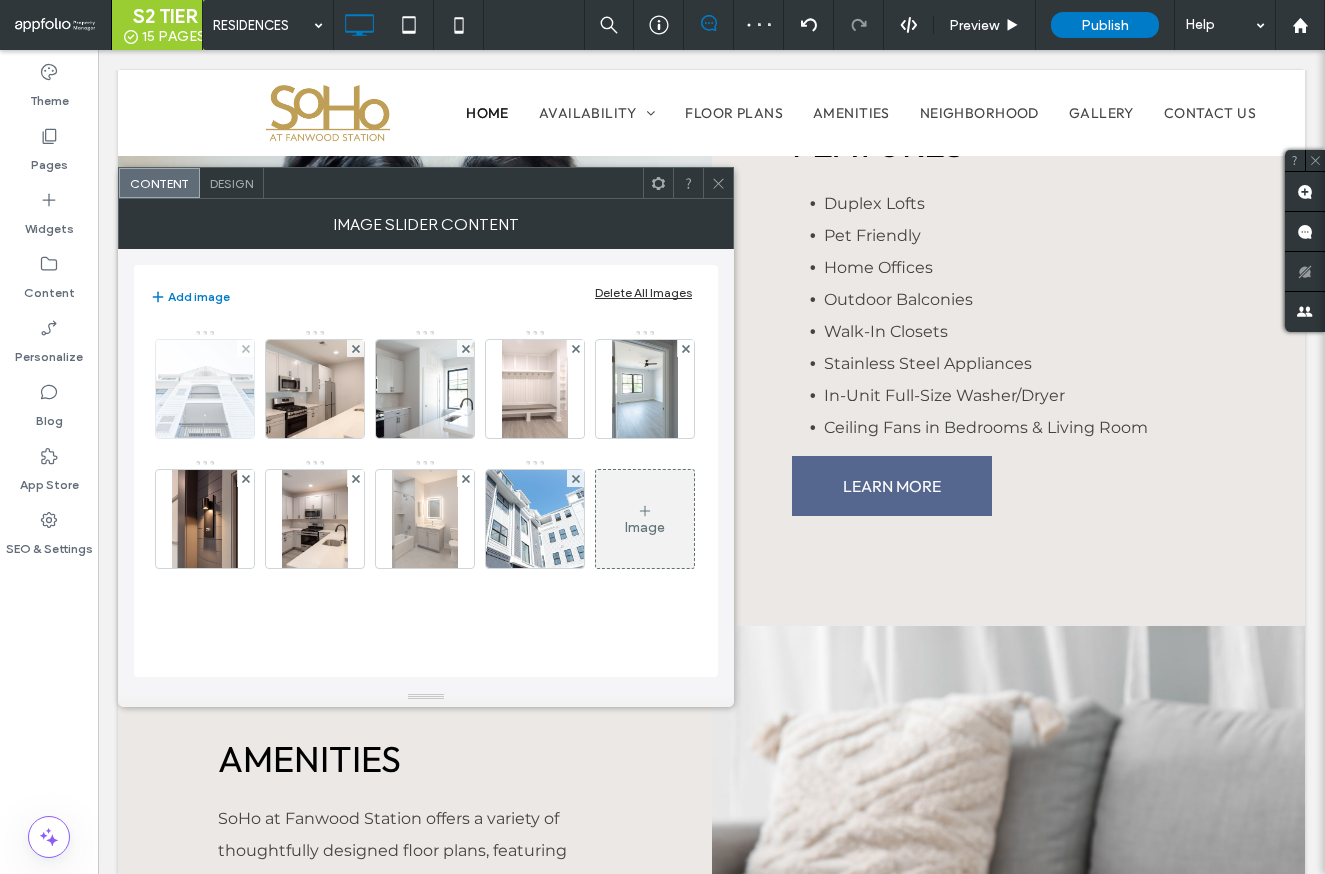 click at bounding box center [205, 389] 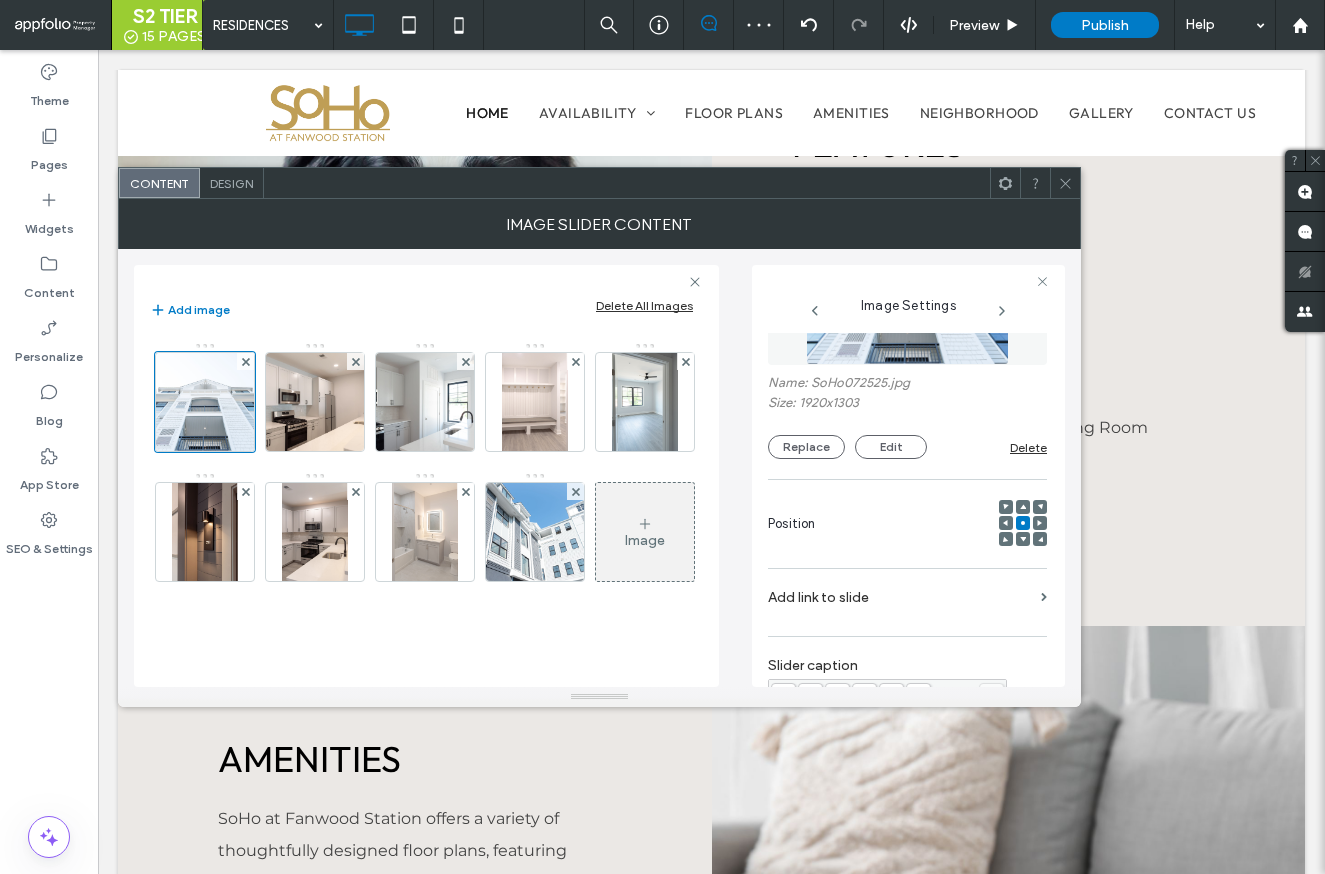 scroll, scrollTop: 353, scrollLeft: 0, axis: vertical 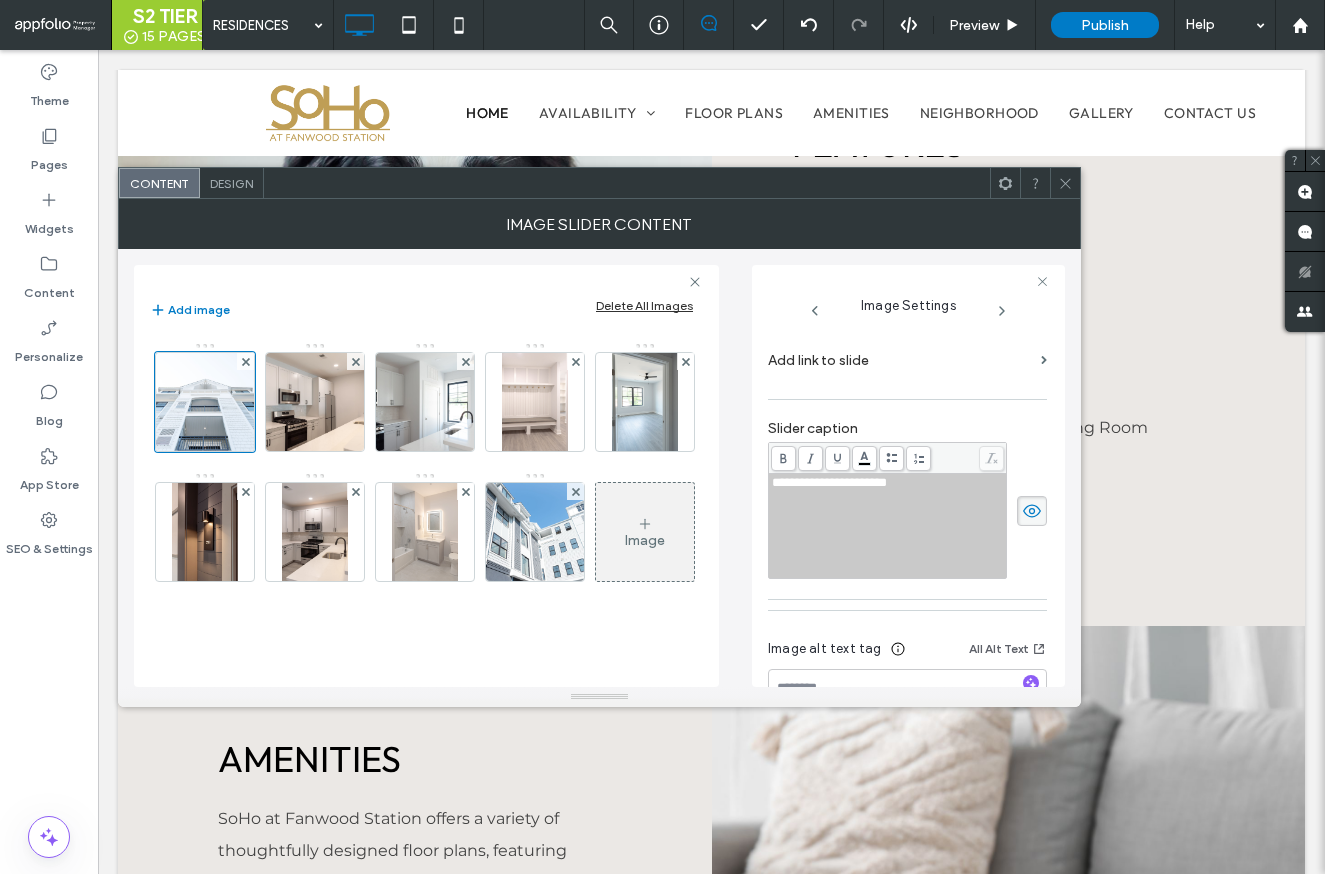 click 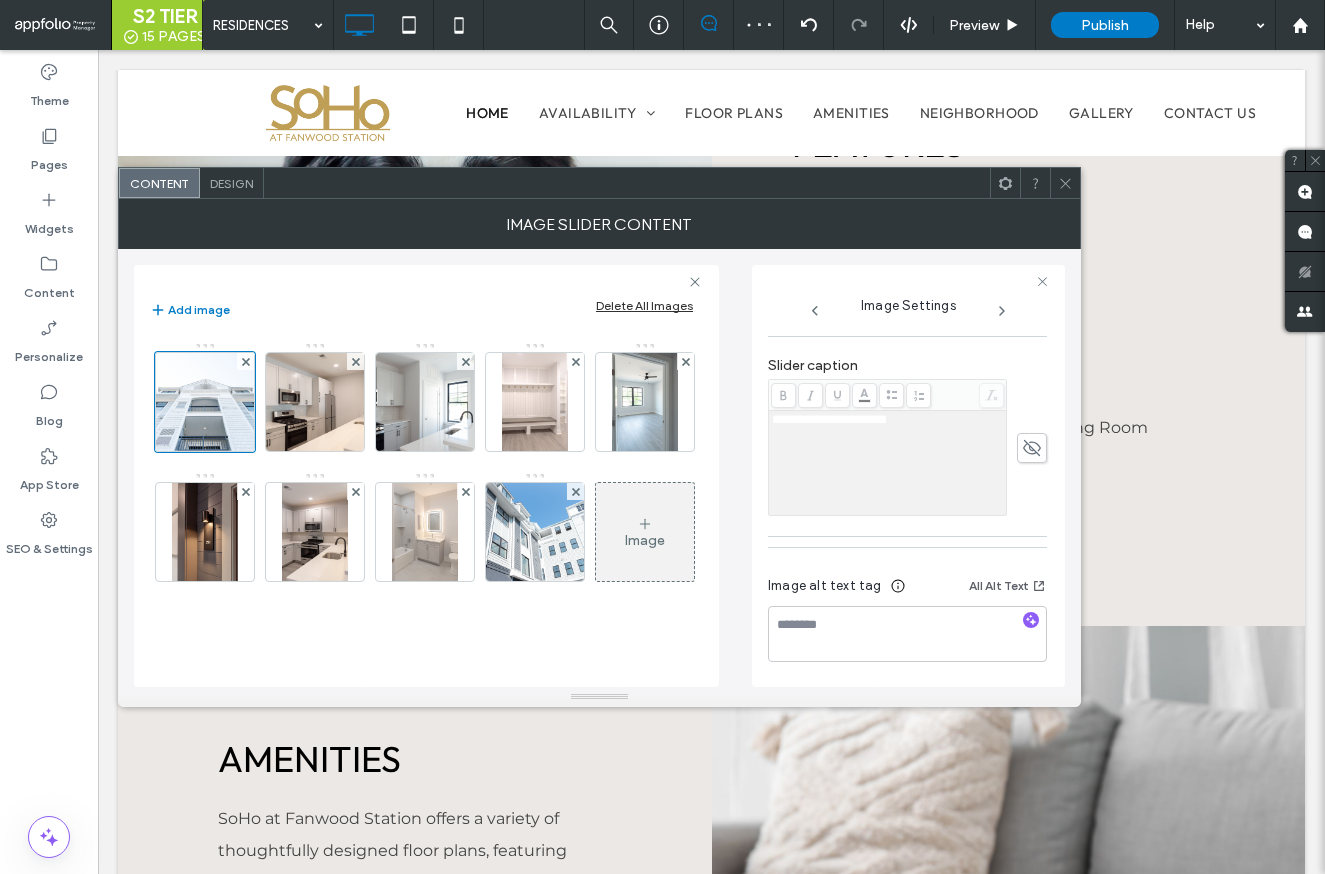 scroll, scrollTop: 417, scrollLeft: 0, axis: vertical 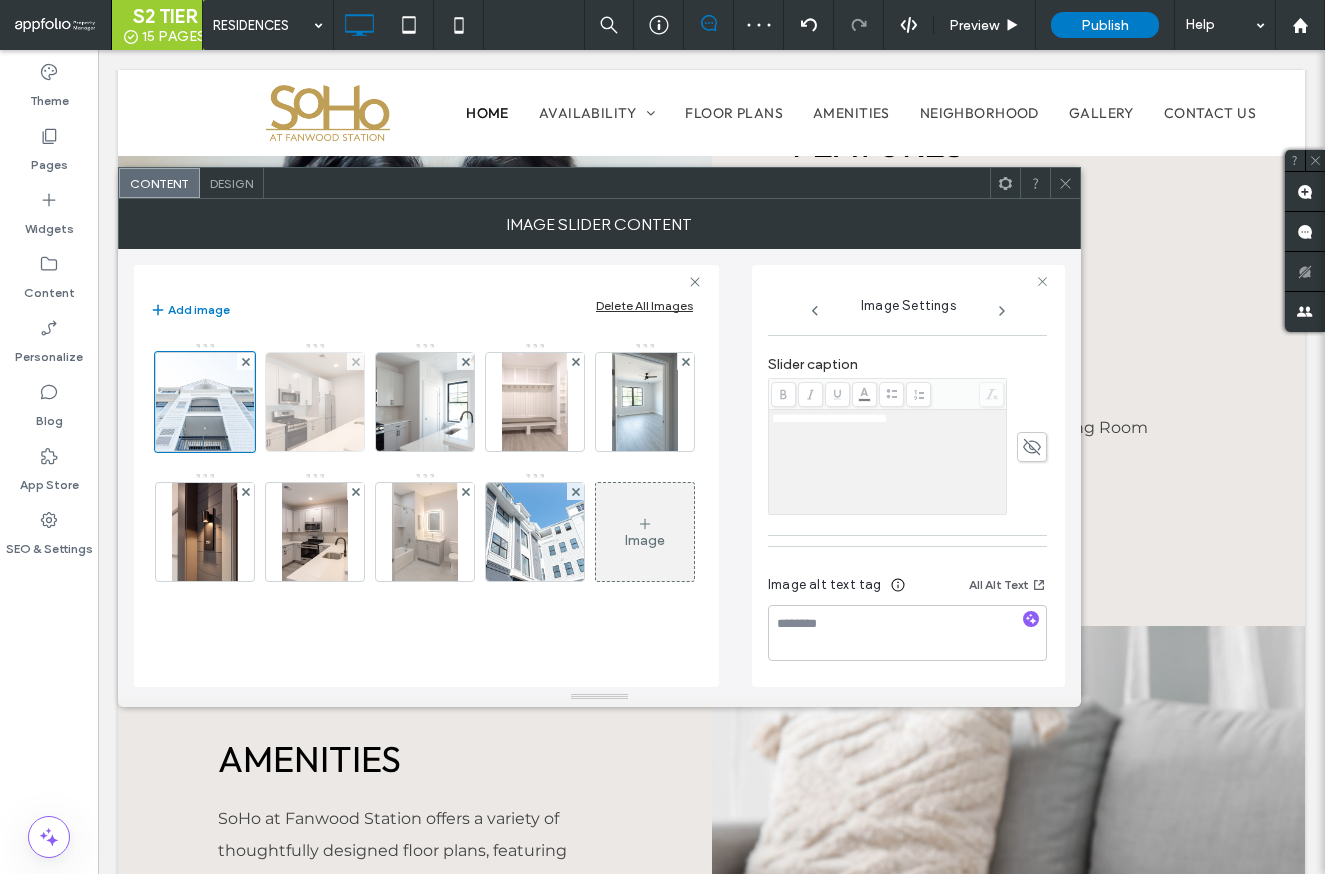 click at bounding box center (315, 402) 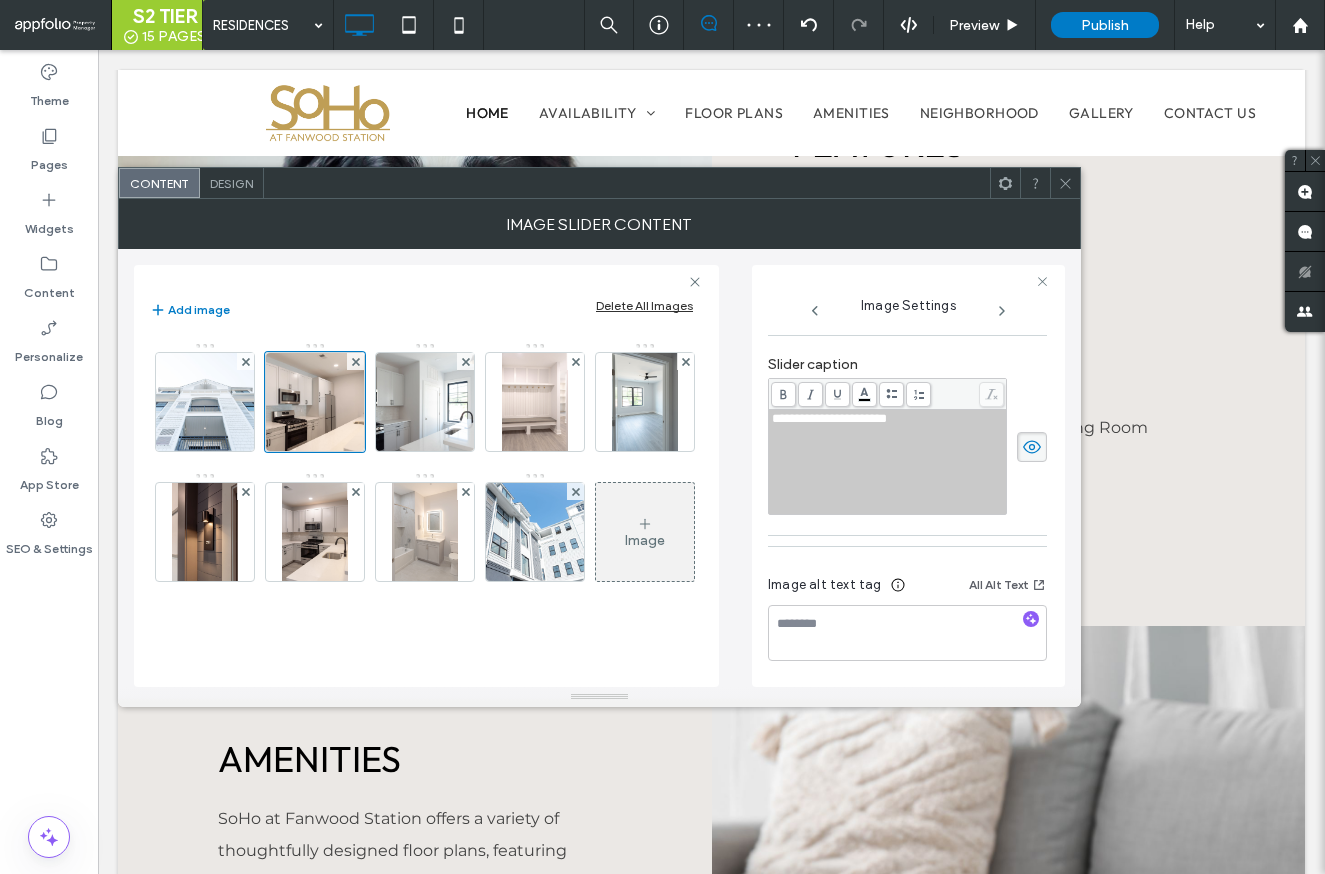 click 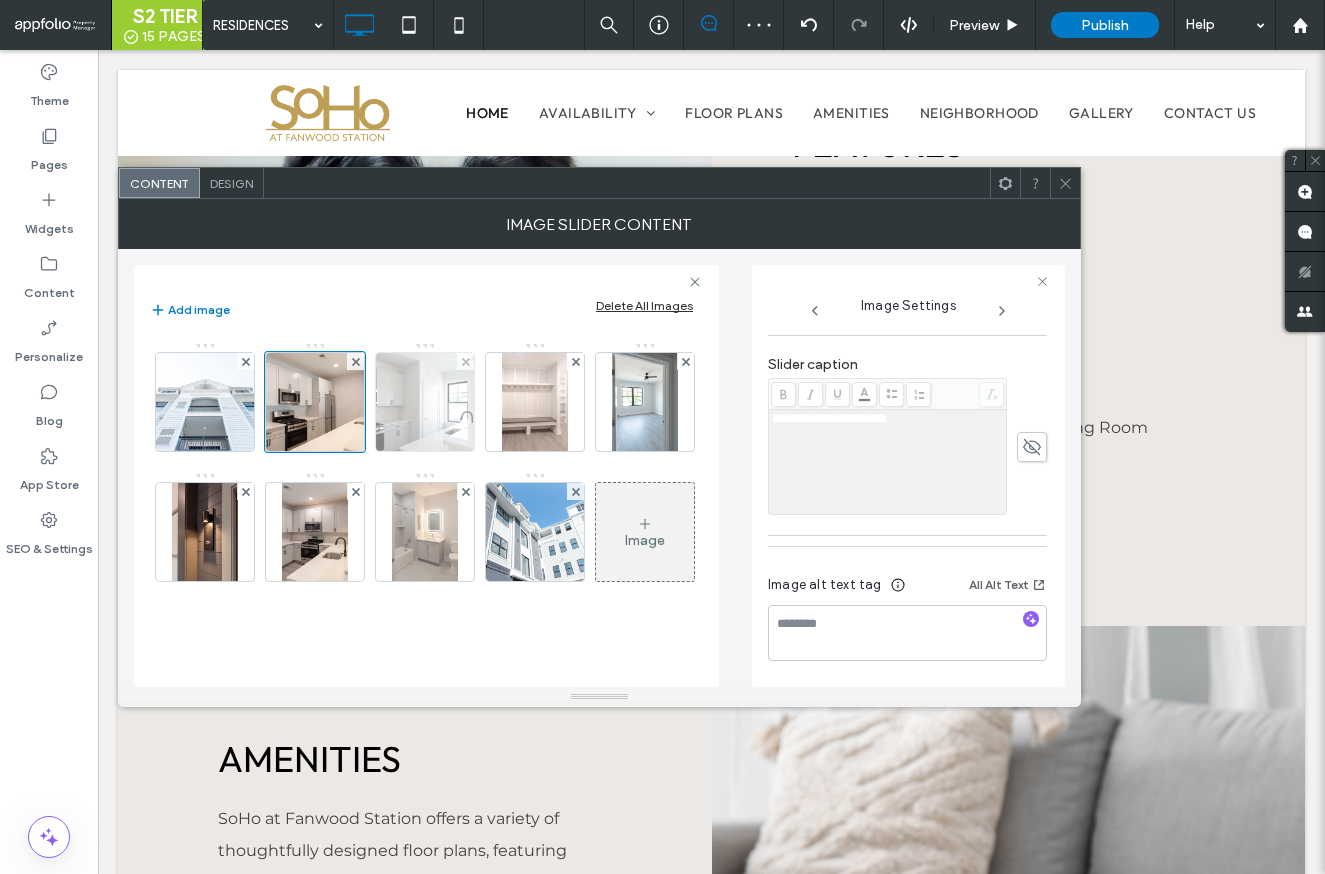 click at bounding box center [425, 402] 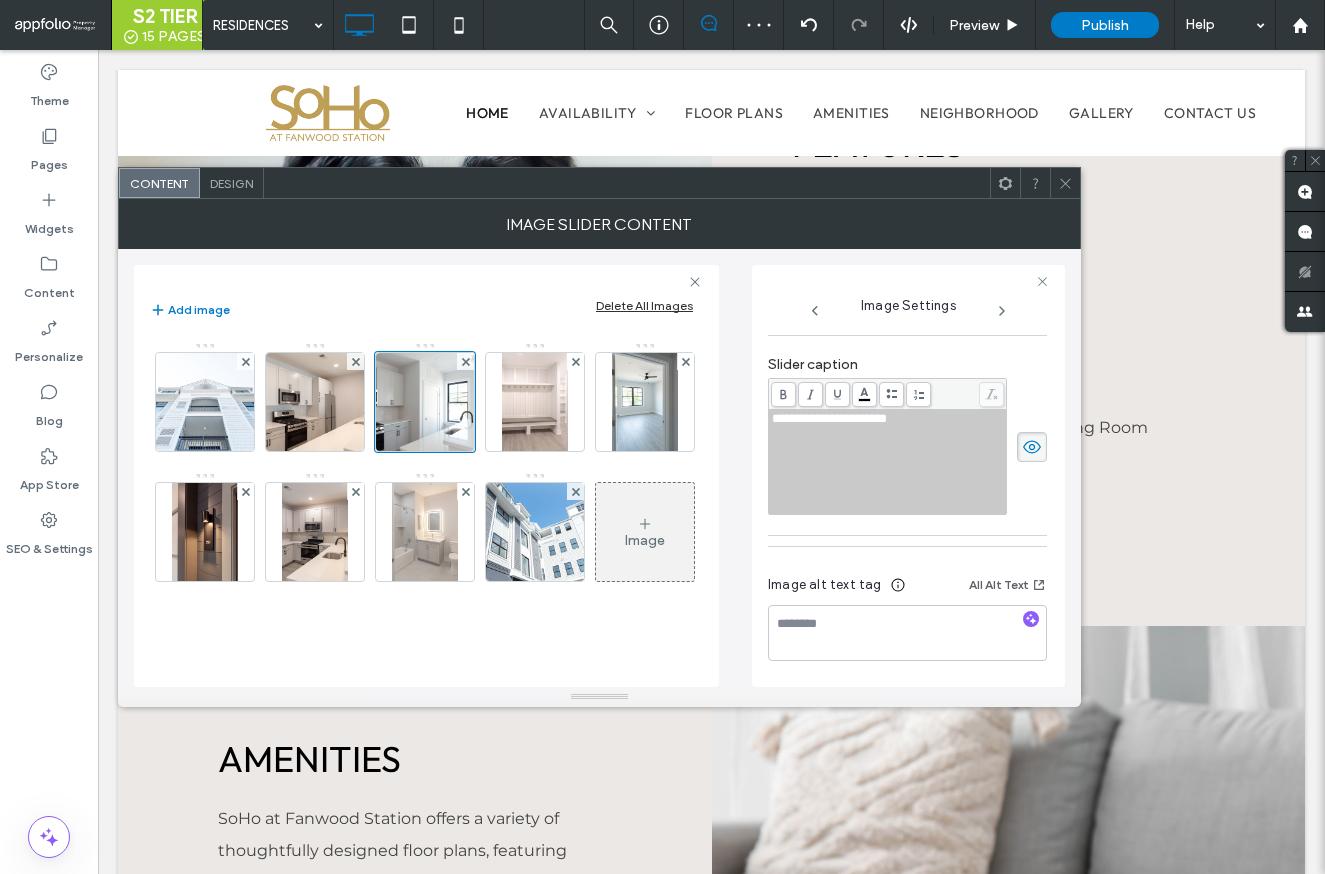 click 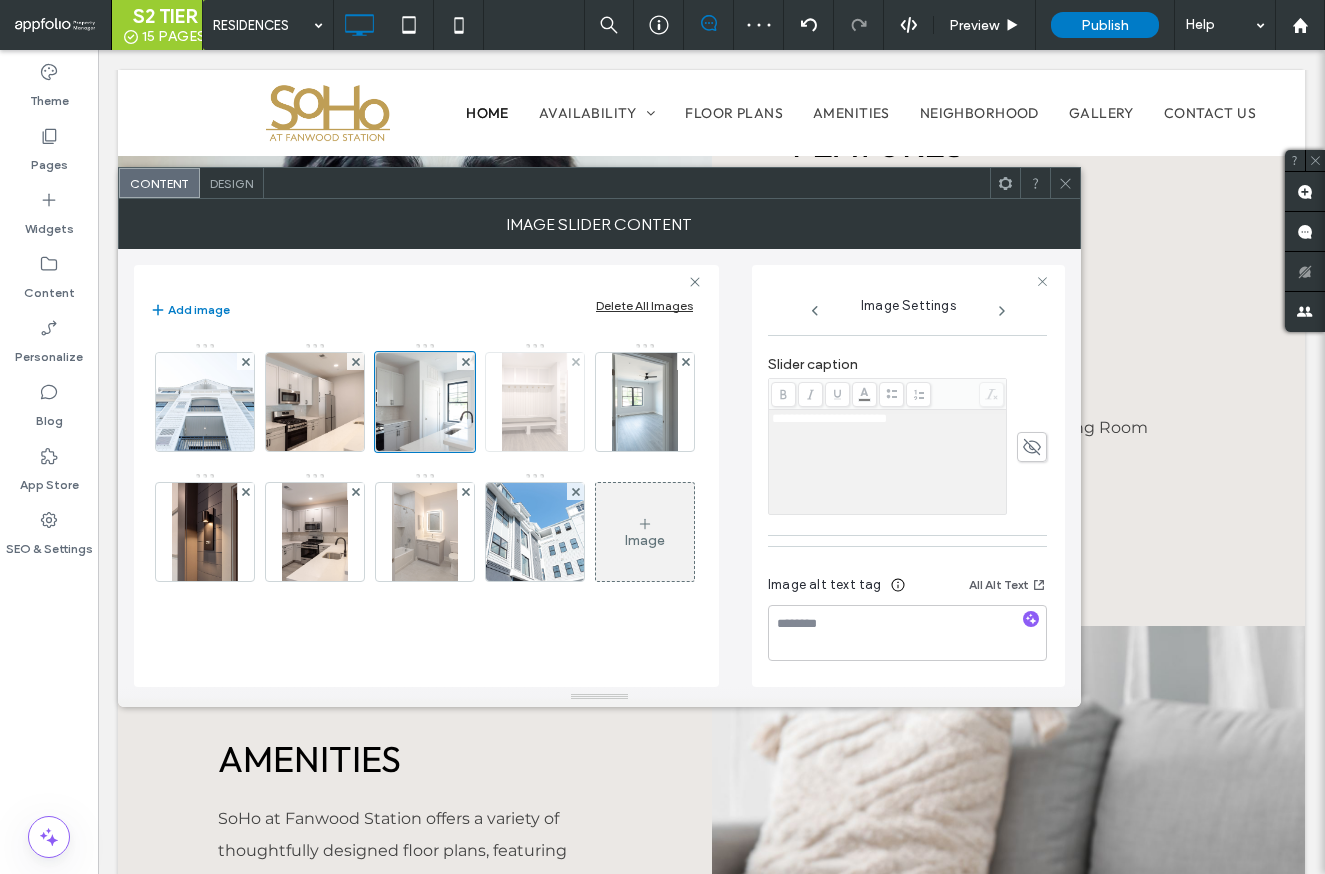 click at bounding box center (535, 402) 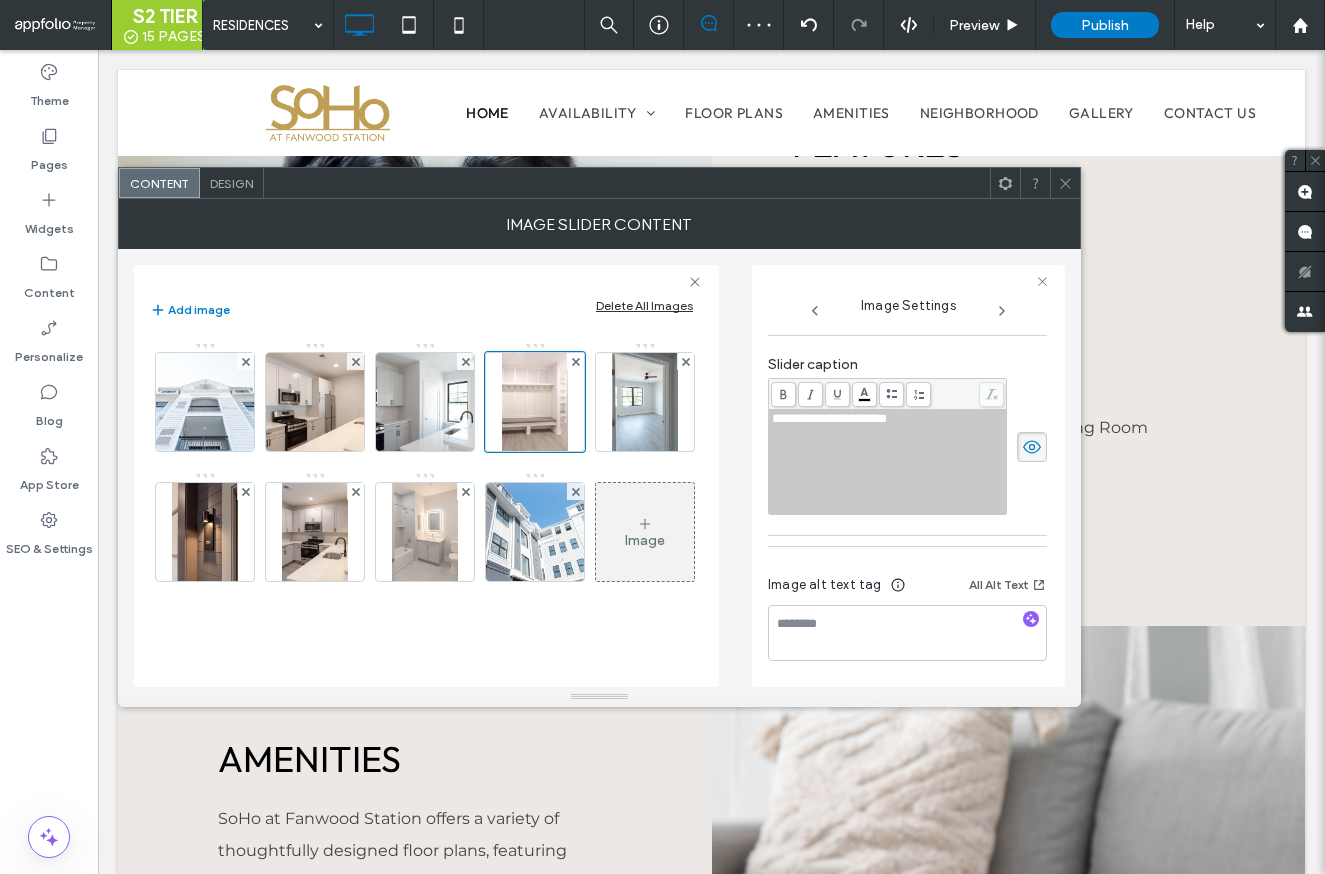 click 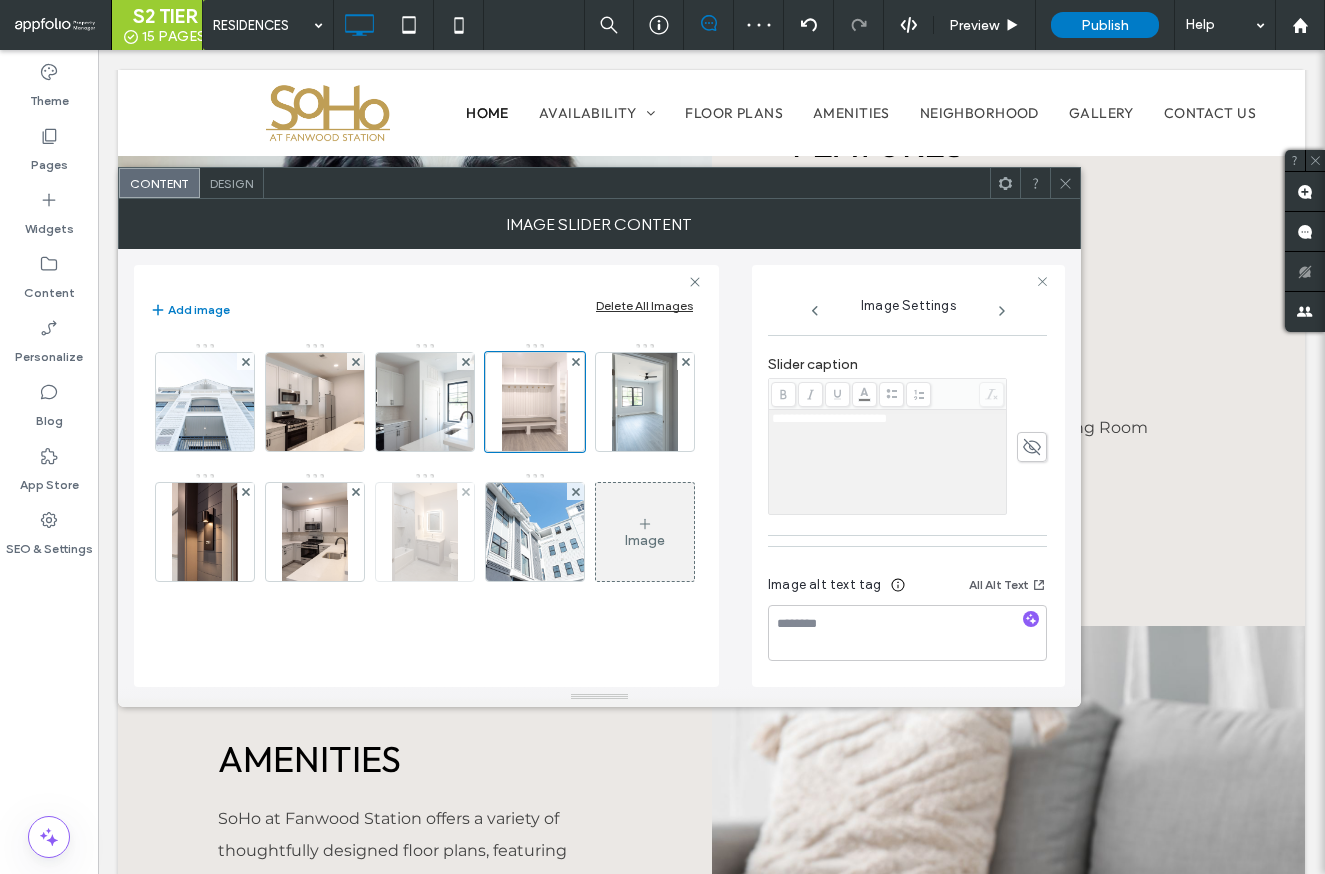 click at bounding box center (425, 532) 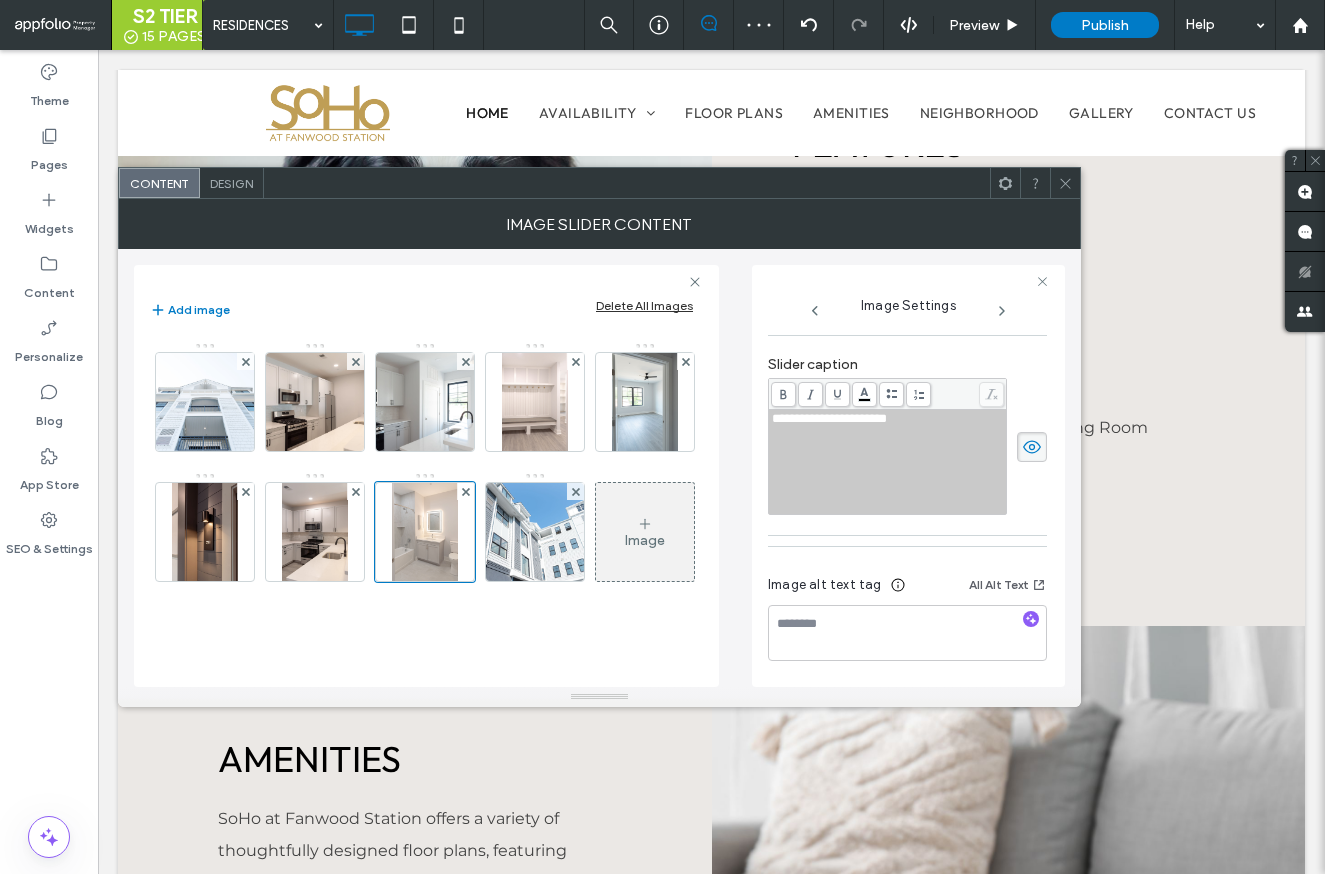 click on "**********" at bounding box center (907, 446) 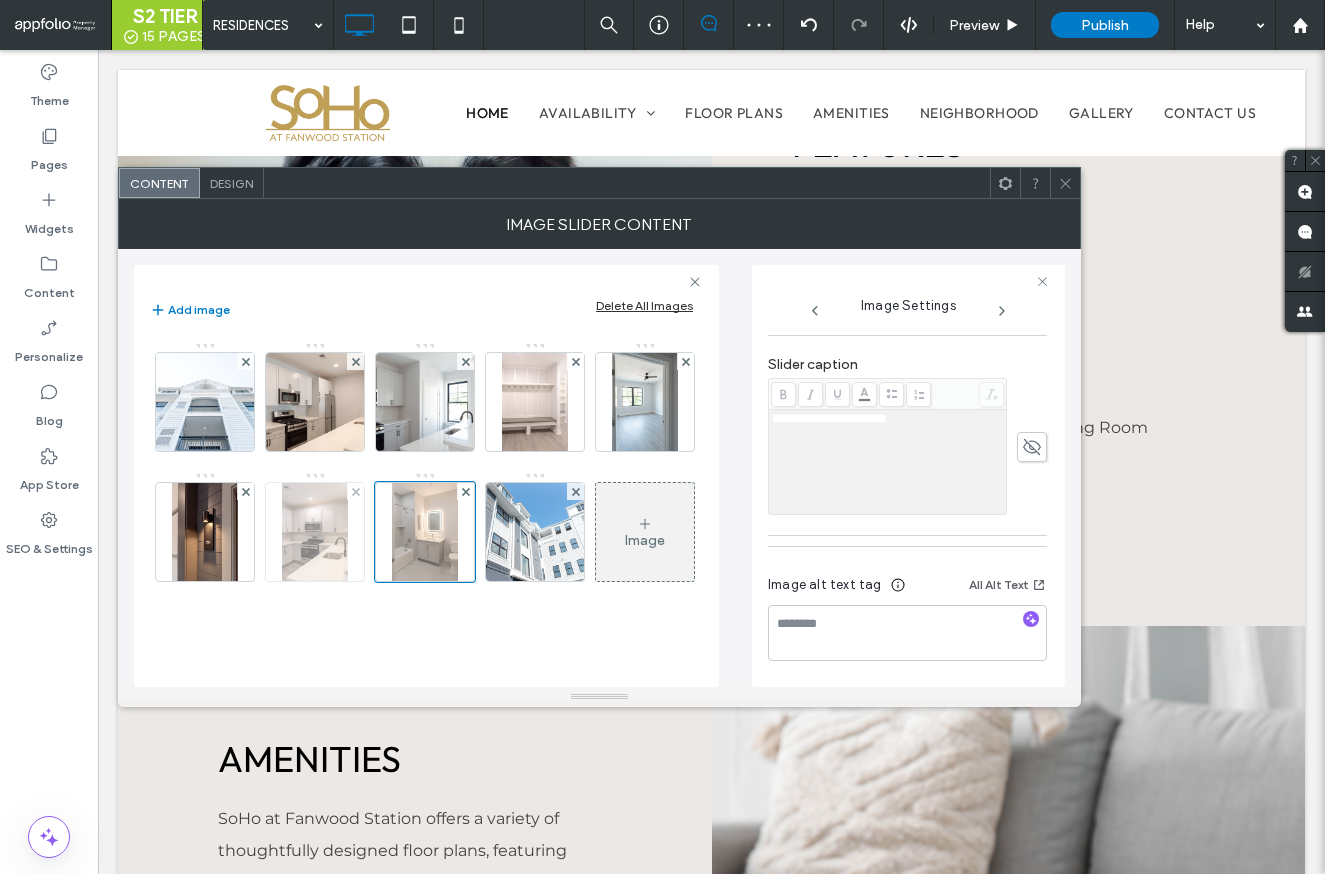 click at bounding box center [314, 532] 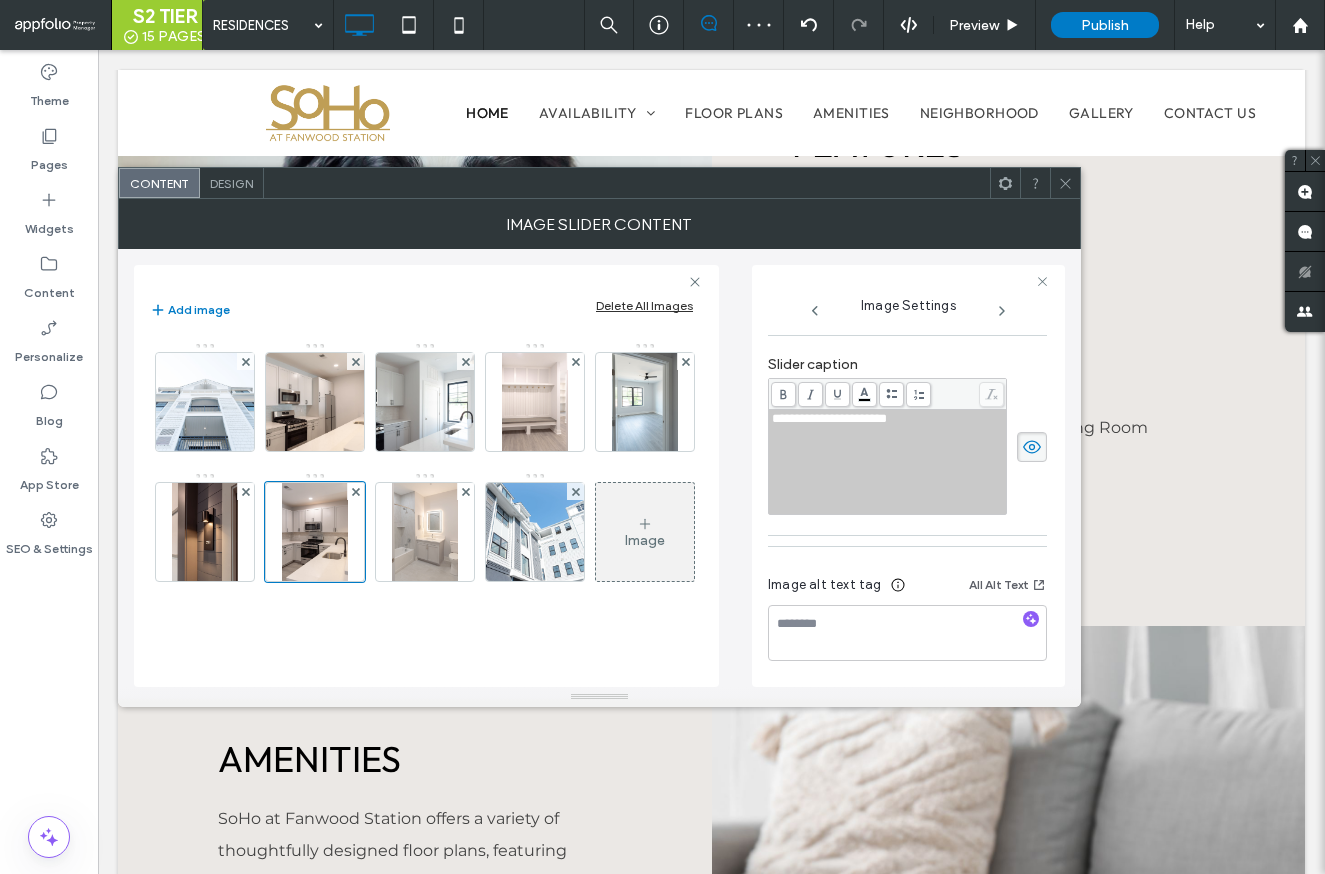 click 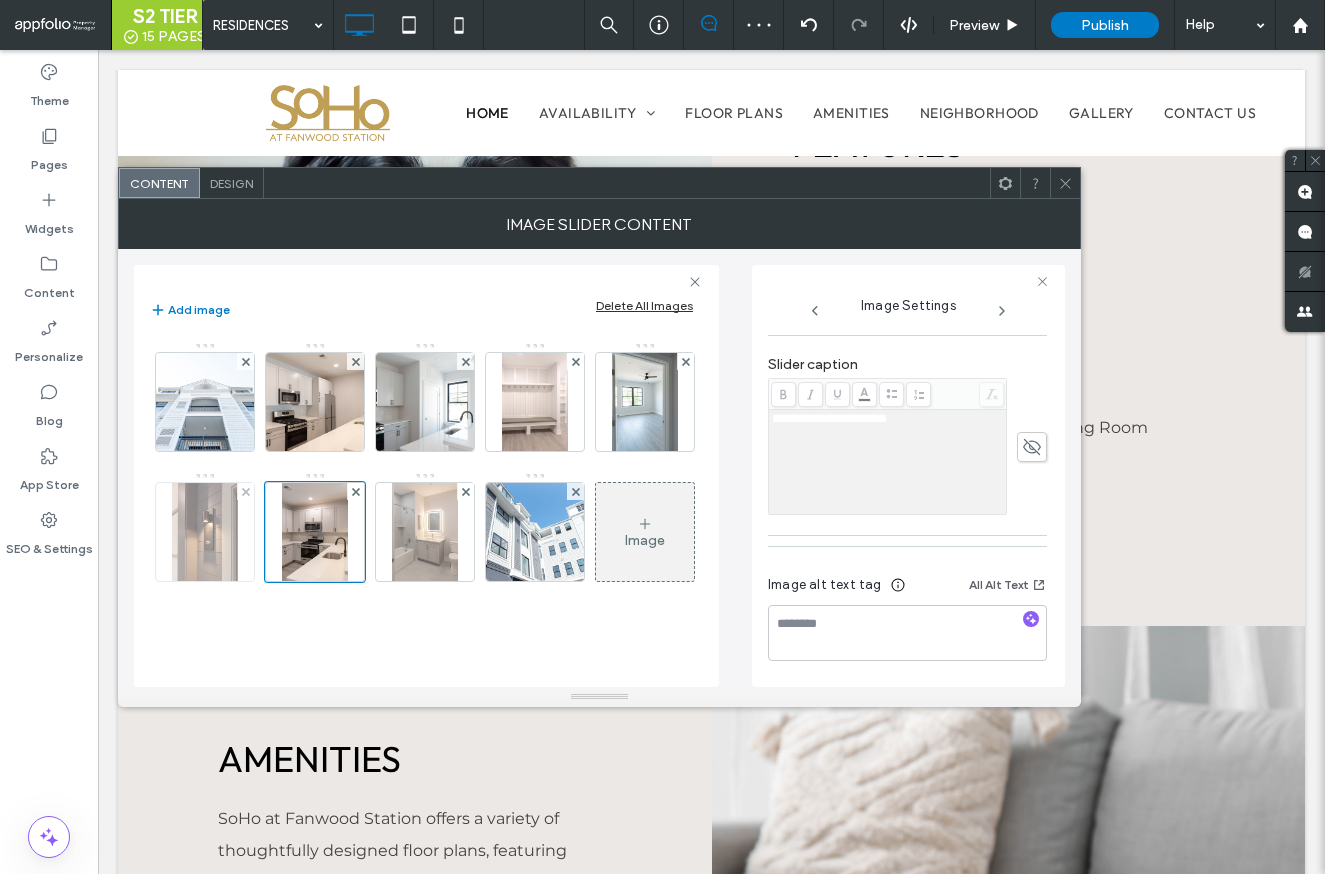 drag, startPoint x: 307, startPoint y: 536, endPoint x: 323, endPoint y: 537, distance: 16.03122 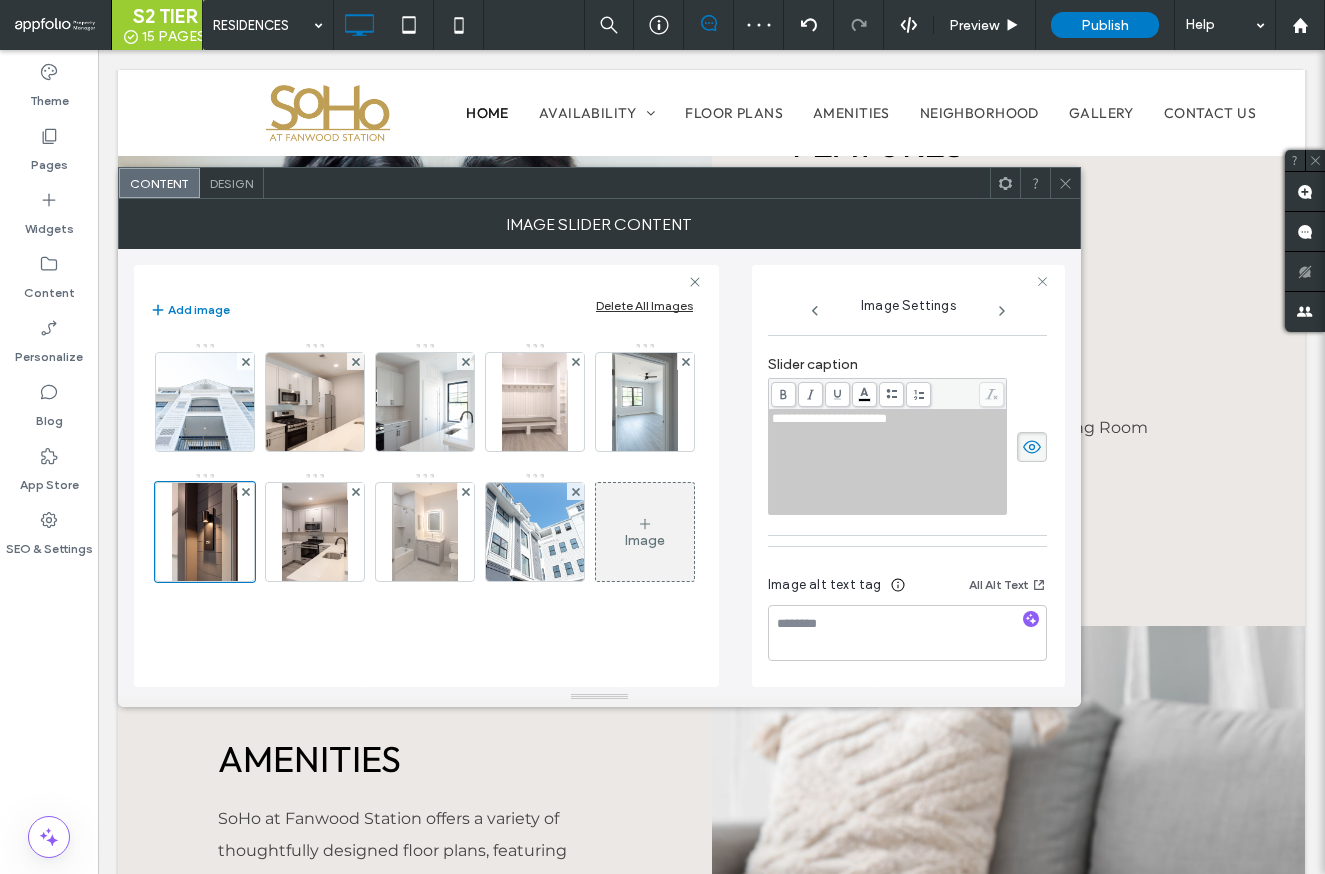 click 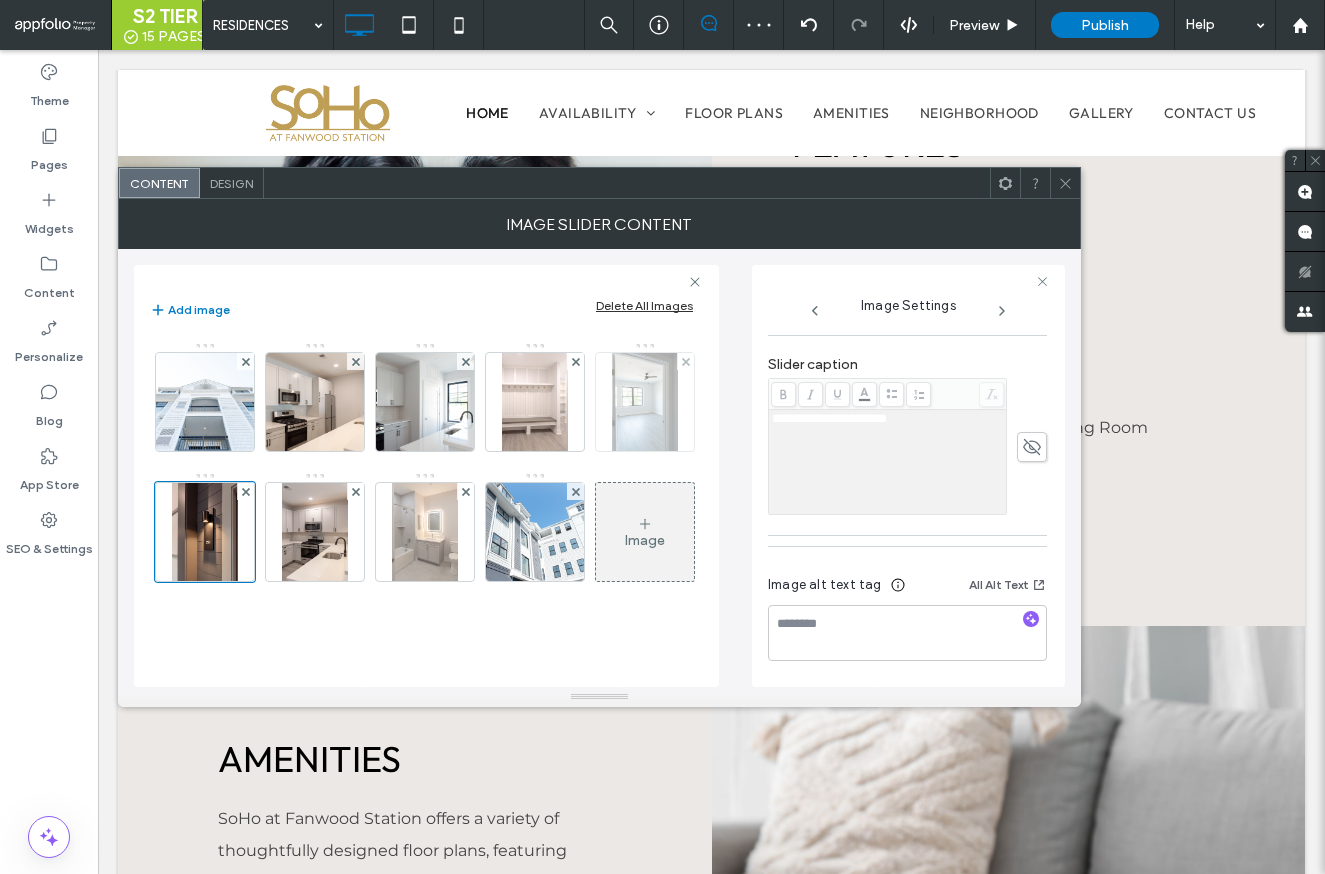 click at bounding box center (644, 402) 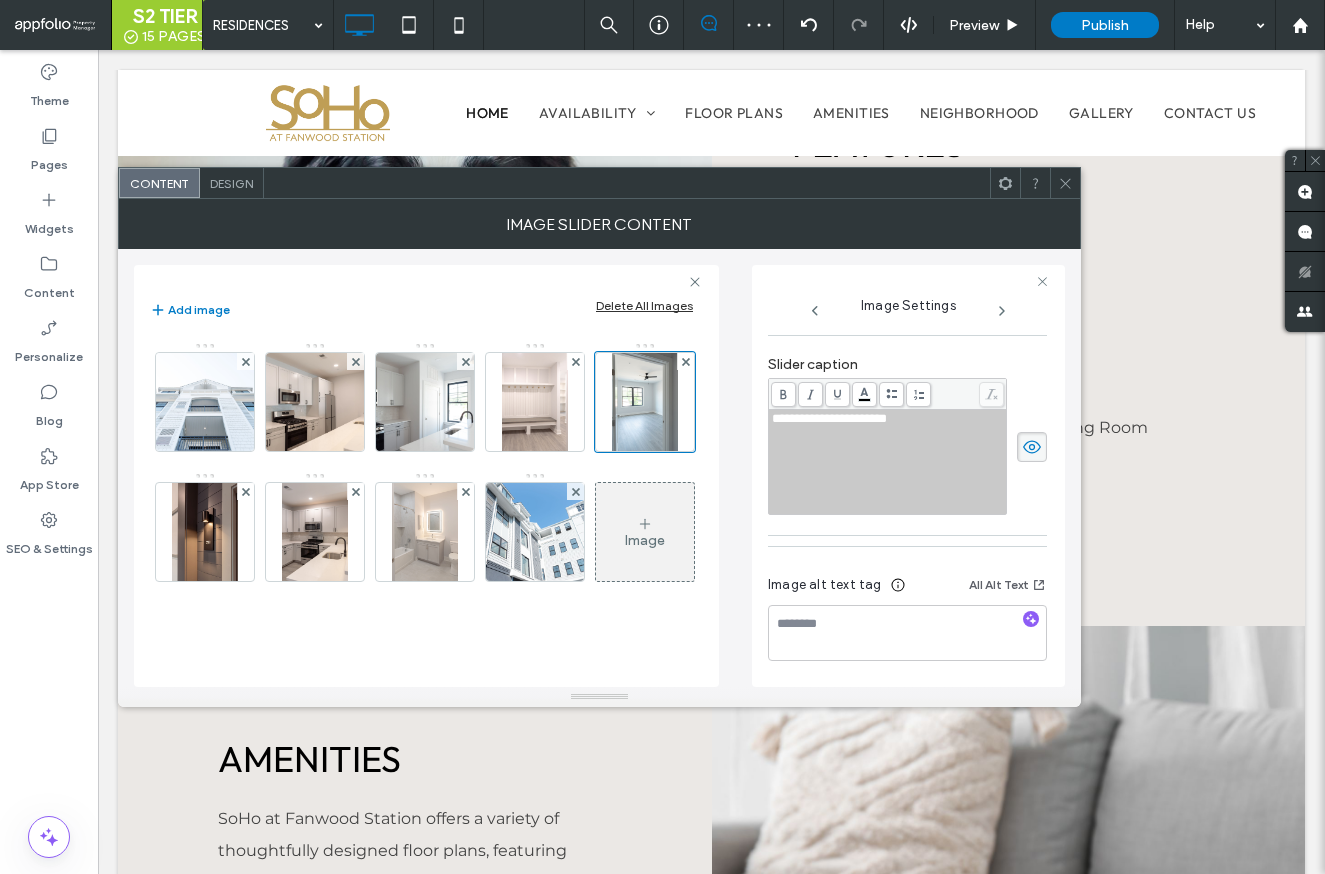 click 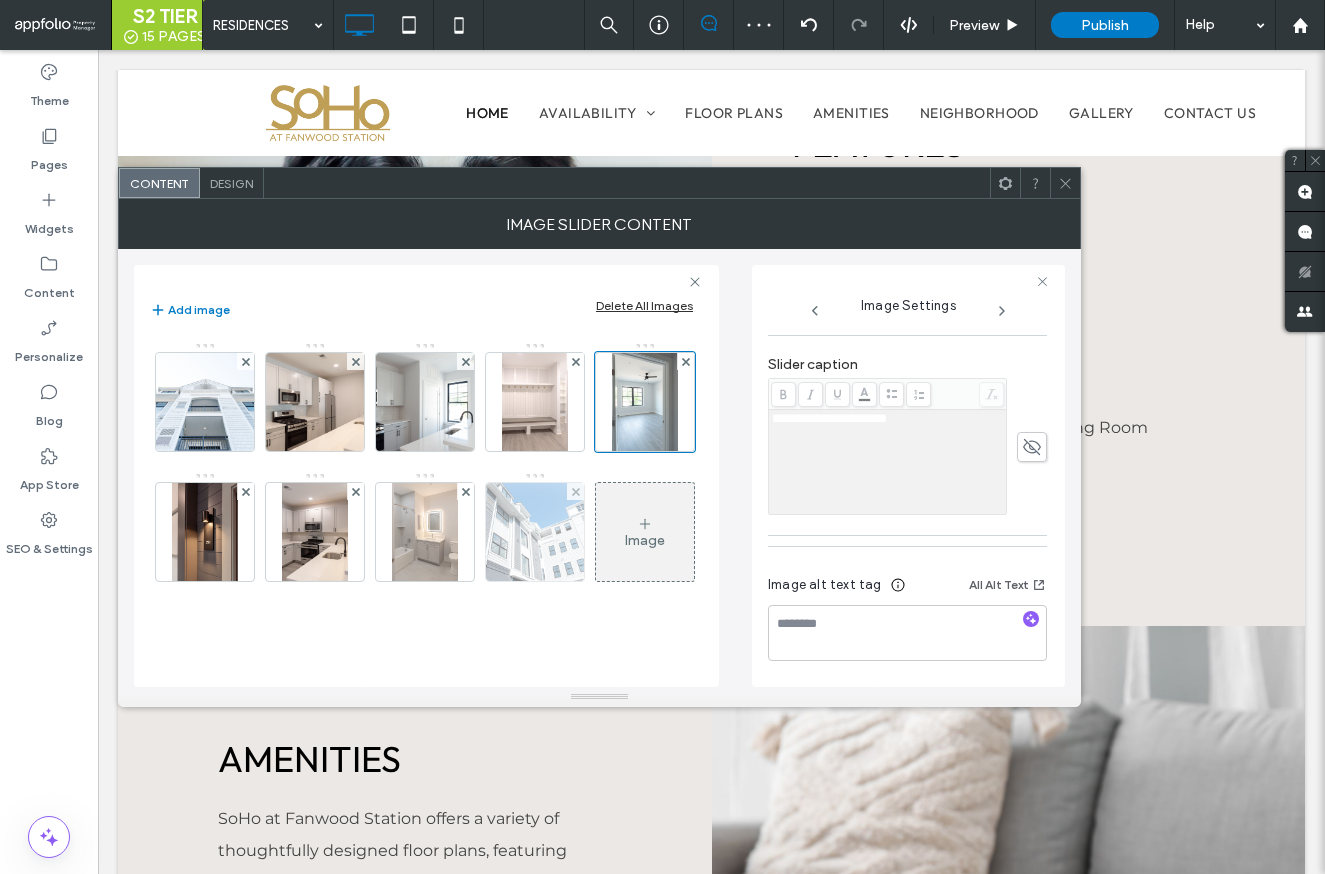 click at bounding box center [535, 532] 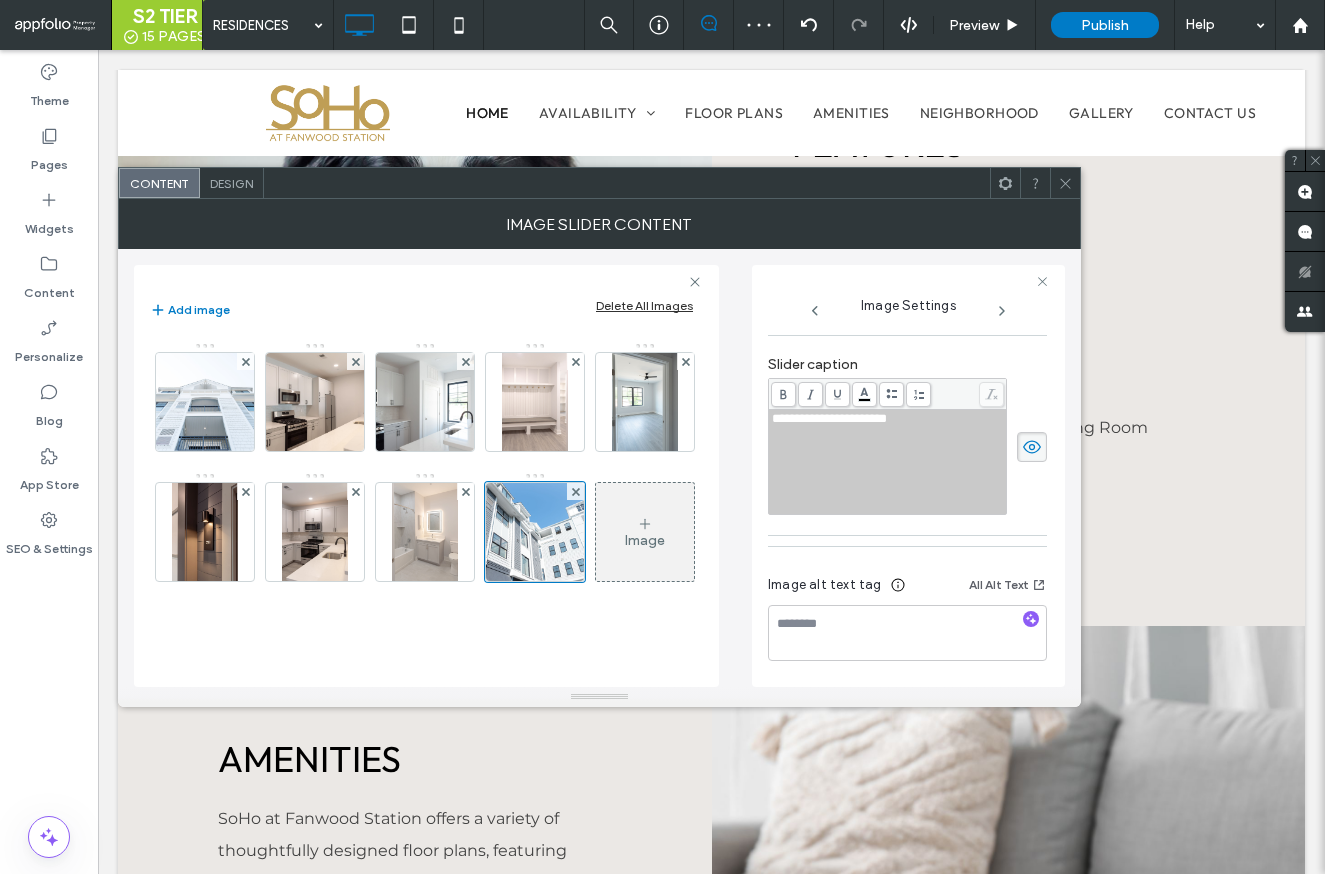 click 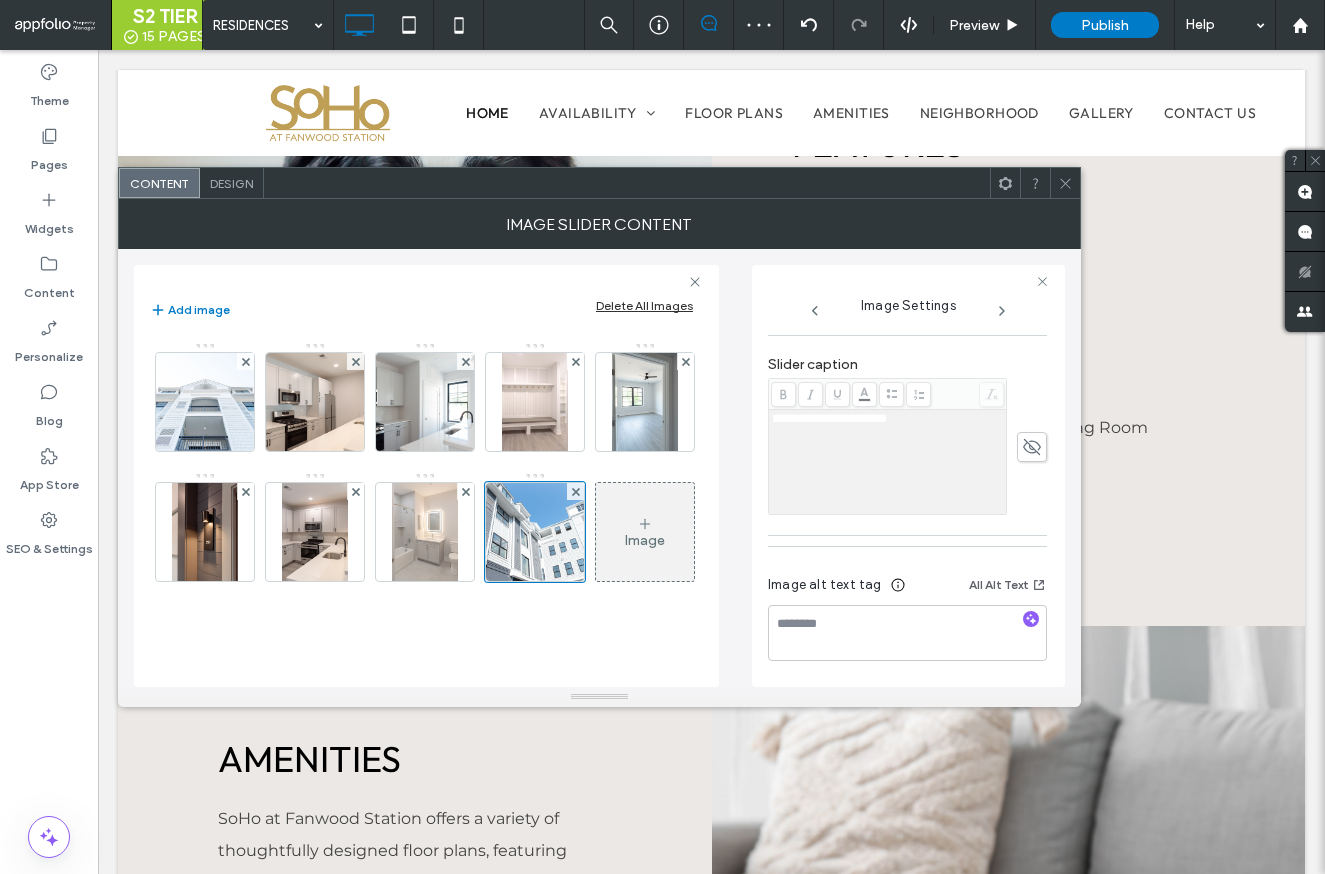 scroll, scrollTop: 67, scrollLeft: 0, axis: vertical 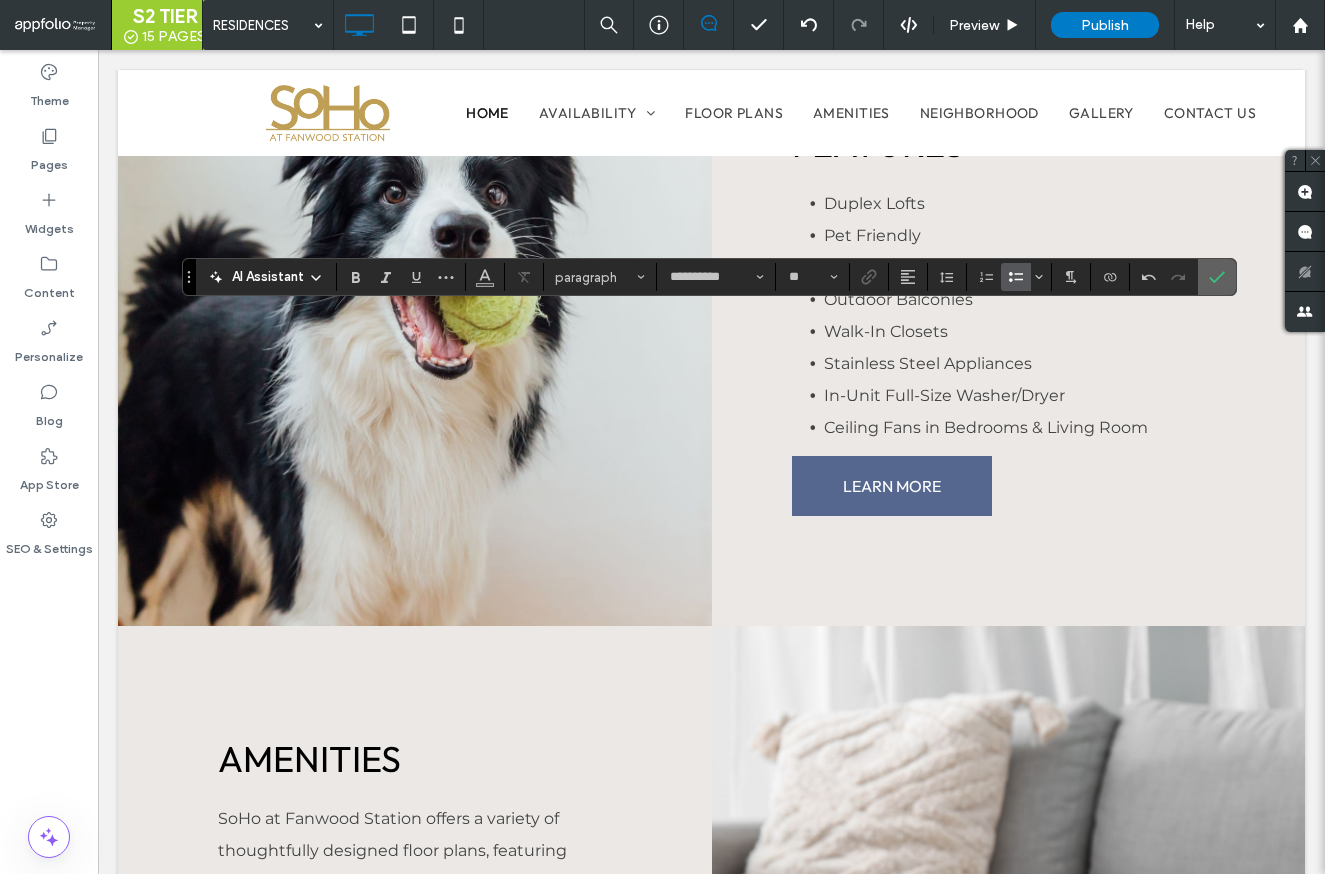 click 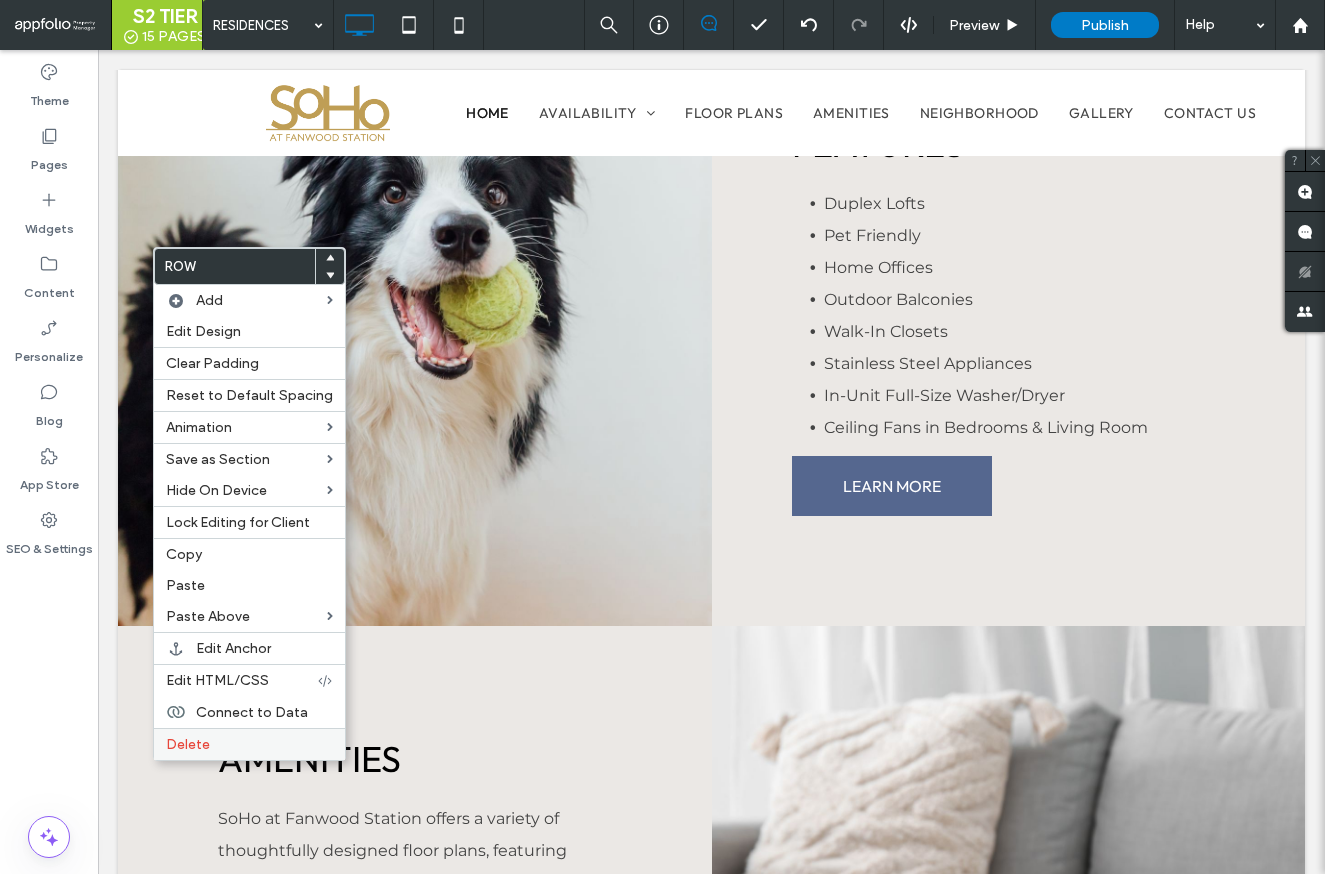 click on "Delete" at bounding box center (249, 744) 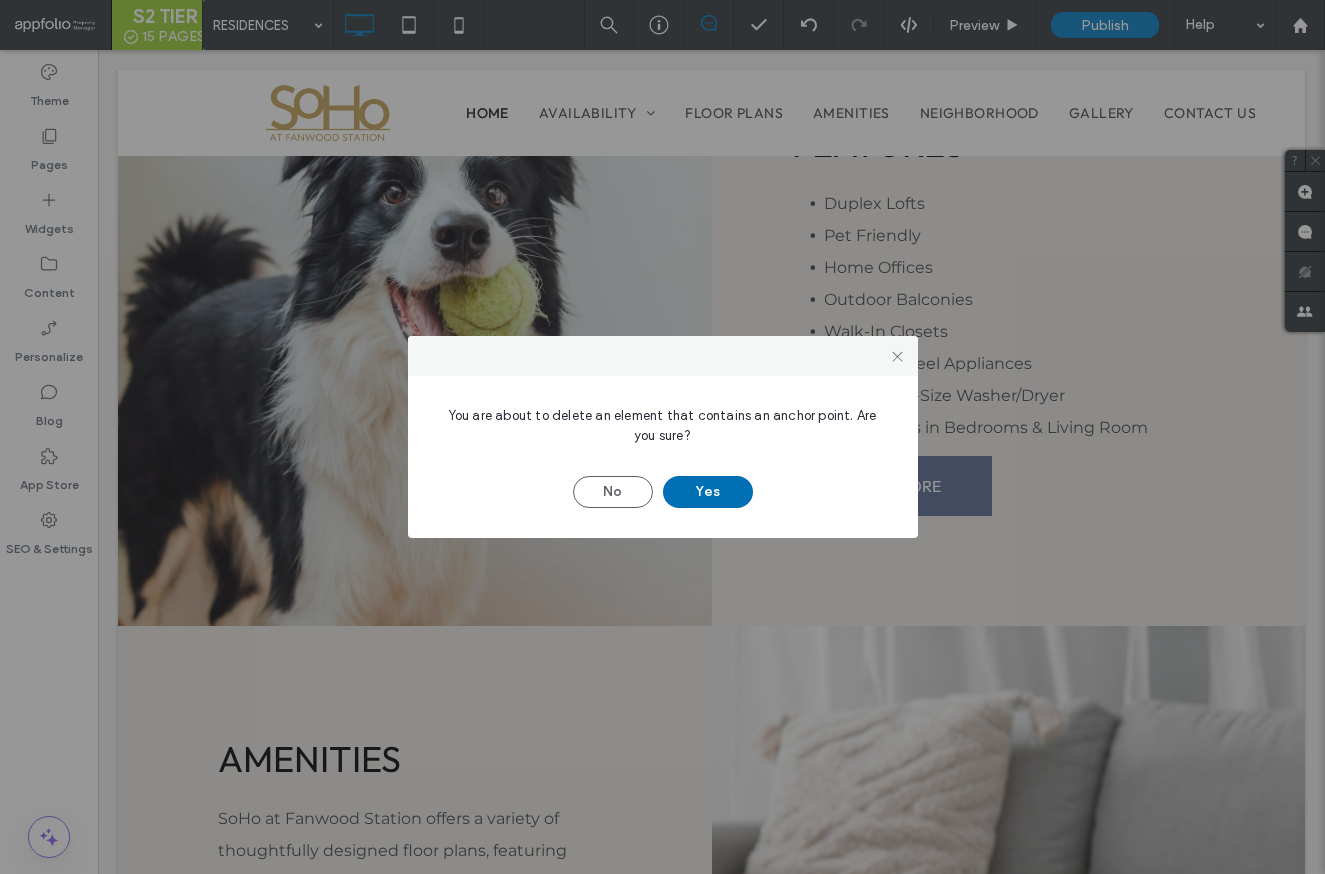 click on "Yes" at bounding box center [708, 492] 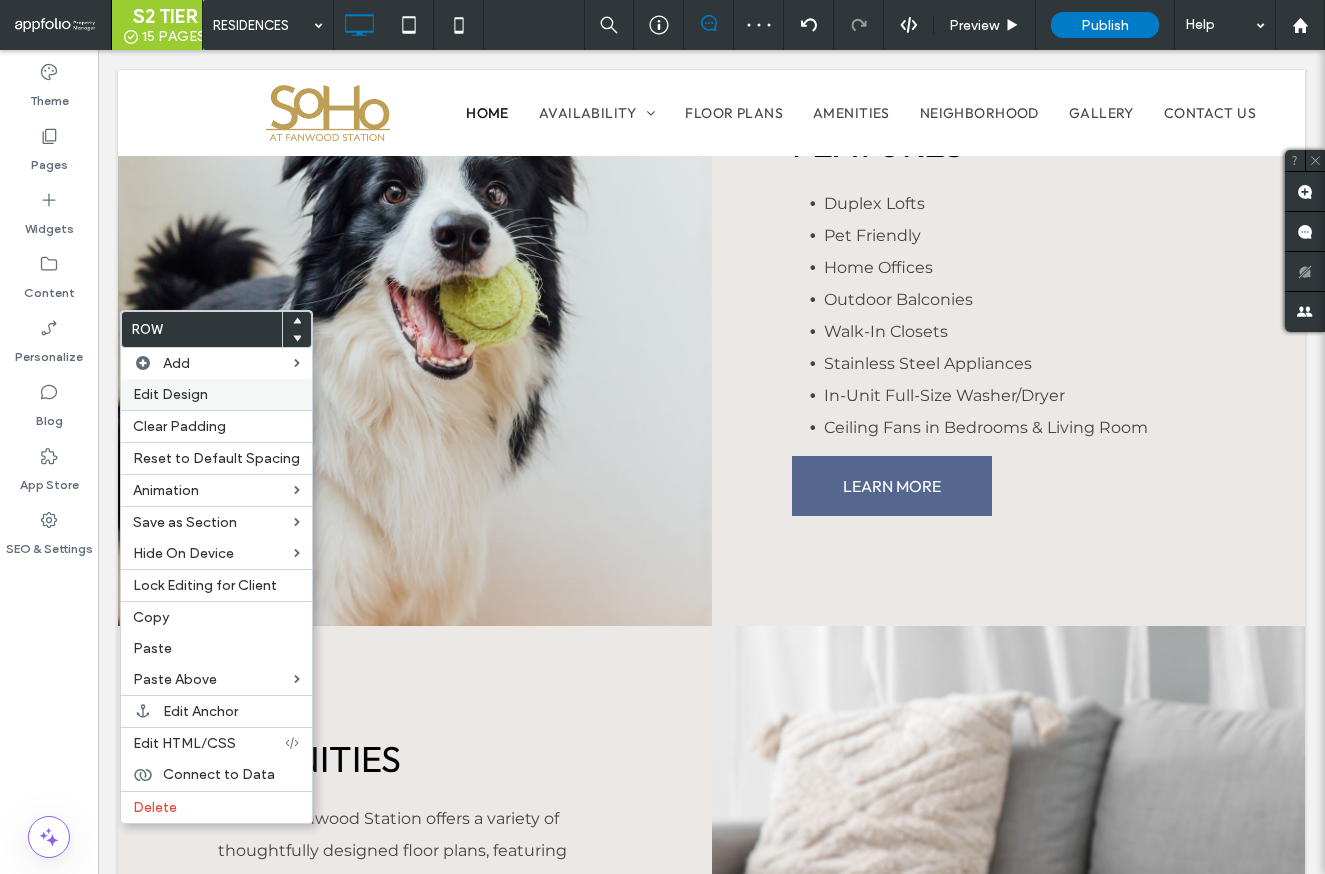 click on "Edit Design" at bounding box center (170, 394) 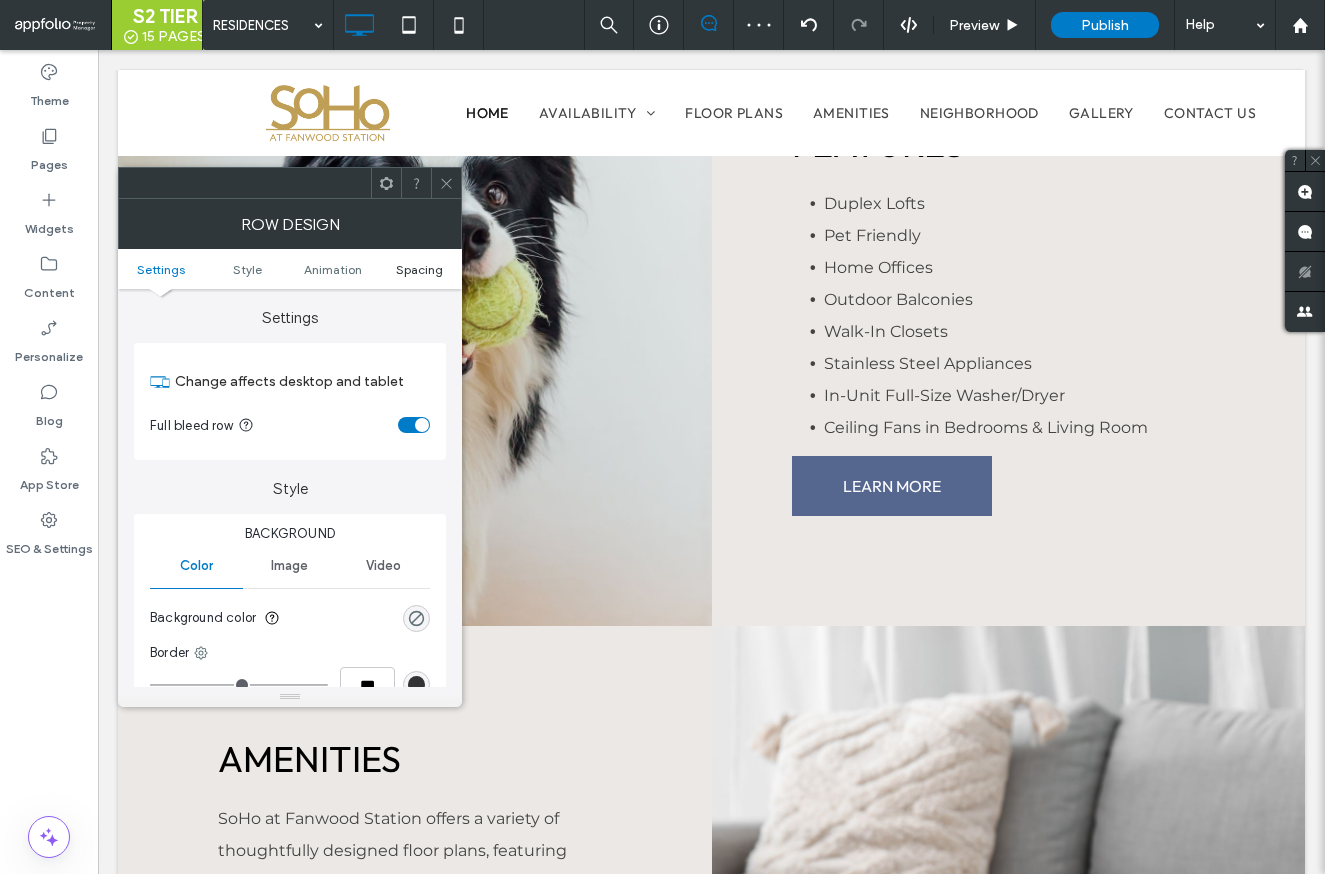 click on "Spacing" at bounding box center [419, 269] 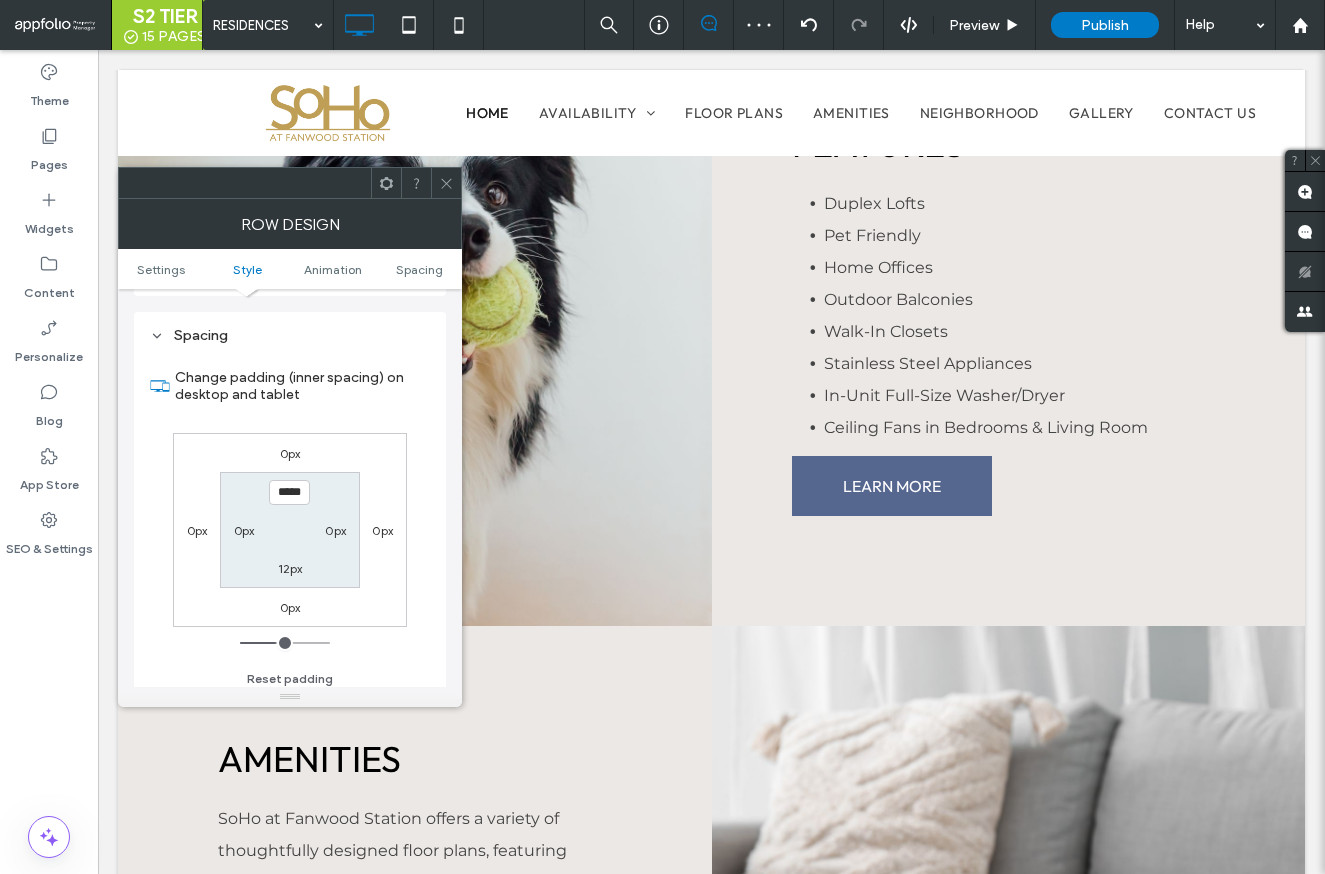 scroll, scrollTop: 565, scrollLeft: 0, axis: vertical 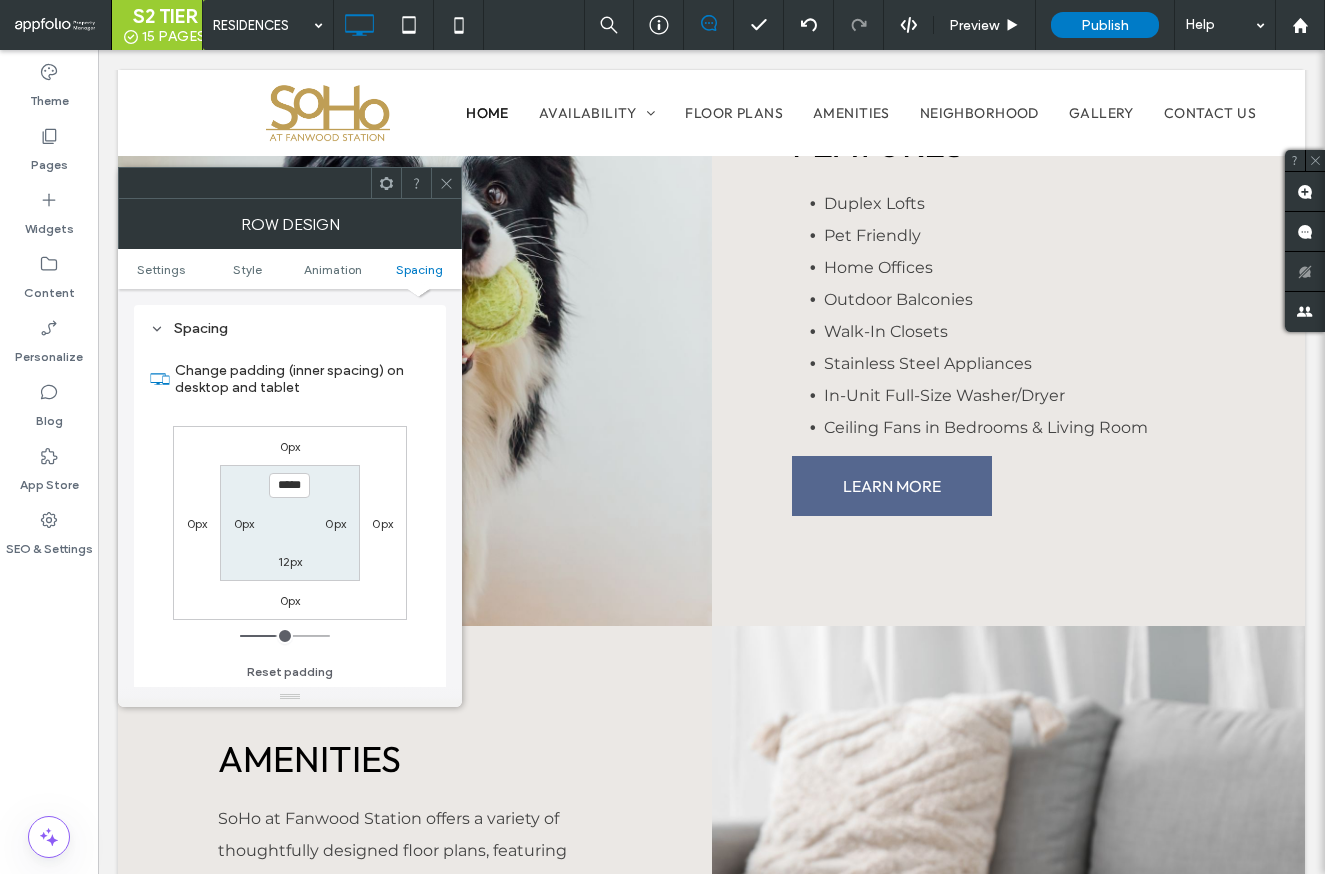 click on "0px" at bounding box center [244, 523] 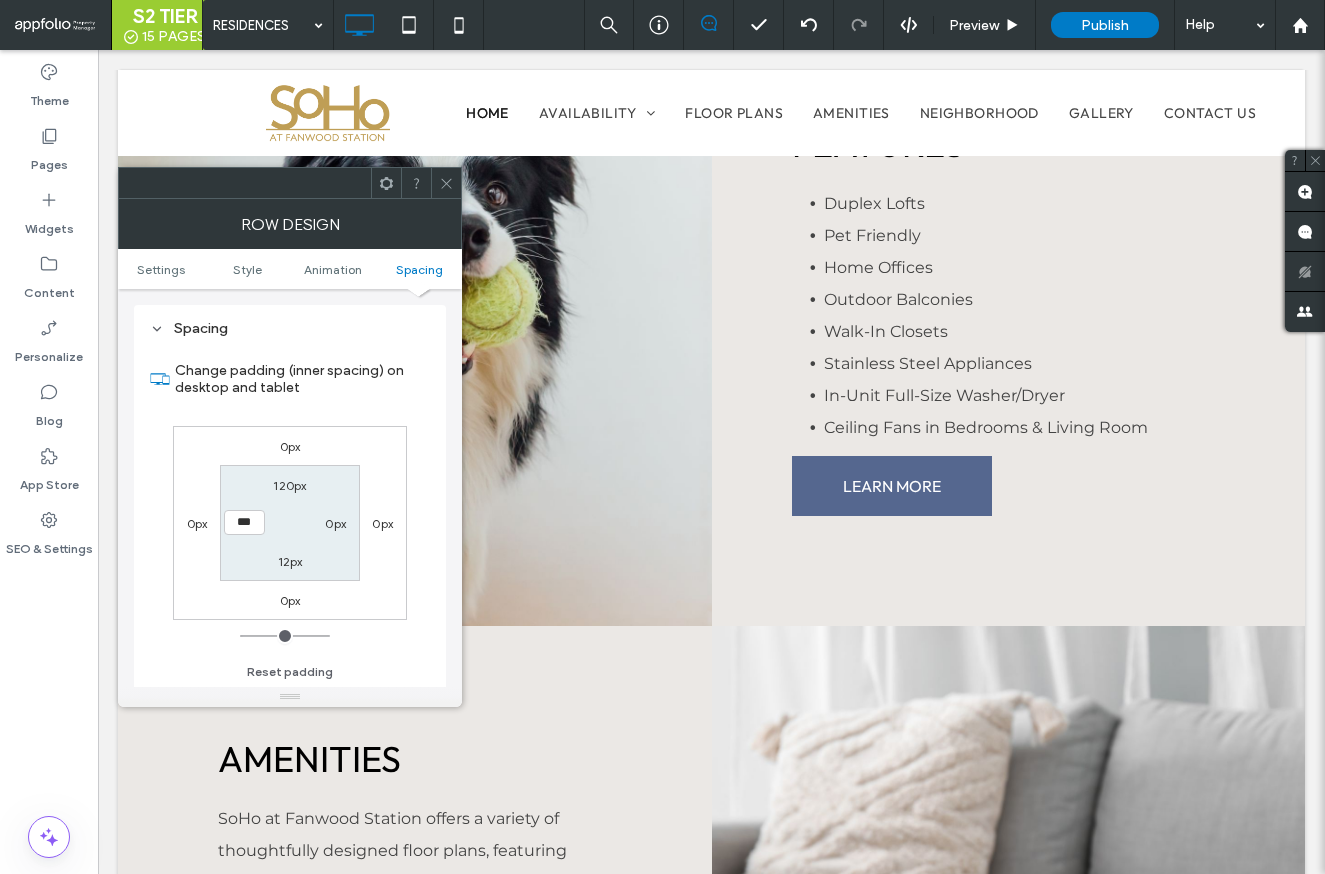 type on "***" 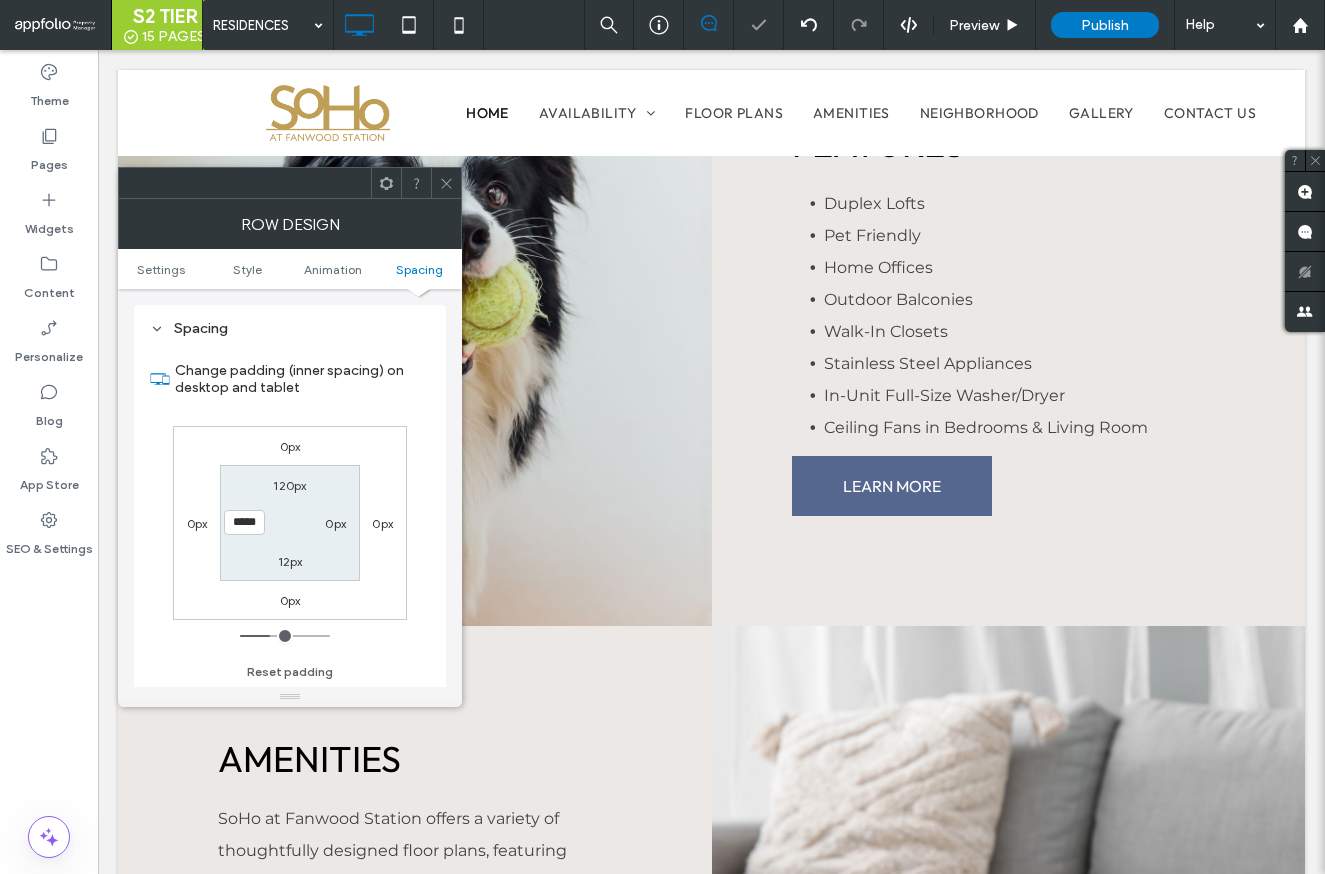 click on "0px" at bounding box center [335, 523] 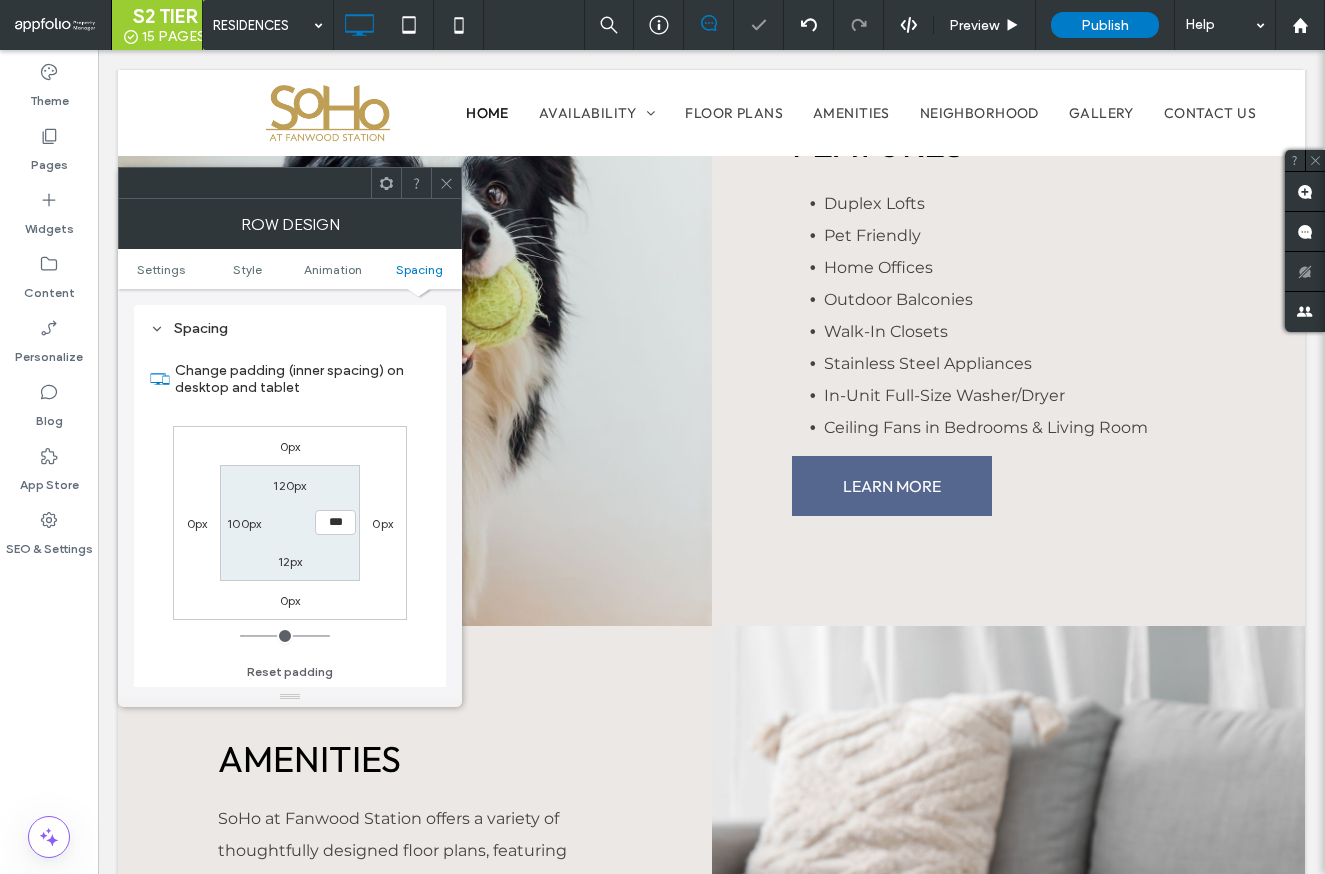 type on "***" 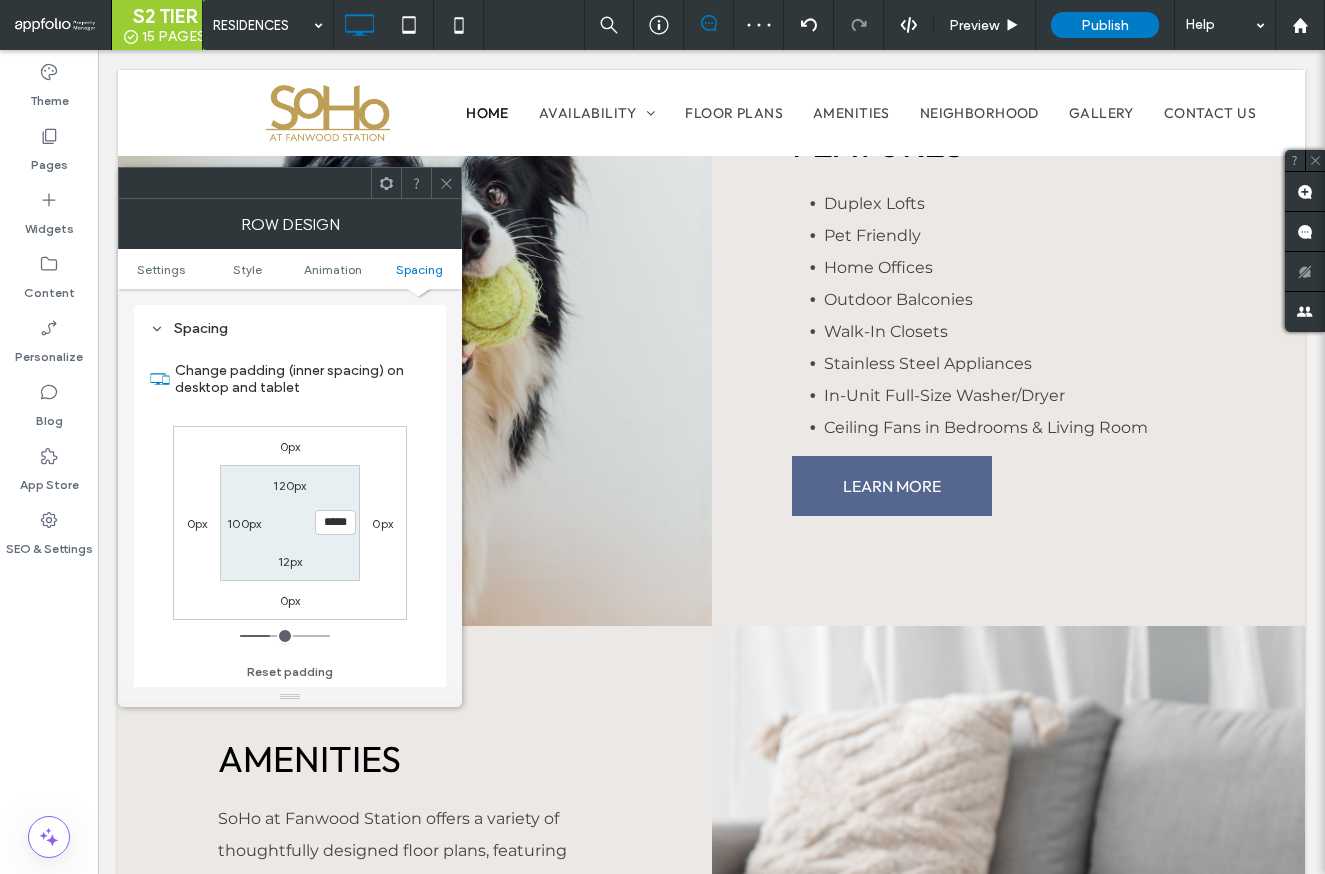 click at bounding box center [446, 183] 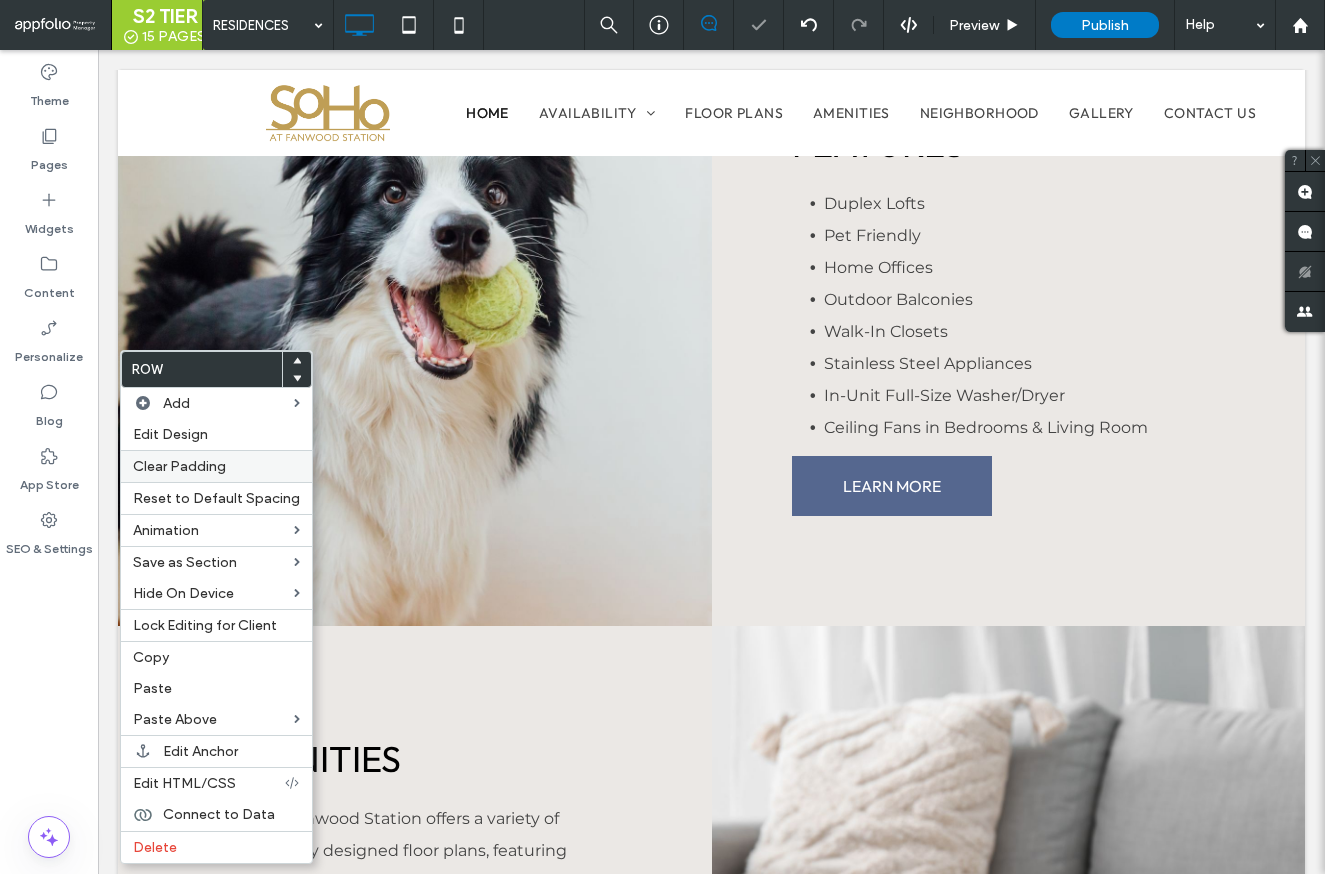 click on "Clear Padding" at bounding box center [179, 466] 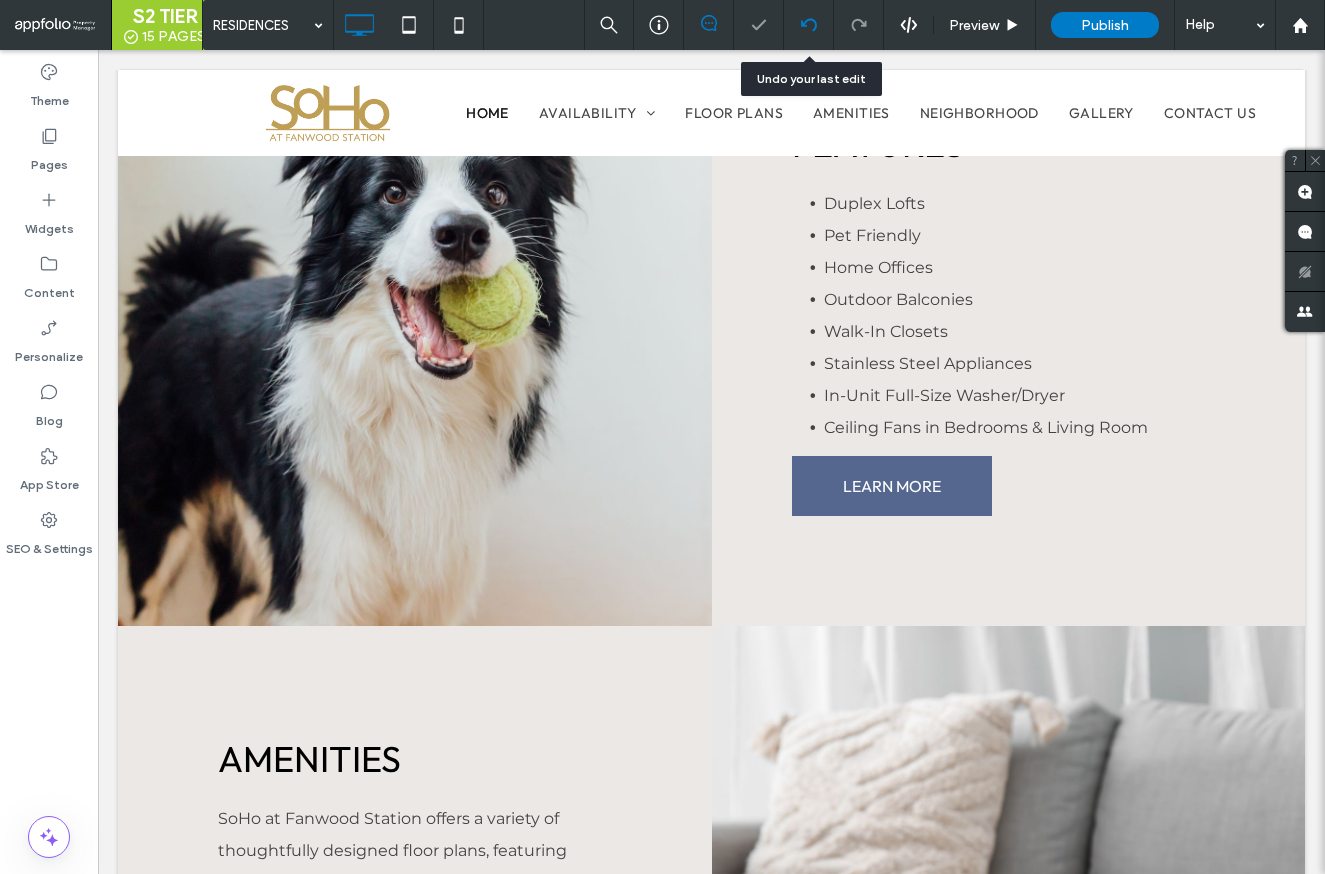 click at bounding box center [809, 25] 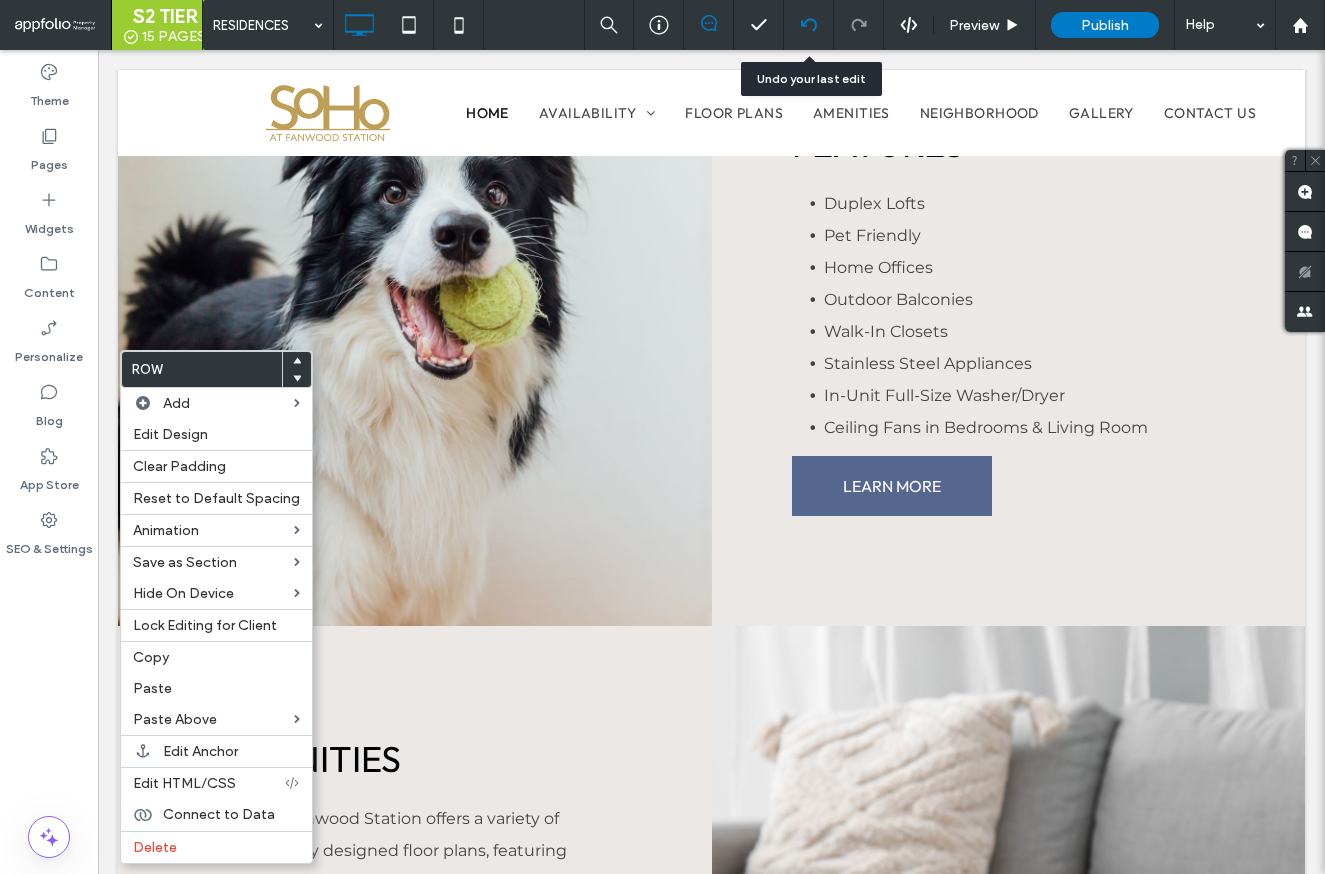 click at bounding box center (809, 25) 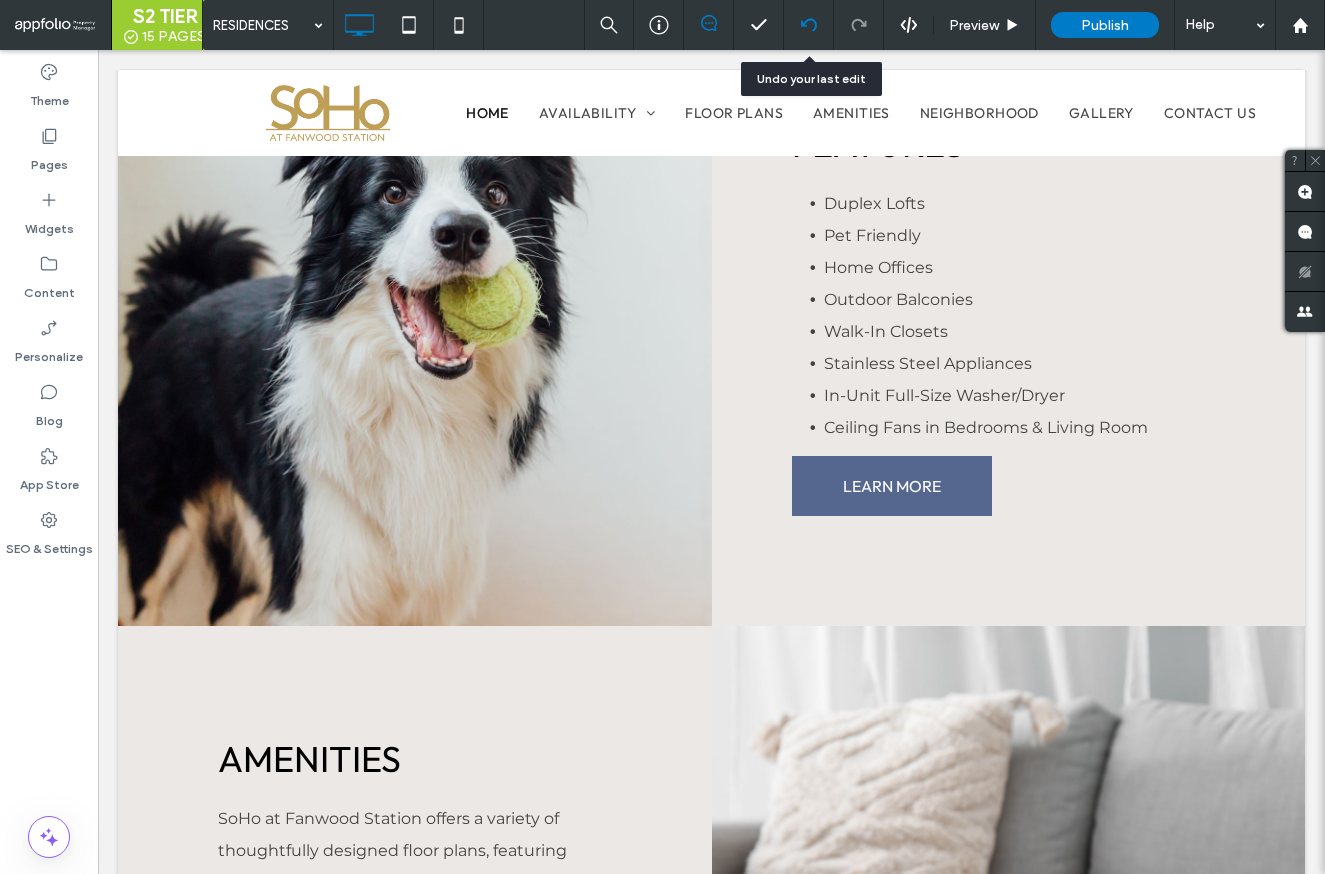 click 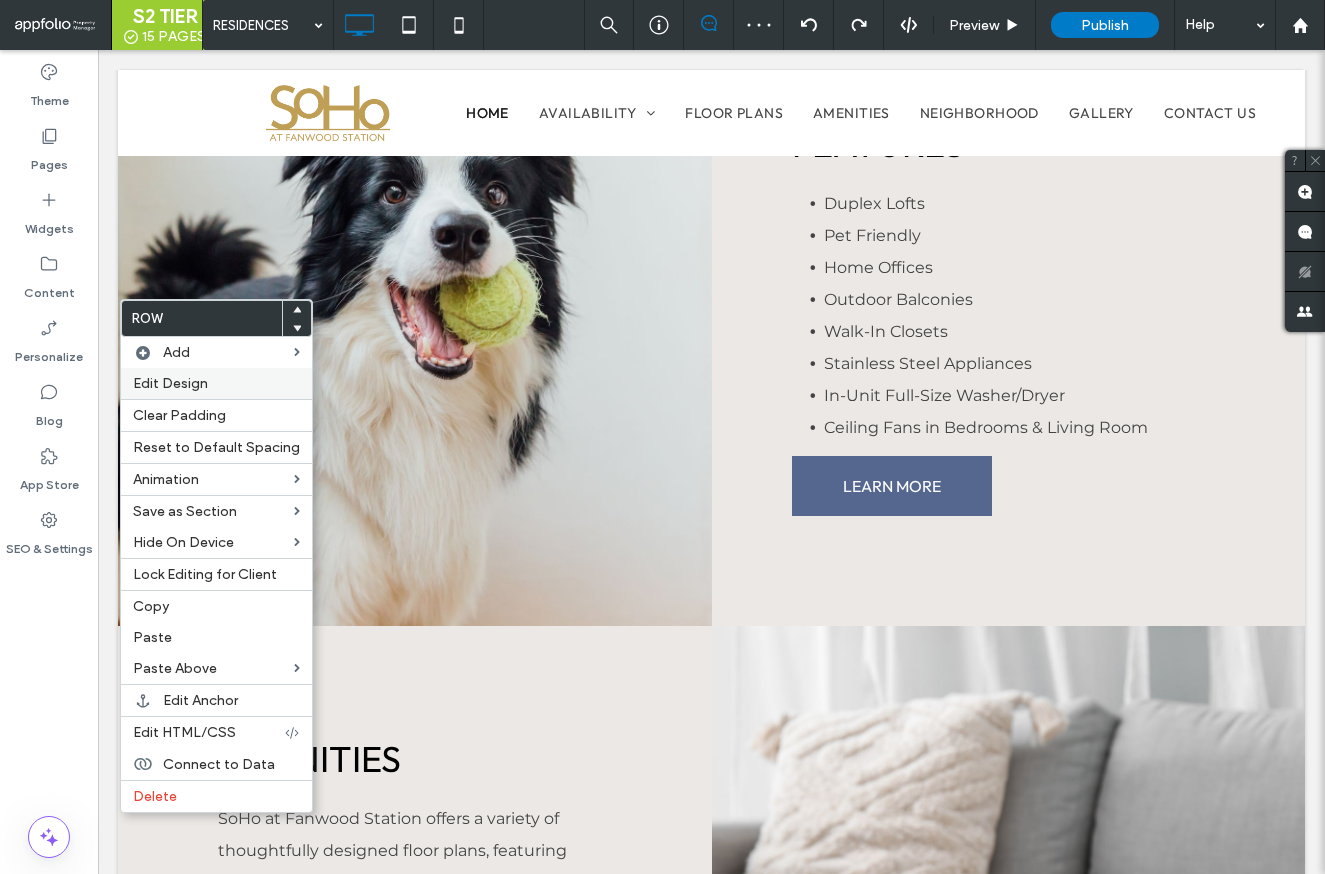 click on "Edit Design" at bounding box center [170, 383] 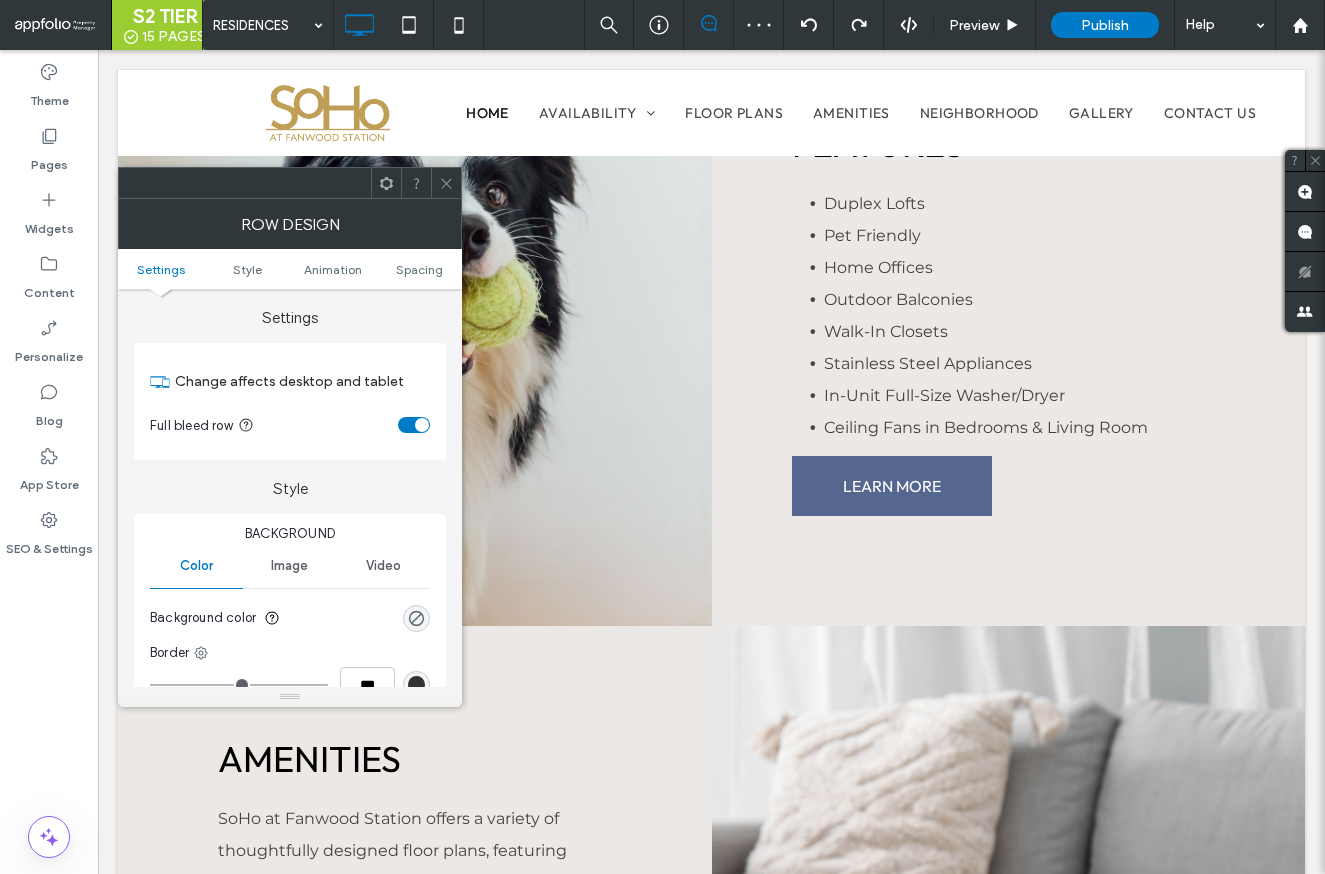 click on "Settings Style Animation Spacing" at bounding box center (290, 269) 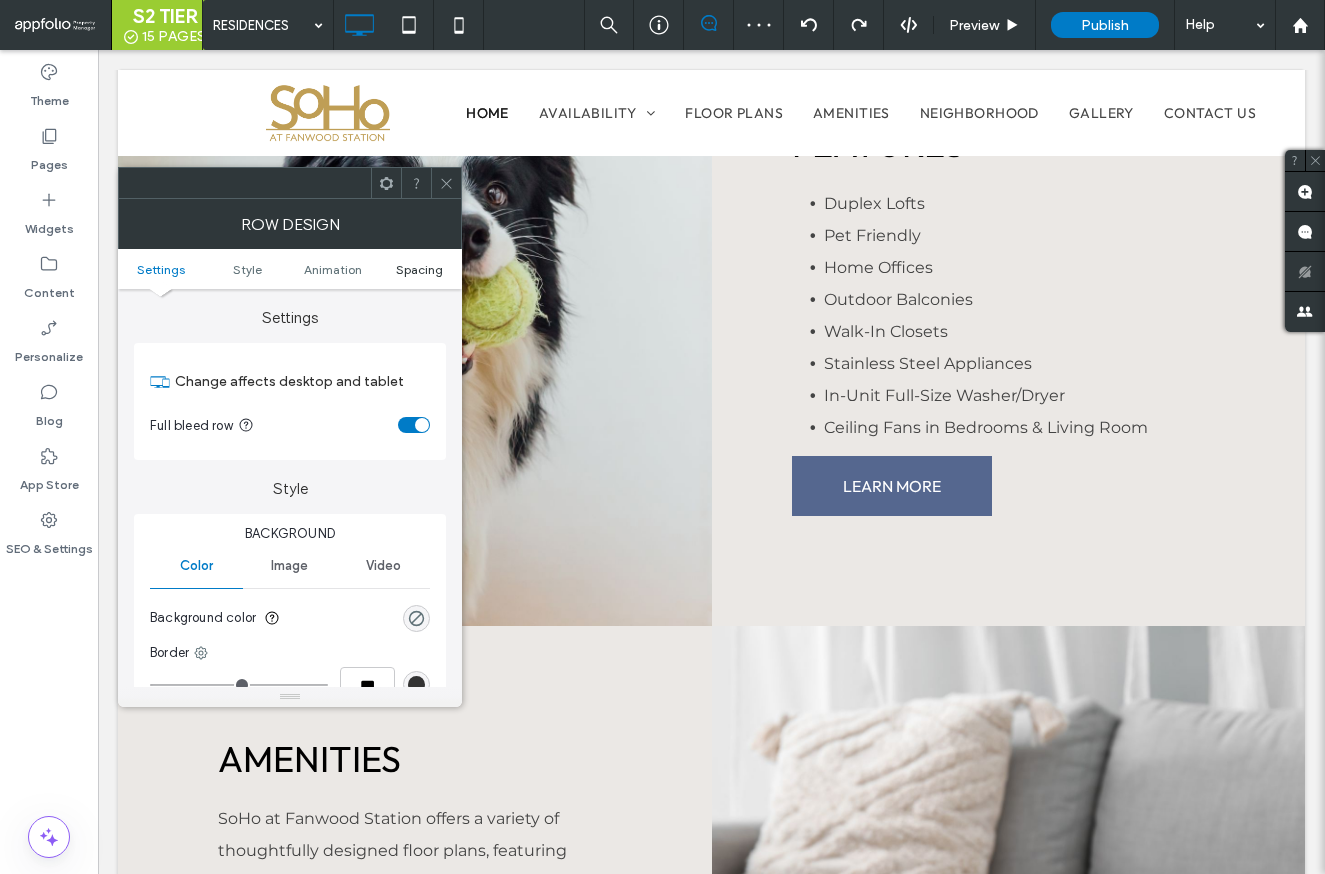 click on "Spacing" at bounding box center (419, 269) 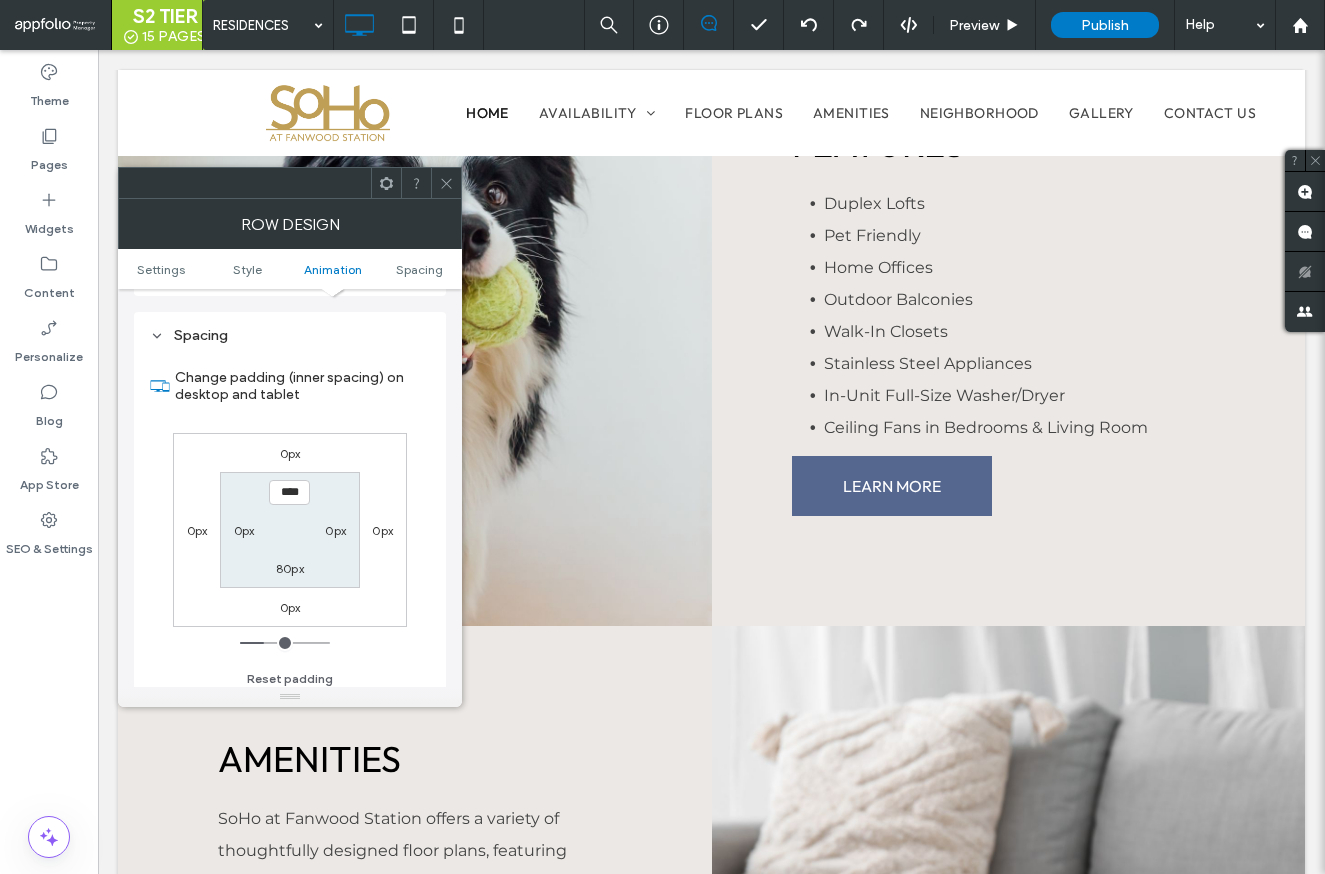 scroll, scrollTop: 565, scrollLeft: 0, axis: vertical 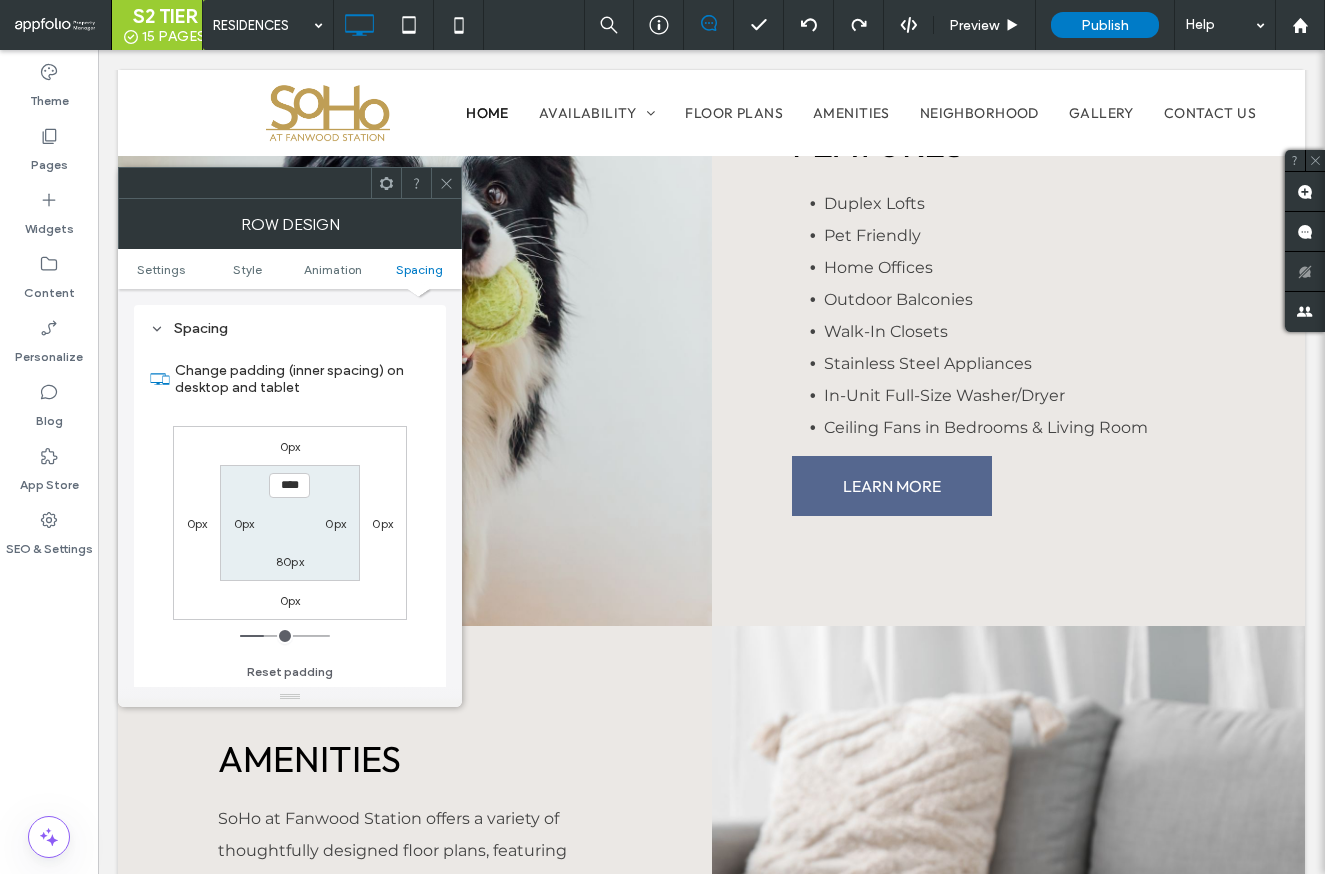 click on "0px" at bounding box center (244, 523) 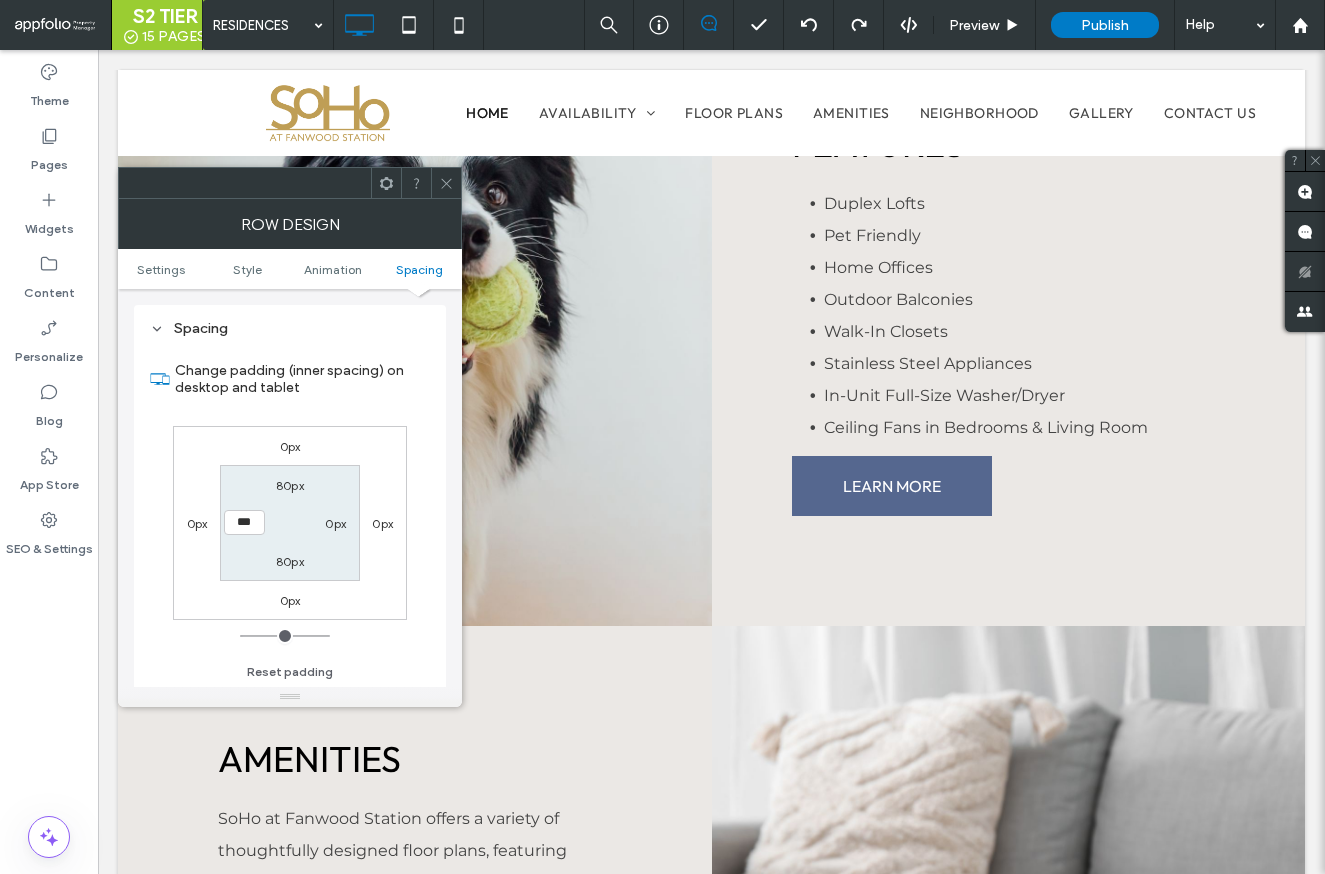 type on "***" 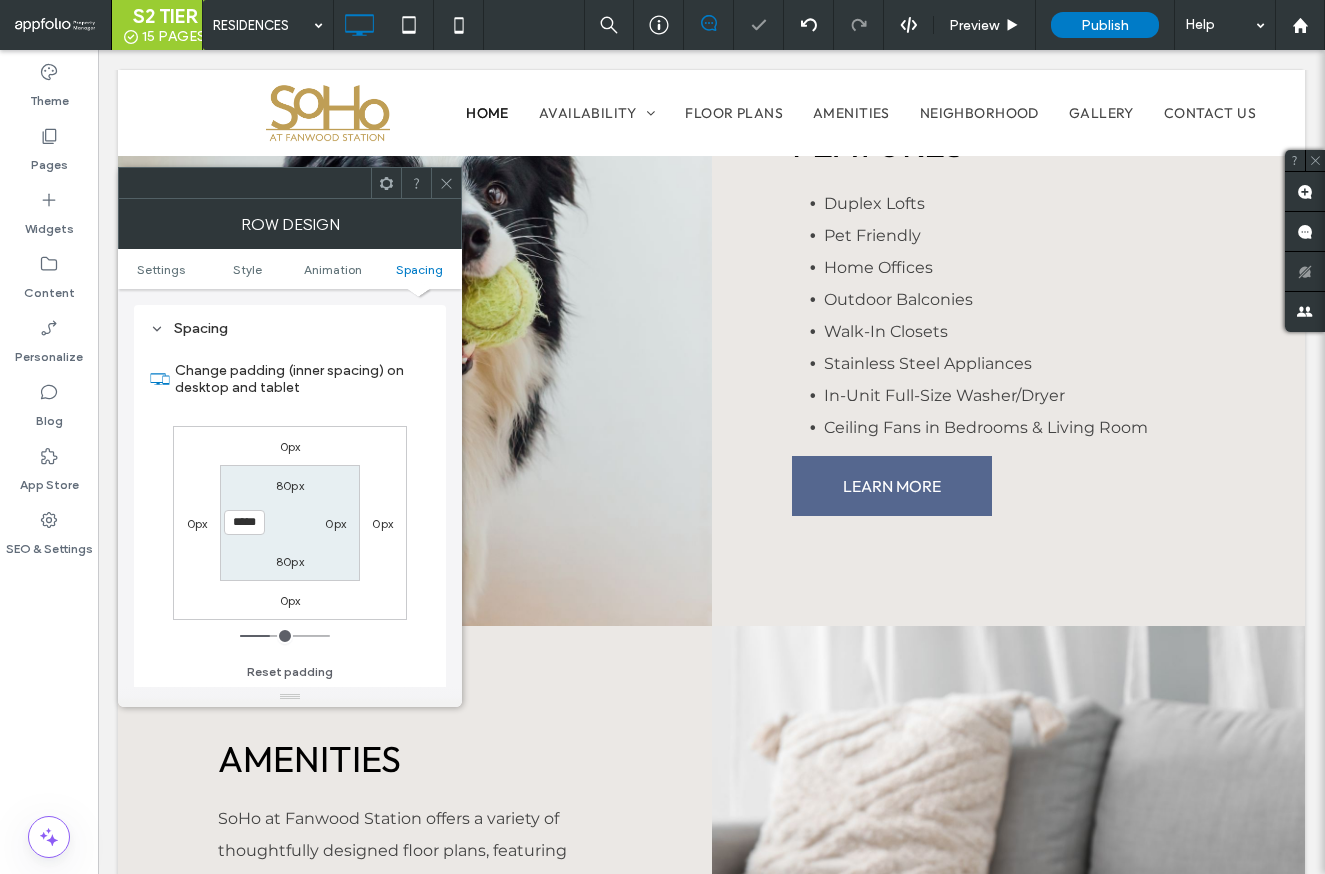 click on "0px" at bounding box center [335, 523] 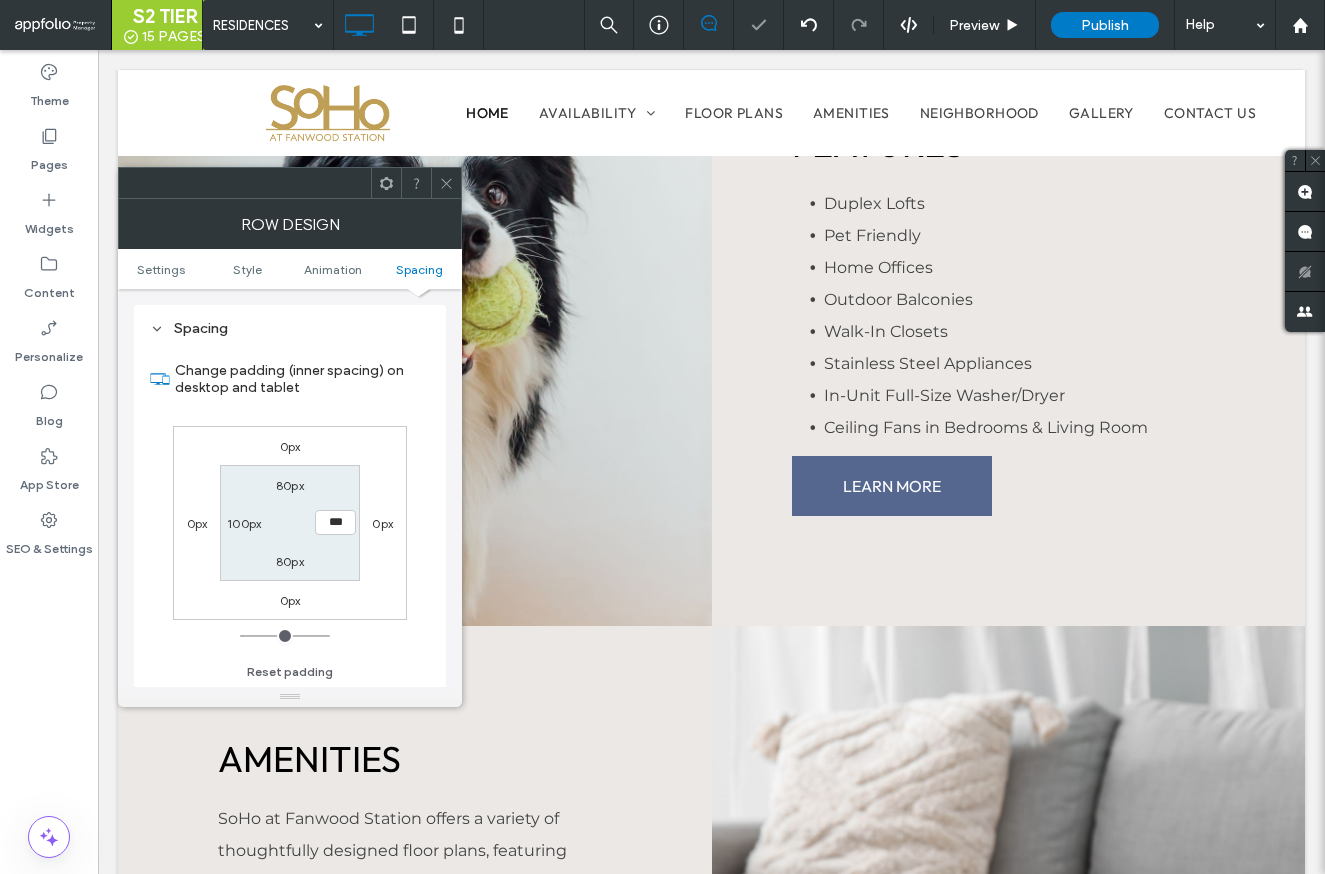 type on "***" 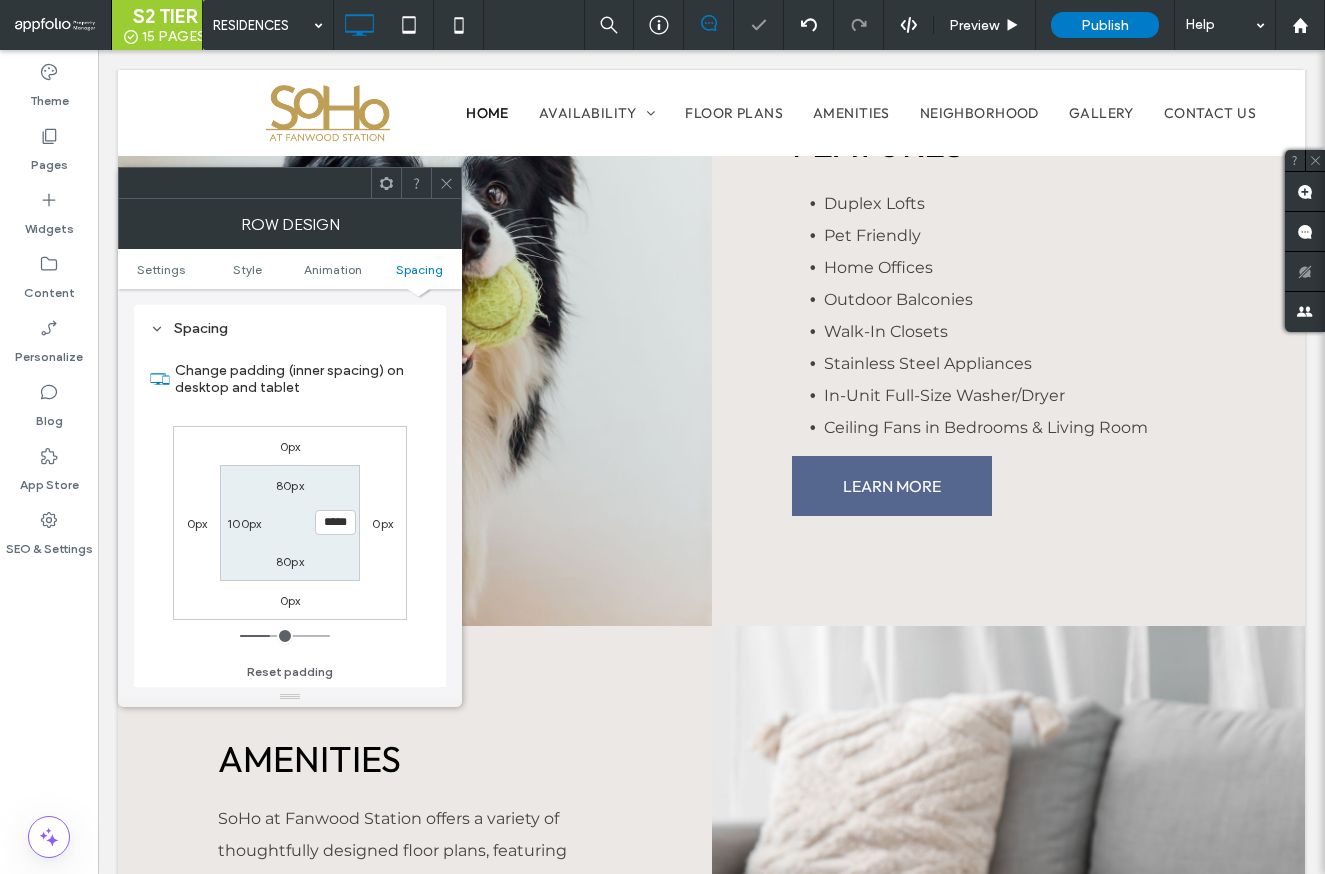 click at bounding box center (446, 183) 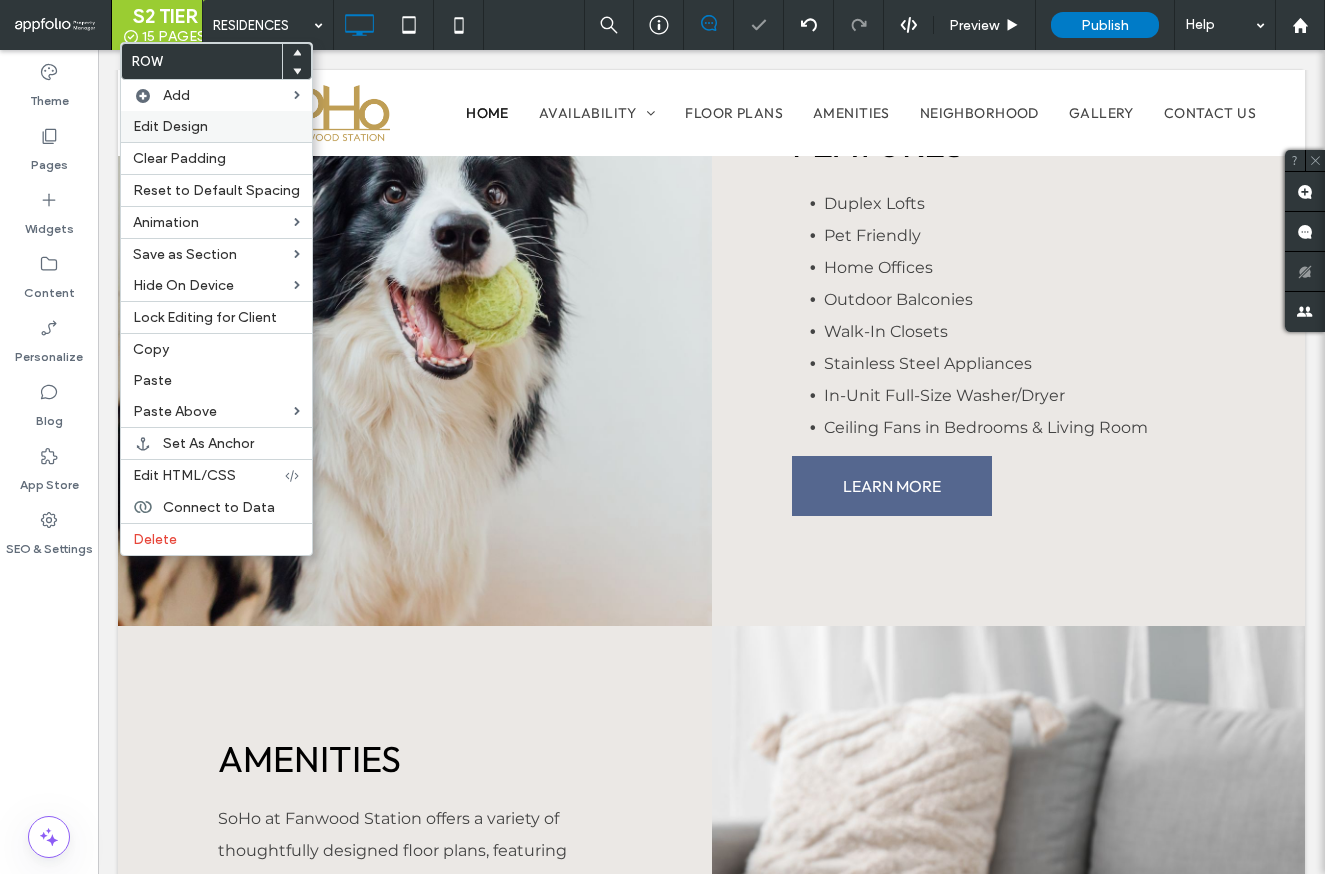 click on "Edit Design" at bounding box center [216, 126] 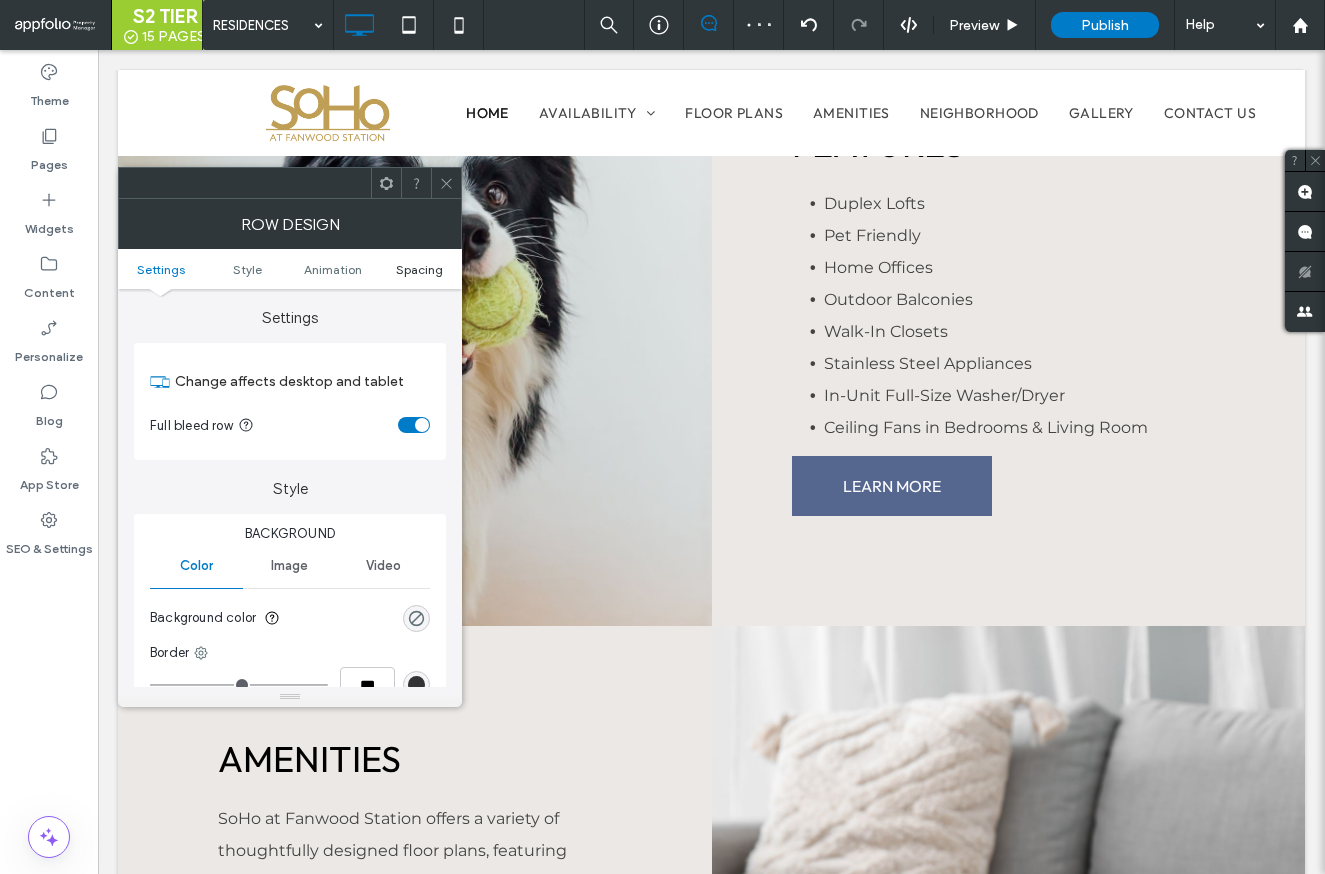click on "Spacing" at bounding box center [419, 269] 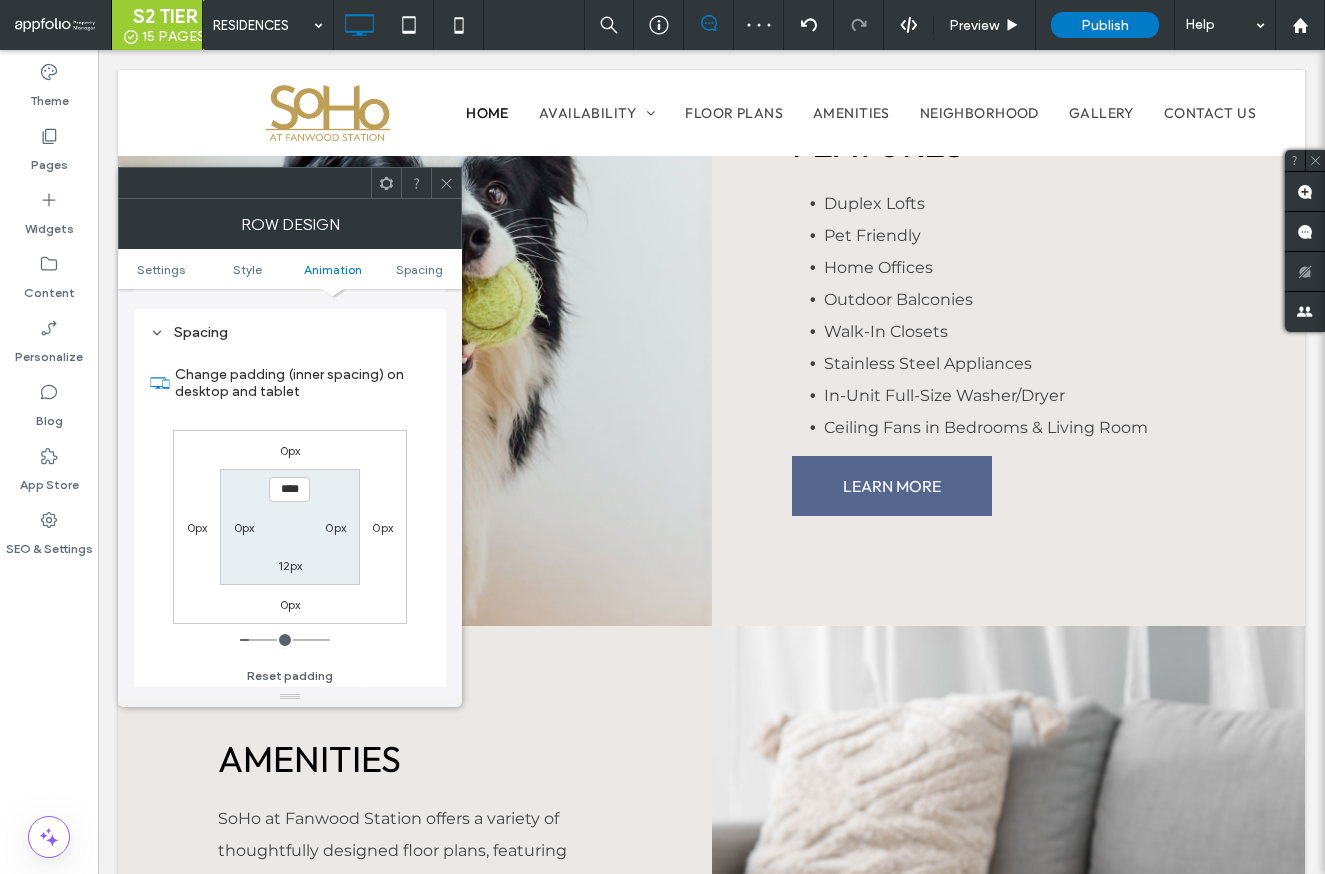 scroll, scrollTop: 565, scrollLeft: 0, axis: vertical 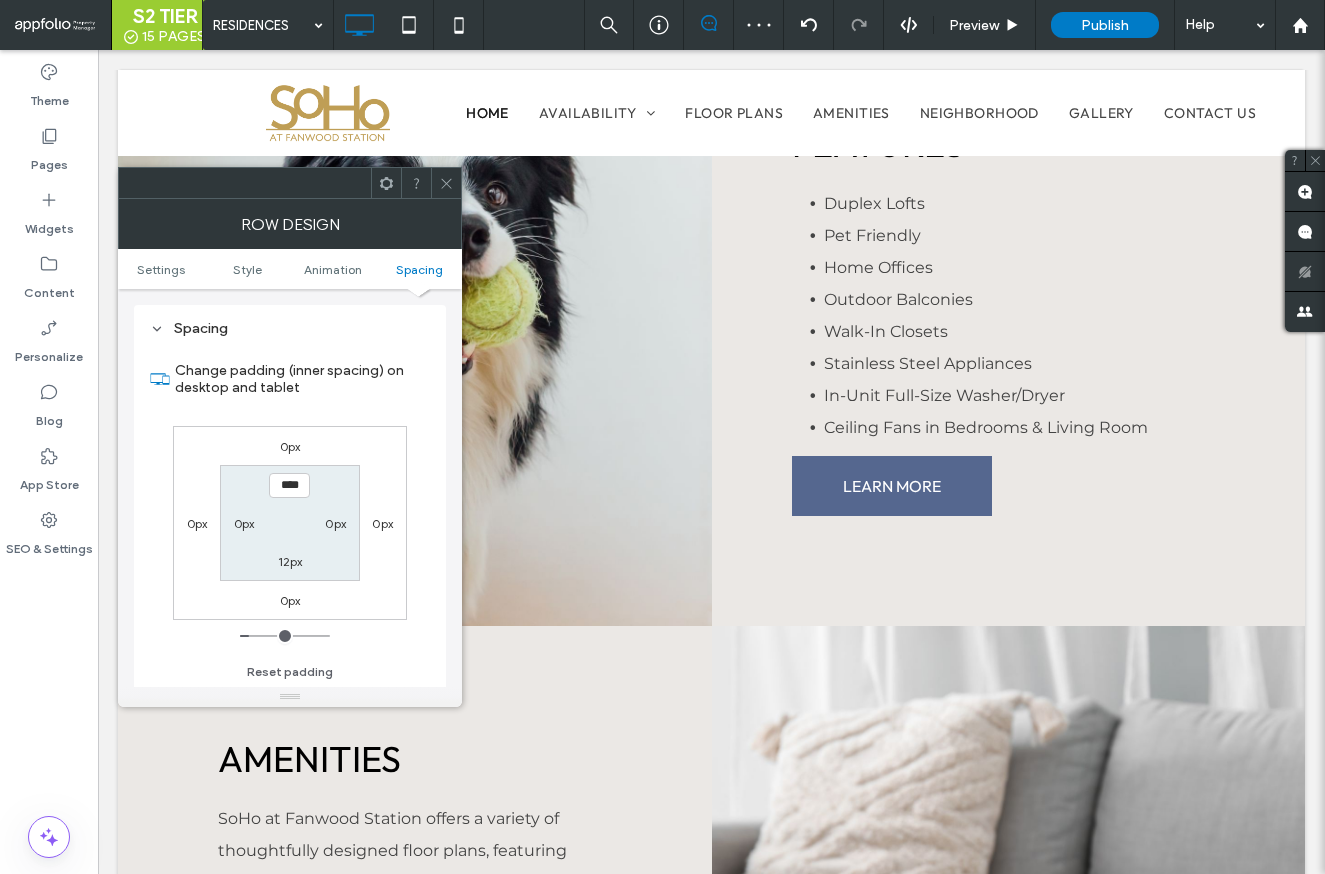 click on "0px" at bounding box center [244, 523] 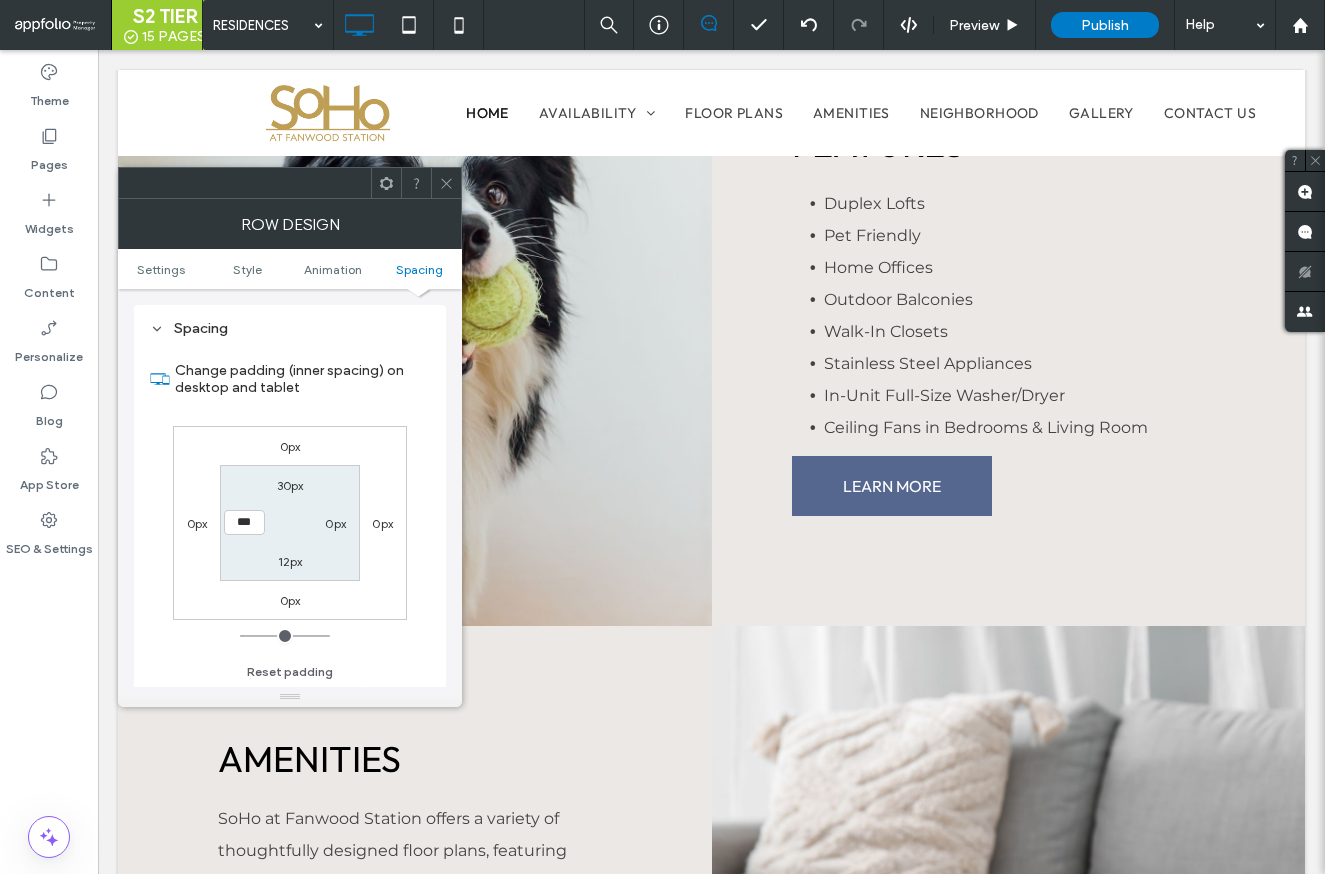 type on "***" 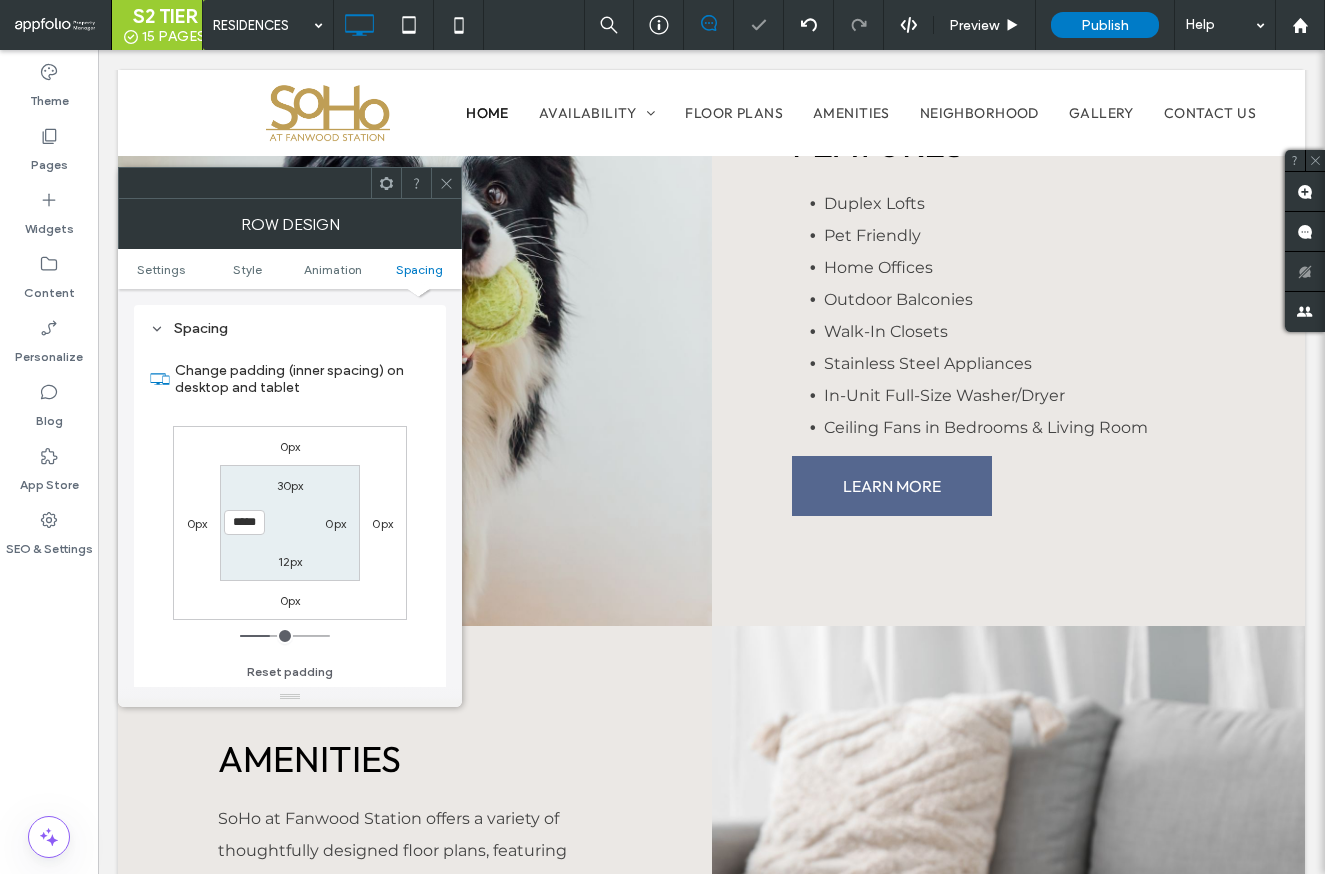 click on "0px" at bounding box center (335, 523) 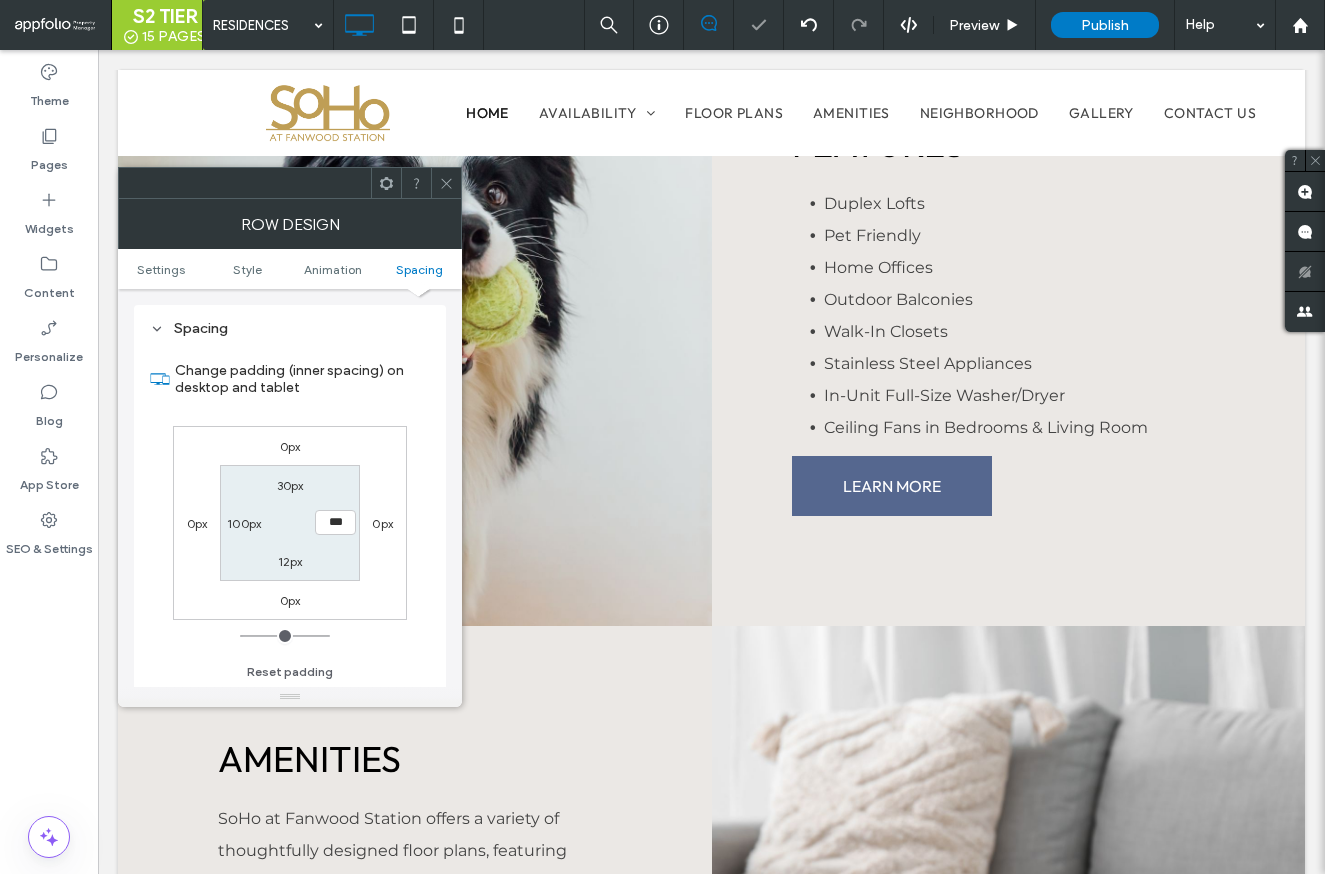 type on "***" 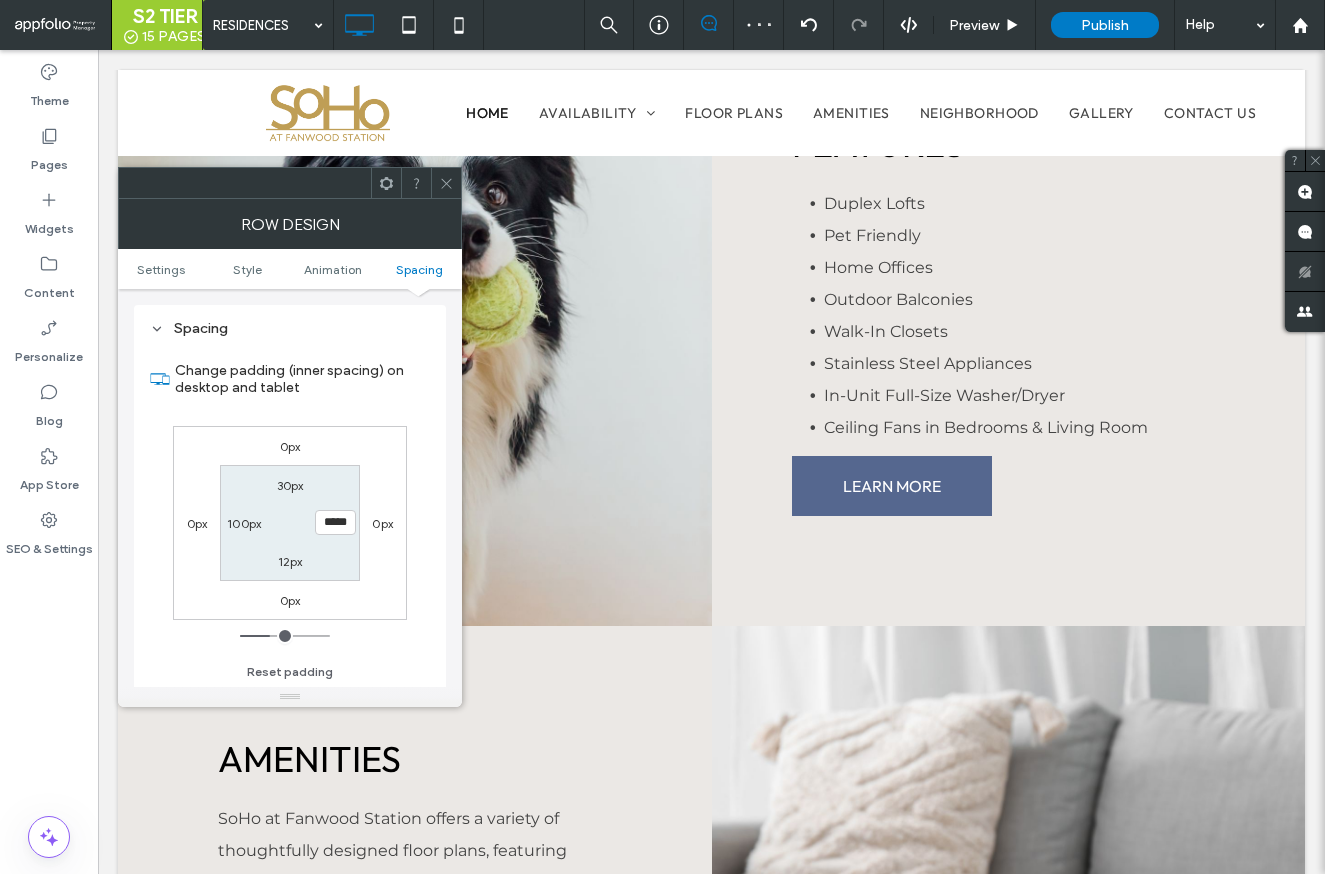 click 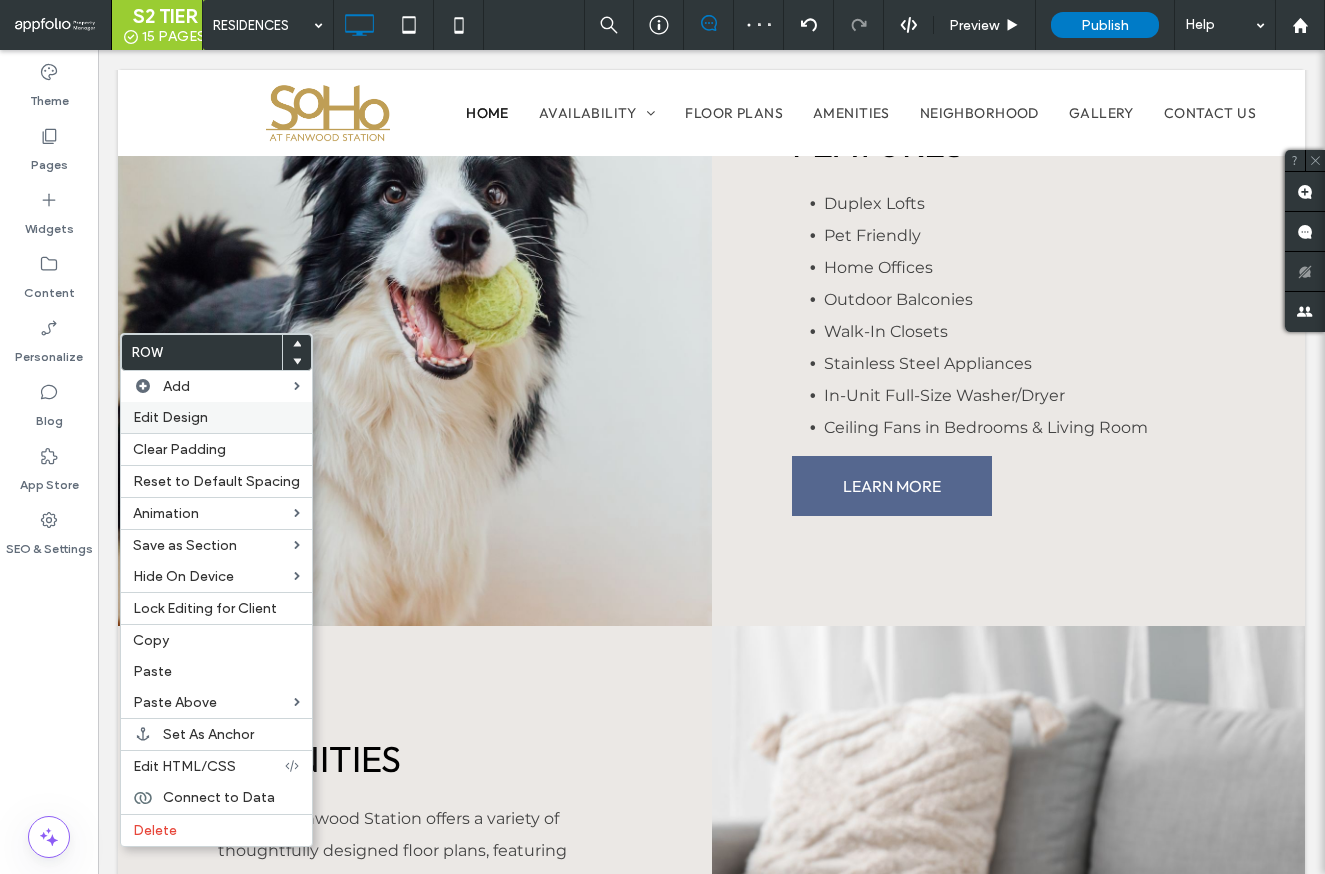 click on "Edit Design" at bounding box center [170, 417] 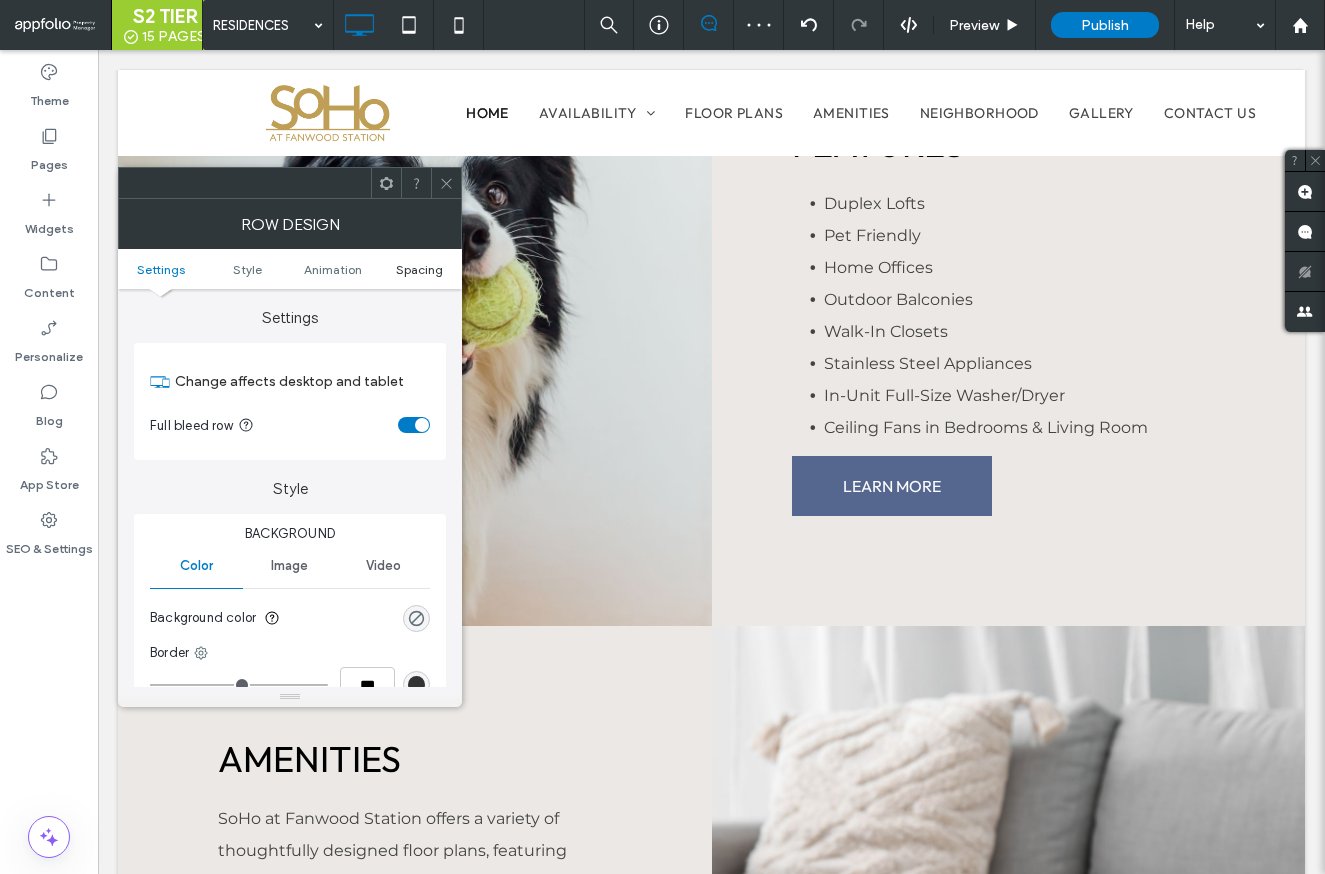click on "Spacing" at bounding box center [419, 269] 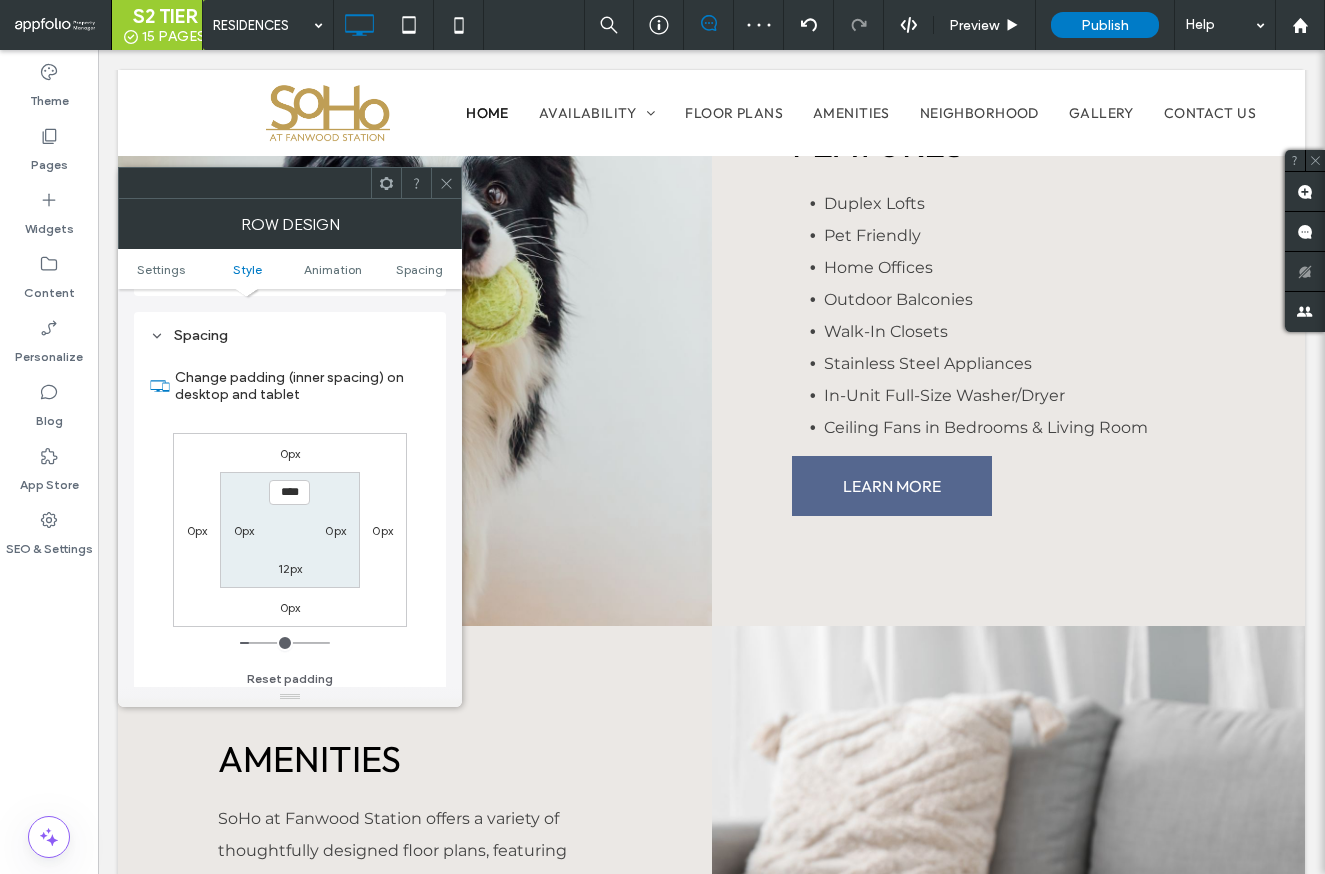 scroll, scrollTop: 565, scrollLeft: 0, axis: vertical 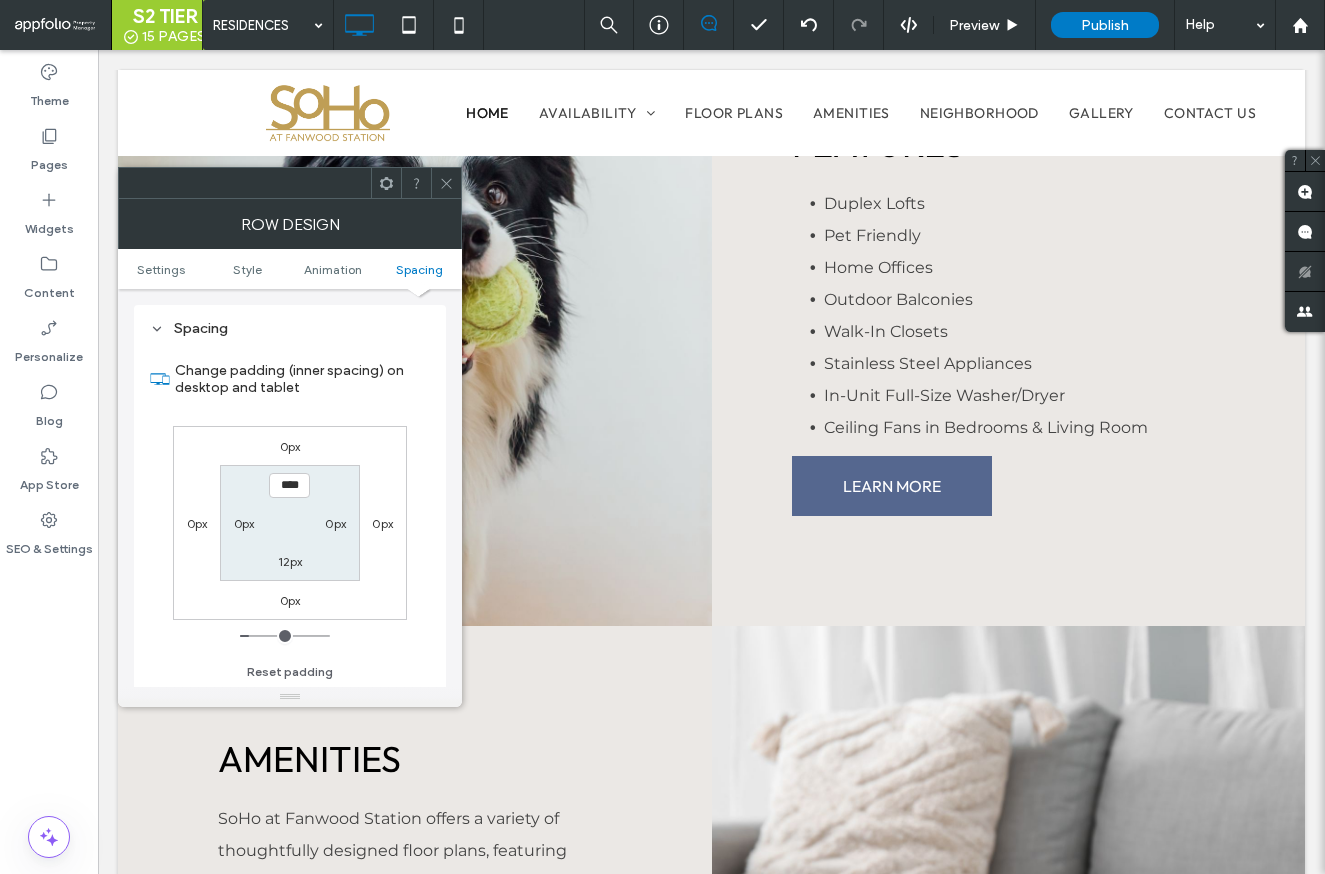 click on "0px" at bounding box center [244, 523] 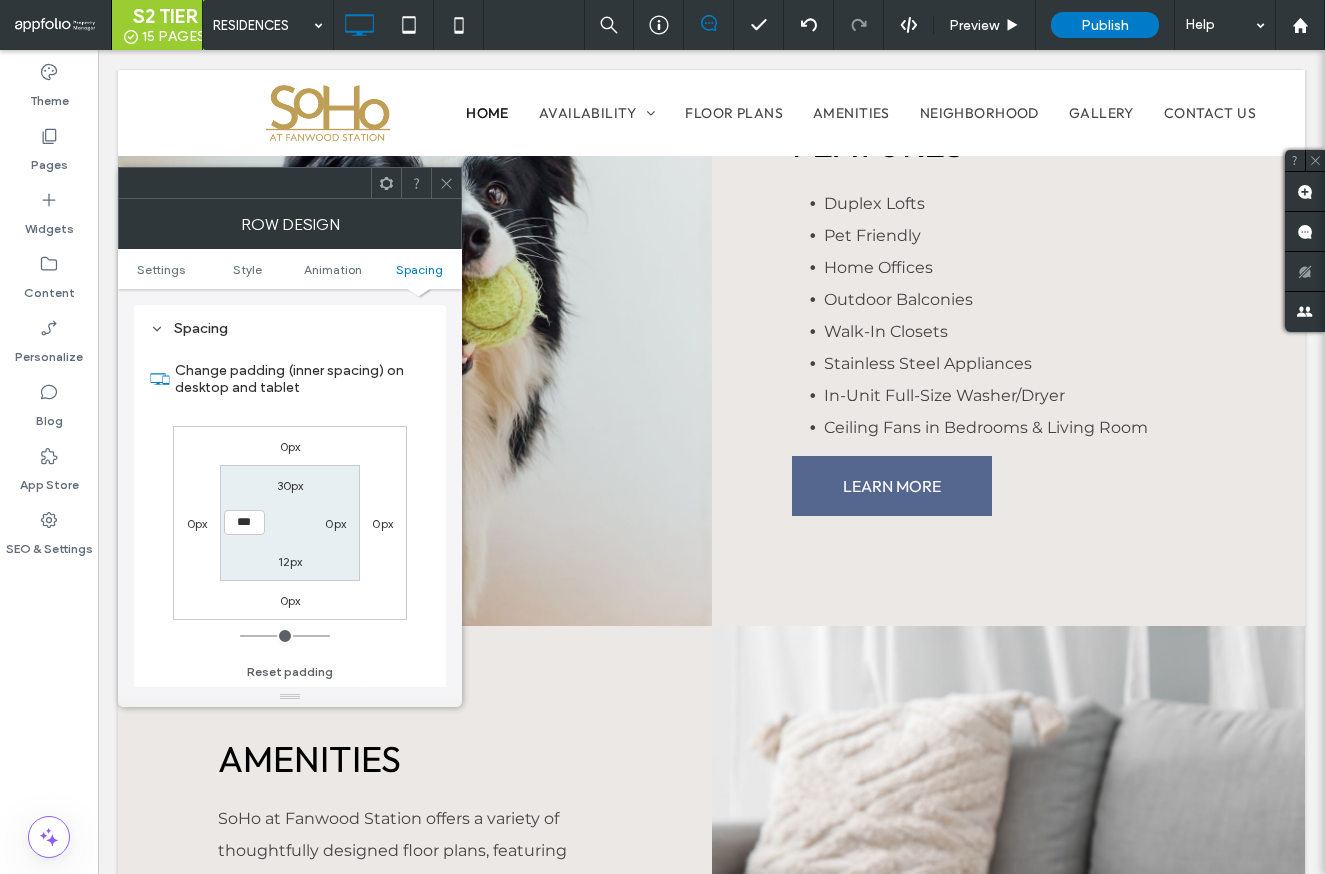 type on "***" 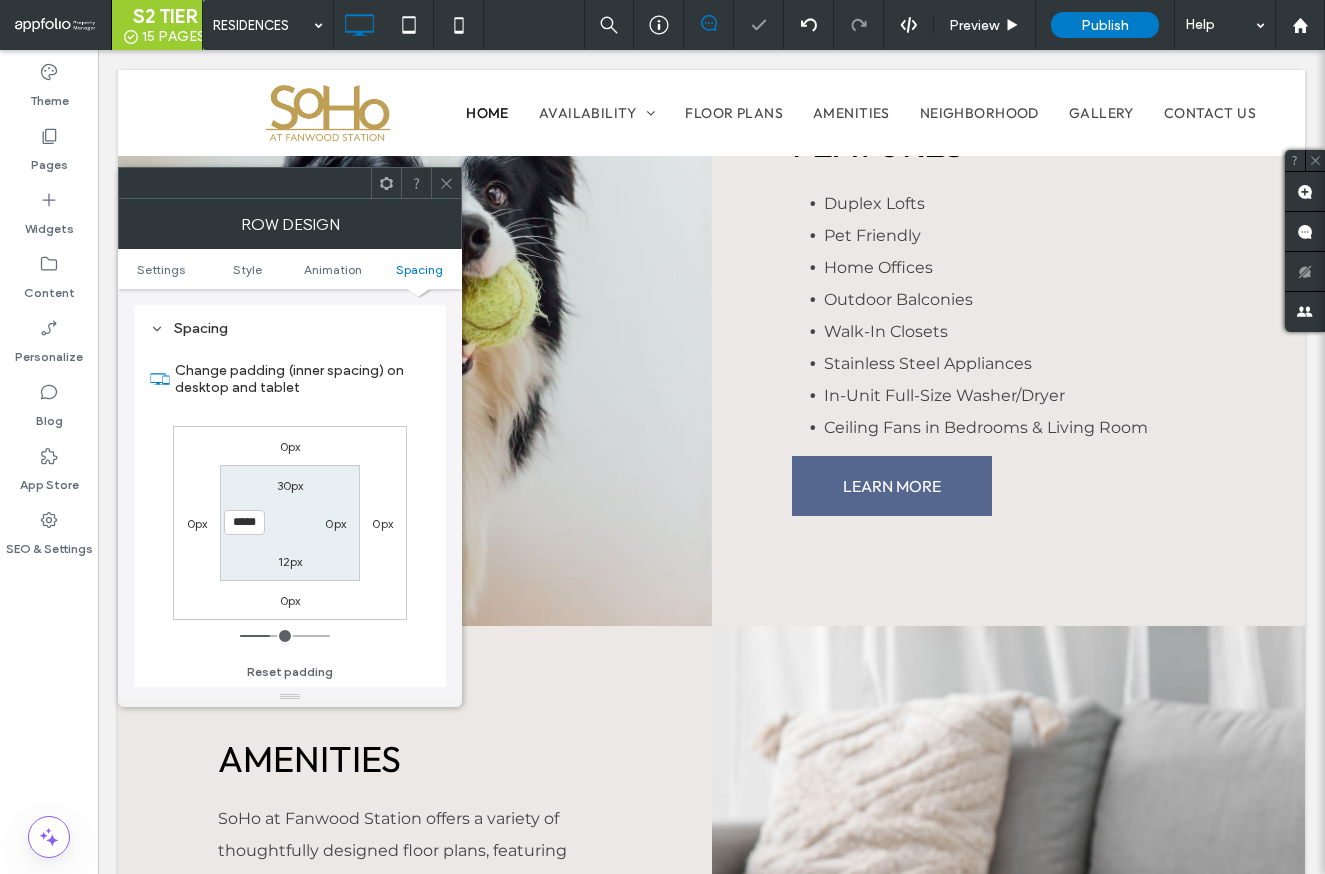 click on "0px" at bounding box center (335, 523) 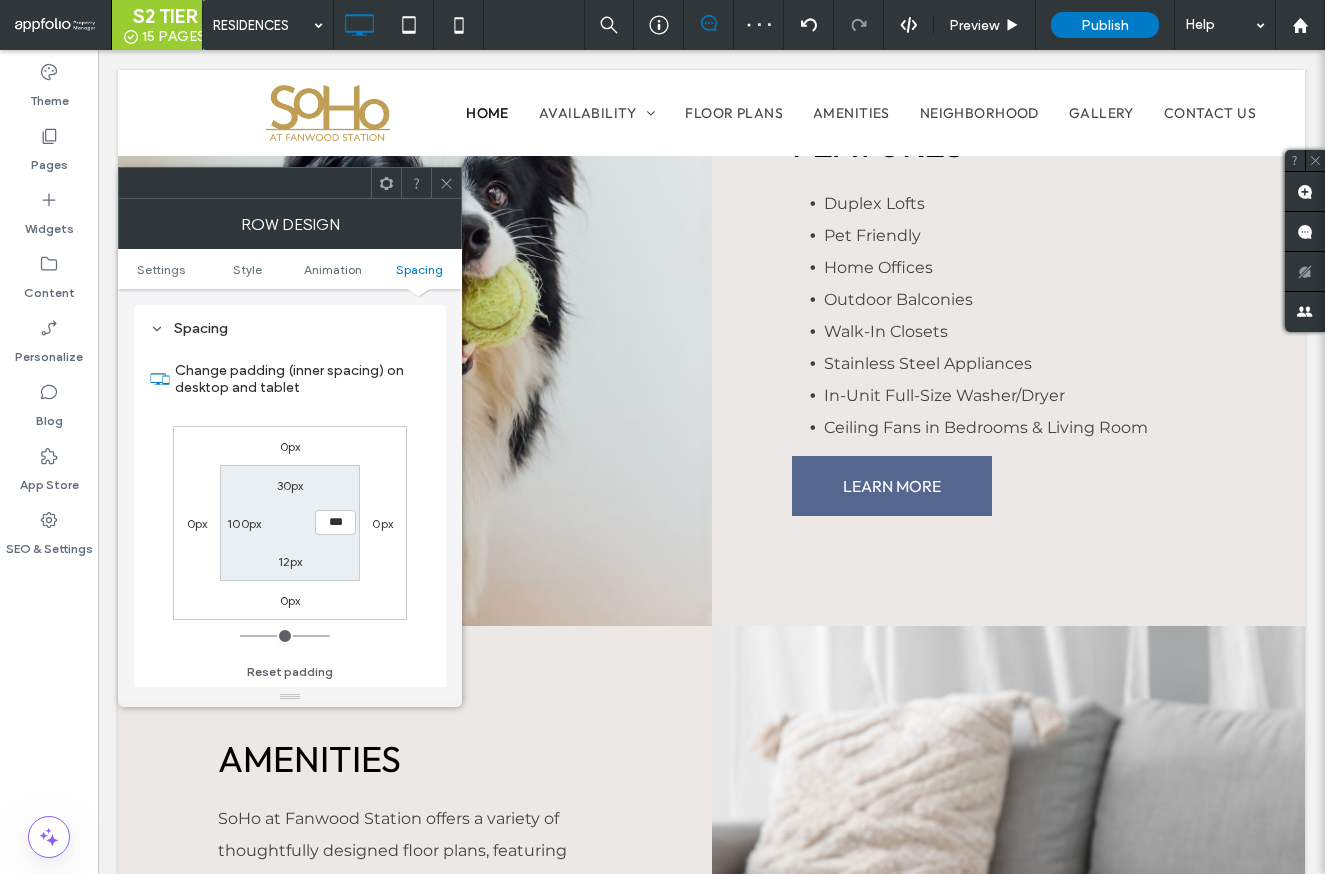 type on "***" 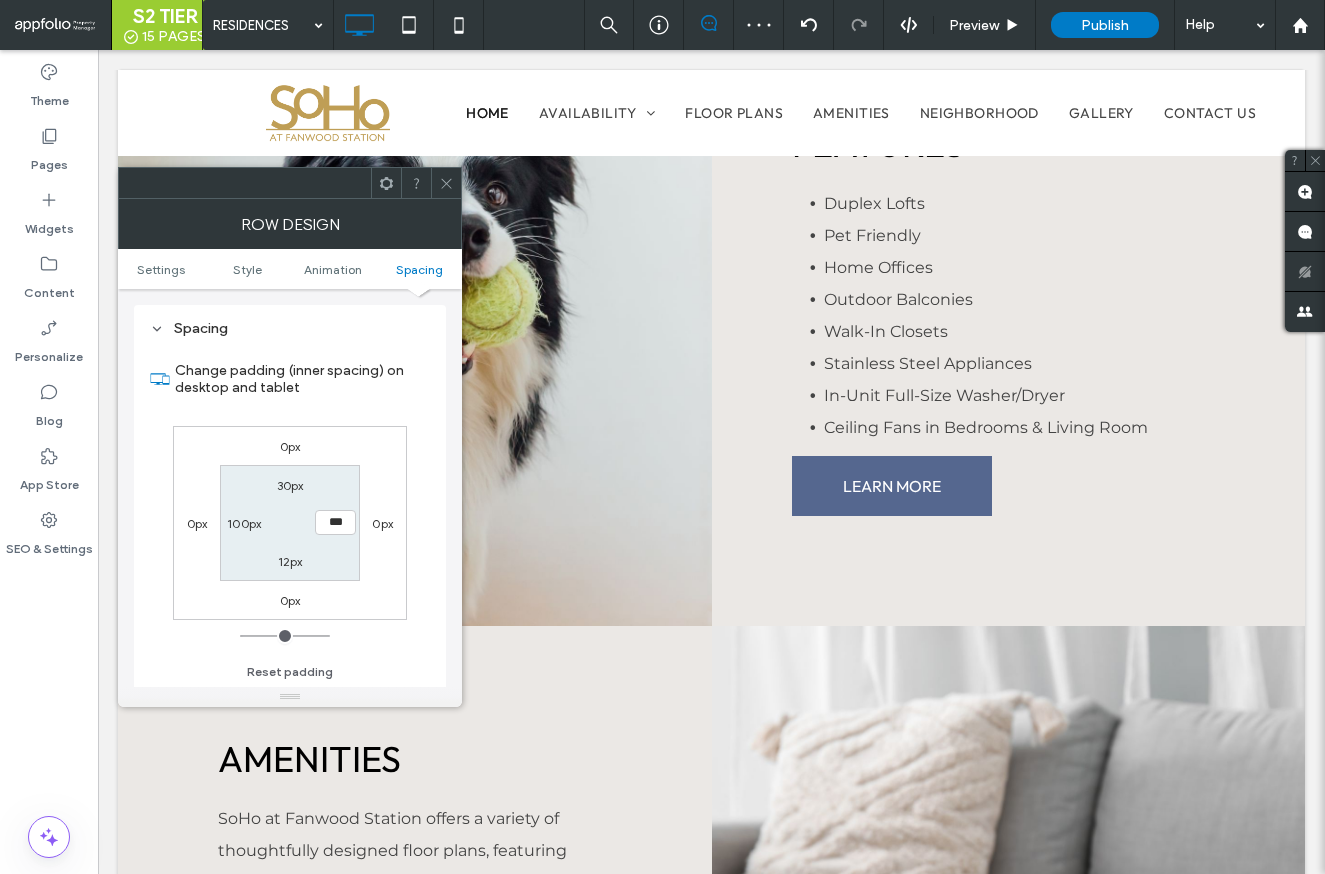 type on "***" 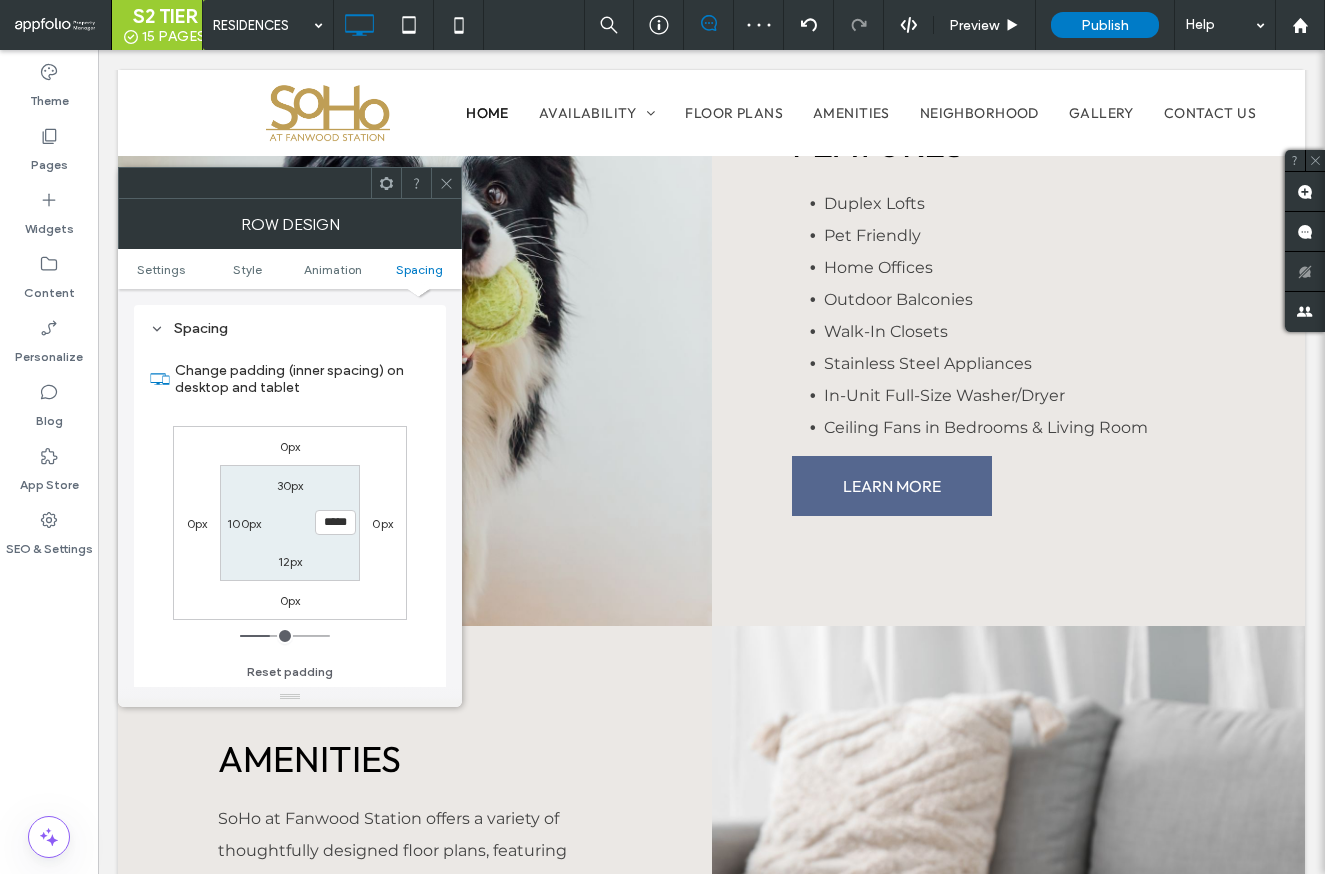 click at bounding box center (446, 183) 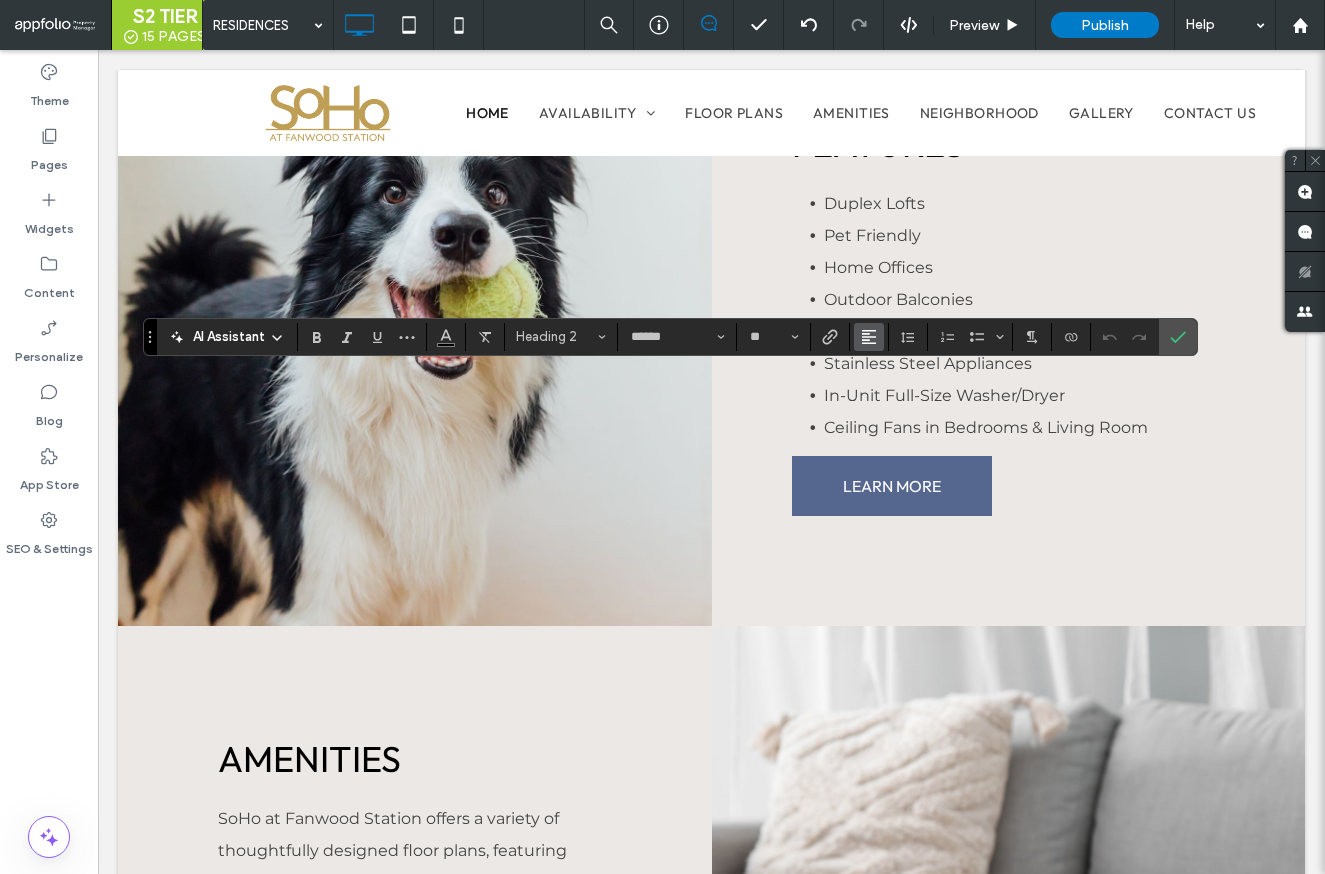 click at bounding box center (869, 337) 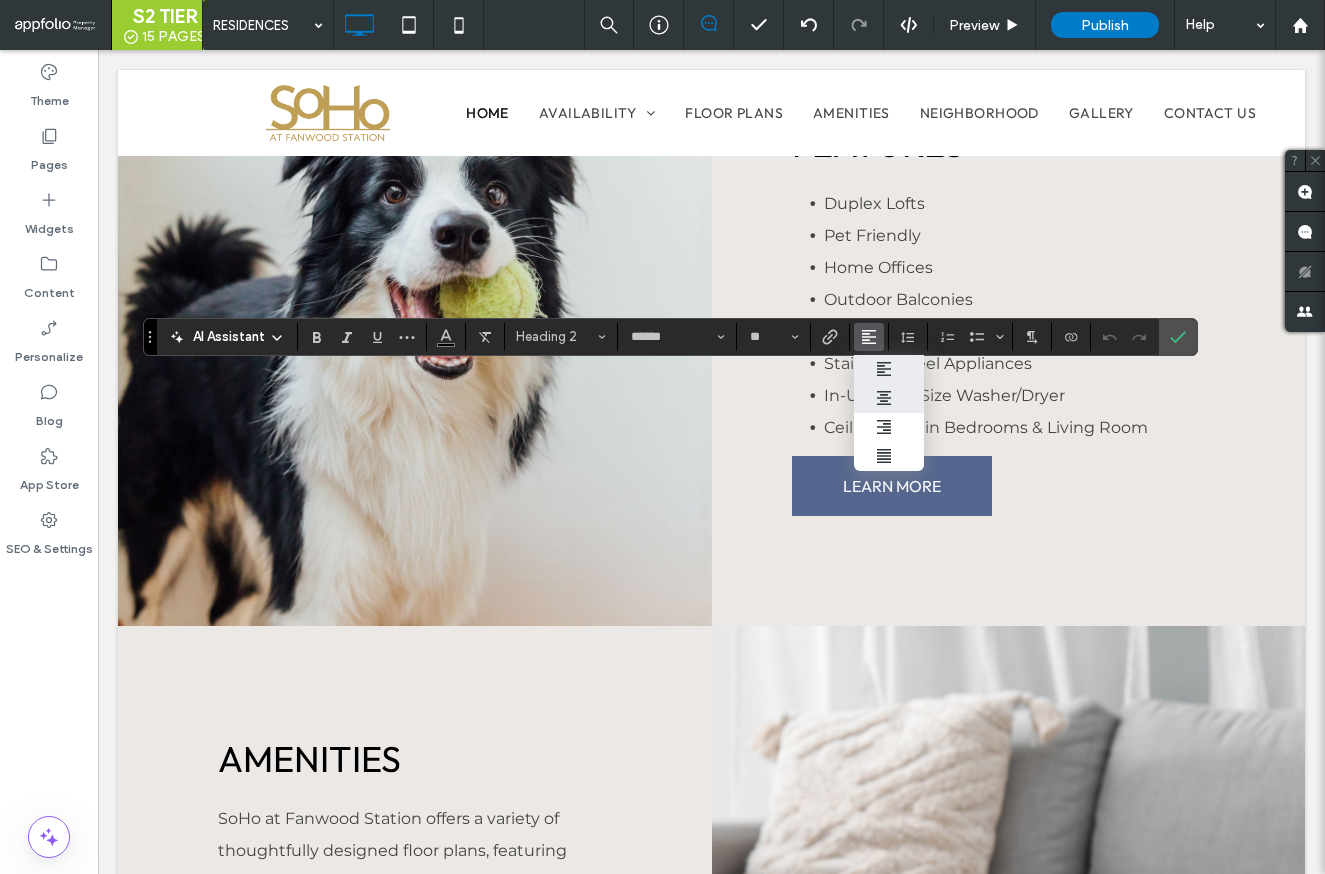 click at bounding box center (889, 398) 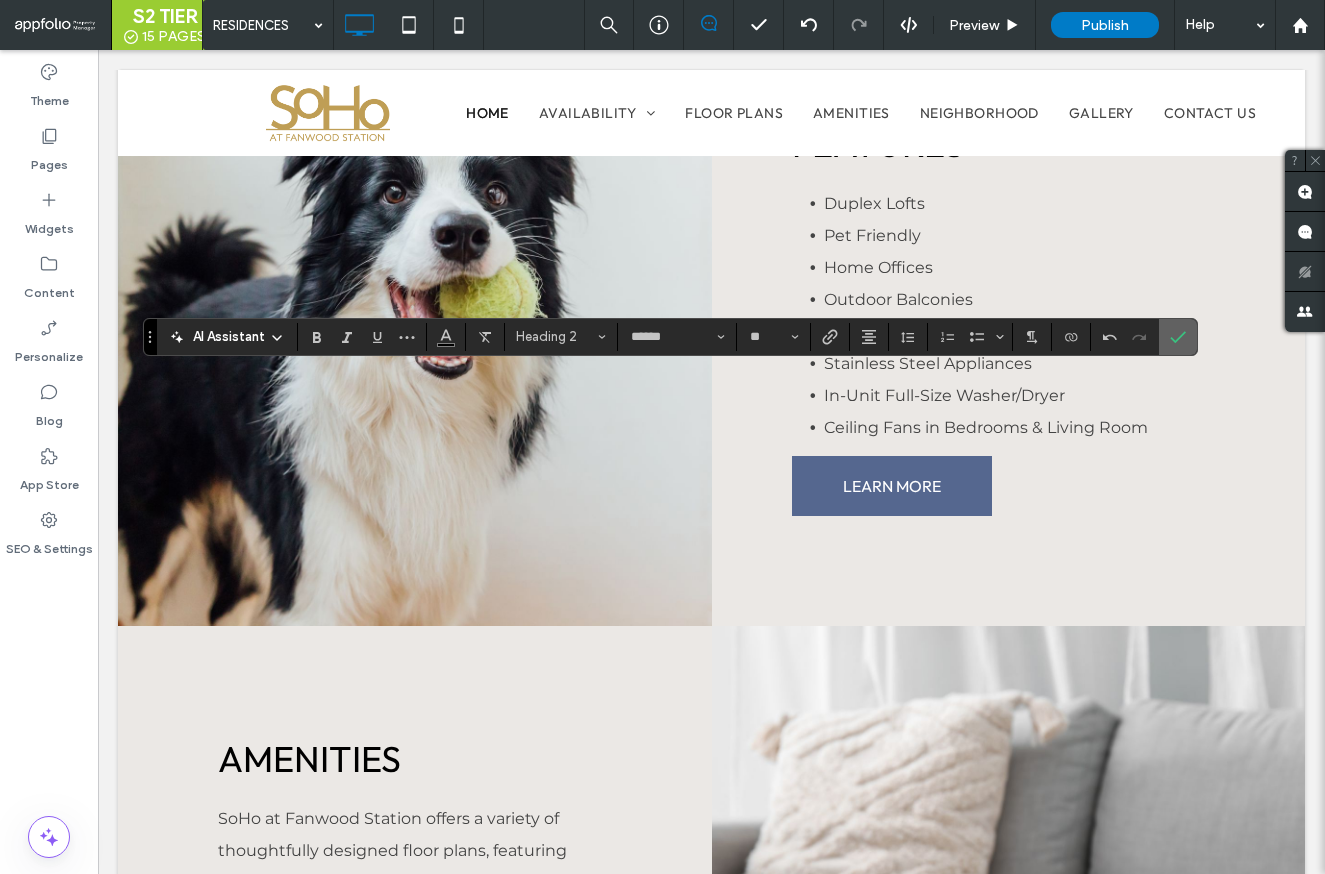 click at bounding box center (1178, 337) 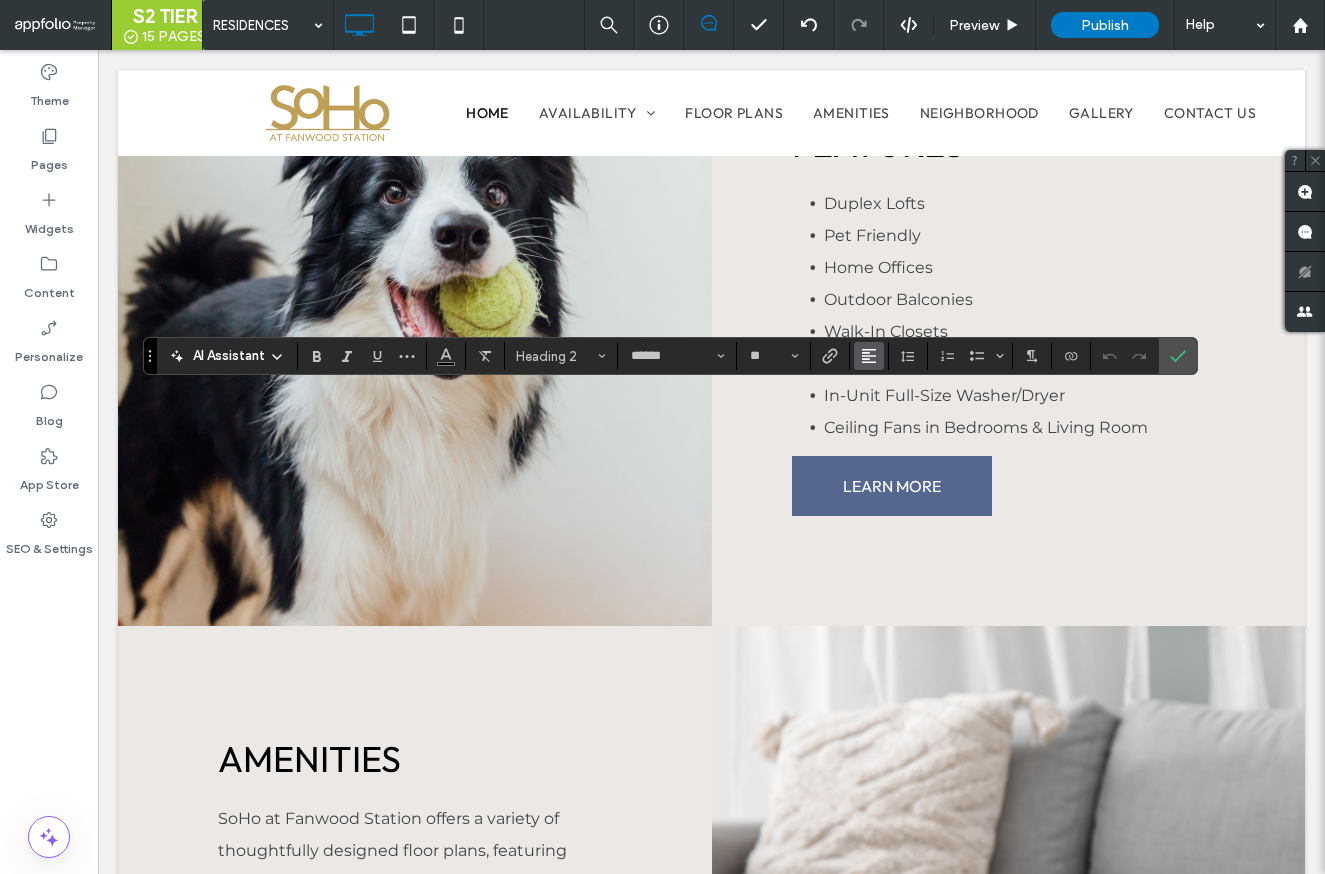 click at bounding box center [869, 356] 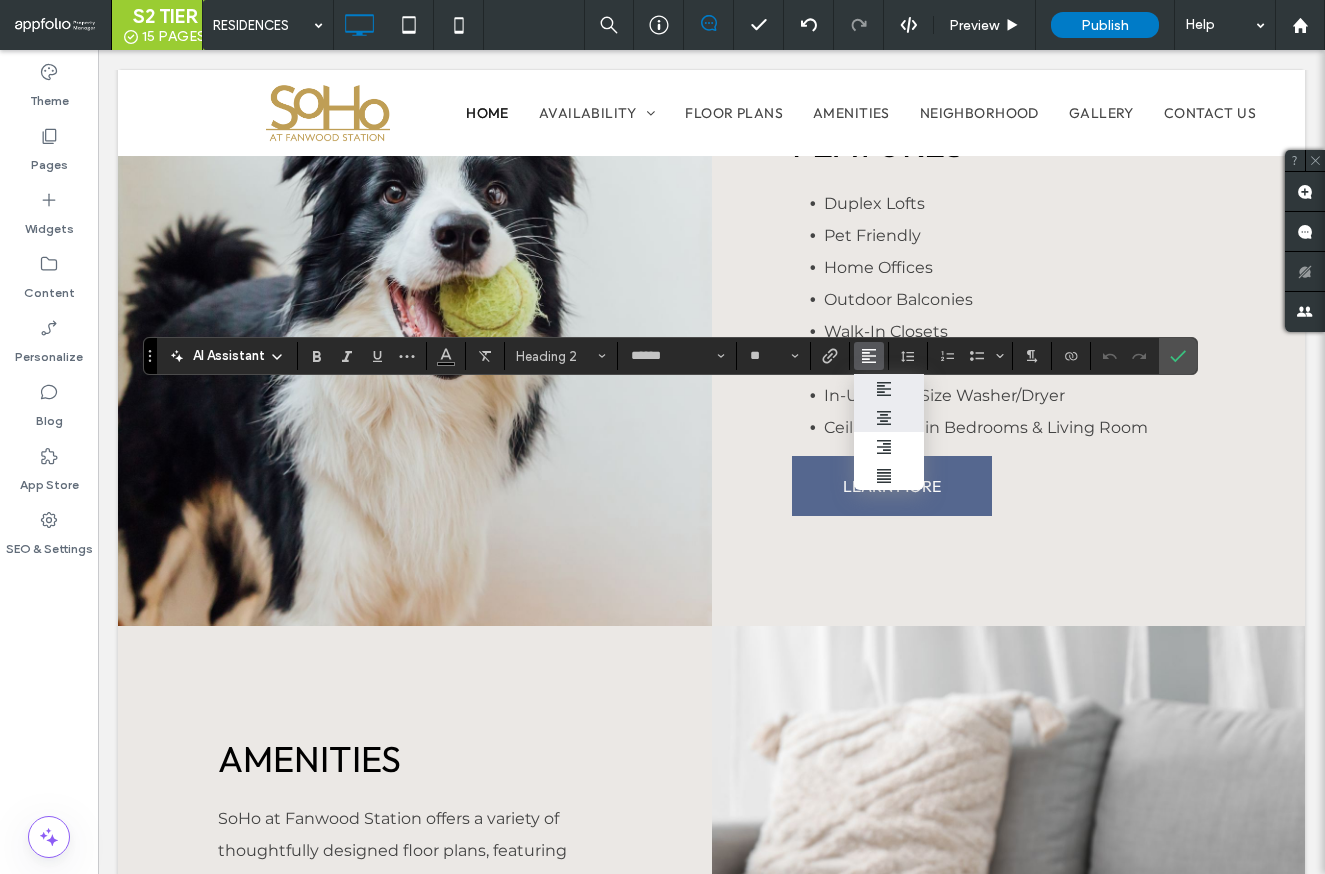 click at bounding box center (889, 417) 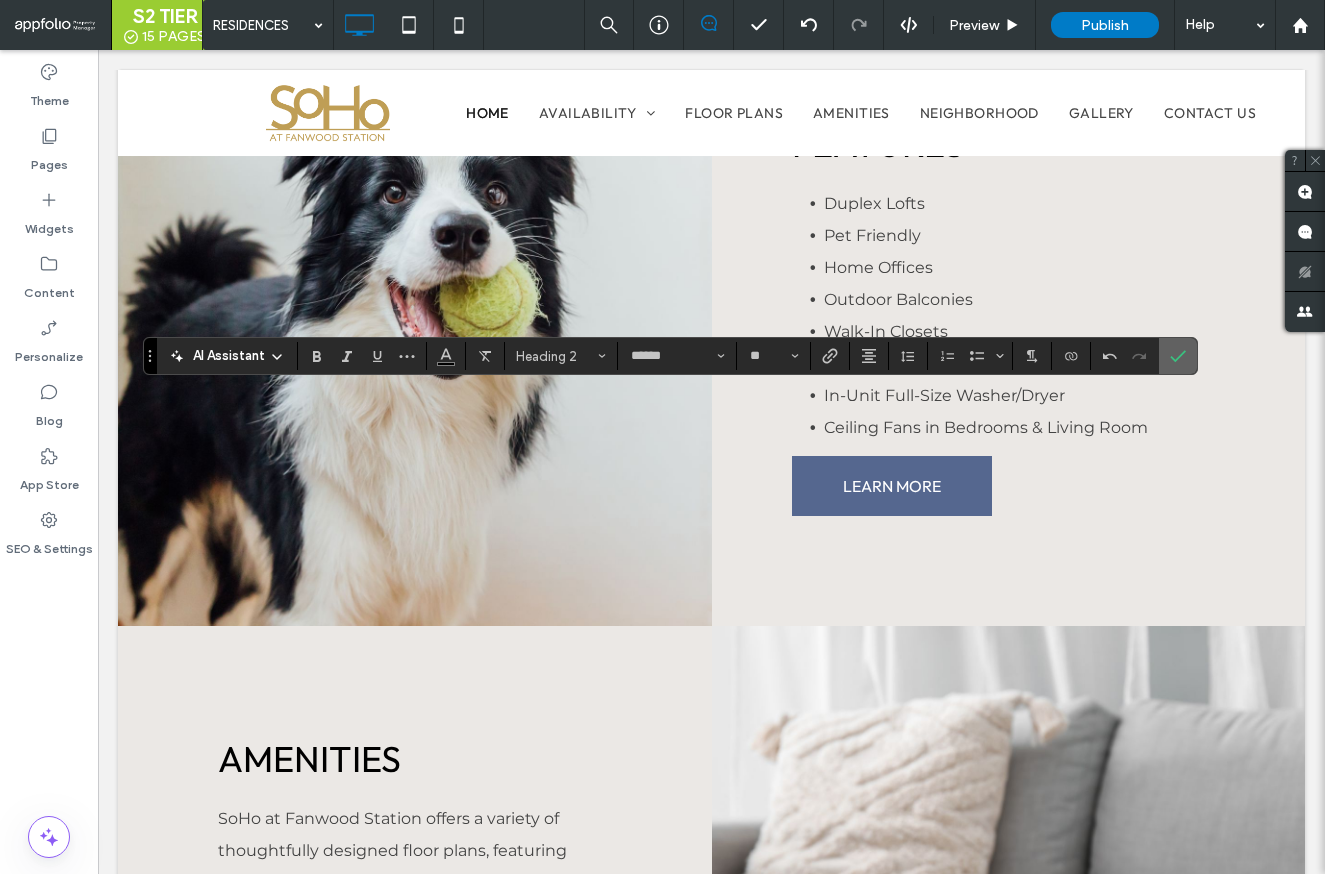 click at bounding box center (1178, 356) 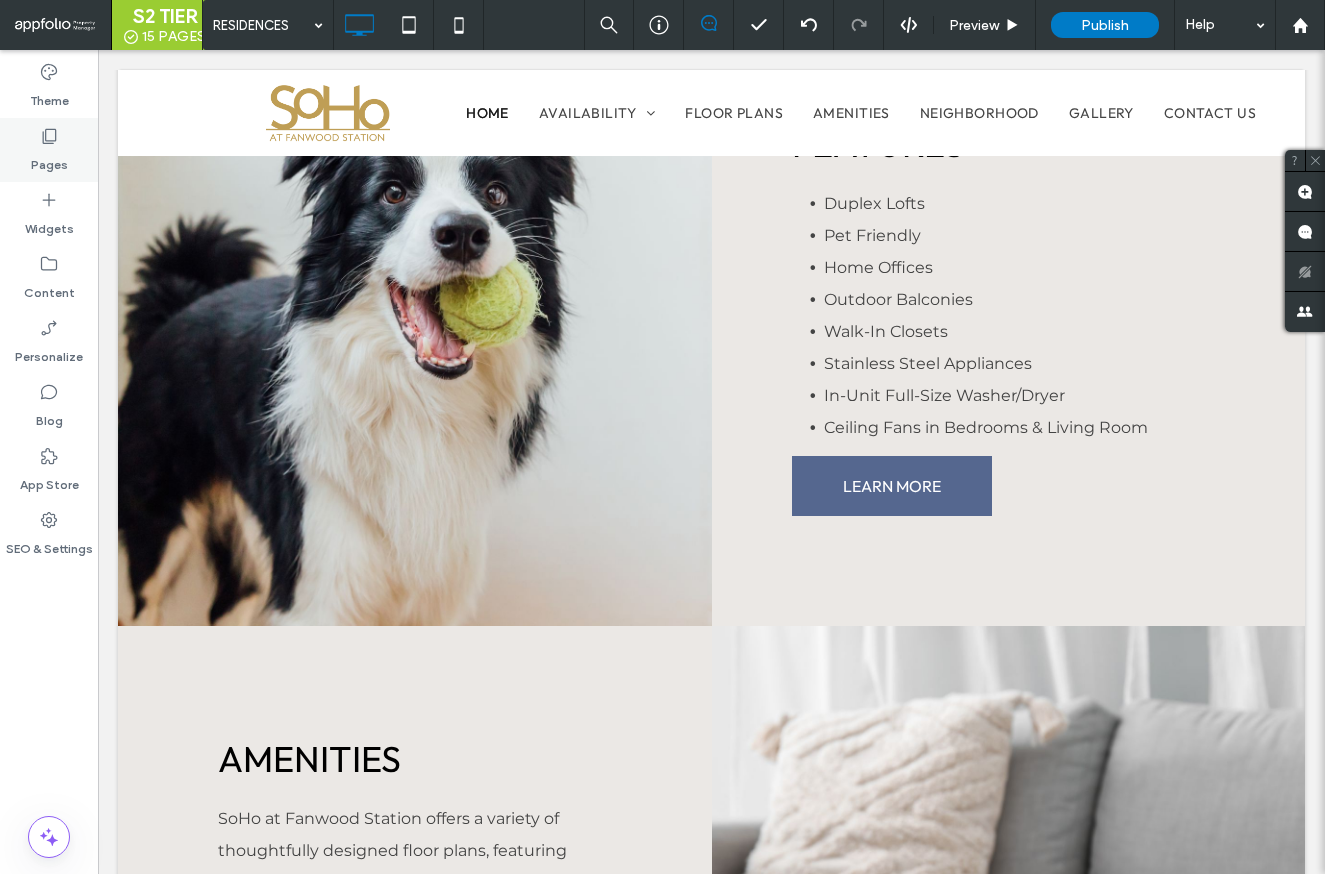 click on "Pages" at bounding box center [49, 160] 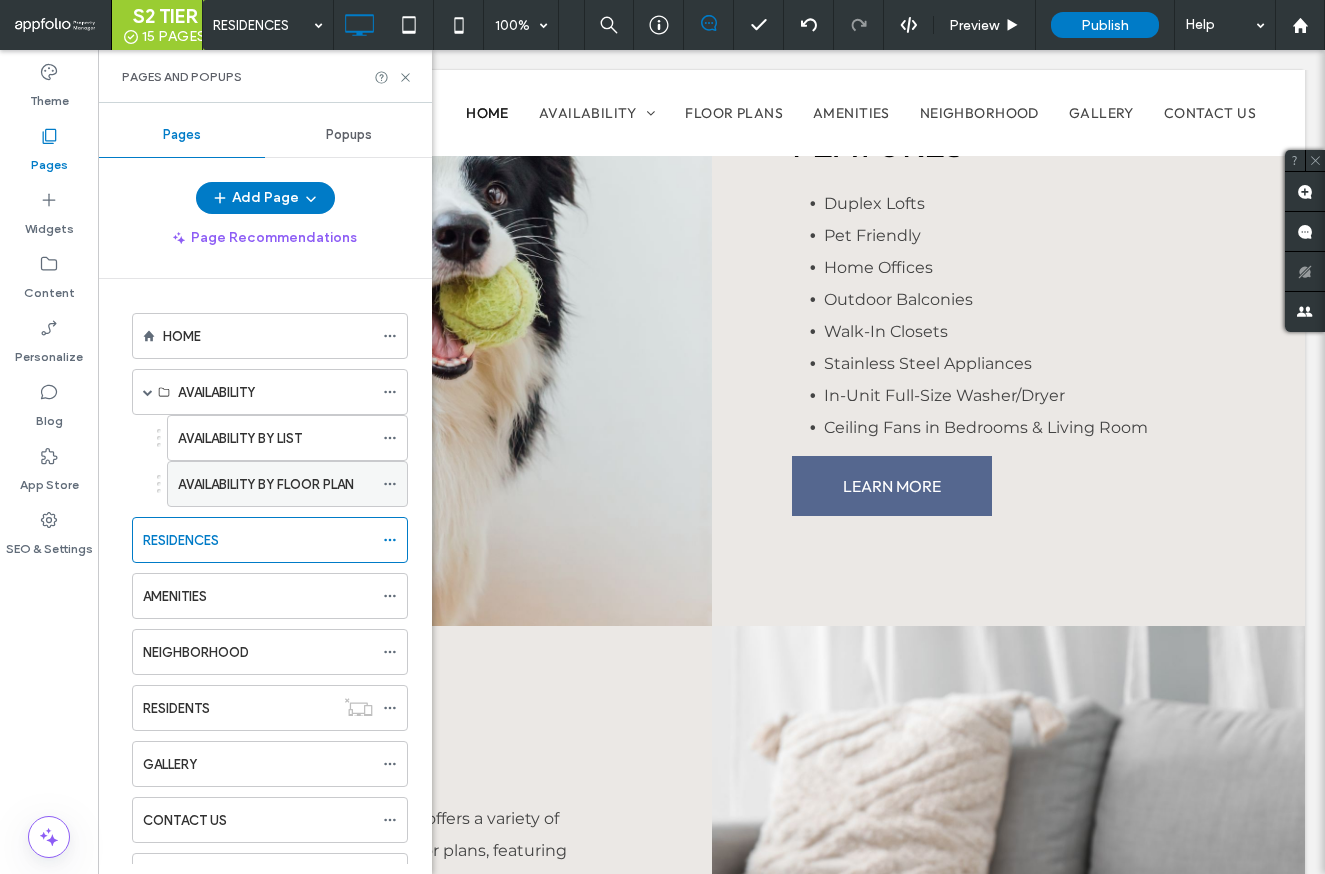 click 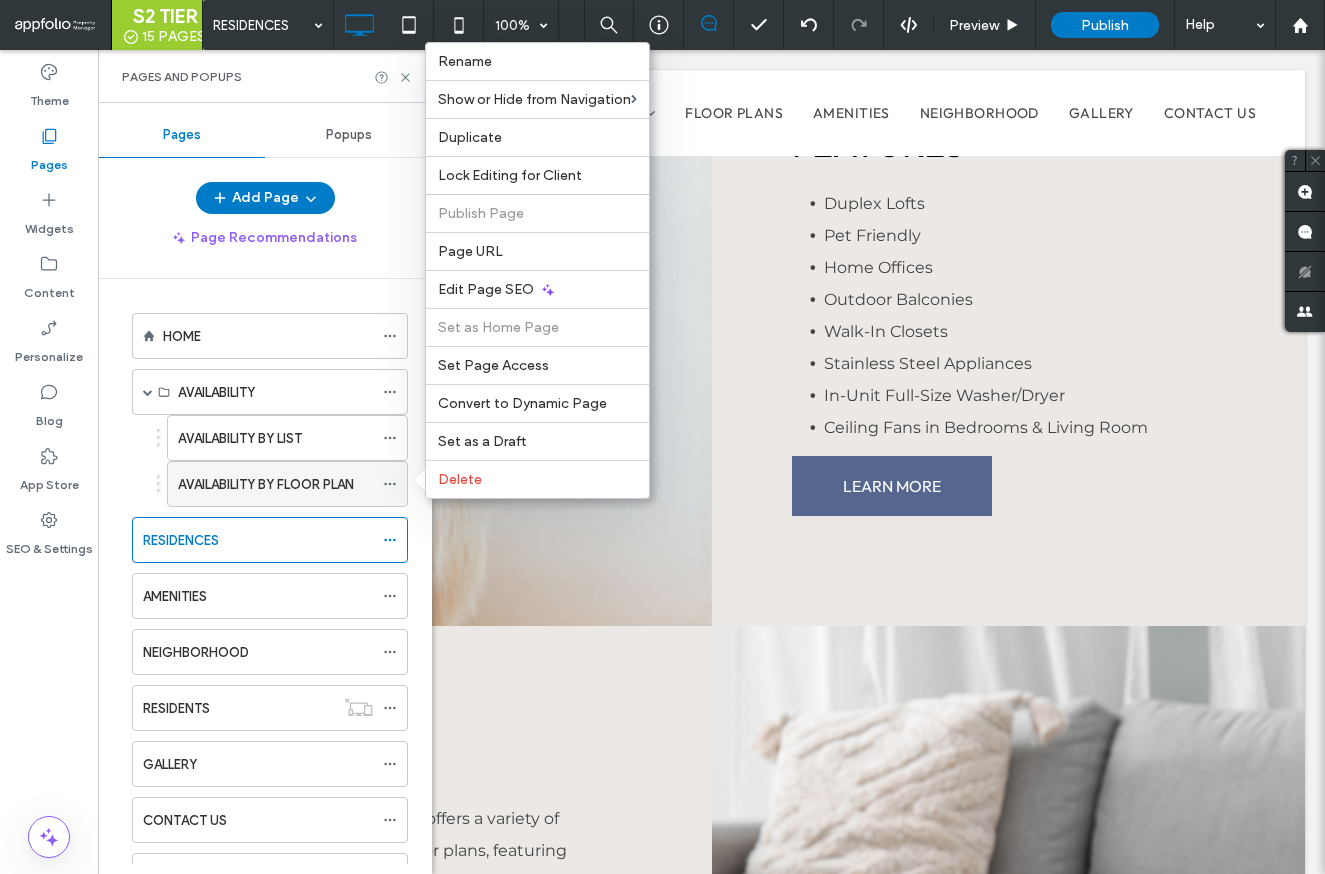 click 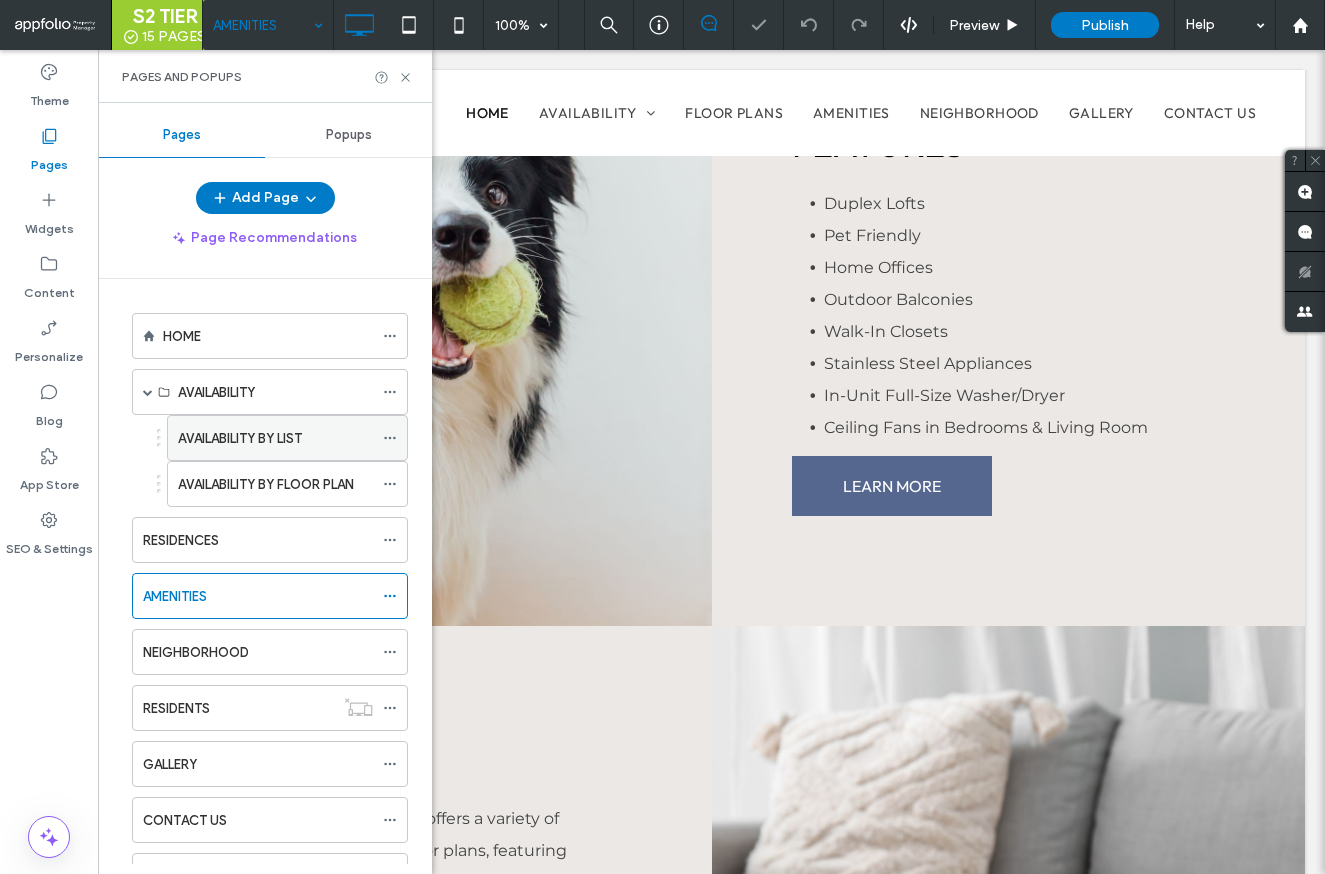scroll, scrollTop: 309, scrollLeft: 0, axis: vertical 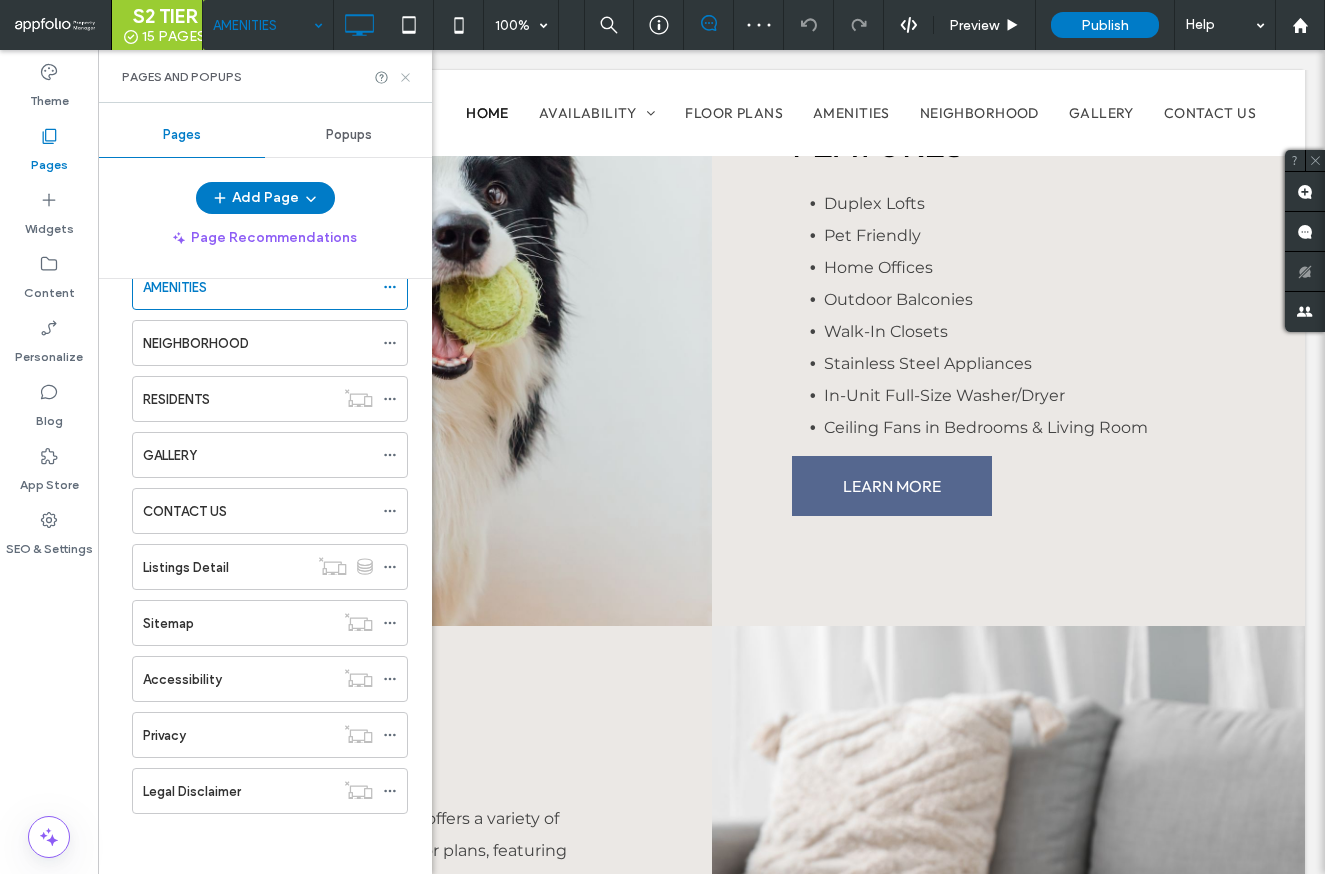 click 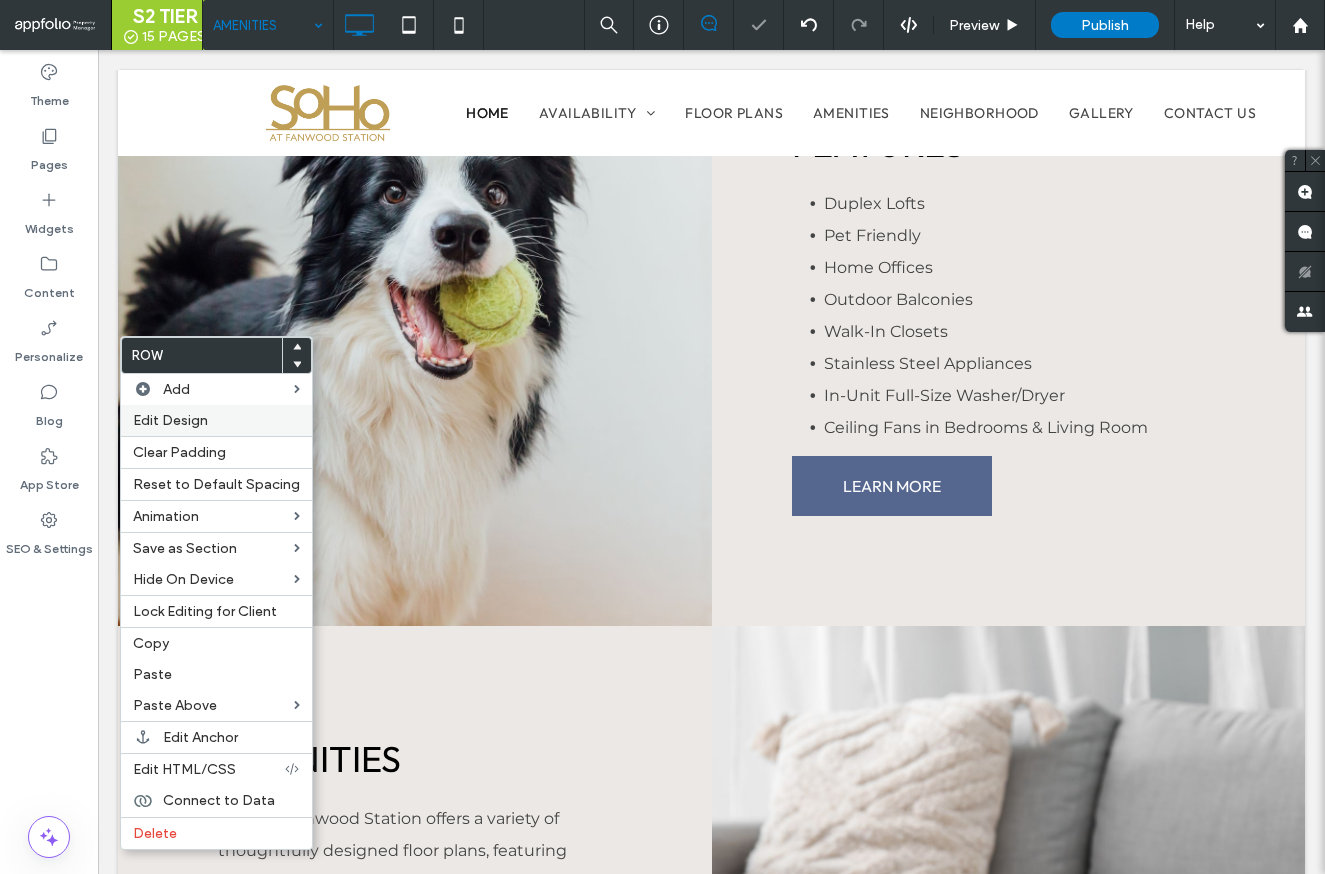 click on "Edit Design" at bounding box center (170, 420) 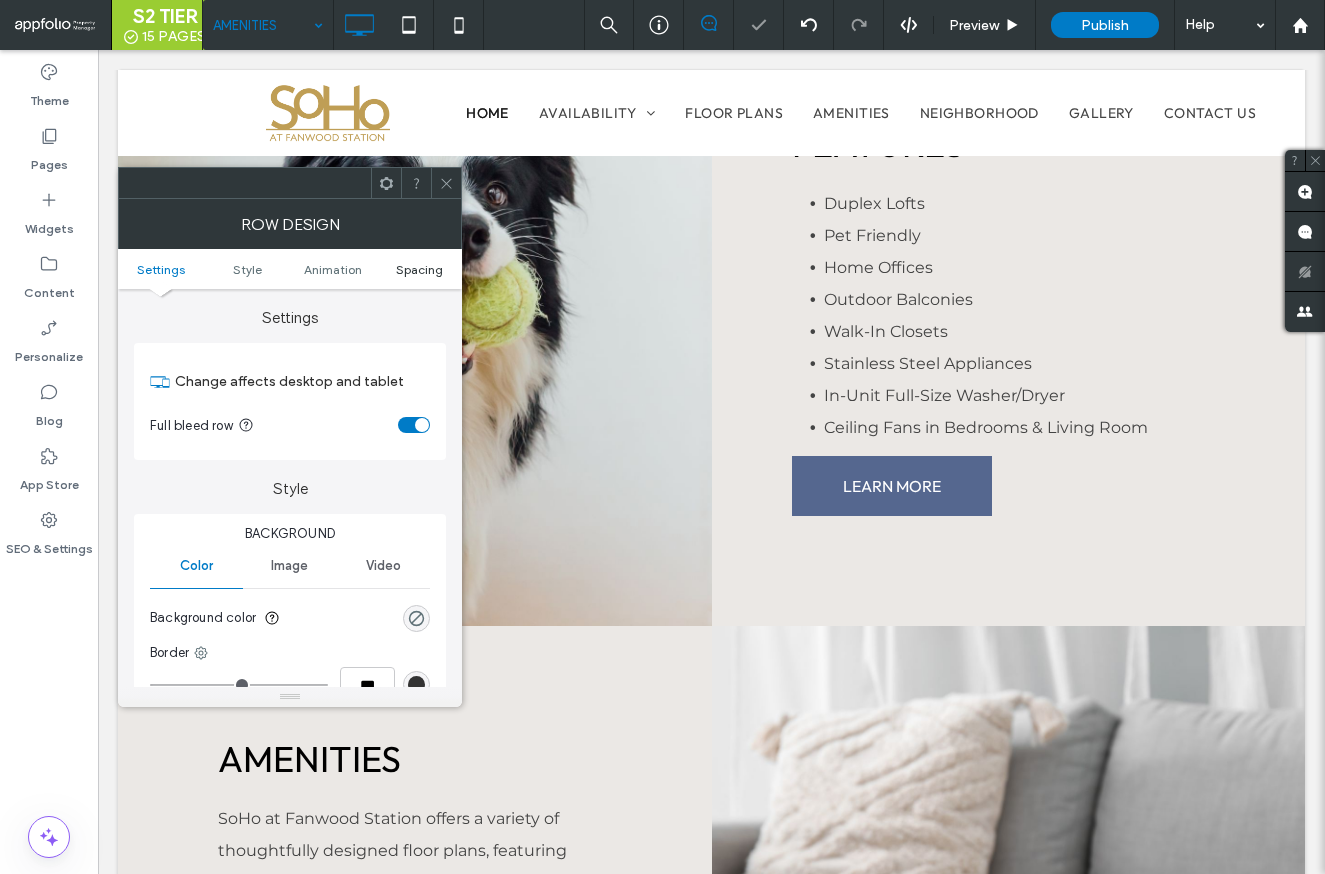 click on "Spacing" at bounding box center (419, 269) 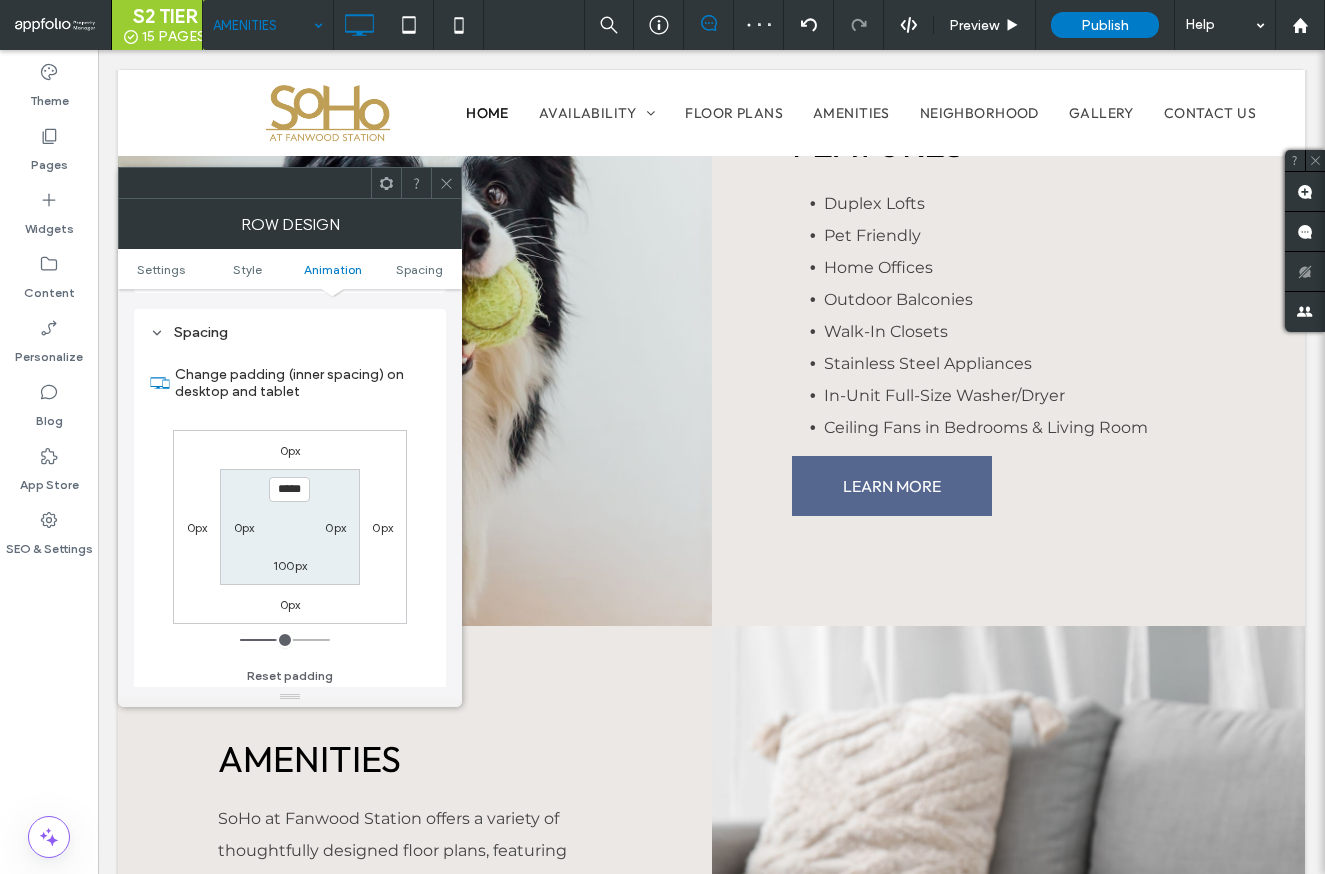 scroll, scrollTop: 565, scrollLeft: 0, axis: vertical 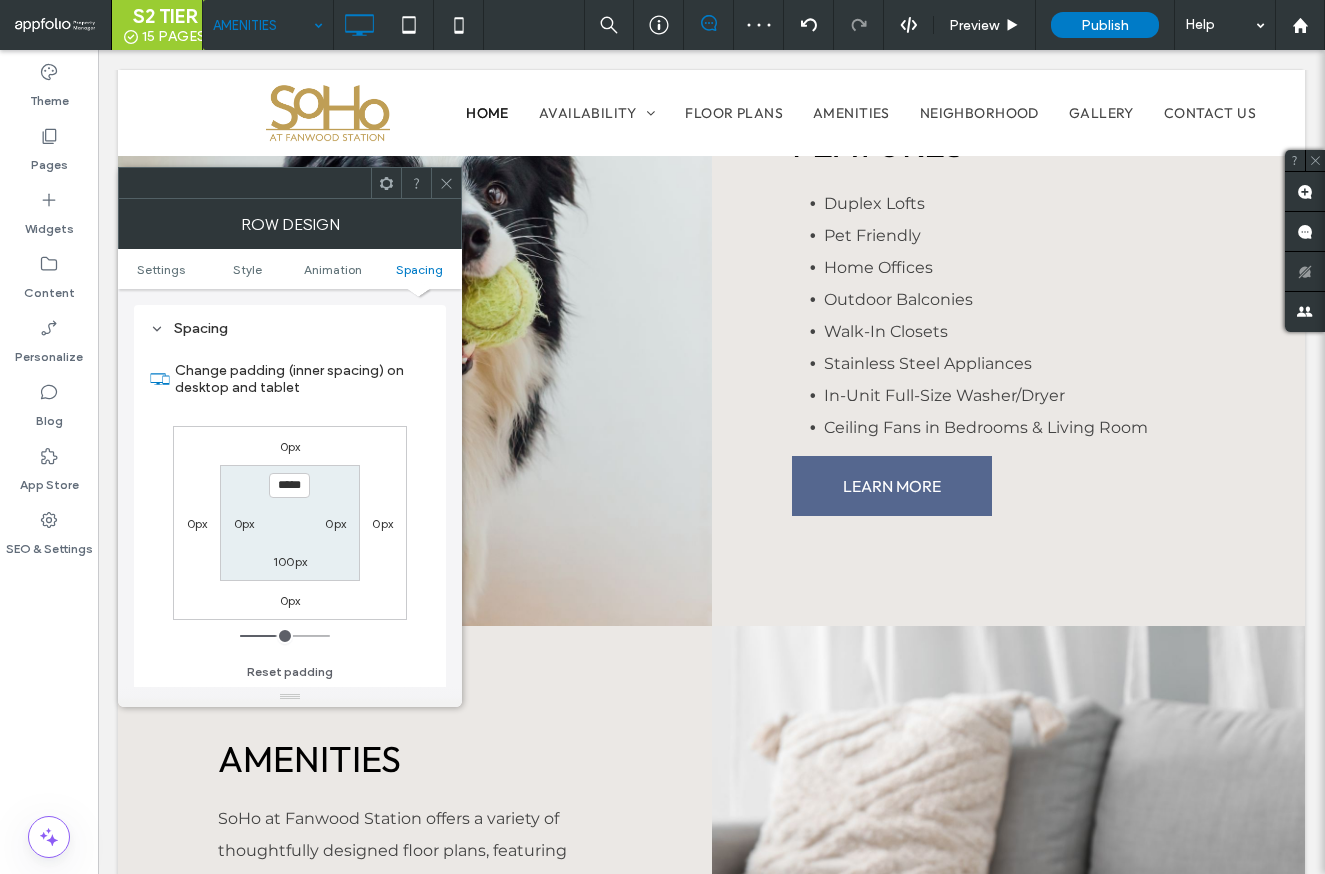 click on "0px" at bounding box center [244, 523] 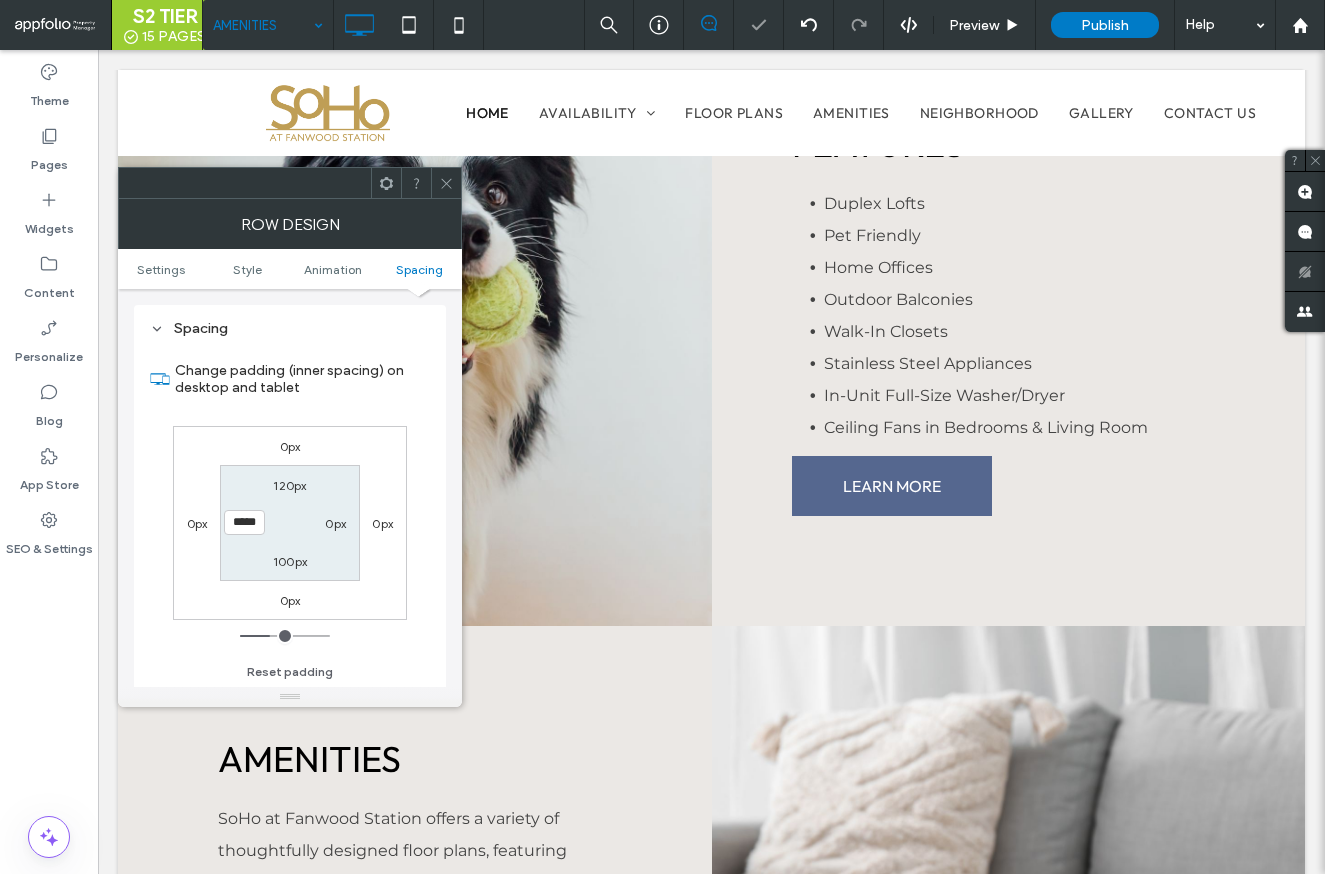 click on "0px" at bounding box center [335, 523] 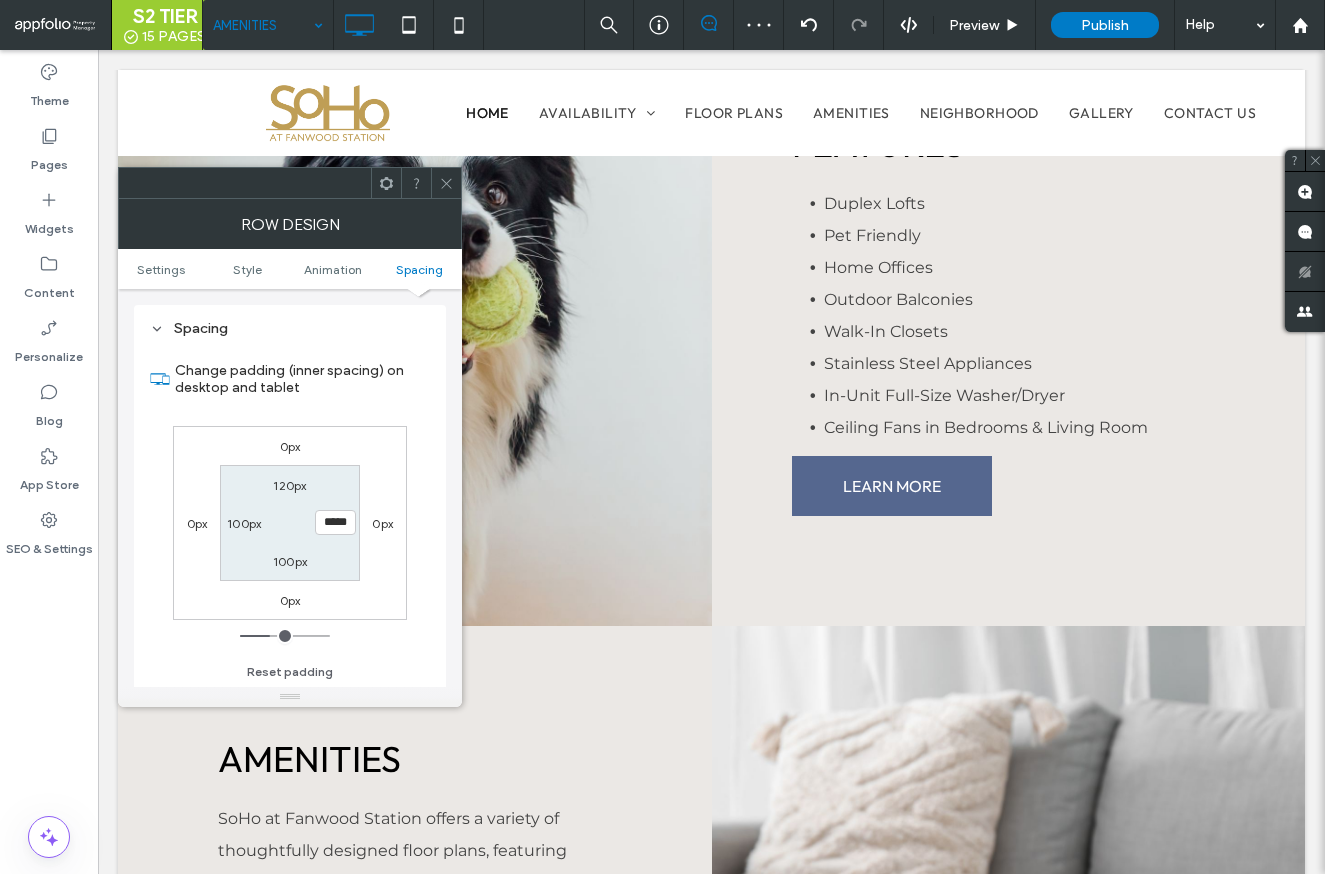 click 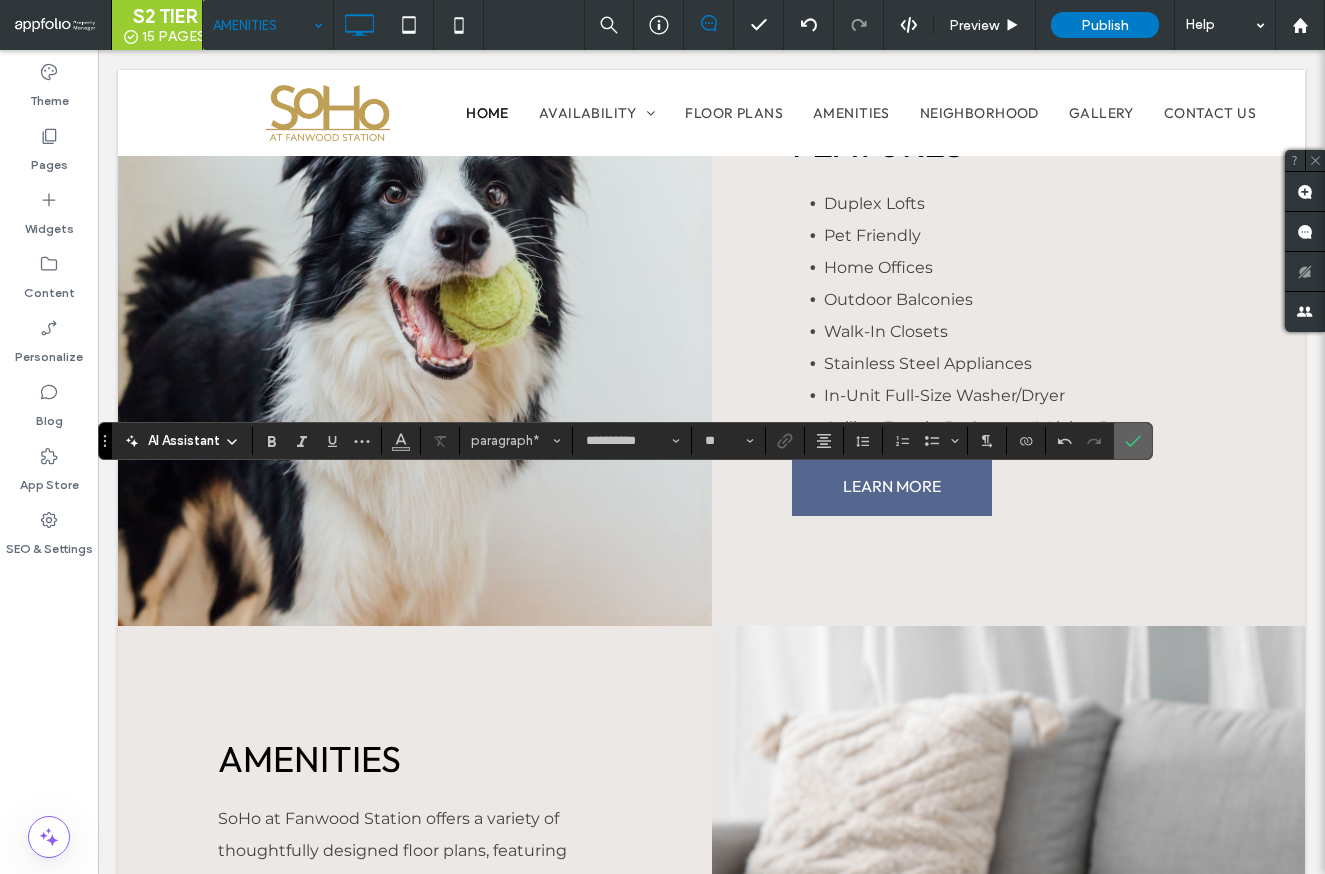 click 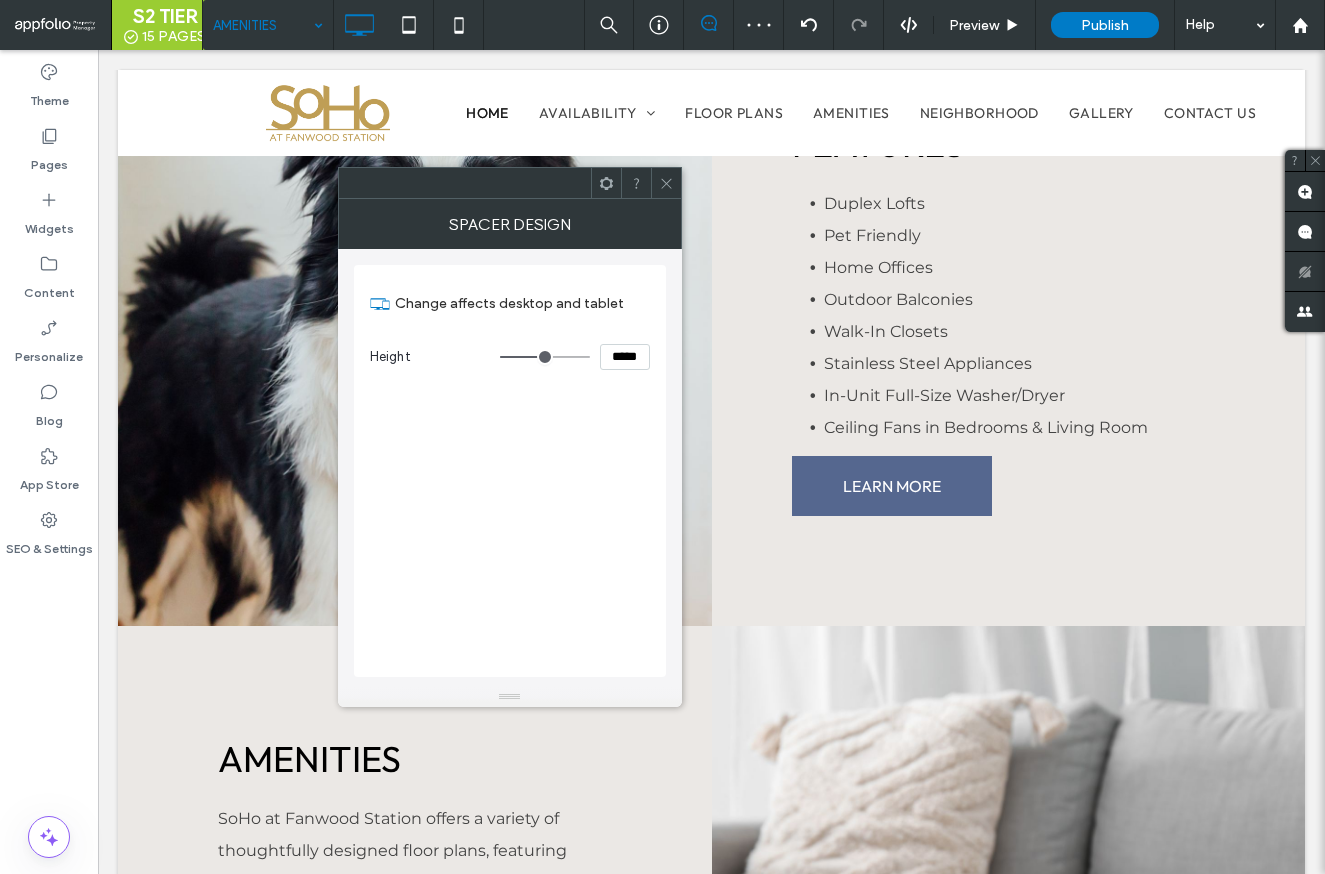 click 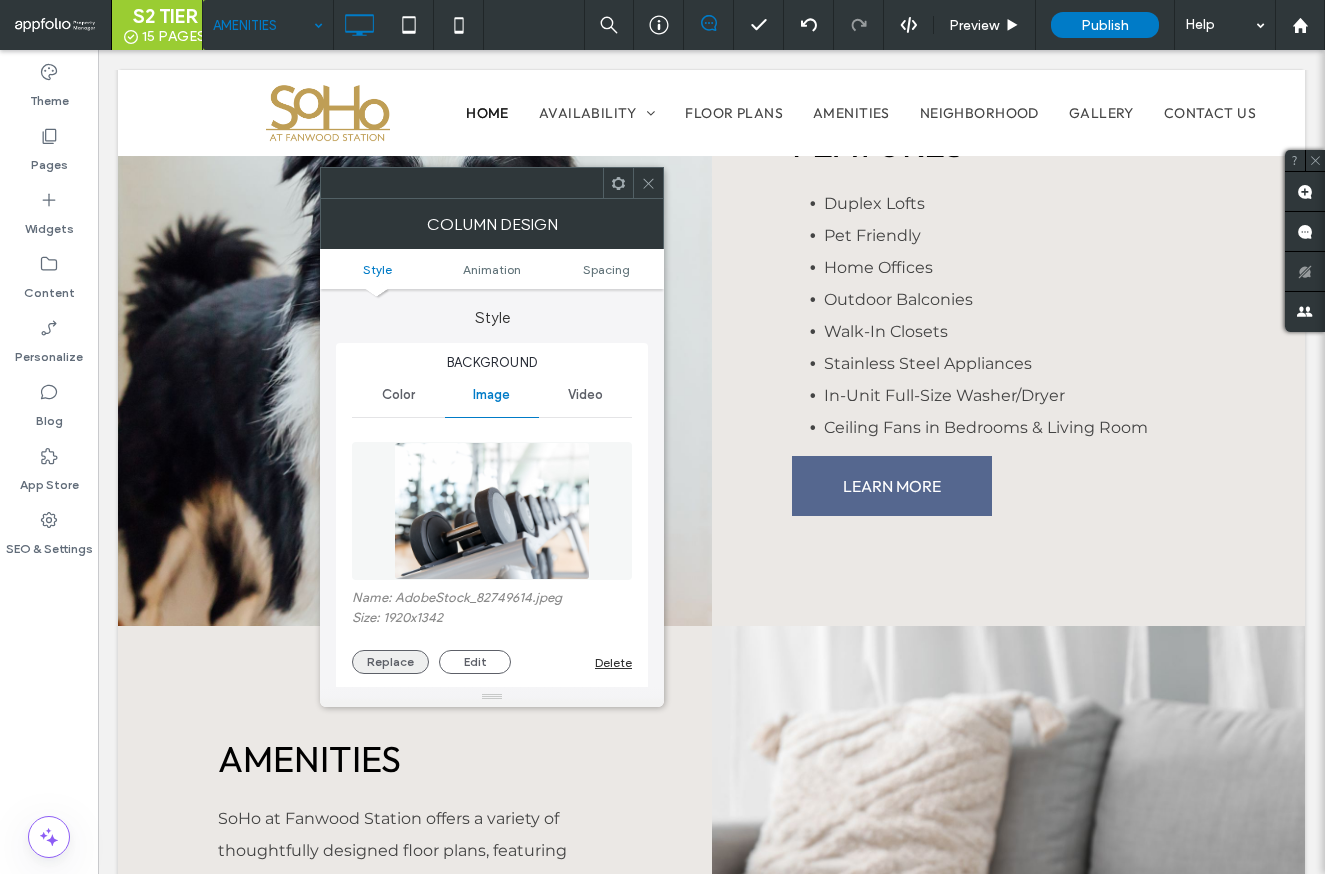 click on "Replace" at bounding box center [390, 662] 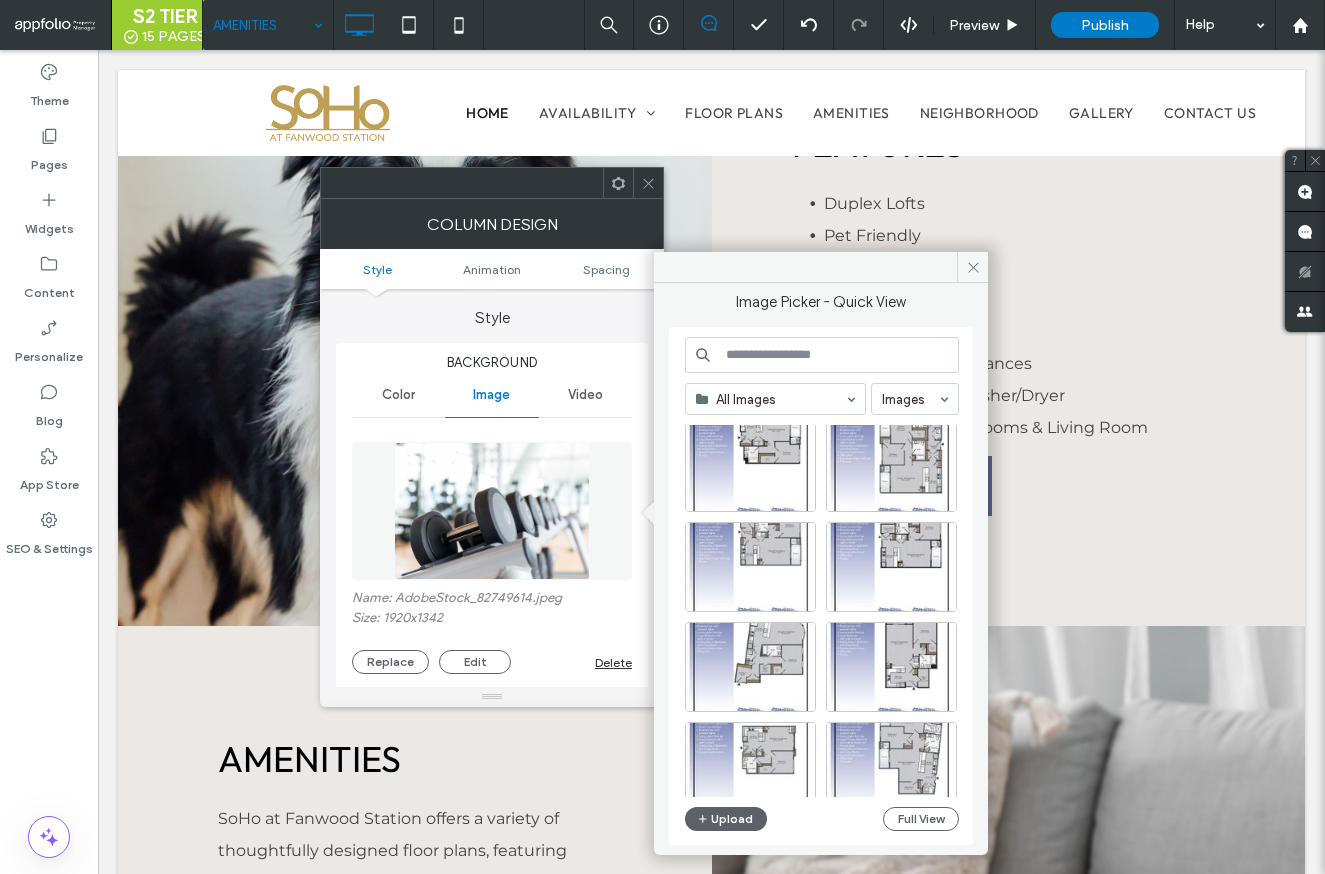 scroll, scrollTop: 1791, scrollLeft: 0, axis: vertical 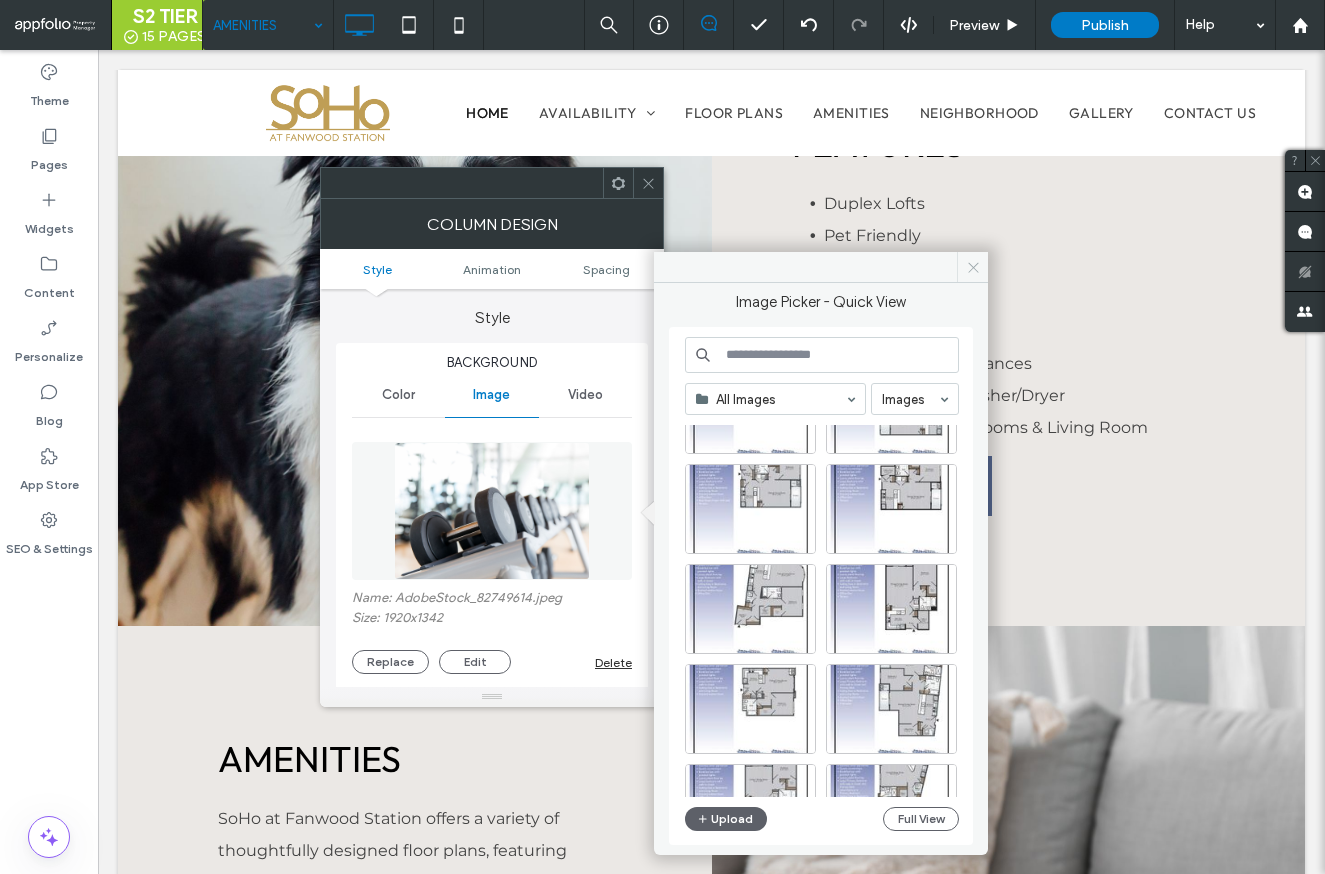 click 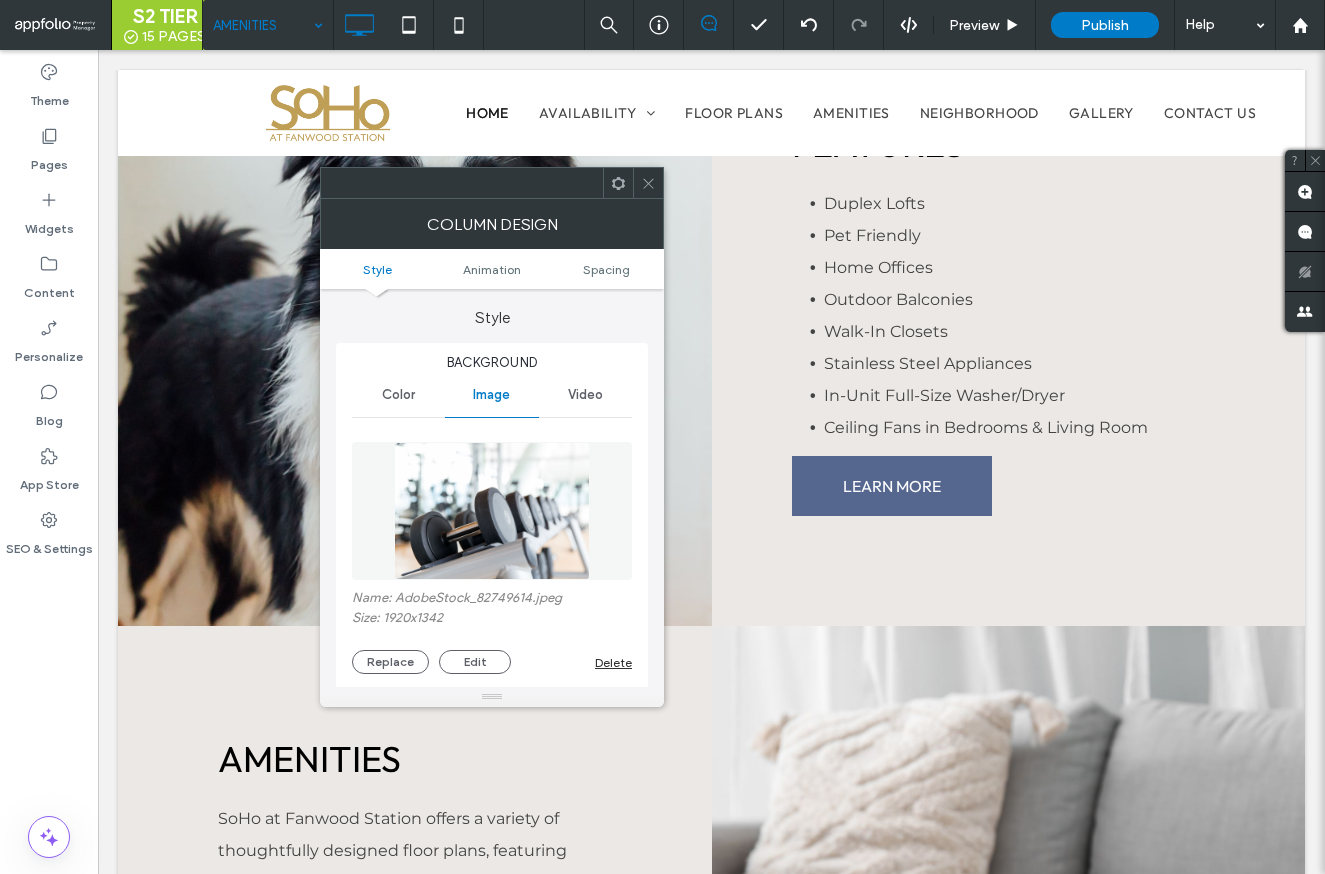 click 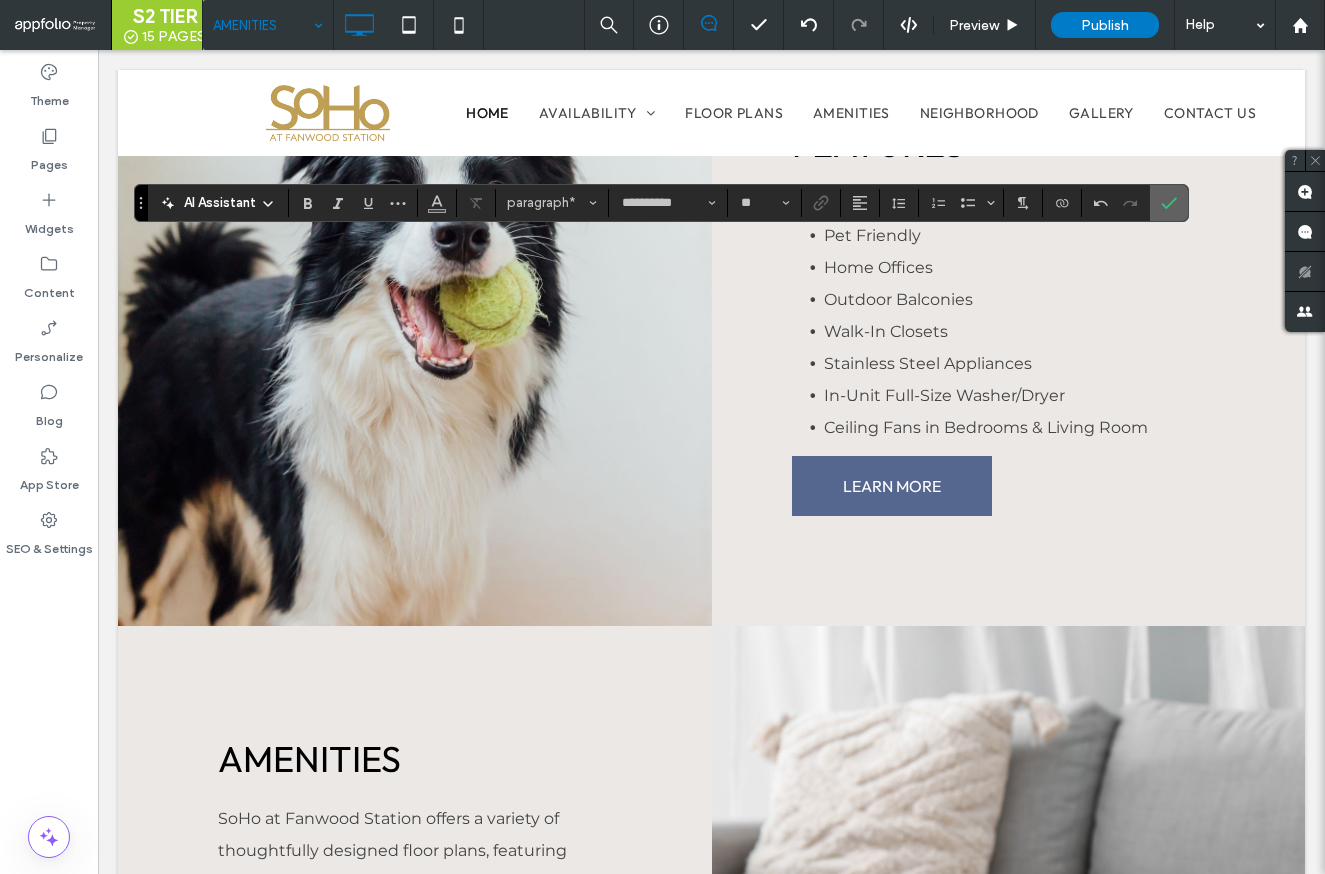click 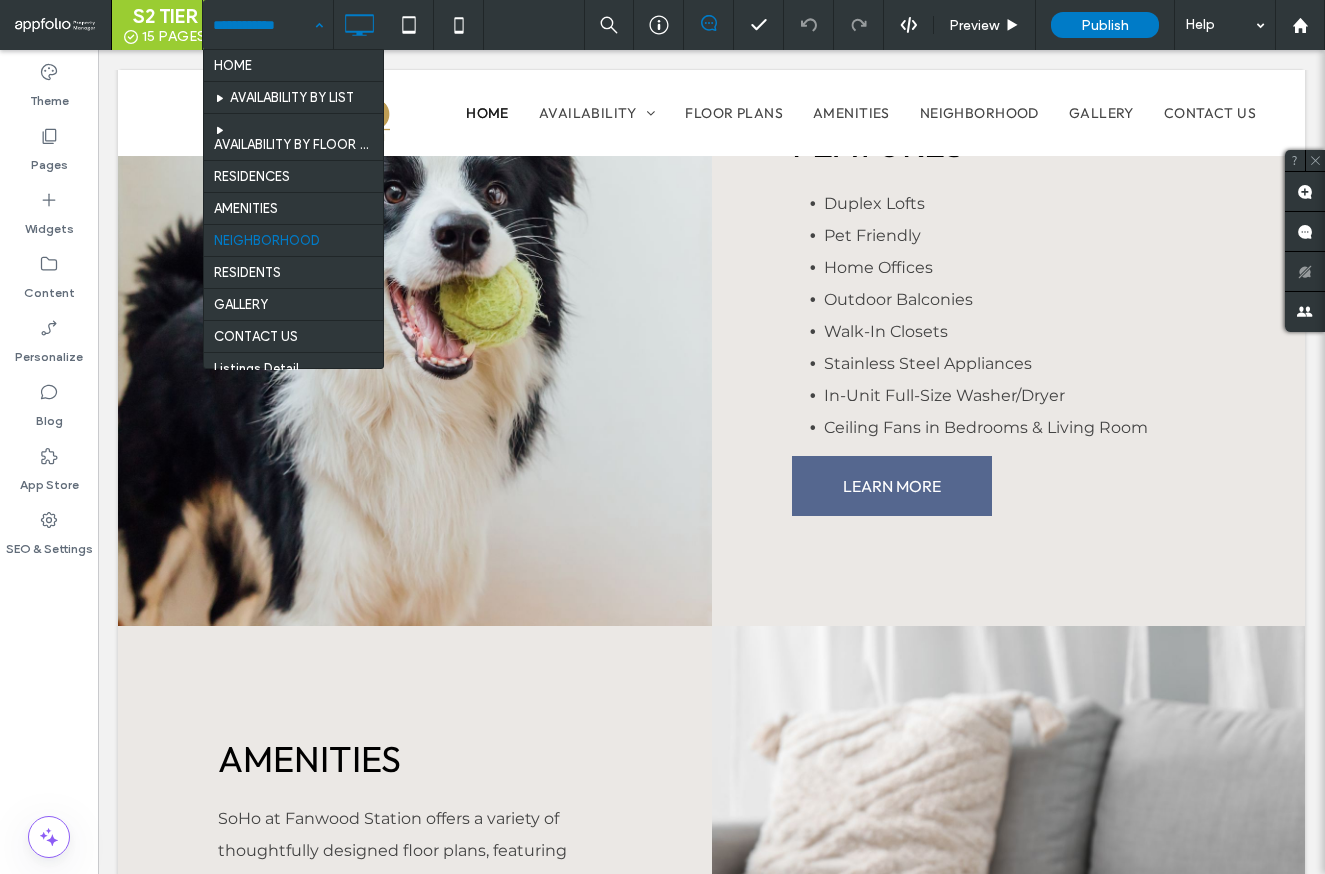 click on "HOME AVAILABILITY BY LIST AVAILABILITY BY FLOOR PLAN RESIDENCES AMENITIES NEIGHBORHOOD RESIDENTS GALLERY CONTACT US Listings Detail Sitemap Accessibility Privacy Legal Disclaimer" at bounding box center (268, 25) 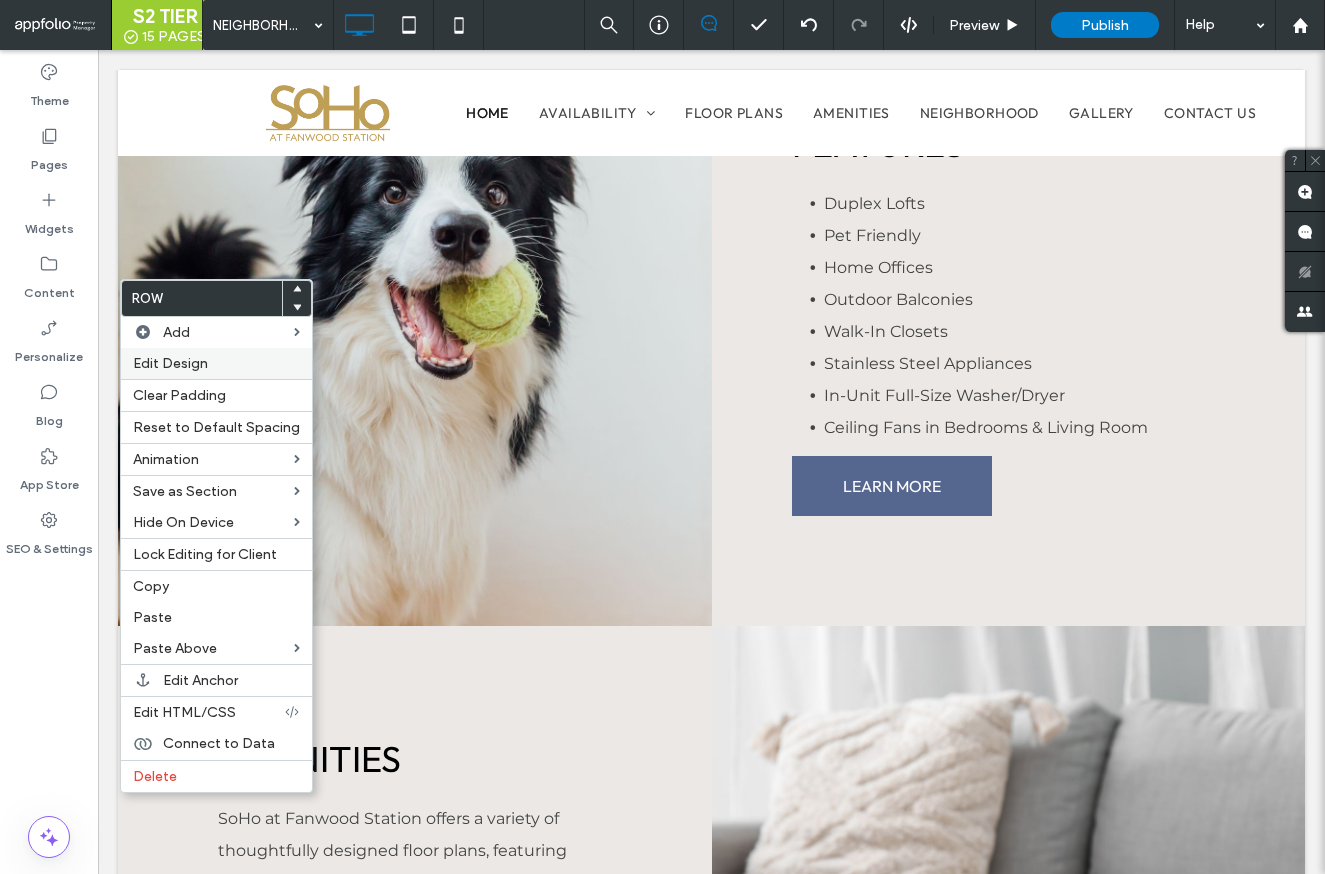 click on "Edit Design" at bounding box center (216, 363) 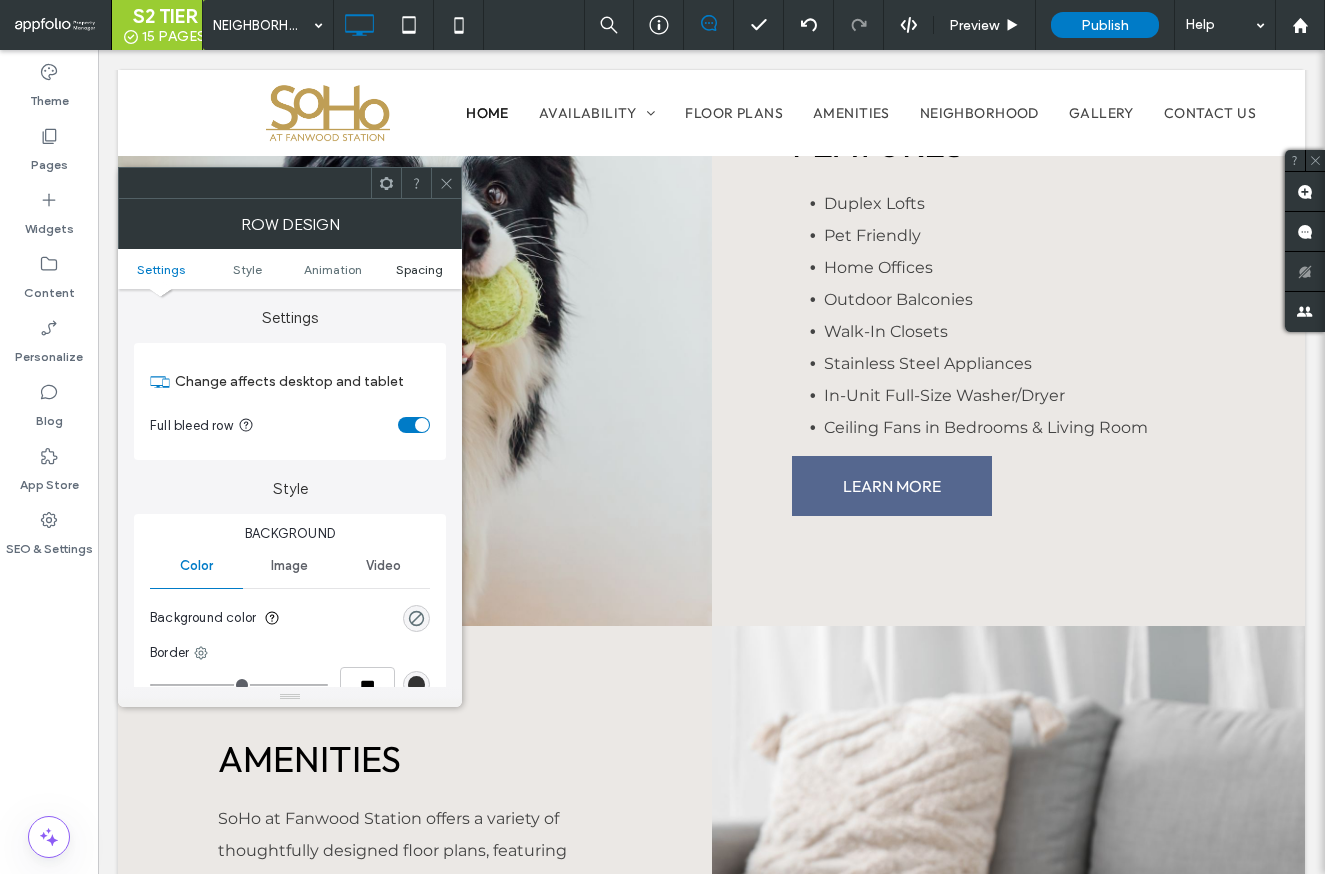 click on "Spacing" at bounding box center (419, 269) 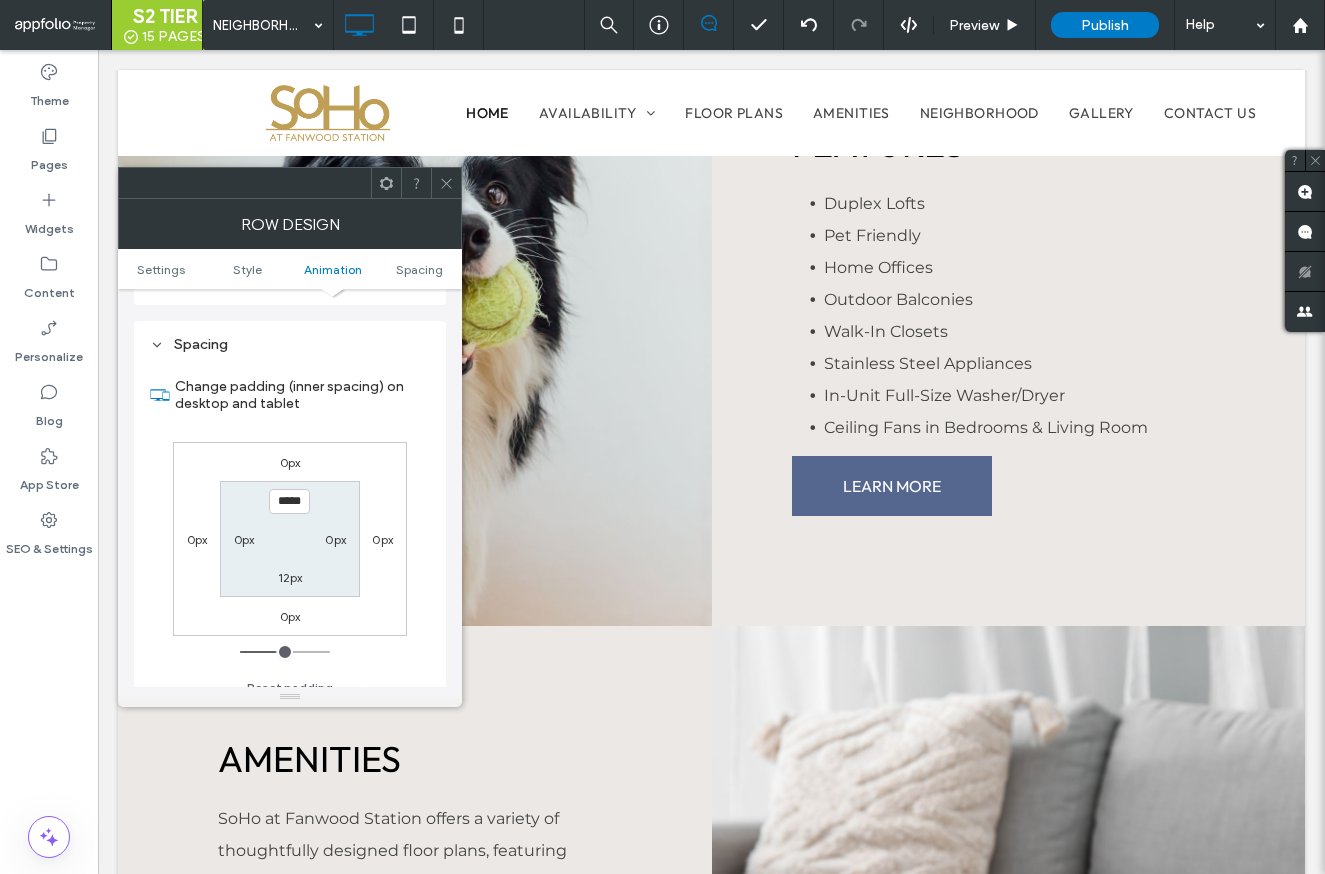 scroll, scrollTop: 565, scrollLeft: 0, axis: vertical 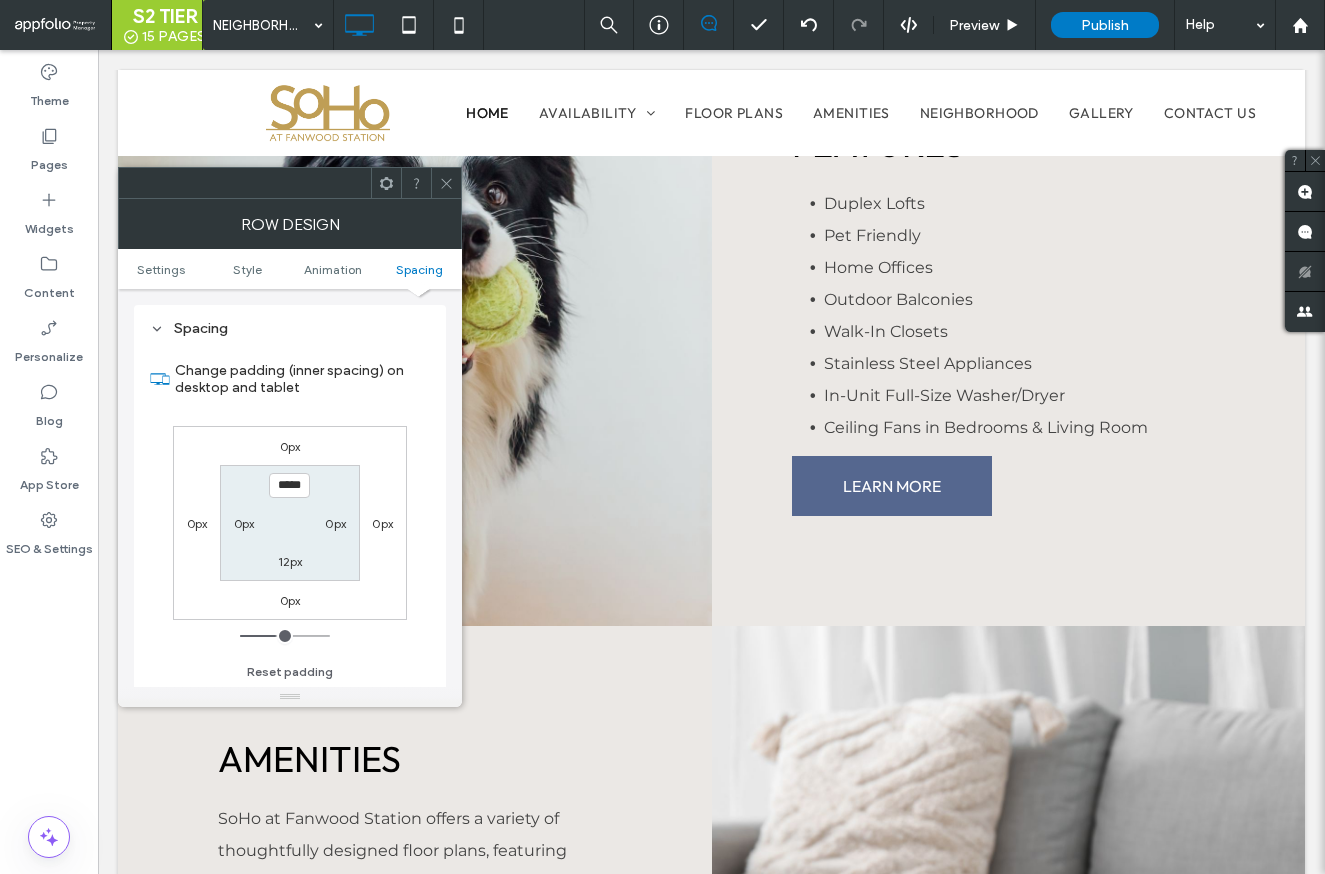 click on "0px" at bounding box center [244, 523] 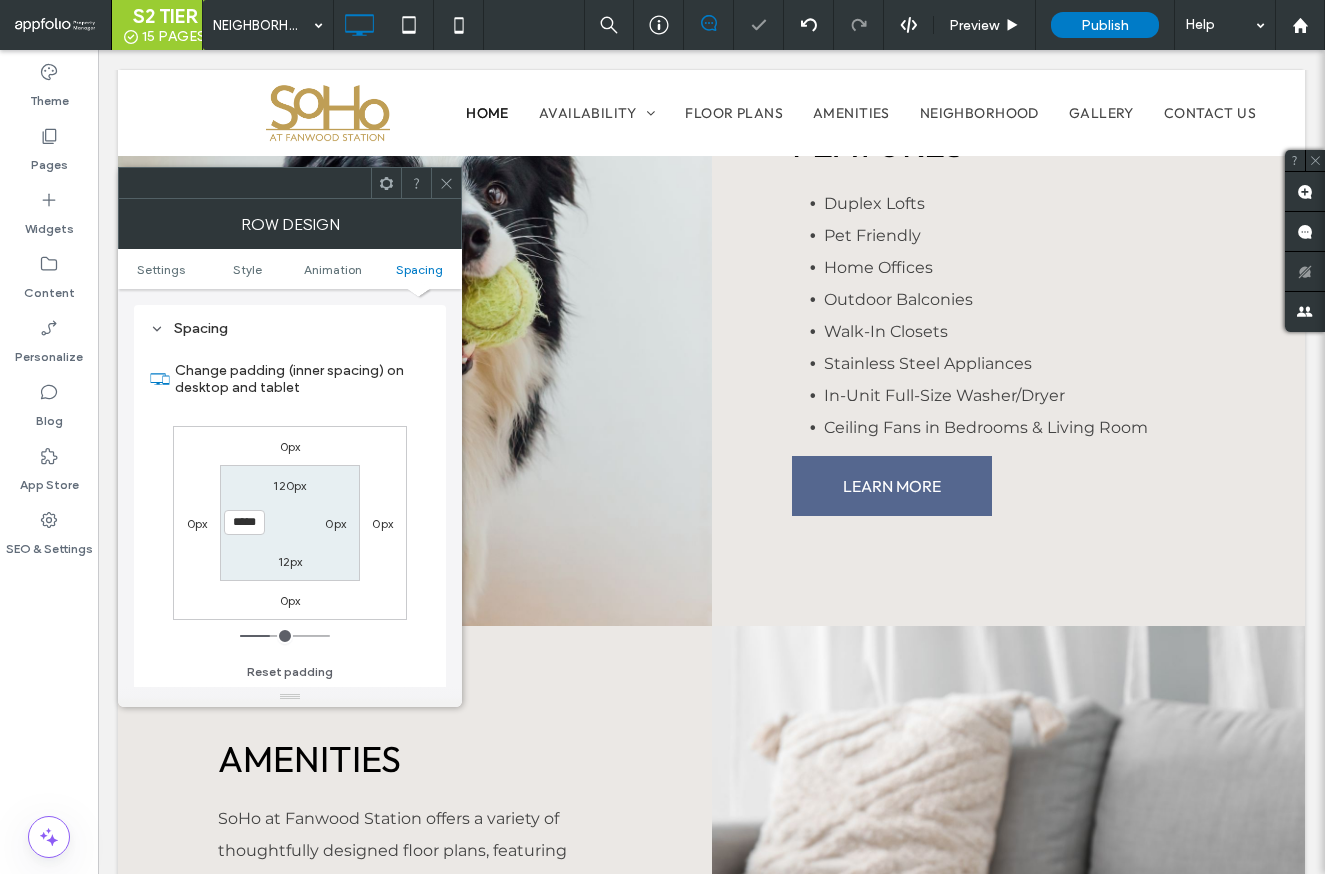 click on "0px" at bounding box center [336, 523] 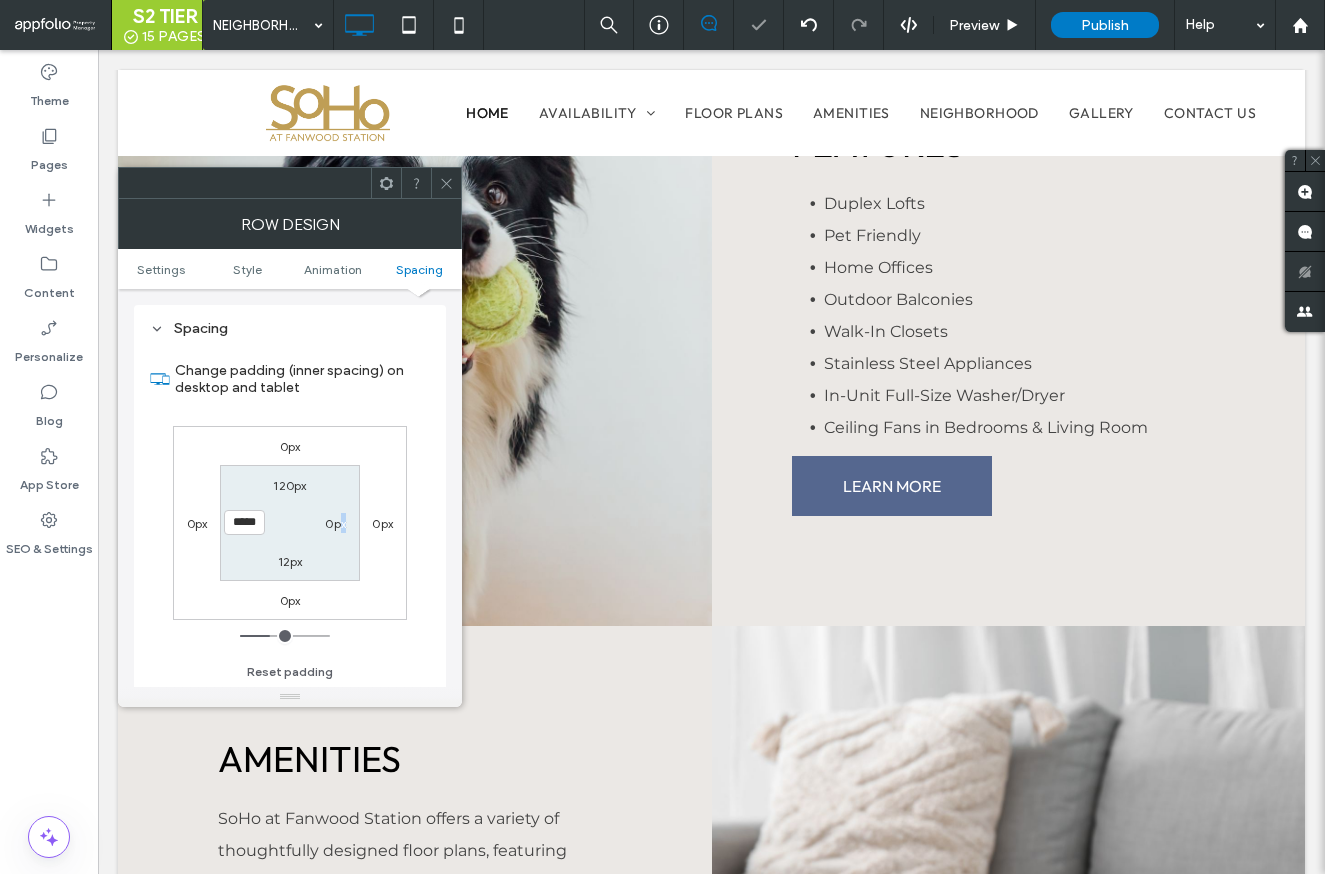 click on "0px" at bounding box center (335, 523) 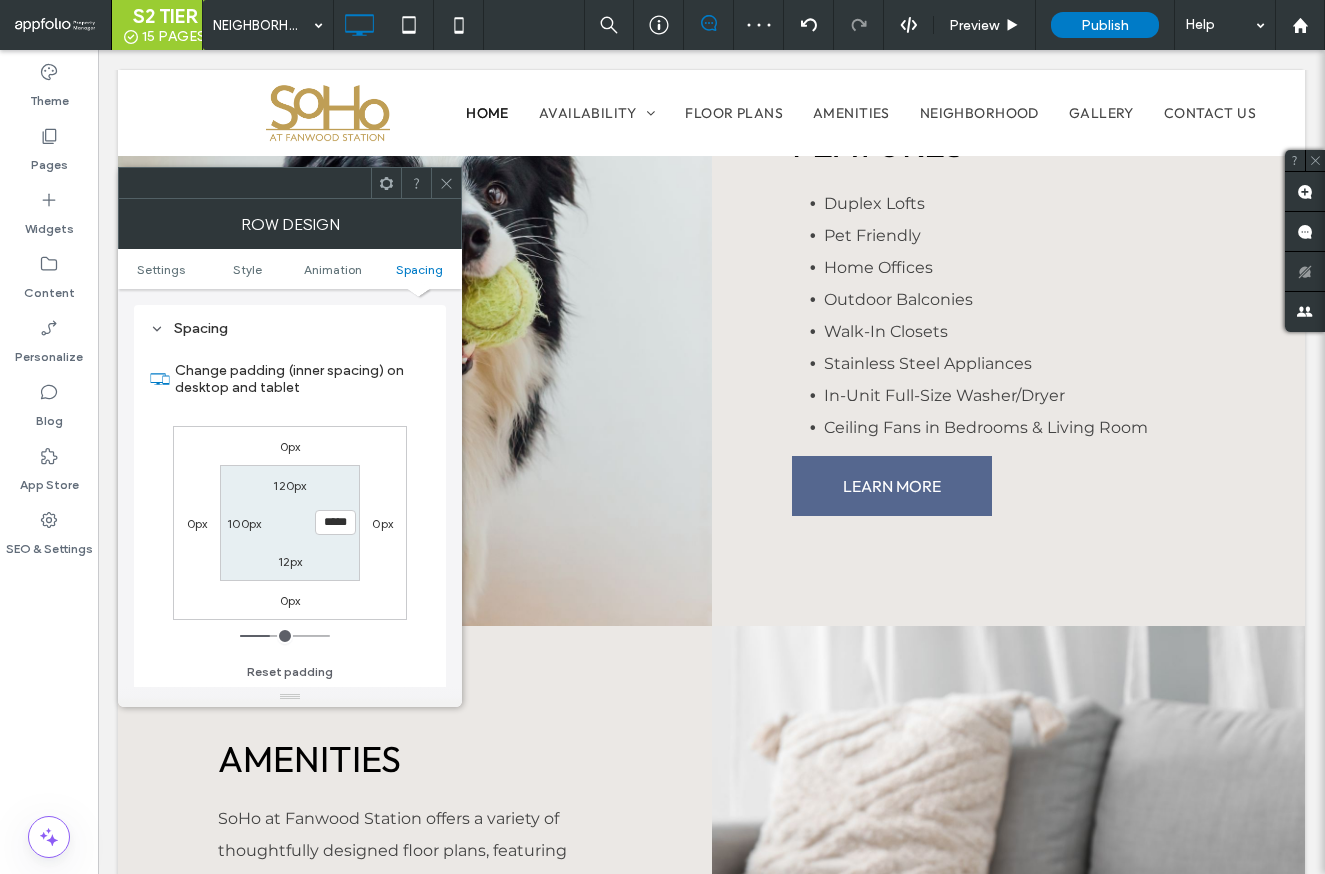 click at bounding box center (446, 183) 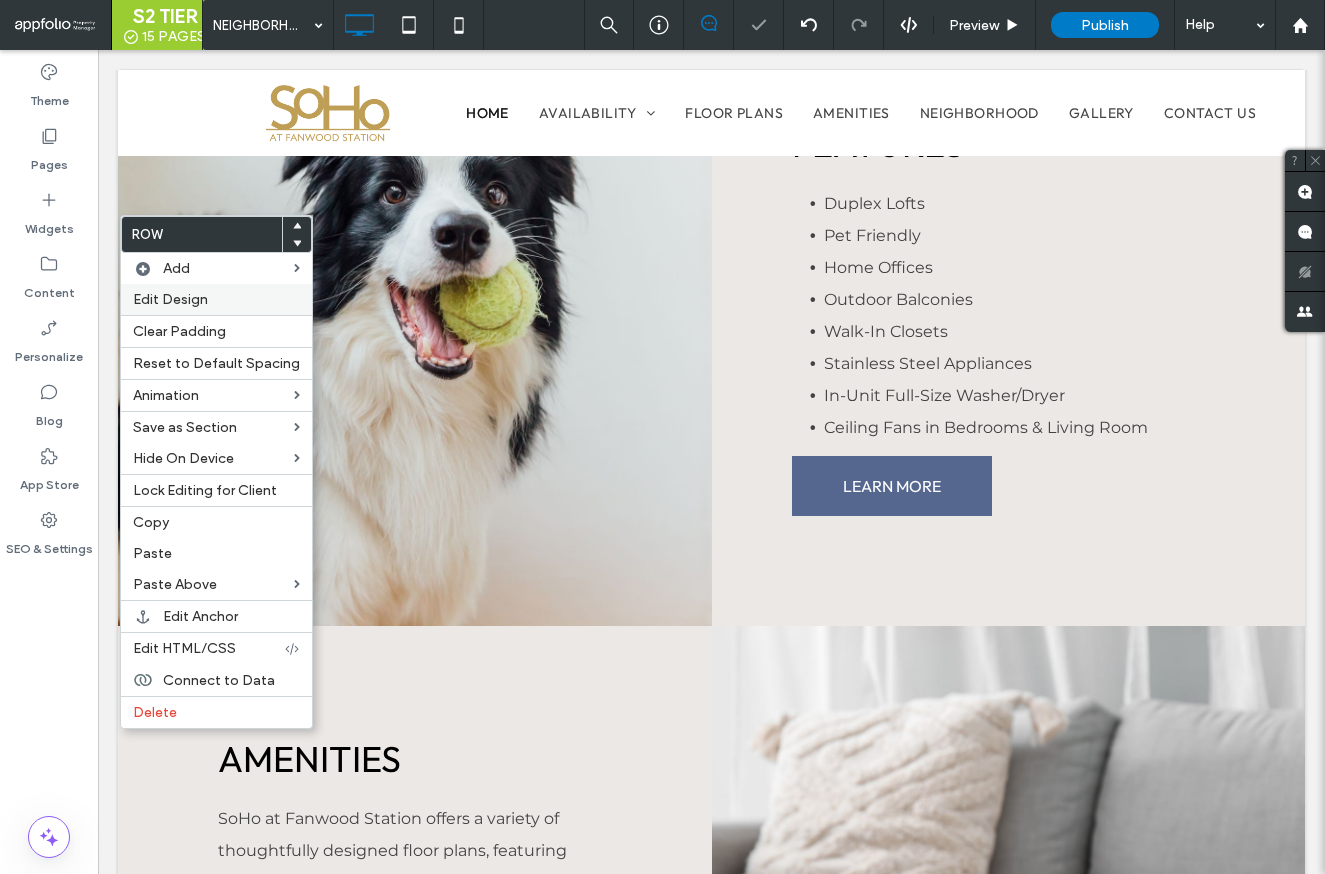 click on "Edit Design" at bounding box center (170, 299) 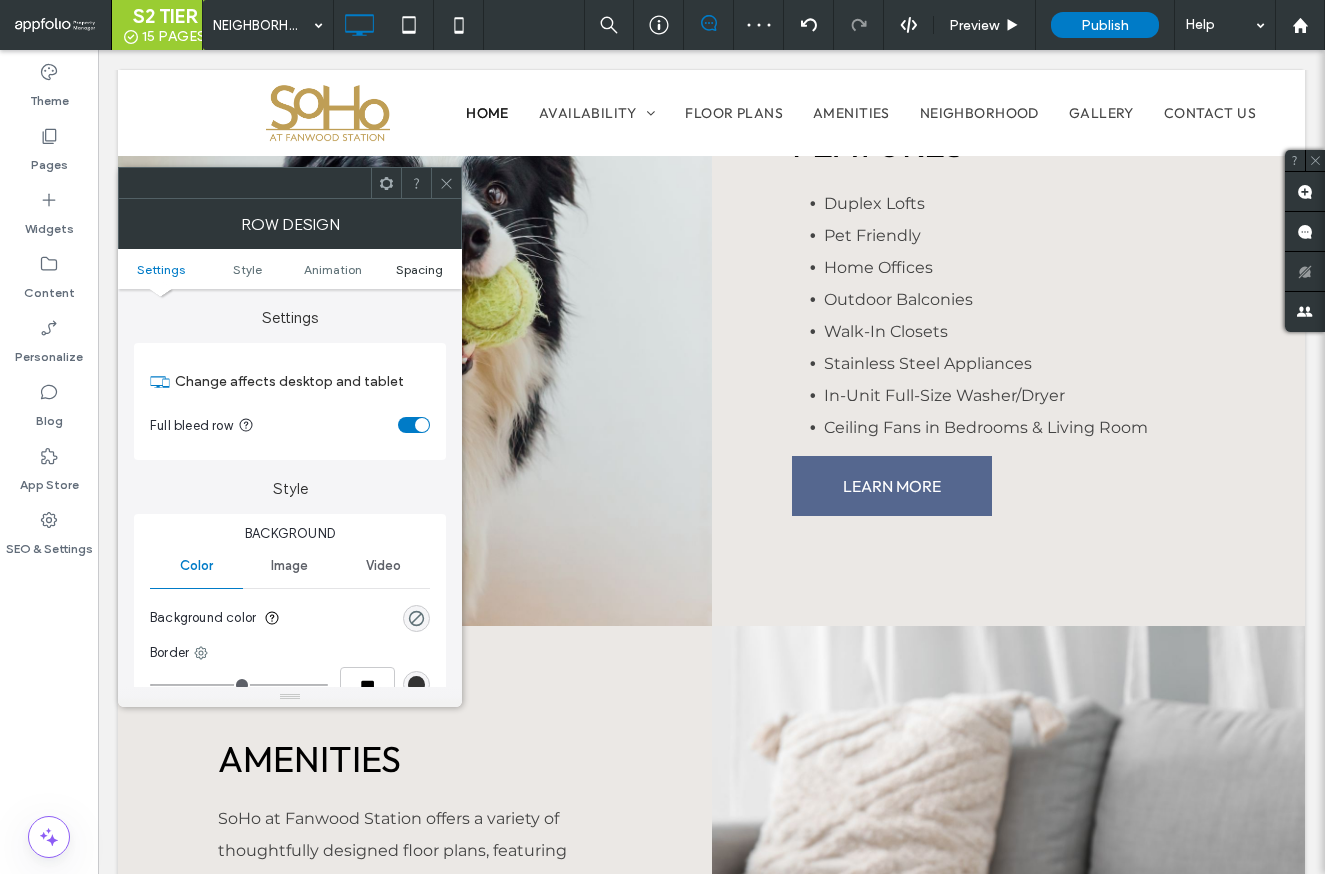 click on "Spacing" at bounding box center (419, 269) 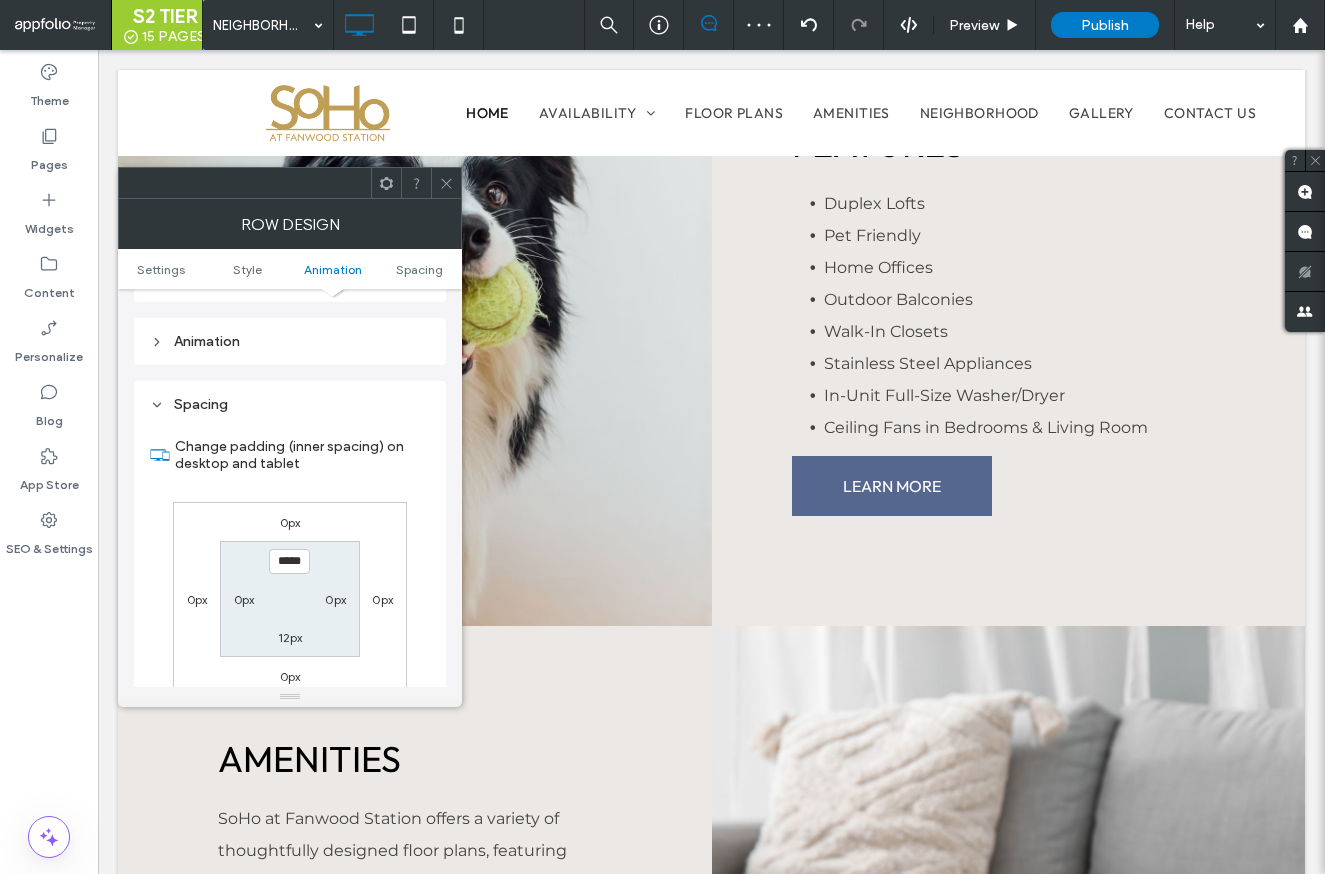 scroll, scrollTop: 565, scrollLeft: 0, axis: vertical 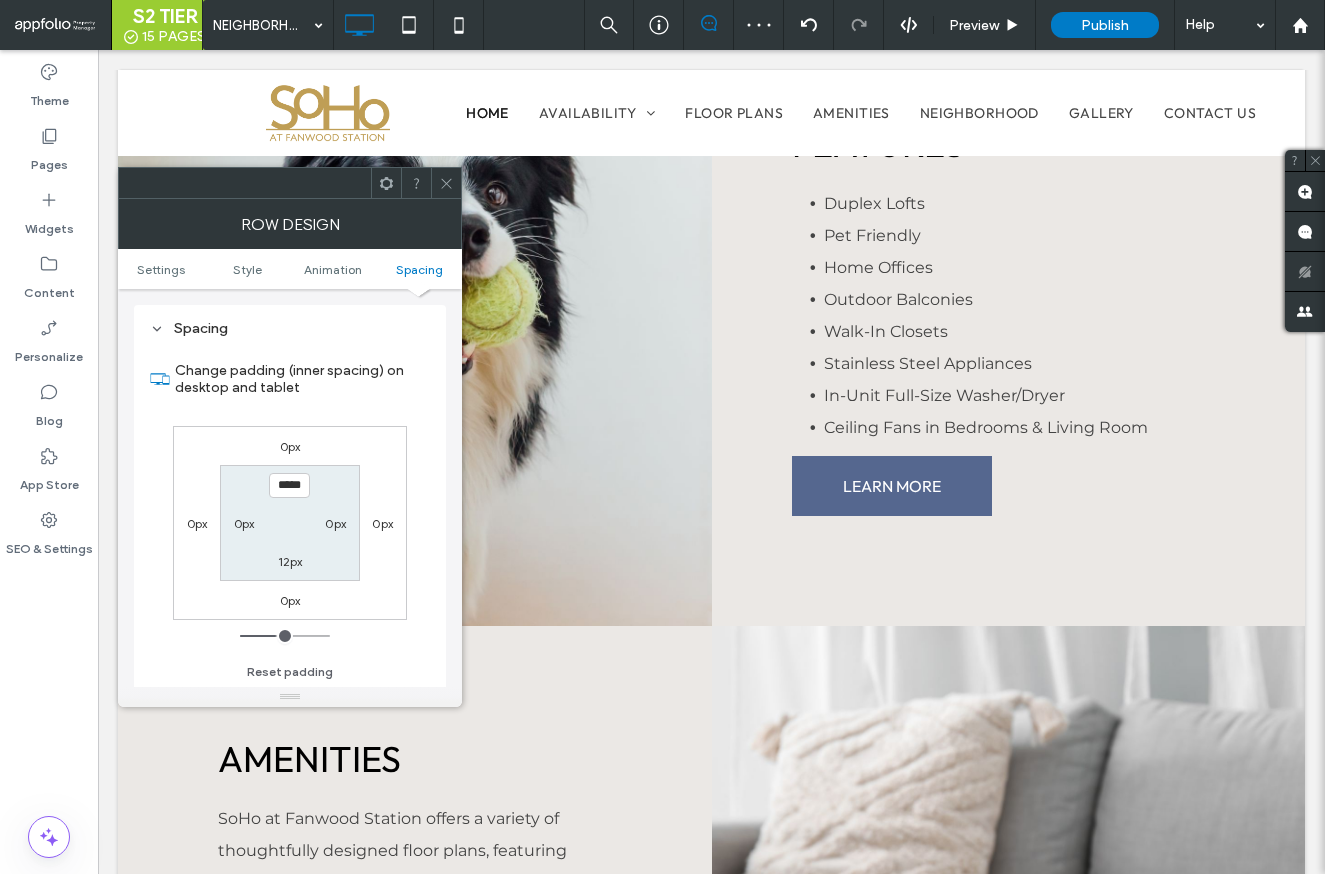 click on "0px" at bounding box center [244, 523] 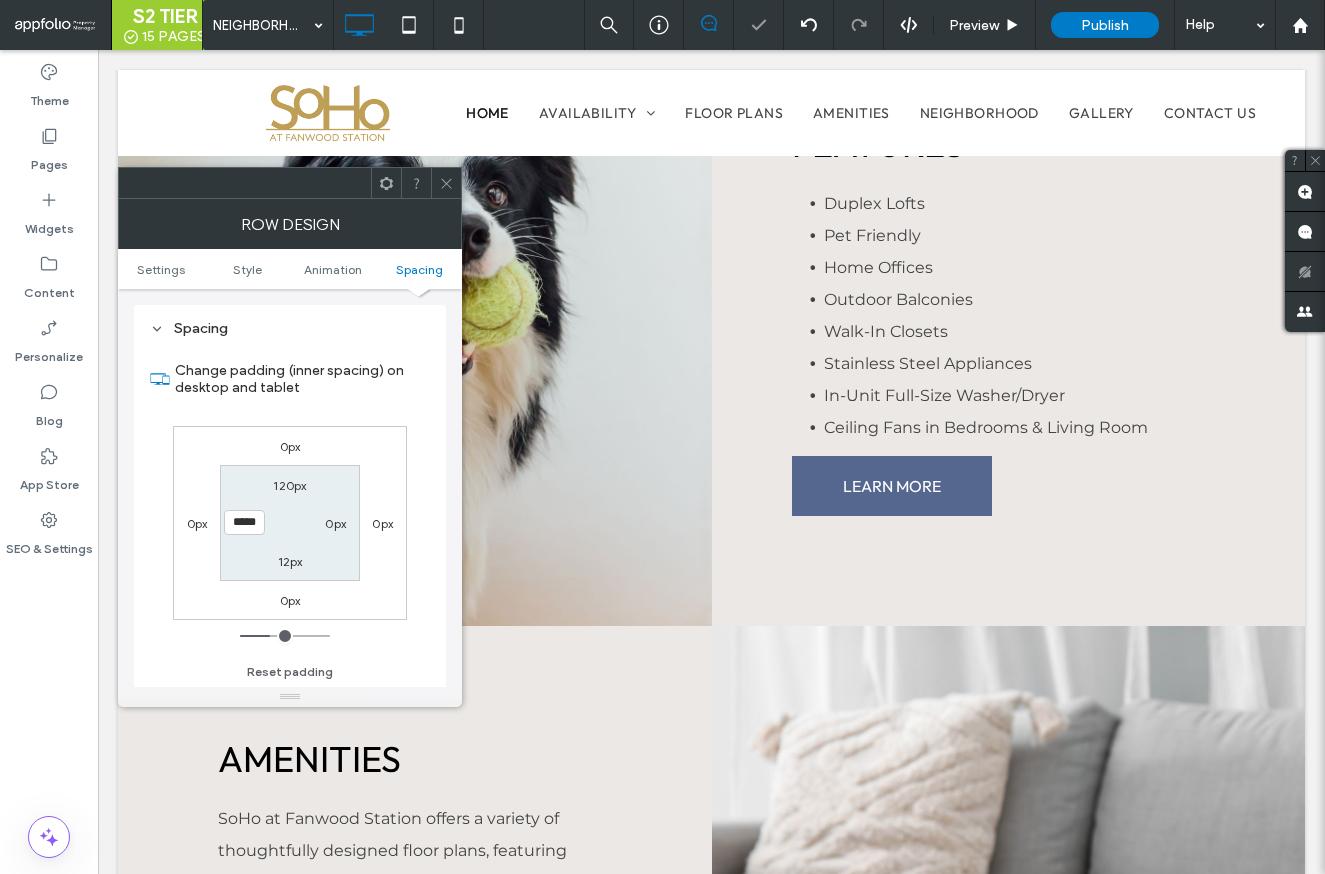 click on "0px" at bounding box center [335, 523] 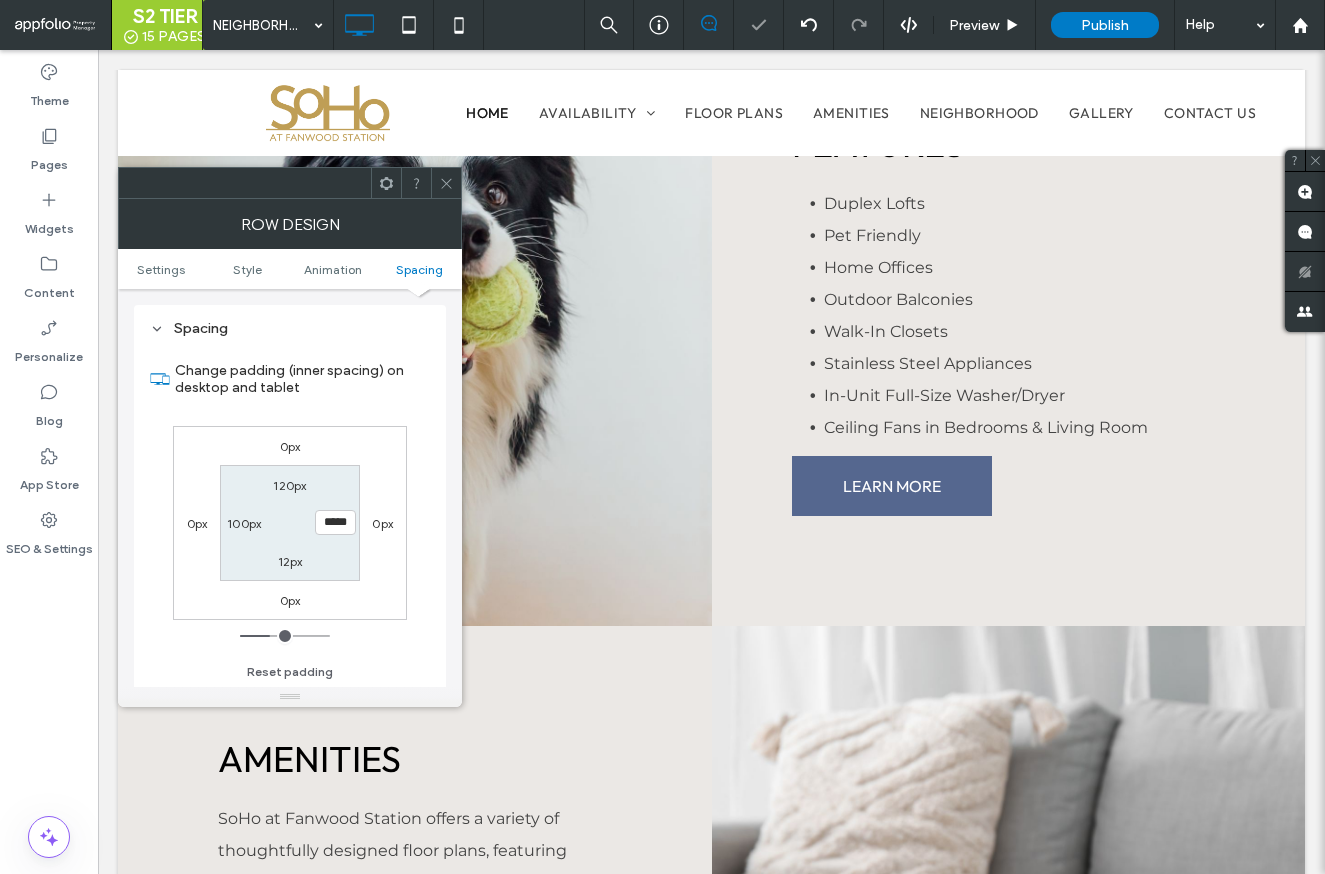 click 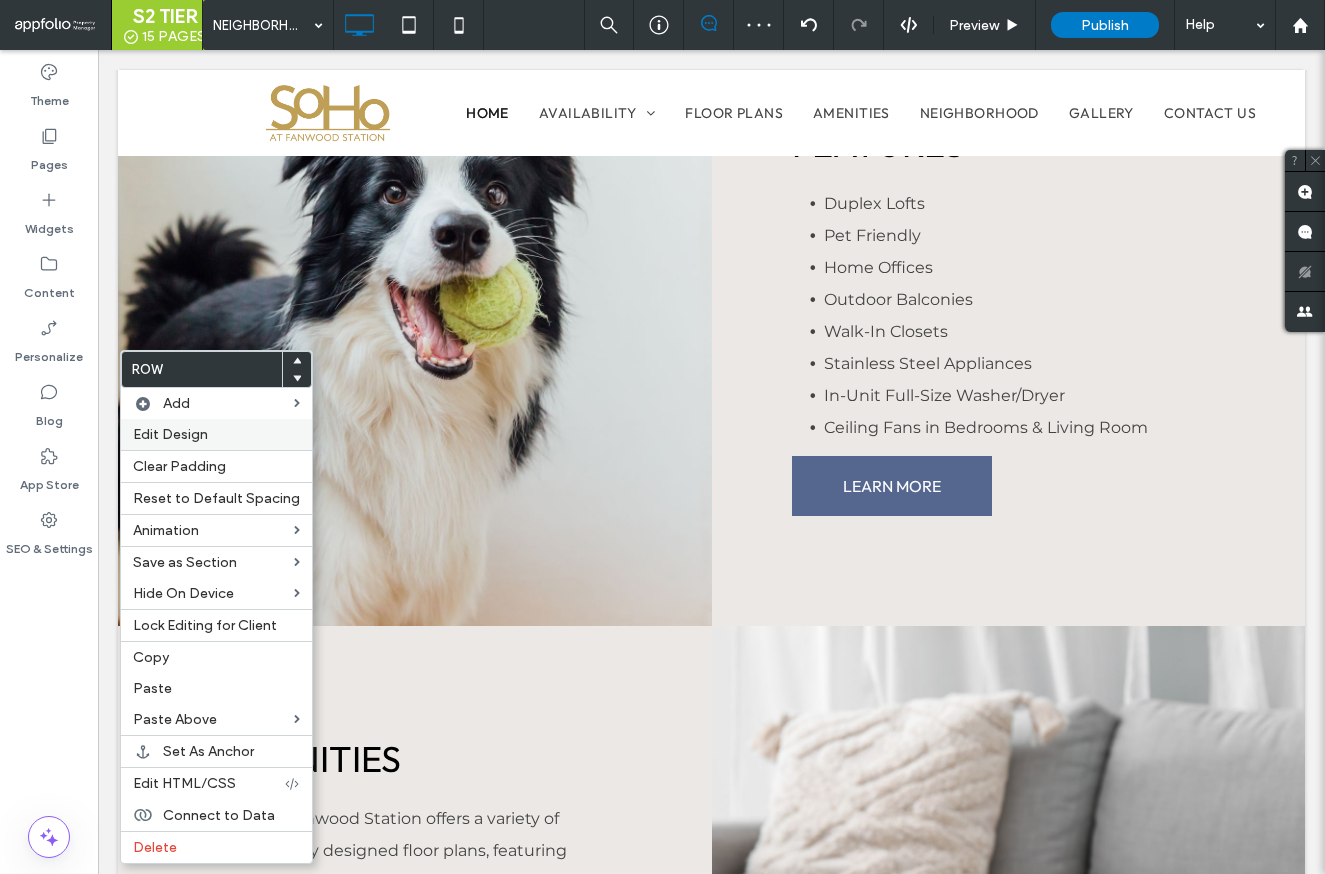 click on "Edit Design" at bounding box center (170, 434) 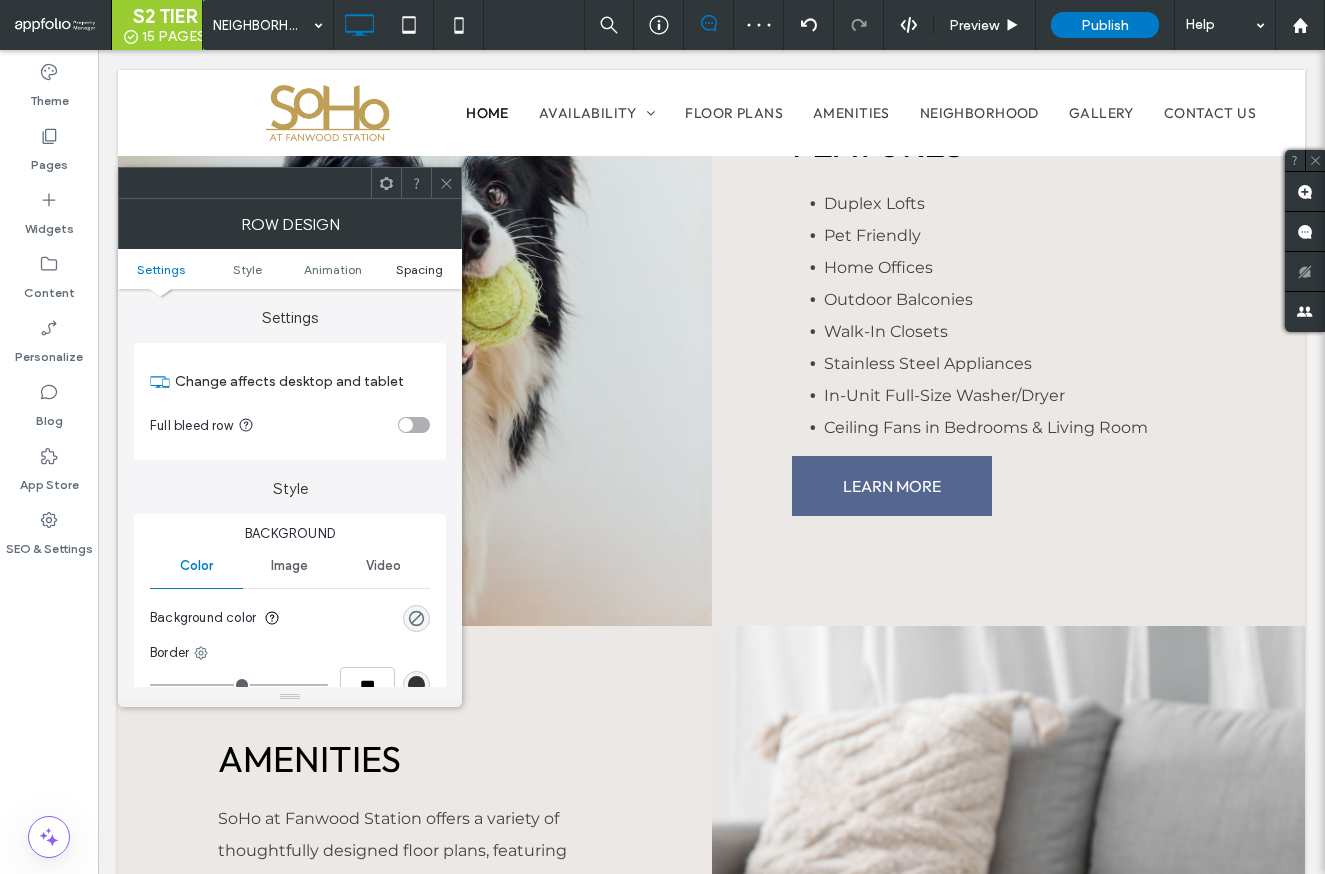 click on "Spacing" at bounding box center (419, 269) 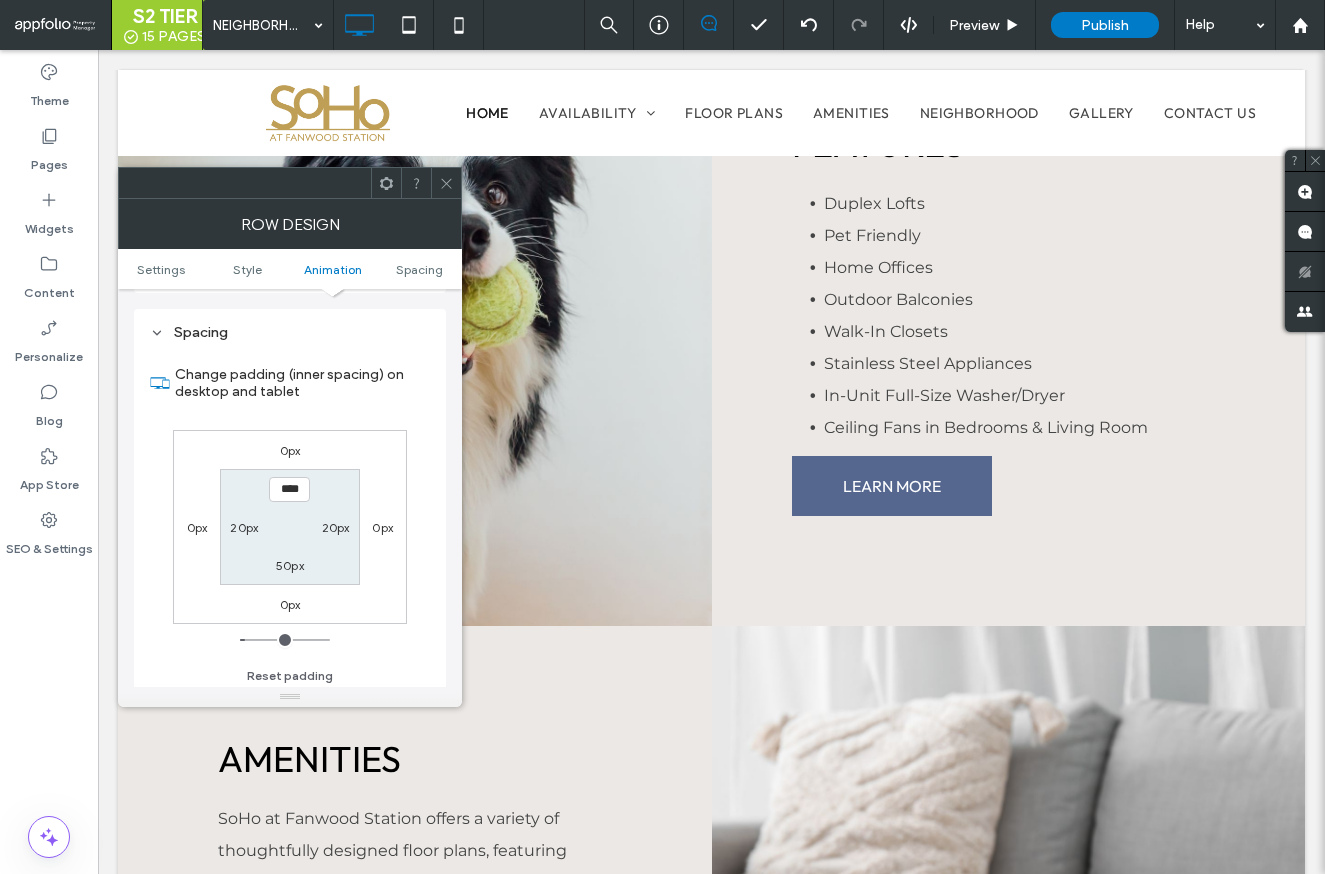 scroll, scrollTop: 565, scrollLeft: 0, axis: vertical 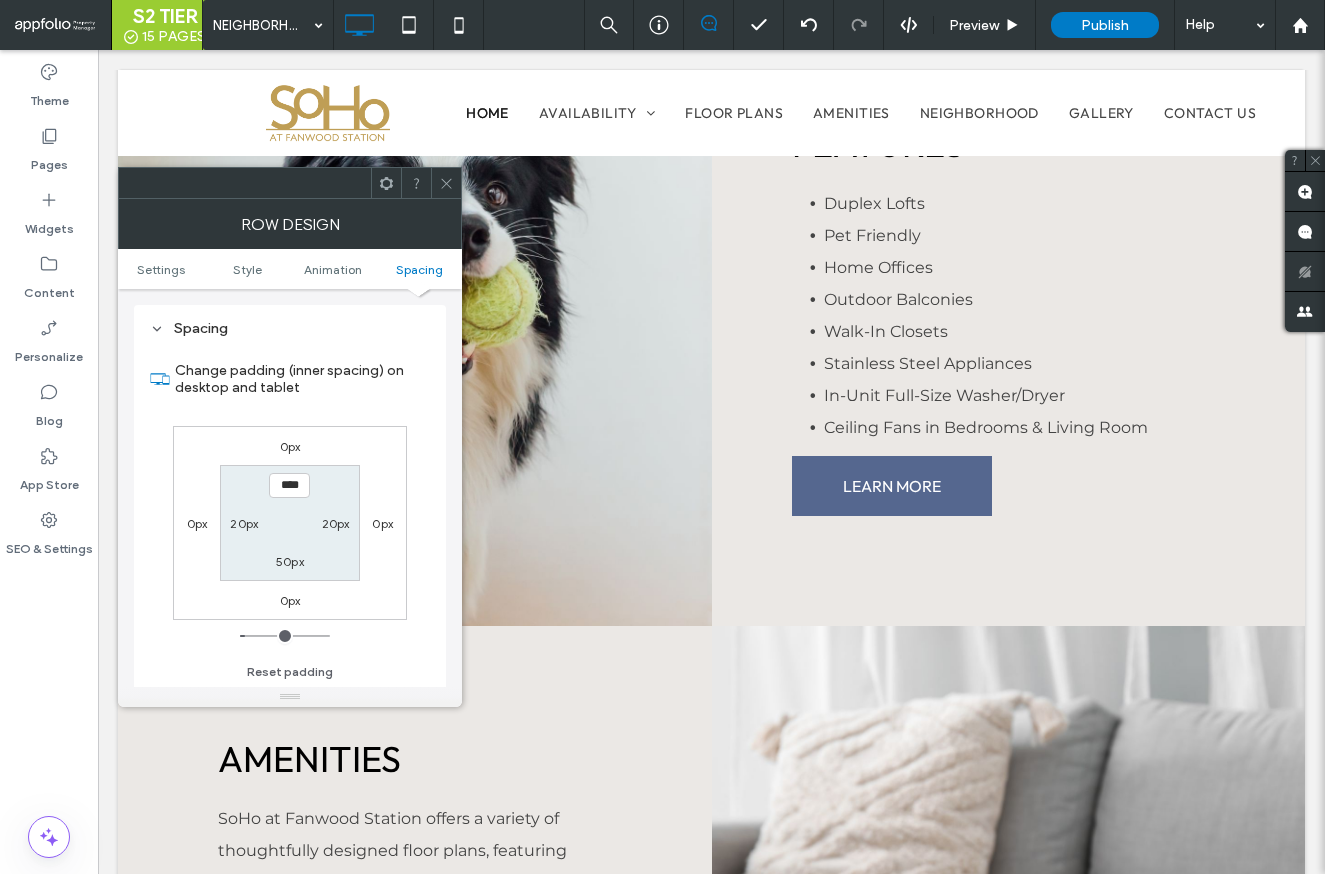 click on "20px" at bounding box center [244, 523] 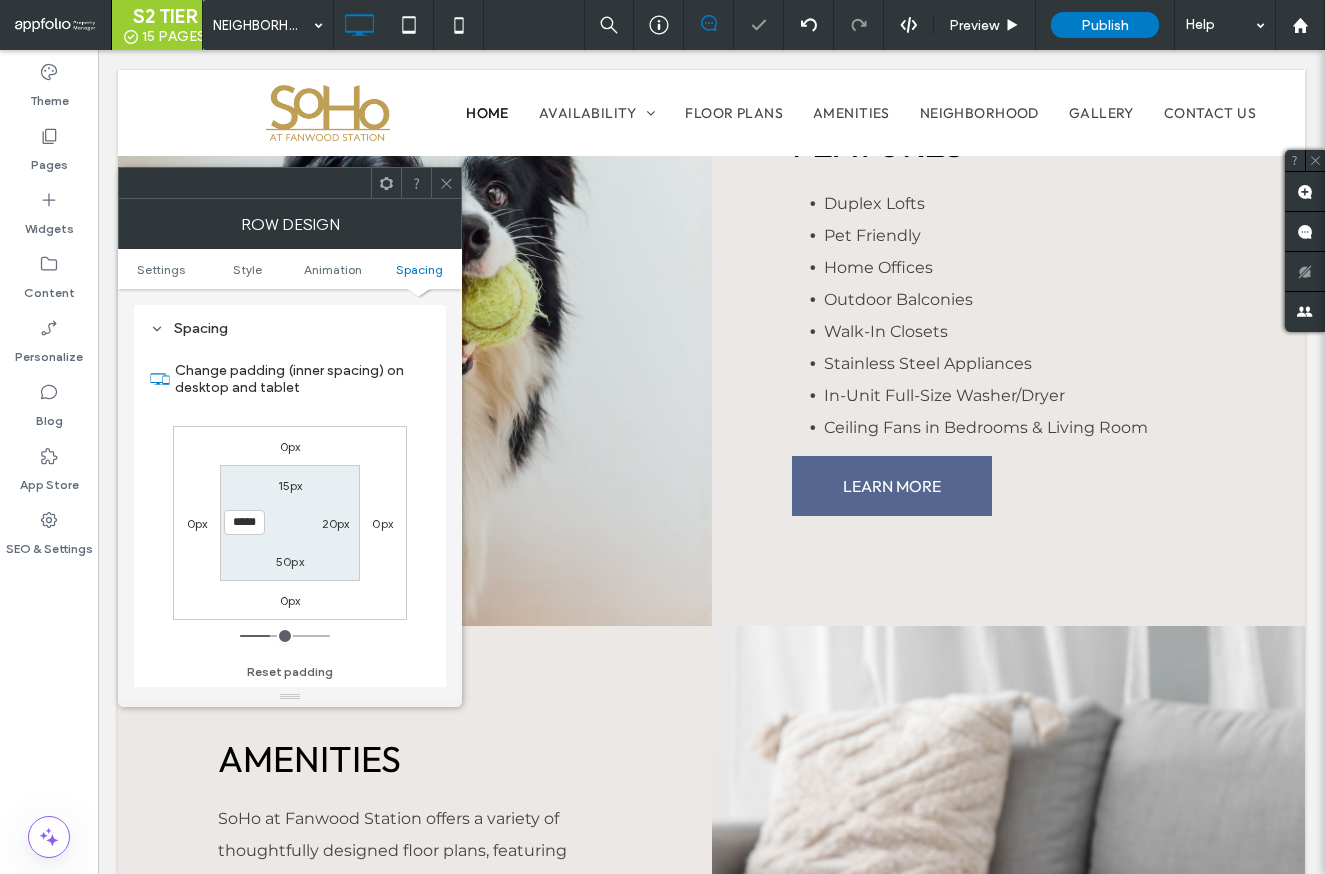 click on "20px" at bounding box center [336, 523] 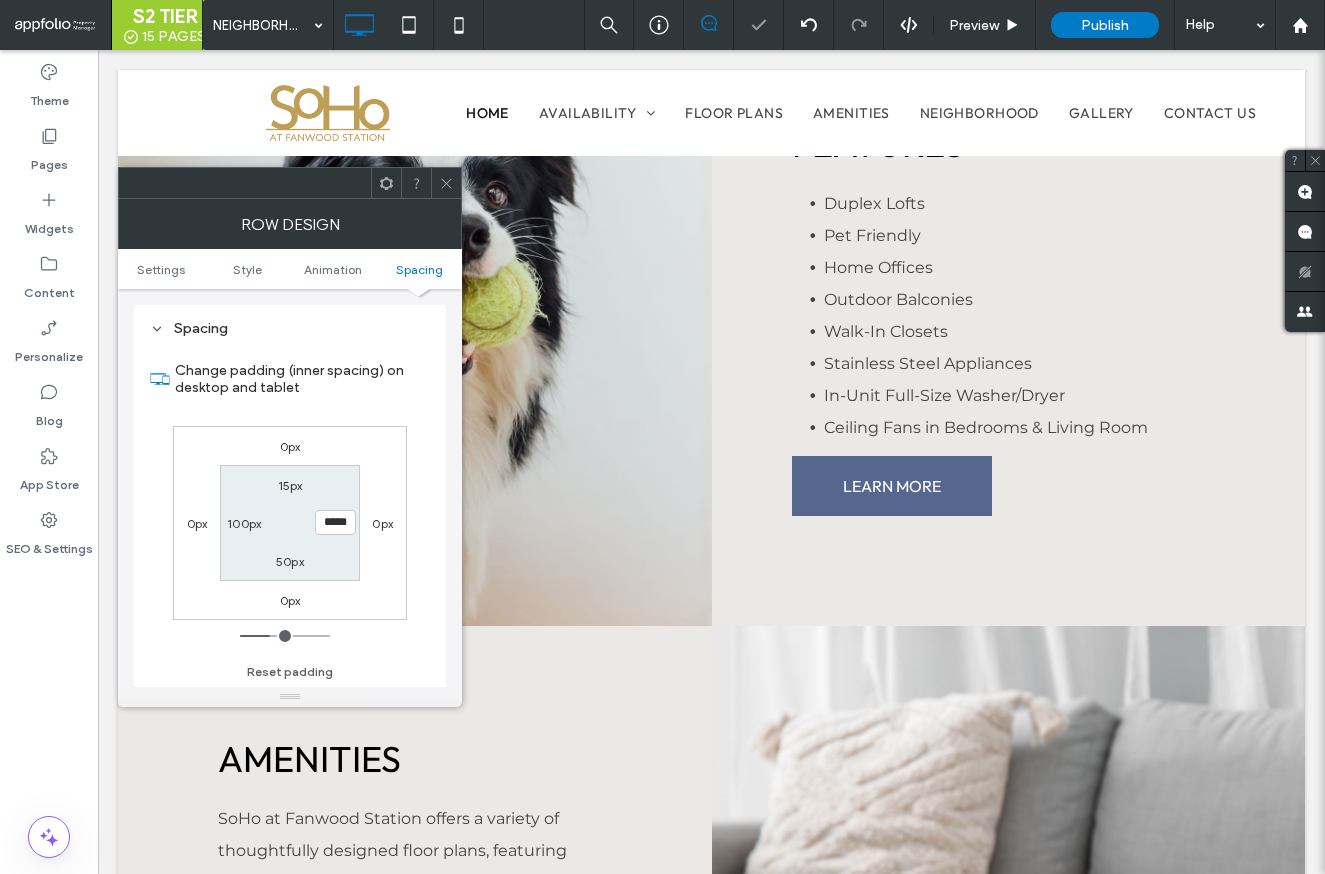 click 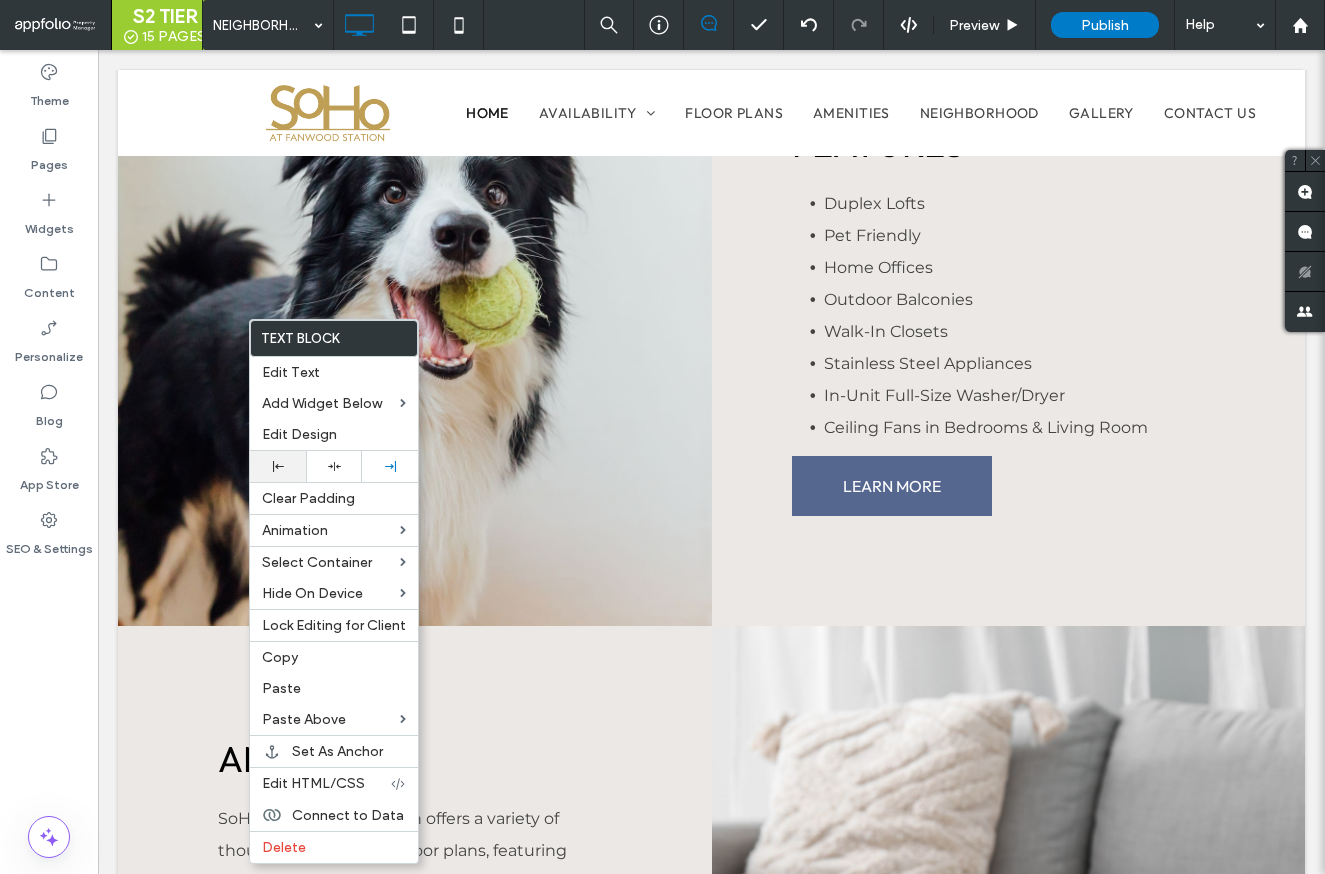 click at bounding box center [278, 466] 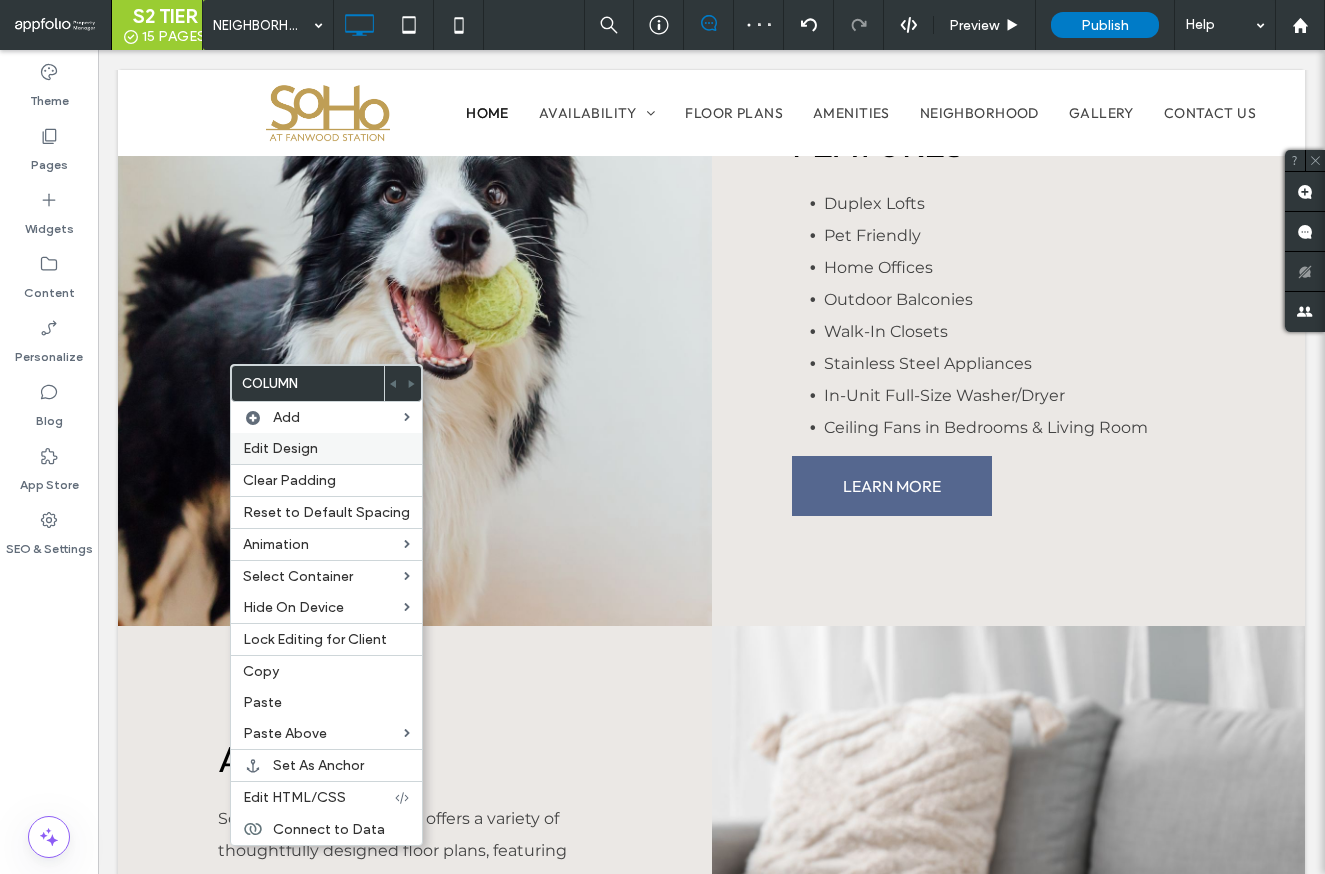 click on "Edit Design" at bounding box center [280, 448] 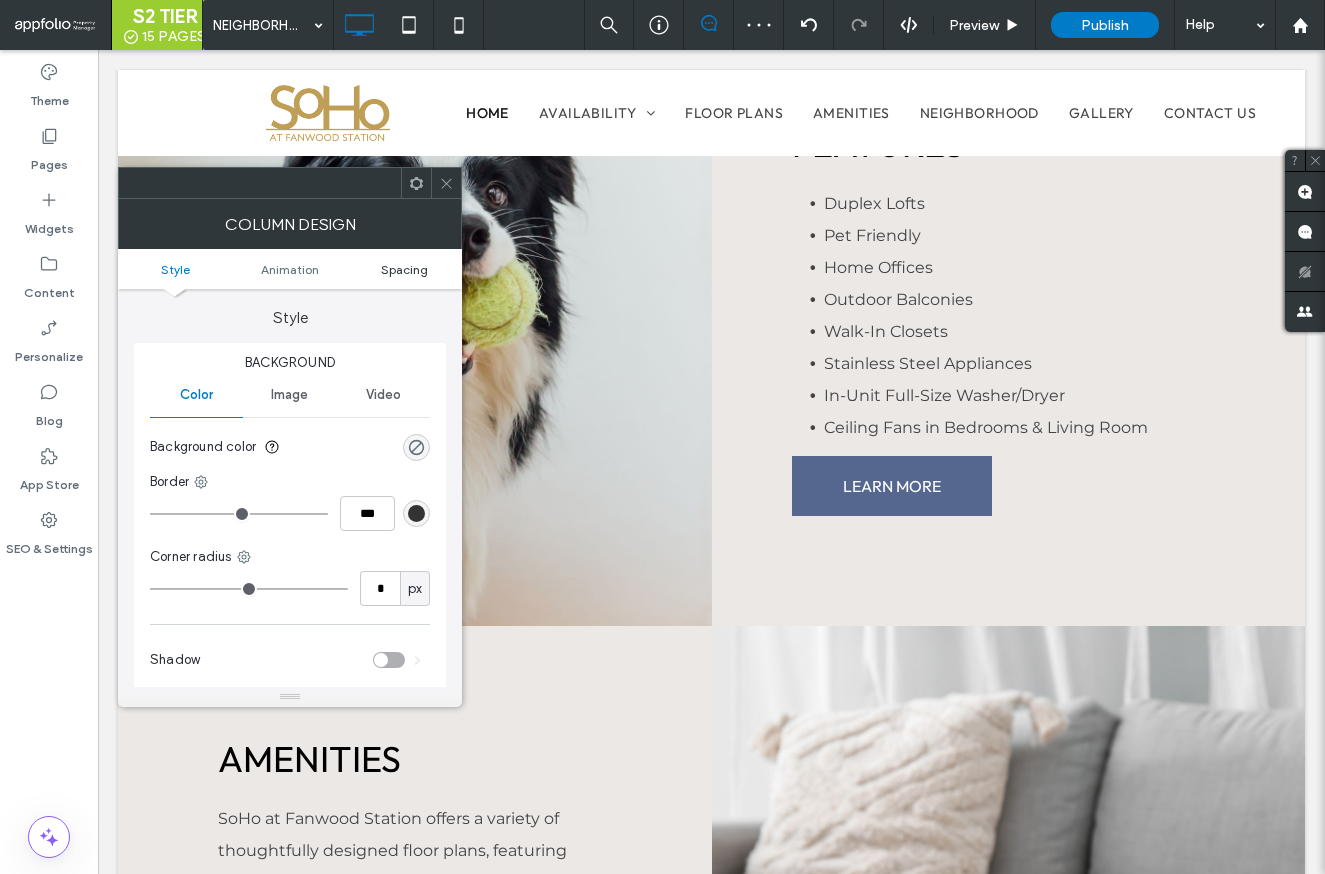 click on "Spacing" at bounding box center (404, 269) 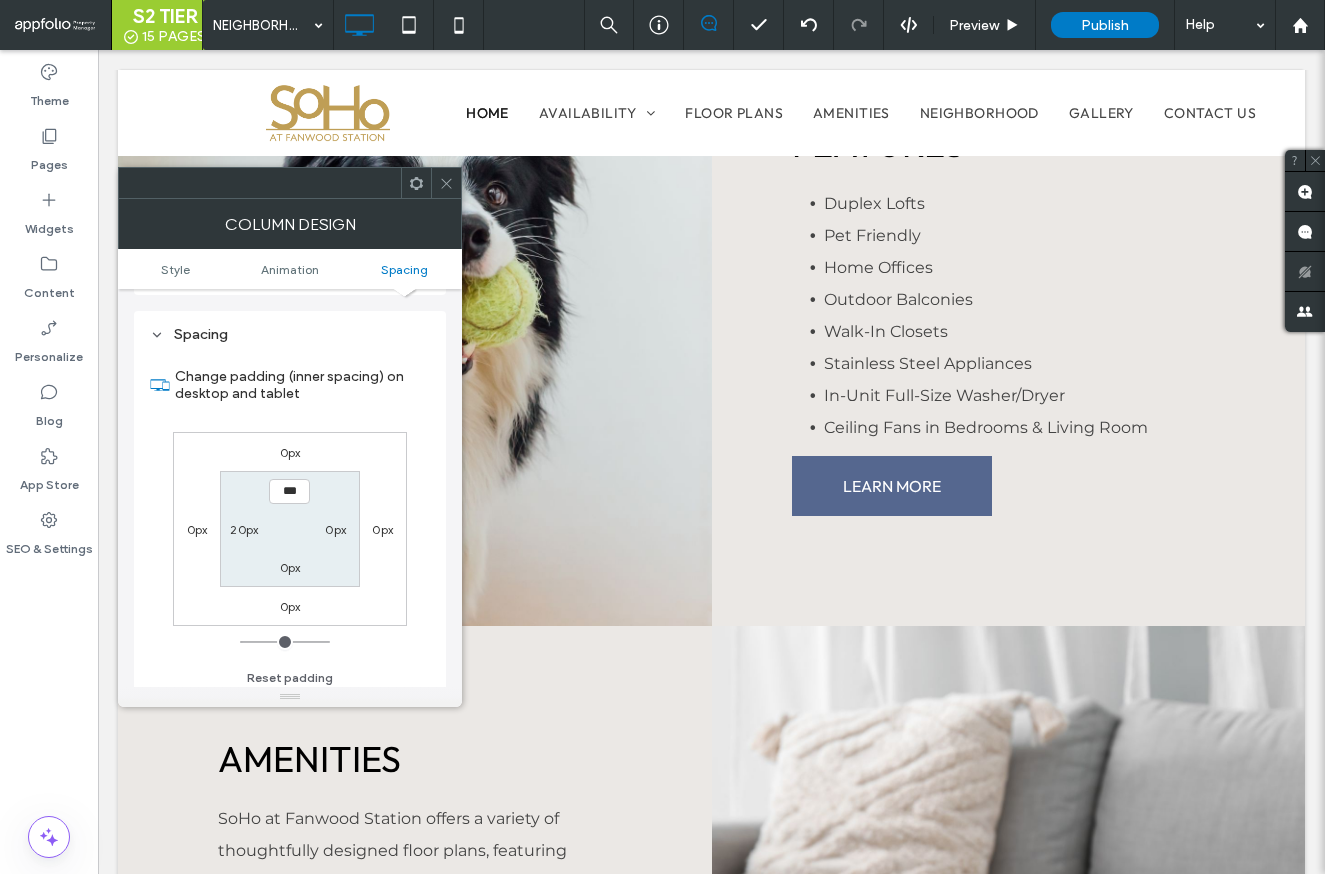 scroll, scrollTop: 469, scrollLeft: 0, axis: vertical 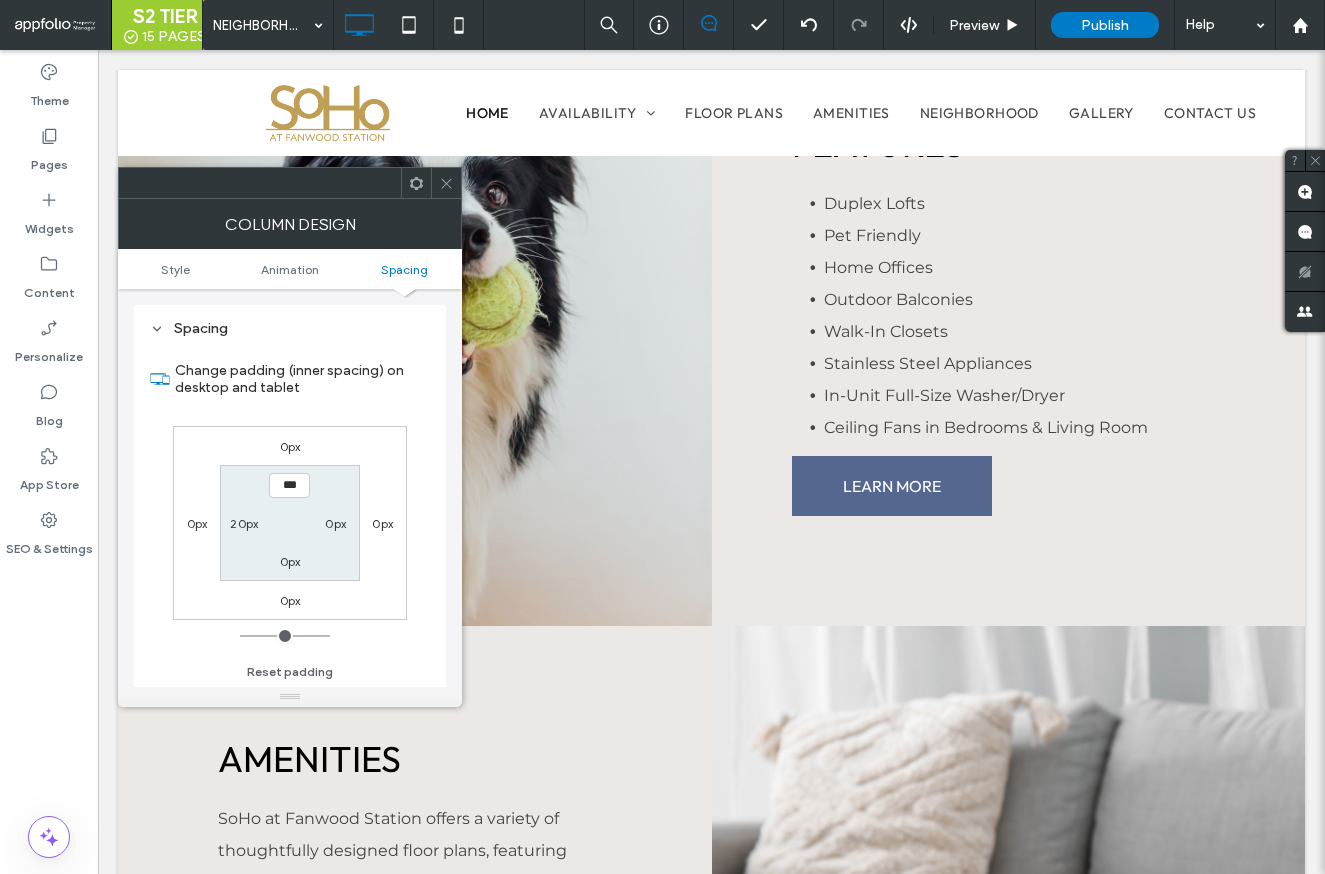 click on "20px" at bounding box center (244, 523) 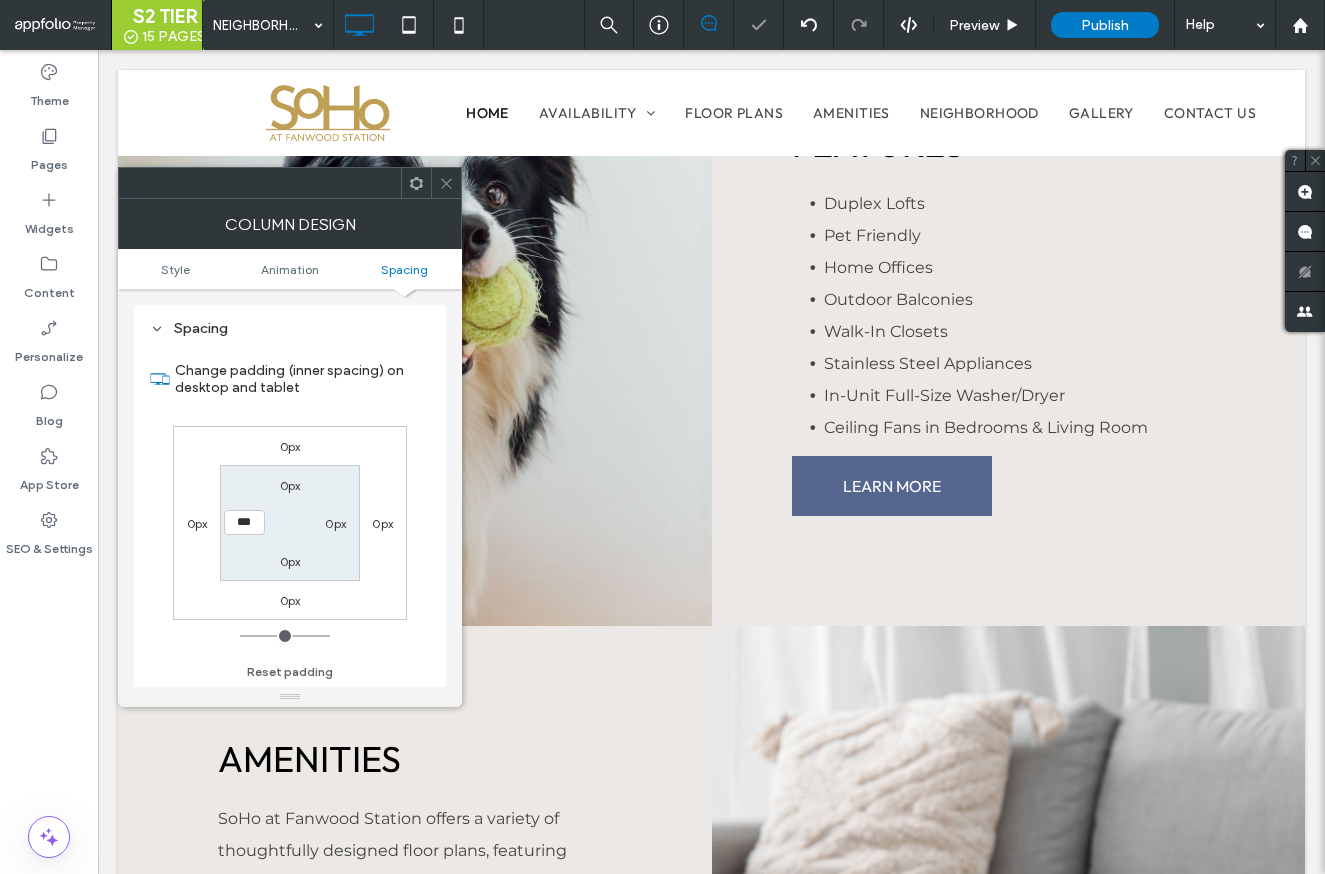 click at bounding box center (446, 183) 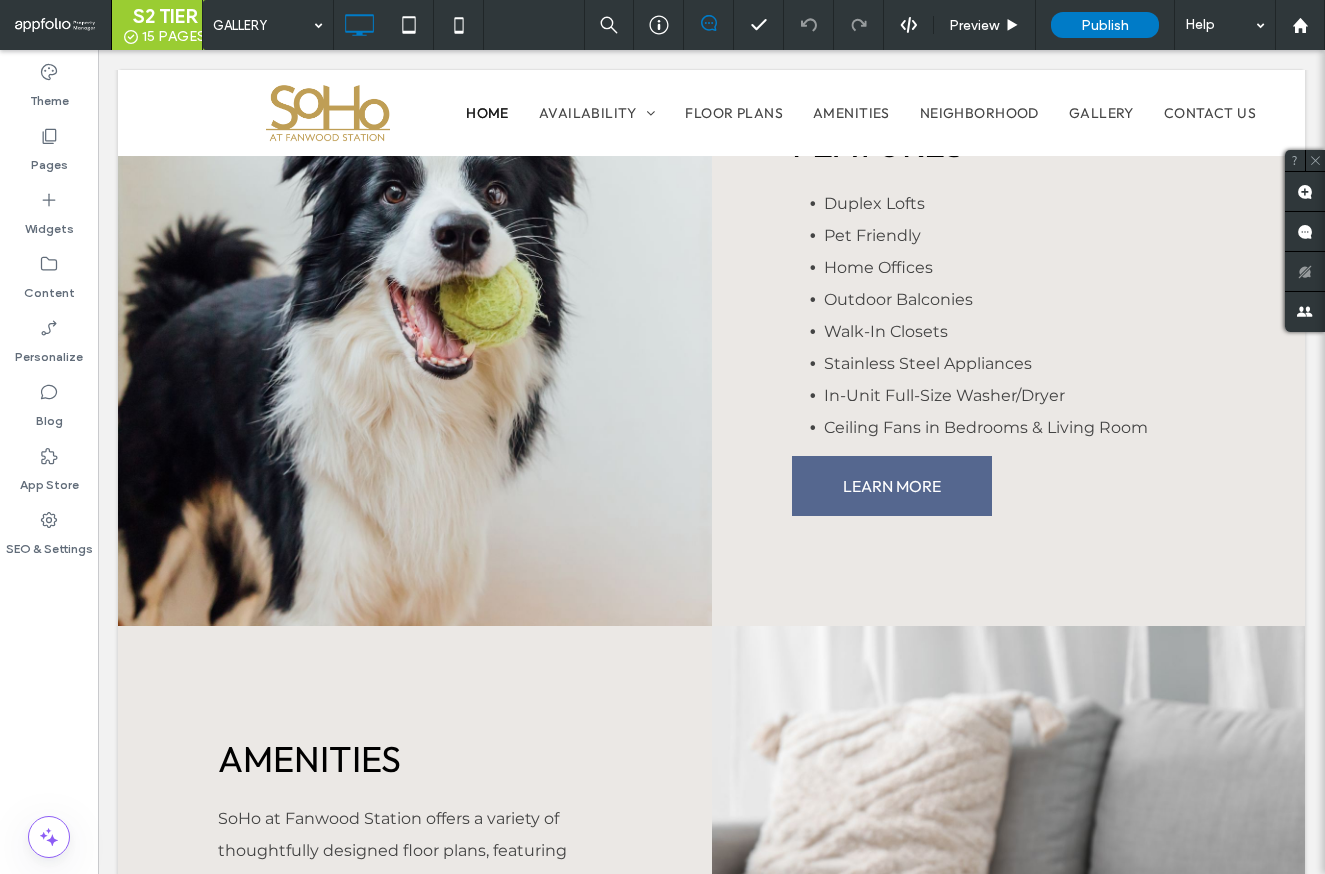 click on "GALLERY" at bounding box center (268, 25) 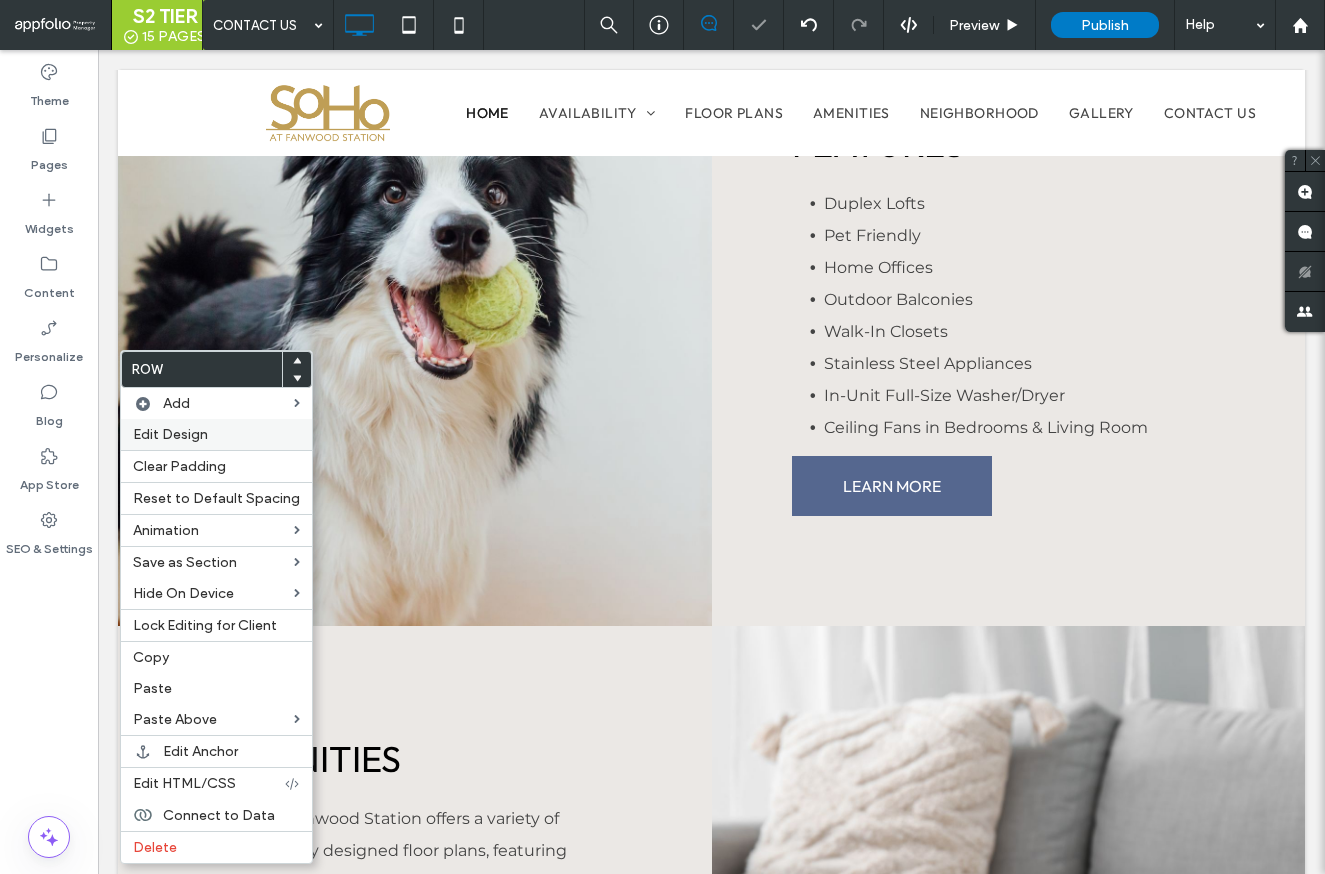 click on "Edit Design" at bounding box center [170, 434] 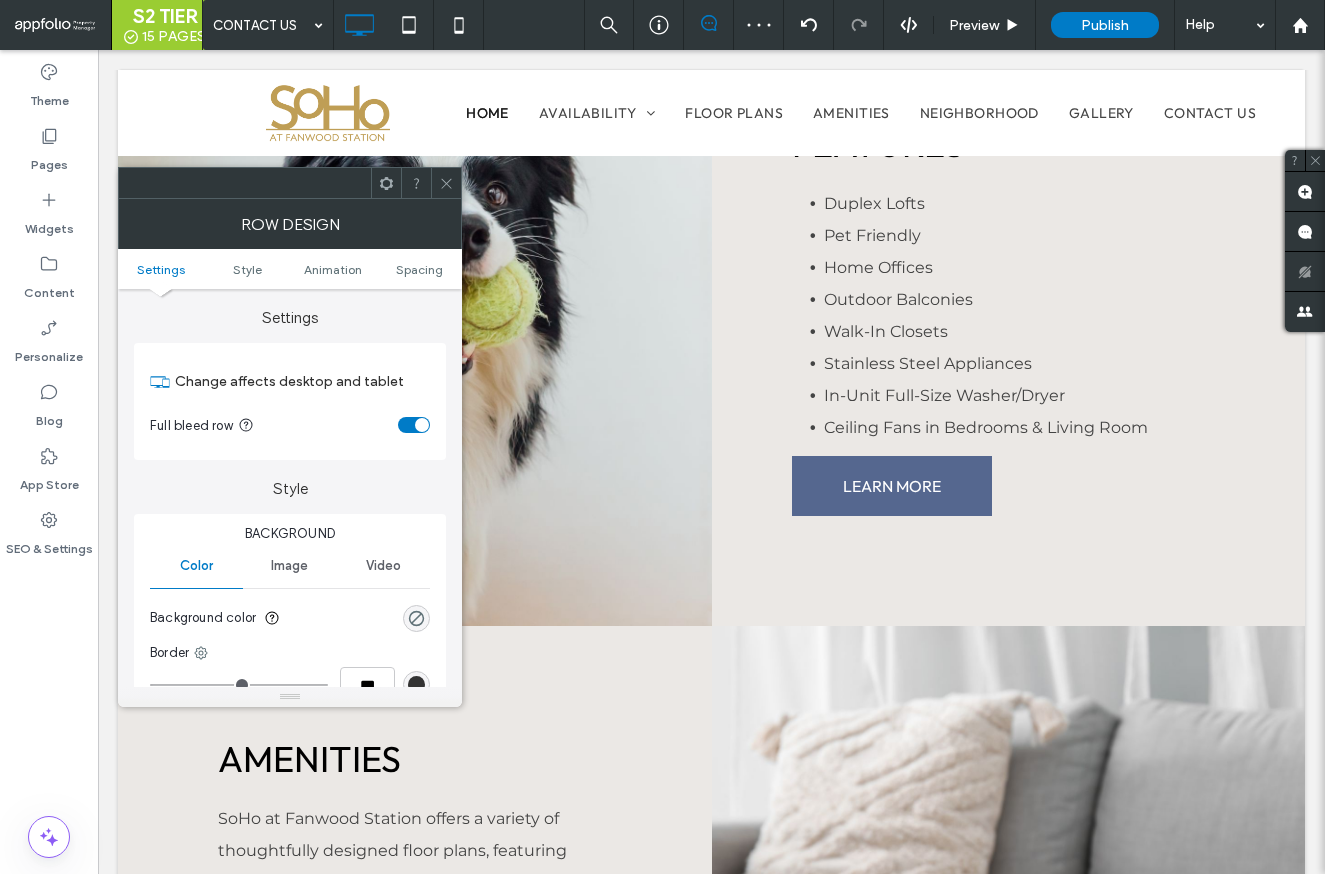 click on "Settings Style Animation Spacing" at bounding box center [290, 269] 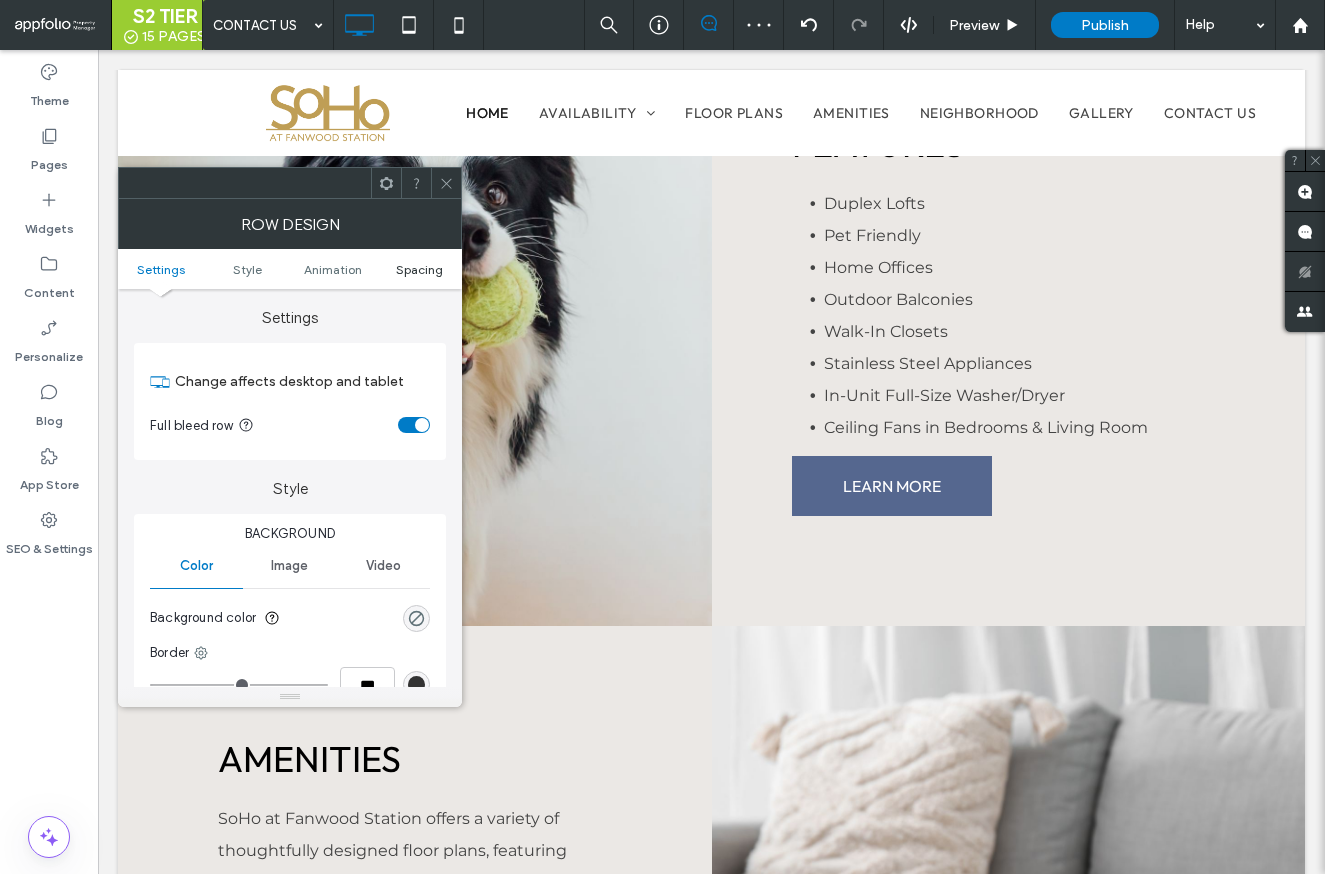 click on "Spacing" at bounding box center (419, 269) 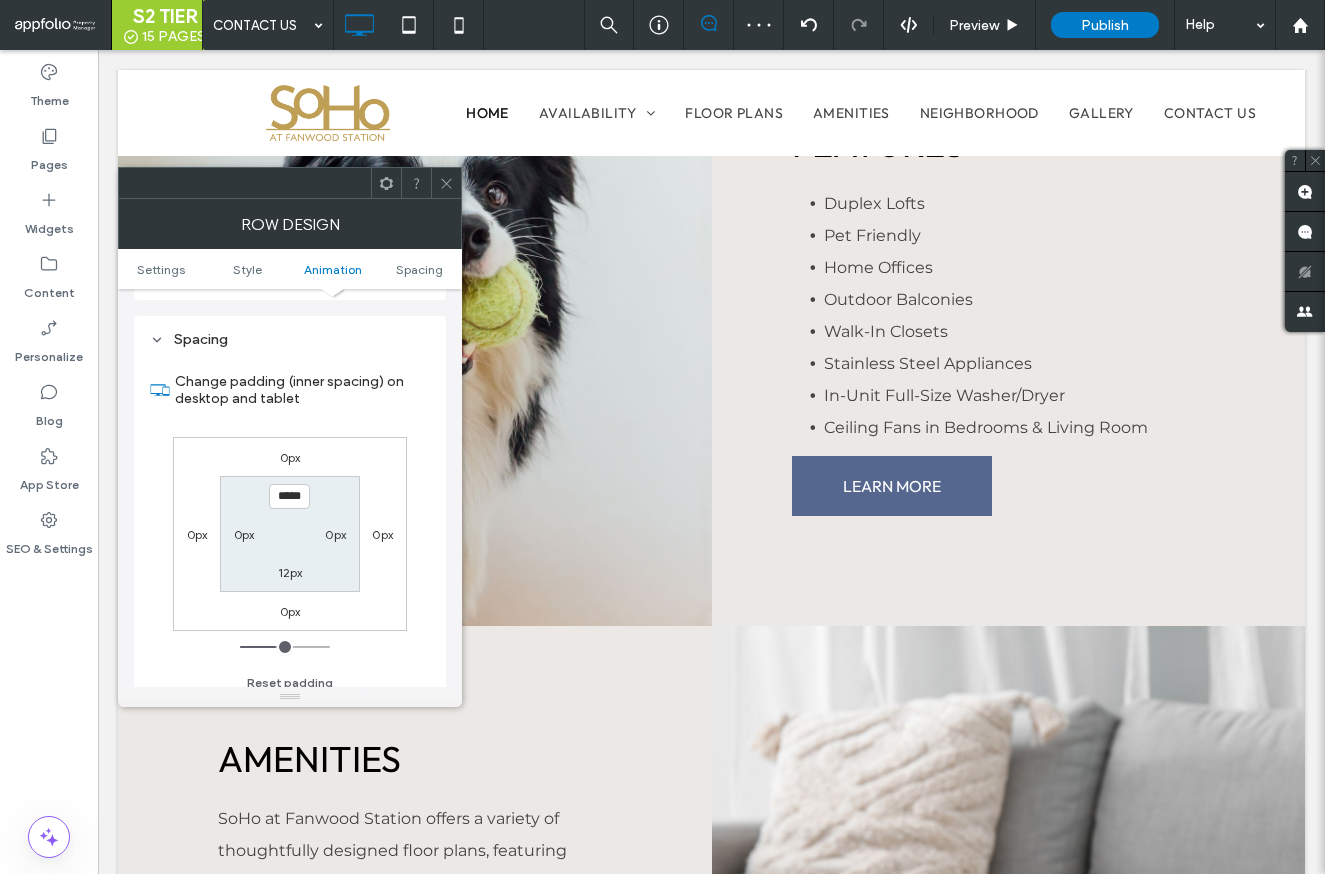 scroll, scrollTop: 565, scrollLeft: 0, axis: vertical 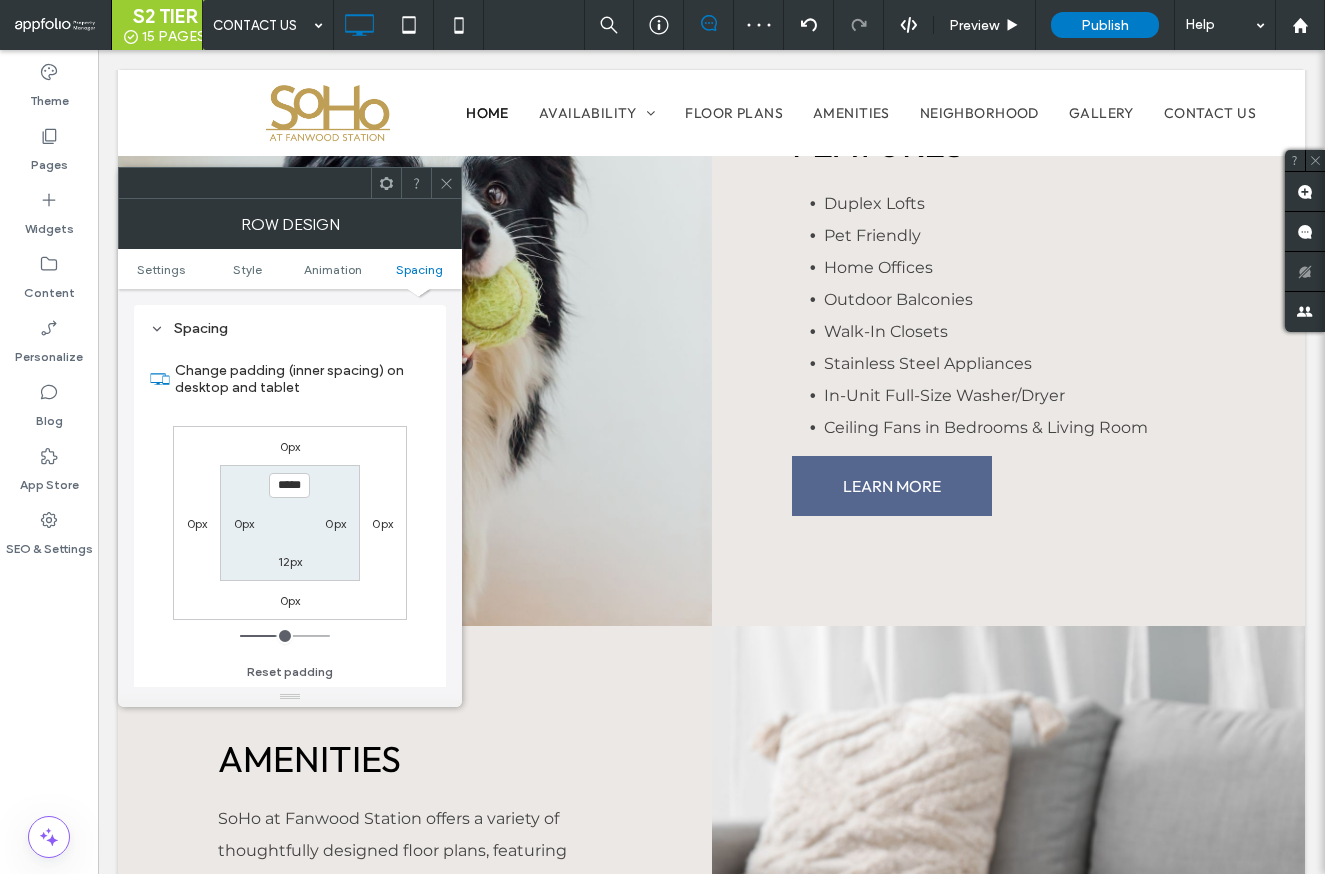 click on "0px" at bounding box center [244, 523] 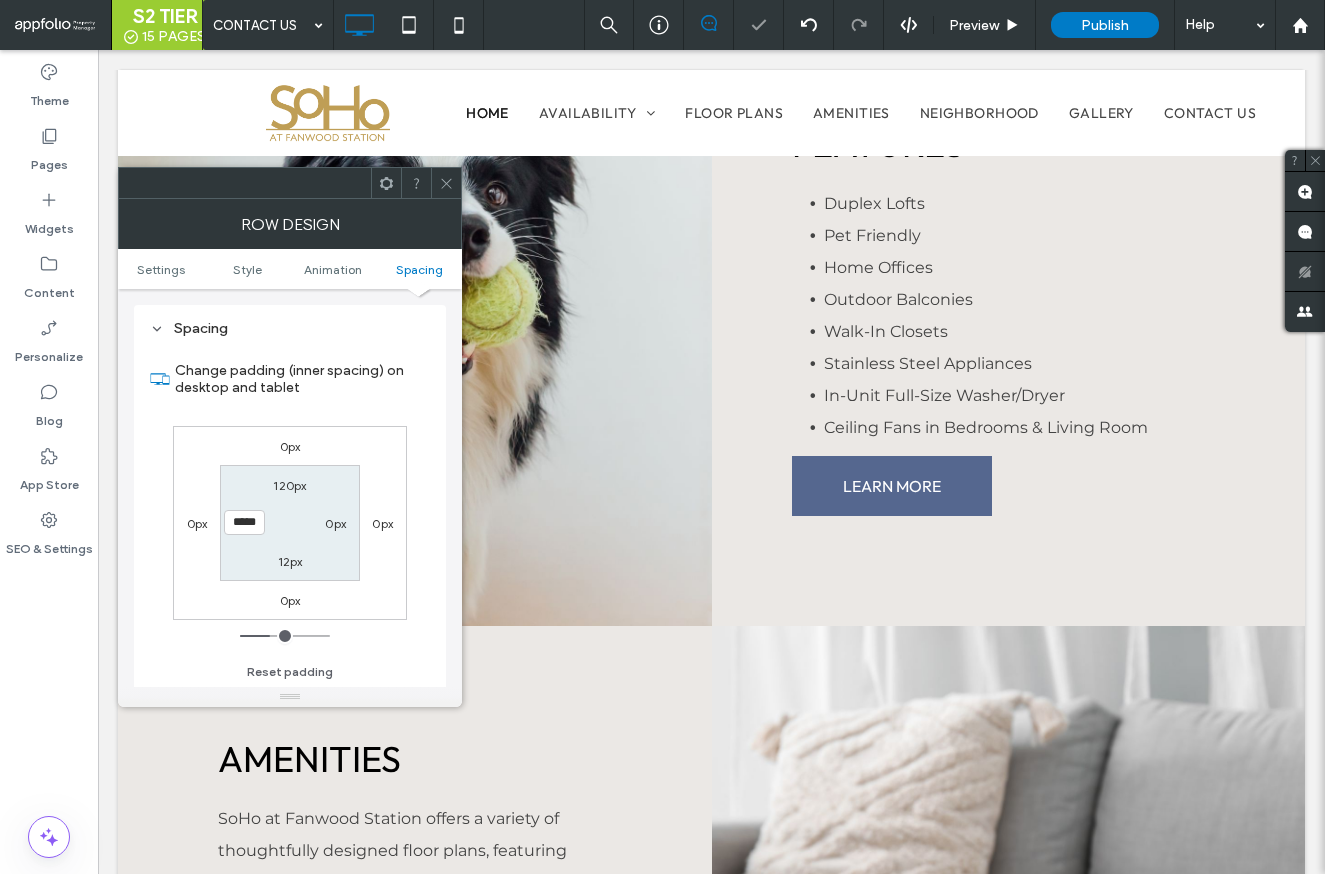 click on "0px" at bounding box center [336, 523] 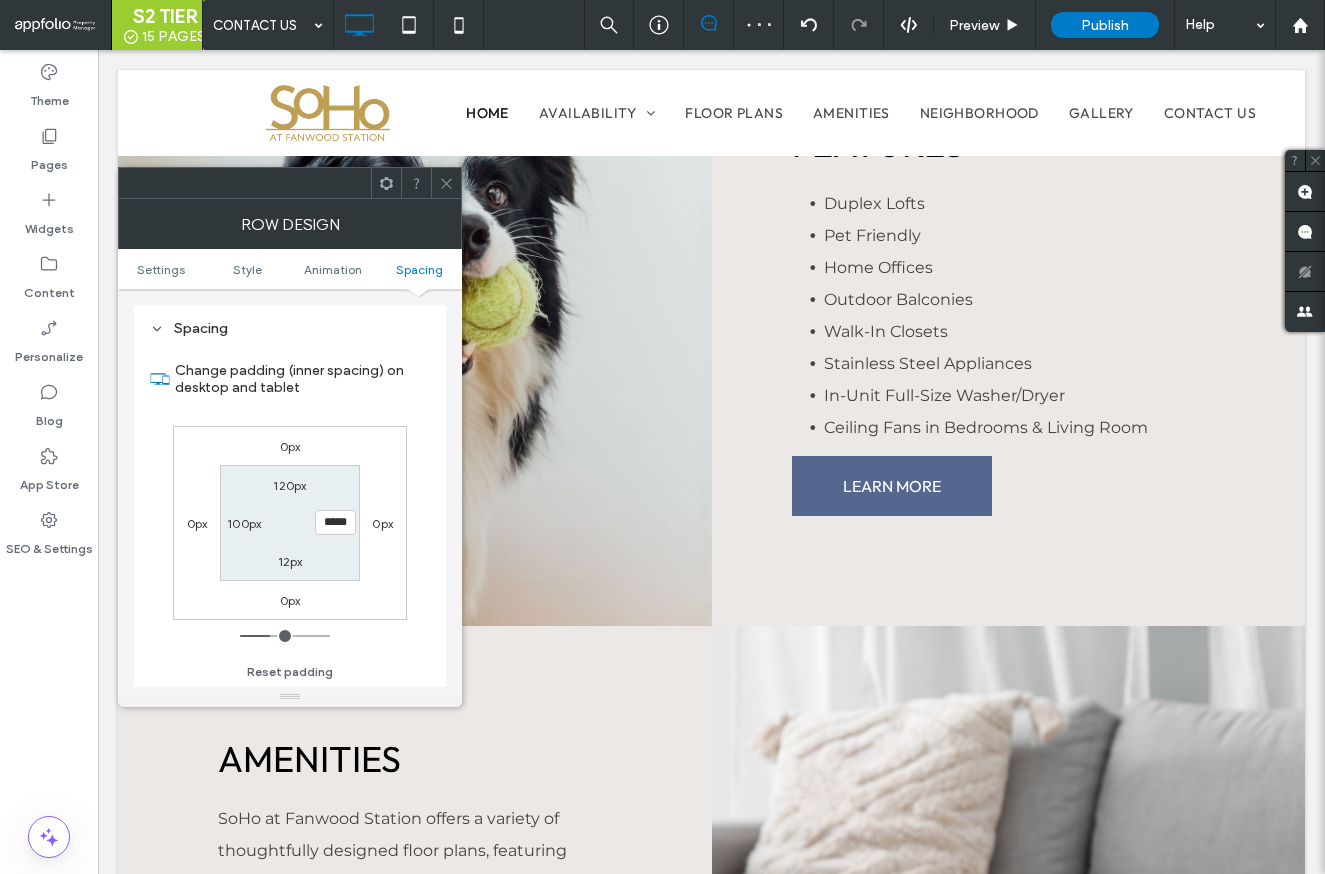 click 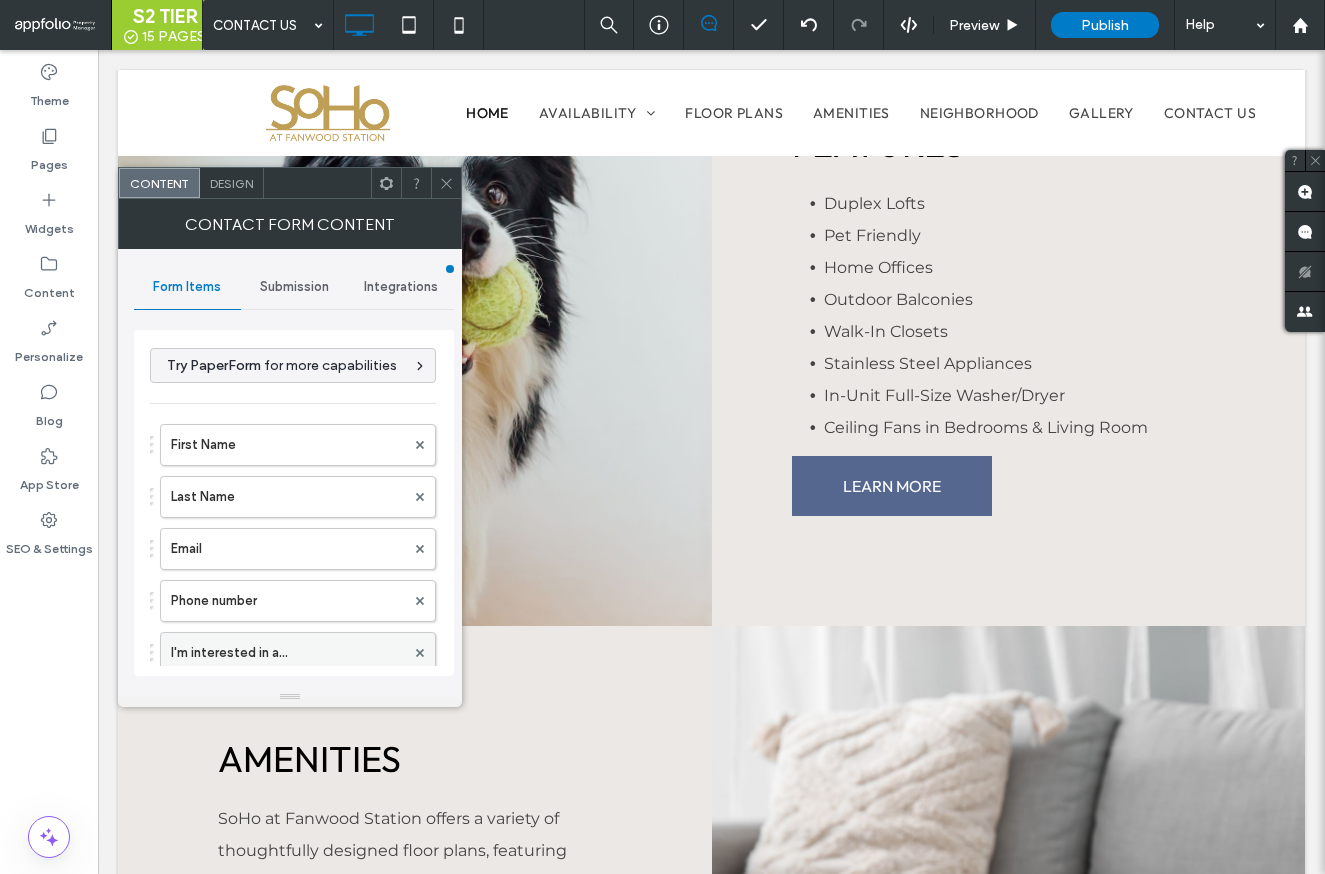 click on "I'm interested in a..." at bounding box center (288, 653) 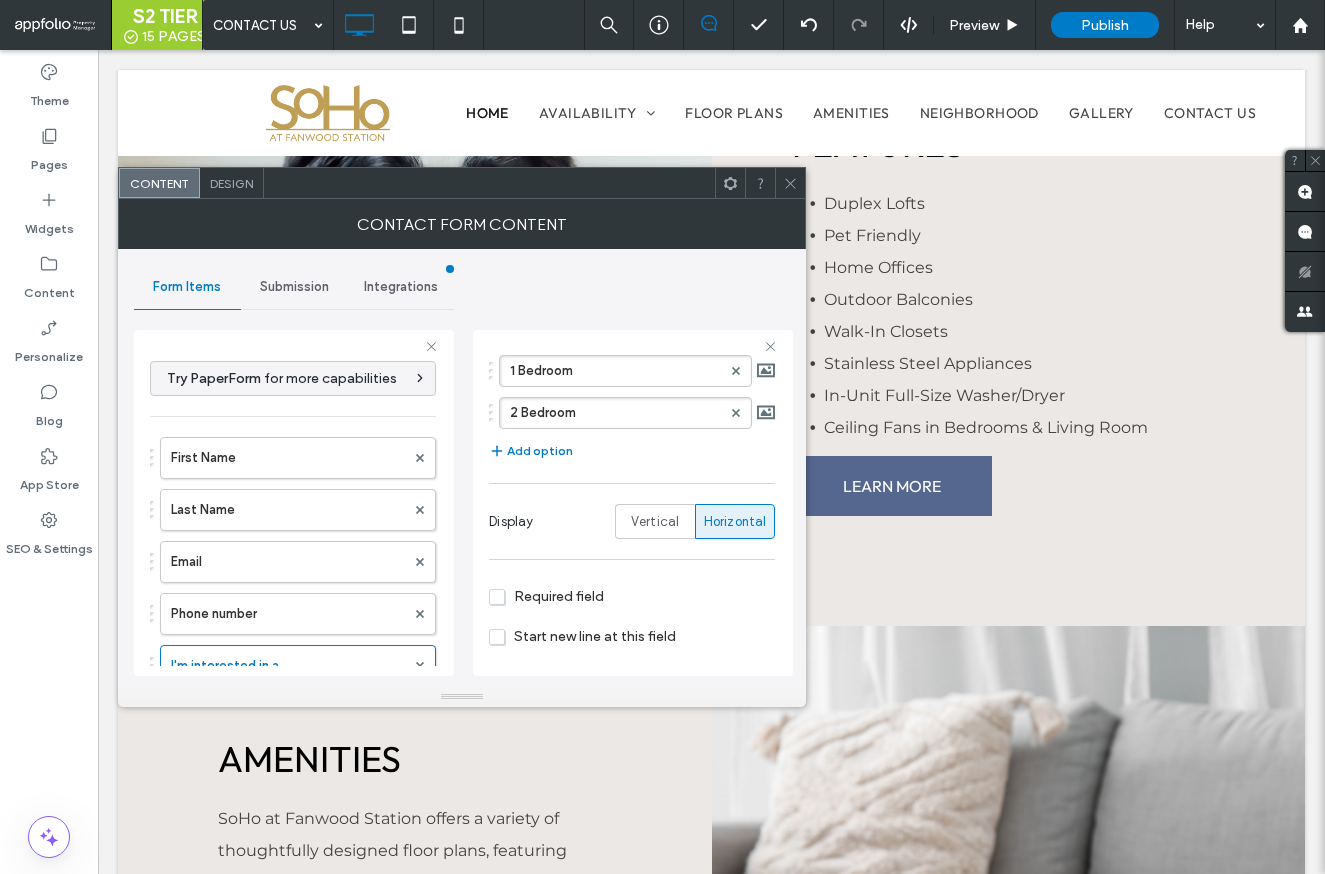 scroll, scrollTop: 286, scrollLeft: 0, axis: vertical 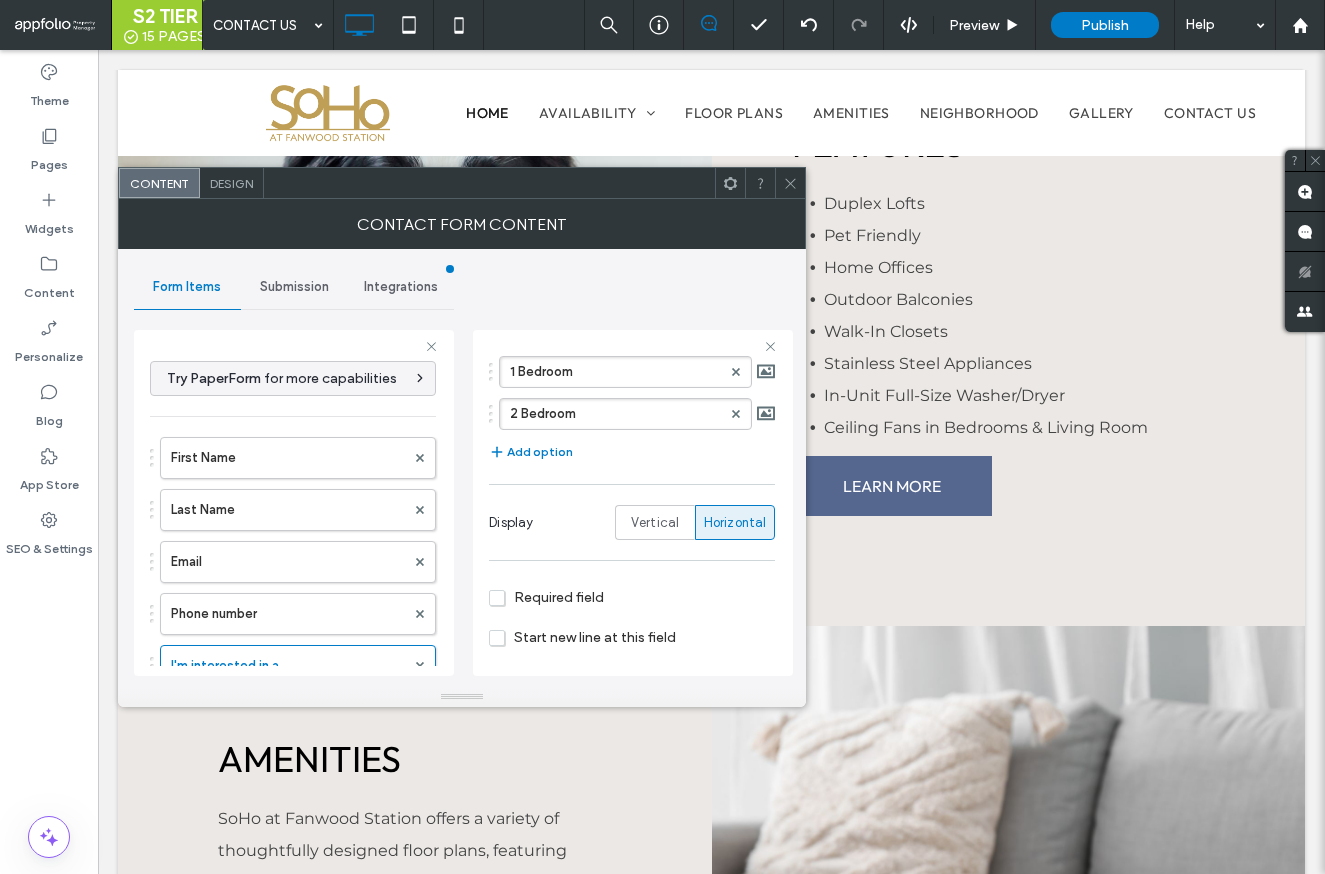 click on "**********" at bounding box center [294, 500] 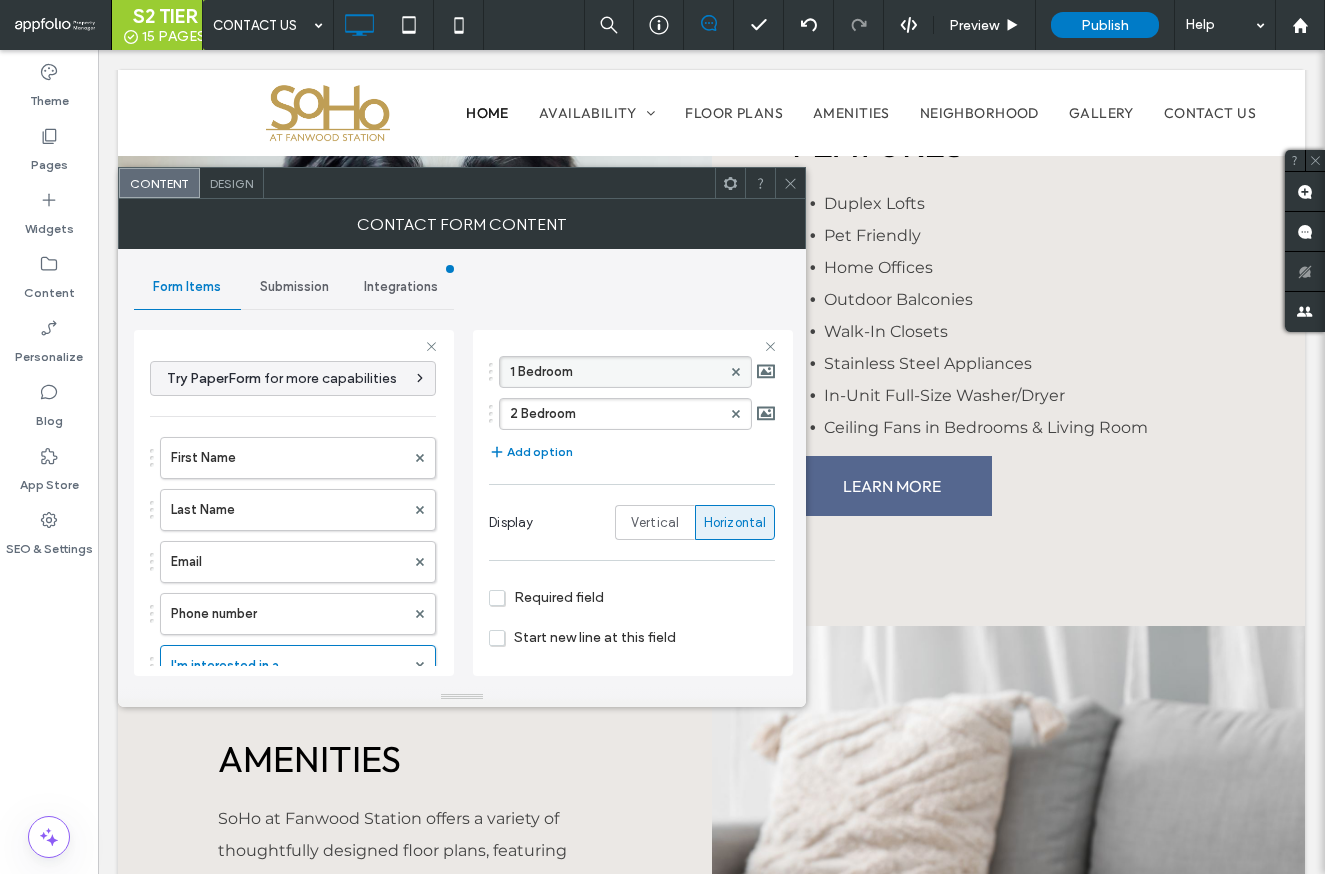 click on "1 Bedroom" at bounding box center (615, 372) 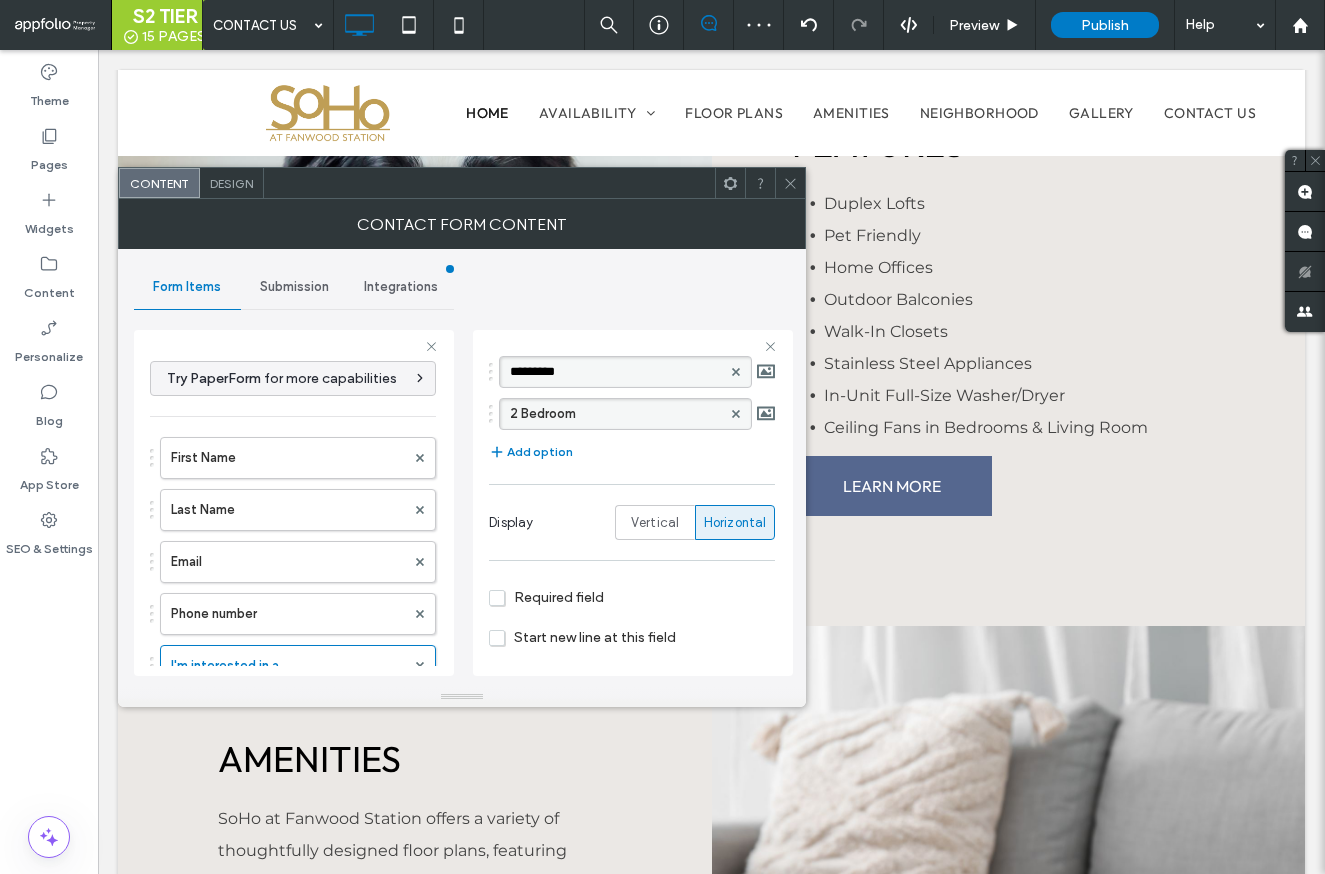 click on "2 Bedroom" at bounding box center [615, 414] 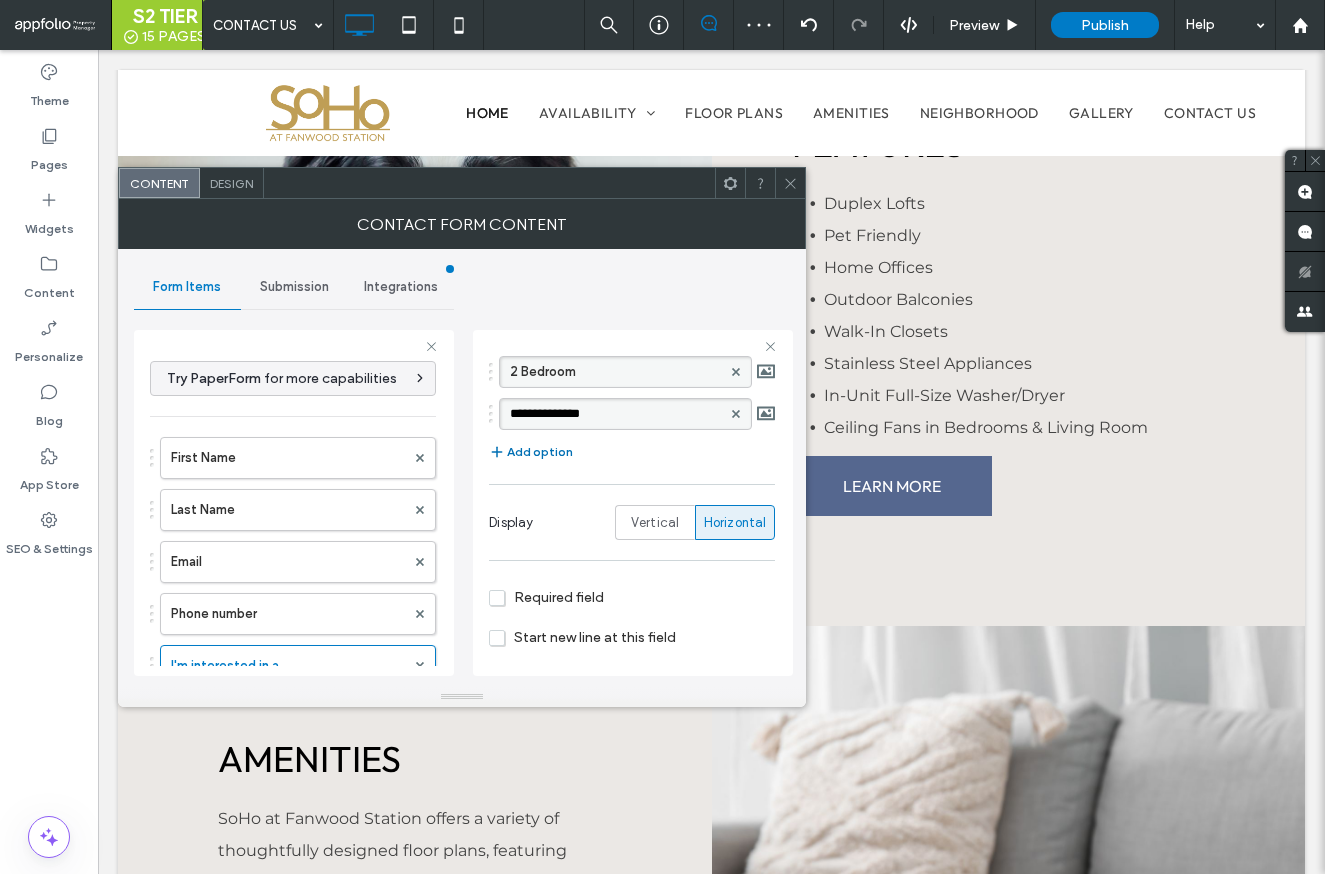 click on "Add option" at bounding box center (531, 452) 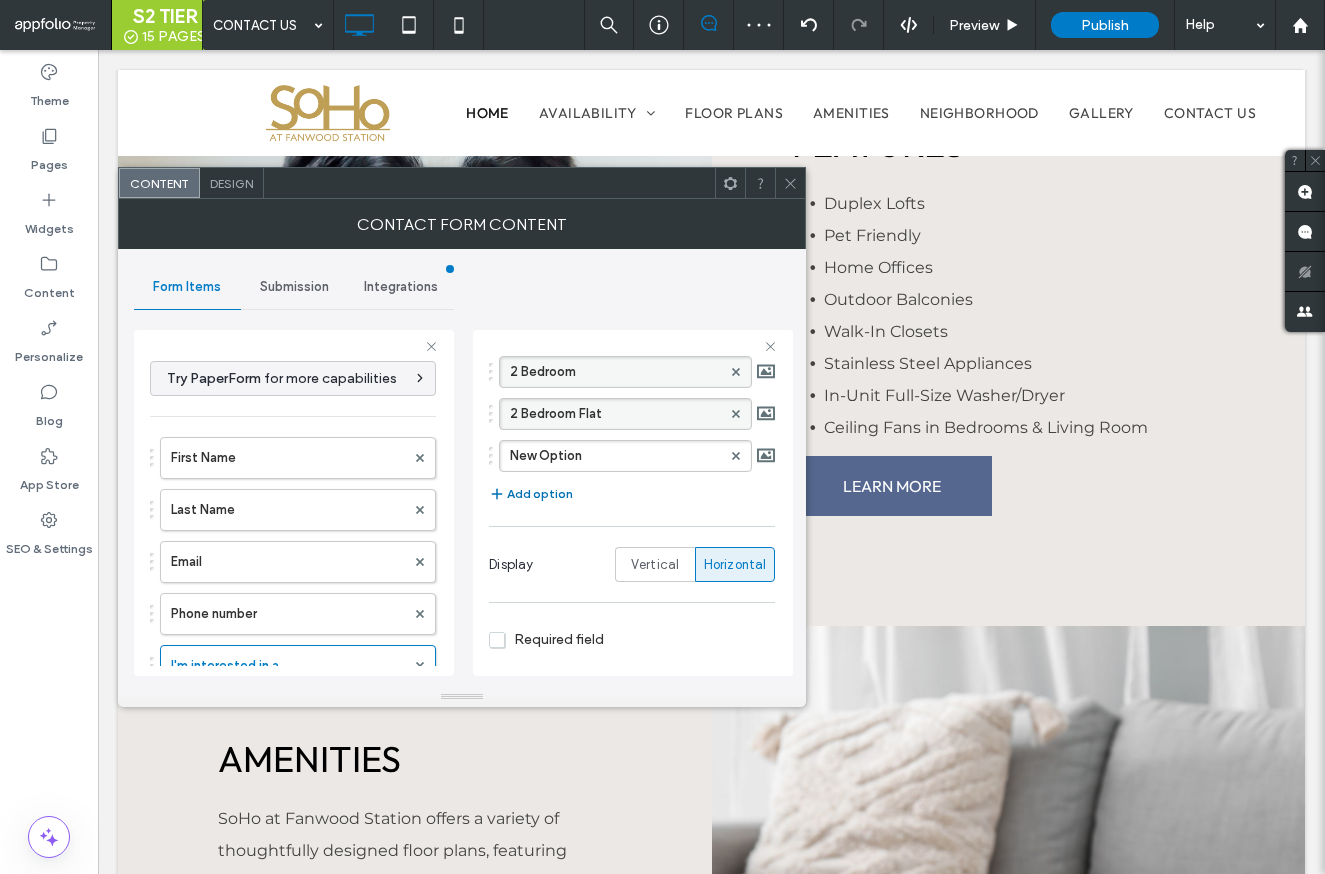 click on "New Option" at bounding box center (615, 456) 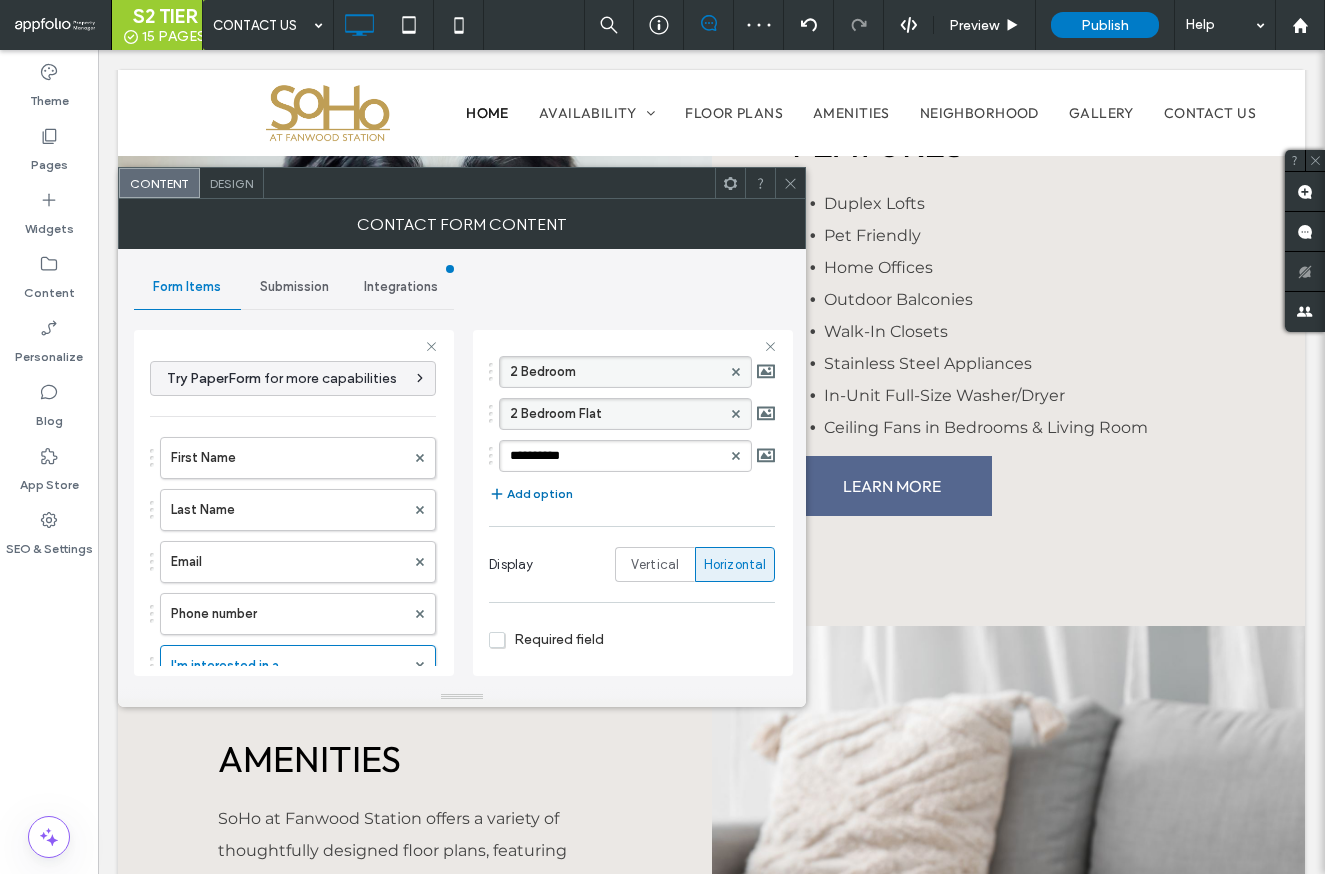 click on "**********" at bounding box center [615, 456] 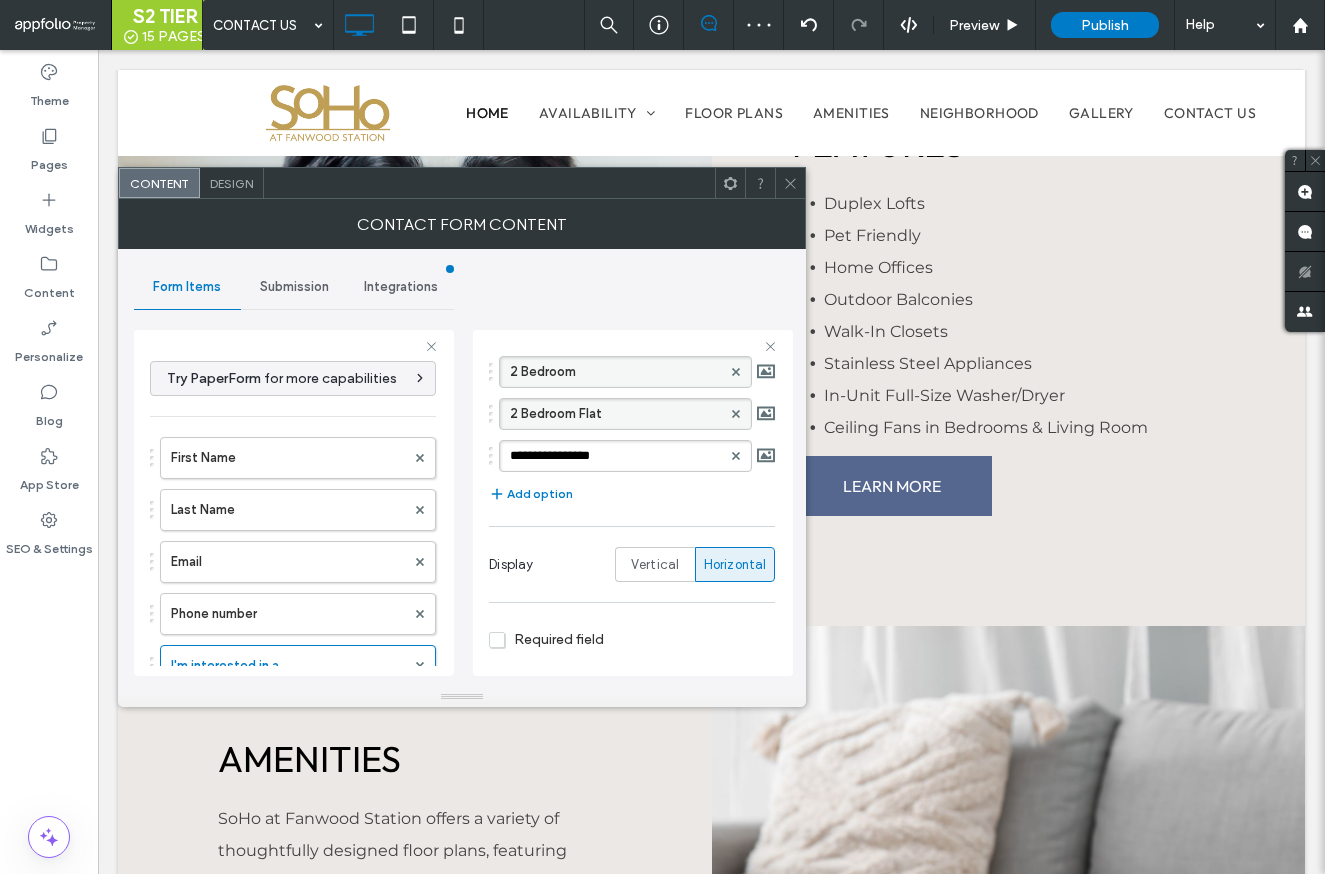click 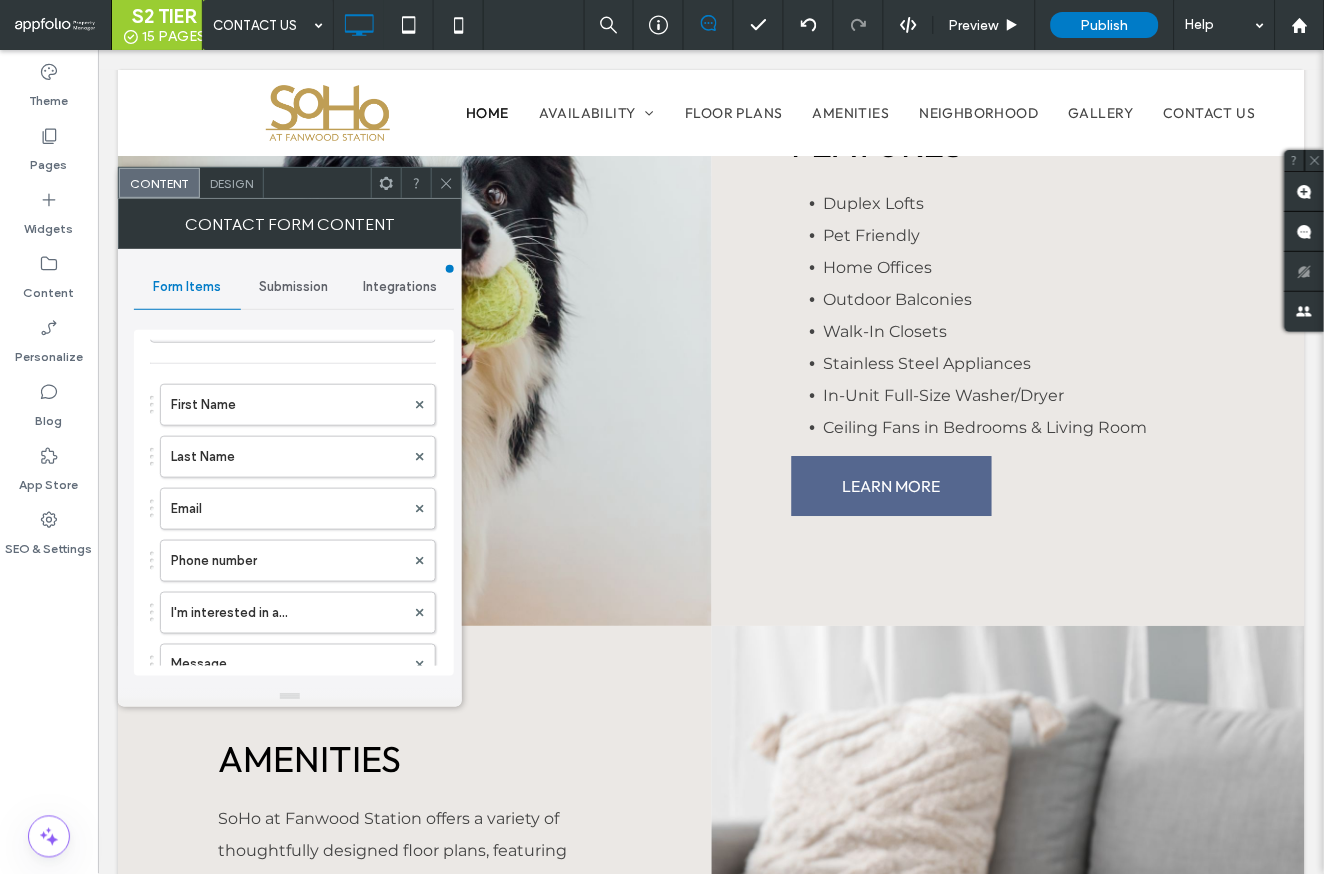 scroll, scrollTop: 276, scrollLeft: 0, axis: vertical 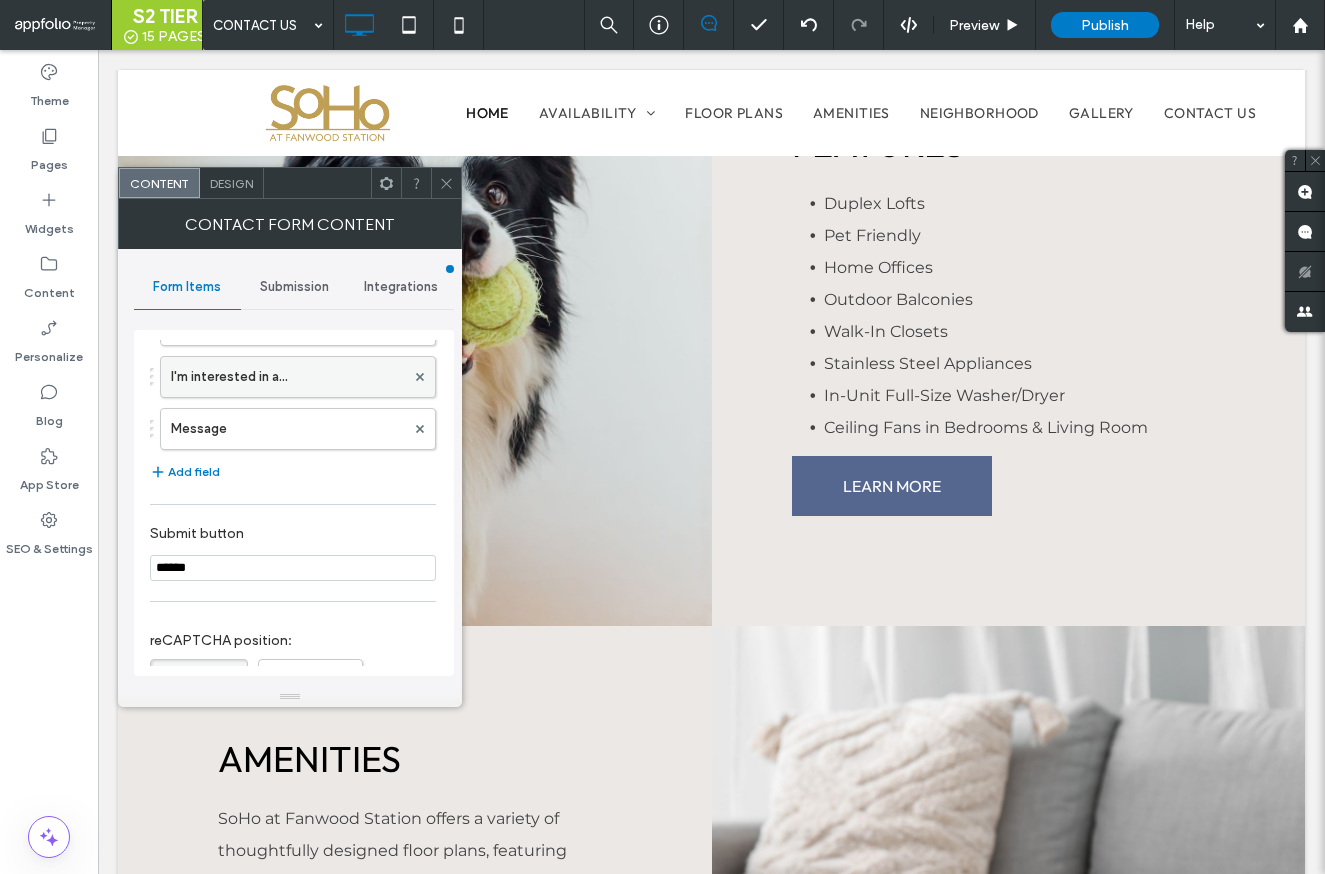 click on "I'm interested in a..." at bounding box center (288, 377) 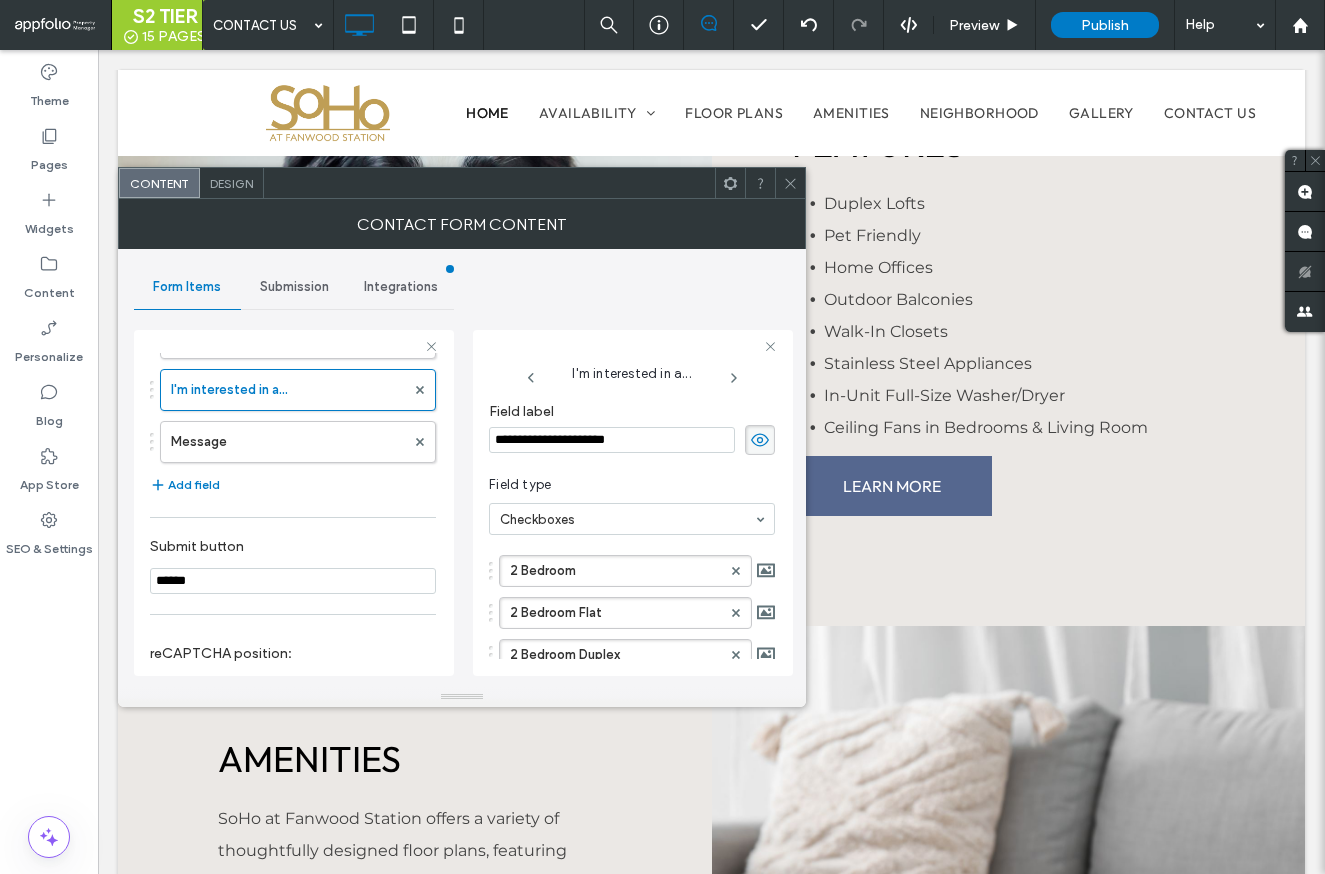 click on "**********" at bounding box center [612, 440] 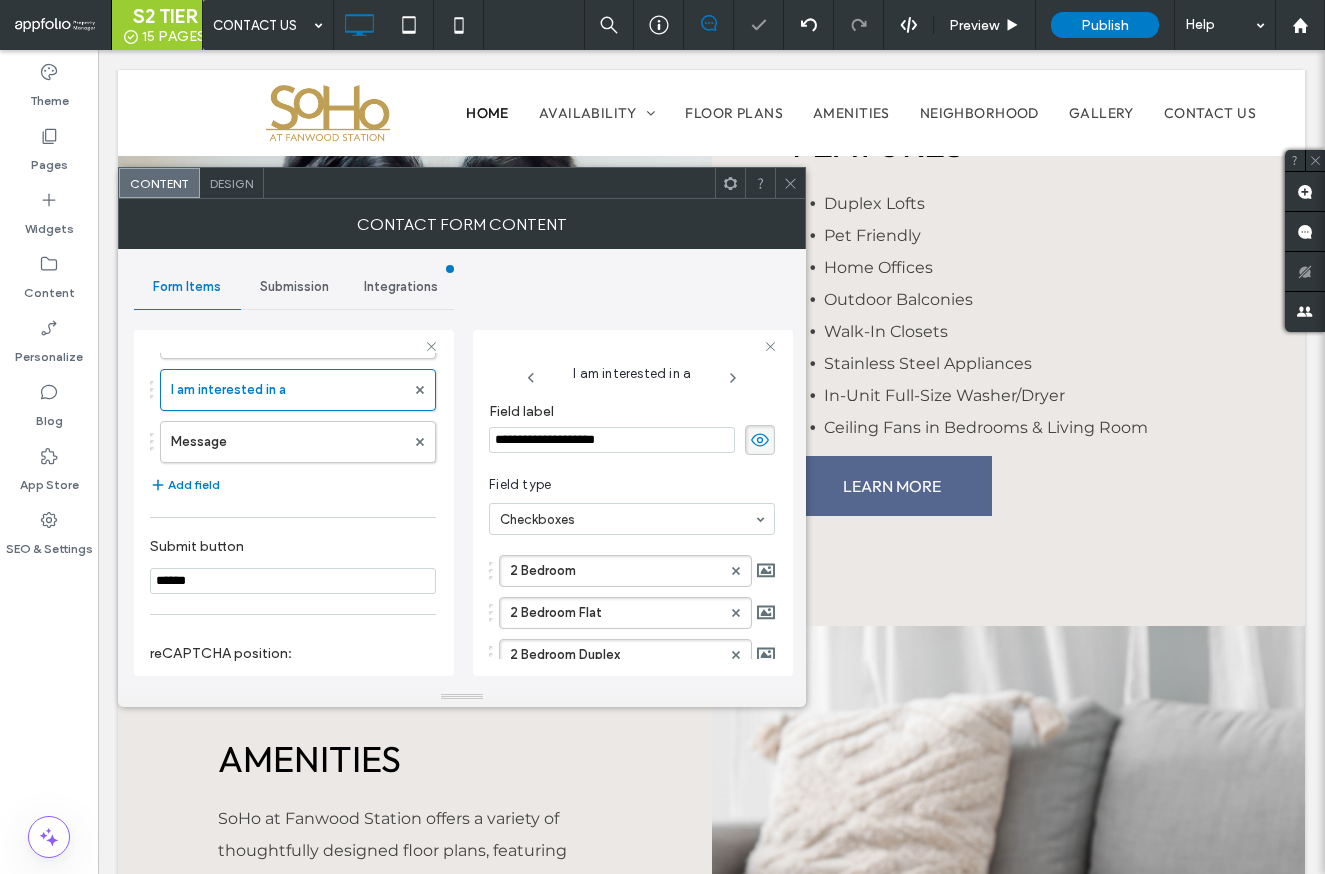click 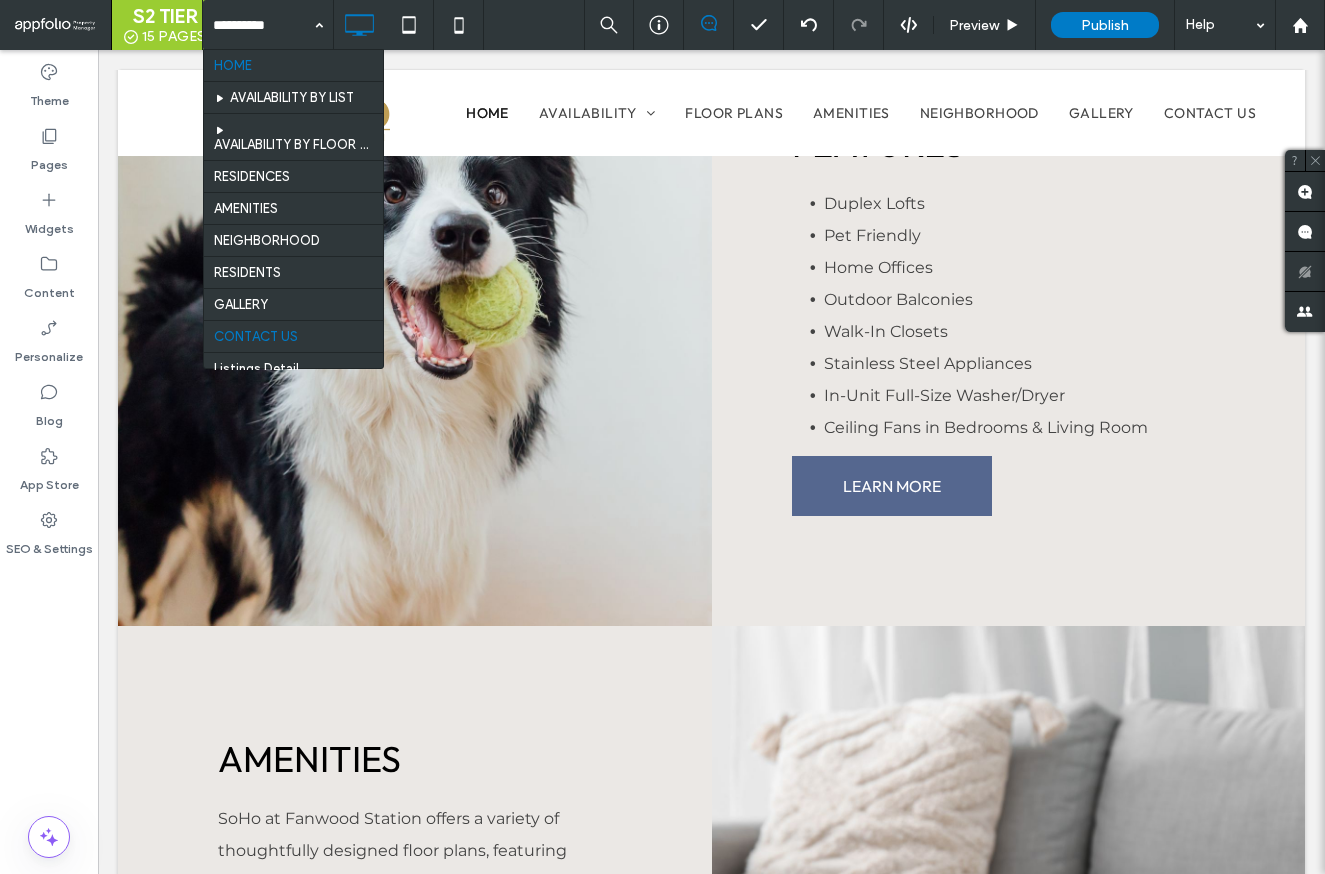 drag, startPoint x: 283, startPoint y: 30, endPoint x: 265, endPoint y: 64, distance: 38.470768 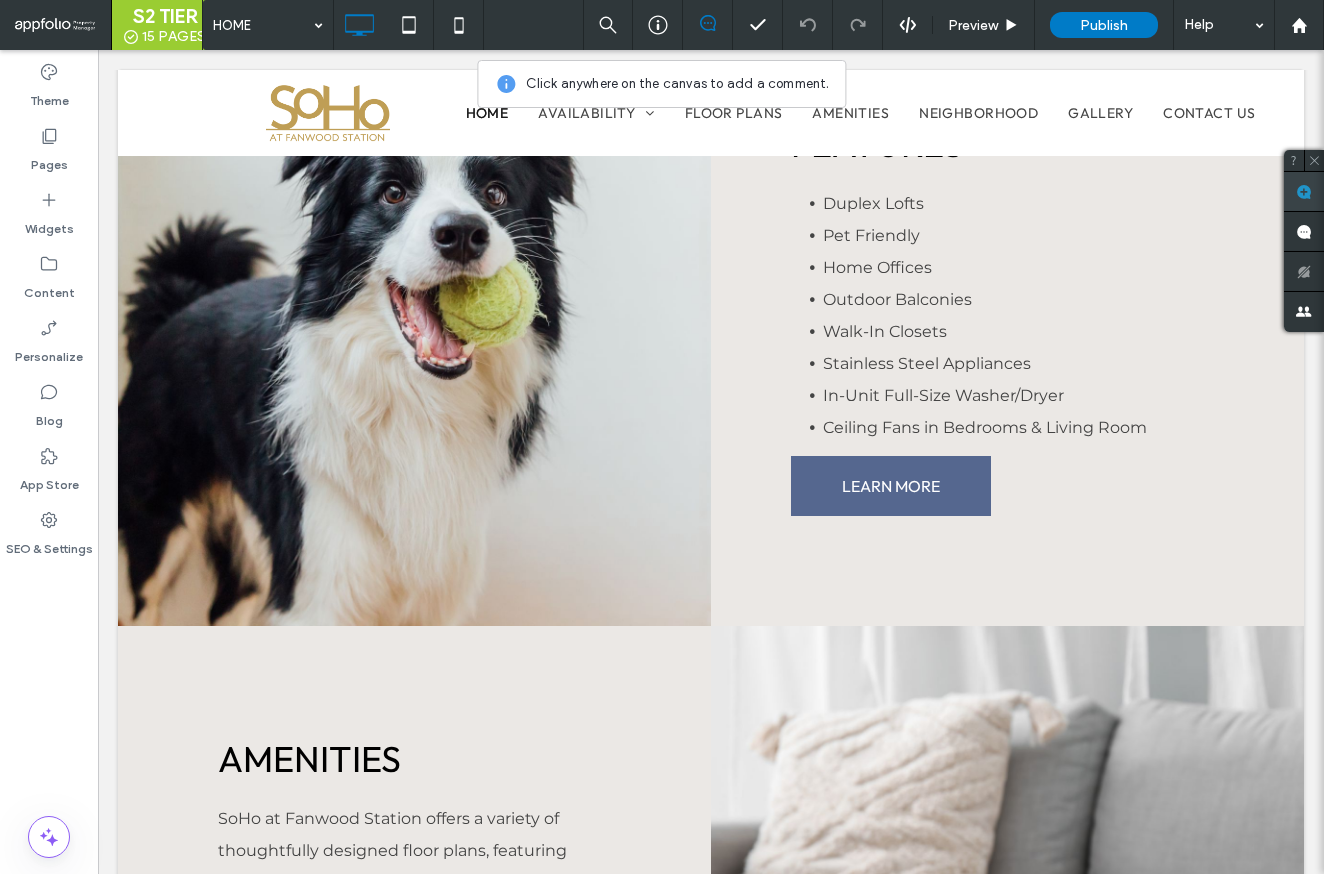 click at bounding box center [1304, 191] 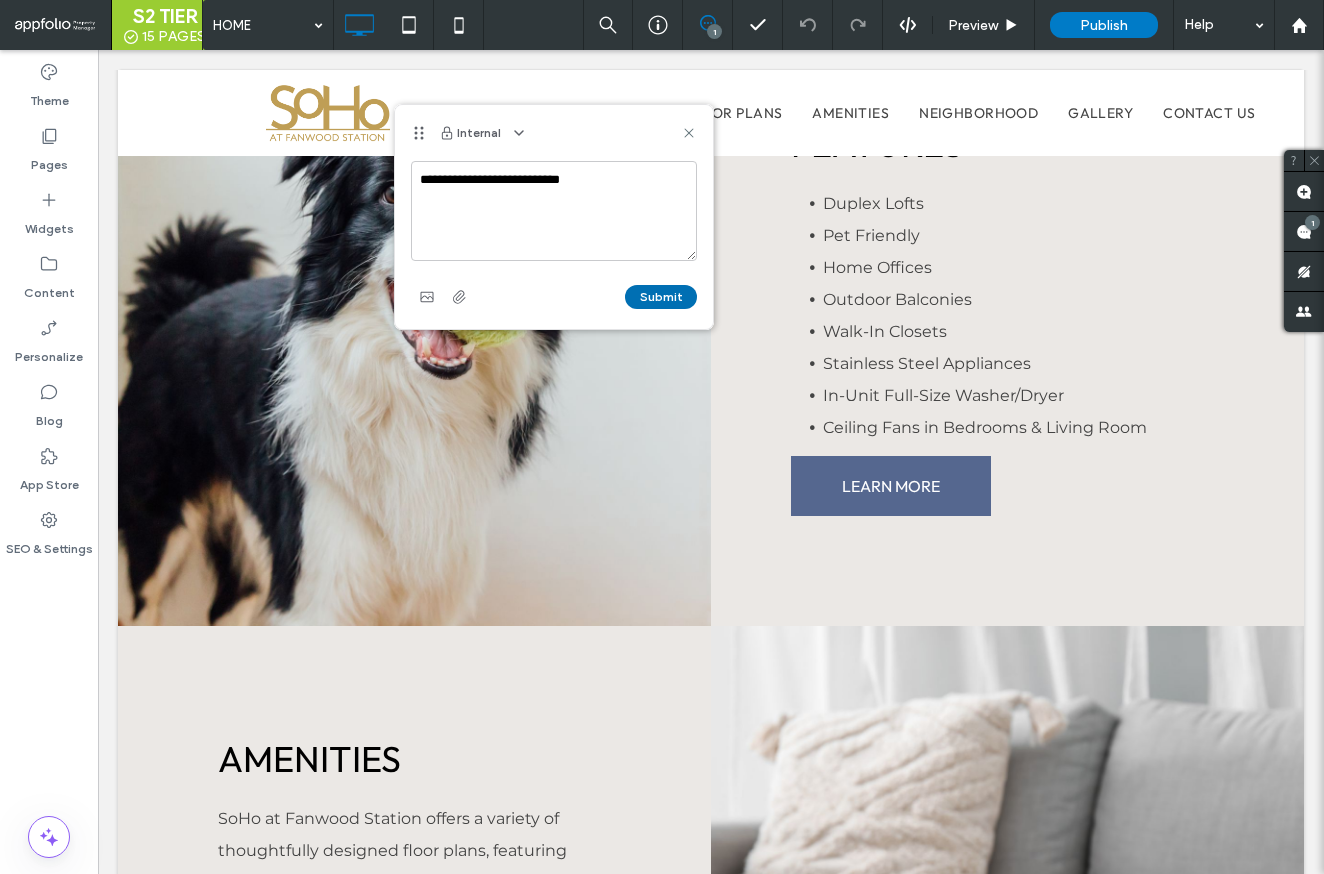 click on "Submit" at bounding box center [661, 297] 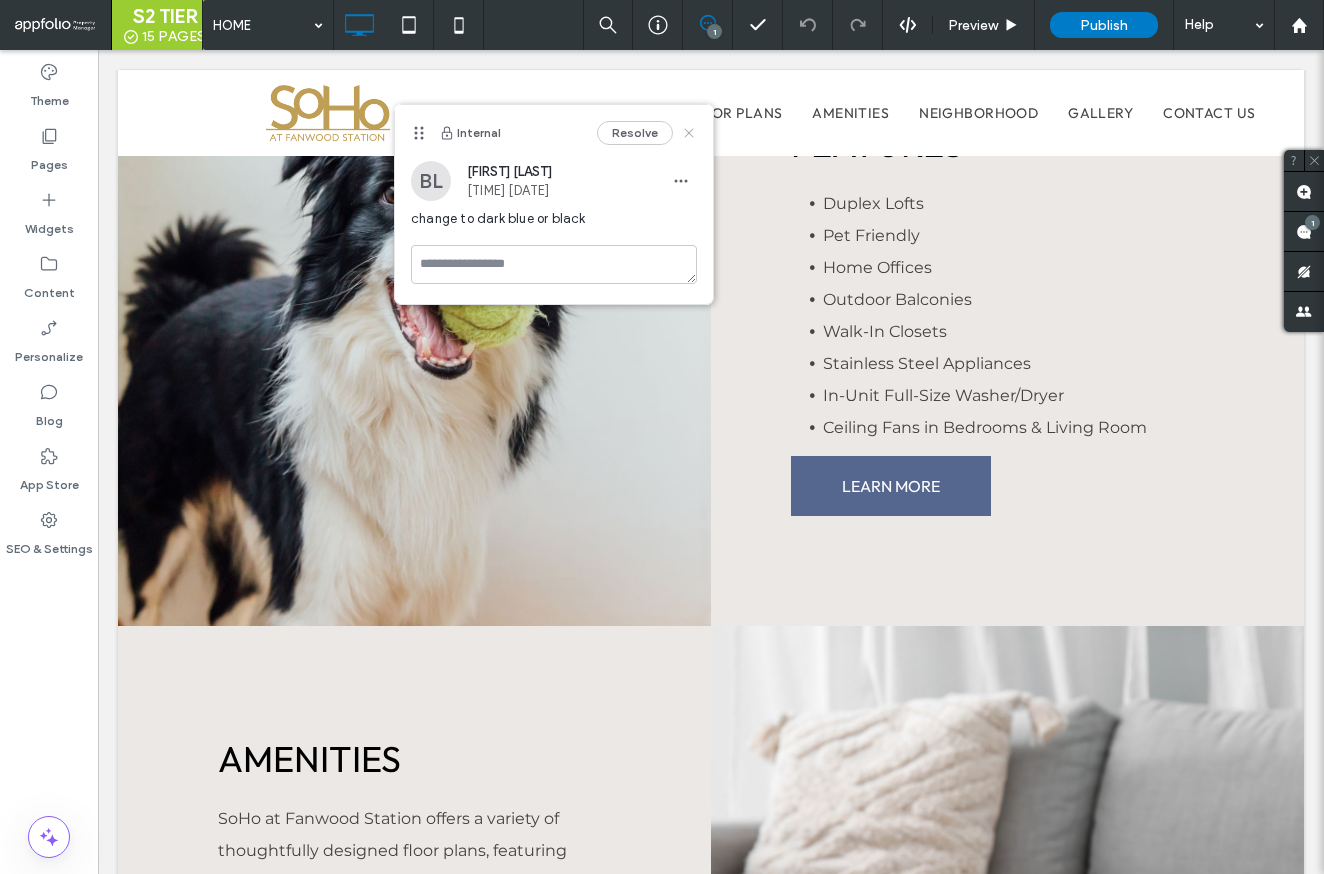 click 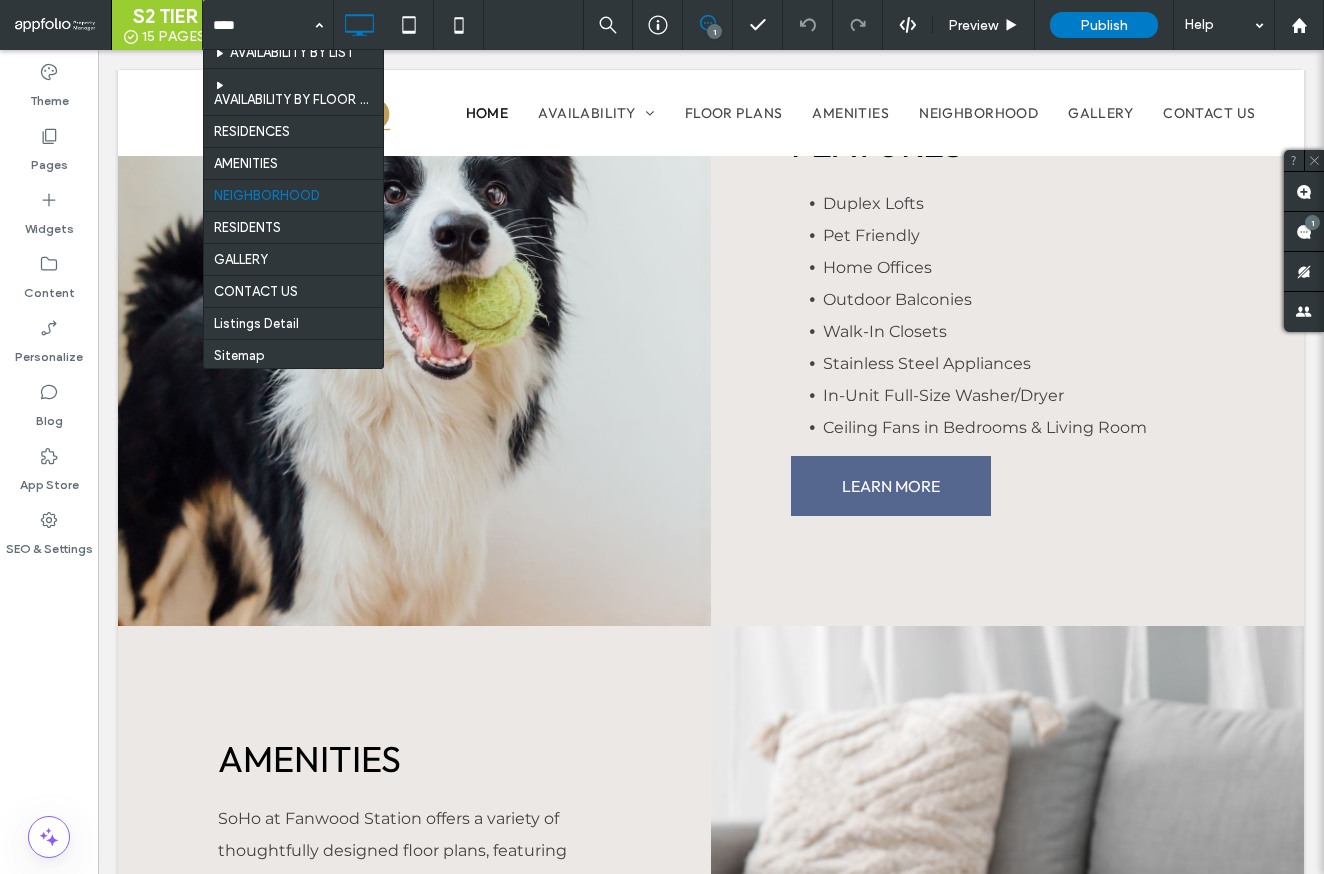 scroll, scrollTop: 50, scrollLeft: 0, axis: vertical 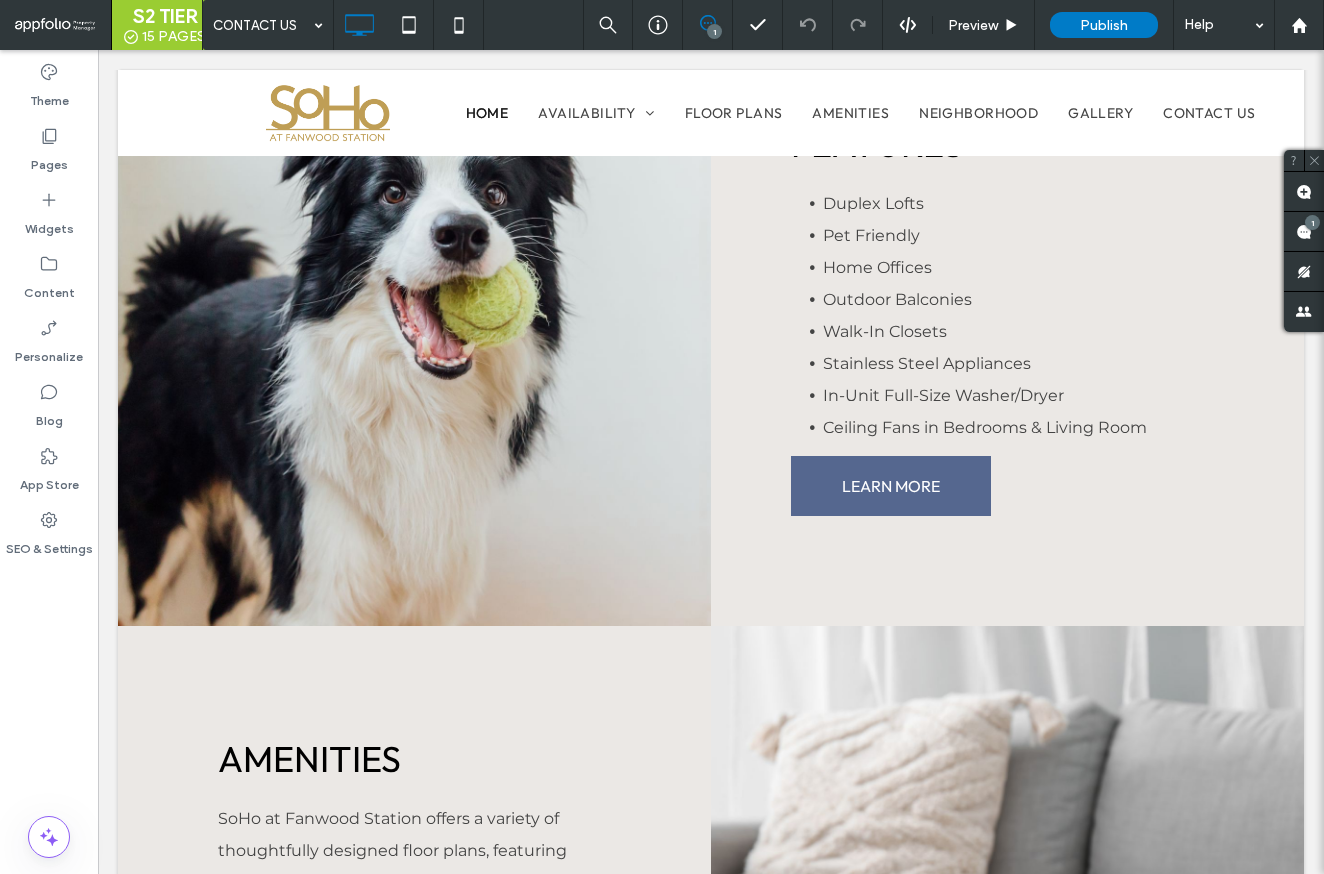 click at bounding box center [263, 25] 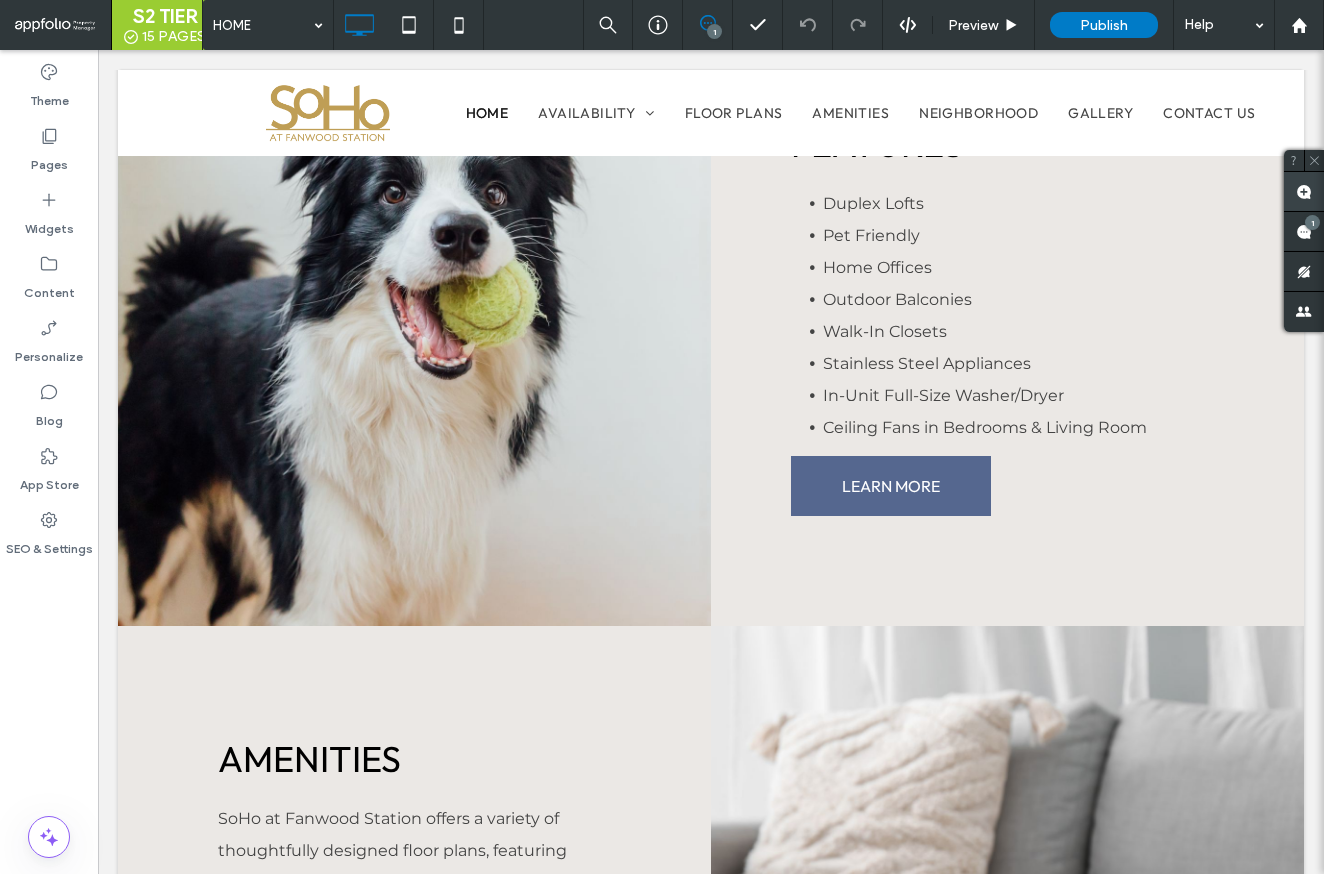 click at bounding box center [1304, 191] 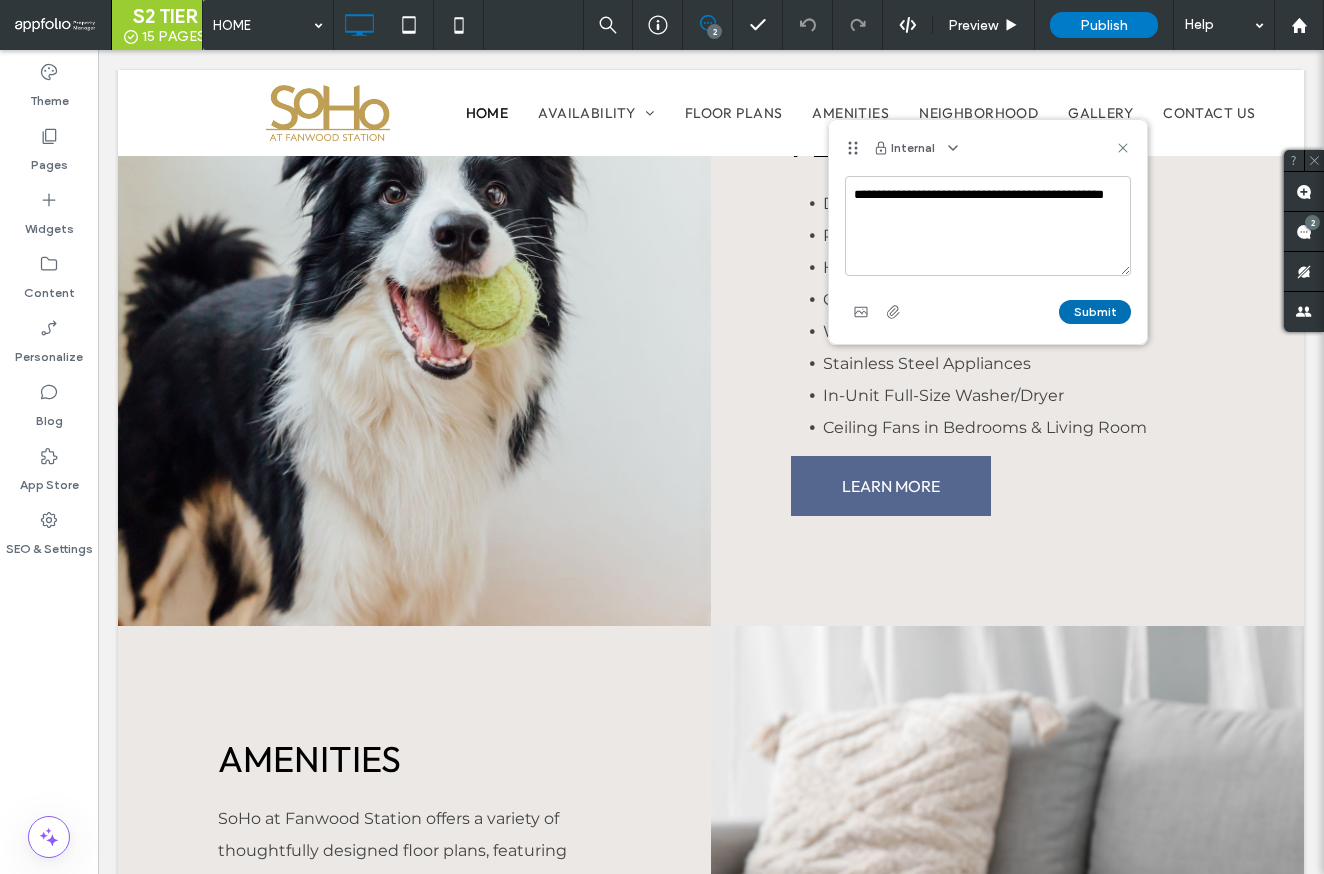 click on "Submit" at bounding box center [1095, 312] 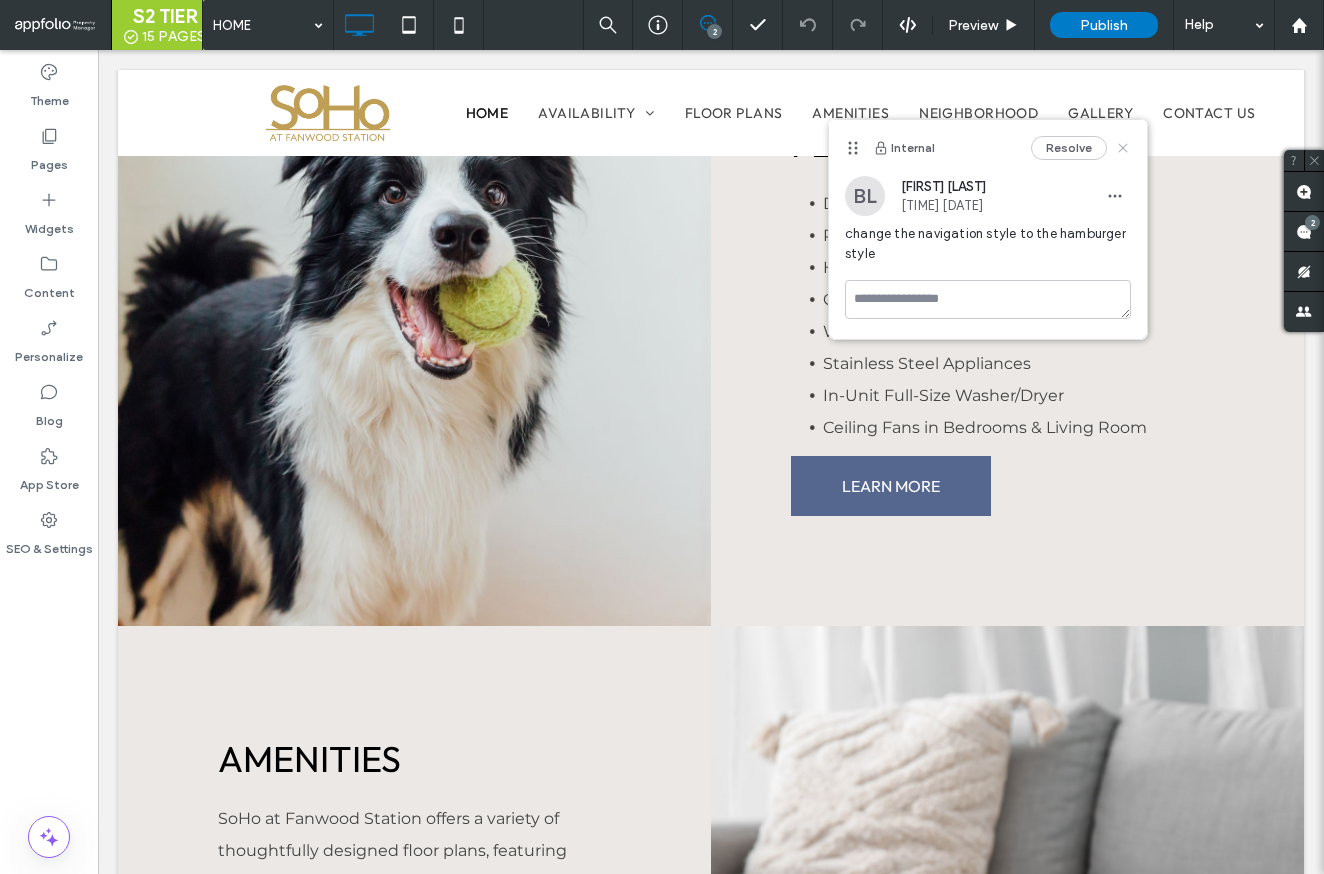 click 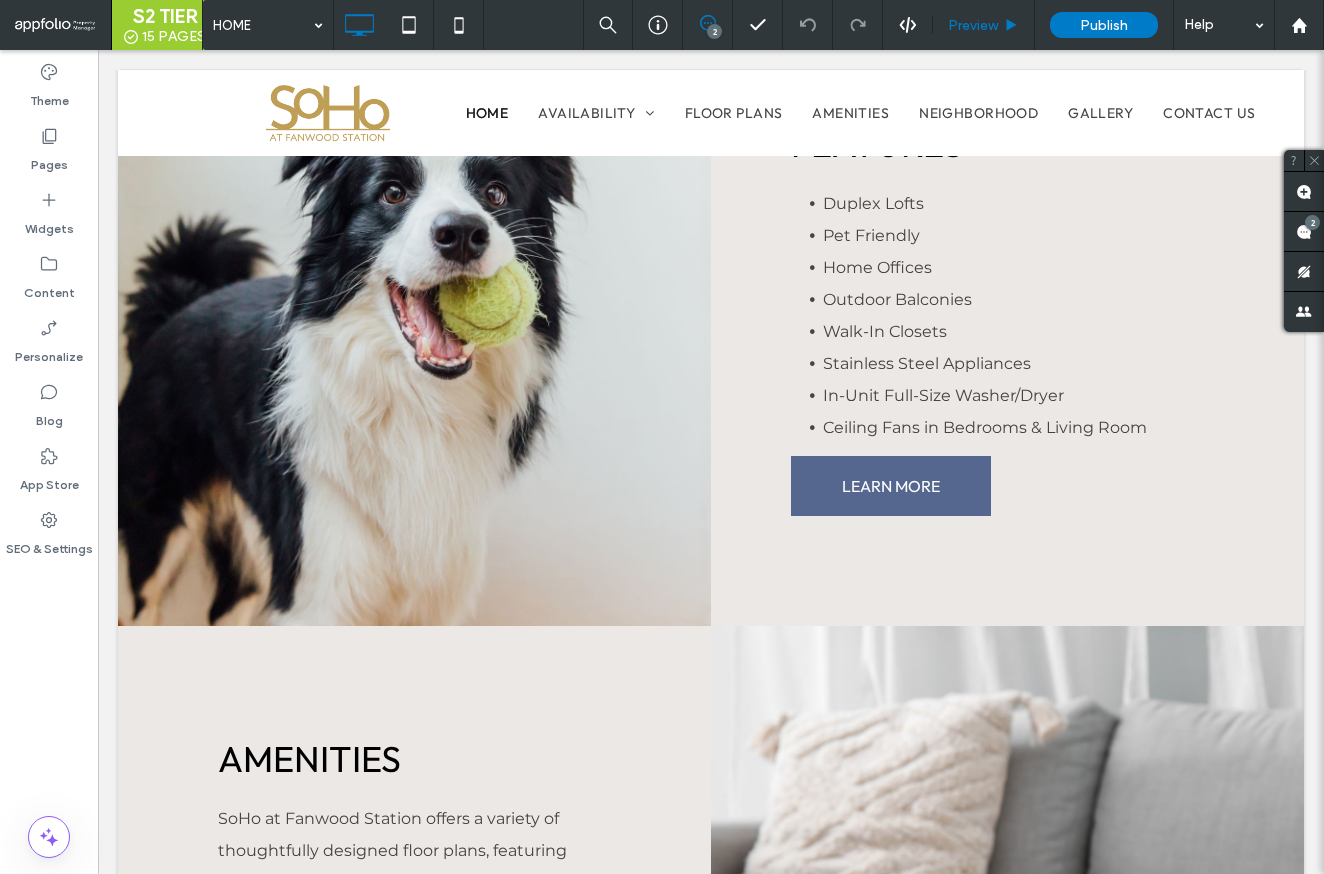 click on "Preview" at bounding box center [984, 25] 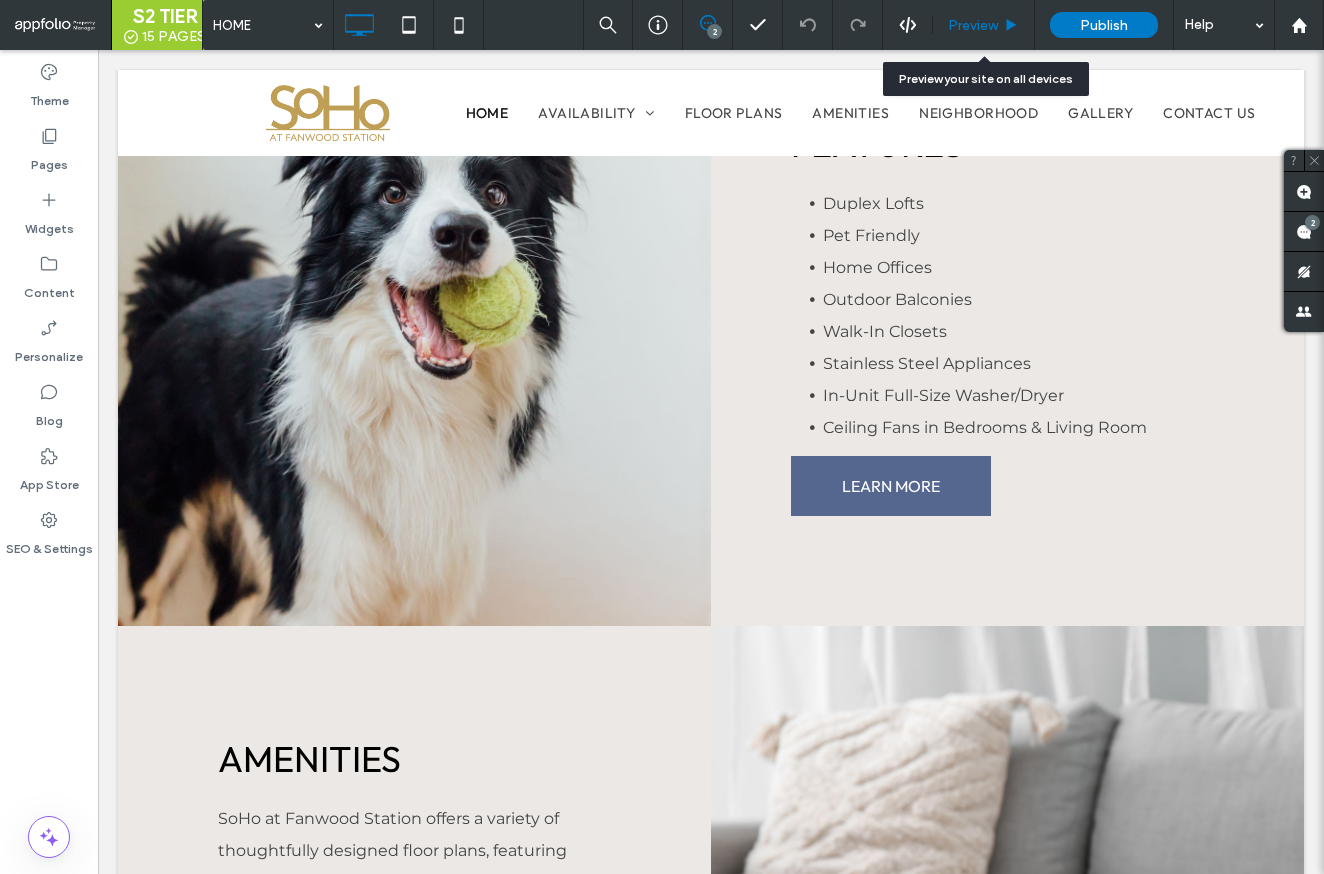 click on "Preview" at bounding box center [973, 25] 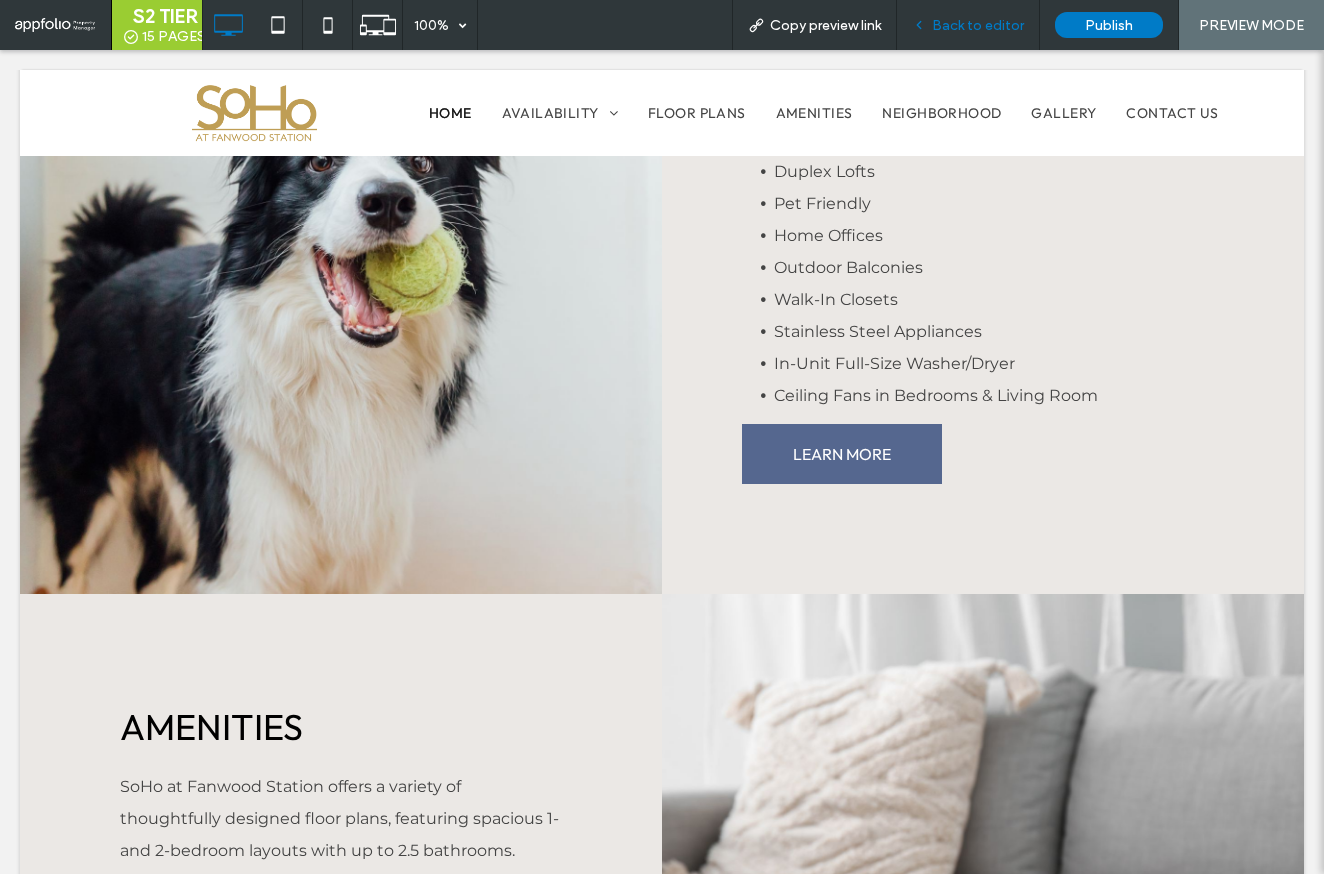 click on "Back to editor" at bounding box center [968, 25] 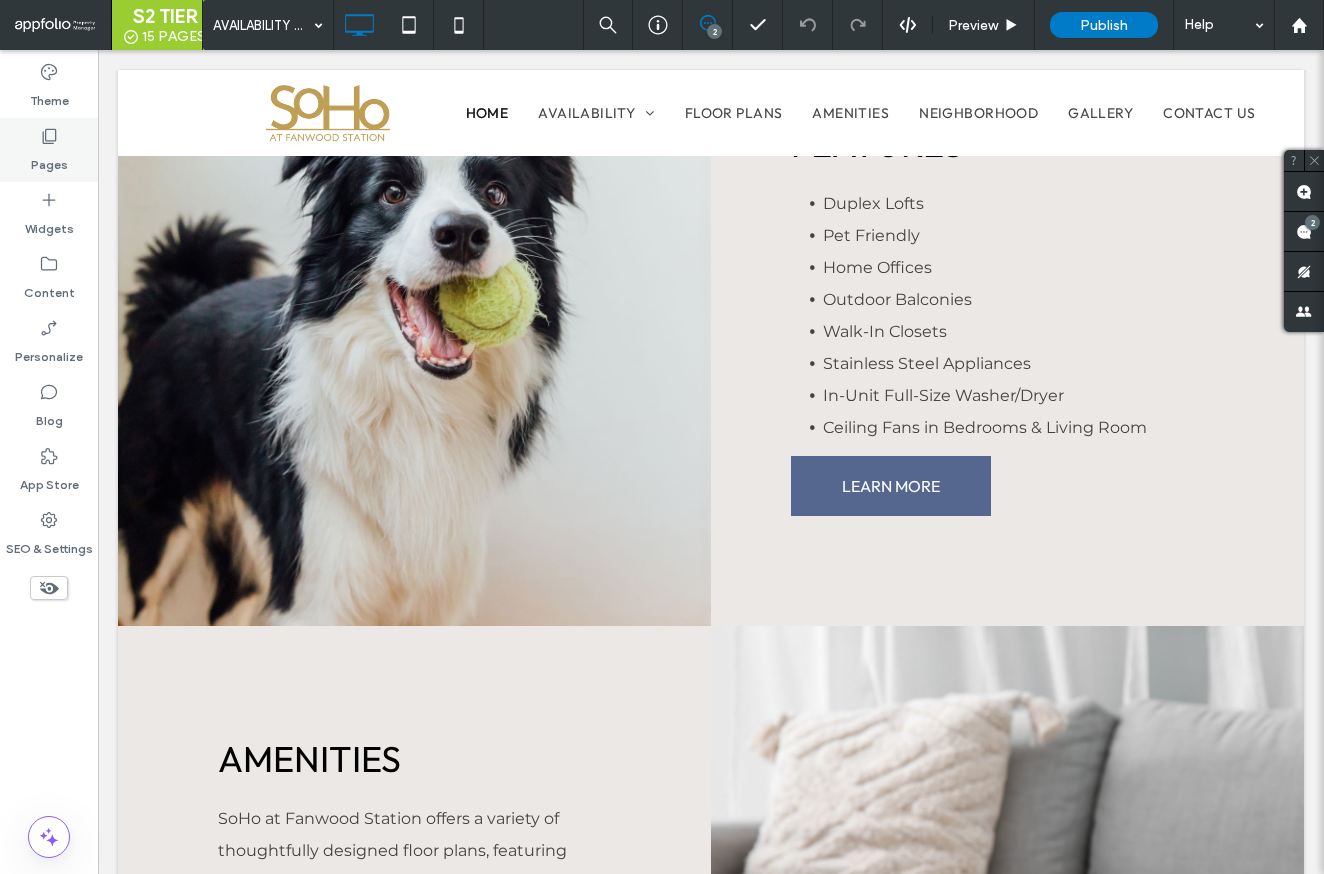 click on "Pages" at bounding box center [49, 150] 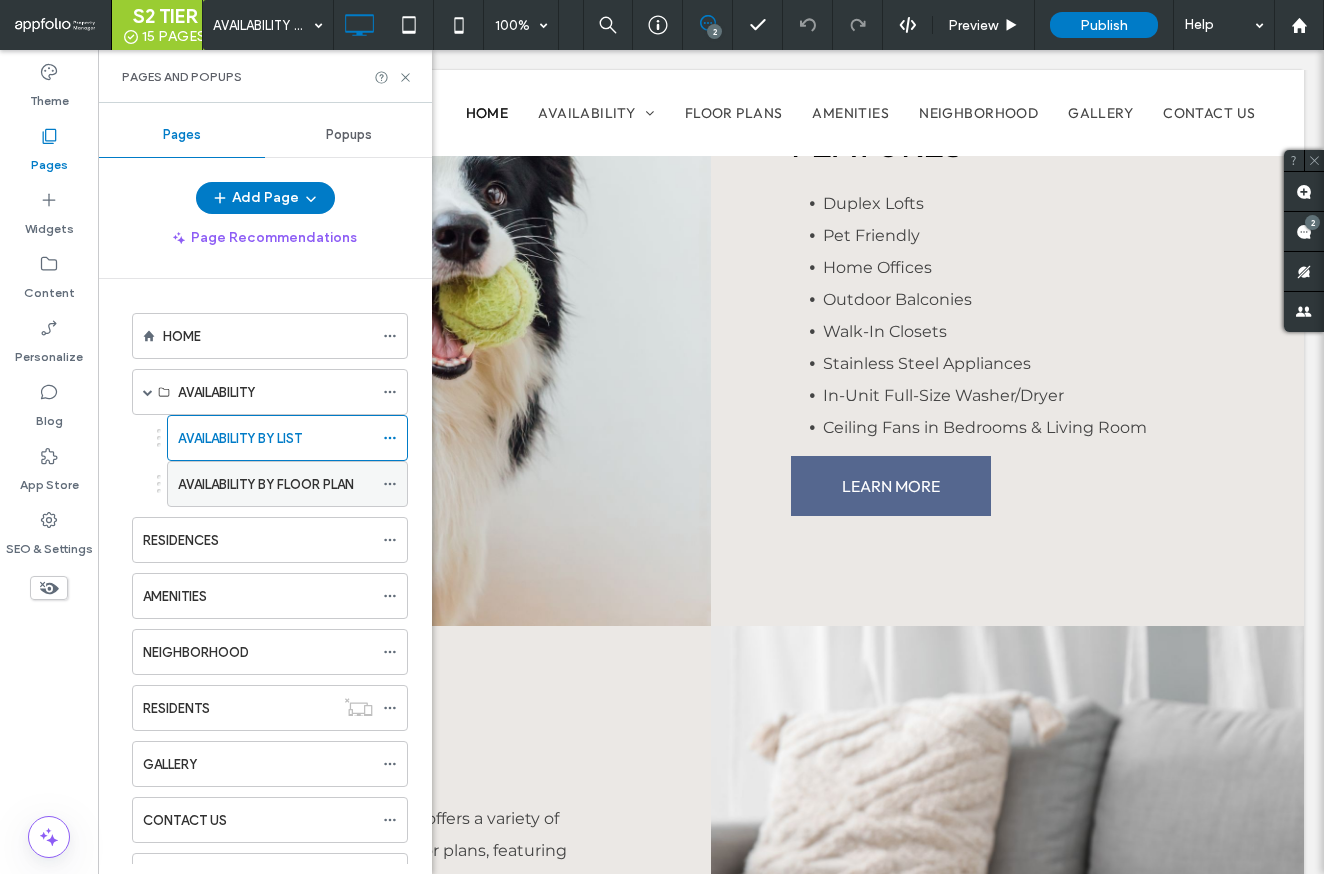 click 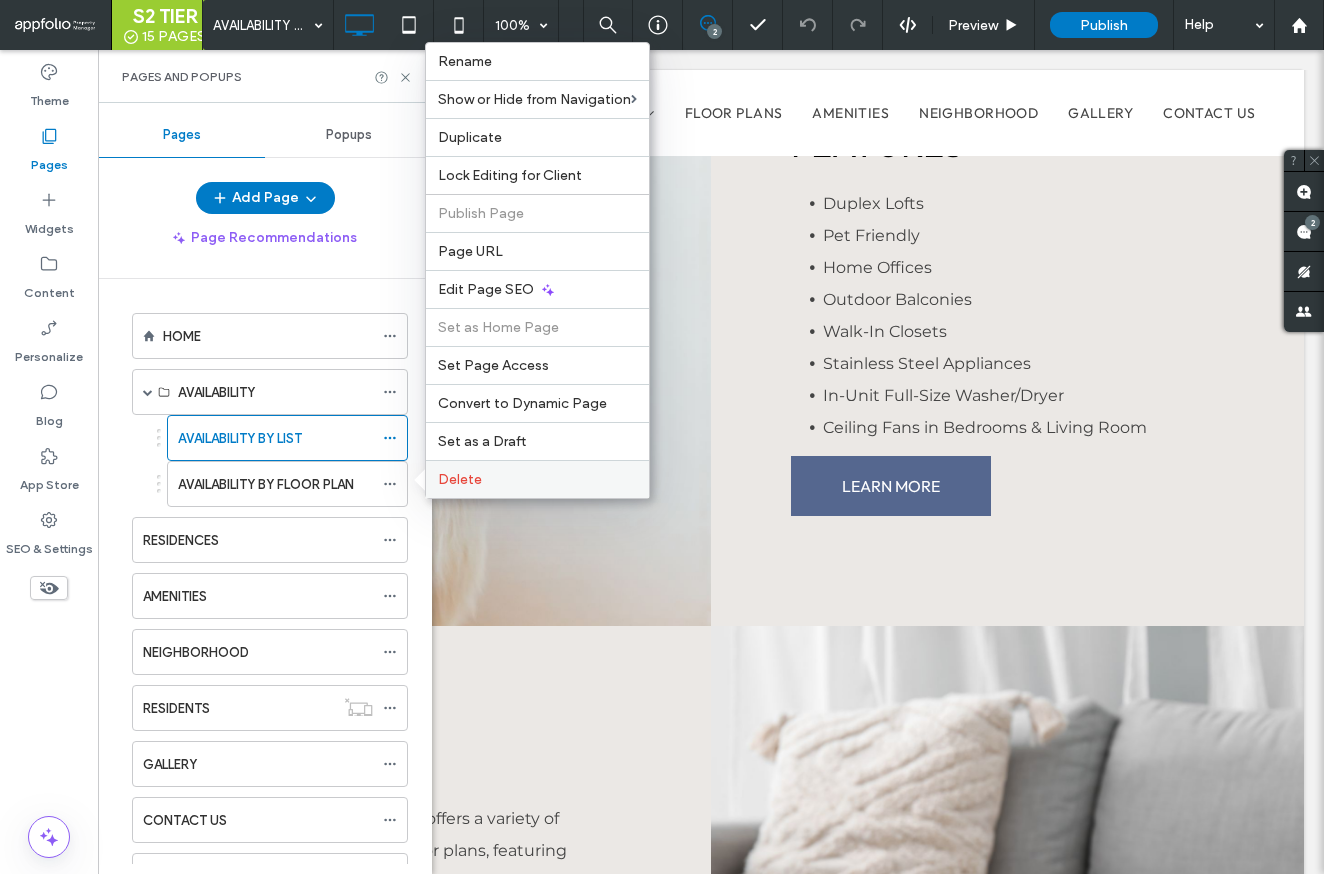 click on "Delete" at bounding box center (460, 479) 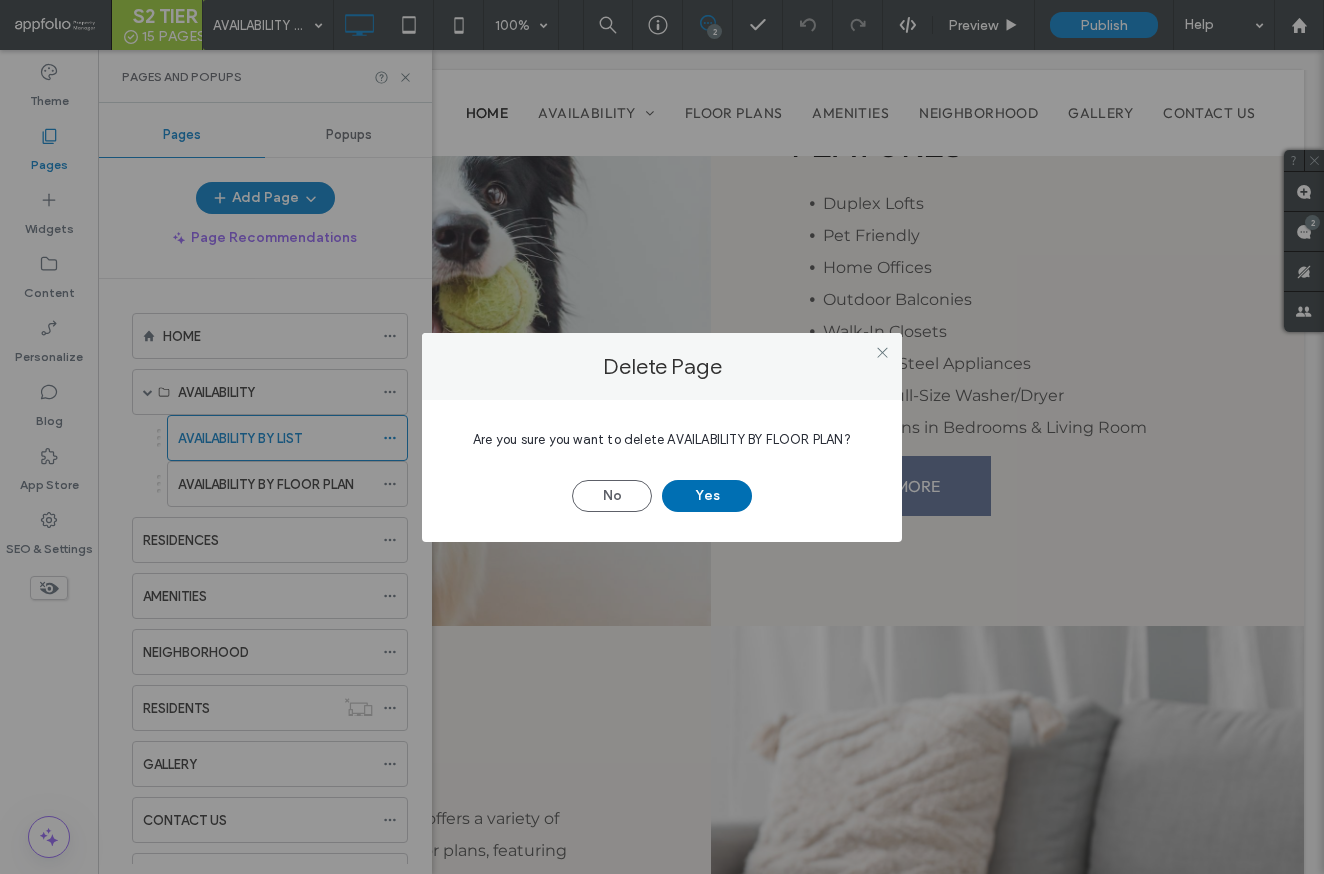 click on "Yes" at bounding box center (707, 496) 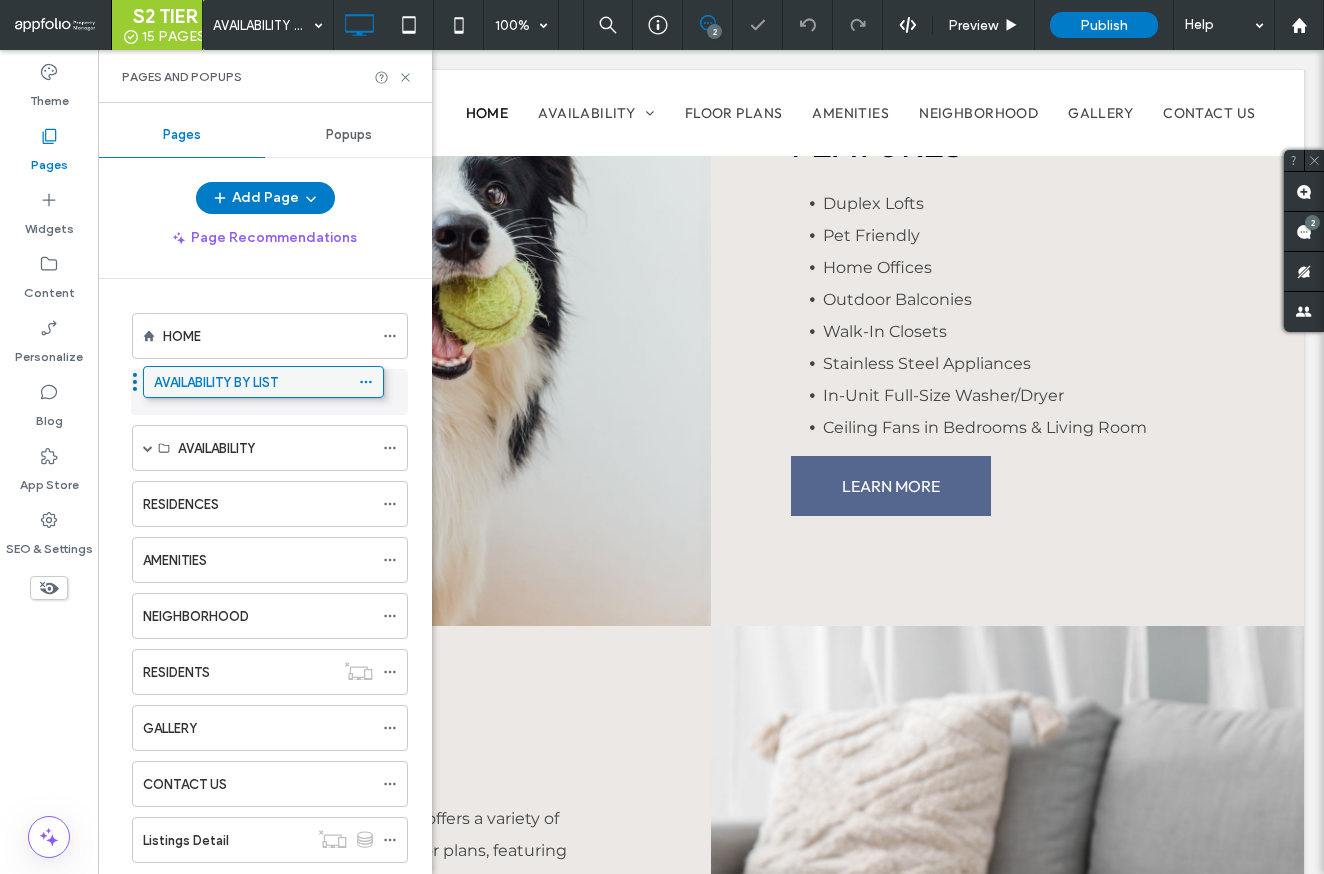 drag, startPoint x: 283, startPoint y: 427, endPoint x: 261, endPoint y: 370, distance: 61.09828 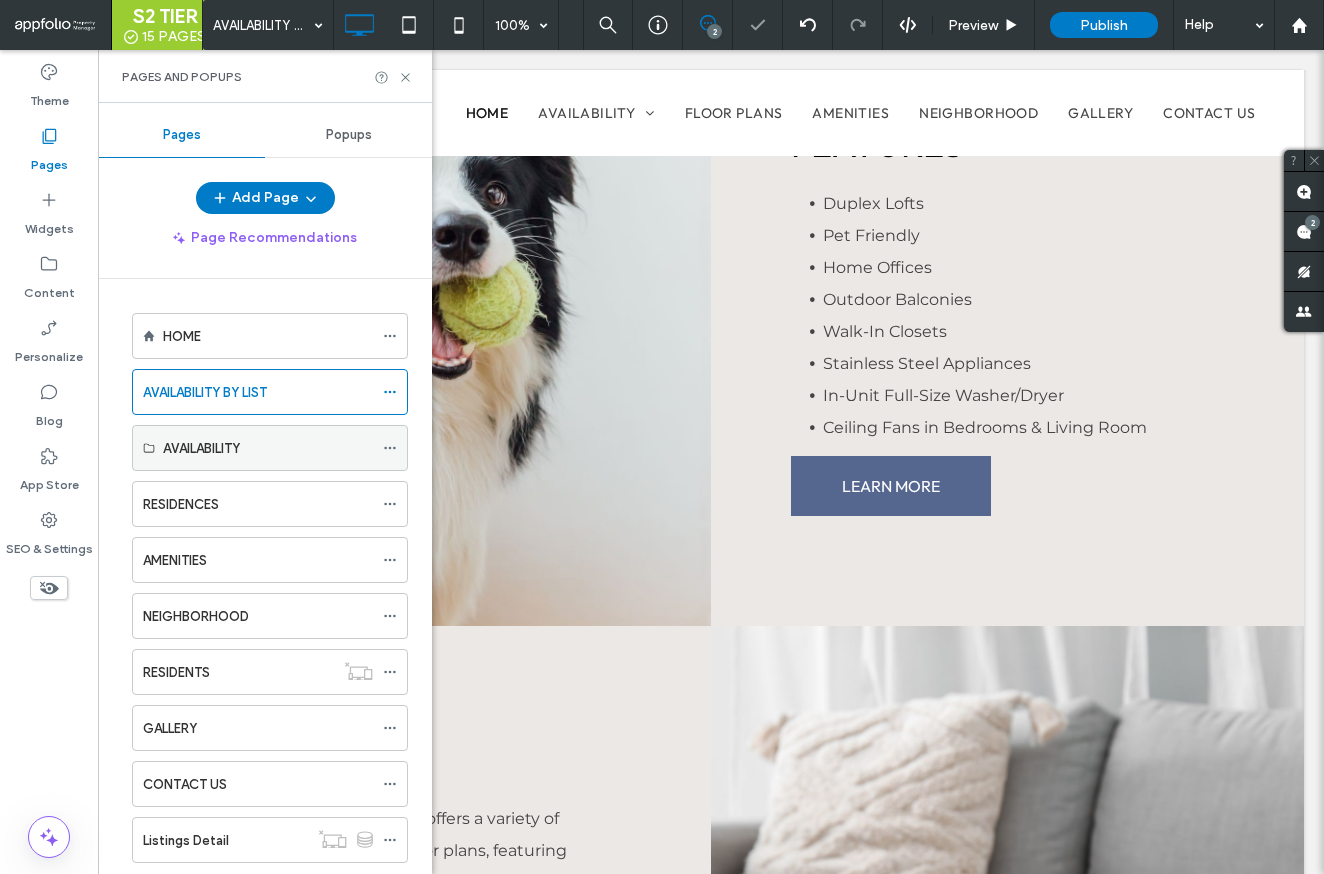 click 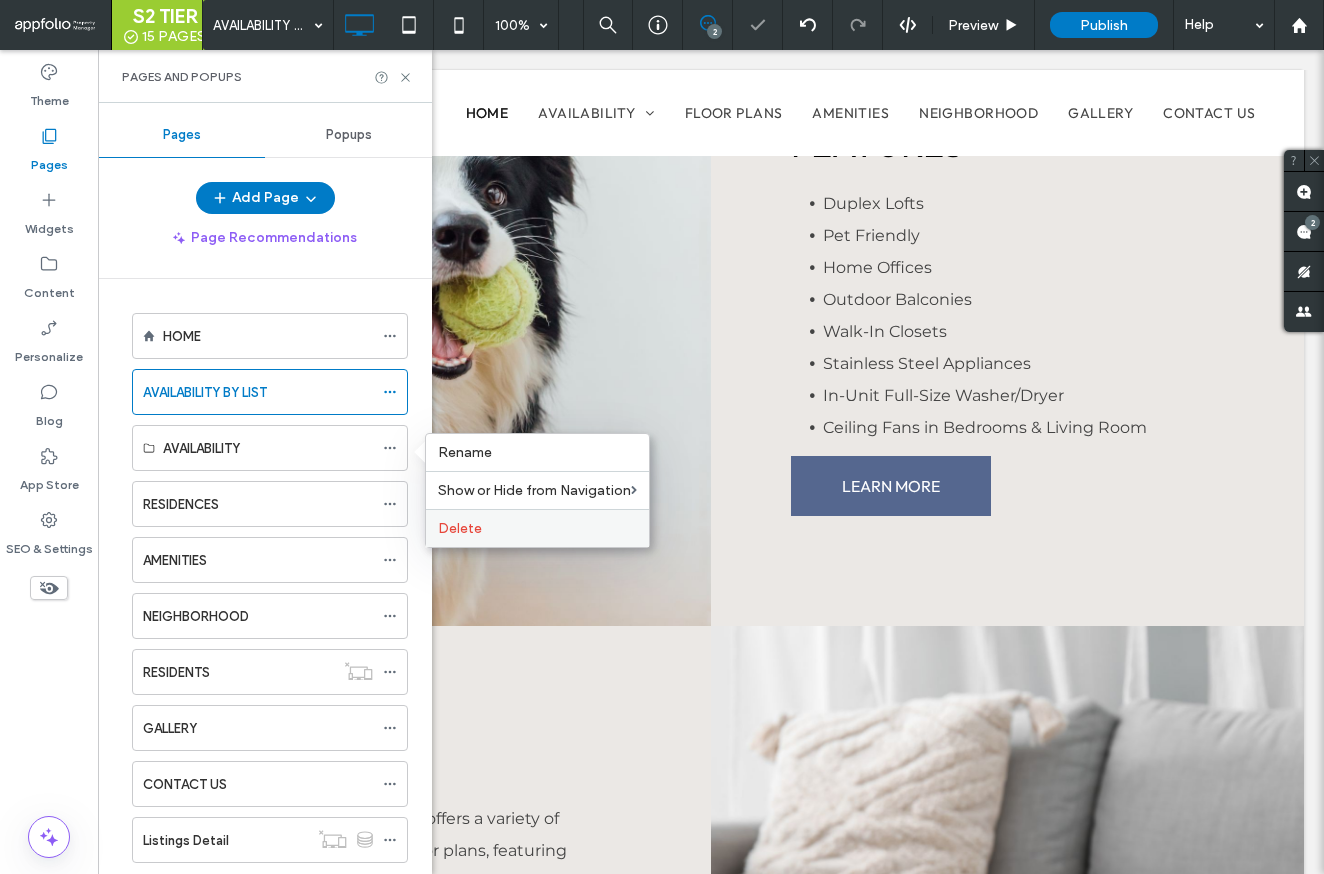 click on "Delete" at bounding box center (537, 528) 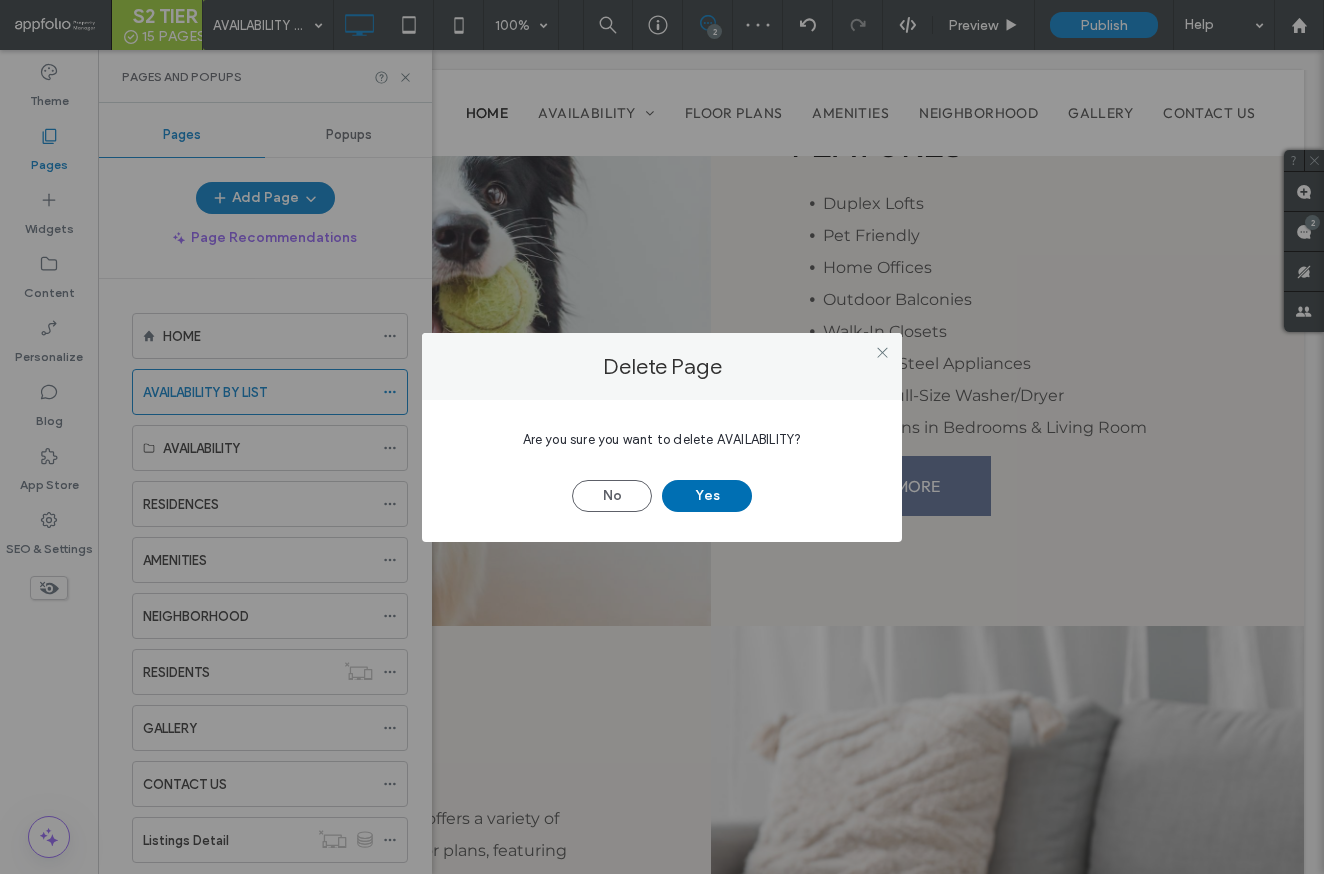 click on "Yes" at bounding box center (707, 496) 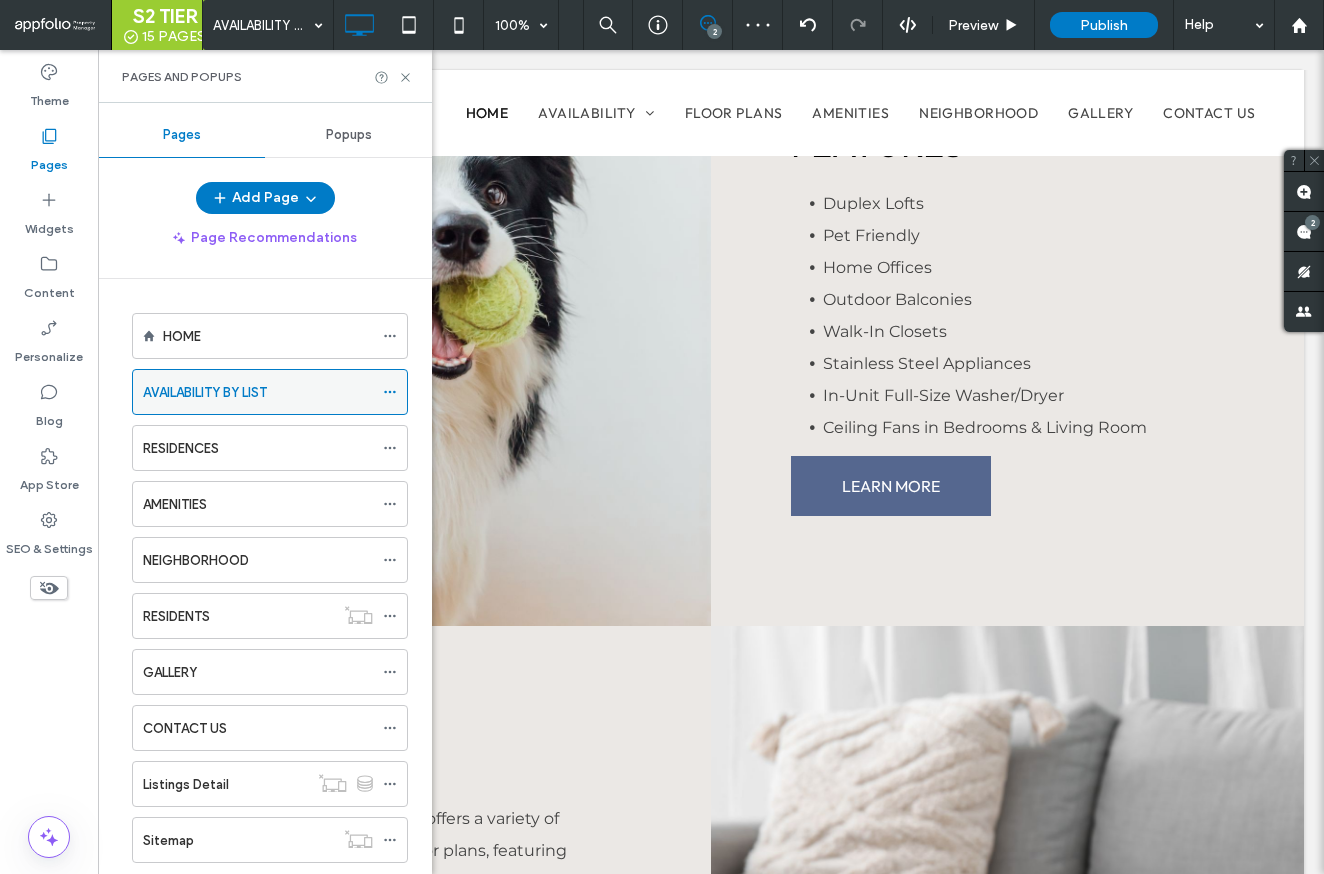 click 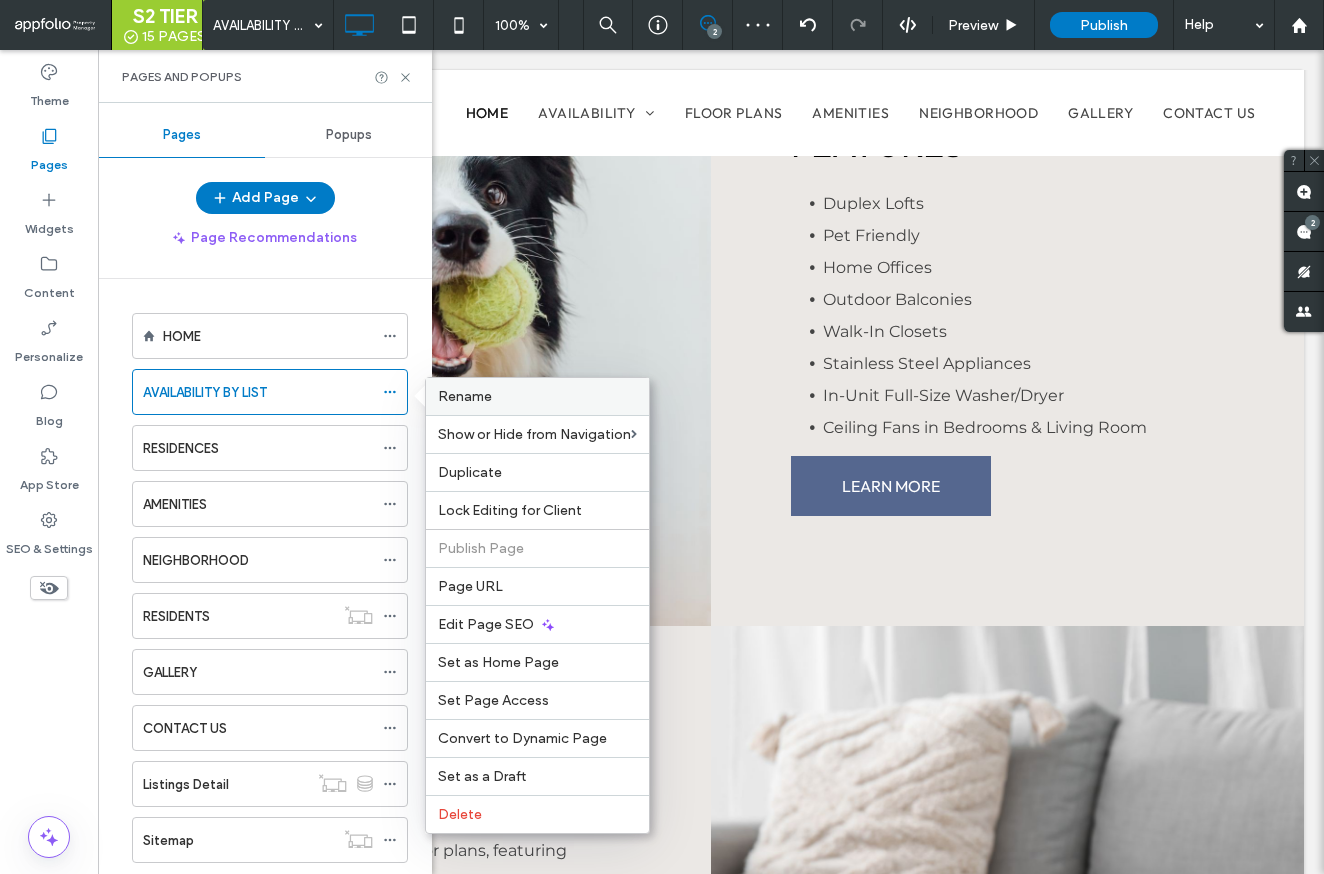 click on "Rename" at bounding box center (537, 396) 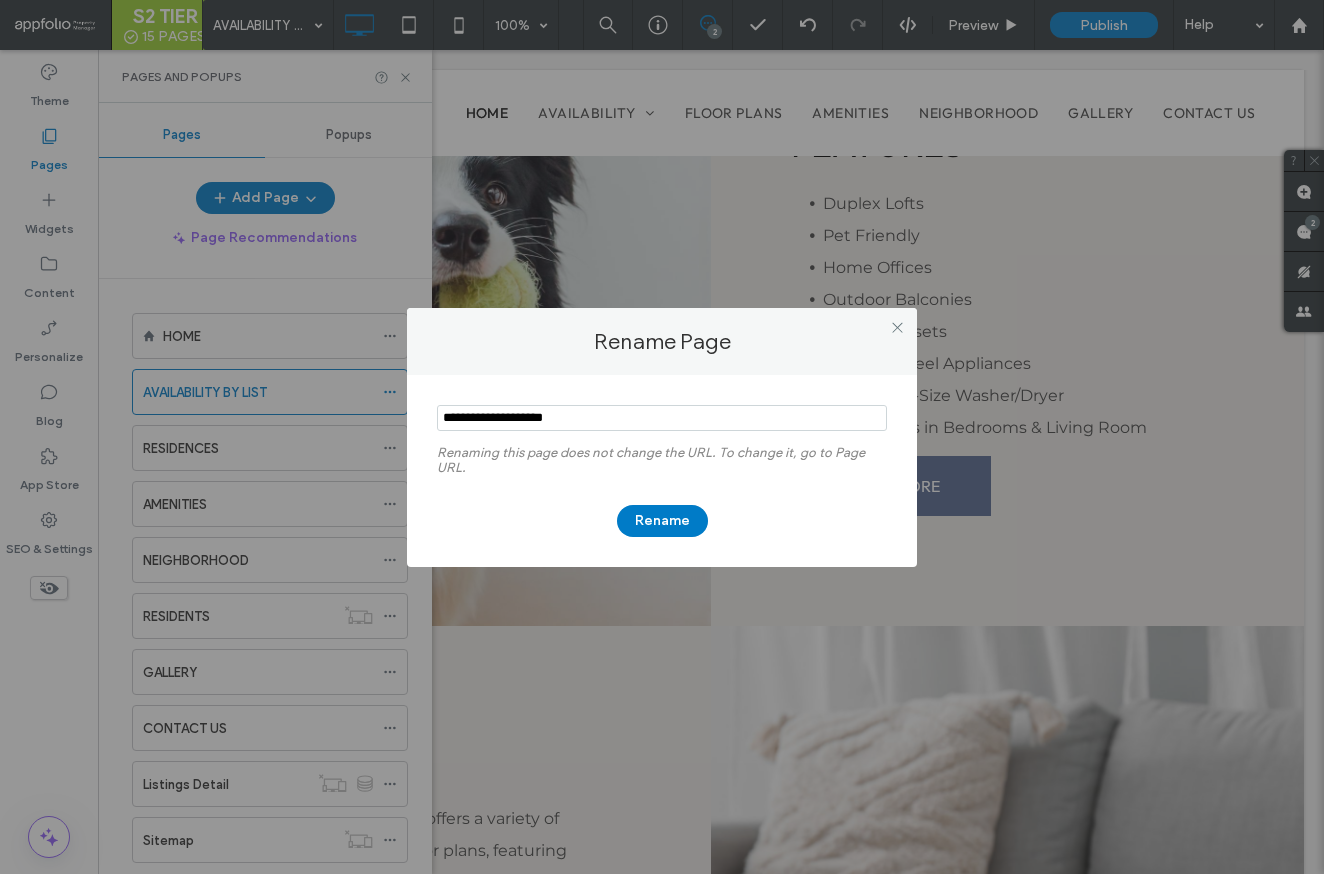drag, startPoint x: 523, startPoint y: 414, endPoint x: 659, endPoint y: 415, distance: 136.00368 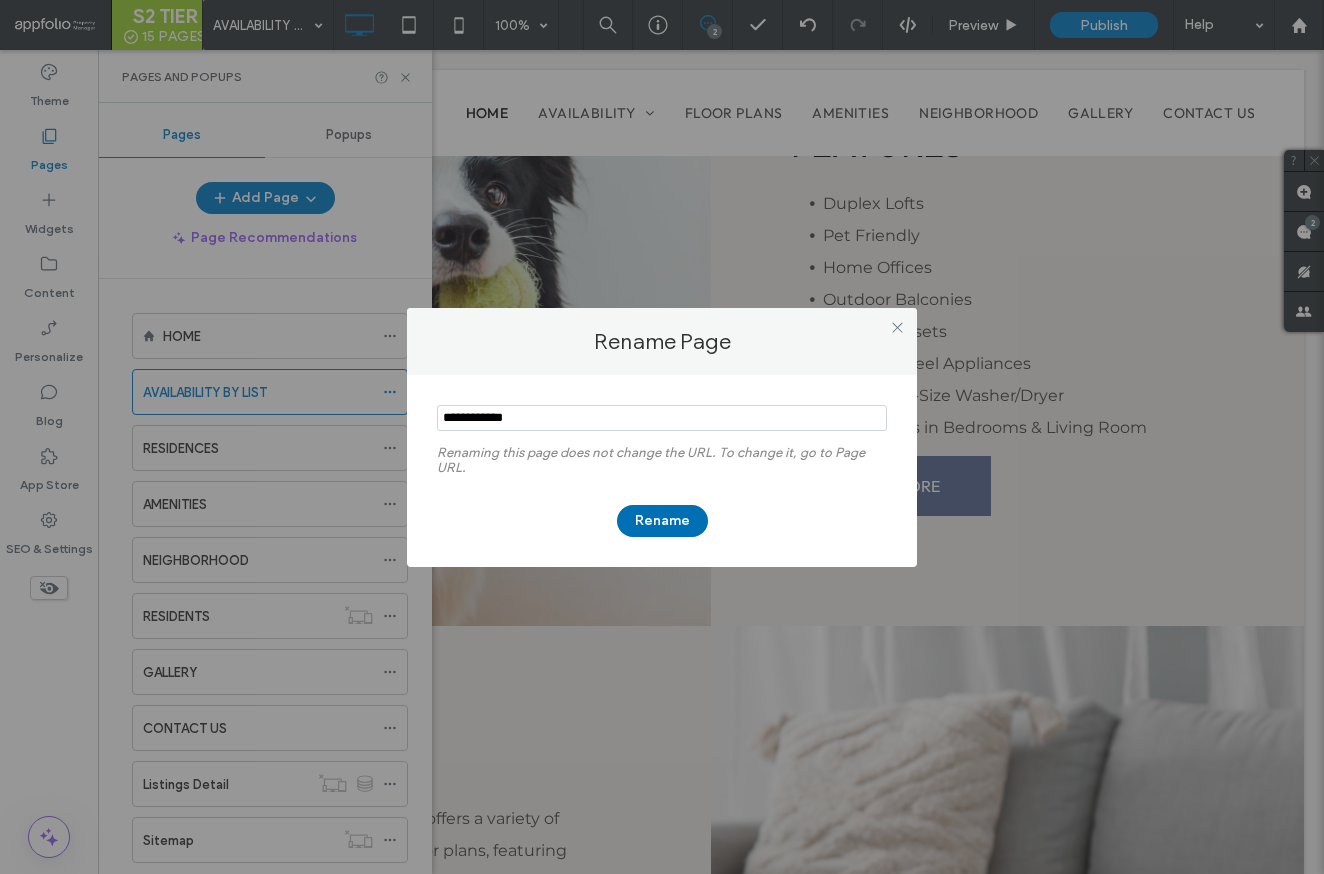 click on "Rename" at bounding box center [662, 521] 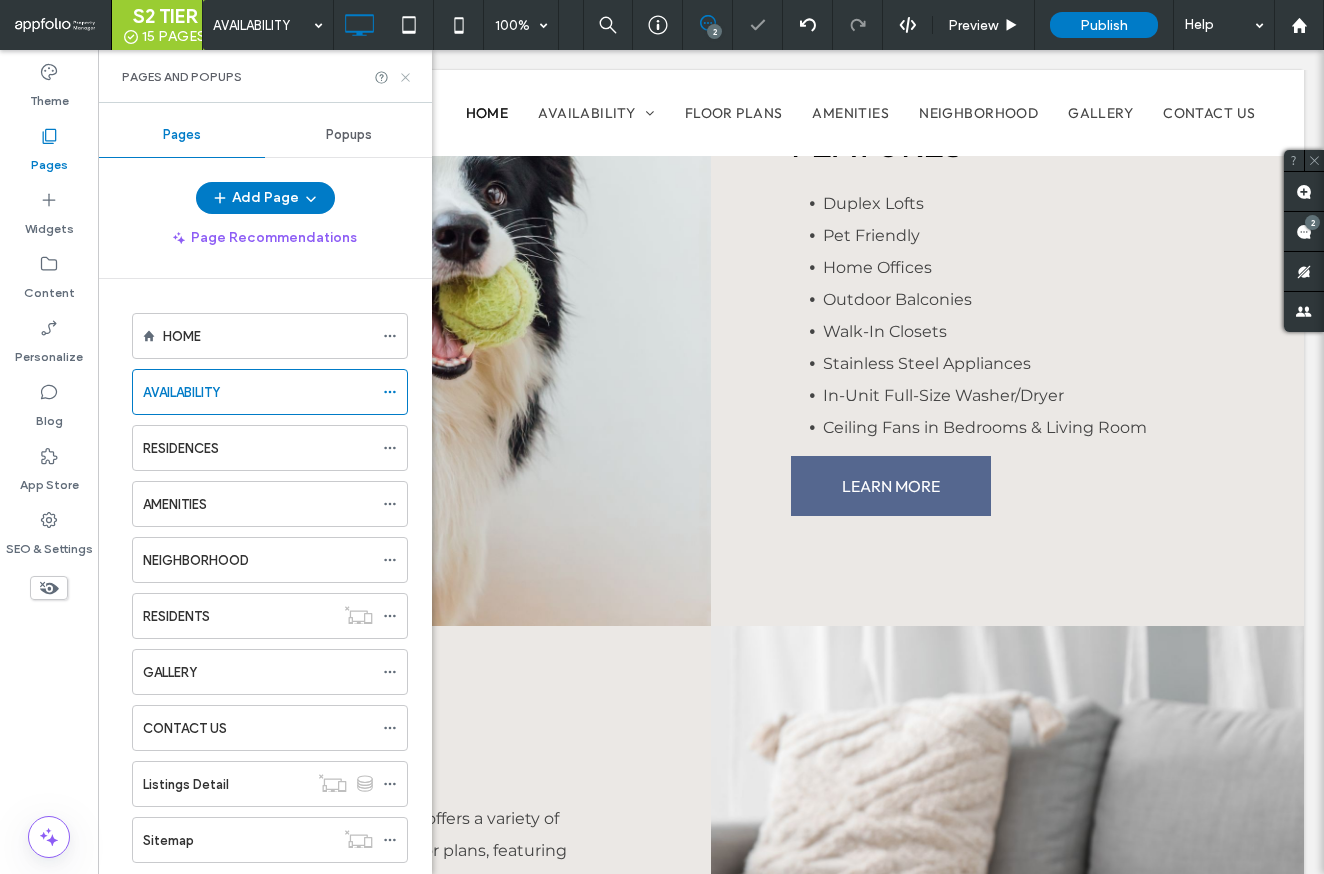 click 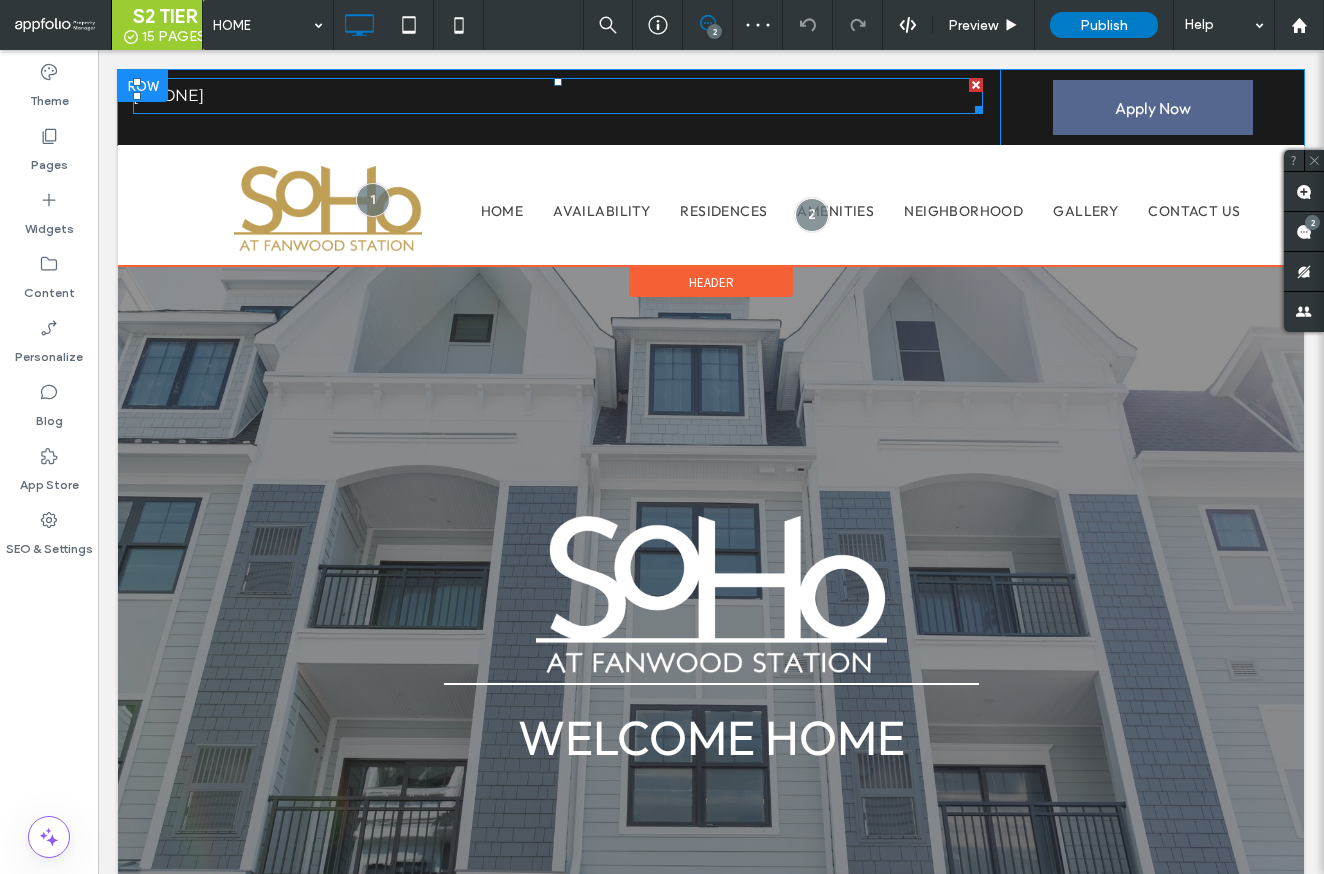 scroll, scrollTop: 0, scrollLeft: 0, axis: both 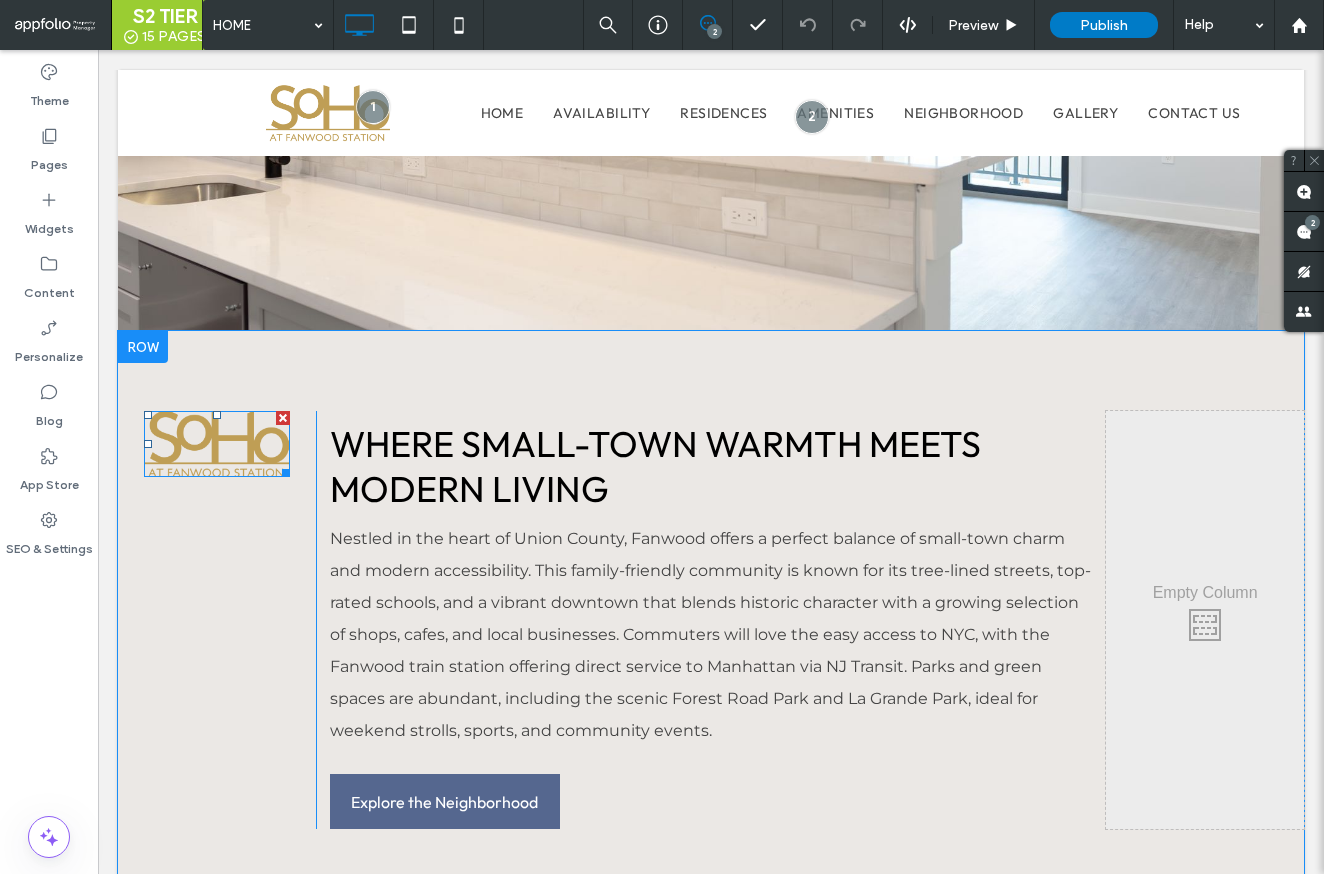 click at bounding box center (283, 418) 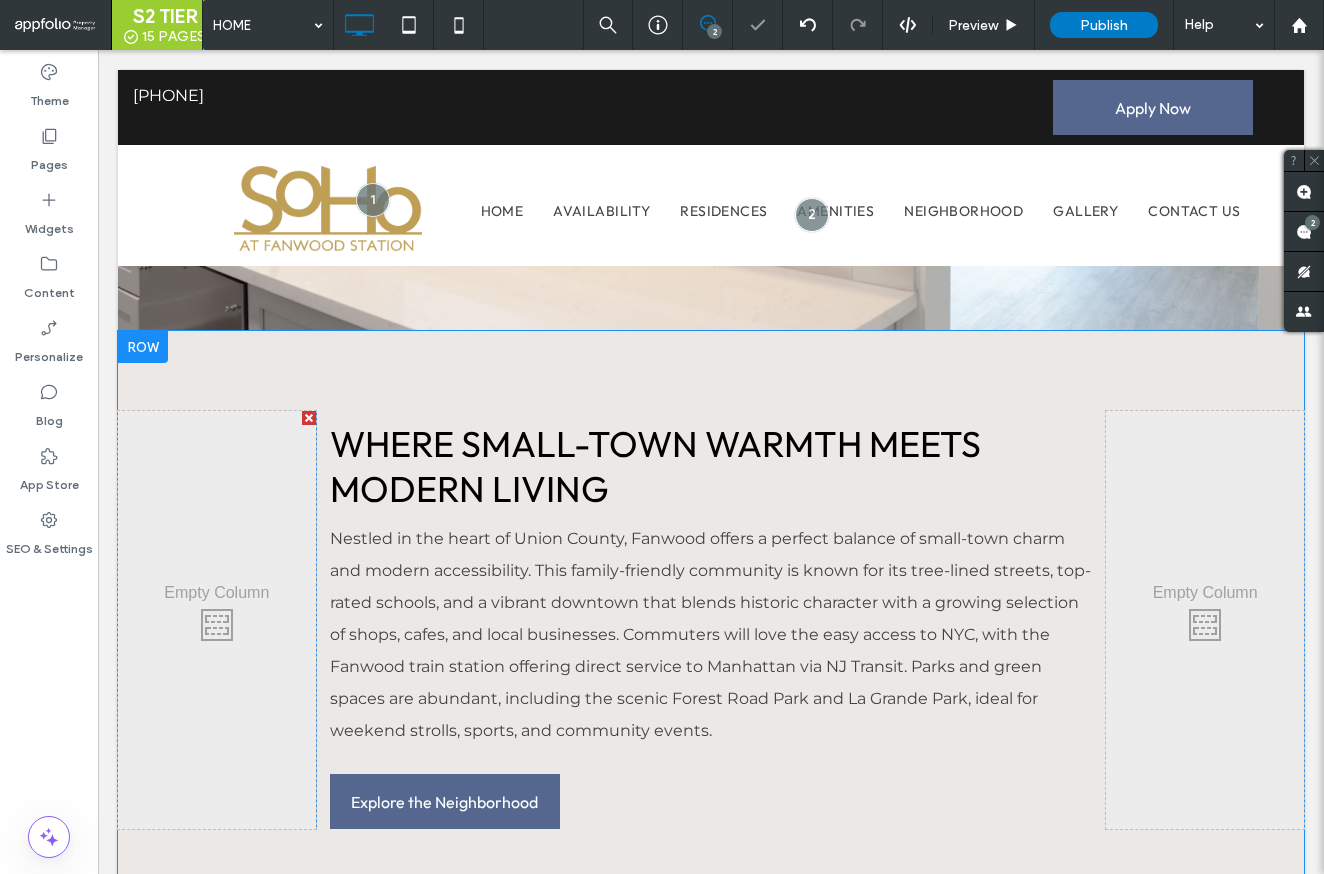 click at bounding box center (309, 418) 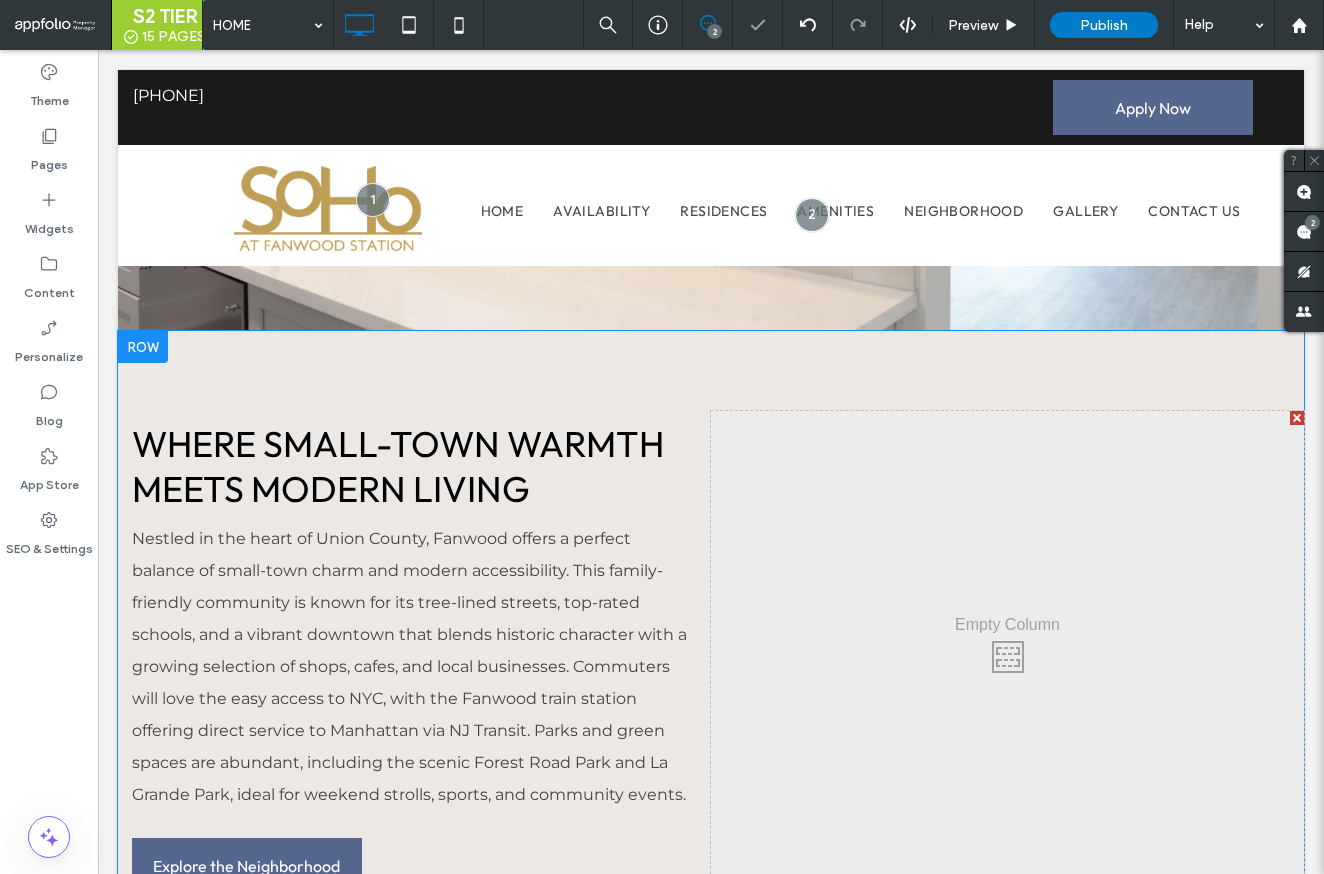 click at bounding box center (1297, 418) 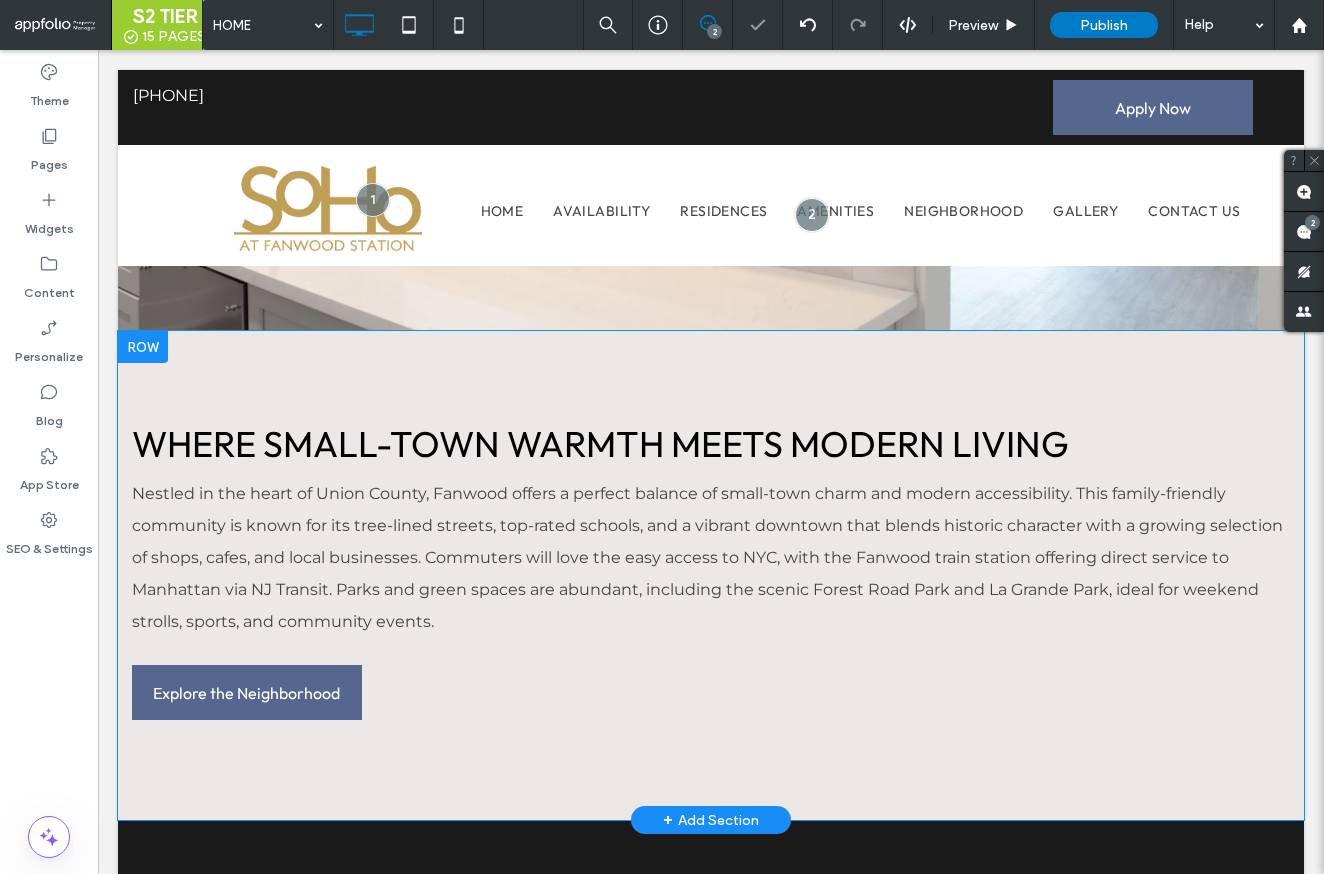 click at bounding box center (143, 347) 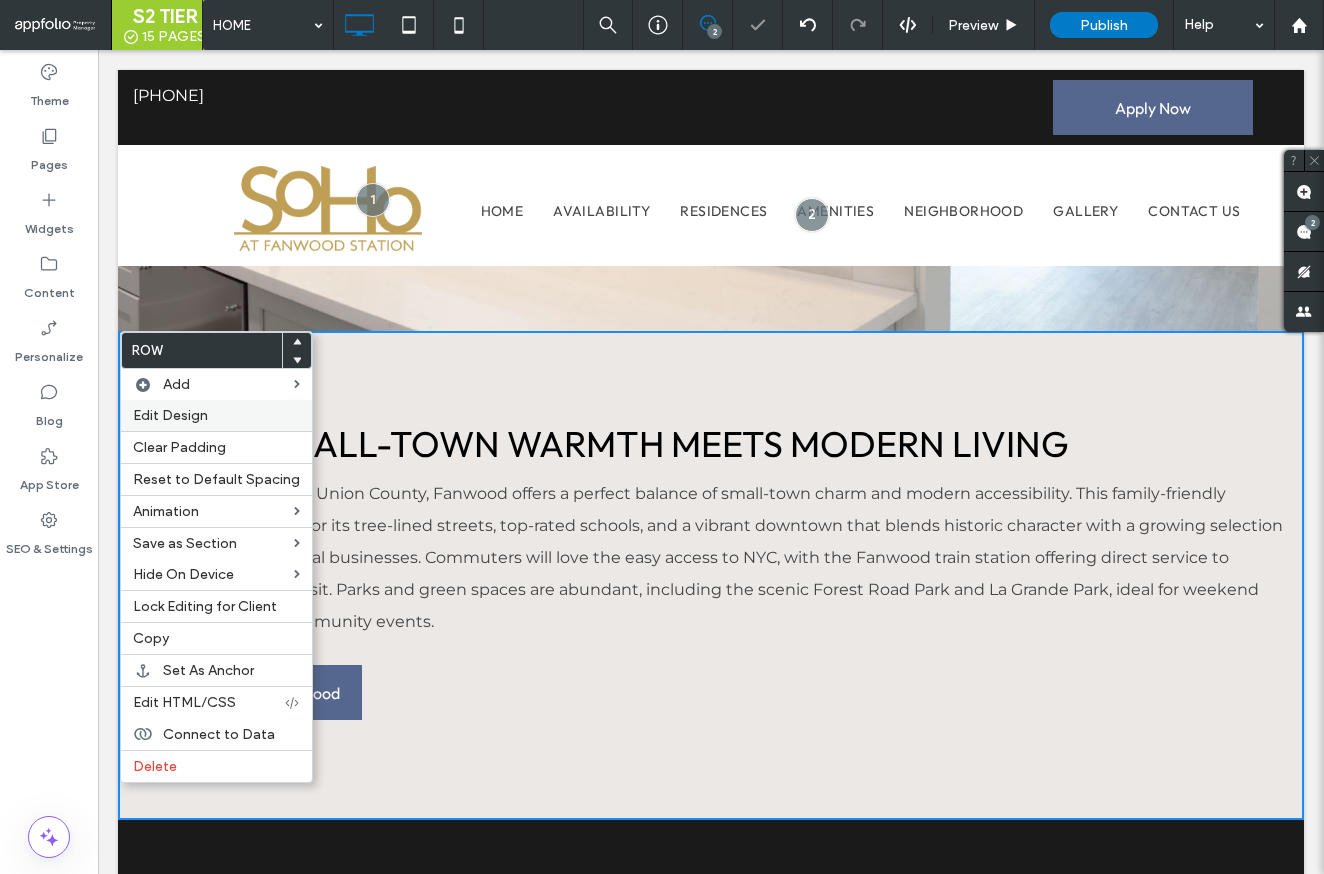 click on "Edit Design" at bounding box center [170, 415] 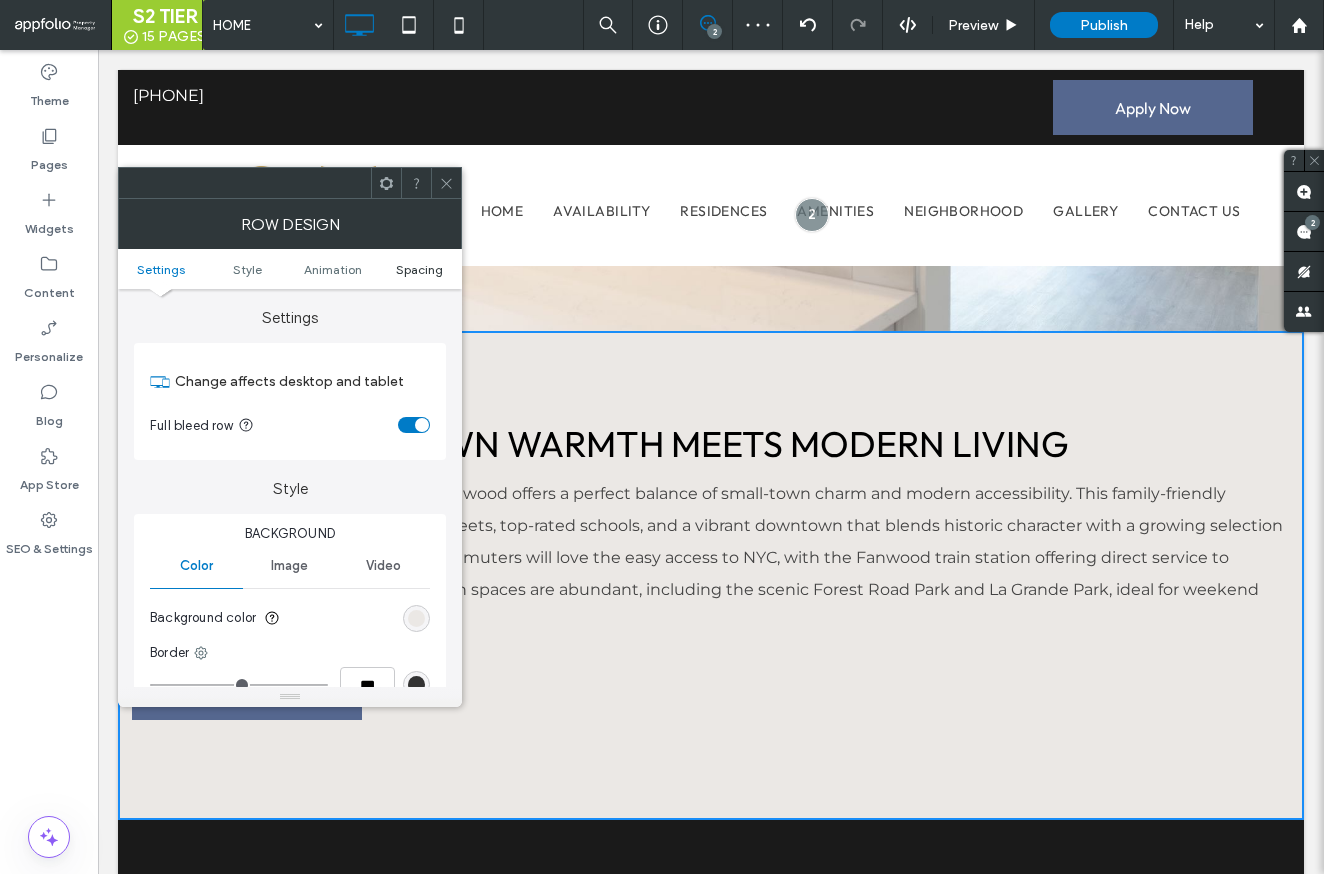 click on "Spacing" at bounding box center (419, 269) 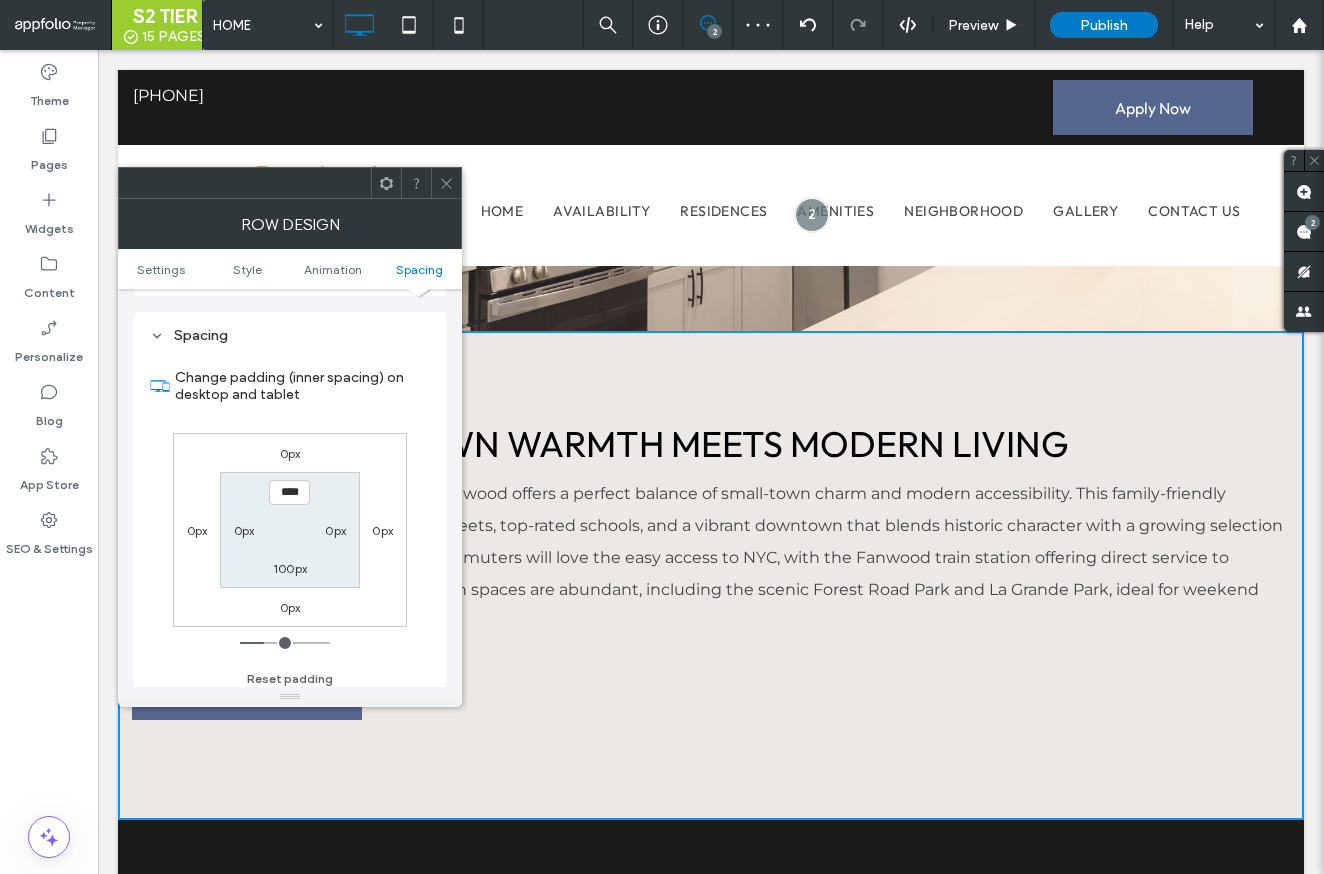 scroll, scrollTop: 565, scrollLeft: 0, axis: vertical 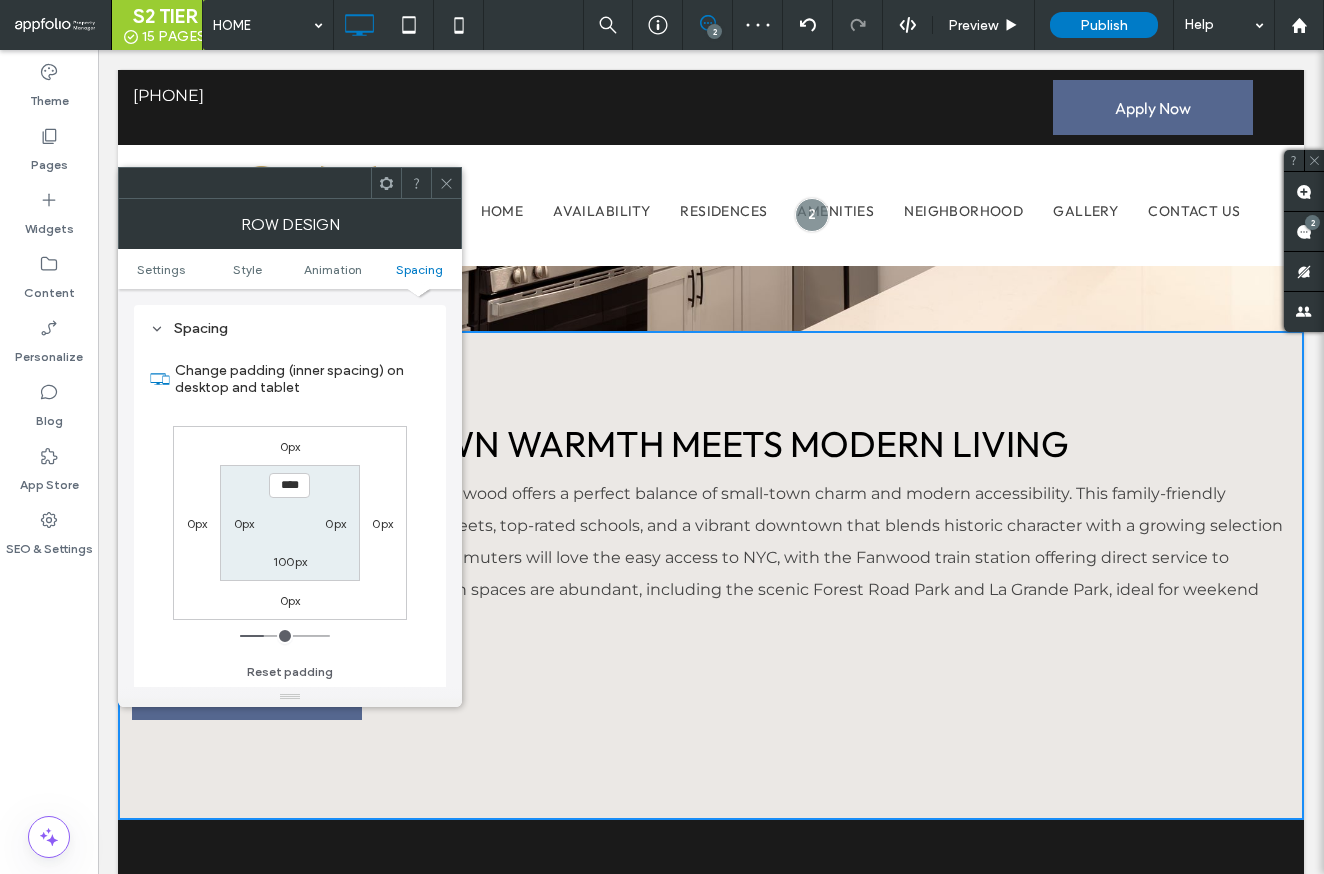click on "0px" at bounding box center (244, 523) 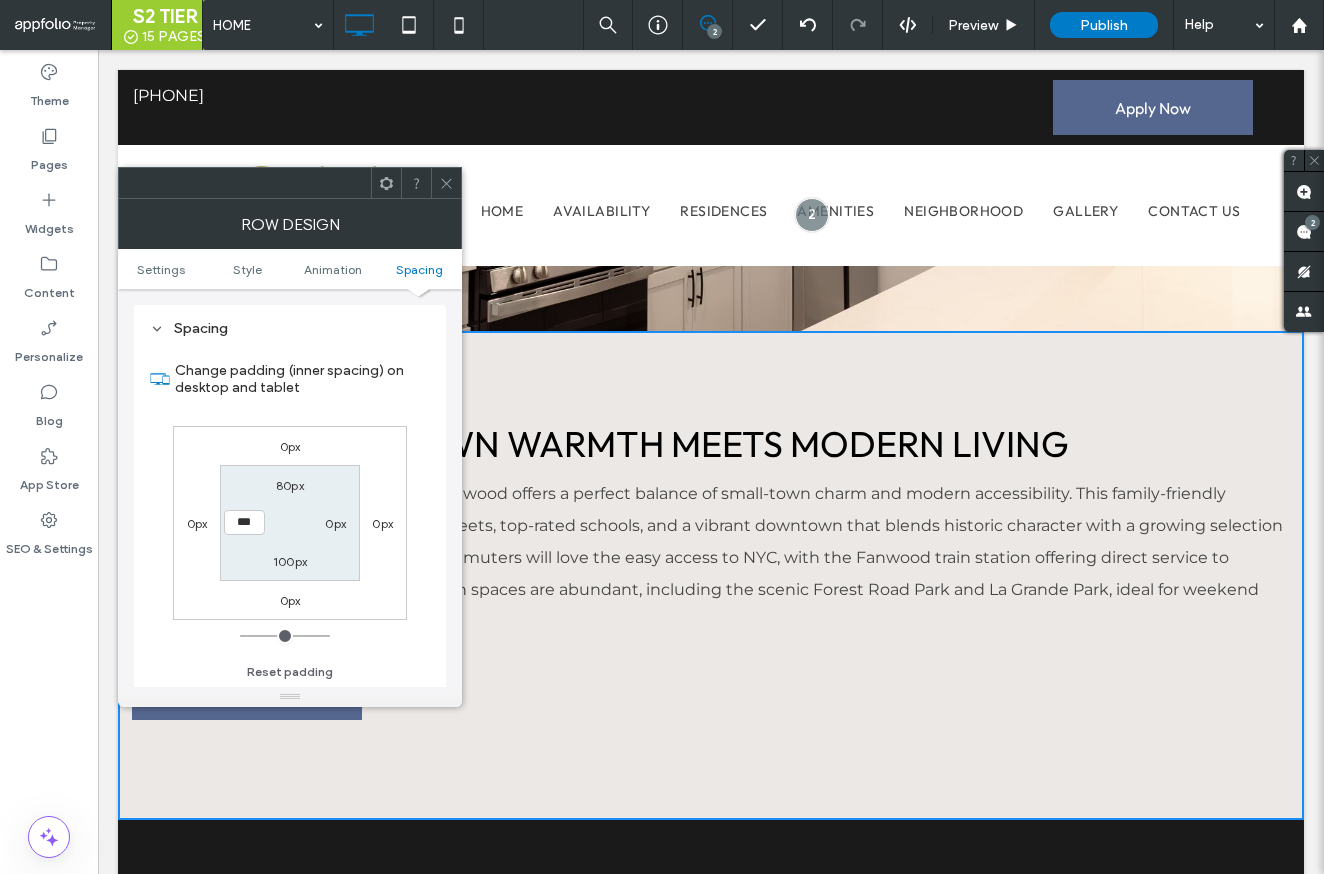 type on "***" 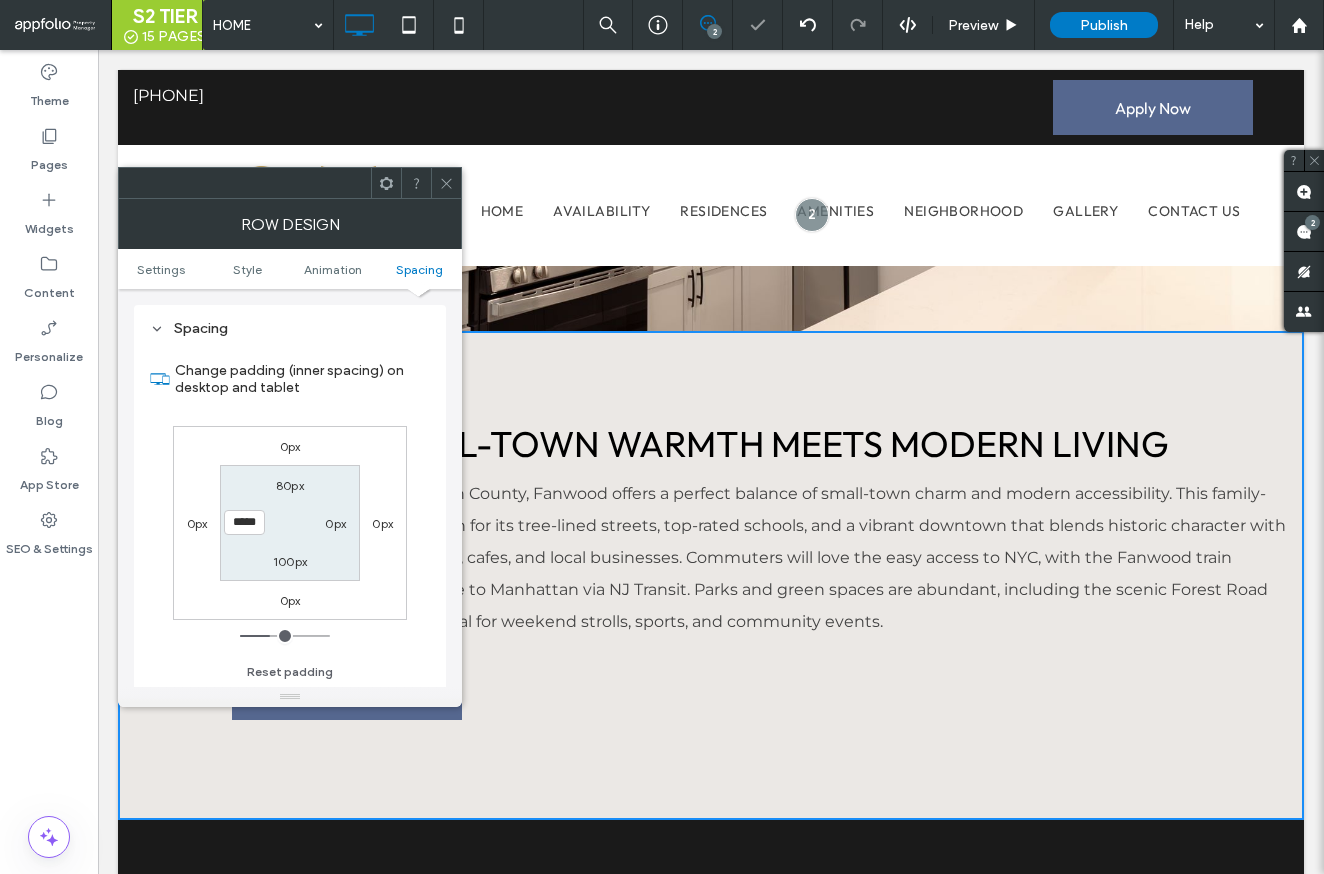click on "0px" at bounding box center (335, 523) 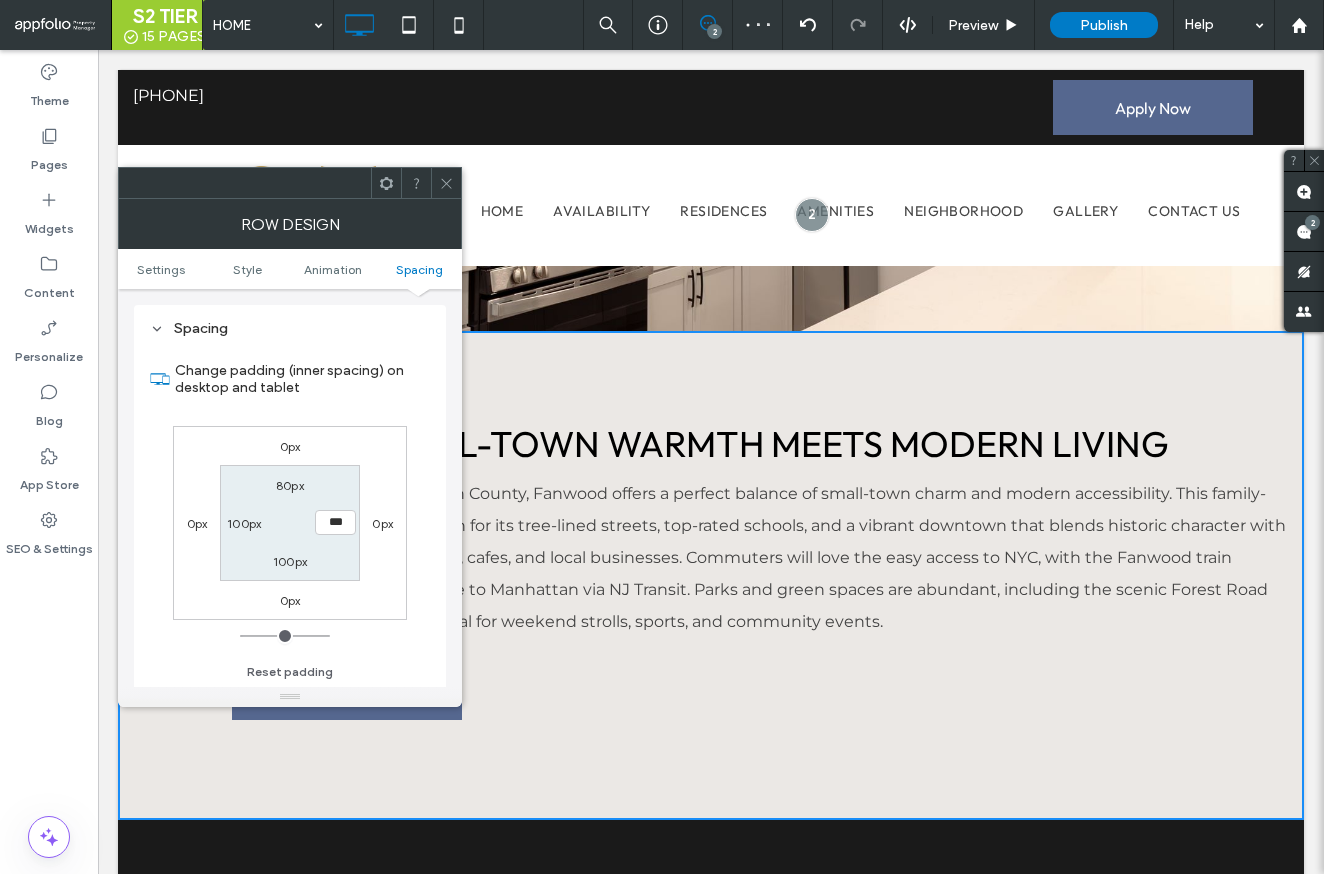 type on "***" 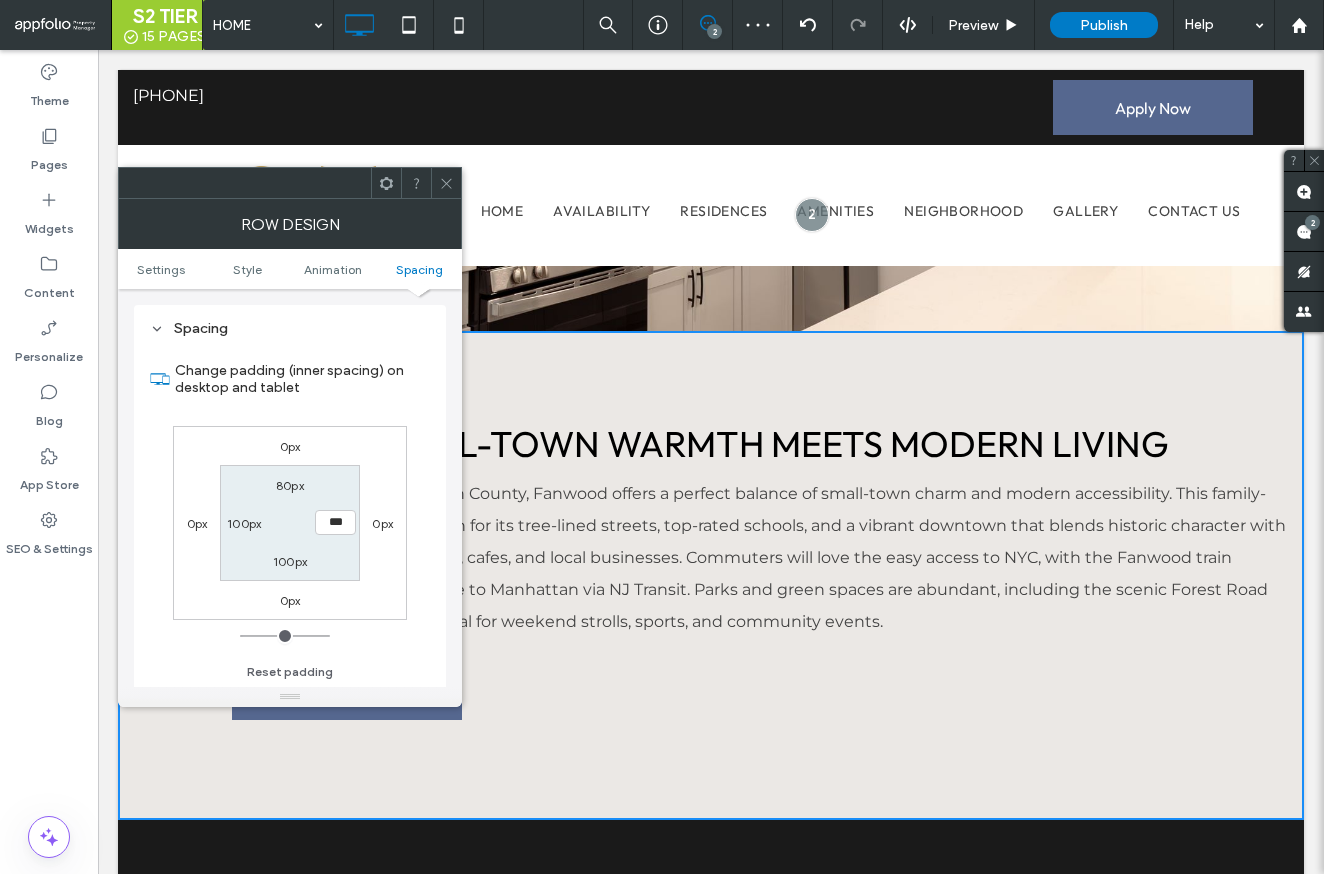 type on "***" 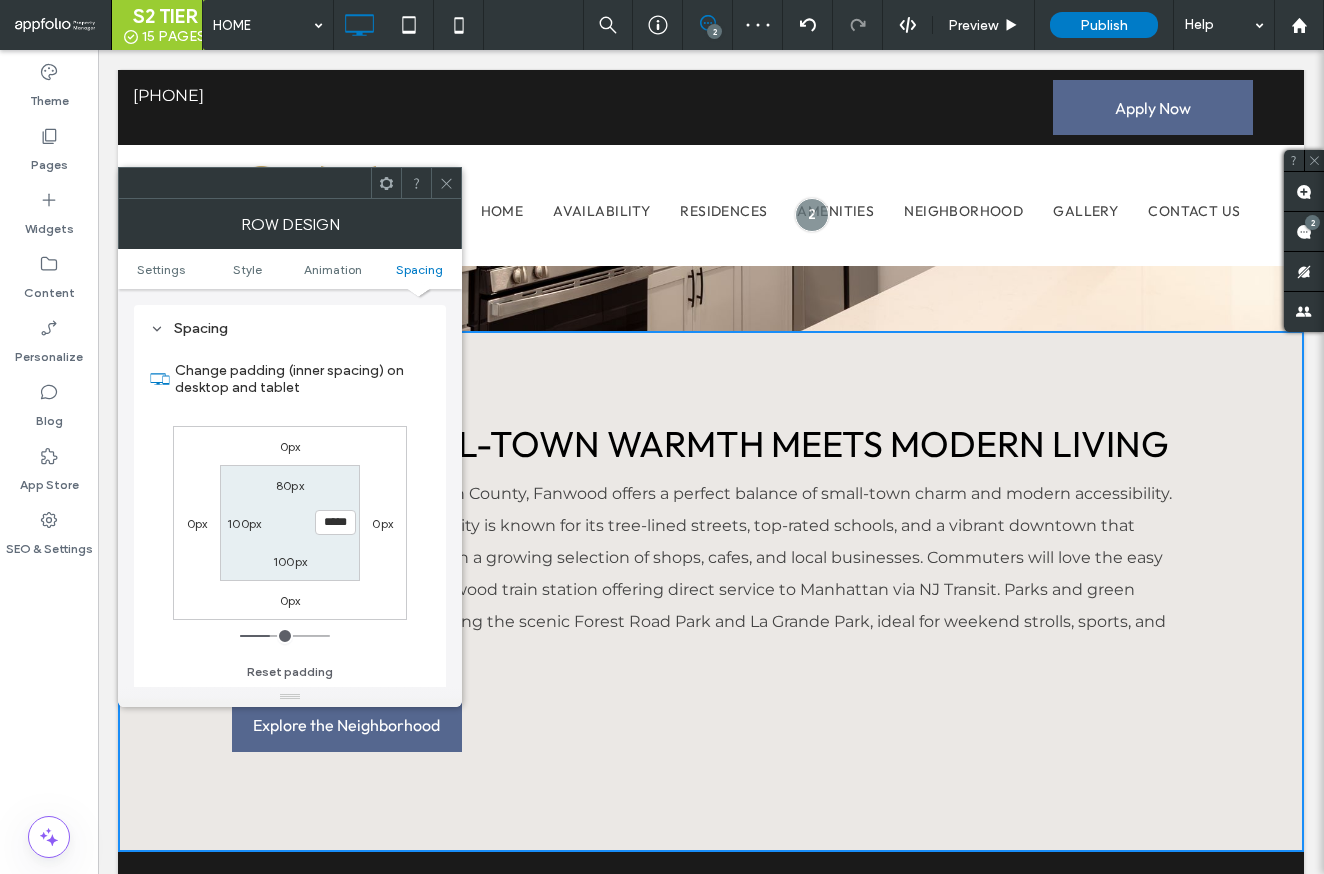 click 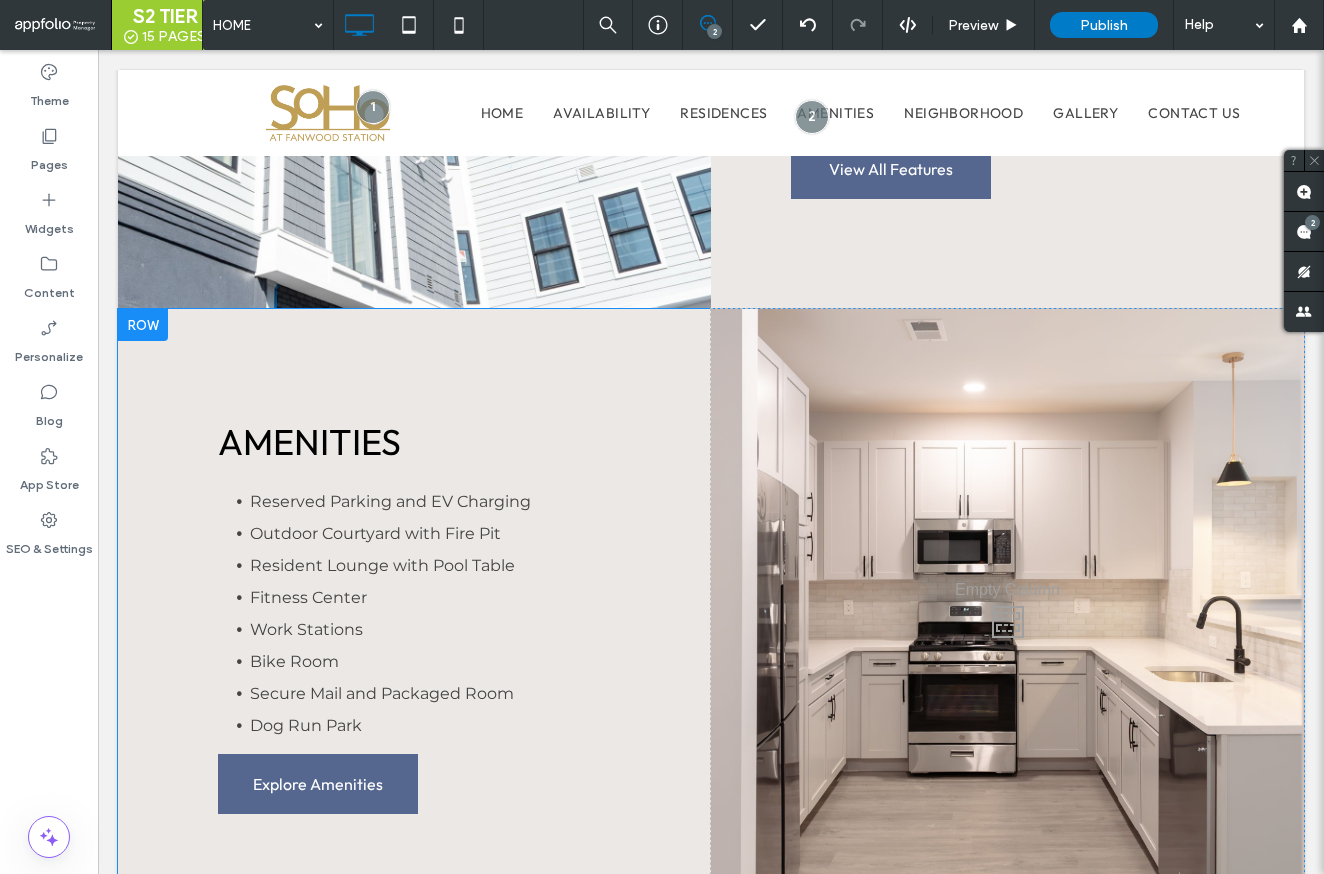 scroll, scrollTop: 2485, scrollLeft: 0, axis: vertical 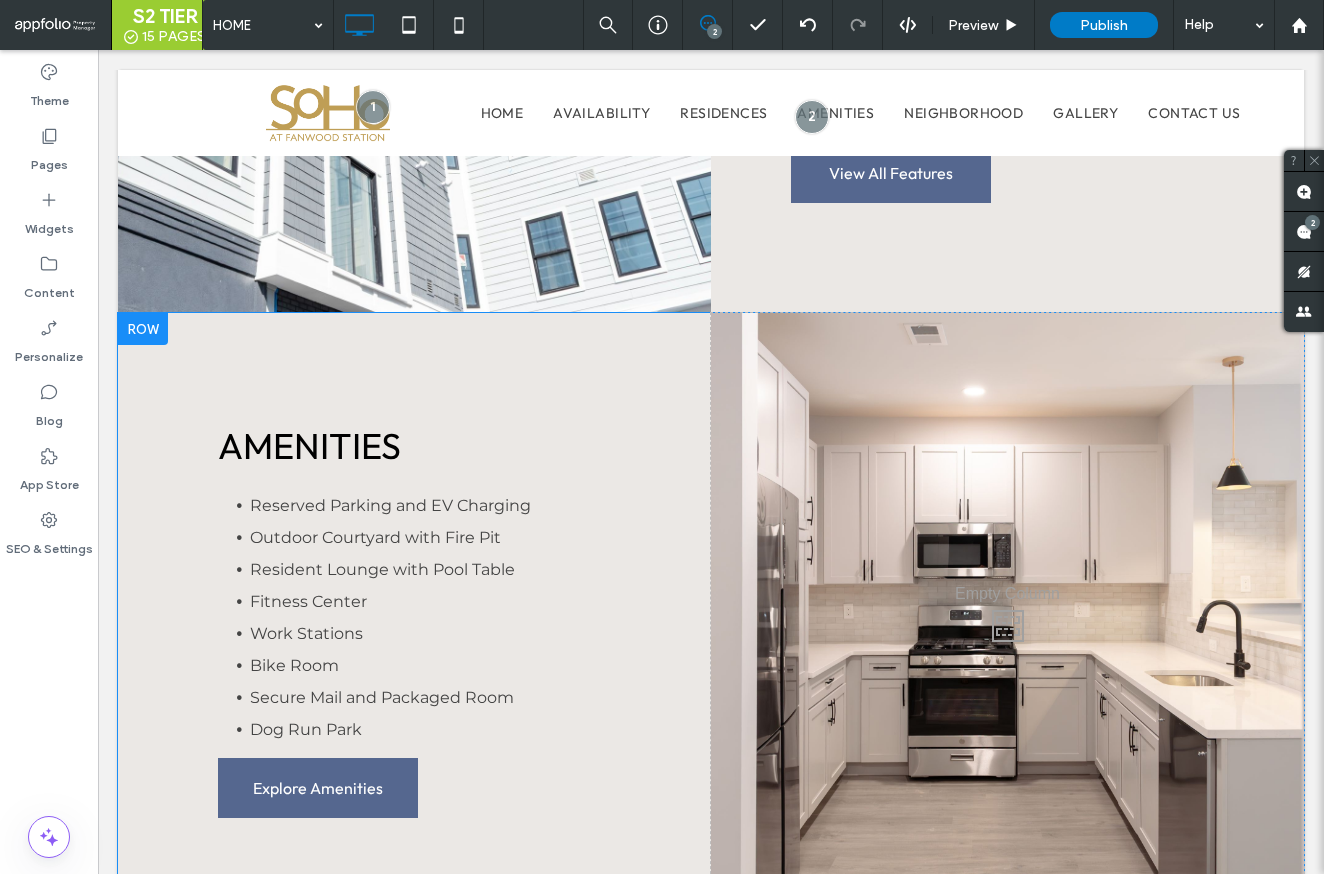 click on "Click To Paste" at bounding box center (1007, 620) 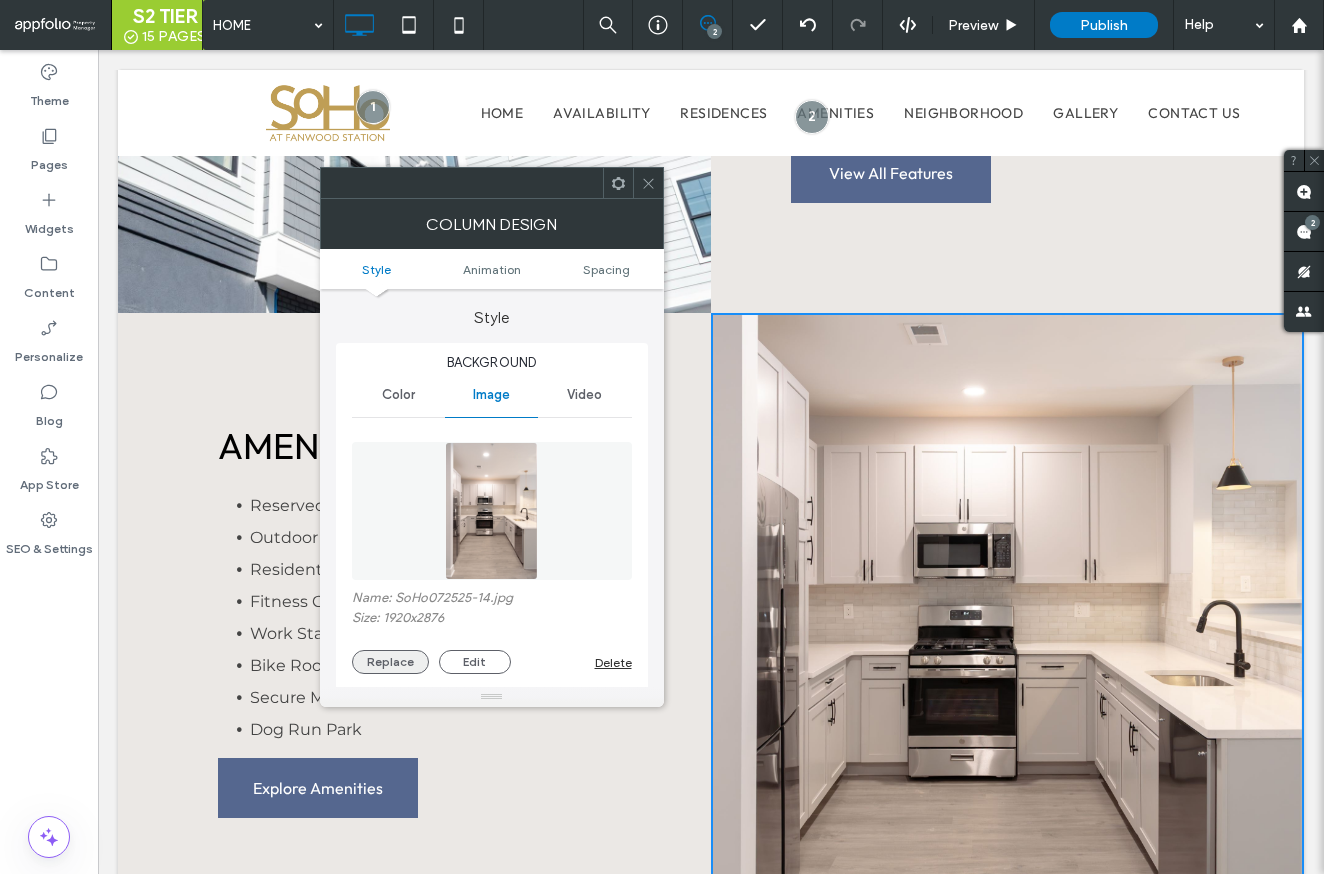 click on "Replace" at bounding box center (390, 662) 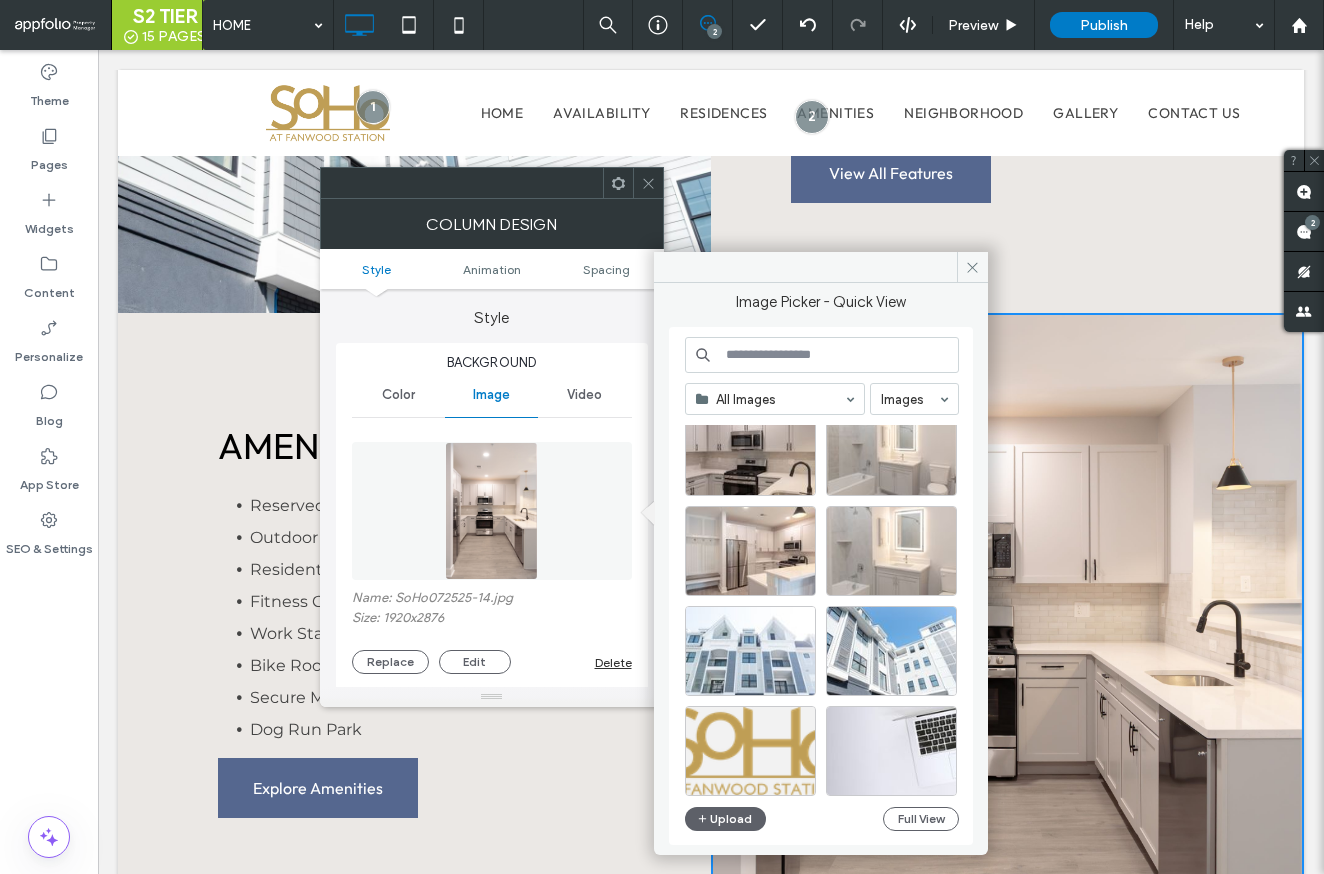 scroll, scrollTop: 1327, scrollLeft: 0, axis: vertical 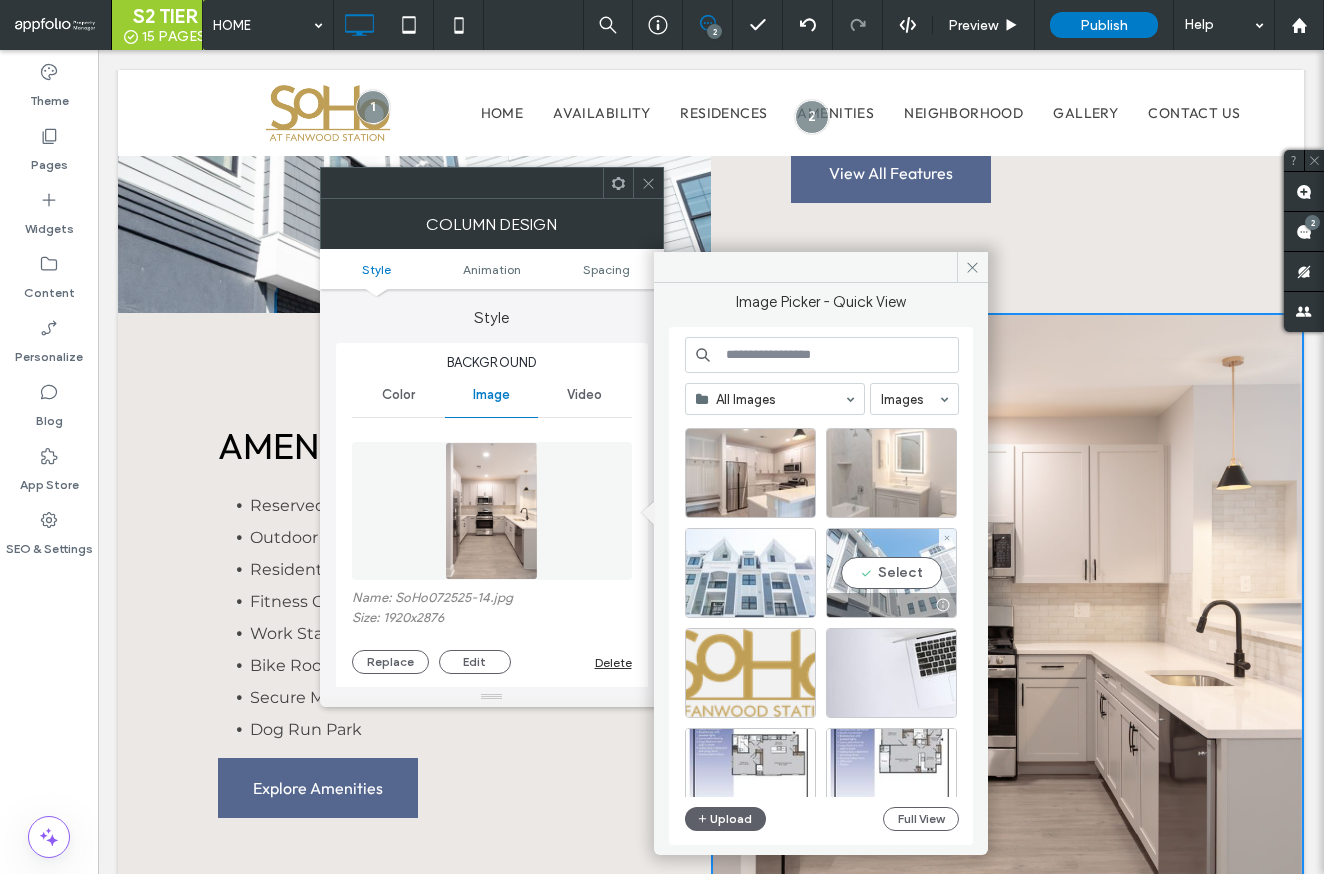 click on "Select" at bounding box center [891, 573] 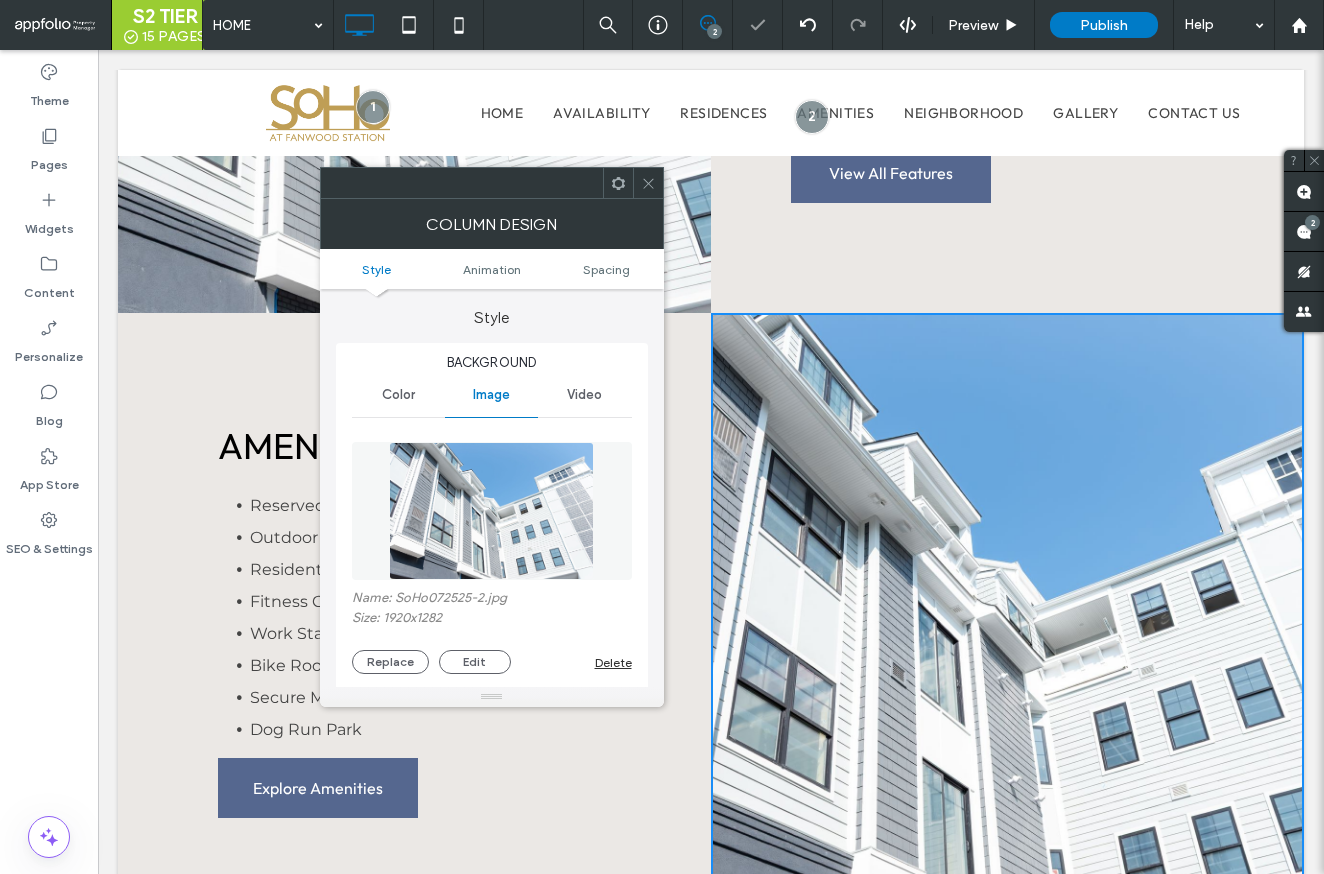 click on "Column Design" at bounding box center (492, 224) 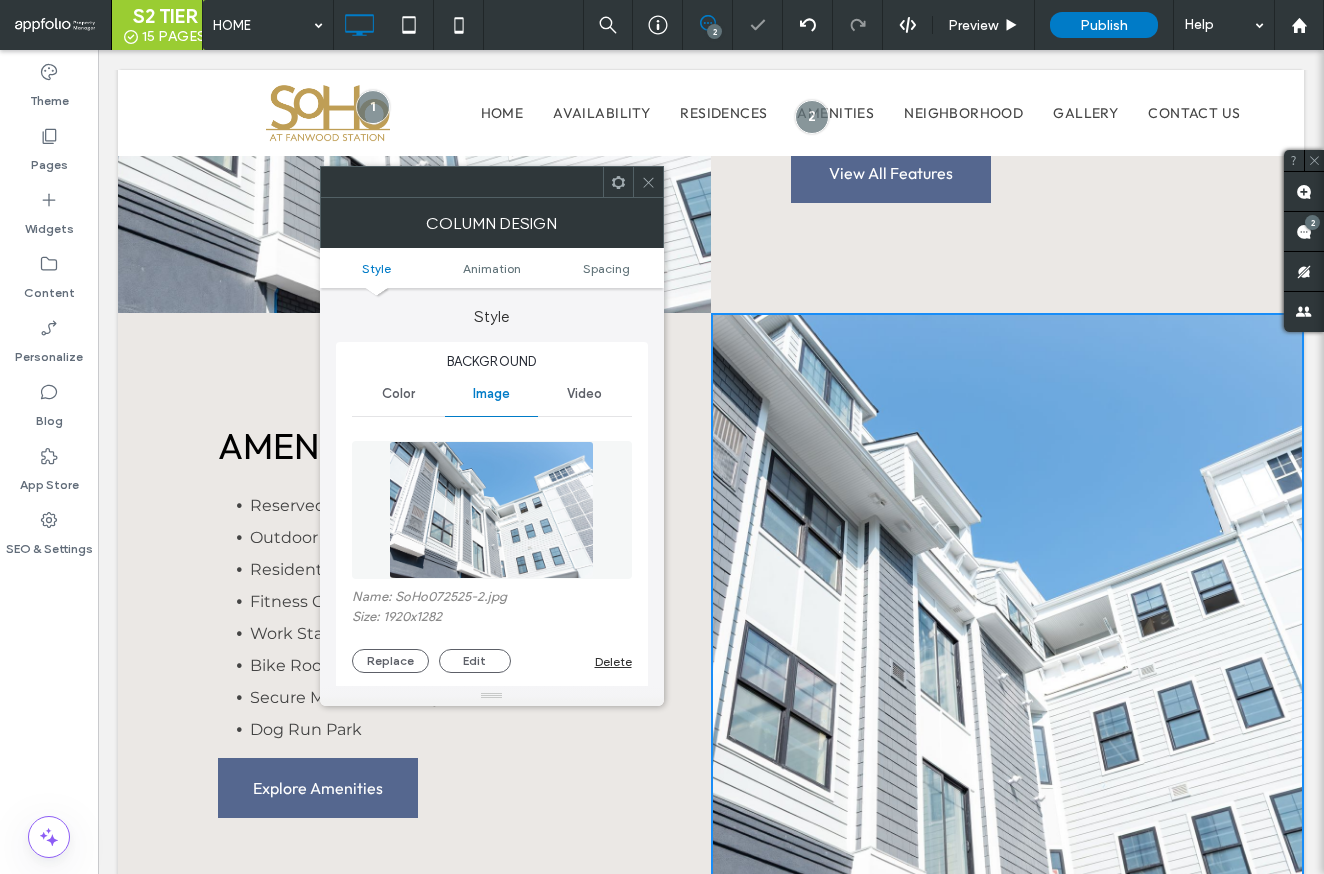 click 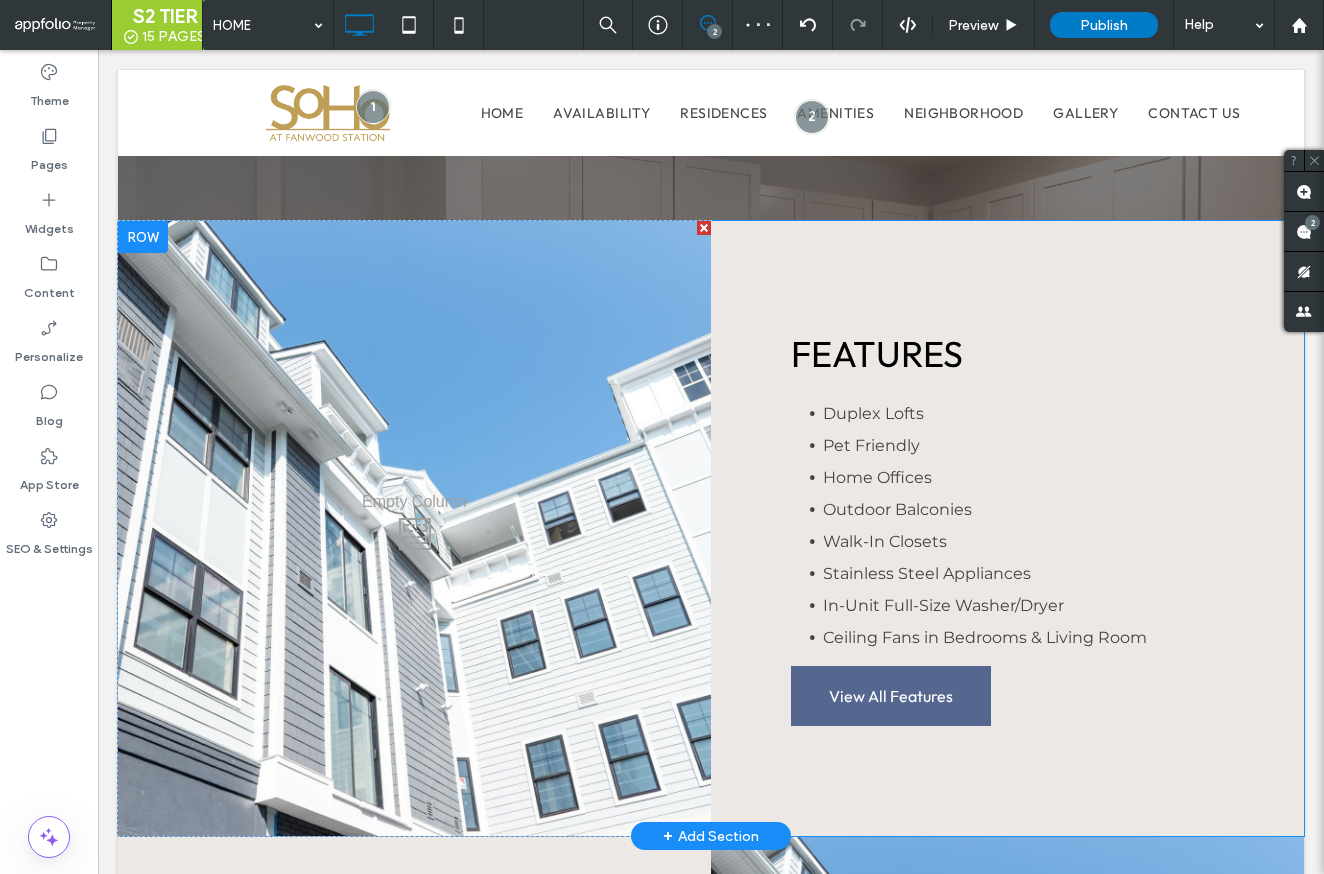 scroll, scrollTop: 1953, scrollLeft: 0, axis: vertical 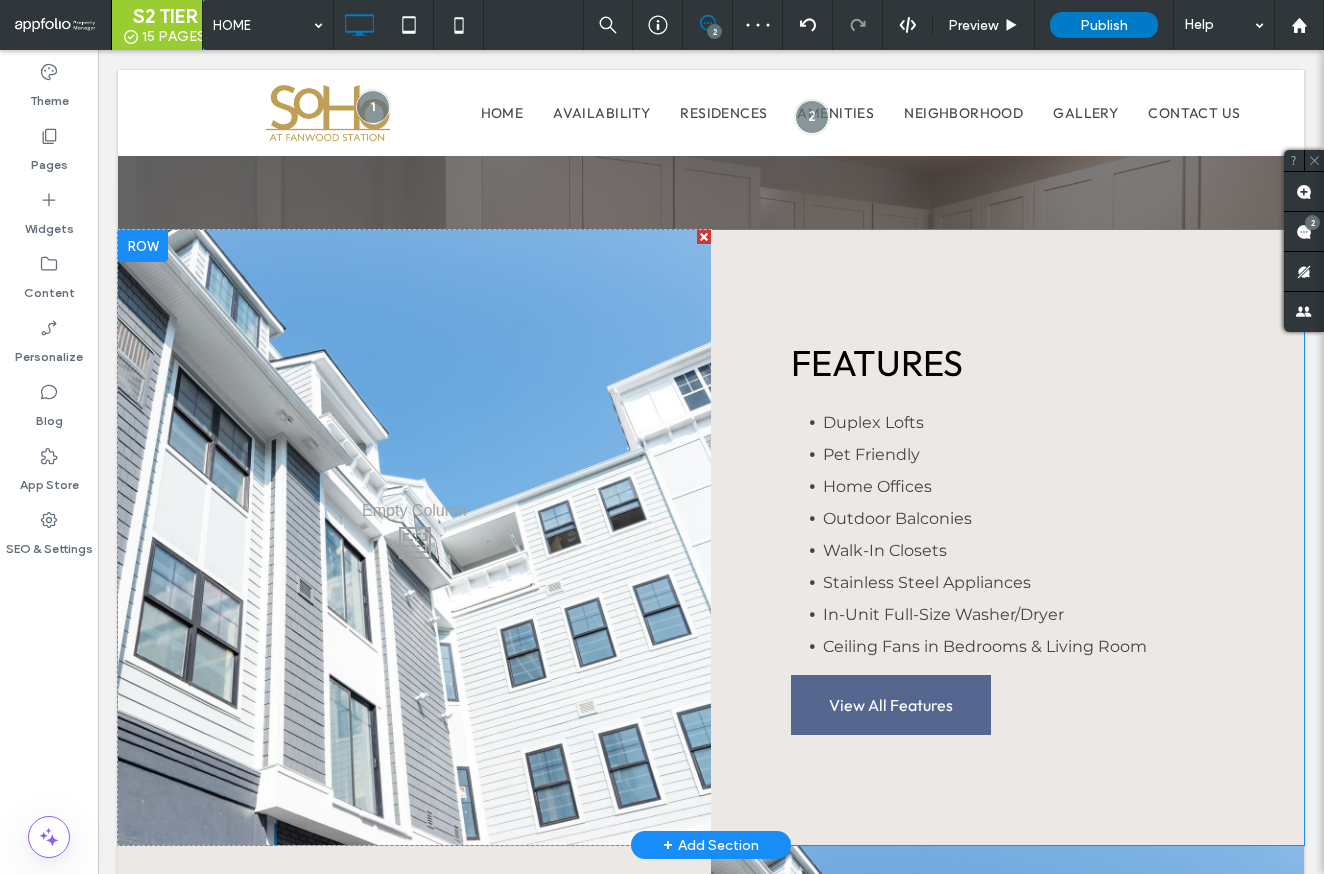 click on "Click To Paste" at bounding box center (414, 537) 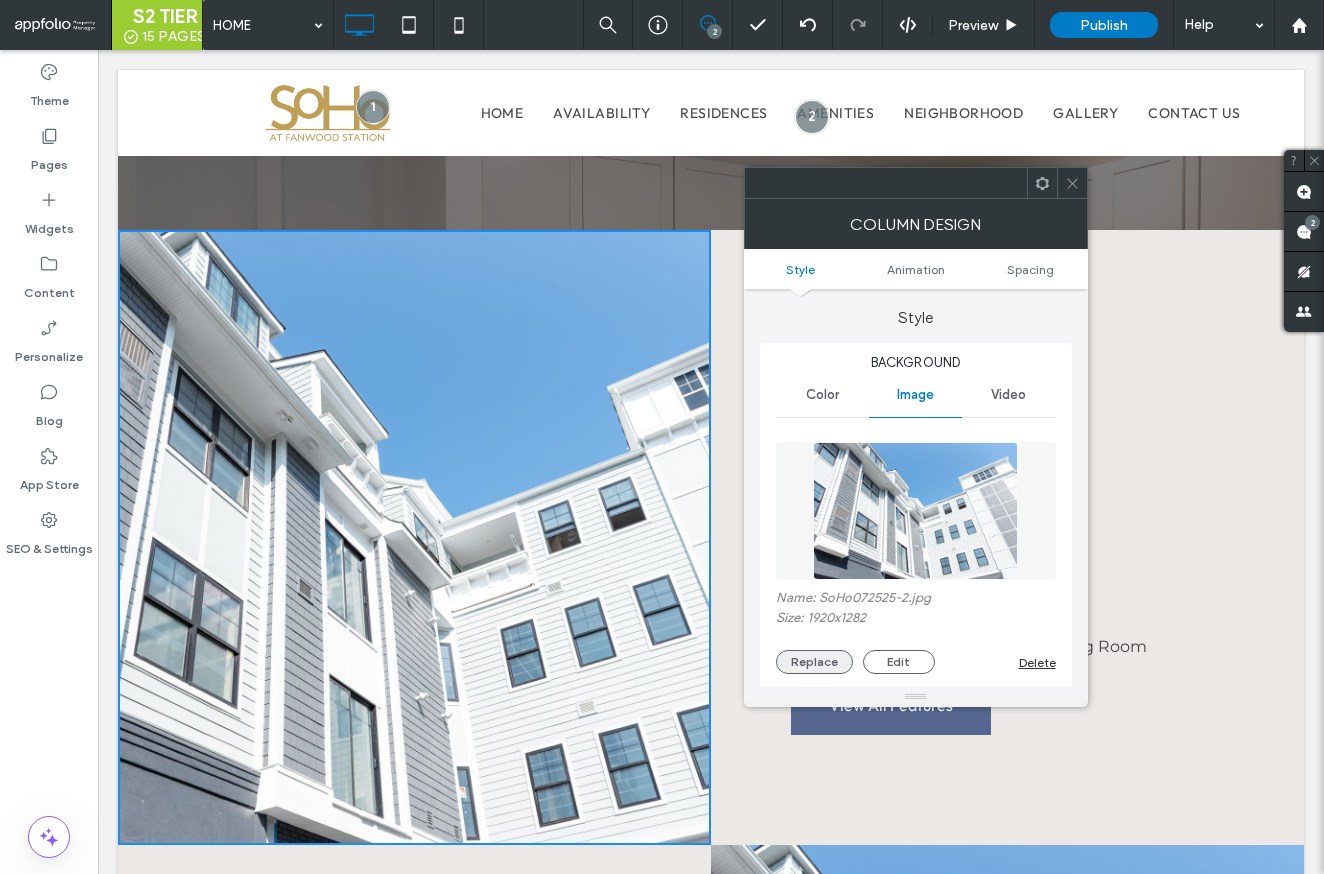 click on "Replace" at bounding box center (814, 662) 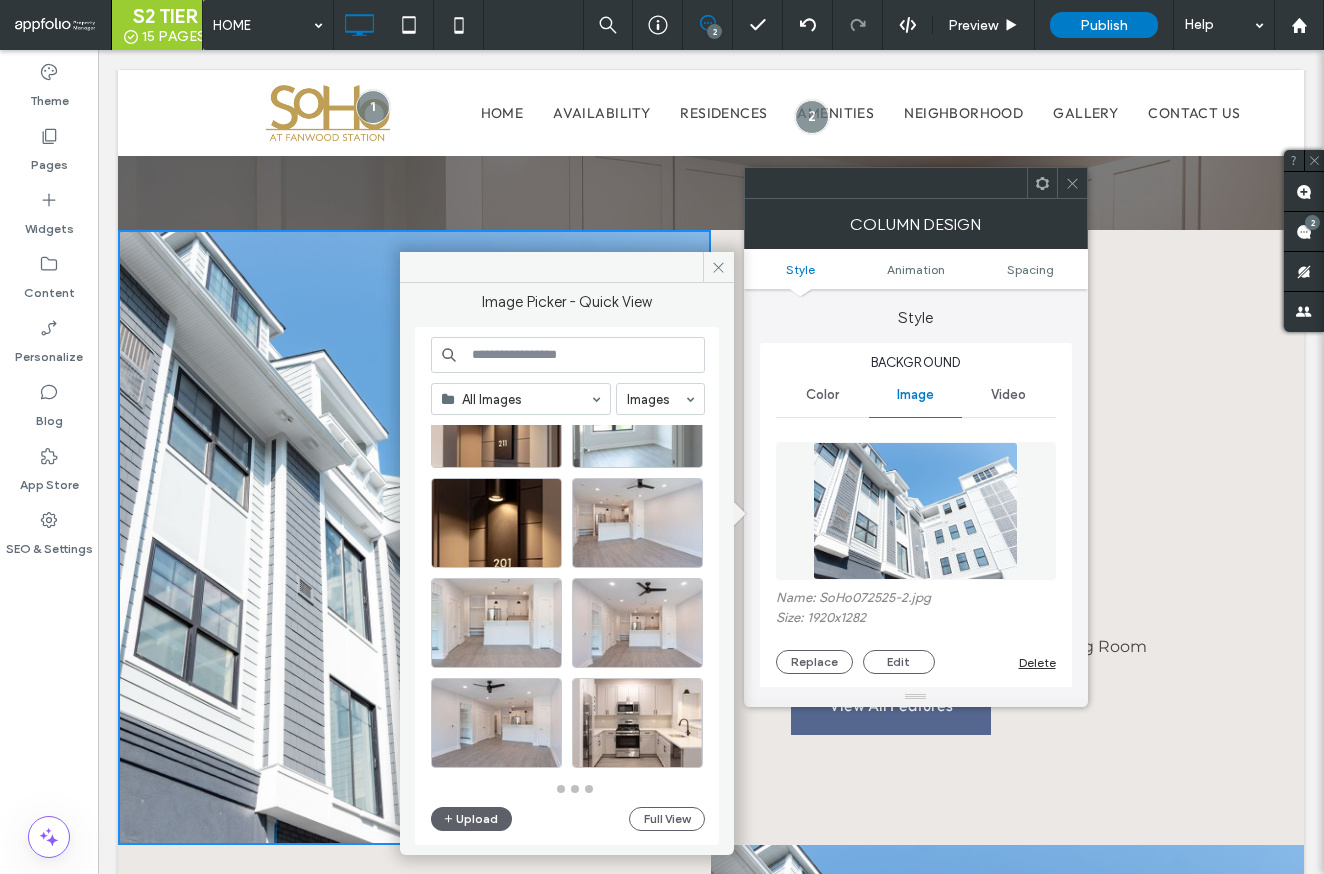 scroll, scrollTop: 877, scrollLeft: 0, axis: vertical 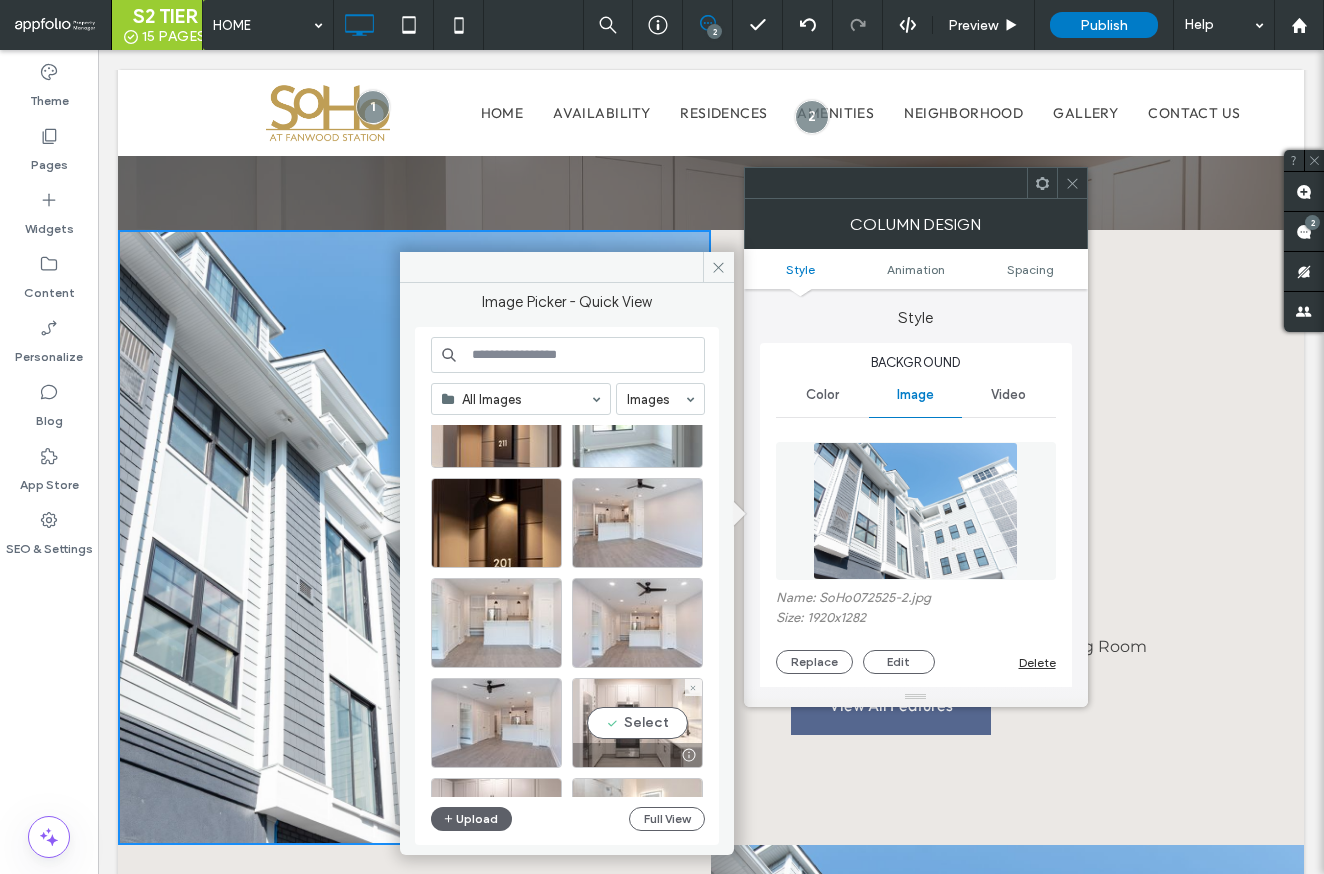 click on "Select" at bounding box center (637, 723) 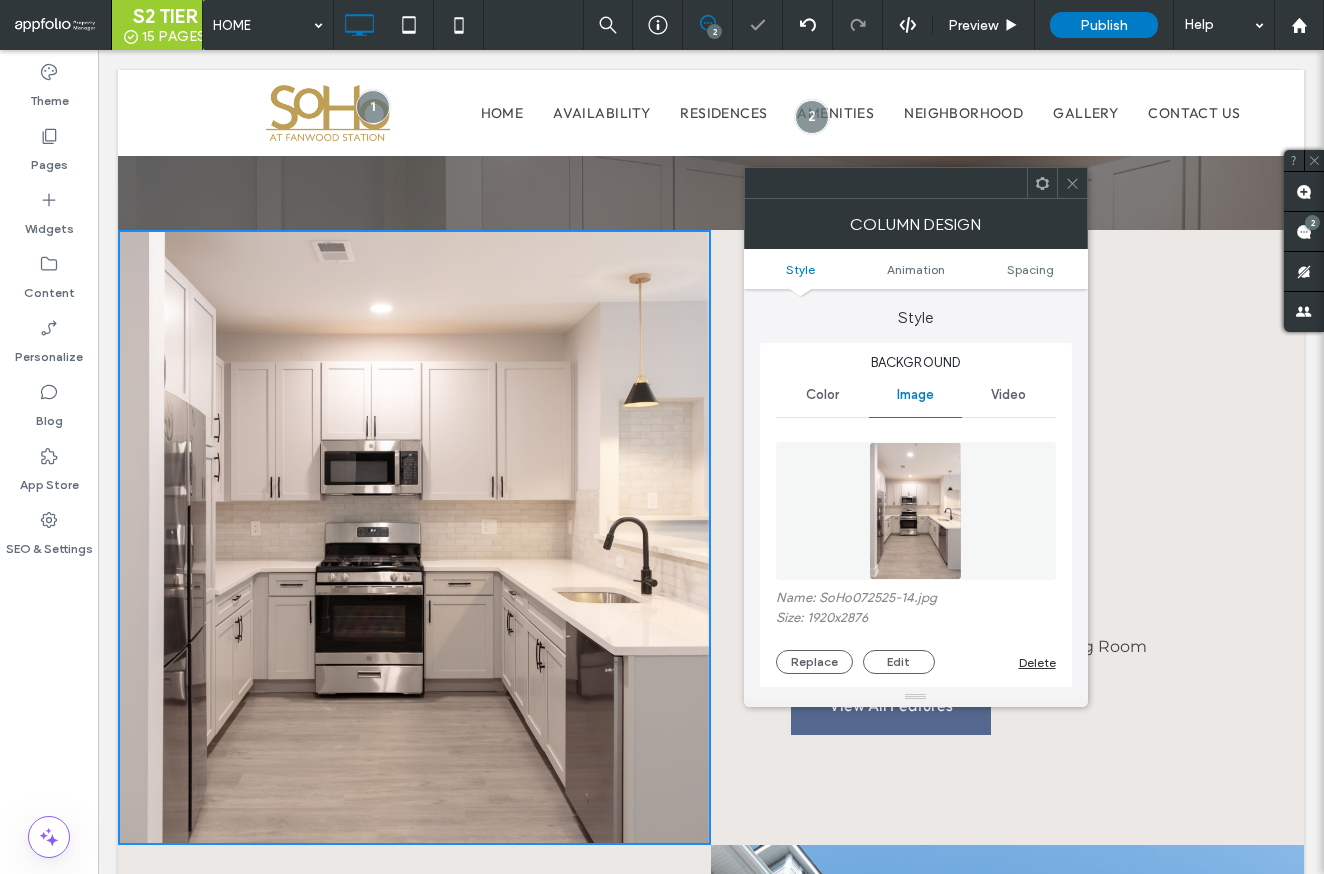 click at bounding box center (1072, 183) 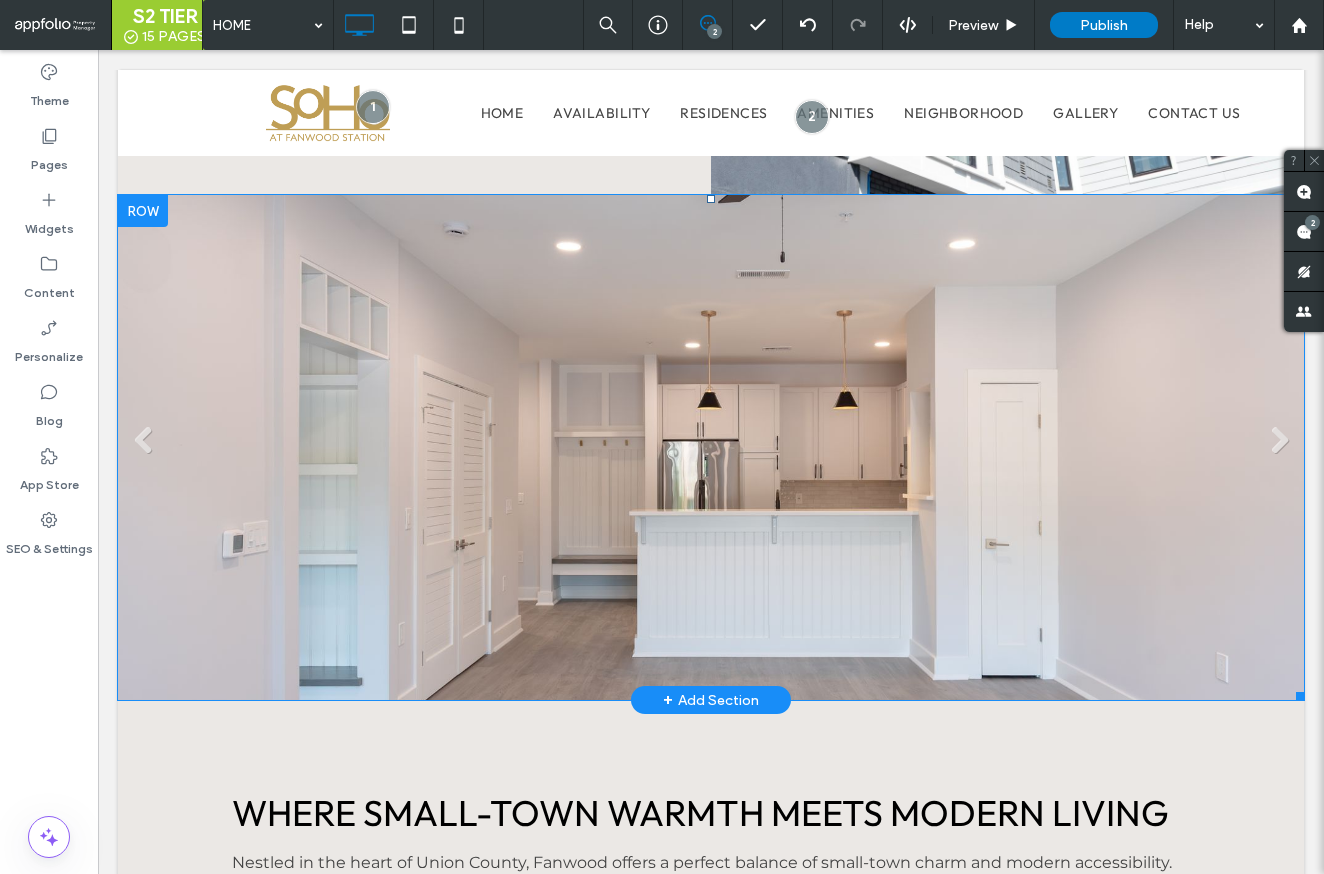 scroll, scrollTop: 3220, scrollLeft: 0, axis: vertical 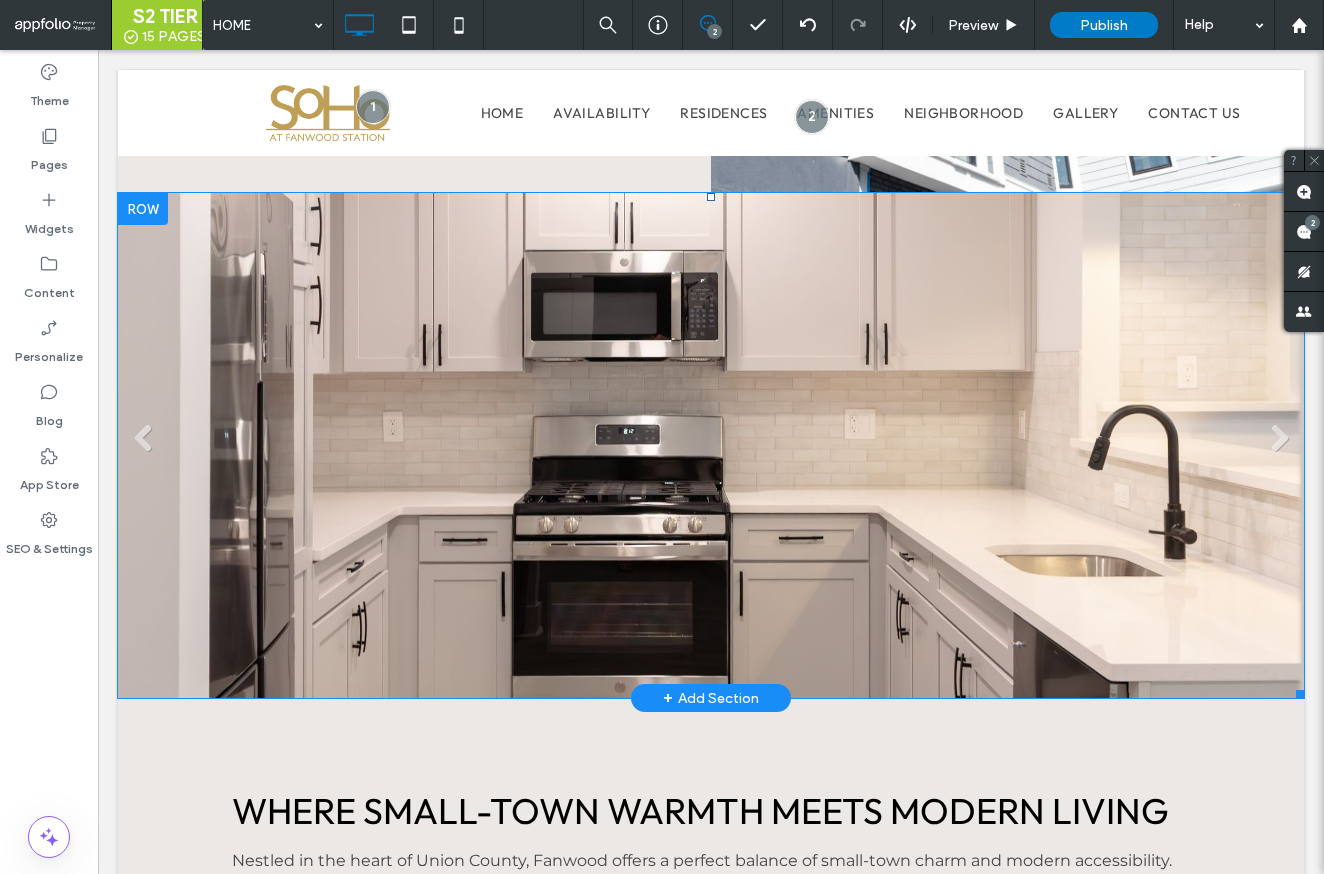click on "Slide title
Write your caption here
Button" at bounding box center [711, 445] 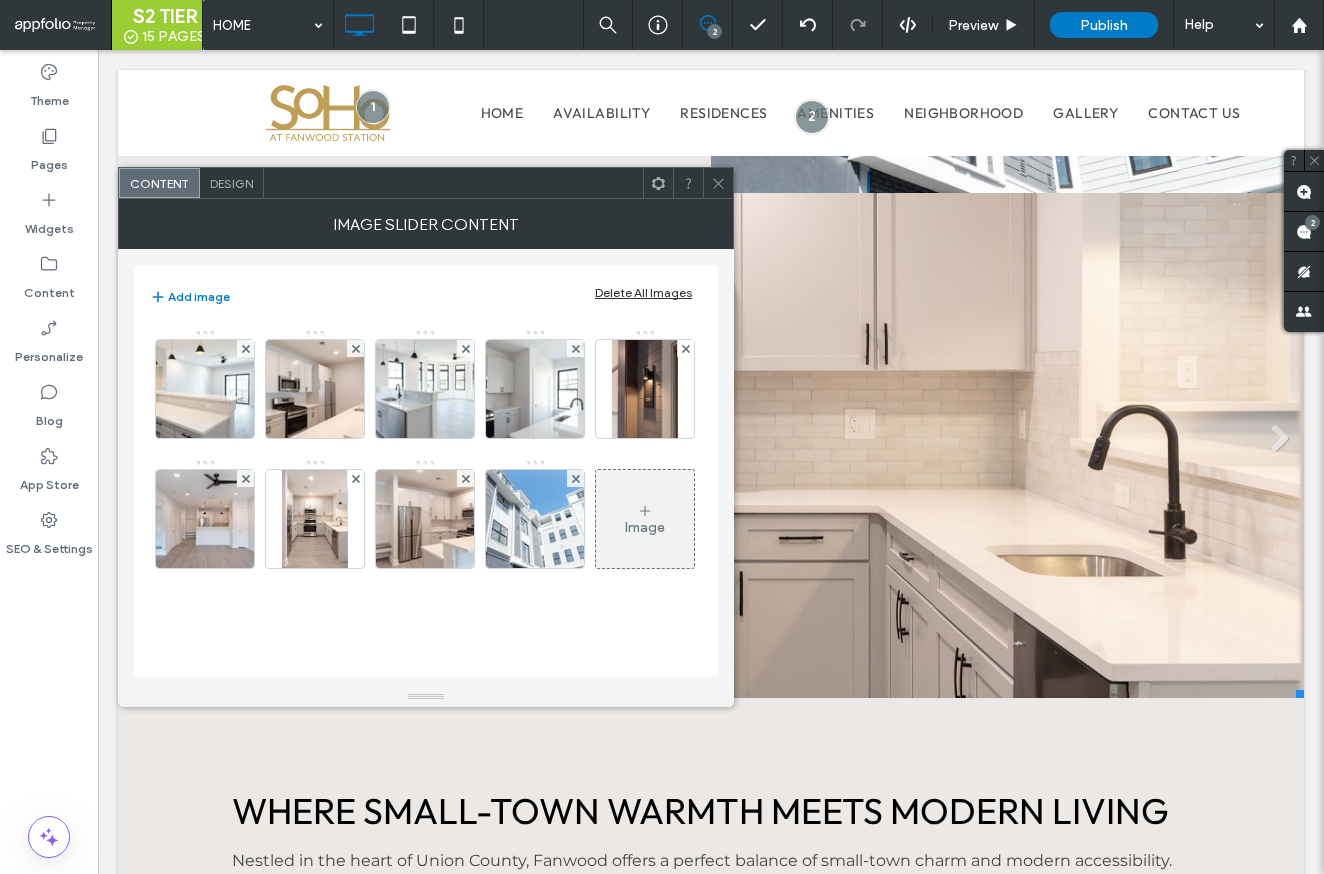 scroll, scrollTop: 0, scrollLeft: 0, axis: both 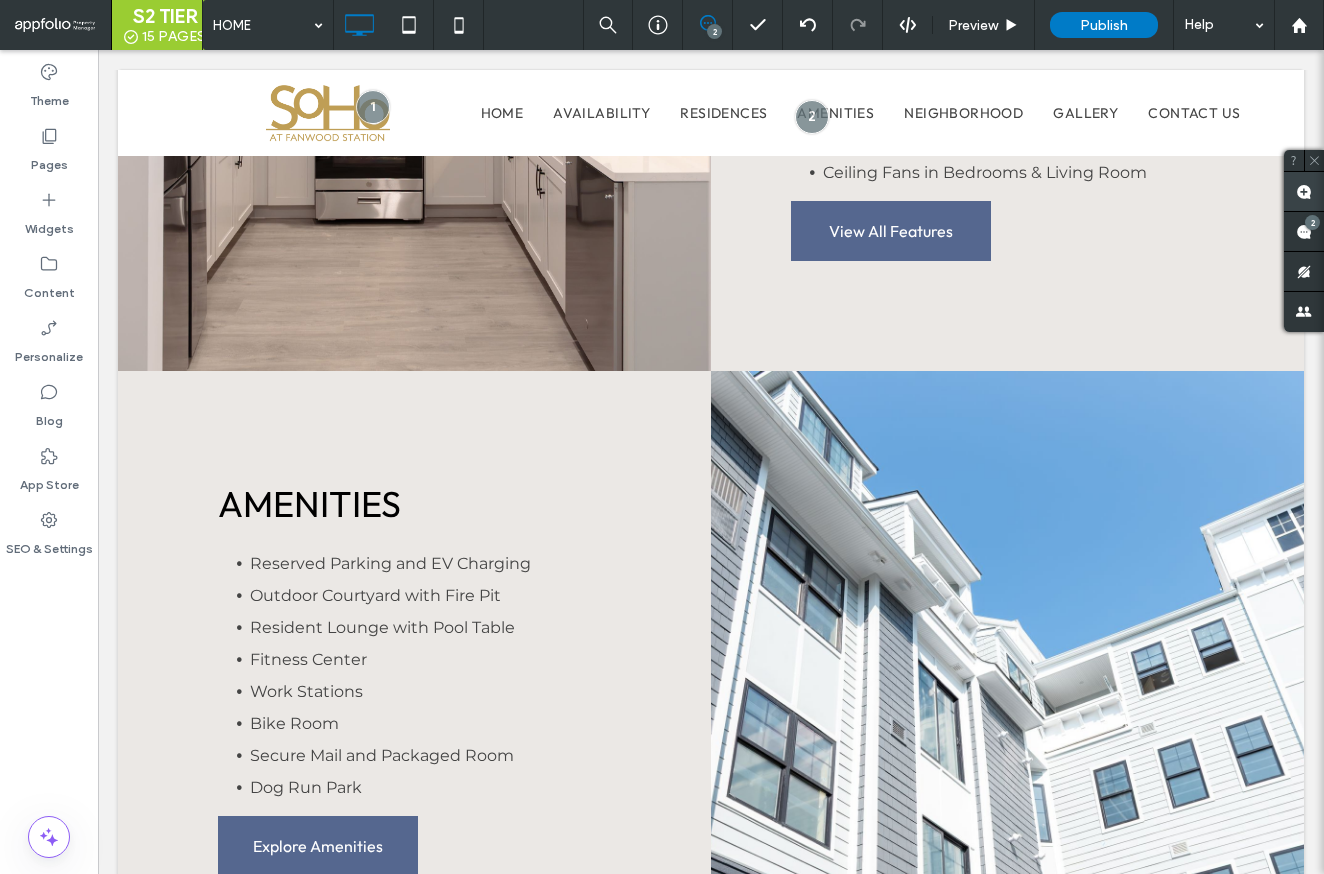 click at bounding box center (1304, 191) 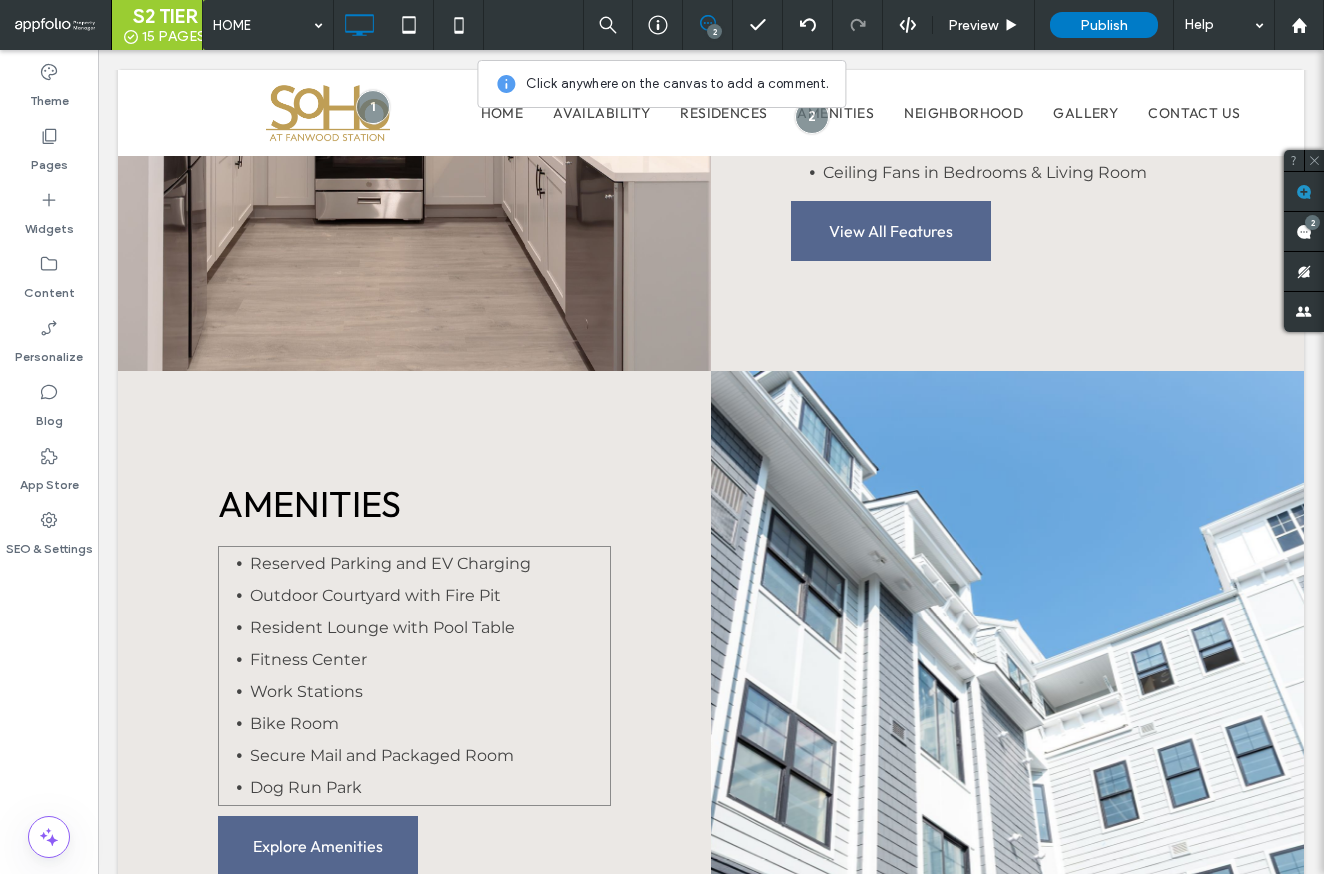 click on "Secure Mail and Packaged Room" at bounding box center (382, 755) 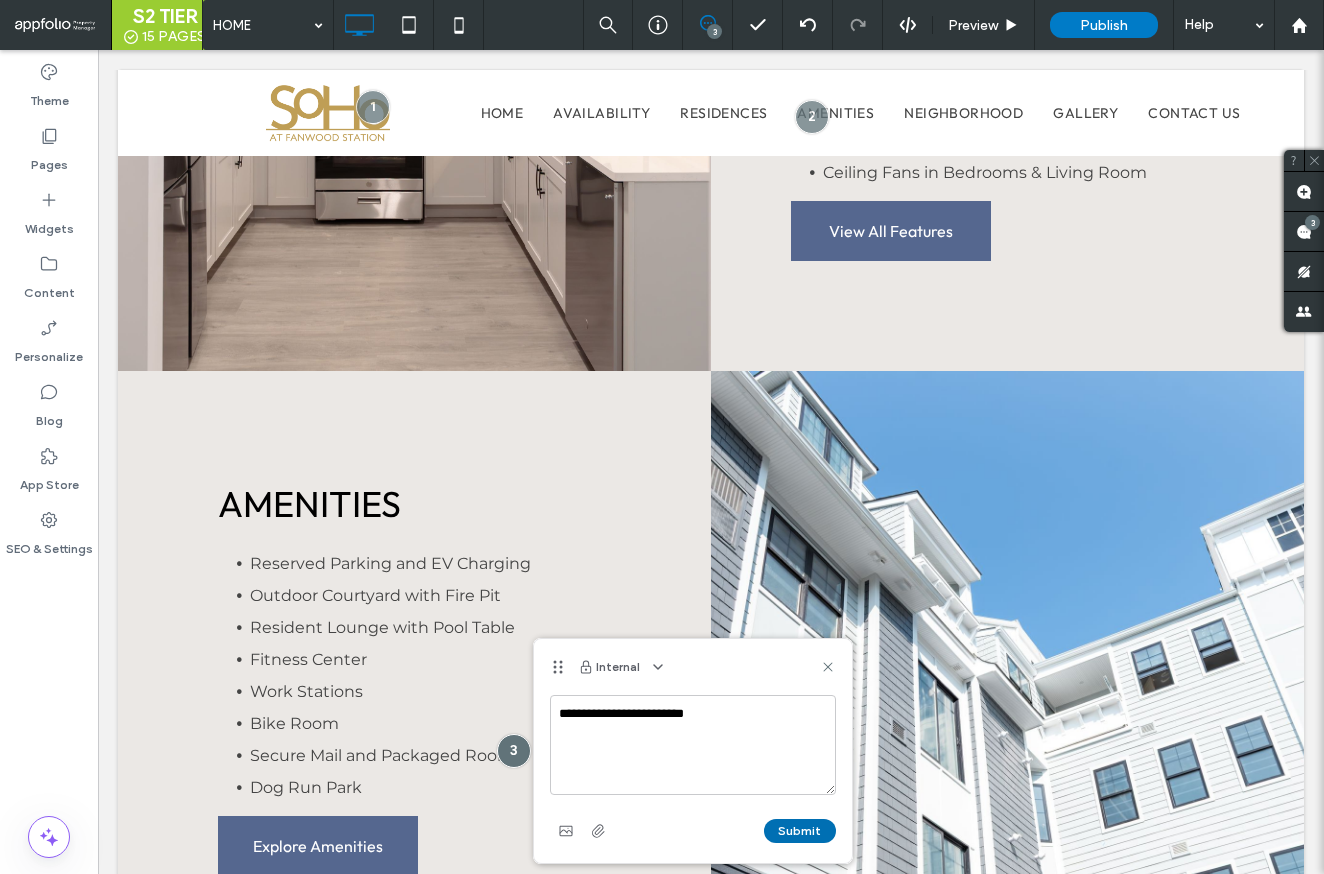 type on "**********" 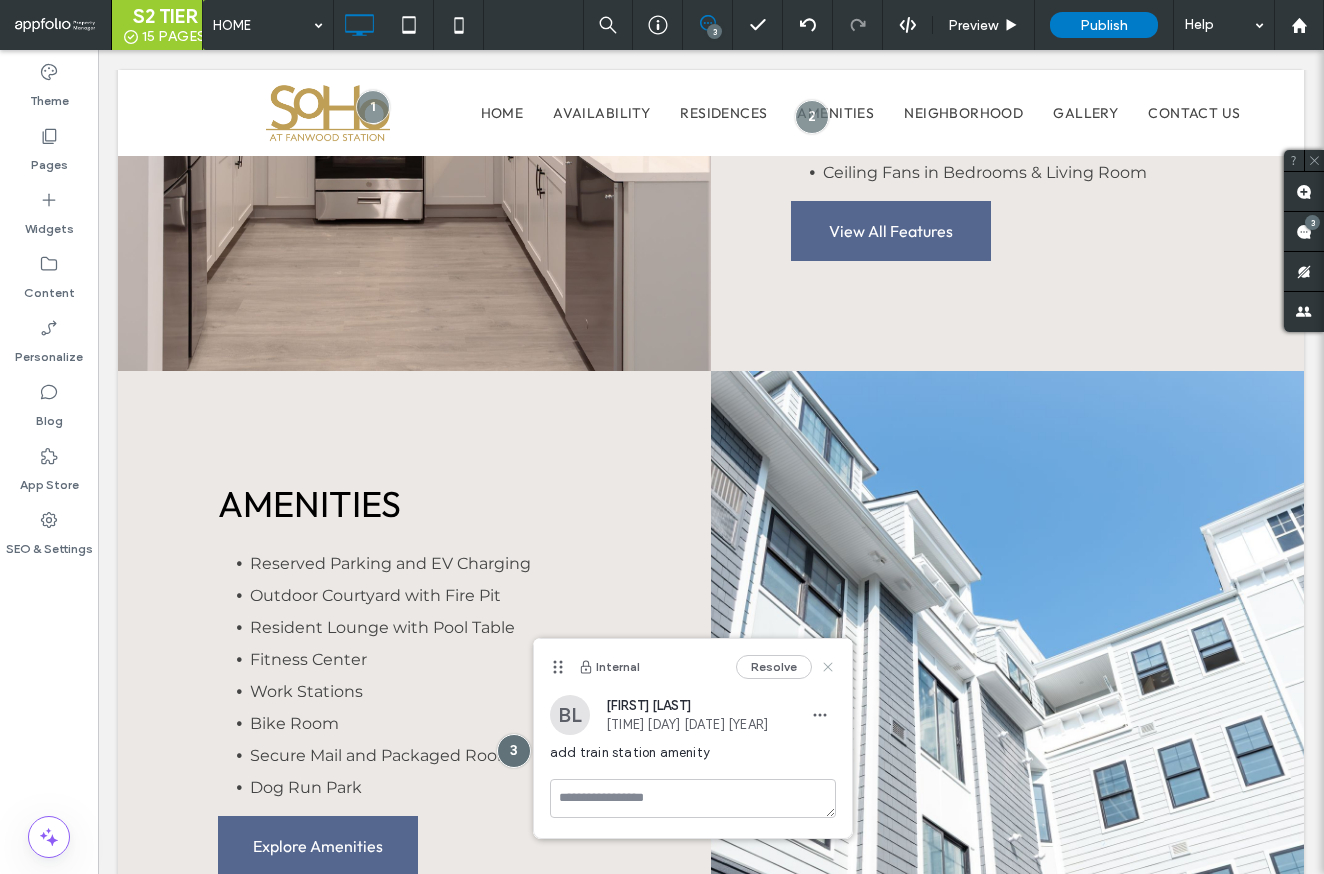 drag, startPoint x: 822, startPoint y: 664, endPoint x: 702, endPoint y: 675, distance: 120.50311 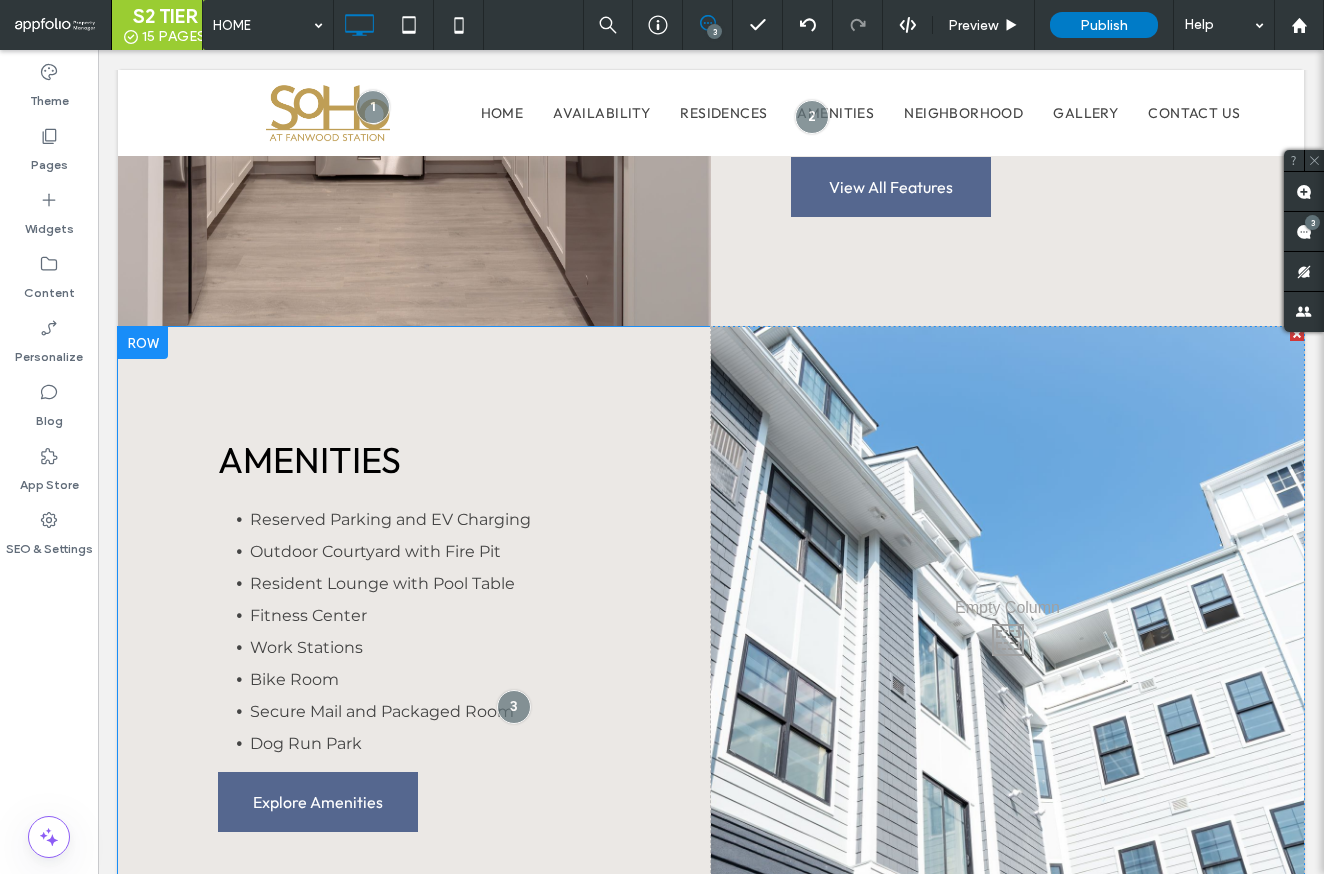 scroll, scrollTop: 2518, scrollLeft: 0, axis: vertical 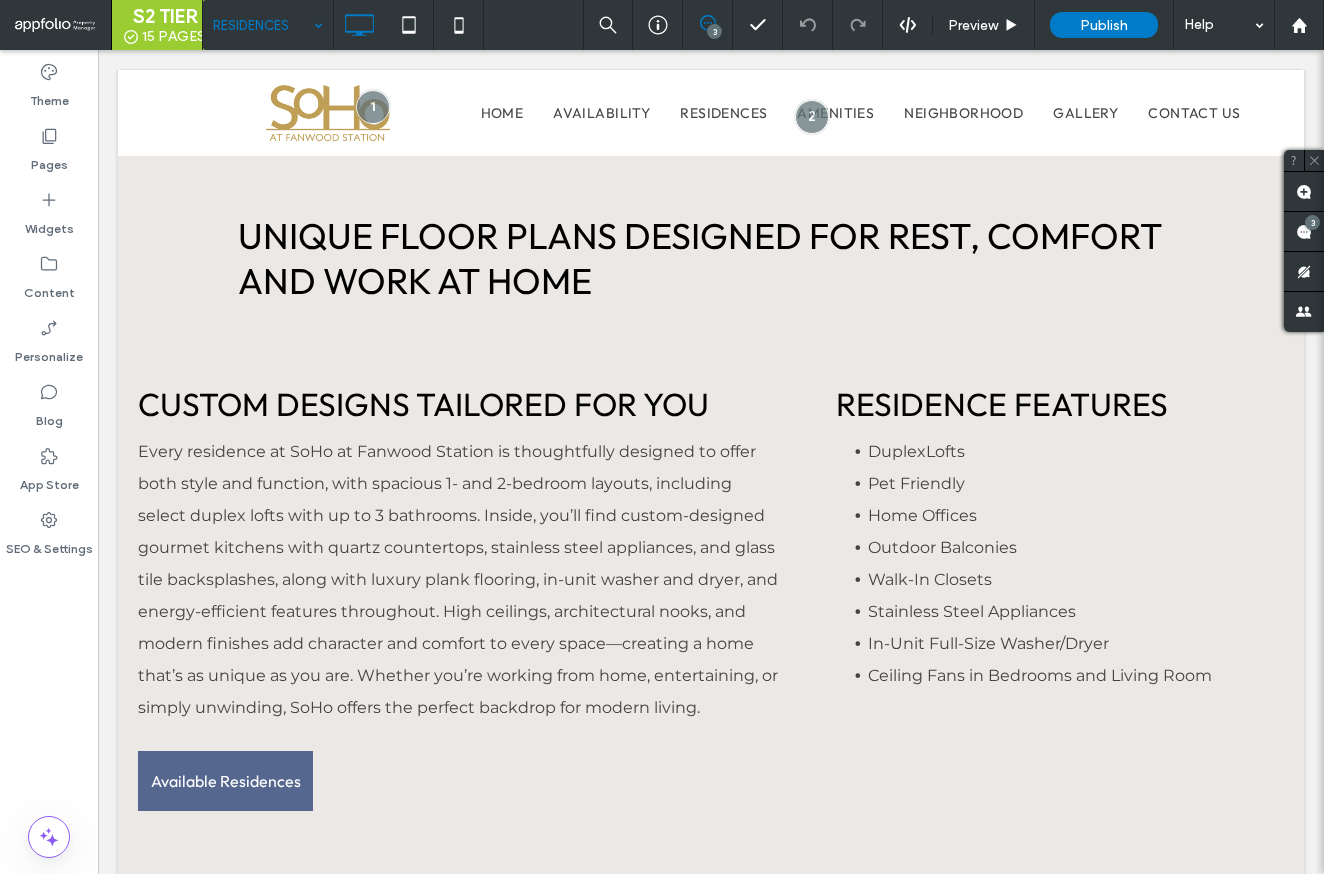 click on "RESIDENCES" at bounding box center [268, 25] 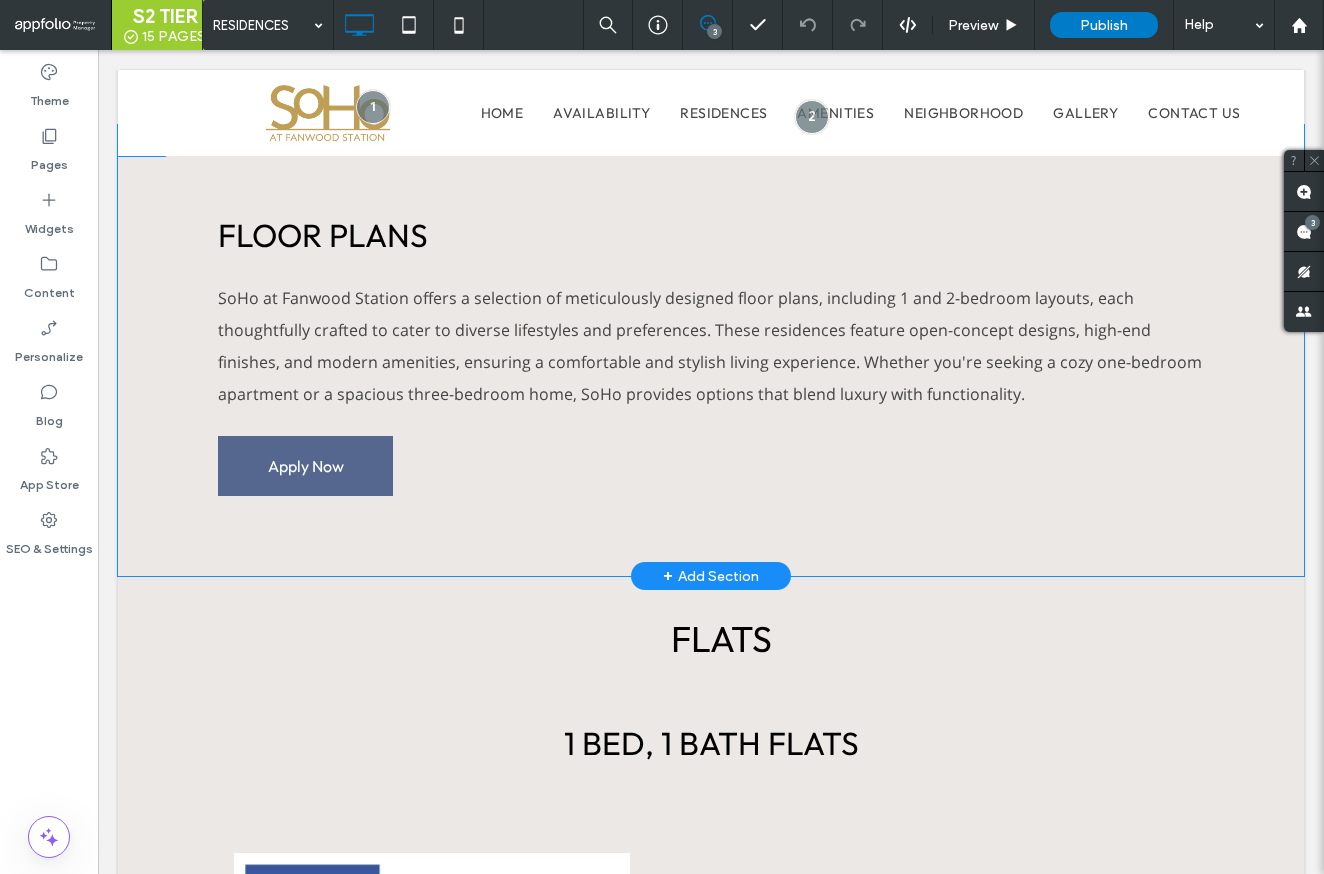 scroll, scrollTop: 1766, scrollLeft: 0, axis: vertical 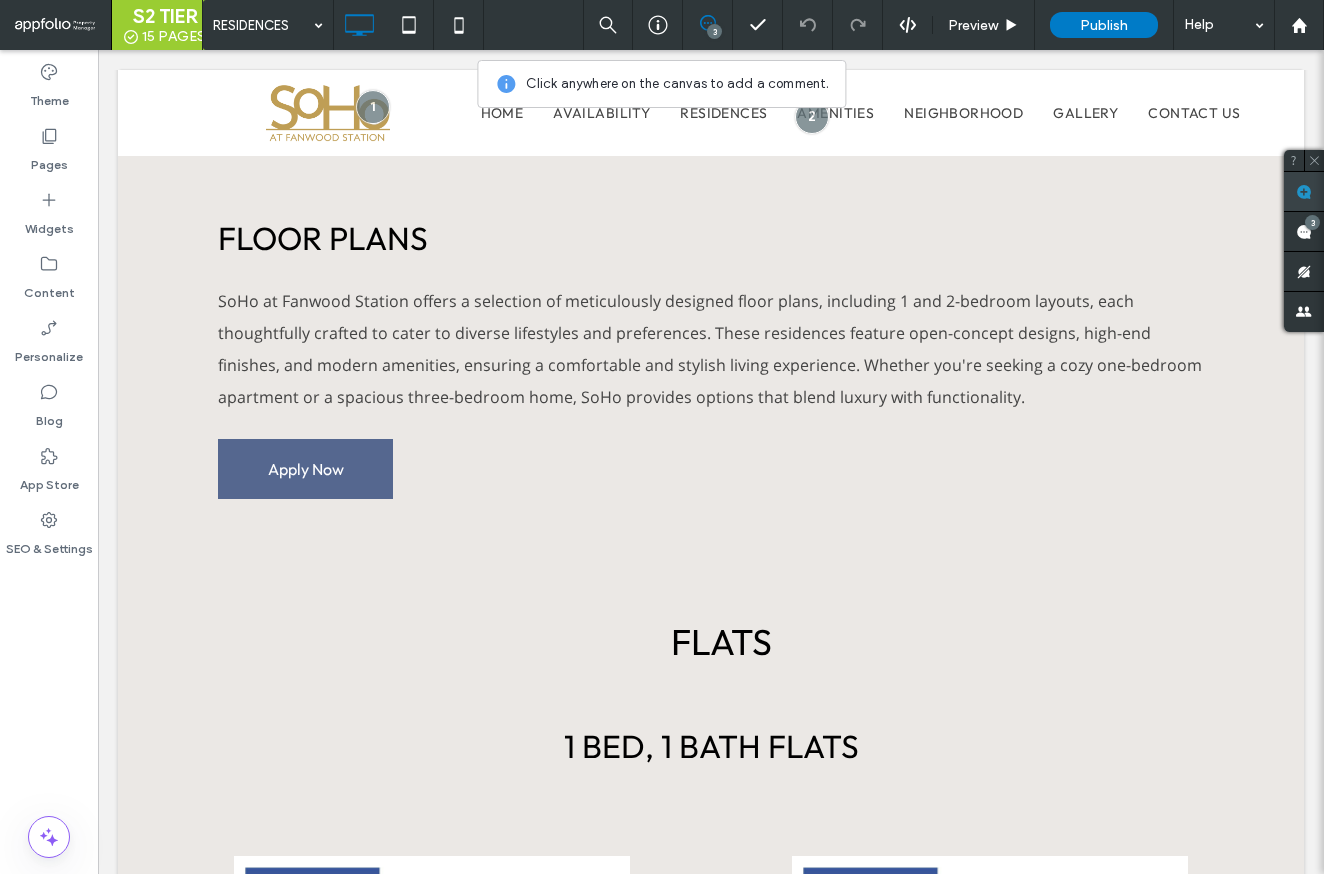 click 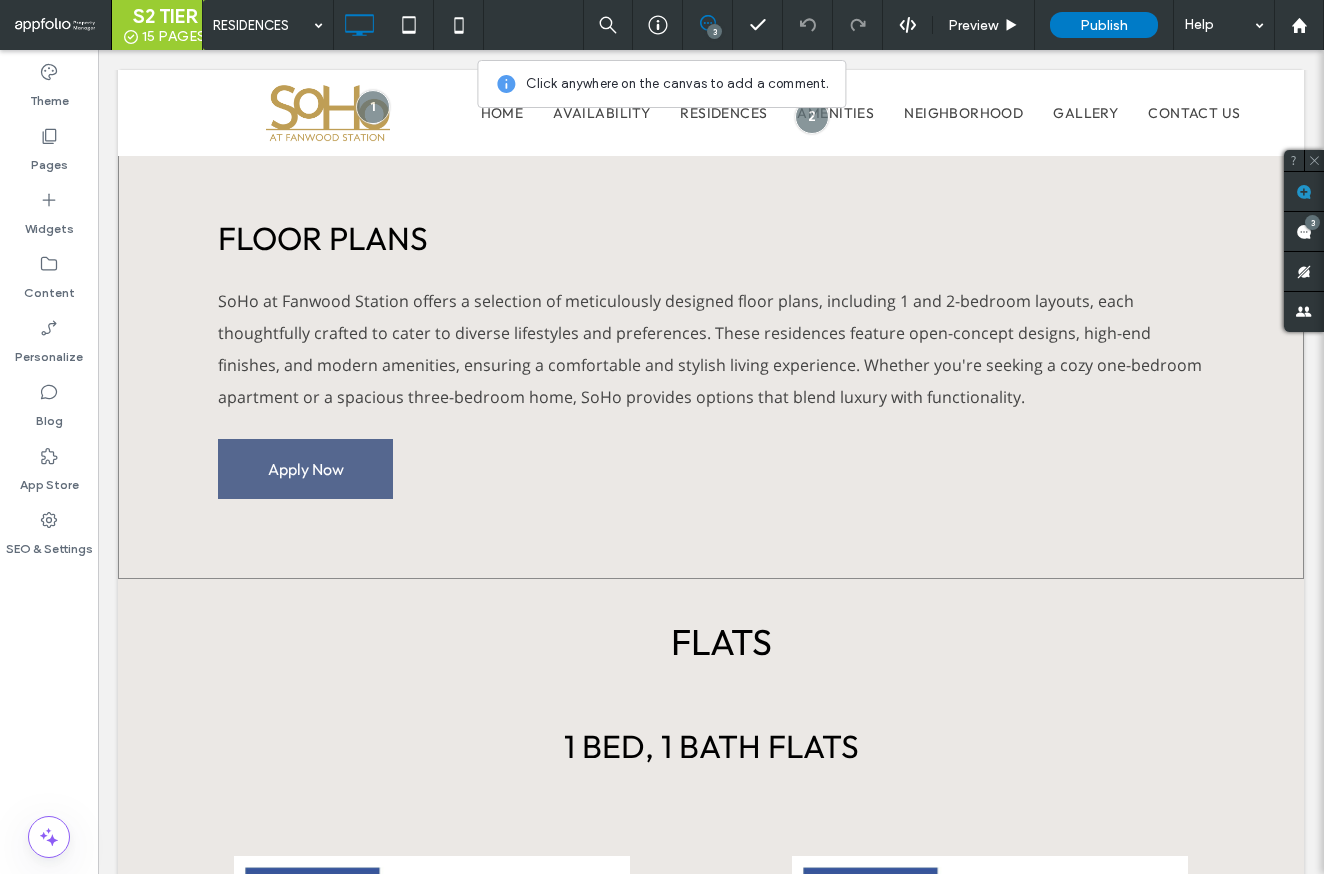 click on "FLOOR PLANS
SoHo at Fanwood Station offers a selection of meticulously designed floor plans, including 1 and 2-bedroom layouts, each thoughtfully crafted to cater to diverse lifestyles and preferences. These residences feature open-concept designs, high-end finishes, and modern amenities, ensuring a comfortable and stylish living experience. Whether you're seeking a cozy one-bedroom apartment or a spacious three-bedroom home, SoHo provides options that blend luxury with functionality.
Apply Now
Click To Paste
Row + Add Section" at bounding box center [711, 353] 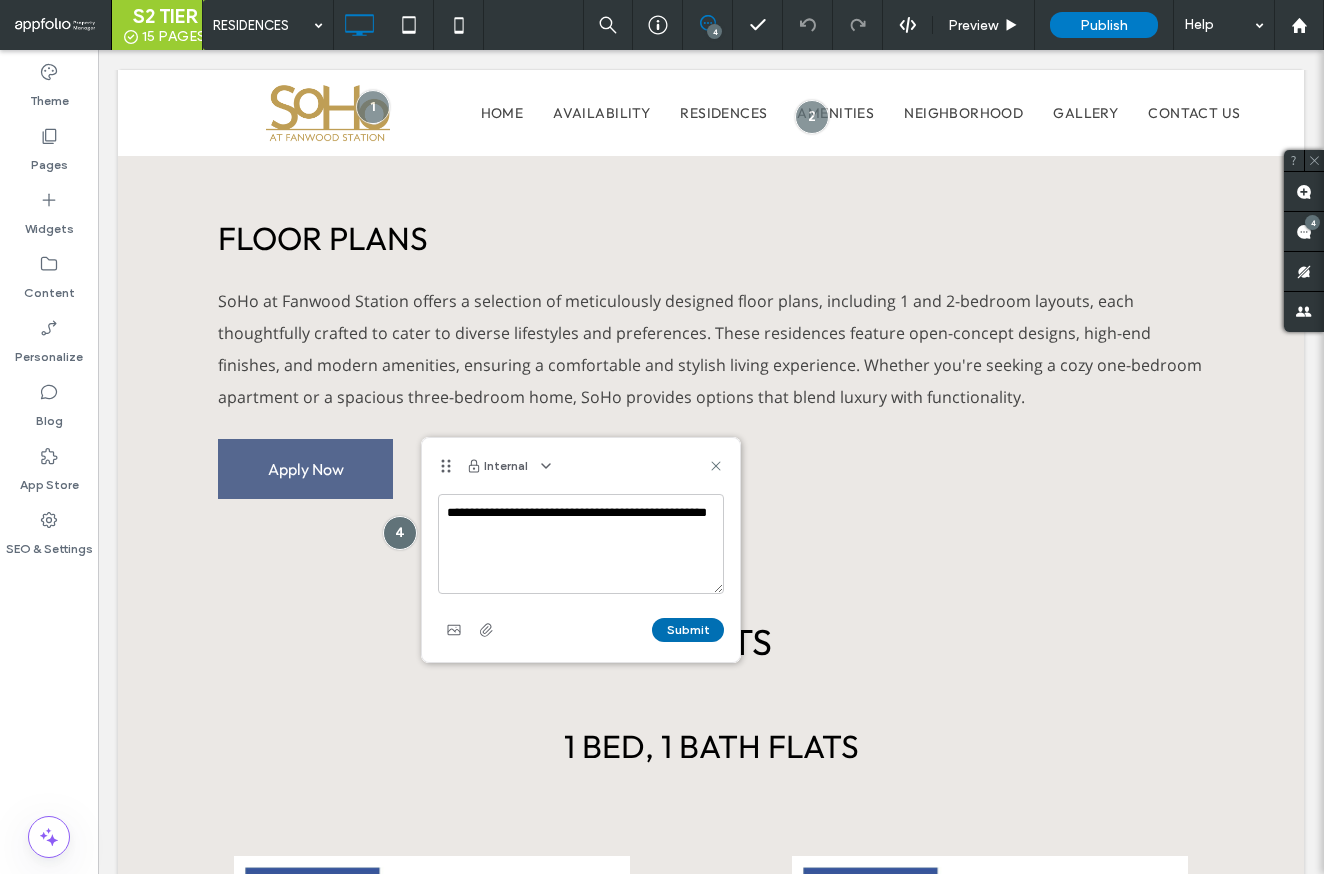 type on "**********" 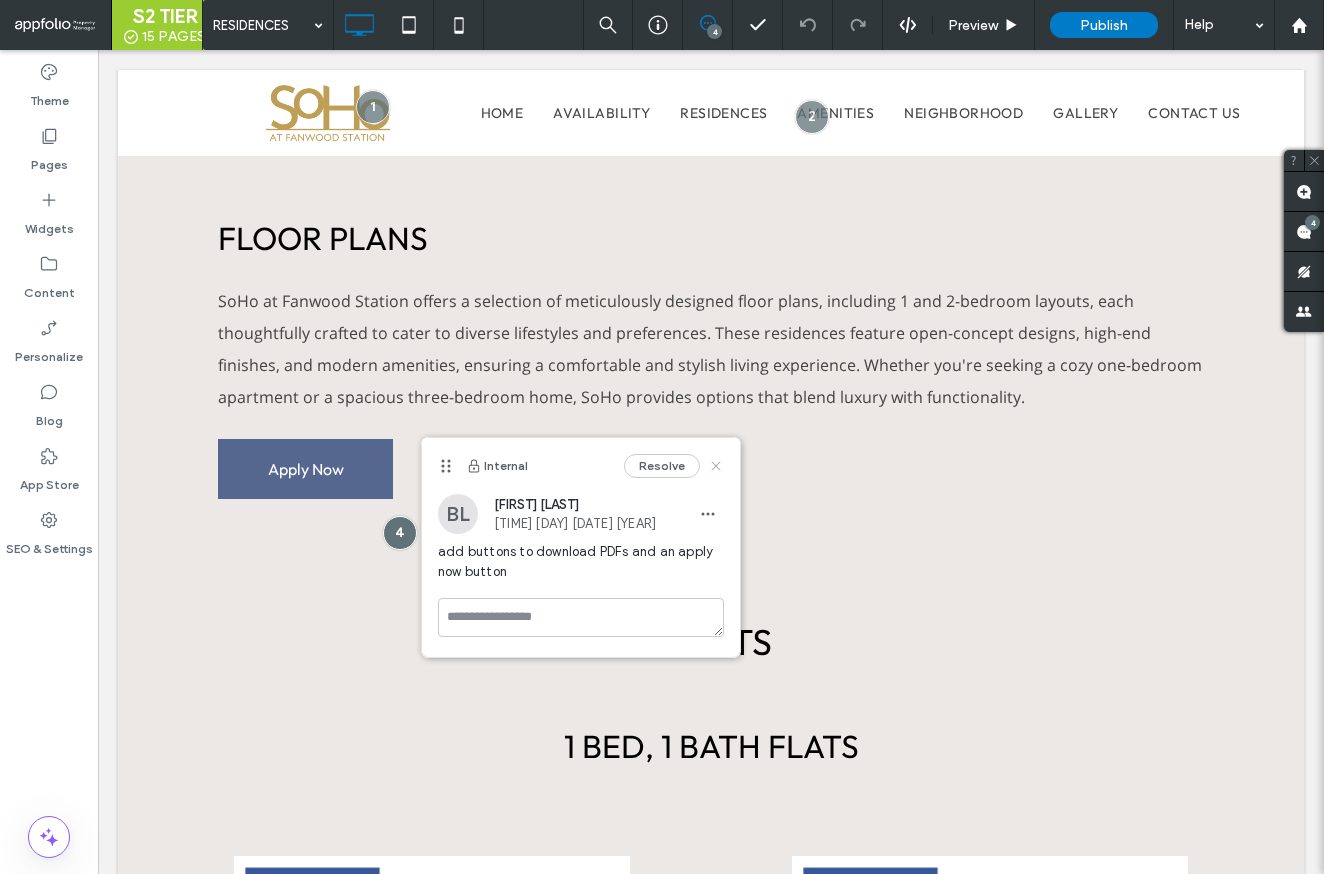 drag, startPoint x: 714, startPoint y: 463, endPoint x: 587, endPoint y: 407, distance: 138.79842 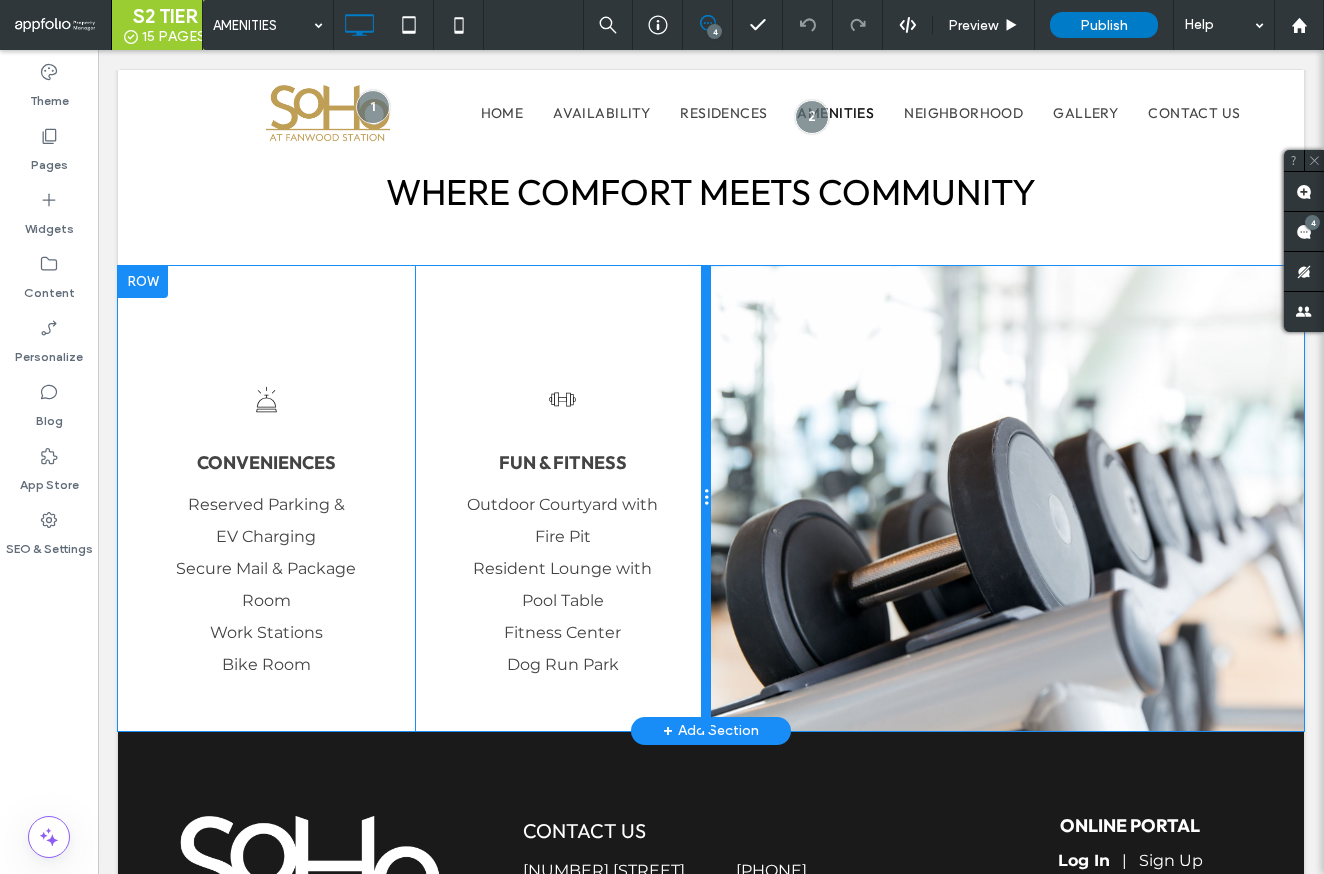 scroll, scrollTop: 1518, scrollLeft: 0, axis: vertical 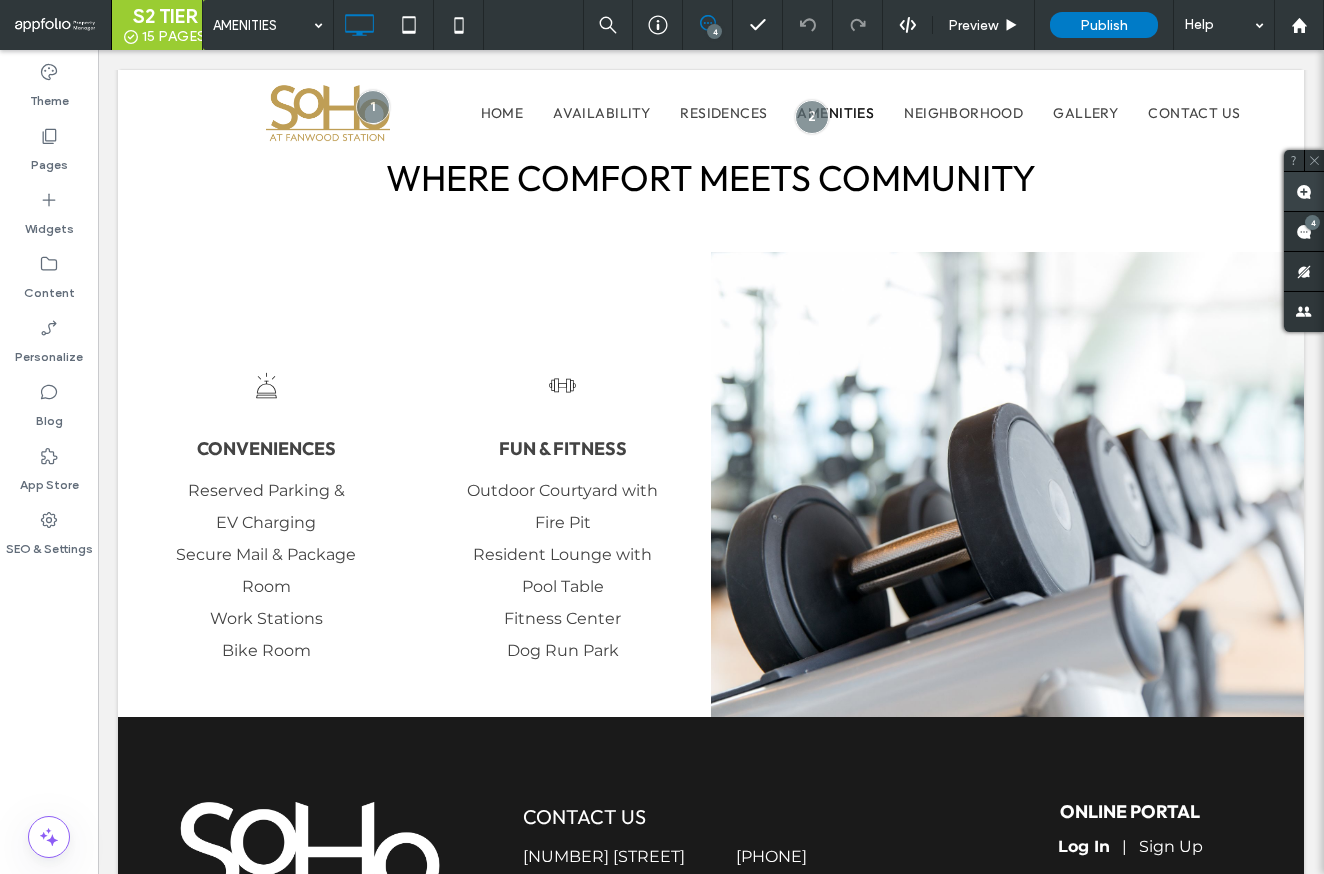 click 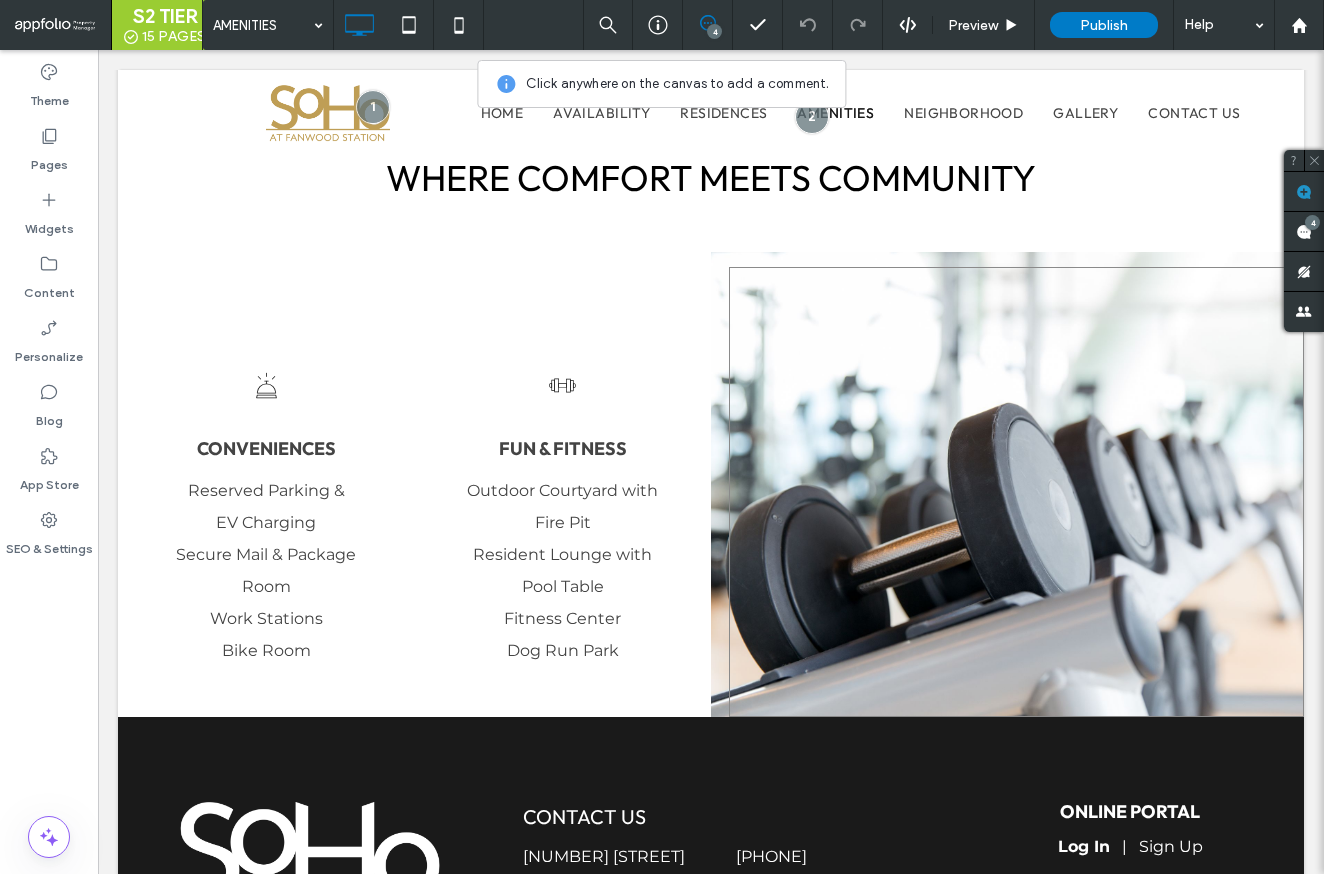 click at bounding box center (1016, 492) 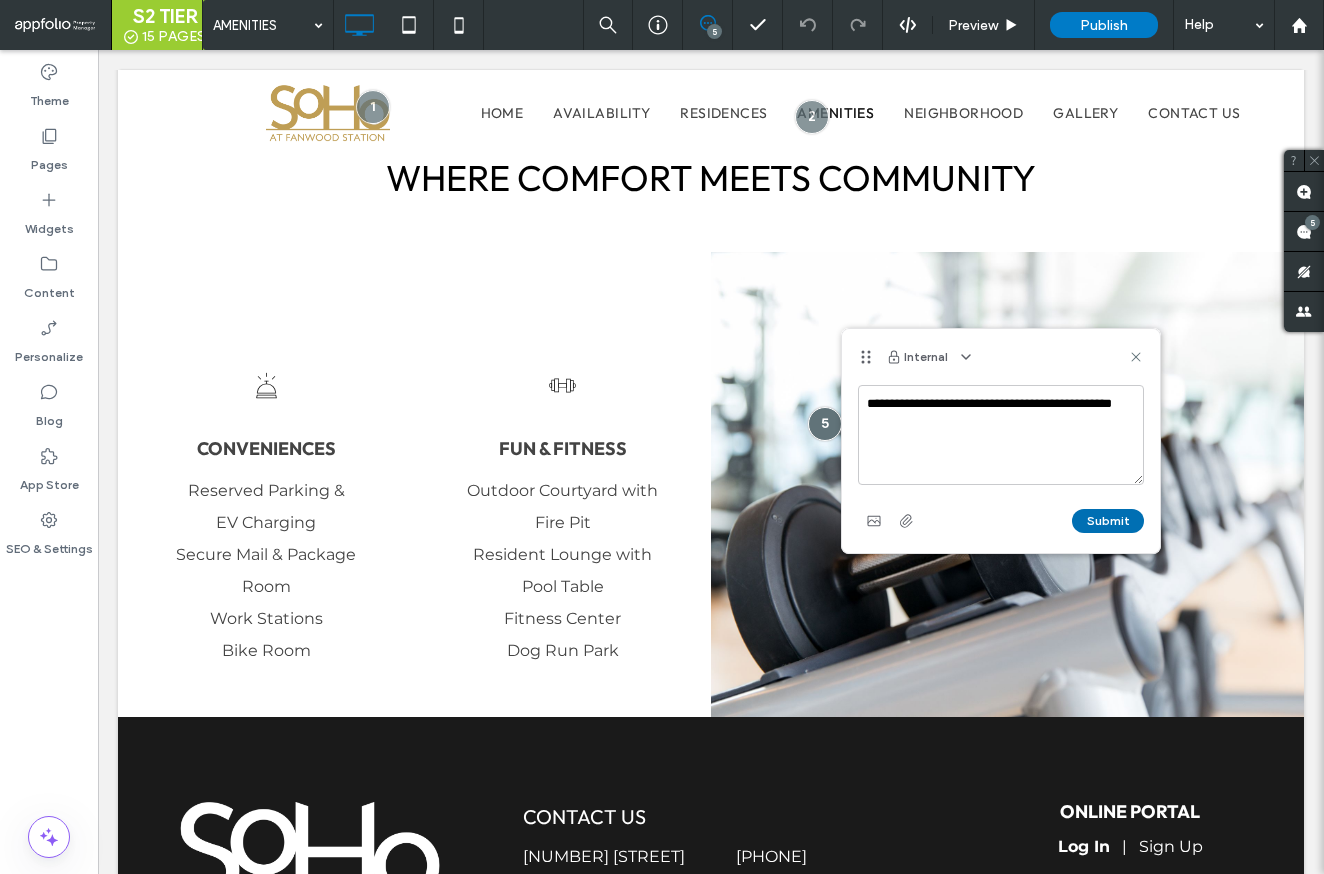 type on "**********" 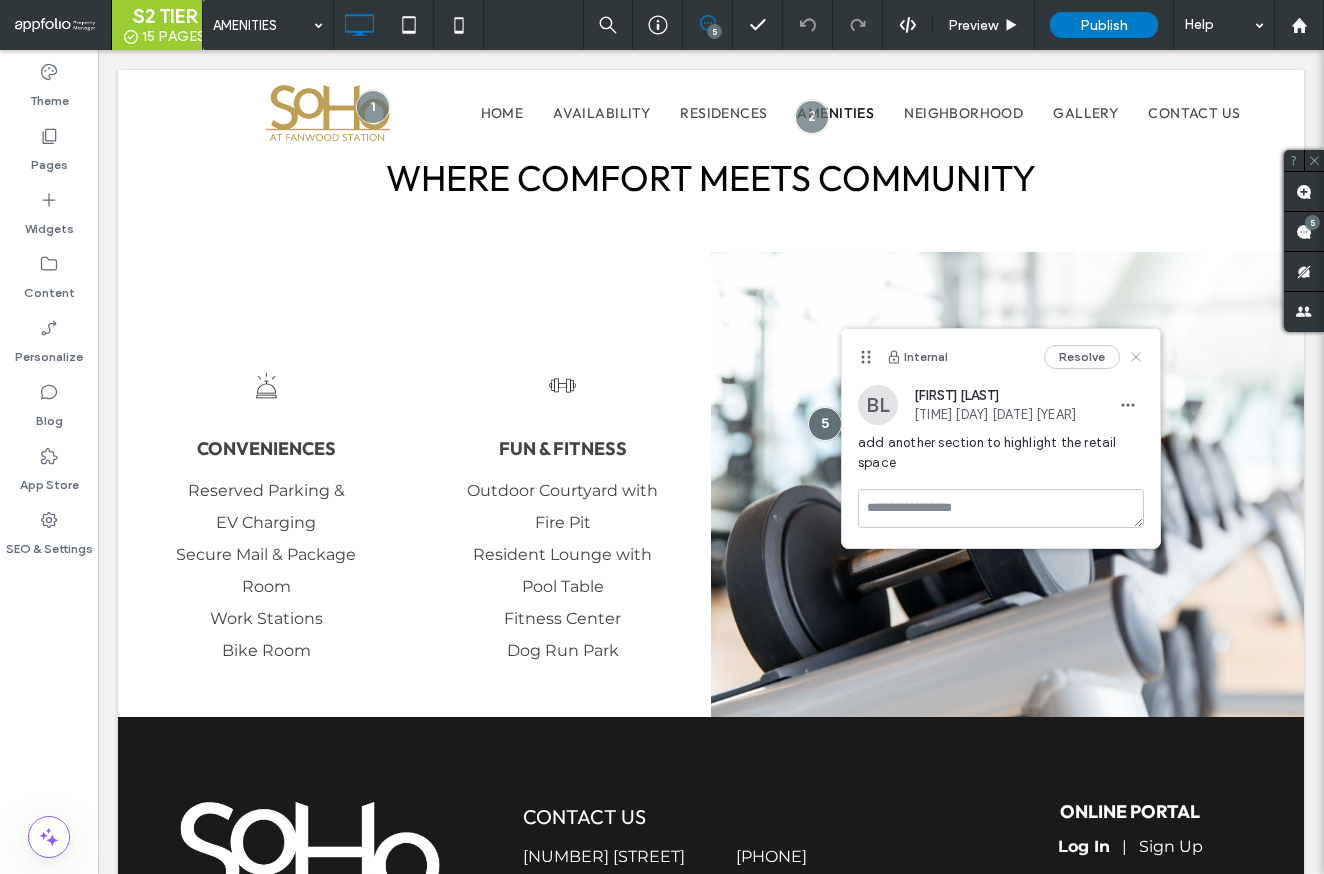 click 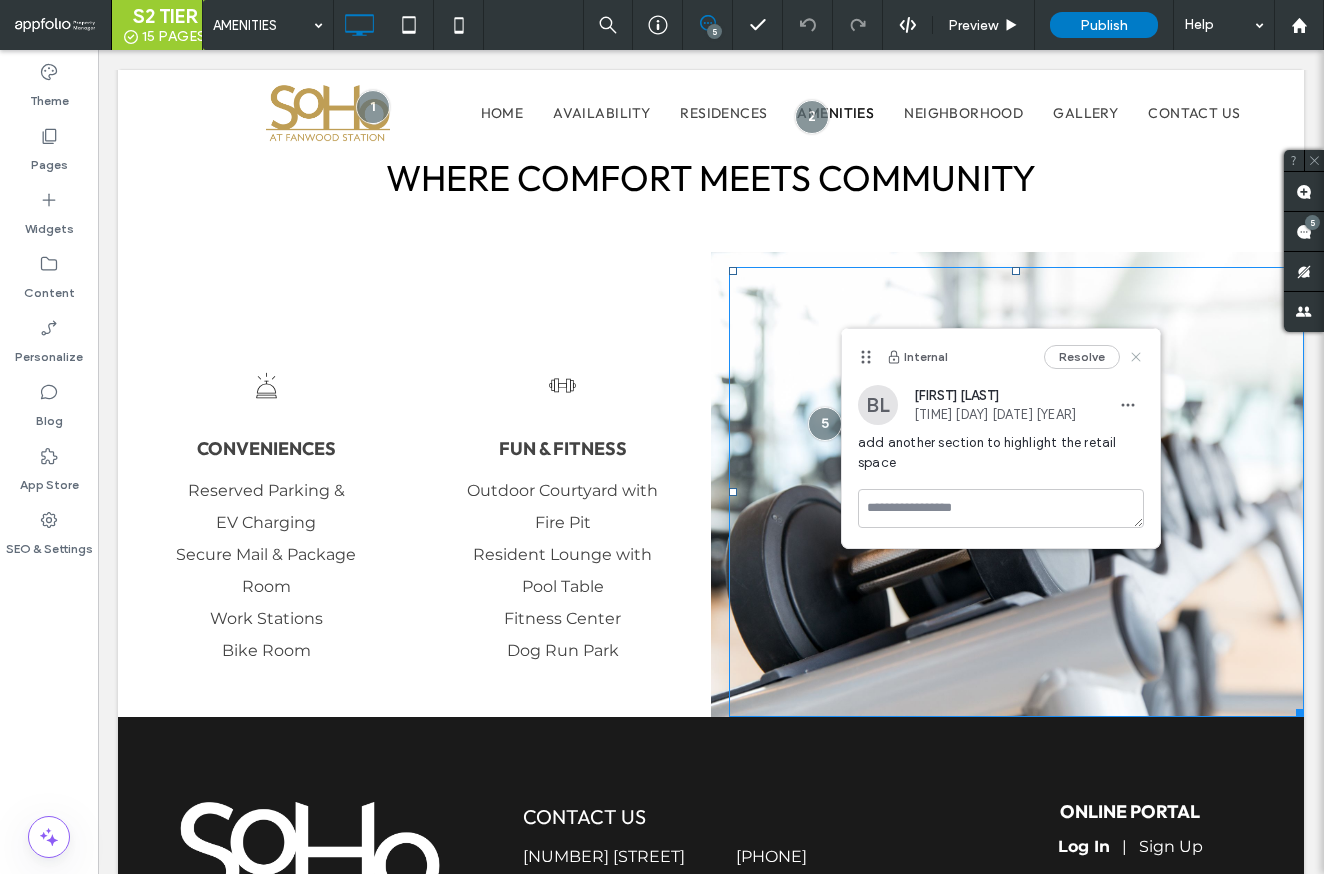 click at bounding box center [1016, 492] 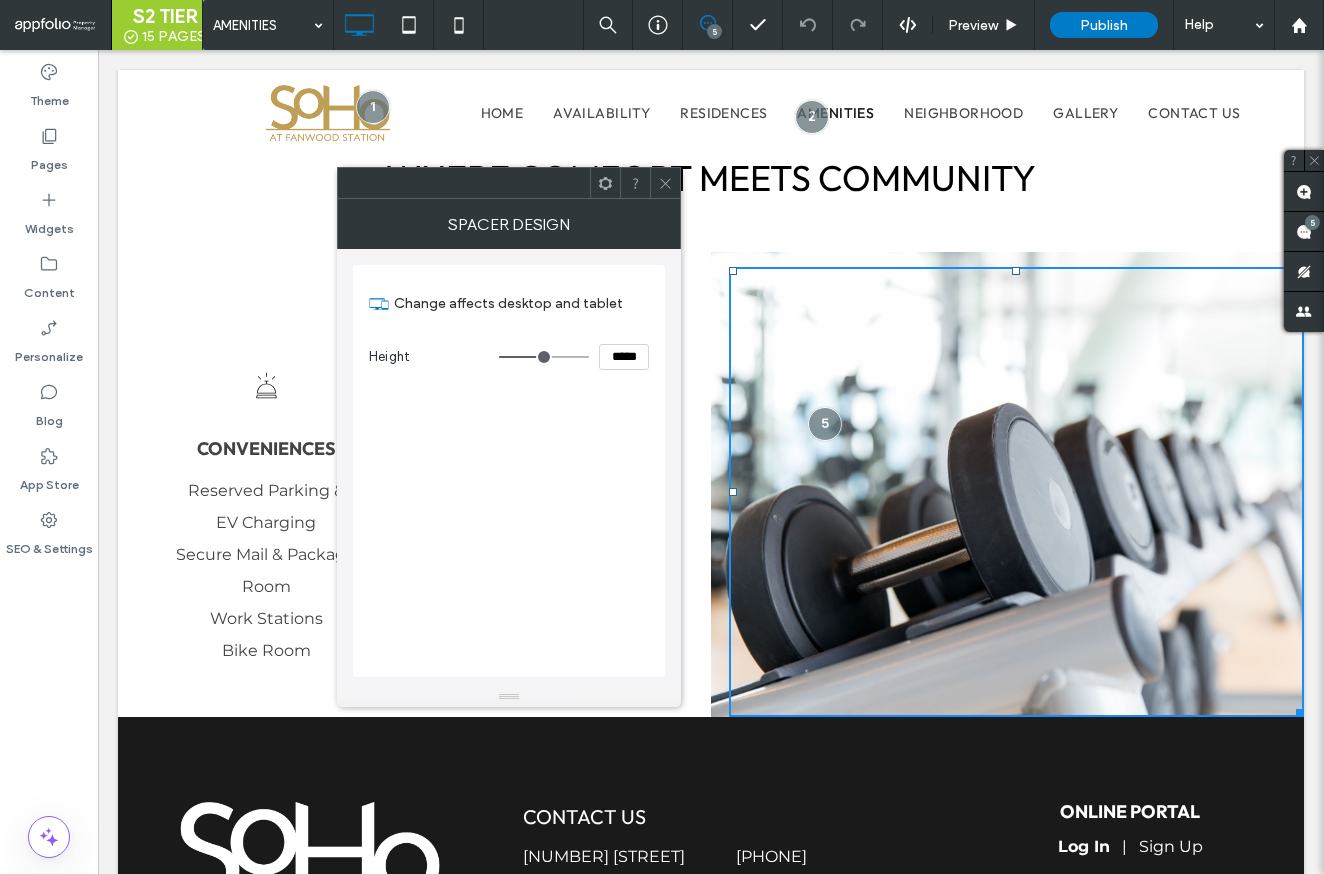click 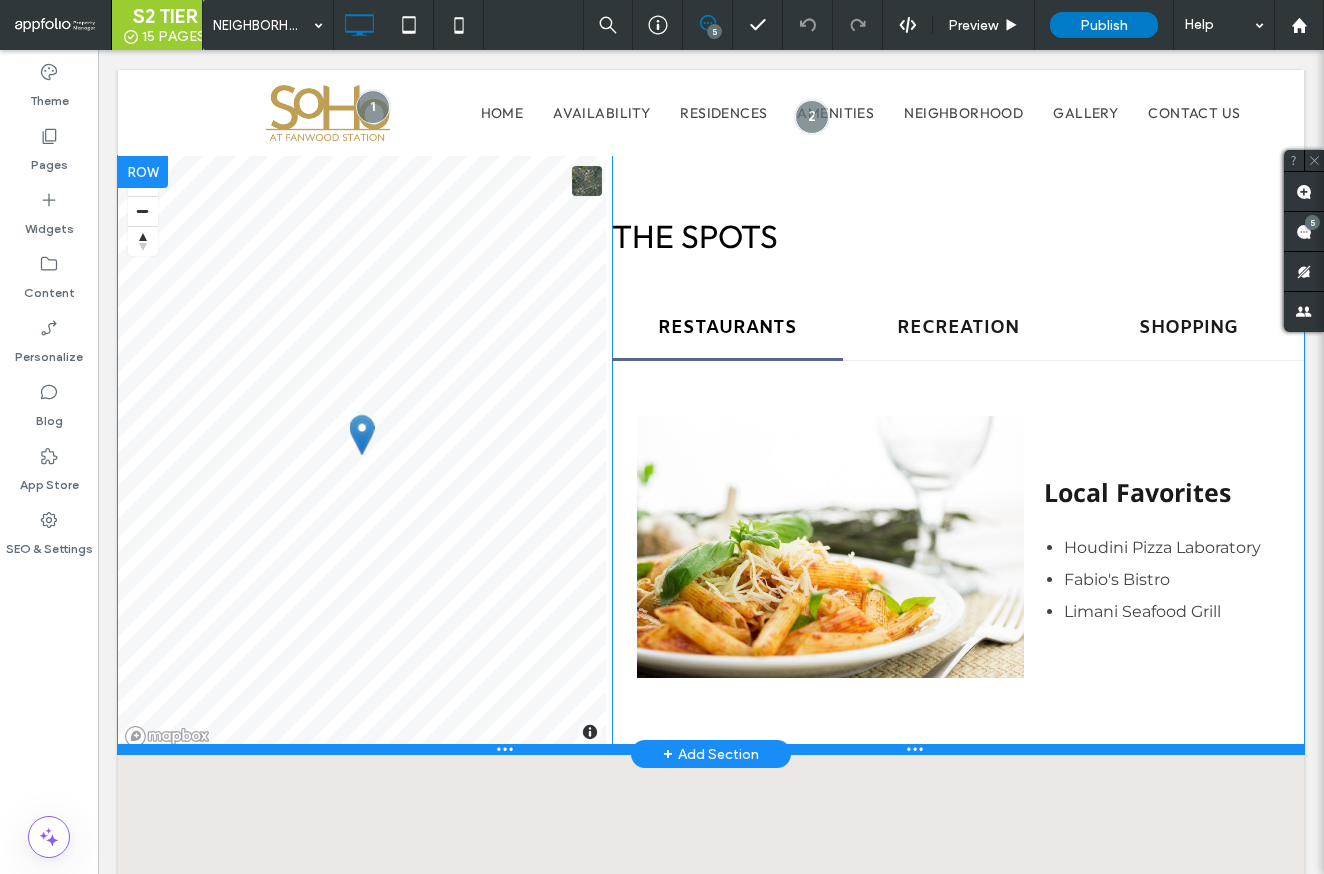 scroll, scrollTop: 1497, scrollLeft: 0, axis: vertical 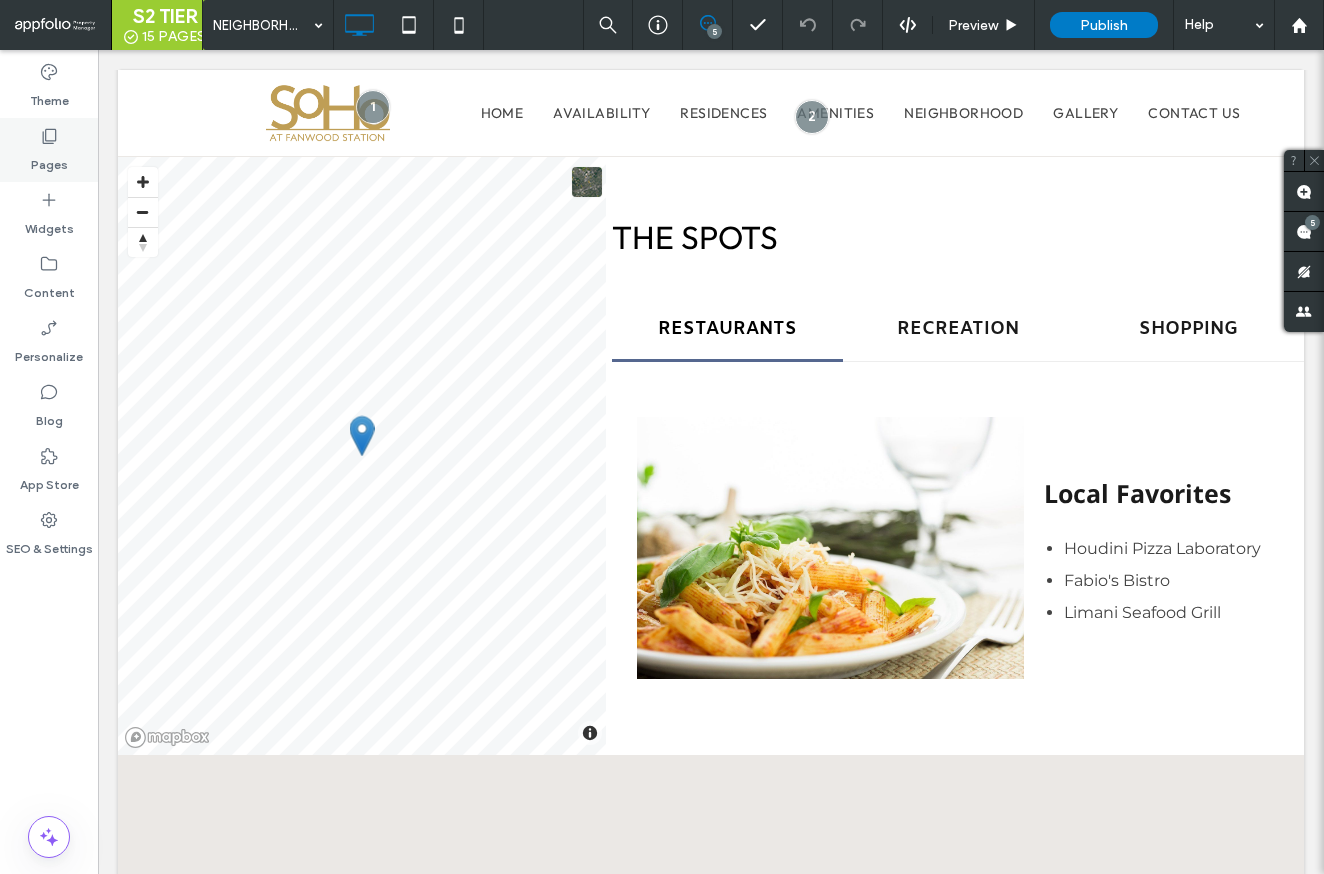 click on "Pages" at bounding box center (49, 160) 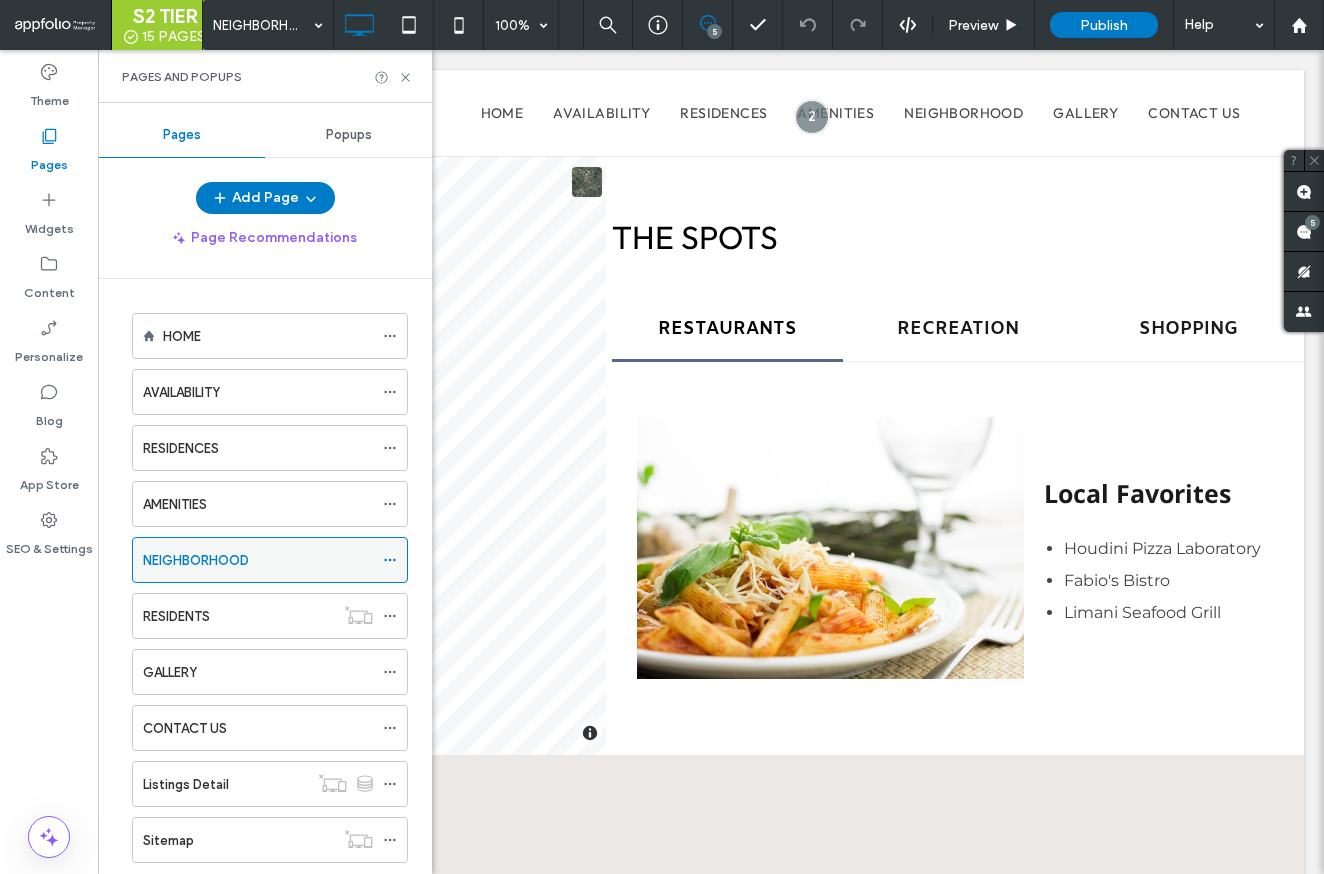 click 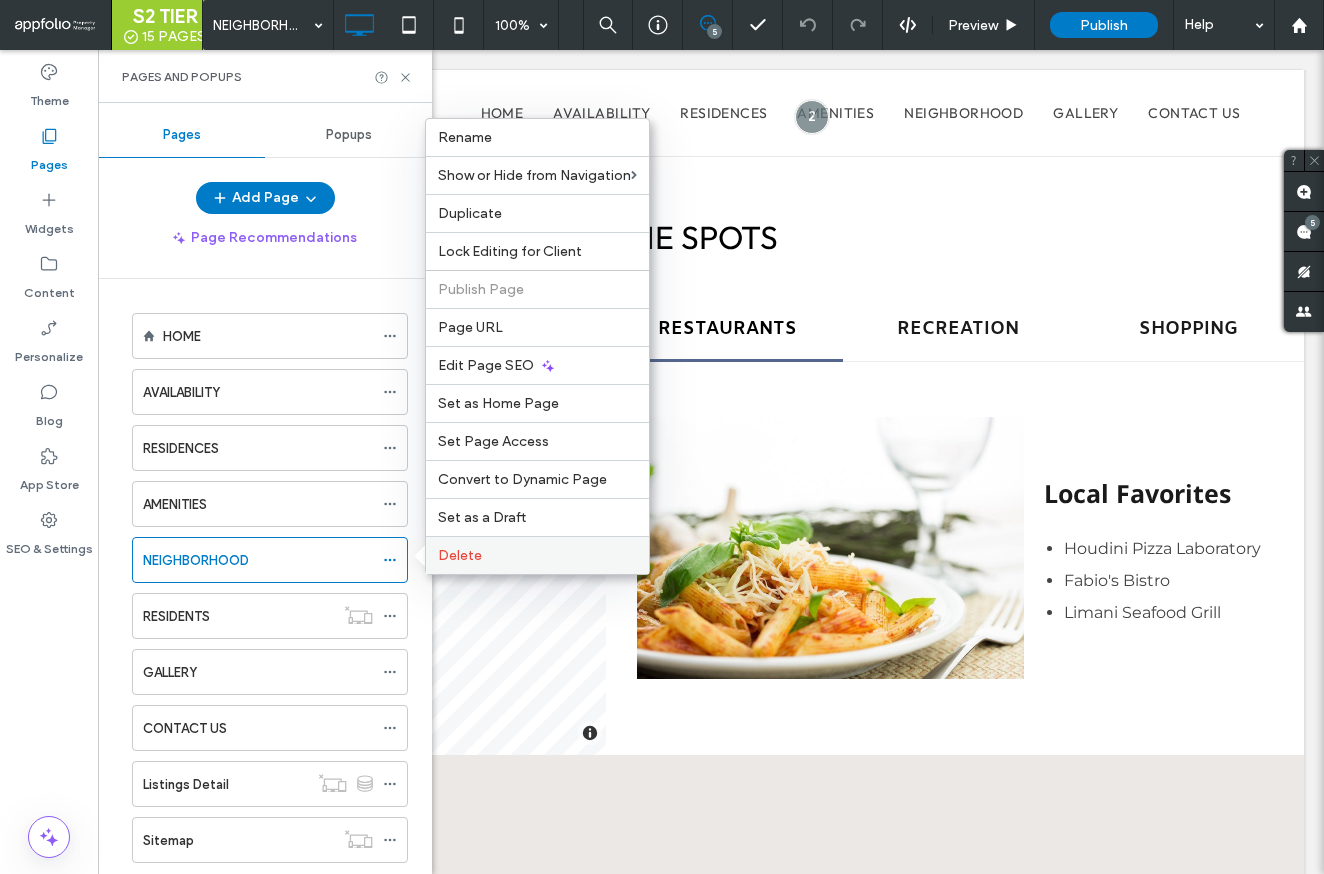 click on "Delete" at bounding box center [537, 555] 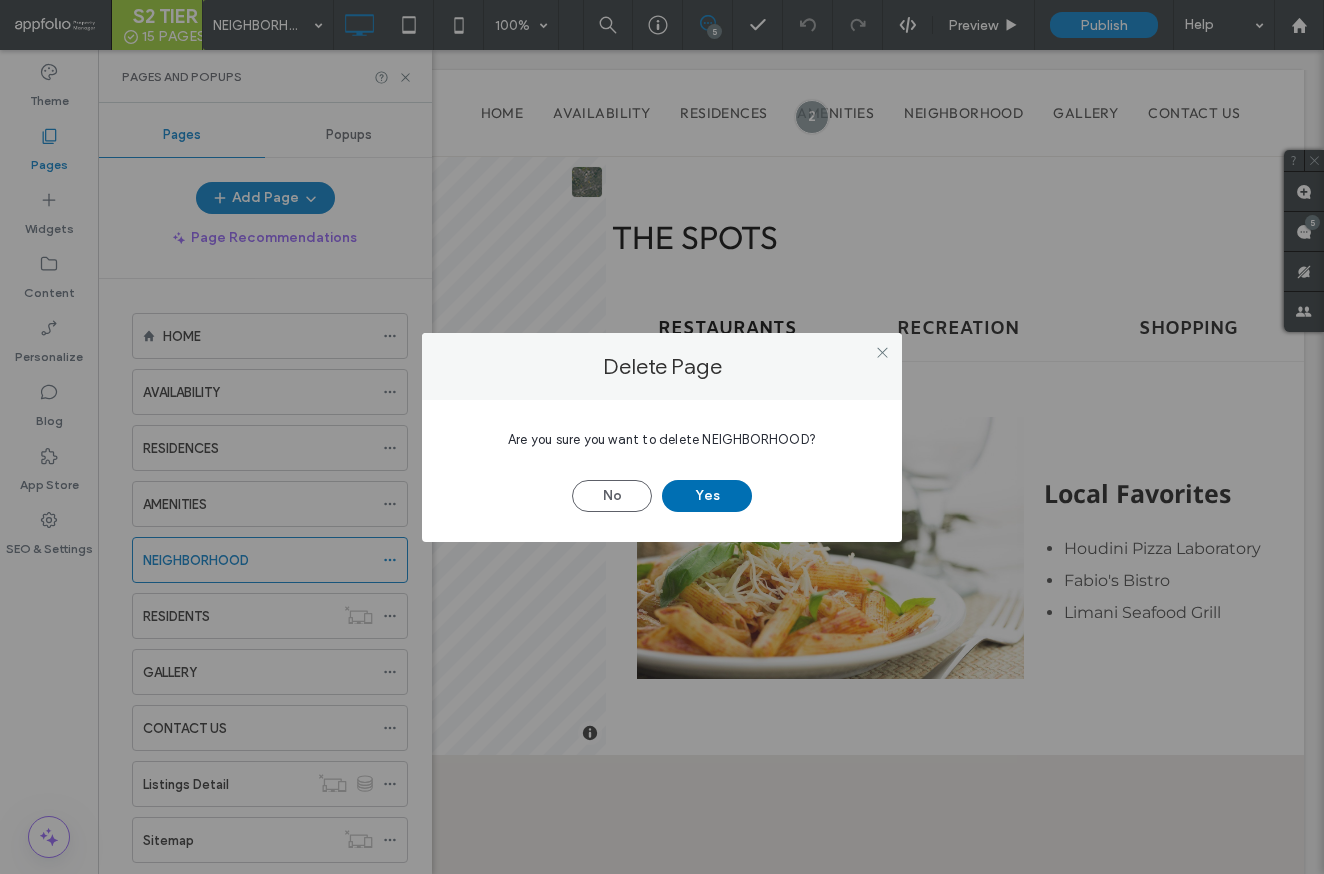 click on "Yes" at bounding box center (707, 496) 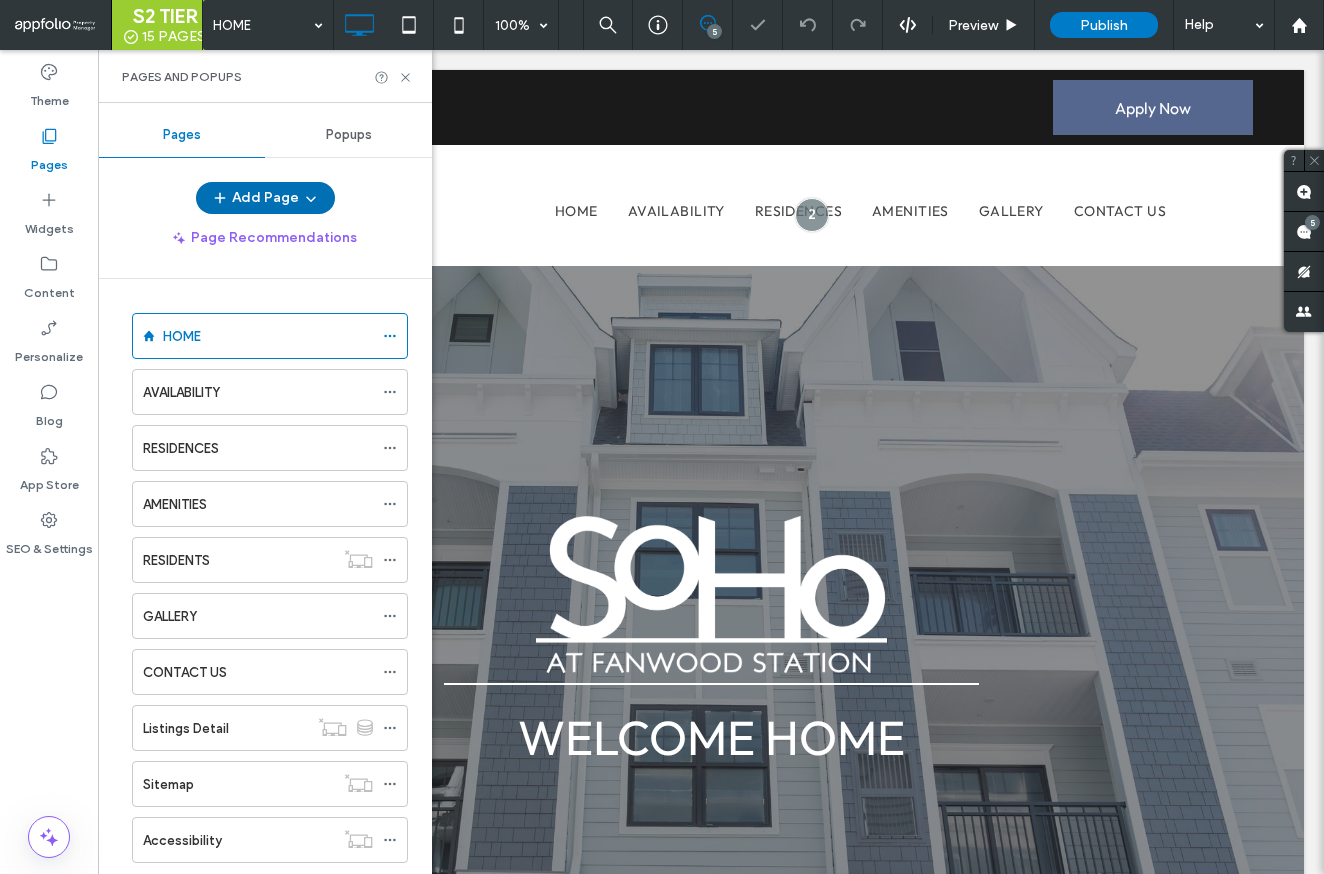 scroll, scrollTop: 0, scrollLeft: 0, axis: both 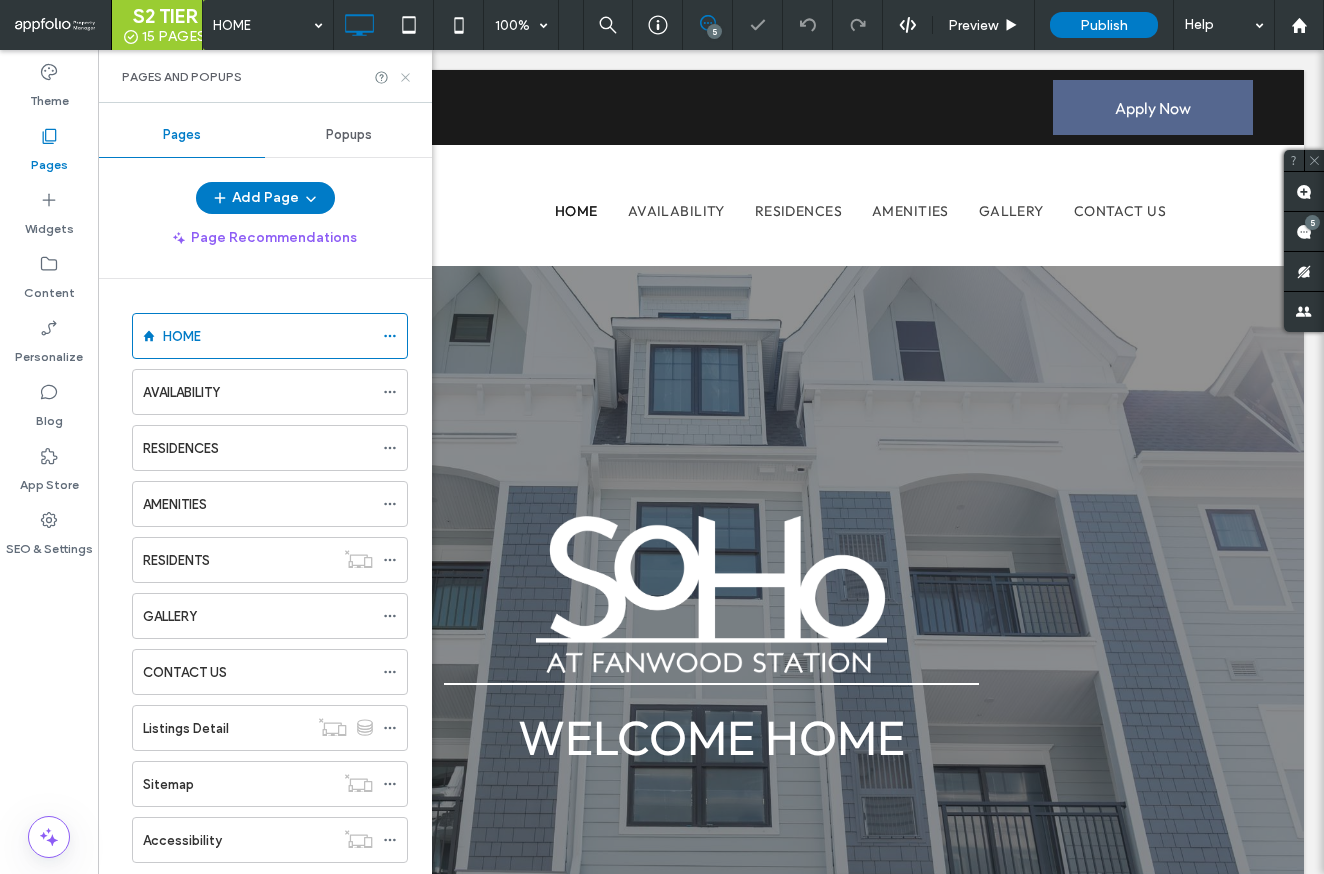 click 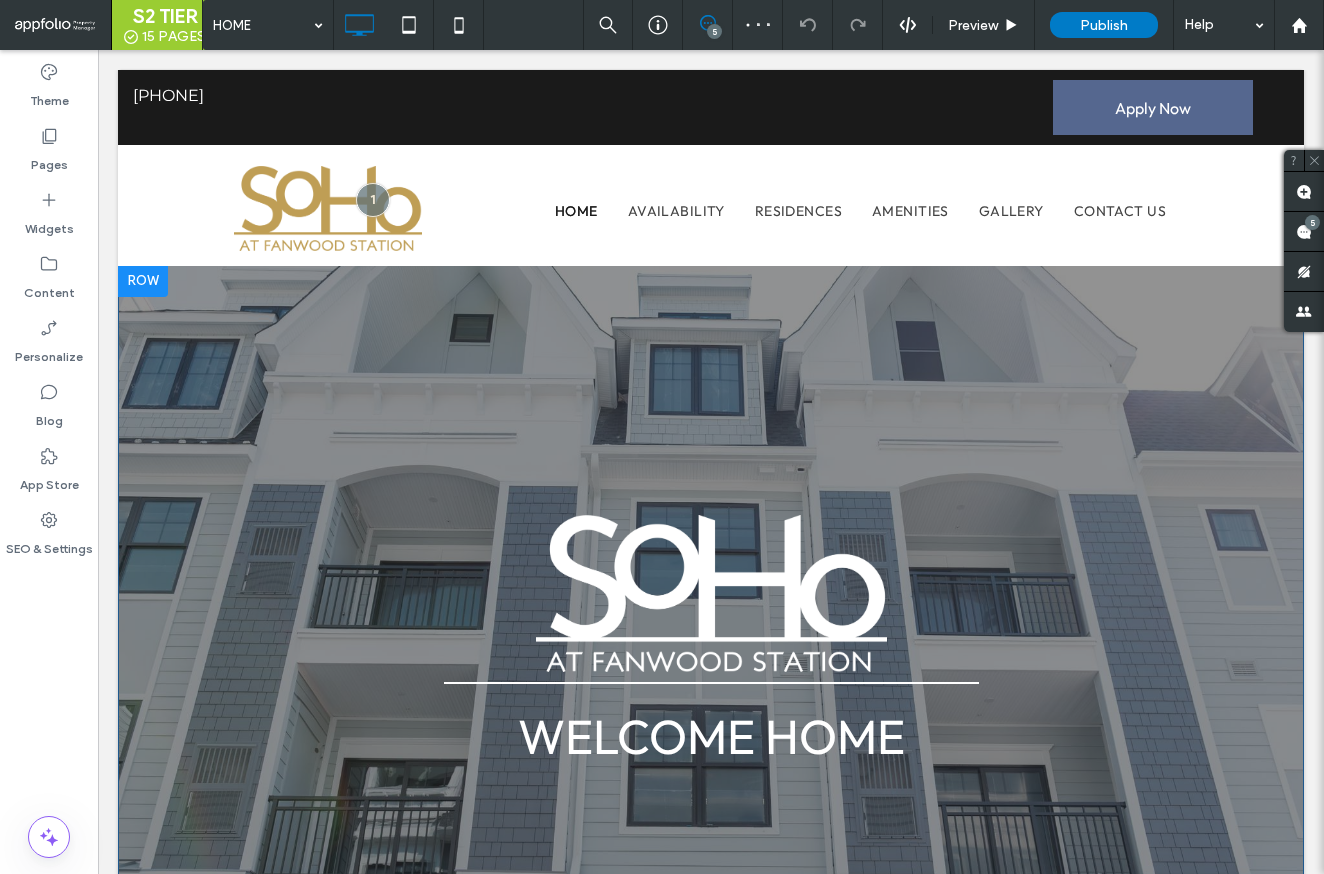 scroll, scrollTop: 4, scrollLeft: 0, axis: vertical 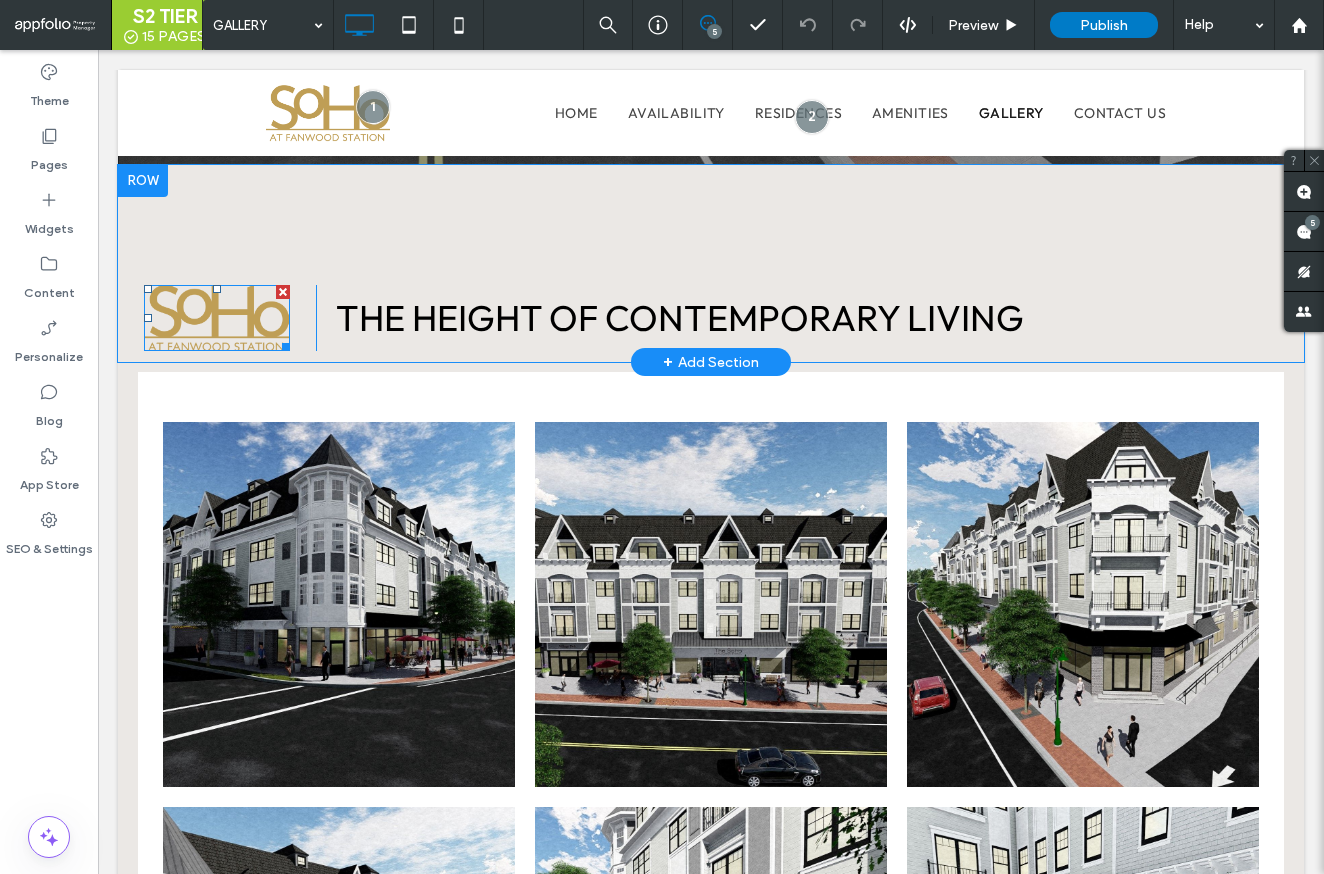 click at bounding box center (283, 292) 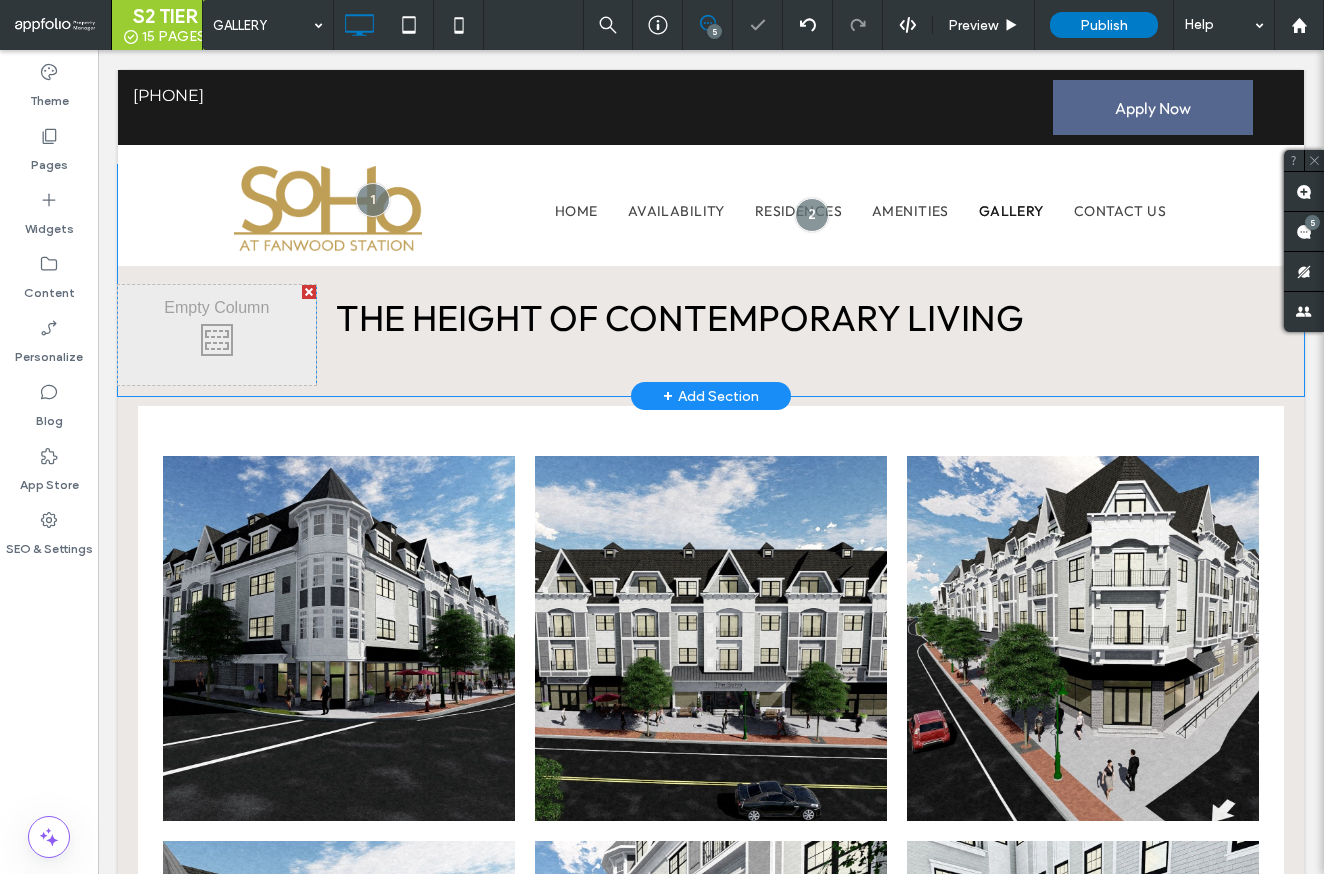 click at bounding box center (309, 292) 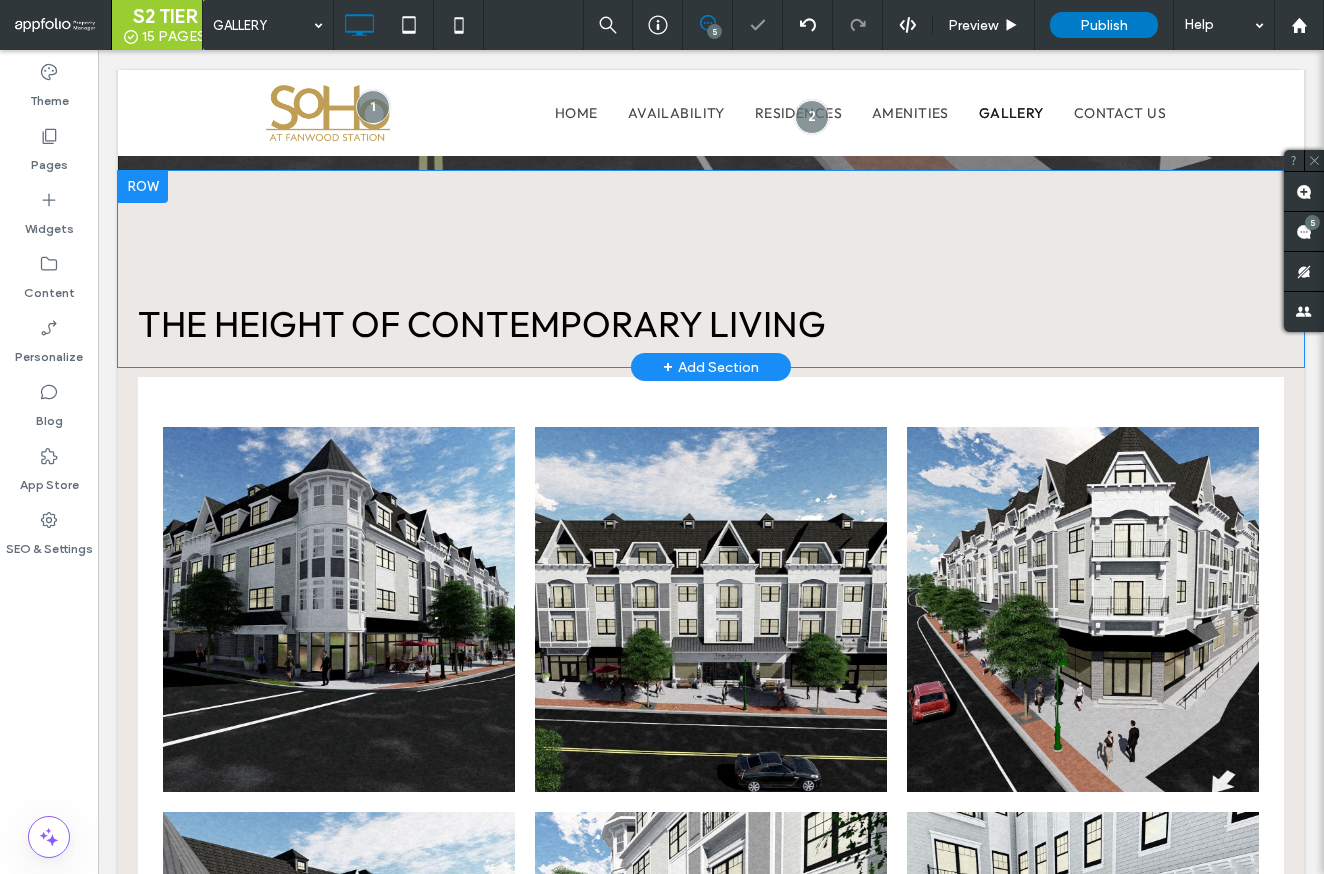 scroll, scrollTop: 896, scrollLeft: 0, axis: vertical 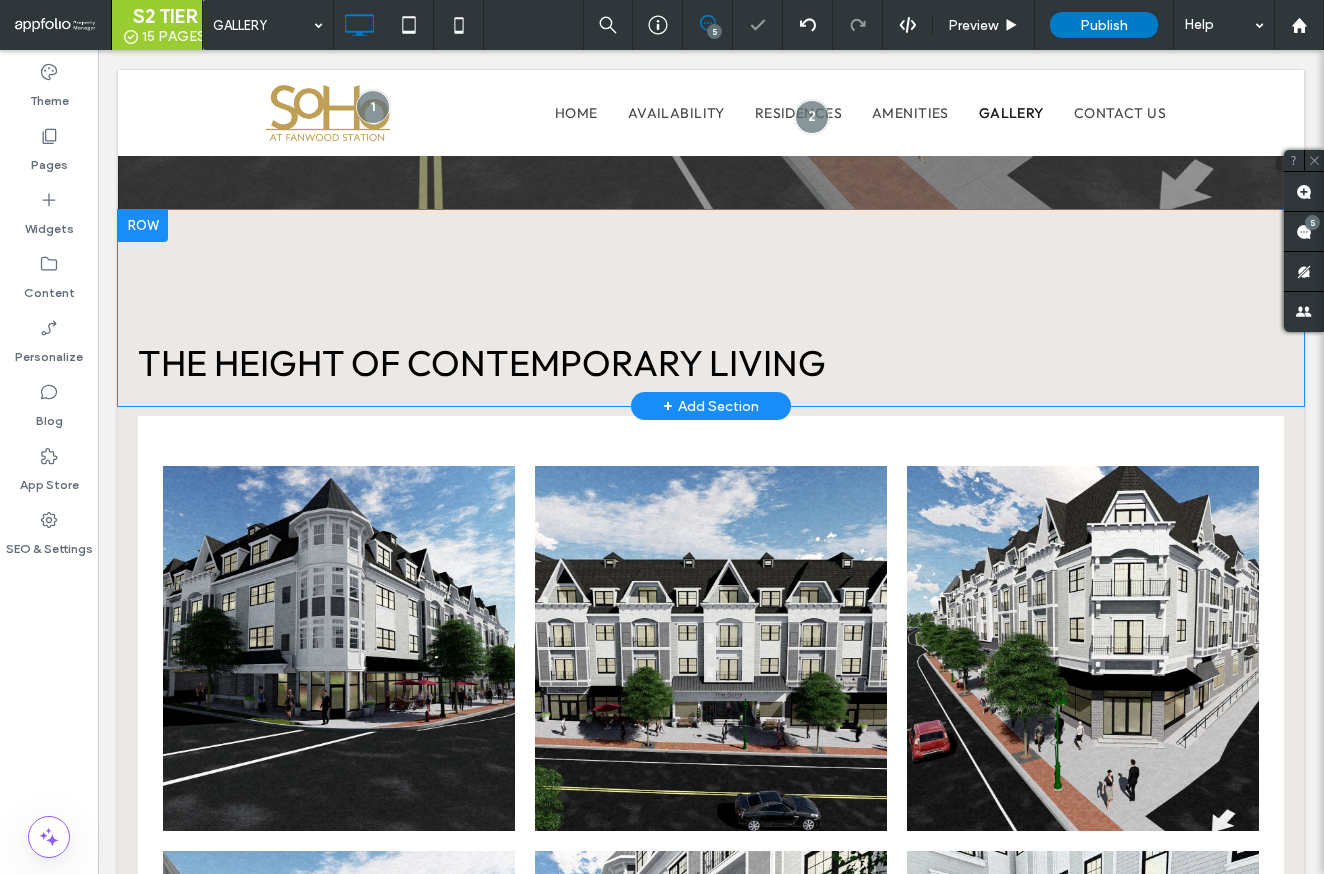 click on "THE HEIGHT OF CONTEMPORARY LIVING
Click To Paste
Row + Add Section" at bounding box center (711, 308) 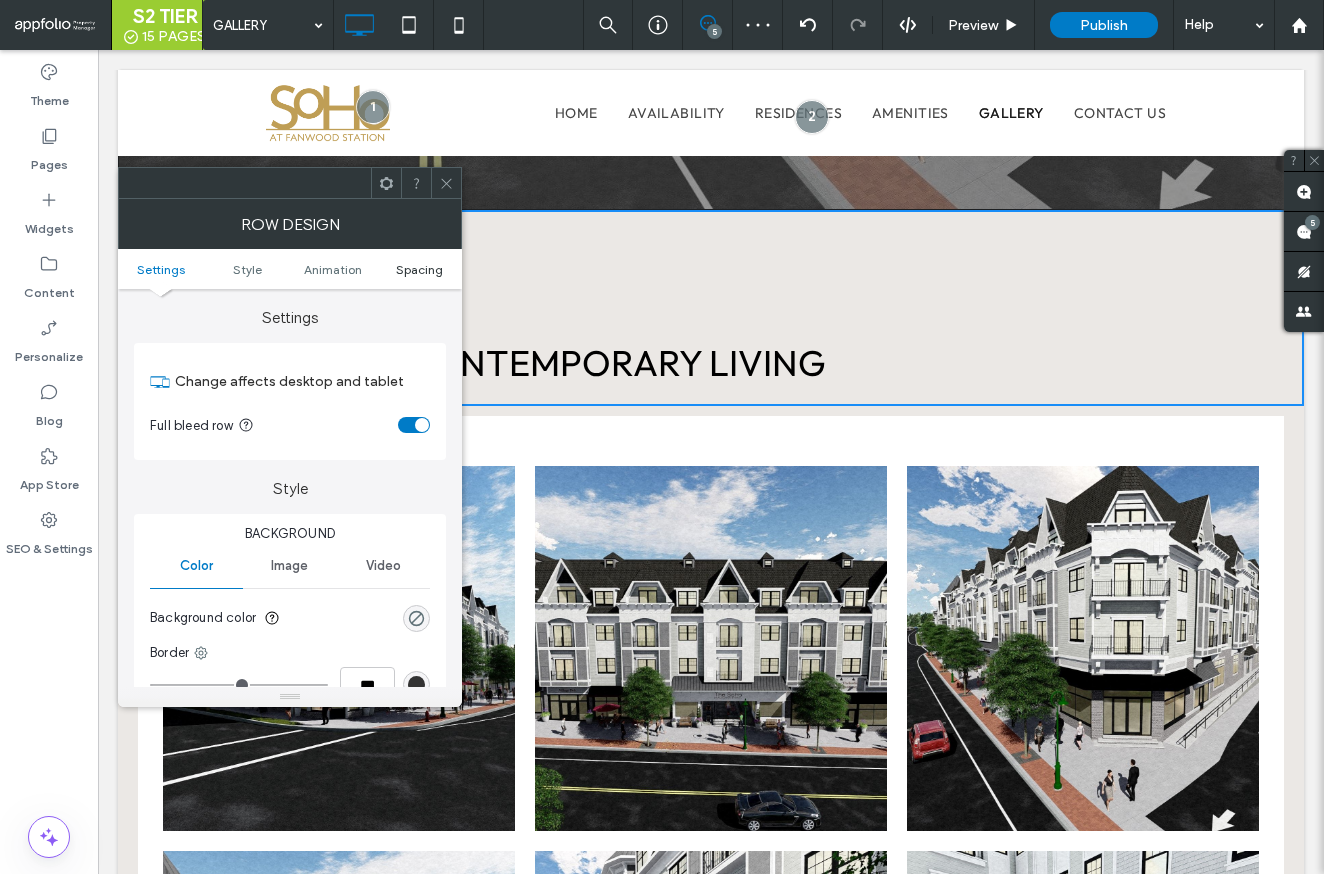 click on "Spacing" at bounding box center [419, 269] 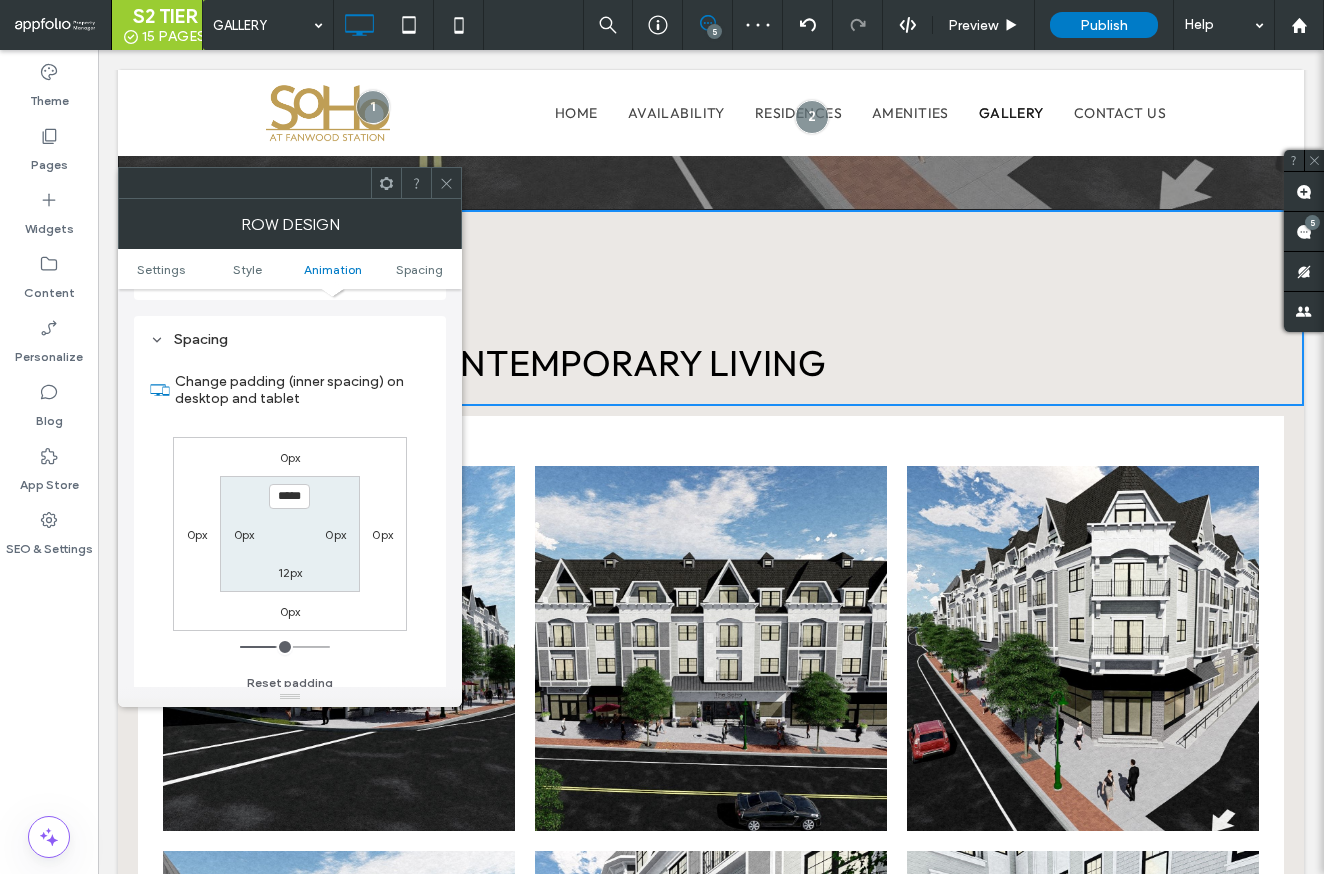 scroll, scrollTop: 565, scrollLeft: 0, axis: vertical 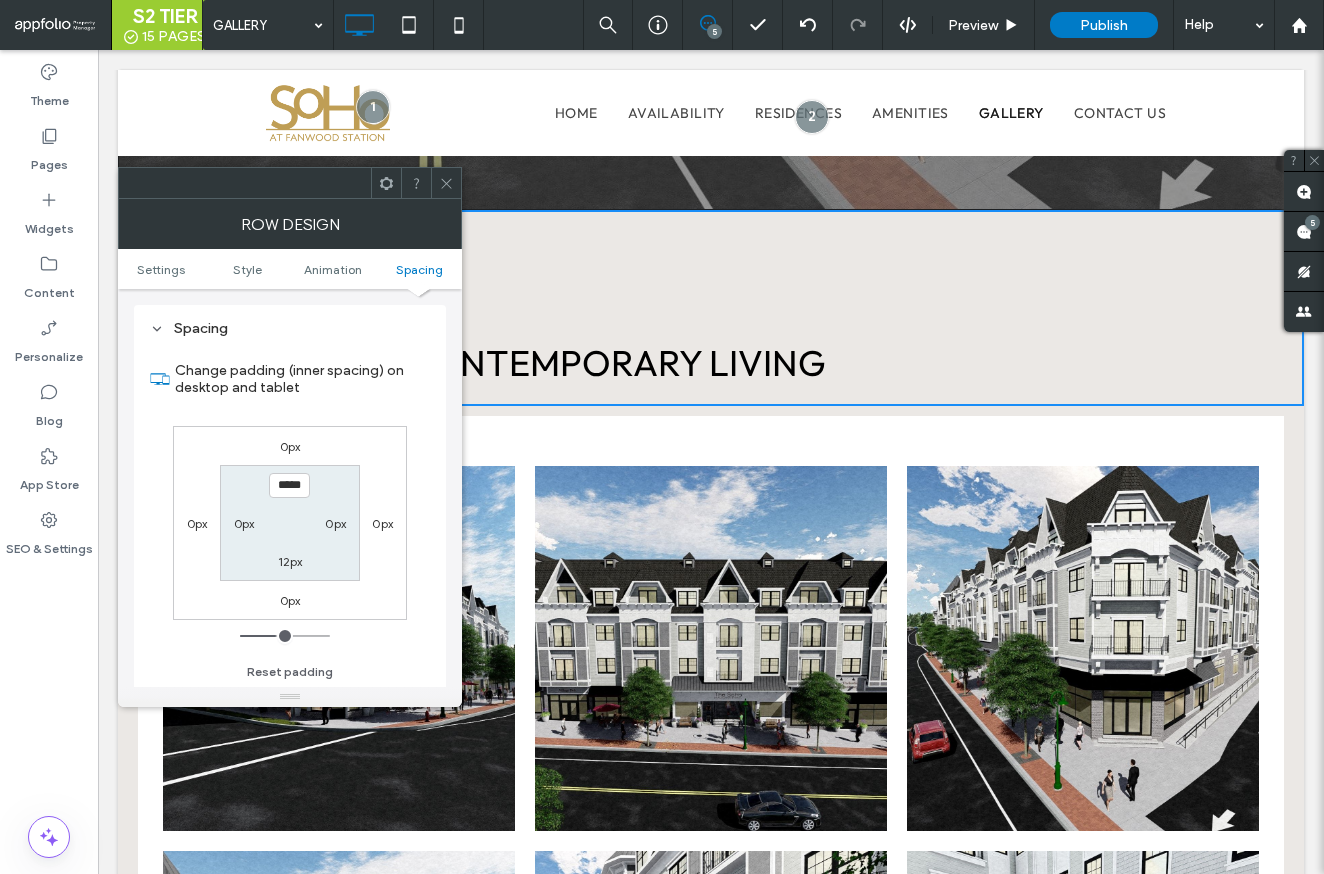 click on "0px" at bounding box center (244, 523) 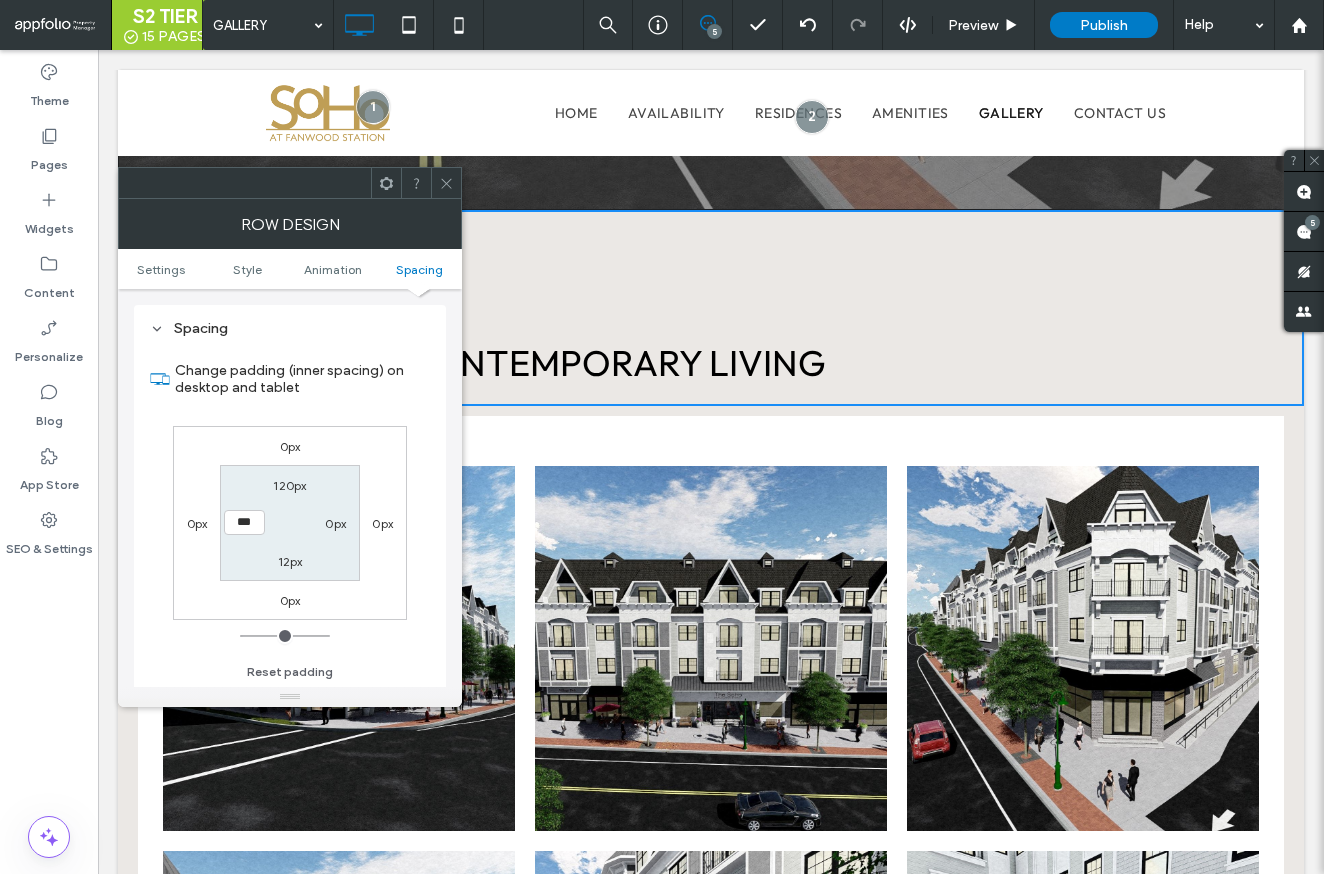 type on "***" 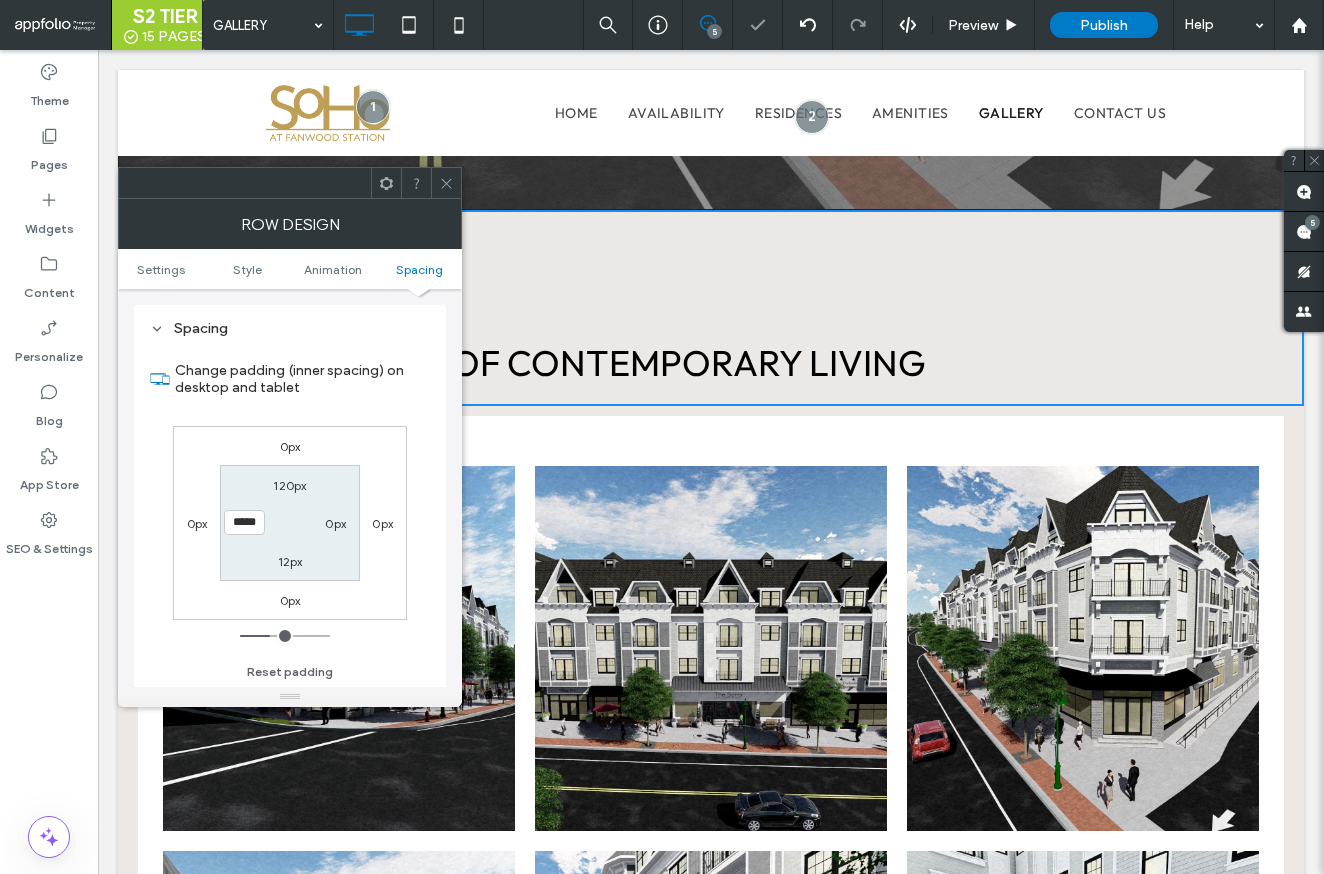 click on "0px" at bounding box center [335, 523] 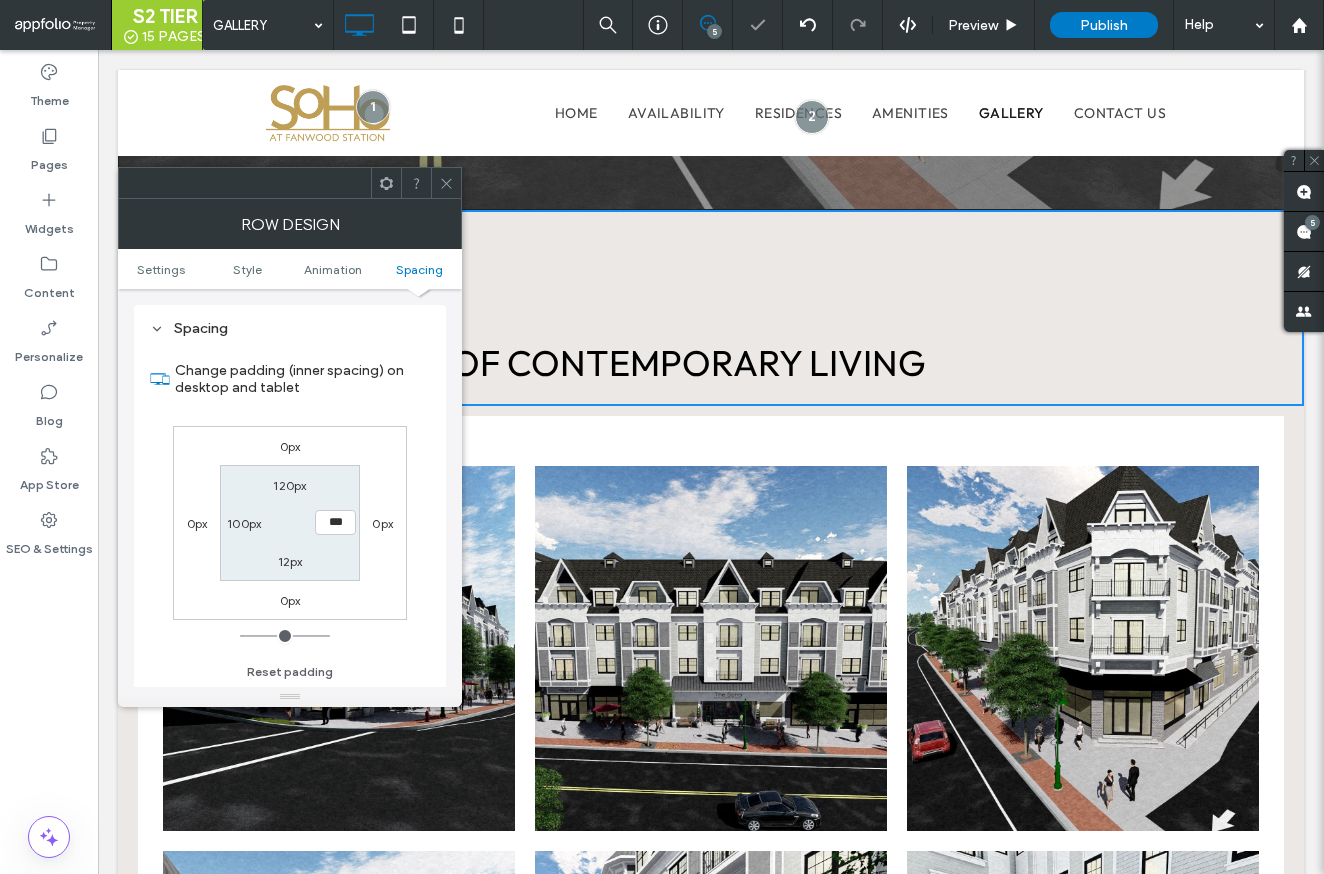 type on "***" 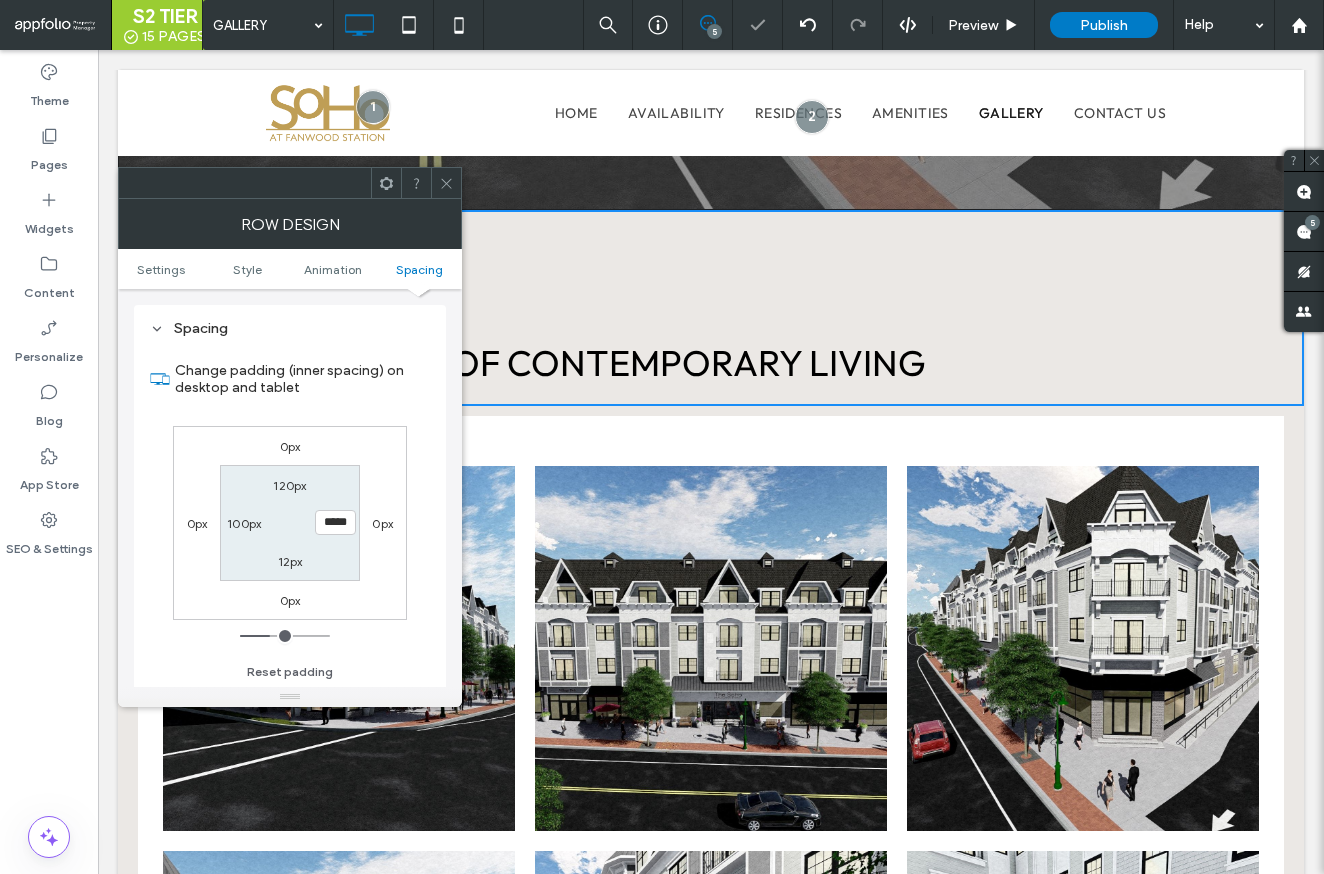 click 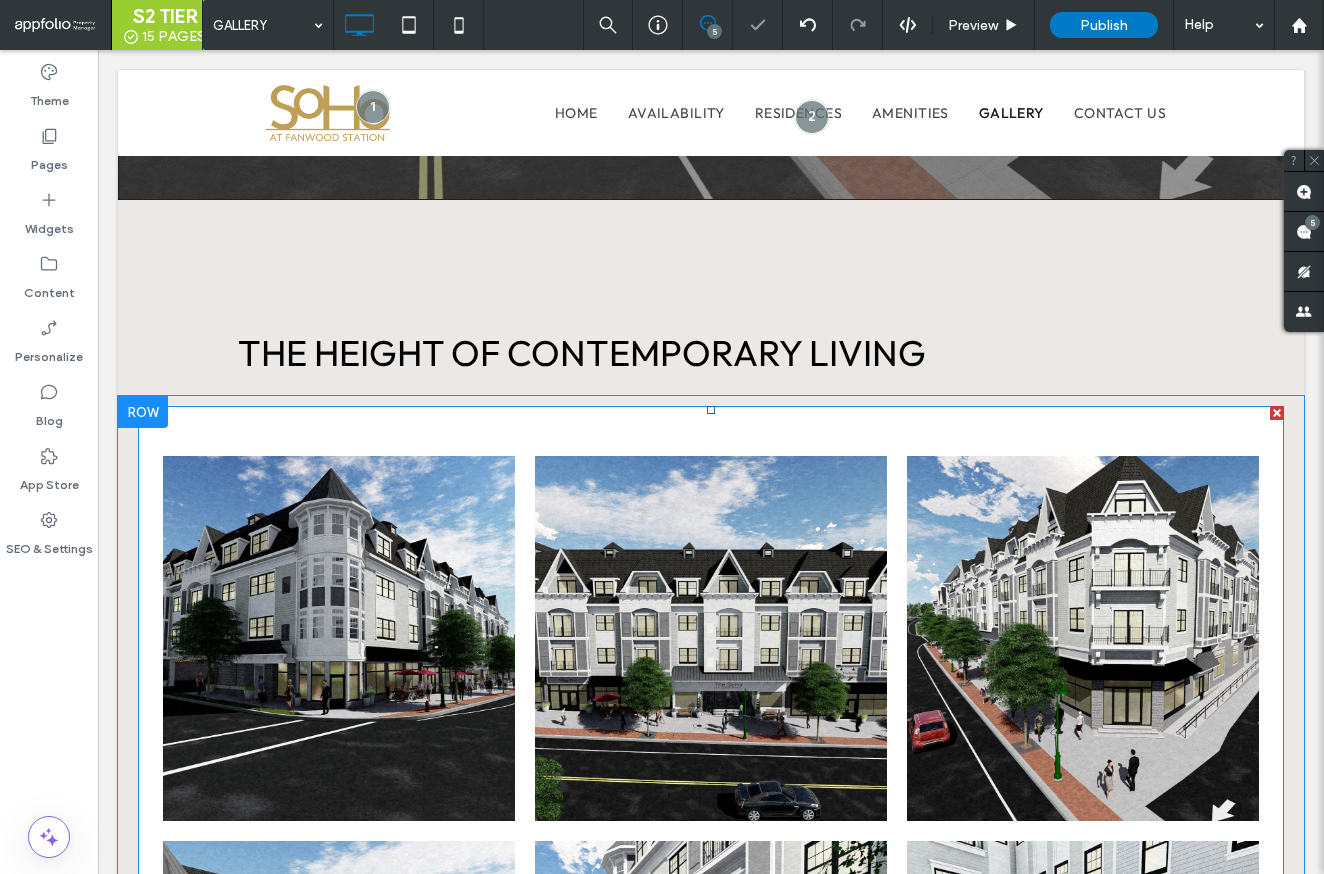 scroll, scrollTop: 1300, scrollLeft: 0, axis: vertical 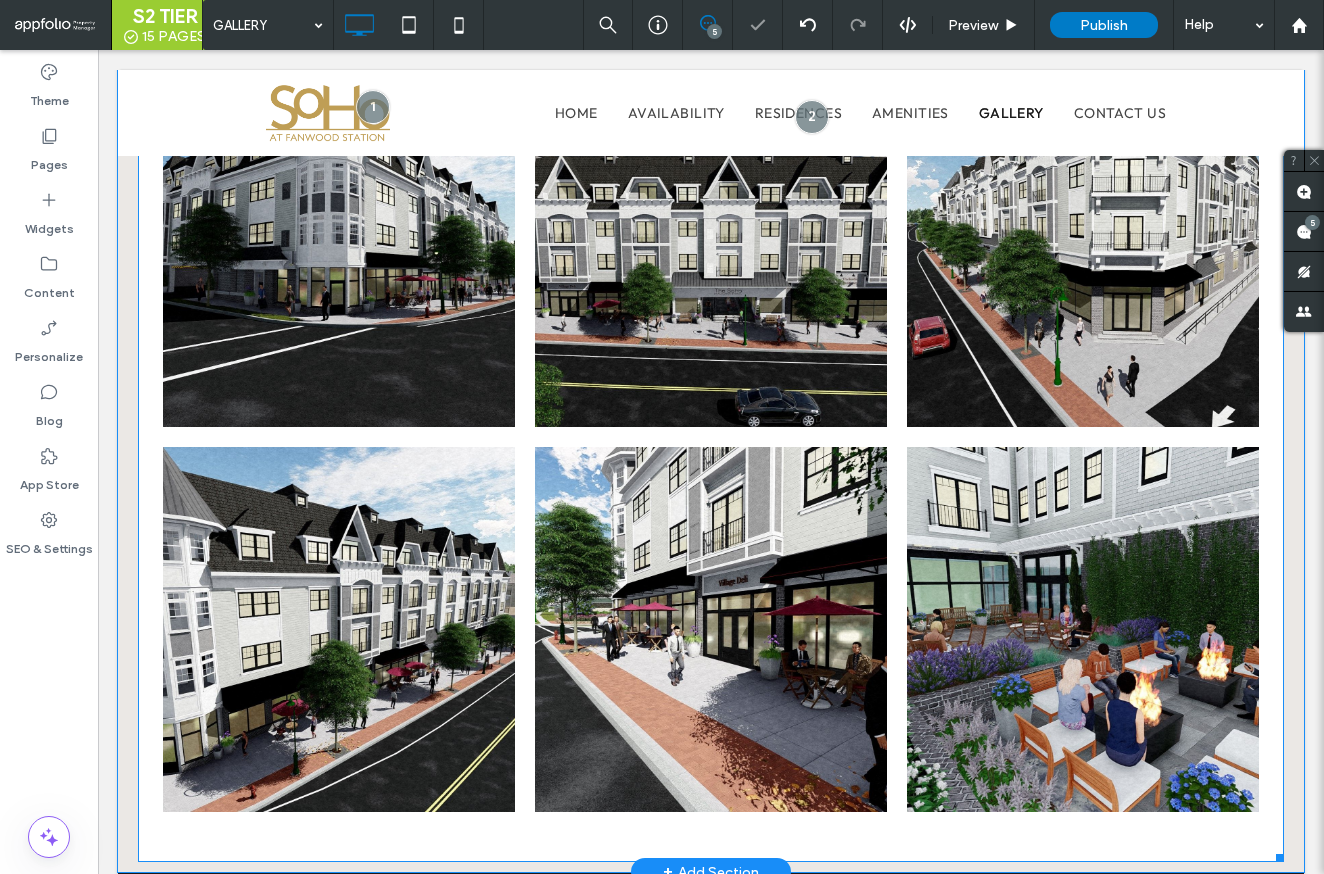 click at bounding box center [711, 629] 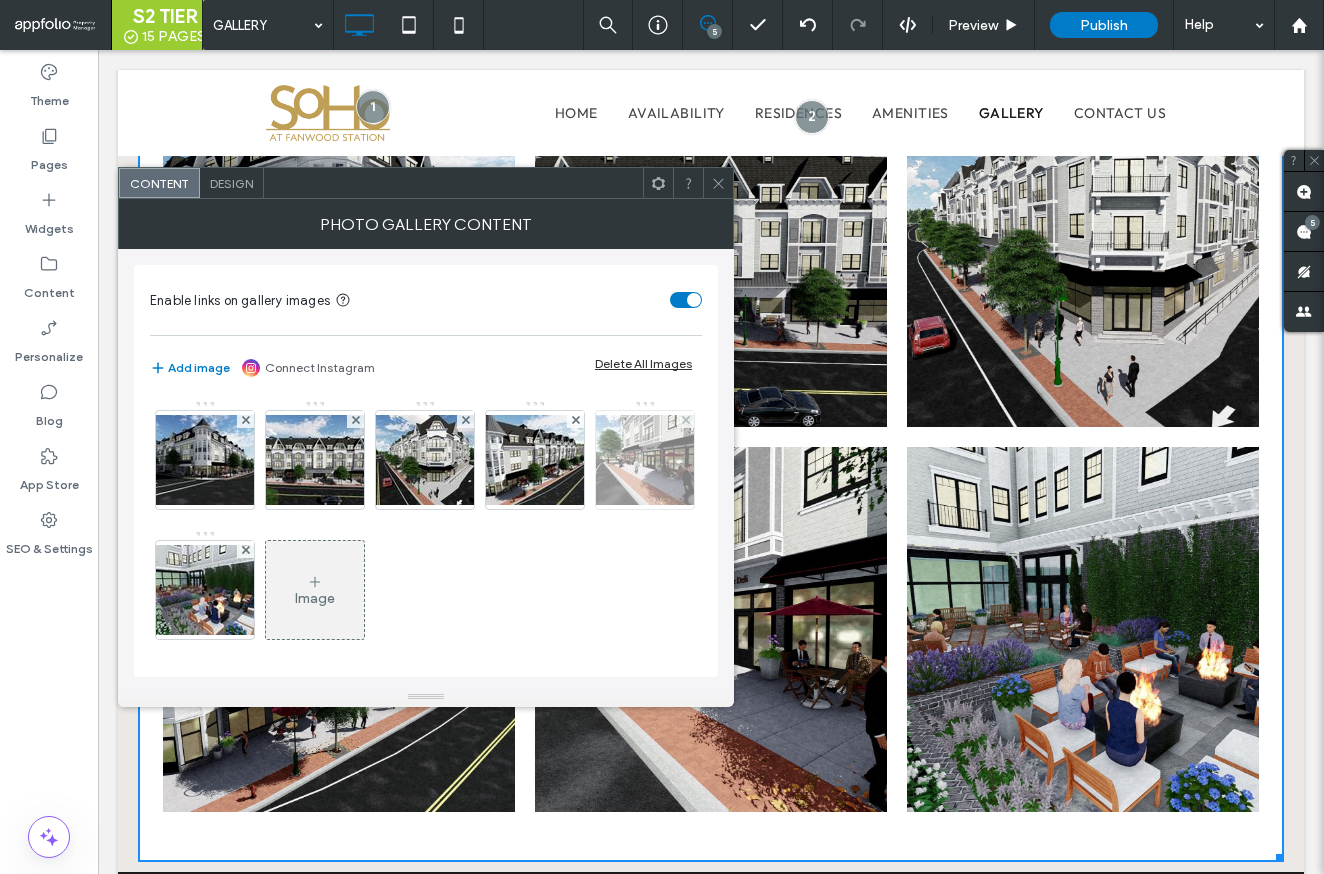 click at bounding box center [685, 419] 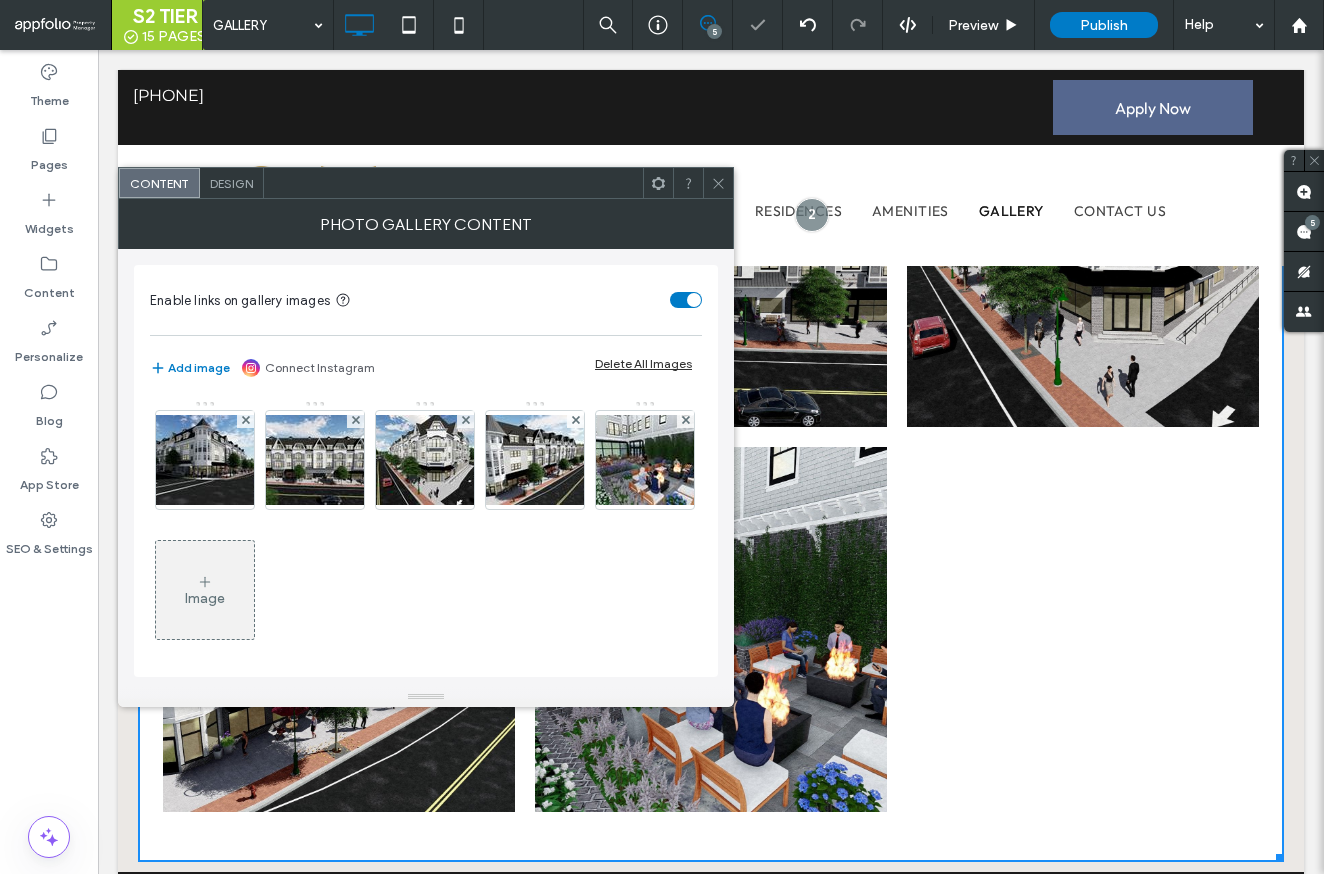 click 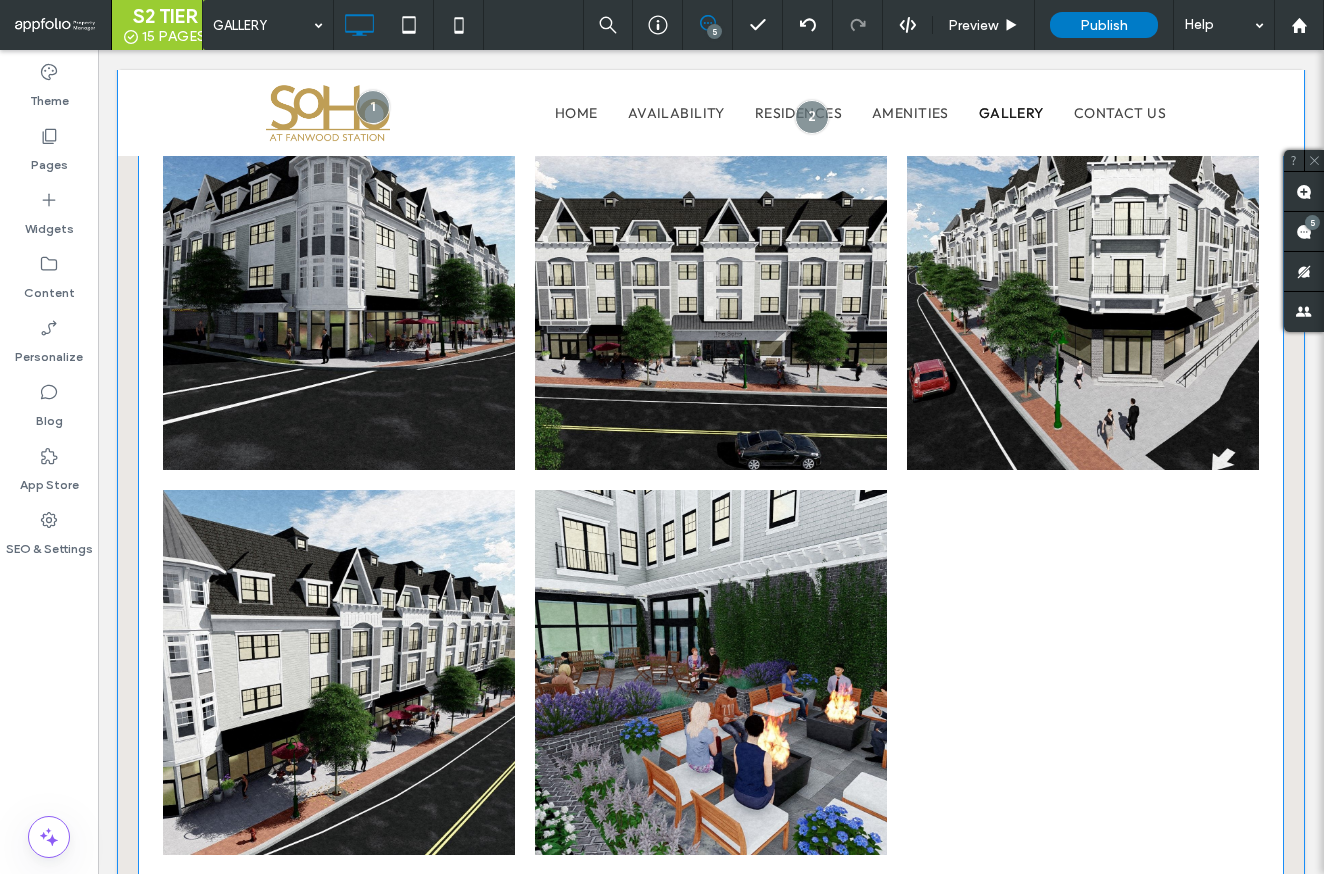 scroll, scrollTop: 1253, scrollLeft: 0, axis: vertical 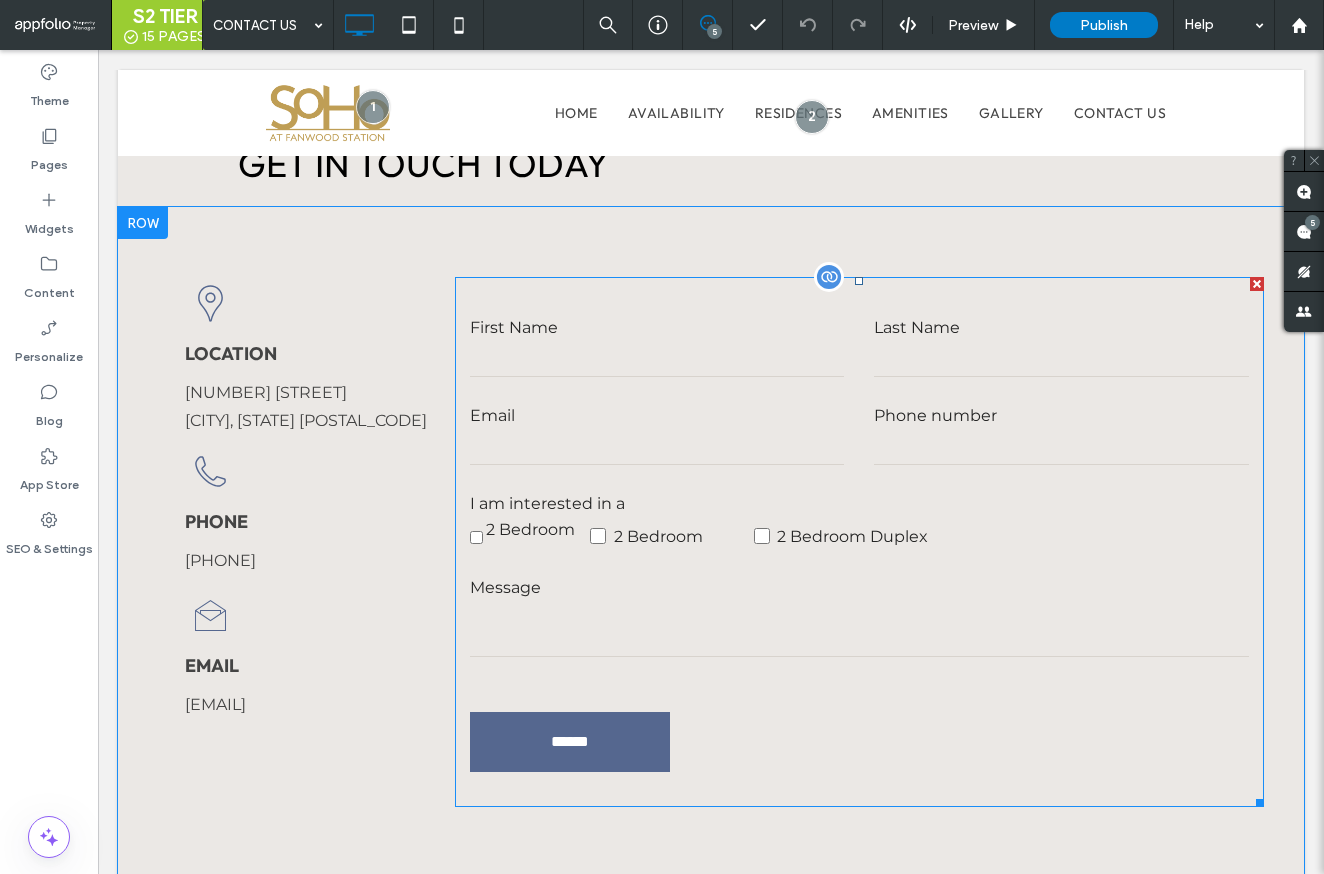 click on "2 Bedroom" at bounding box center [530, 536] 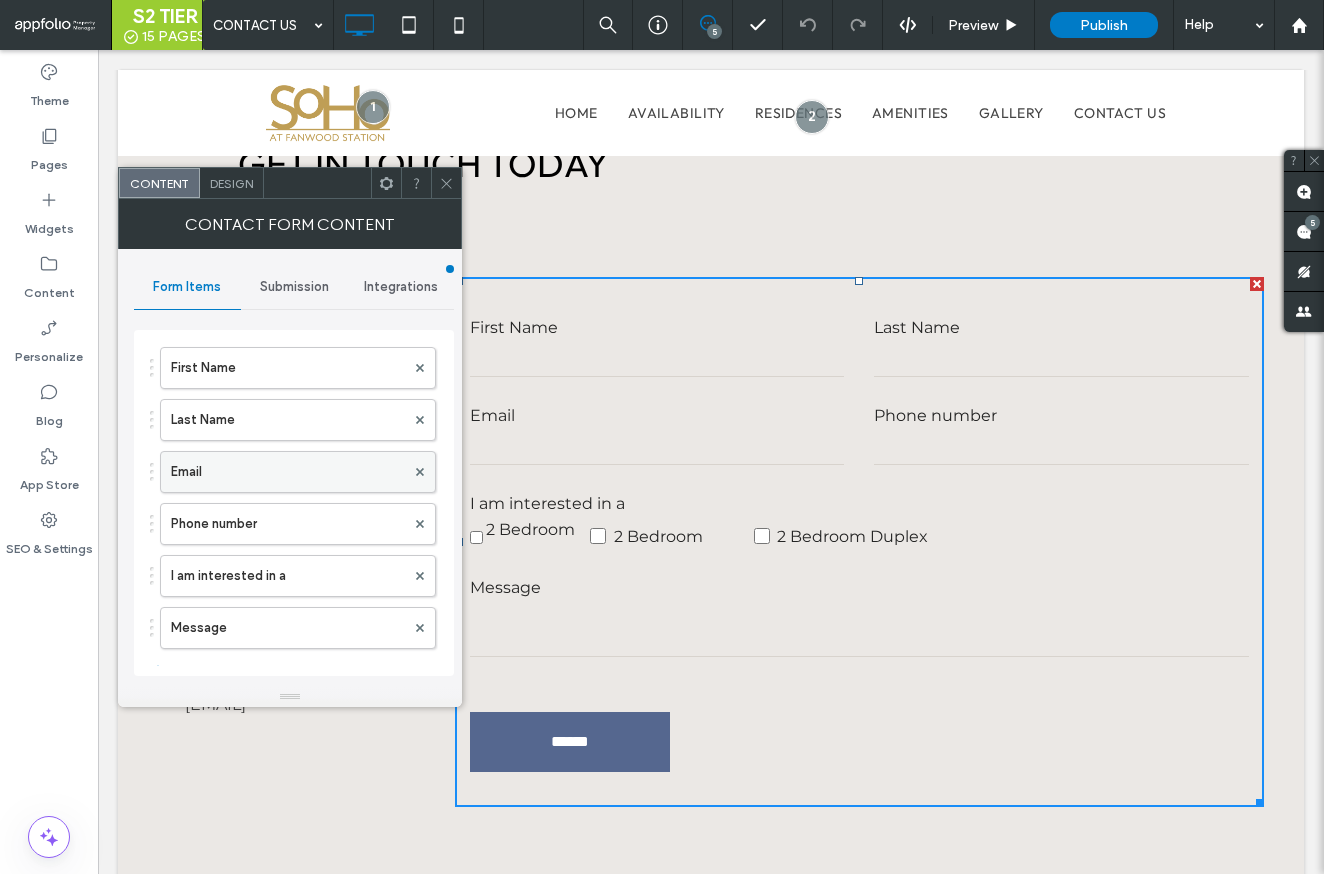 scroll, scrollTop: 80, scrollLeft: 0, axis: vertical 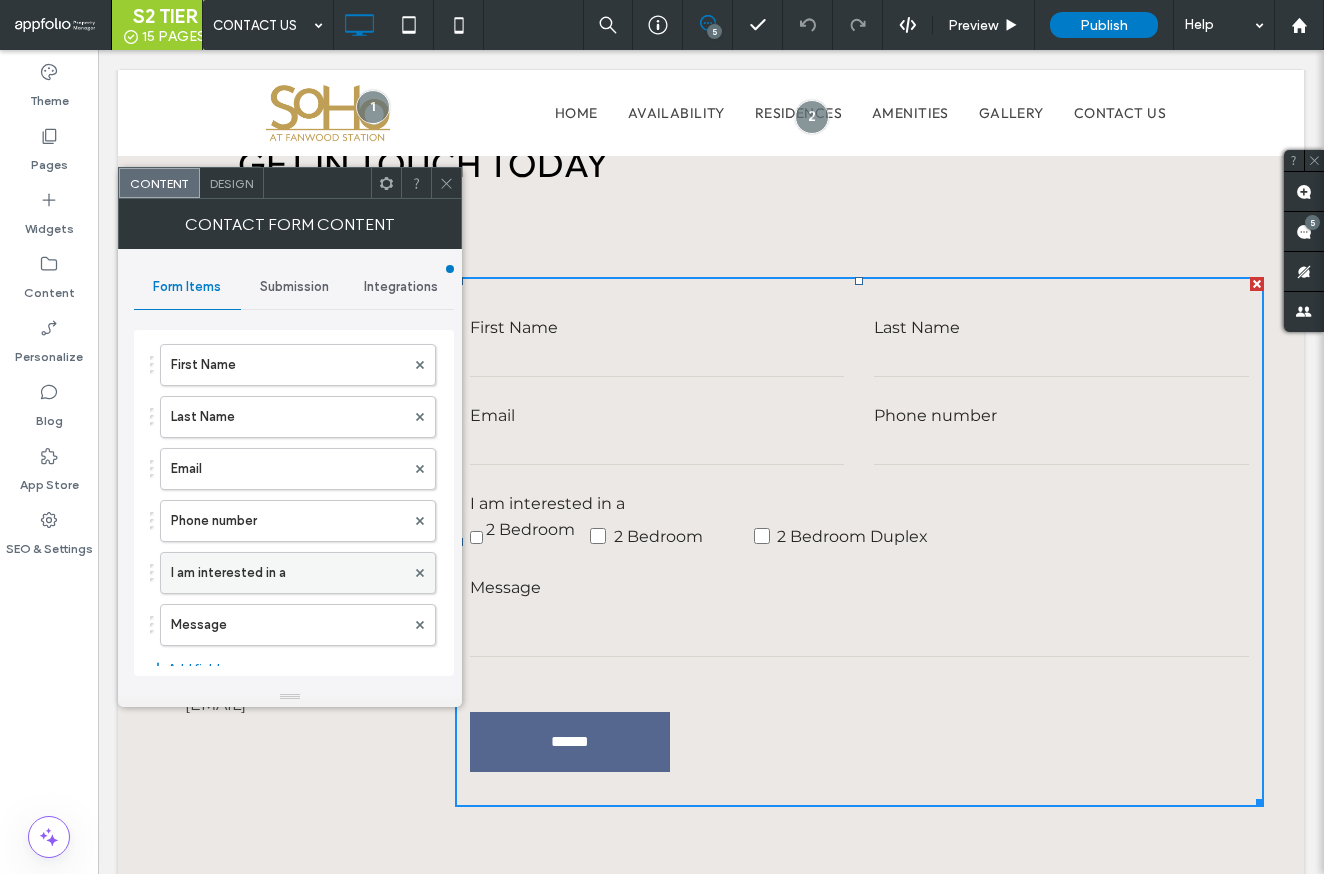 click on "I am interested in a" at bounding box center (288, 573) 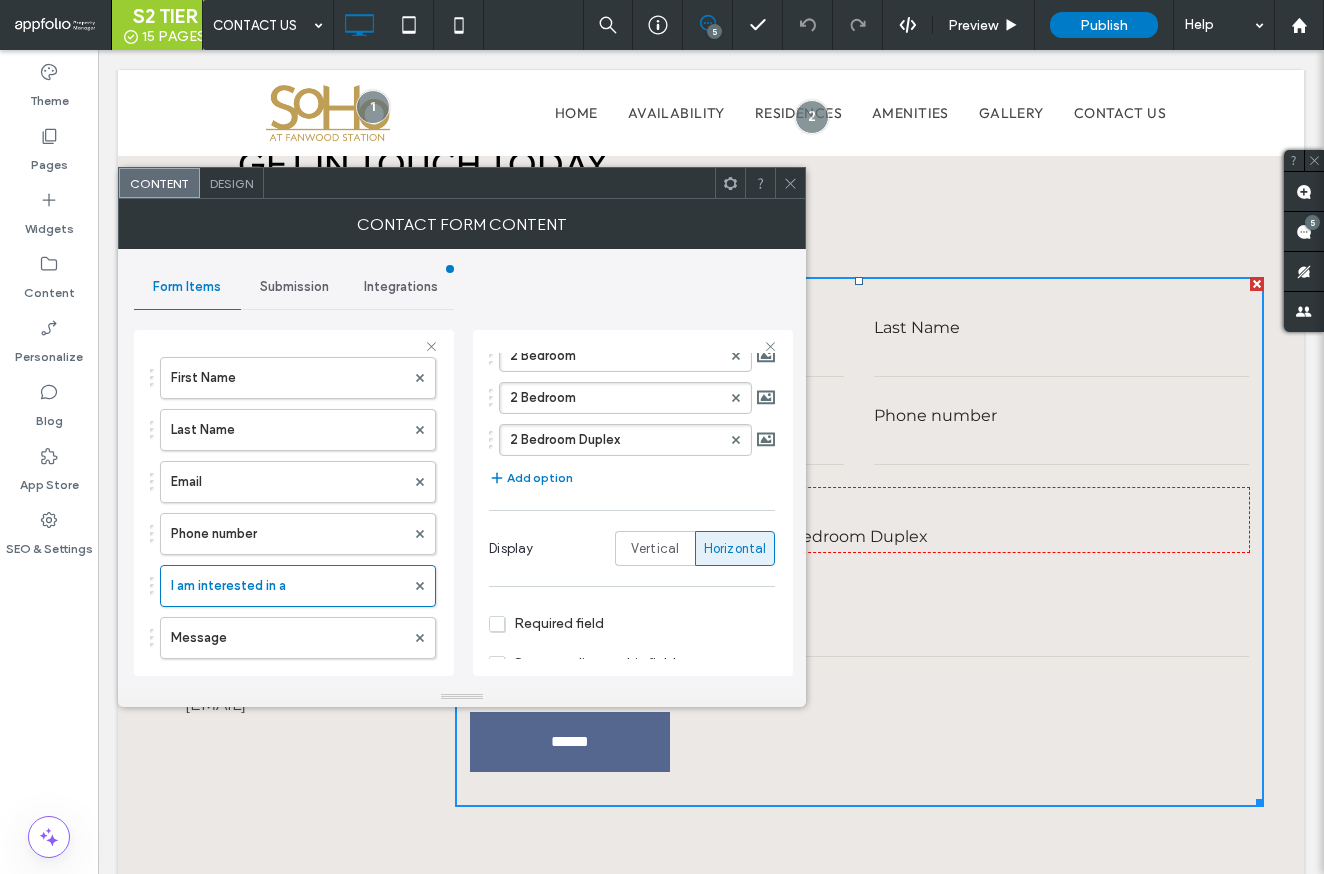 scroll, scrollTop: 322, scrollLeft: 0, axis: vertical 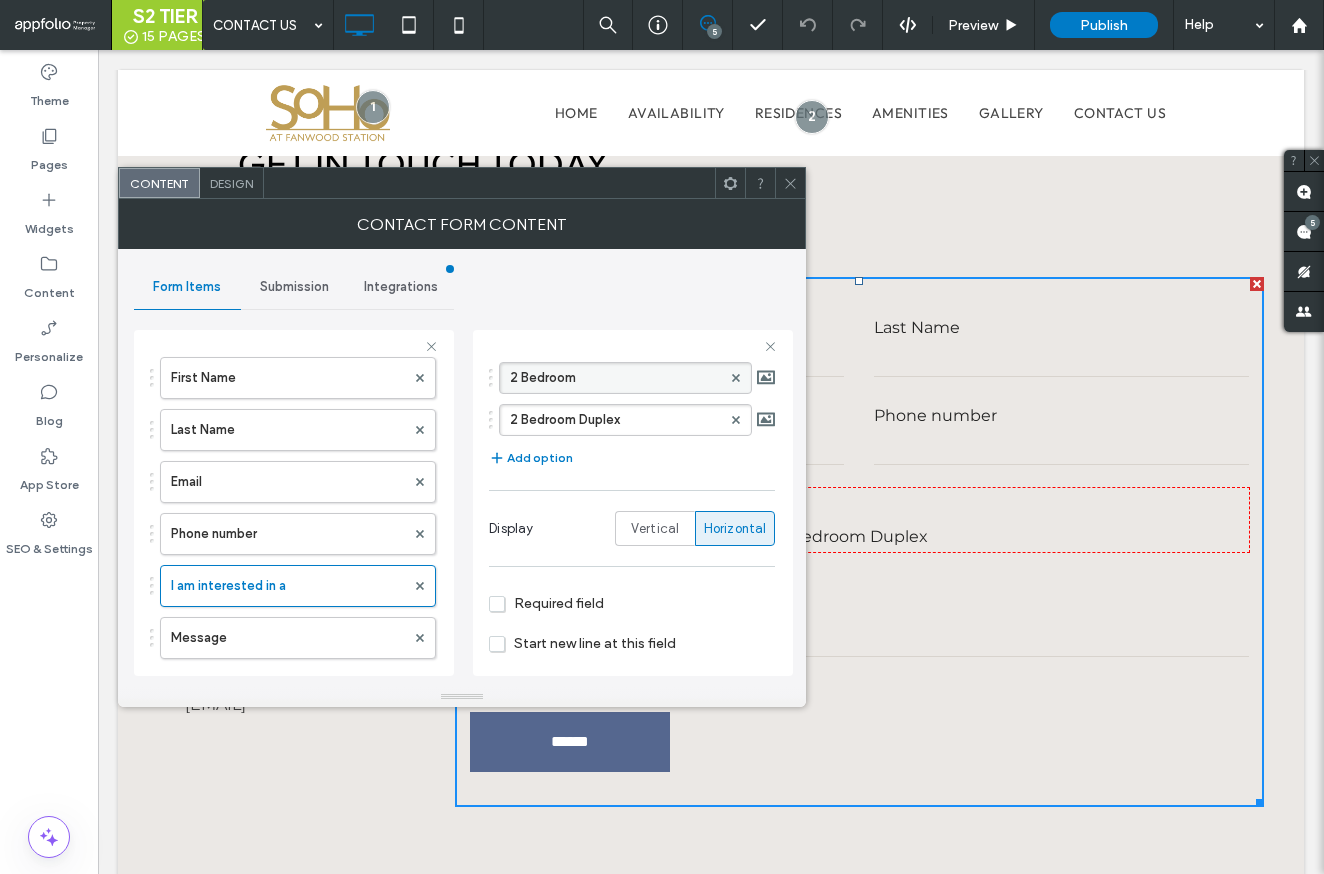 click on "2 Bedroom" at bounding box center (615, 378) 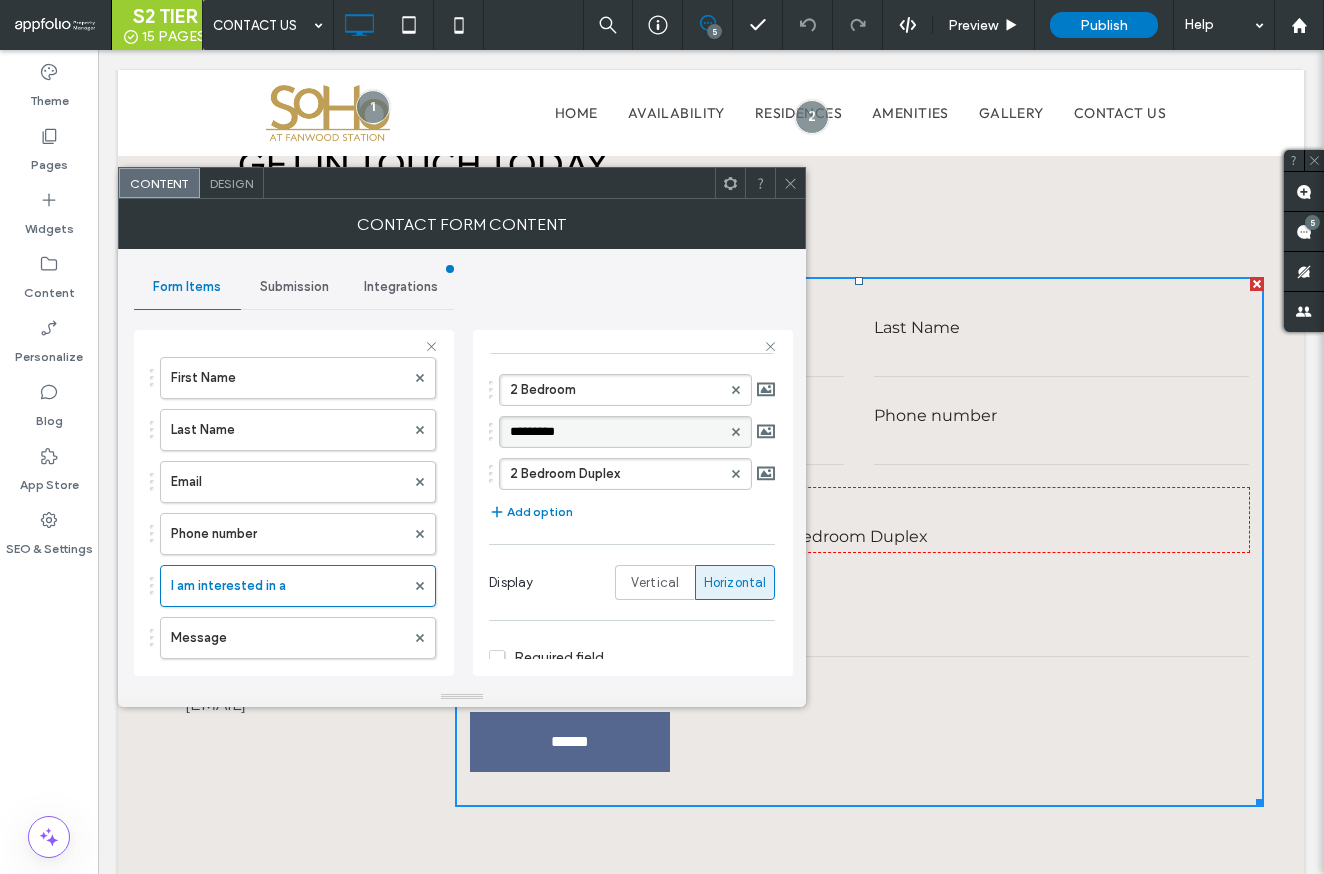 scroll, scrollTop: 255, scrollLeft: 0, axis: vertical 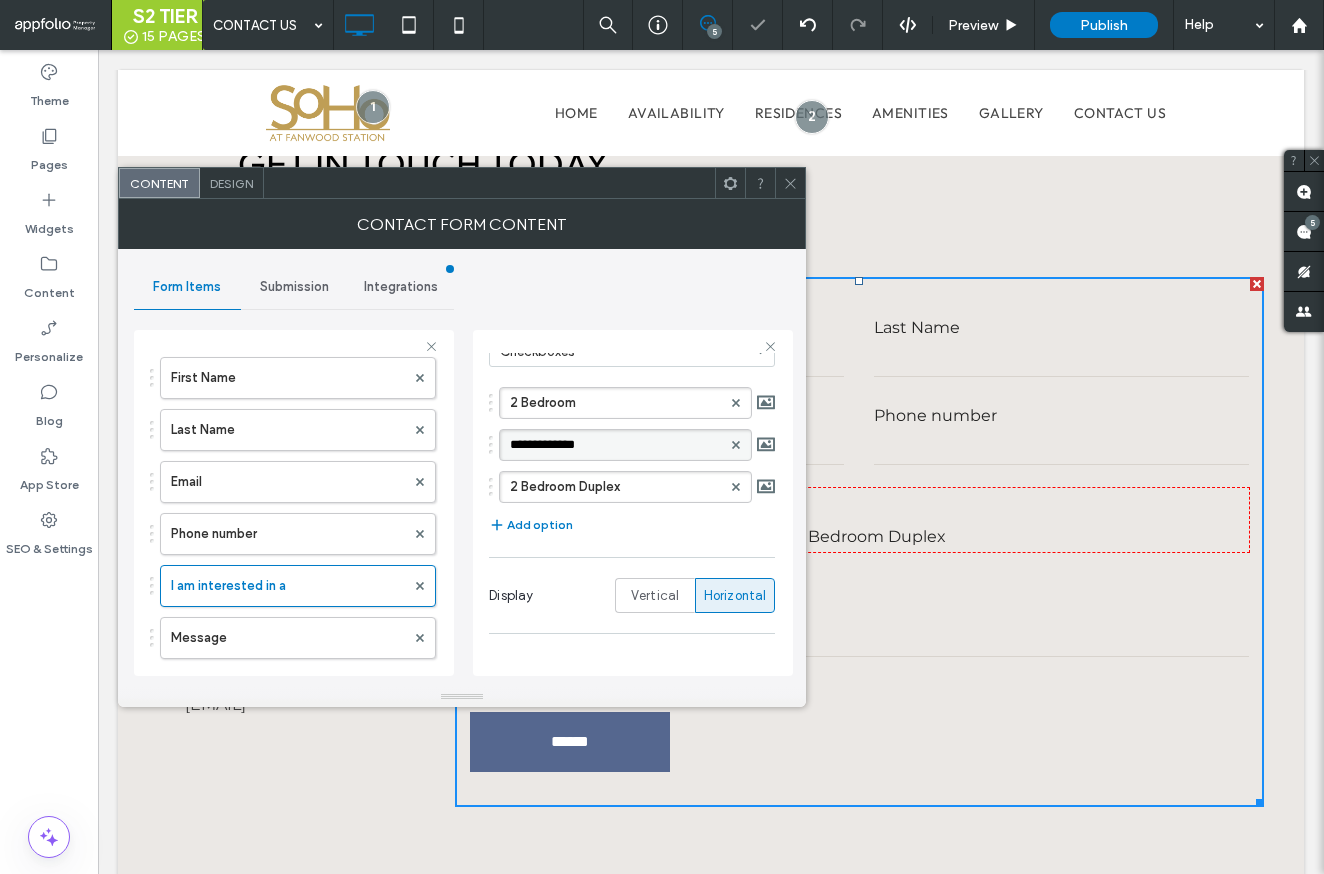 type on "**********" 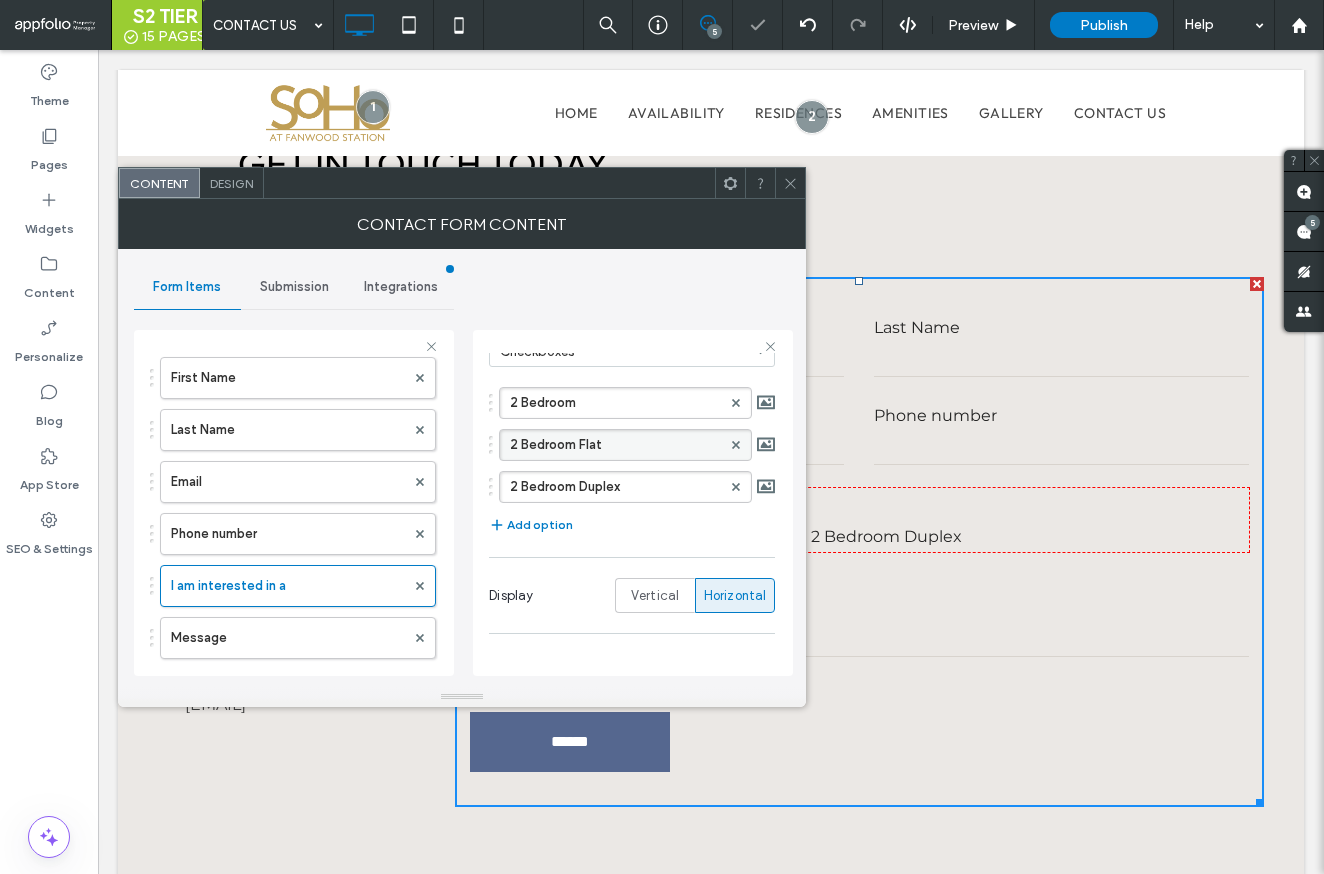 click 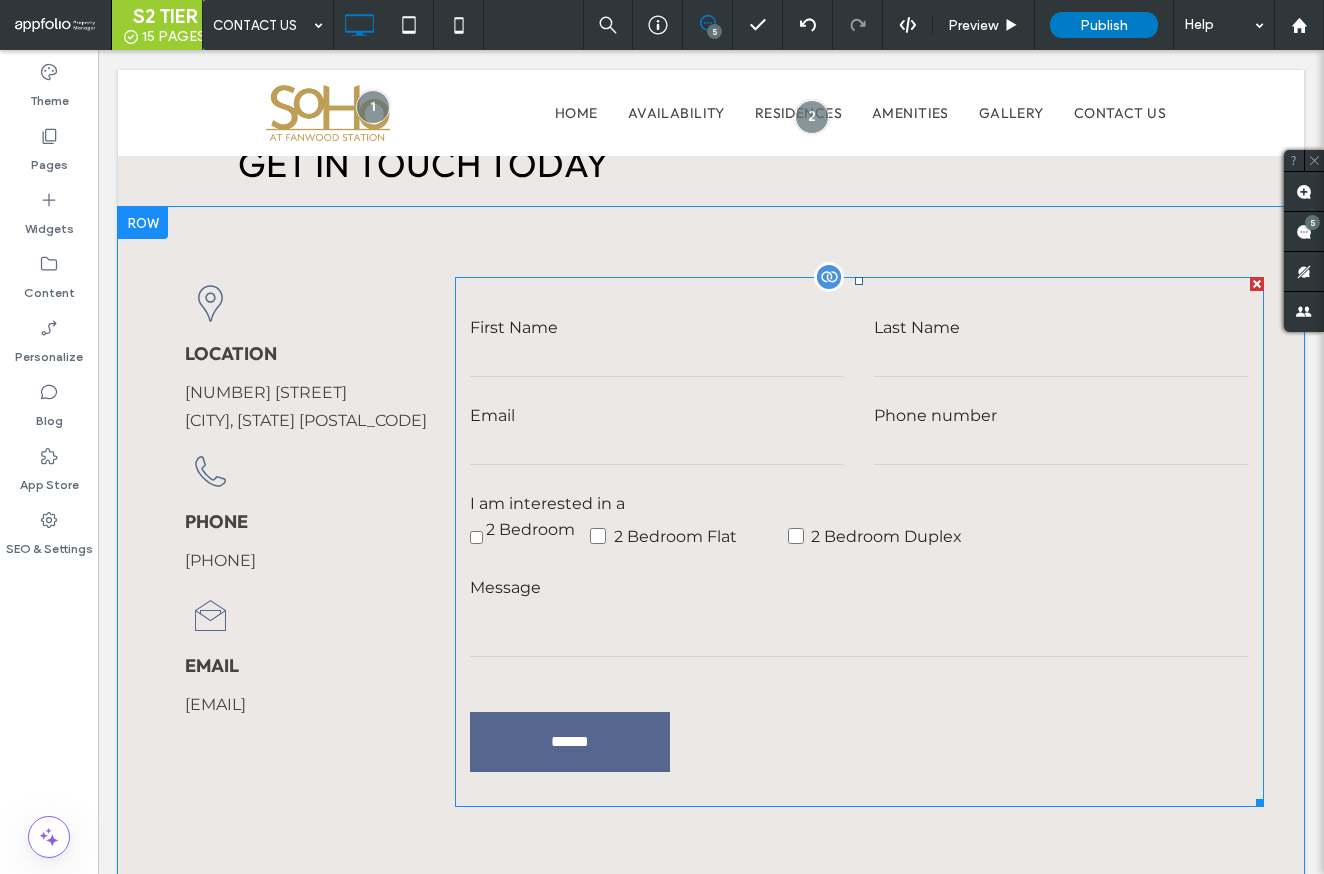 click on "2 Bedroom" at bounding box center (530, 536) 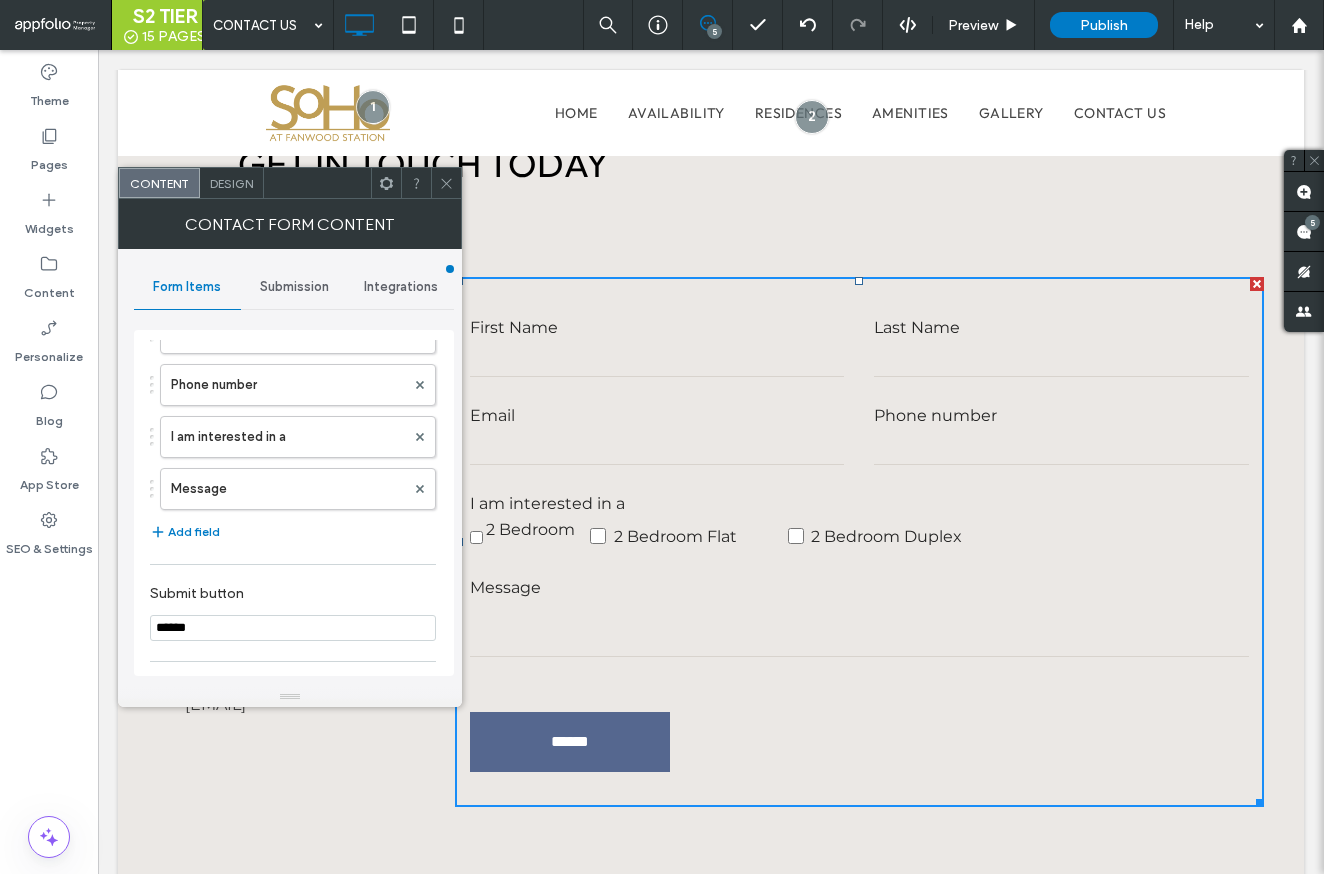 scroll, scrollTop: 279, scrollLeft: 0, axis: vertical 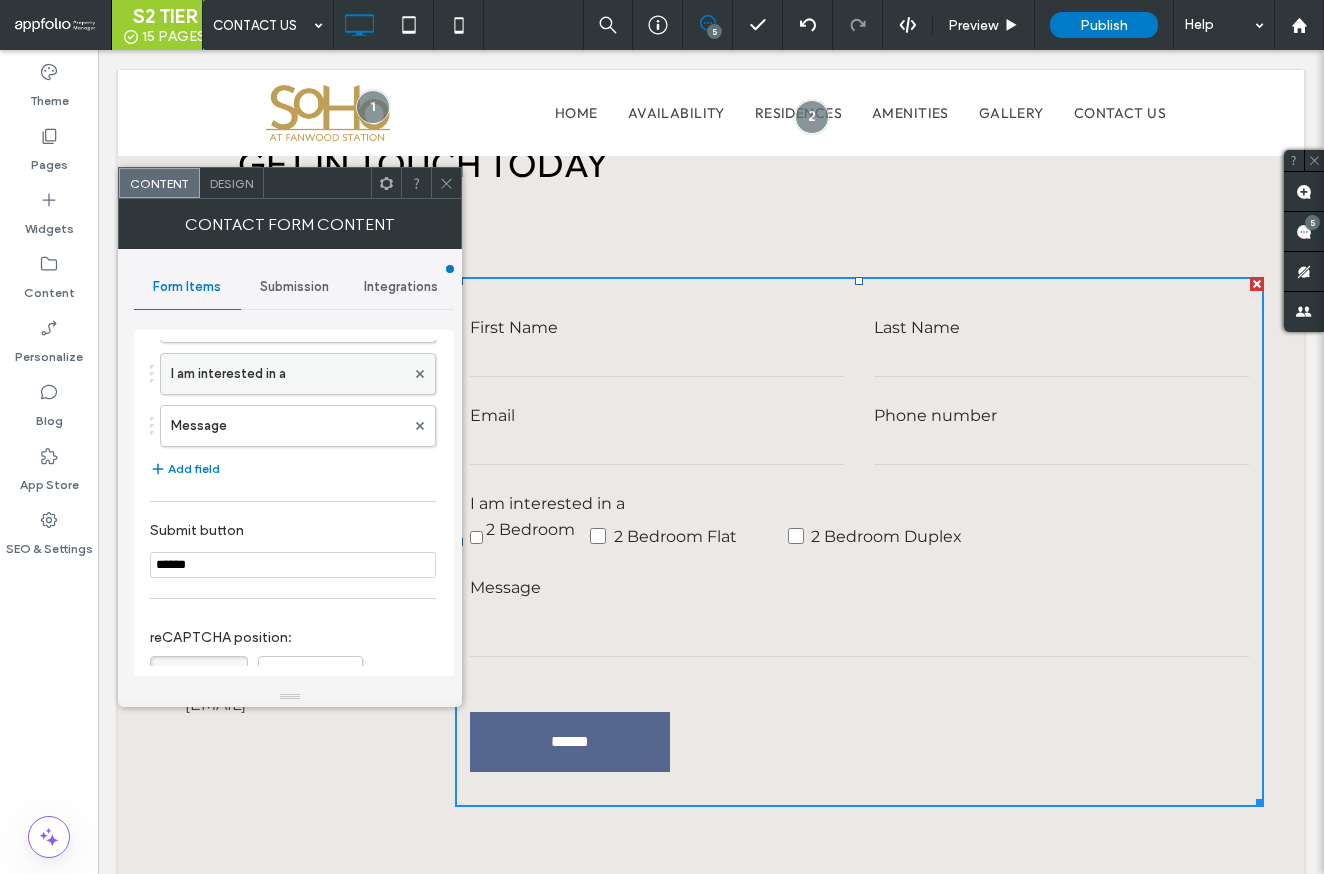 click on "I am interested in a" at bounding box center [288, 374] 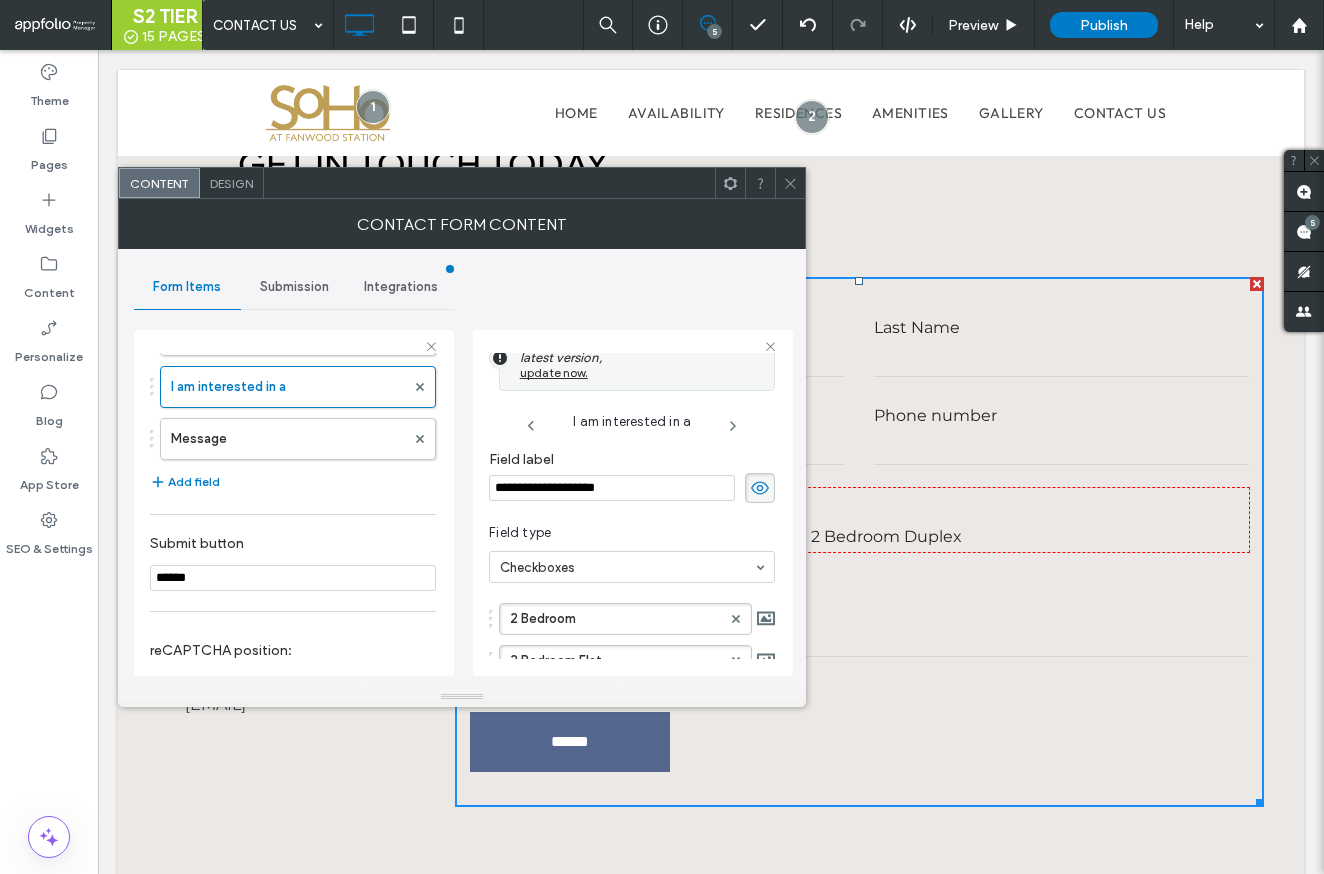 scroll, scrollTop: 45, scrollLeft: 0, axis: vertical 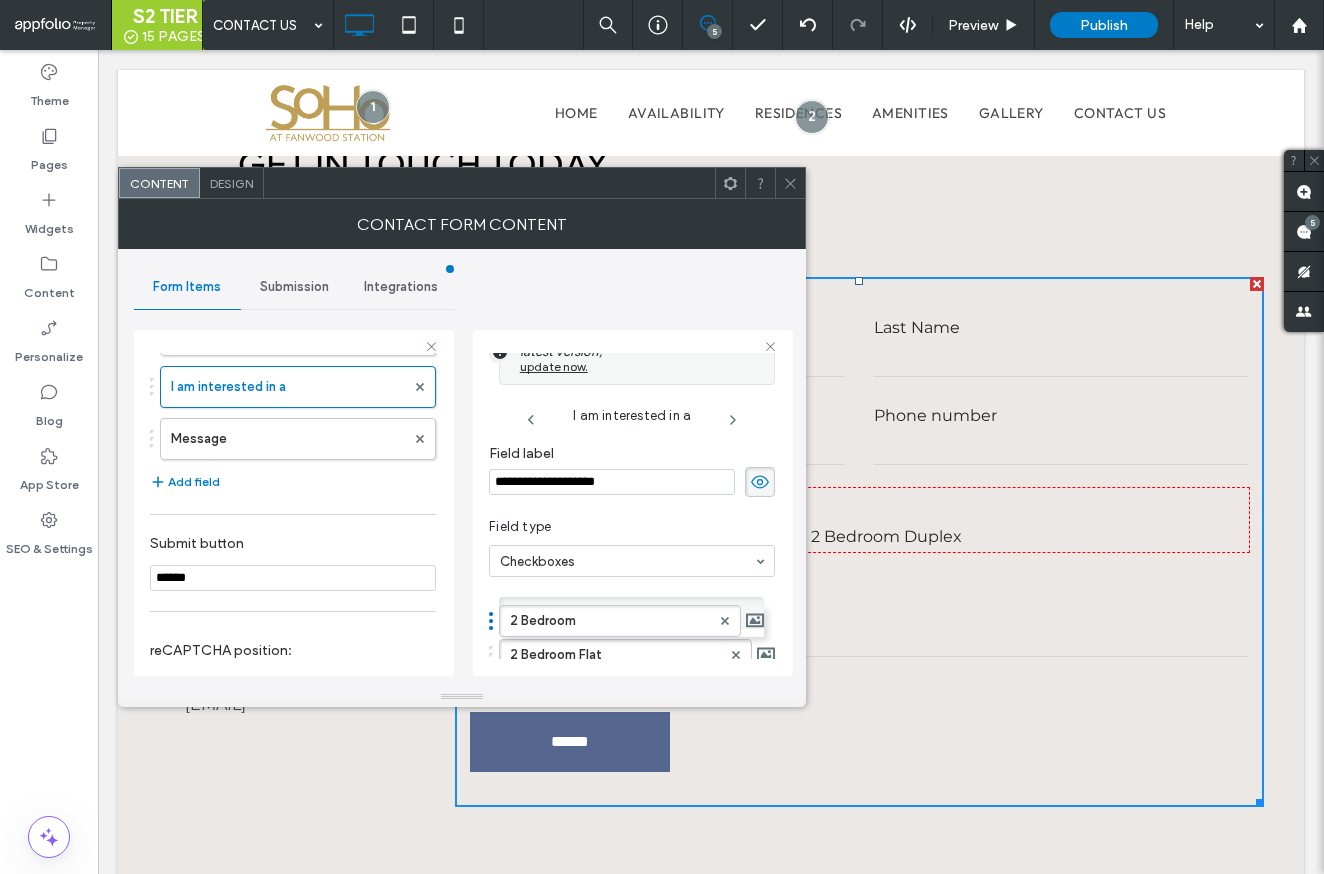 drag, startPoint x: 516, startPoint y: 615, endPoint x: 489, endPoint y: 610, distance: 27.45906 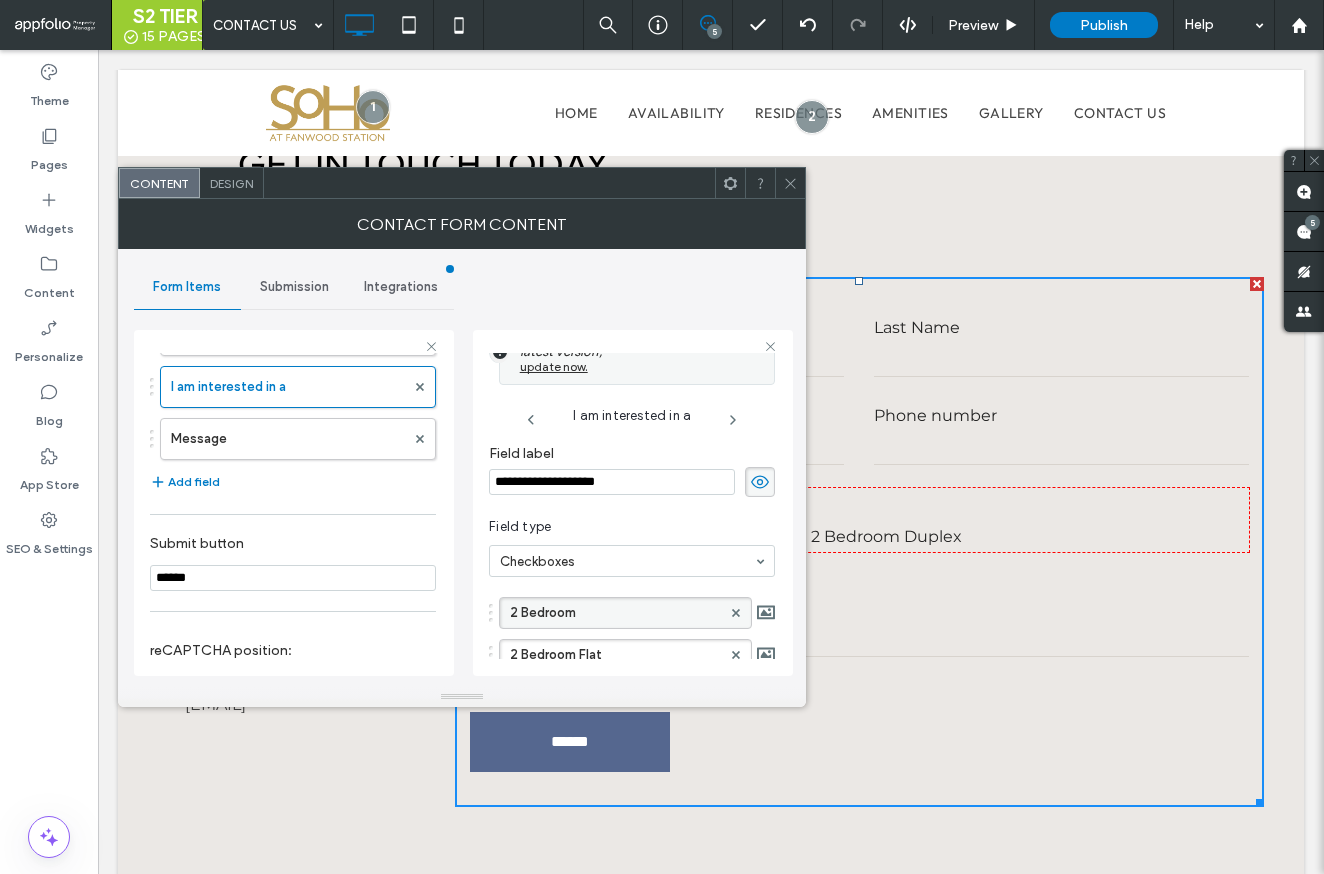 click on "2 Bedroom" at bounding box center (615, 613) 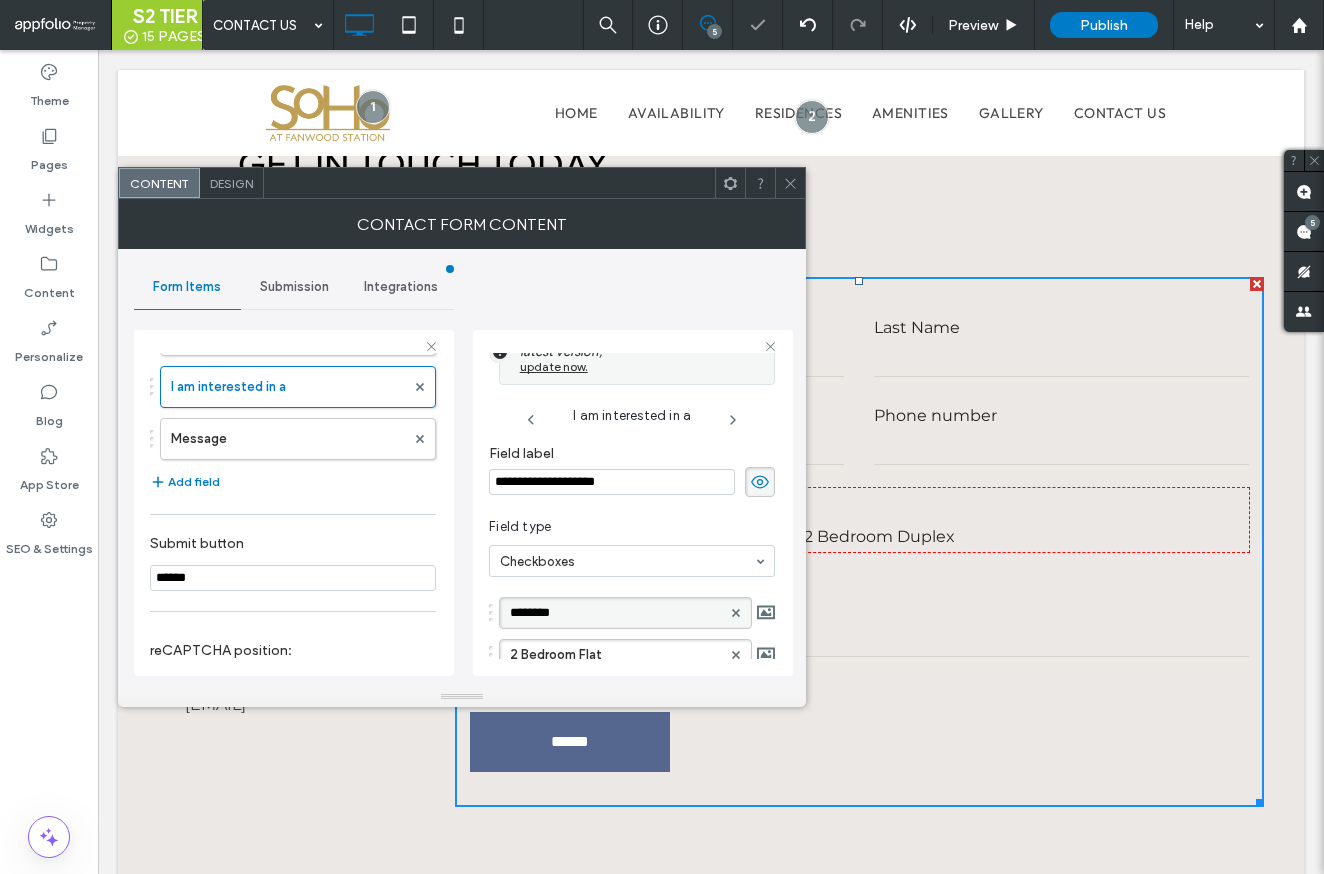 type on "*********" 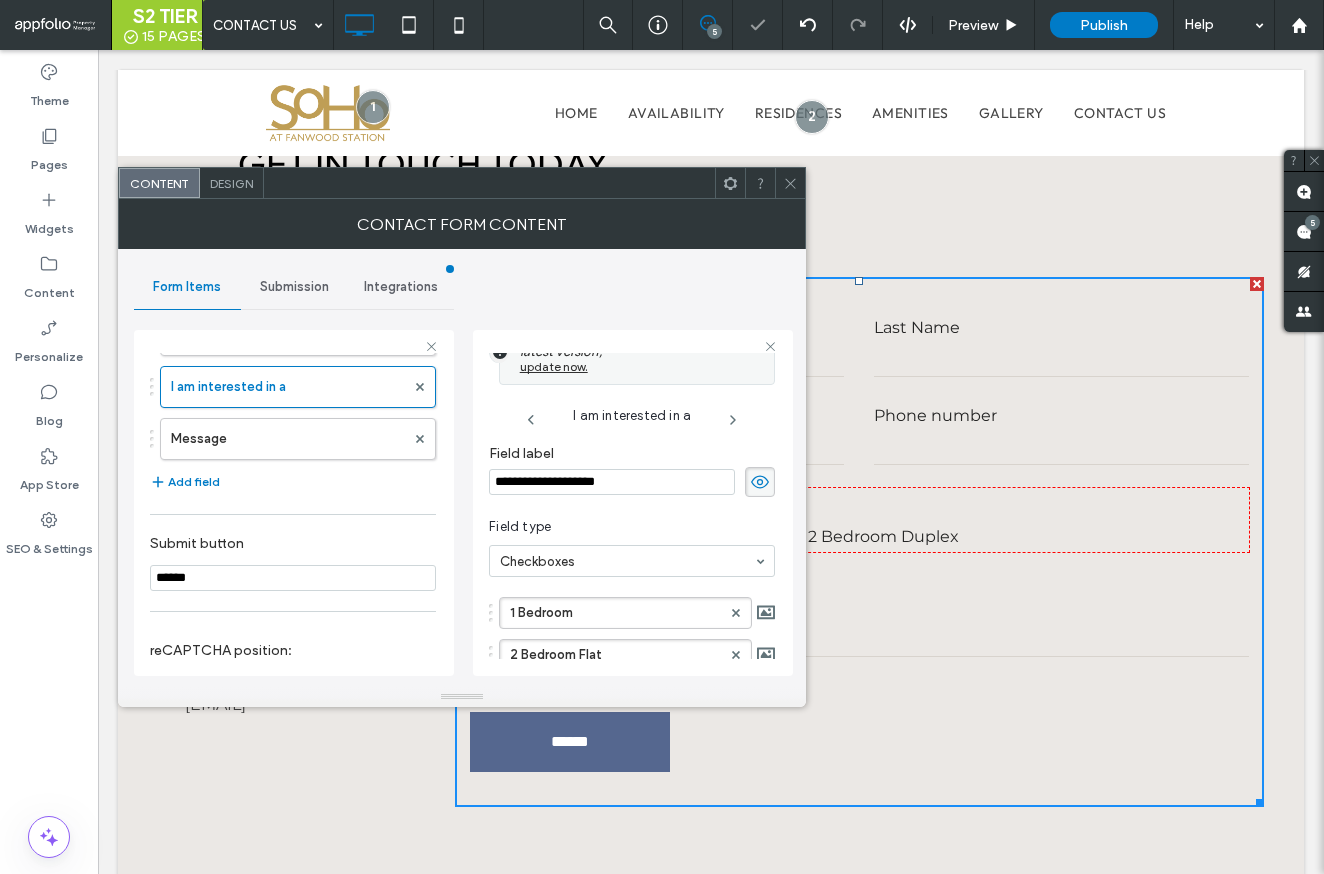 click 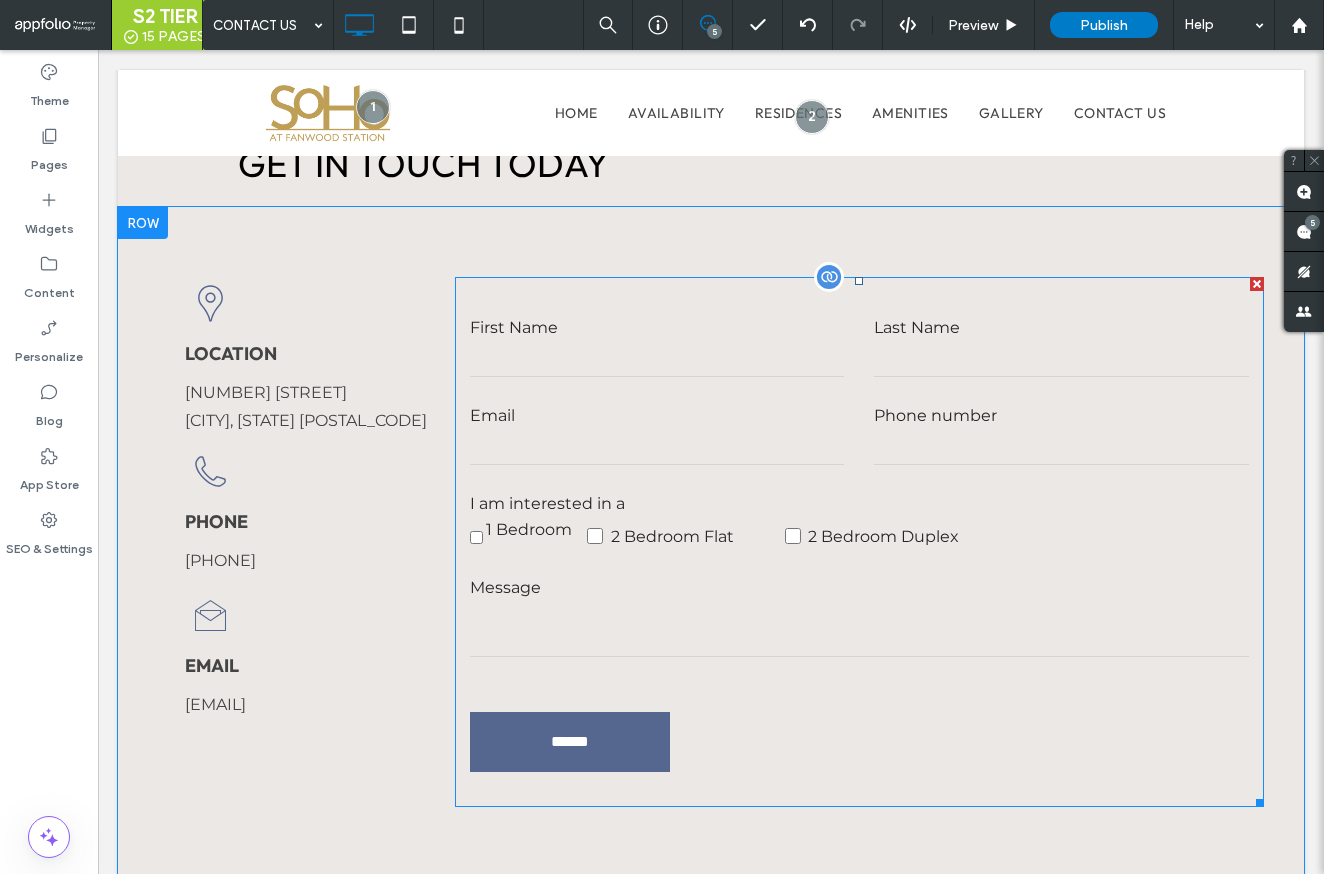 click on "2 Bedroom Duplex" at bounding box center (898, 536) 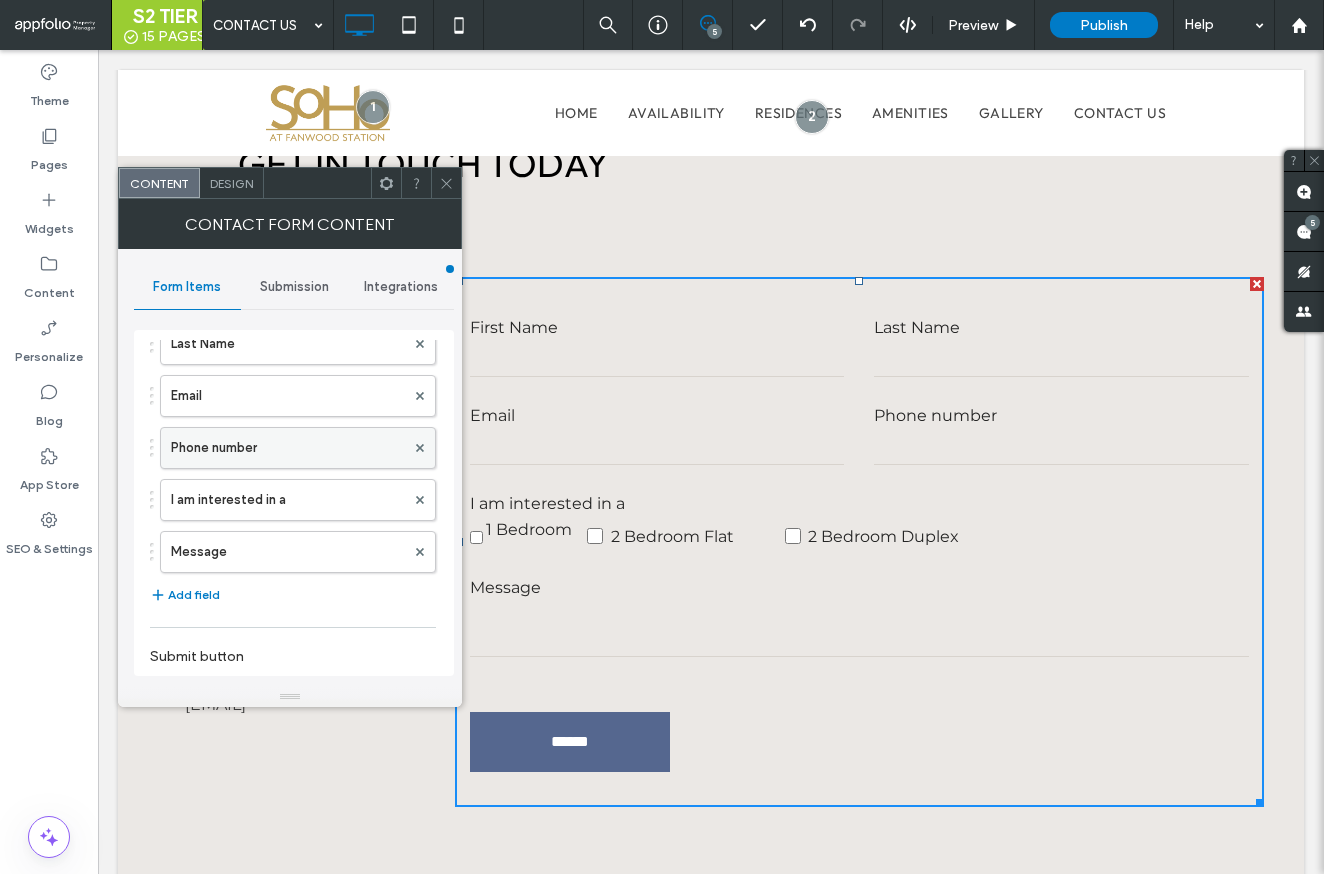 scroll, scrollTop: 157, scrollLeft: 0, axis: vertical 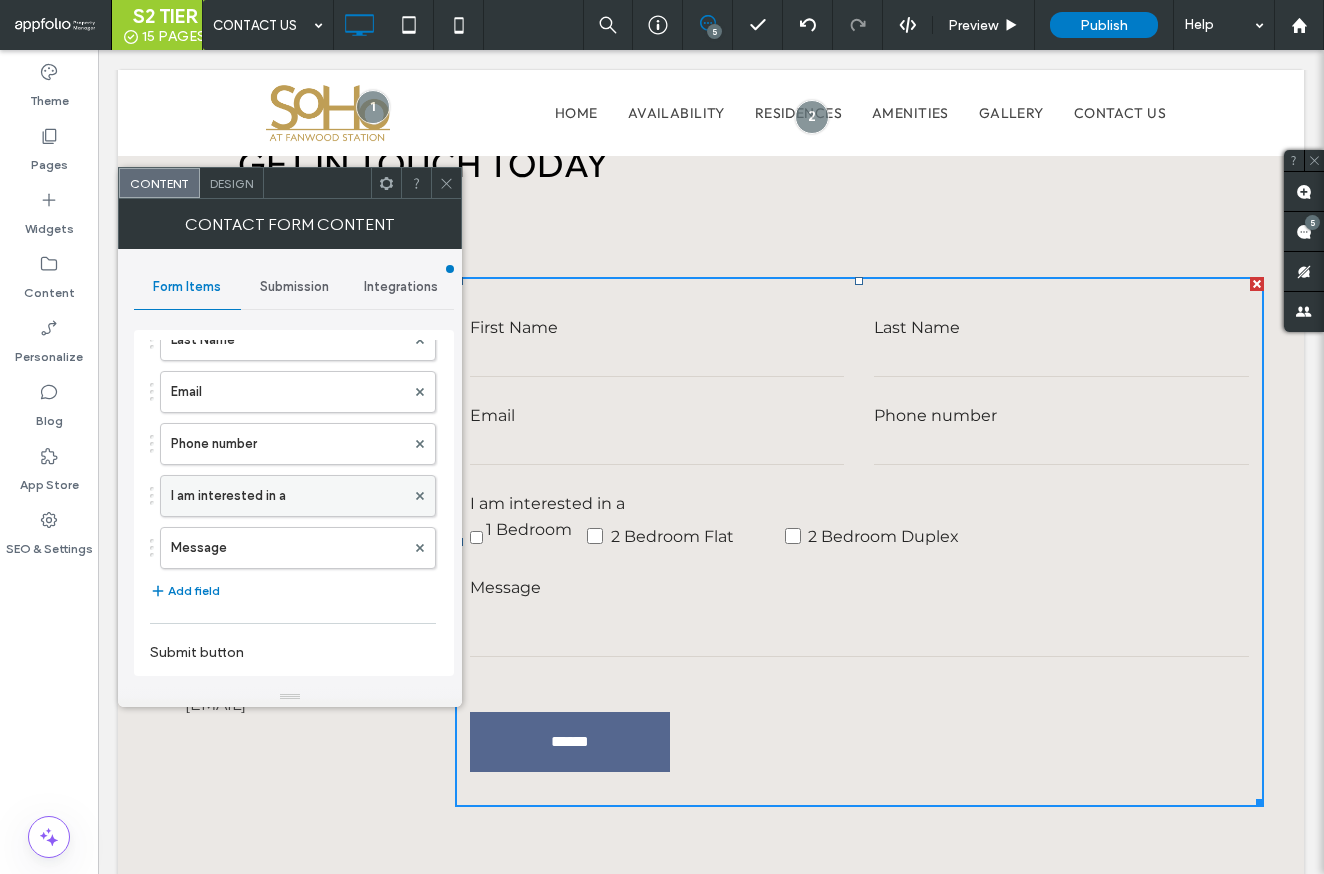 click on "I am interested in a" at bounding box center [288, 496] 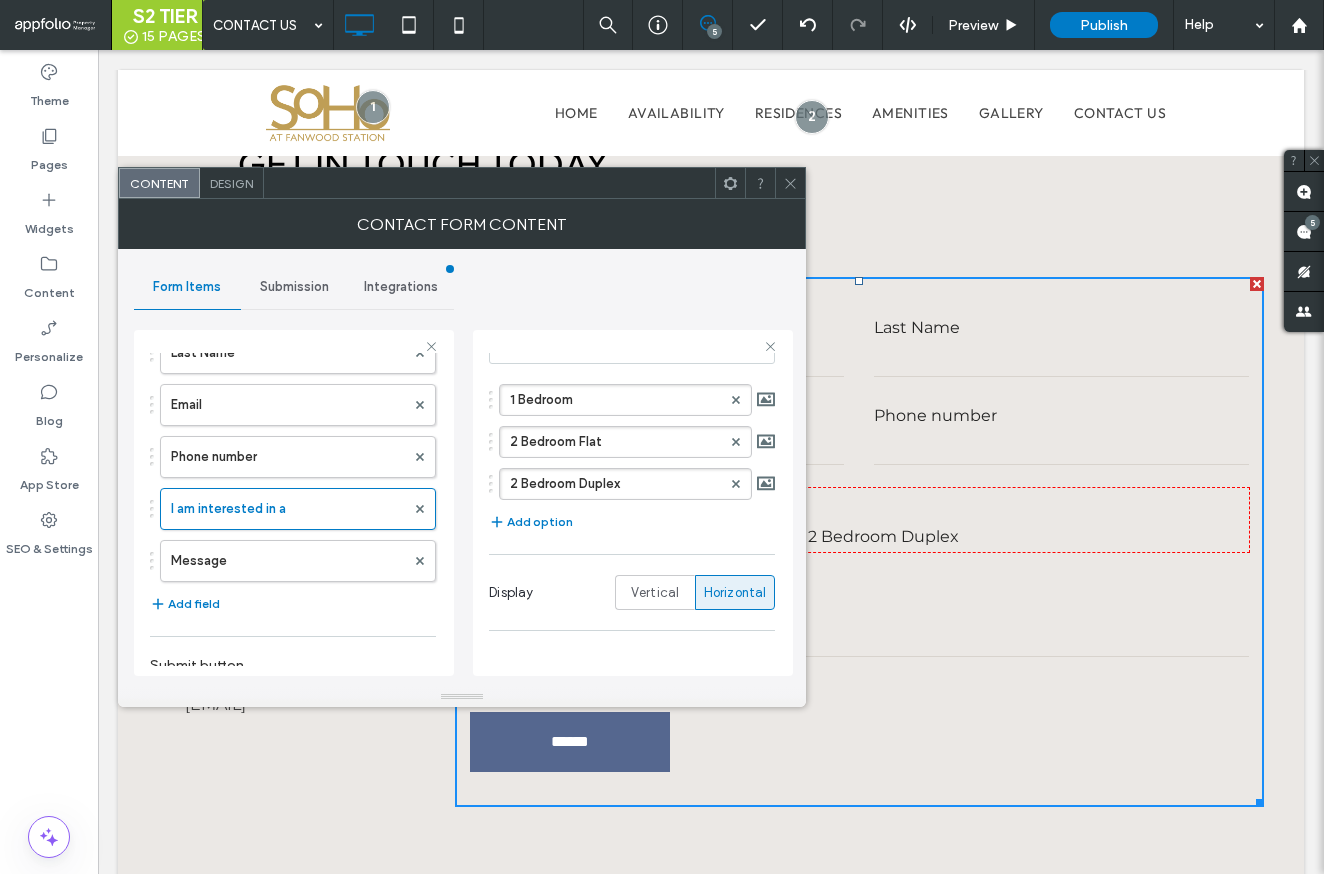 scroll, scrollTop: 299, scrollLeft: 0, axis: vertical 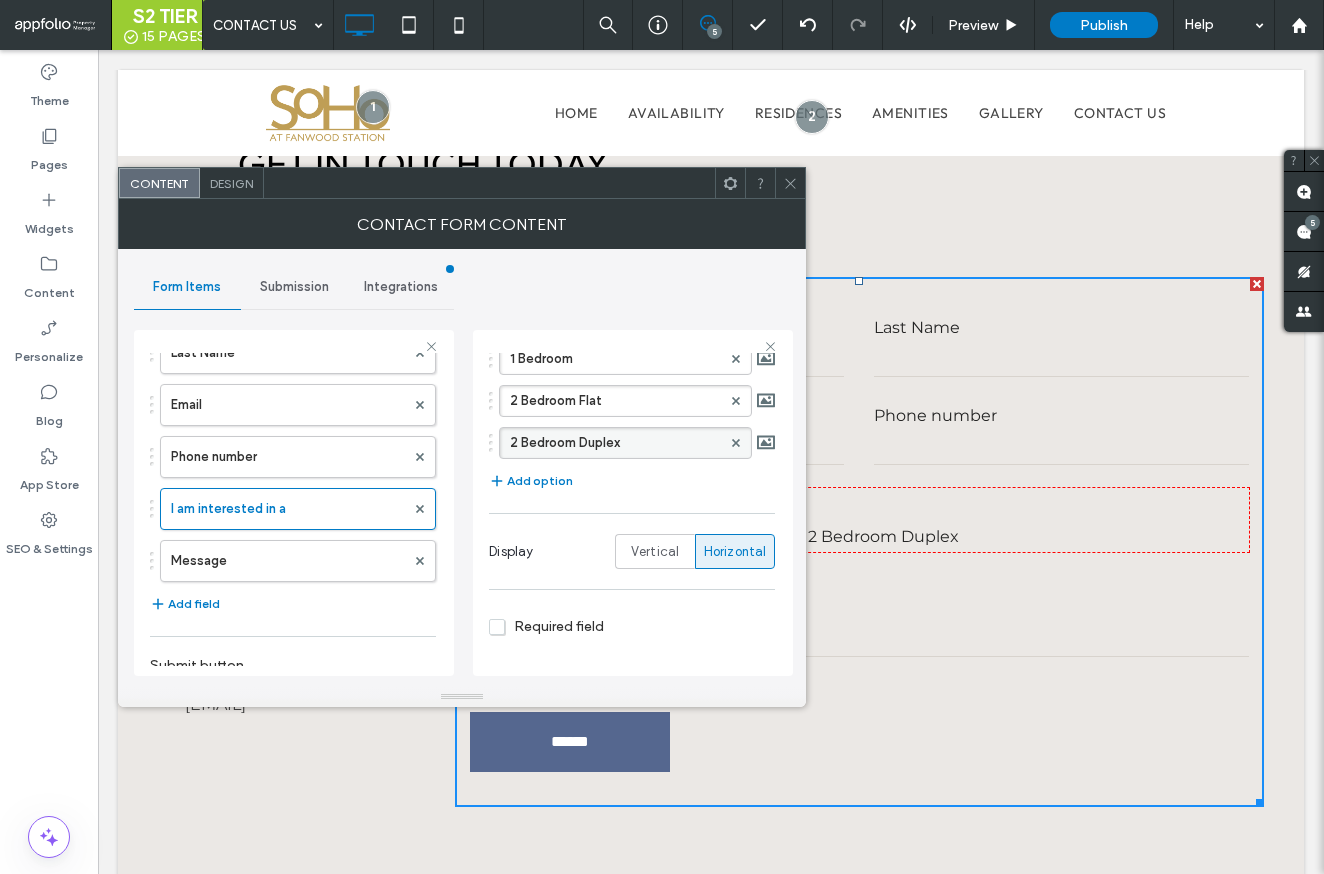 click on "2 Bedroom Duplex" at bounding box center [615, 443] 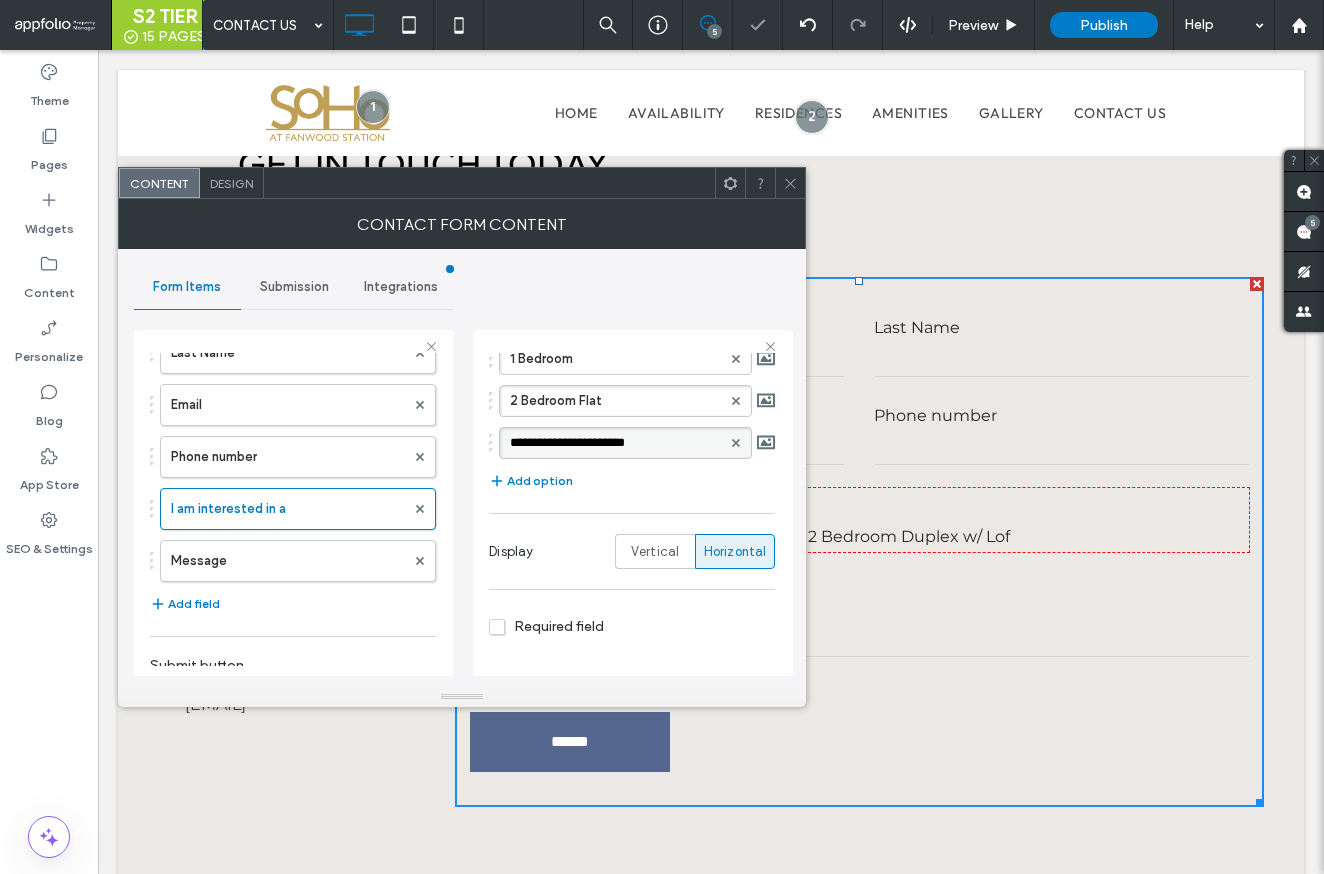 type on "**********" 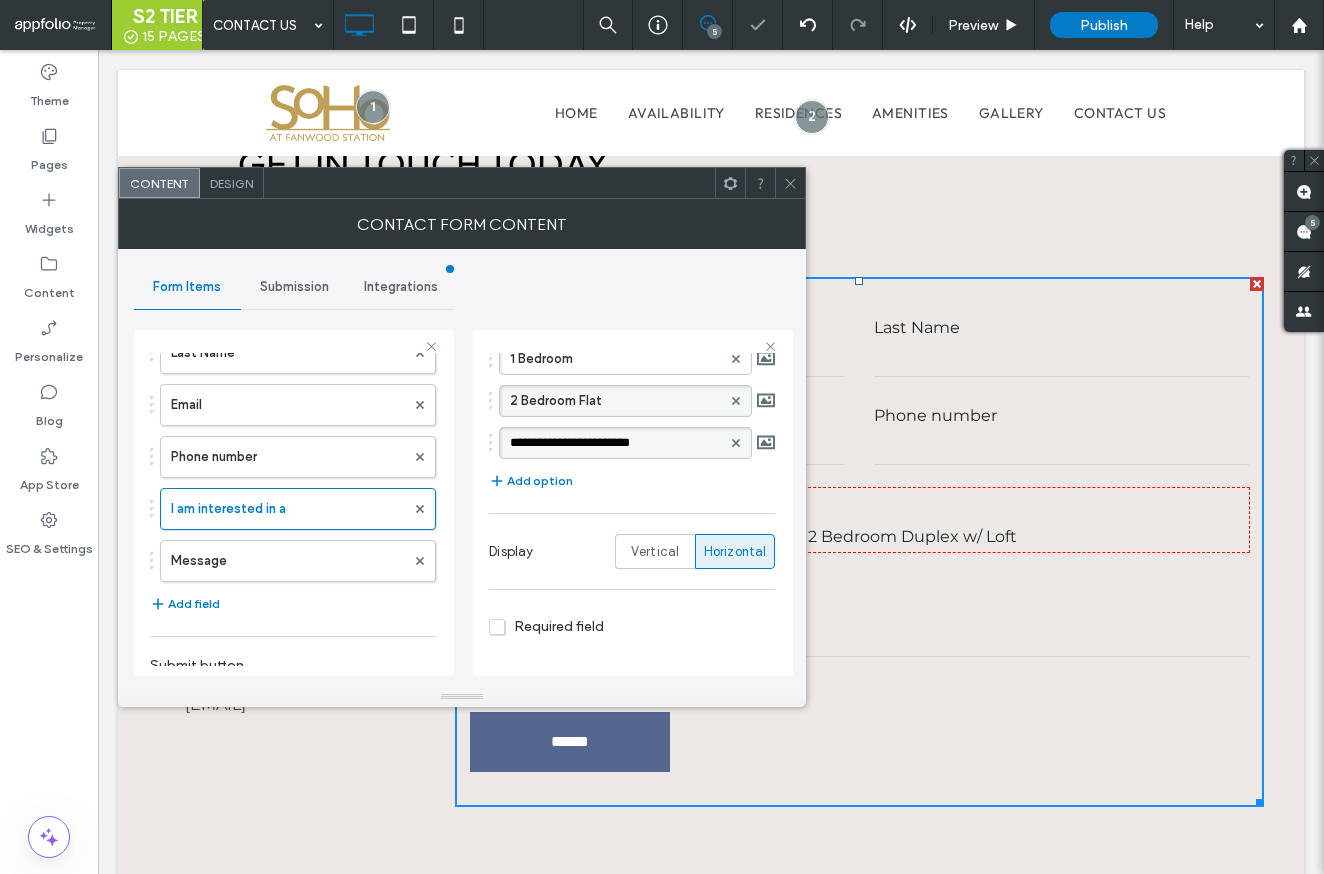 click on "2 Bedroom Flat" at bounding box center (615, 401) 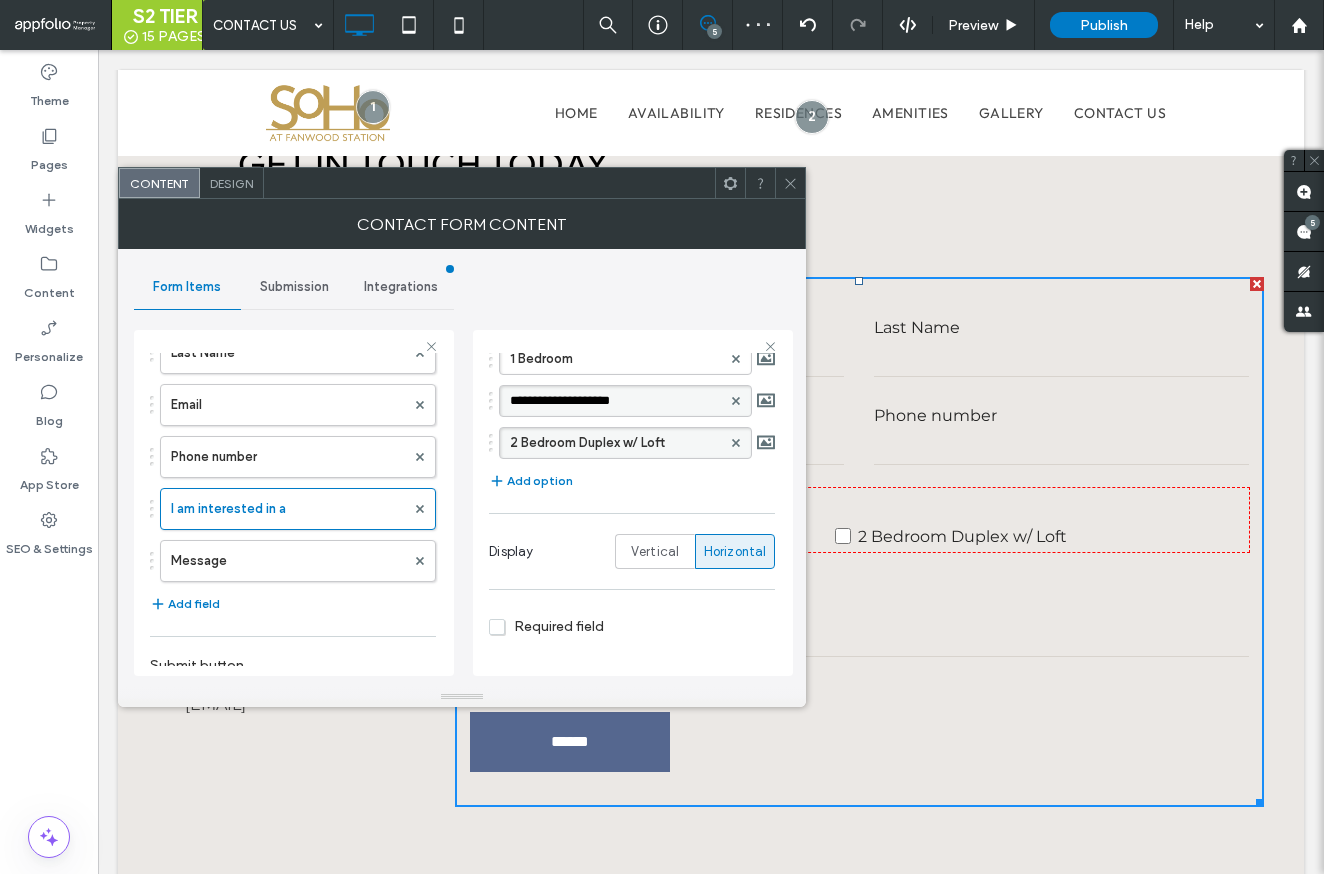 type on "**********" 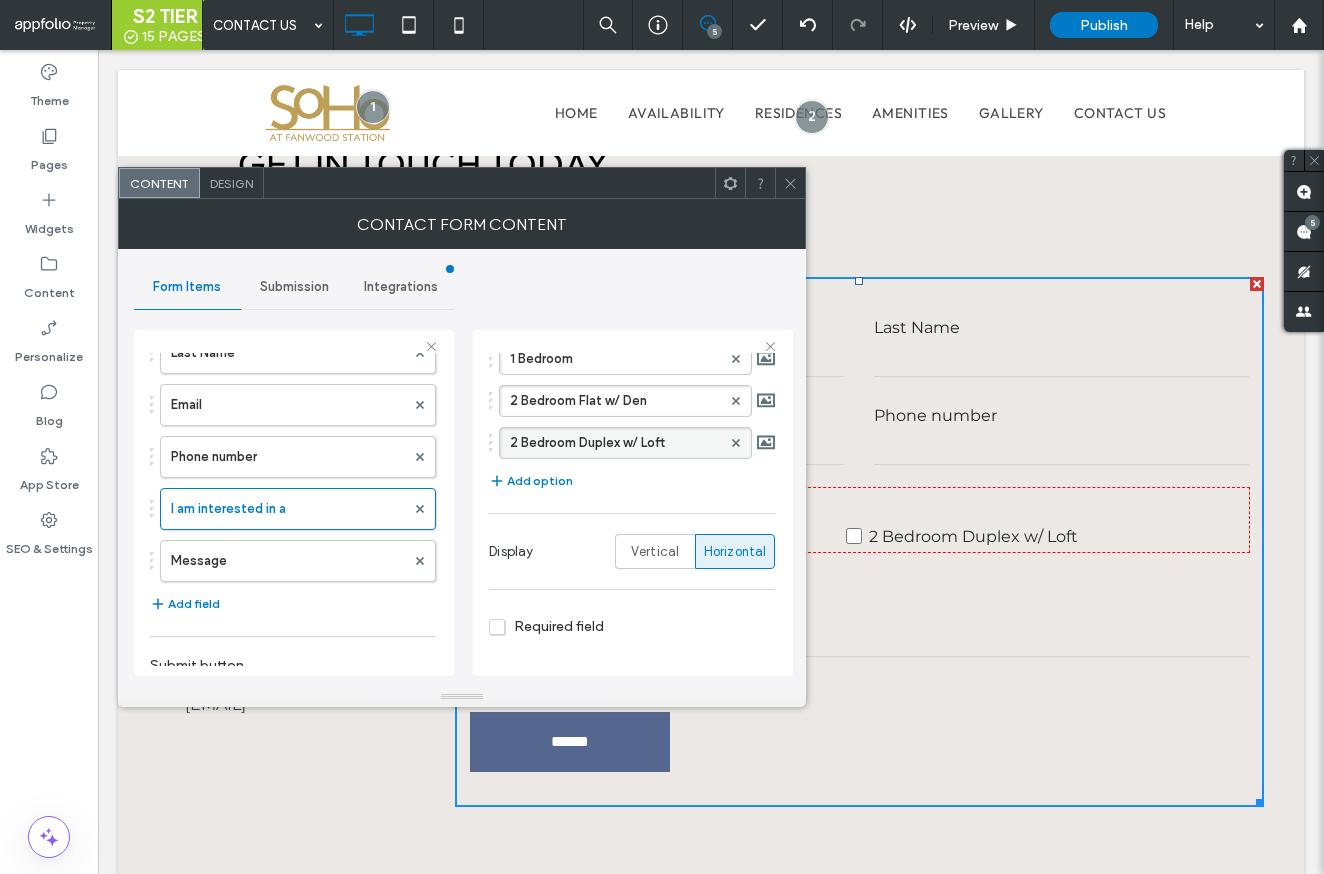 click at bounding box center [790, 183] 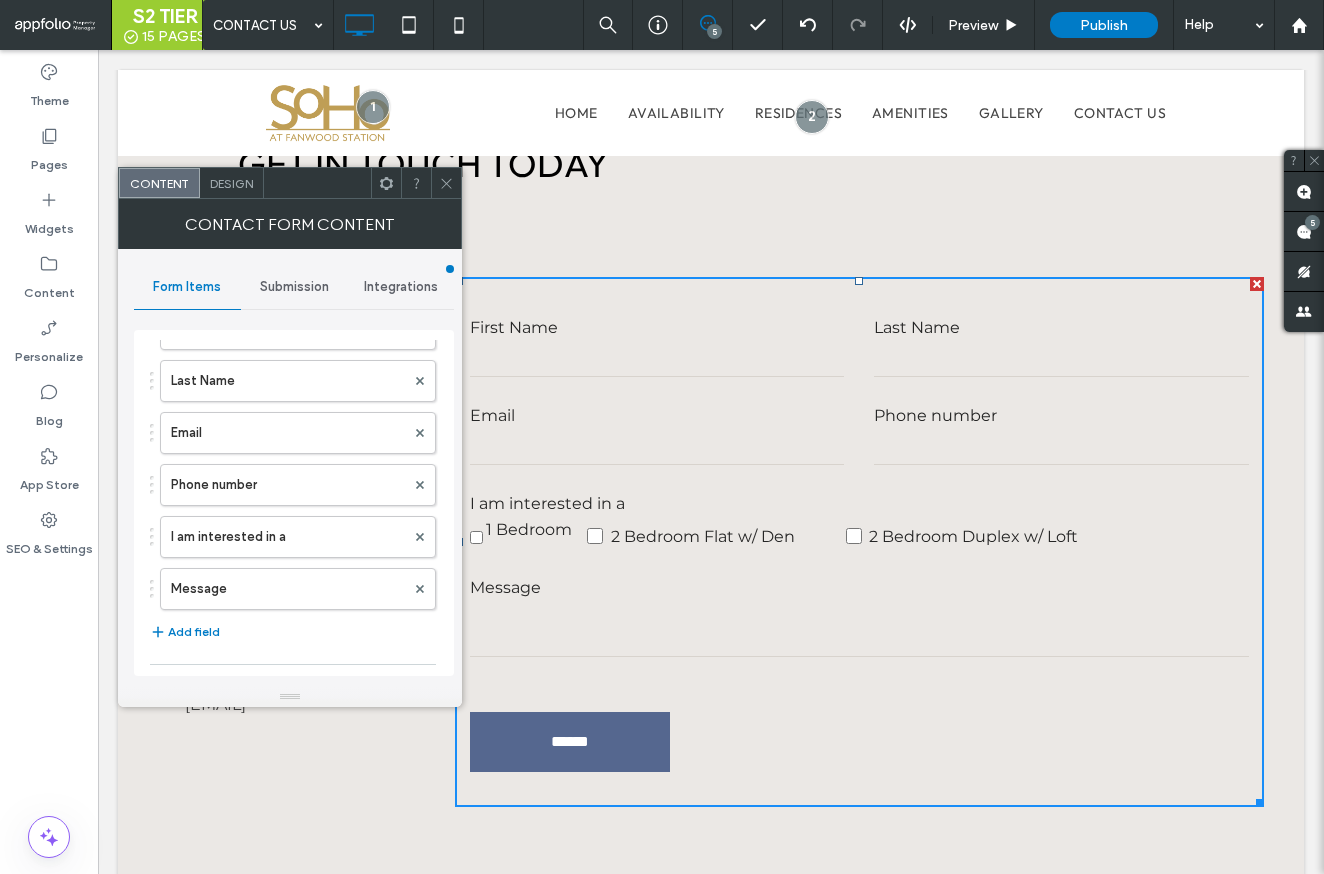 scroll, scrollTop: 216, scrollLeft: 0, axis: vertical 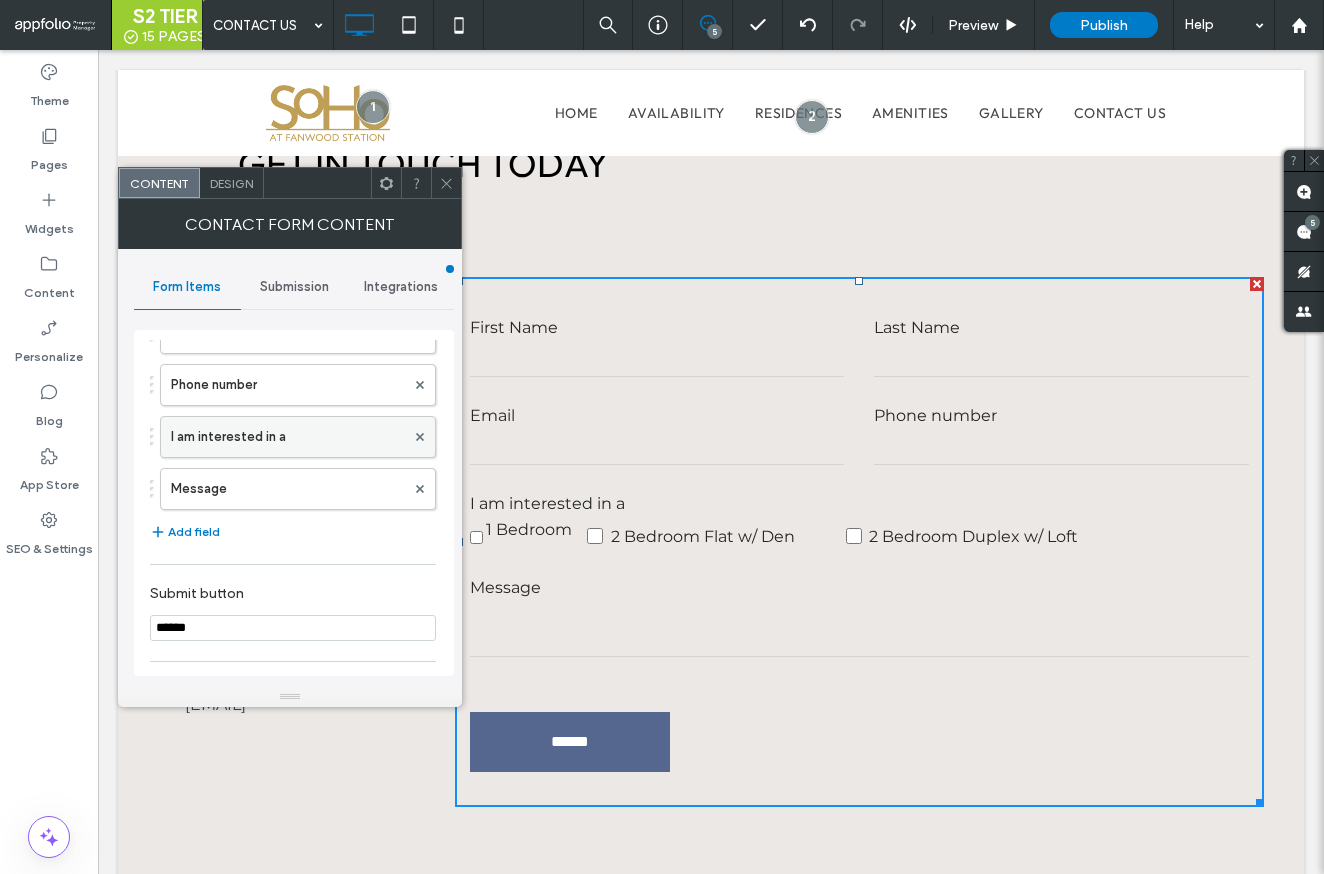 click on "I am interested in a" at bounding box center [288, 437] 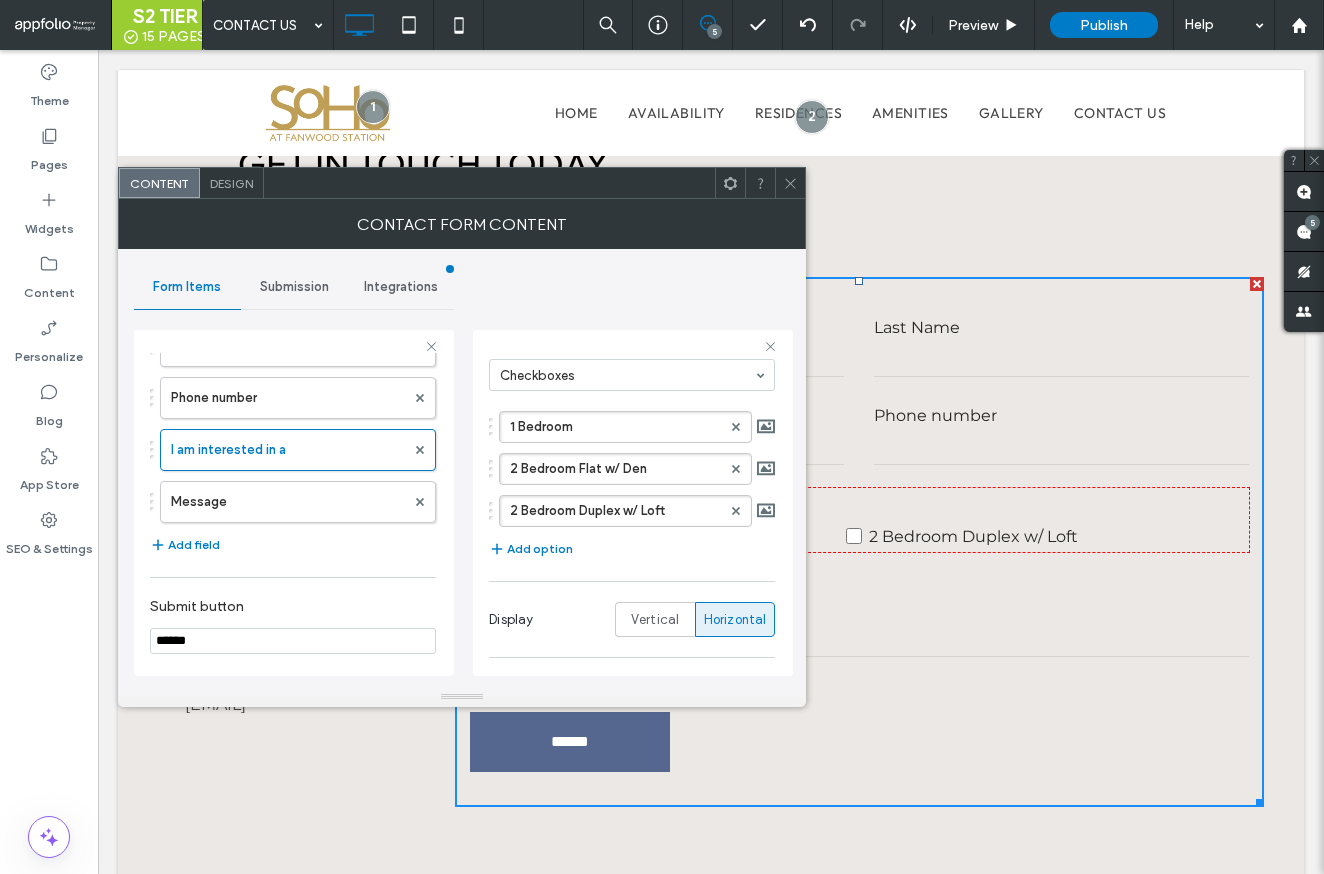 scroll, scrollTop: 314, scrollLeft: 0, axis: vertical 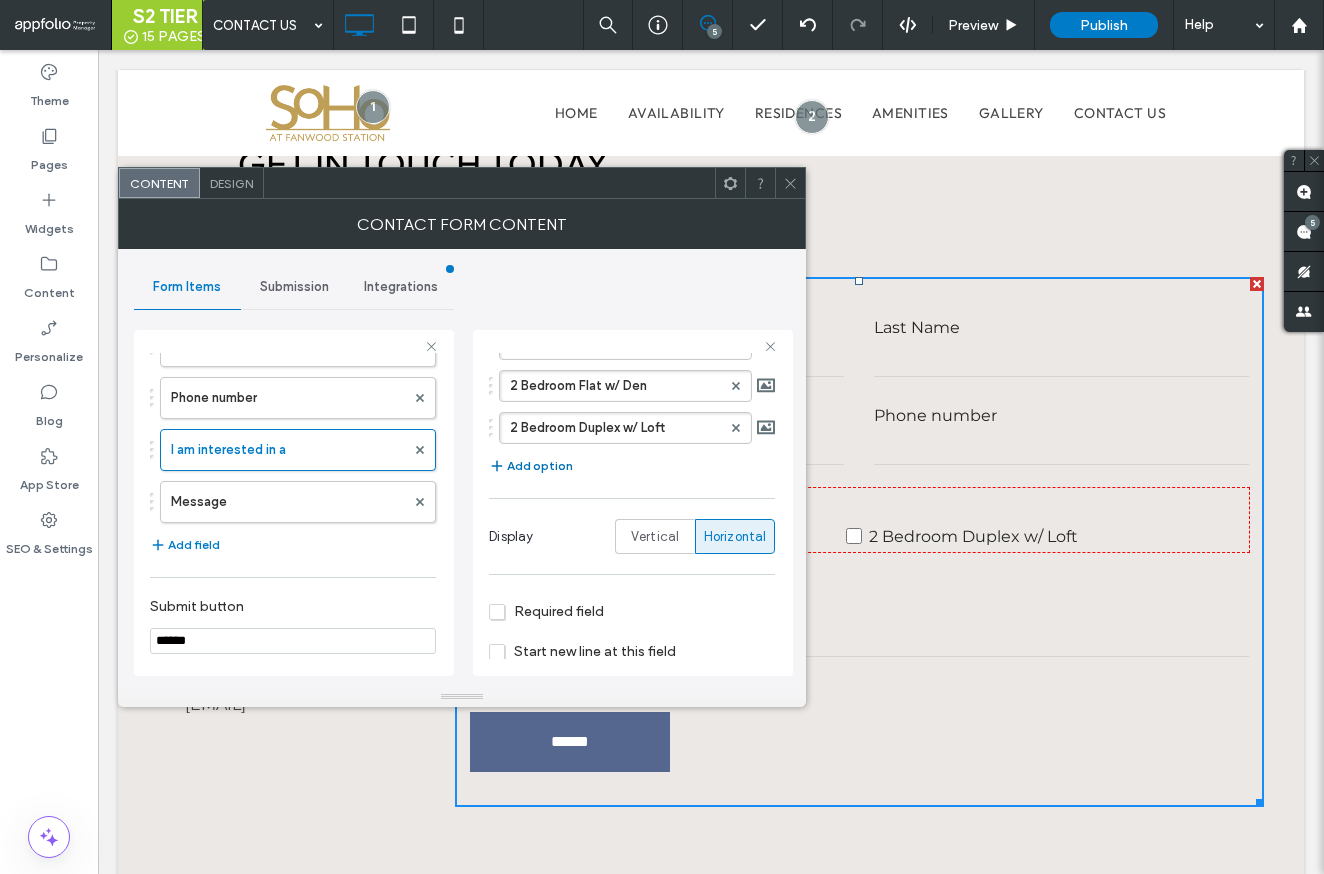 click on "Add option" at bounding box center [531, 466] 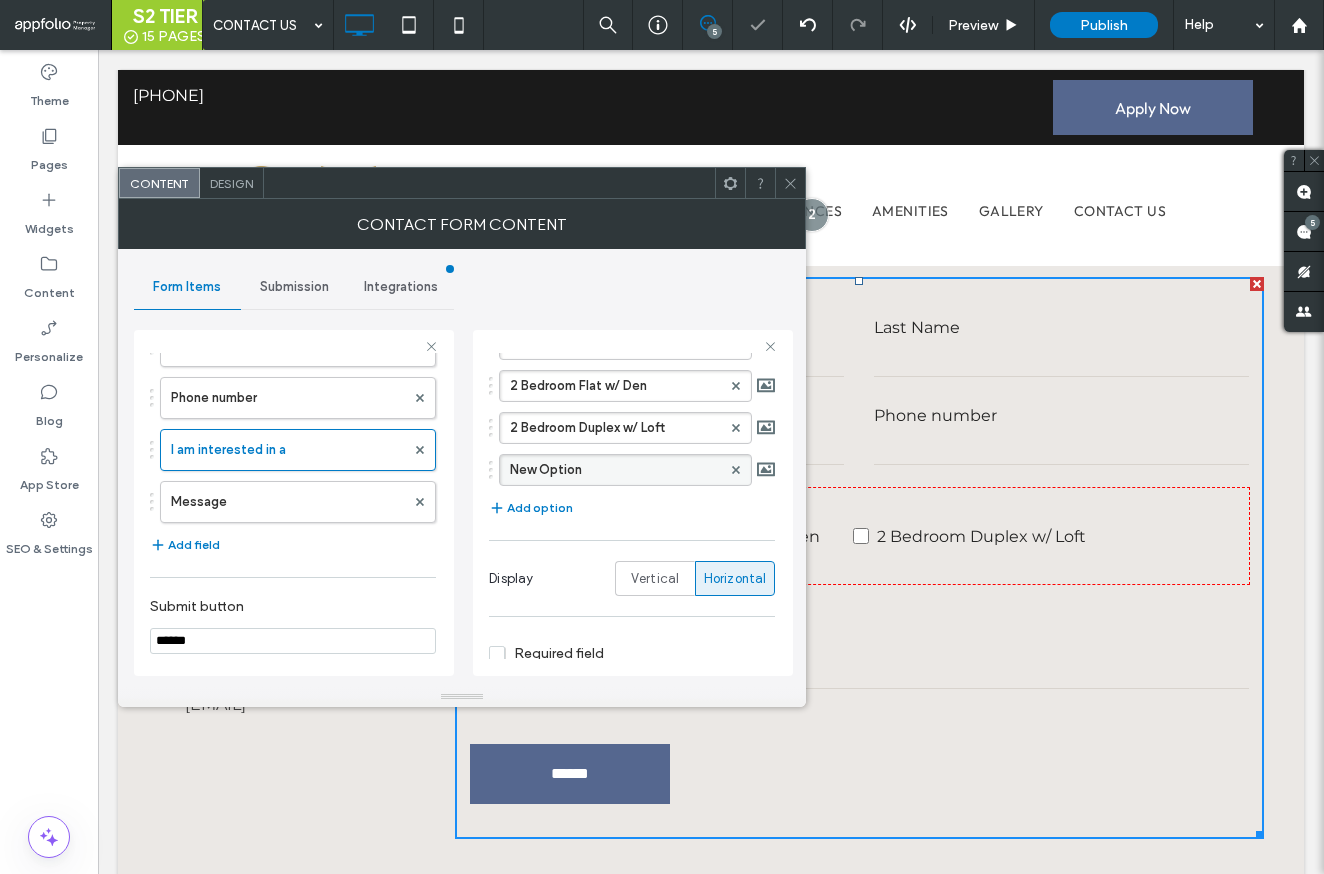 click on "New Option" at bounding box center [615, 470] 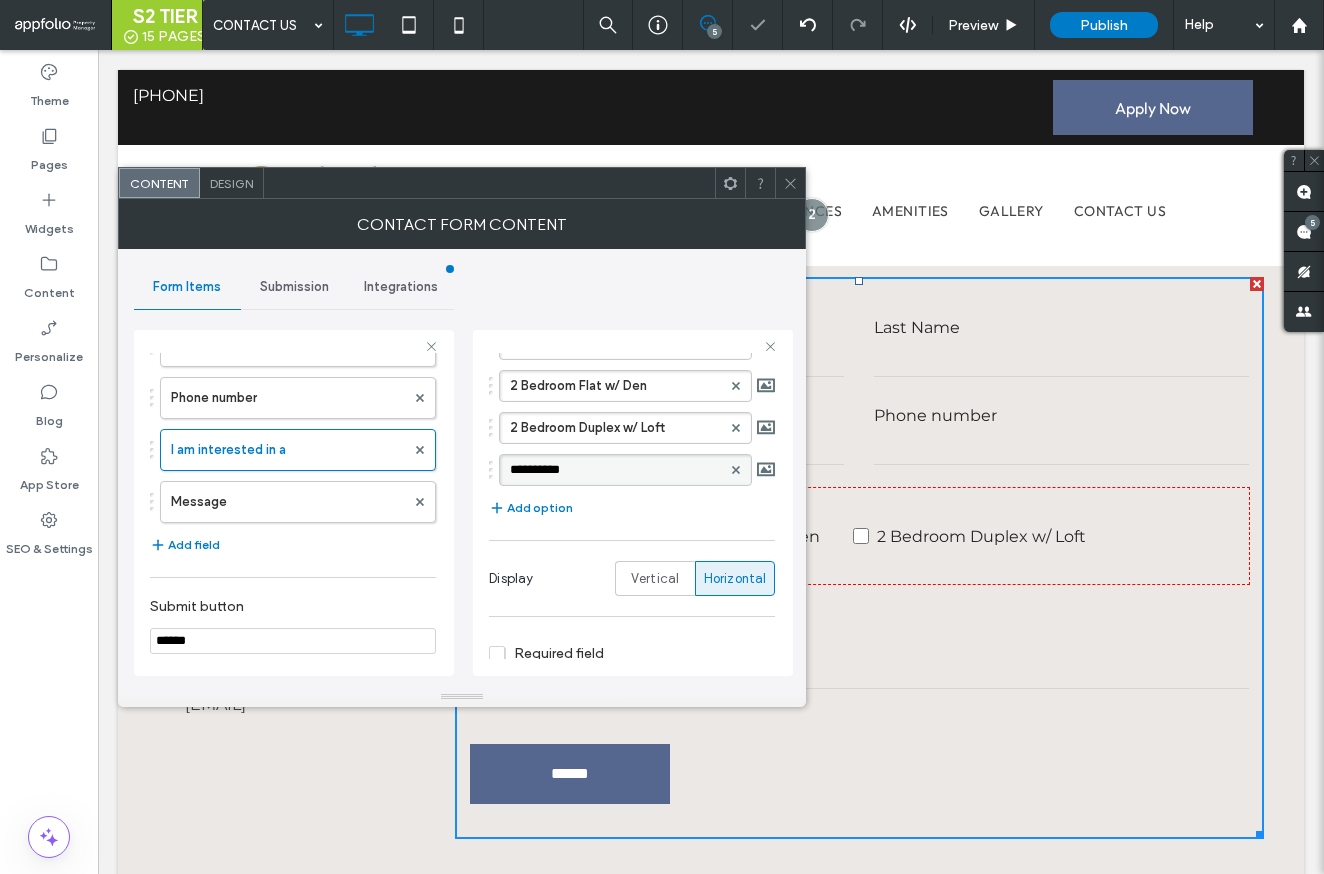click on "**********" at bounding box center (615, 470) 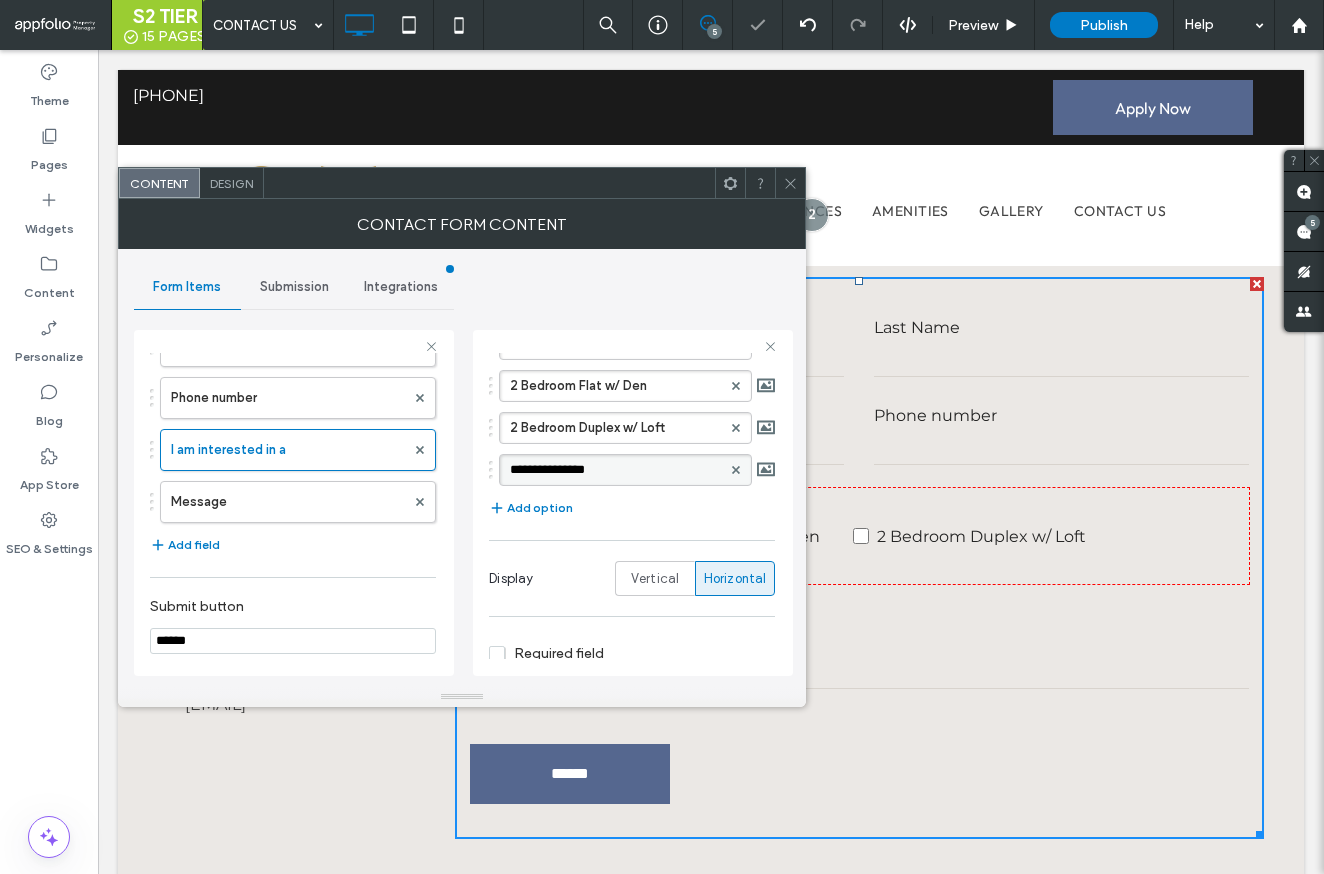 type on "**********" 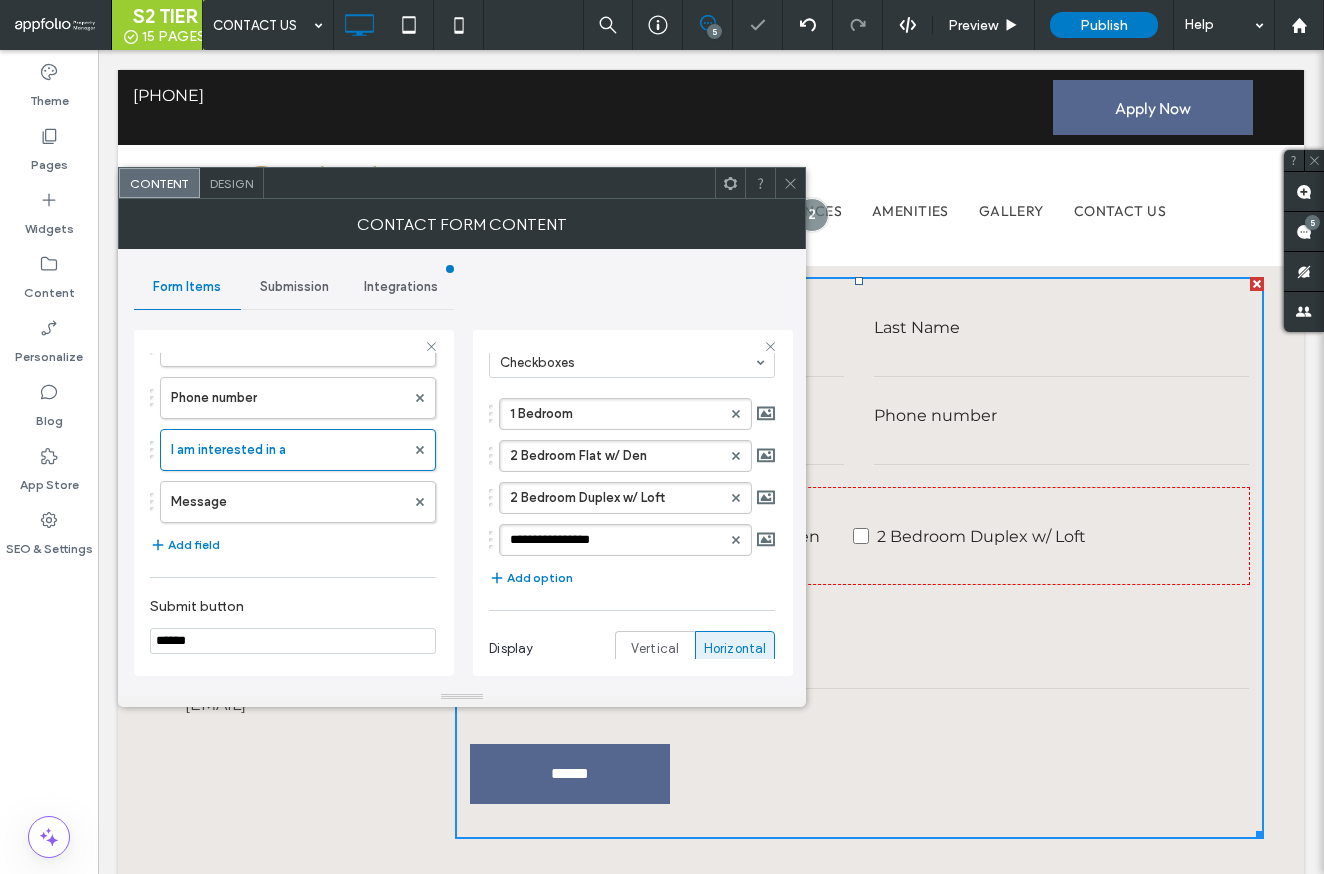 scroll, scrollTop: 241, scrollLeft: 0, axis: vertical 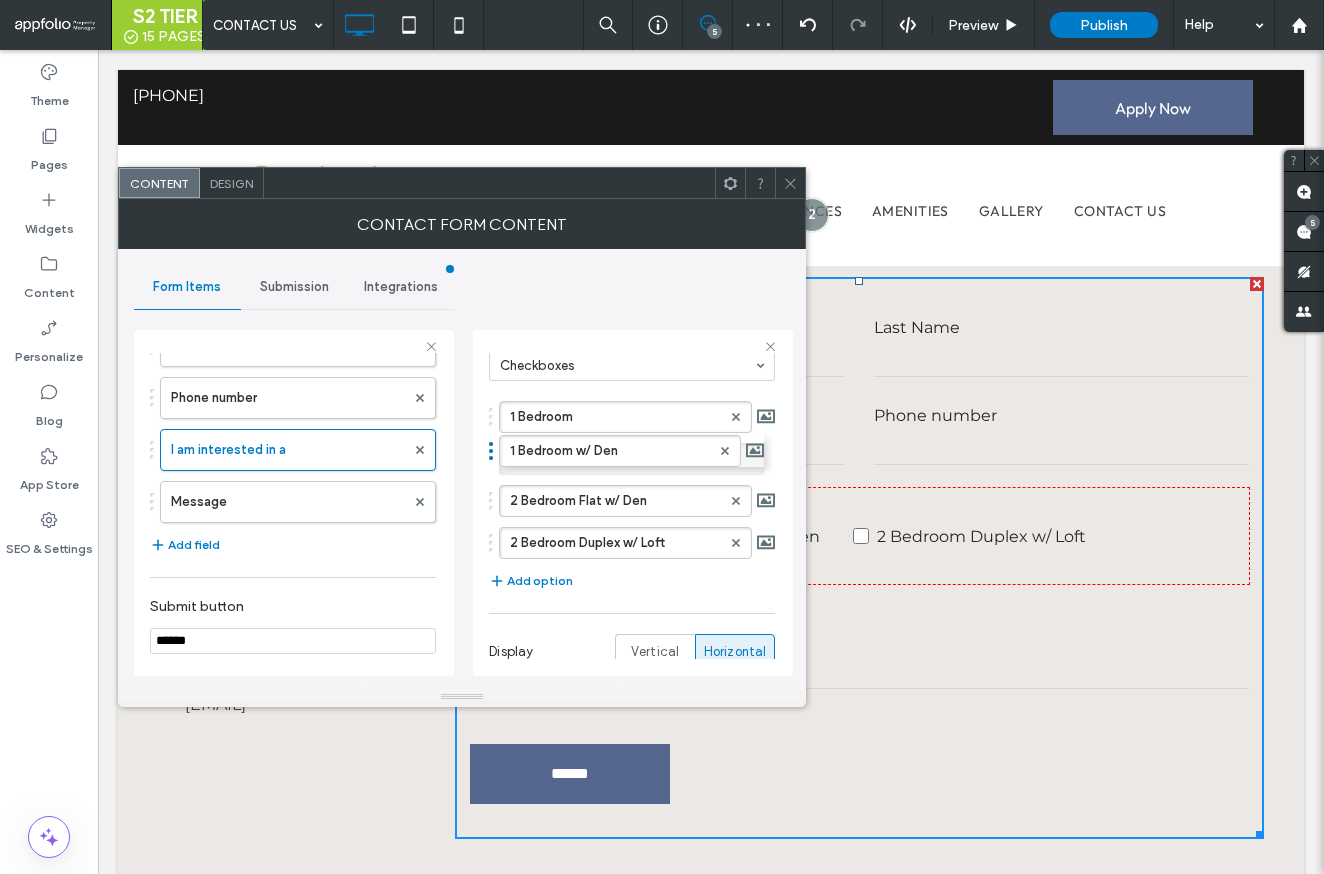 drag, startPoint x: 491, startPoint y: 546, endPoint x: 491, endPoint y: 444, distance: 102 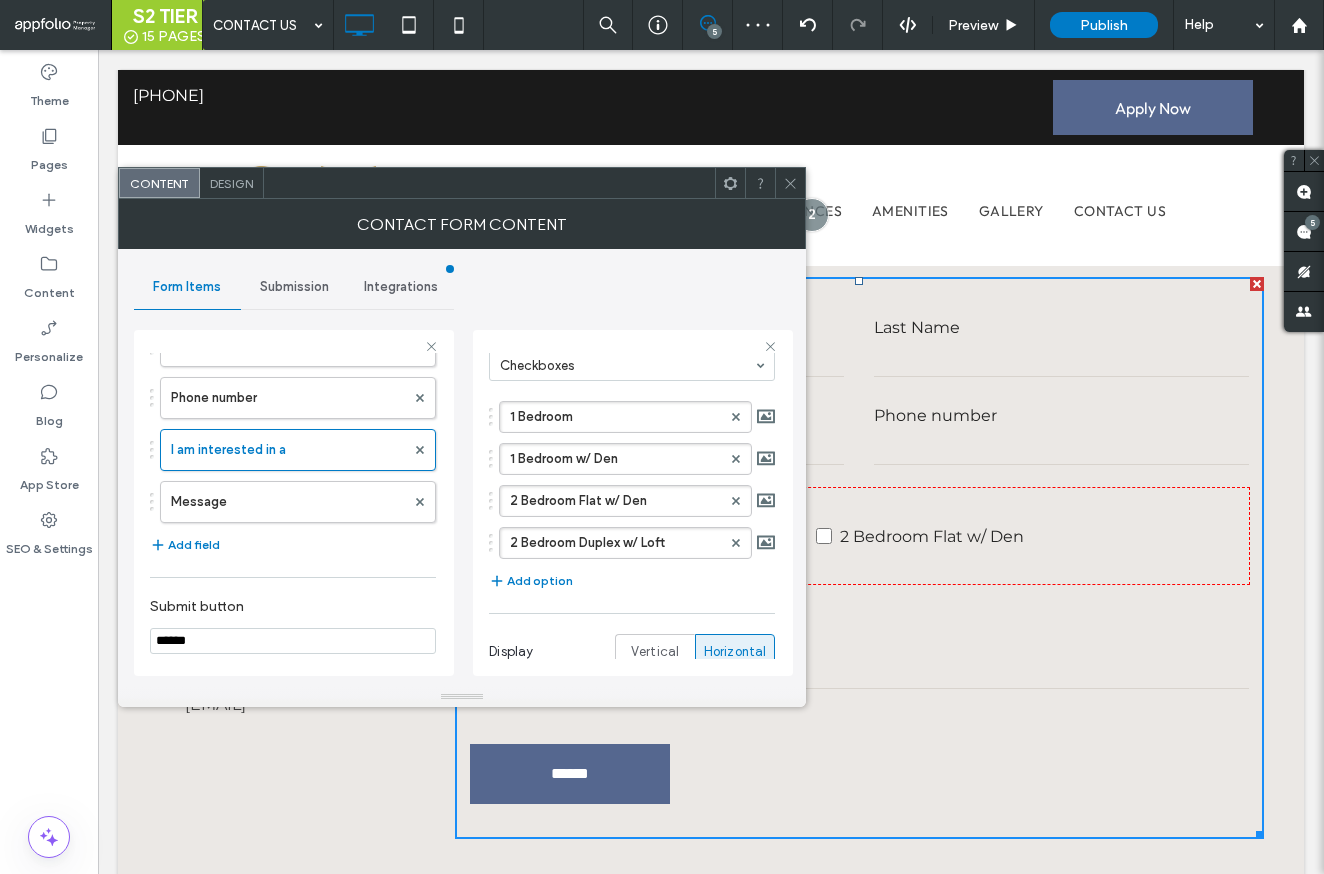 click at bounding box center [790, 183] 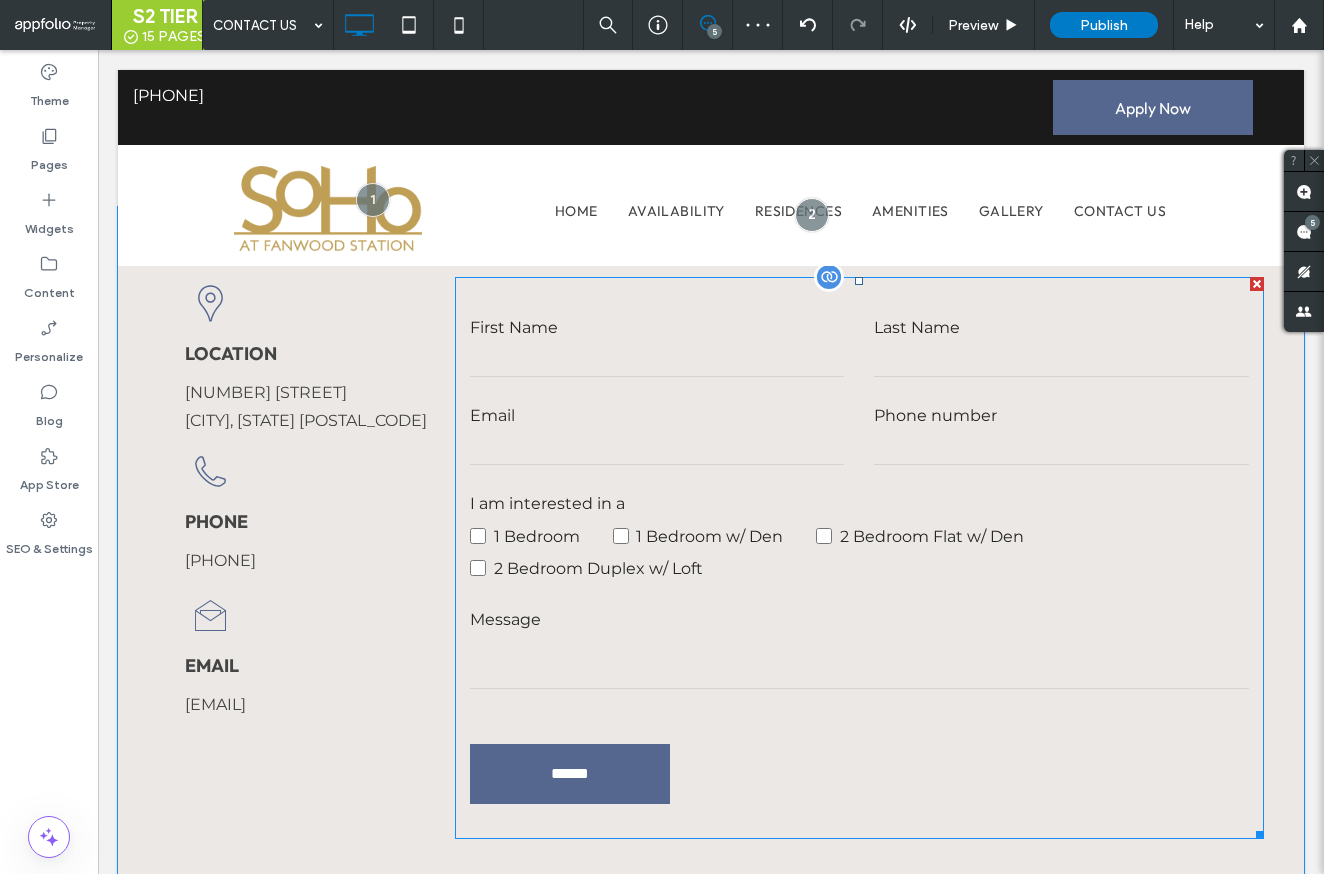 click on "2 Bedroom Duplex w/ Loft" at bounding box center [603, 568] 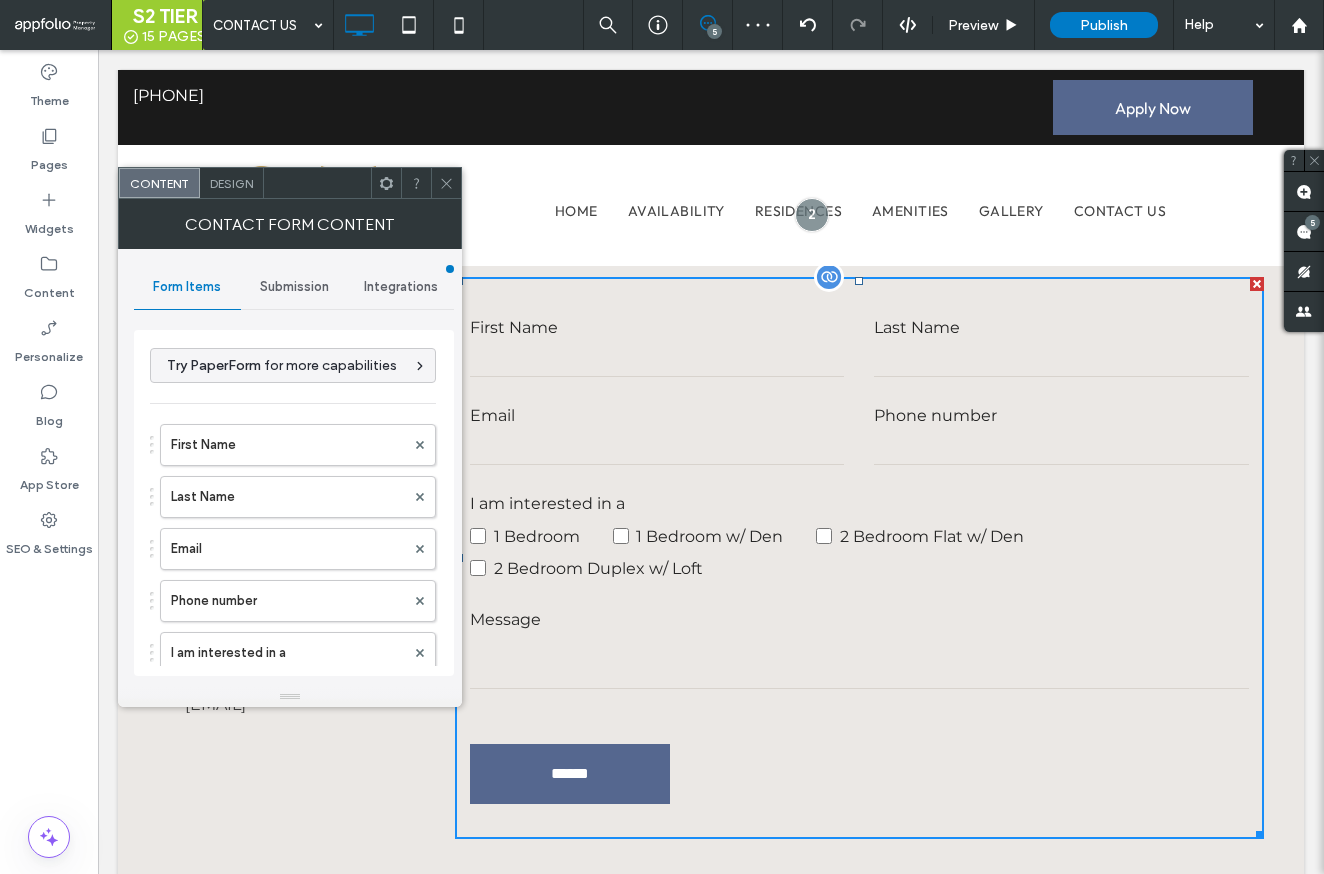 type on "******" 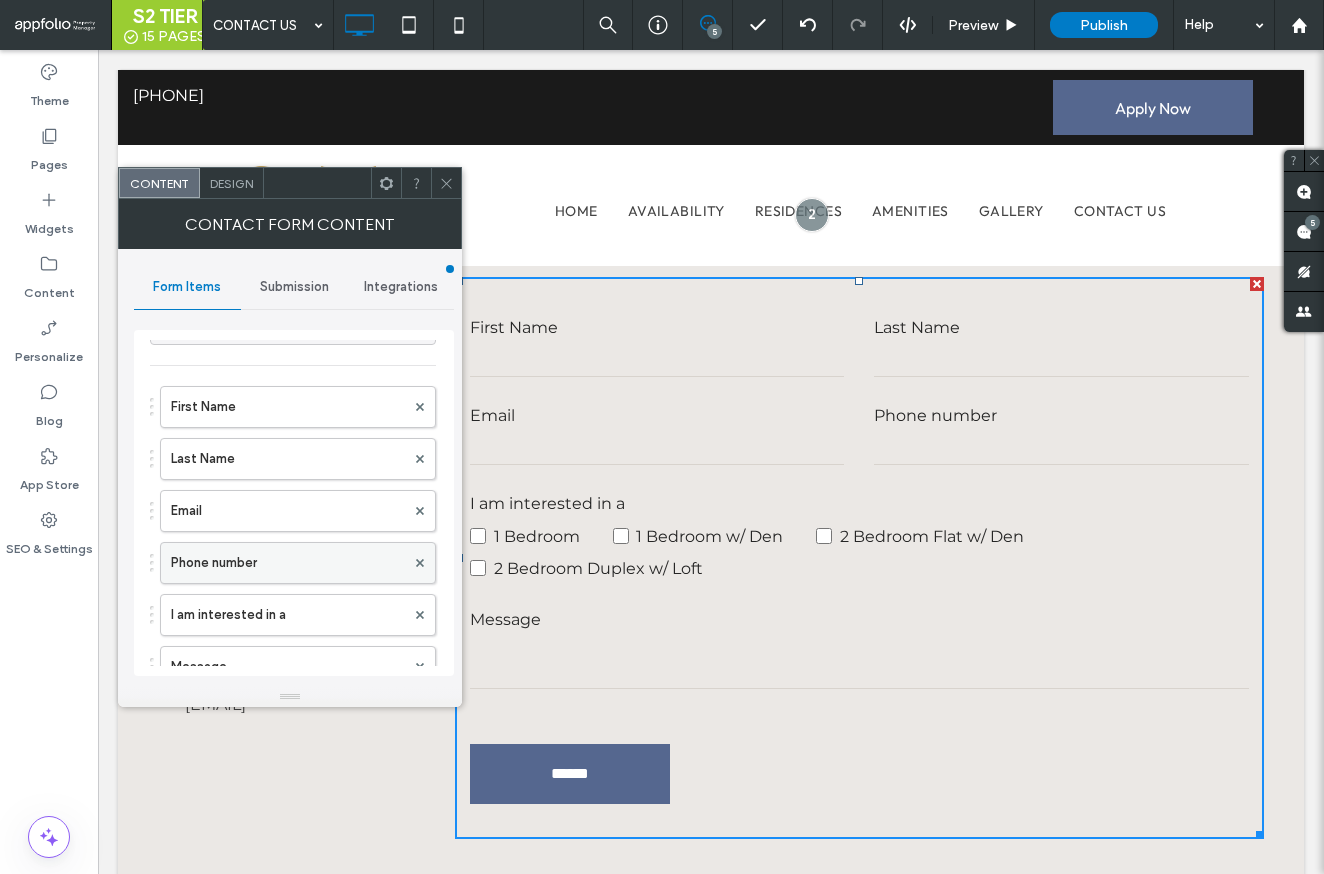 scroll, scrollTop: 45, scrollLeft: 0, axis: vertical 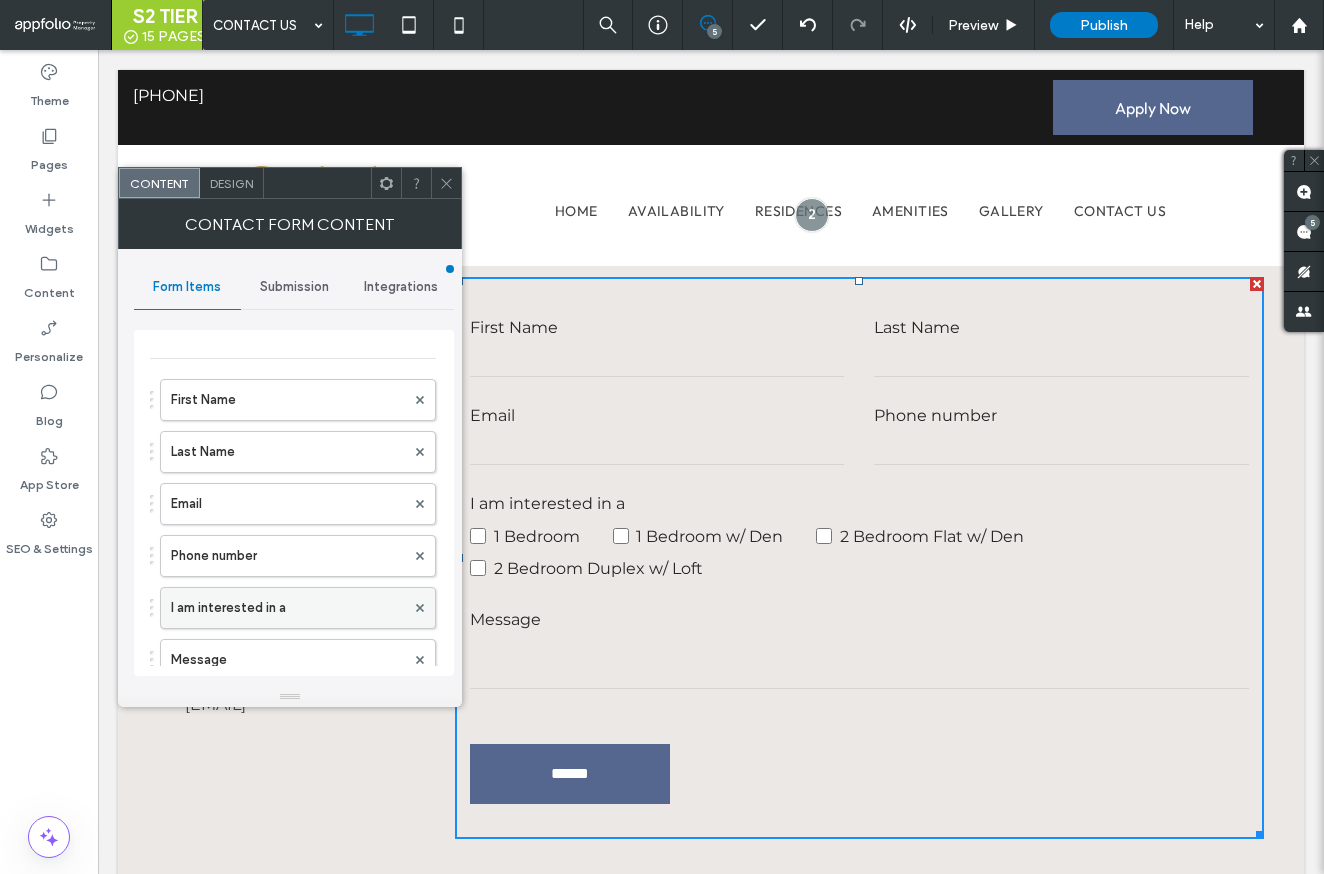click on "I am interested in a" at bounding box center (288, 608) 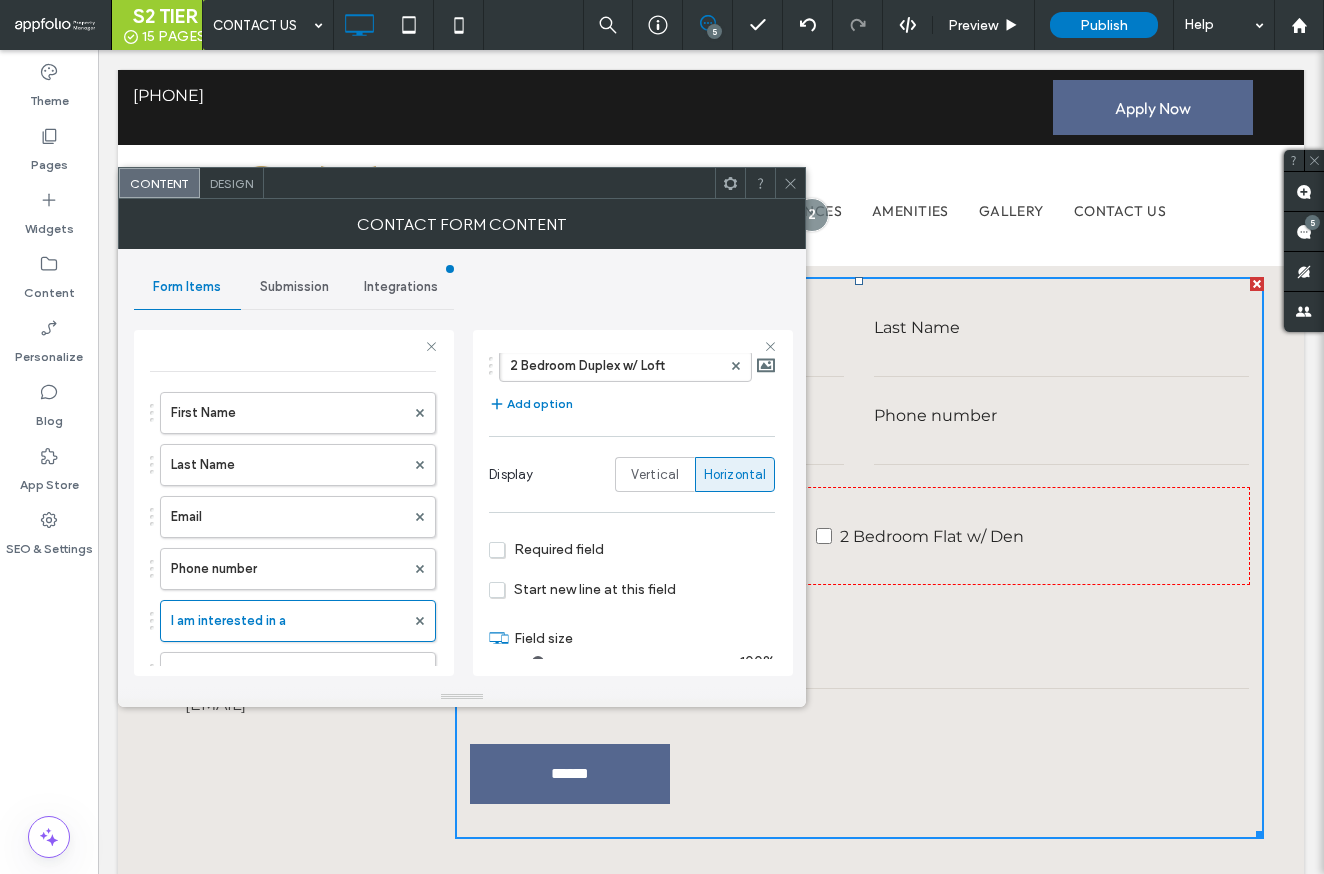 scroll, scrollTop: 351, scrollLeft: 0, axis: vertical 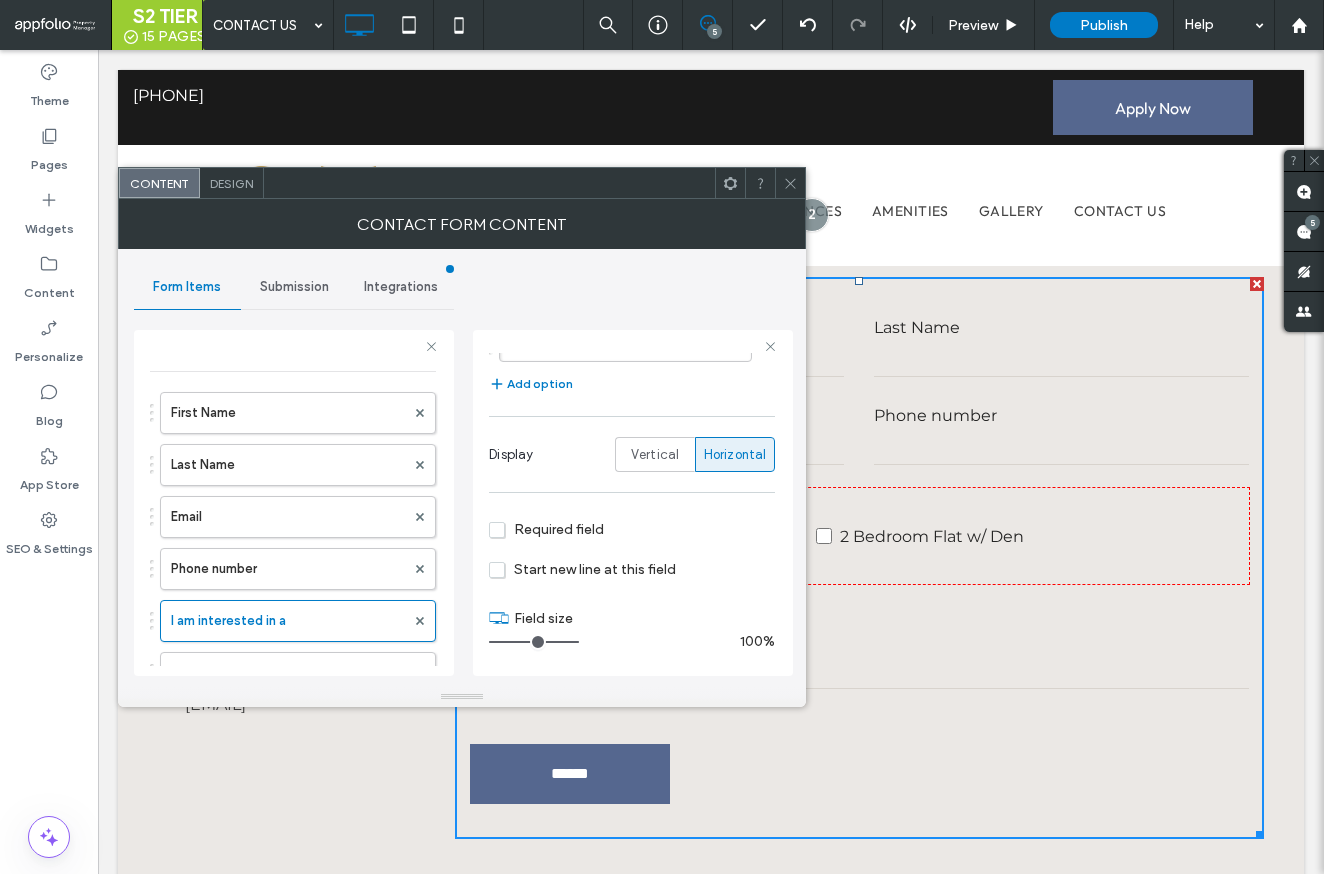 drag, startPoint x: 574, startPoint y: 638, endPoint x: 665, endPoint y: 643, distance: 91.13726 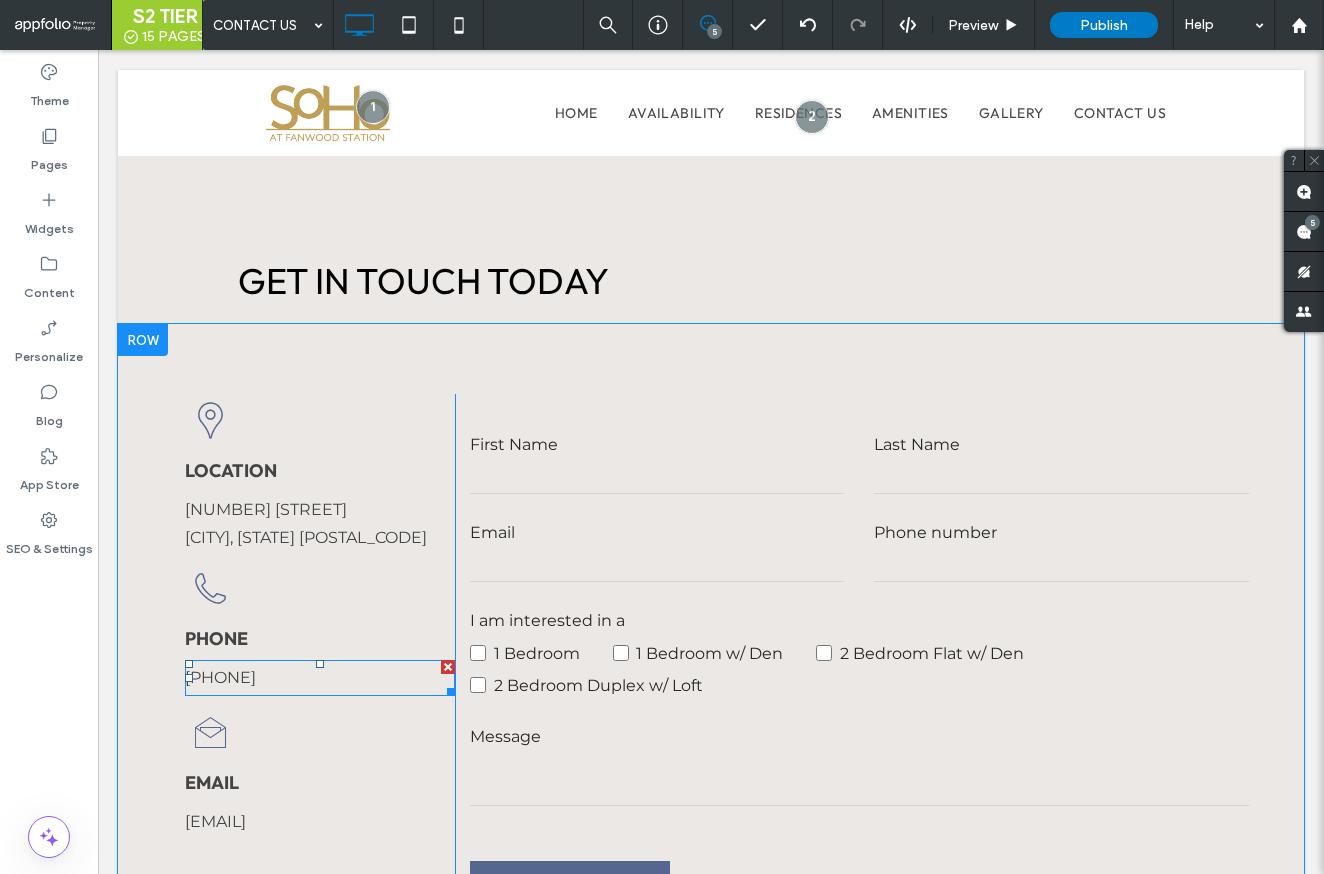 scroll, scrollTop: 963, scrollLeft: 0, axis: vertical 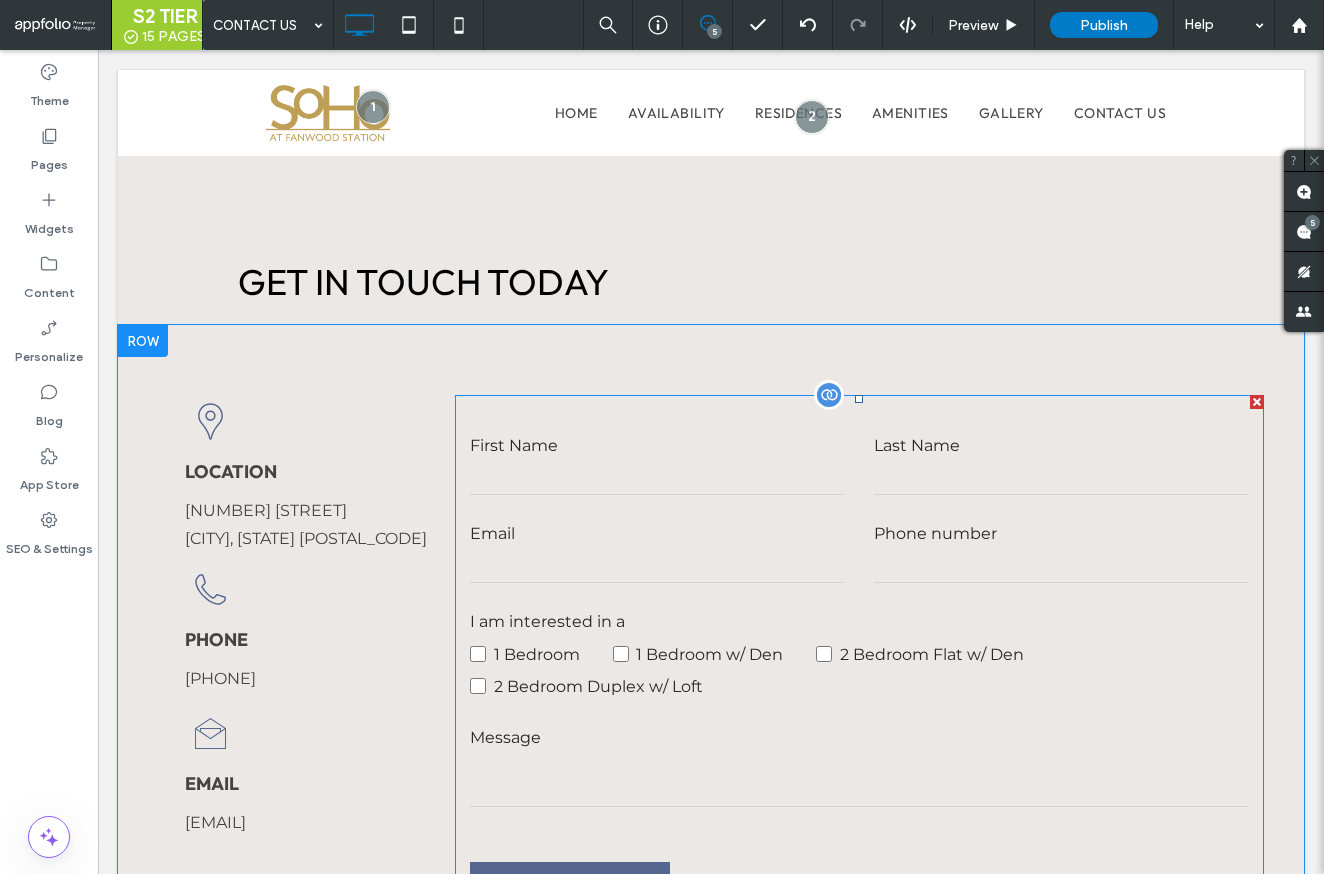 click on "1 Bedroom w/ Den" at bounding box center [709, 654] 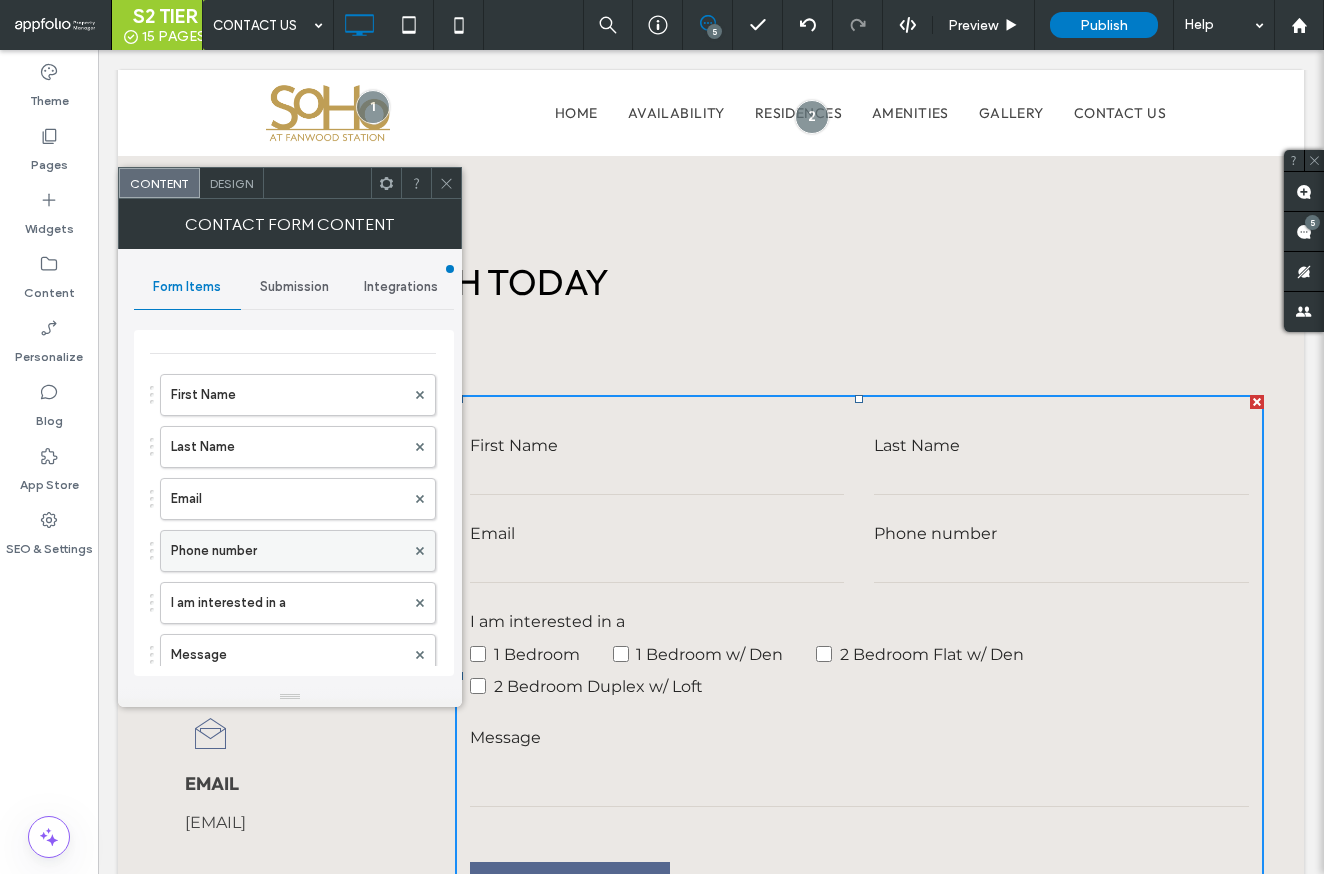 scroll, scrollTop: 55, scrollLeft: 0, axis: vertical 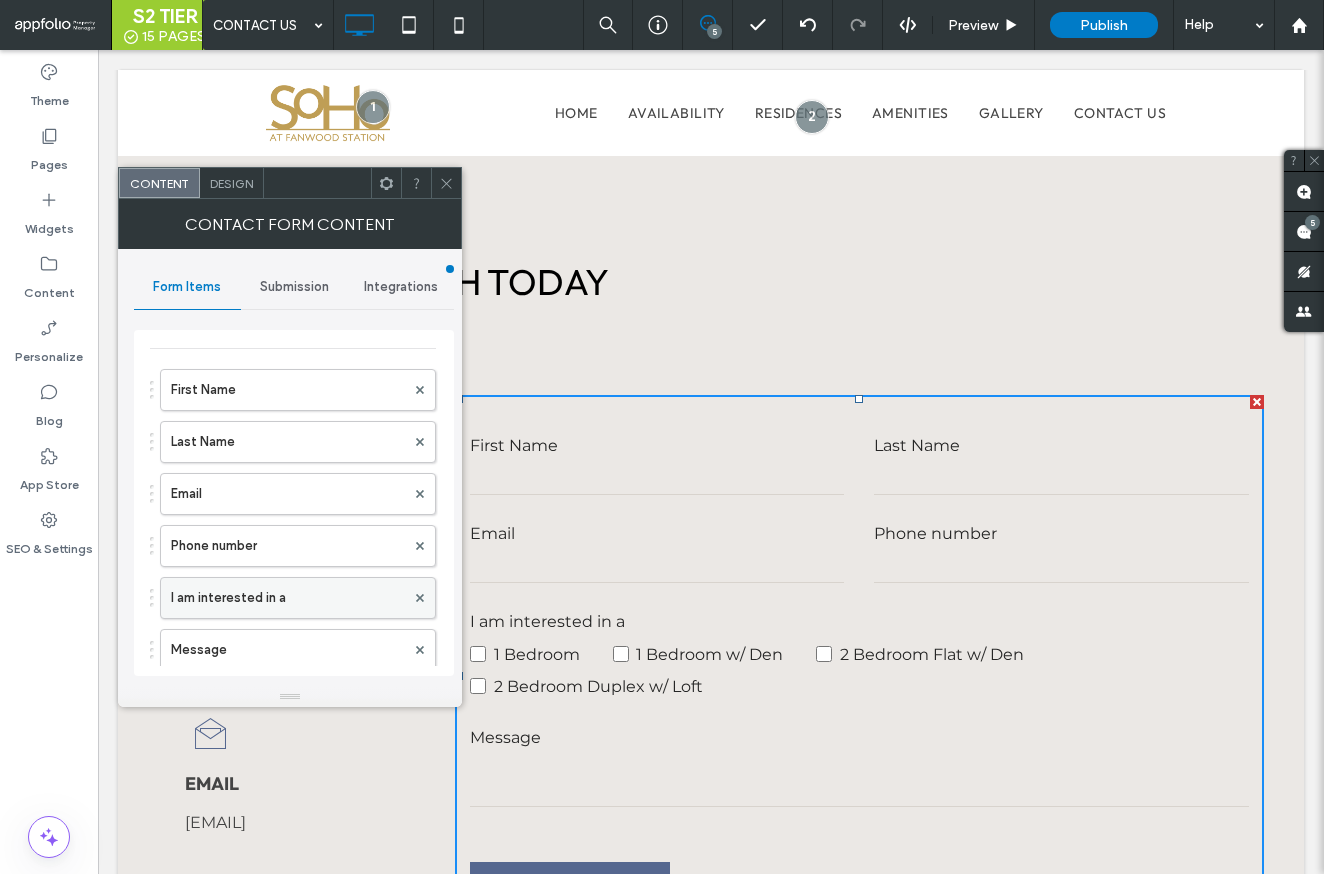 click on "I am interested in a" at bounding box center (288, 598) 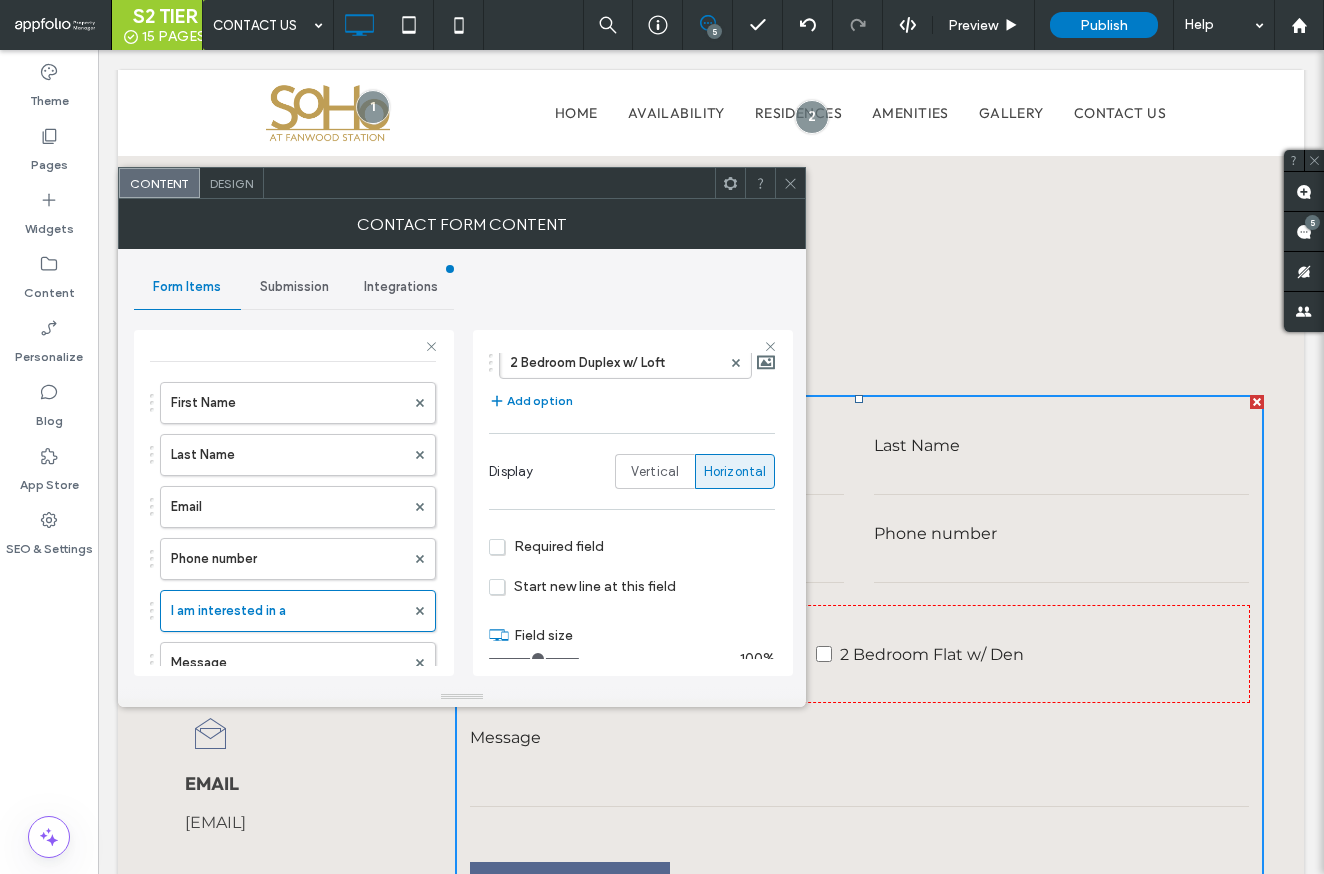 scroll, scrollTop: 351, scrollLeft: 0, axis: vertical 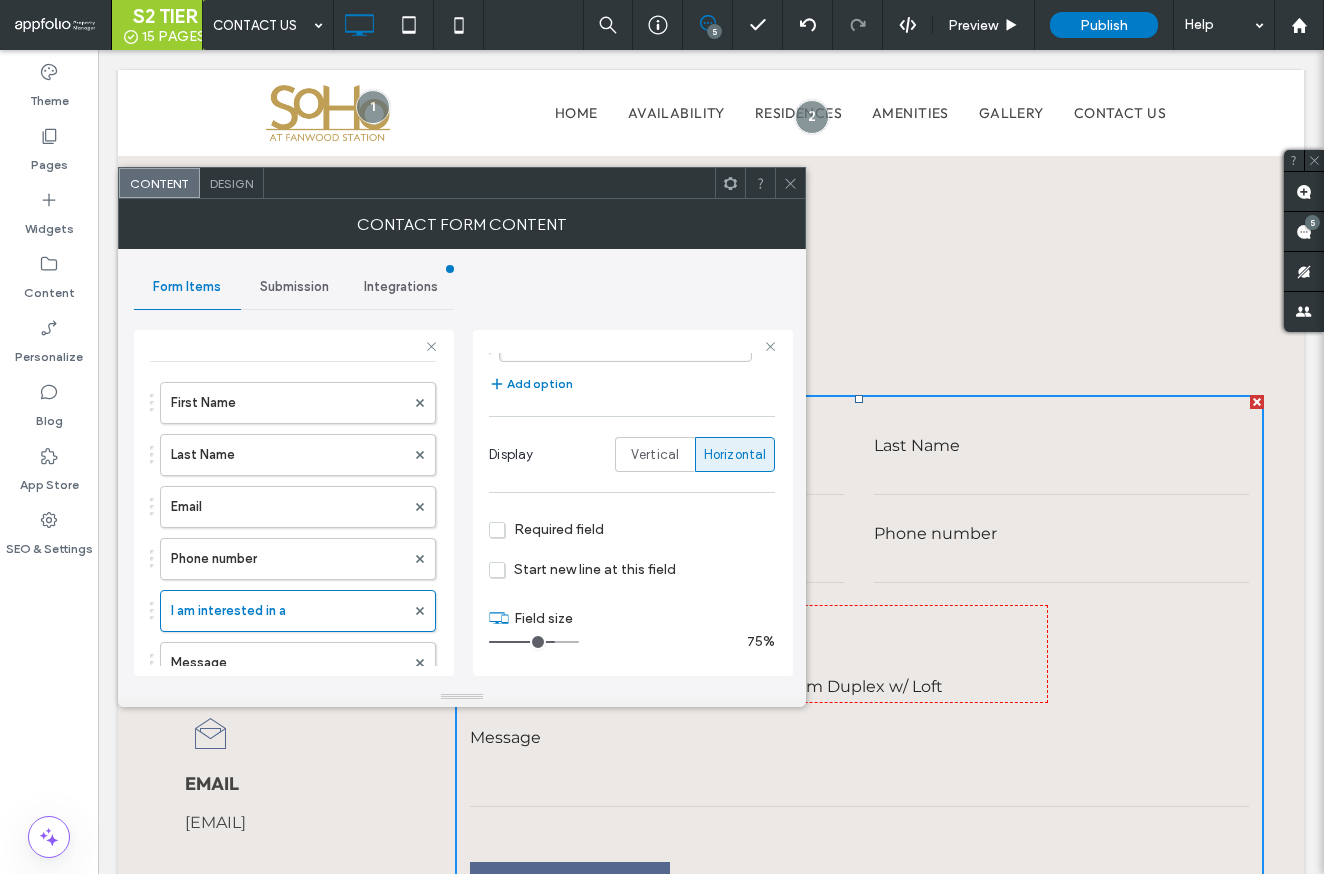 drag, startPoint x: 568, startPoint y: 644, endPoint x: 549, endPoint y: 645, distance: 19.026299 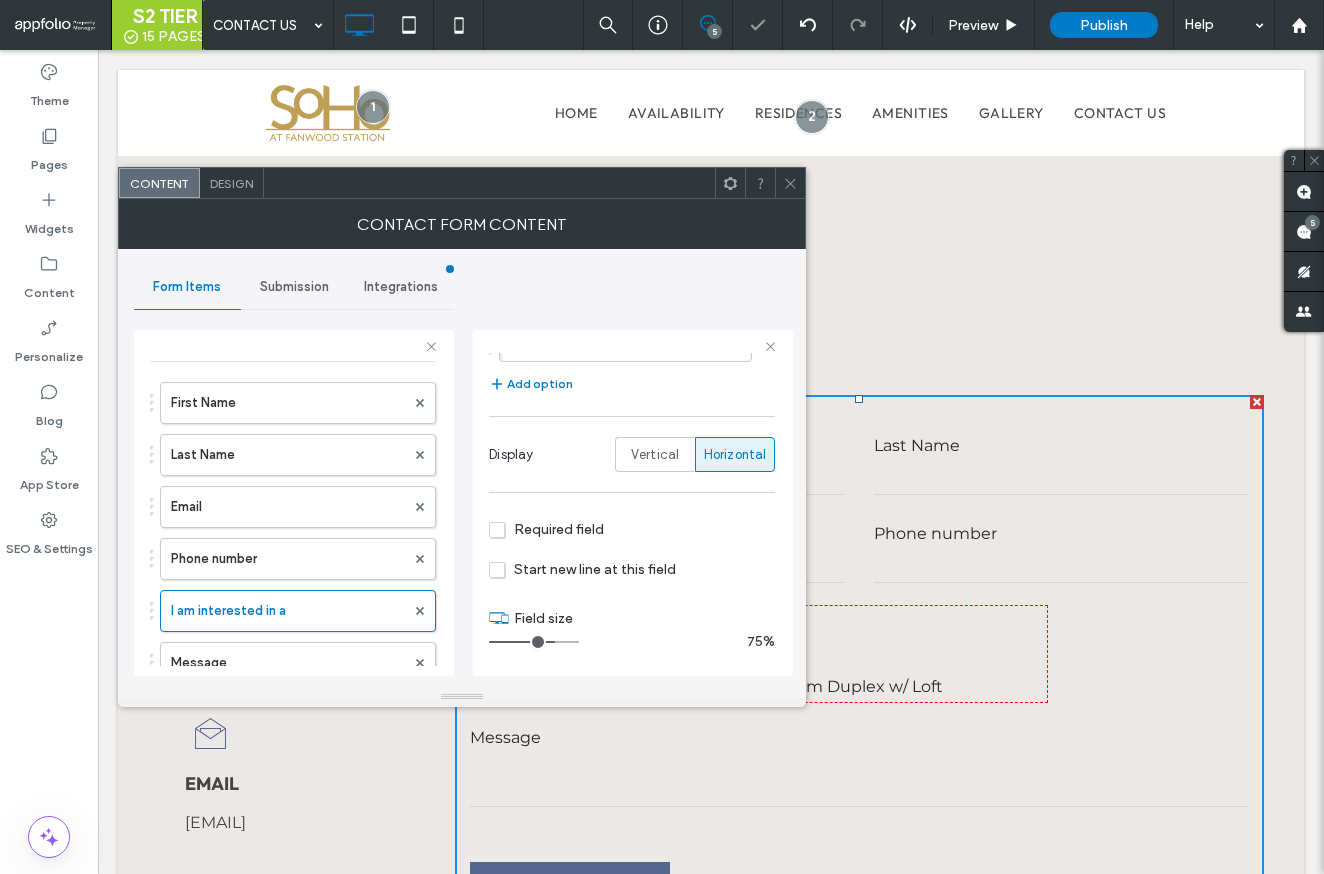 click 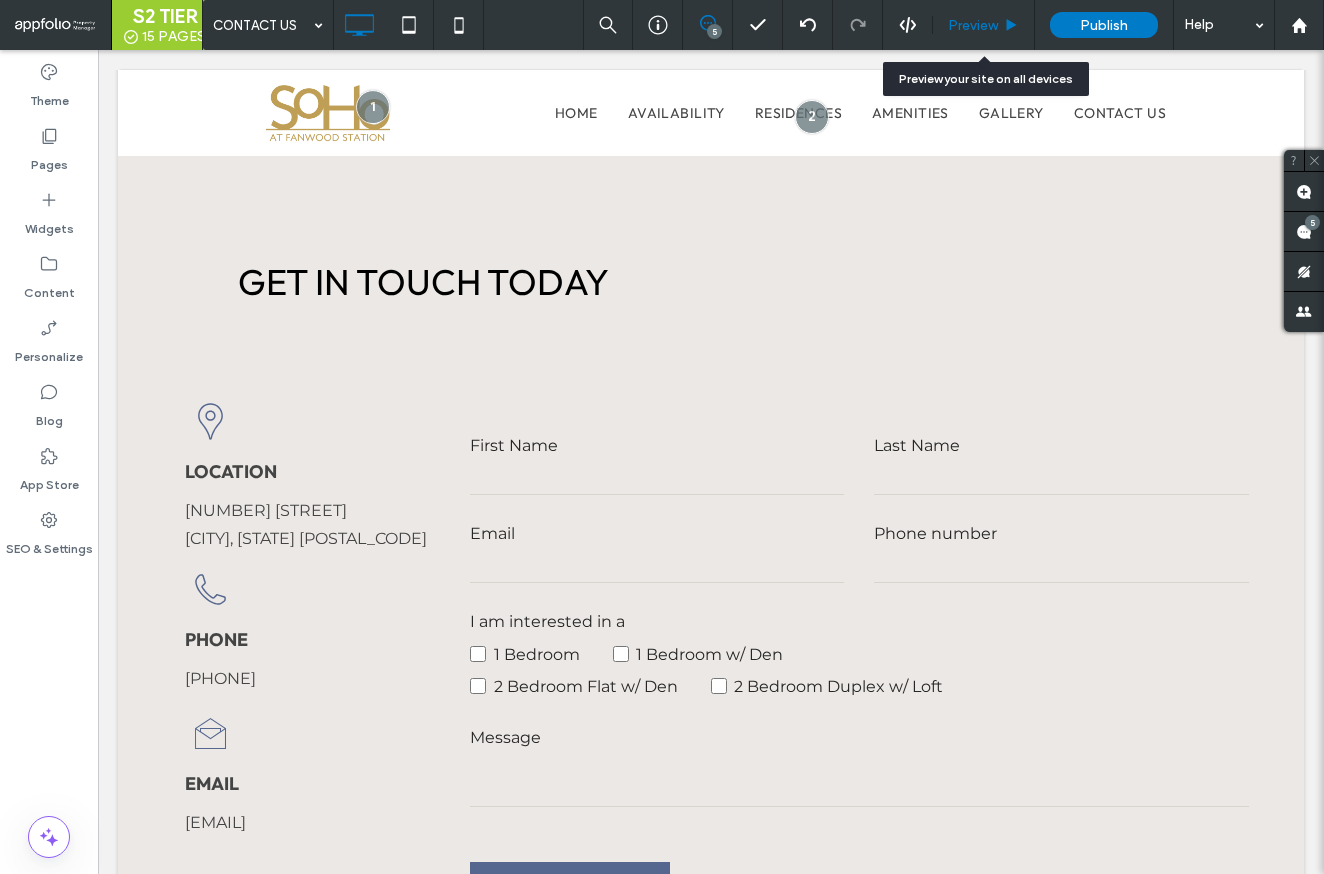 click on "Preview" at bounding box center (973, 25) 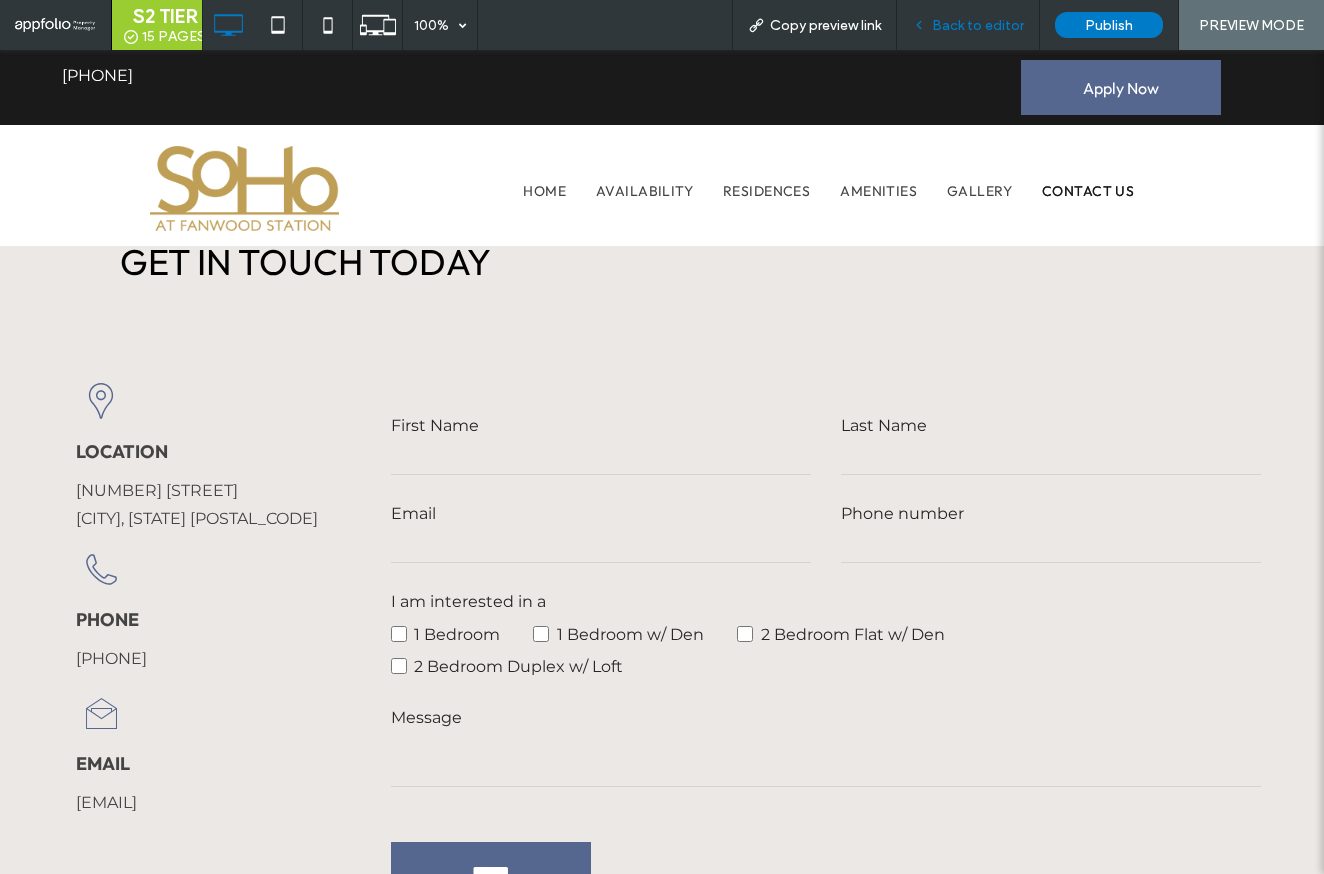 click on "Back to editor" at bounding box center (978, 25) 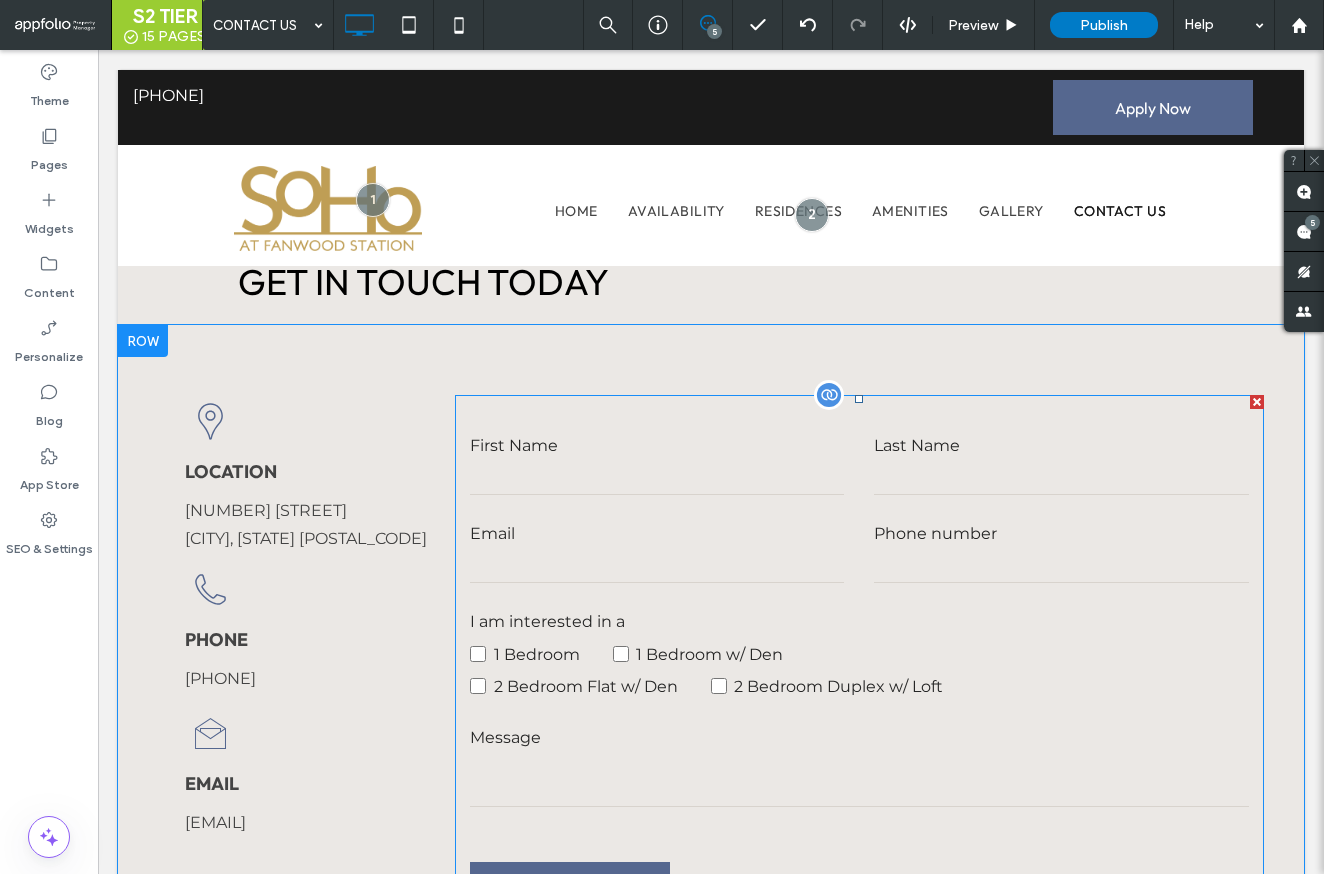 click on "1 Bedroom w/ Den" at bounding box center (715, 654) 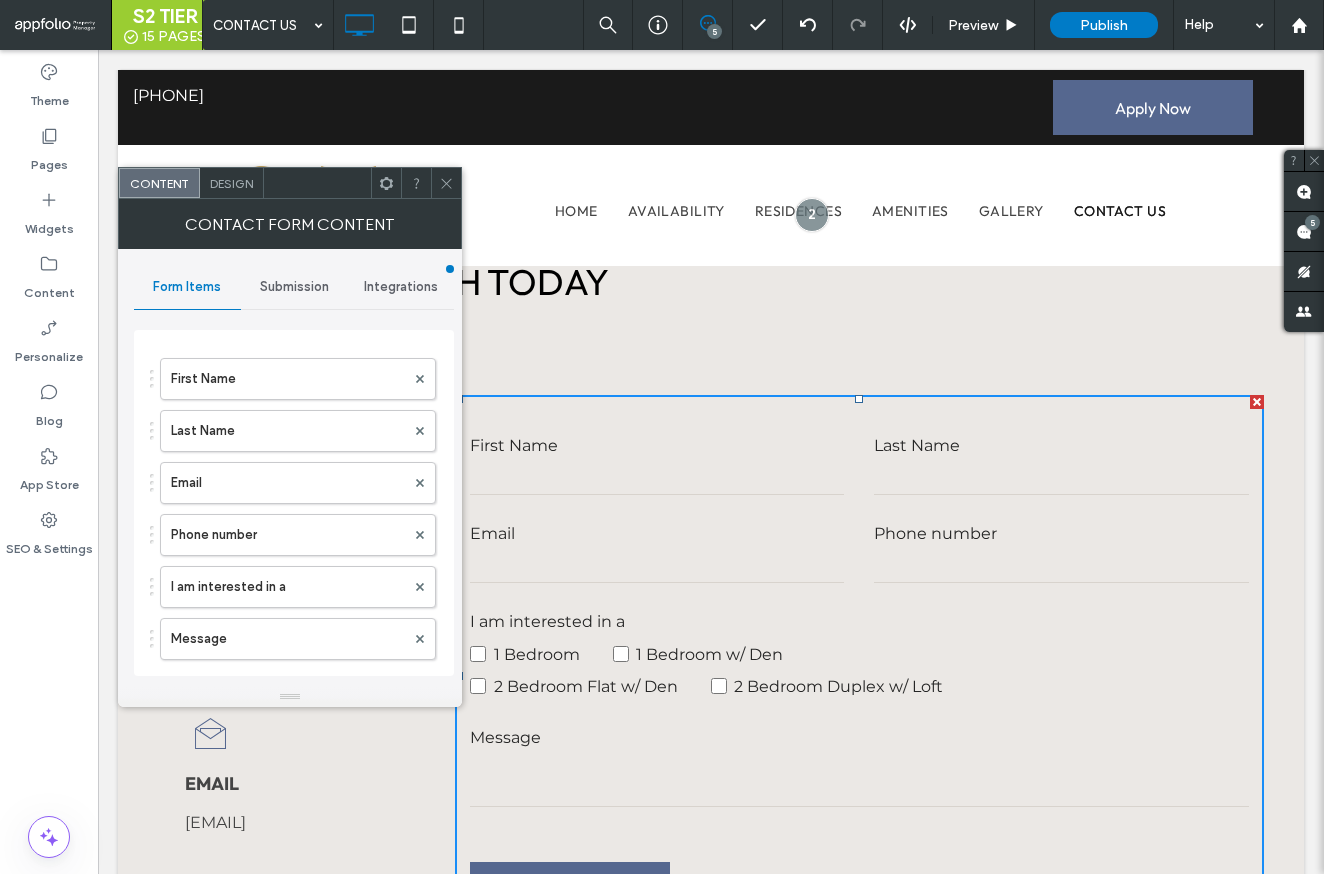 scroll, scrollTop: 67, scrollLeft: 0, axis: vertical 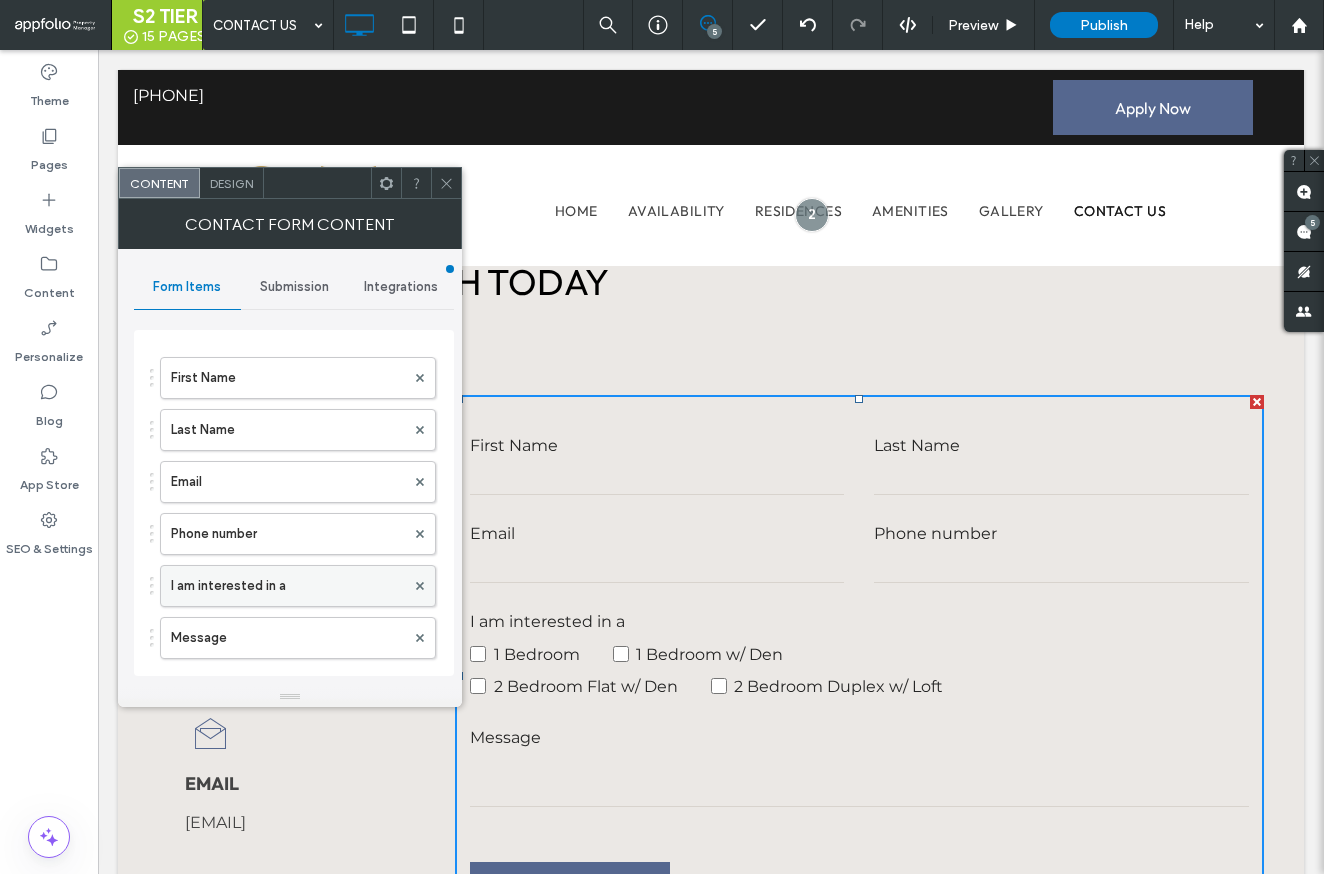 click on "I am interested in a" at bounding box center [288, 586] 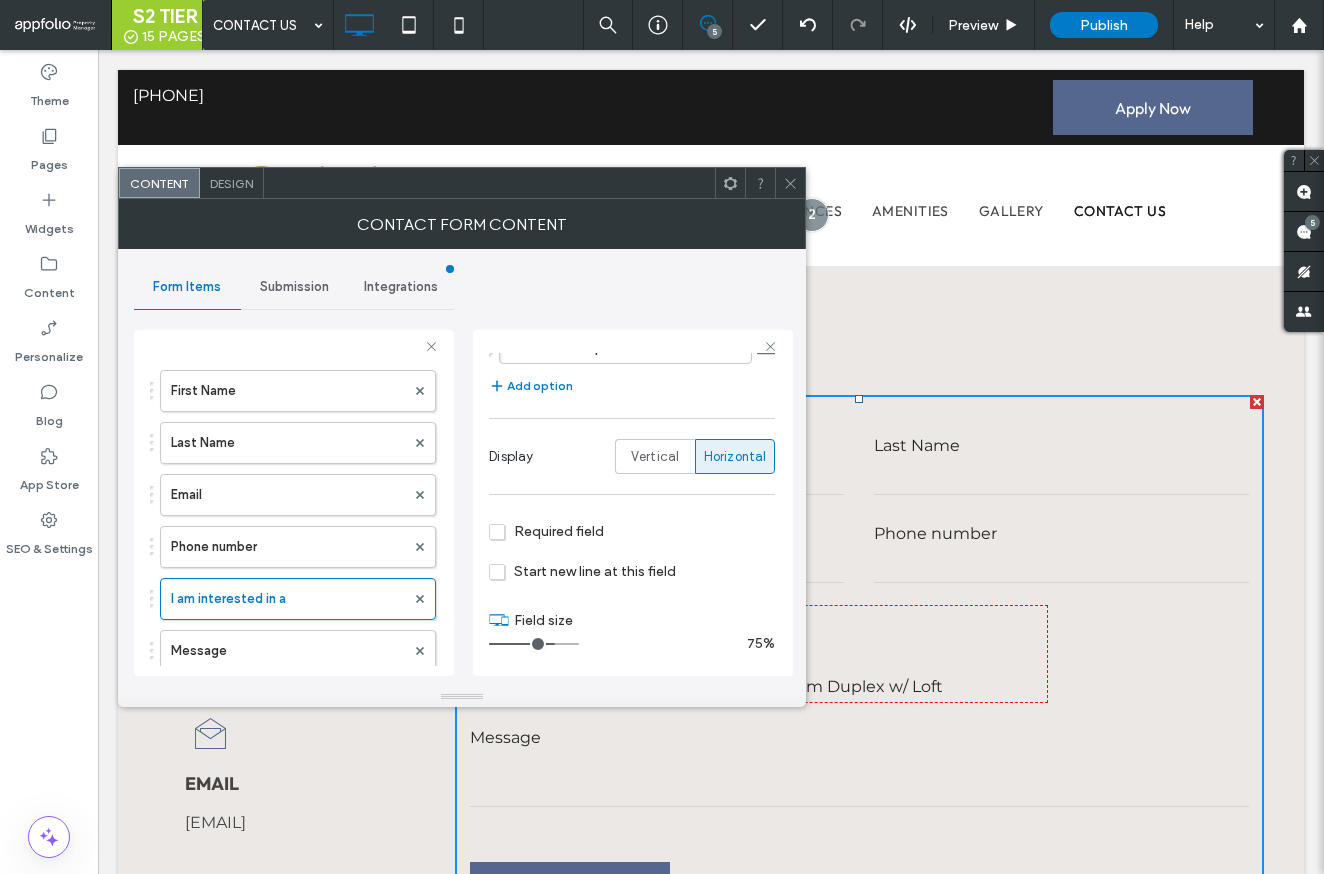 scroll, scrollTop: 351, scrollLeft: 0, axis: vertical 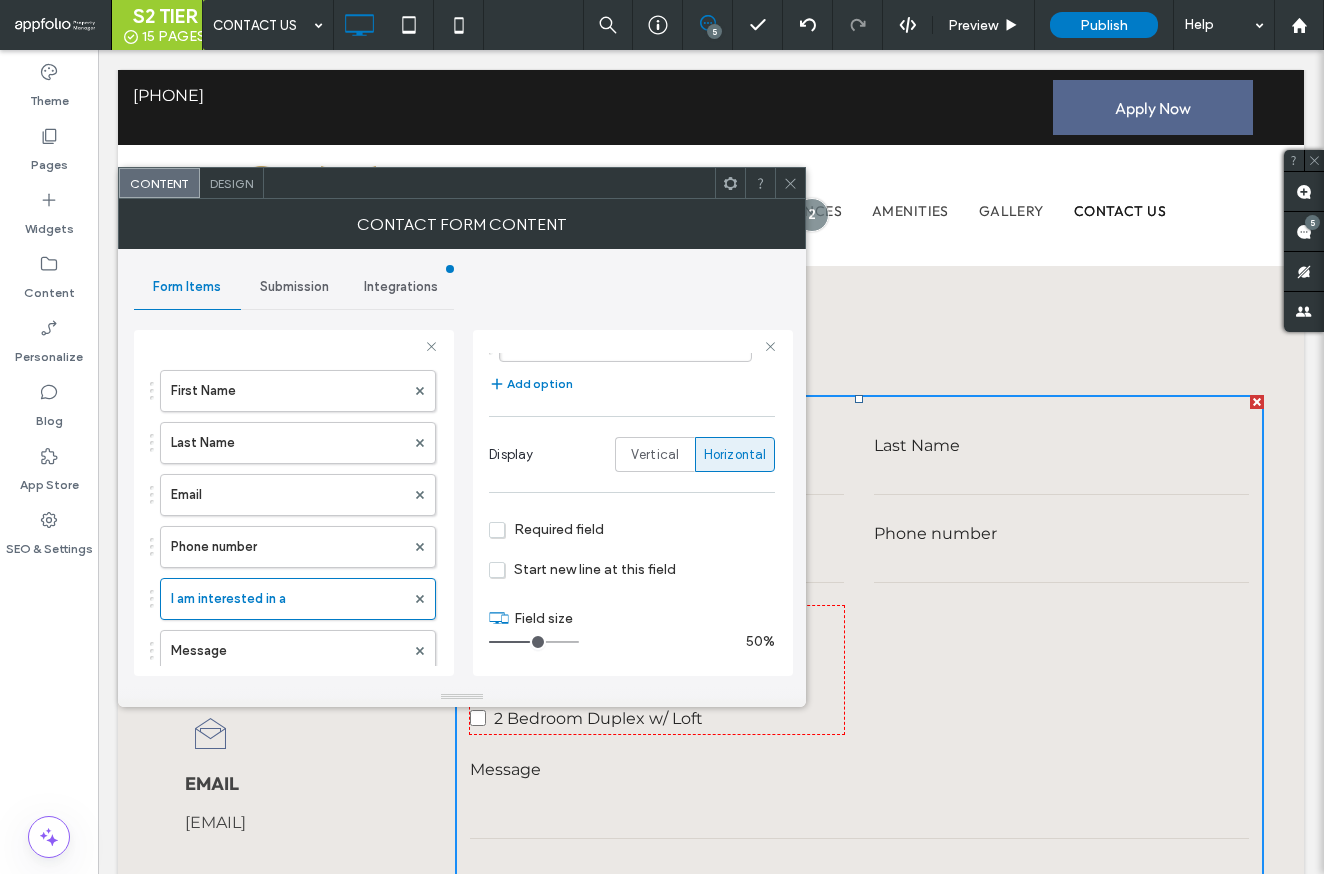 type on "*" 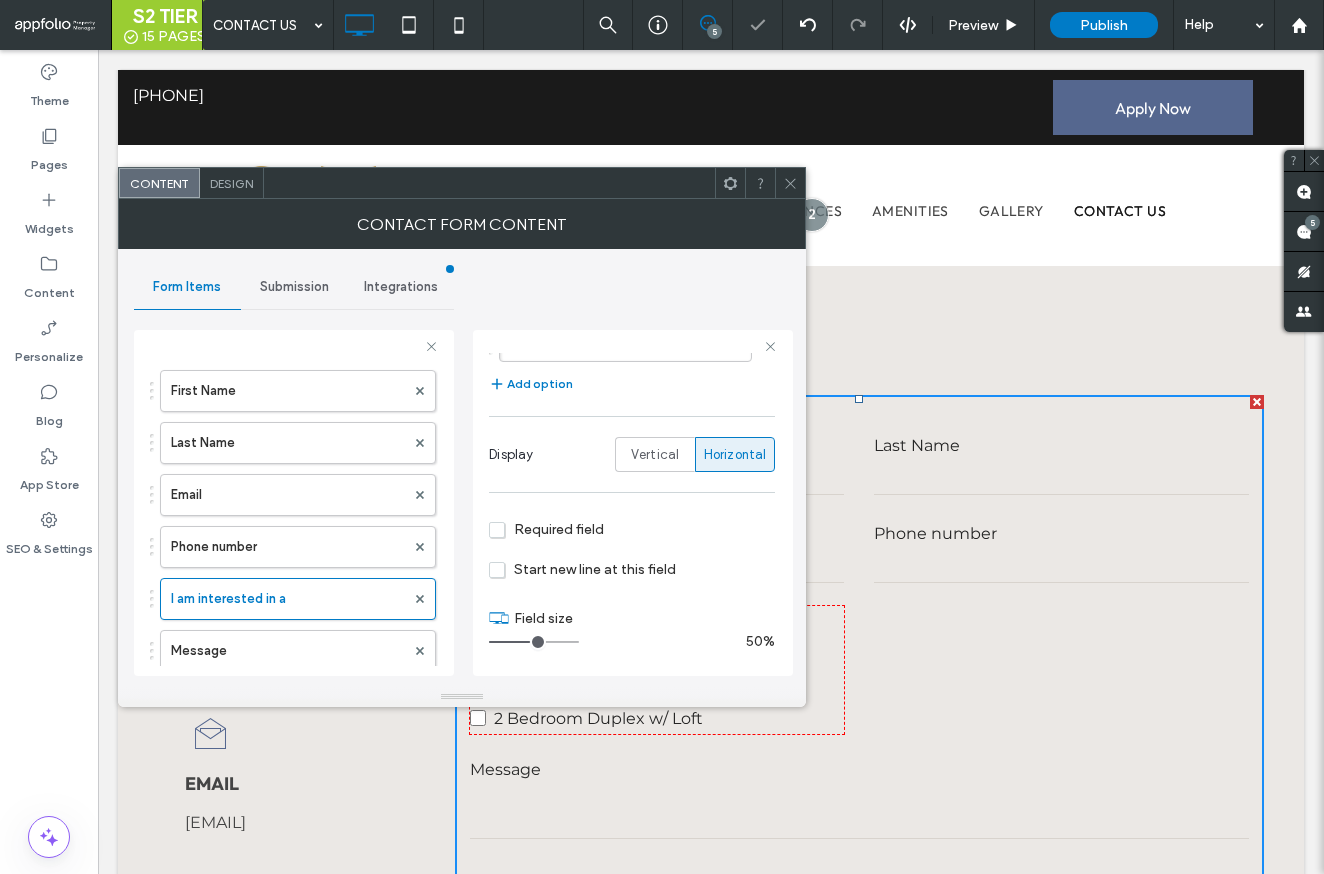 click 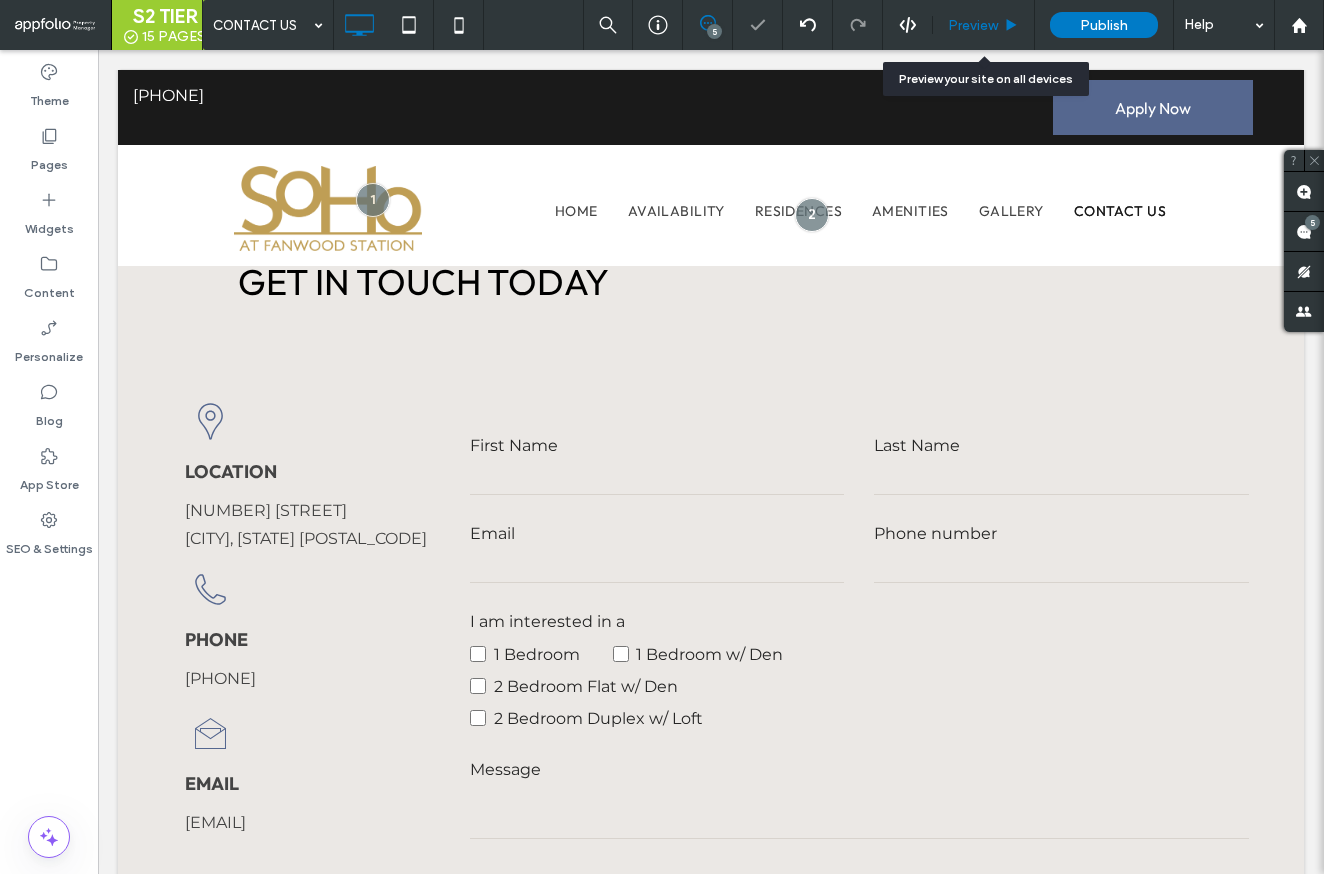 click on "Preview" at bounding box center (973, 25) 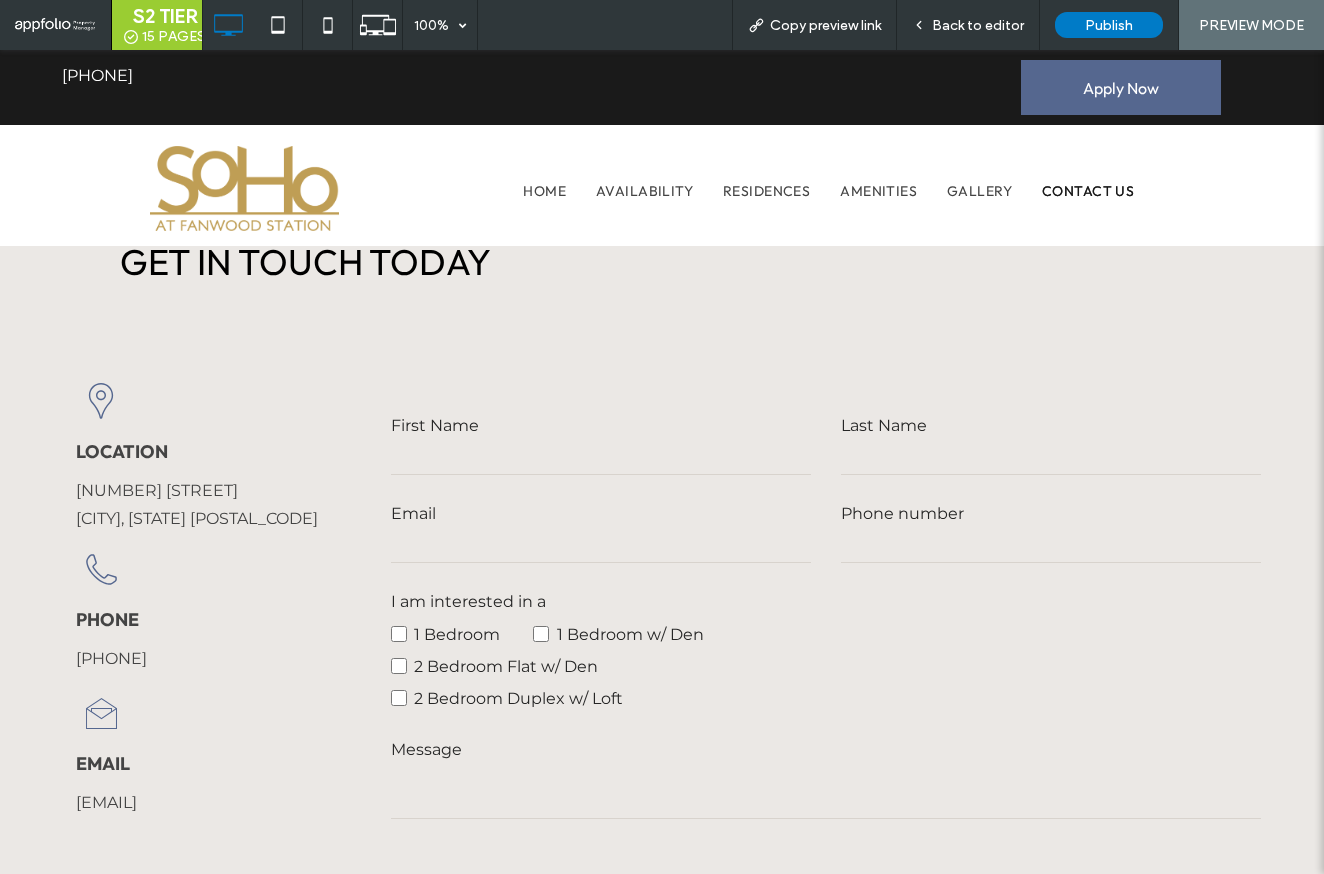 click on "2 Bedroom Flat w/ Den" at bounding box center [506, 666] 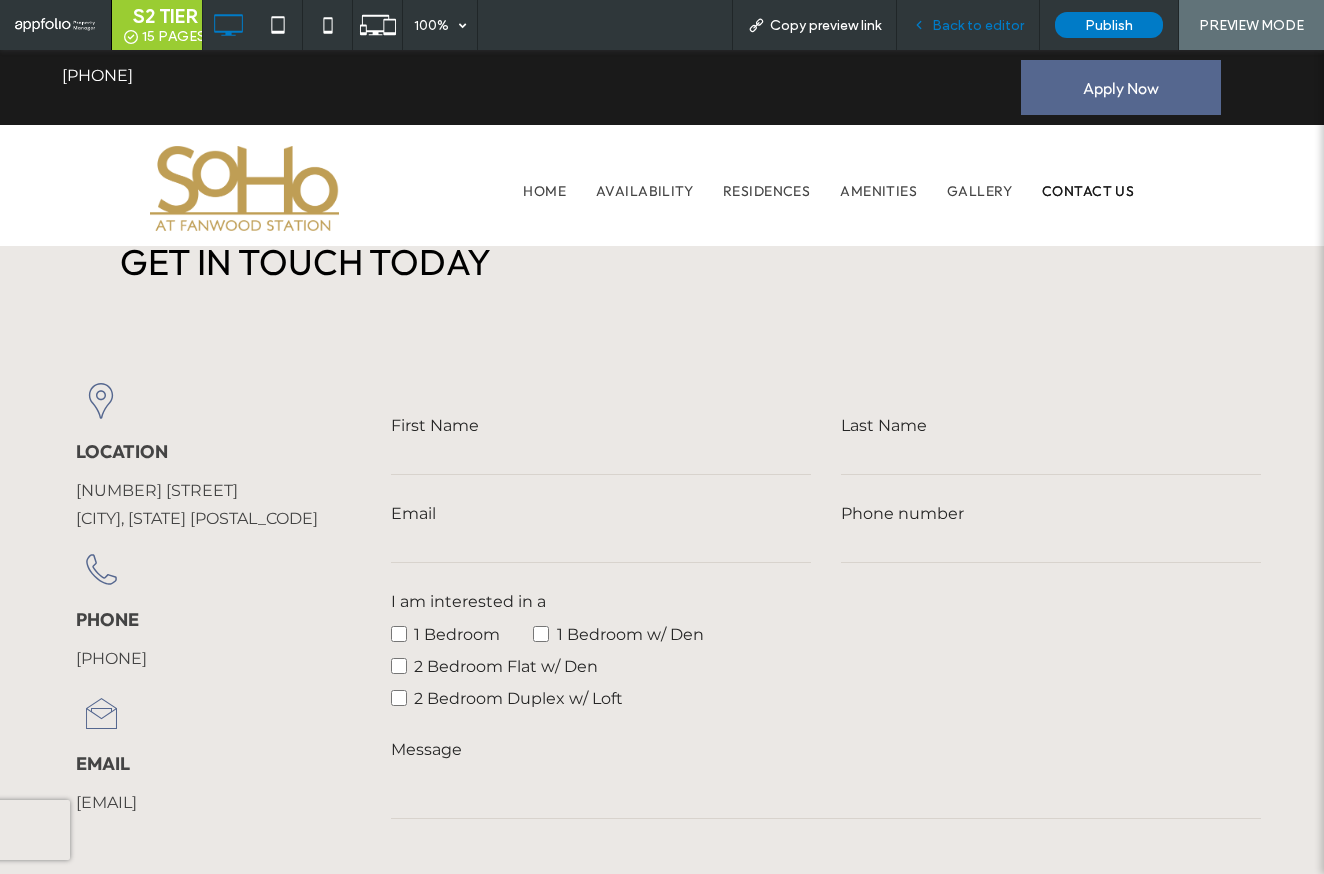 click on "Back to editor" at bounding box center [968, 25] 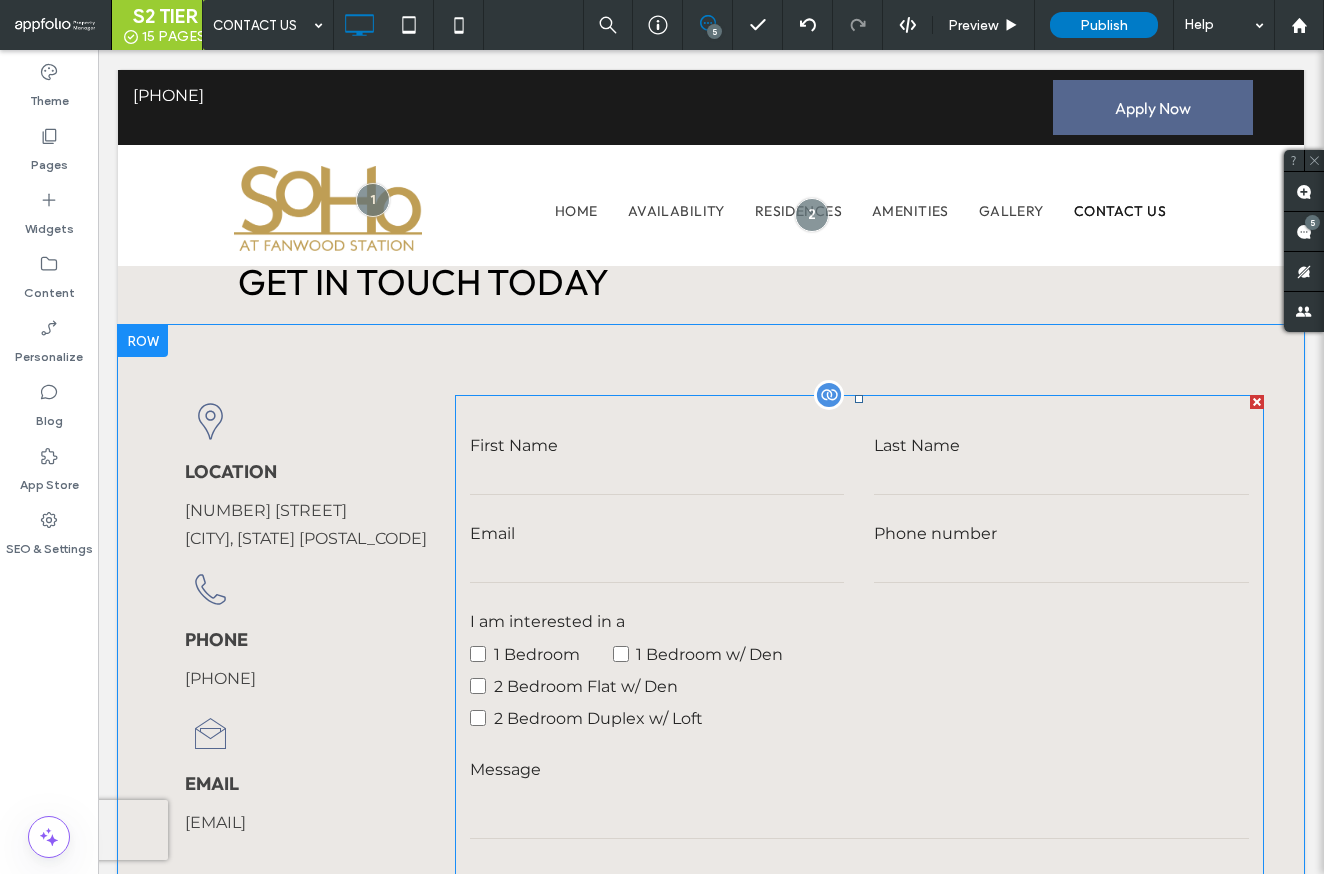 click on "2 Bedroom Flat w/ Den" at bounding box center [590, 686] 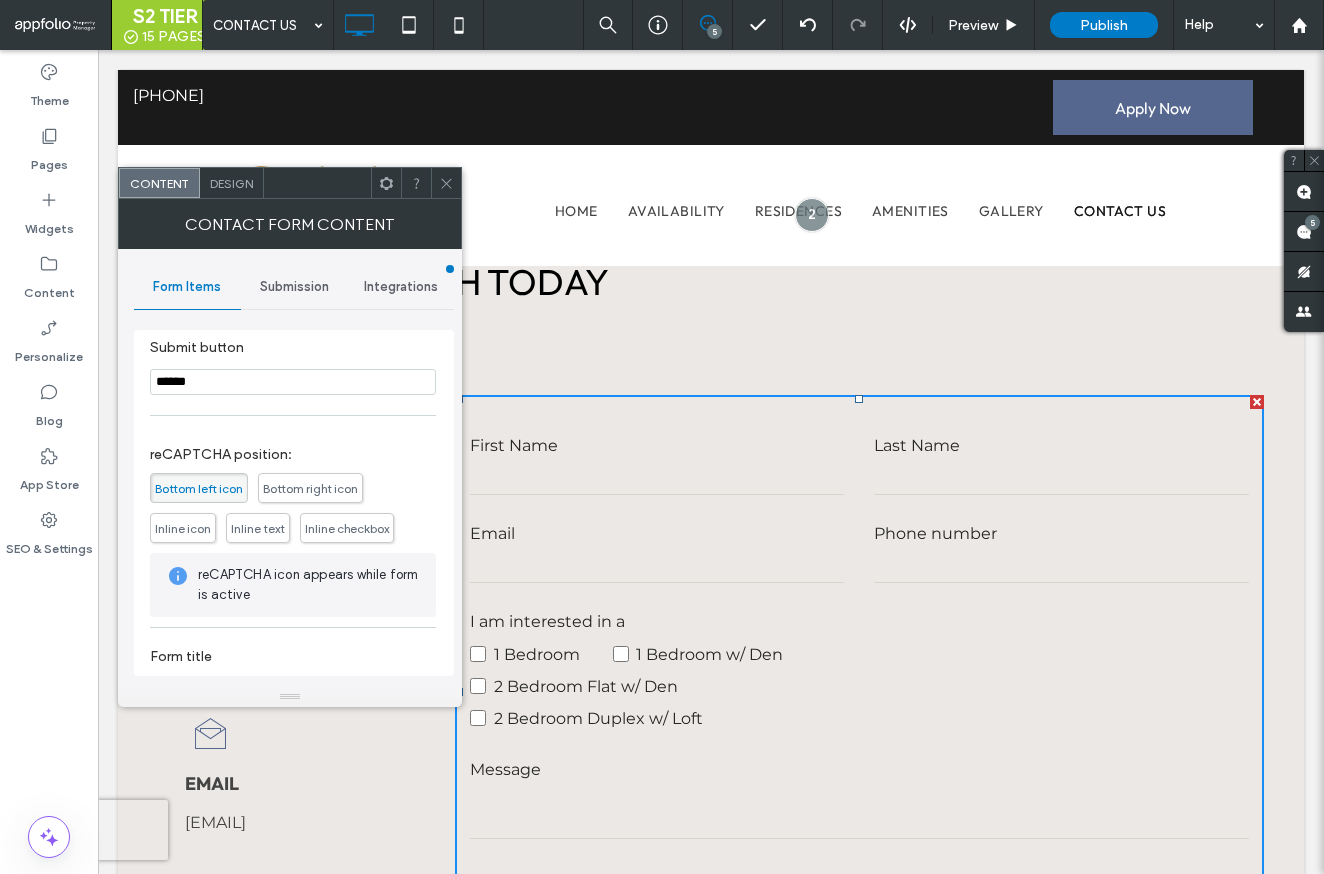 scroll, scrollTop: 219, scrollLeft: 0, axis: vertical 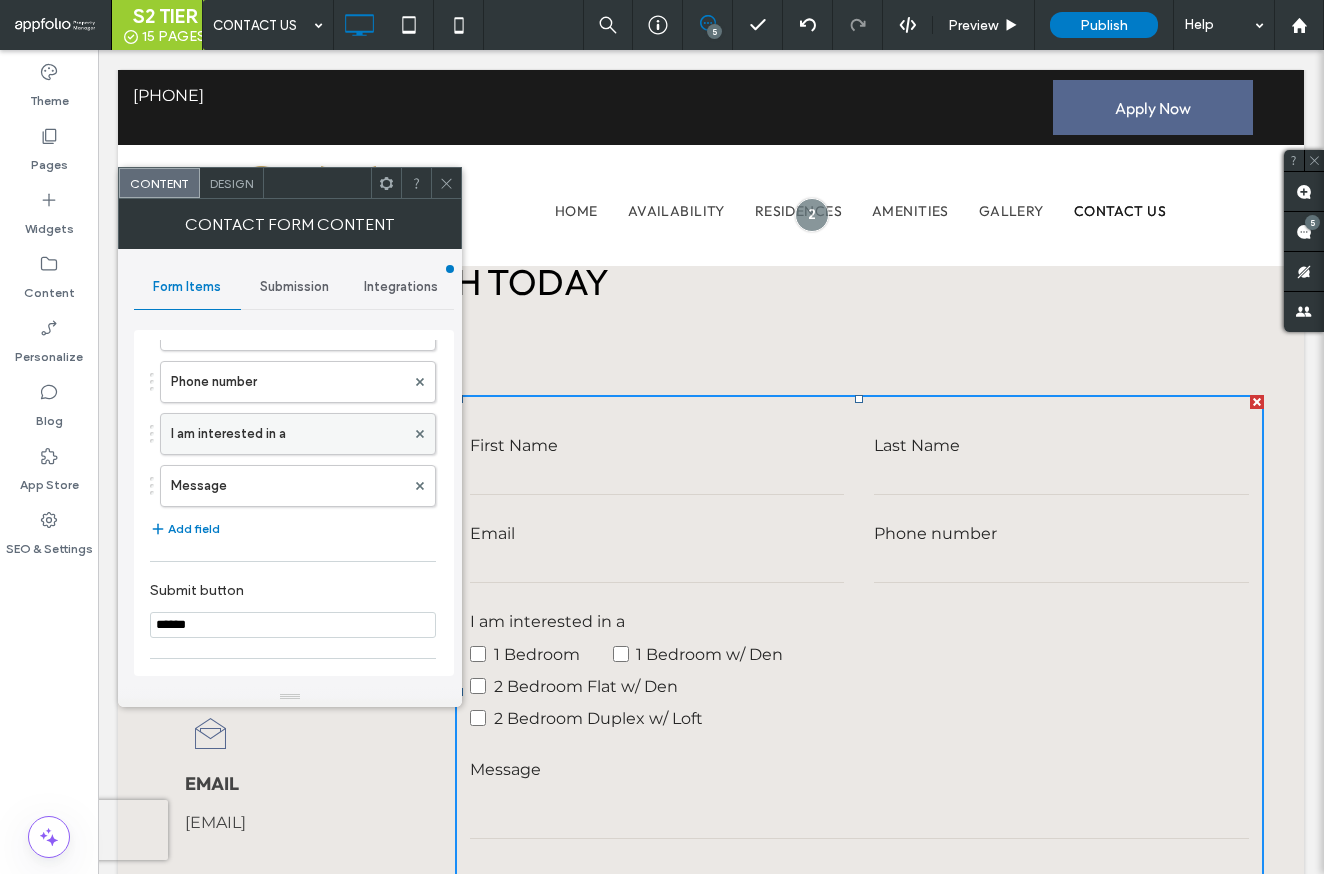 click on "I am interested in a" at bounding box center [288, 434] 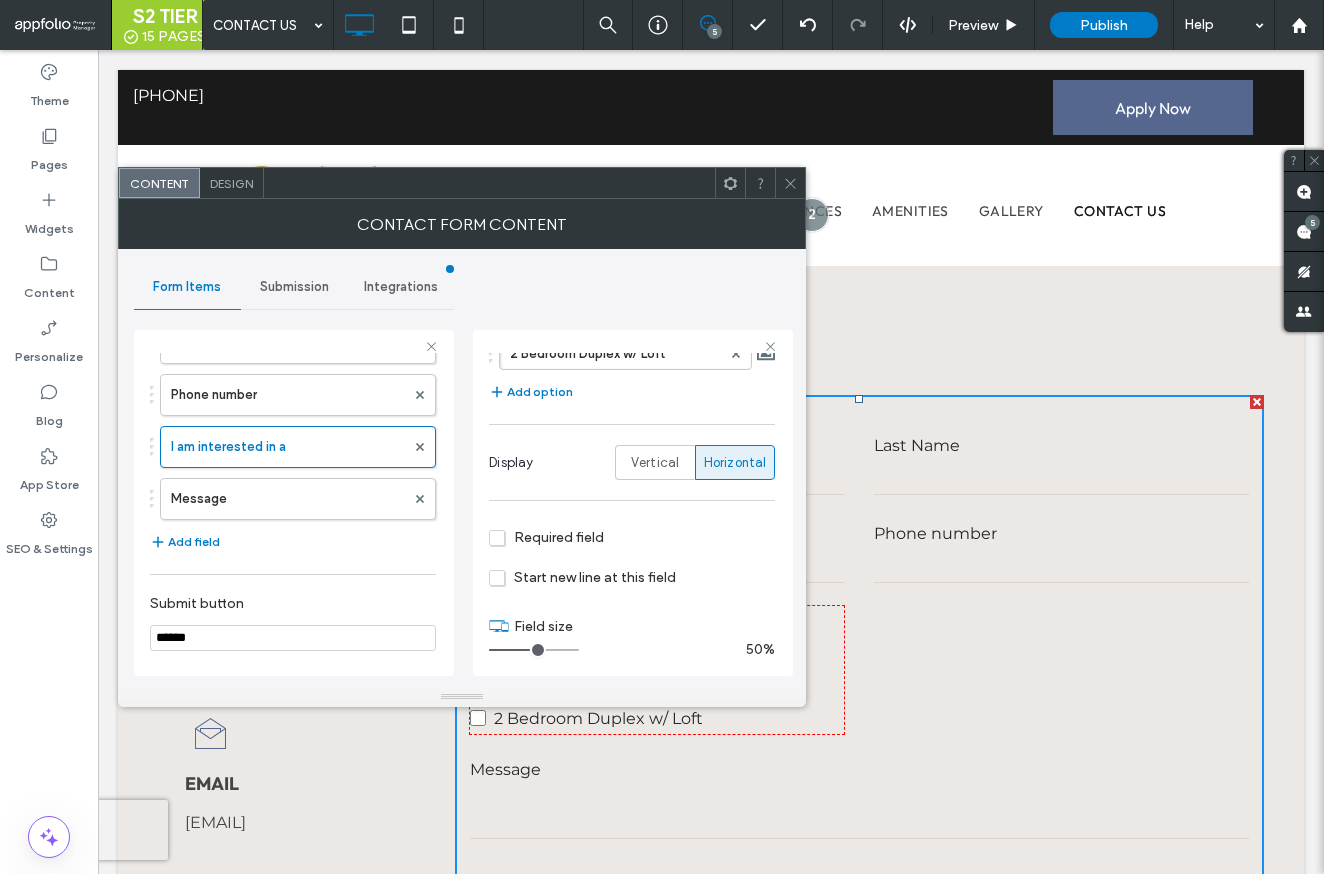 scroll, scrollTop: 351, scrollLeft: 0, axis: vertical 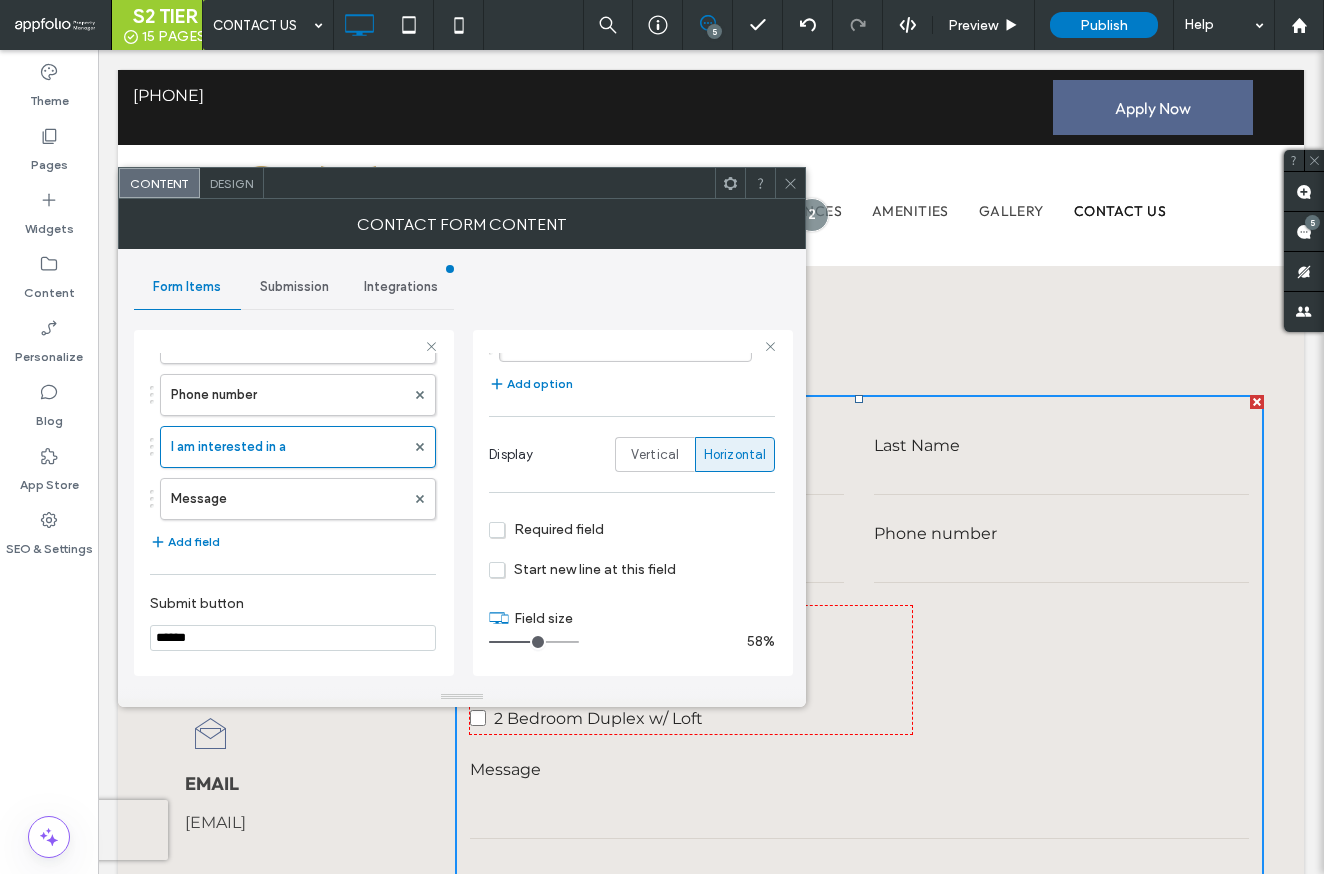 type on "*" 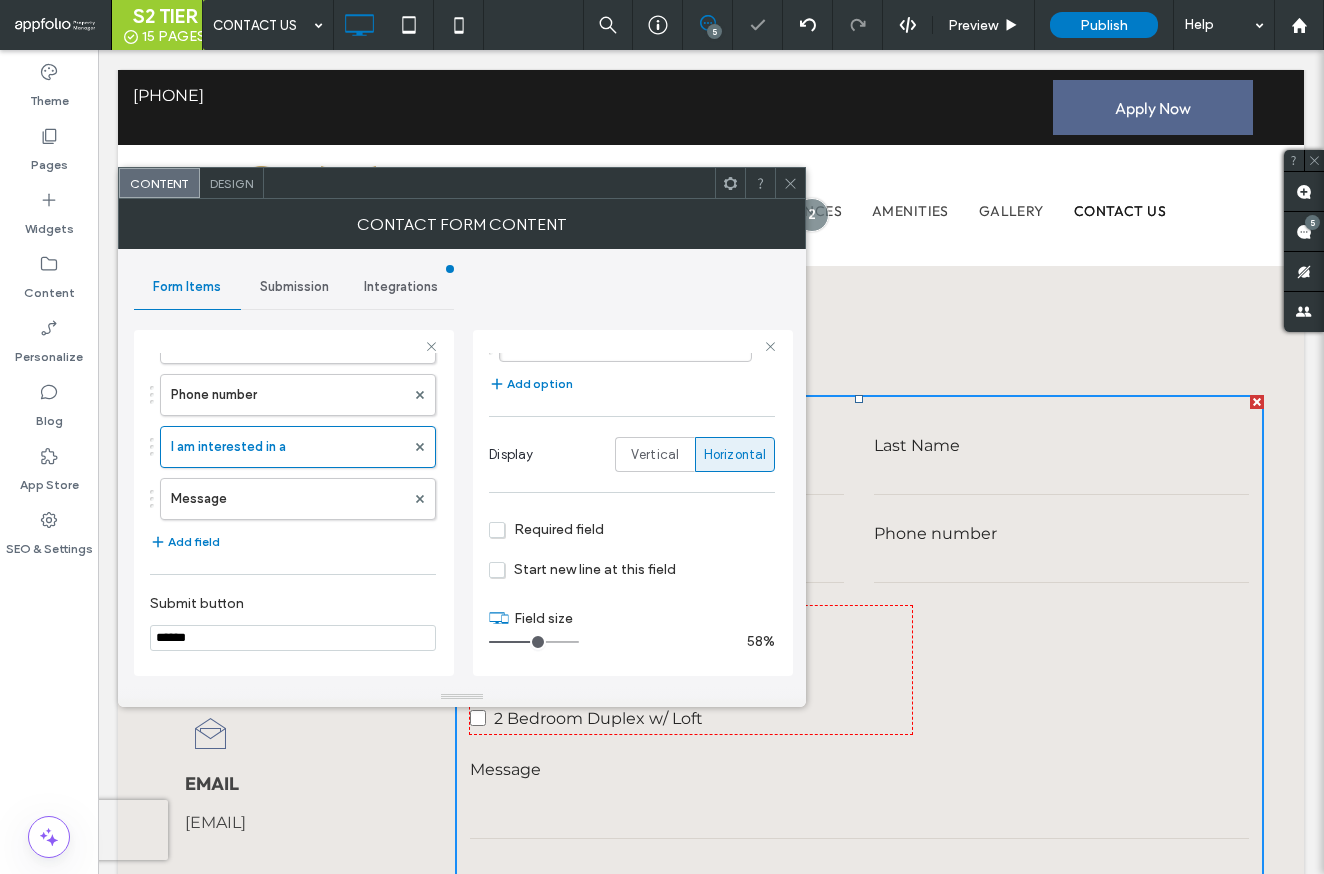 click at bounding box center [790, 183] 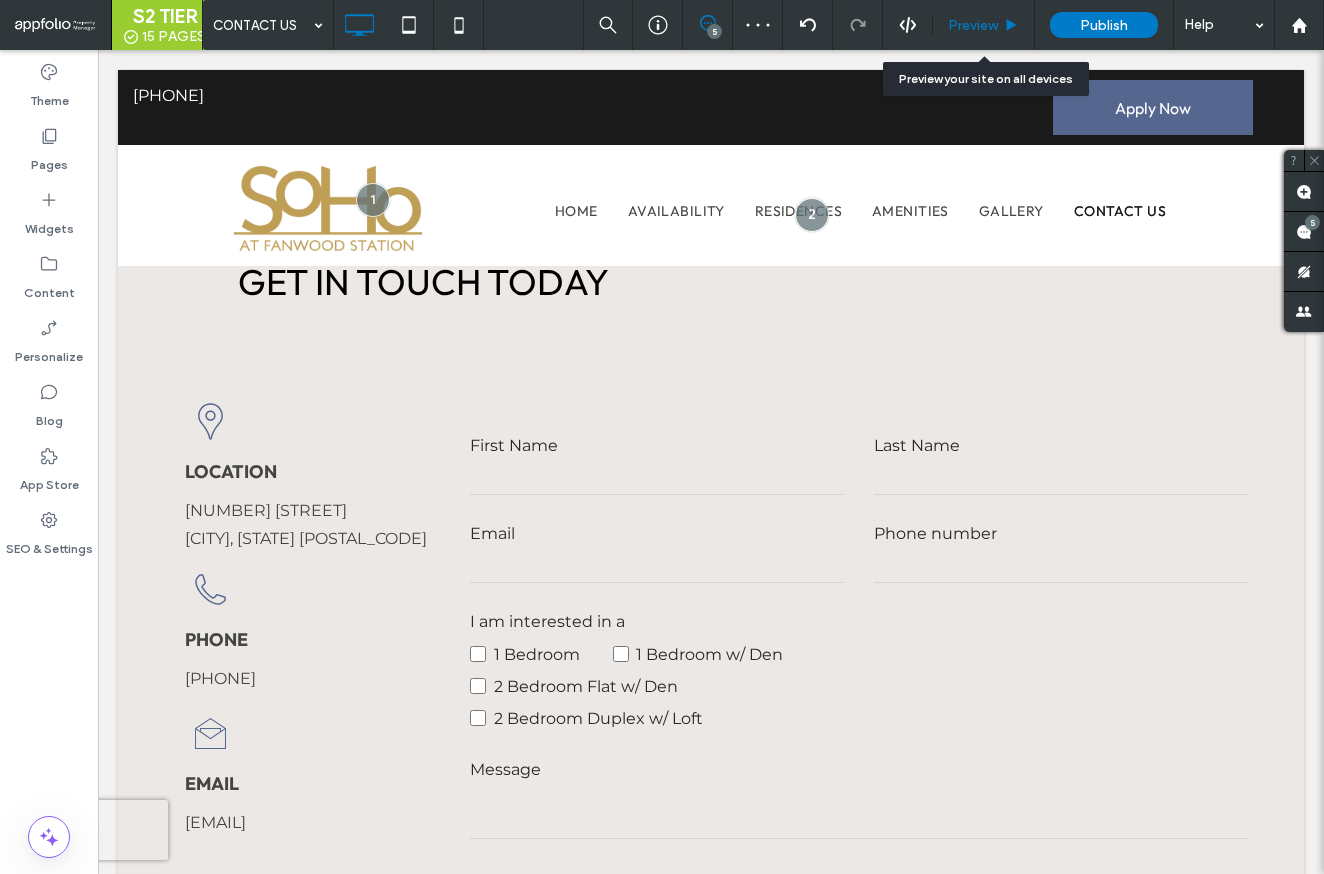 click on "Preview" at bounding box center [984, 25] 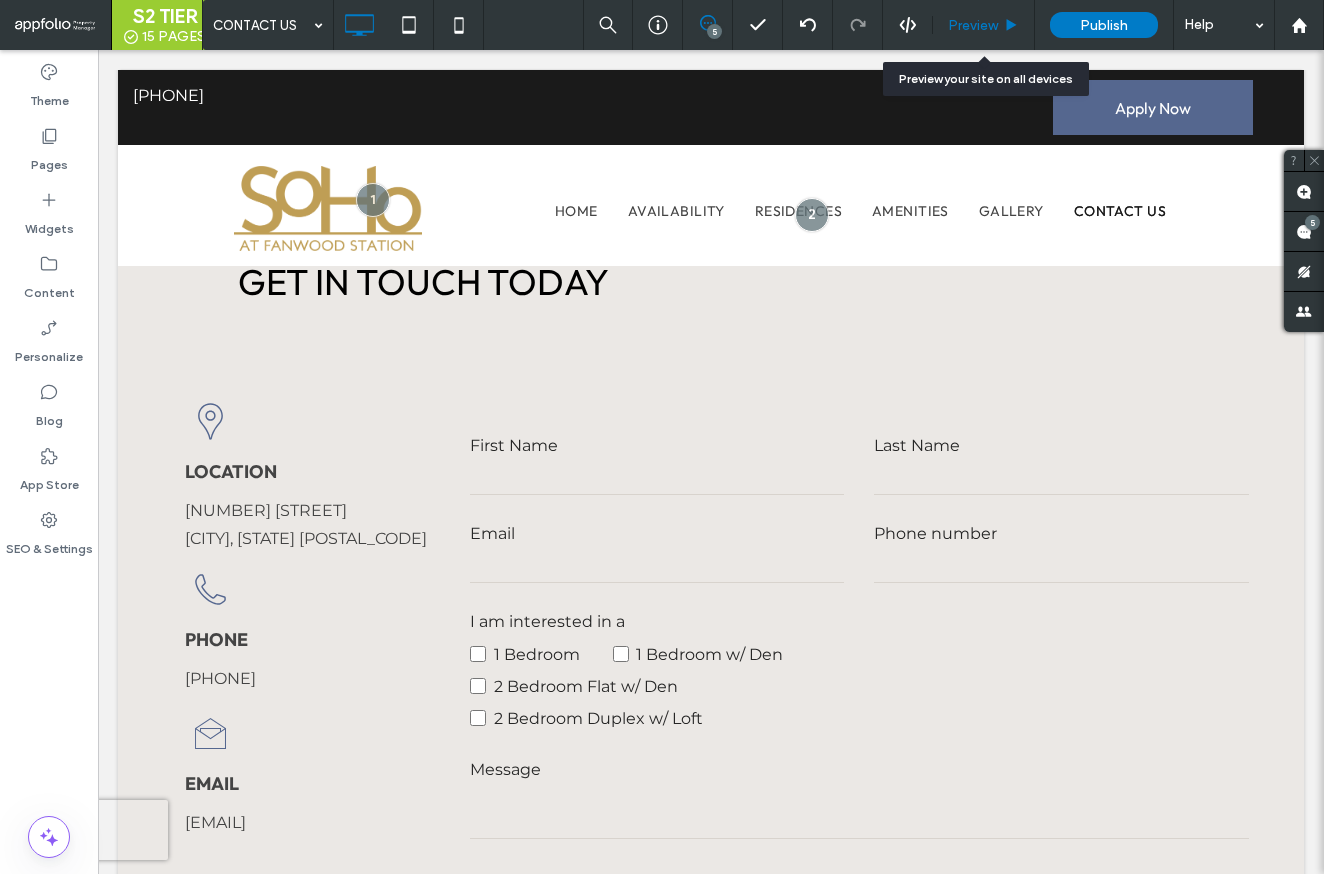 click on "Preview" at bounding box center (983, 25) 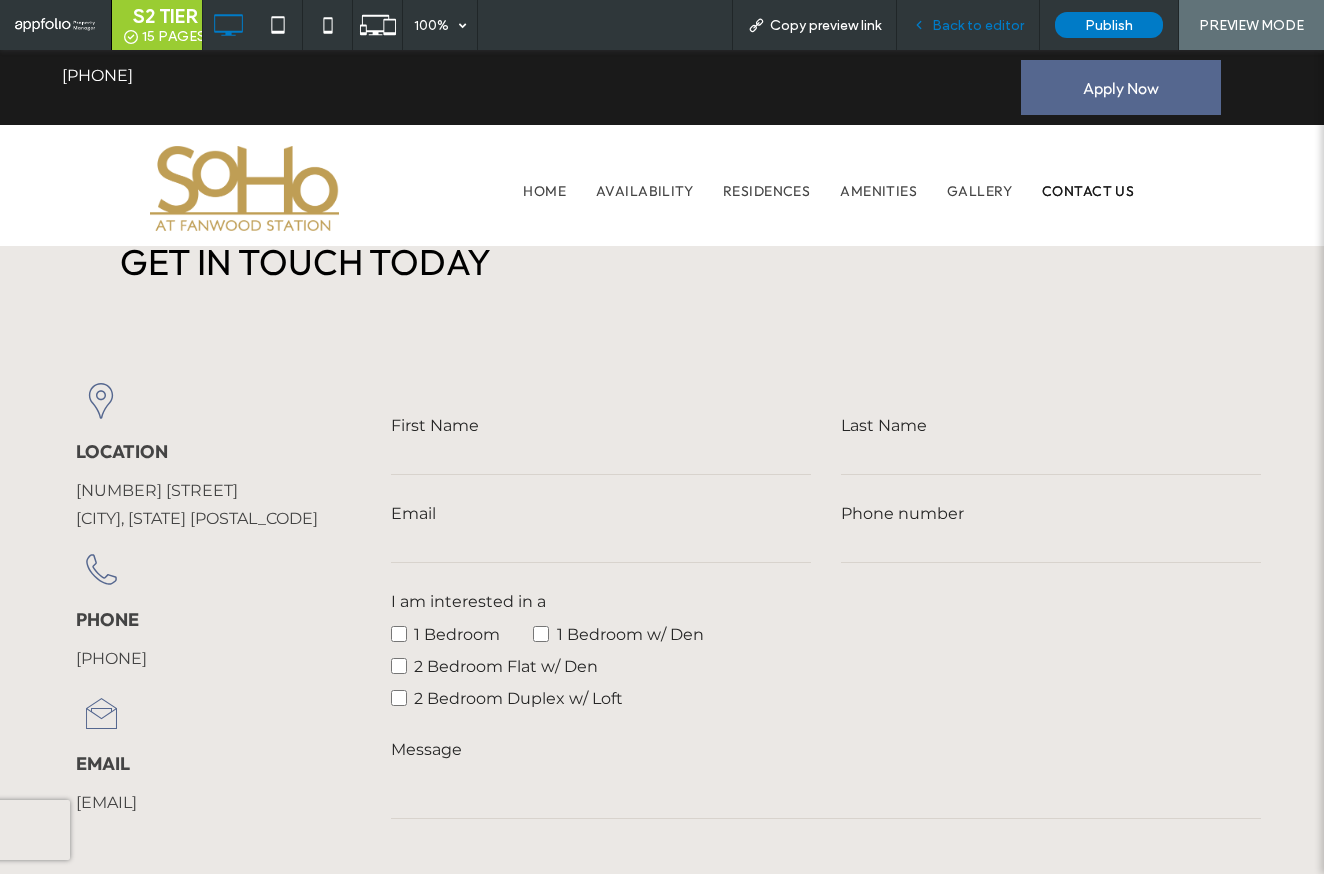 click on "Back to editor" at bounding box center (968, 25) 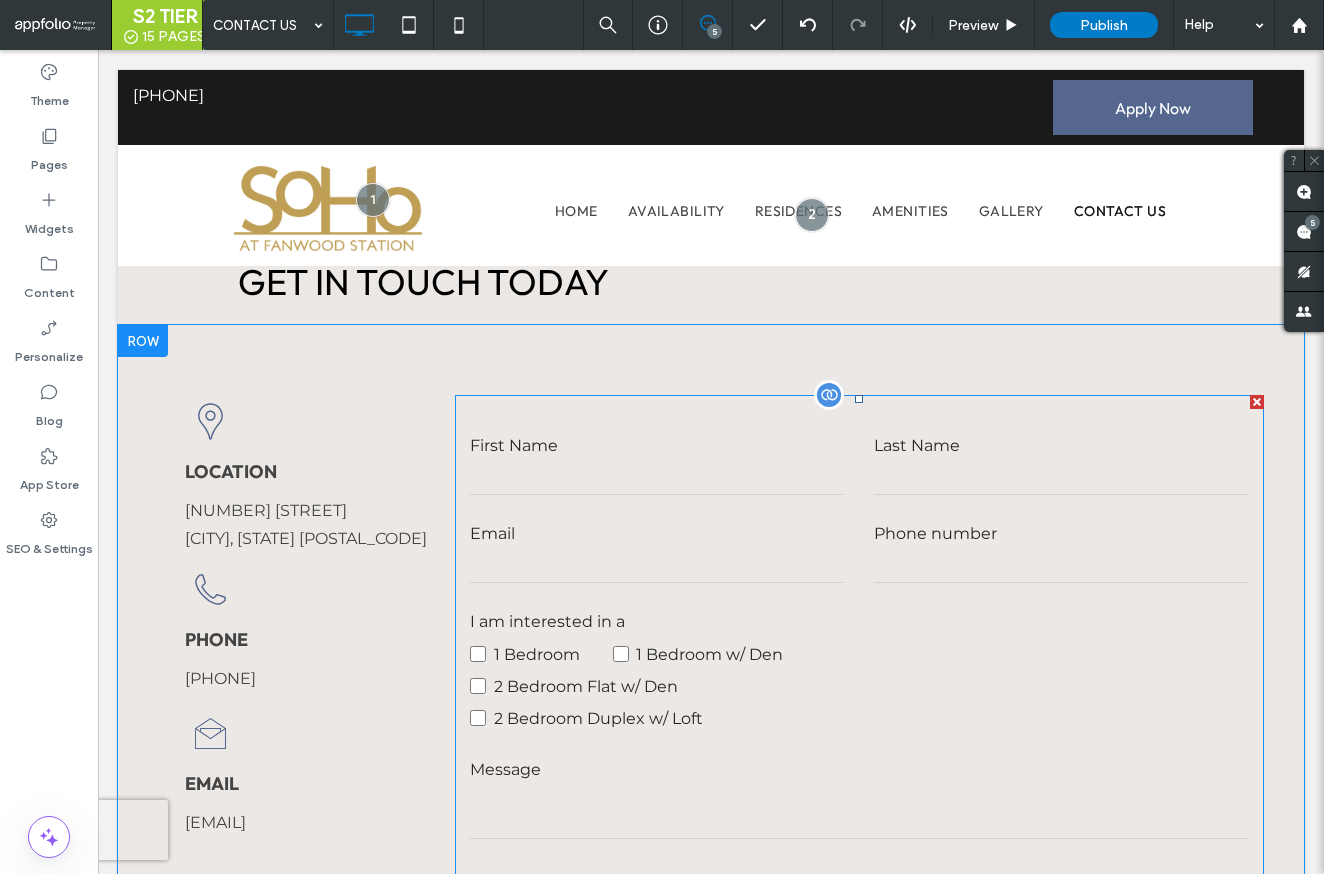 click on "1 Bedroom
1 Bedroom w/ Den
2 Bedroom Flat w/ Den
2 Bedroom Duplex w/ Loft" at bounding box center [691, 686] 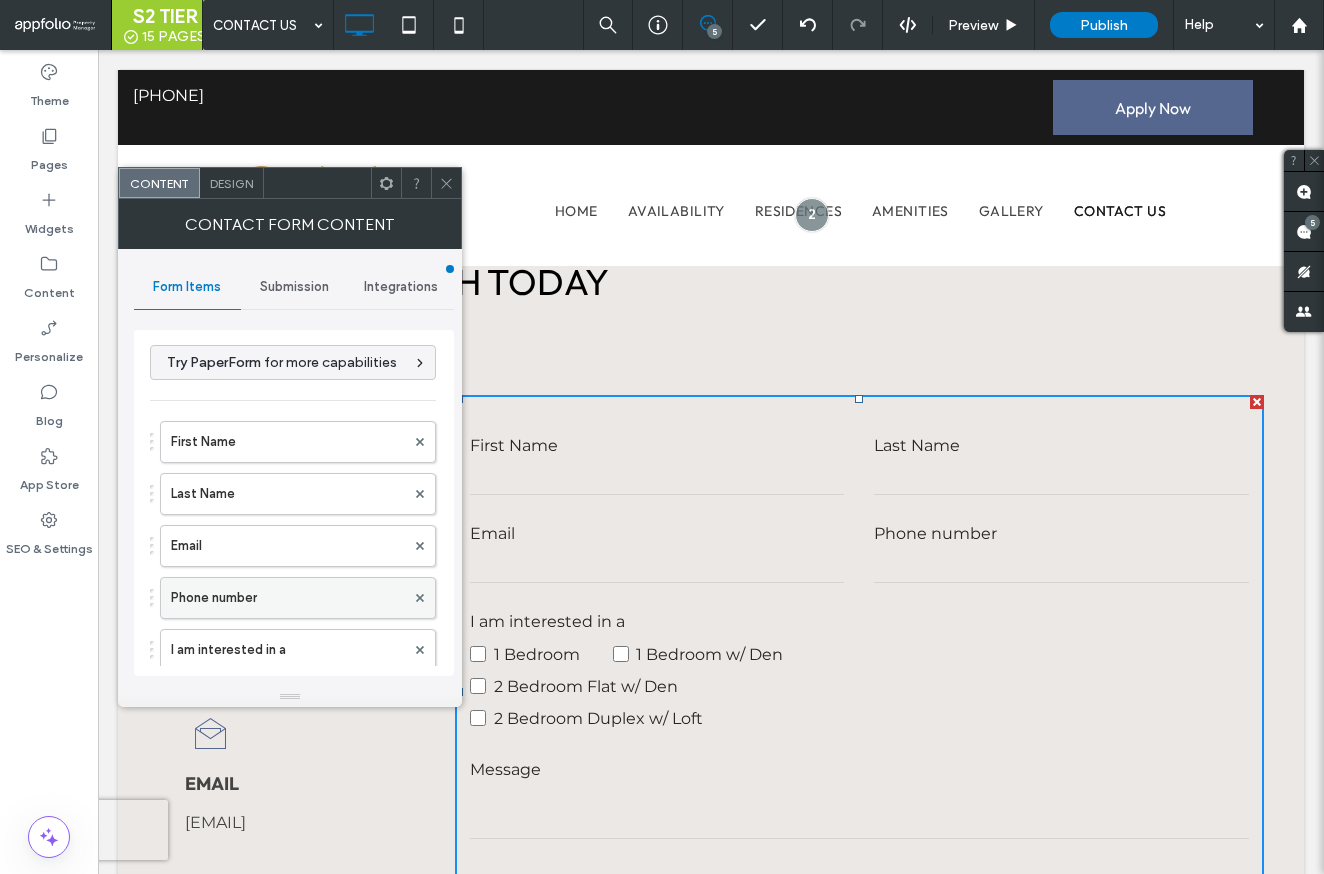 scroll, scrollTop: 4, scrollLeft: 0, axis: vertical 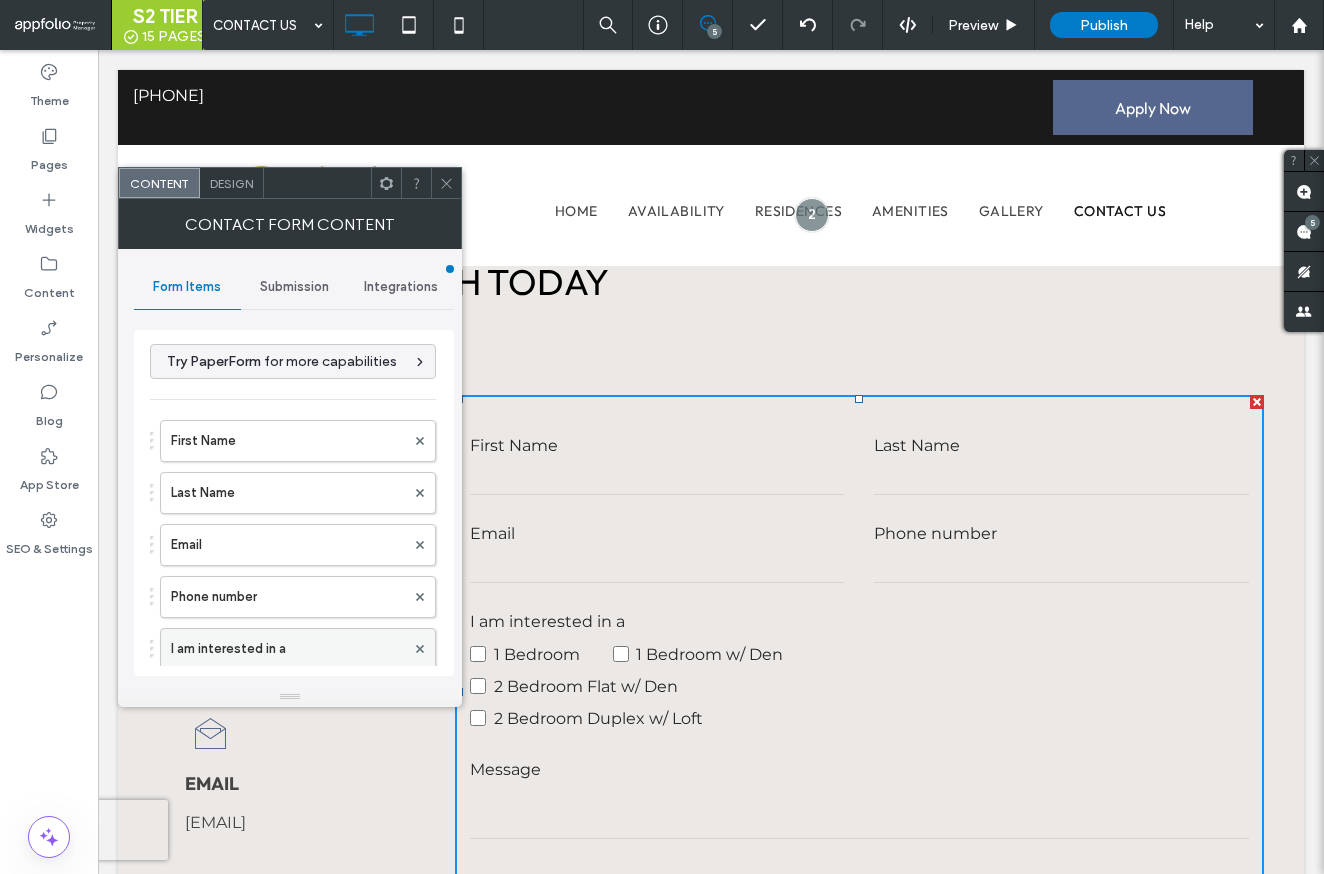 click on "I am interested in a" at bounding box center [288, 649] 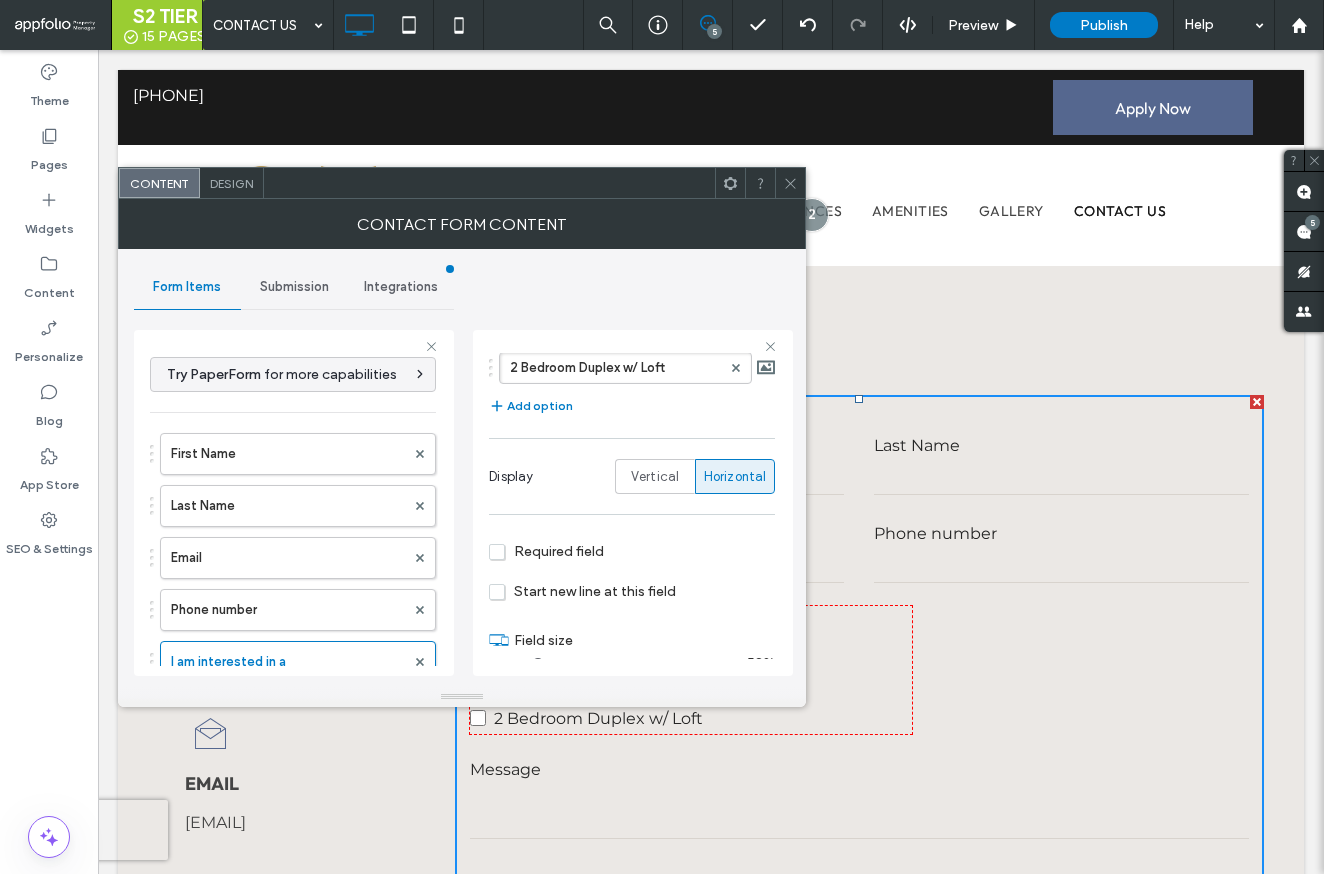scroll, scrollTop: 351, scrollLeft: 0, axis: vertical 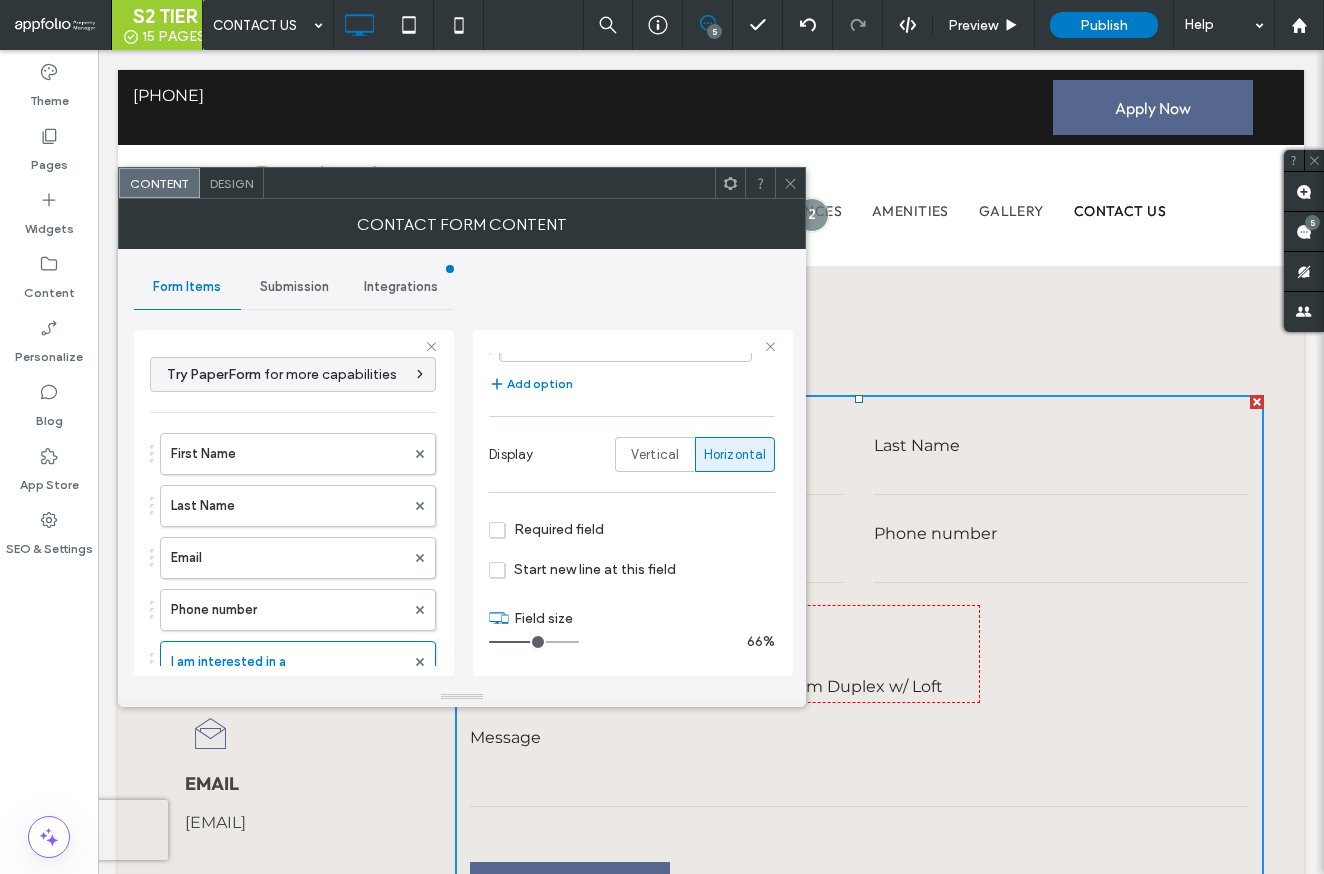 type on "*" 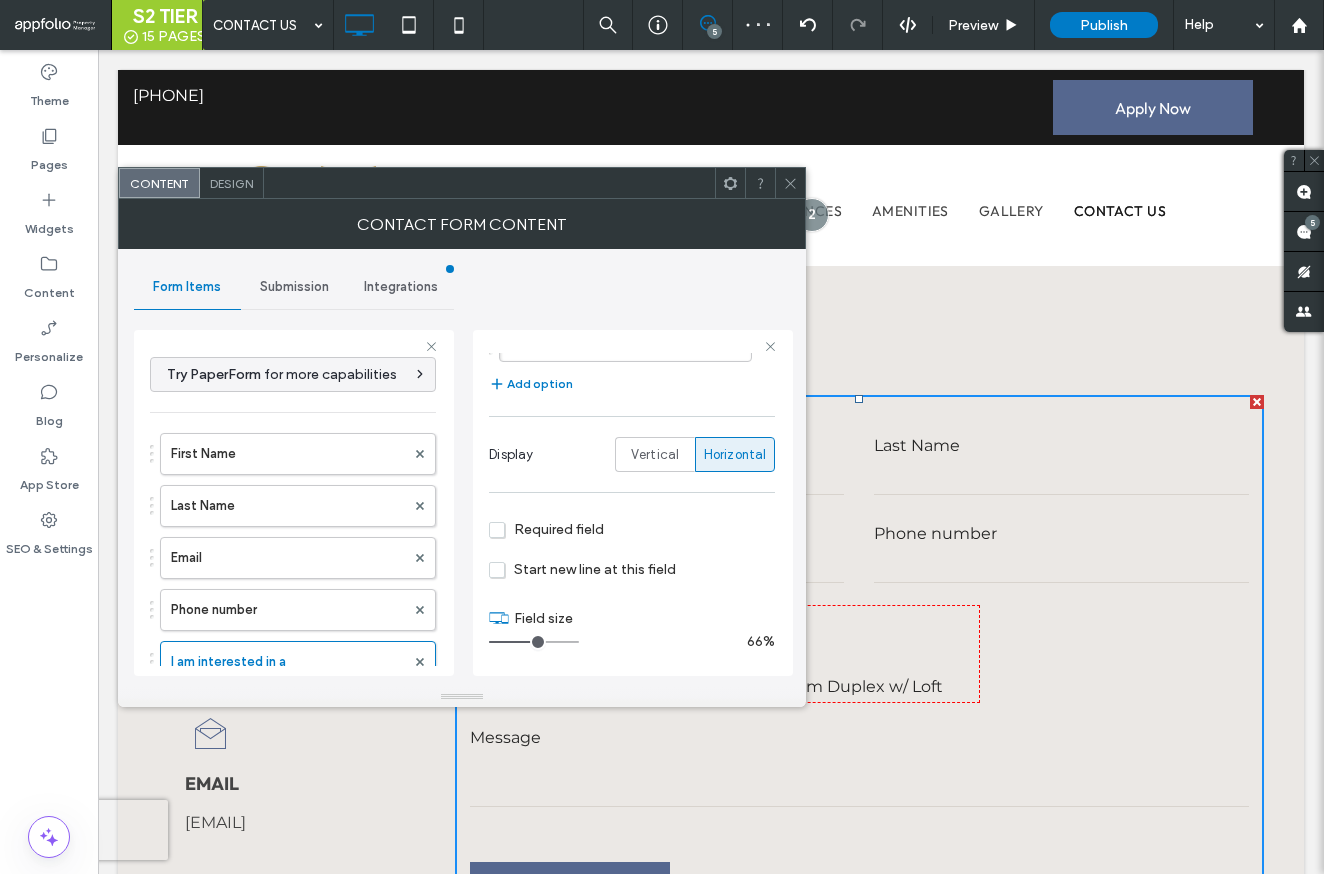 click at bounding box center [790, 183] 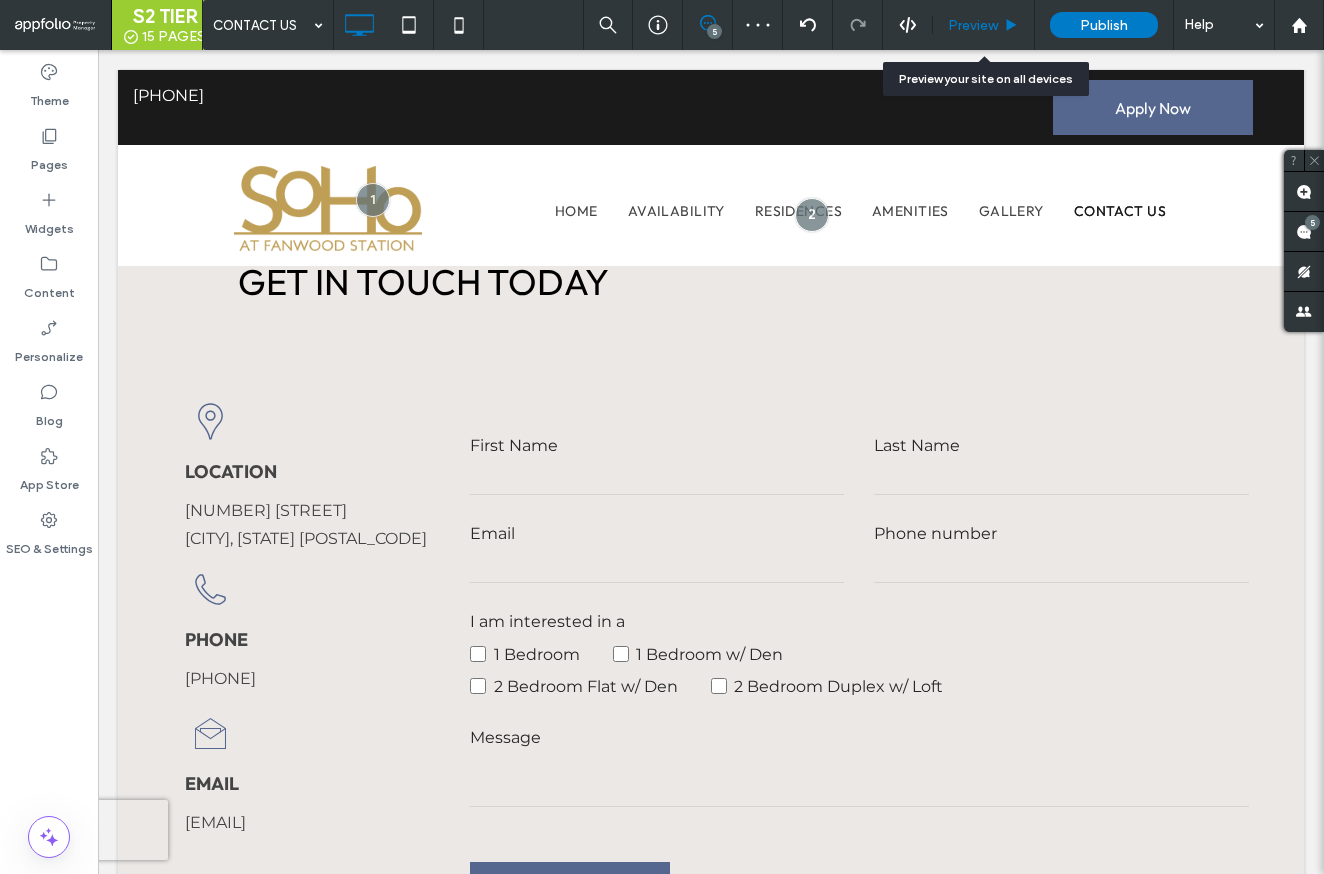 click on "Preview" at bounding box center [984, 25] 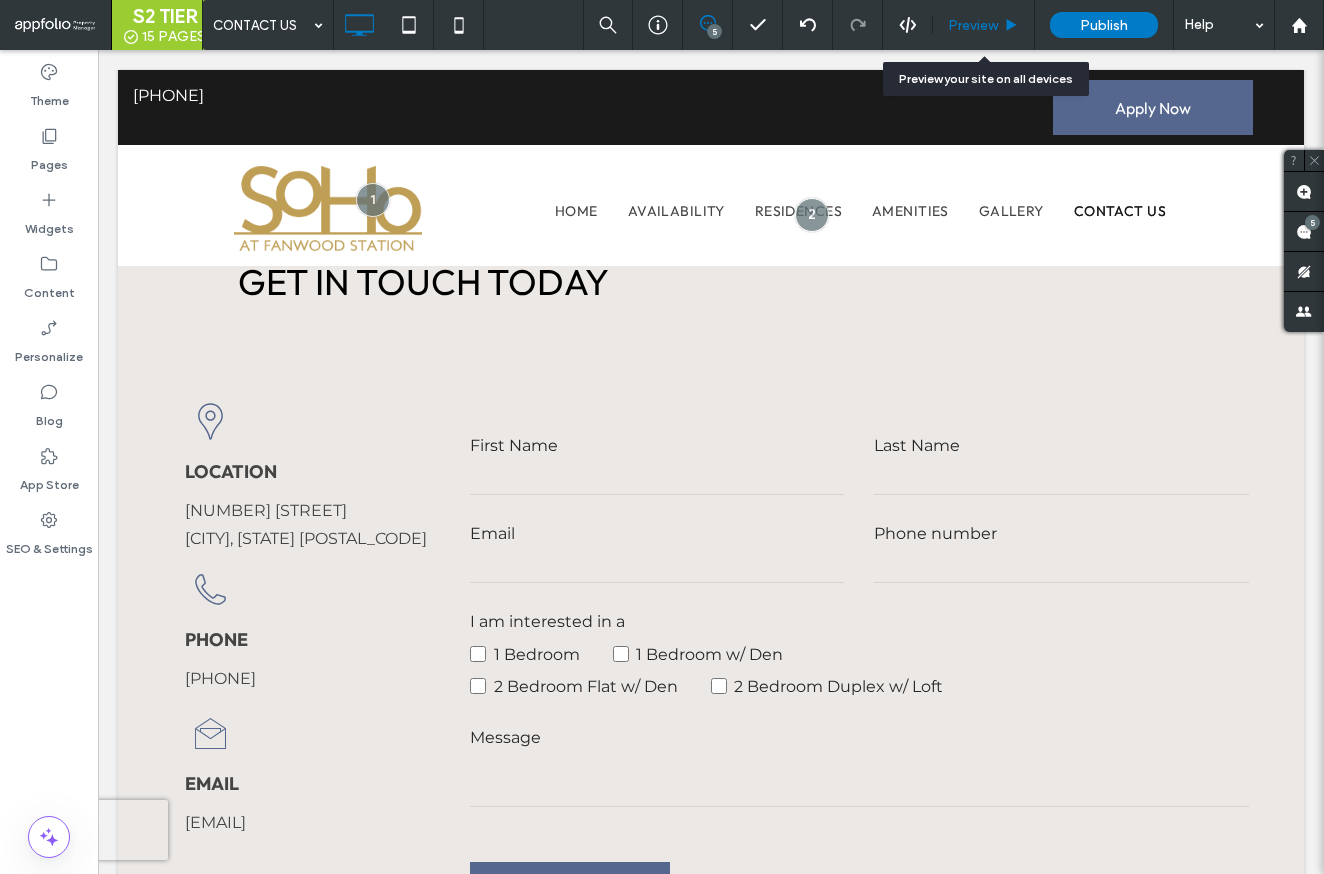 click on "Preview" at bounding box center (973, 25) 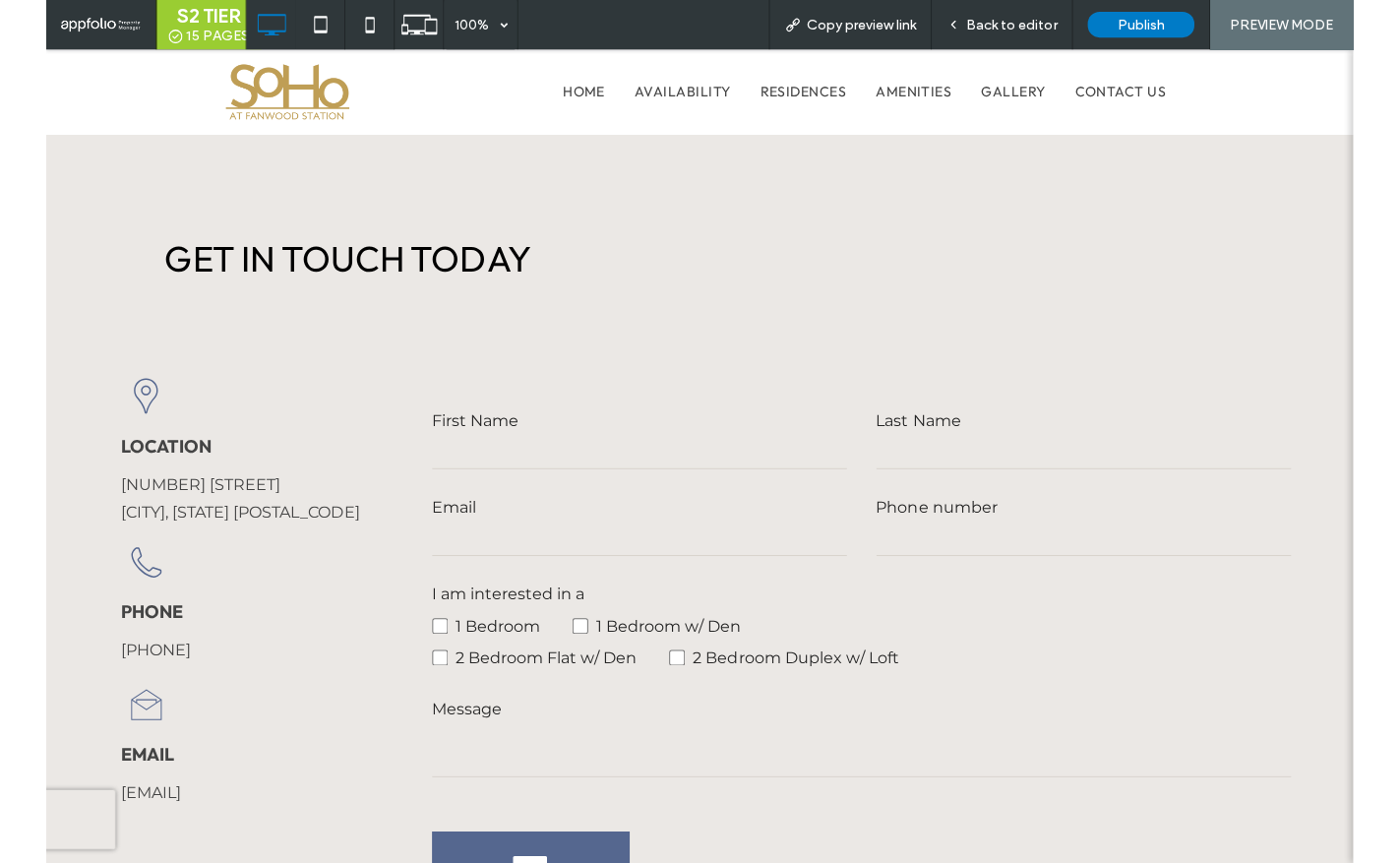 scroll, scrollTop: 0, scrollLeft: 0, axis: both 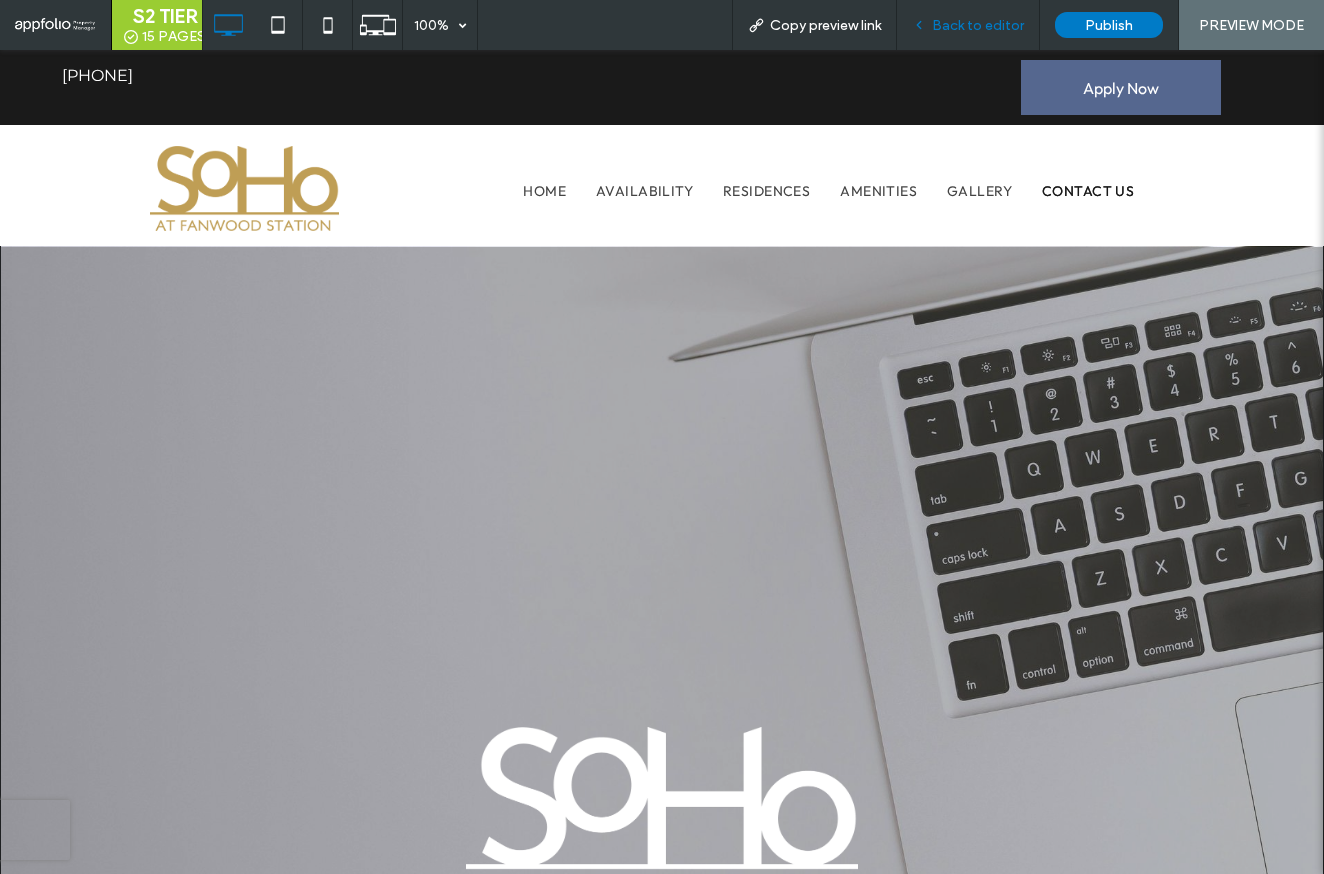 click on "Back to editor" at bounding box center [978, 25] 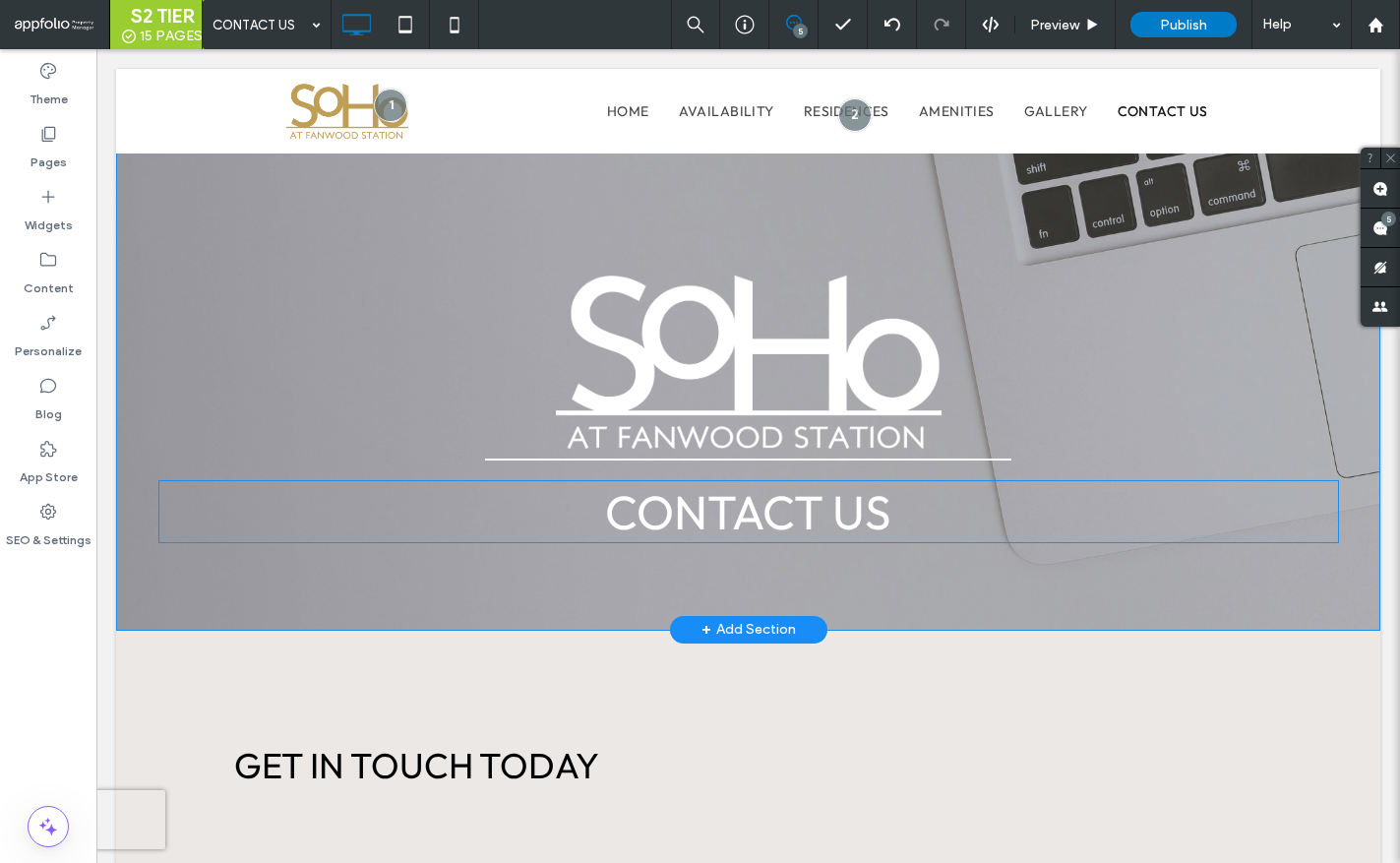 scroll, scrollTop: 633, scrollLeft: 0, axis: vertical 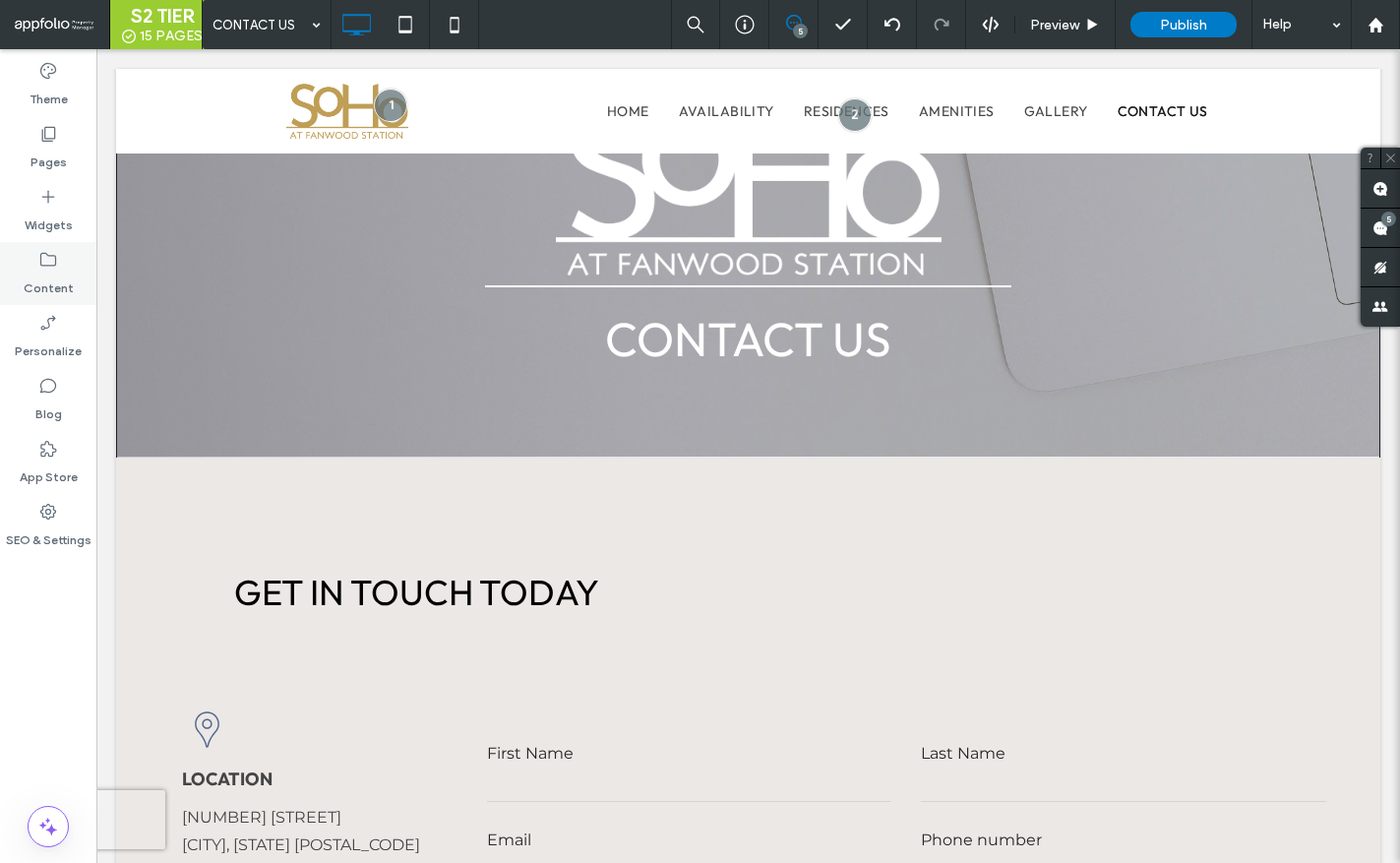 click 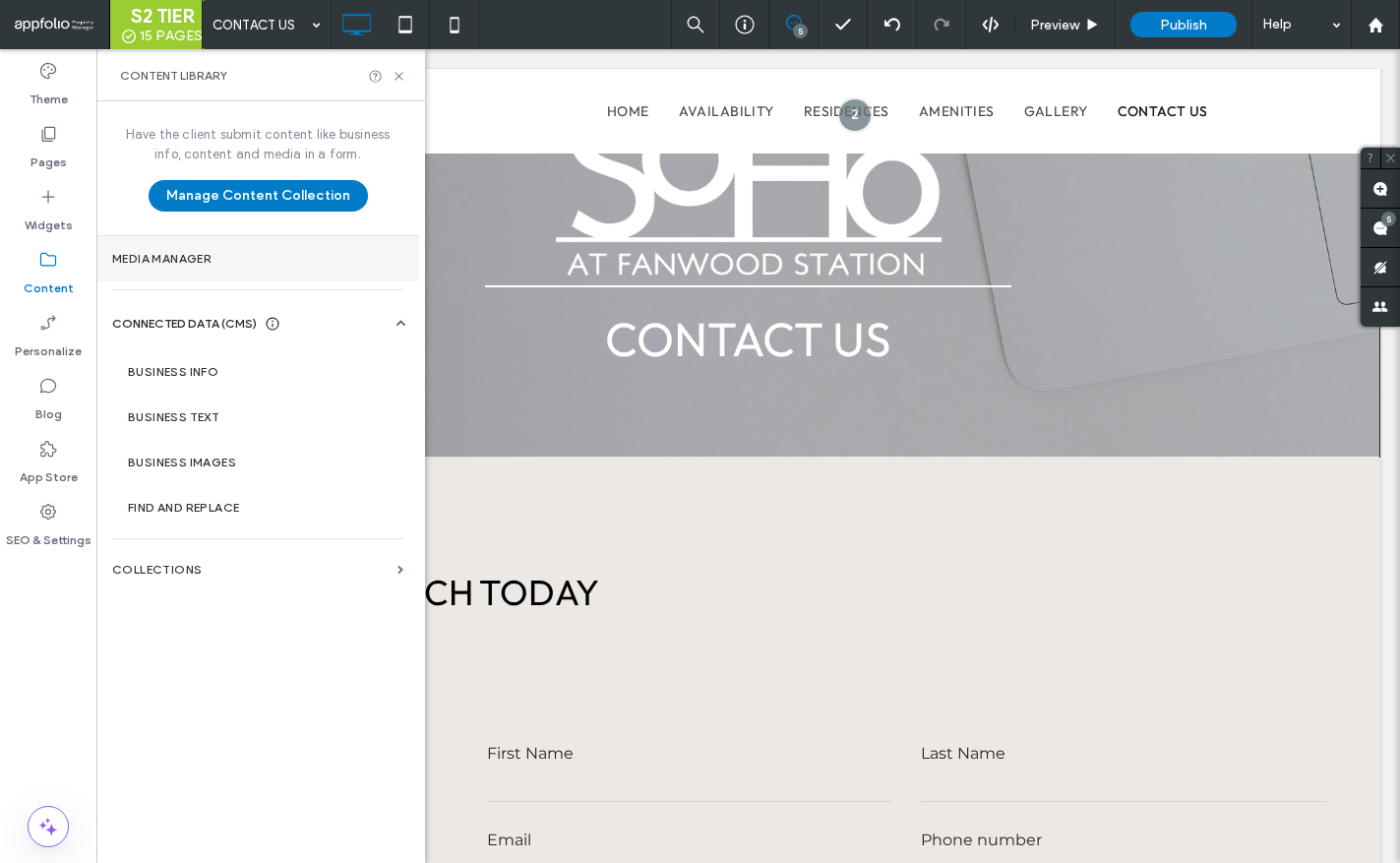 click on "Media Manager" at bounding box center [258, 259] 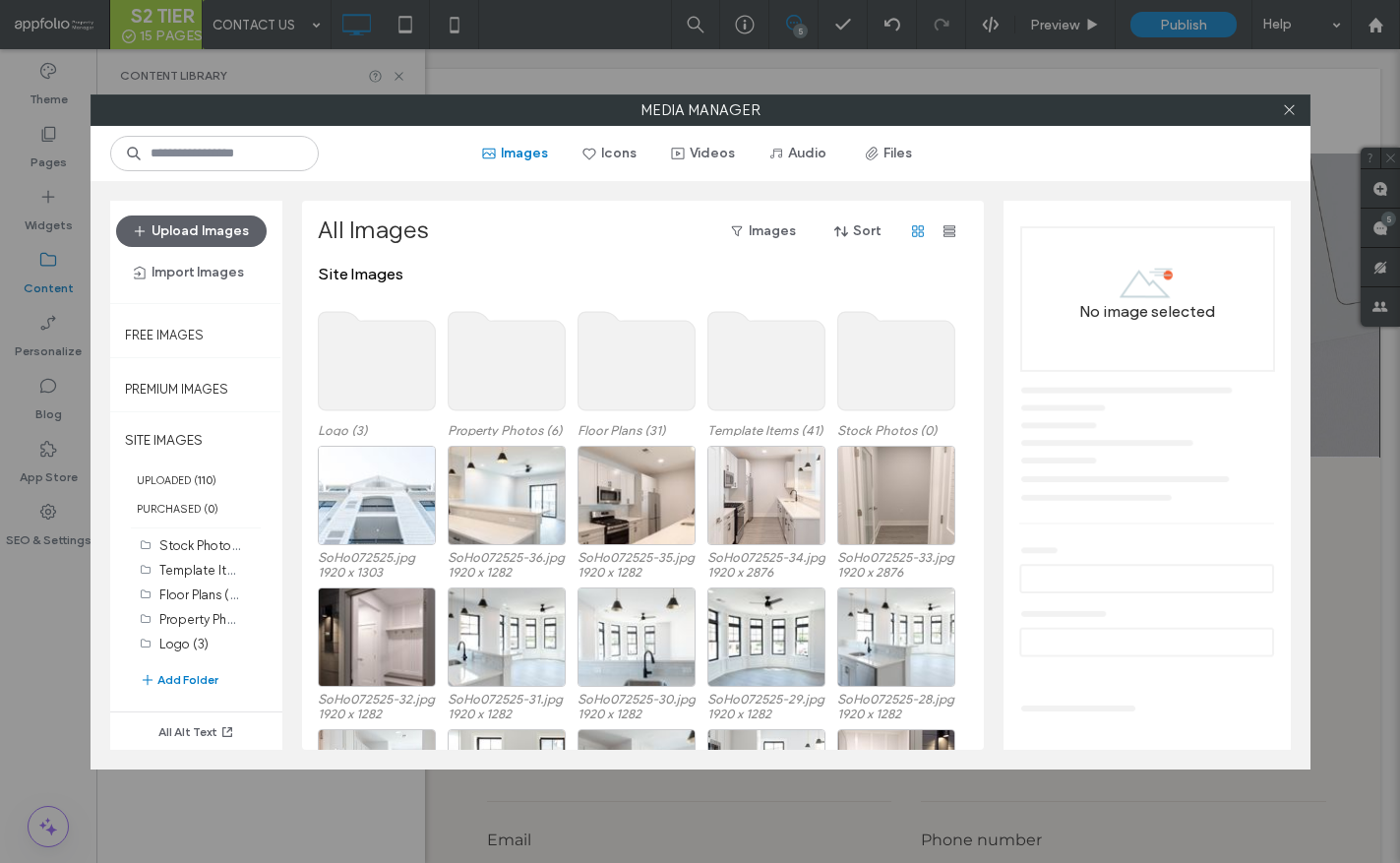 click 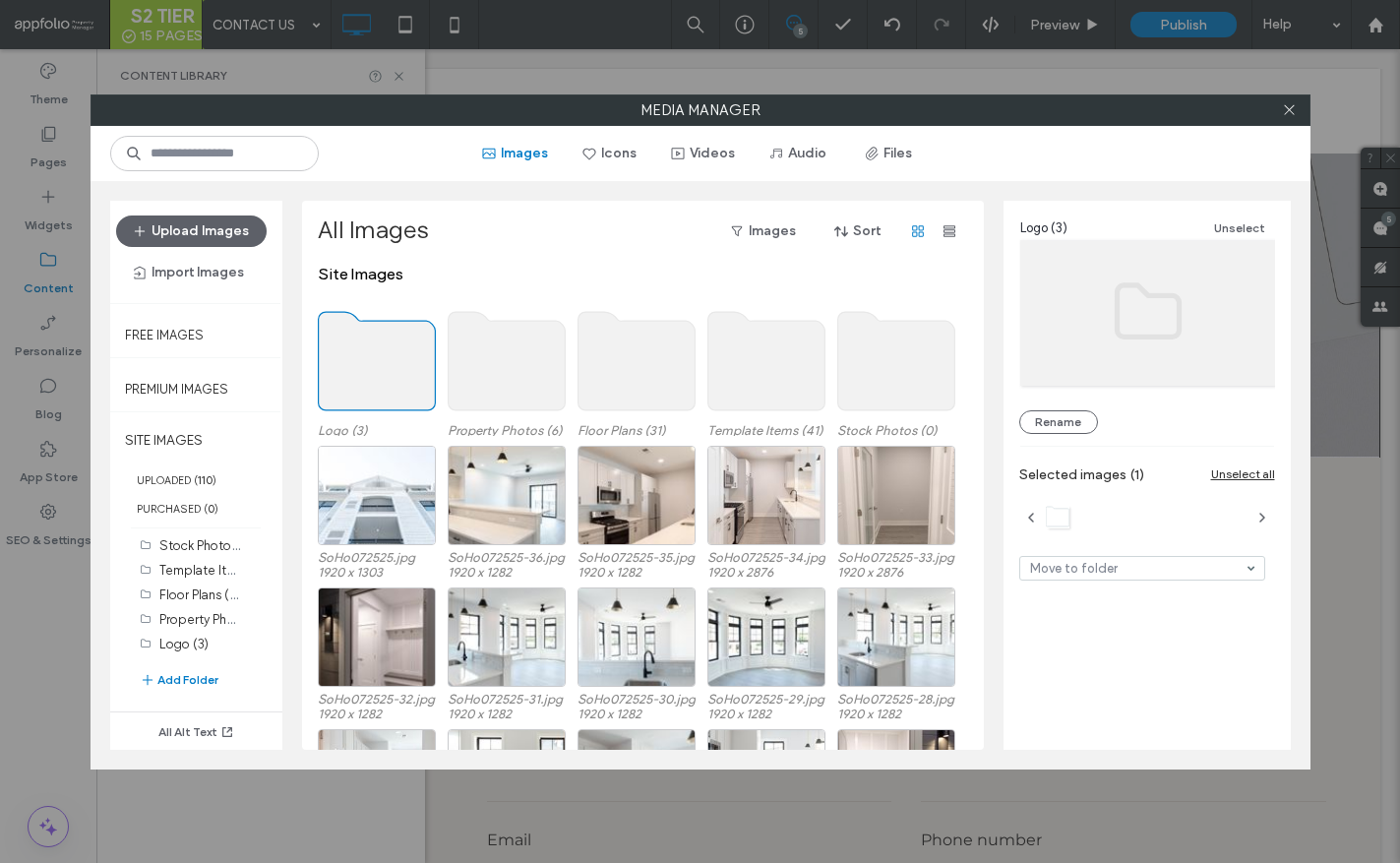 click 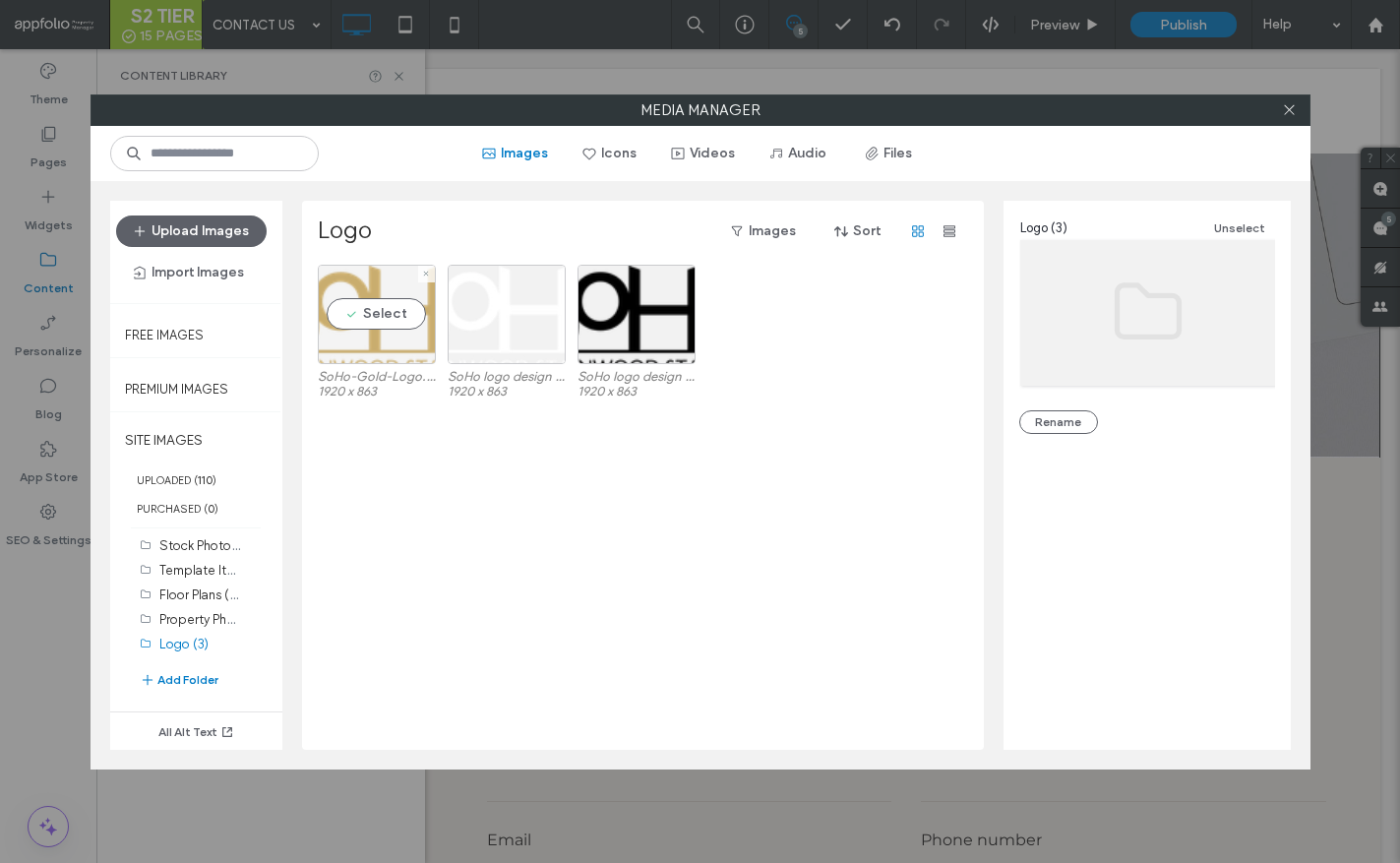 click on "Select" at bounding box center [377, 314] 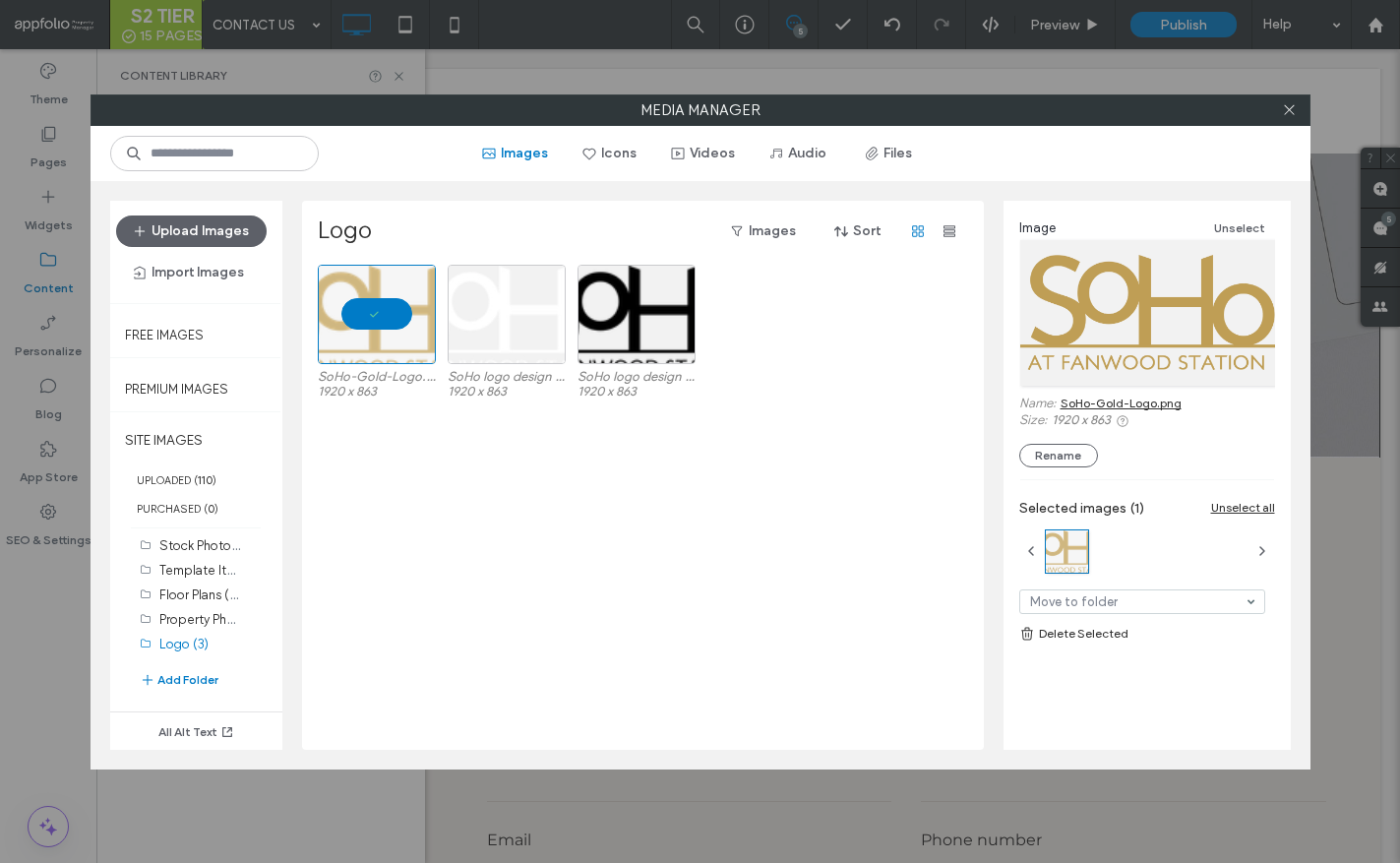 click on "Soho-Gold-Logo.png" at bounding box center [1121, 402] 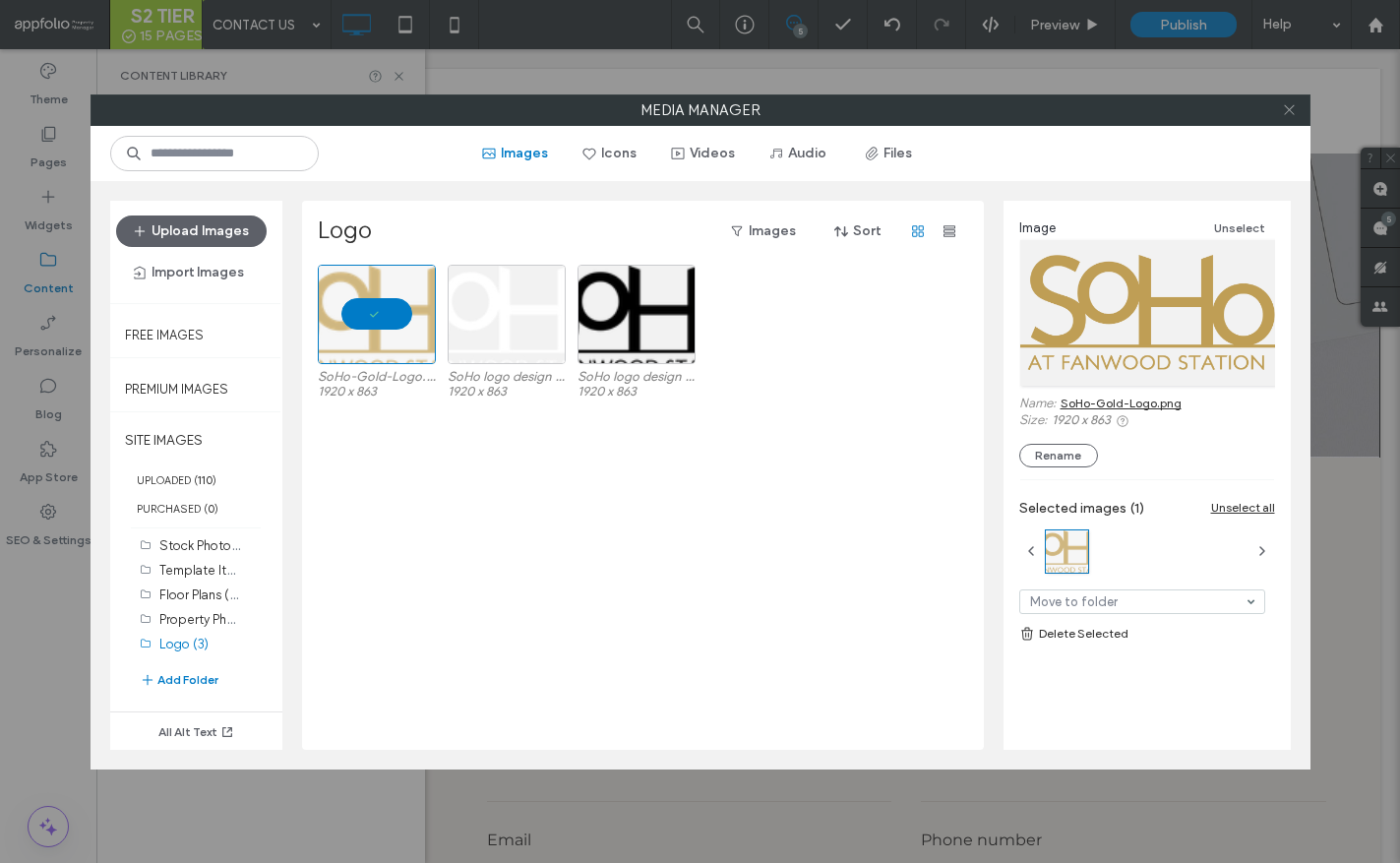 click 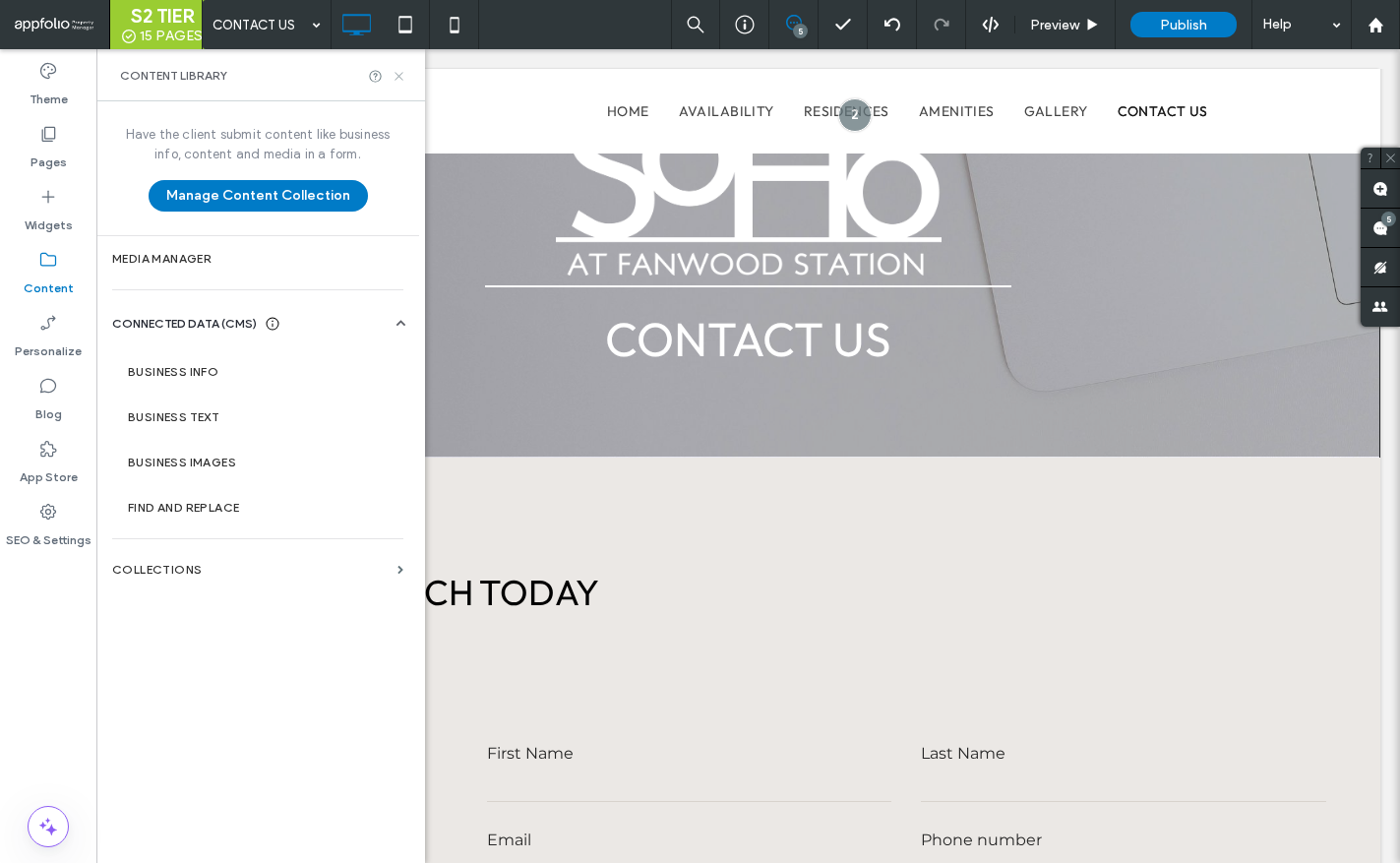 click 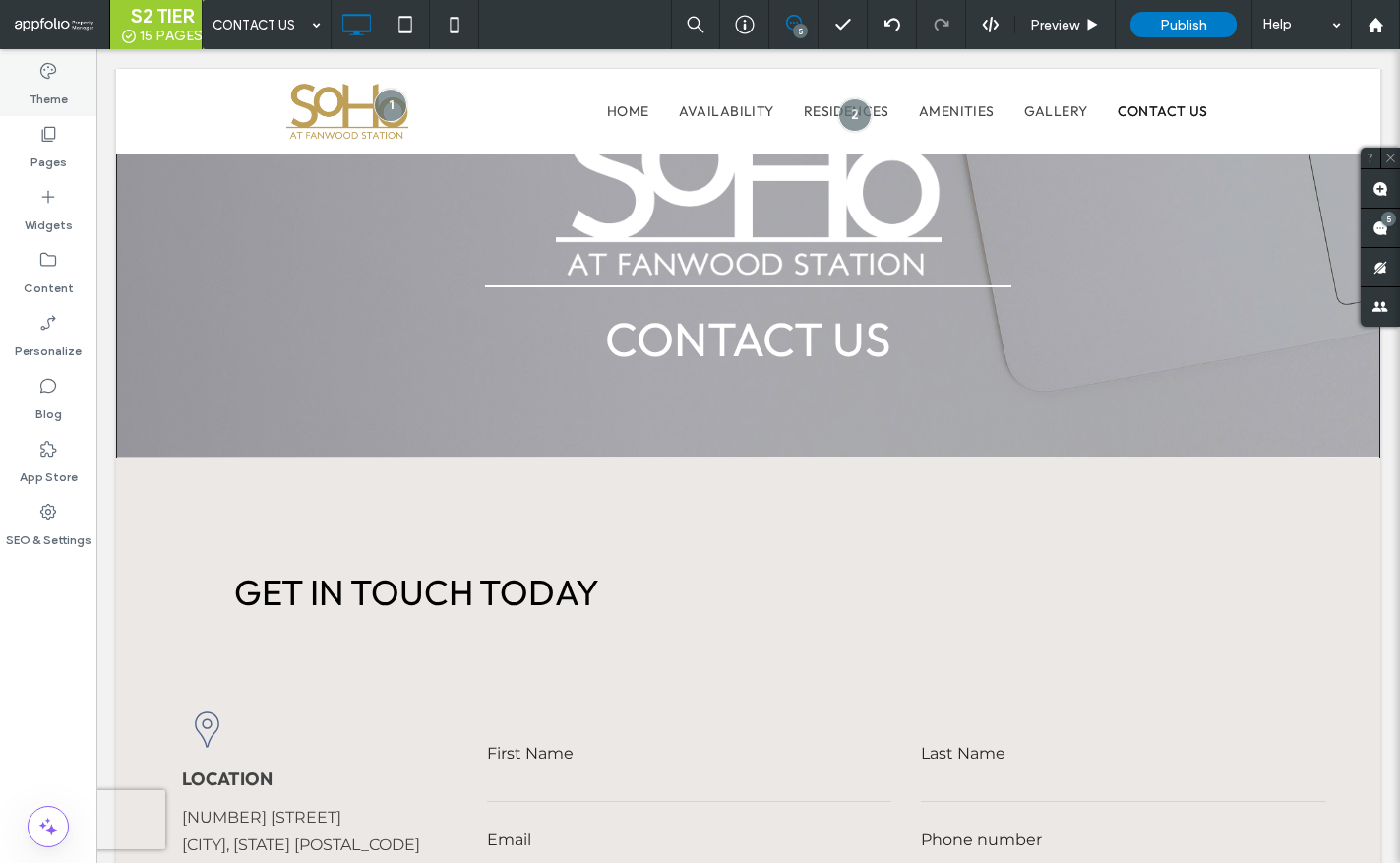 click on "Theme" at bounding box center [48, 94] 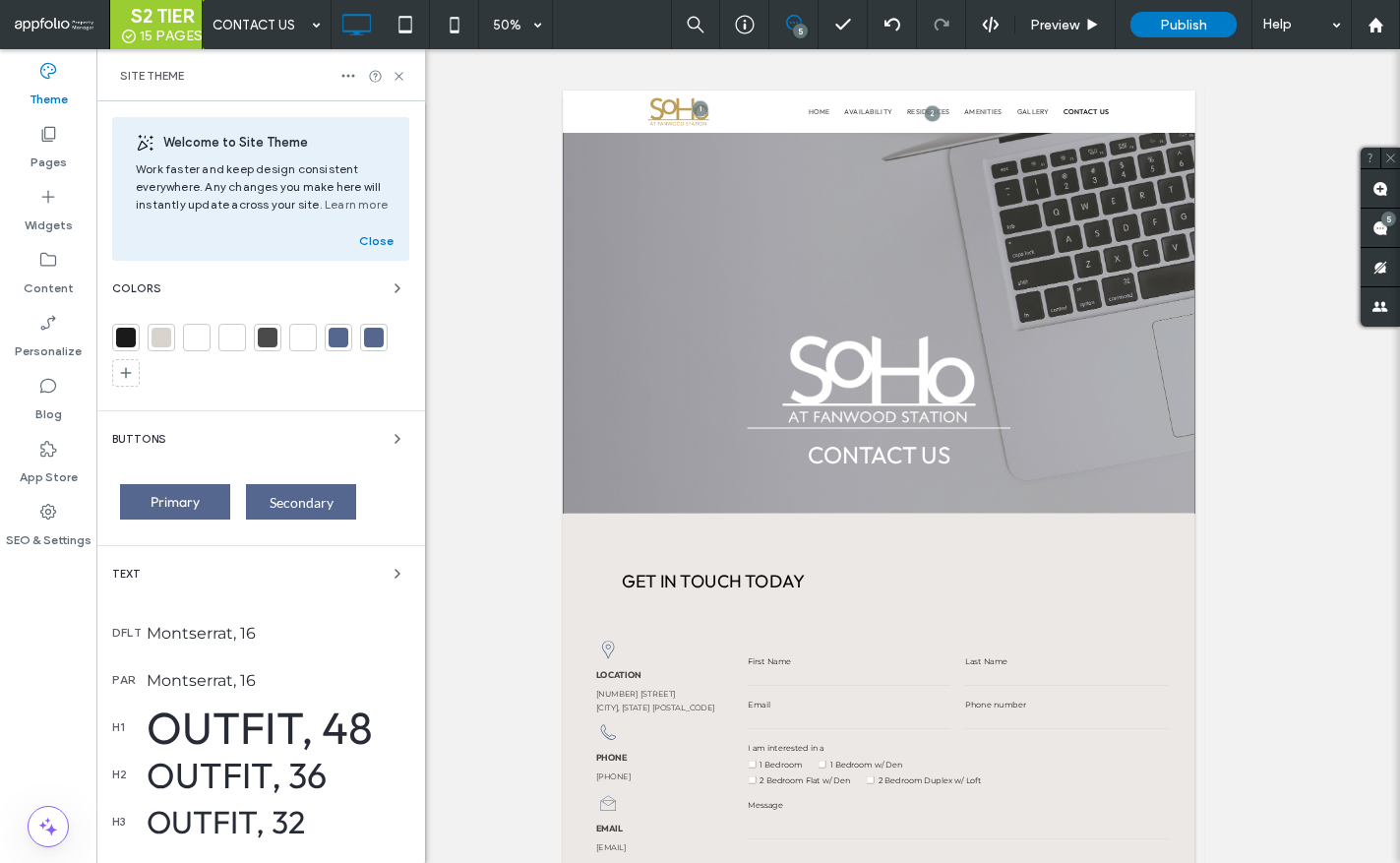scroll, scrollTop: 113, scrollLeft: 0, axis: vertical 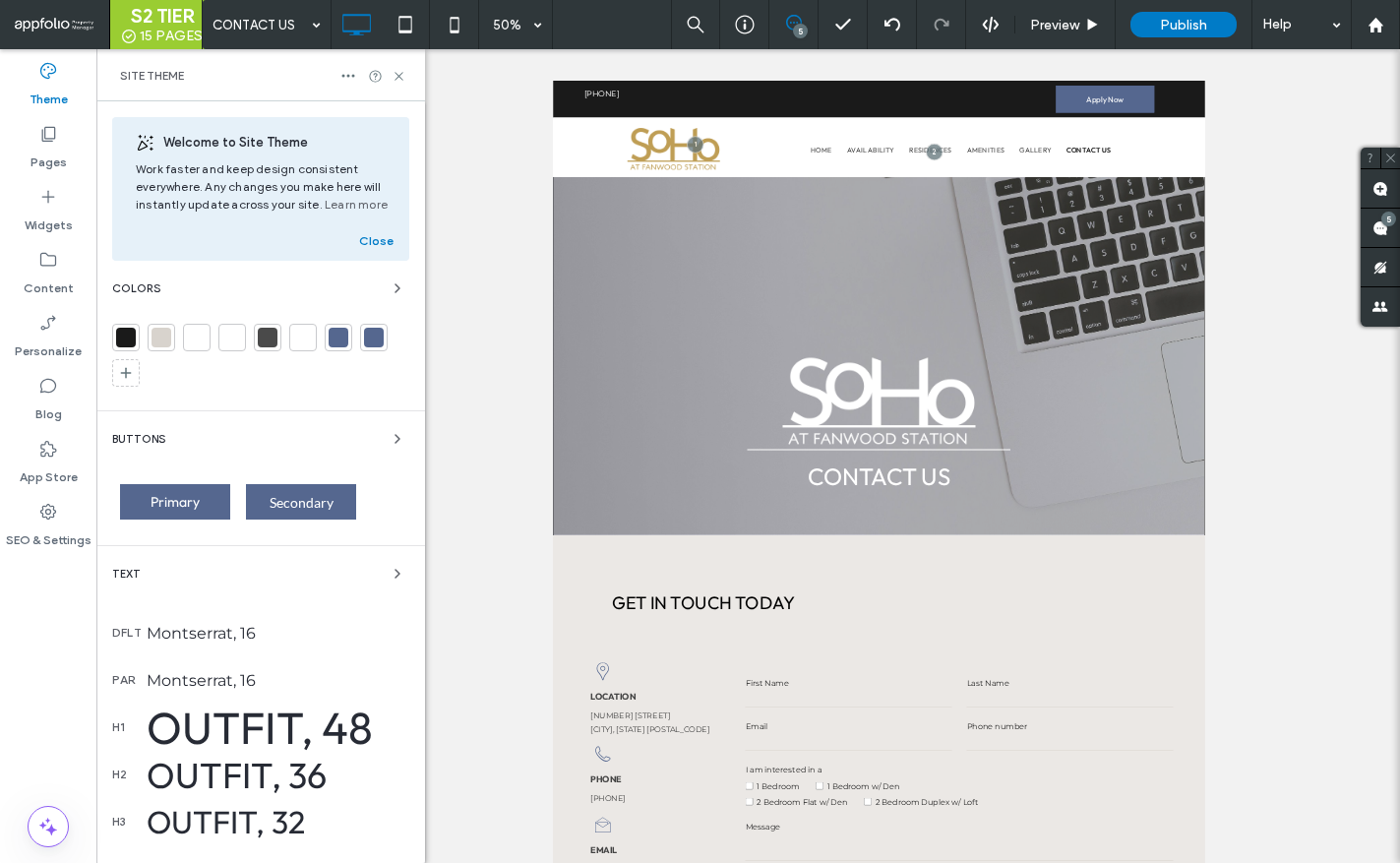 click at bounding box center (338, 338) 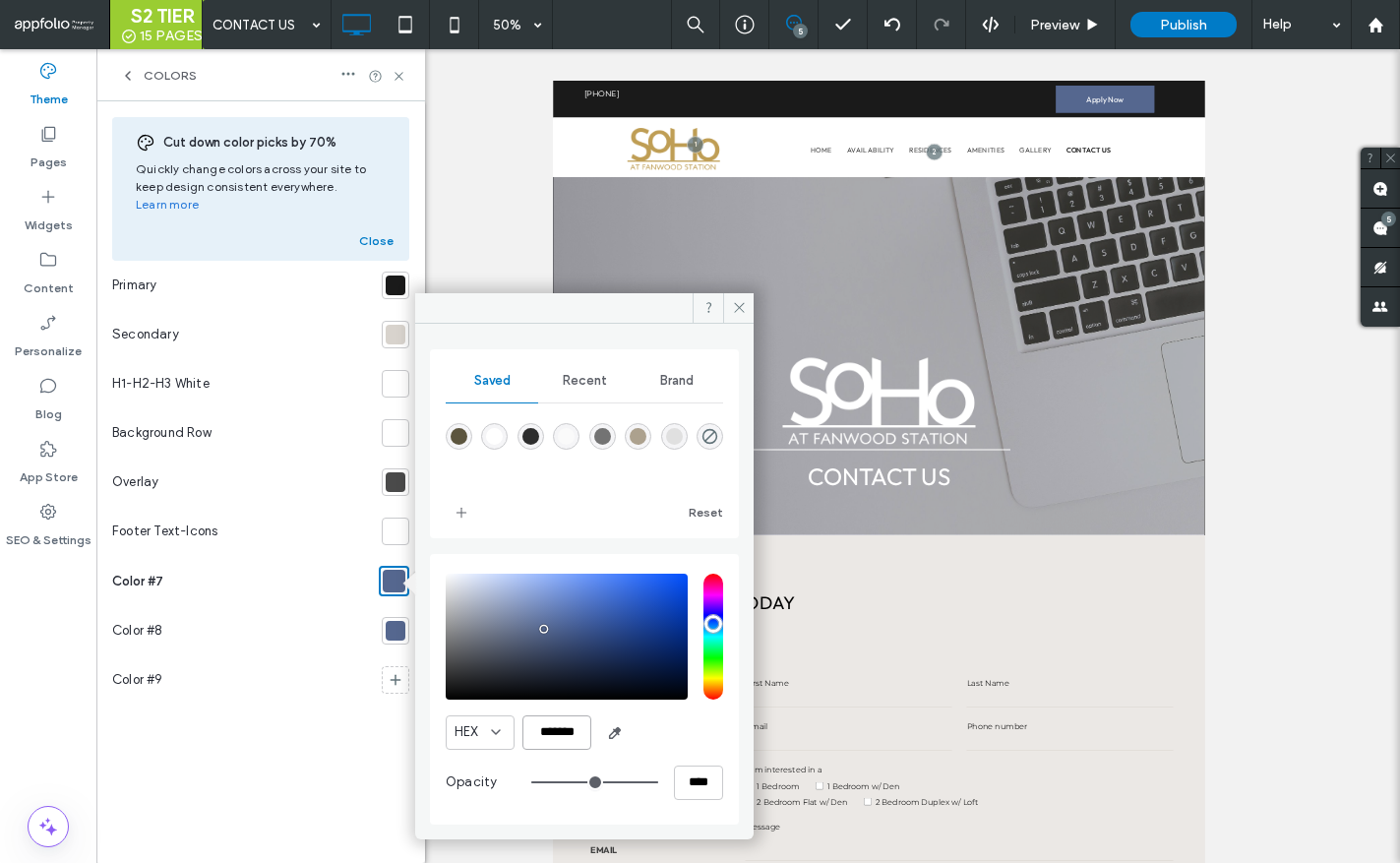 click on "*******" at bounding box center (557, 732) 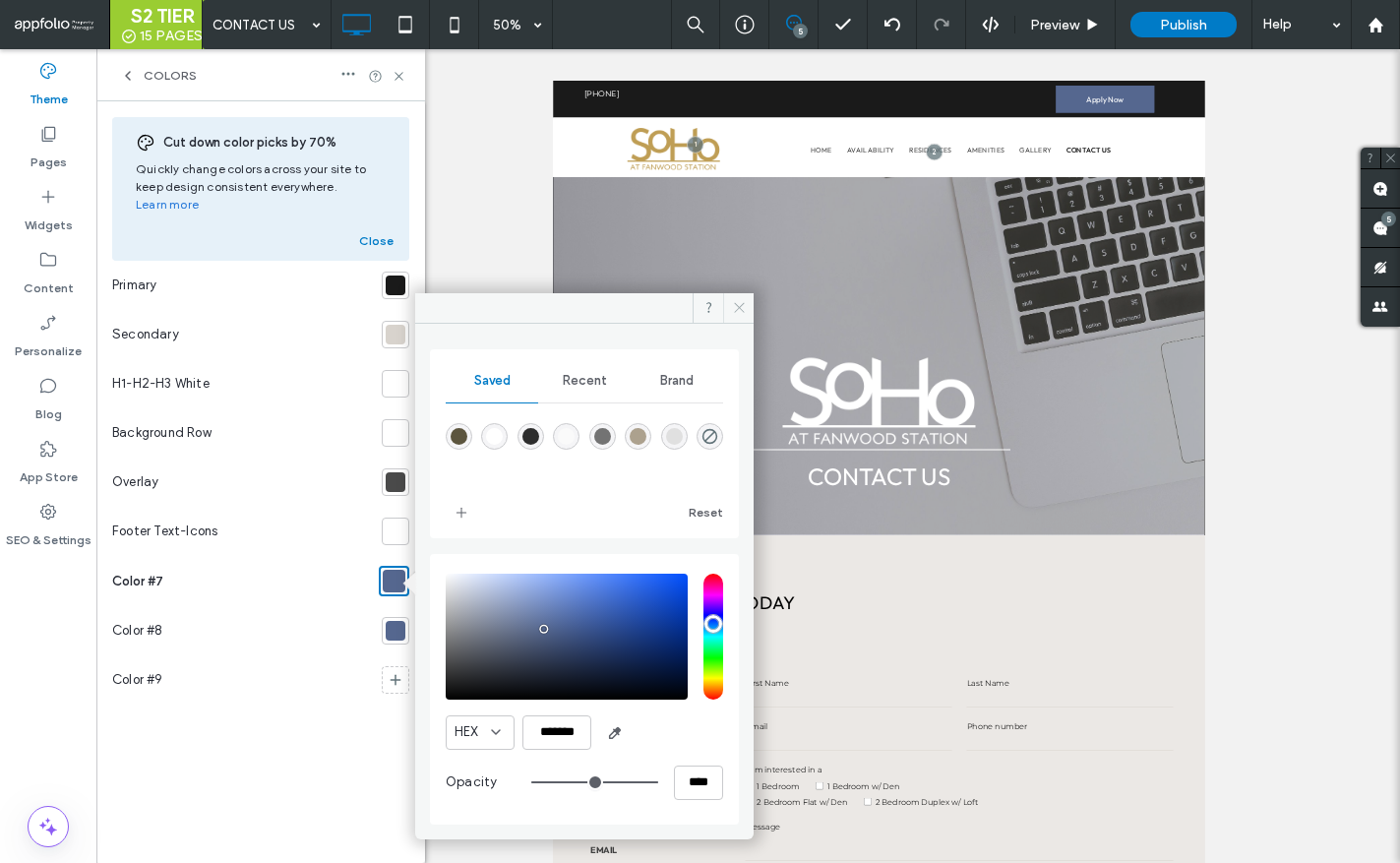 click 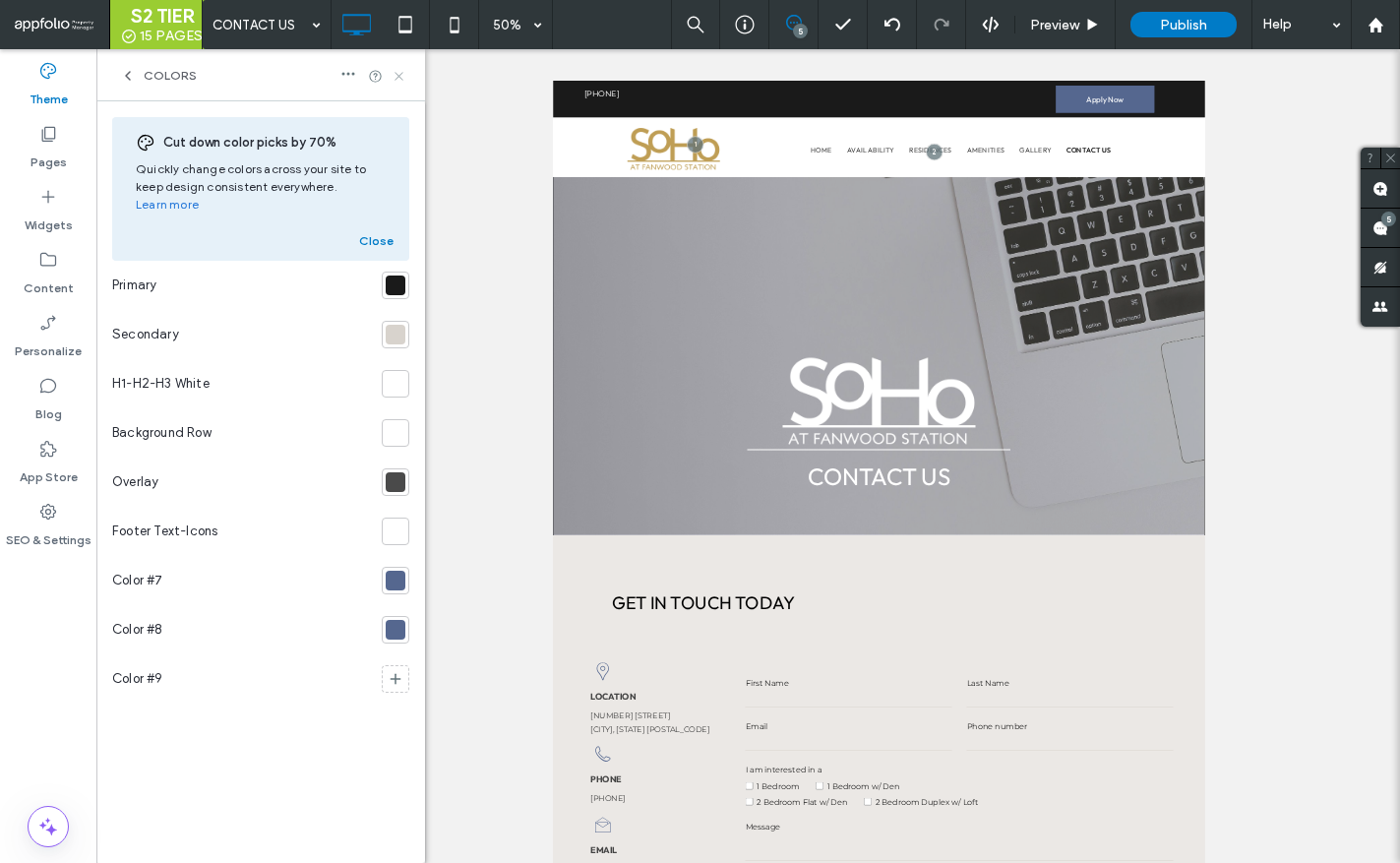 click 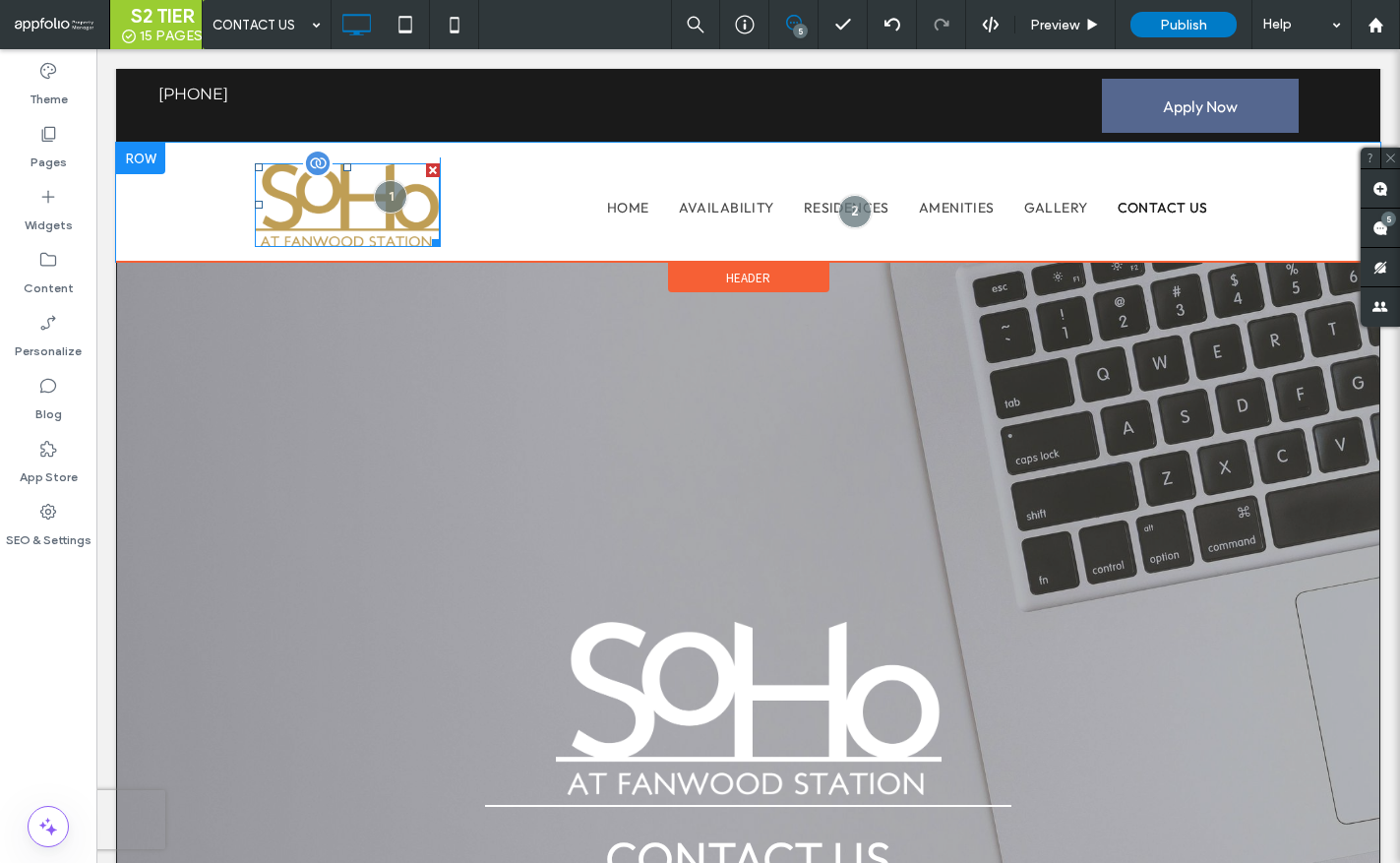 click at bounding box center [347, 205] 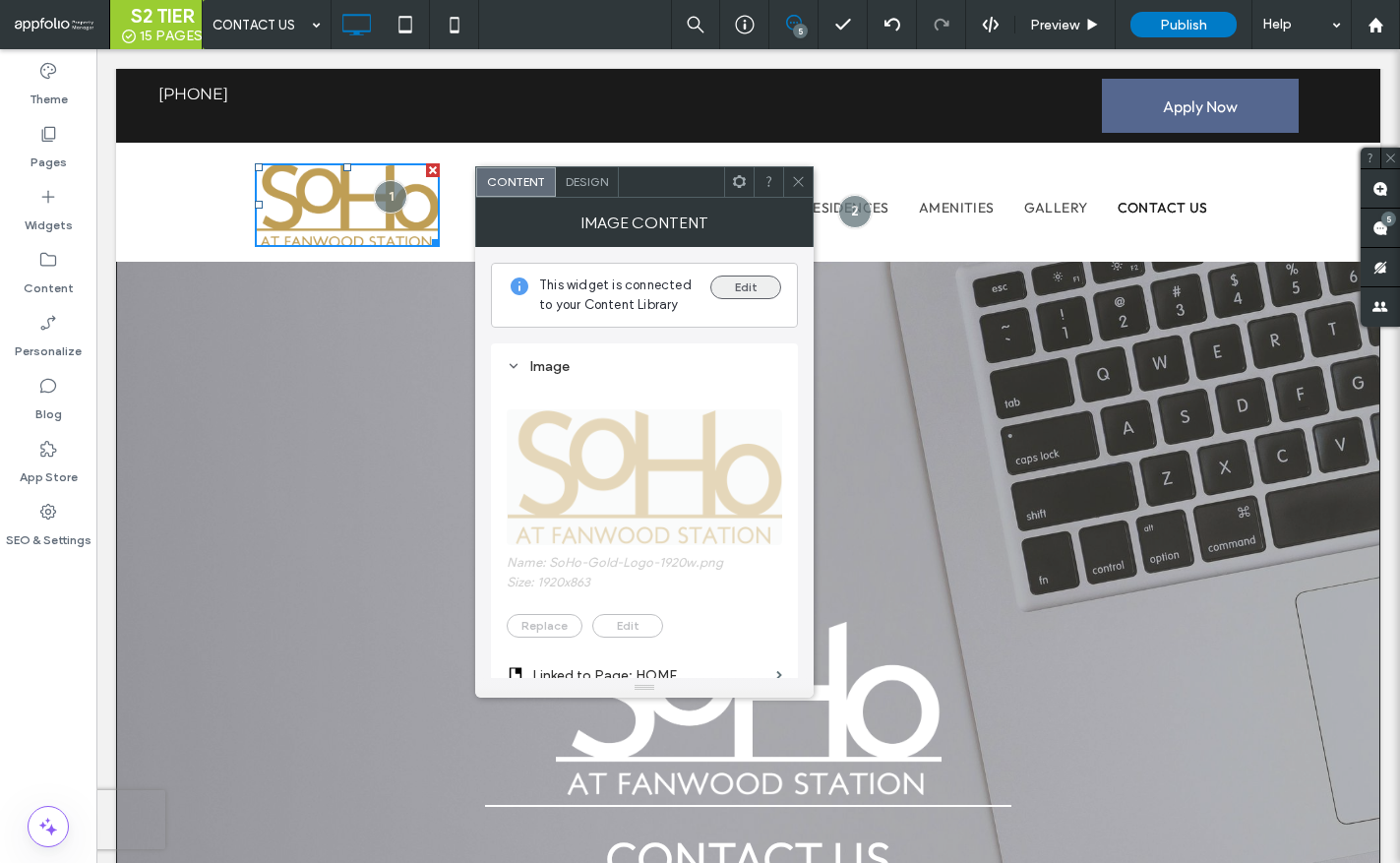 click on "Edit" at bounding box center [746, 287] 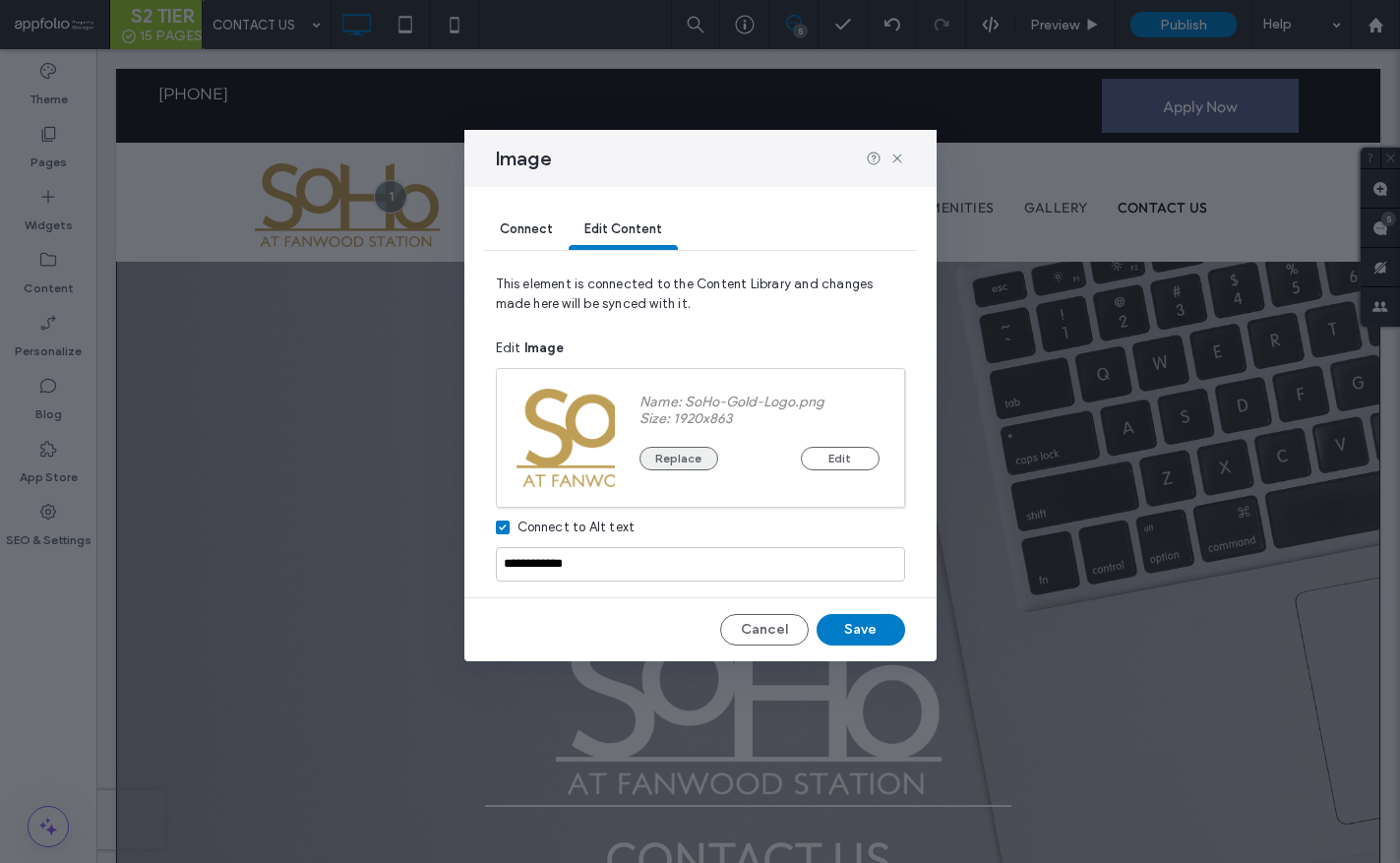 click on "Replace" at bounding box center [679, 459] 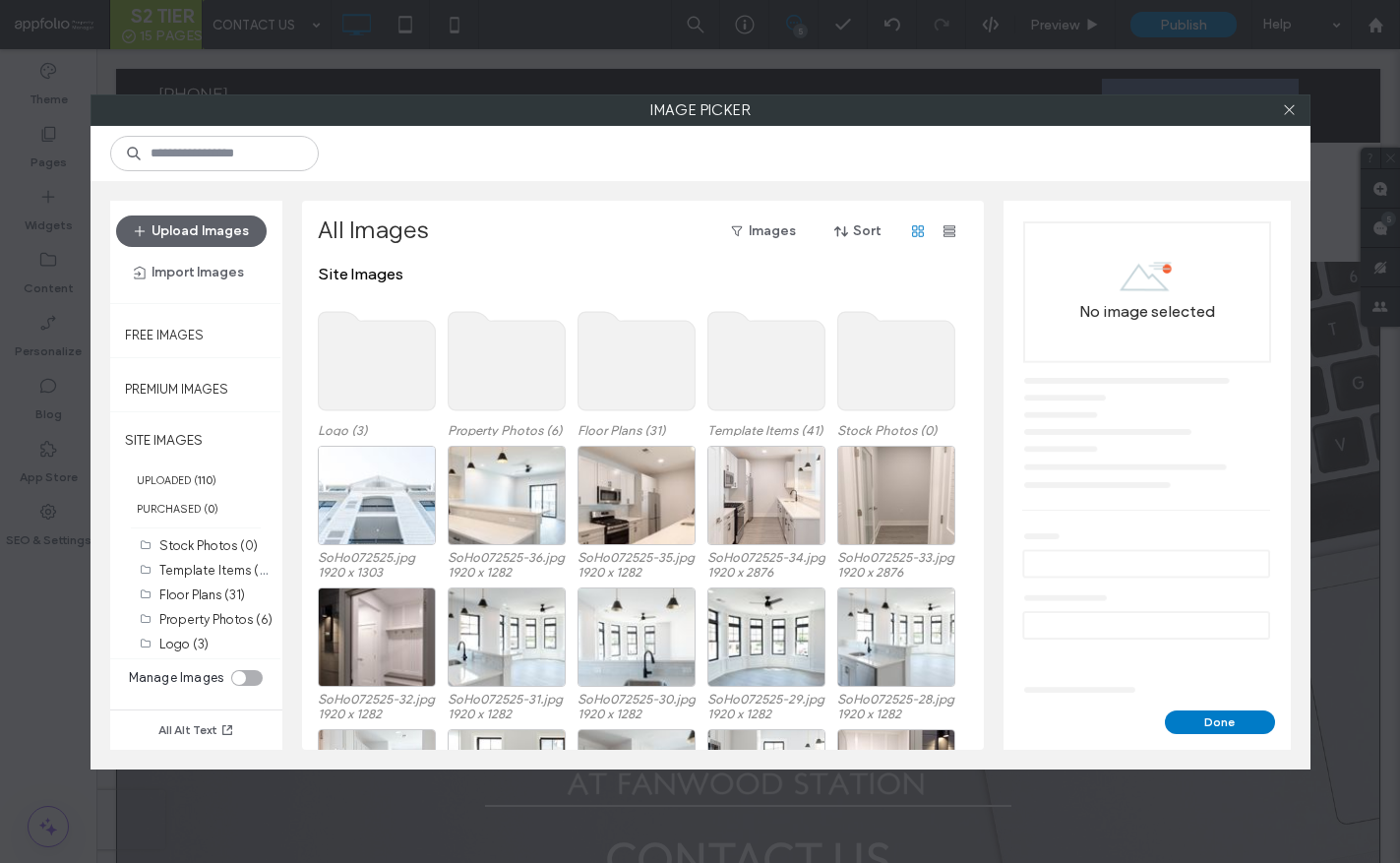 click 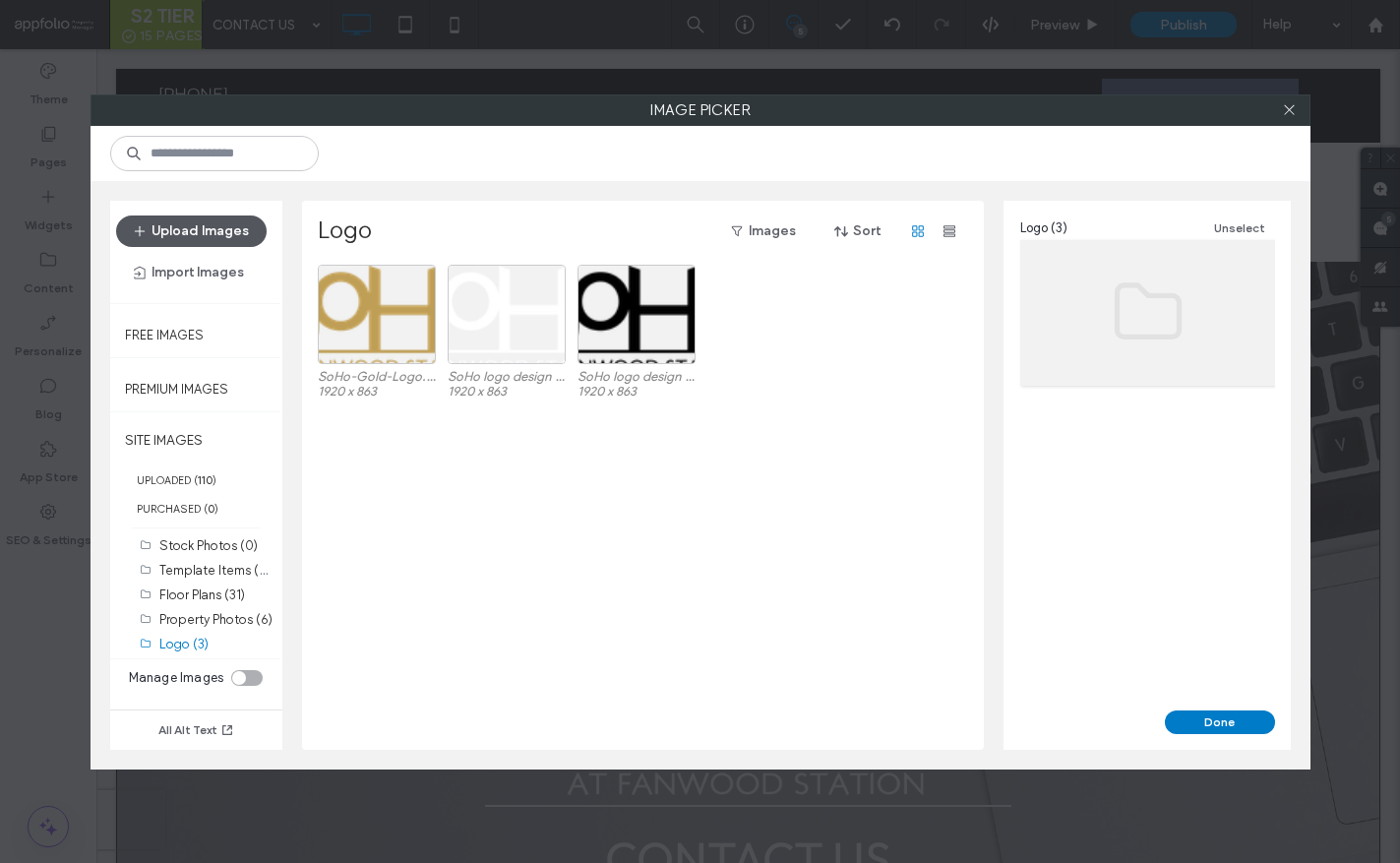 click on "Upload Images" at bounding box center [191, 231] 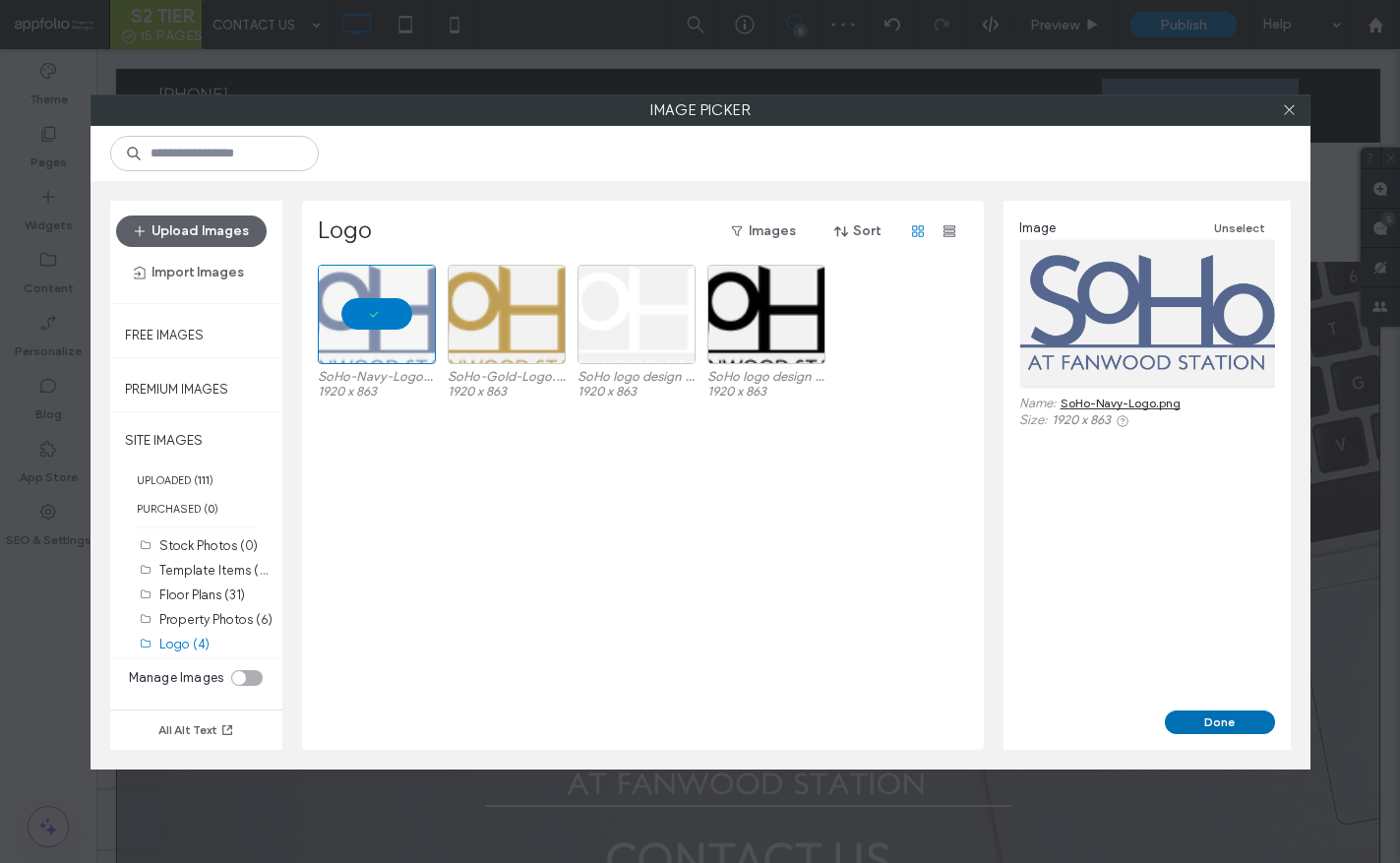 click on "Done" at bounding box center [1220, 722] 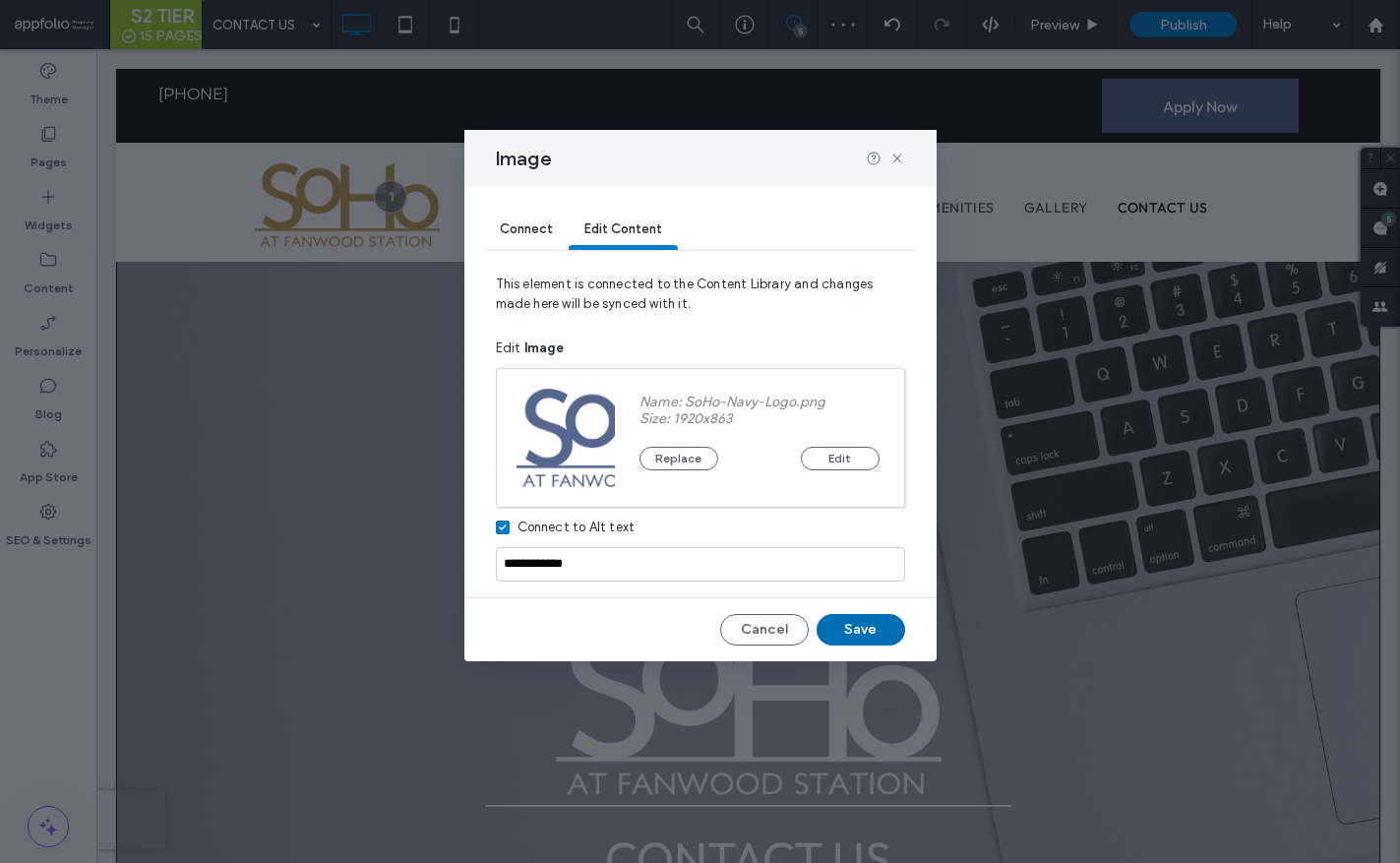 click on "Save" at bounding box center [861, 630] 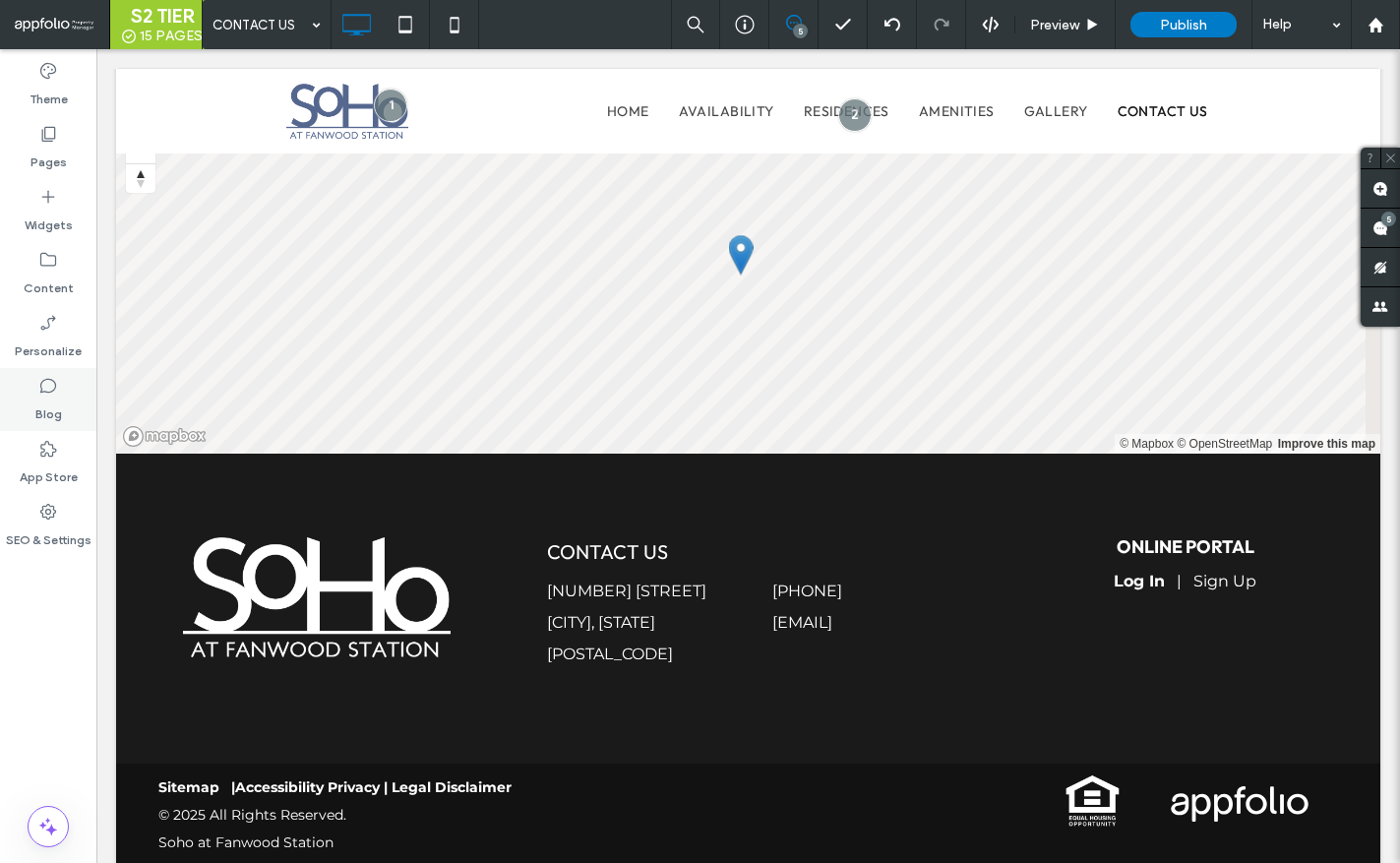 scroll, scrollTop: 0, scrollLeft: 0, axis: both 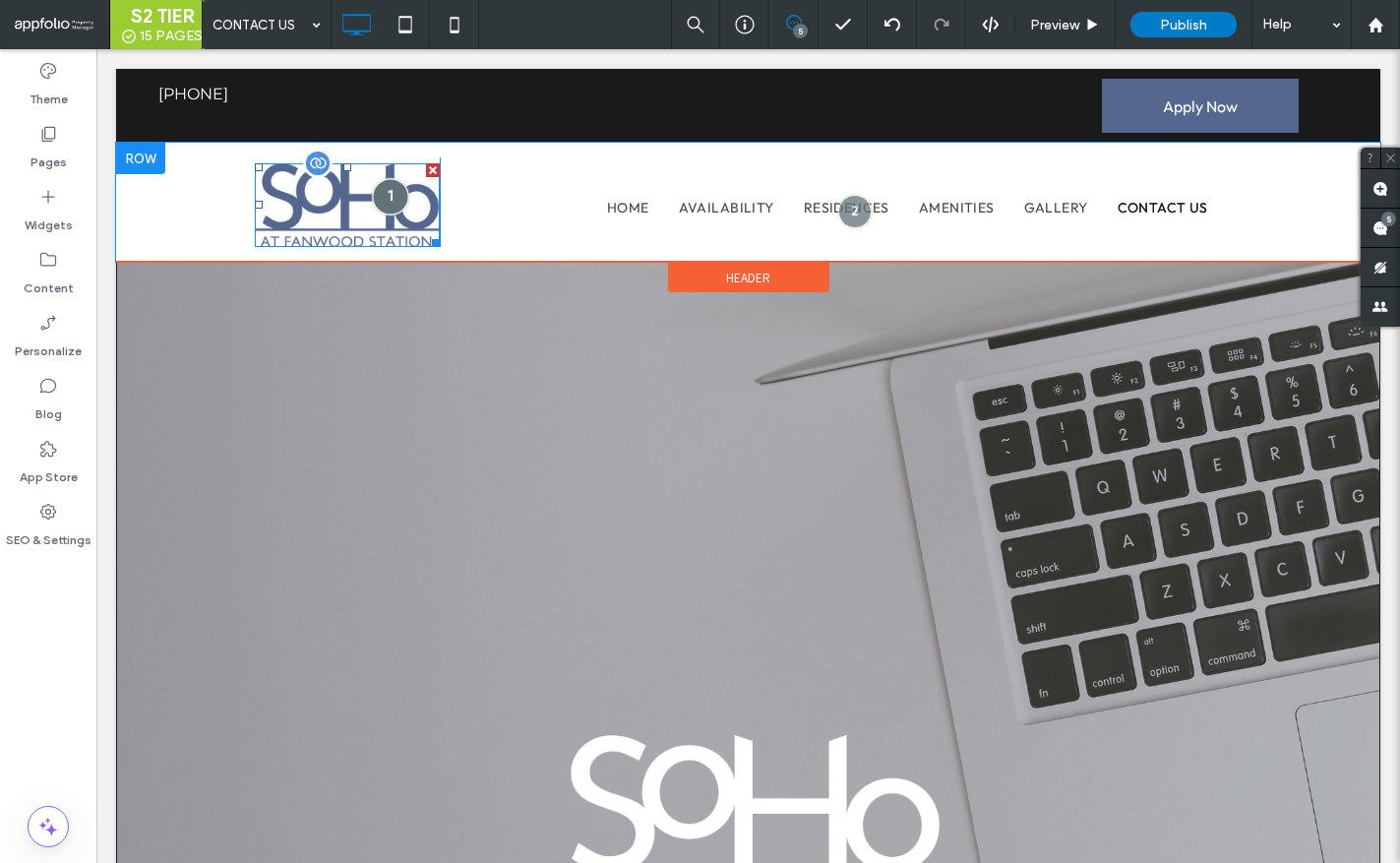 click at bounding box center [391, 196] 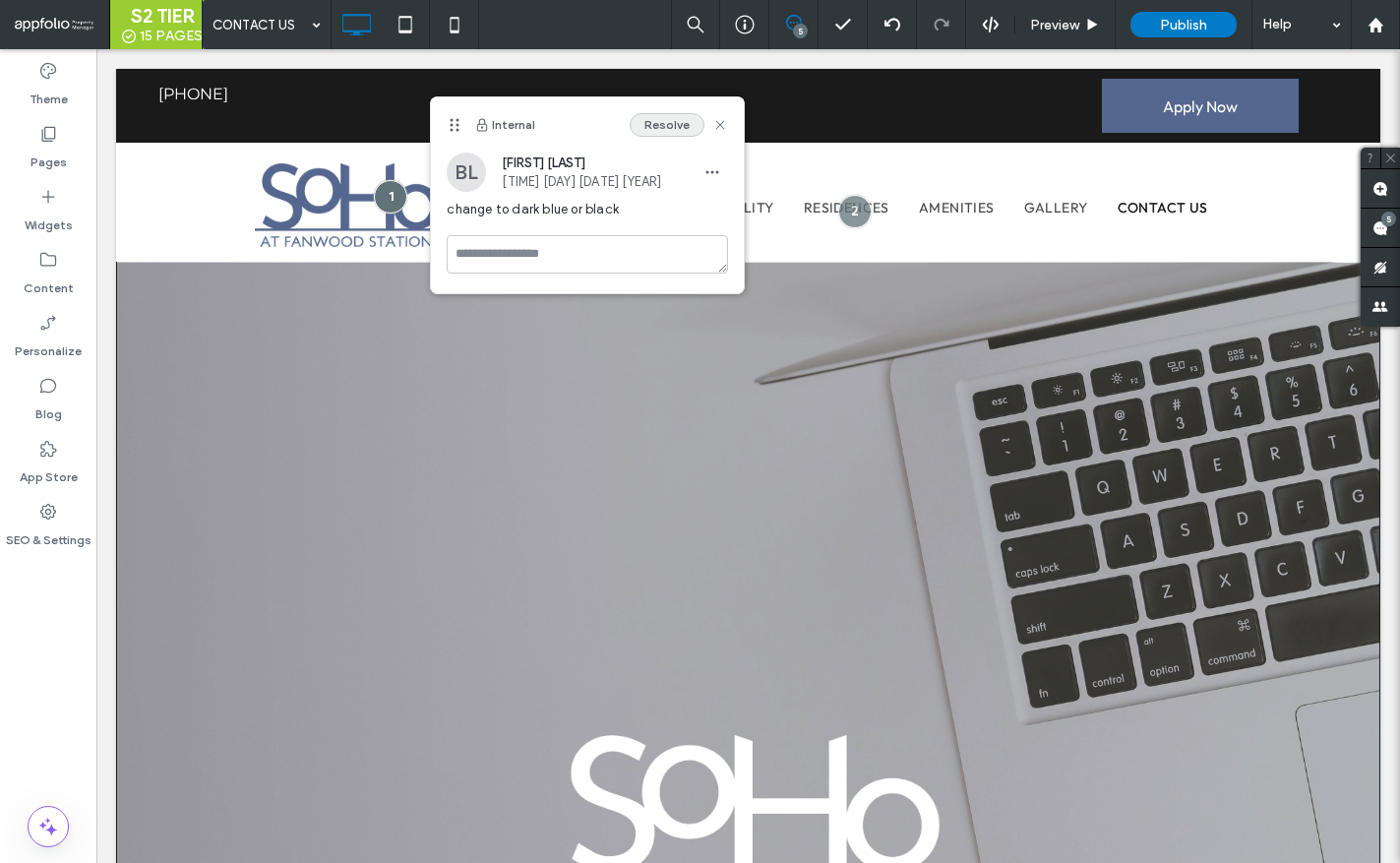 click on "Resolve" at bounding box center (667, 125) 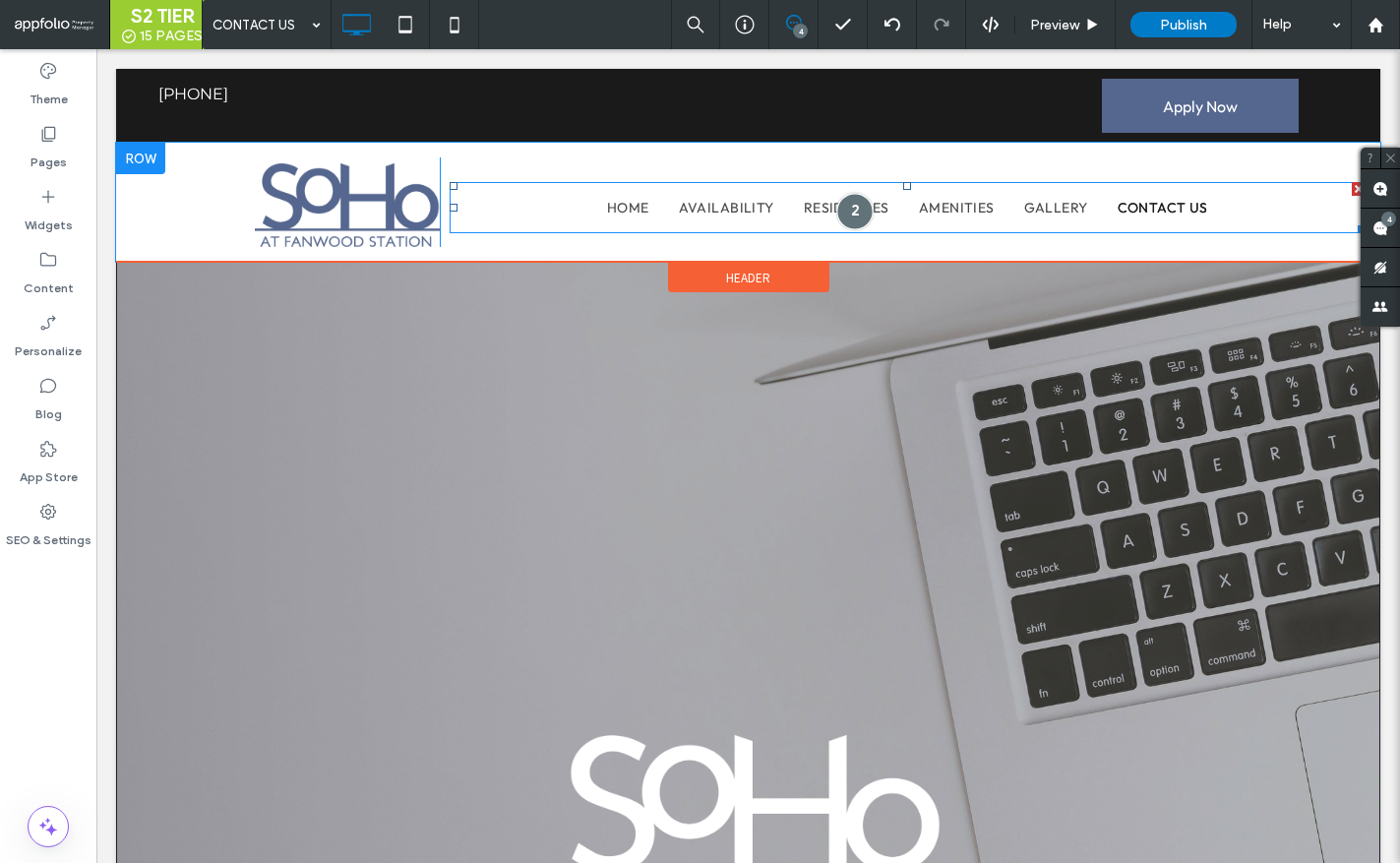 click at bounding box center (855, 211) 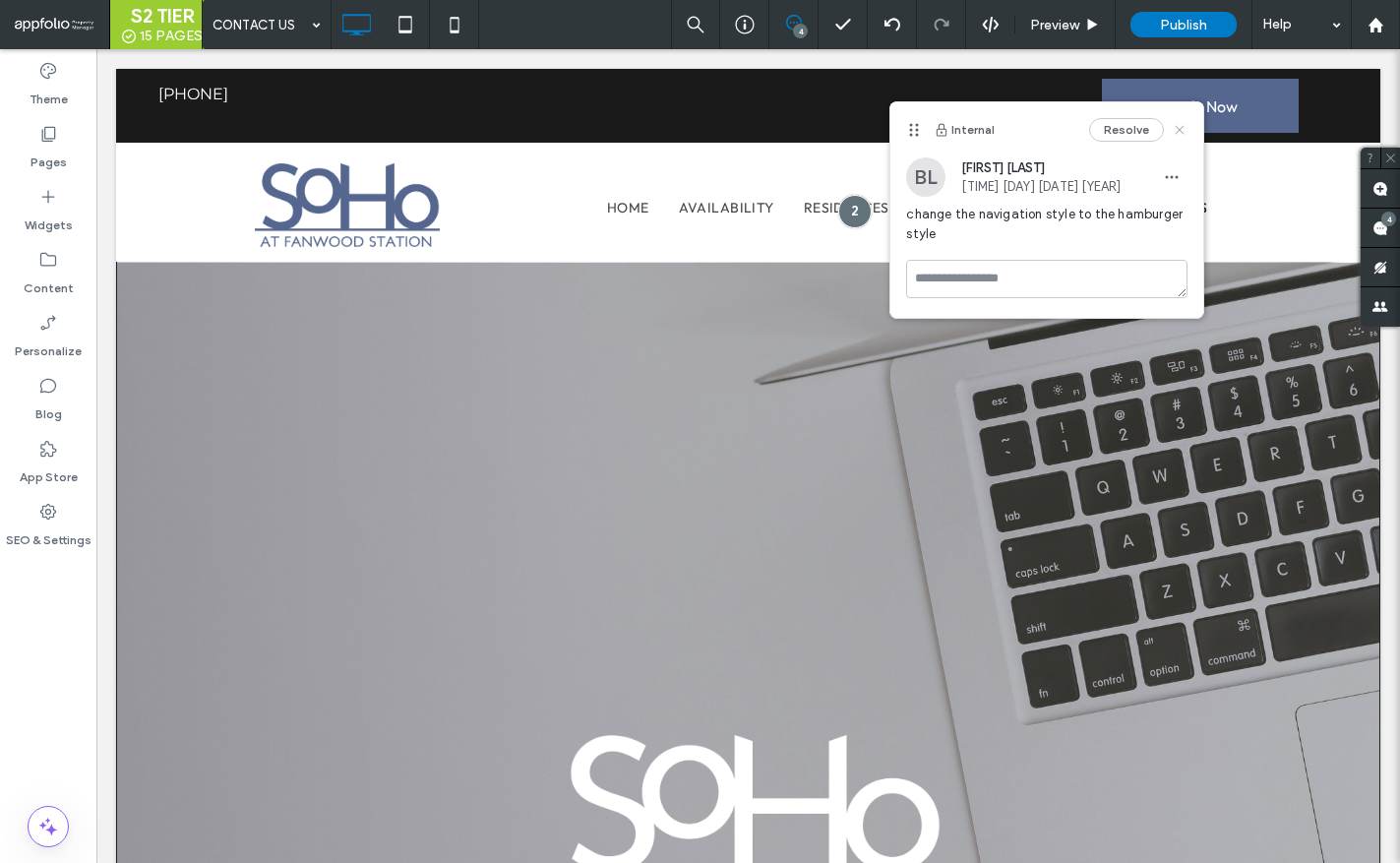 click 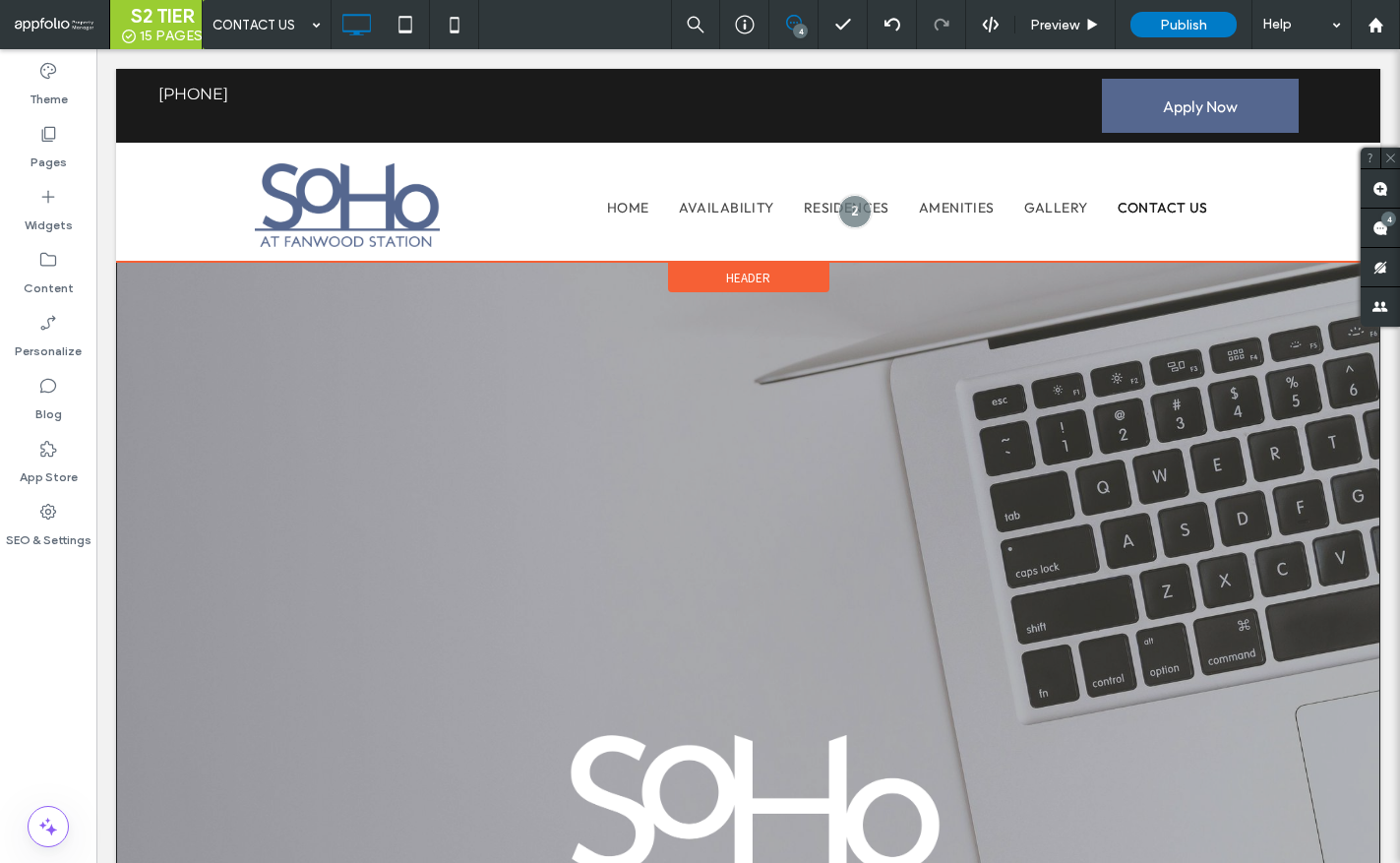 click on "Header" at bounding box center (748, 277) 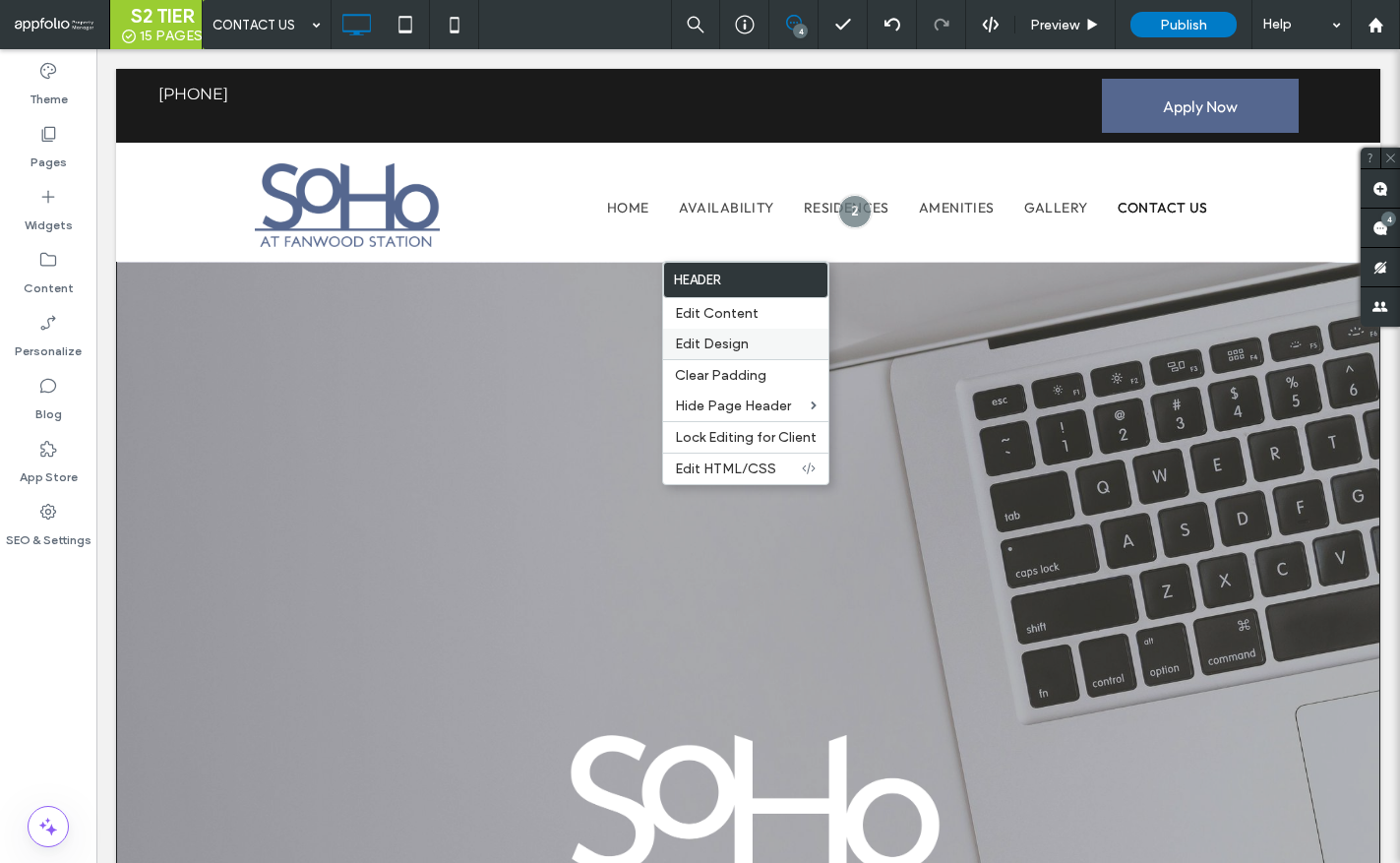 click on "Edit Design" at bounding box center [711, 343] 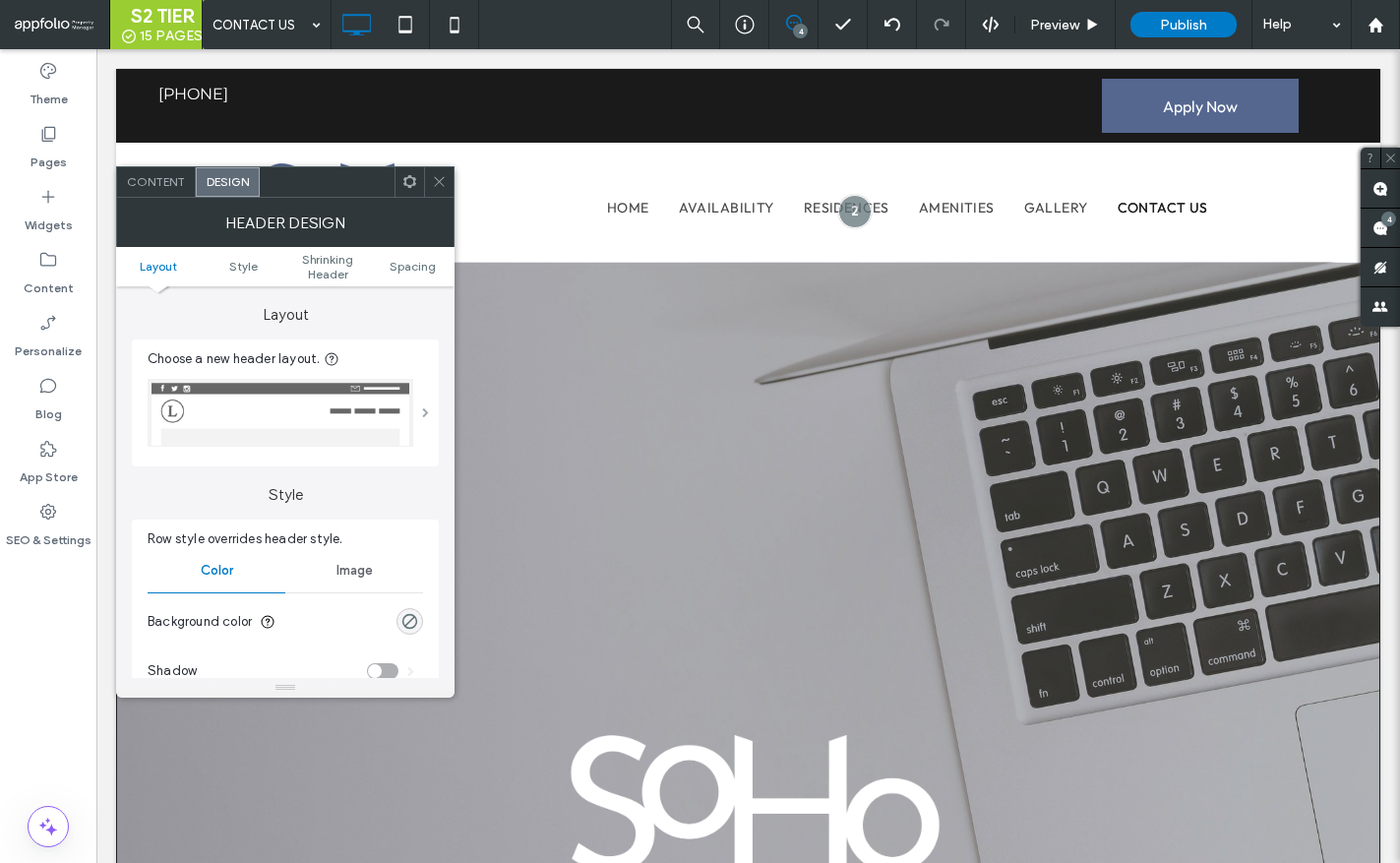 click at bounding box center (425, 412) 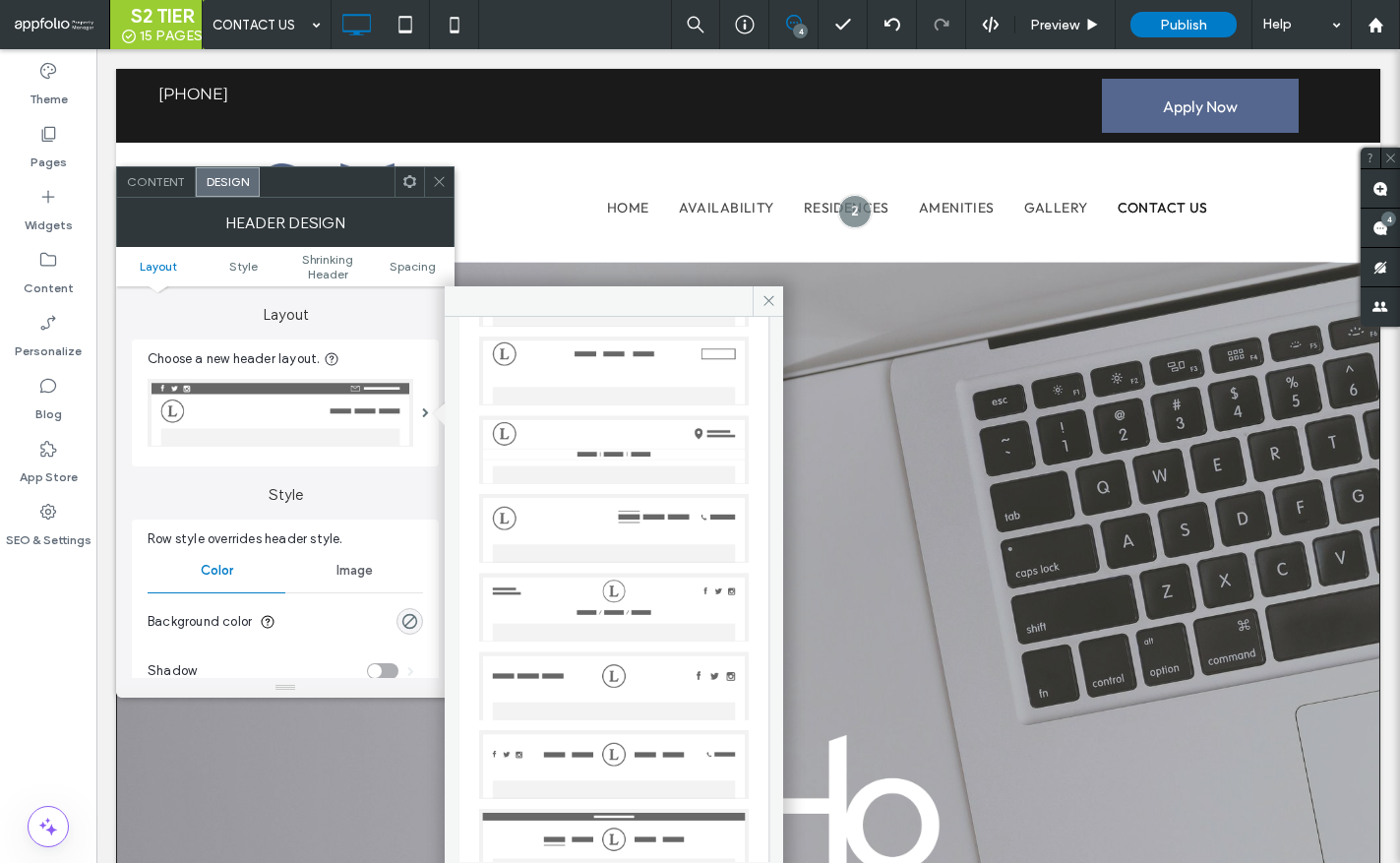 scroll, scrollTop: 326, scrollLeft: 0, axis: vertical 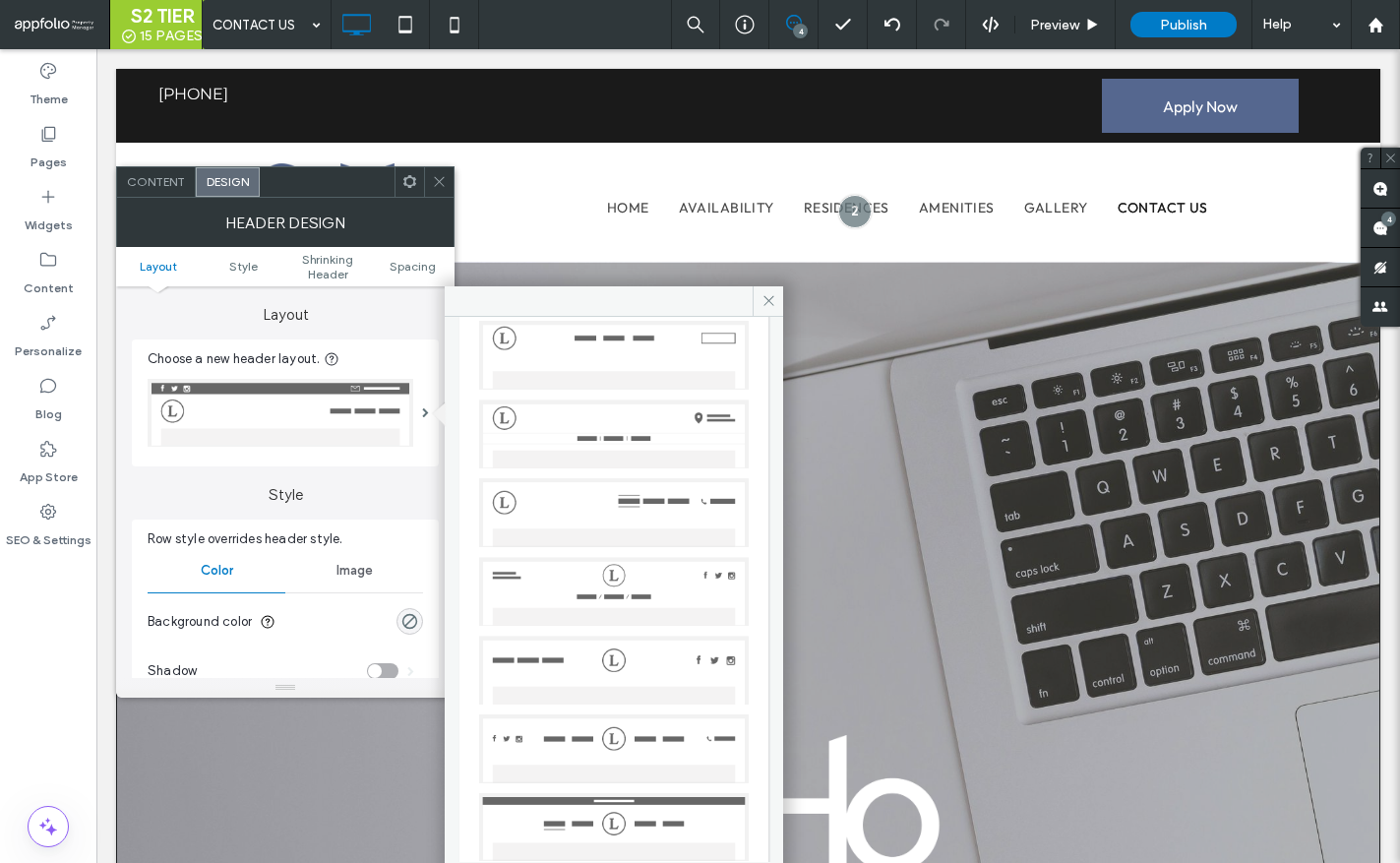 click at bounding box center (439, 182) 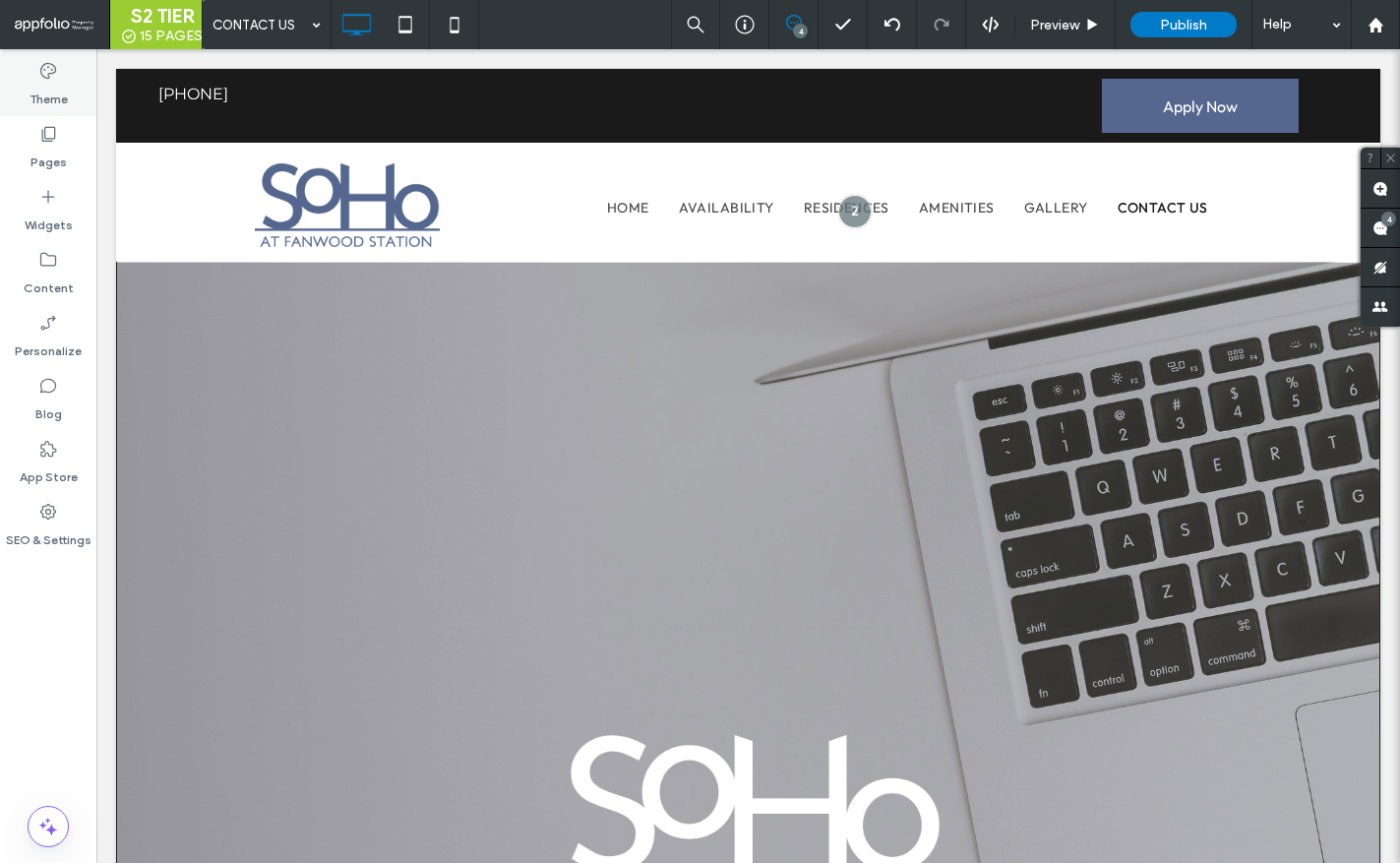click on "Theme" at bounding box center (48, 94) 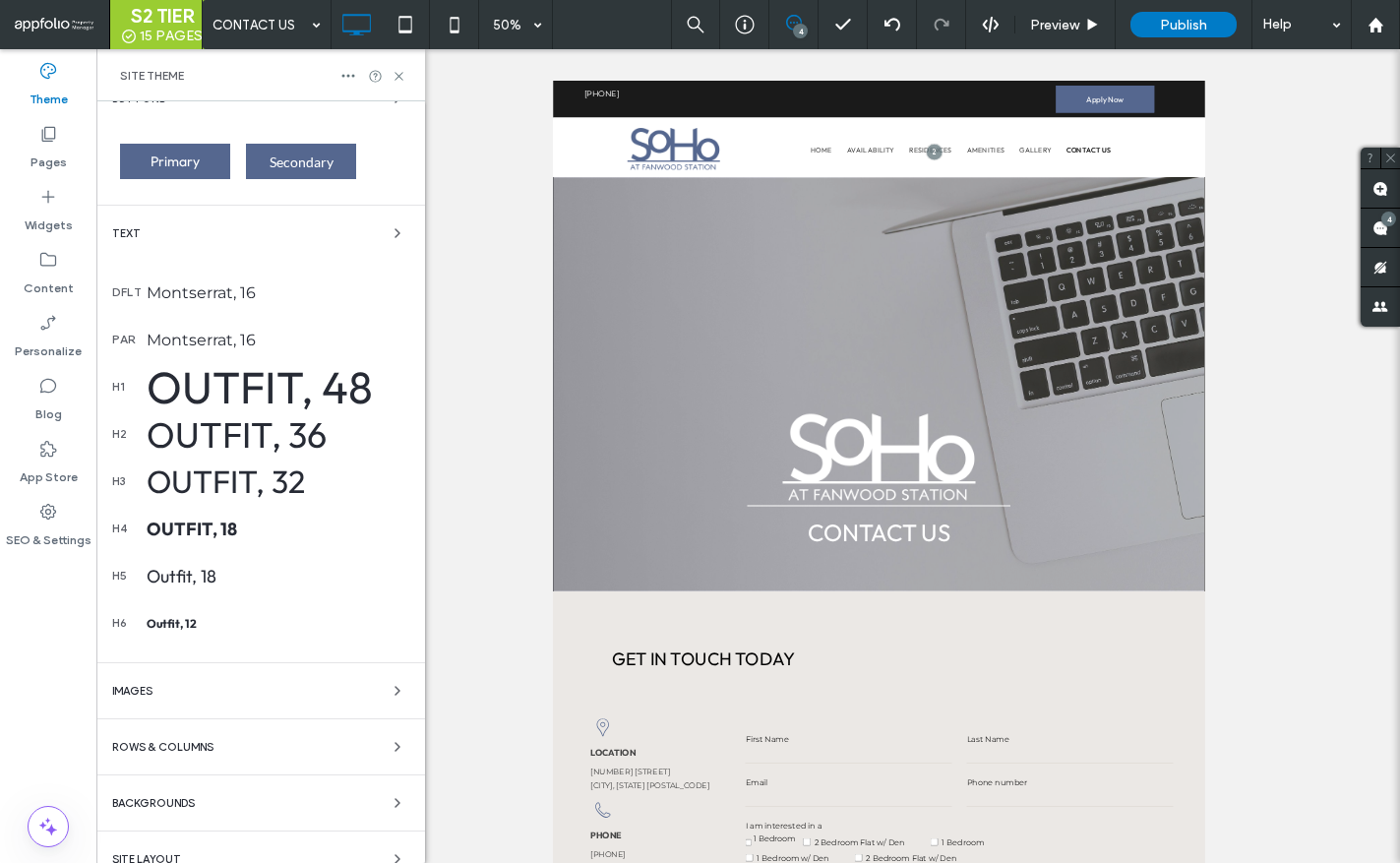 scroll, scrollTop: 365, scrollLeft: 0, axis: vertical 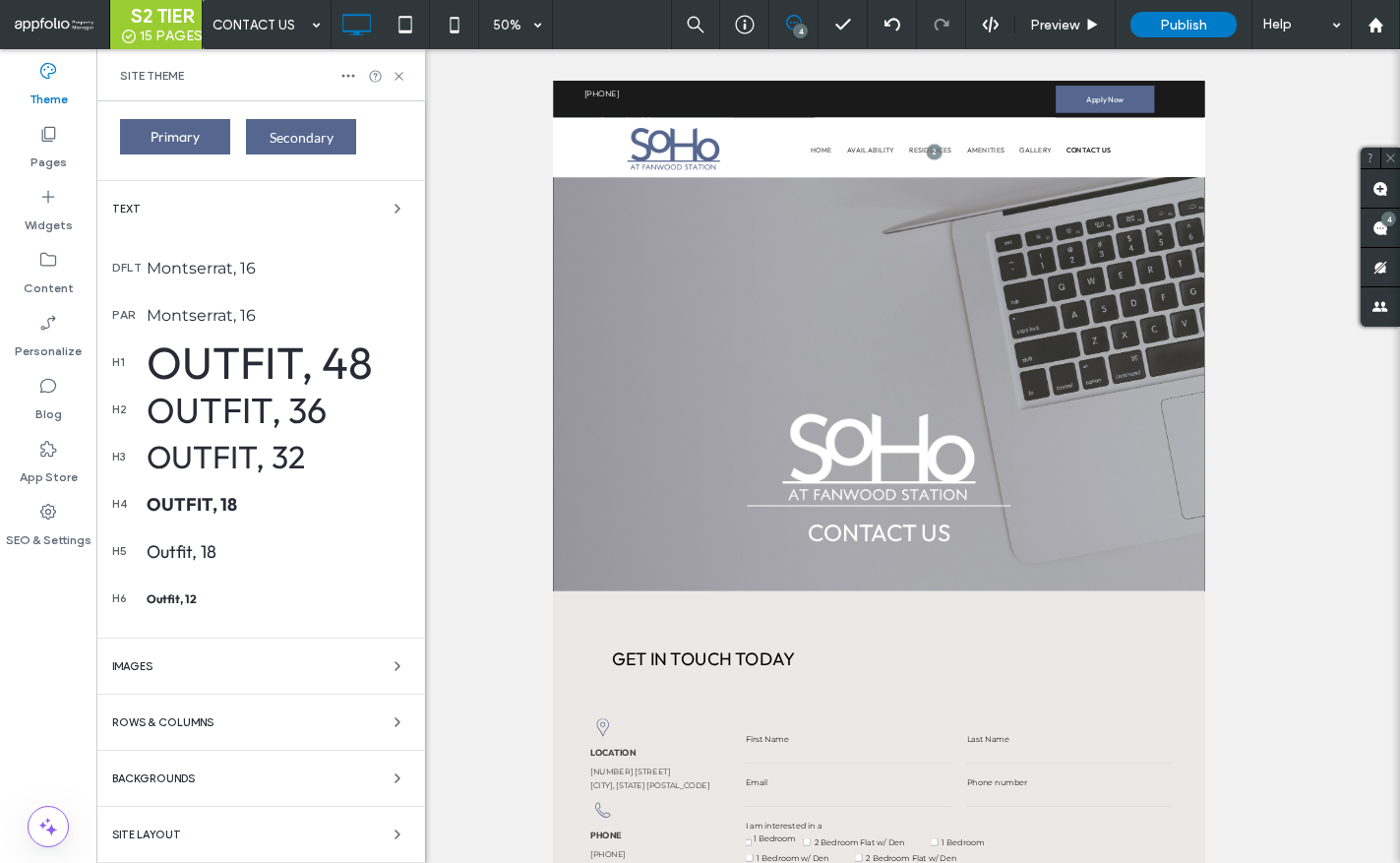 click on "Site Layout" at bounding box center [261, 834] 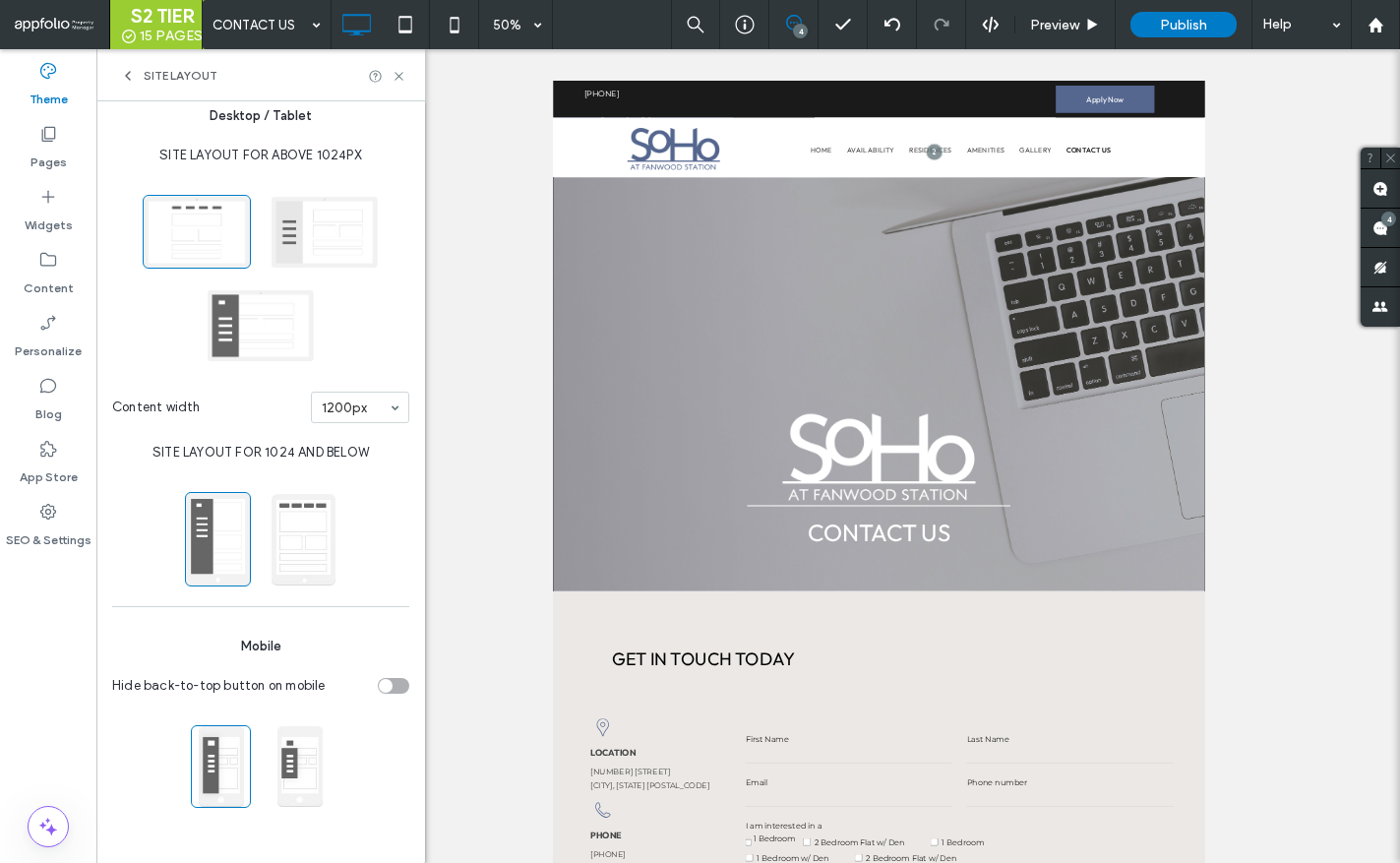 scroll, scrollTop: 93, scrollLeft: 0, axis: vertical 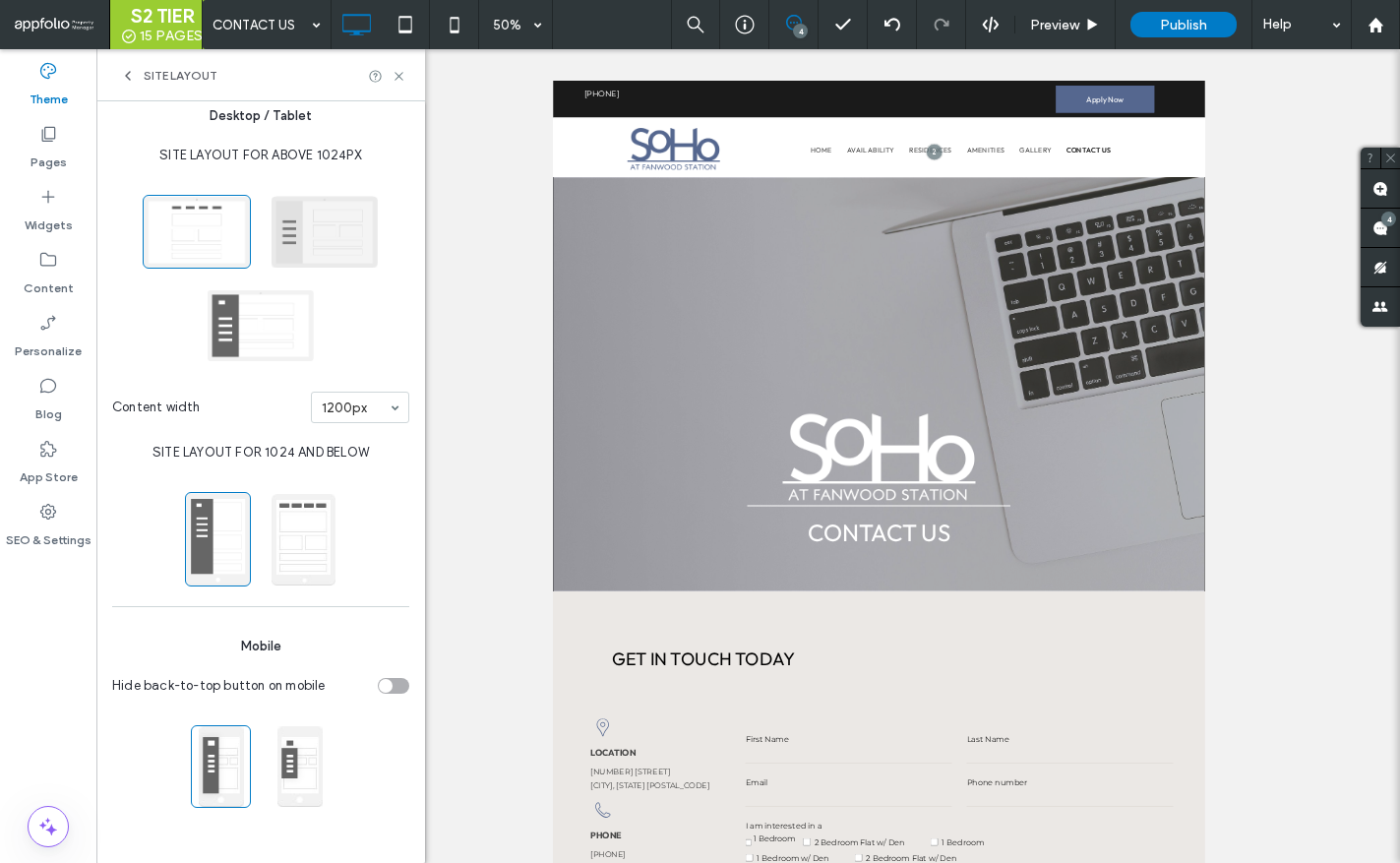click at bounding box center (325, 231) 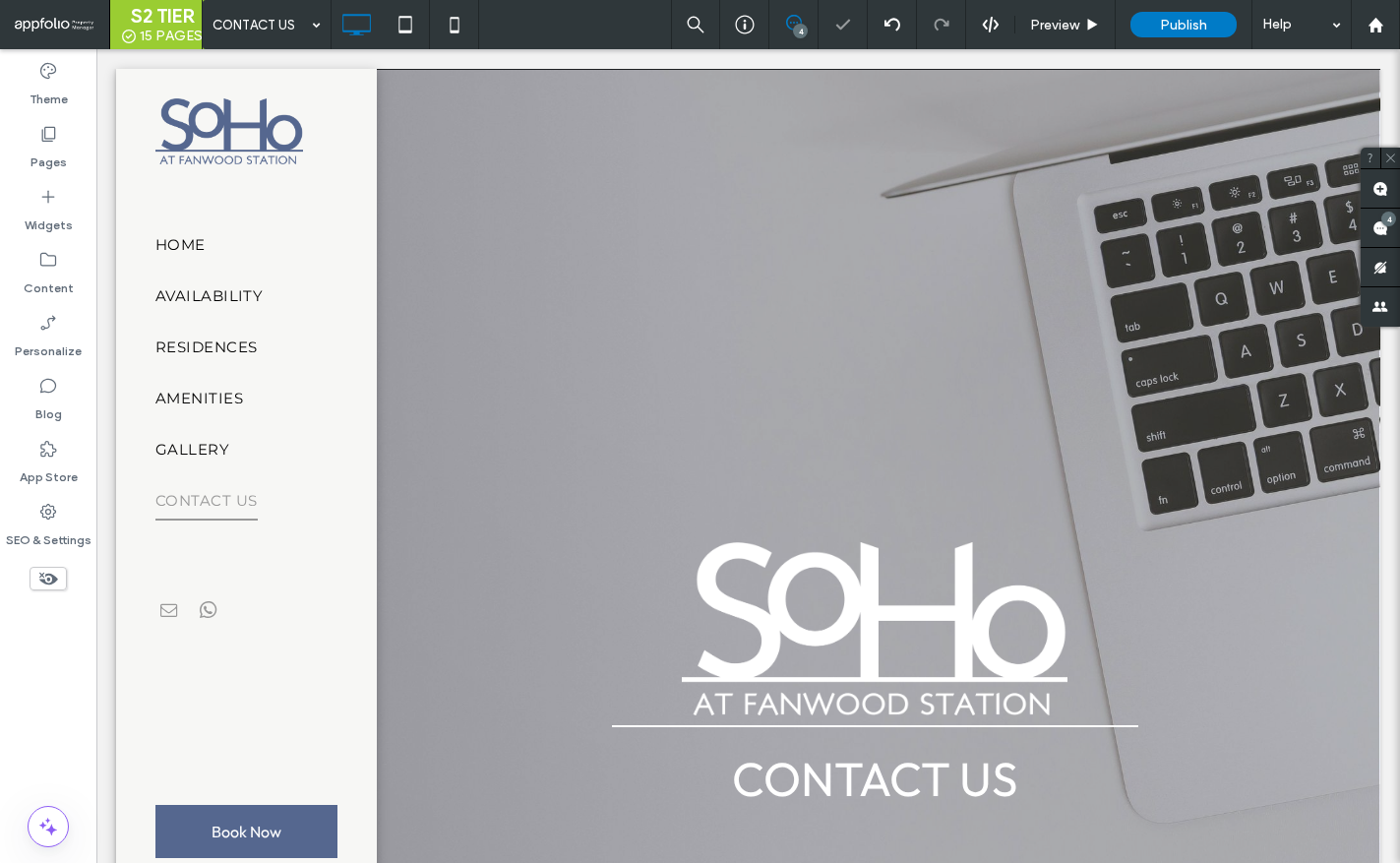 scroll, scrollTop: 0, scrollLeft: 0, axis: both 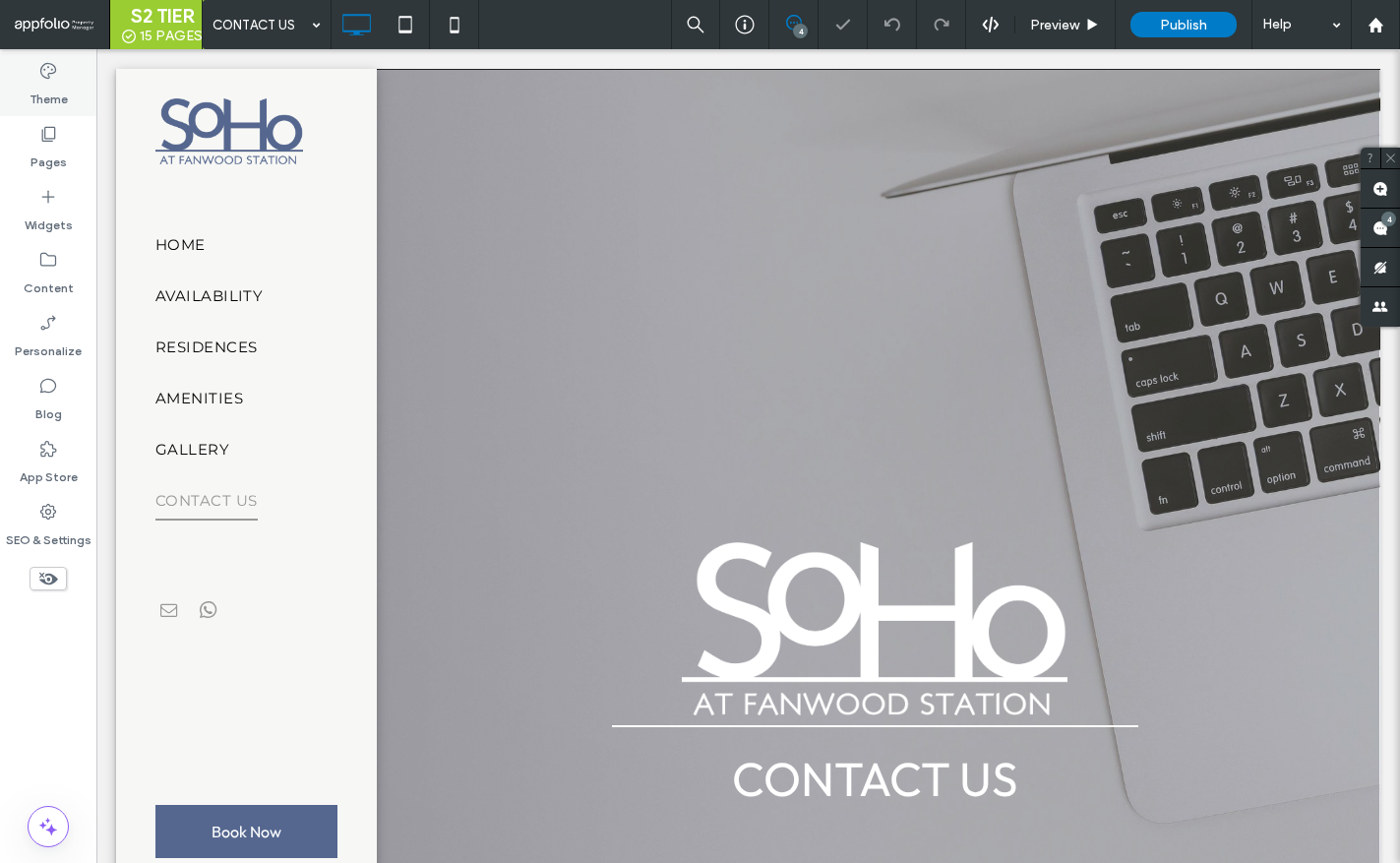 click on "Theme" at bounding box center [48, 94] 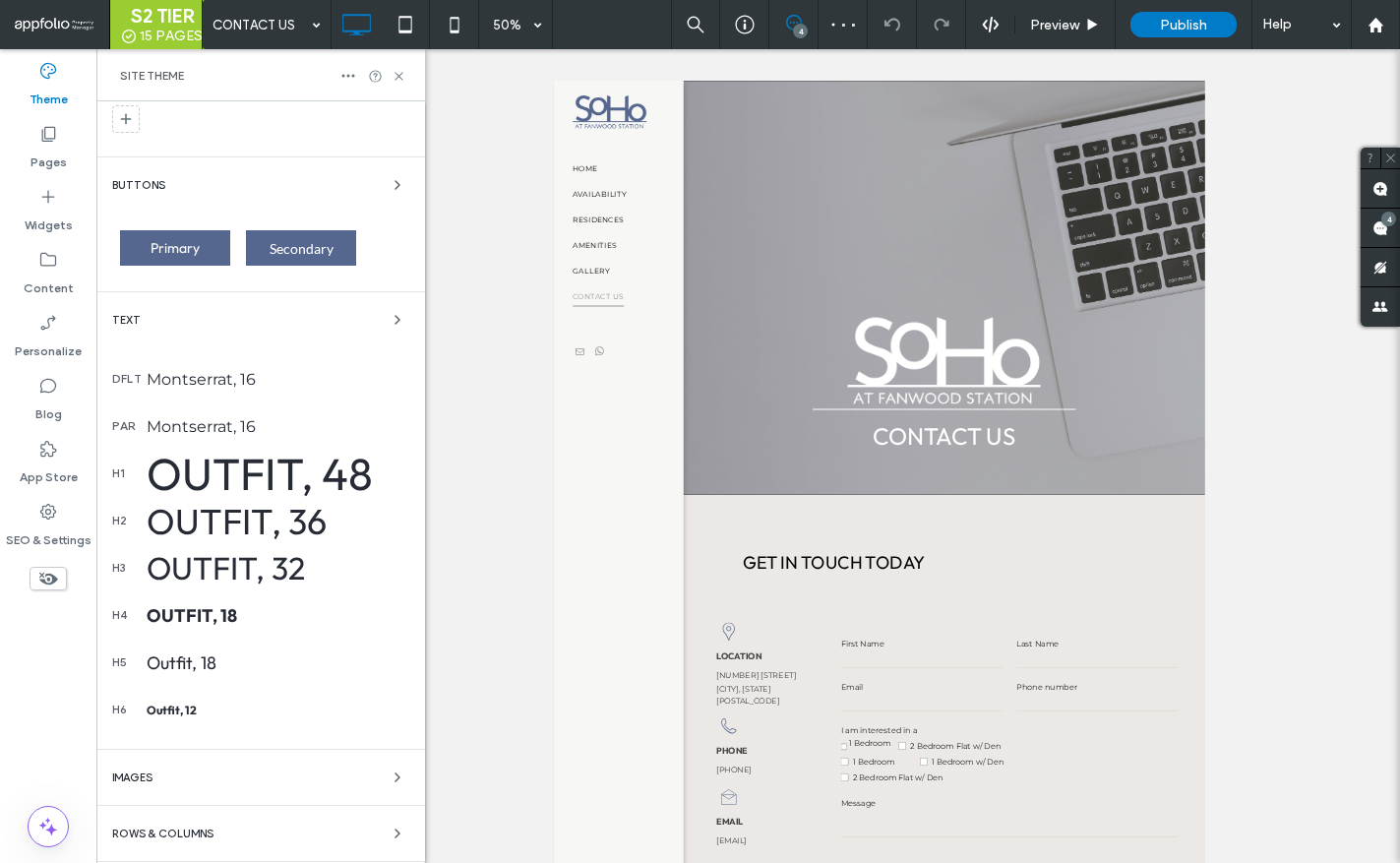 scroll, scrollTop: 365, scrollLeft: 0, axis: vertical 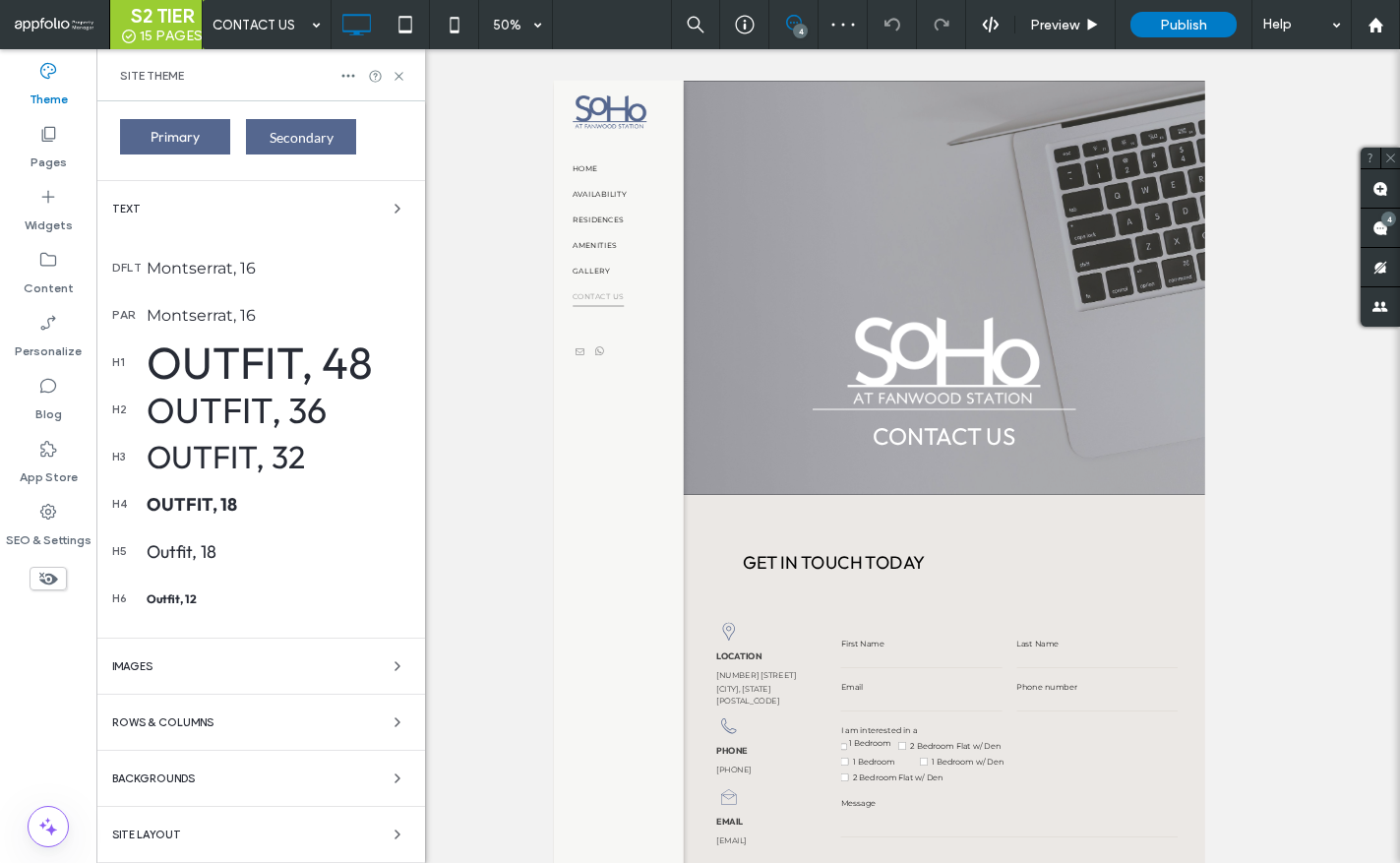 click on "Site Layout" at bounding box center (261, 834) 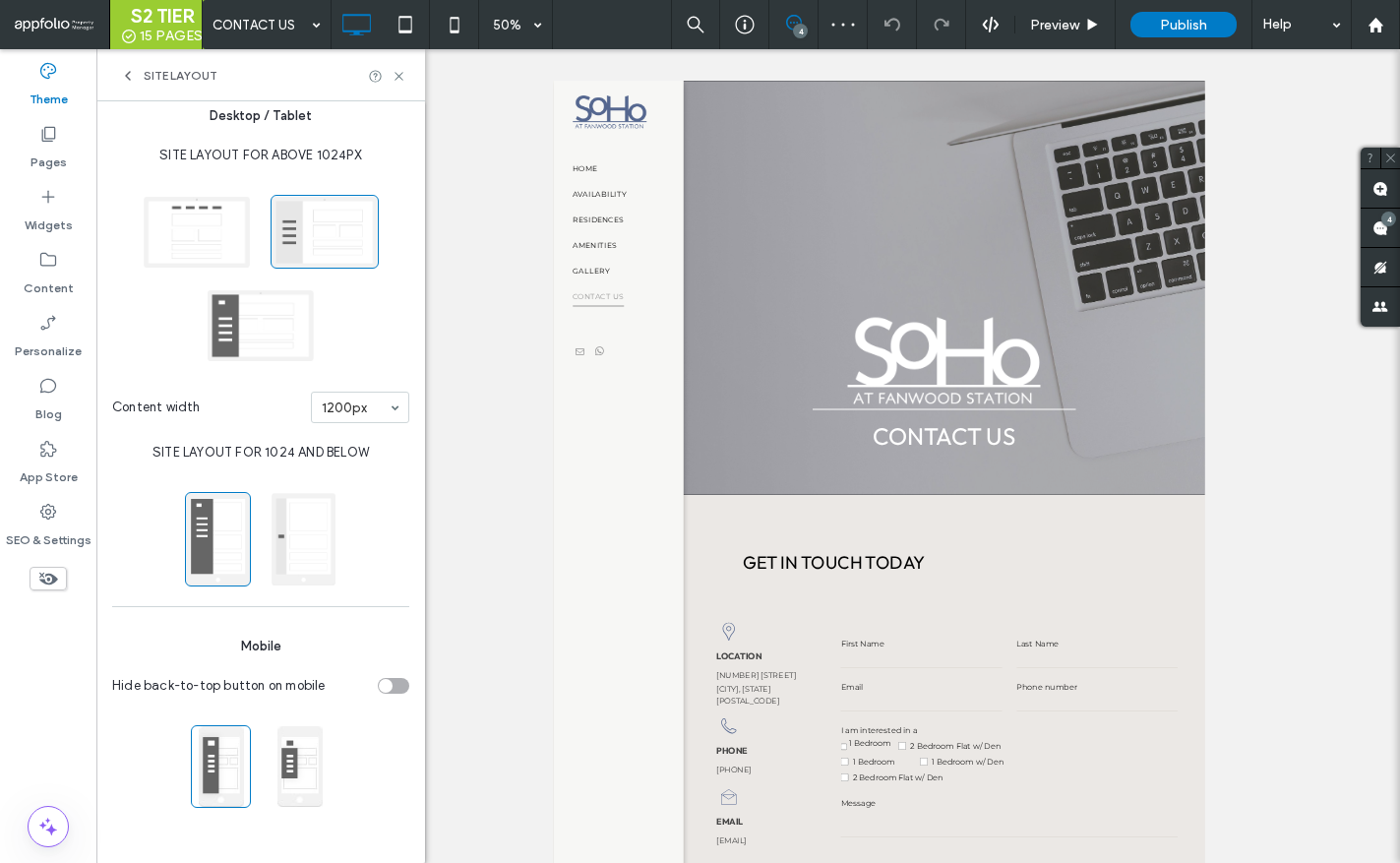 scroll, scrollTop: 93, scrollLeft: 0, axis: vertical 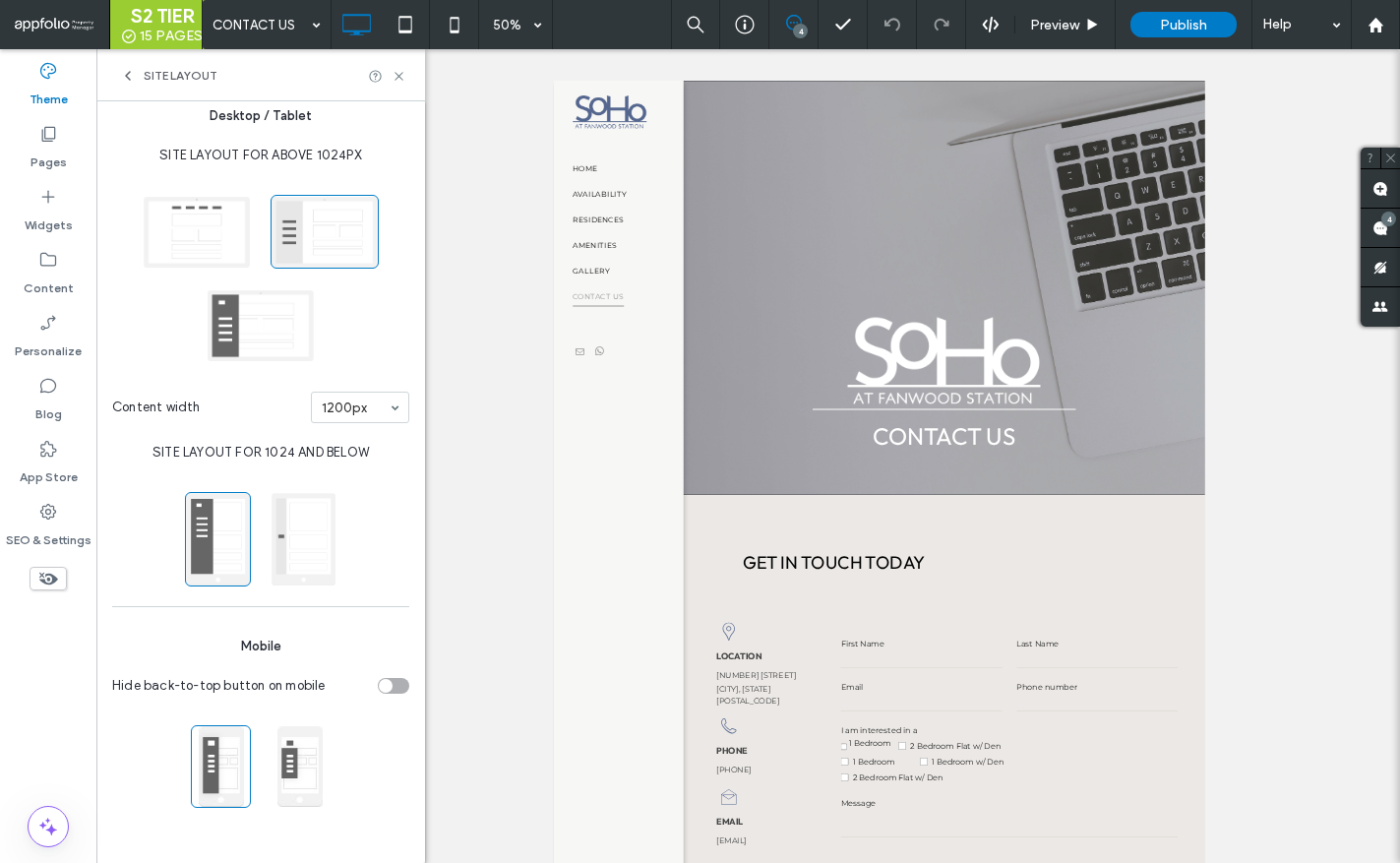 click on "Desktop / Tablet SITE LAYOUT FOR ABOVE 1024PX Content width 1200px Site layout for 1024 and below Mobile Hide back-to-top button on mobile" at bounding box center (261, 462) 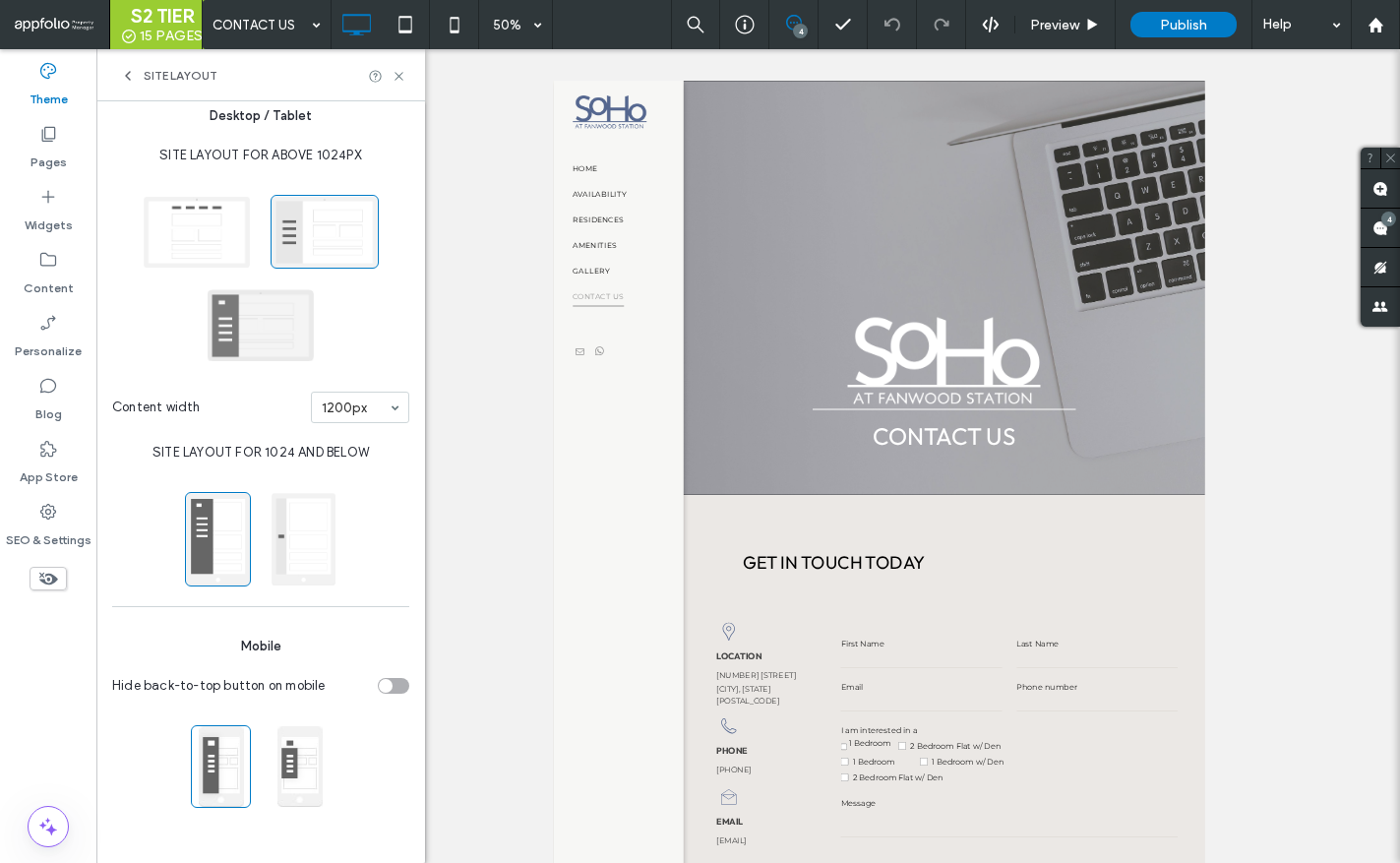 click at bounding box center [261, 325] 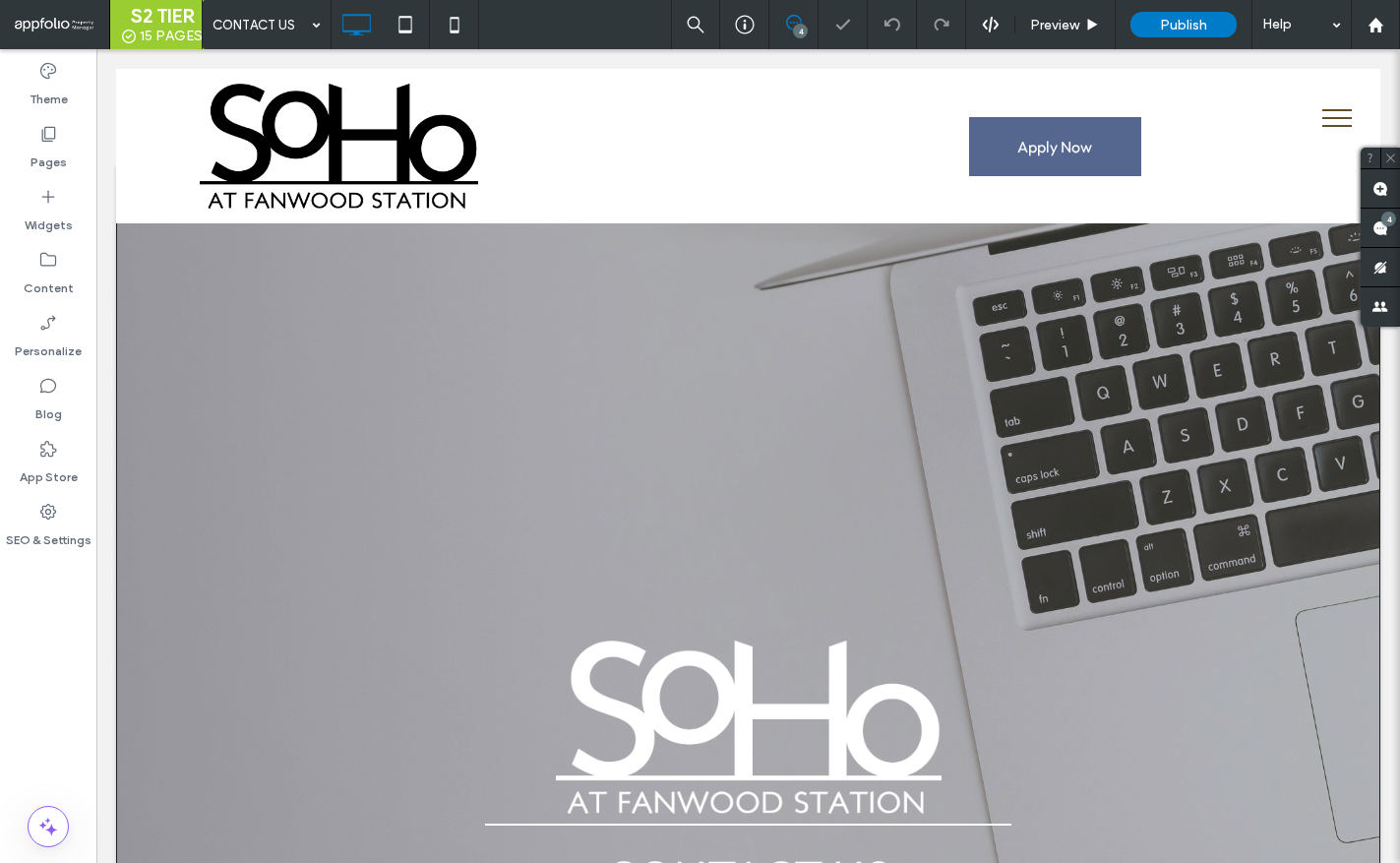 scroll, scrollTop: 0, scrollLeft: 0, axis: both 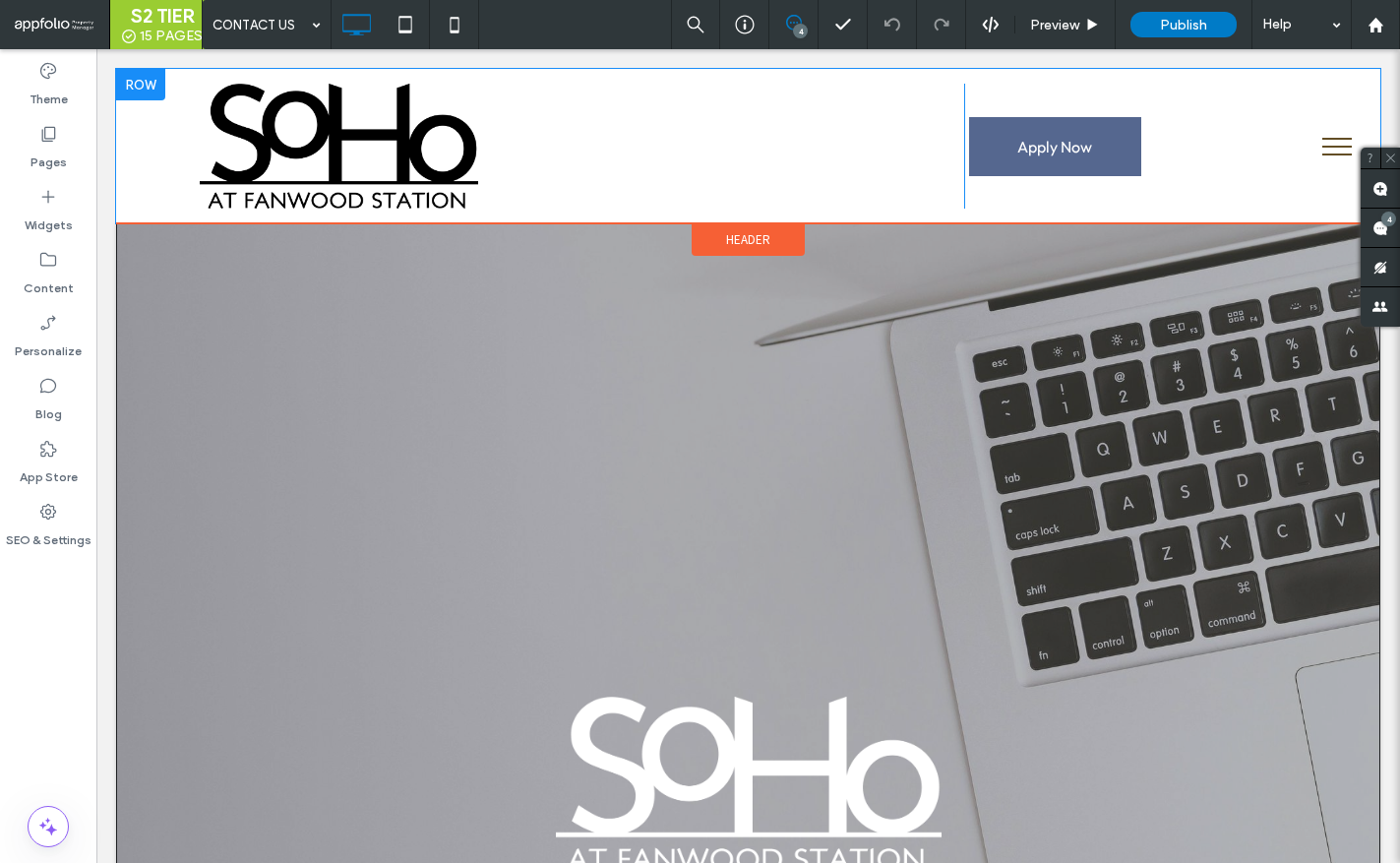 click at bounding box center [141, 85] 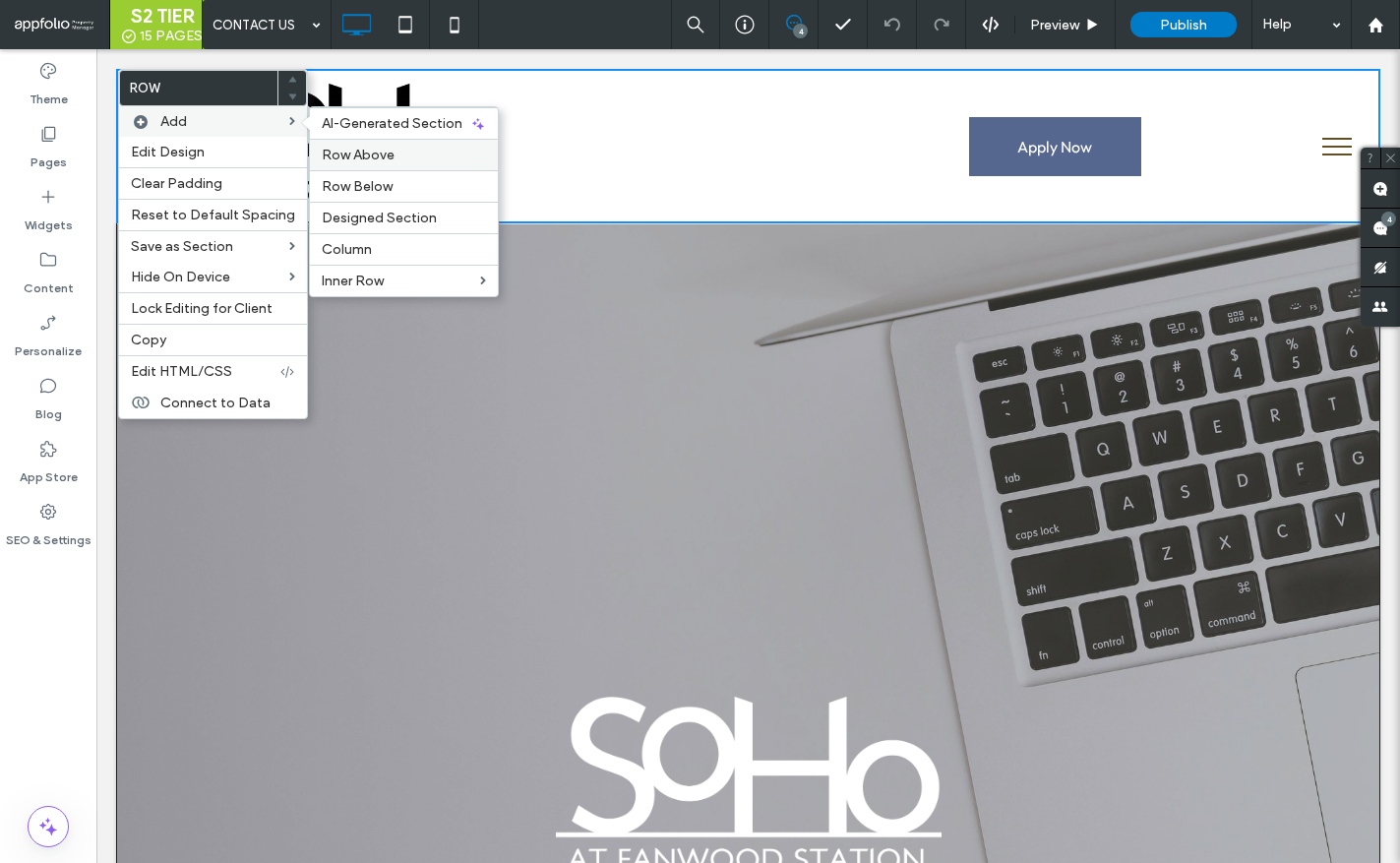 click on "Row Above" at bounding box center (403, 154) 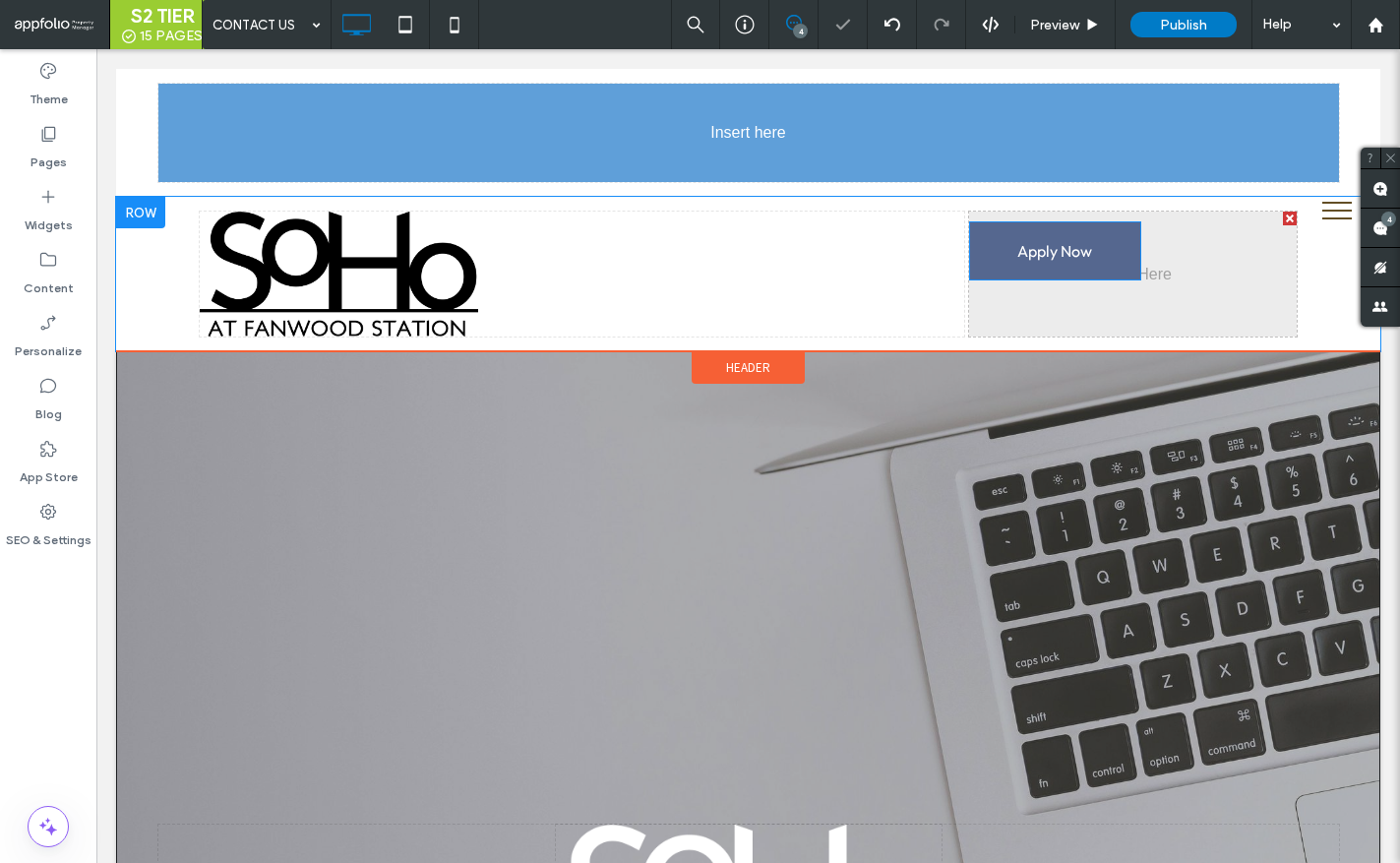 drag, startPoint x: 1047, startPoint y: 234, endPoint x: 1261, endPoint y: 177, distance: 221.4611 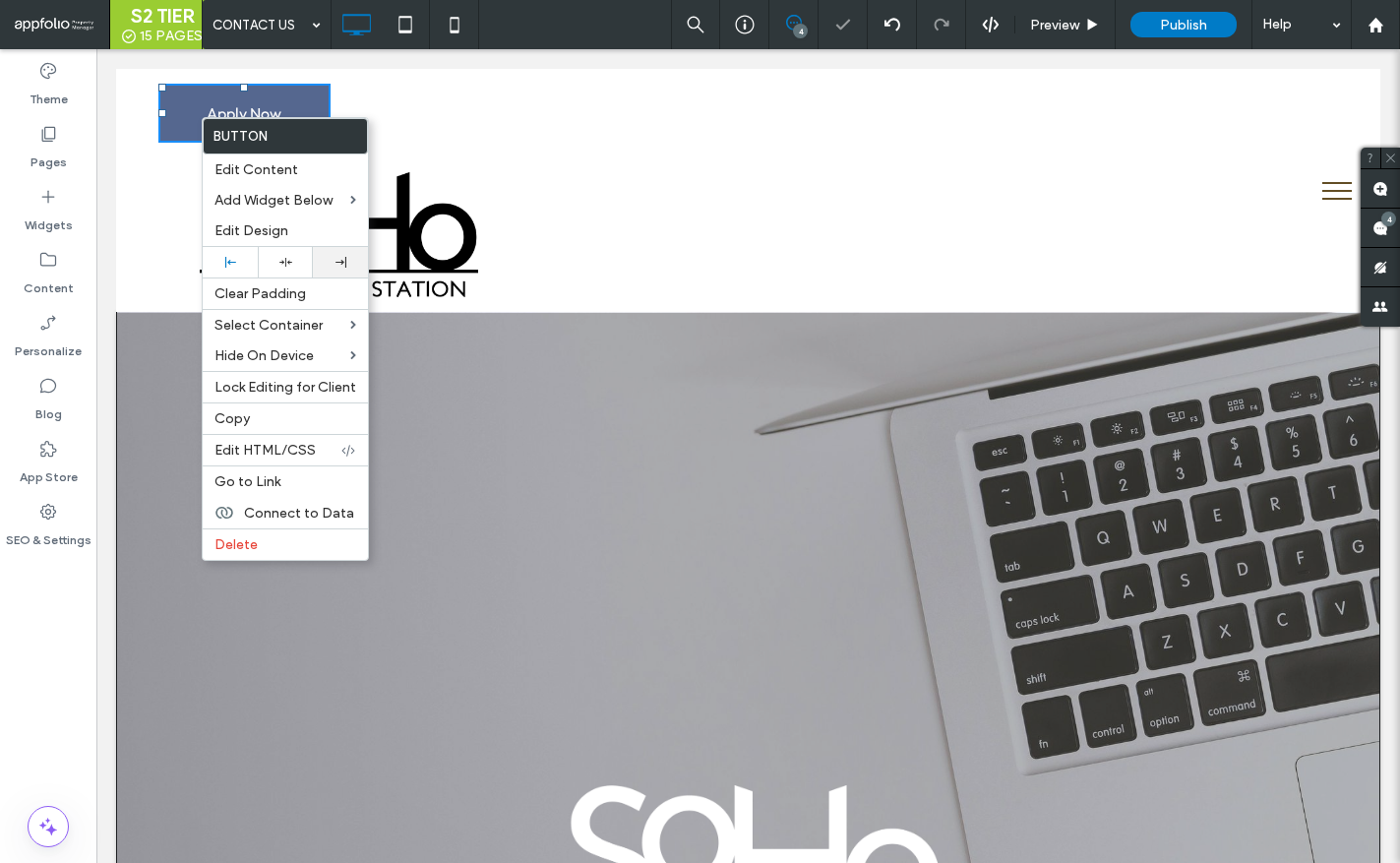 click at bounding box center (340, 262) 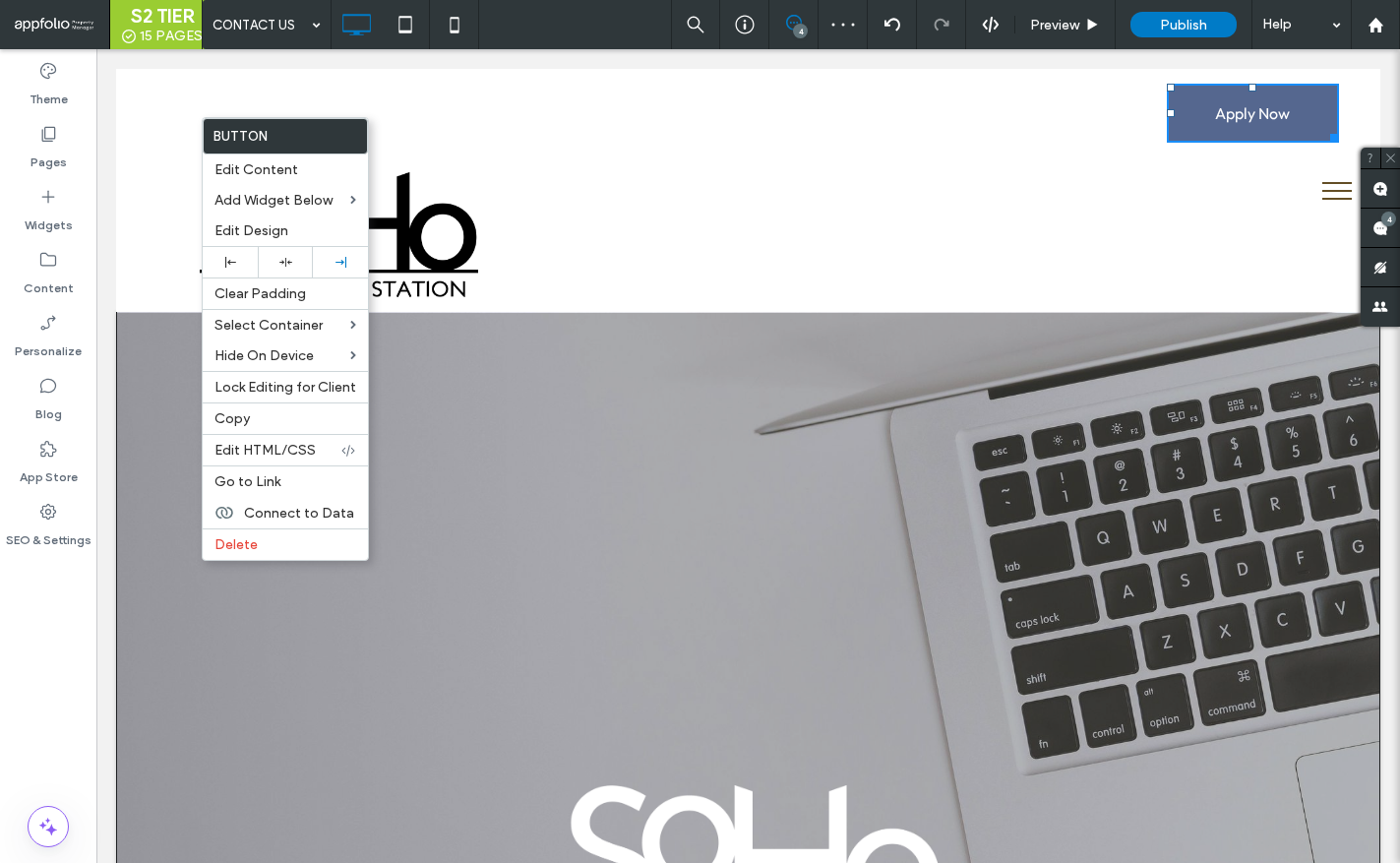 click on "Click To Paste
Click To Paste" at bounding box center [748, 234] 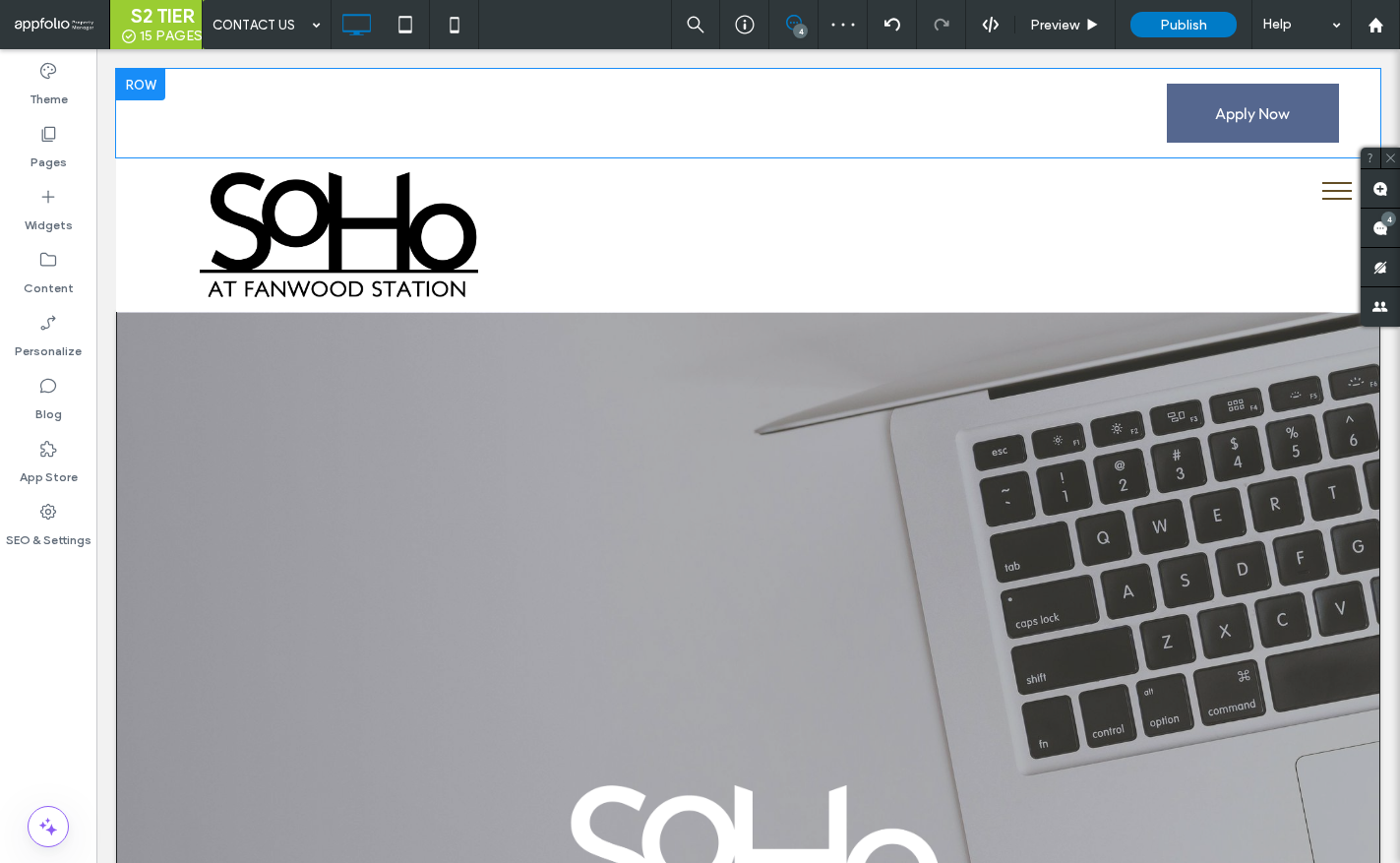 click at bounding box center (141, 85) 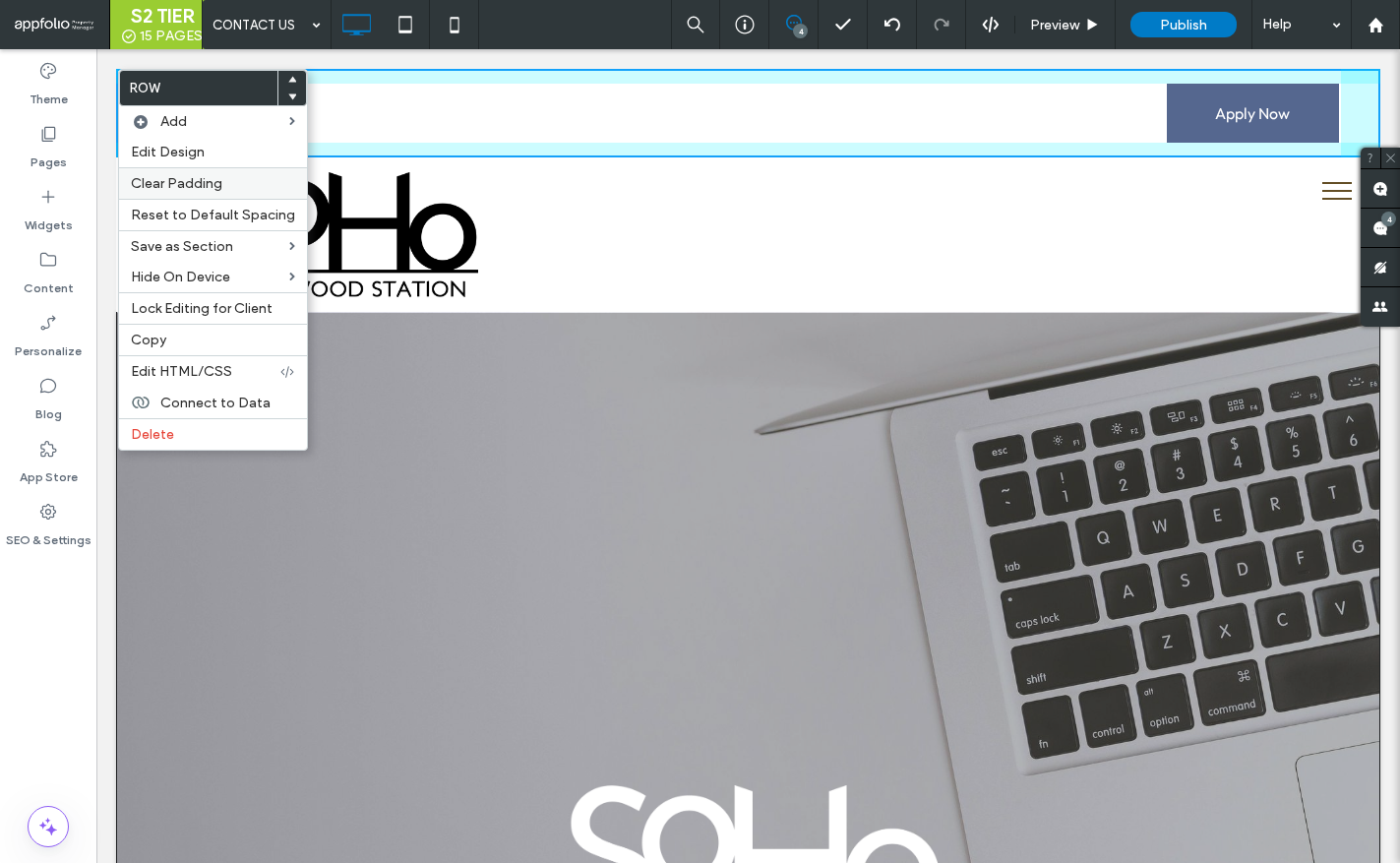 click on "Clear Padding" at bounding box center (176, 183) 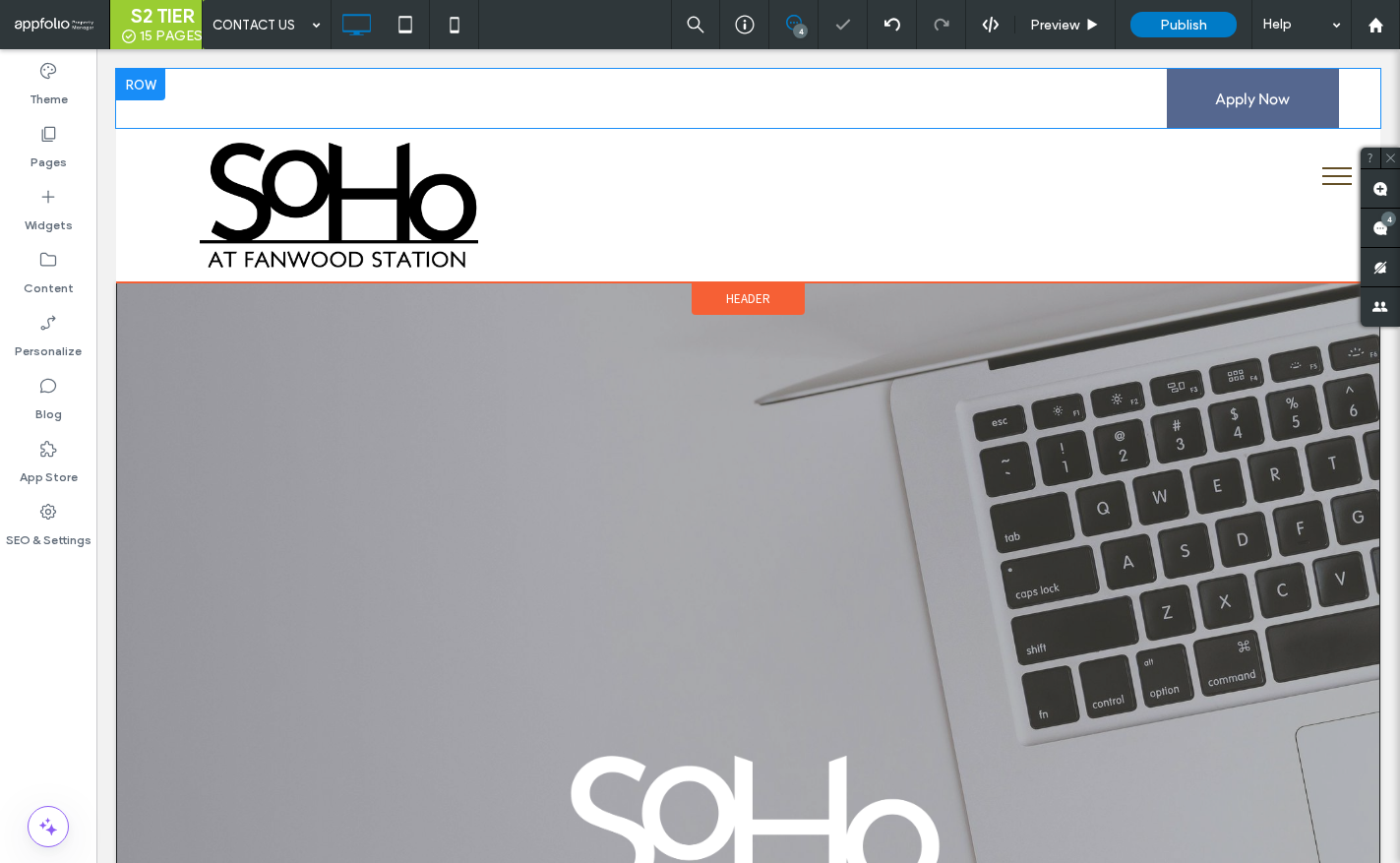 click at bounding box center [141, 85] 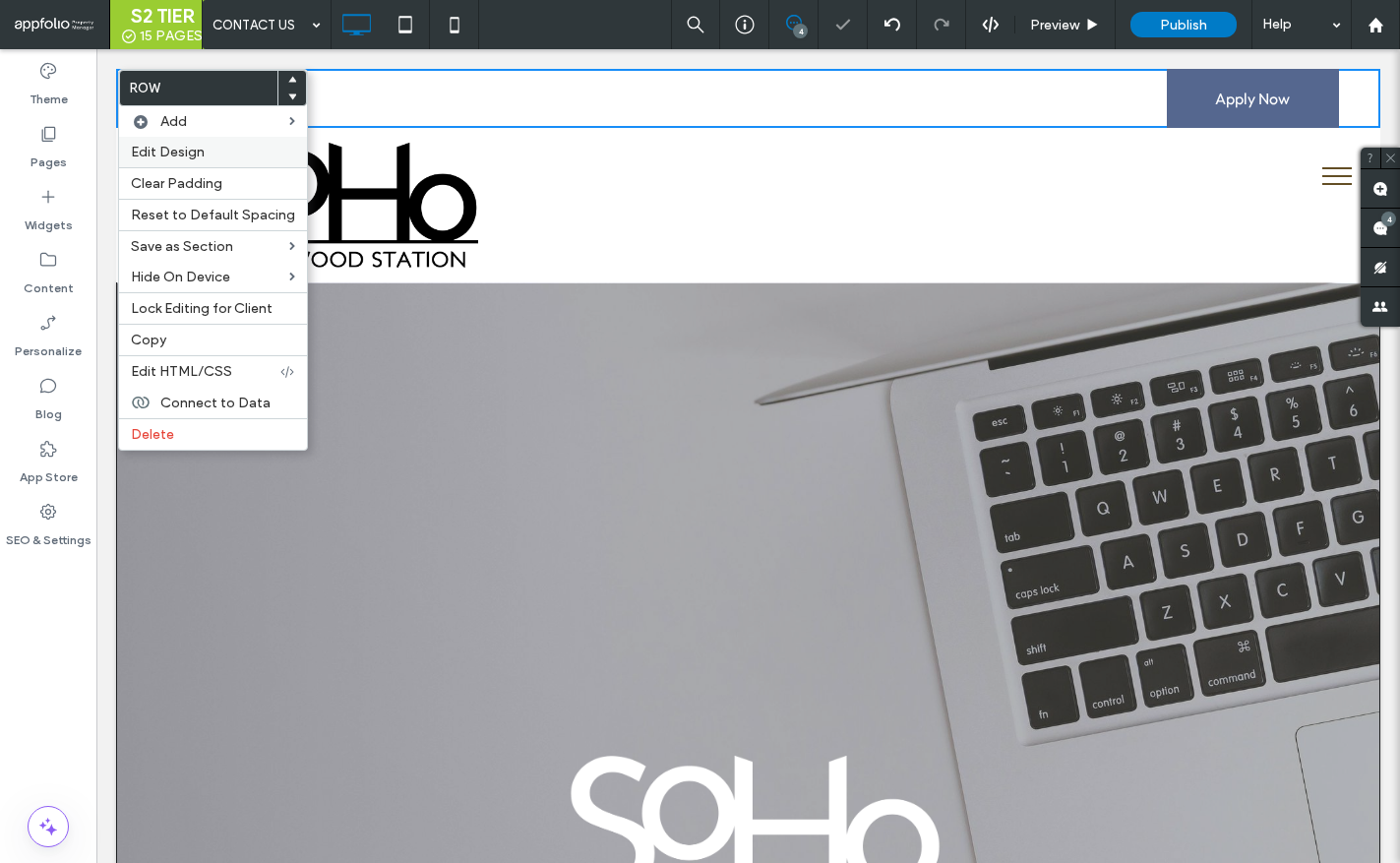 click on "Edit Design" at bounding box center (167, 152) 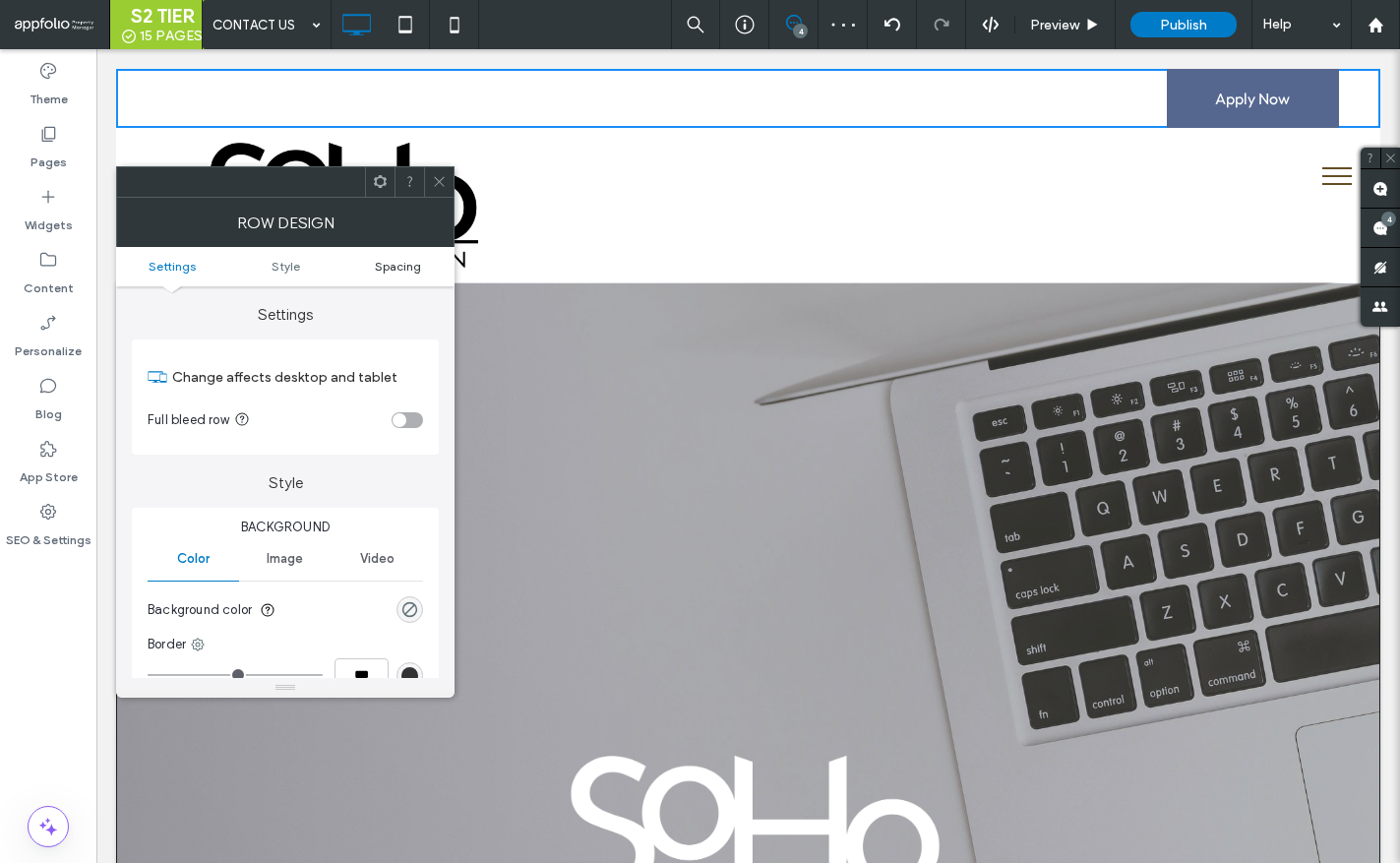 click on "Spacing" at bounding box center [397, 266] 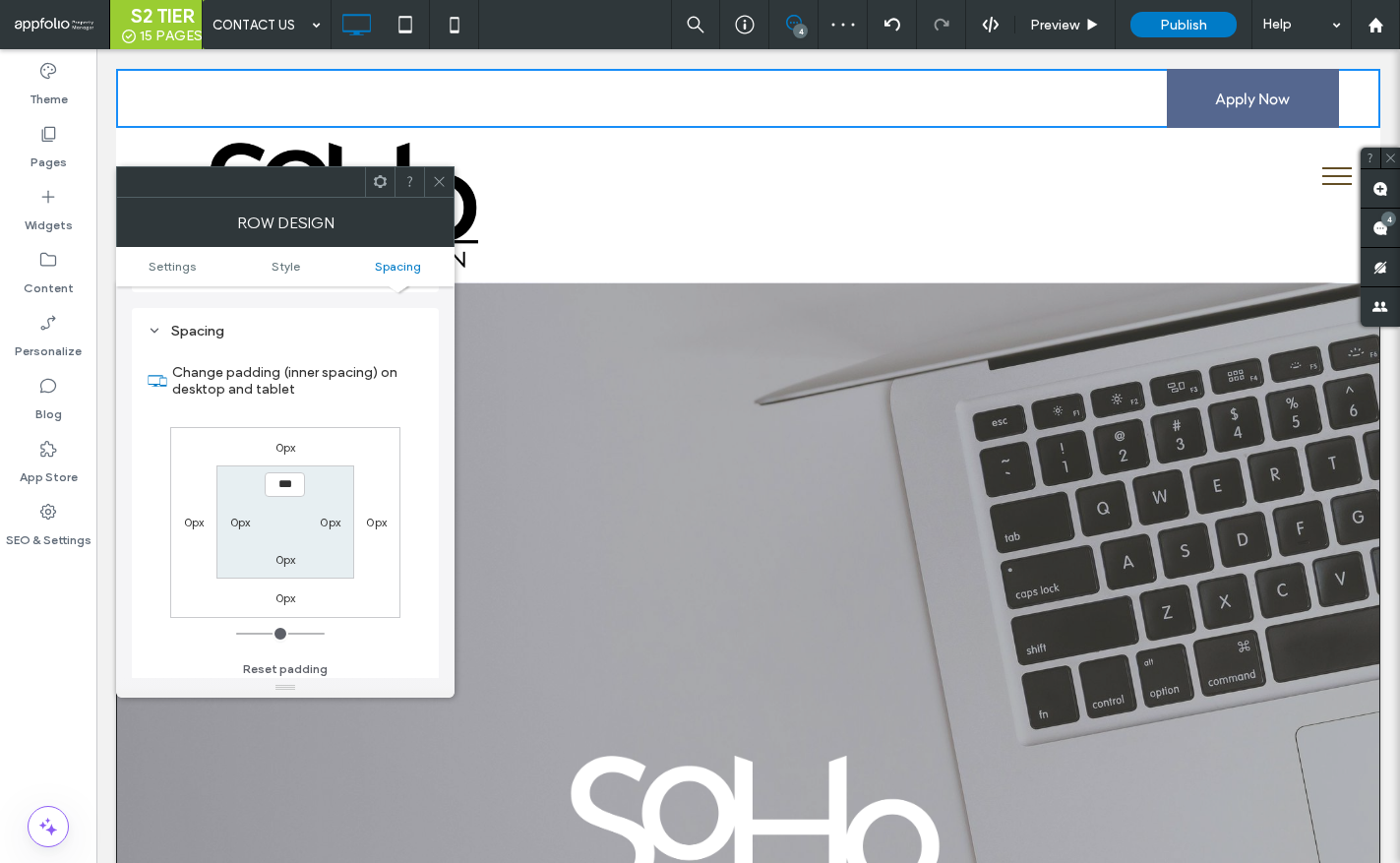 scroll, scrollTop: 494, scrollLeft: 0, axis: vertical 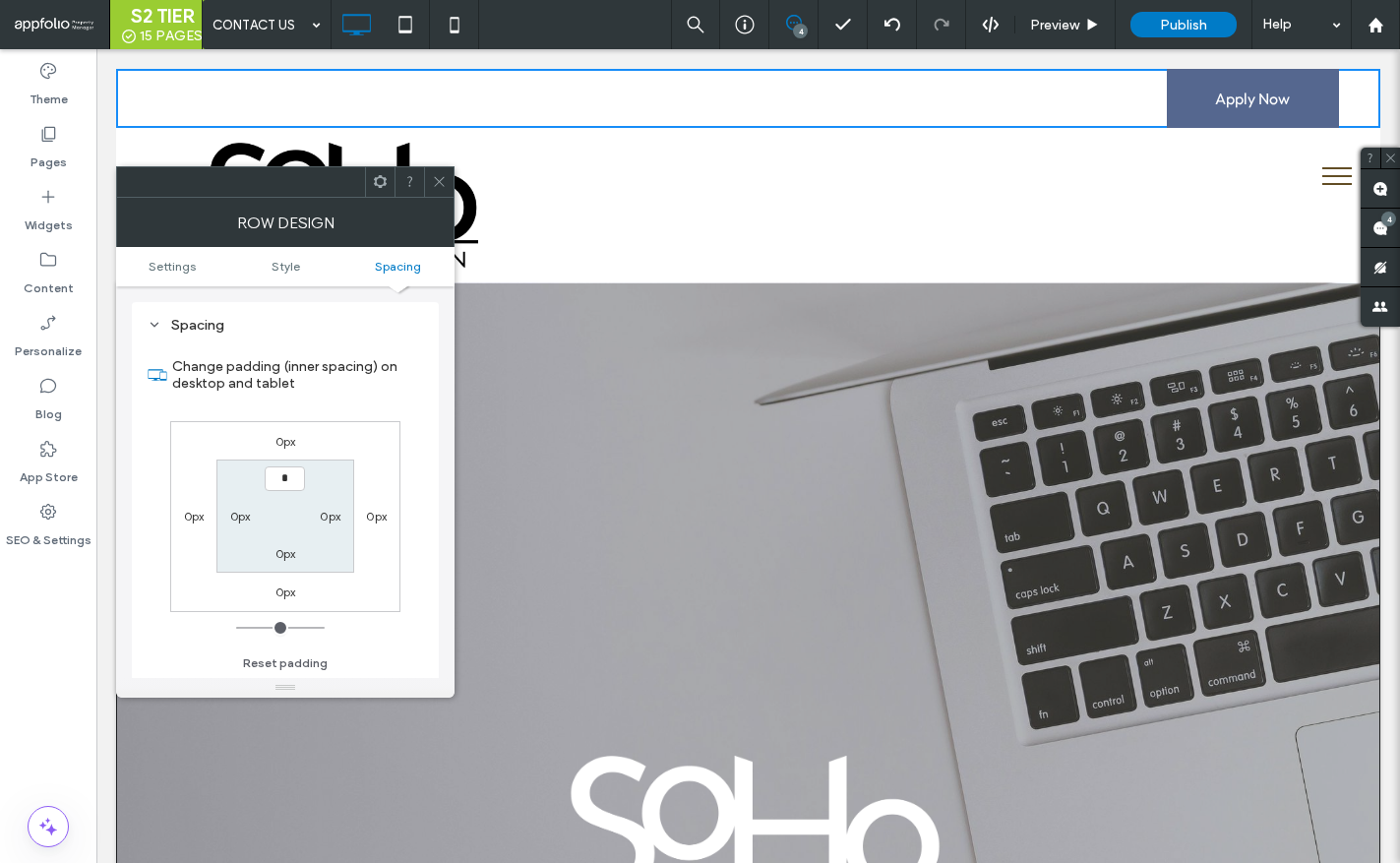 type on "***" 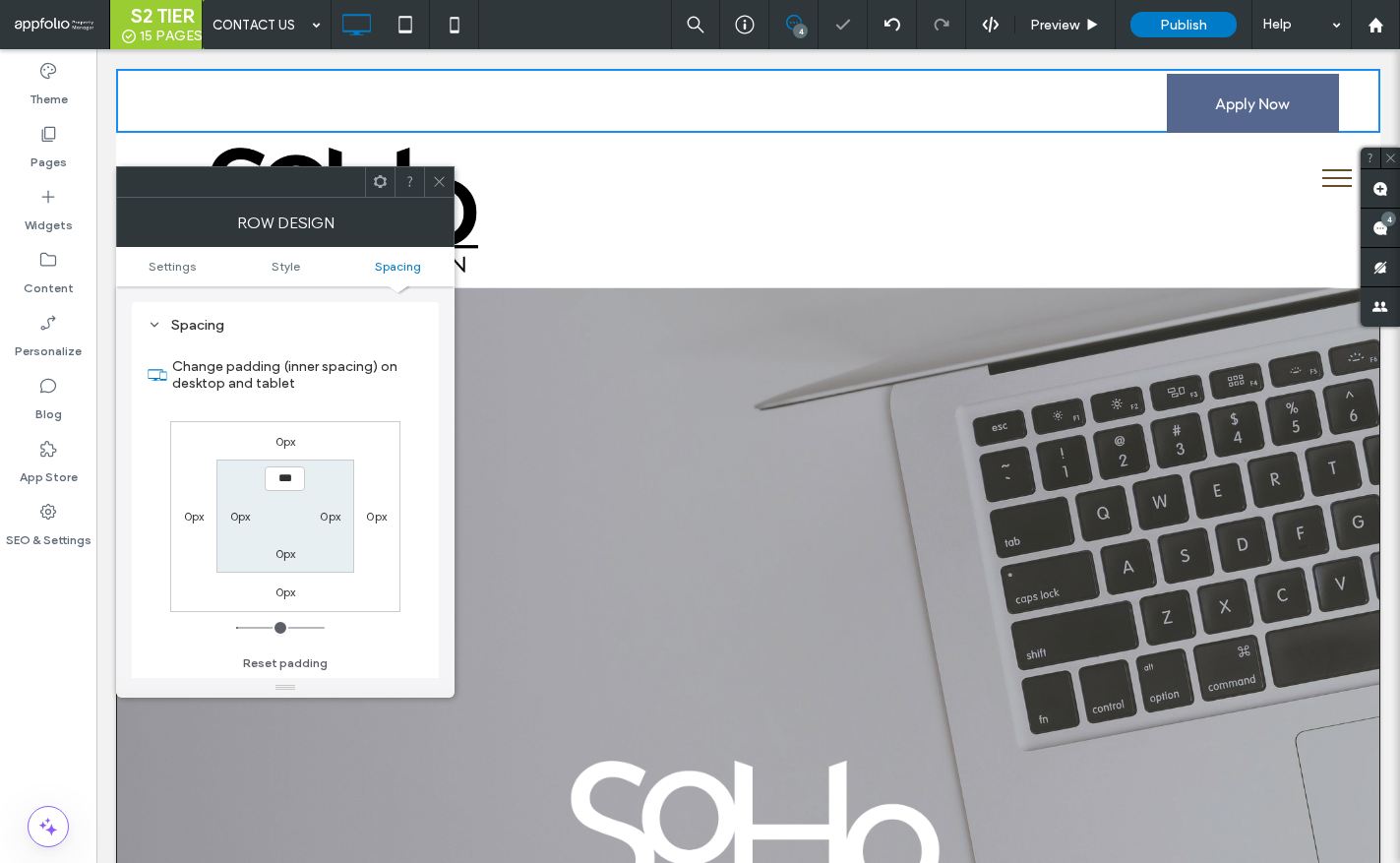 click on "***" at bounding box center [284, 478] 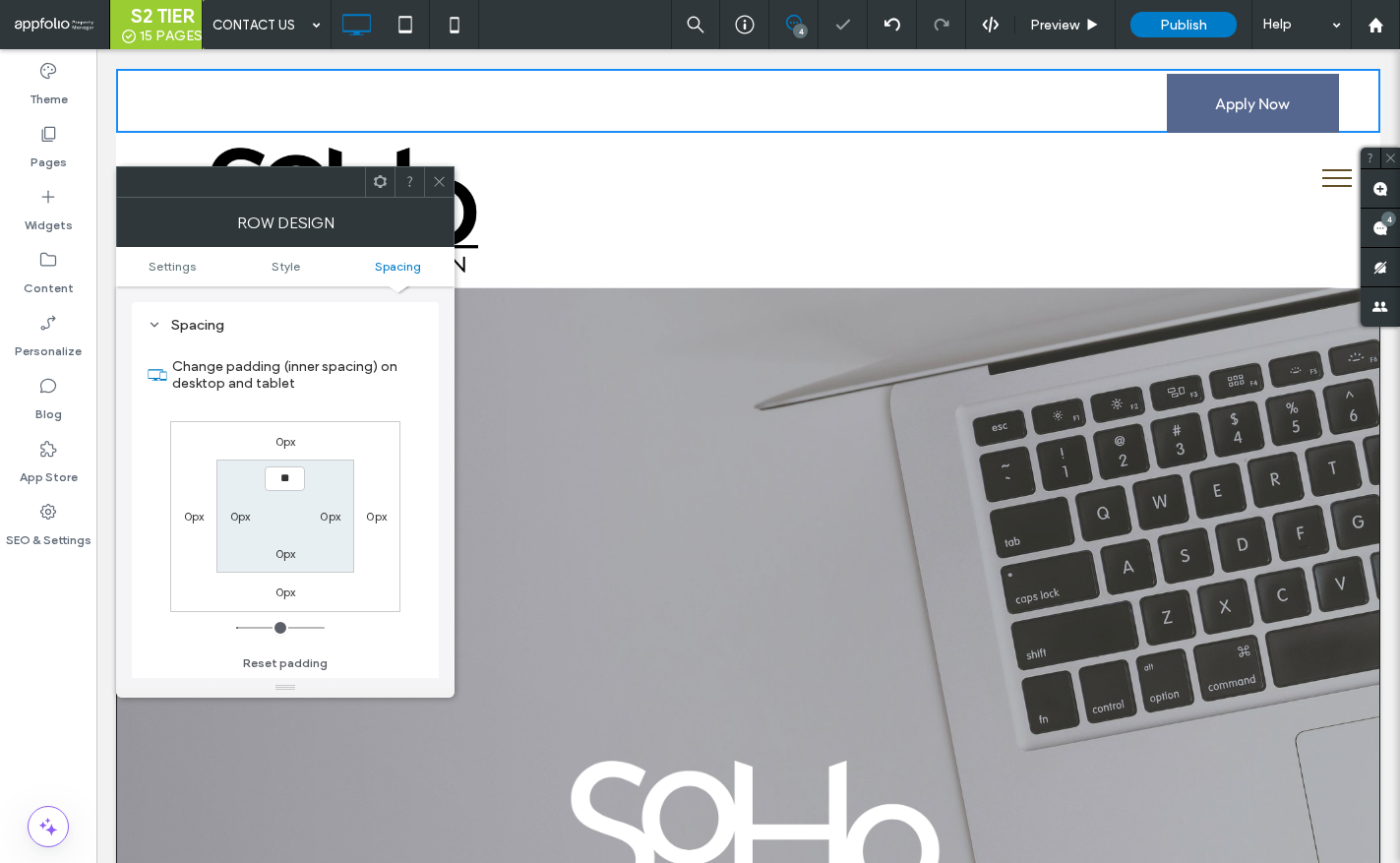 type on "****" 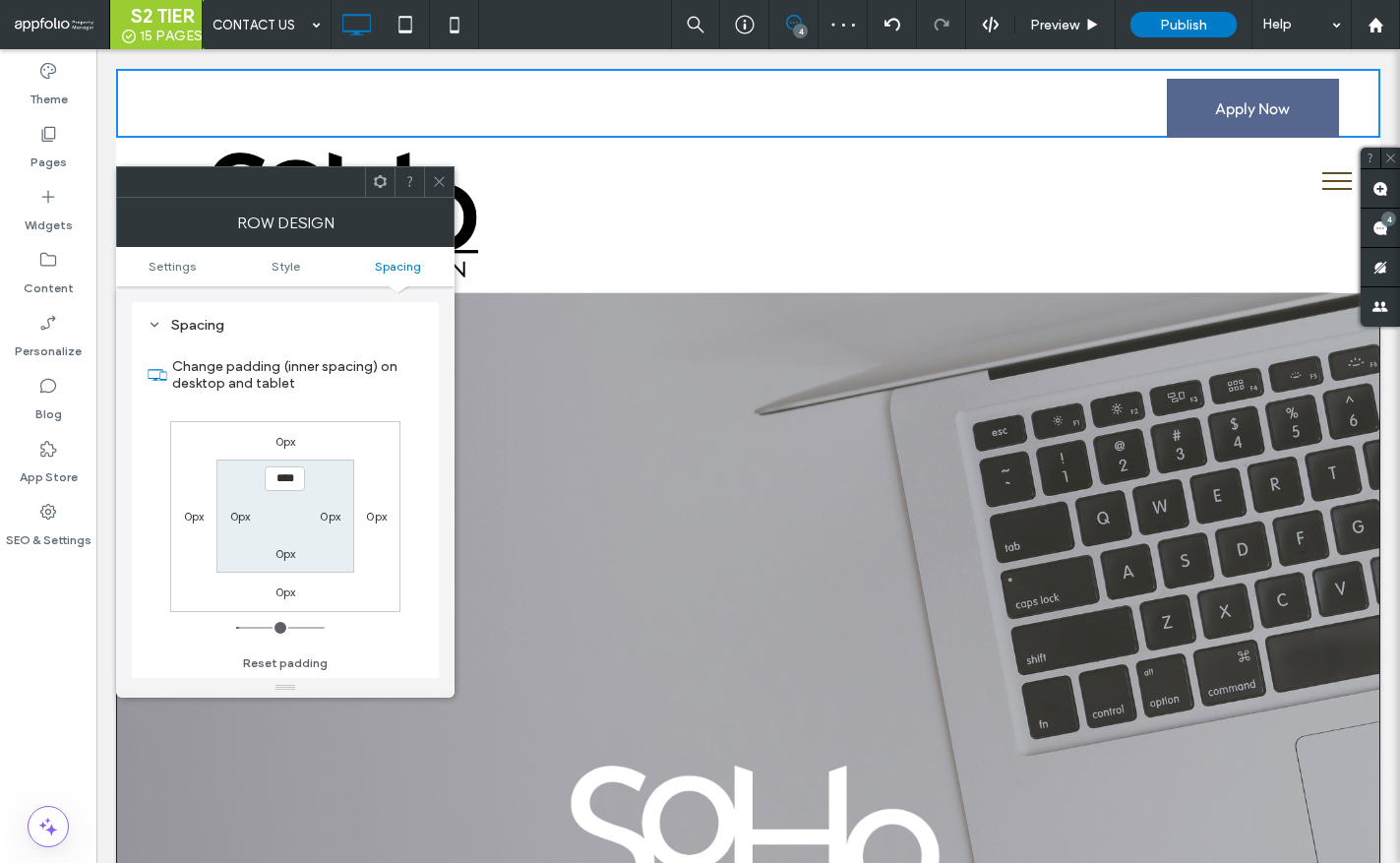 click on "Row Design" at bounding box center (285, 222) 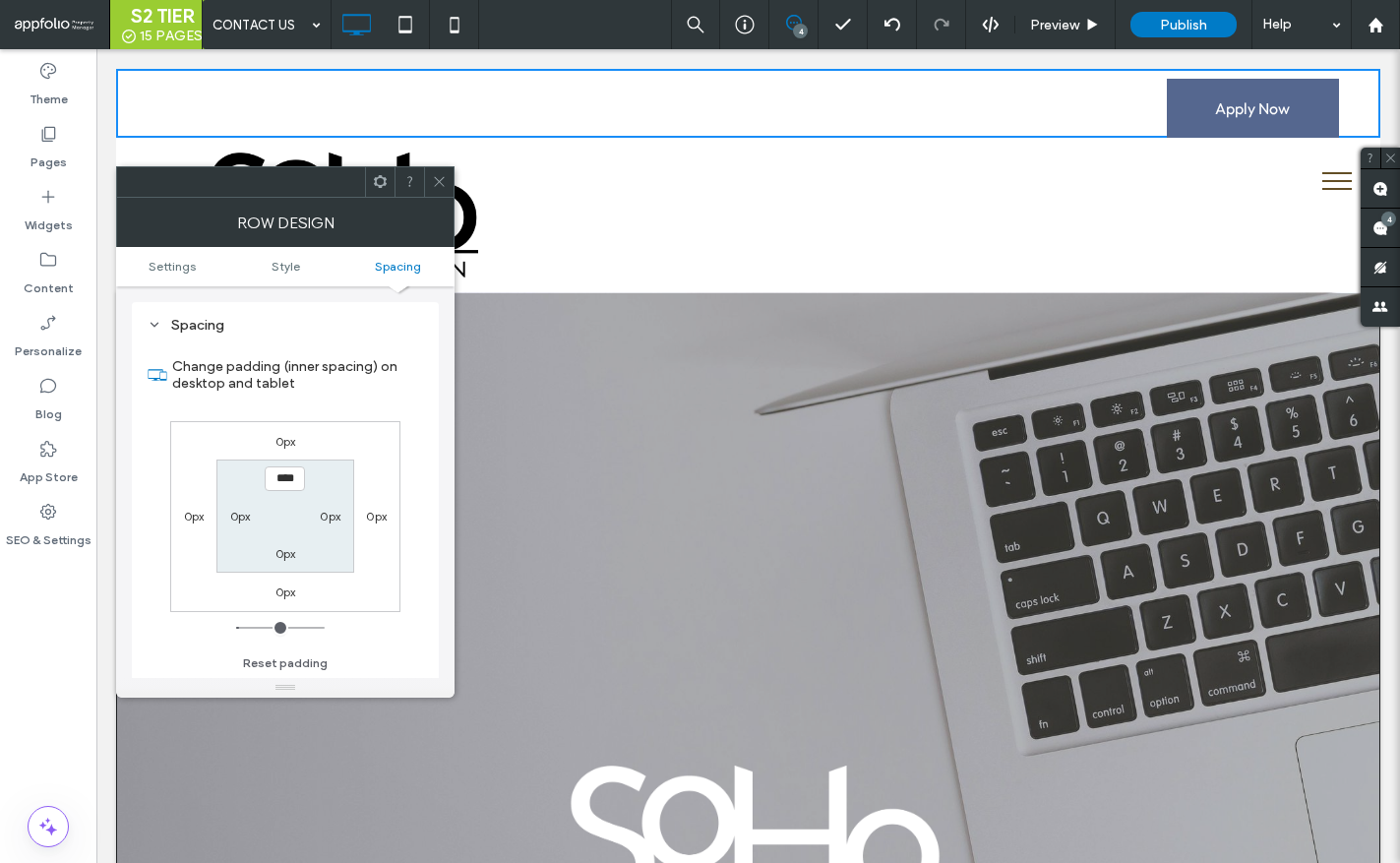 click 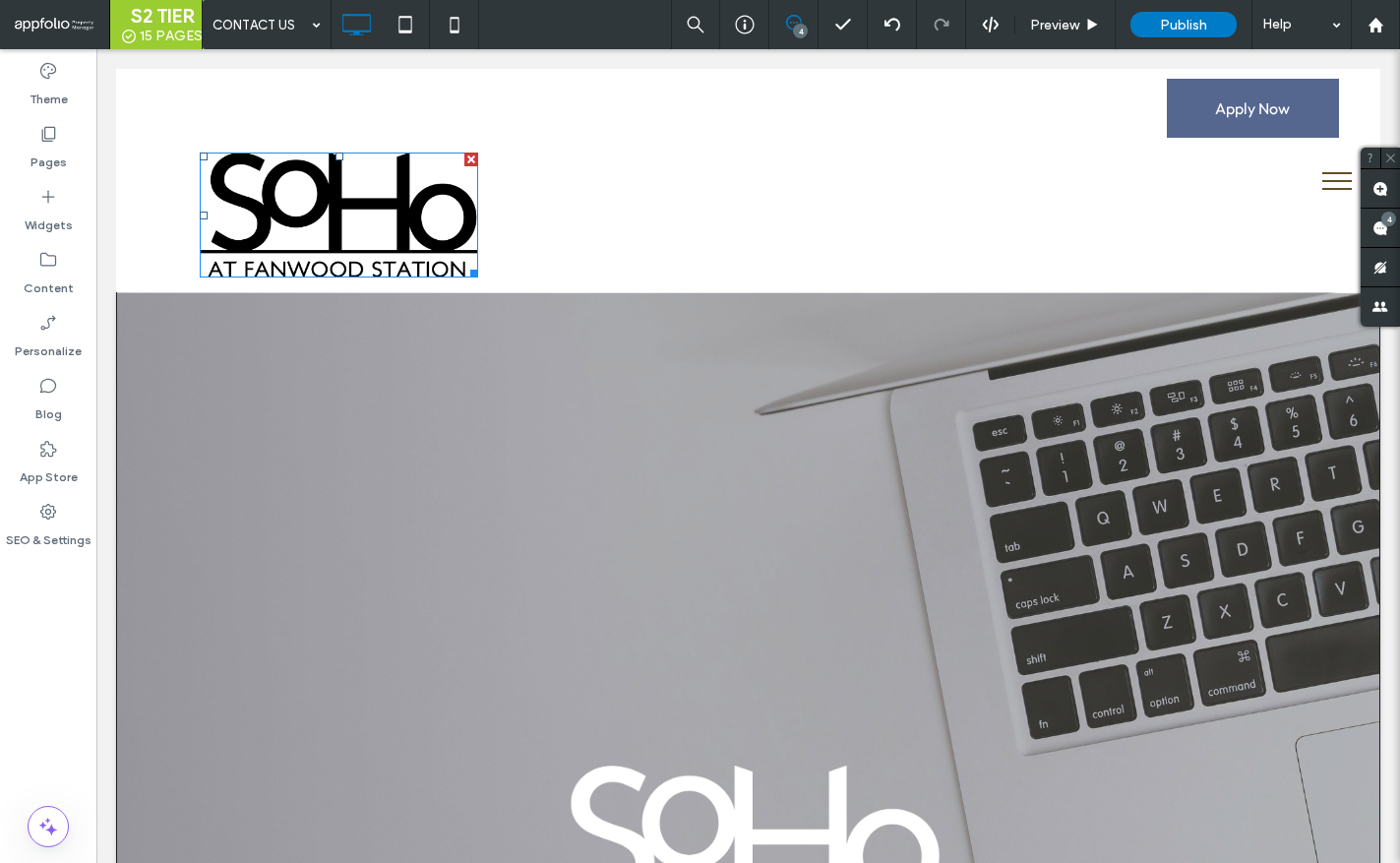 click at bounding box center (338, 215) 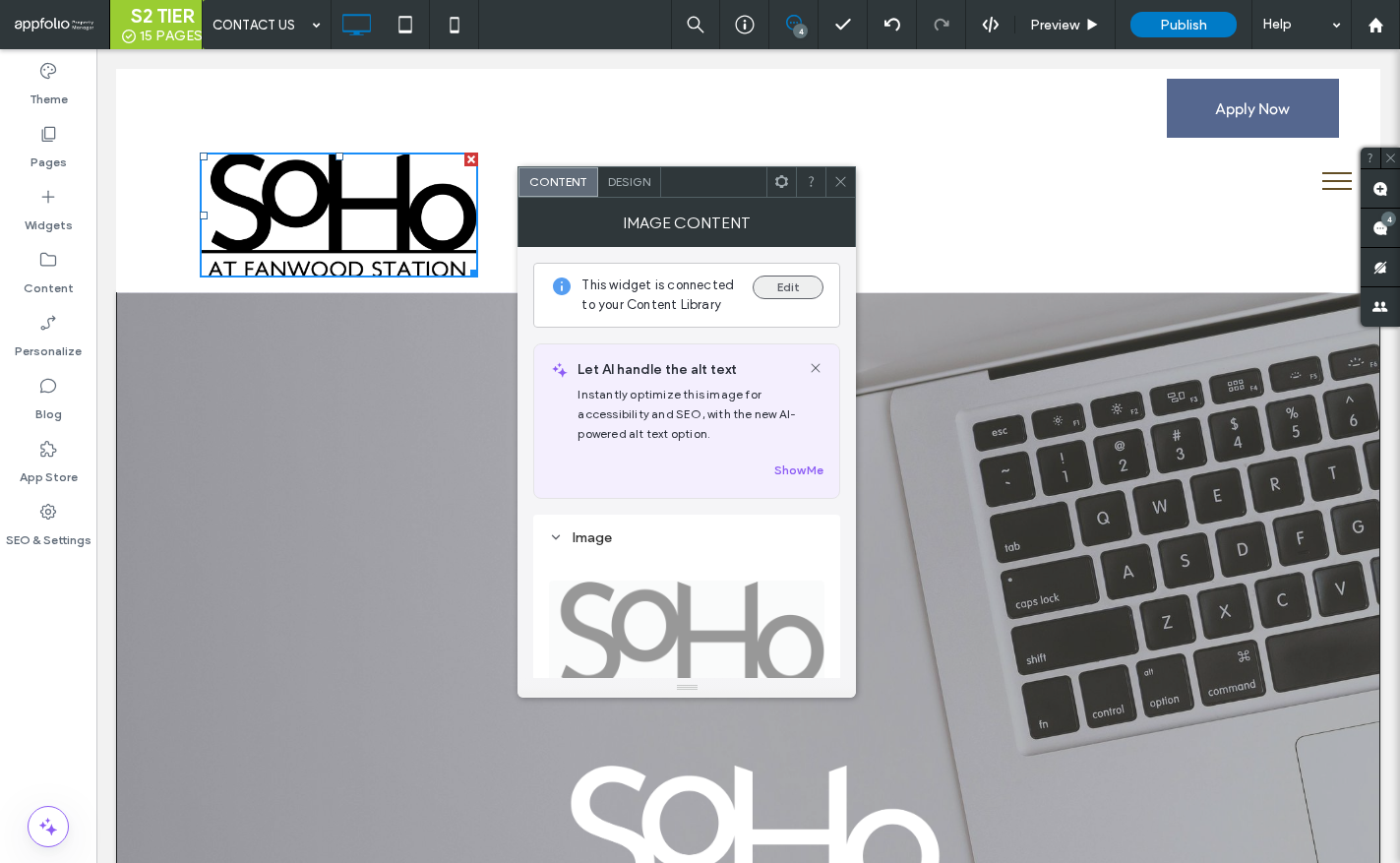 click on "Edit" at bounding box center [788, 287] 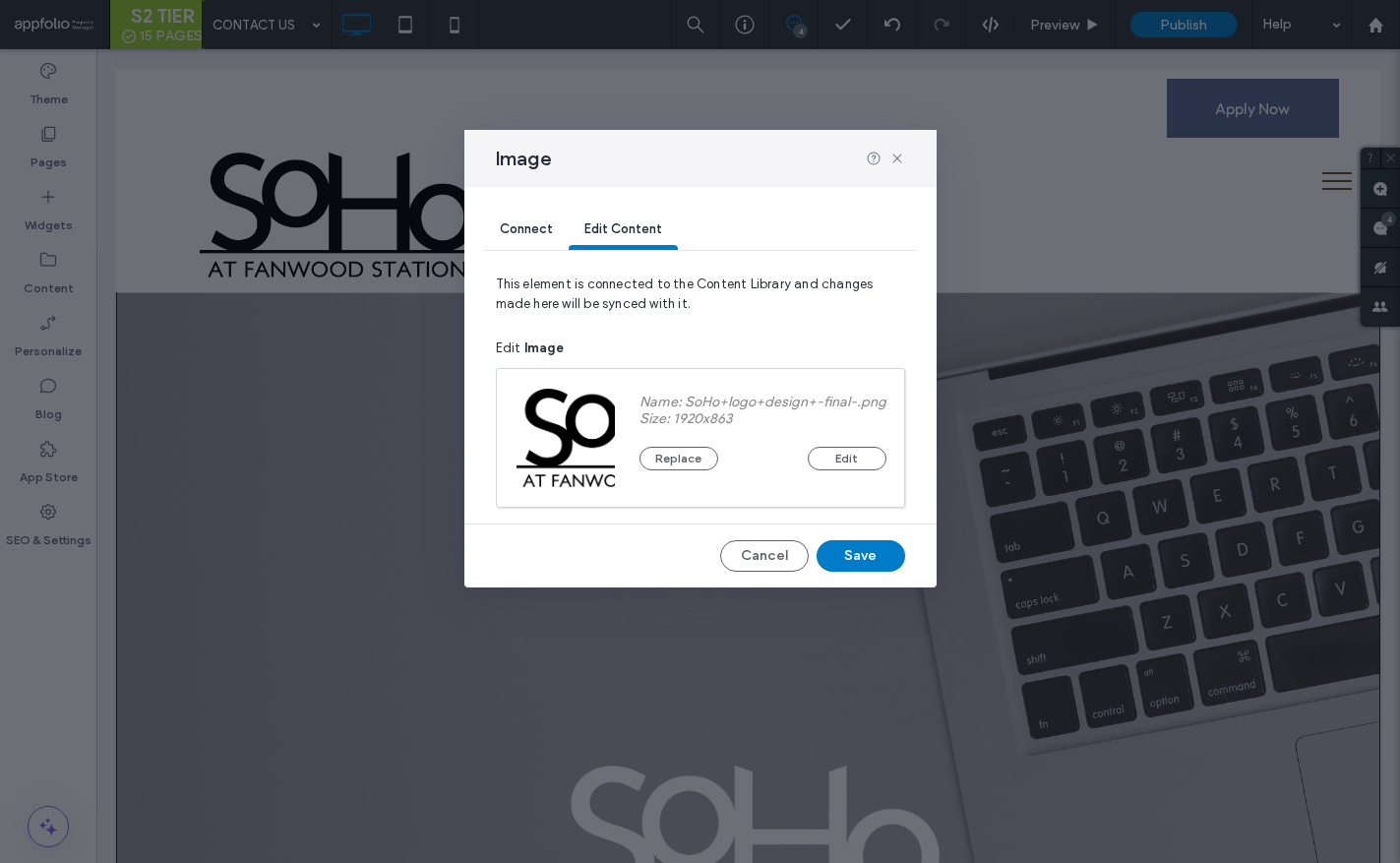 click on "Name: Soho+logo+design+-final-.png Size: 1920x863 Replace Edit" at bounding box center (762, 438) 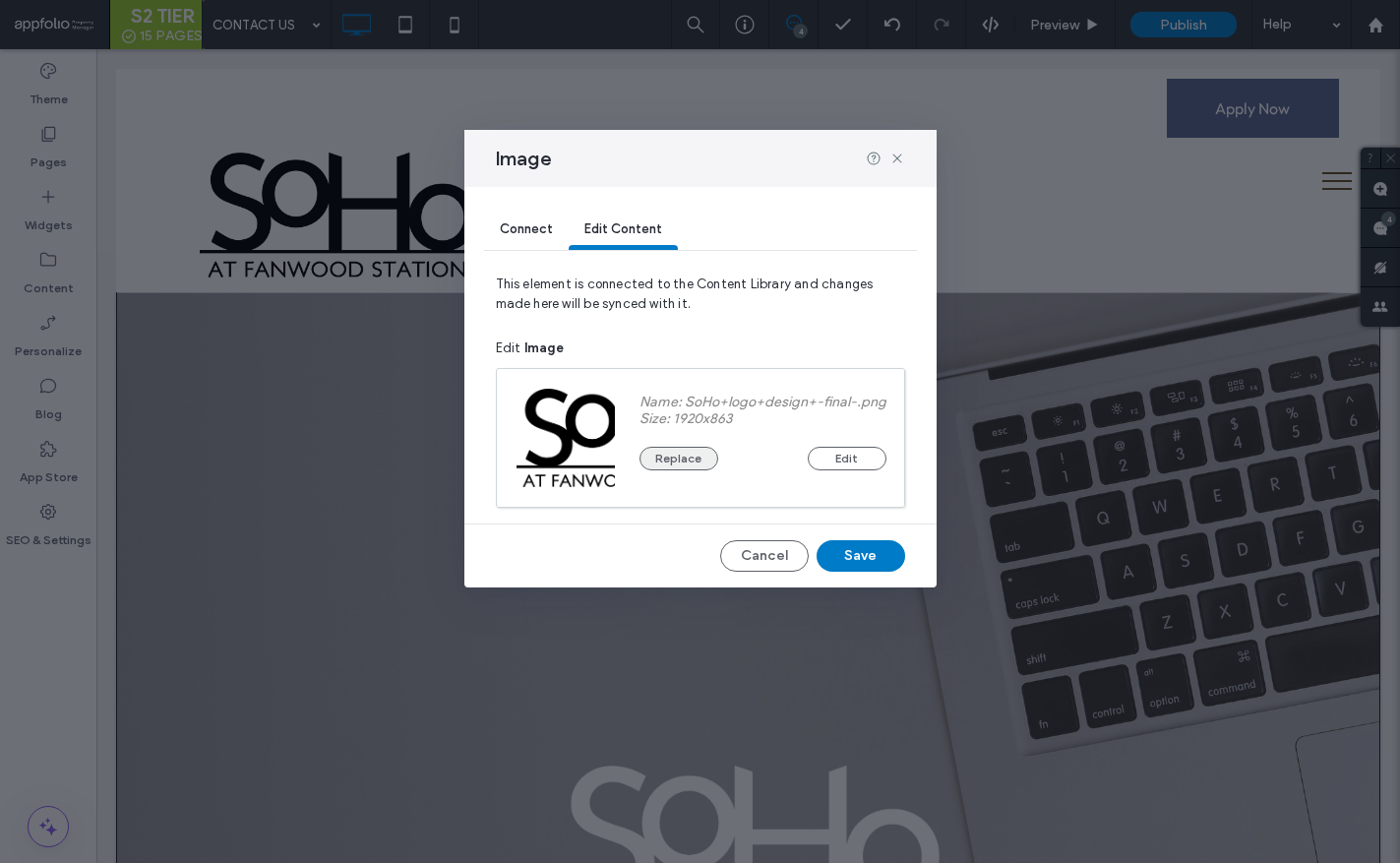 click on "Replace" at bounding box center (679, 459) 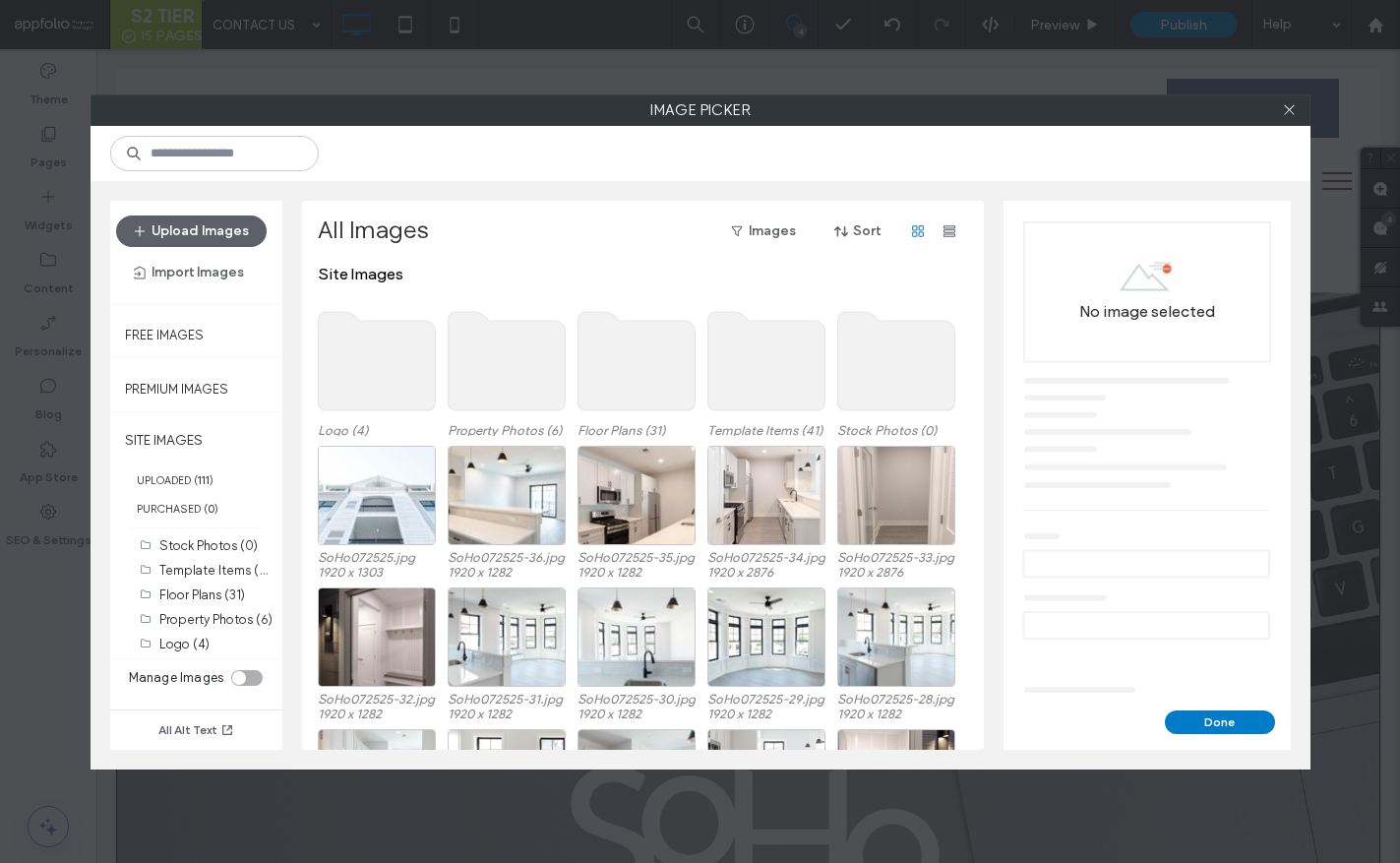 click 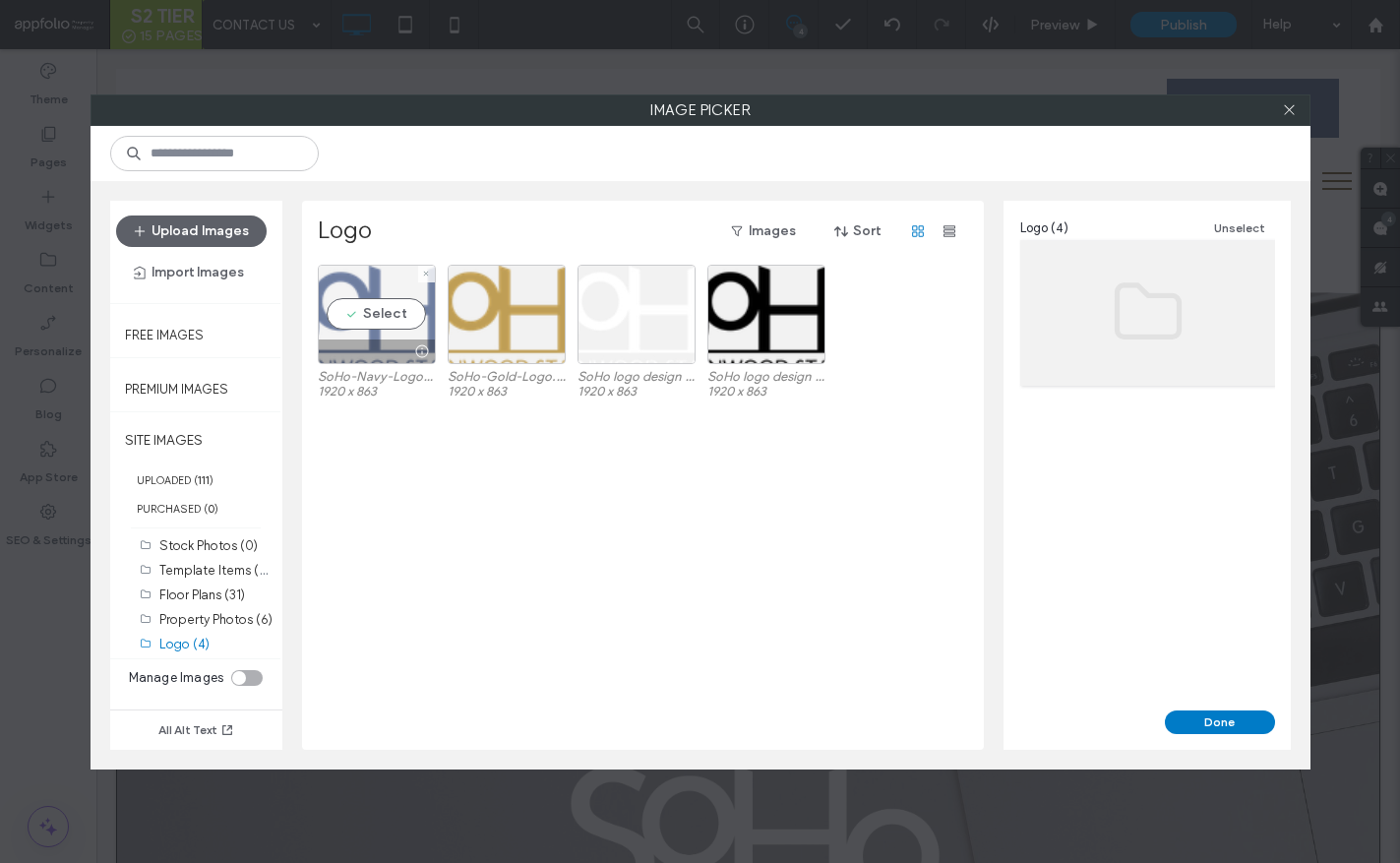 click on "Select" at bounding box center [377, 314] 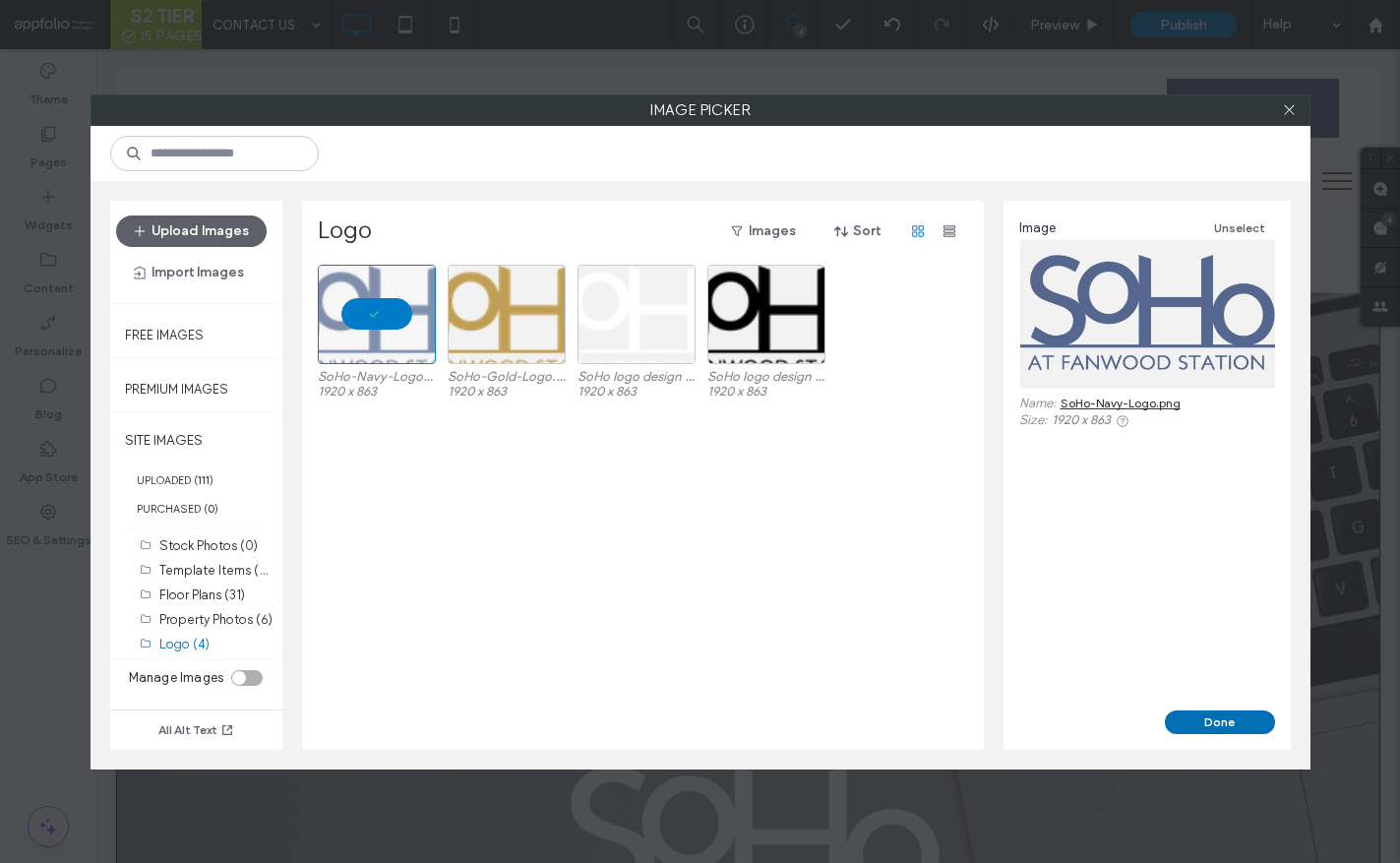 click on "Done" at bounding box center [1220, 722] 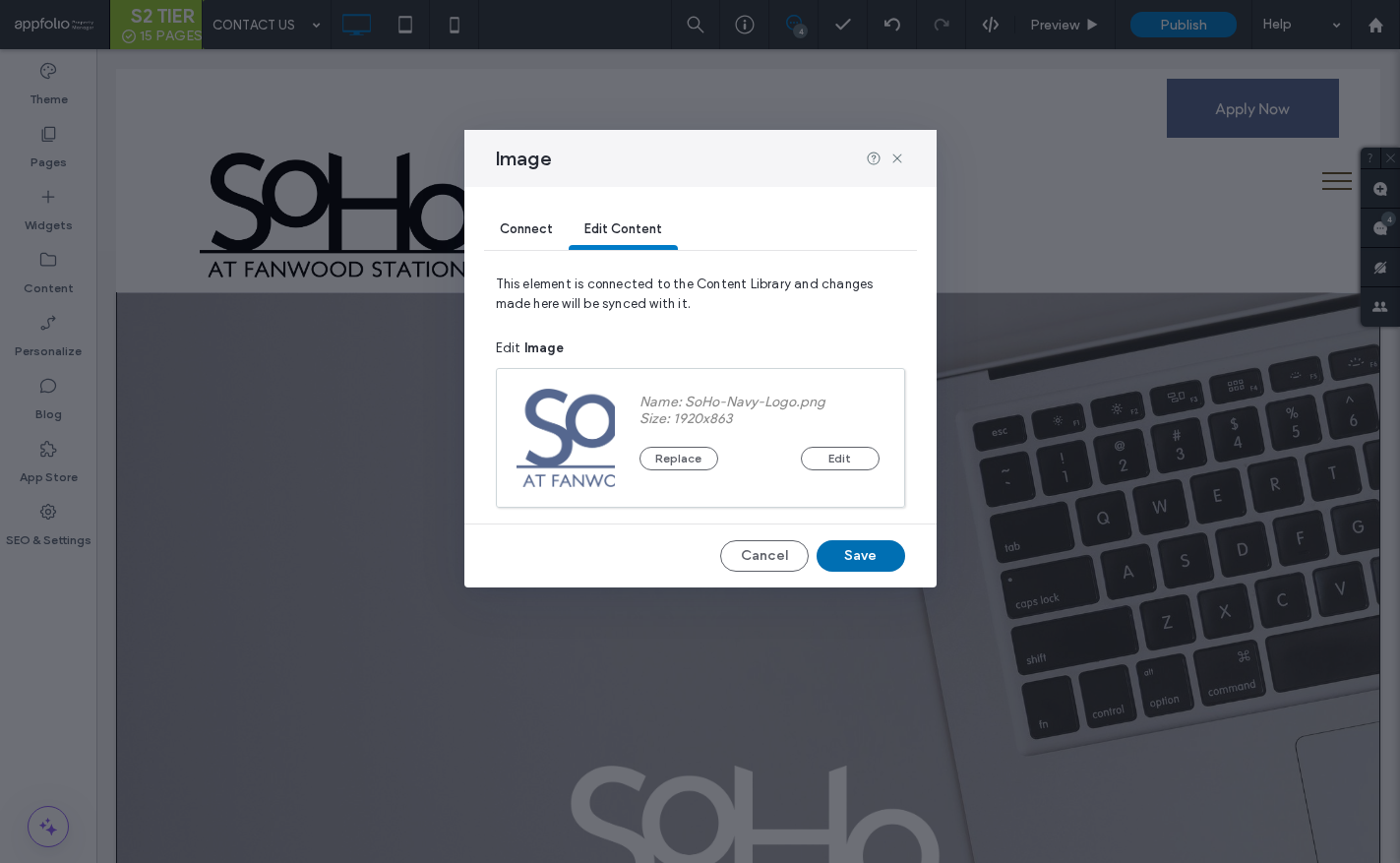 click on "Save" at bounding box center [861, 556] 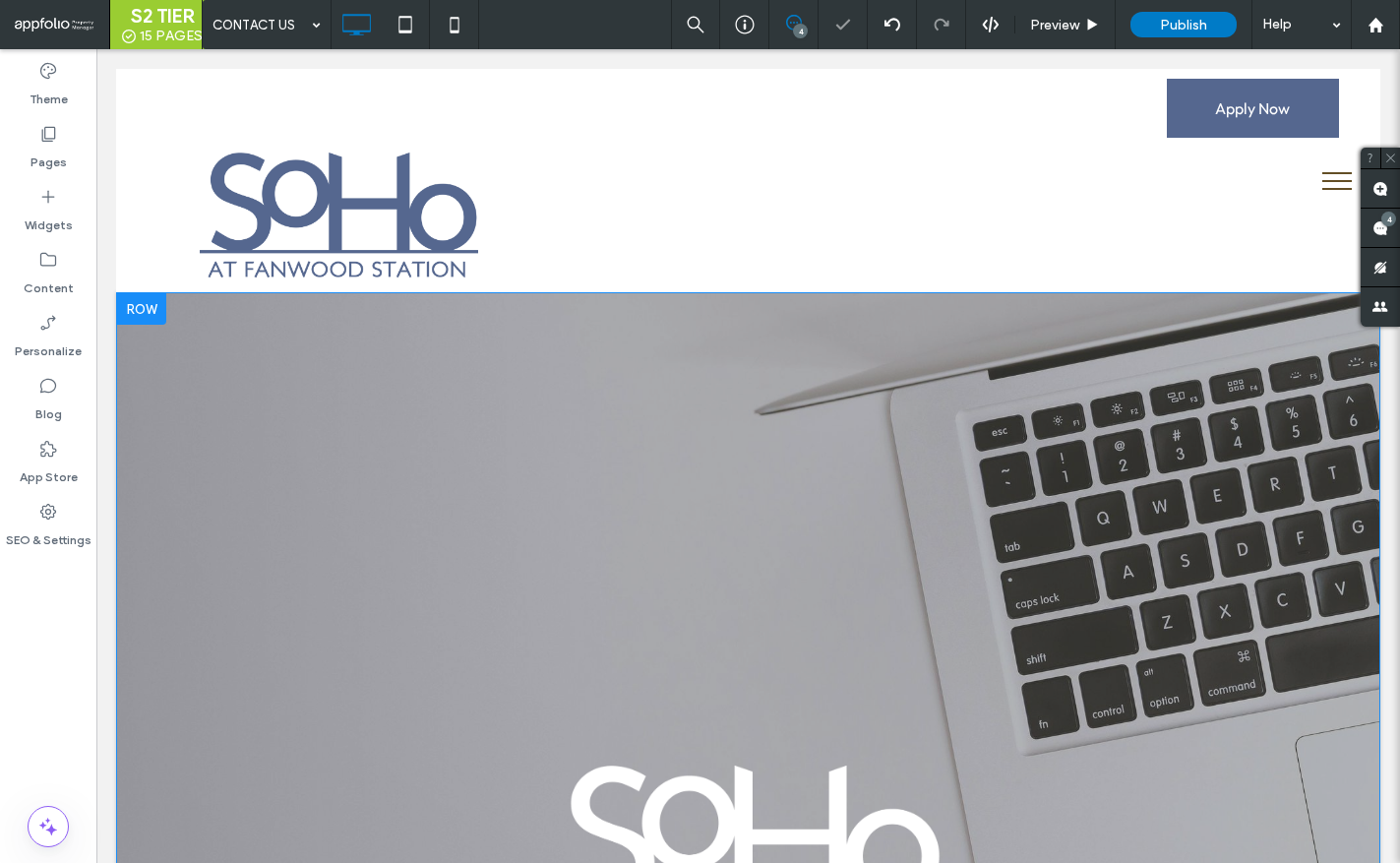 scroll, scrollTop: 0, scrollLeft: 0, axis: both 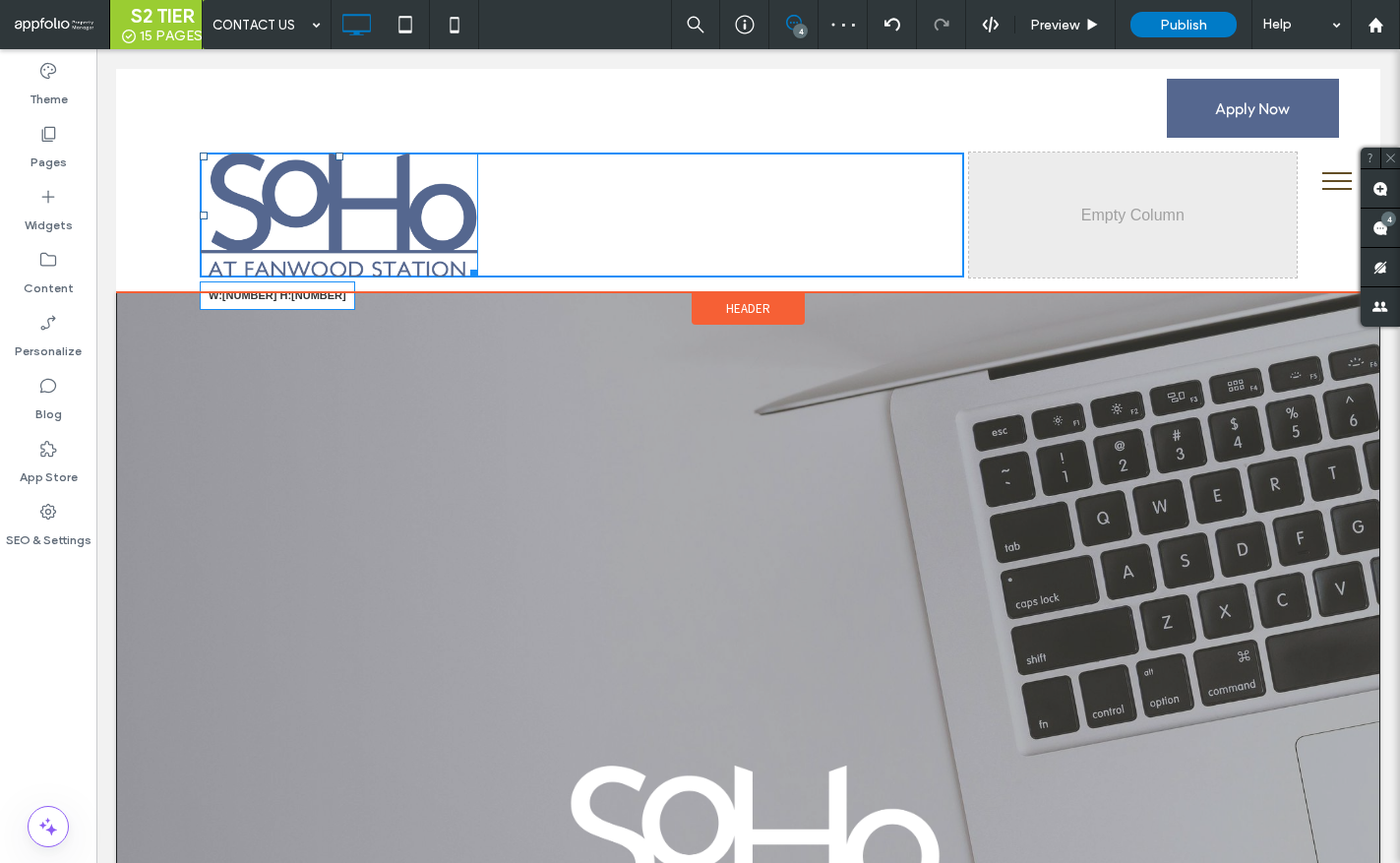 drag, startPoint x: 468, startPoint y: 265, endPoint x: 440, endPoint y: 242, distance: 36.23534 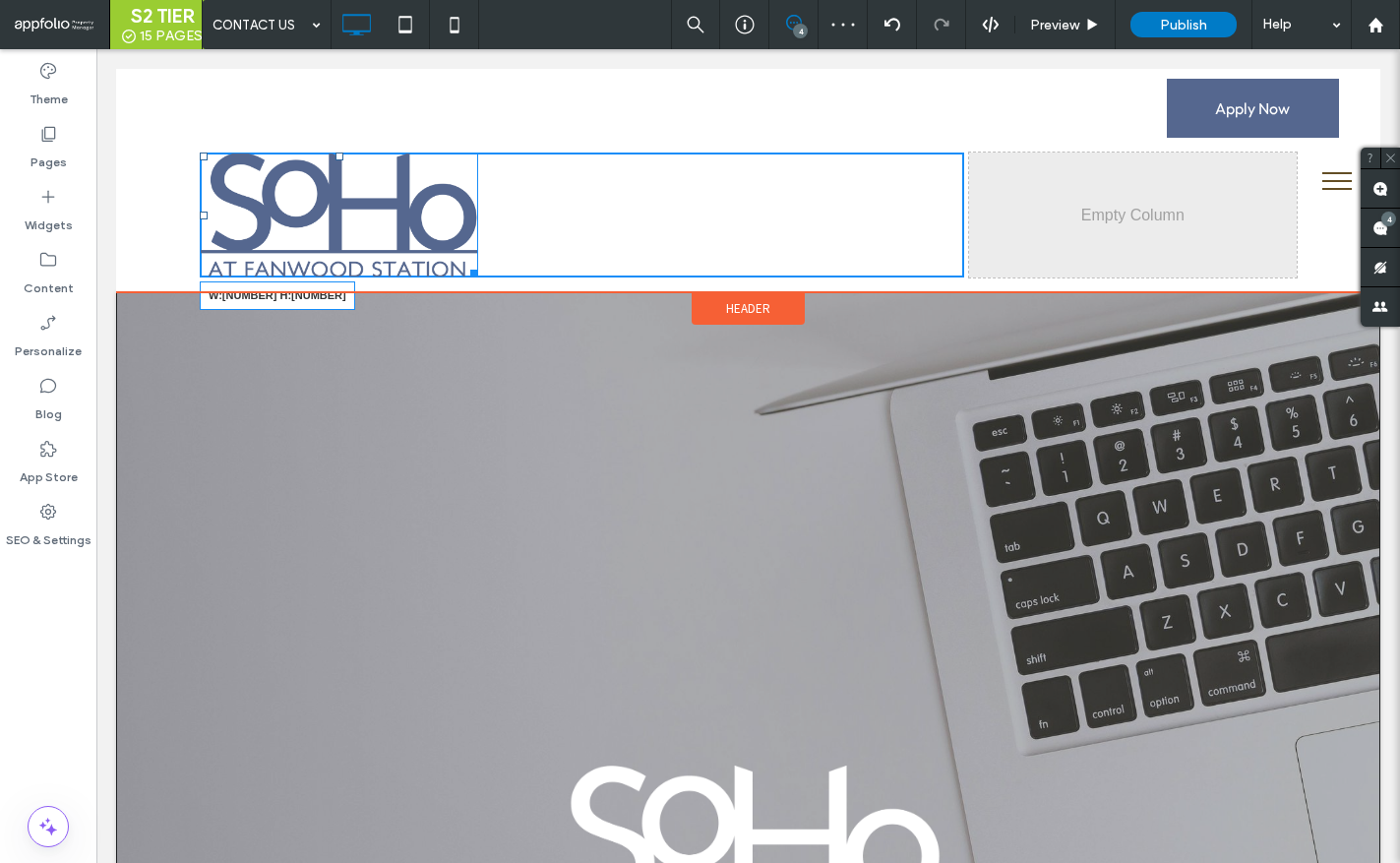 click on "W:232.281 H:104.391
Click To Paste" at bounding box center [581, 215] 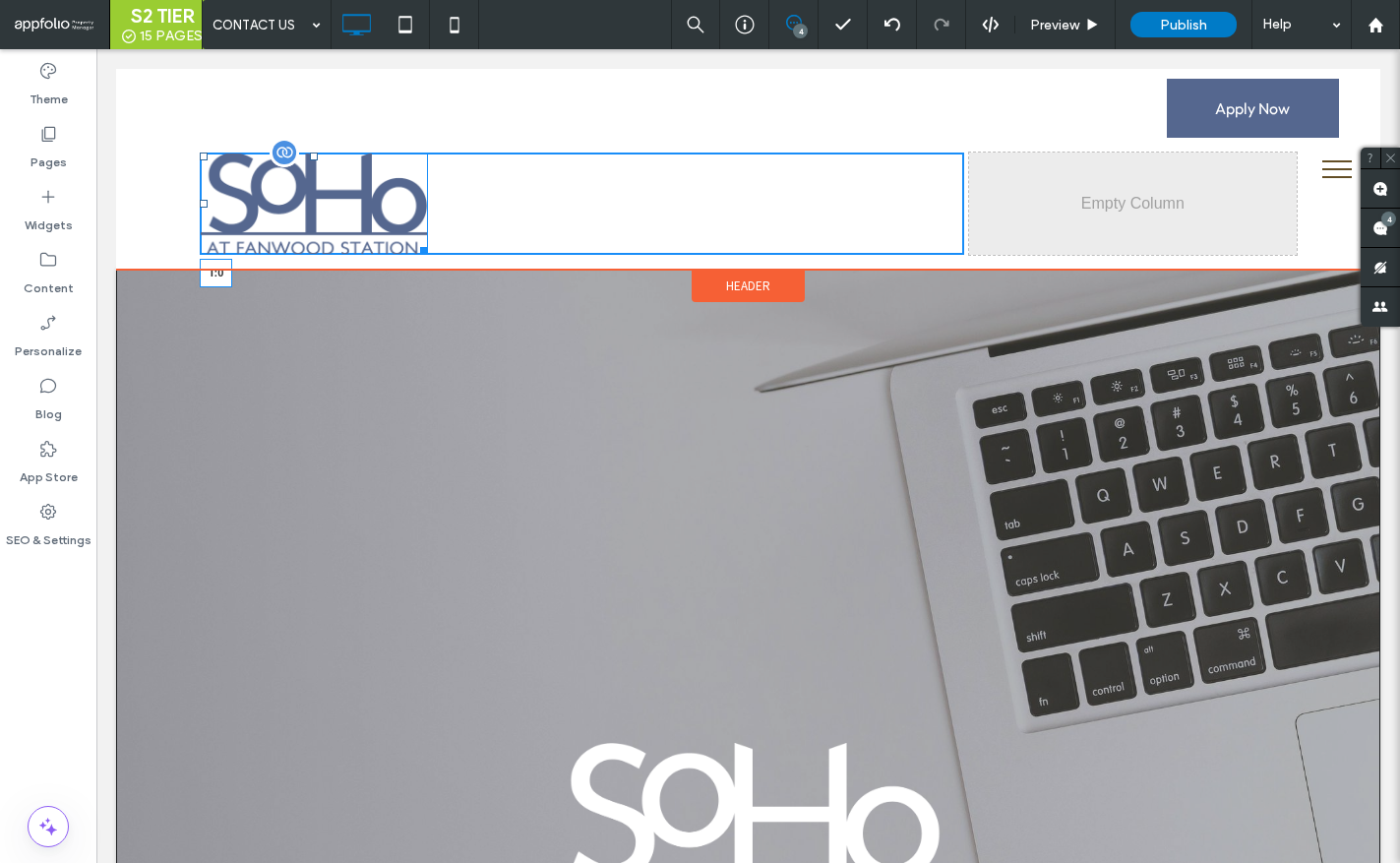 drag, startPoint x: 315, startPoint y: 155, endPoint x: 349, endPoint y: 182, distance: 43.41659 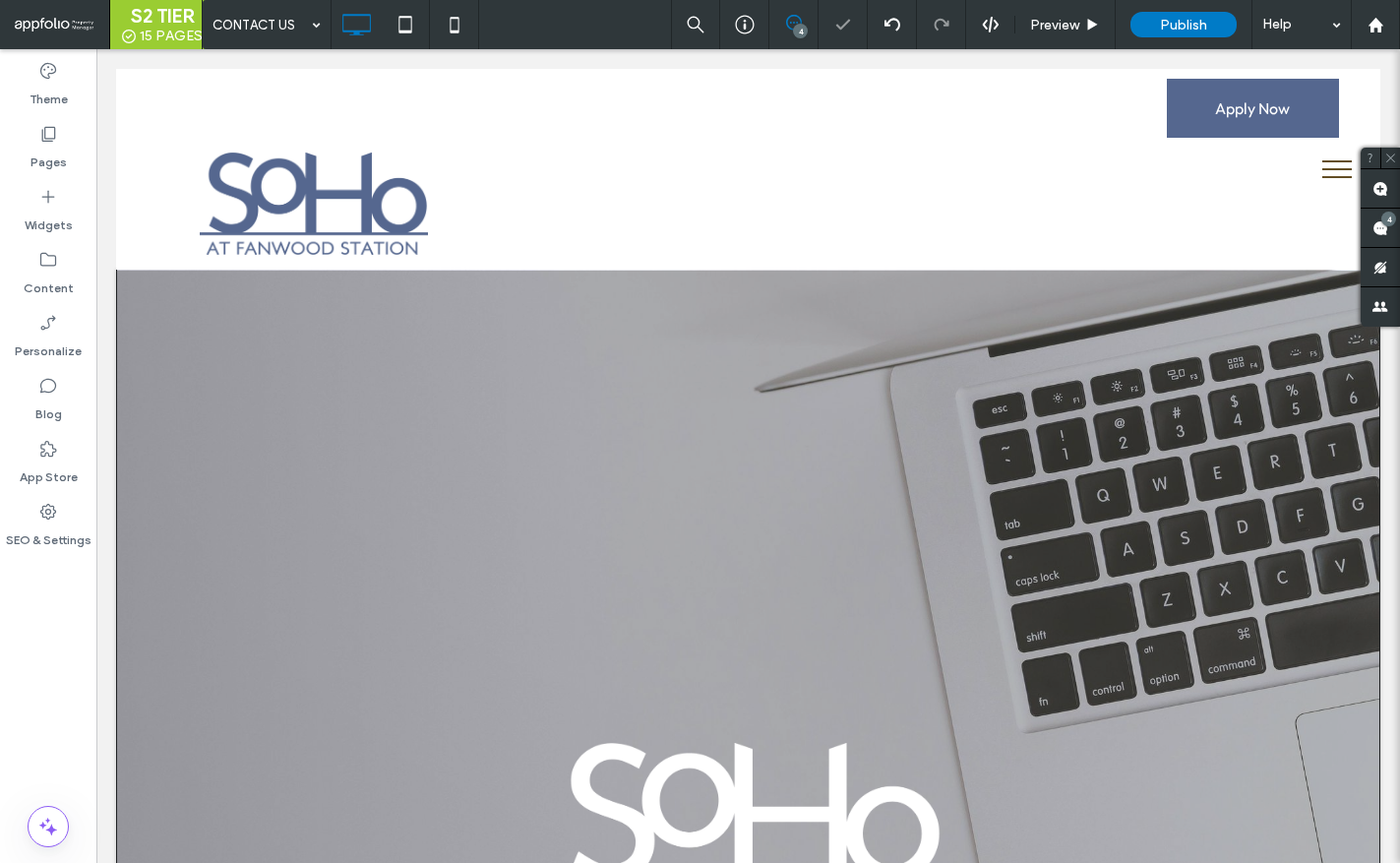 scroll, scrollTop: 0, scrollLeft: 0, axis: both 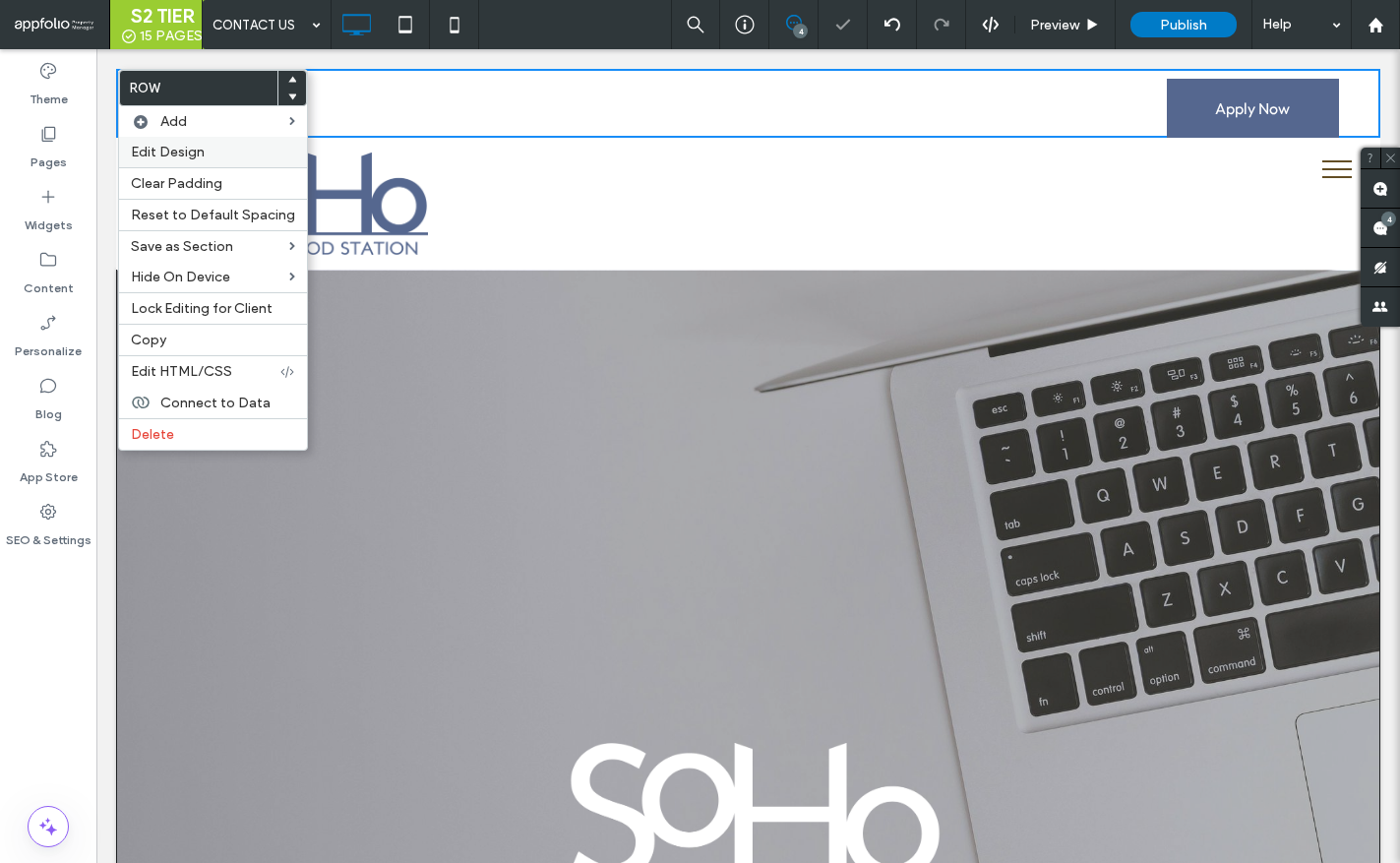 click on "Edit Design" at bounding box center (213, 152) 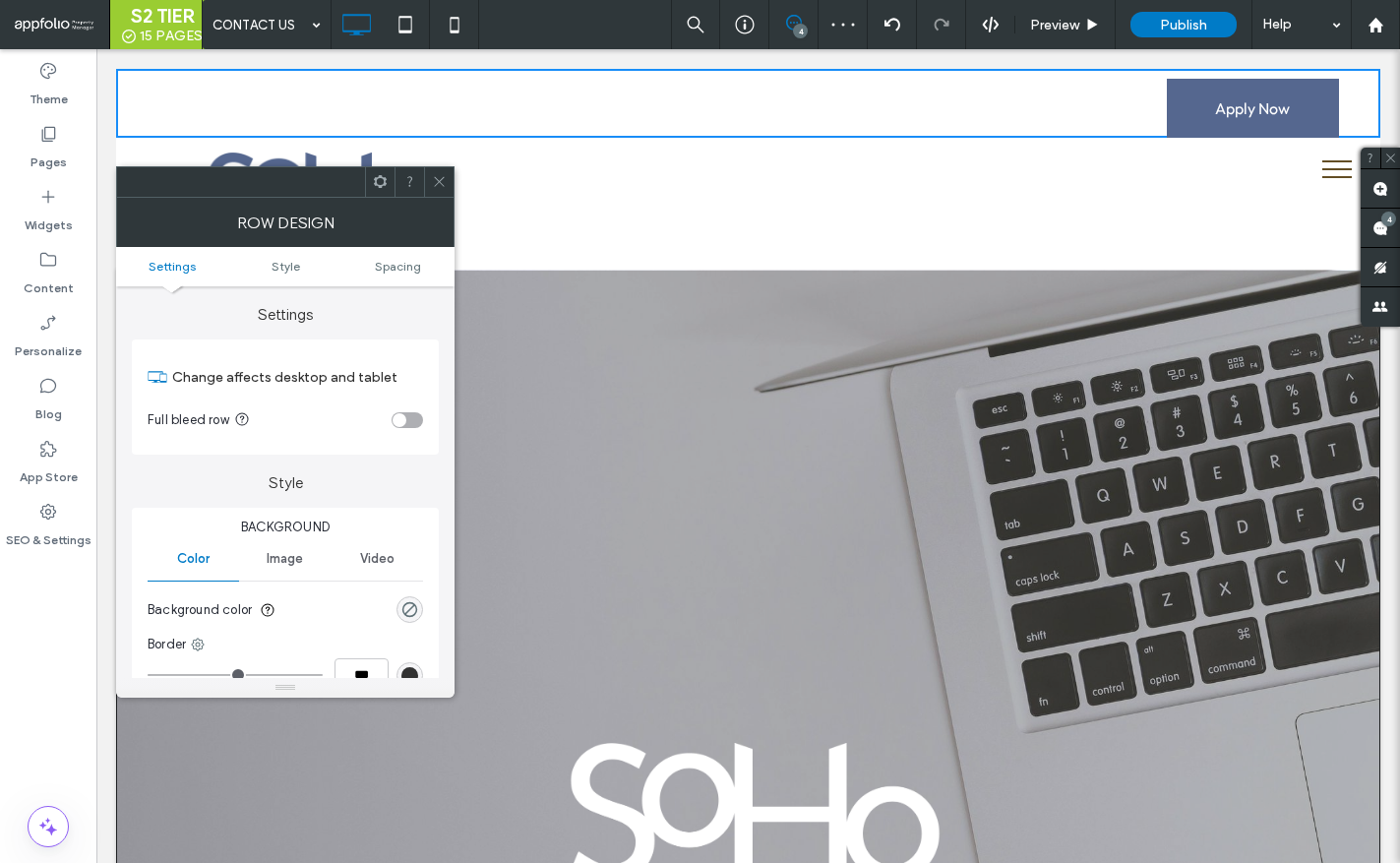 click at bounding box center (409, 609) 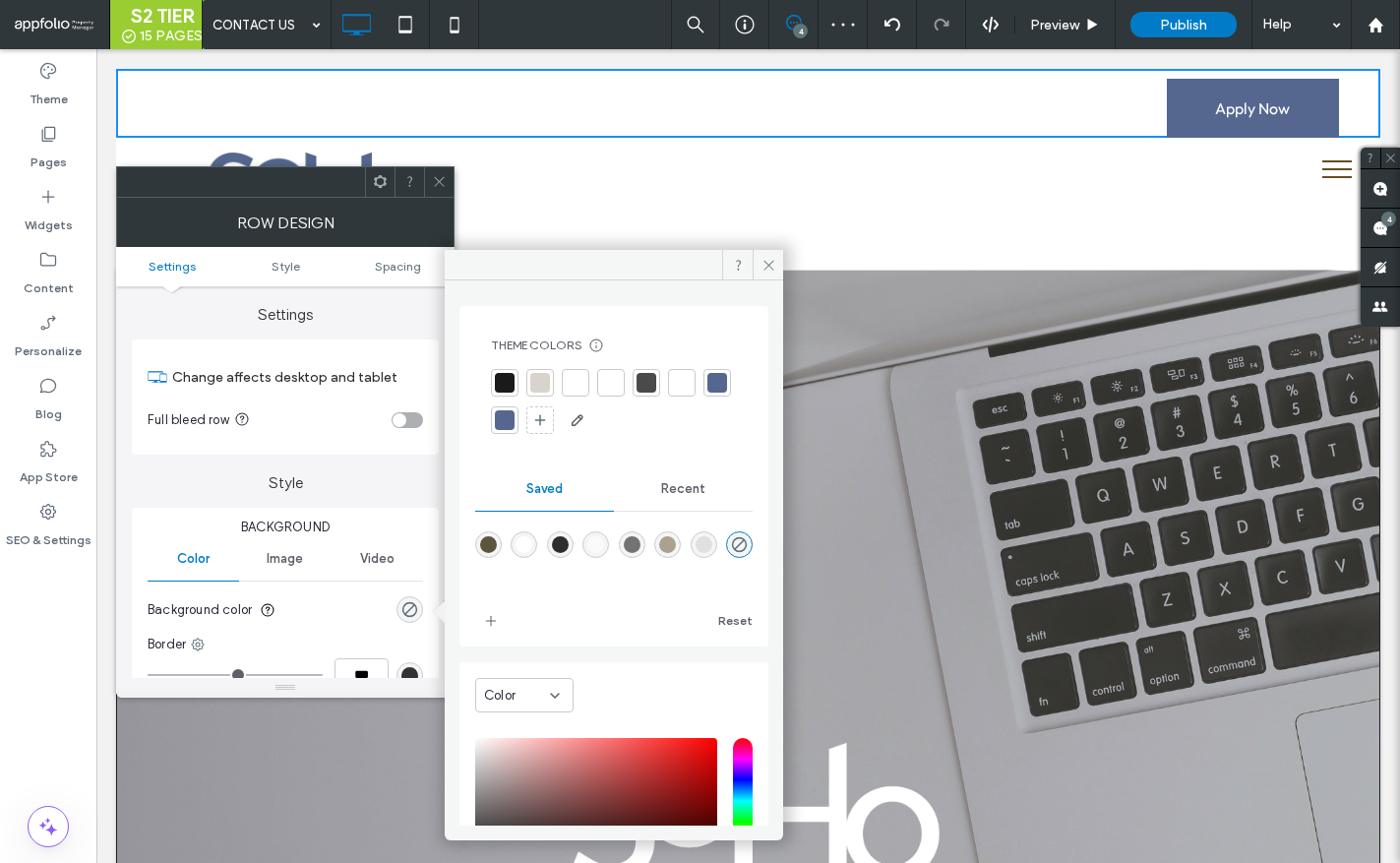 click at bounding box center (703, 544) 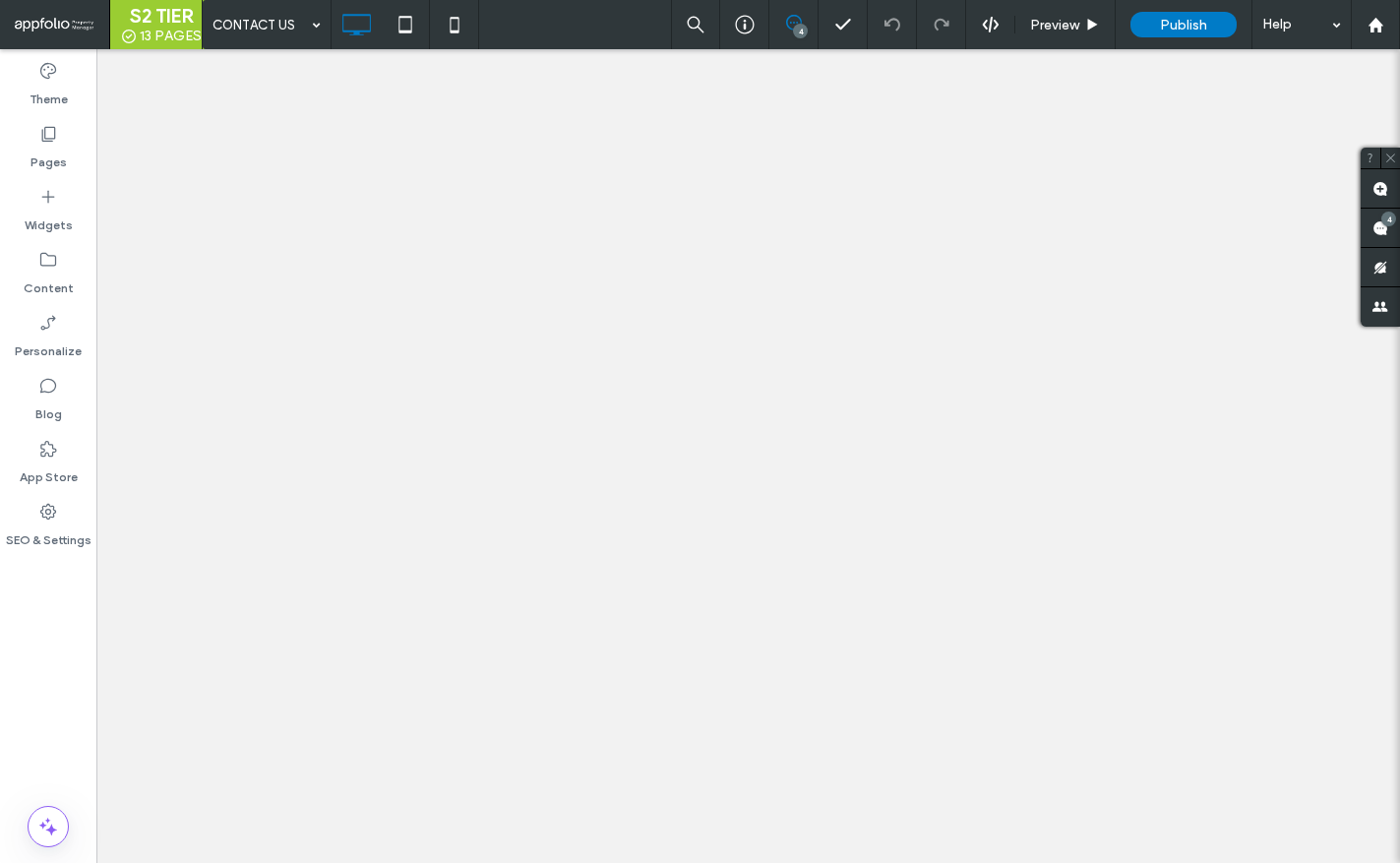 scroll, scrollTop: 0, scrollLeft: 0, axis: both 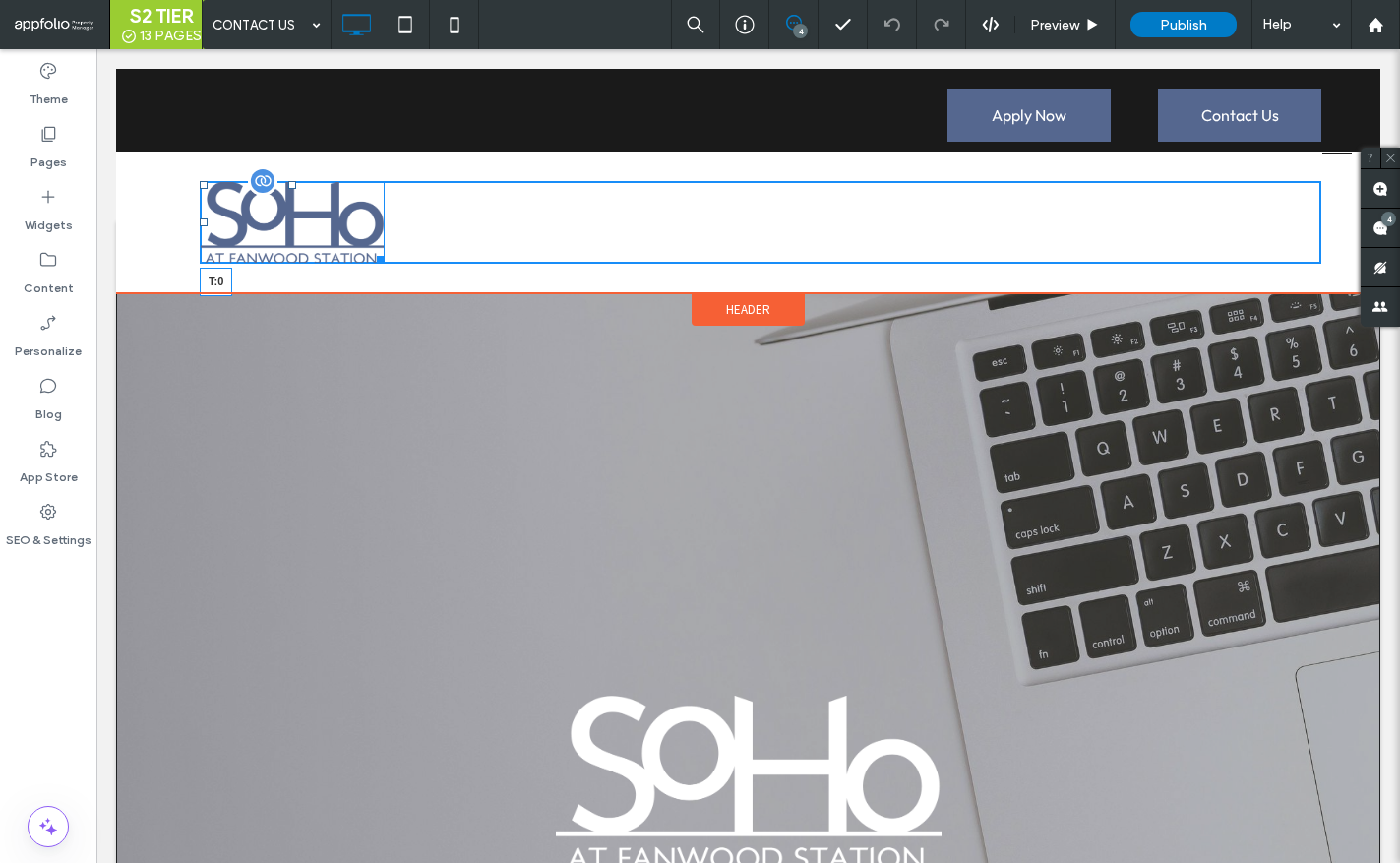 click at bounding box center [292, 185] 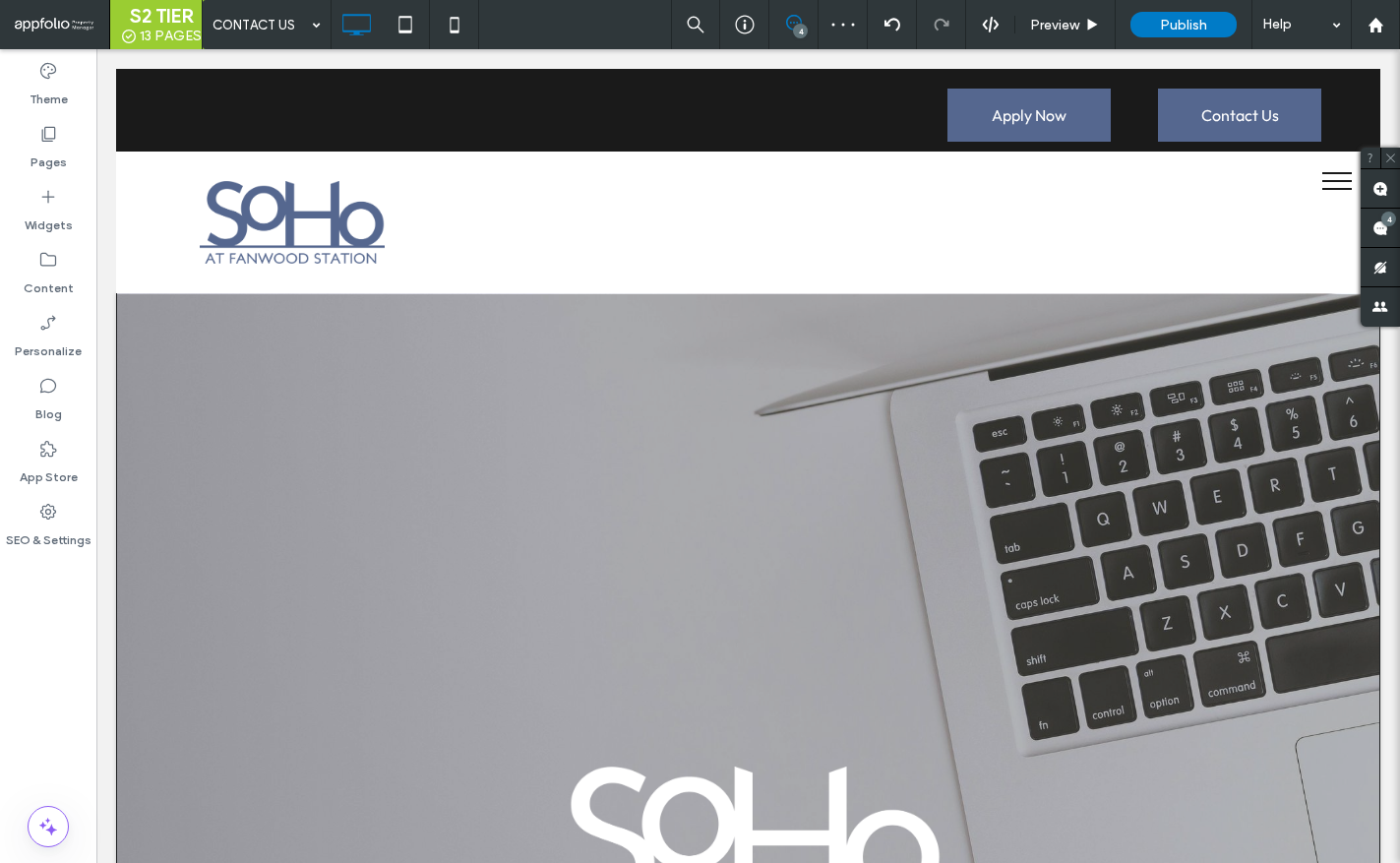 click at bounding box center [1337, 181] 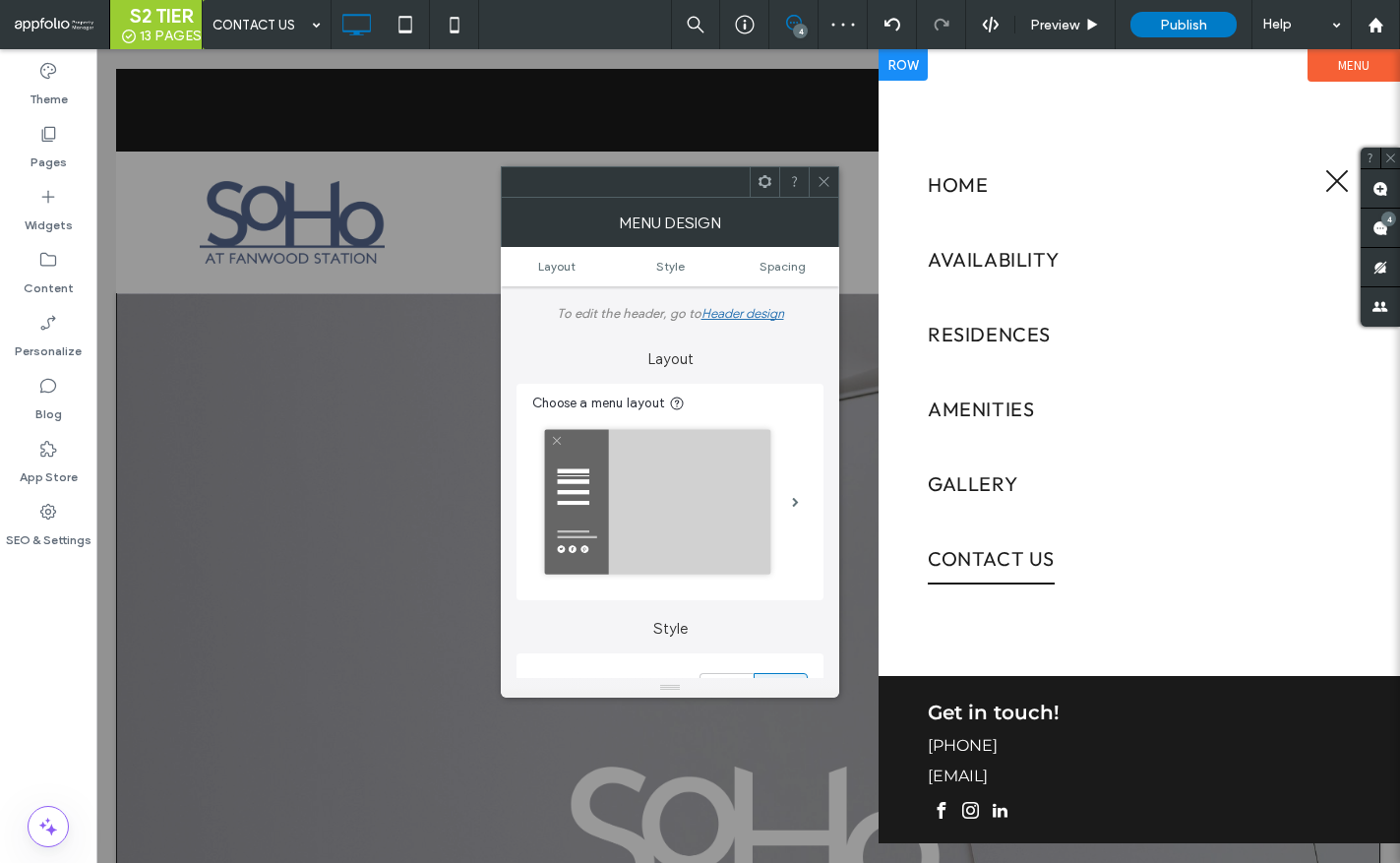 click at bounding box center [903, 65] 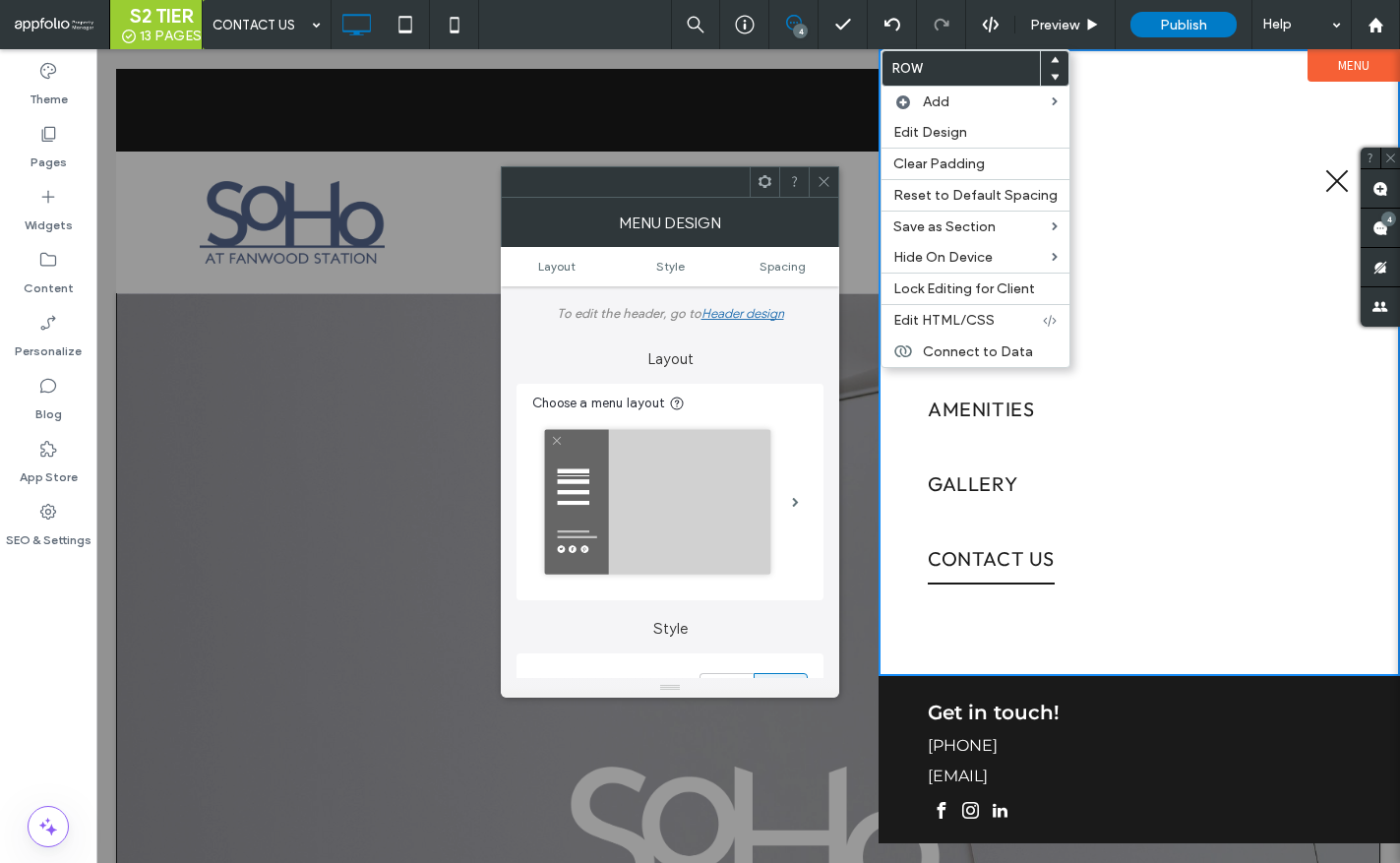 click at bounding box center (748, 456) 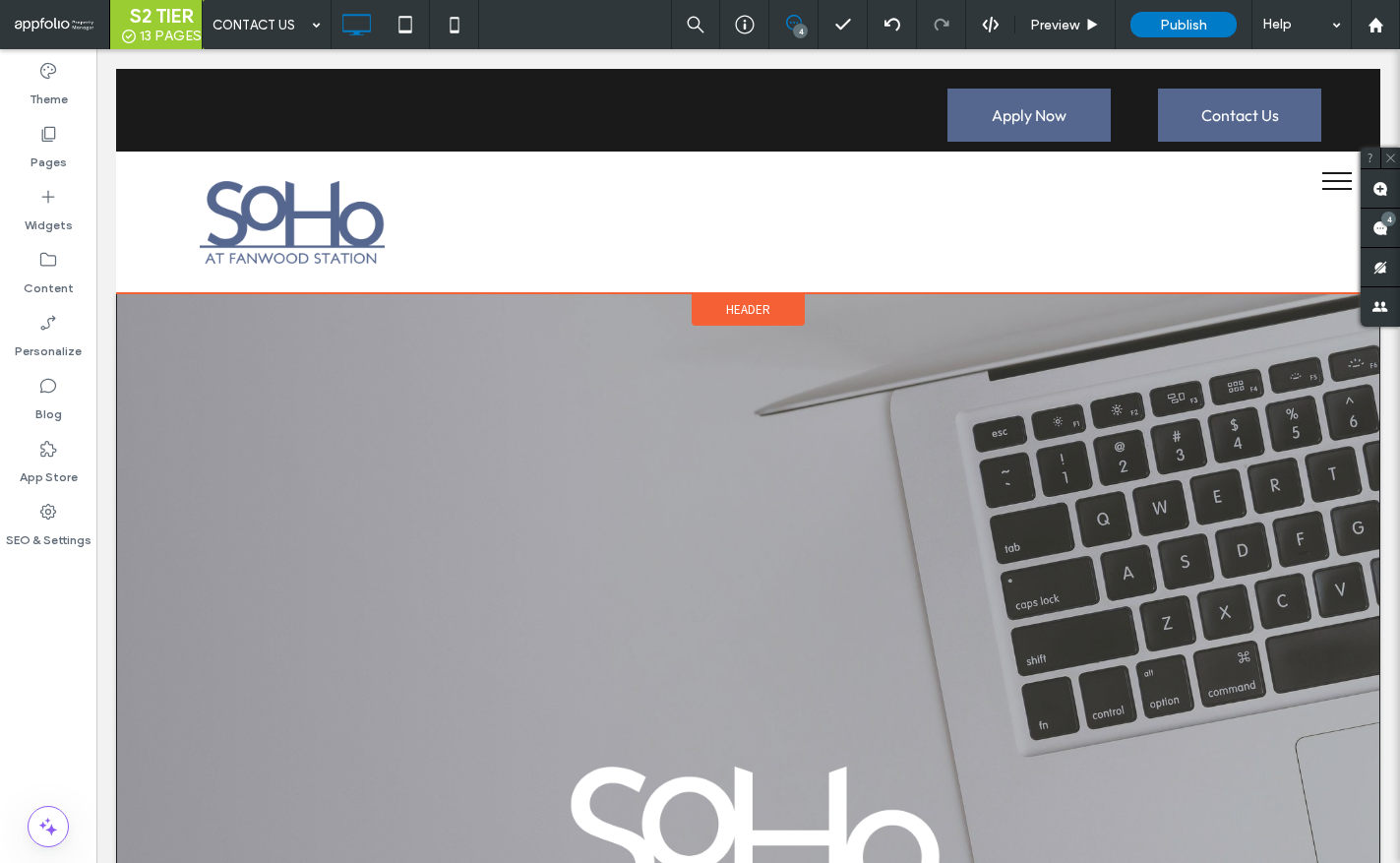 click on "Header" at bounding box center [748, 309] 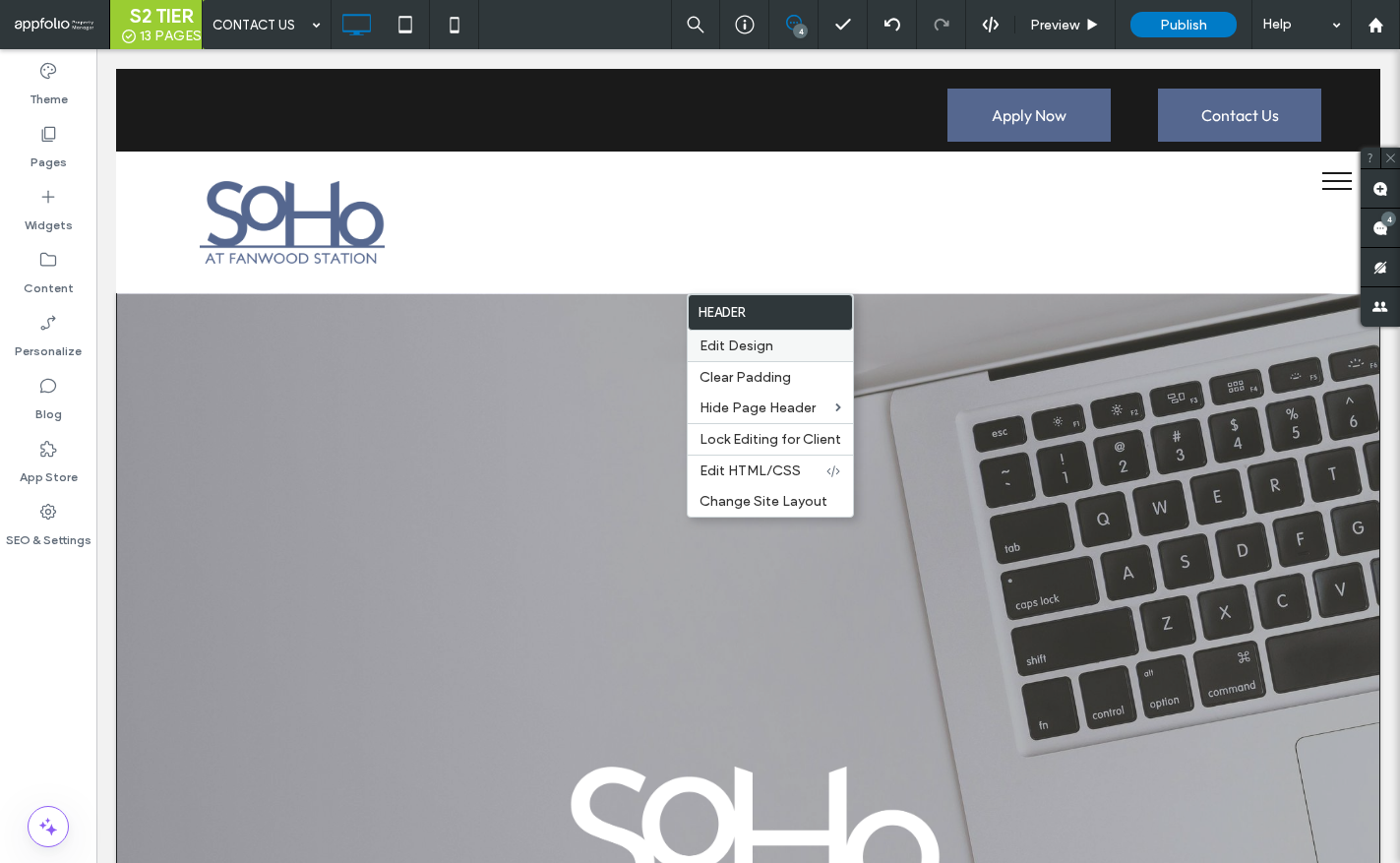 click on "Edit Design" at bounding box center (736, 345) 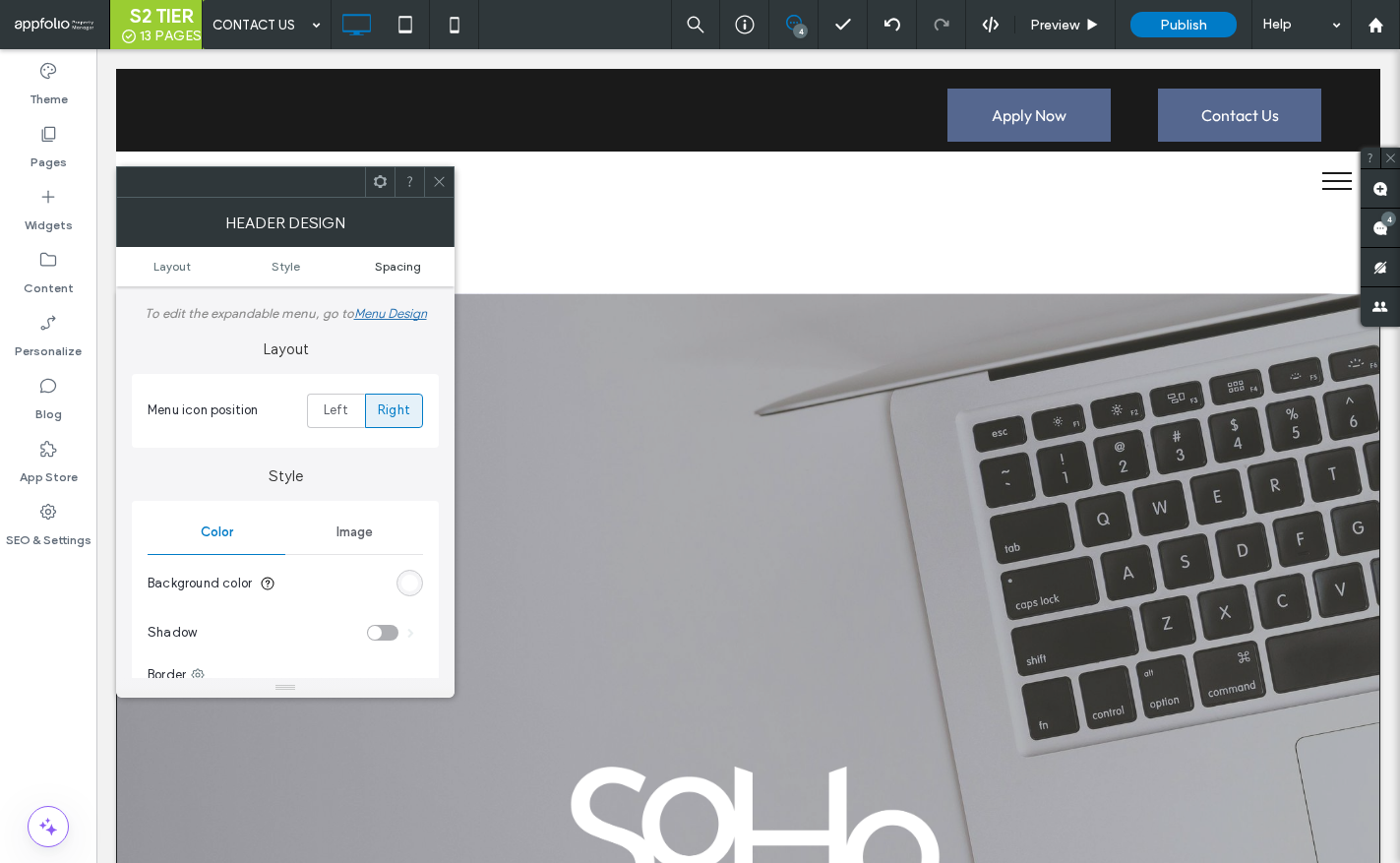 click on "Spacing" at bounding box center [397, 266] 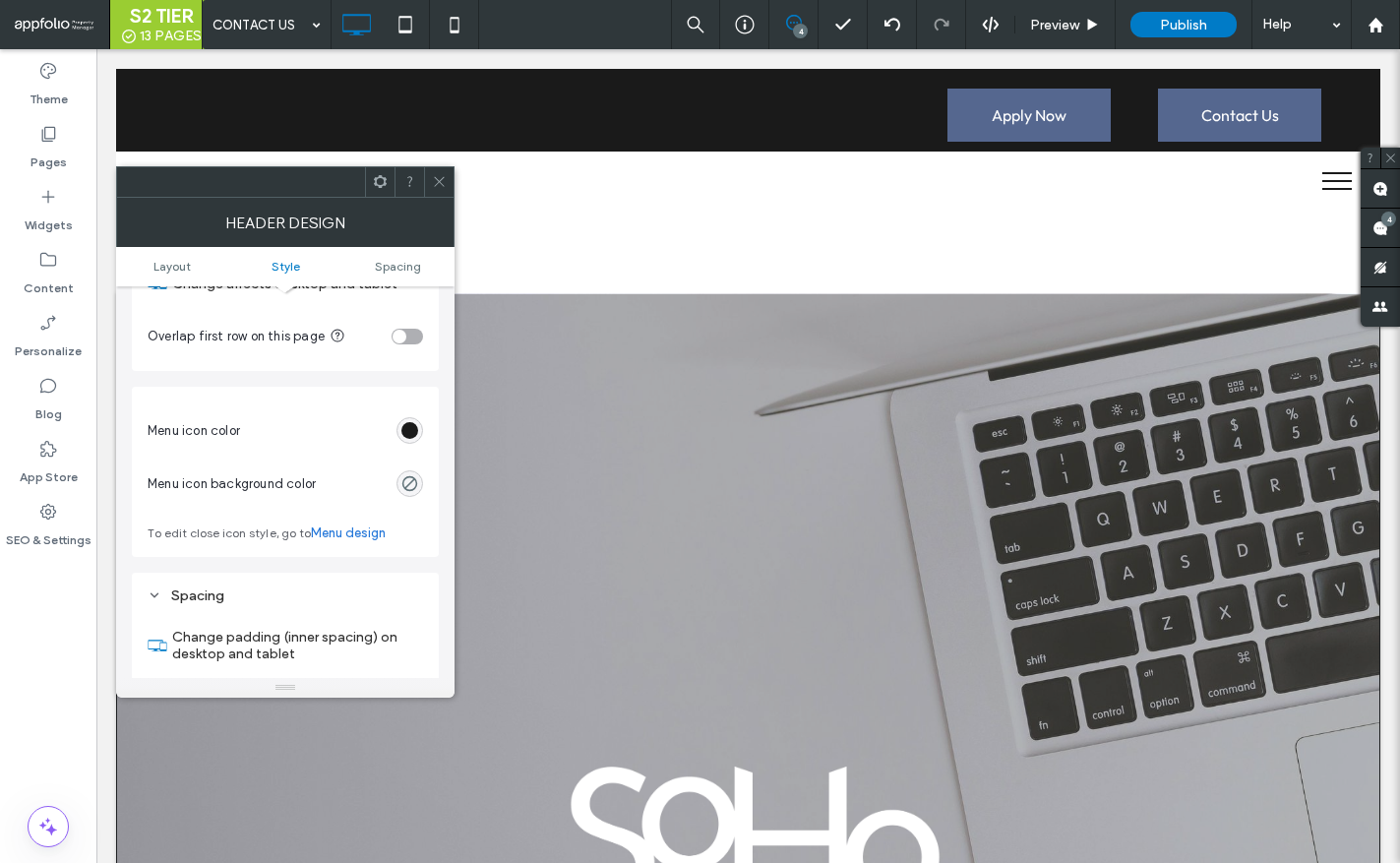 scroll, scrollTop: 433, scrollLeft: 0, axis: vertical 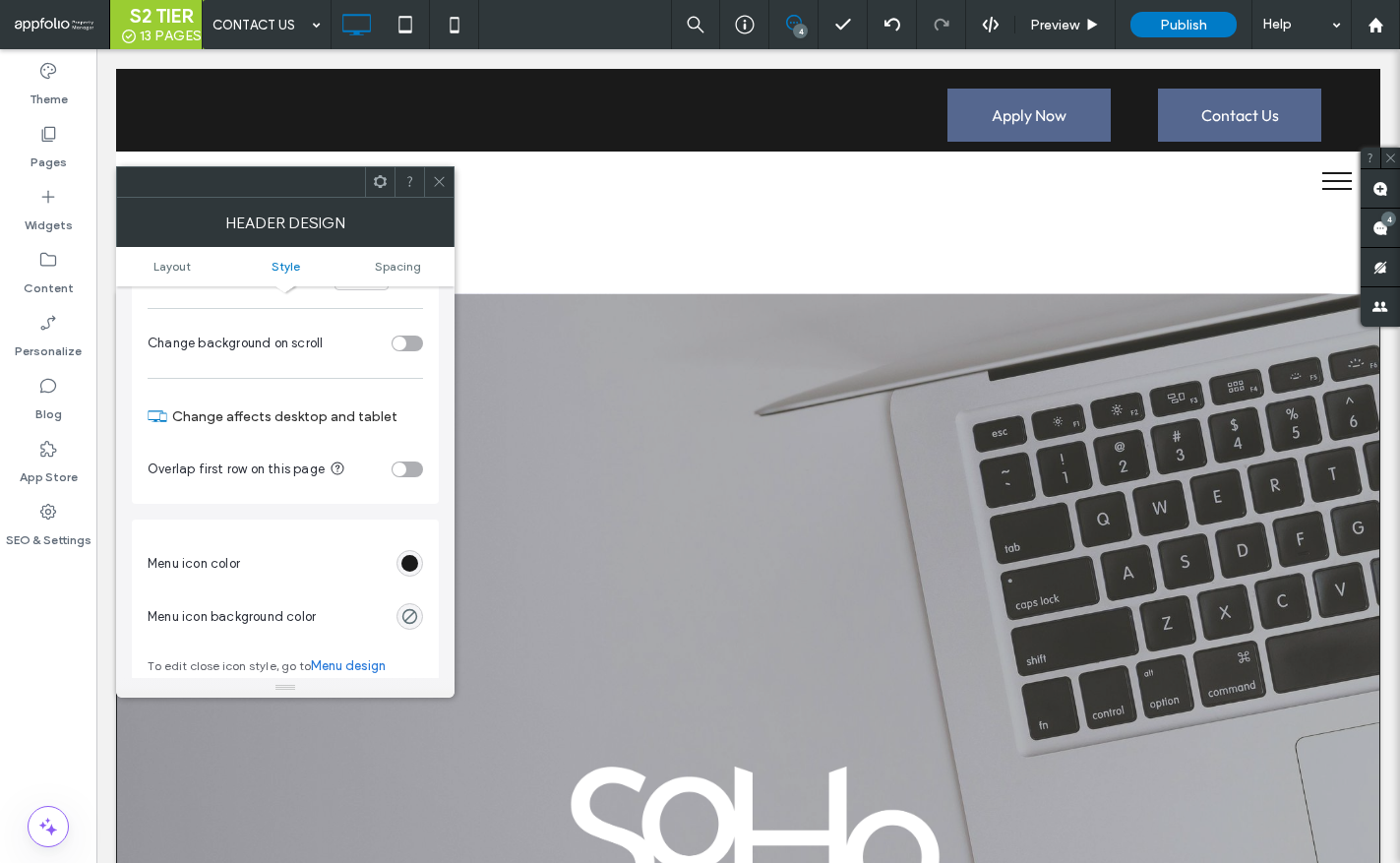 click at bounding box center [409, 563] 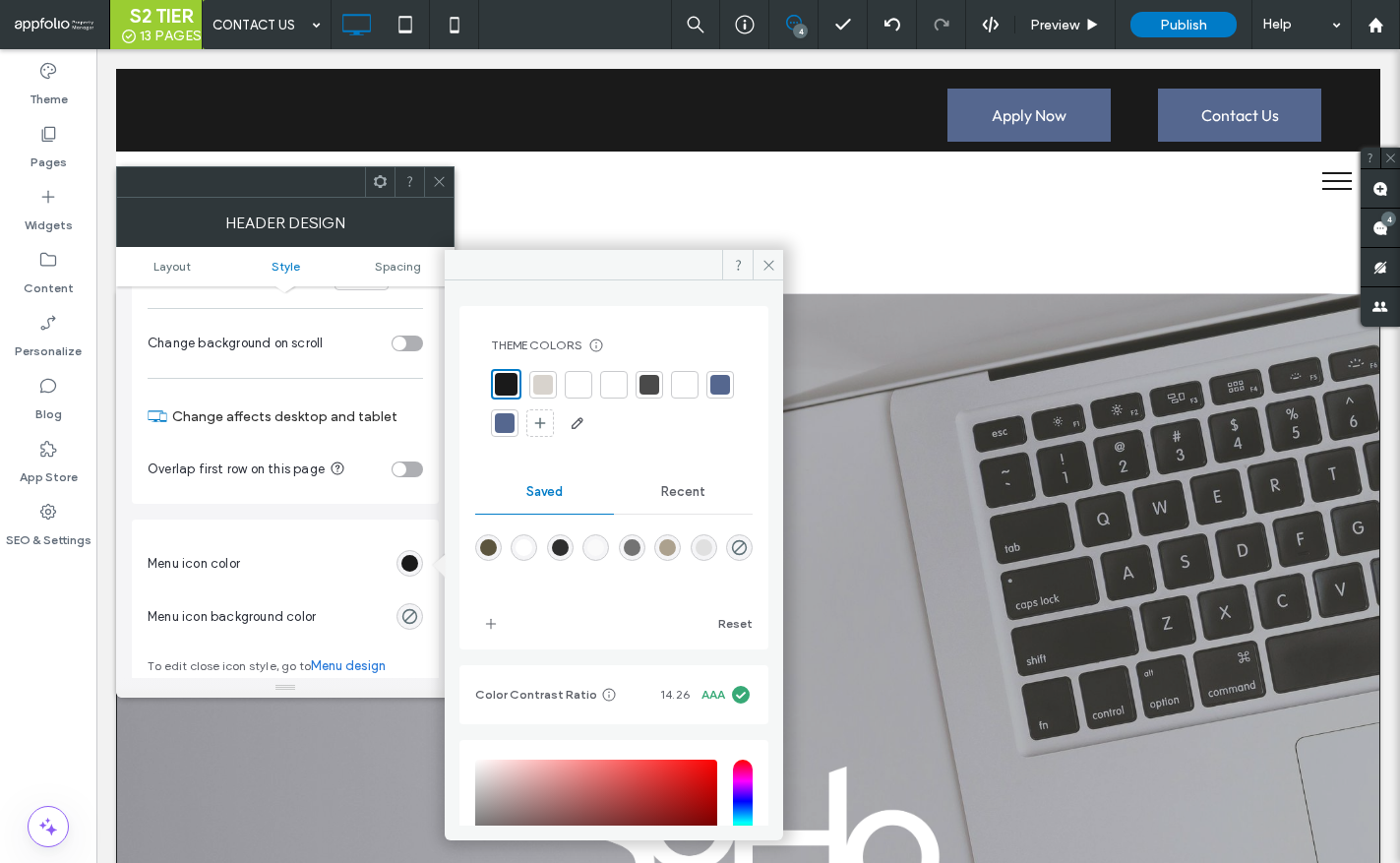 click at bounding box center [506, 384] 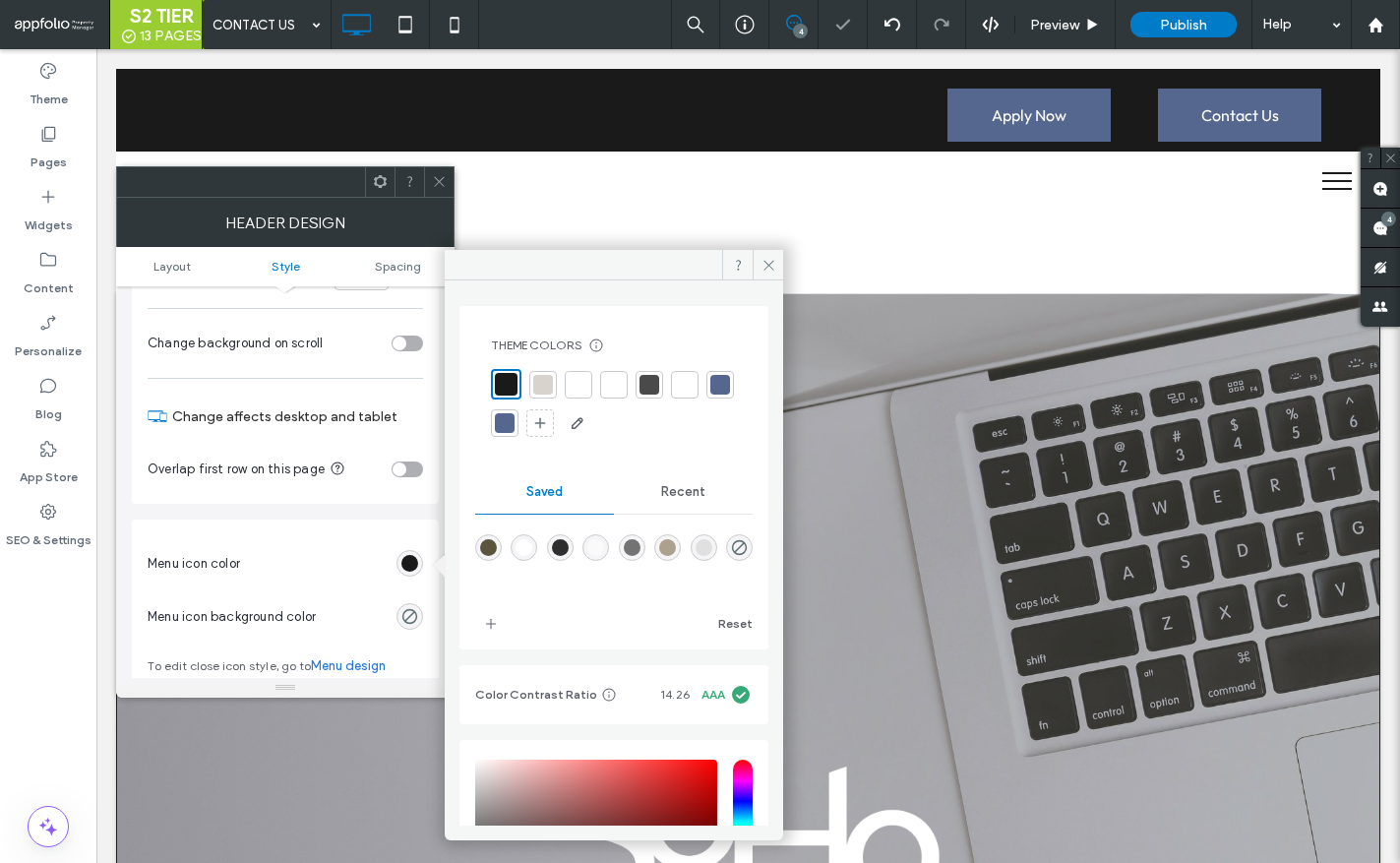 click 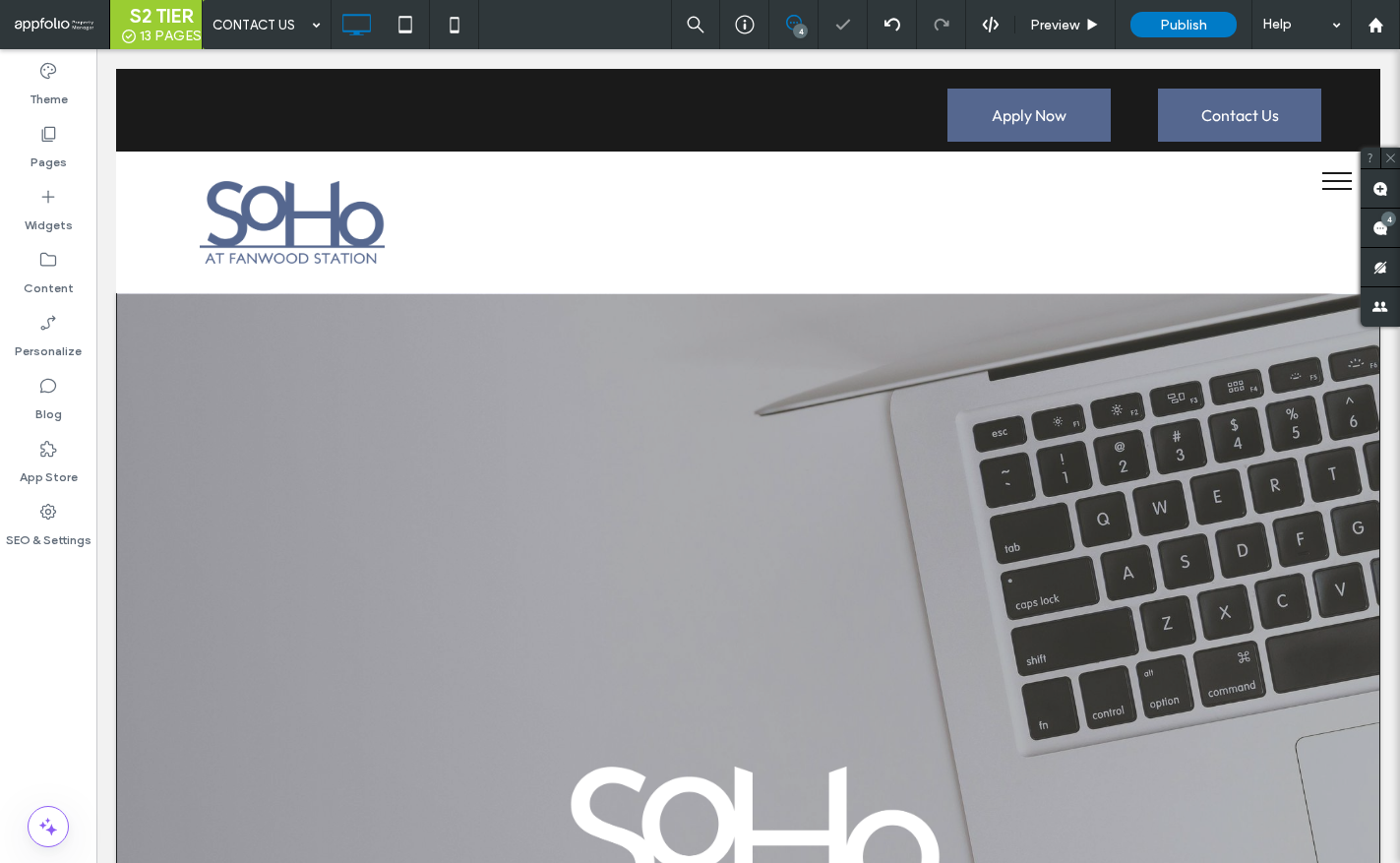 click at bounding box center (1337, 181) 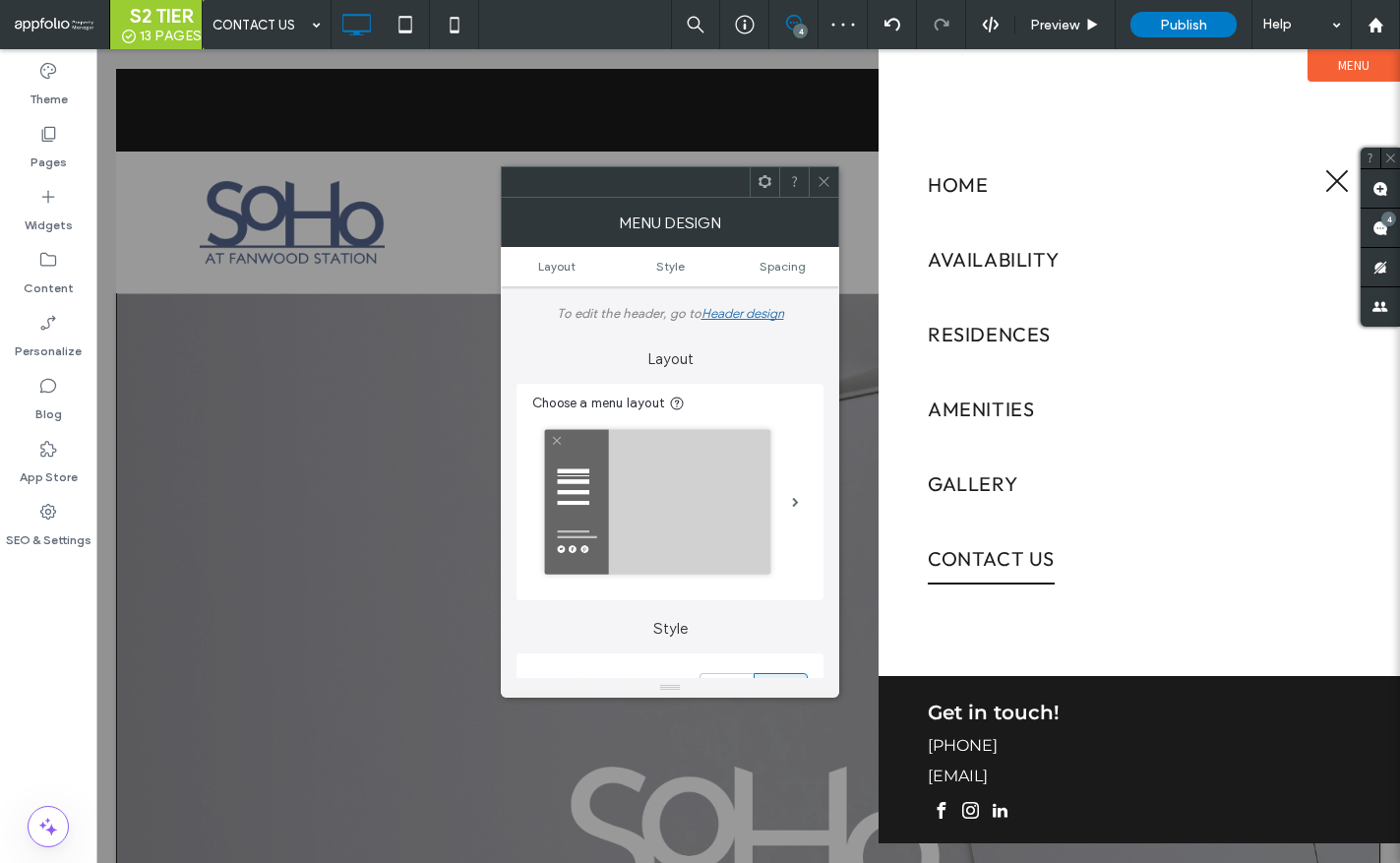 click at bounding box center (1337, 181) 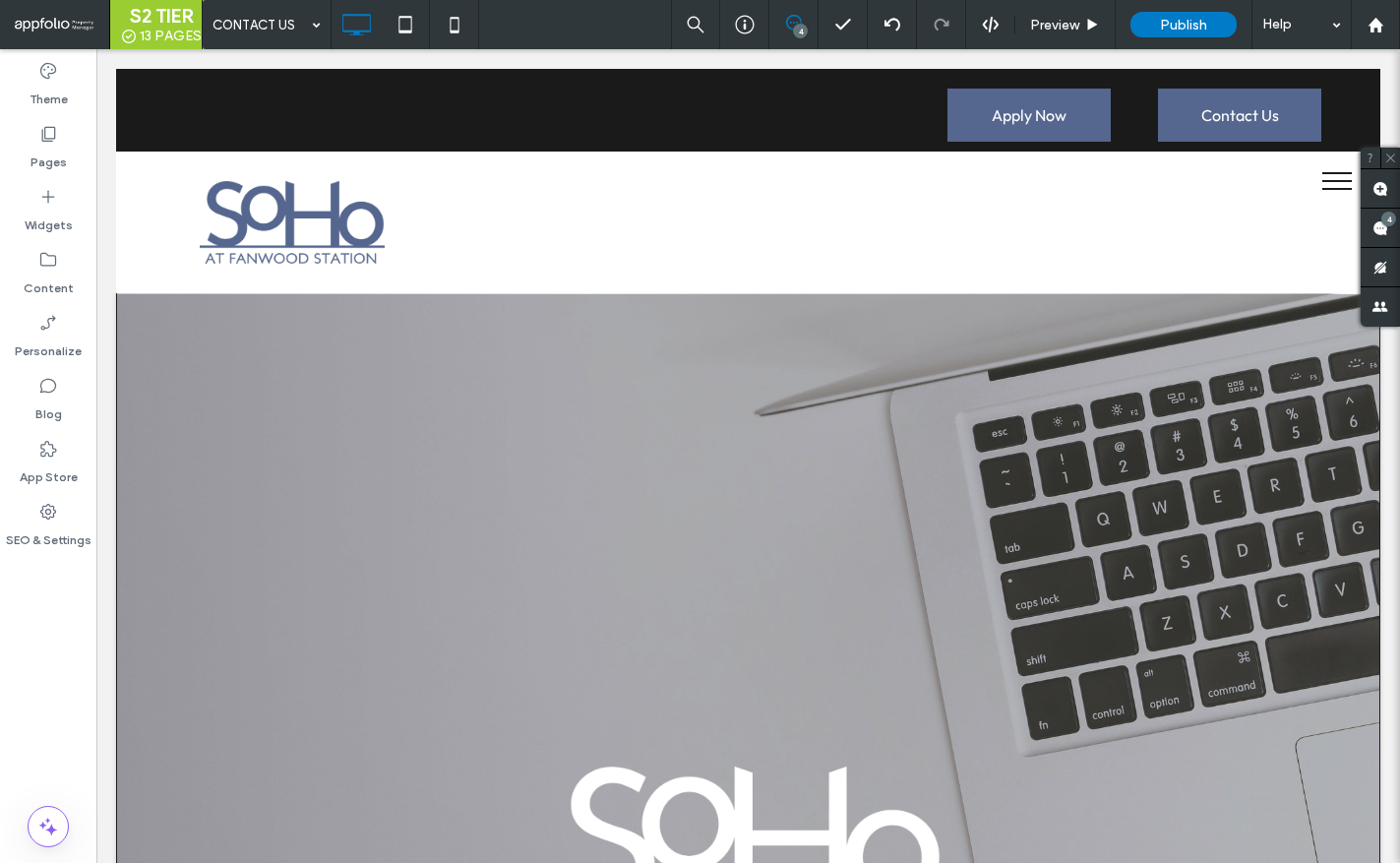 click at bounding box center [1337, 181] 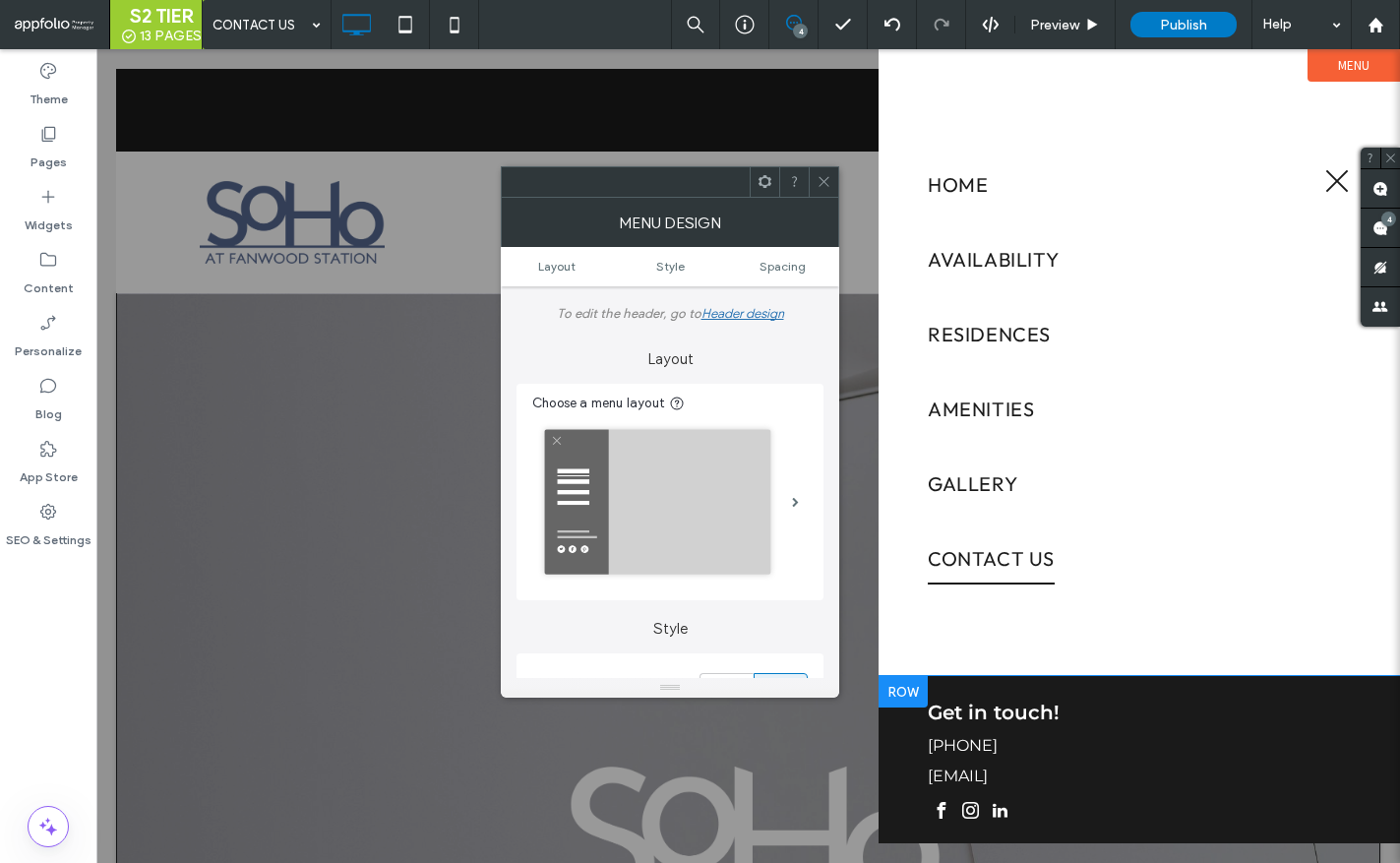 click at bounding box center [903, 692] 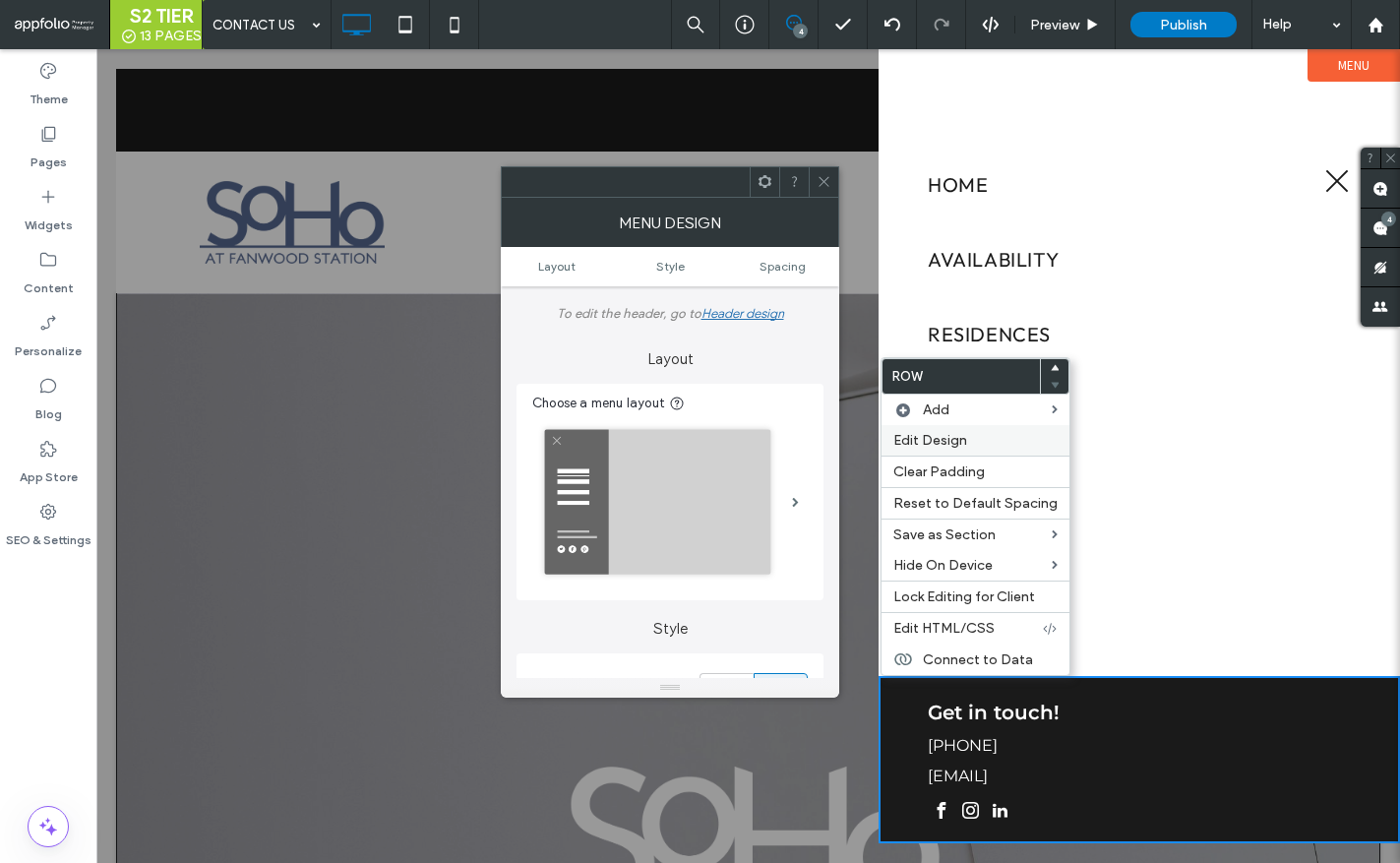 click on "Edit Design" at bounding box center [930, 440] 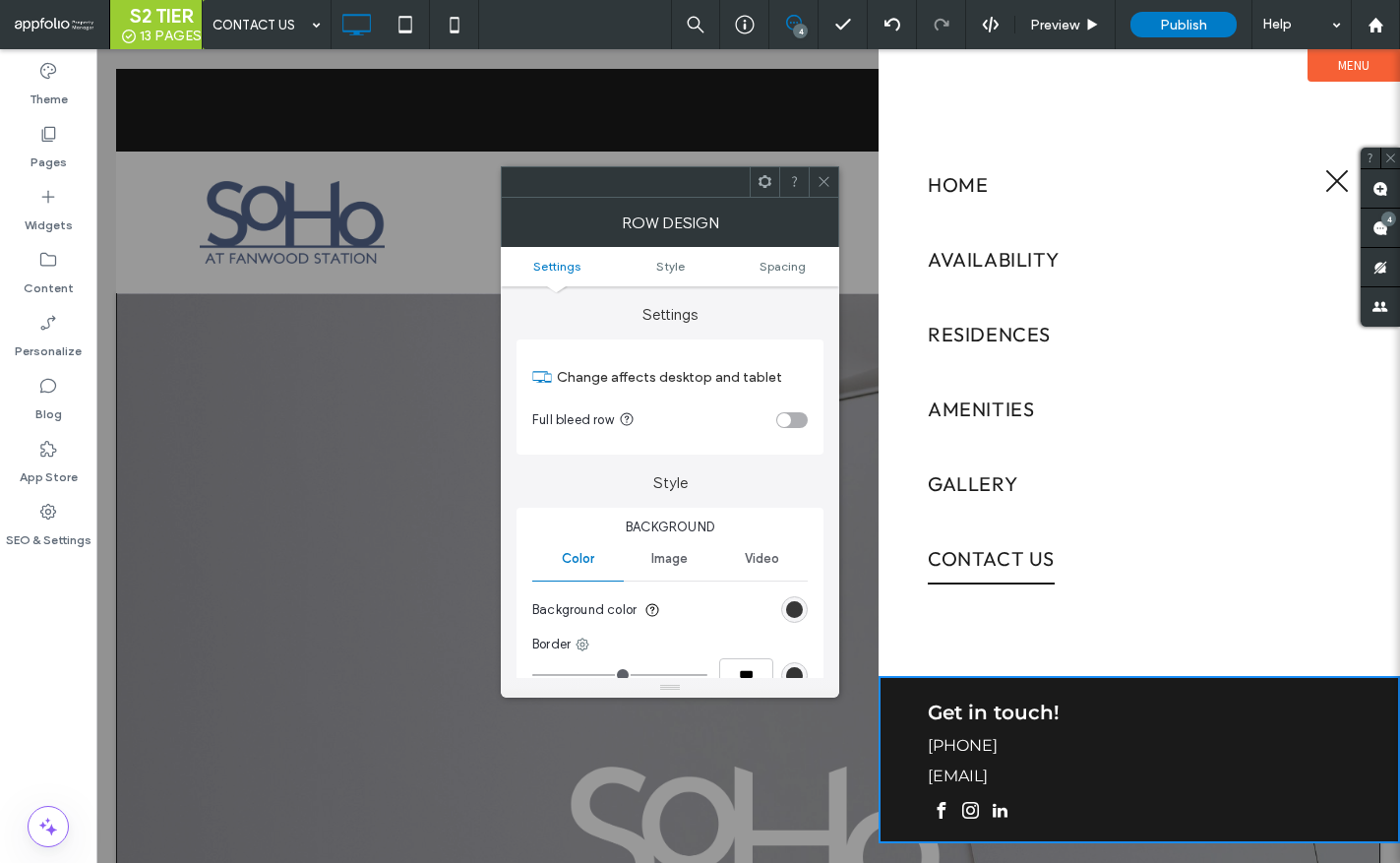 click at bounding box center (794, 609) 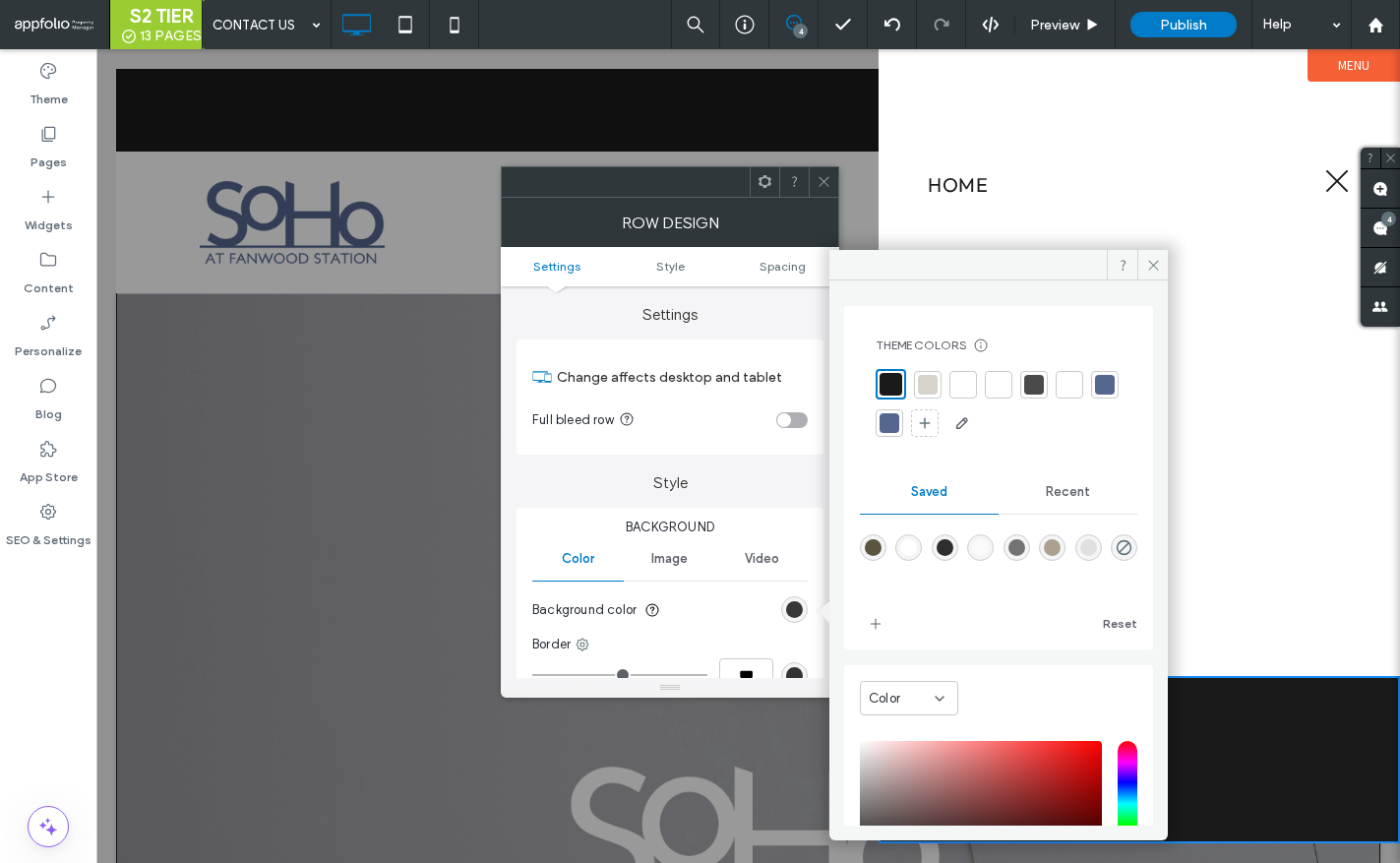 click at bounding box center (794, 609) 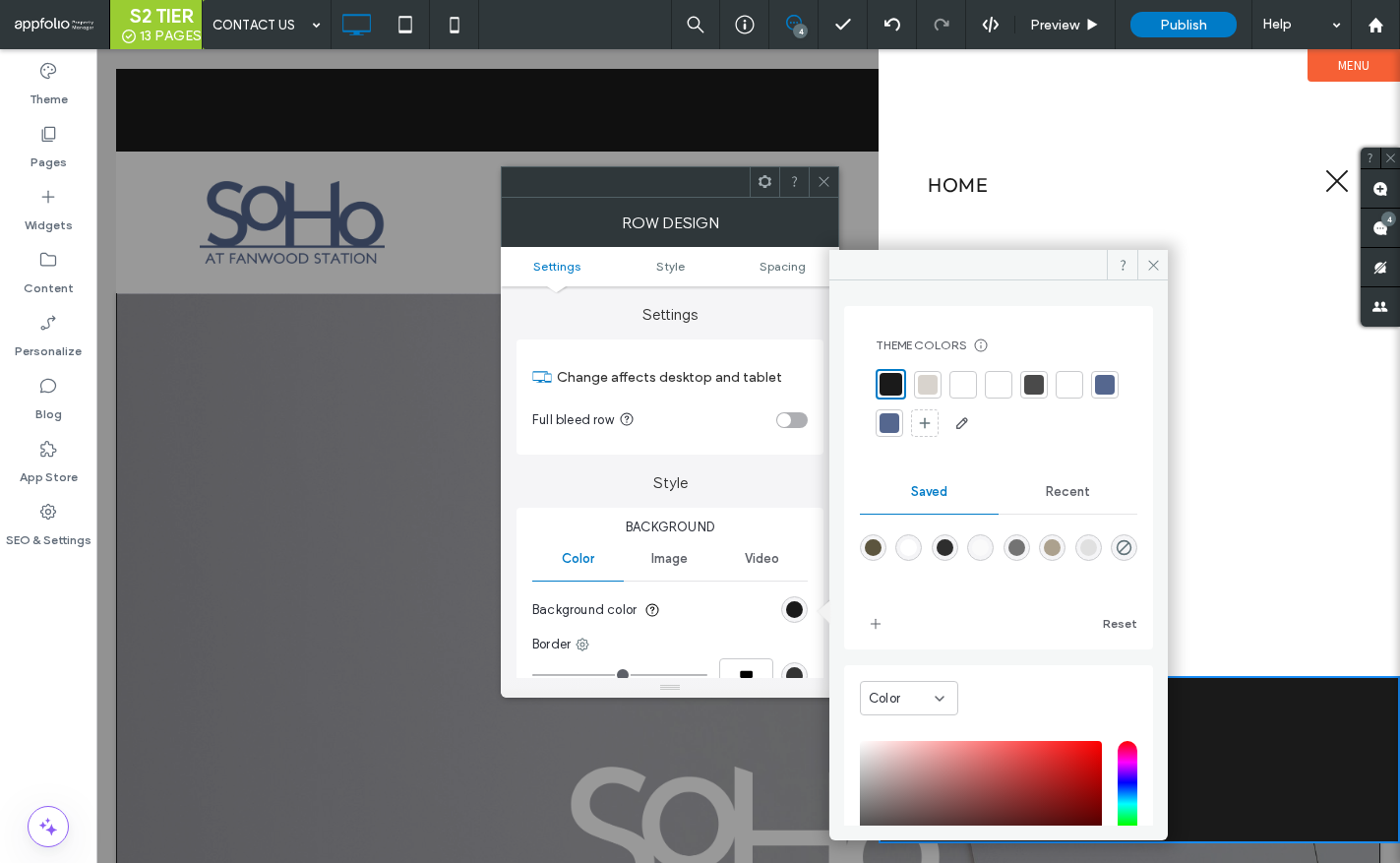 click 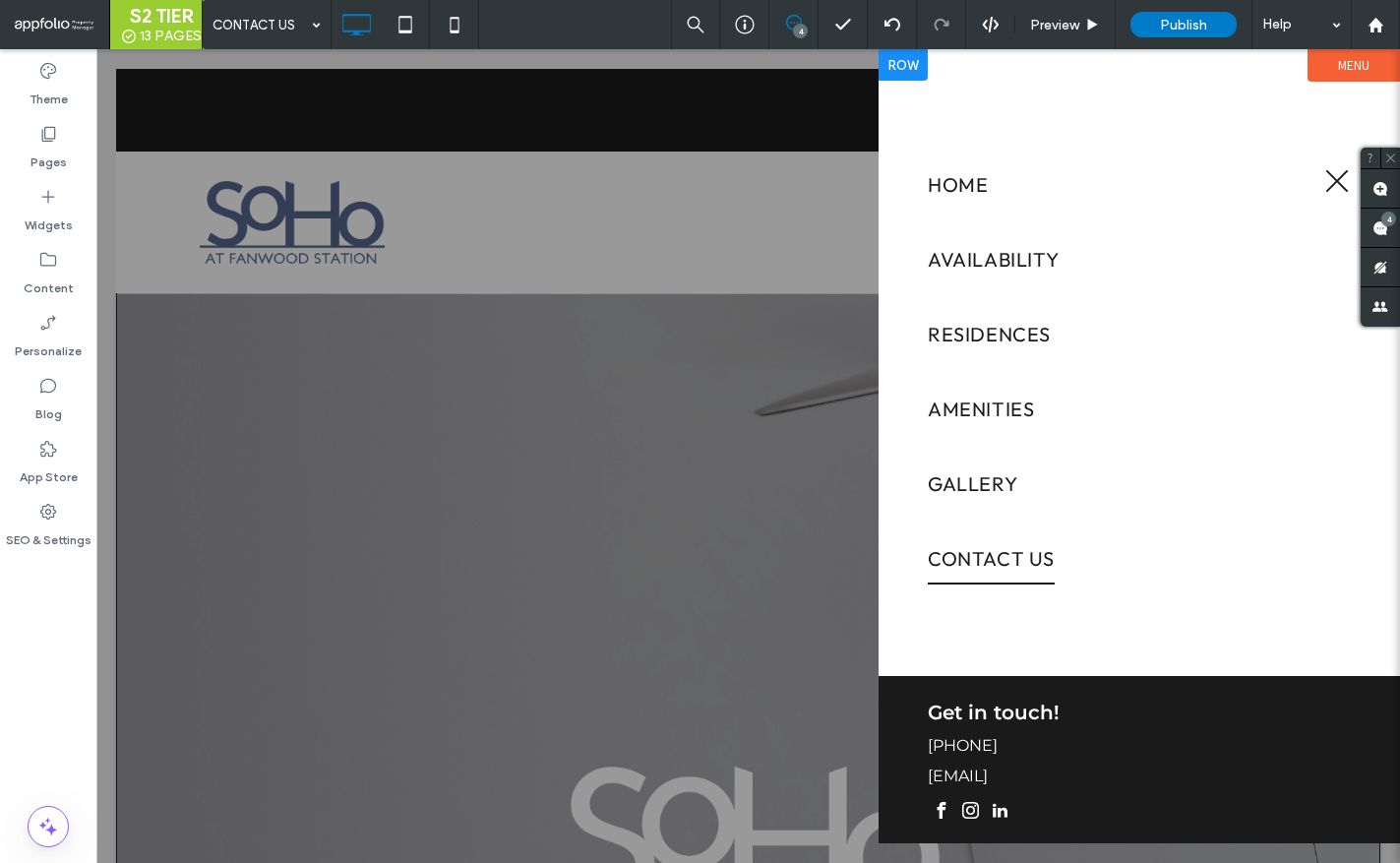 click on "HOME
AVAILABILITY
RESIDENCES
AMENITIES
GALLERY
CONTACT US
Click To Paste" at bounding box center (1139, 338) 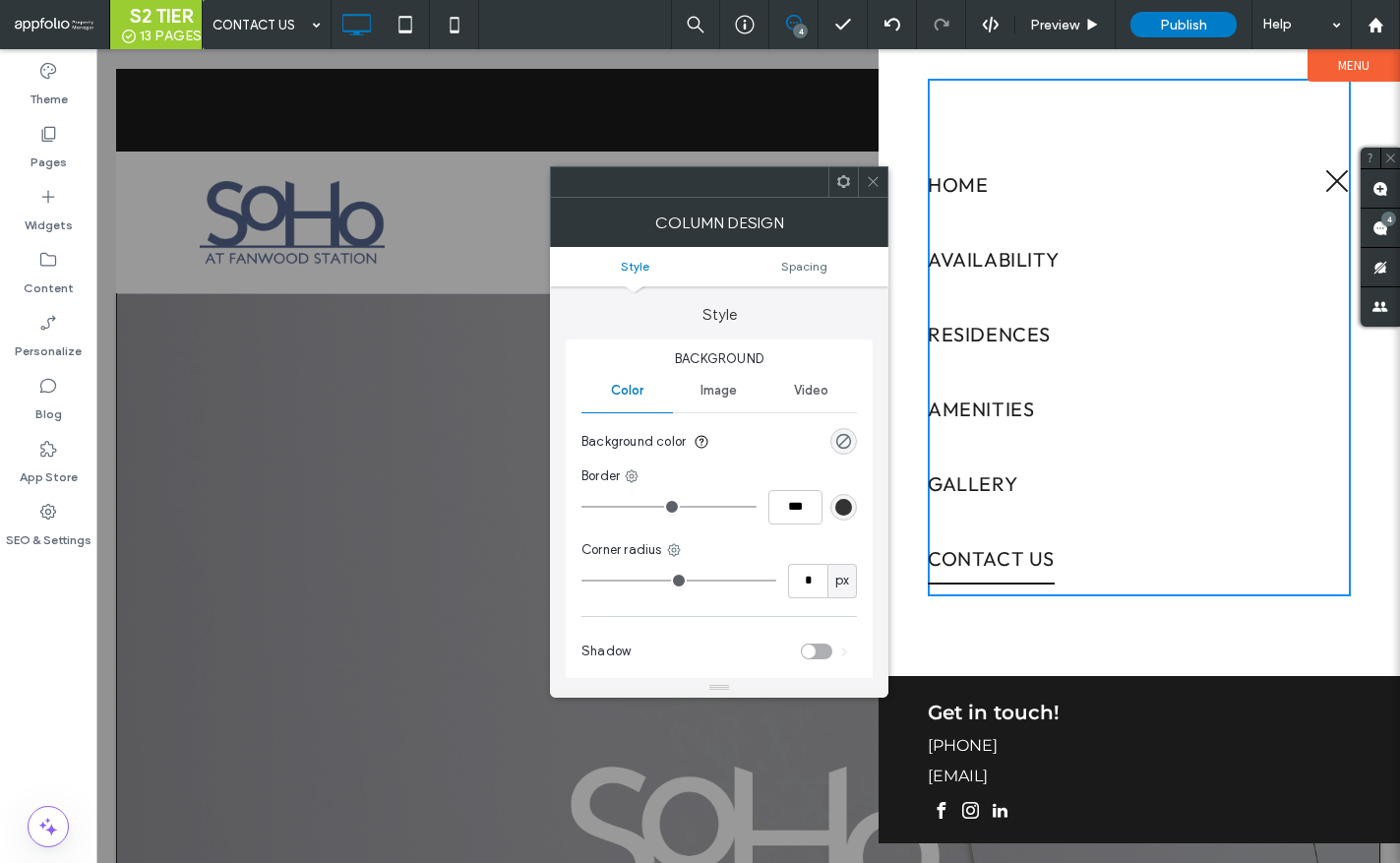 click on "HOME
AVAILABILITY
RESIDENCES
AMENITIES
GALLERY
CONTACT US
Click To Paste" at bounding box center [1139, 338] 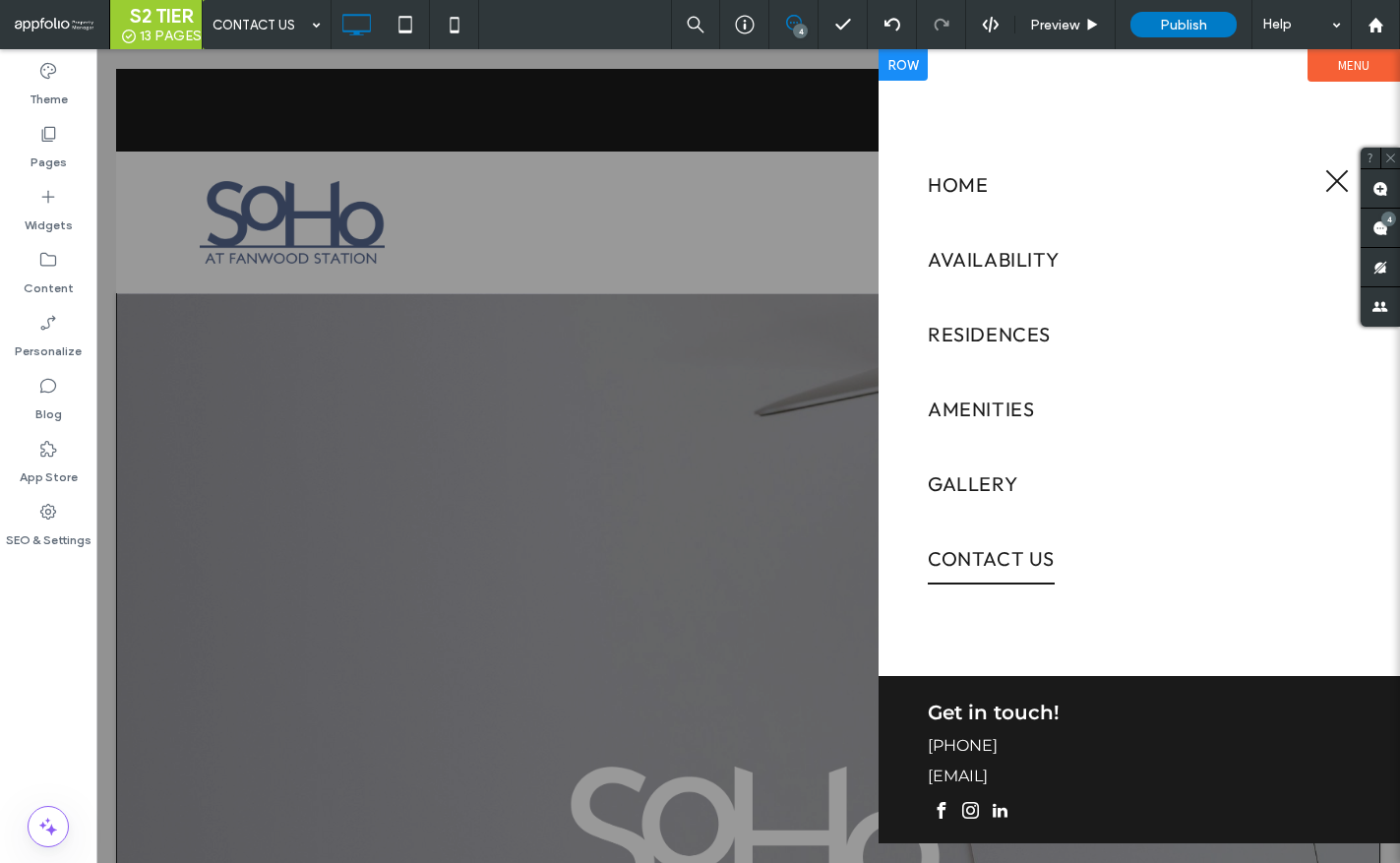 click at bounding box center [903, 65] 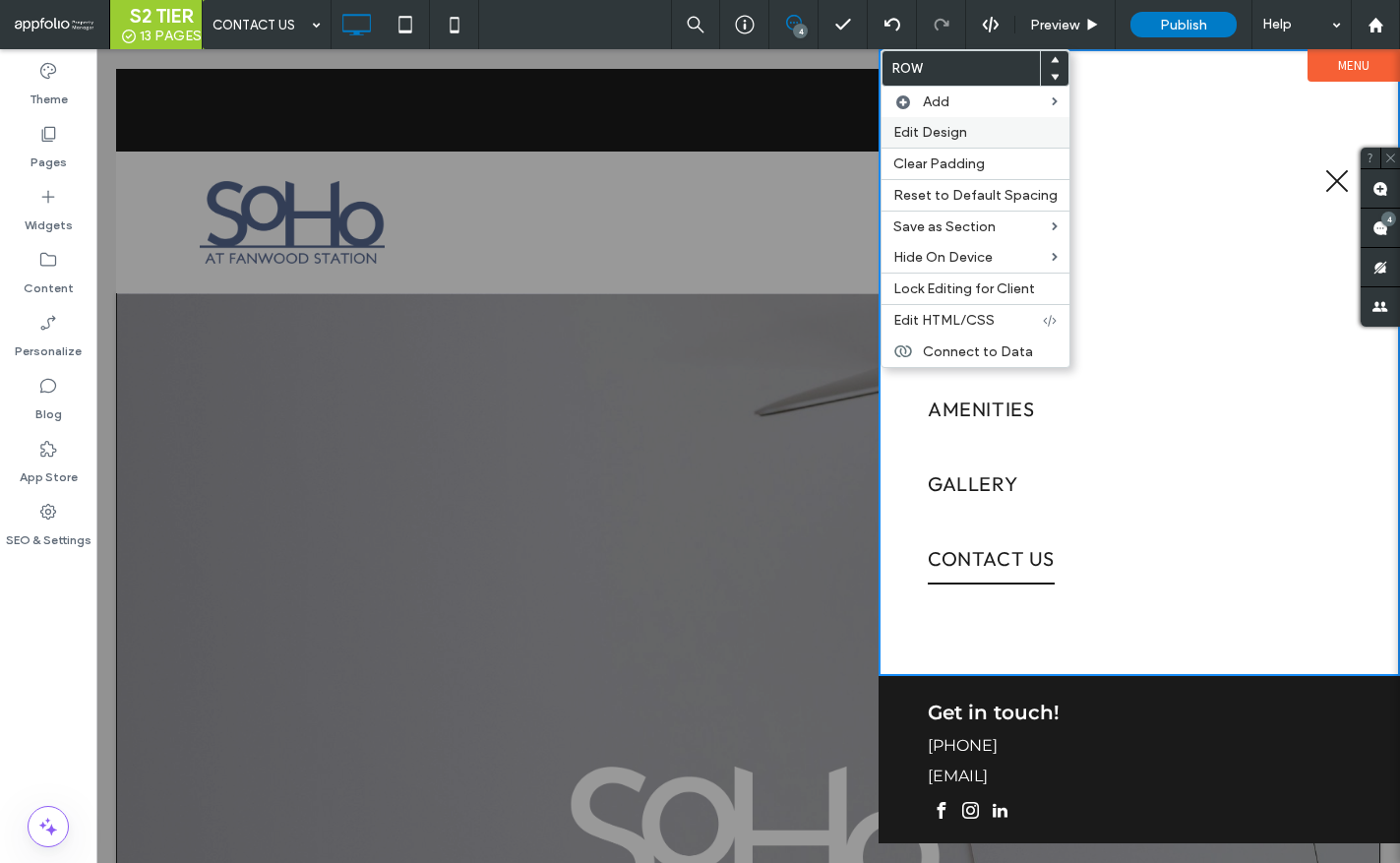 click on "Edit Design" at bounding box center [975, 132] 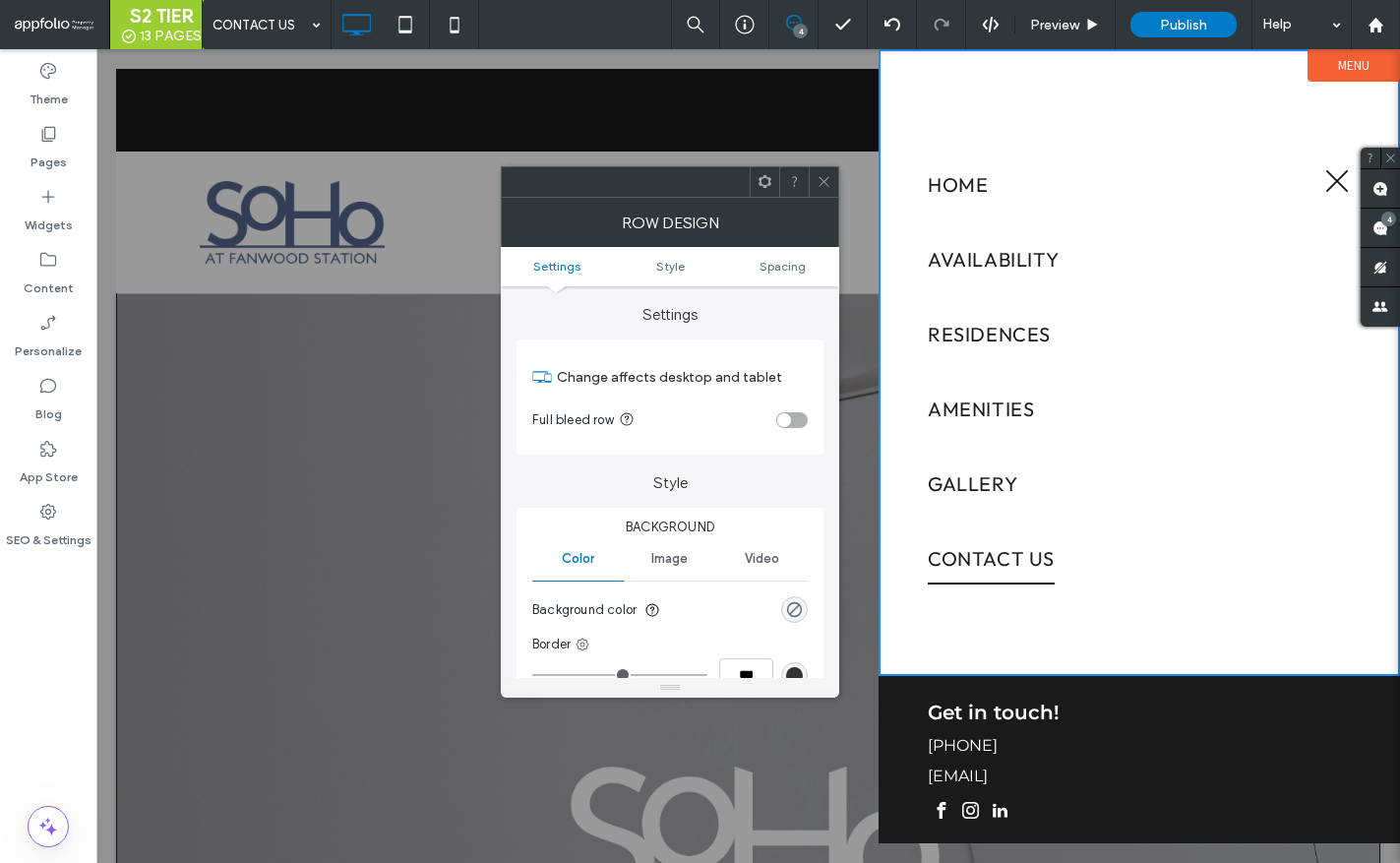 click on "Background color" at bounding box center (670, 610) 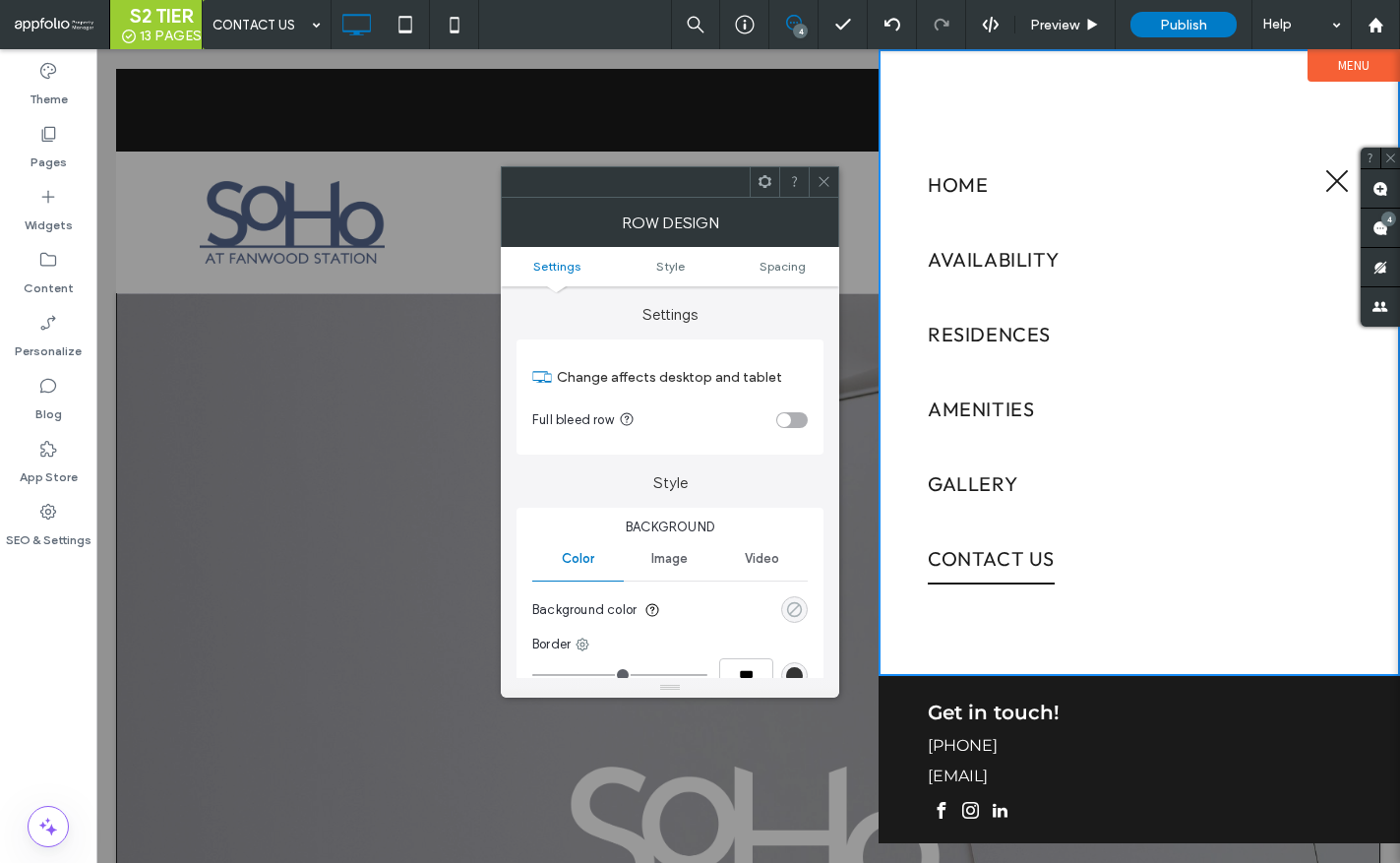 click at bounding box center [794, 609] 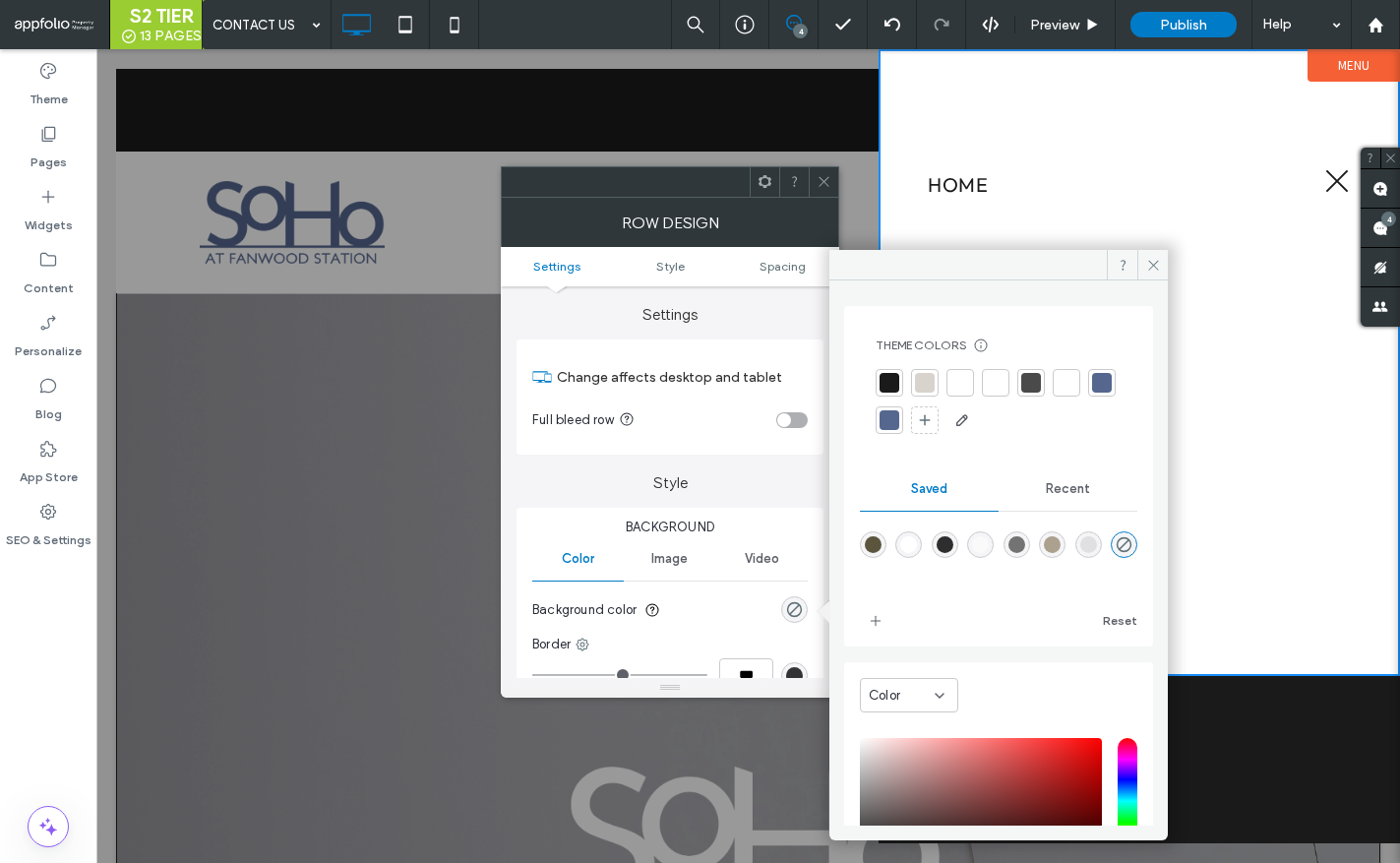 click at bounding box center [1102, 383] 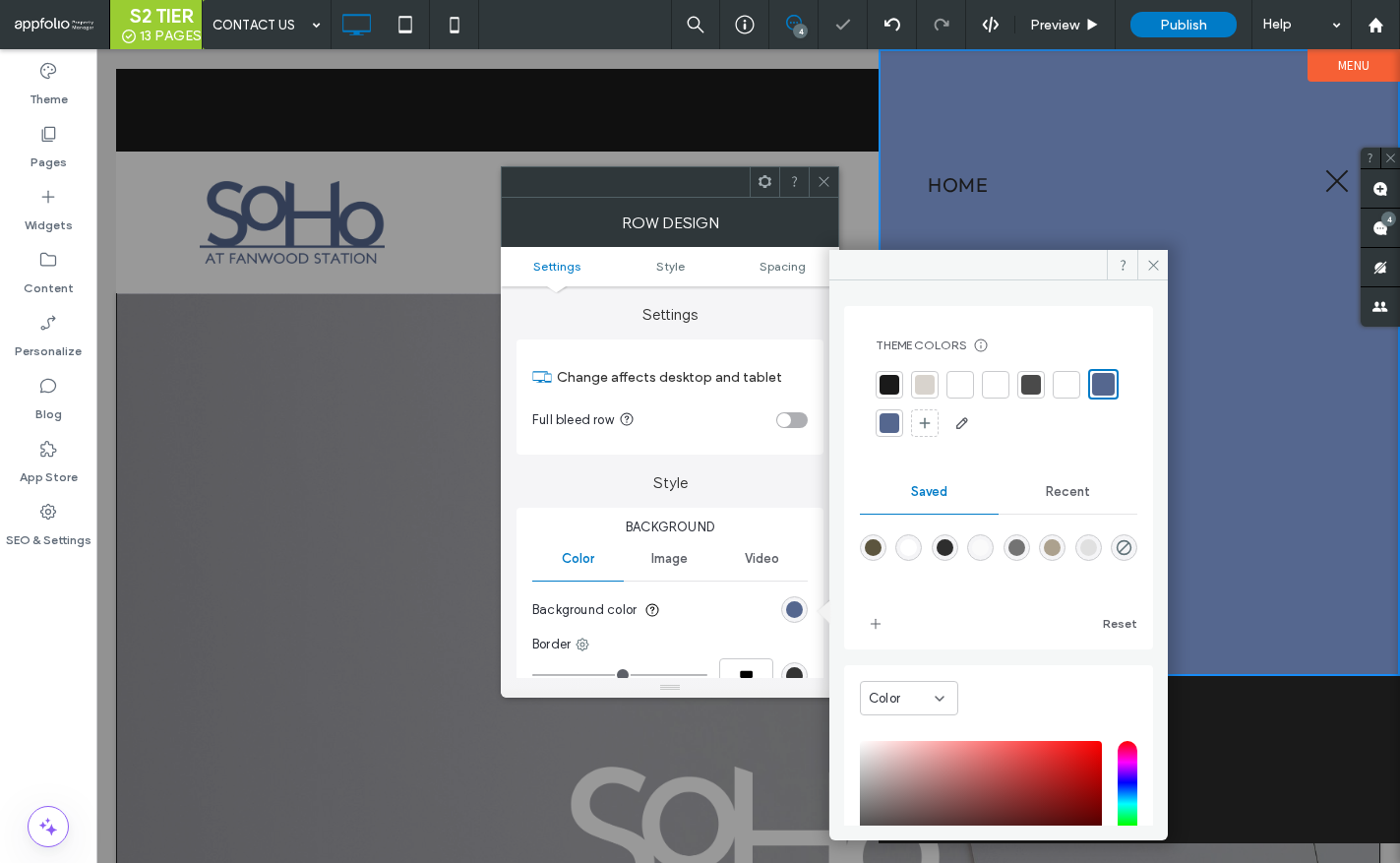 click at bounding box center (823, 182) 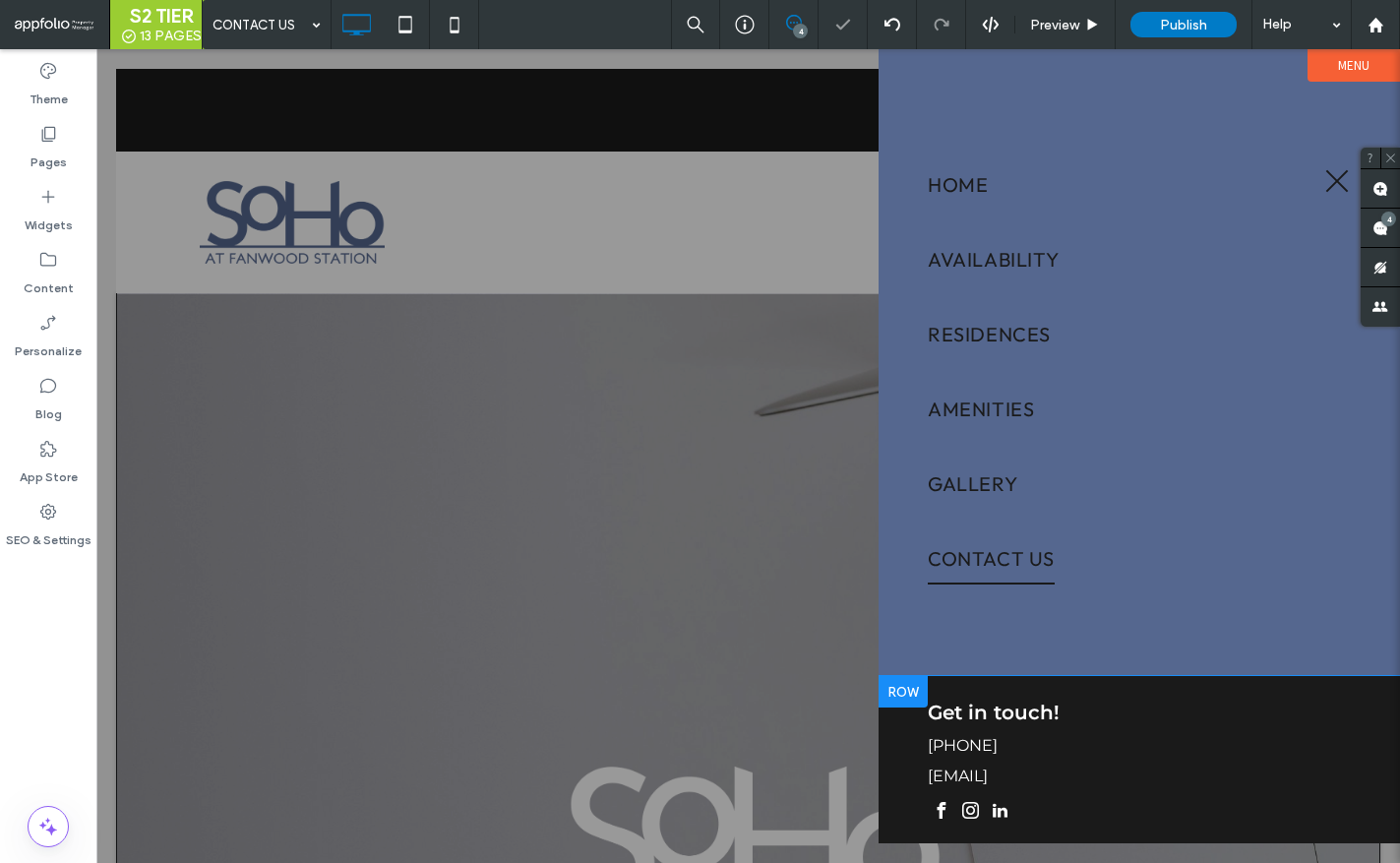 click at bounding box center [903, 692] 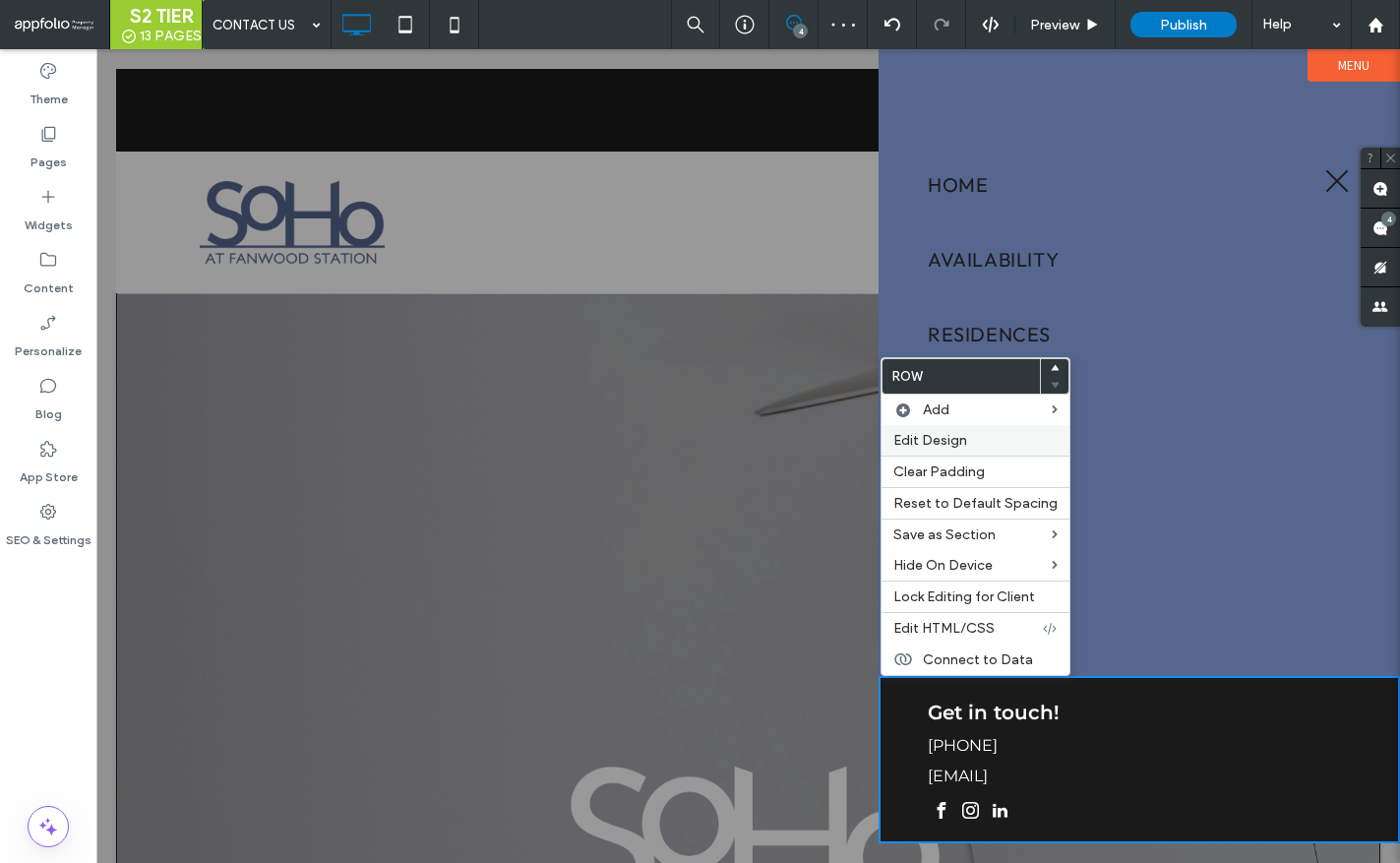 click on "Edit Design" at bounding box center [930, 440] 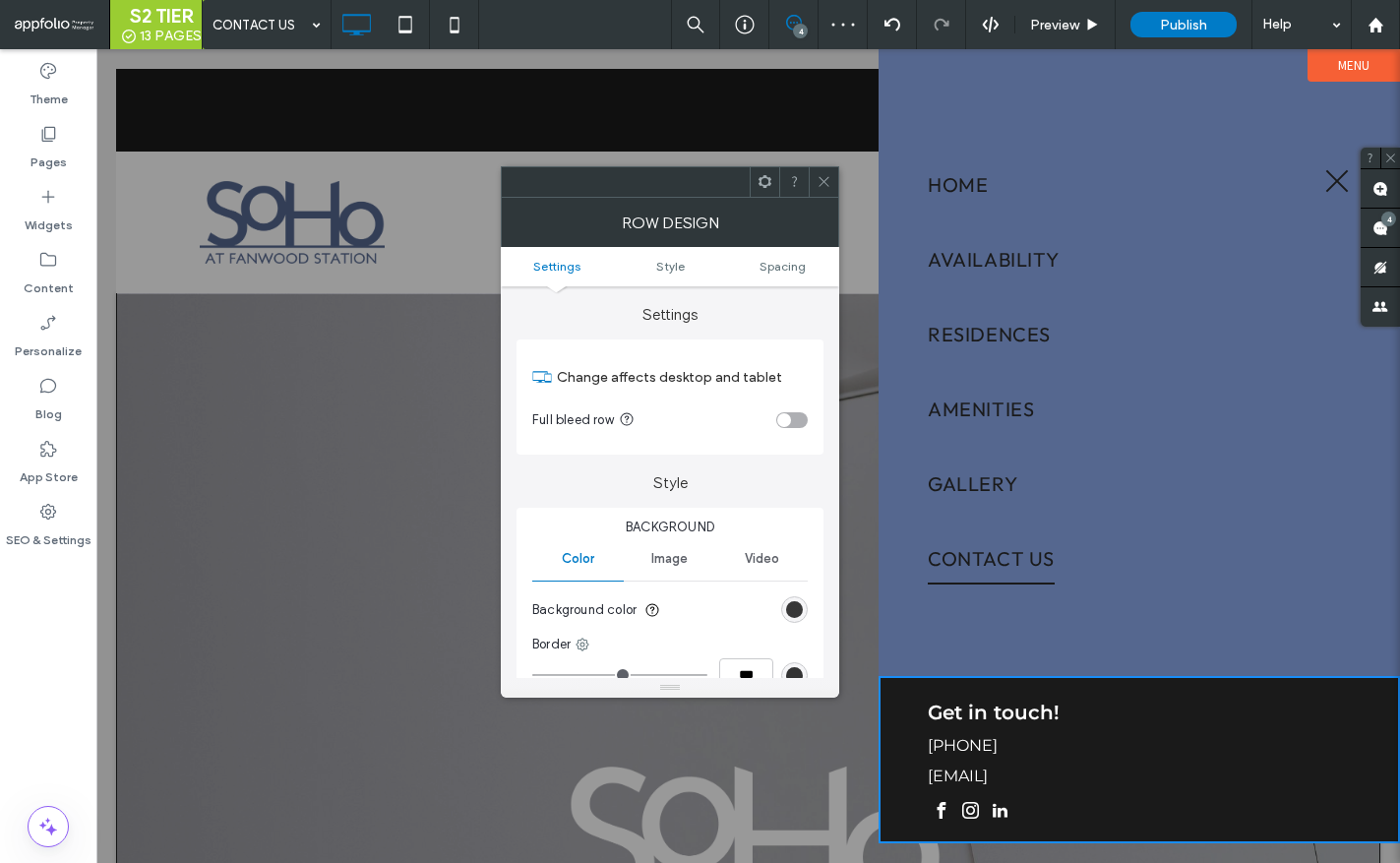 click at bounding box center (794, 609) 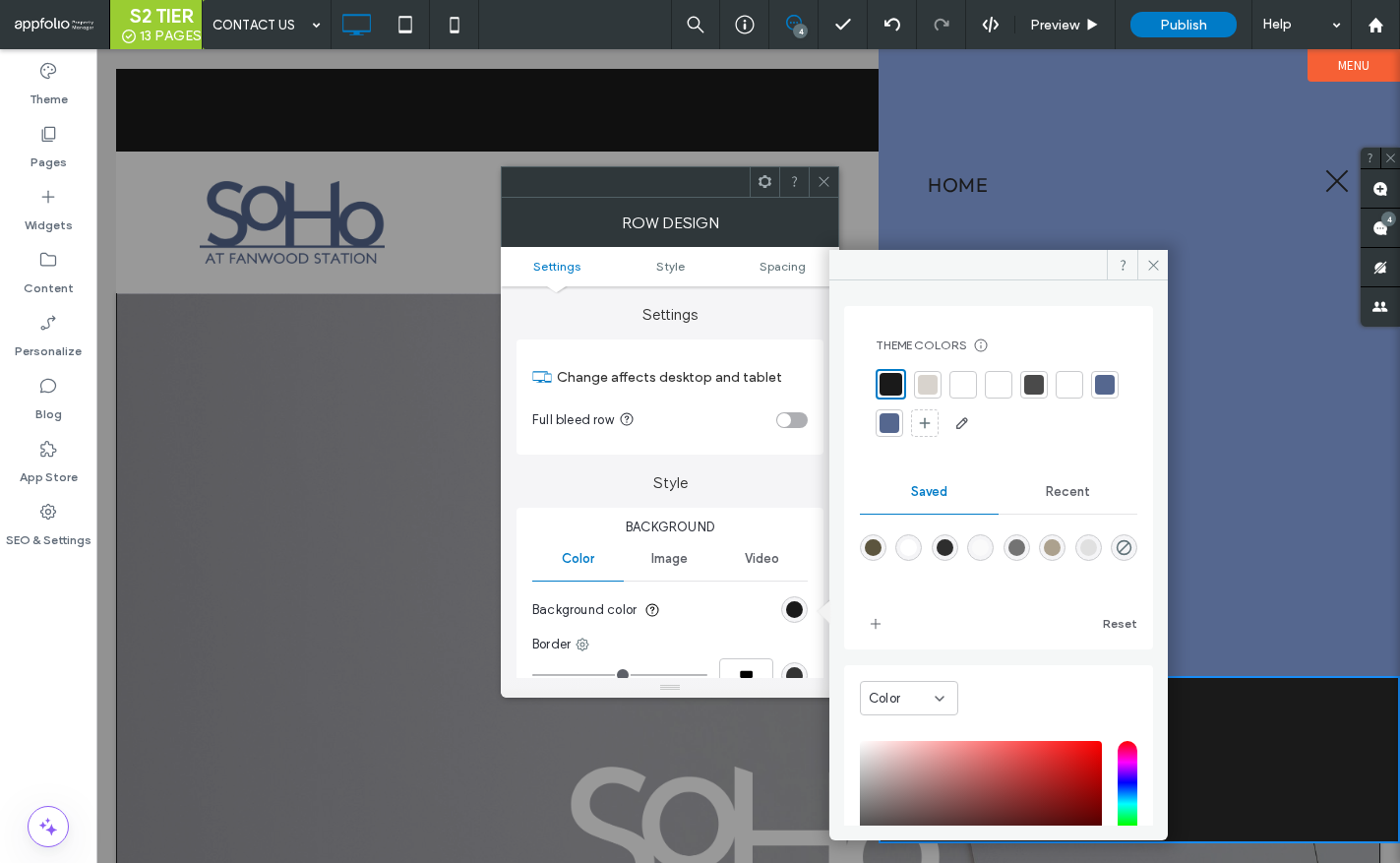 click at bounding box center [1105, 385] 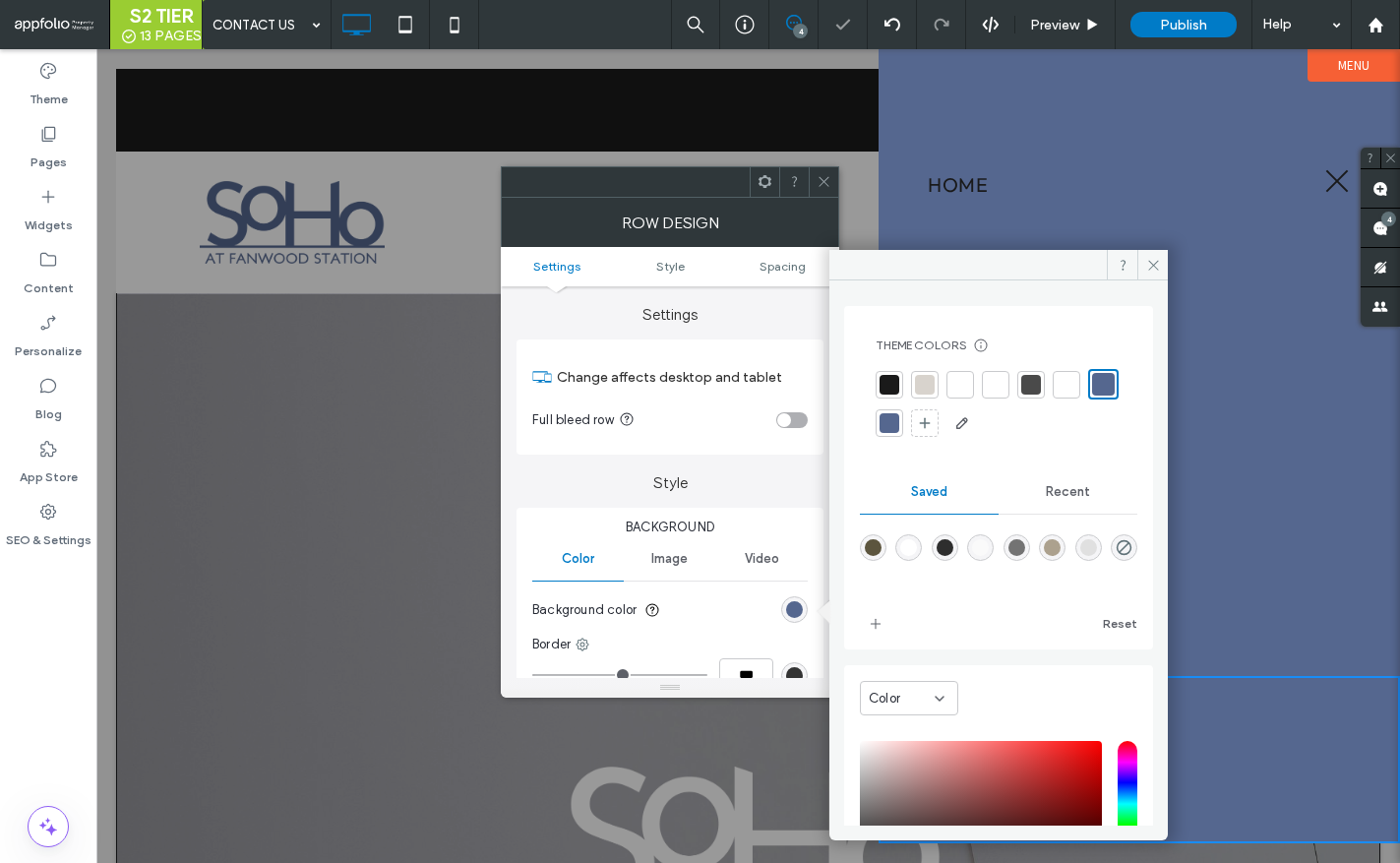 click 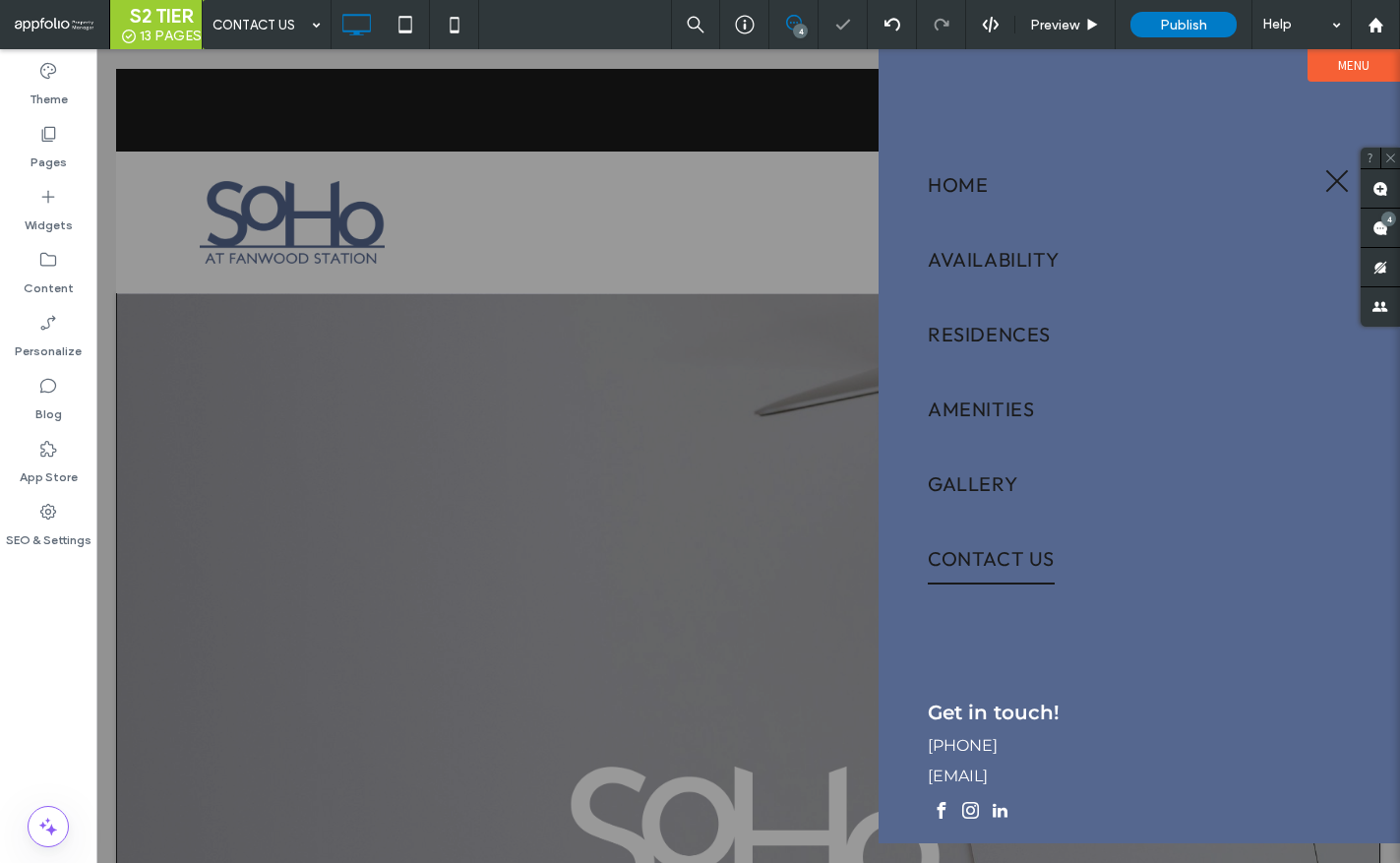 click at bounding box center [1337, 181] 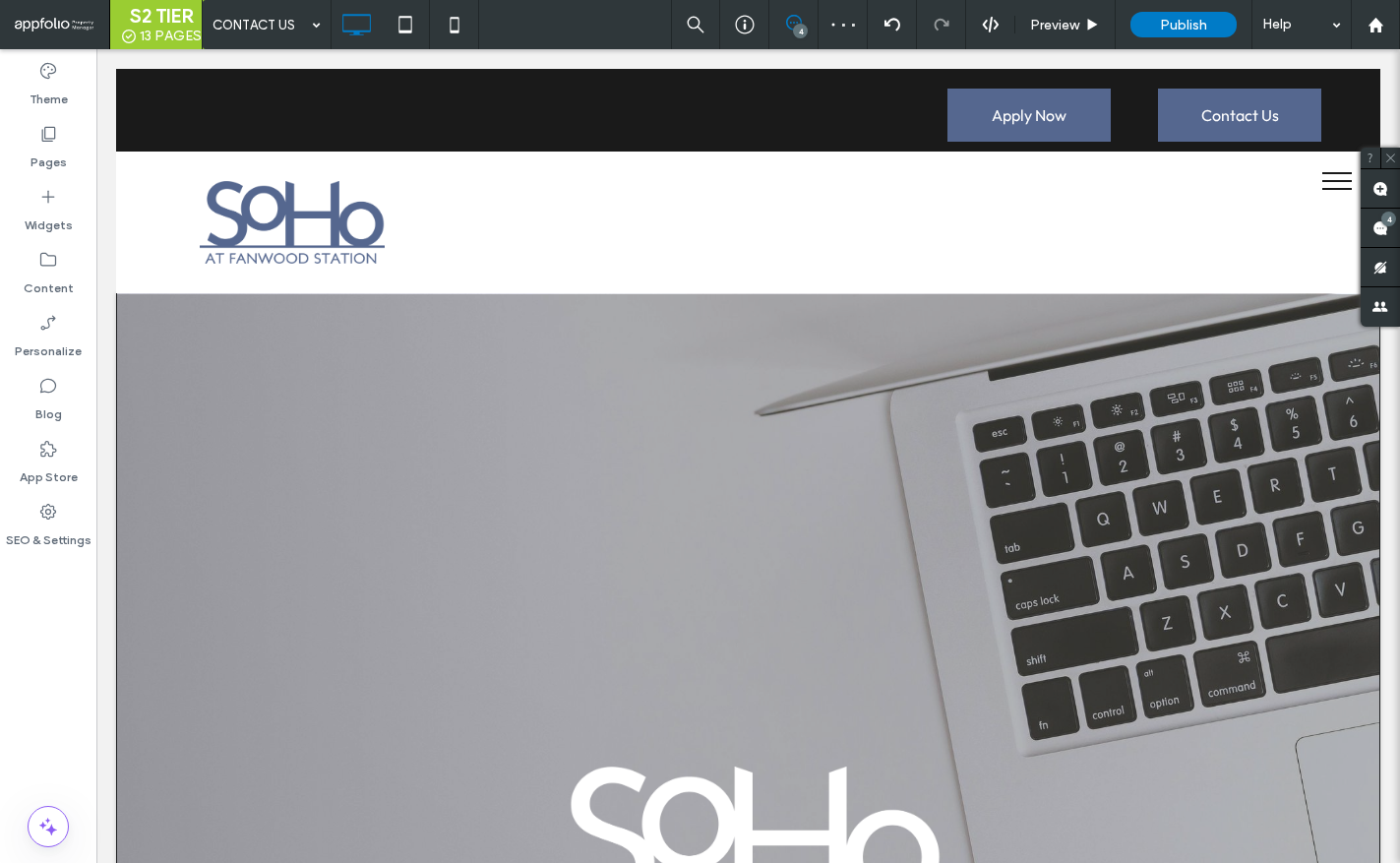 click at bounding box center (1337, 181) 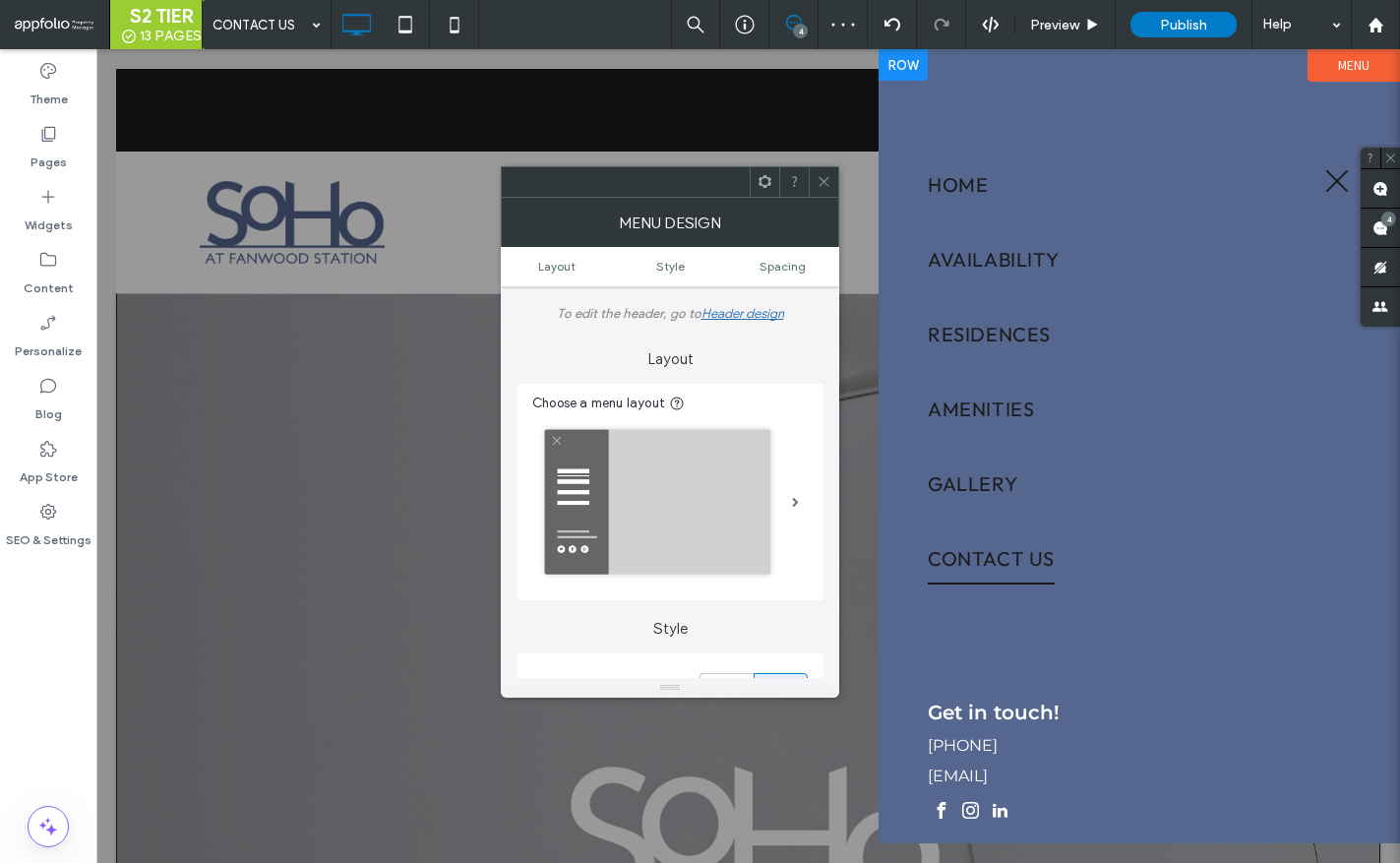 click on "HOME
AVAILABILITY
RESIDENCES
AMENITIES
GALLERY
CONTACT US
Click To Paste" at bounding box center (1139, 338) 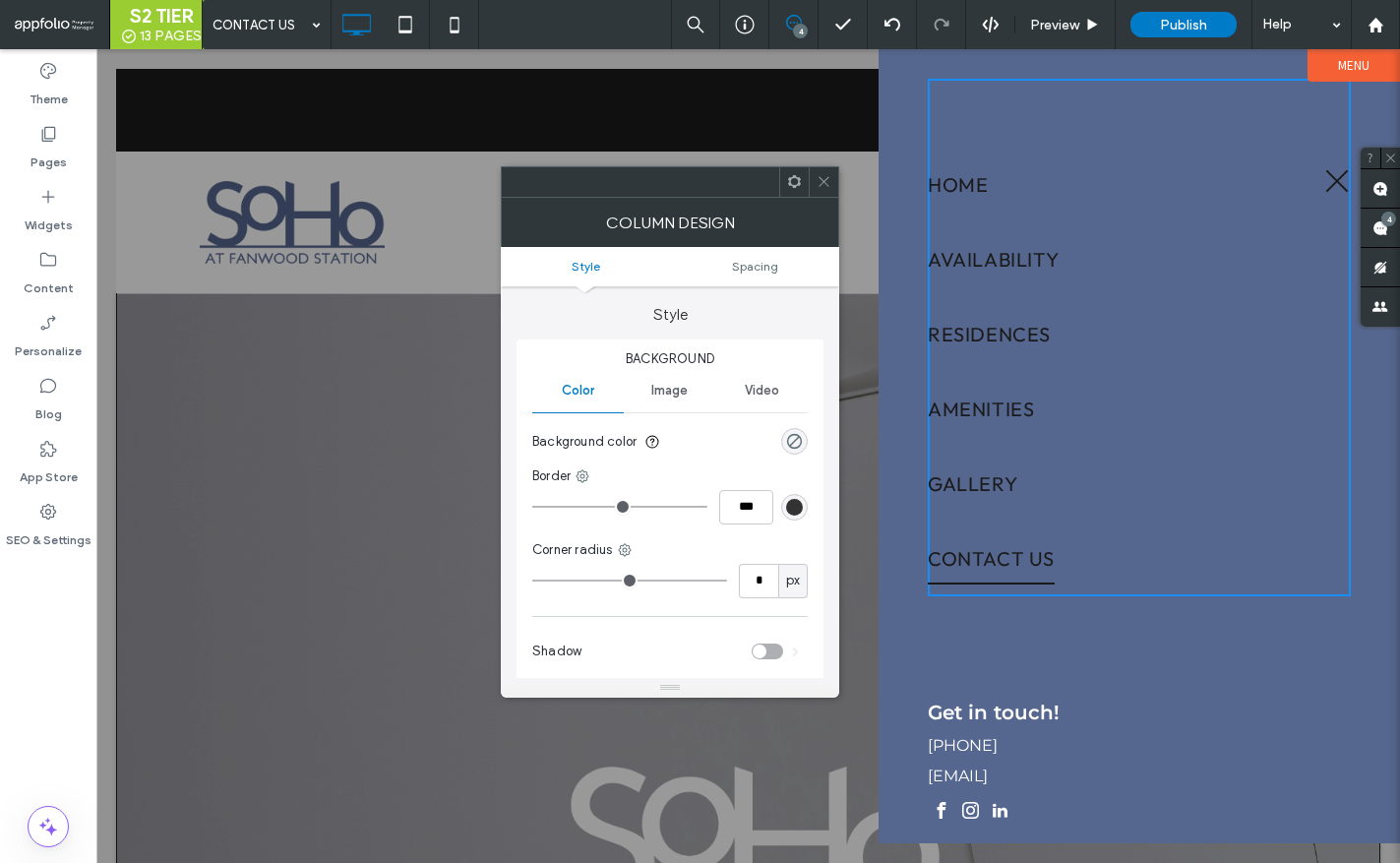 click on "Menu" at bounding box center [1354, 65] 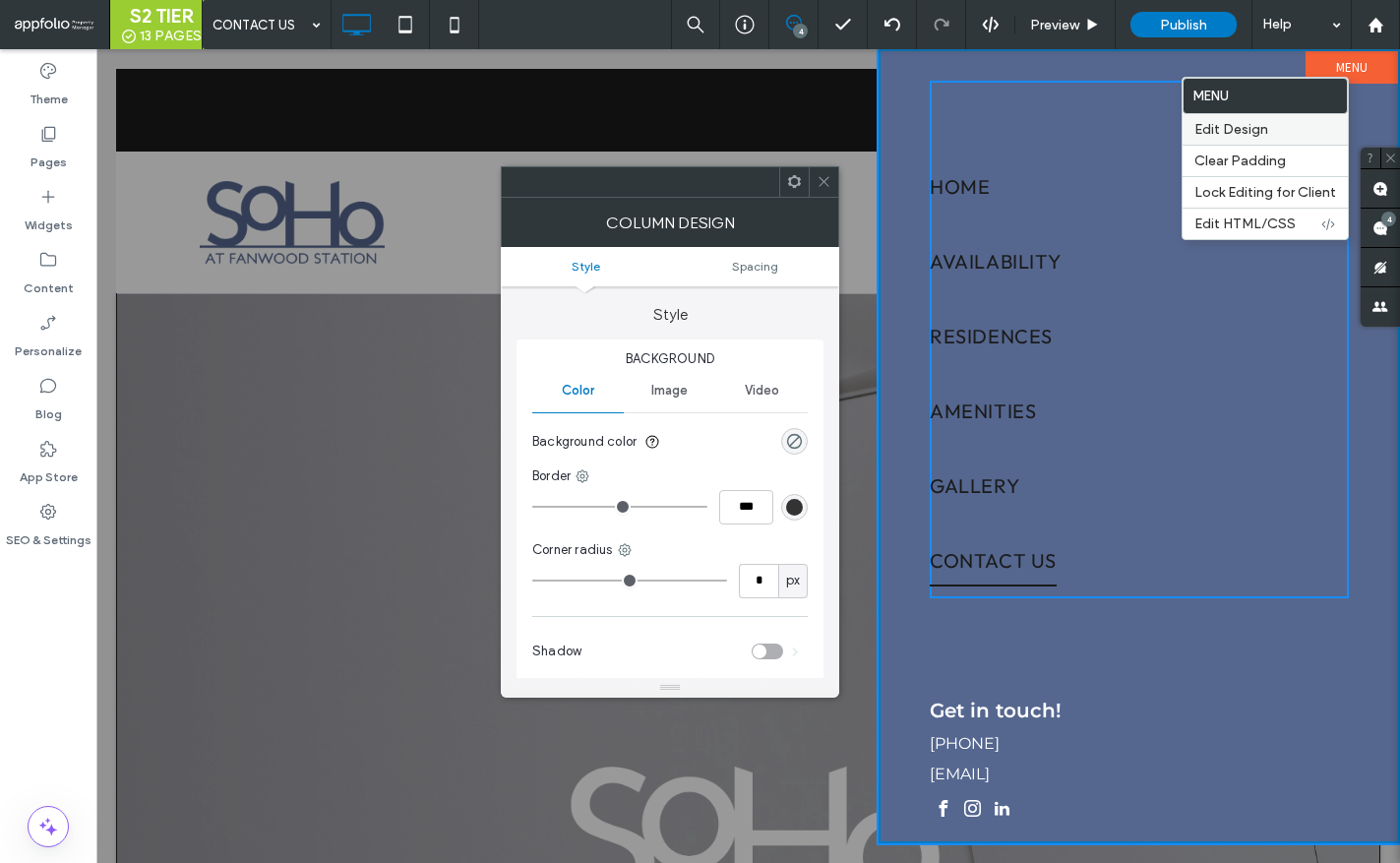 click on "Edit Design" at bounding box center [1265, 129] 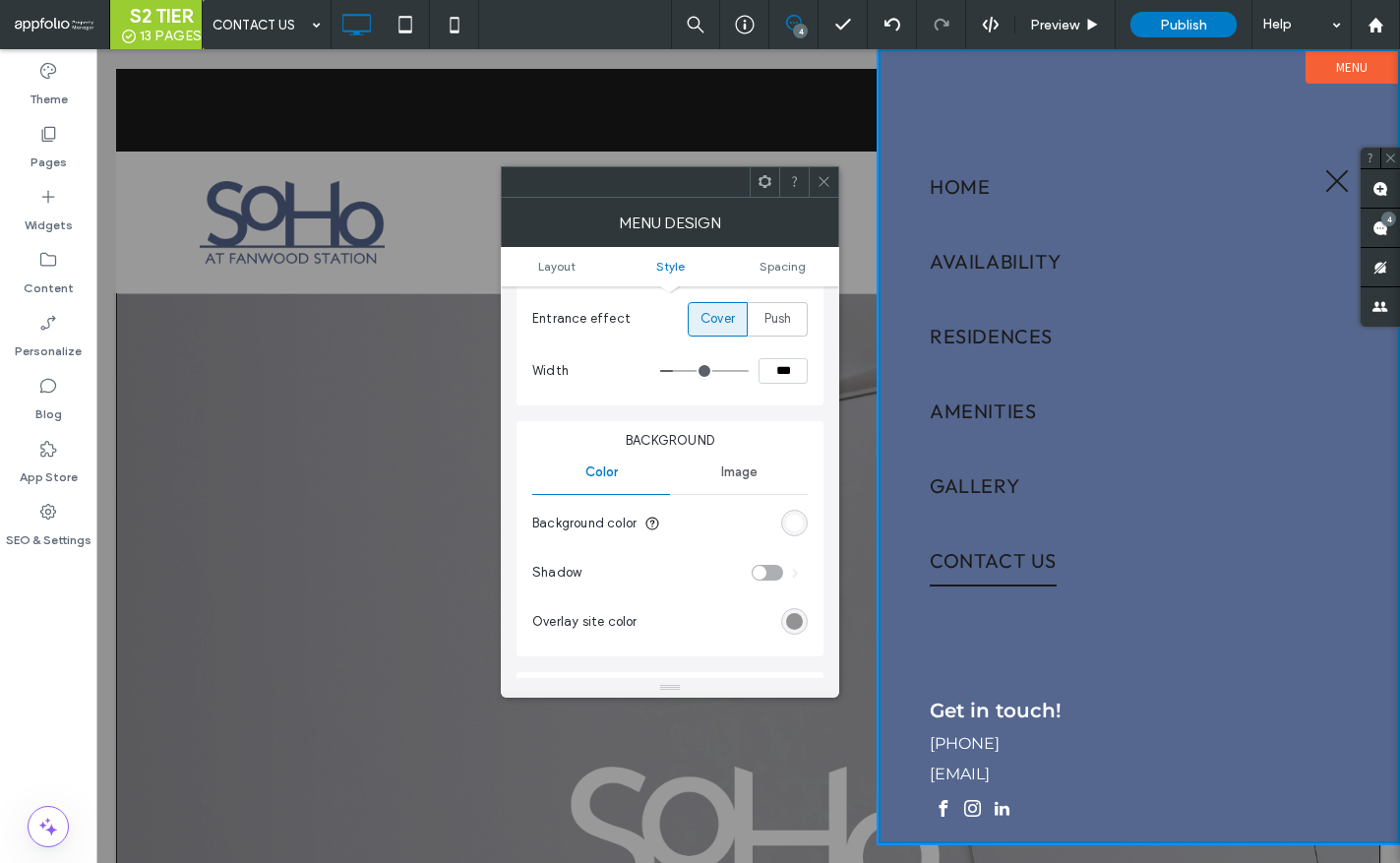 scroll, scrollTop: 538, scrollLeft: 0, axis: vertical 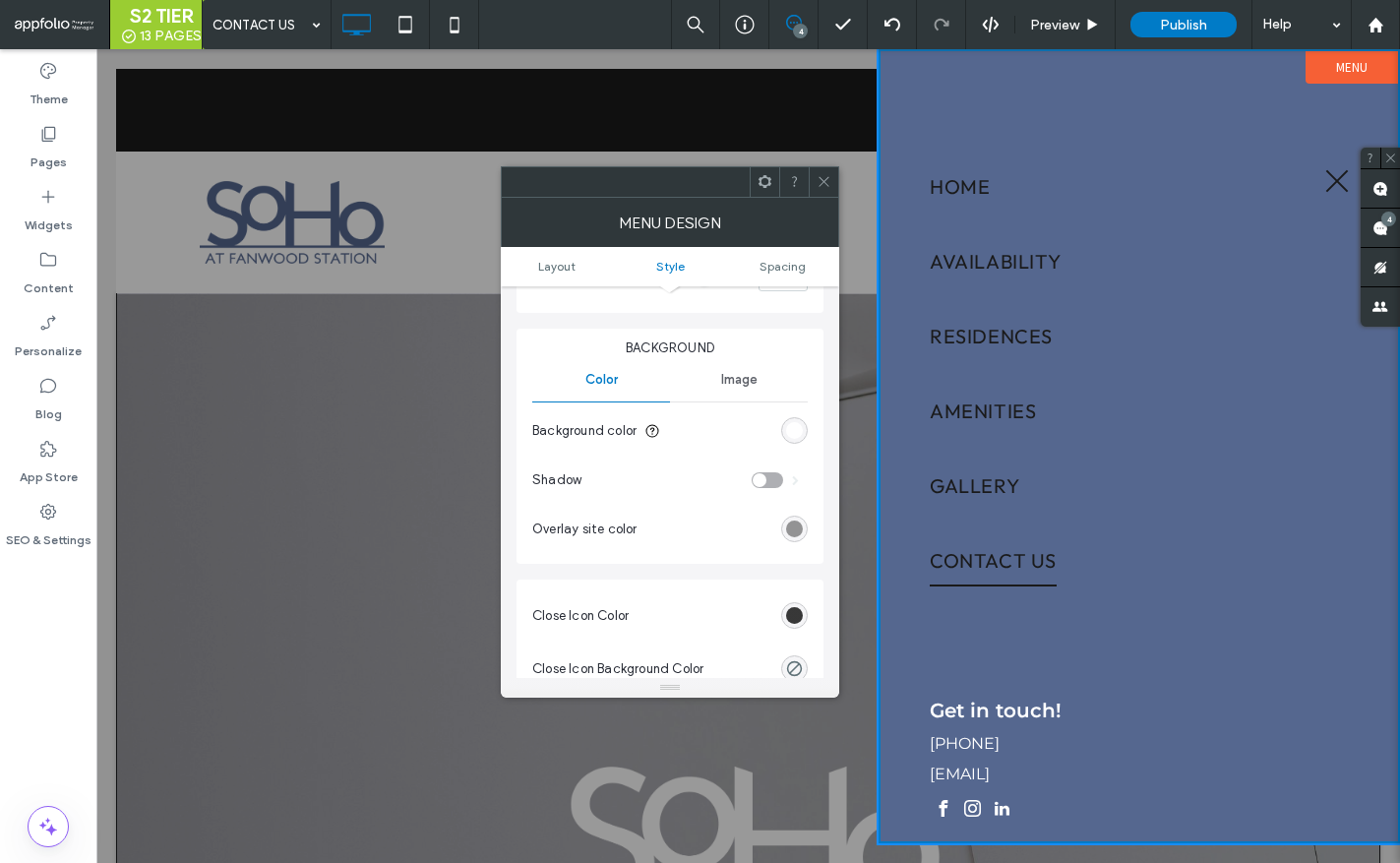 click at bounding box center [794, 615] 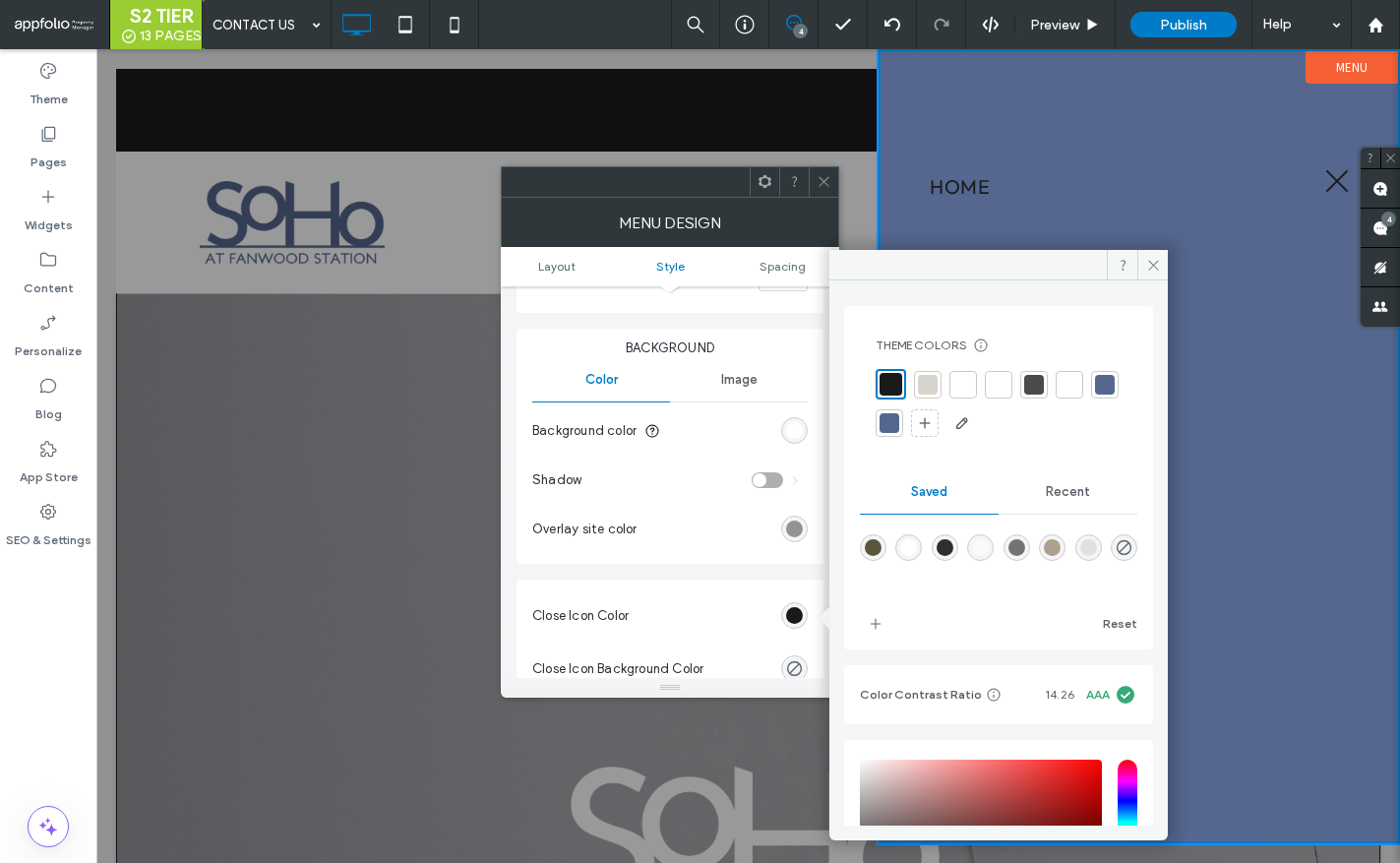 click at bounding box center [963, 385] 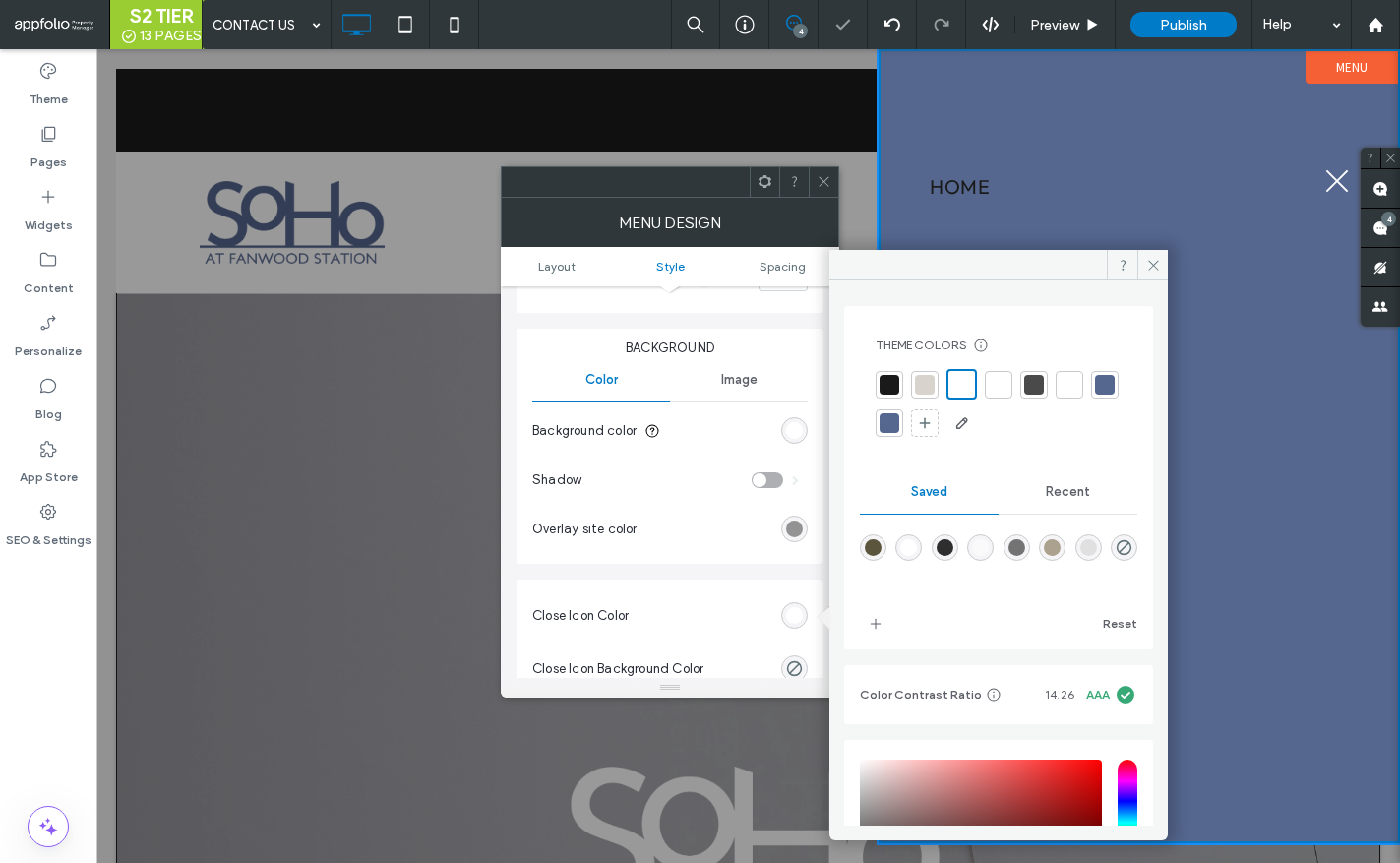 click at bounding box center (823, 182) 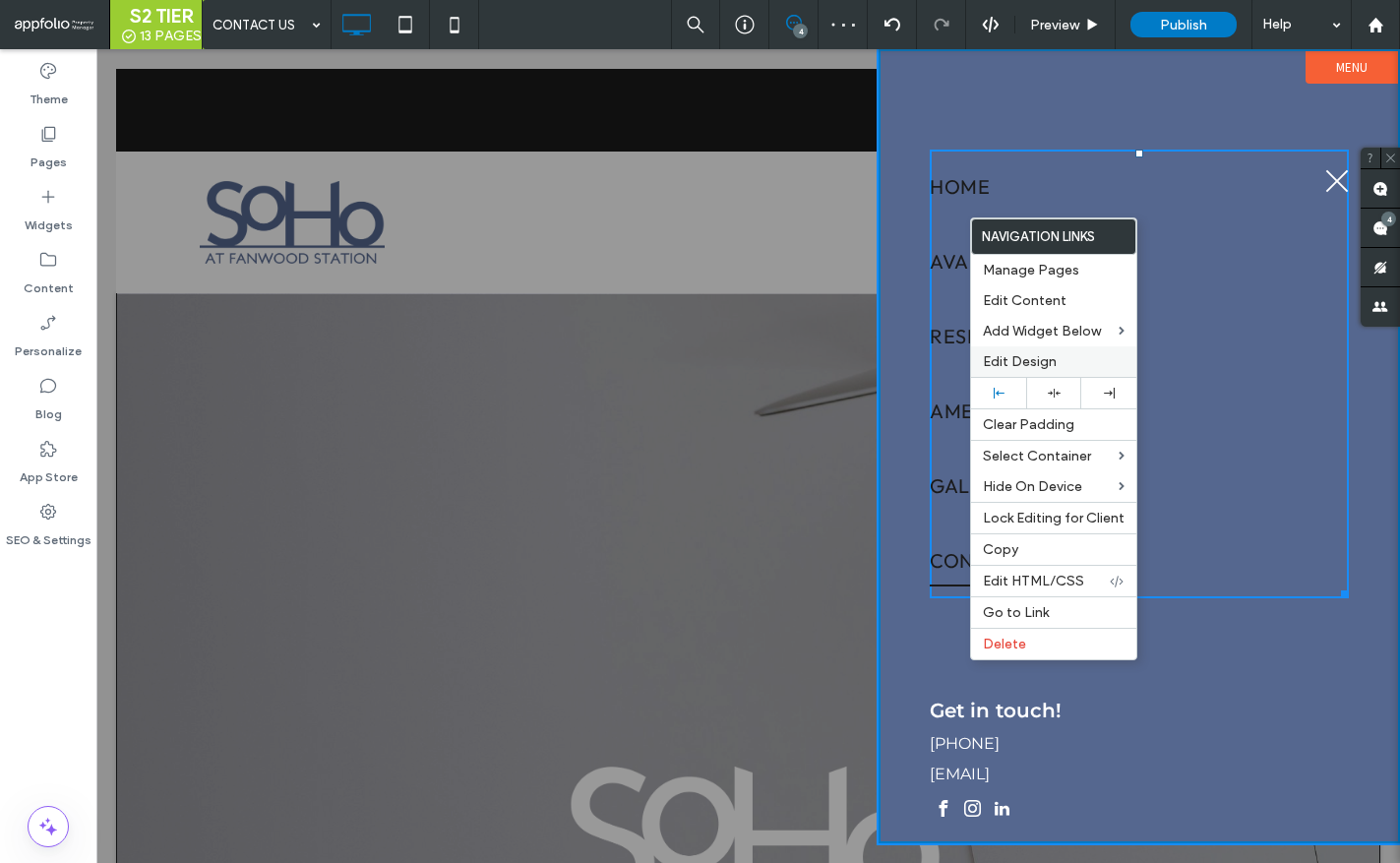 click on "Edit Design" at bounding box center [1019, 361] 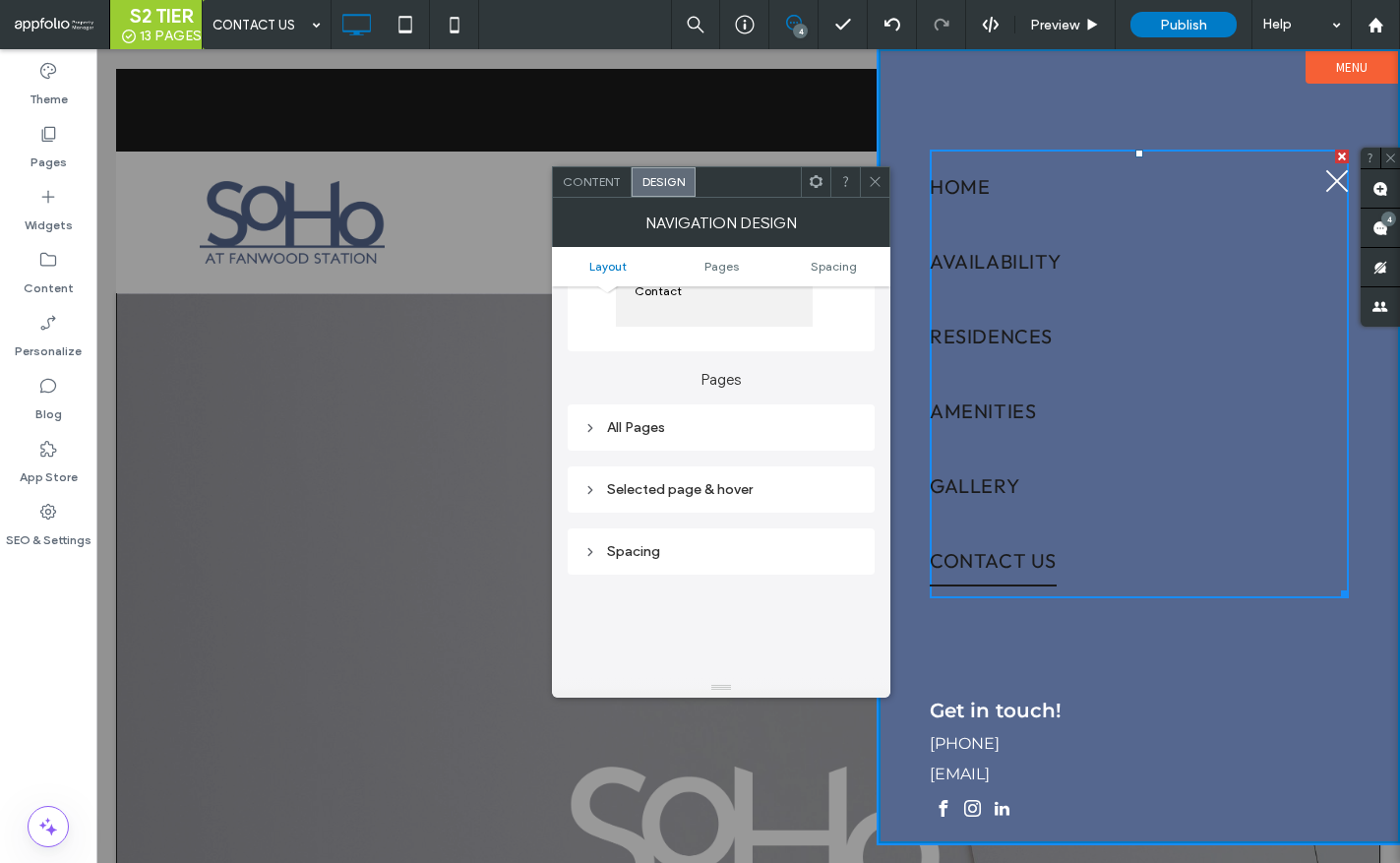 scroll, scrollTop: 342, scrollLeft: 0, axis: vertical 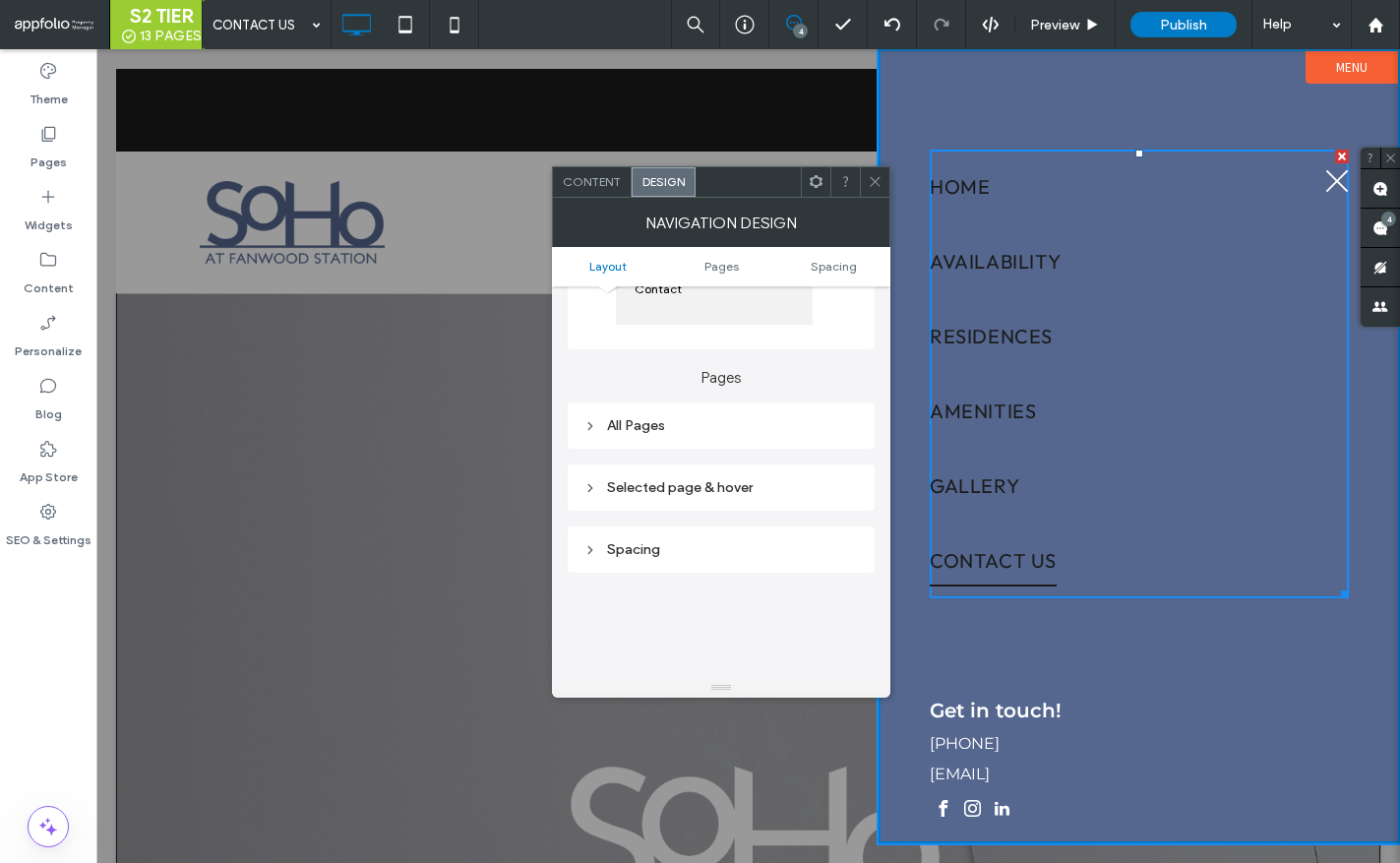 click on "All Pages" at bounding box center [721, 425] 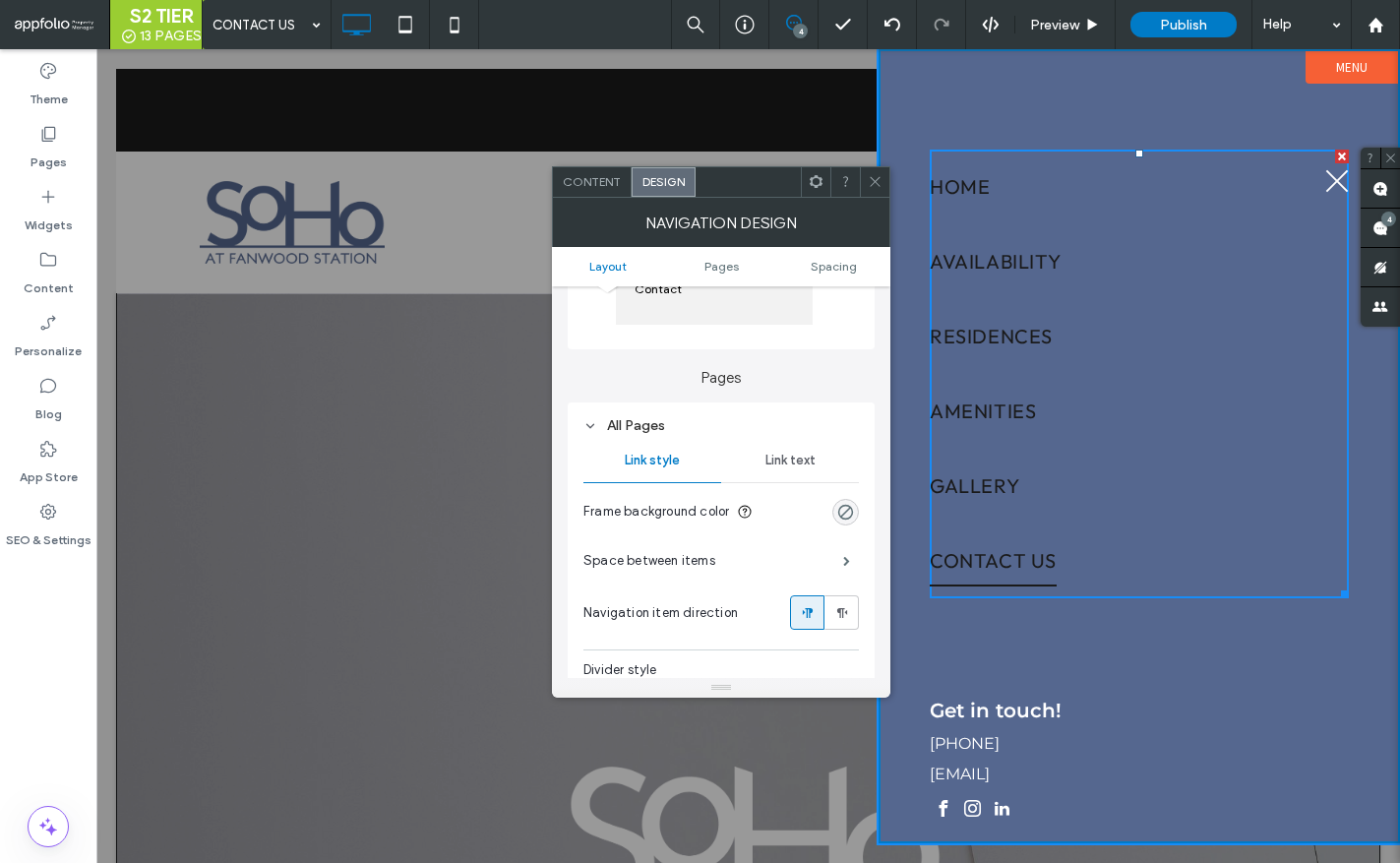 click on "Link text" at bounding box center [790, 461] 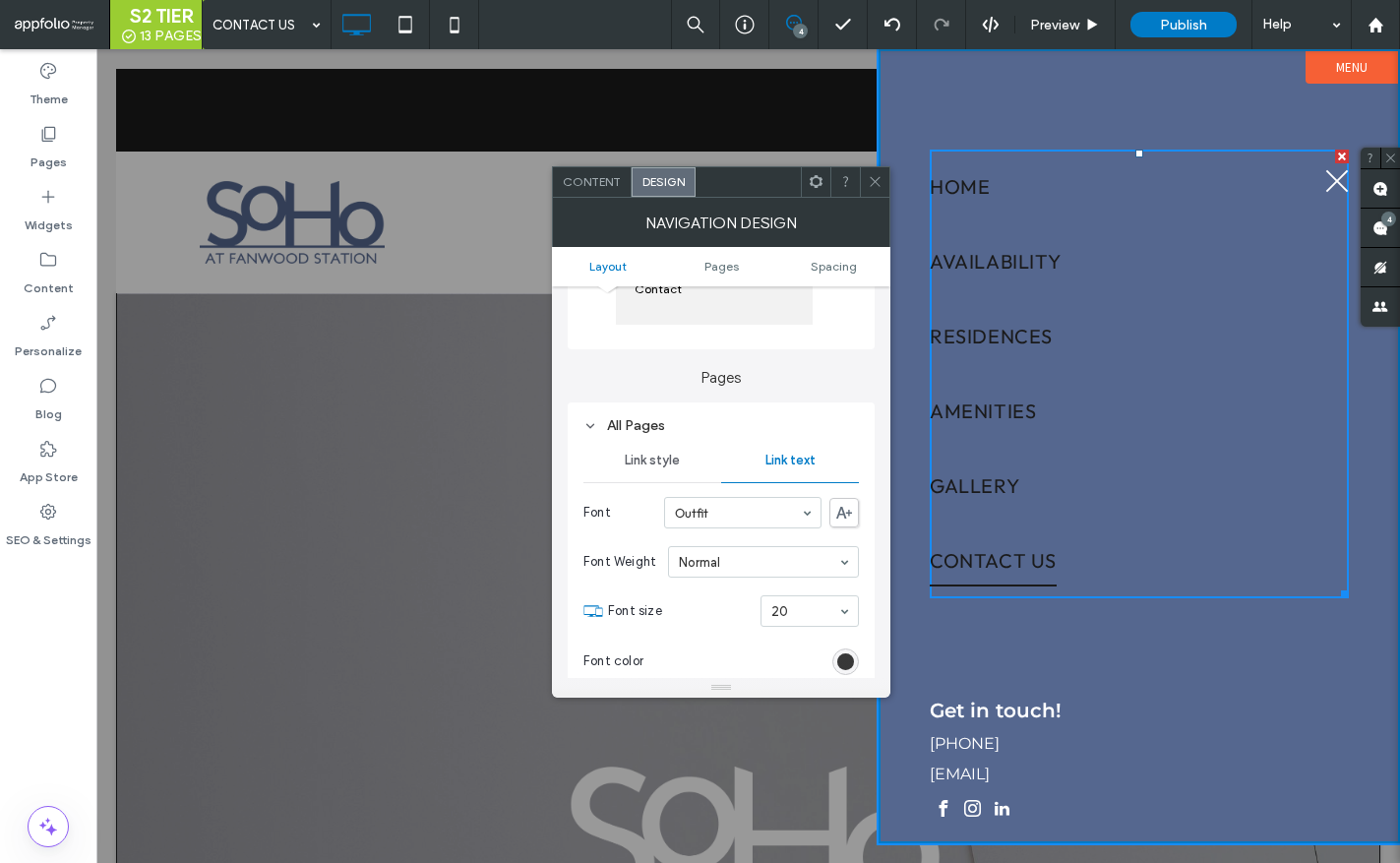 click at bounding box center (845, 661) 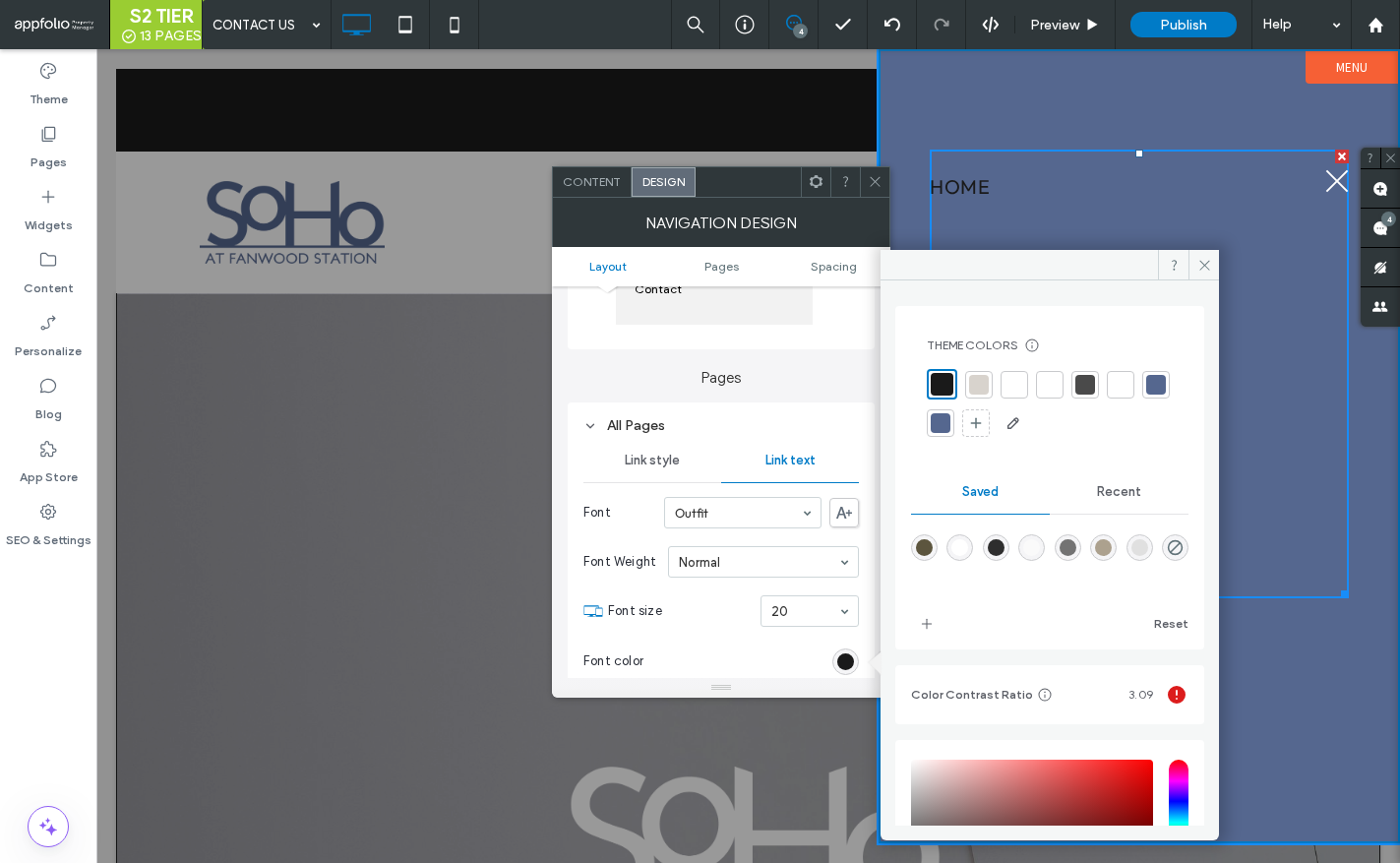 click at bounding box center (1014, 385) 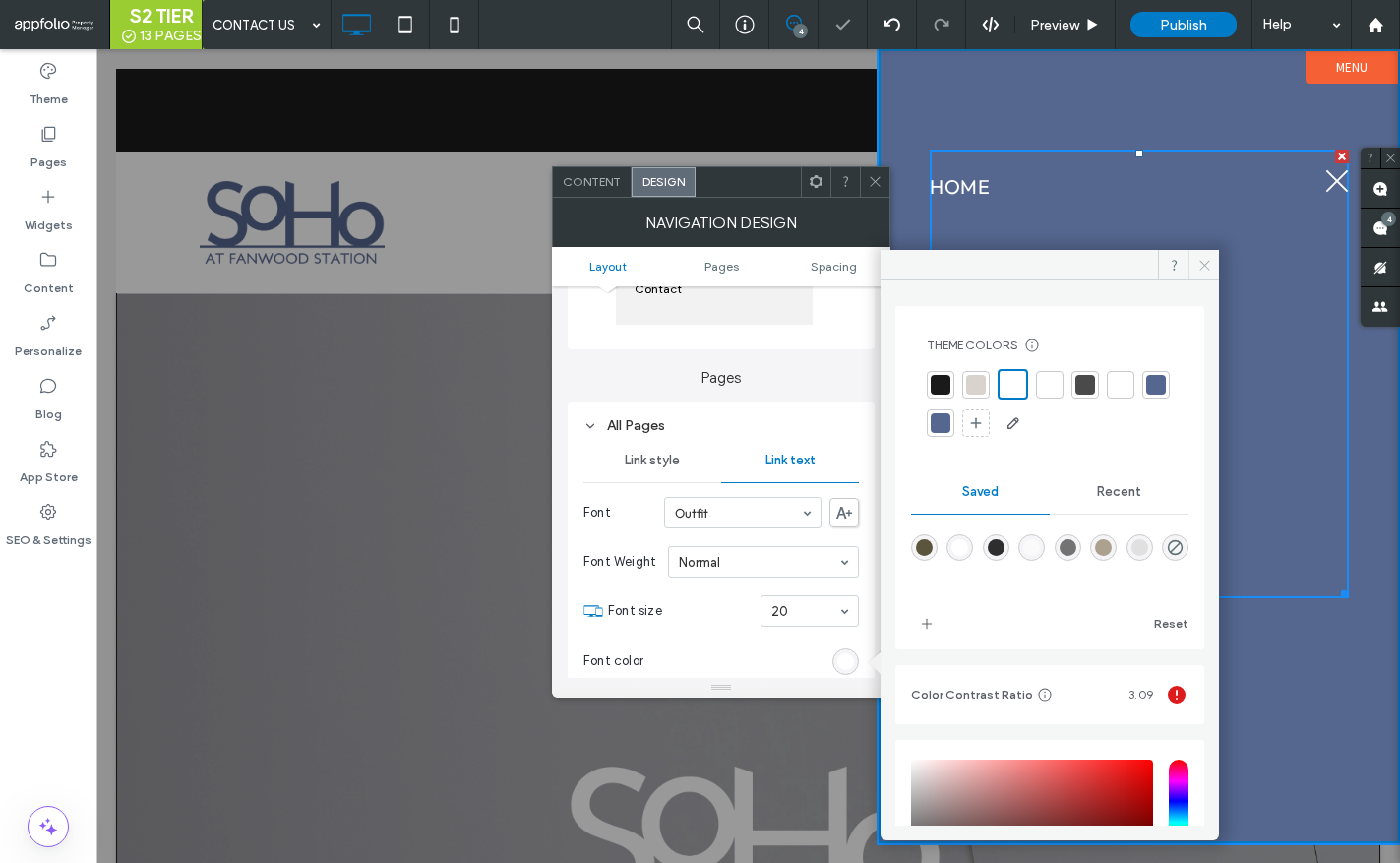 click 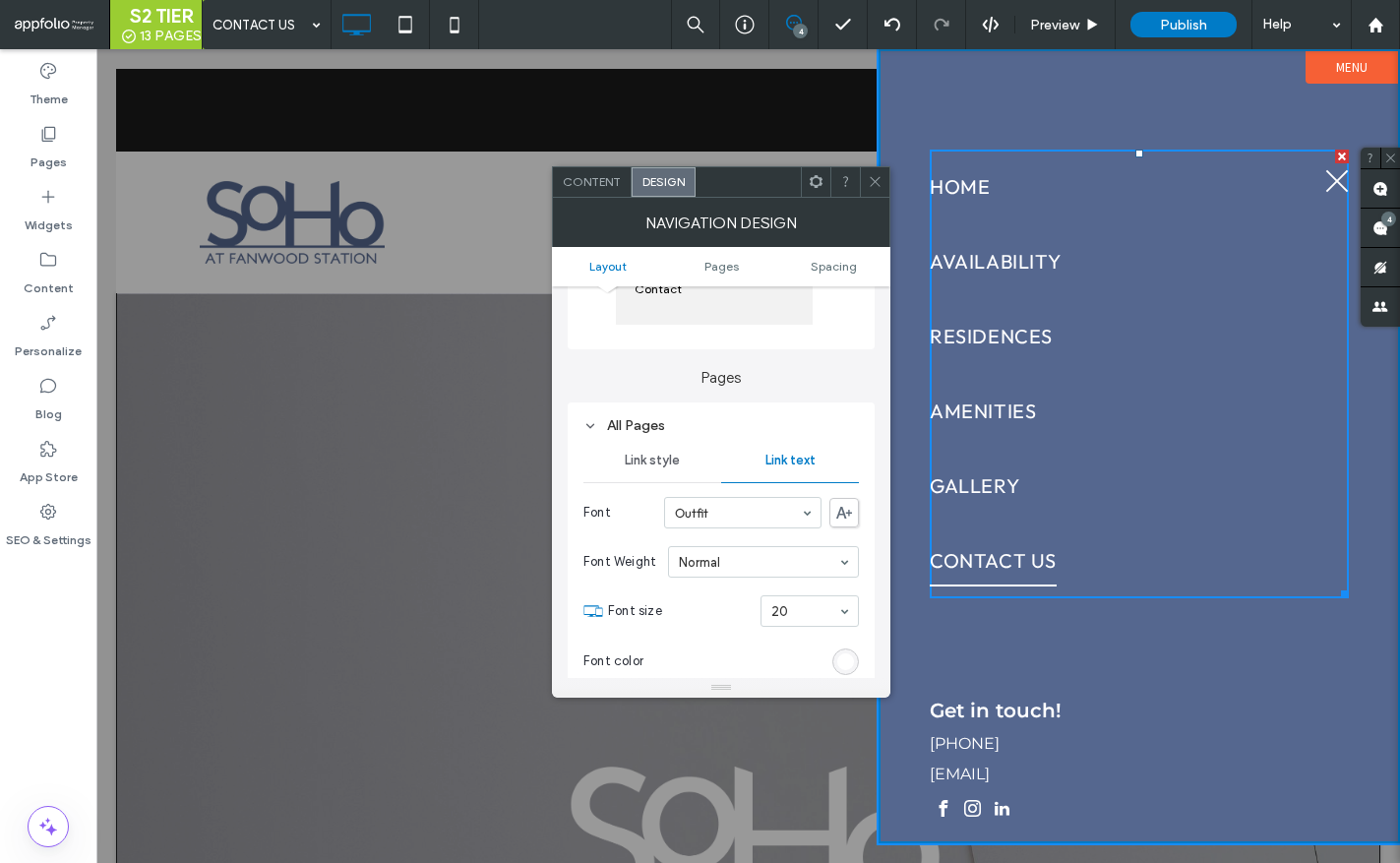 click at bounding box center (875, 182) 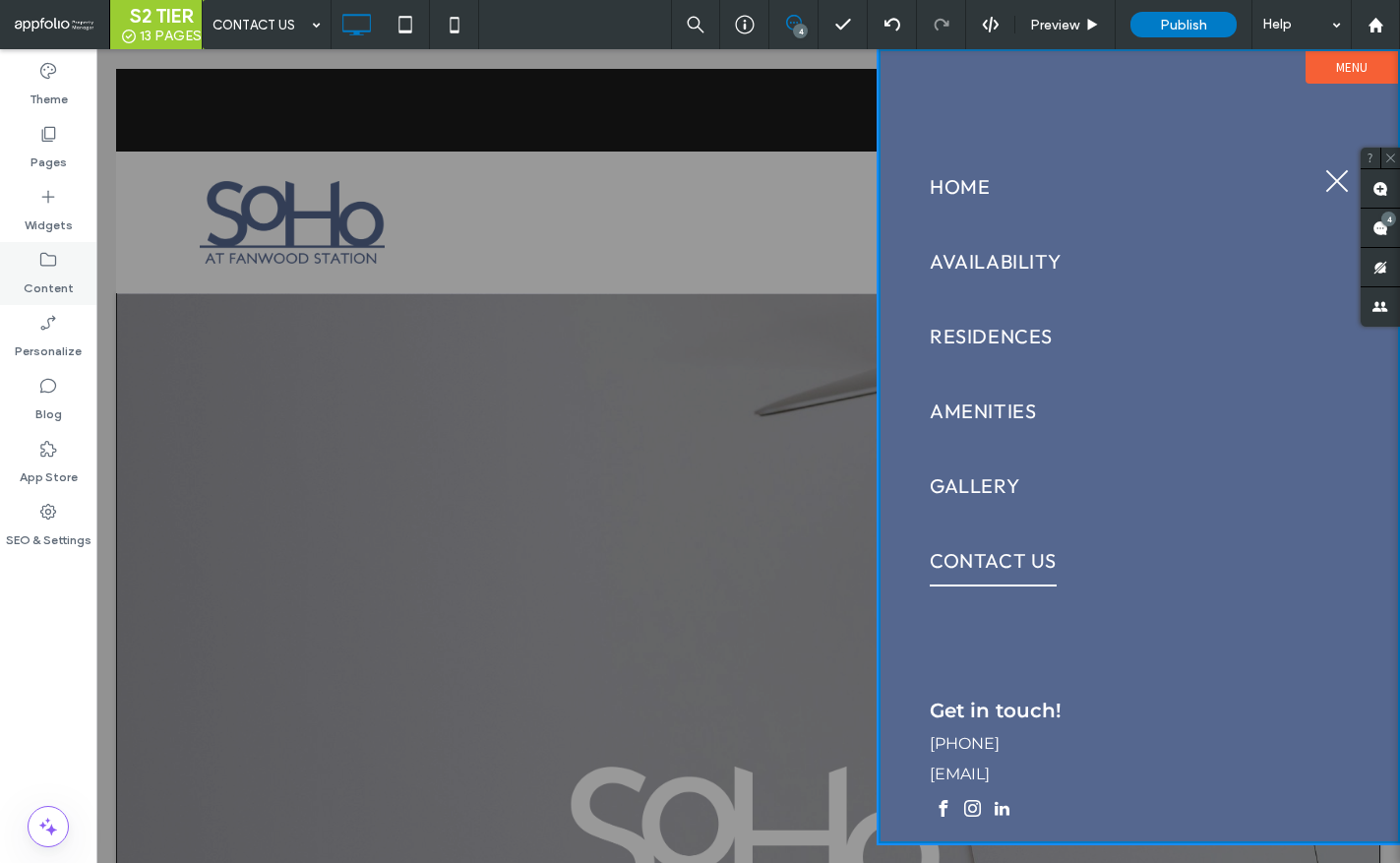 click on "Content" at bounding box center (48, 283) 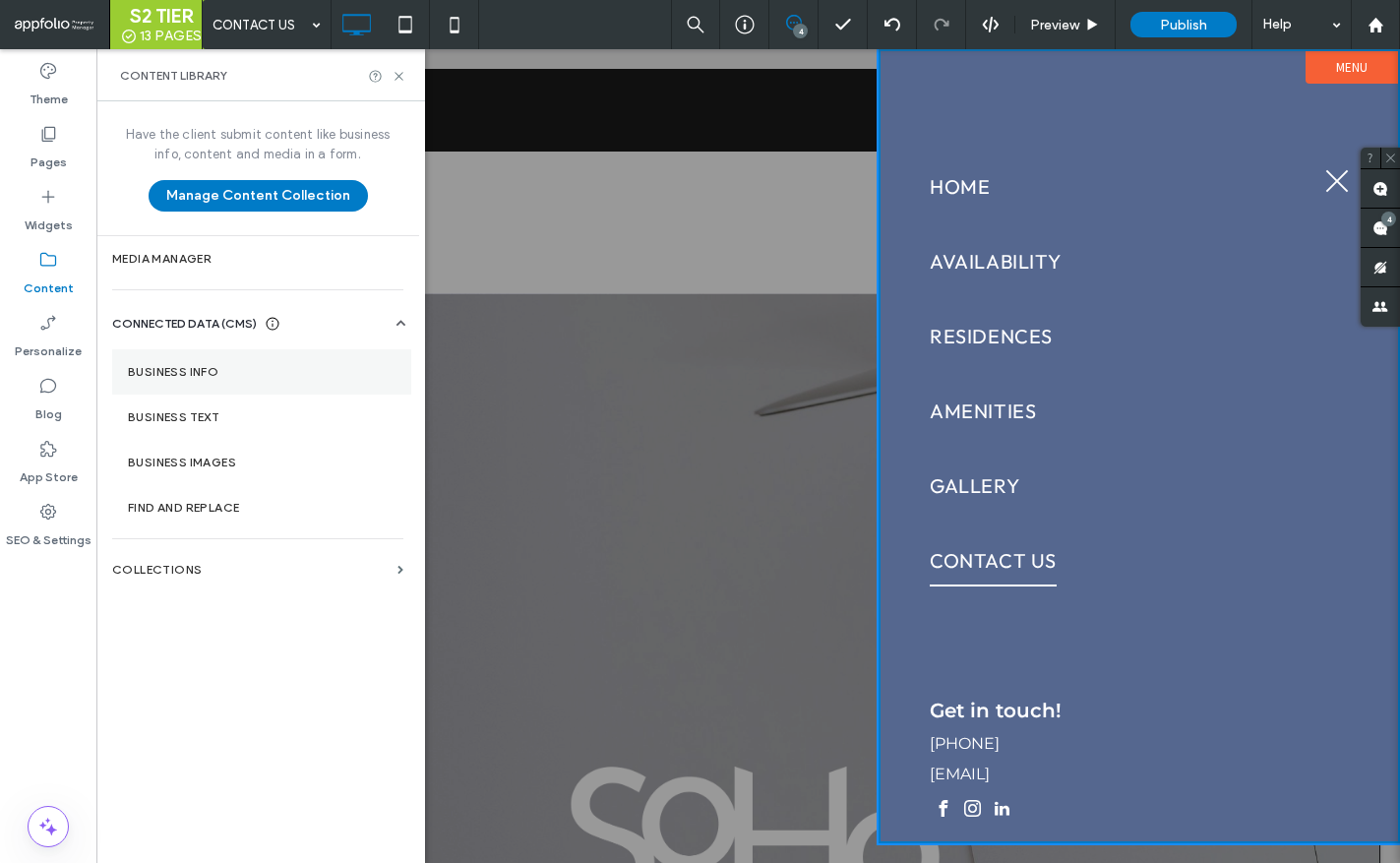 click on "Business Info" at bounding box center (262, 372) 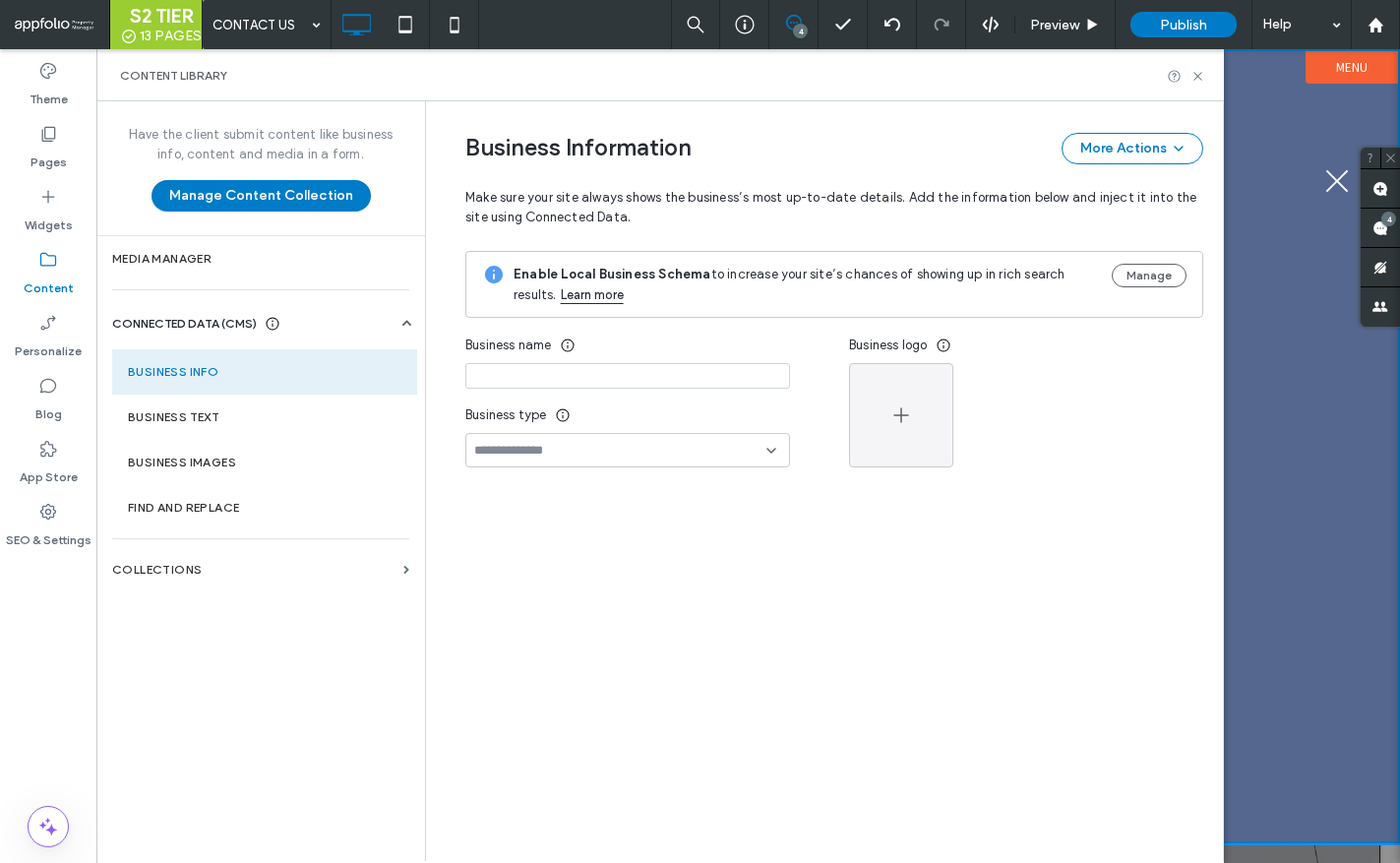 type on "**********" 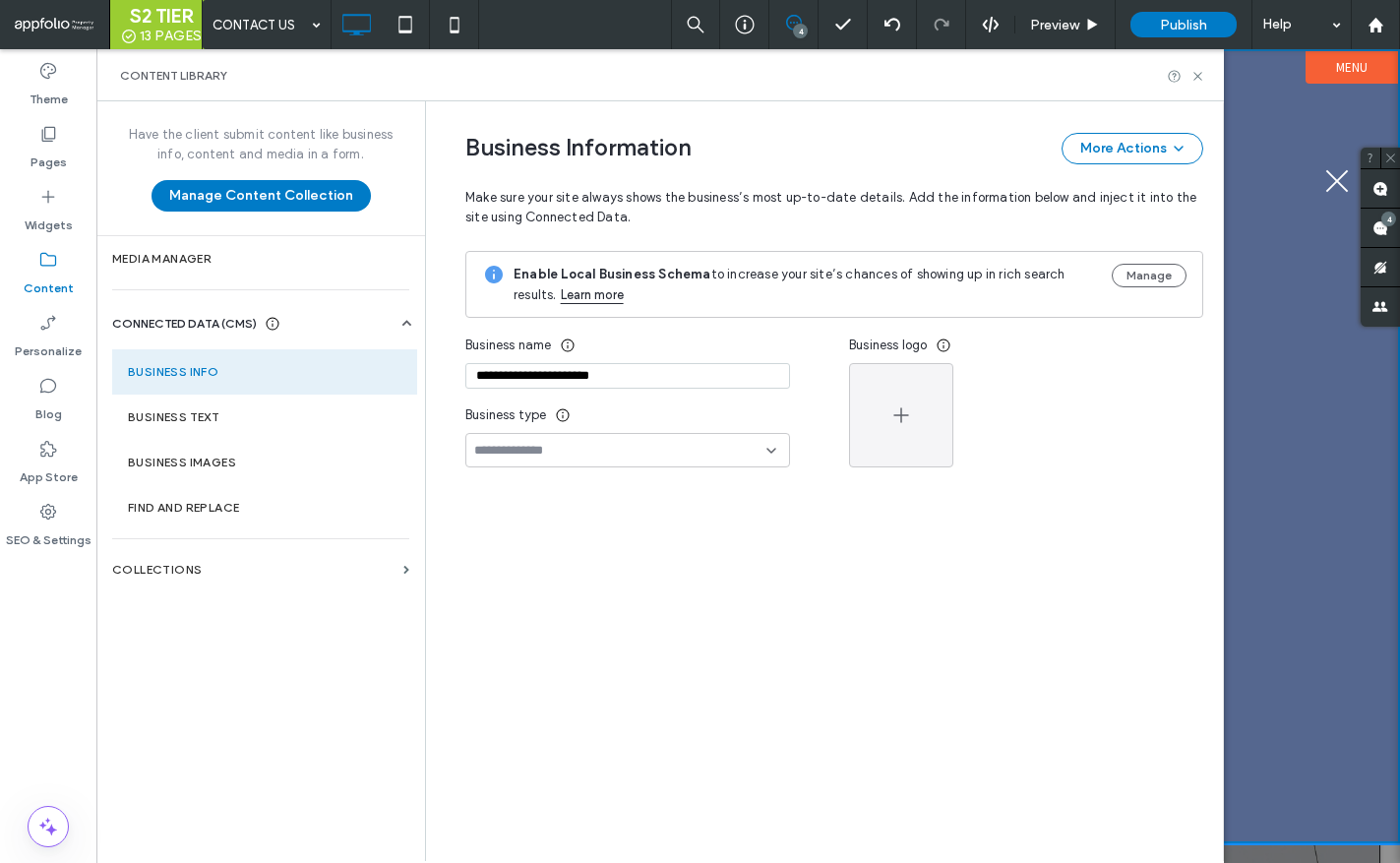 scroll, scrollTop: 74, scrollLeft: 0, axis: vertical 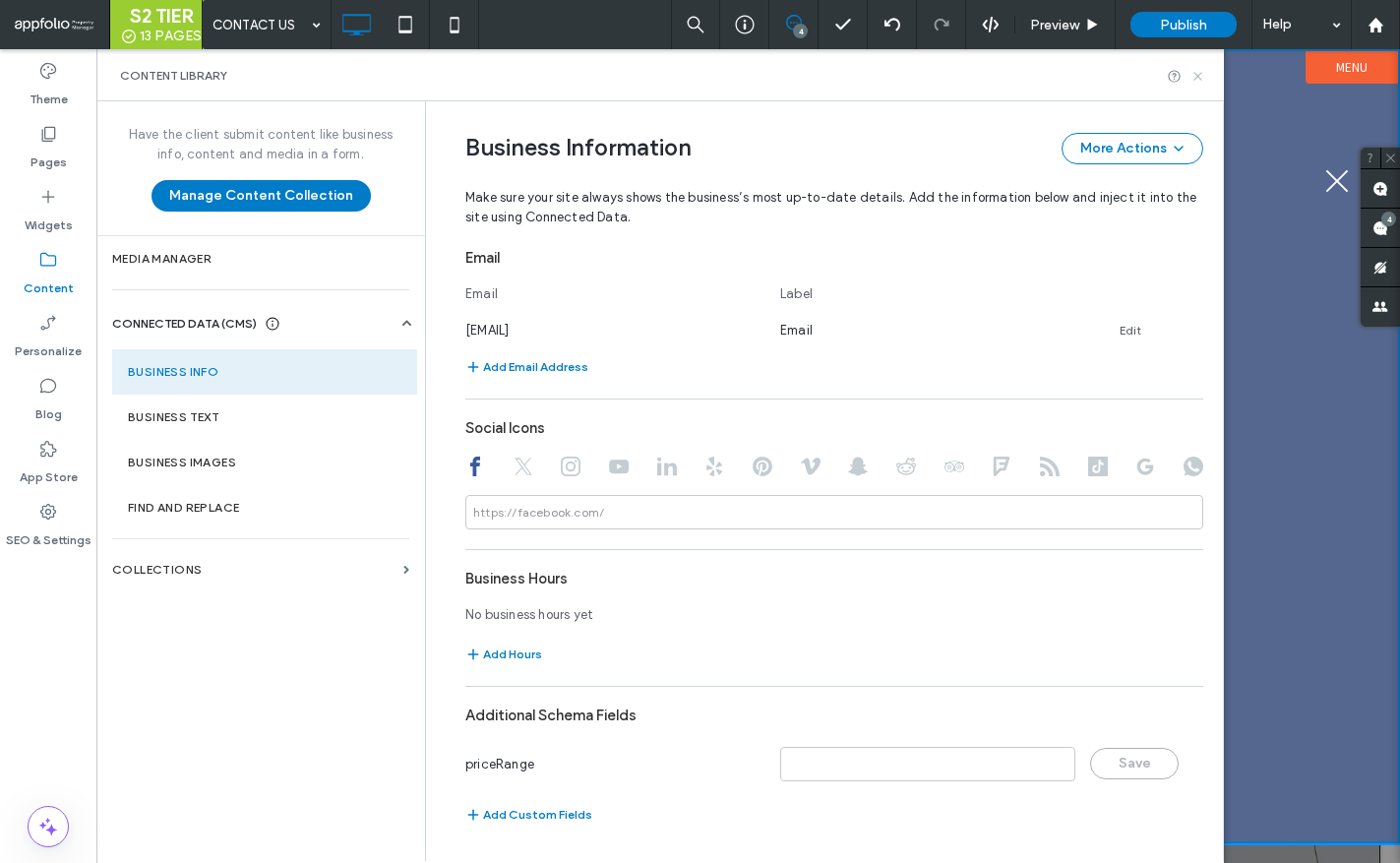 click 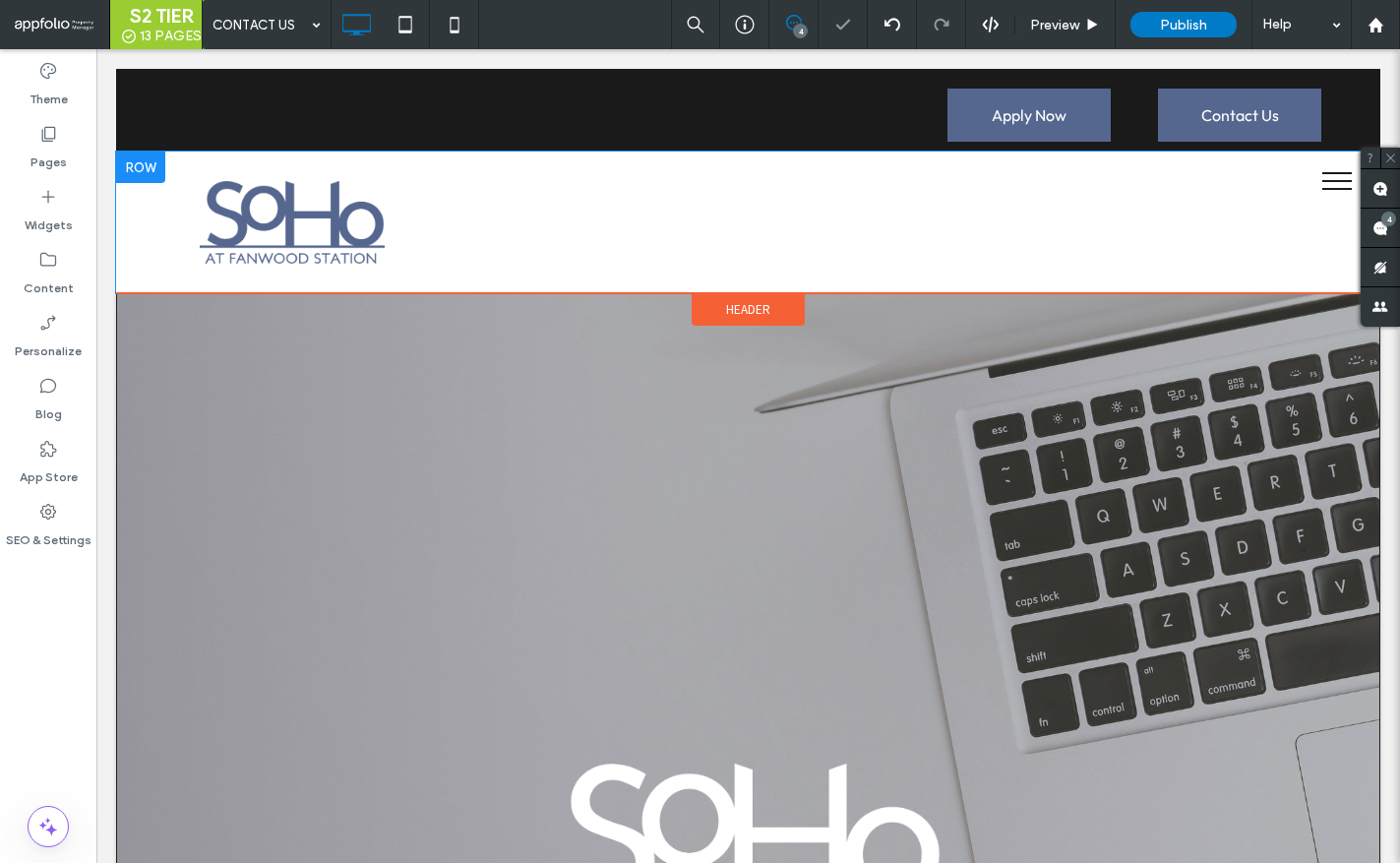 scroll, scrollTop: 0, scrollLeft: 0, axis: both 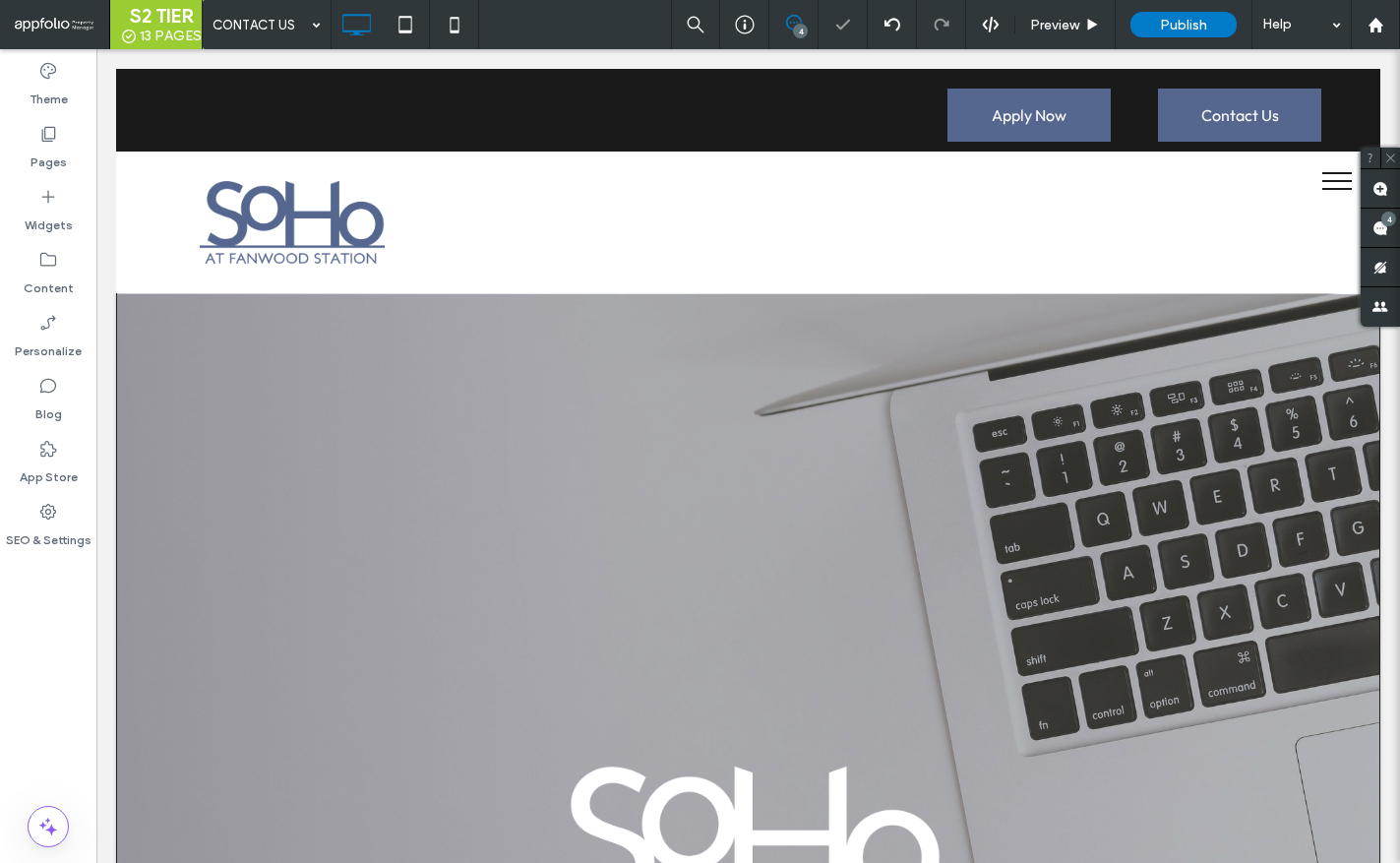 click at bounding box center (1337, 181) 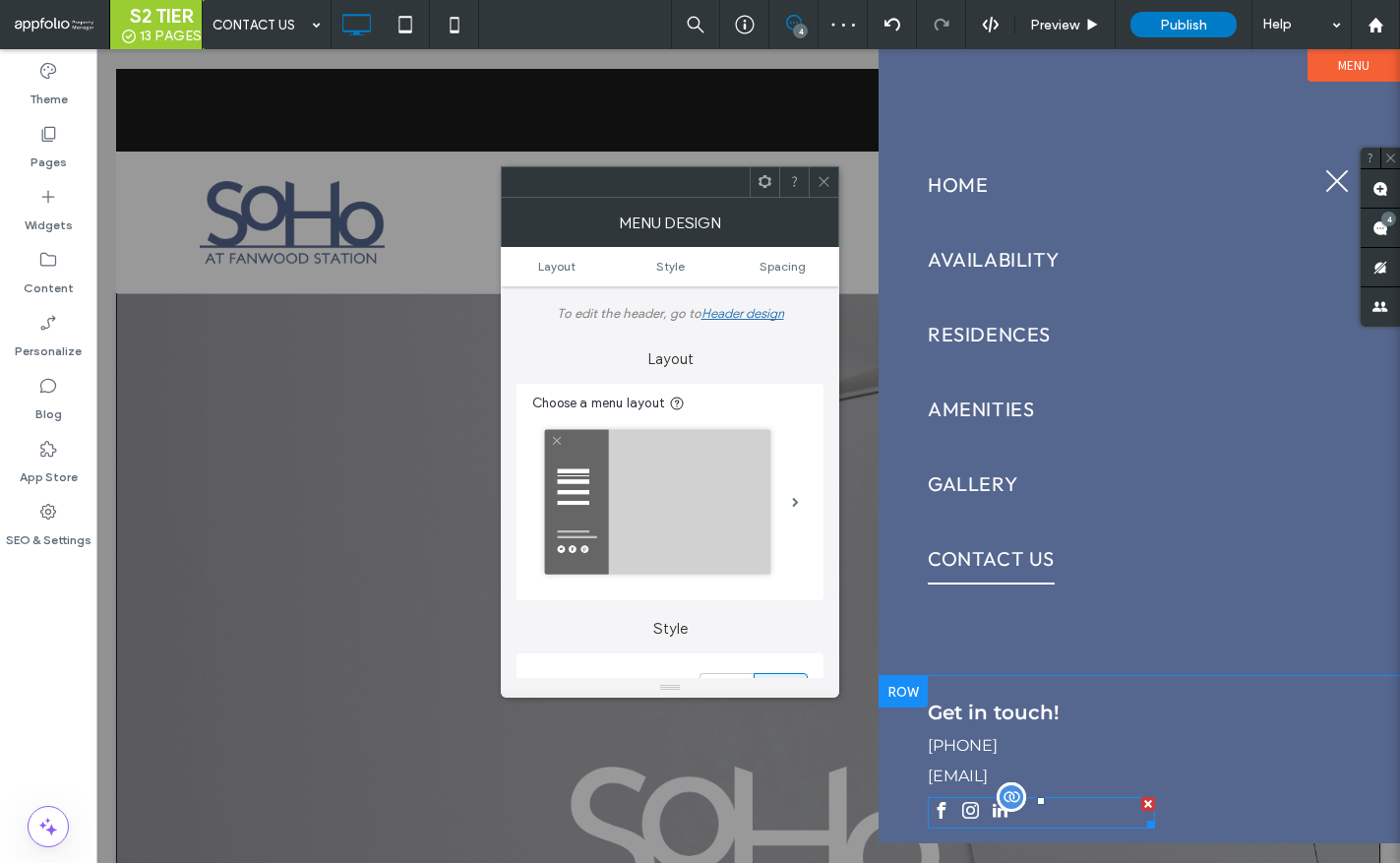click at bounding box center (1148, 804) 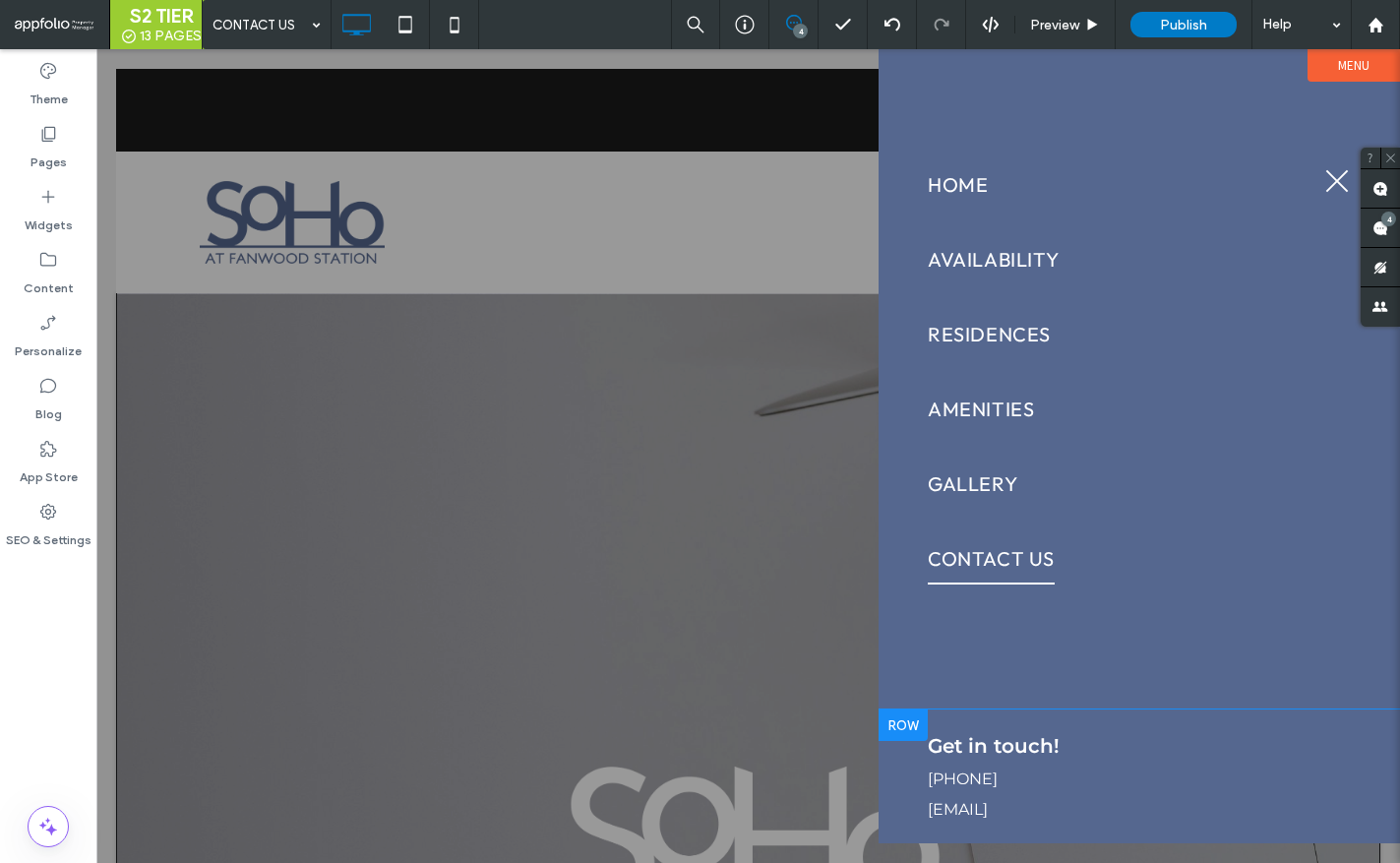 click at bounding box center [1337, 181] 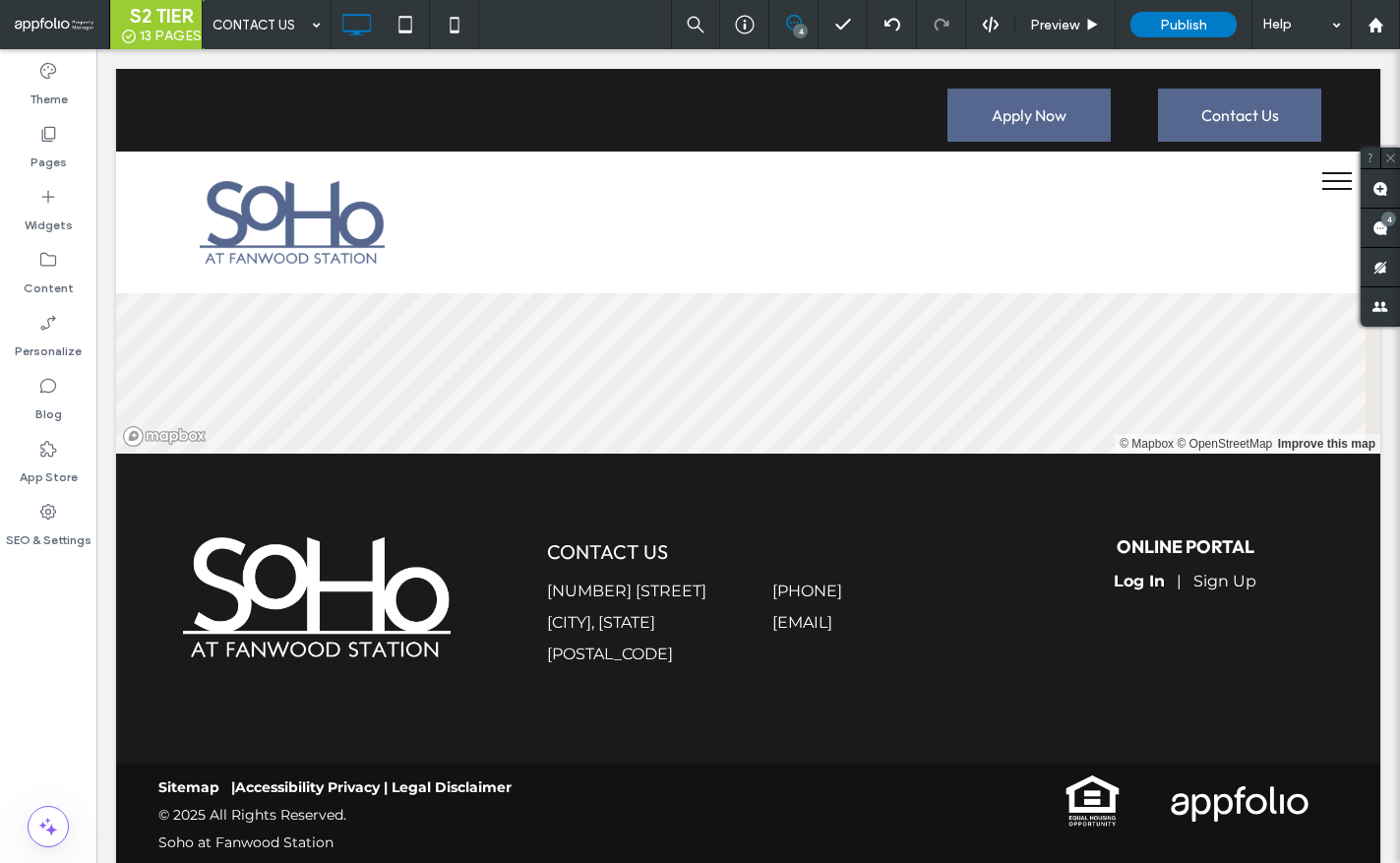 scroll, scrollTop: 0, scrollLeft: 0, axis: both 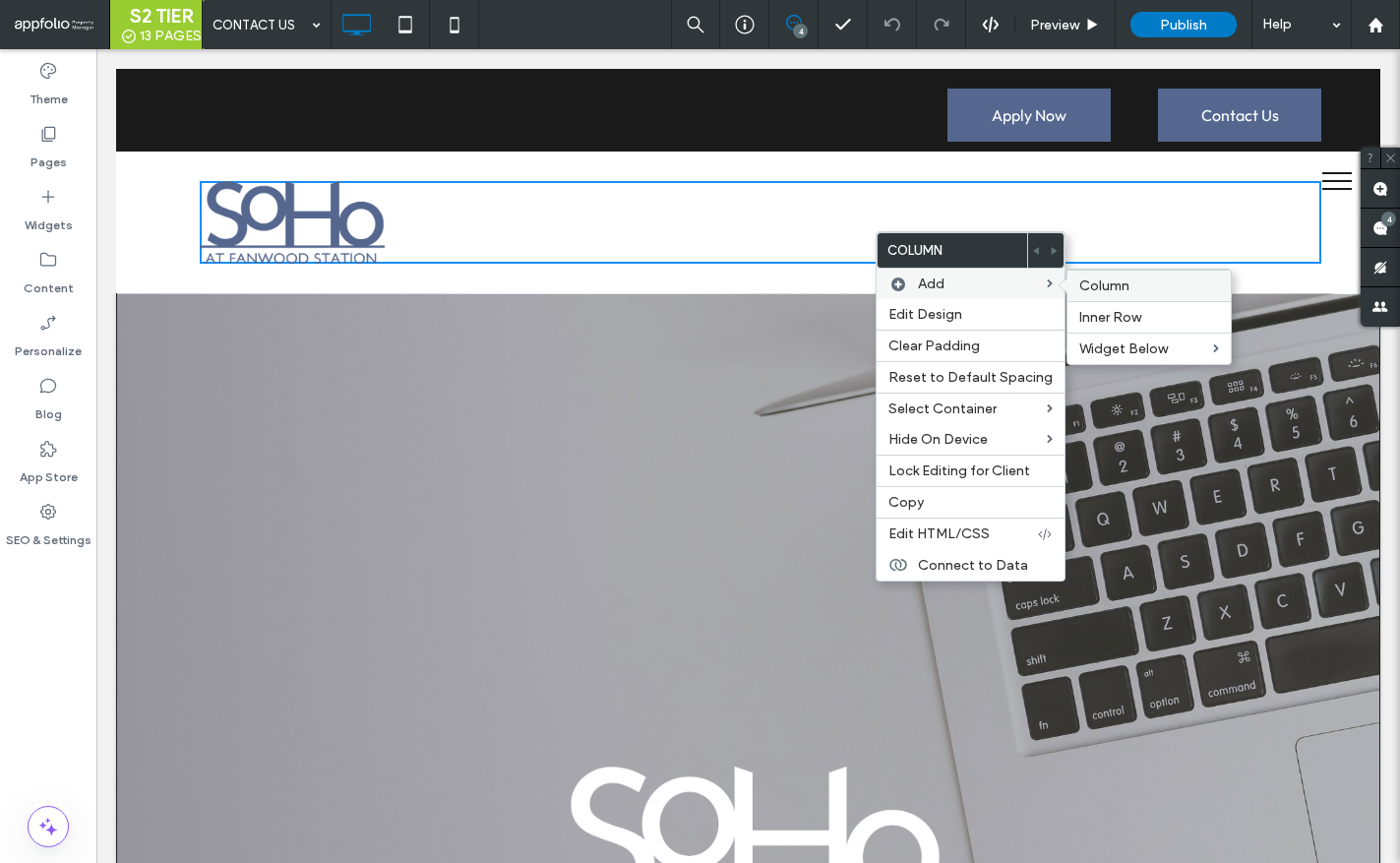 click on "Column" at bounding box center (1104, 285) 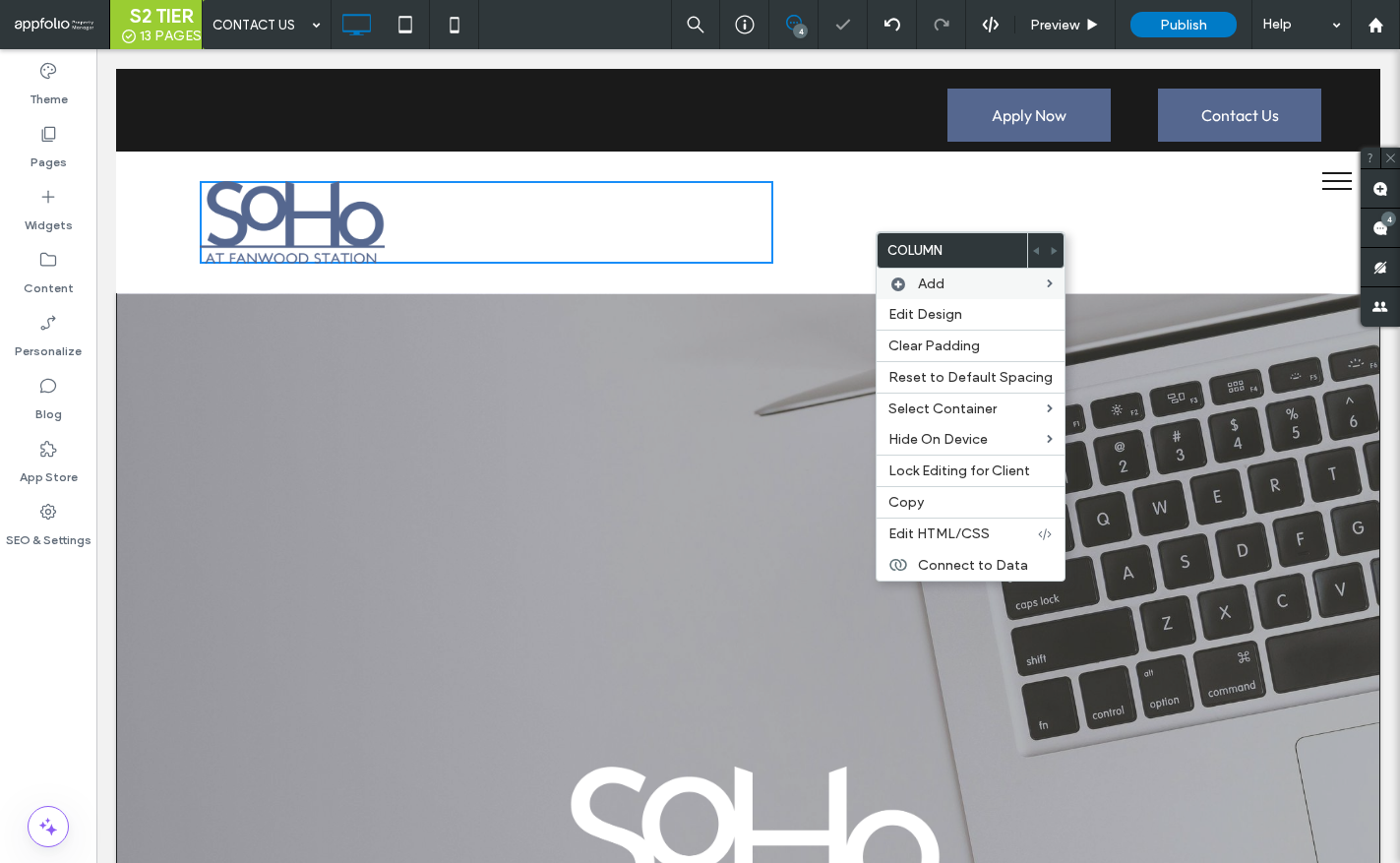 click on "Click To Paste     Click To Paste" at bounding box center [1048, 222] 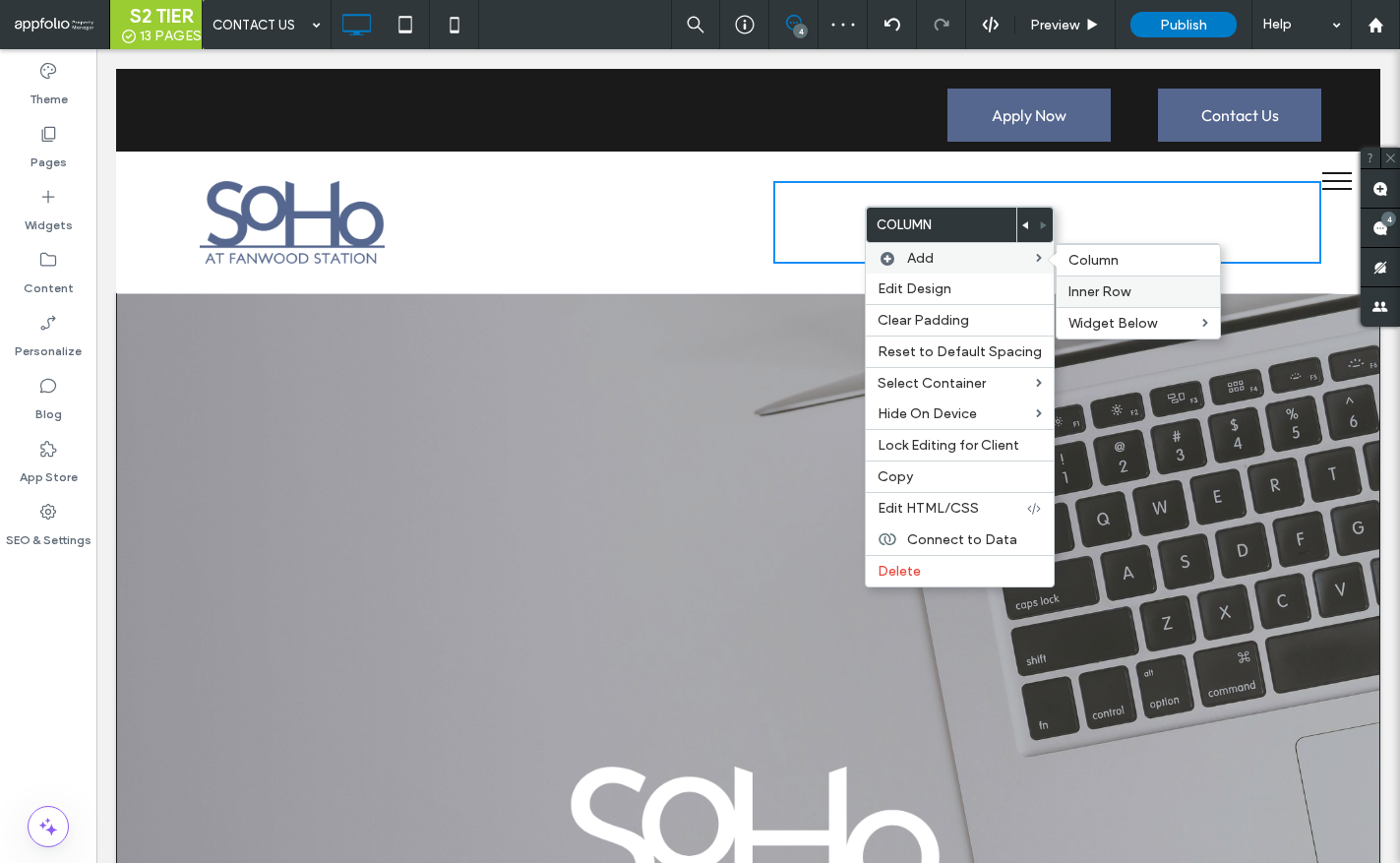 click on "Inner Row" at bounding box center (1138, 291) 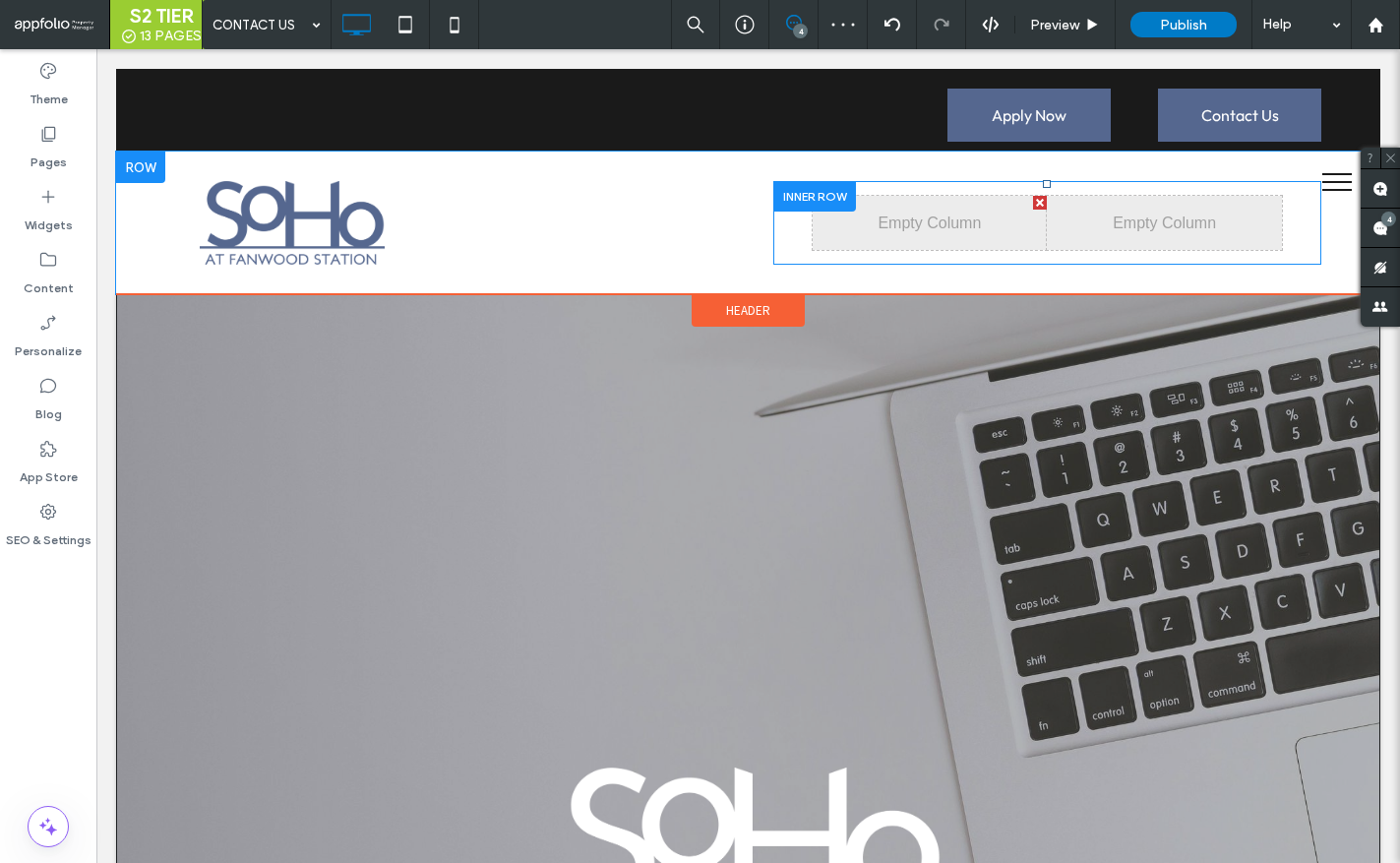 click at bounding box center (815, 196) 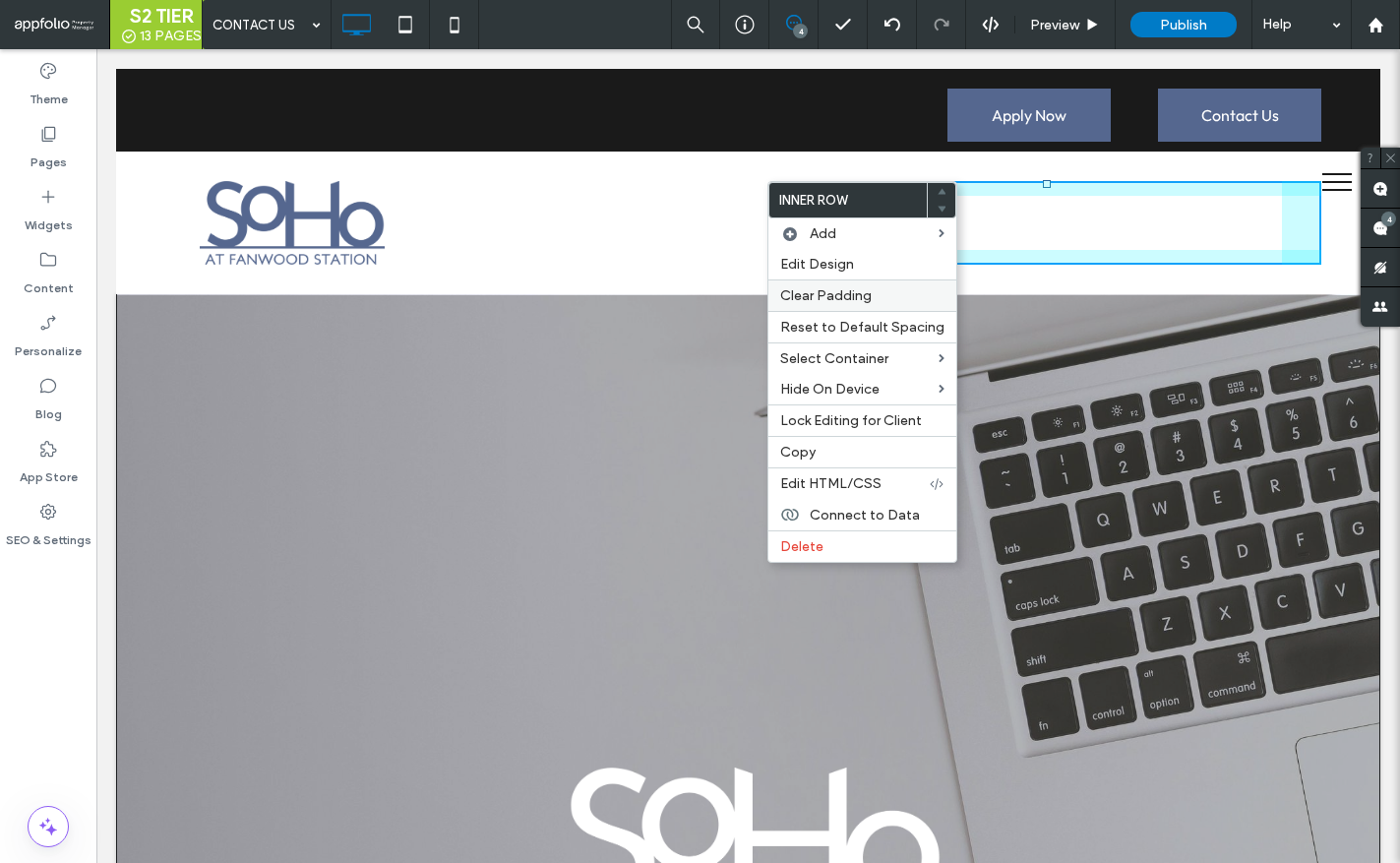 click on "Clear Padding" at bounding box center [825, 295] 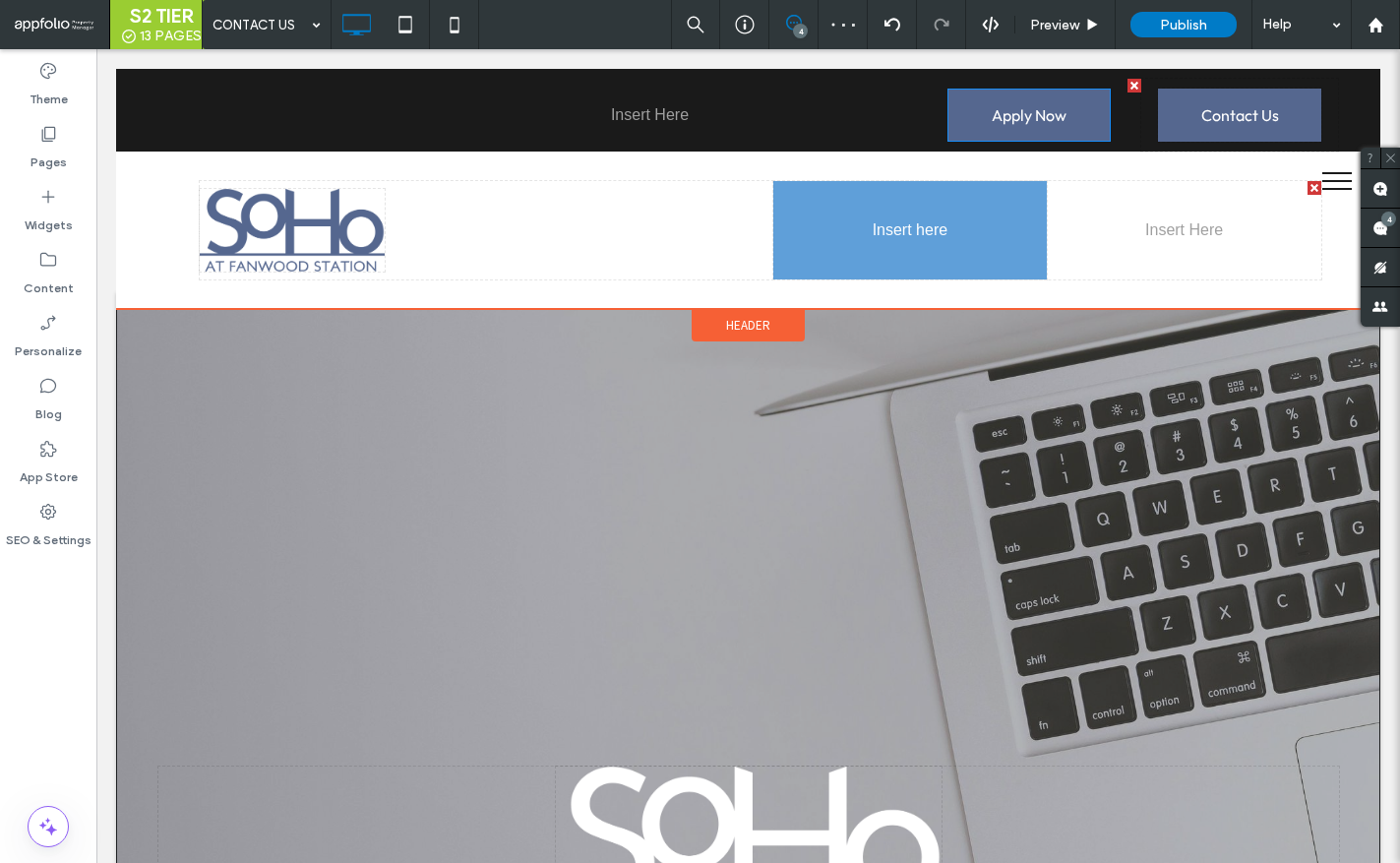 drag, startPoint x: 982, startPoint y: 127, endPoint x: 1083, endPoint y: 262, distance: 168.60012 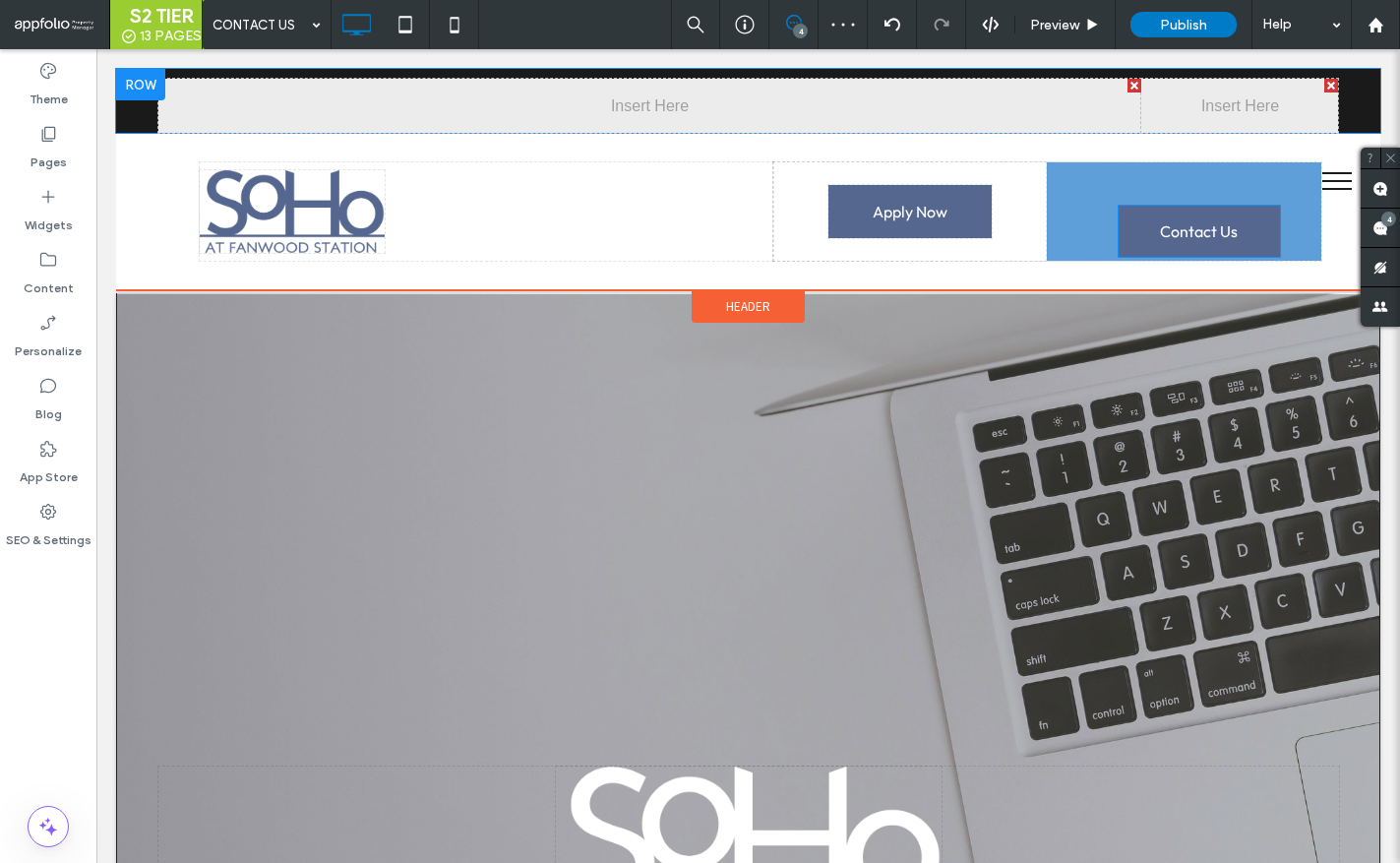 drag, startPoint x: 1213, startPoint y: 126, endPoint x: 1248, endPoint y: 292, distance: 169.64964 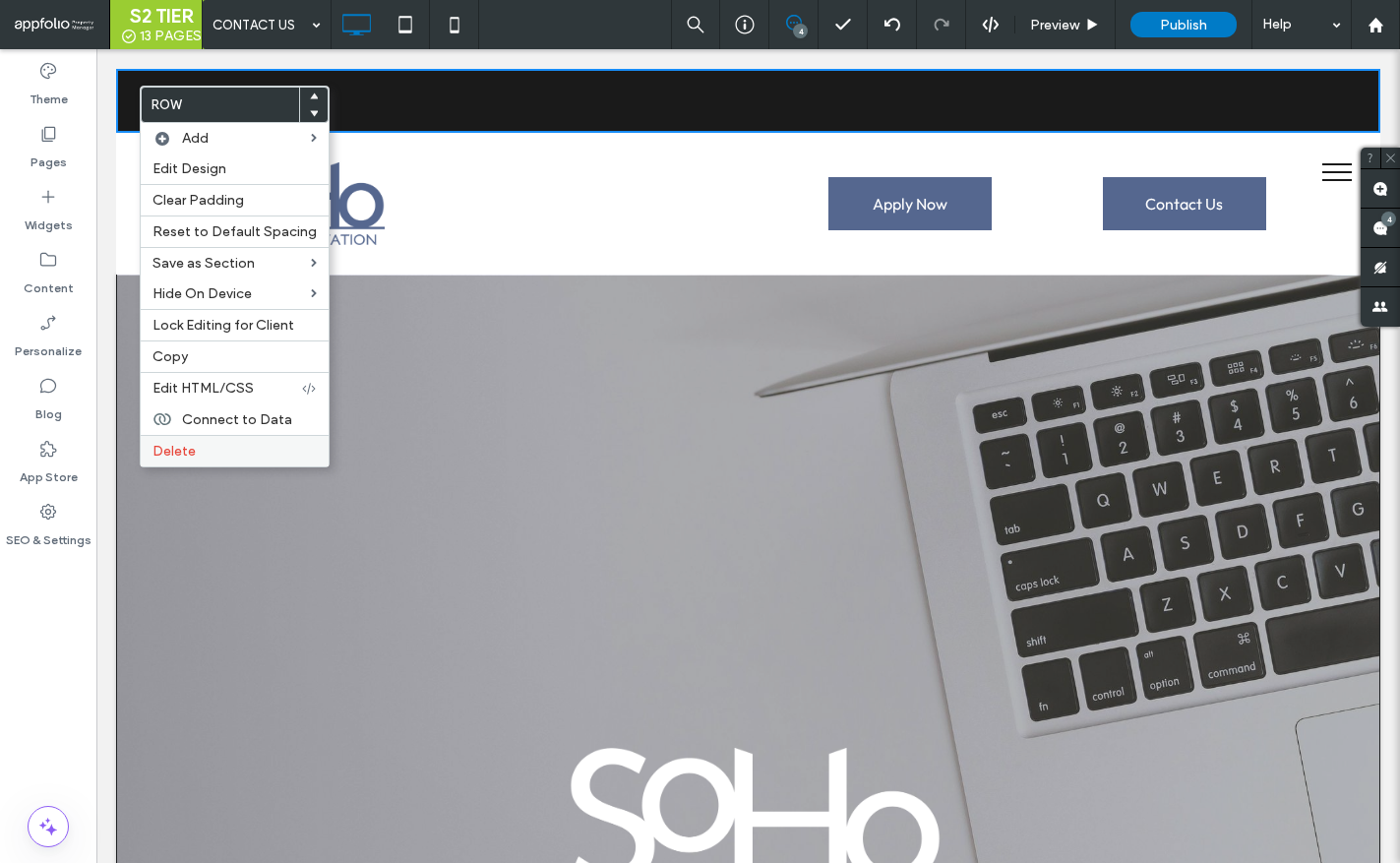 click on "Delete" at bounding box center (174, 451) 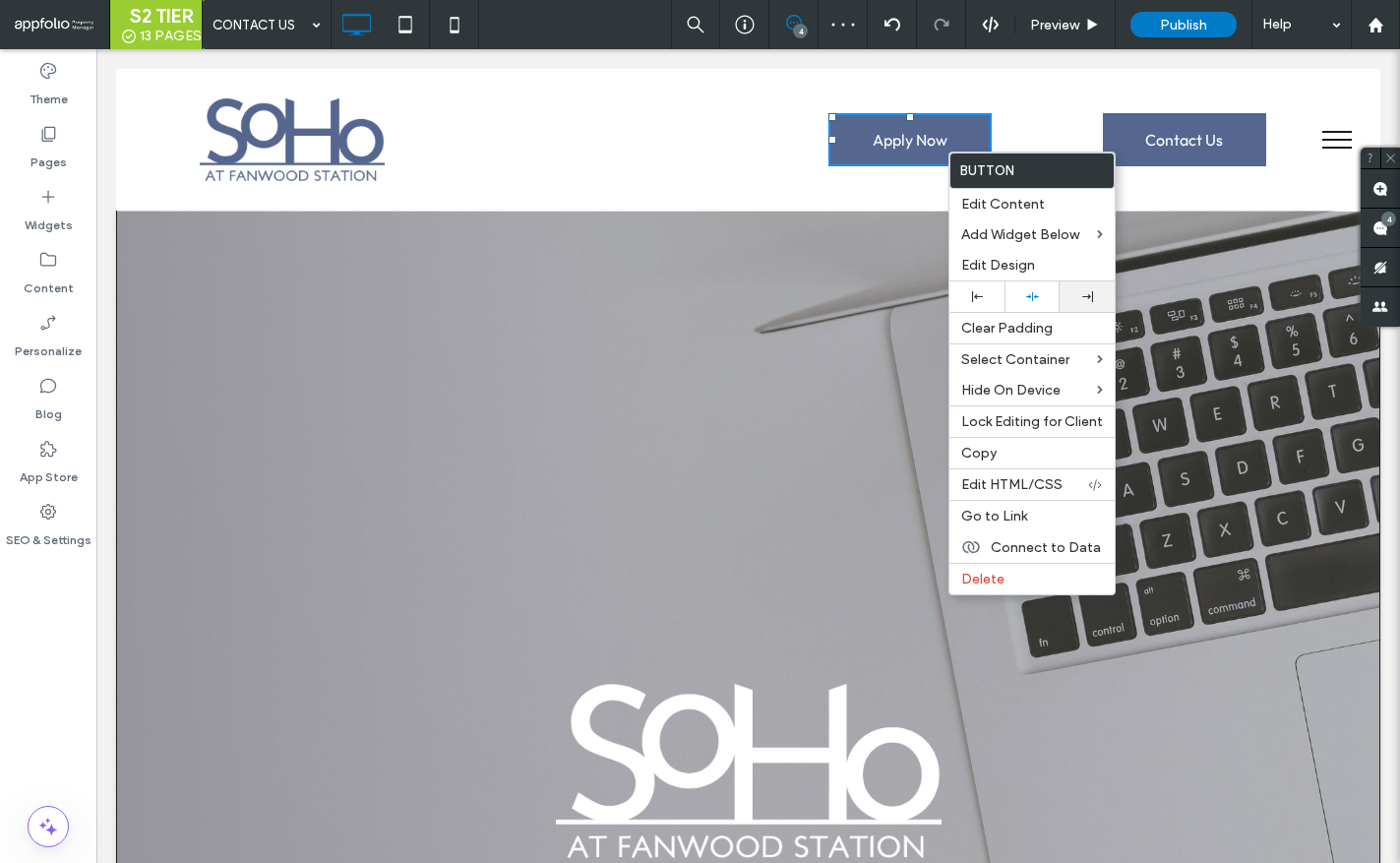 click 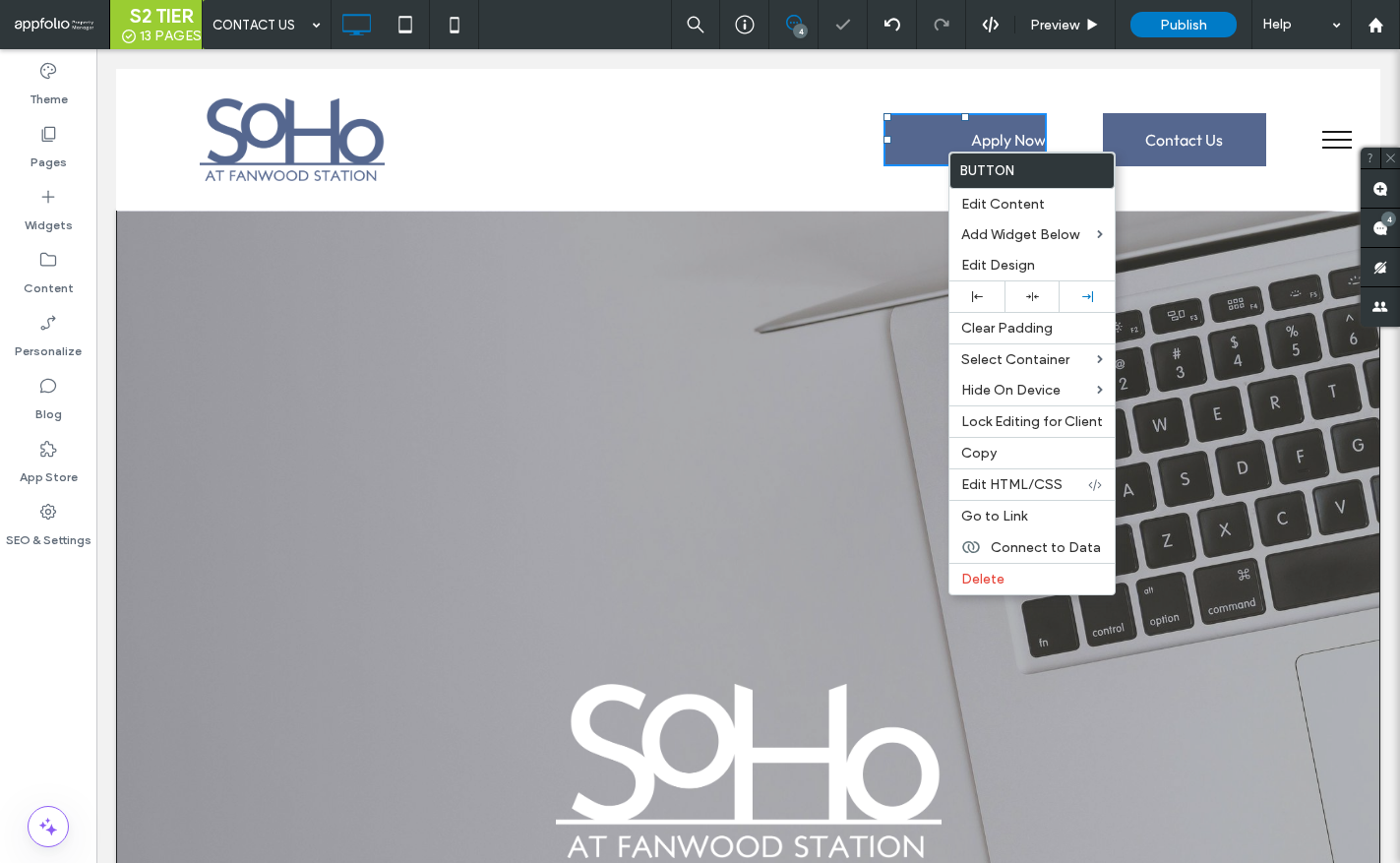 click on "Click To Paste
Click To Paste     Click To Paste         Click To Paste     Click To Paste
Apply Now
Click To Paste     Click To Paste
Contact Us" at bounding box center (748, 140) 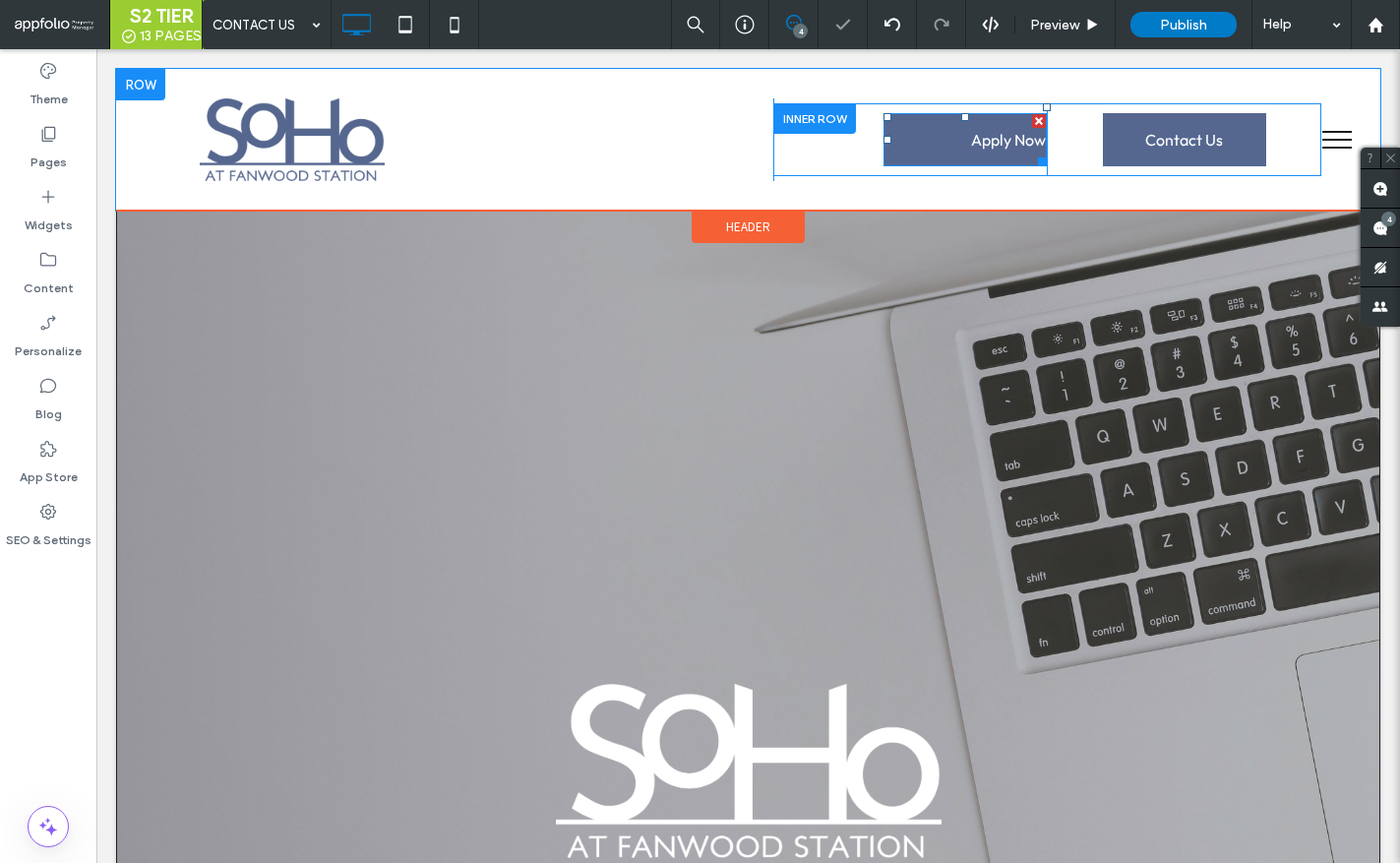 click on "Apply Now" at bounding box center (1008, 140) 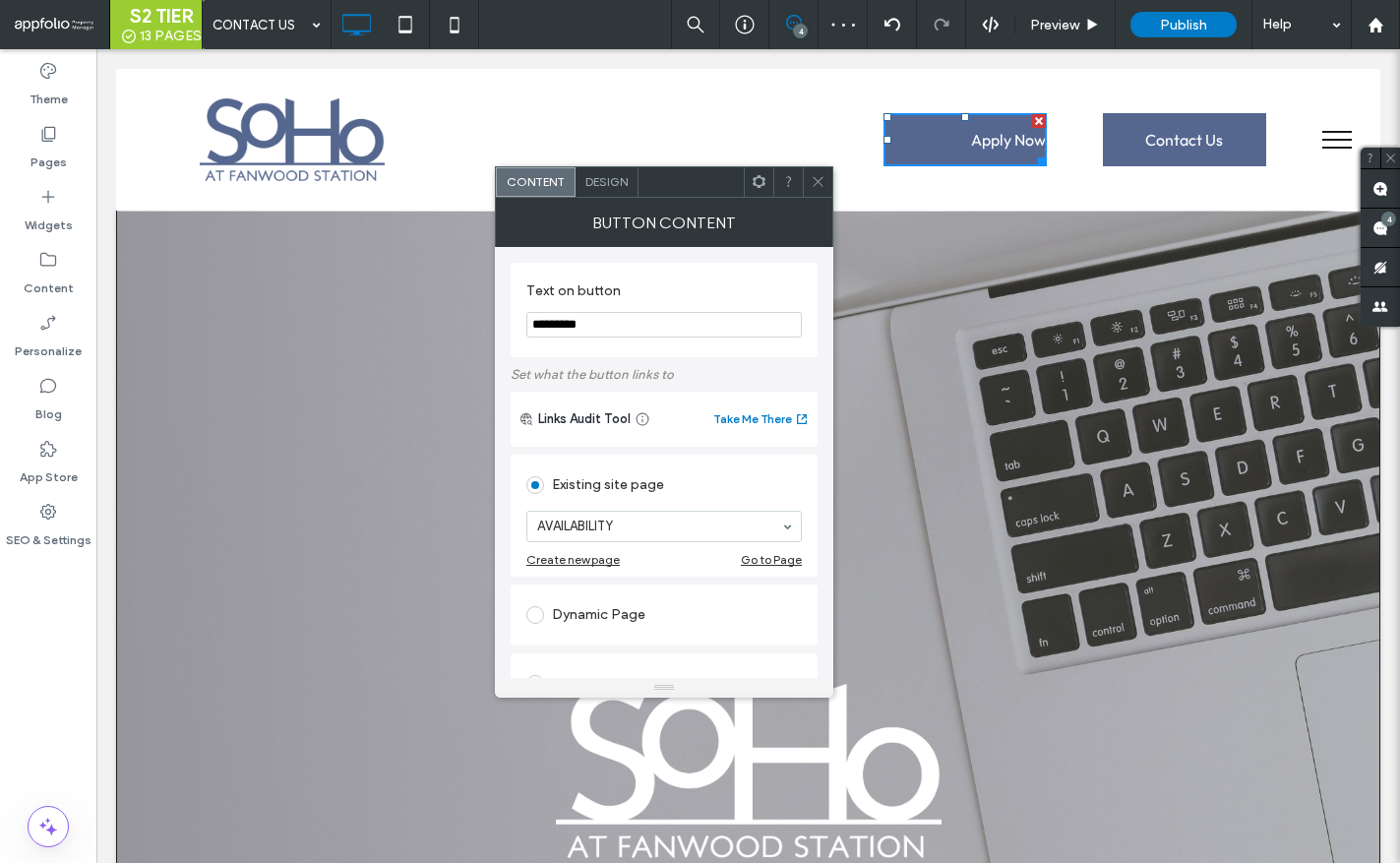 click on "Design" at bounding box center (606, 181) 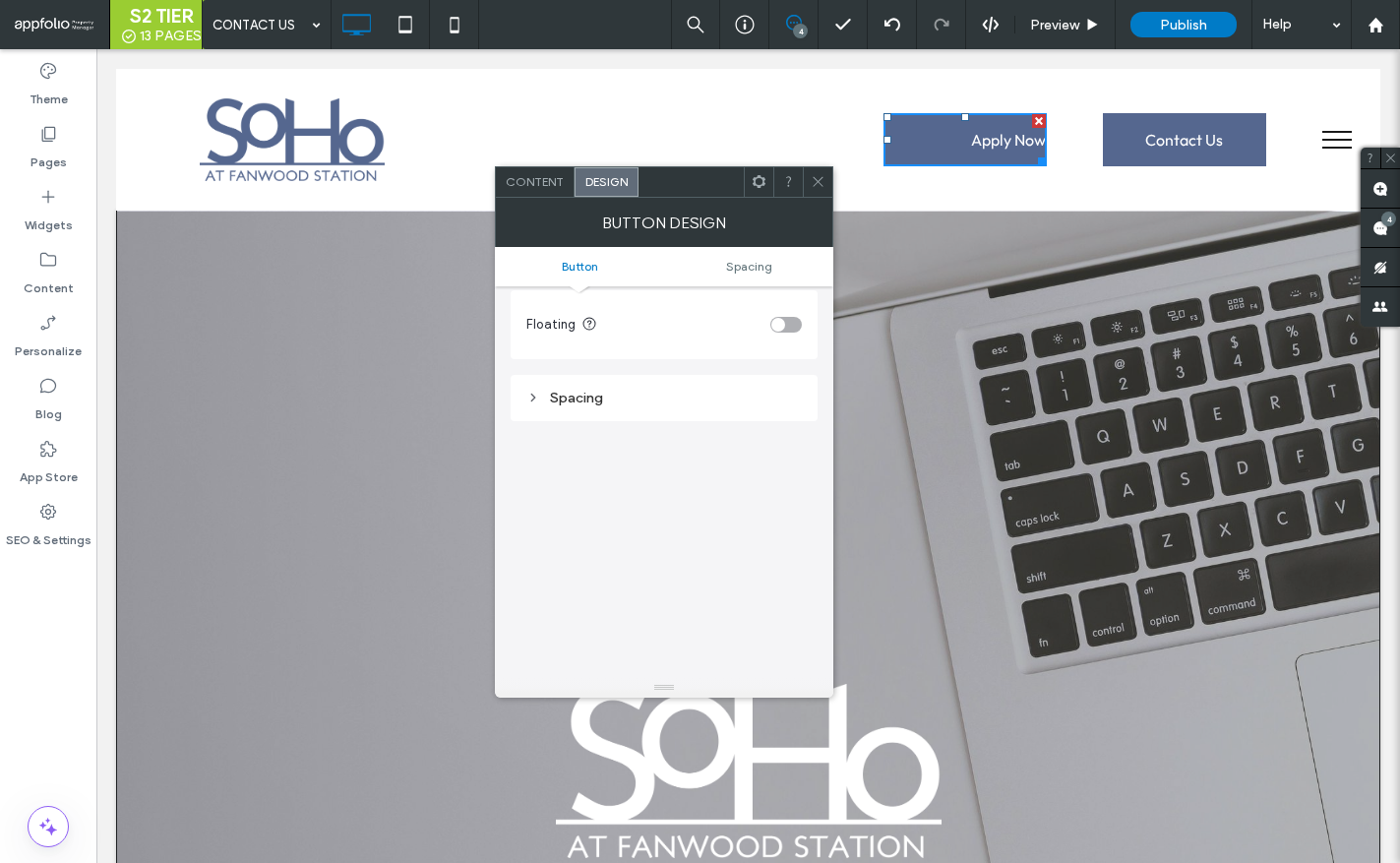 scroll, scrollTop: 0, scrollLeft: 0, axis: both 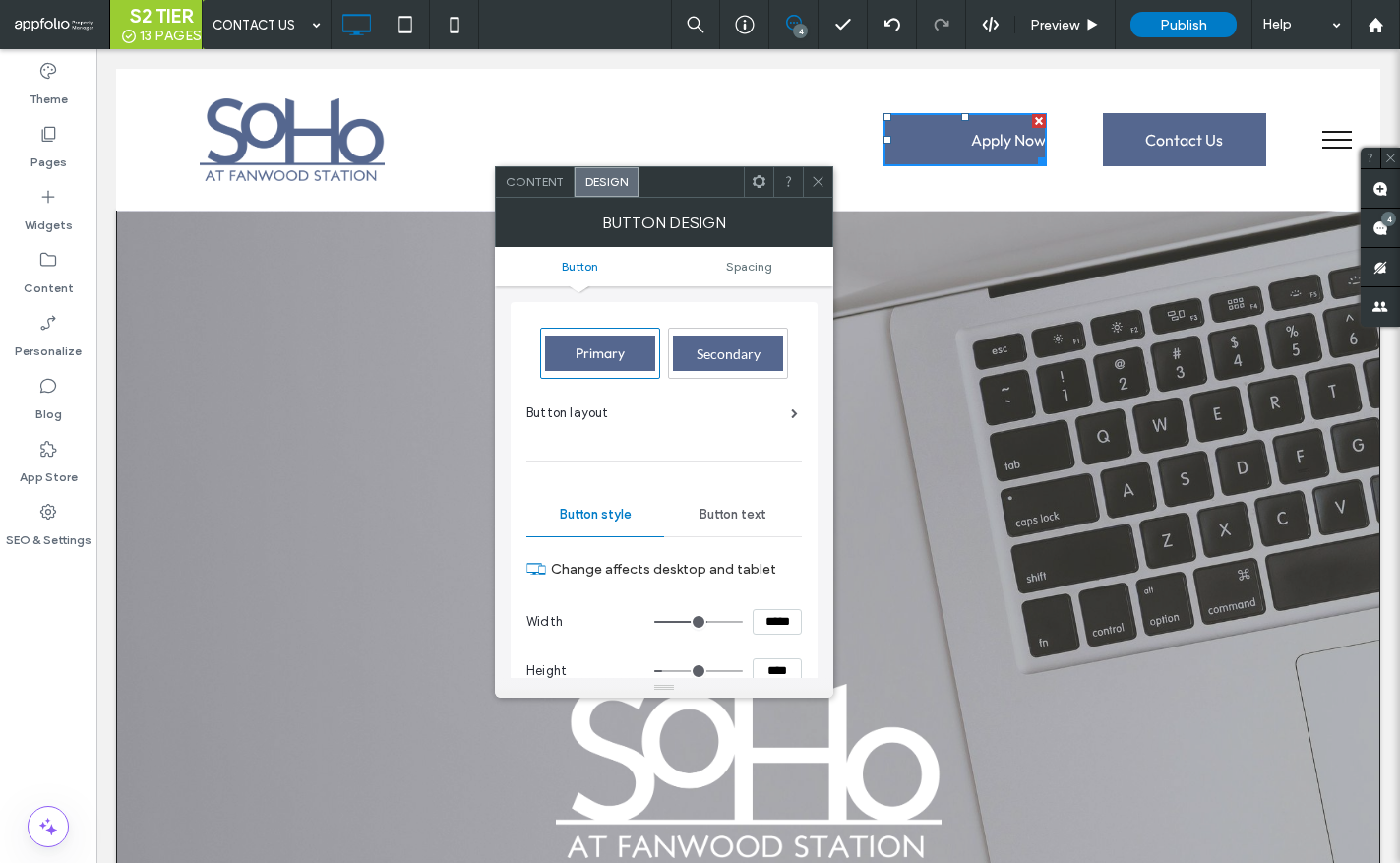 click on "Button text" at bounding box center (733, 515) 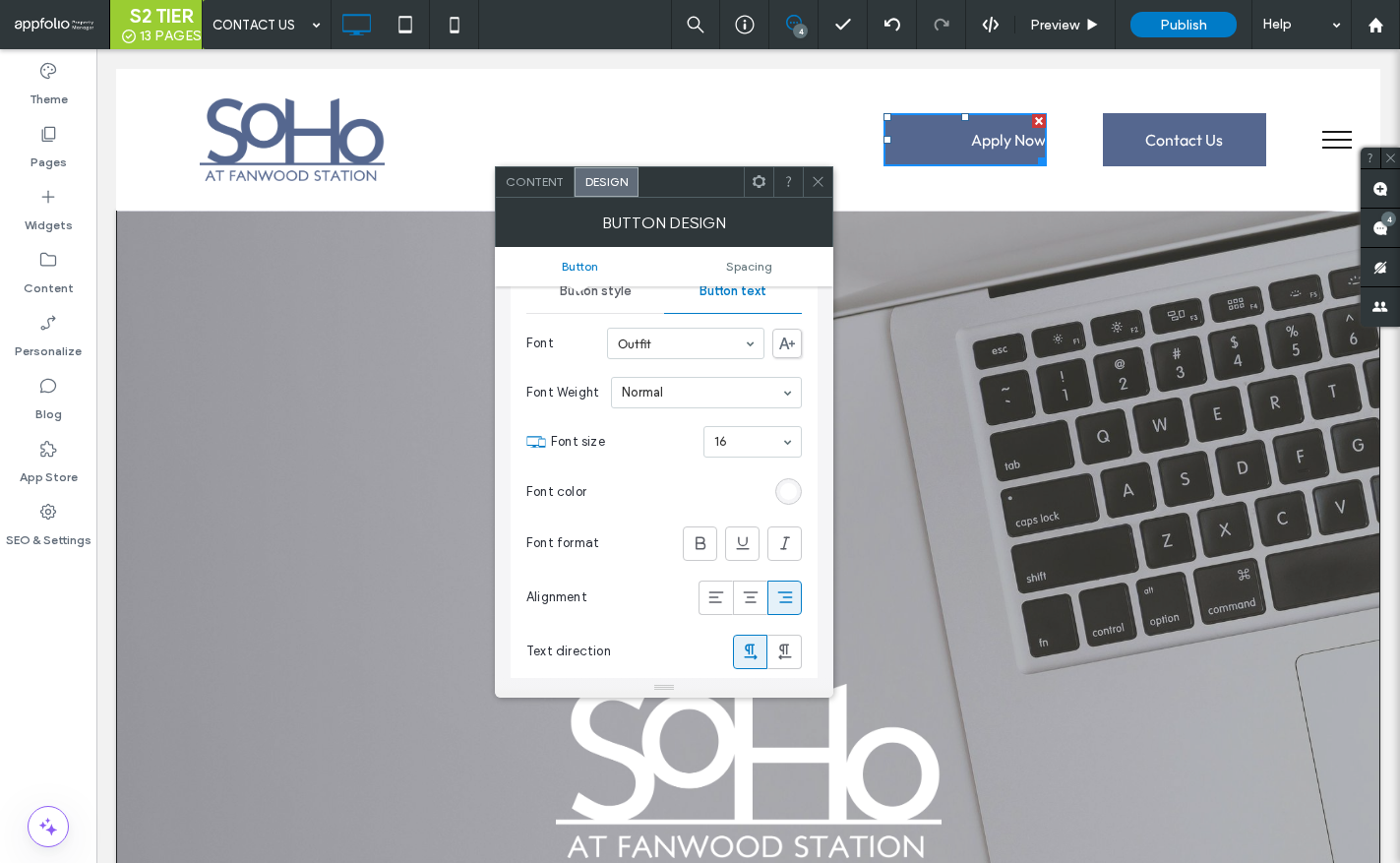 scroll, scrollTop: 276, scrollLeft: 0, axis: vertical 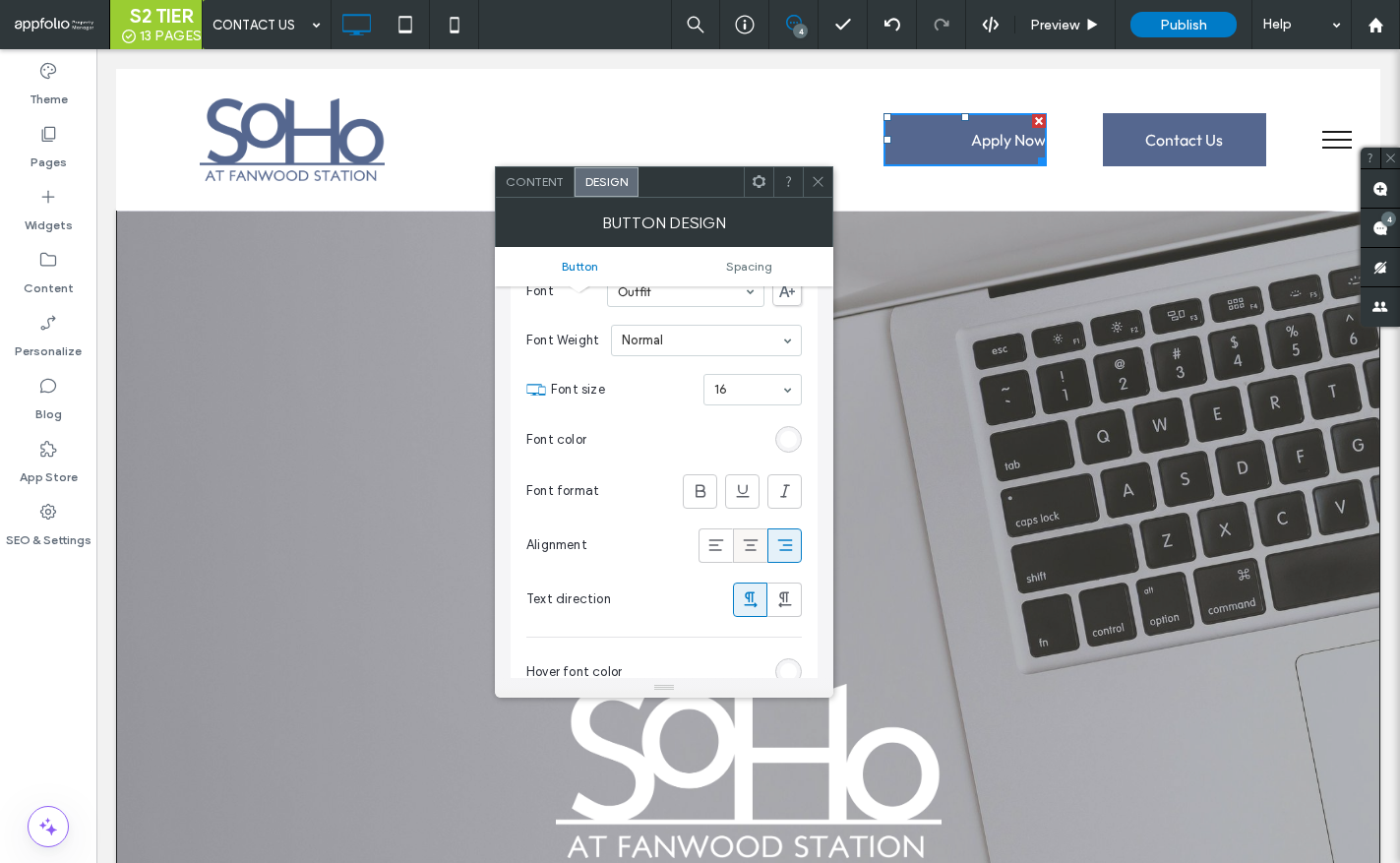 click 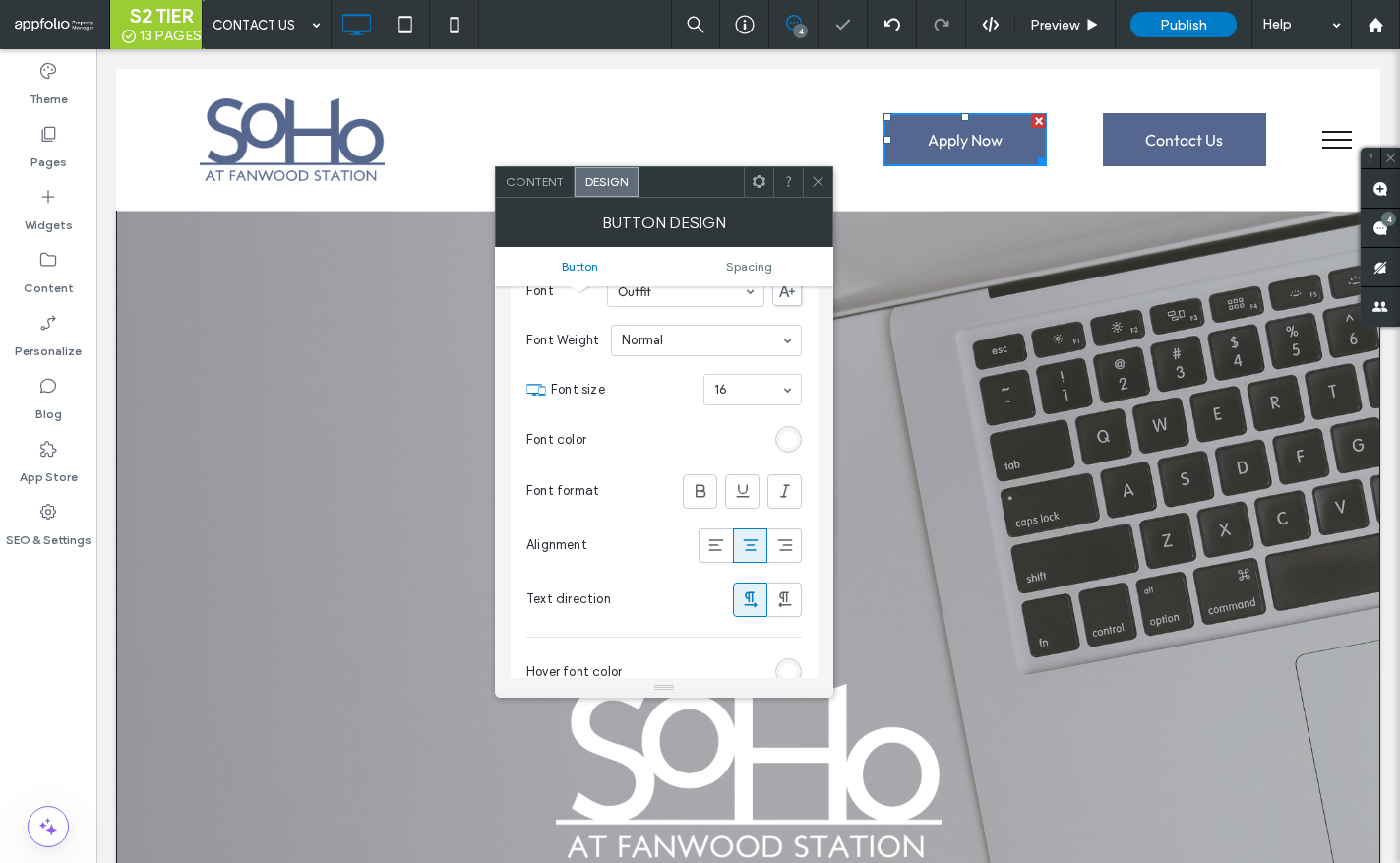 click at bounding box center [818, 182] 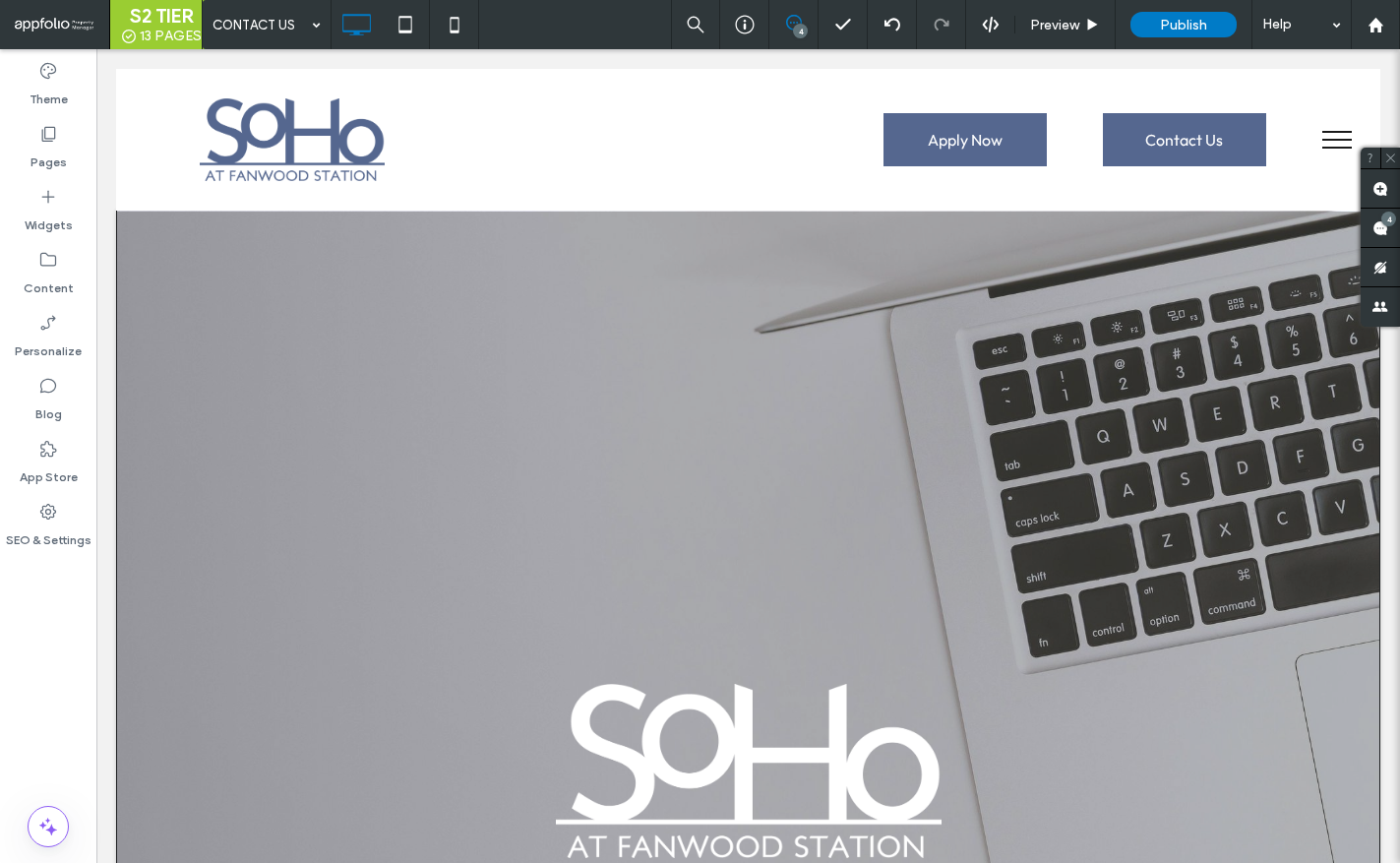 click at bounding box center [1337, 140] 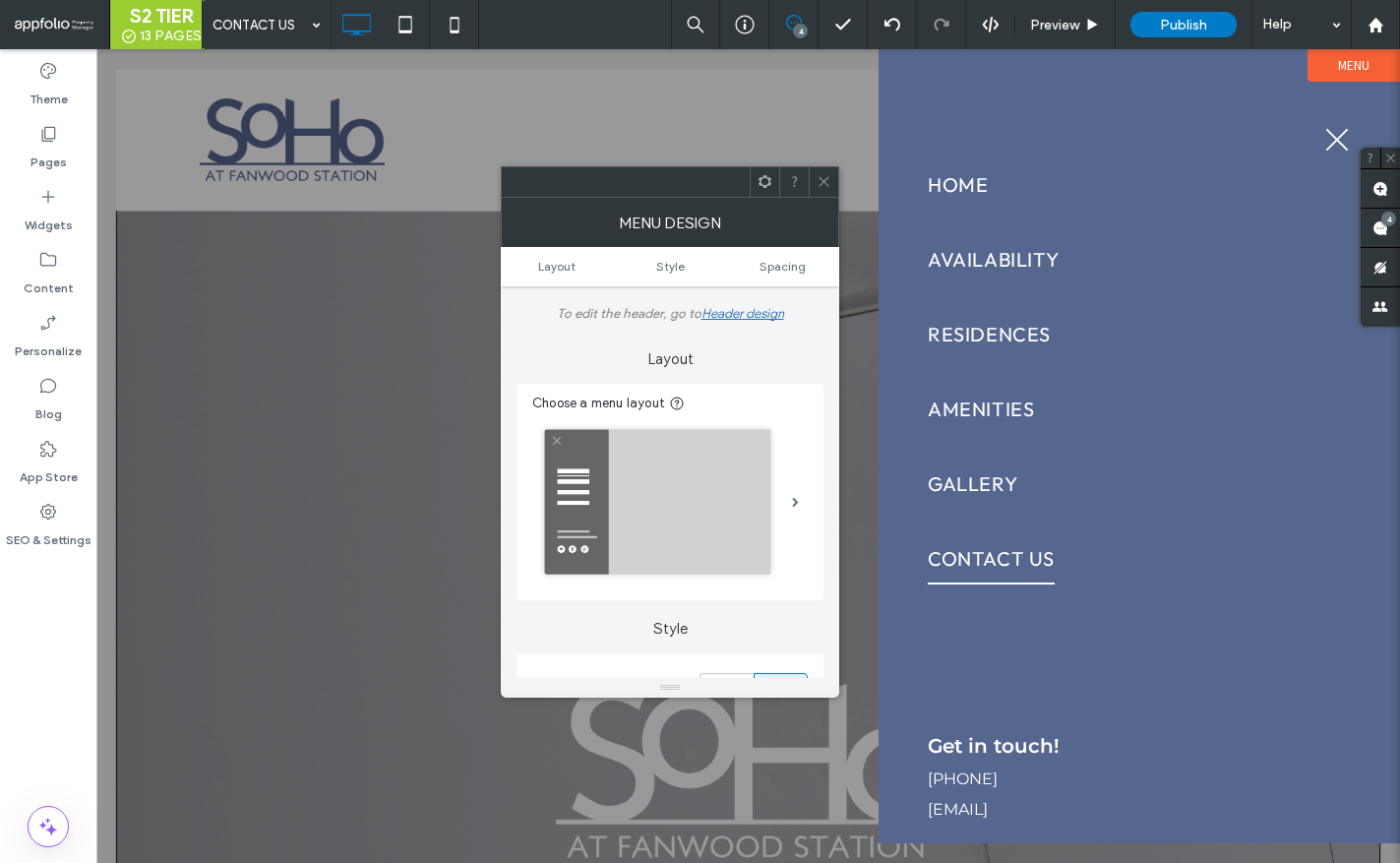 click at bounding box center [1337, 140] 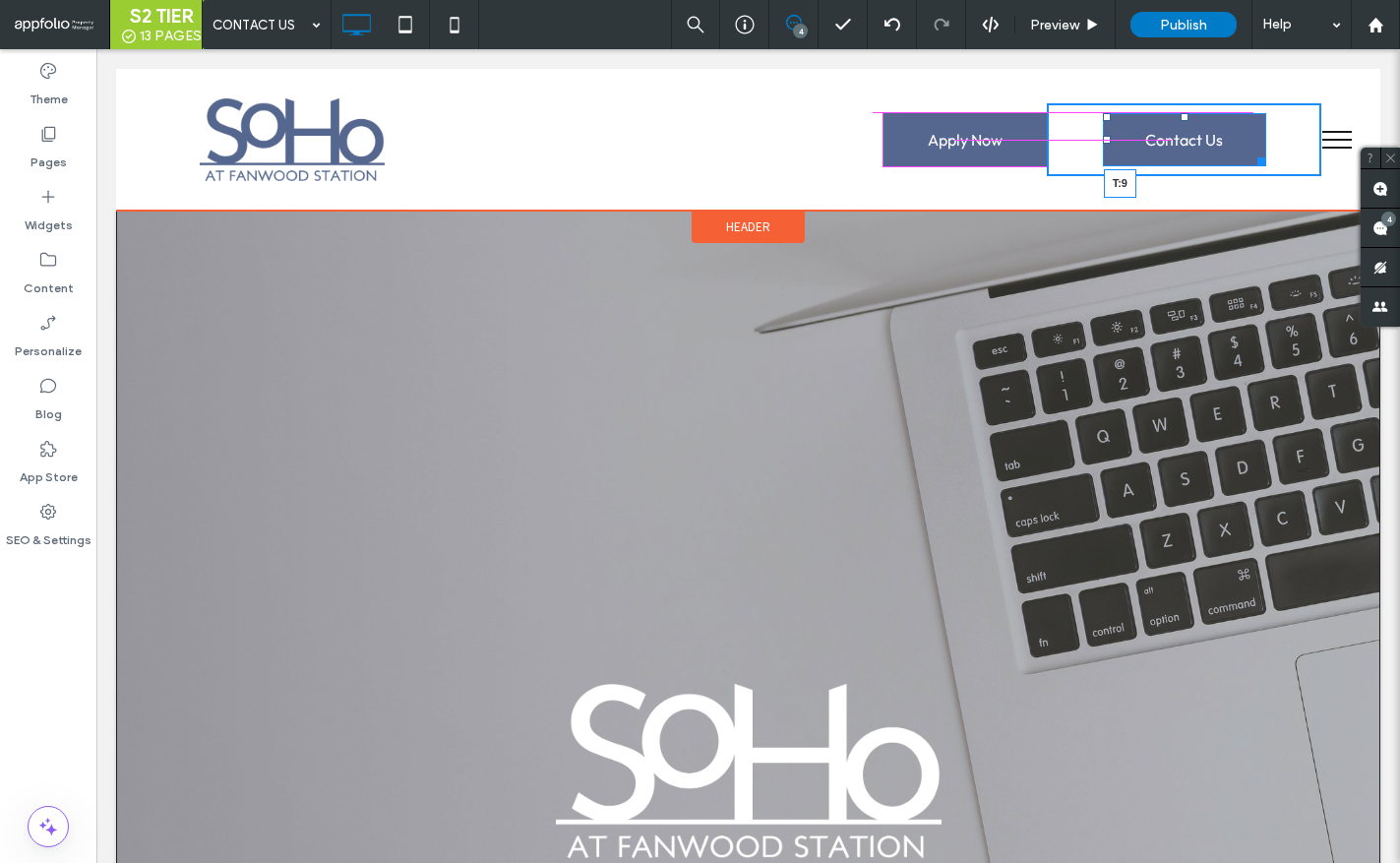 click at bounding box center (1185, 117) 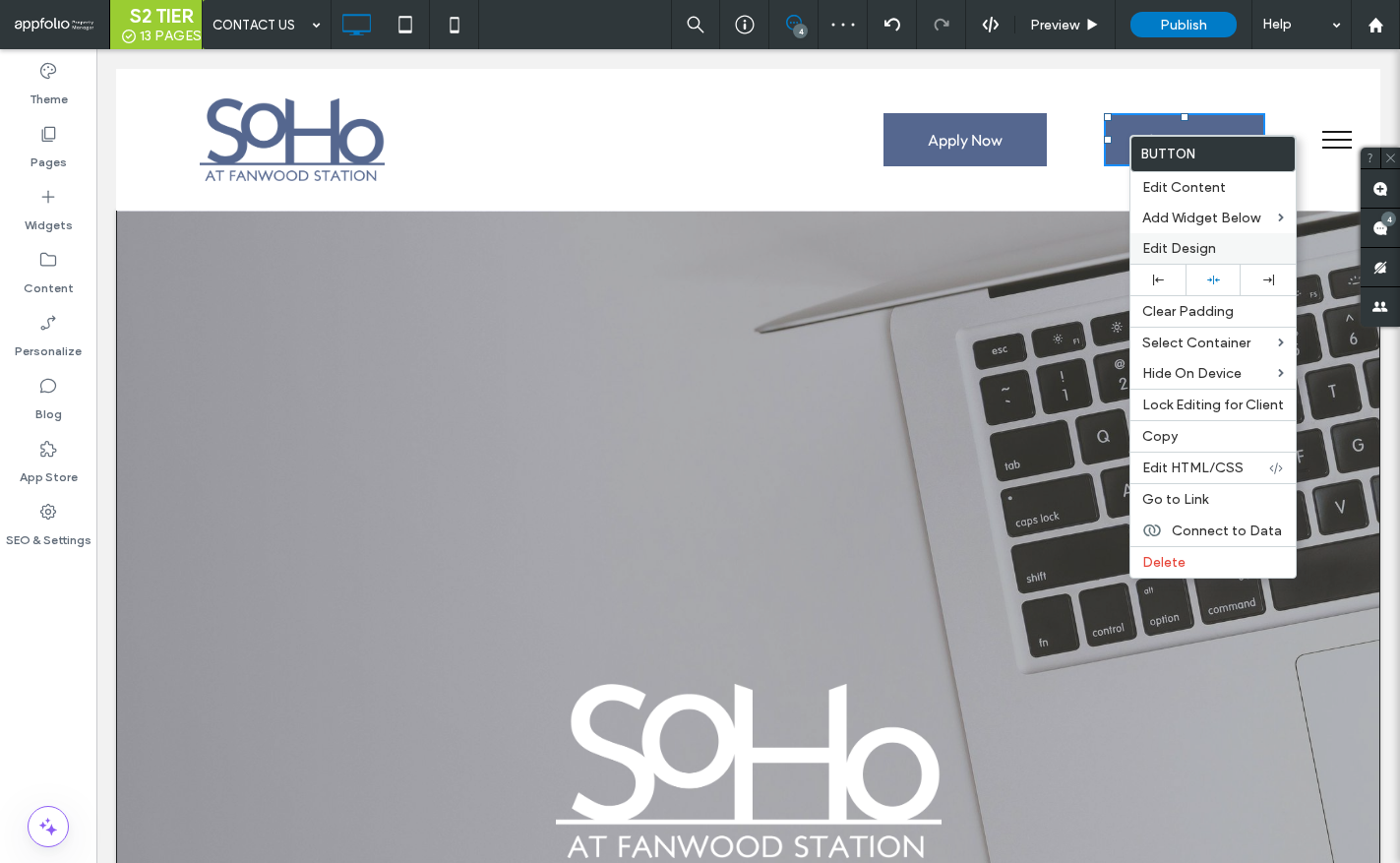 click on "Edit Design" at bounding box center (1179, 248) 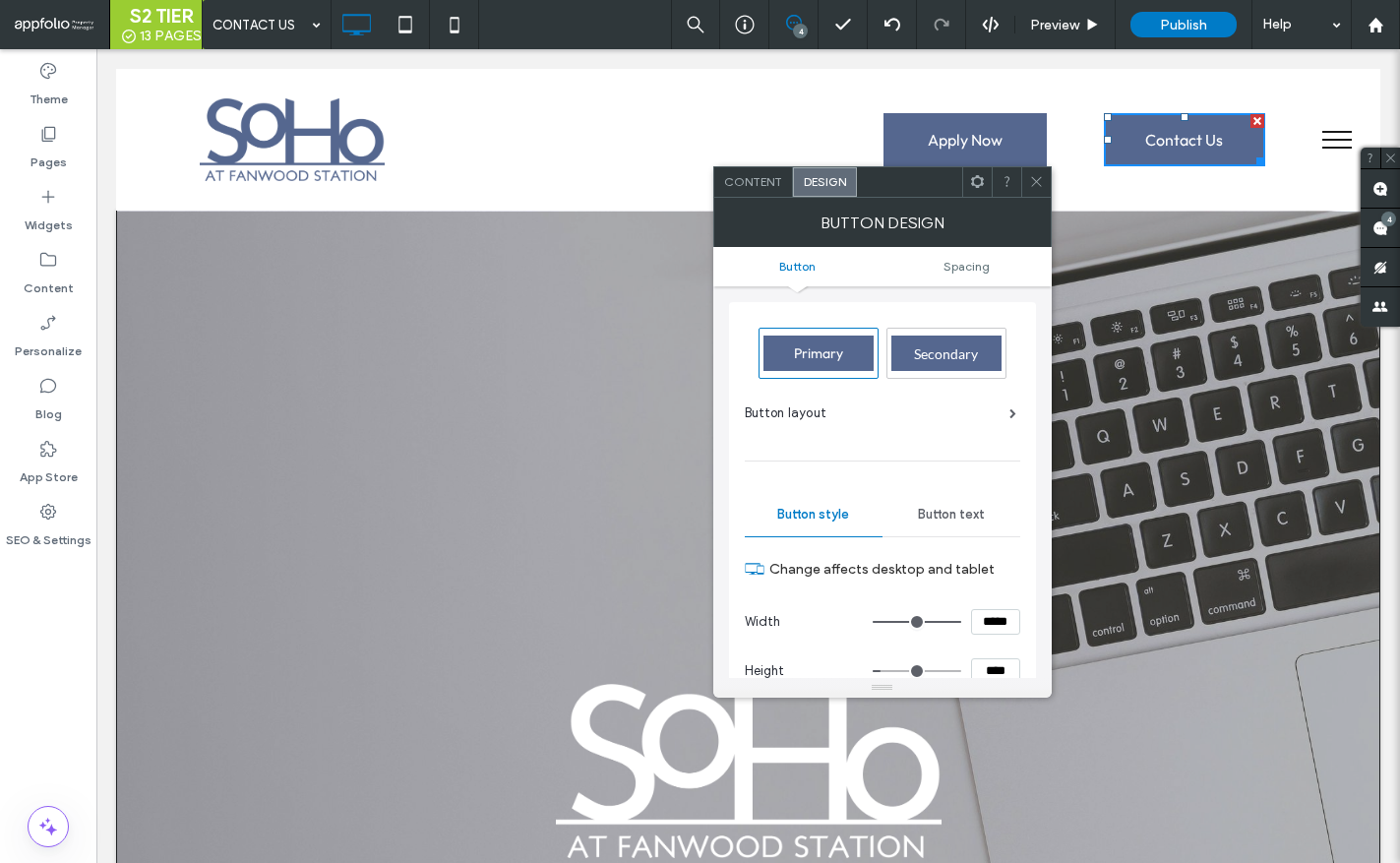 click 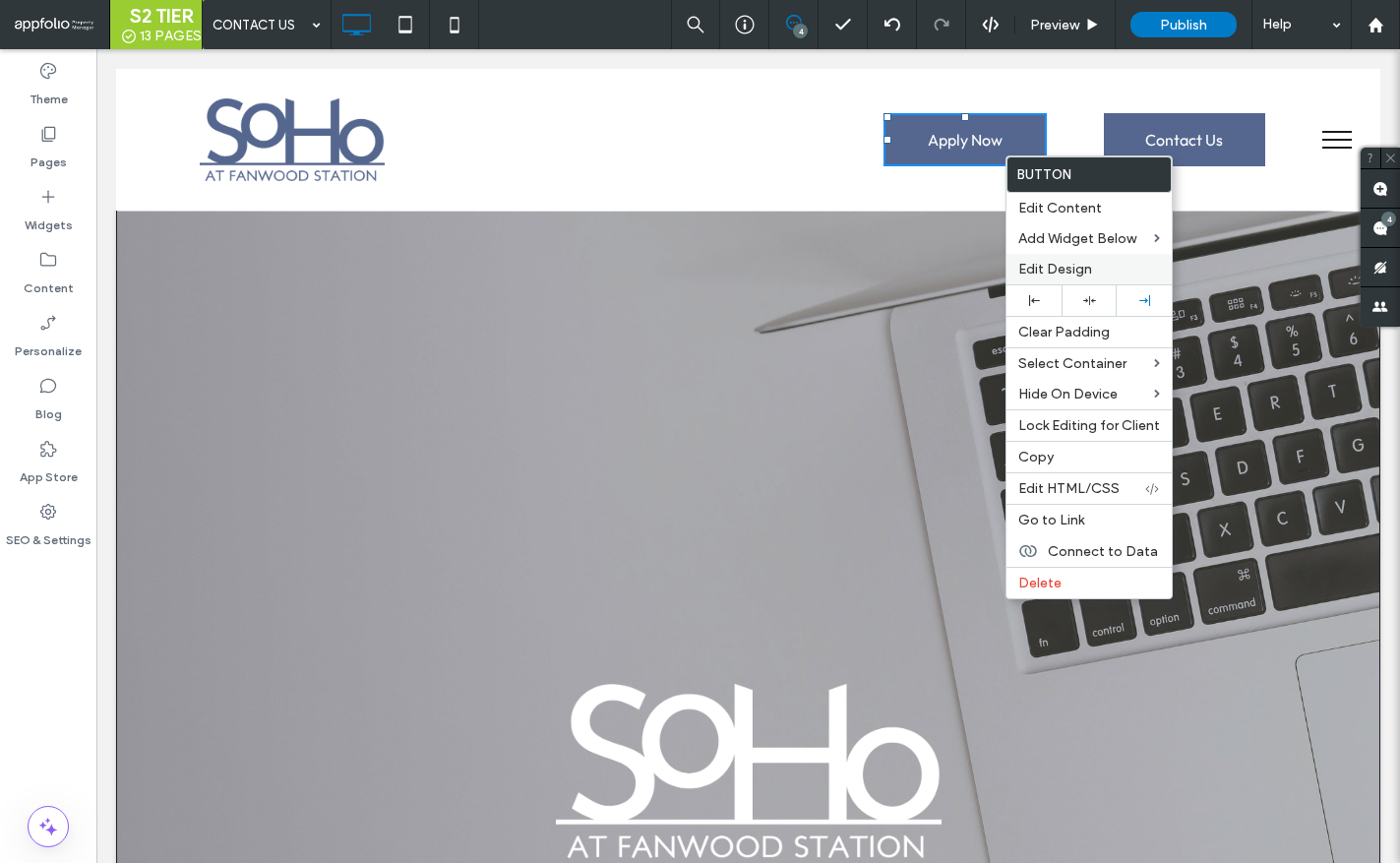 click on "Edit Design" at bounding box center (1055, 269) 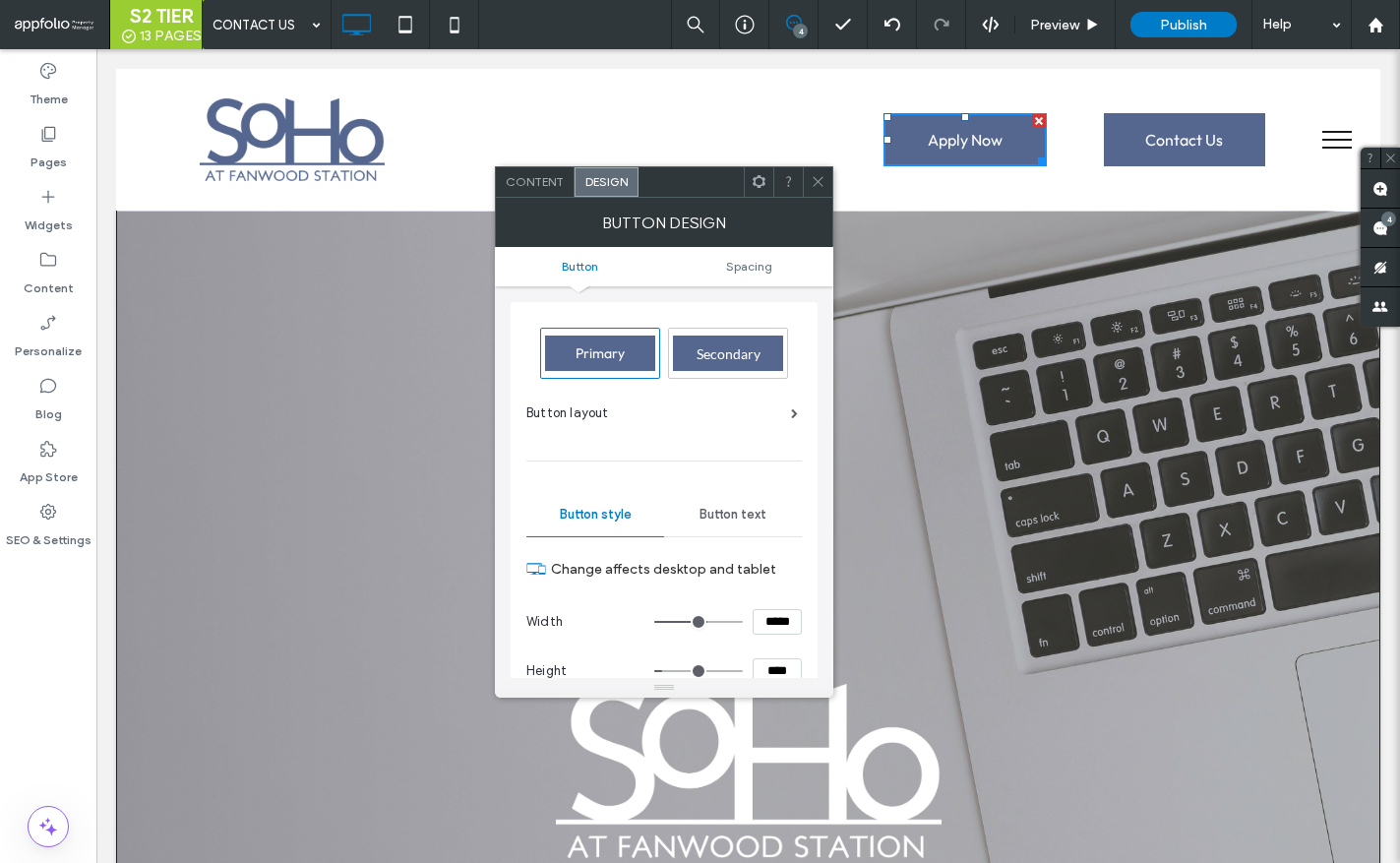 click on "*****" at bounding box center (777, 622) 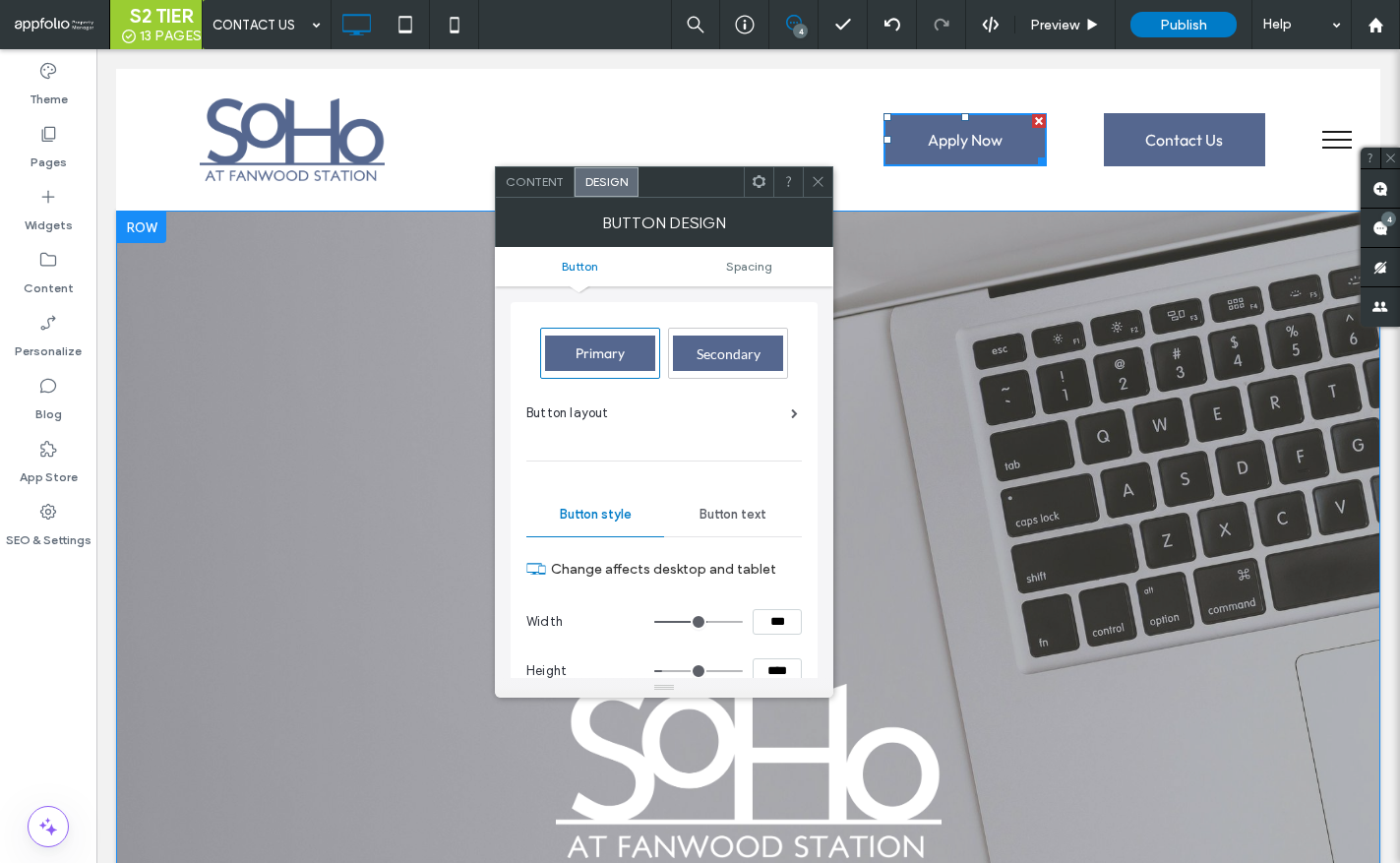 type on "*****" 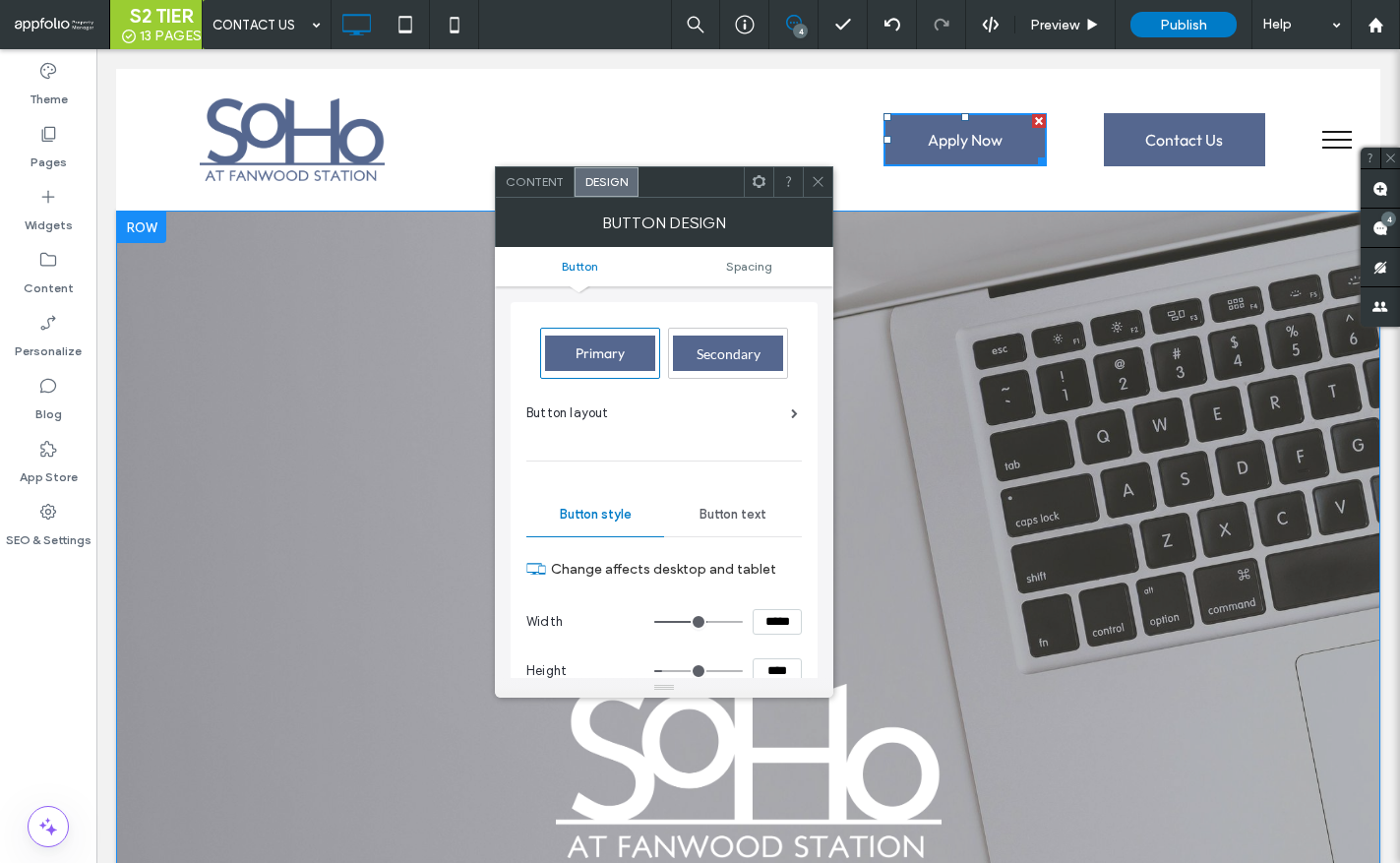 type on "***" 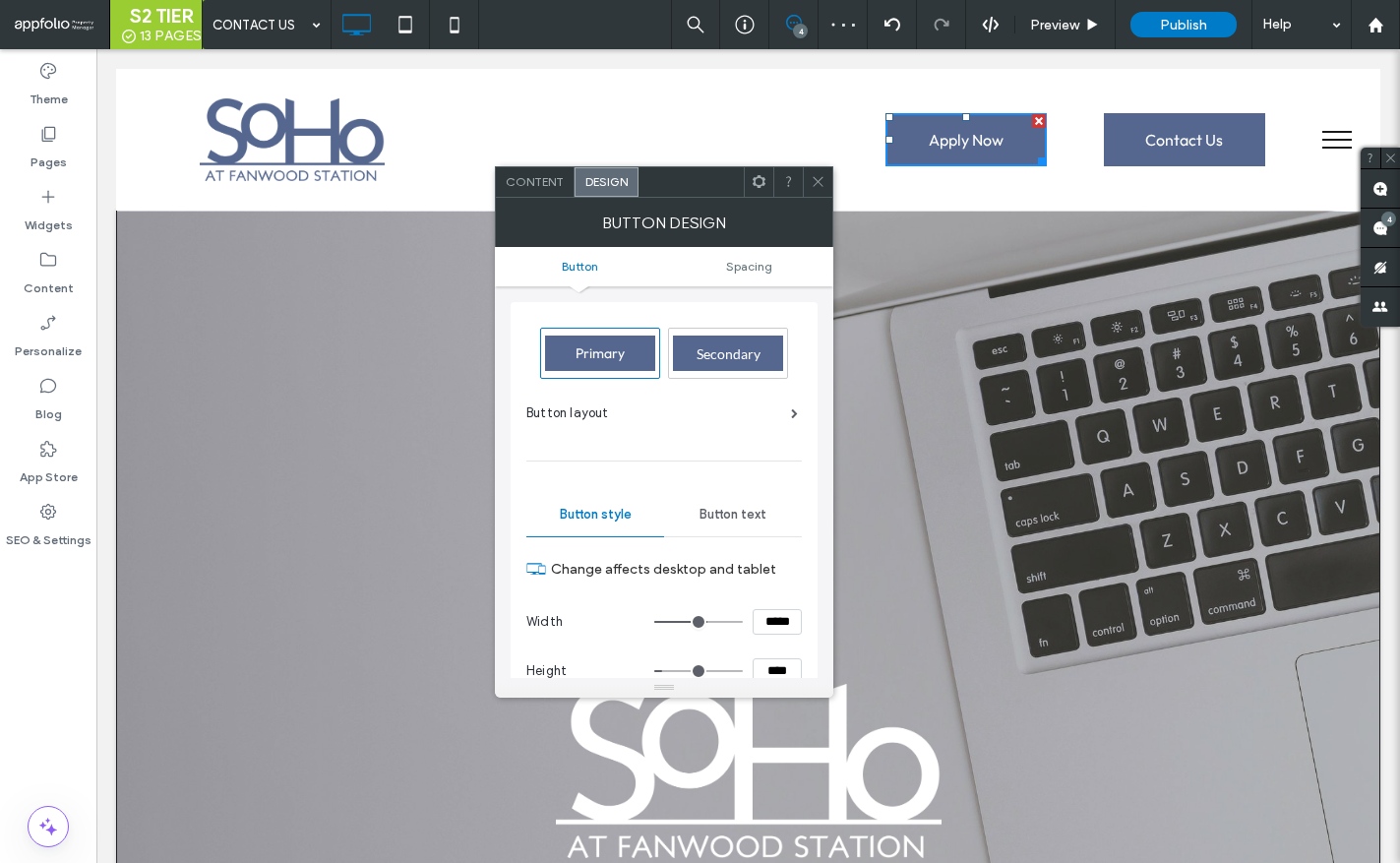 click 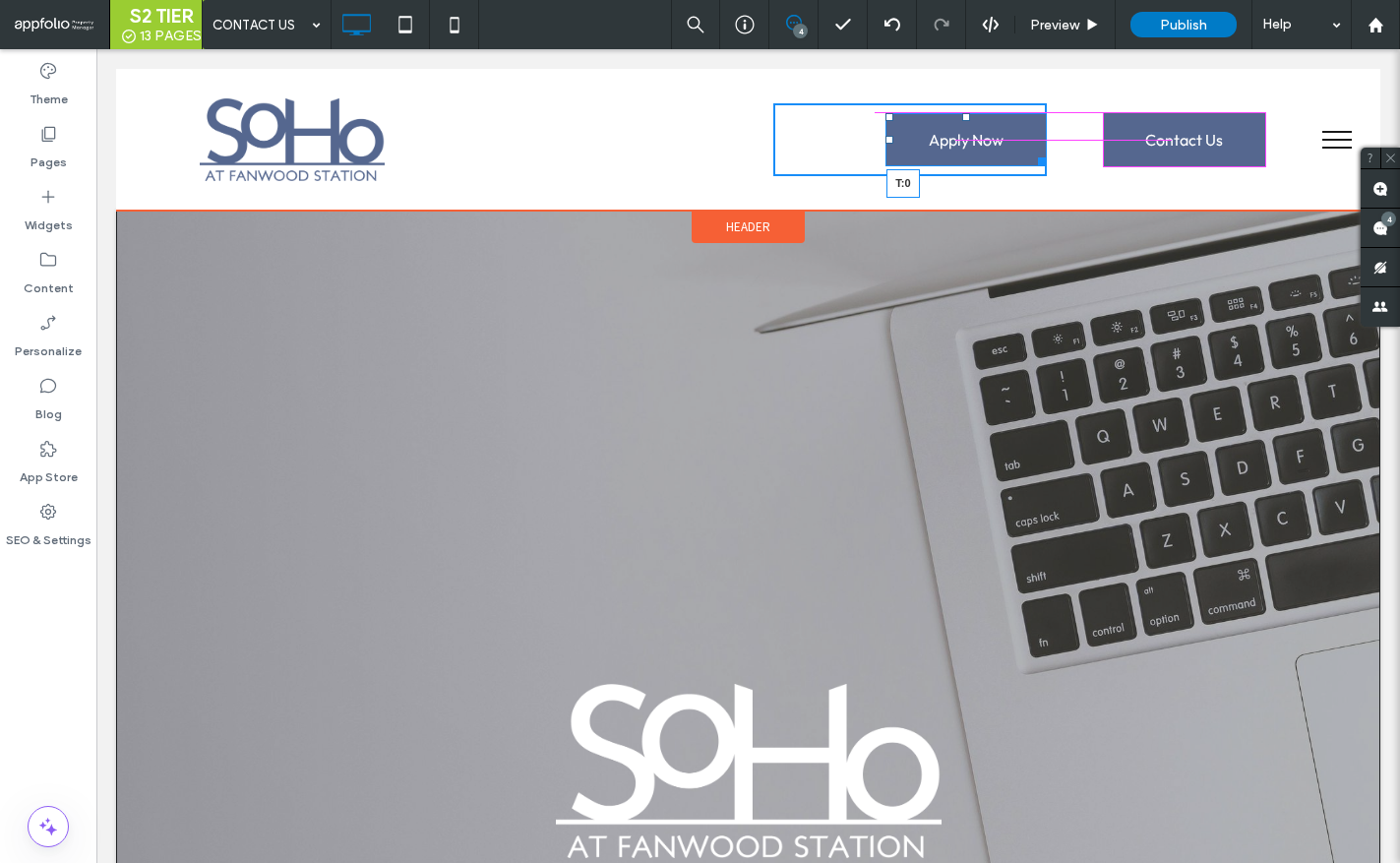 drag, startPoint x: 954, startPoint y: 119, endPoint x: 1056, endPoint y: 177, distance: 117.33712 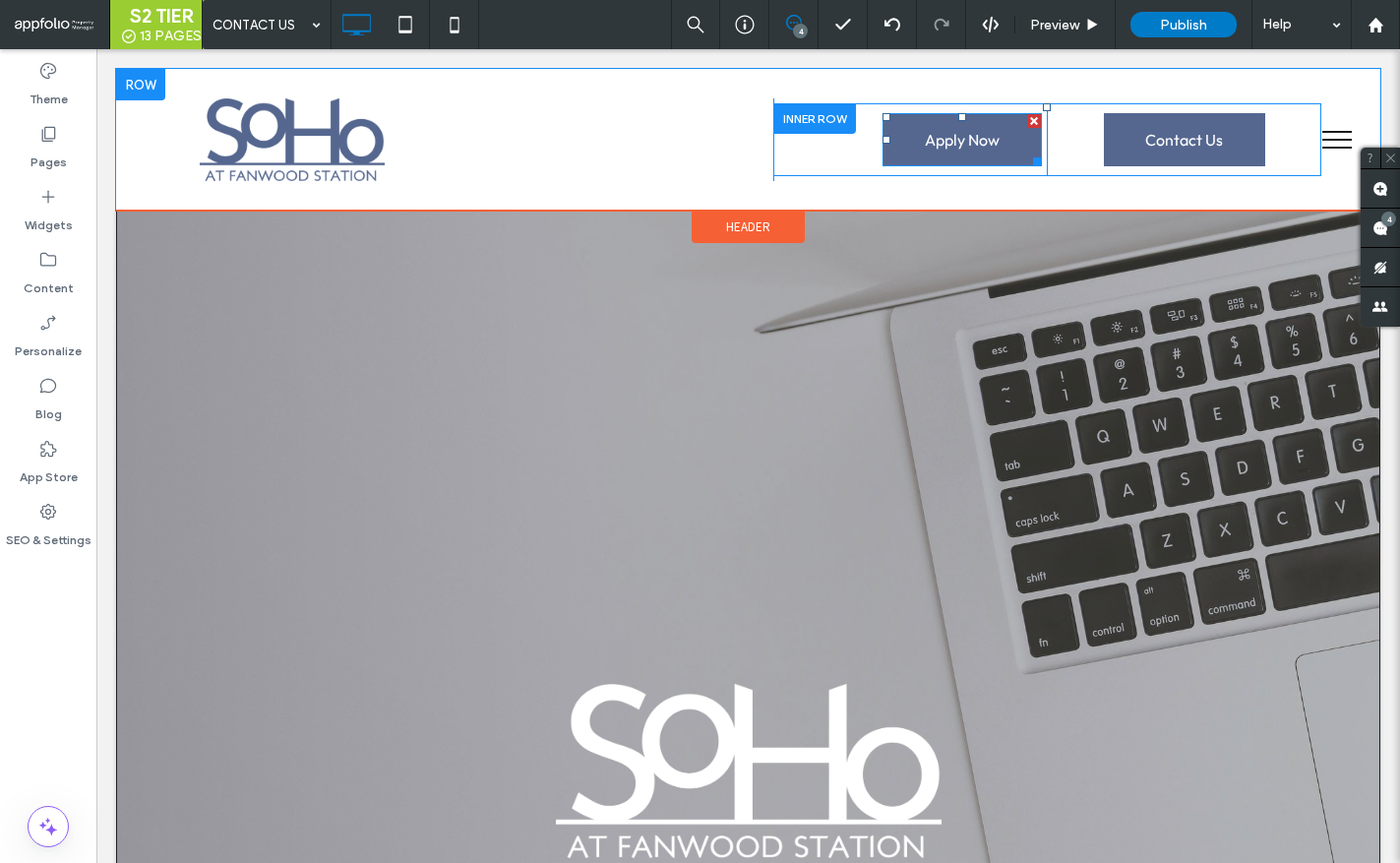 click on "Apply Now" at bounding box center [962, 140] 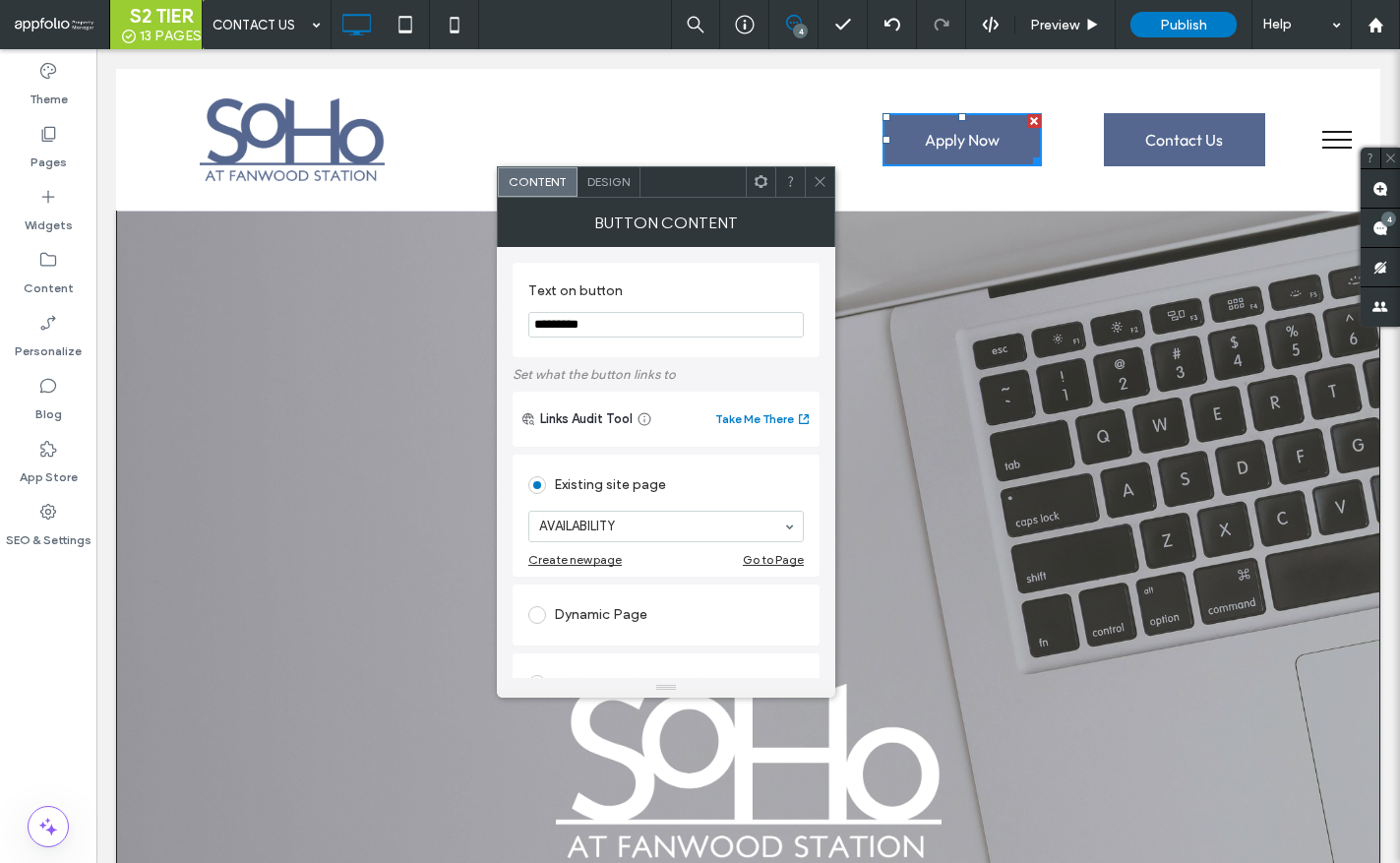 click on "Design" at bounding box center [609, 182] 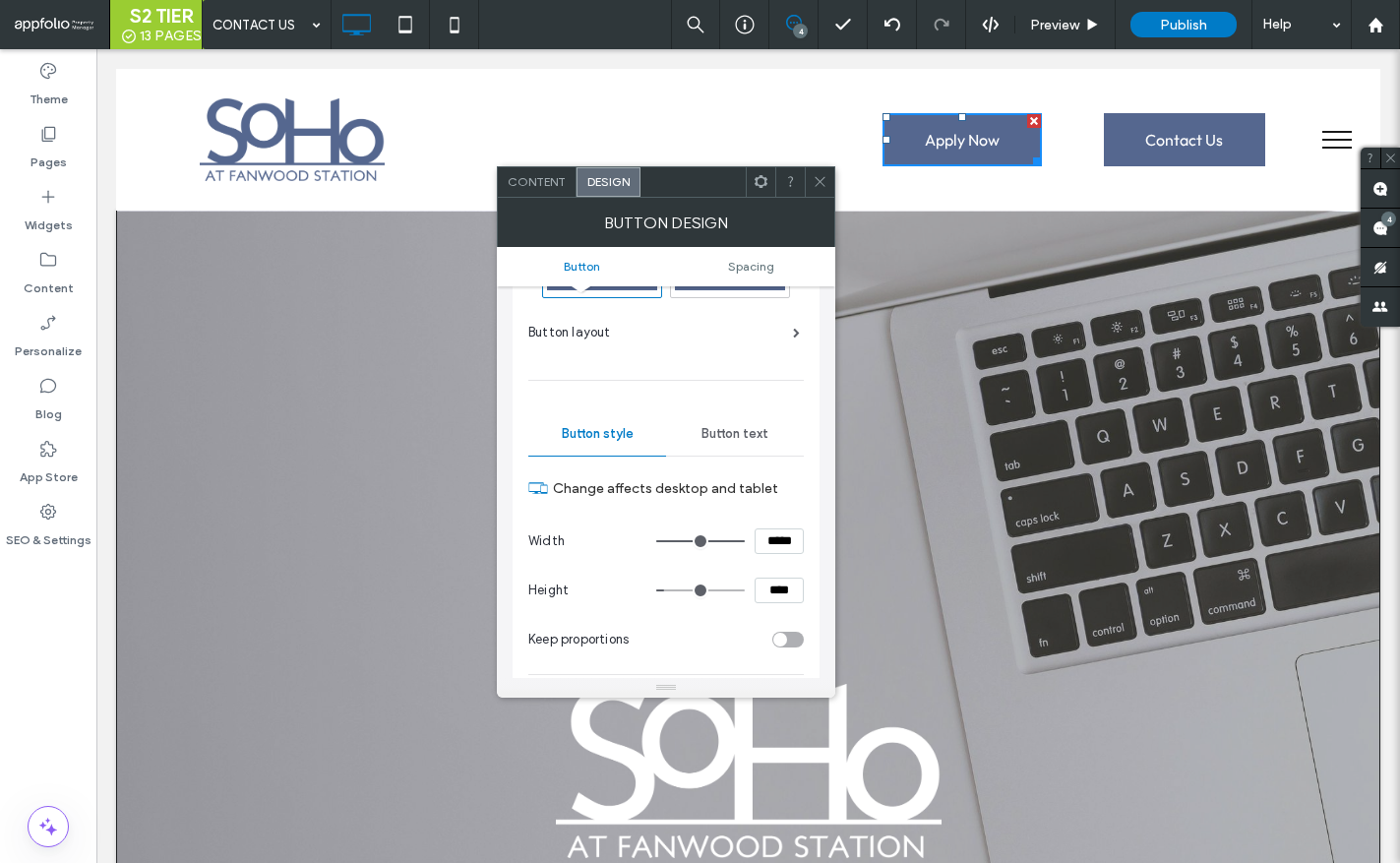 scroll, scrollTop: 85, scrollLeft: 0, axis: vertical 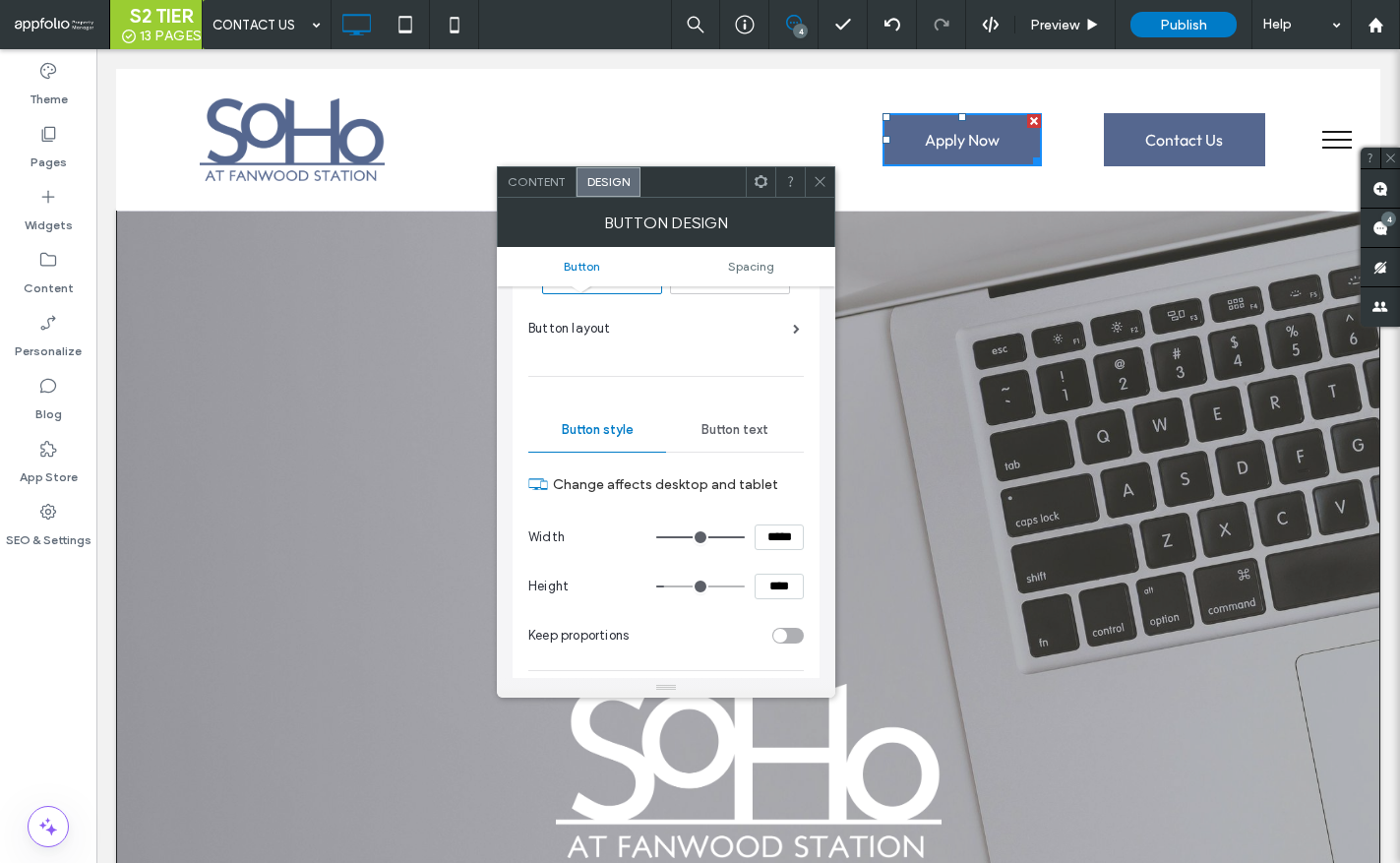 click on "*****" at bounding box center [779, 537] 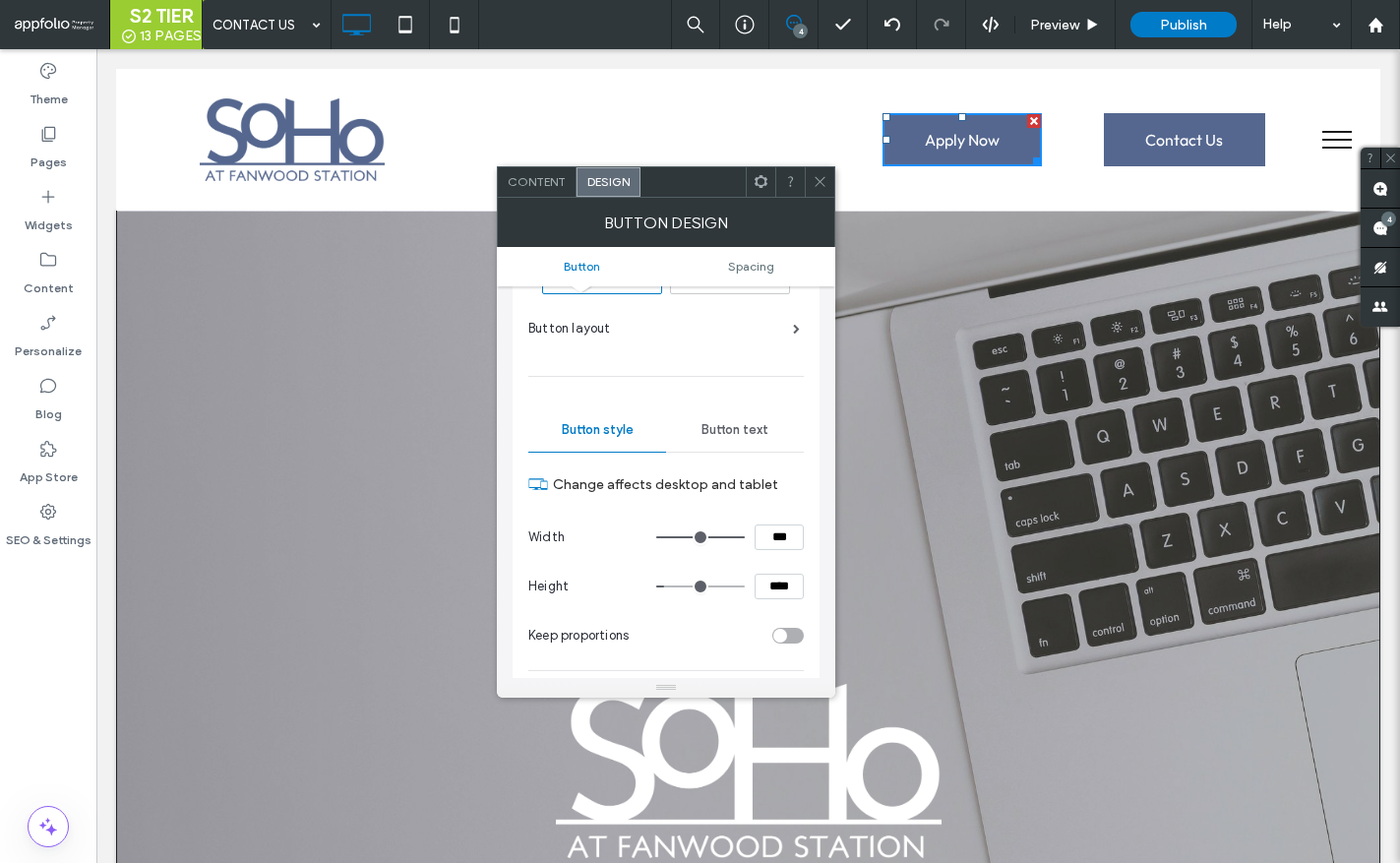 type on "***" 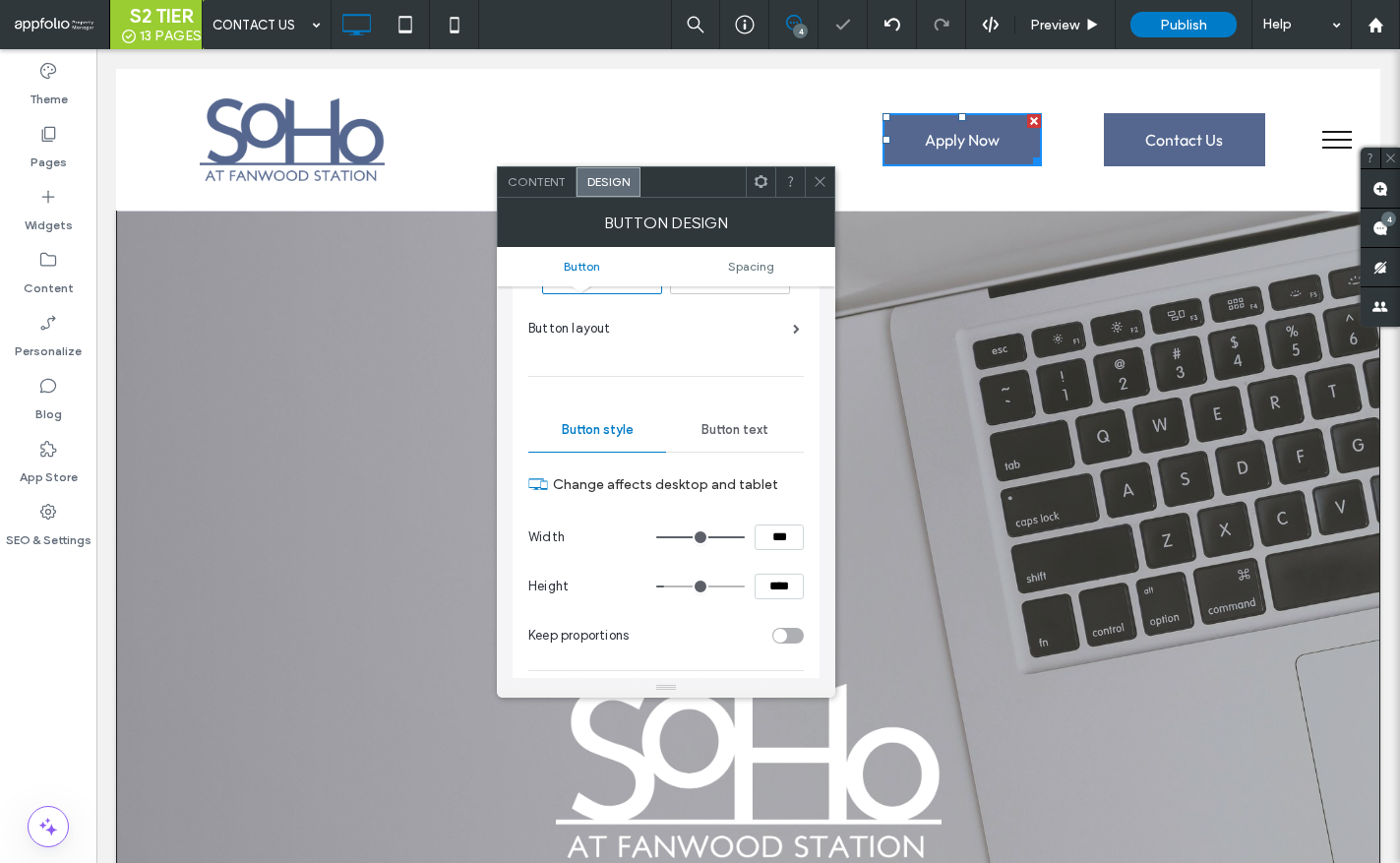 click 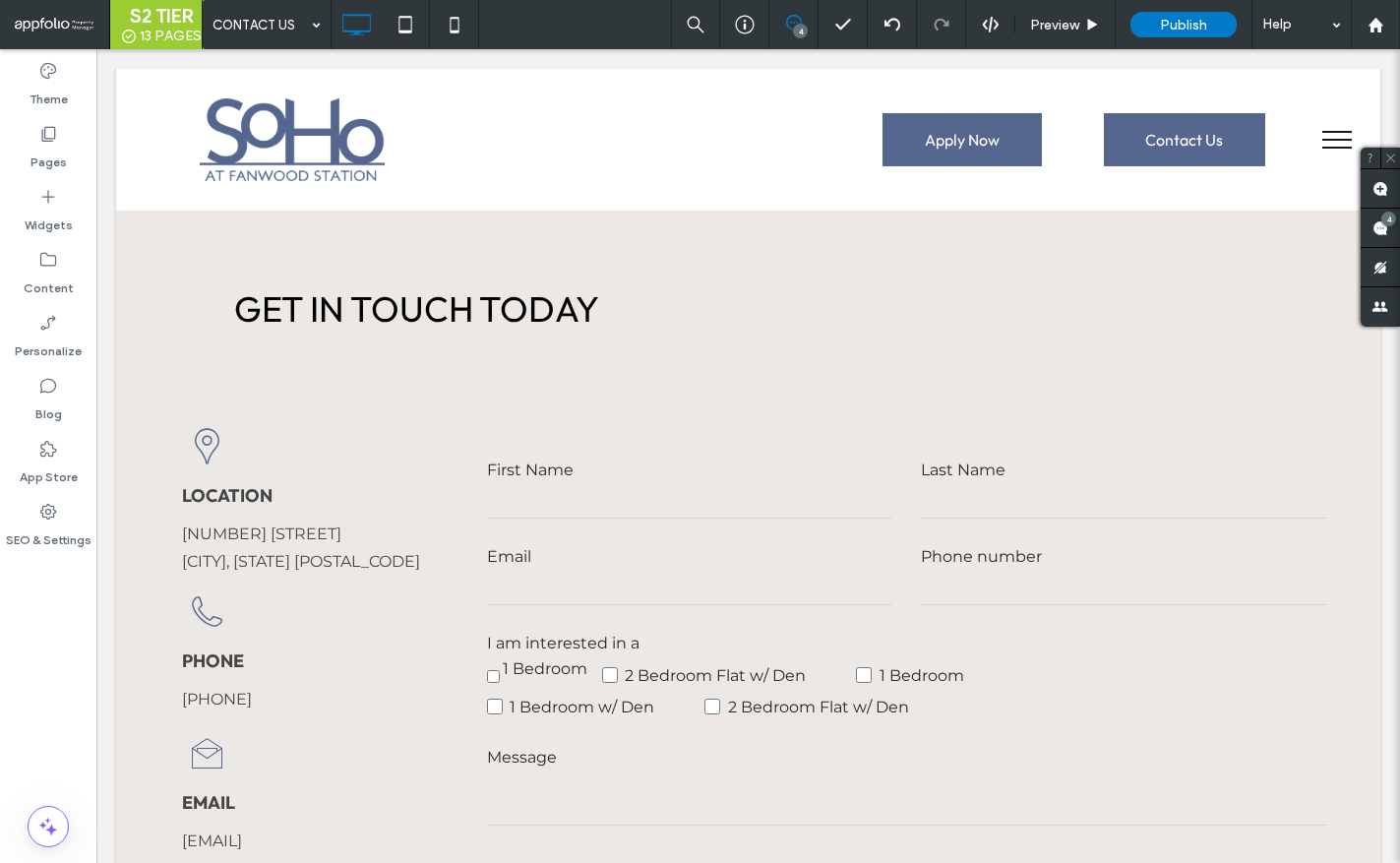 scroll, scrollTop: 951, scrollLeft: 0, axis: vertical 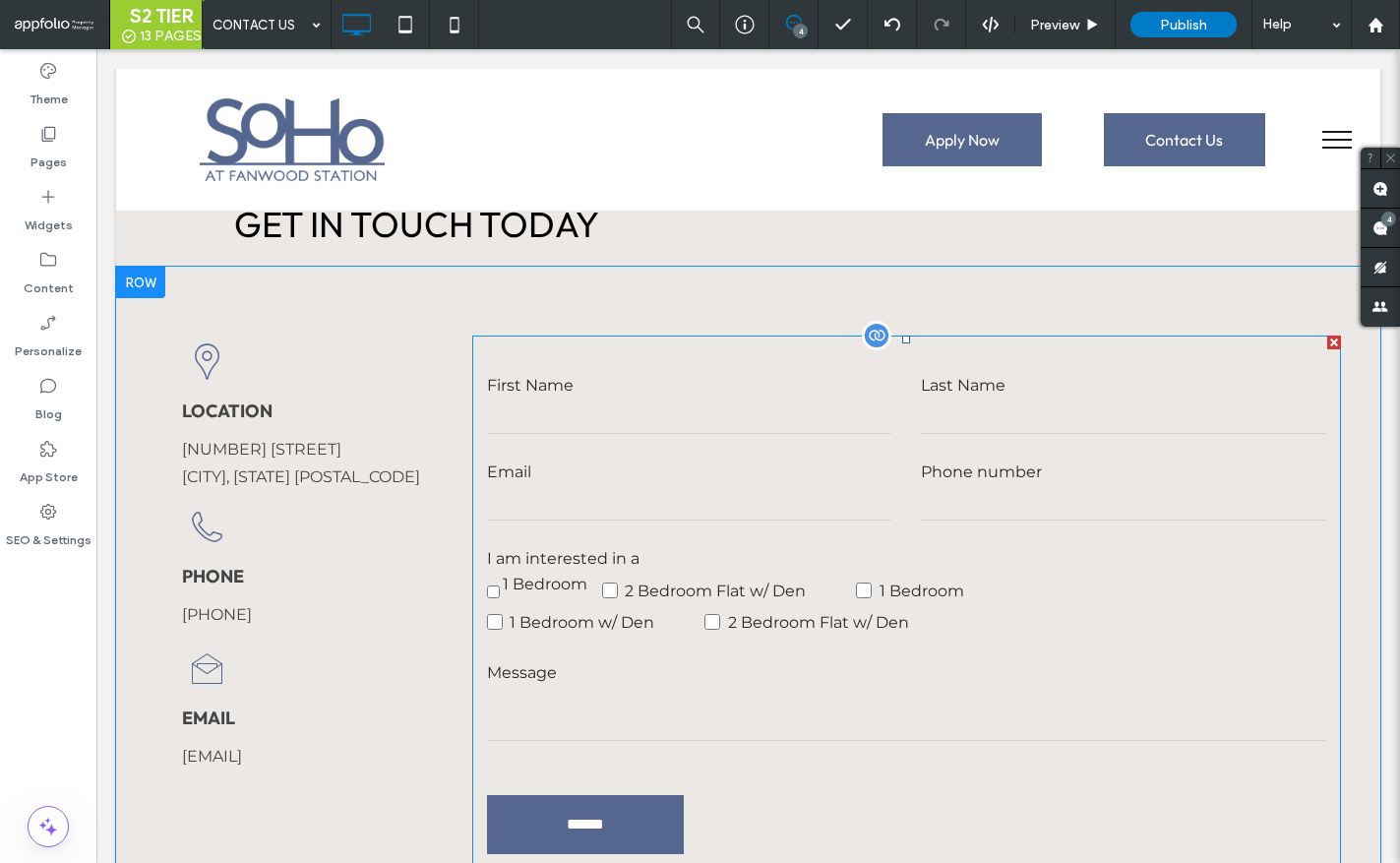 click on "2 Bedroom Flat w/ Den" at bounding box center [831, 622] 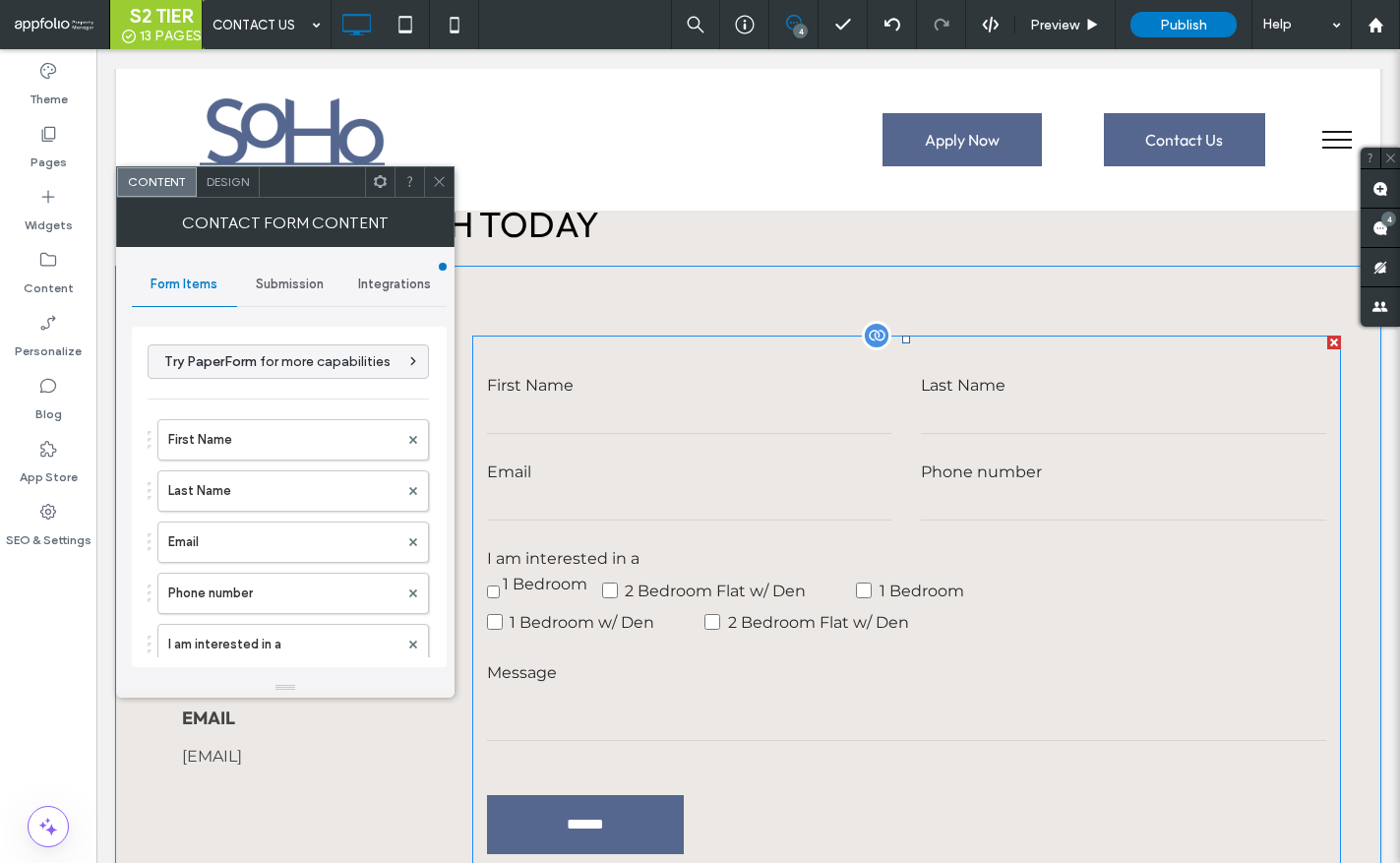 type on "******" 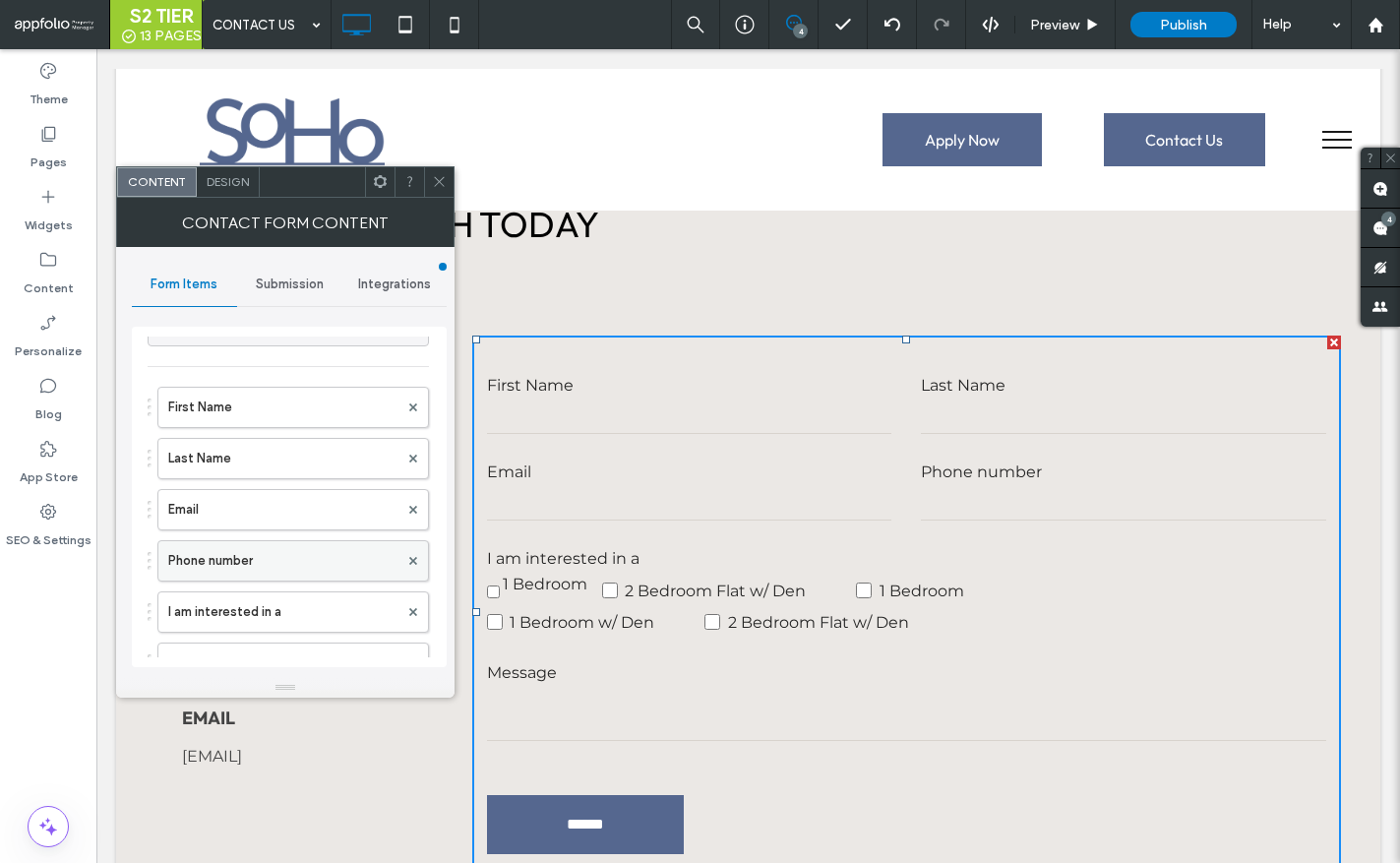 scroll, scrollTop: 78, scrollLeft: 0, axis: vertical 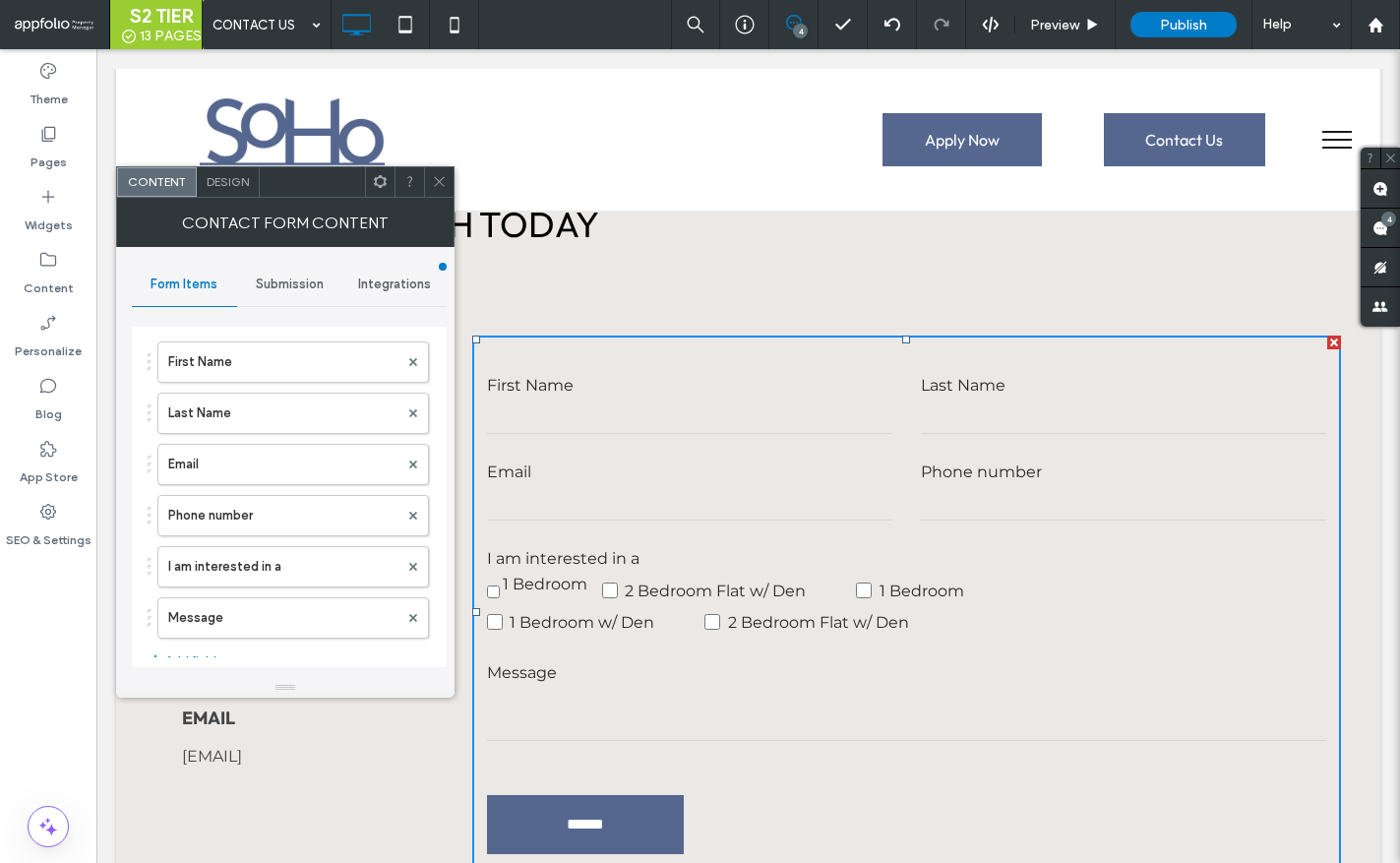 click on "I am interested in a" at bounding box center [293, 567] 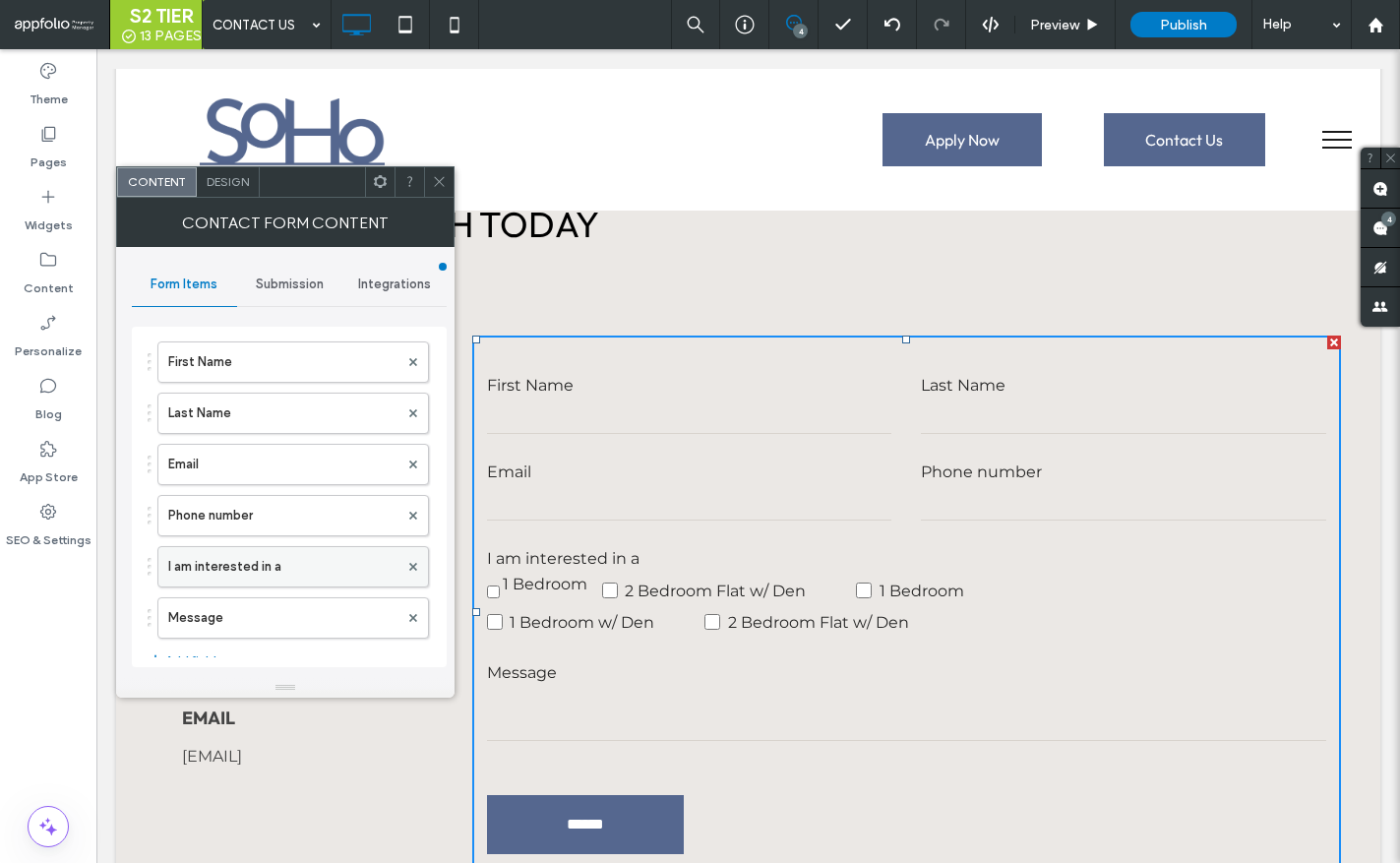 click on "I am interested in a" at bounding box center (283, 567) 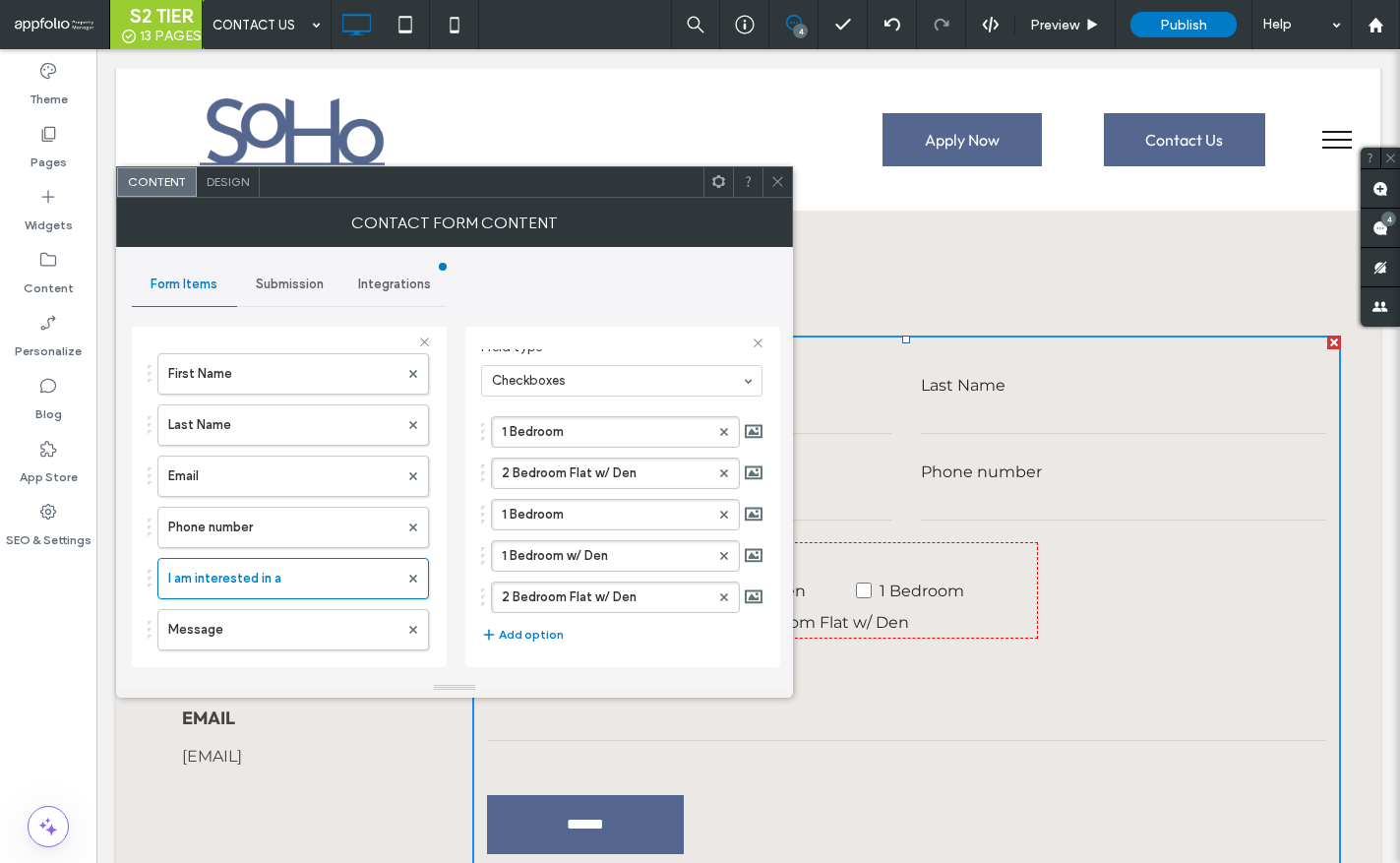 scroll, scrollTop: 282, scrollLeft: 0, axis: vertical 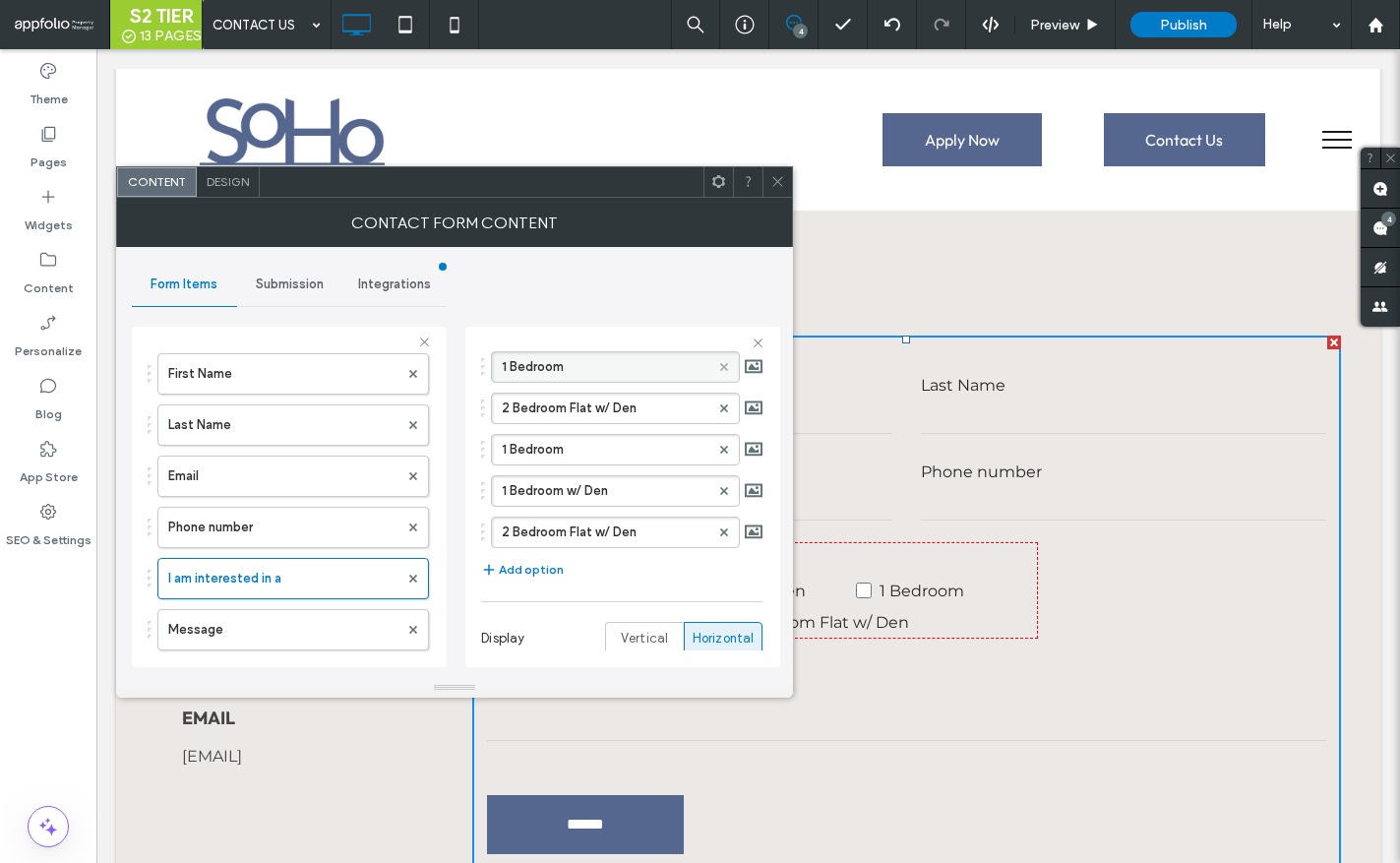 click 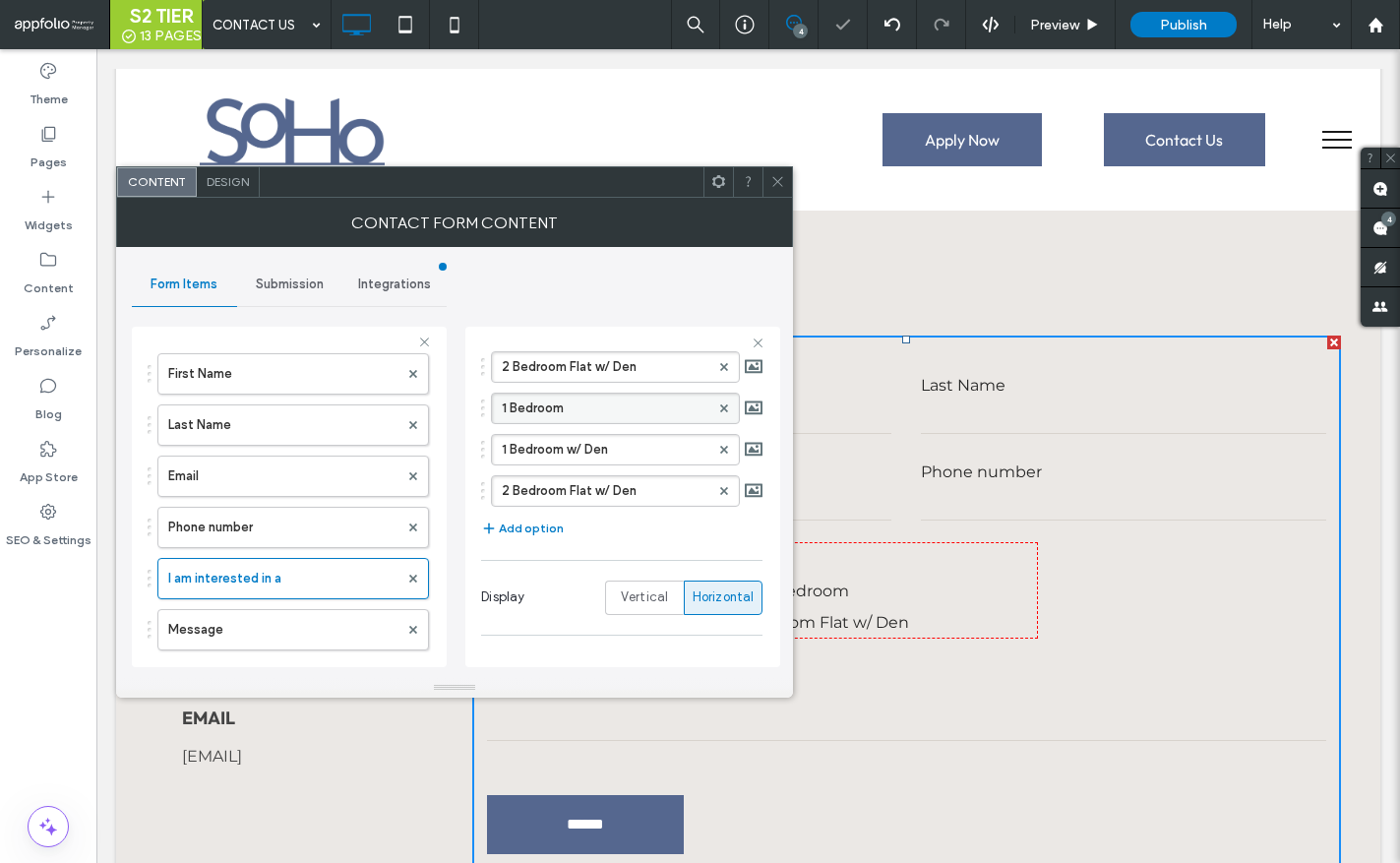 click on "1 Bedroom" at bounding box center (605, 408) 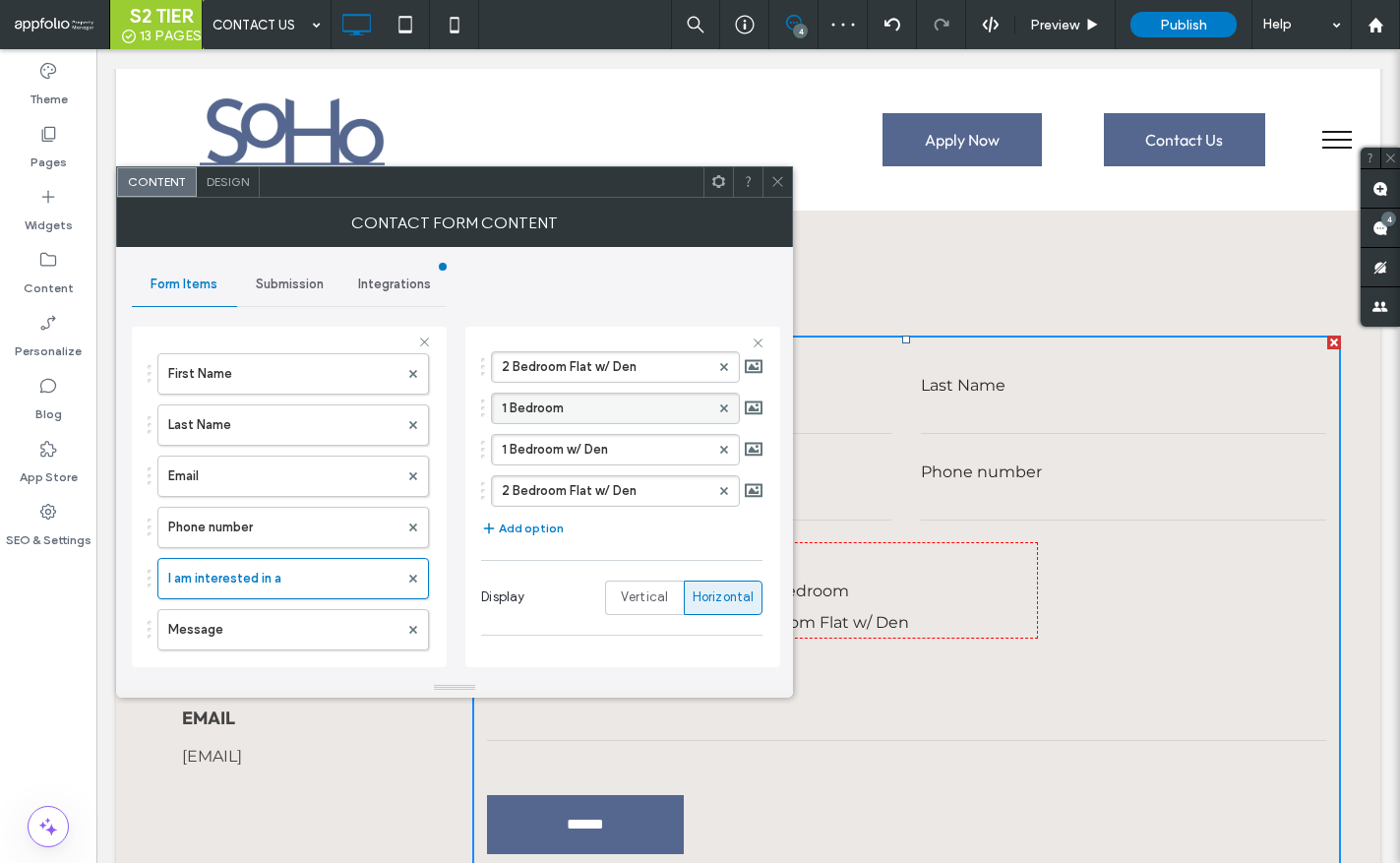 drag, startPoint x: 481, startPoint y: 408, endPoint x: 480, endPoint y: 378, distance: 30.016662 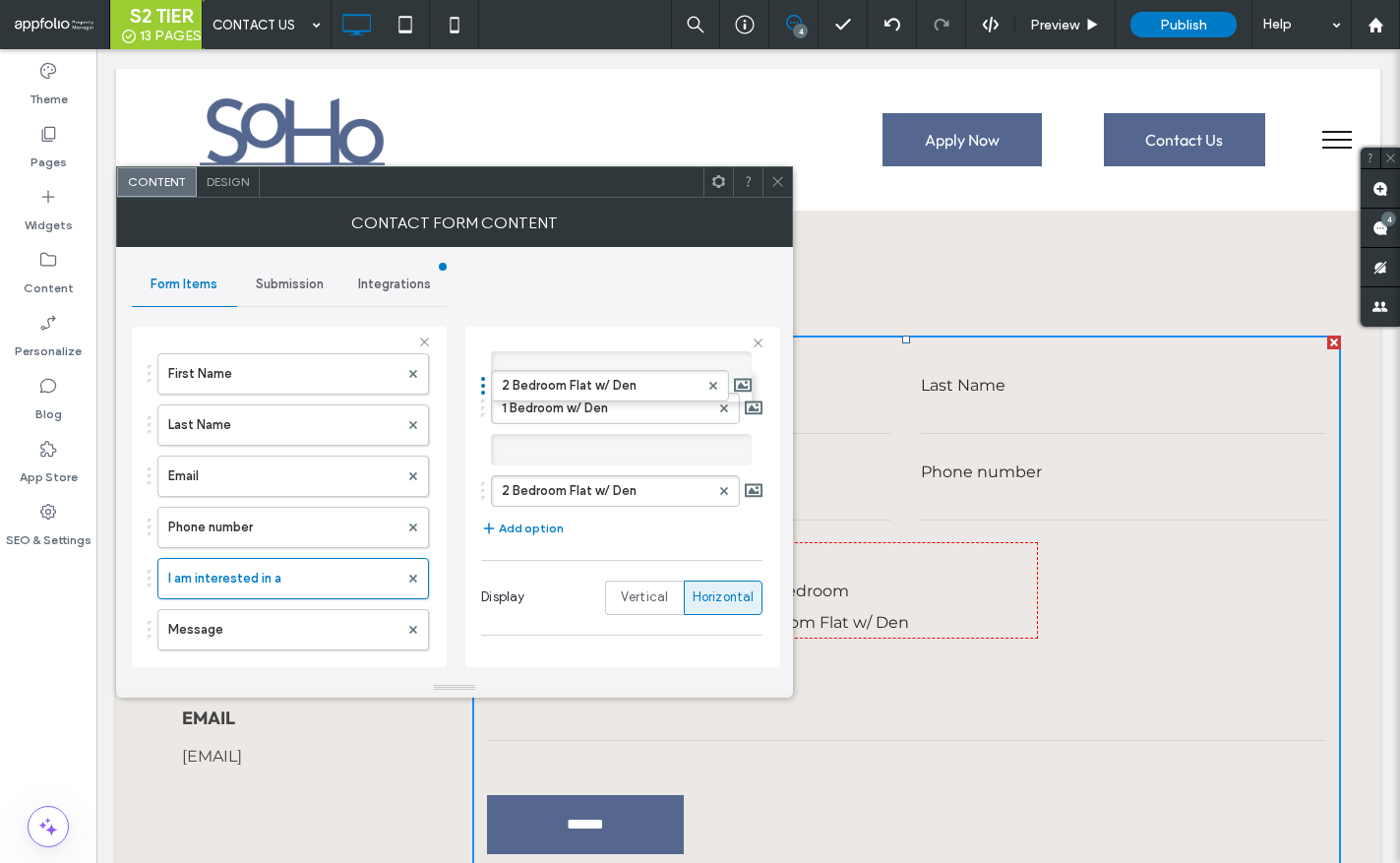 scroll, scrollTop: 241, scrollLeft: 0, axis: vertical 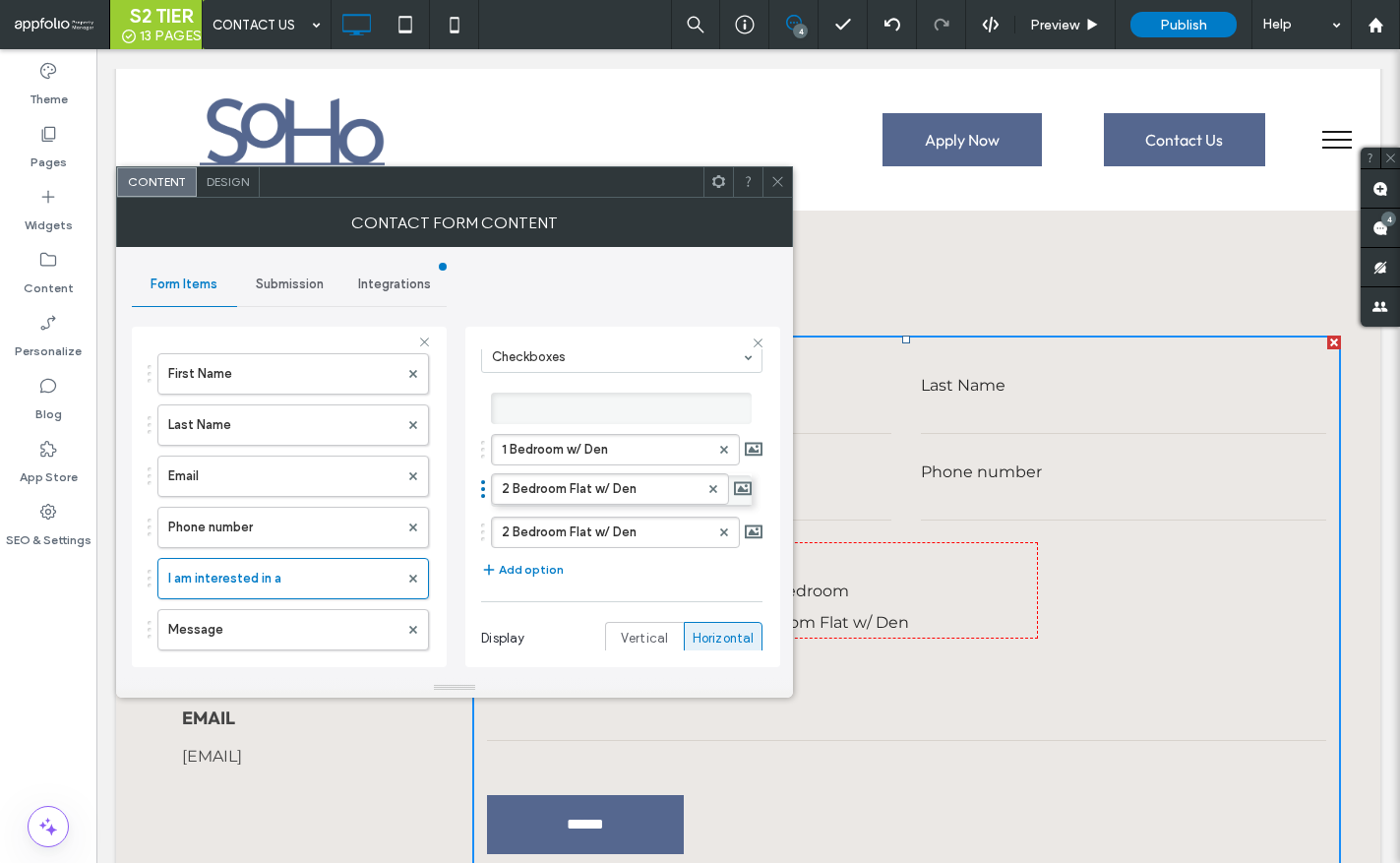 drag, startPoint x: 484, startPoint y: 368, endPoint x: 486, endPoint y: 477, distance: 109.01835 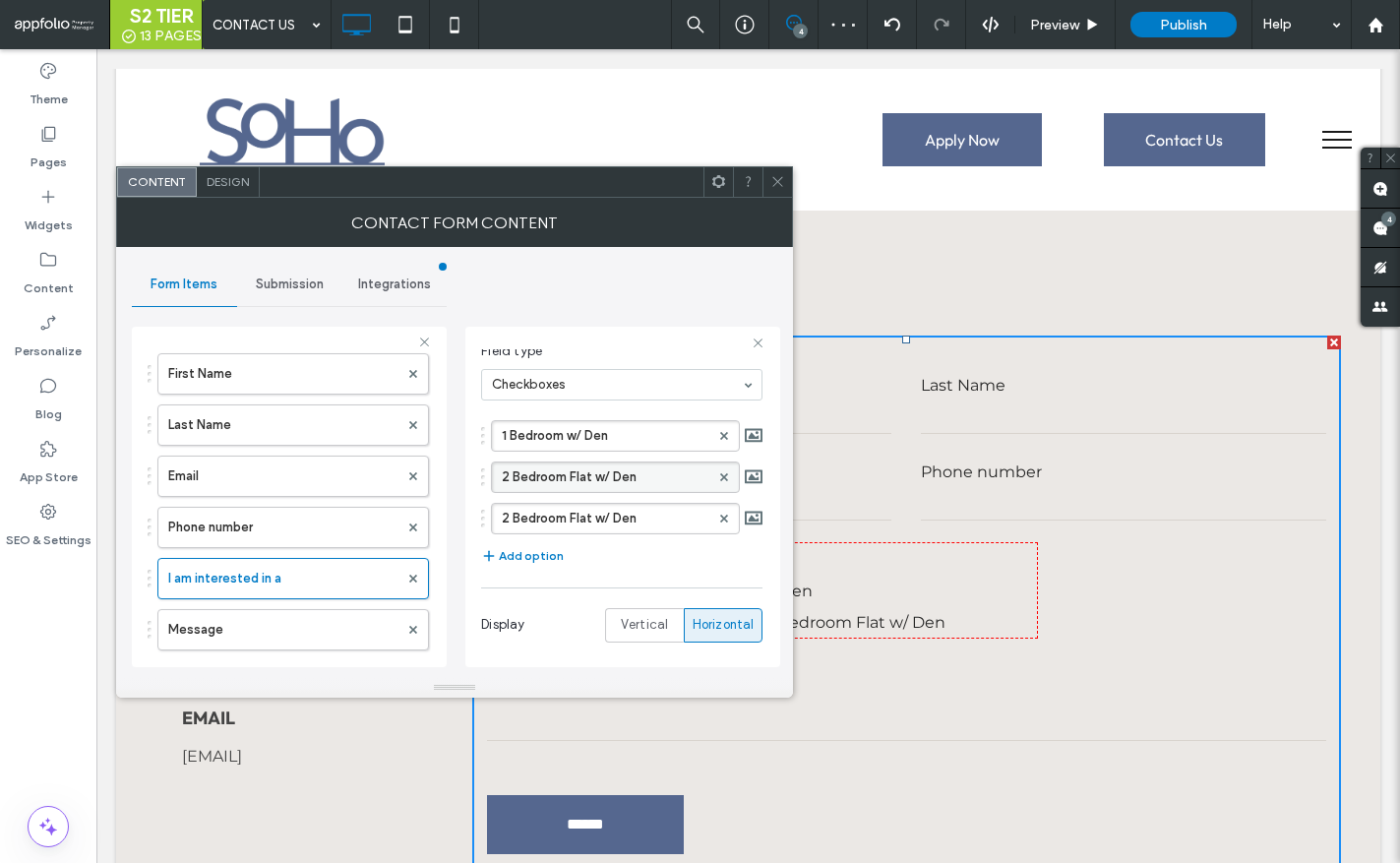 scroll, scrollTop: 210, scrollLeft: 0, axis: vertical 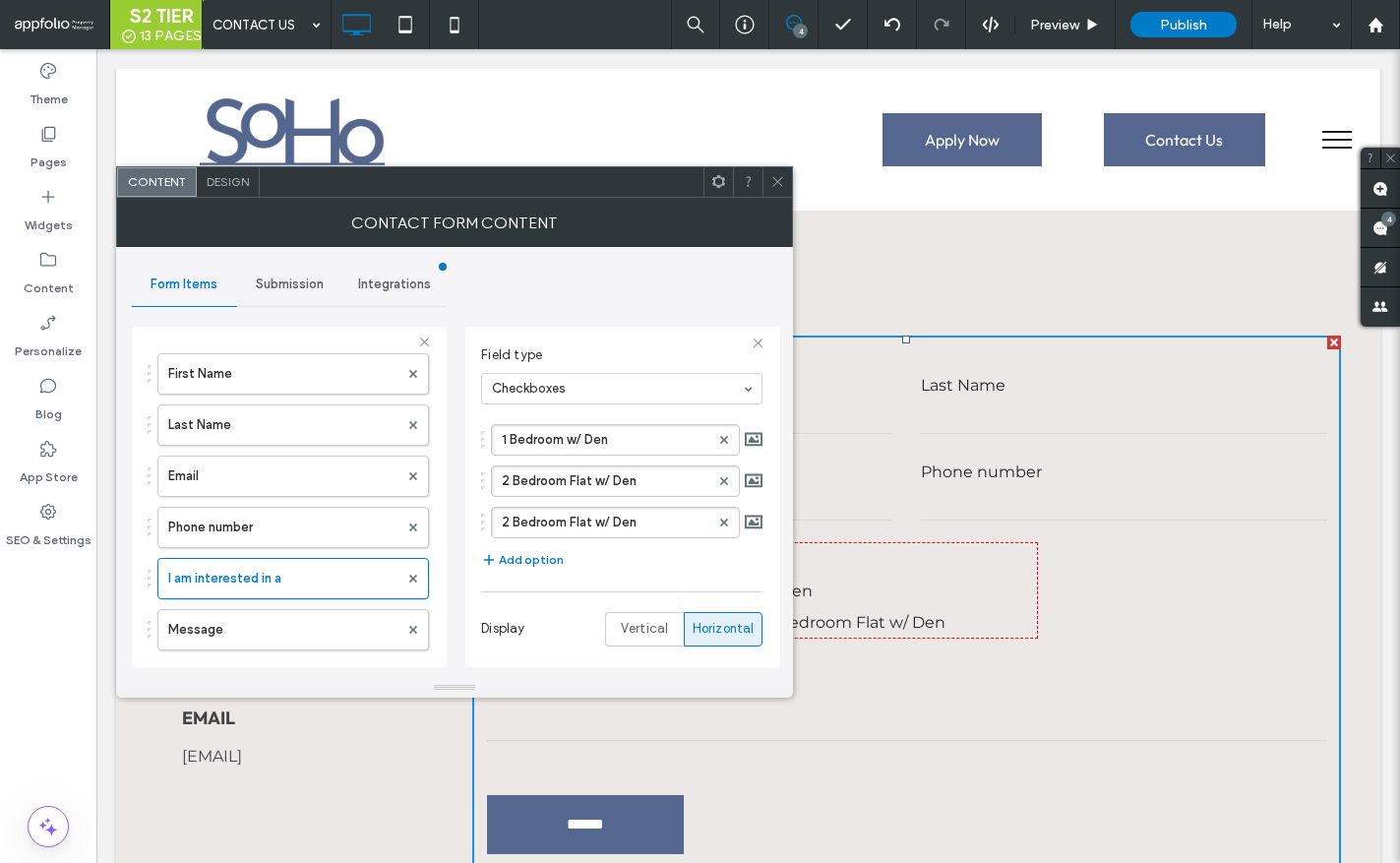 click 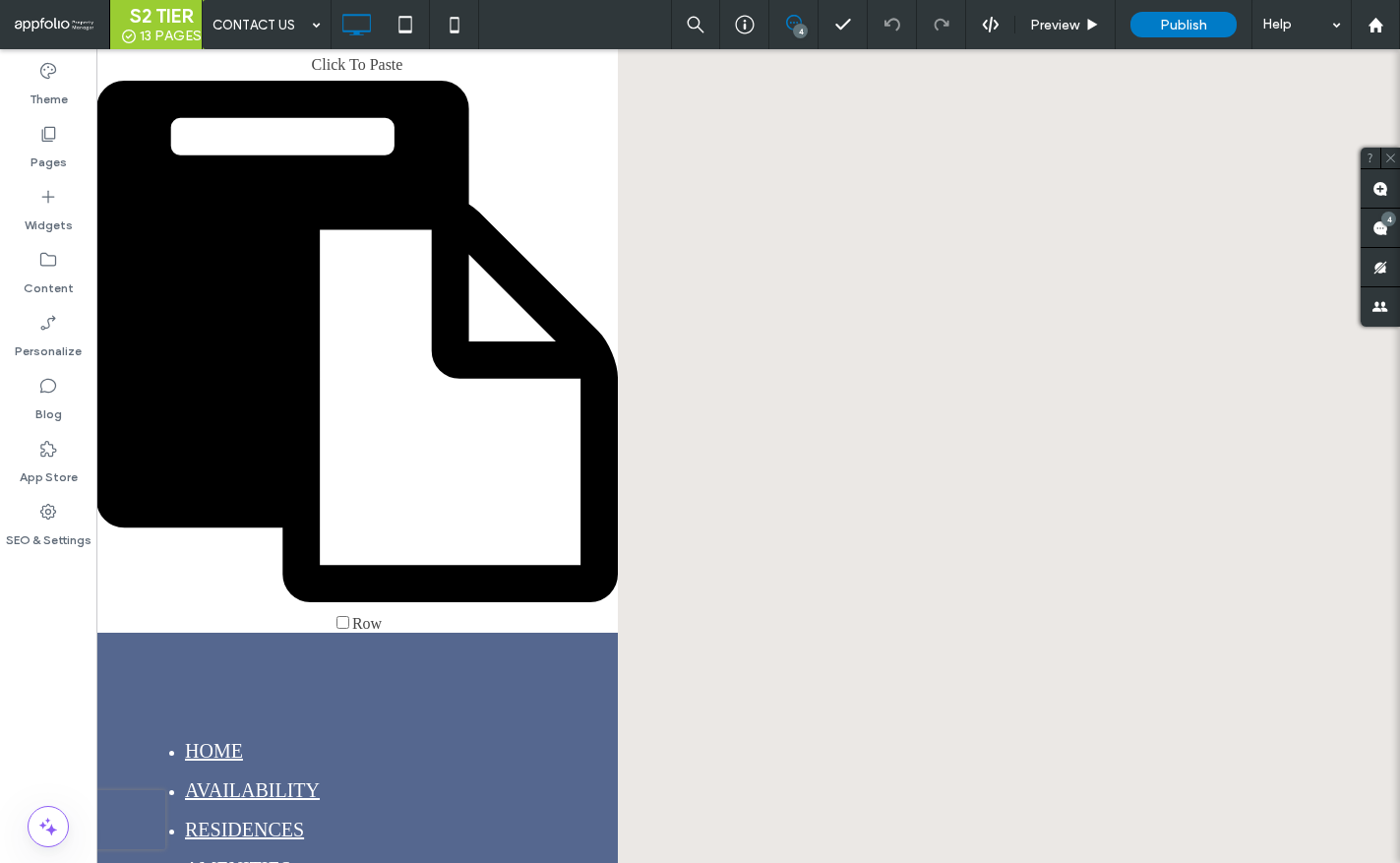 scroll, scrollTop: 887, scrollLeft: 0, axis: vertical 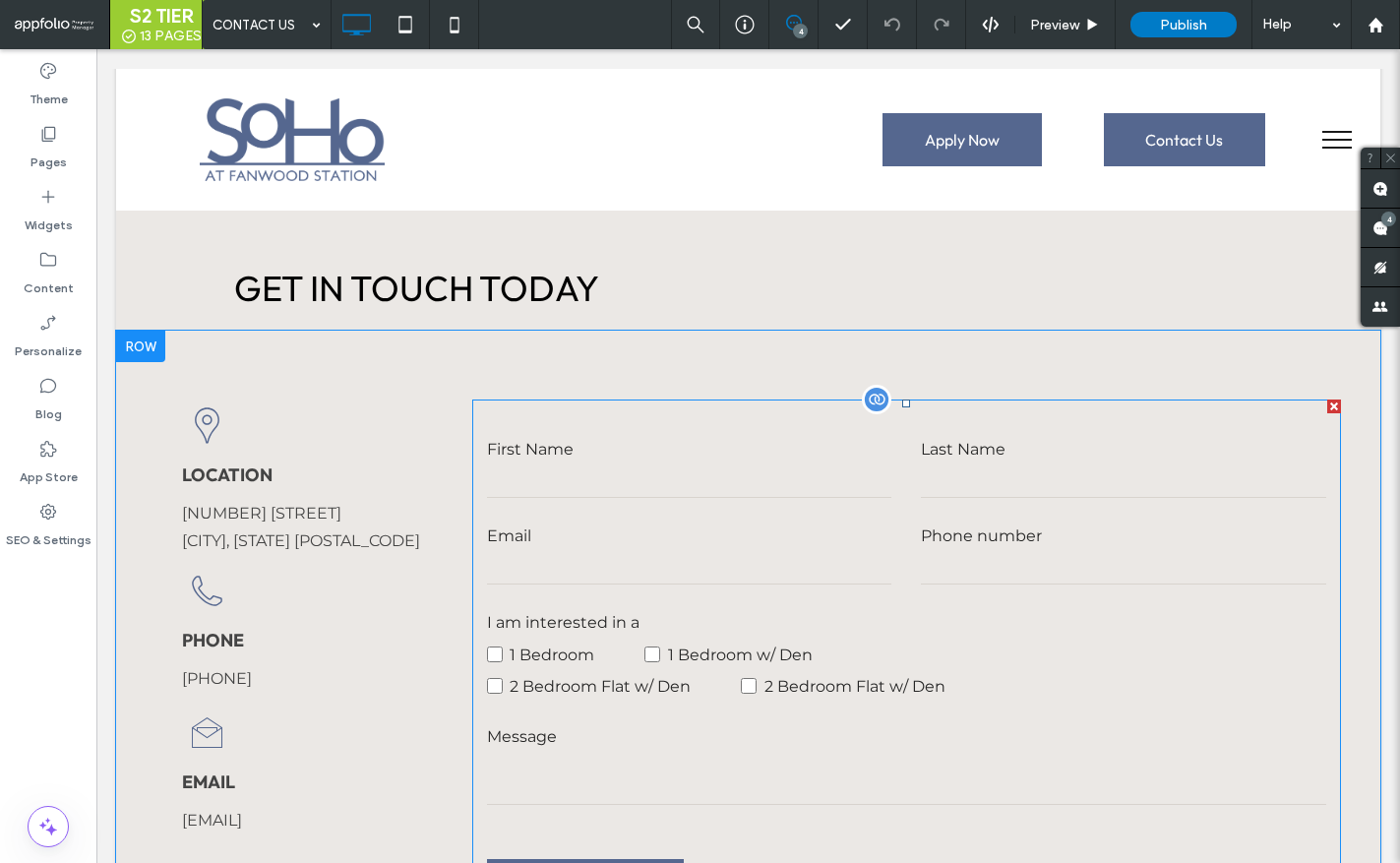 click on "2 Bedroom Flat w/ Den" at bounding box center [855, 686] 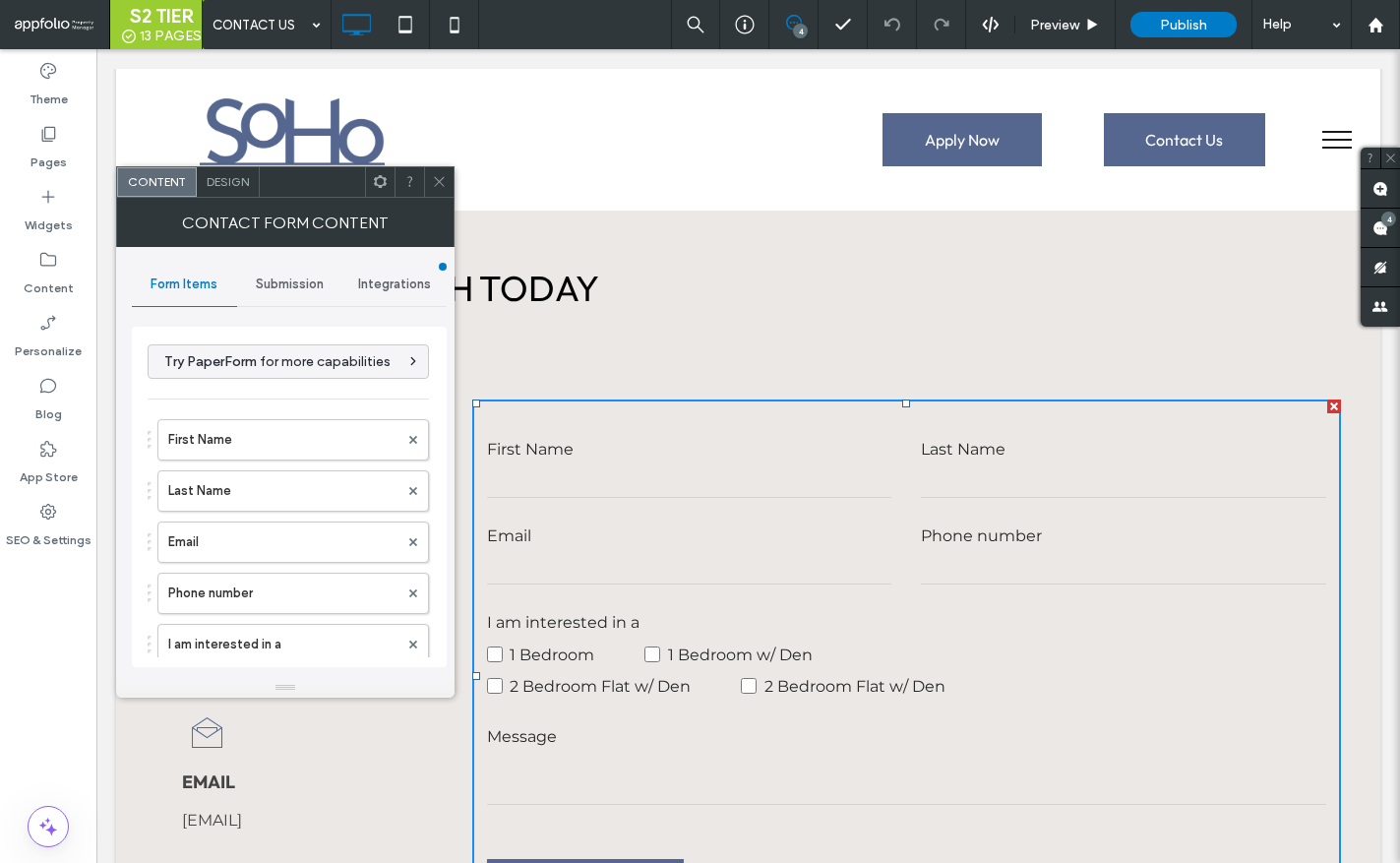 click 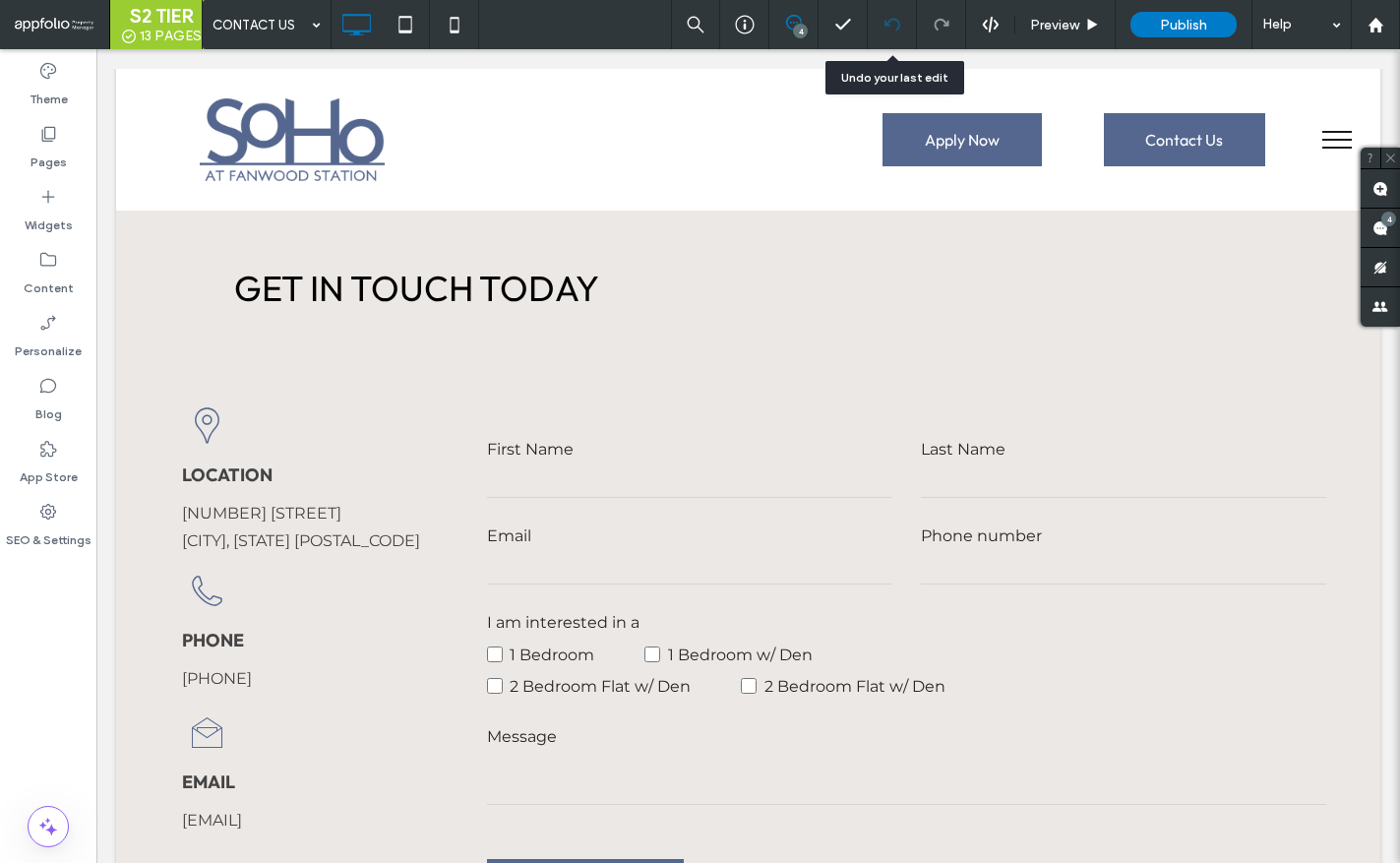 click 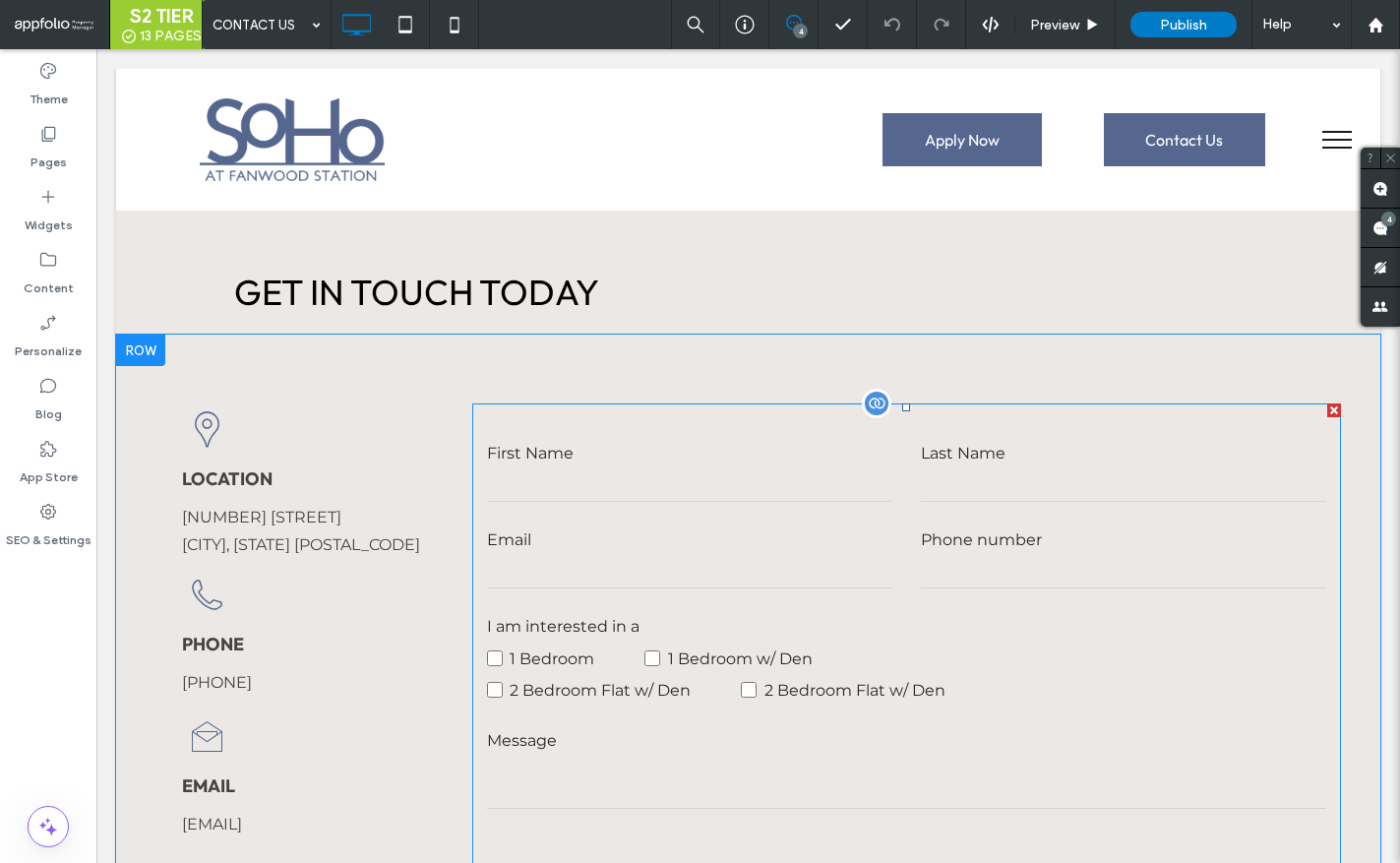 scroll, scrollTop: 0, scrollLeft: 0, axis: both 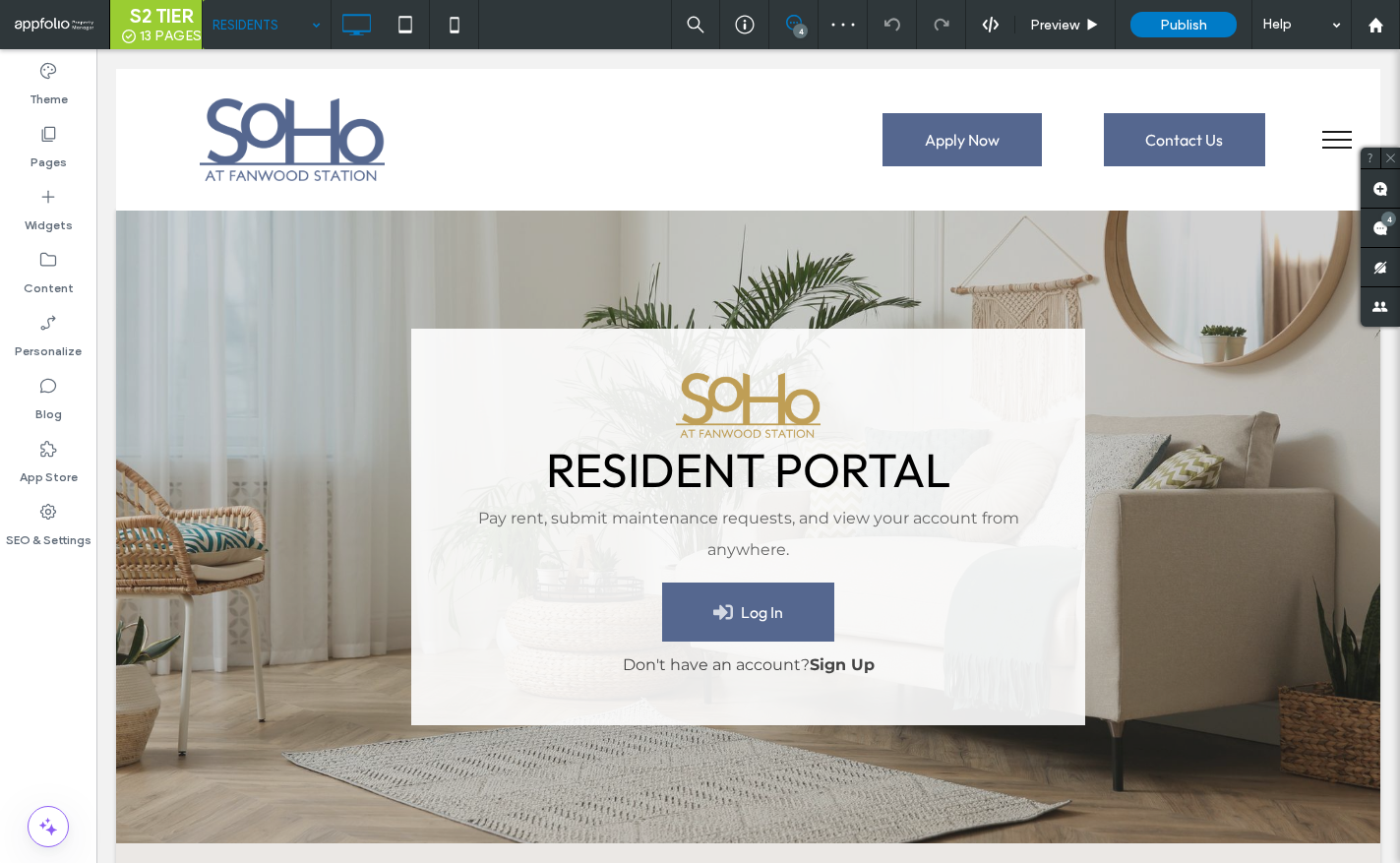 click at bounding box center (262, 25) 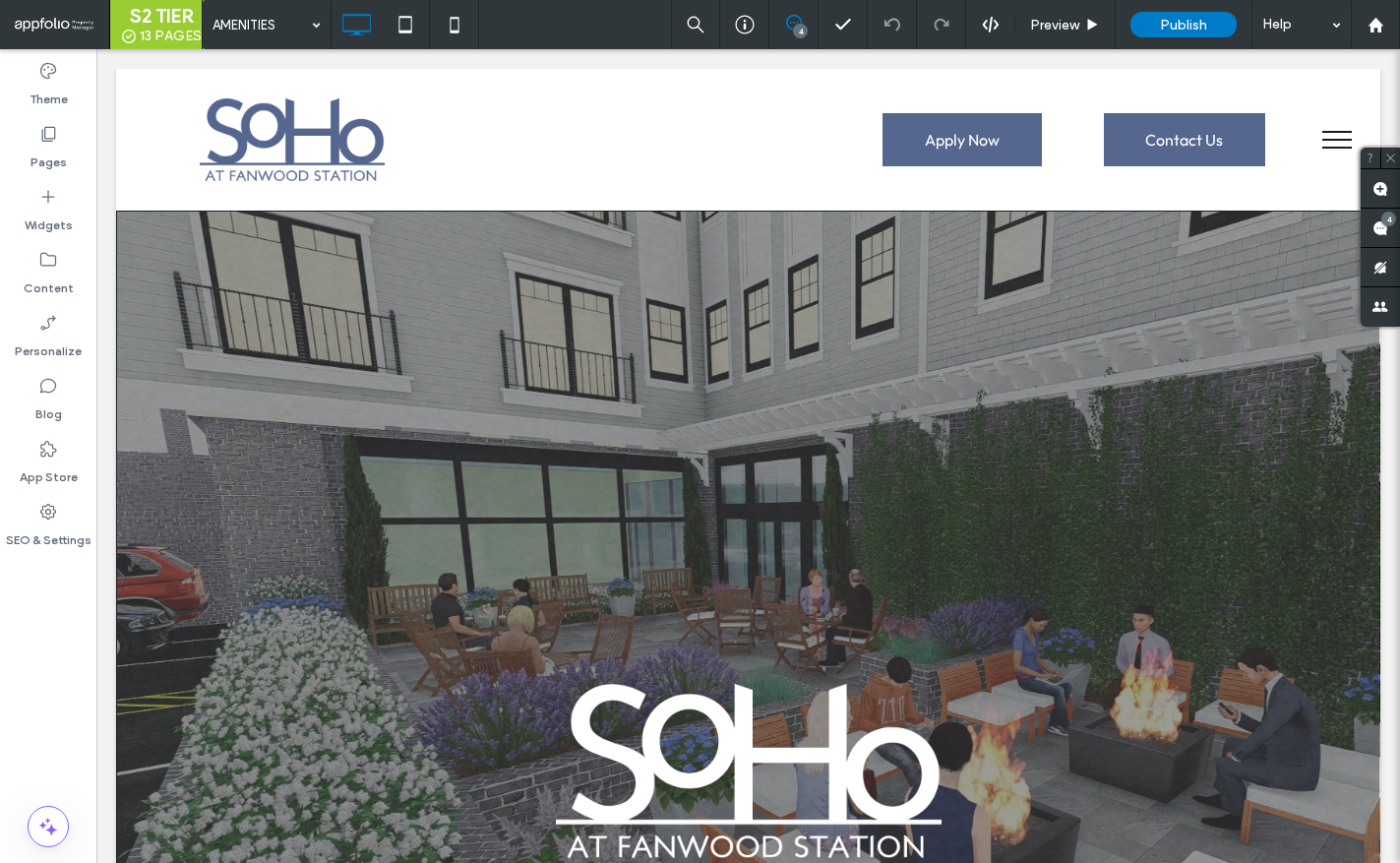 scroll, scrollTop: 0, scrollLeft: 0, axis: both 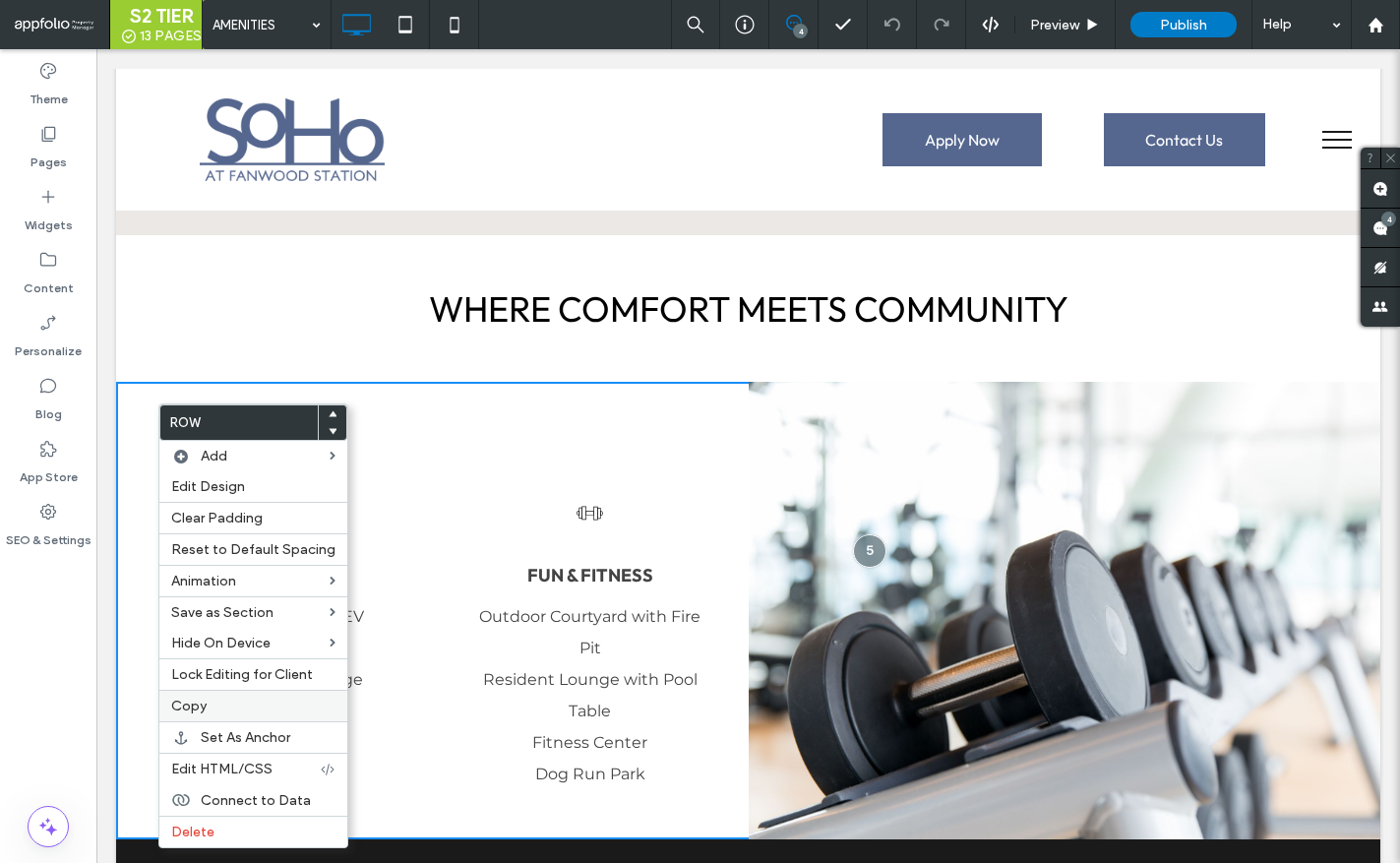 click on "Copy" at bounding box center [253, 706] 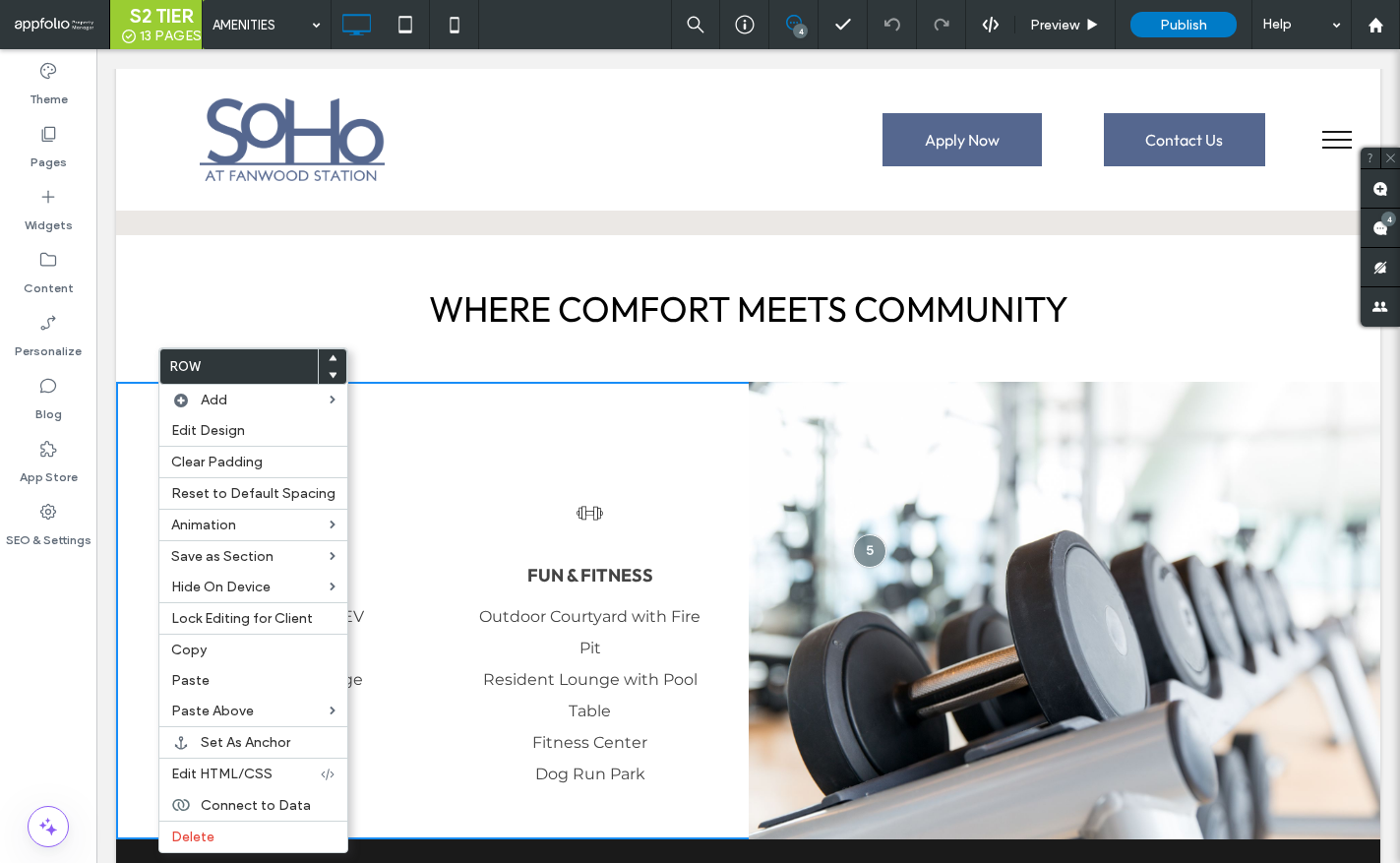 drag, startPoint x: 156, startPoint y: 398, endPoint x: 293, endPoint y: 509, distance: 176.32357 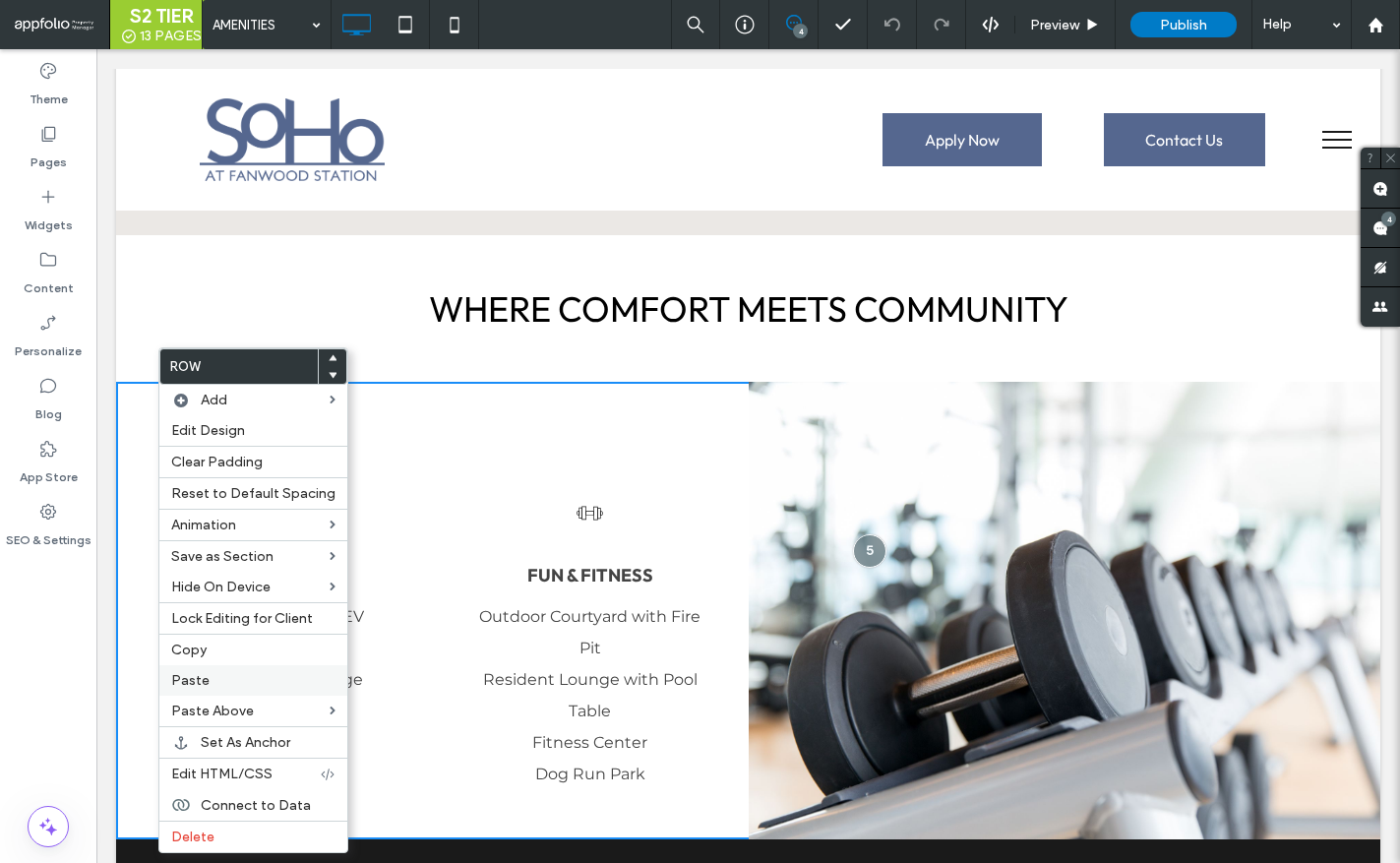 click on "Paste" at bounding box center [253, 680] 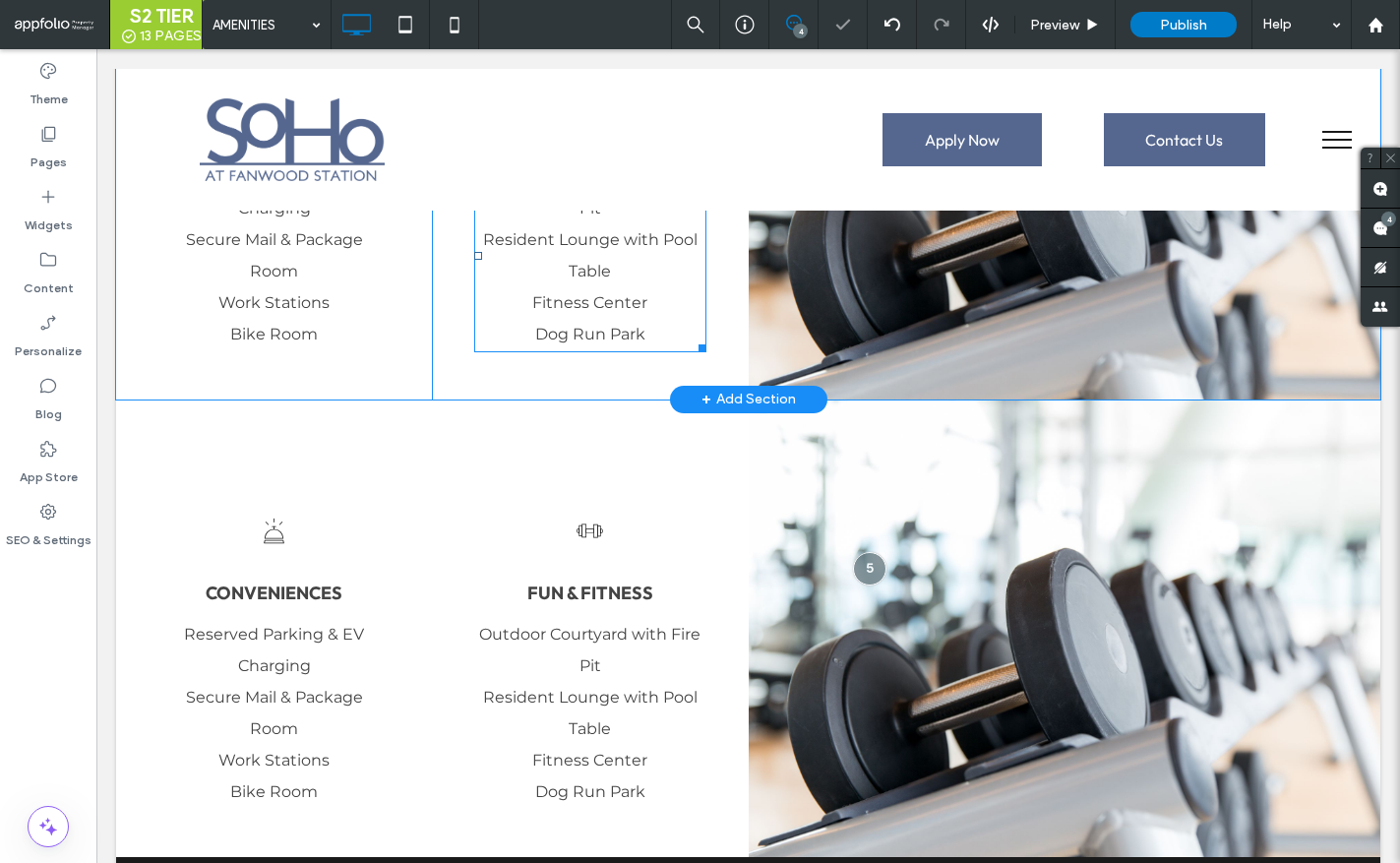 scroll, scrollTop: 1782, scrollLeft: 0, axis: vertical 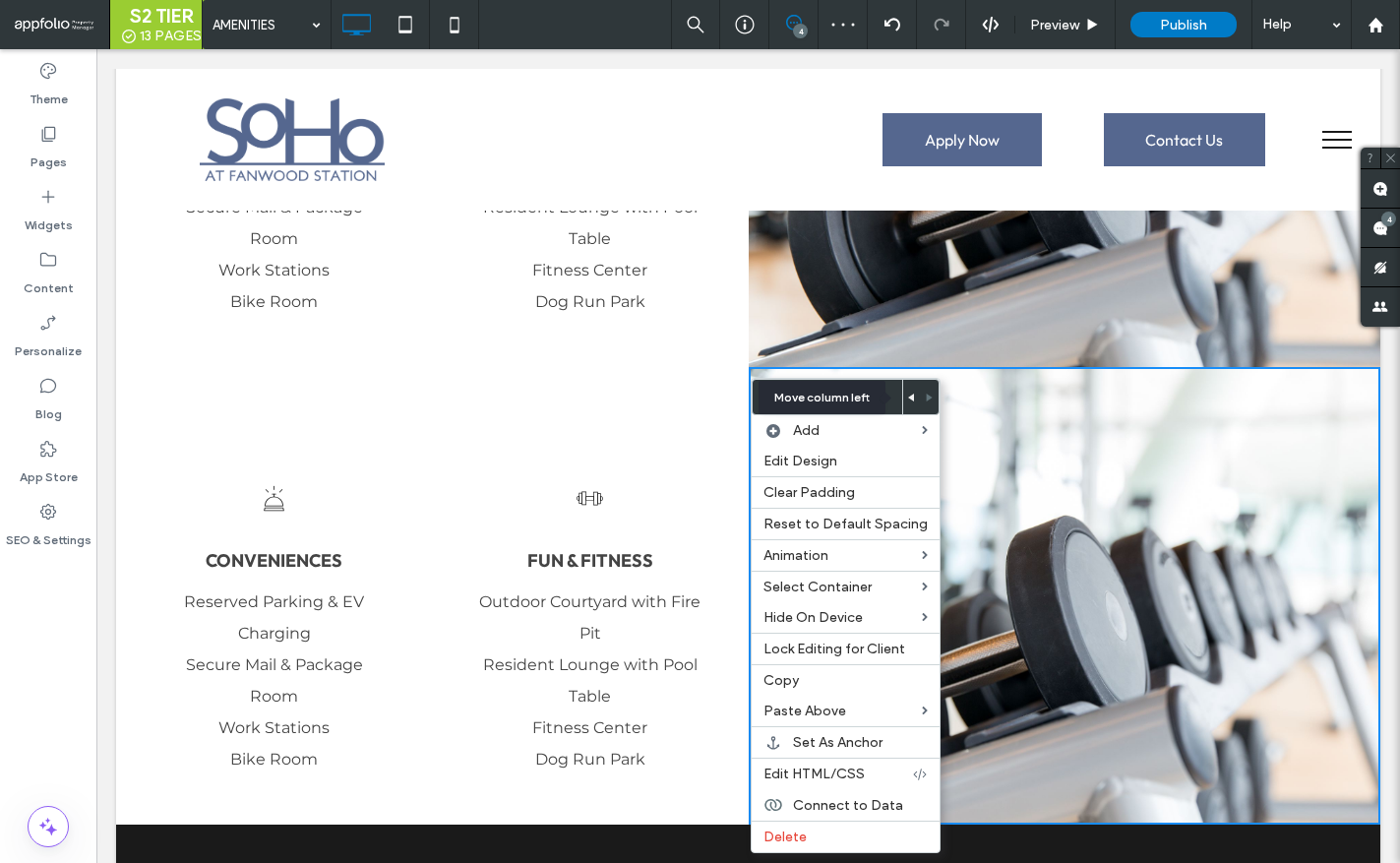 click 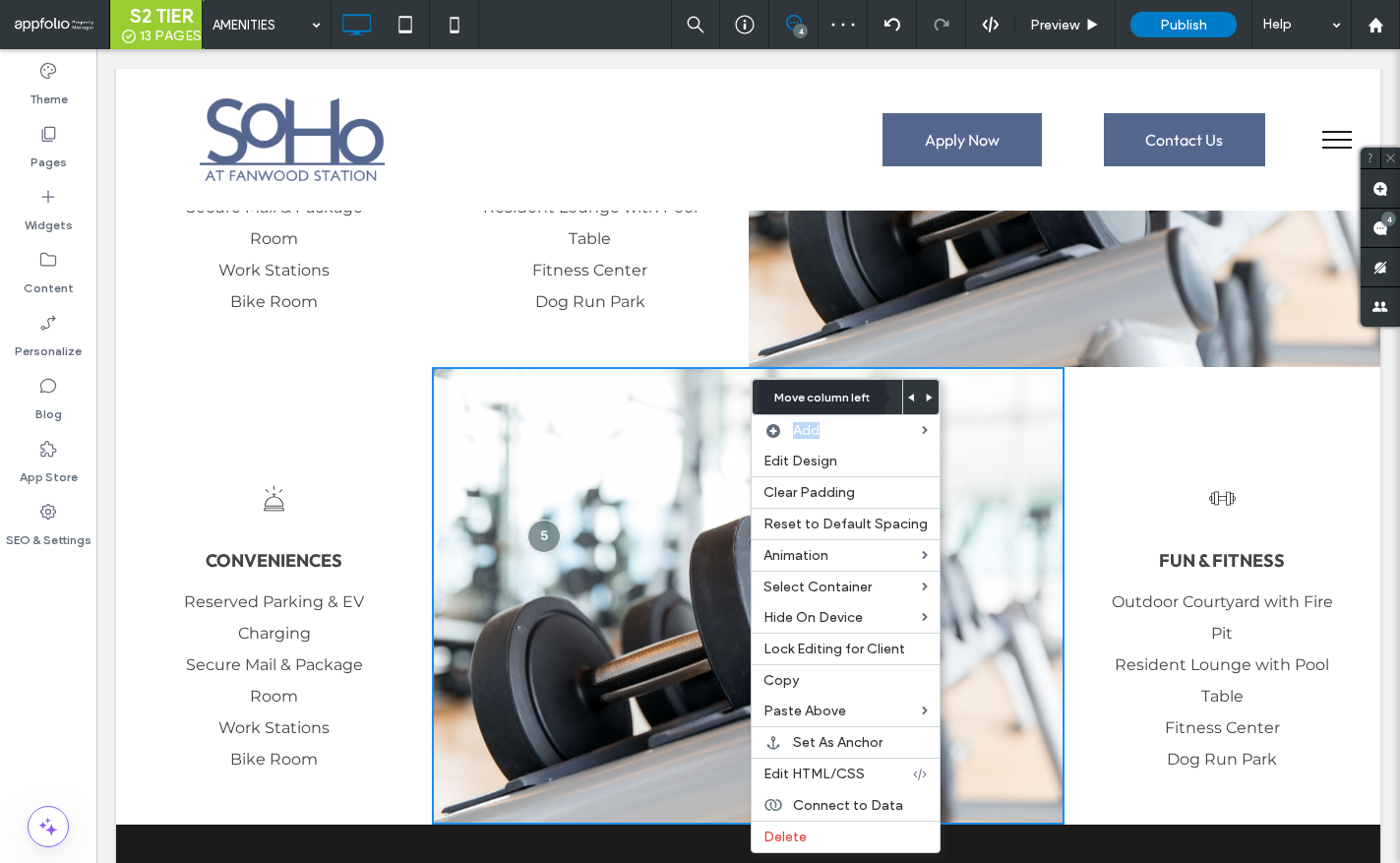 click 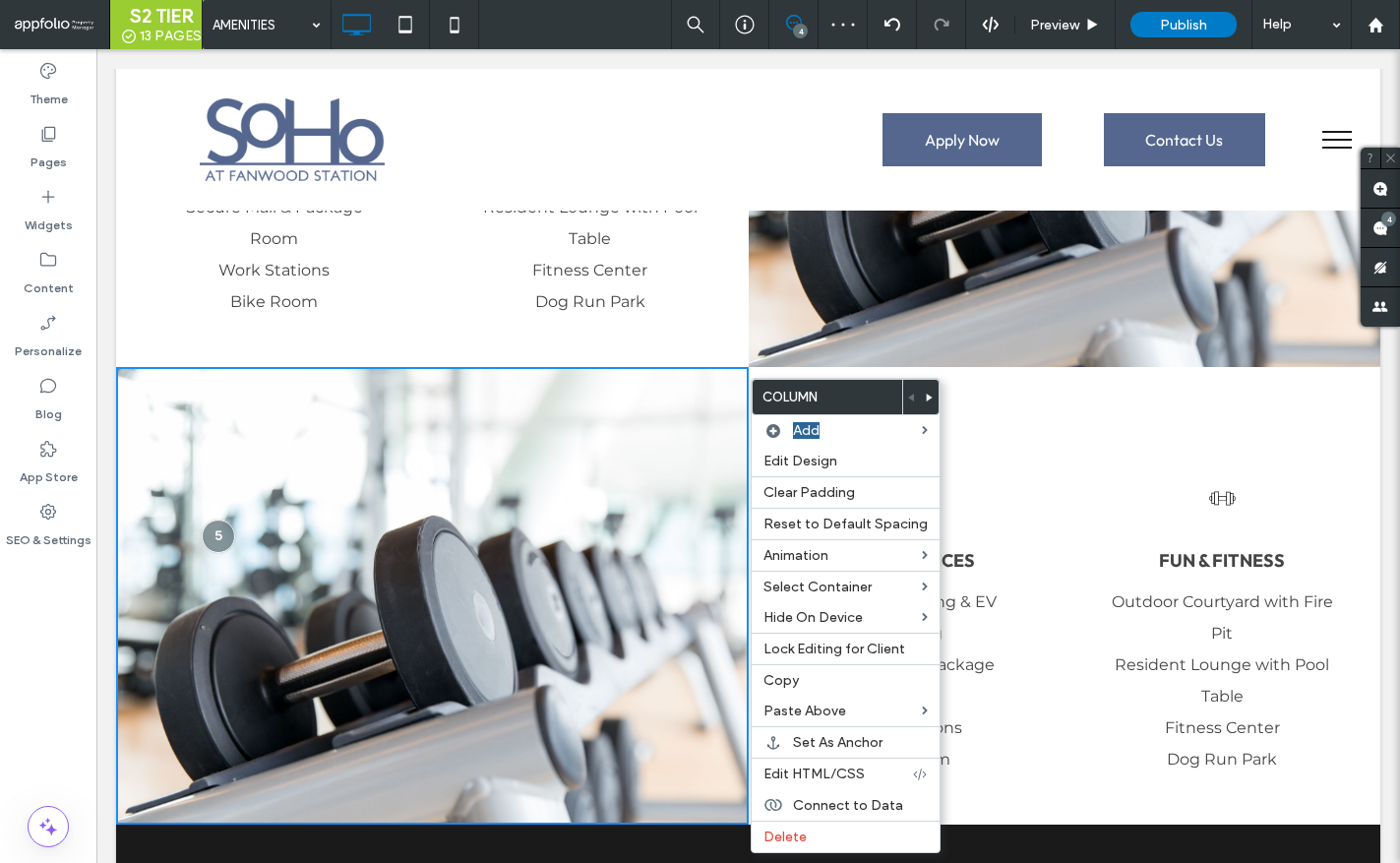 click on "bell icon
Conveniences
Reserved Parking & EV Charging Secure Mail & Package Room Work Stations Bike Room Click To Paste" at bounding box center (906, 595) 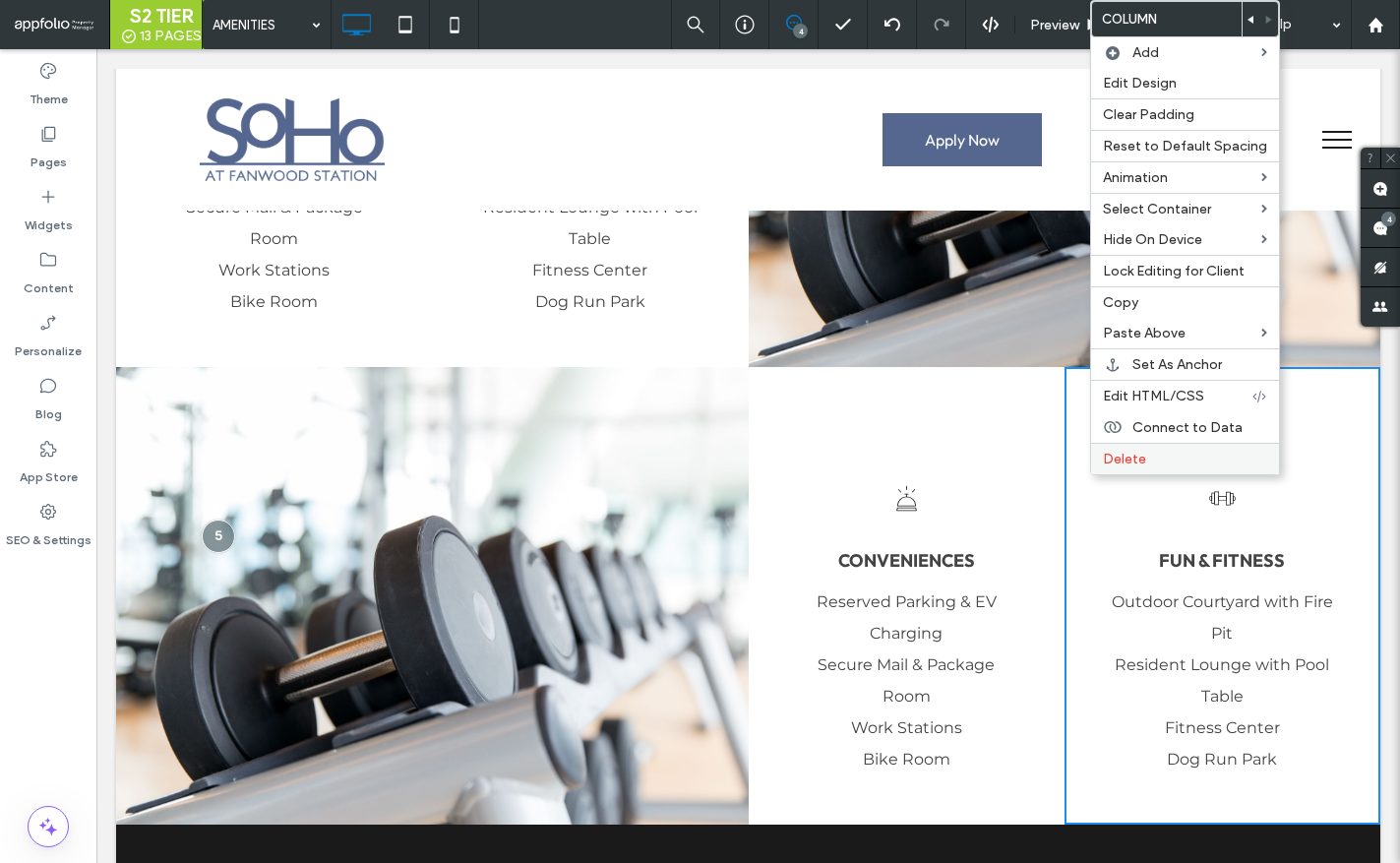 click on "Delete" at bounding box center (1125, 459) 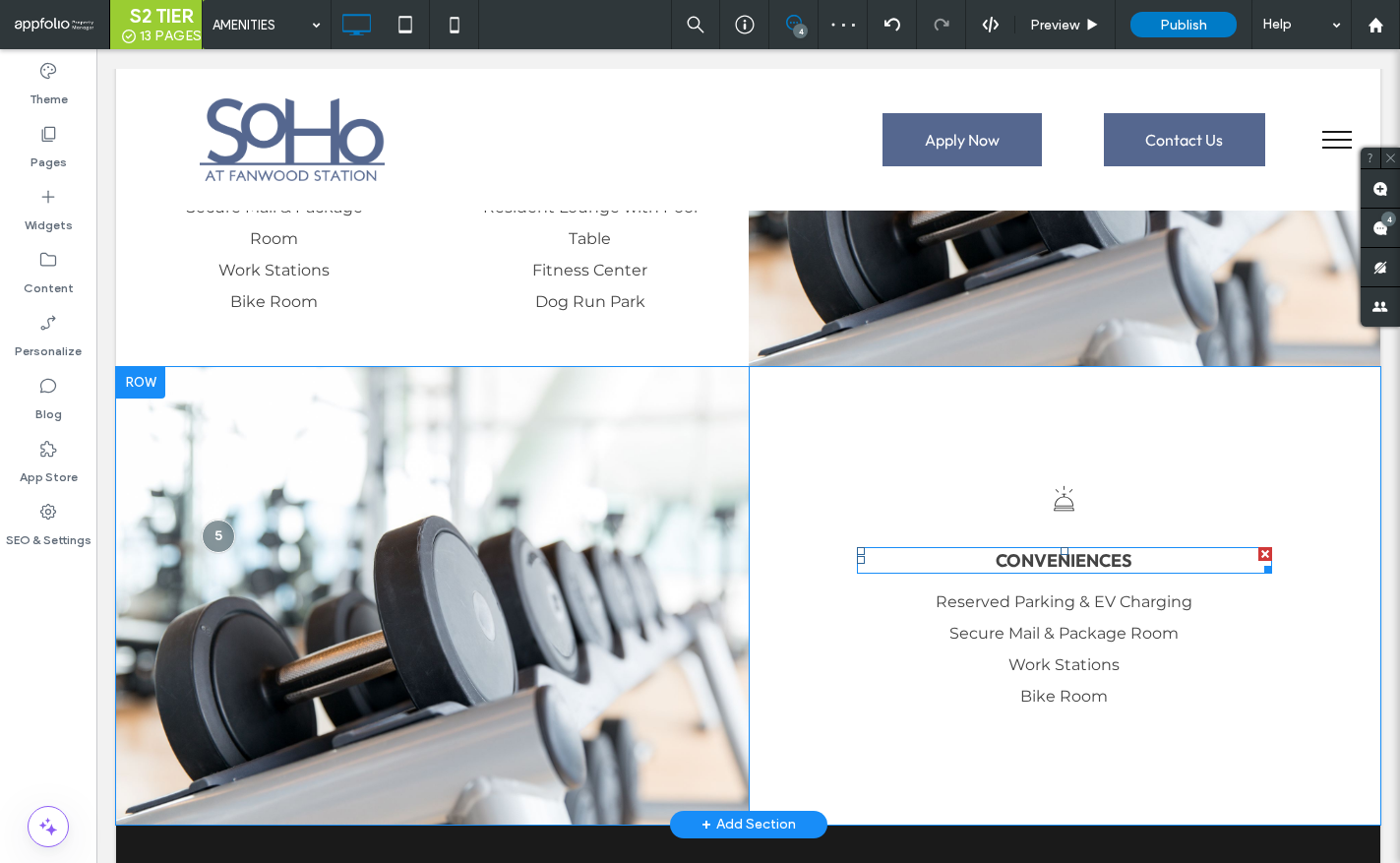 click on "Conveniences" at bounding box center [1064, 560] 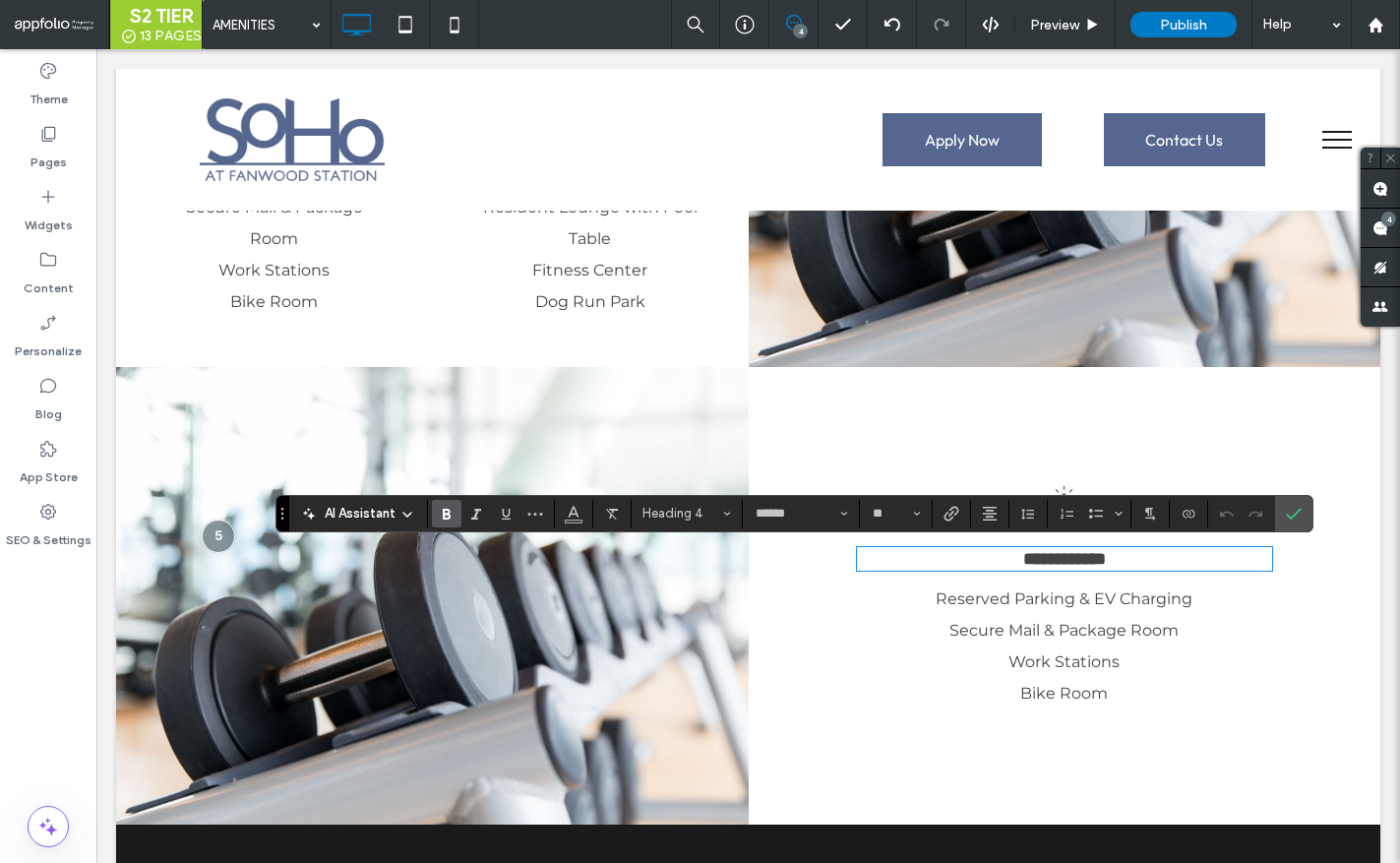type 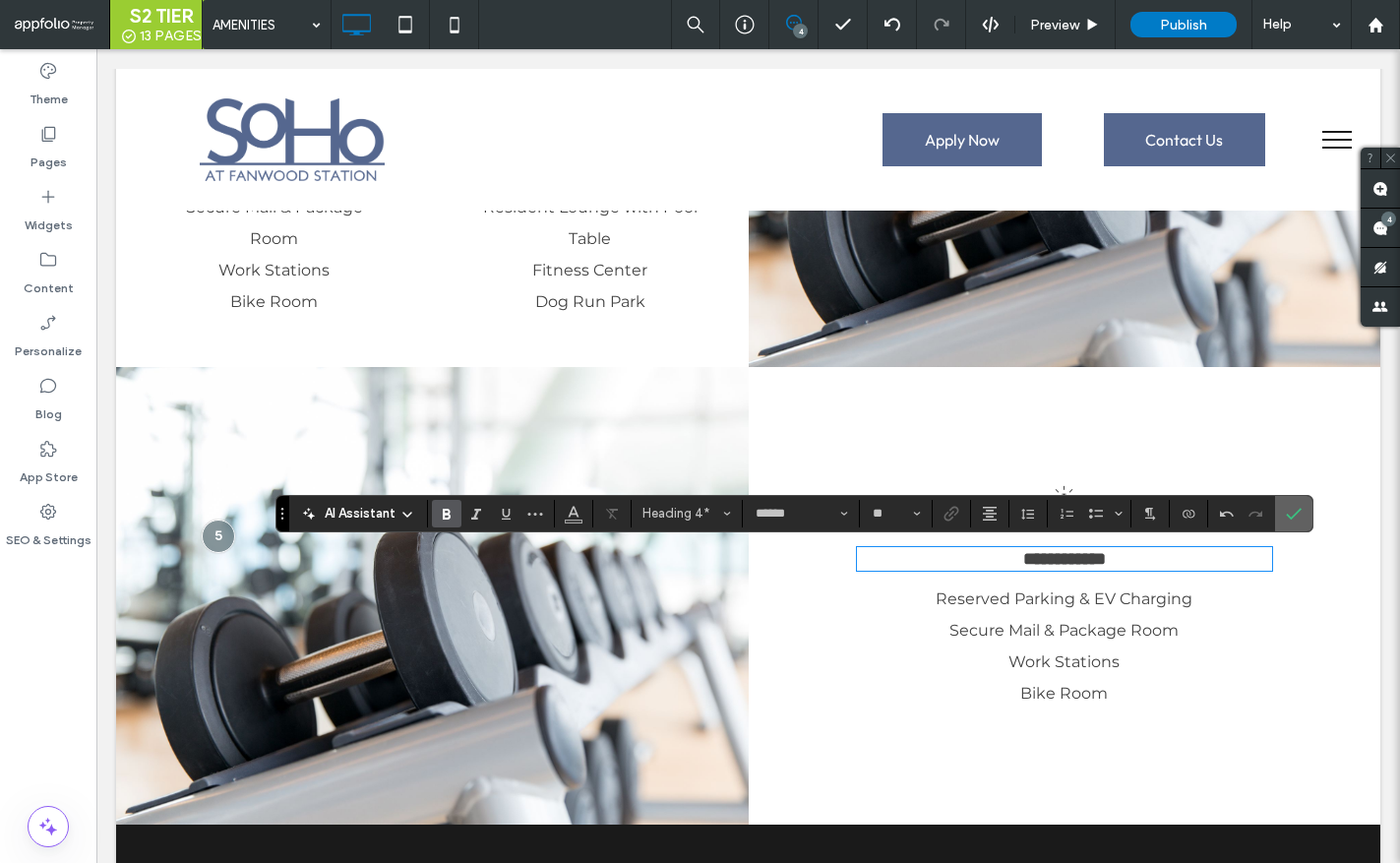 click at bounding box center (1294, 514) 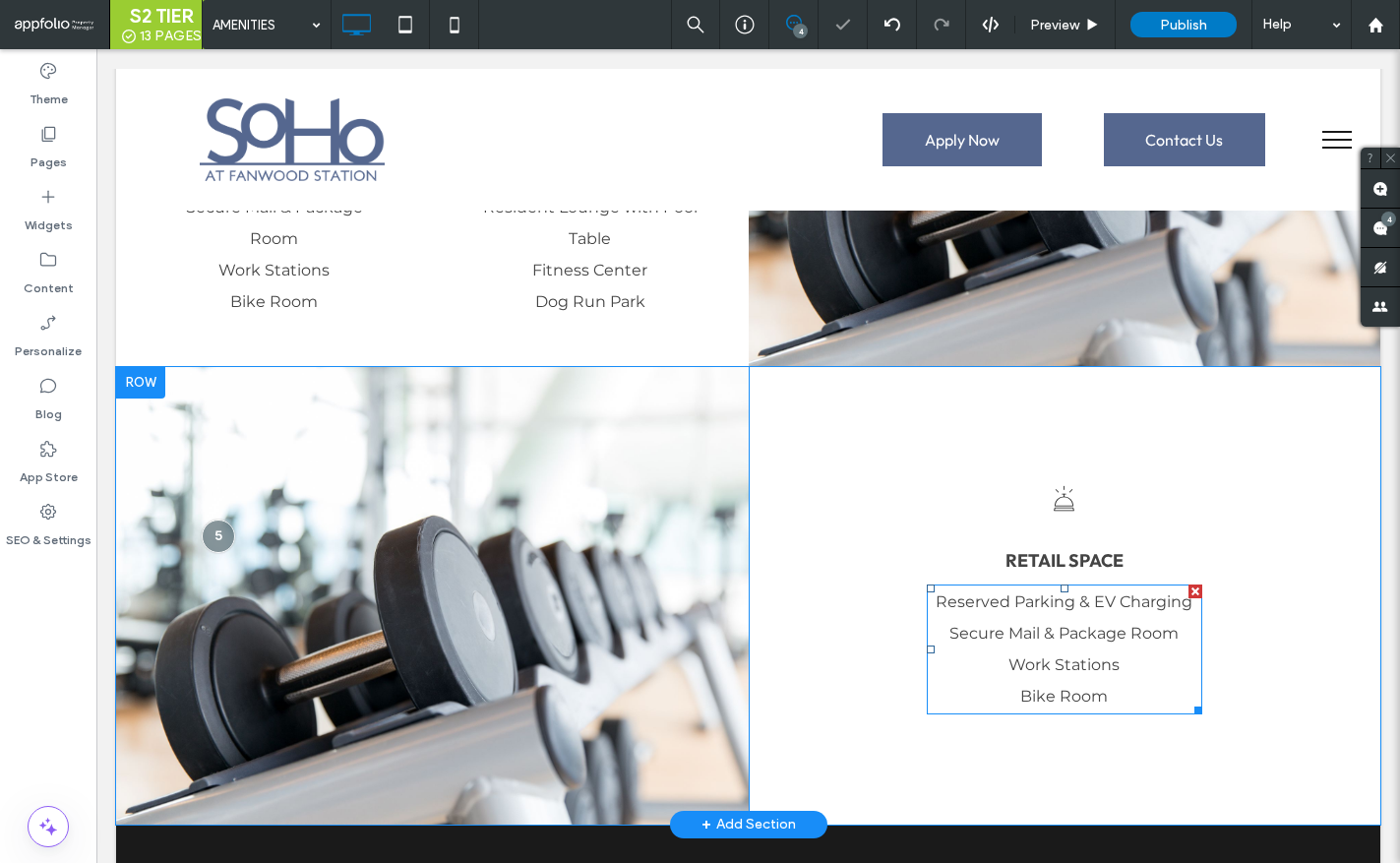 click on "Reserved Parking & EV Charging" at bounding box center [1065, 602] 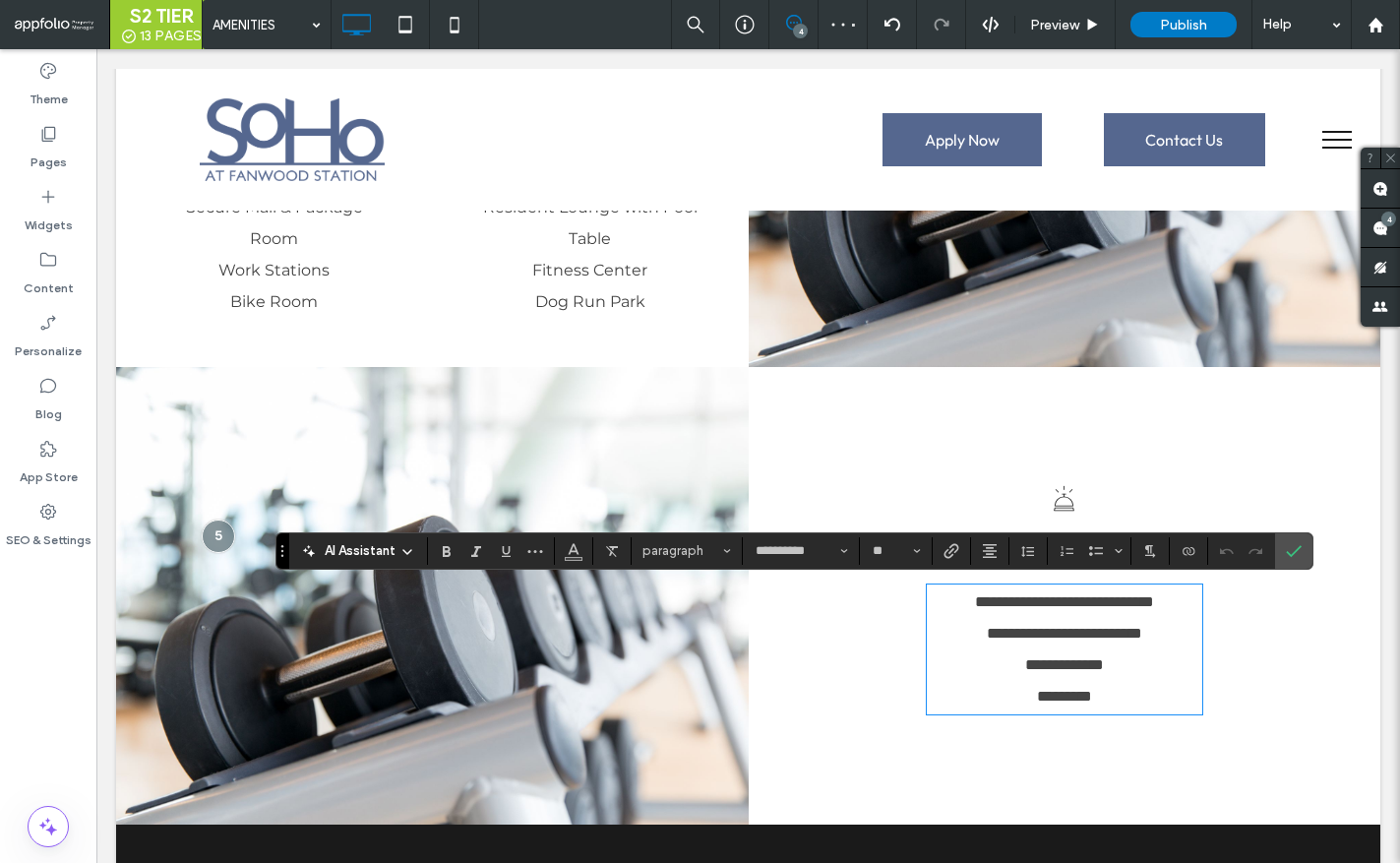 type 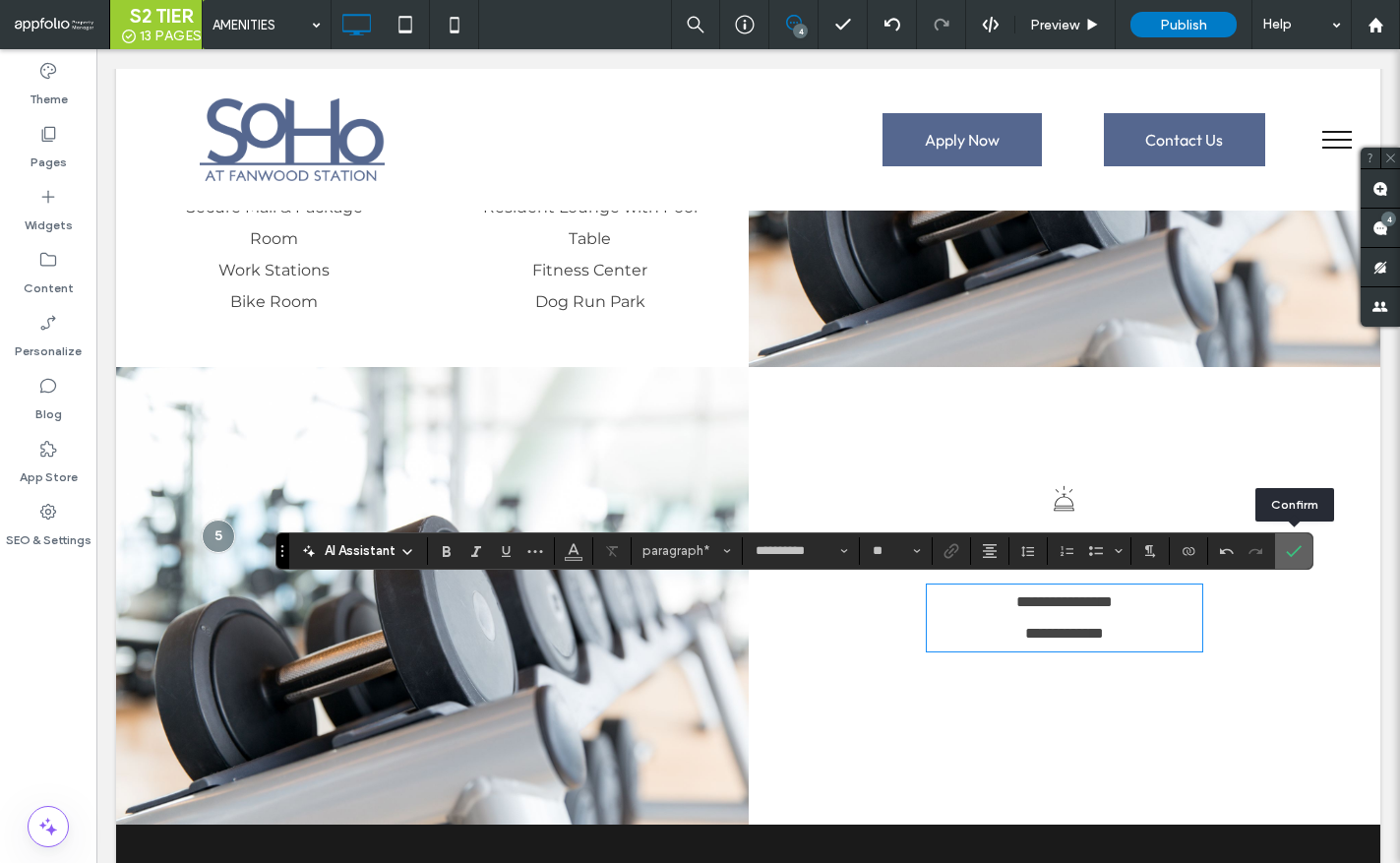 click 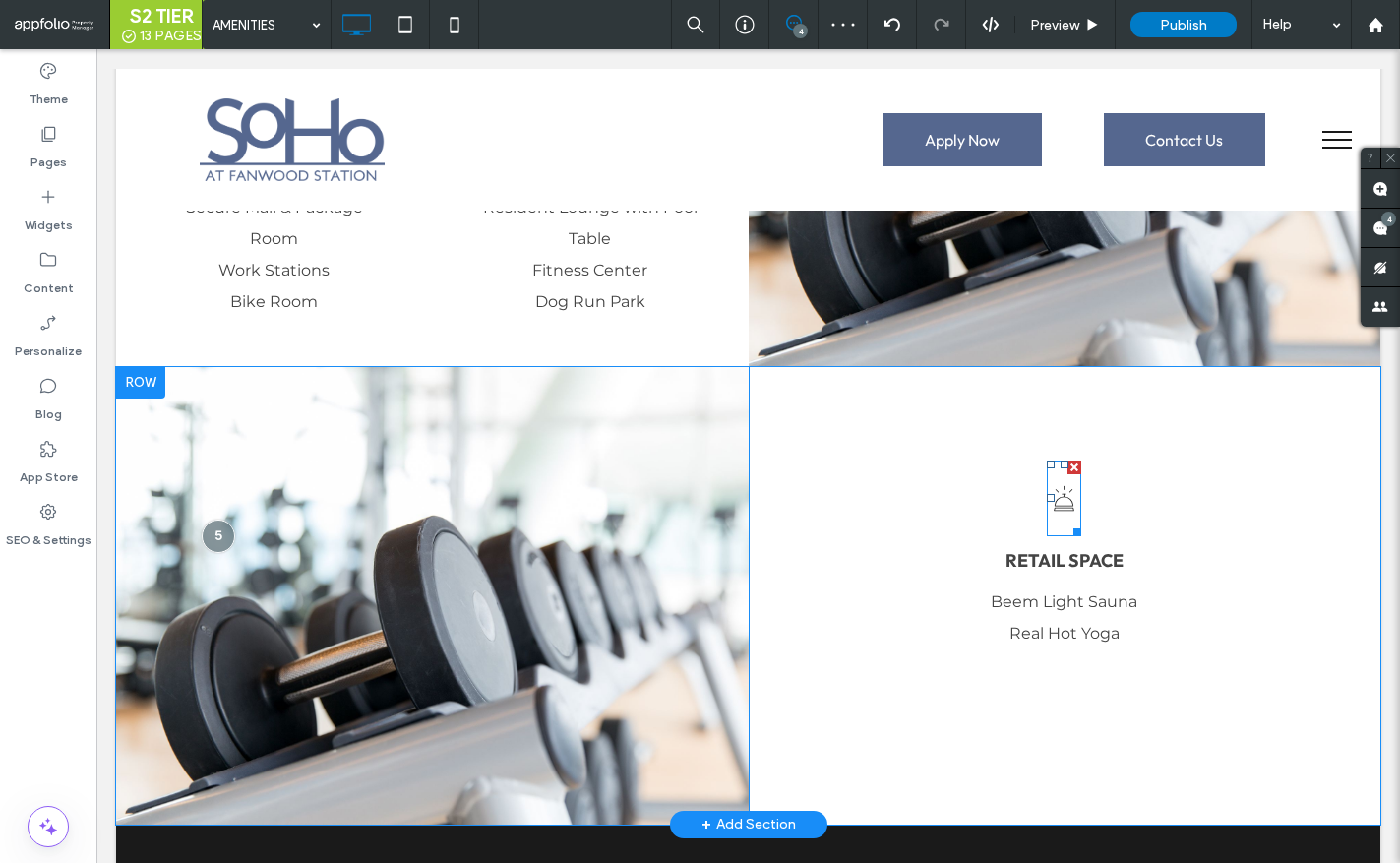 click on "bell icon" 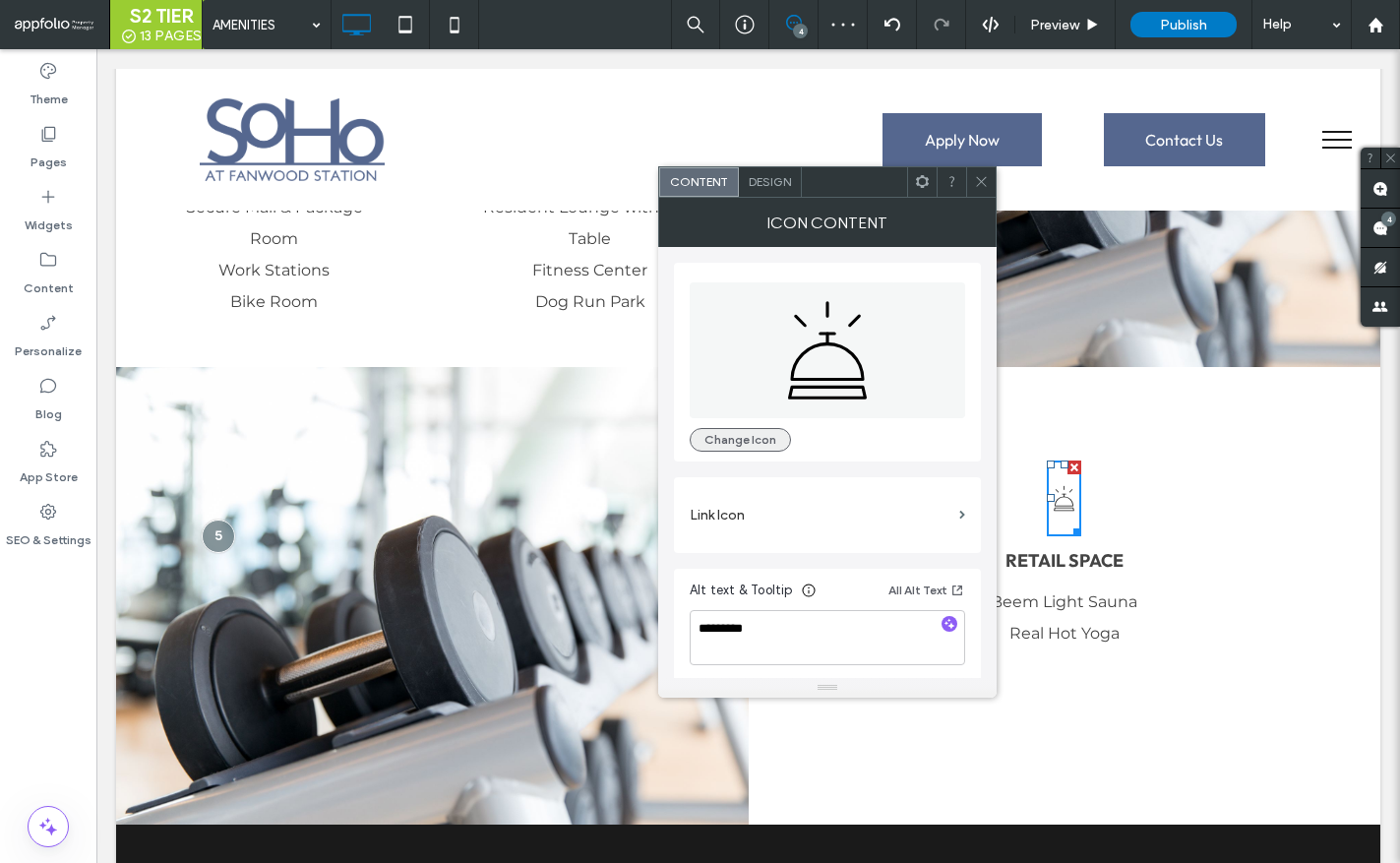 click on "Change Icon" at bounding box center (740, 440) 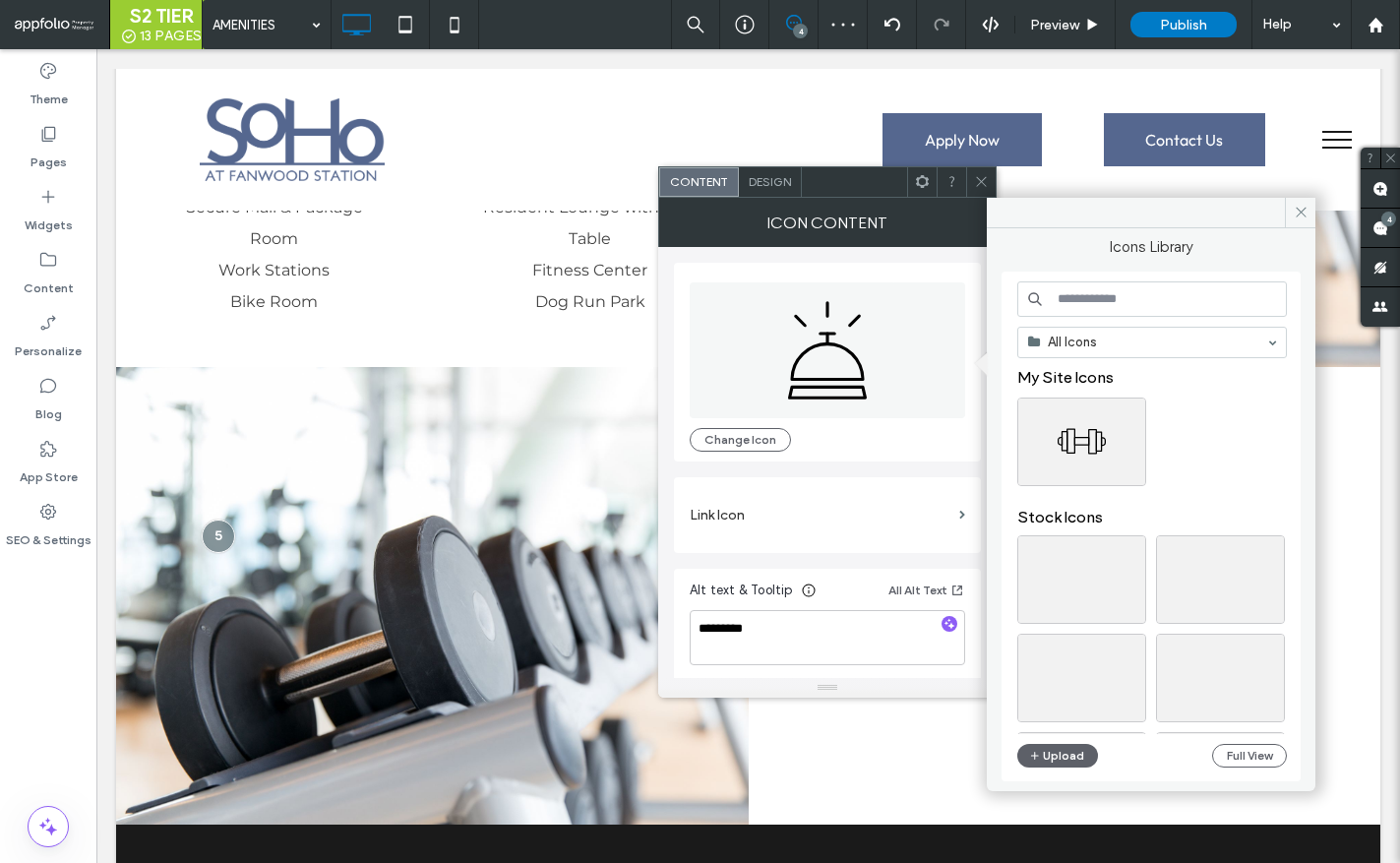 click at bounding box center [1152, 299] 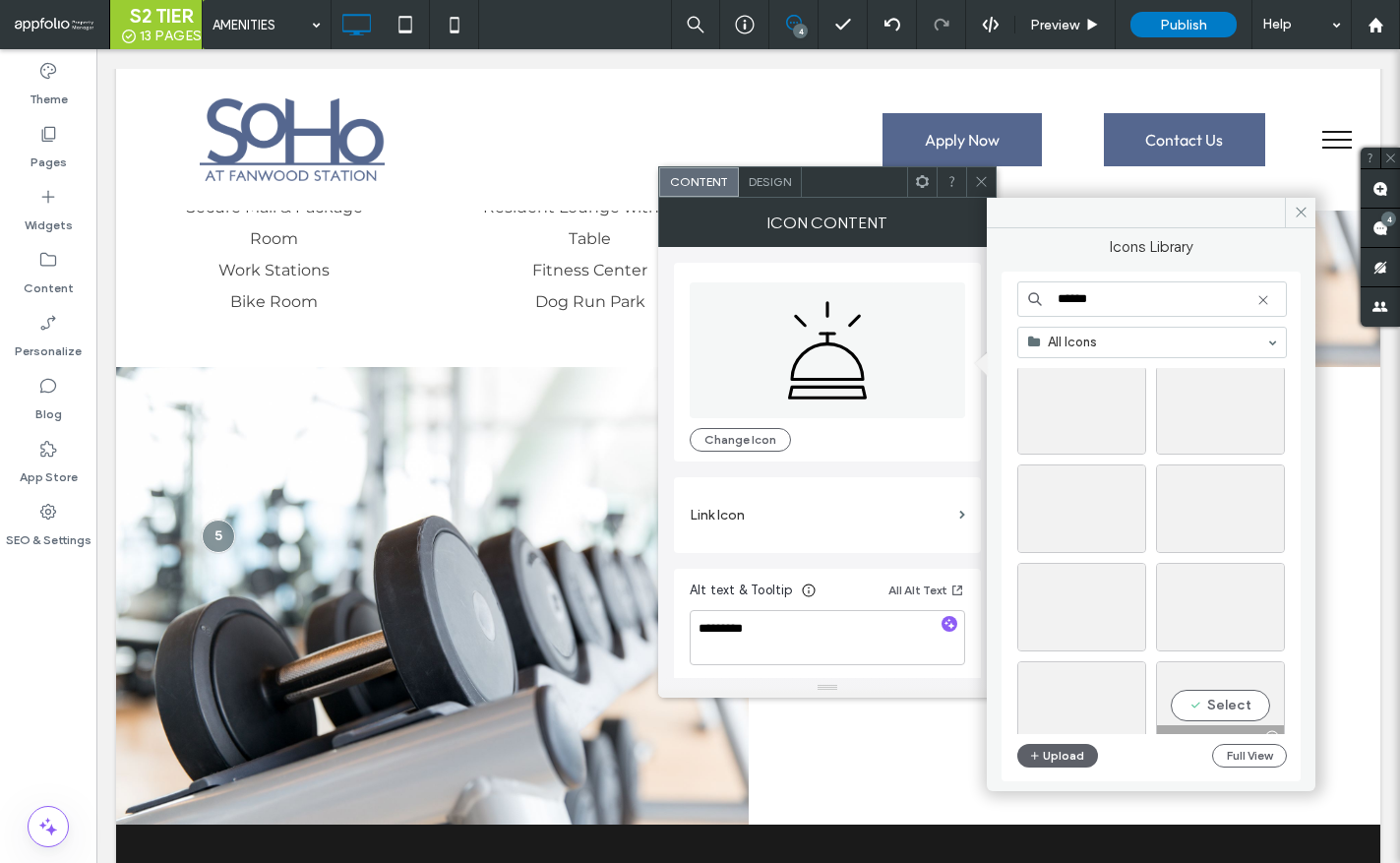 scroll, scrollTop: 914, scrollLeft: 0, axis: vertical 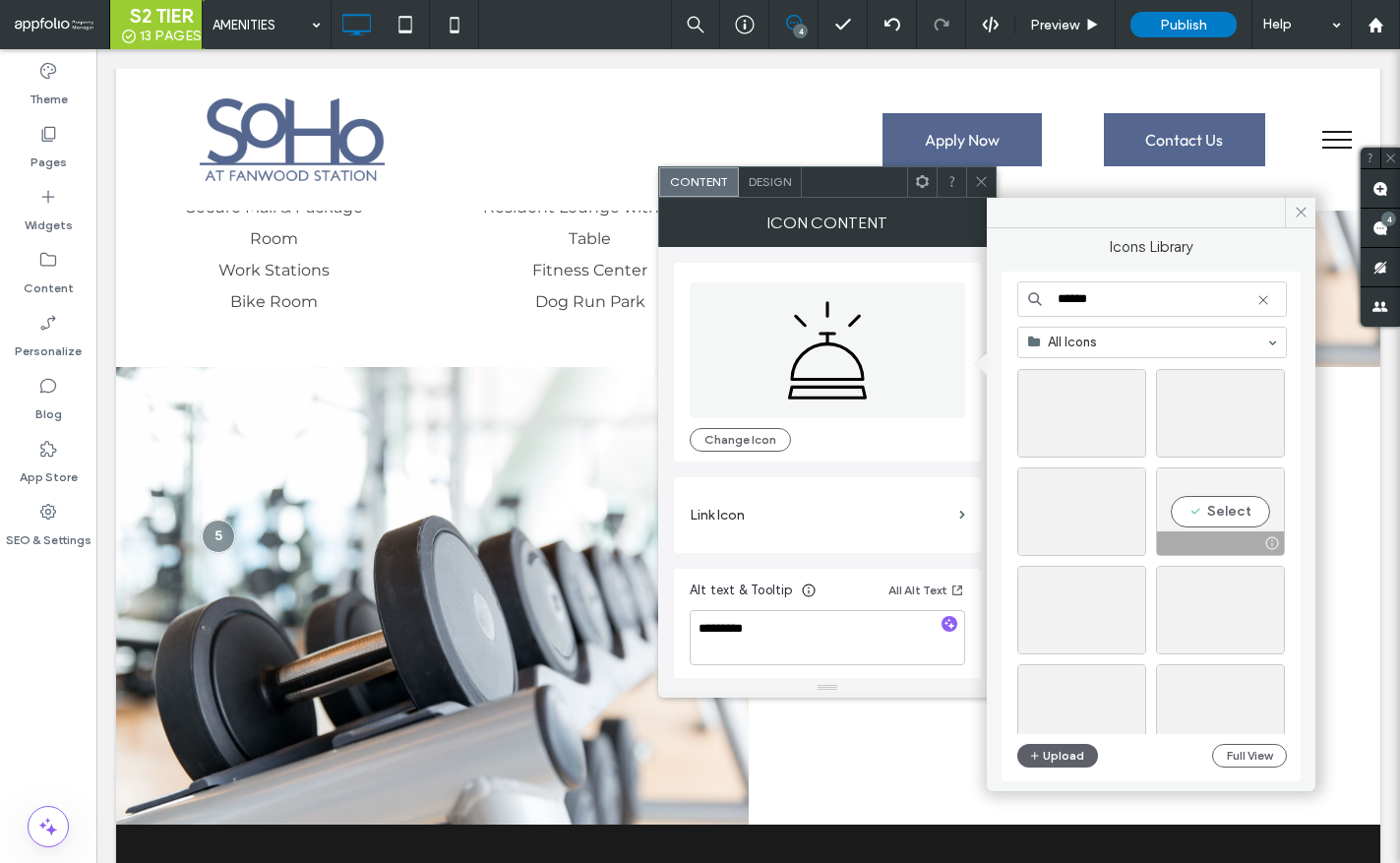 type on "******" 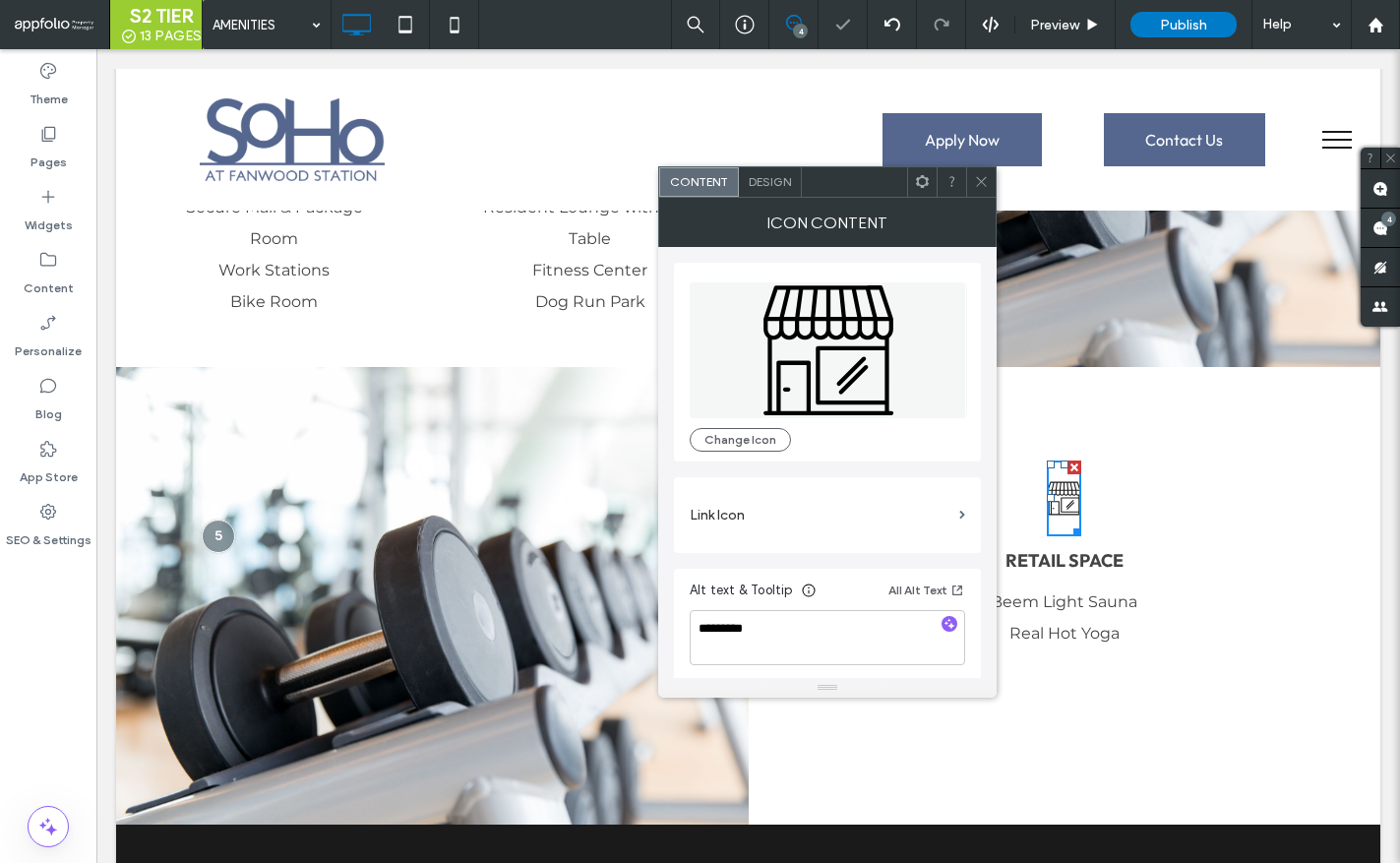 click at bounding box center (981, 182) 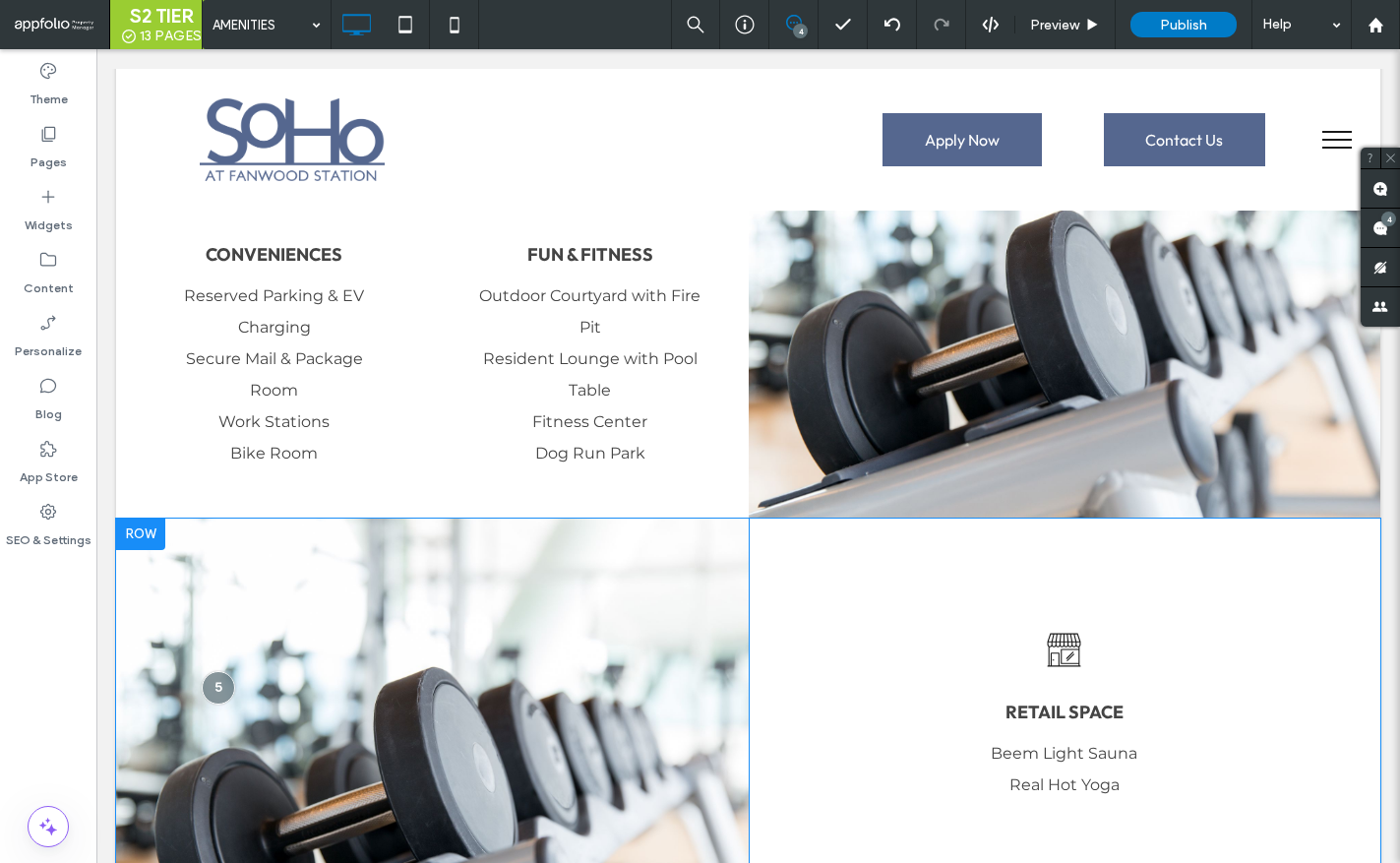scroll, scrollTop: 1720, scrollLeft: 0, axis: vertical 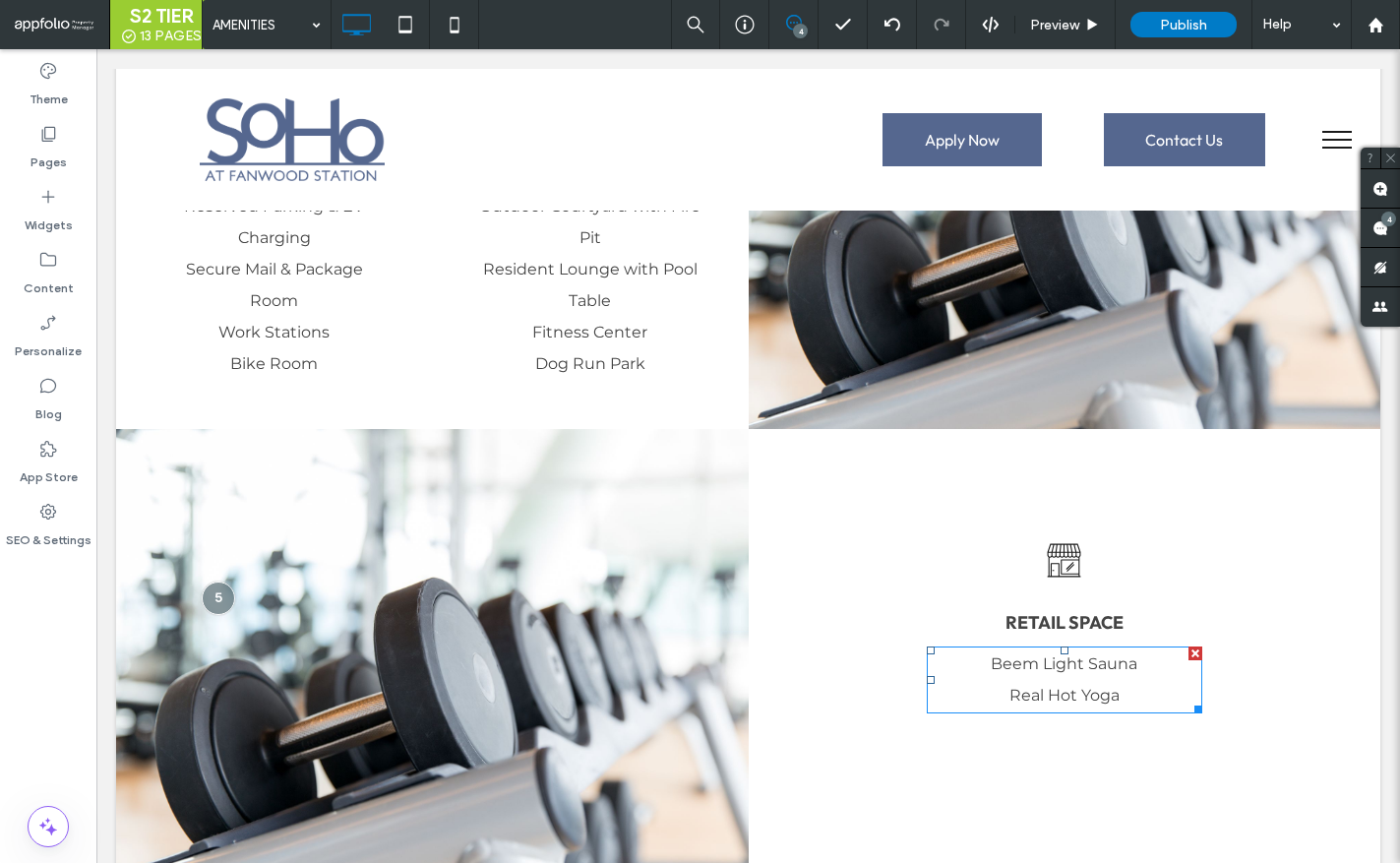 click at bounding box center [1195, 653] 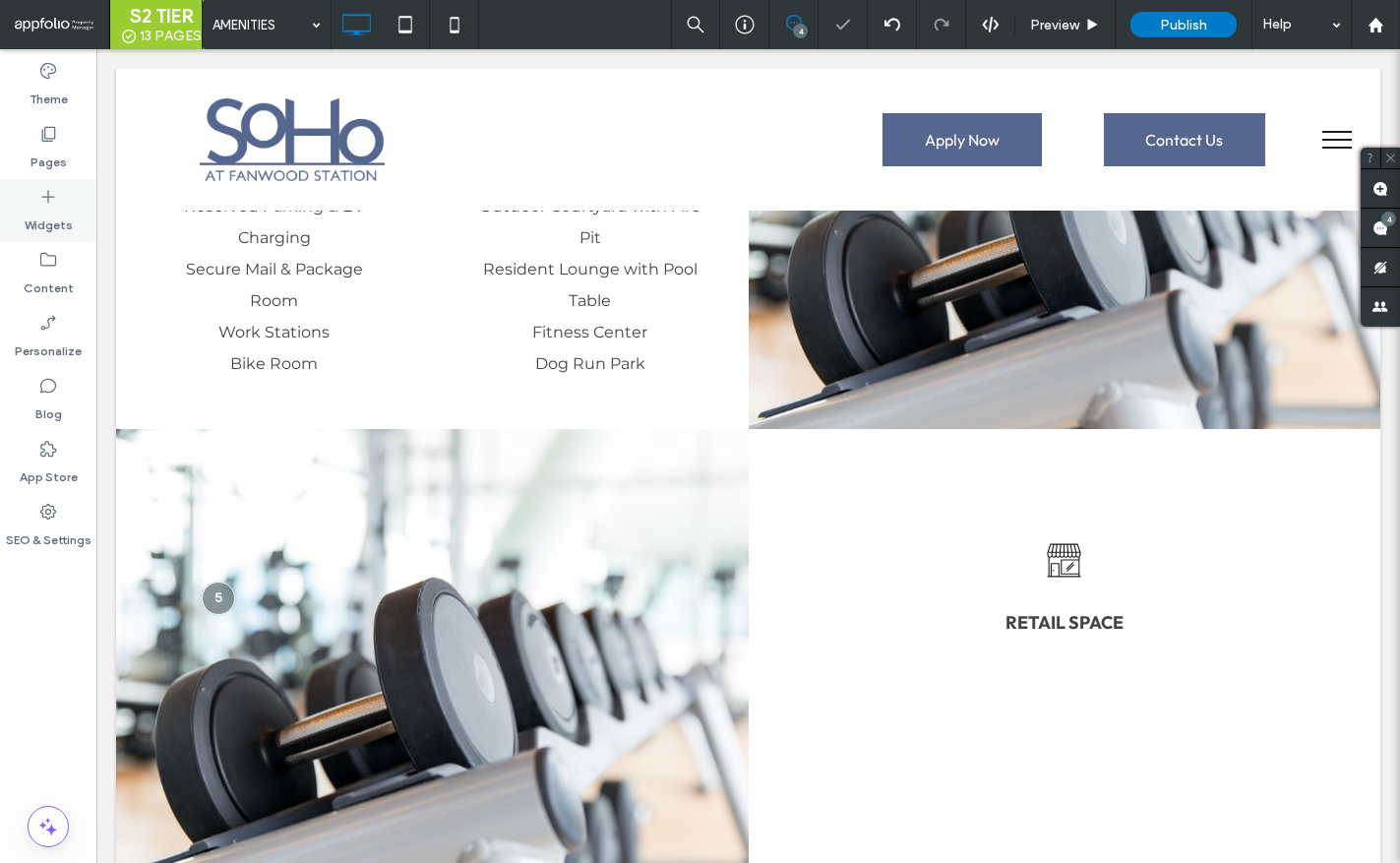 click on "Widgets" at bounding box center (48, 220) 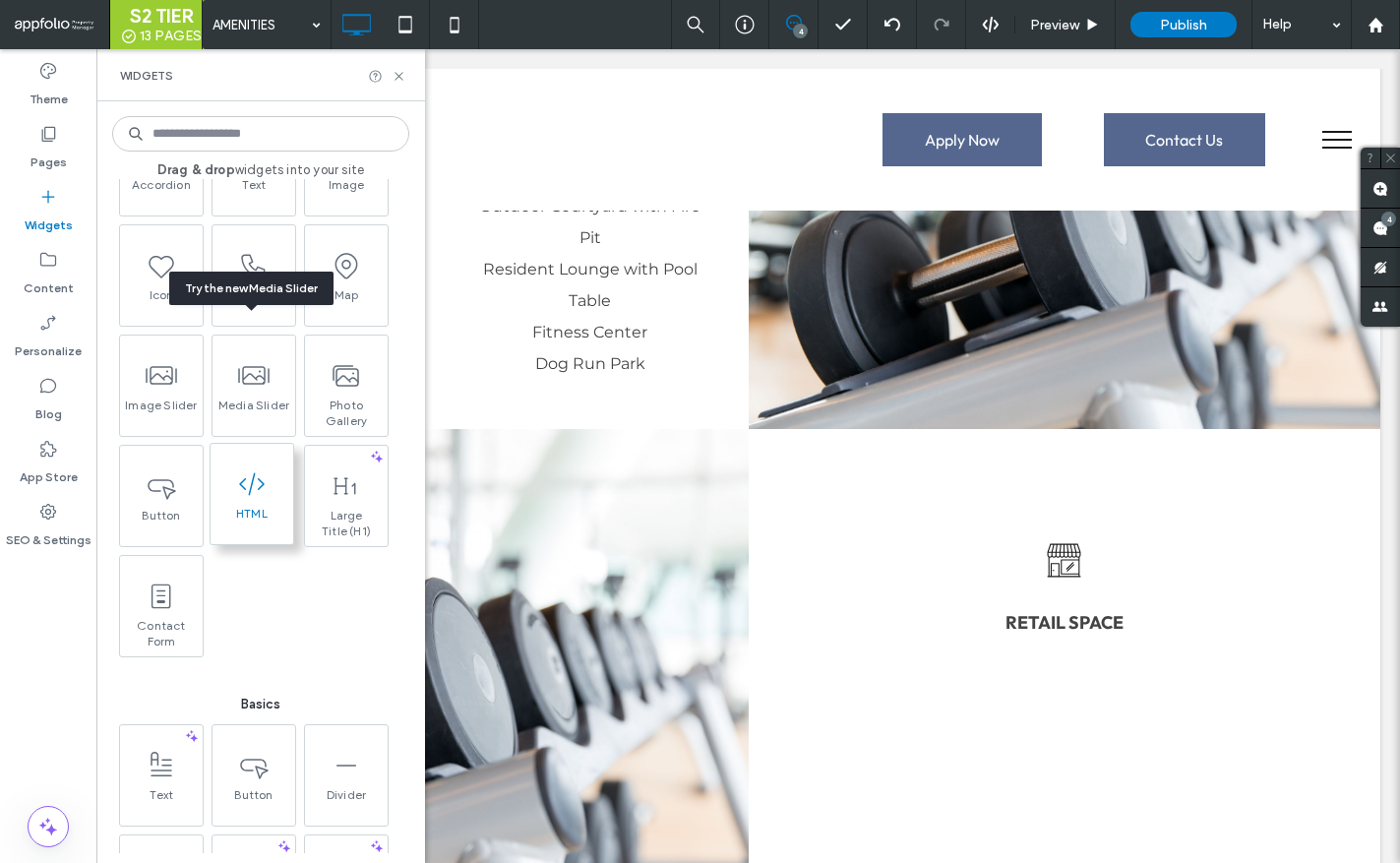 scroll, scrollTop: 345, scrollLeft: 0, axis: vertical 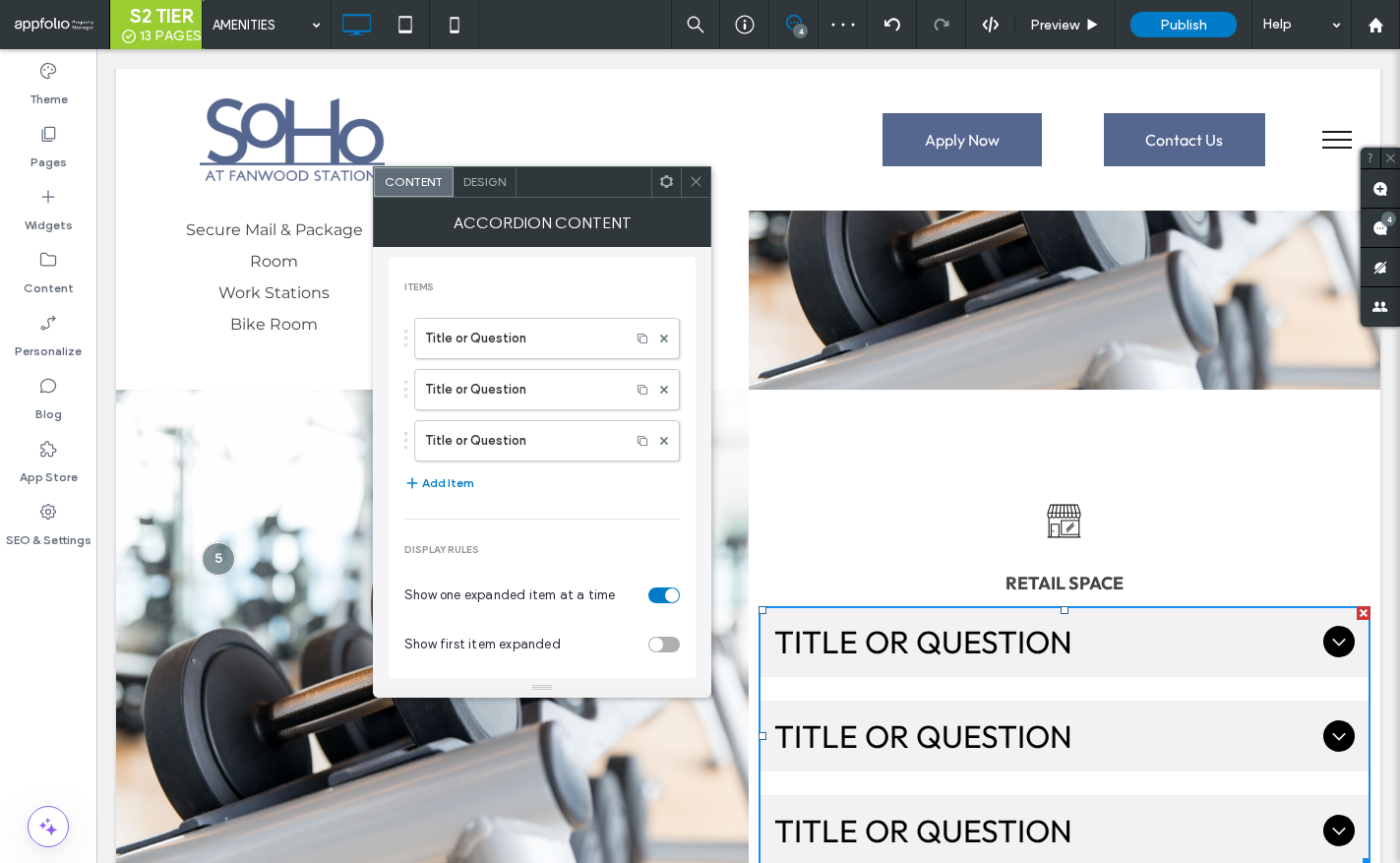 click on "Design" at bounding box center (484, 181) 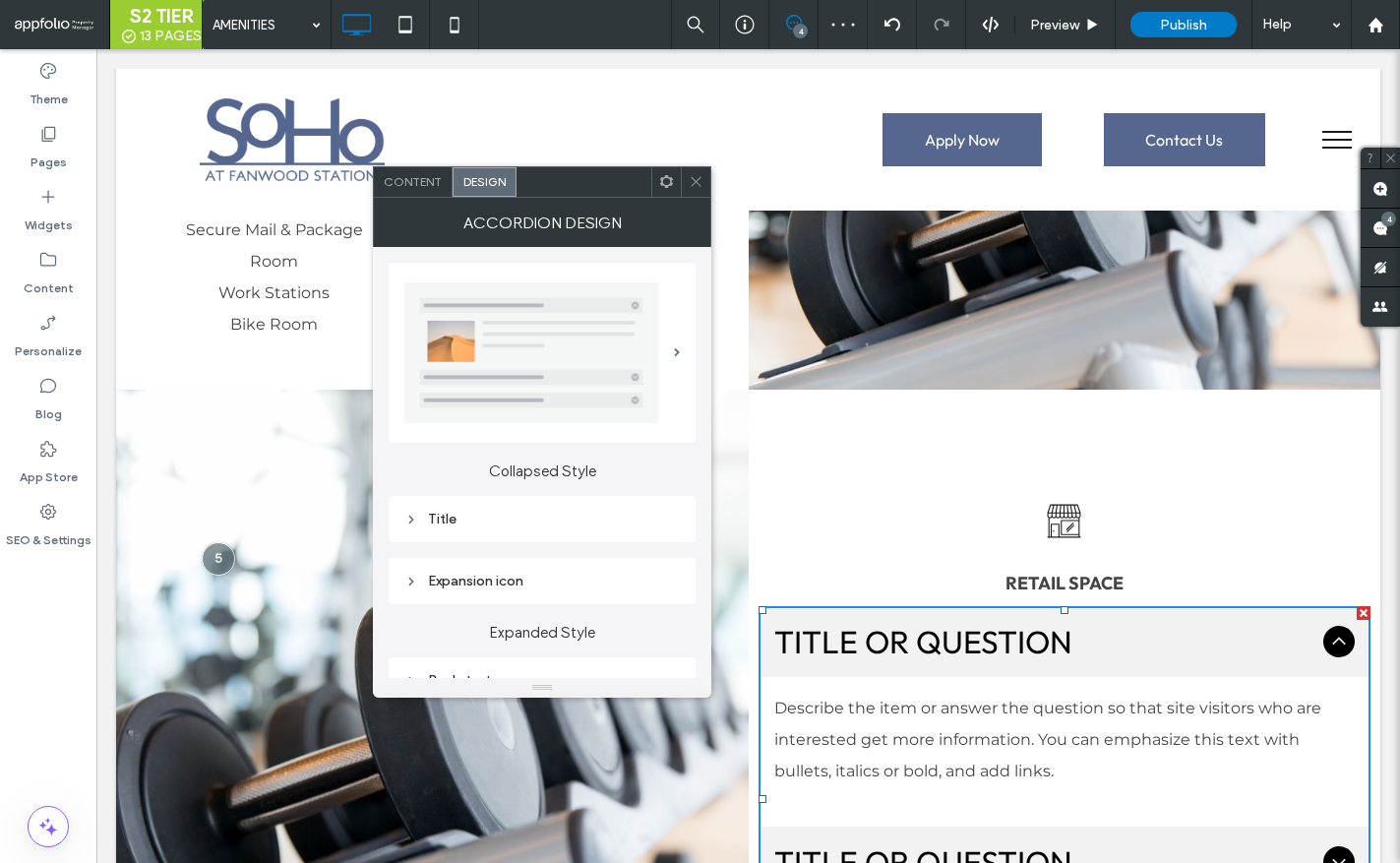 click at bounding box center (531, 353) 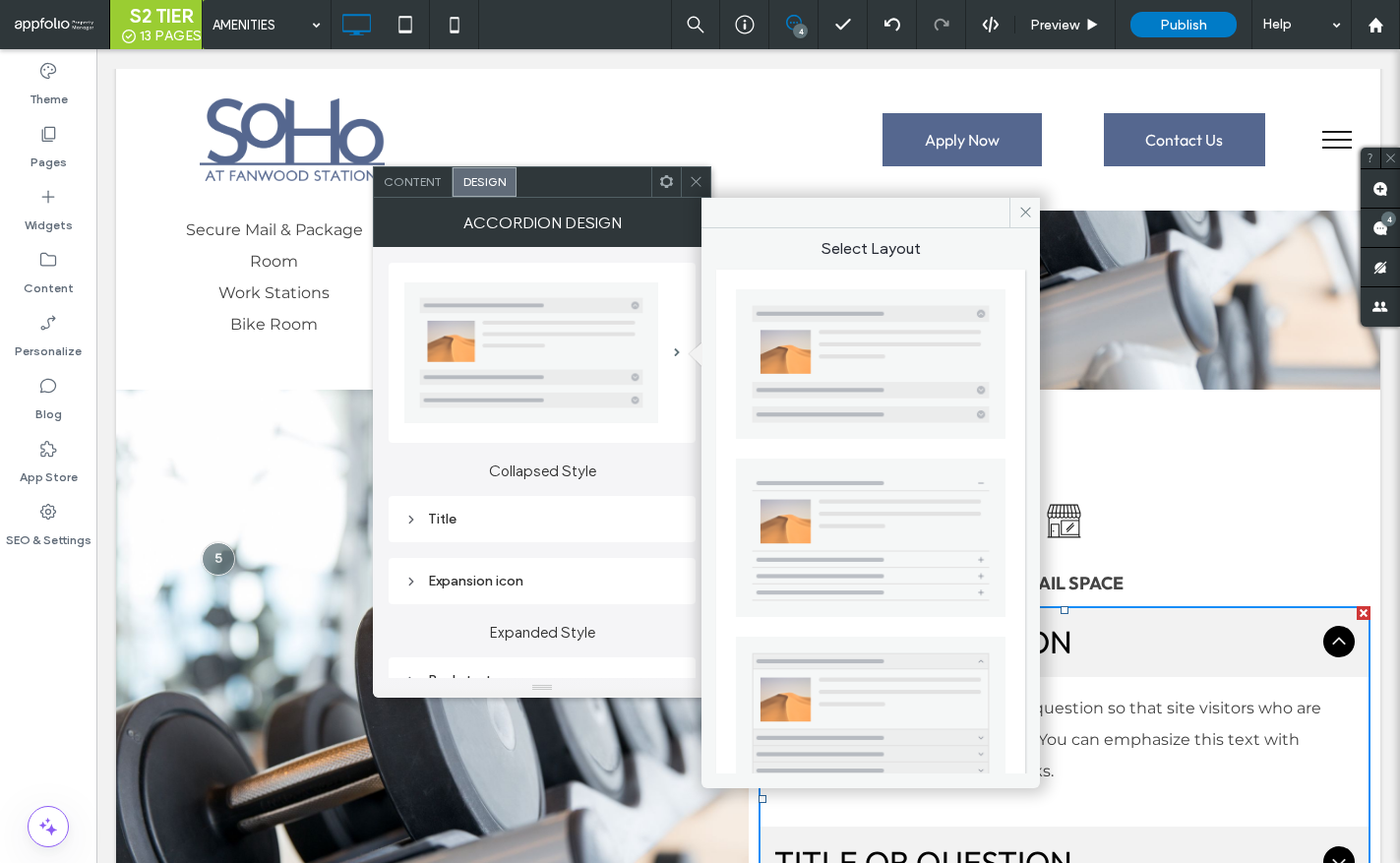 click on "Content" at bounding box center [412, 181] 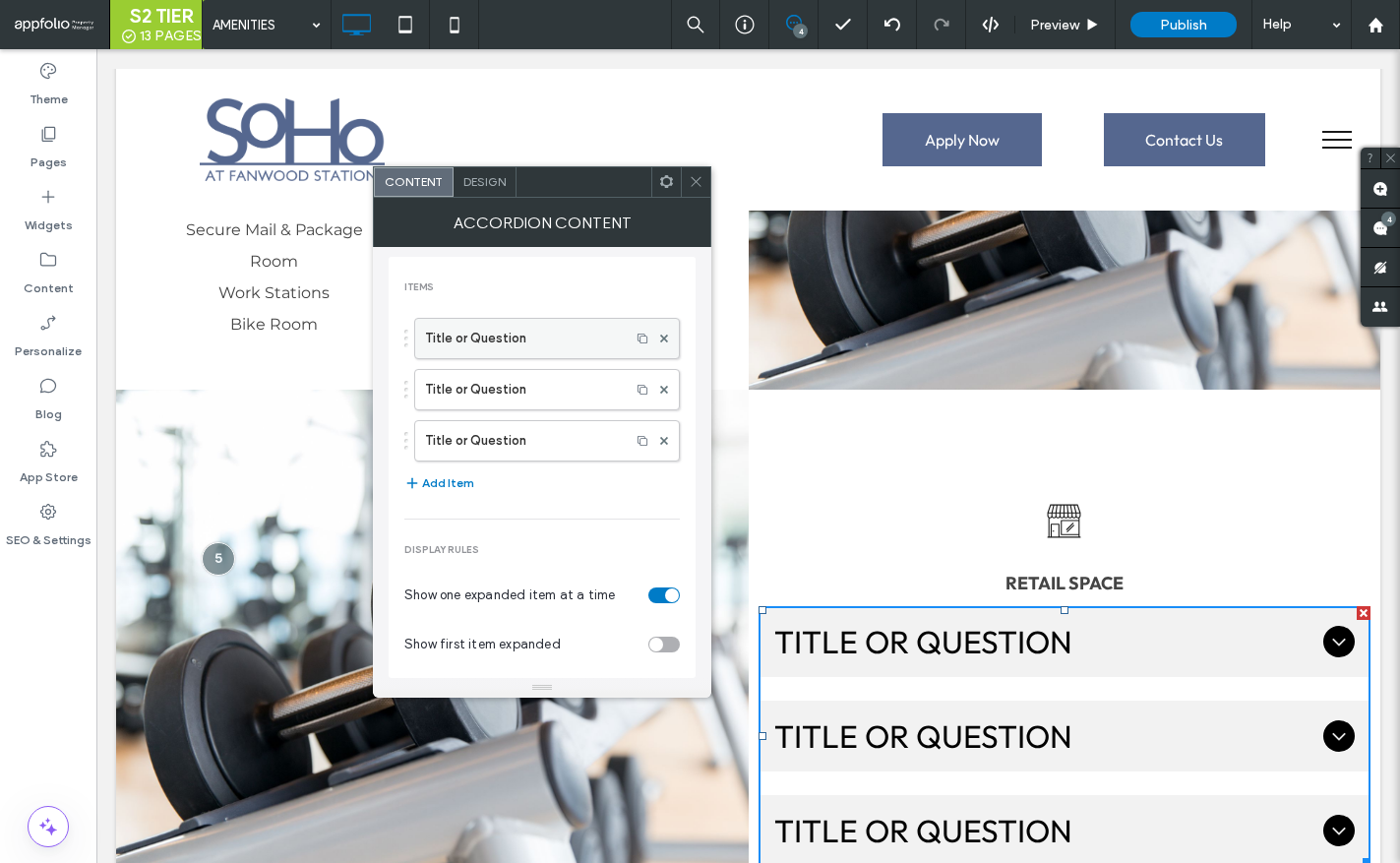 click on "Title or Question" at bounding box center (522, 339) 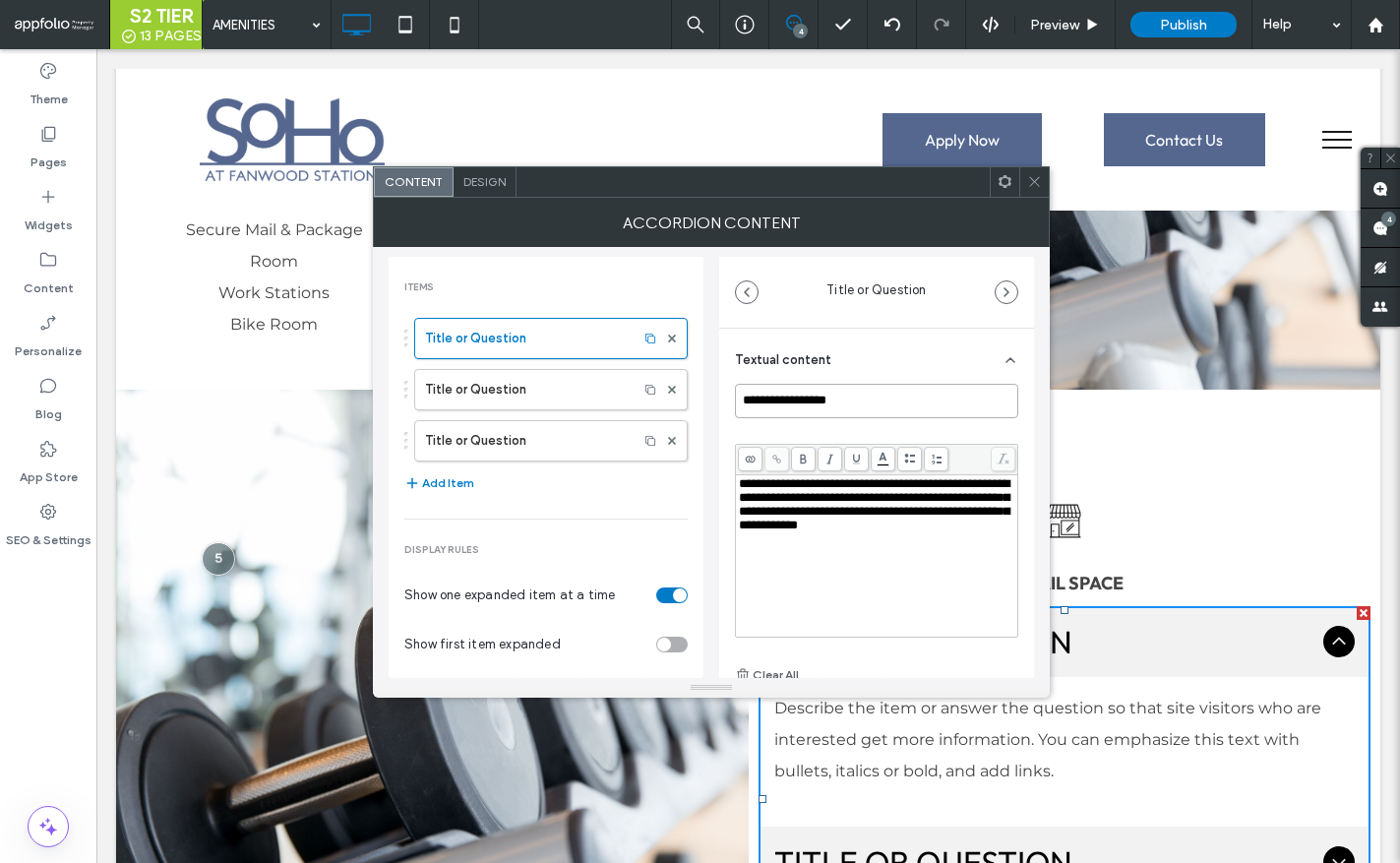 drag, startPoint x: 876, startPoint y: 406, endPoint x: 722, endPoint y: 390, distance: 154.82894 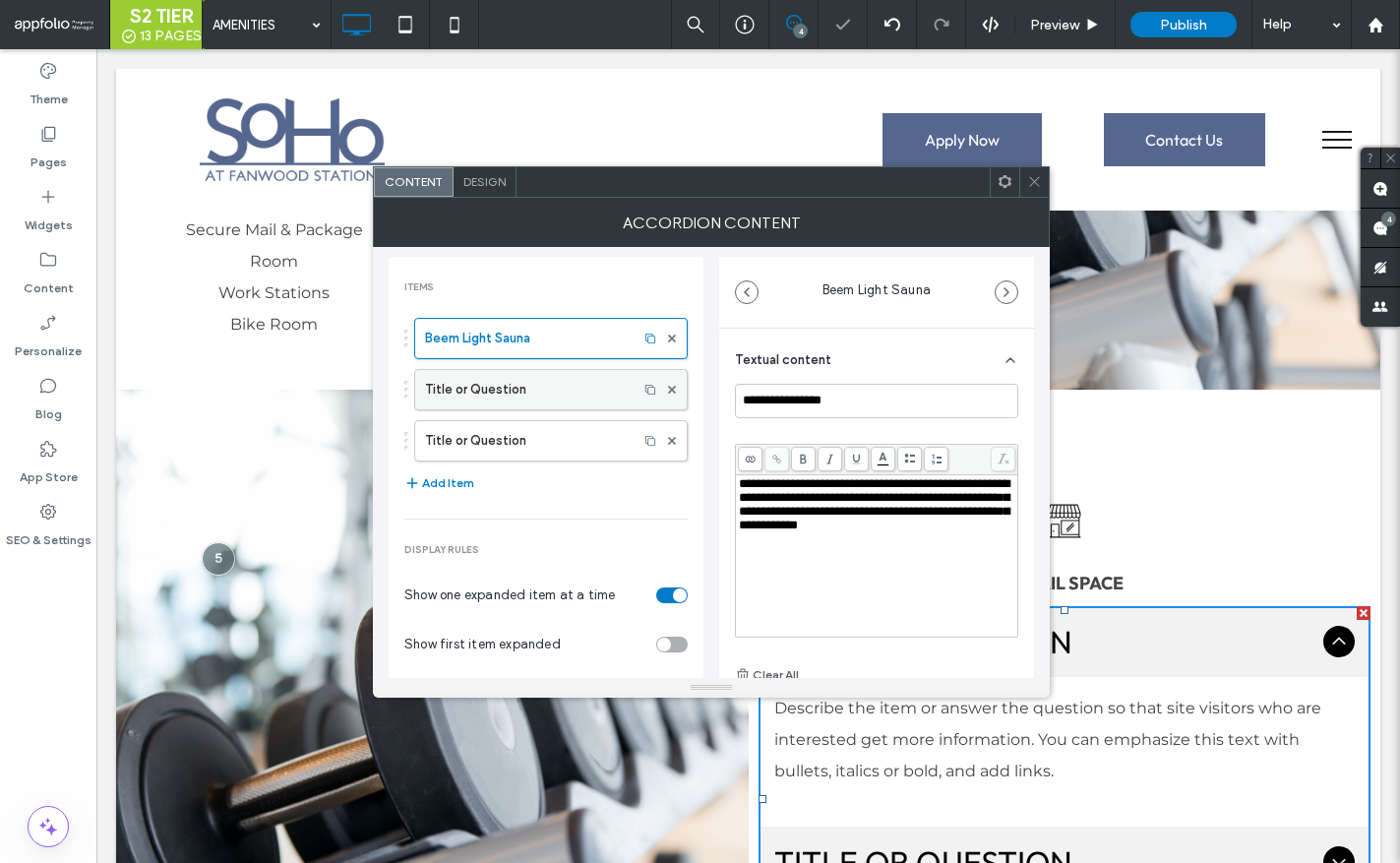 click on "Title or Question" at bounding box center (526, 390) 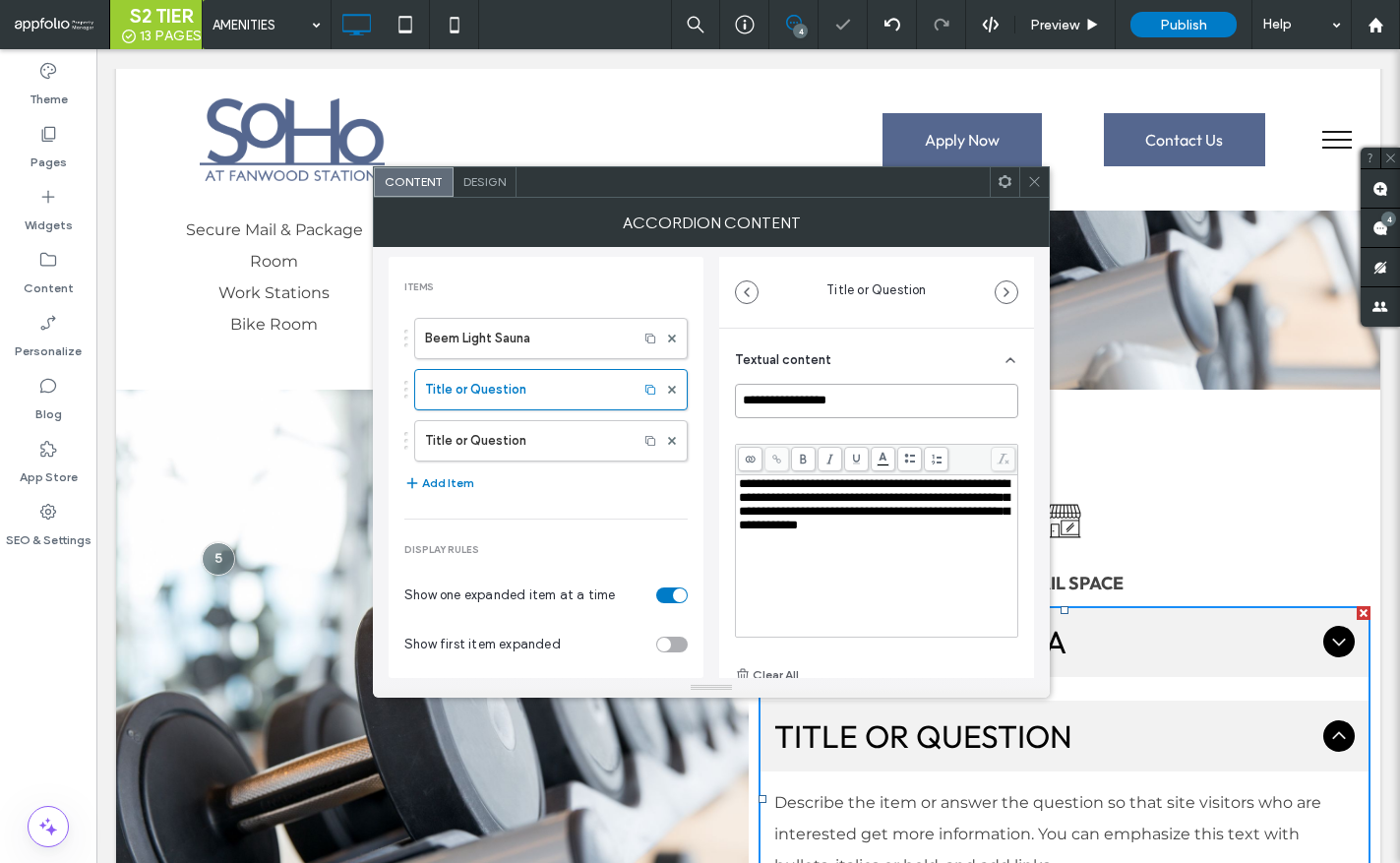 click on "**********" at bounding box center [877, 401] 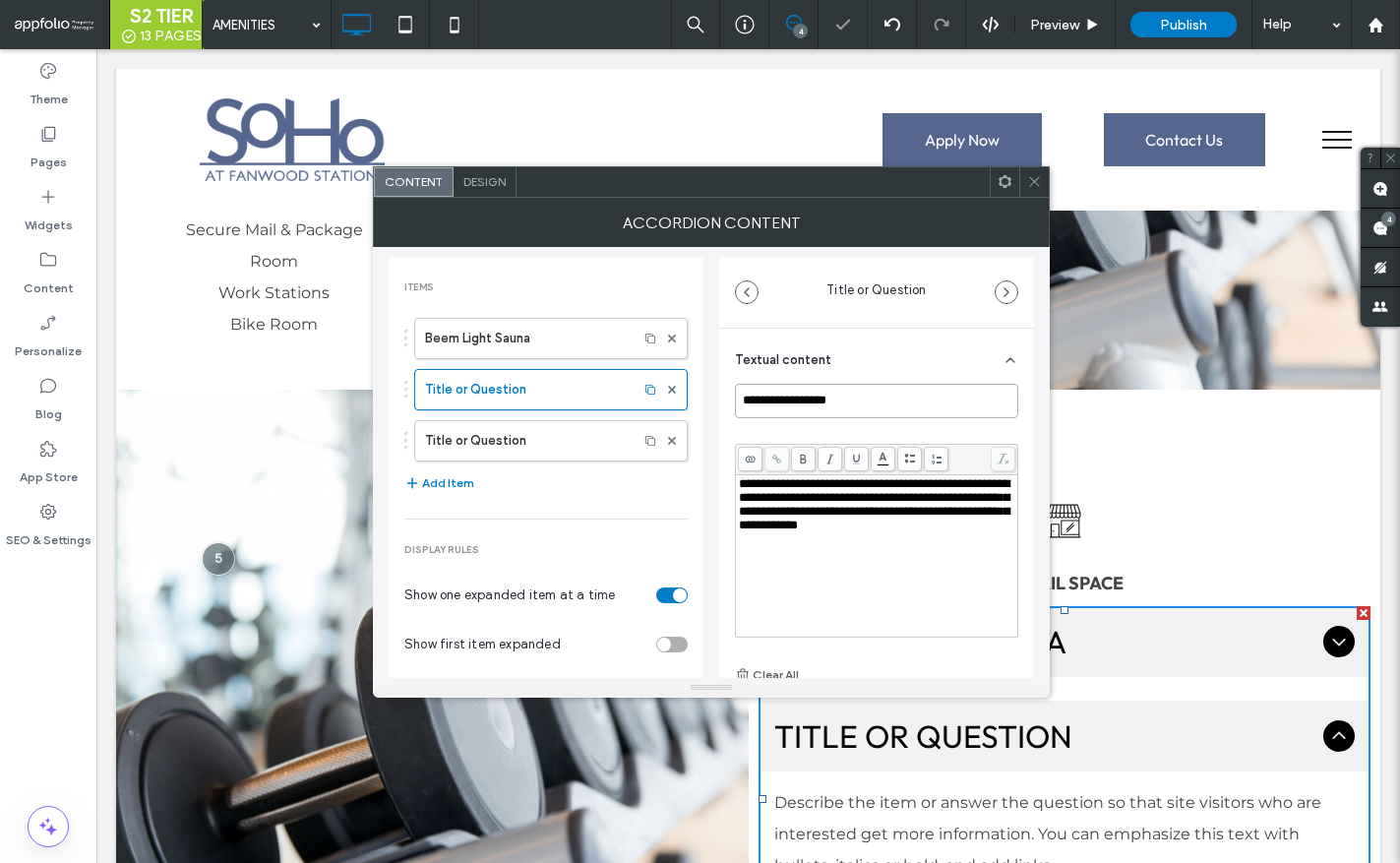 click on "**********" at bounding box center (877, 401) 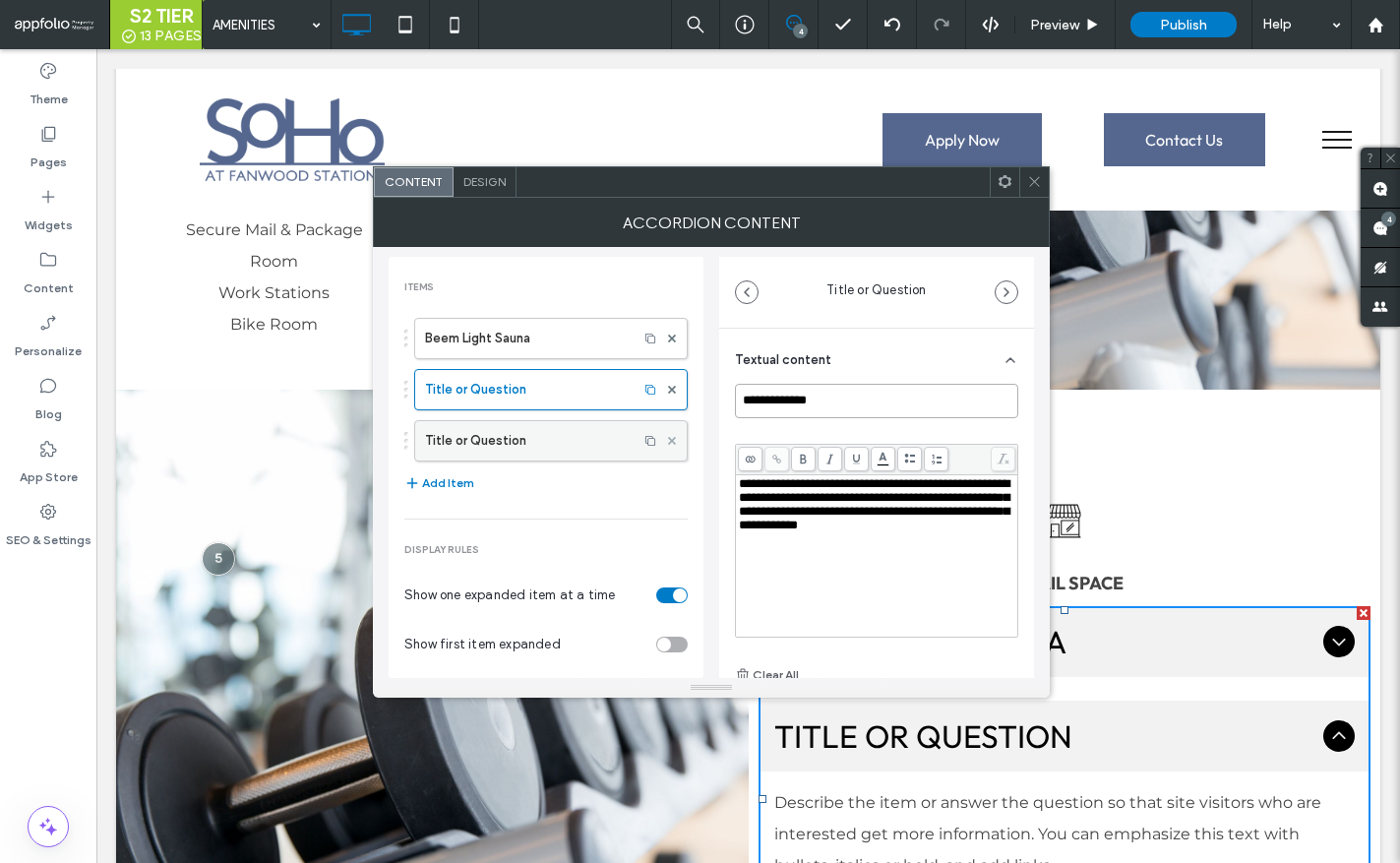 type on "**********" 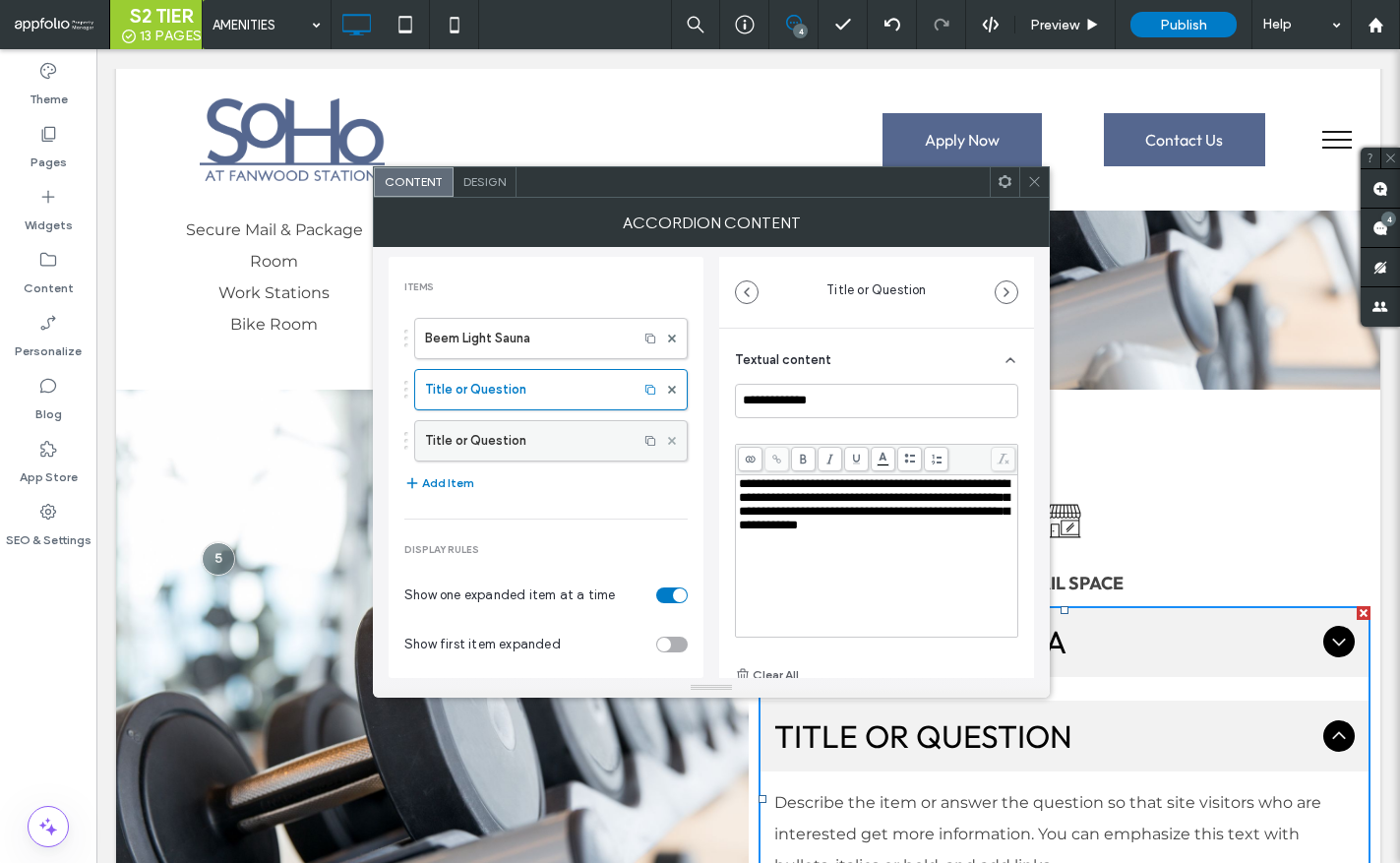 click 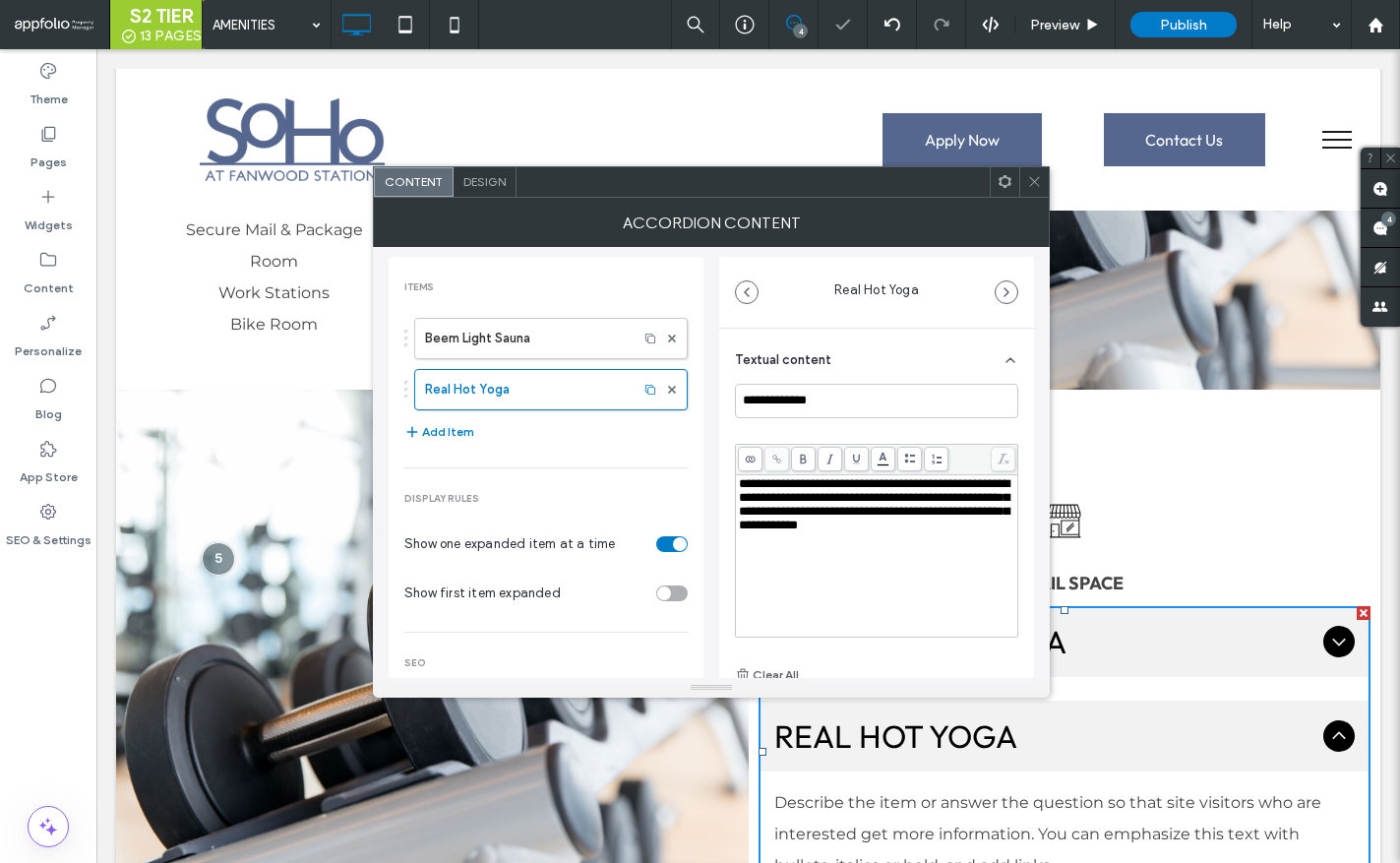 click on "Design" at bounding box center [485, 182] 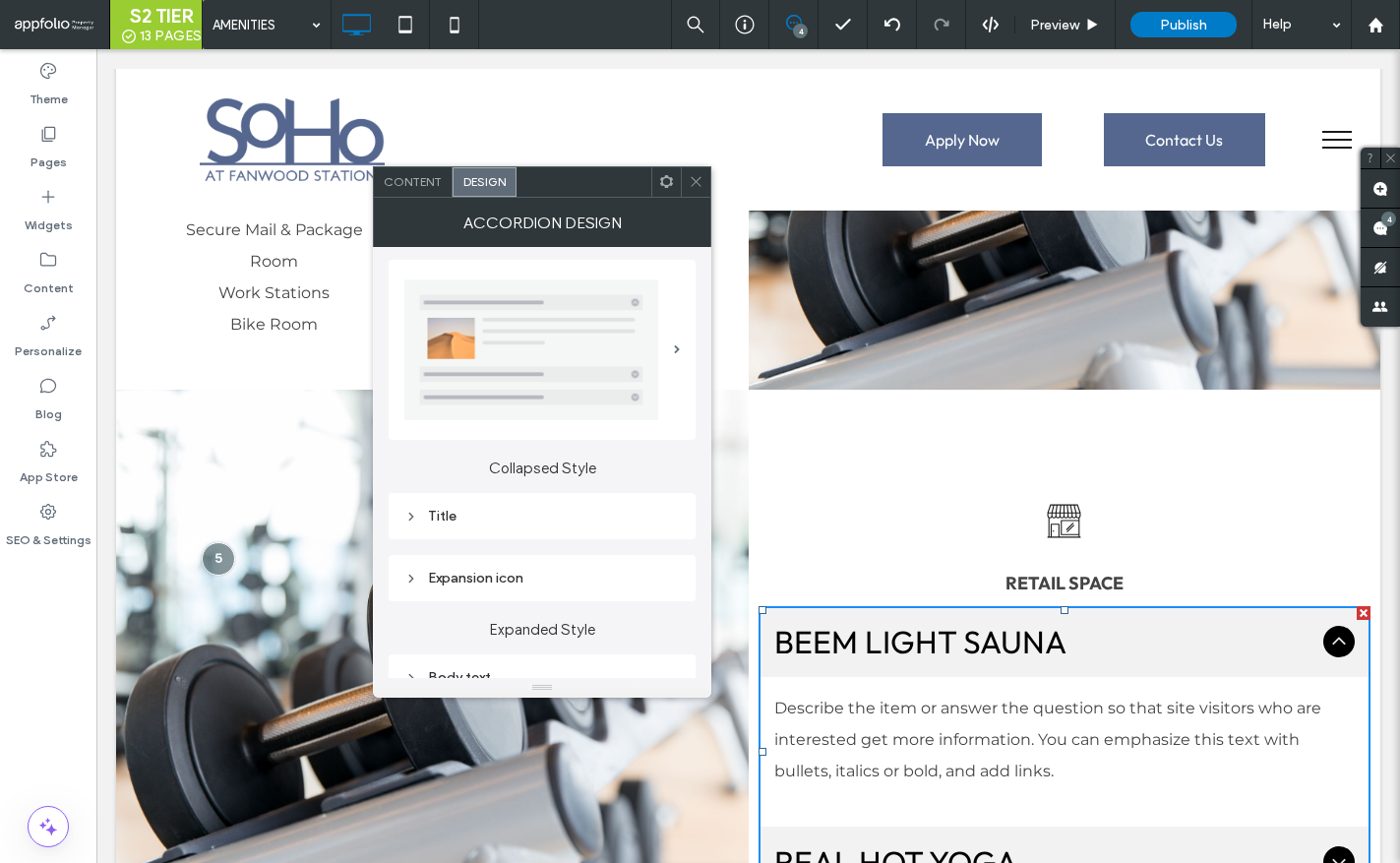 scroll, scrollTop: 4, scrollLeft: 0, axis: vertical 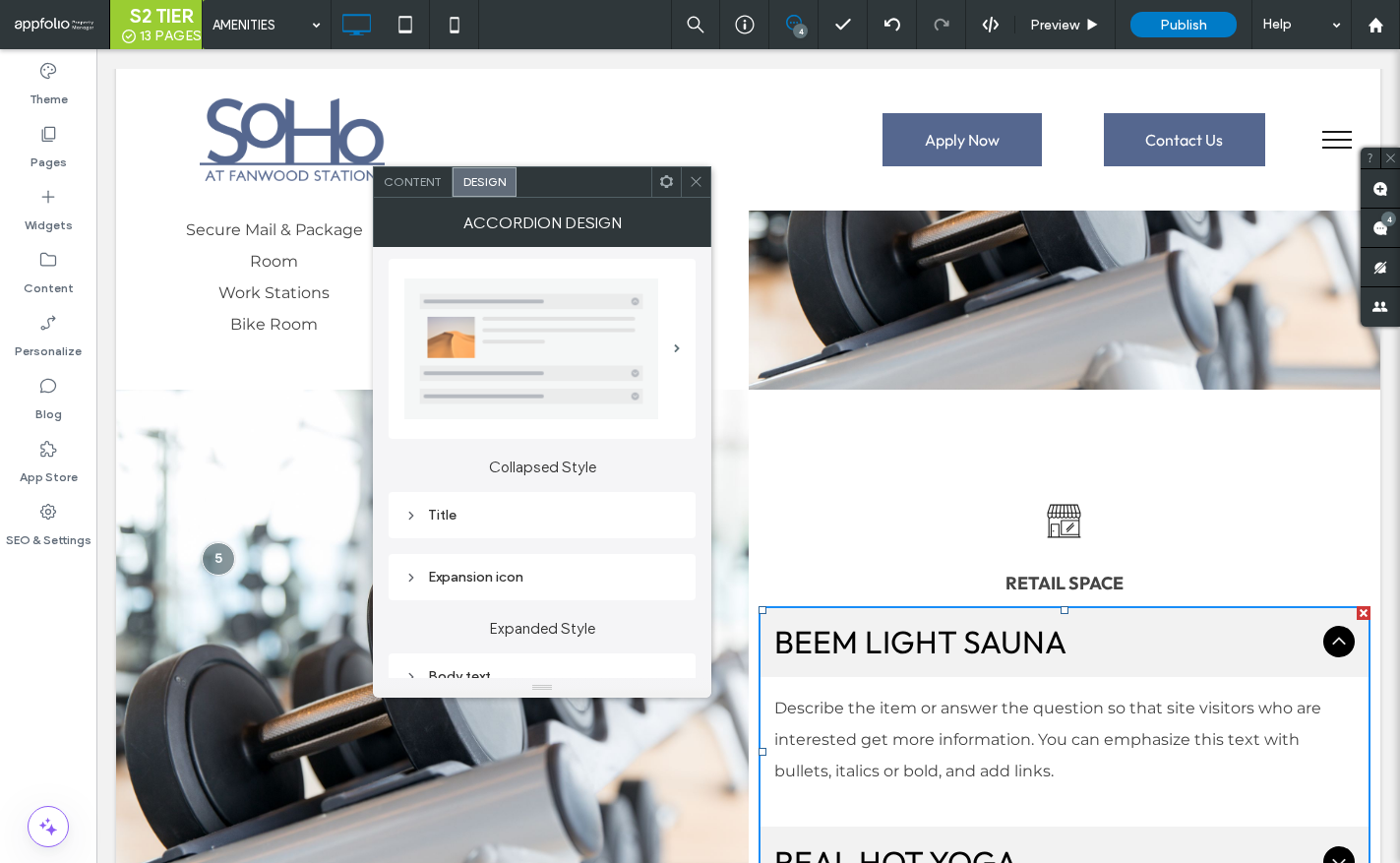 click on "Title" at bounding box center [542, 515] 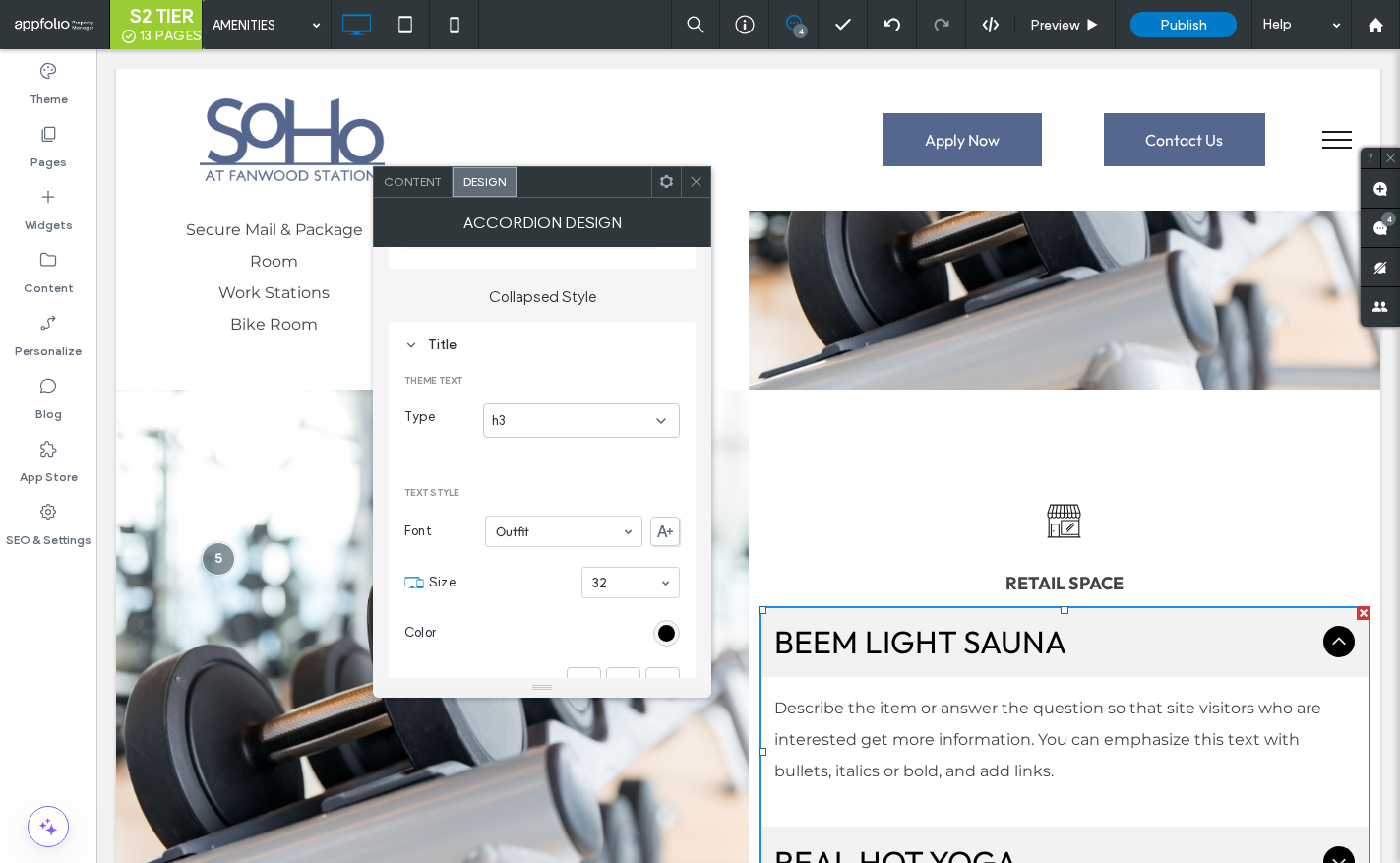 scroll, scrollTop: 240, scrollLeft: 0, axis: vertical 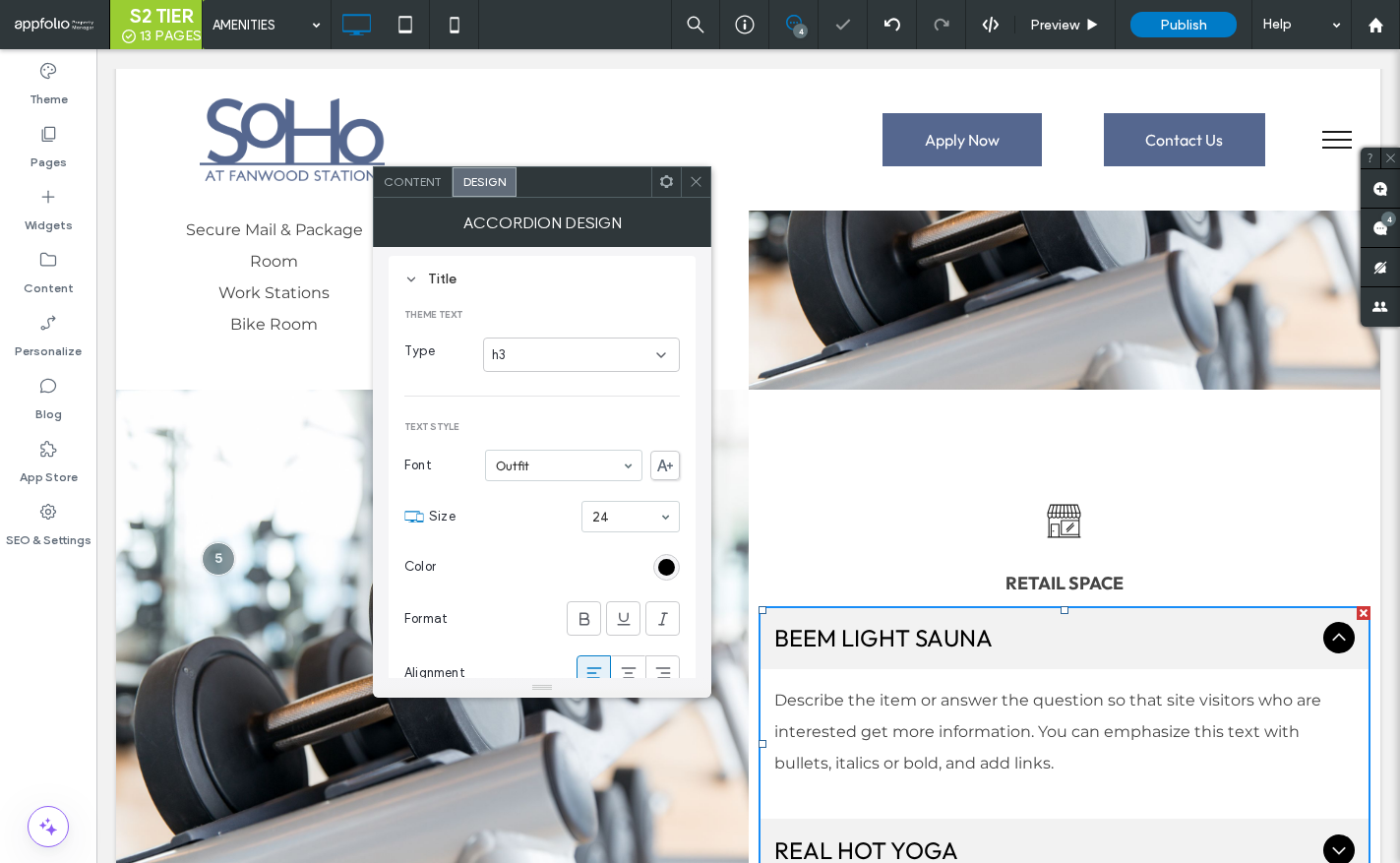click at bounding box center [626, 517] 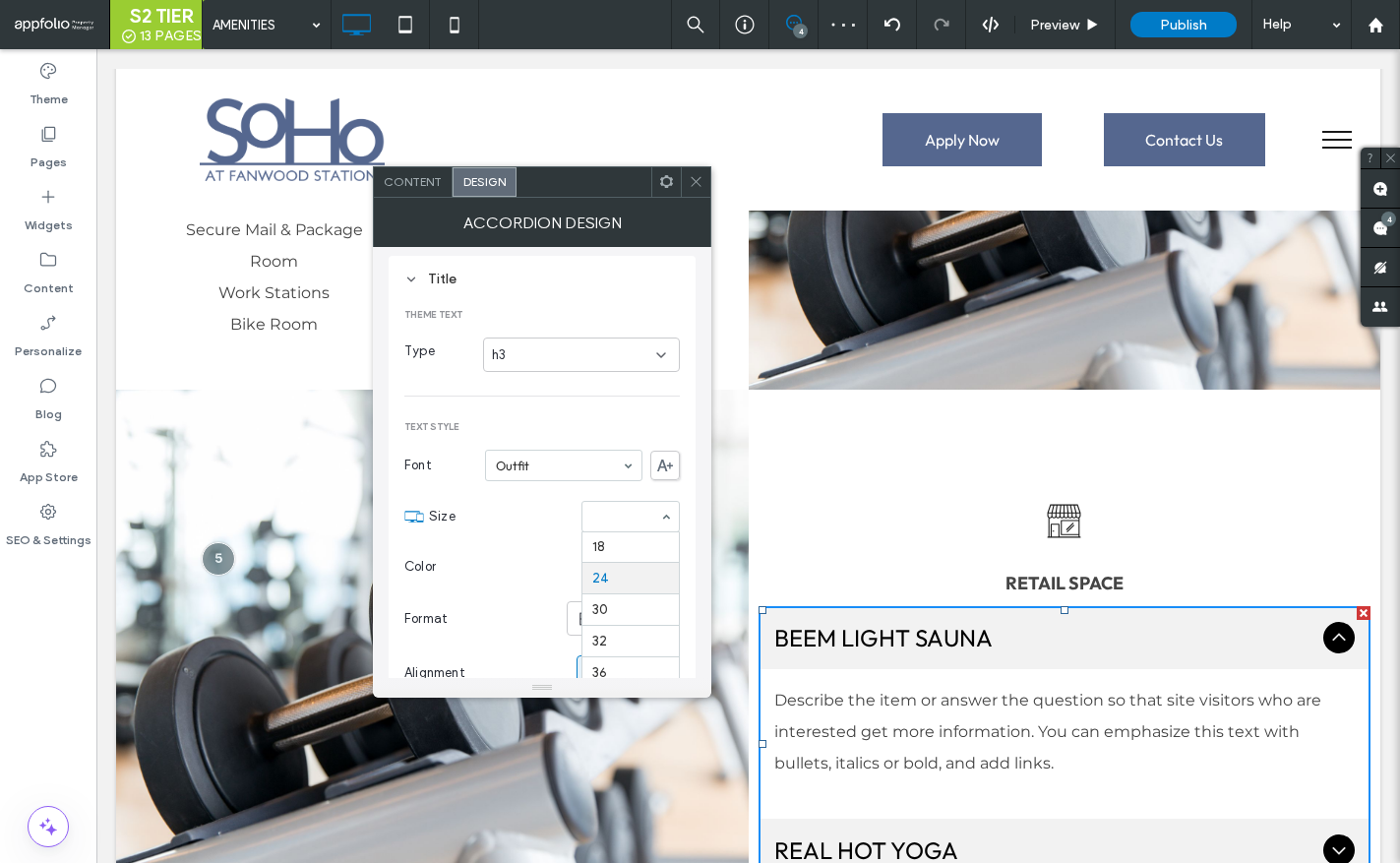 scroll, scrollTop: 208, scrollLeft: 0, axis: vertical 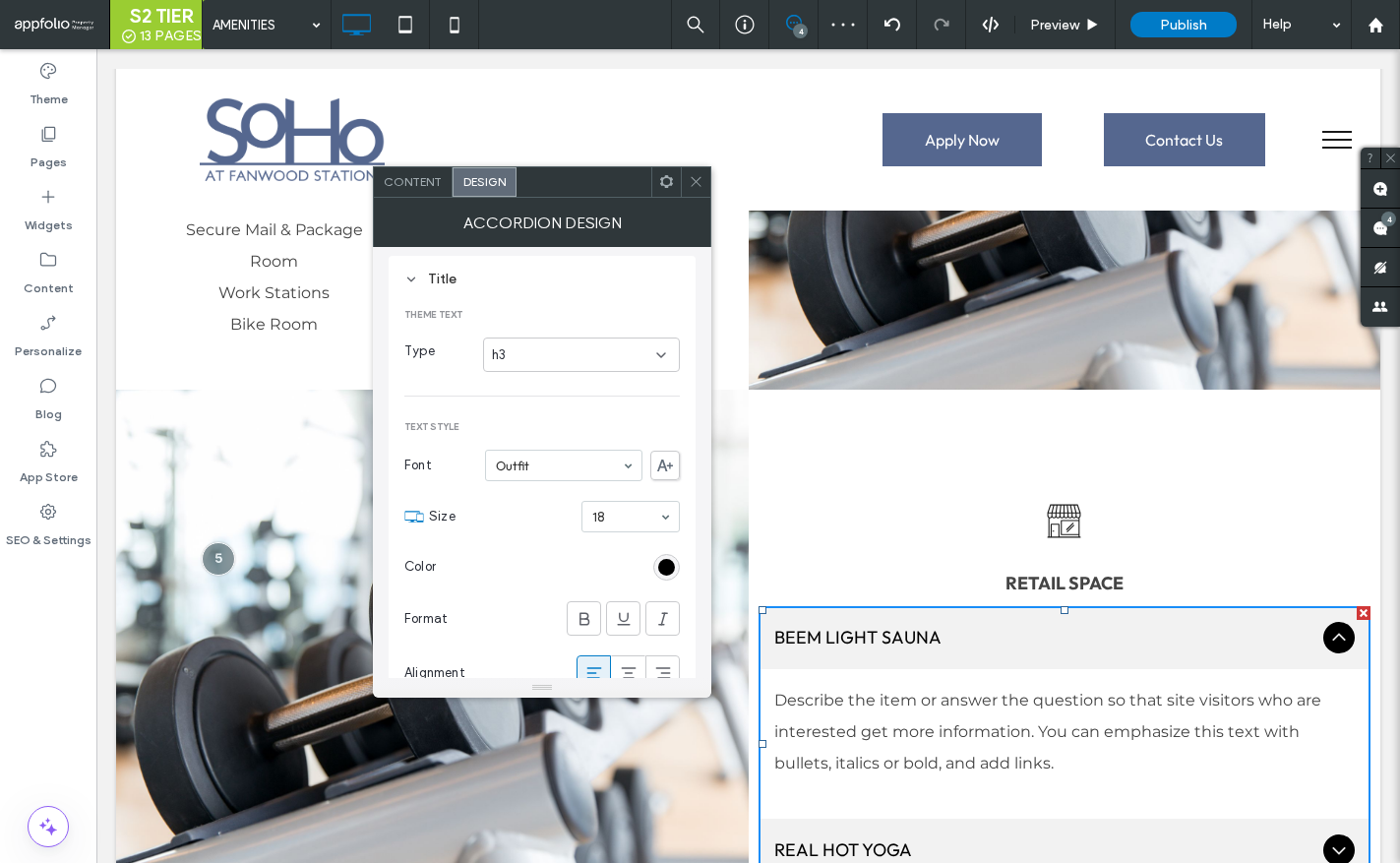 click 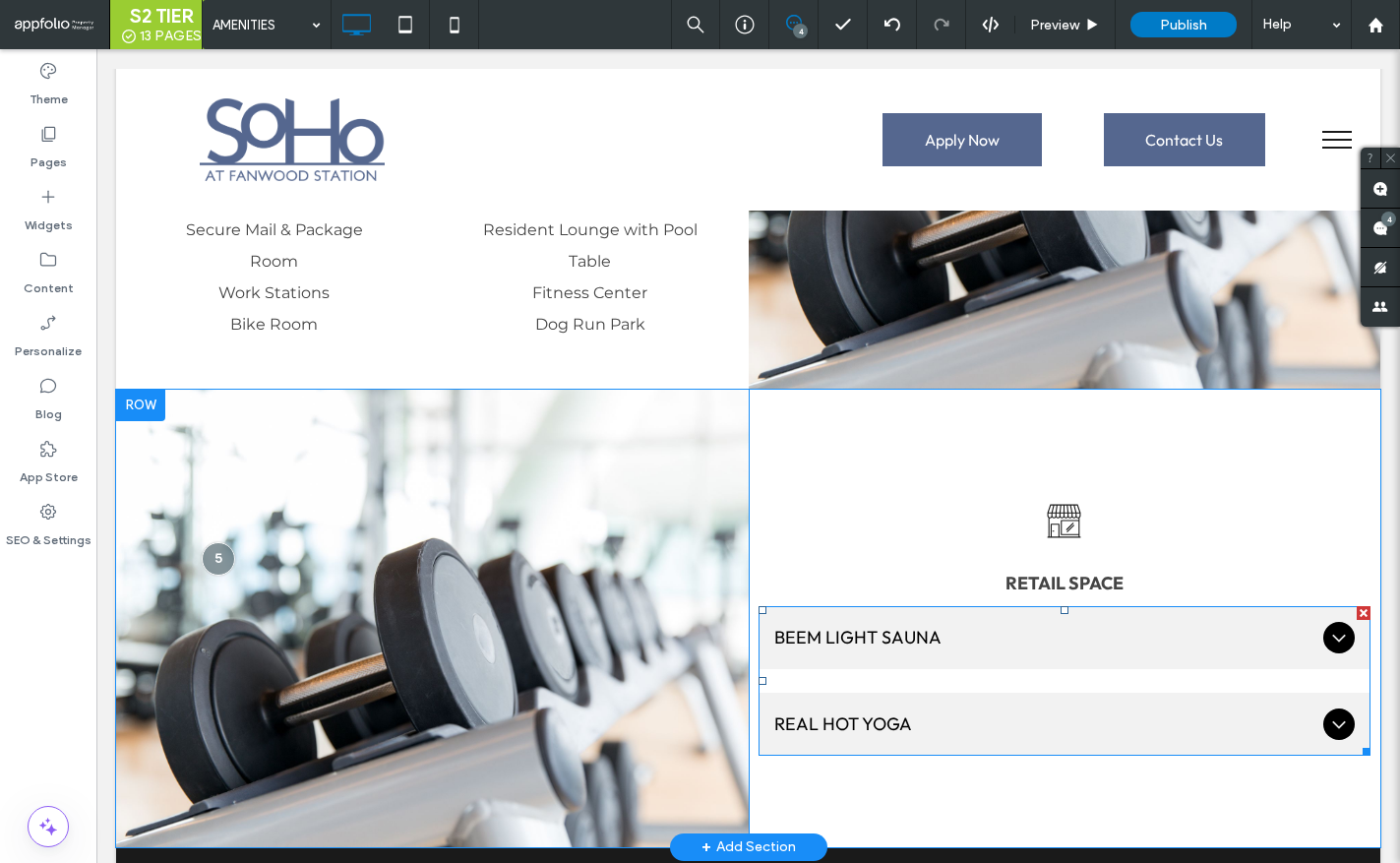 click on "Real Hot Yoga" at bounding box center [1065, 724] 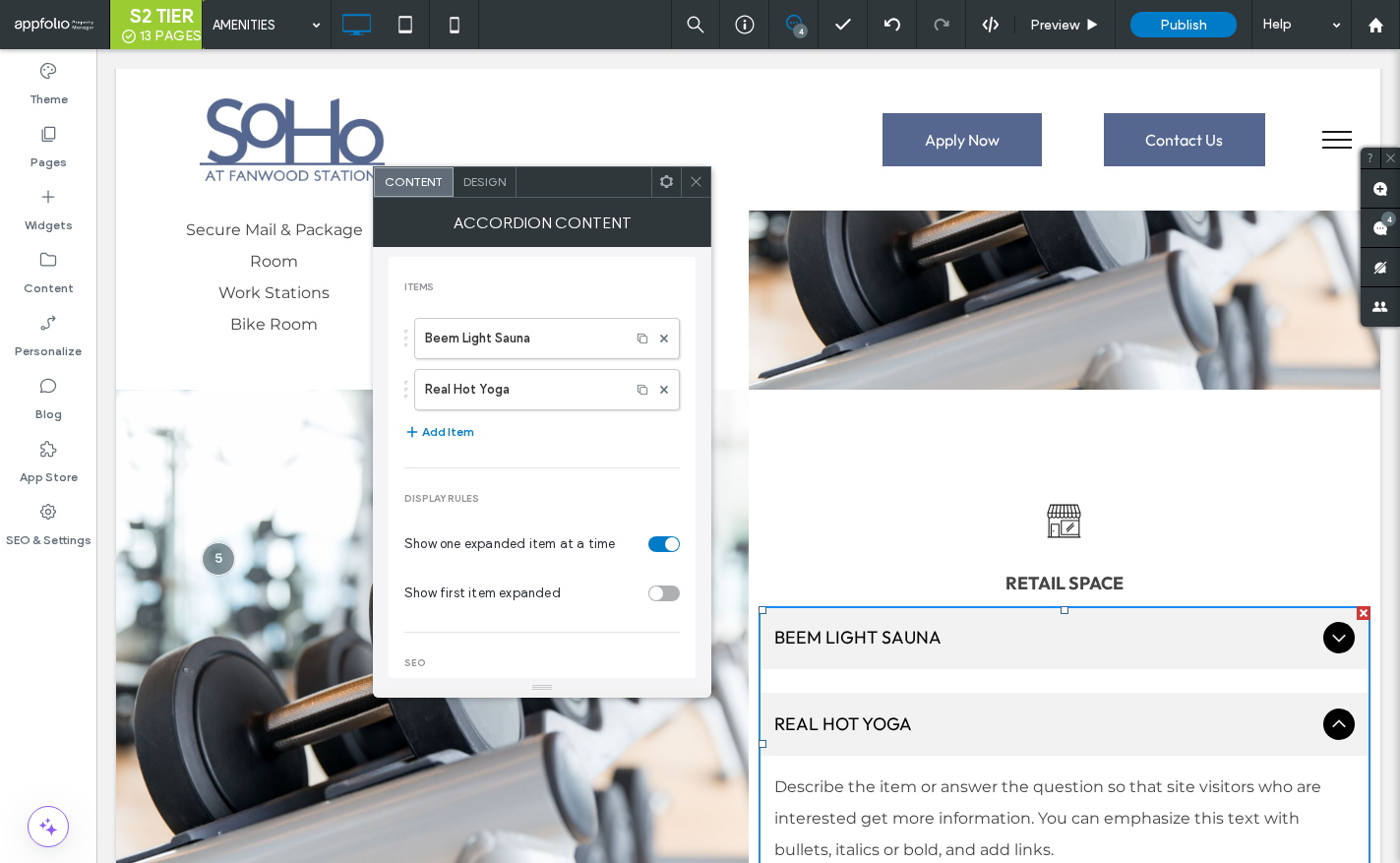 click on "Design" at bounding box center (484, 181) 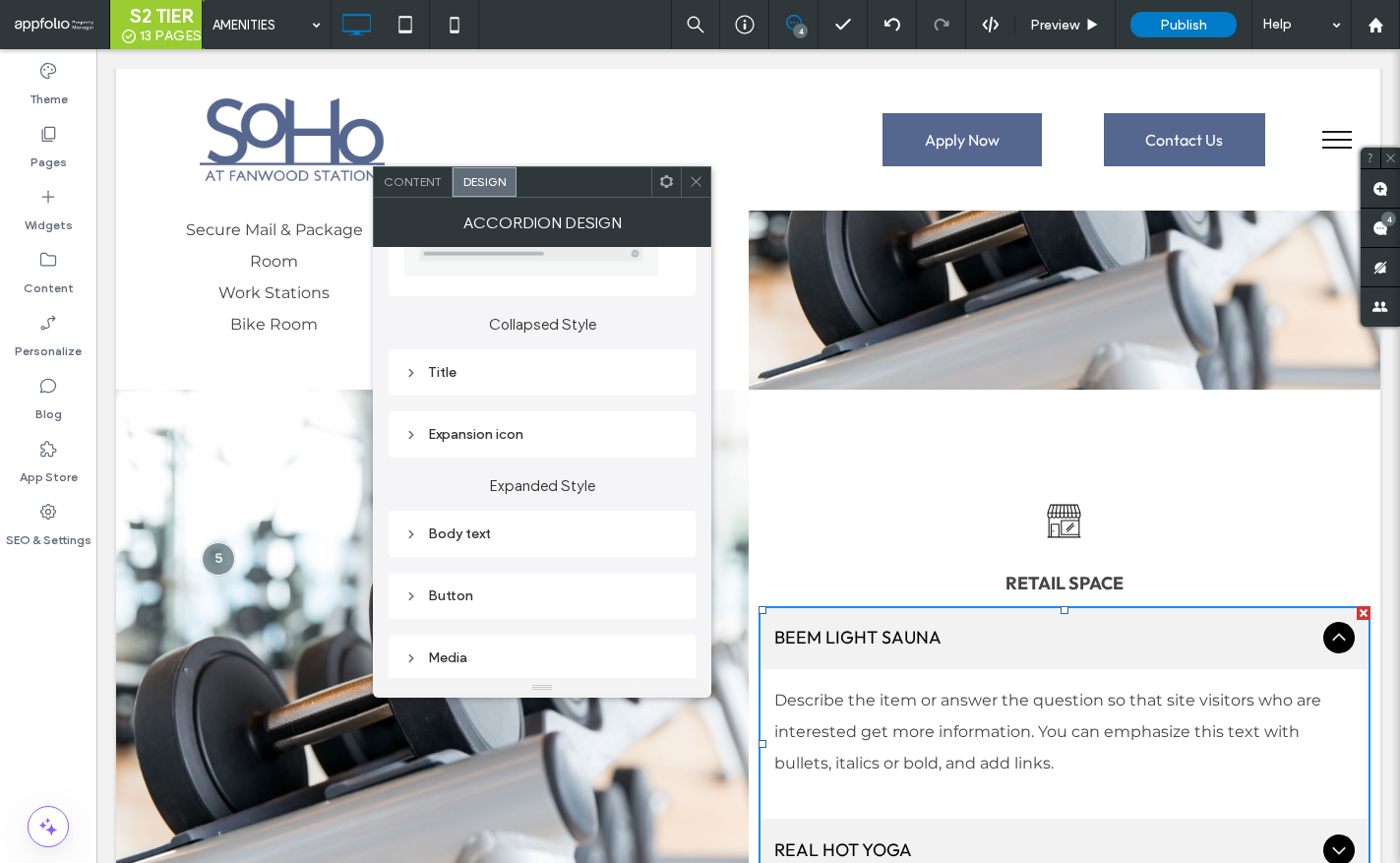 scroll, scrollTop: 163, scrollLeft: 0, axis: vertical 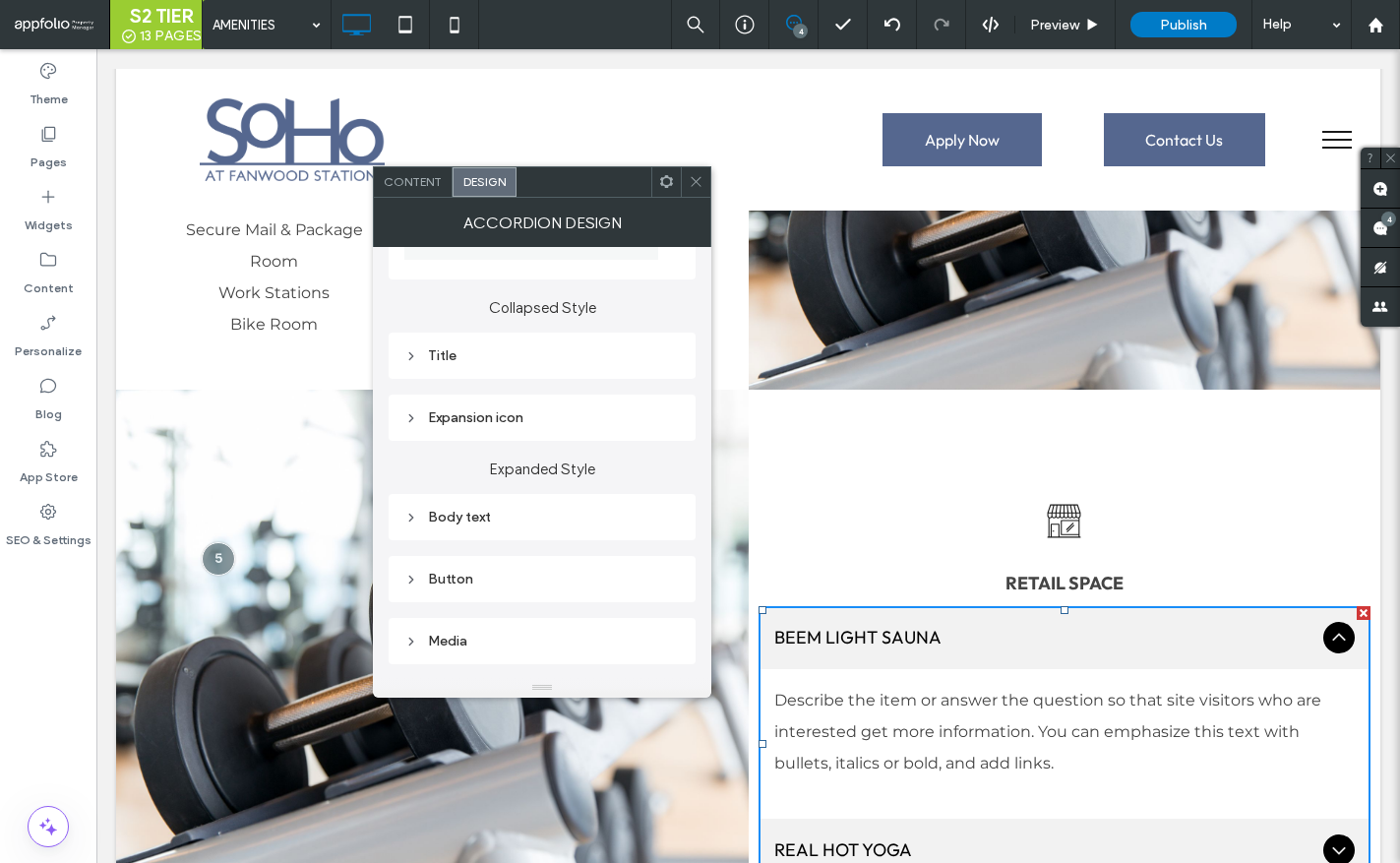 click on "Title" at bounding box center (542, 355) 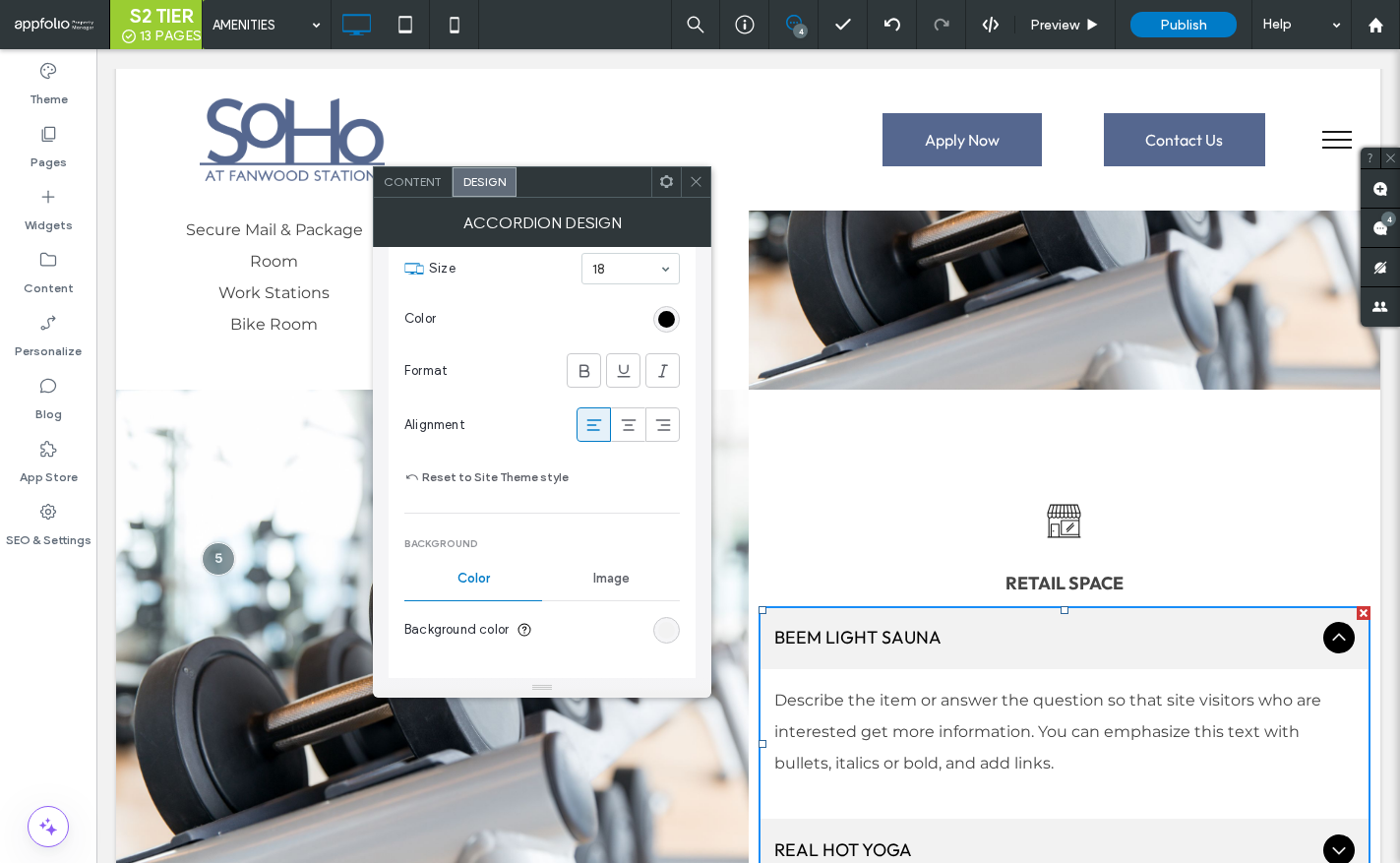 scroll, scrollTop: 501, scrollLeft: 0, axis: vertical 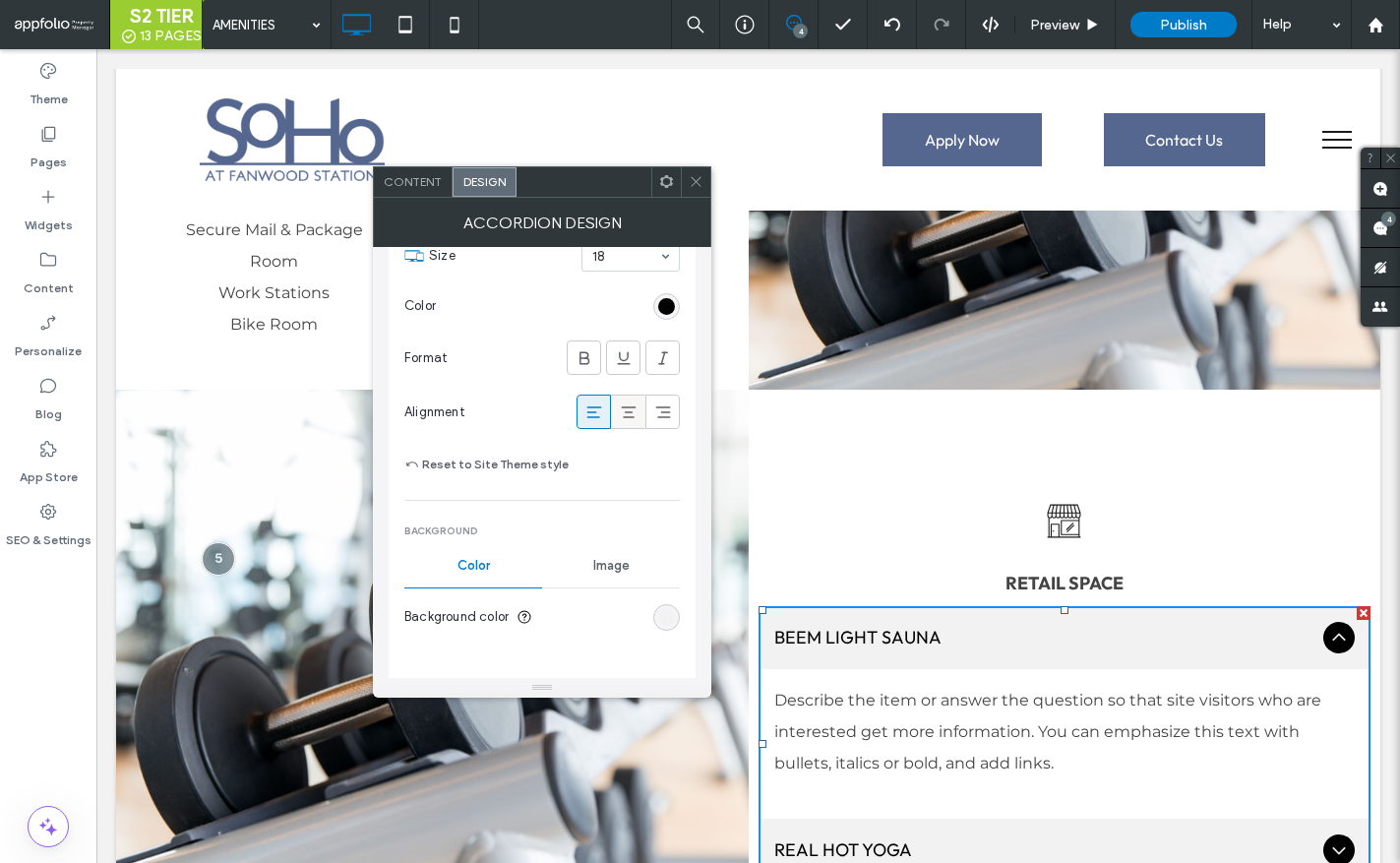 click 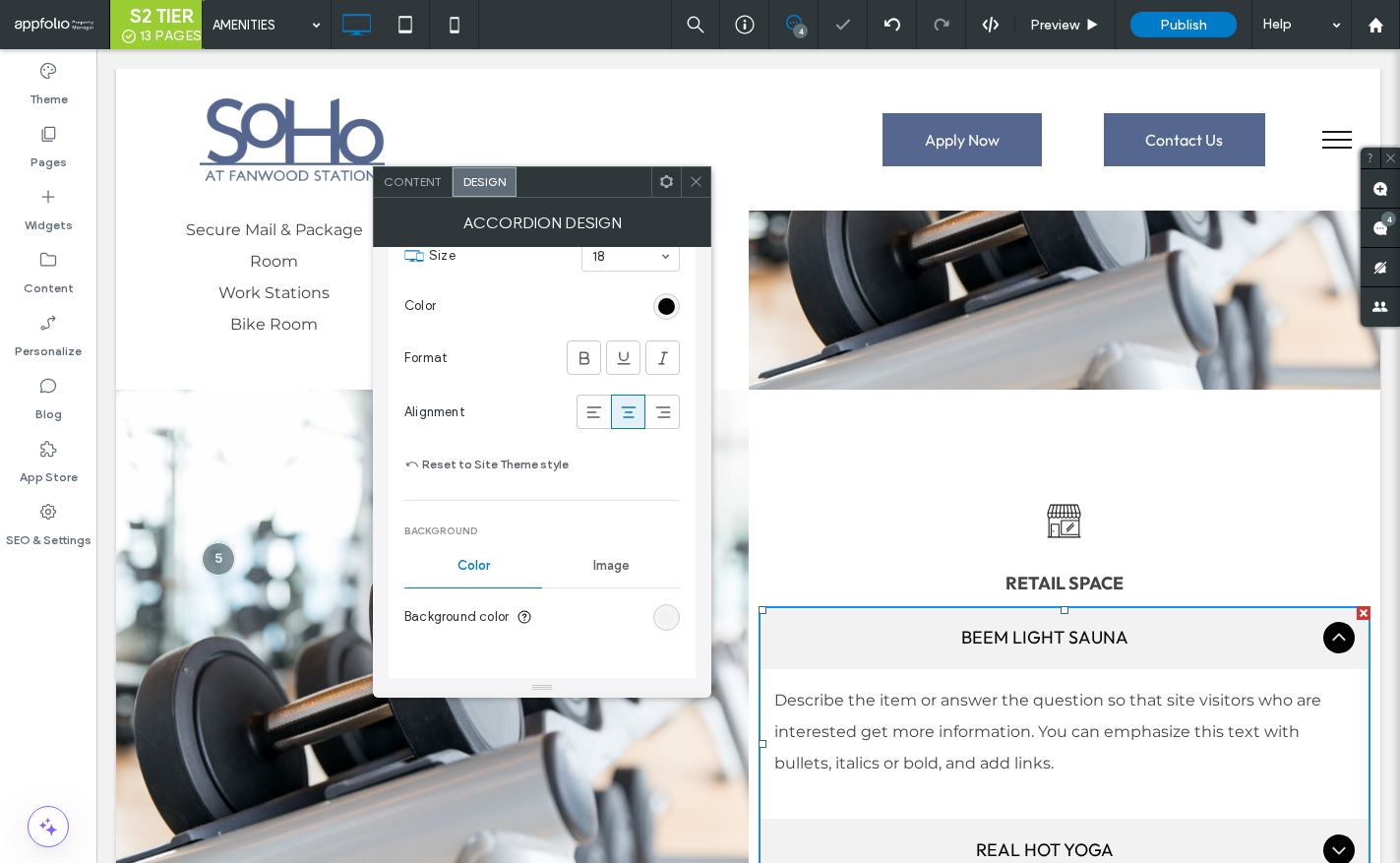 click 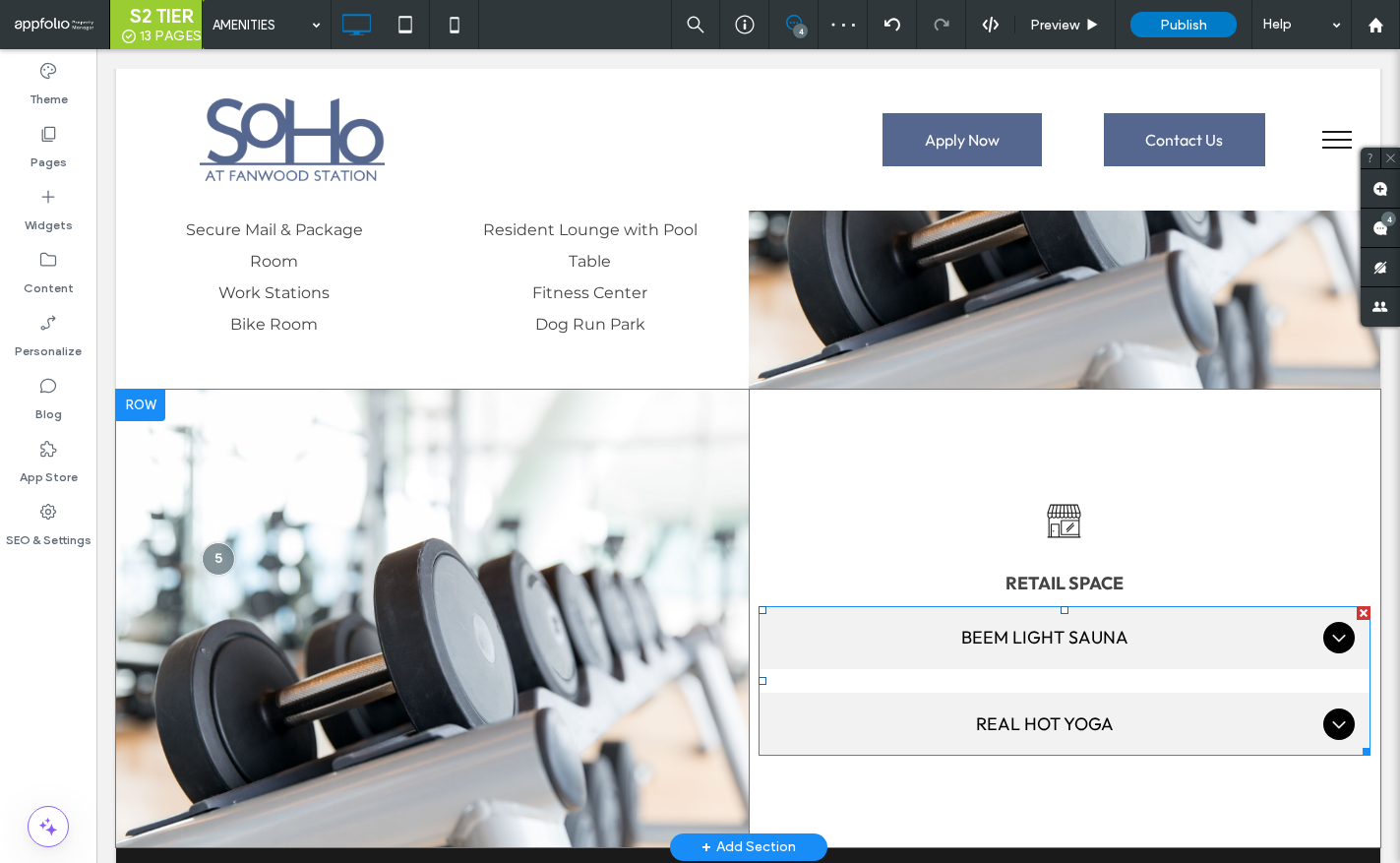 click on "Beem Light Sauna" at bounding box center (1065, 638) 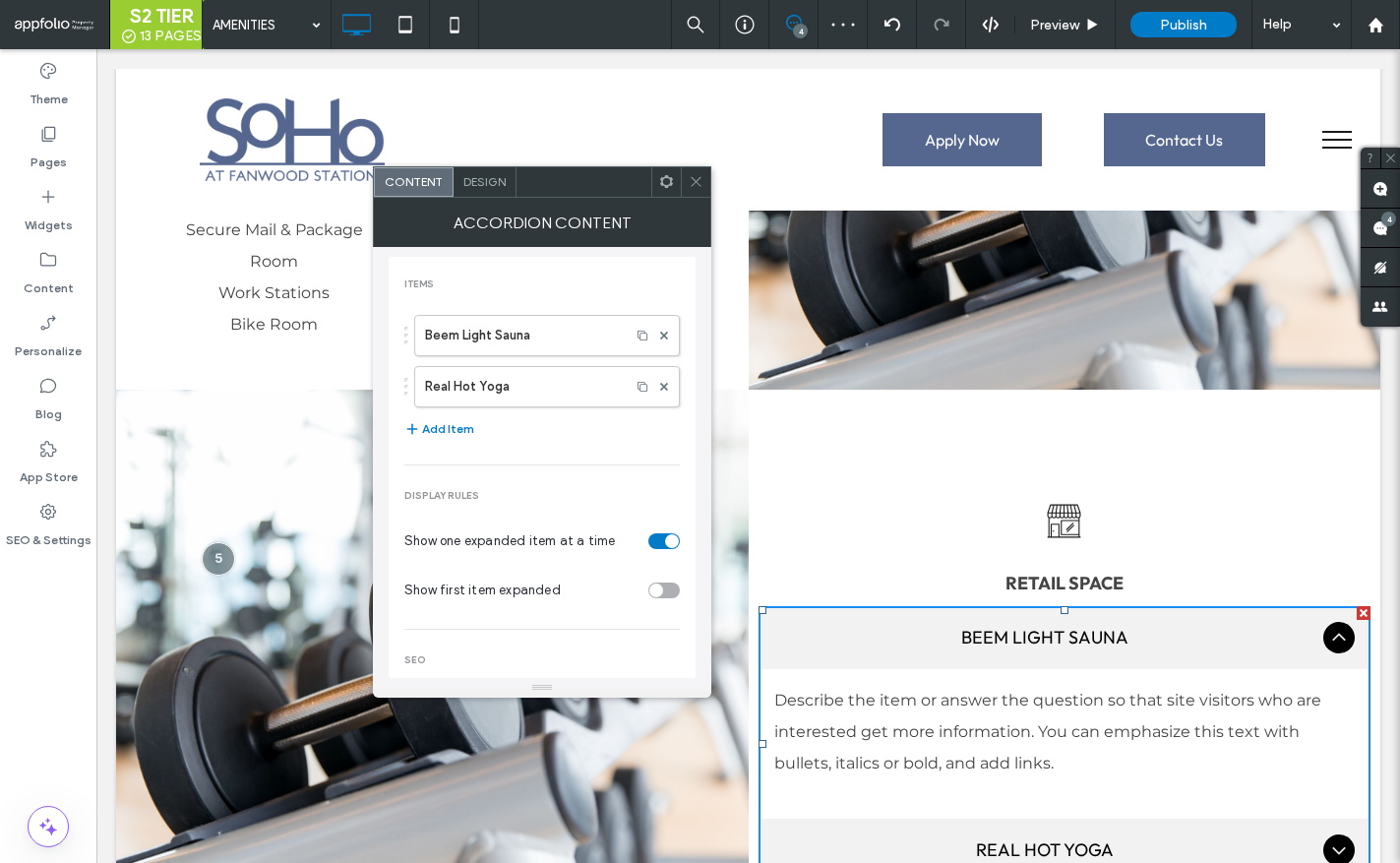 scroll, scrollTop: 4, scrollLeft: 0, axis: vertical 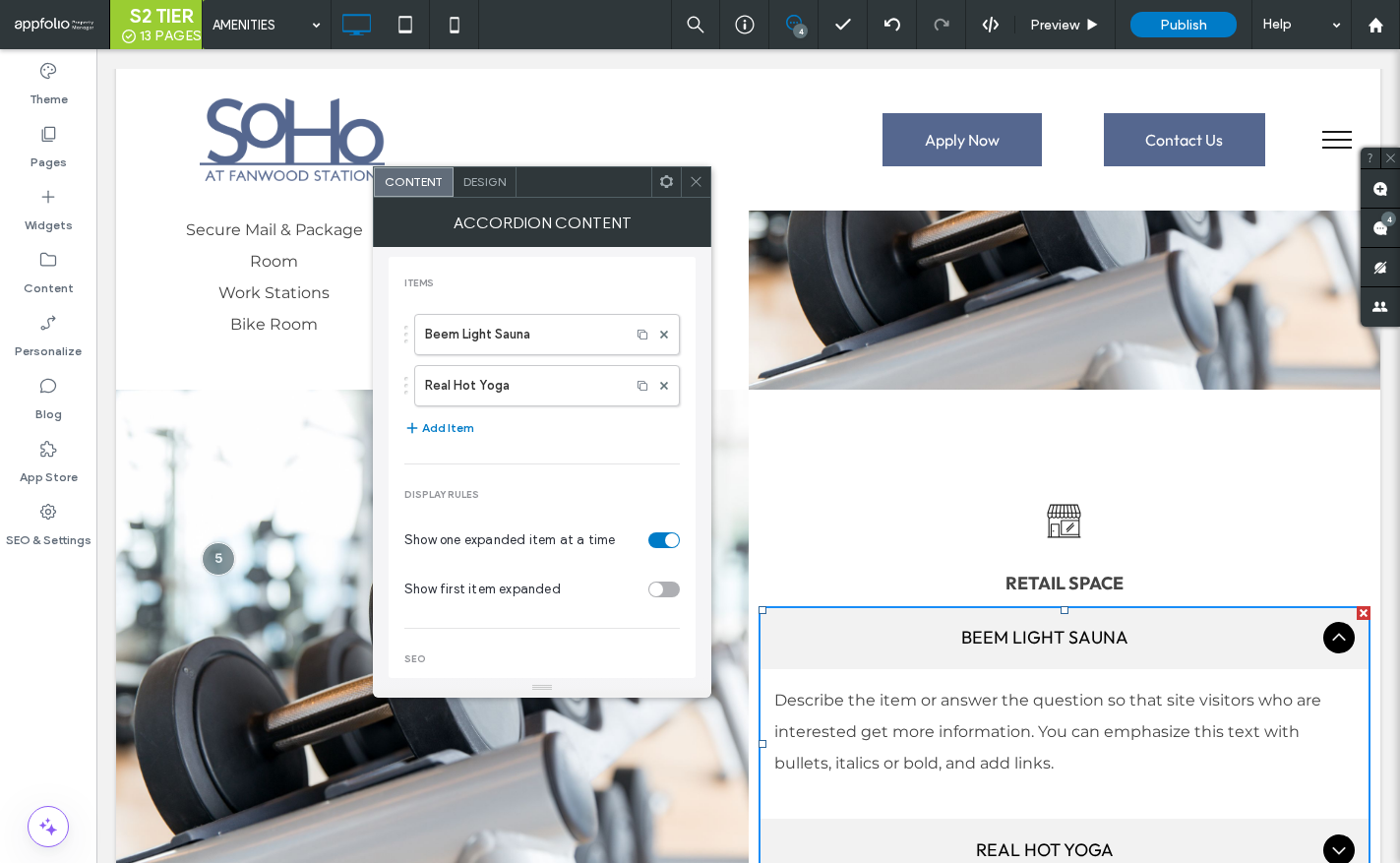 click on "Design" at bounding box center [484, 181] 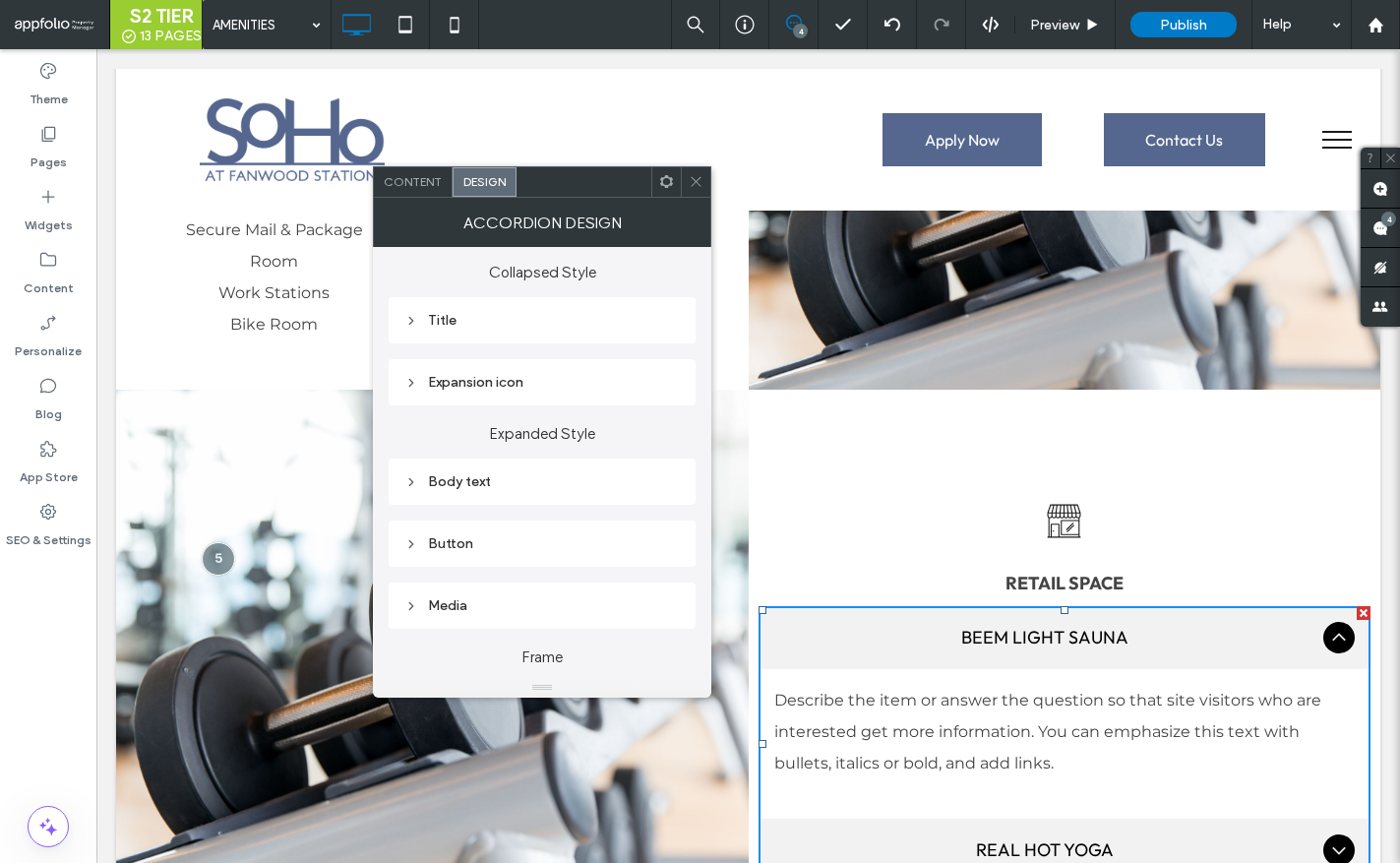 scroll, scrollTop: 201, scrollLeft: 0, axis: vertical 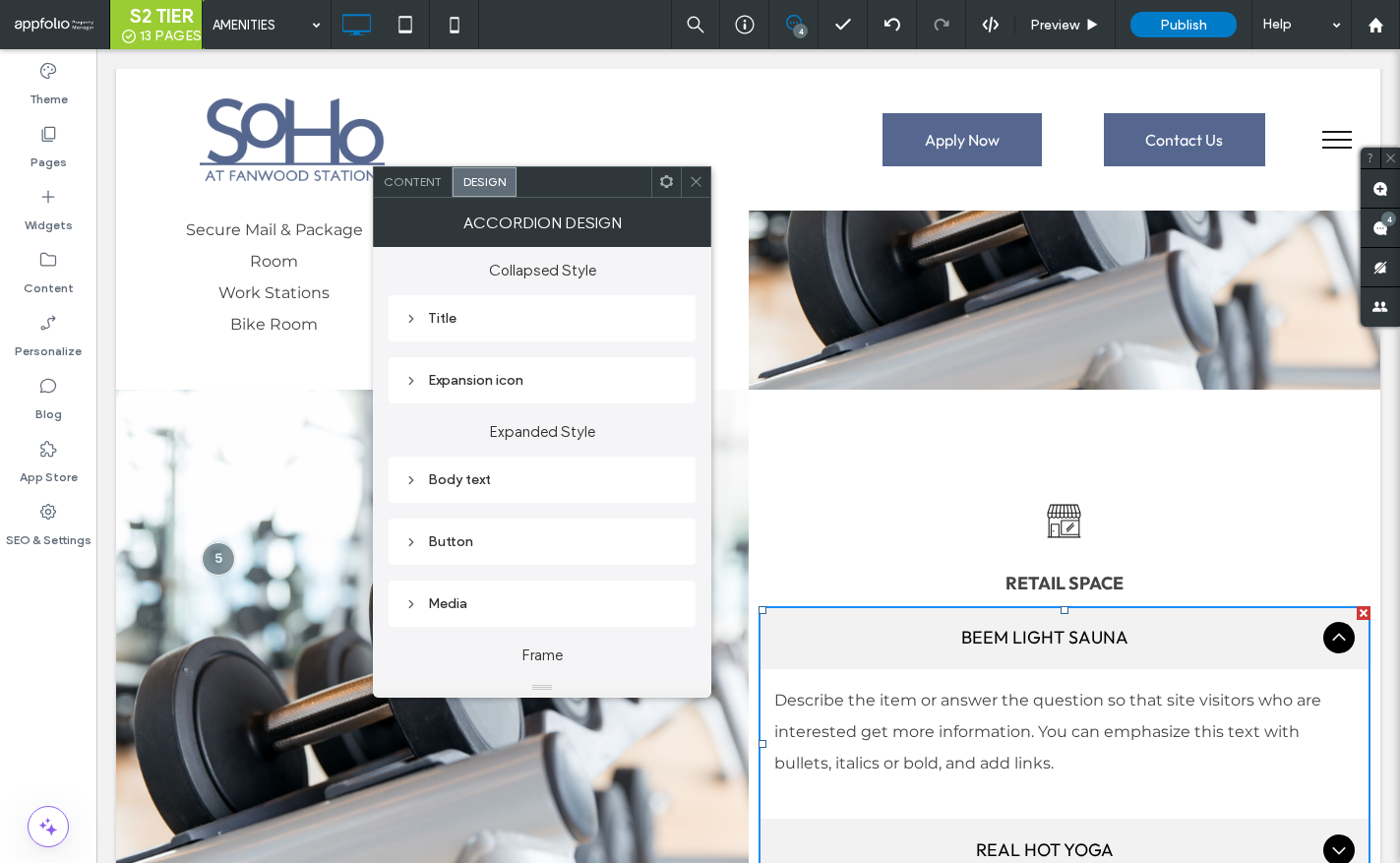 click on "Expansion icon" at bounding box center [542, 380] 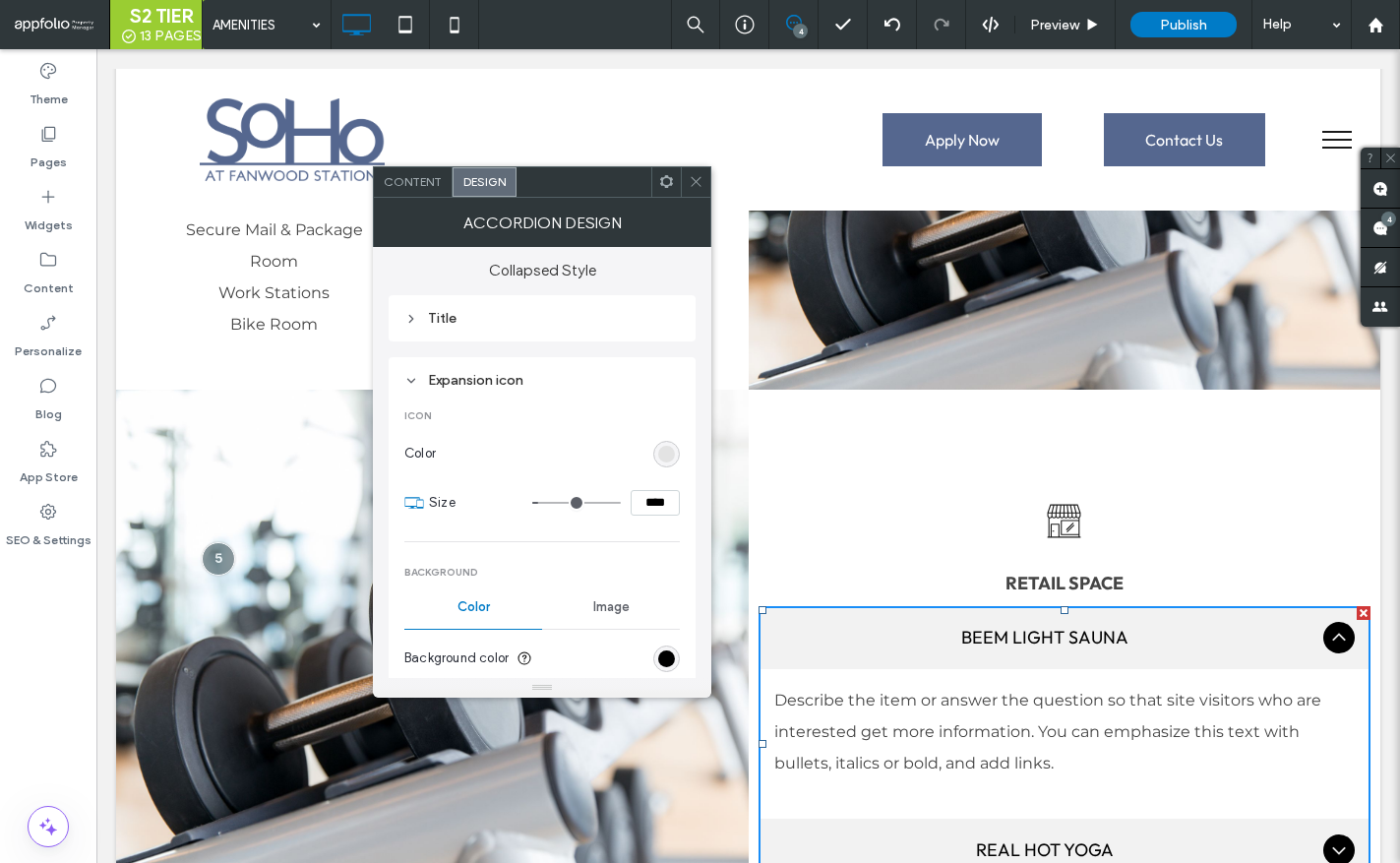 click on "Expansion icon" at bounding box center (542, 380) 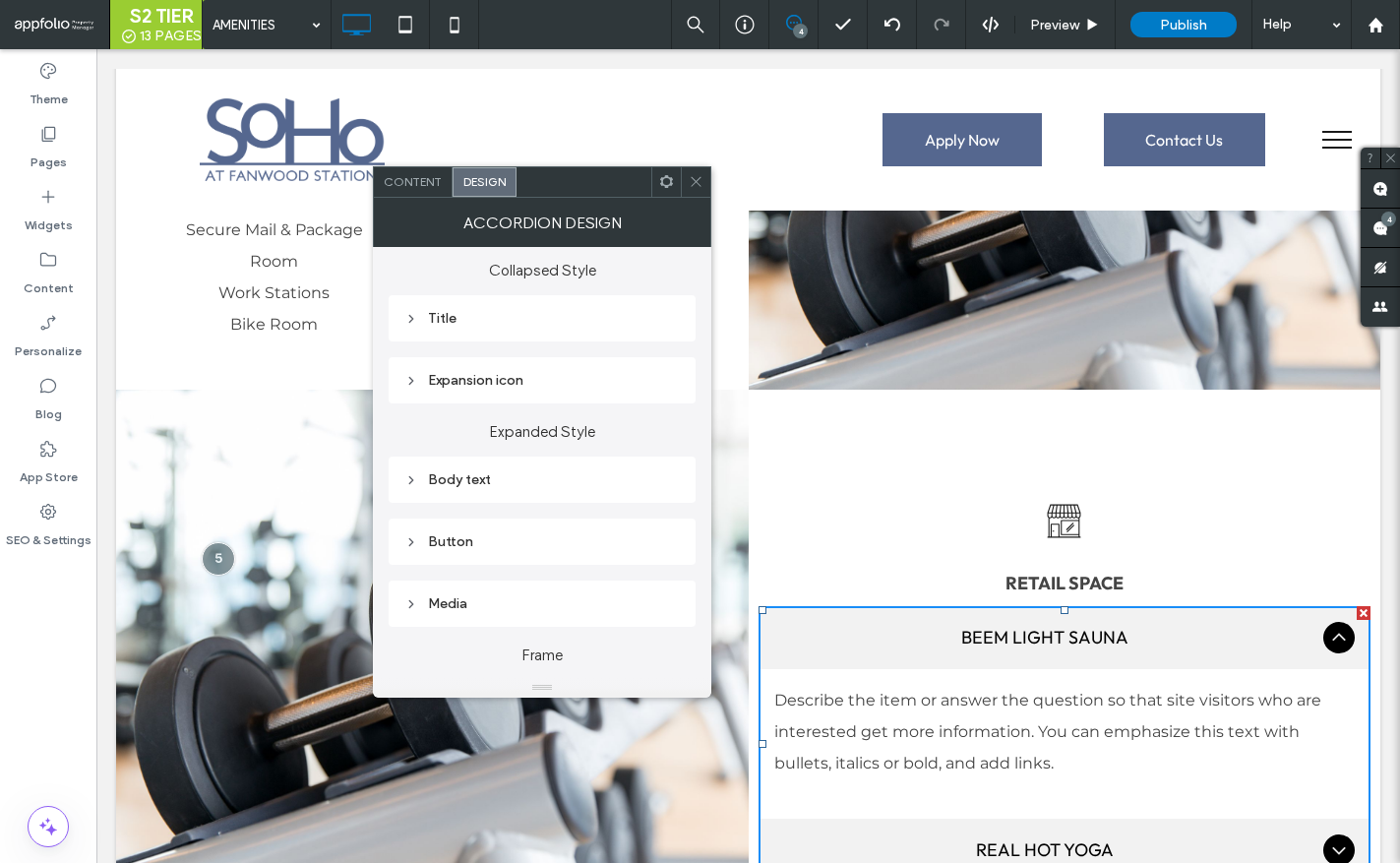 click on "Title" at bounding box center [542, 318] 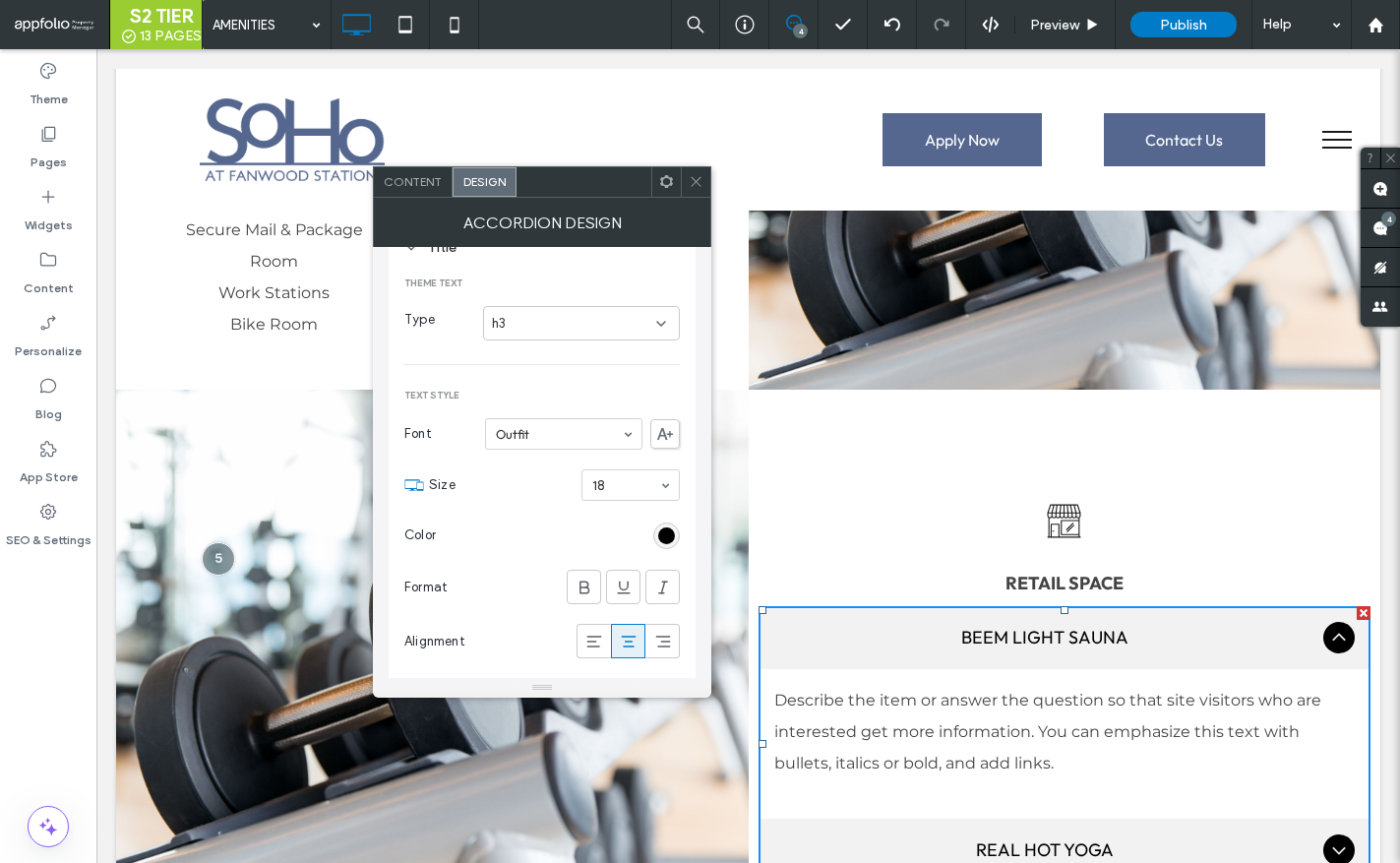 scroll, scrollTop: 273, scrollLeft: 0, axis: vertical 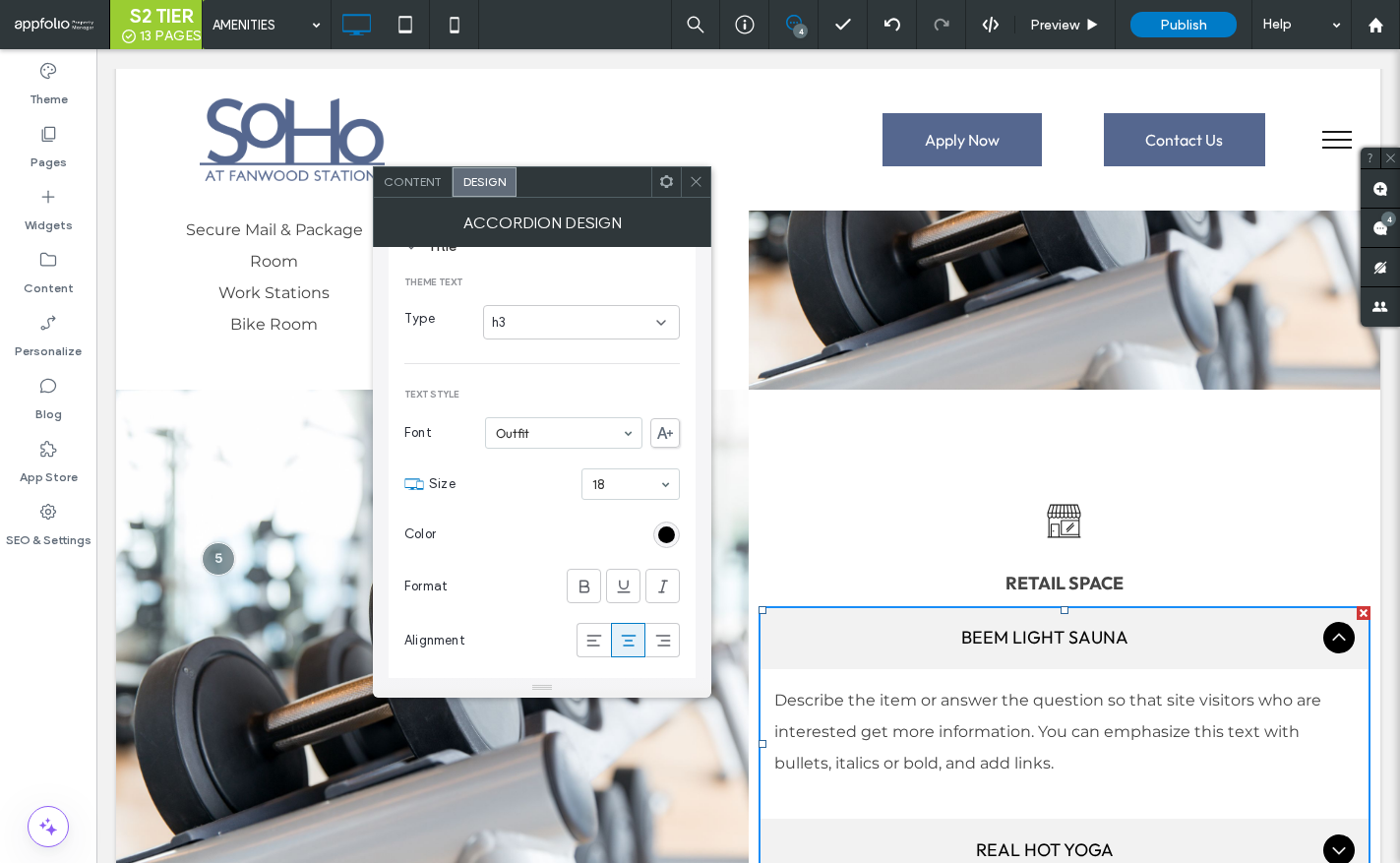 click at bounding box center (628, 640) 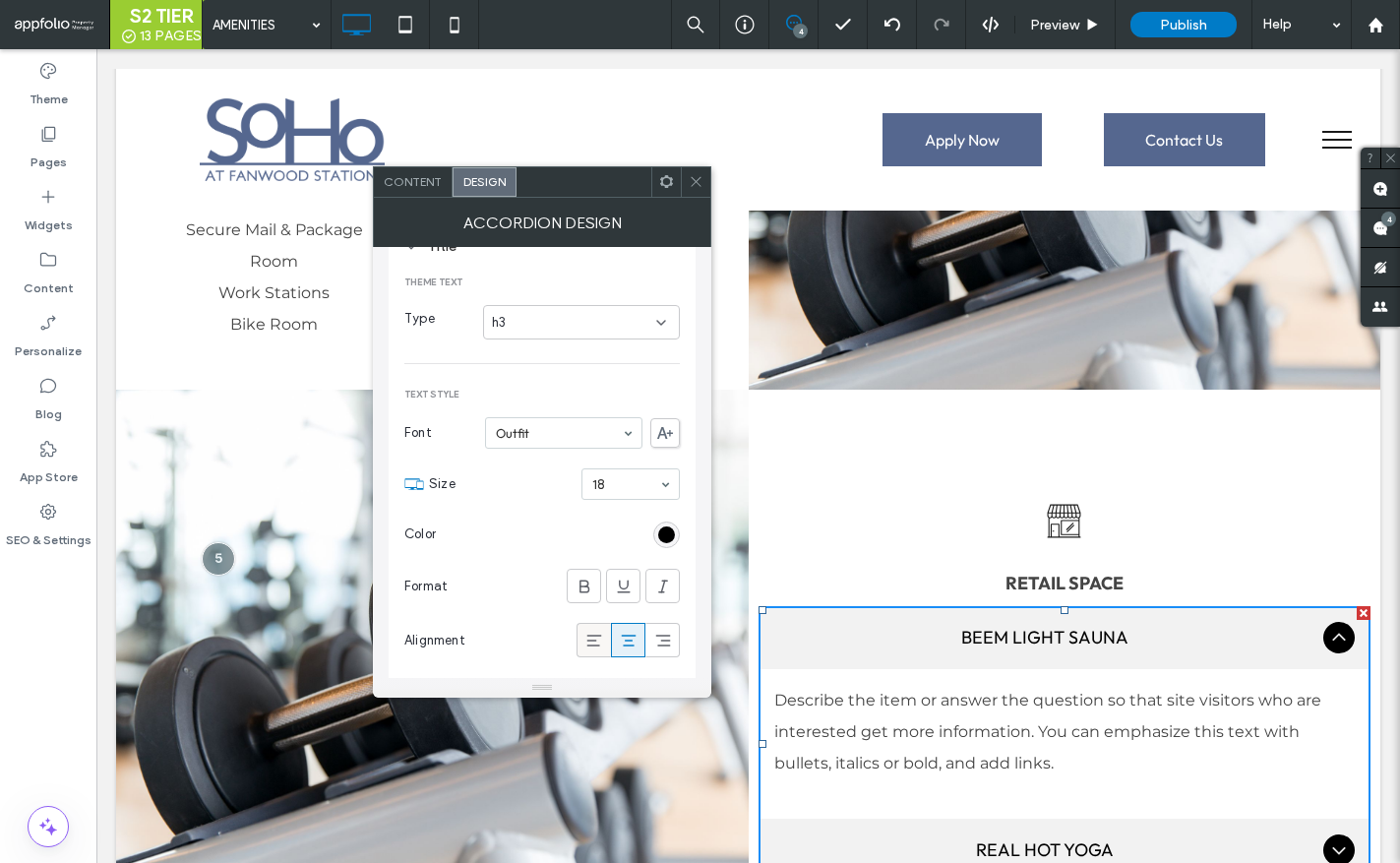 click 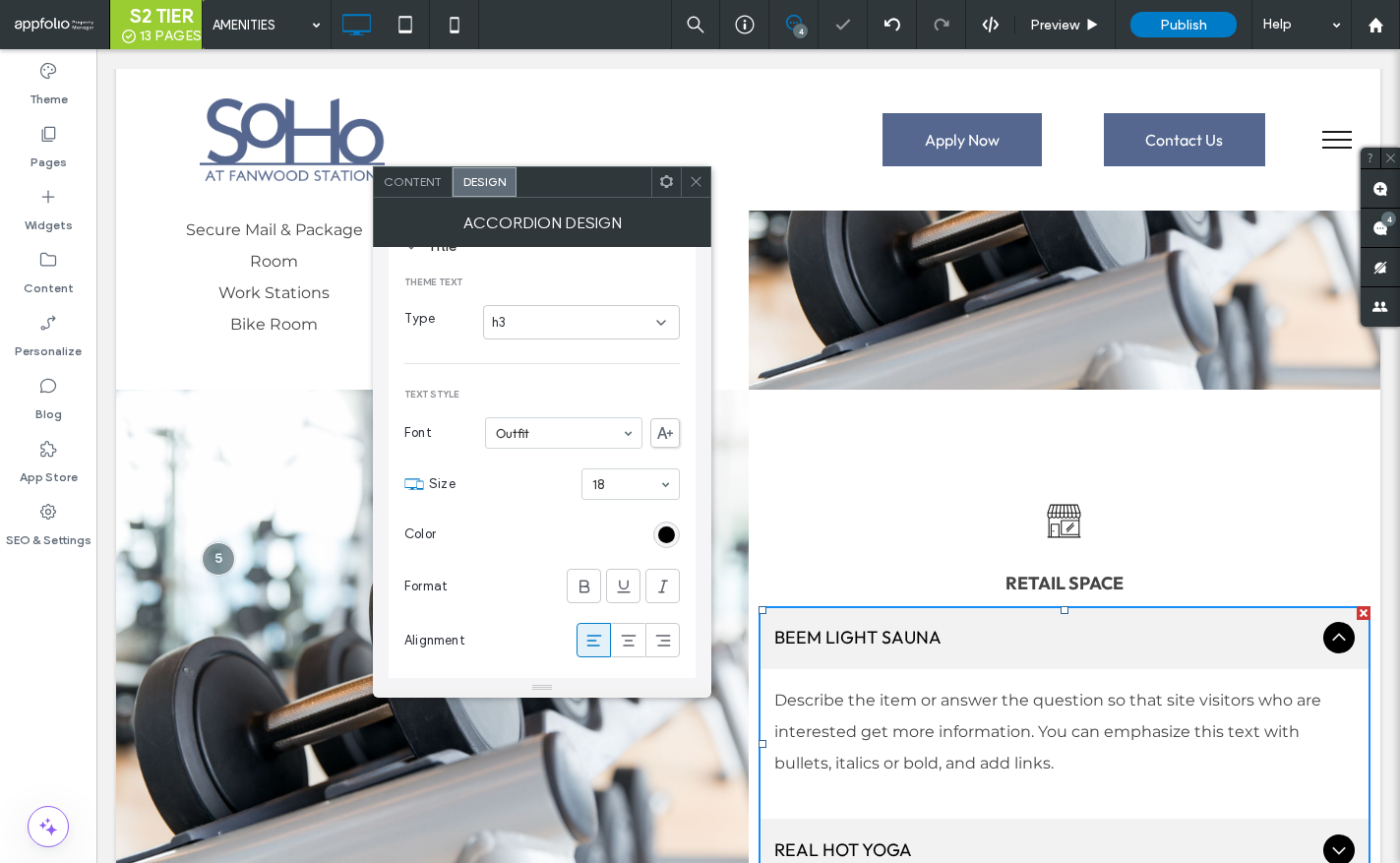 click 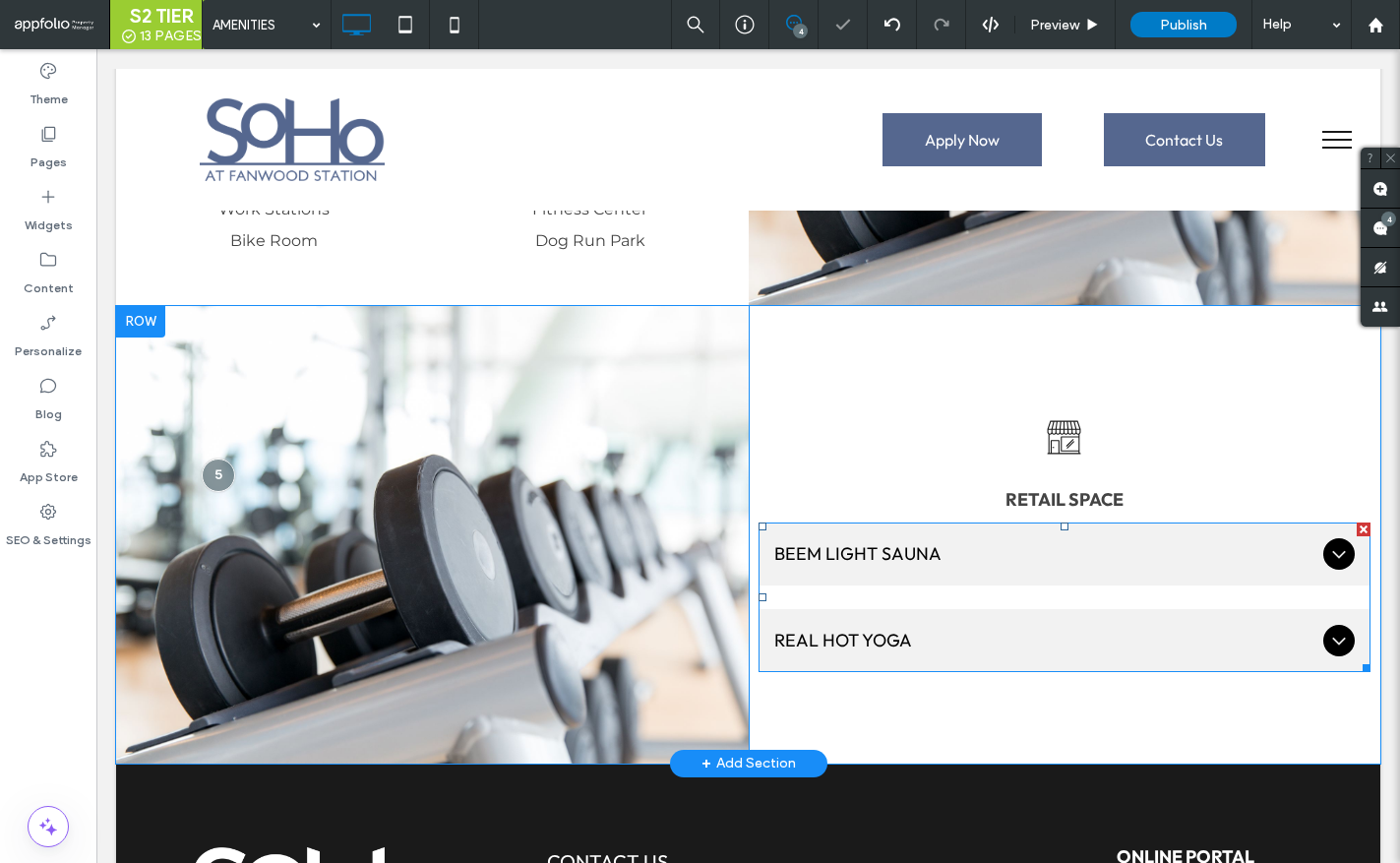 scroll, scrollTop: 1965, scrollLeft: 0, axis: vertical 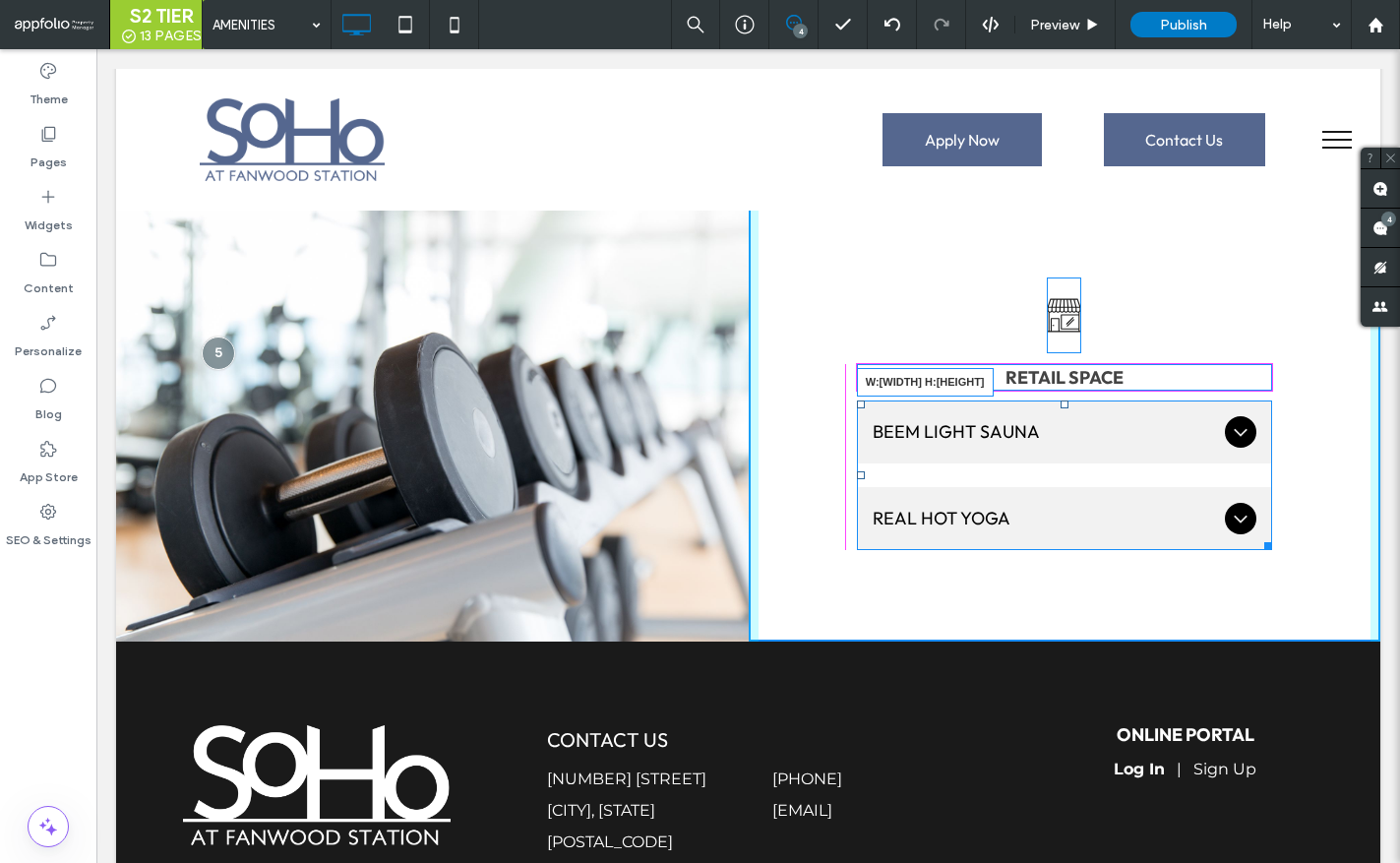 drag, startPoint x: 1346, startPoint y: 544, endPoint x: 1254, endPoint y: 528, distance: 93.38094 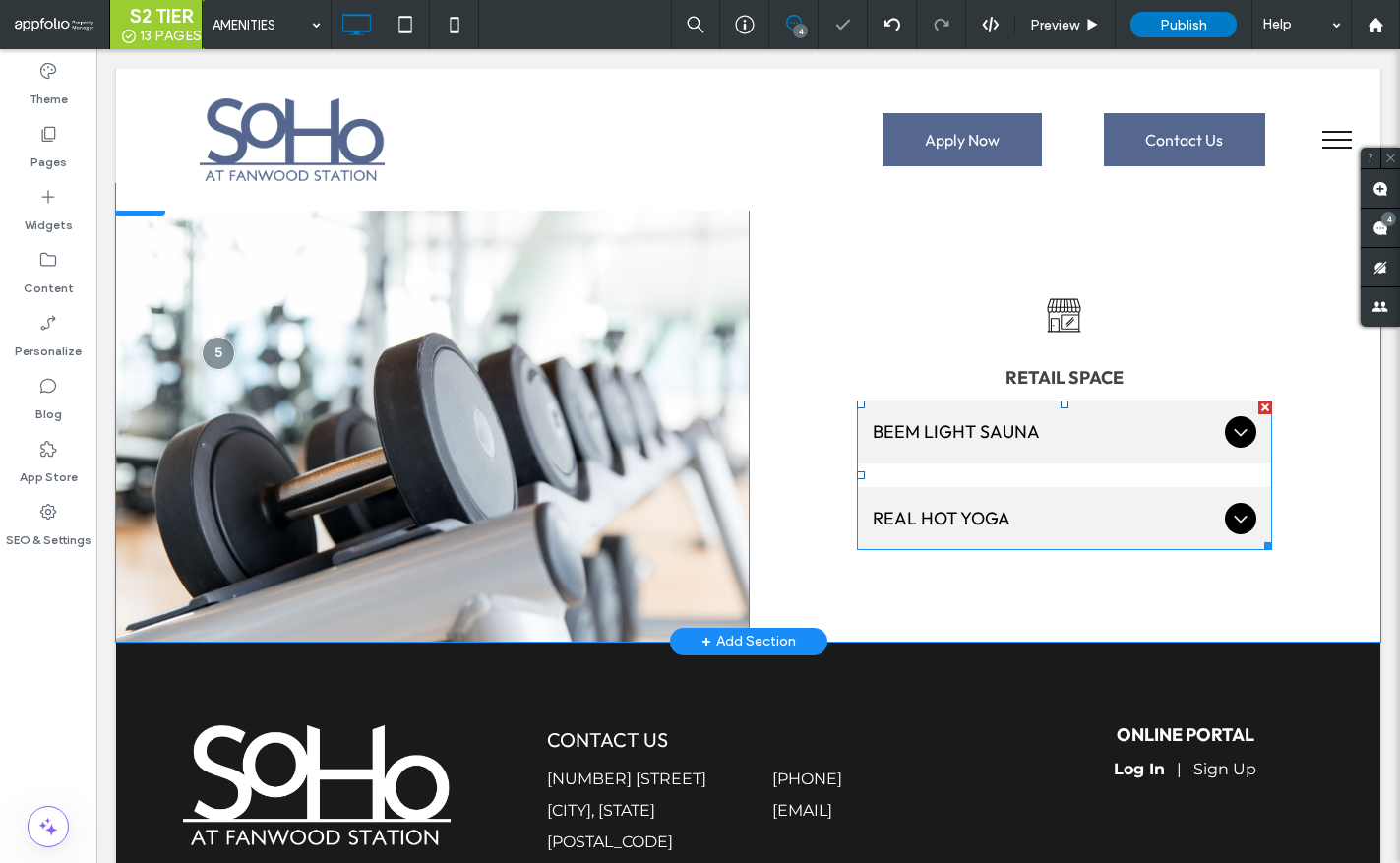 click 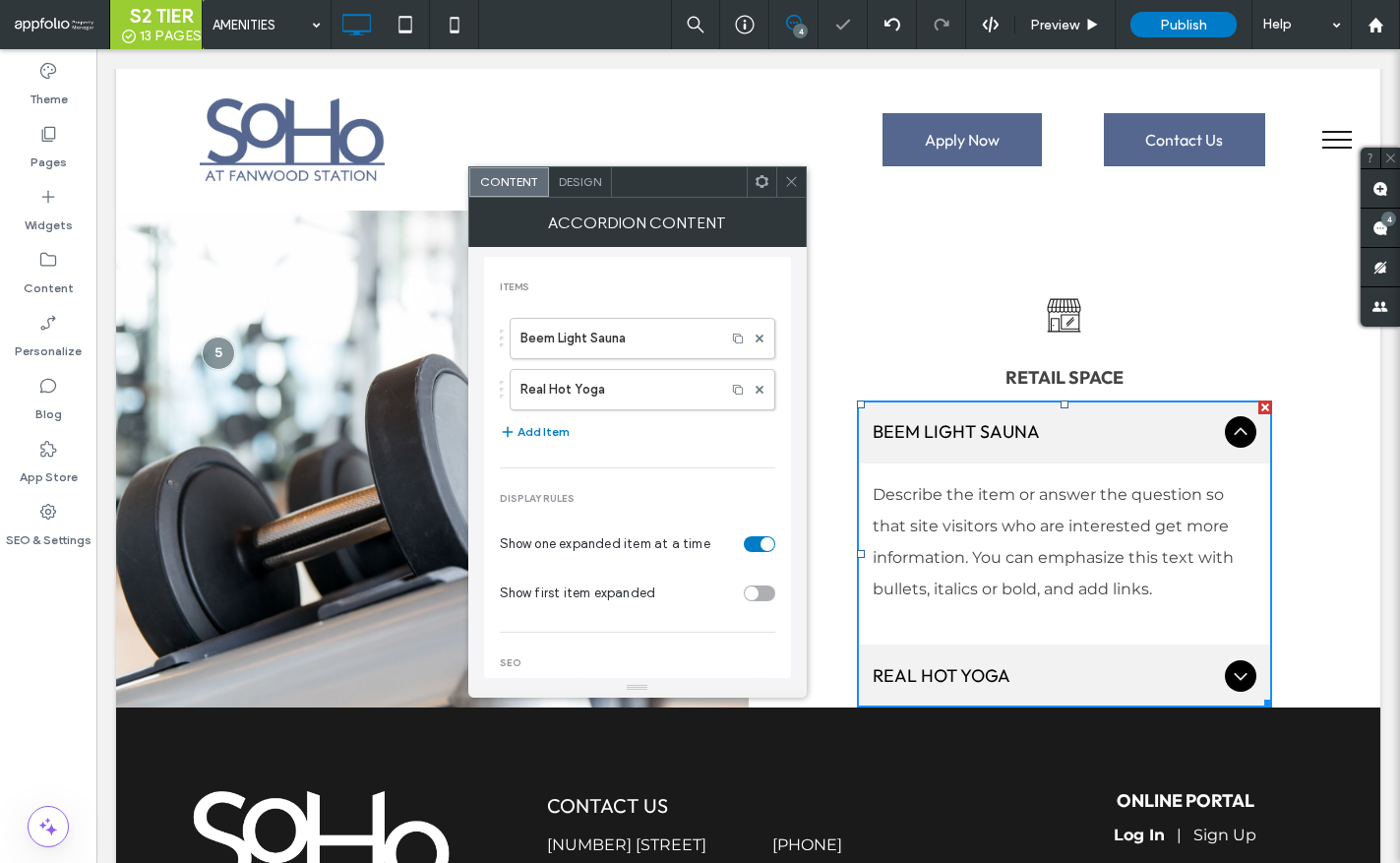click 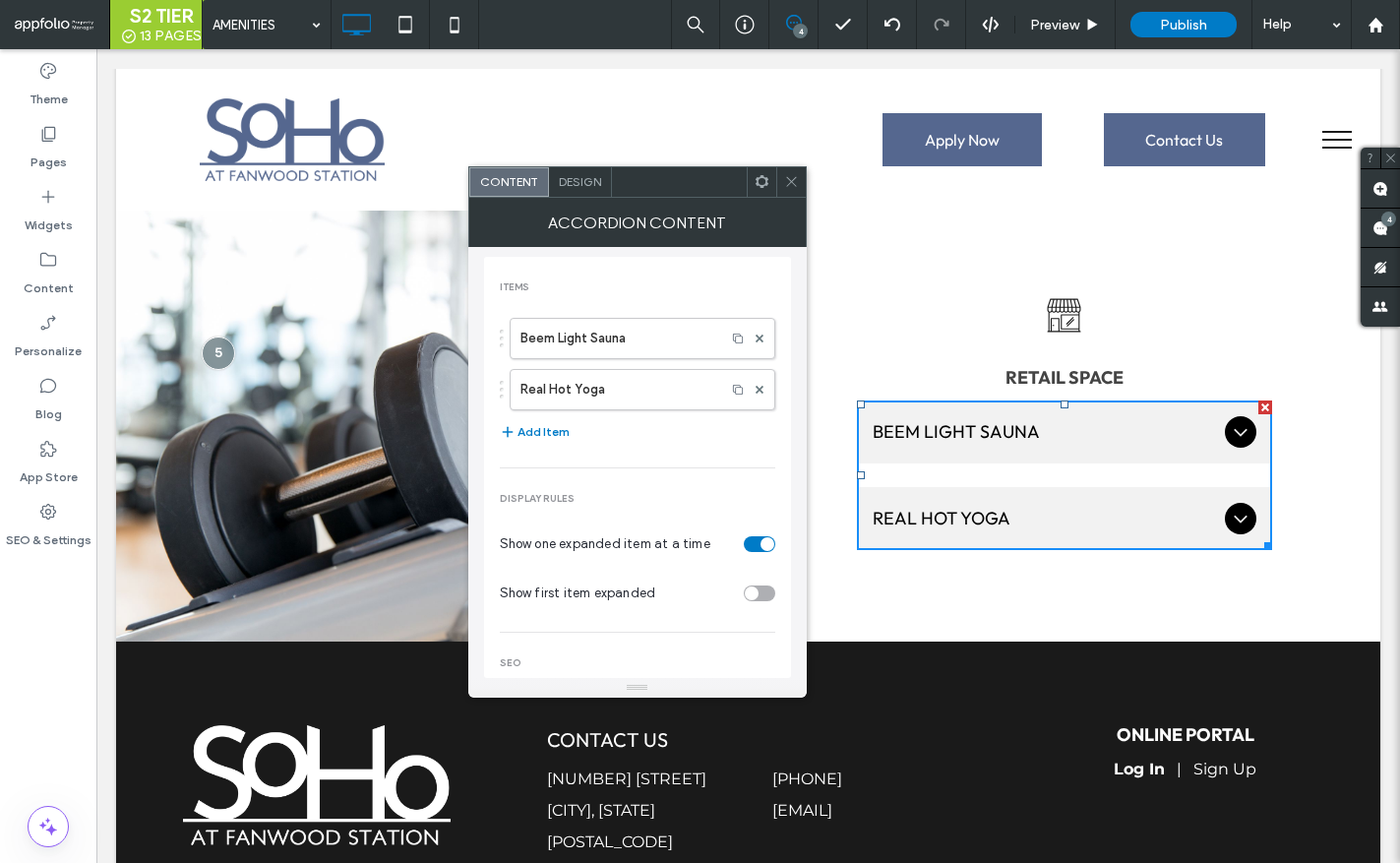 click 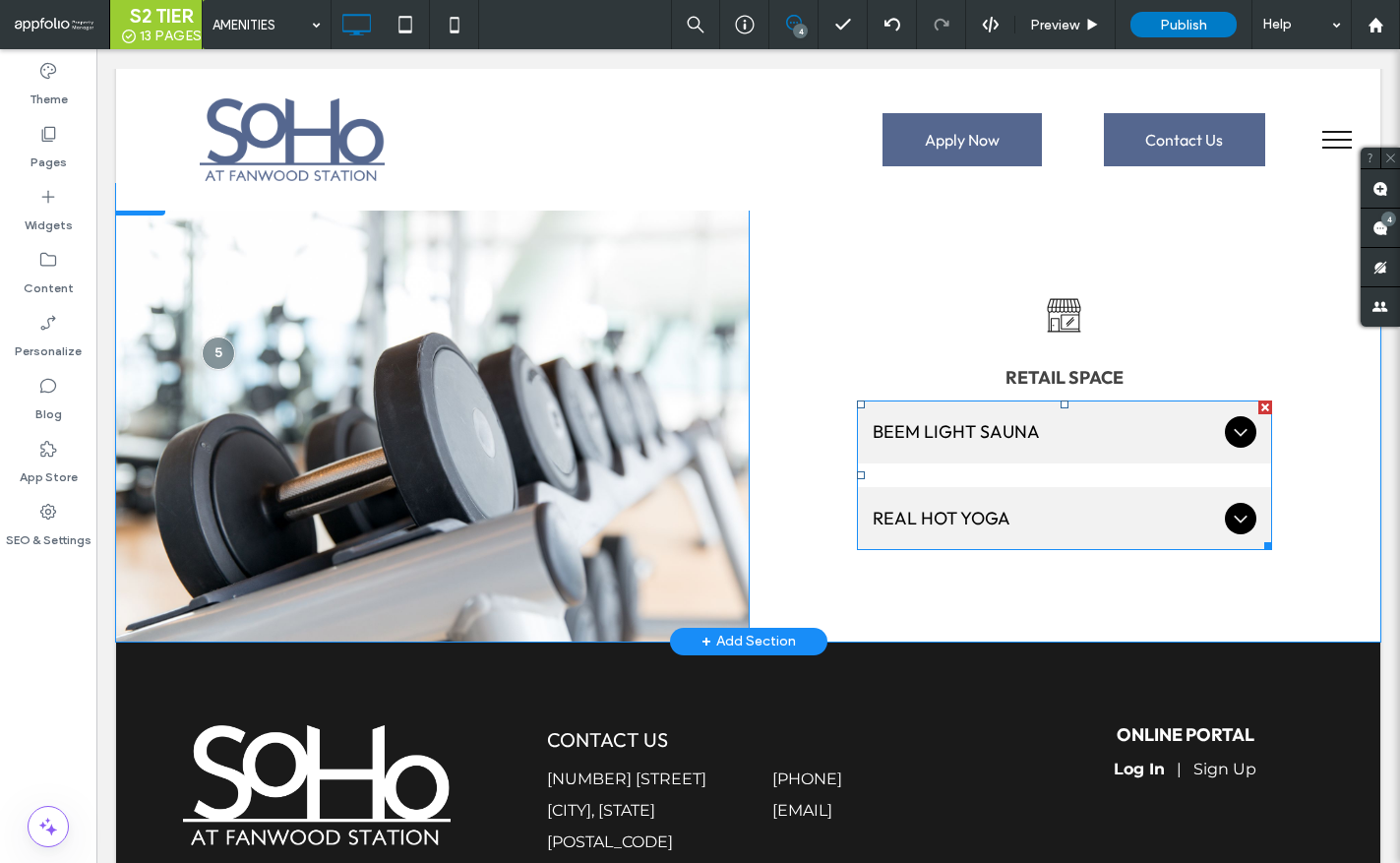 click on "Beem Light Sauna" at bounding box center [1045, 431] 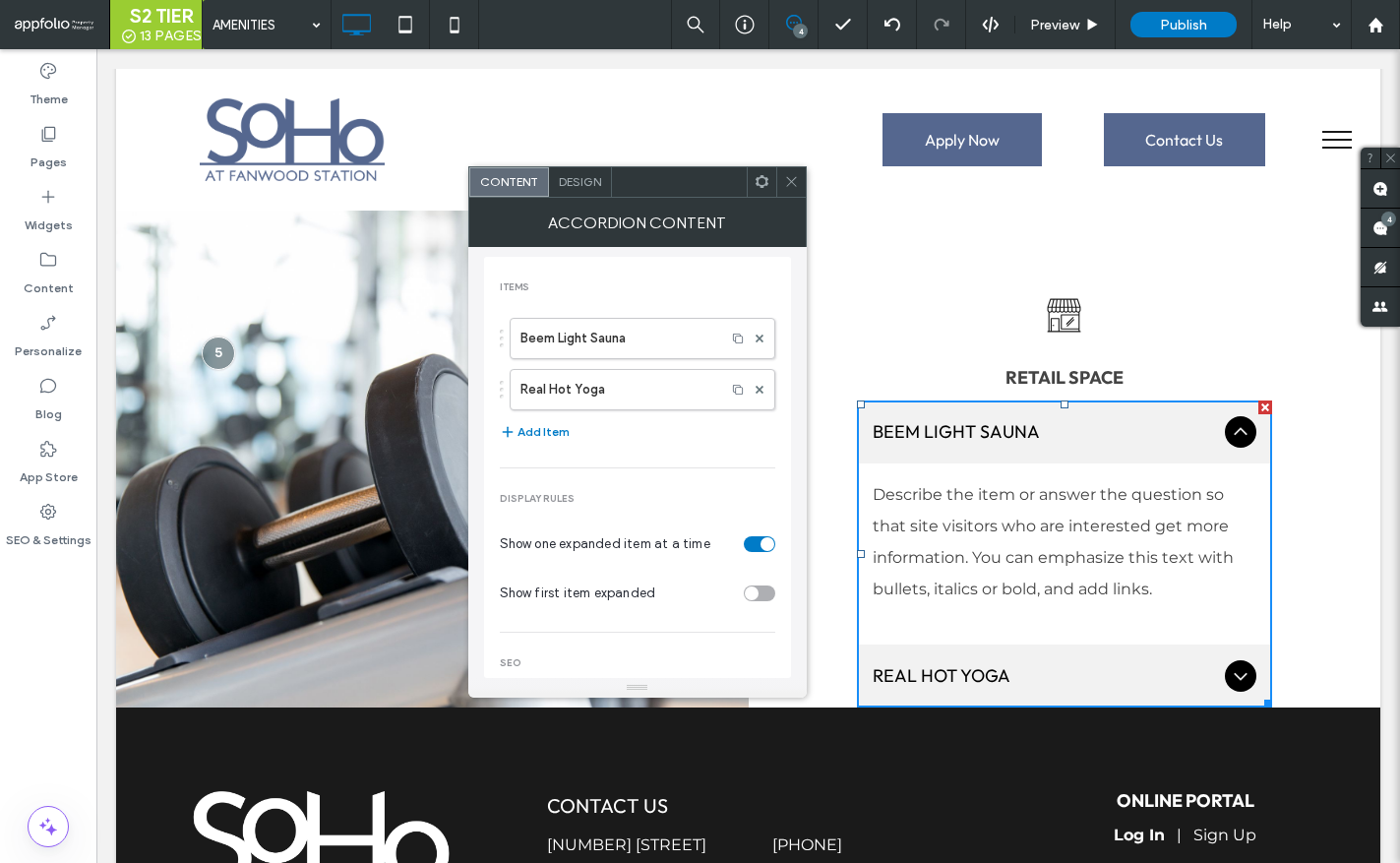 click on "Beem Light Sauna Real Hot Yoga" at bounding box center (638, 359) 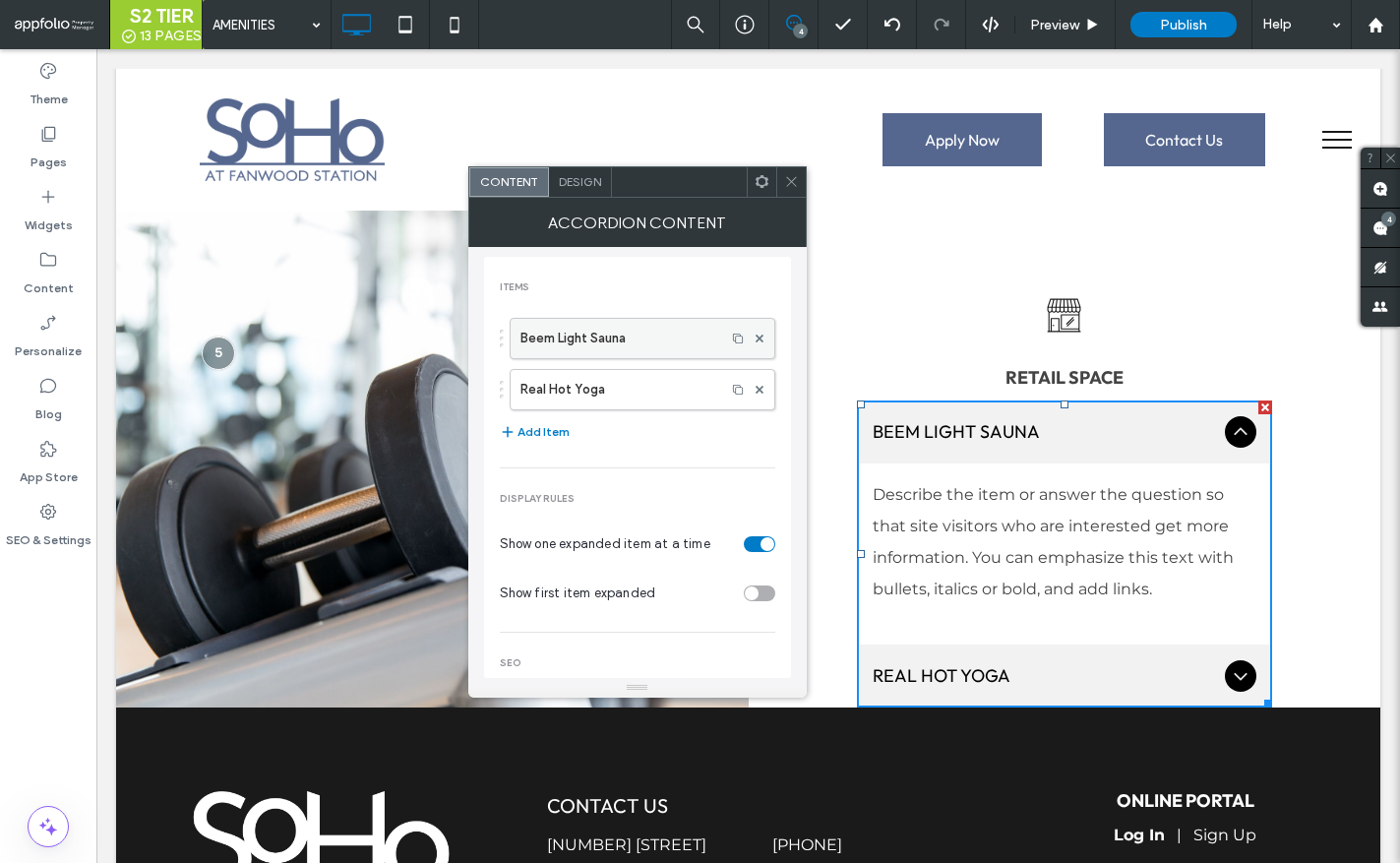 click on "Beem Light Sauna" at bounding box center [618, 339] 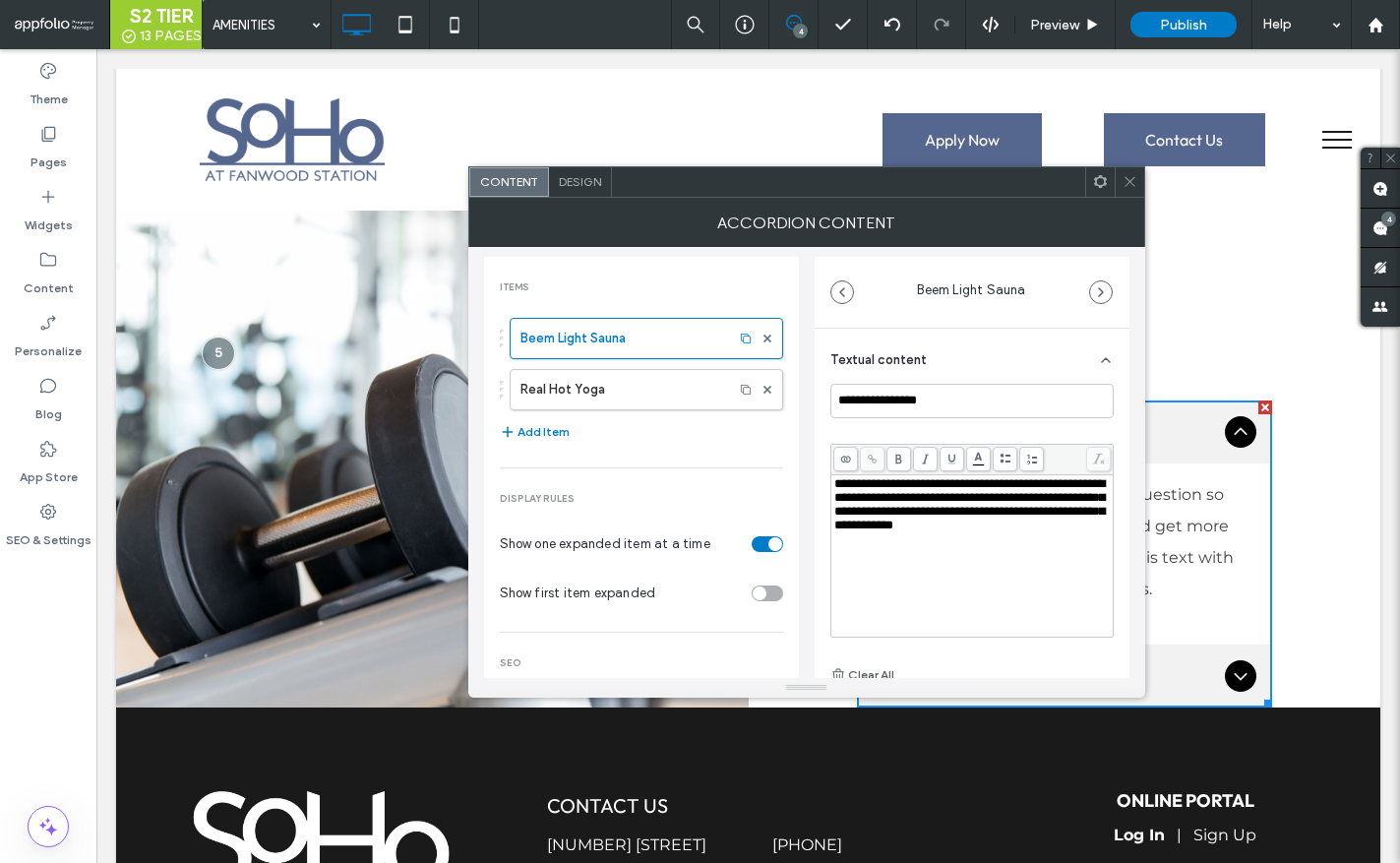 click on "**********" at bounding box center (969, 504) 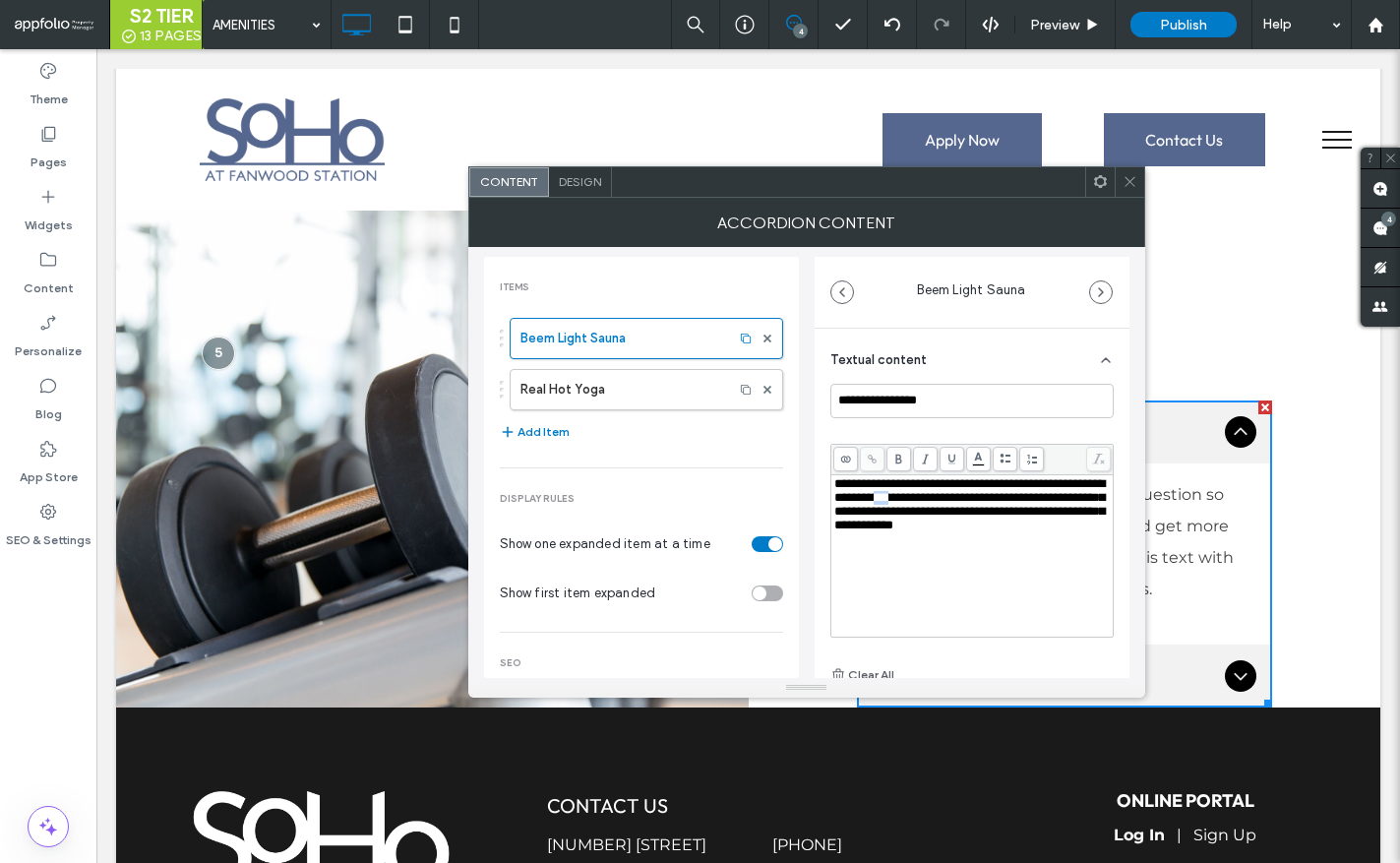click on "**********" at bounding box center [969, 504] 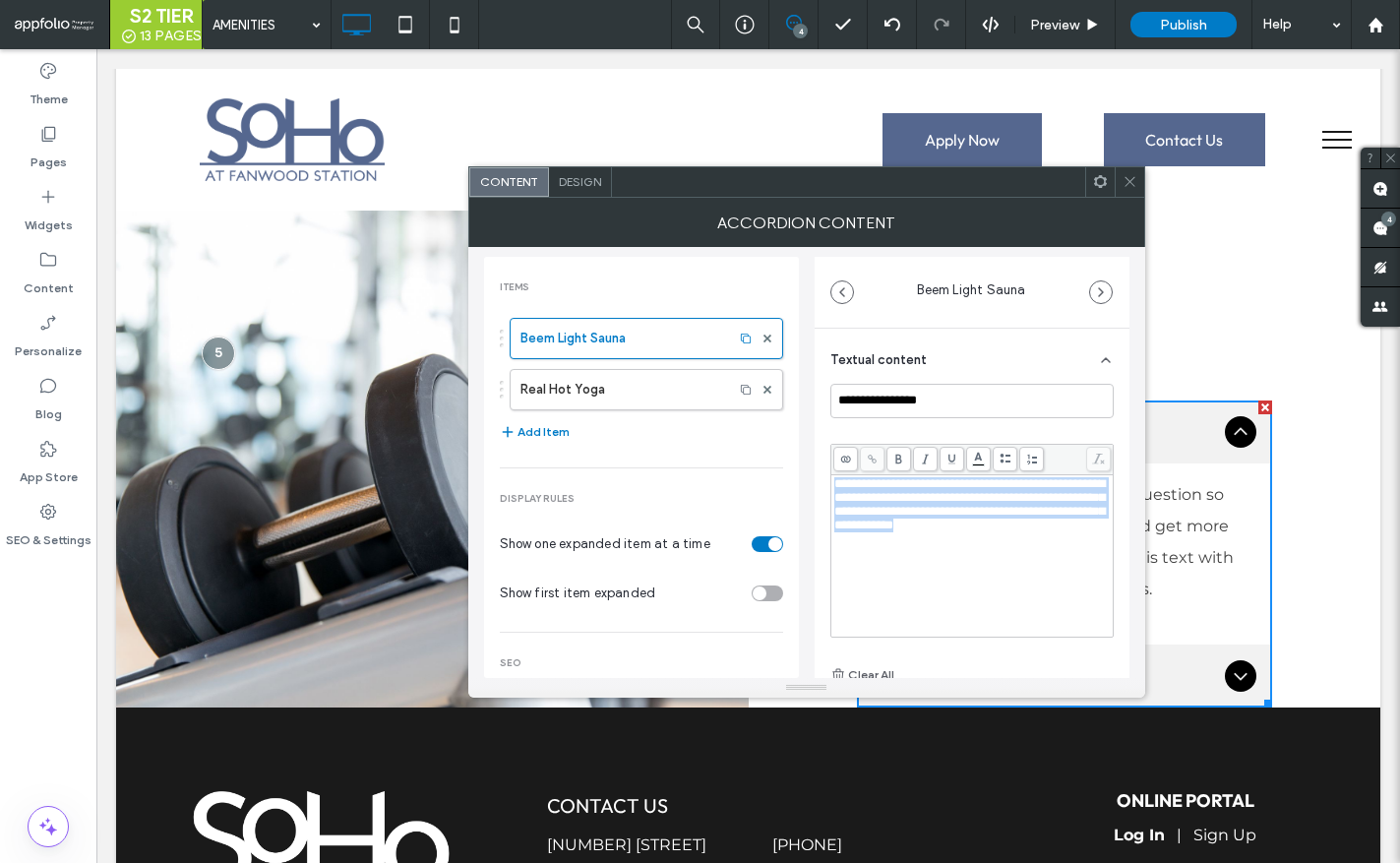 click on "**********" at bounding box center [969, 504] 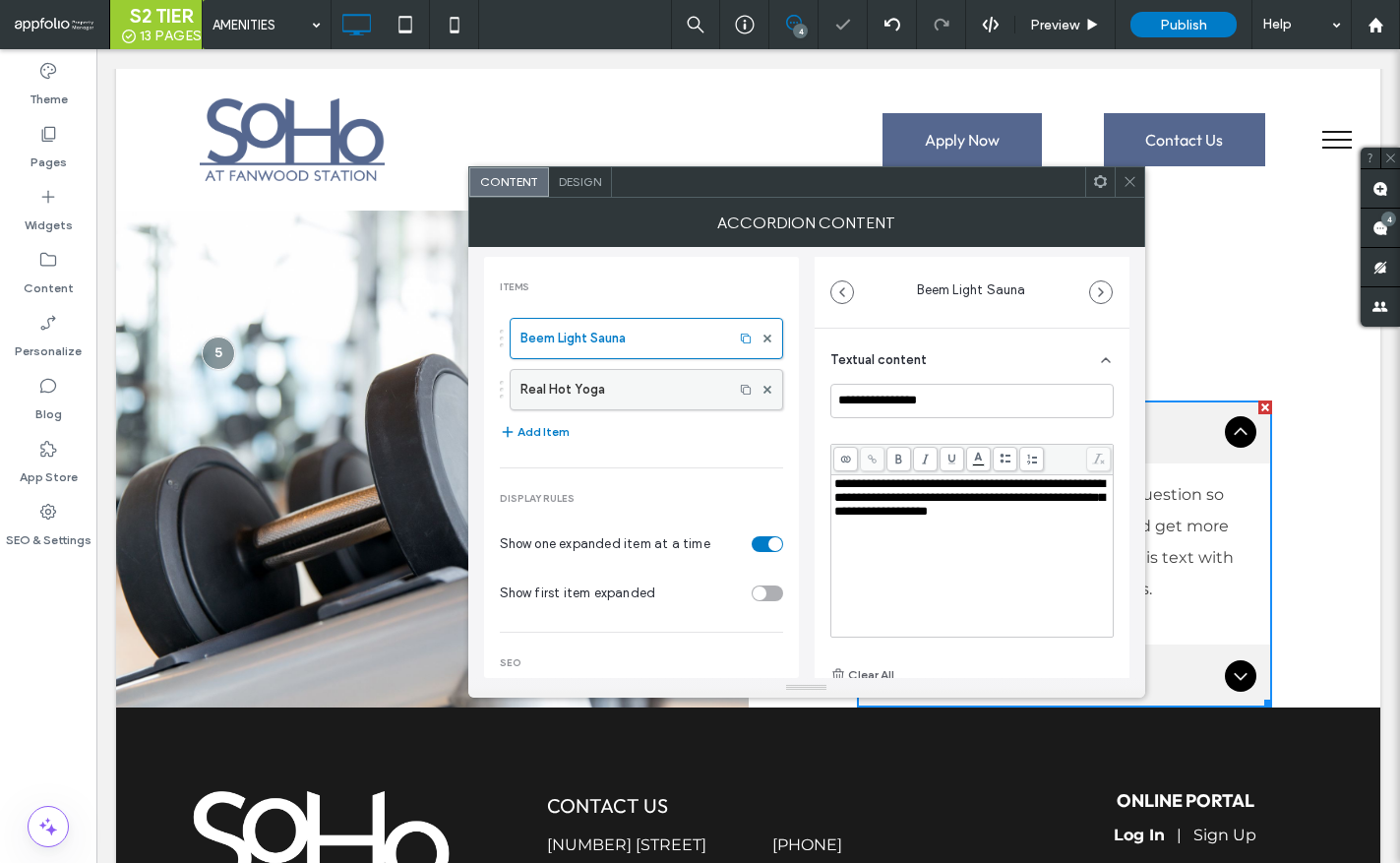 click on "Real Hot Yoga" at bounding box center [622, 390] 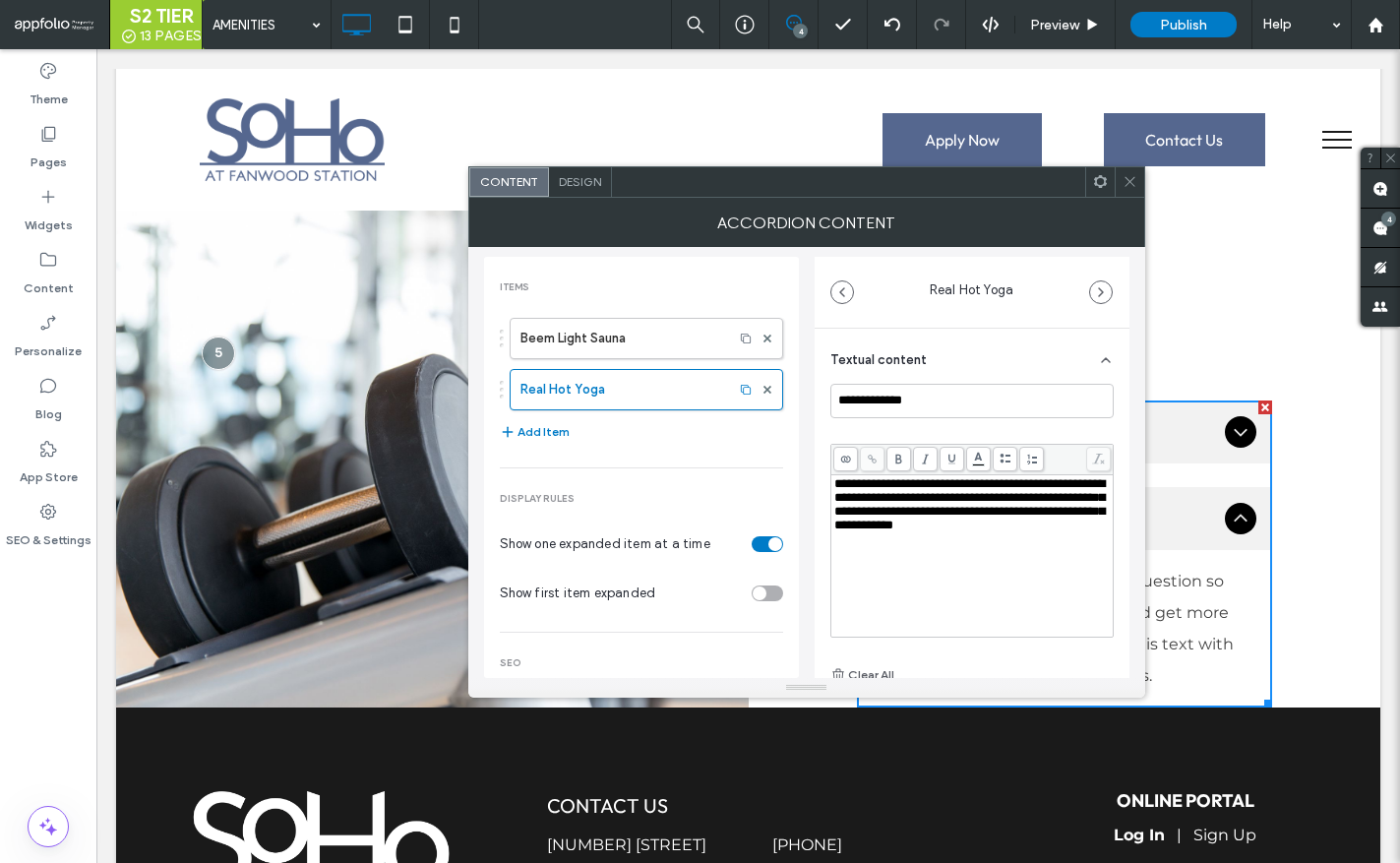 click on "**********" at bounding box center [969, 504] 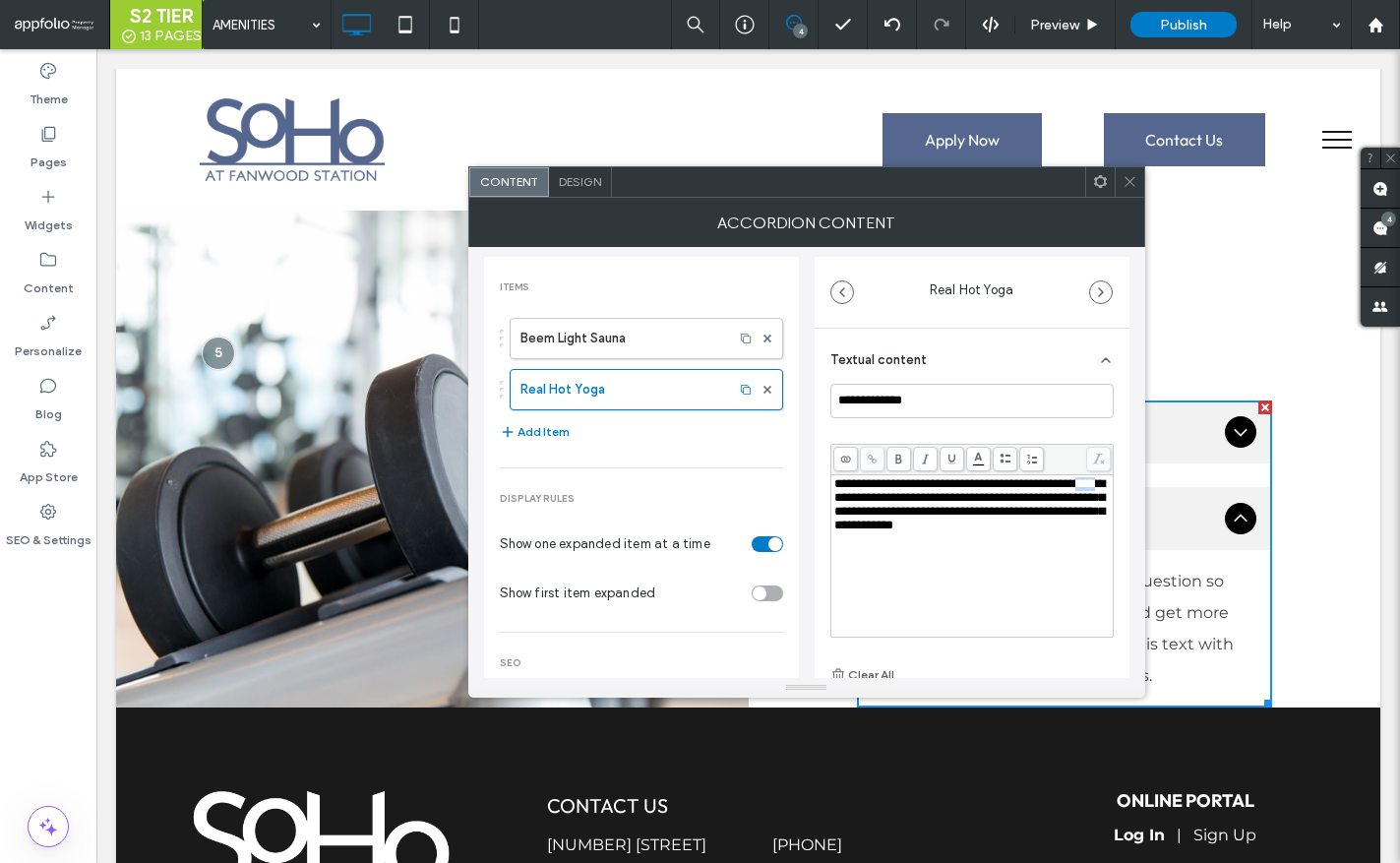 click on "**********" at bounding box center [969, 504] 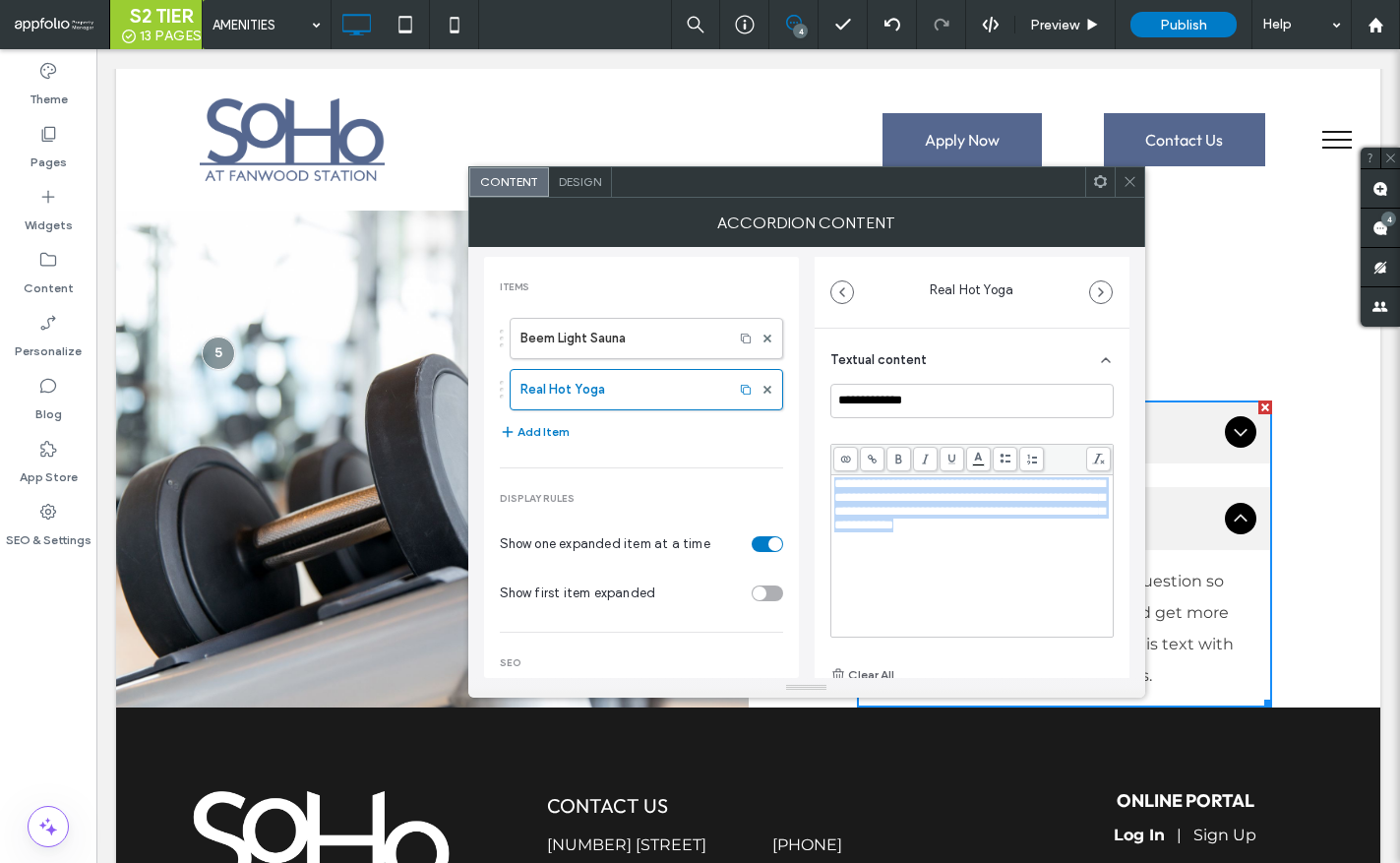 click on "**********" at bounding box center [969, 504] 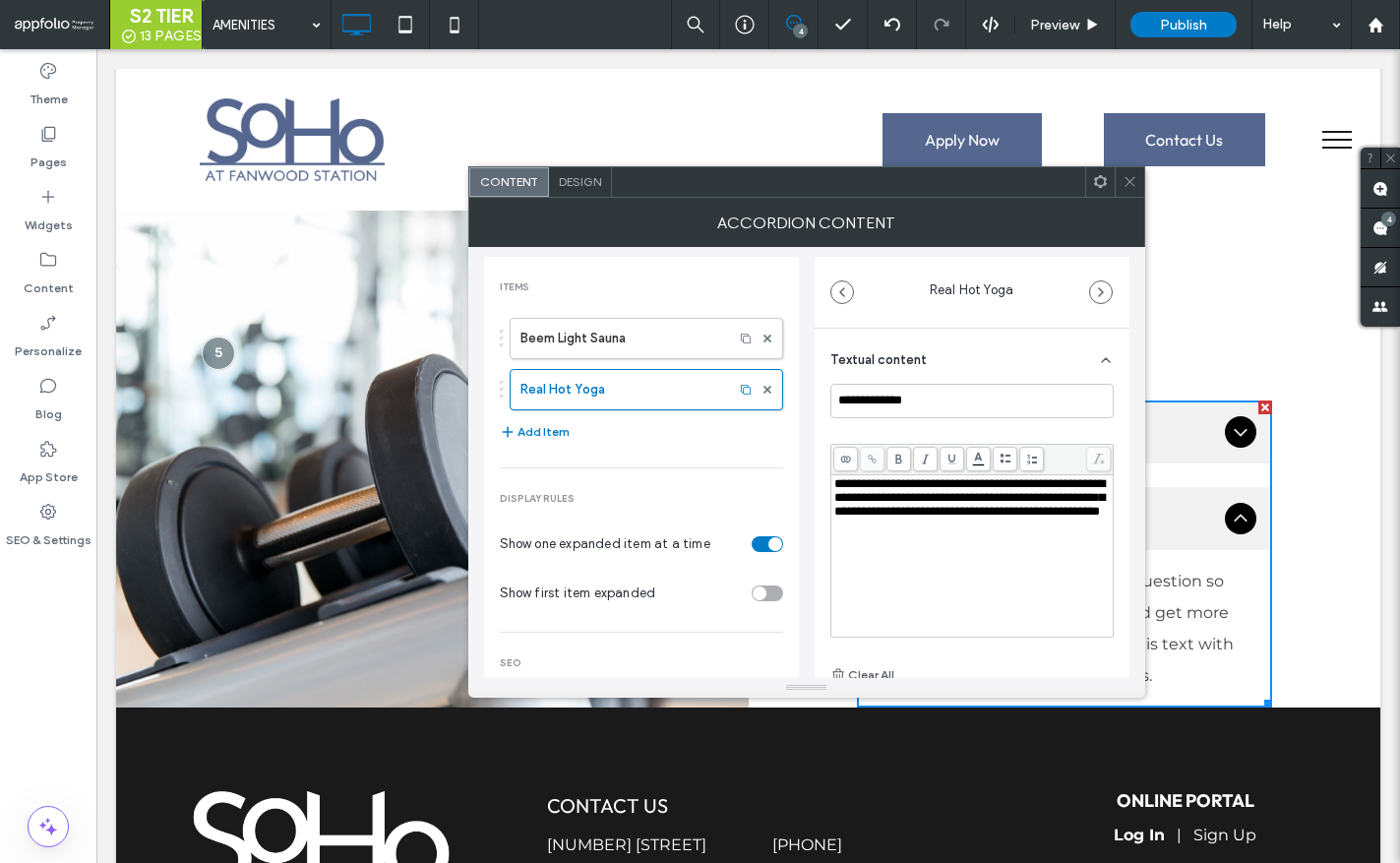 click 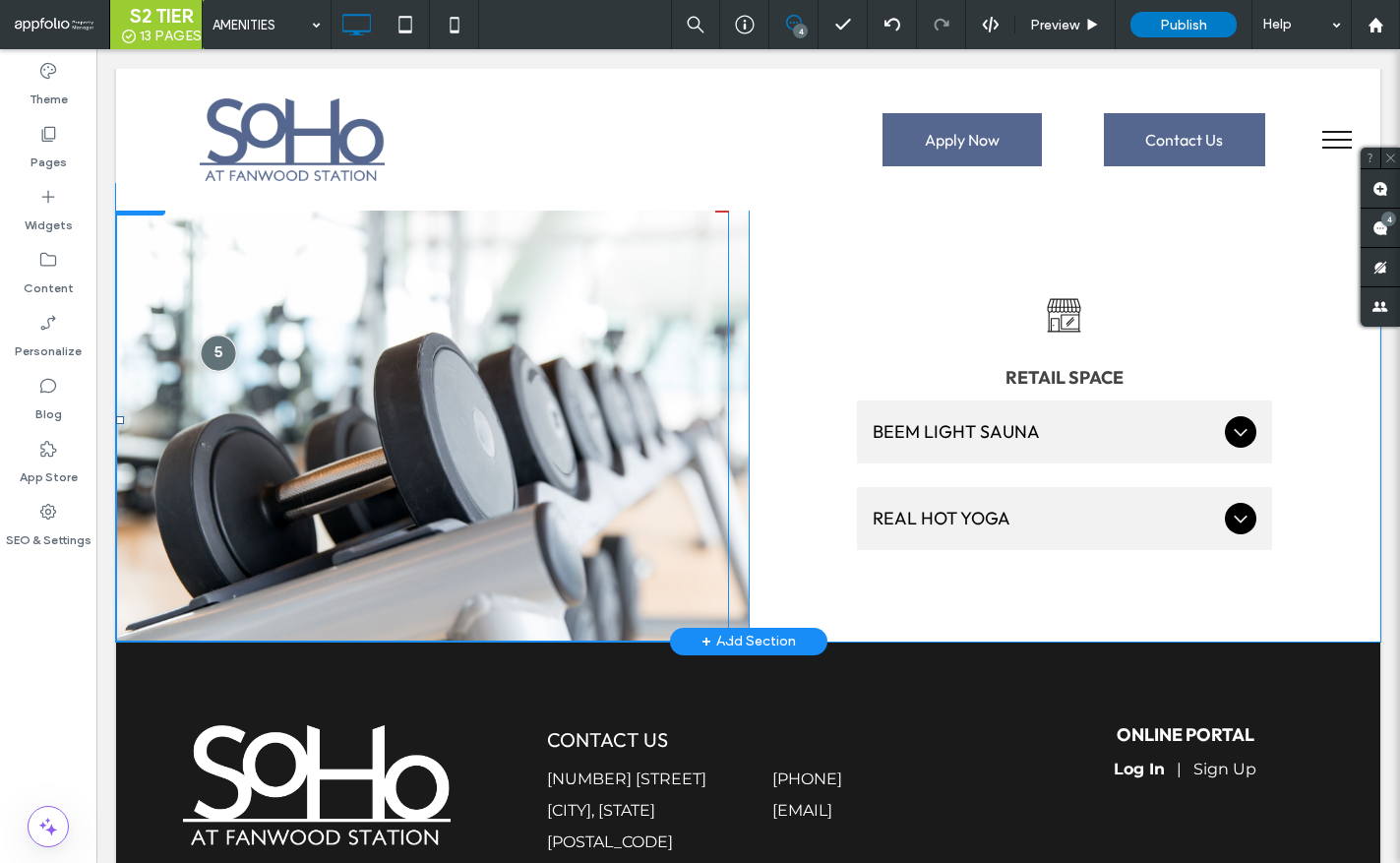 click at bounding box center (217, 352) 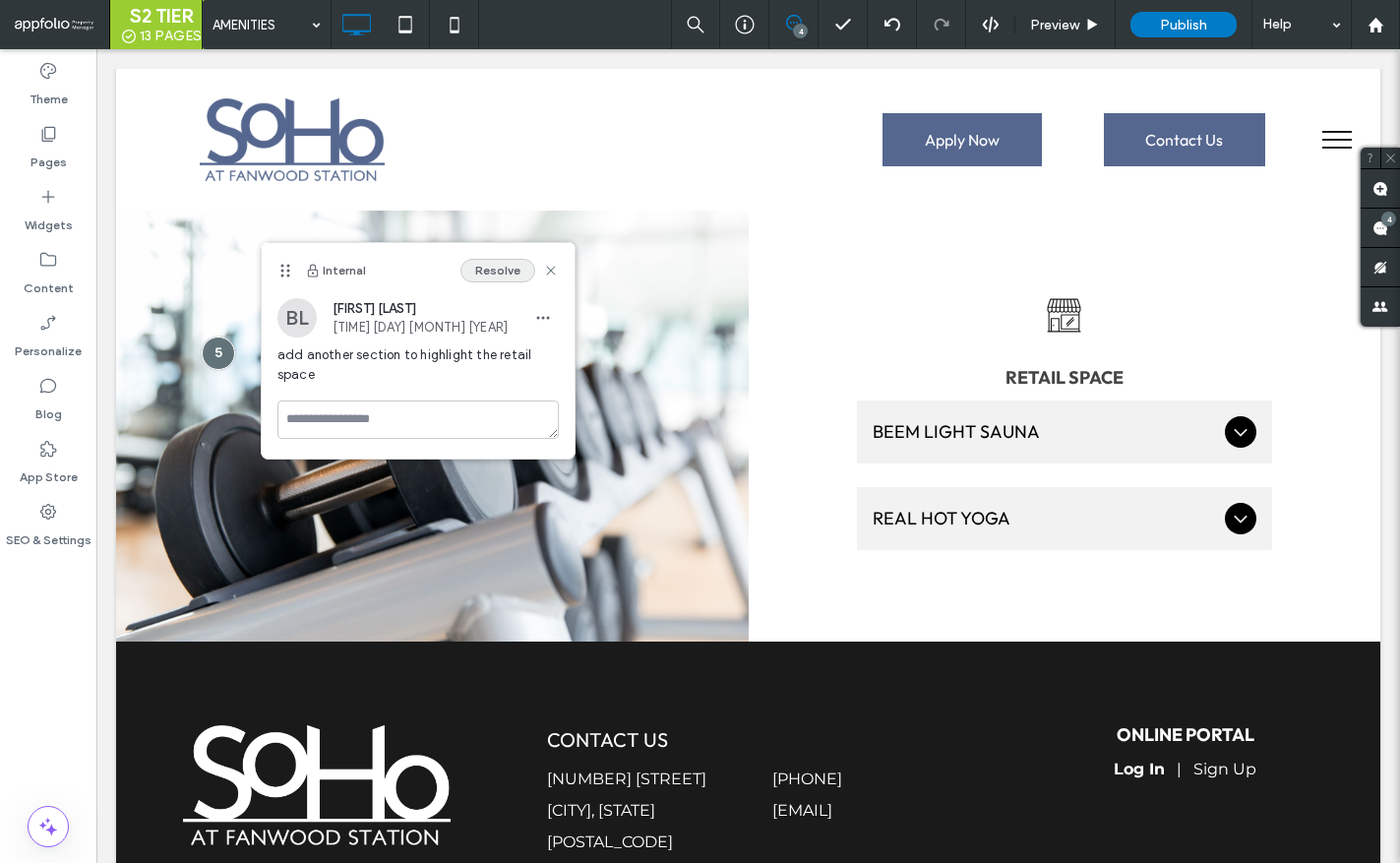 click on "Resolve" at bounding box center [498, 271] 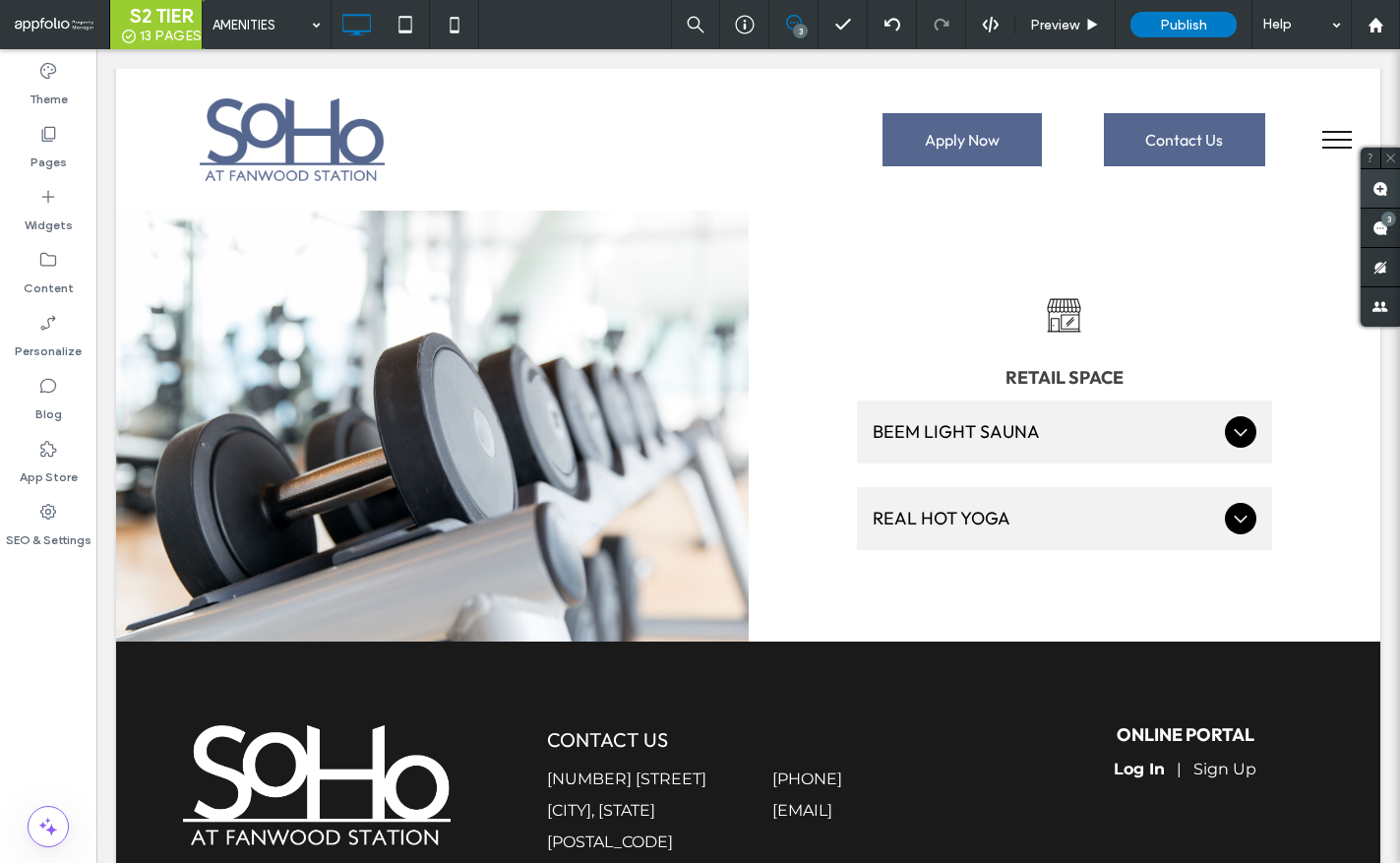 click 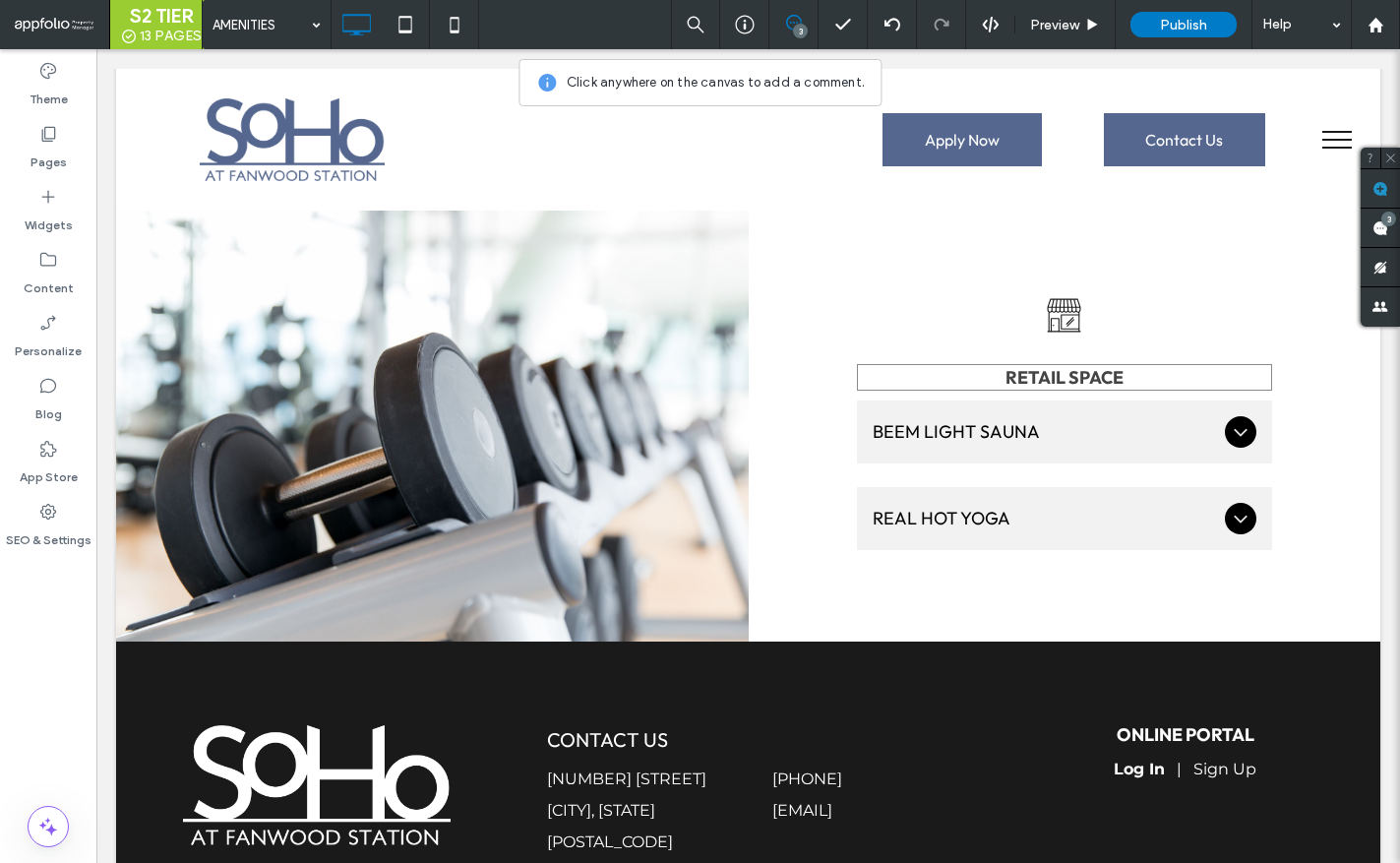 click on "Retail Space" at bounding box center (1065, 377) 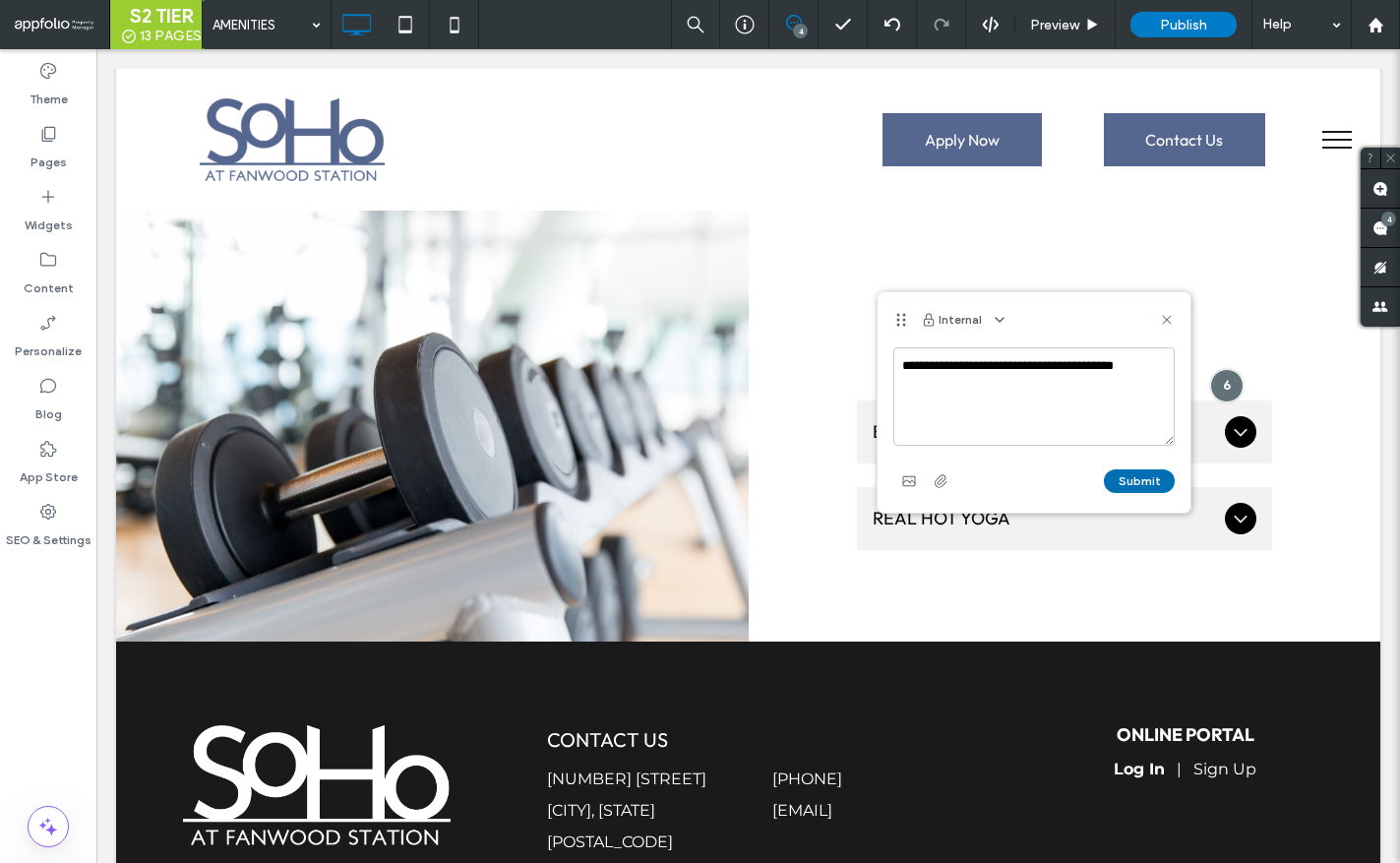 type on "**********" 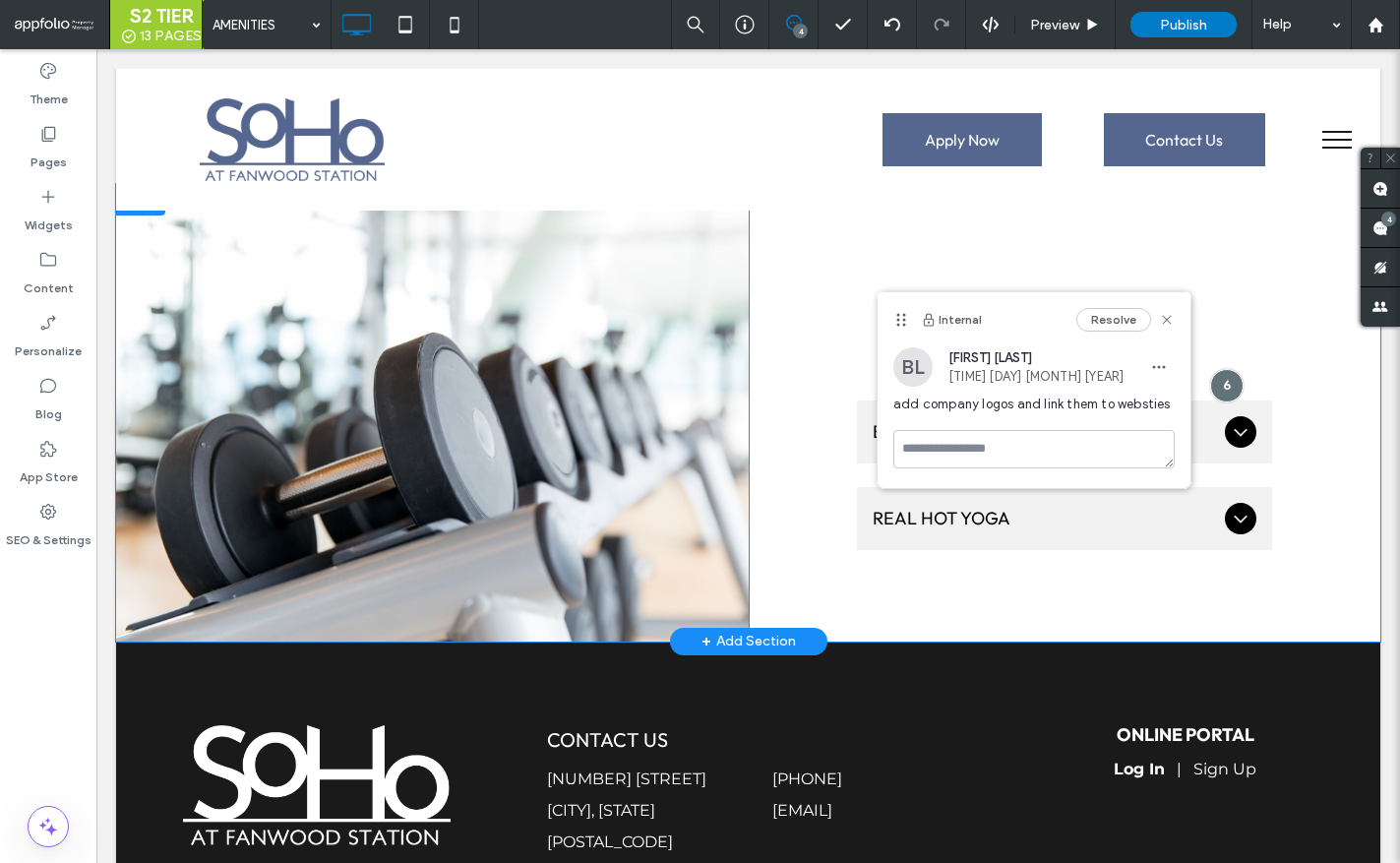 click on "Retail Space   Click To Paste     Beem Light Sauna Where infrared sauna and light therapy come together to support detoxification, muscle recovery, skin health, and deep relaxation Real Hot Yoga Real Hot Yoga offers only the most state-of-the-art hot yoga studios. Our 1,000+ square foot yoga rooms feature a heating system designed specifically for hot yoga. Title or Question Describe the item or answer the question so that site visitors who are interested get more information. You can emphasize this text with bullets, italics or bold, and add links. Button Button" at bounding box center (1065, 412) 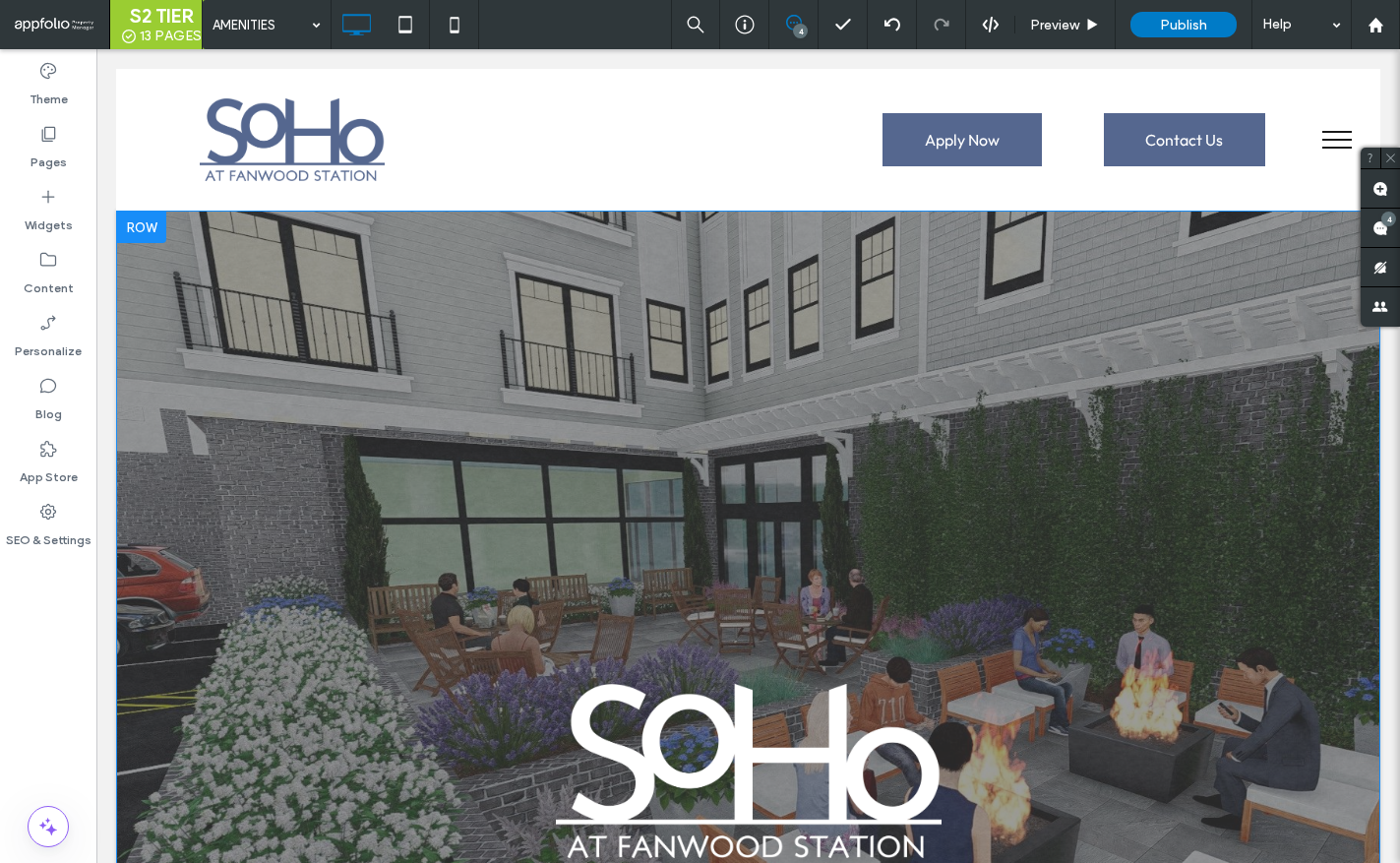 scroll, scrollTop: 2153, scrollLeft: 0, axis: vertical 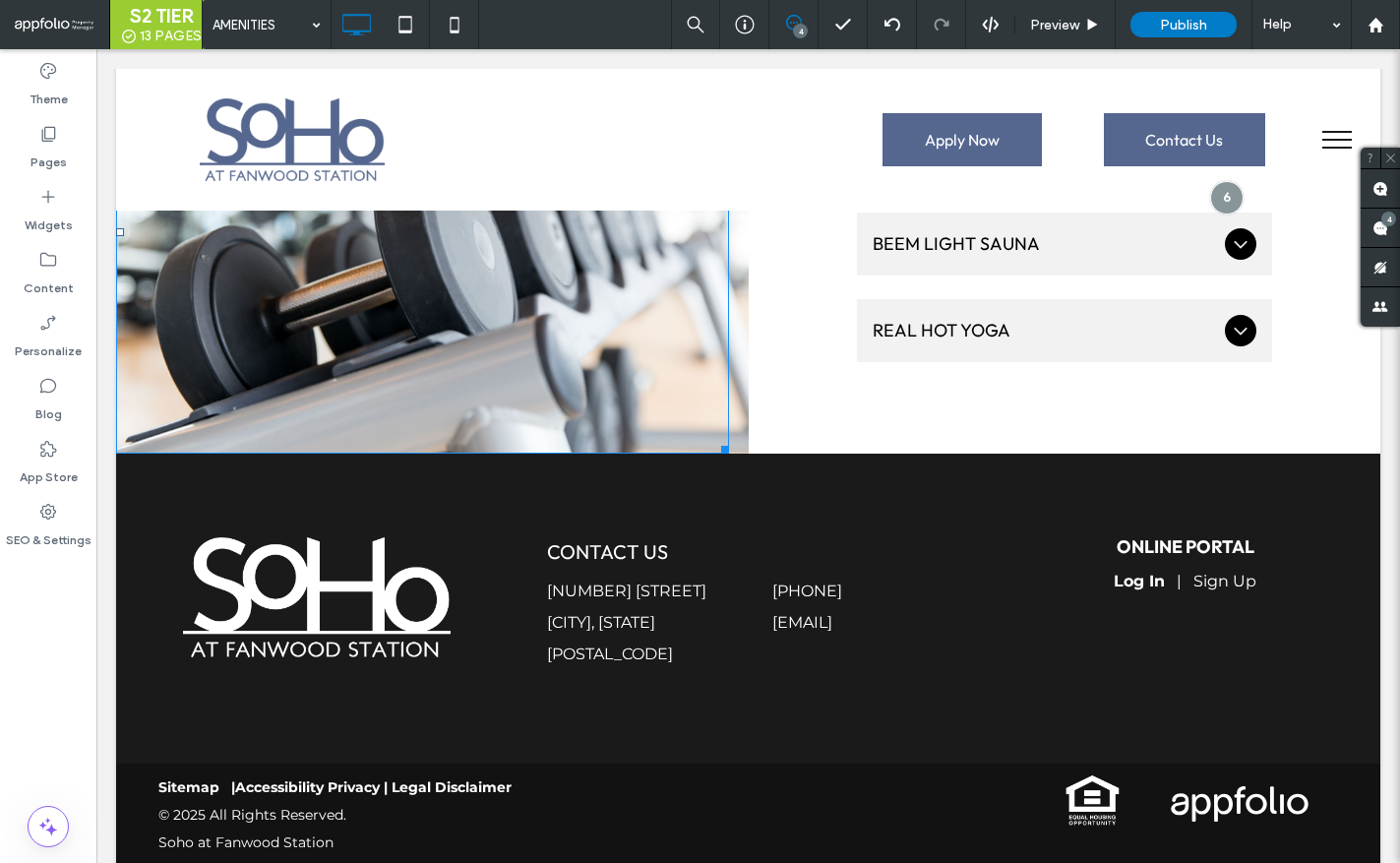 click at bounding box center (422, 232) 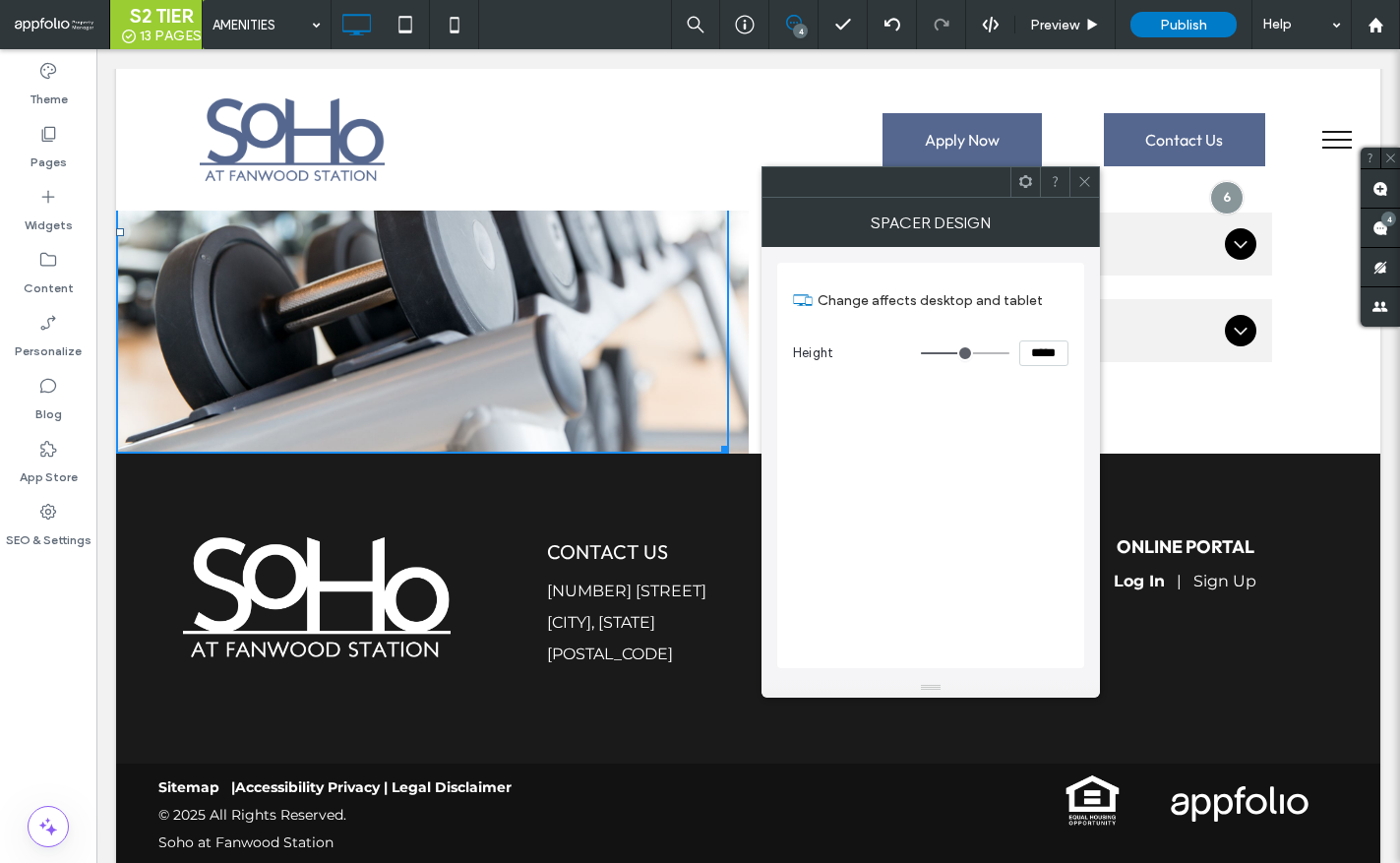 click 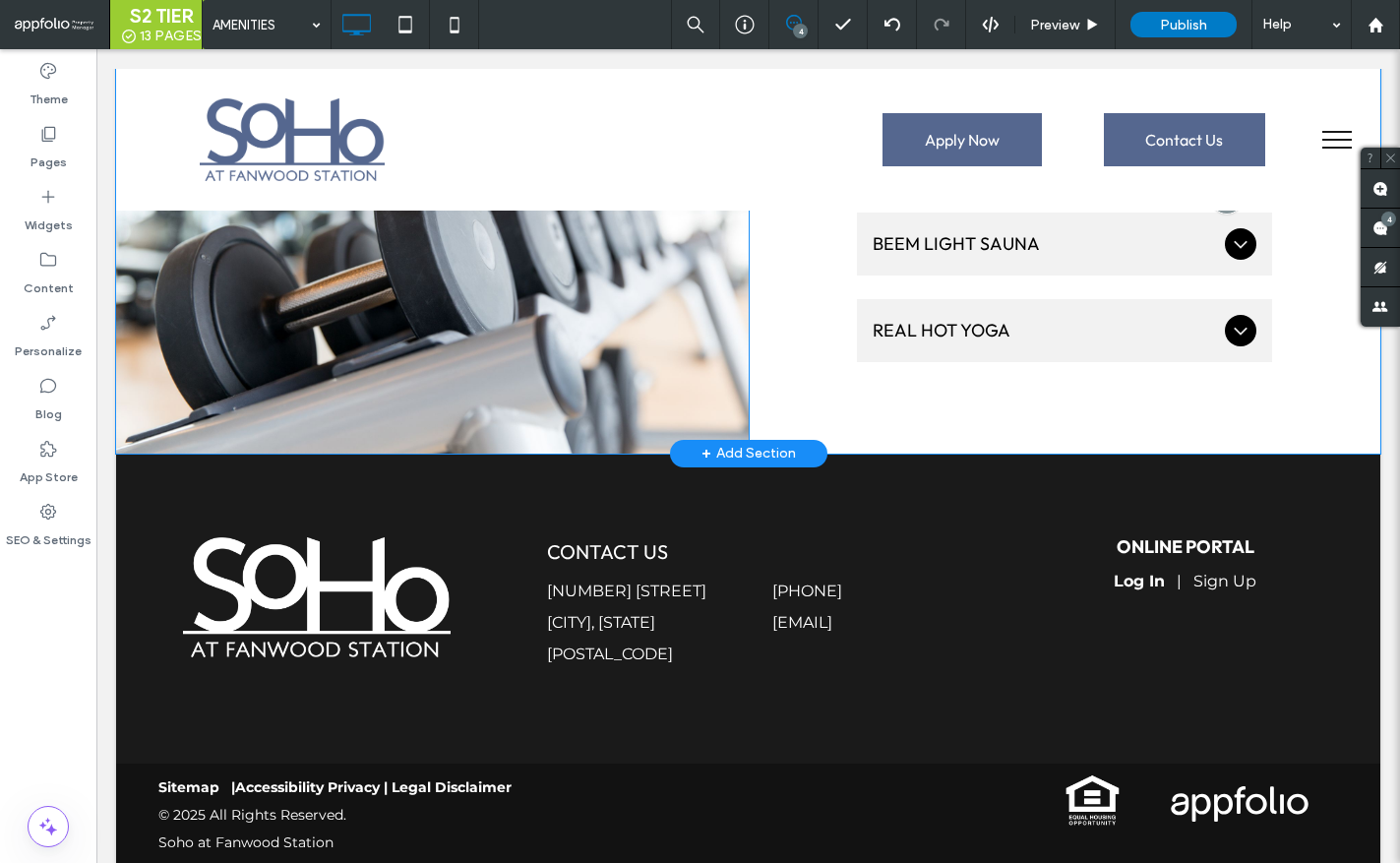 click on "Click To Paste" at bounding box center (432, 224) 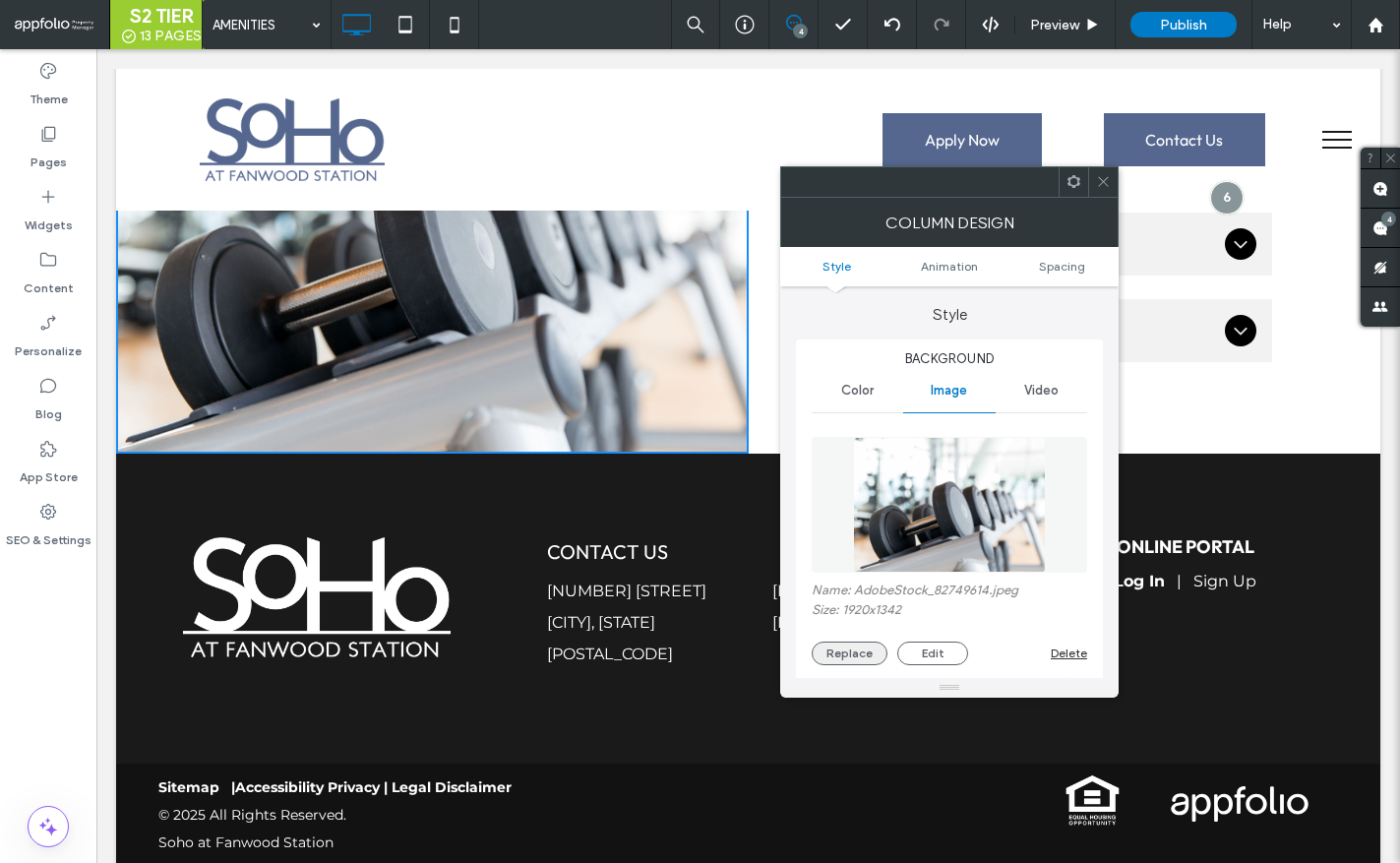 click on "Replace" at bounding box center [849, 653] 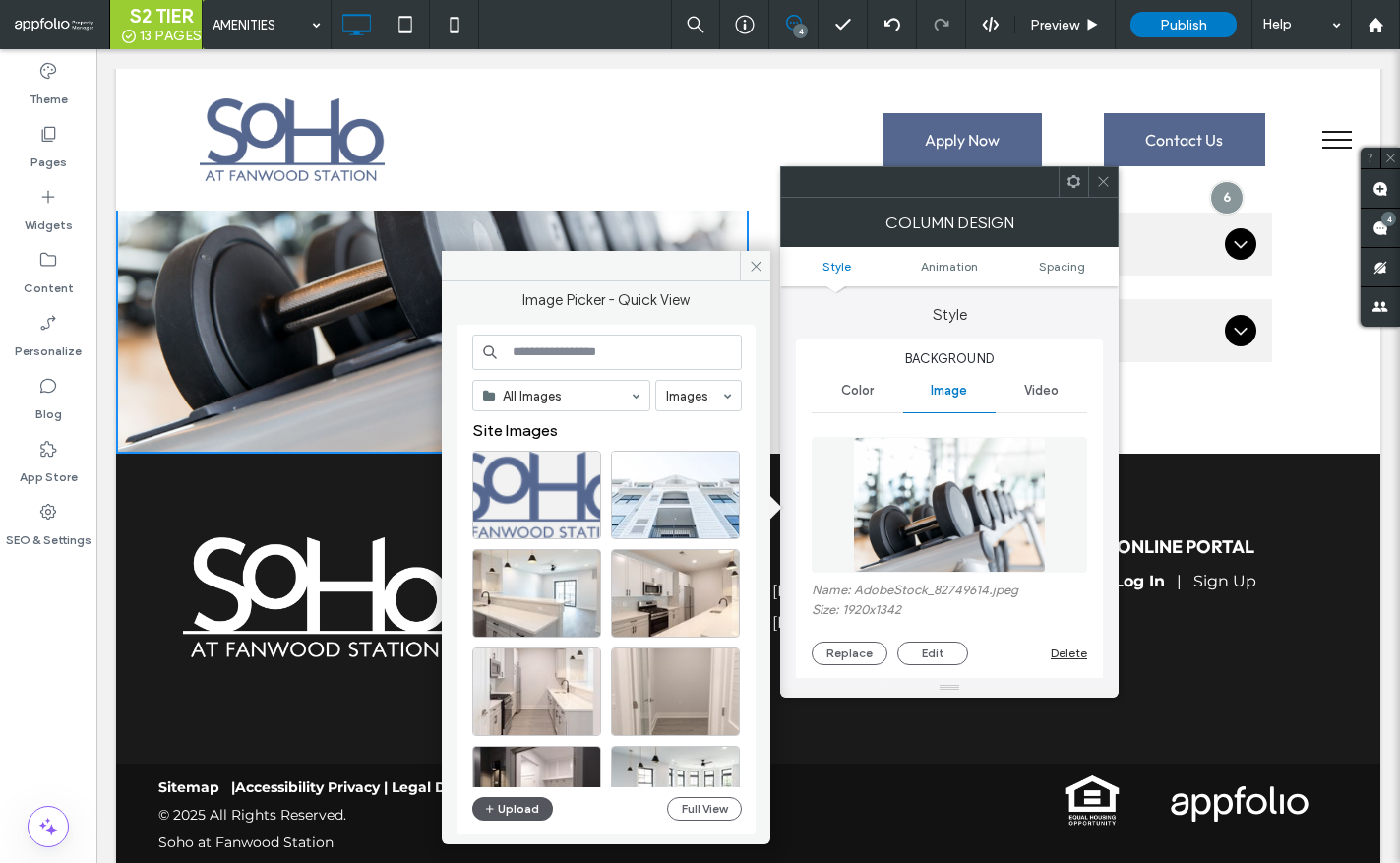 click on "Upload" at bounding box center (513, 809) 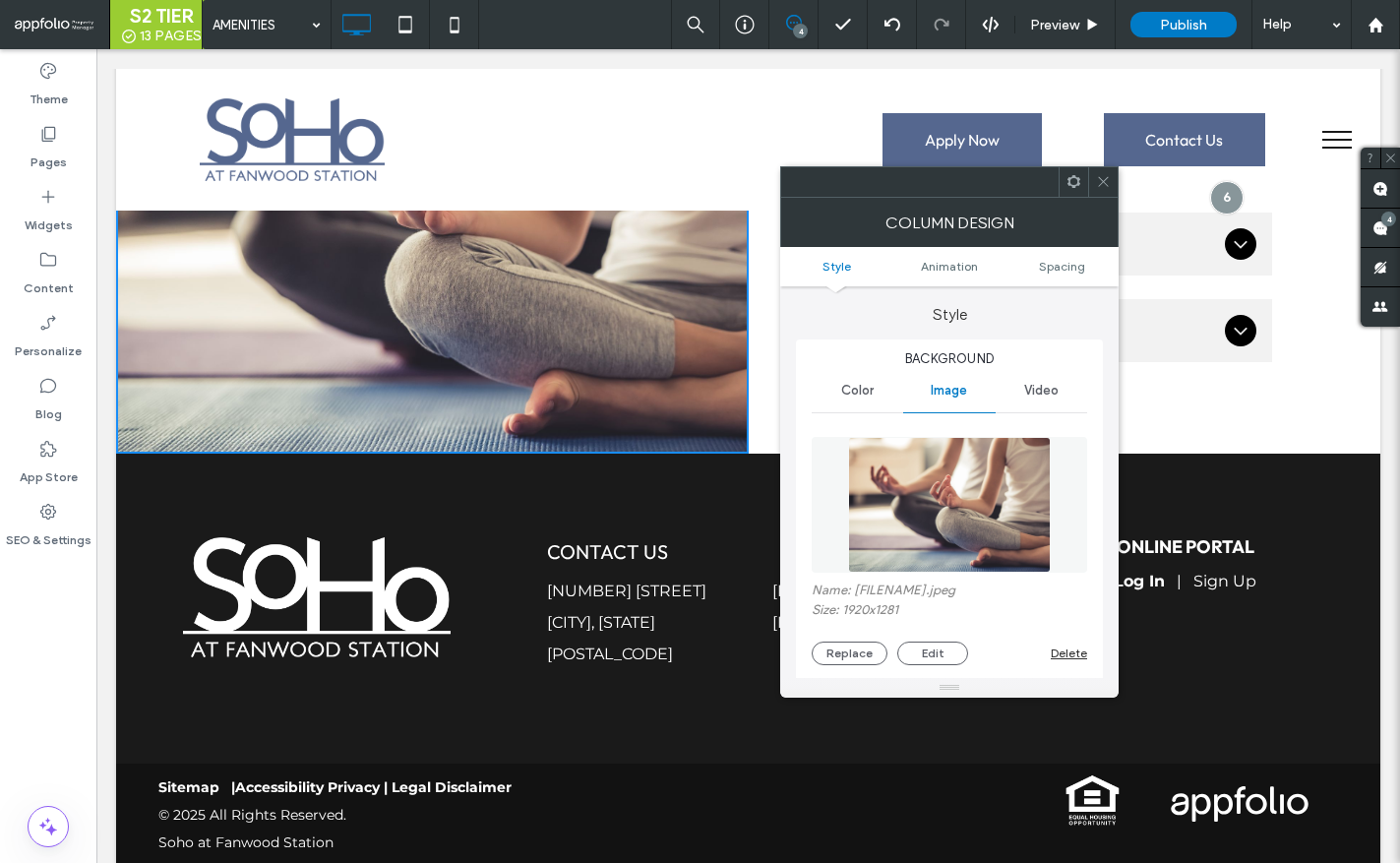 click at bounding box center [1103, 182] 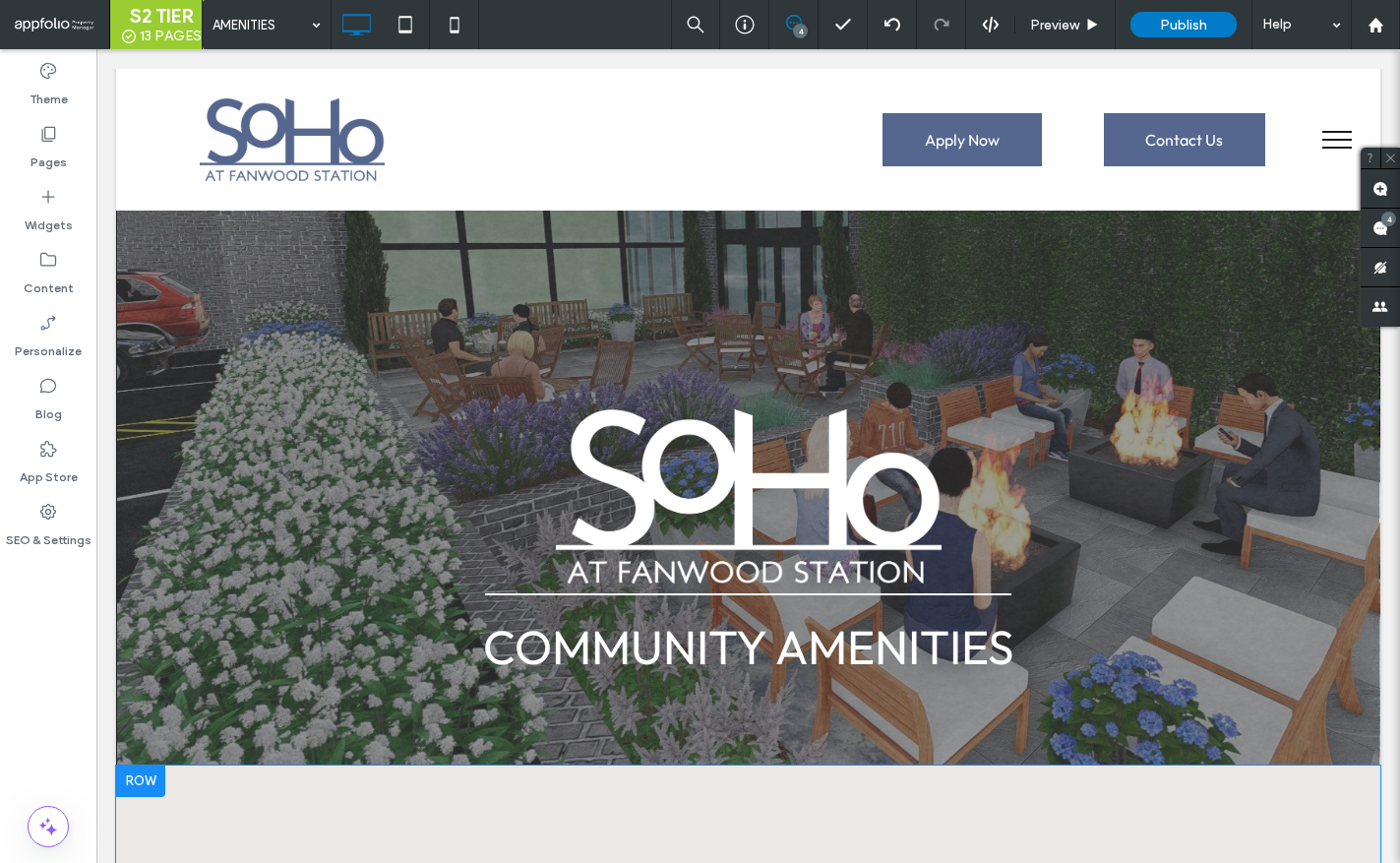 scroll, scrollTop: 0, scrollLeft: 0, axis: both 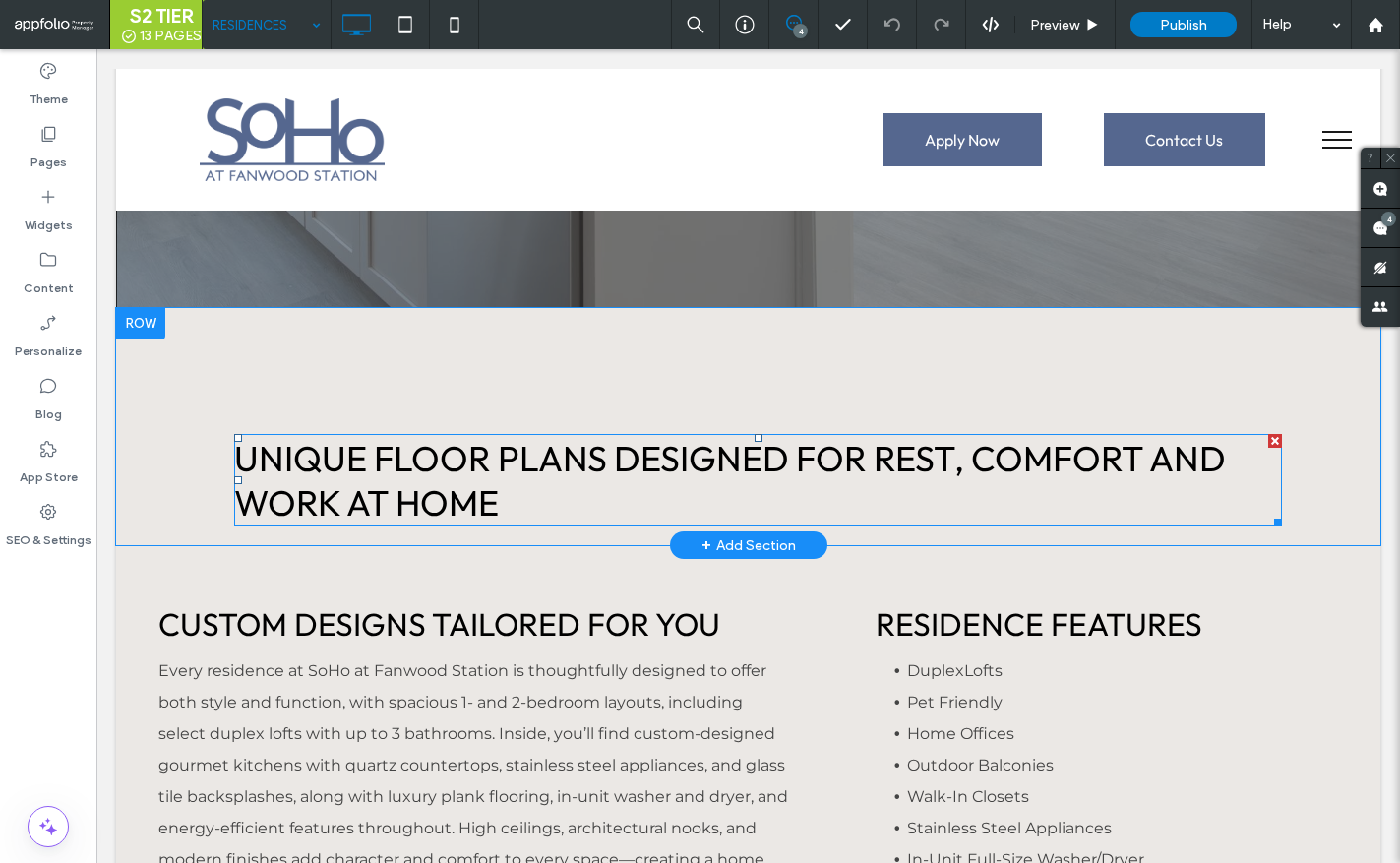 click on "Unique Floor Plans Designed for Rest, Comfort and Work at Home" at bounding box center (758, 480) 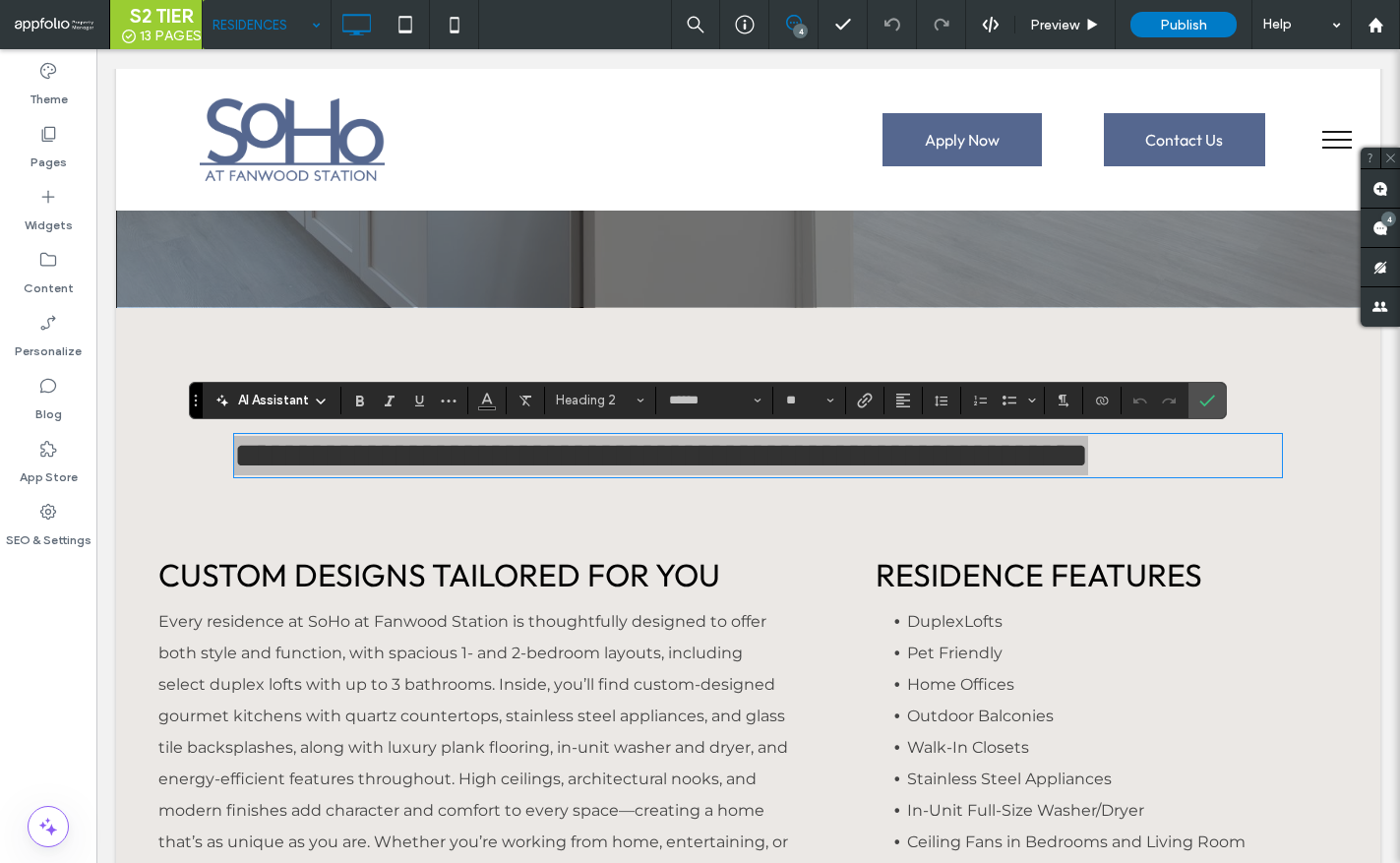 click at bounding box center [903, 401] 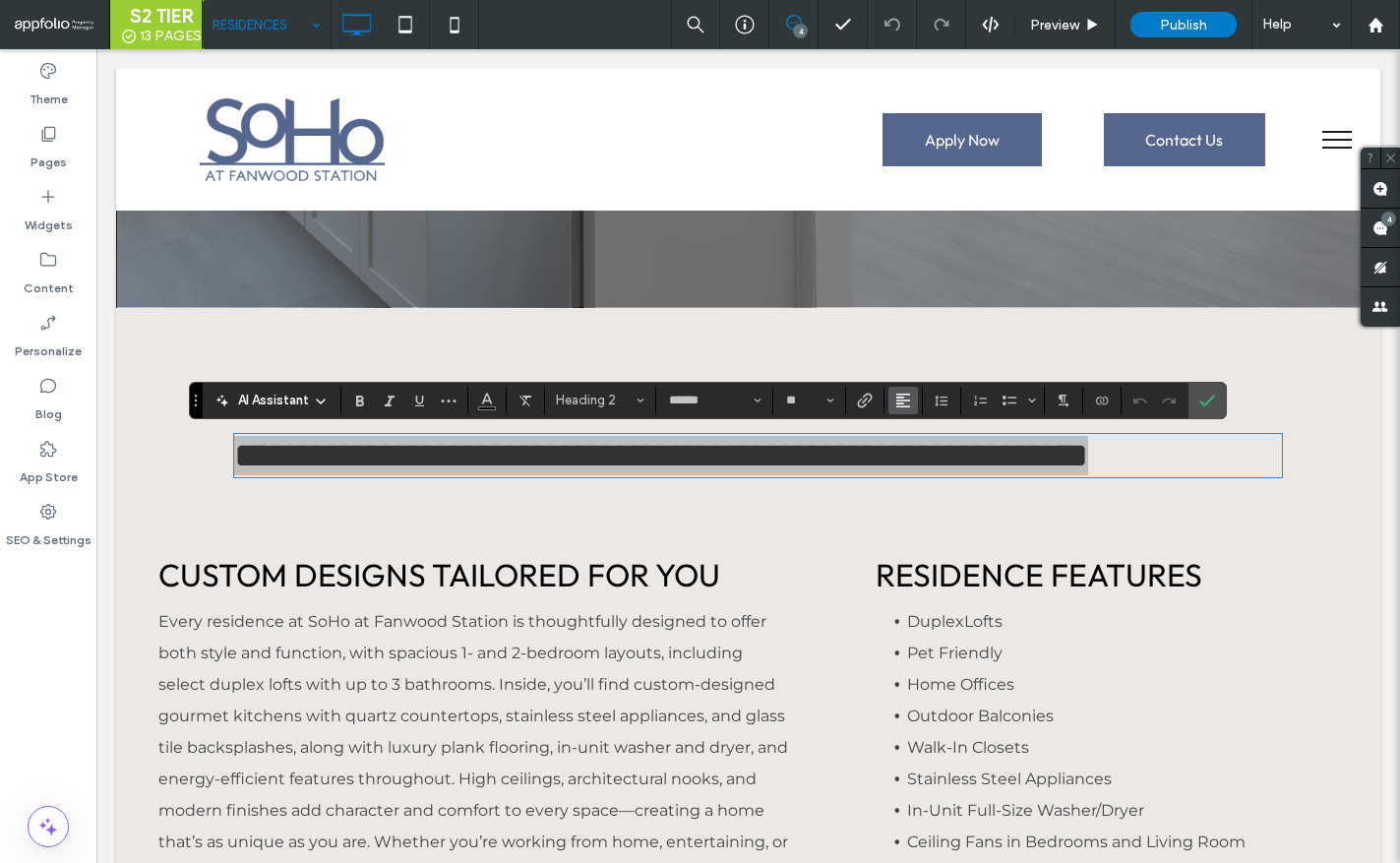 click 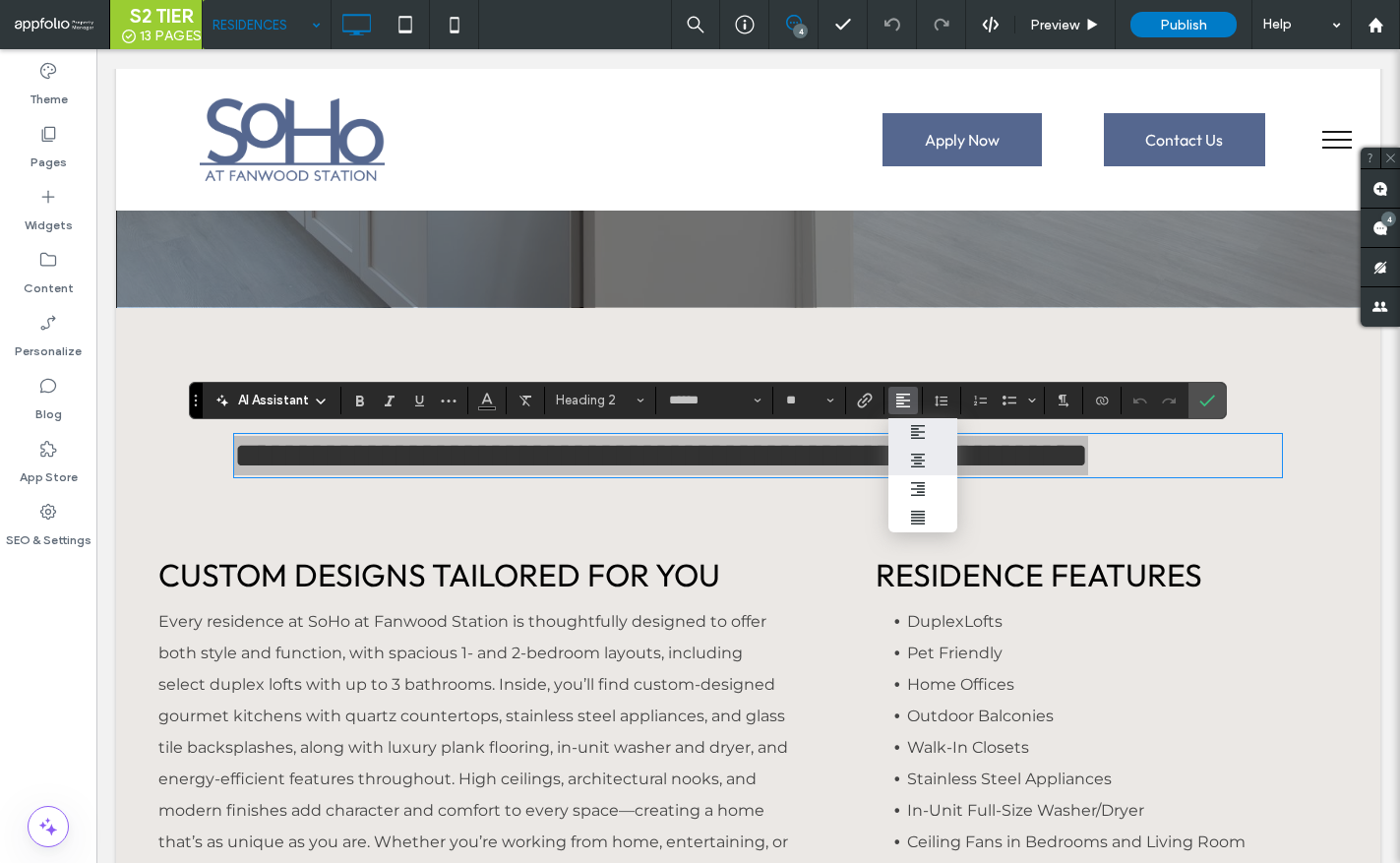 click at bounding box center (923, 461) 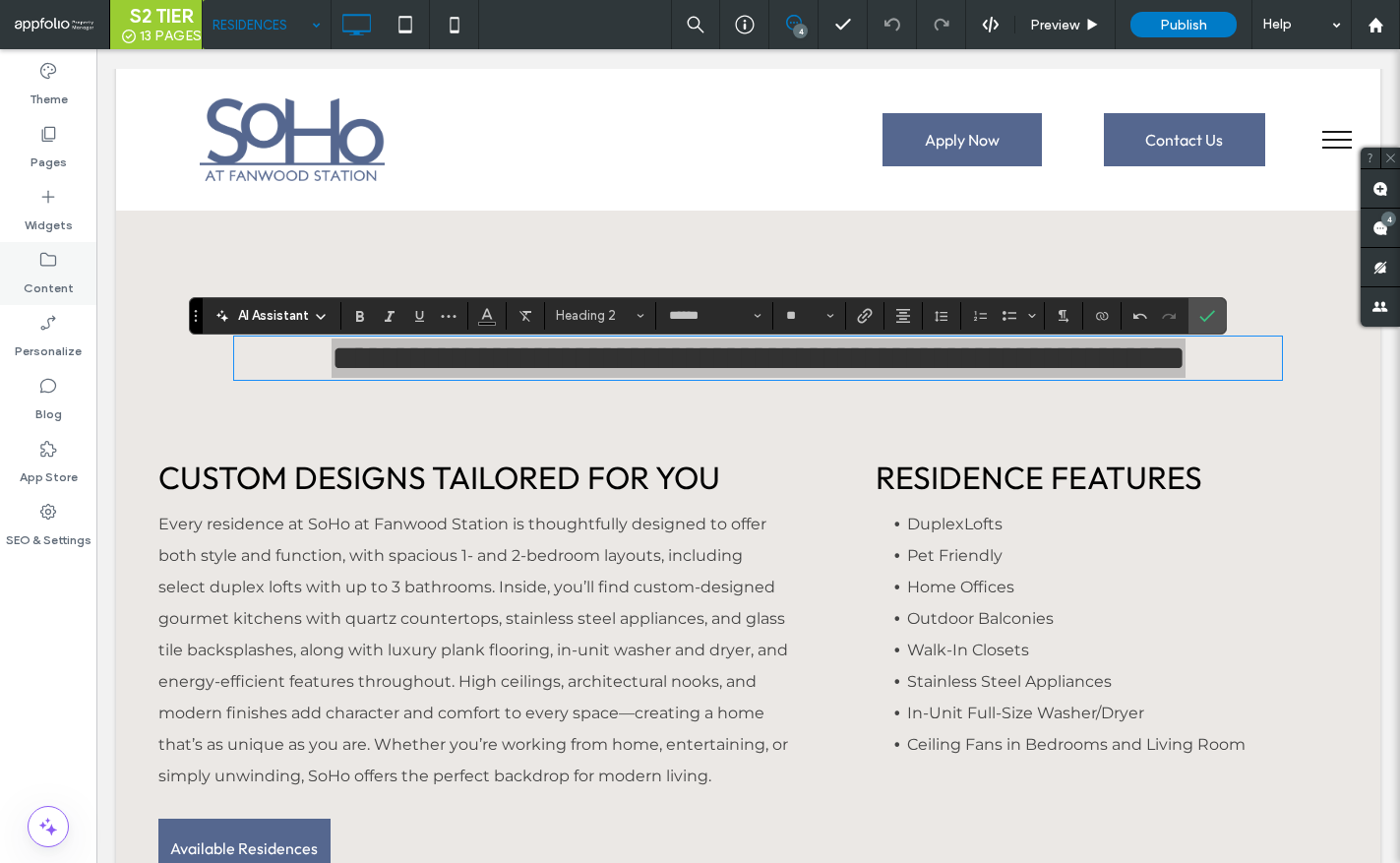 scroll, scrollTop: 932, scrollLeft: 0, axis: vertical 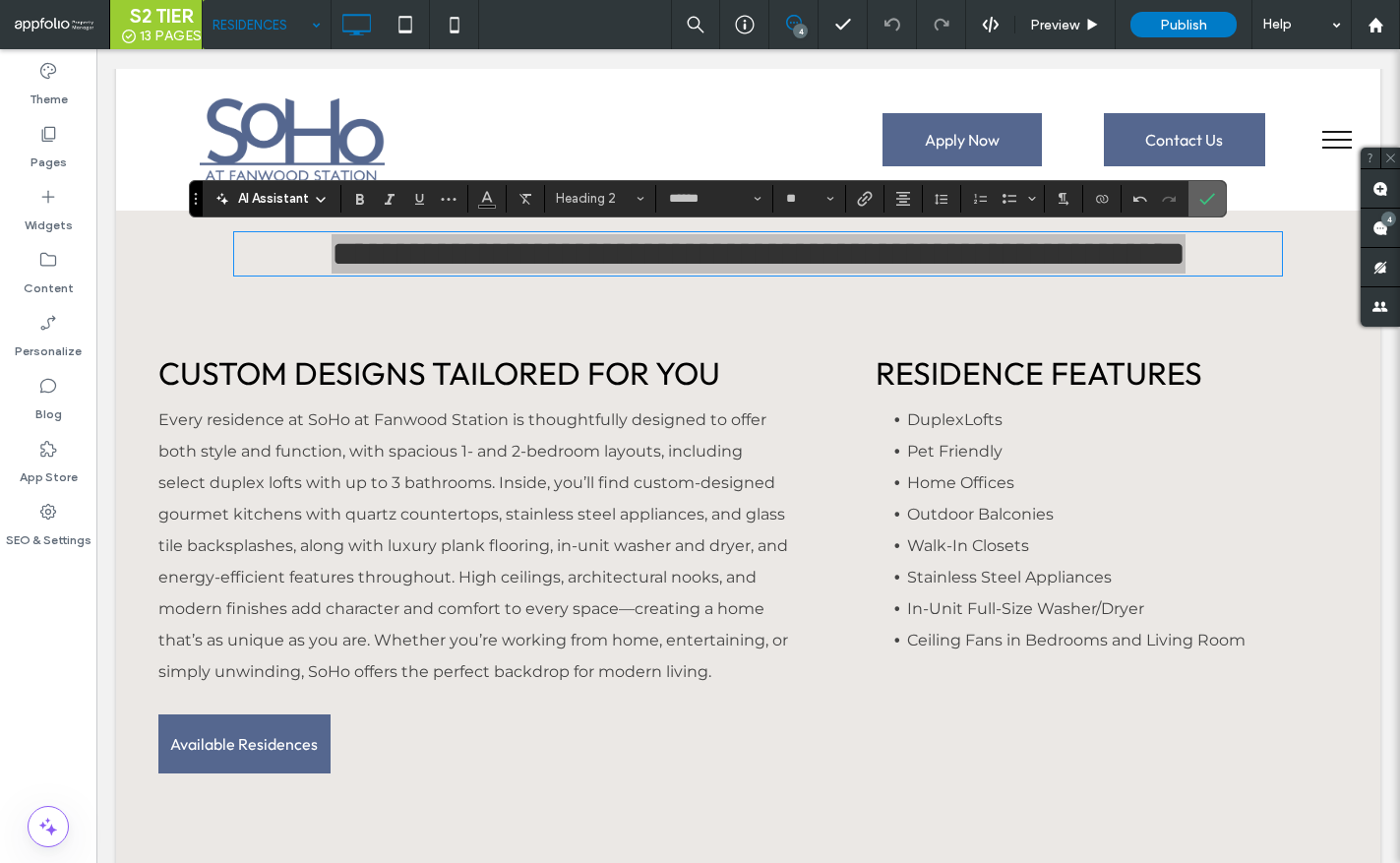 click 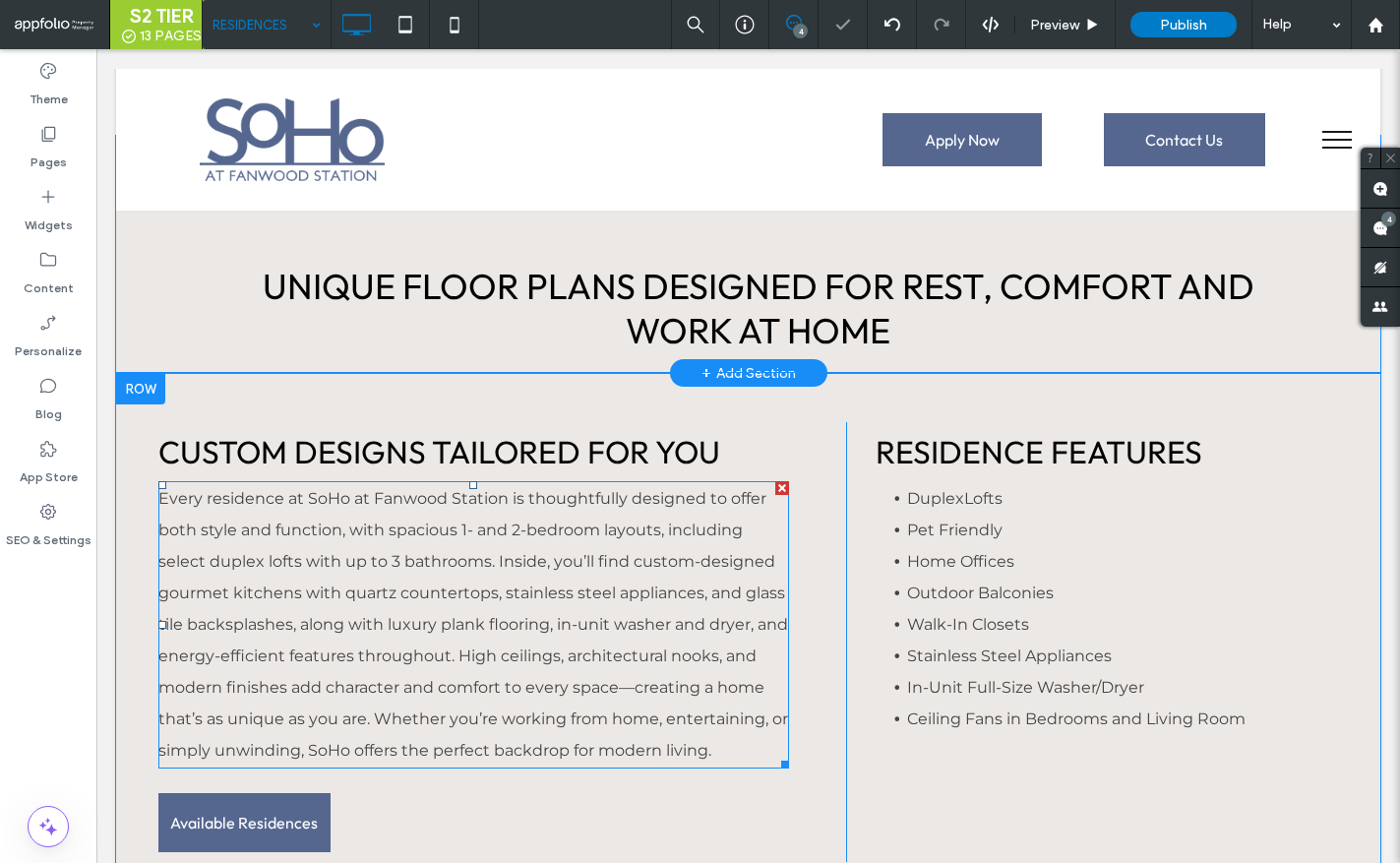 scroll, scrollTop: 866, scrollLeft: 0, axis: vertical 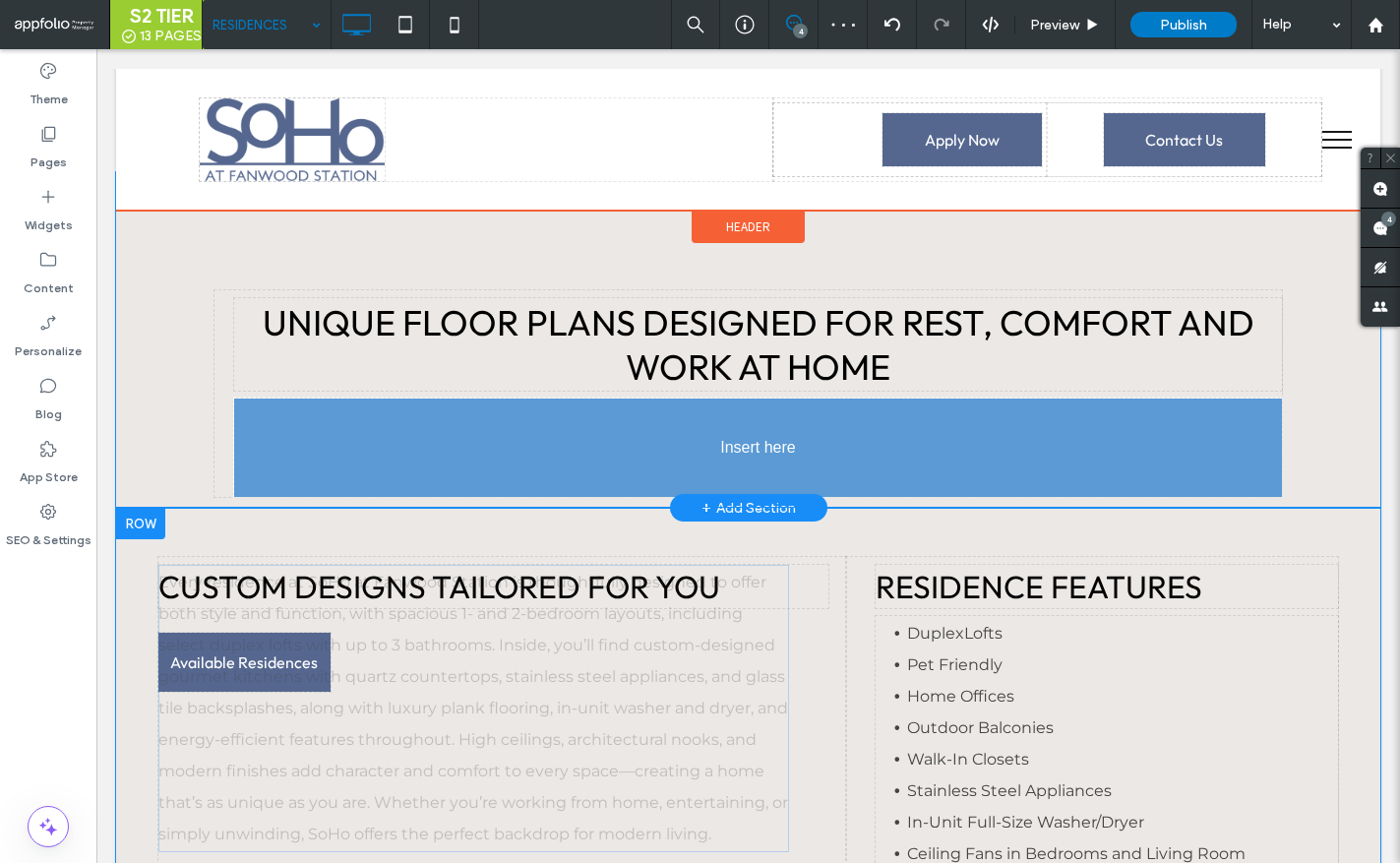drag, startPoint x: 607, startPoint y: 625, endPoint x: 846, endPoint y: 426, distance: 311.00161 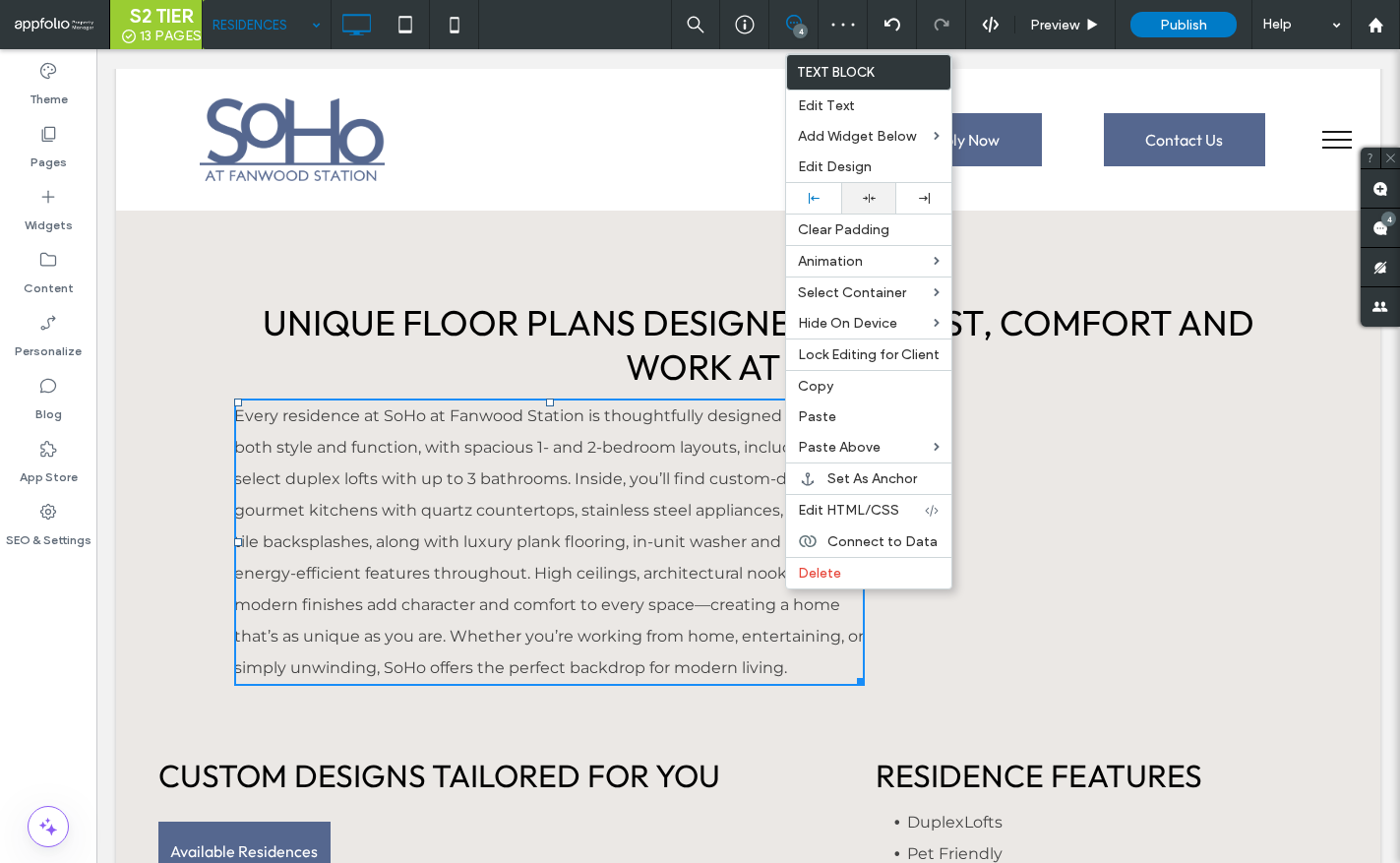 click at bounding box center [869, 198] 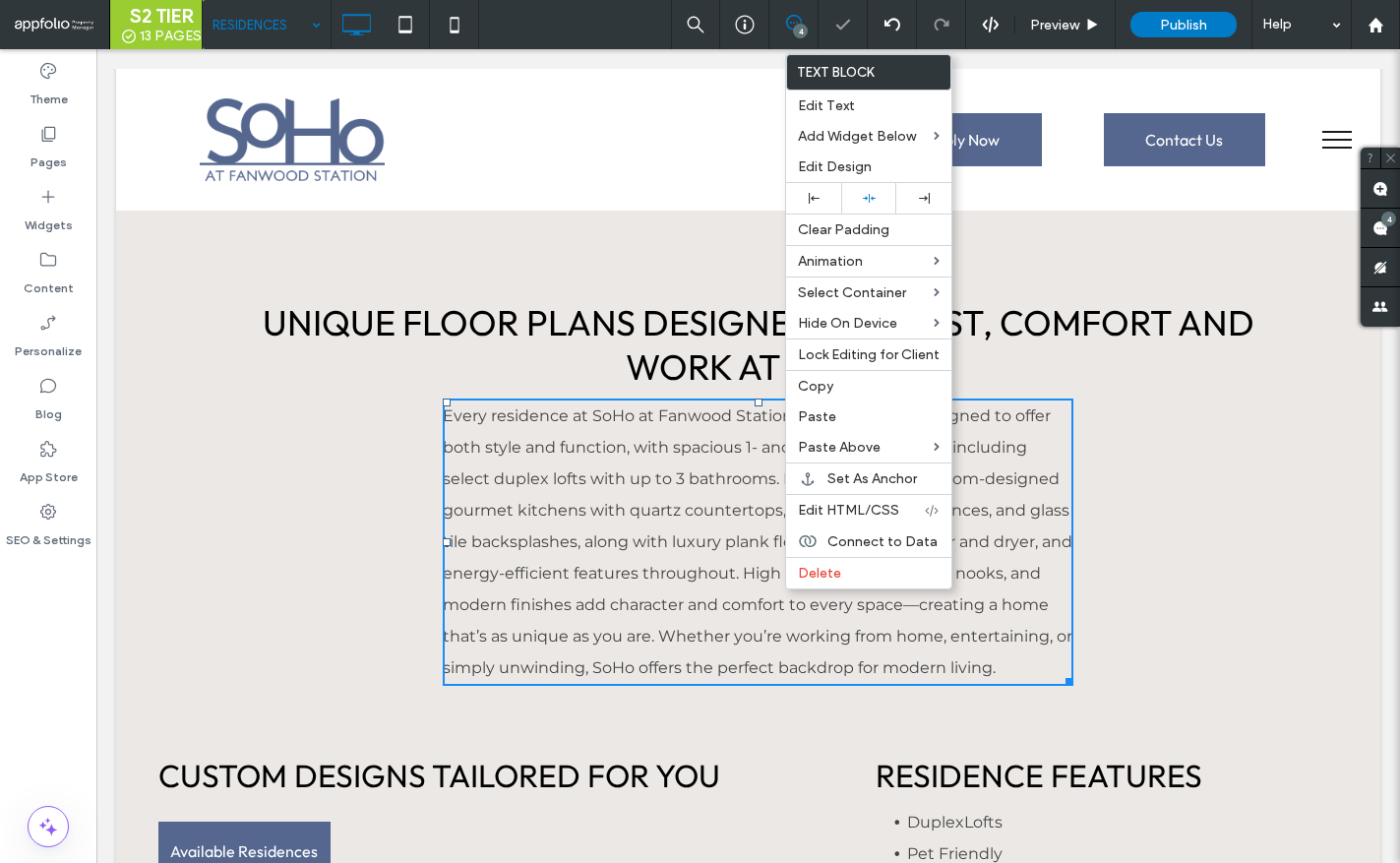 click on "Every residence at SoHo at Fanwood Station is thoughtfully designed to offer both style and function, with spacious 1- and 2-bedroom layouts, including select duplex lofts with up to 3 bathrooms. Inside, you’ll find custom-designed gourmet kitchens with quartz countertops, stainless steel appliances, and glass tile backsplashes, along with luxury plank flooring, in-unit washer and dryer, and energy-efficient features throughout. High ceilings, architectural nooks, and modern finishes add character and comfort to every space—creating a home that’s as unique as you are. Whether you’re working from home, entertaining, or simply unwinding, SoHo offers the perfect backdrop for modern living." at bounding box center (758, 541) 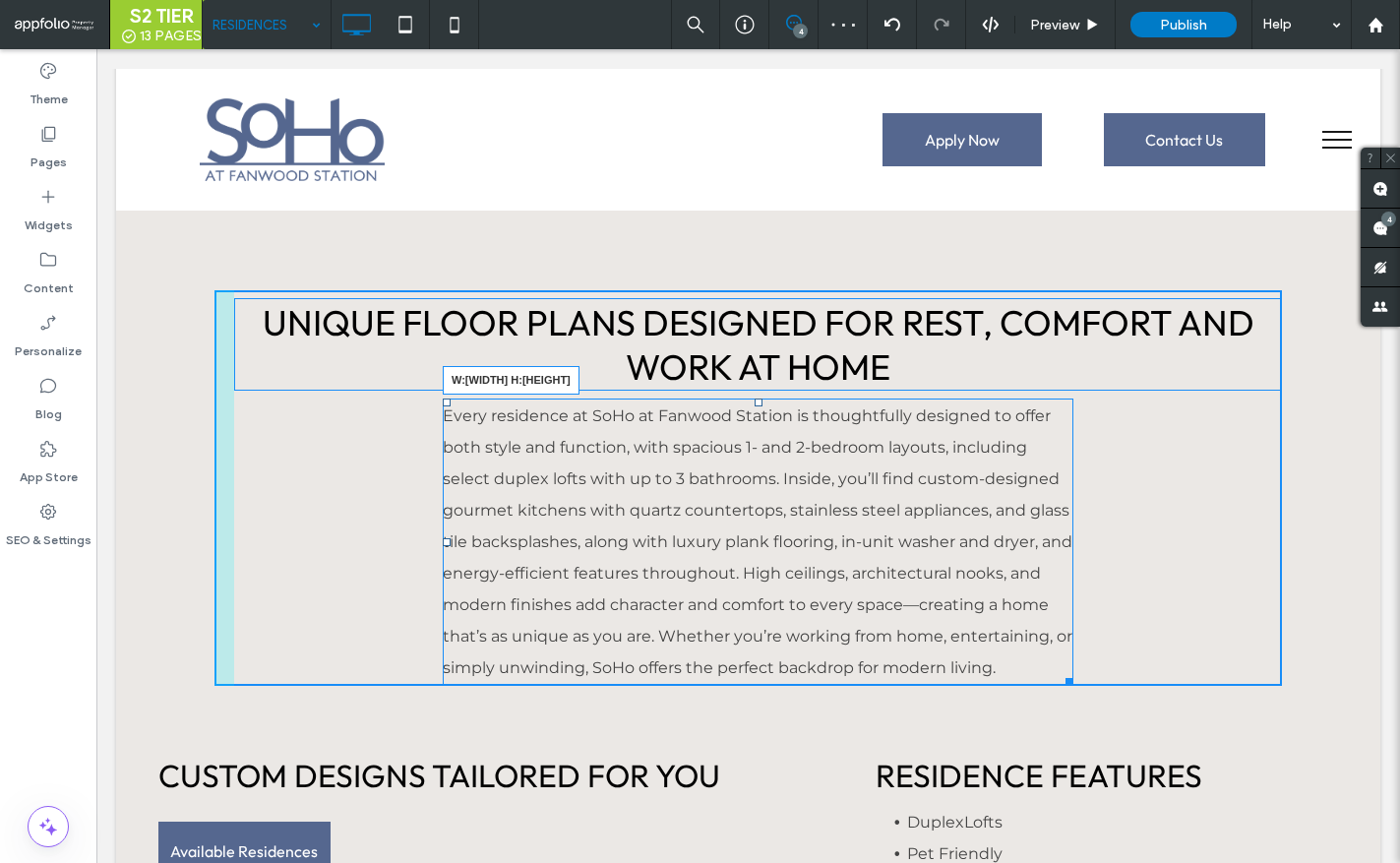 drag, startPoint x: 1060, startPoint y: 683, endPoint x: 1186, endPoint y: 682, distance: 126.004 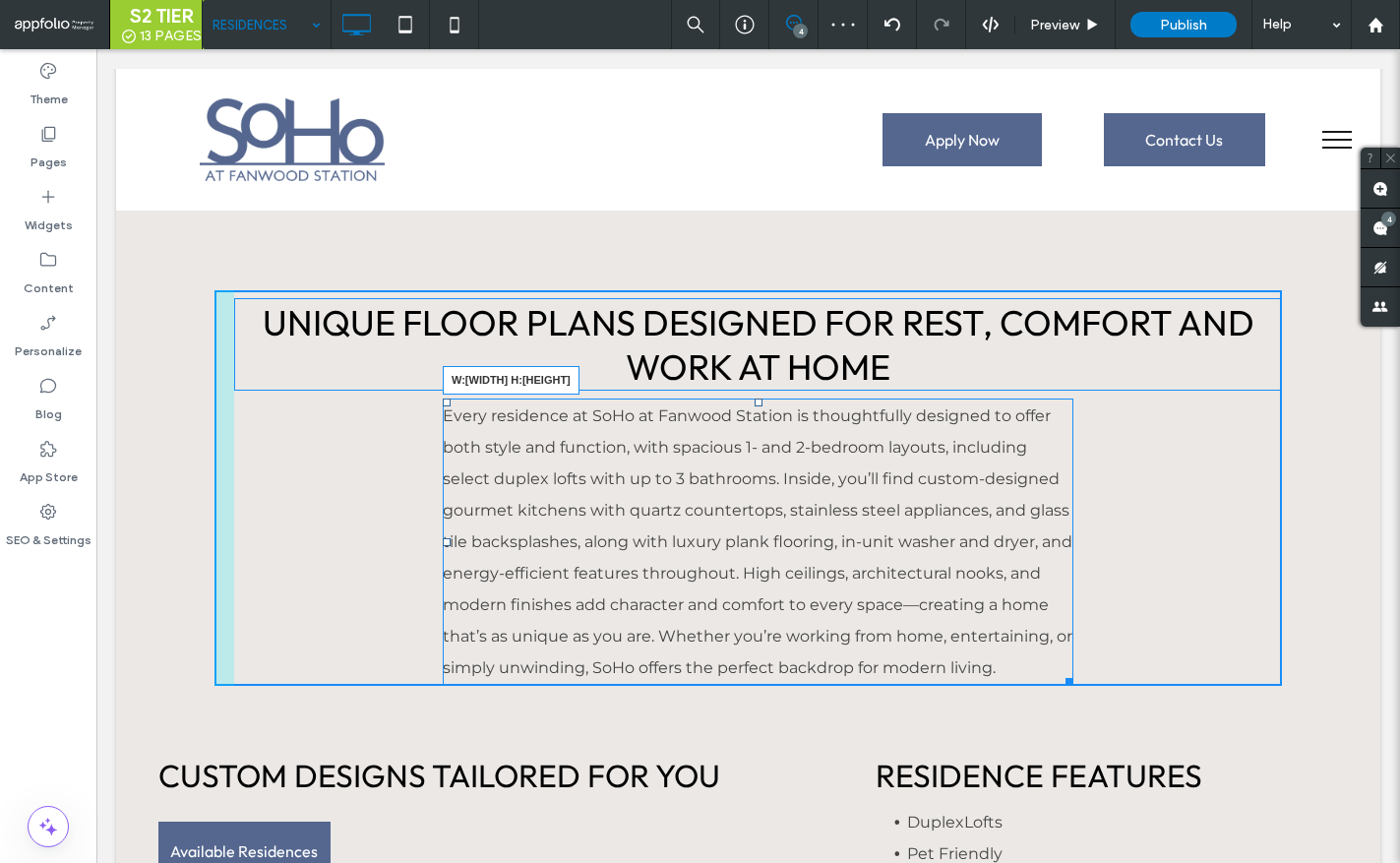 click on "APARTMENT DETAILS
Click To Paste
Row + Add Section
Unique Floor Plans Designed for Rest, Comfort and Work at Home Every residence at SoHo at [CITY] Station is thoughtfully designed to offer both style and function, with spacious 1- and 2-bedroom layouts, including select duplex lofts with up to 3 bathrooms. Inside, you’ll find custom-designed gourmet kitchens with quartz countertops, stainless steel appliances, and glass tile backsplashes, along with luxury plank flooring, in-unit washer and dryer, and energy-efficient features throughout. High ceilings, architectural nooks, and modern finishes add character and comfort to every space—creating a home that’s as unique as you are. Whether you’re working from home, entertaining, or simply unwinding, SoHo offers the perfect backdrop for modern living. W:[WIDTH] H:[HEIGHT]
Click To Paste
Row + Add Section
Custom Designs Tailored For You
Available Residences" at bounding box center [748, 5387] 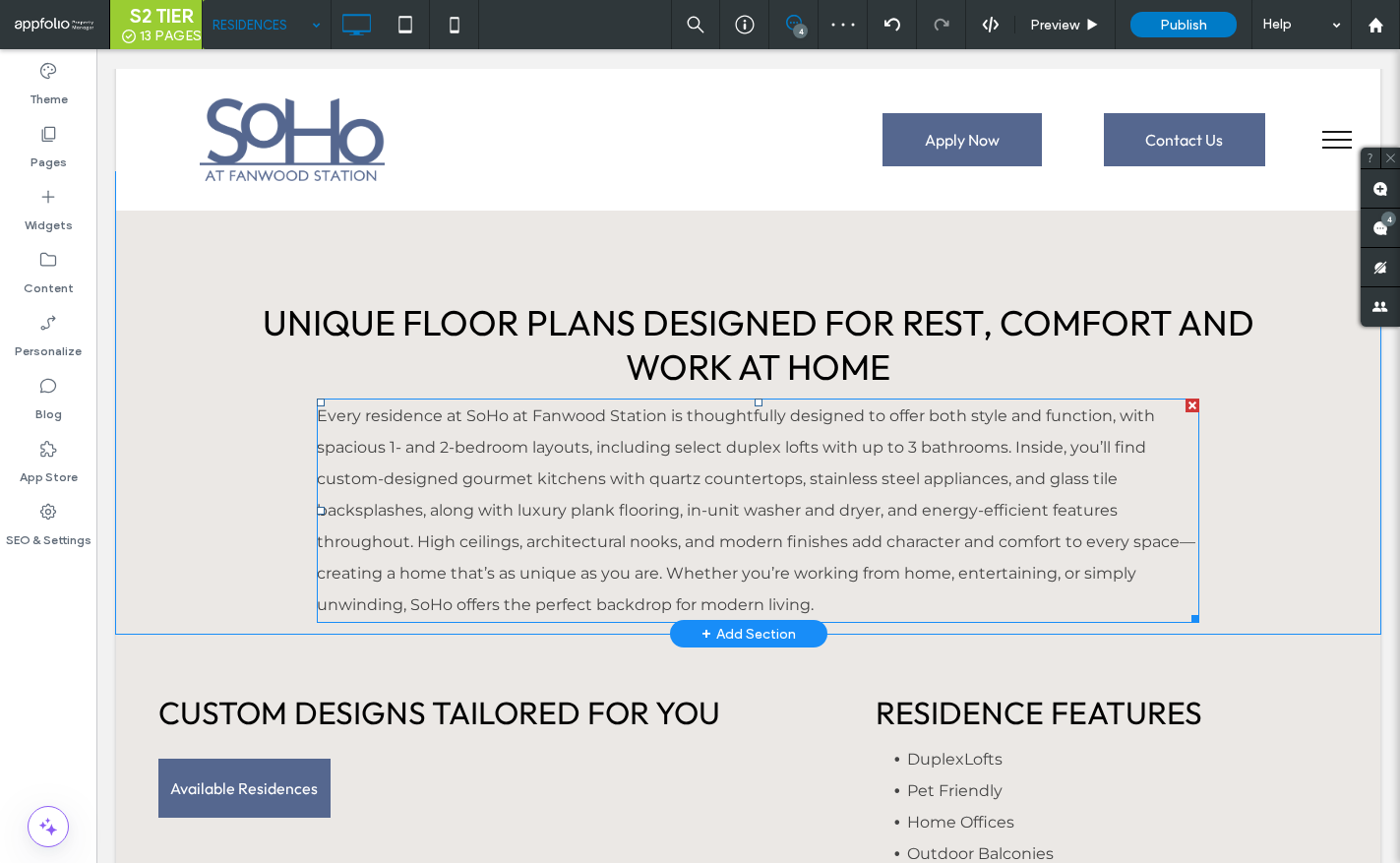 click on "Every residence at SoHo at Fanwood Station is thoughtfully designed to offer both style and function, with spacious 1- and 2-bedroom layouts, including select duplex lofts with up to 3 bathrooms. Inside, you’ll find custom-designed gourmet kitchens with quartz countertops, stainless steel appliances, and glass tile backsplashes, along with luxury plank flooring, in-unit washer and dryer, and energy-efficient features throughout. High ceilings, architectural nooks, and modern finishes add character and comfort to every space—creating a home that’s as unique as you are. Whether you’re working from home, entertaining, or simply unwinding, SoHo offers the perfect backdrop for modern living." at bounding box center (758, 511) 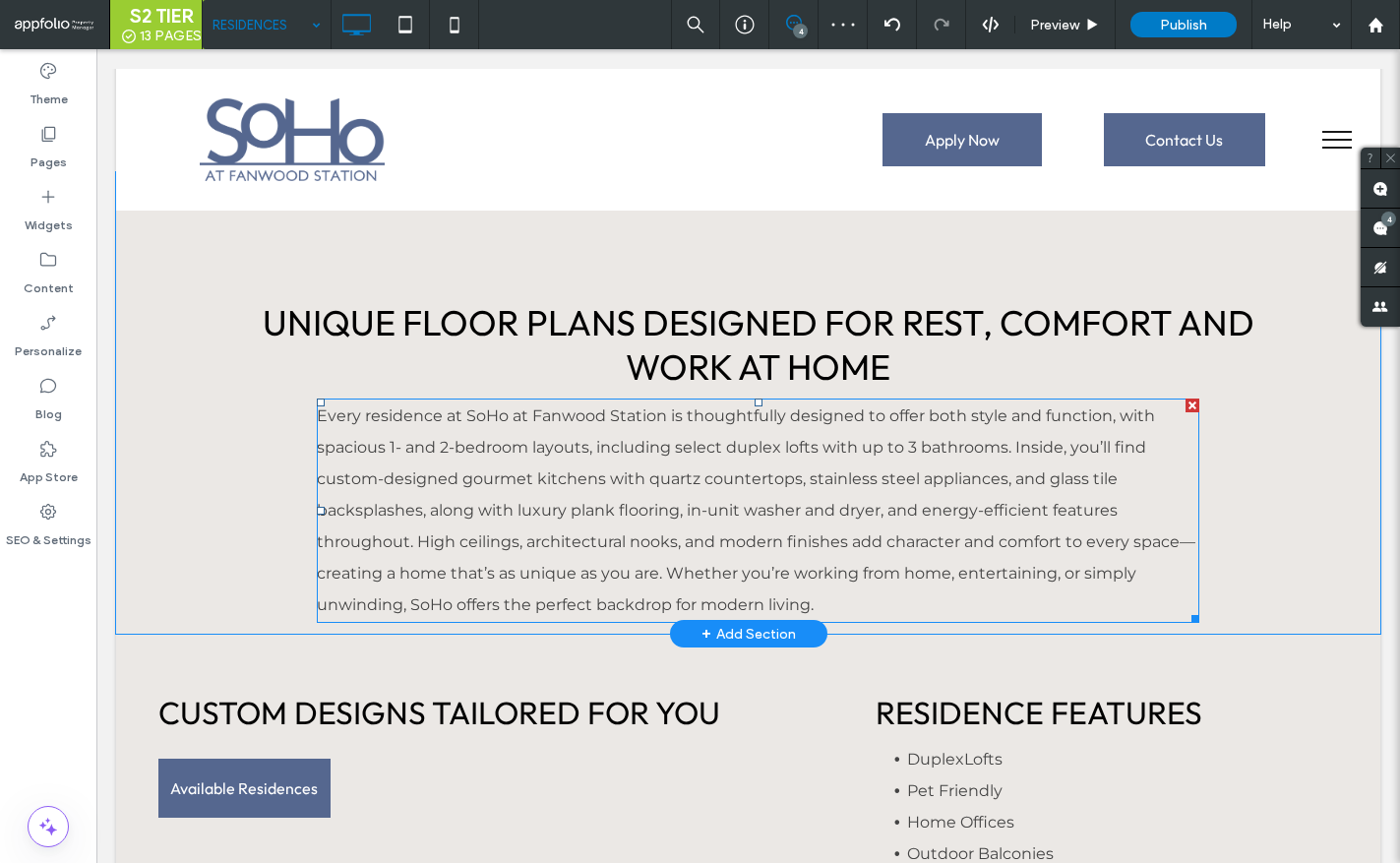 type on "**********" 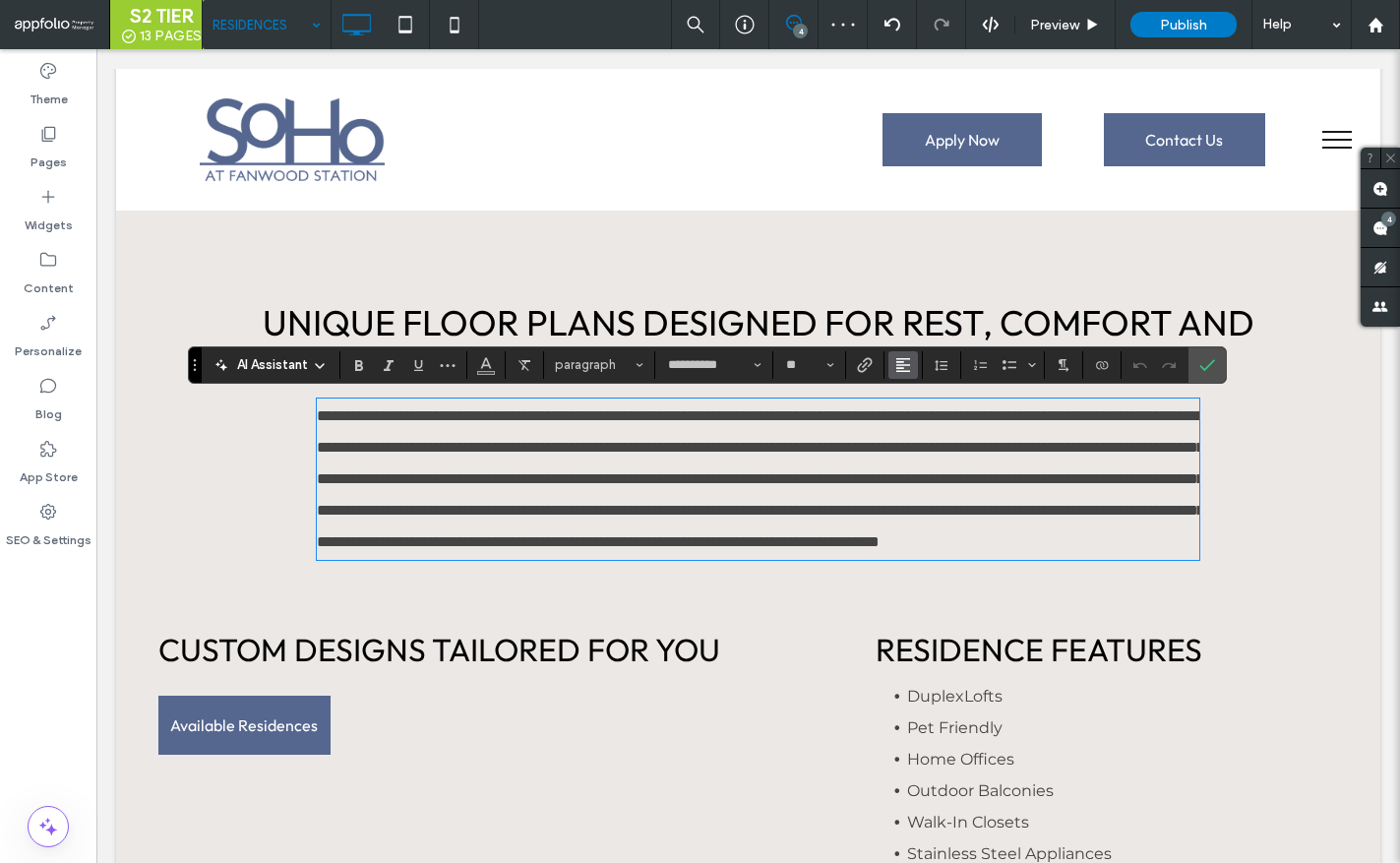 click 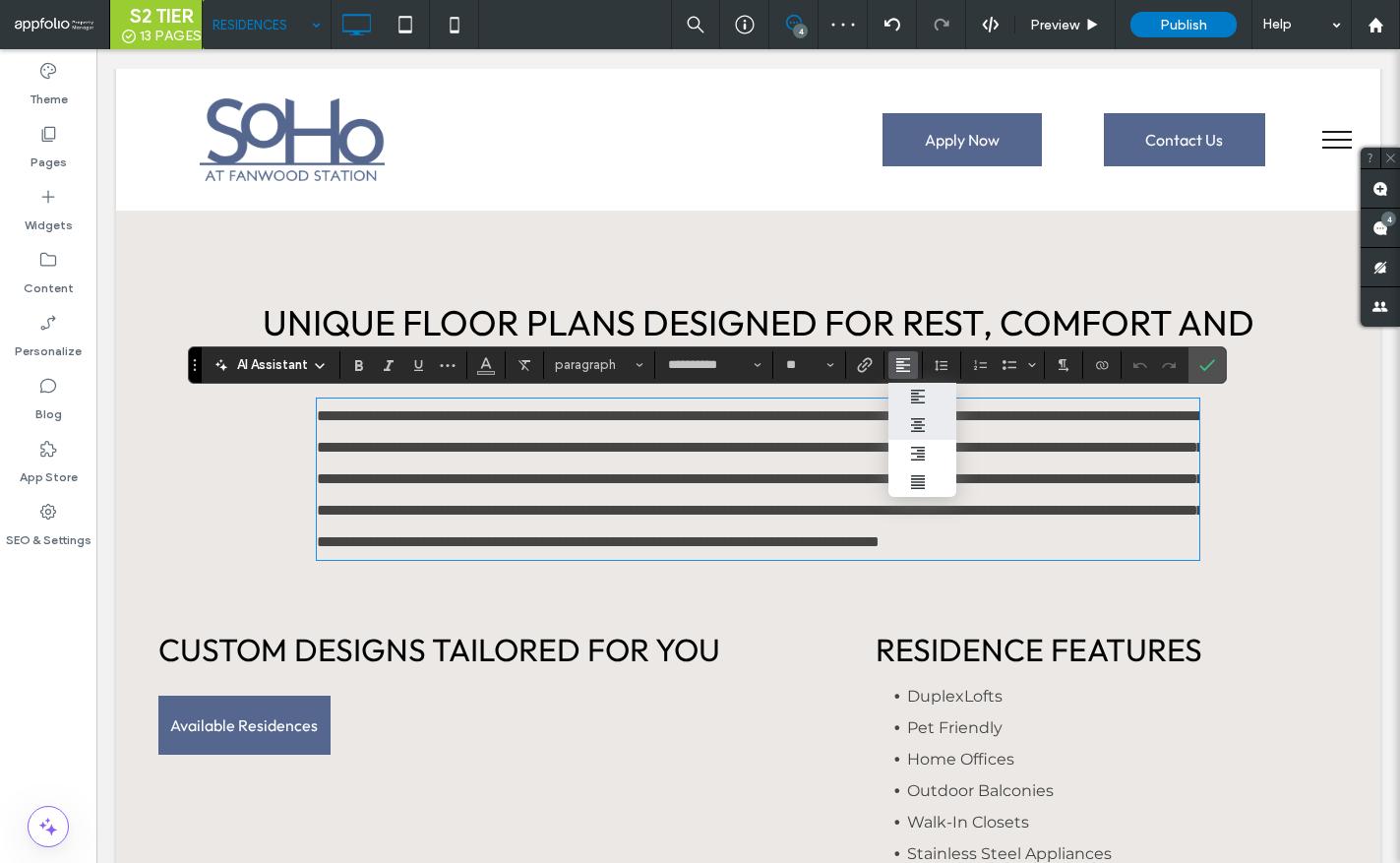 click at bounding box center (923, 425) 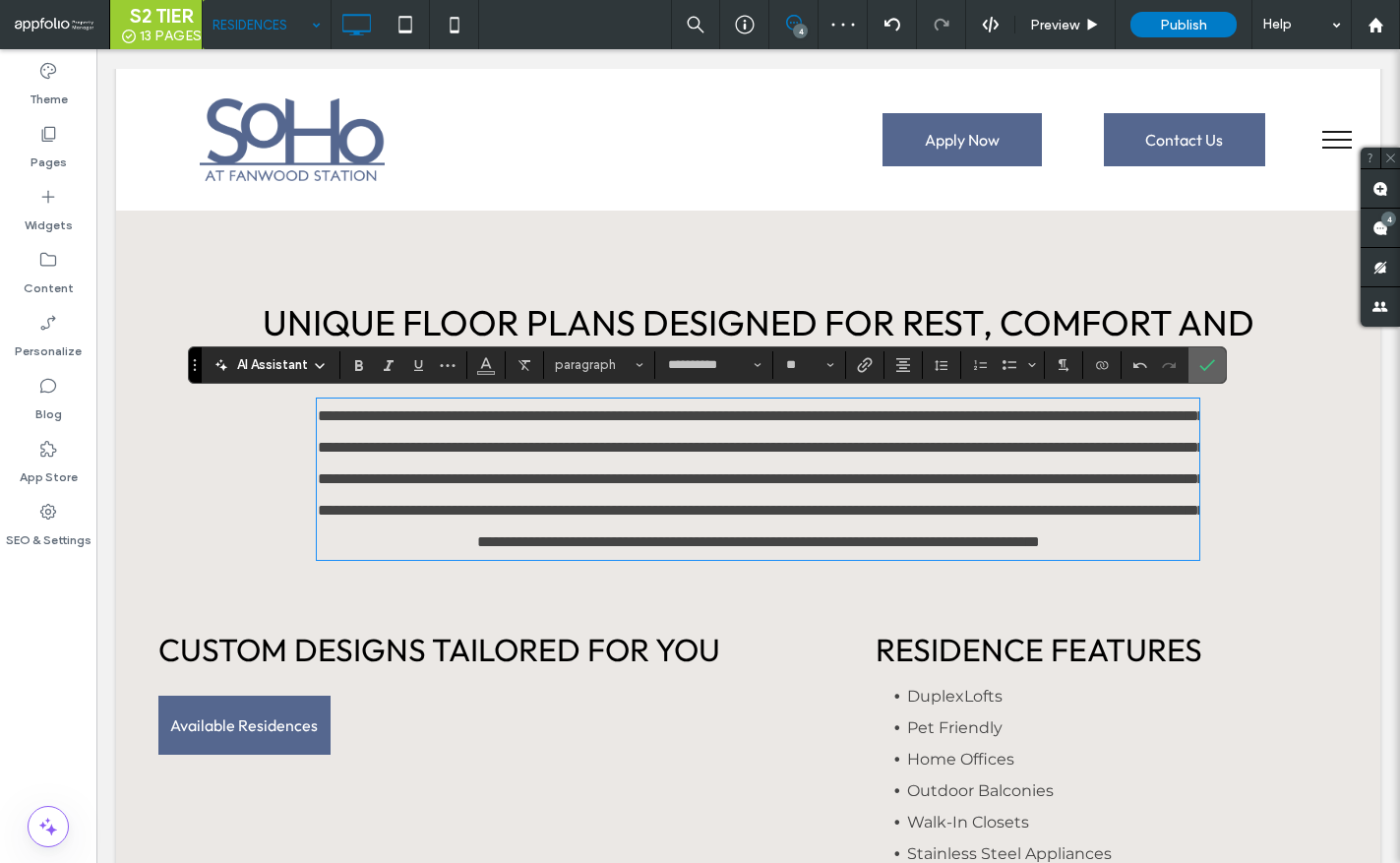 click 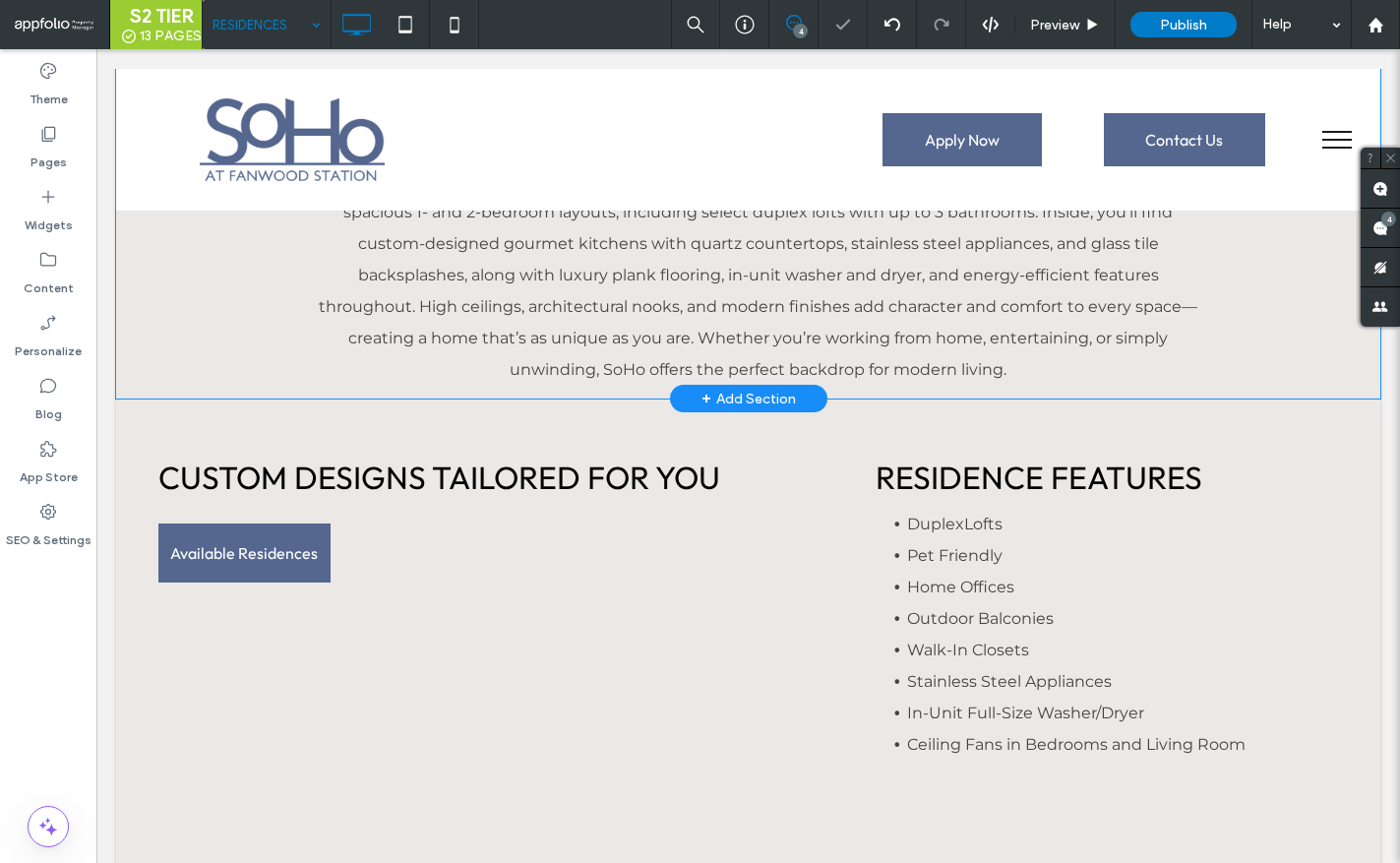 scroll, scrollTop: 1102, scrollLeft: 0, axis: vertical 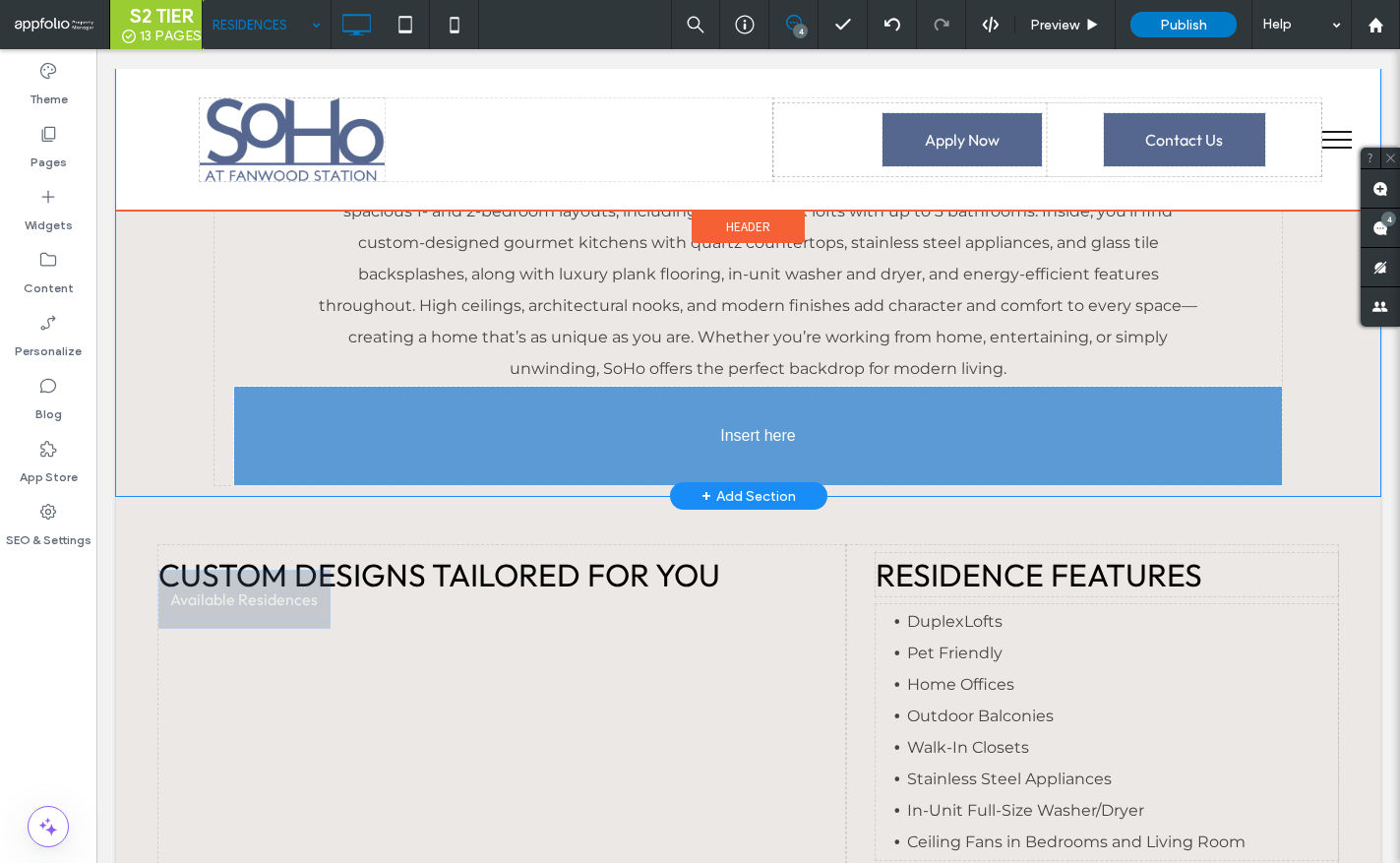 drag, startPoint x: 257, startPoint y: 556, endPoint x: 786, endPoint y: 439, distance: 541.7841 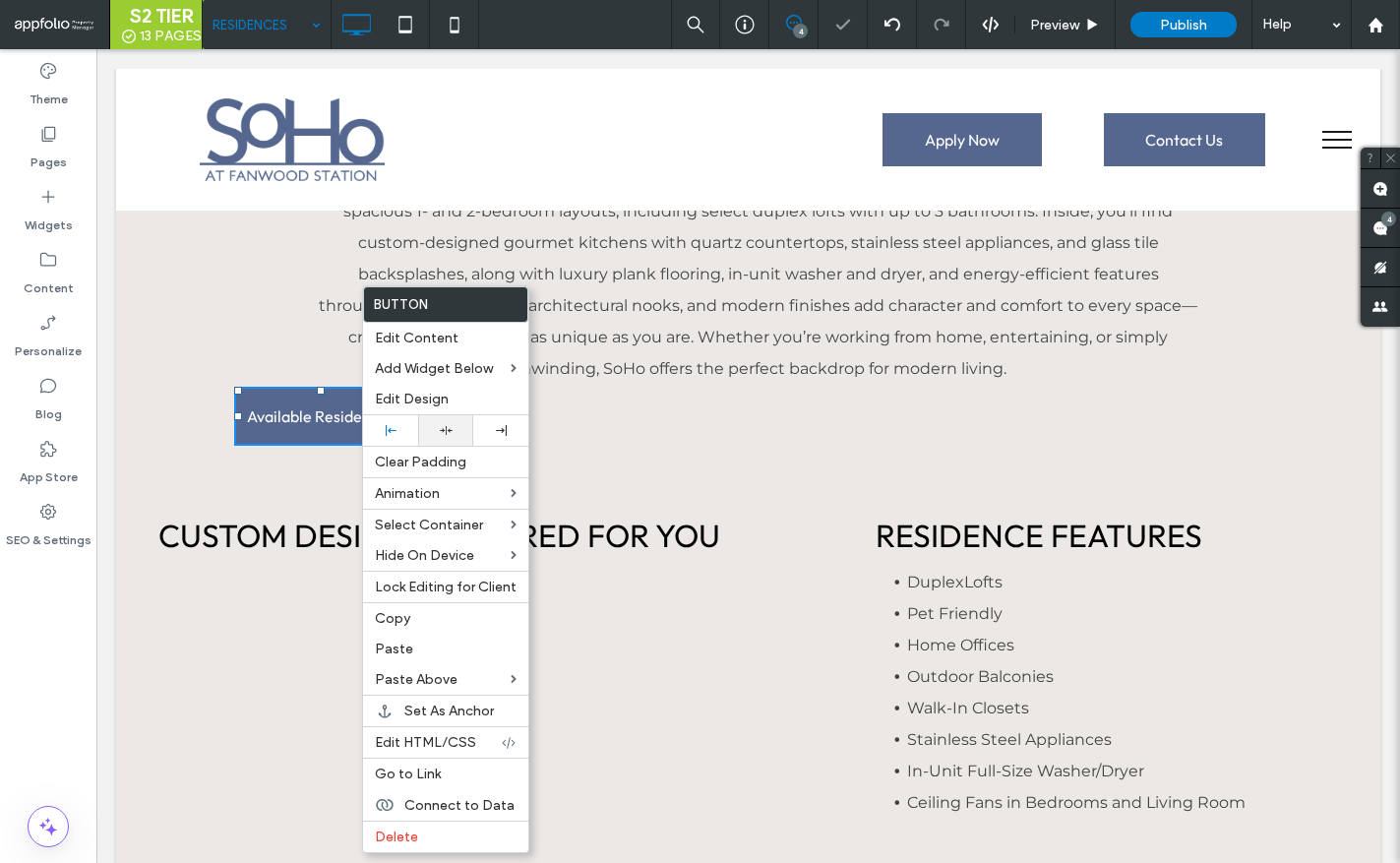 click at bounding box center [446, 430] 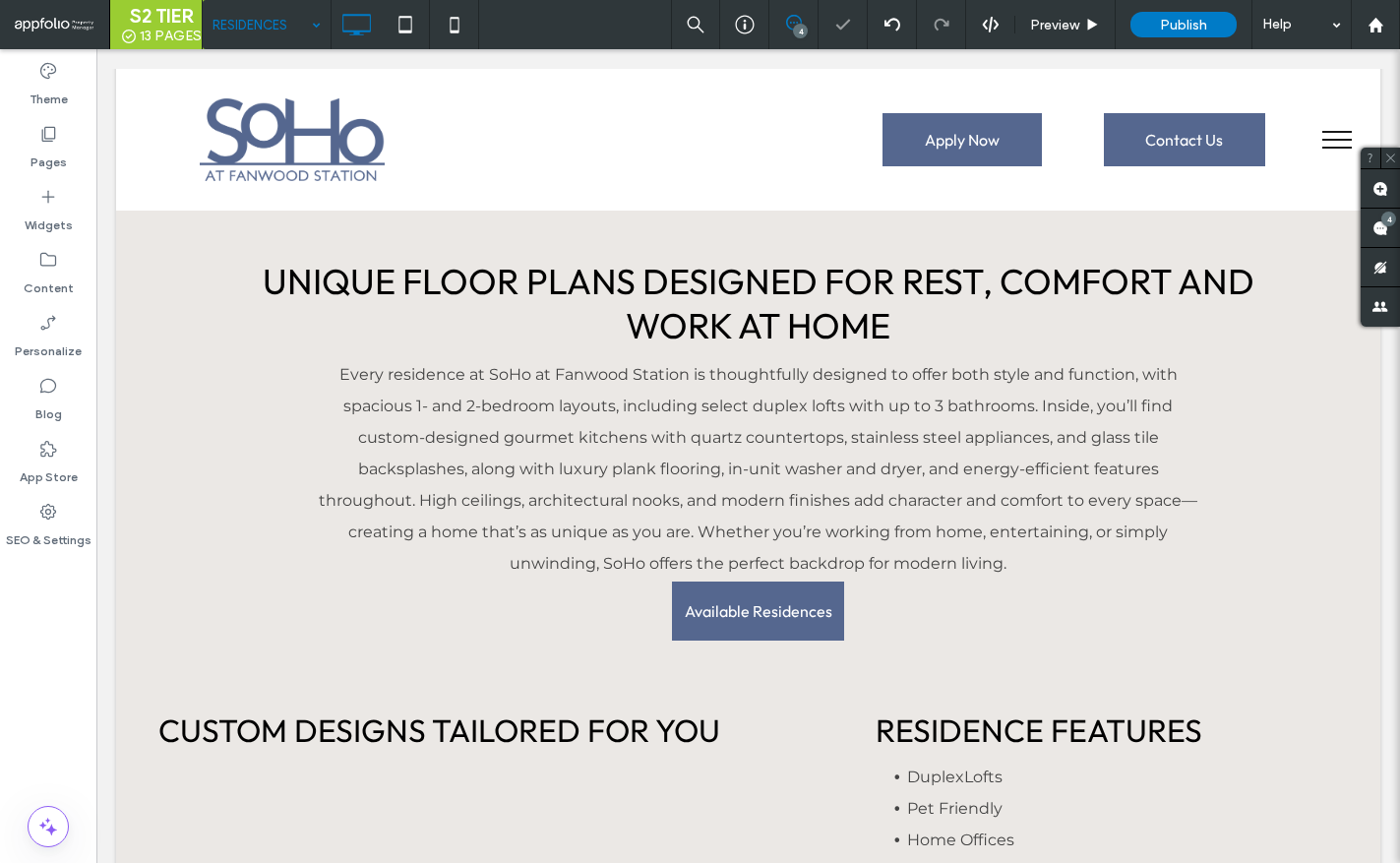 scroll, scrollTop: 838, scrollLeft: 0, axis: vertical 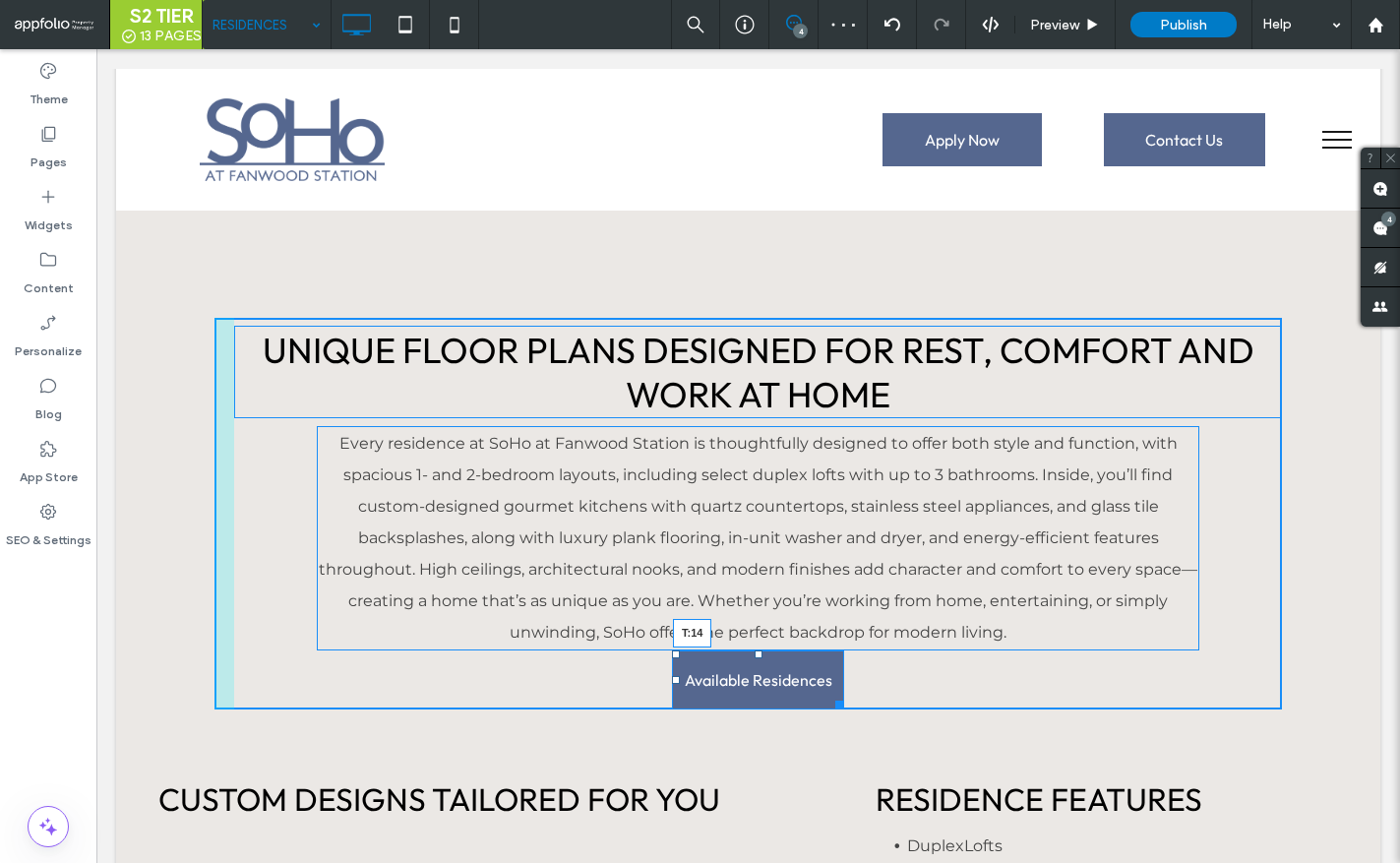 drag, startPoint x: 749, startPoint y: 654, endPoint x: 751, endPoint y: 668, distance: 14.142136 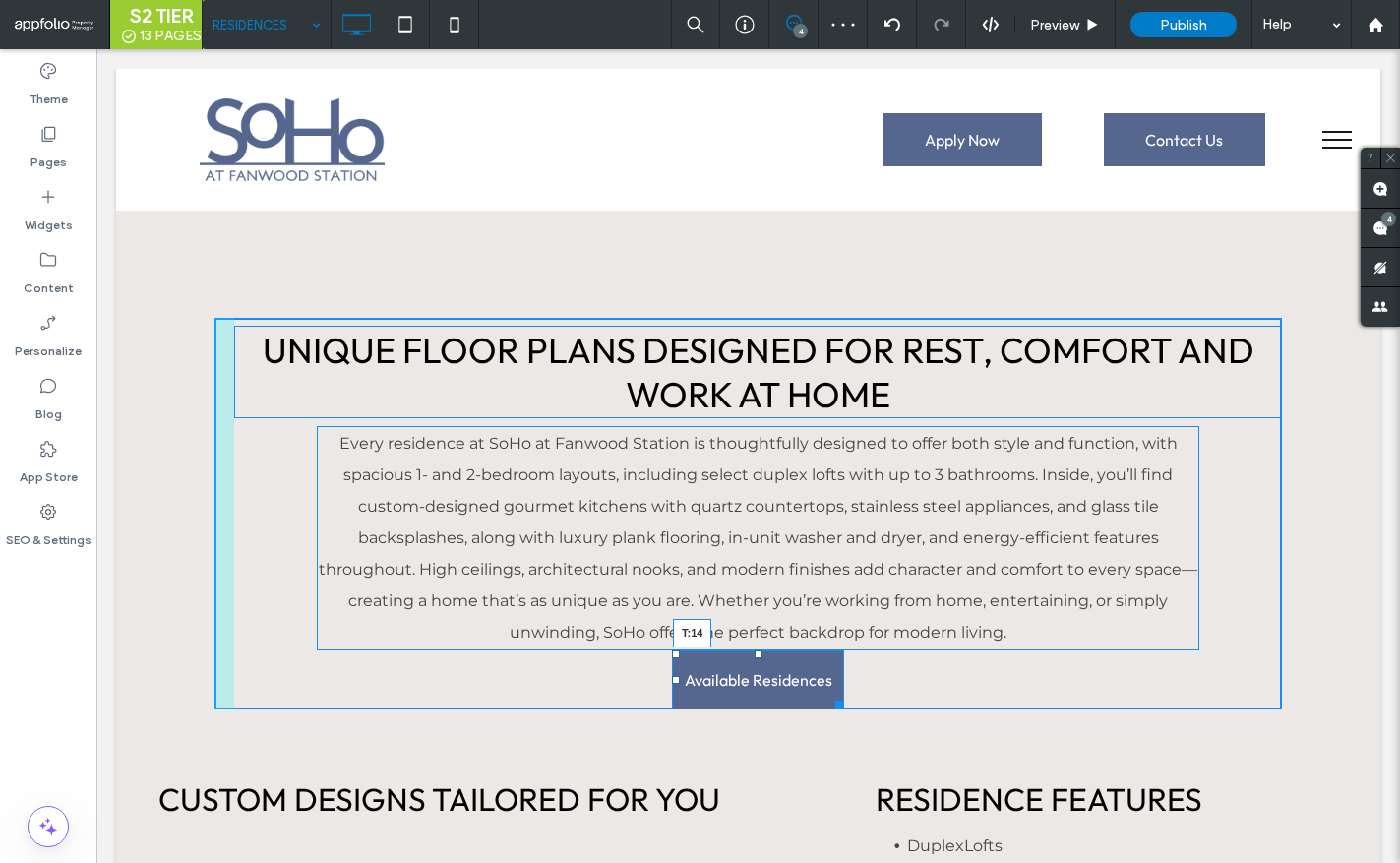 click at bounding box center [759, 654] 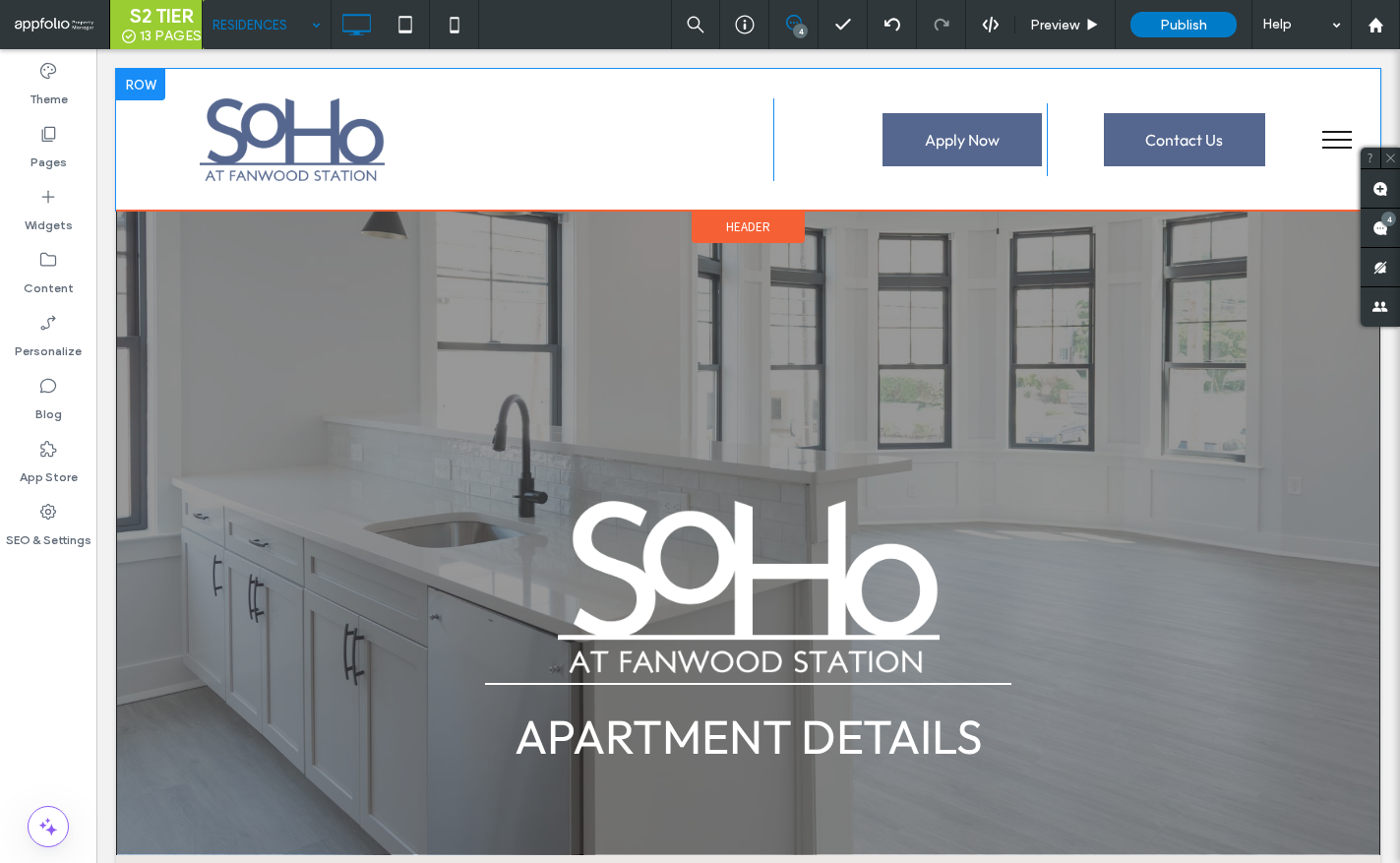 scroll, scrollTop: 0, scrollLeft: 0, axis: both 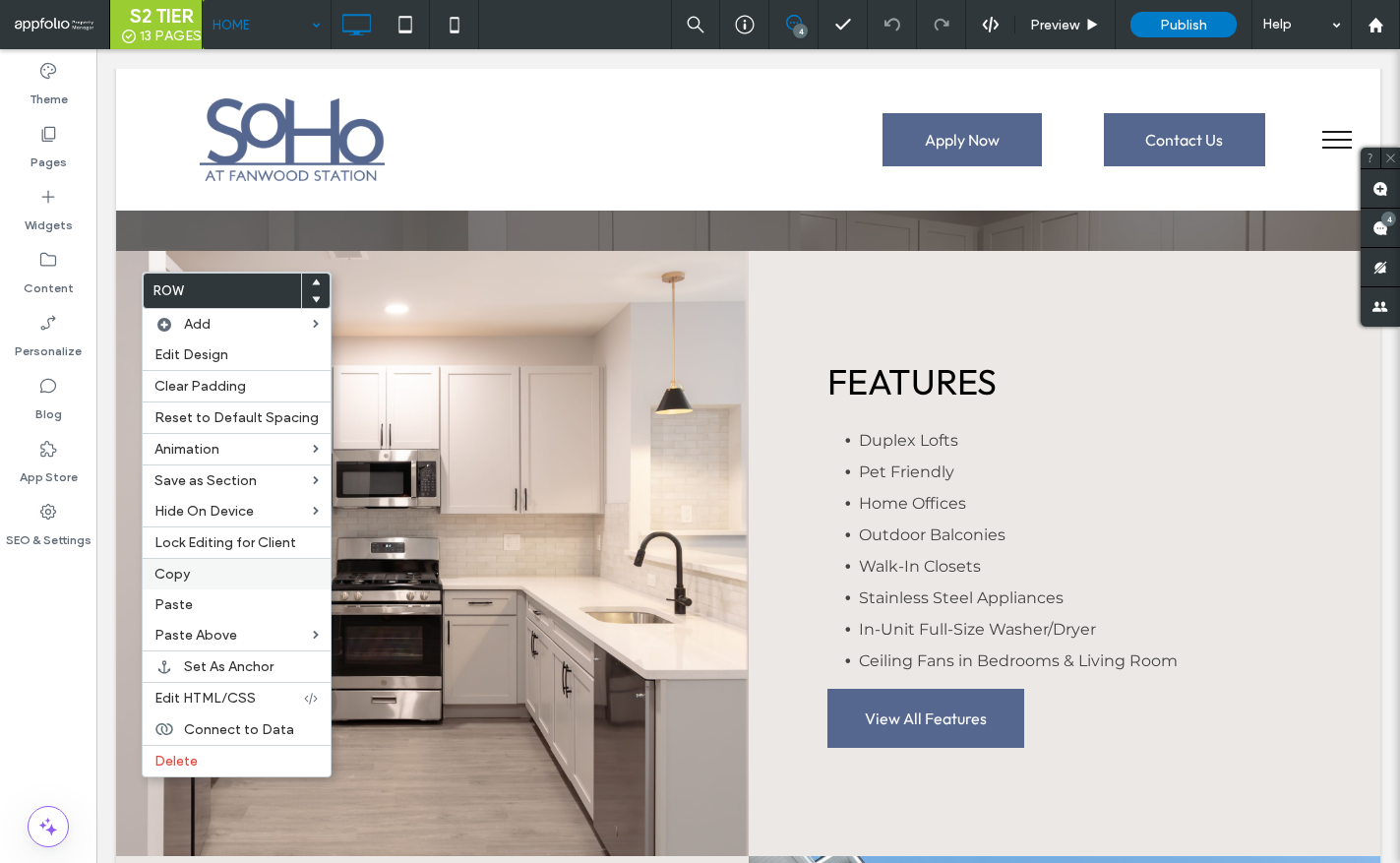 click on "Copy" at bounding box center [236, 574] 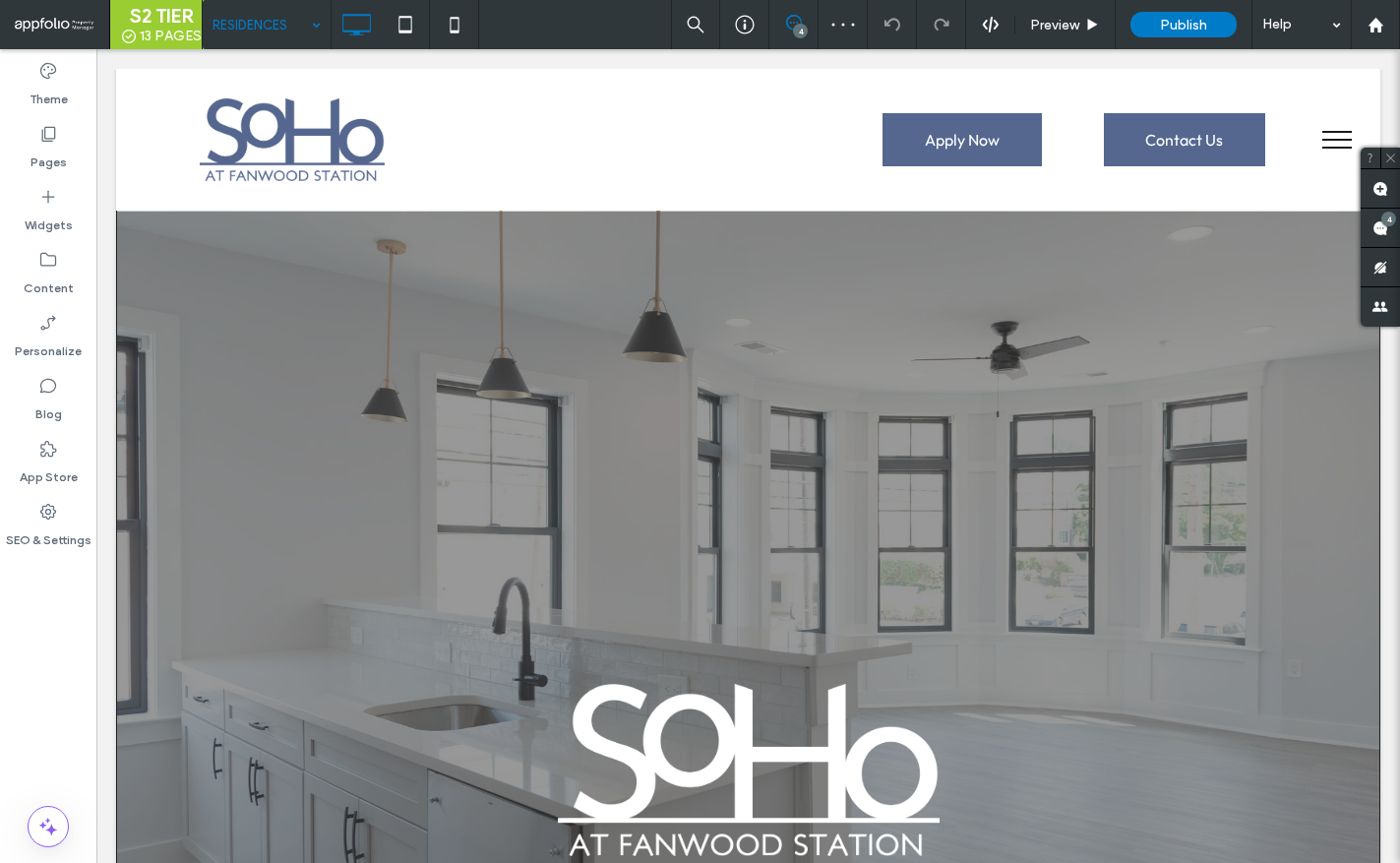 scroll, scrollTop: 0, scrollLeft: 0, axis: both 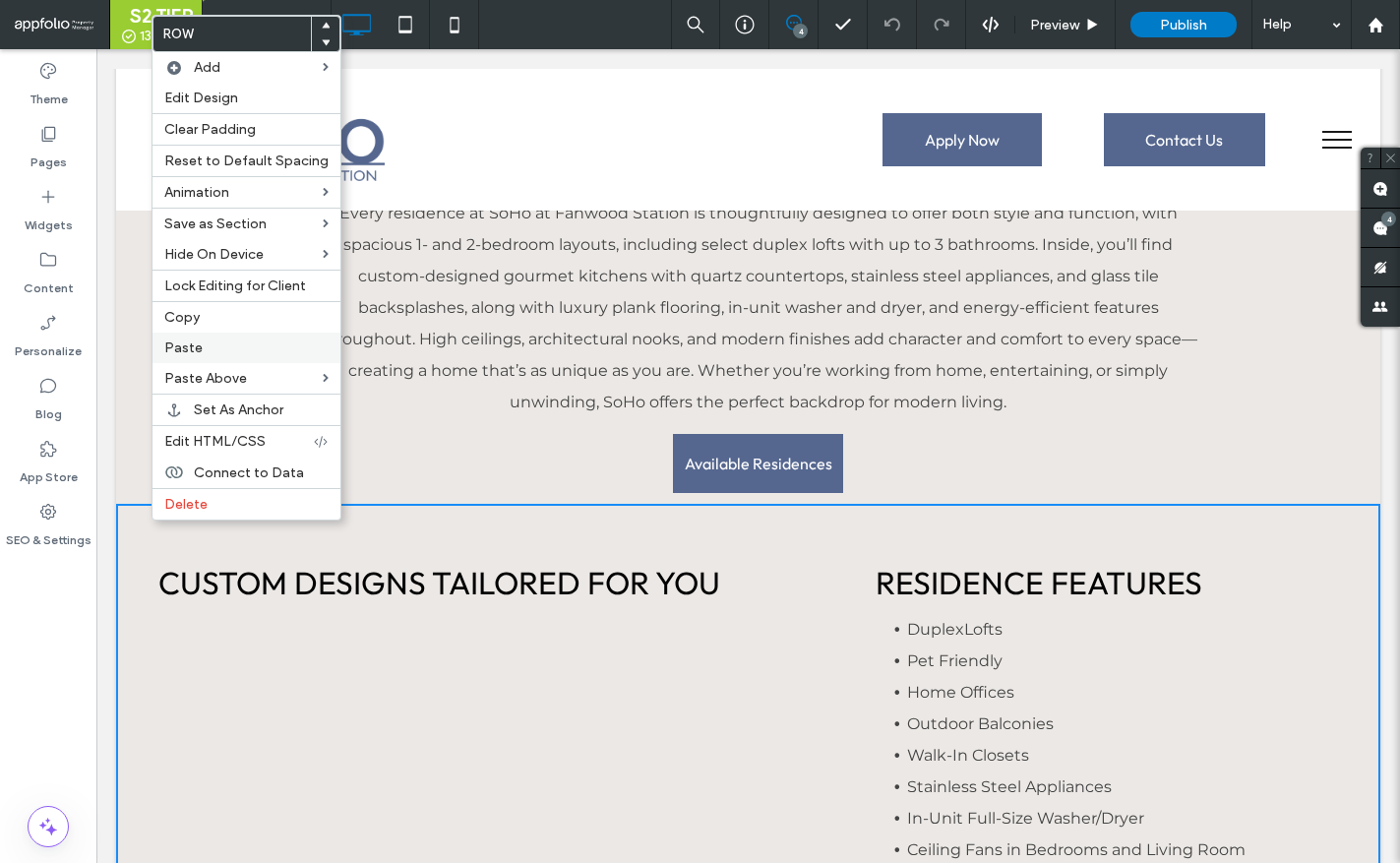click on "Paste" at bounding box center (246, 347) 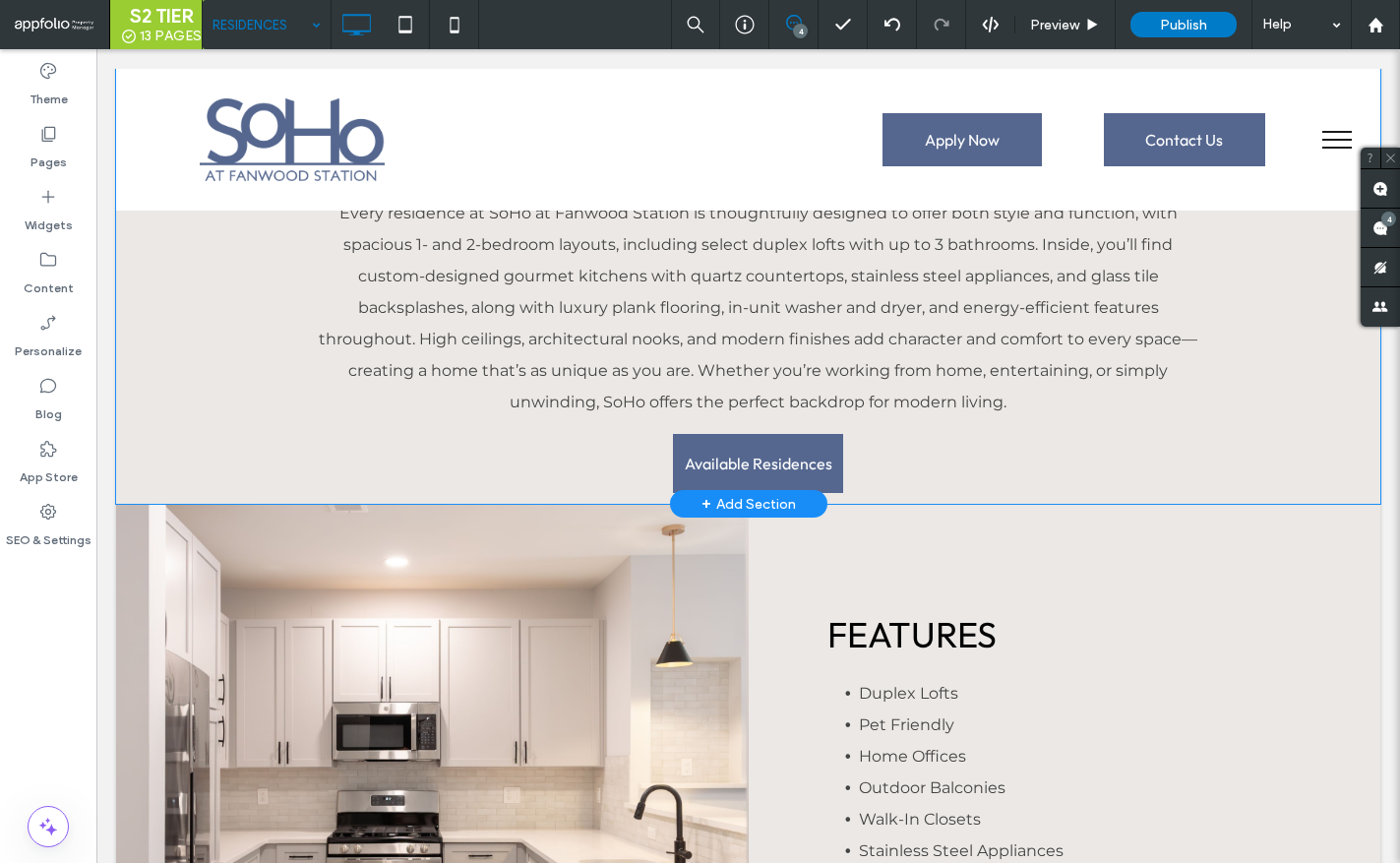click on "Unique Floor Plans Designed for Rest, Comfort and Work at Home
Every residence at SoHo at [CITY] Station is thoughtfully designed to offer both style and function, with spacious 1- and 2-bedroom layouts, including select duplex lofts with up to 3 bathrooms. Inside, you’ll find custom-designed gourmet kitchens with quartz countertops, stainless steel appliances, and glass tile backsplashes, along with luxury plank flooring, in-unit washer and dryer, and energy-efficient features throughout. High ceilings, architectural nooks, and modern finishes add character and comfort to every space—creating a home that’s as unique as you are. Whether you’re working from home, entertaining, or simply unwinding, SoHo offers the perfect backdrop for modern living.
Available Residences
Click To Paste
Row + Add Section" at bounding box center (748, 237) 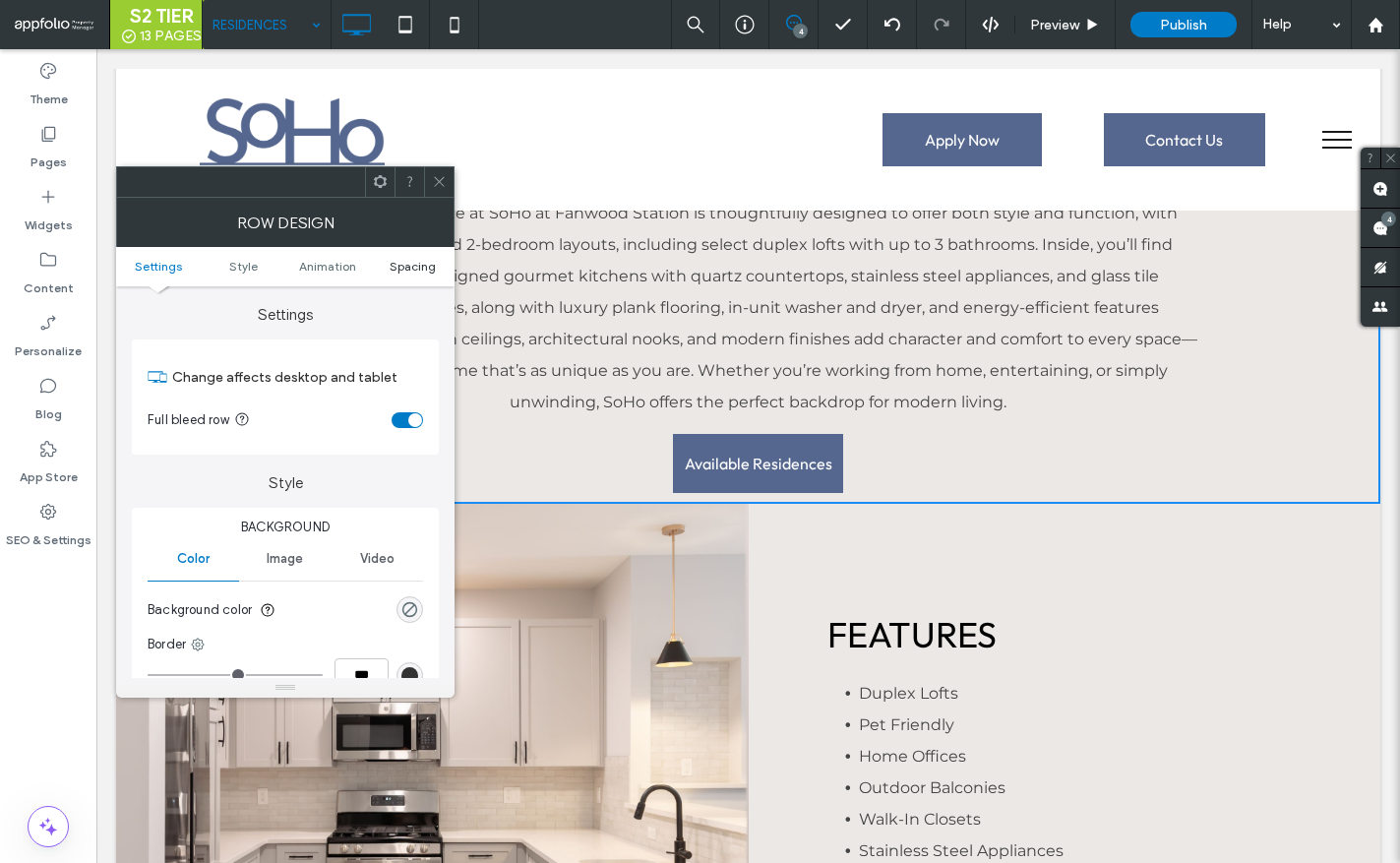 click on "Spacing" at bounding box center [412, 266] 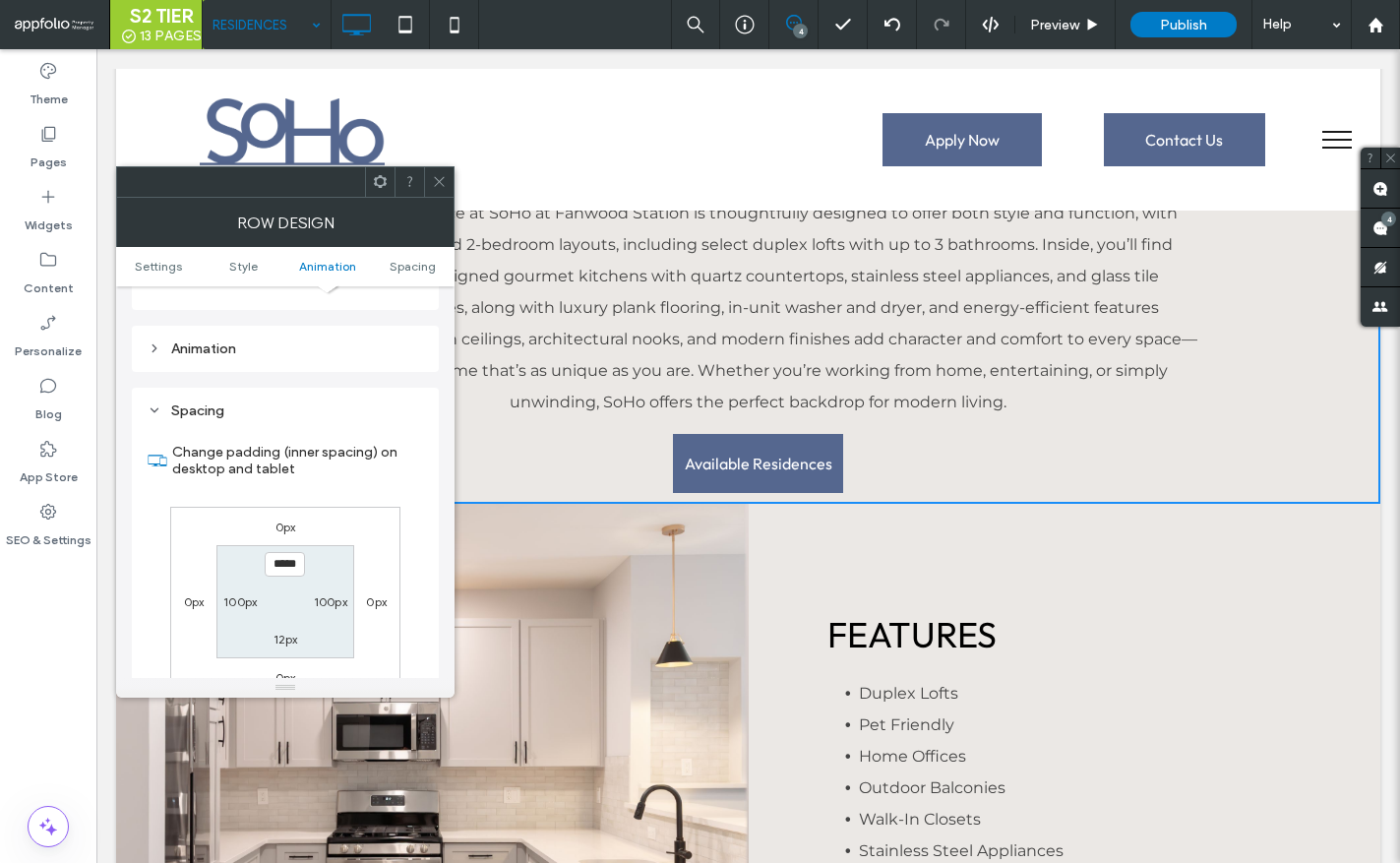 scroll, scrollTop: 556, scrollLeft: 0, axis: vertical 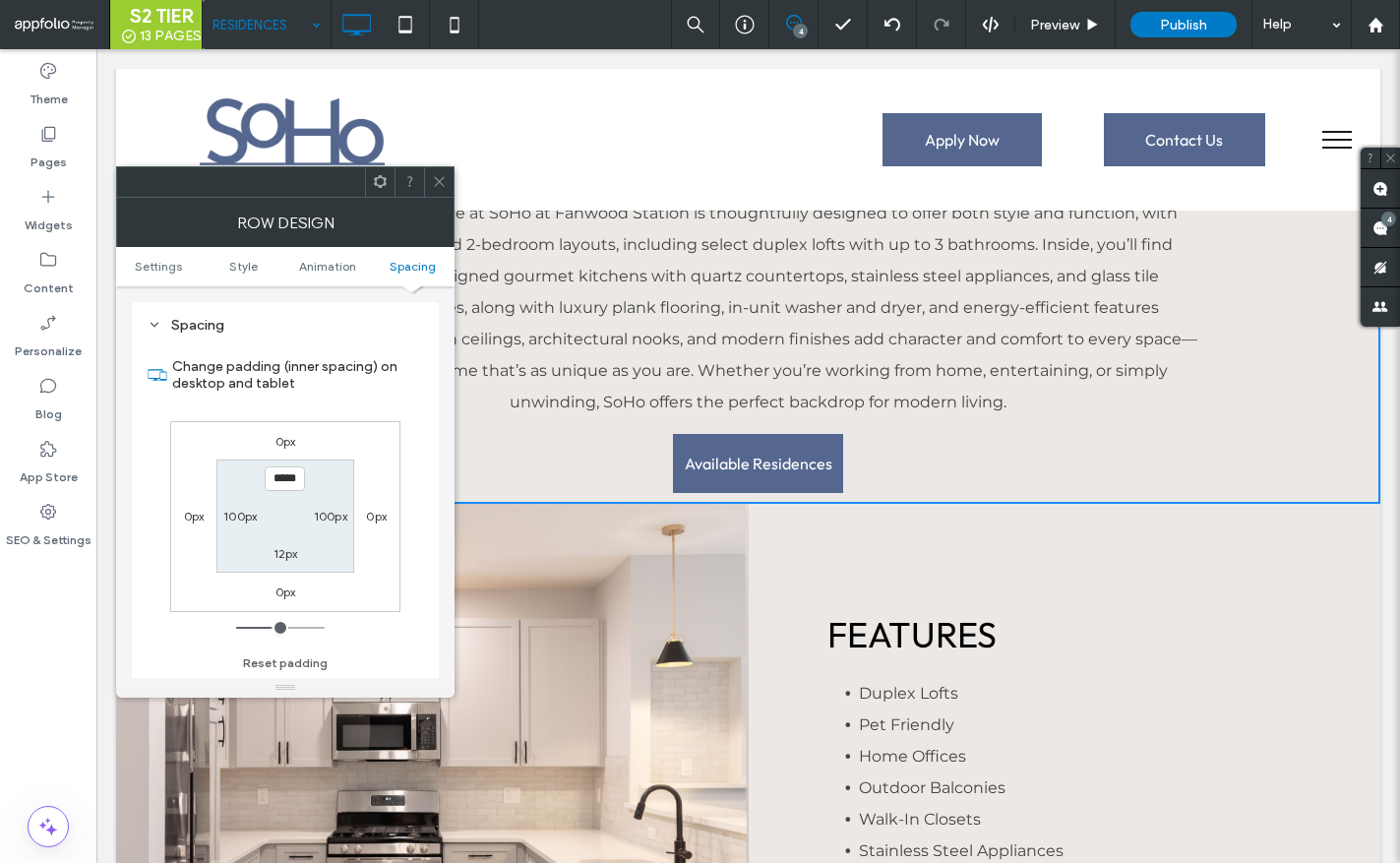 click on "12px" at bounding box center [285, 553] 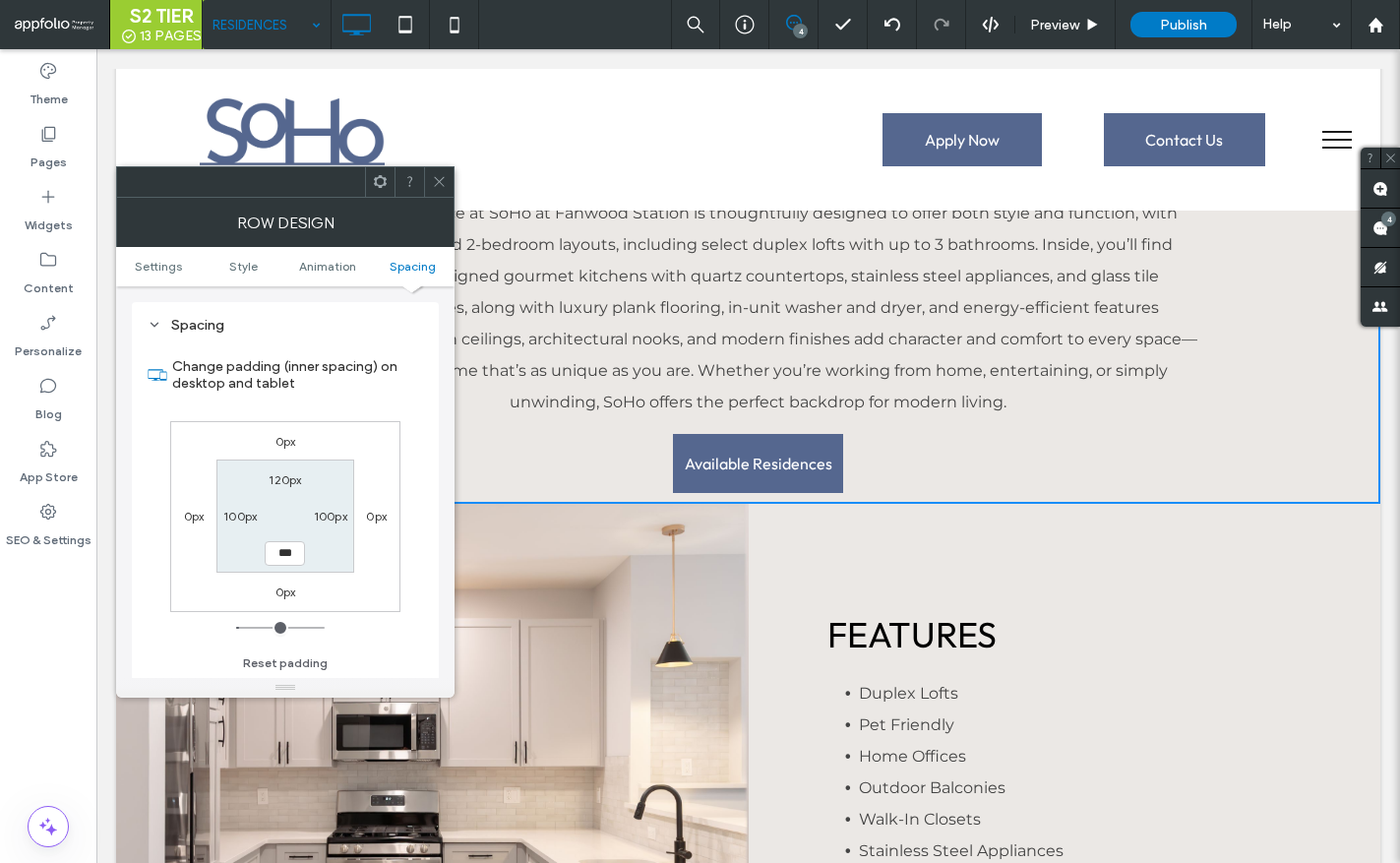 type on "***" 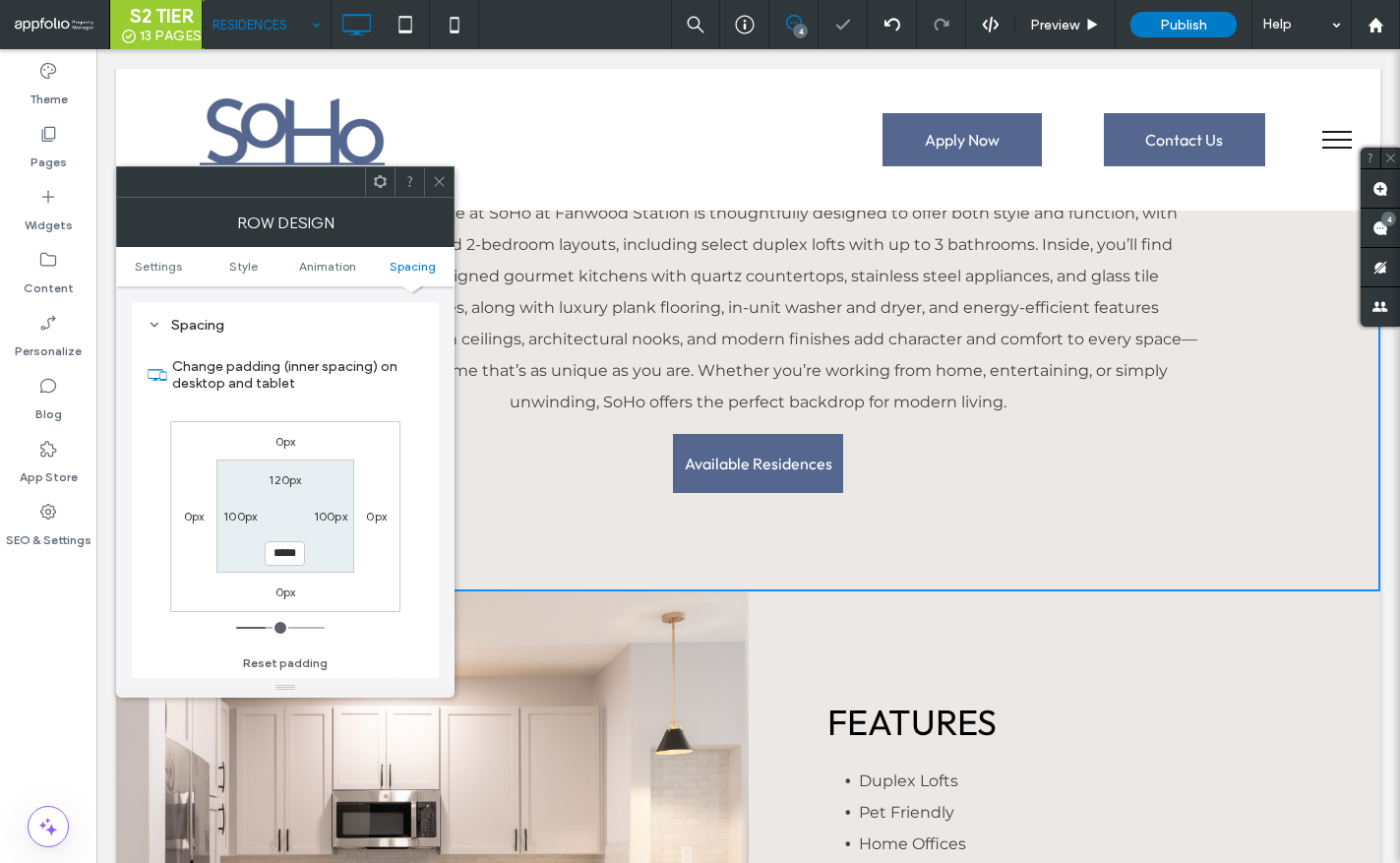 click on "120px" at bounding box center (284, 479) 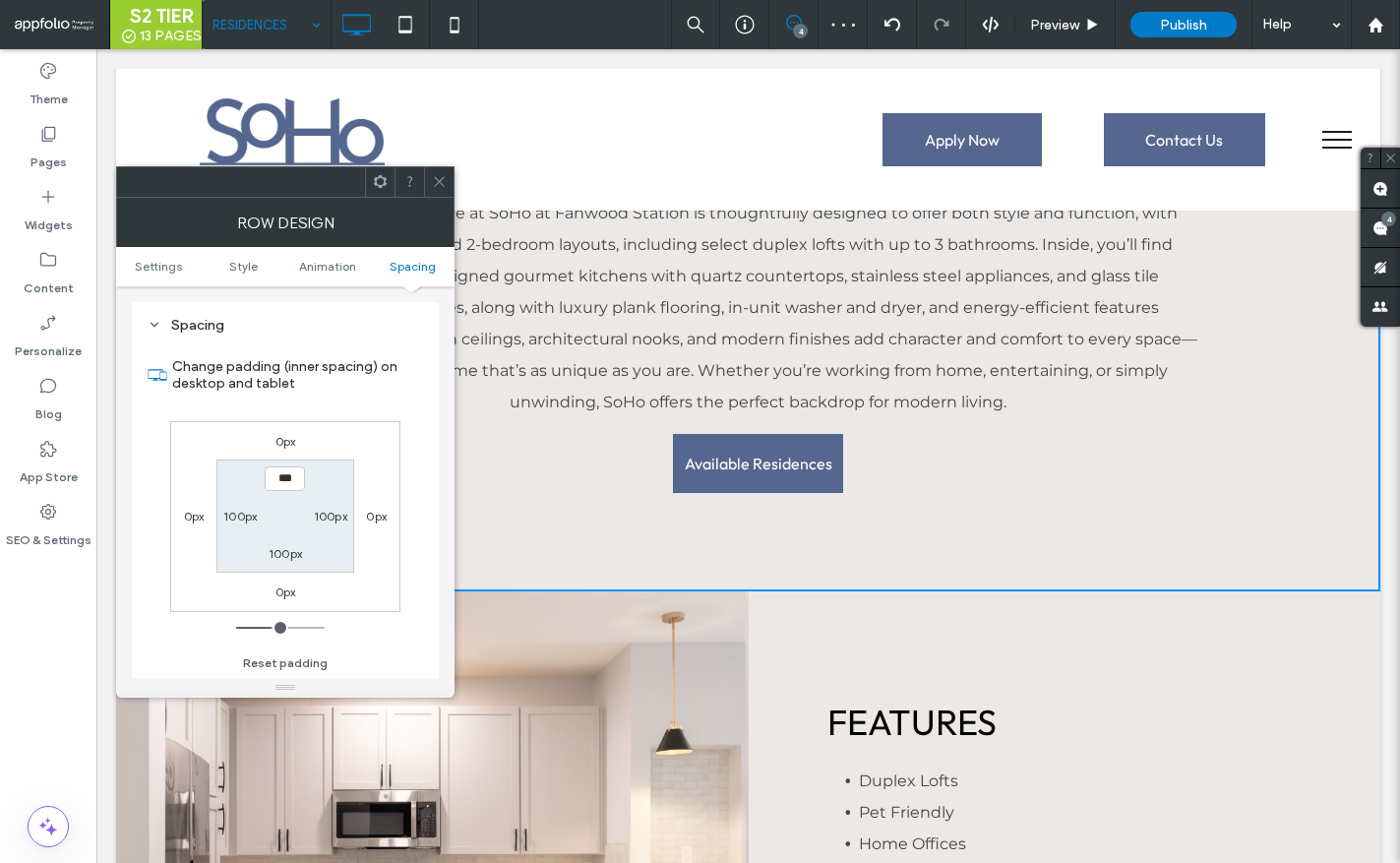 type on "***" 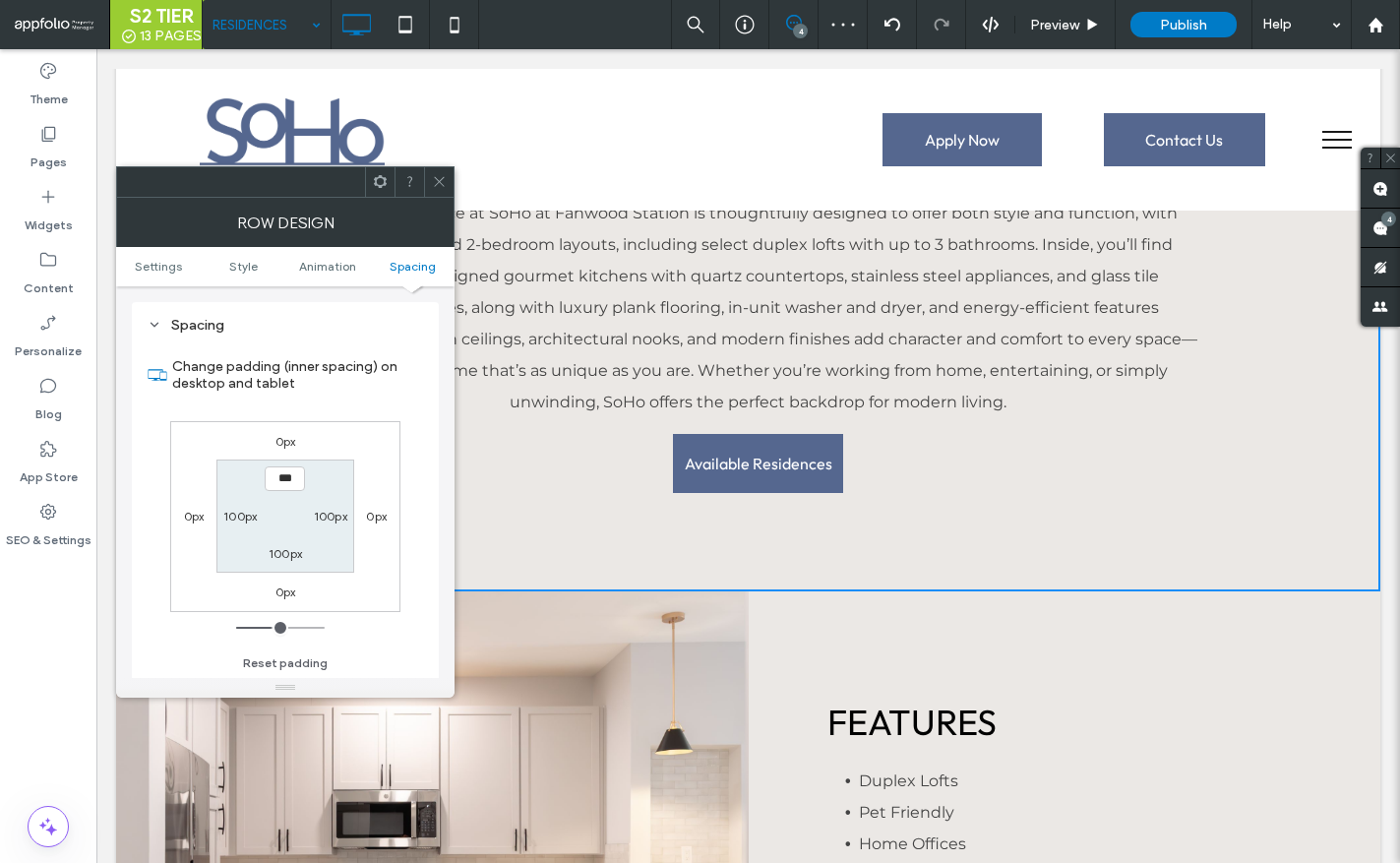 type on "***" 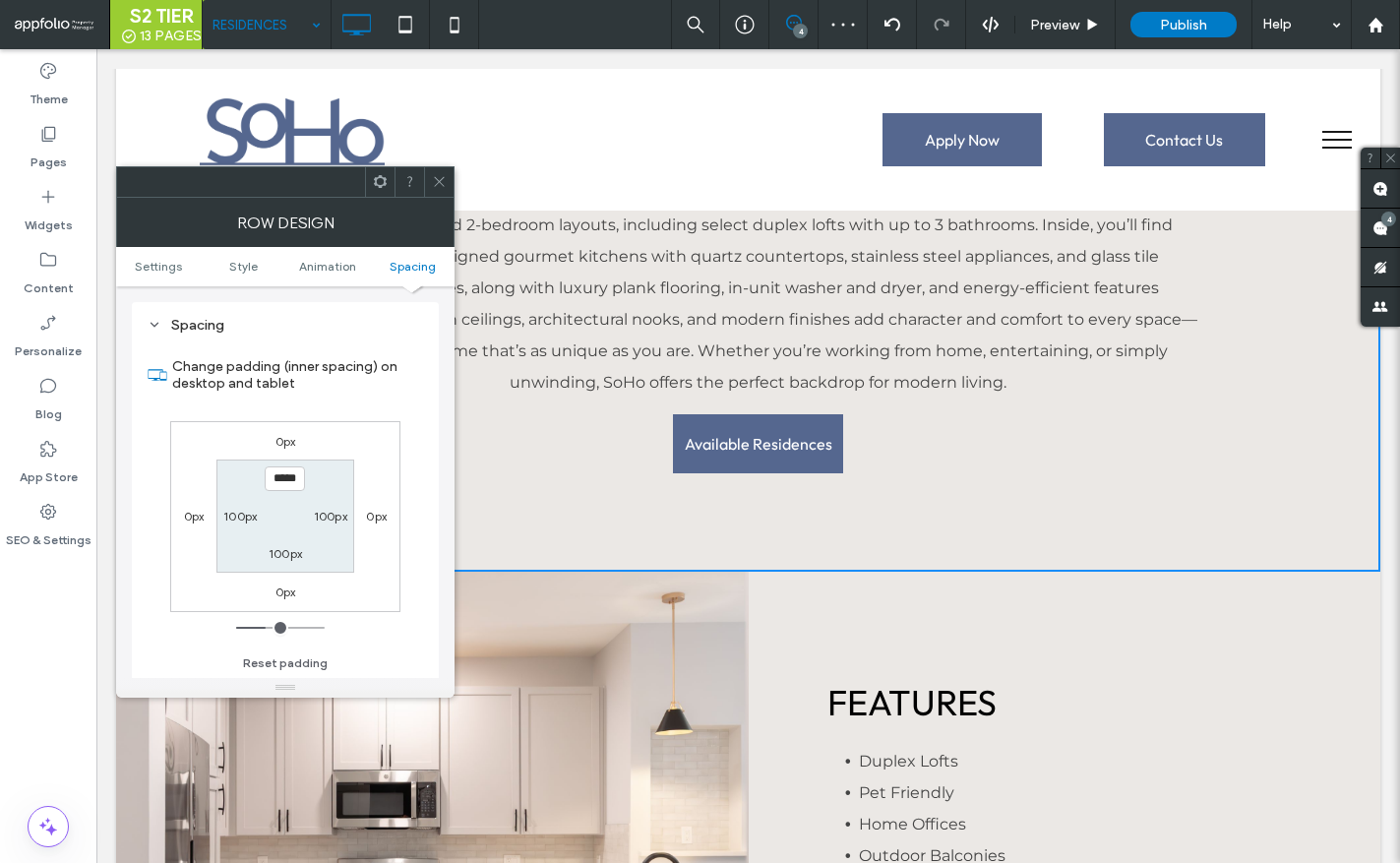 click 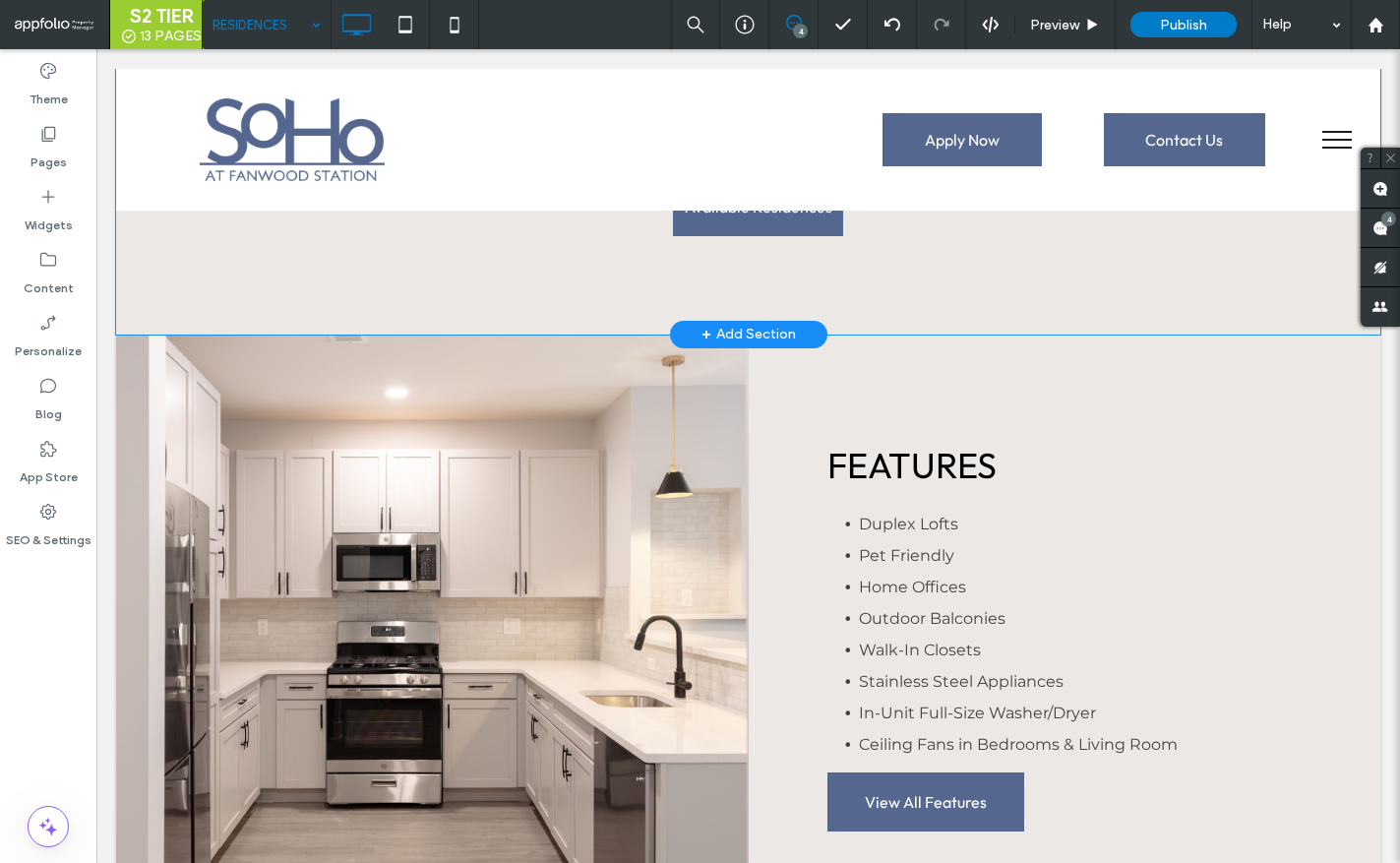 scroll, scrollTop: 1390, scrollLeft: 0, axis: vertical 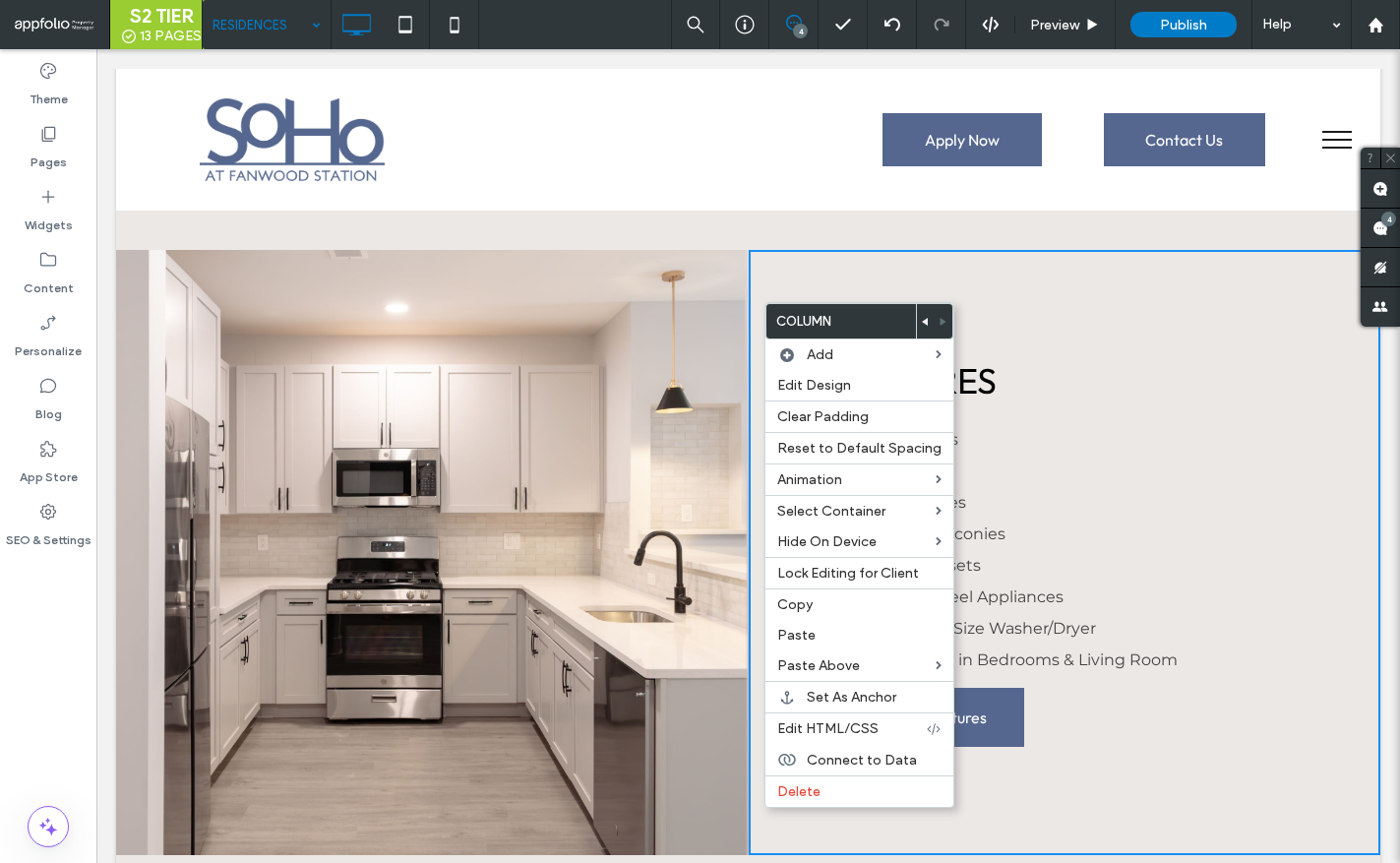 click at bounding box center (926, 321) 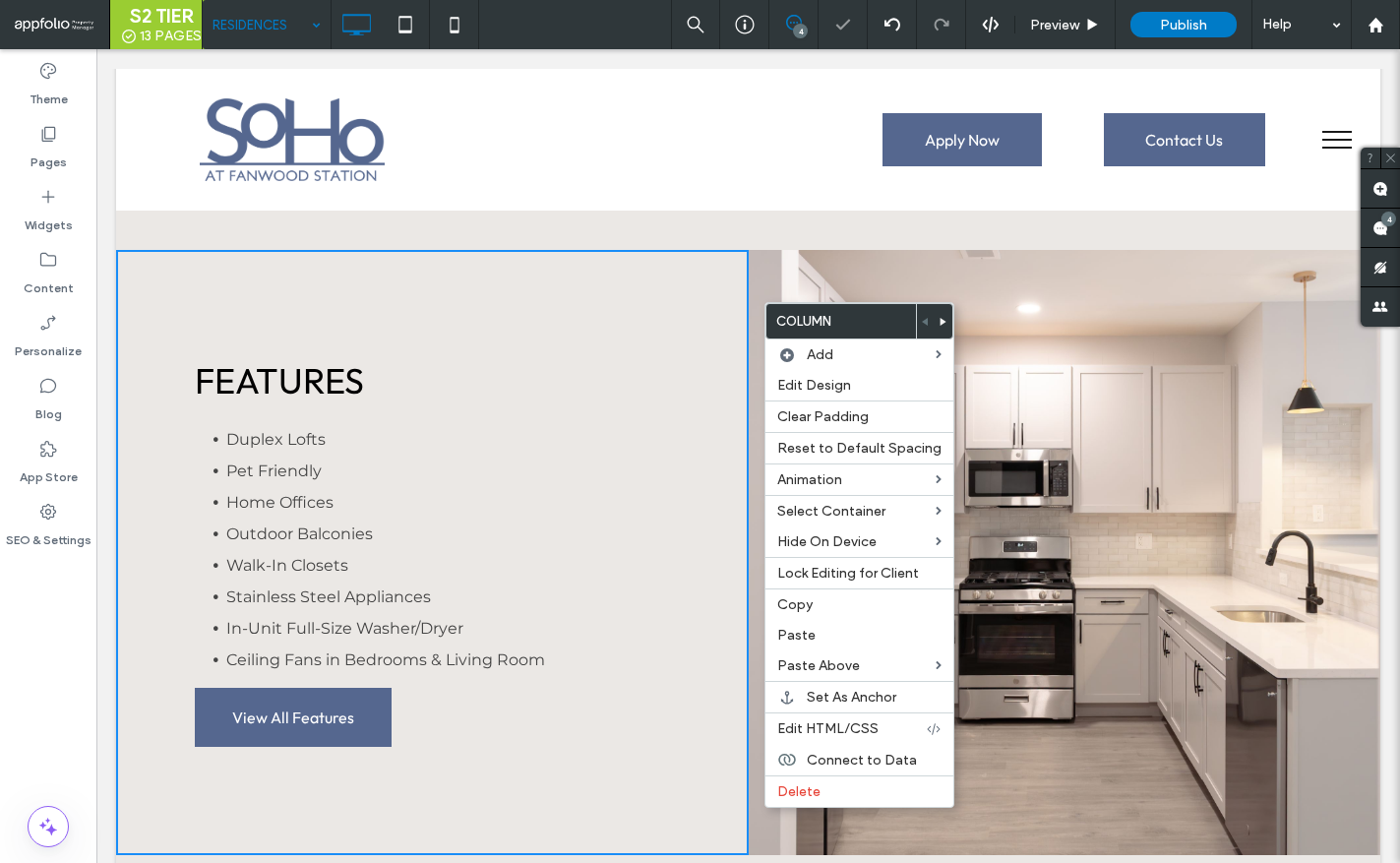 click on "Features
Duplex Lofts Pet Friendly Home Offices Outdoor Balconies Walk-In Closets Stainless Steel Appliances In-Unit Full-Size Washer/Dryer Ceiling Fans in Bedrooms & Living Room
View All Features
Click To Paste     Click To Paste" at bounding box center [432, 552] 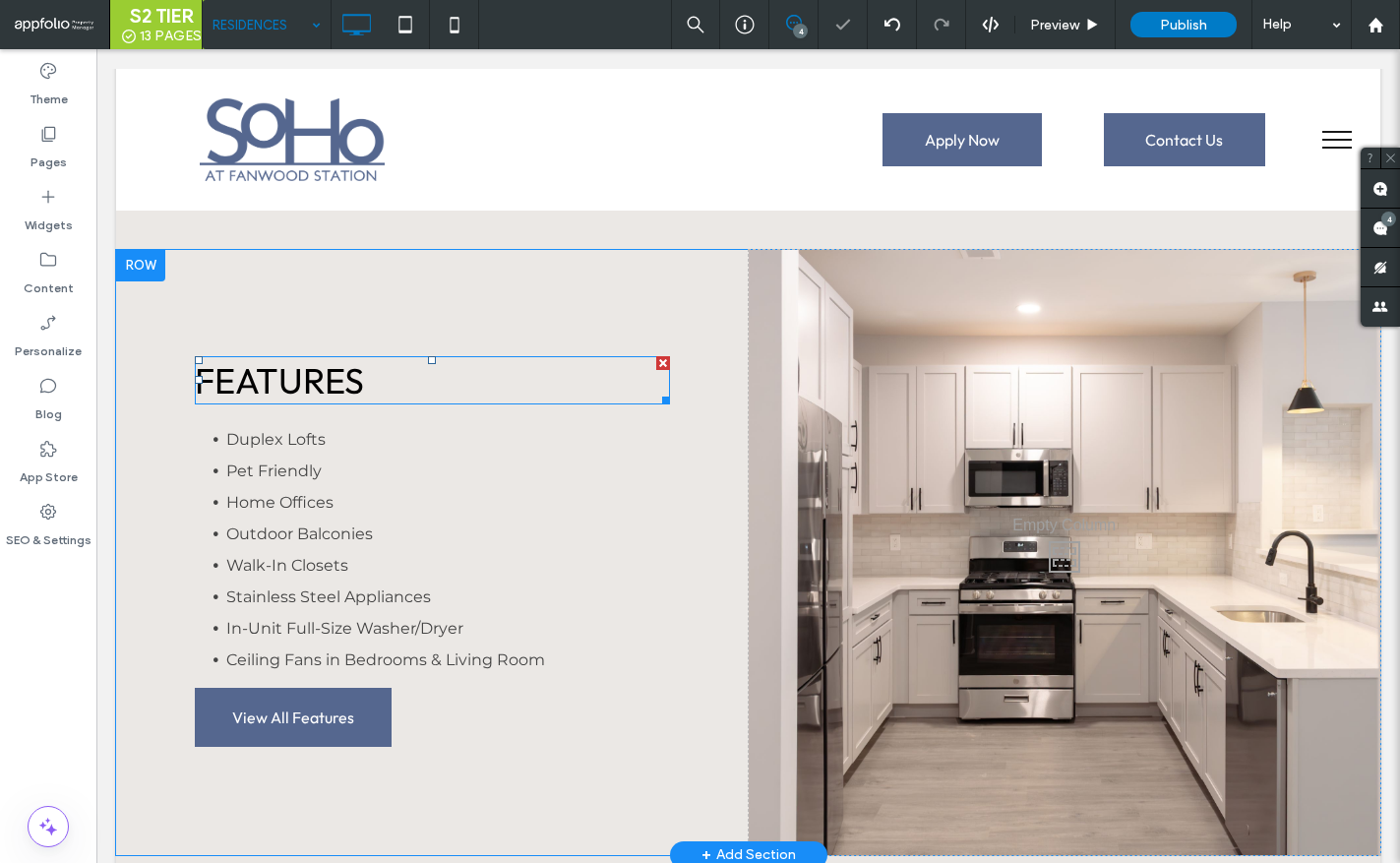 click on "Features" at bounding box center (432, 380) 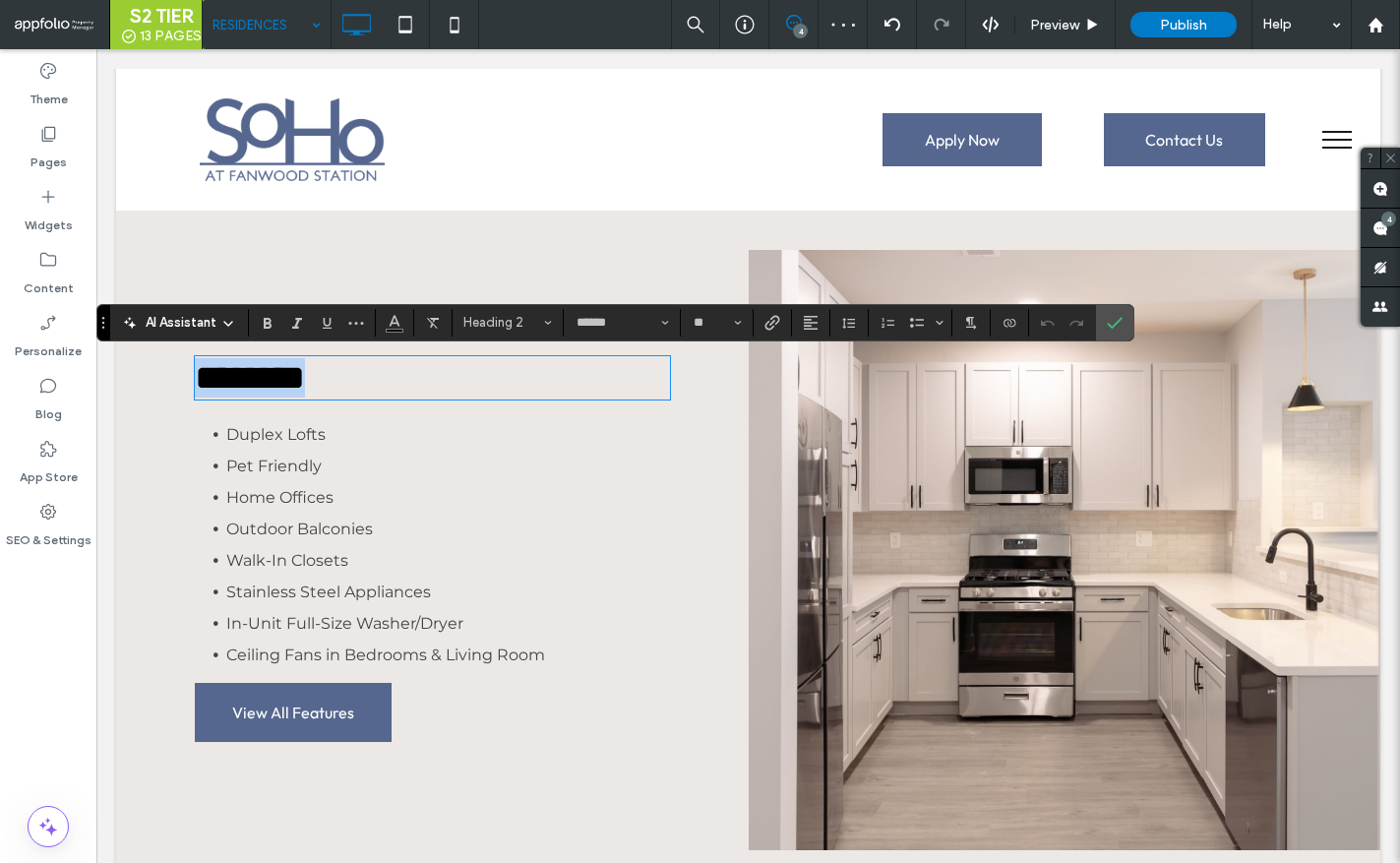 type 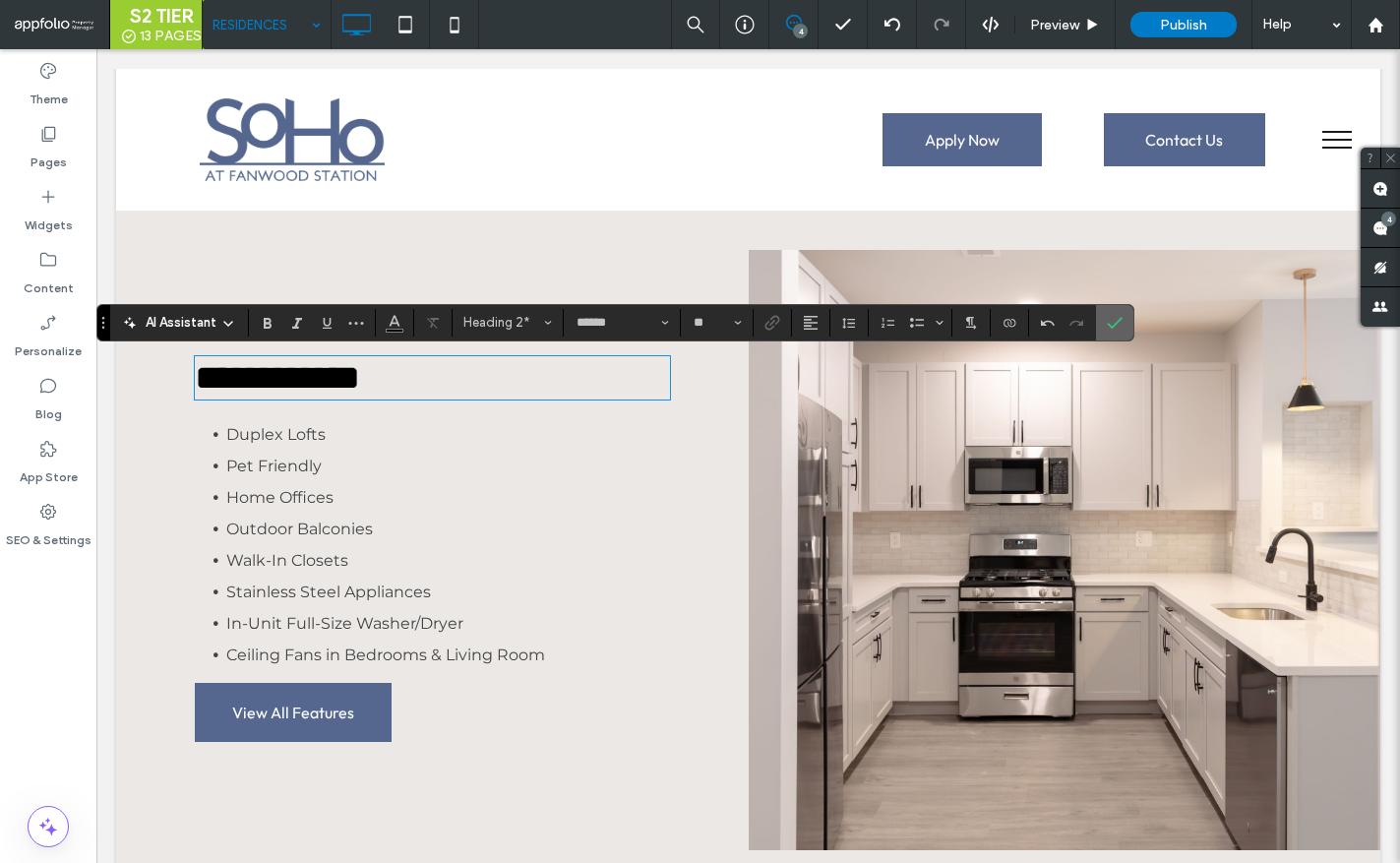drag, startPoint x: 1110, startPoint y: 316, endPoint x: 498, endPoint y: 559, distance: 658.4778 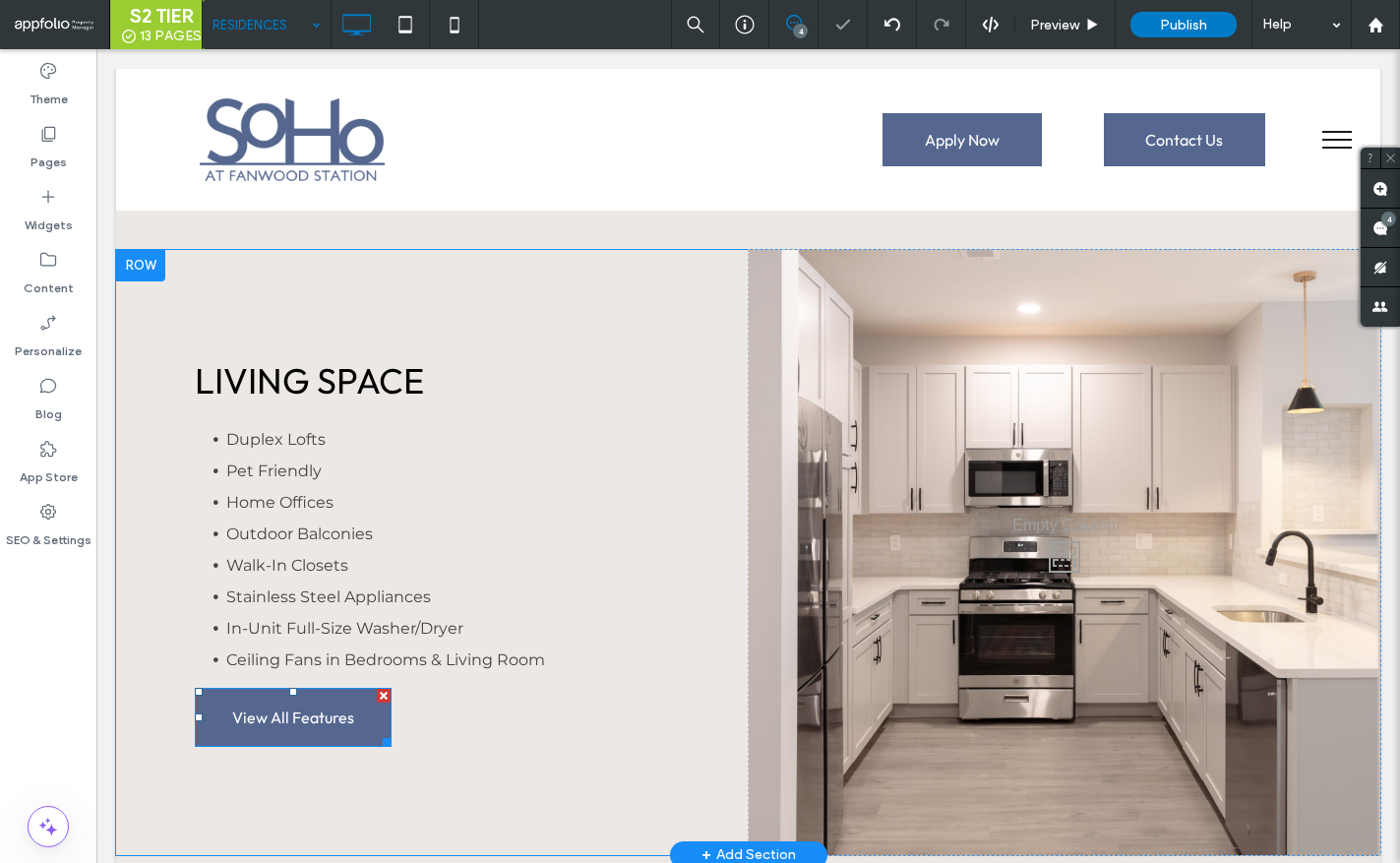 click at bounding box center (384, 696) 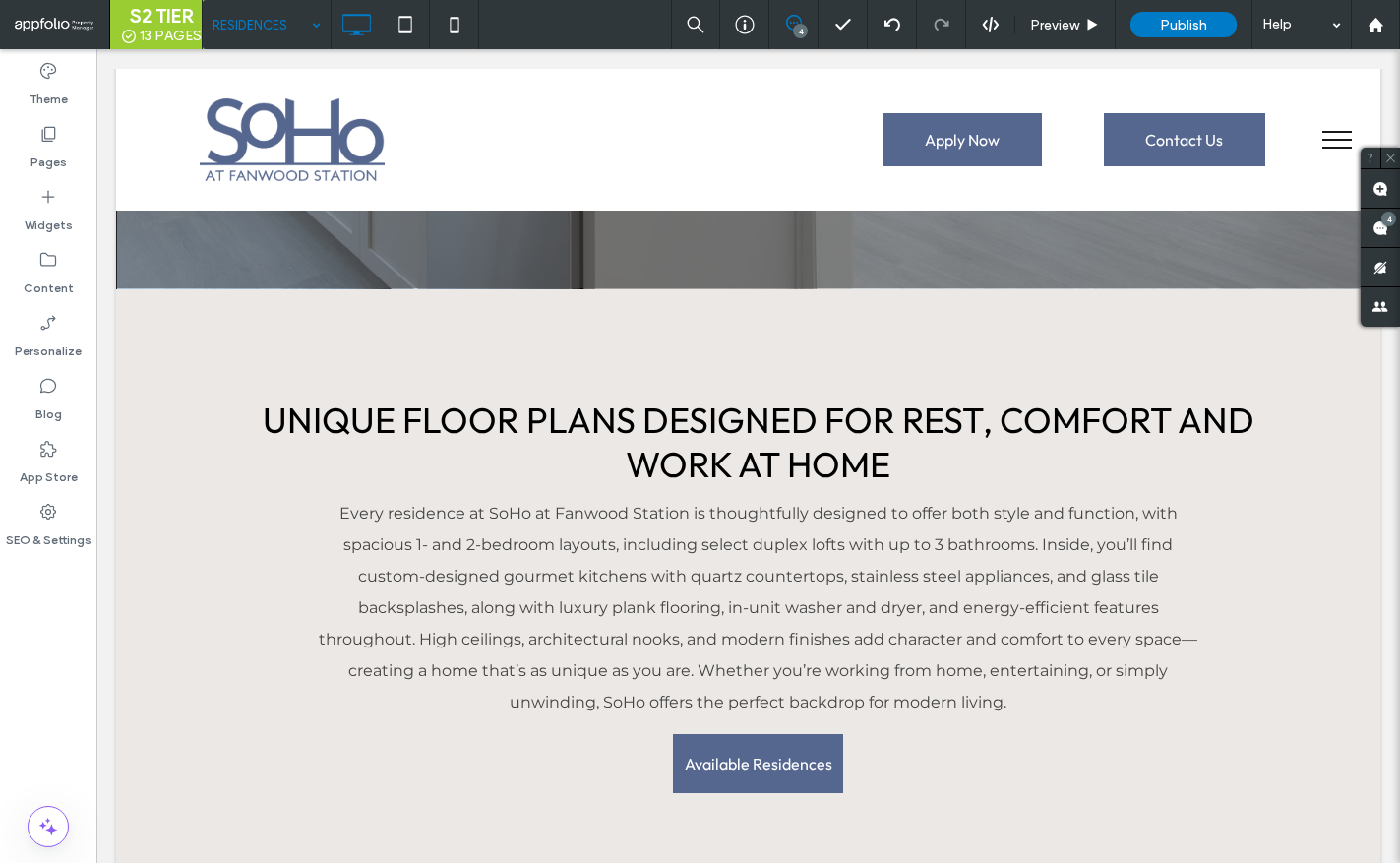 scroll, scrollTop: 1636, scrollLeft: 0, axis: vertical 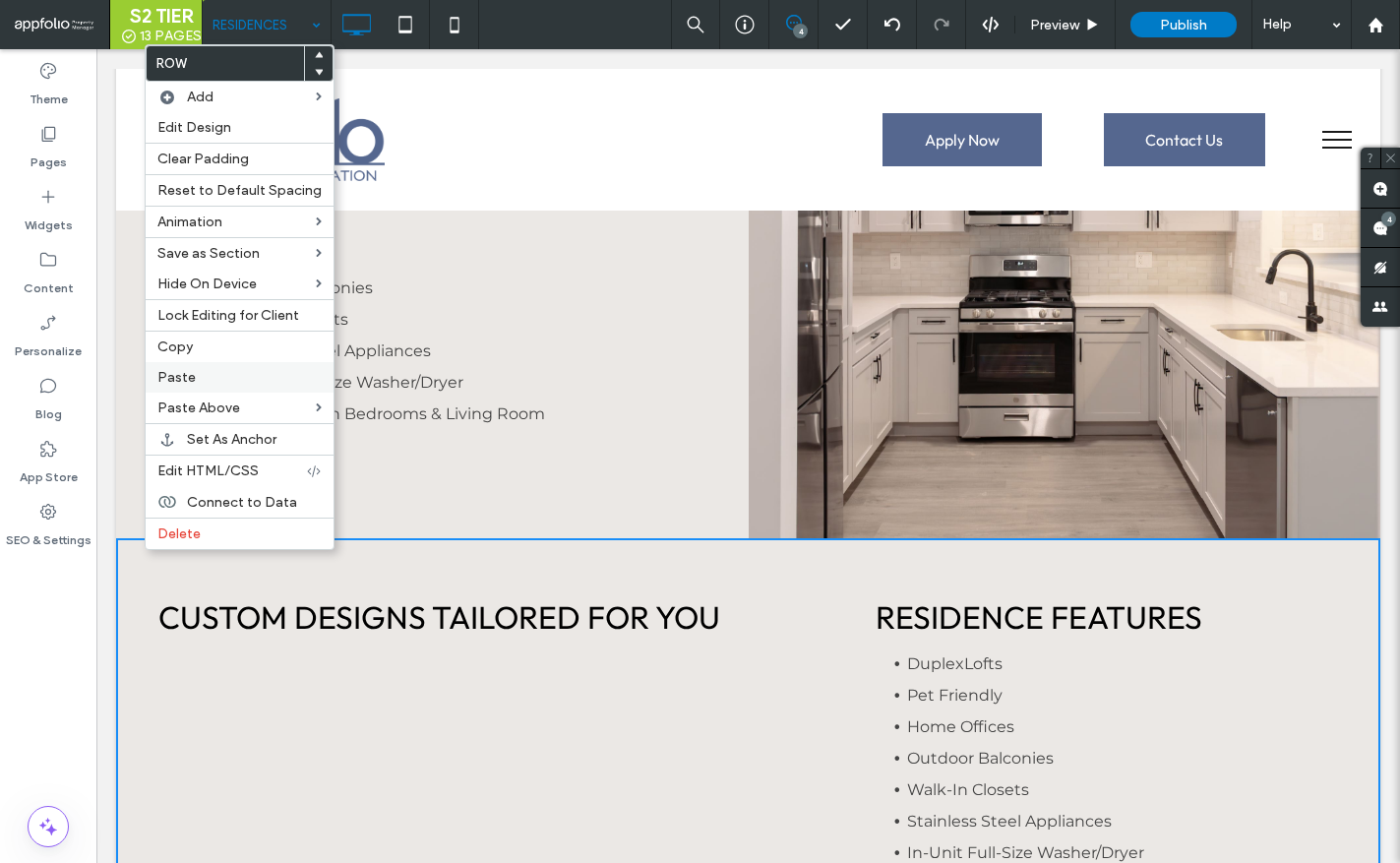 click on "Paste" at bounding box center [239, 377] 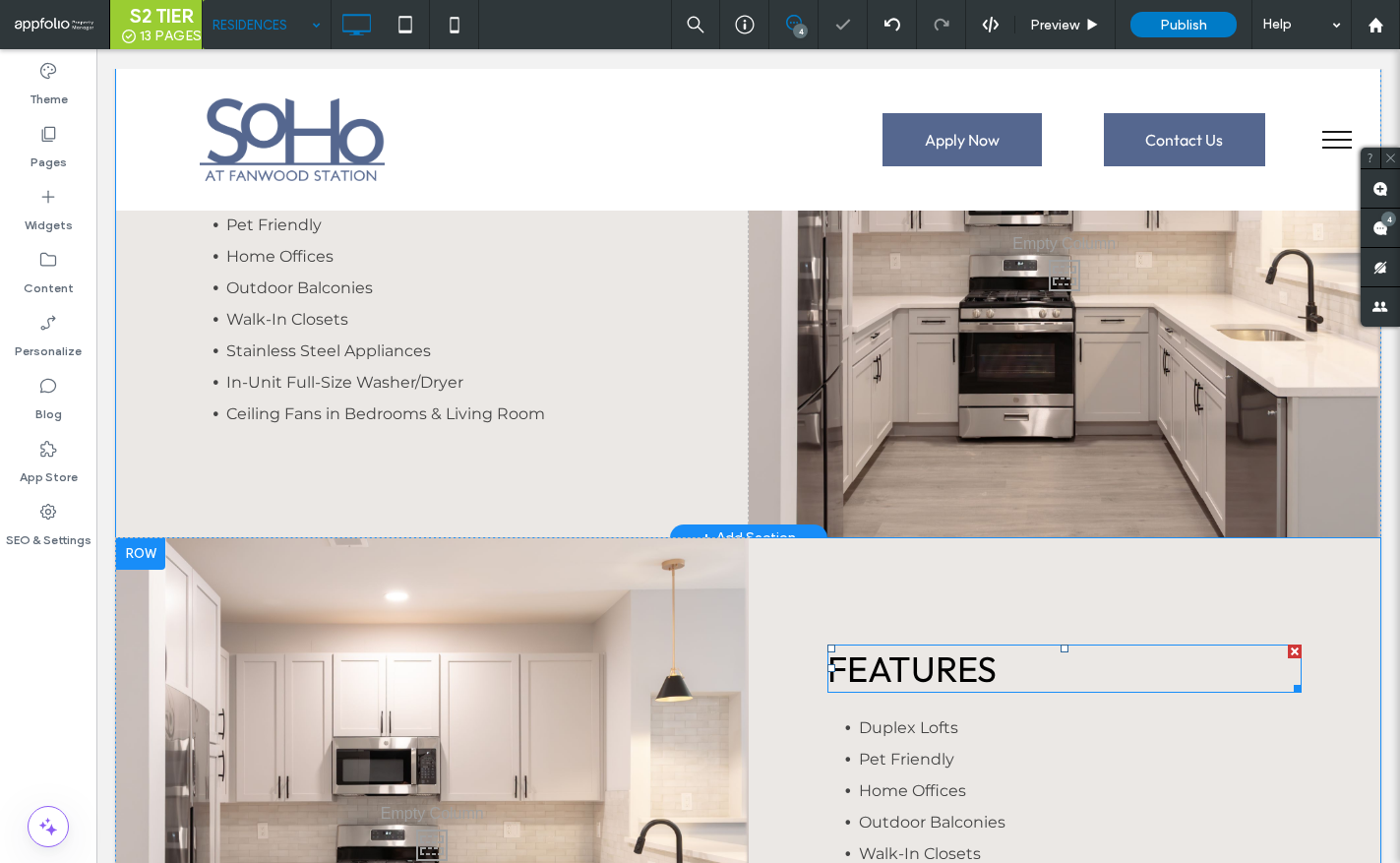 scroll, scrollTop: 1726, scrollLeft: 0, axis: vertical 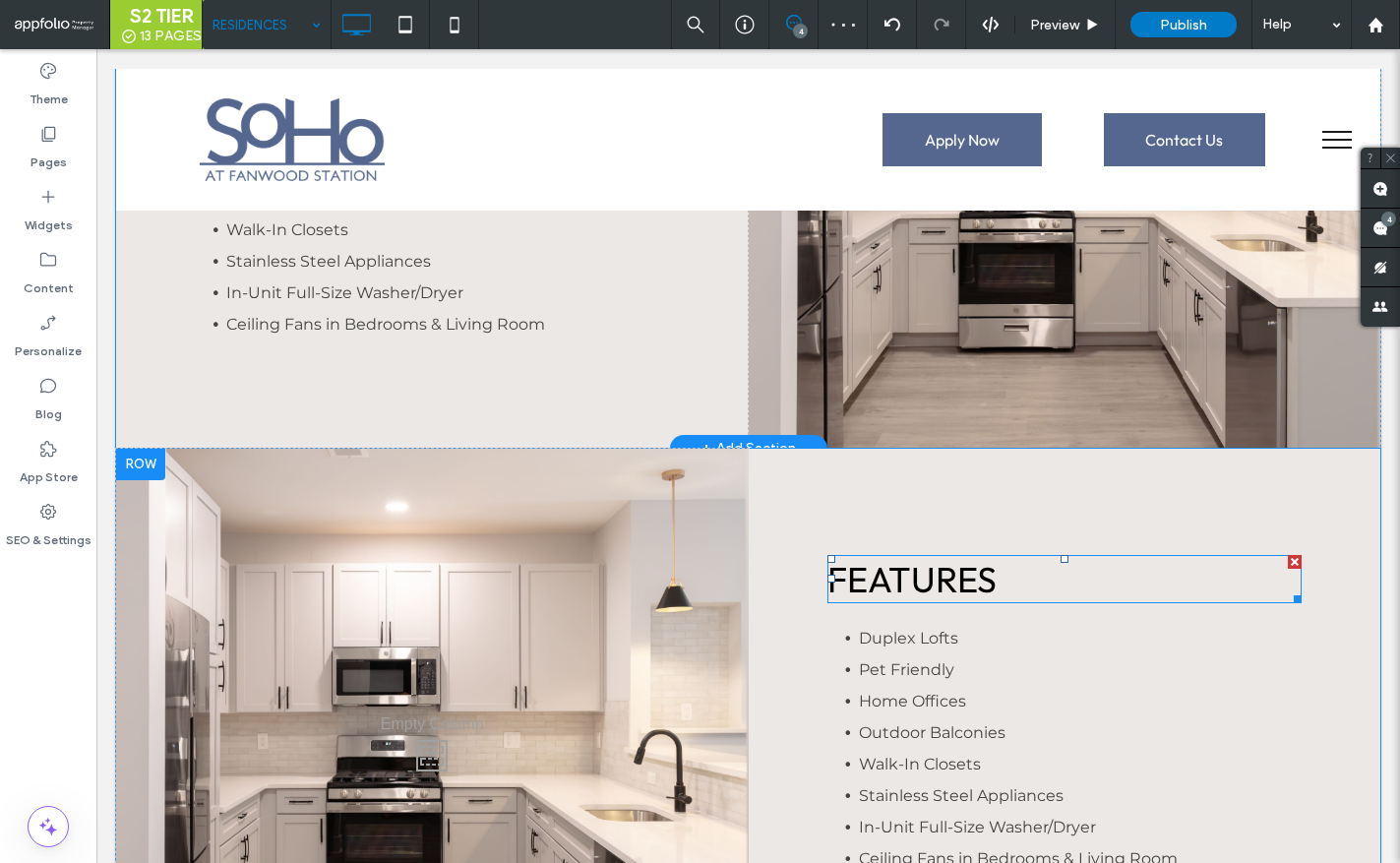 click on "Features" at bounding box center (1065, 579) 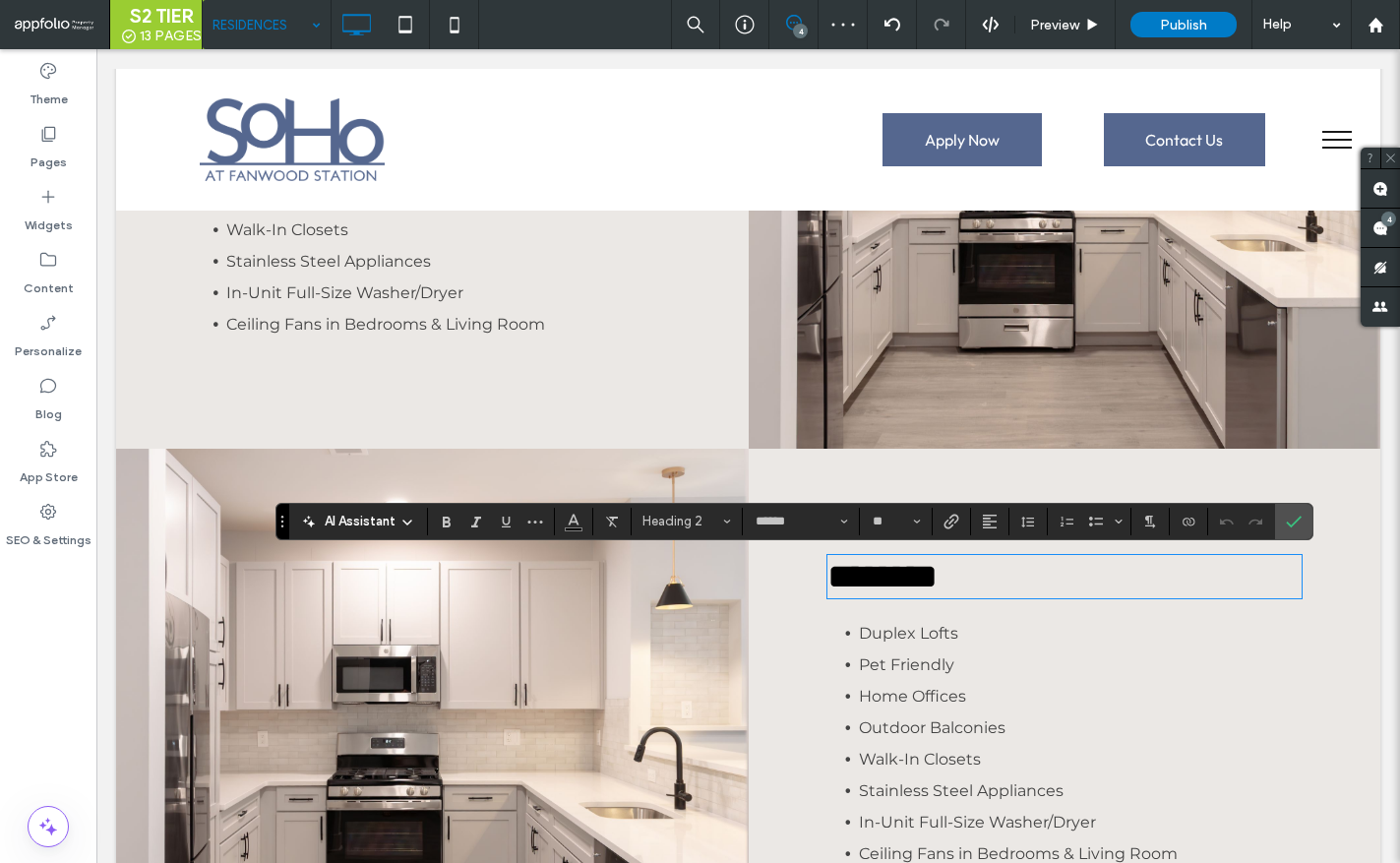type 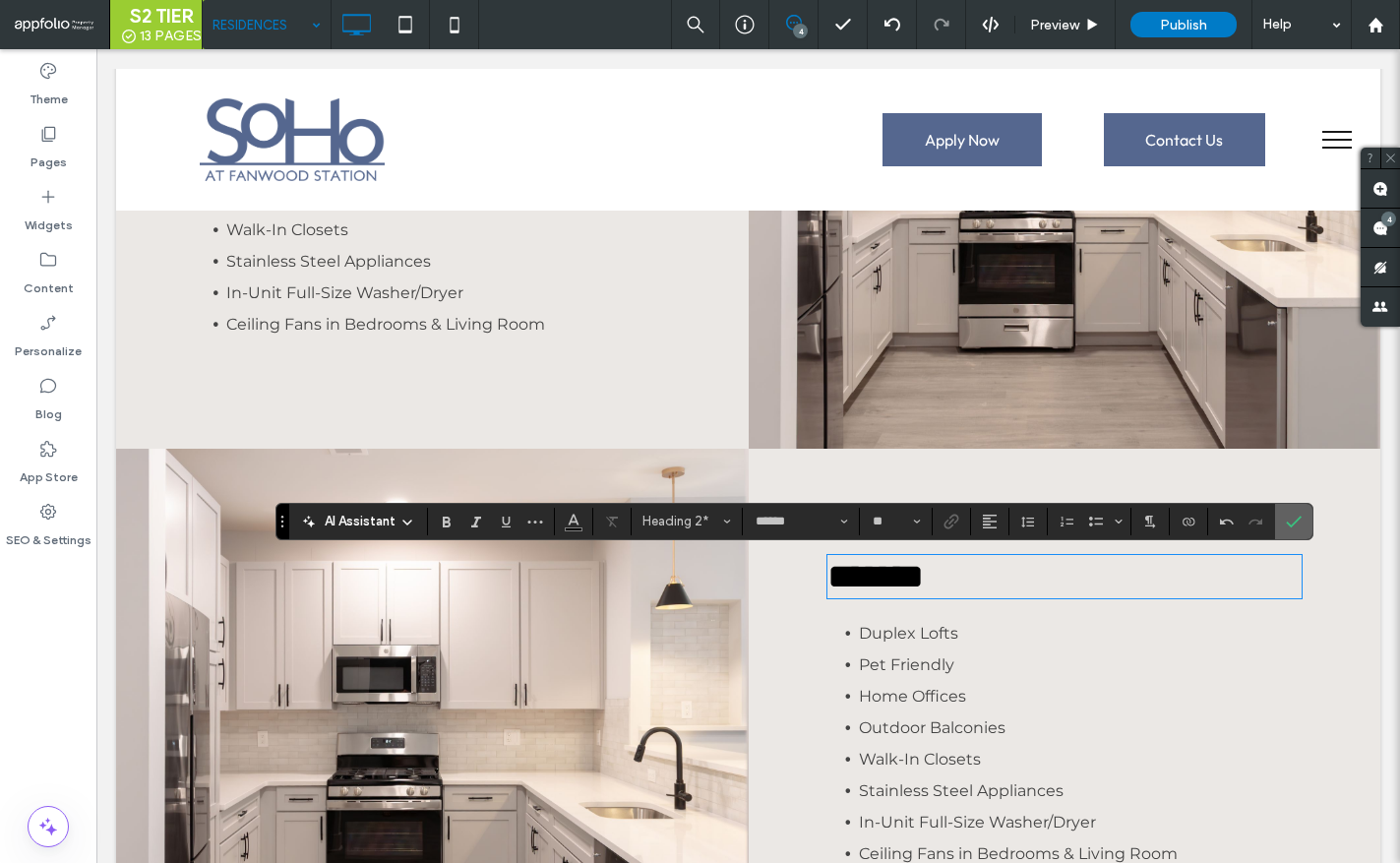 click 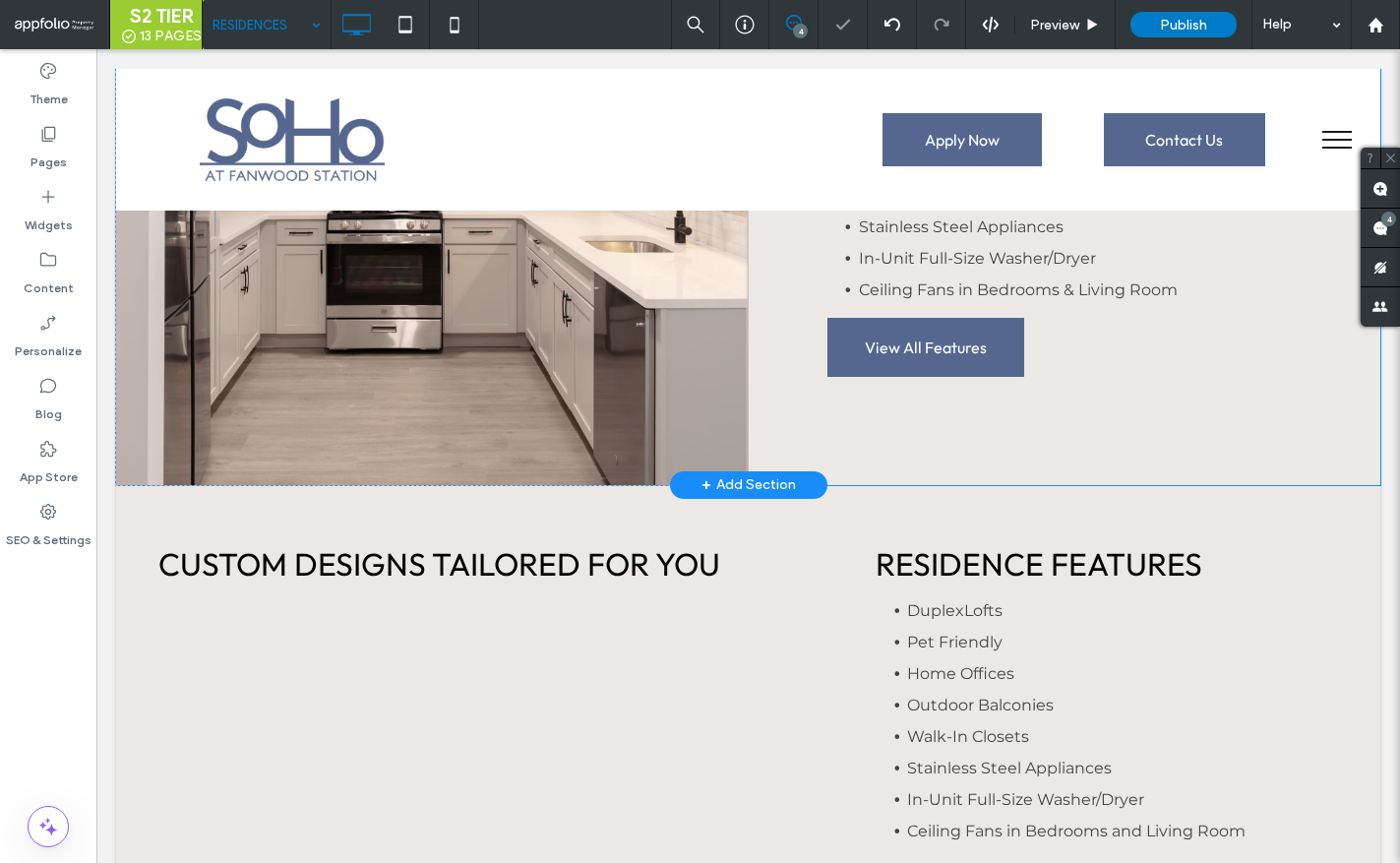 scroll, scrollTop: 2220, scrollLeft: 0, axis: vertical 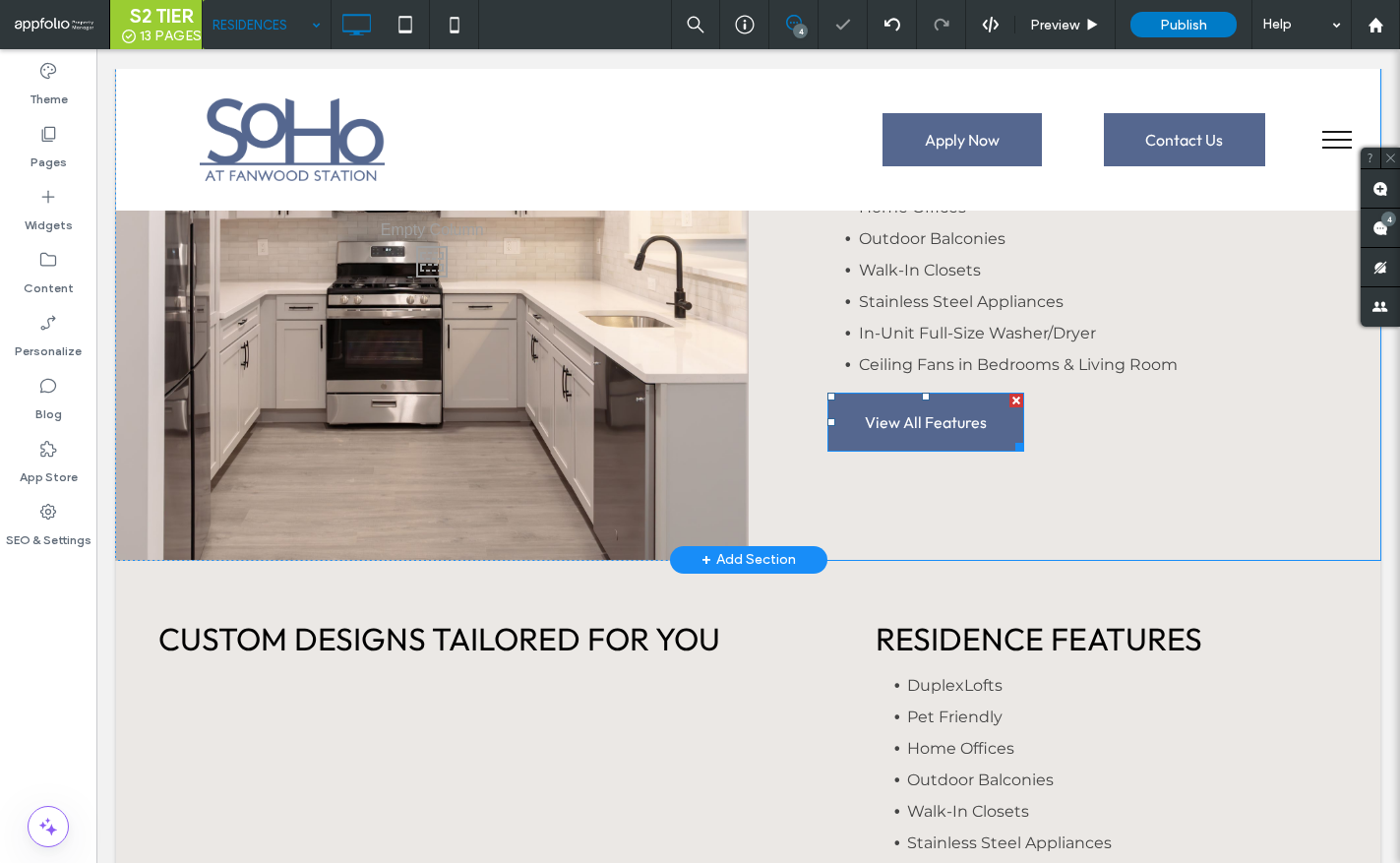 drag, startPoint x: 1008, startPoint y: 401, endPoint x: 1105, endPoint y: 452, distance: 109.59015 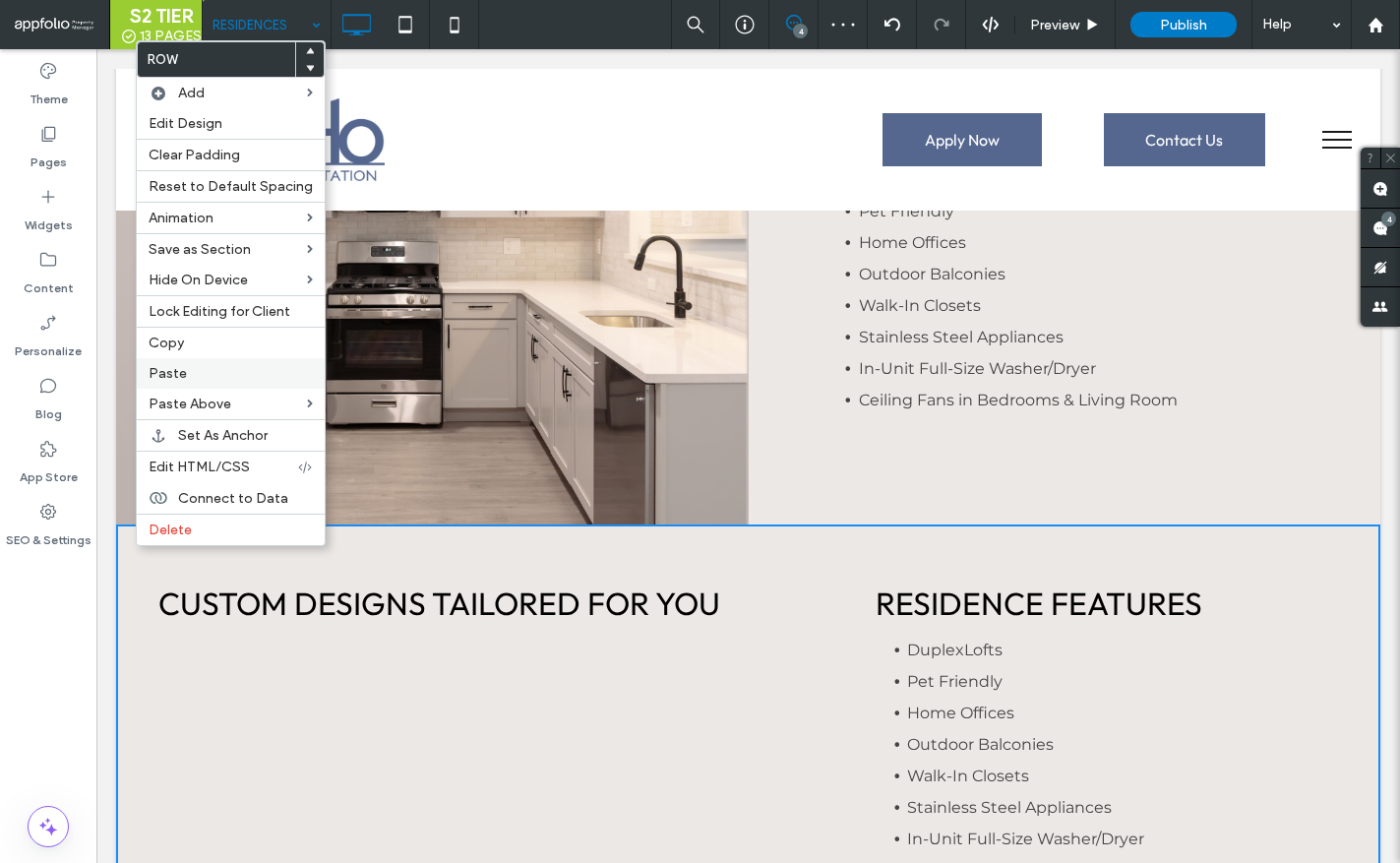 click on "Paste" at bounding box center (230, 373) 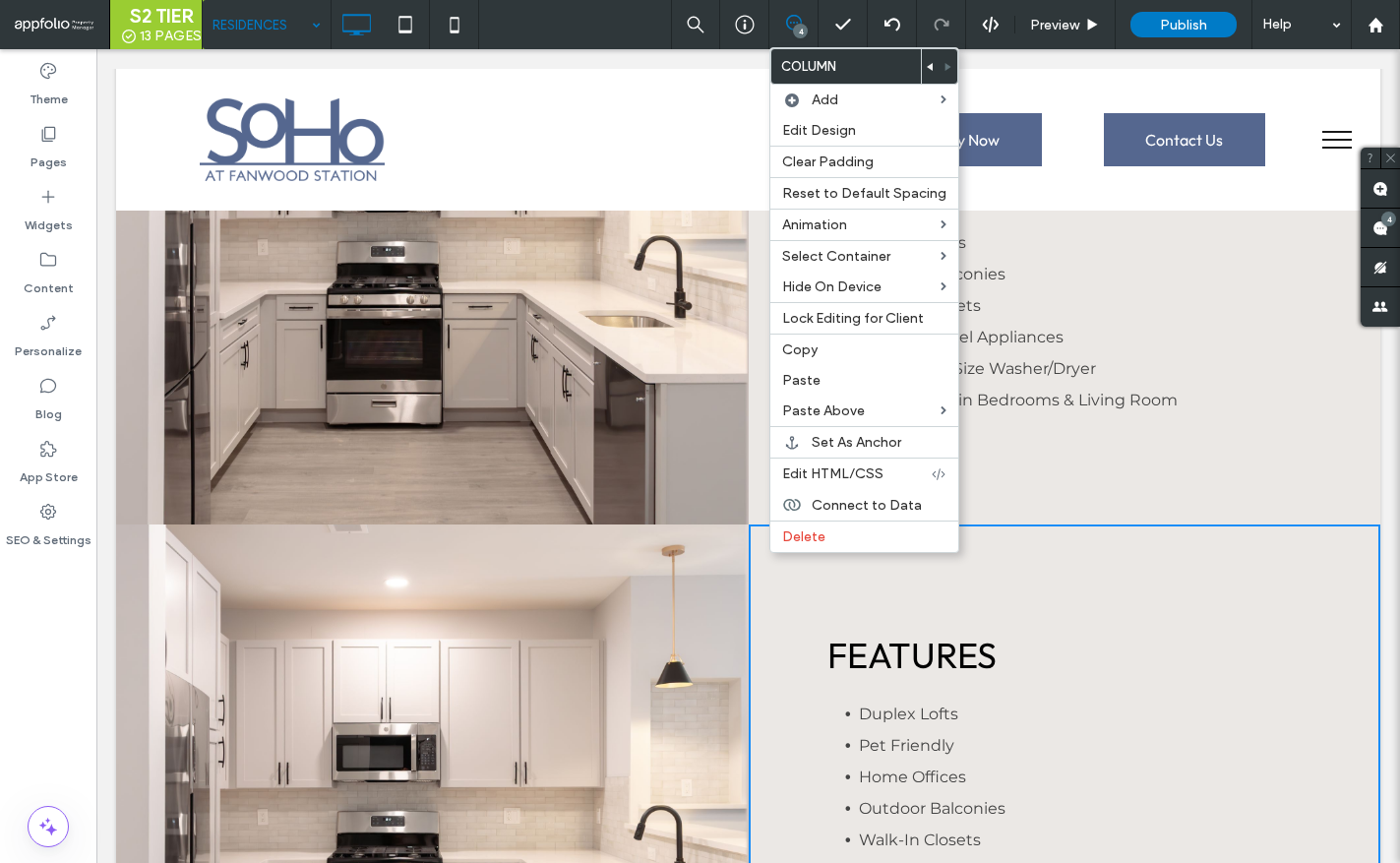 click at bounding box center [931, 66] 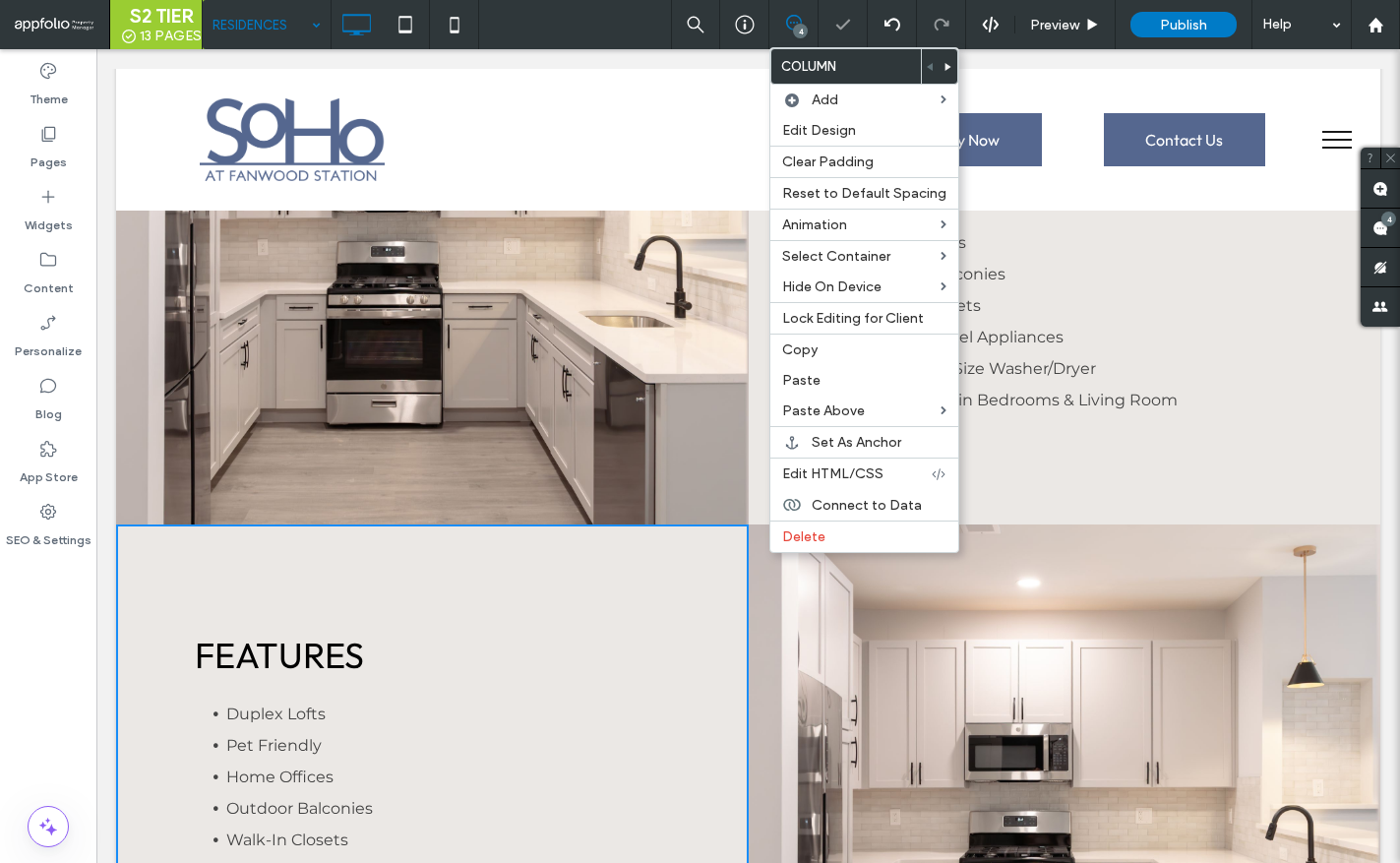 click on "Features" at bounding box center [432, 654] 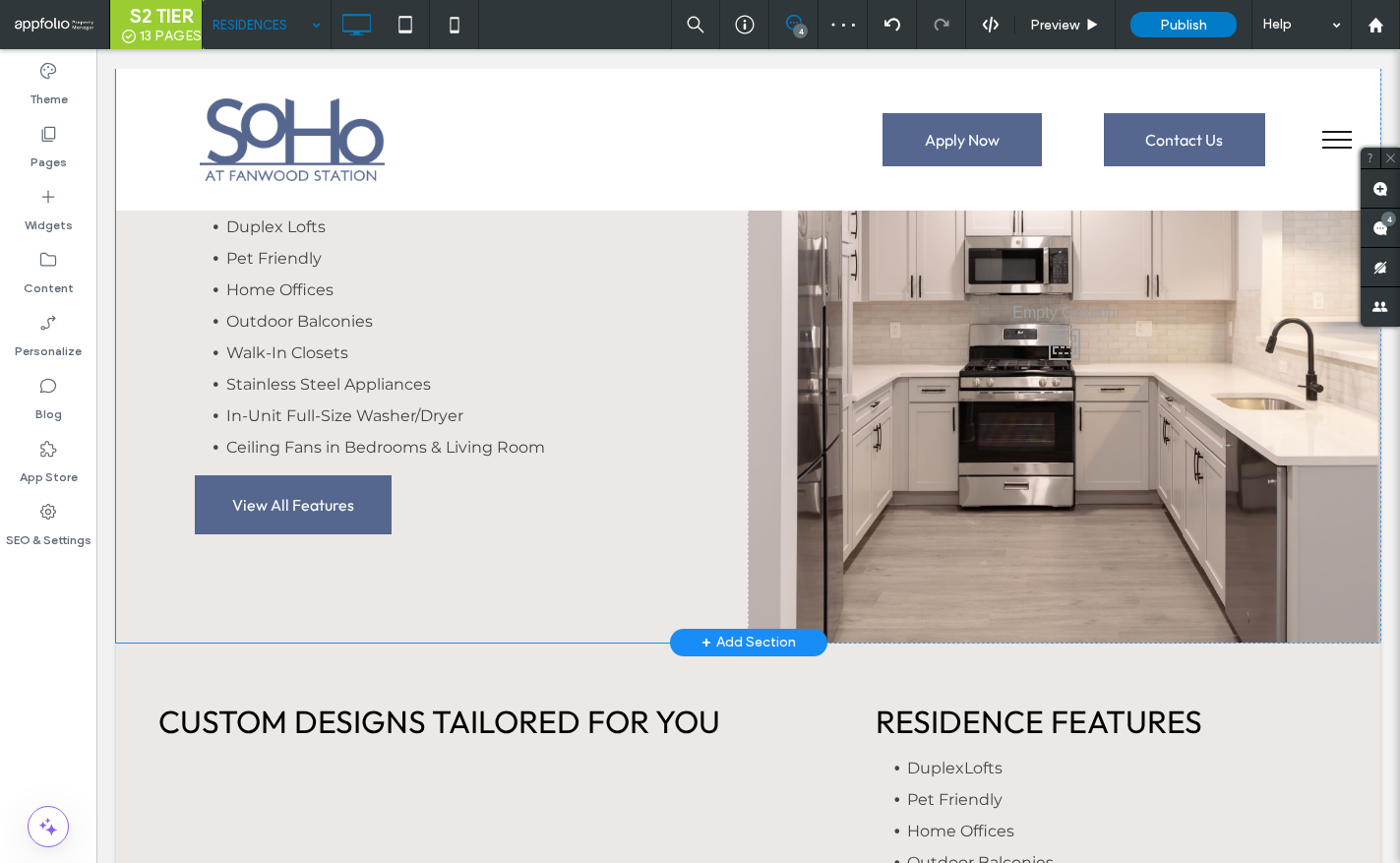 scroll, scrollTop: 2653, scrollLeft: 0, axis: vertical 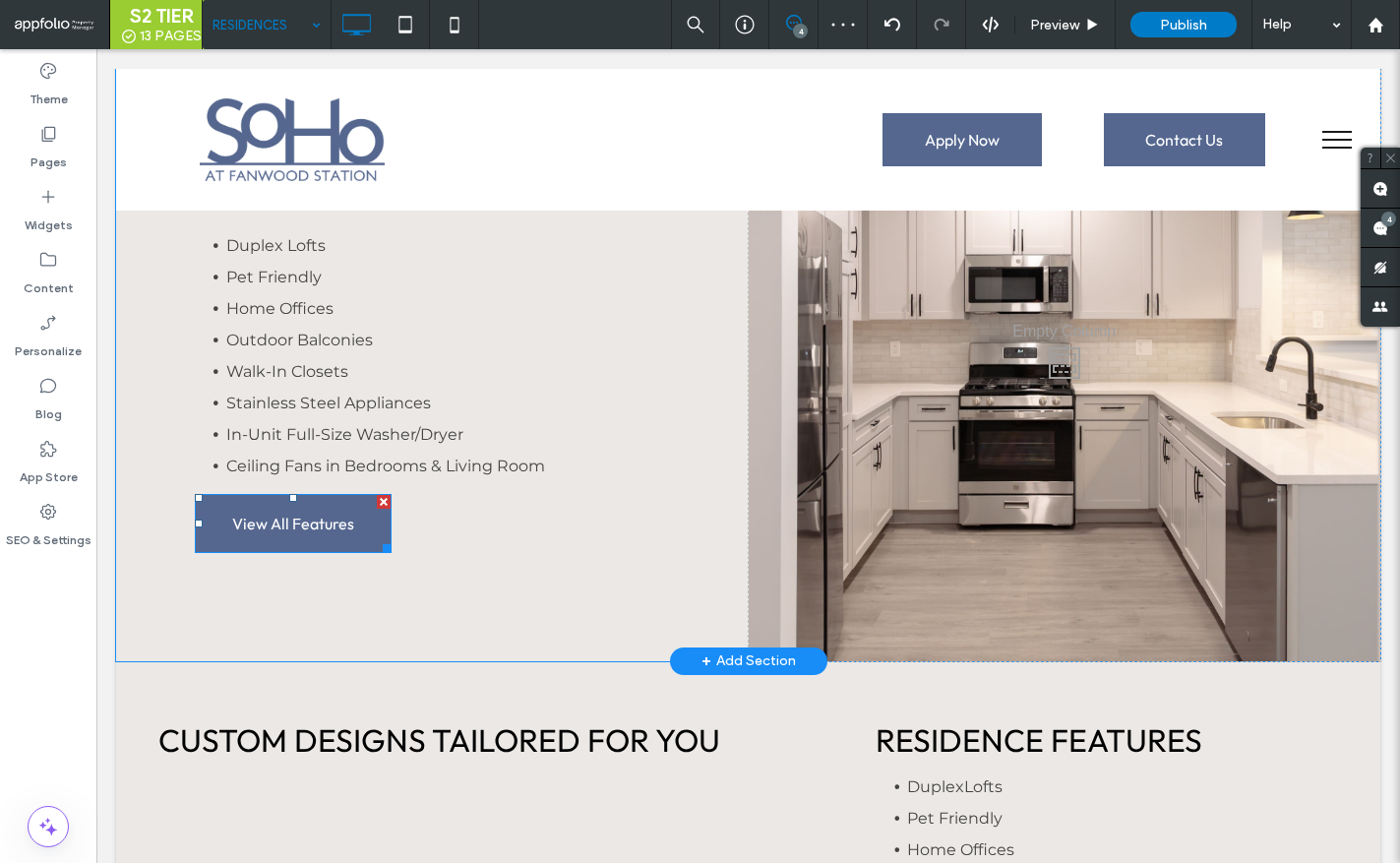 drag, startPoint x: 386, startPoint y: 503, endPoint x: 430, endPoint y: 564, distance: 75.213 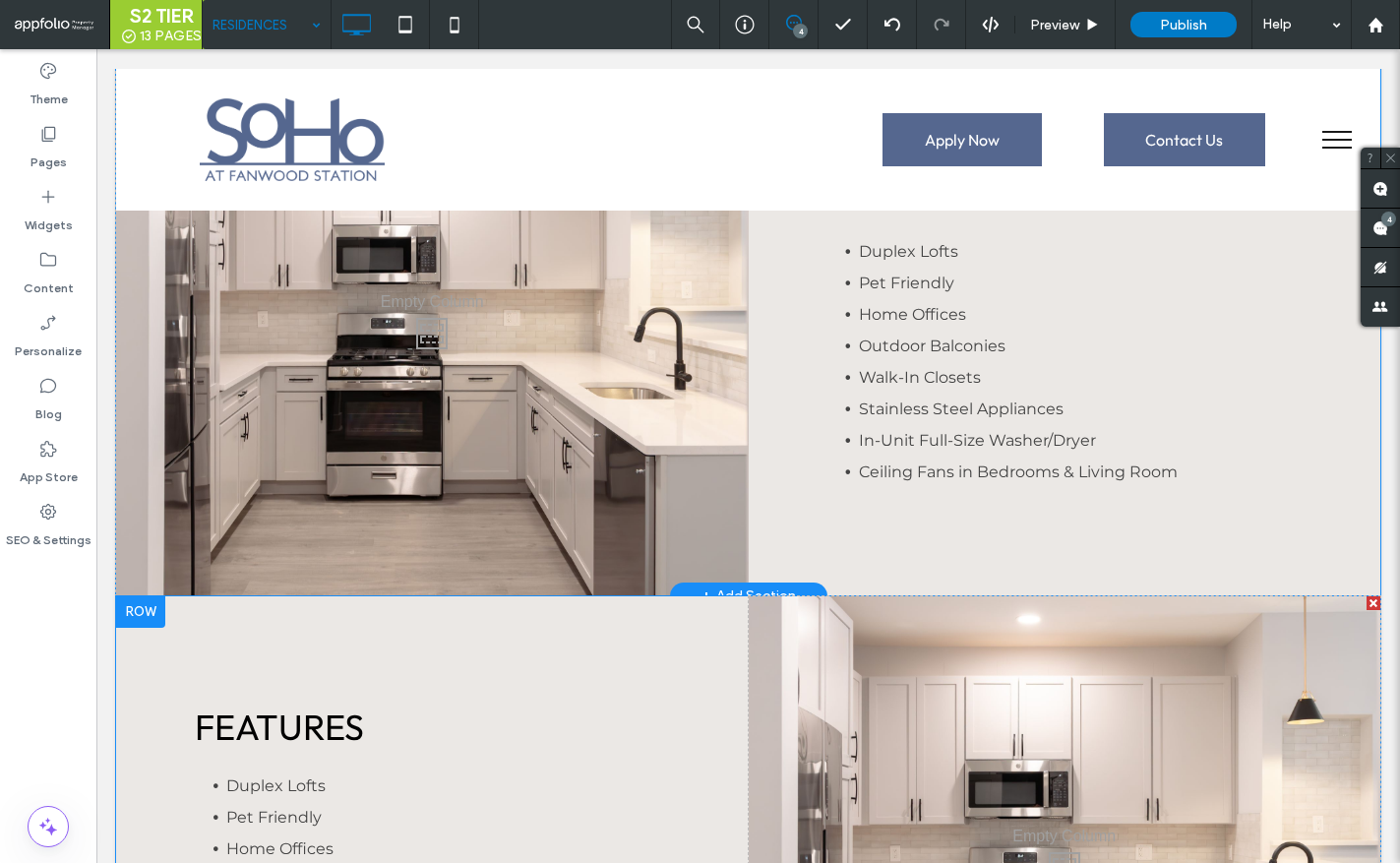 scroll, scrollTop: 2158, scrollLeft: 0, axis: vertical 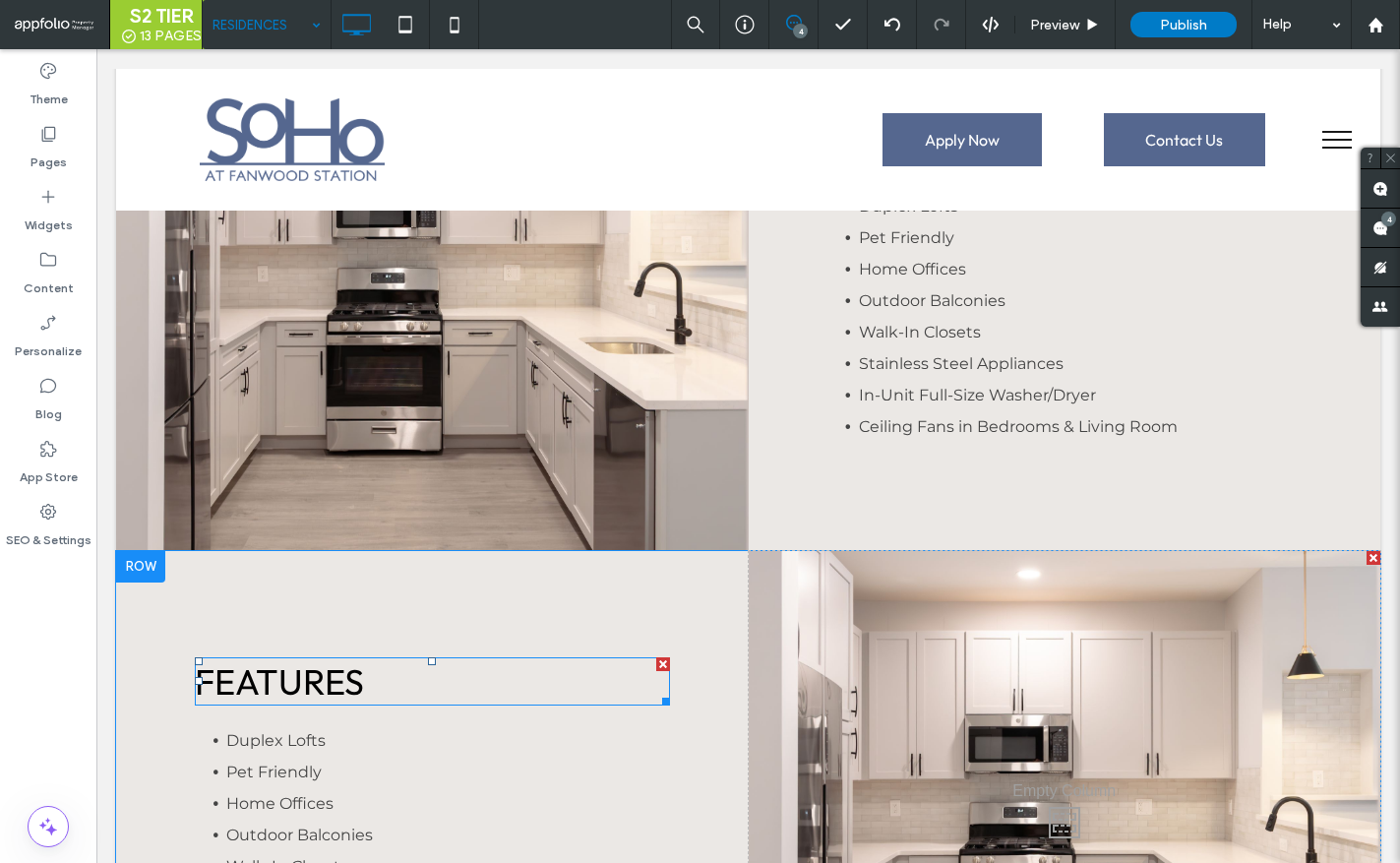 click on "Features" at bounding box center (279, 681) 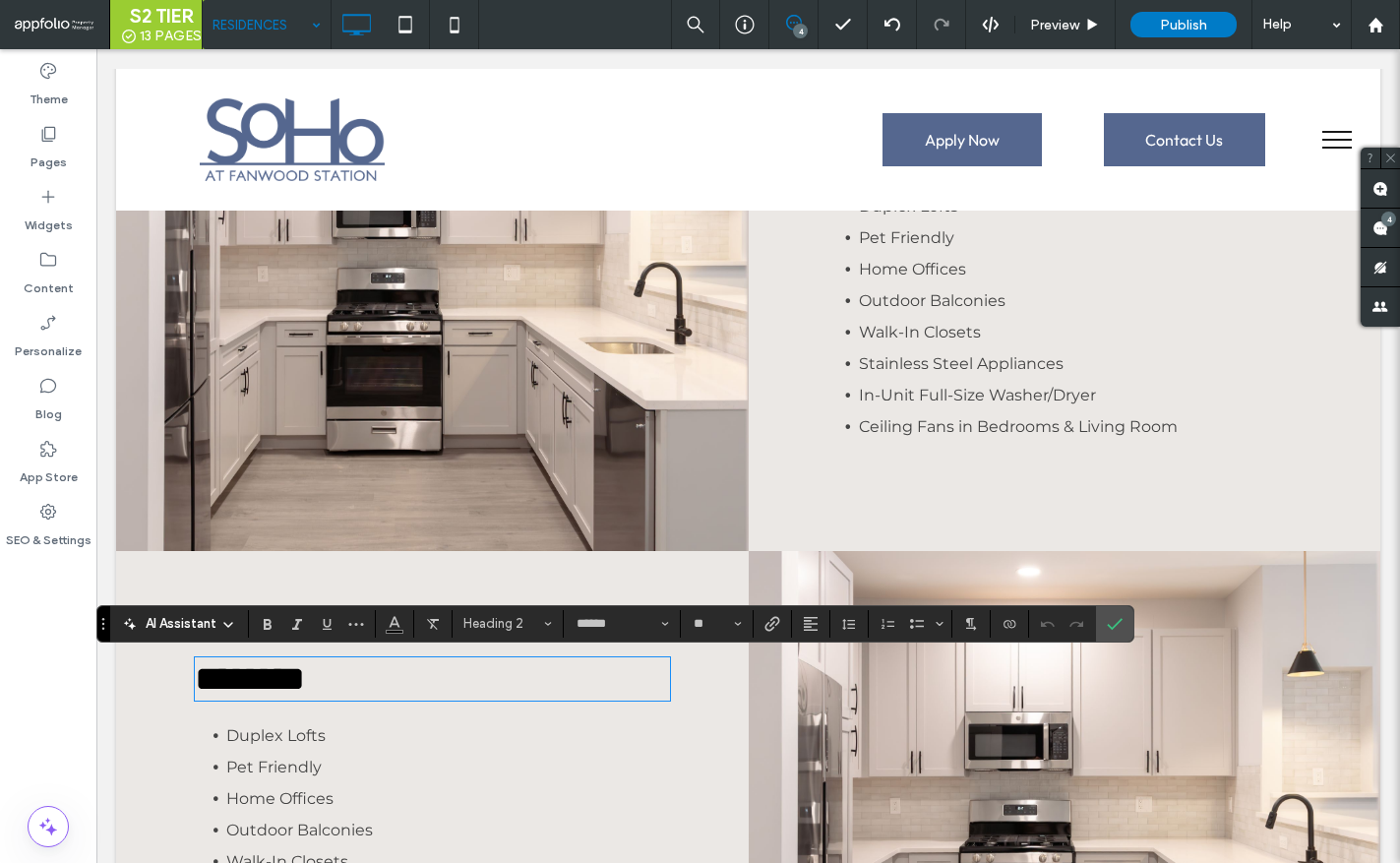 type 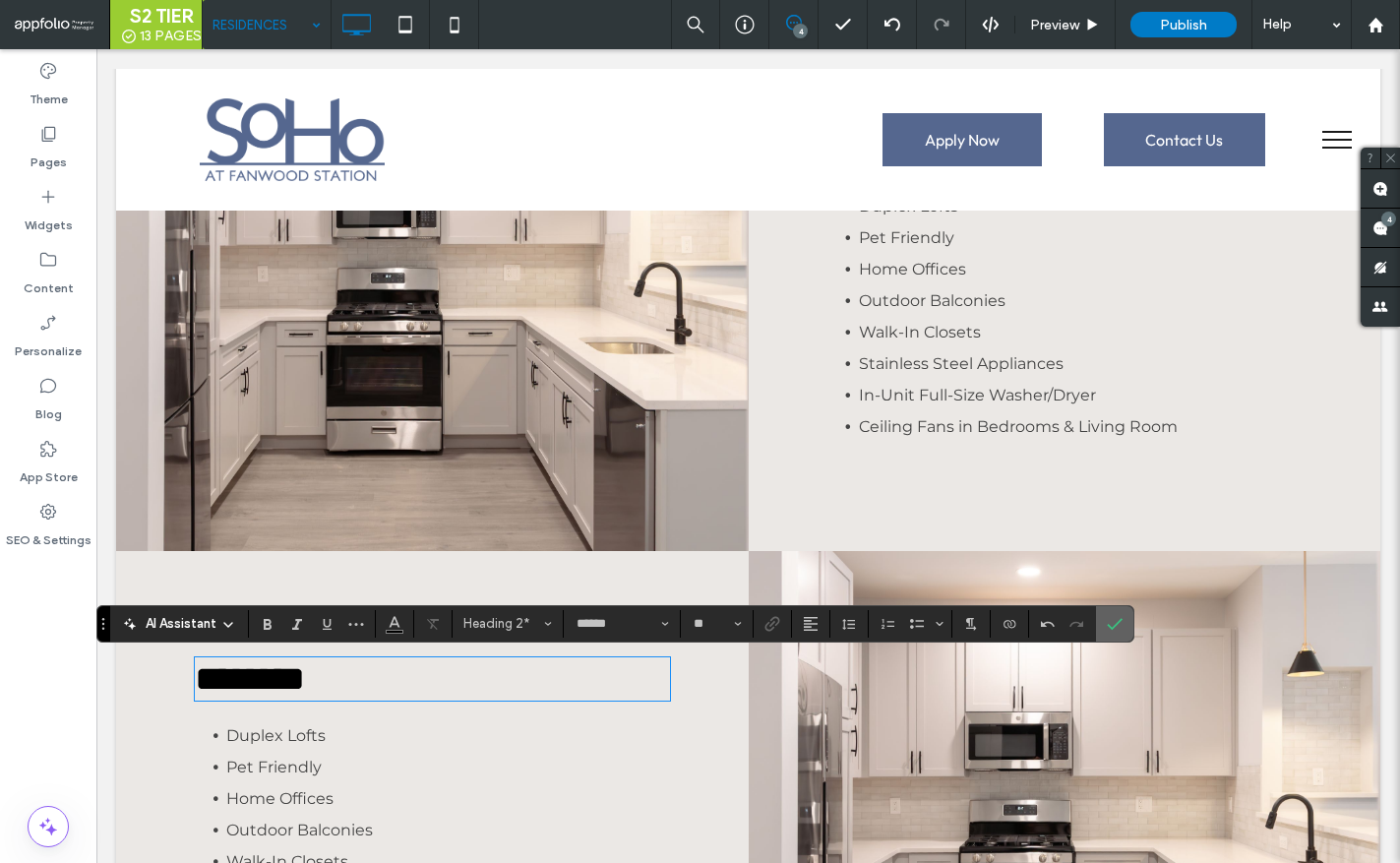 click 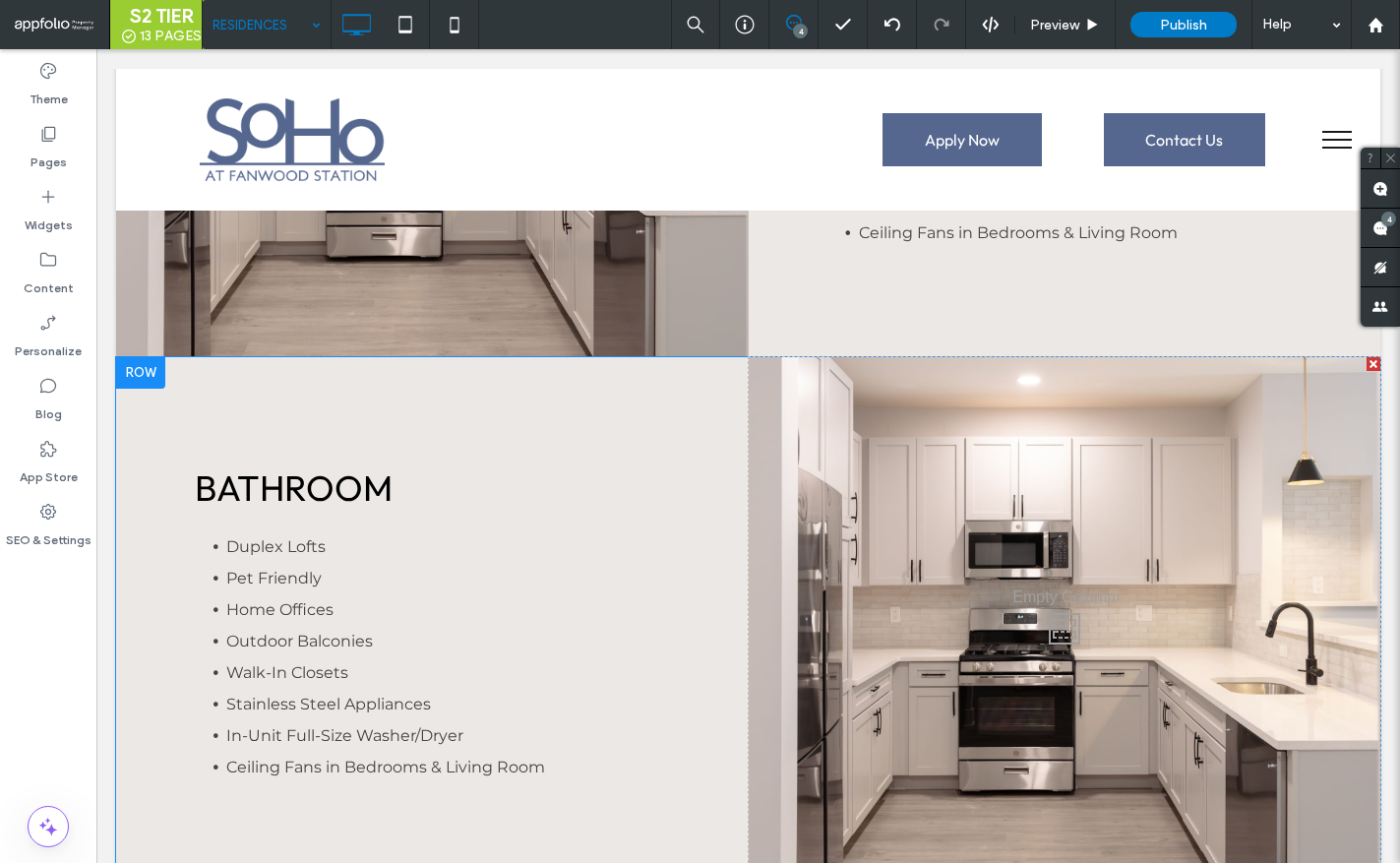 scroll, scrollTop: 2549, scrollLeft: 0, axis: vertical 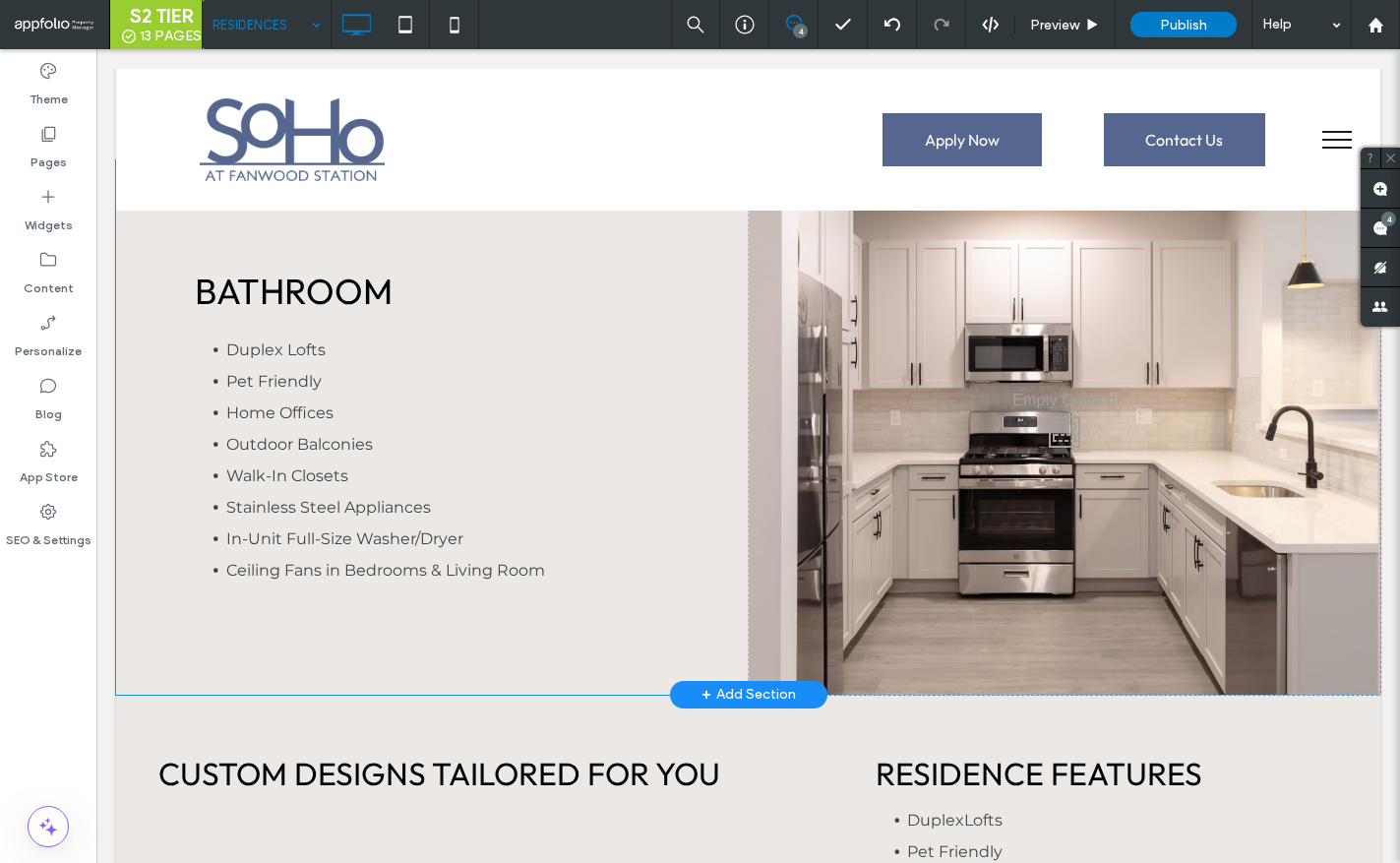 click on "Click To Paste     Click To Paste" at bounding box center (1065, 427) 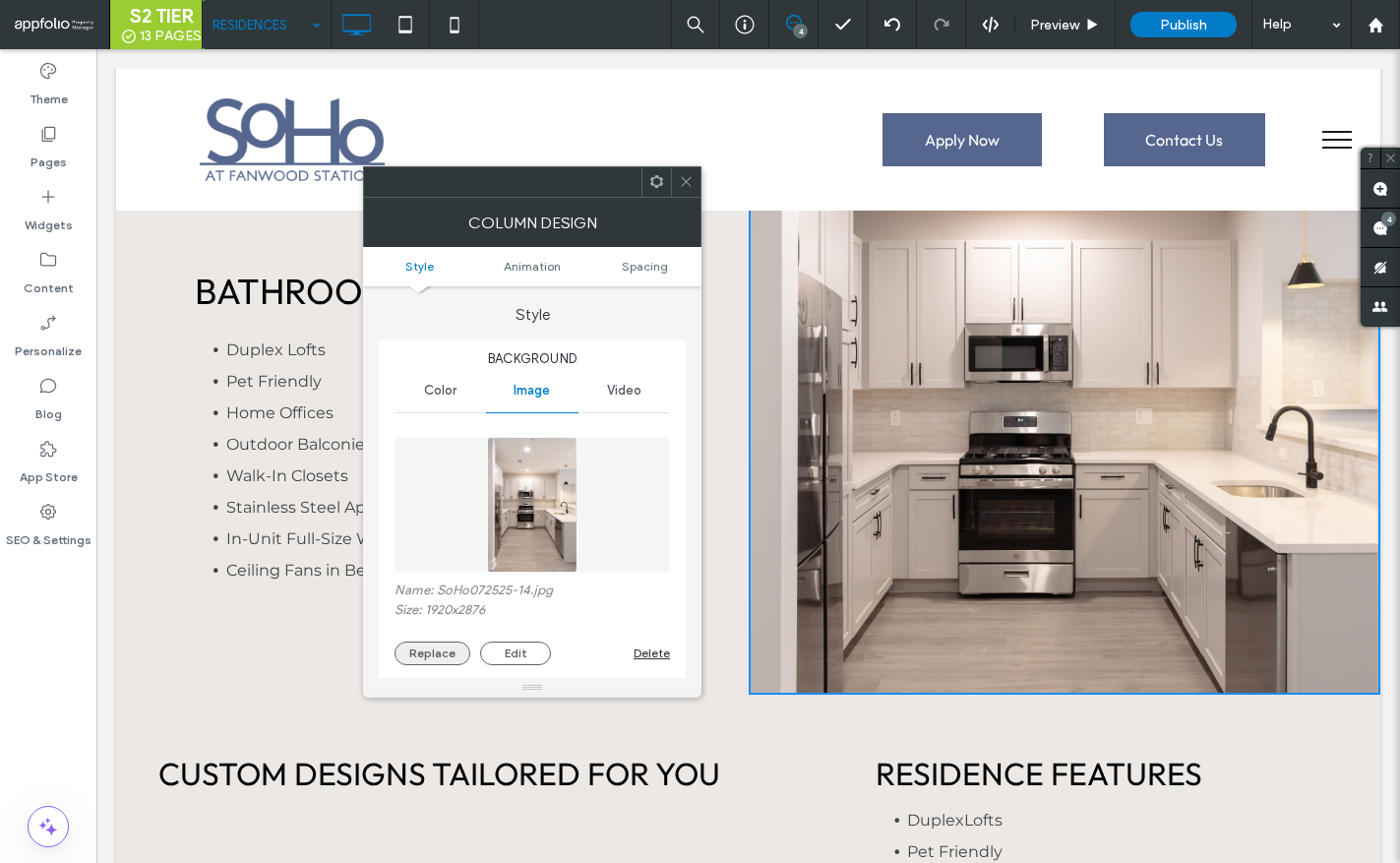 click on "Replace" at bounding box center (432, 653) 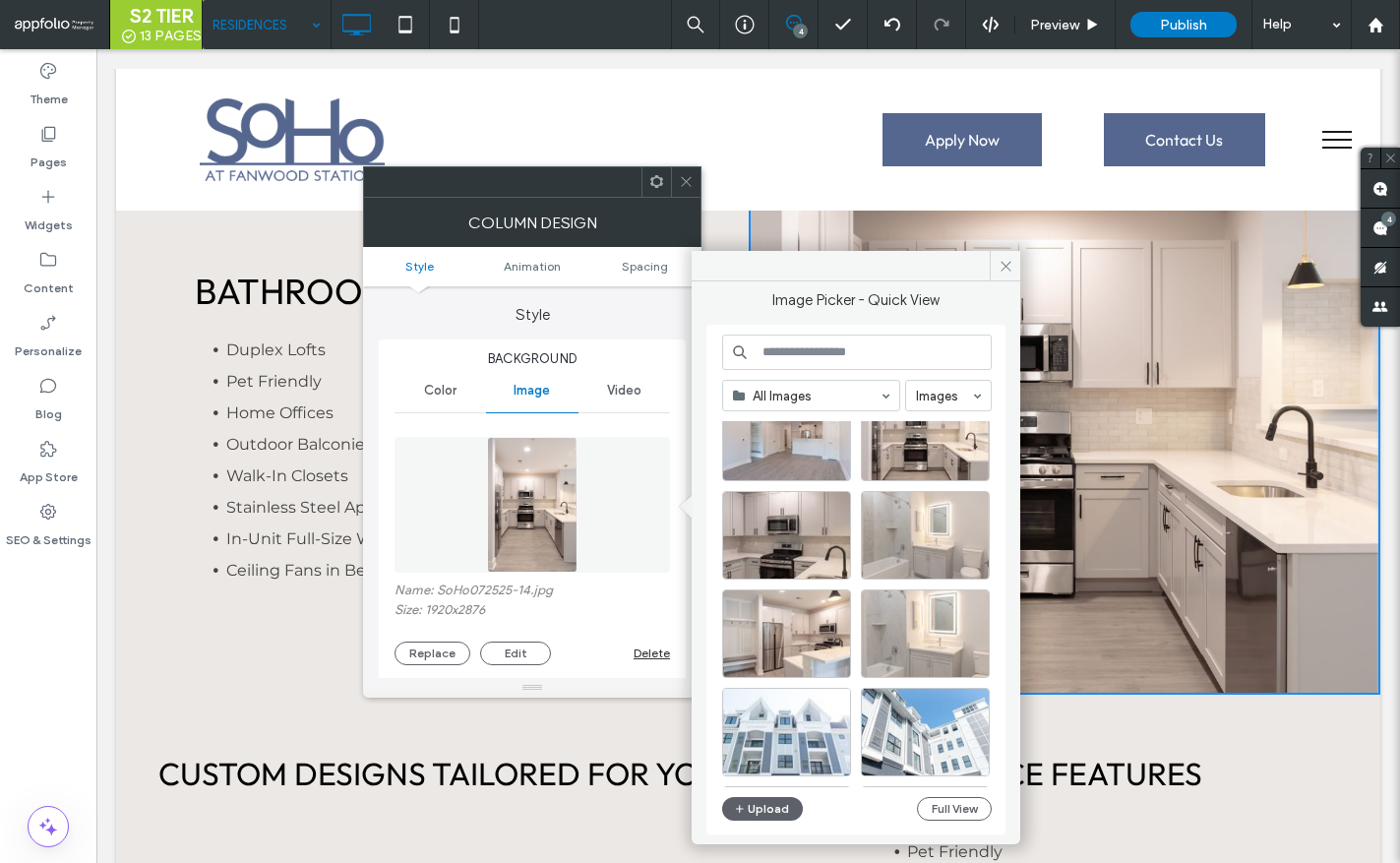 scroll, scrollTop: 1234, scrollLeft: 0, axis: vertical 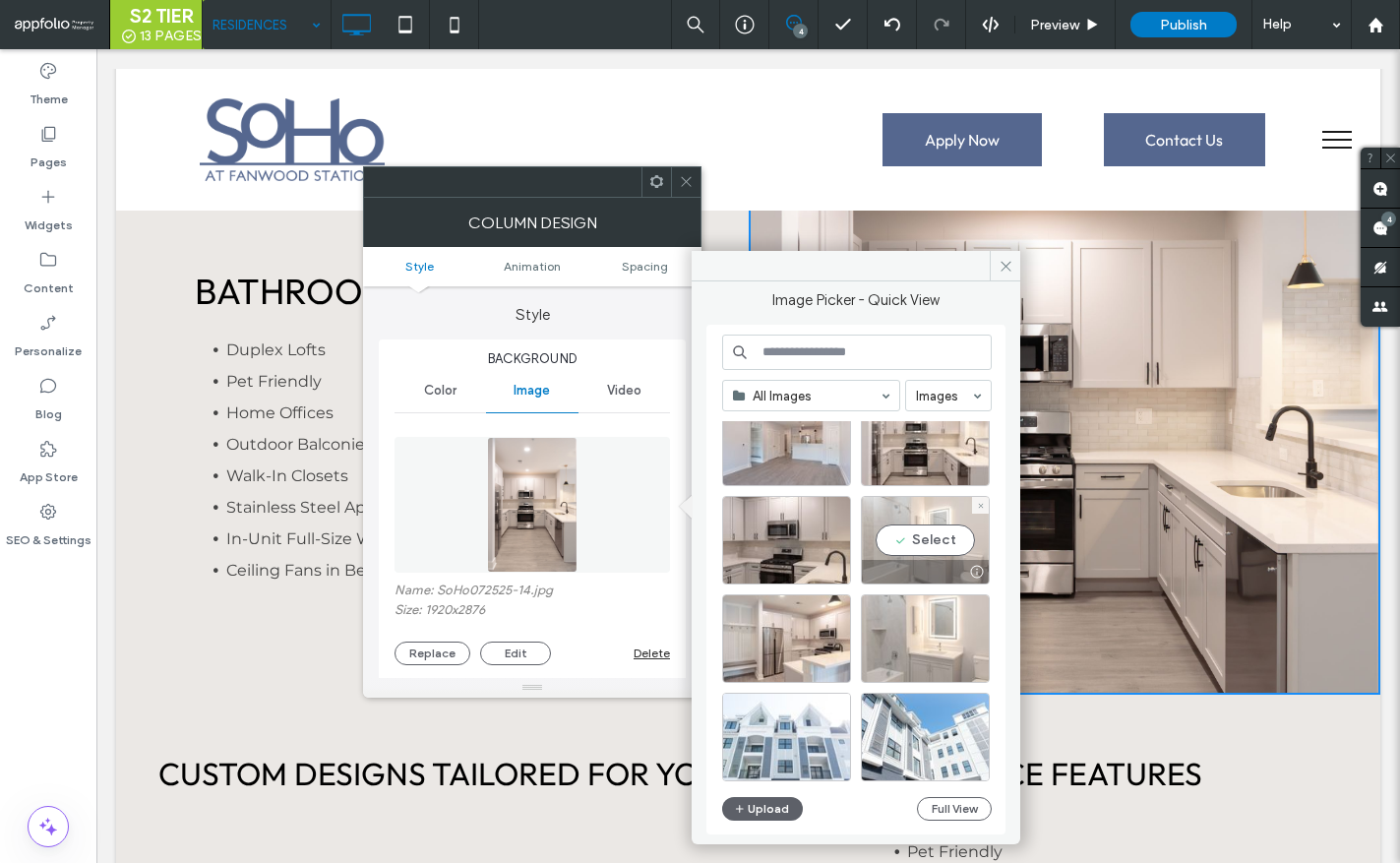 click on "Select" at bounding box center (925, 540) 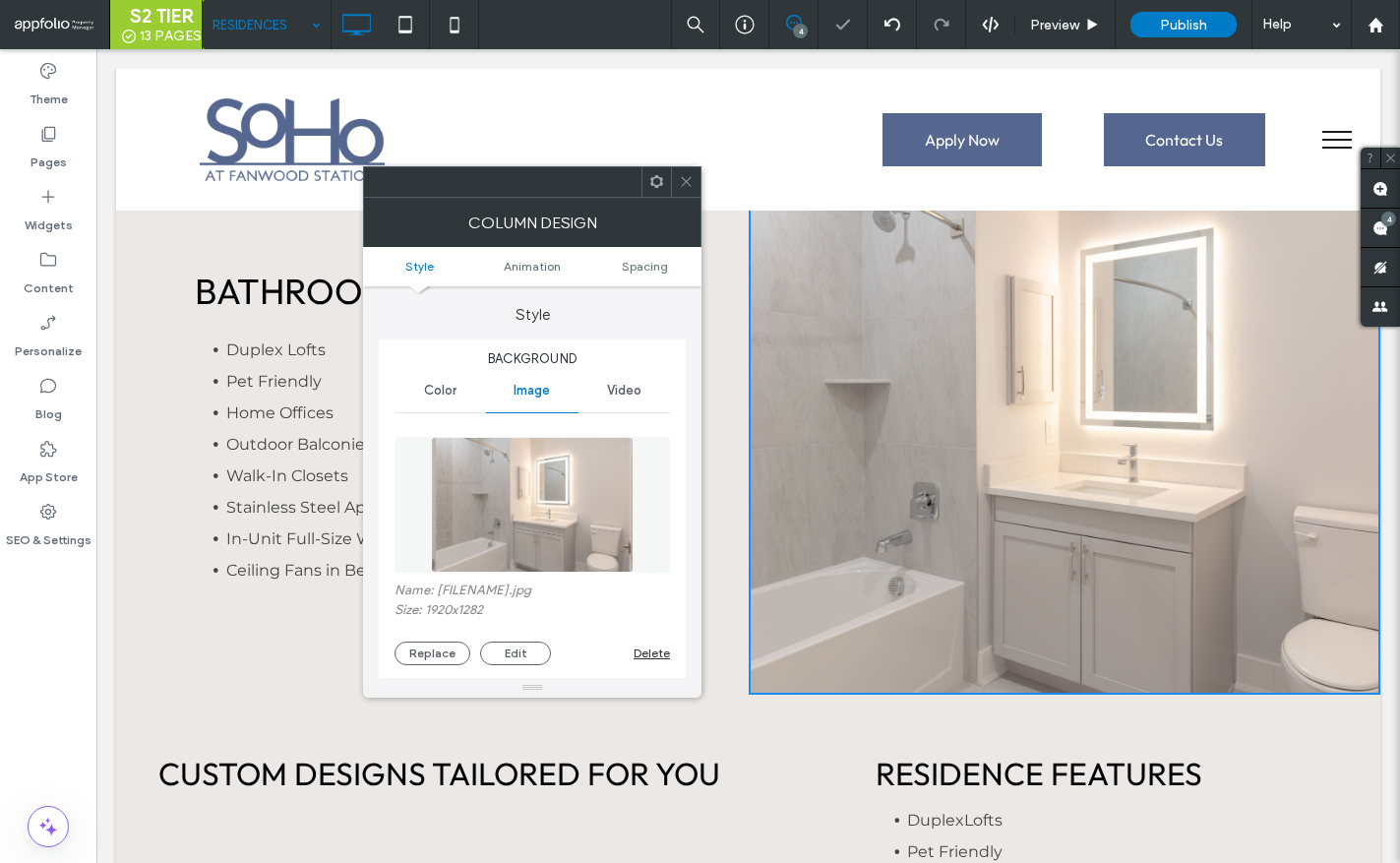 click 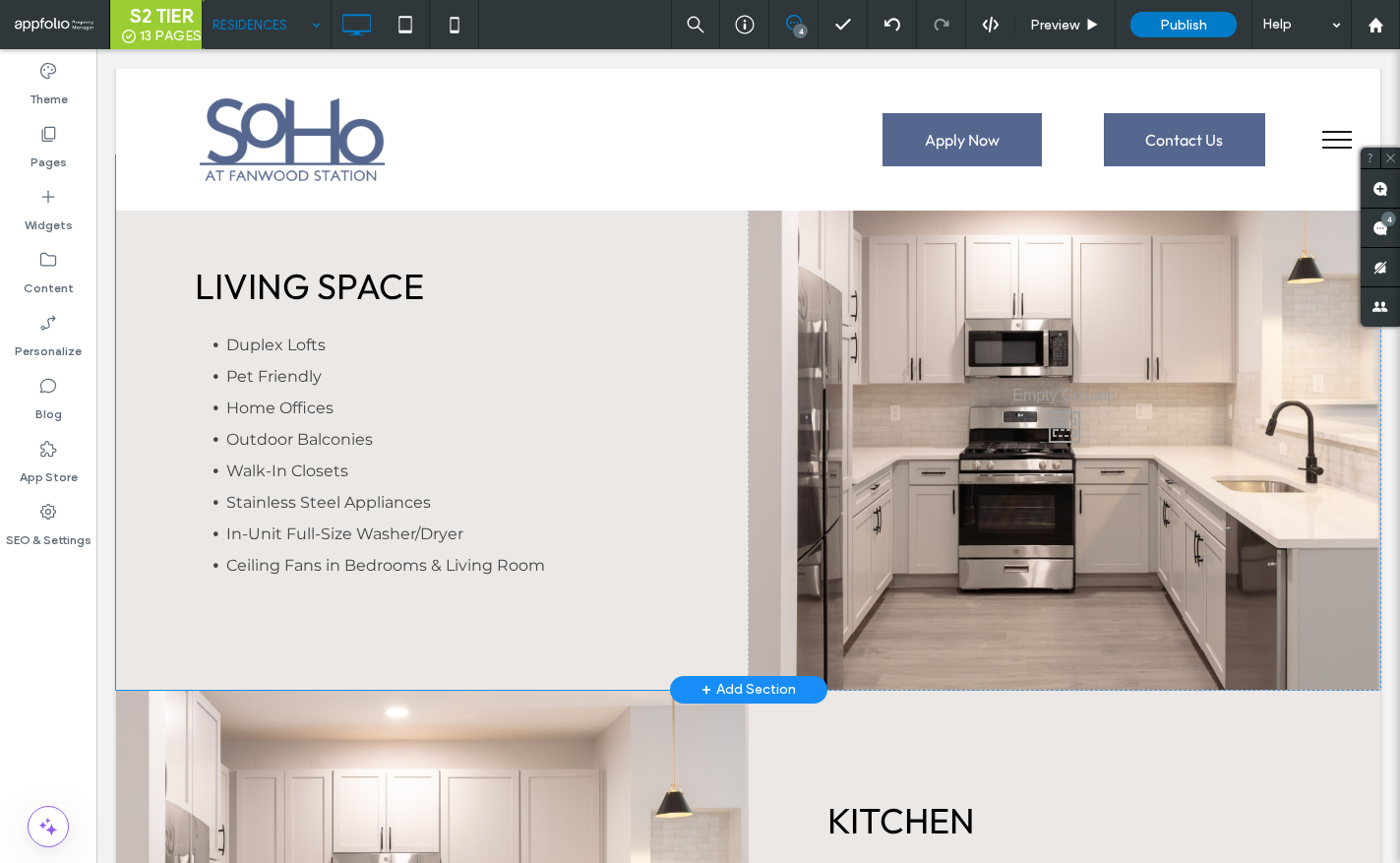 scroll, scrollTop: 1481, scrollLeft: 0, axis: vertical 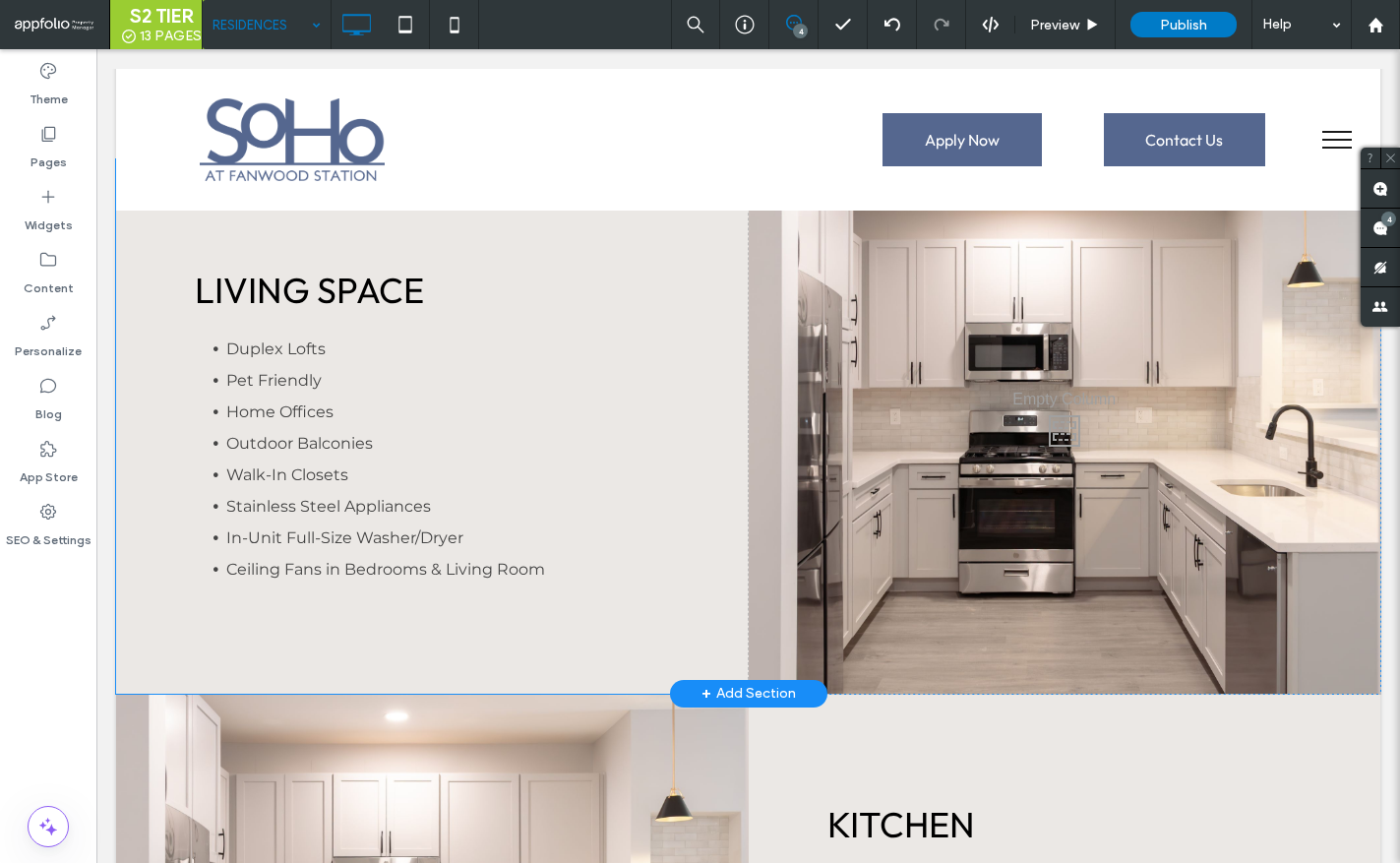 click on "Click To Paste     Click To Paste" at bounding box center (1065, 426) 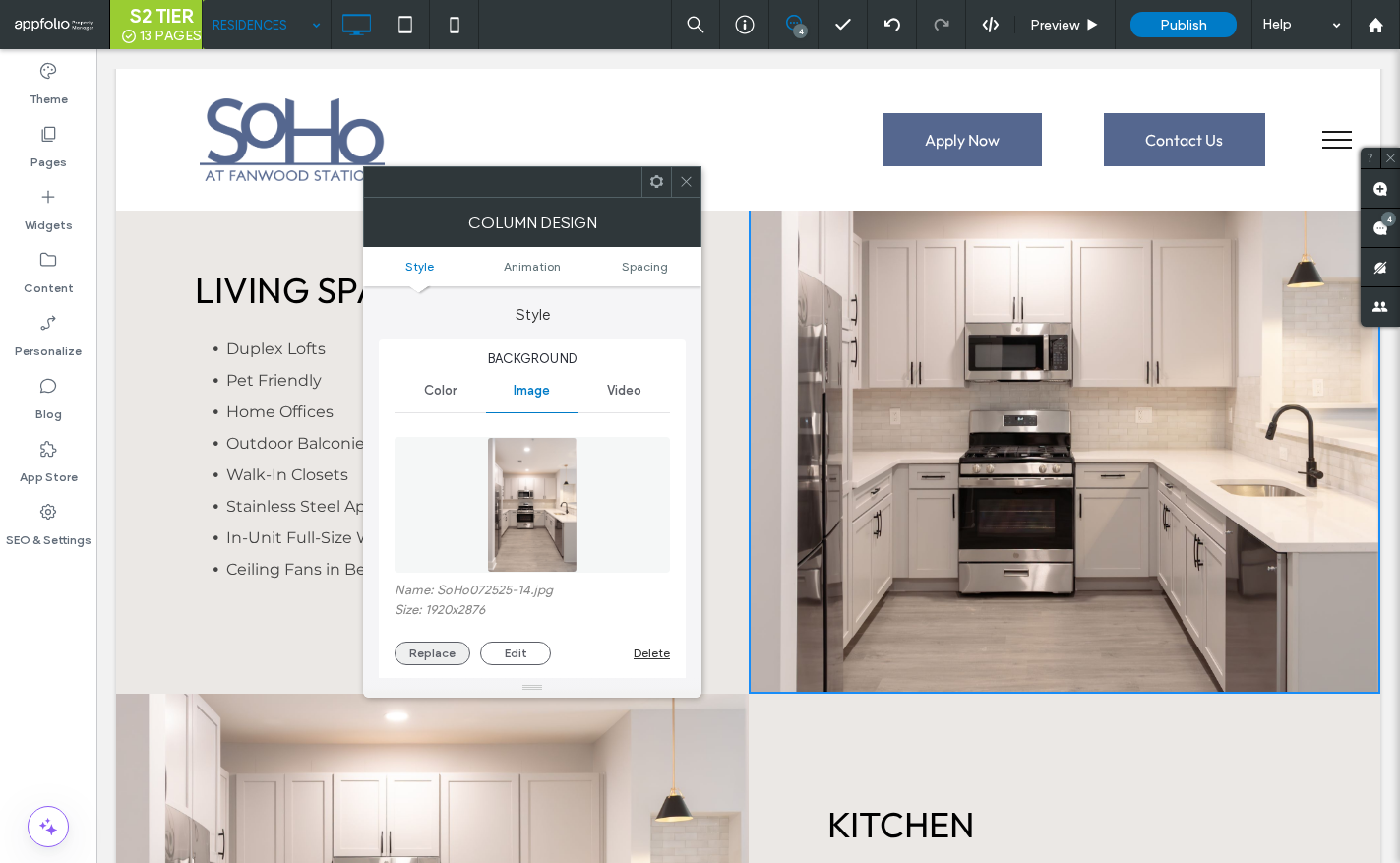 click on "Replace" at bounding box center (432, 653) 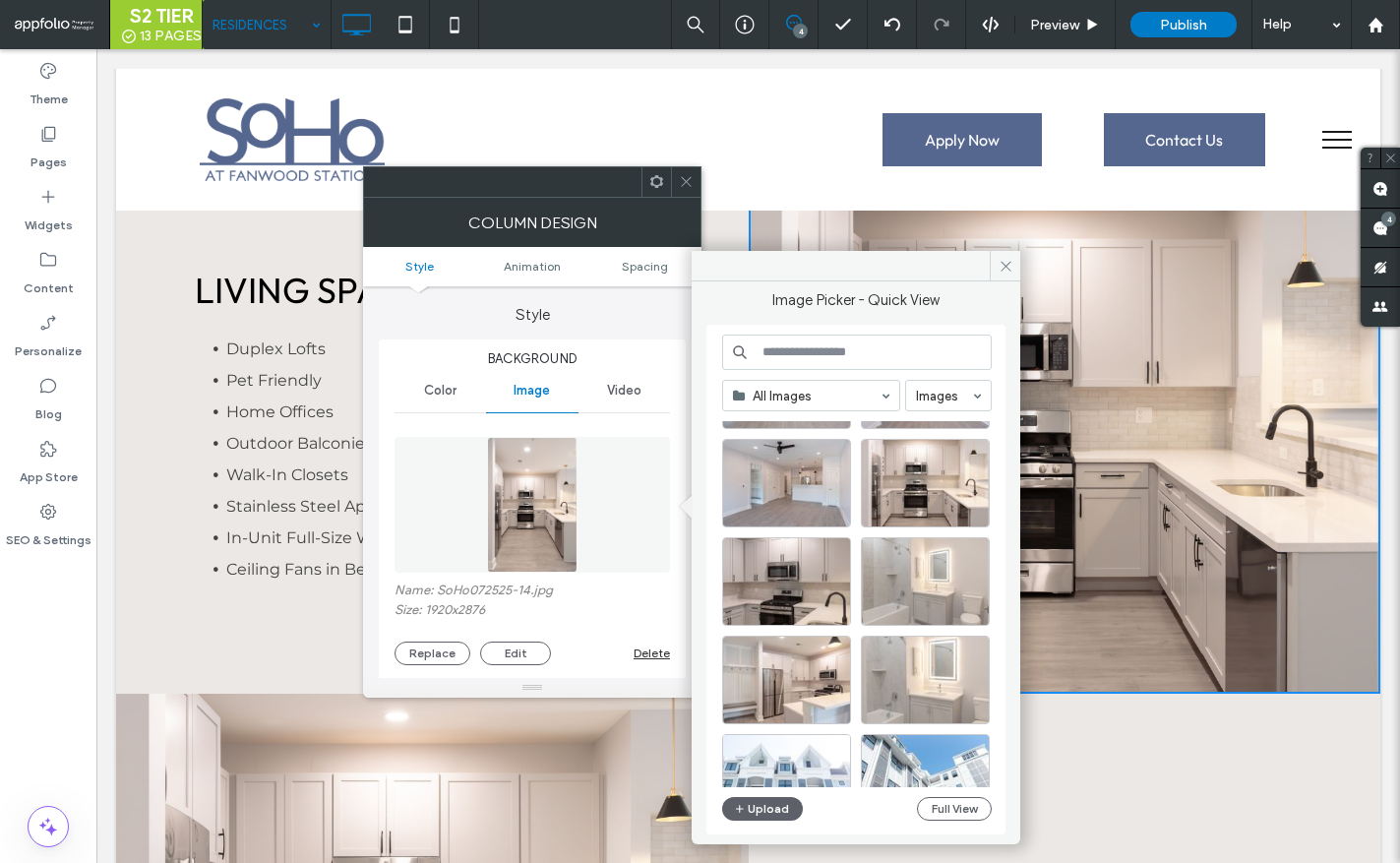 scroll, scrollTop: 1188, scrollLeft: 0, axis: vertical 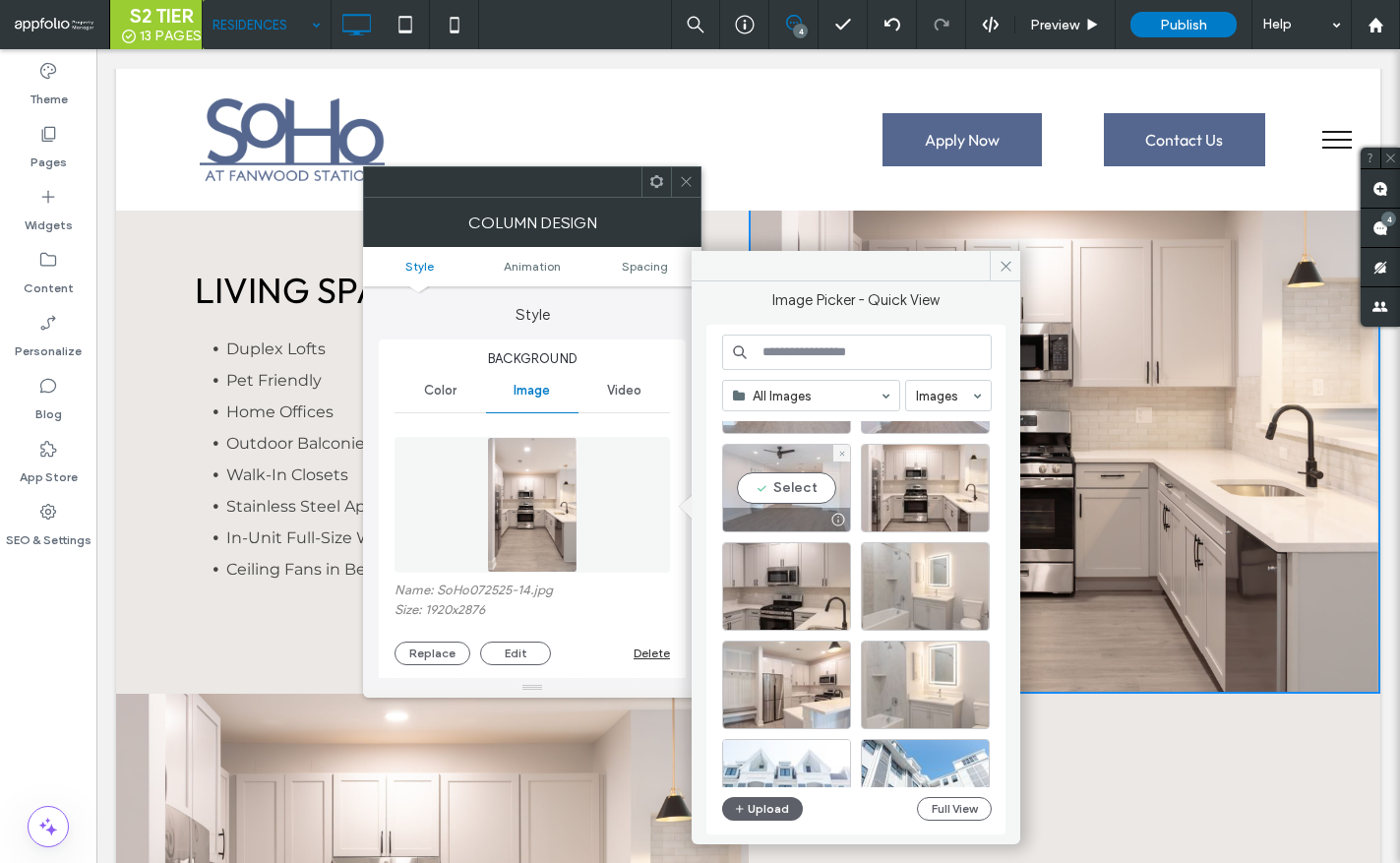 click on "Select" at bounding box center (786, 488) 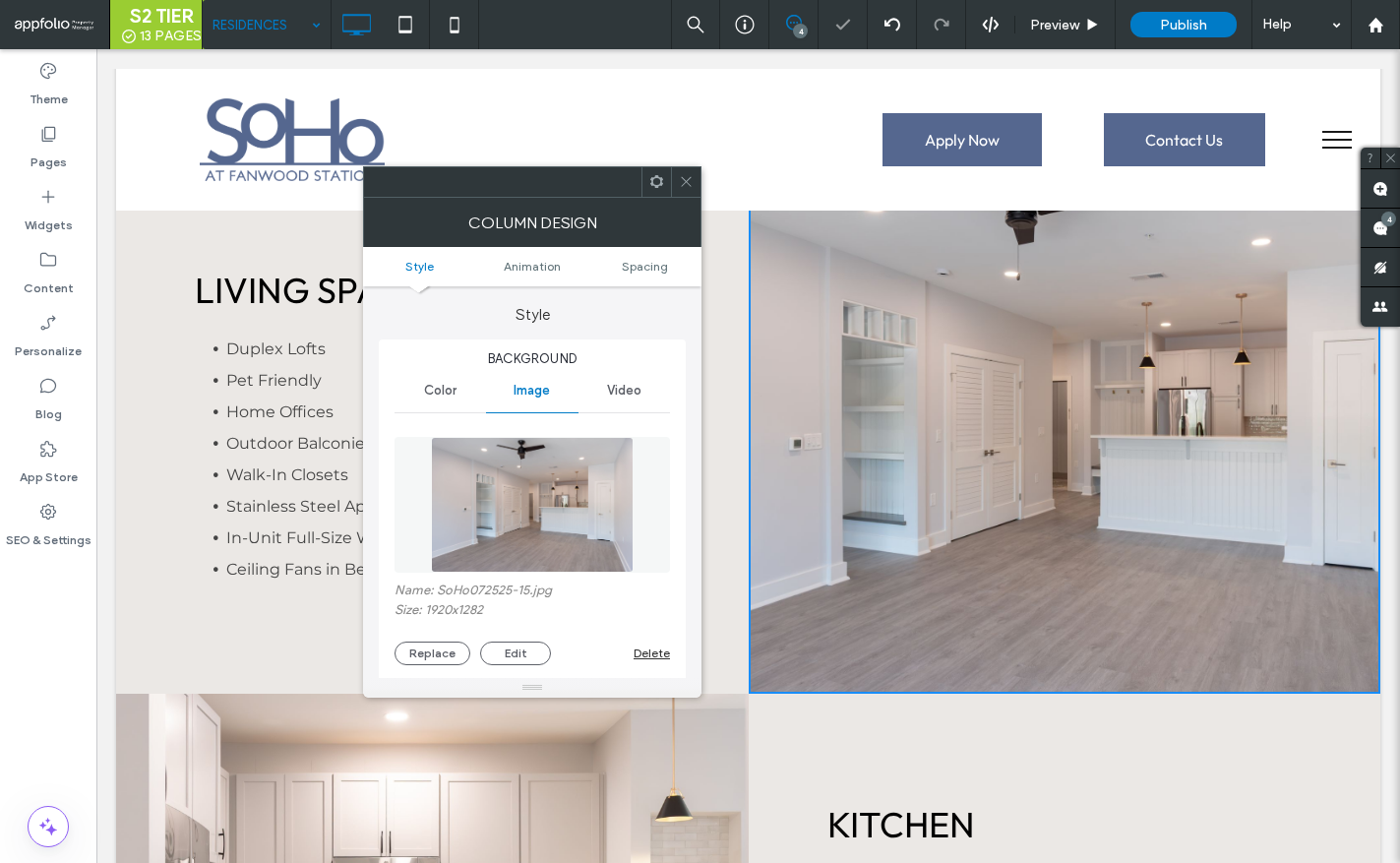 click at bounding box center [686, 182] 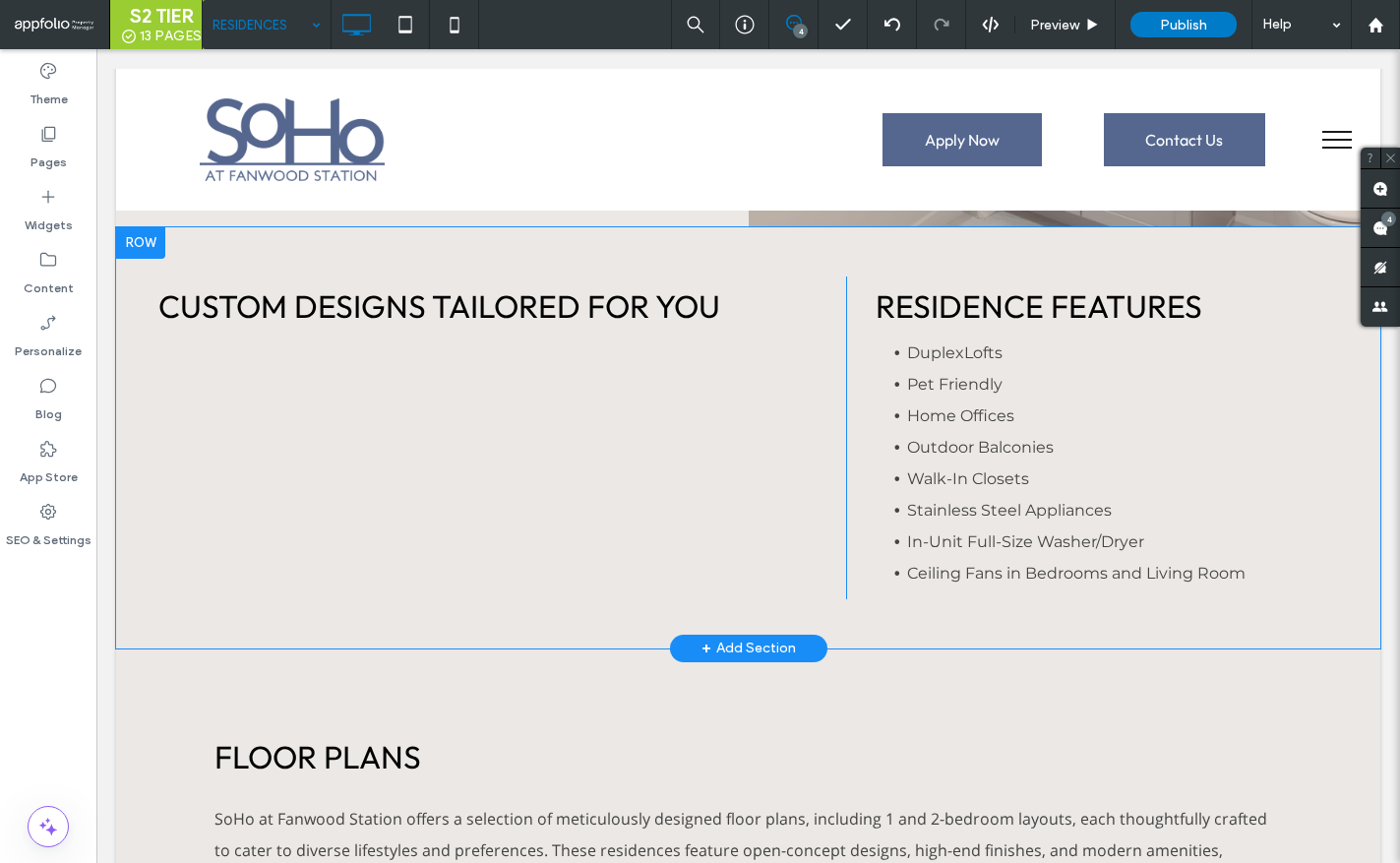 scroll, scrollTop: 3011, scrollLeft: 0, axis: vertical 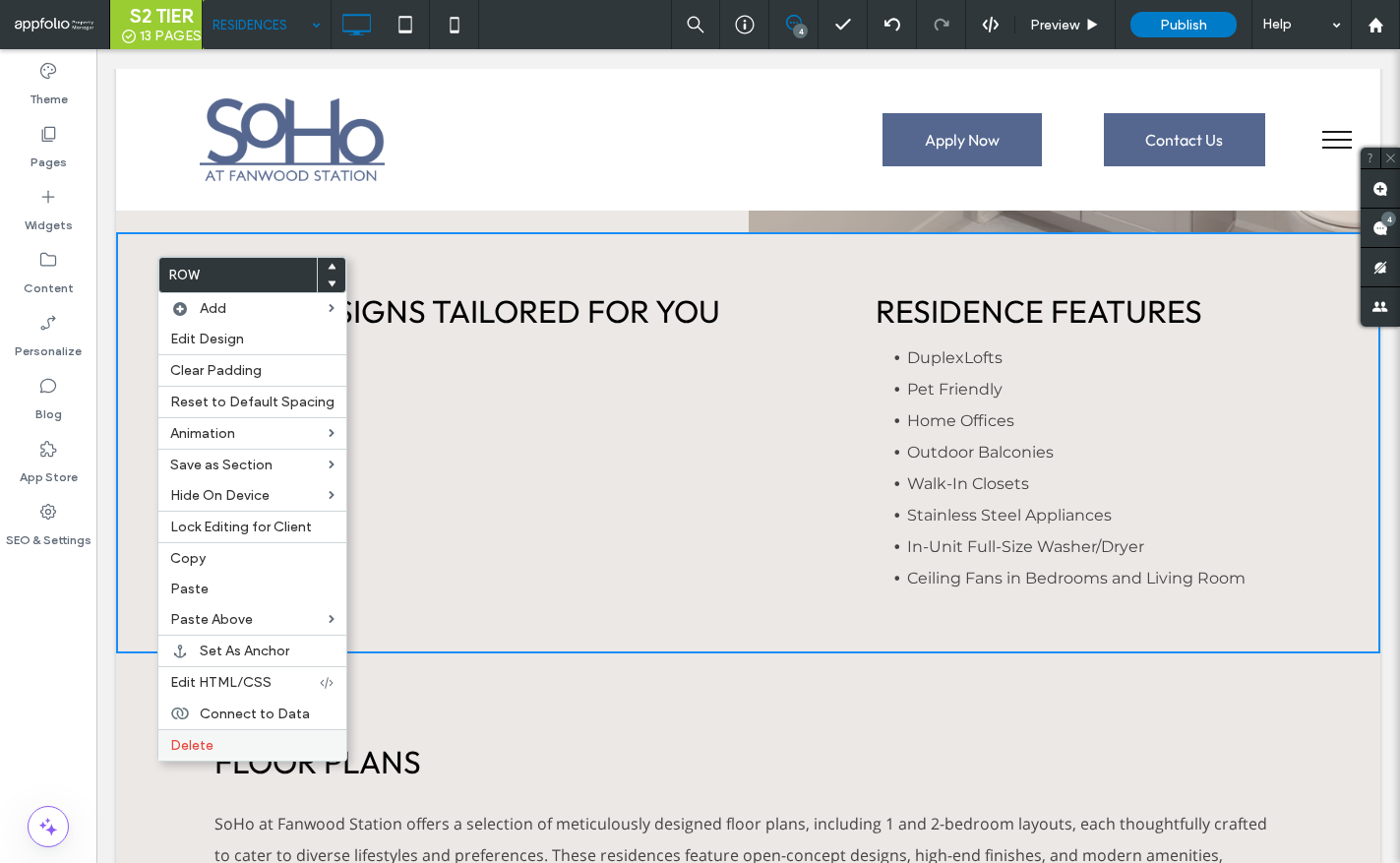 click on "Delete" at bounding box center [252, 745] 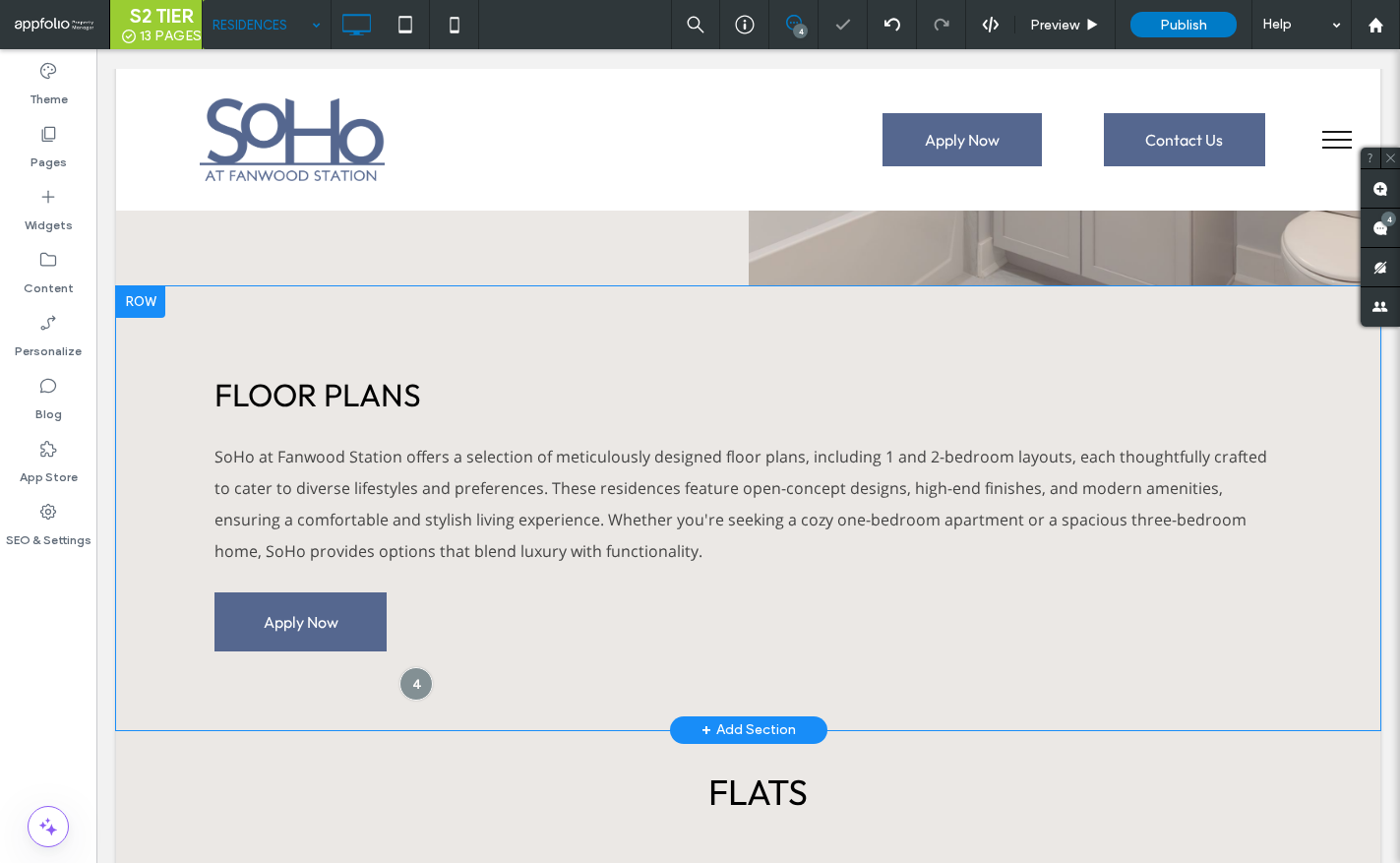 scroll, scrollTop: 2950, scrollLeft: 0, axis: vertical 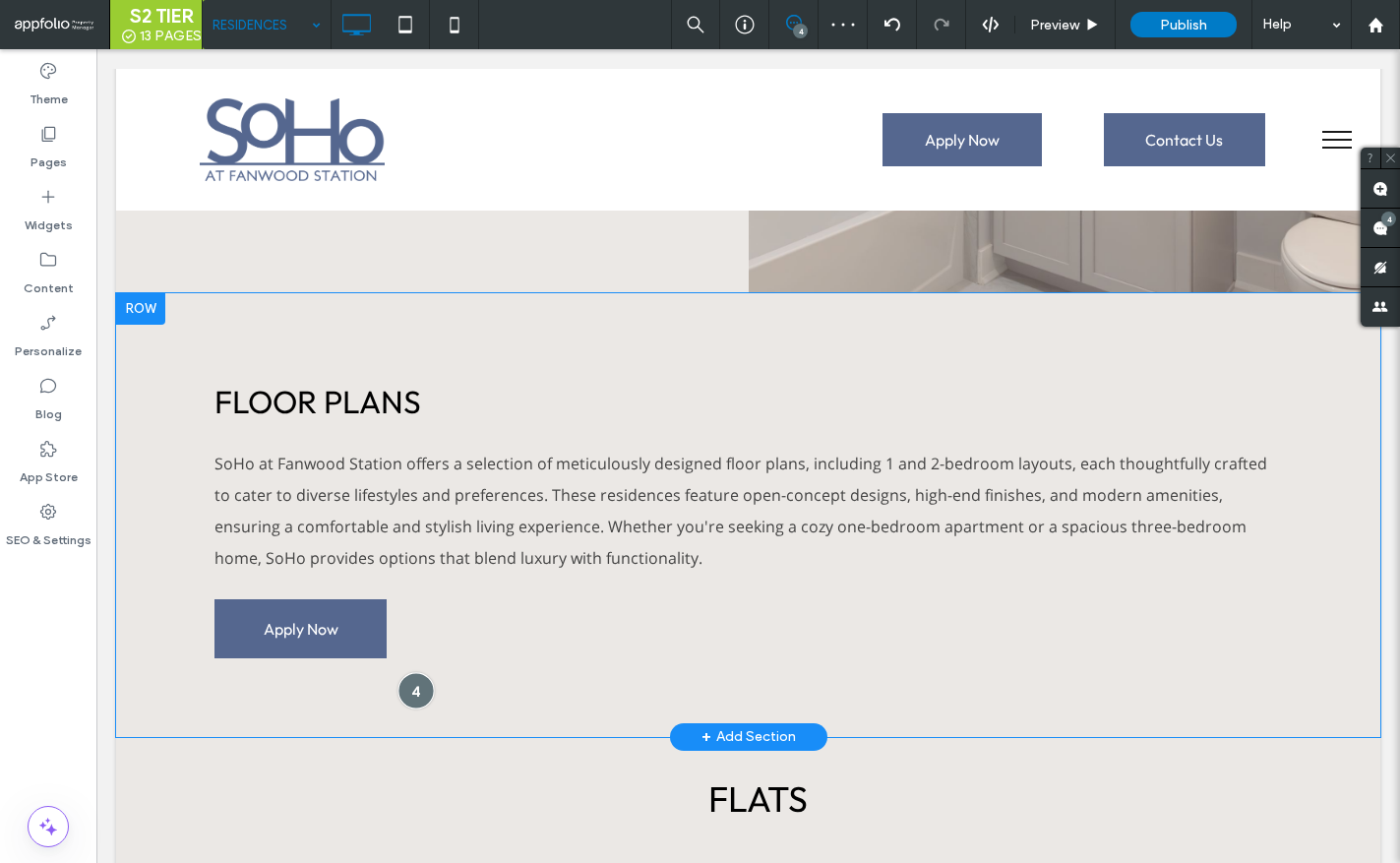 click at bounding box center [415, 691] 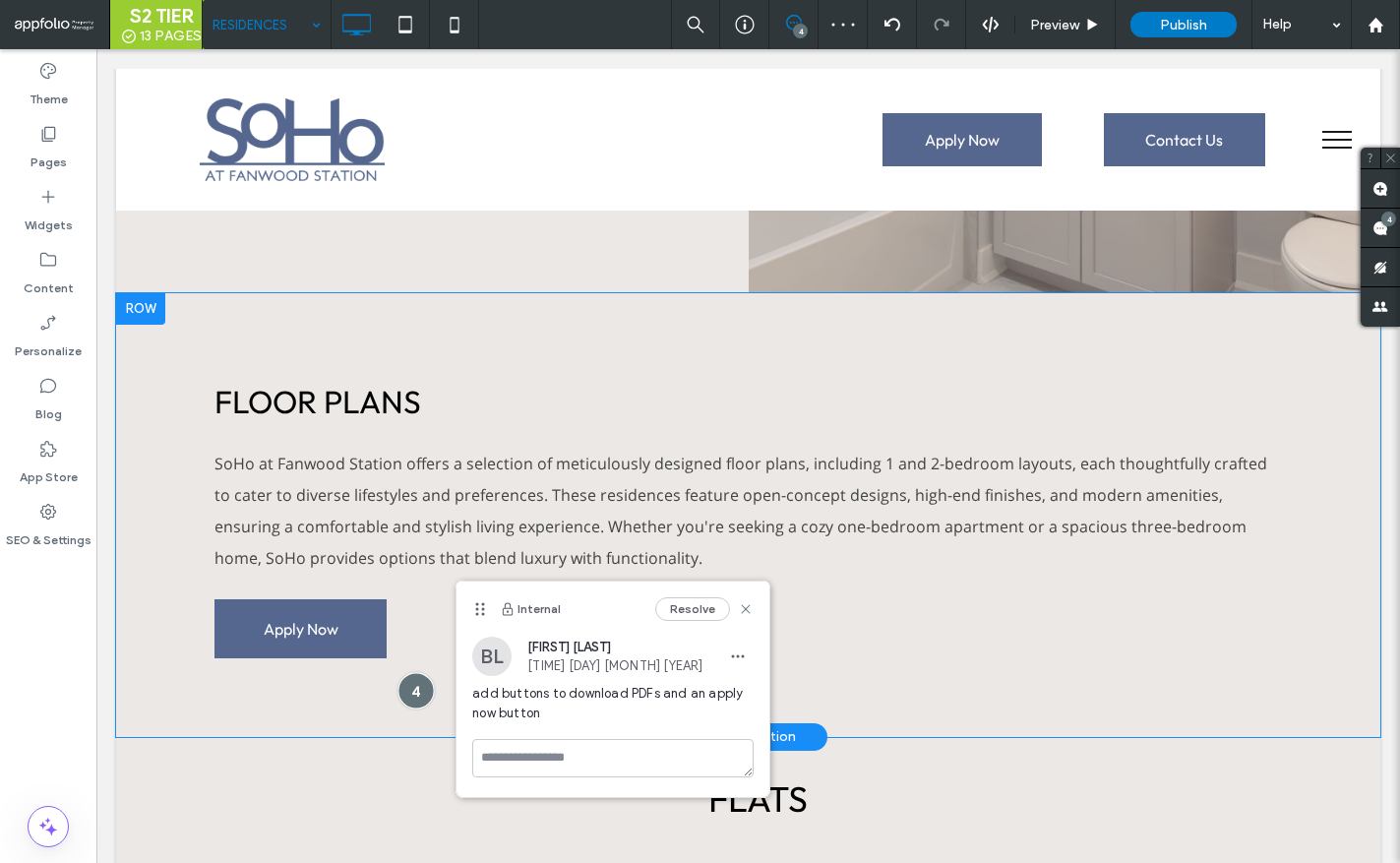 click at bounding box center (415, 691) 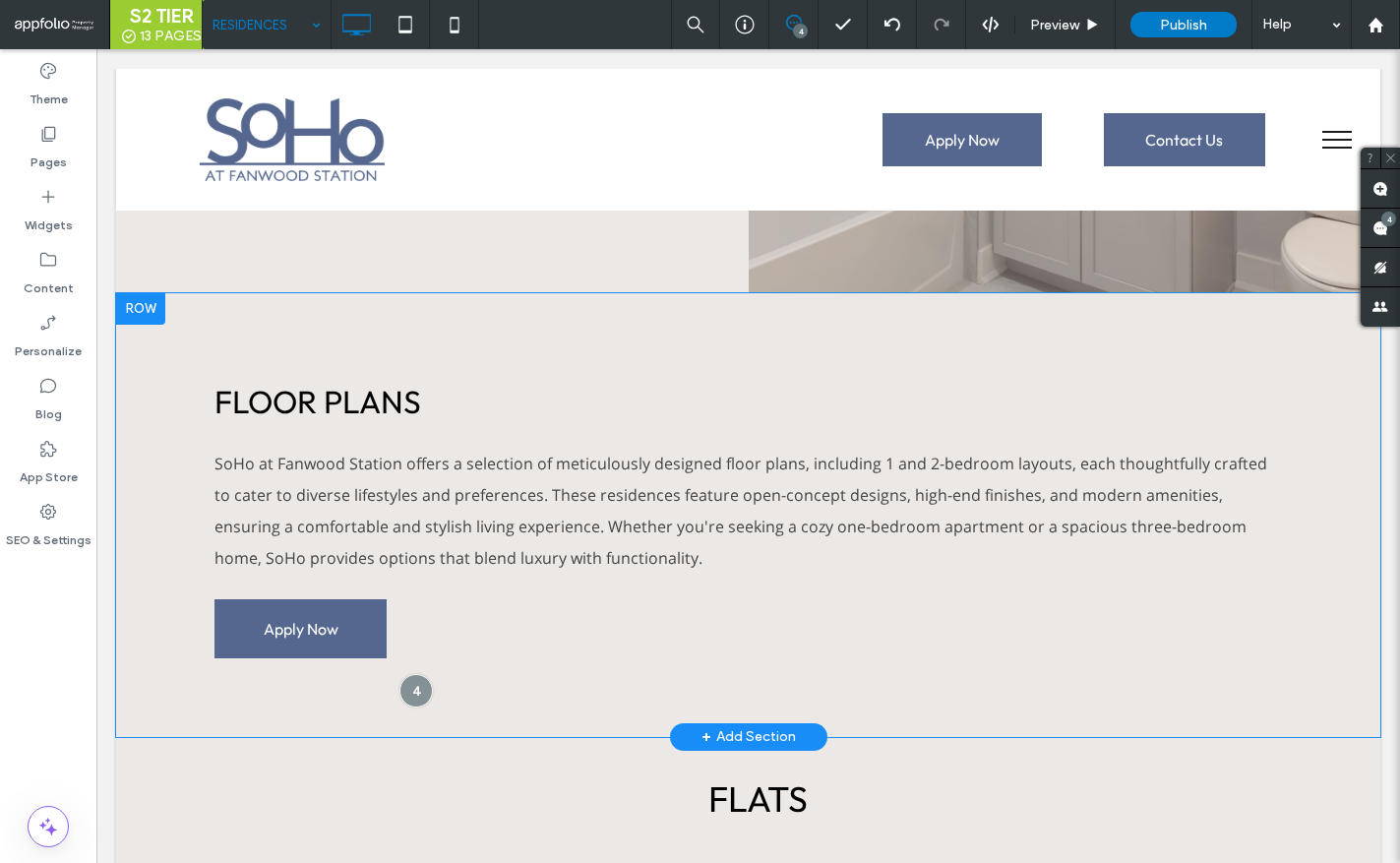 click on "FLOOR PLANS" at bounding box center (748, 401) 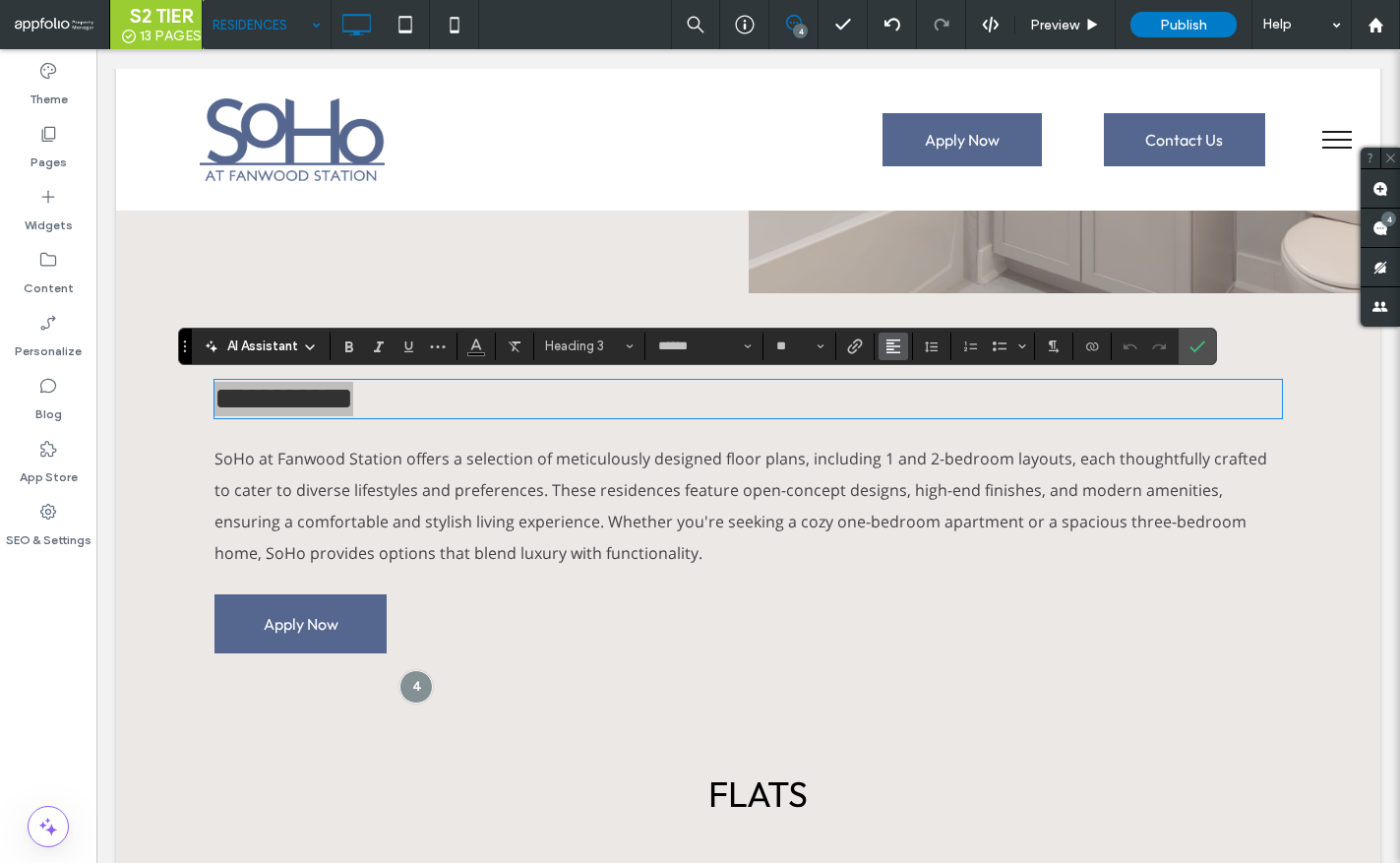 click 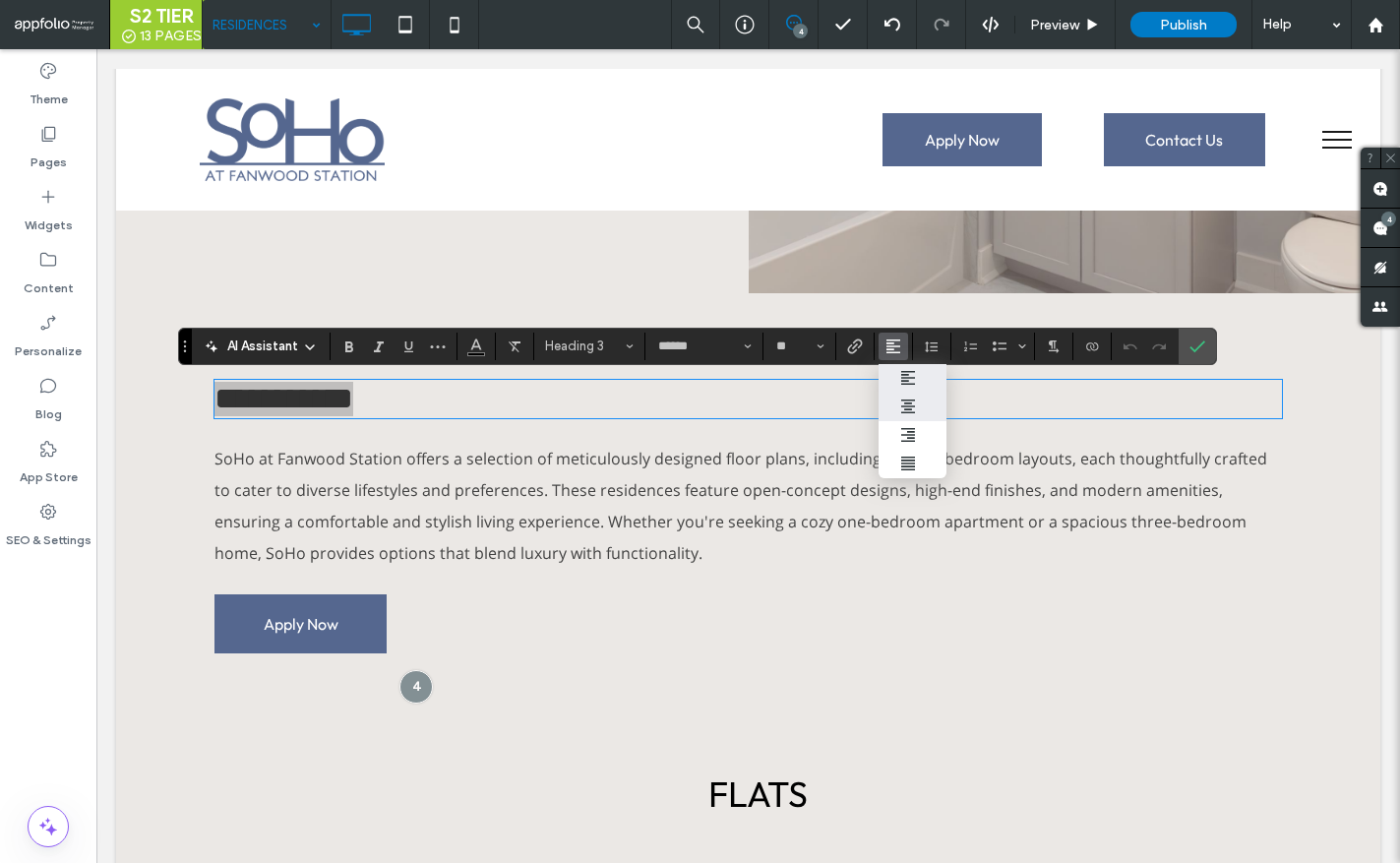 click 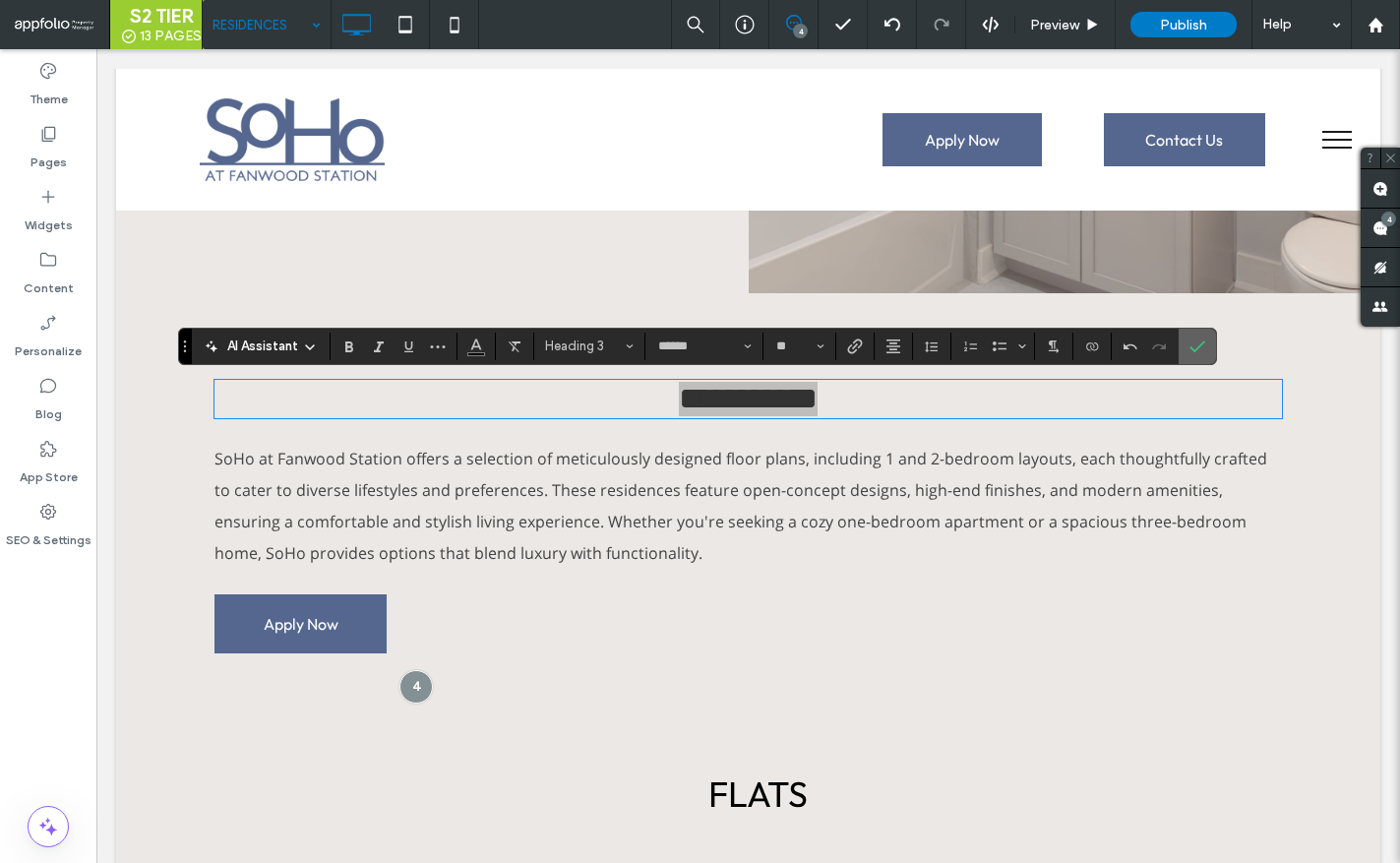 click 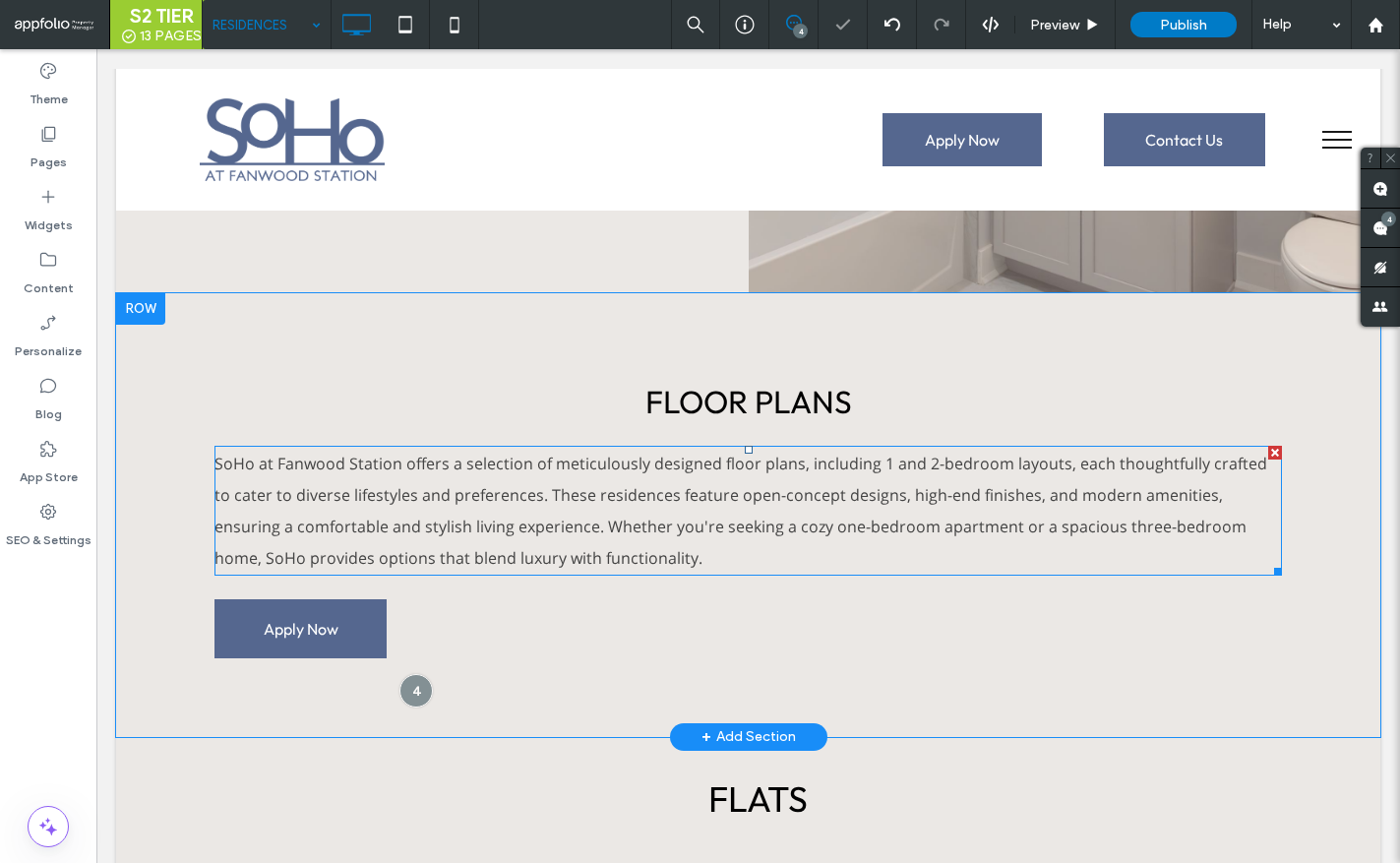 click on "SoHo at Fanwood Station offers a selection of meticulously designed floor plans, including 1 and 2-bedroom layouts, each thoughtfully crafted to cater to diverse lifestyles and preferences. These residences feature open-concept designs, high-end finishes, and modern amenities, ensuring a comfortable and stylish living experience. Whether you're seeking a cozy one-bedroom apartment or a spacious three-bedroom home, SoHo provides options that blend luxury with functionality." at bounding box center (741, 511) 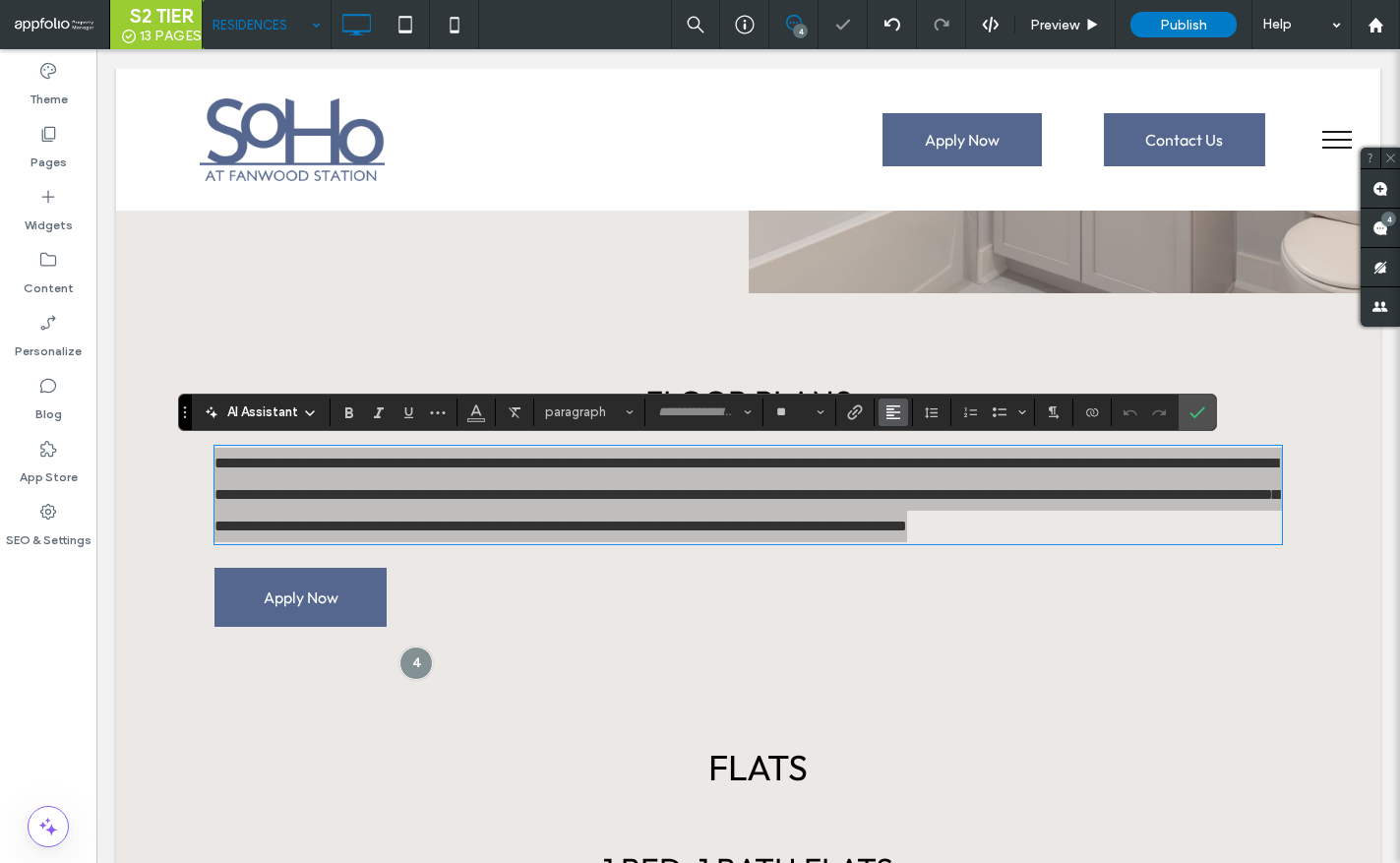 click at bounding box center (893, 412) 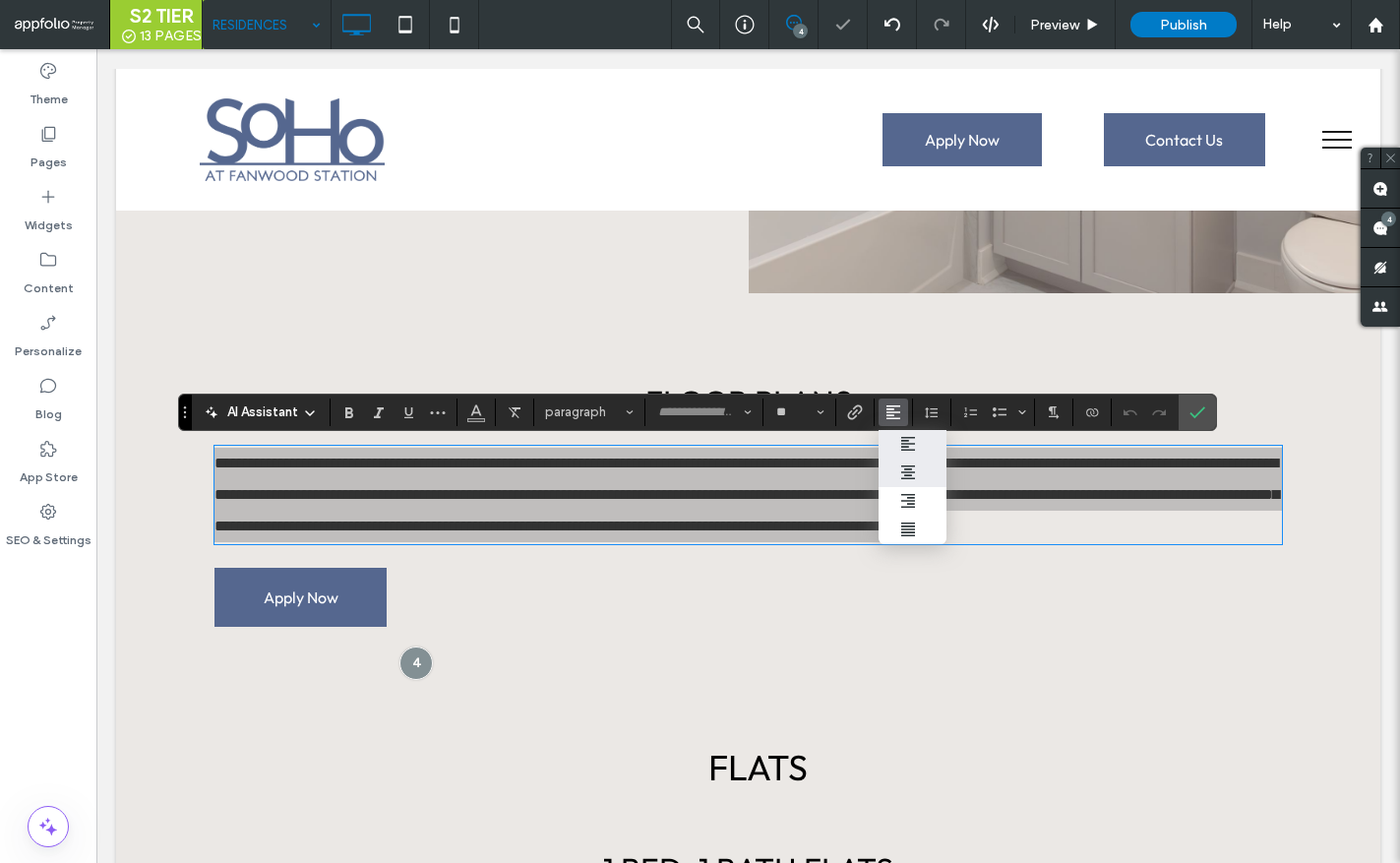 drag, startPoint x: 926, startPoint y: 478, endPoint x: 1080, endPoint y: 402, distance: 171.73235 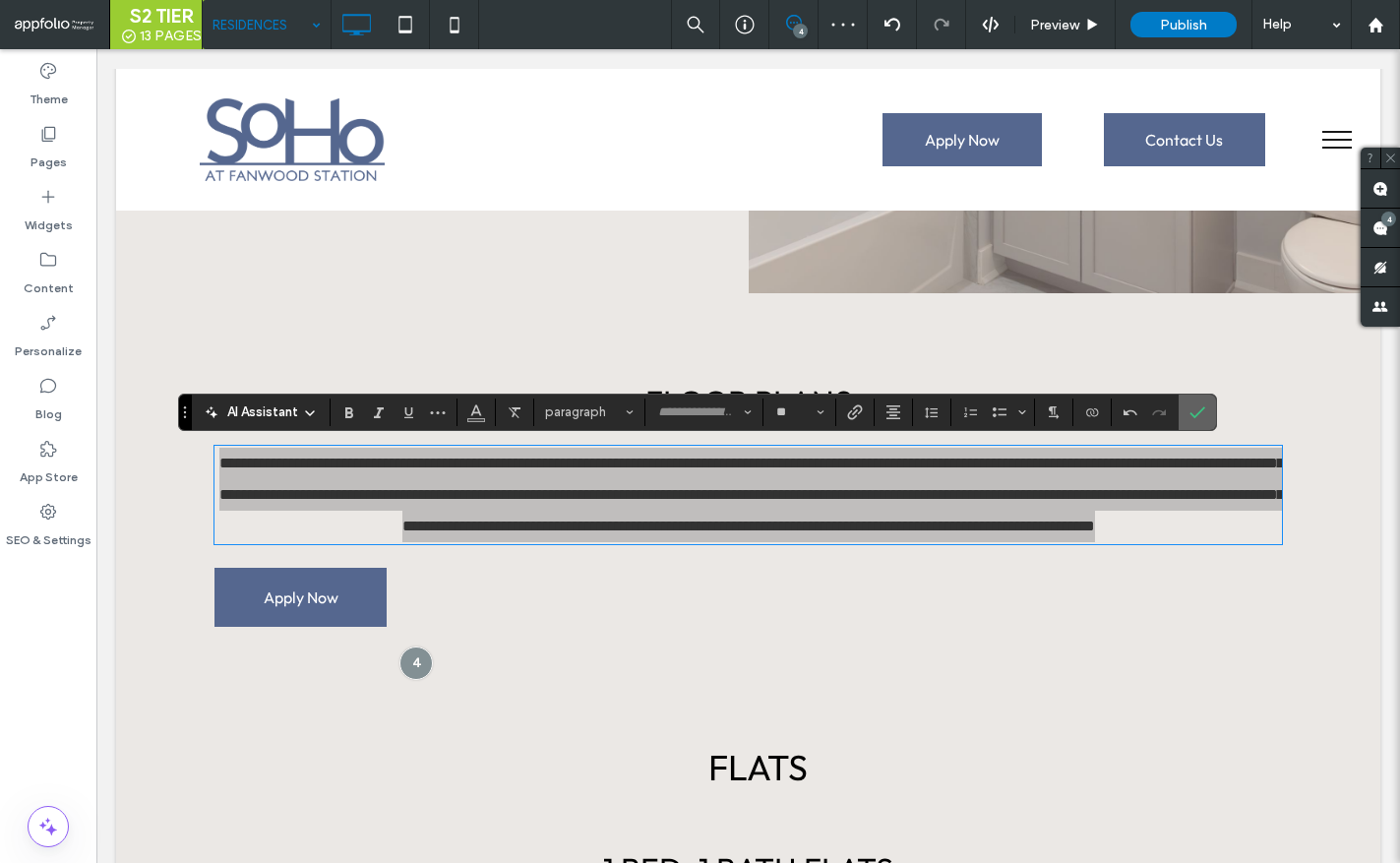 click 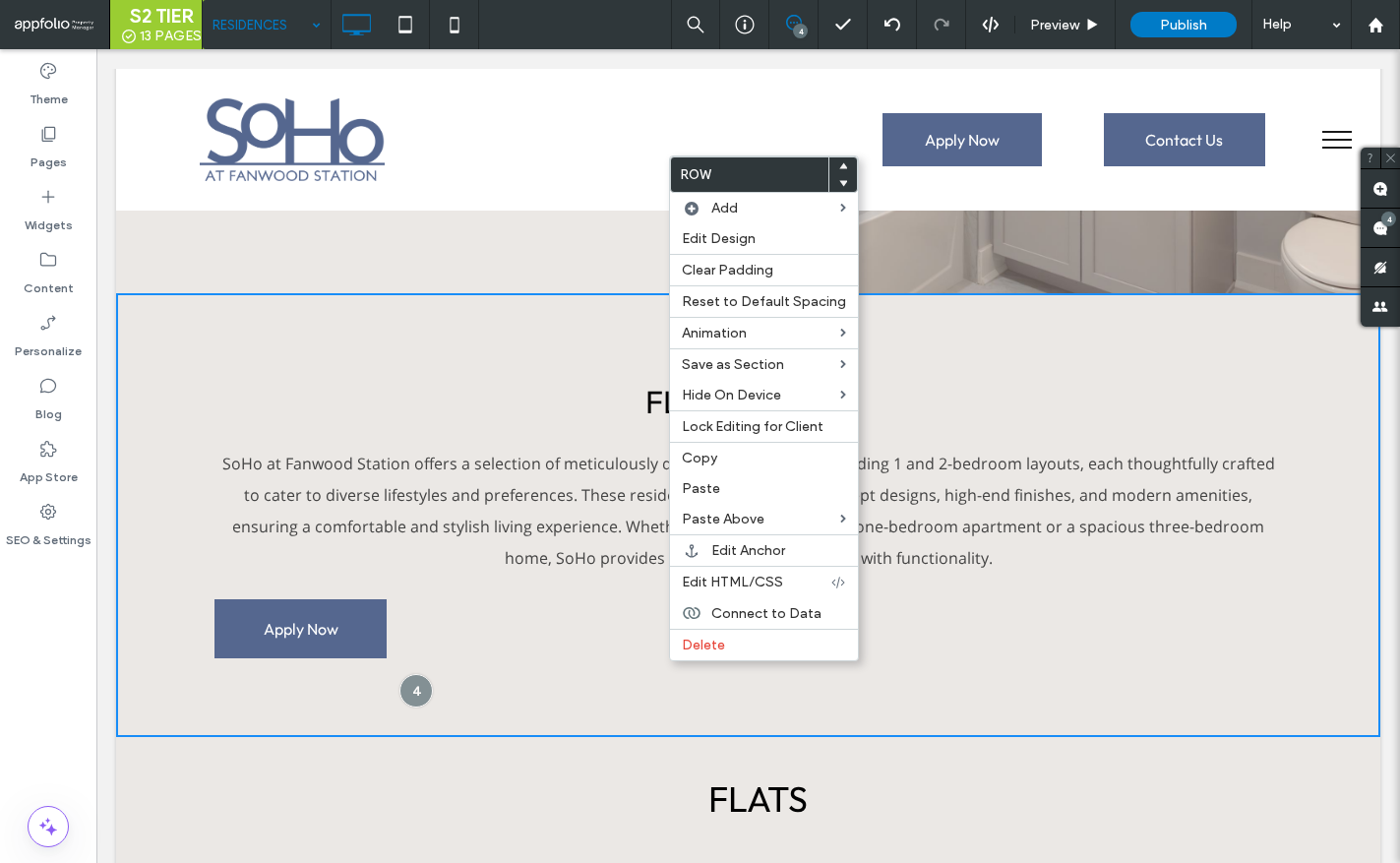 click on "FLOOR PLANS
SoHo at Fanwood Station offers a selection of meticulously designed floor plans, including 1 and 2-bedroom layouts, each thoughtfully crafted to cater to diverse lifestyles and preferences. These residences feature open-concept designs, high-end finishes, and modern amenities, ensuring a comfortable and stylish living experience. Whether you're seeking a cozy one-bedroom apartment or a spacious three-bedroom home, SoHo provides options that blend luxury with functionality.
Apply Now
Click To Paste" at bounding box center (748, 515) 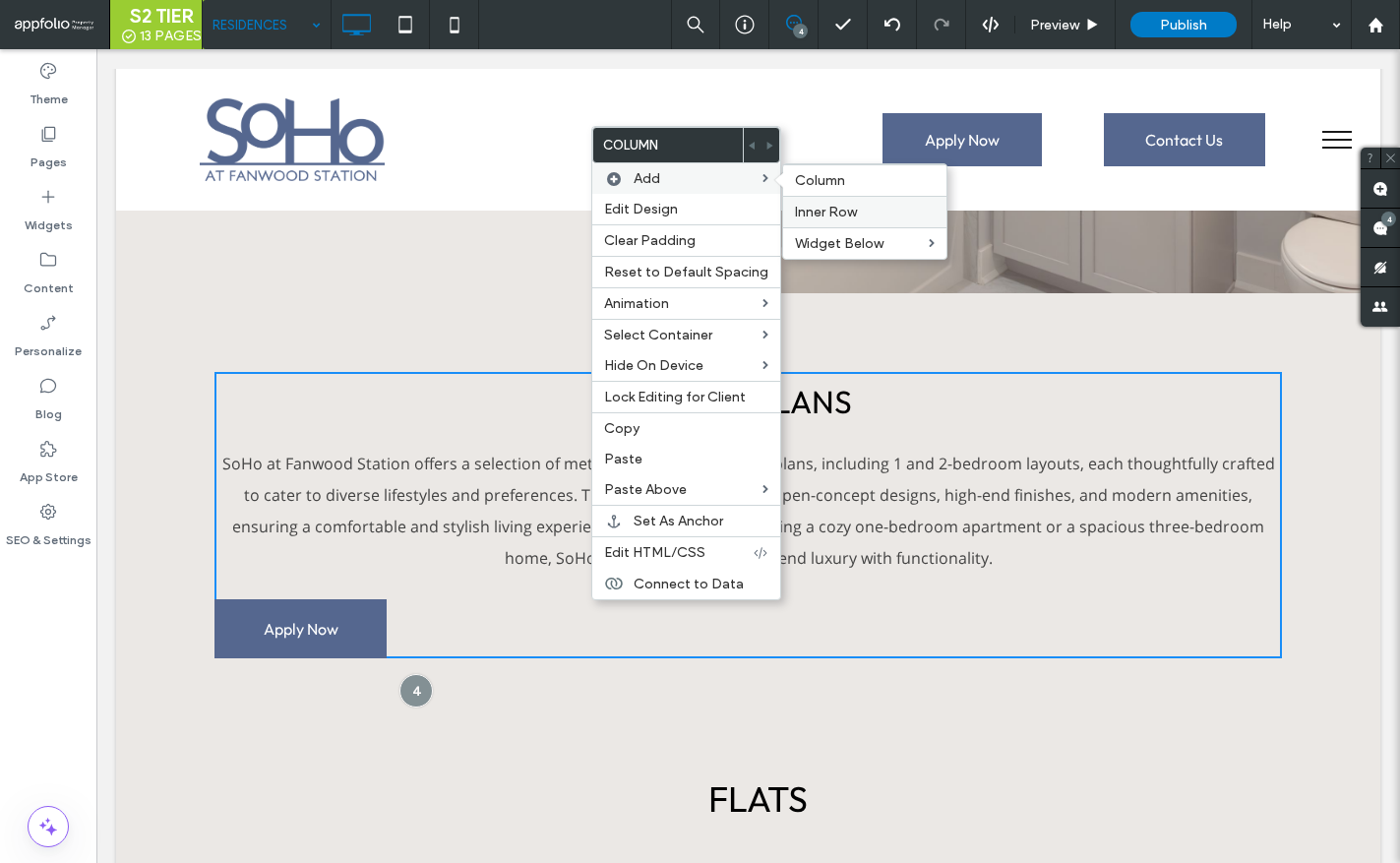 click on "Inner Row" at bounding box center (825, 212) 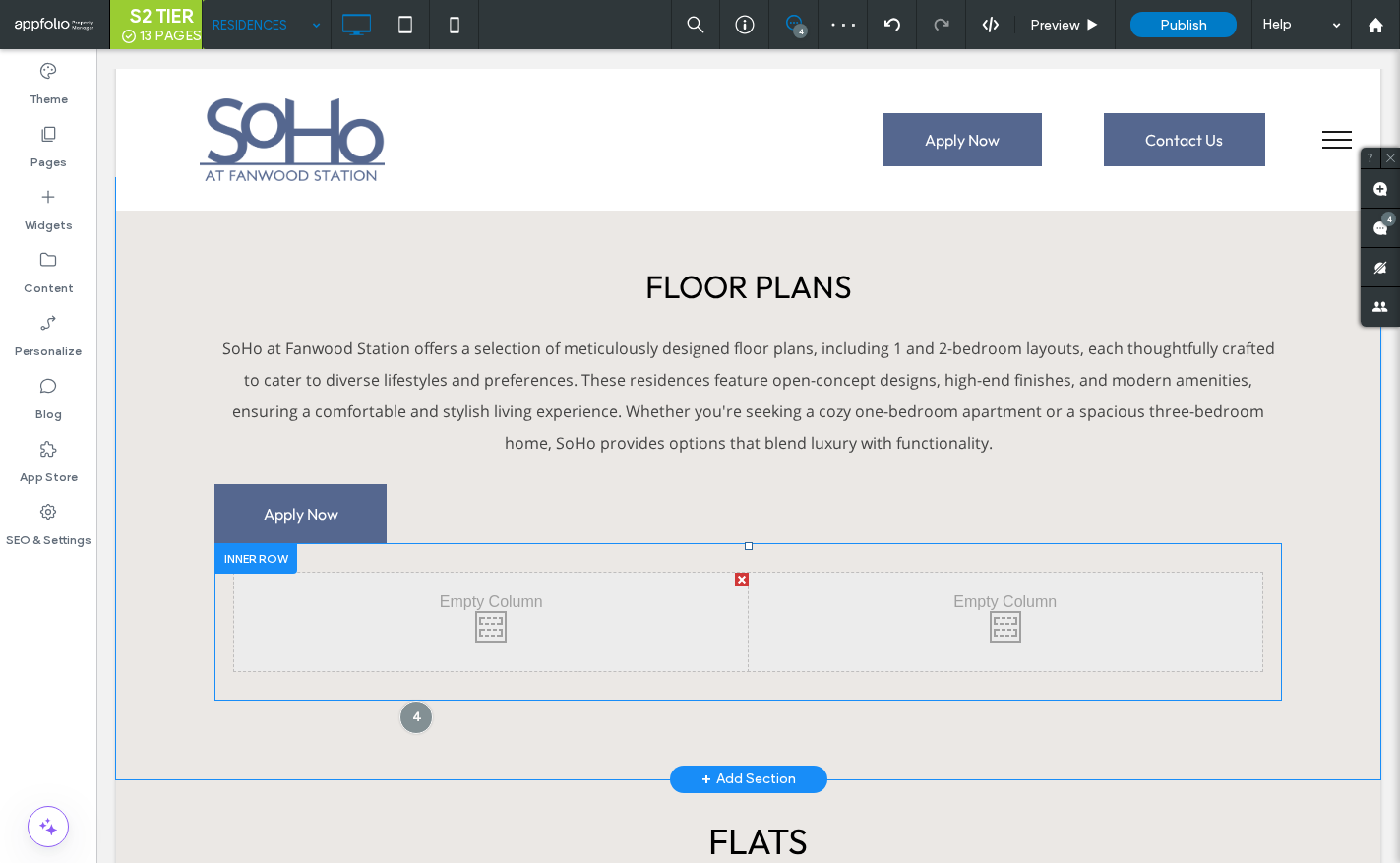 scroll, scrollTop: 3068, scrollLeft: 0, axis: vertical 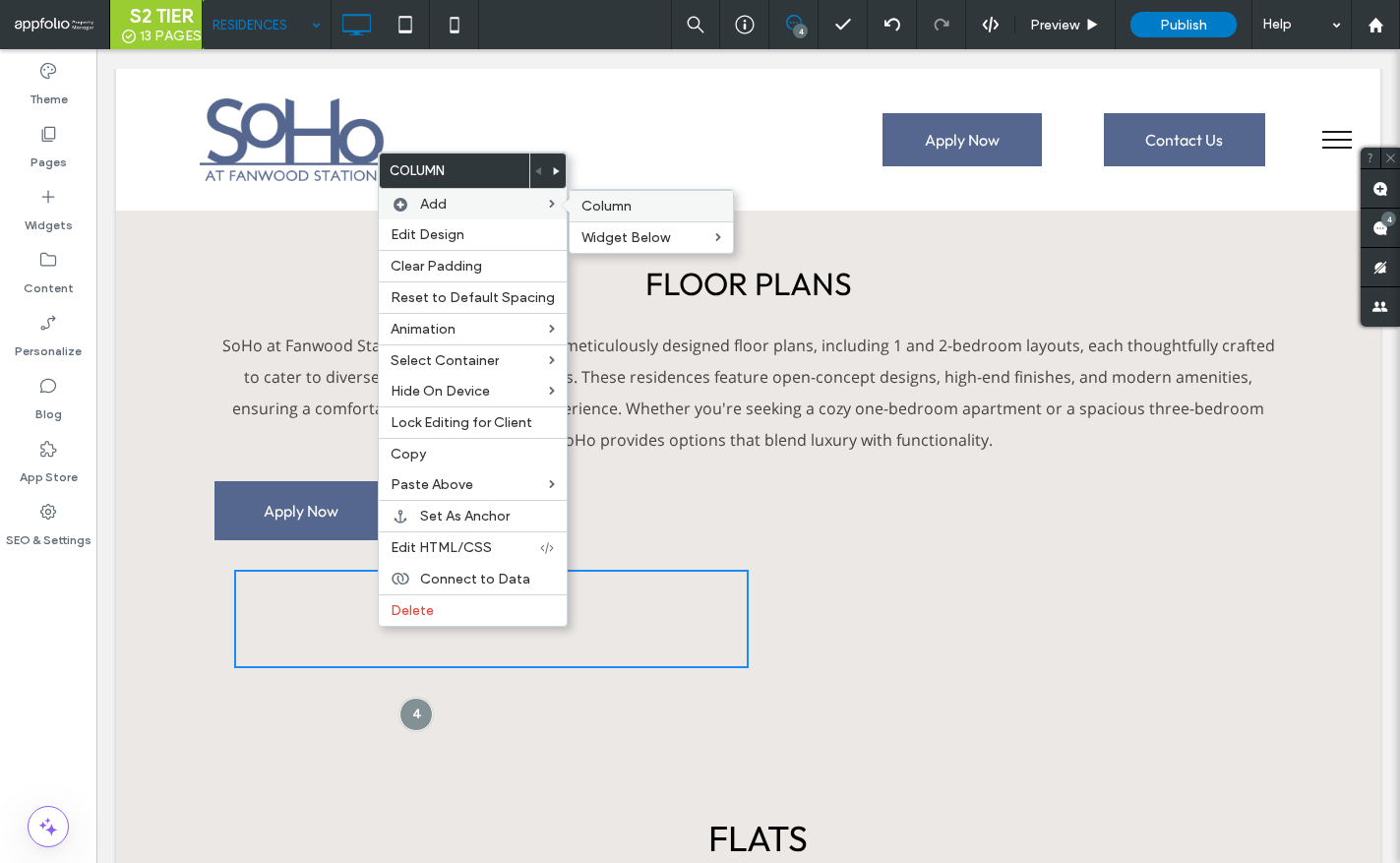 click on "Column" at bounding box center (651, 206) 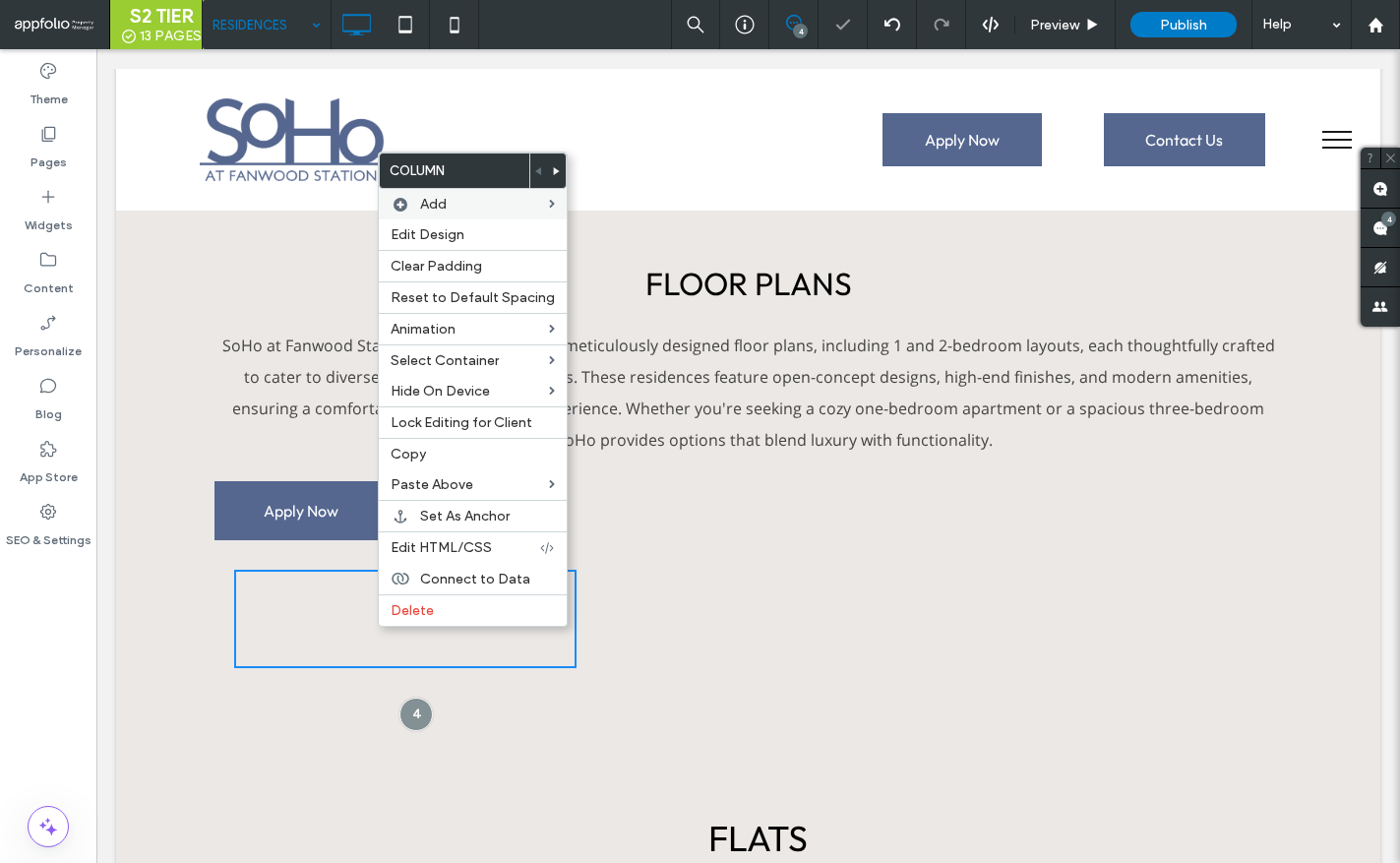 click on "Click To Paste     Click To Paste" at bounding box center (748, 619) 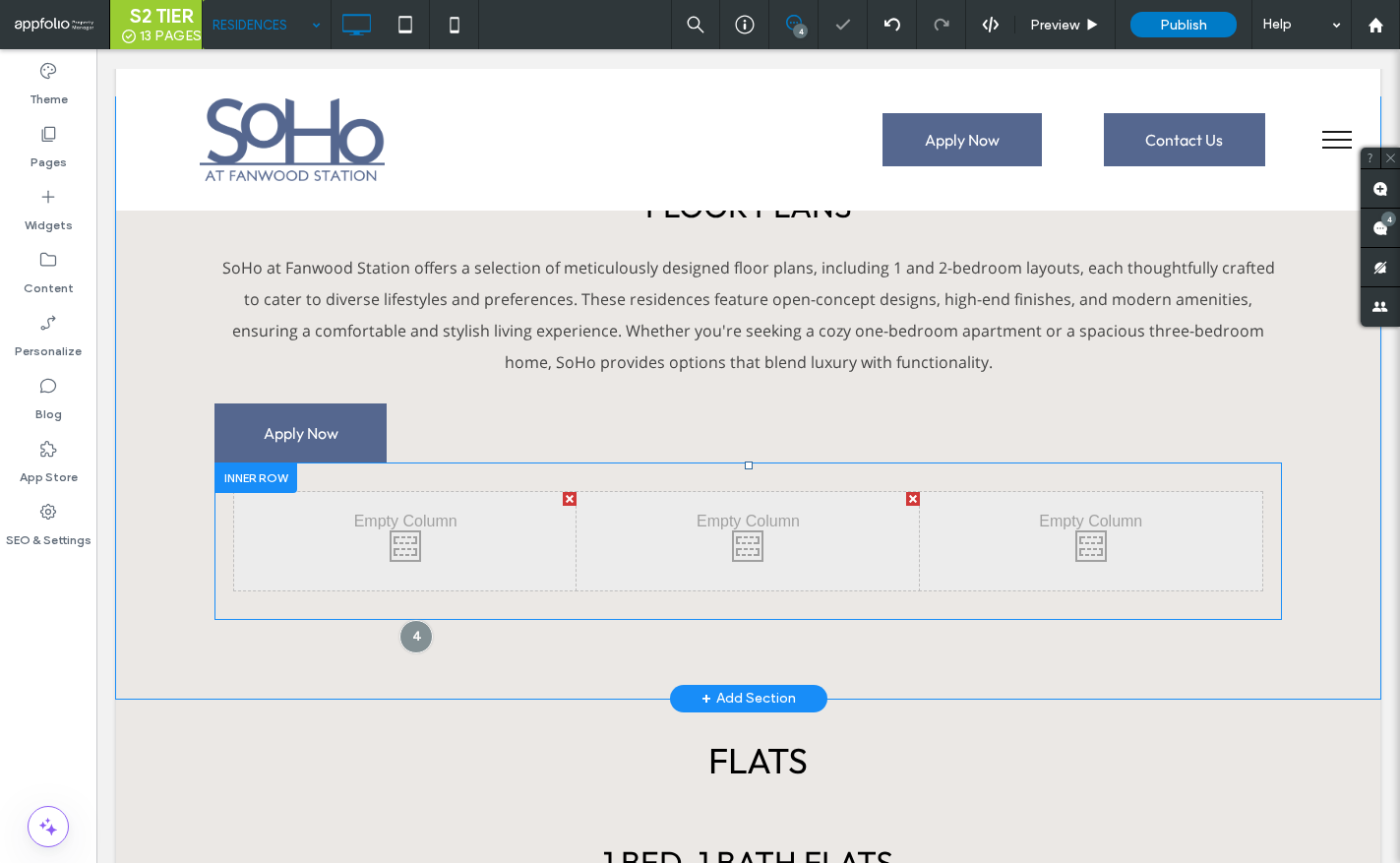 scroll, scrollTop: 3147, scrollLeft: 0, axis: vertical 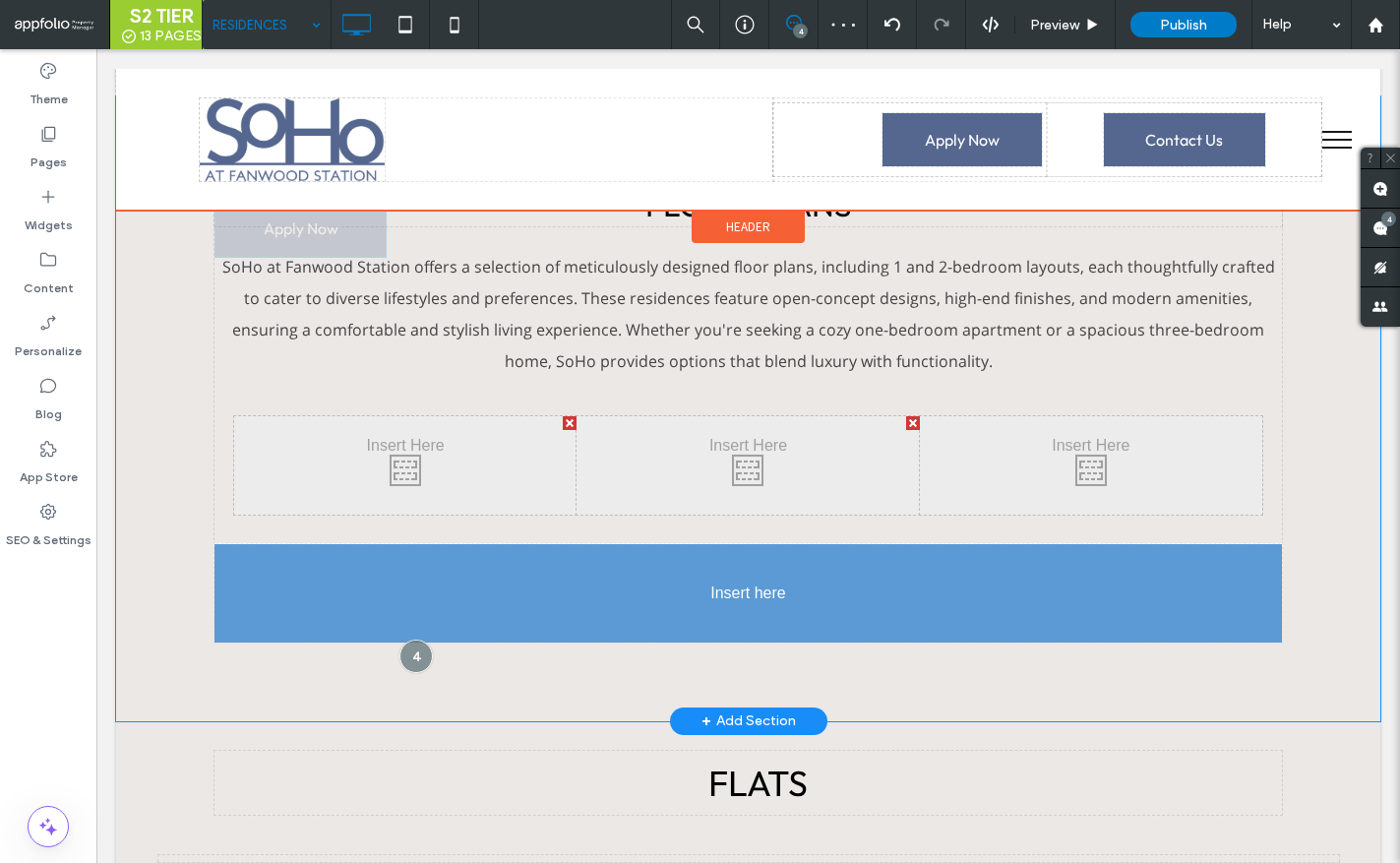 drag, startPoint x: 321, startPoint y: 433, endPoint x: 605, endPoint y: 637, distance: 349.6741 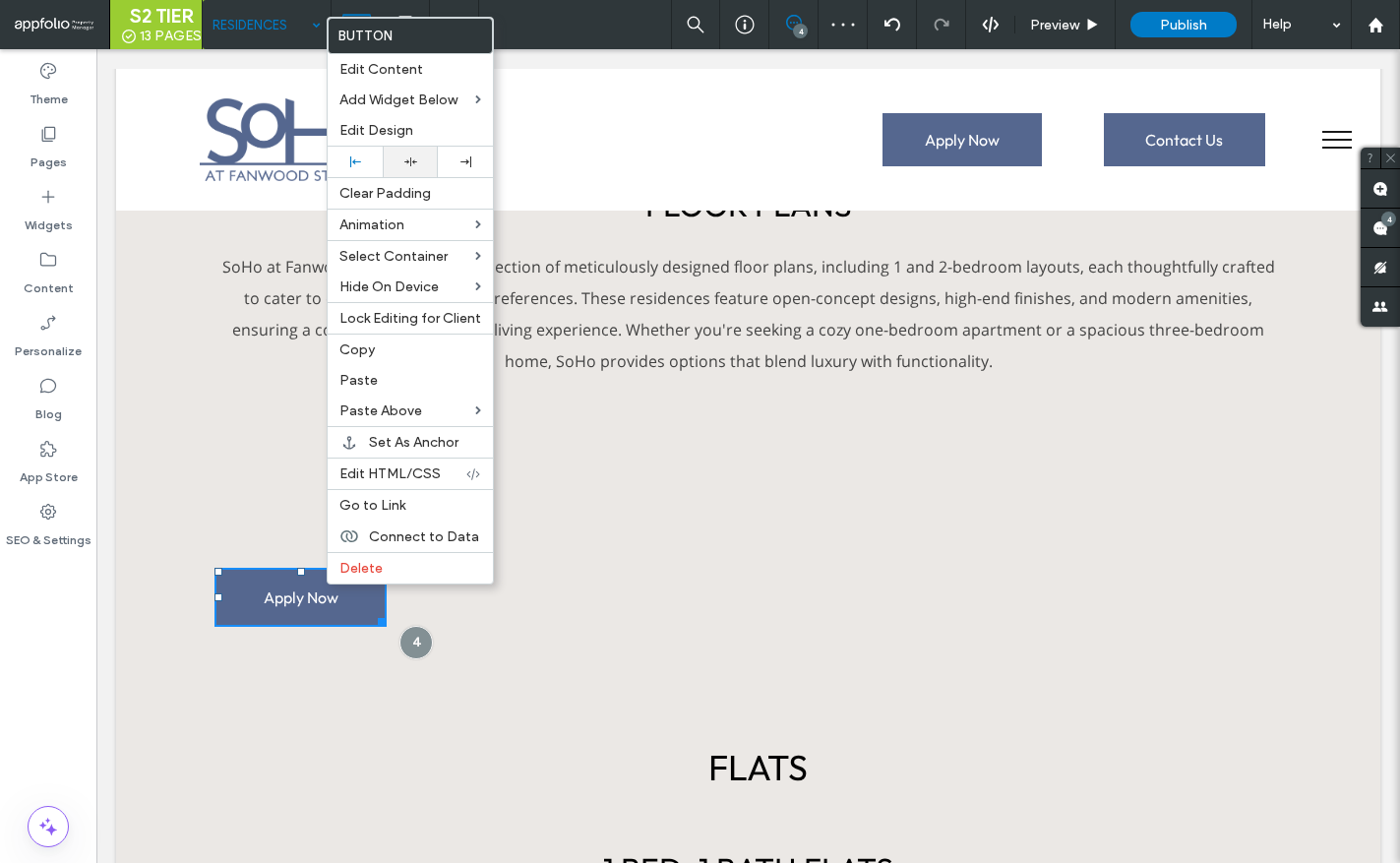 click at bounding box center [410, 161] 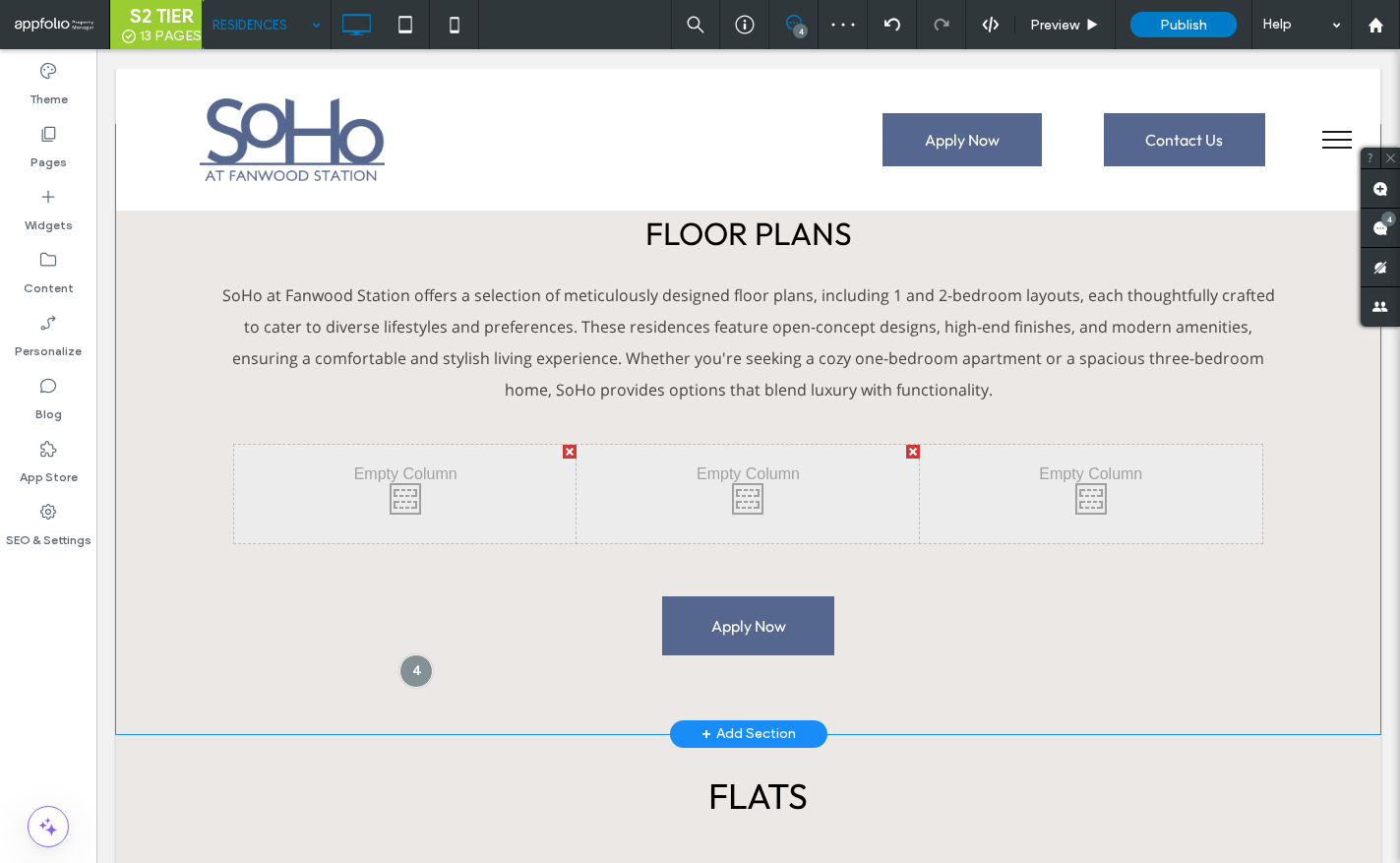 scroll, scrollTop: 3079, scrollLeft: 0, axis: vertical 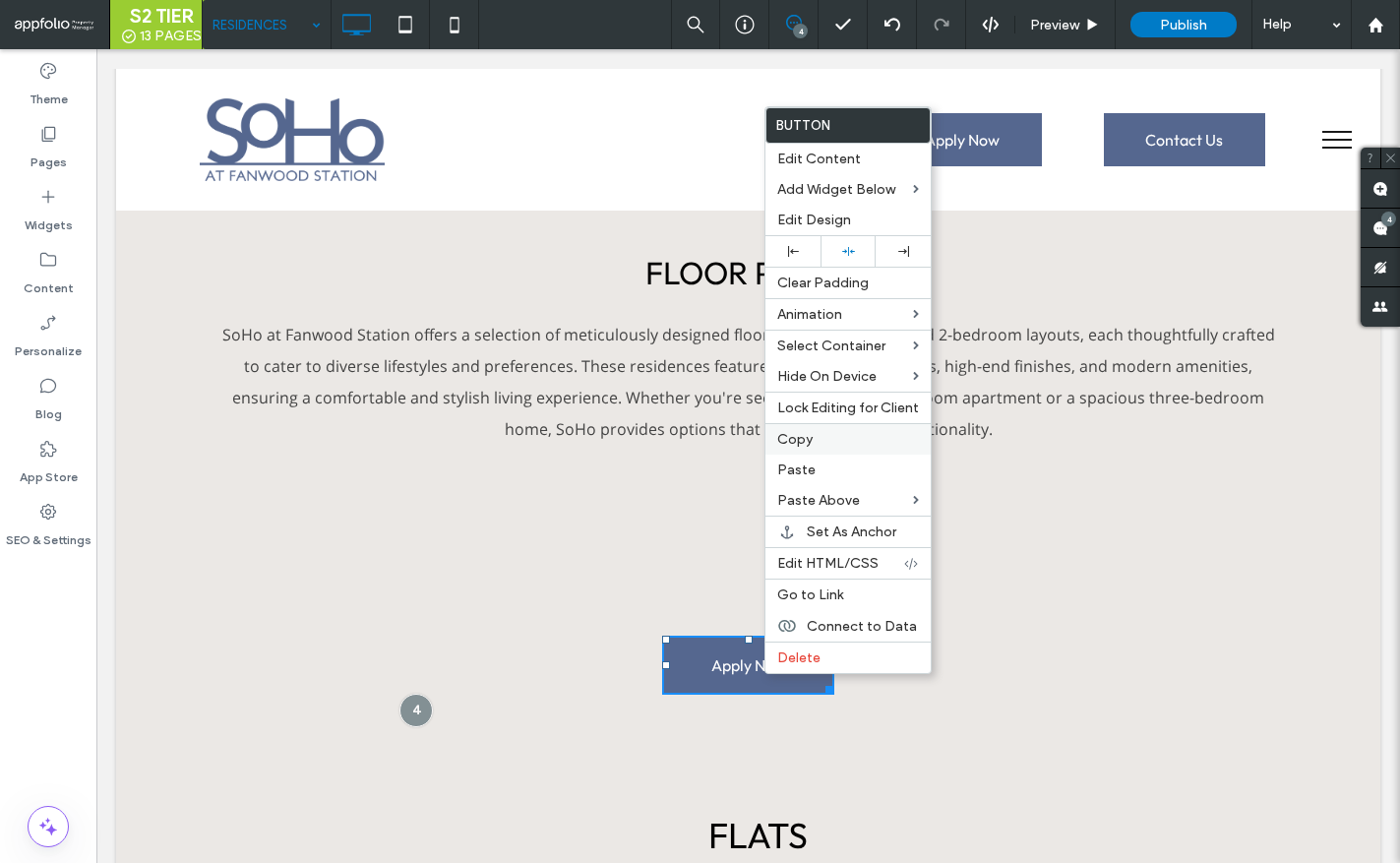 click on "Copy" at bounding box center (848, 439) 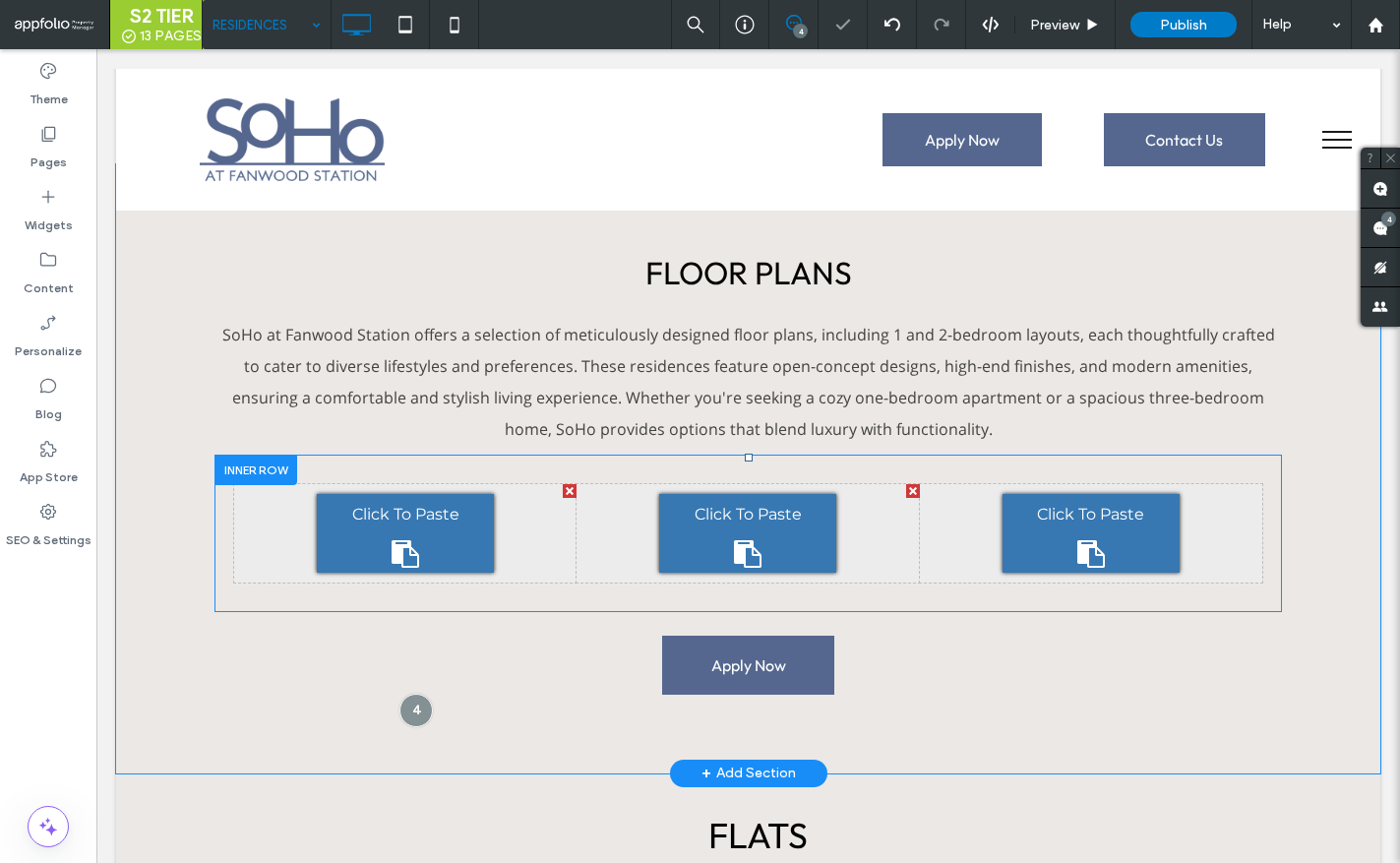 click on "Click To Paste" at bounding box center (405, 533) 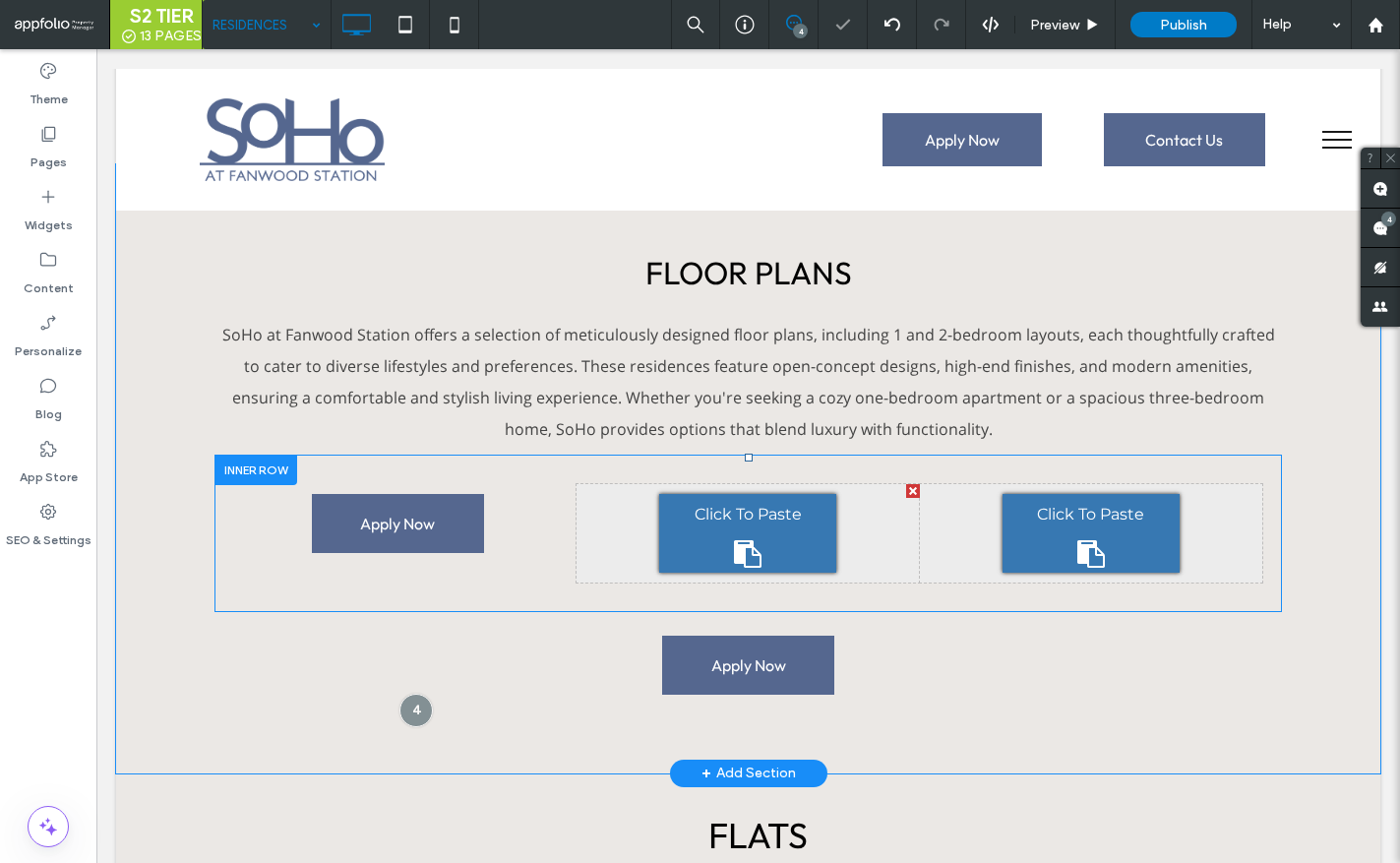 click on "Click To Paste" at bounding box center (748, 533) 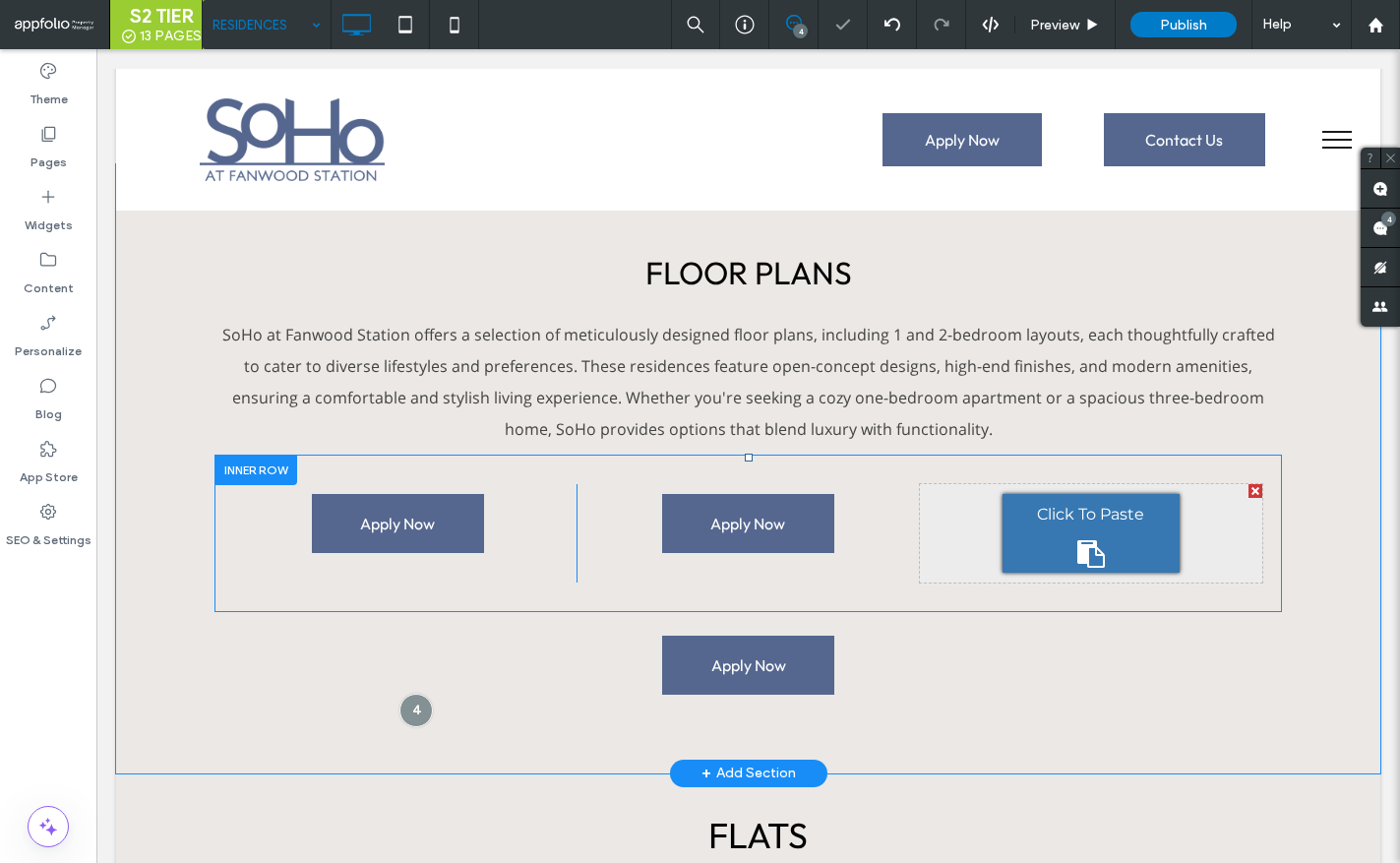 click on "Click To Paste" at bounding box center (1091, 533) 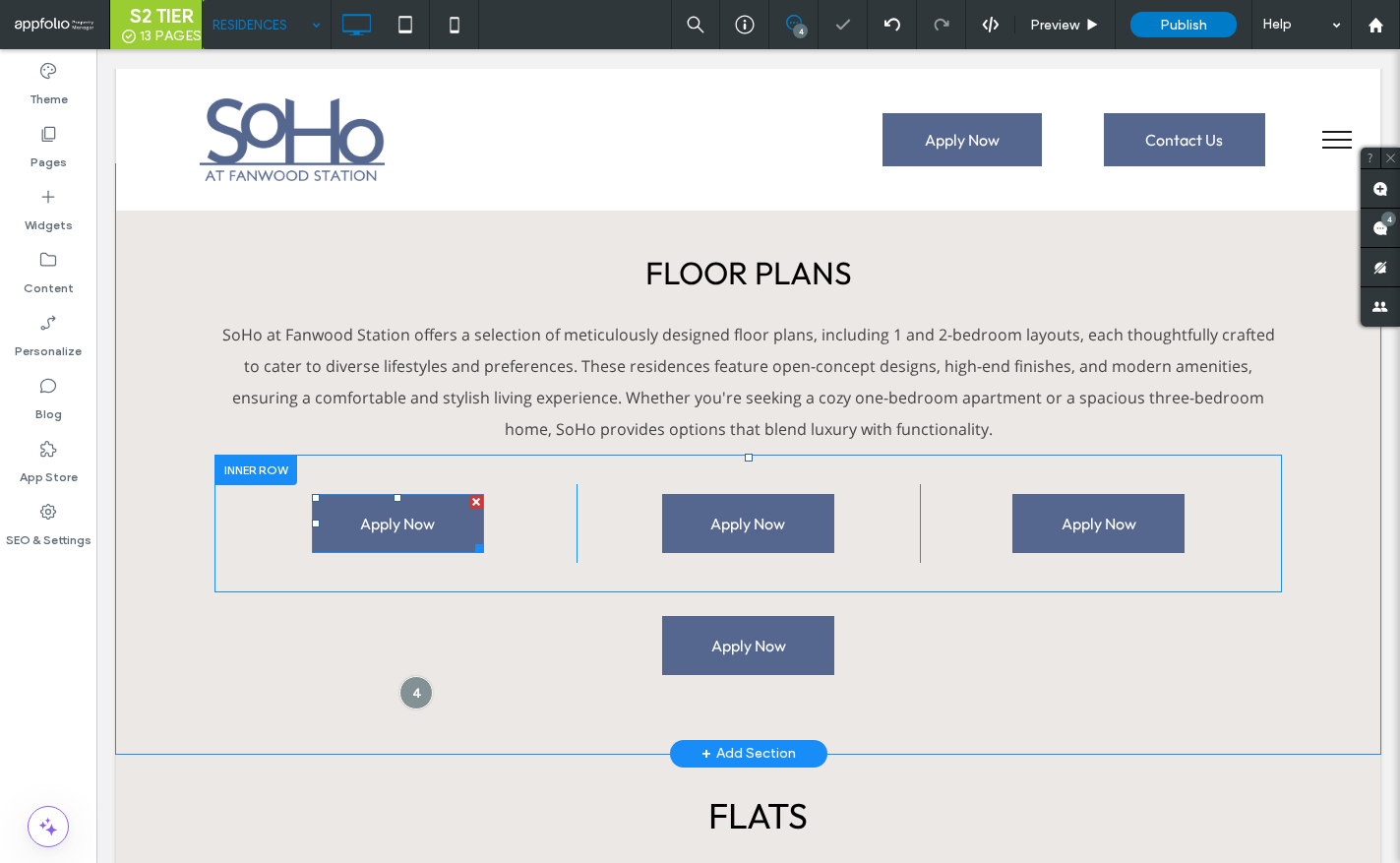 click on "Apply Now" at bounding box center (397, 524) 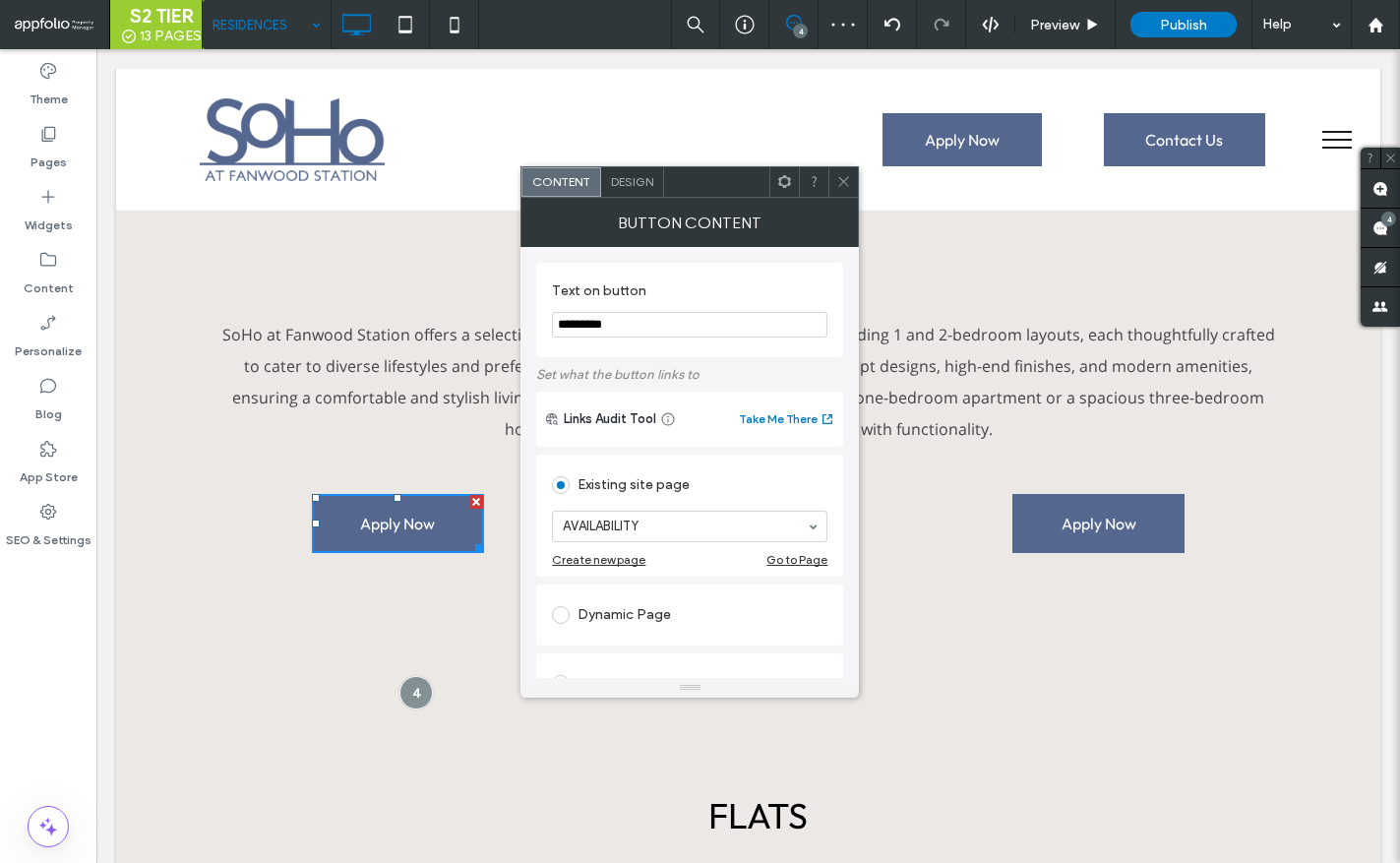 drag, startPoint x: 760, startPoint y: 383, endPoint x: 431, endPoint y: 325, distance: 334.07335 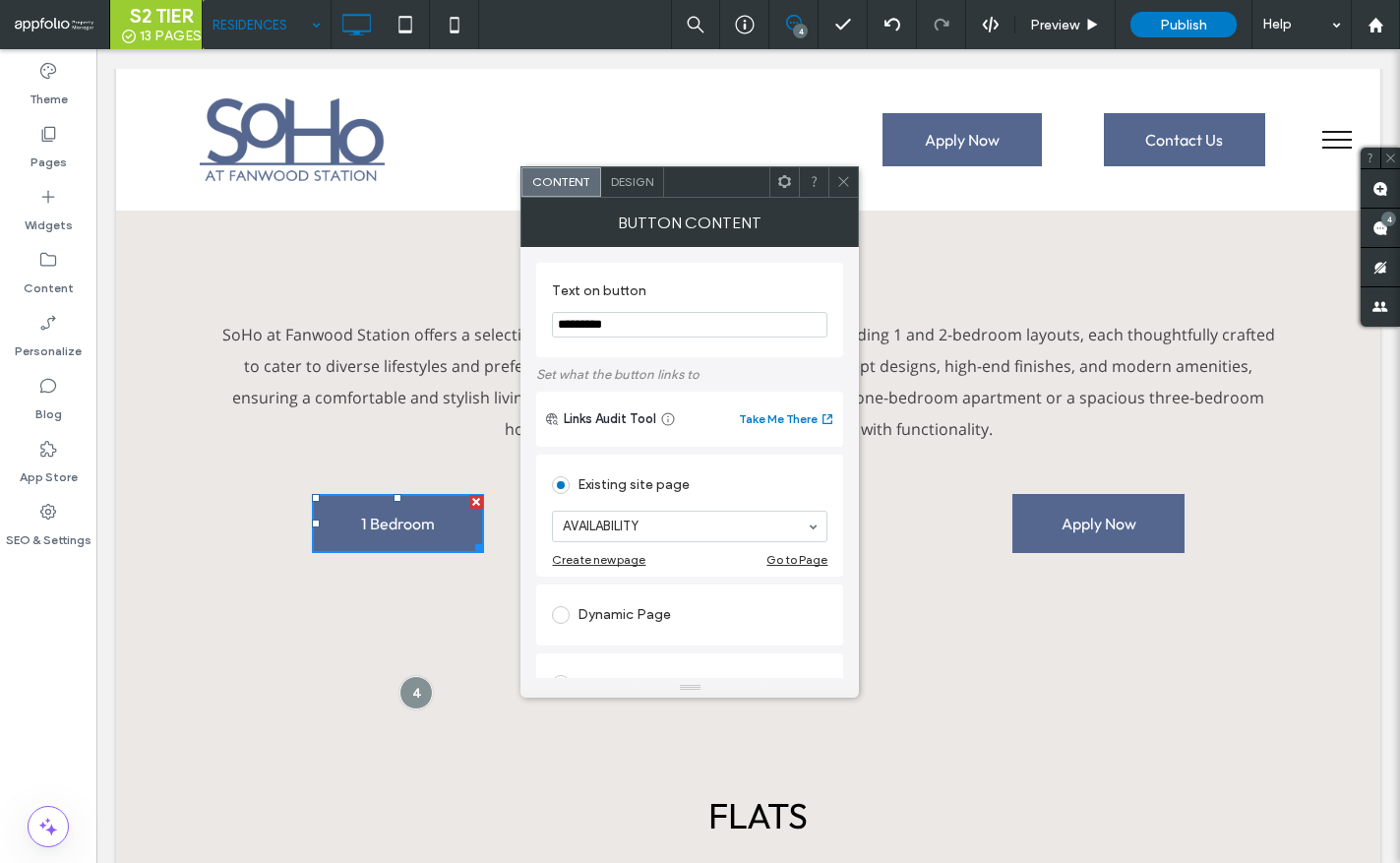 type on "*********" 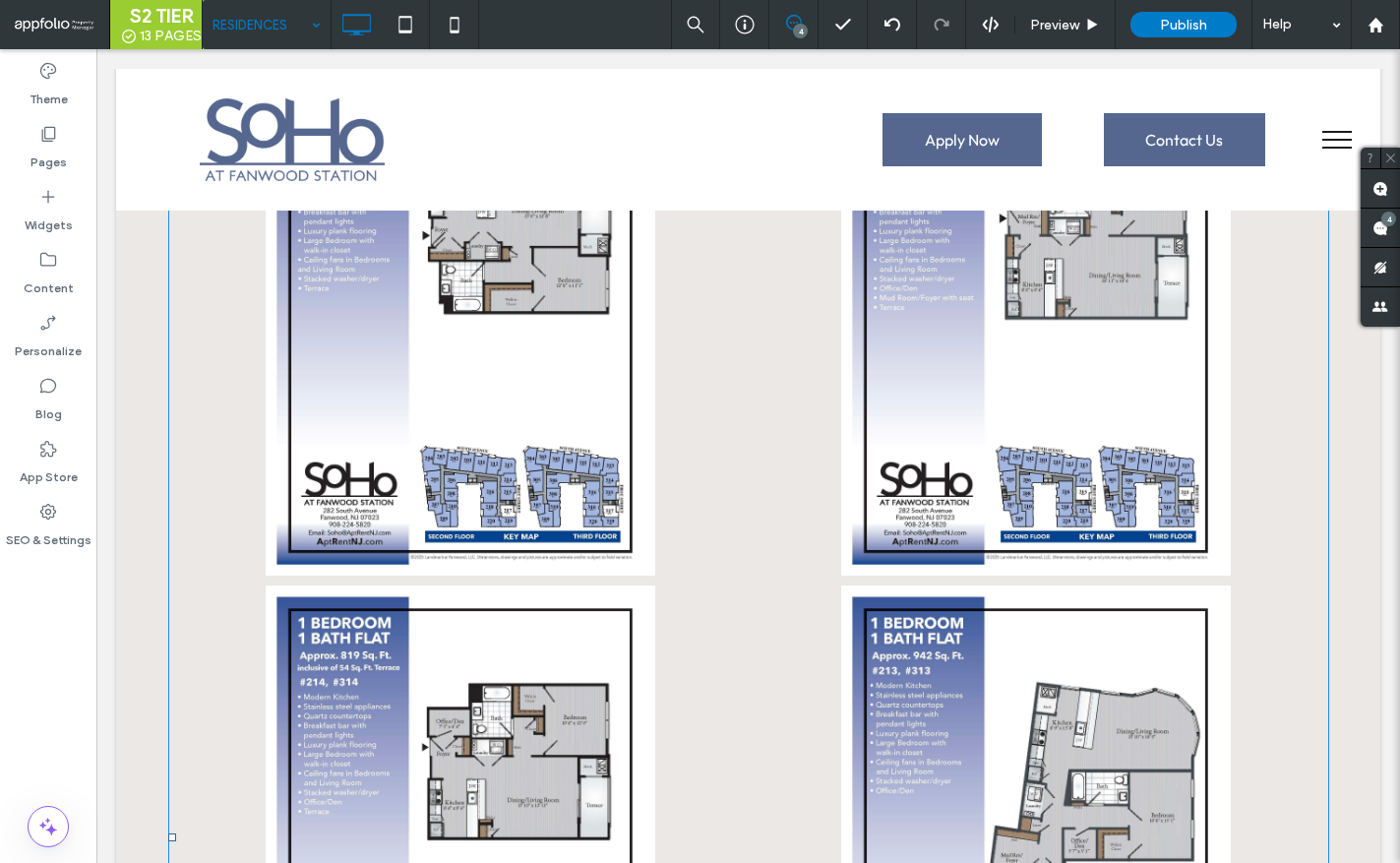 scroll, scrollTop: 2888, scrollLeft: 0, axis: vertical 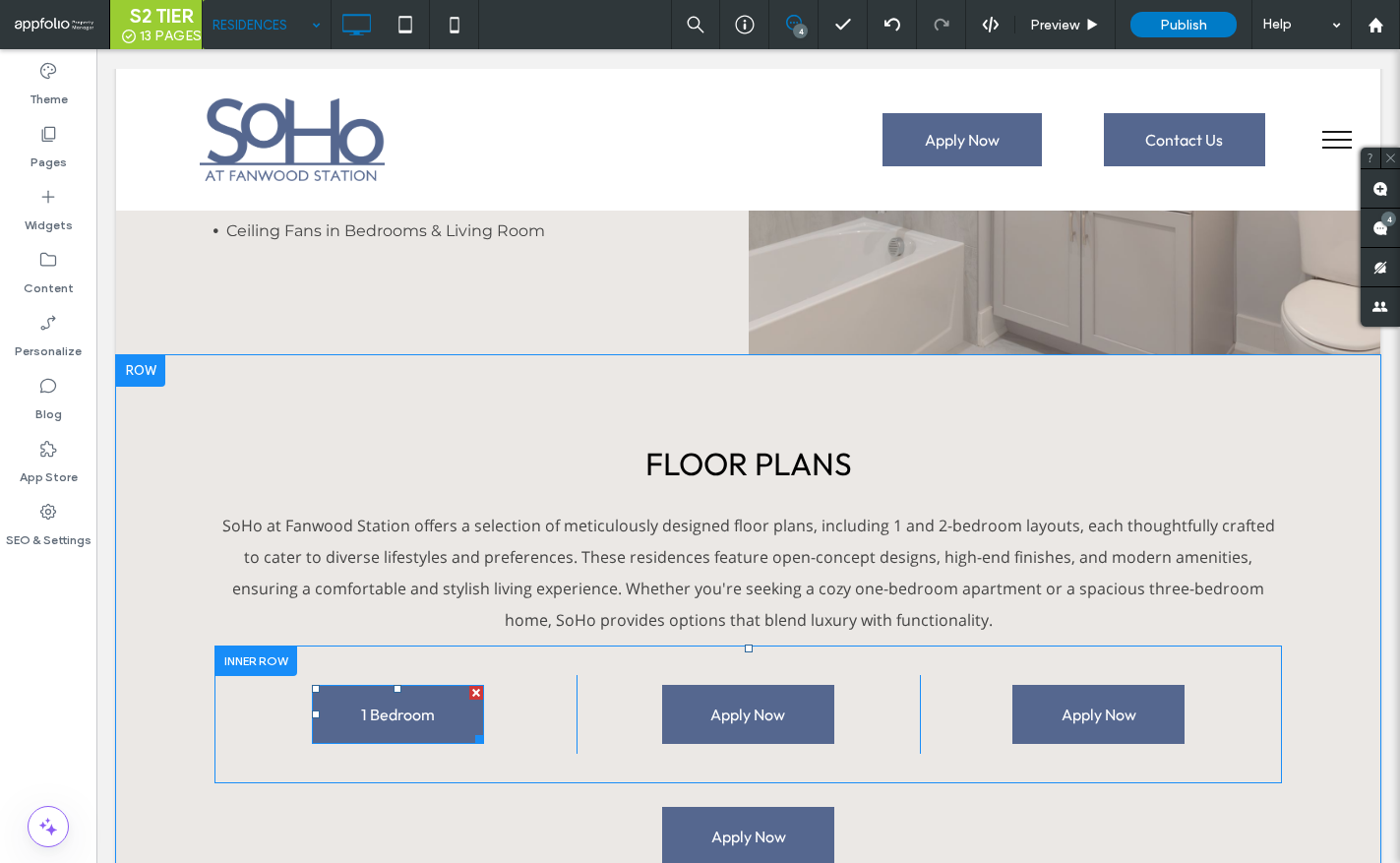 click on "1 Bedroom" at bounding box center [397, 714] 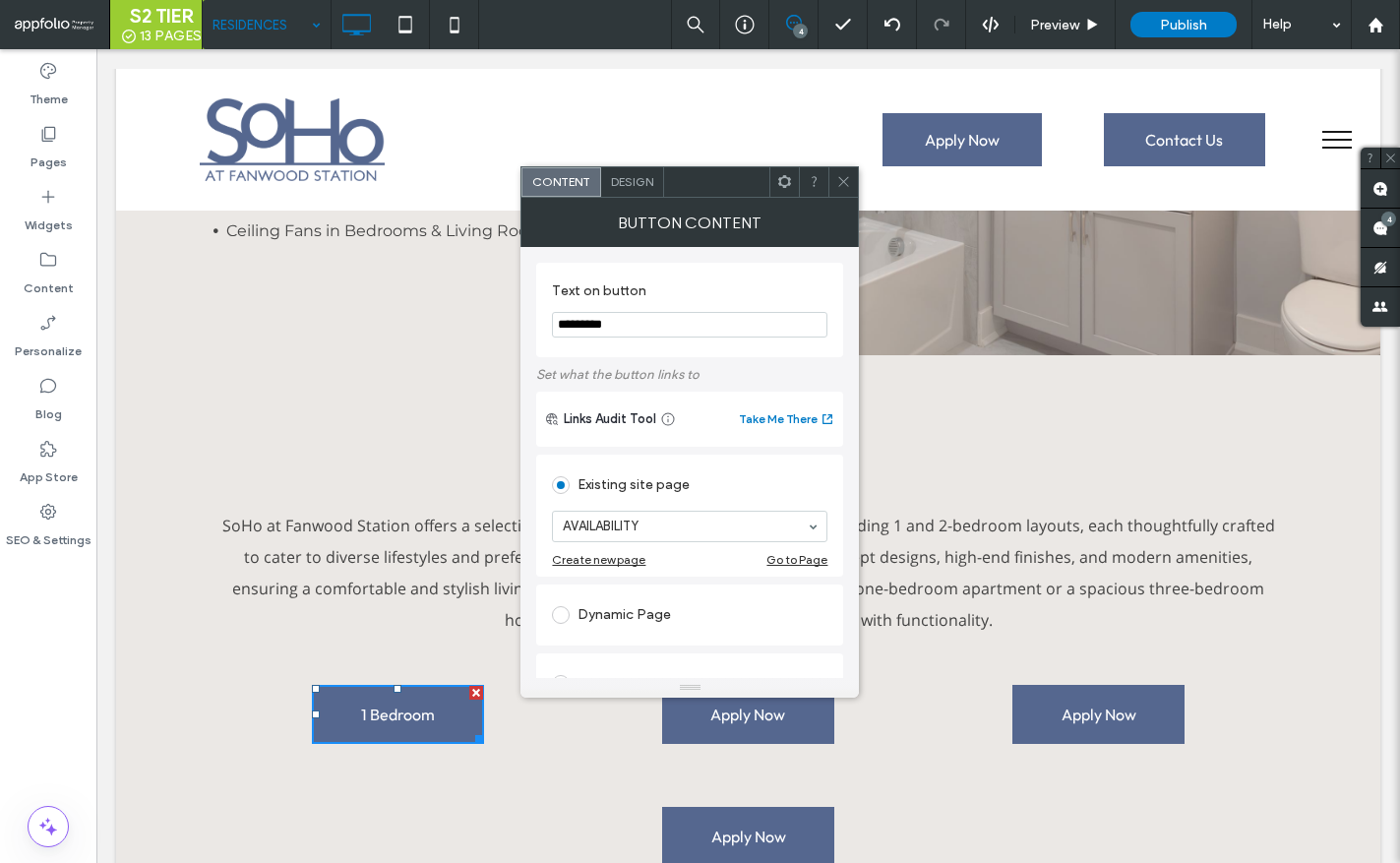 click on "*********" at bounding box center (690, 325) 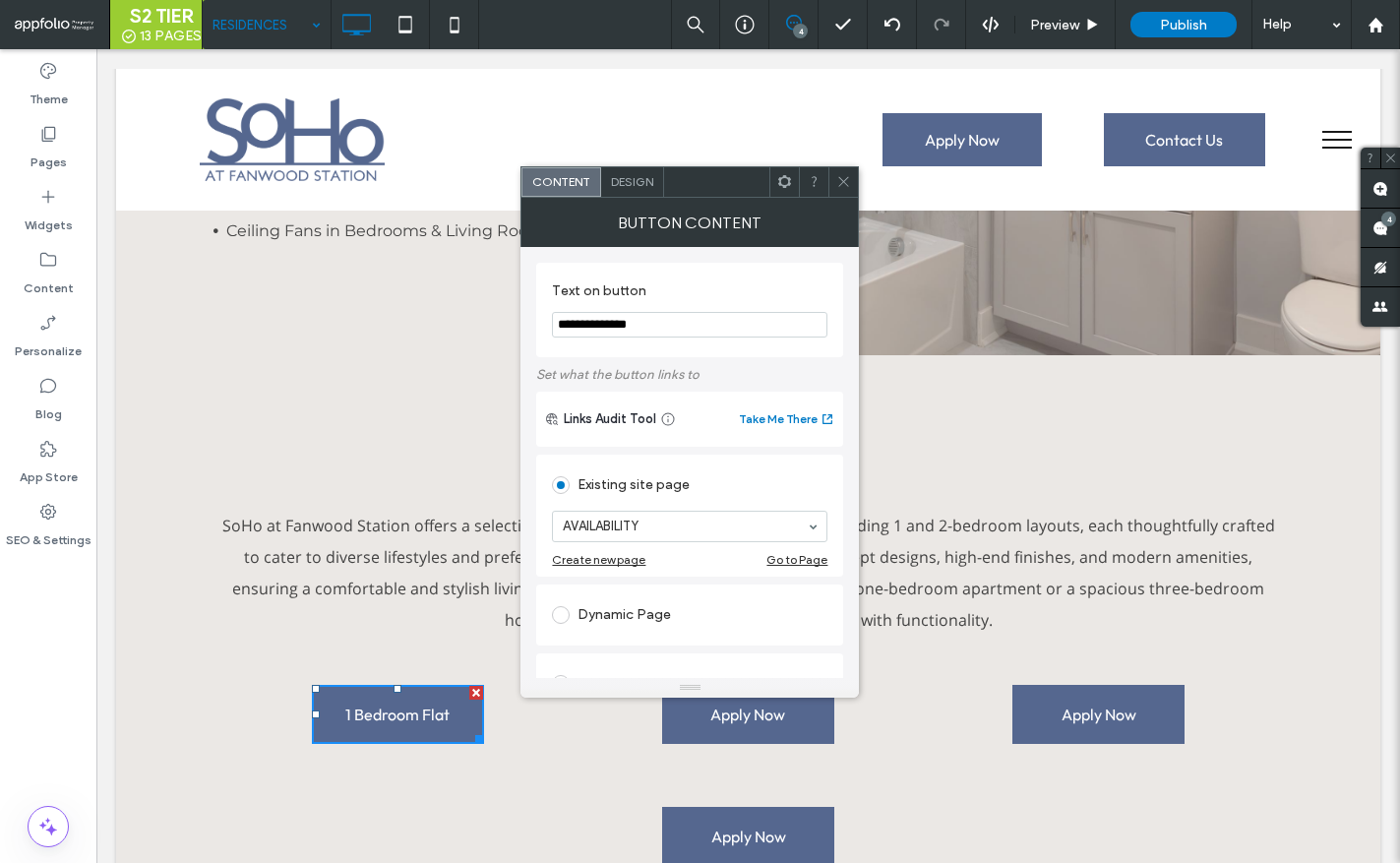 type on "**********" 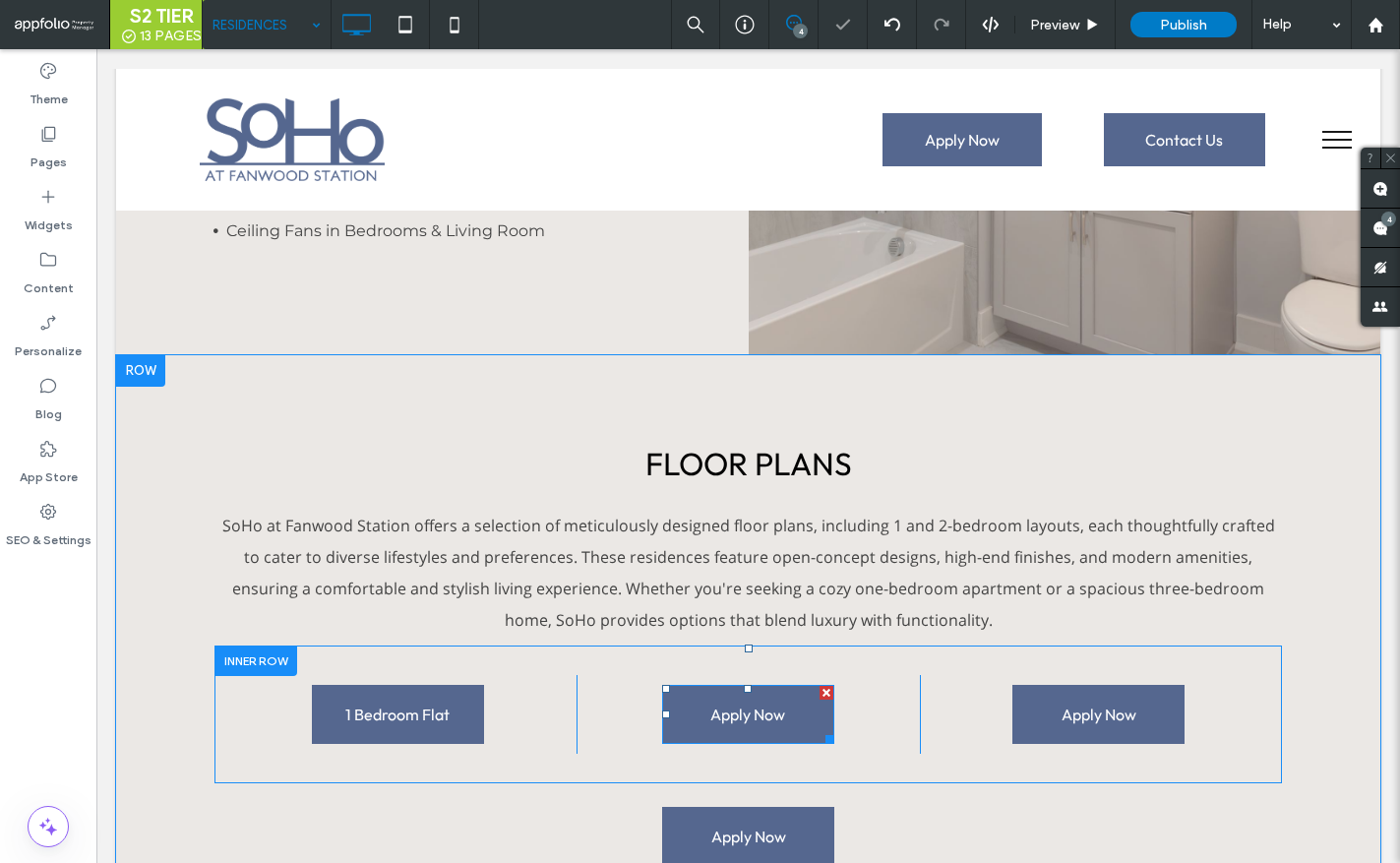 click on "Apply Now" at bounding box center (748, 714) 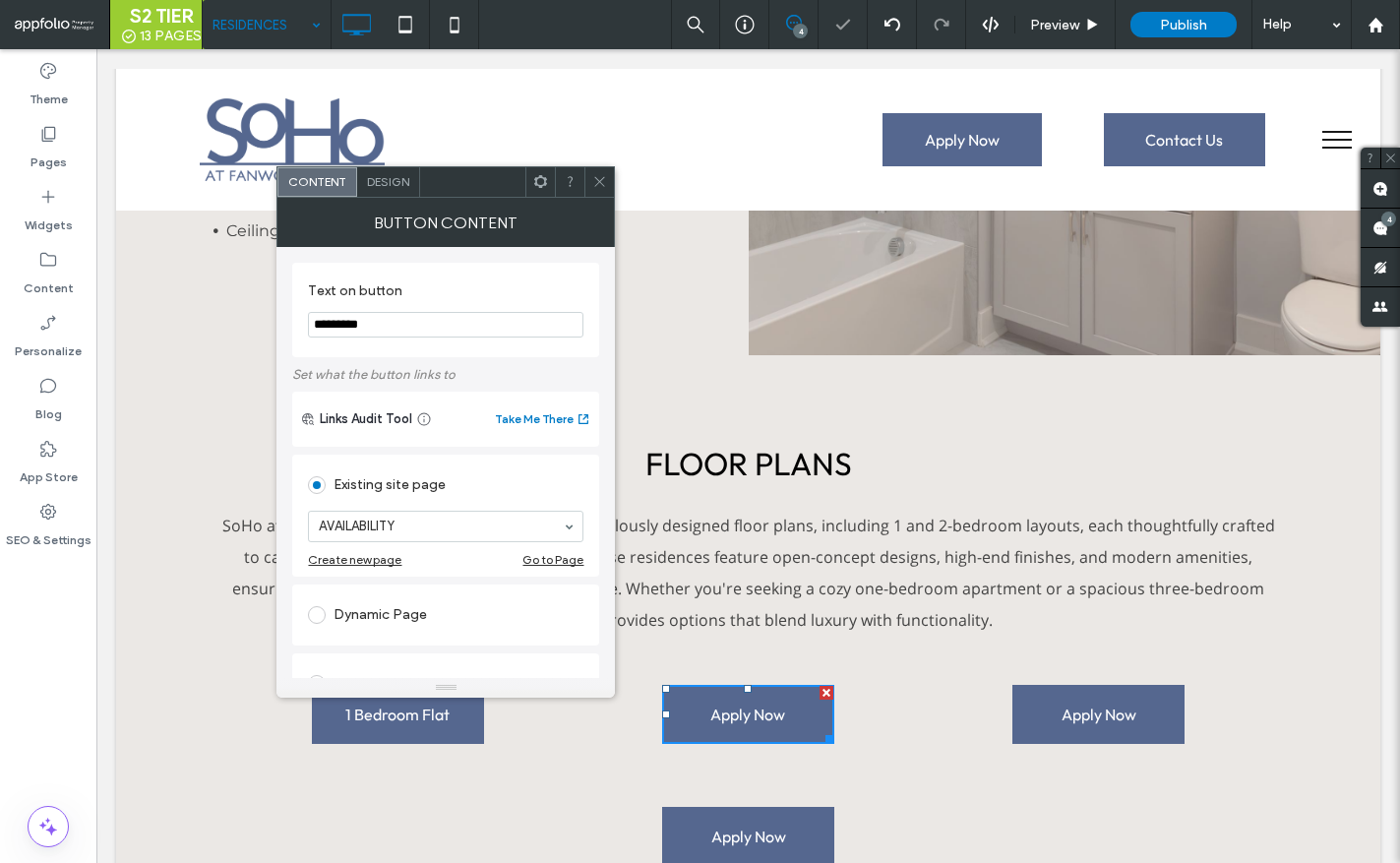 drag, startPoint x: 375, startPoint y: 361, endPoint x: 171, endPoint y: 298, distance: 213.50644 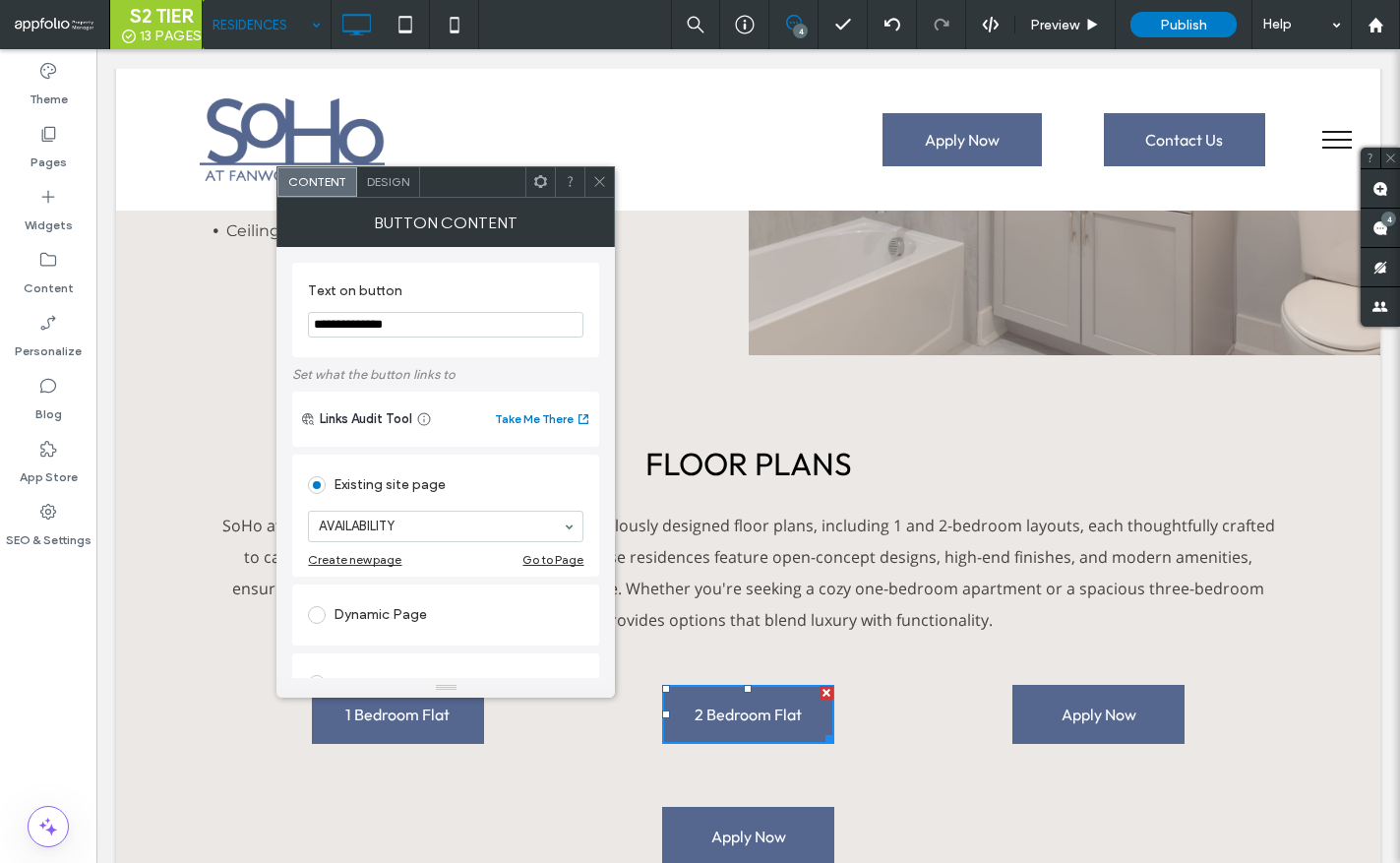 type on "**********" 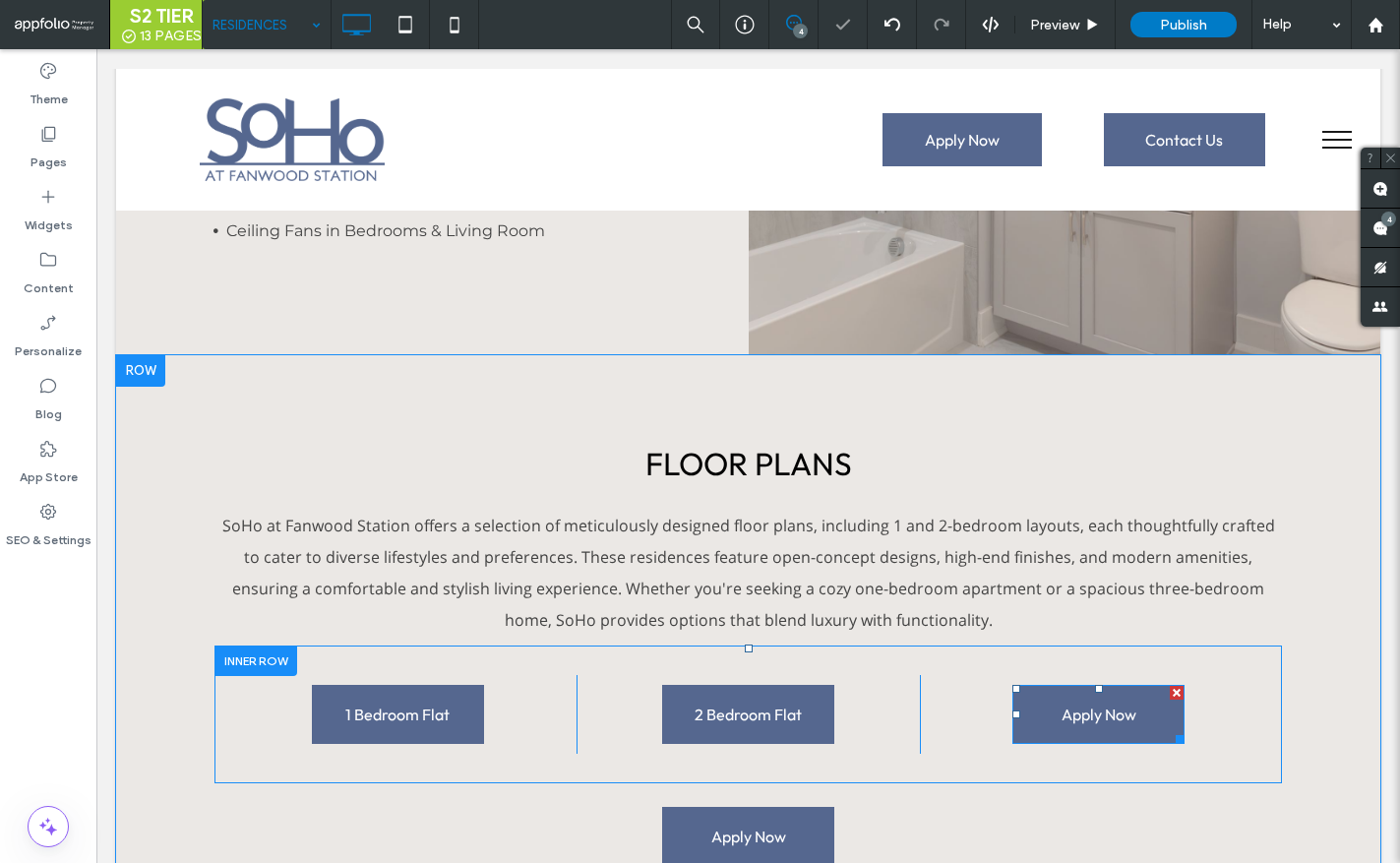 click on "Apply Now" at bounding box center (1099, 714) 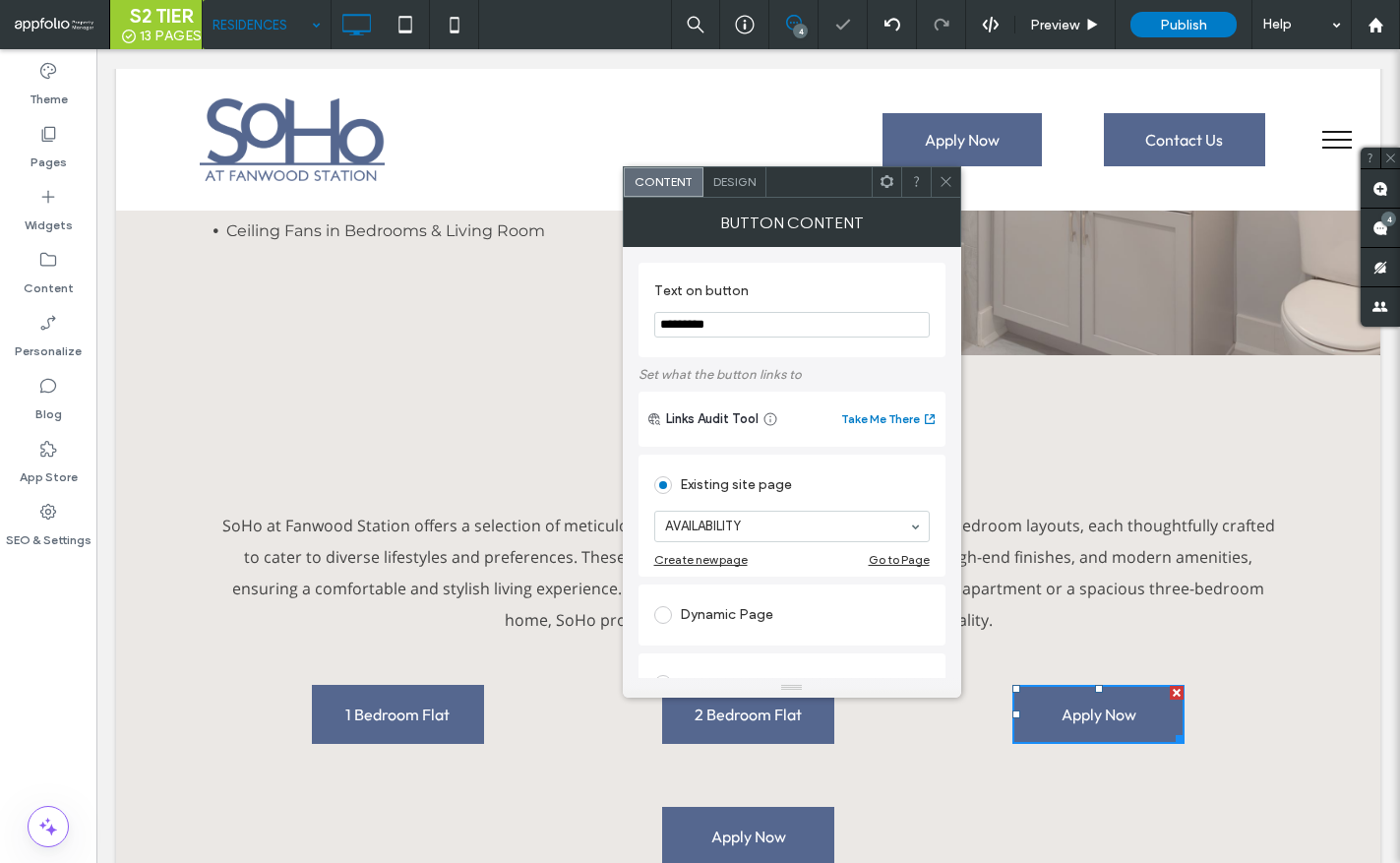 click on "*********" at bounding box center (792, 325) 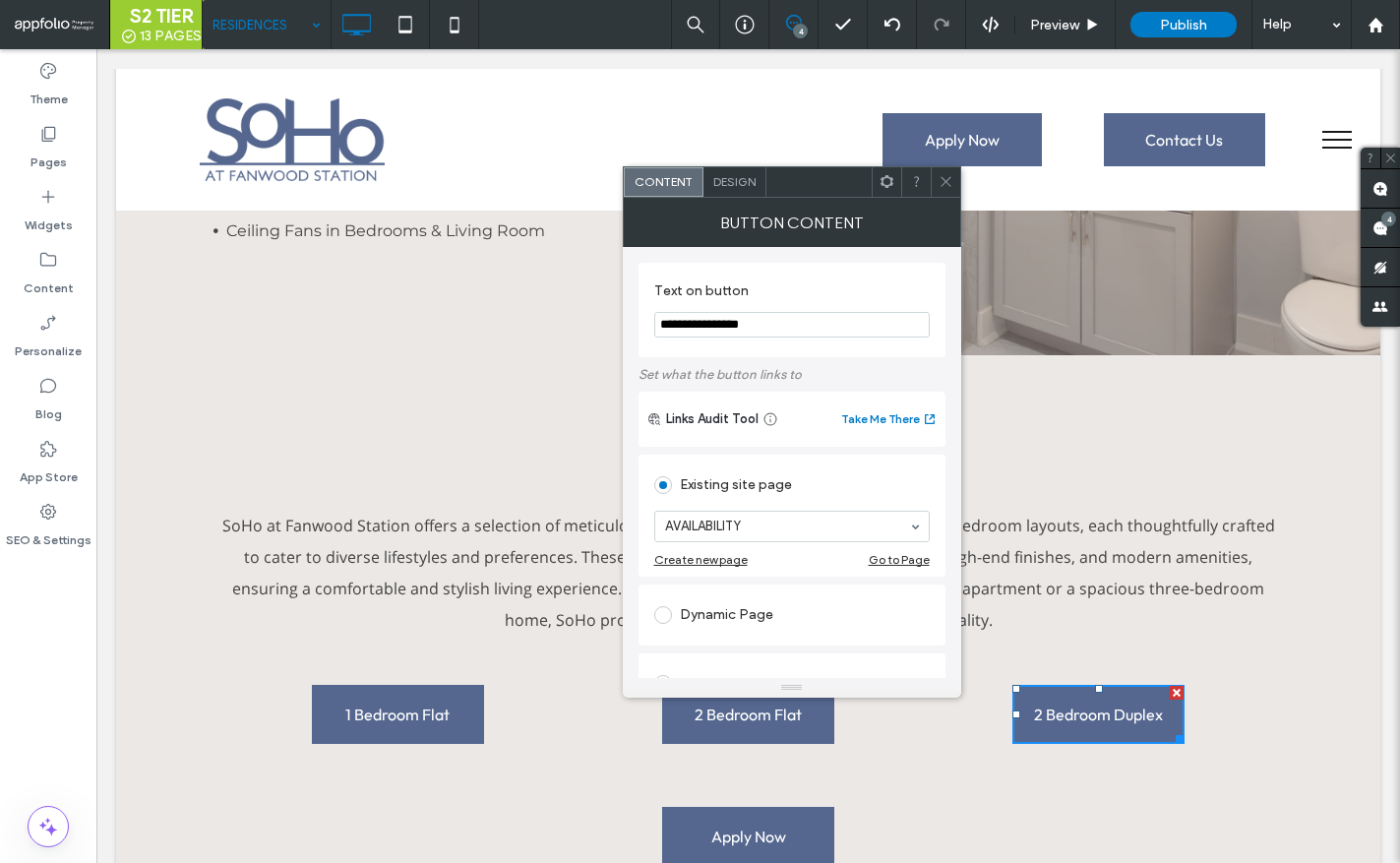 type on "**********" 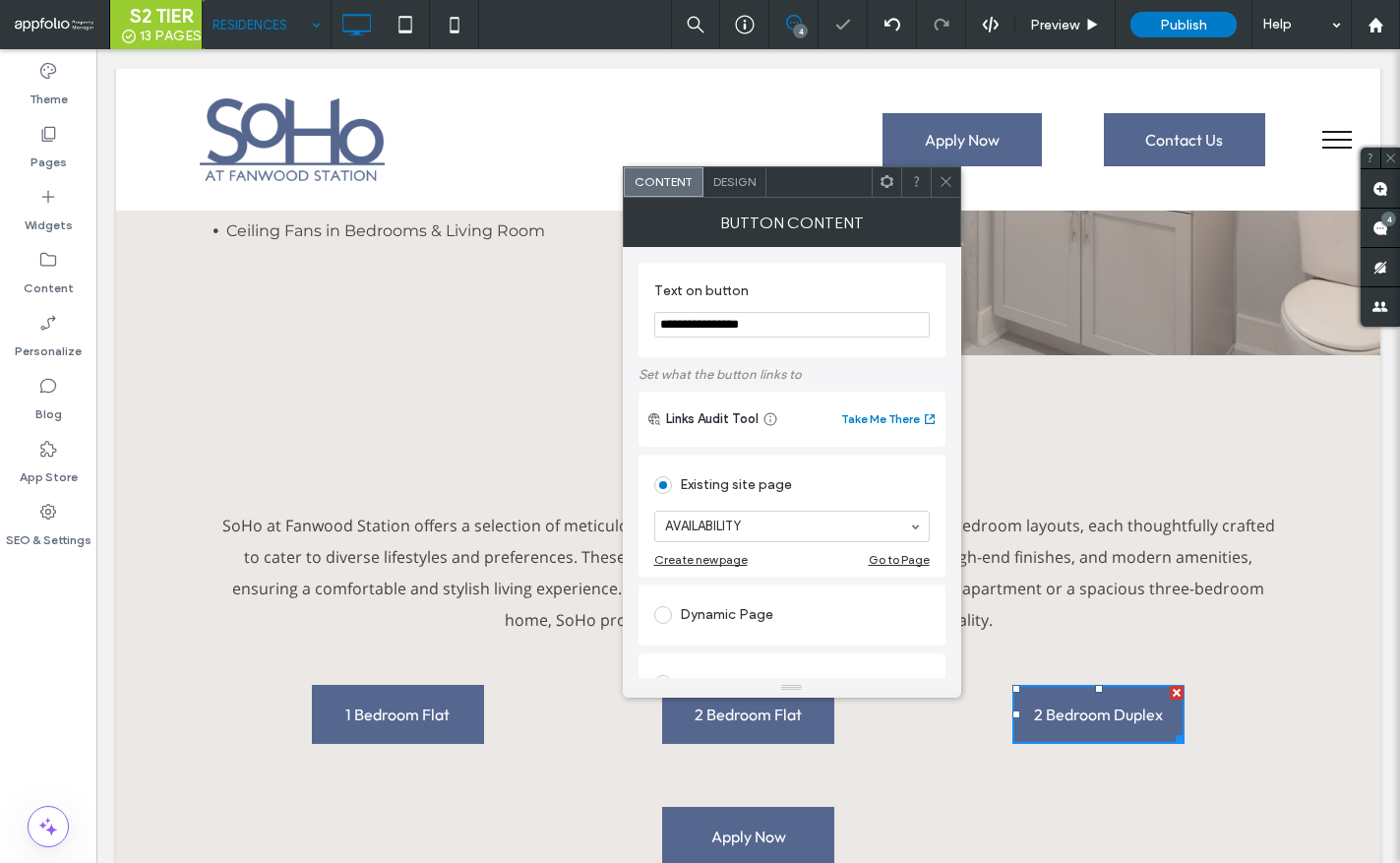 click 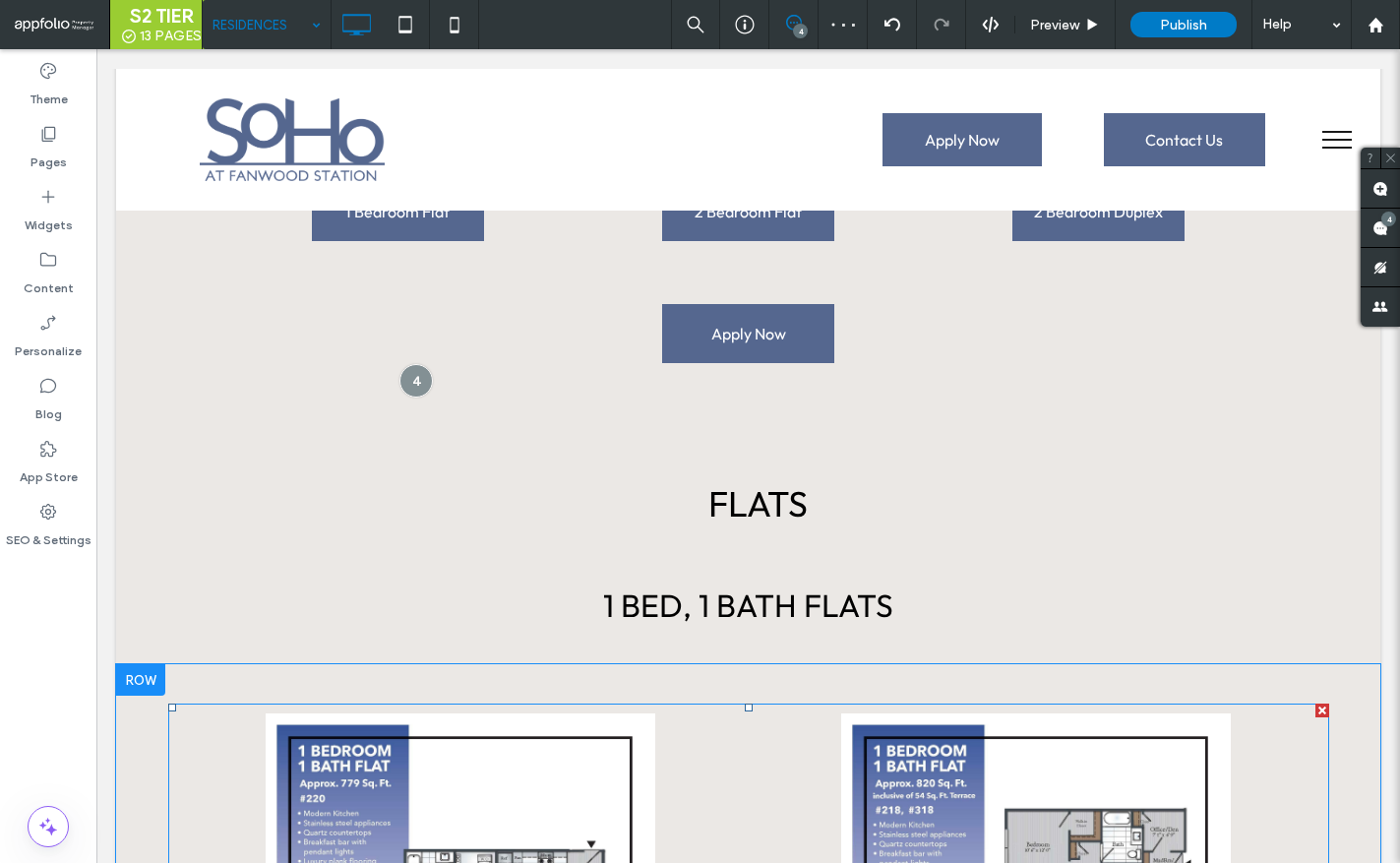 scroll, scrollTop: 3388, scrollLeft: 0, axis: vertical 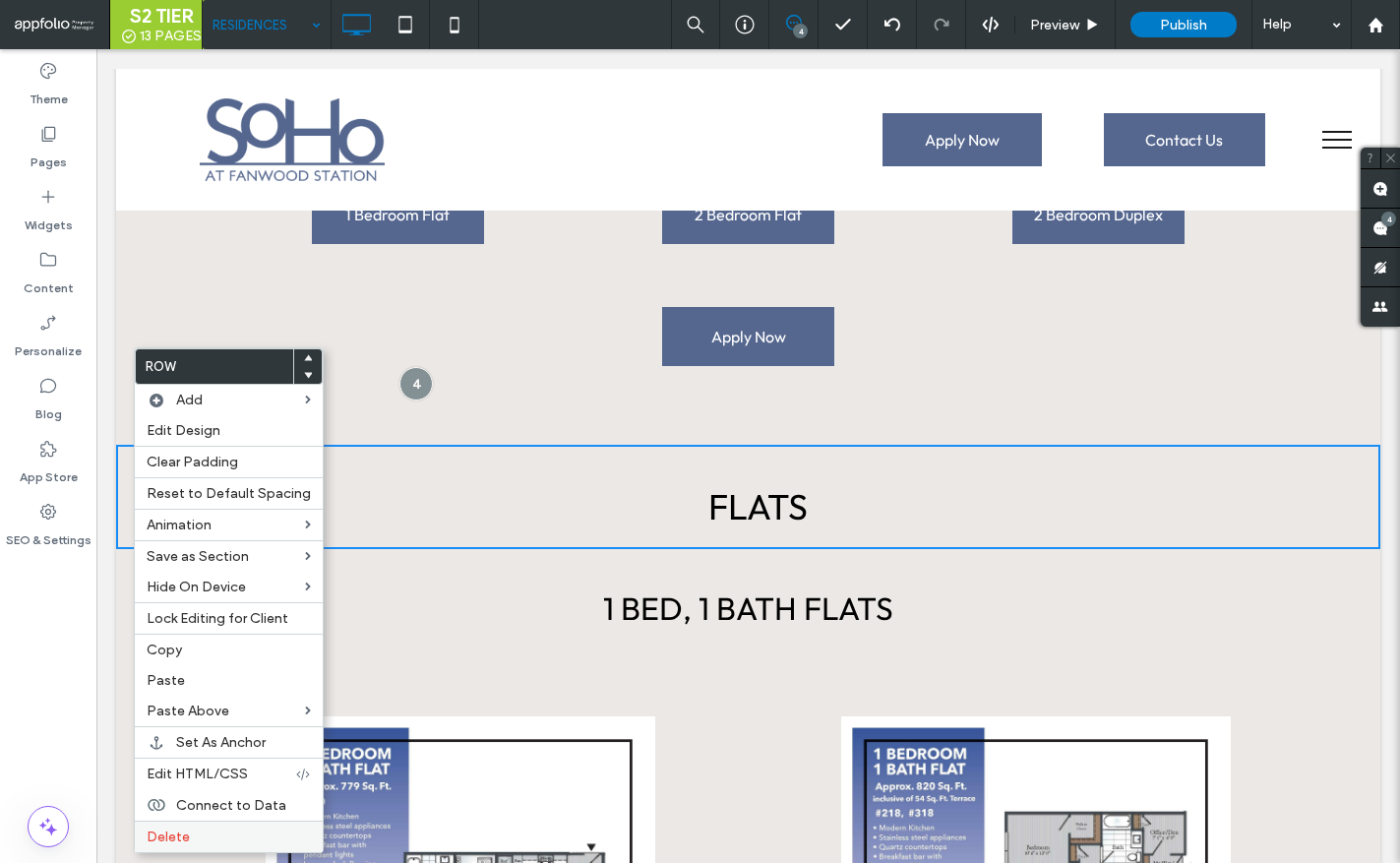 click on "Delete" at bounding box center [228, 836] 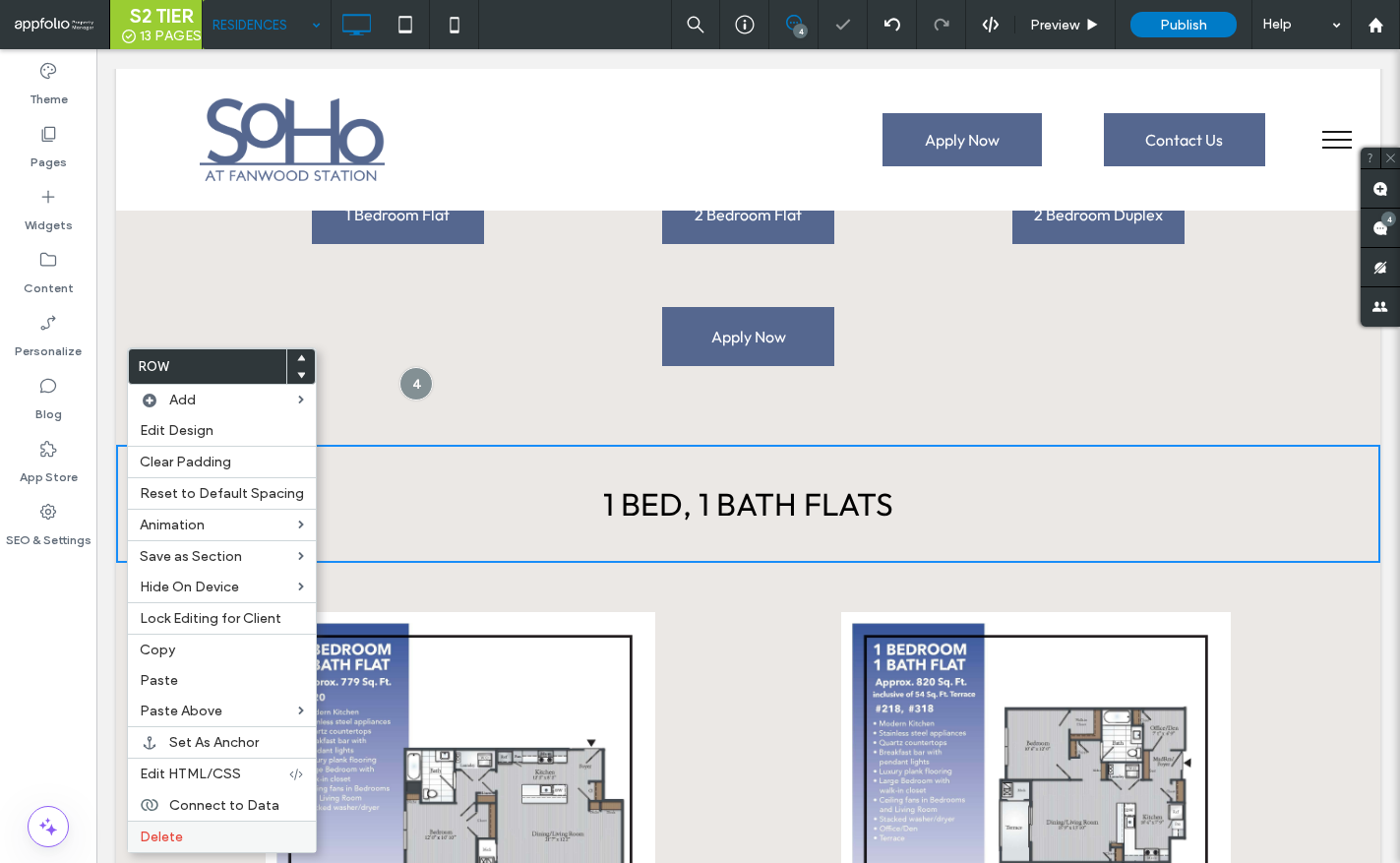 click on "Delete" at bounding box center (221, 836) 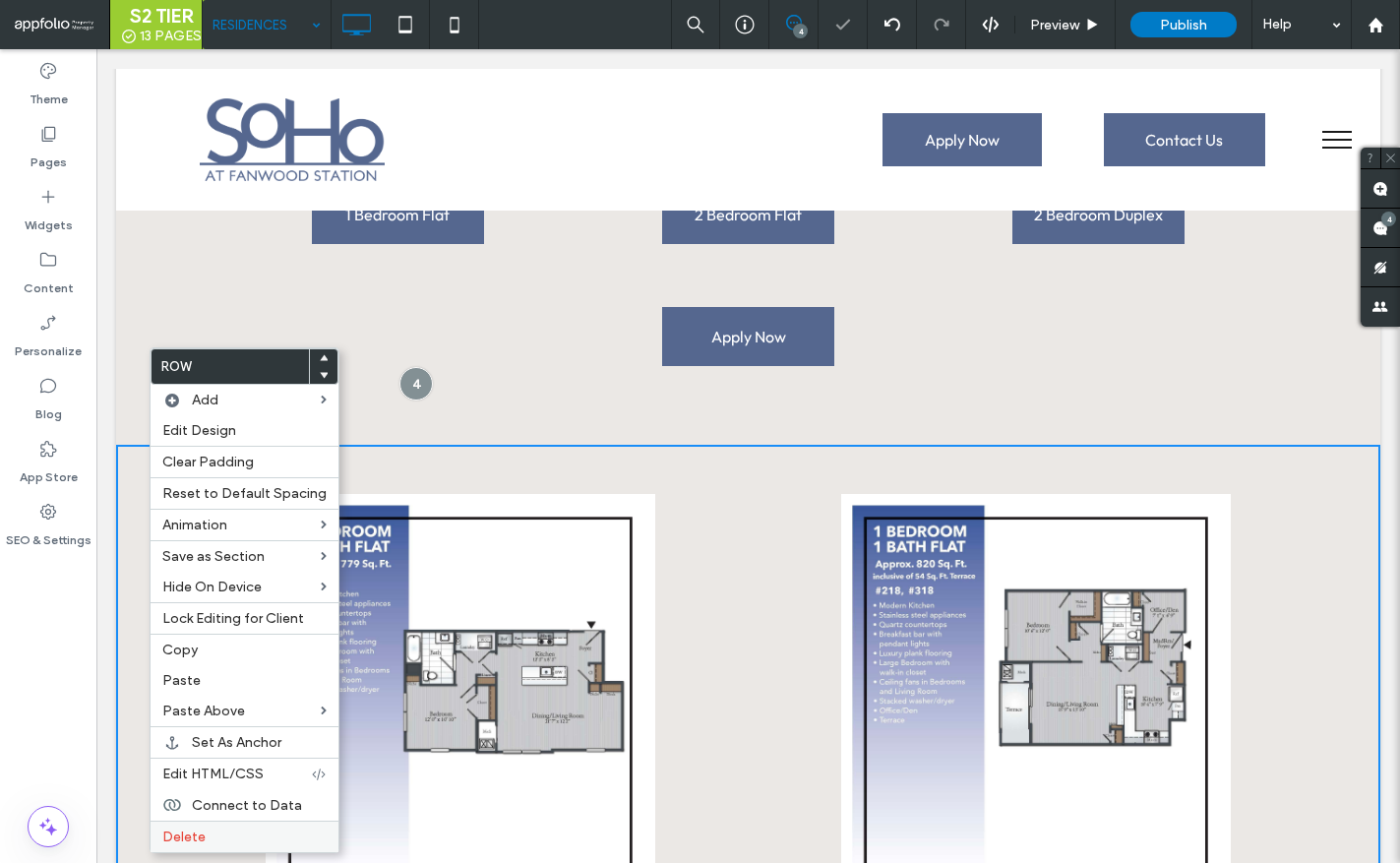 click on "Delete" at bounding box center (184, 836) 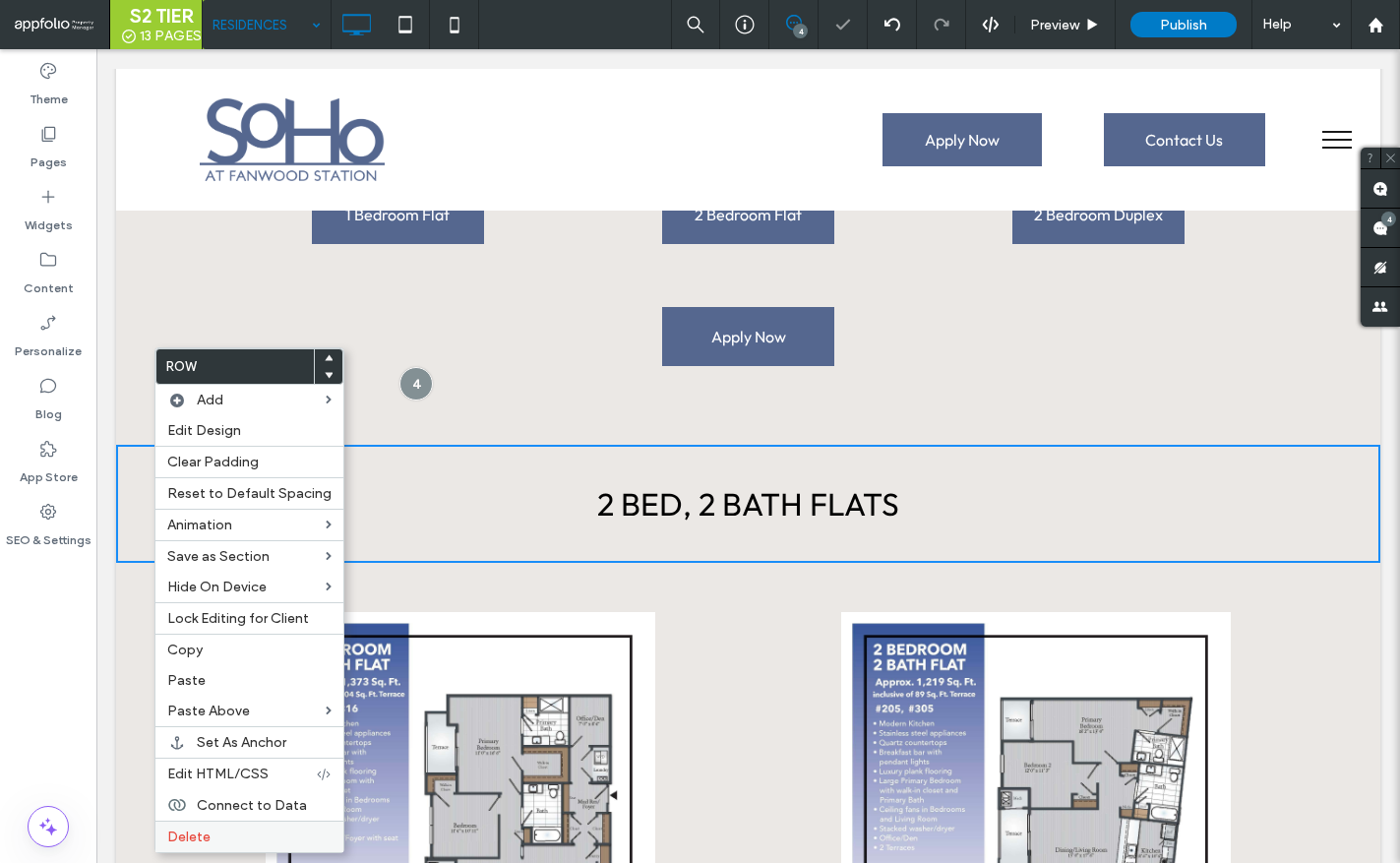 click on "Delete" at bounding box center [249, 836] 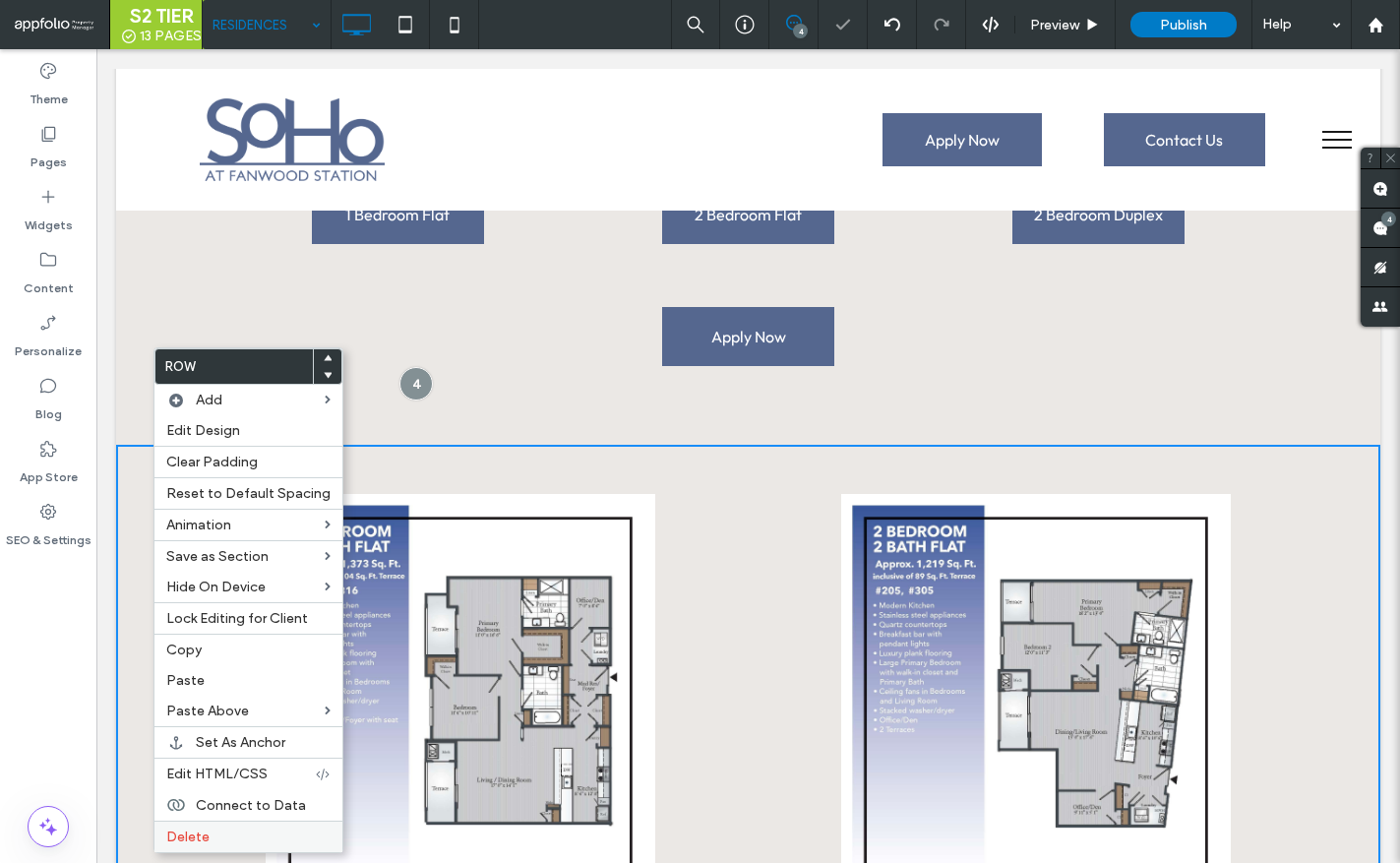 click on "Delete" at bounding box center (188, 836) 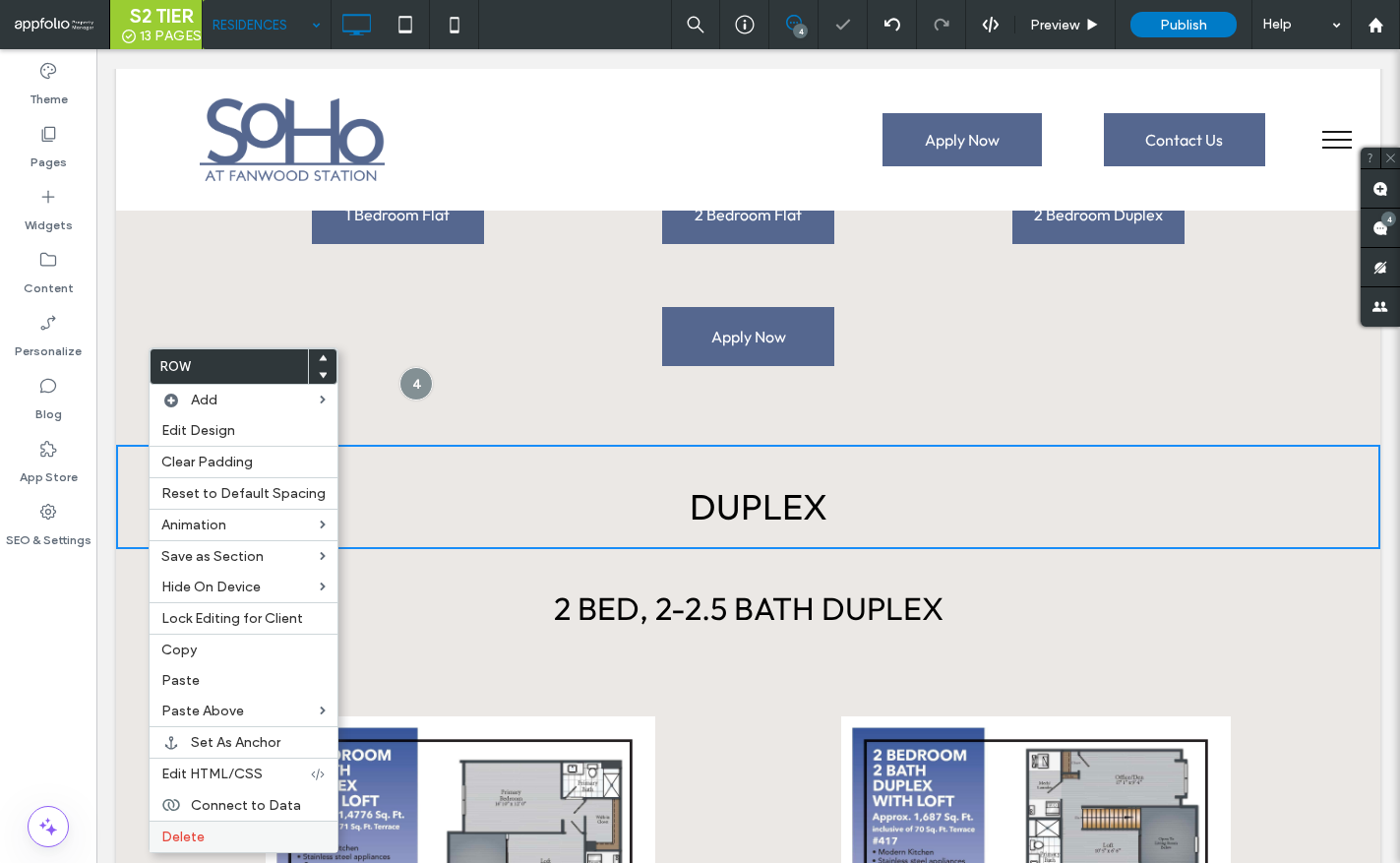 click on "Delete" at bounding box center [243, 836] 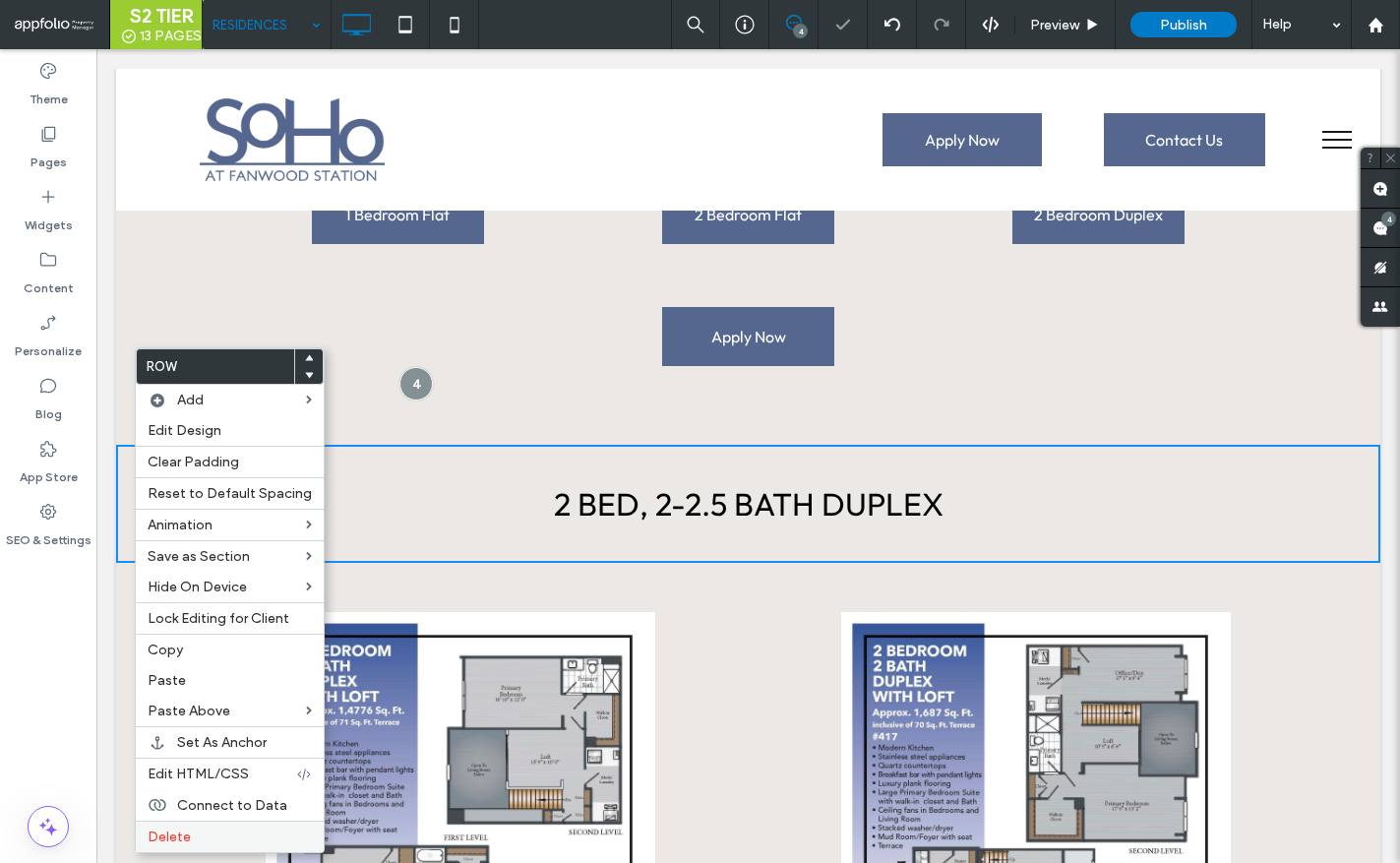 click on "Delete" at bounding box center (229, 836) 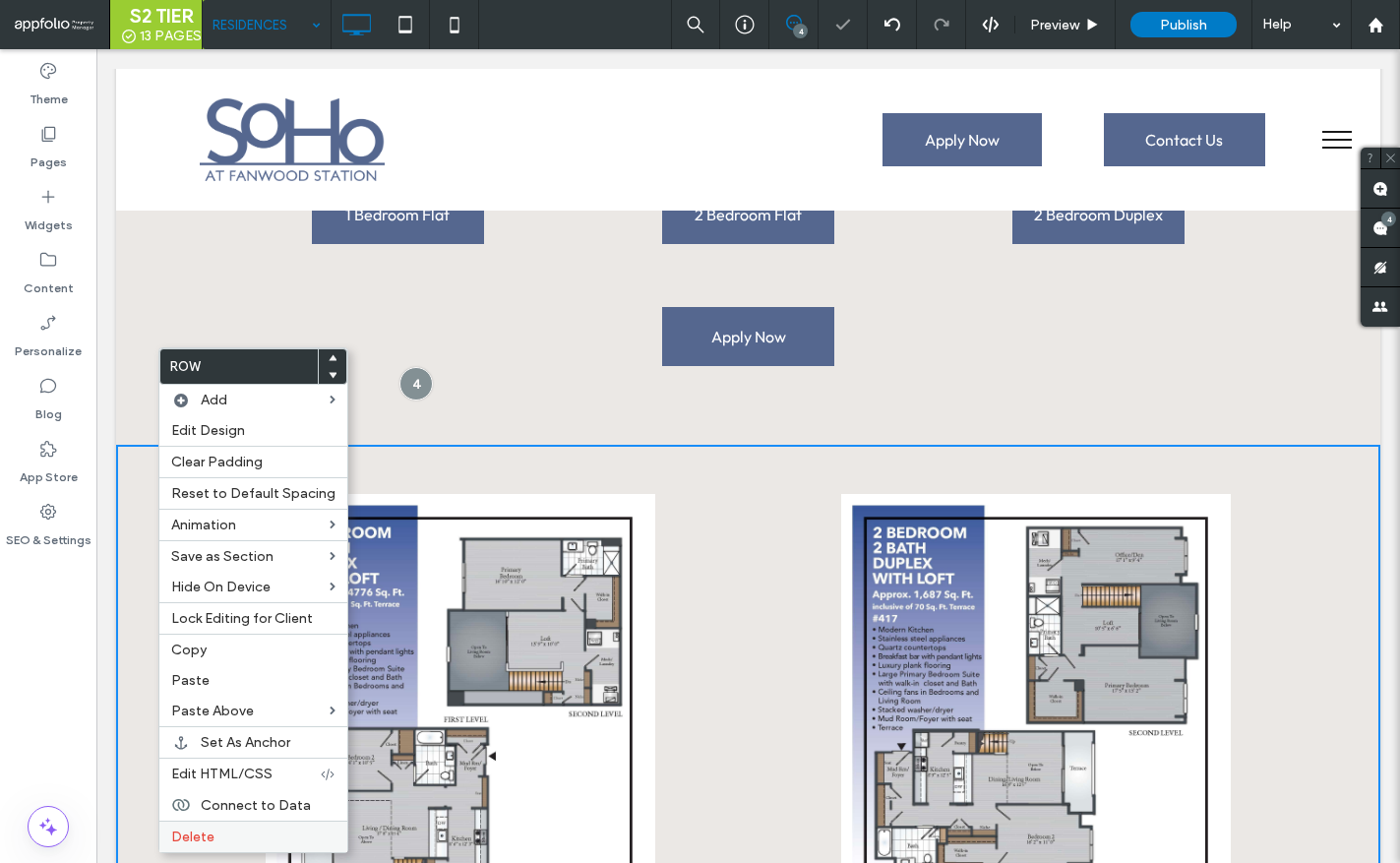 click on "Delete" at bounding box center [253, 836] 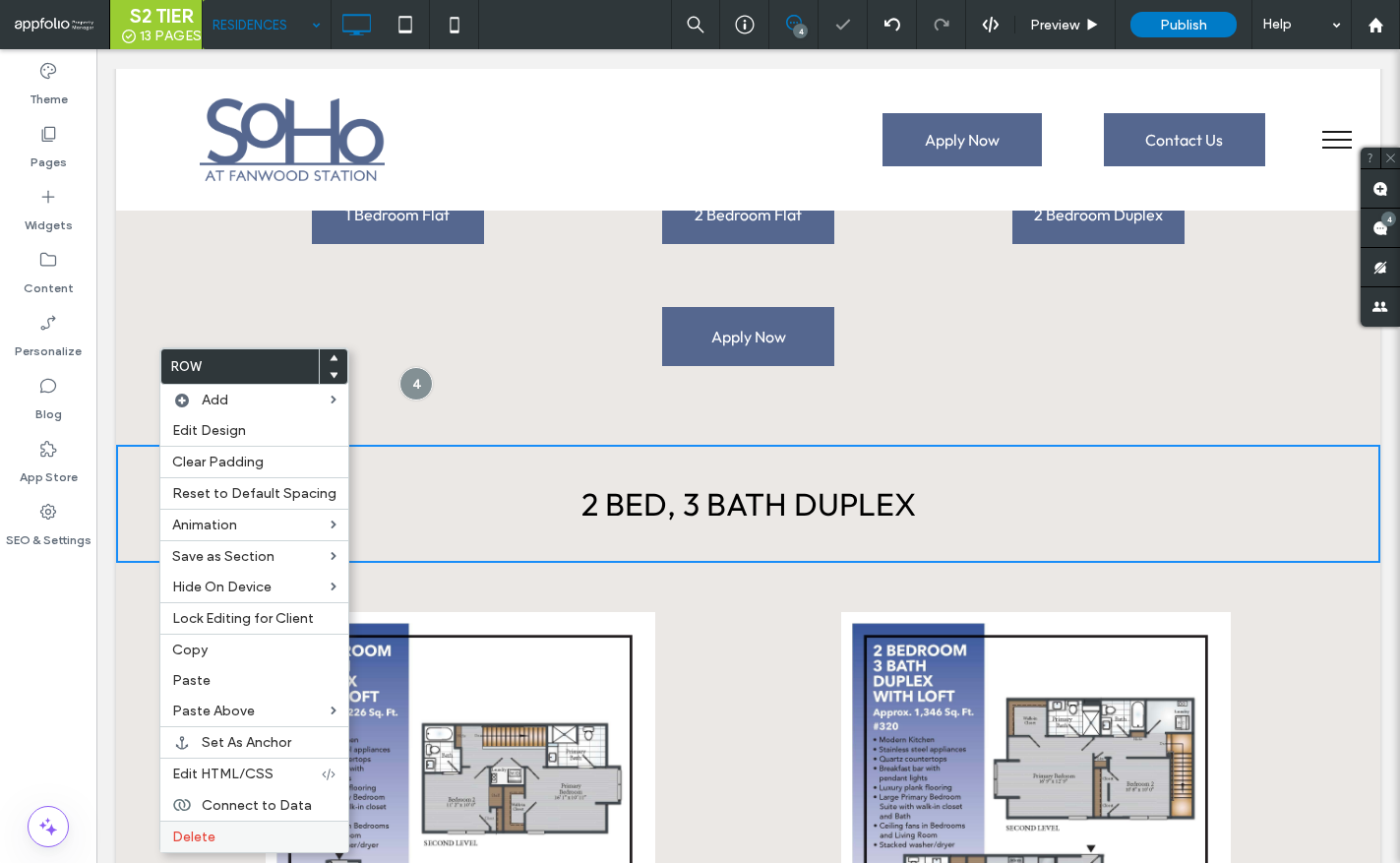 click on "Delete" at bounding box center (254, 836) 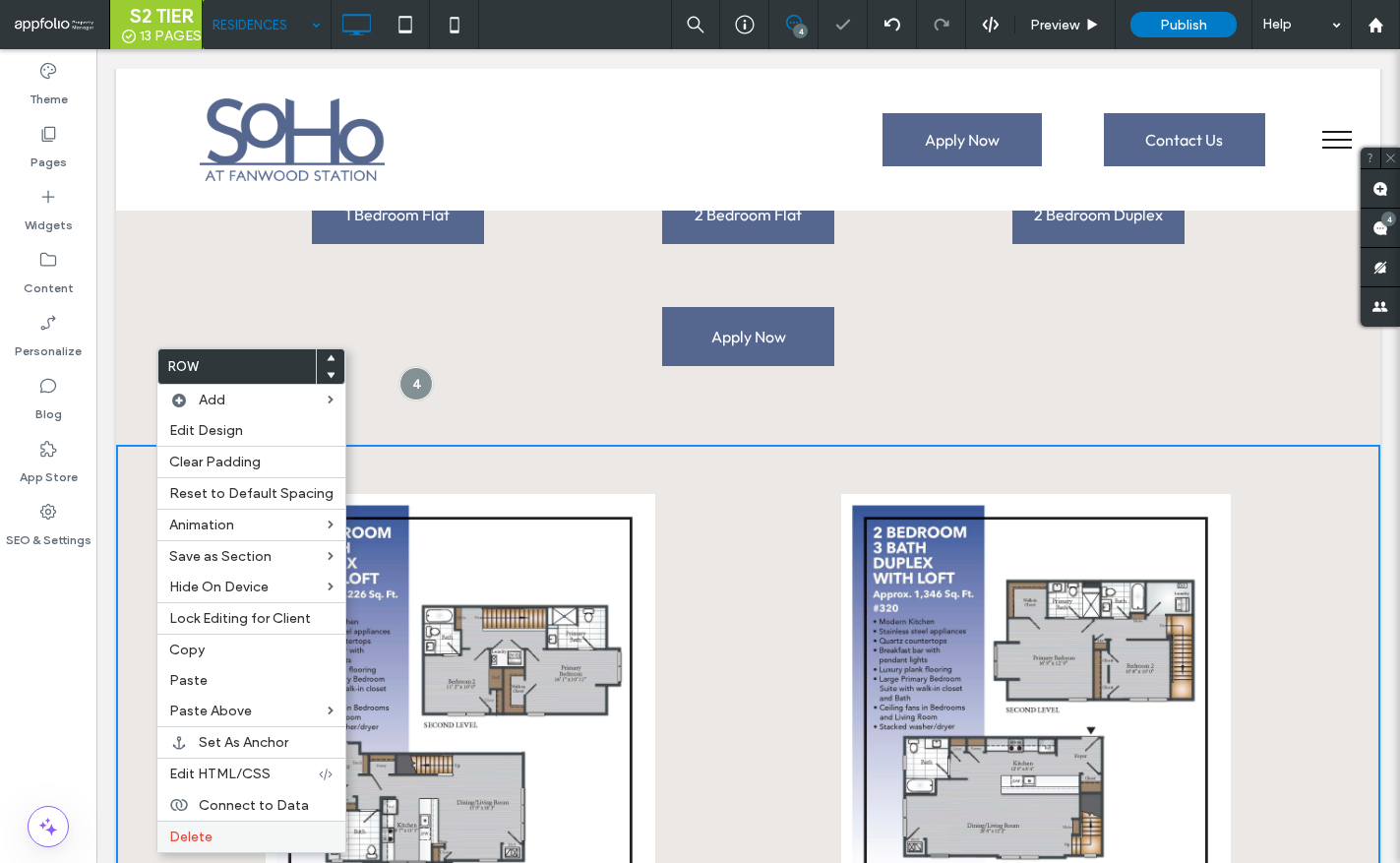 click on "Delete" at bounding box center (251, 836) 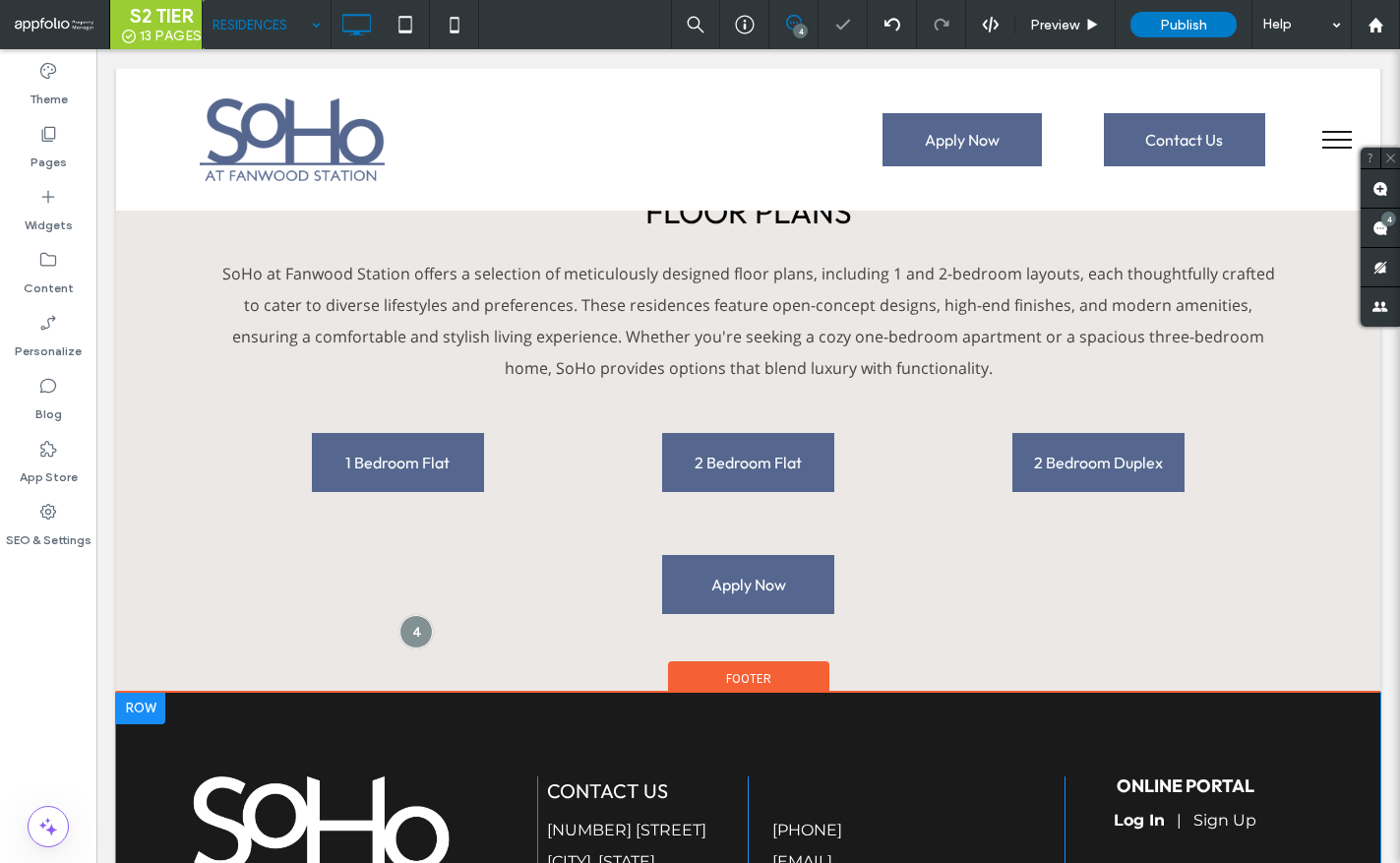 scroll, scrollTop: 3139, scrollLeft: 0, axis: vertical 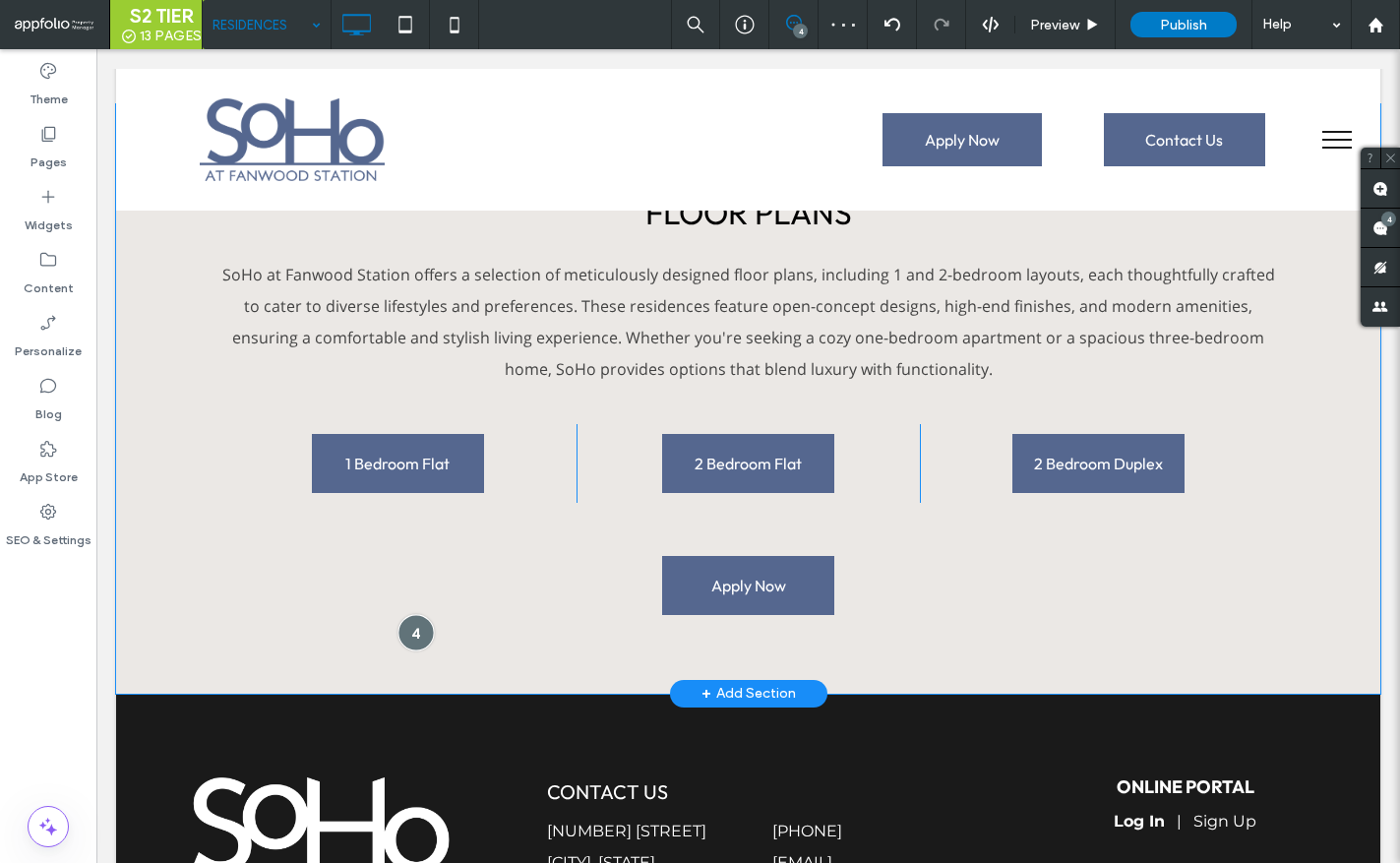 click at bounding box center (415, 632) 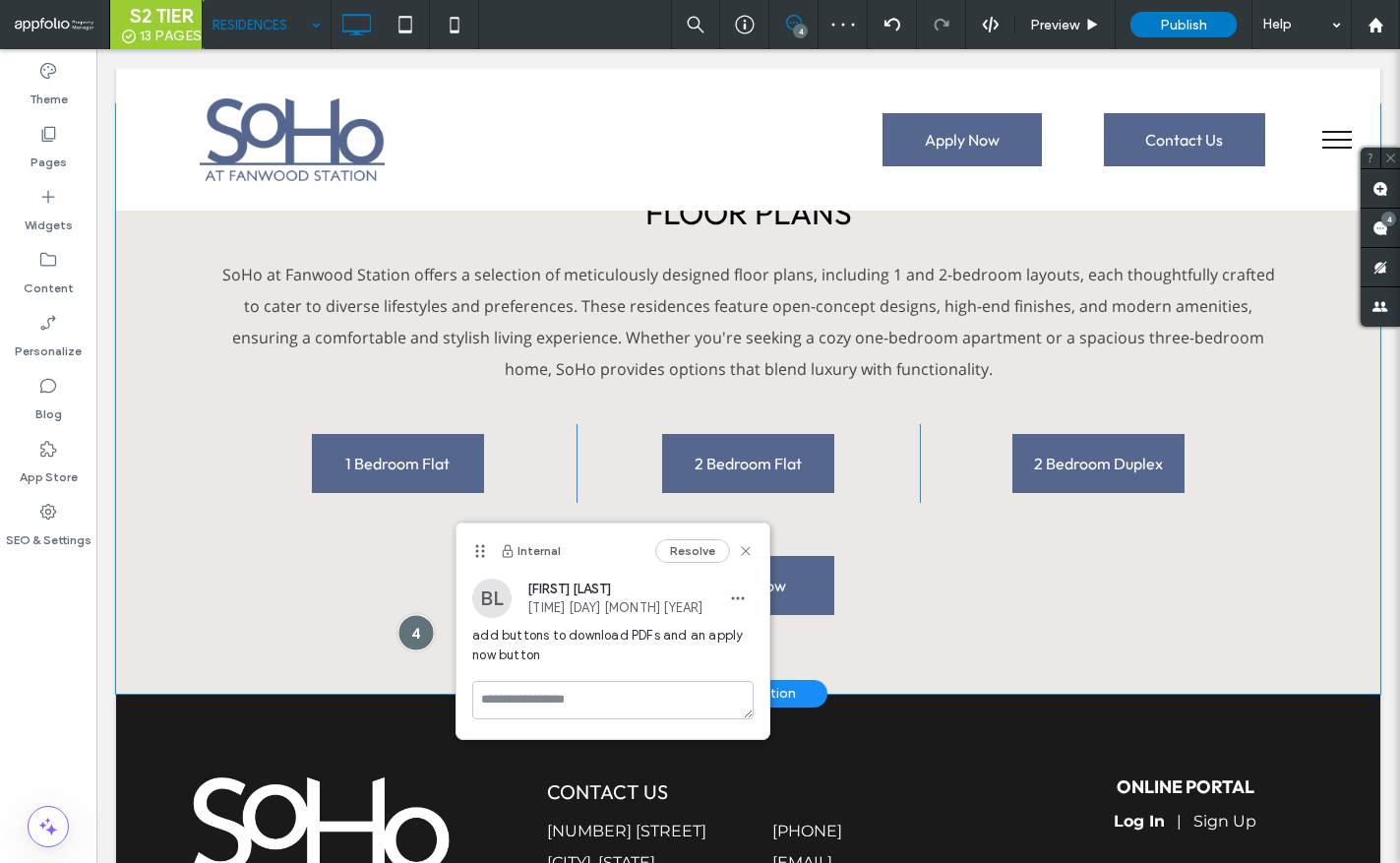 click at bounding box center [415, 632] 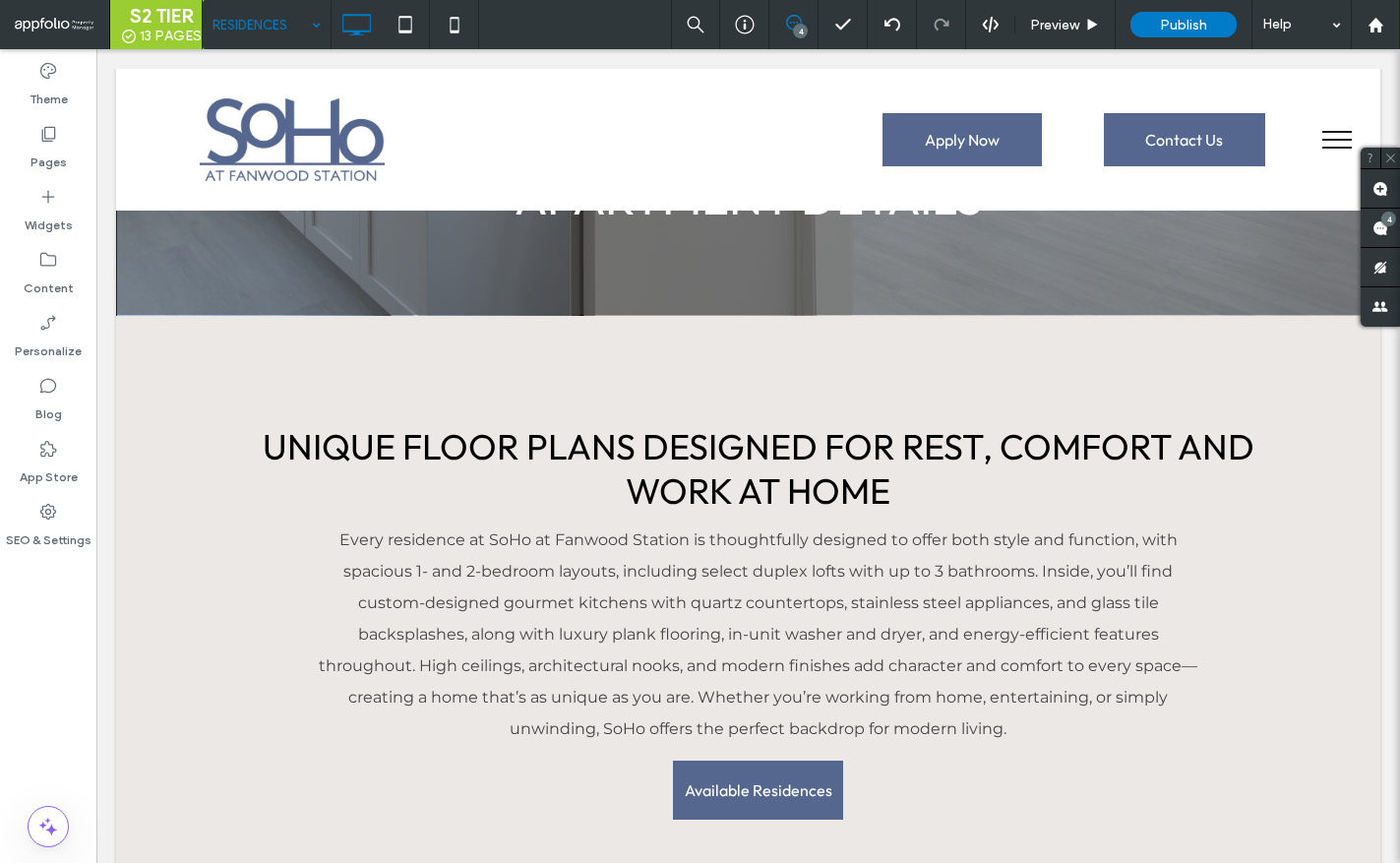 scroll, scrollTop: 0, scrollLeft: 0, axis: both 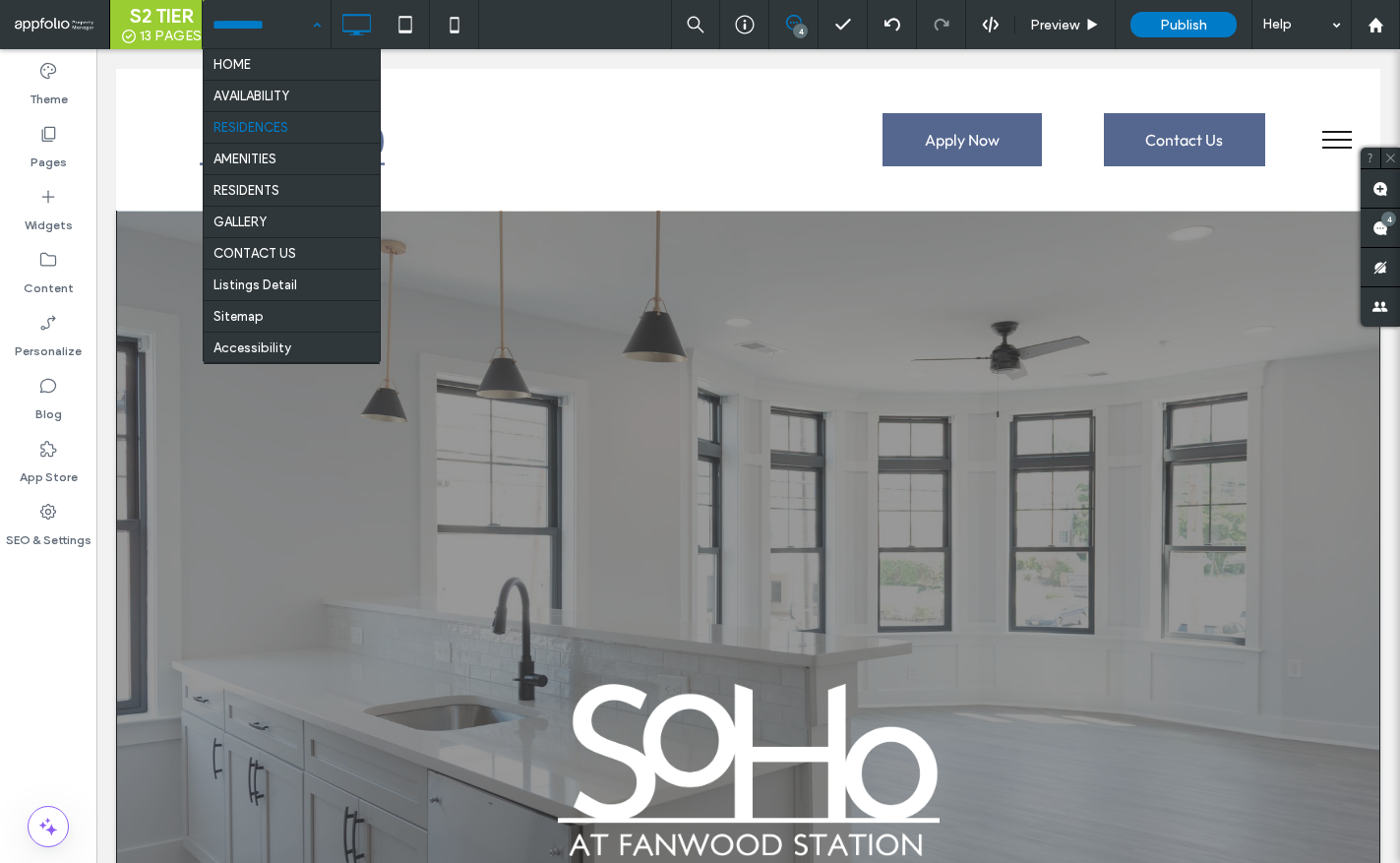 click on "HOME AVAILABILITY RESIDENCES AMENITIES RESIDENTS GALLERY CONTACT US Listings Detail Sitemap Accessibility Privacy Legal Disclaimer" at bounding box center [267, 25] 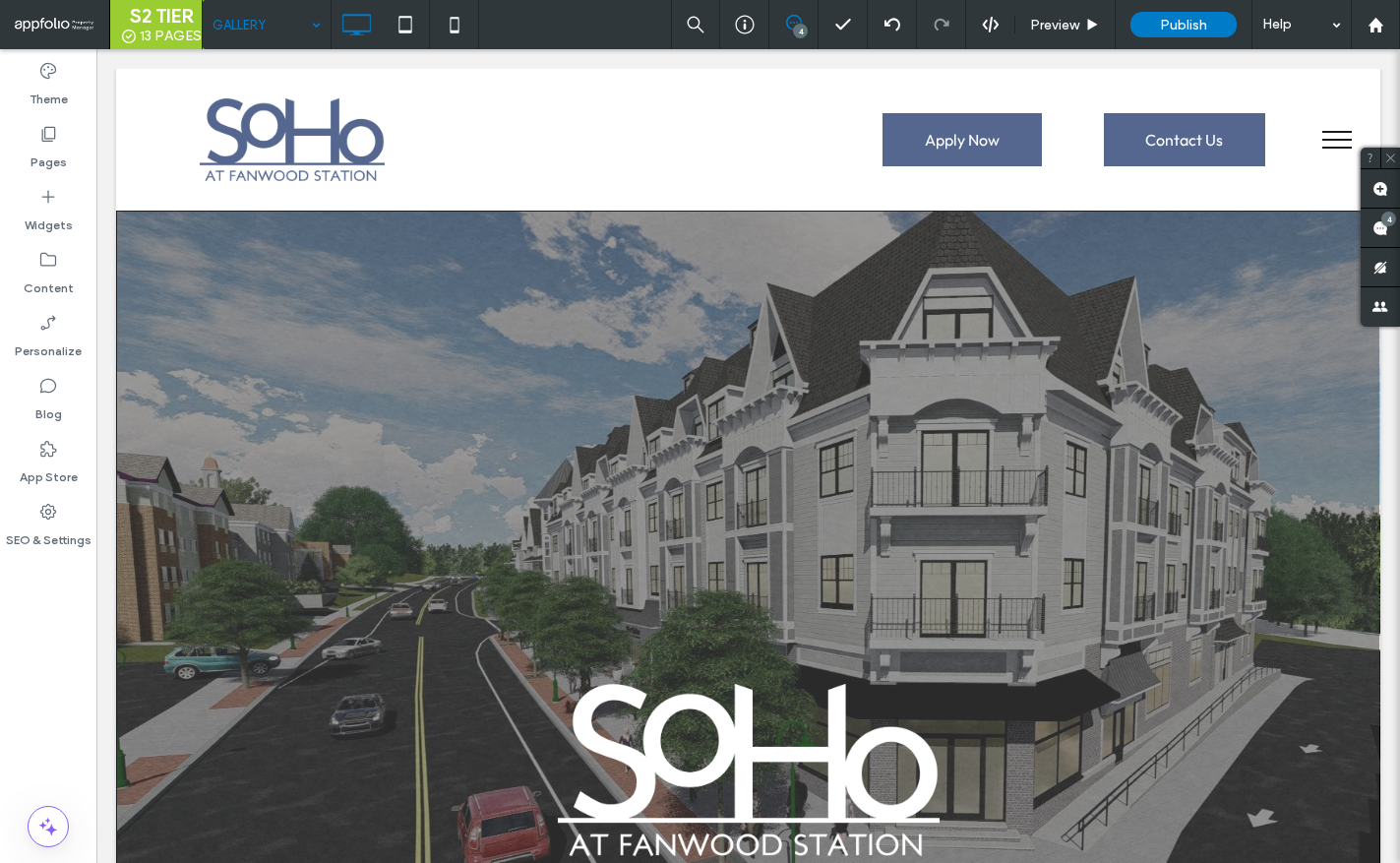 scroll, scrollTop: 0, scrollLeft: 0, axis: both 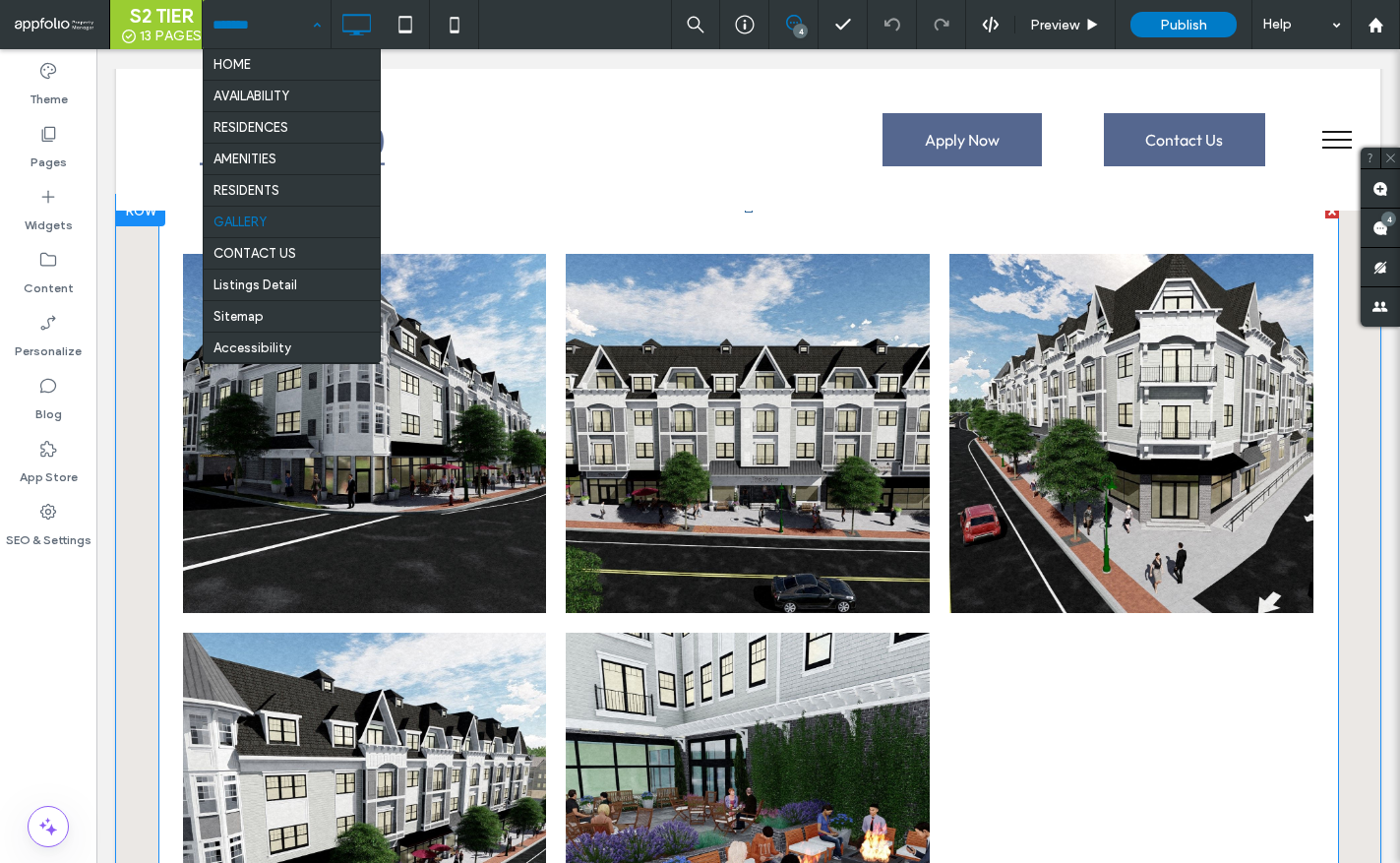 click at bounding box center (1131, 433) 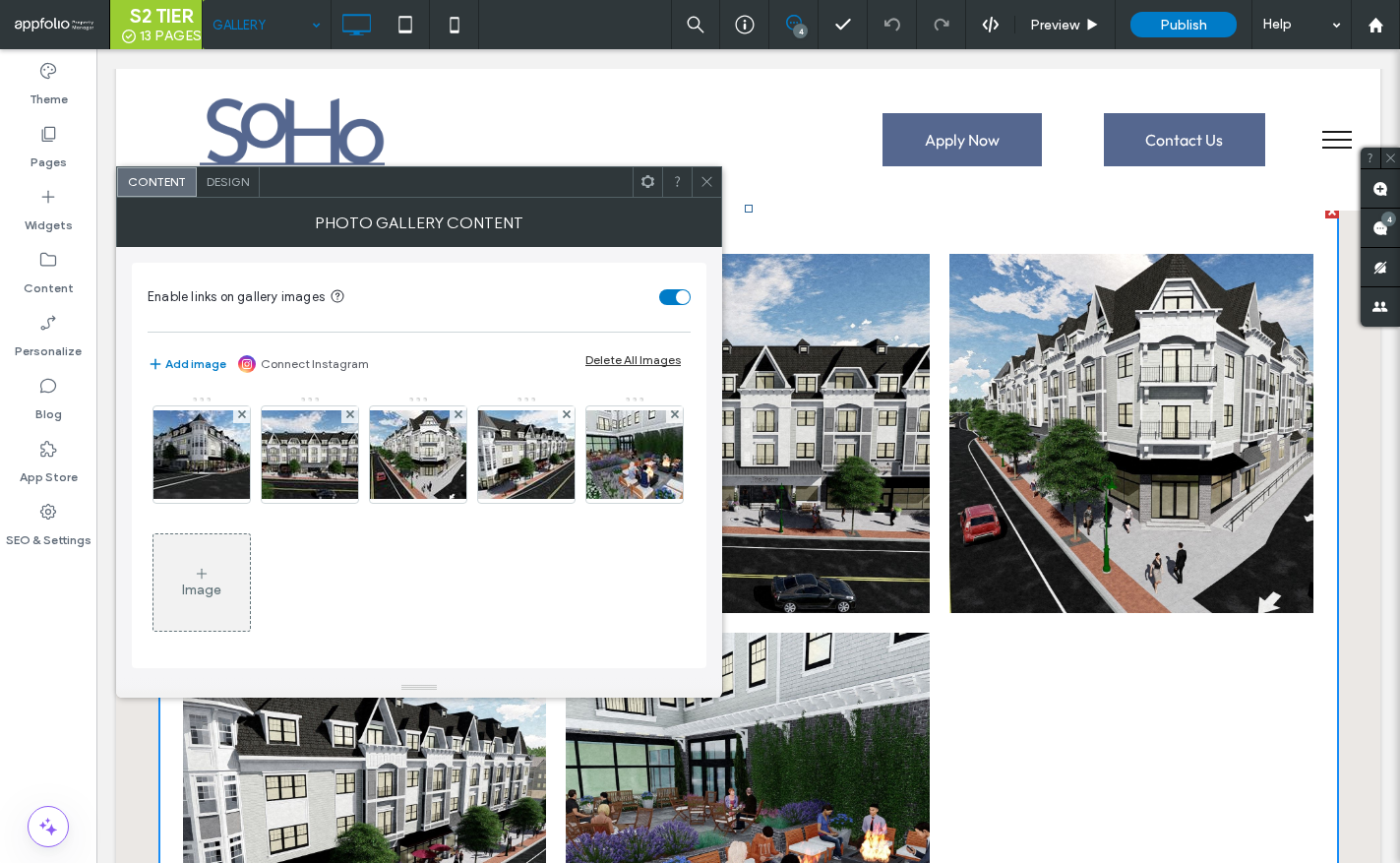 click on "Image" at bounding box center (202, 589) 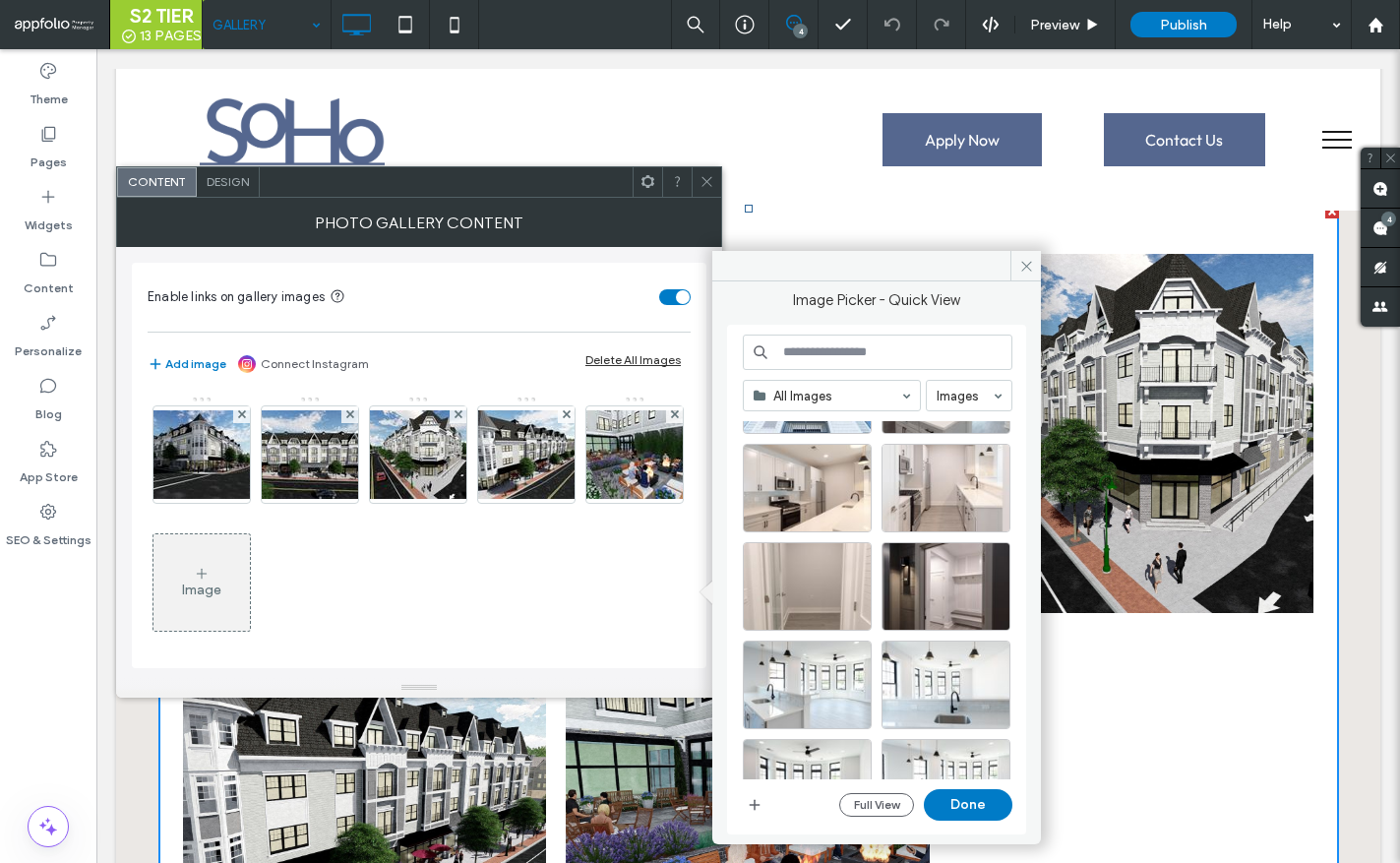 scroll, scrollTop: 193, scrollLeft: 0, axis: vertical 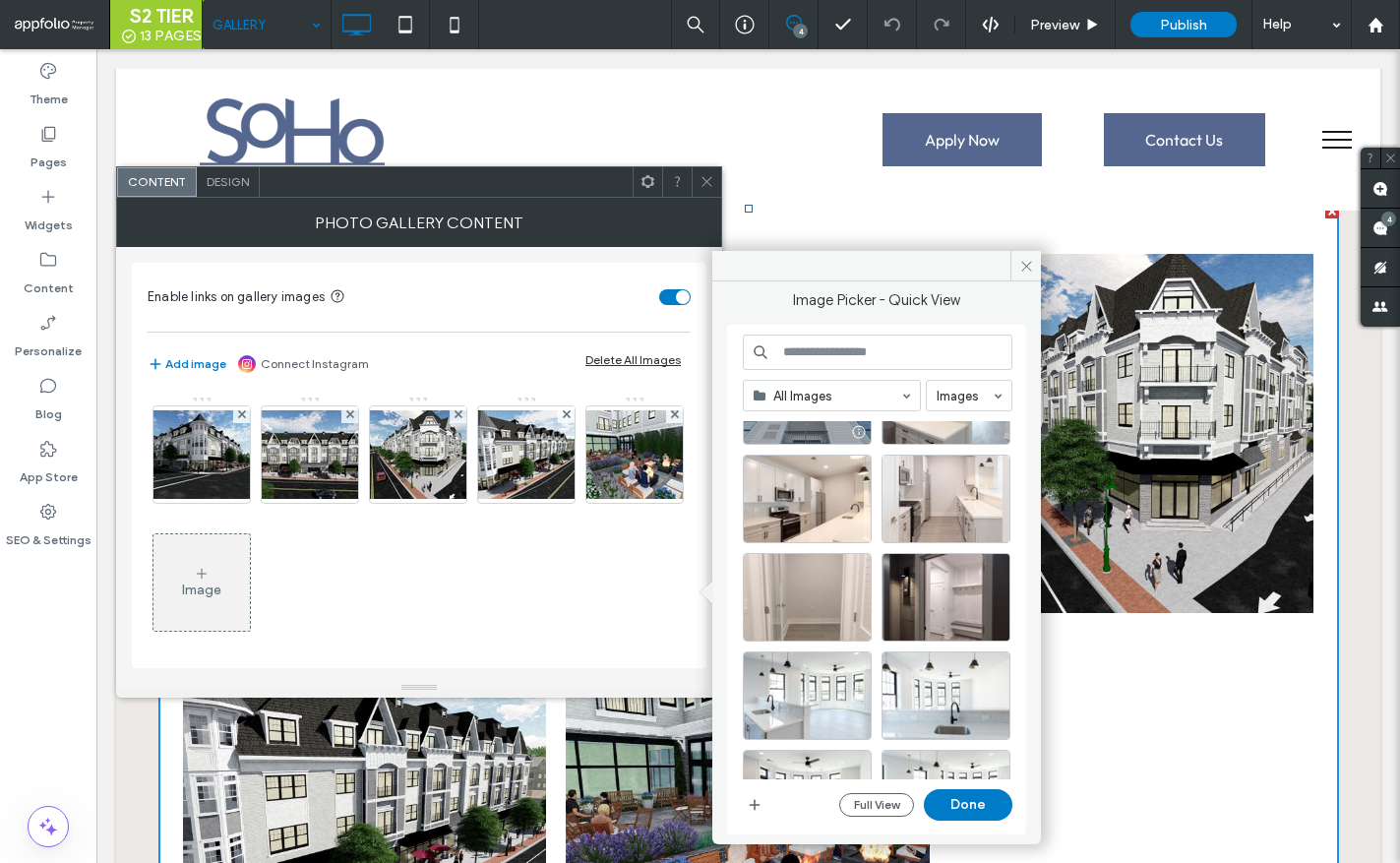 click at bounding box center [858, 432] 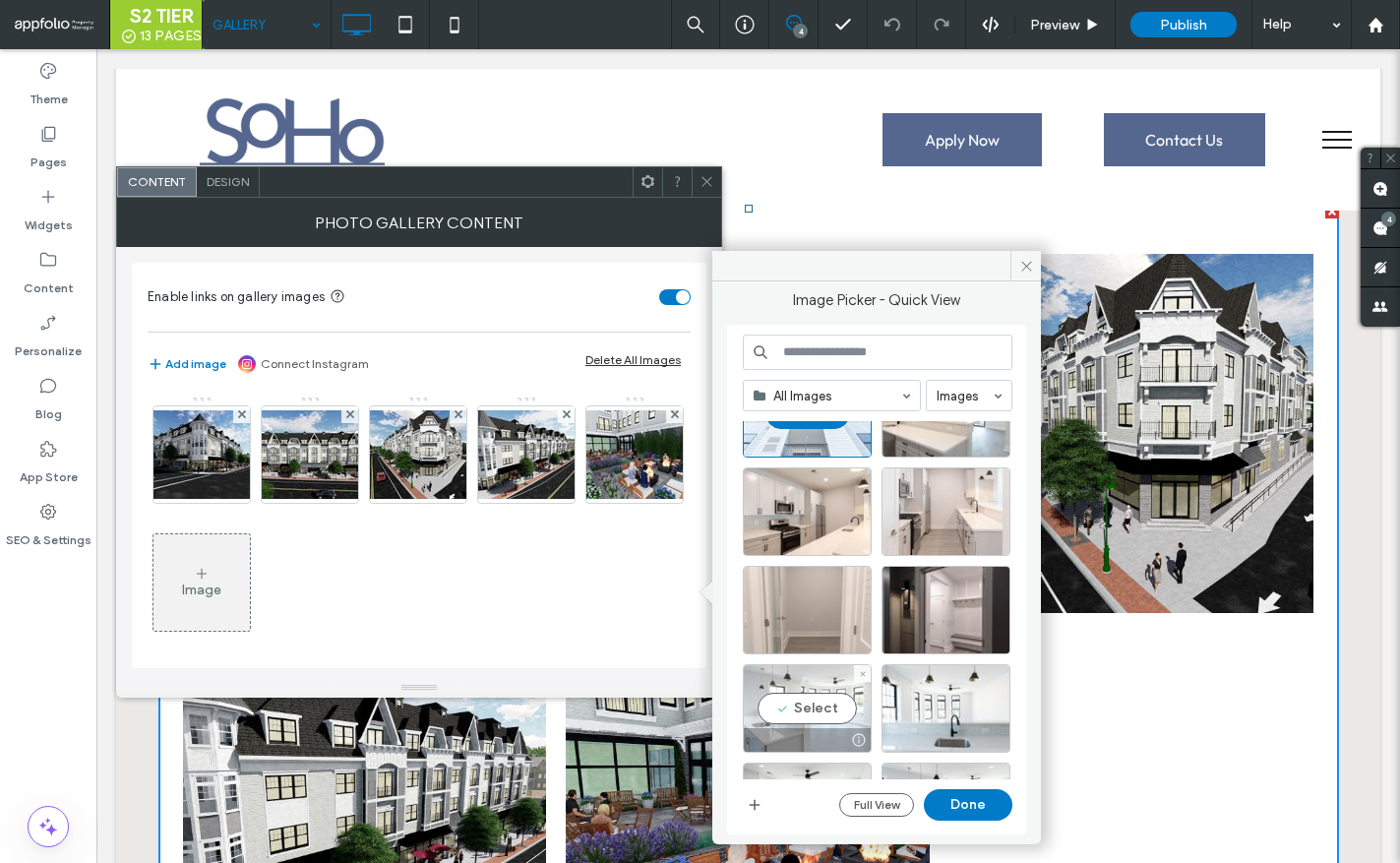 scroll, scrollTop: 164, scrollLeft: 0, axis: vertical 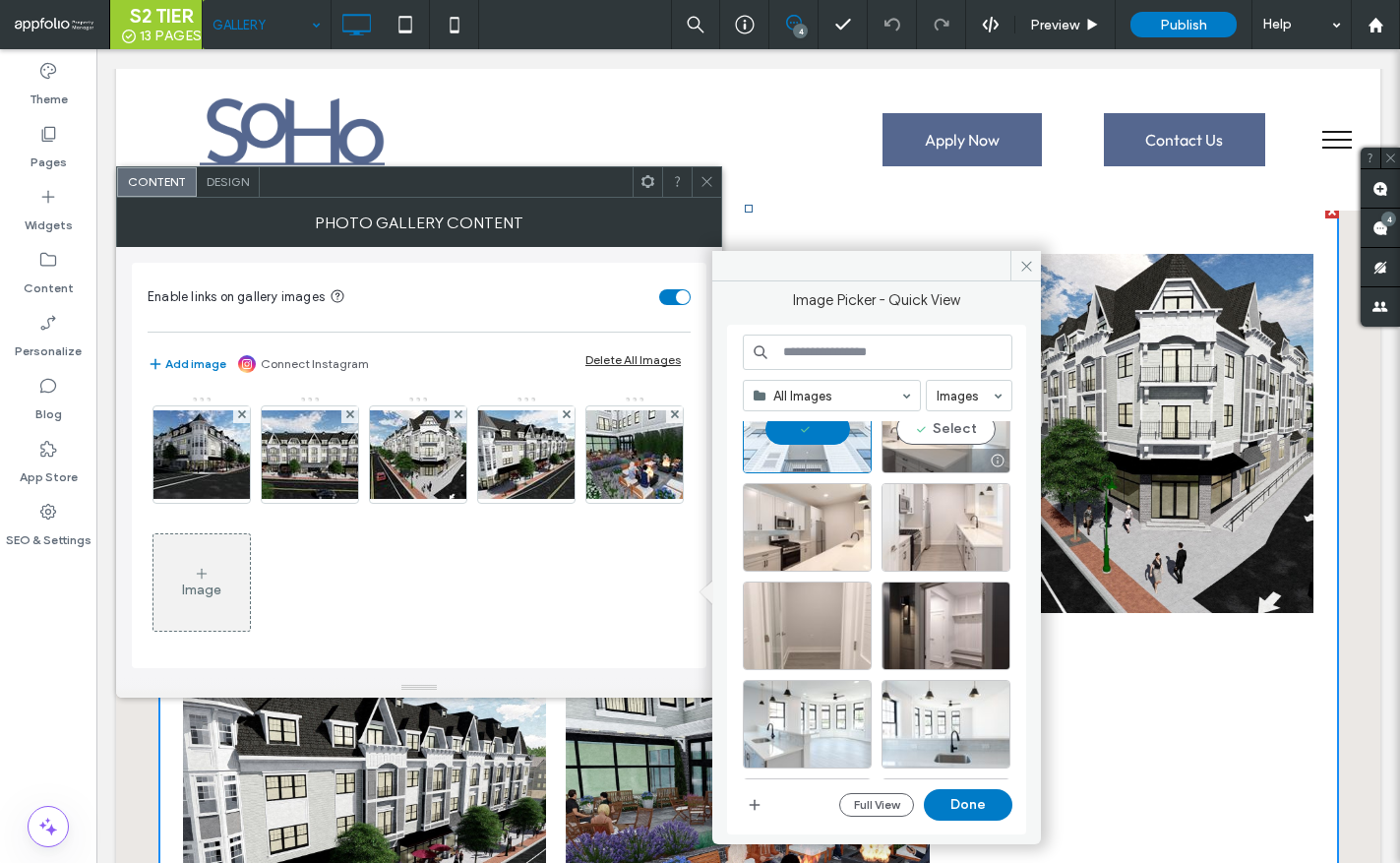 click on "Select" at bounding box center (945, 429) 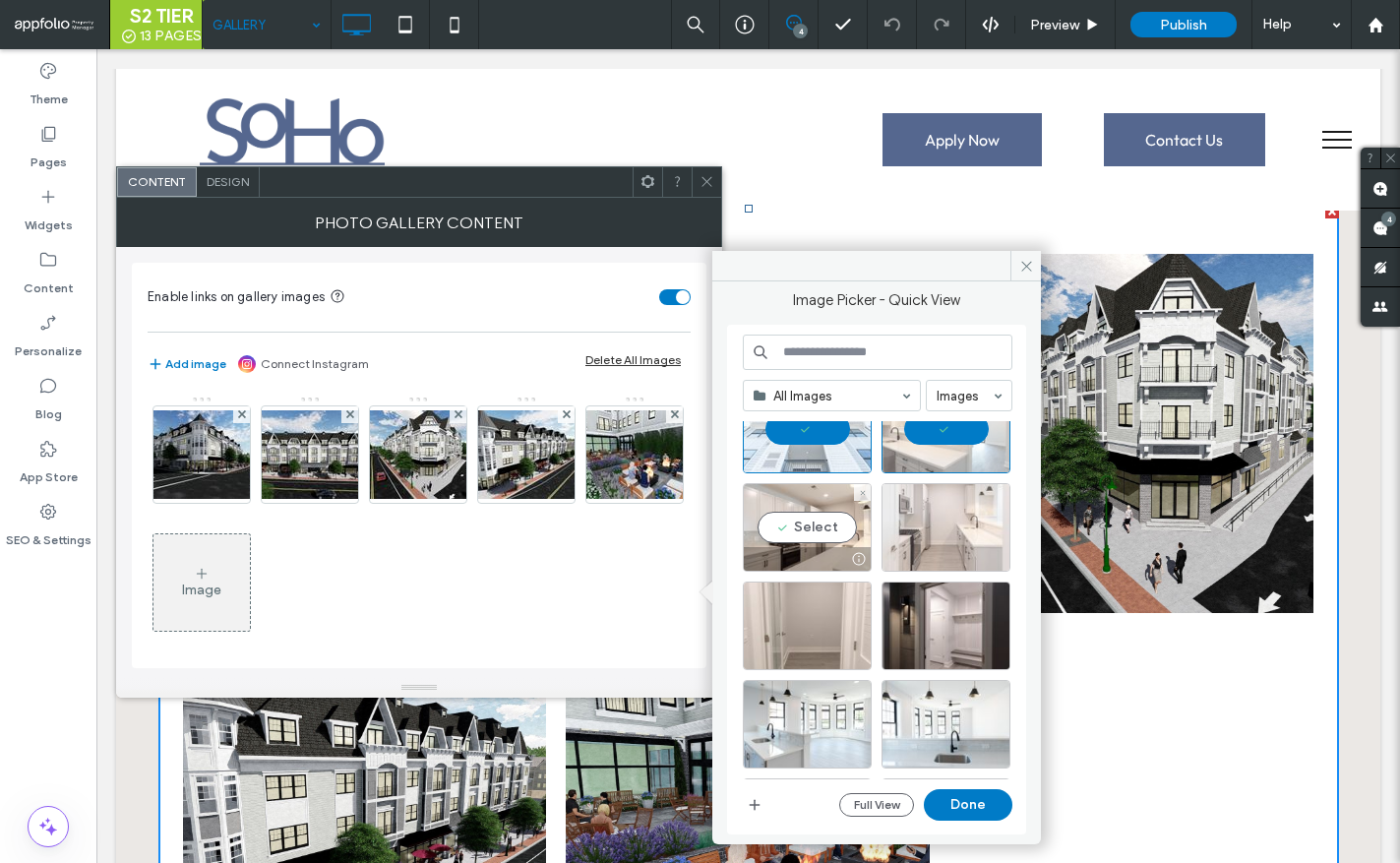 drag, startPoint x: 825, startPoint y: 516, endPoint x: 934, endPoint y: 521, distance: 109.11462 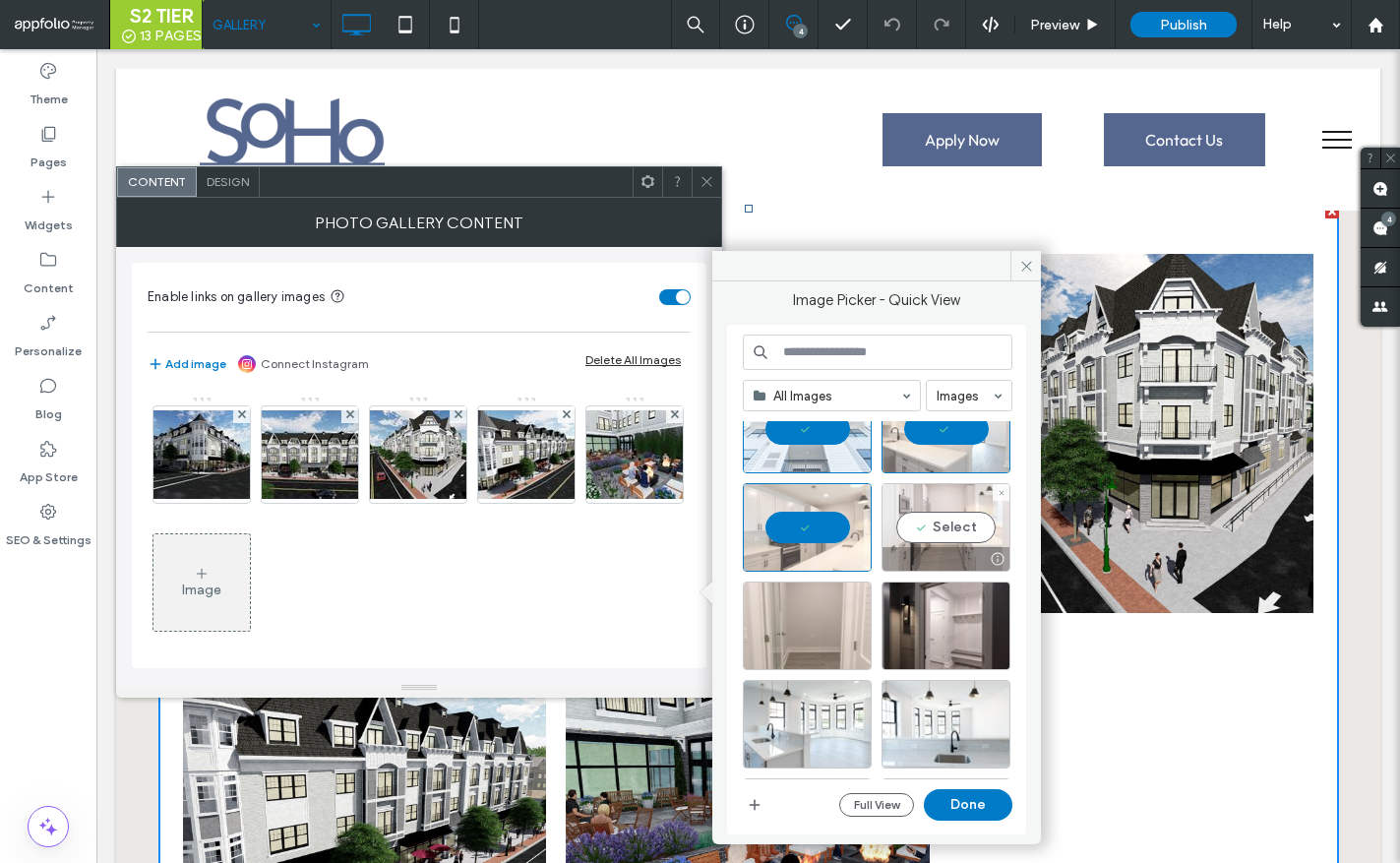 click on "Select" at bounding box center [945, 527] 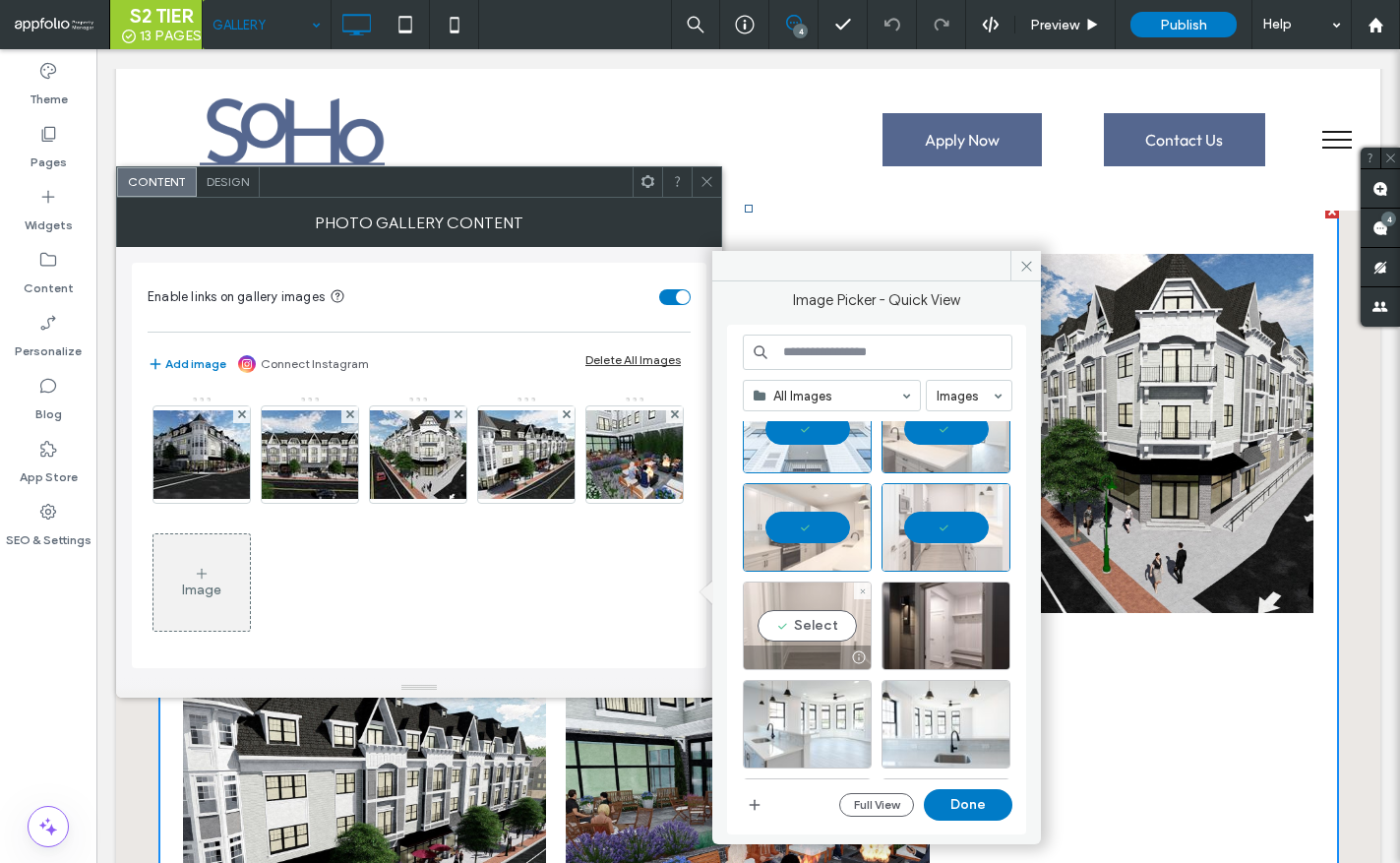 click on "Select" at bounding box center (807, 626) 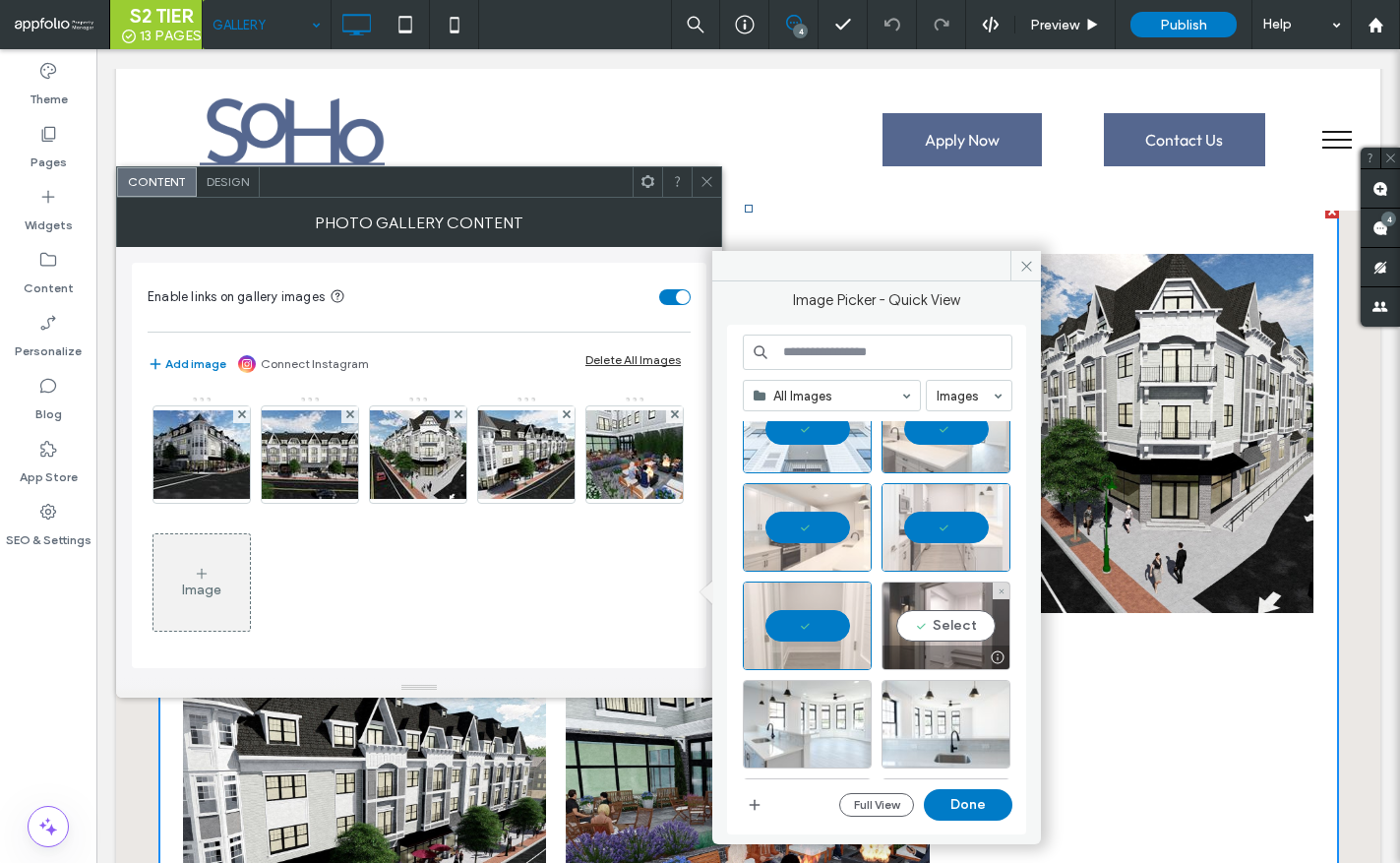 click on "Select" at bounding box center [945, 626] 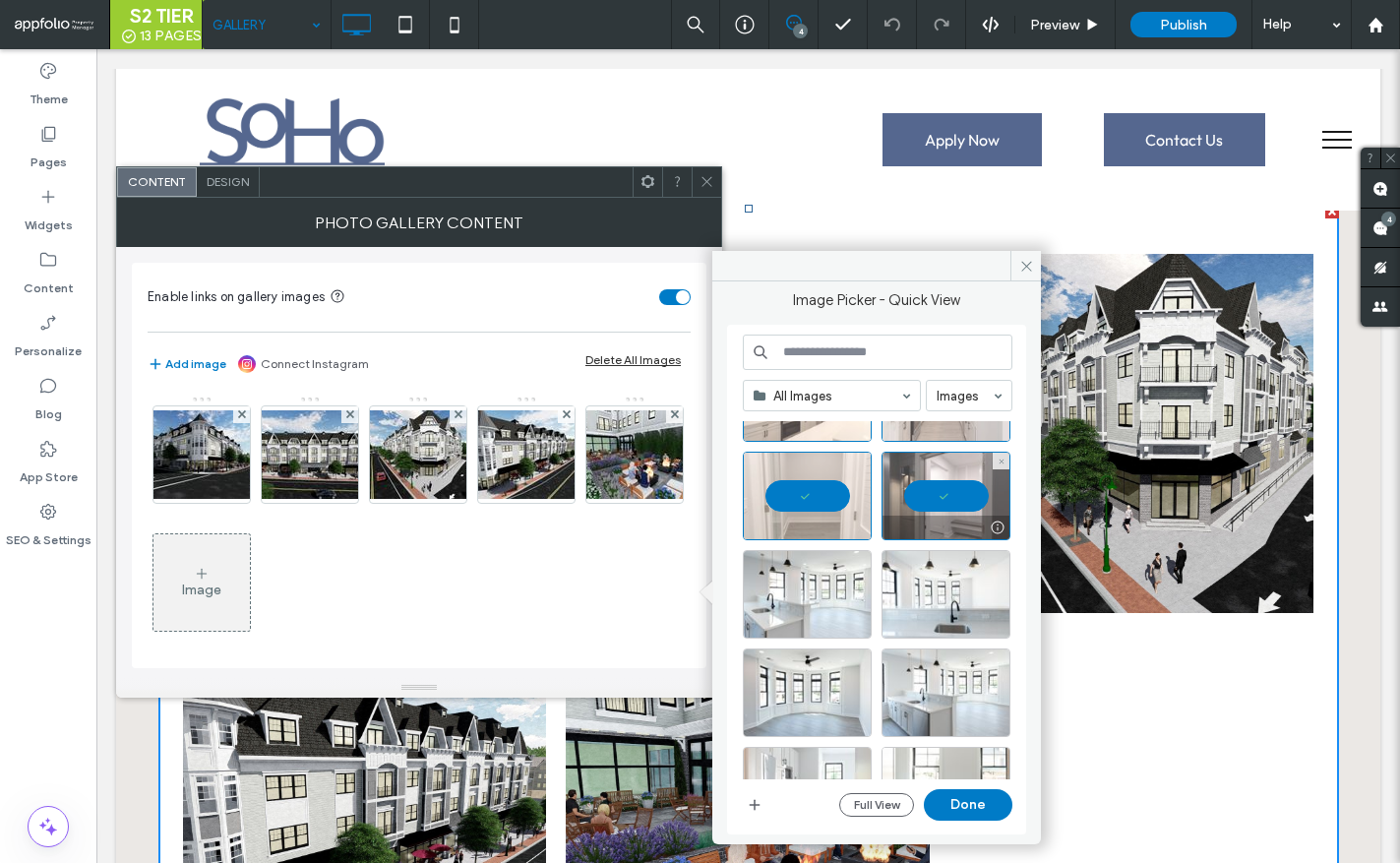 scroll, scrollTop: 424, scrollLeft: 0, axis: vertical 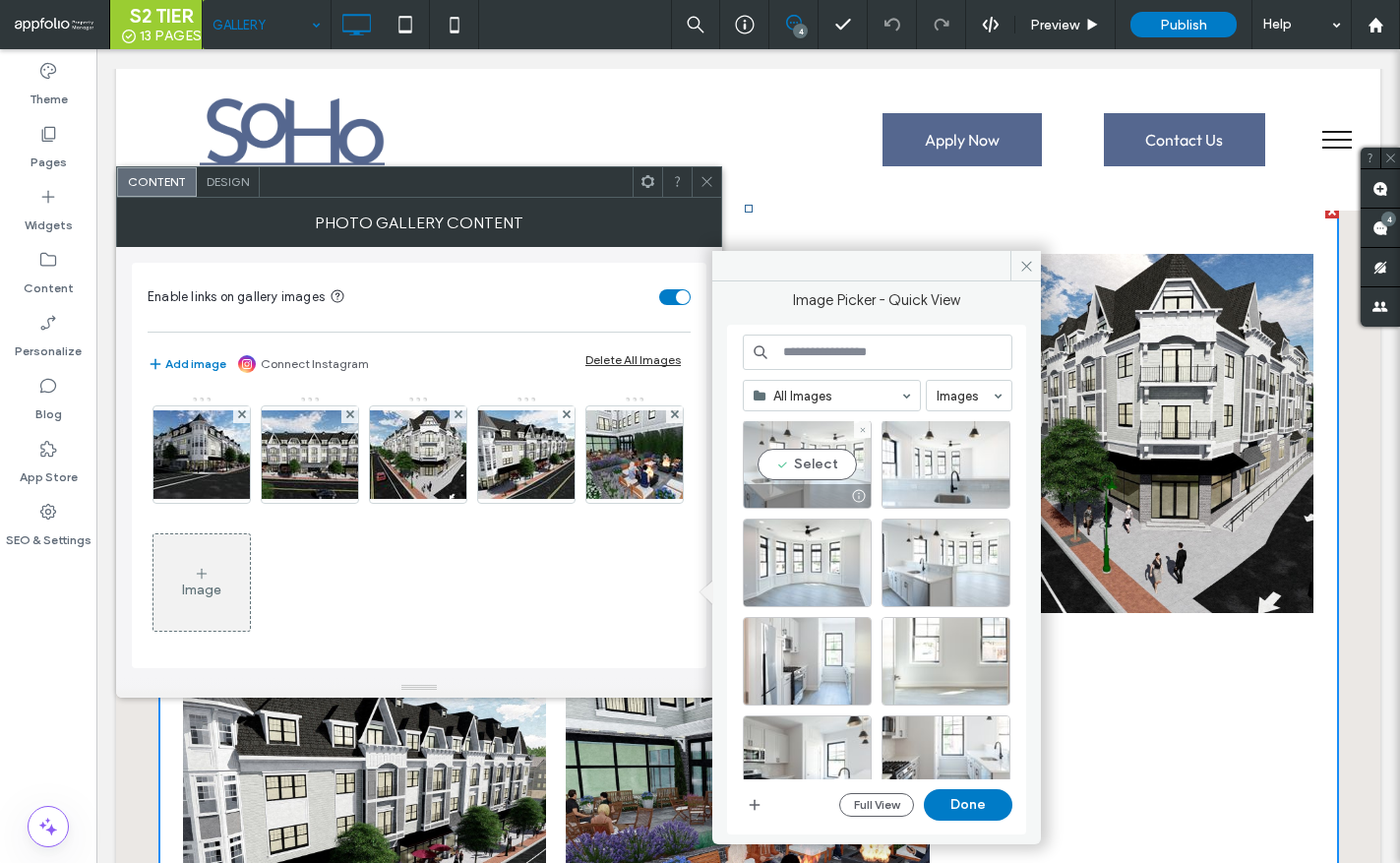 click on "Select" at bounding box center (807, 464) 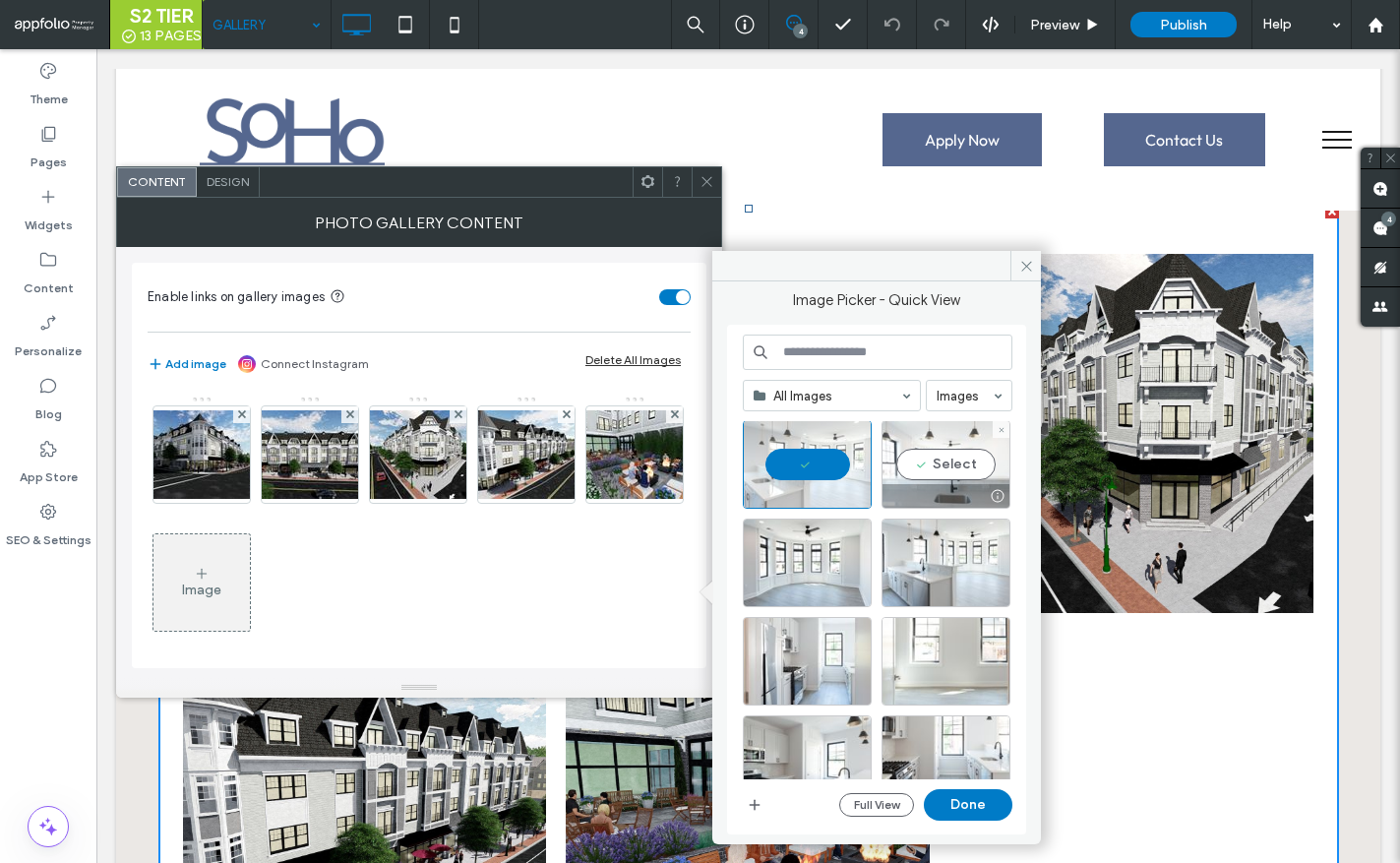 click on "Select" at bounding box center [945, 464] 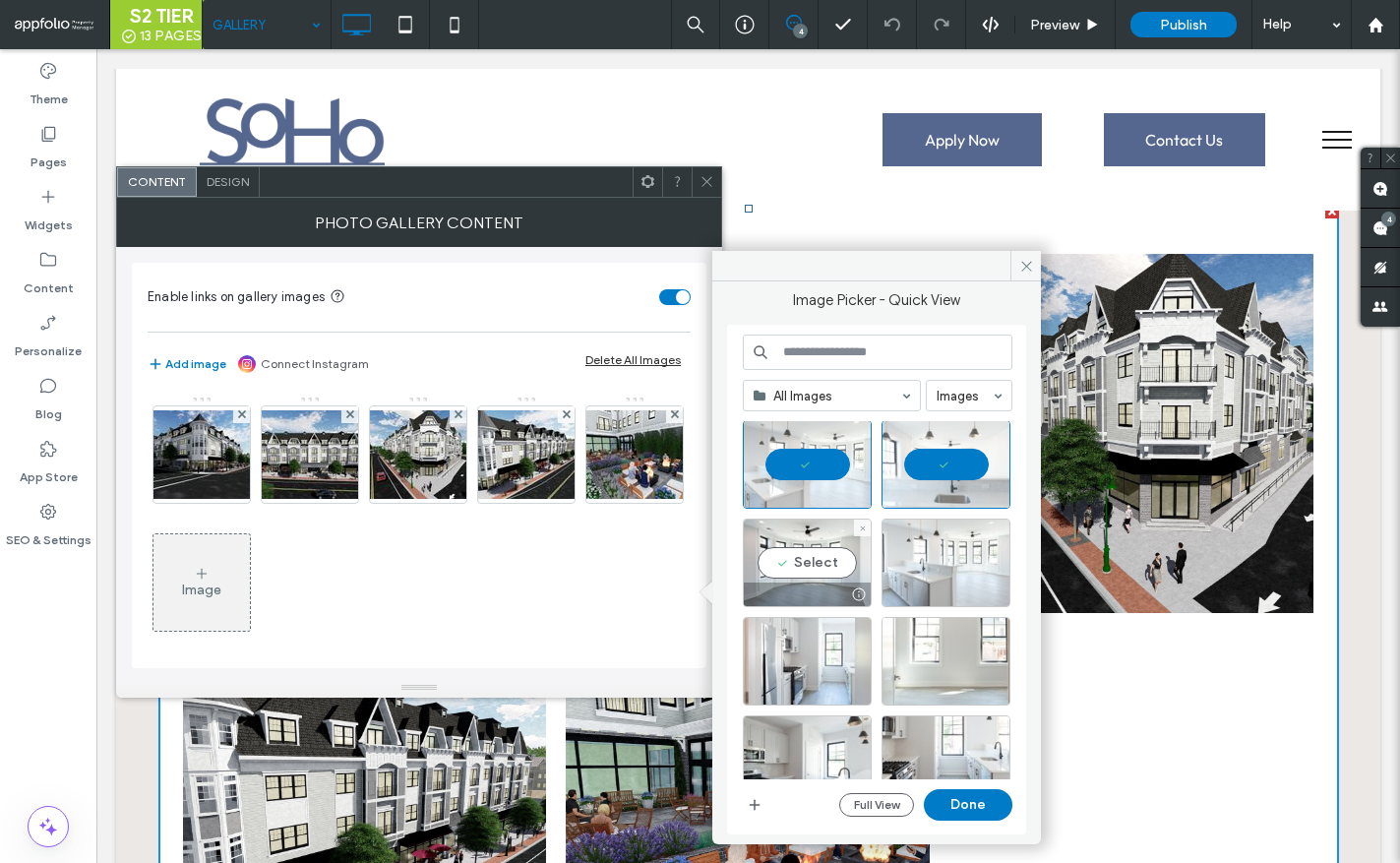 drag, startPoint x: 833, startPoint y: 557, endPoint x: 923, endPoint y: 557, distance: 90 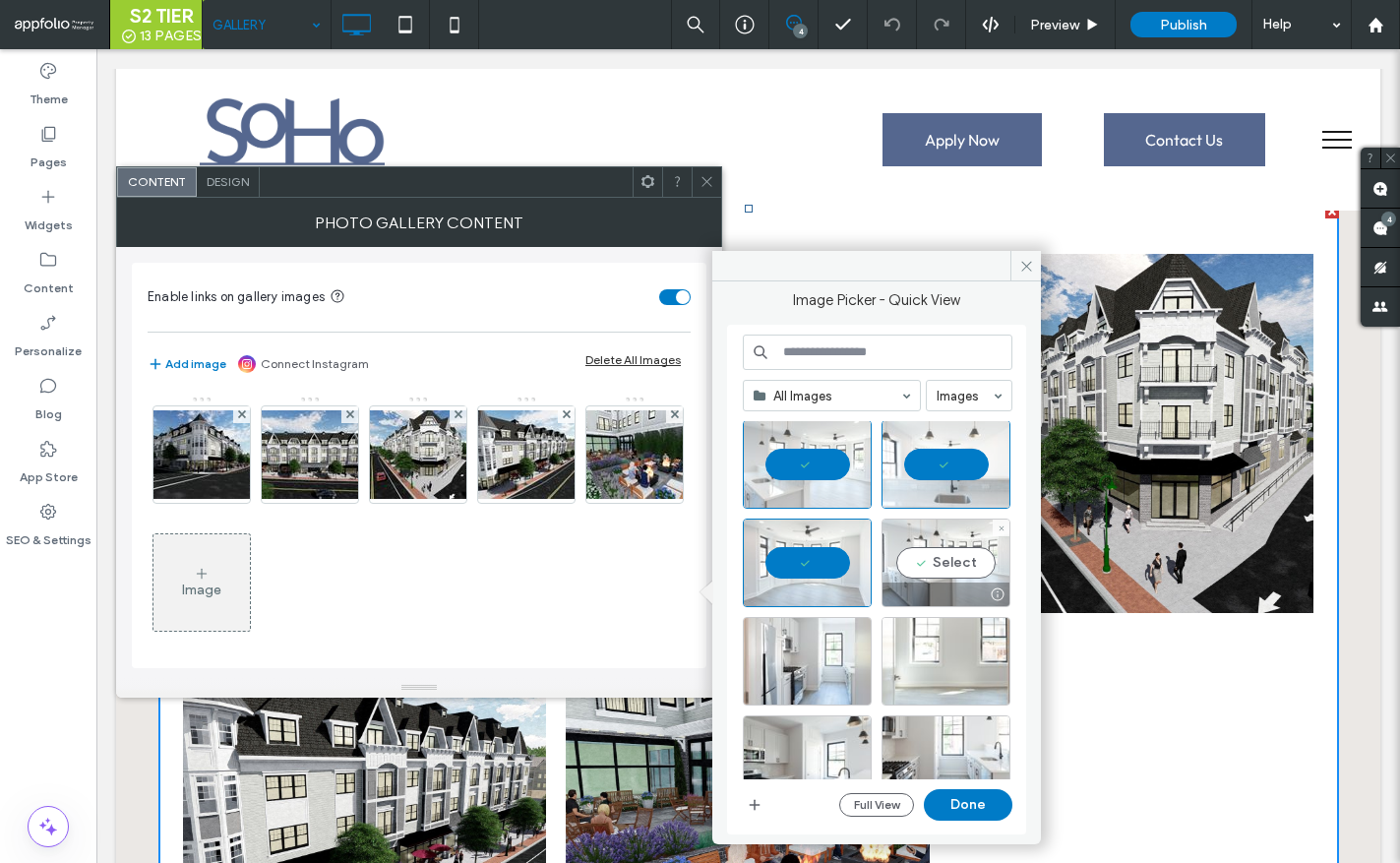 click on "Select" at bounding box center (945, 563) 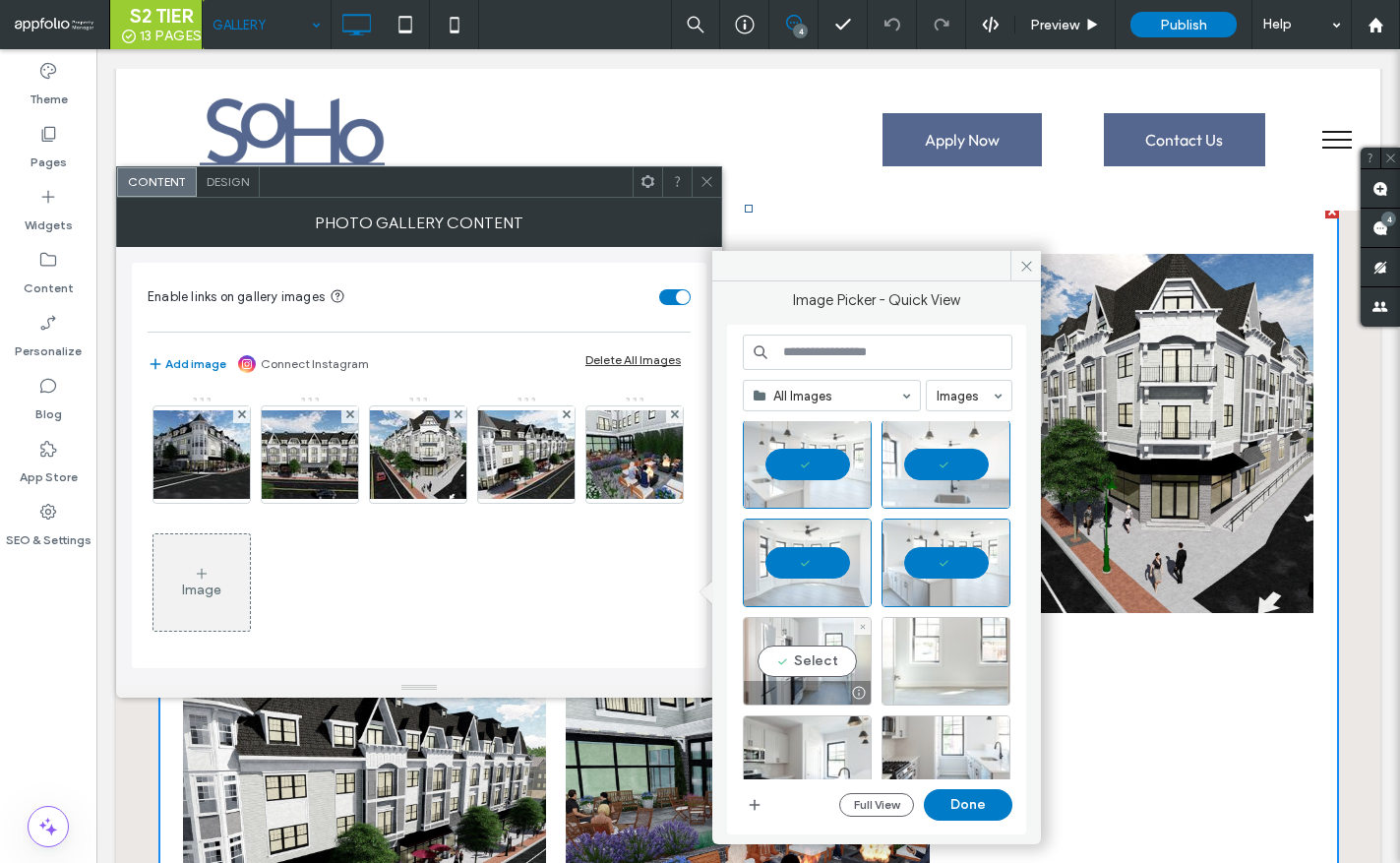drag, startPoint x: 836, startPoint y: 639, endPoint x: 898, endPoint y: 649, distance: 62.801274 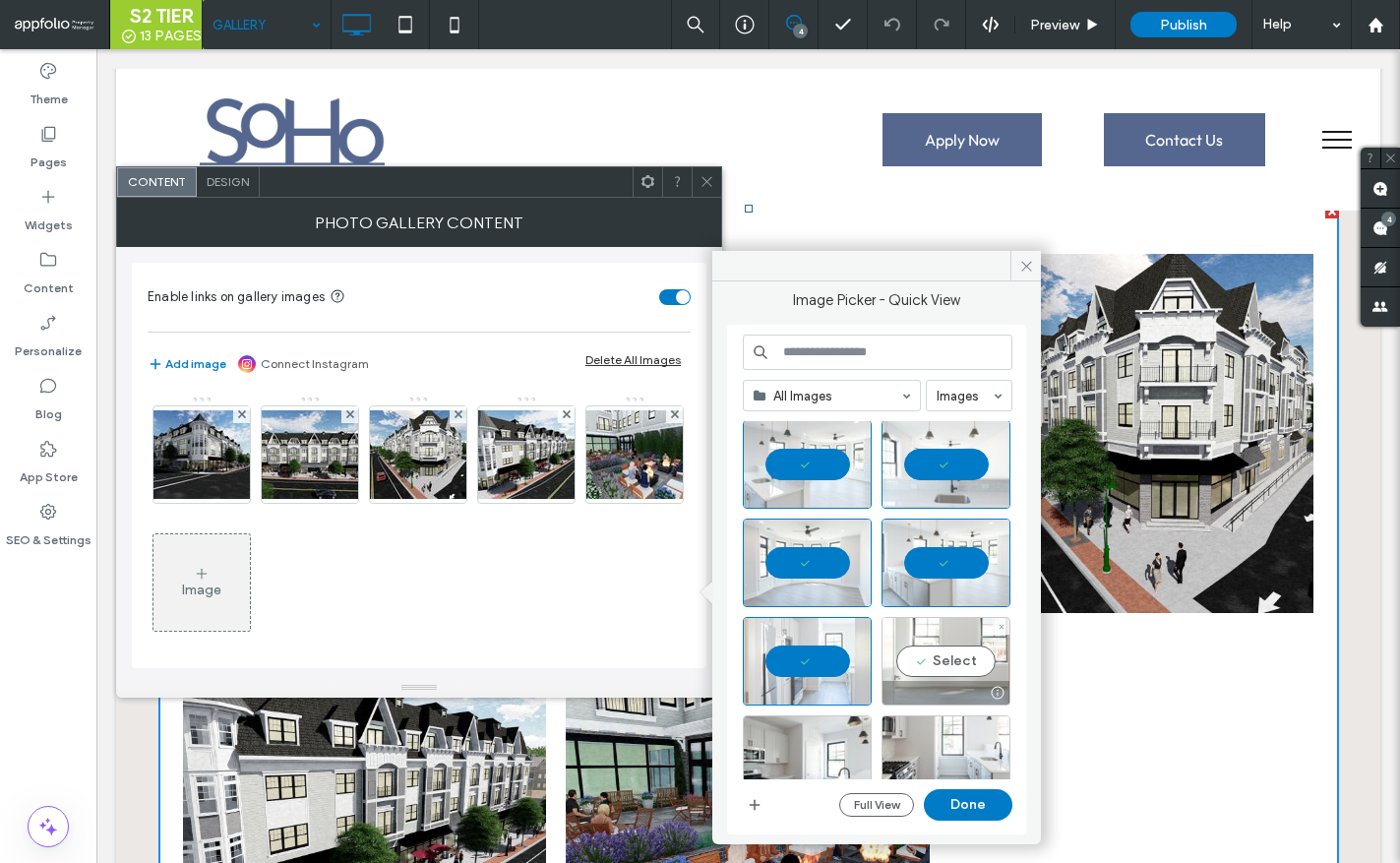 click on "Select" at bounding box center [945, 661] 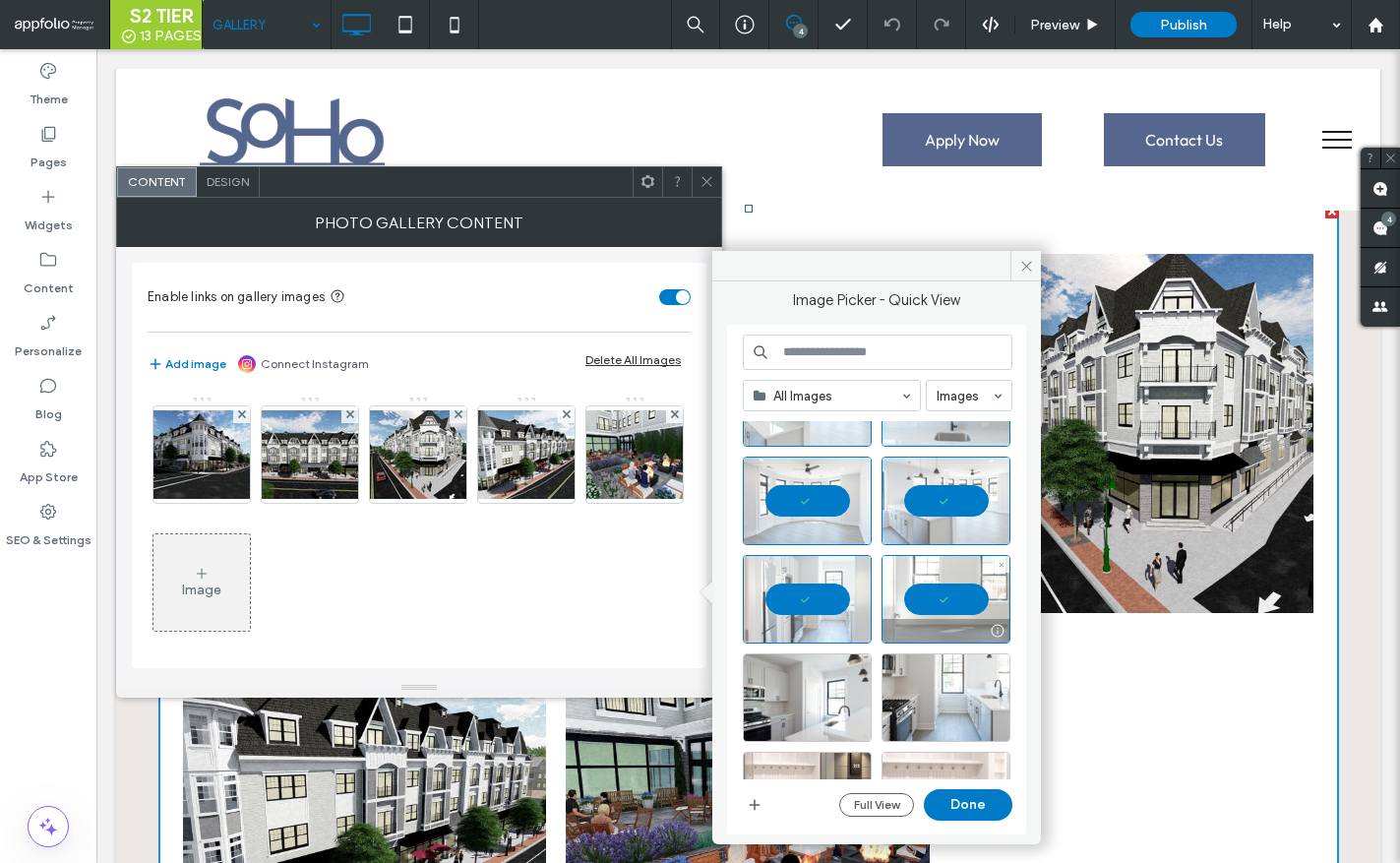 scroll, scrollTop: 490, scrollLeft: 0, axis: vertical 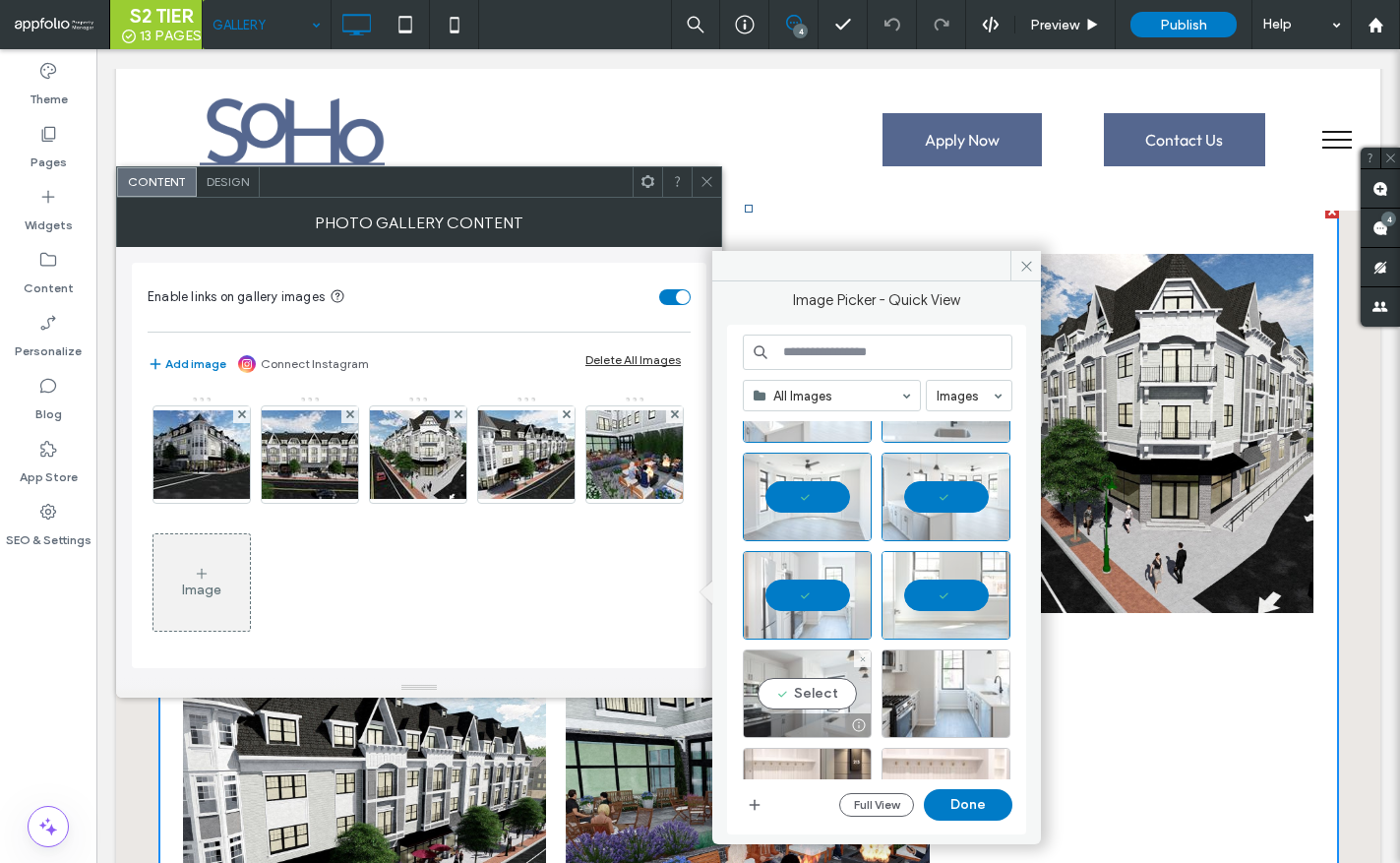 drag, startPoint x: 793, startPoint y: 704, endPoint x: 907, endPoint y: 705, distance: 114.00439 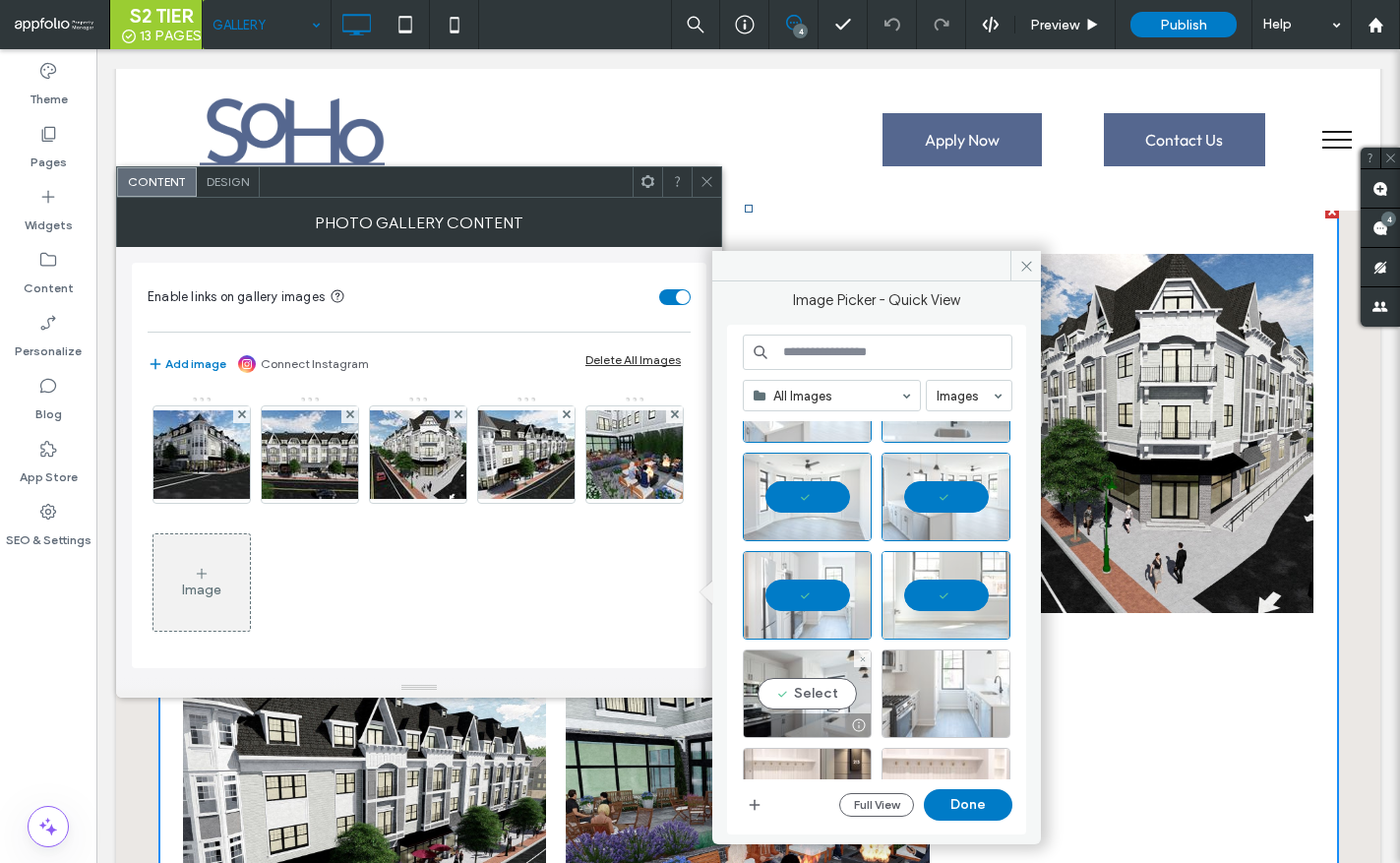click on "Select" at bounding box center [807, 694] 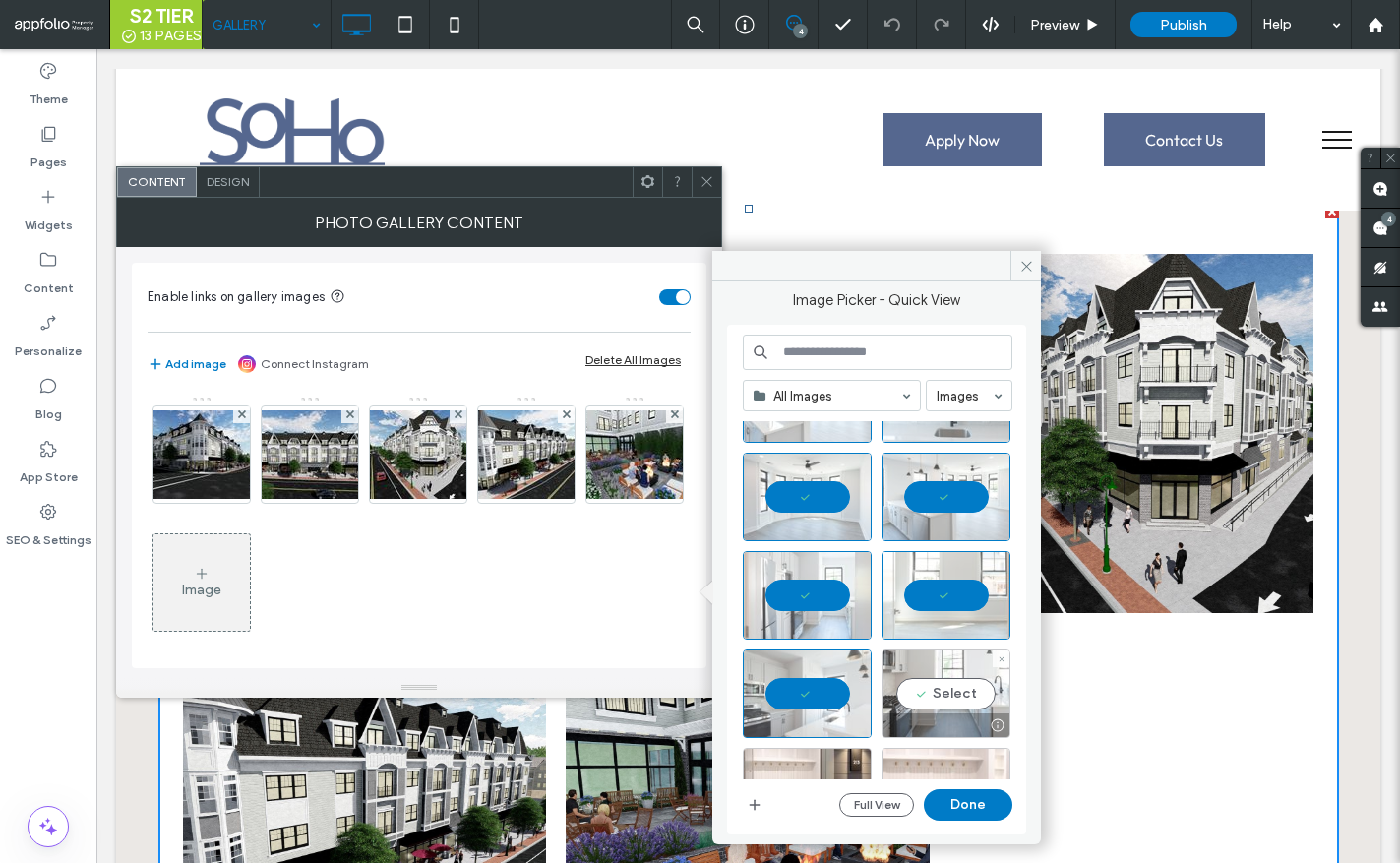click on "Select" at bounding box center [945, 694] 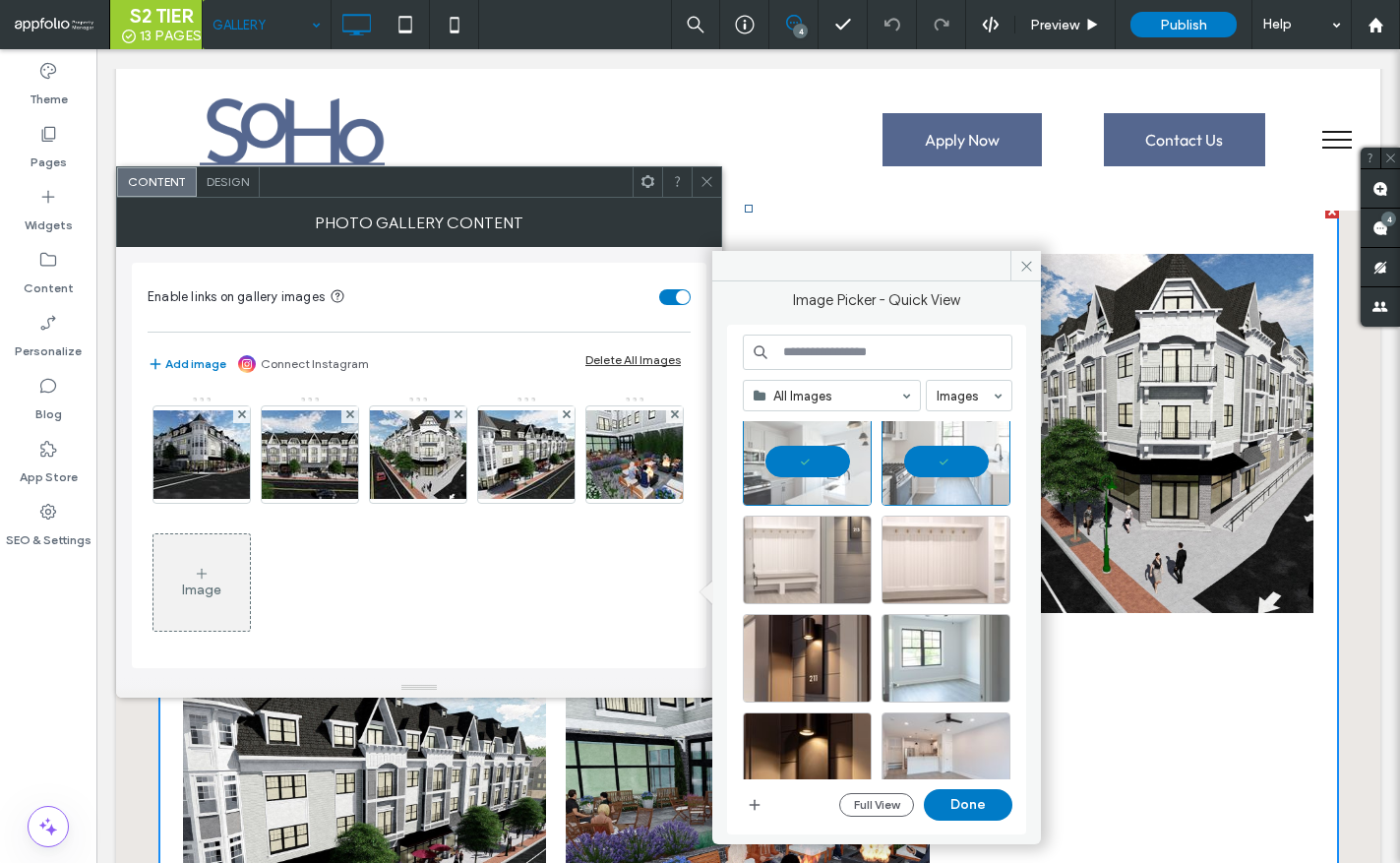 scroll, scrollTop: 727, scrollLeft: 0, axis: vertical 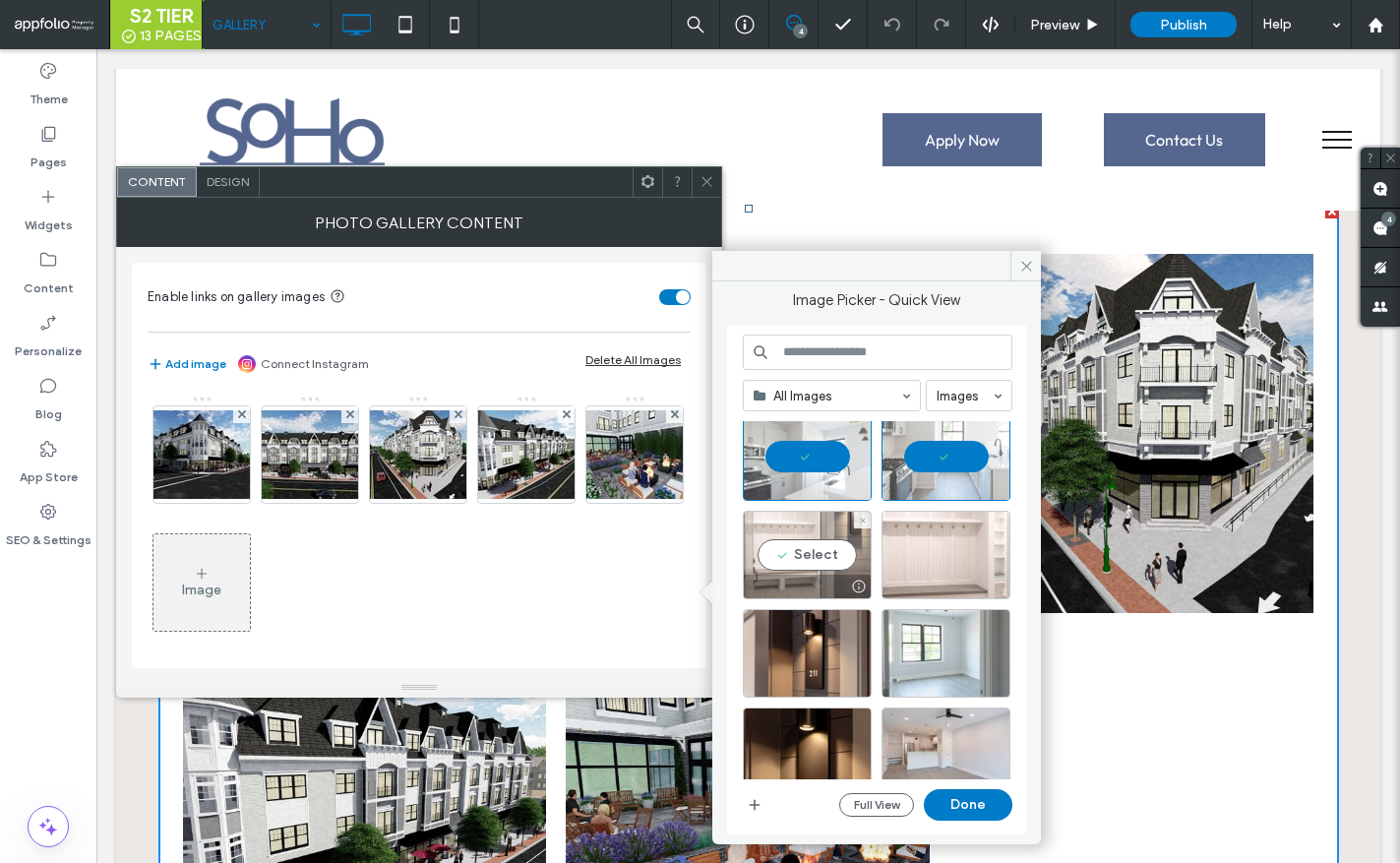 click on "Select" at bounding box center [807, 555] 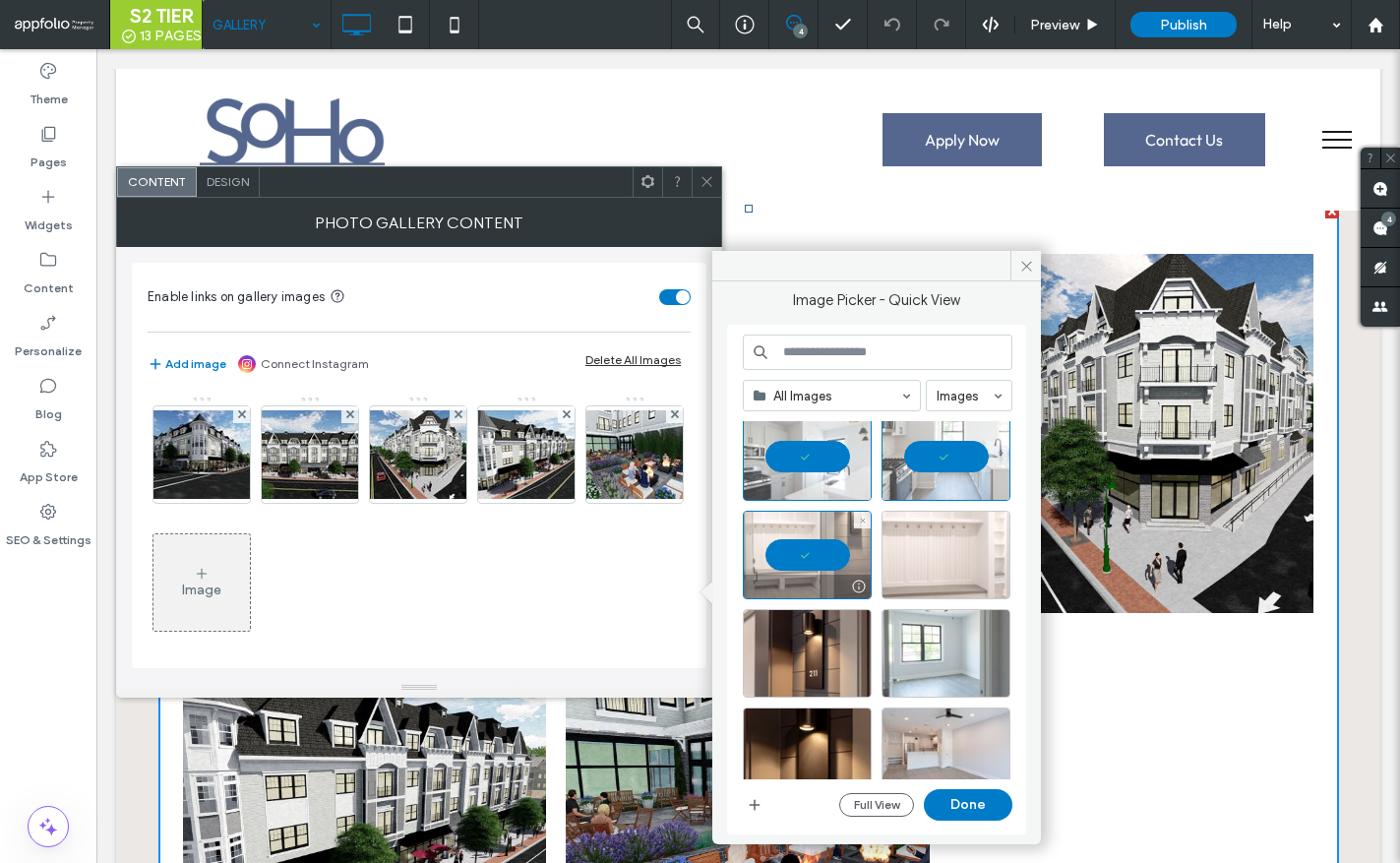 click at bounding box center [945, 555] 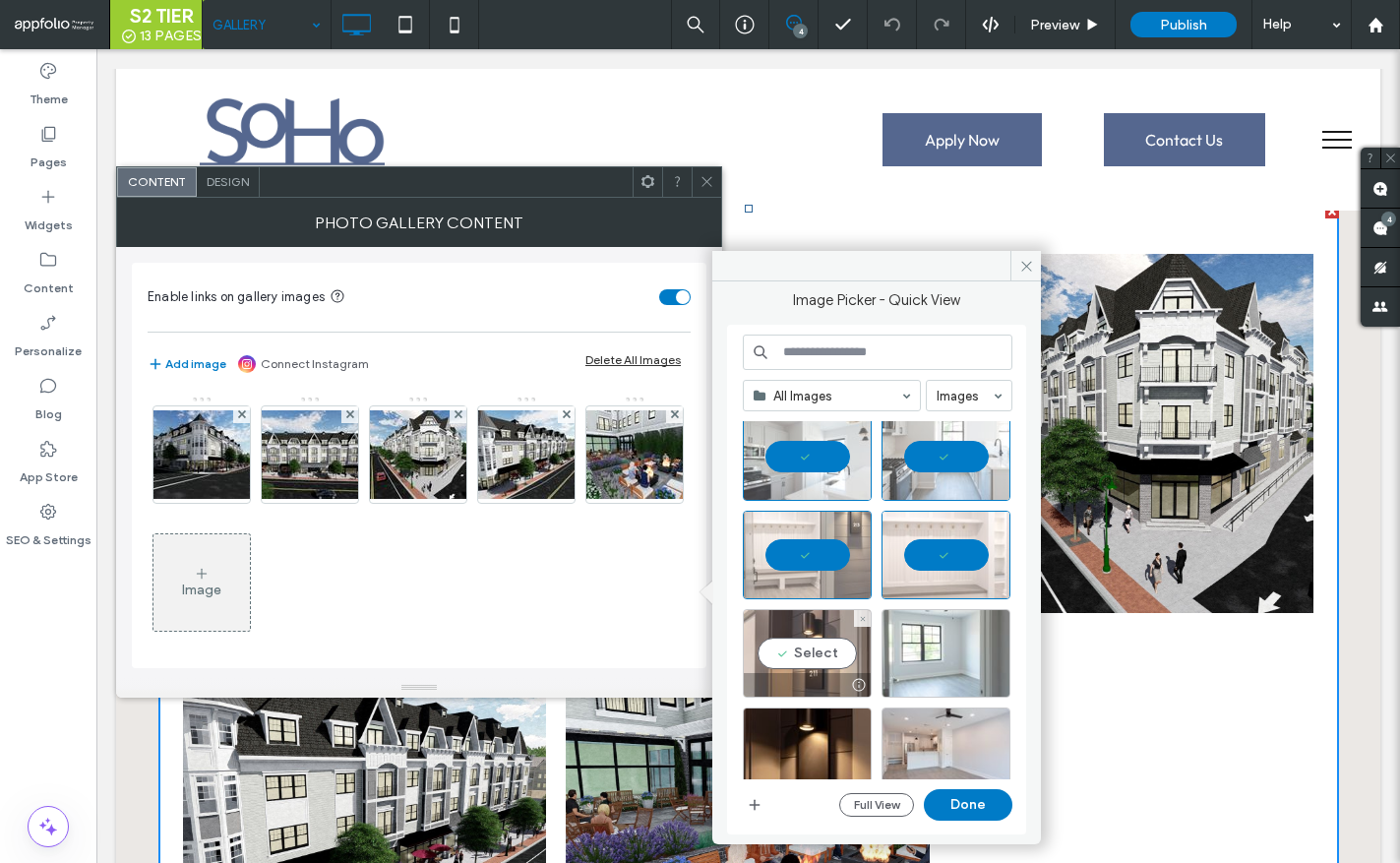 click on "Select" at bounding box center [807, 653] 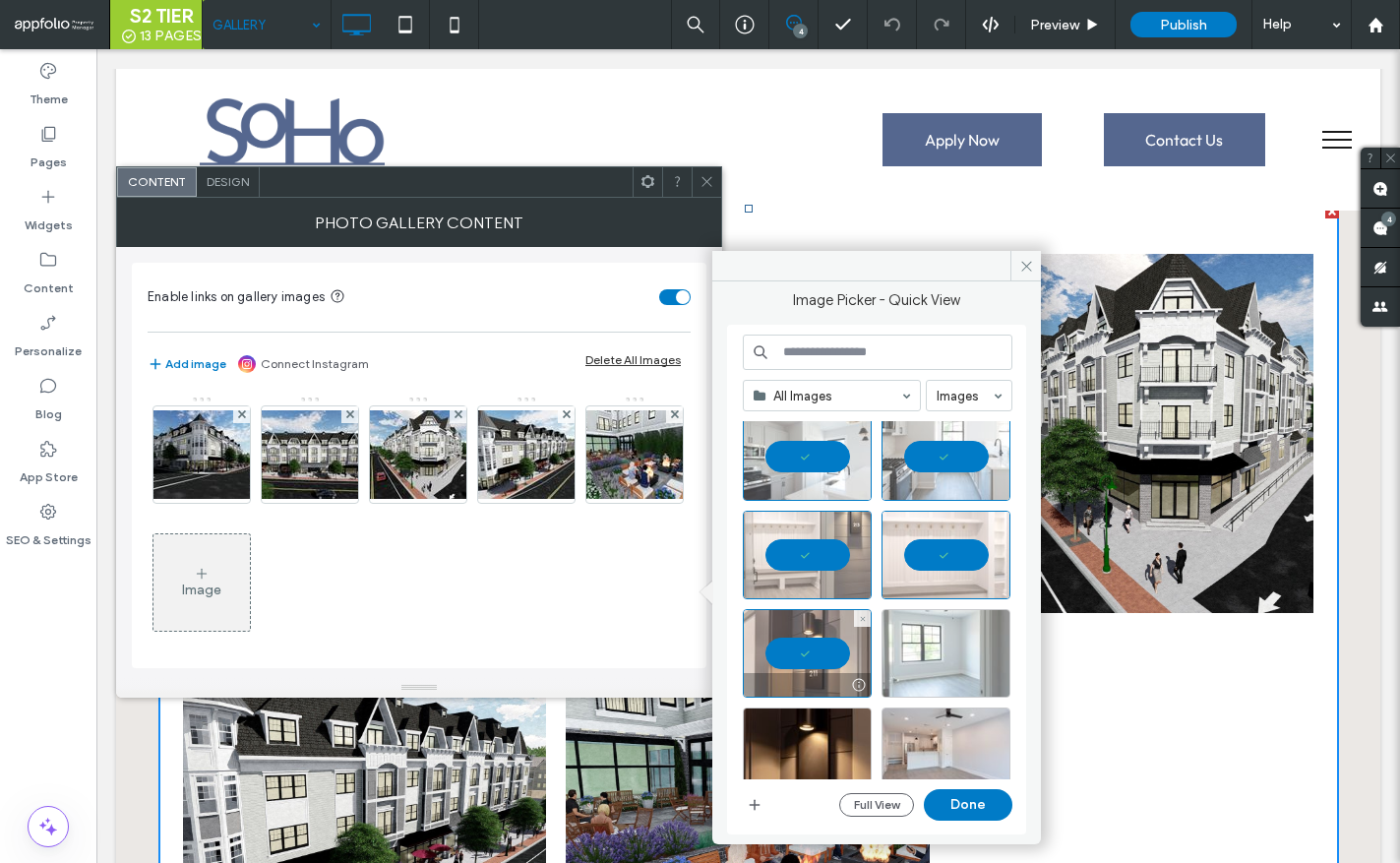 click at bounding box center [945, 653] 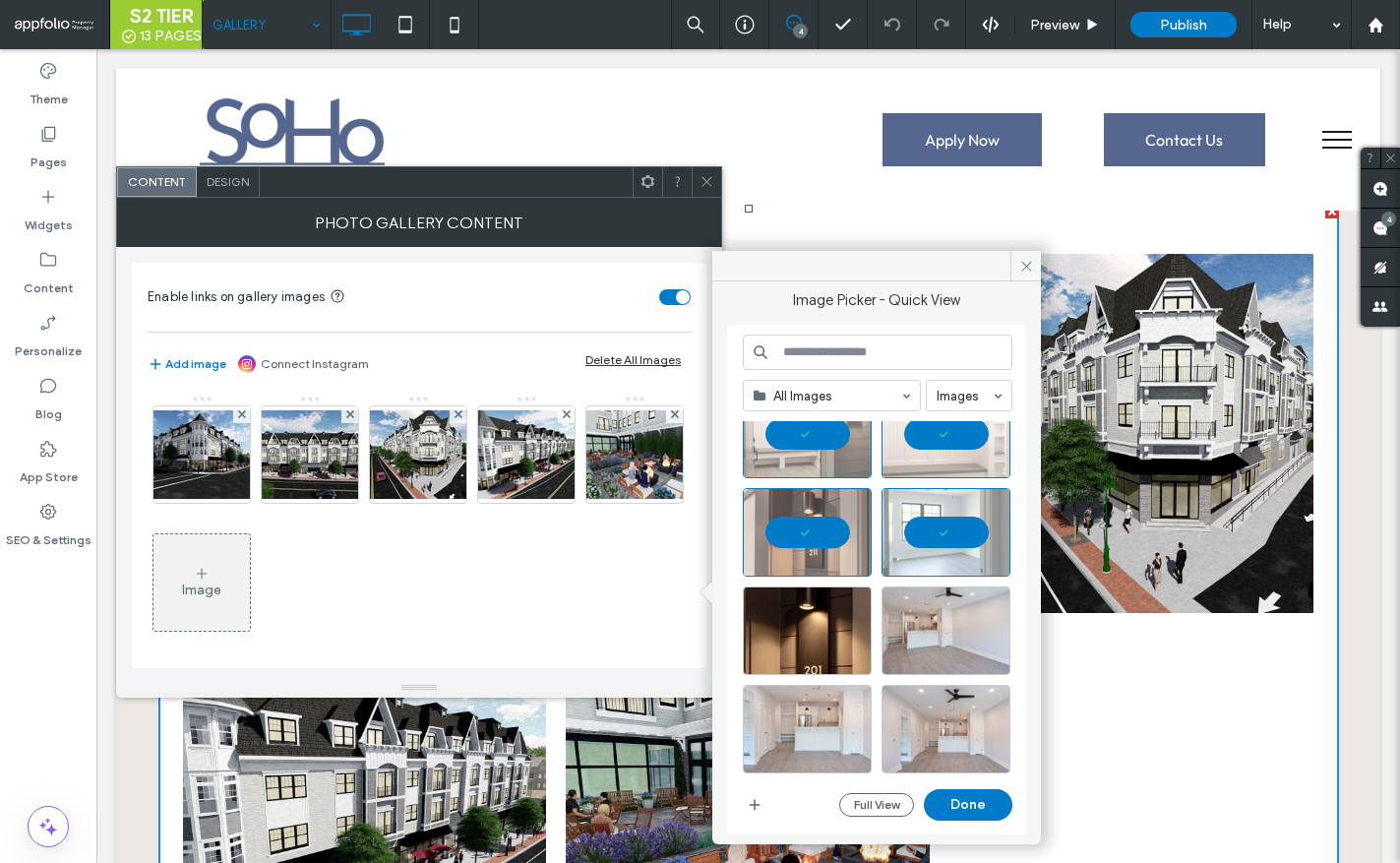 scroll, scrollTop: 941, scrollLeft: 0, axis: vertical 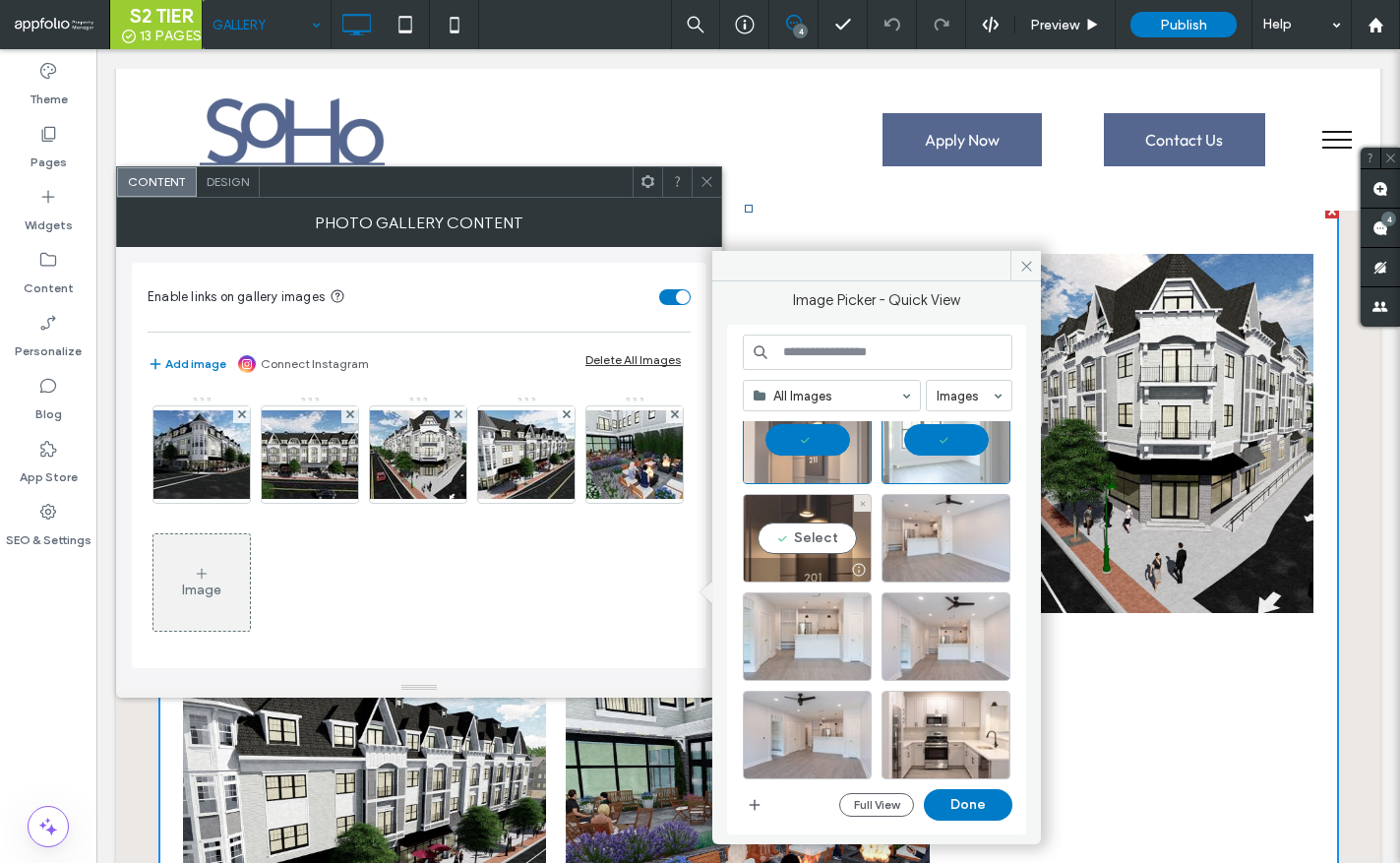 click on "Select" at bounding box center [807, 538] 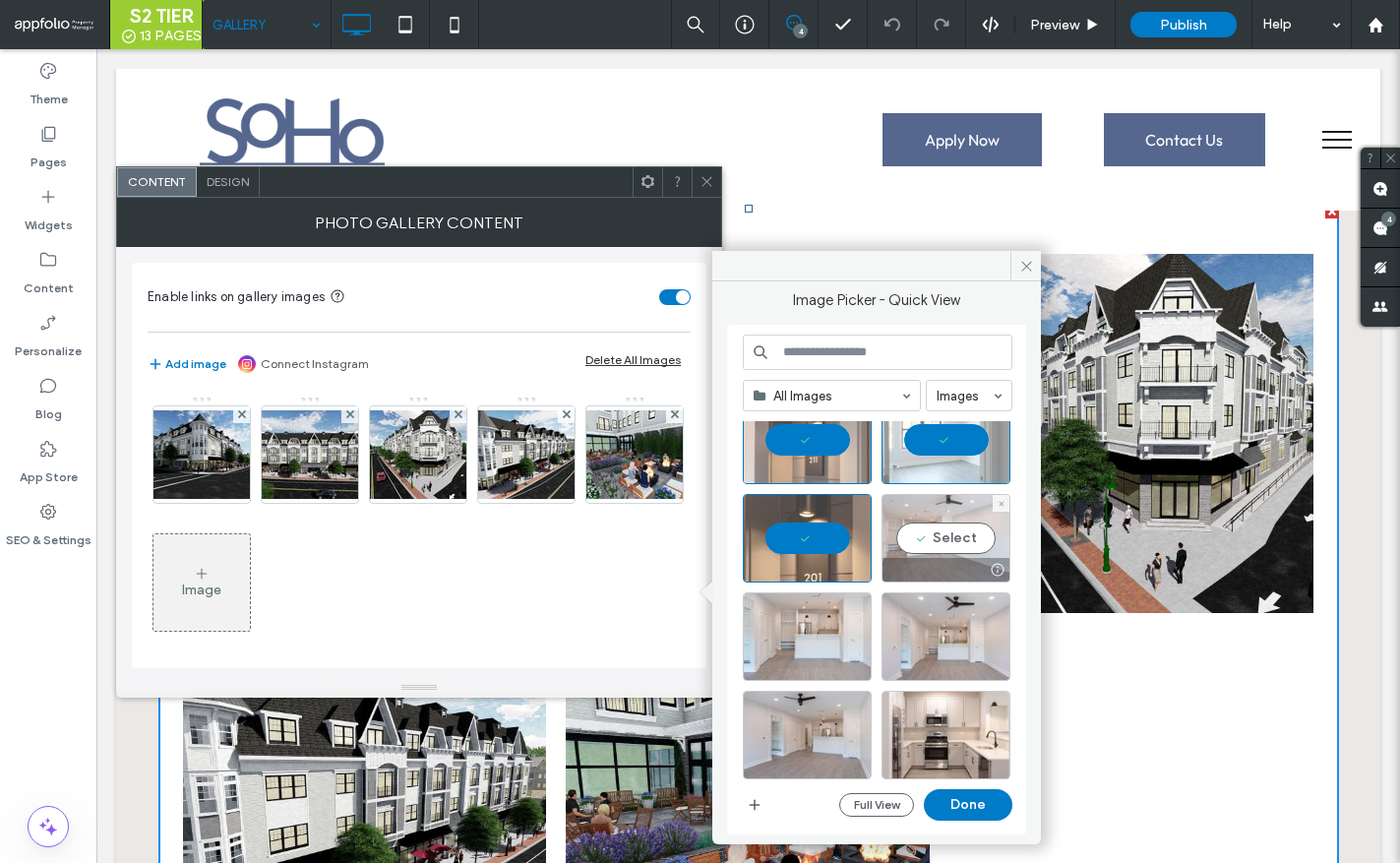 click on "Select" at bounding box center (945, 538) 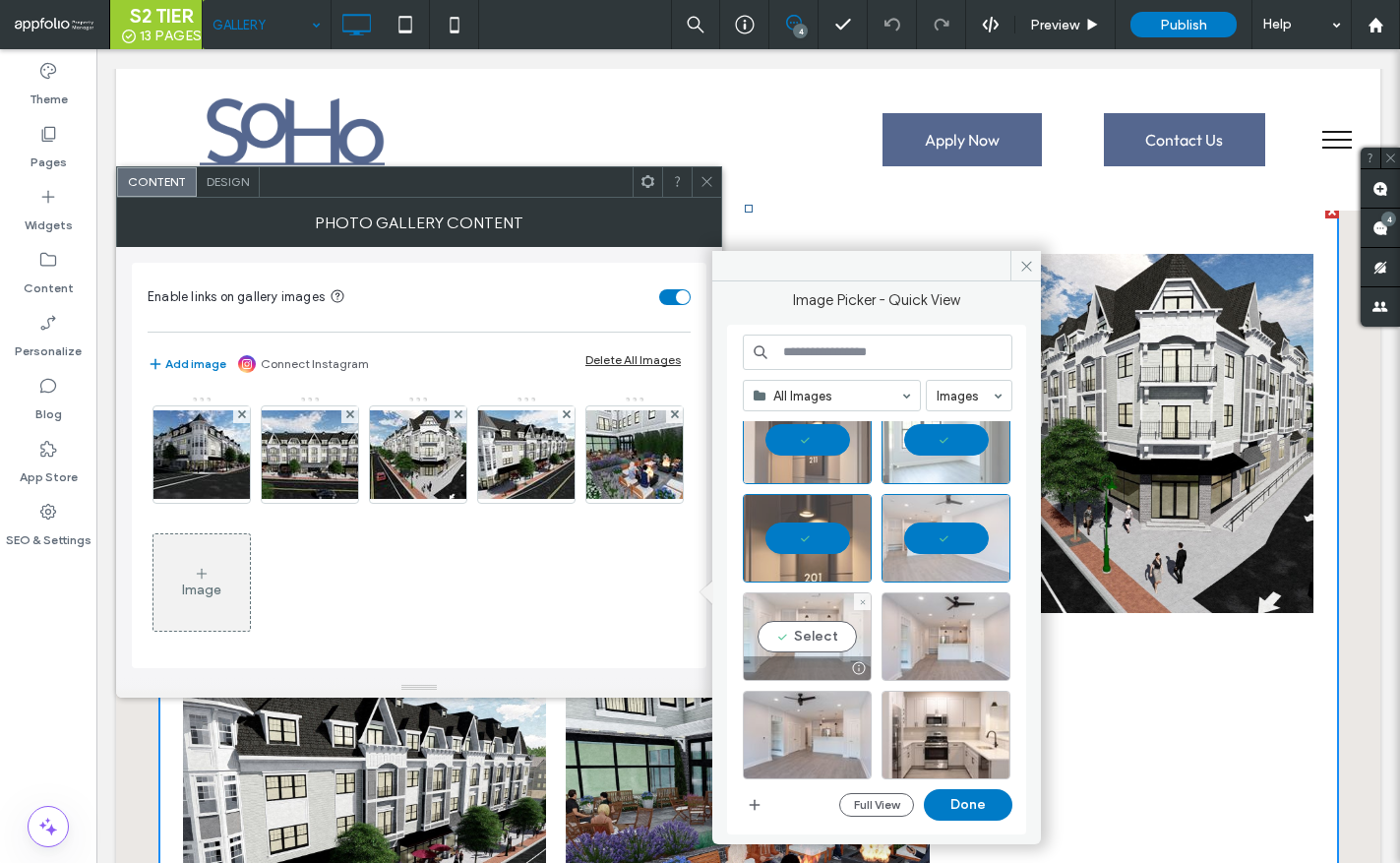 drag, startPoint x: 853, startPoint y: 623, endPoint x: 869, endPoint y: 625, distance: 16.124515 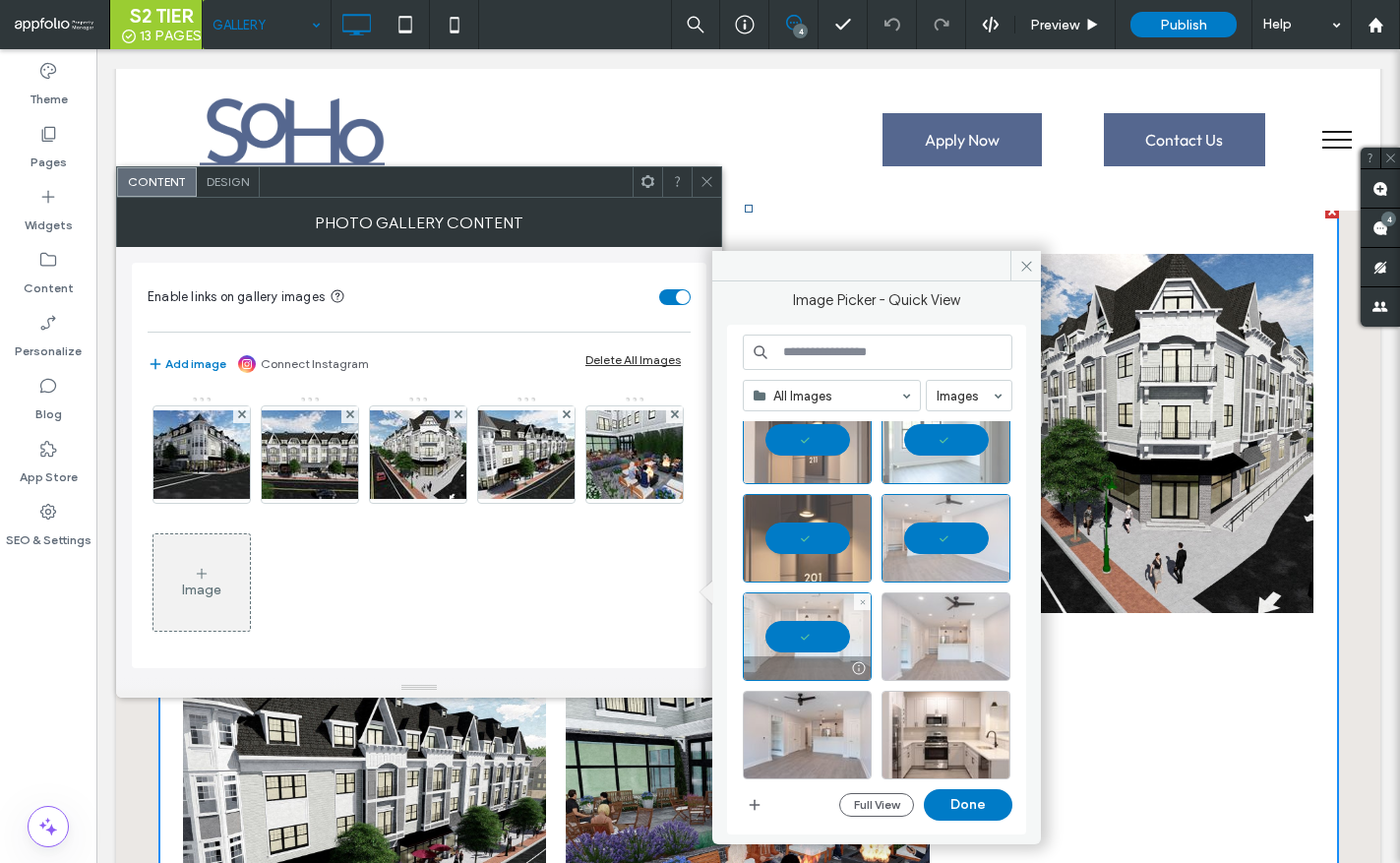click at bounding box center [945, 637] 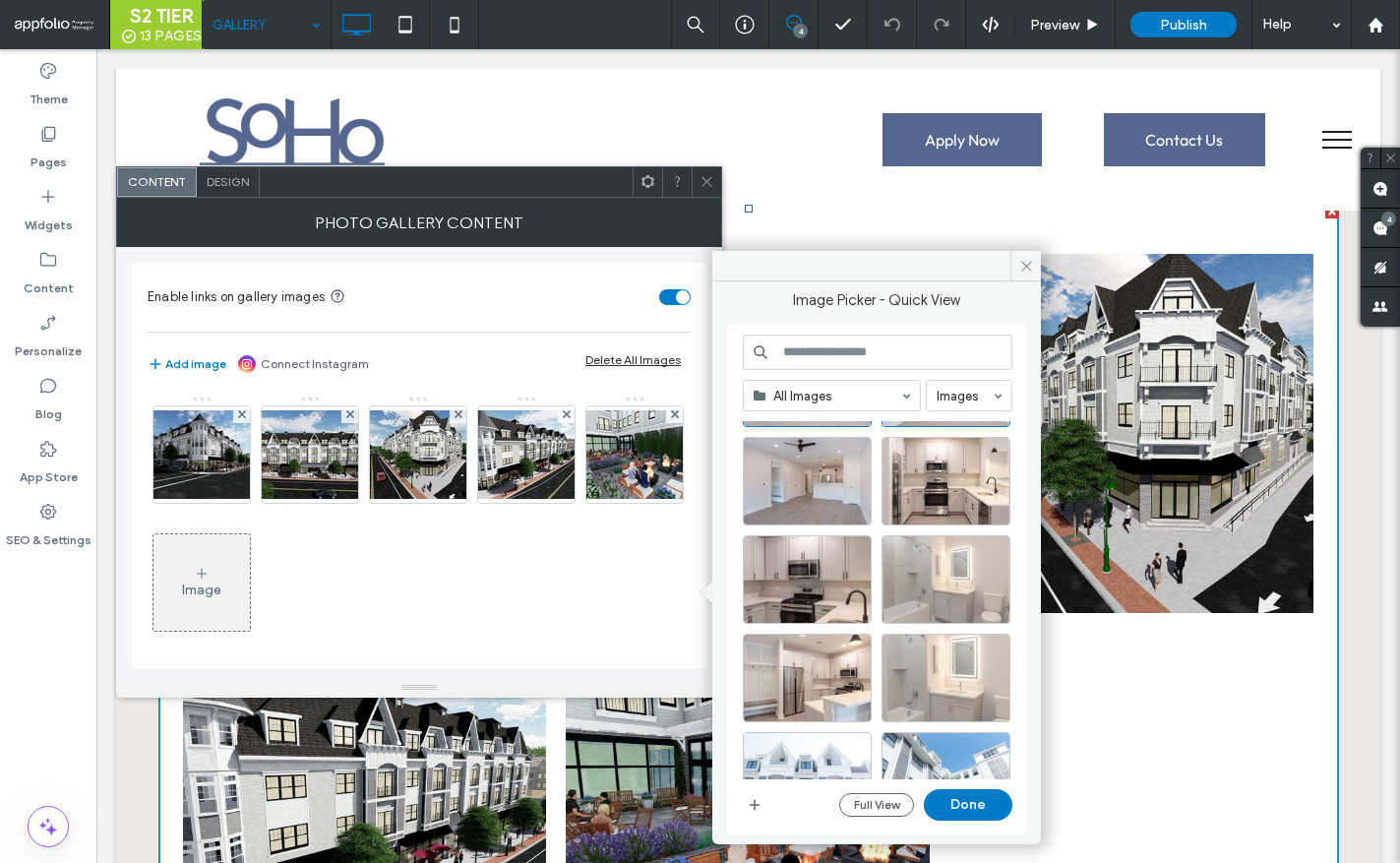 scroll, scrollTop: 1235, scrollLeft: 0, axis: vertical 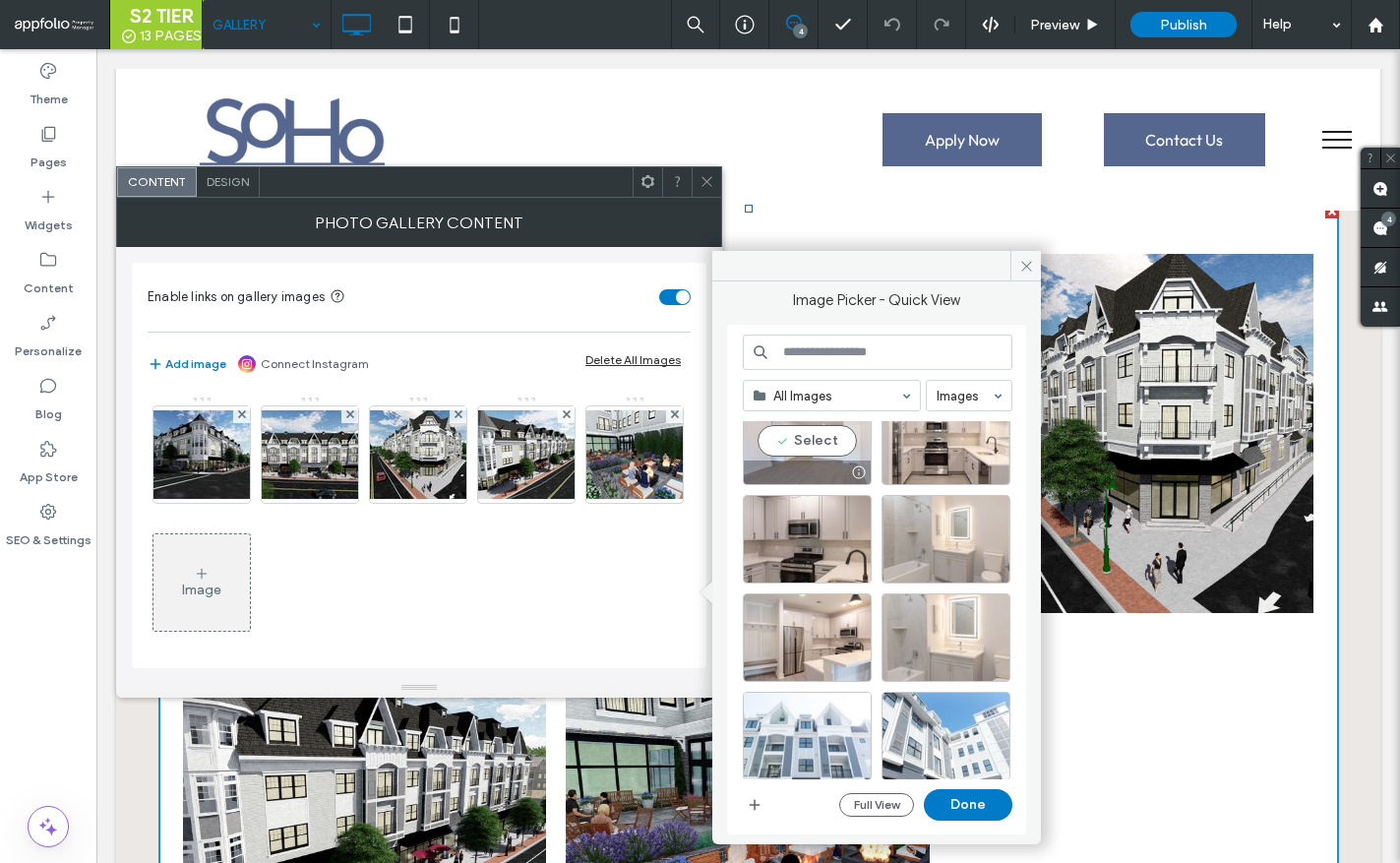 click on "Select" at bounding box center [807, 441] 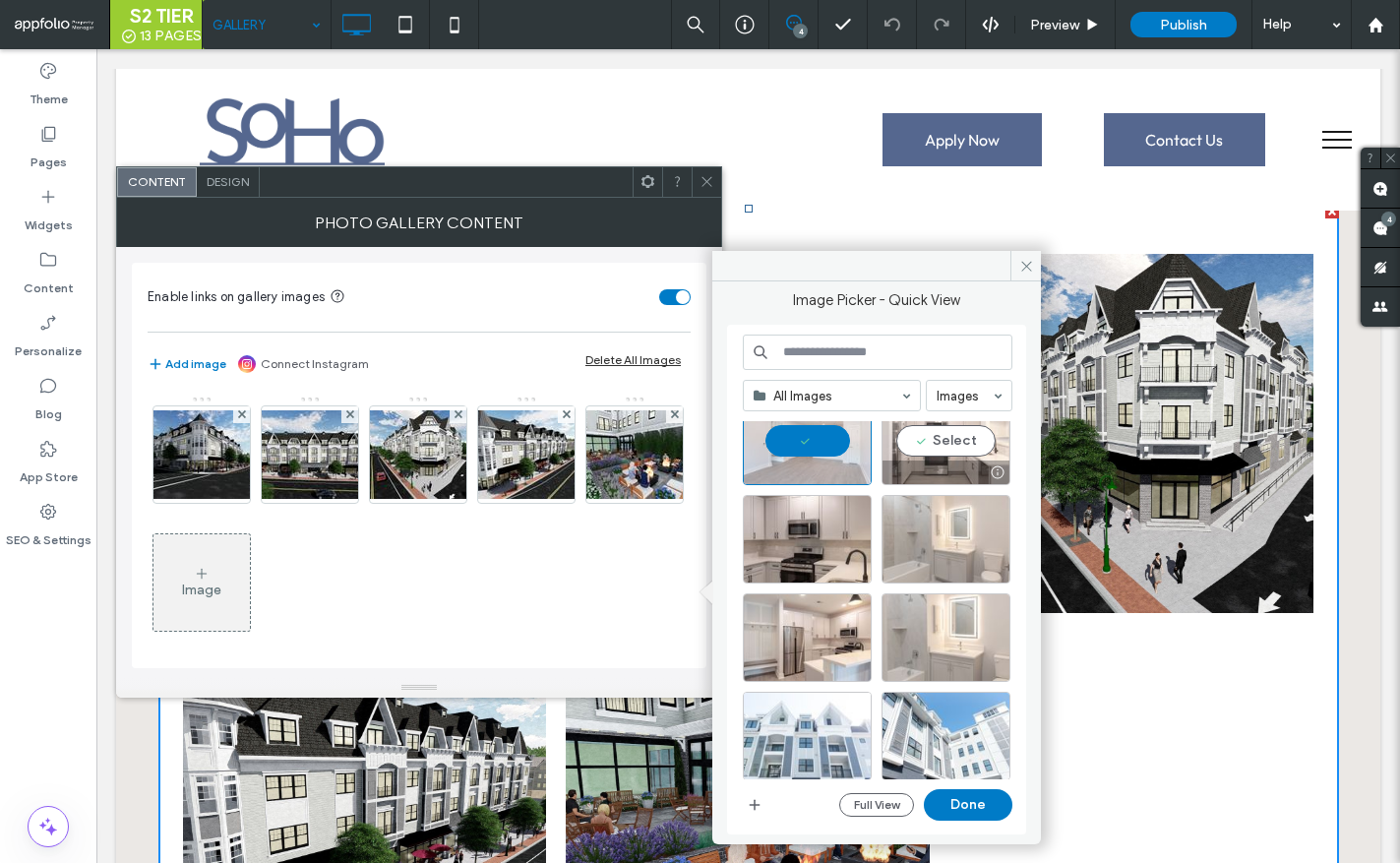 click on "Select" at bounding box center [945, 441] 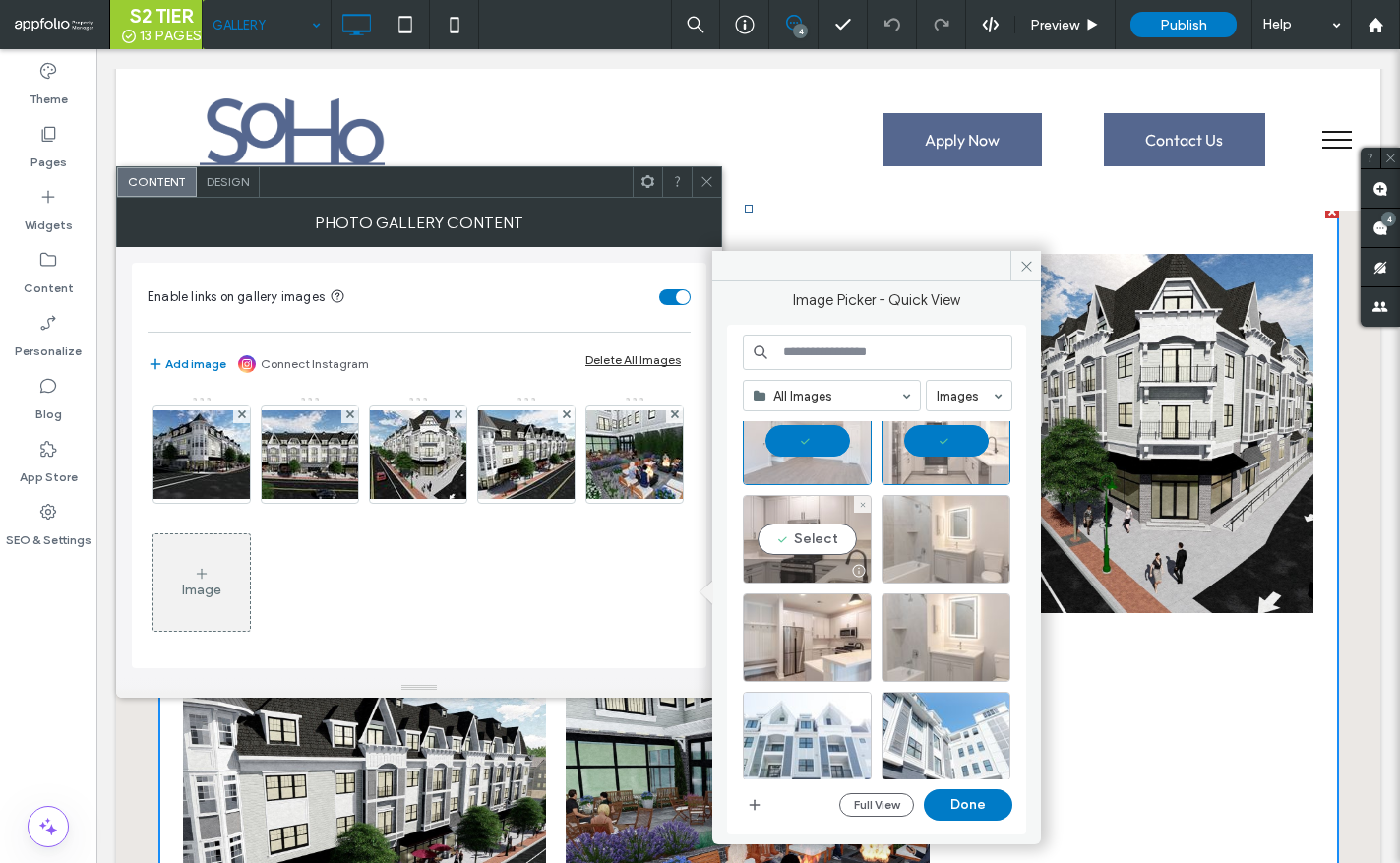 drag, startPoint x: 819, startPoint y: 533, endPoint x: 845, endPoint y: 533, distance: 26 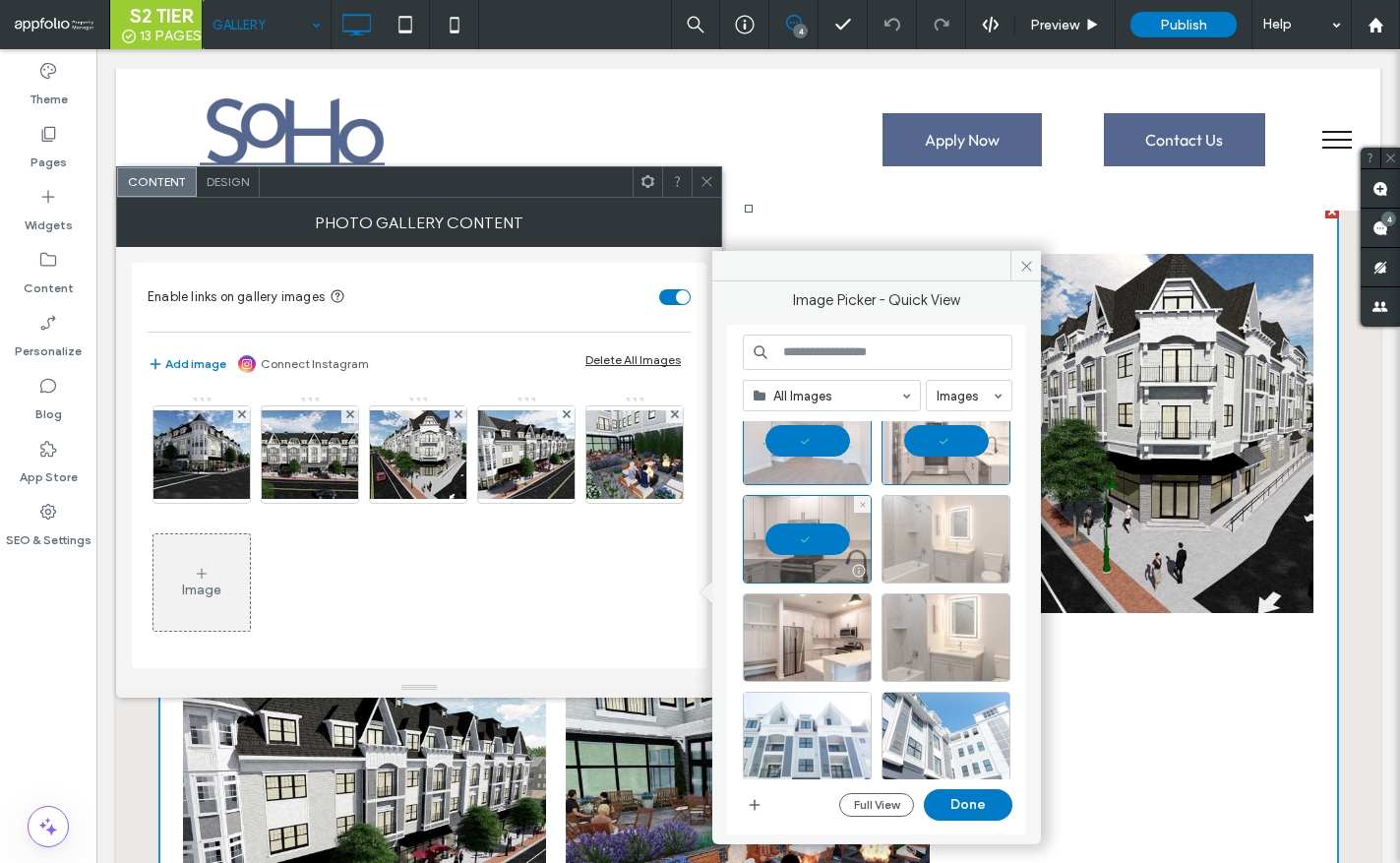 click at bounding box center [945, 539] 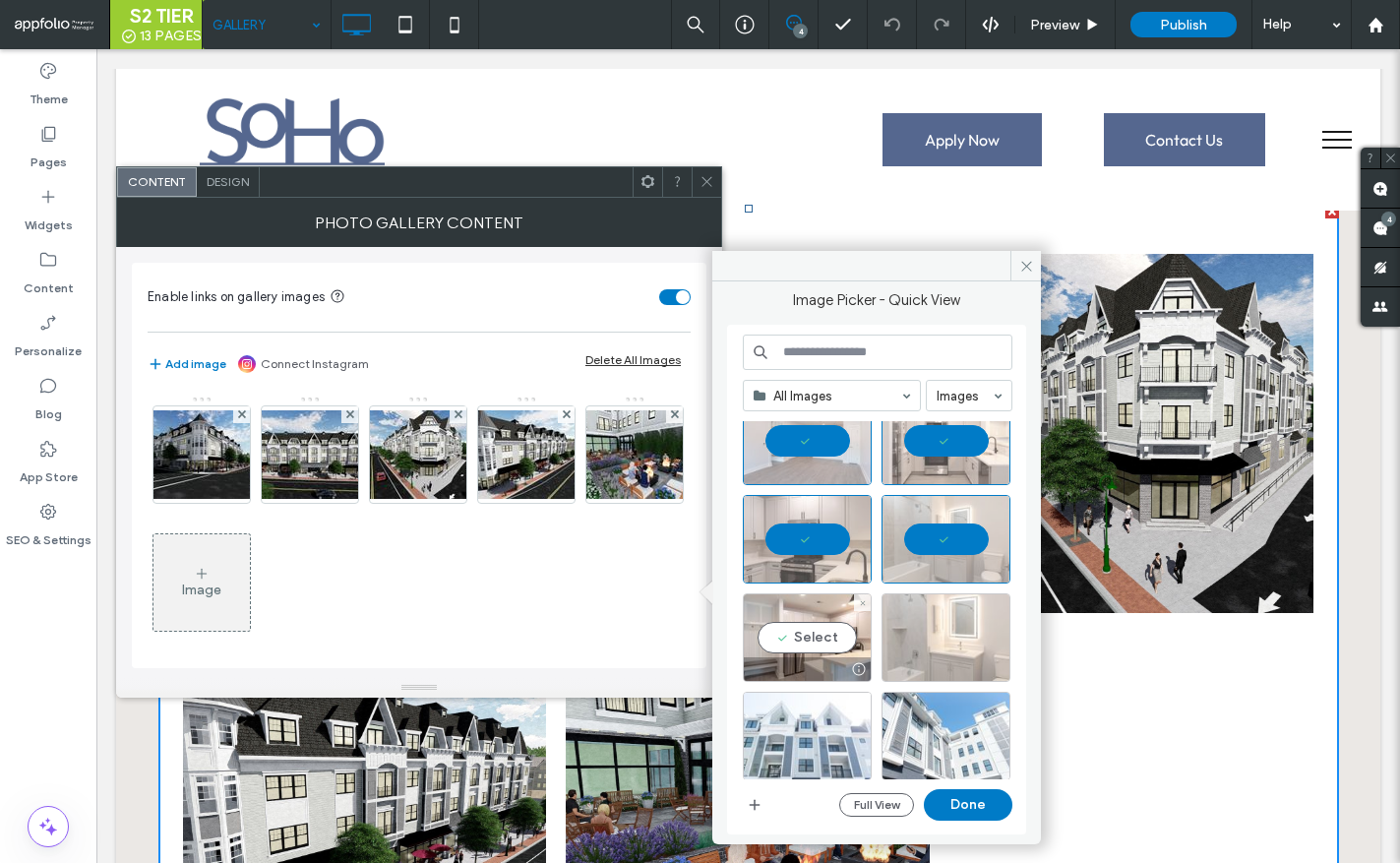 drag, startPoint x: 846, startPoint y: 618, endPoint x: 911, endPoint y: 620, distance: 65.0308 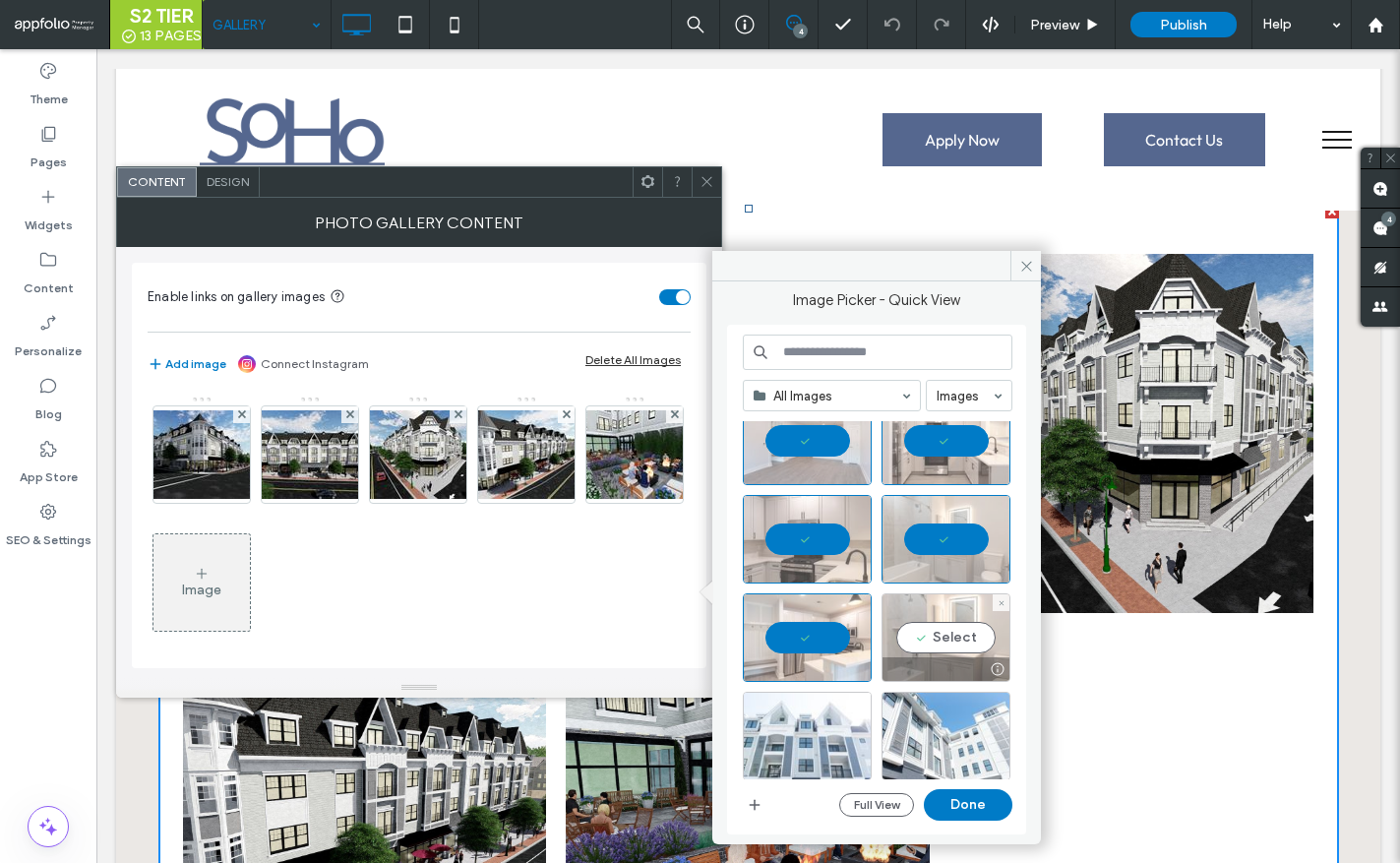click on "Select" at bounding box center (945, 638) 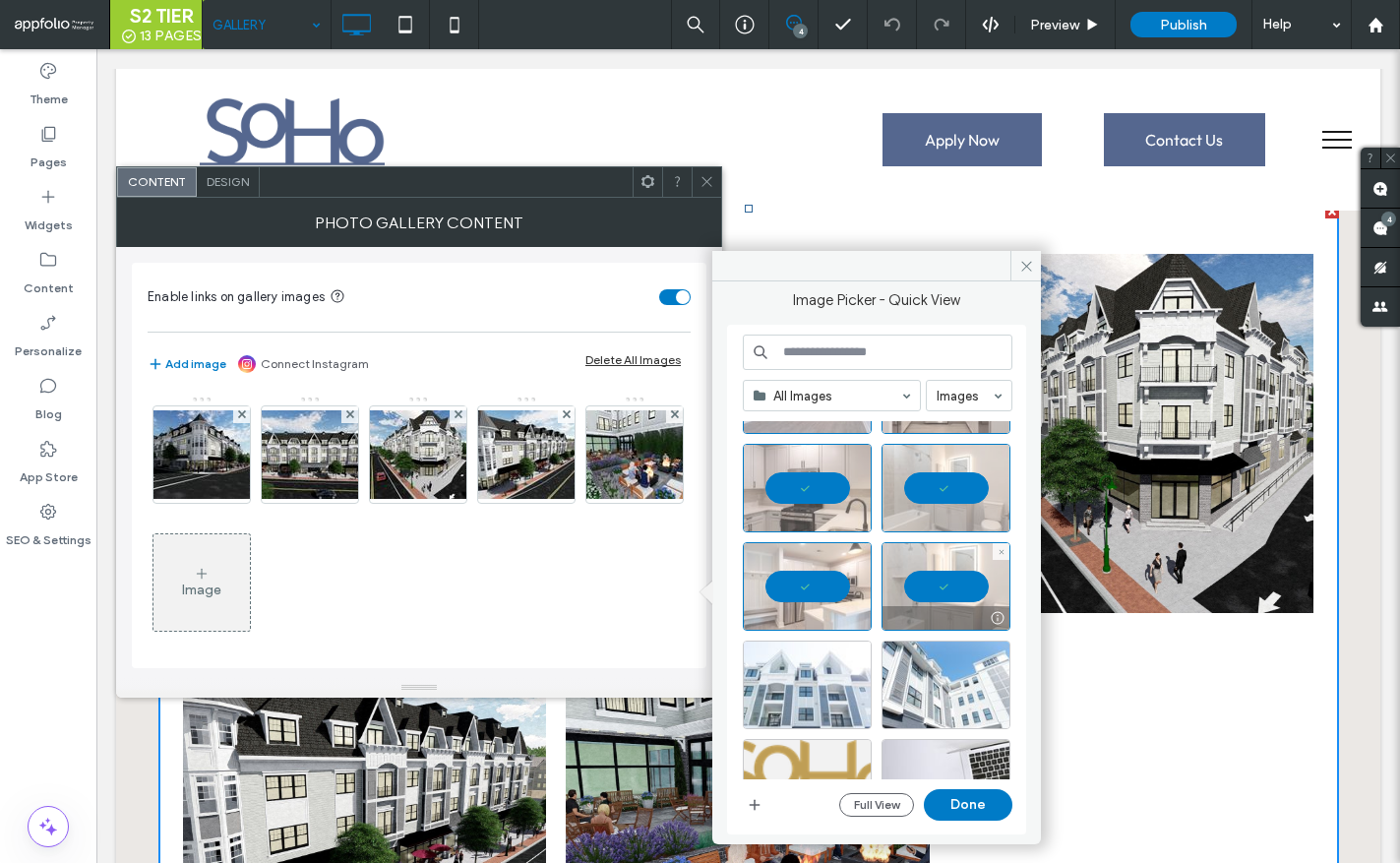 scroll, scrollTop: 1294, scrollLeft: 0, axis: vertical 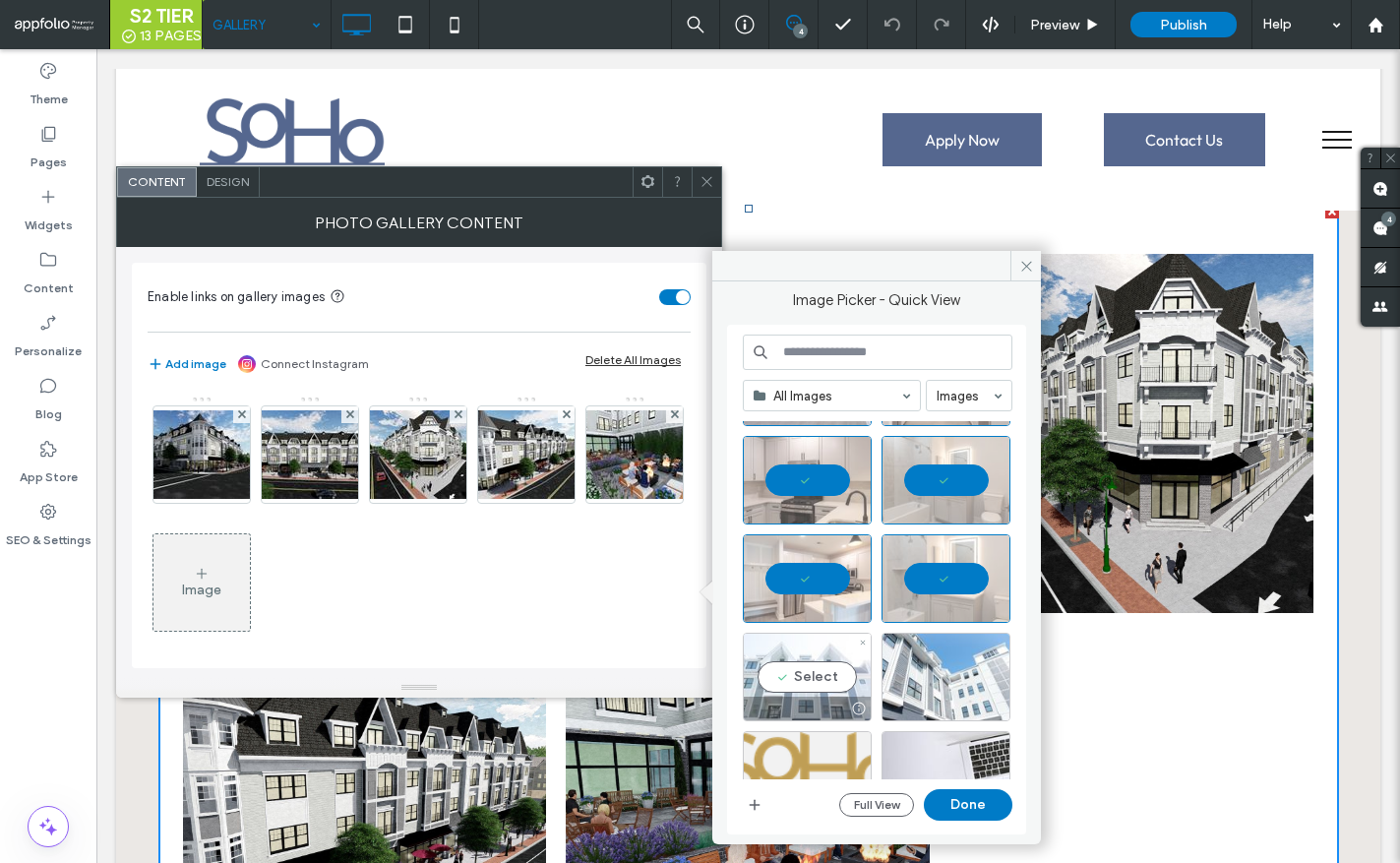 drag, startPoint x: 838, startPoint y: 649, endPoint x: 925, endPoint y: 670, distance: 89.4986 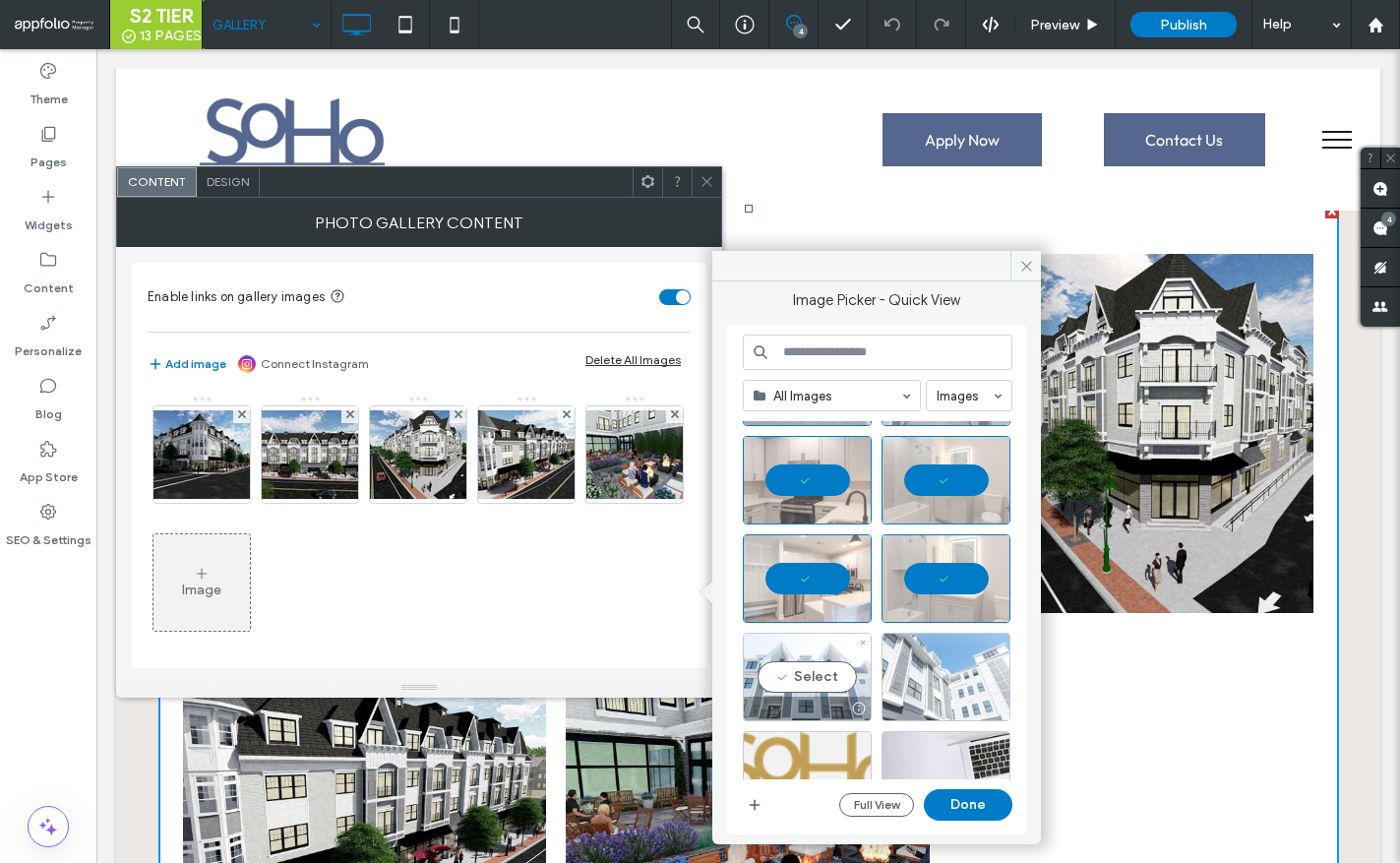 click on "Select" at bounding box center [807, 677] 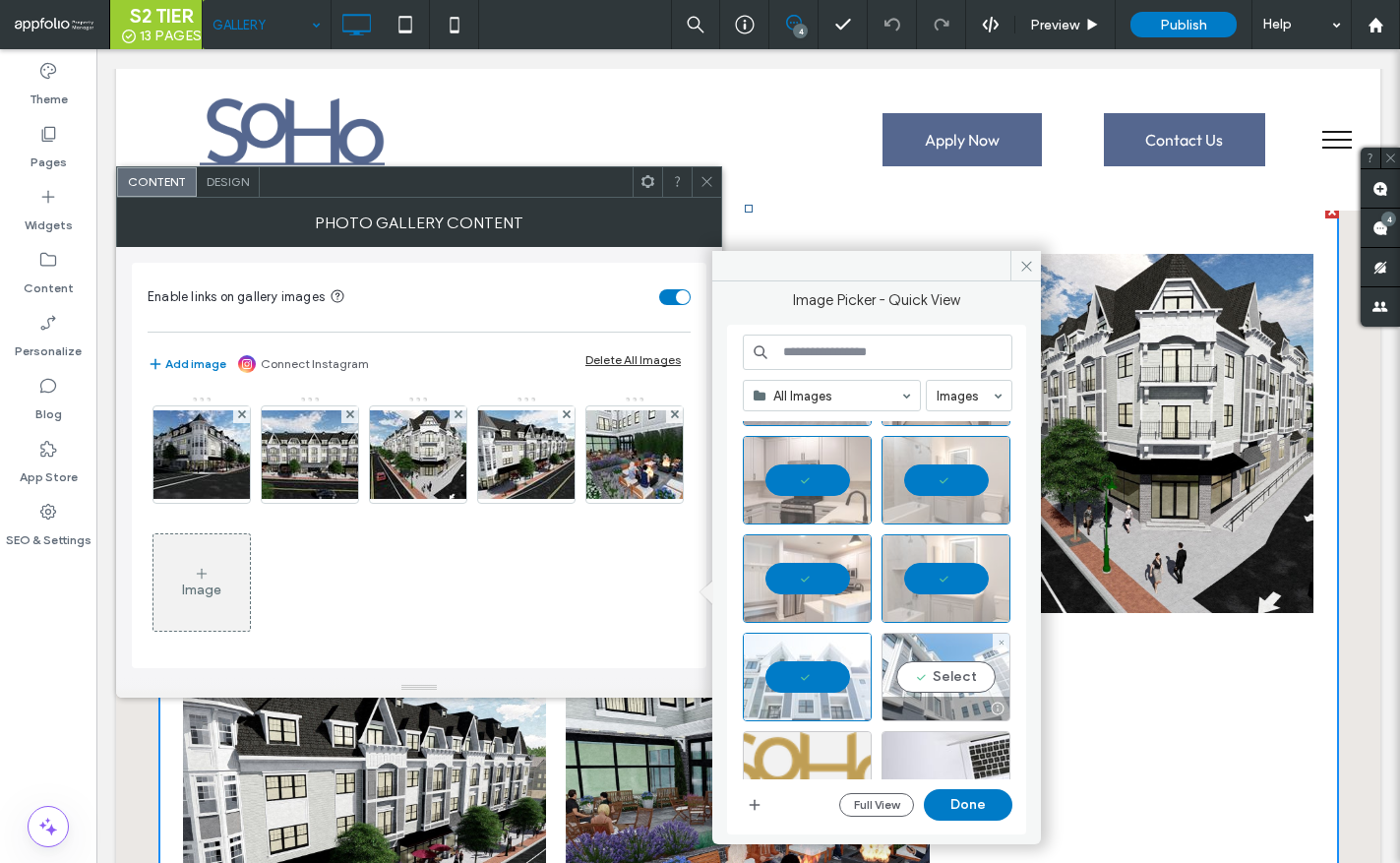 click on "Select" at bounding box center [945, 677] 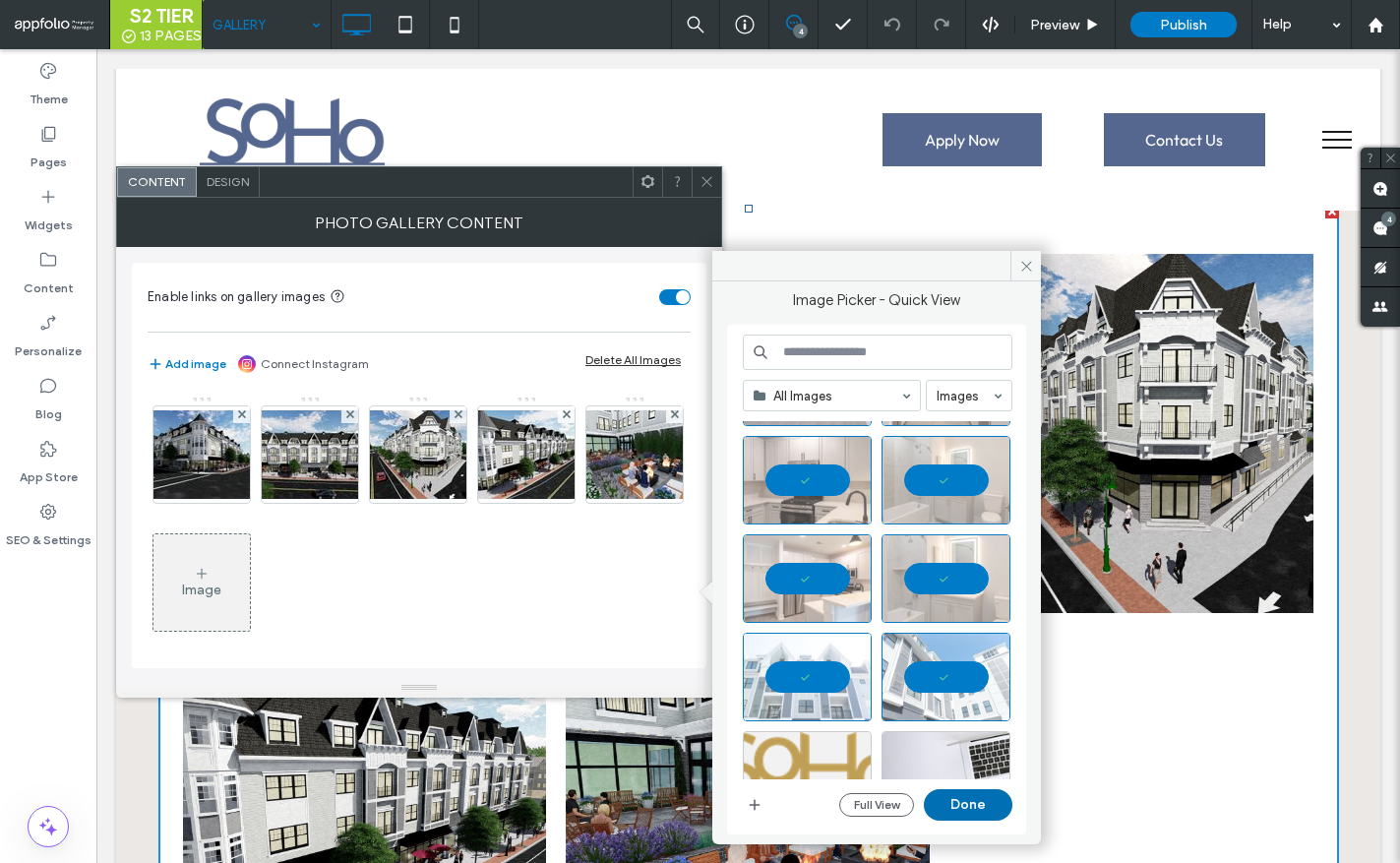 click on "Done" at bounding box center (968, 805) 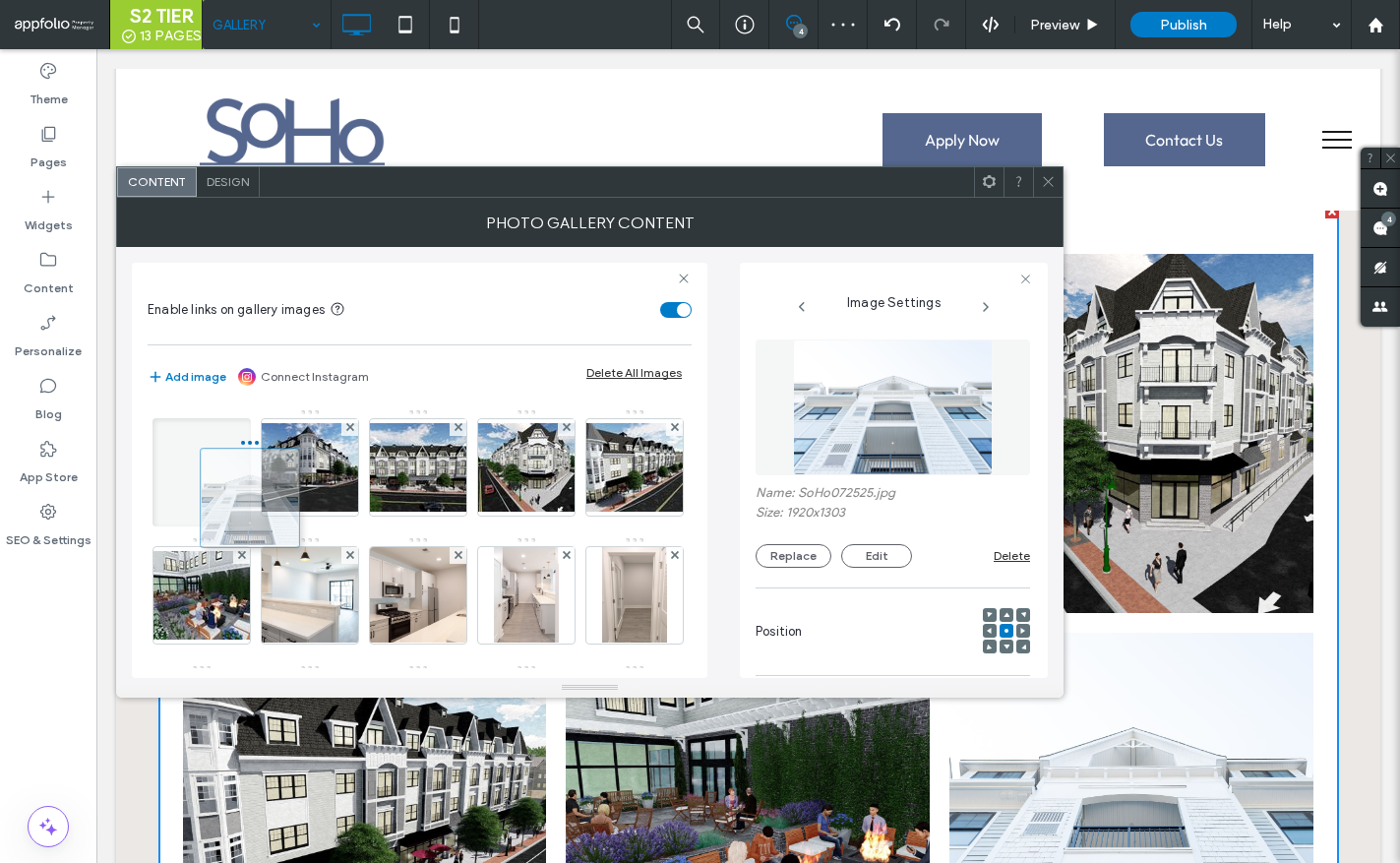drag, startPoint x: 323, startPoint y: 604, endPoint x: 247, endPoint y: 501, distance: 128.00391 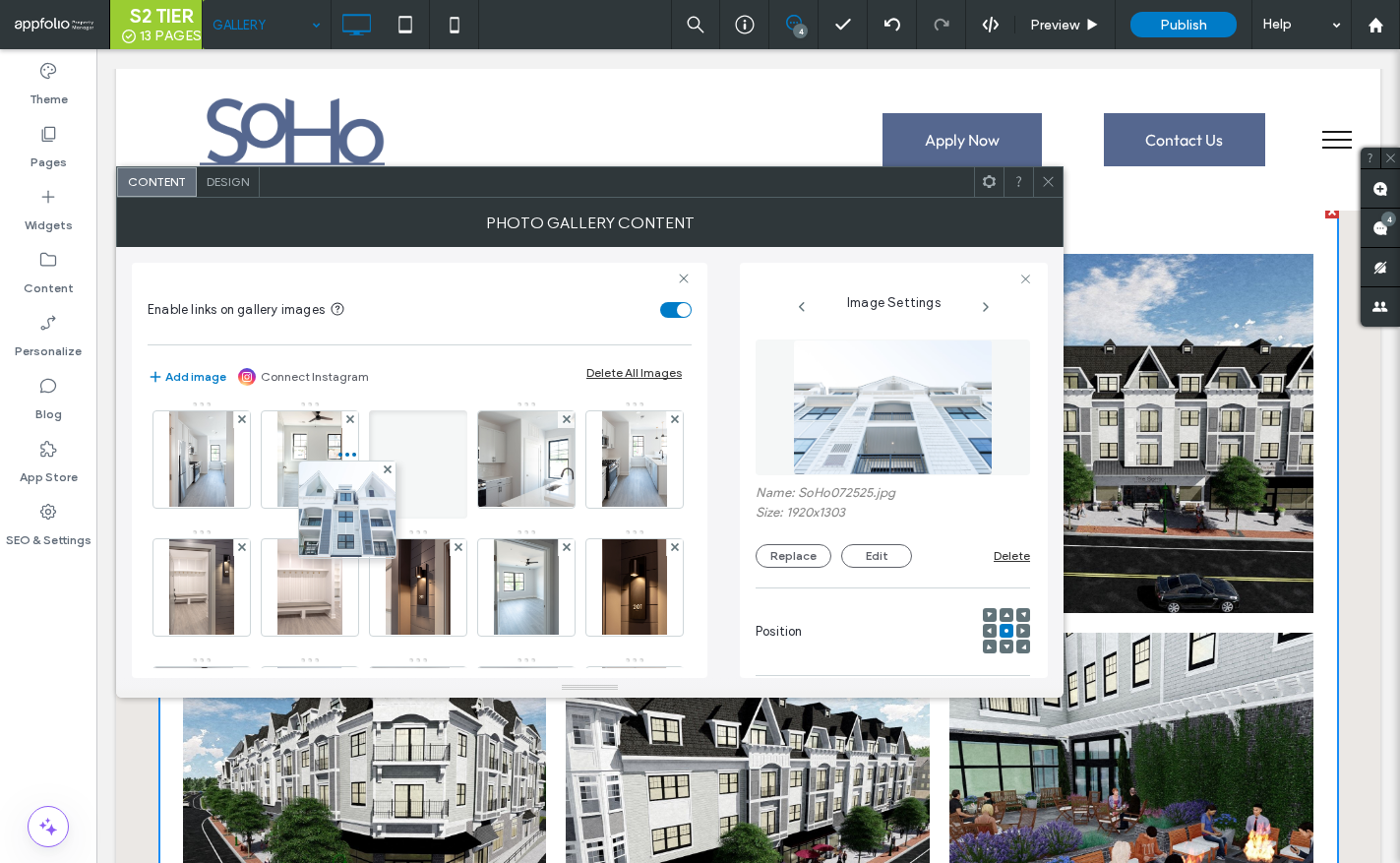 scroll, scrollTop: 8, scrollLeft: 0, axis: vertical 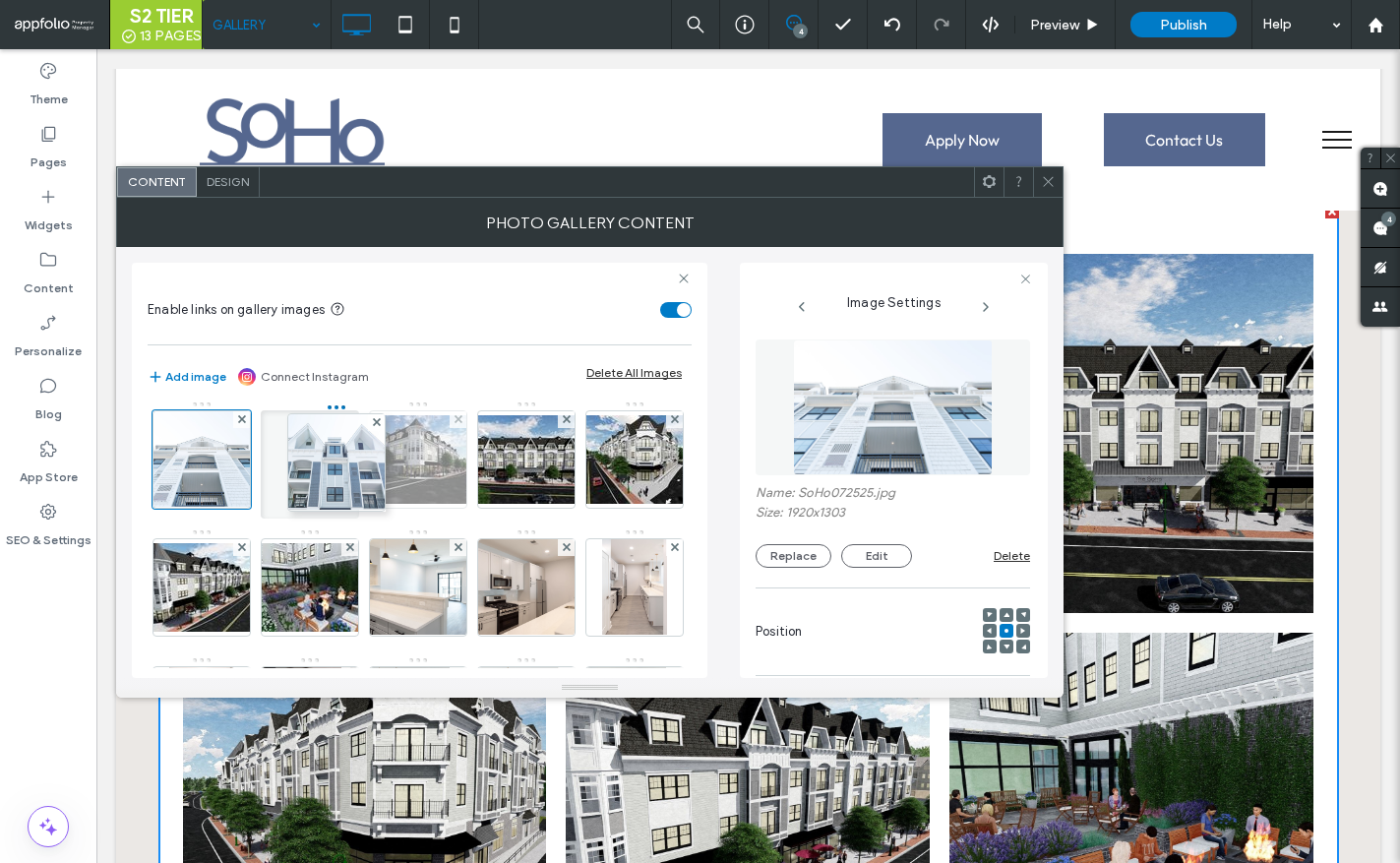 drag, startPoint x: 333, startPoint y: 593, endPoint x: 376, endPoint y: 483, distance: 118.10588 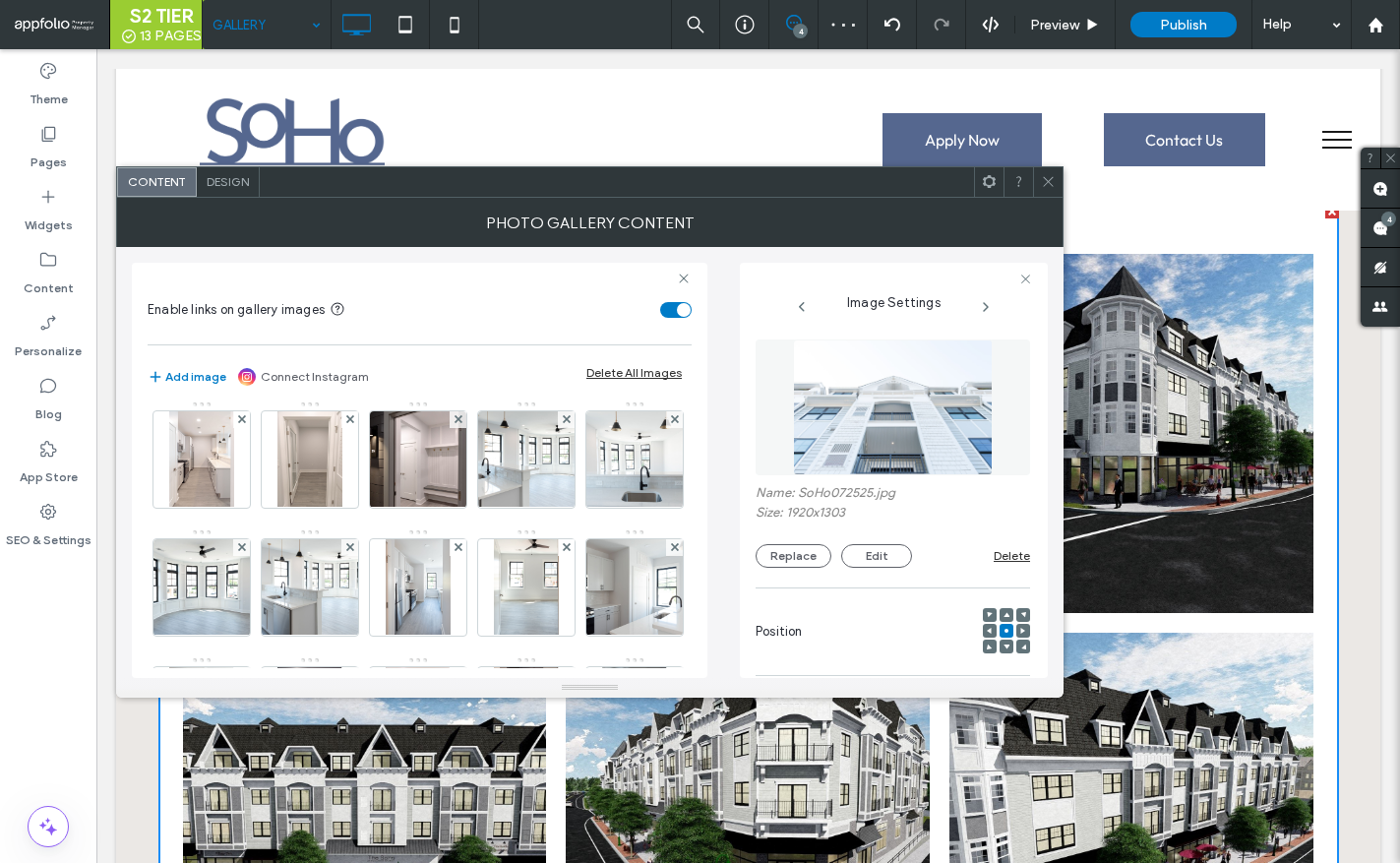 scroll, scrollTop: 8, scrollLeft: 0, axis: vertical 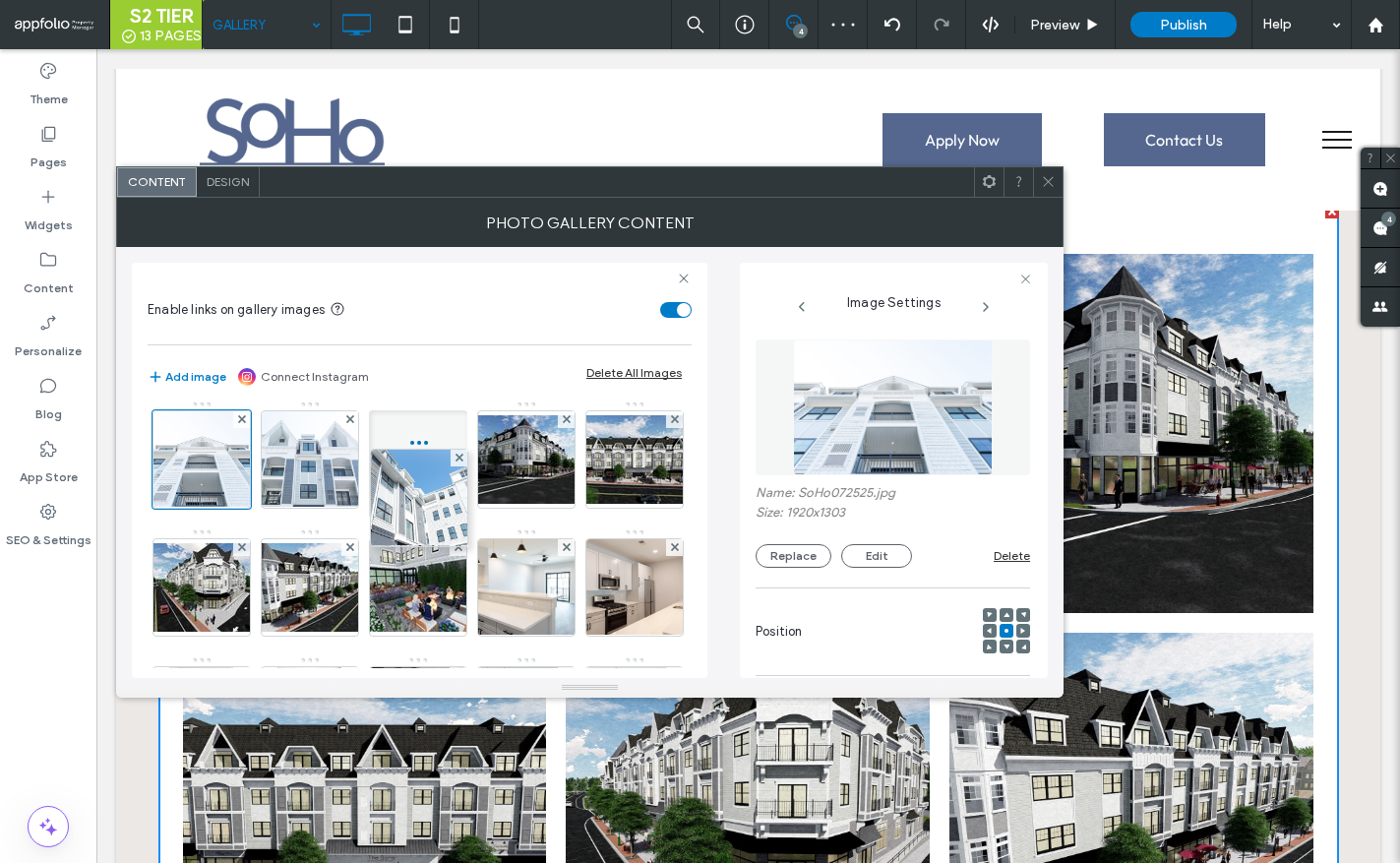 drag, startPoint x: 426, startPoint y: 584, endPoint x: 424, endPoint y: 477, distance: 107.01869 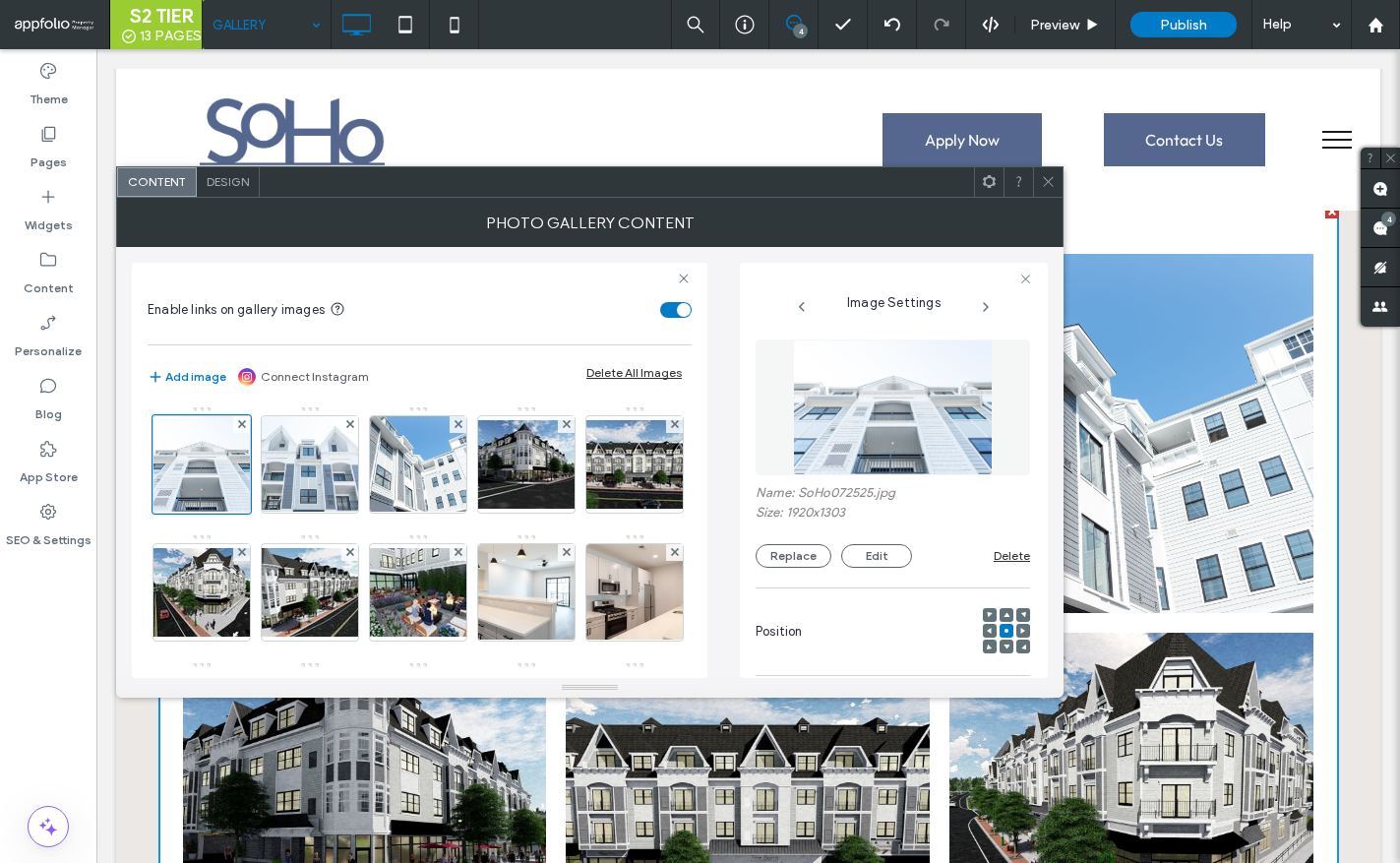 scroll, scrollTop: 4, scrollLeft: 0, axis: vertical 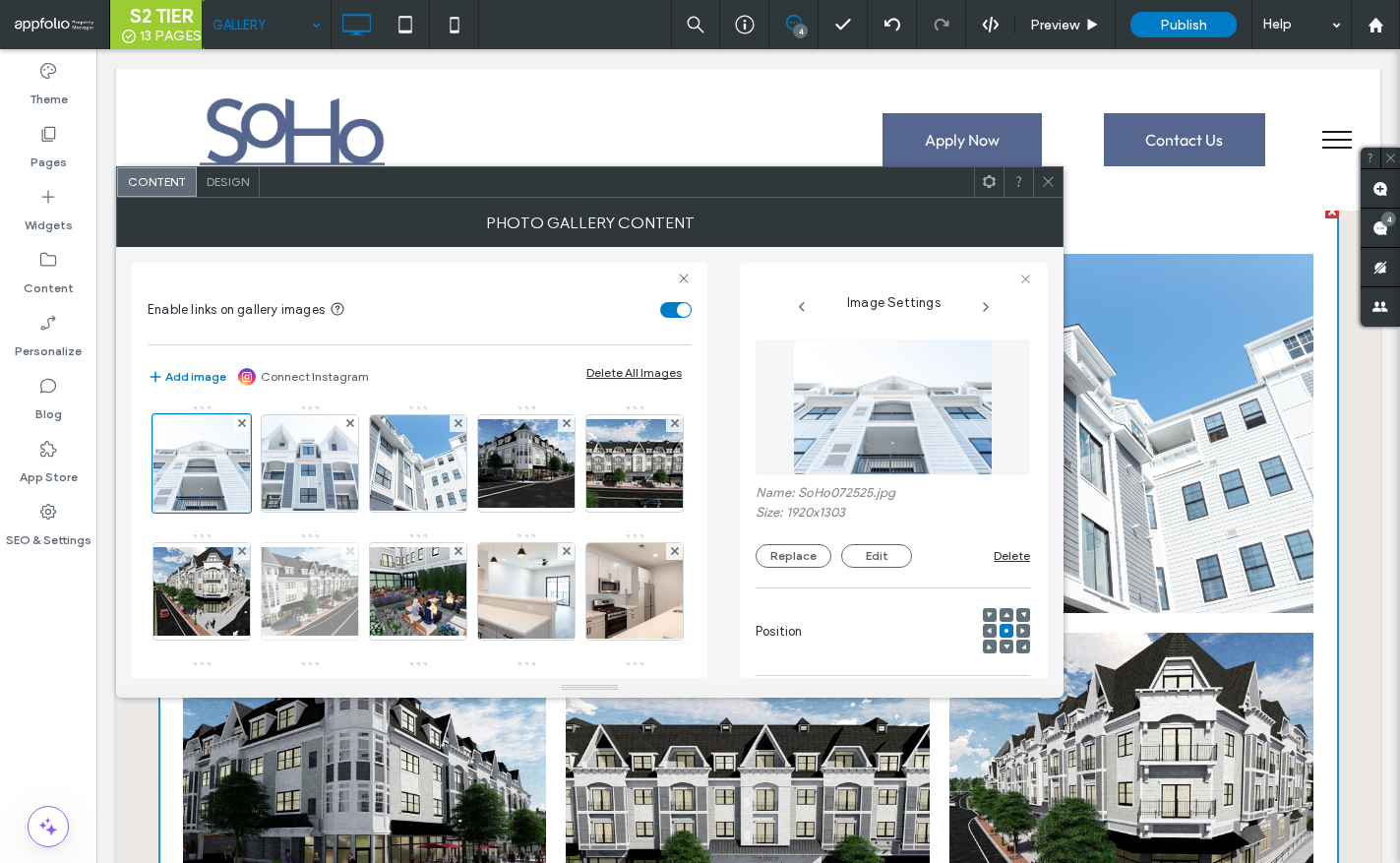 click 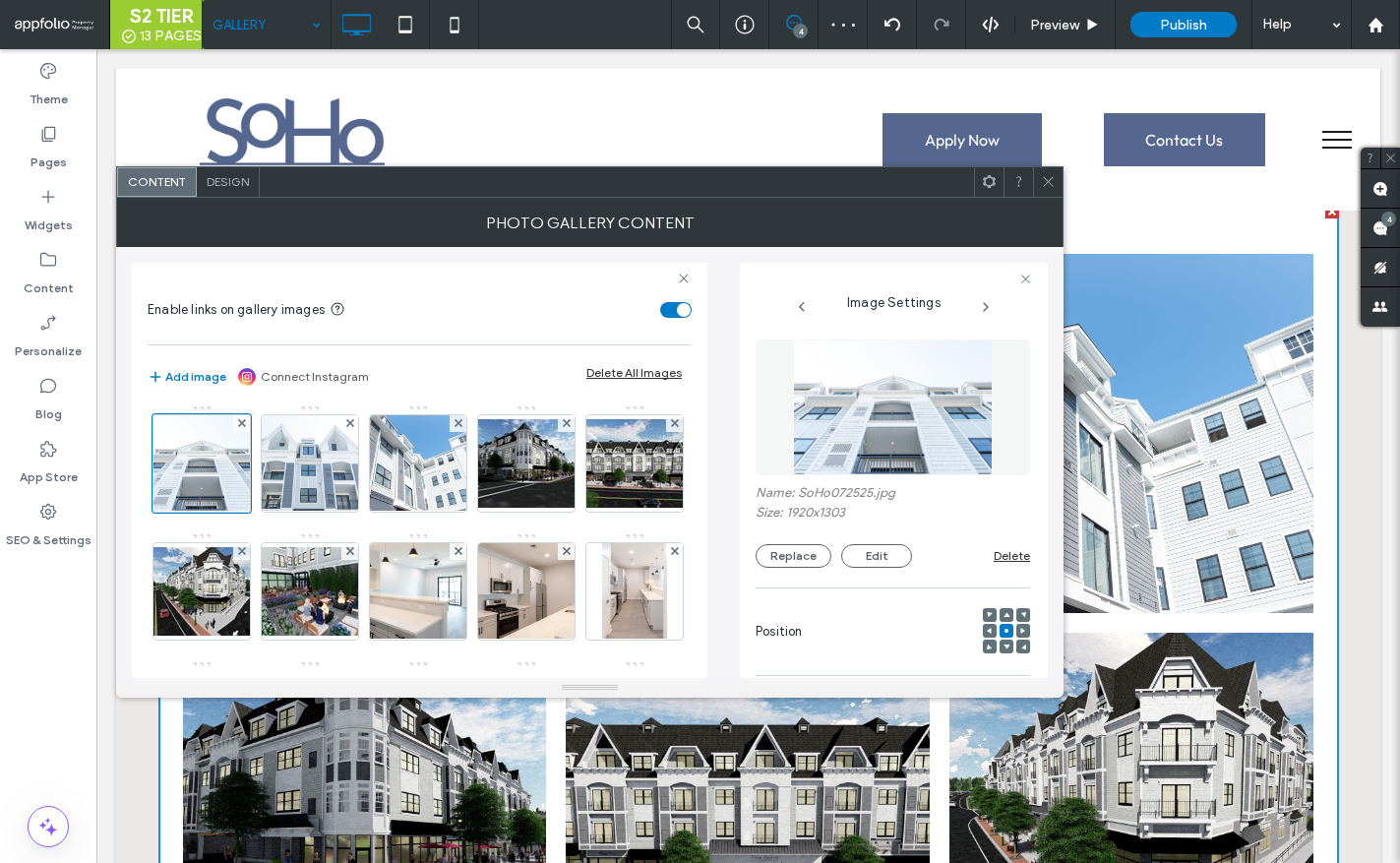 click on "Photo Gallery Content" at bounding box center [589, 222] 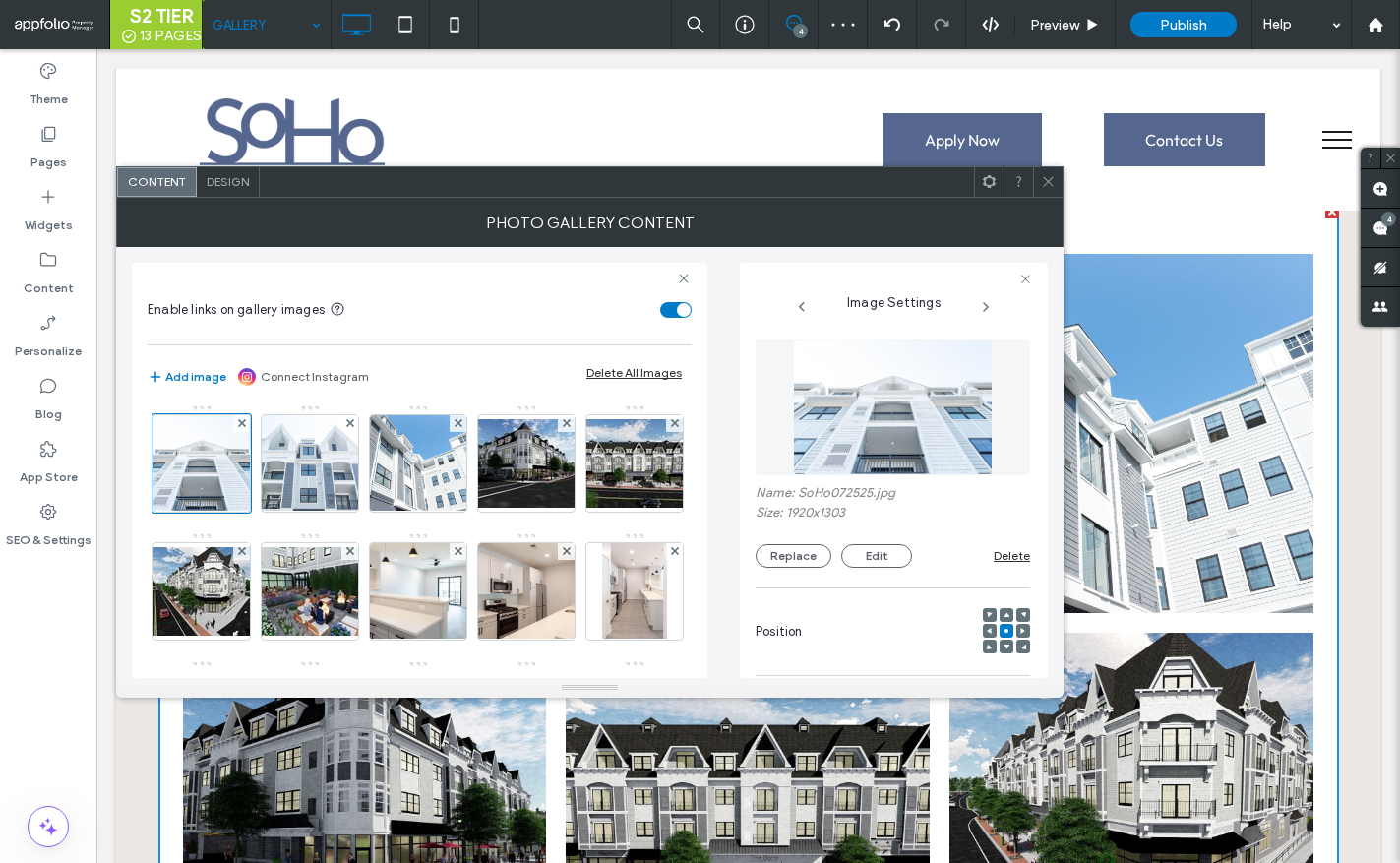 click 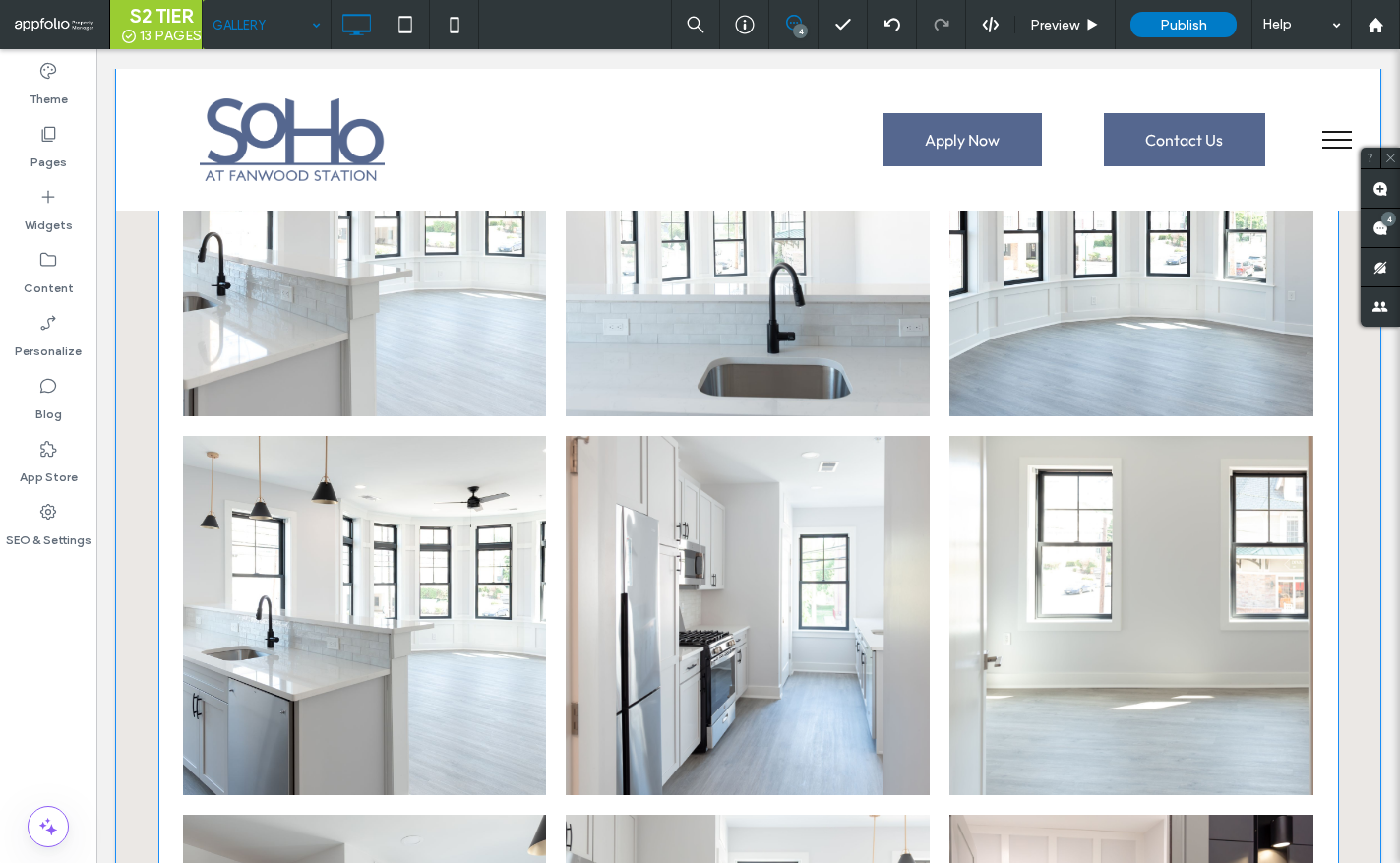 scroll, scrollTop: 2739, scrollLeft: 0, axis: vertical 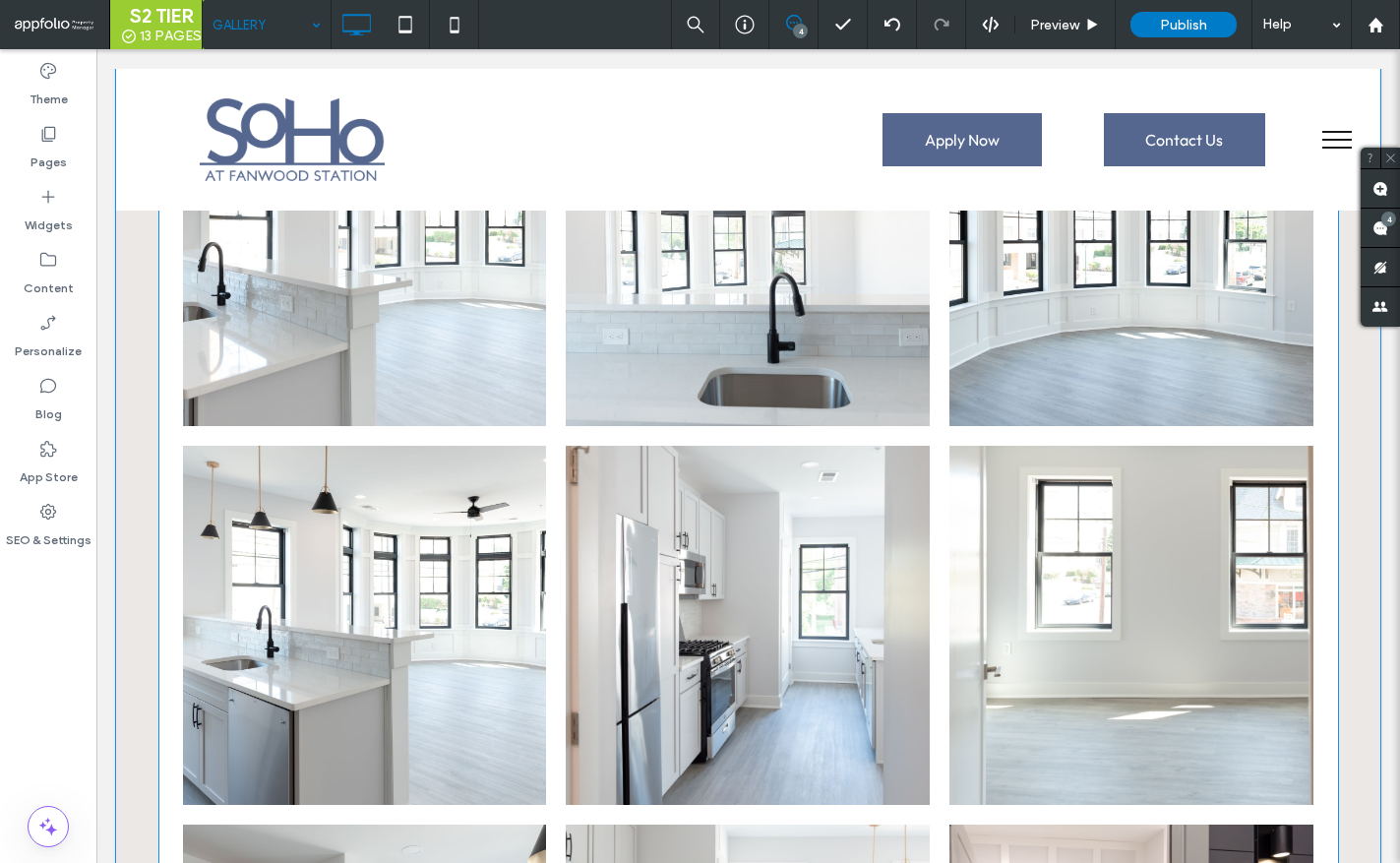 click at bounding box center (365, 625) 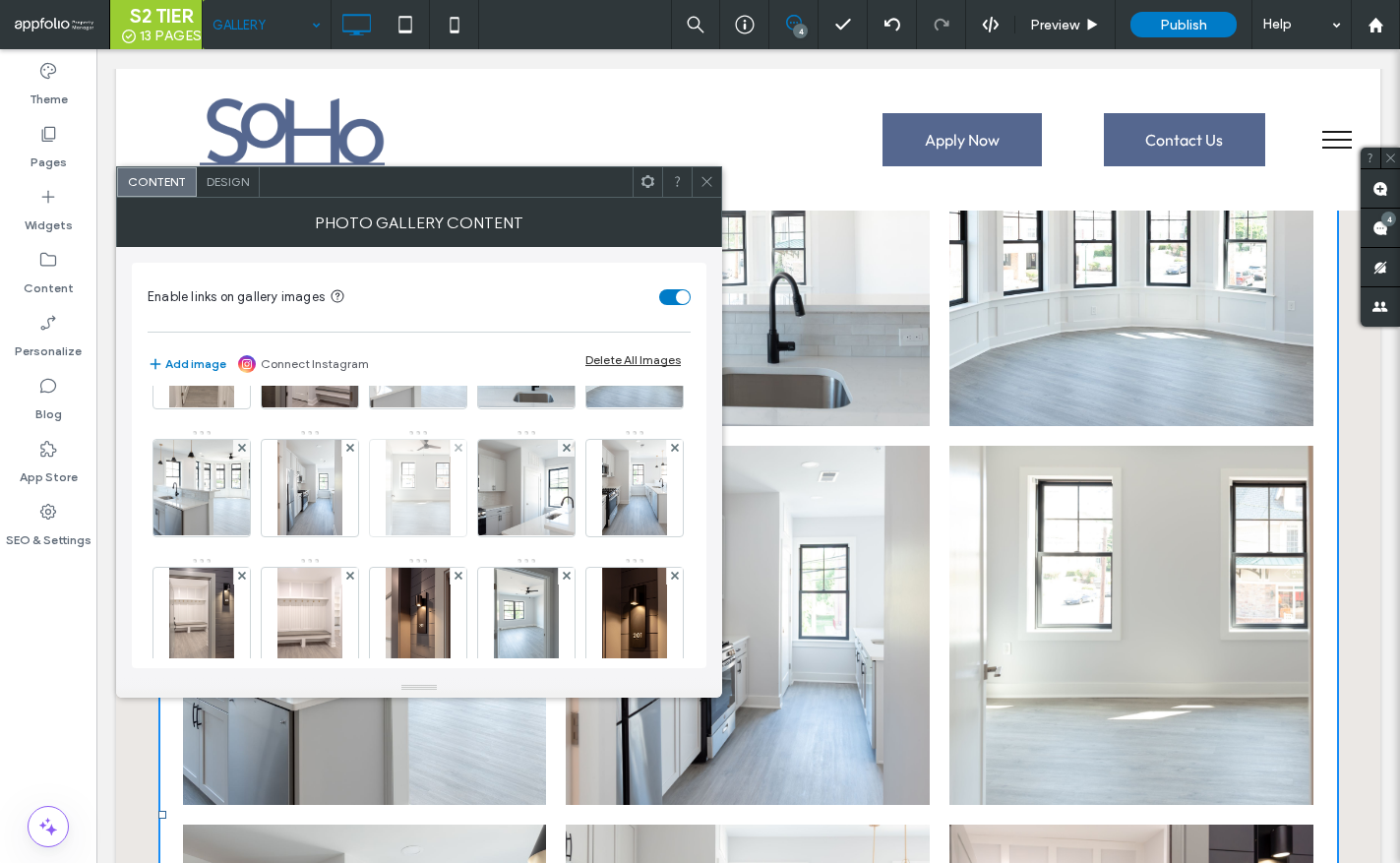 scroll, scrollTop: 358, scrollLeft: 0, axis: vertical 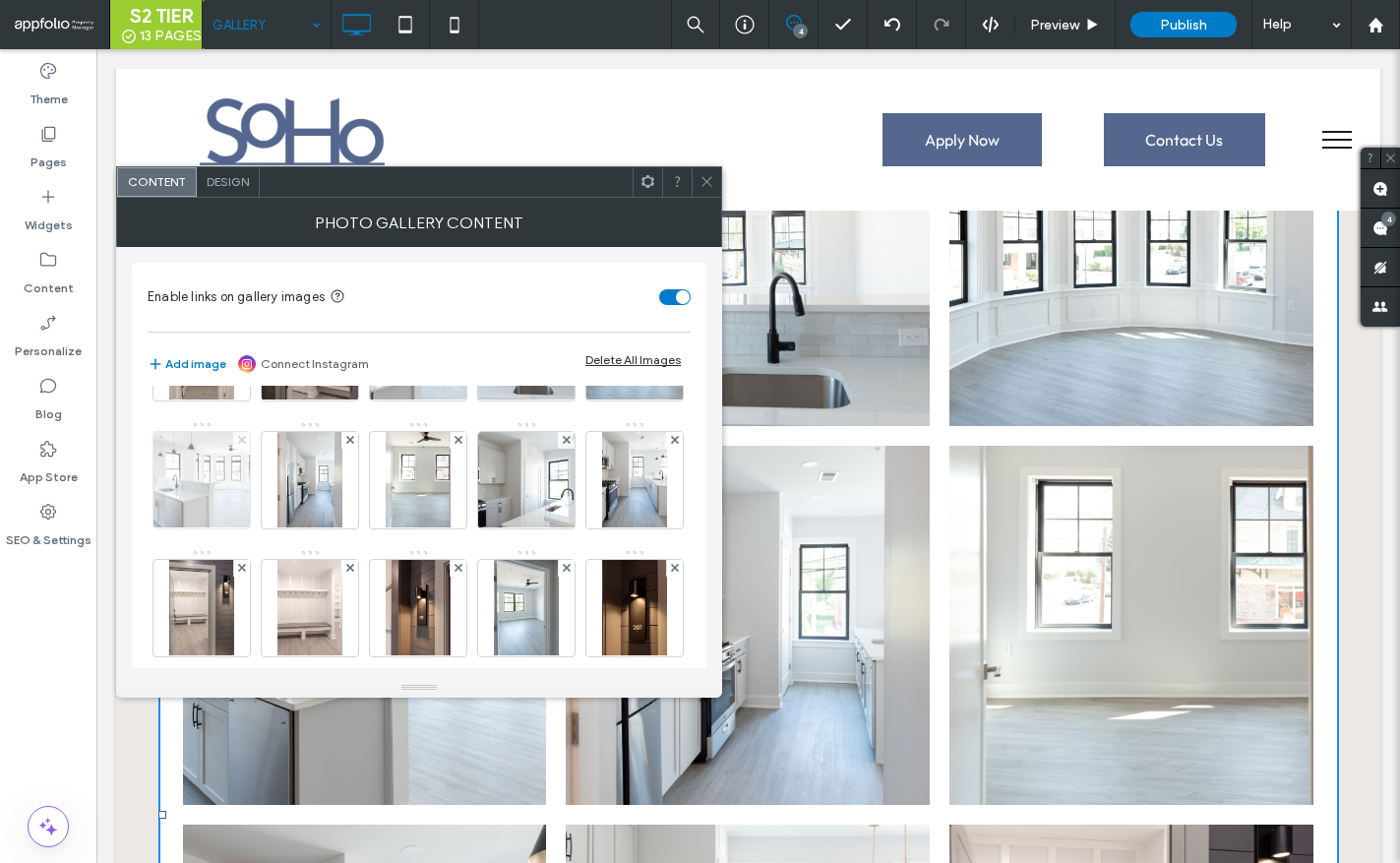 click 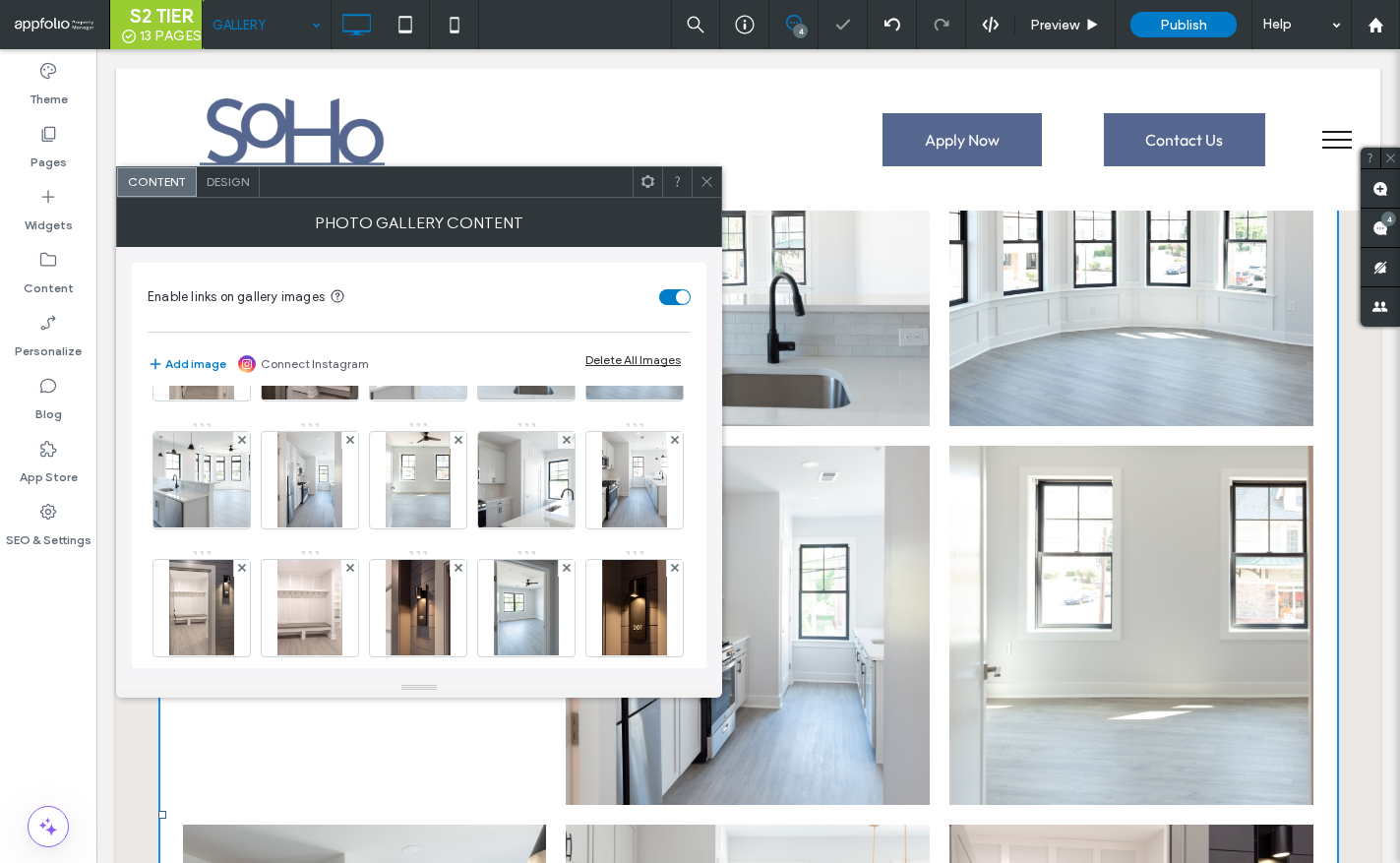 scroll, scrollTop: 2550, scrollLeft: 0, axis: vertical 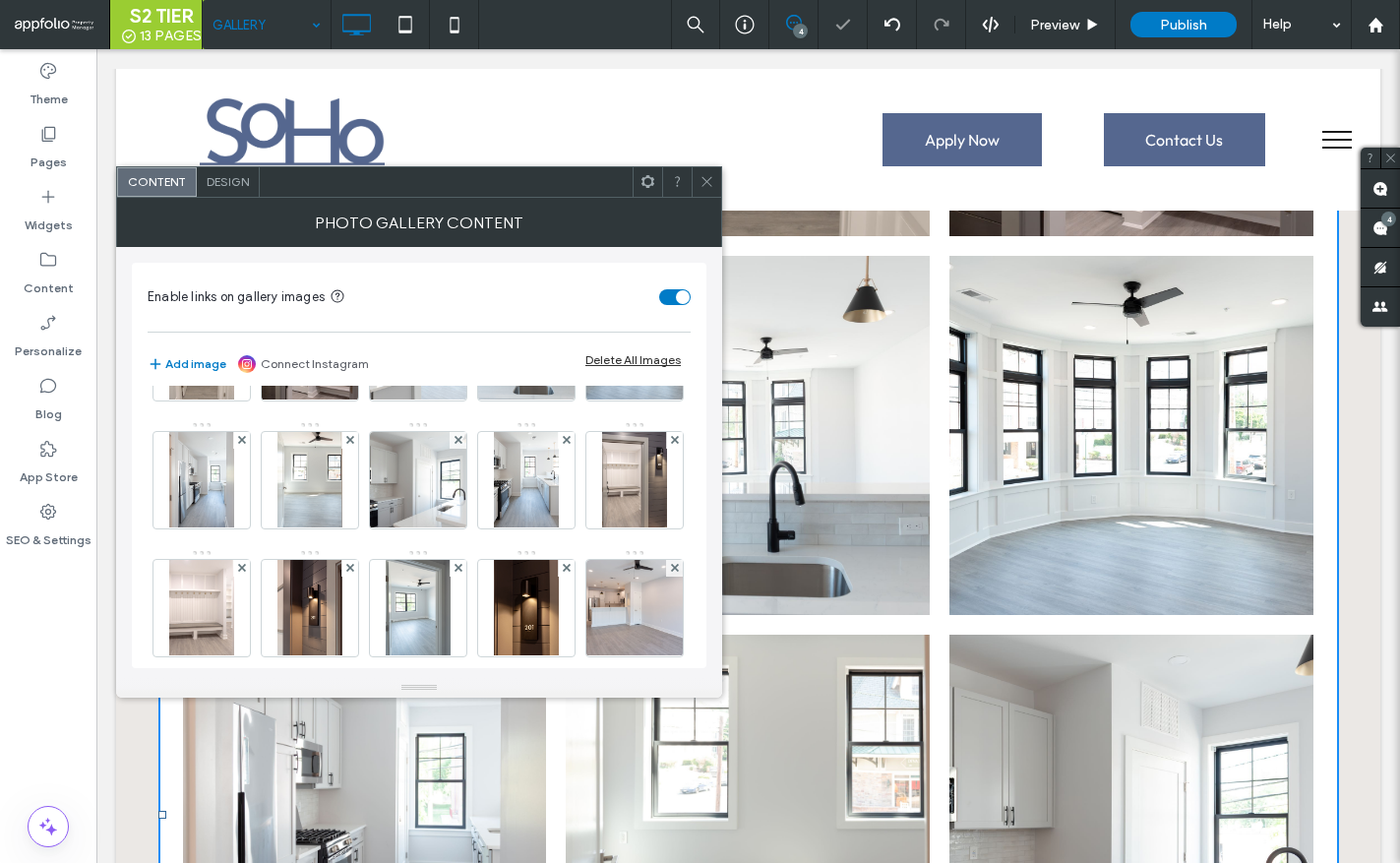 click 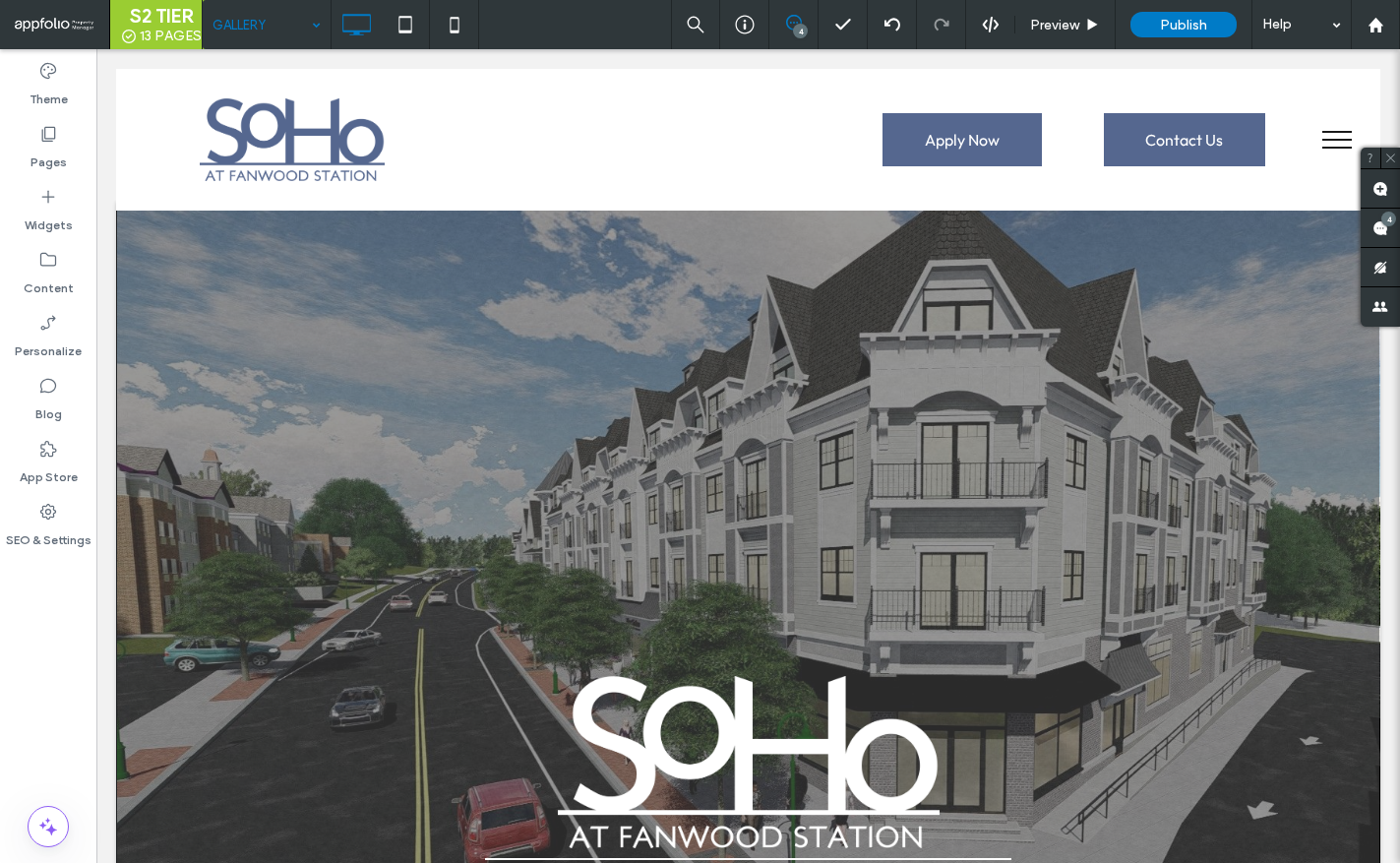 scroll, scrollTop: 0, scrollLeft: 0, axis: both 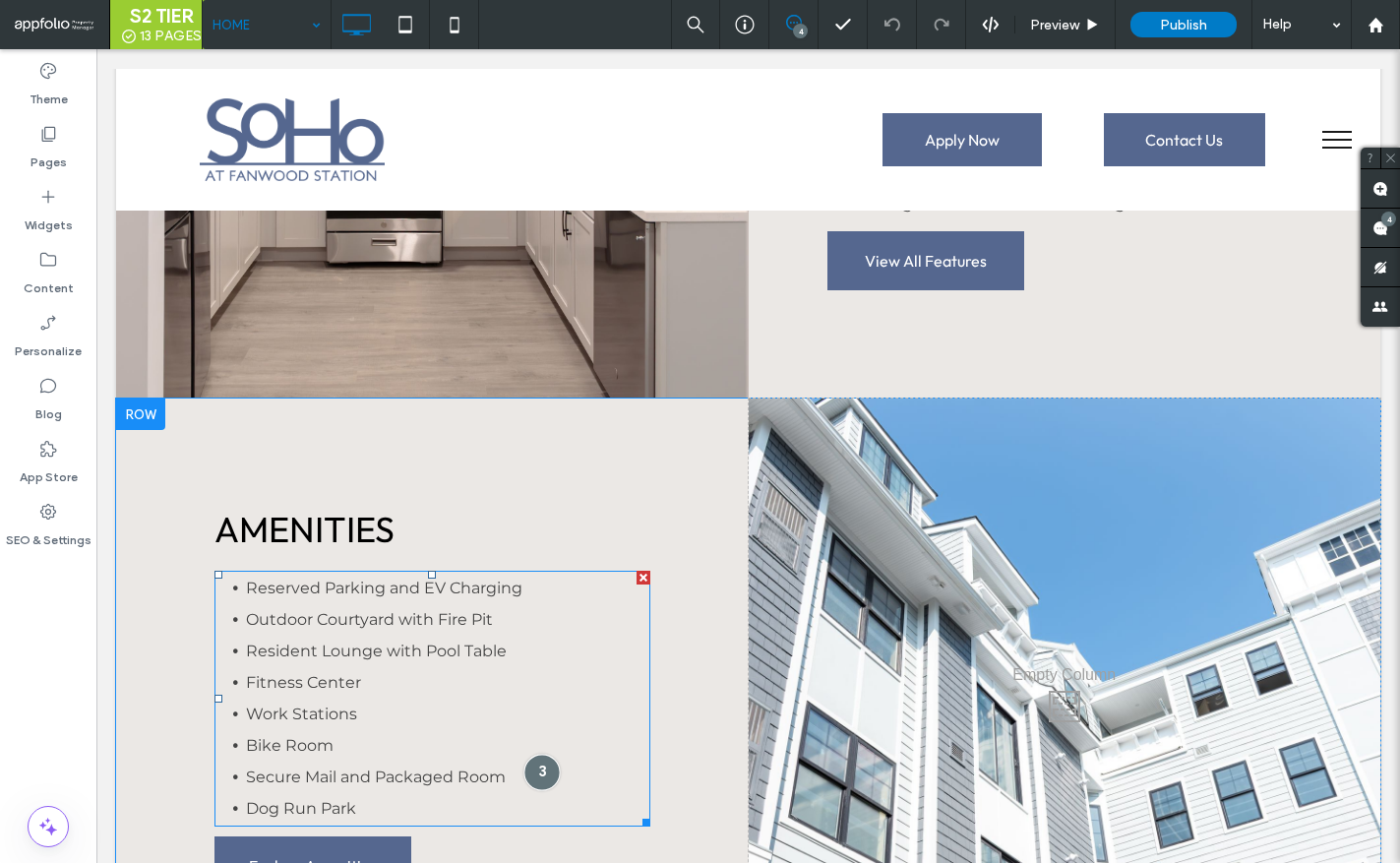 click at bounding box center (541, 771) 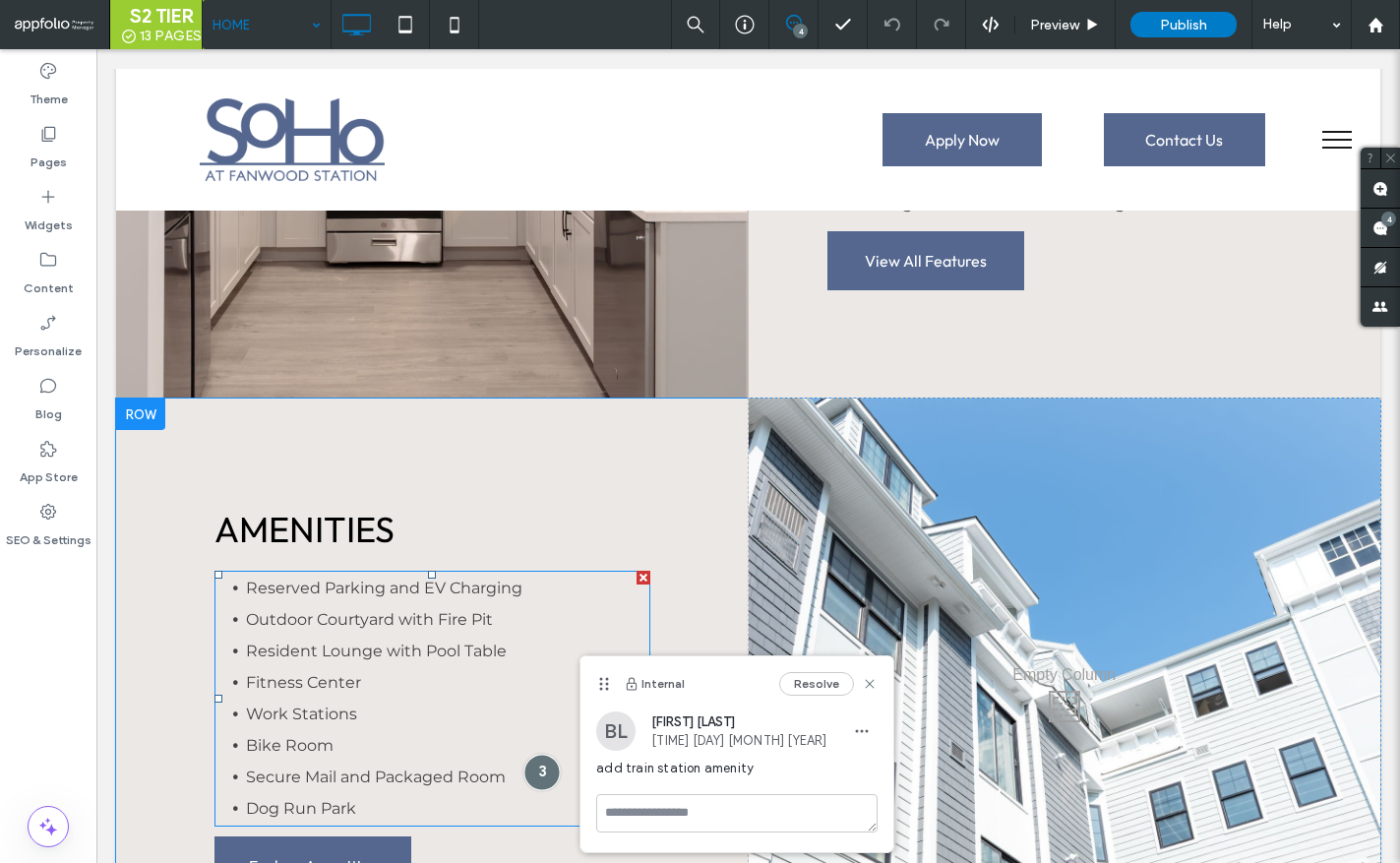 click at bounding box center (541, 771) 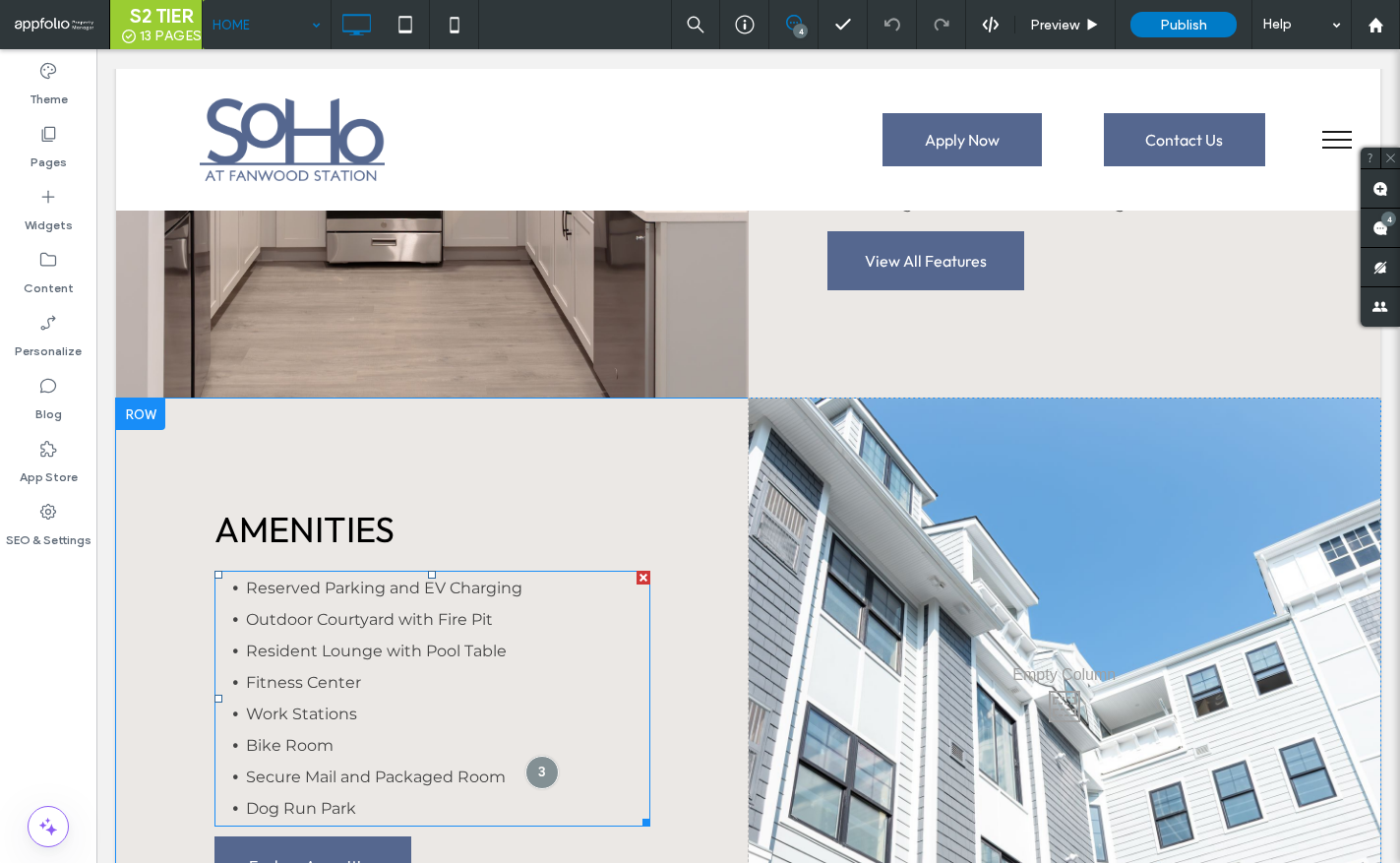 click on "Dog Run Park" at bounding box center [448, 809] 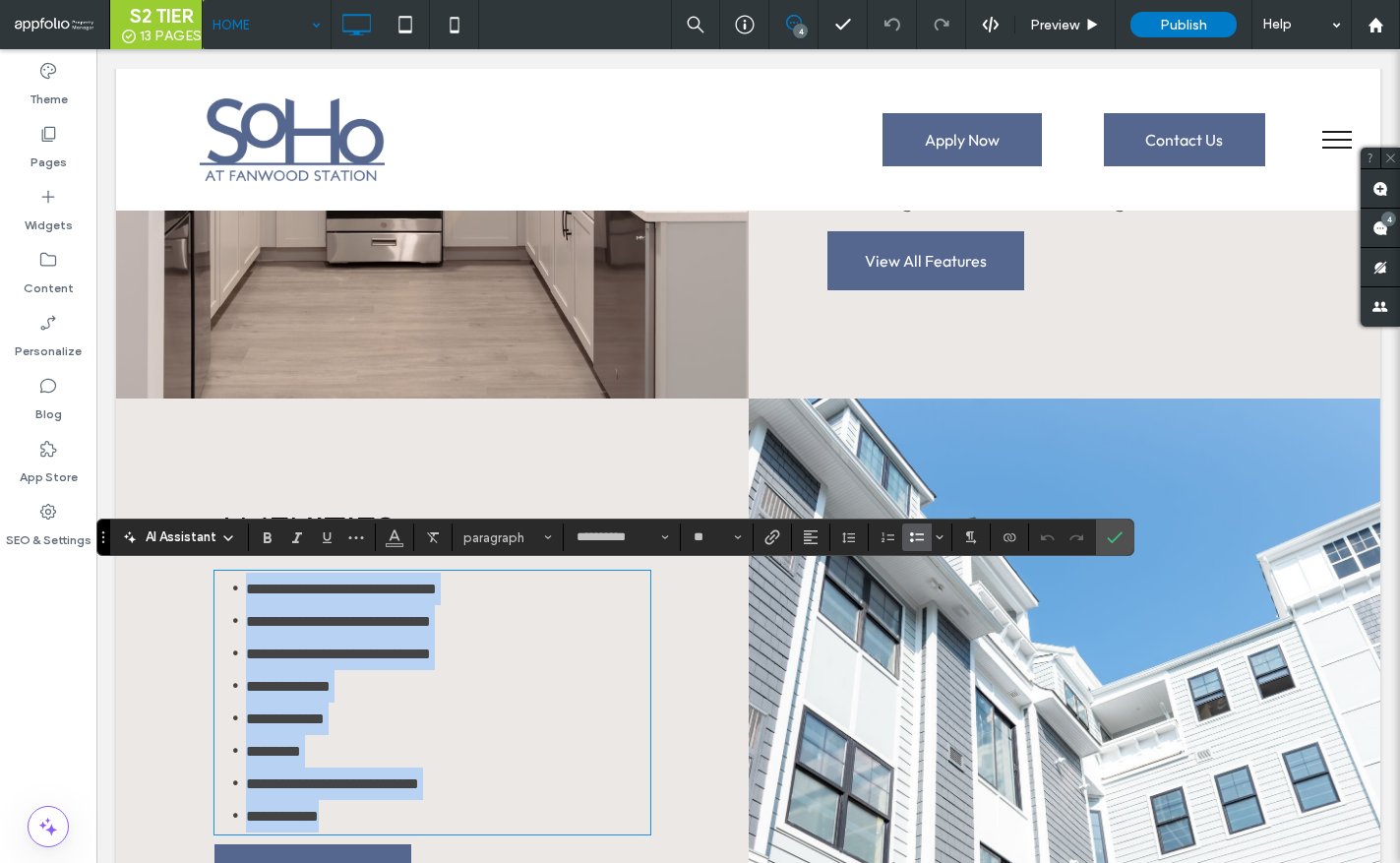 click on "**********" at bounding box center [448, 816] 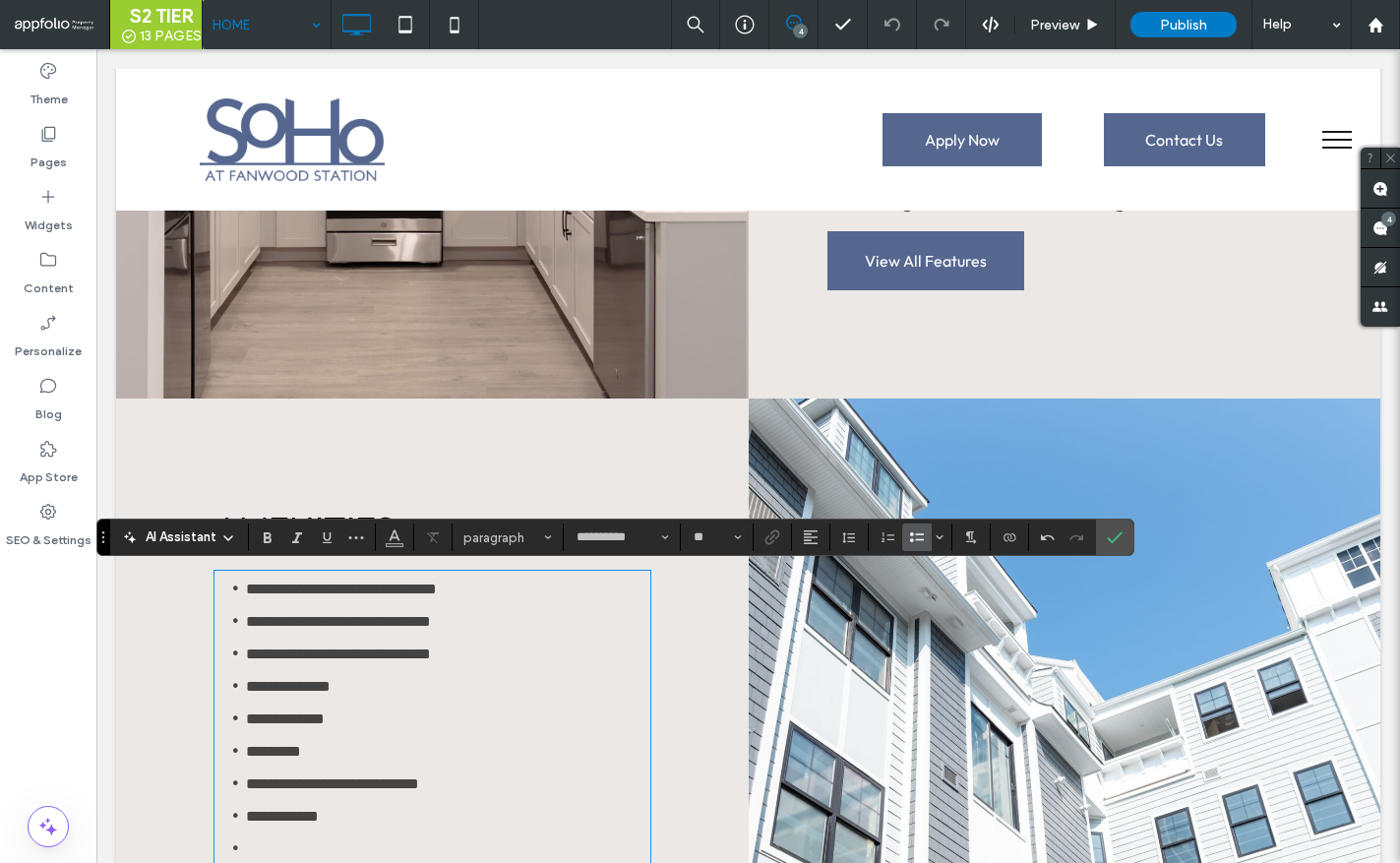 type 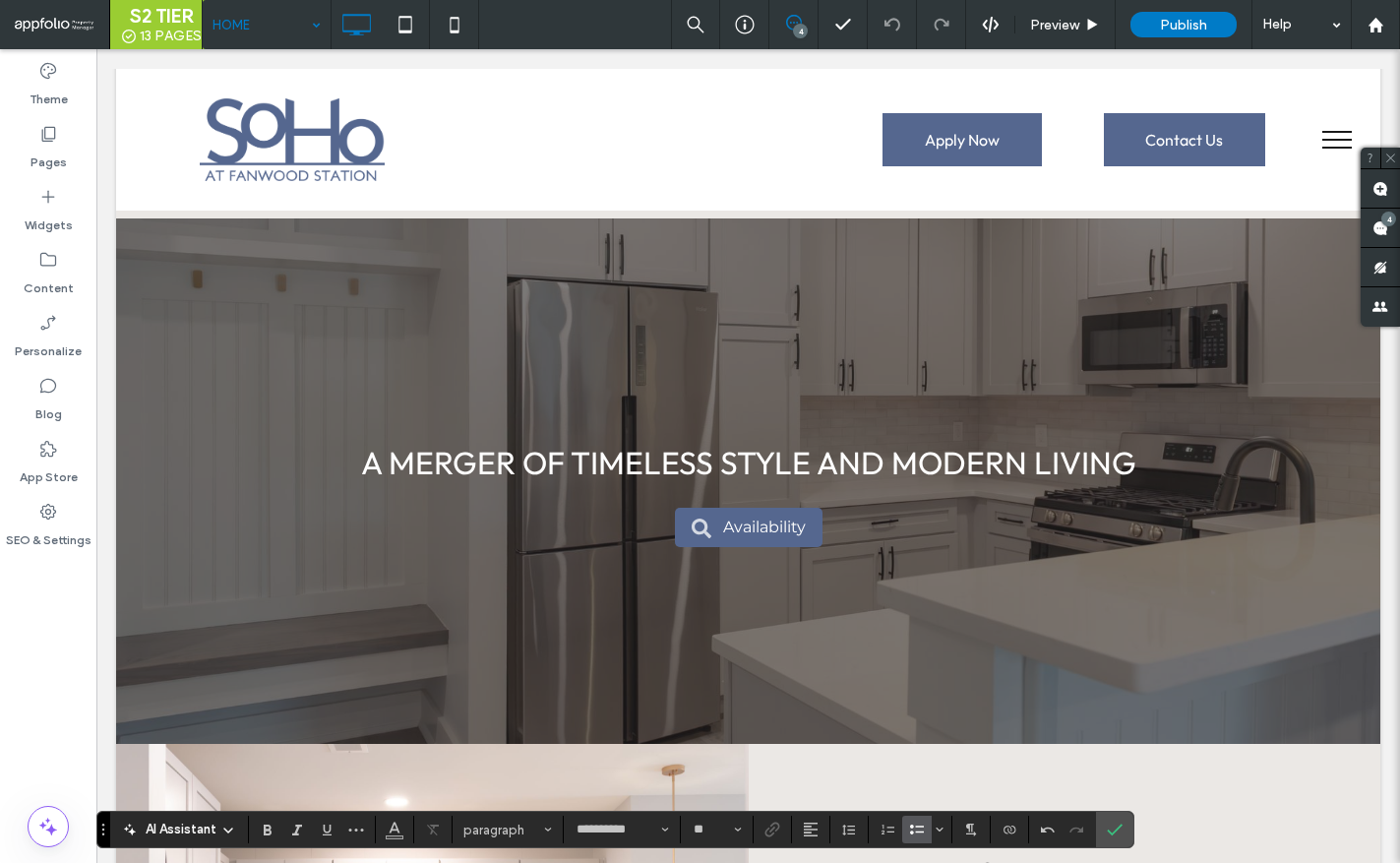scroll, scrollTop: 2344, scrollLeft: 0, axis: vertical 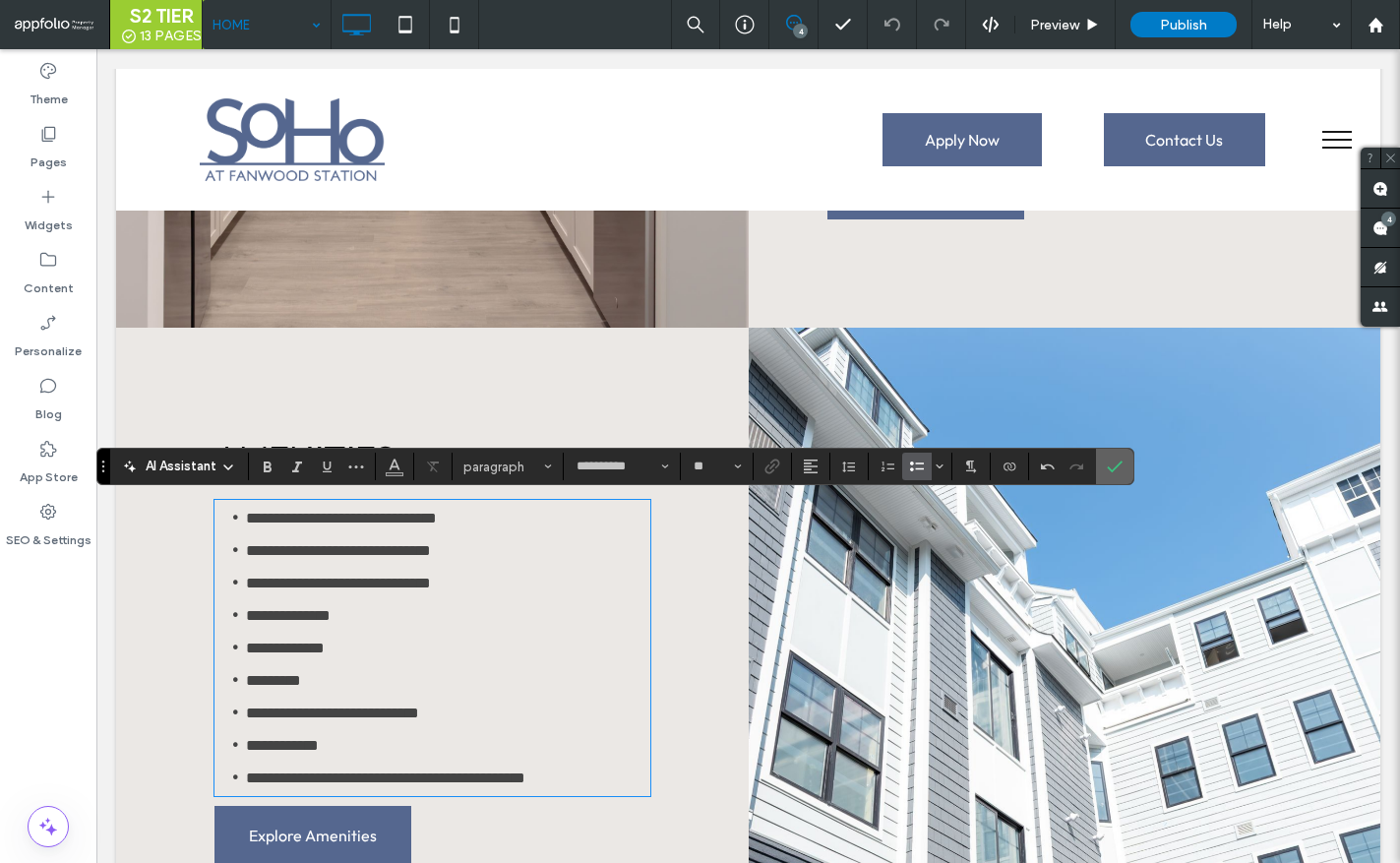 drag, startPoint x: 1106, startPoint y: 478, endPoint x: 1012, endPoint y: 430, distance: 105.5462 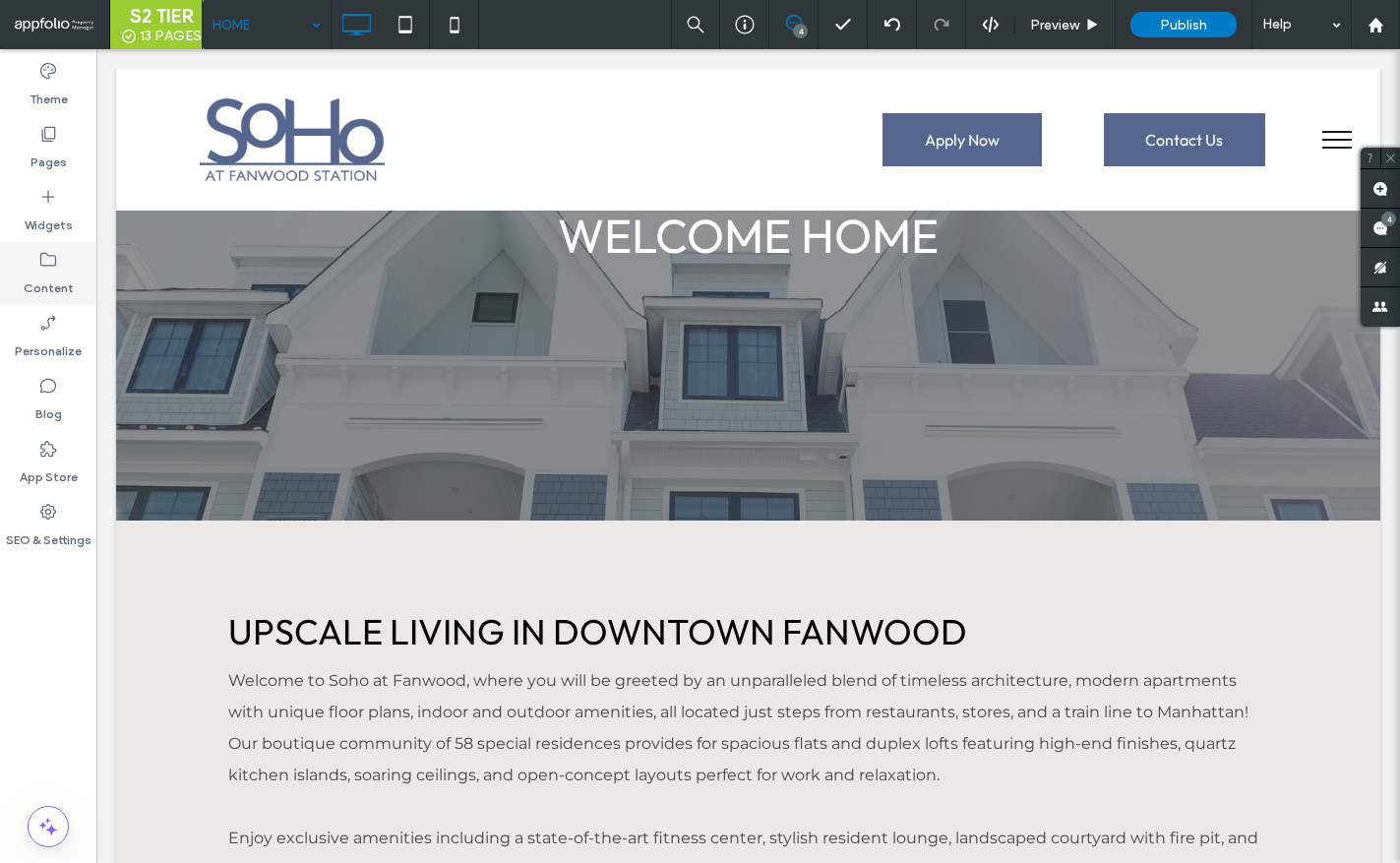 scroll, scrollTop: 0, scrollLeft: 0, axis: both 